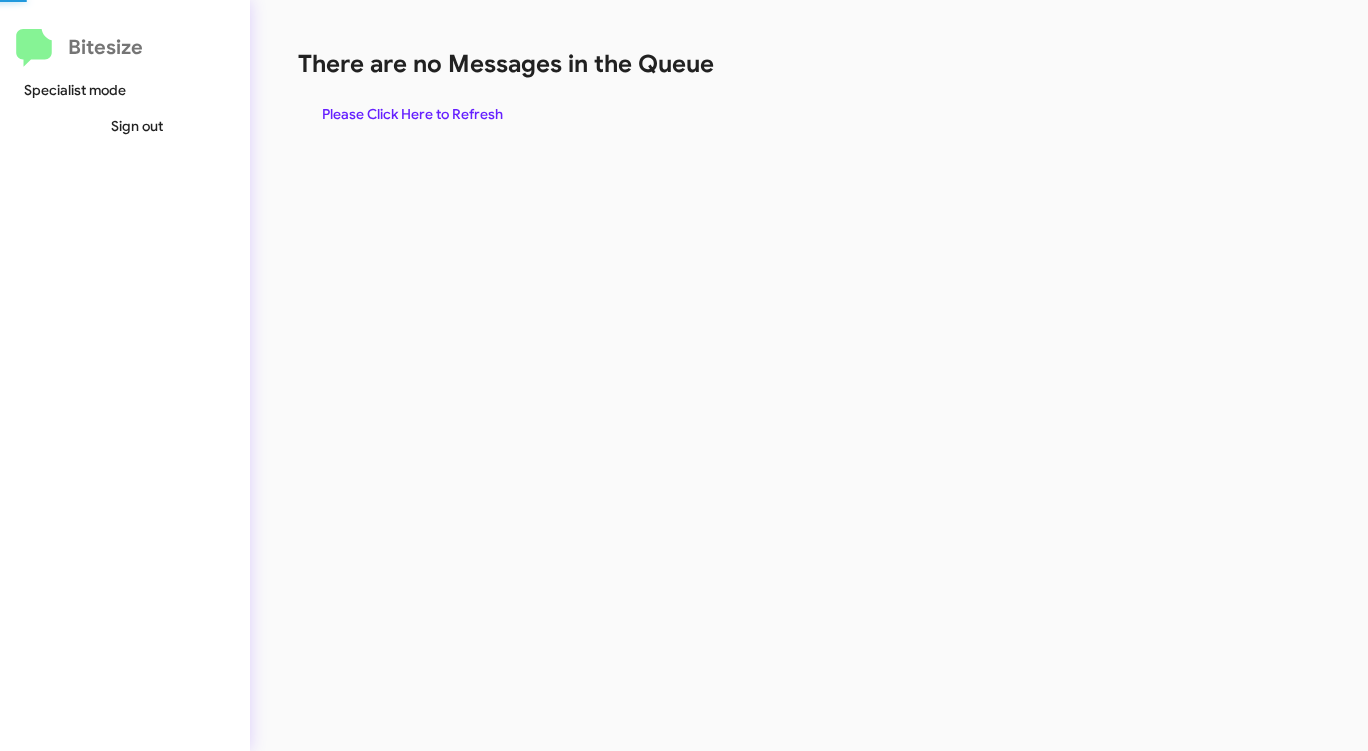 scroll, scrollTop: 0, scrollLeft: 0, axis: both 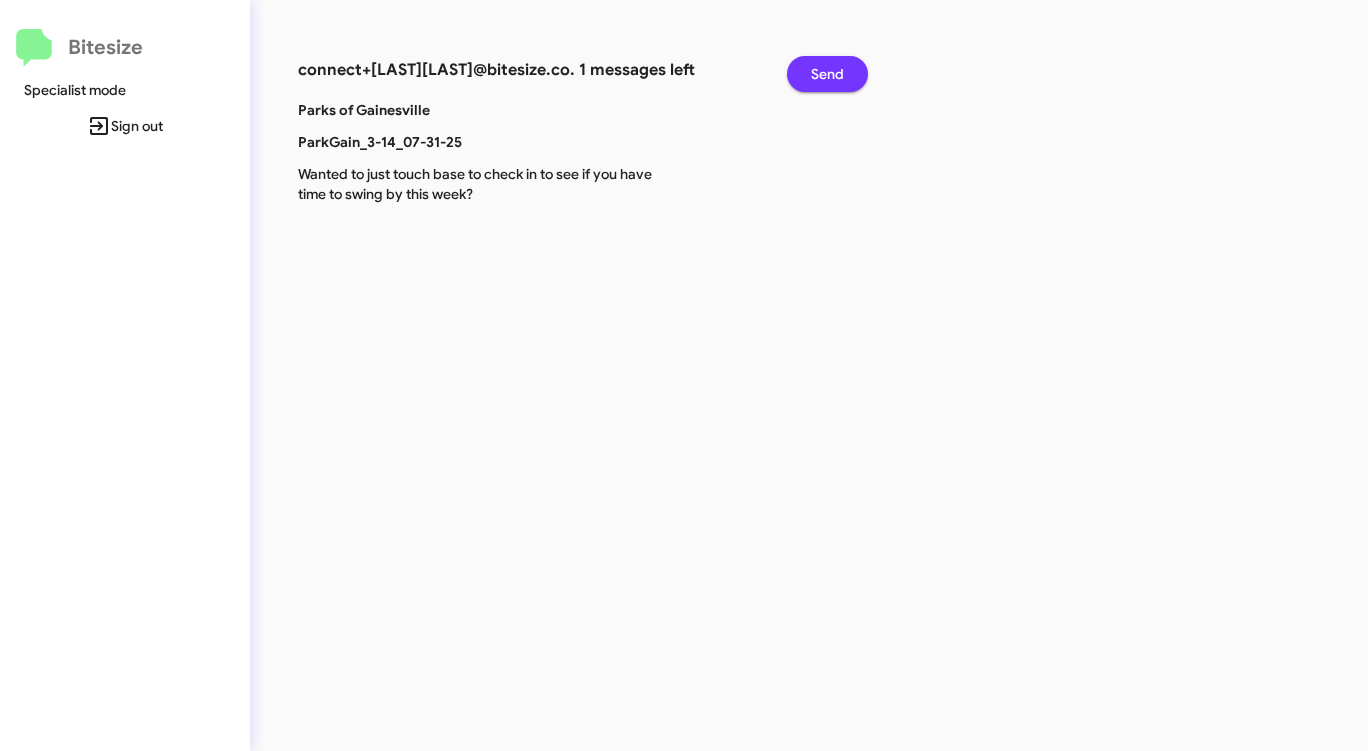 click on "Send" 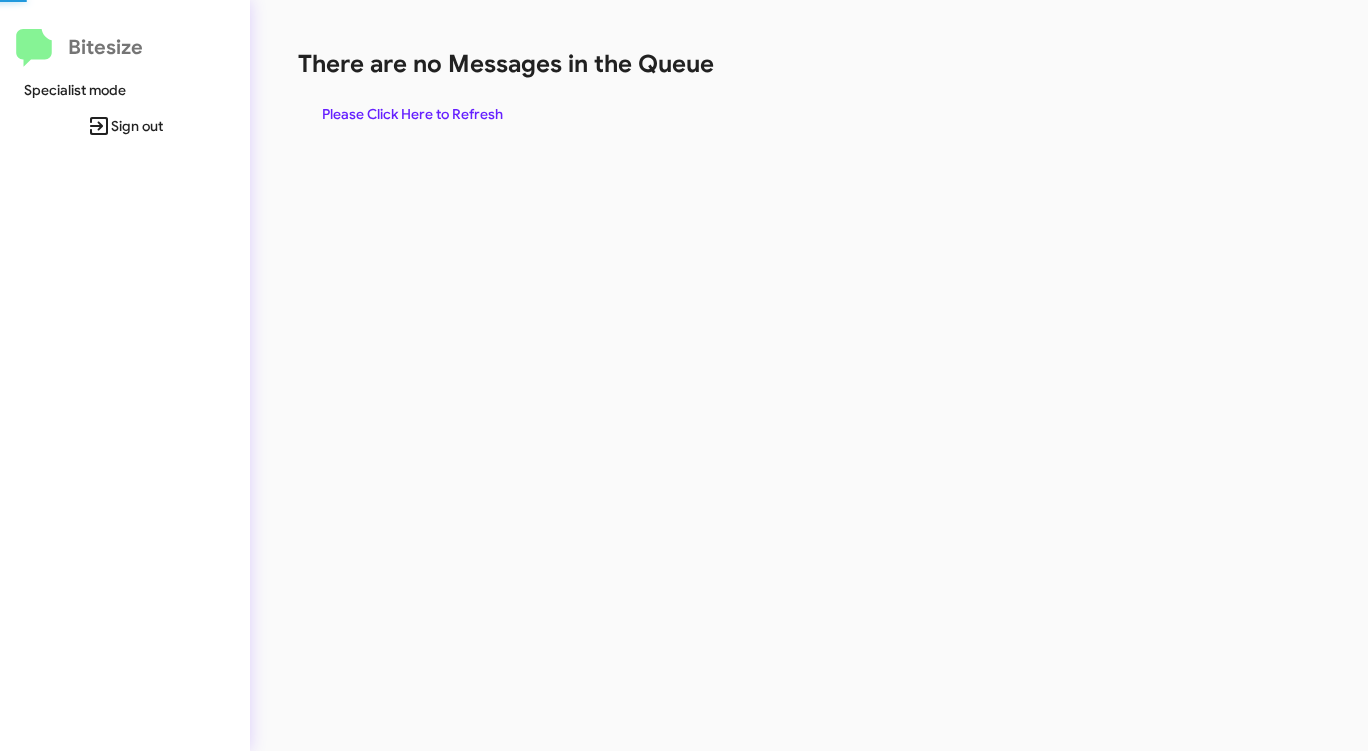click on "There are no Messages in the Queue" 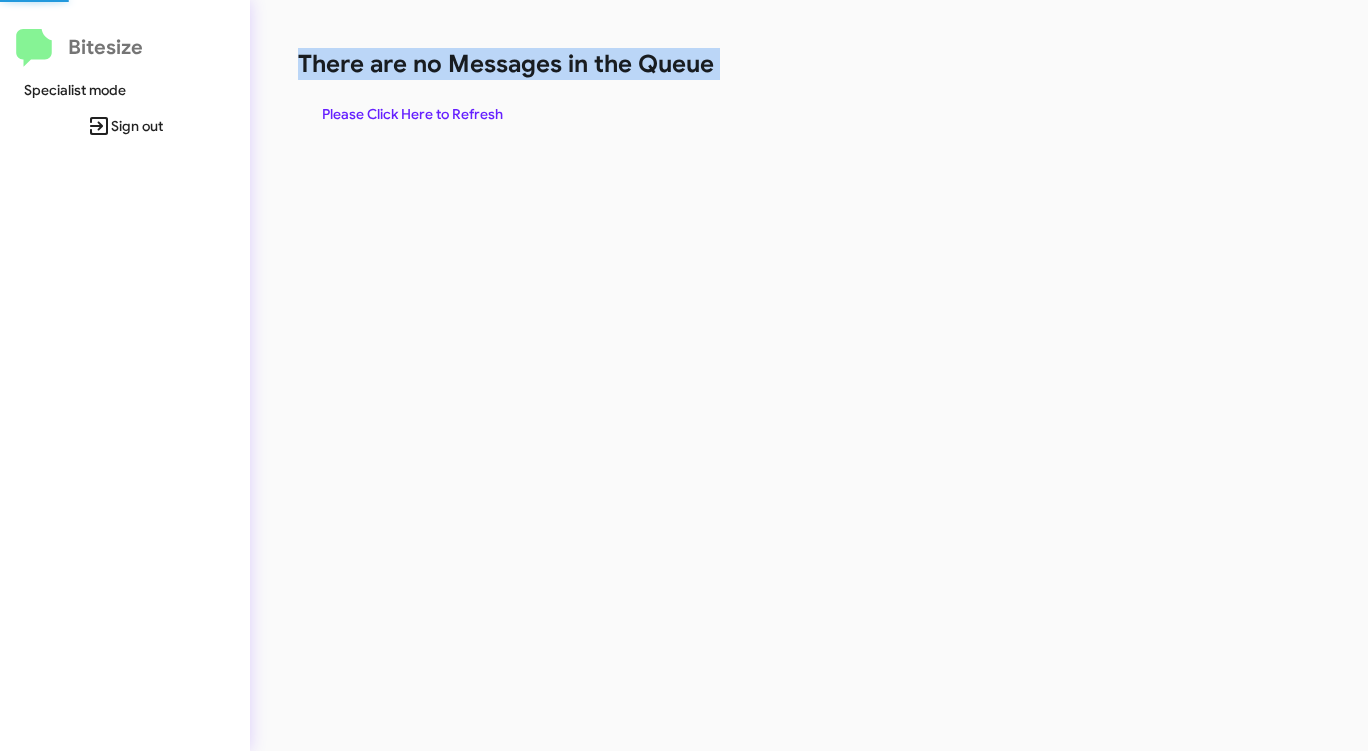 click on "There are no Messages in the Queue" 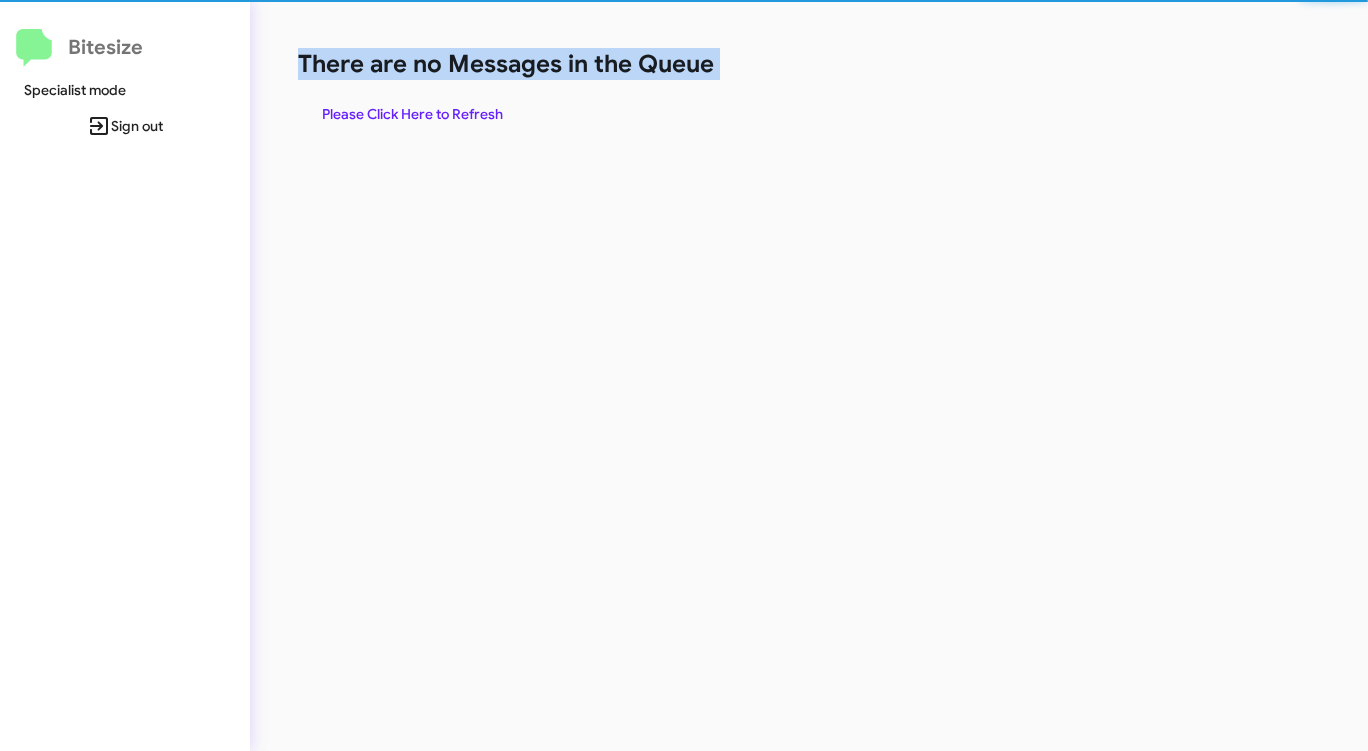 click on "There are no Messages in the Queue" 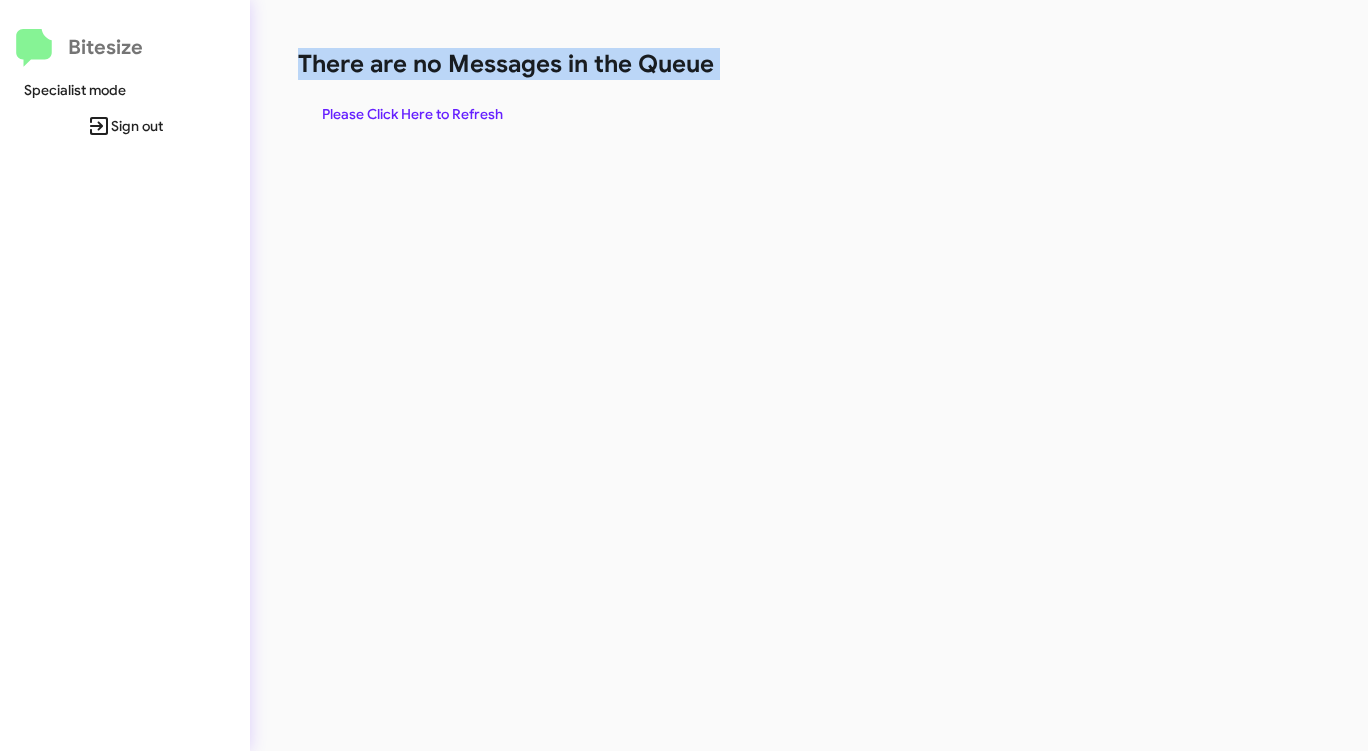click on "There are no Messages in the Queue" 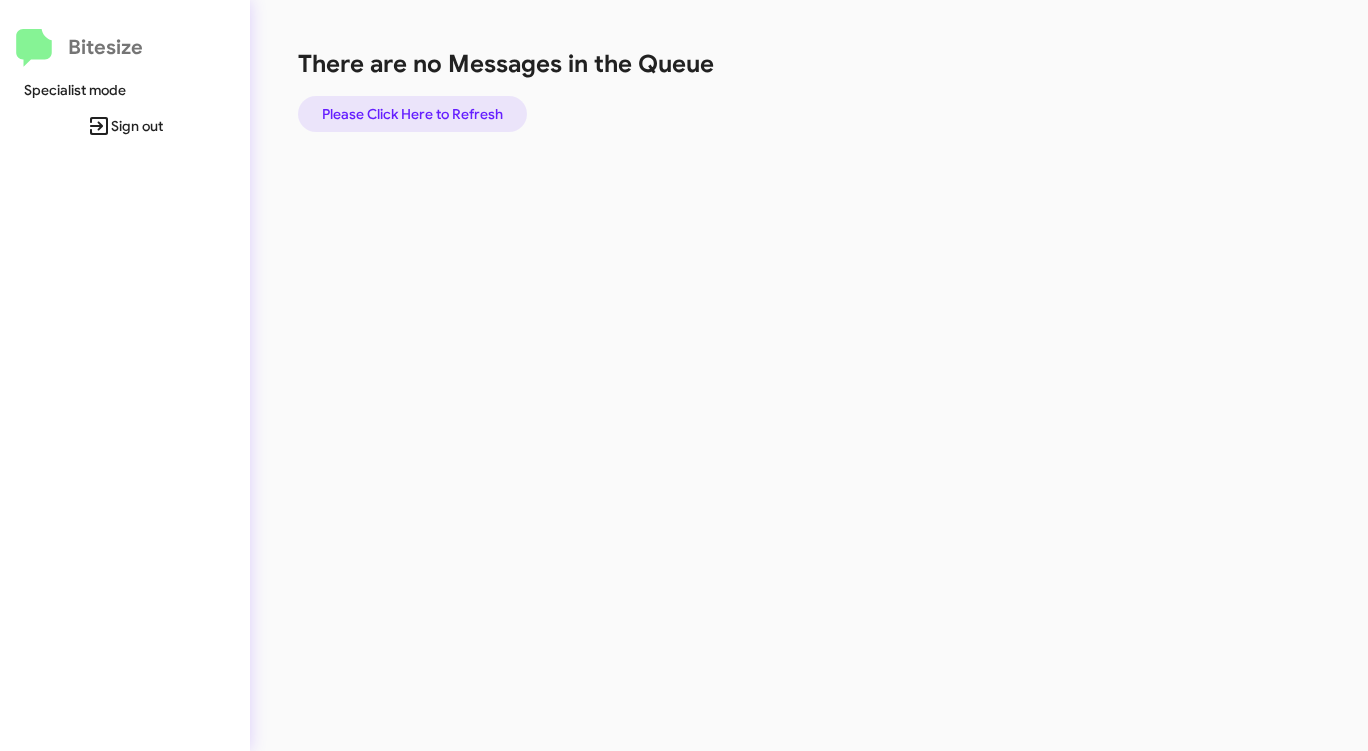 click on "Please Click Here to Refresh" 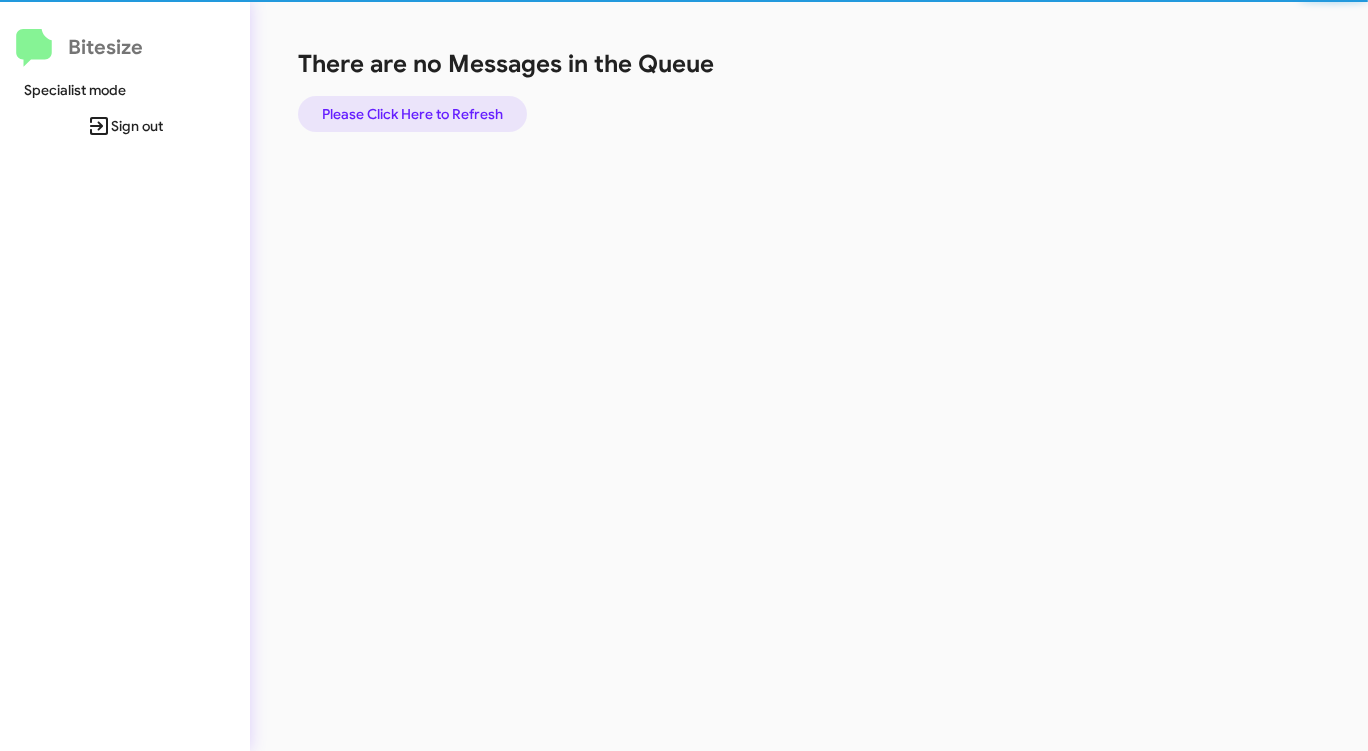 click on "Please Click Here to Refresh" 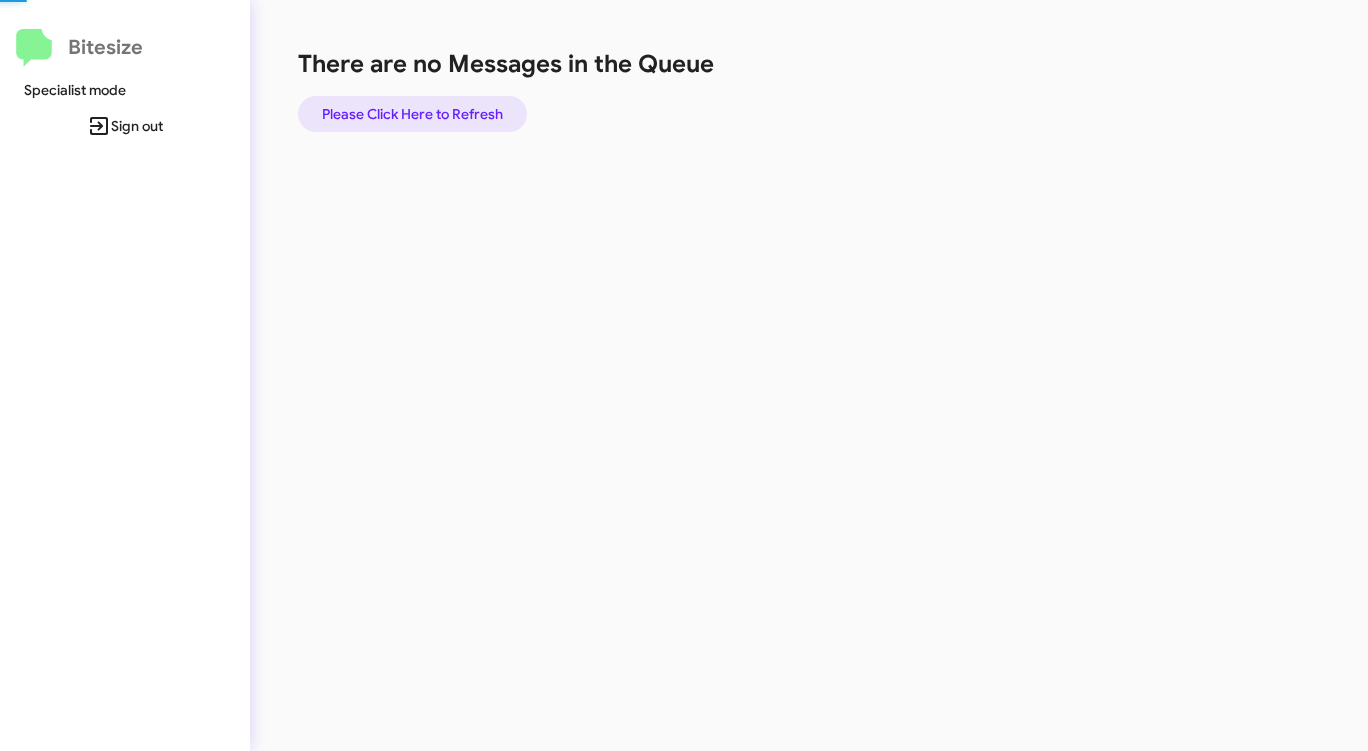 click on "Please Click Here to Refresh" 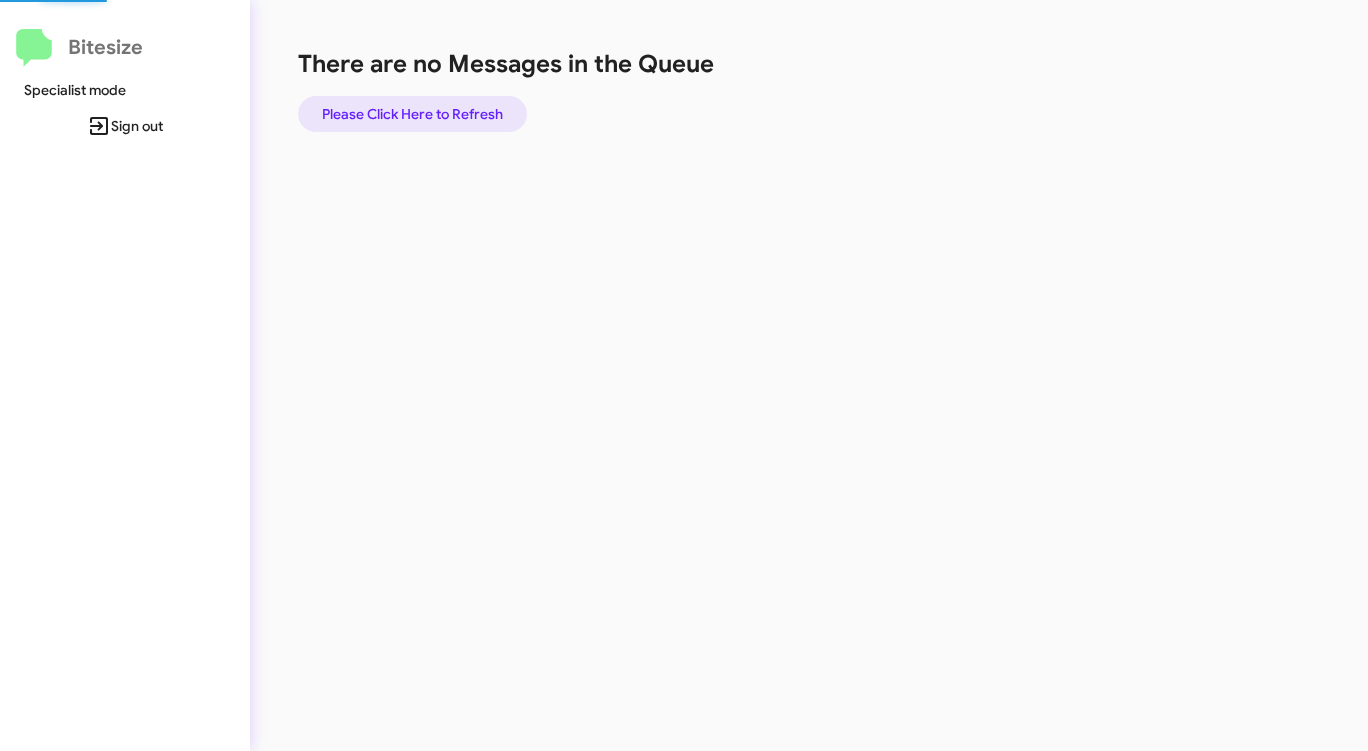 click on "Please Click Here to Refresh" 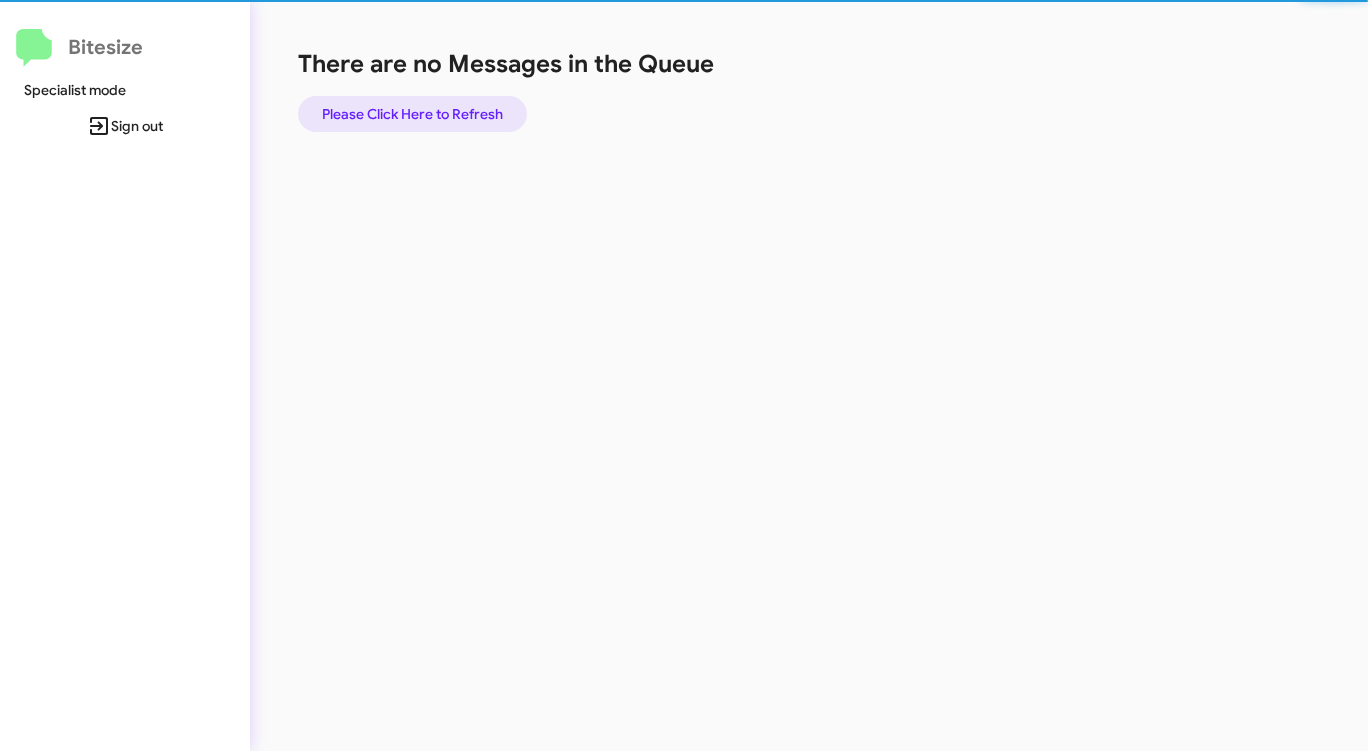 click on "Please Click Here to Refresh" 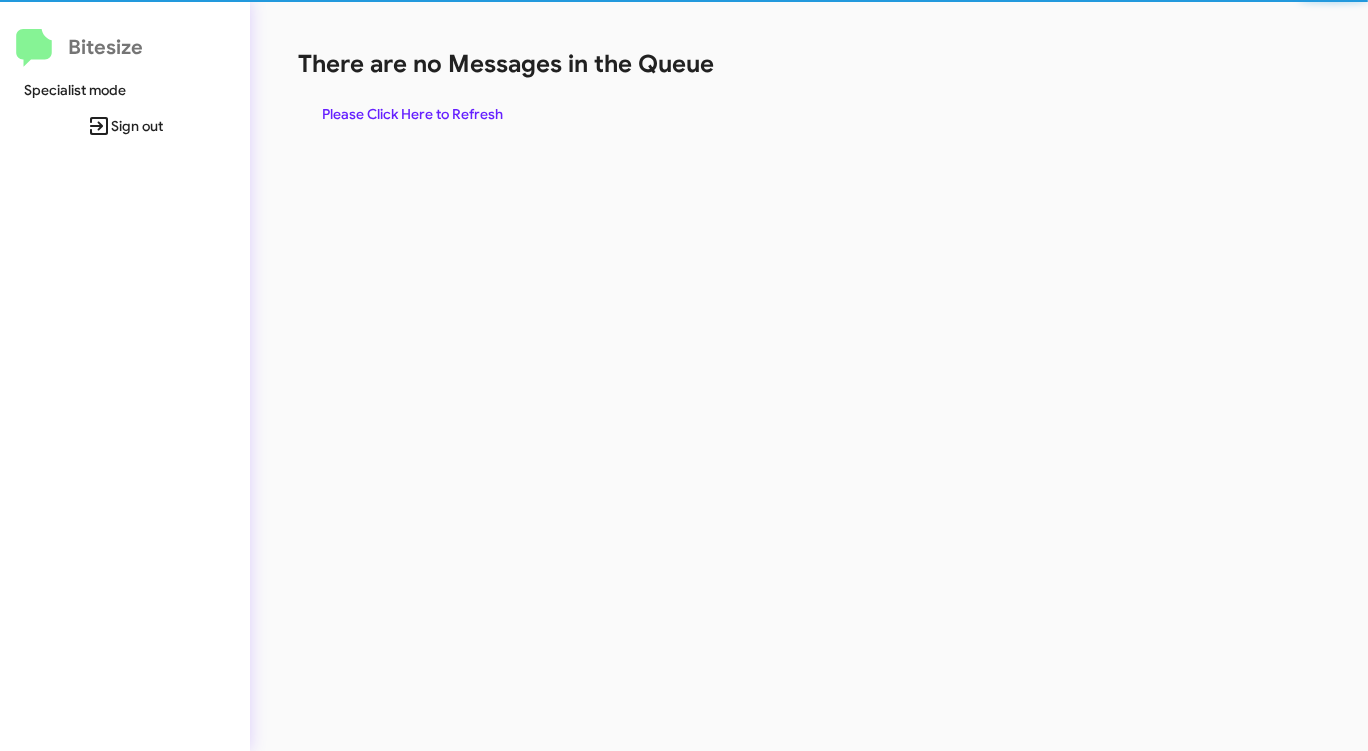 click on "Please Click Here to Refresh" 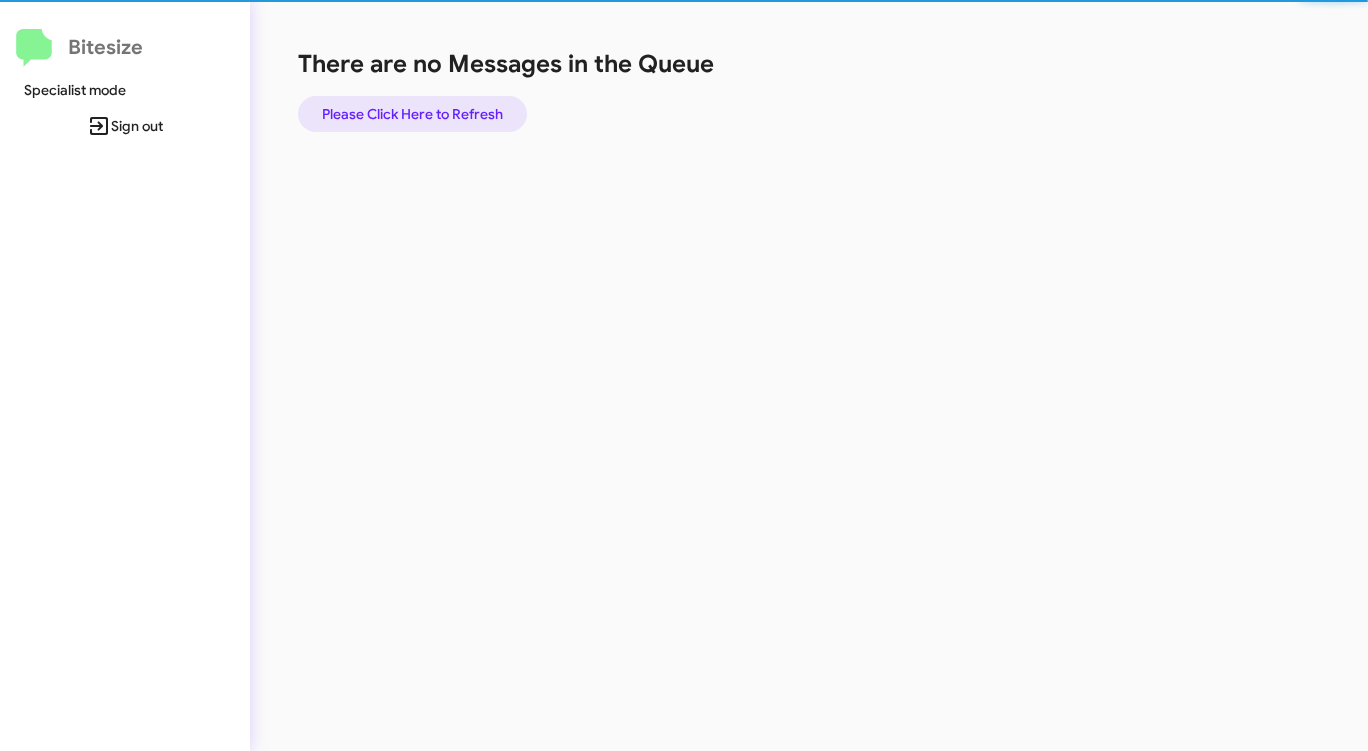 click on "Please Click Here to Refresh" 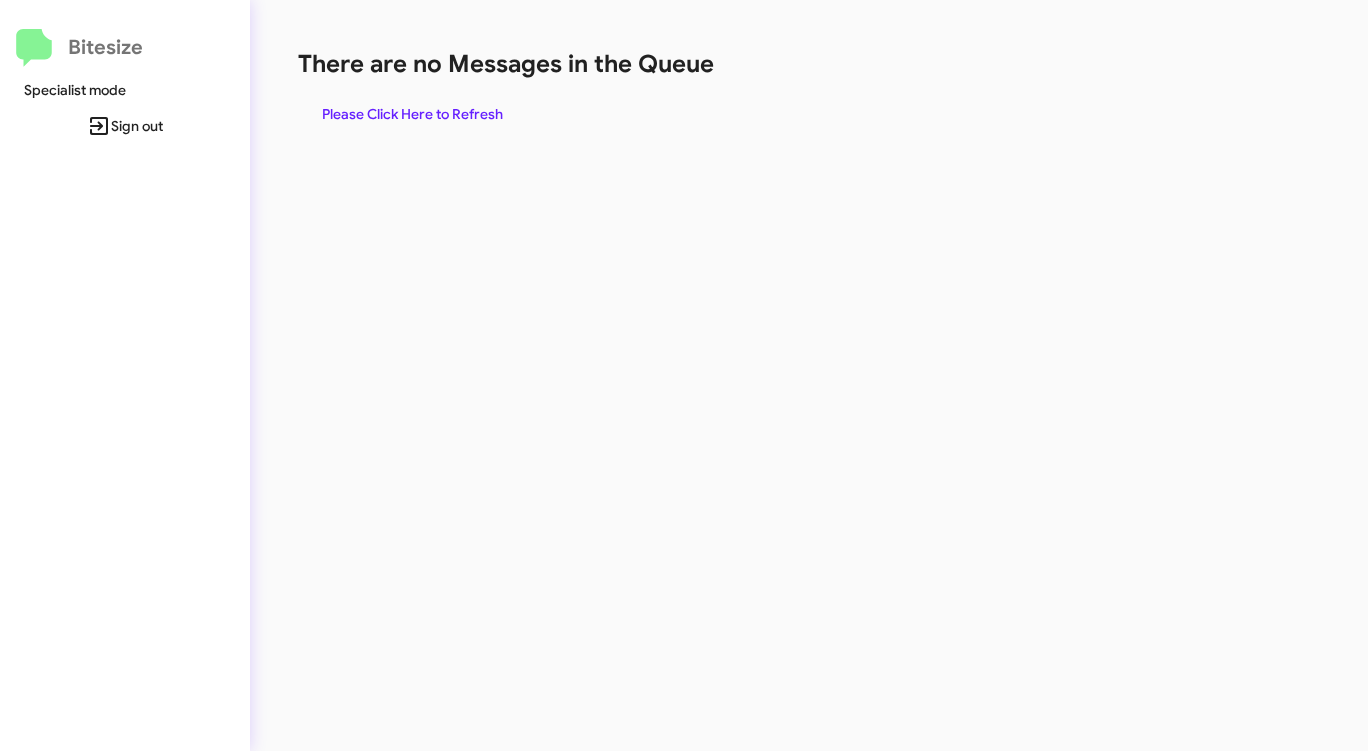 click on "There are no Messages in the Queue  Please Click Here to Refresh" 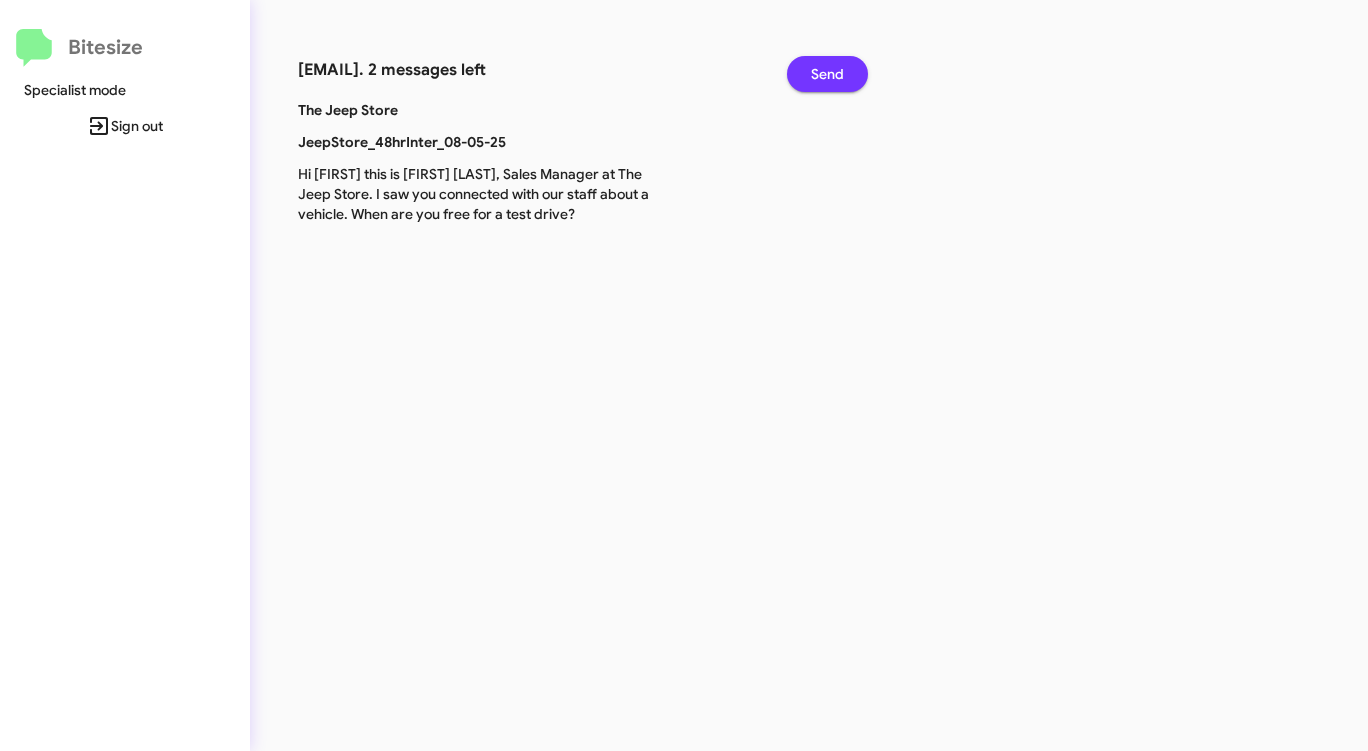 click on "Send" 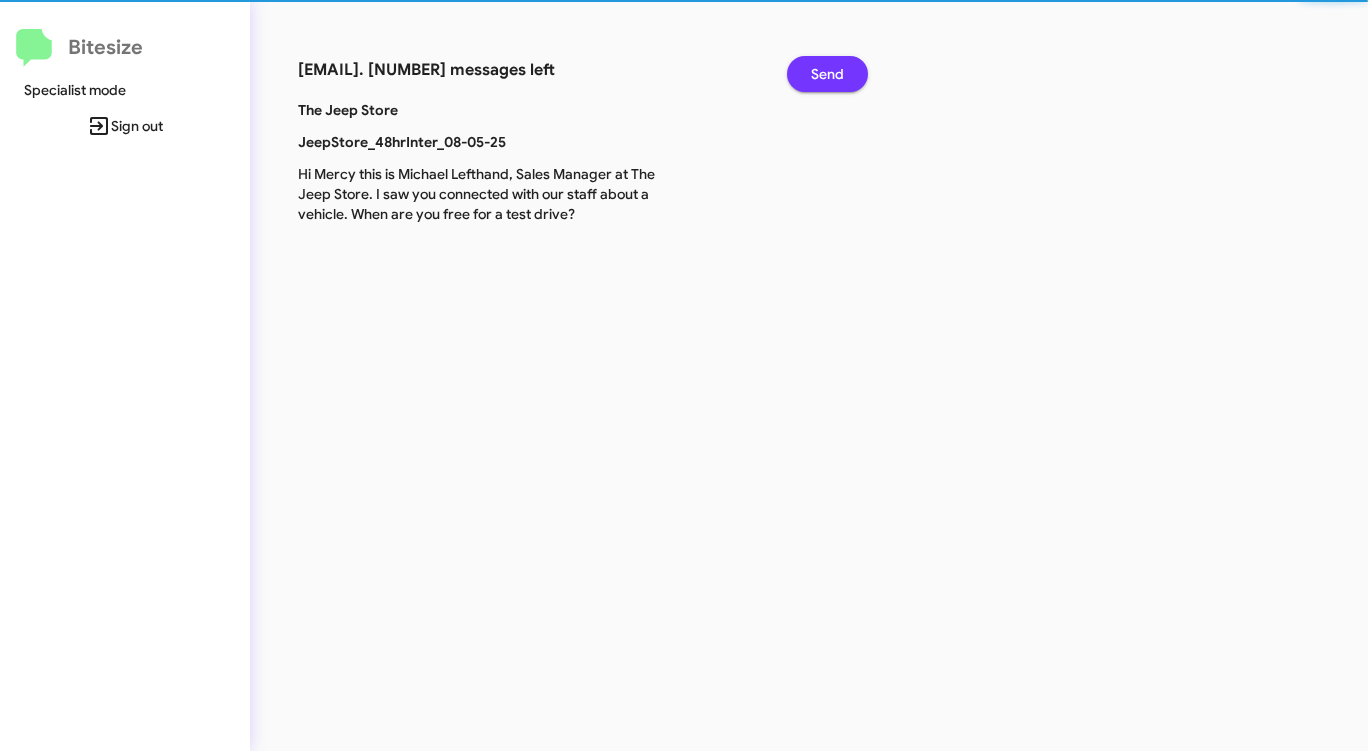 click on "Send" 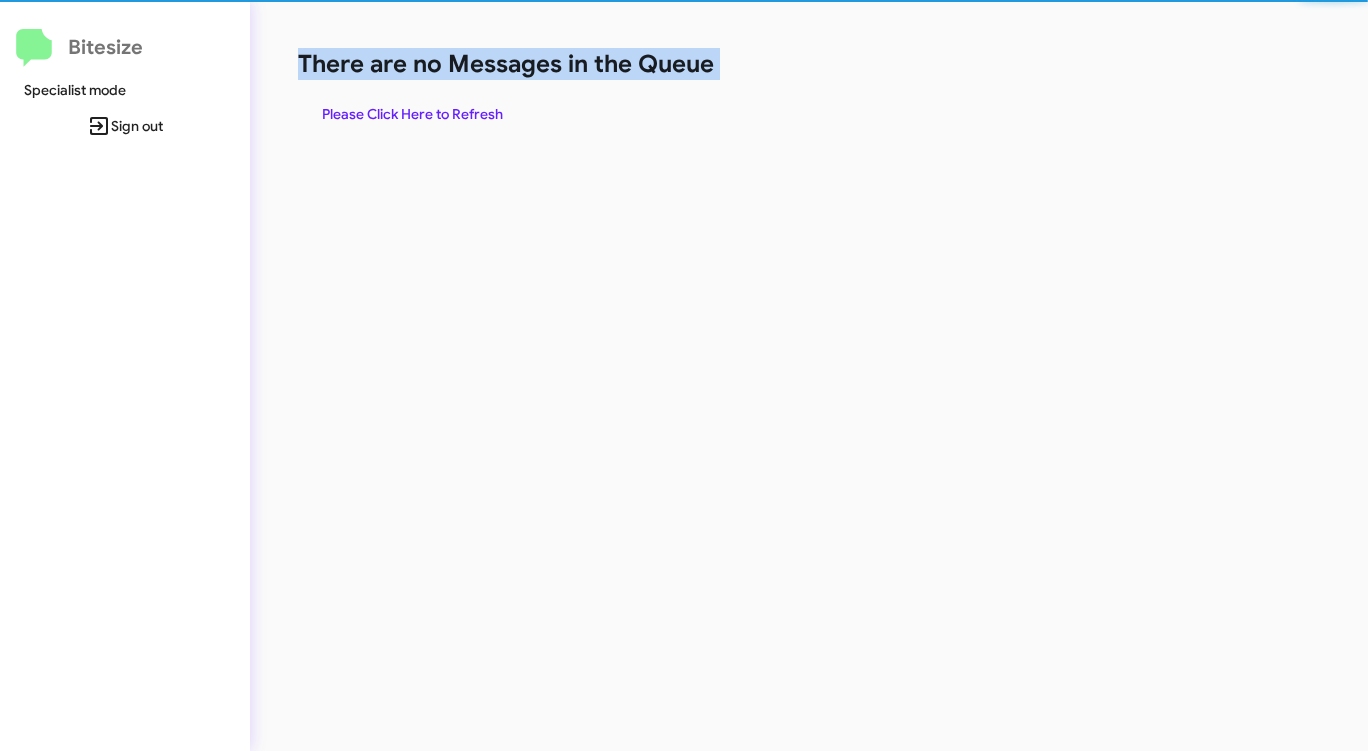click on "There are no Messages in the Queue" 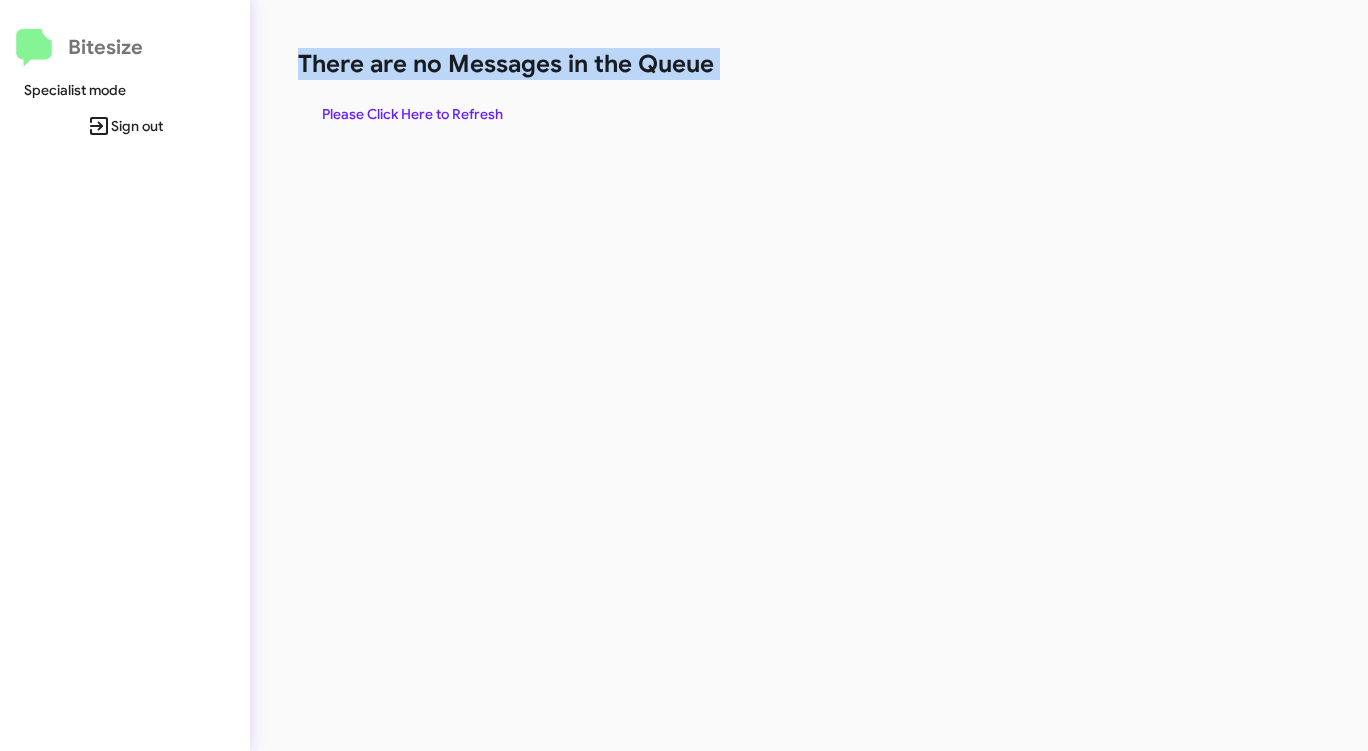 click on "There are no Messages in the Queue  Please Click Here to Refresh" 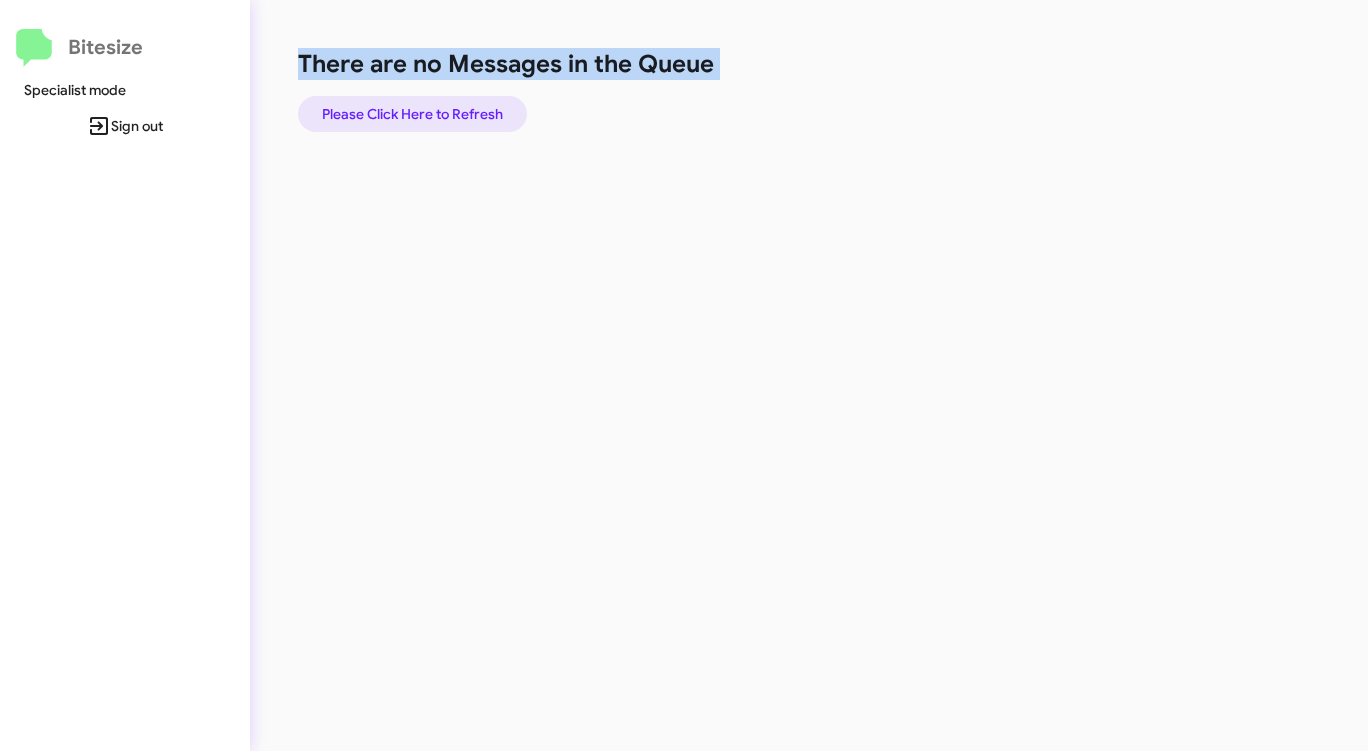 click on "Please Click Here to Refresh" 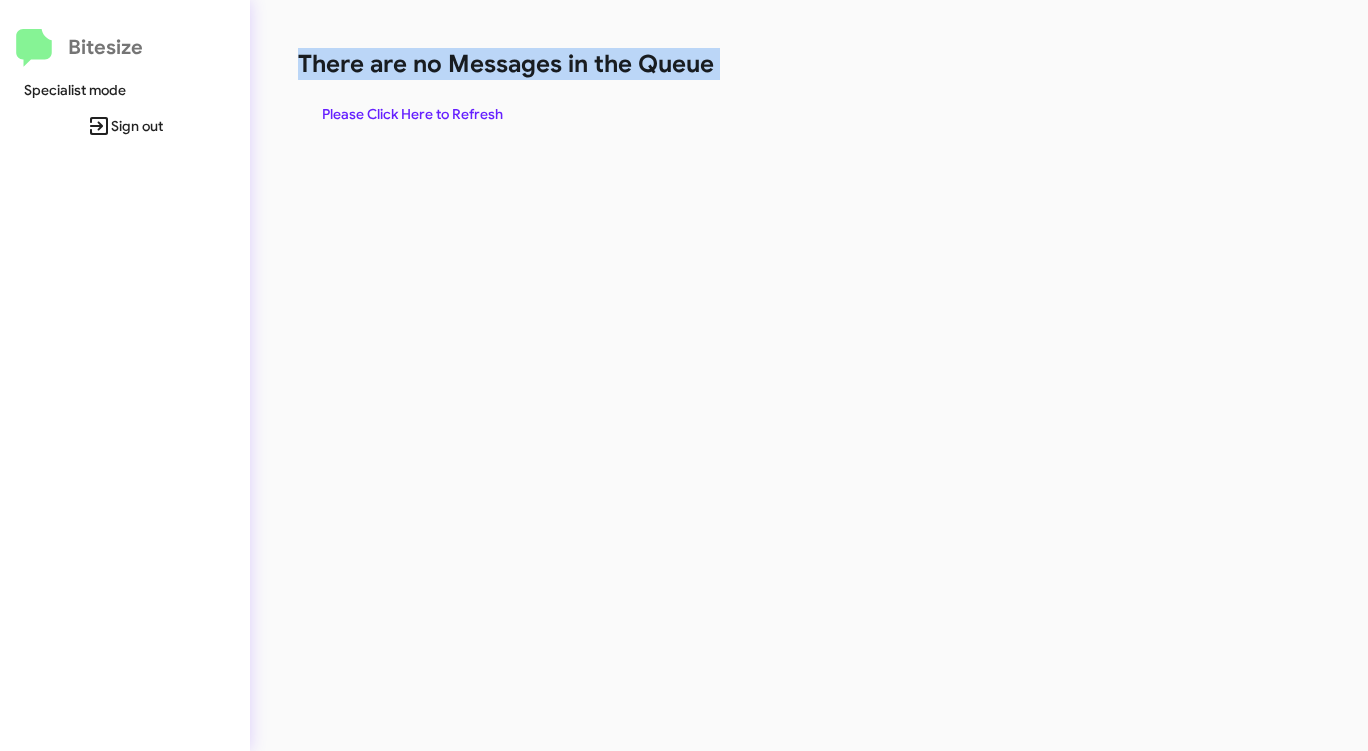 click on "There are no Messages in the Queue  Please Click Here to Refresh" 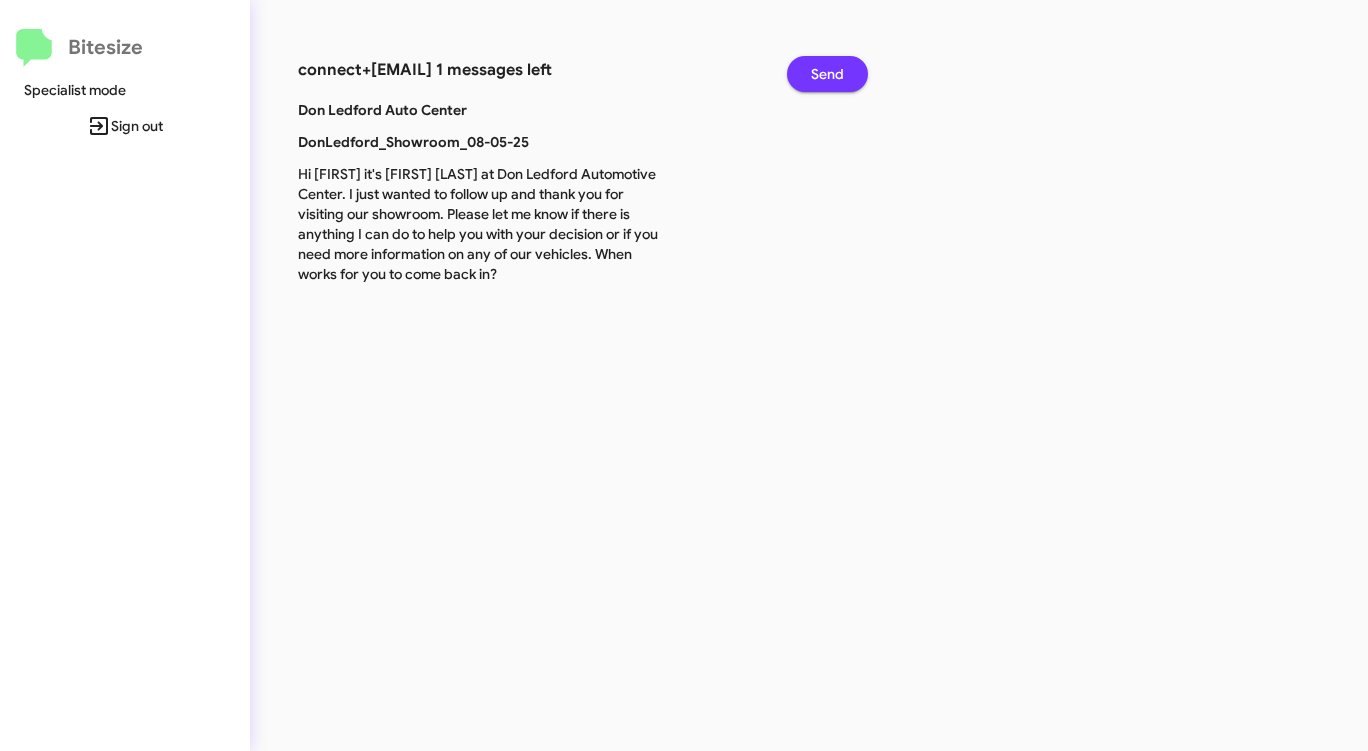 click on "Send" 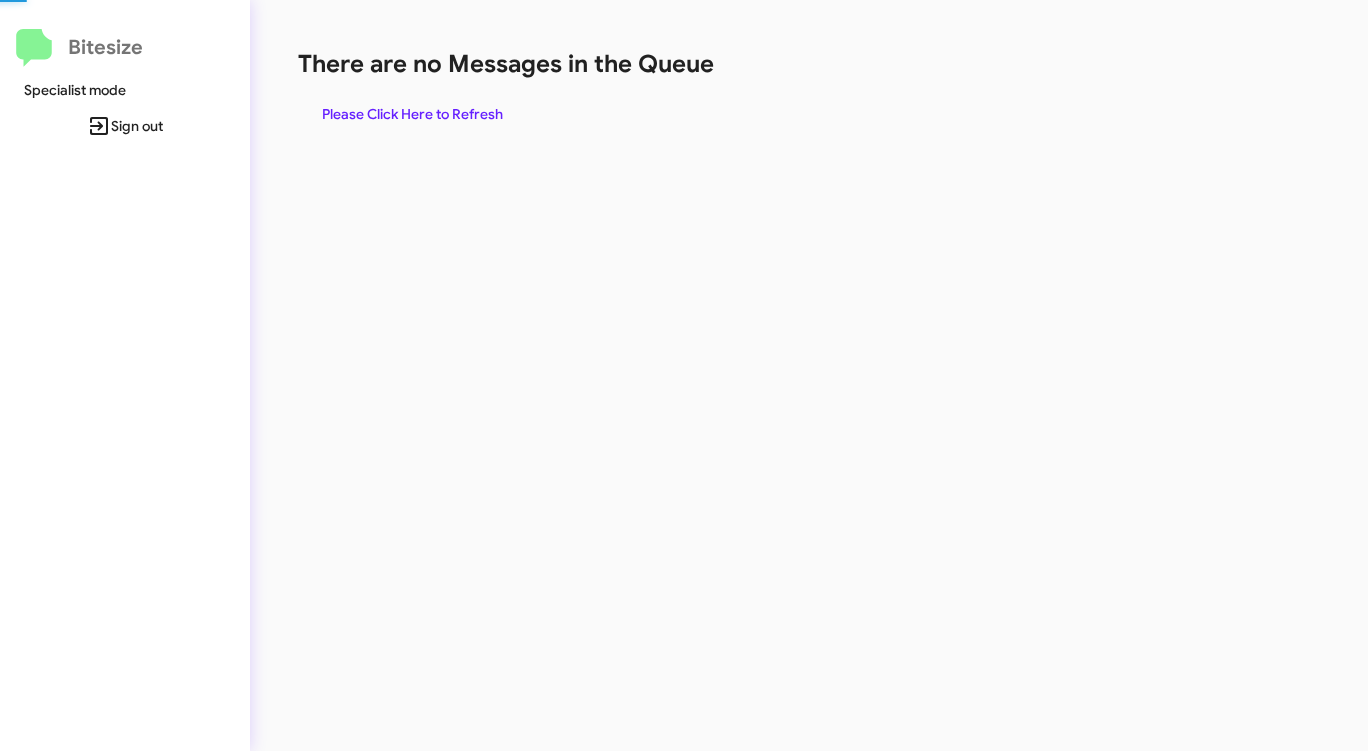 click on "There are no Messages in the Queue" 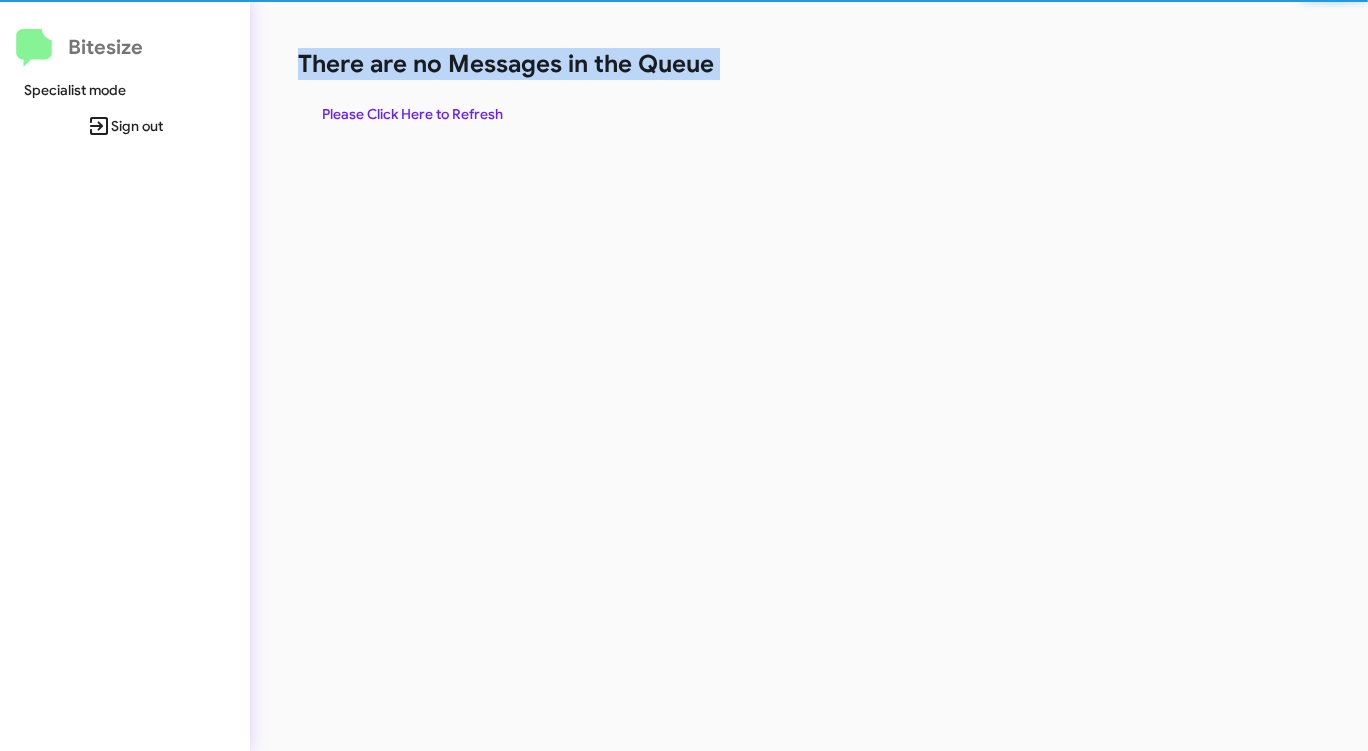 click on "There are no Messages in the Queue" 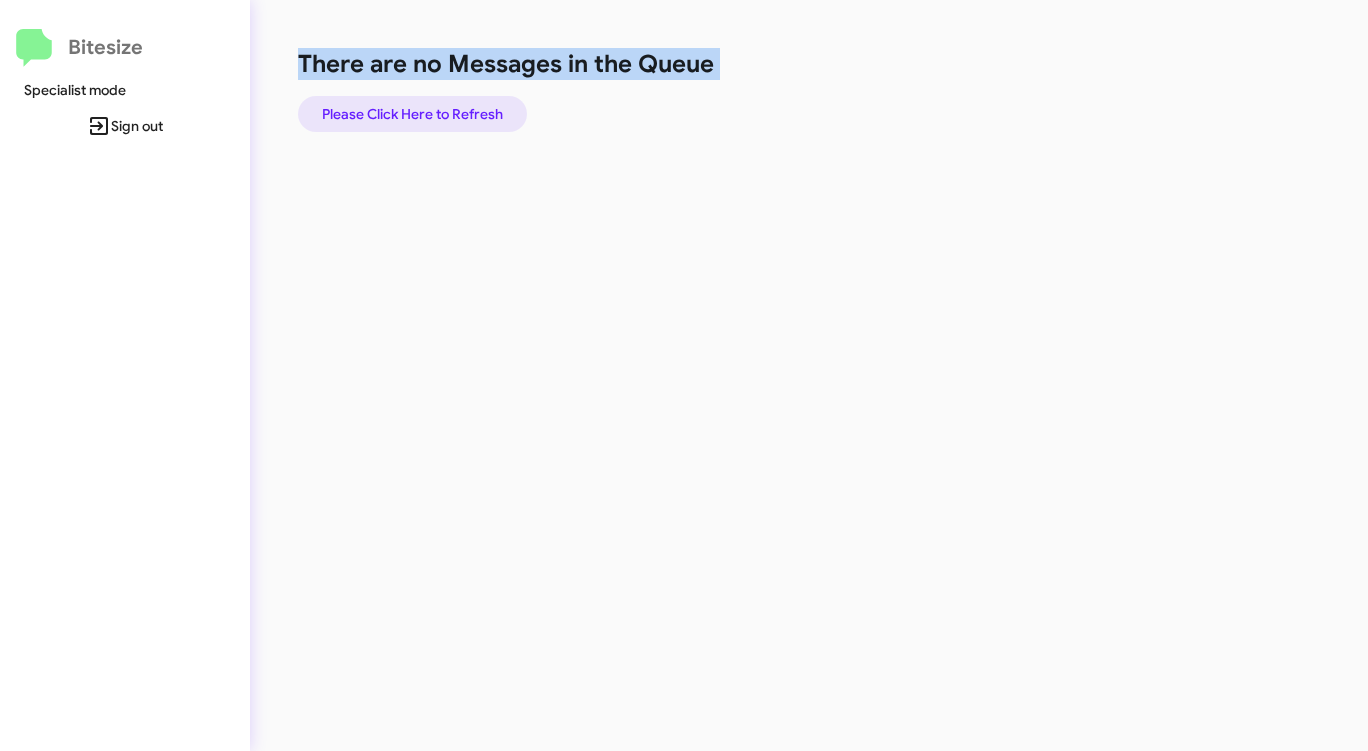 click on "Please Click Here to Refresh" 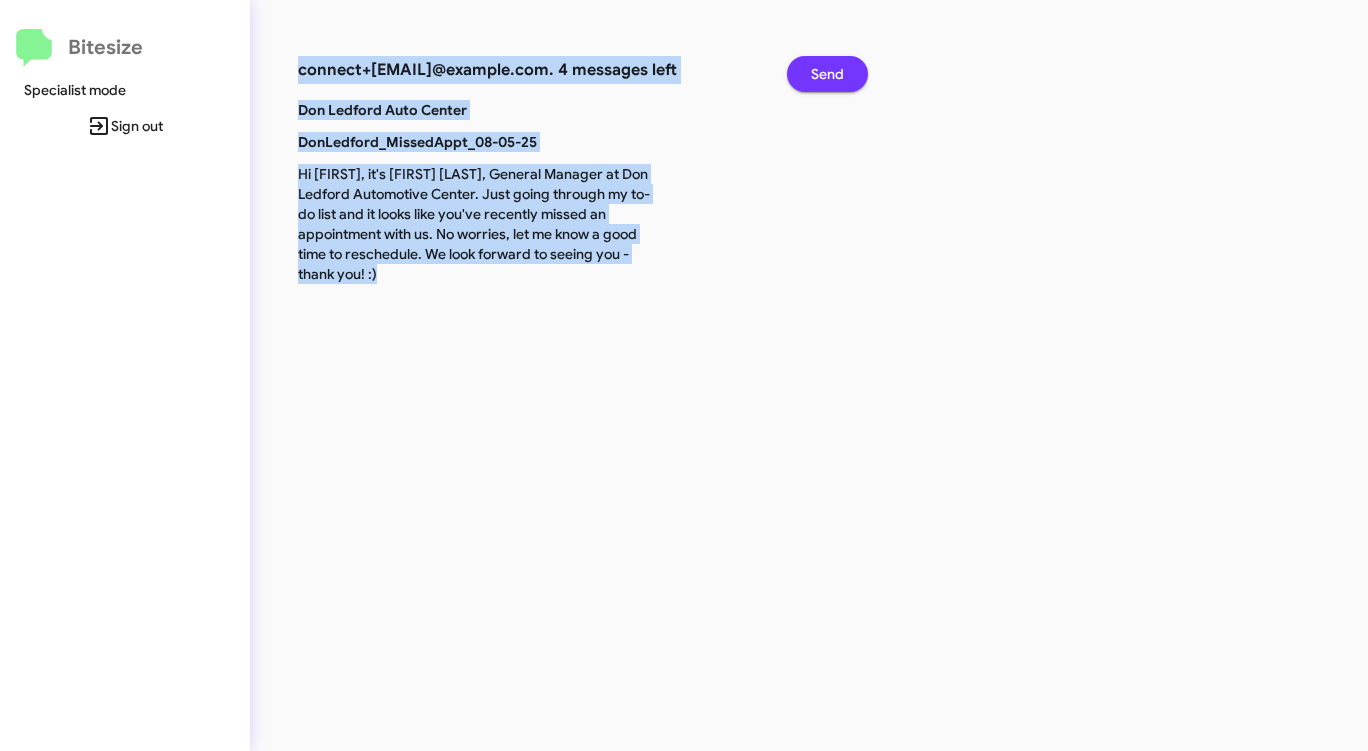 click on "Send" 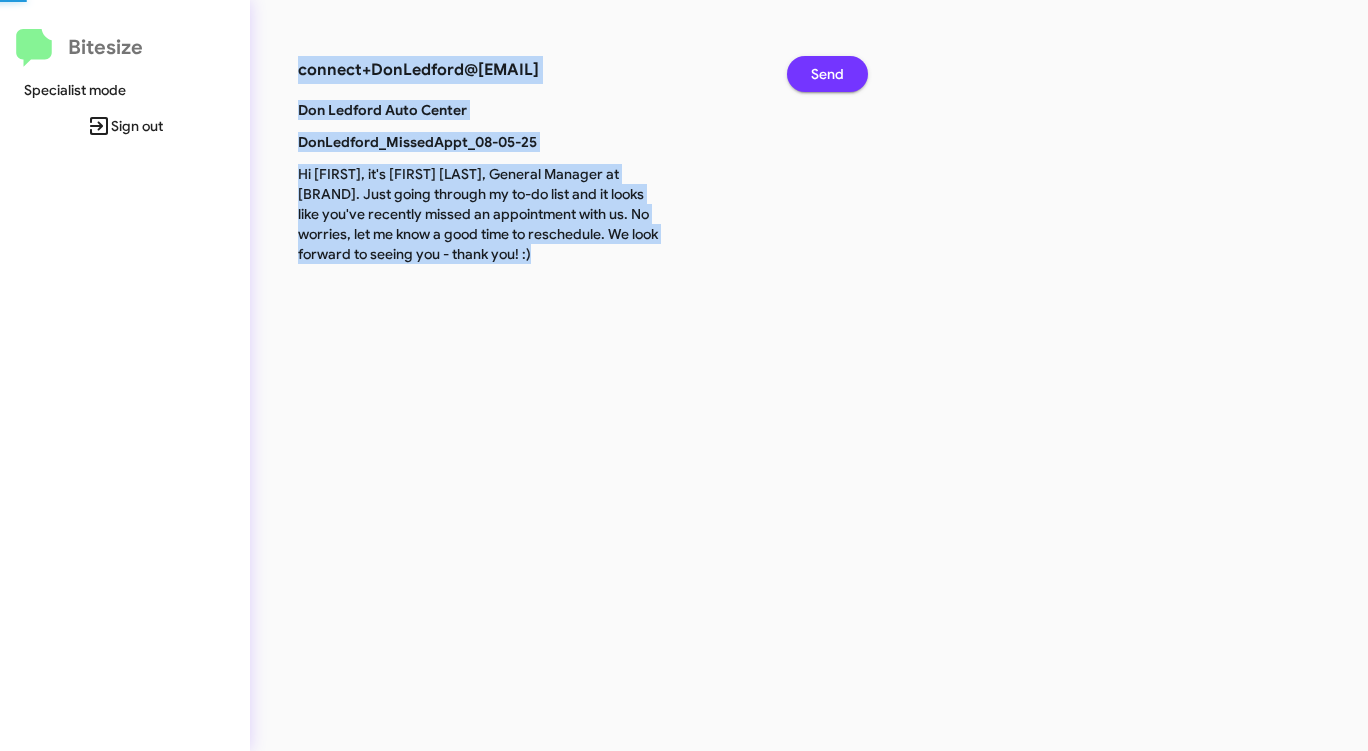 click on "Send" 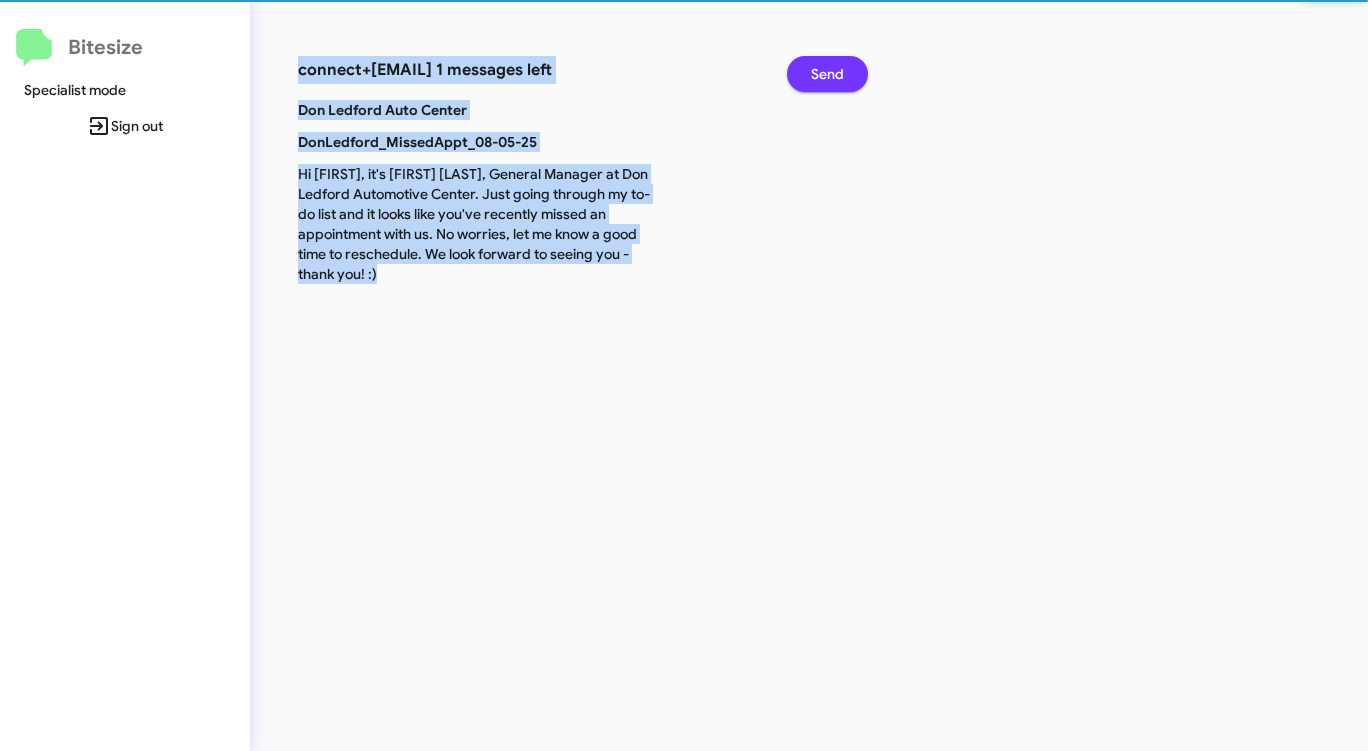 click on "Send" 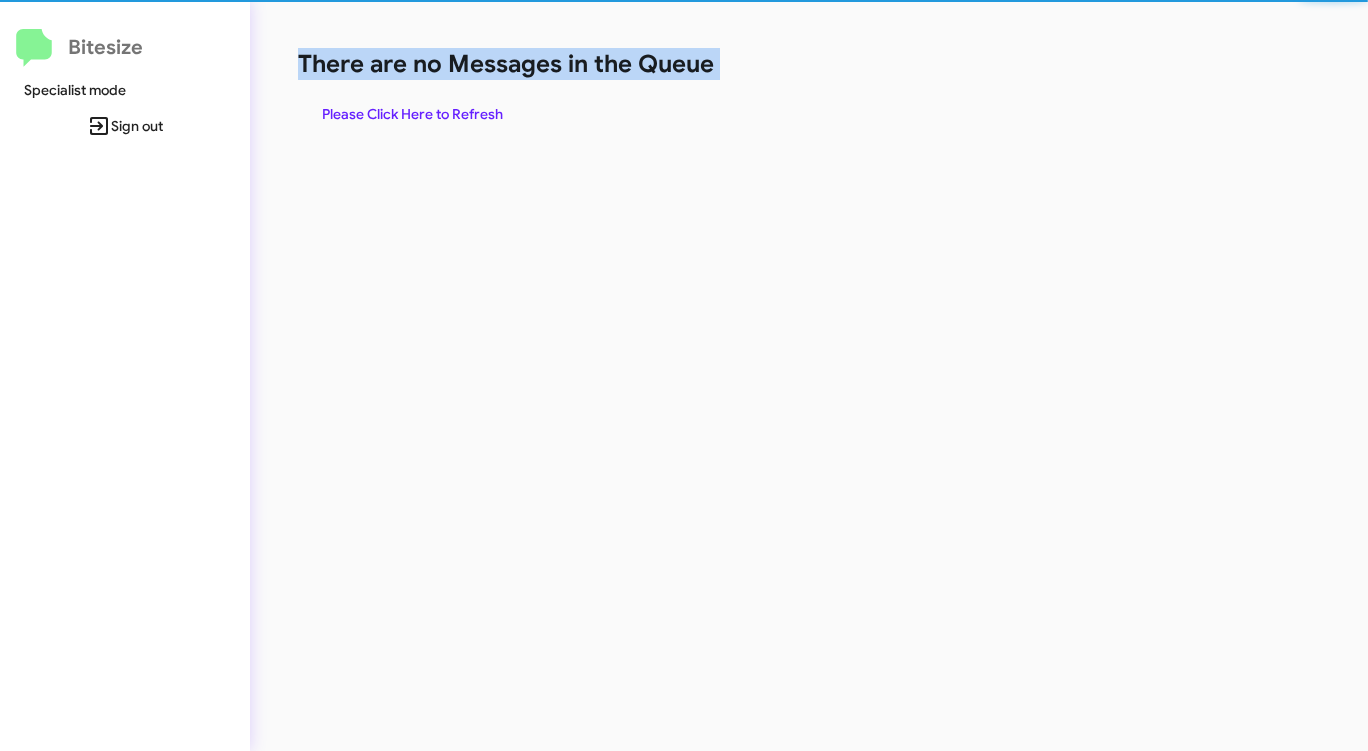 click on "There are no Messages in the Queue" 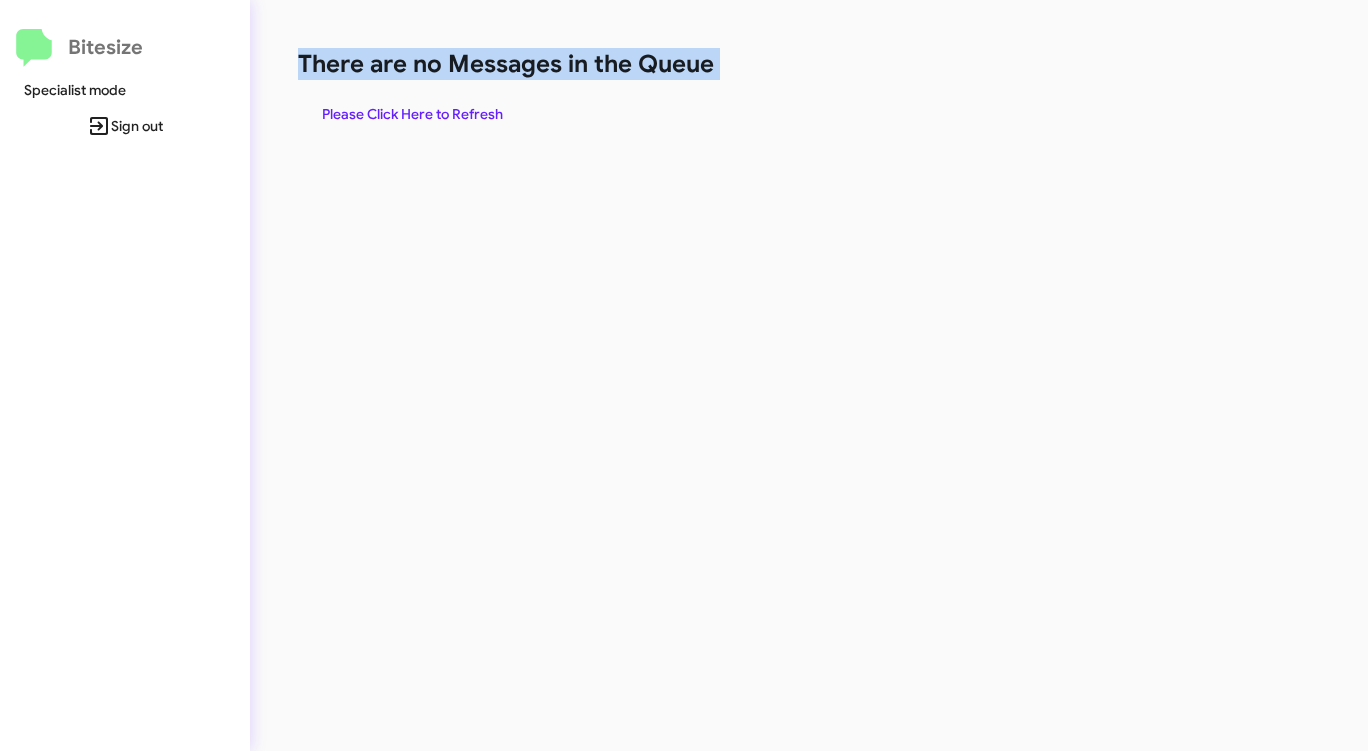 click on "There are no Messages in the Queue" 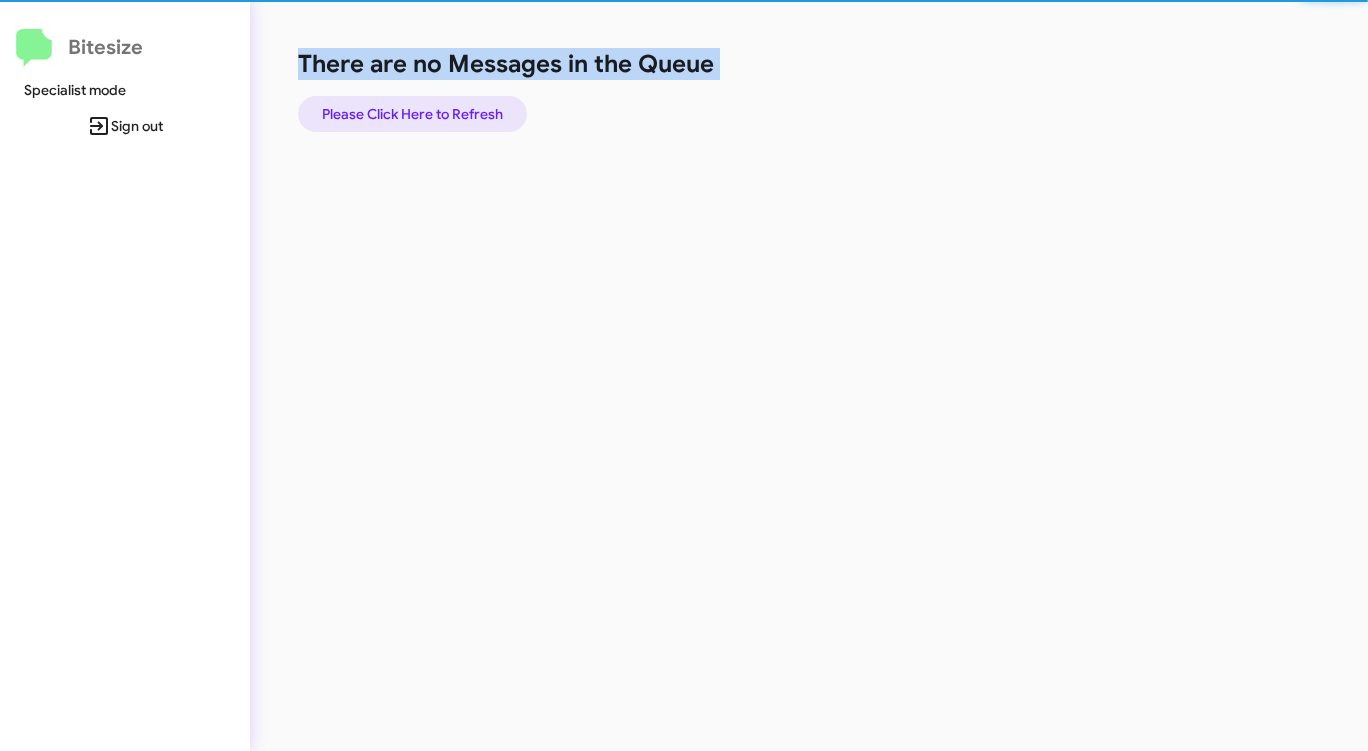 click on "Please Click Here to Refresh" 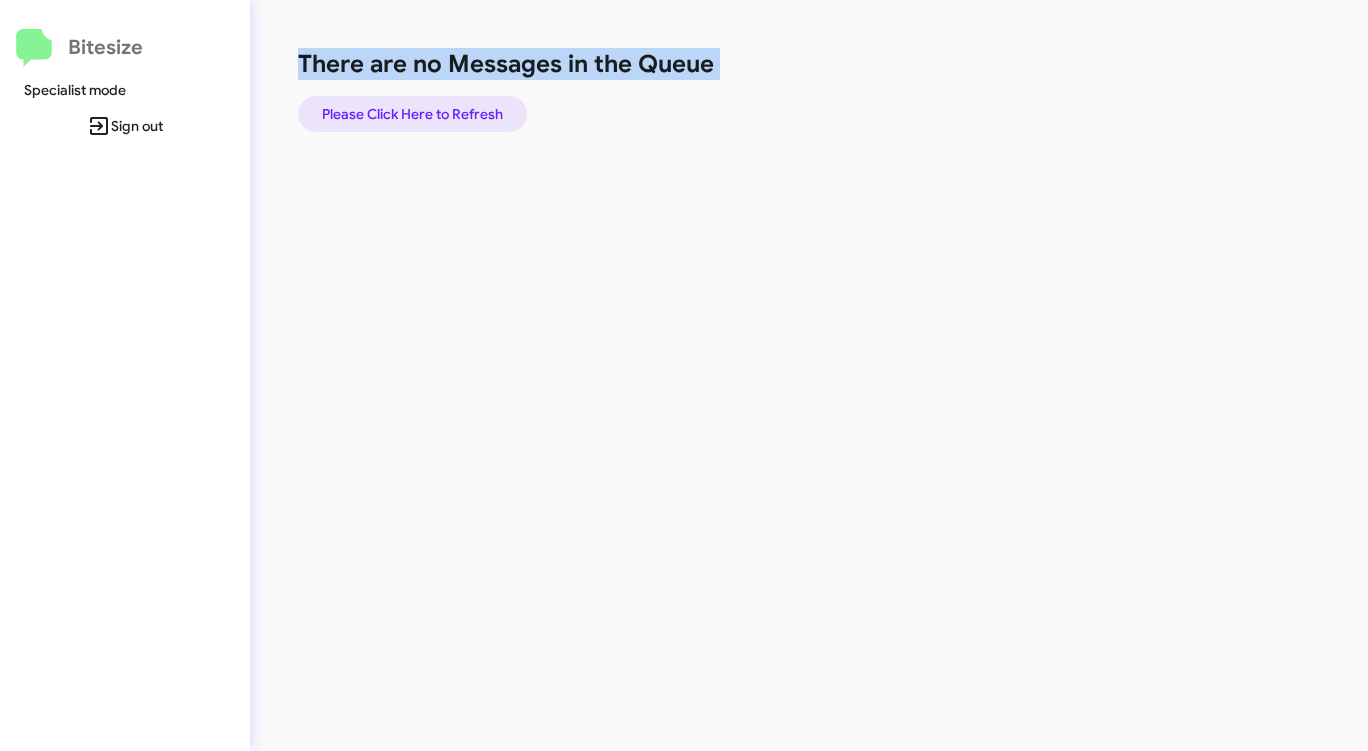 click on "Please Click Here to Refresh" 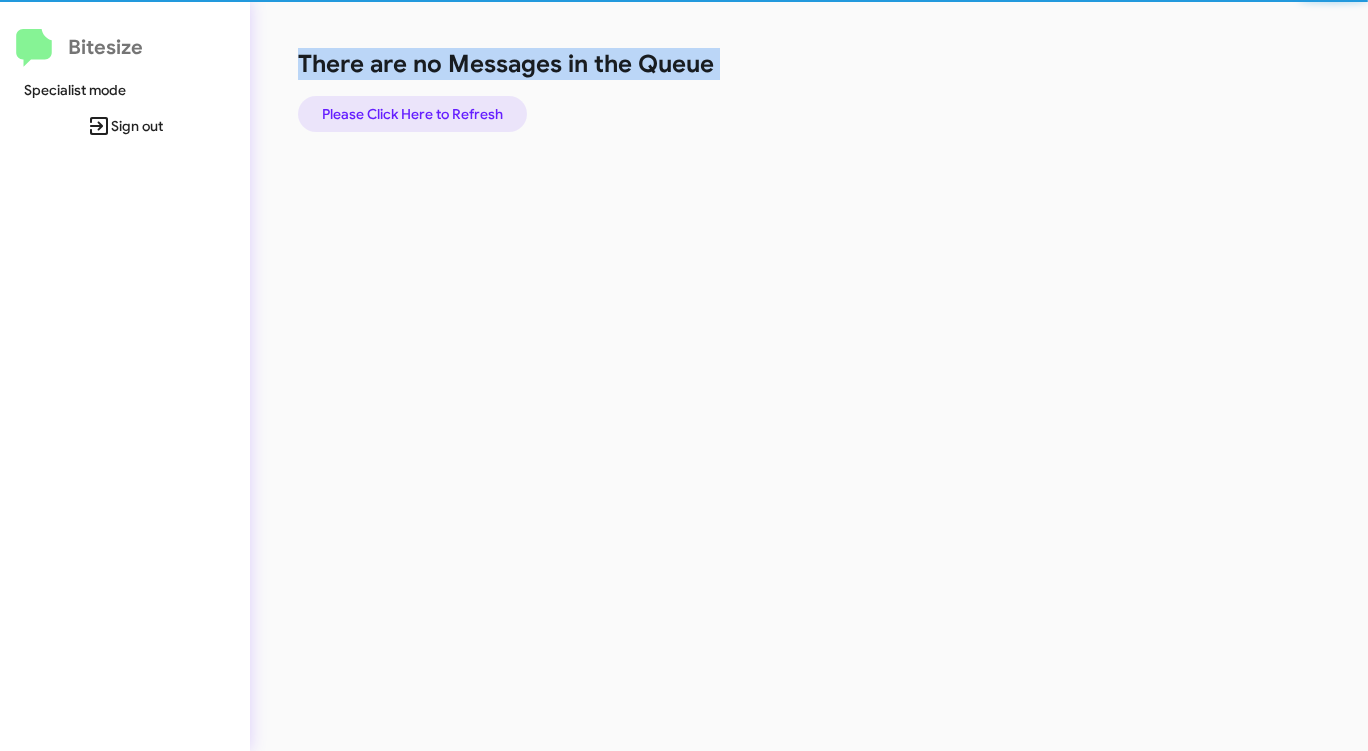 click on "Please Click Here to Refresh" 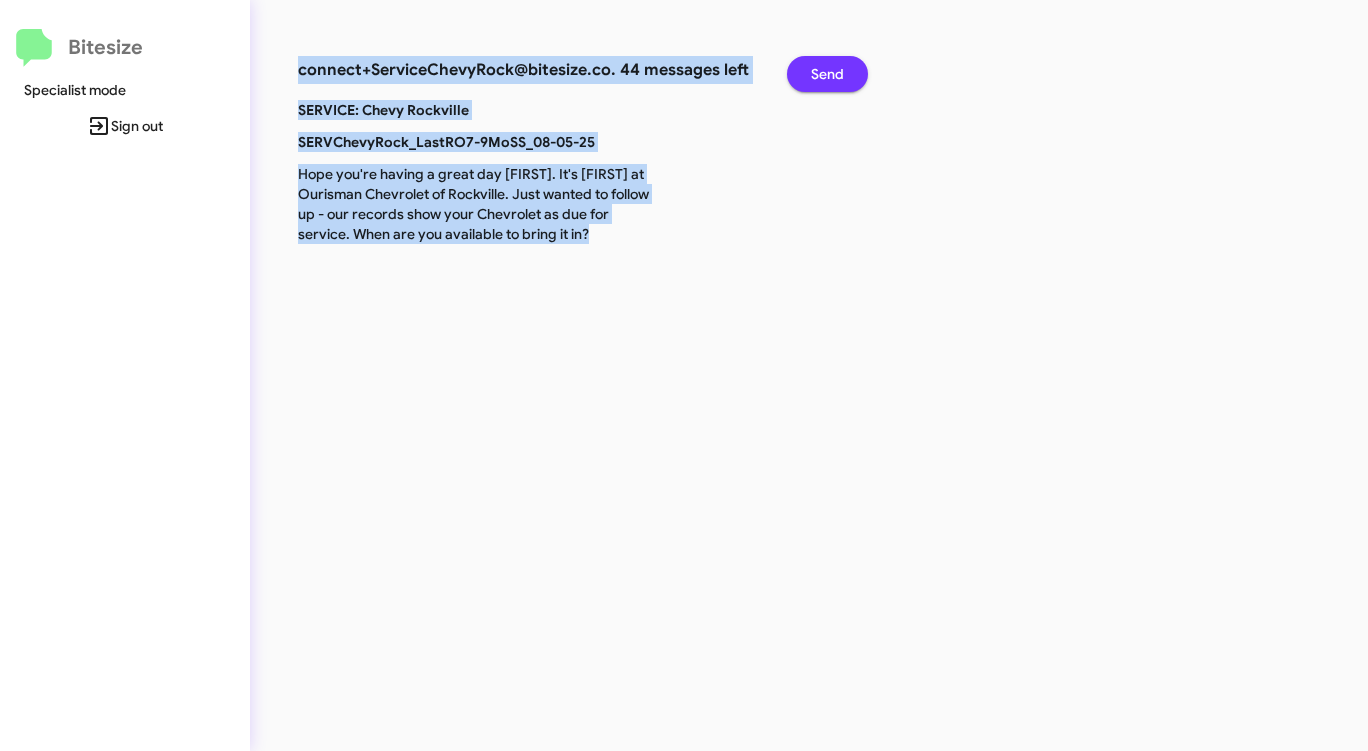 click on "Send" 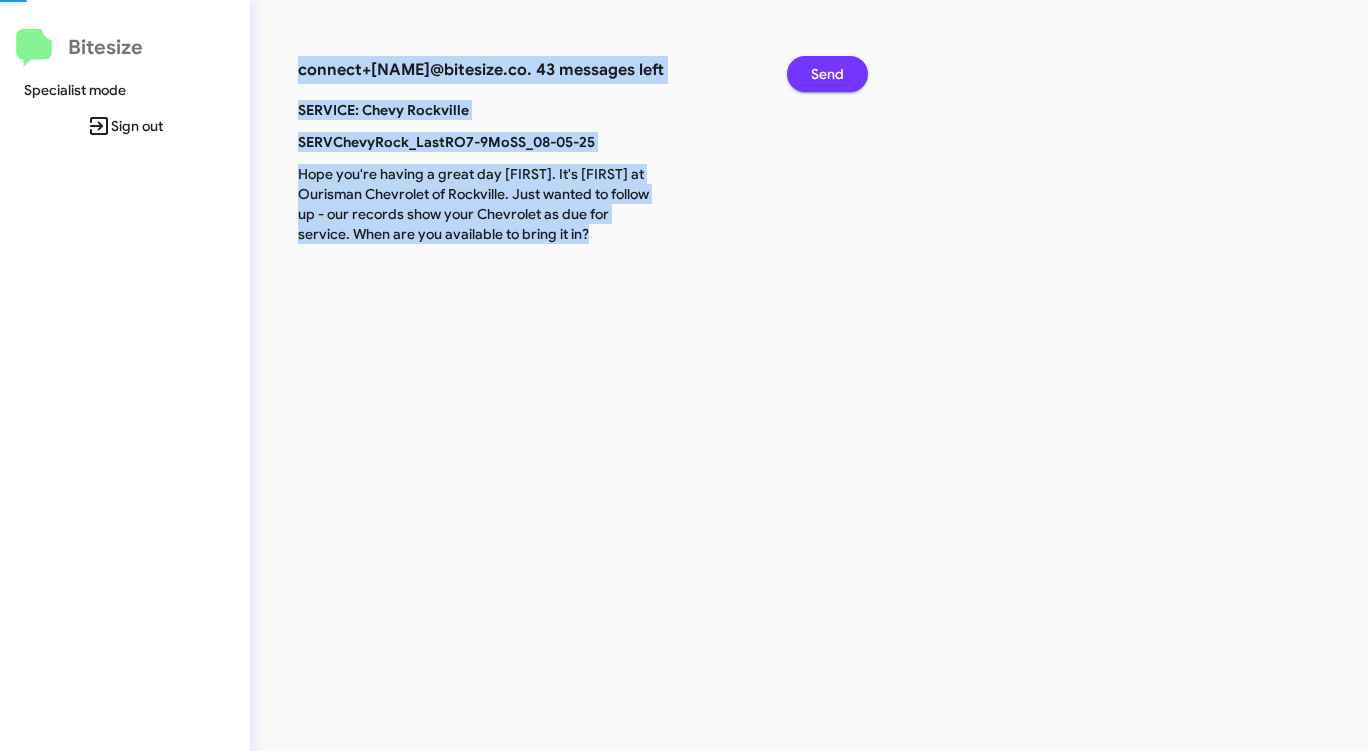 click on "Send" 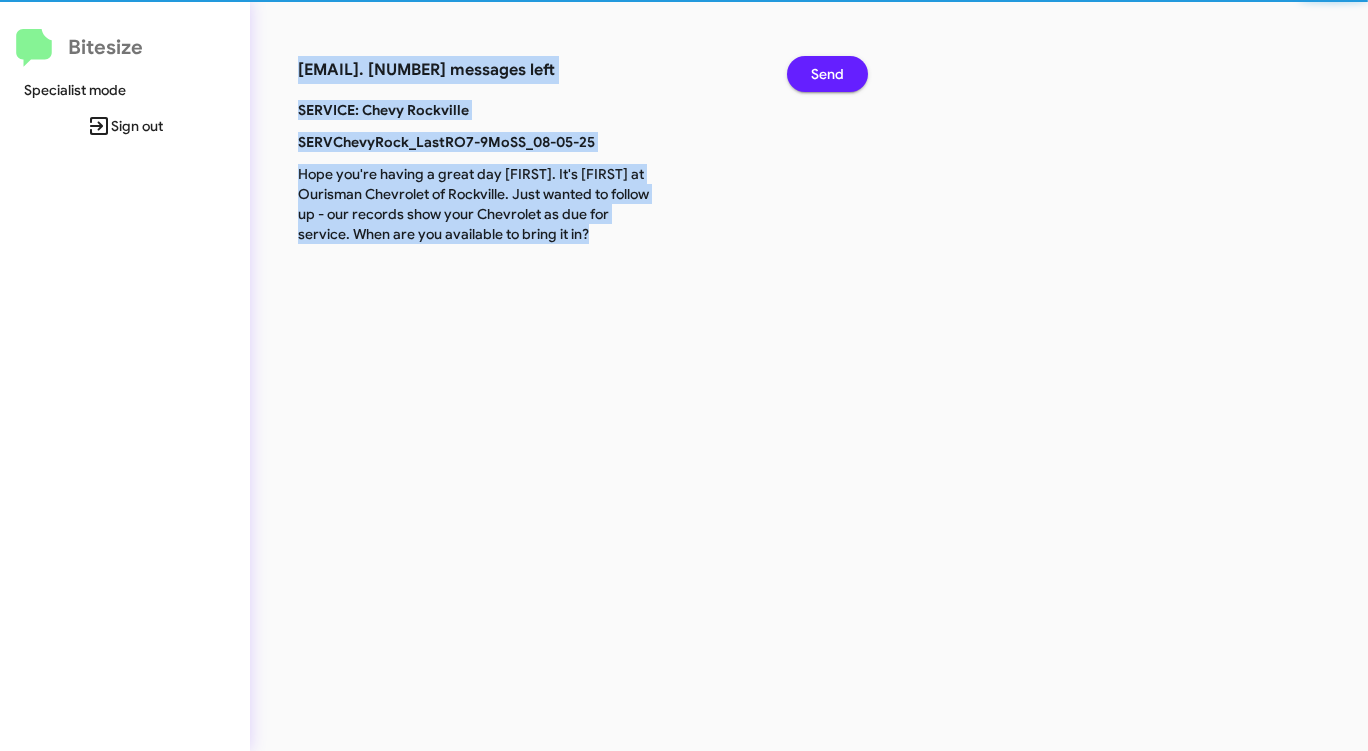 click on "Send" 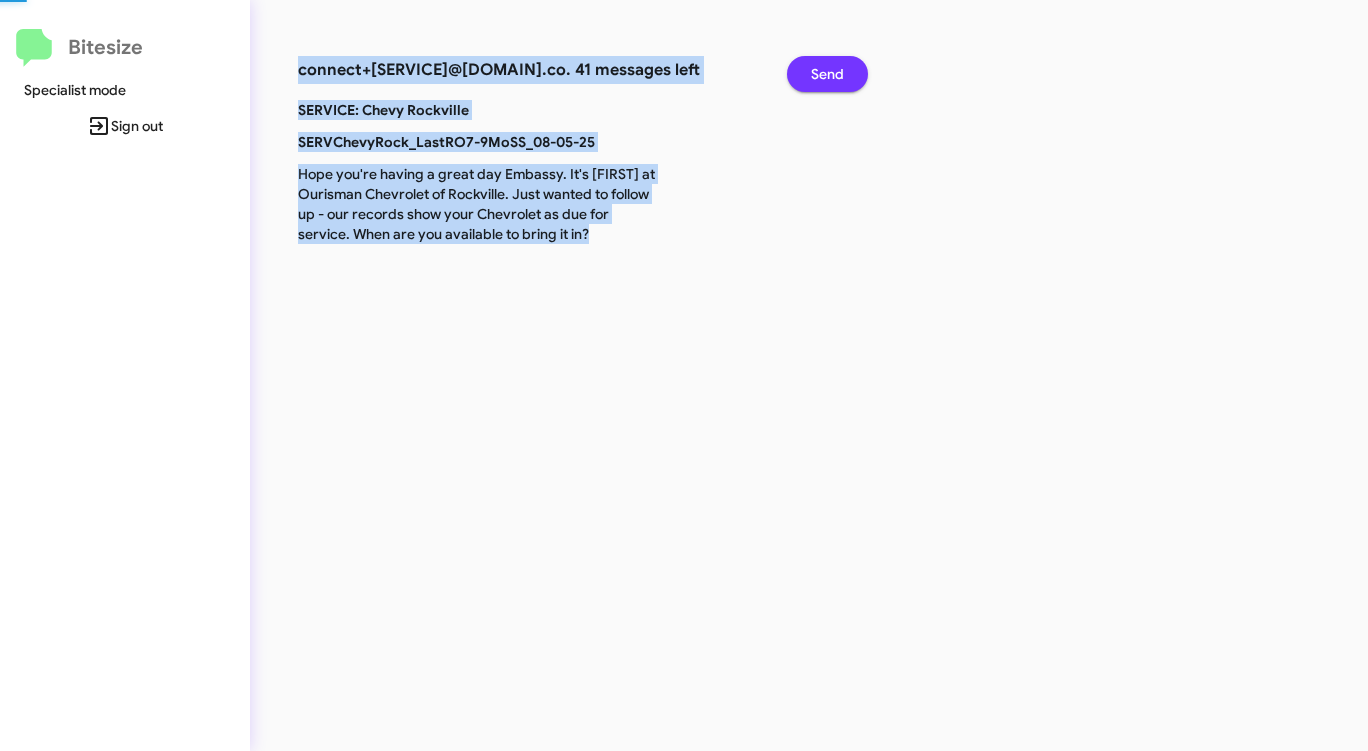 click on "Send" 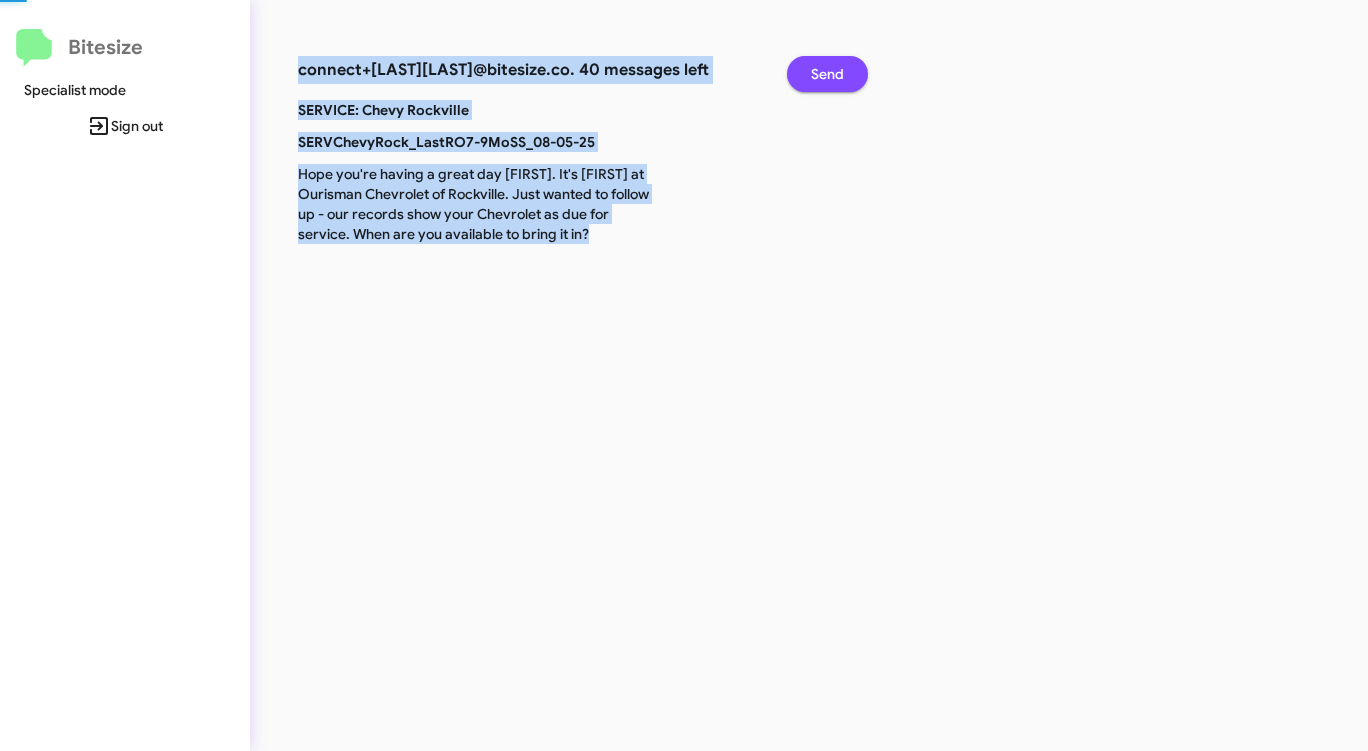 click on "Send" 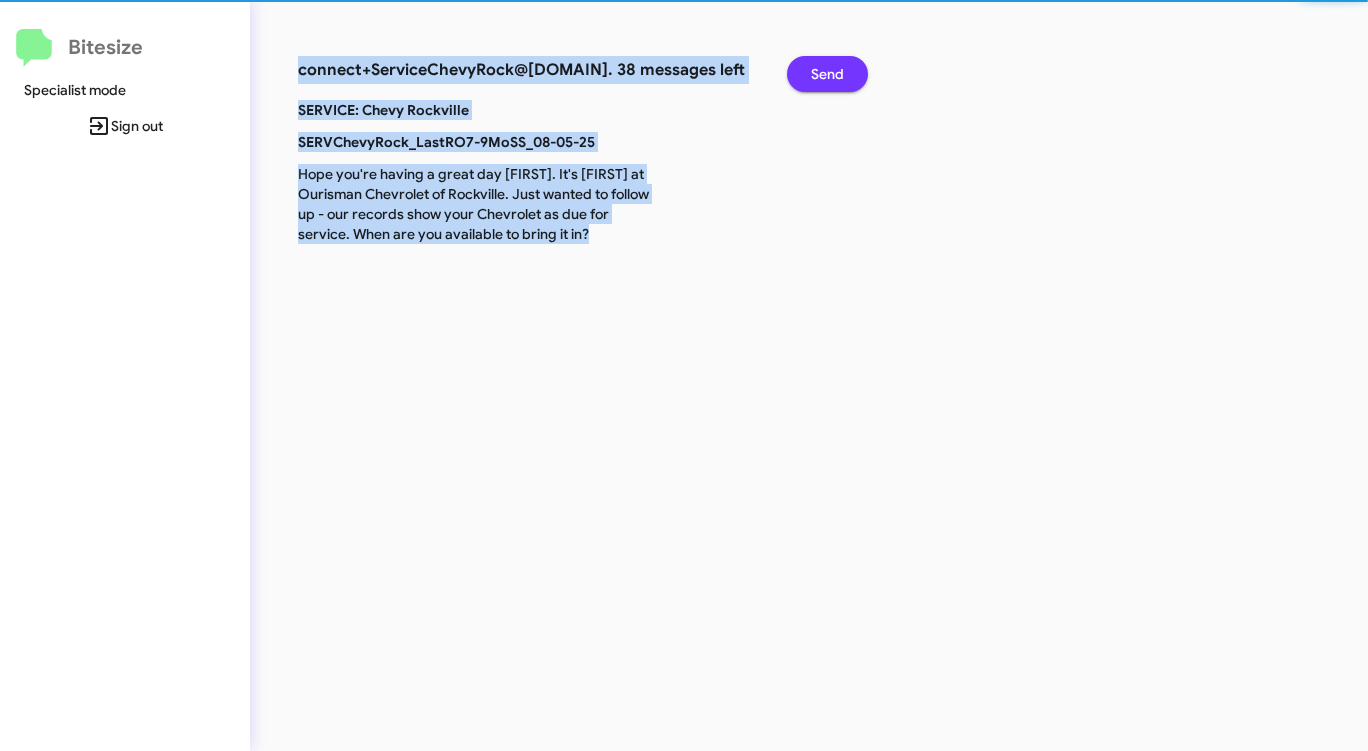 click on "Send" 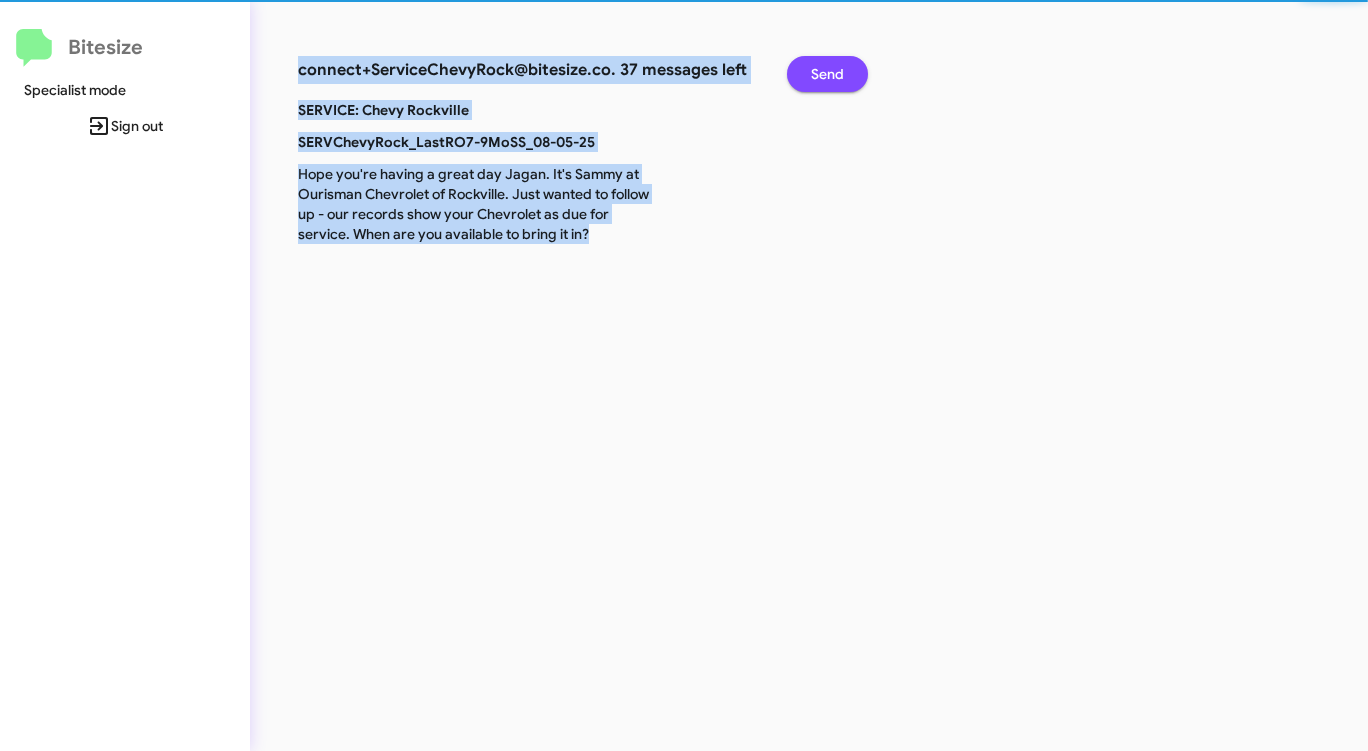 click on "Send" 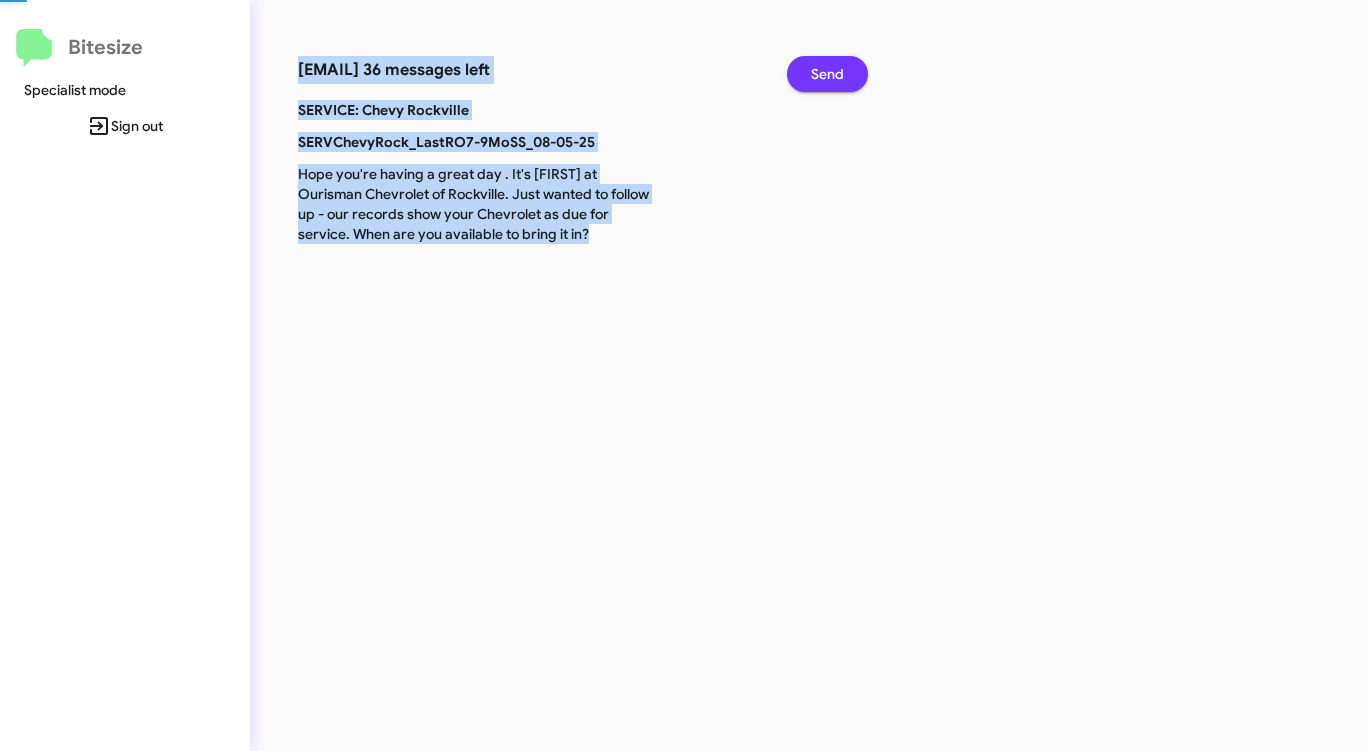 click on "Send" 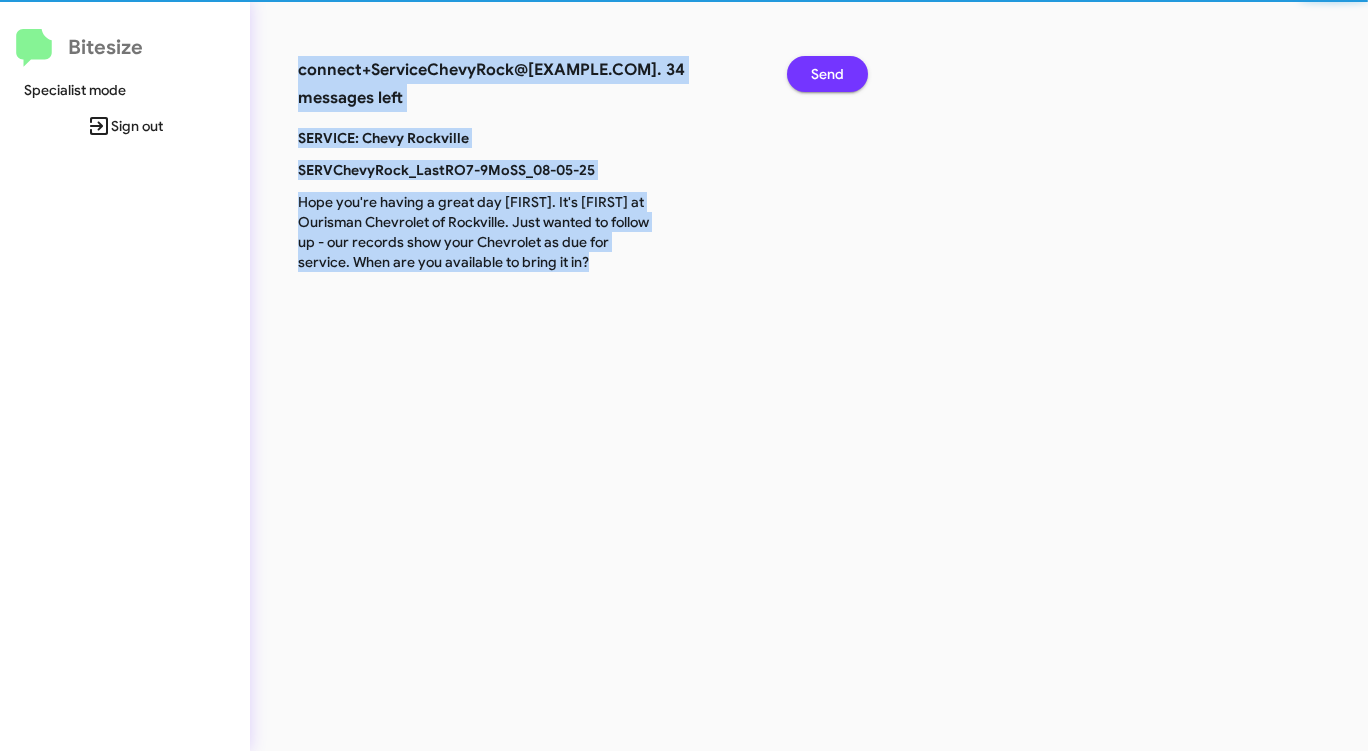 click on "Send" 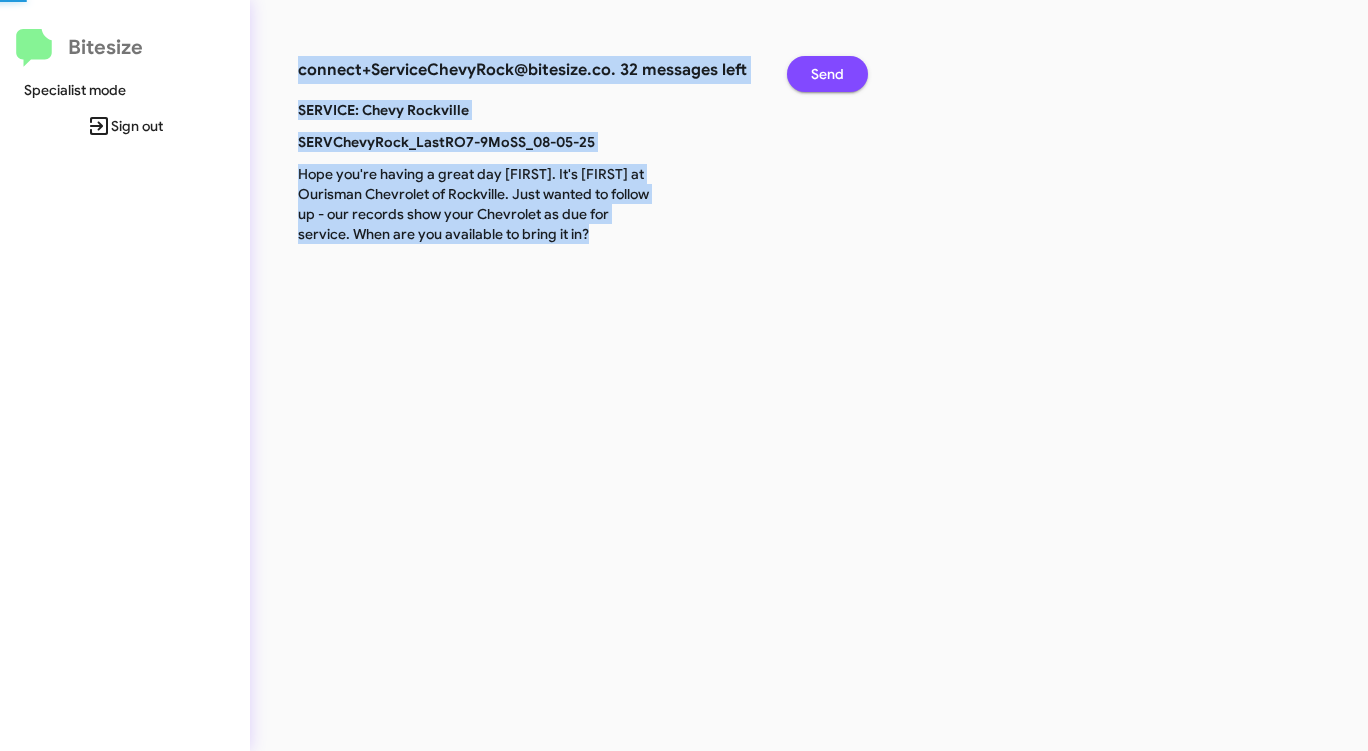 click on "Send" 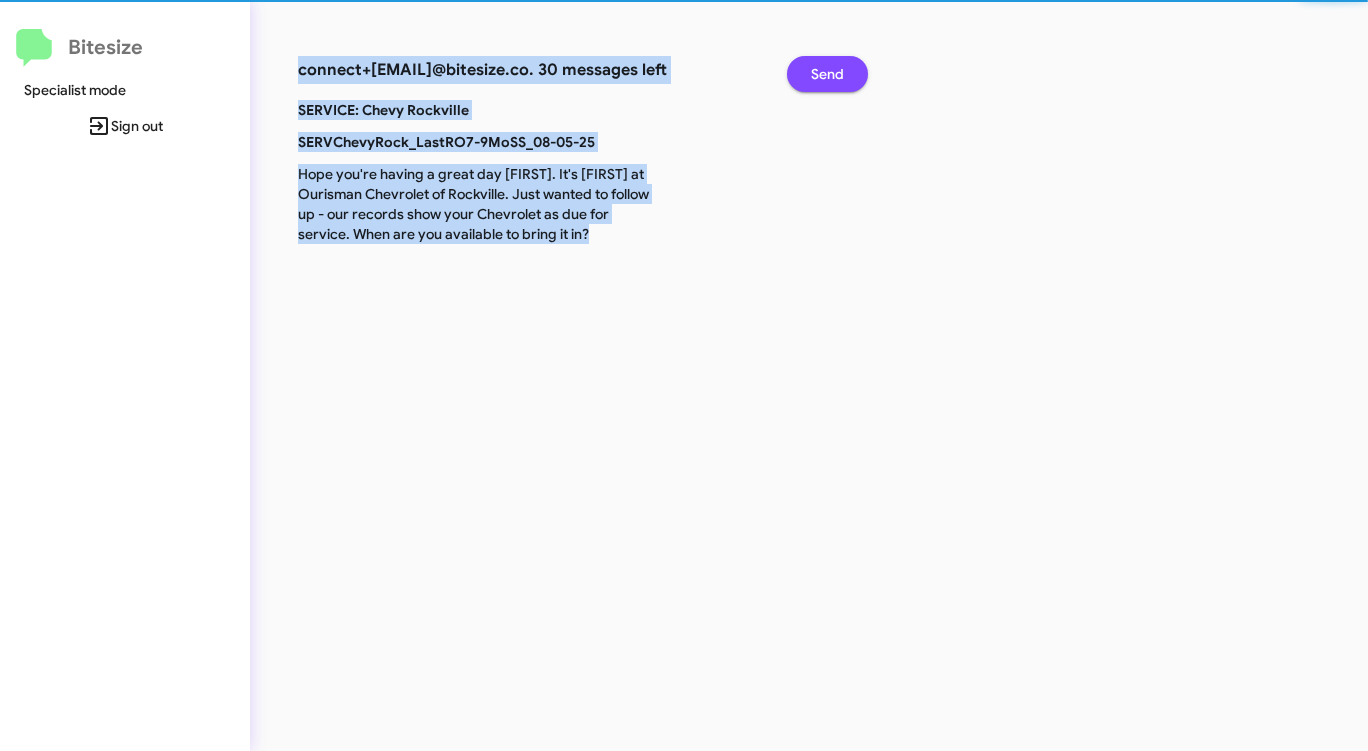 click on "Send" 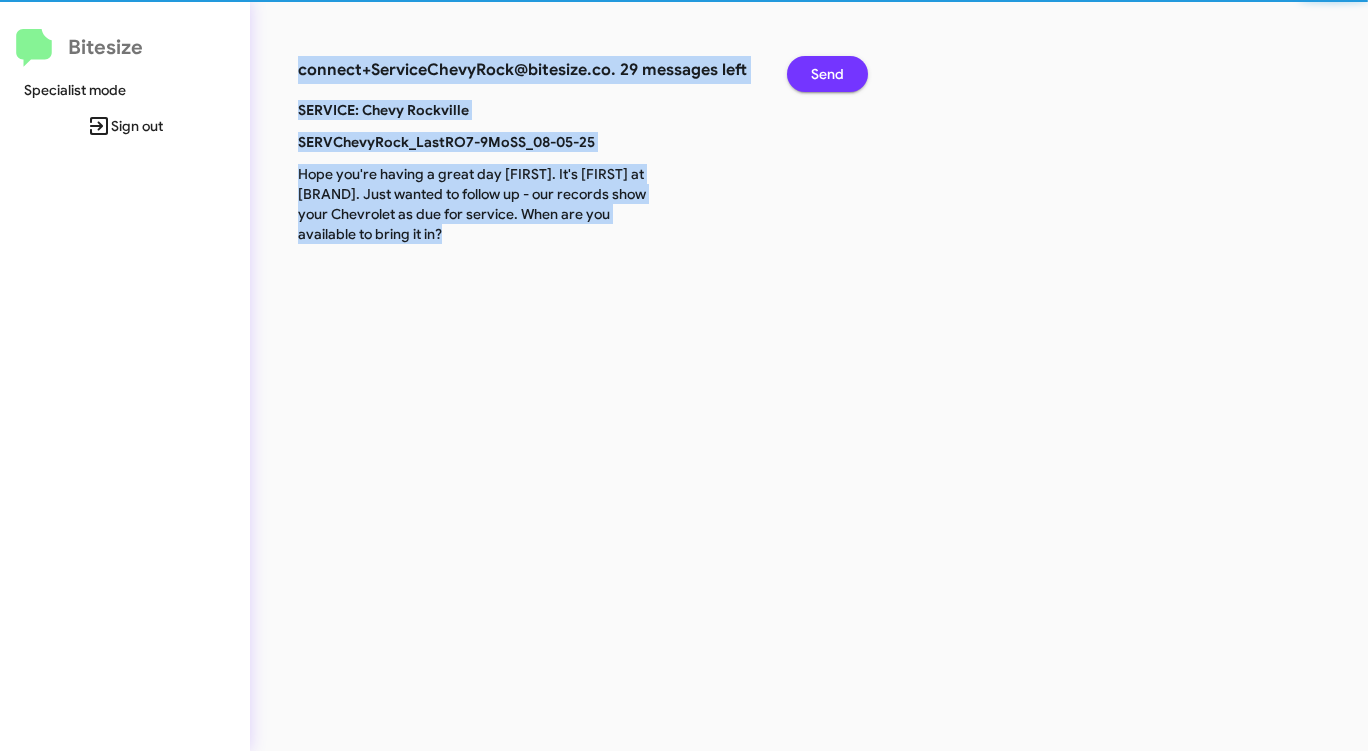 click on "Send" 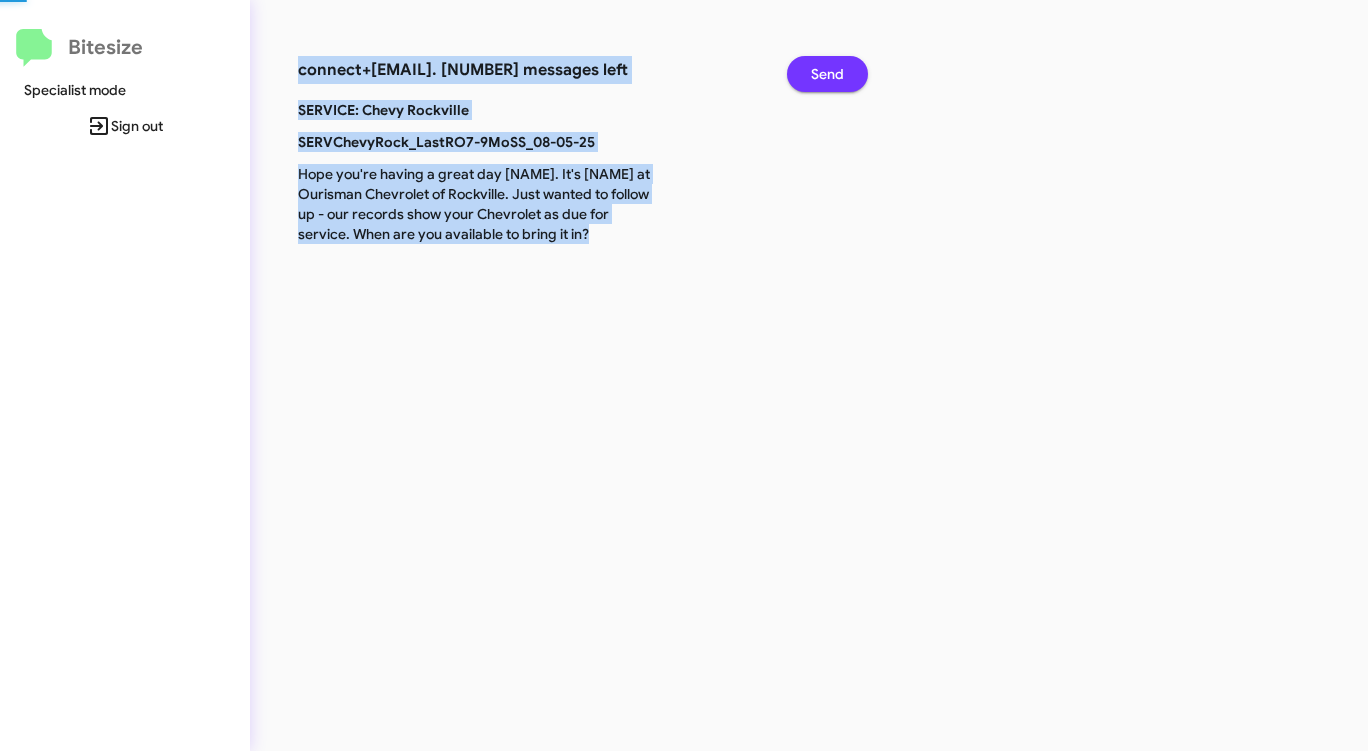 click on "Send" 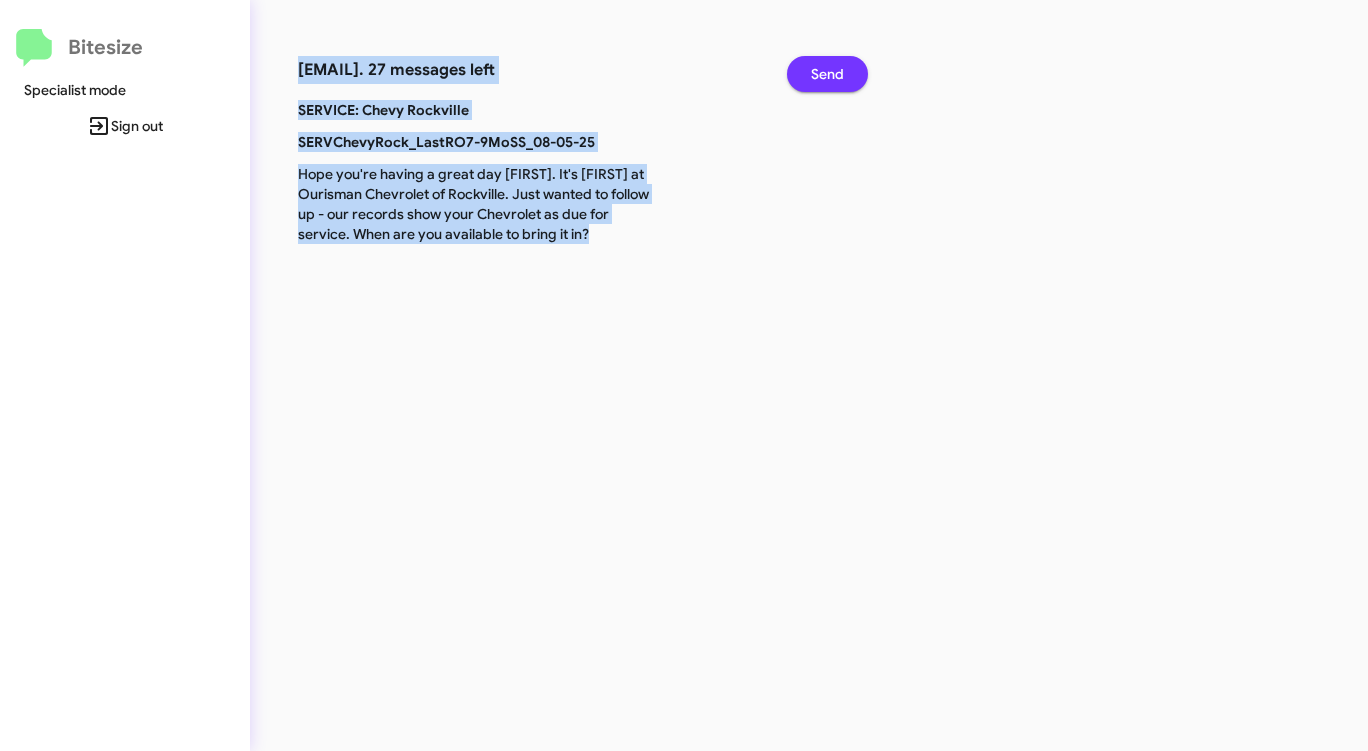 click on "Send" 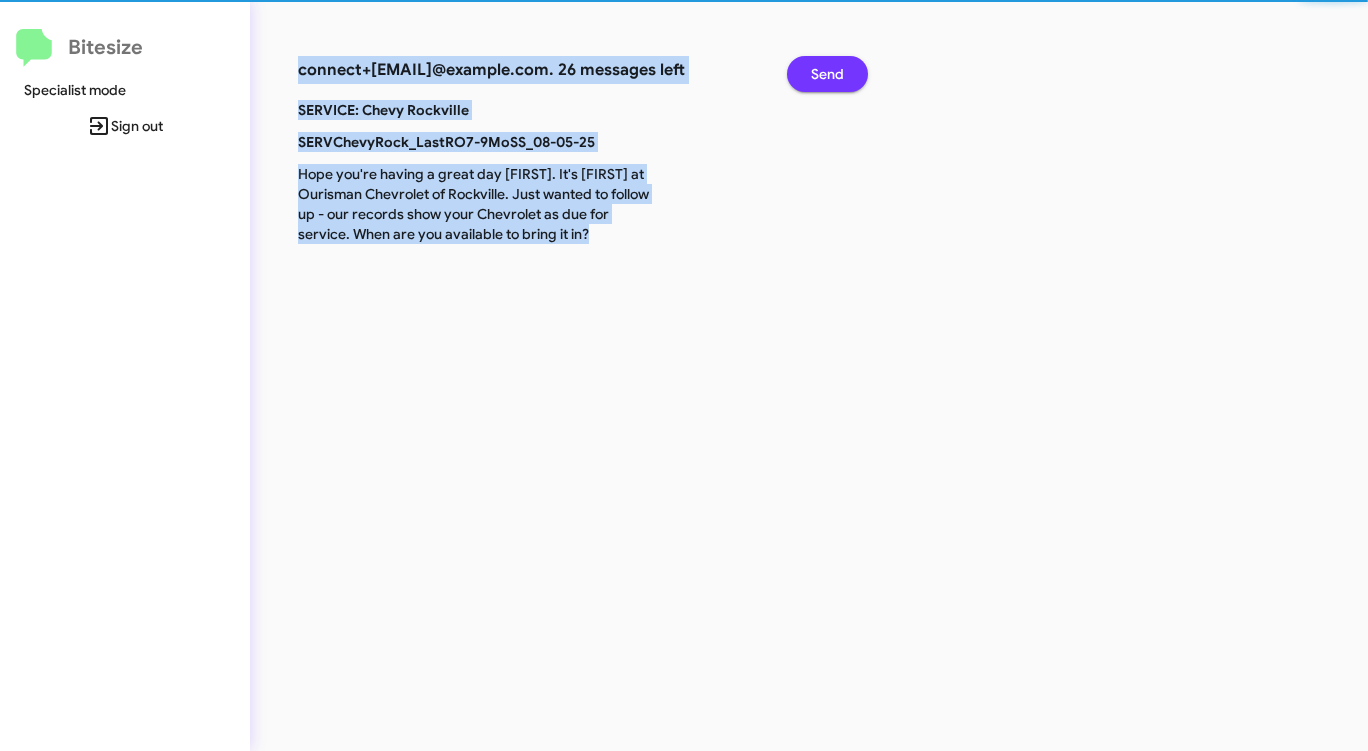 click on "Send" 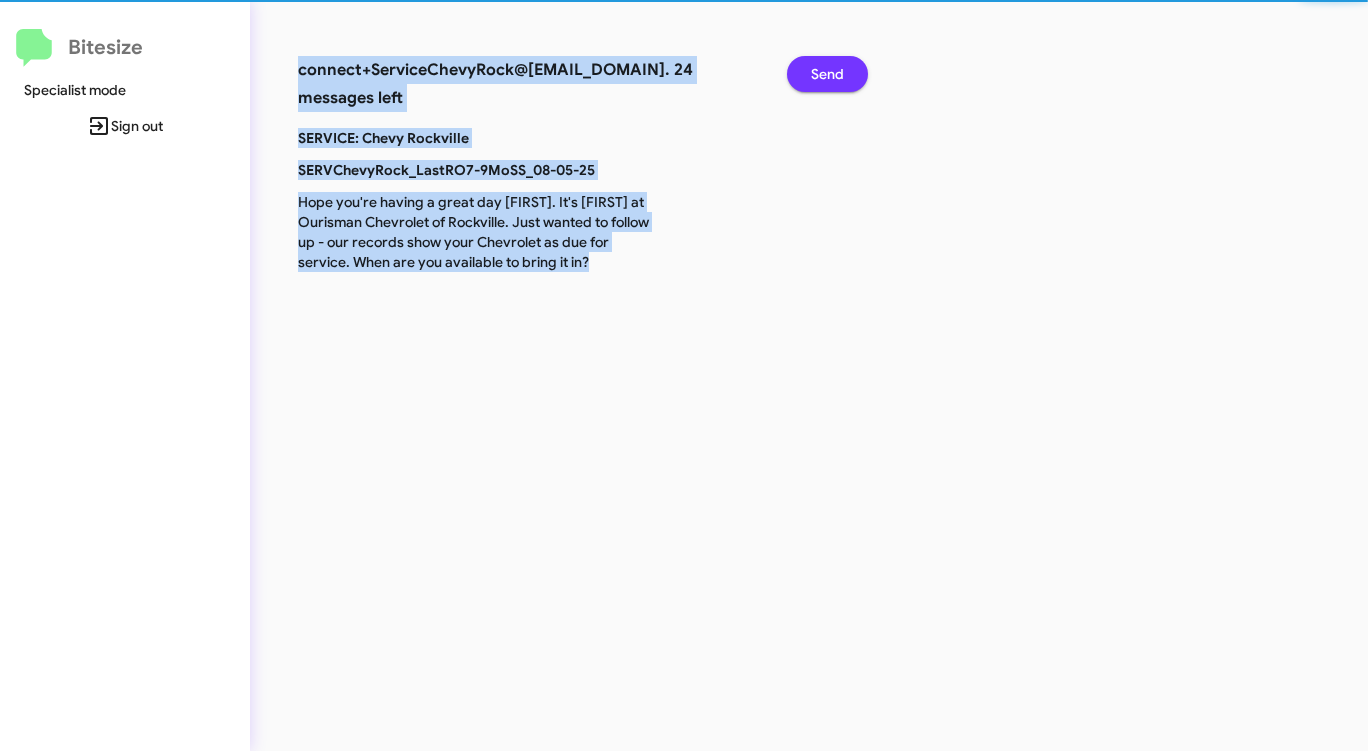 click on "Send" 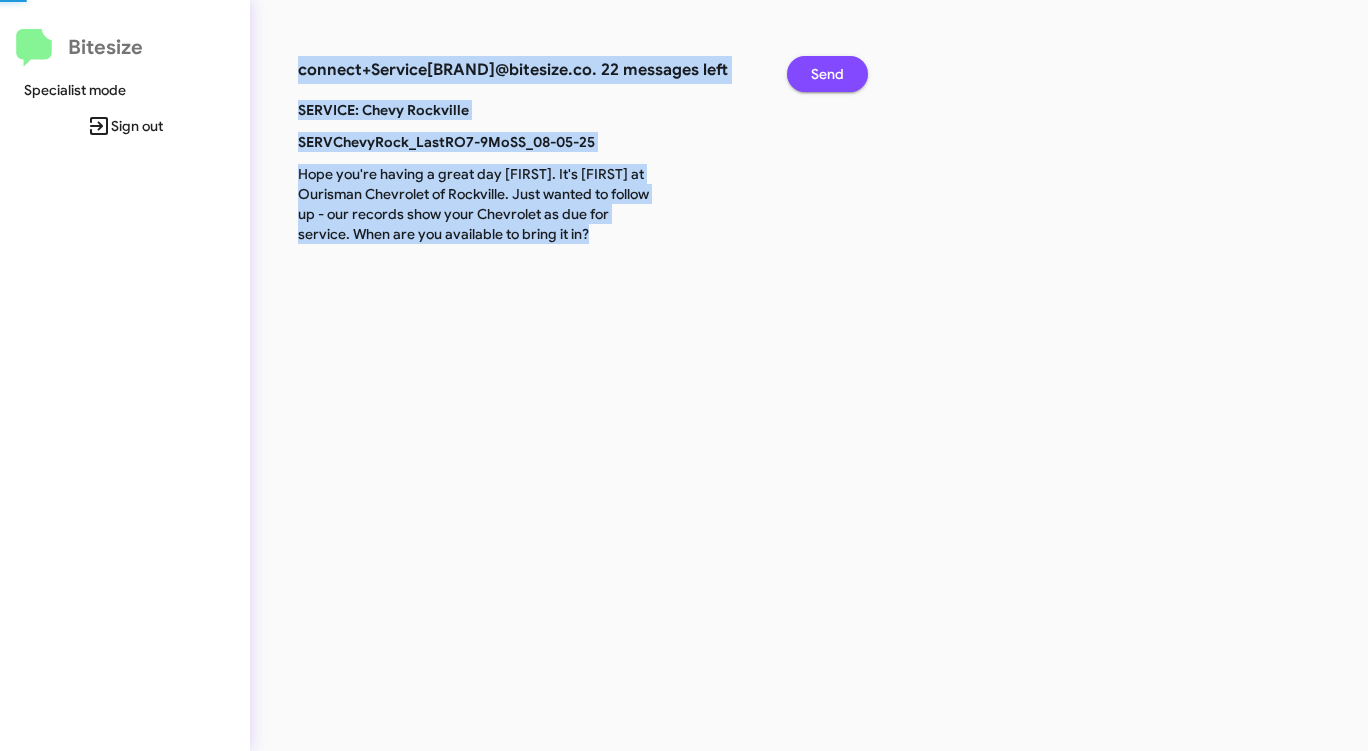 click on "Send" 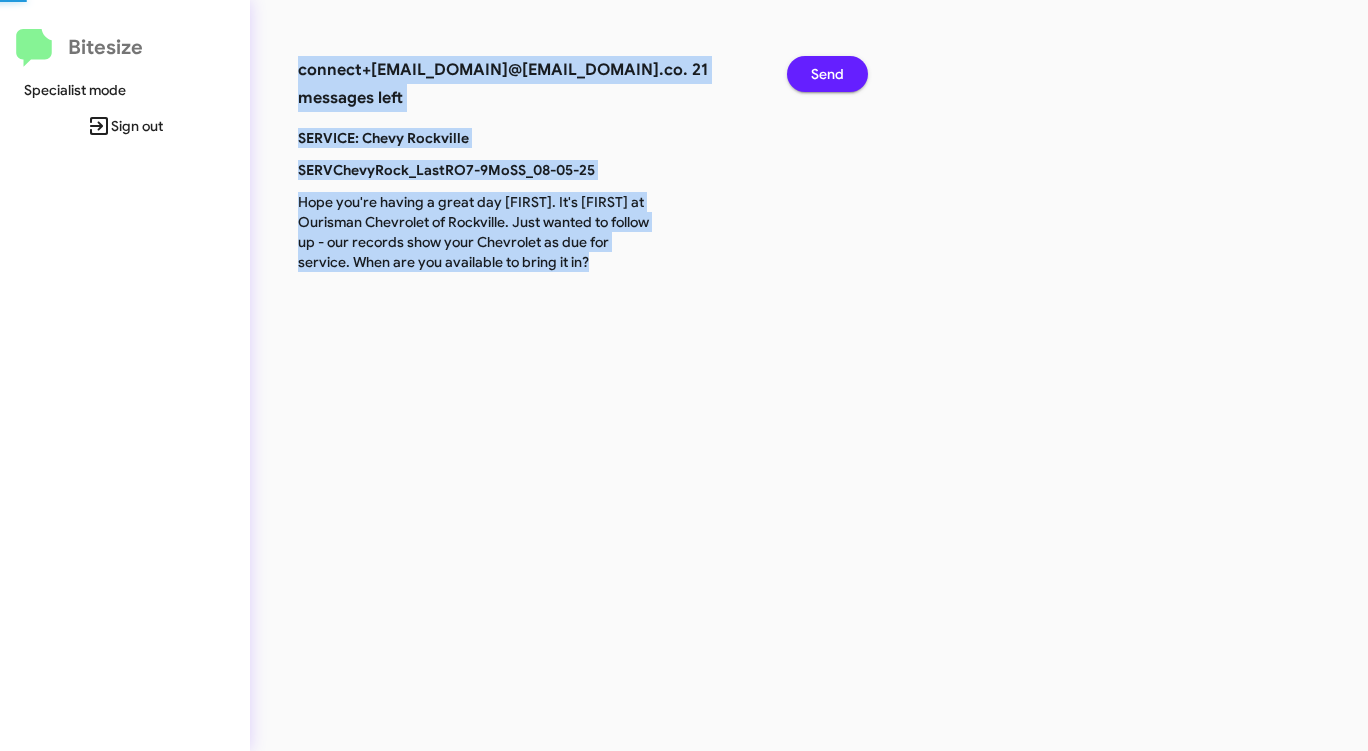click on "Send" 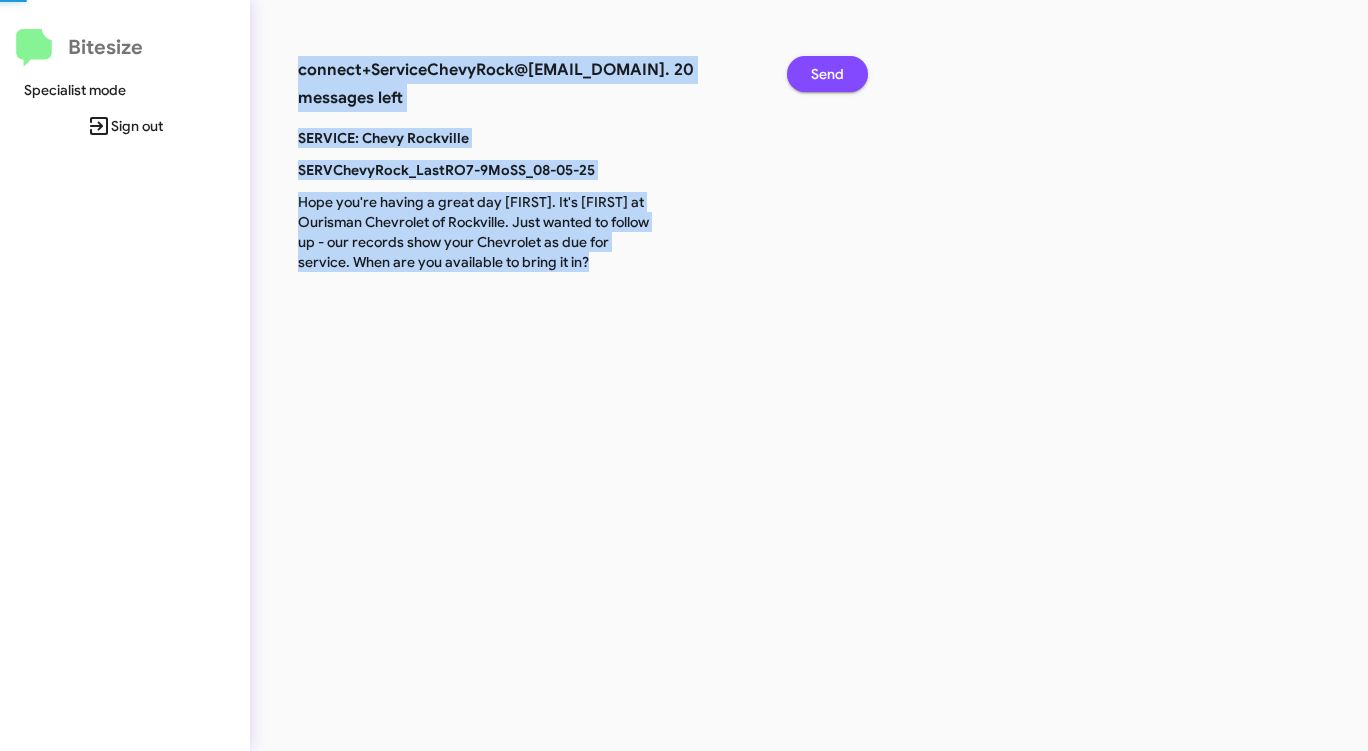click on "Send" 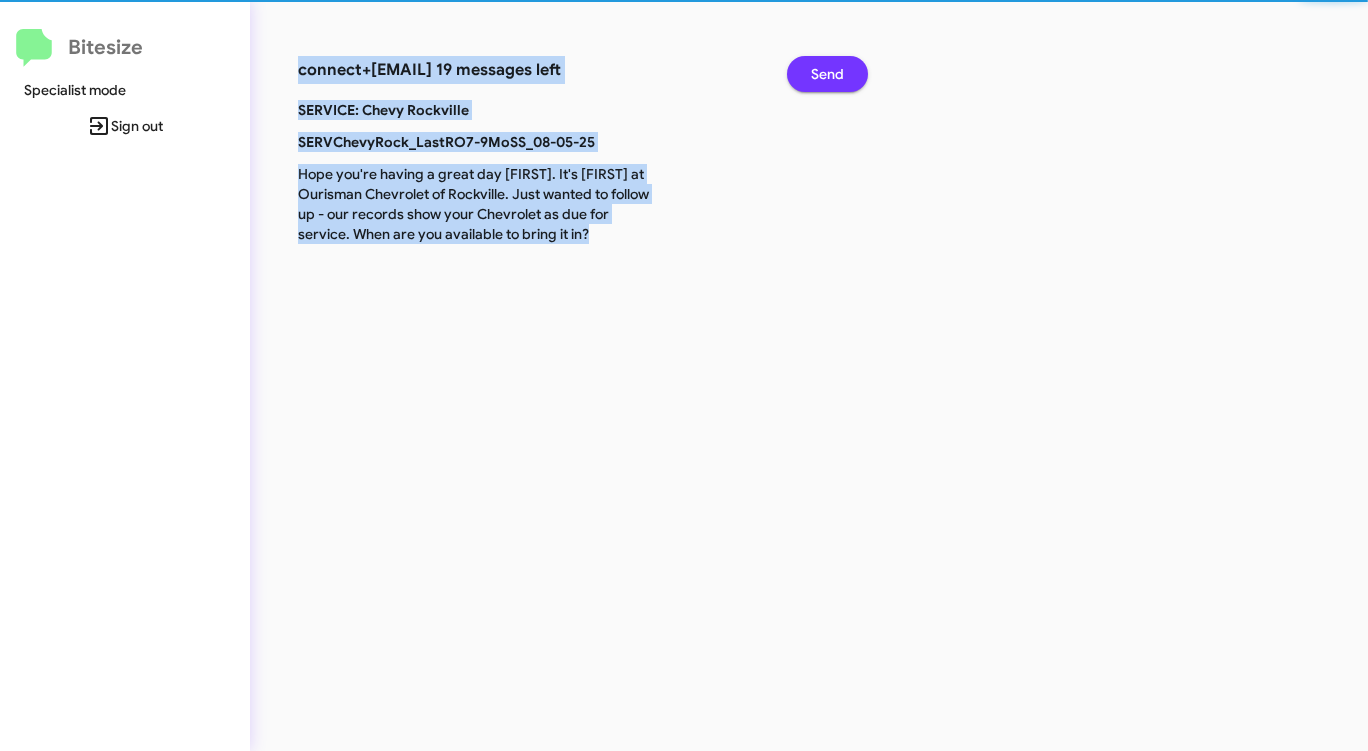 click on "Send" 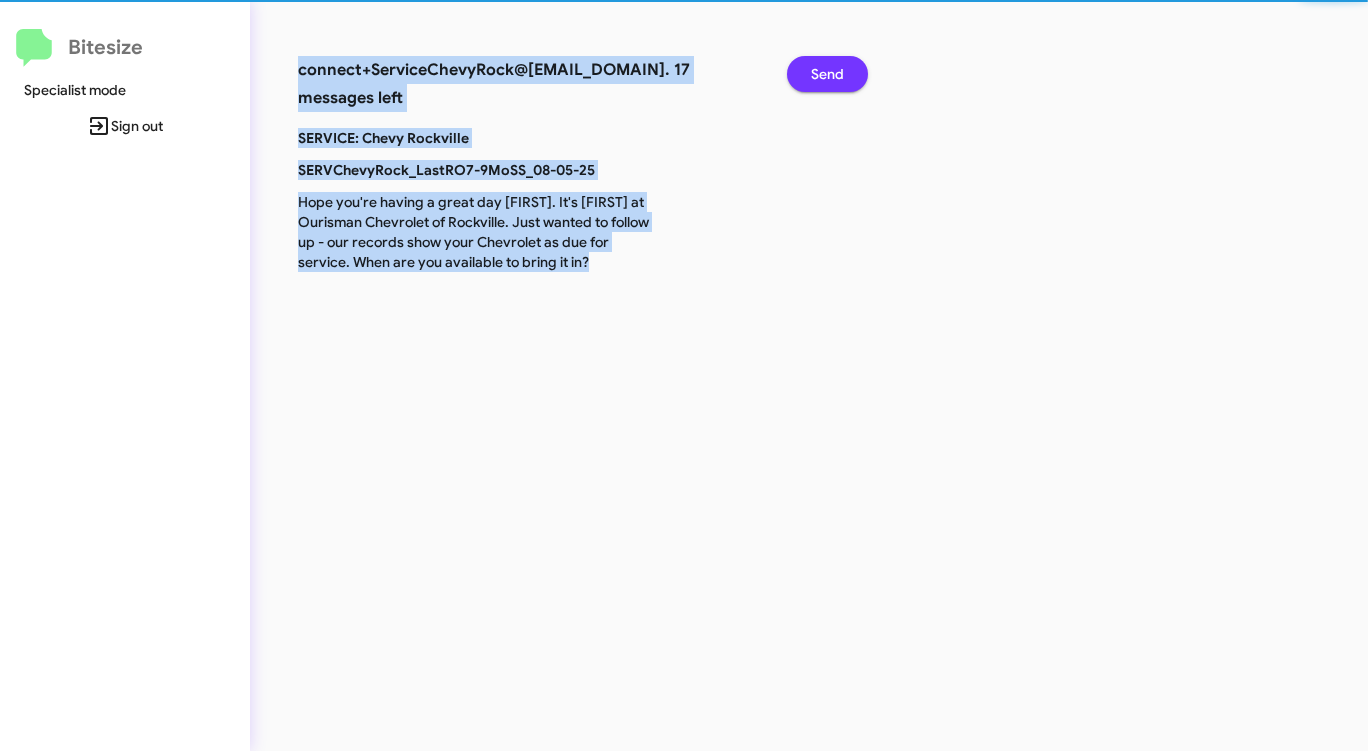 click on "Send" 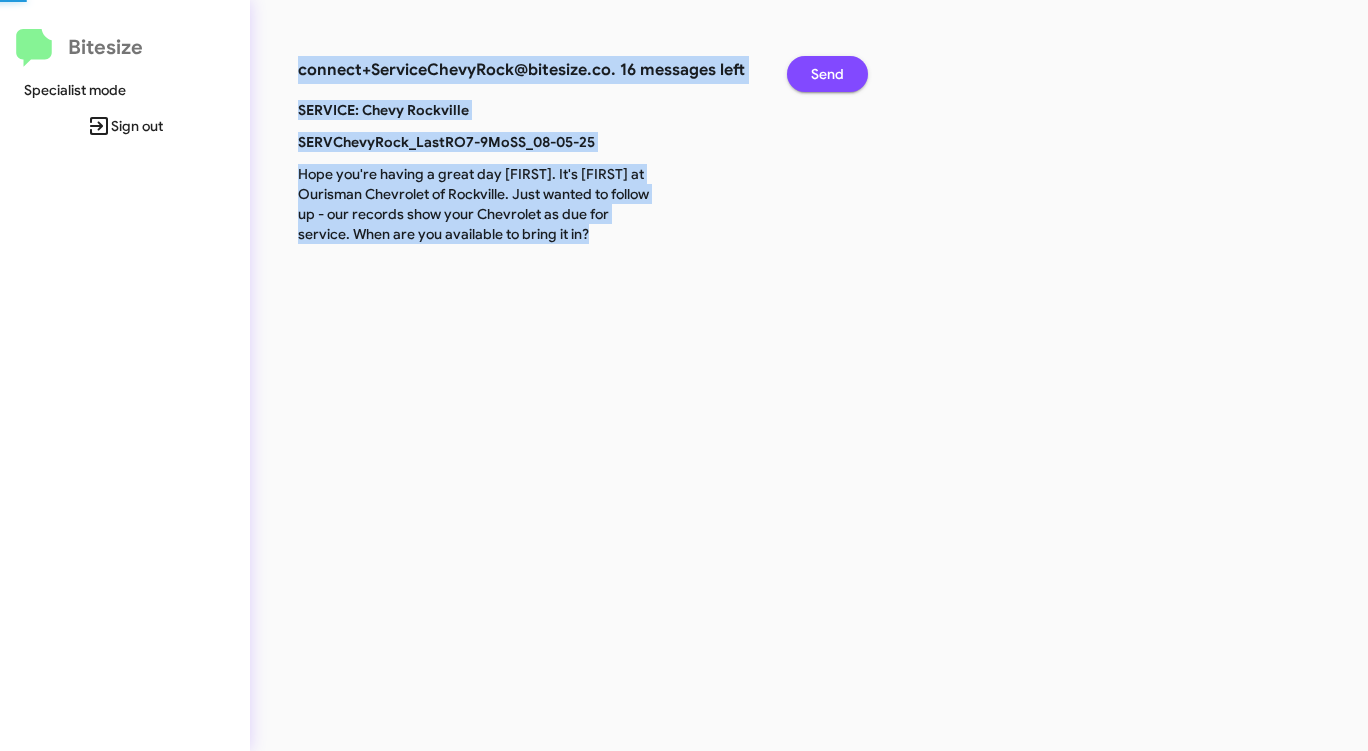 click on "Send" 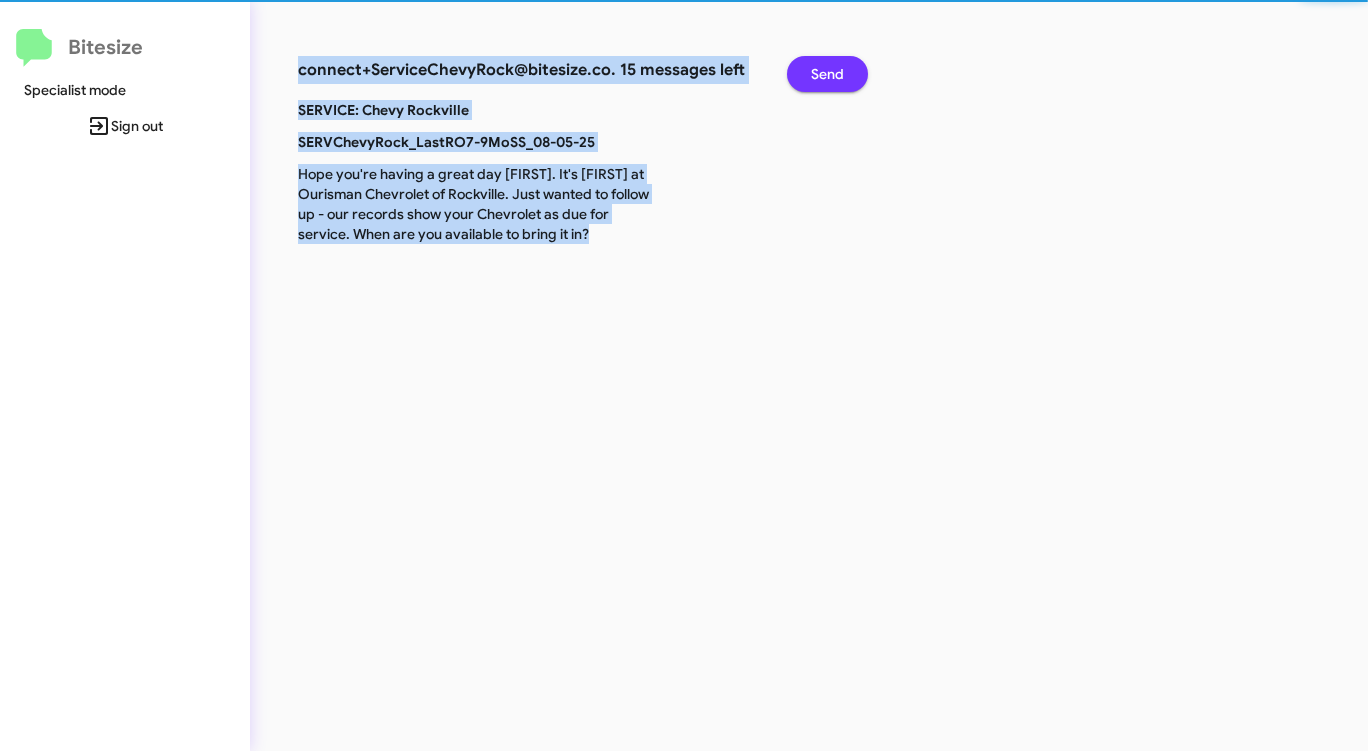 click on "Send" 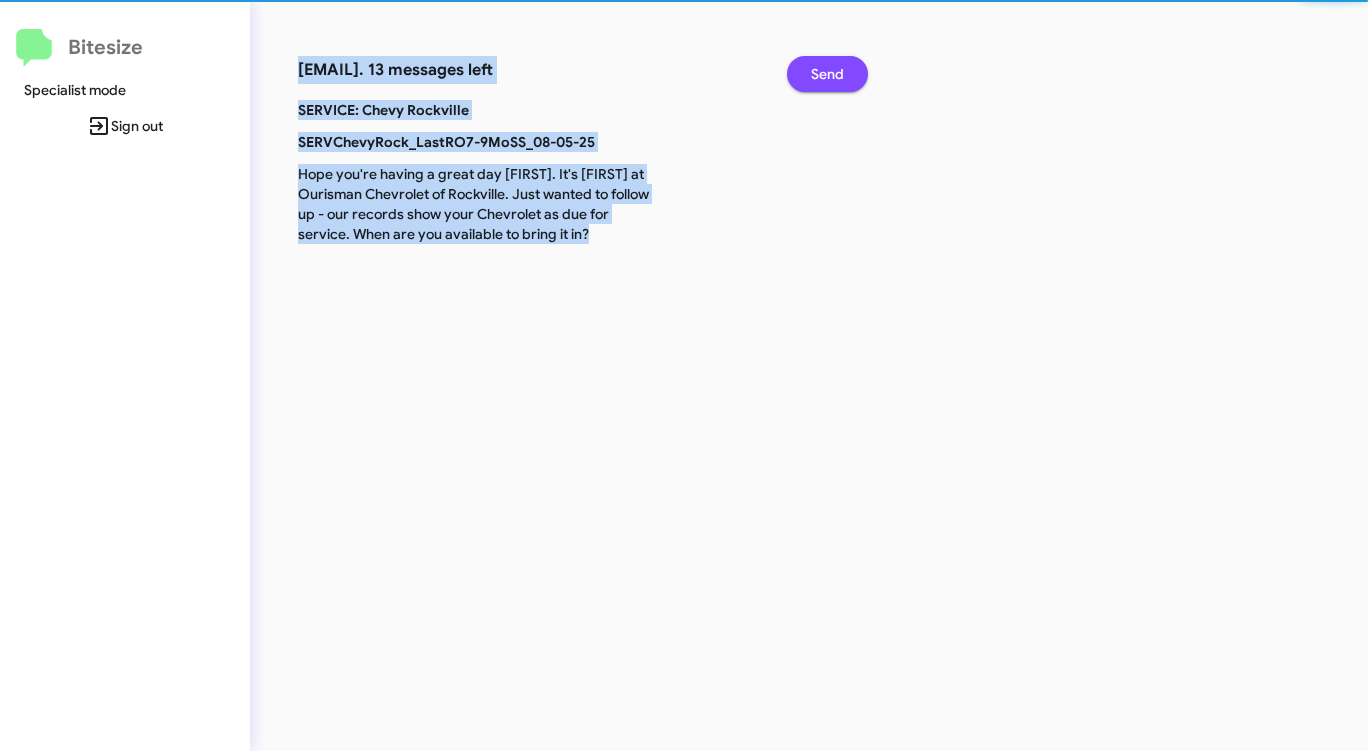 click on "Send" 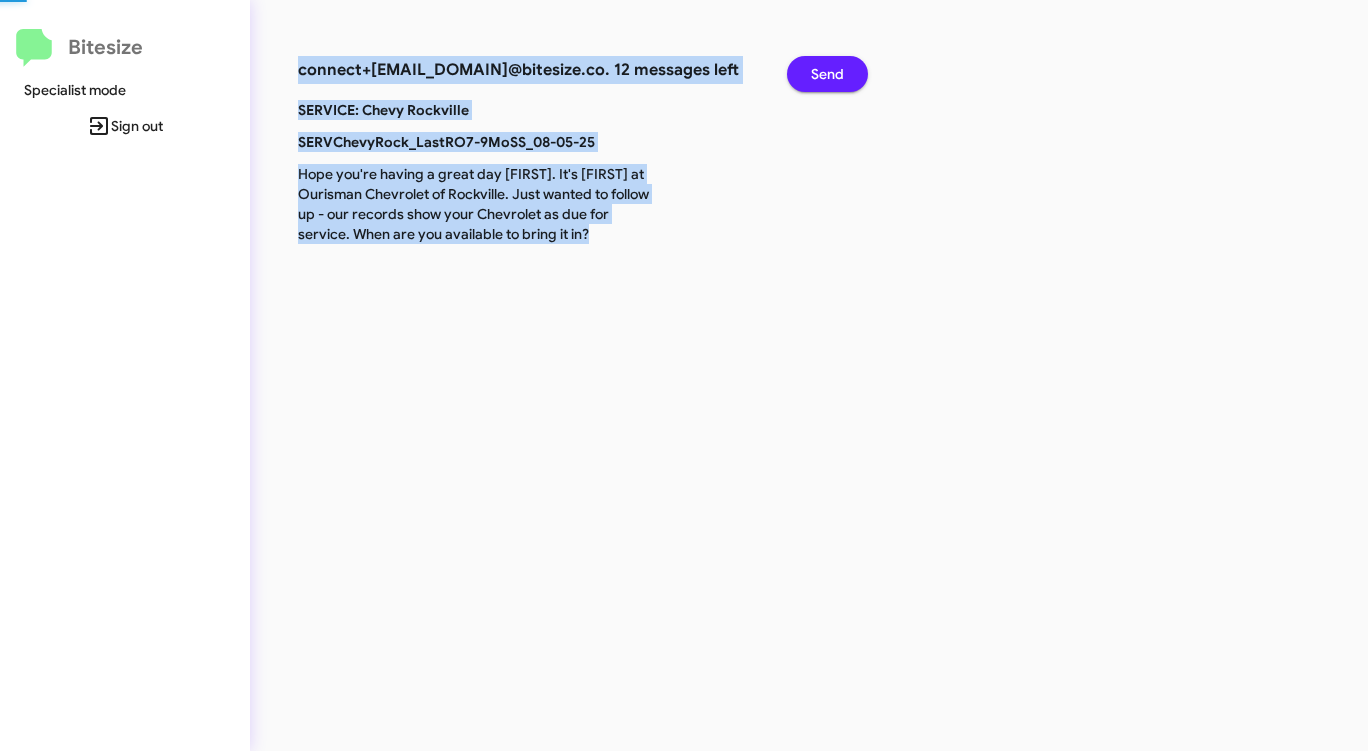 click on "Send" 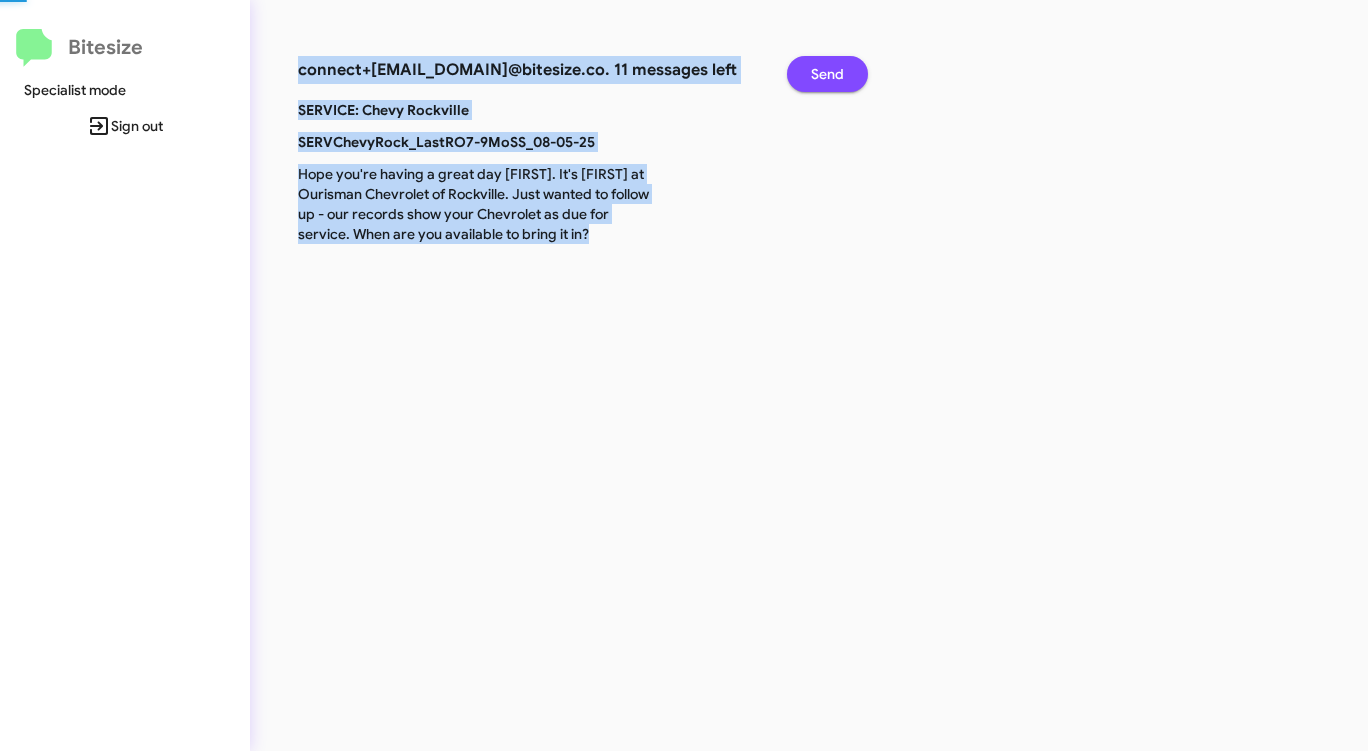 click on "Send" 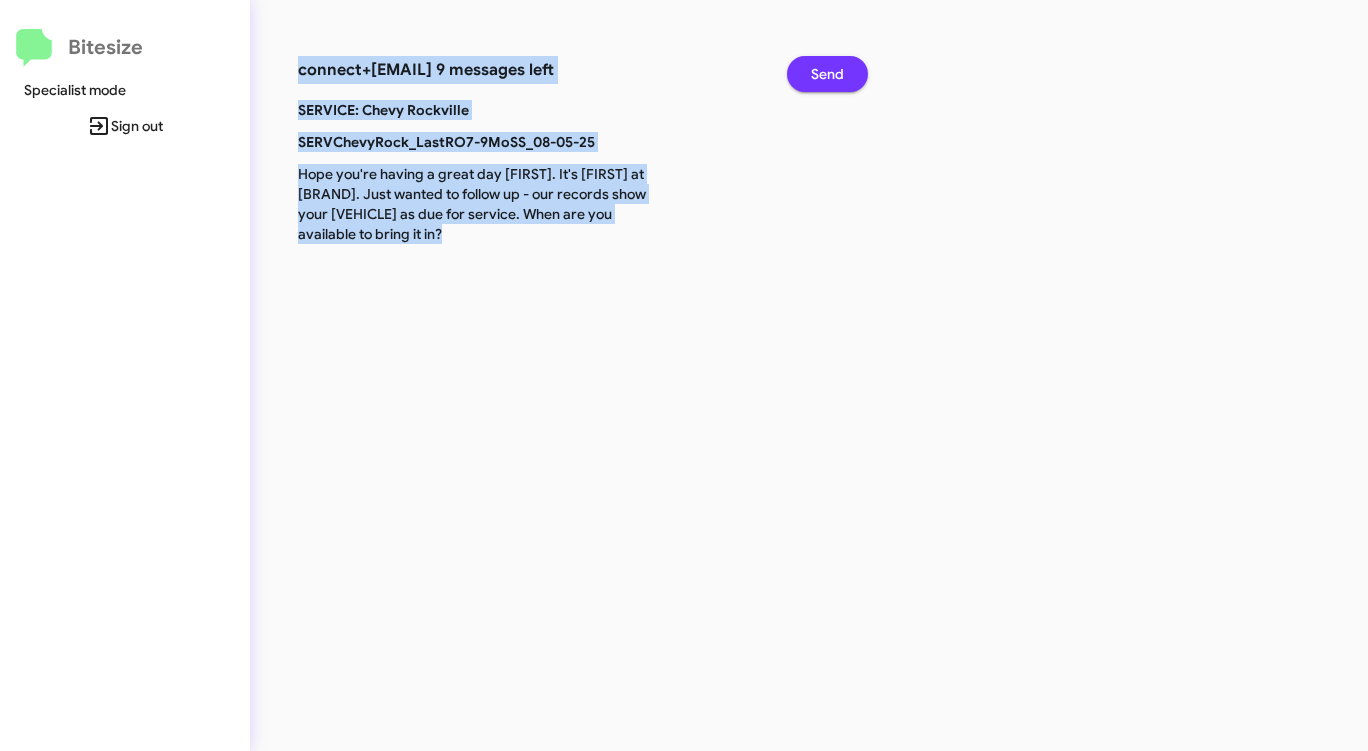 click on "Send" 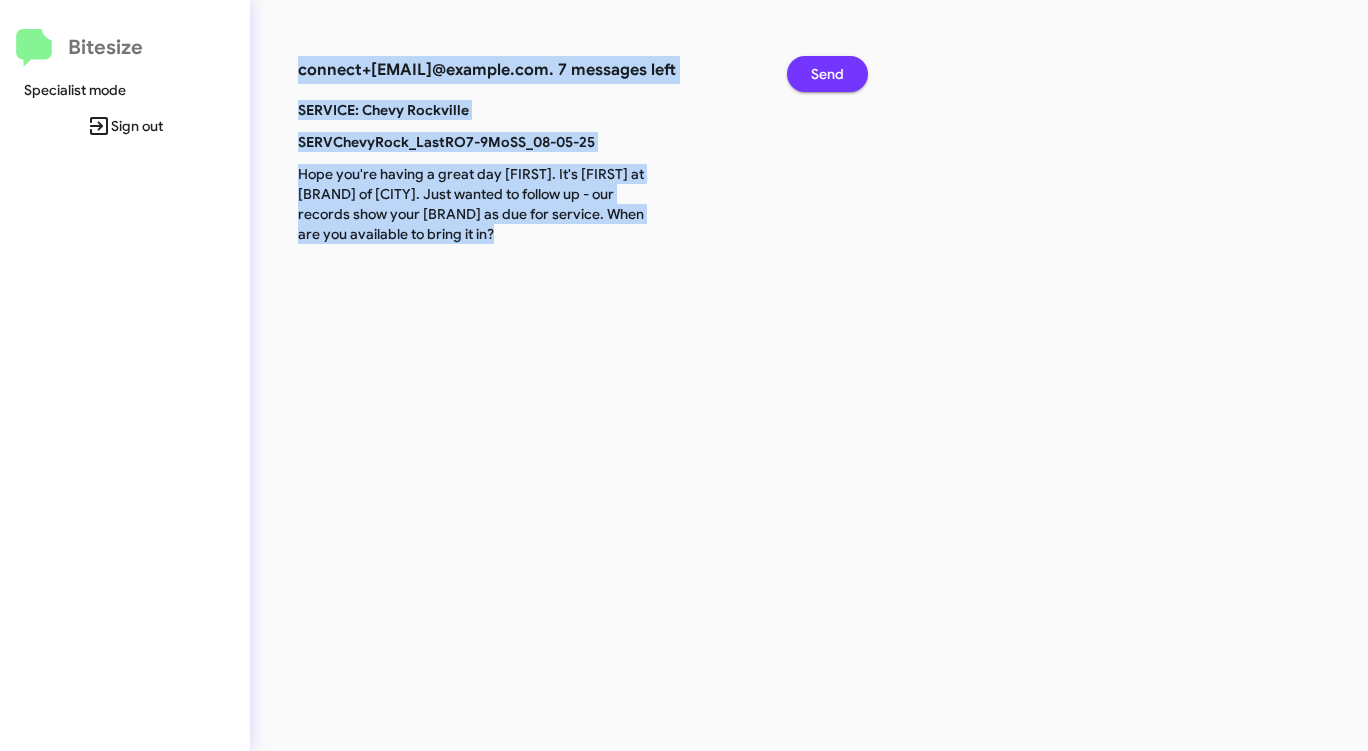 click on "Send" 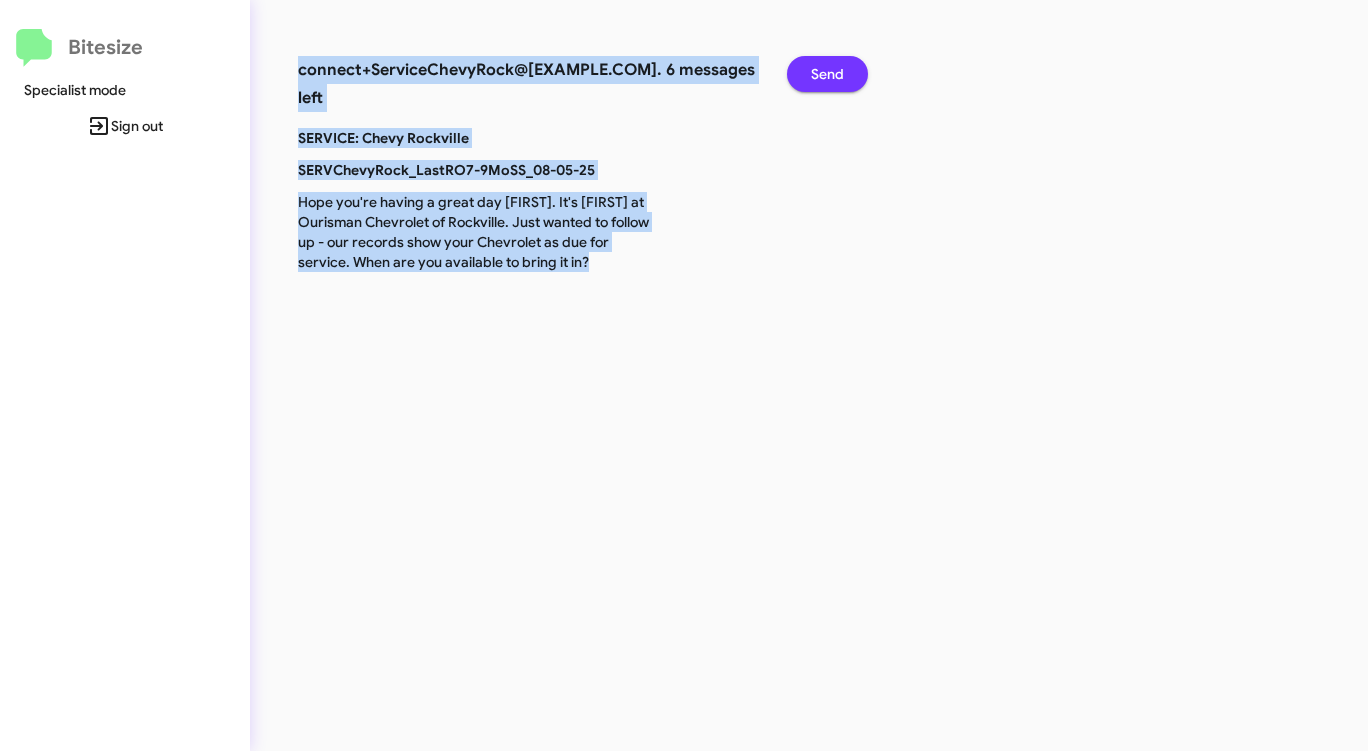 click on "Send" 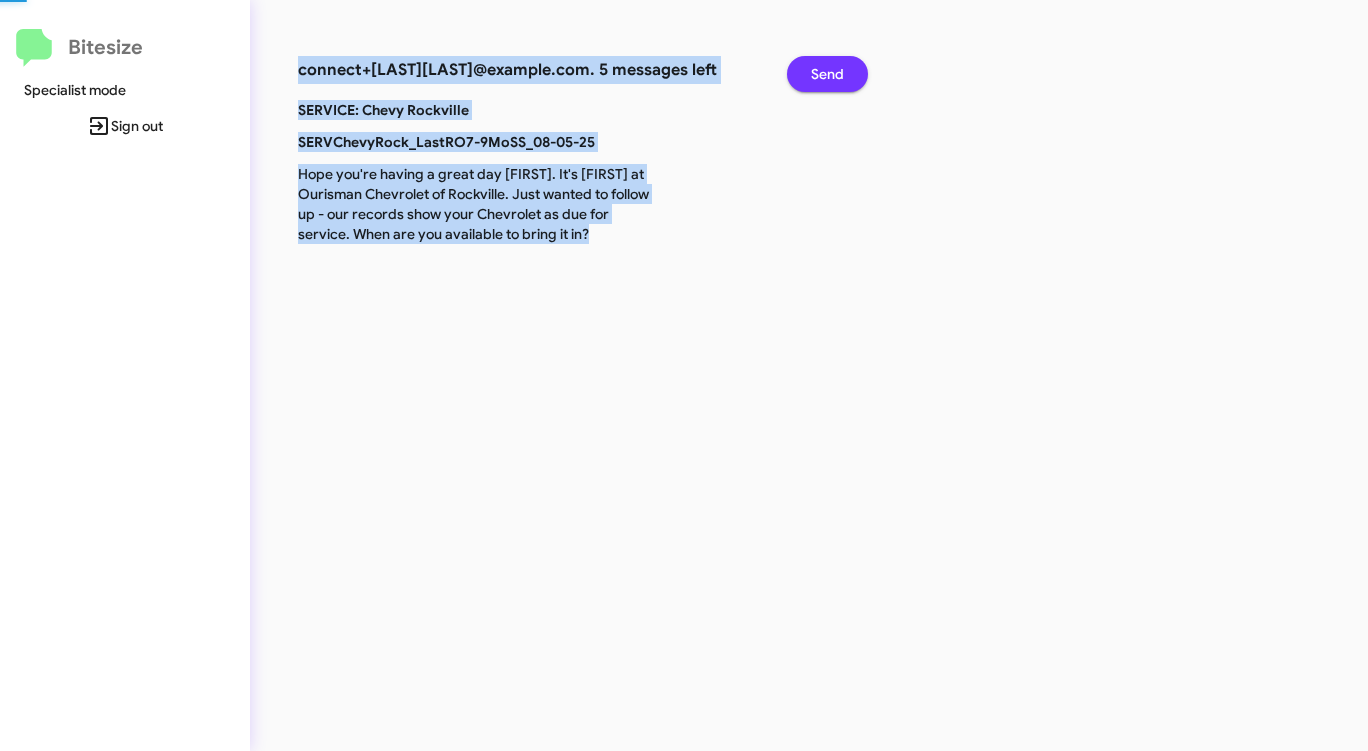 click on "Send" 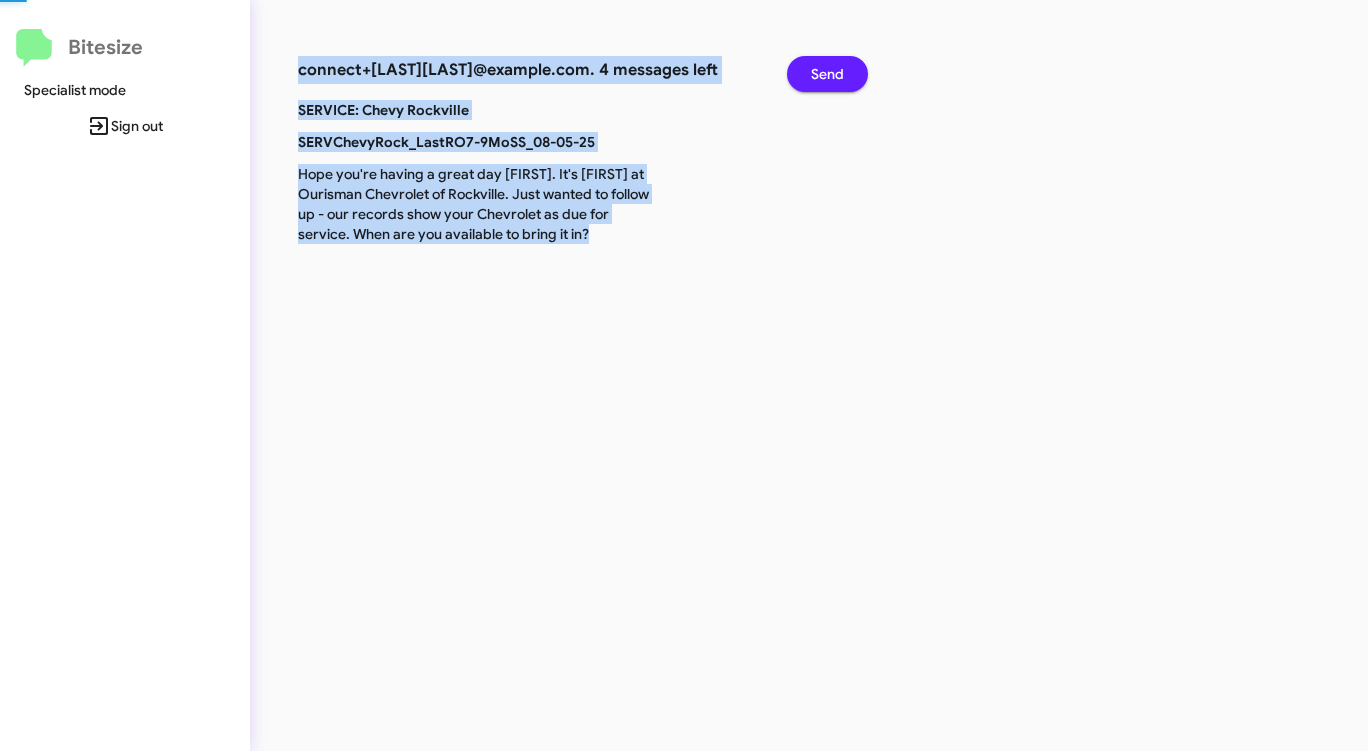click on "Send" 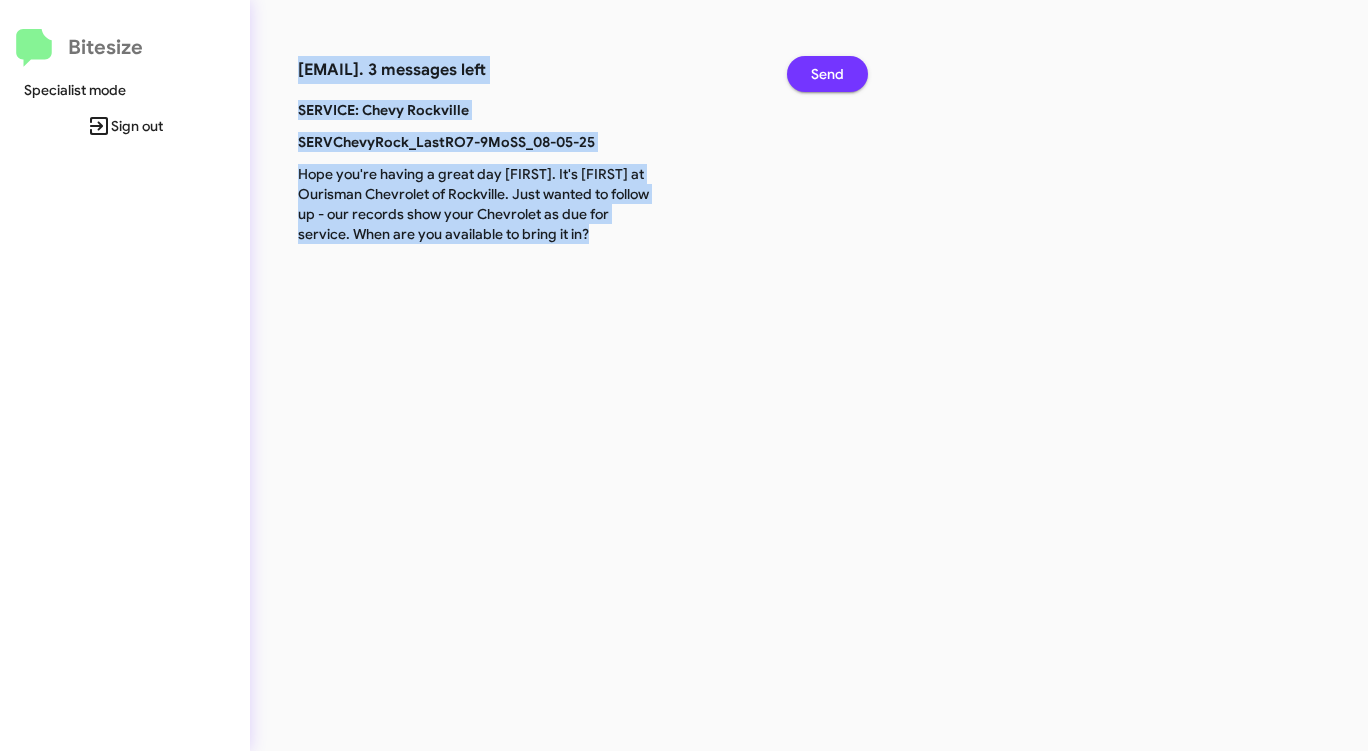 click on "Send" 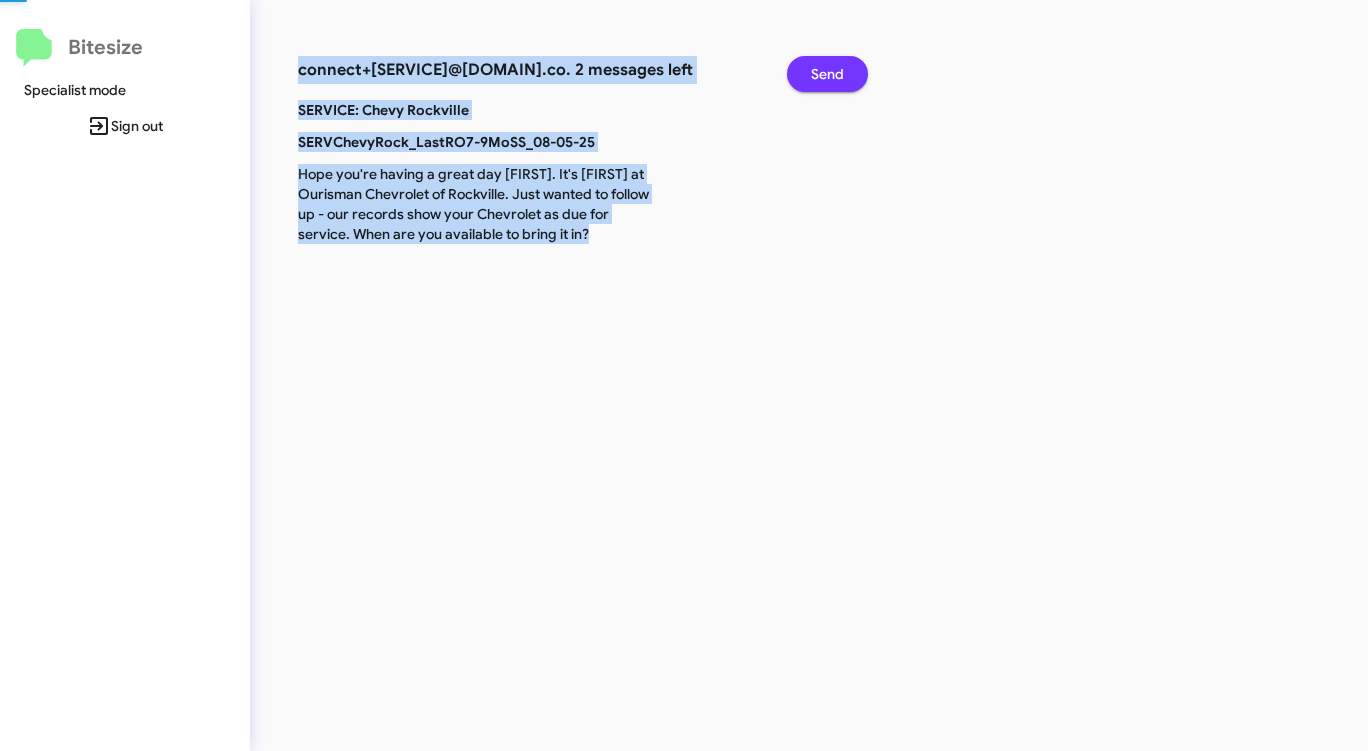 click on "Send" 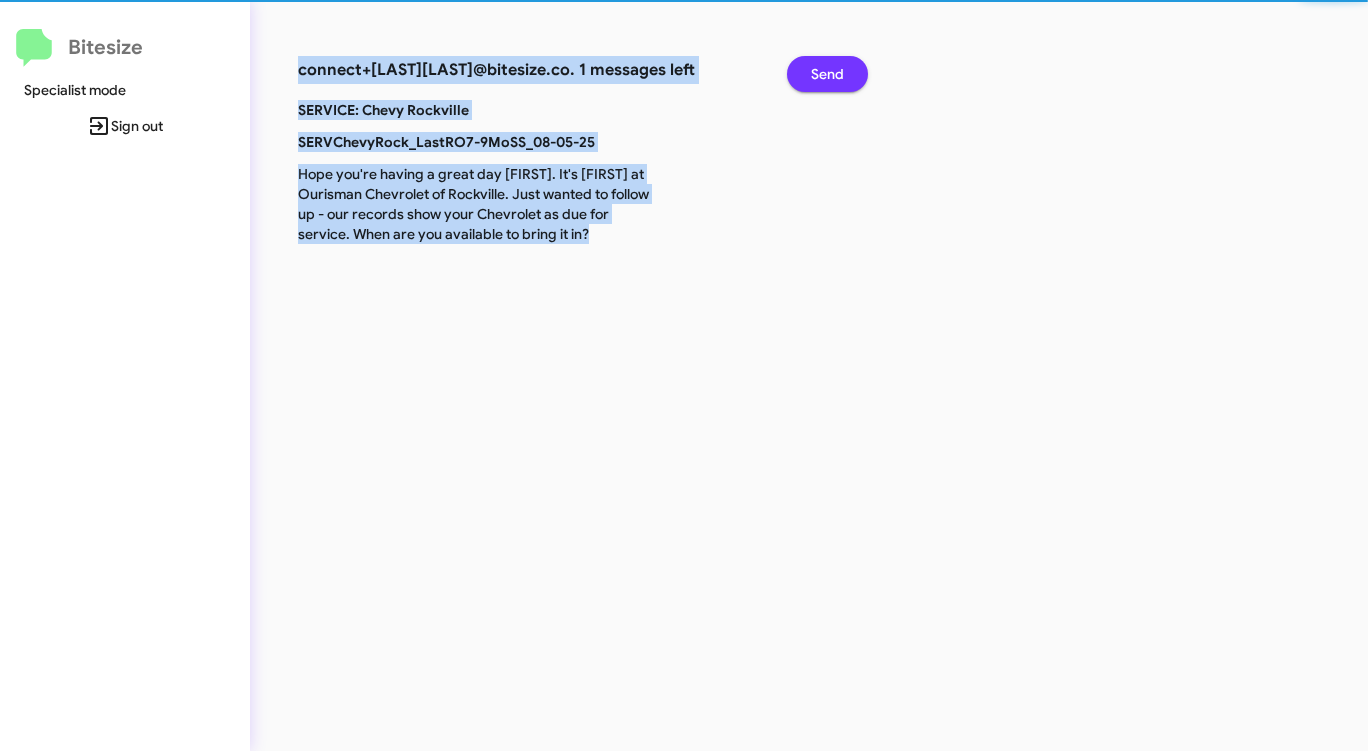 click on "Send" 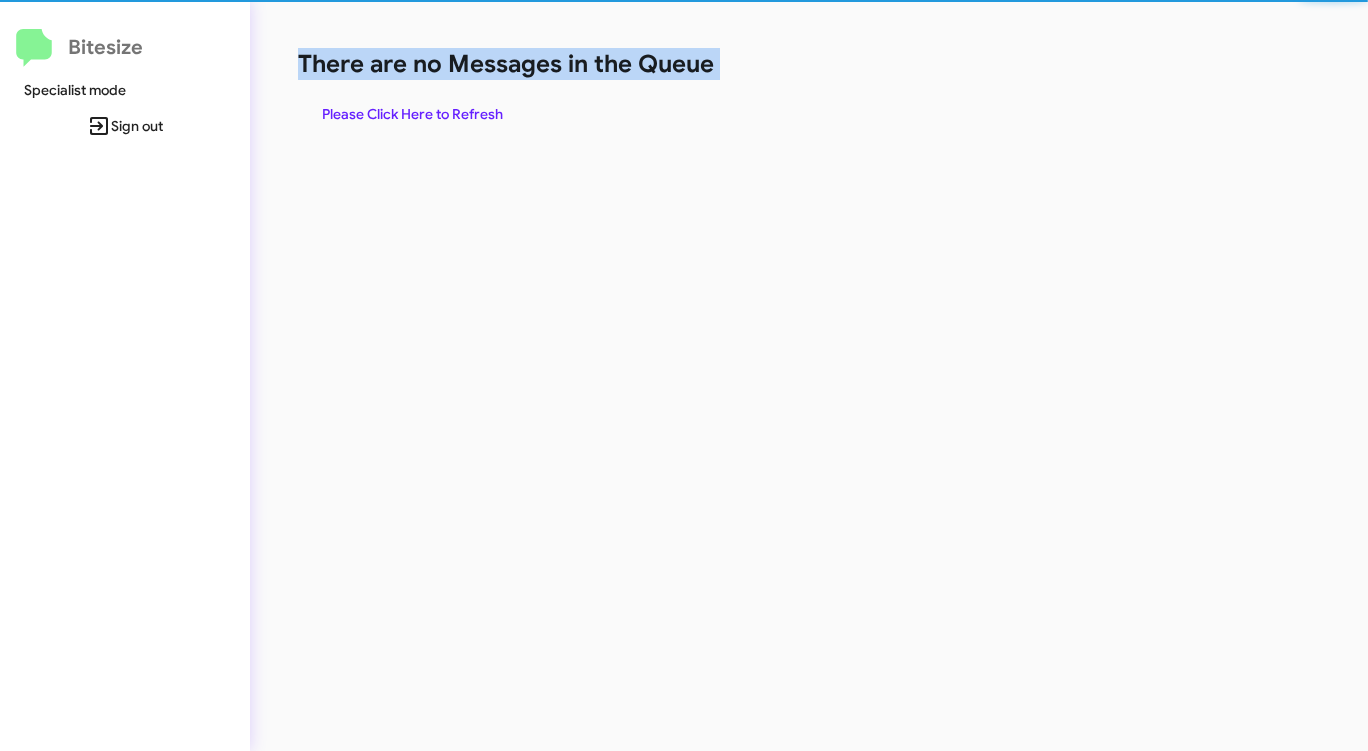 click on "There are no Messages in the Queue" 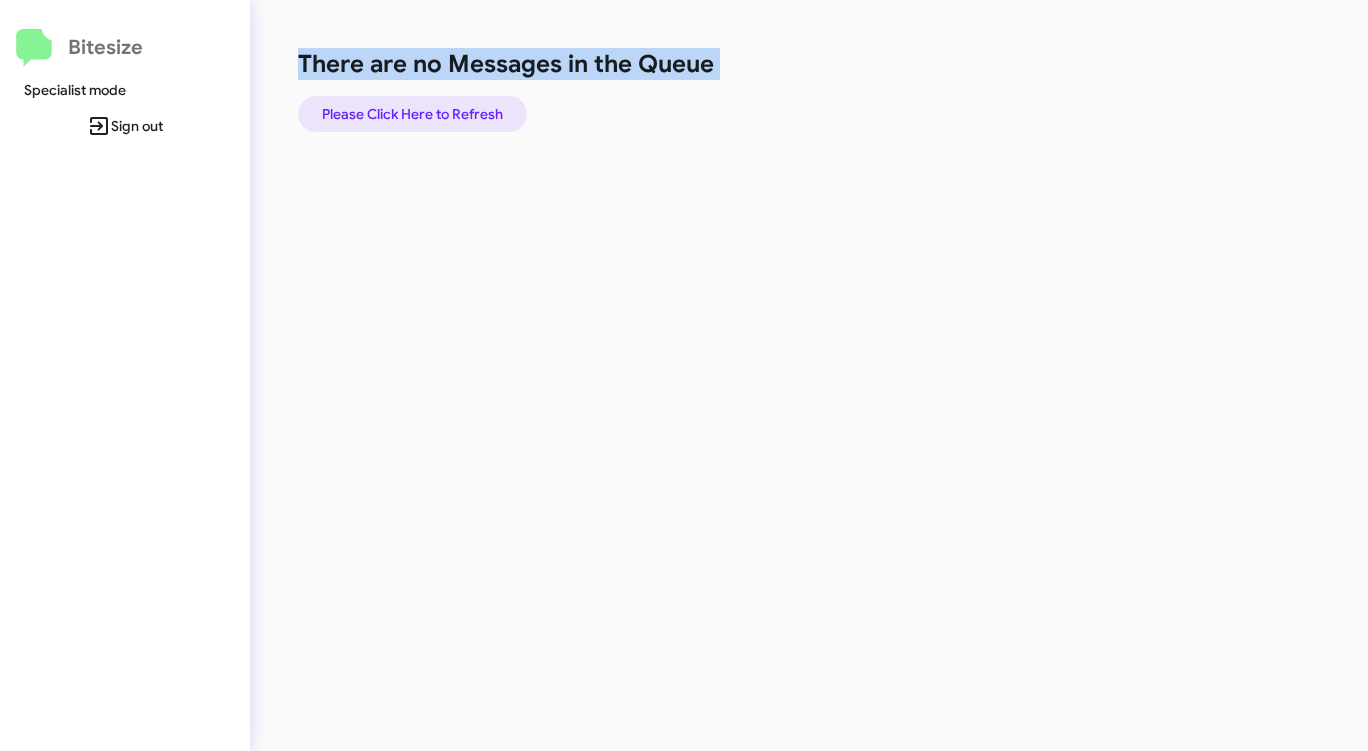 click on "Please Click Here to Refresh" 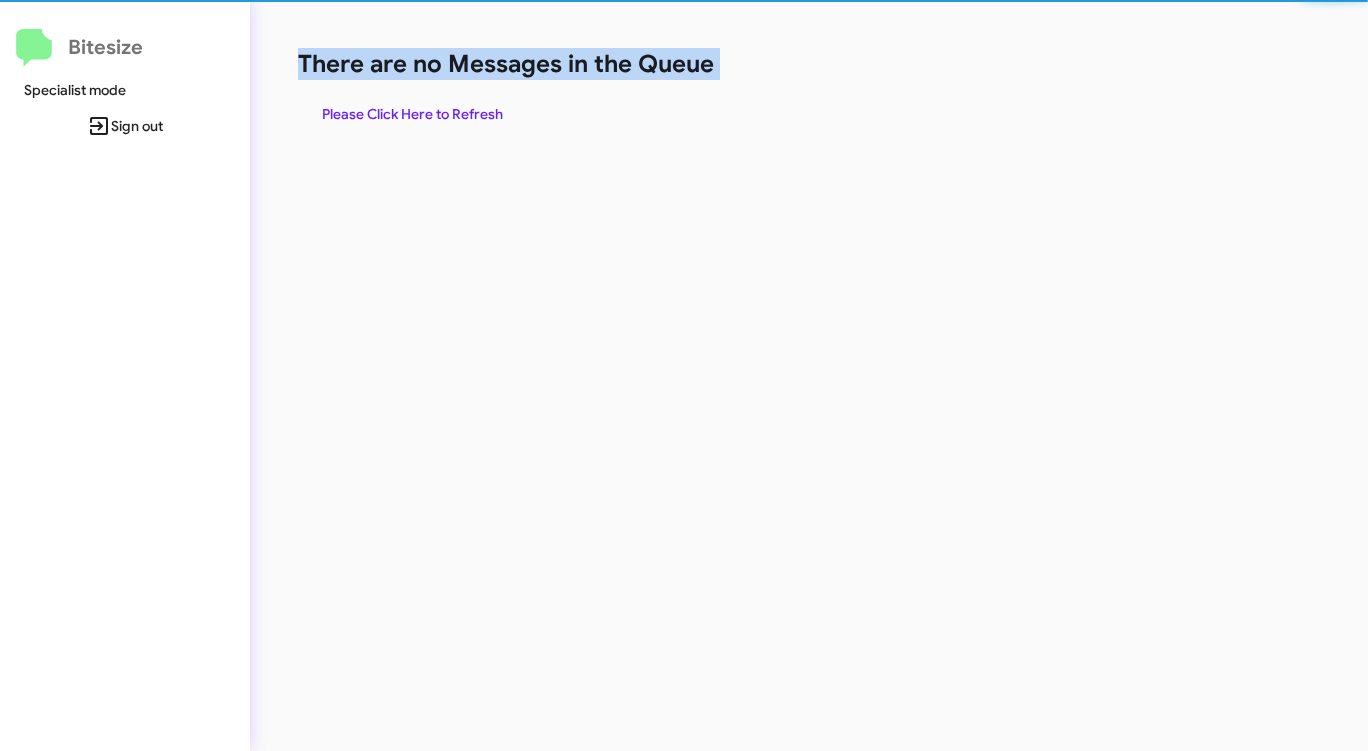 click on "Please Click Here to Refresh" 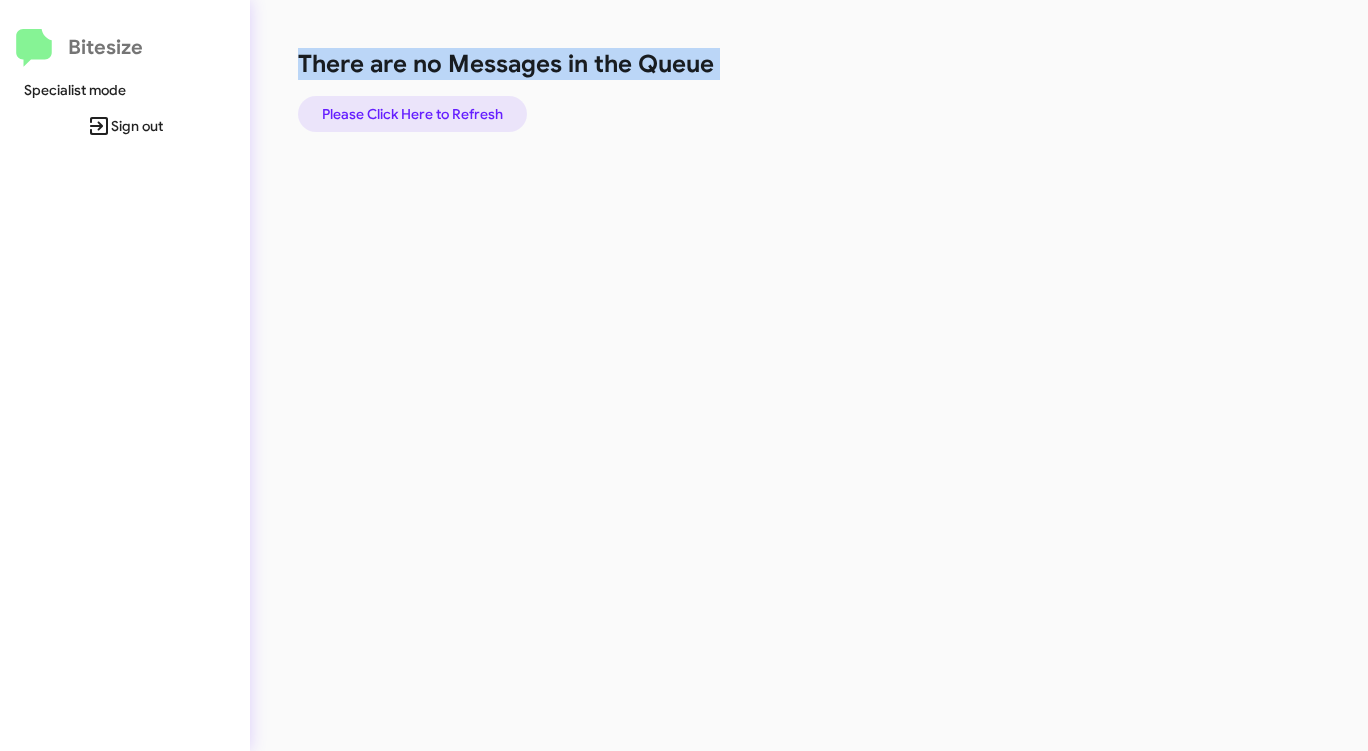 click on "Please Click Here to Refresh" 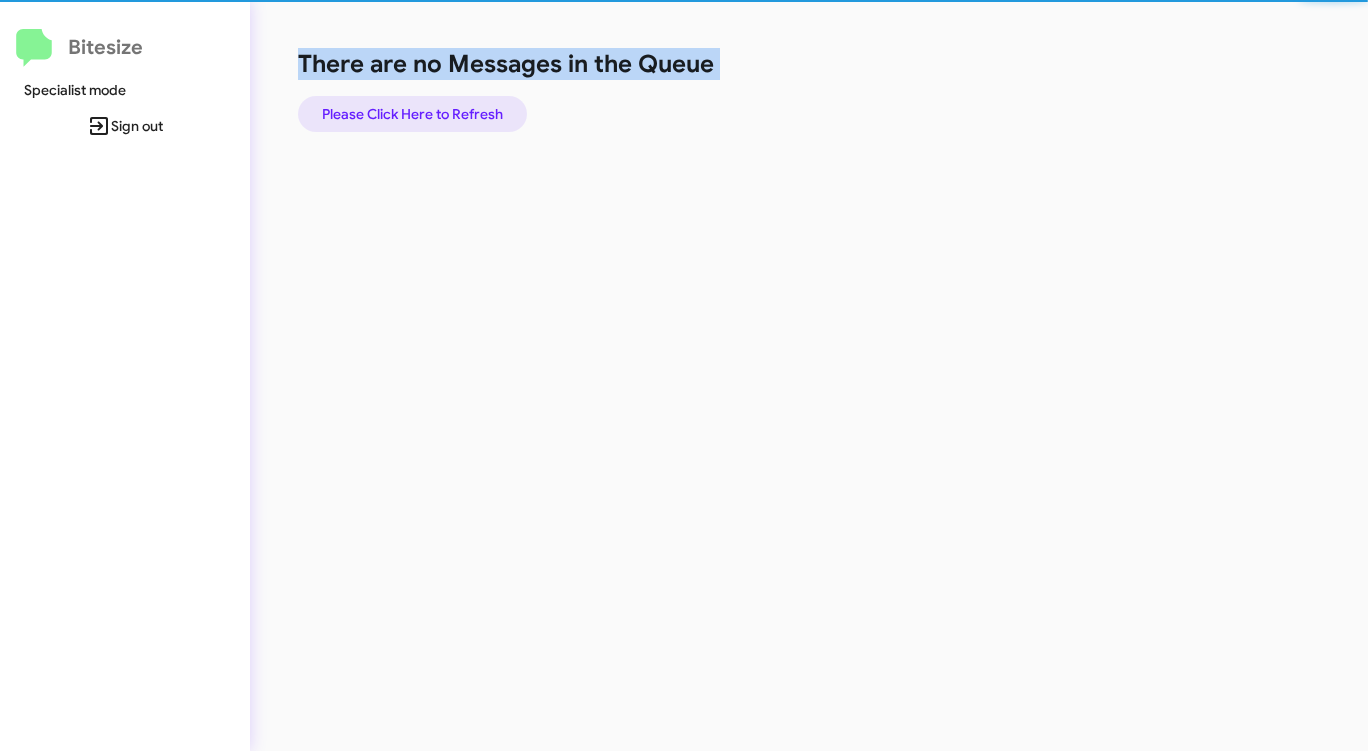 click on "Please Click Here to Refresh" 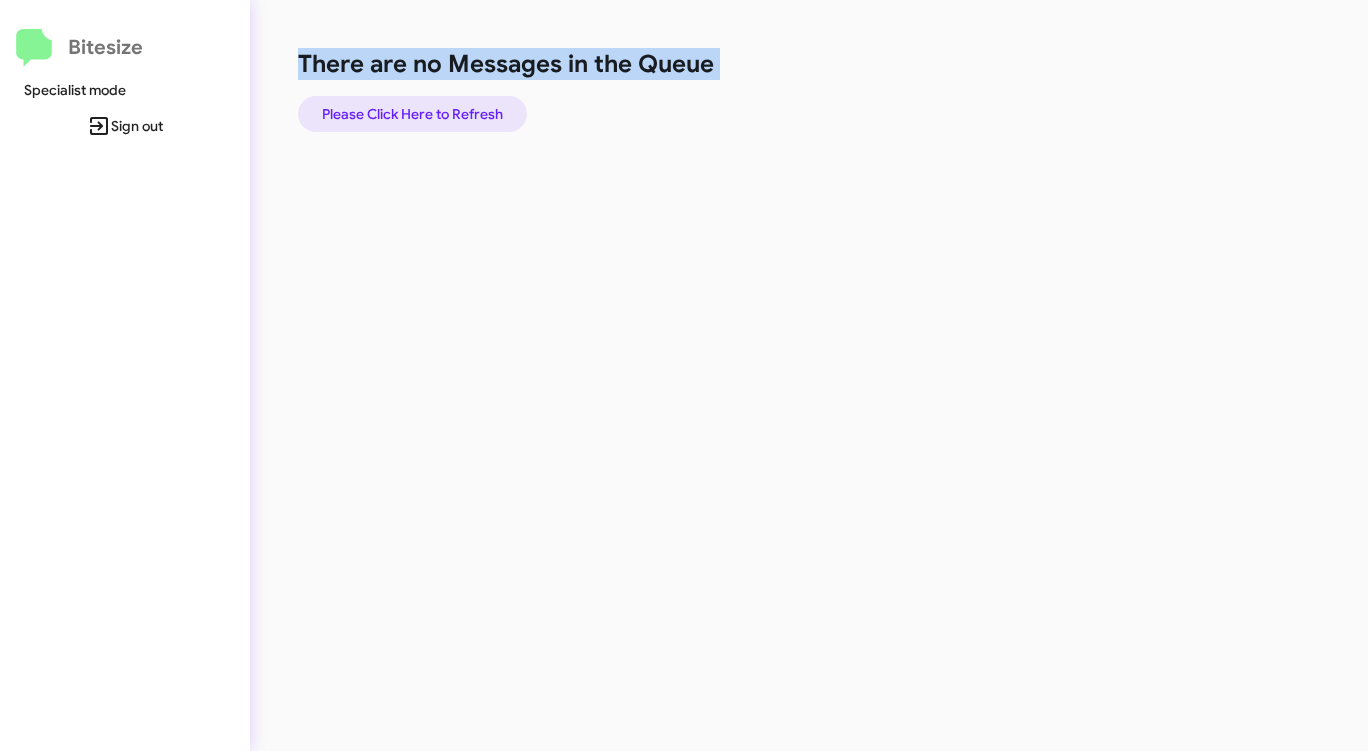 click on "Please Click Here to Refresh" 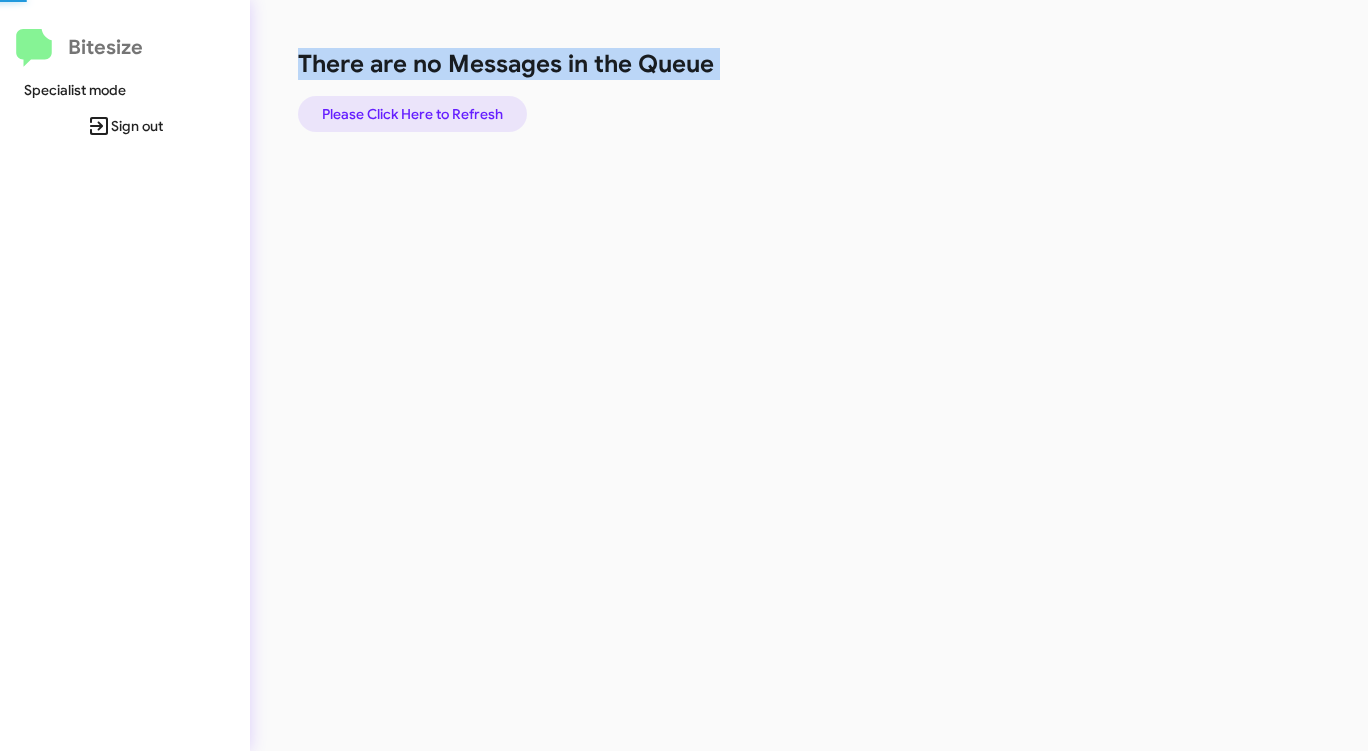 click on "Please Click Here to Refresh" 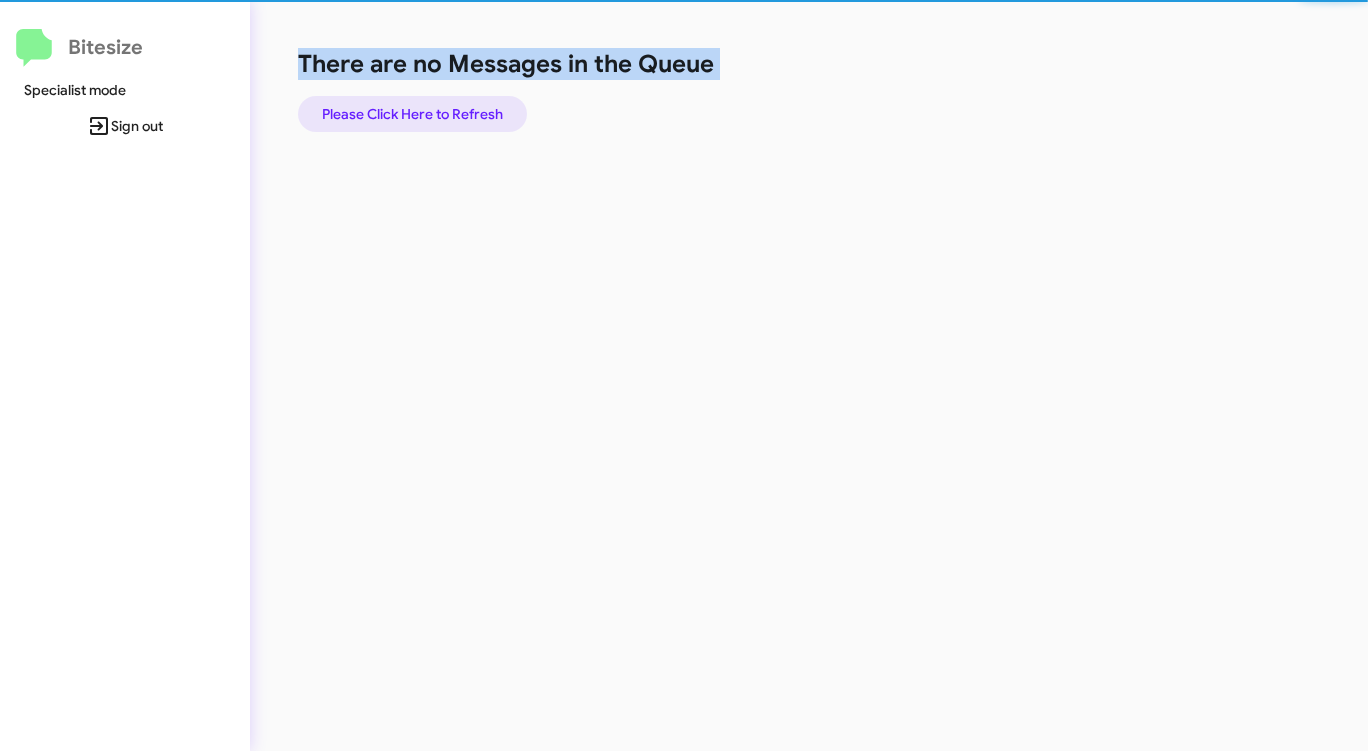 click on "Please Click Here to Refresh" 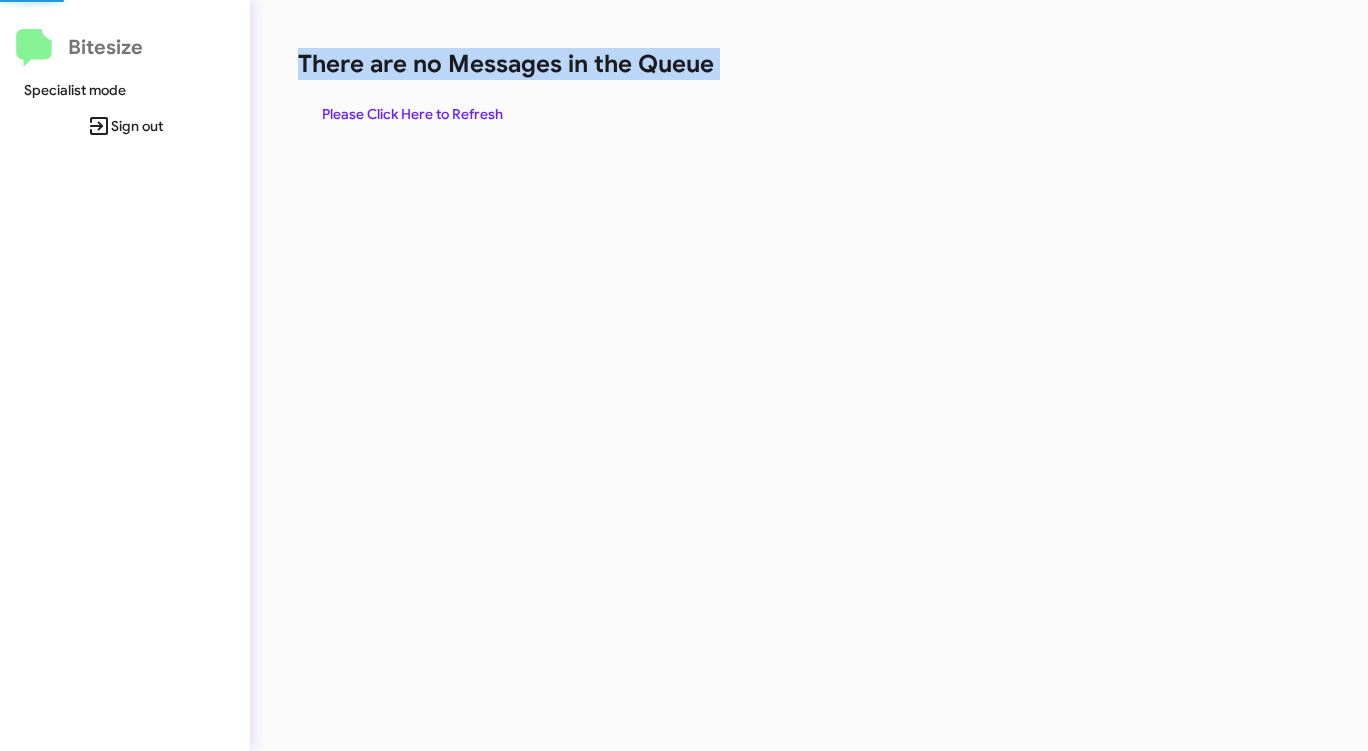 click on "Please Click Here to Refresh" 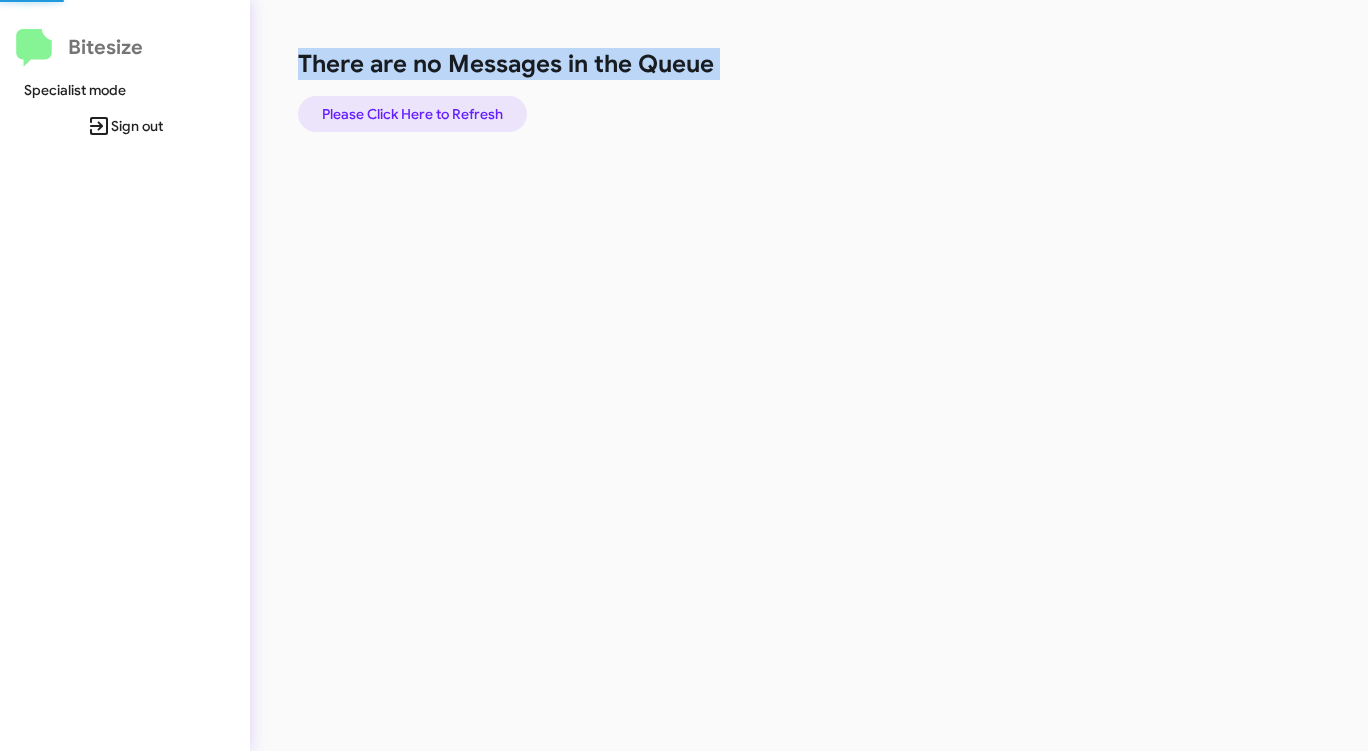click on "Please Click Here to Refresh" 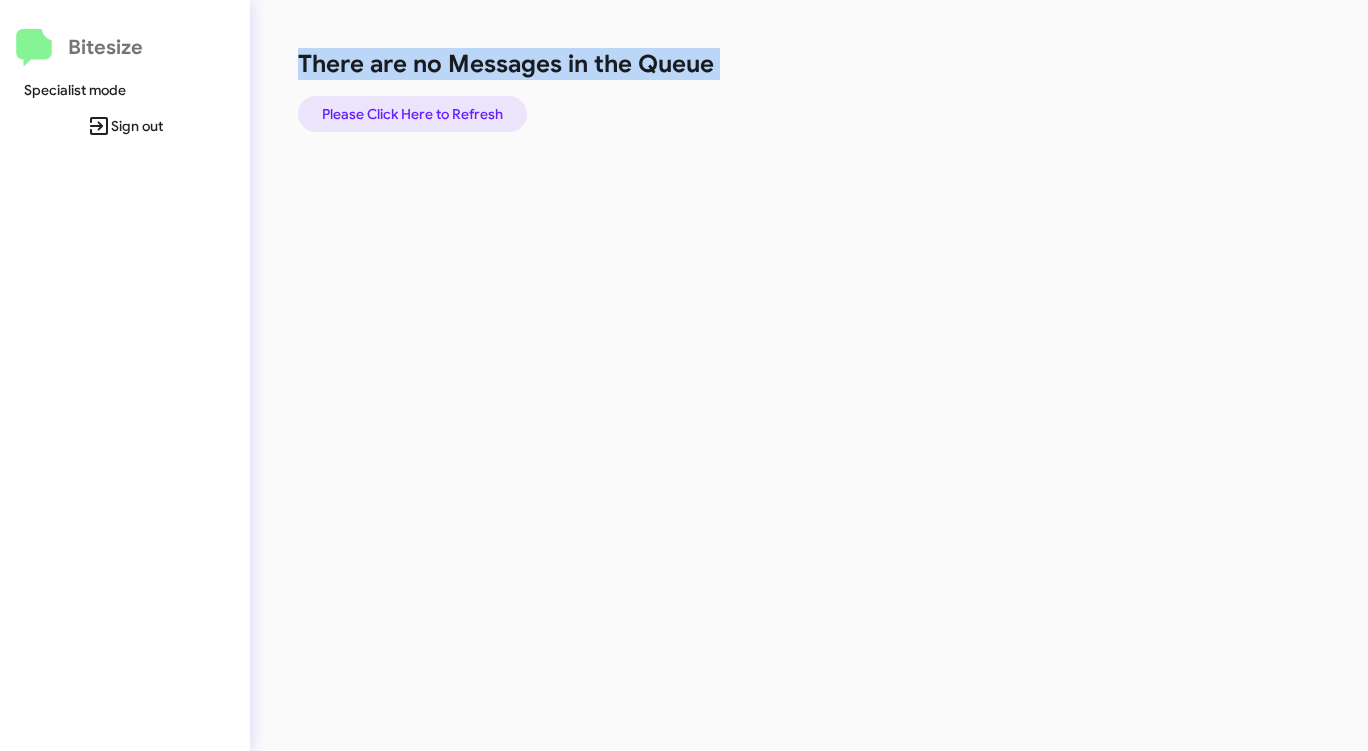 click on "Please Click Here to Refresh" 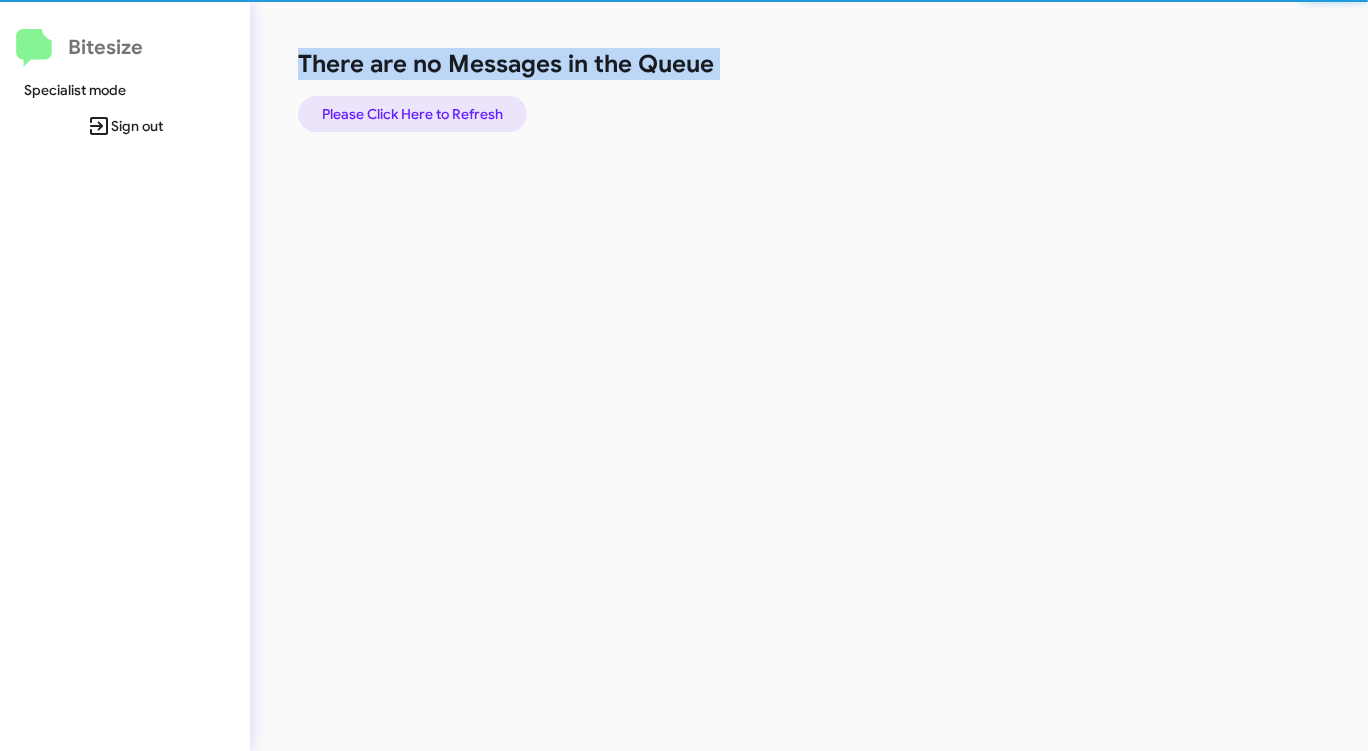 click on "Please Click Here to Refresh" 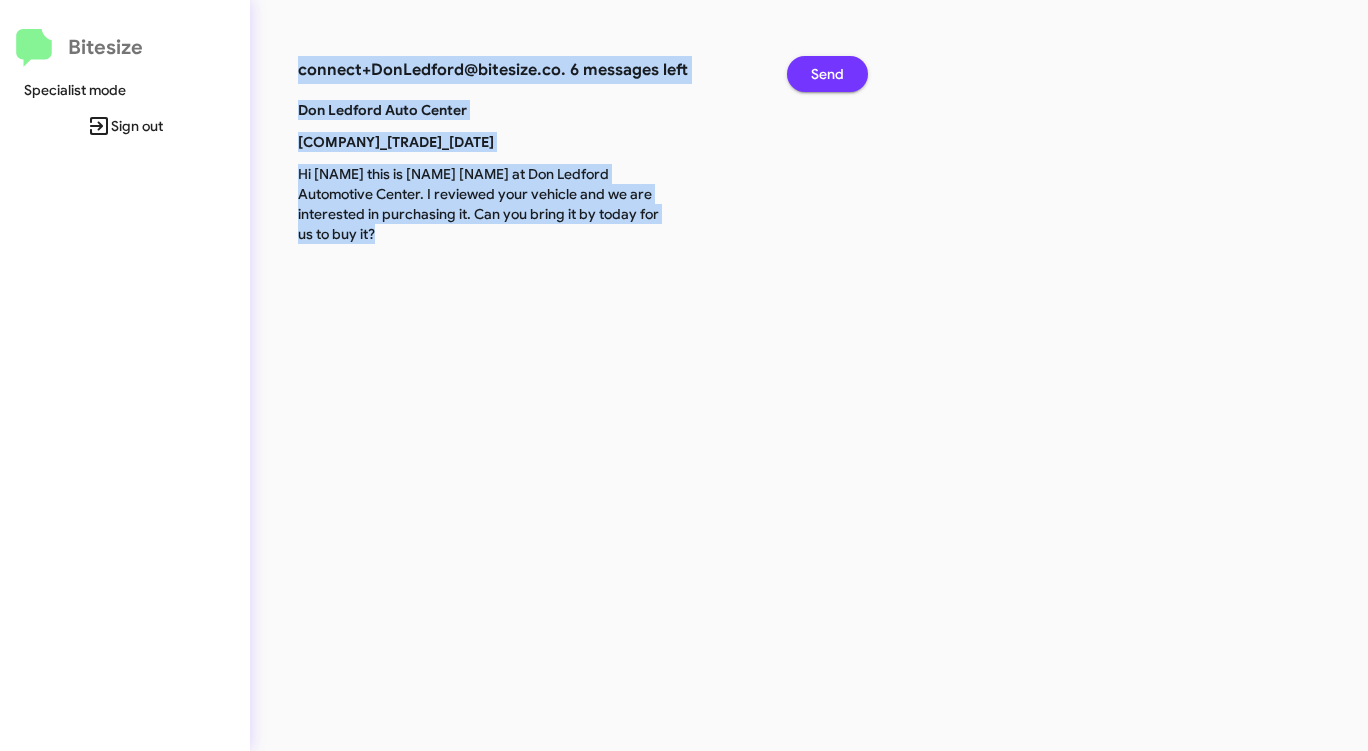 click on "Send" 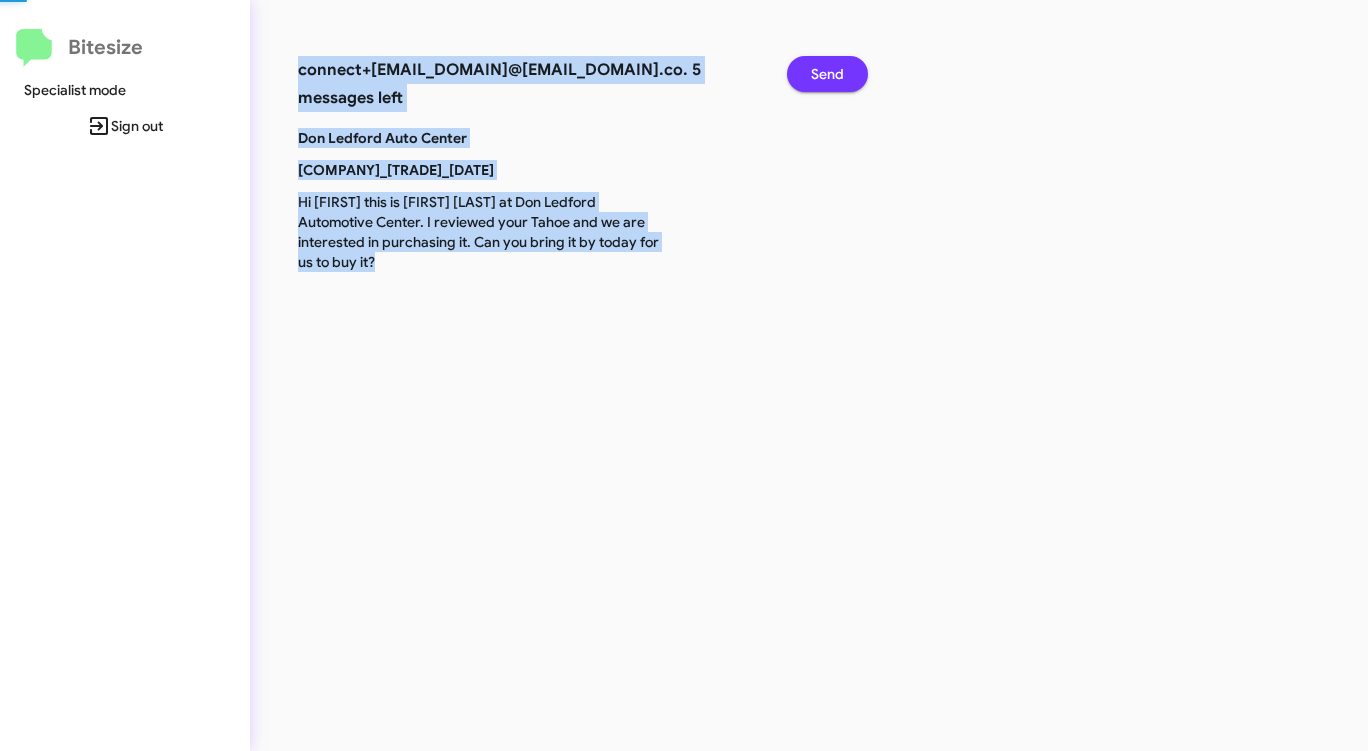 click on "Send" 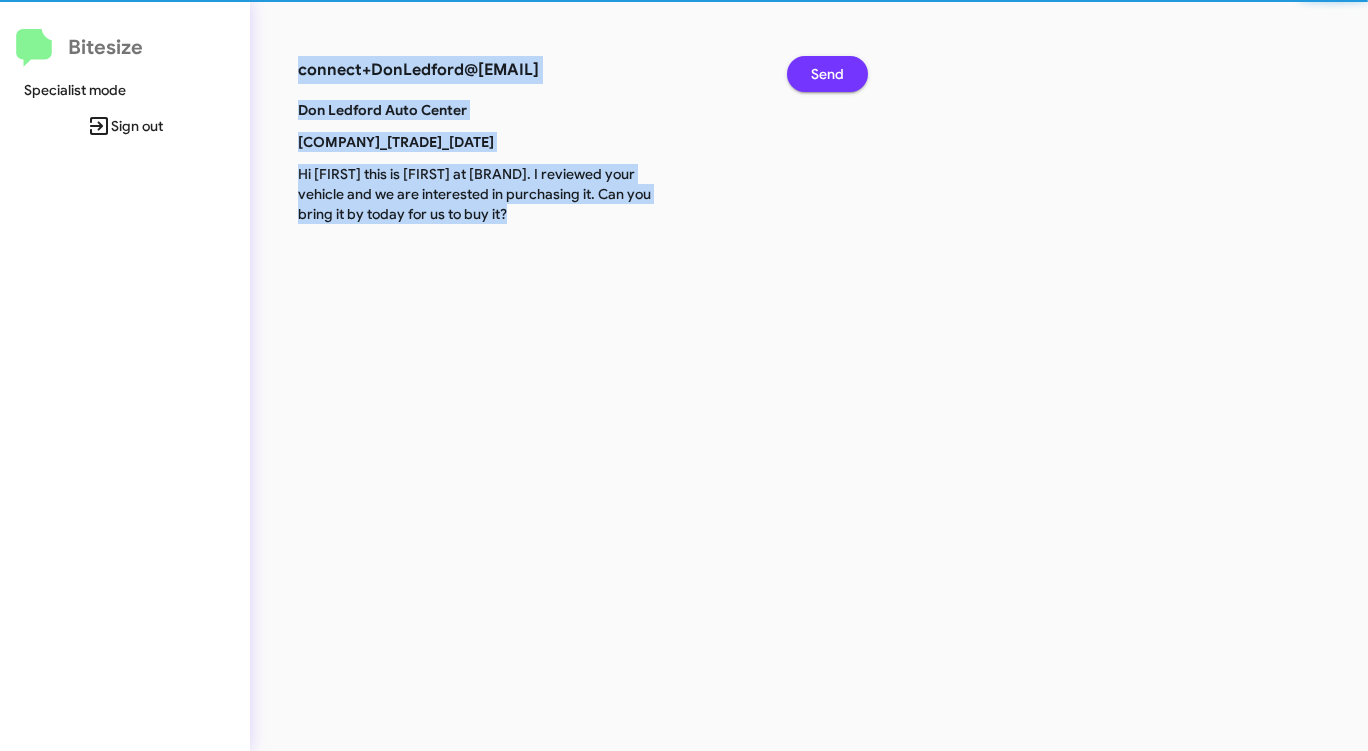 click on "Send" 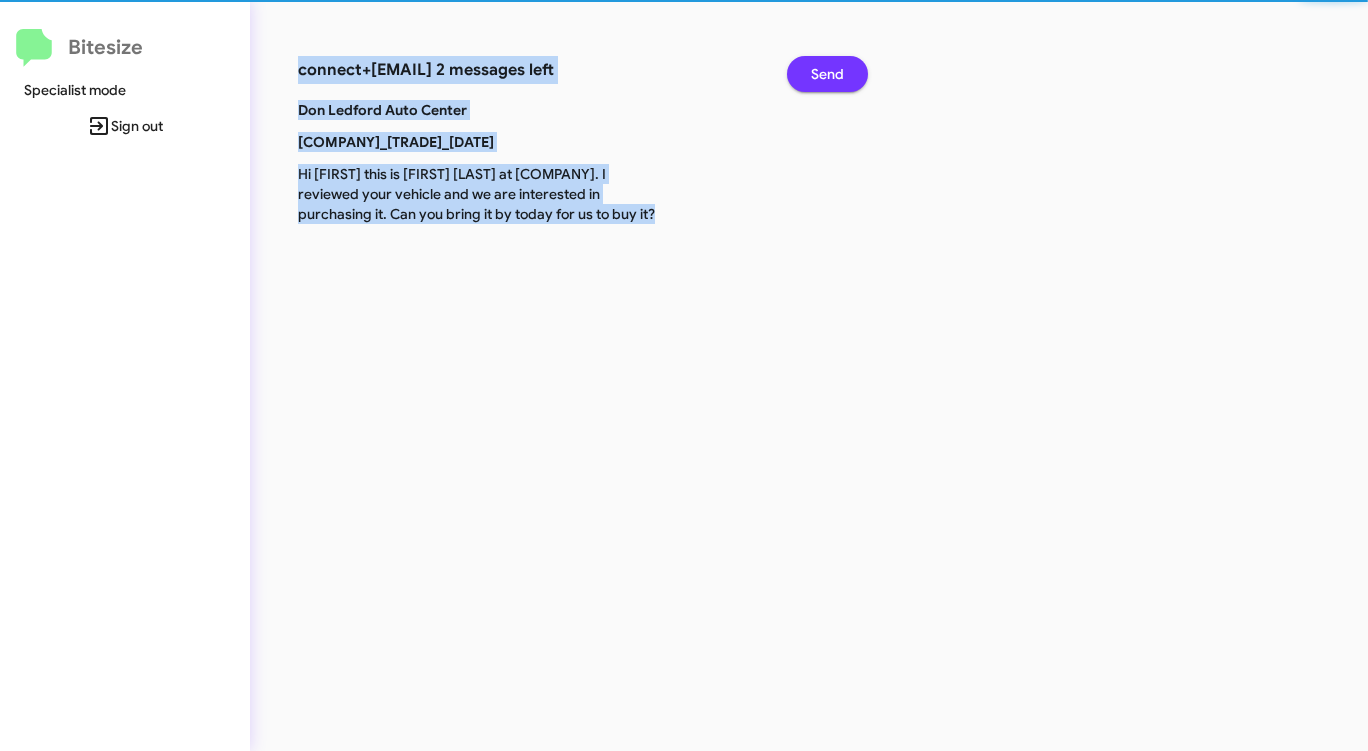 click on "Send" 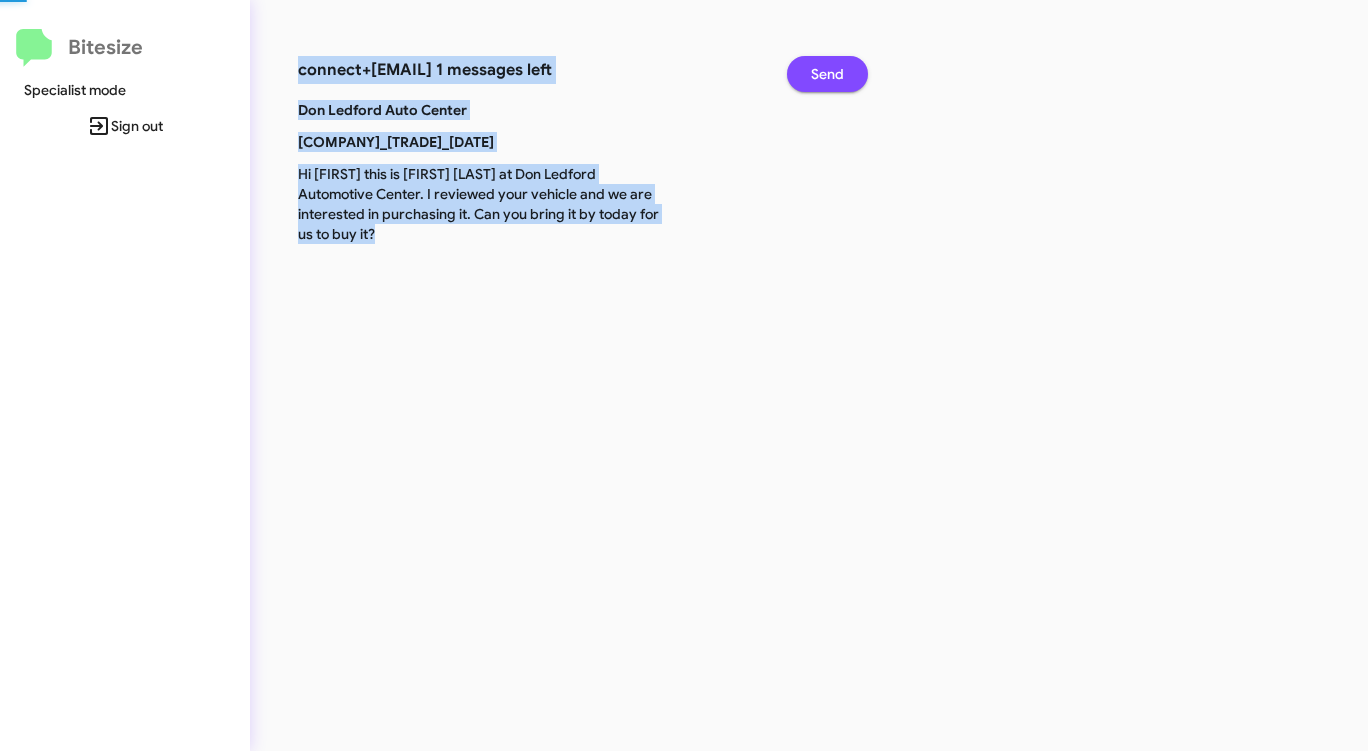 click on "Send" 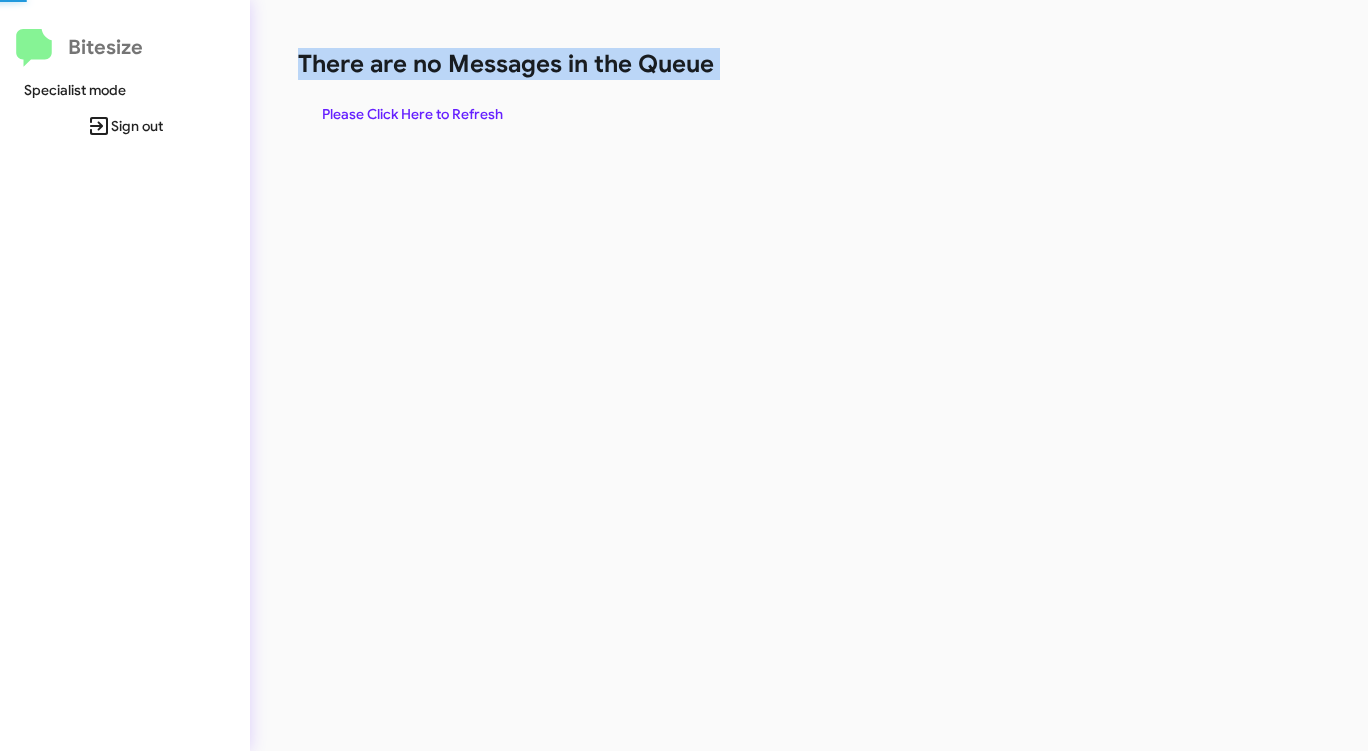 click on "There are no Messages in the Queue" 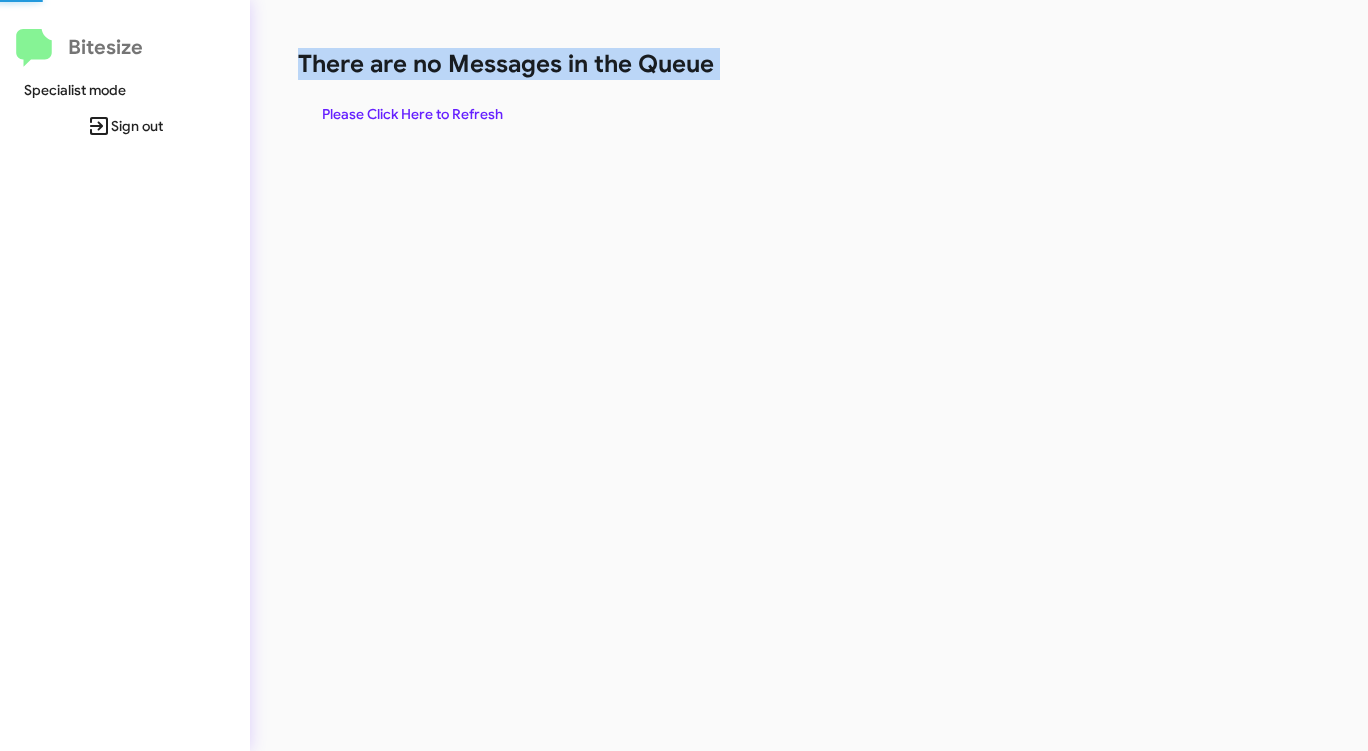 click on "There are no Messages in the Queue" 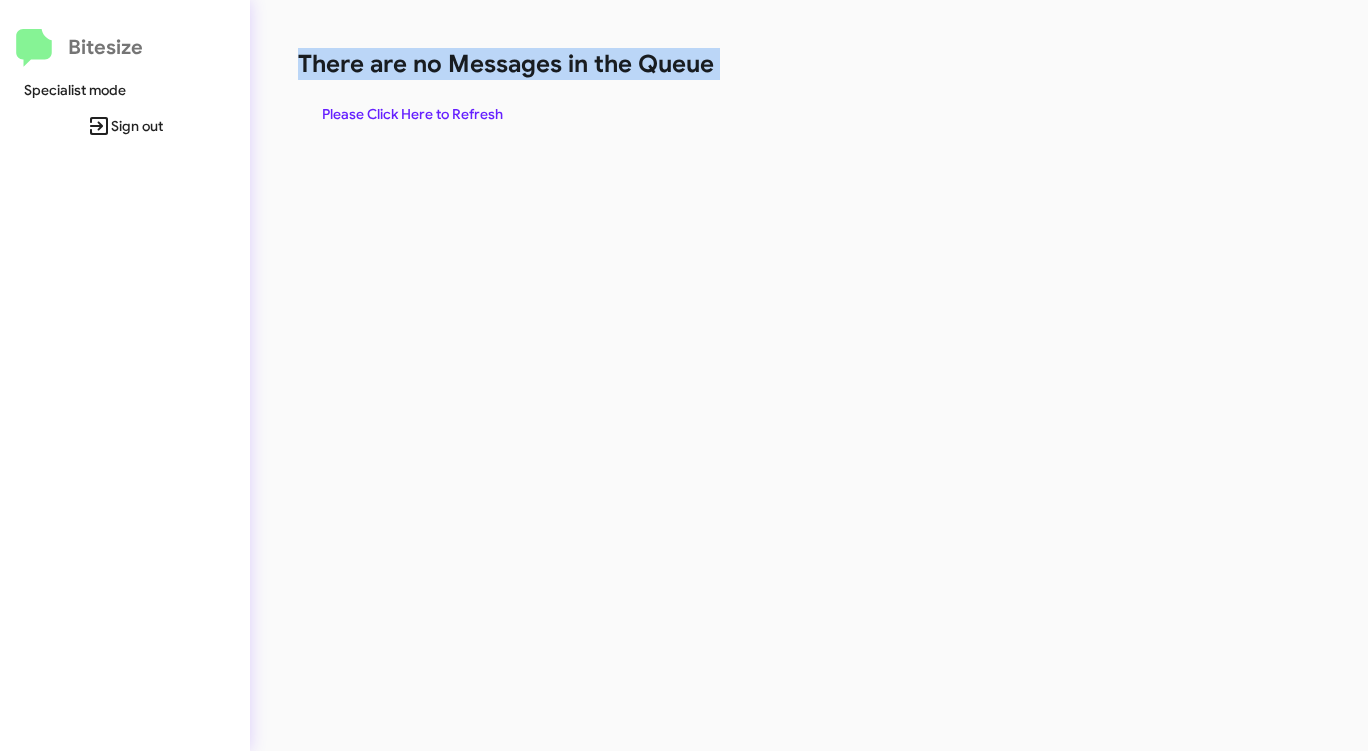click on "There are no Messages in the Queue" 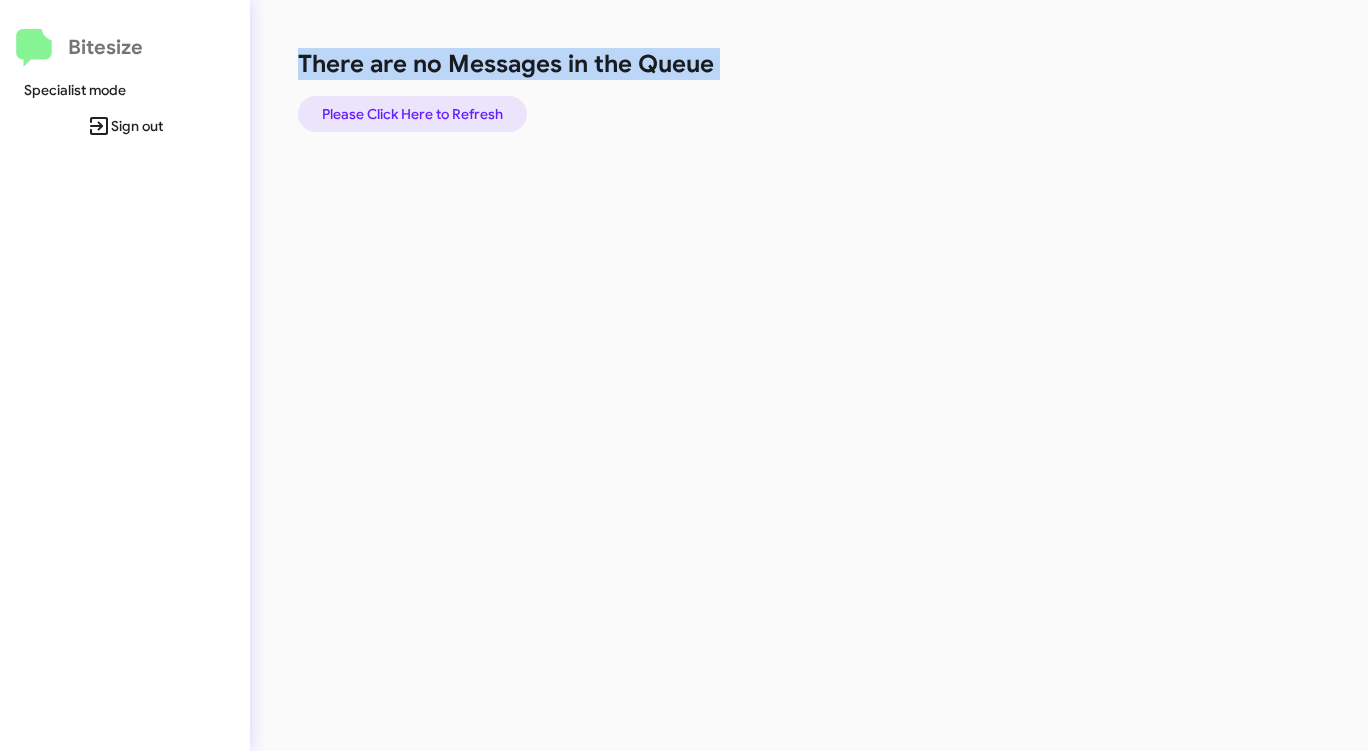 click on "Please Click Here to Refresh" 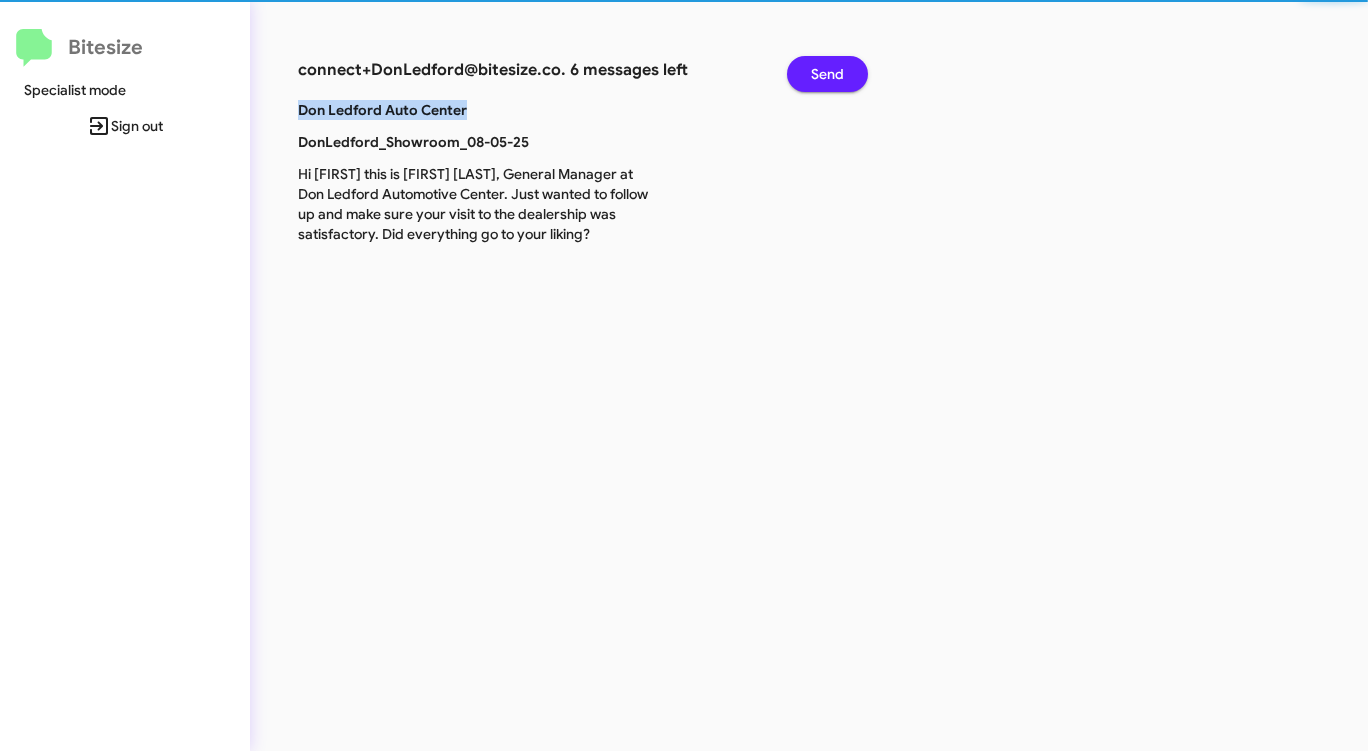 click on "Don Ledford Auto Center" 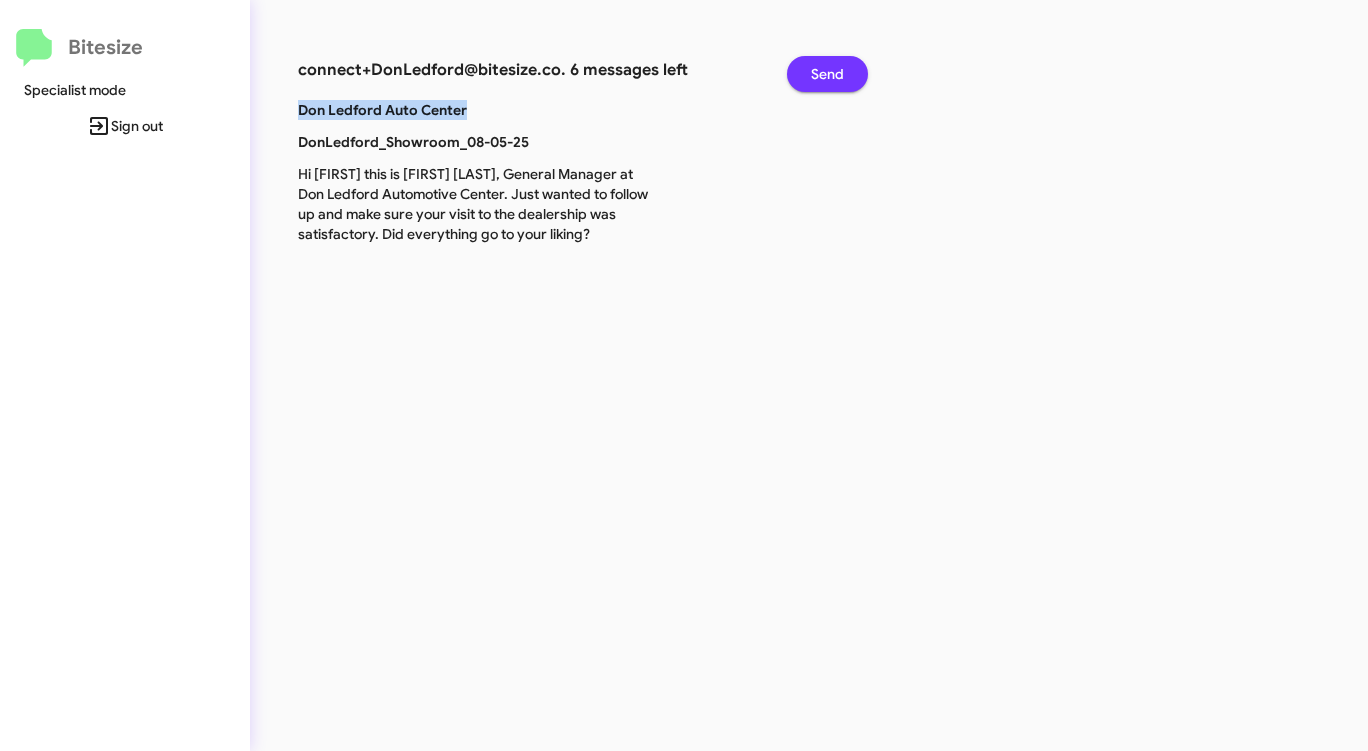 click on "Send" 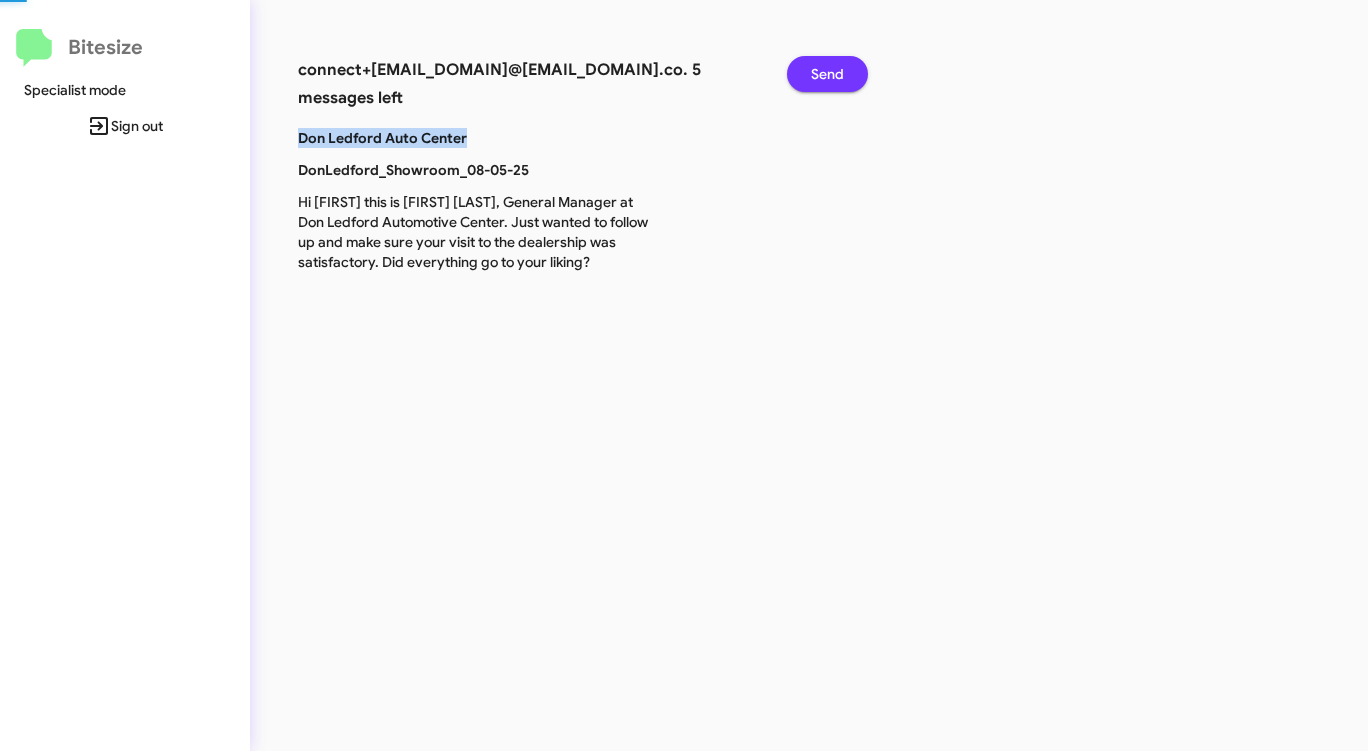 click on "Send" 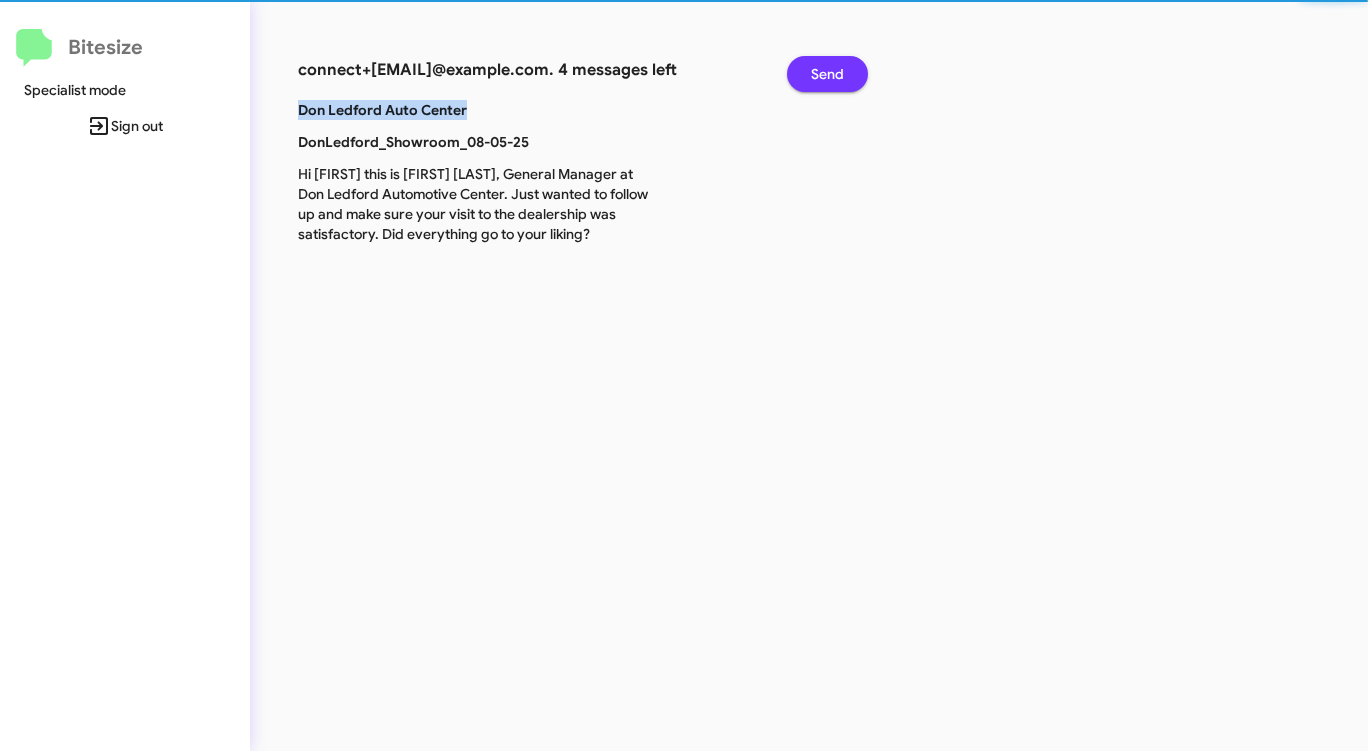 click on "Send" 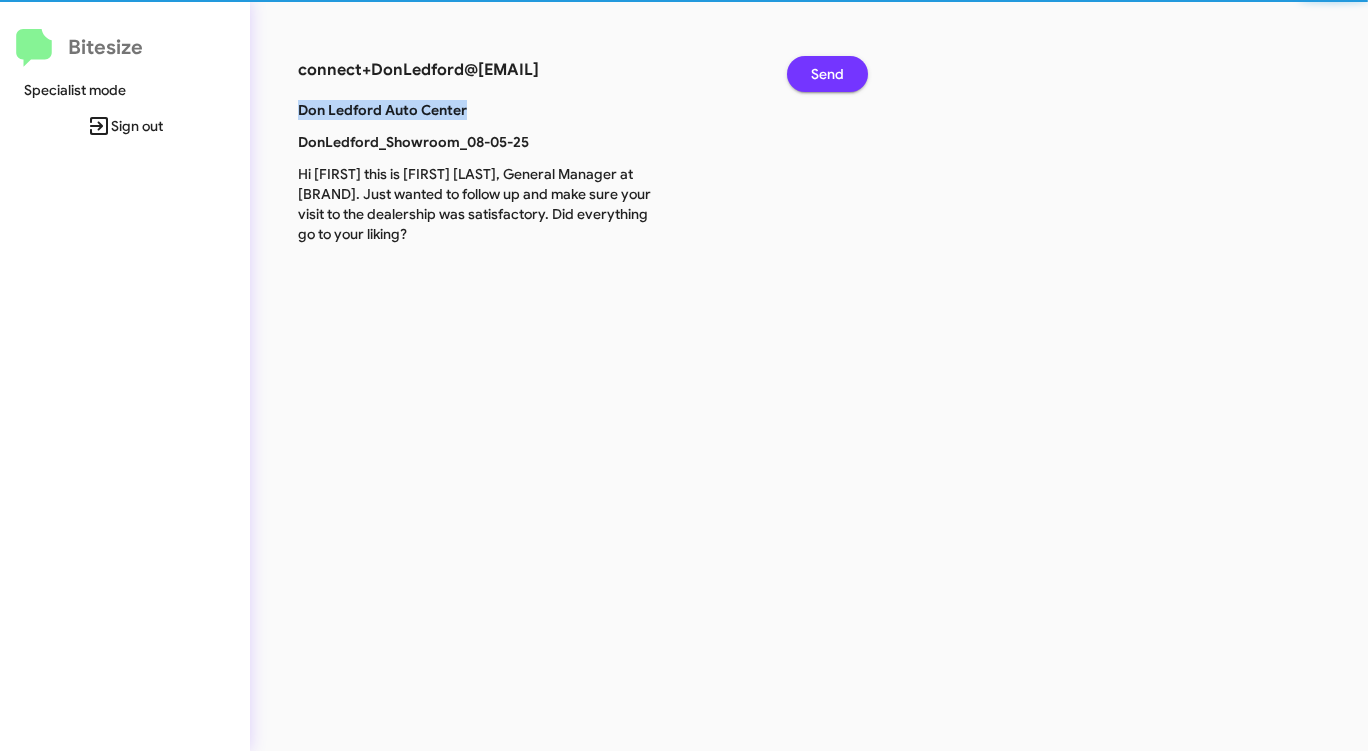 click on "Send" 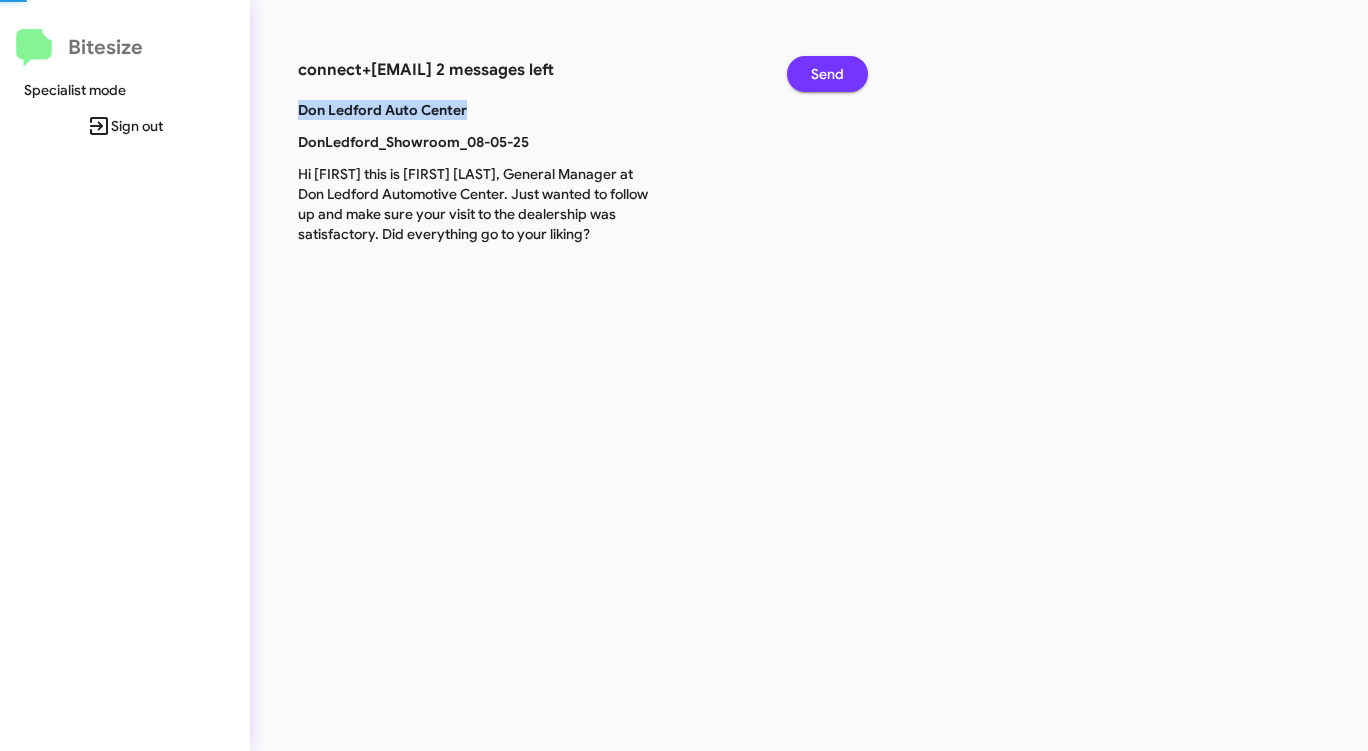 click on "Send" 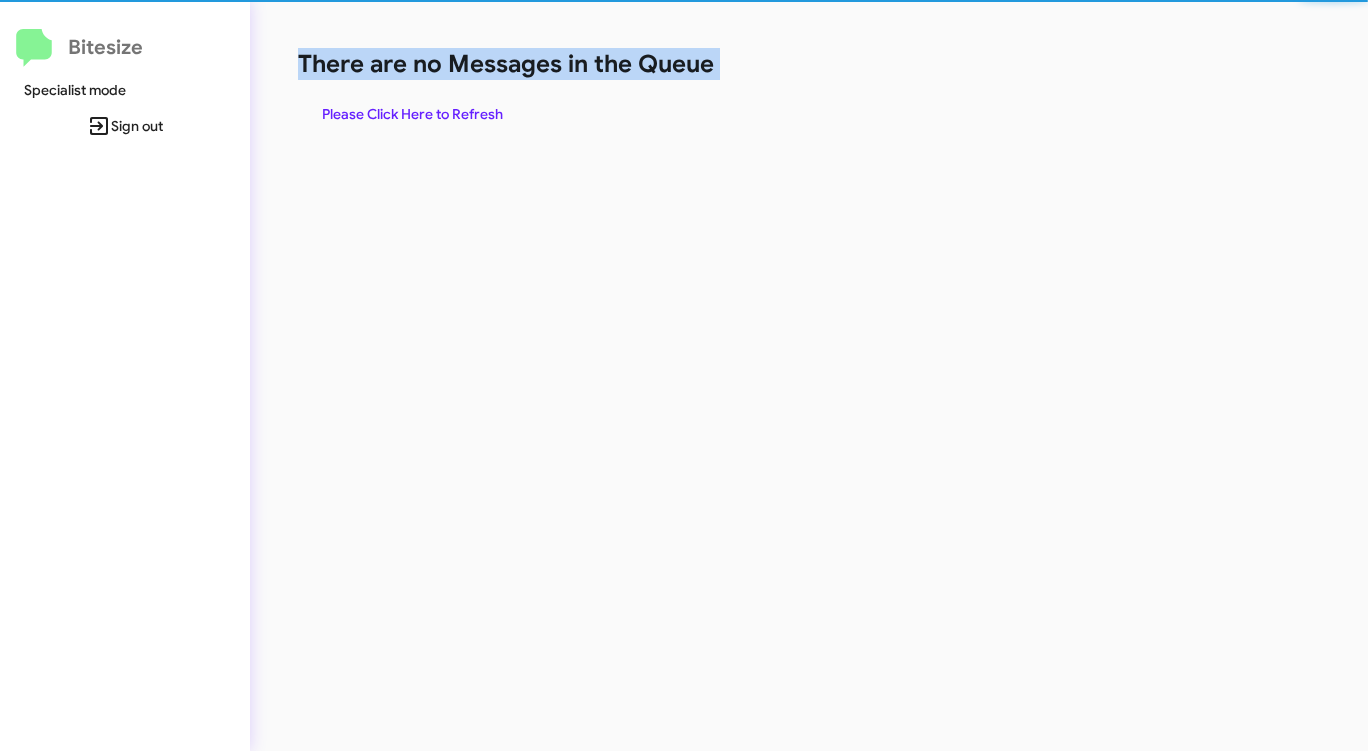 click on "There are no Messages in the Queue" 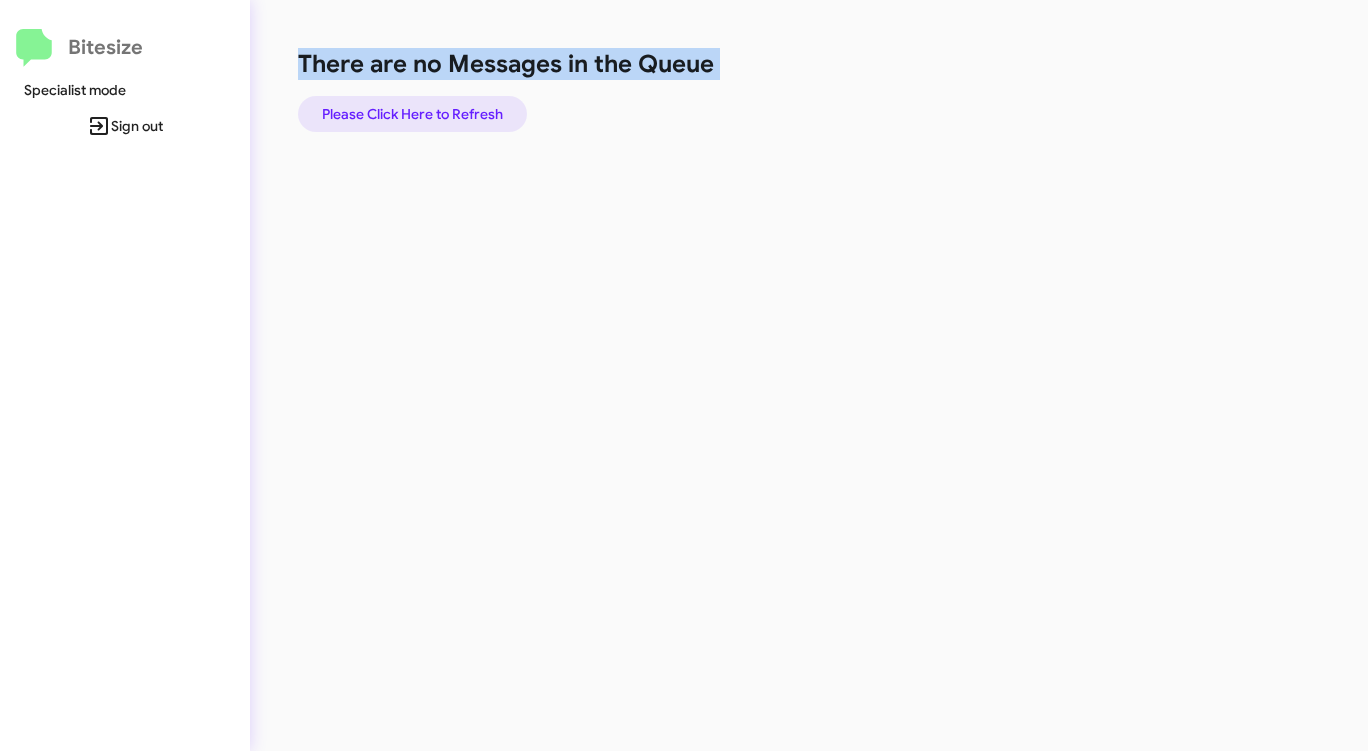 click on "Please Click Here to Refresh" 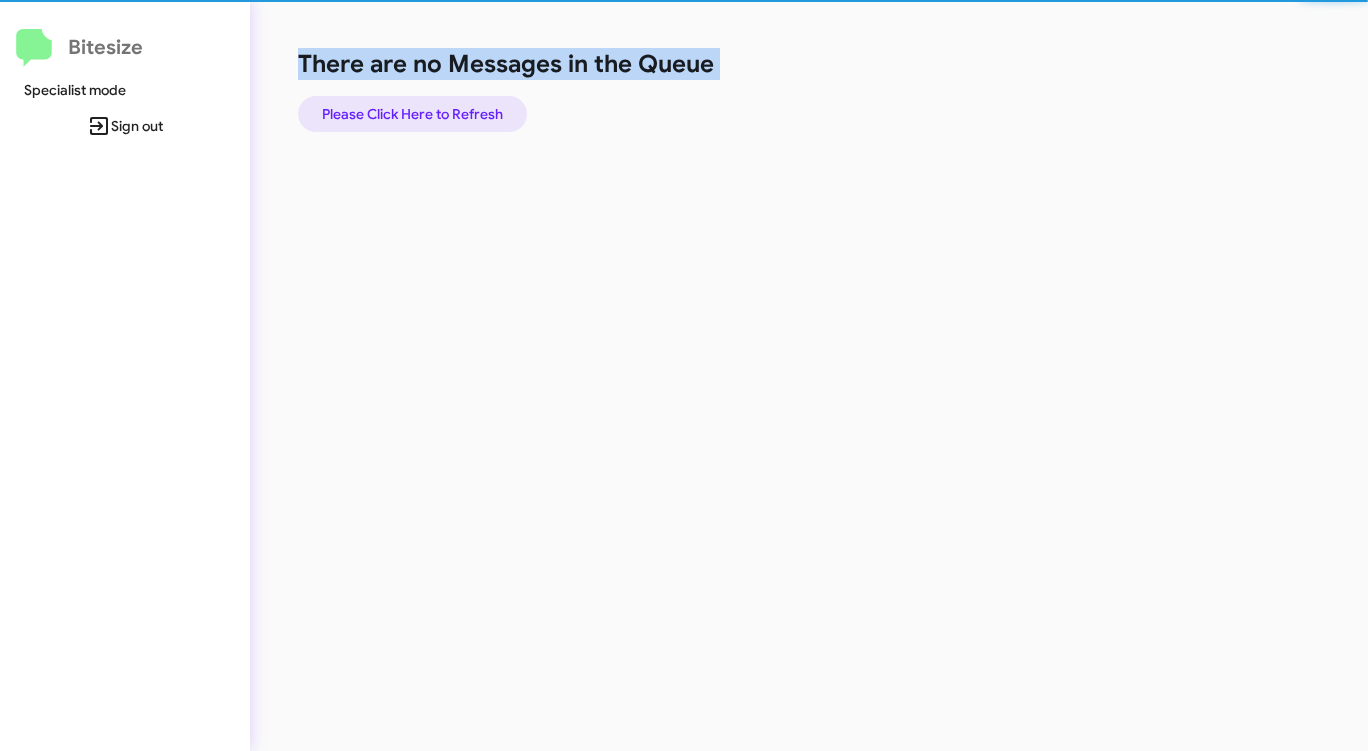 click on "Please Click Here to Refresh" 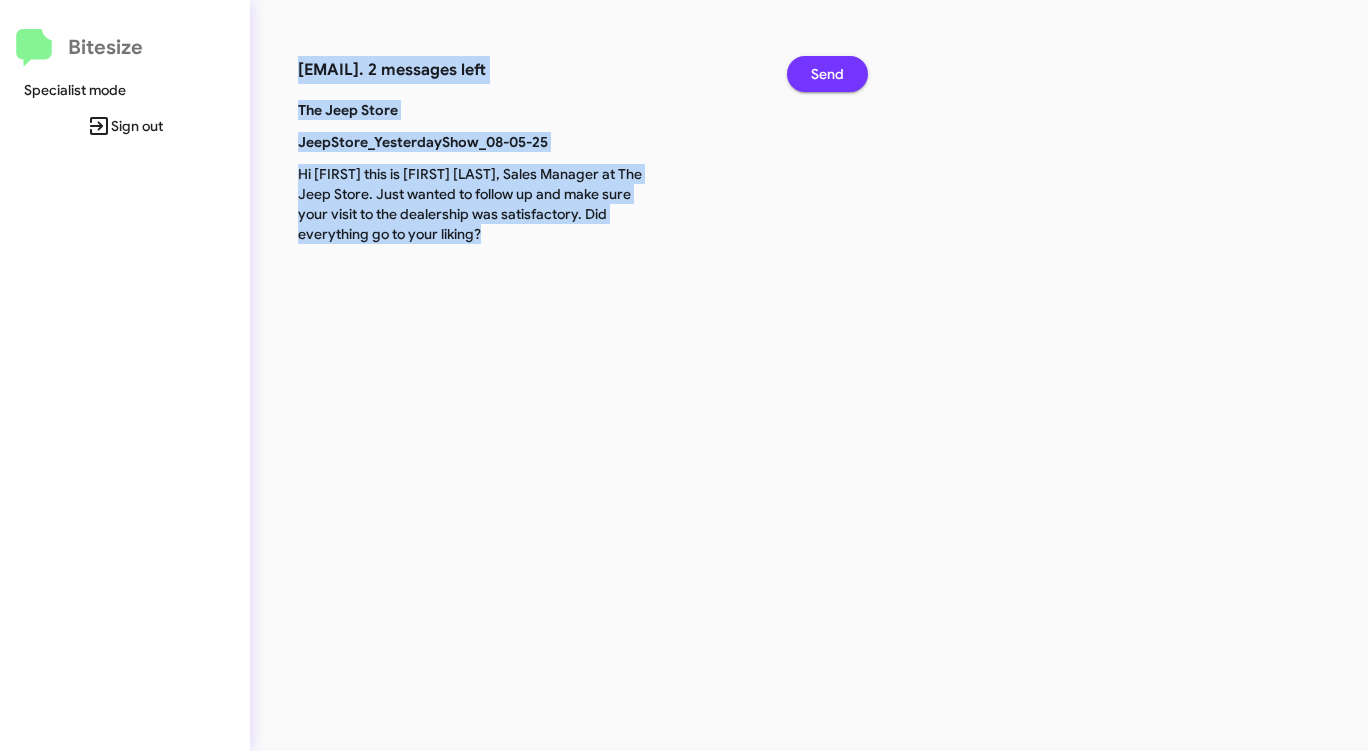 click on "Send" 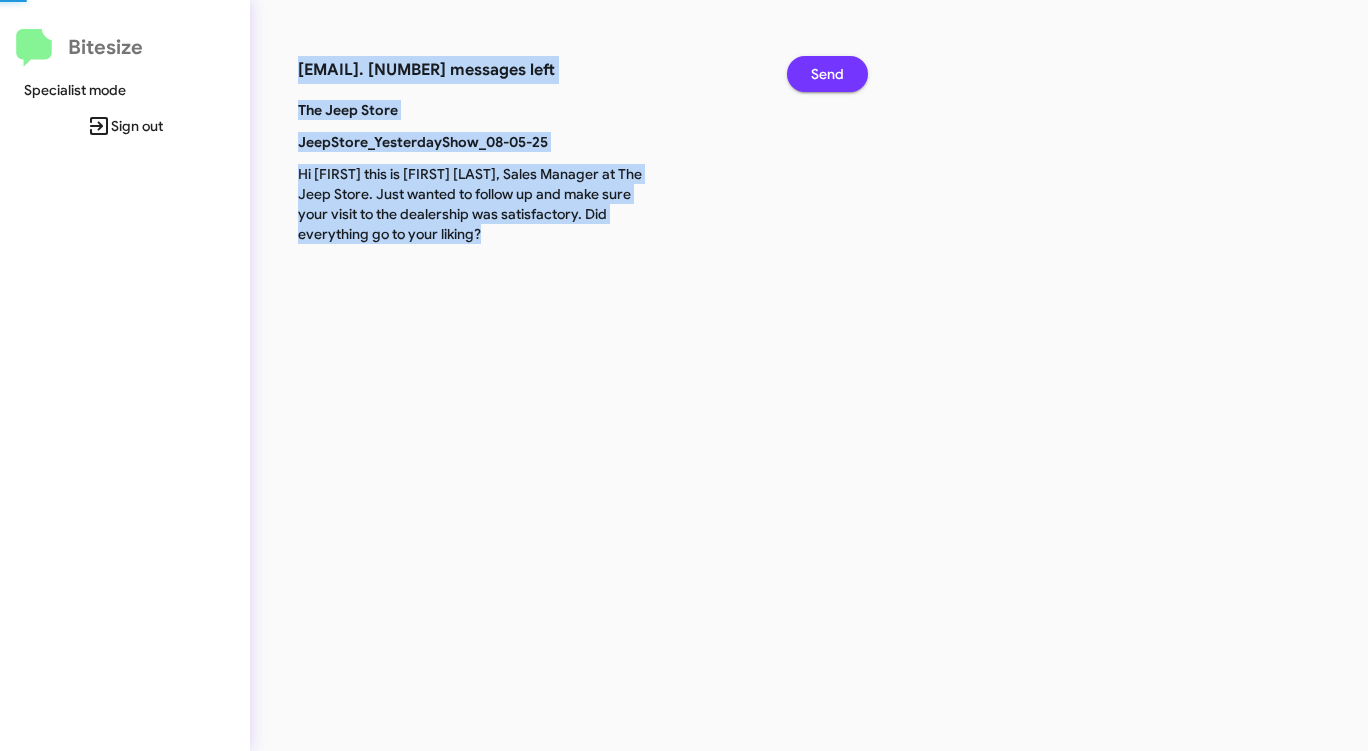 click on "Send" 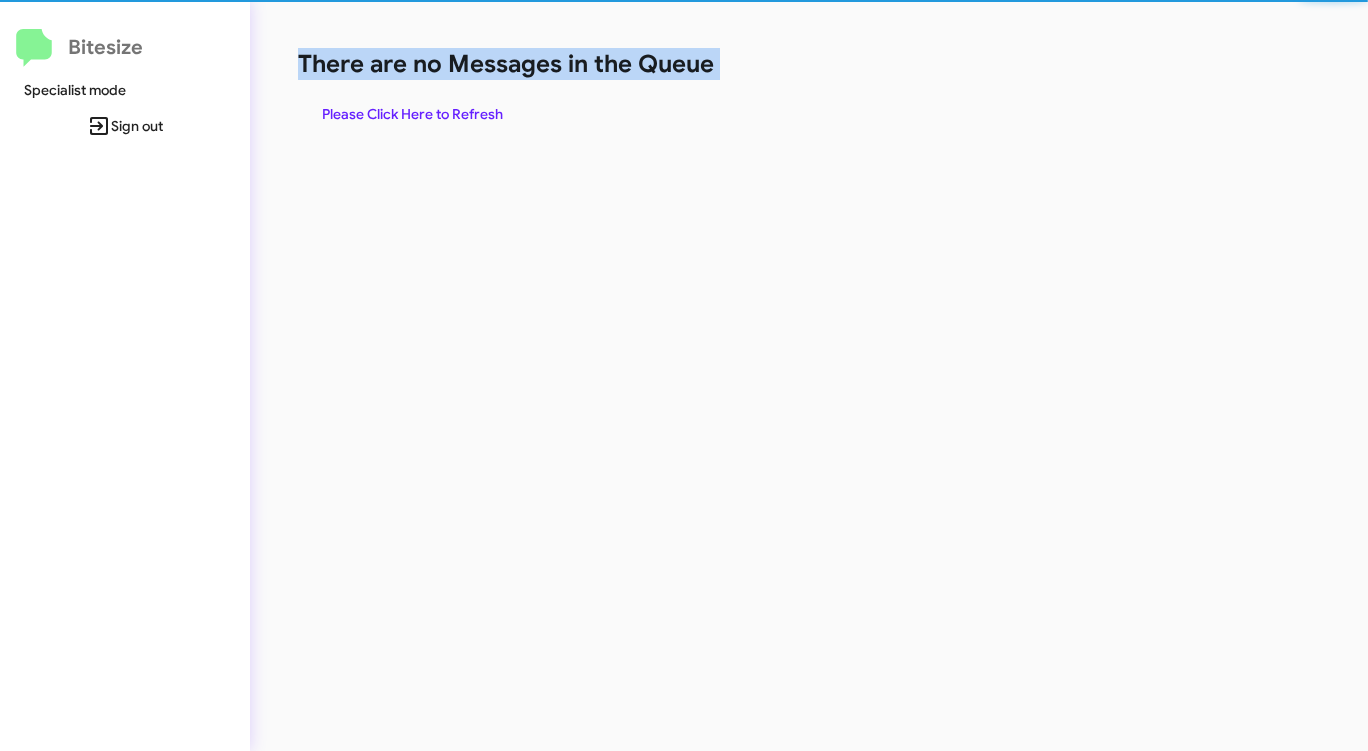 click on "There are no Messages in the Queue" 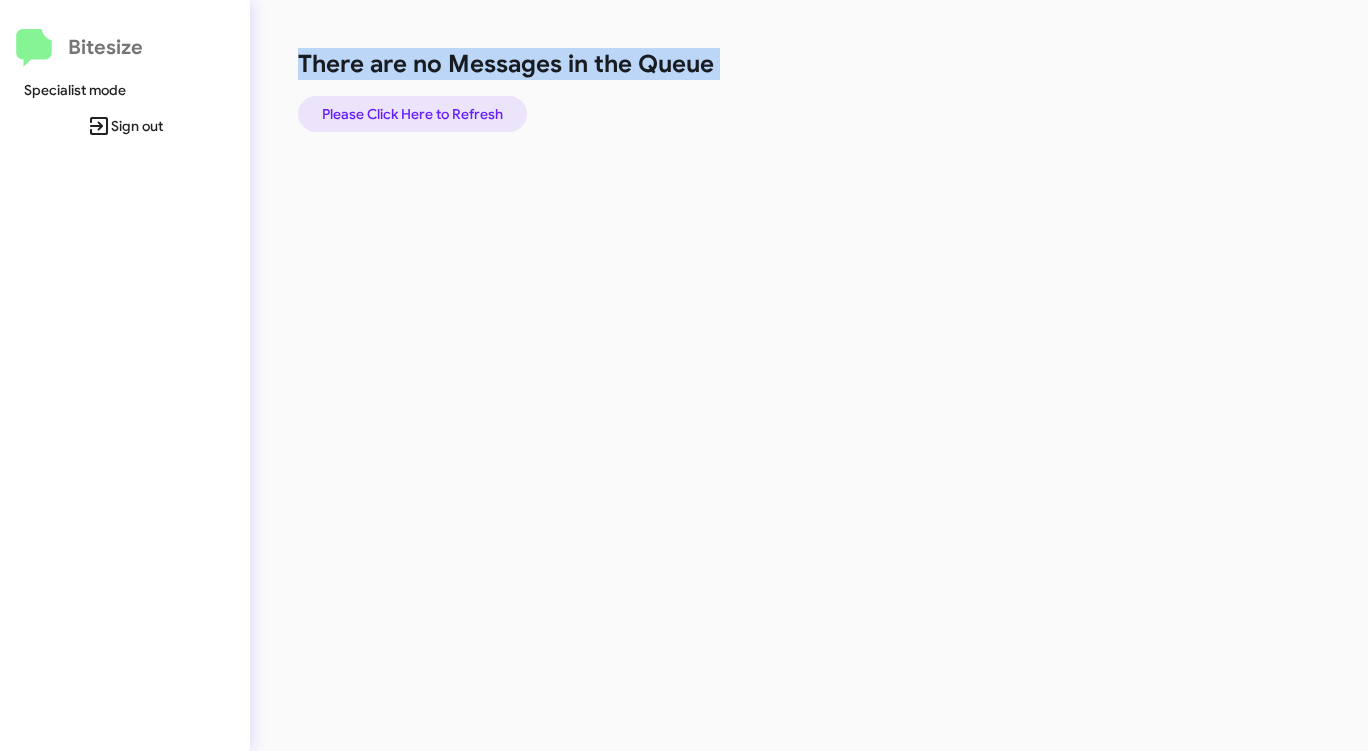click on "Please Click Here to Refresh" 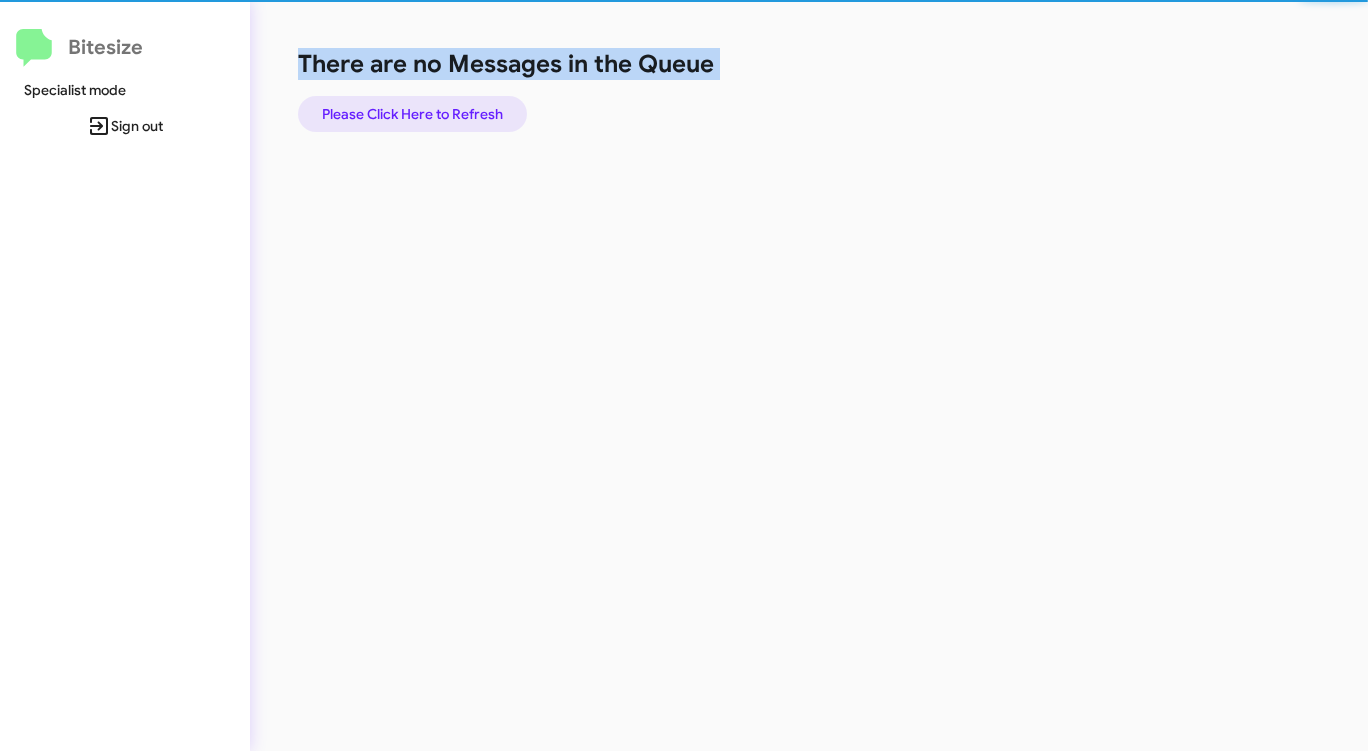 click on "Please Click Here to Refresh" 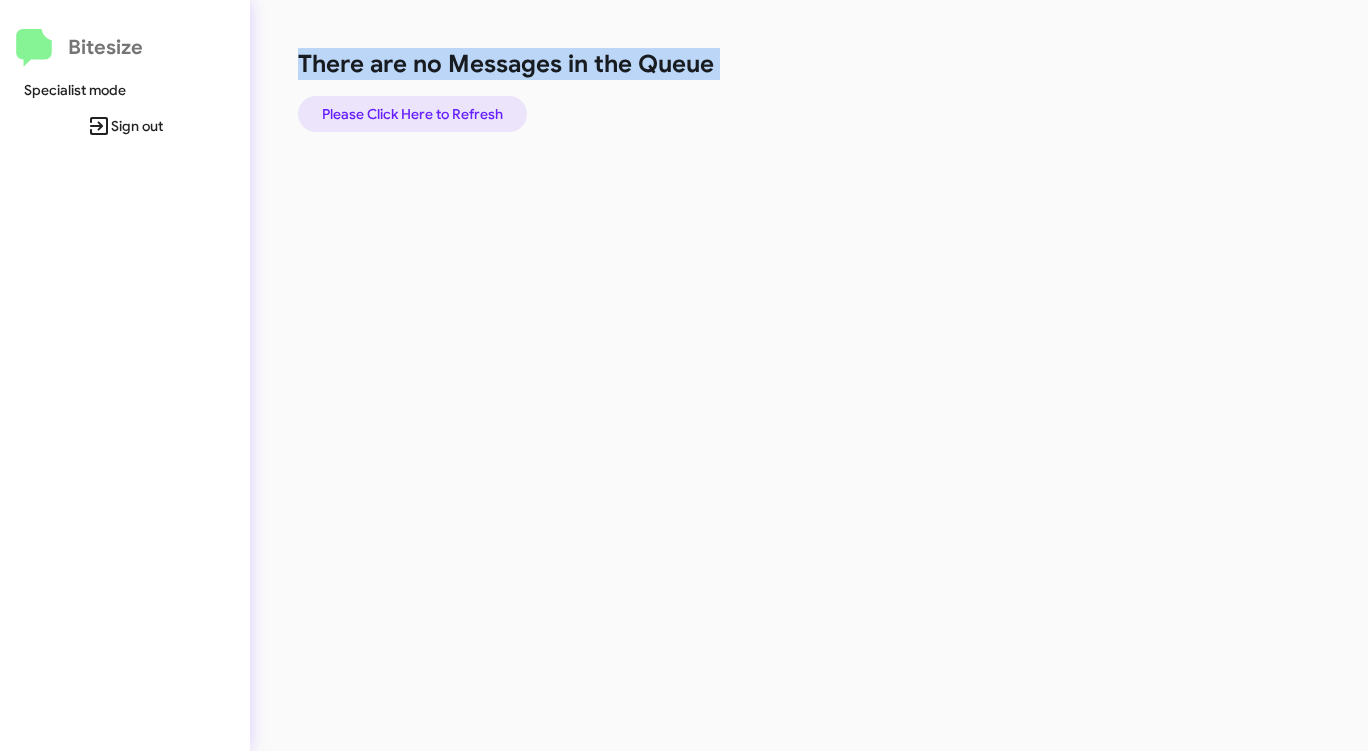click on "Please Click Here to Refresh" 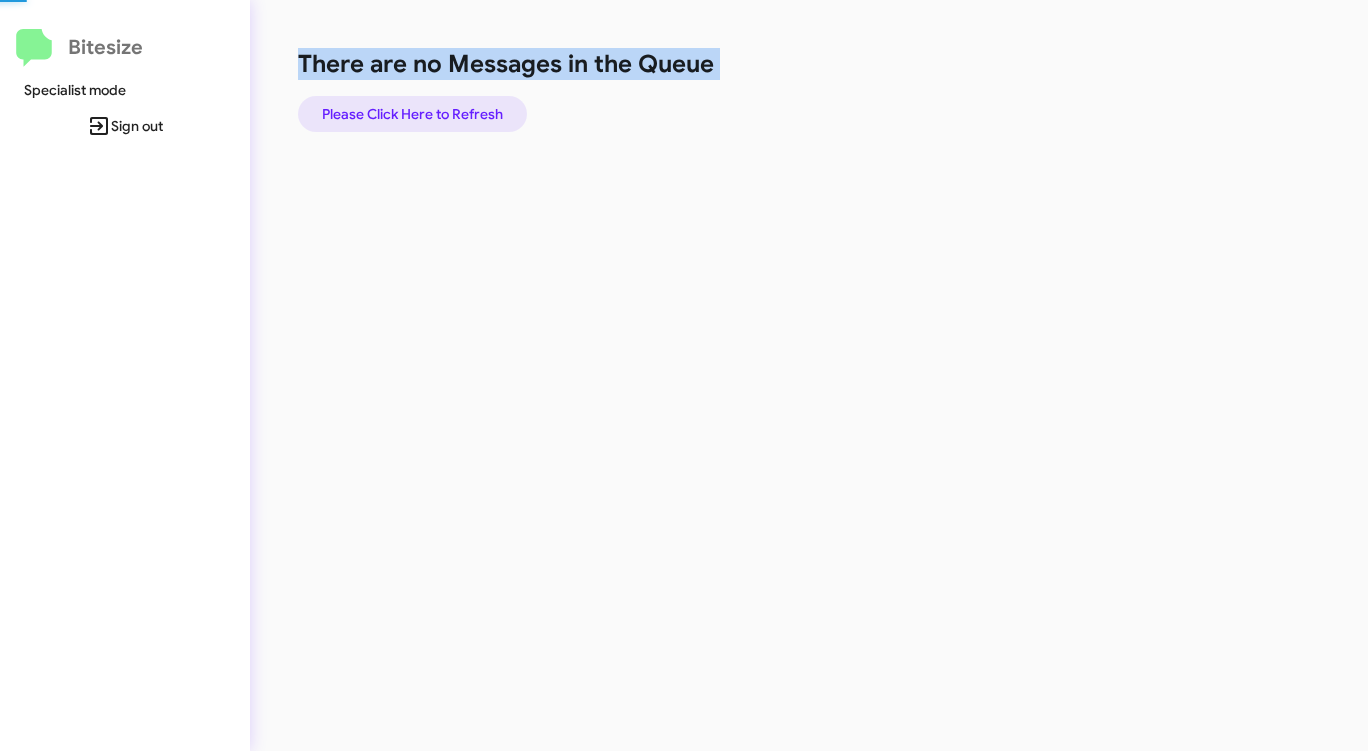 click on "Please Click Here to Refresh" 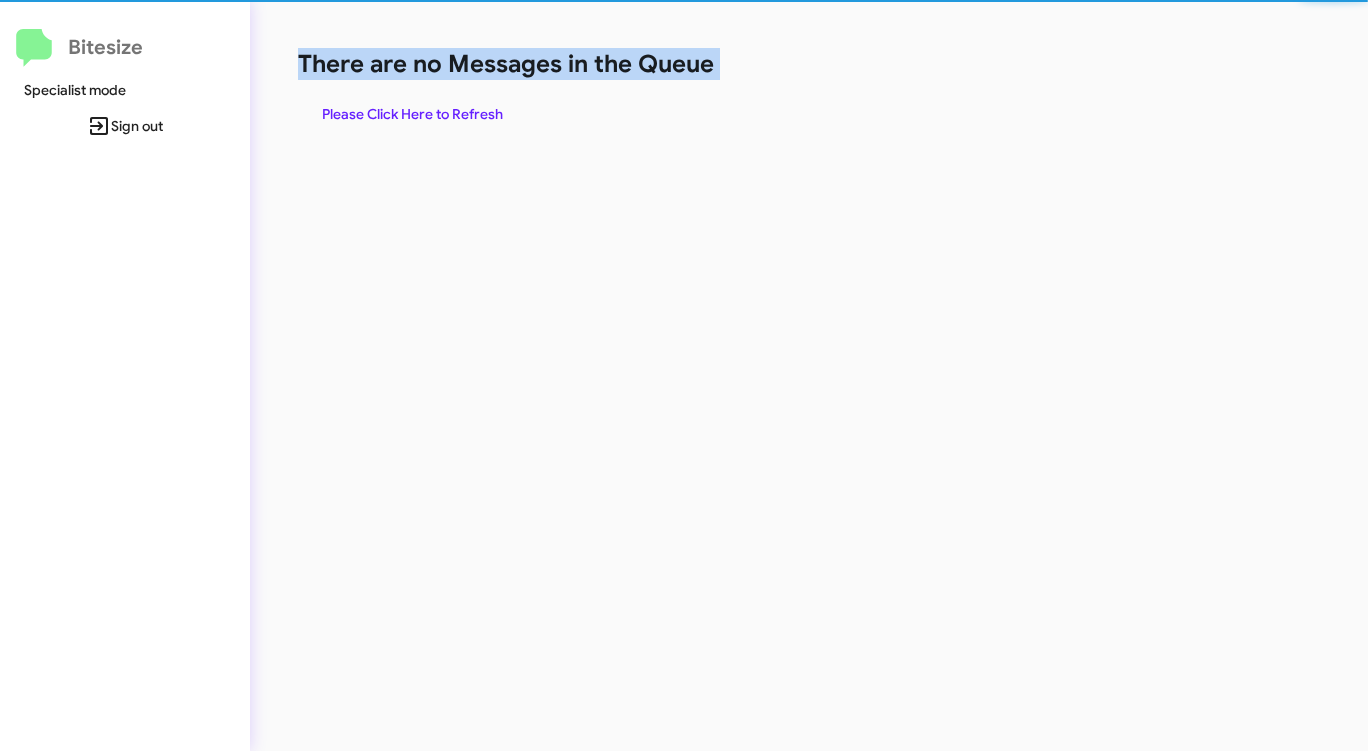 click on "Please Click Here to Refresh" 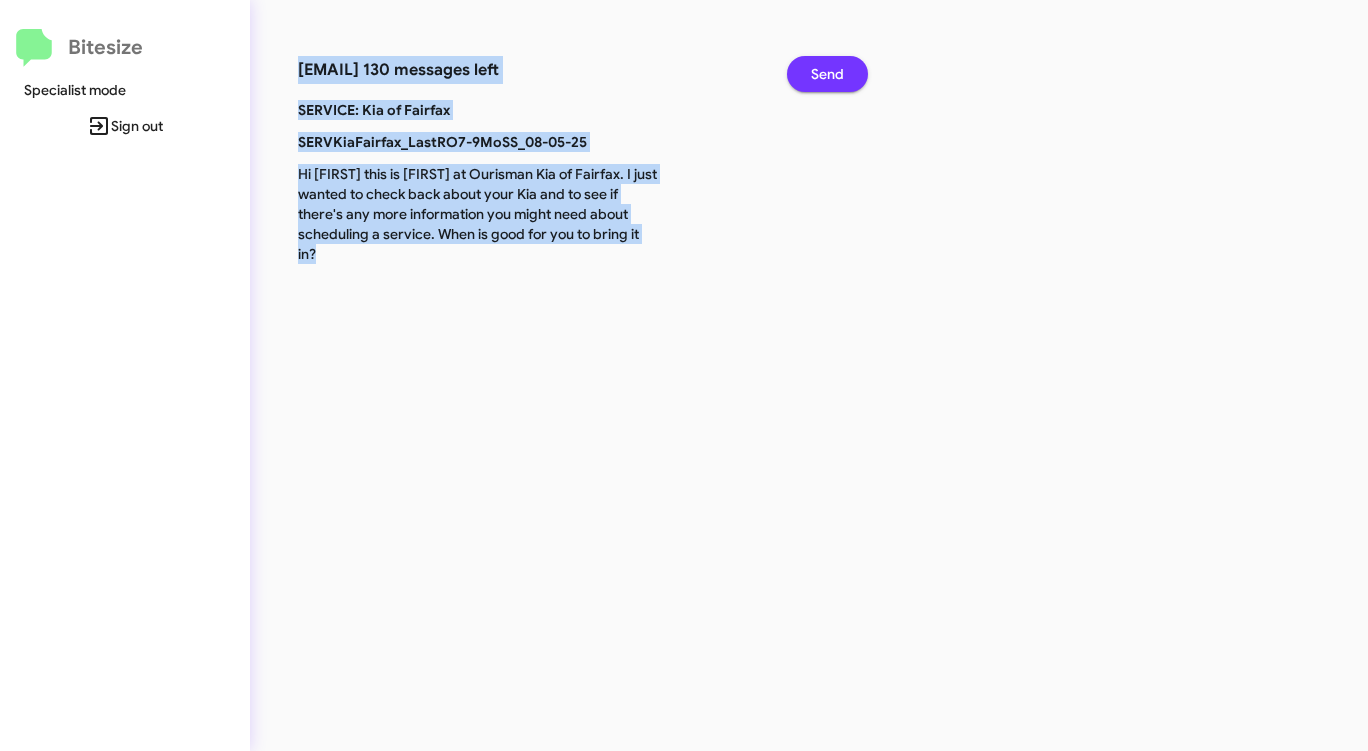 click on "Send" 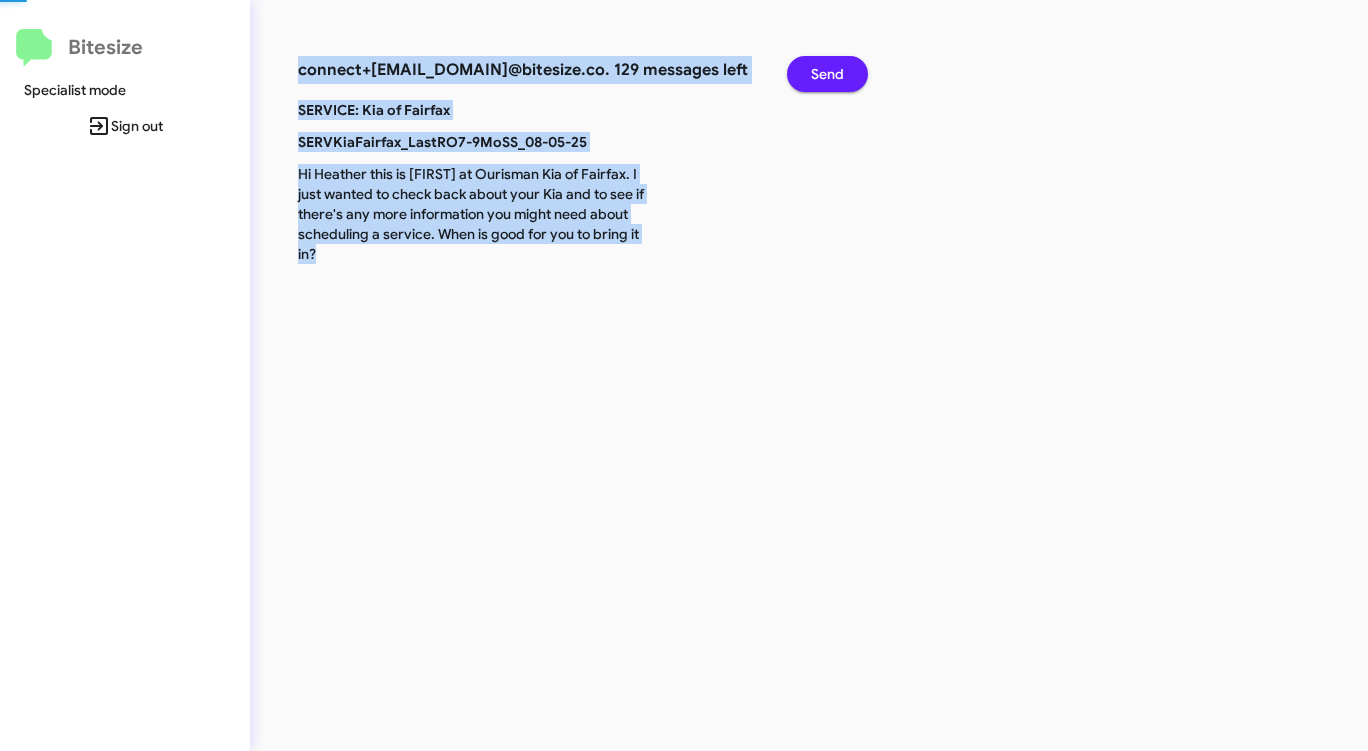 click on "Send" 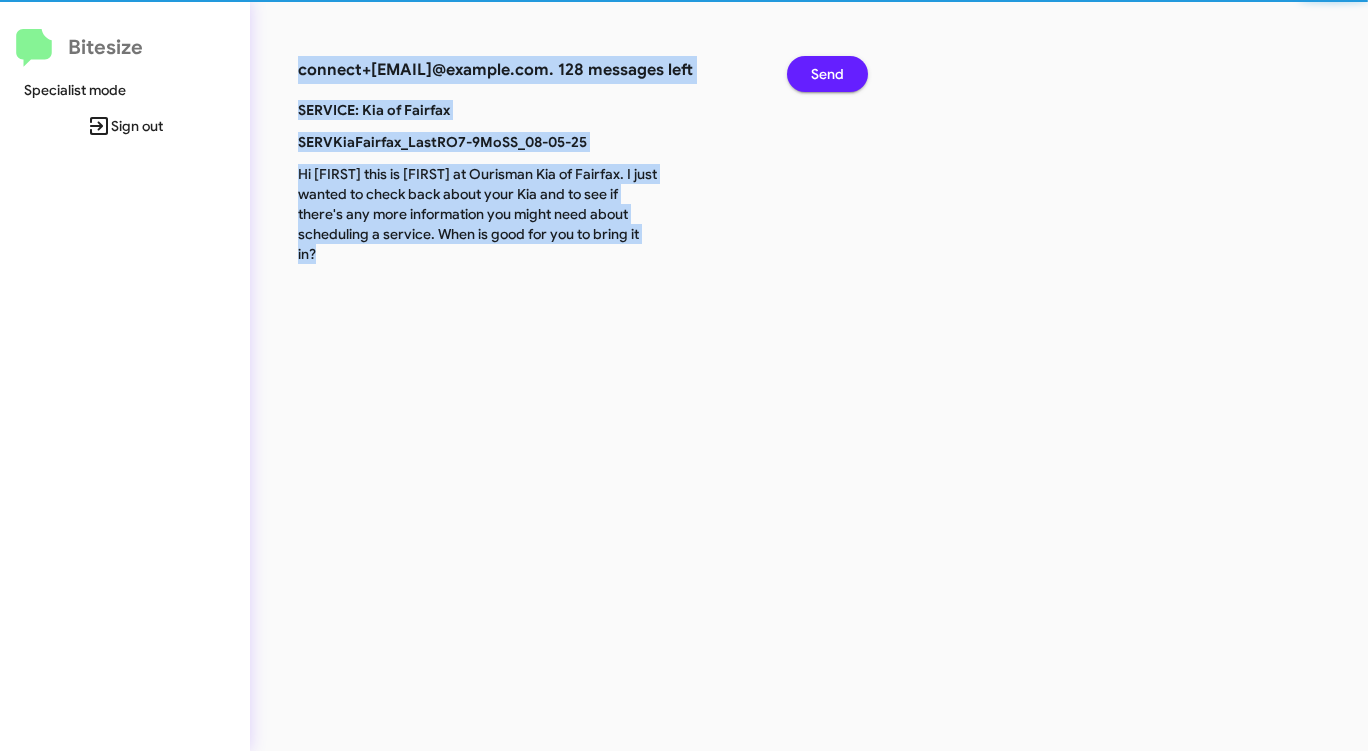click on "Send" 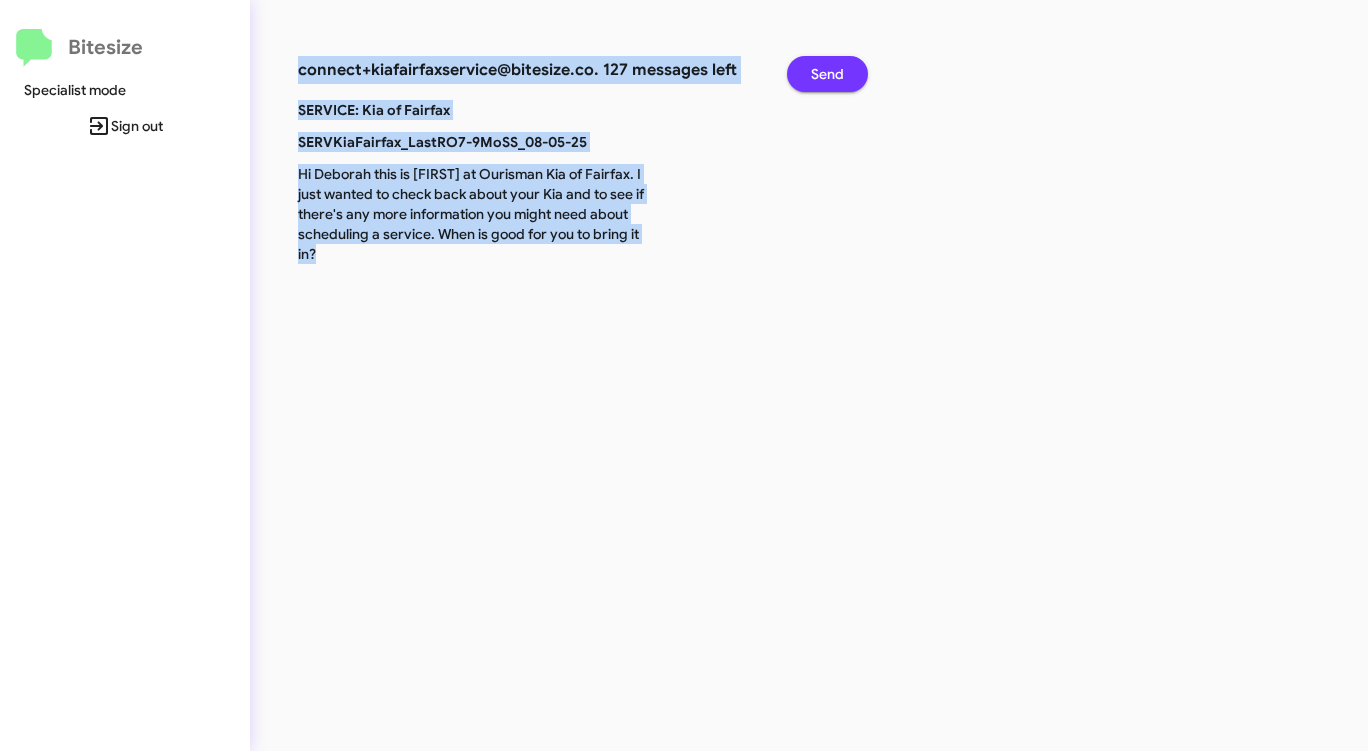click on "Send" 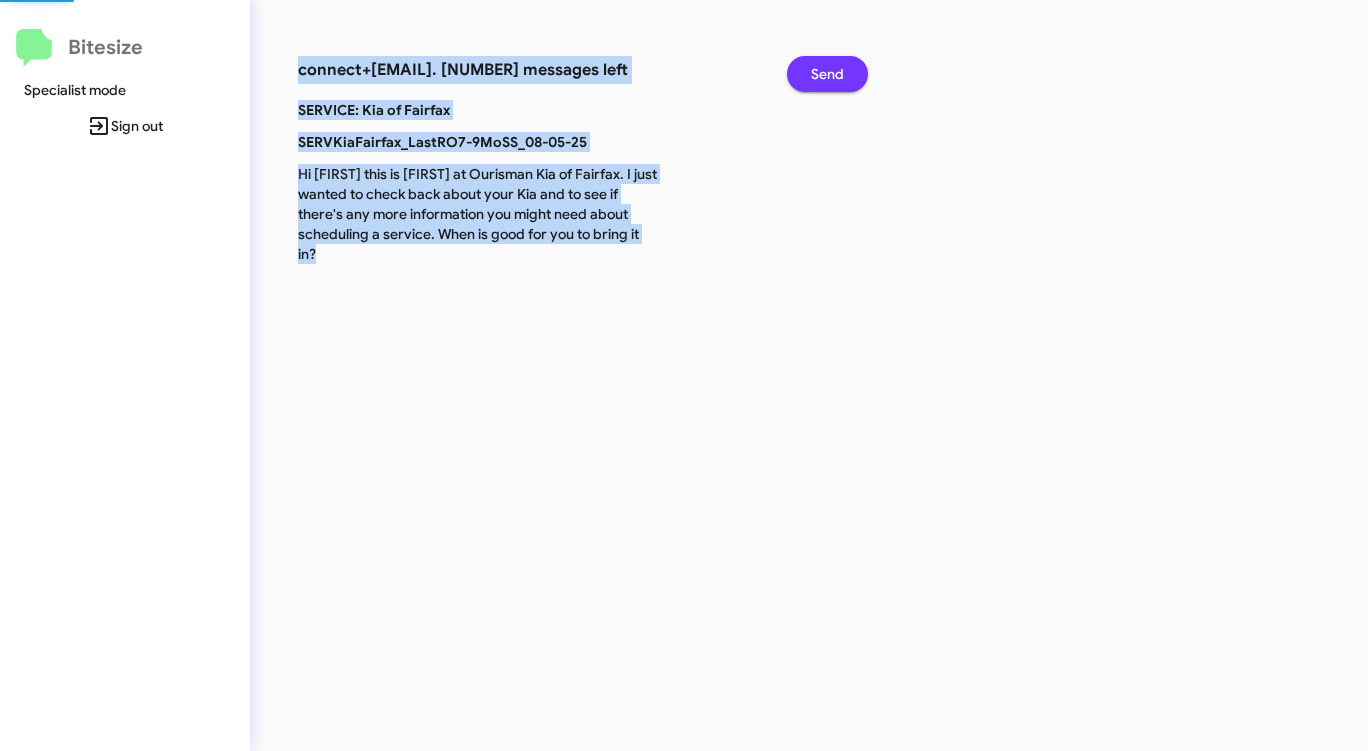 click on "Send" 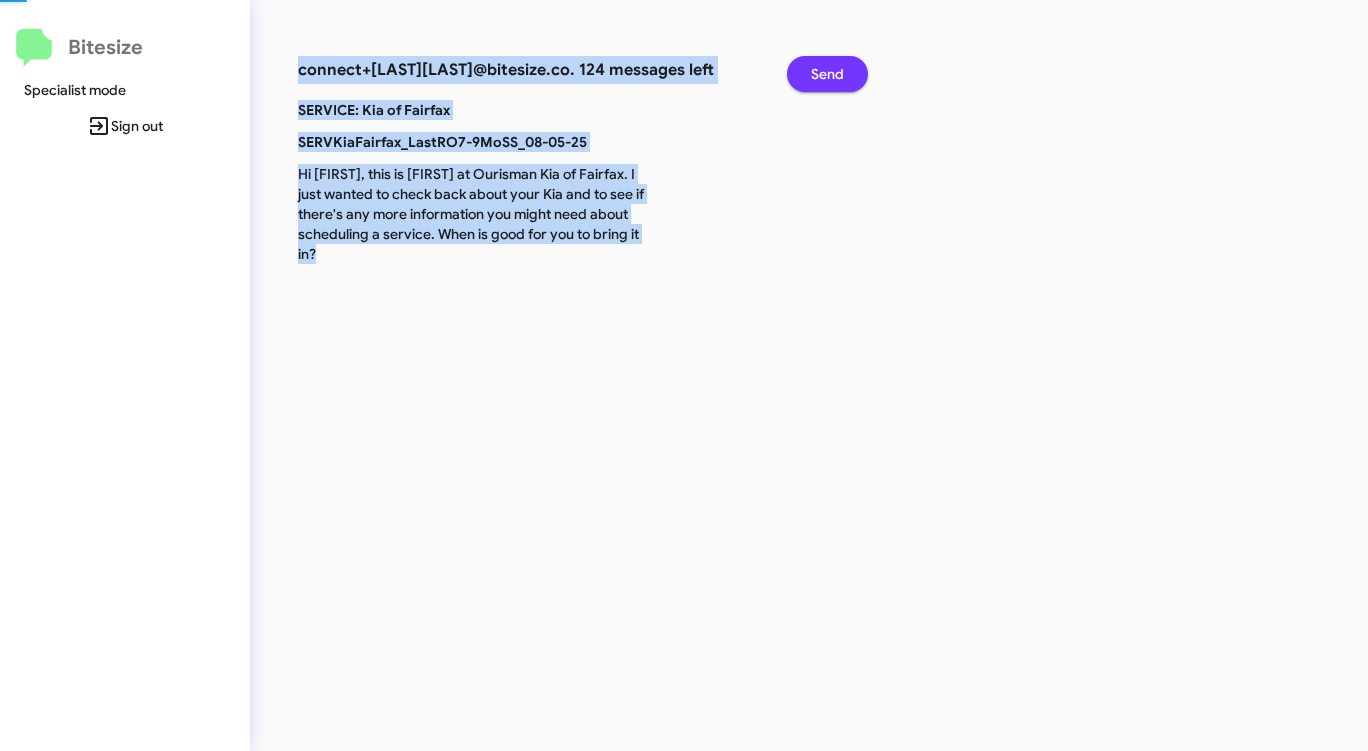 click on "Send" 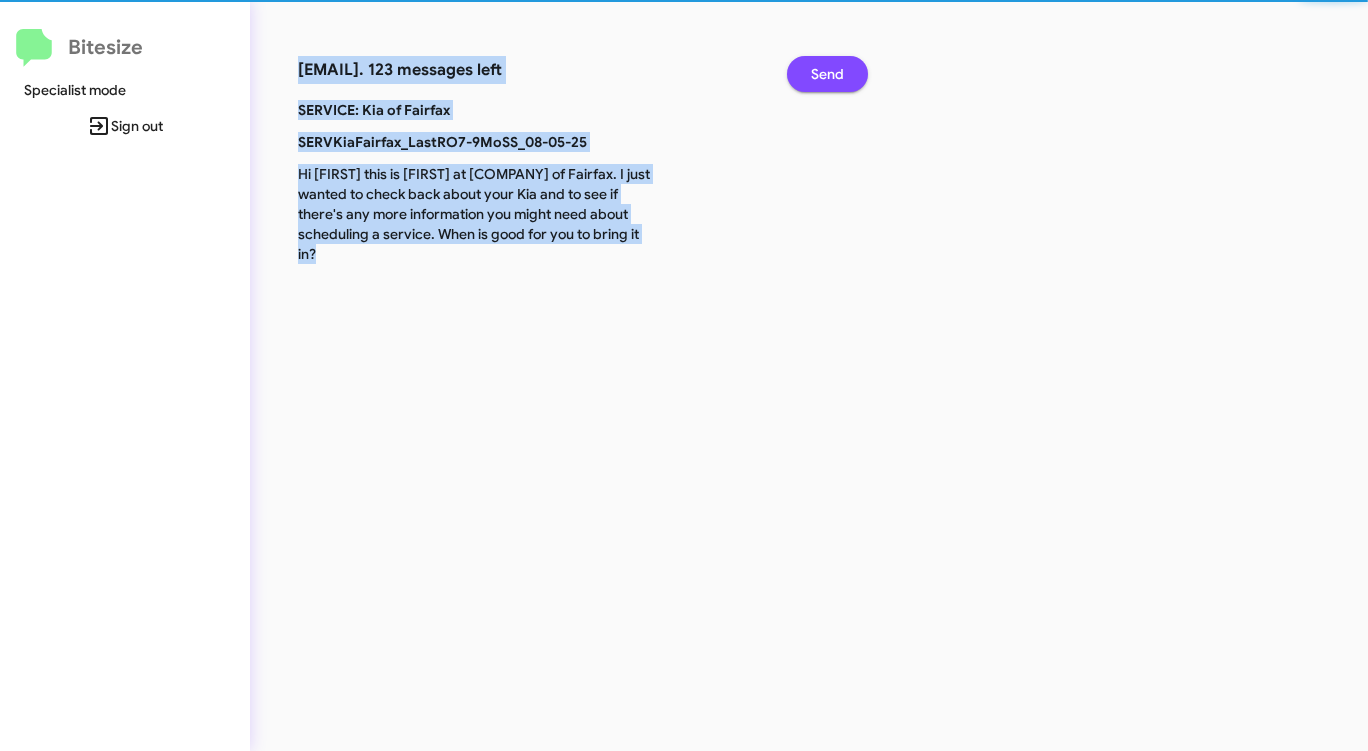click on "Send" 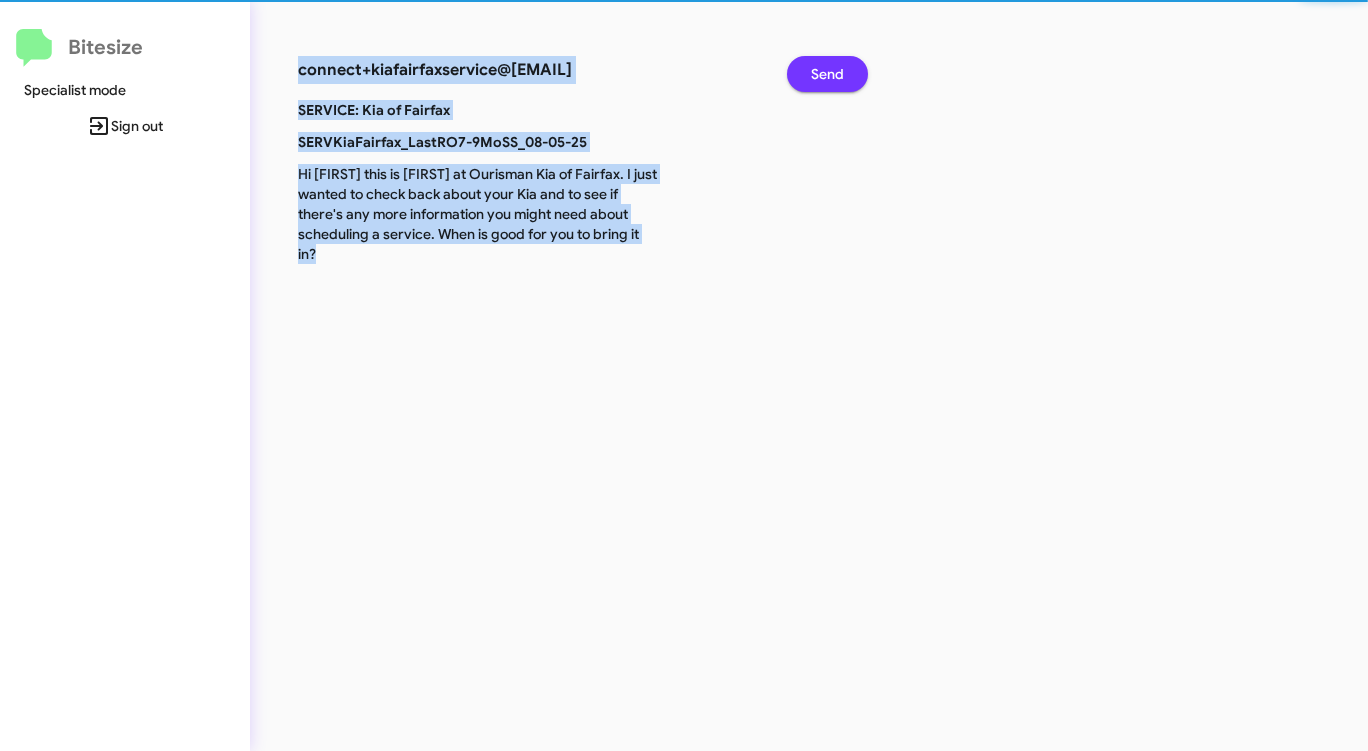 click on "Send" 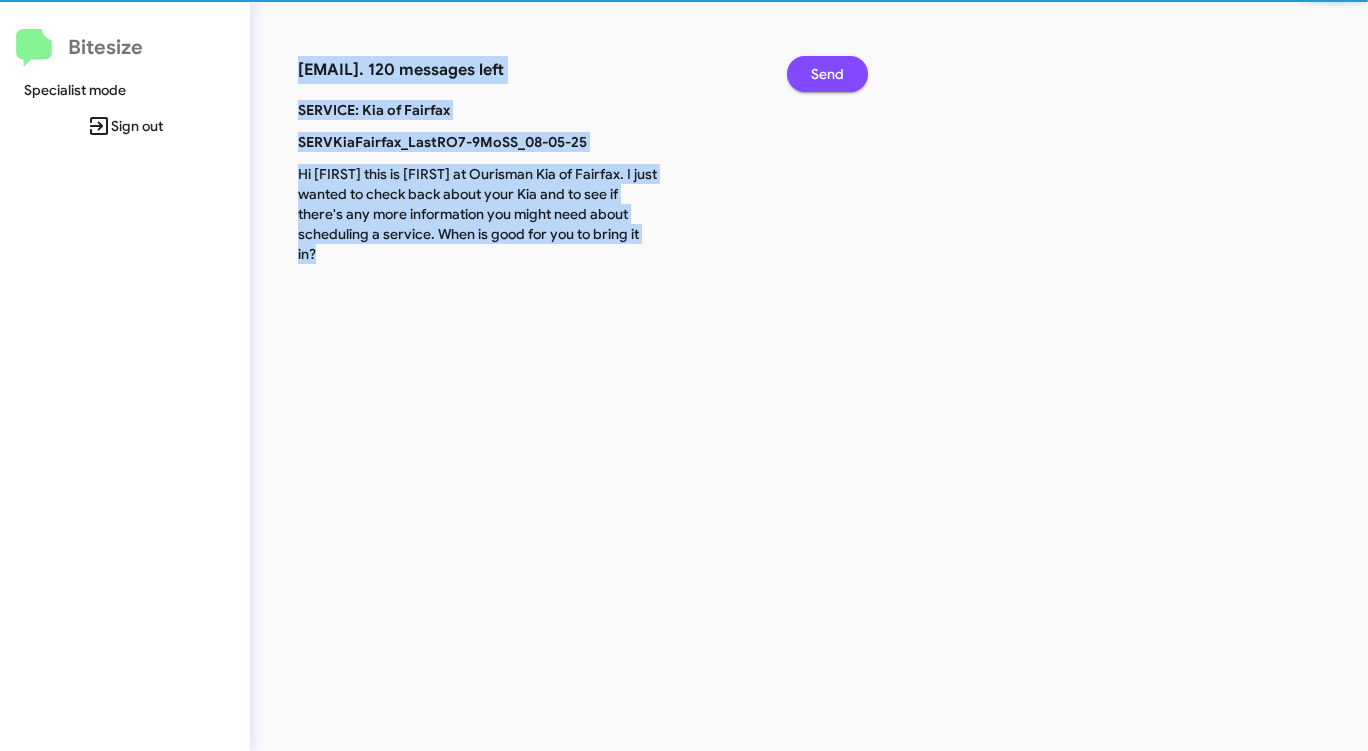 click on "Send" 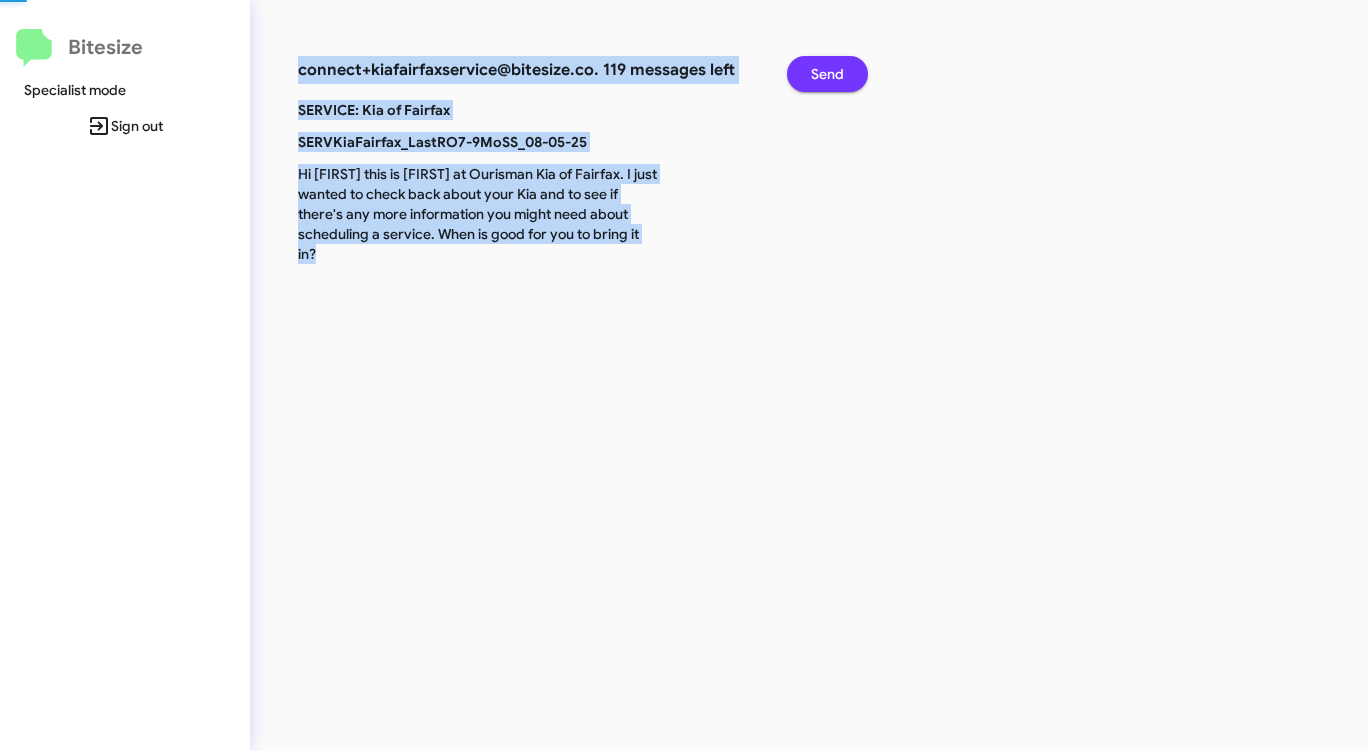 click on "Send" 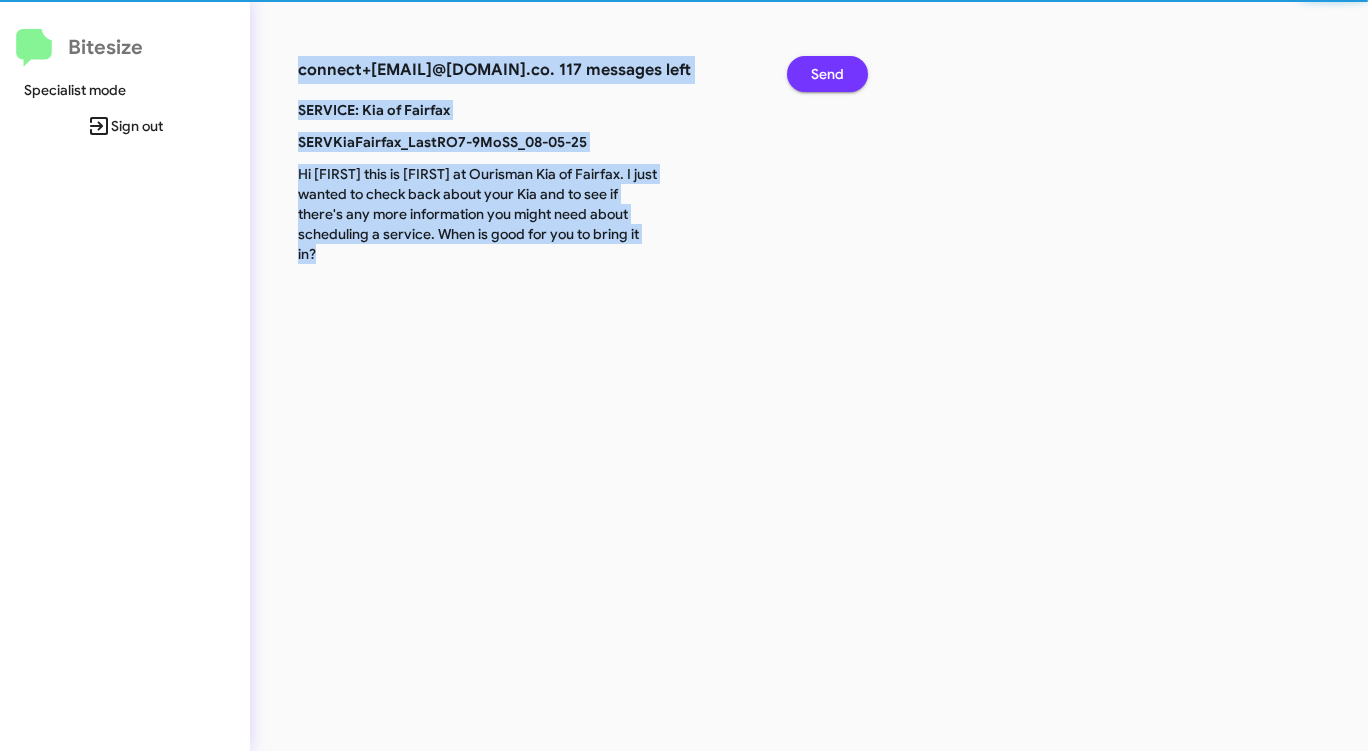 click on "Send" 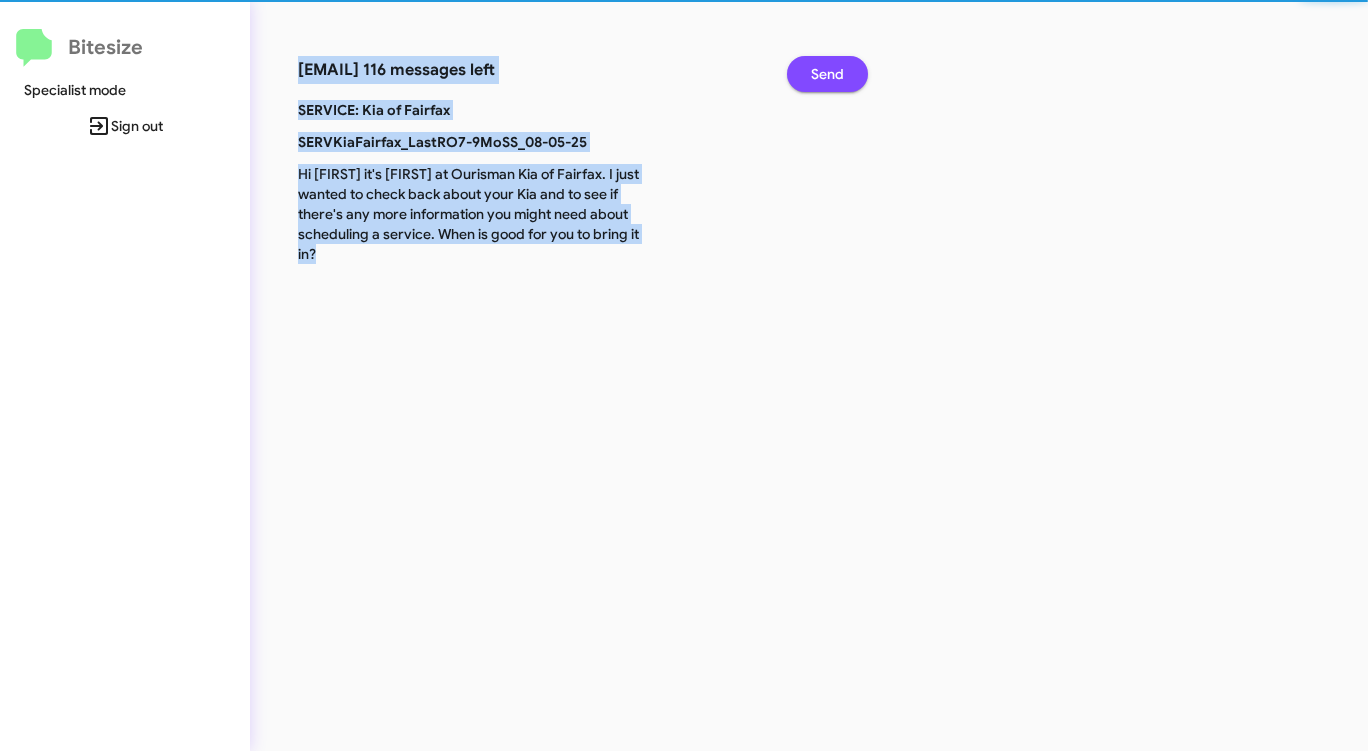 click on "Send" 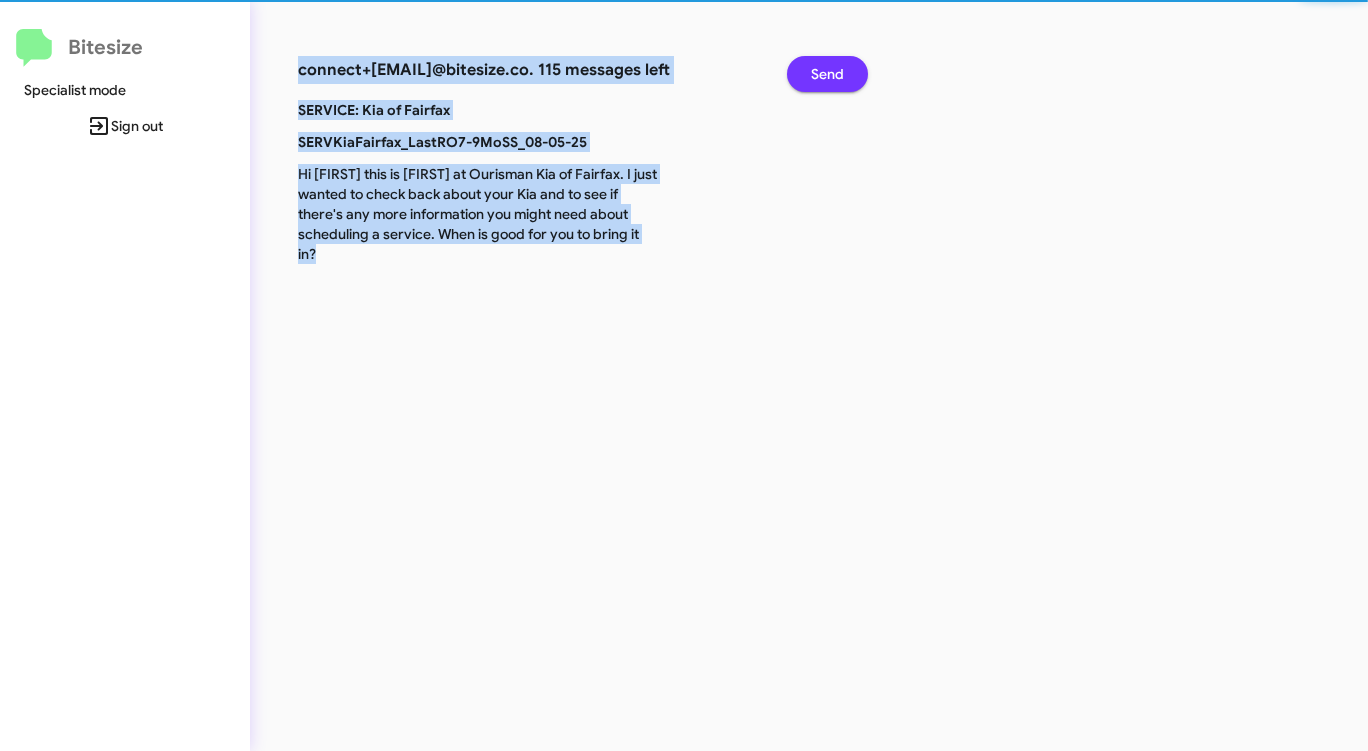 click on "Send" 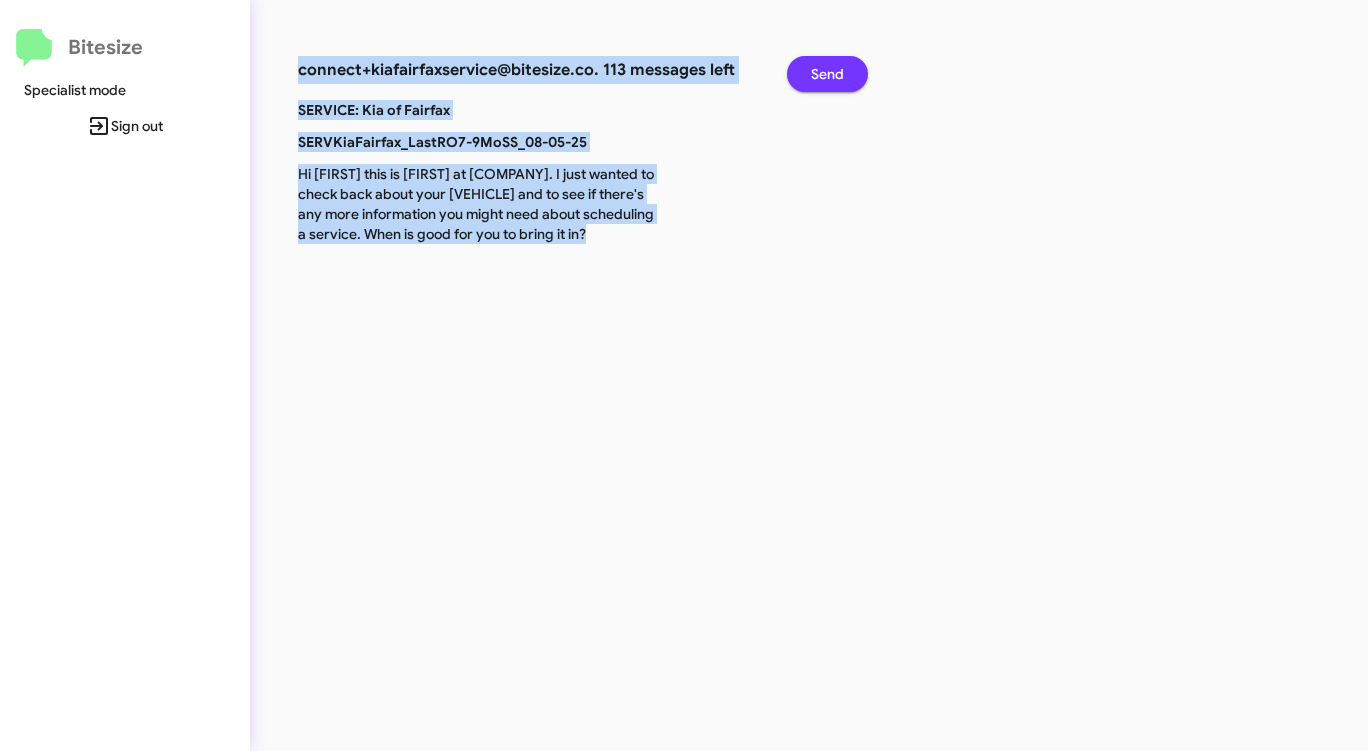 click on "Send" 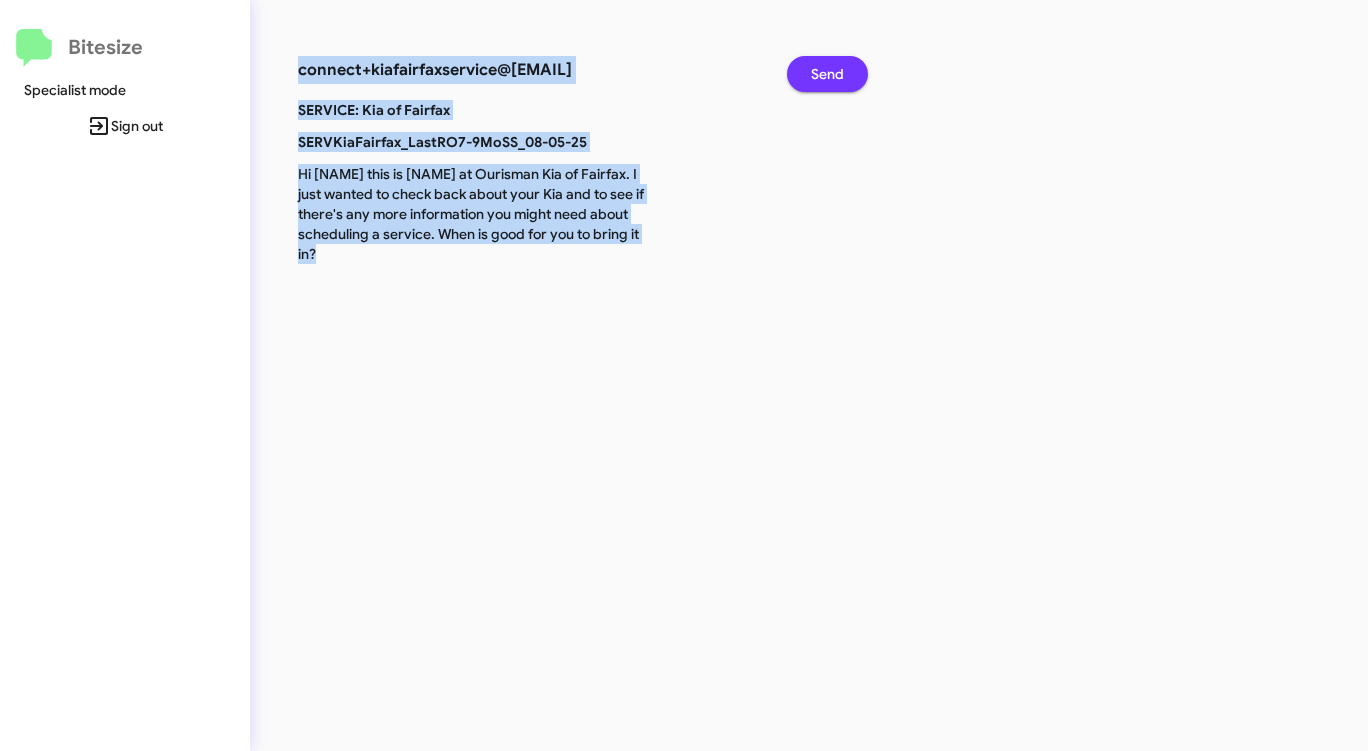 click on "Send" 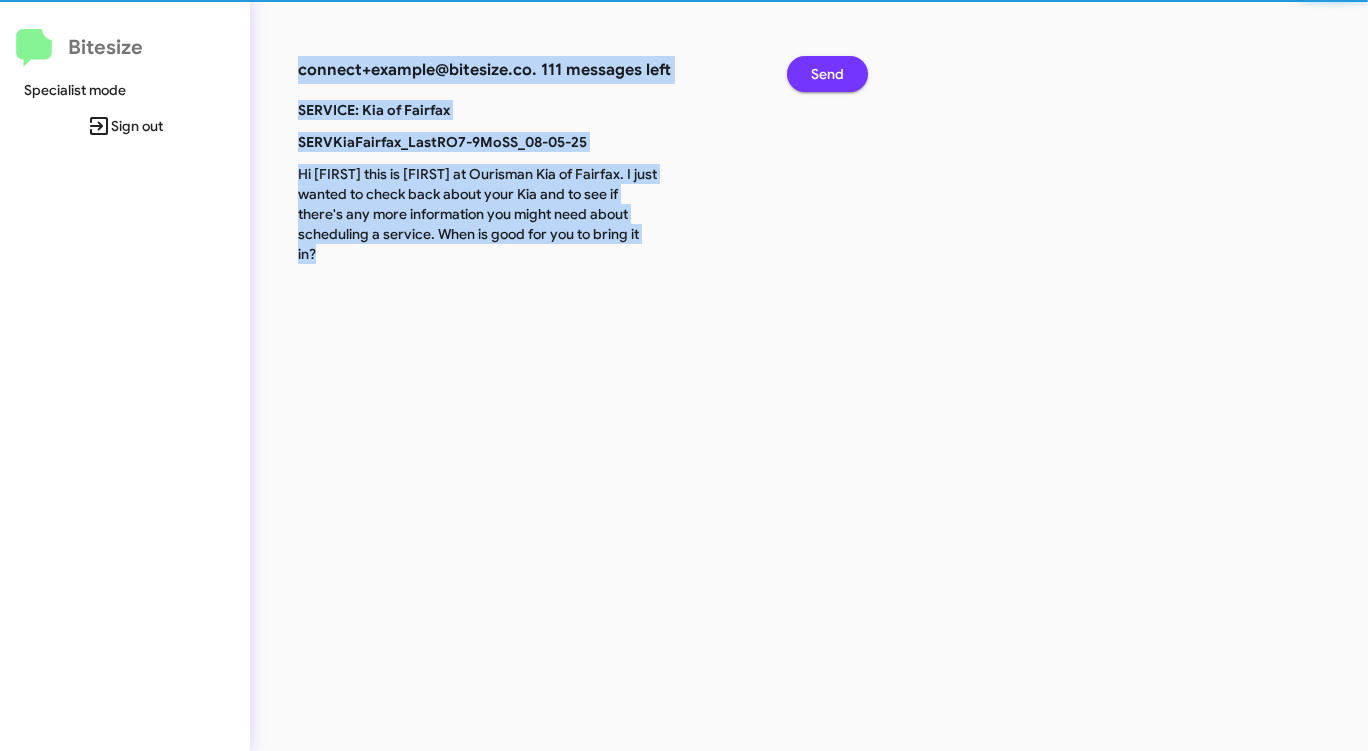click on "Send" 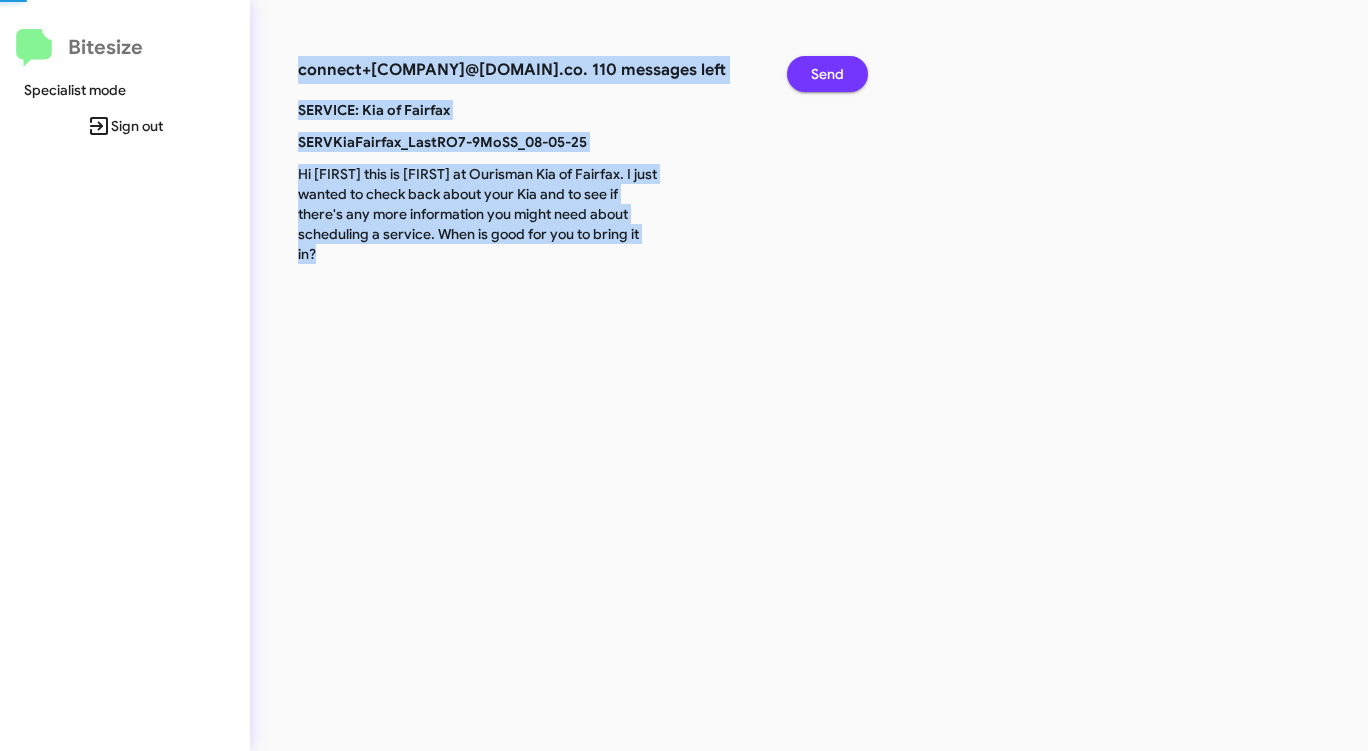 click on "Send" 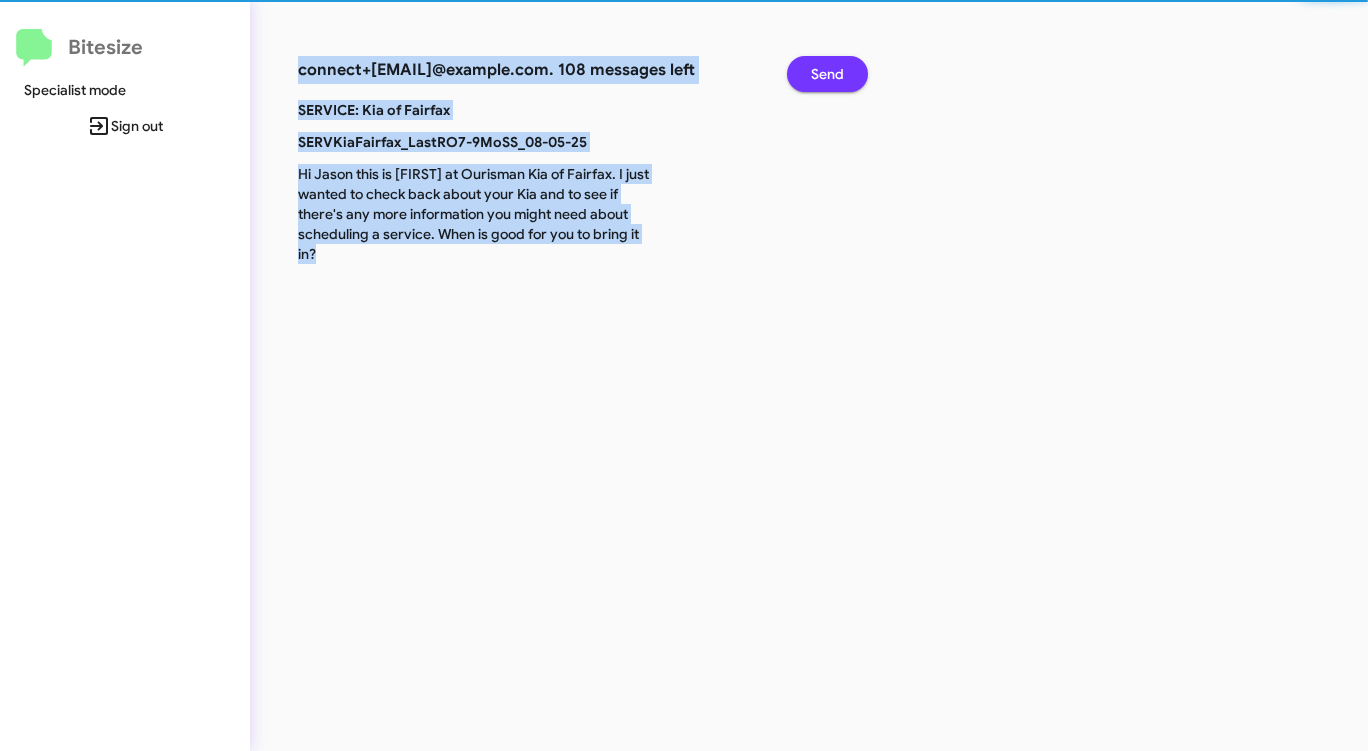 click on "Send" 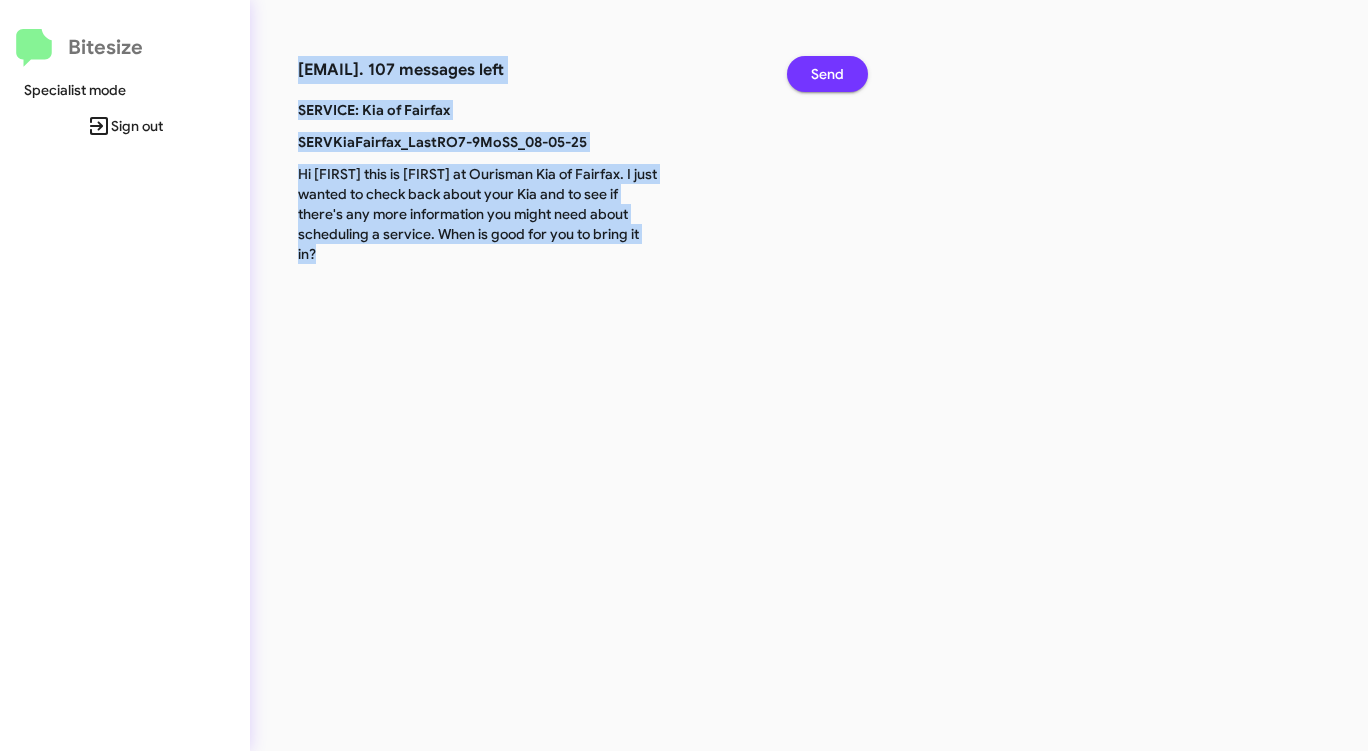 click on "Send" 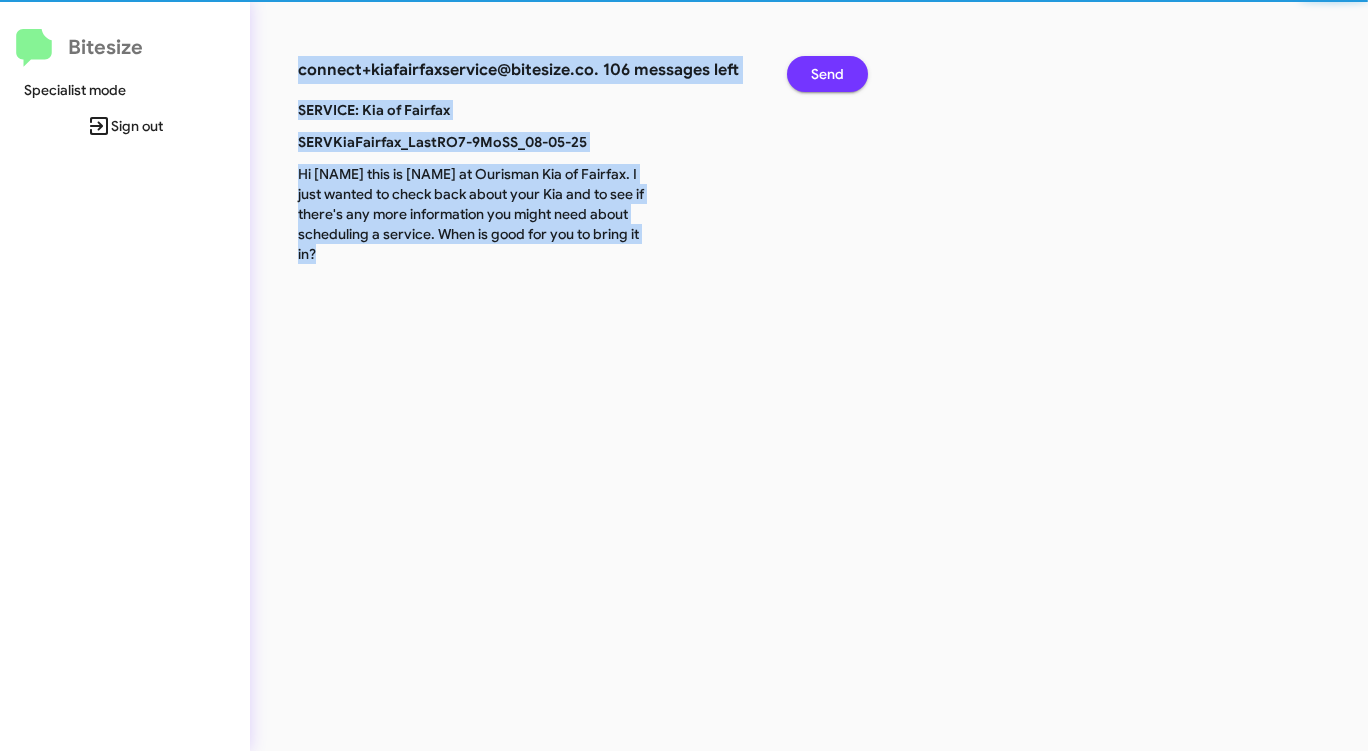 click on "Send" 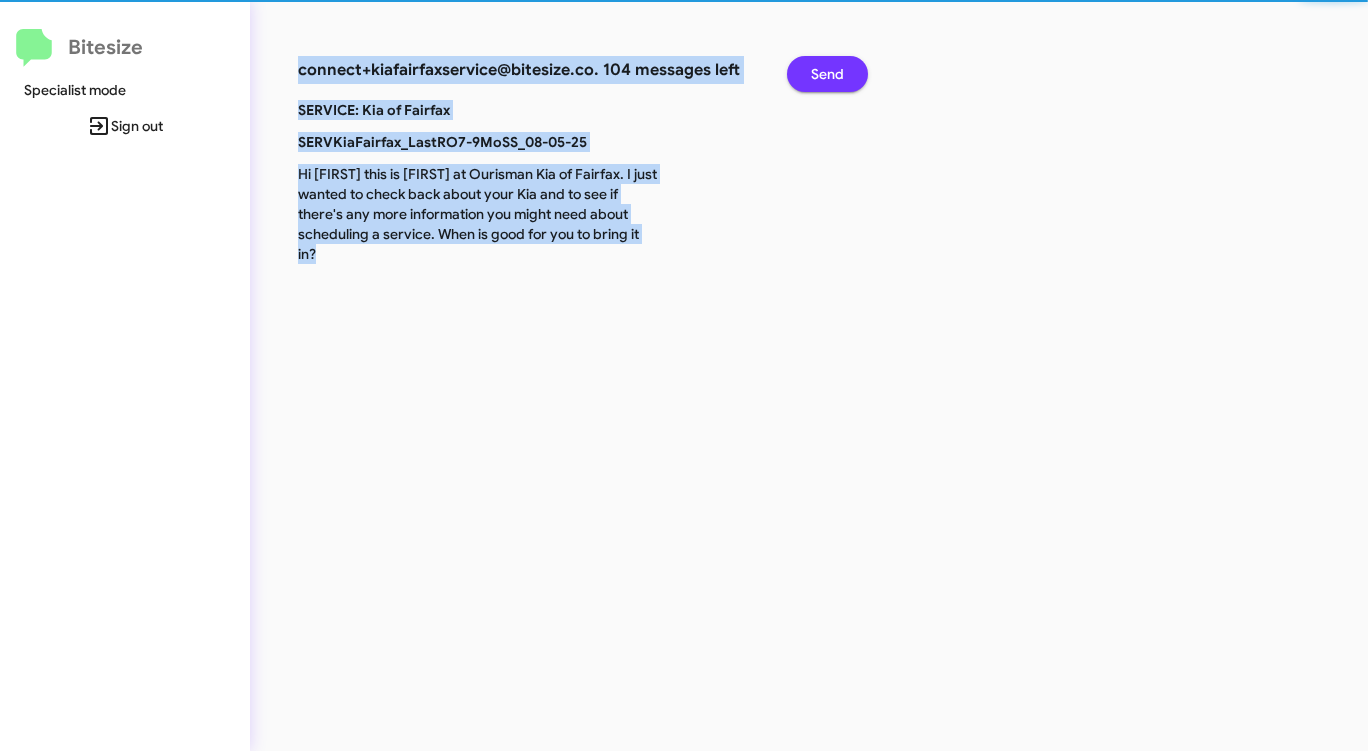 click on "Send" 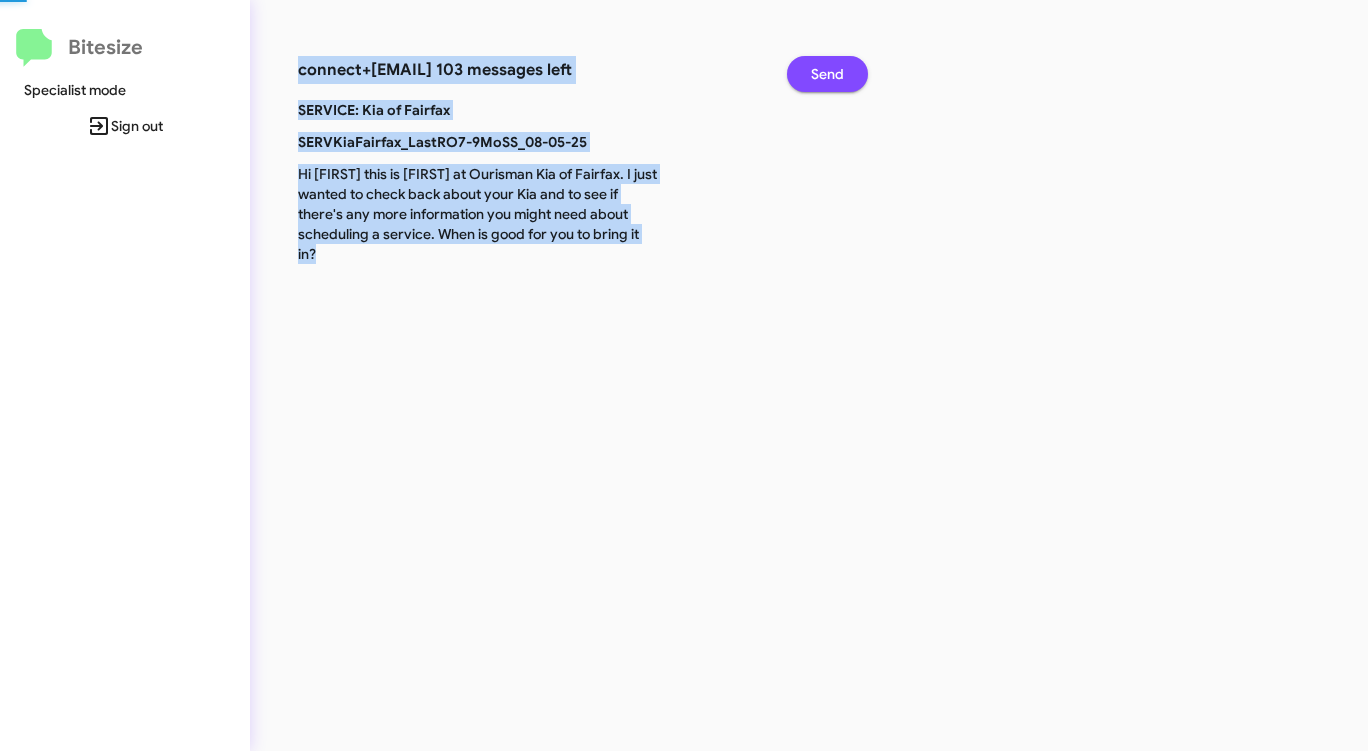 click on "Send" 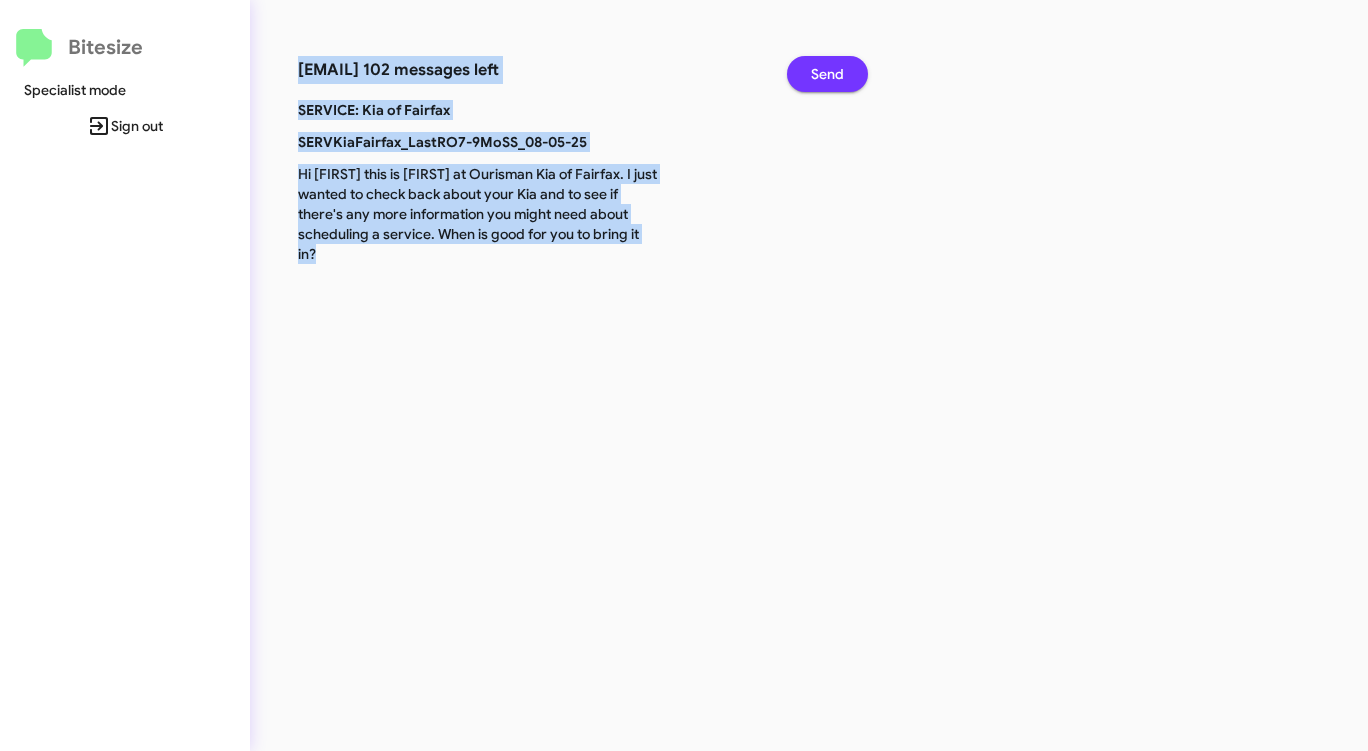 click on "Send" 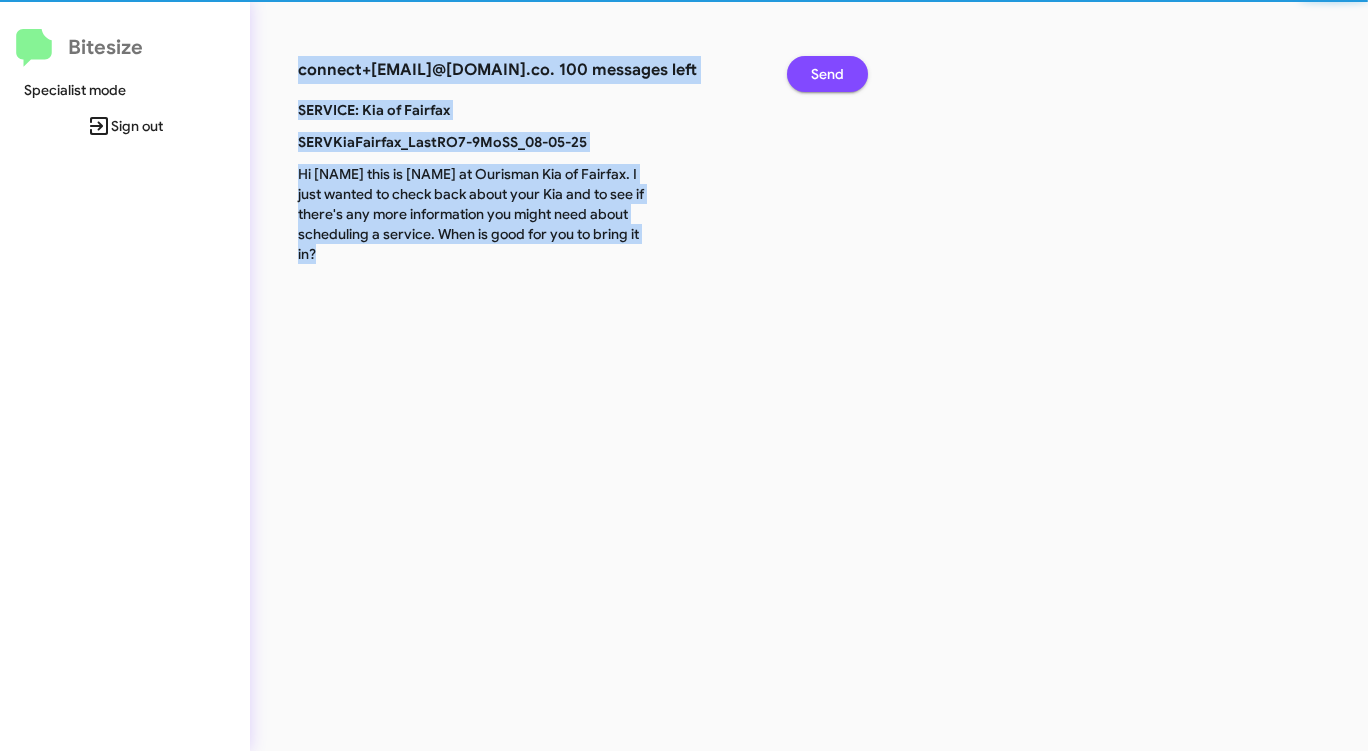 click on "Send" 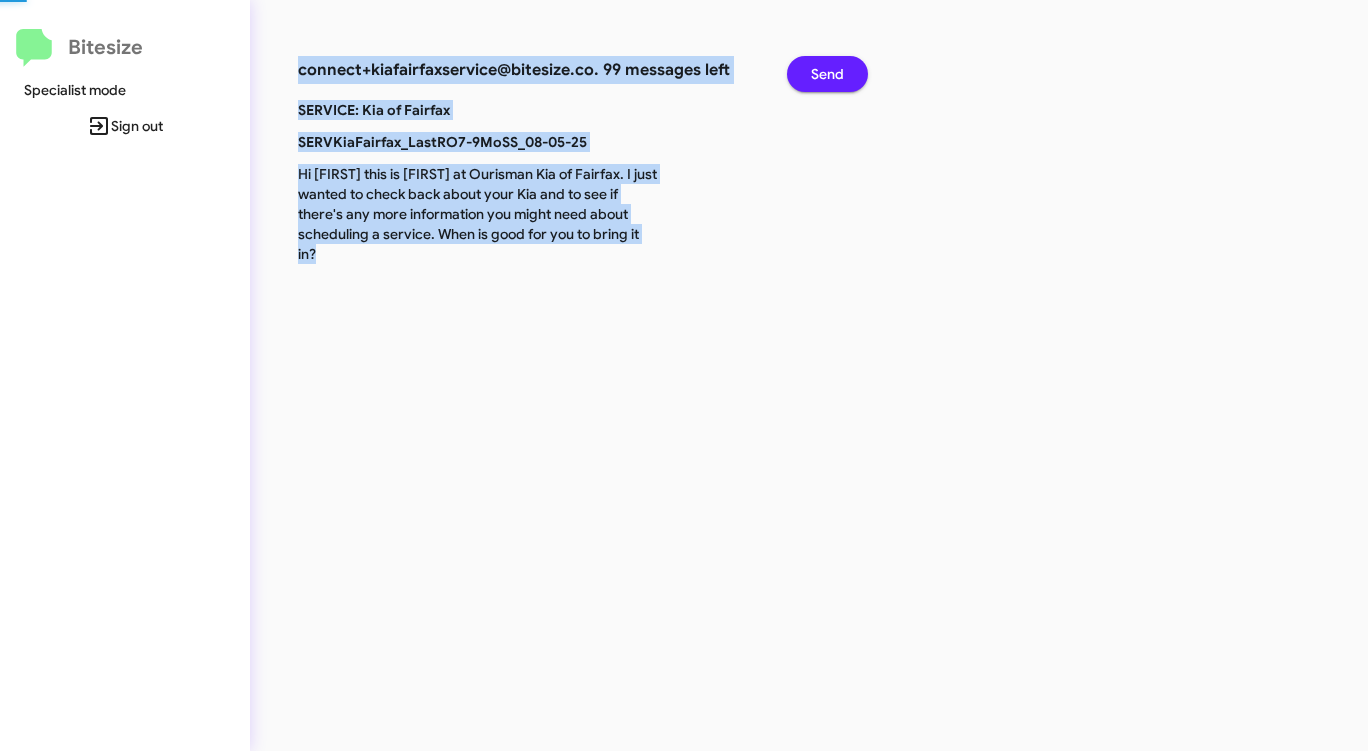 click on "Send" 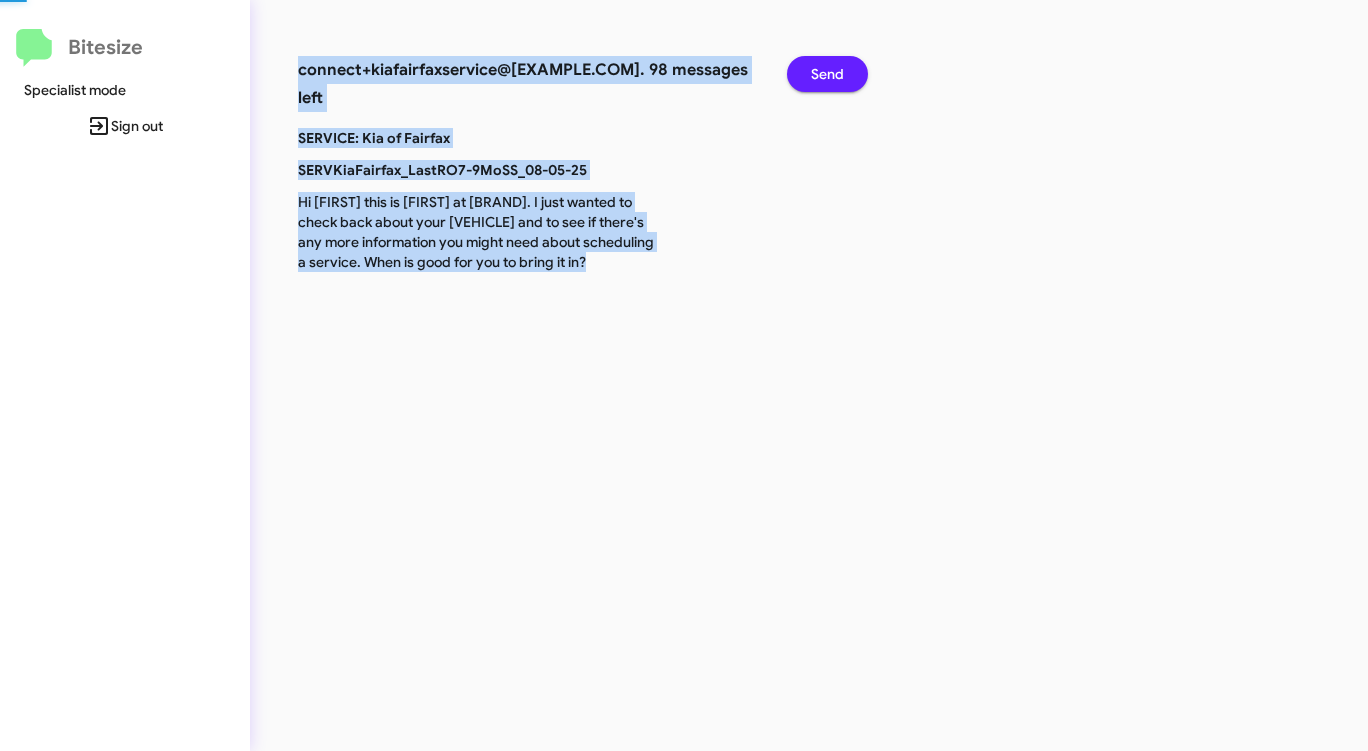 click on "Send" 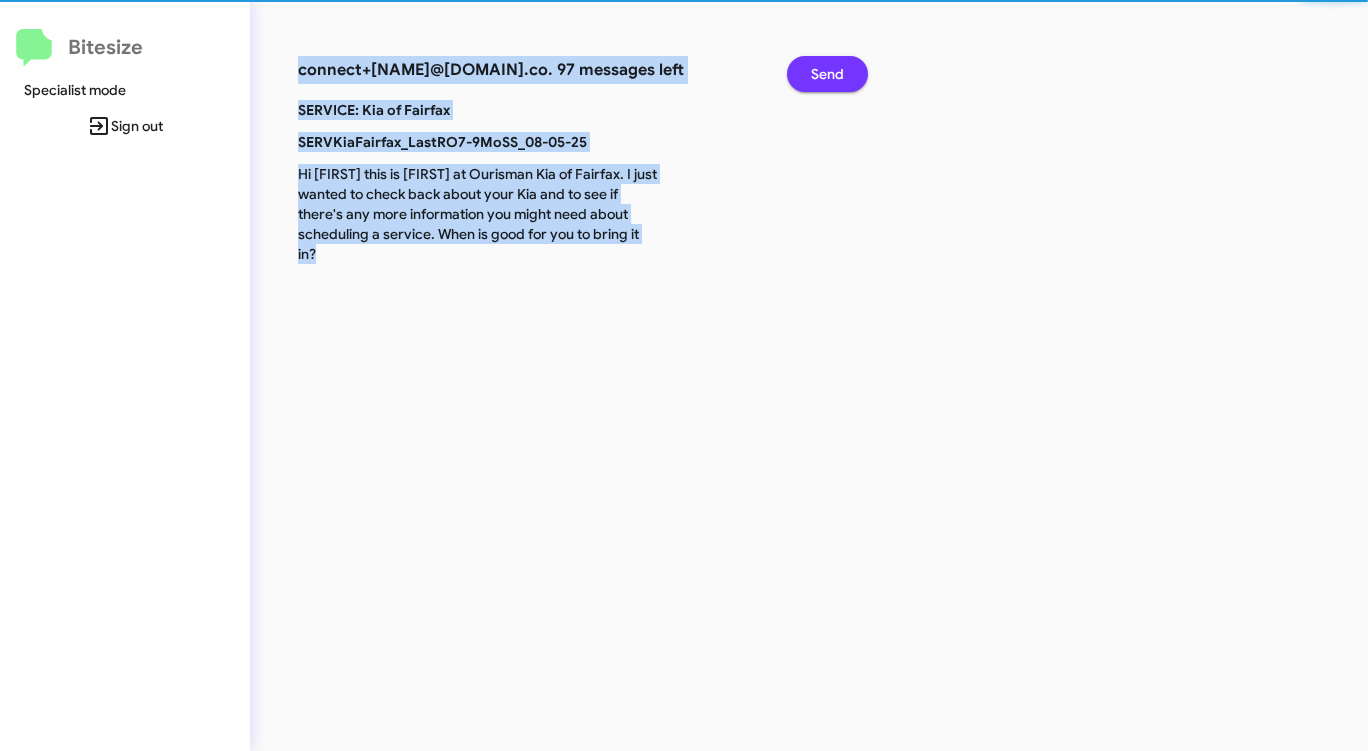 click on "Send" 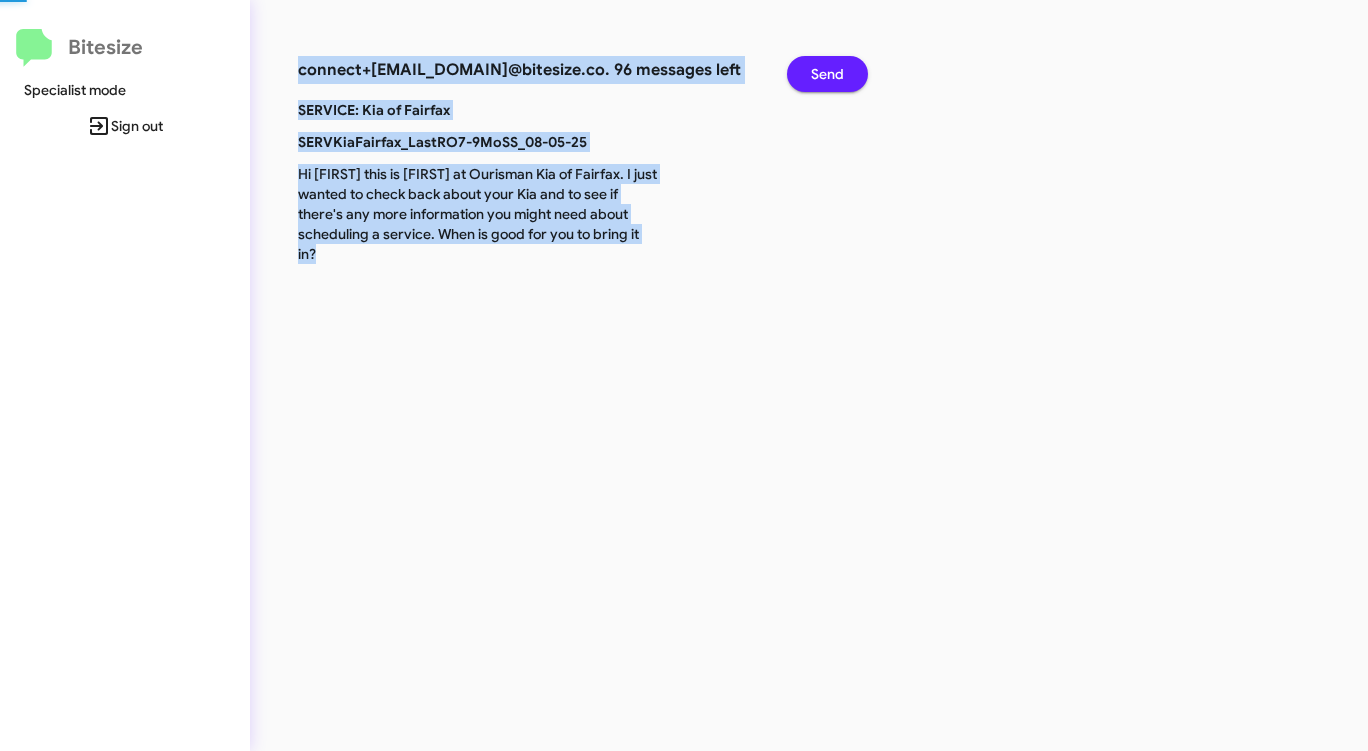 click on "Send" 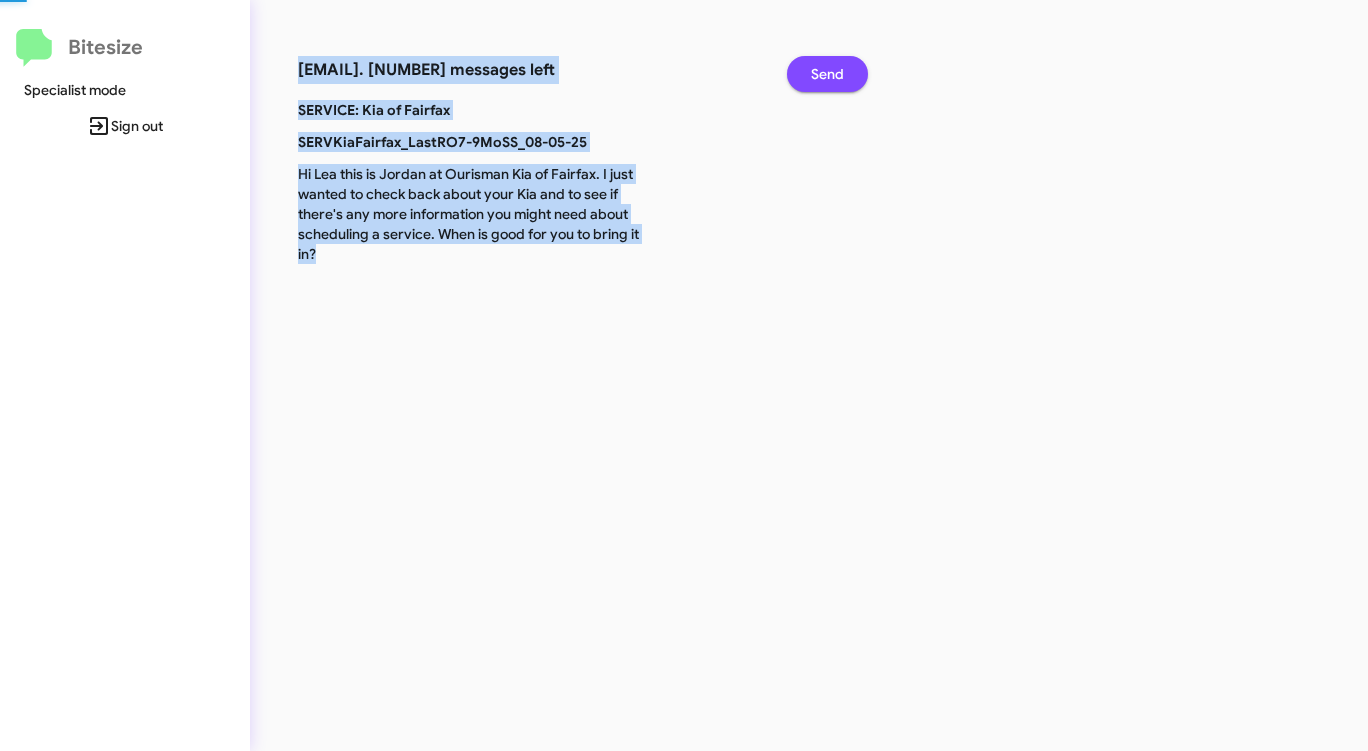 click on "Send" 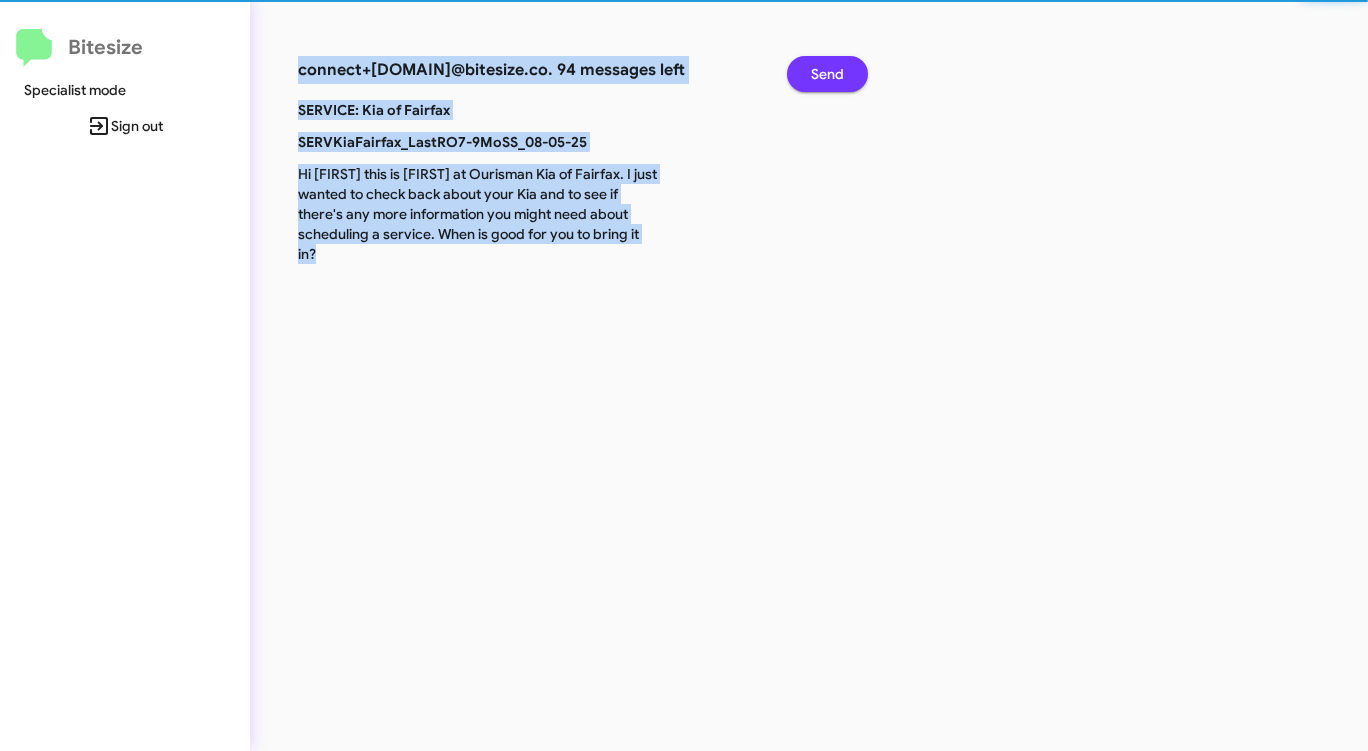 click on "Send" 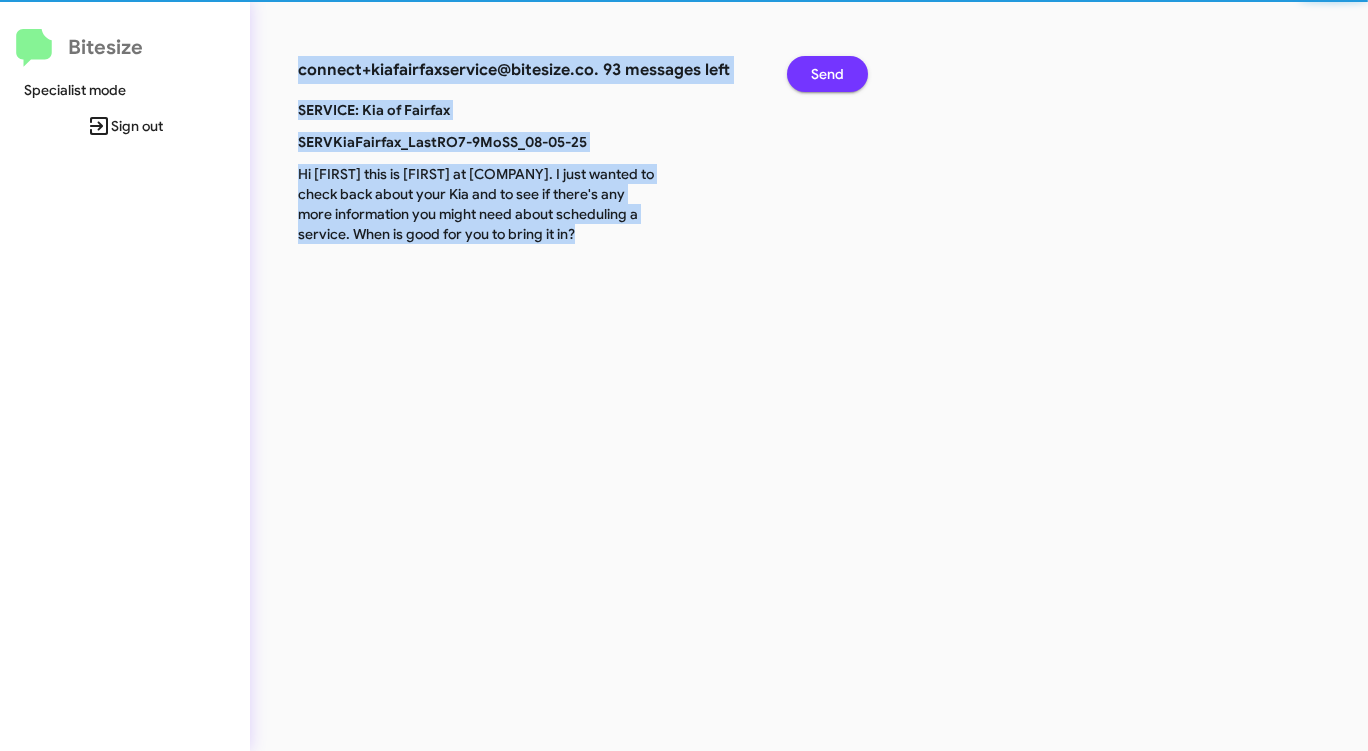 click on "Send" 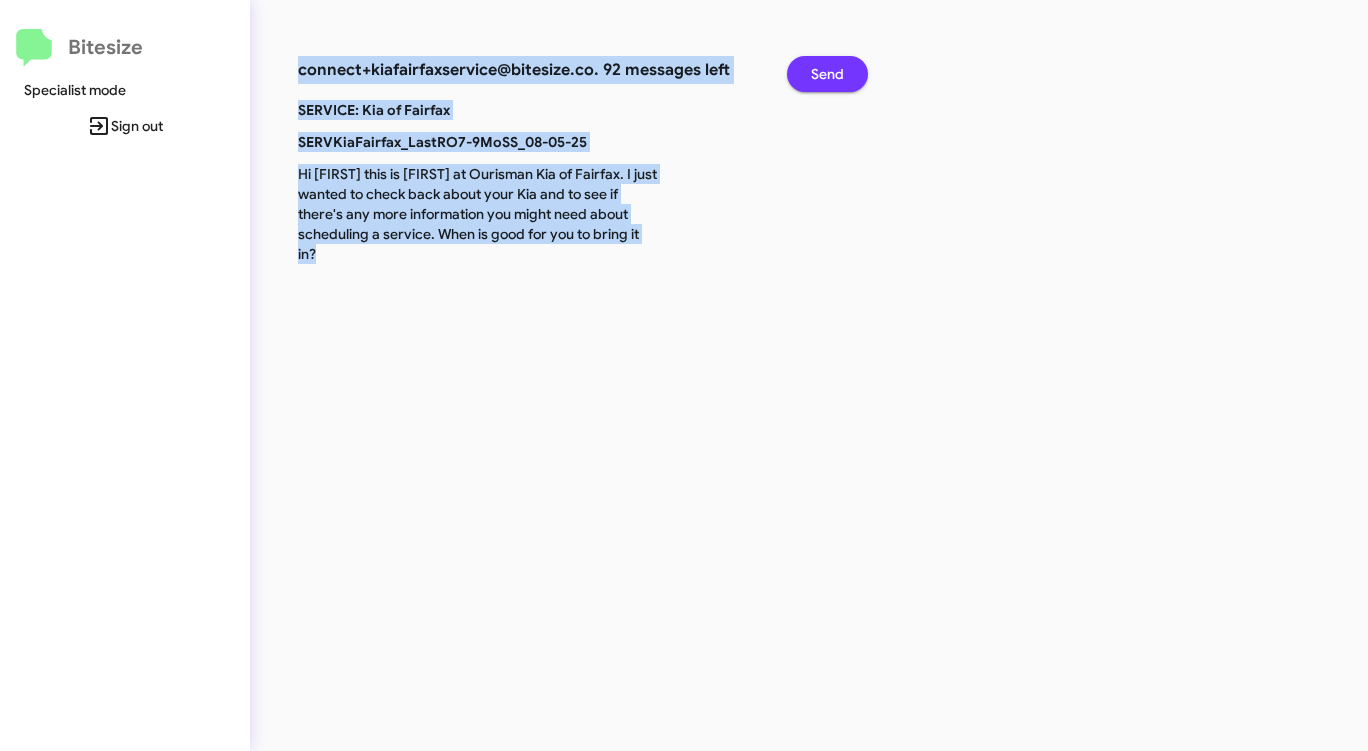 click on "Send" 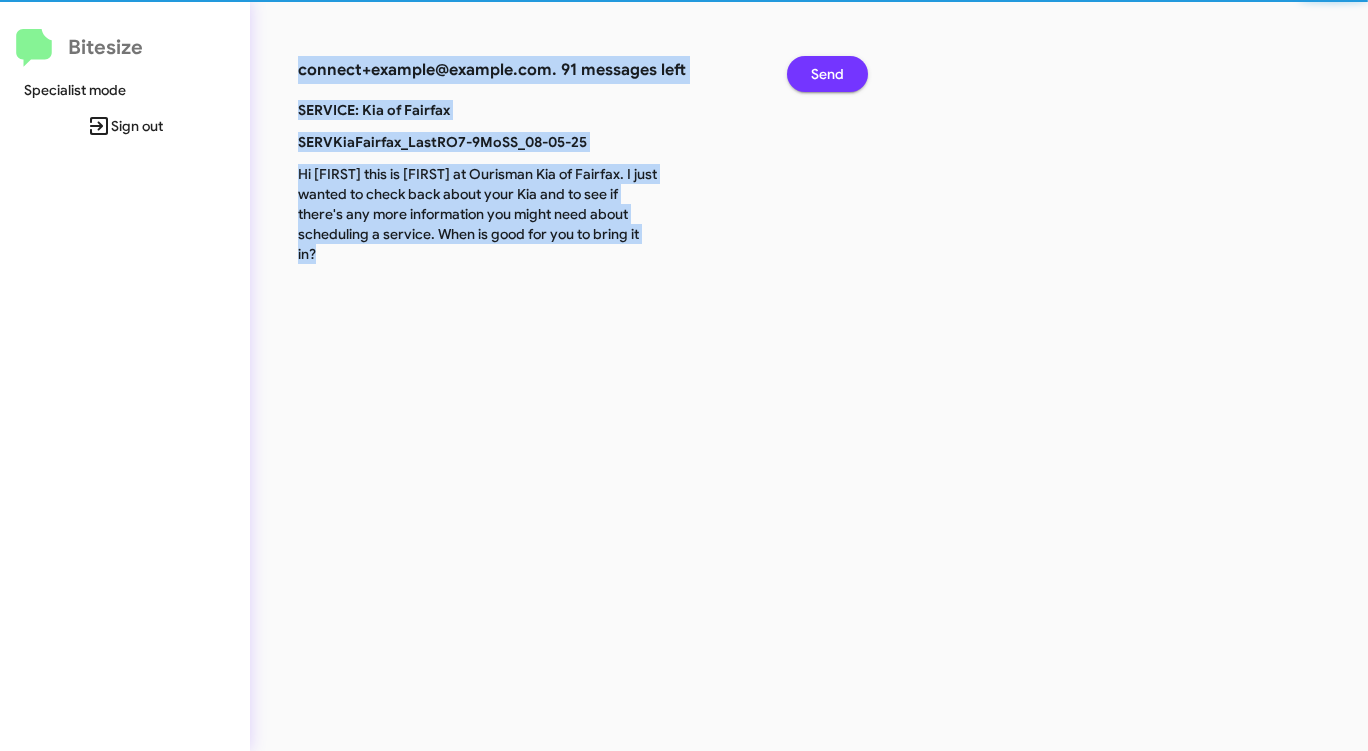 click on "Send" 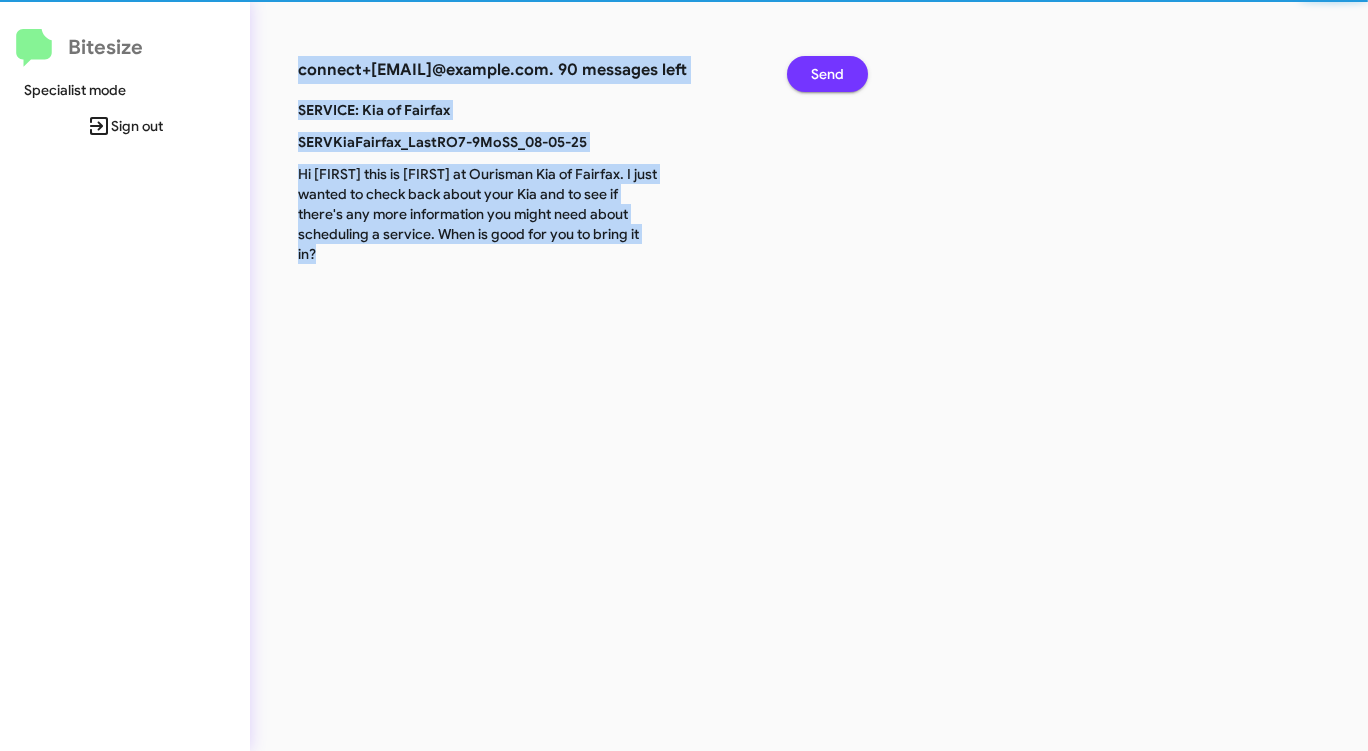 click on "Send" 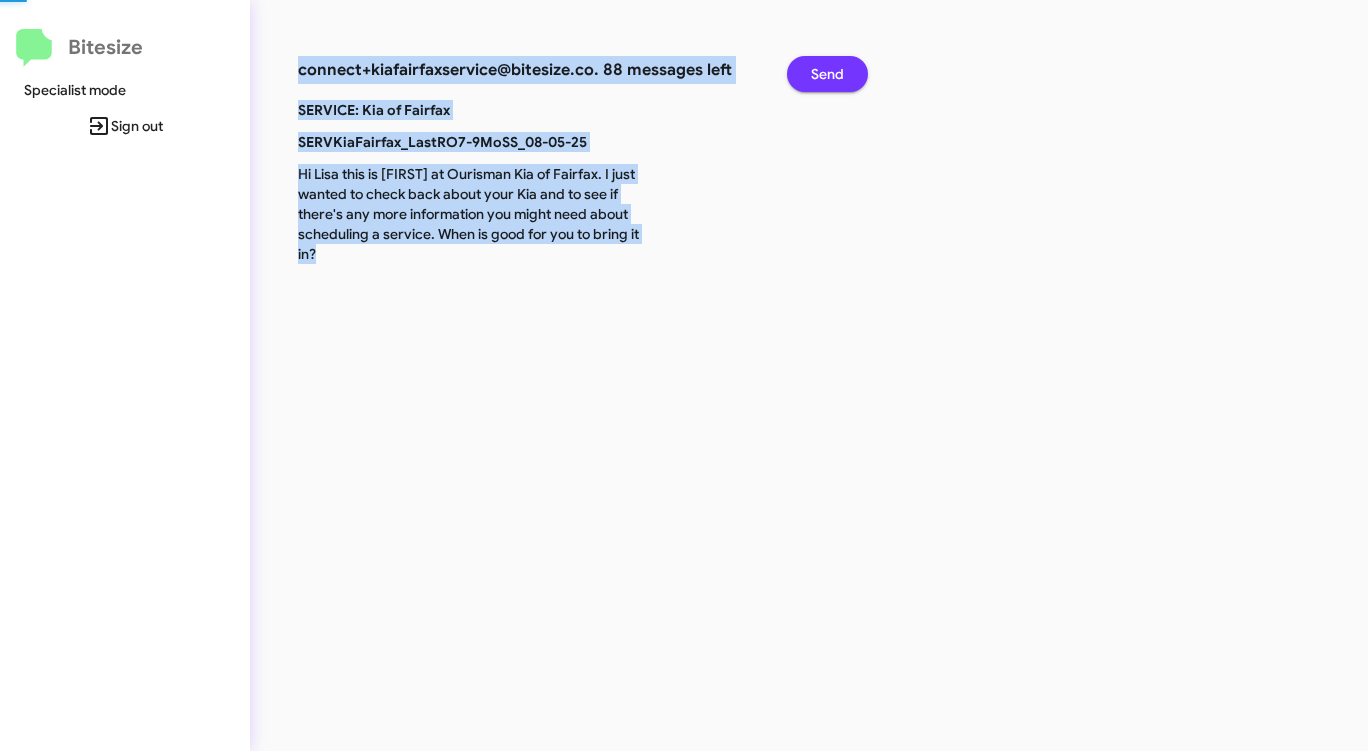 click on "Send" 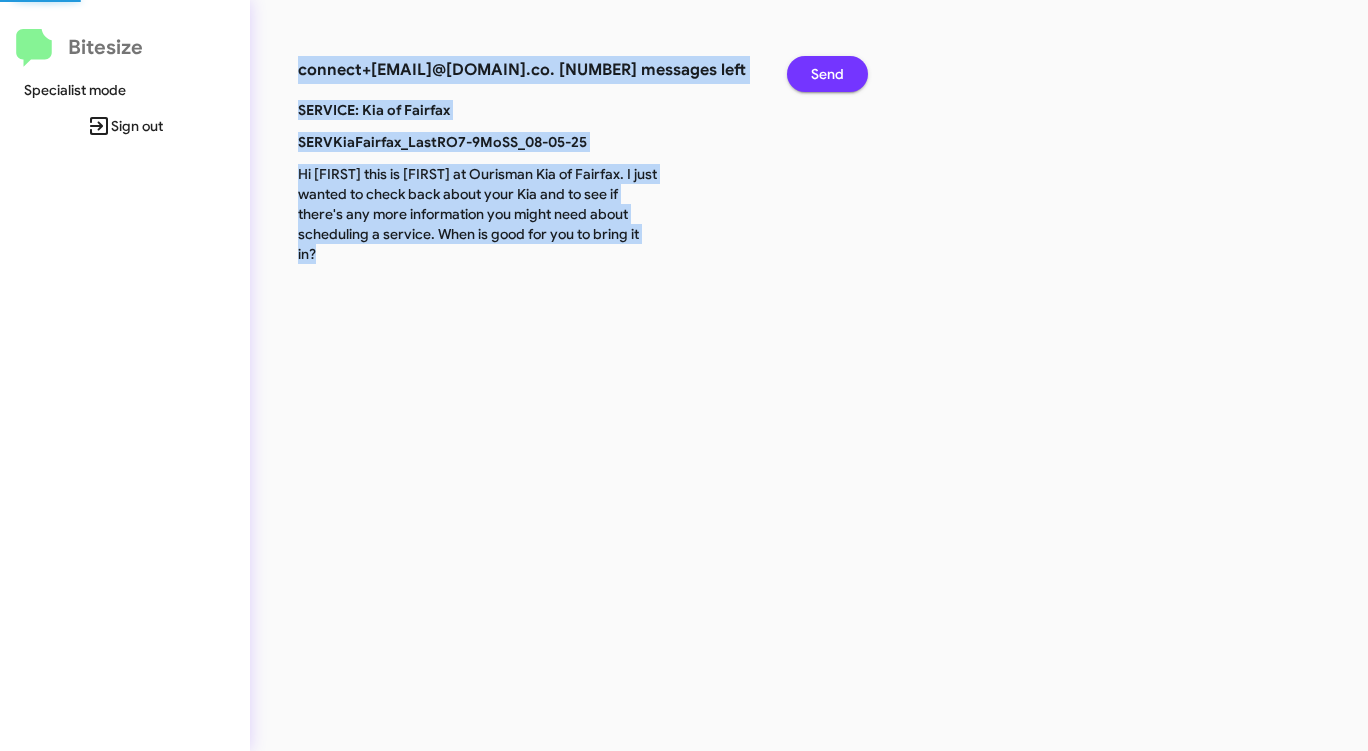 click on "Send" 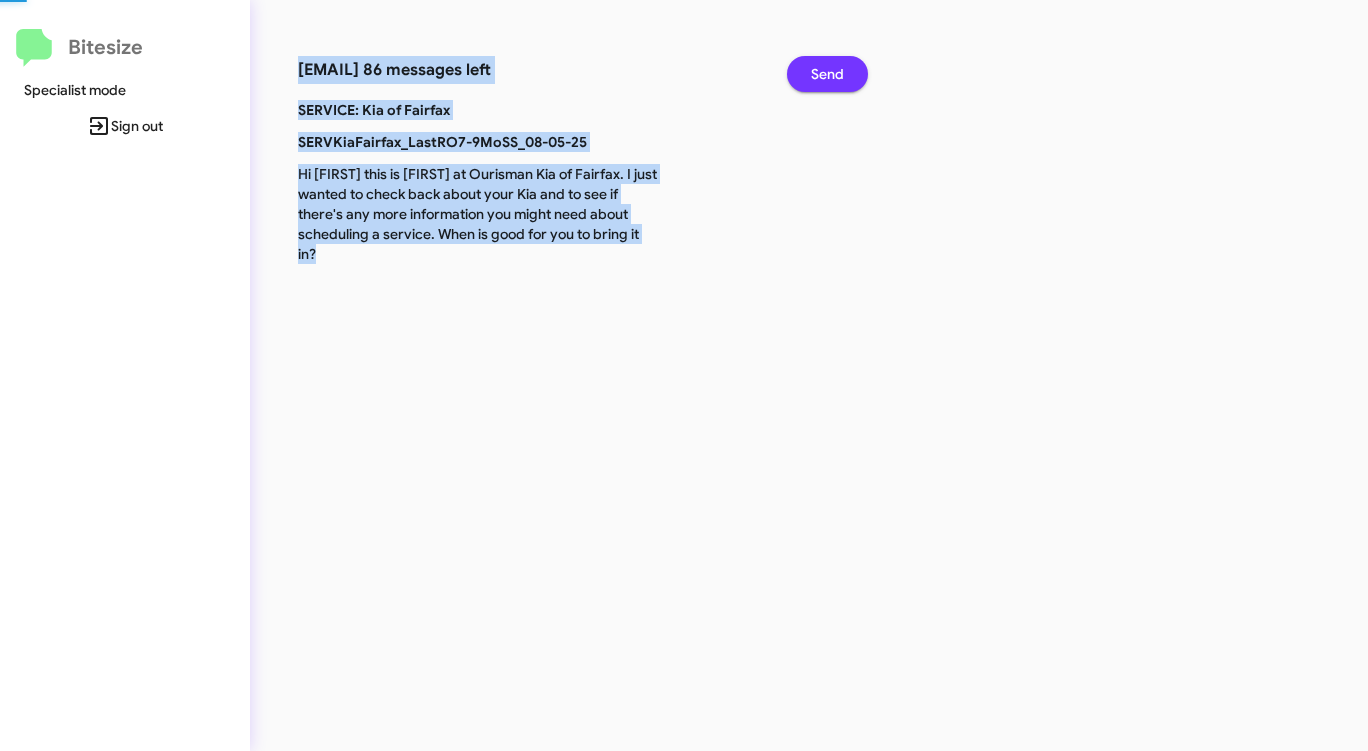 click on "Send" 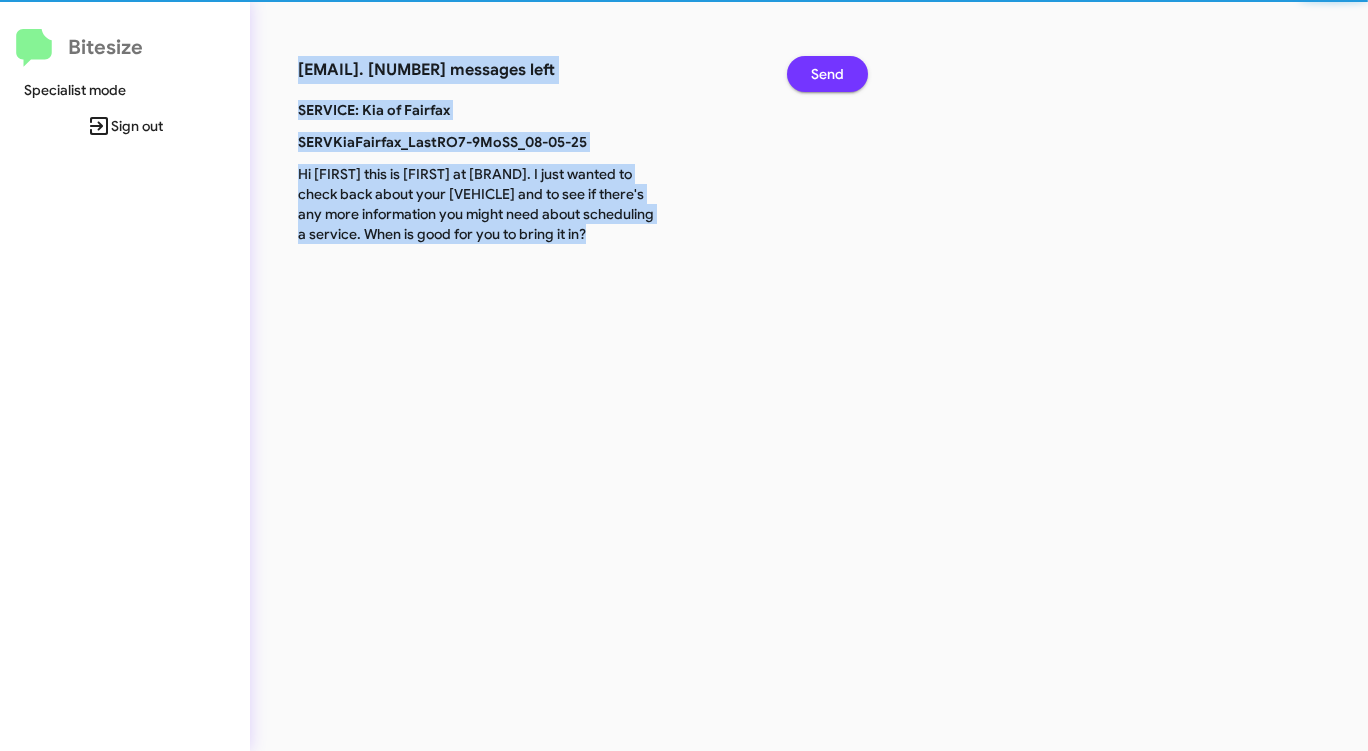 click on "Send" 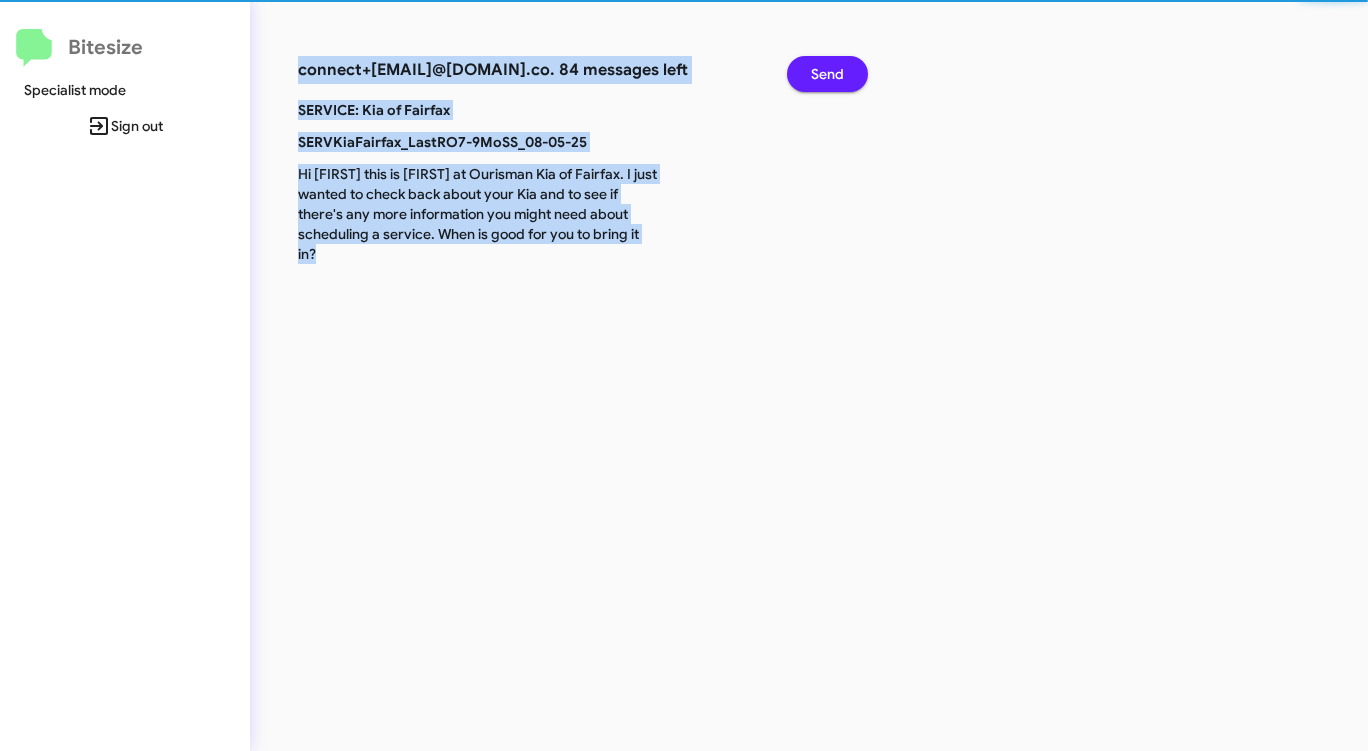 click on "Send" 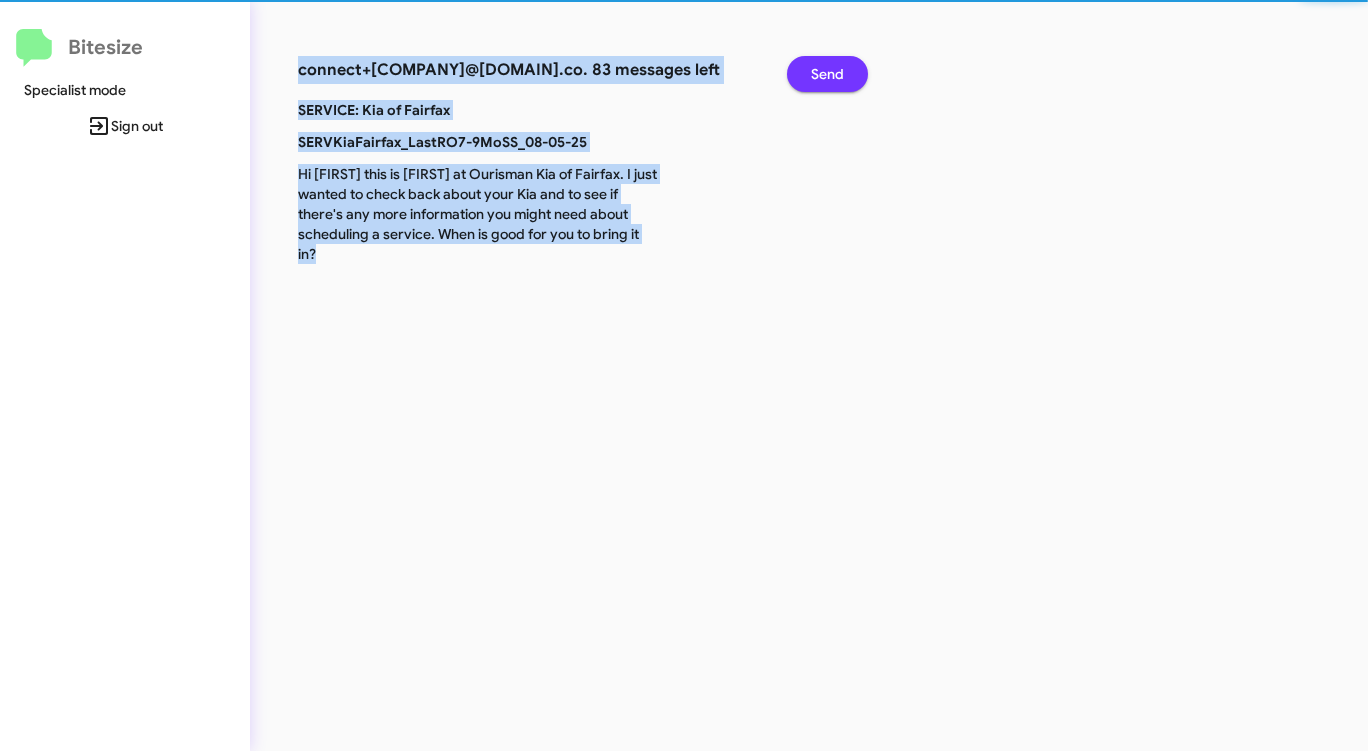 click on "Send" 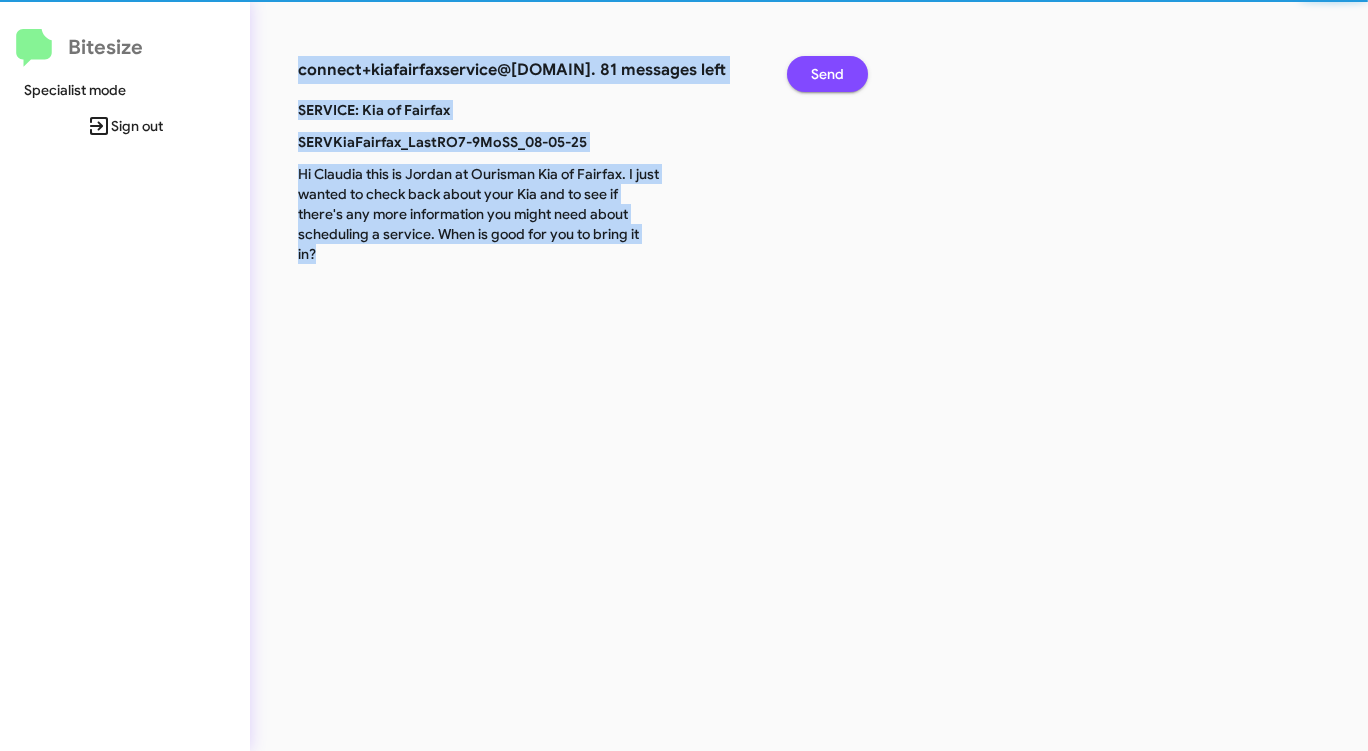 click on "Send" 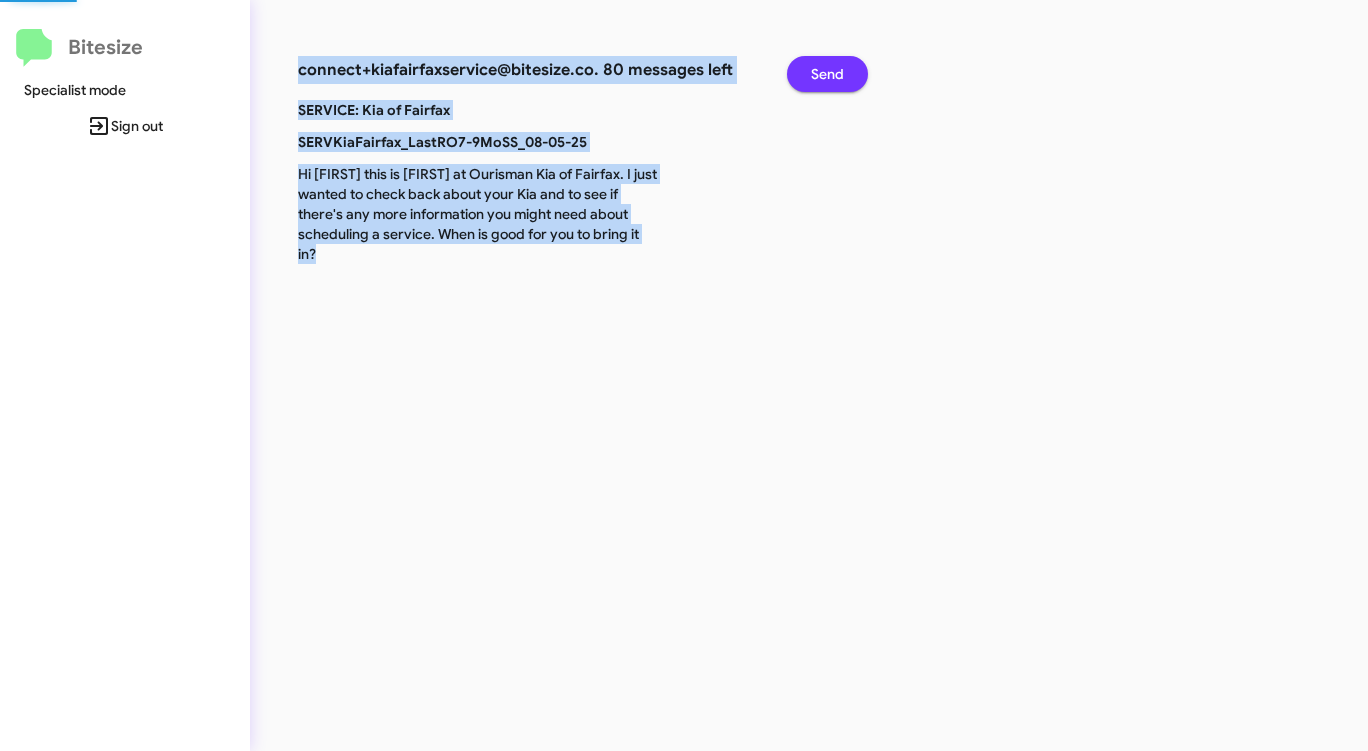 click on "Send" 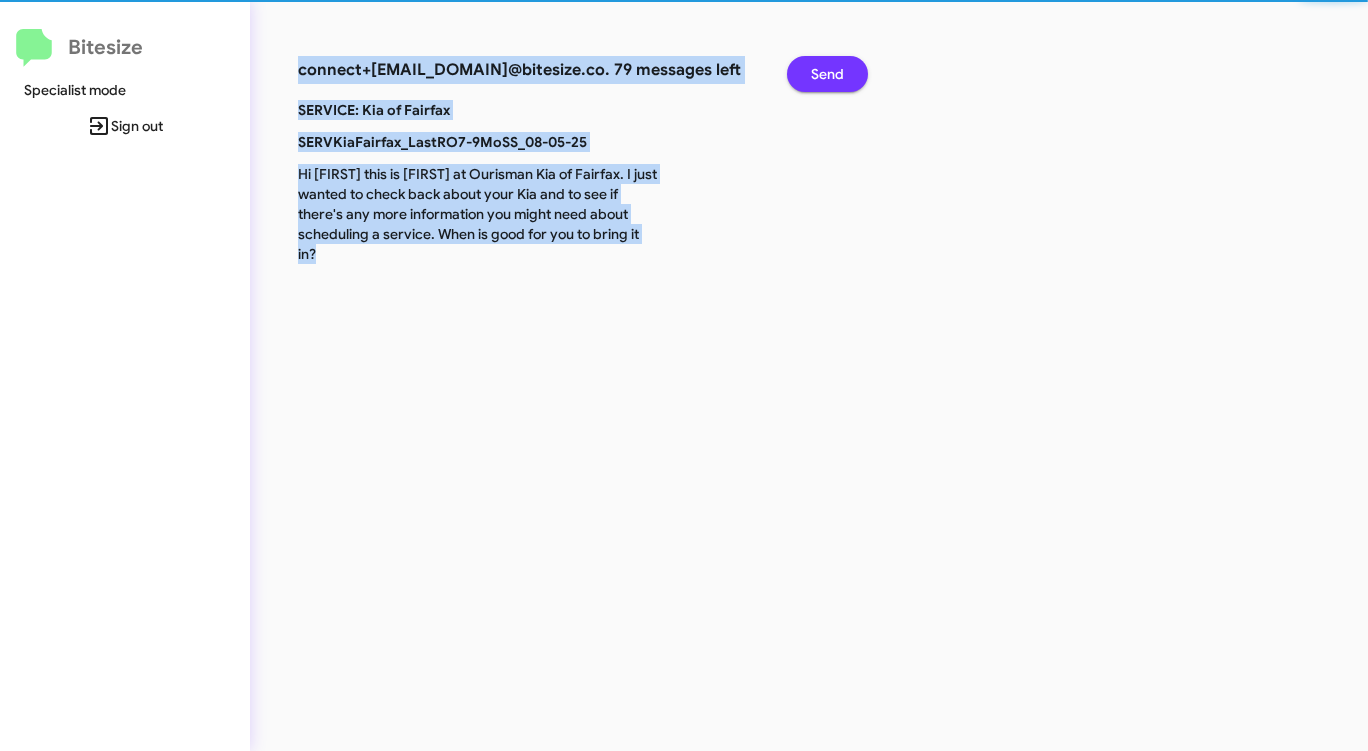 click on "Send" 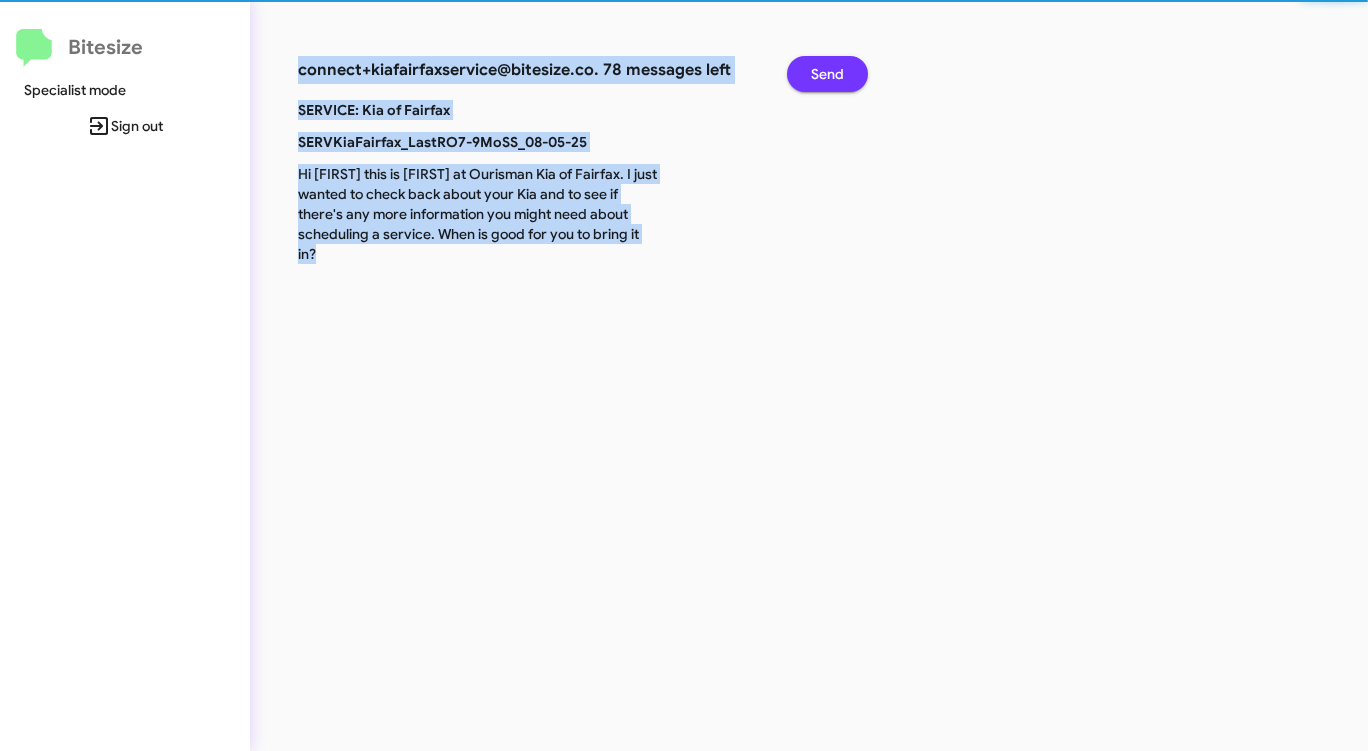 click on "Send" 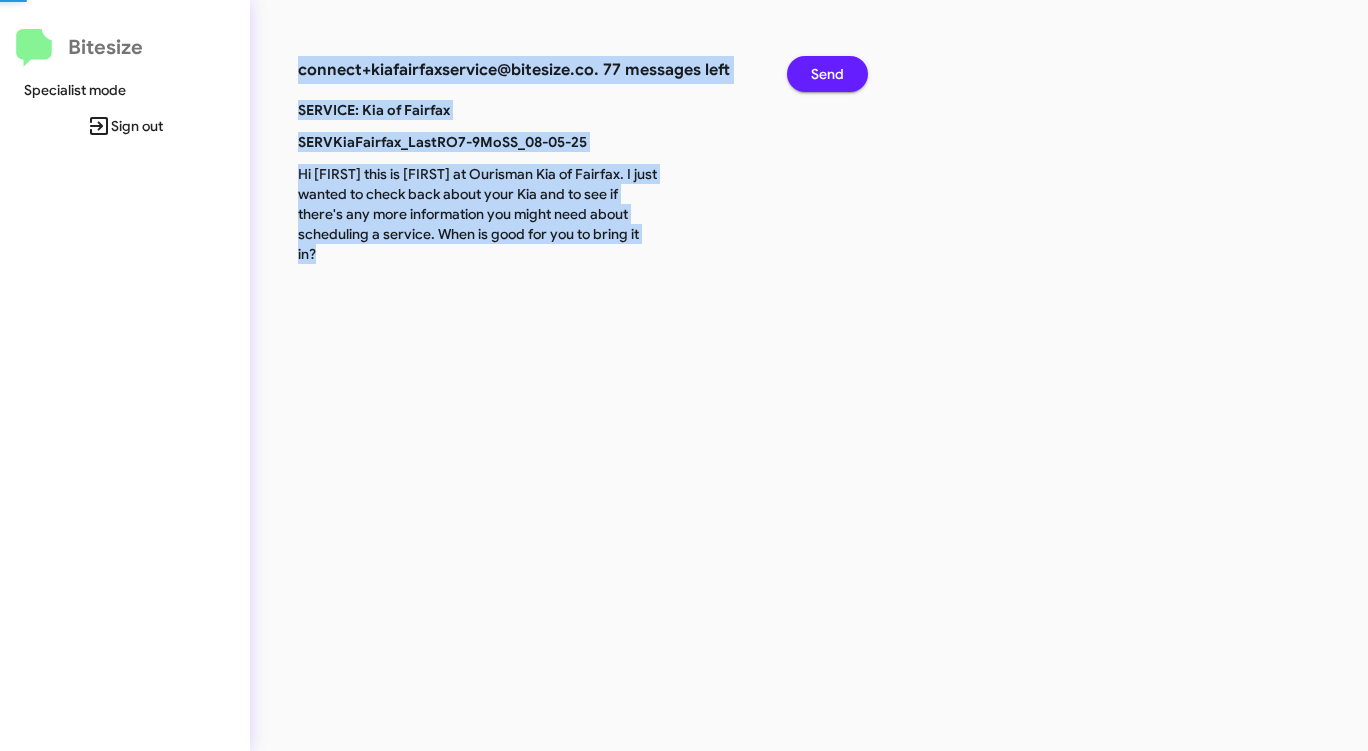 click on "Send" 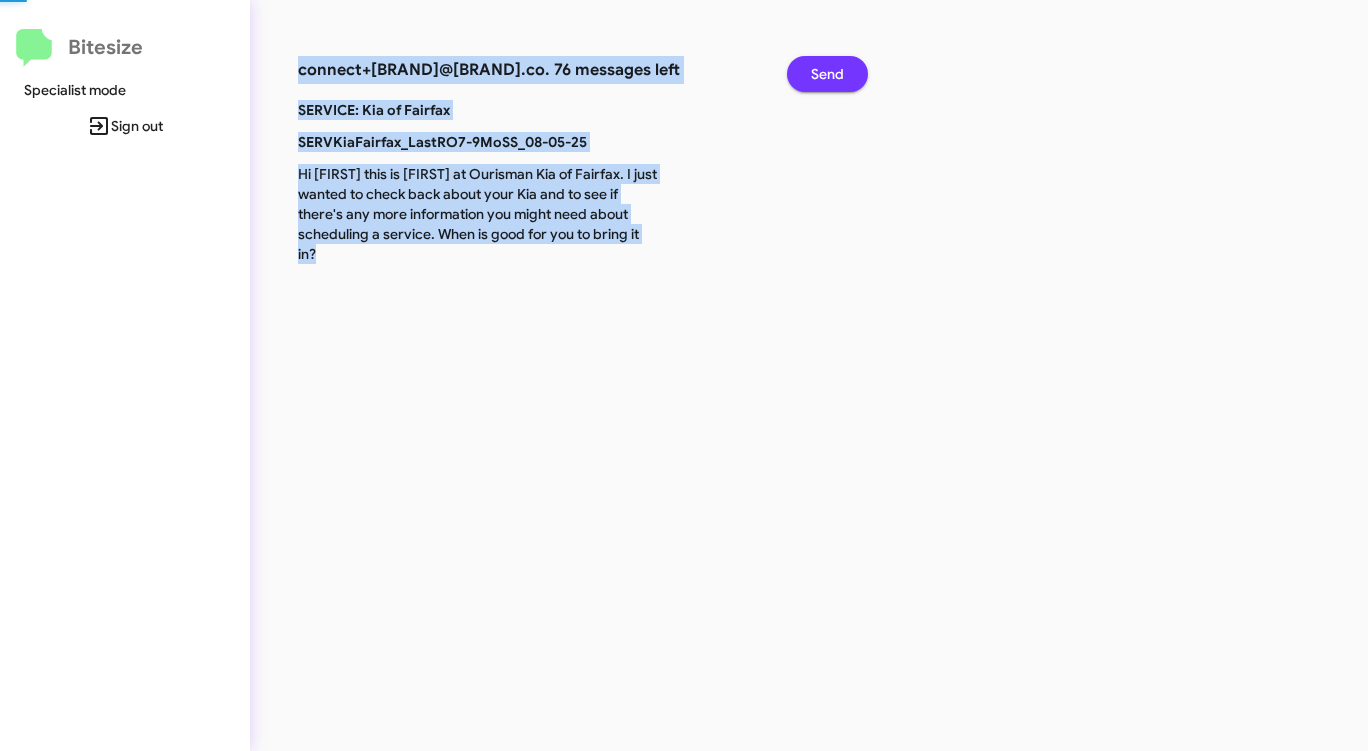 click on "Send" 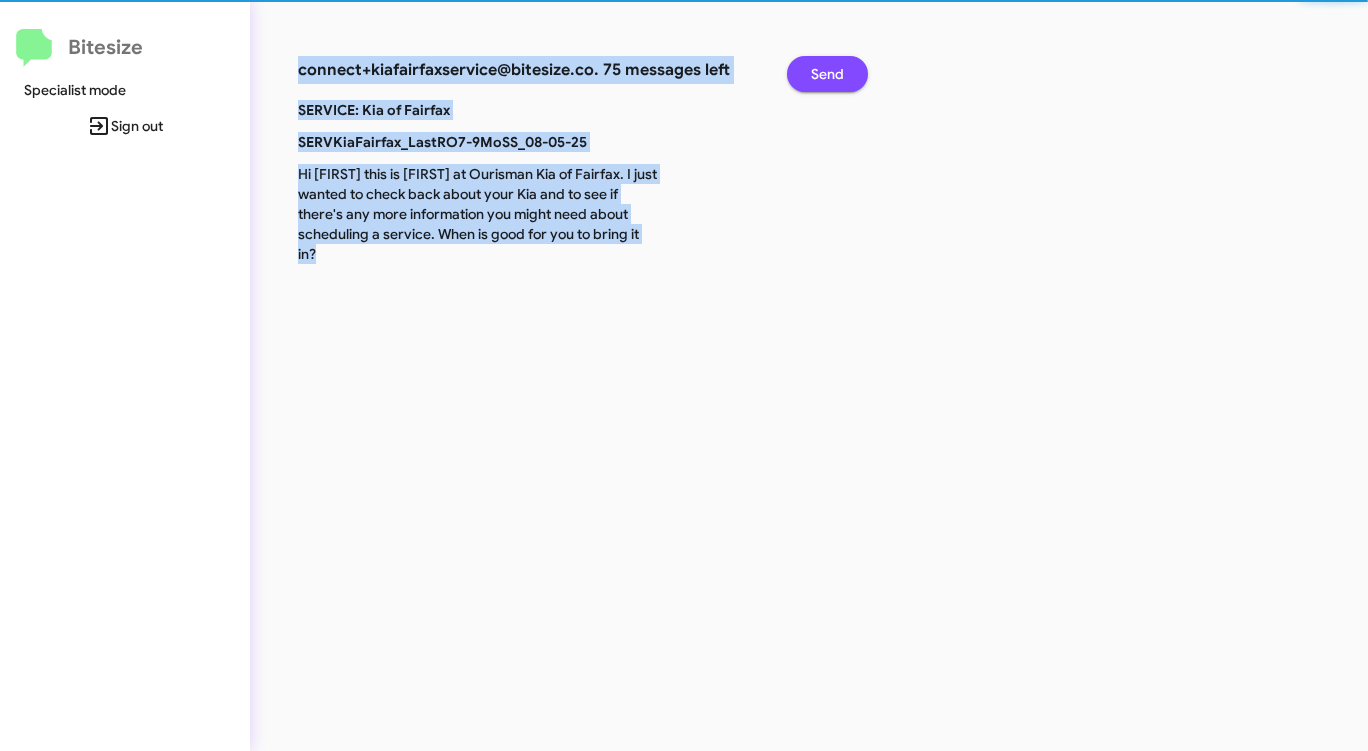 click on "Send" 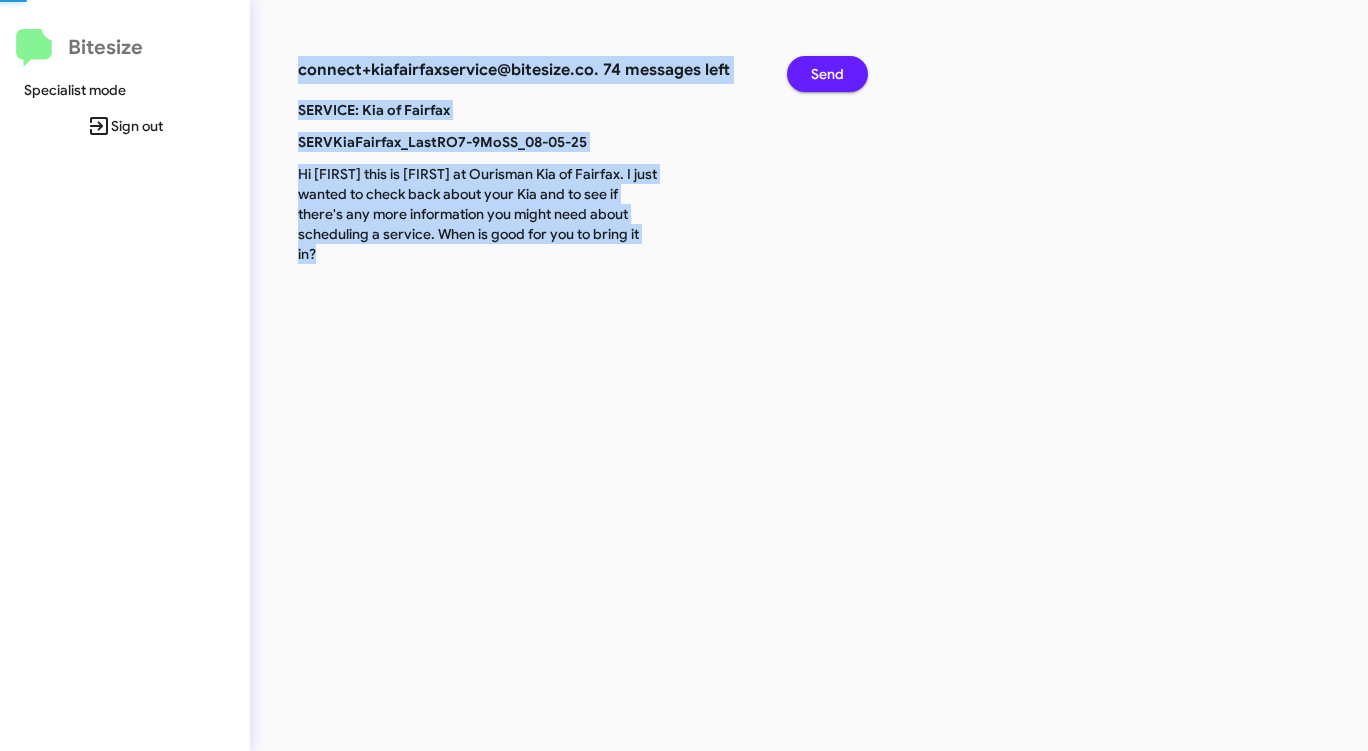 click on "Send" 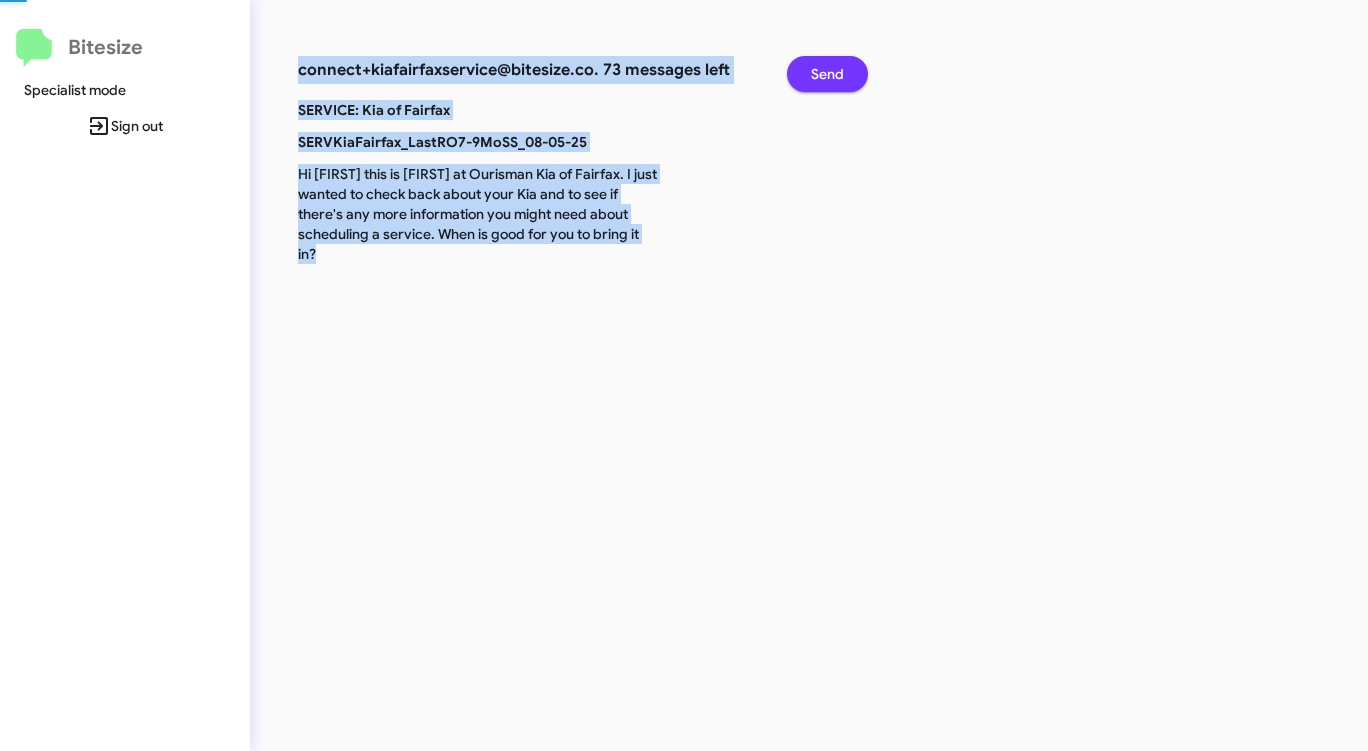 click on "Send" 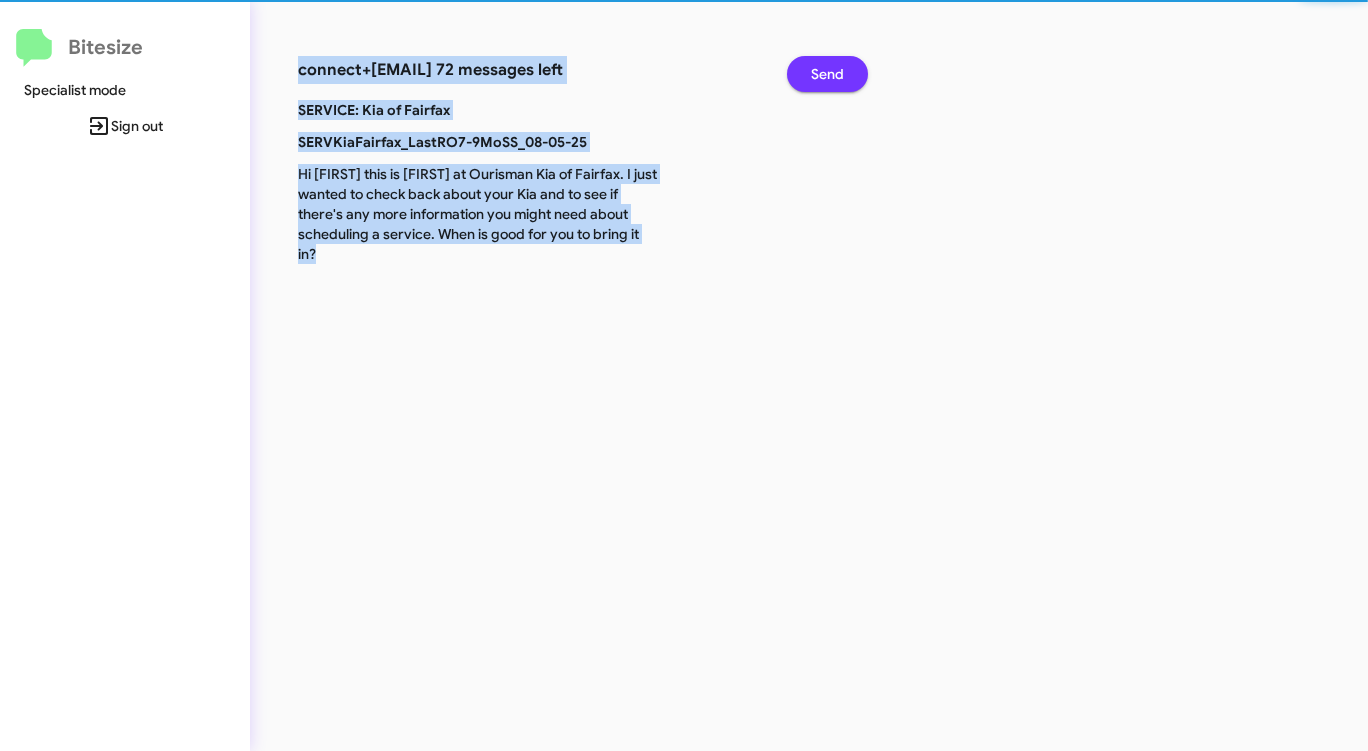 click on "Send" 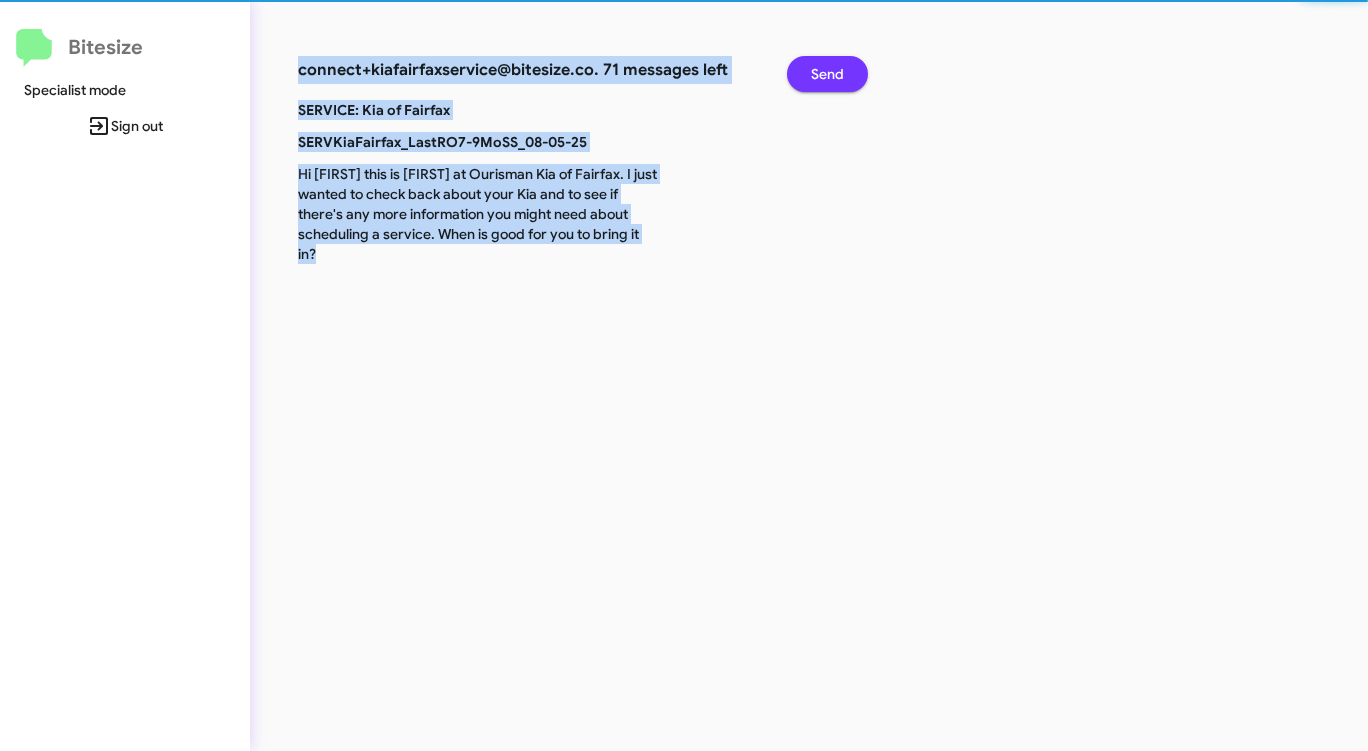 click on "Send" 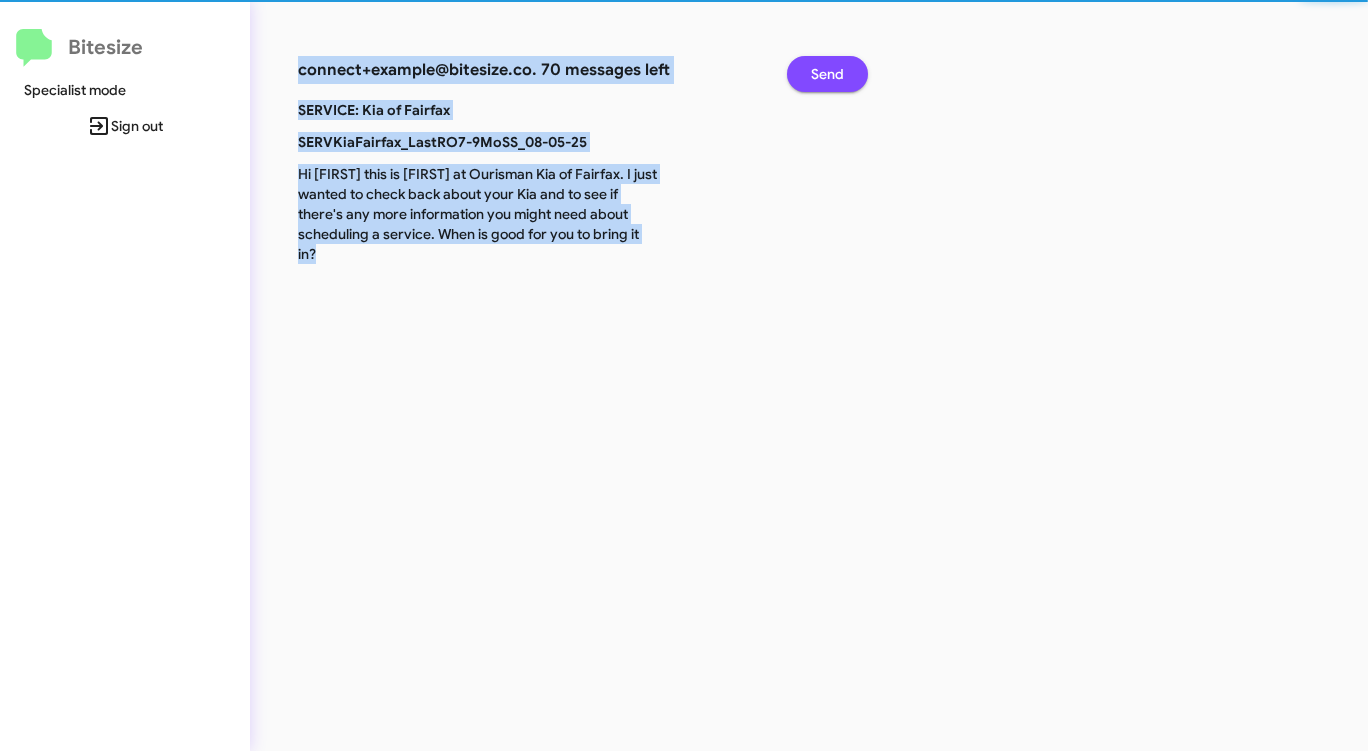 click on "Send" 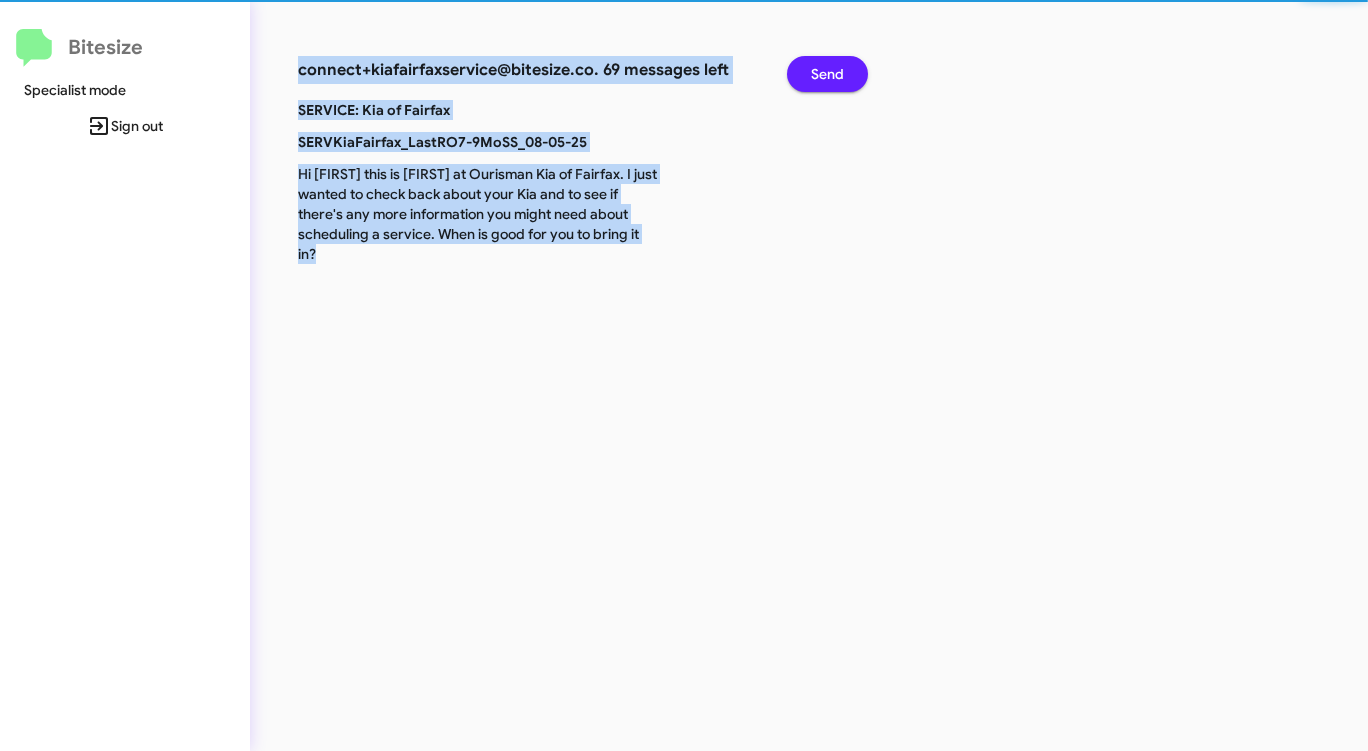 click on "Send" 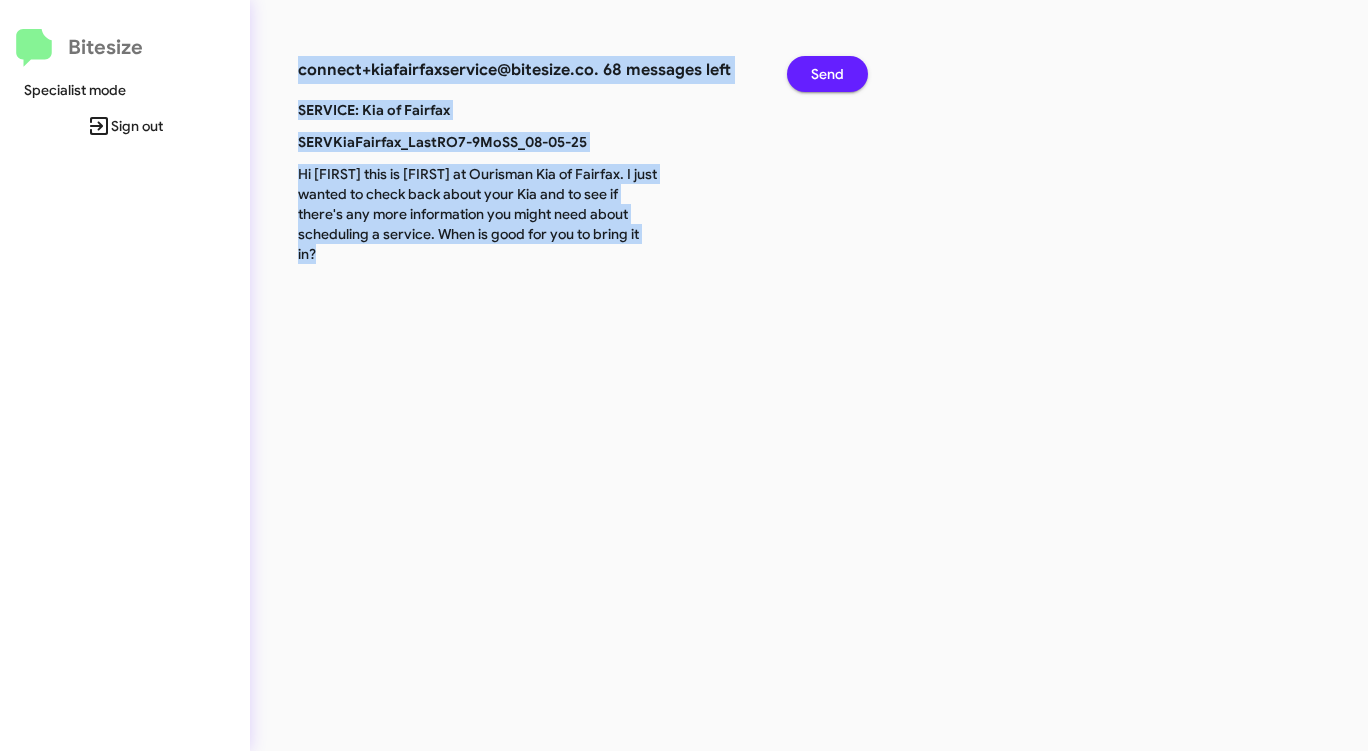 click on "Send" 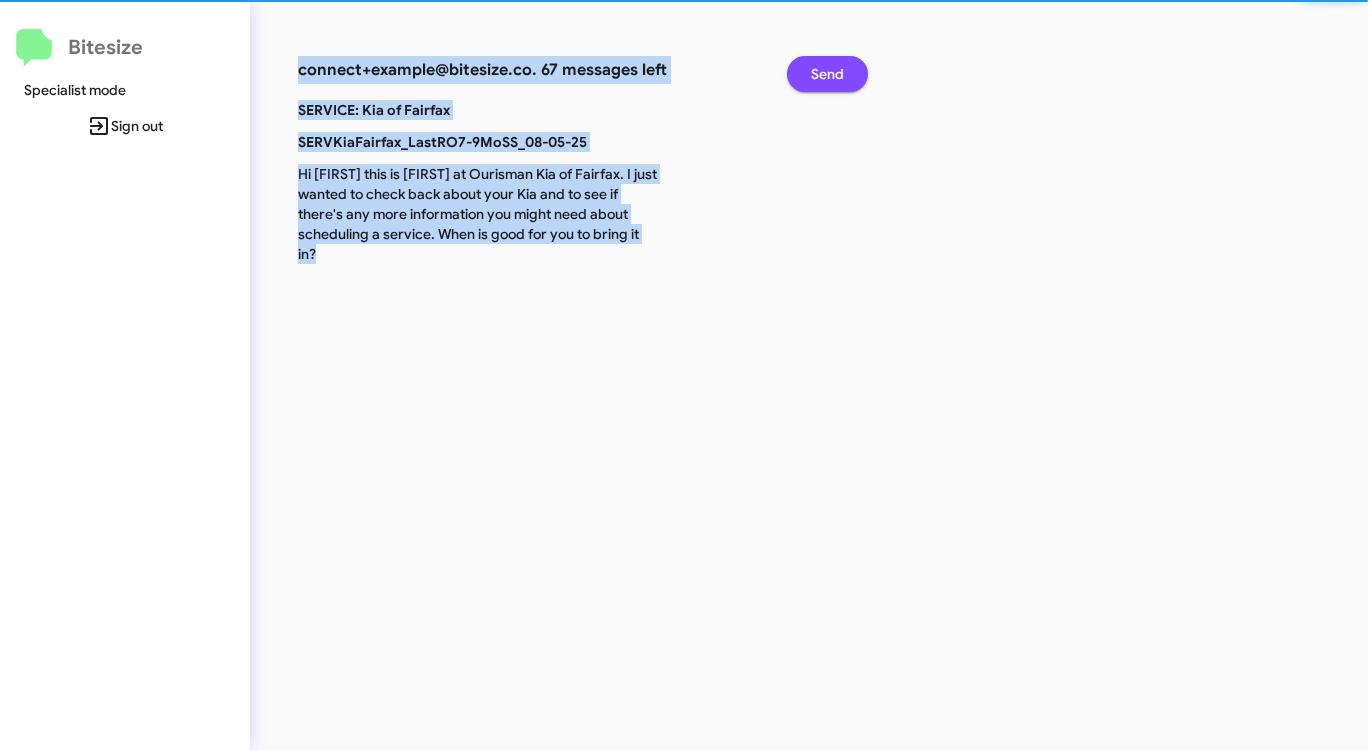 click on "Send" 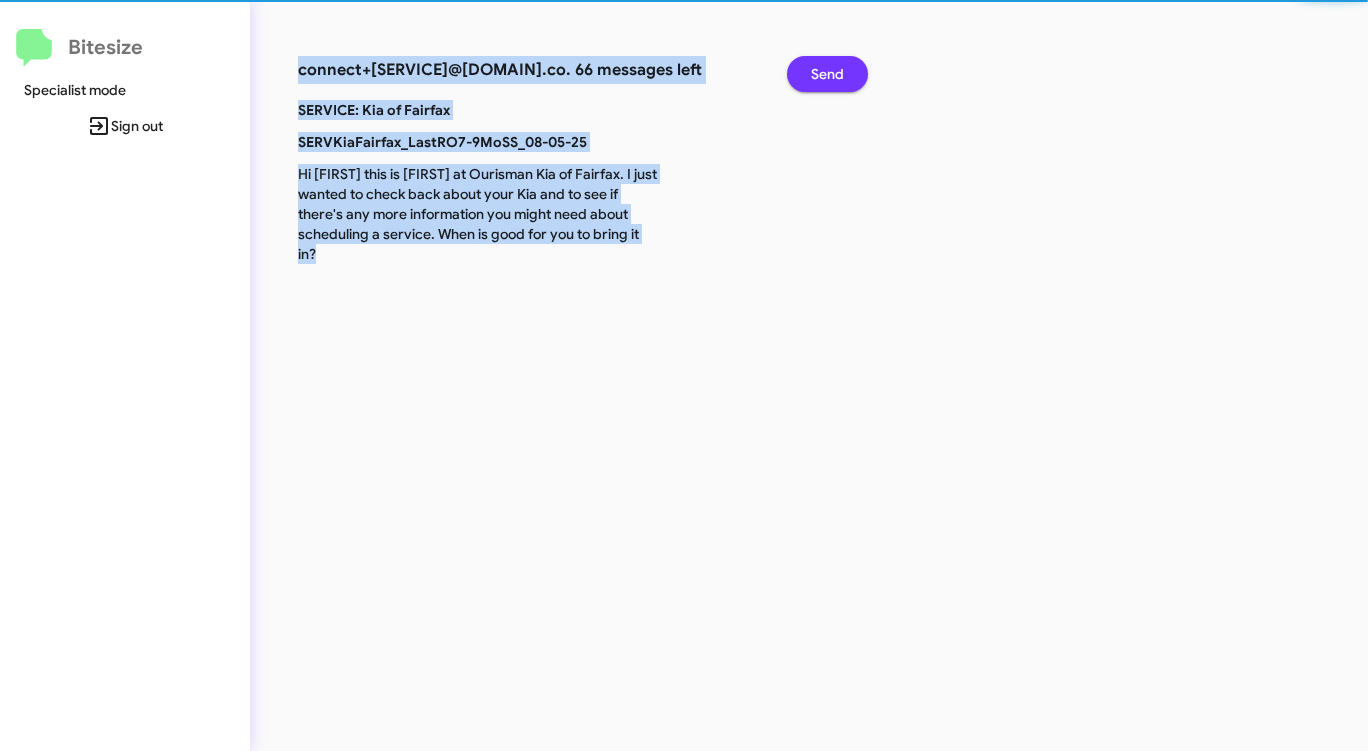 click on "Send" 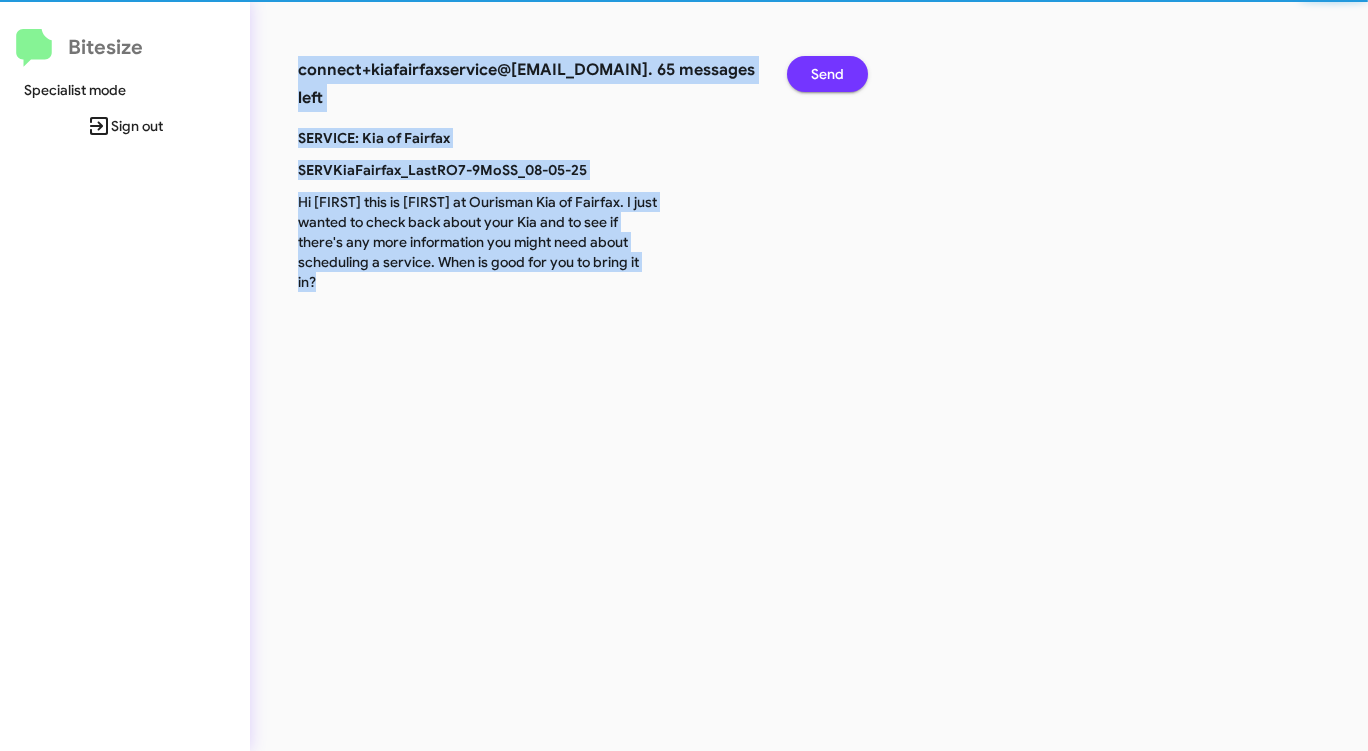 click on "Send" 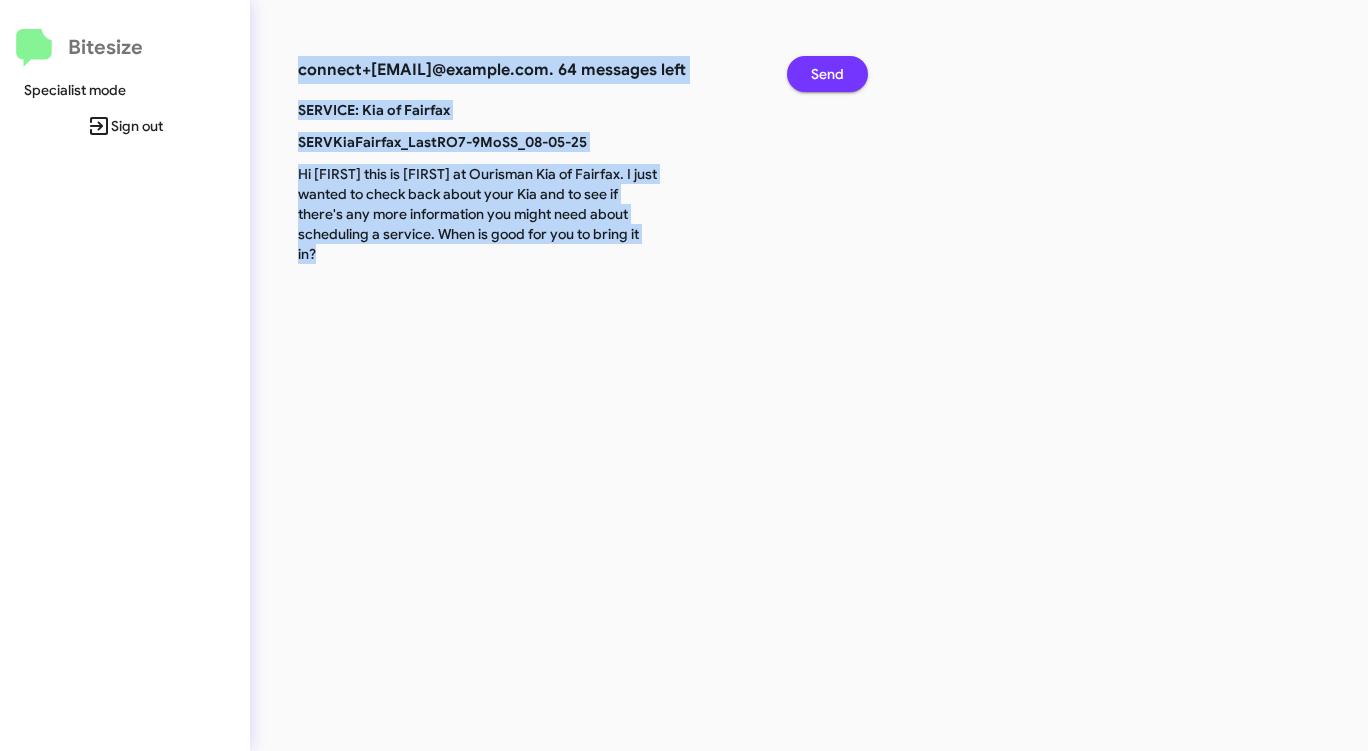 click on "Send" 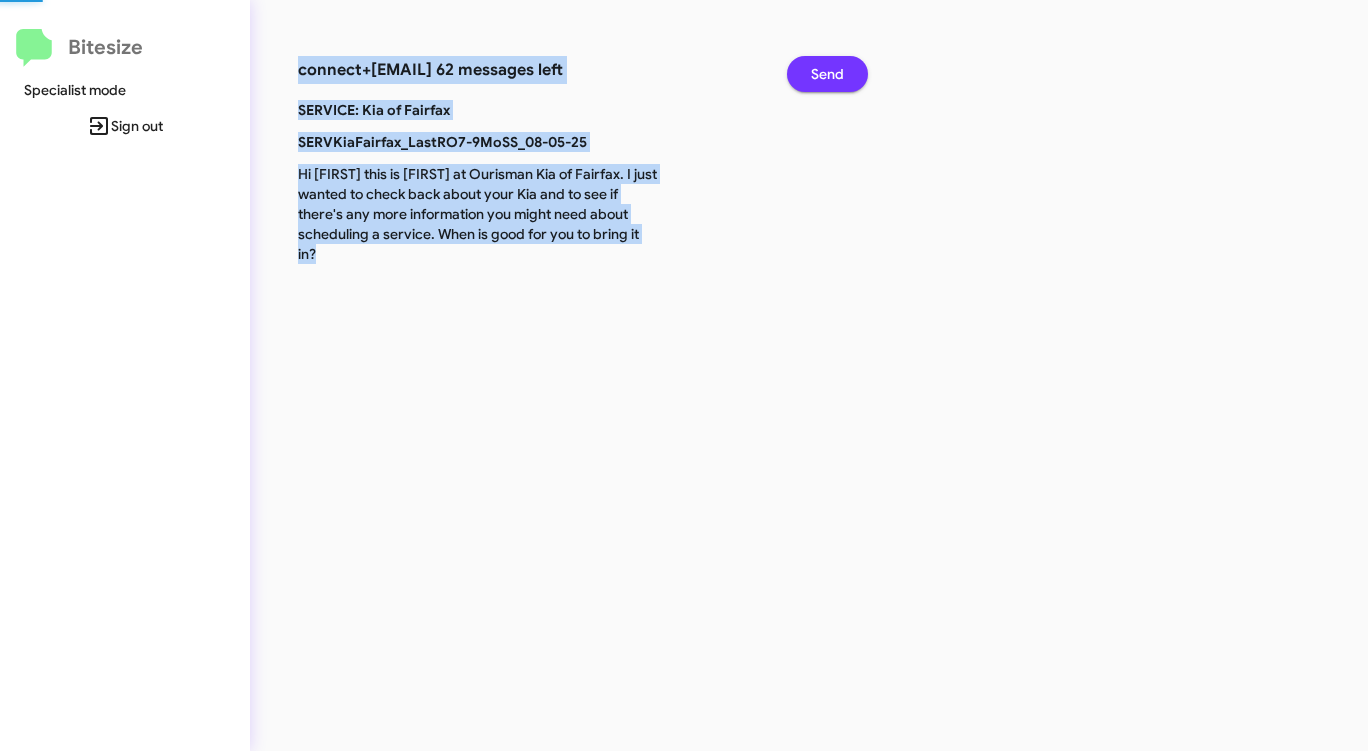click on "Send" 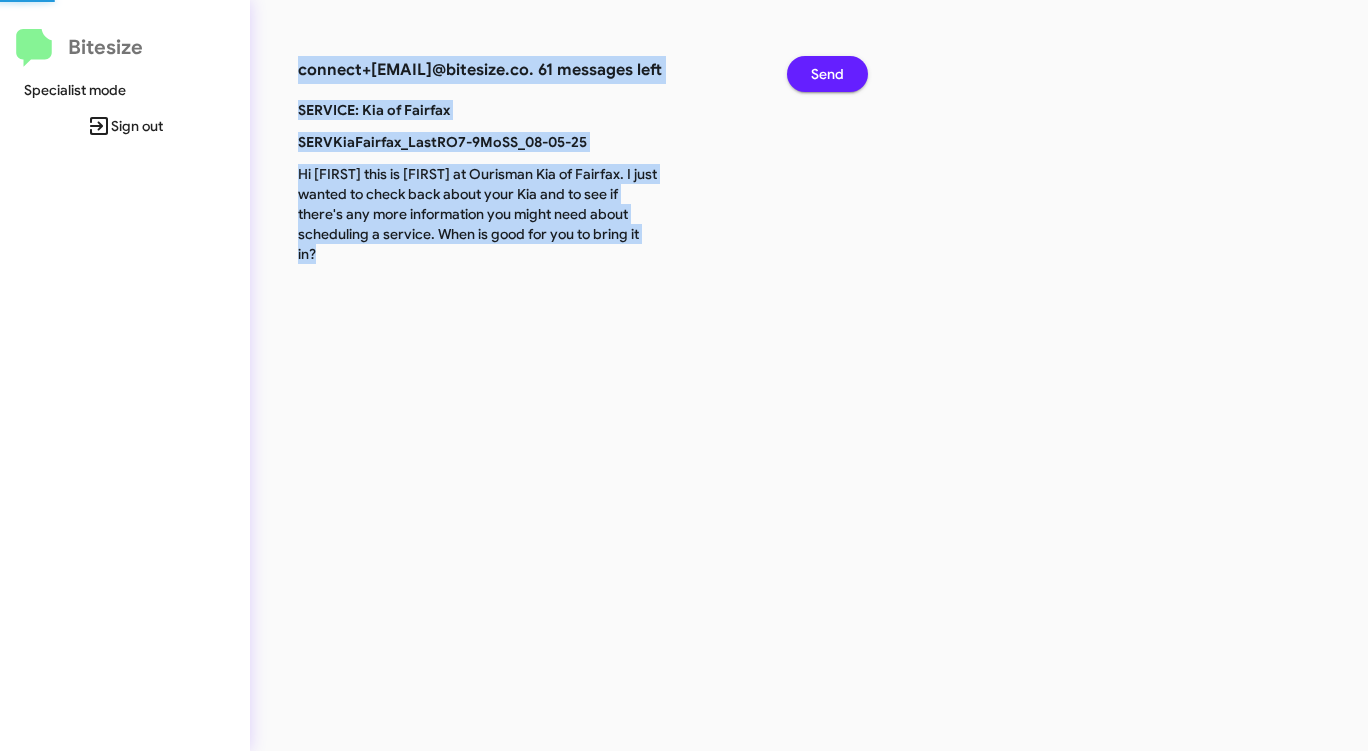 click on "Send" 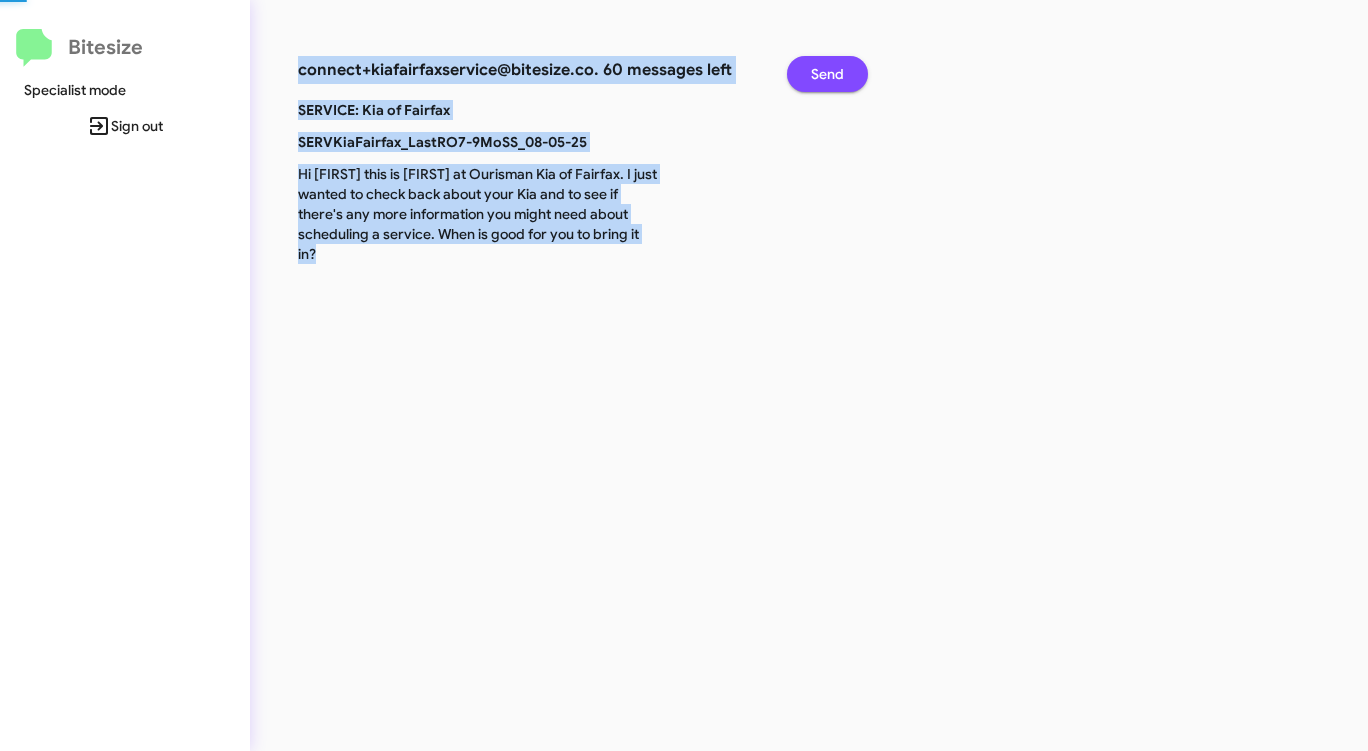 click on "Send" 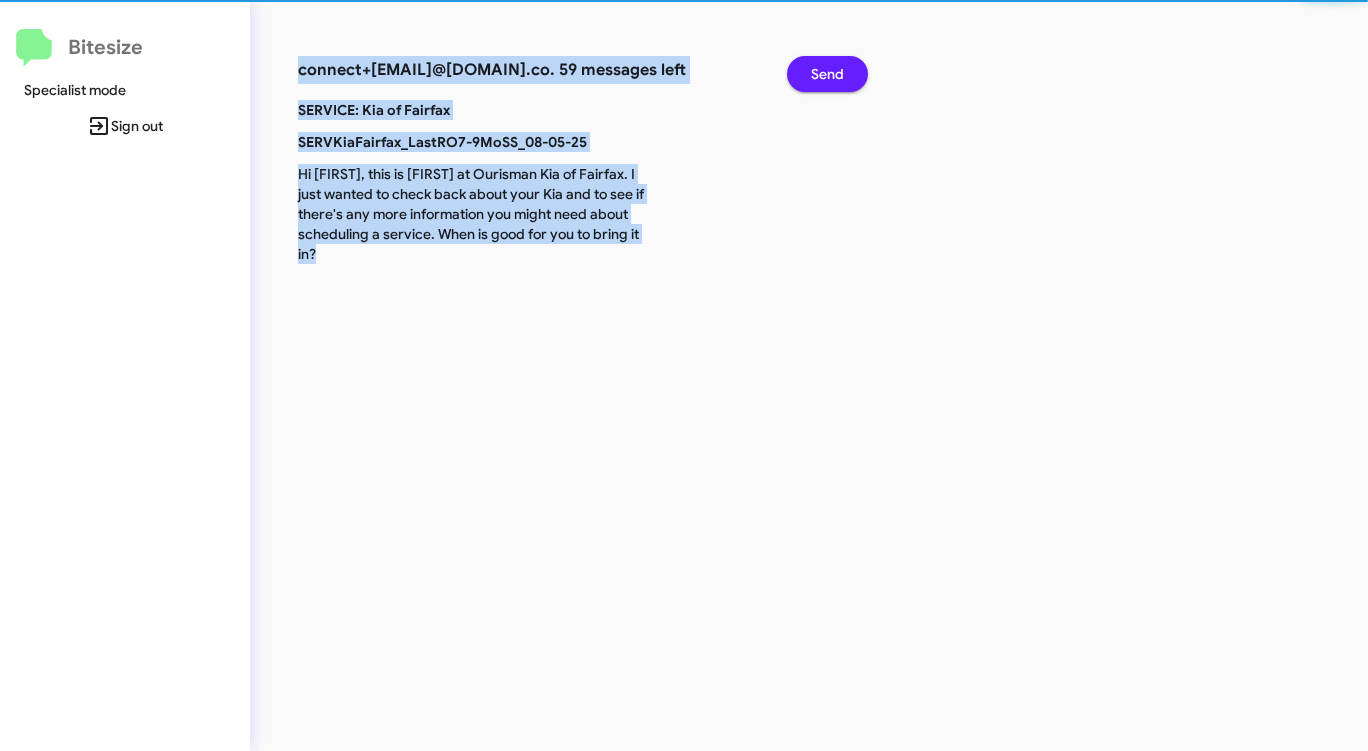 click on "Send" 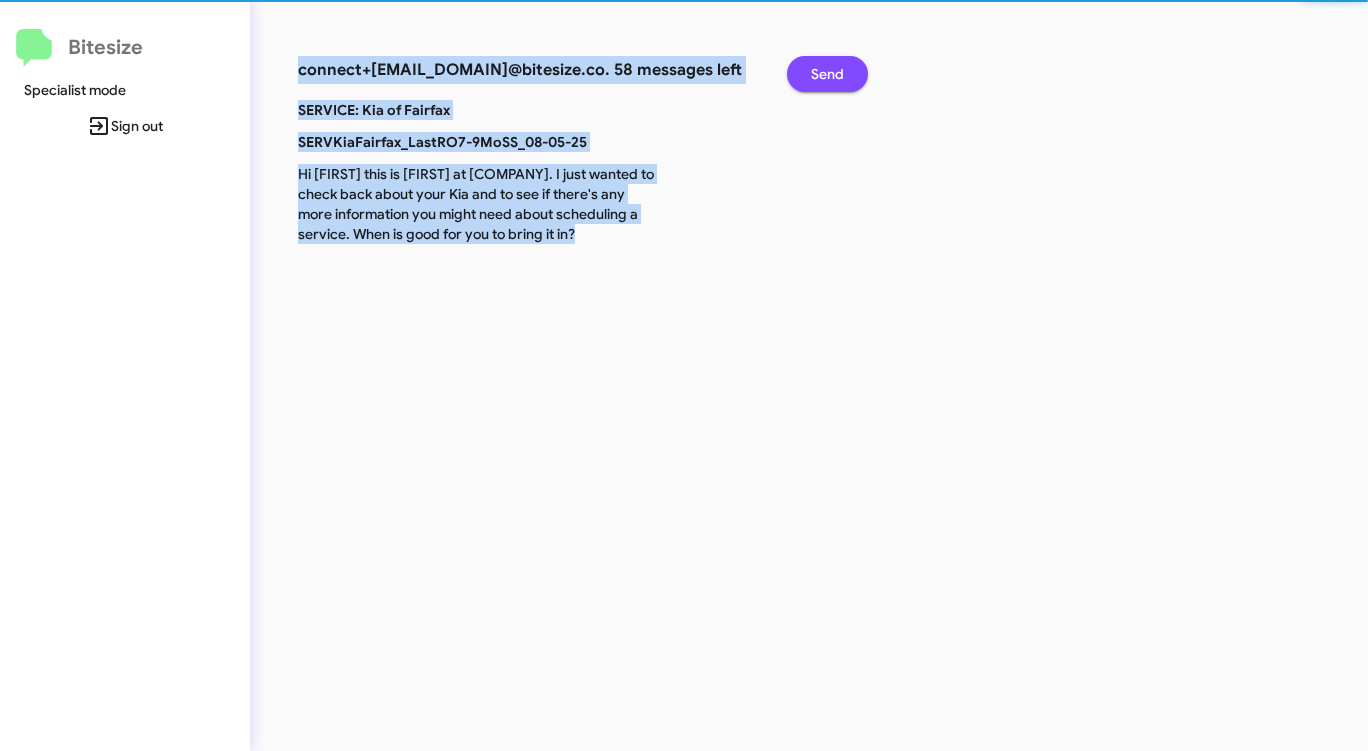 click on "Send" 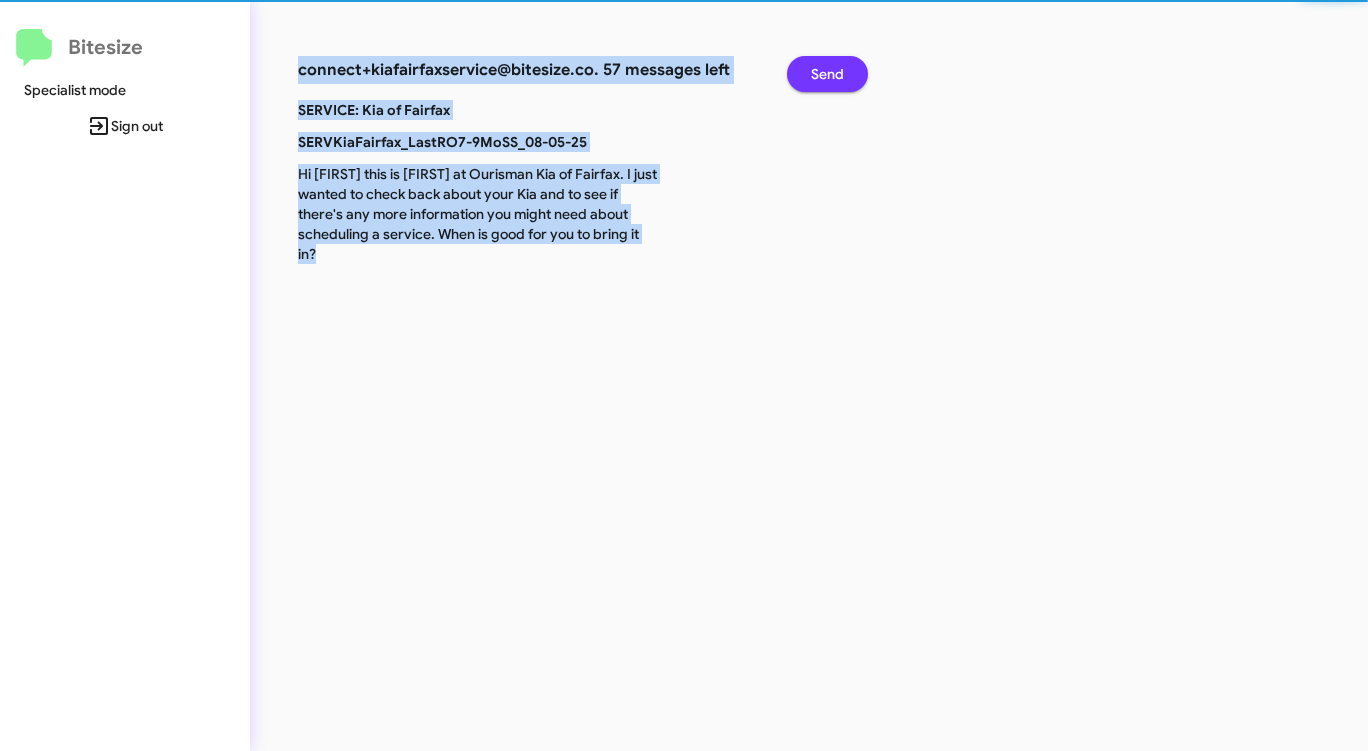 click on "Send" 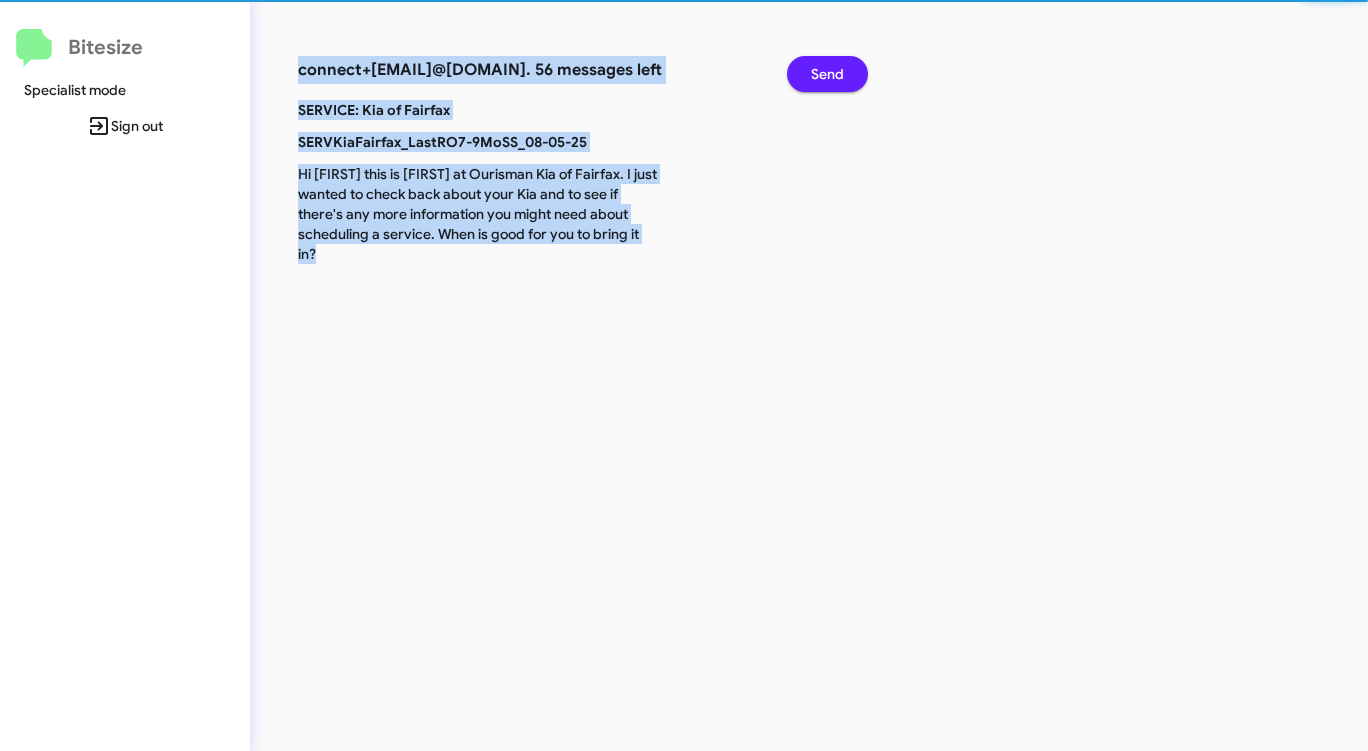 click on "Send" 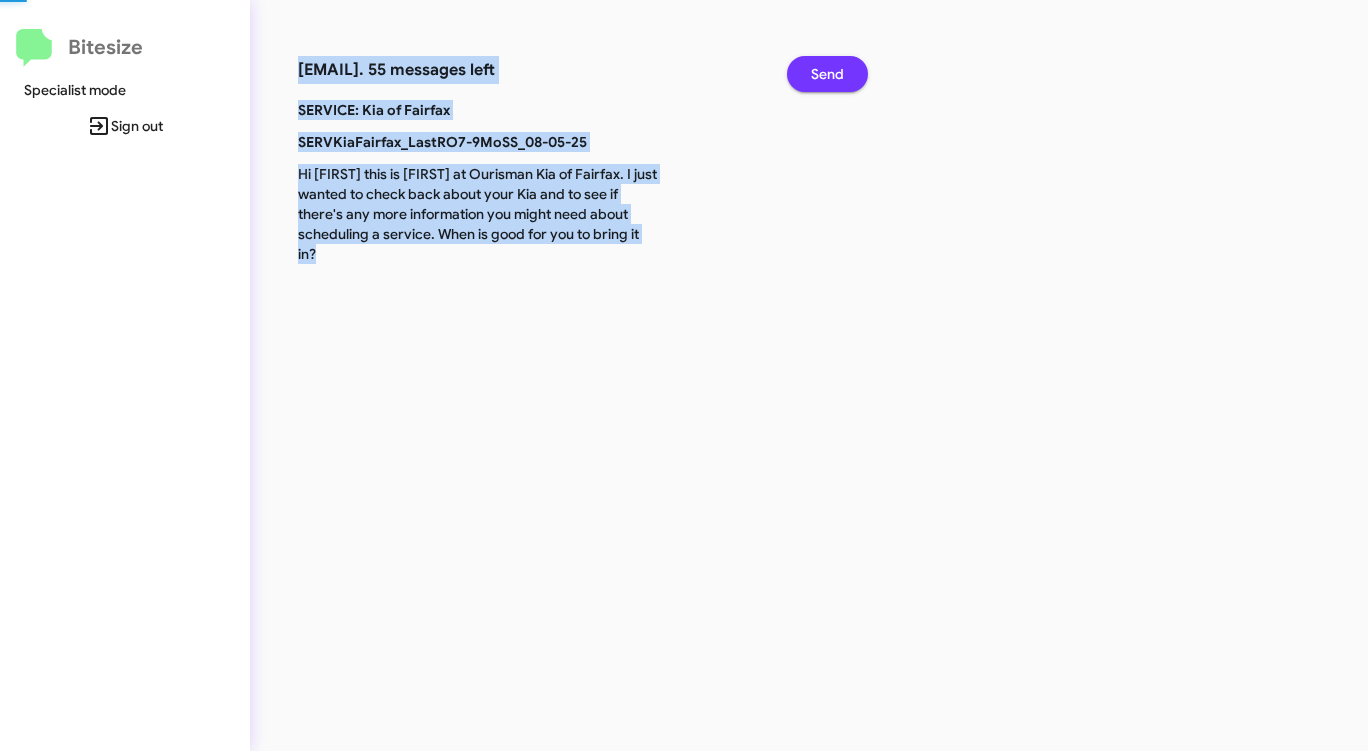 click on "Send" 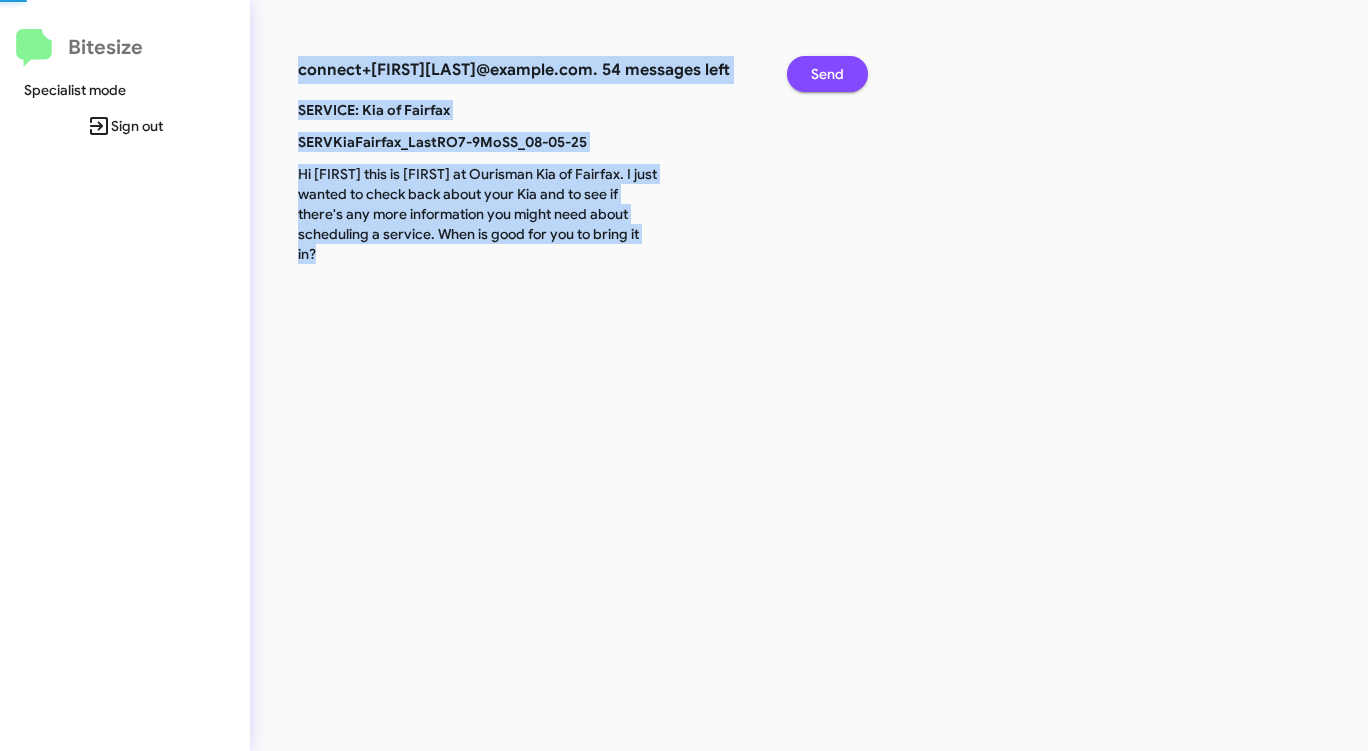 click on "Send" 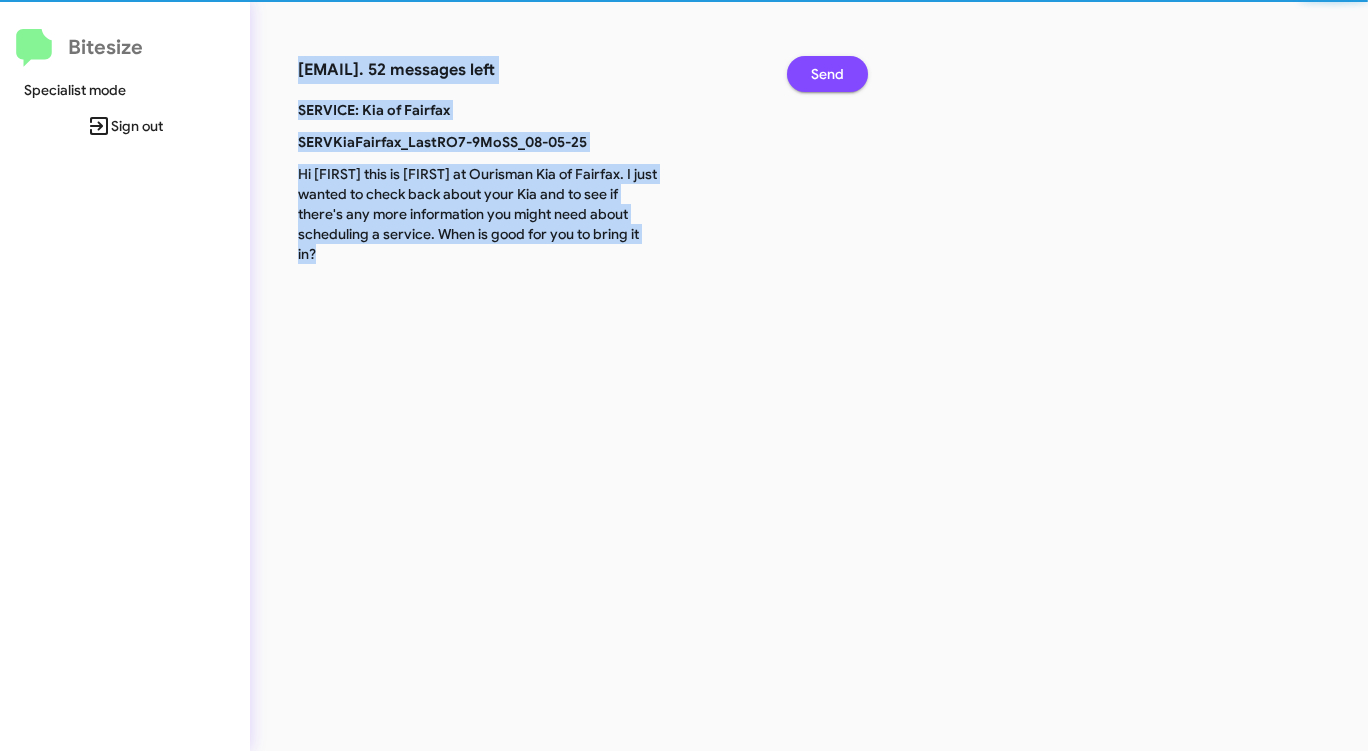 click on "Send" 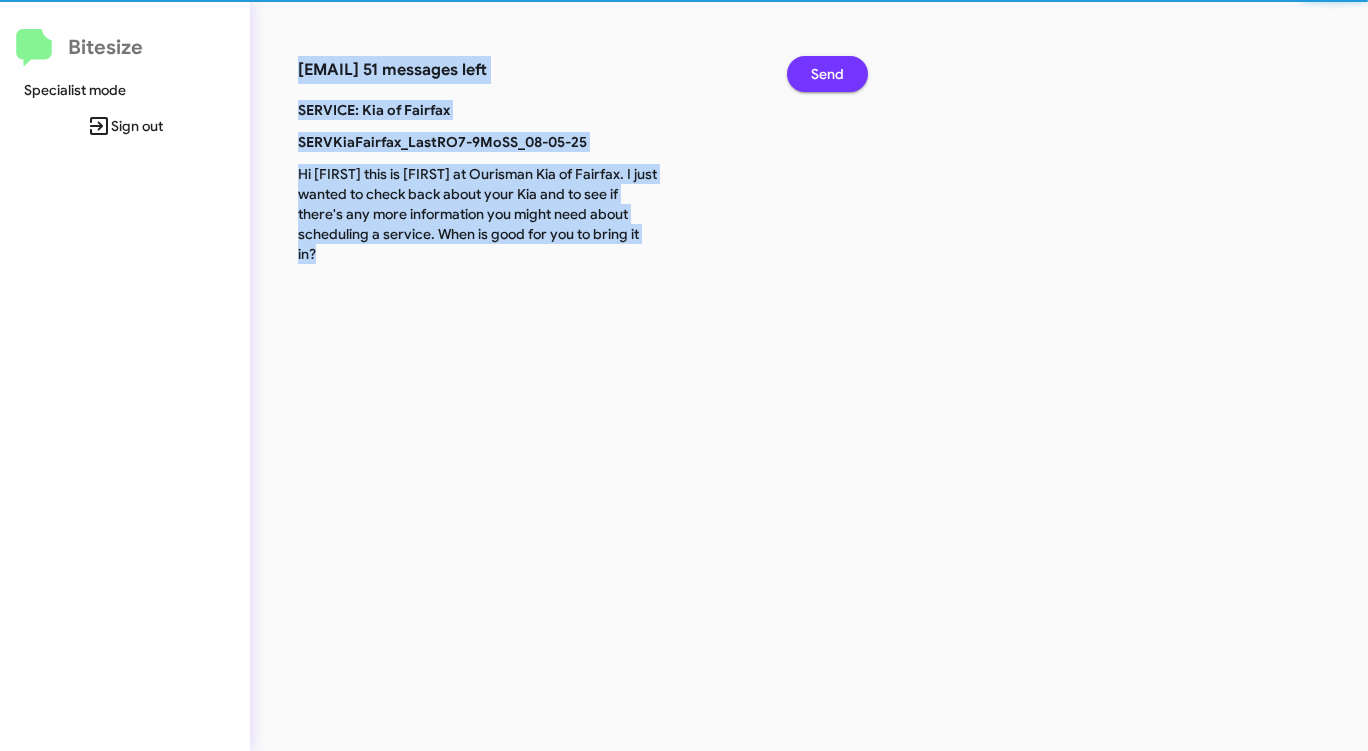 click on "Send" 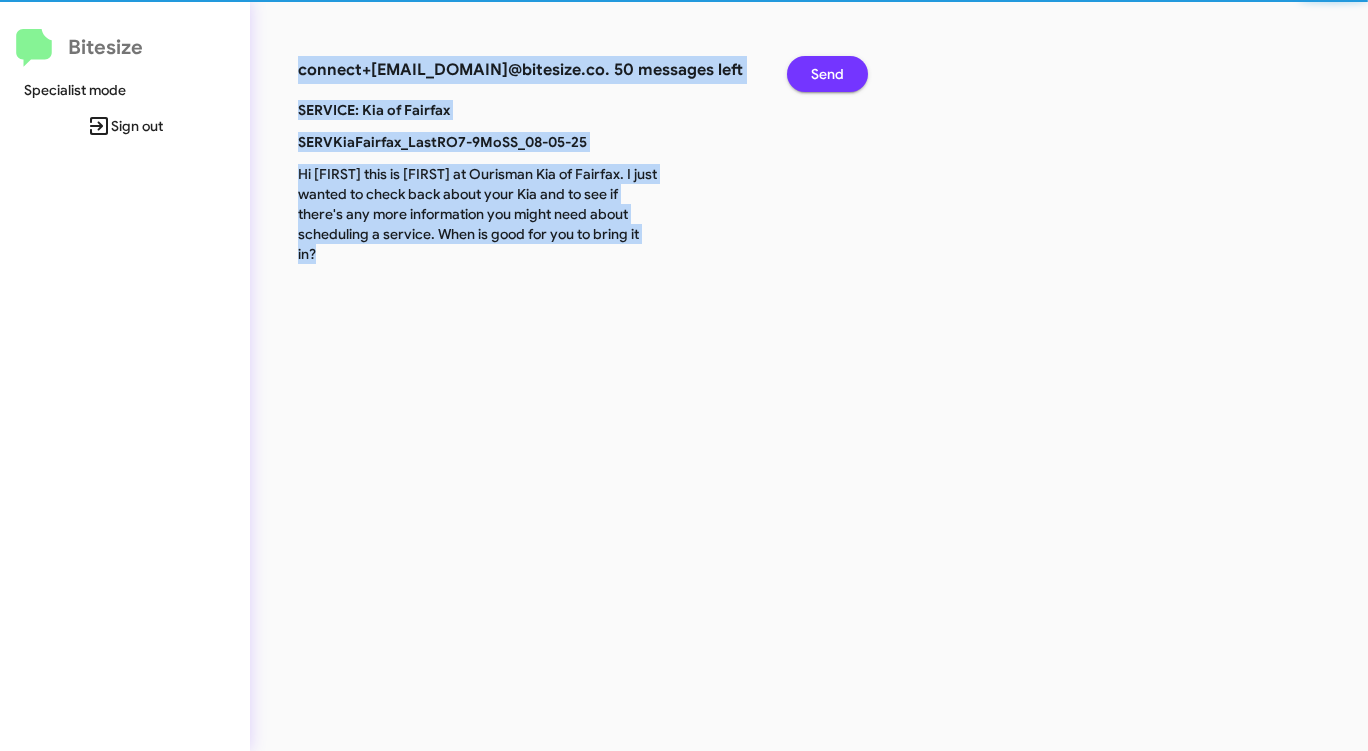 click on "Send" 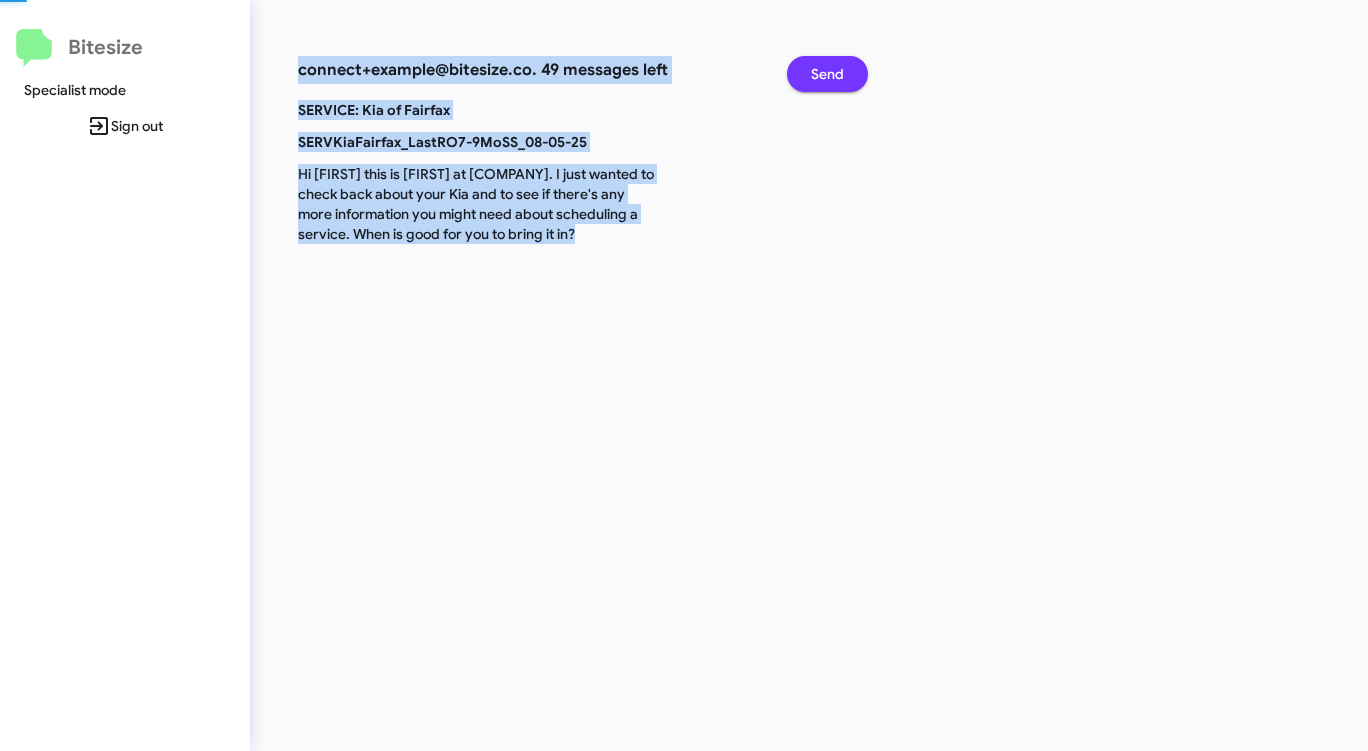 click on "Send" 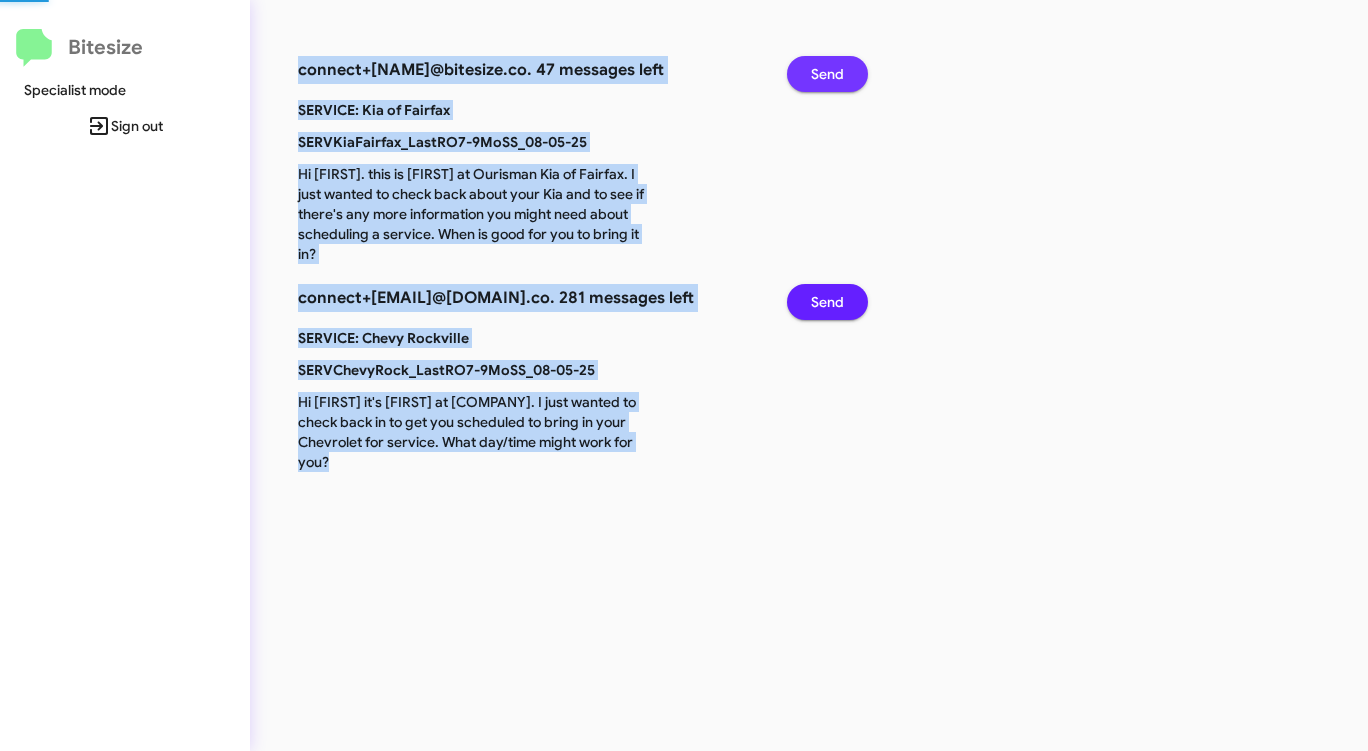 click on "Send" 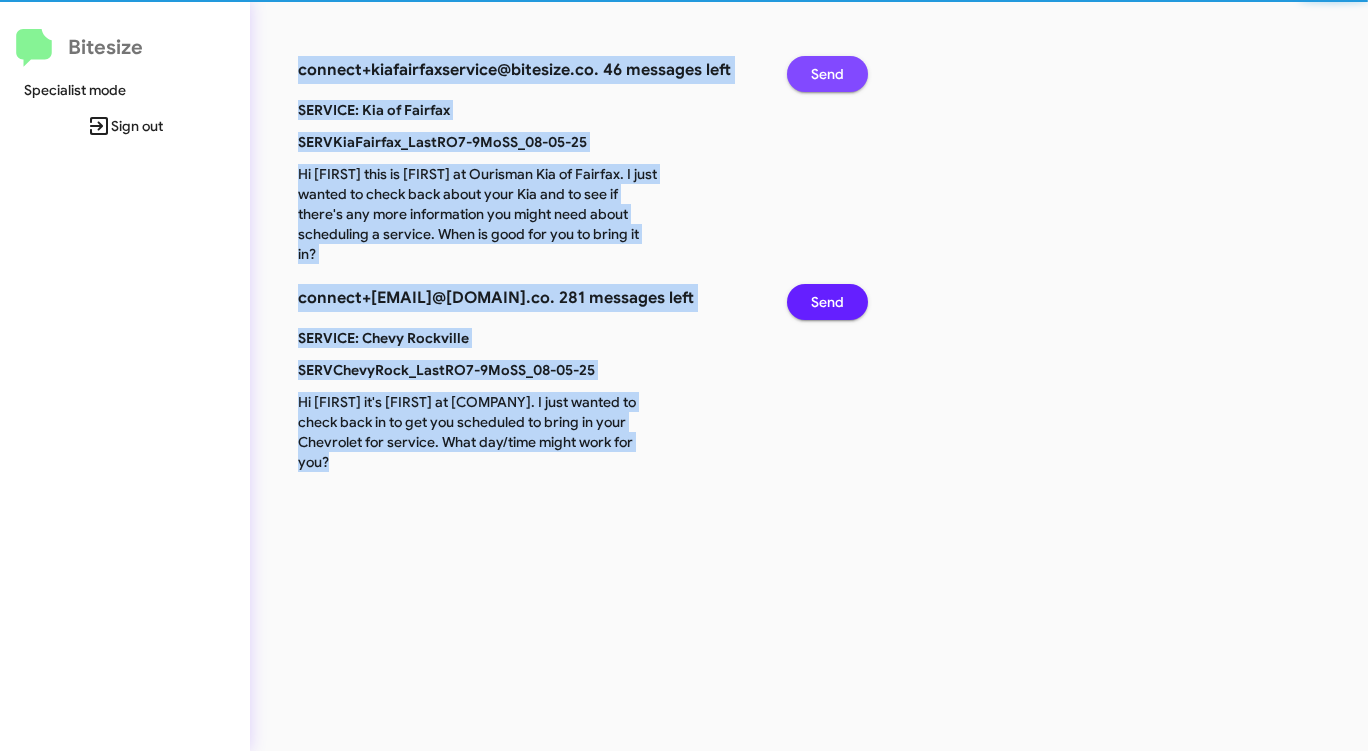click on "Send" 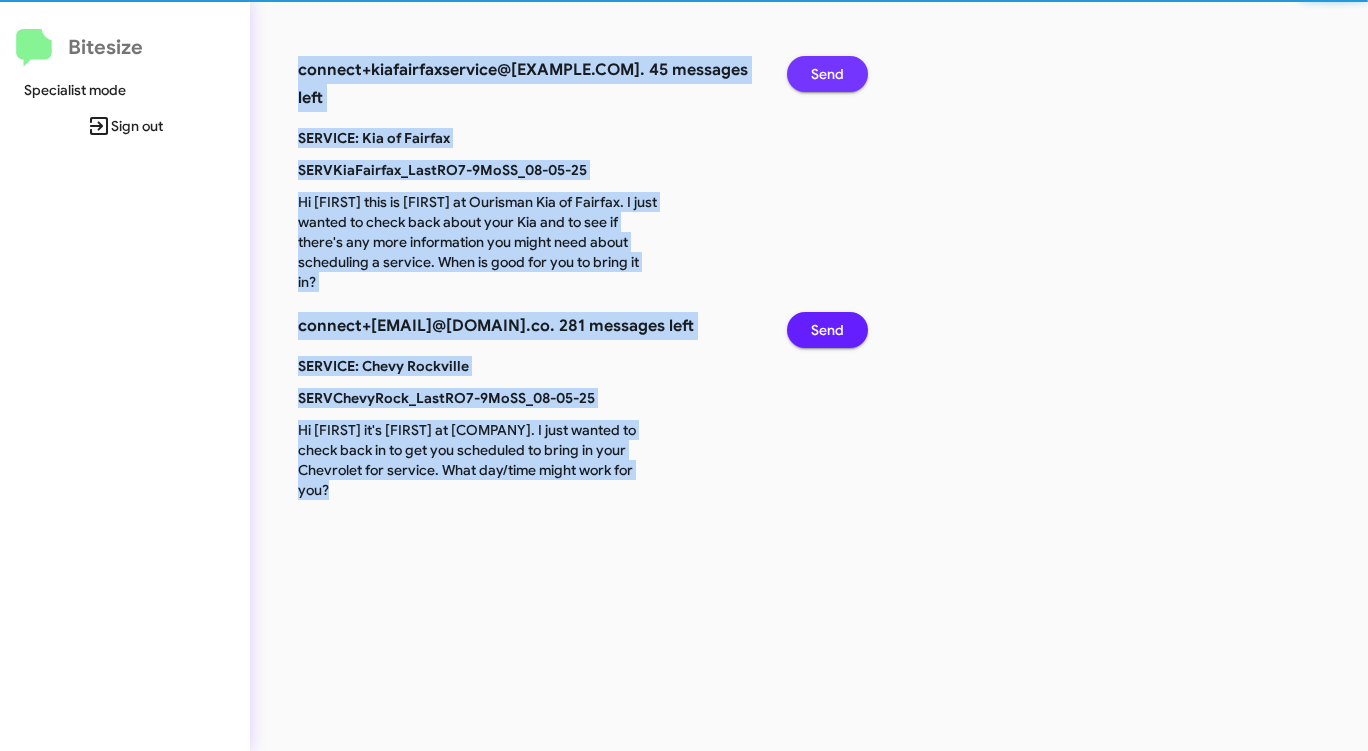 click on "Send" 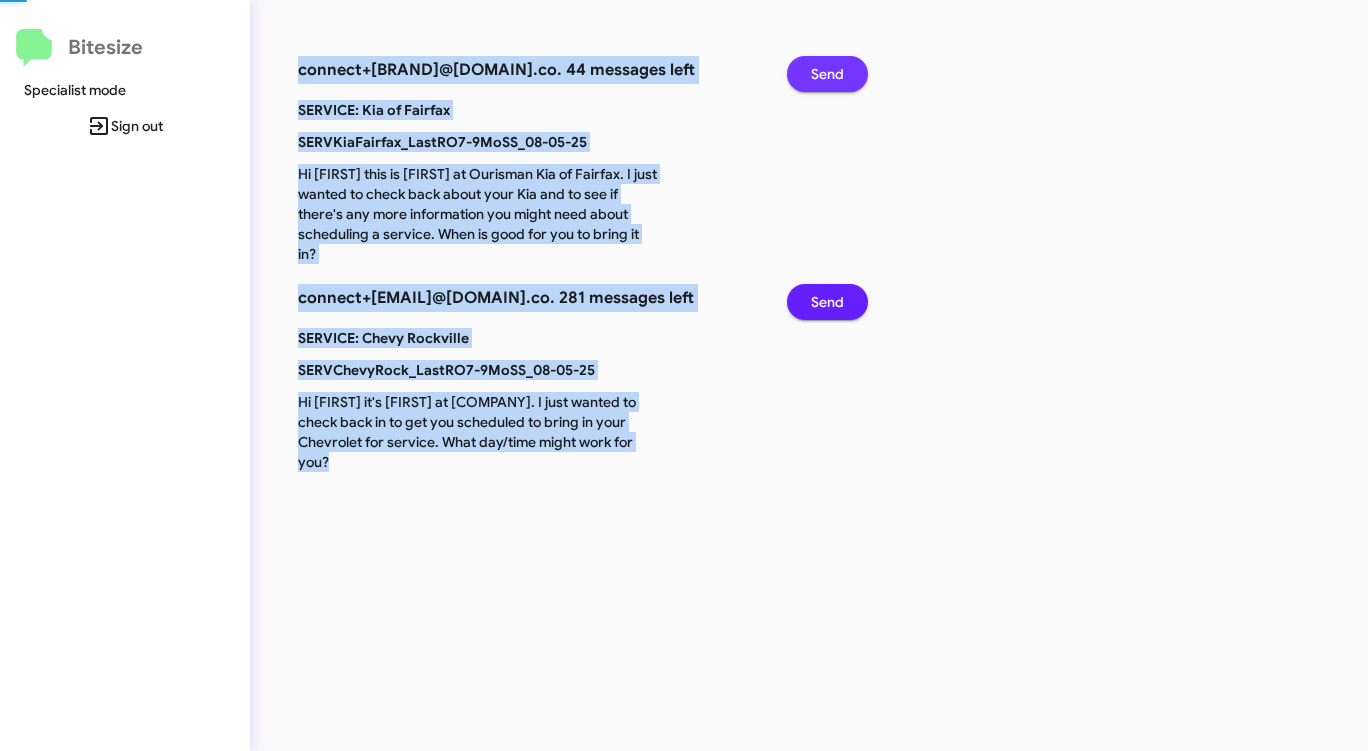 click on "Send" 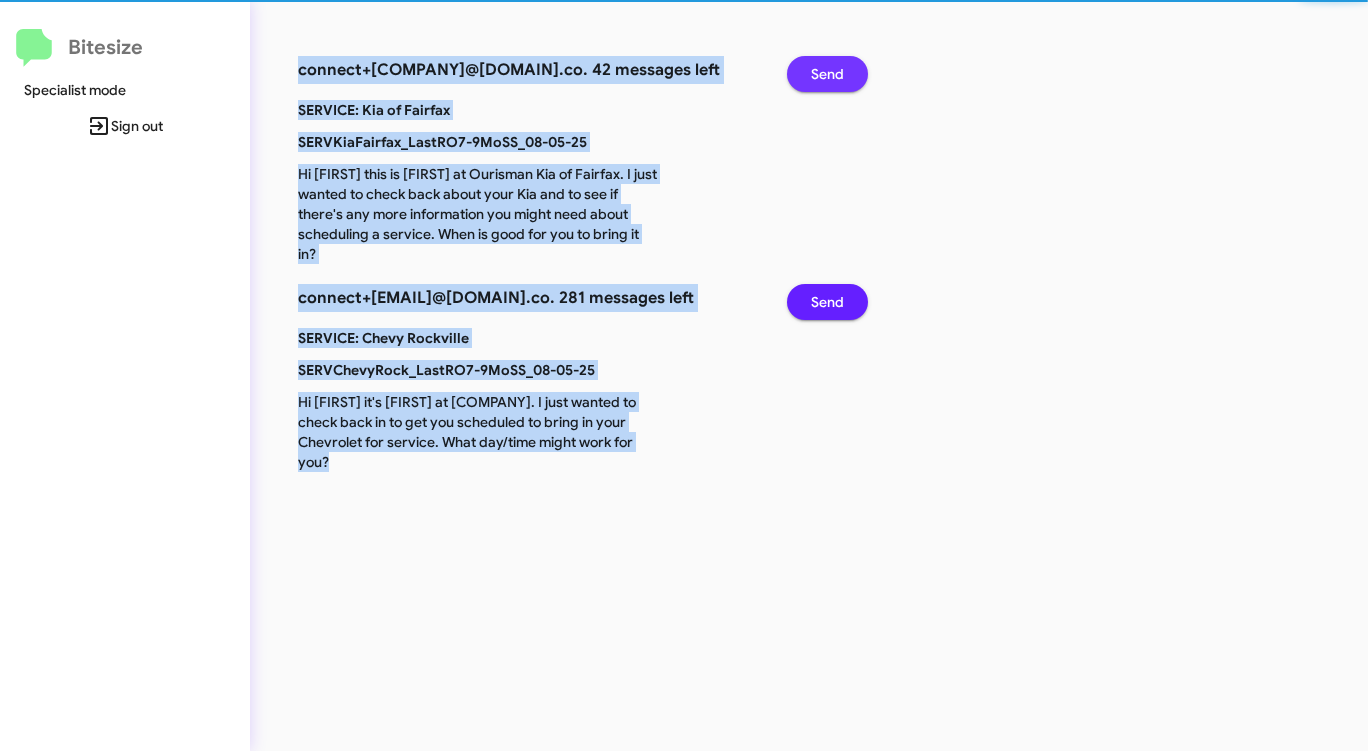 click on "Send" 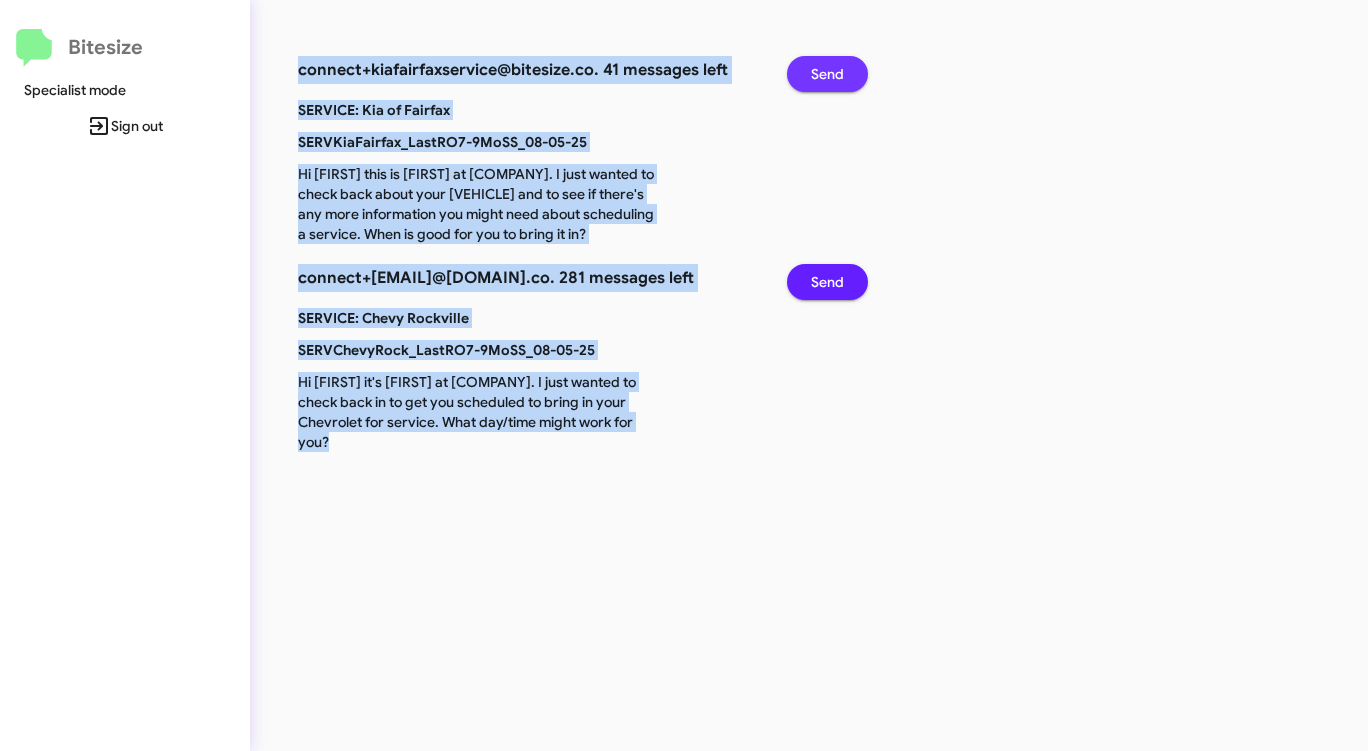 click on "Send" 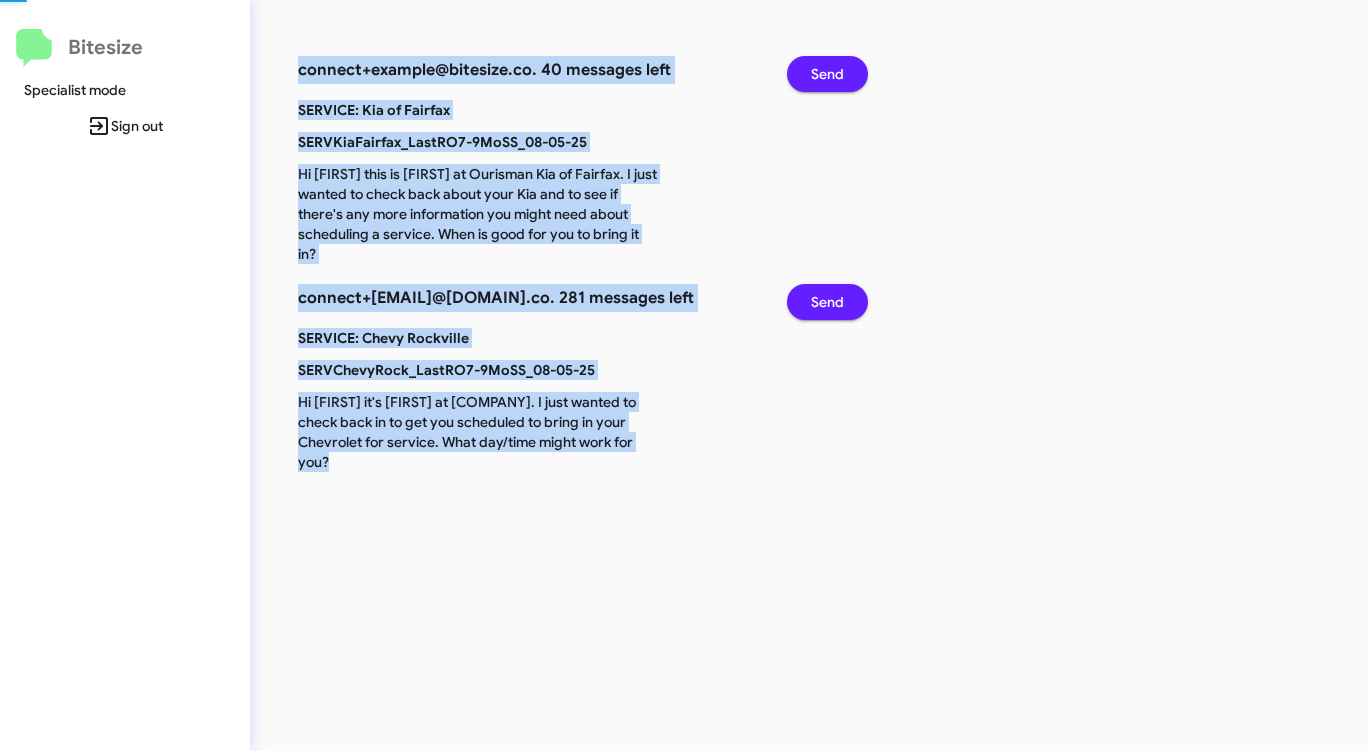 click on "Send" 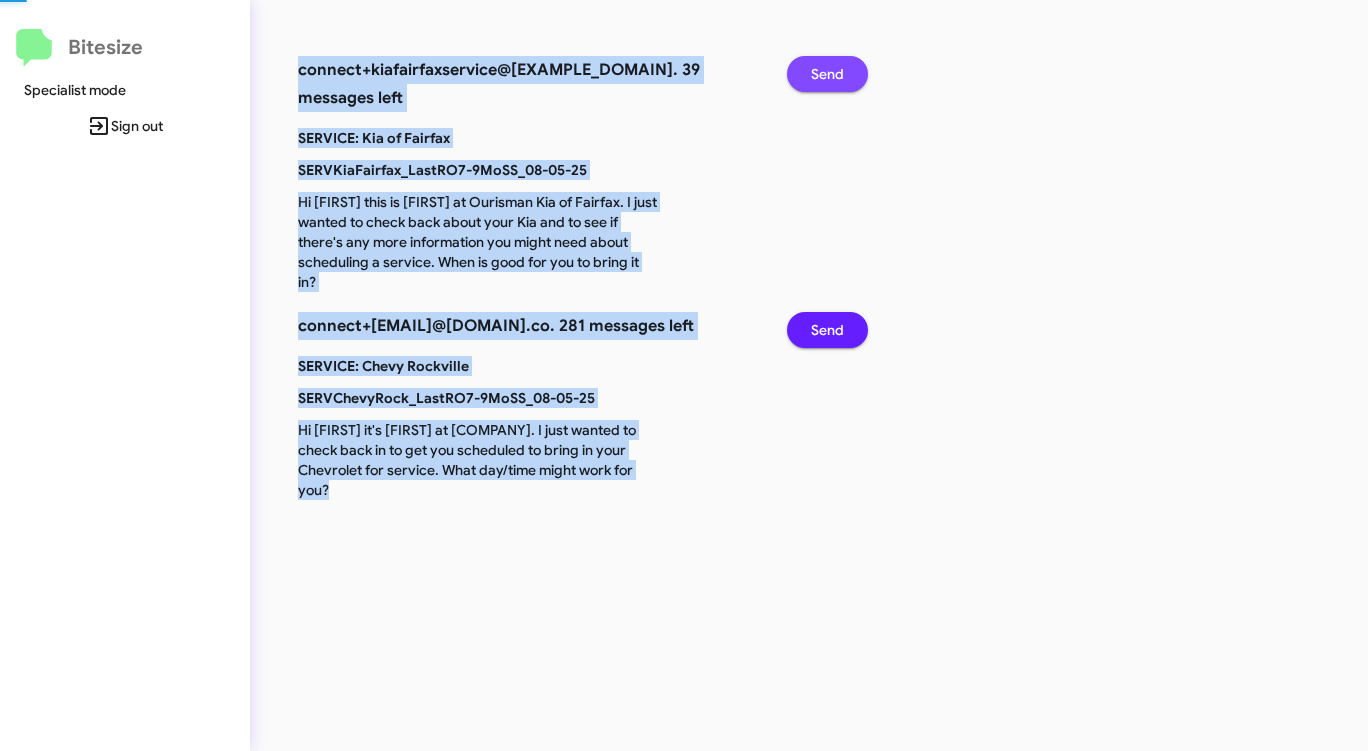 click on "Send" 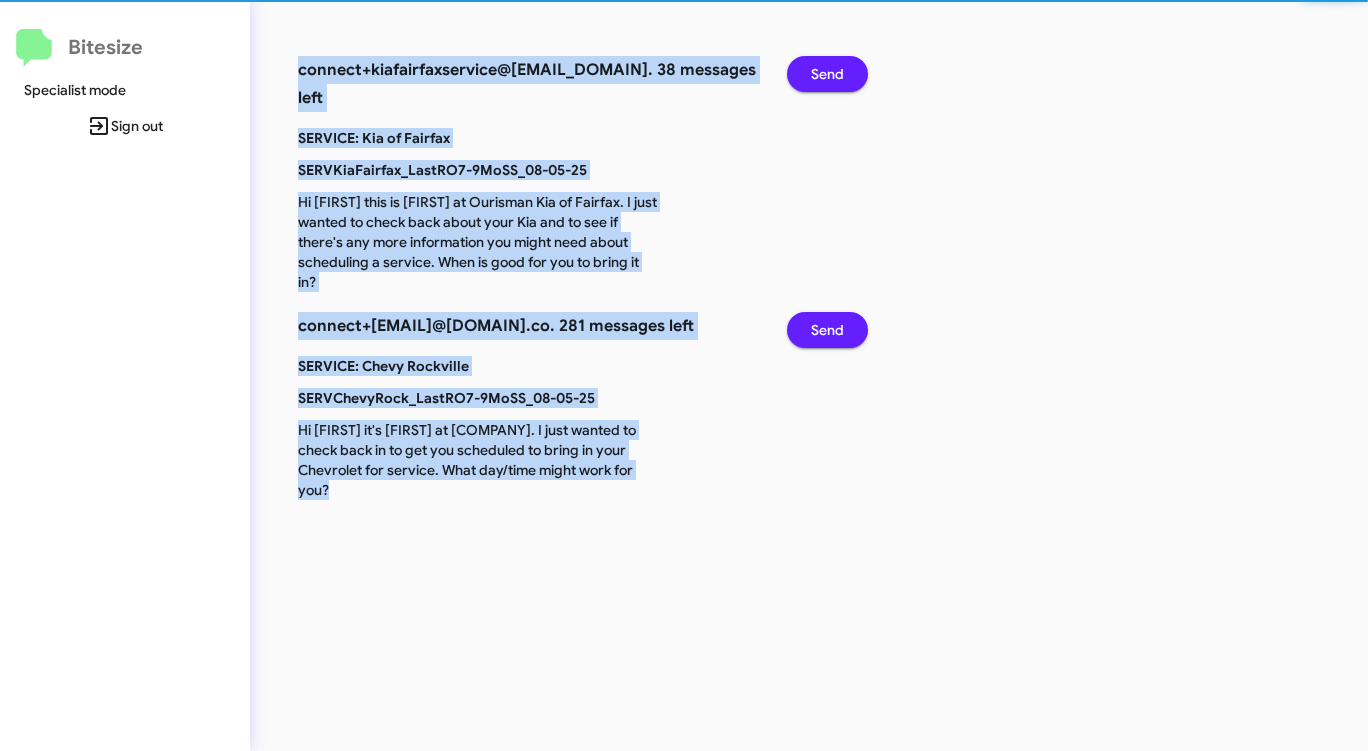 click on "Send" 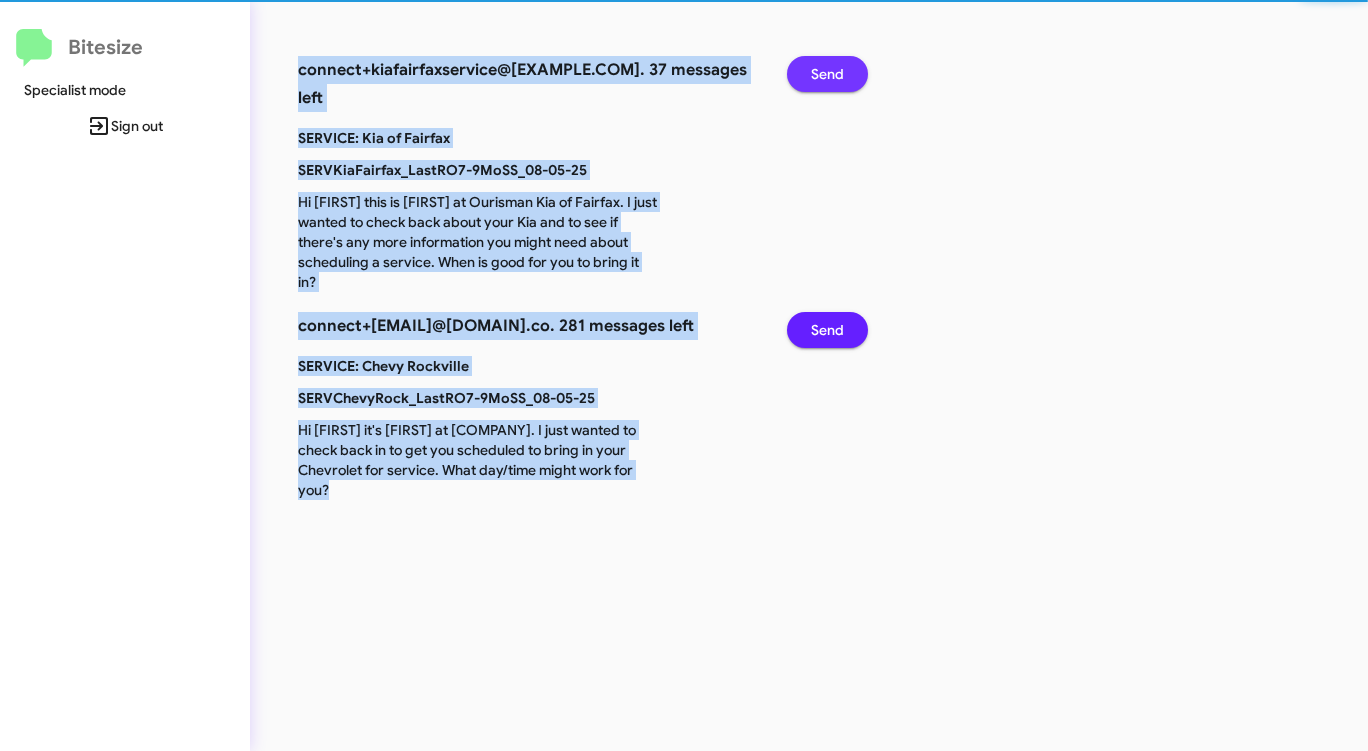 click on "Send" 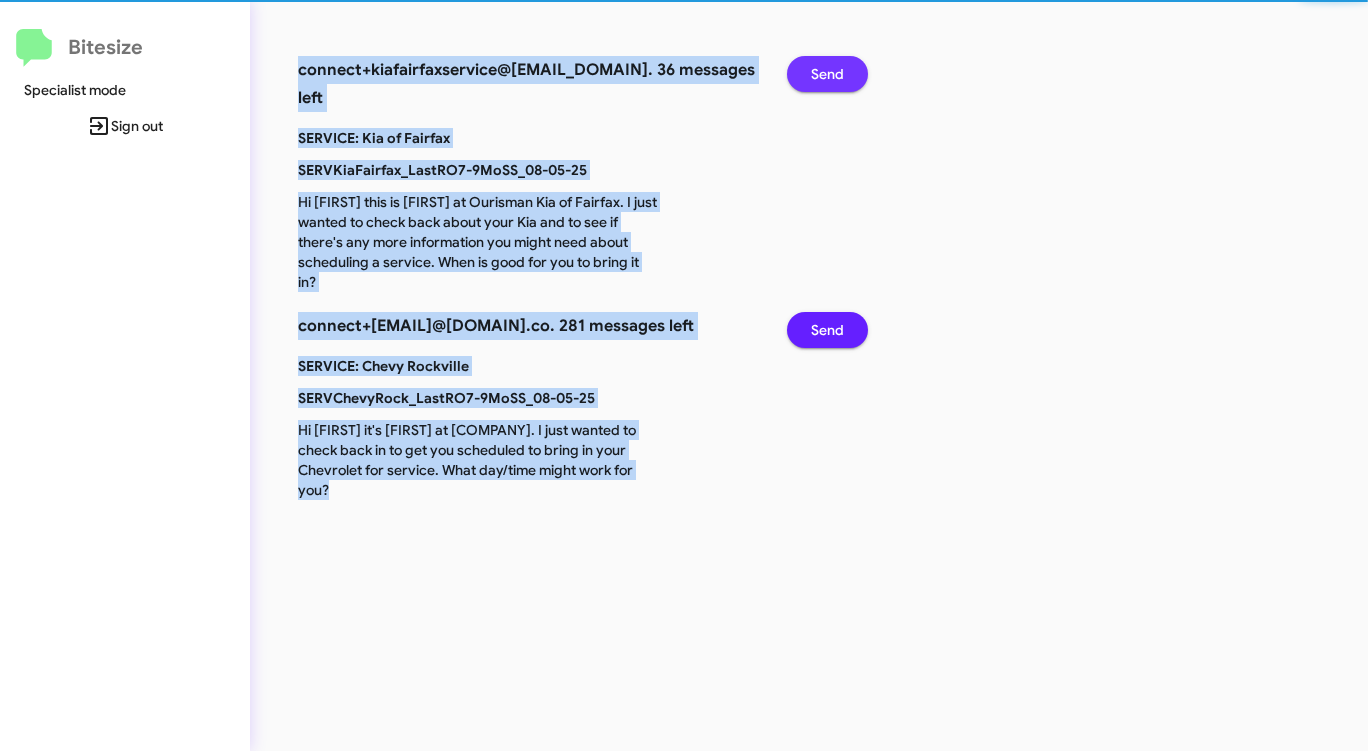 click on "Send" 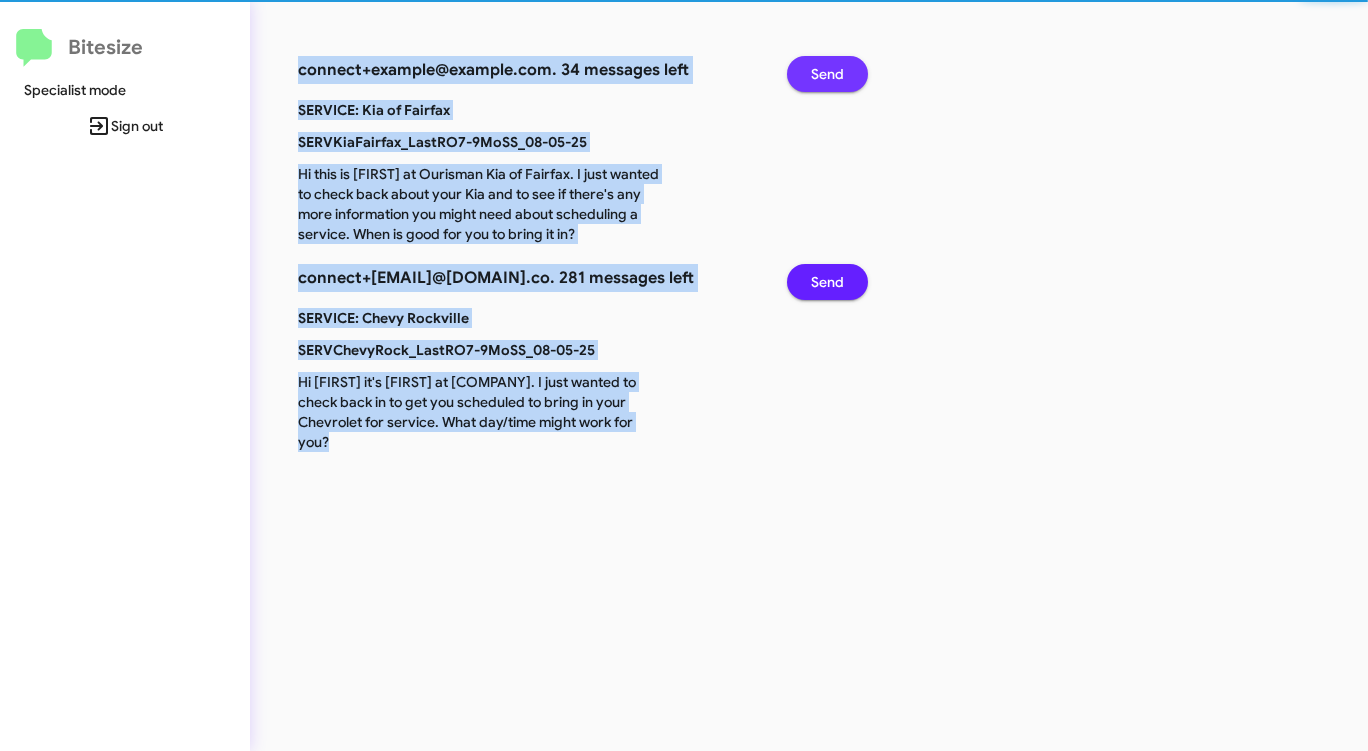 click on "Send" 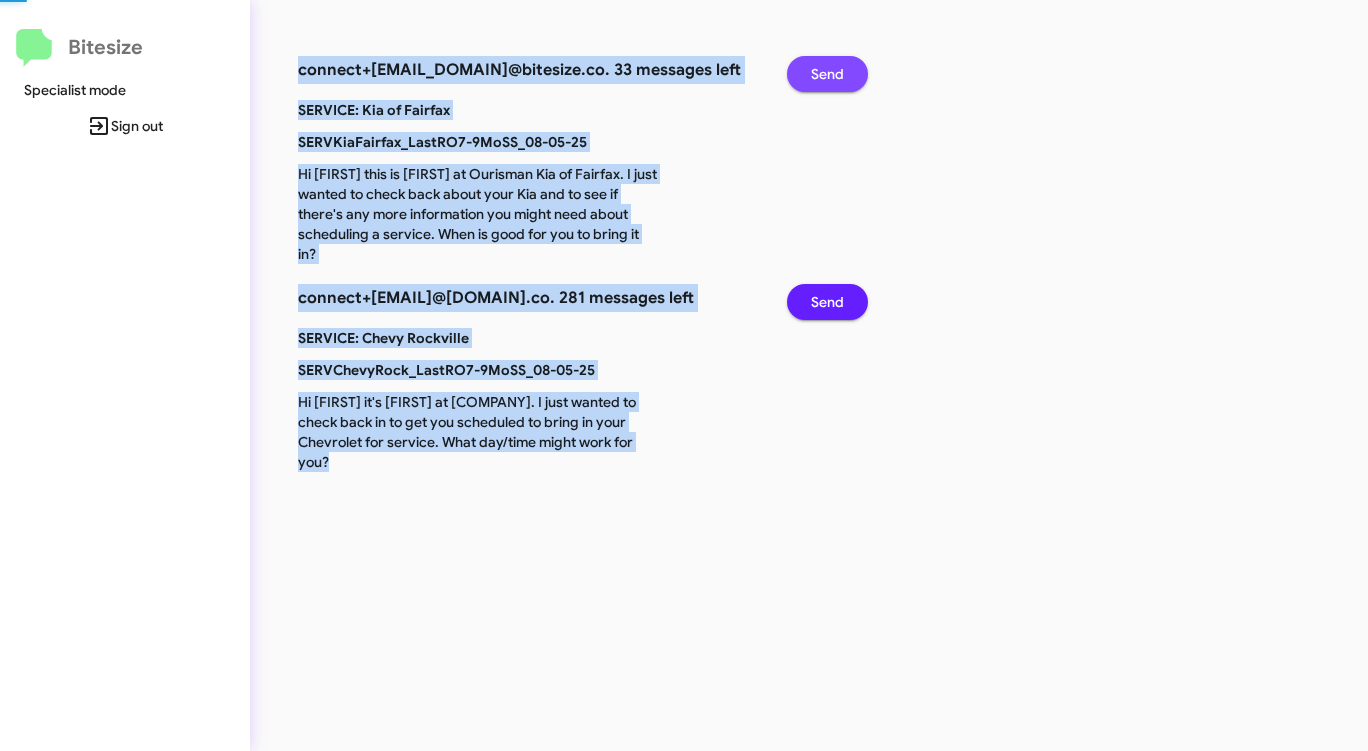 click on "Send" 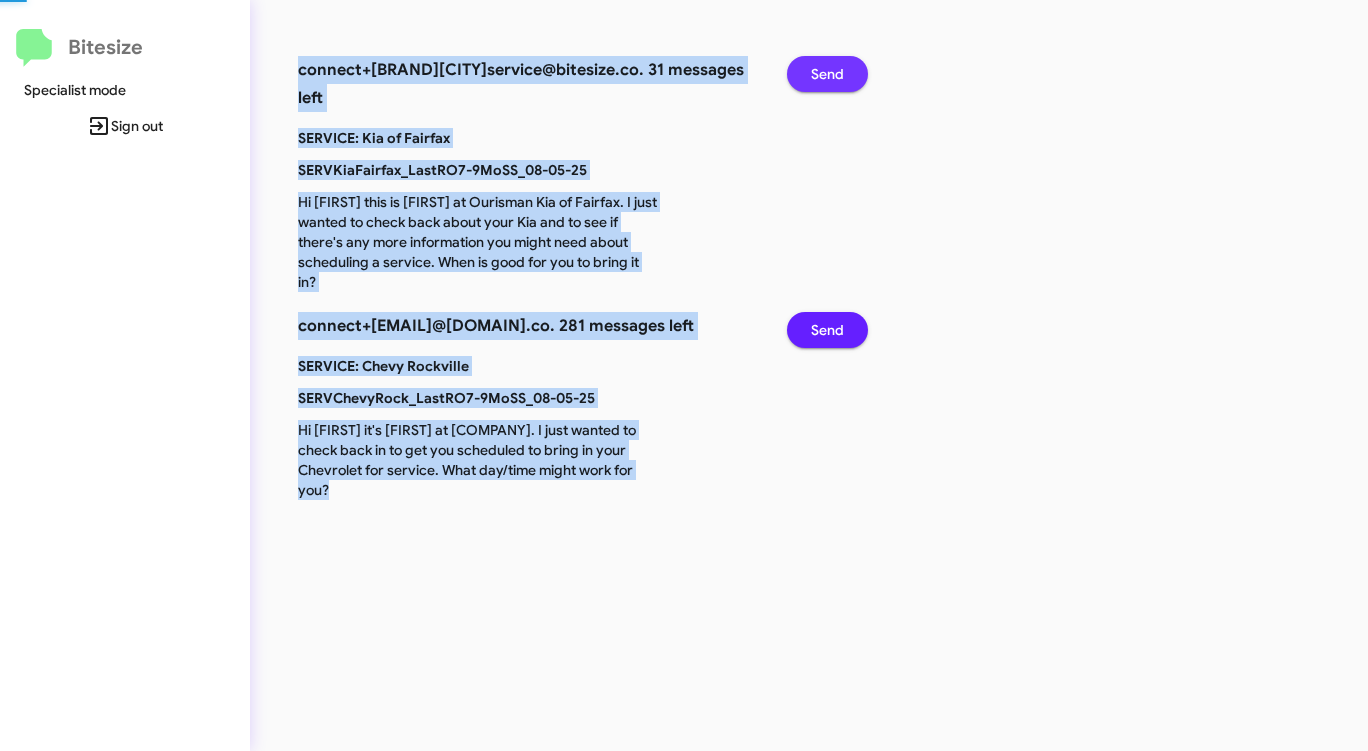 click on "Send" 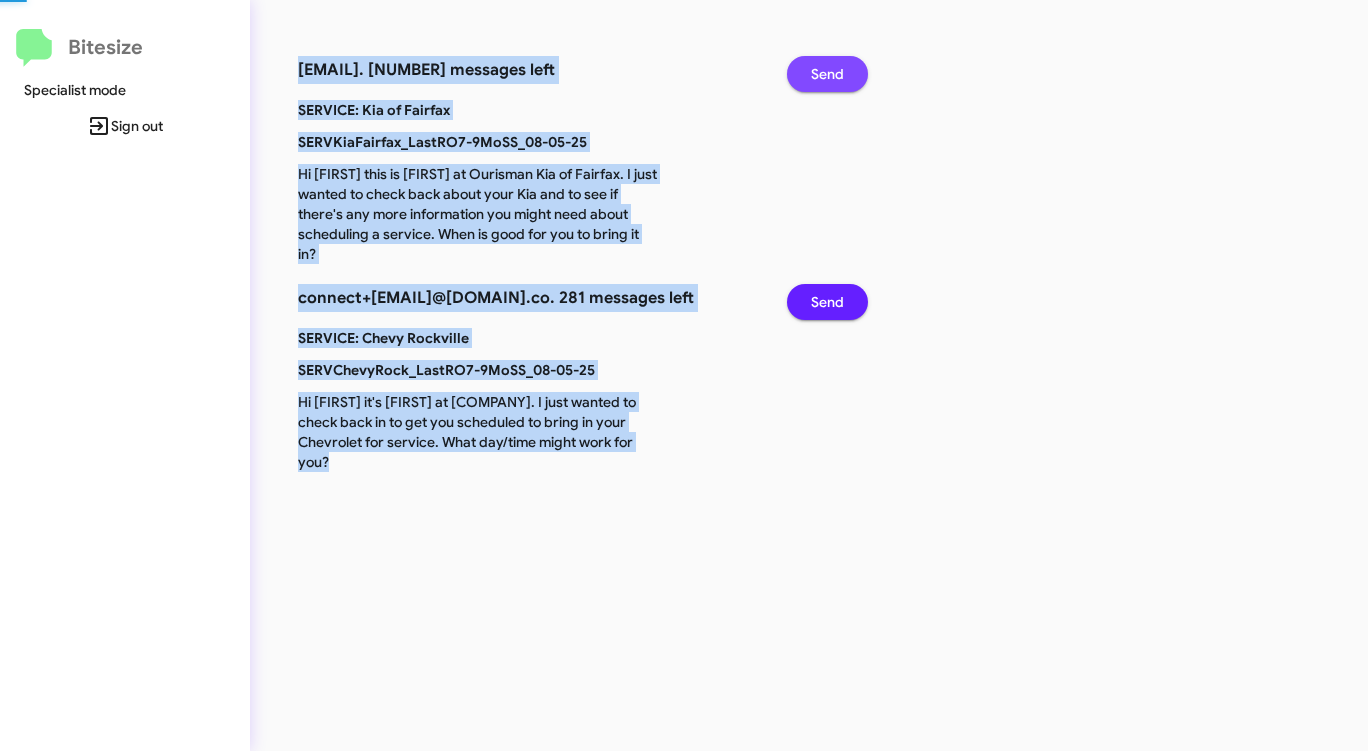 click on "Send" 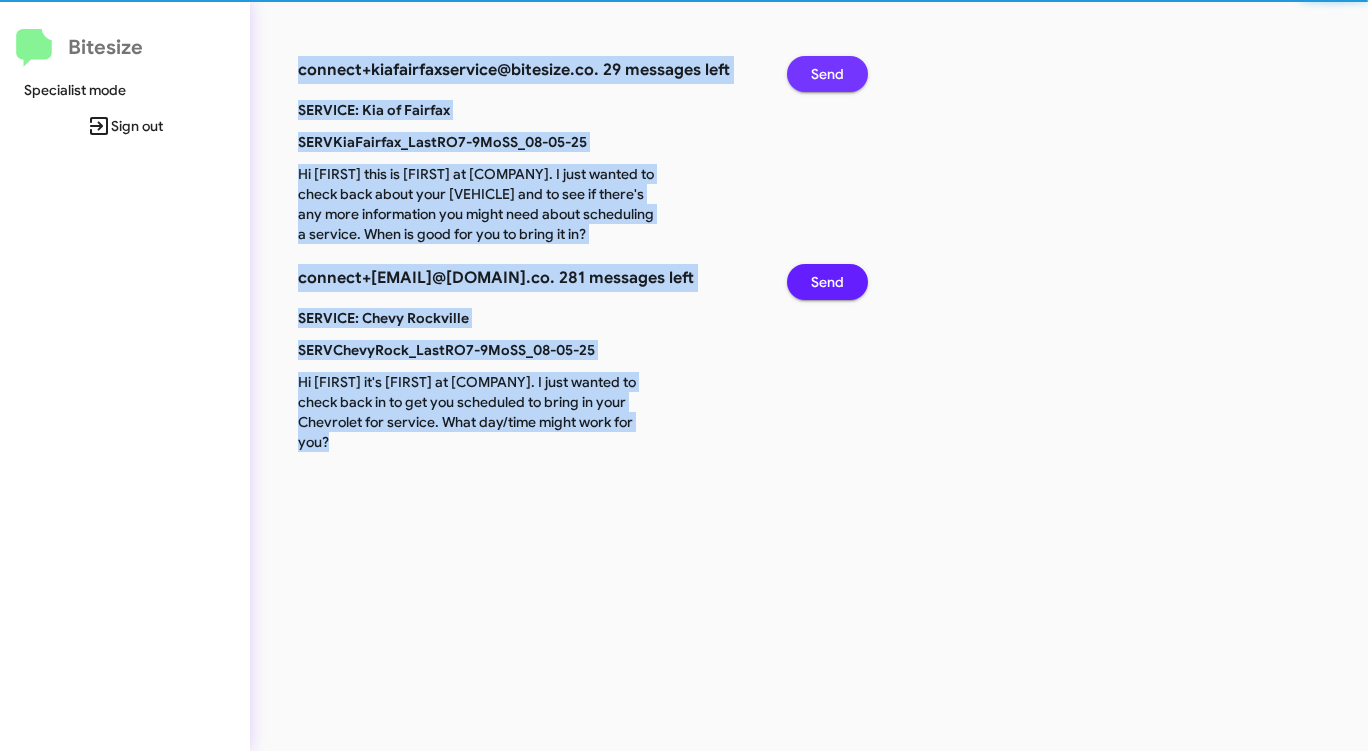 click on "Send" 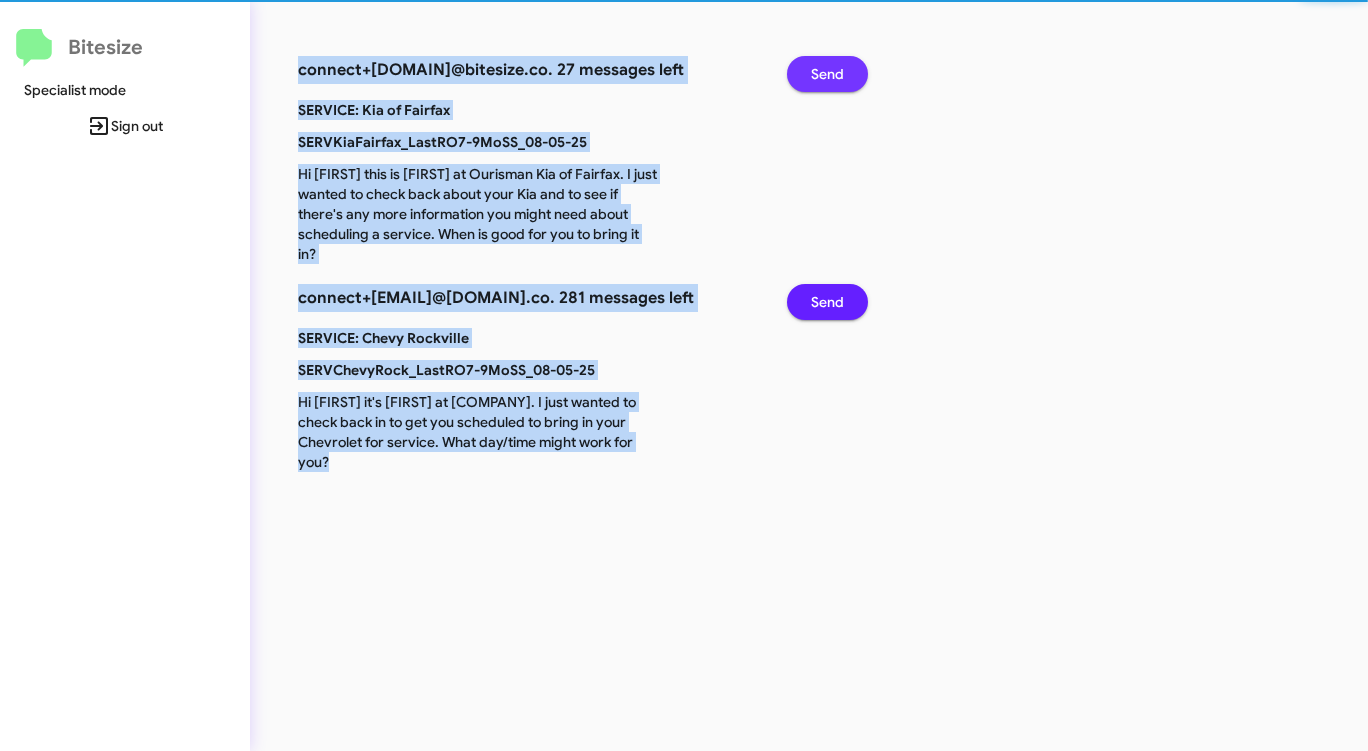click on "Send" 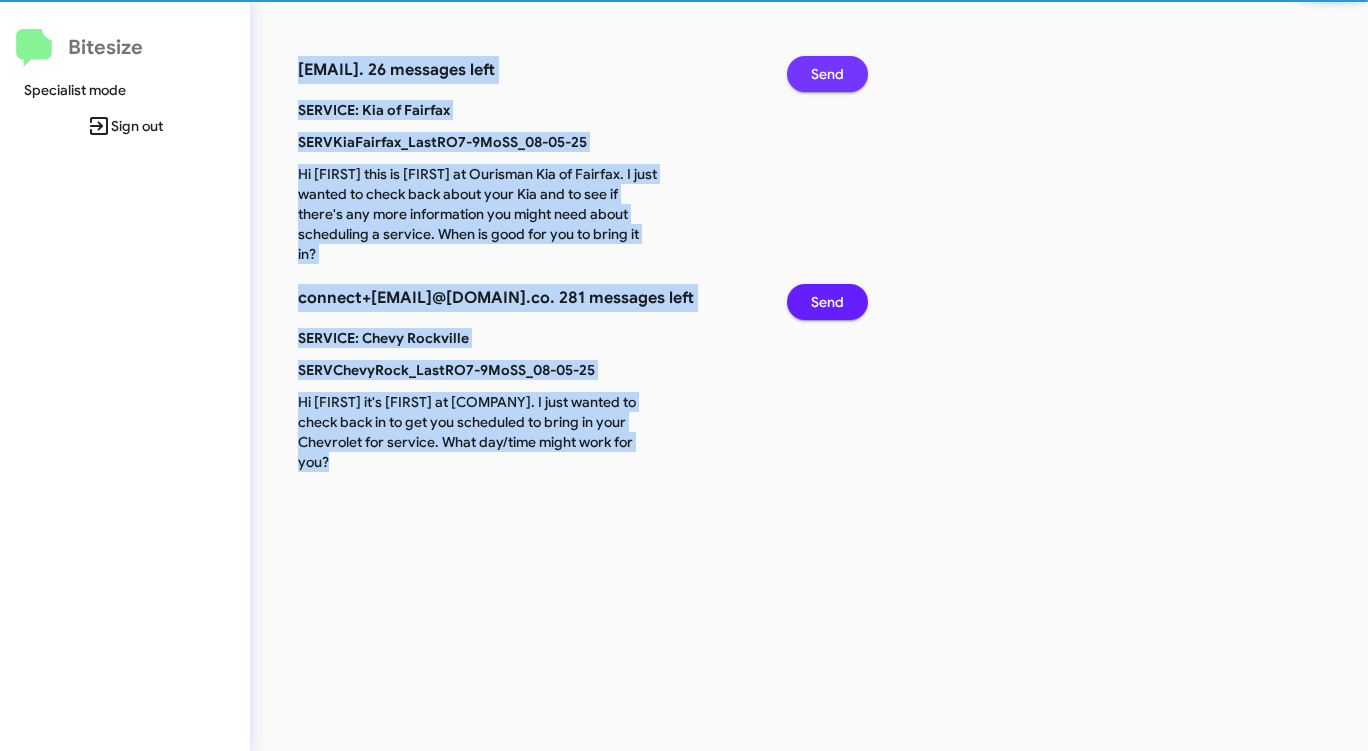 click on "Send" 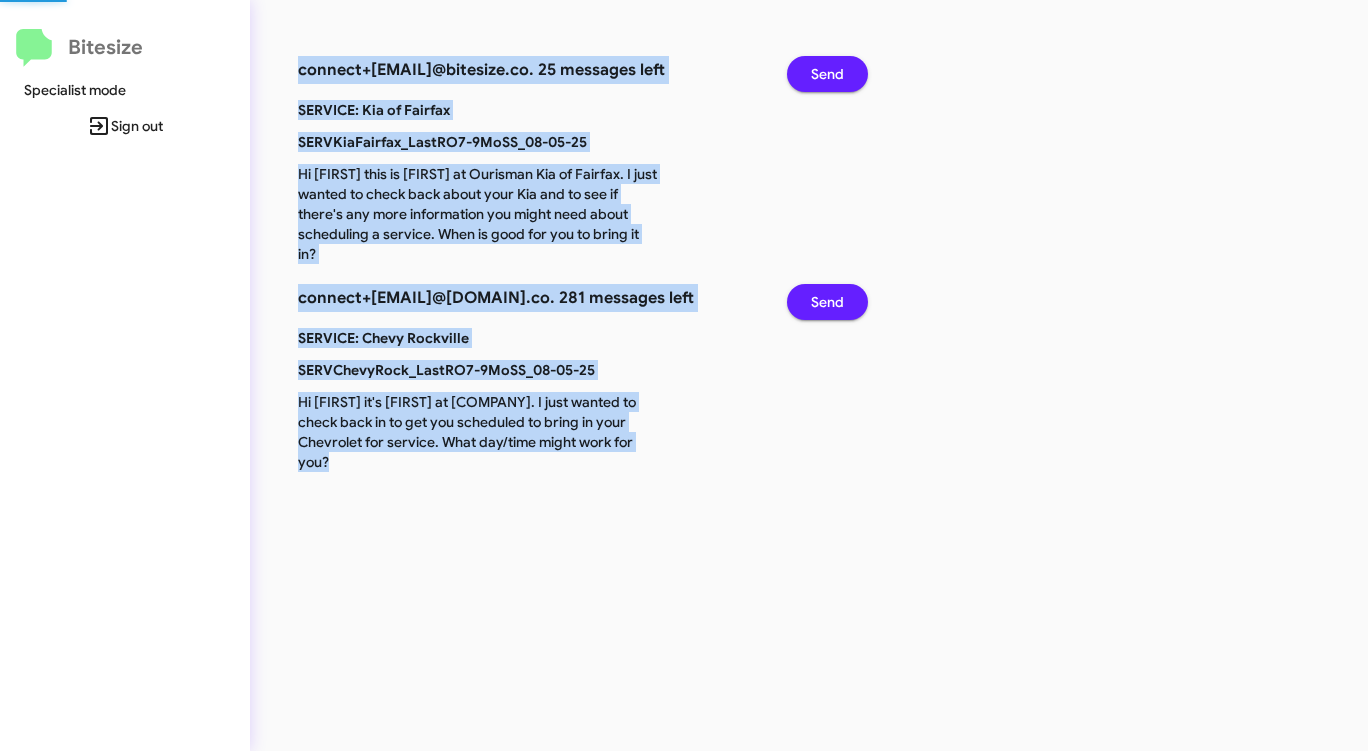 click on "Send" 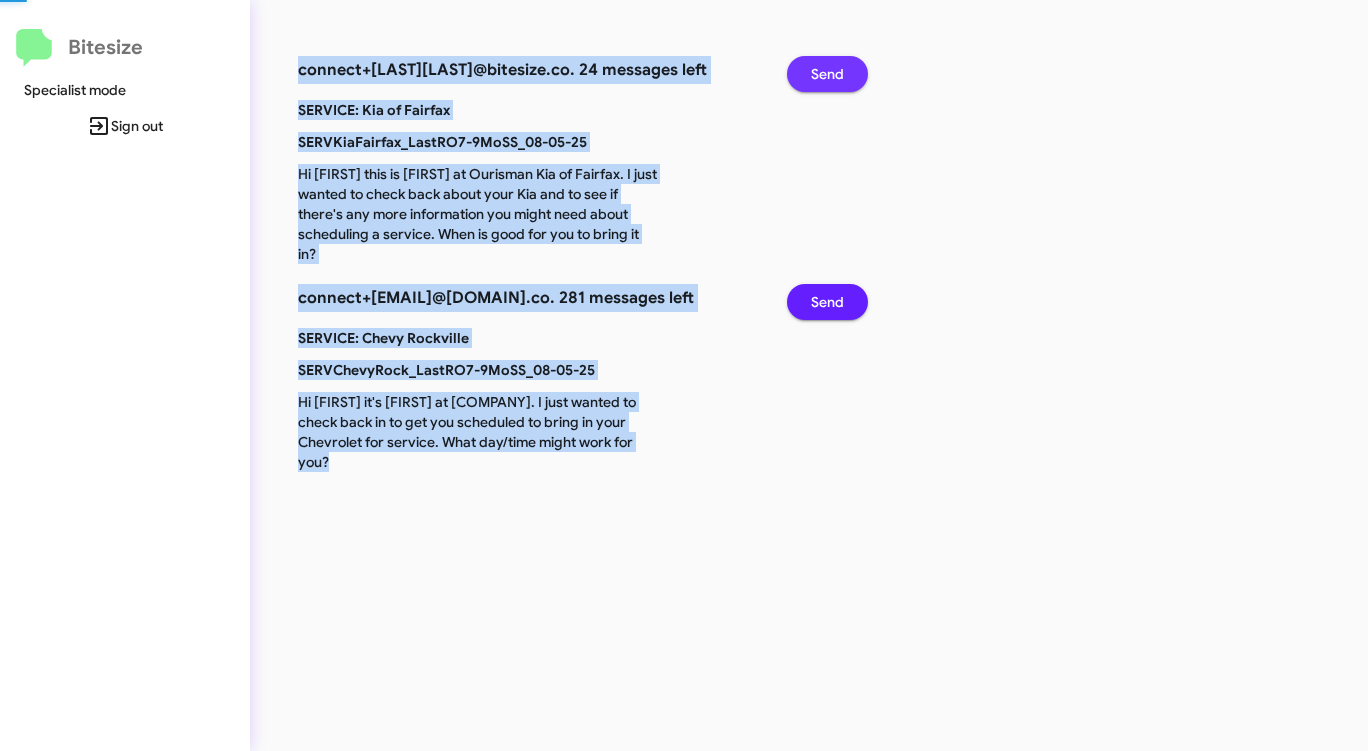 click on "Send" 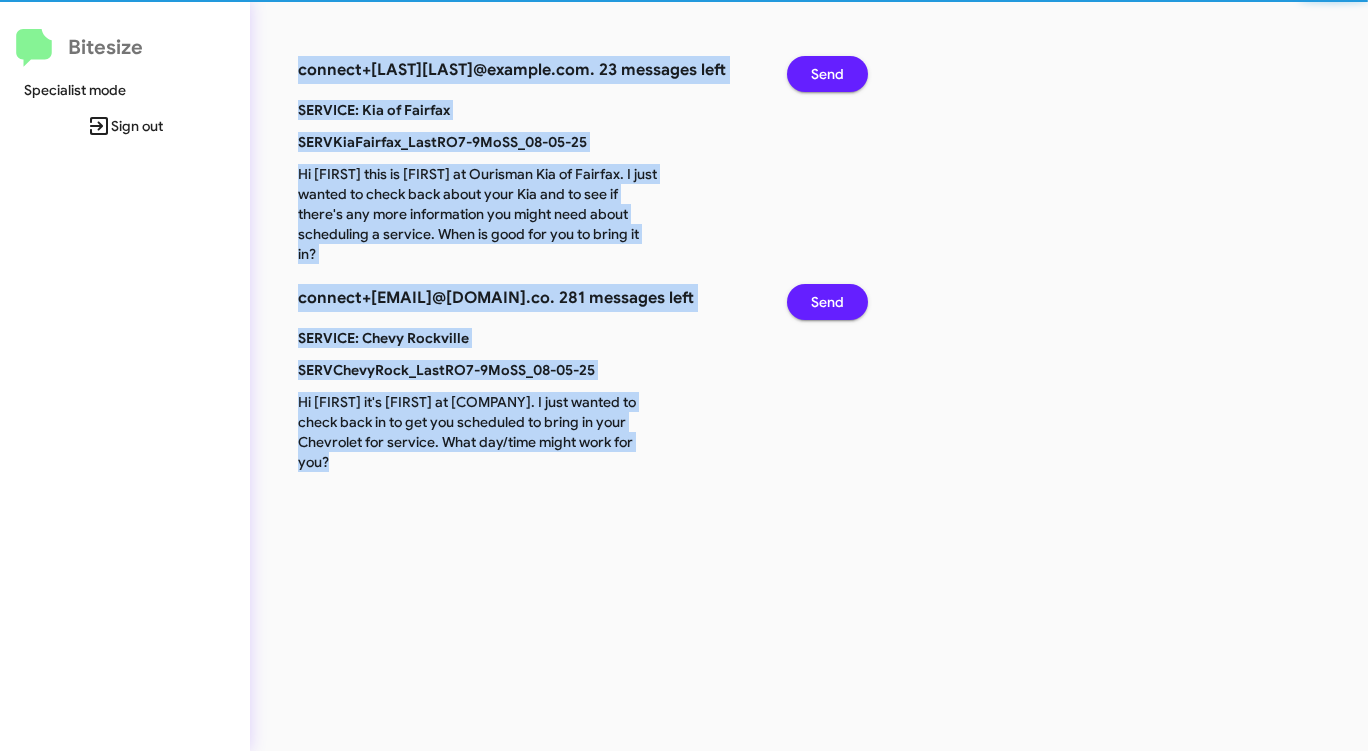 click on "Send" 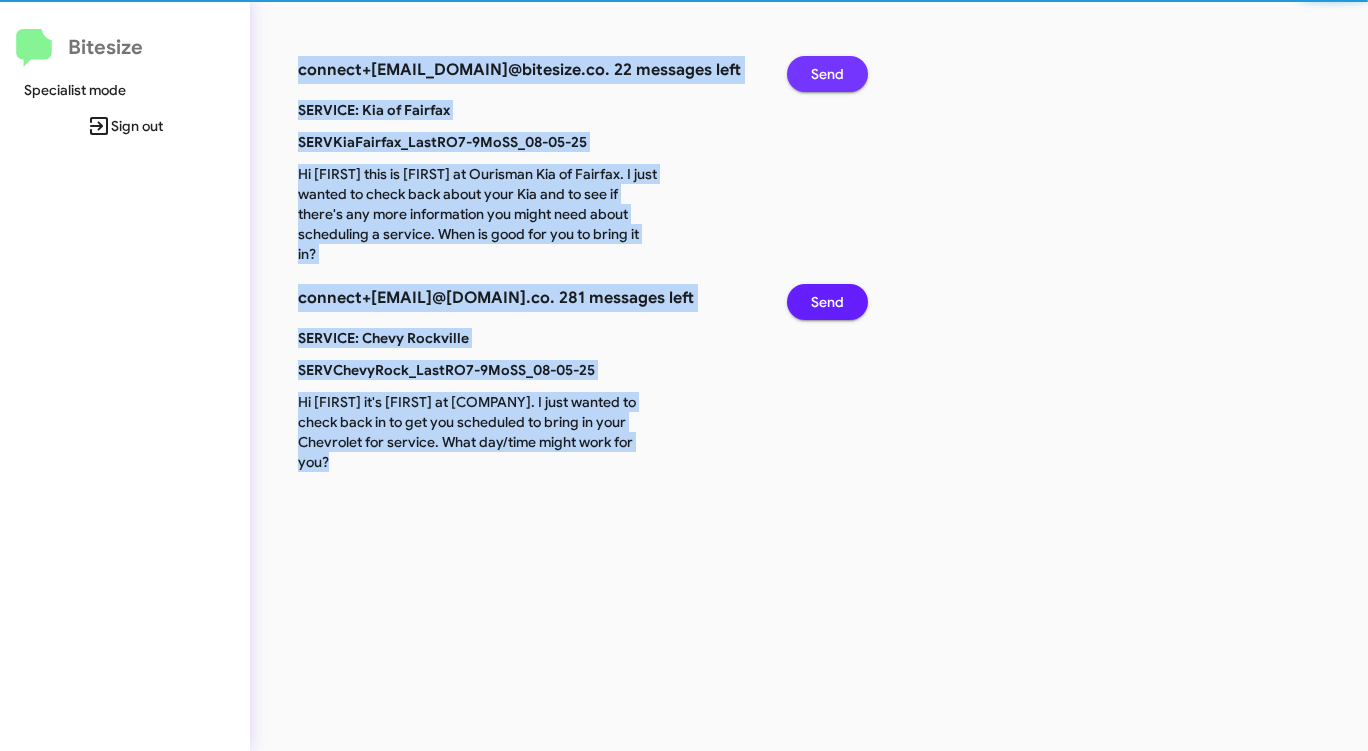 click on "Send" 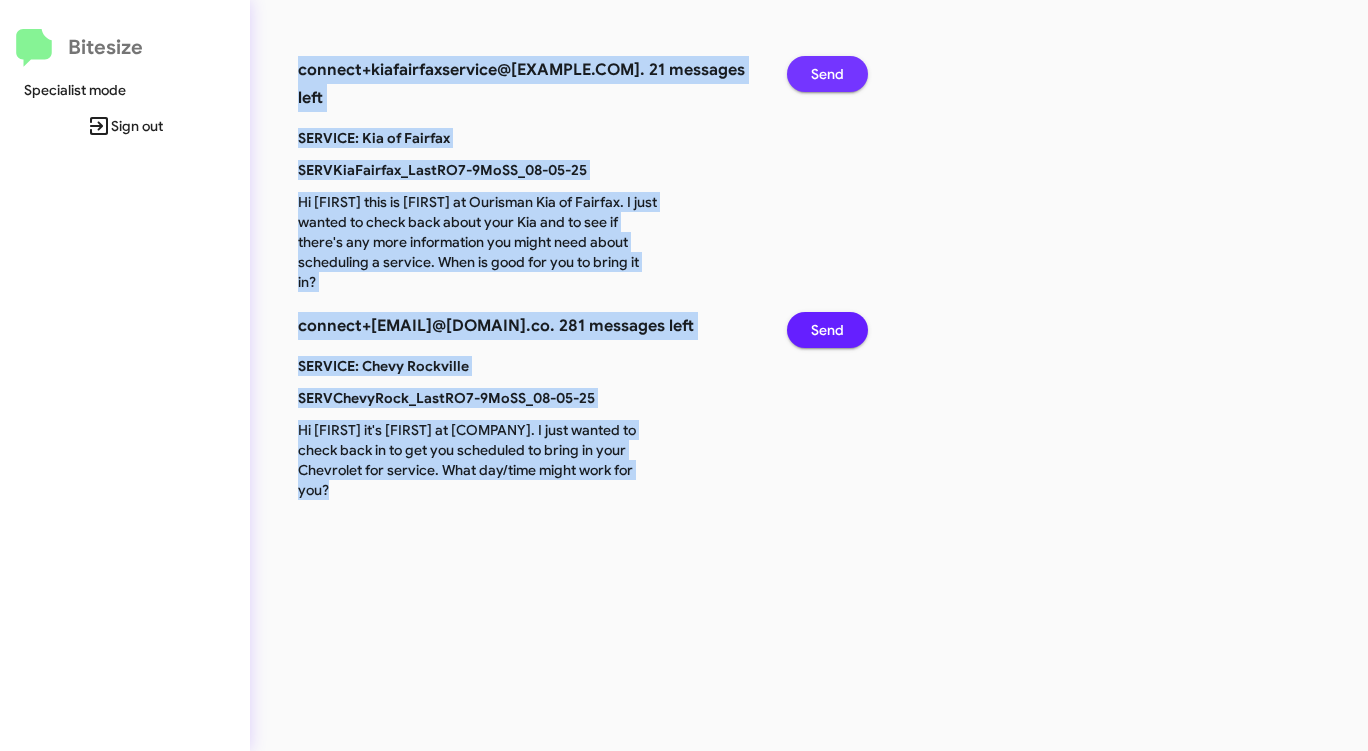 click on "Send" 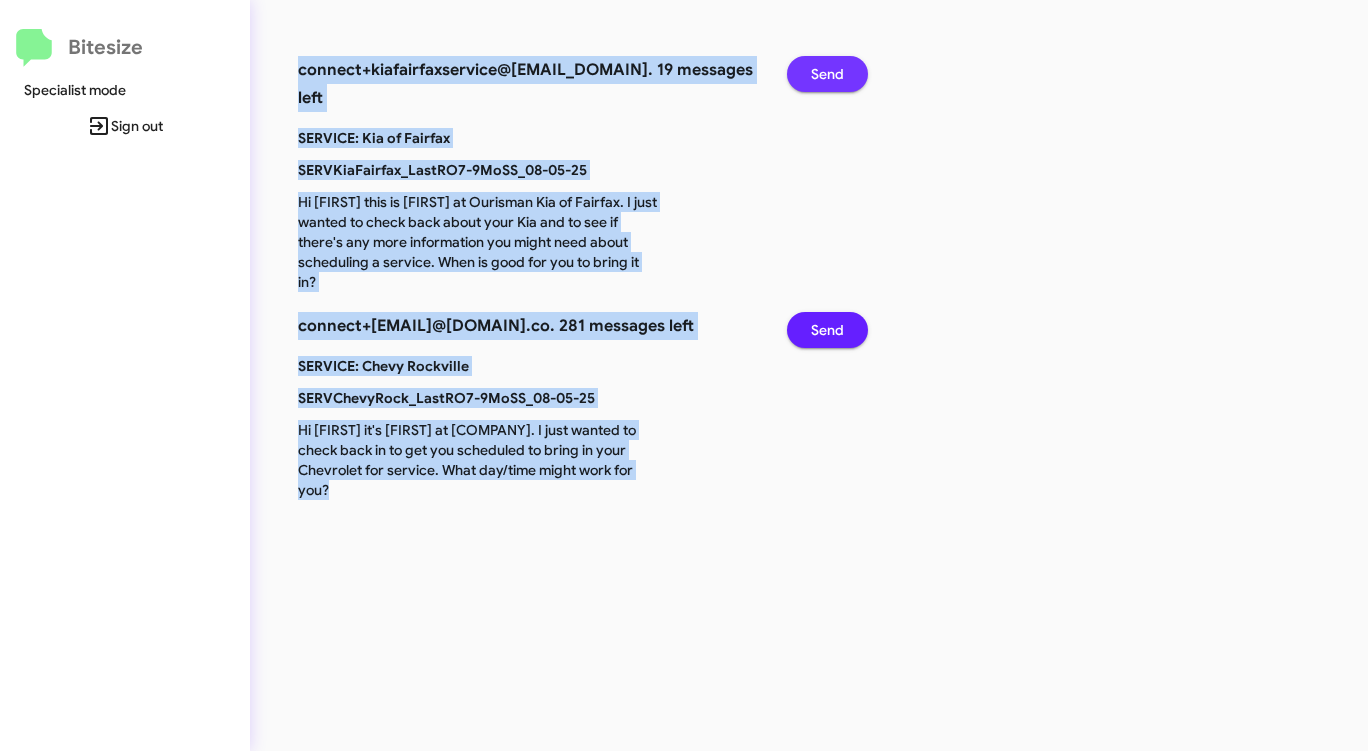 click on "Send" 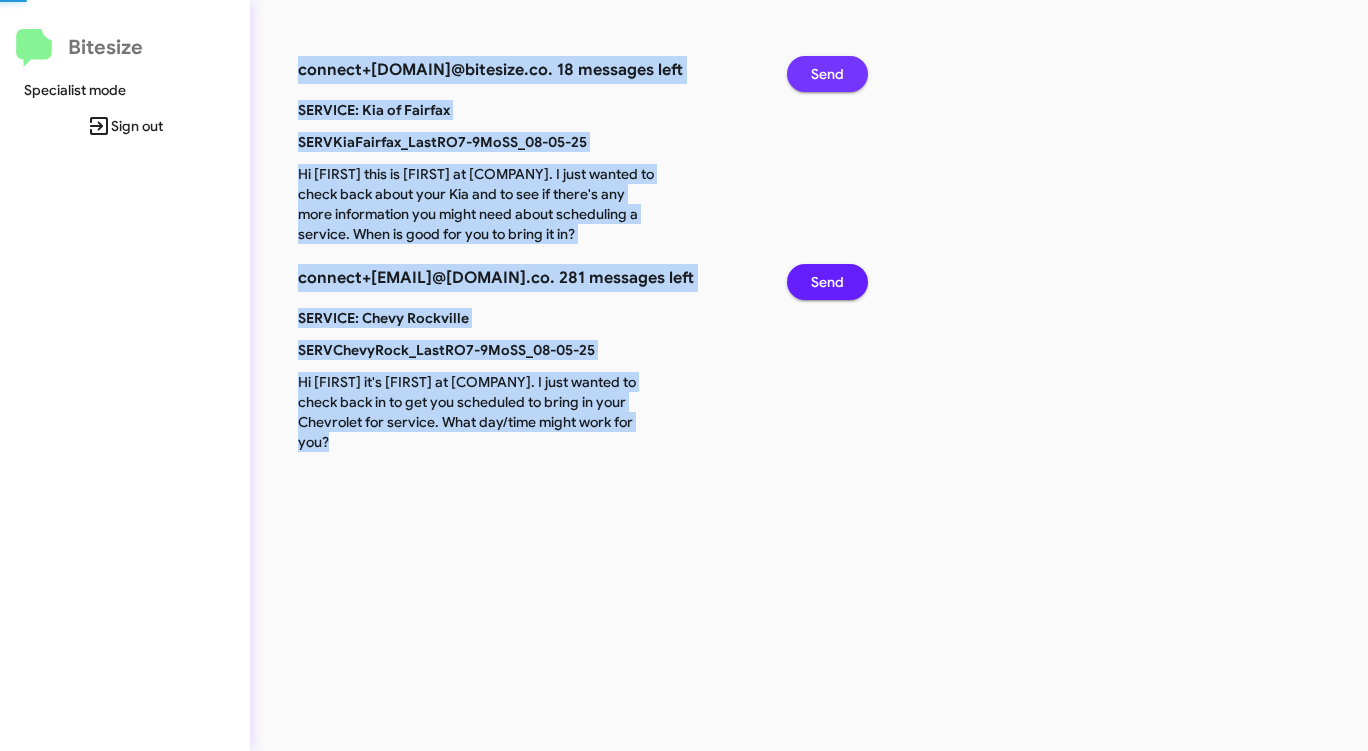 click on "Send" 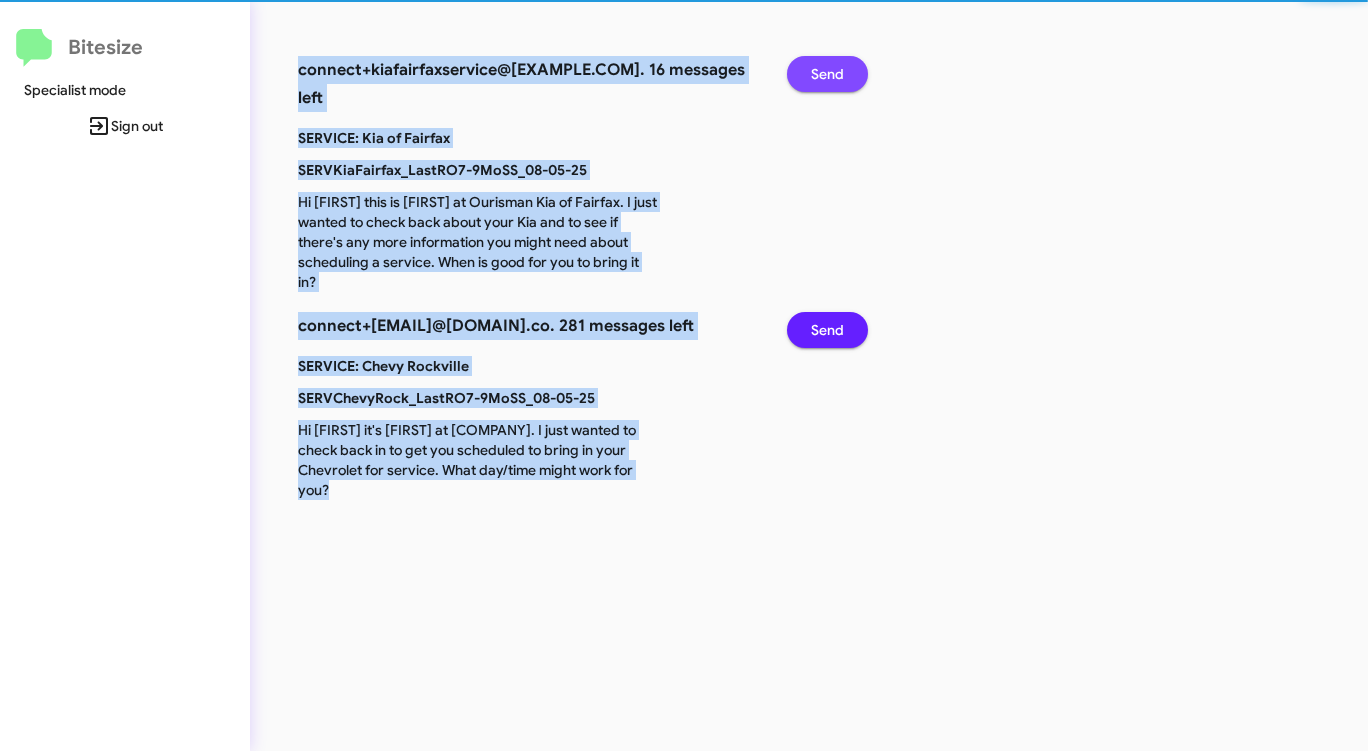 click on "Send" 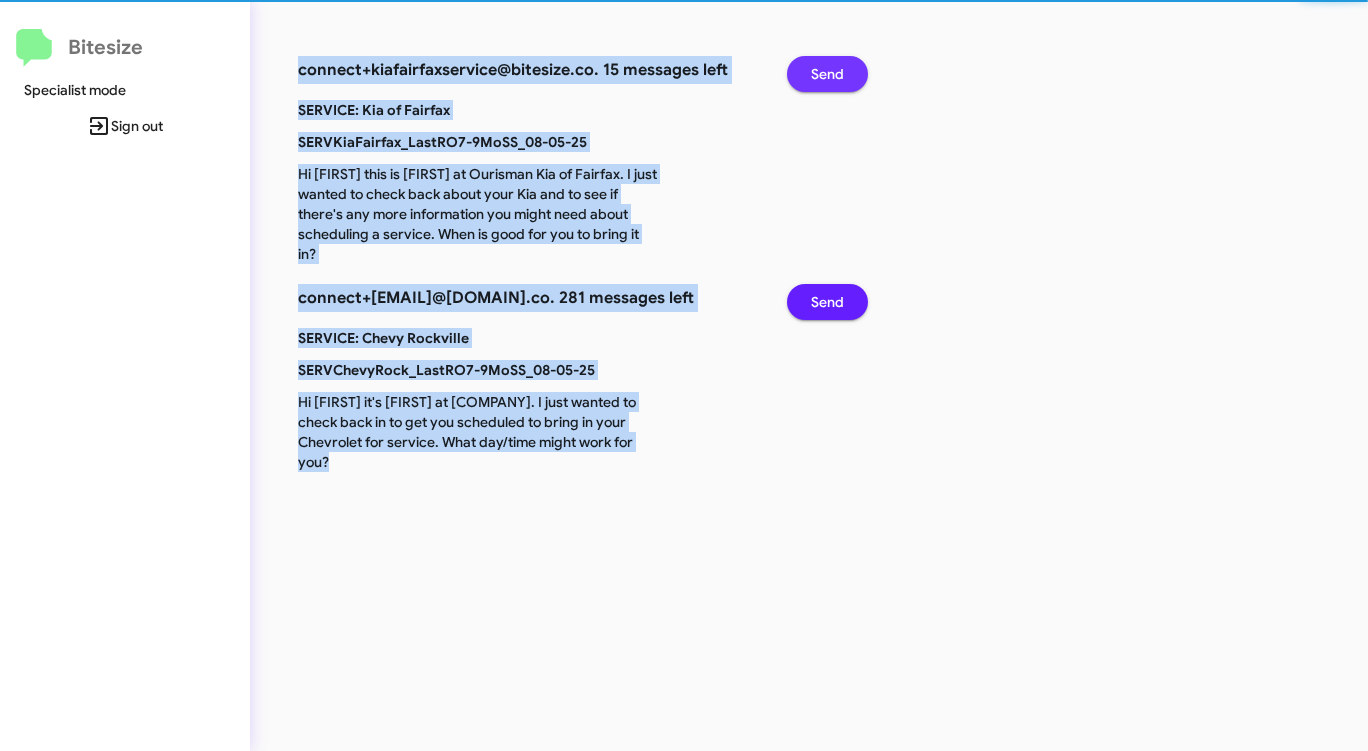 click on "Send" 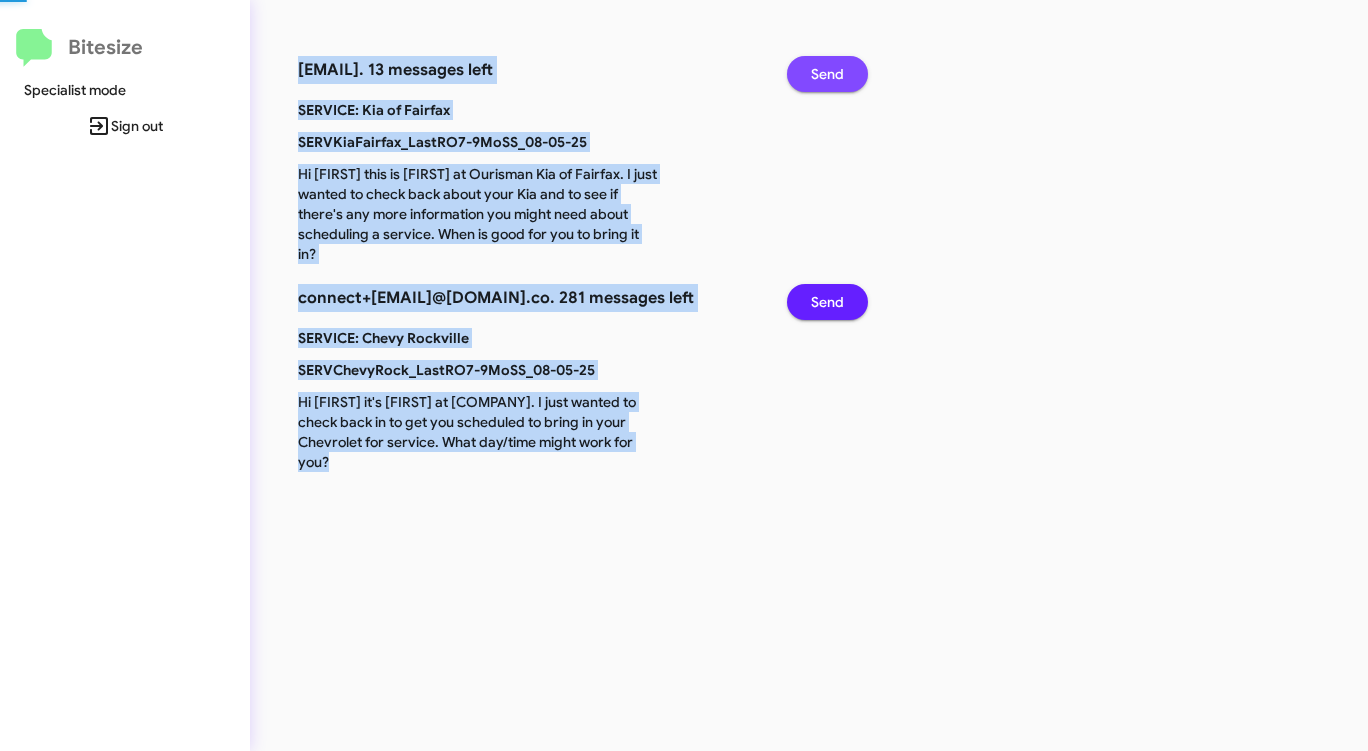 click on "Send" 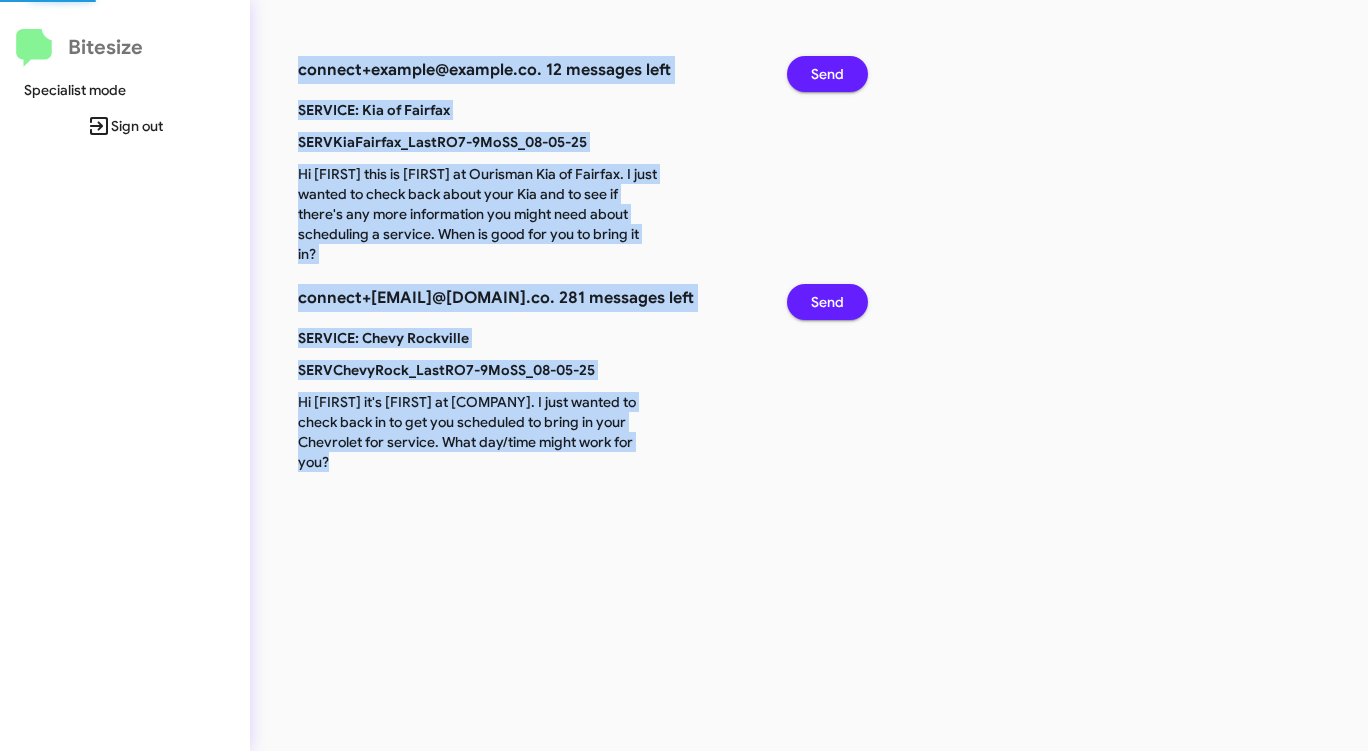 click on "Send" 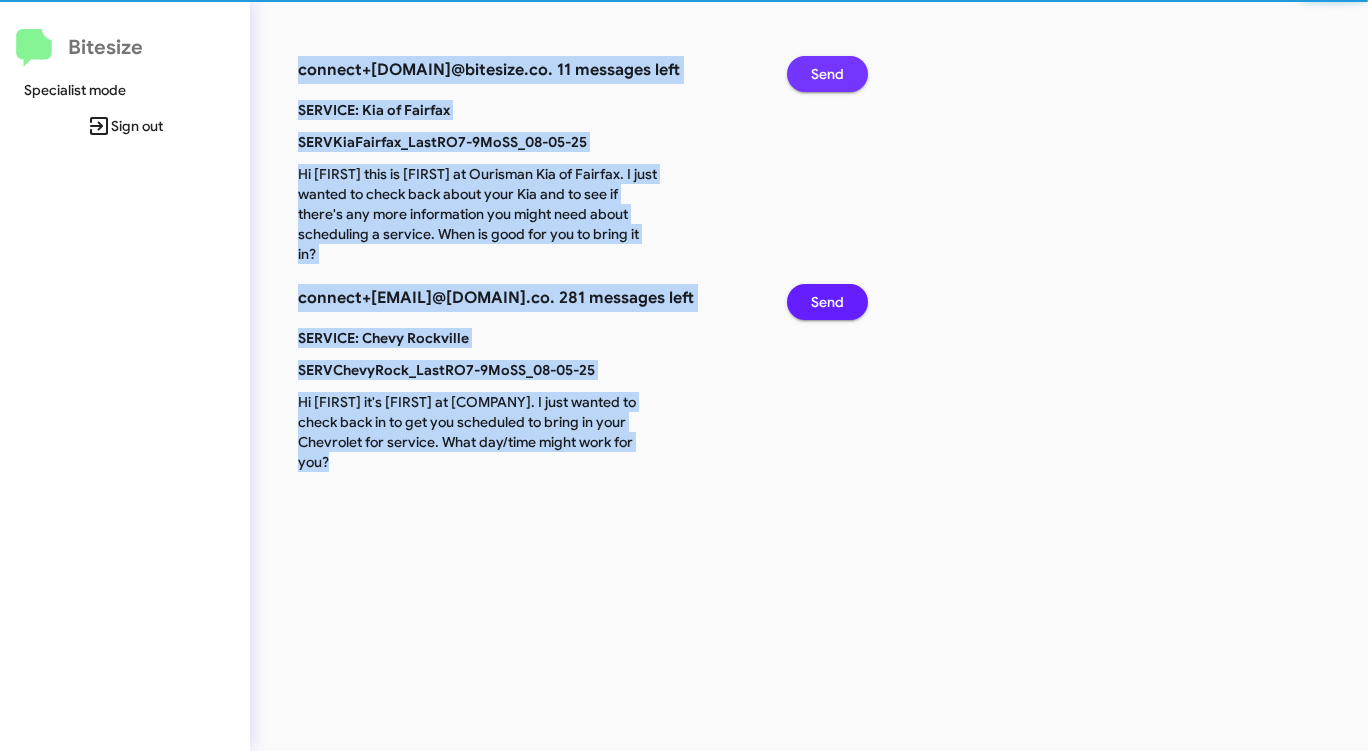 click on "Send" 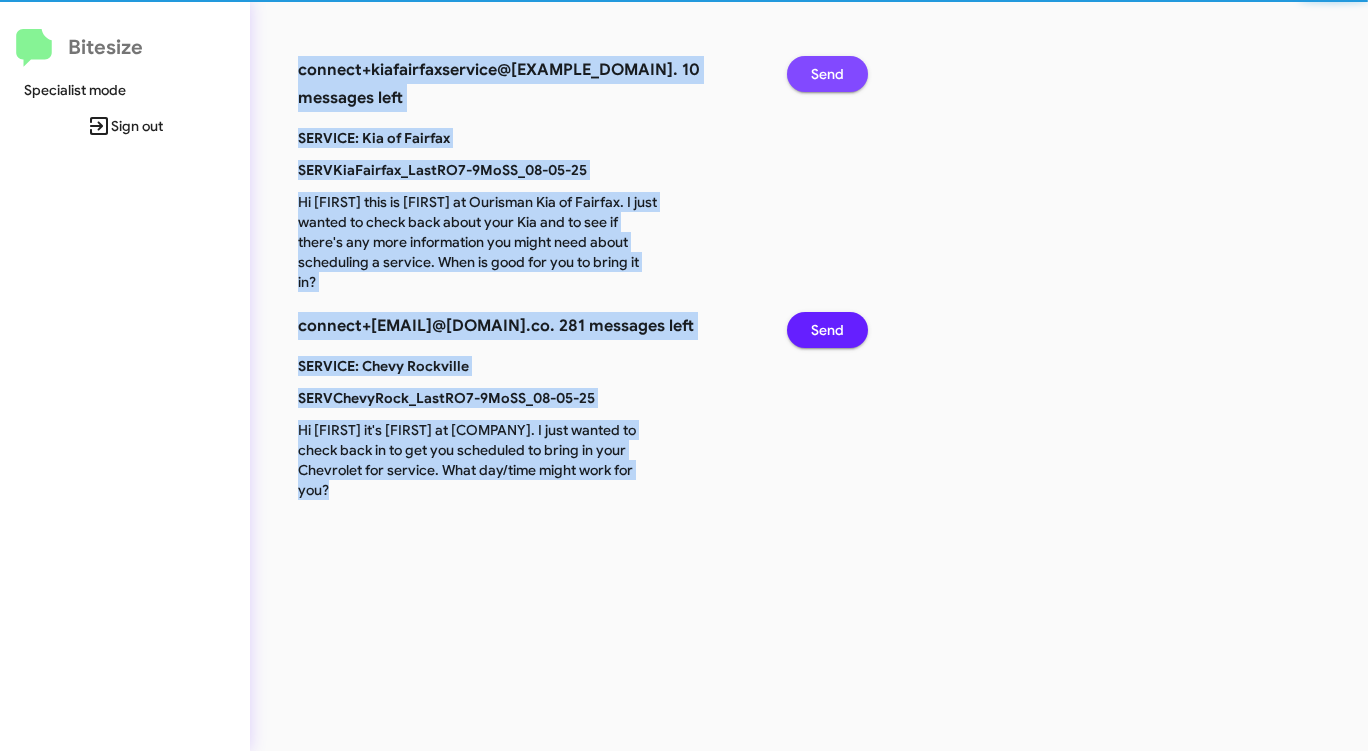 click on "Send" 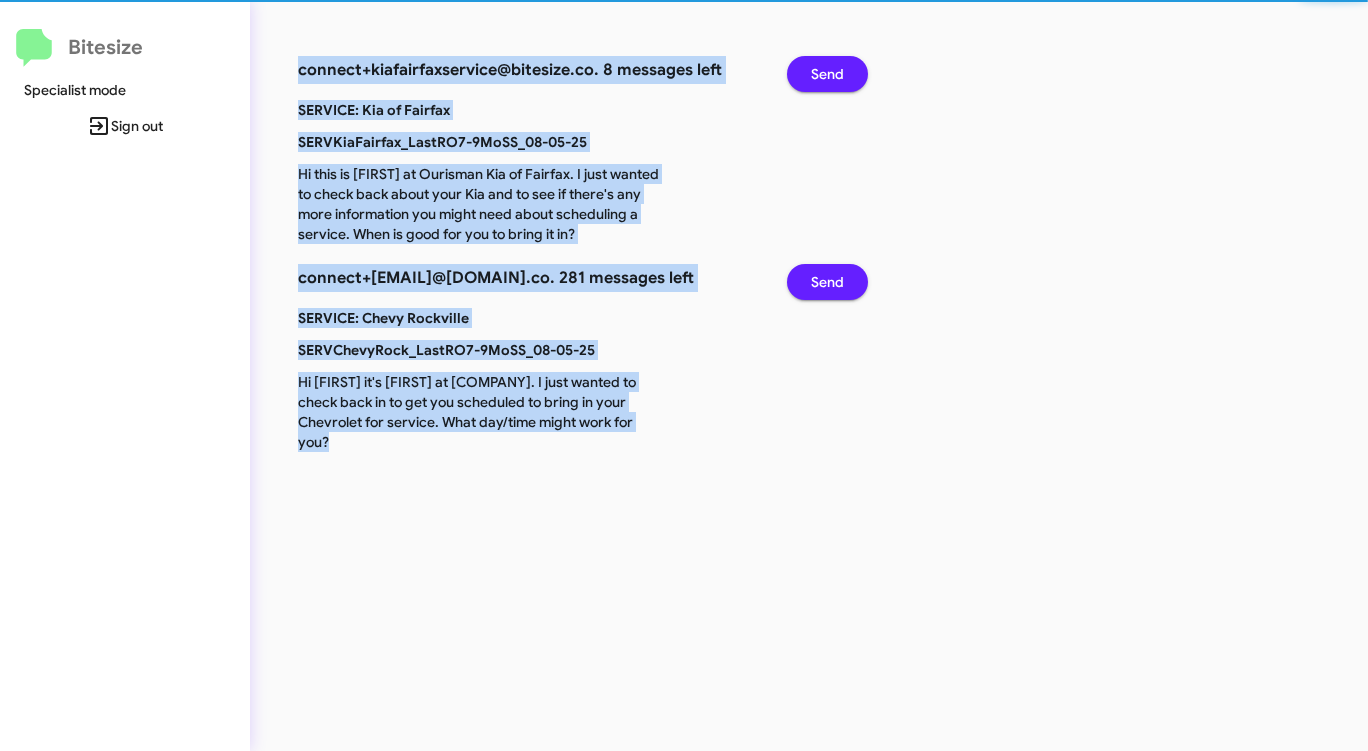 click on "Send" 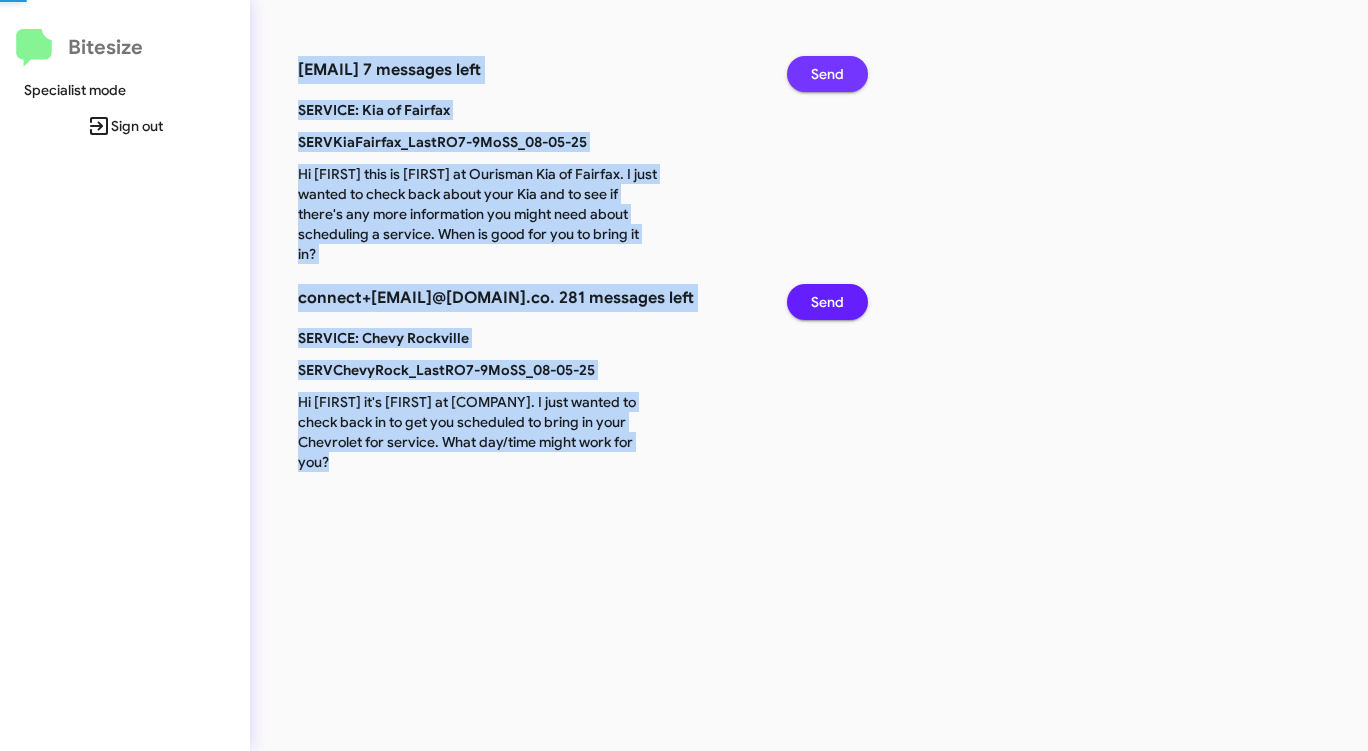 click on "Send" 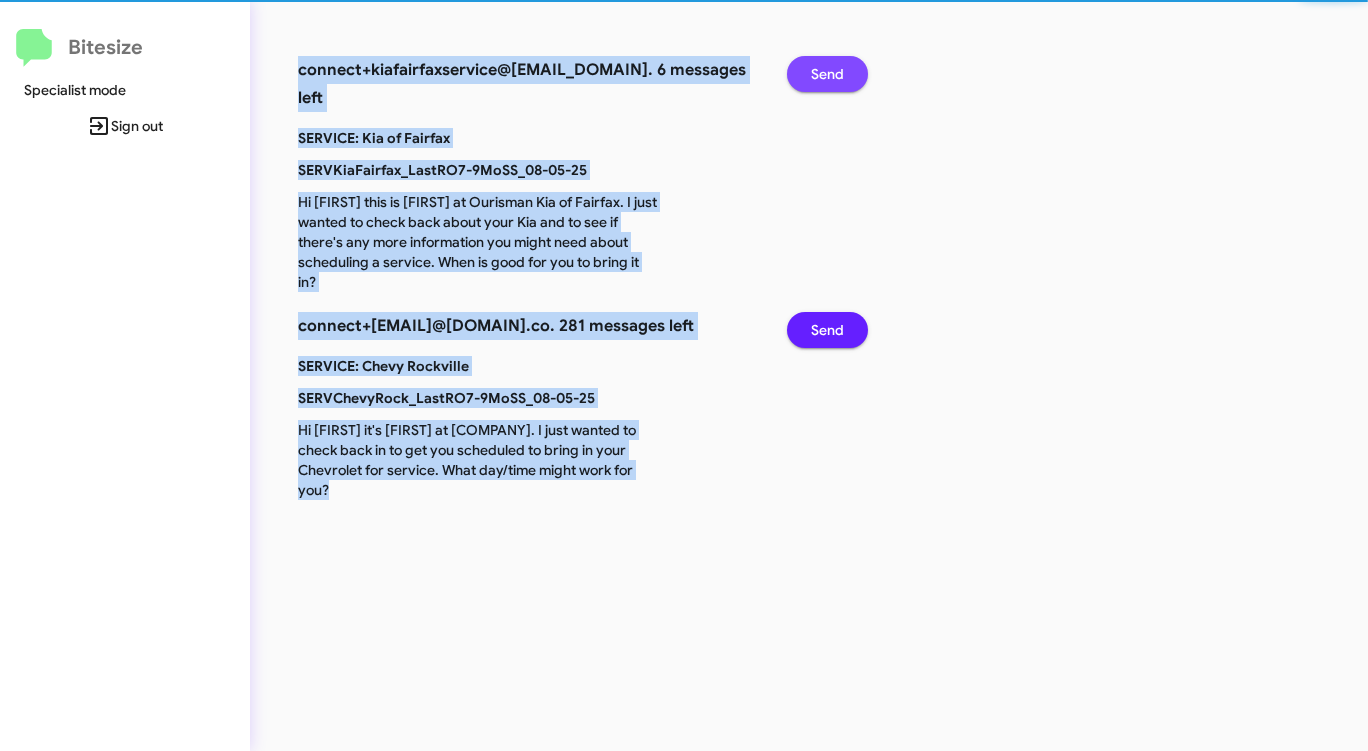 click on "Send" 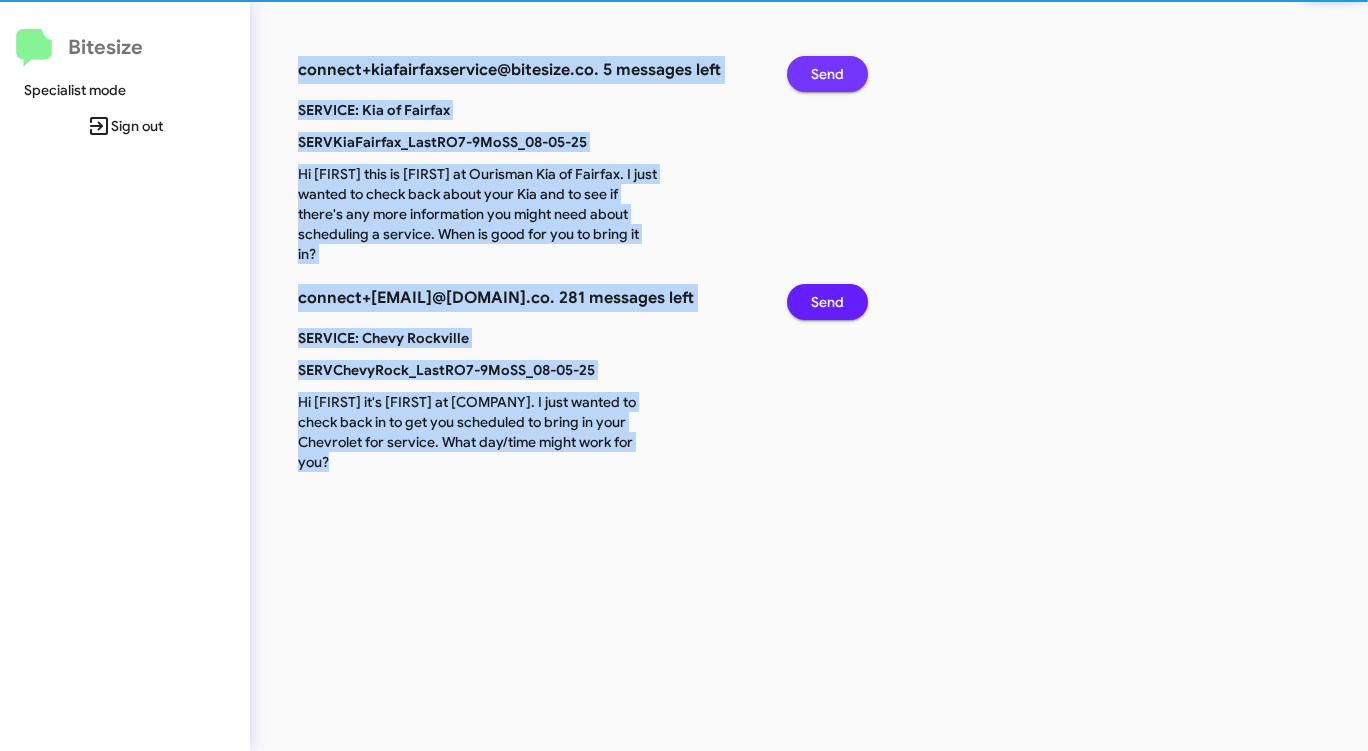 click on "Send" 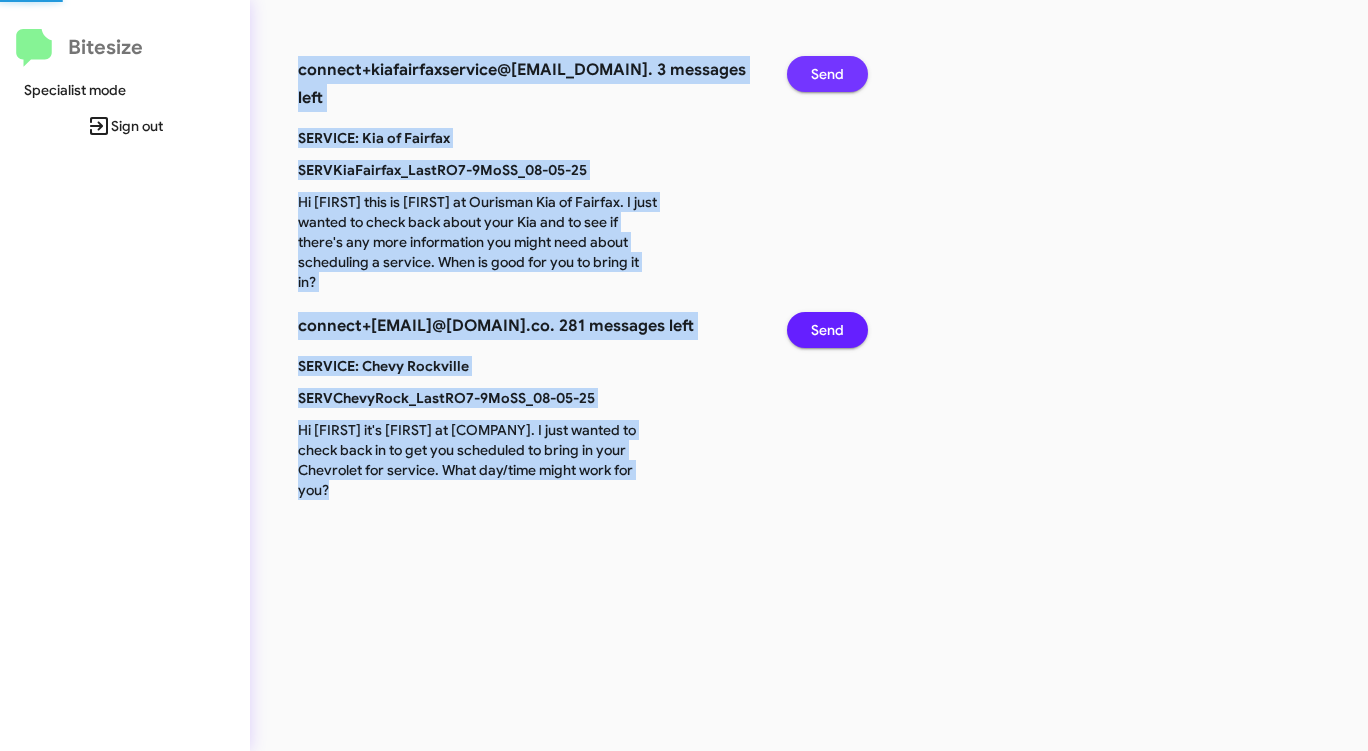 click on "Send" 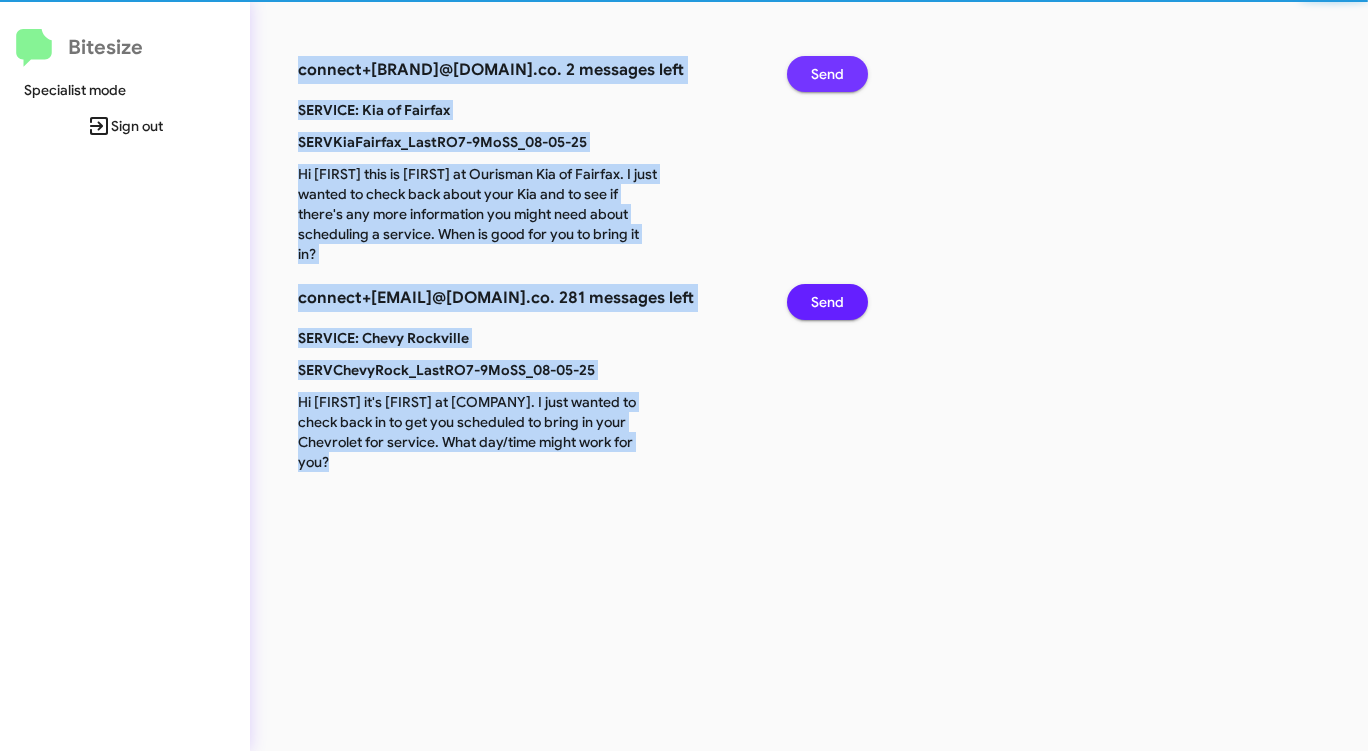 click on "Send" 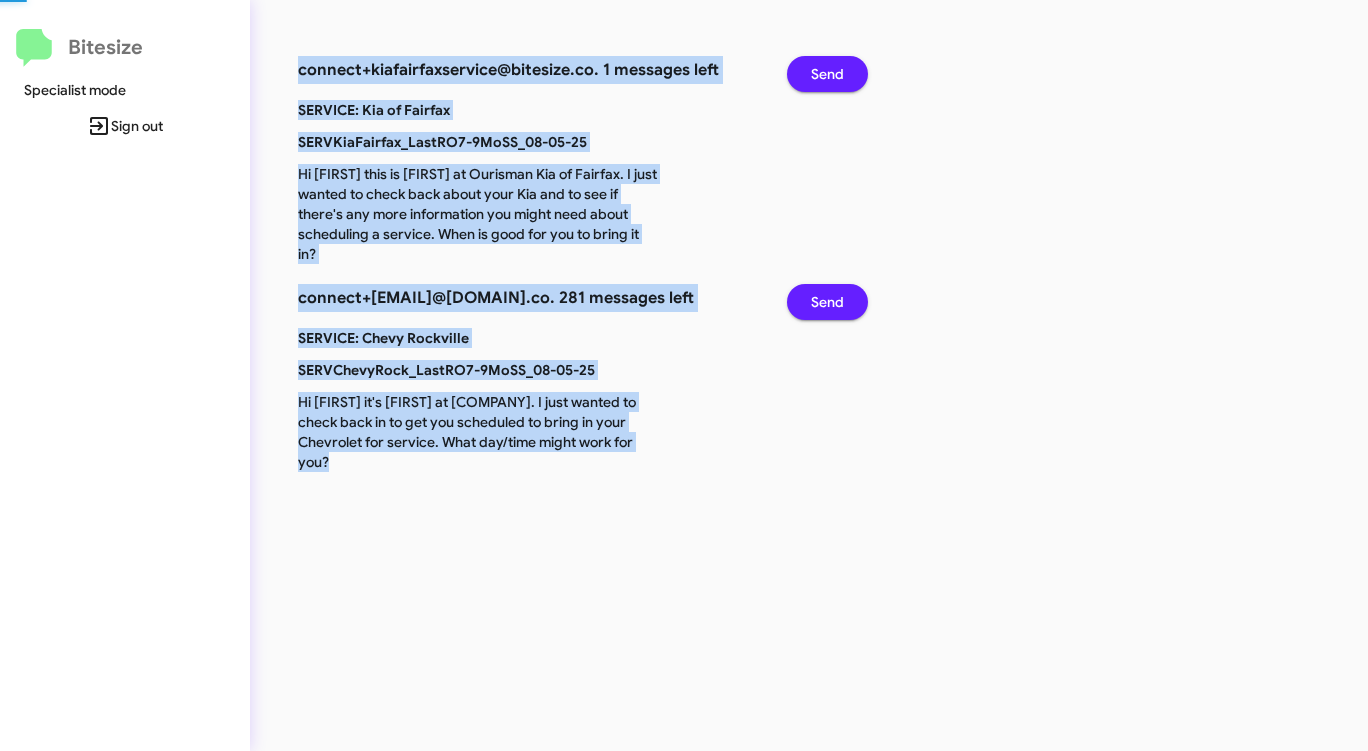 click on "Send" 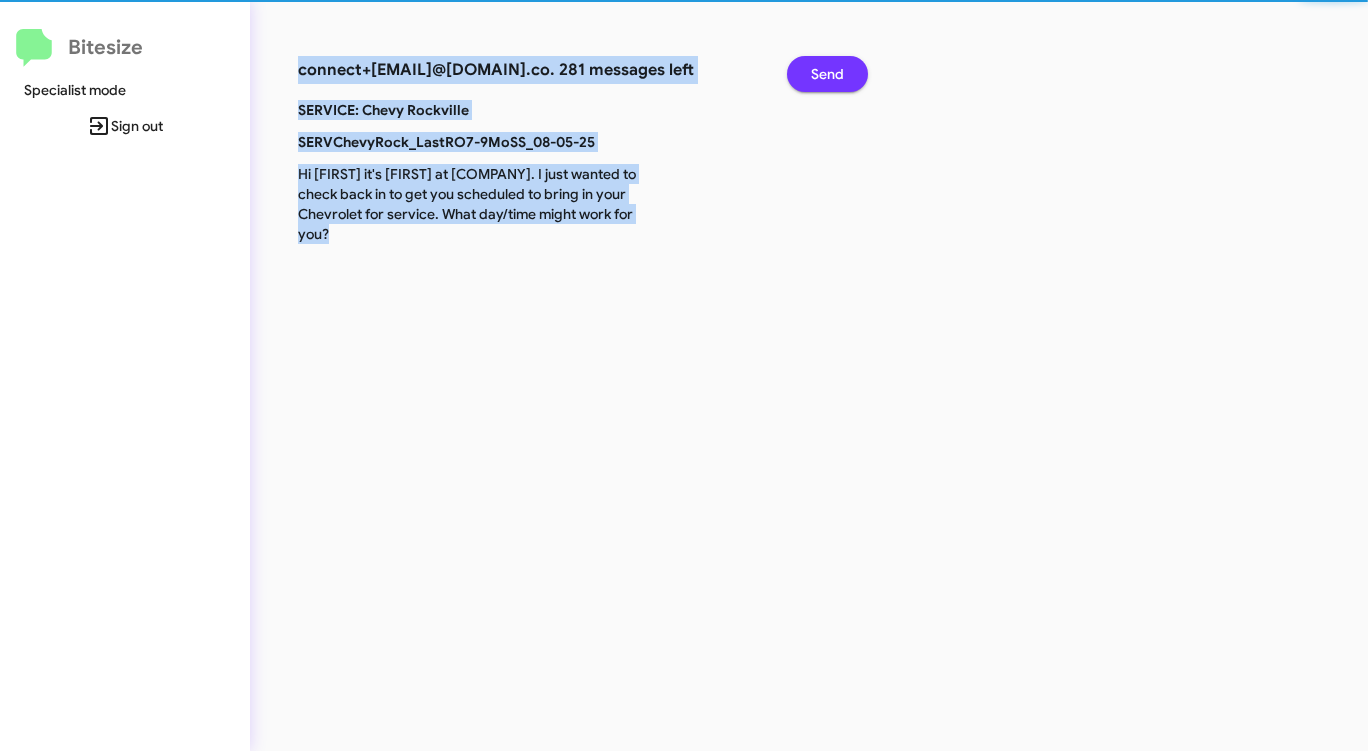 click on "Send" 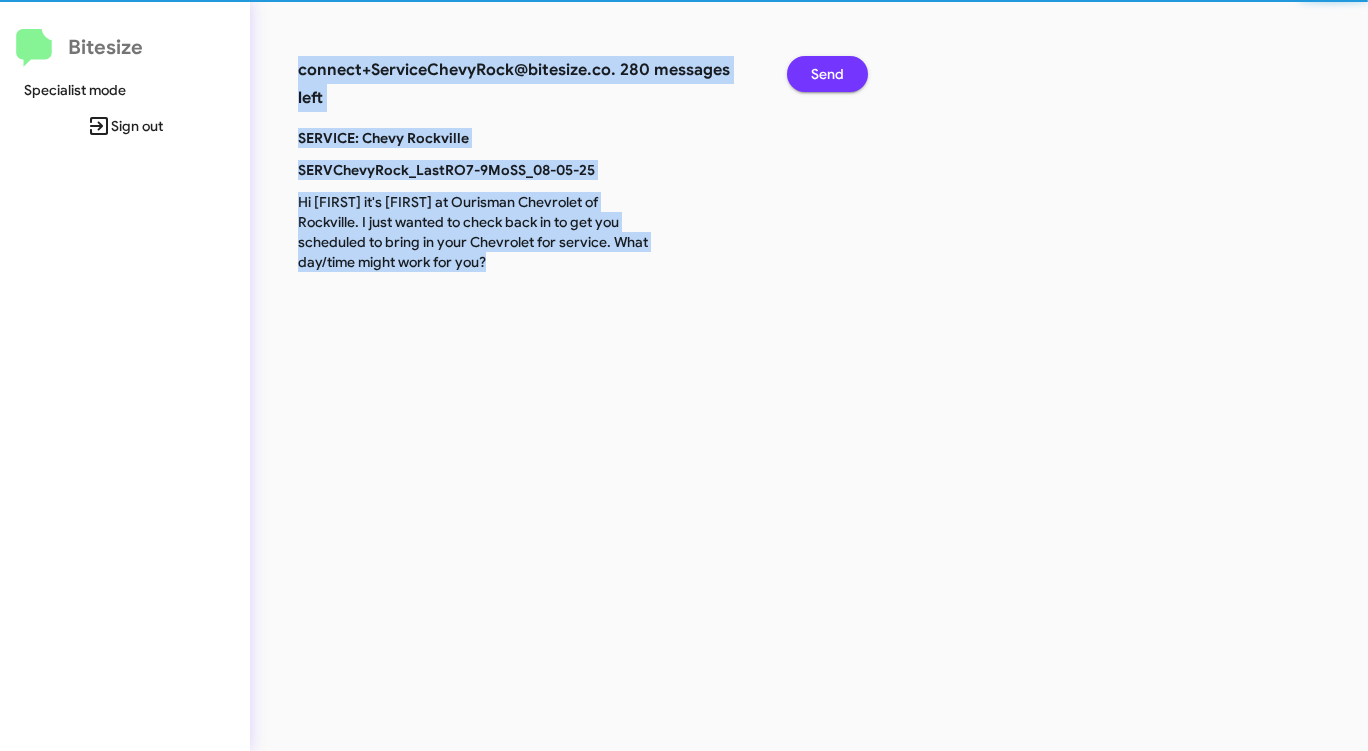 click on "Send" 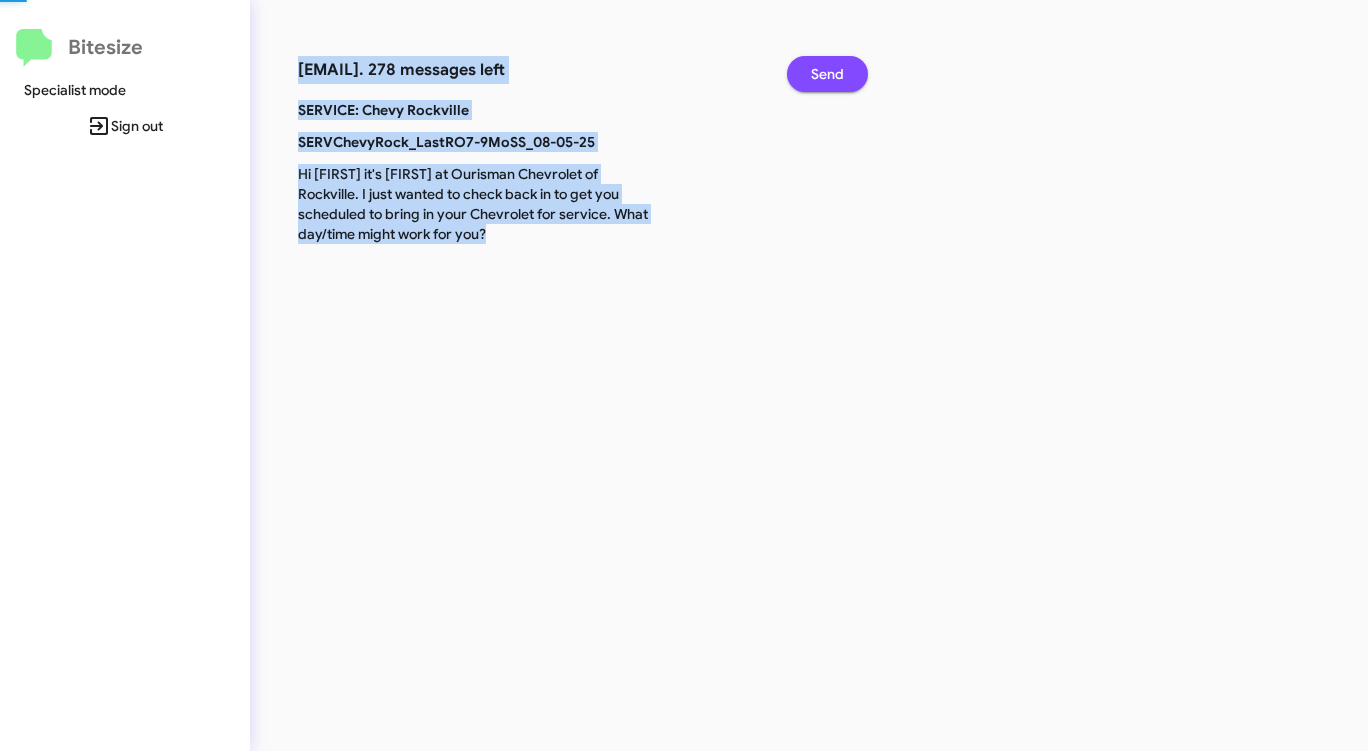 click on "Send" 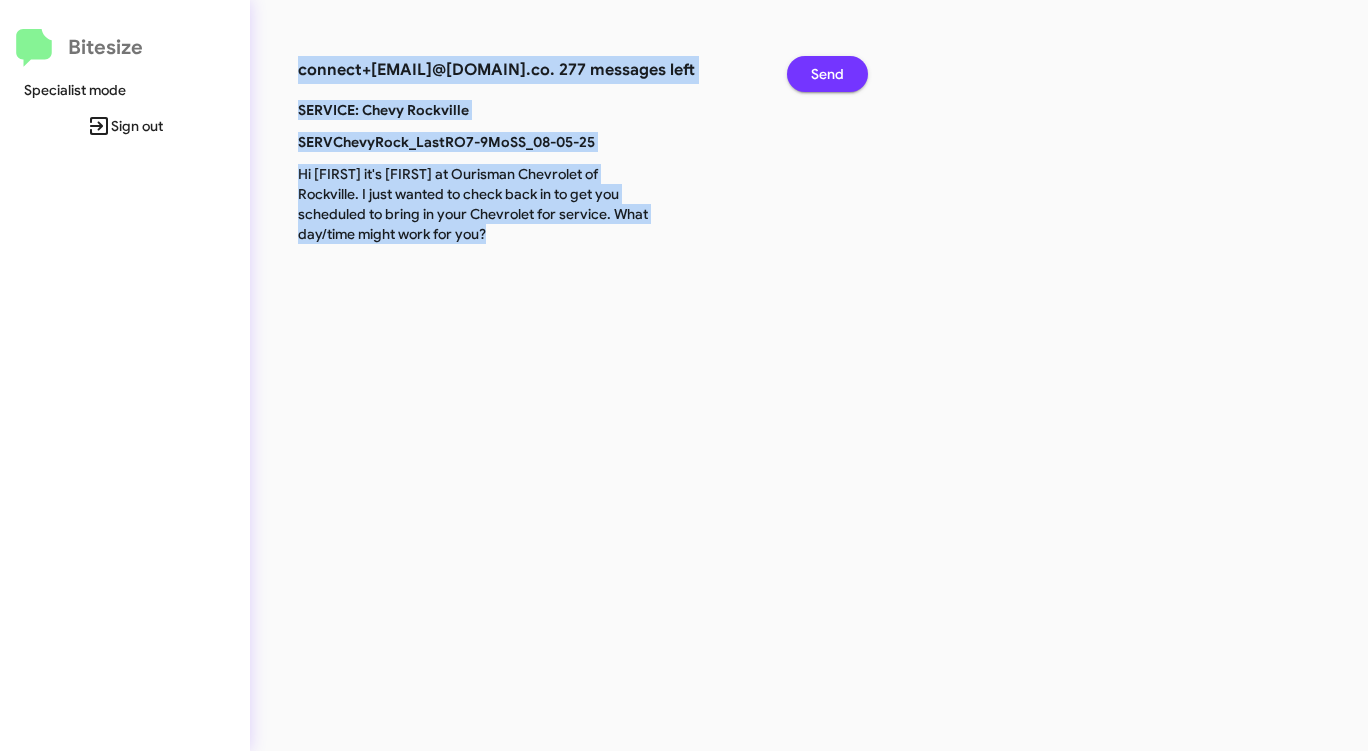 click on "Send" 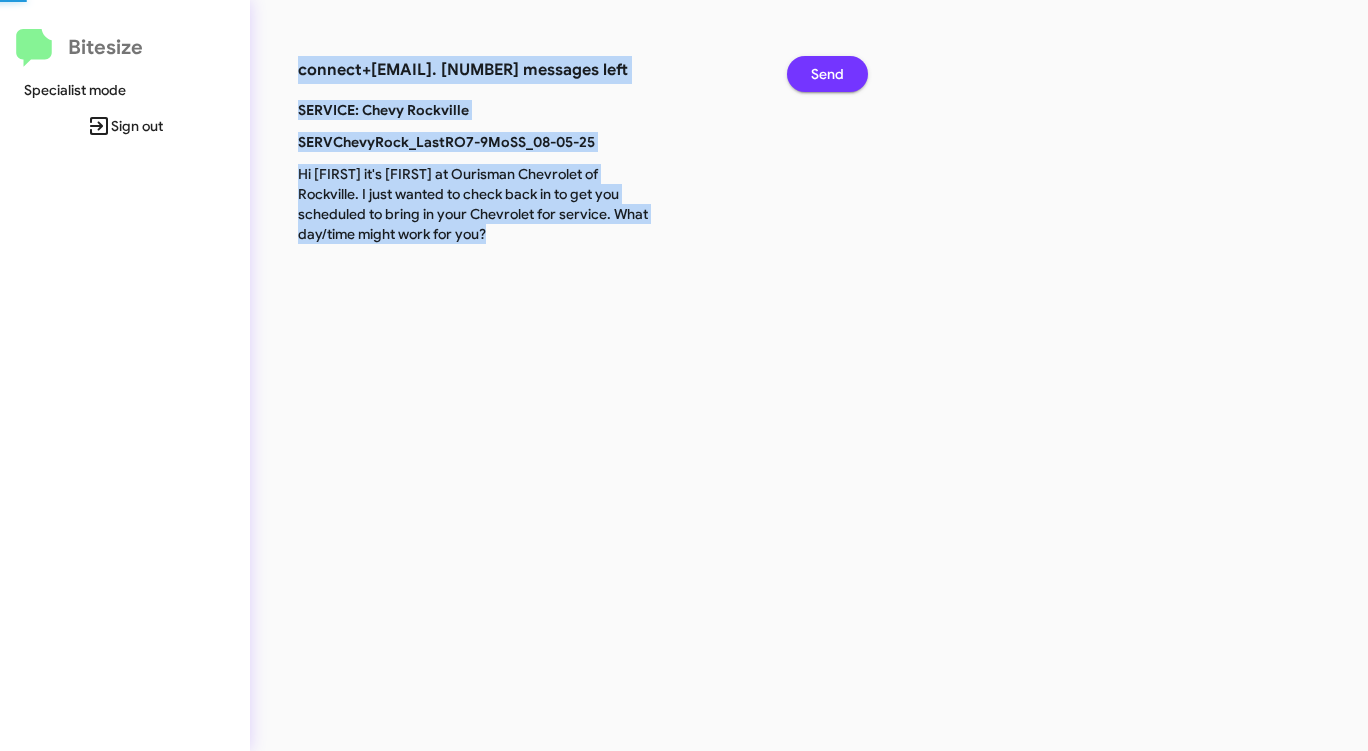click on "Send" 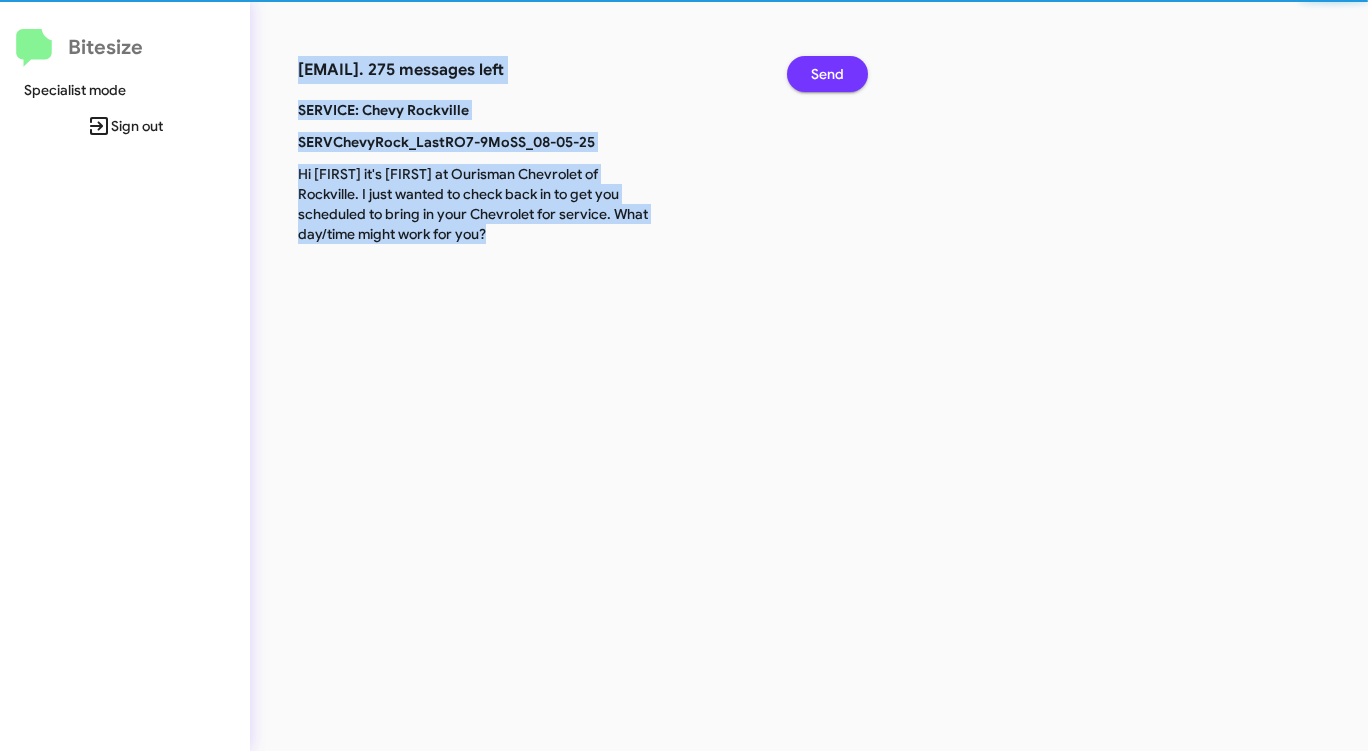 click on "Send" 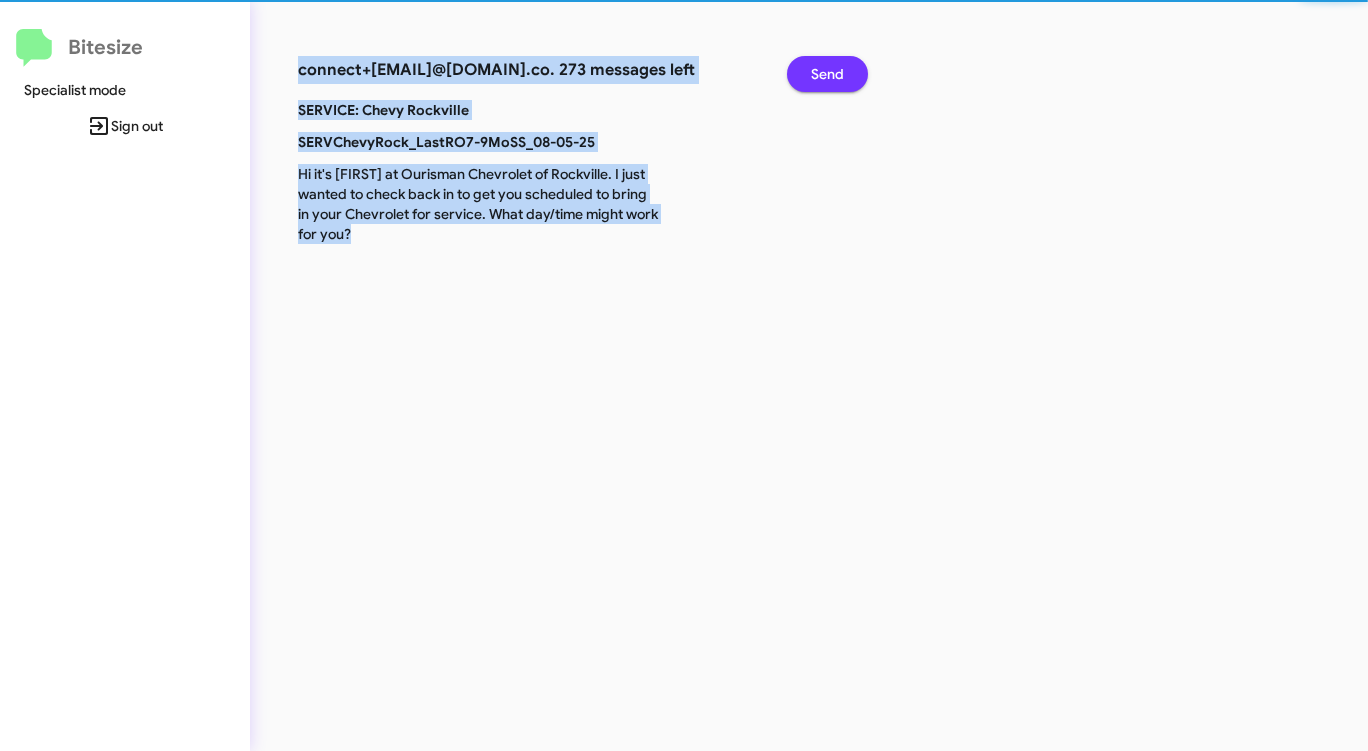click on "Send" 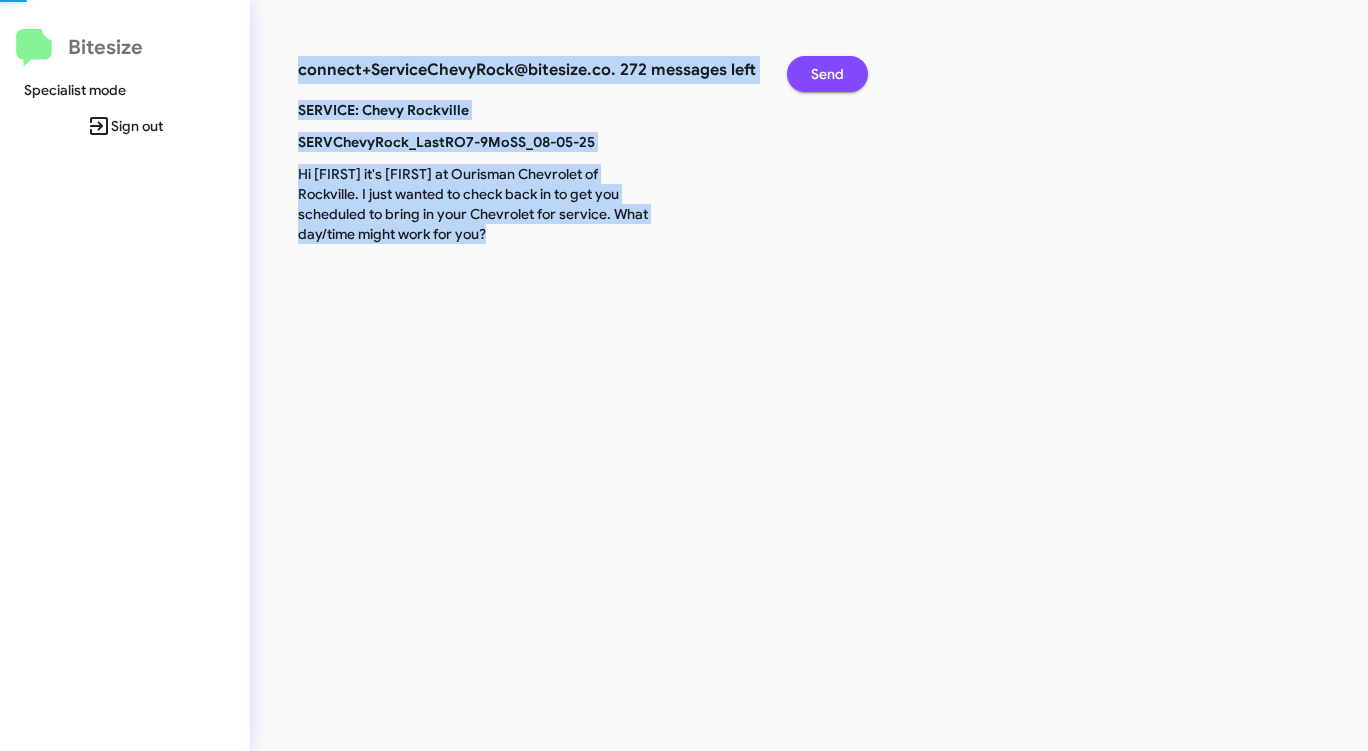 click on "Send" 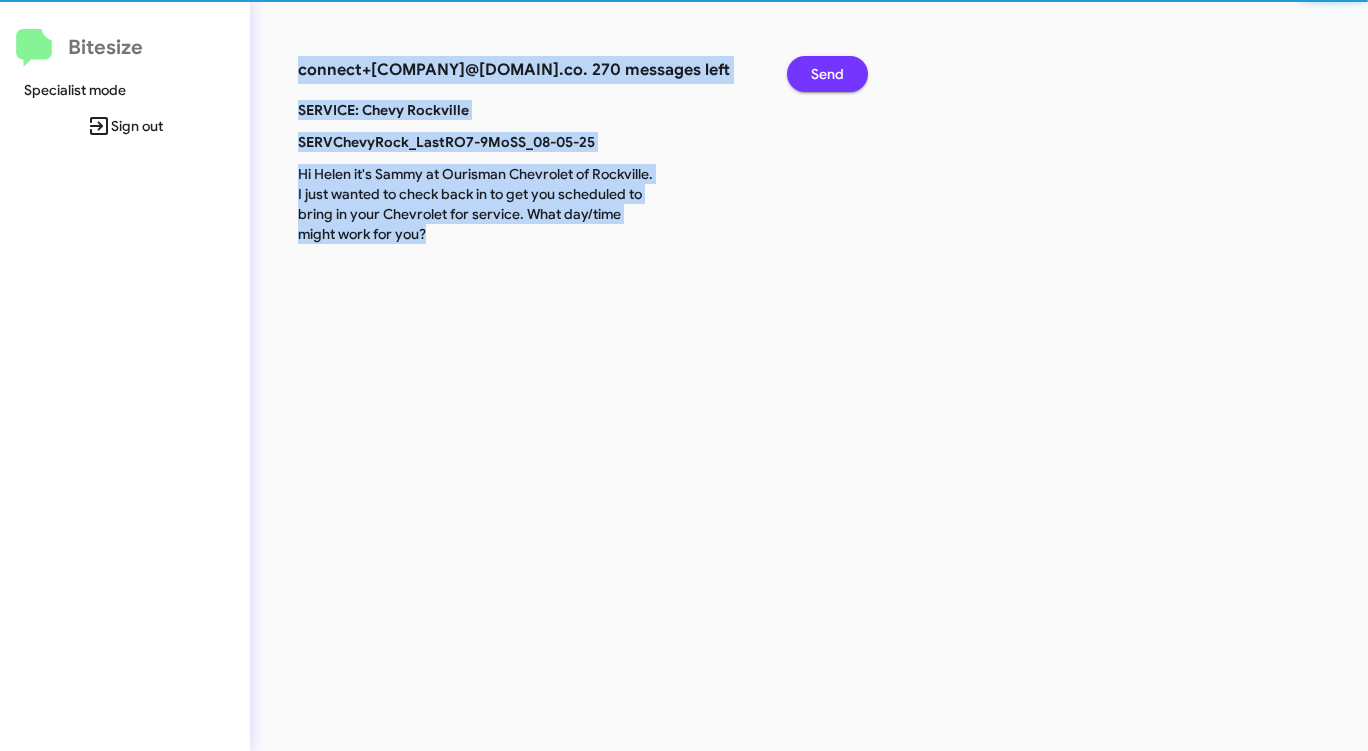 click on "Send" 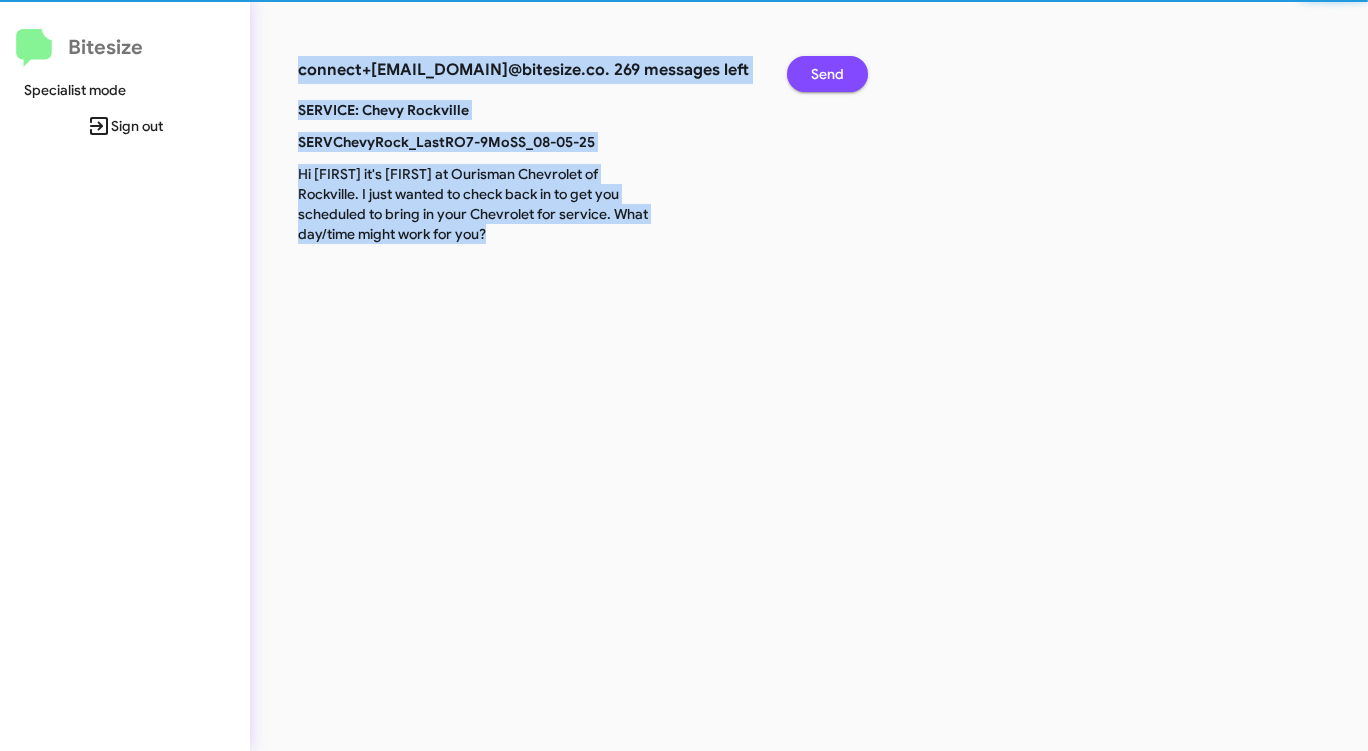 click on "Send" 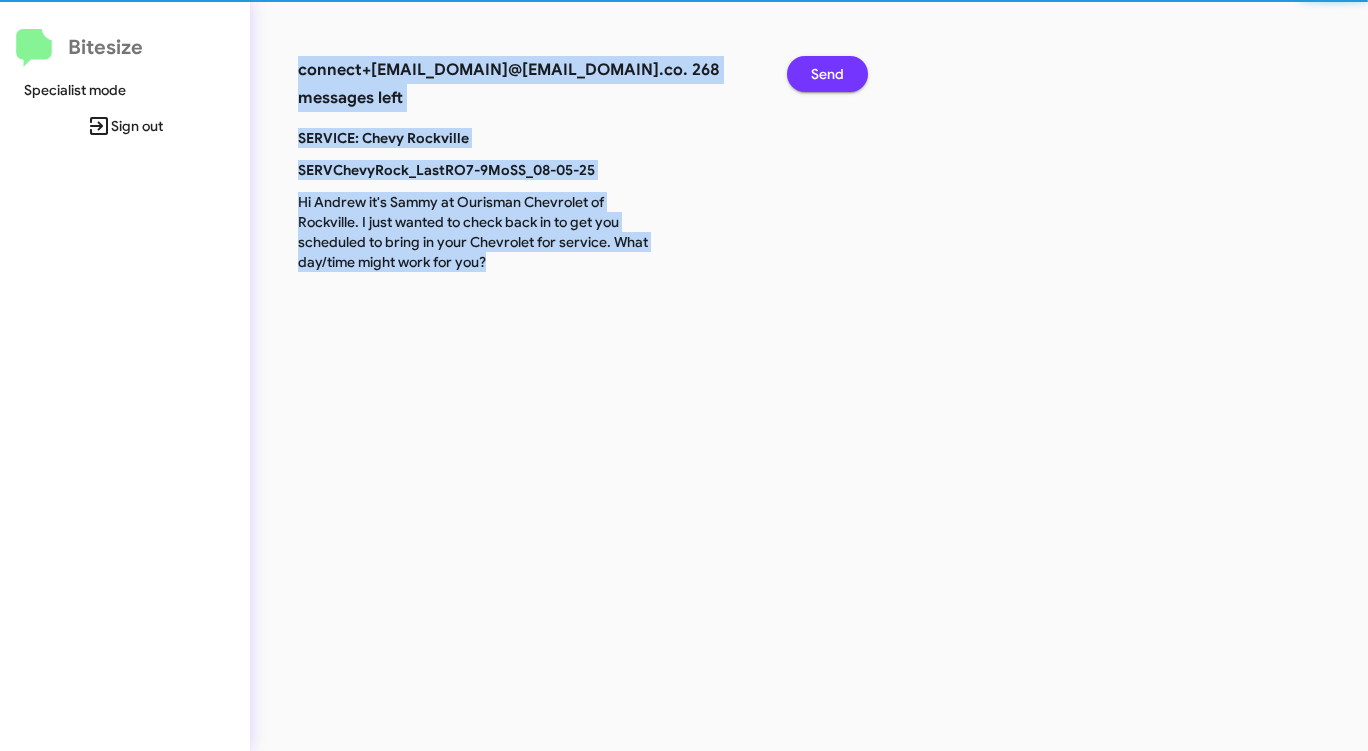 click on "Send" 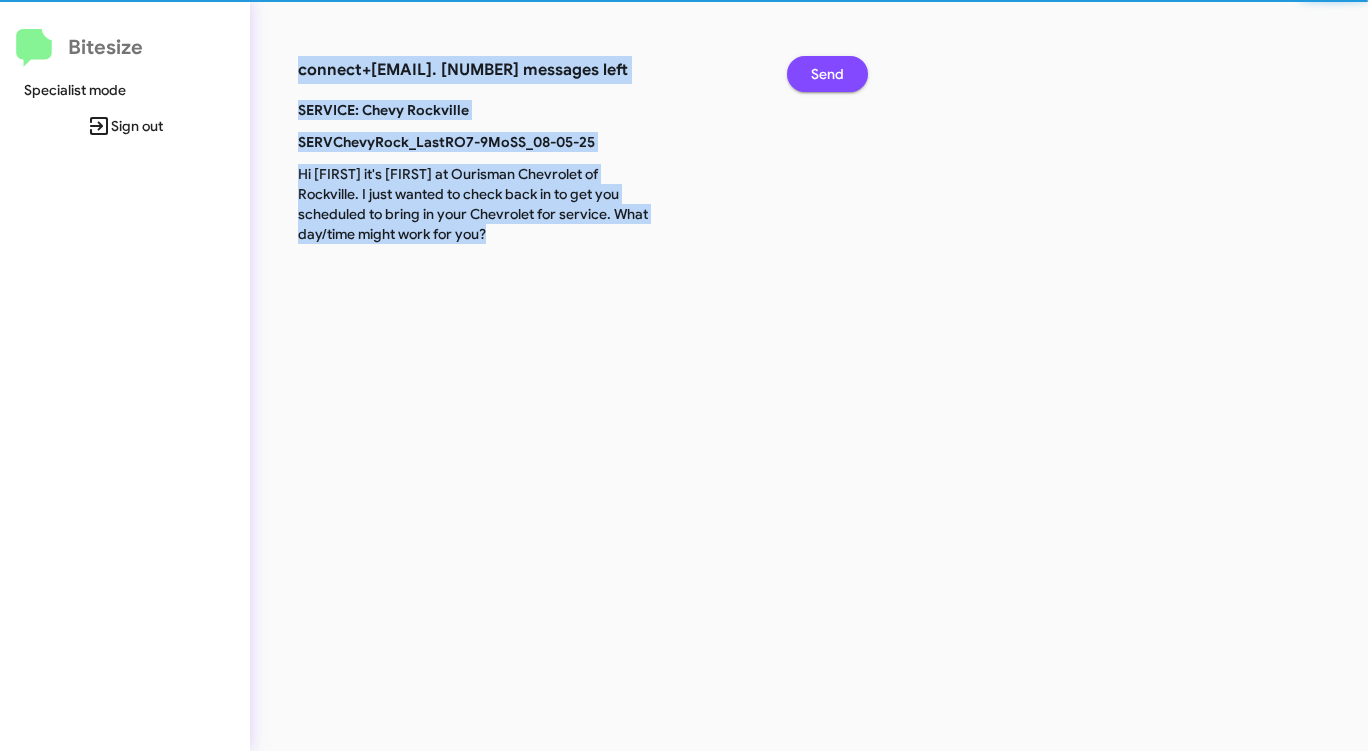 click on "Send" 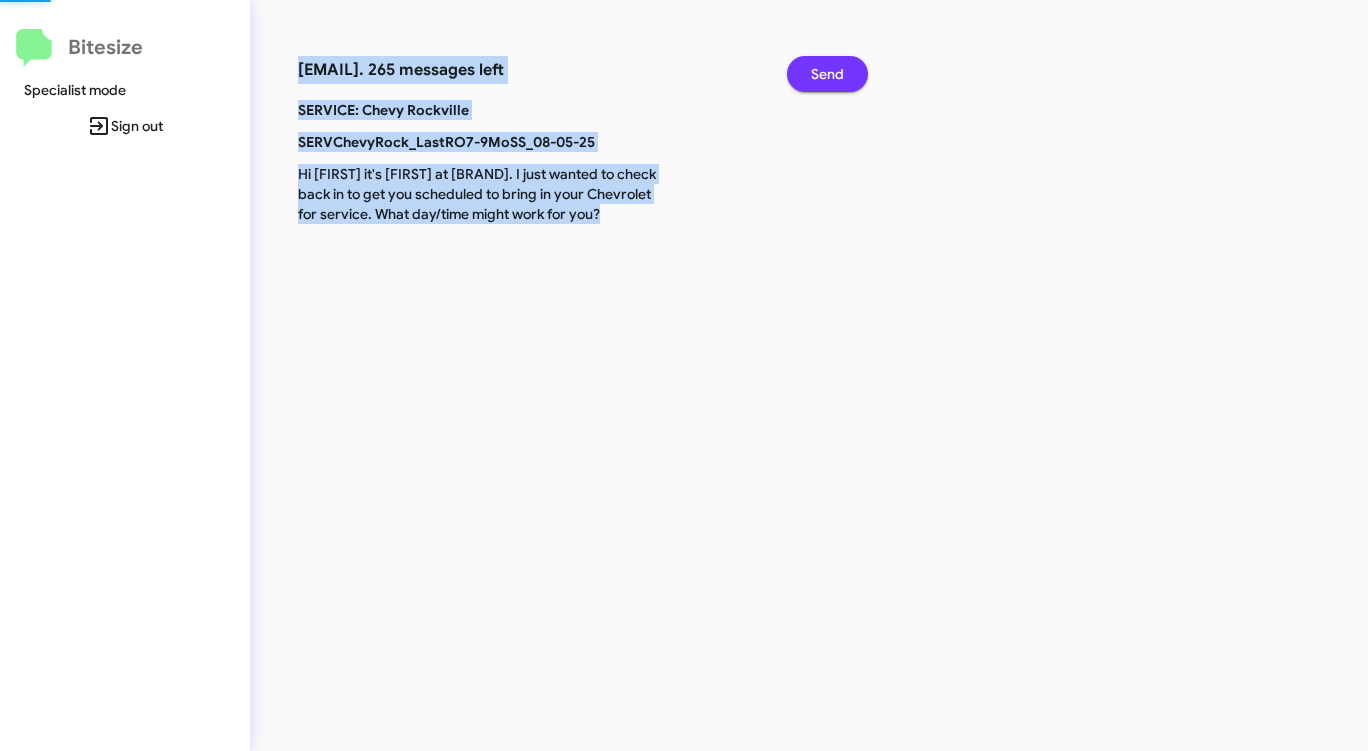 click on "Send" 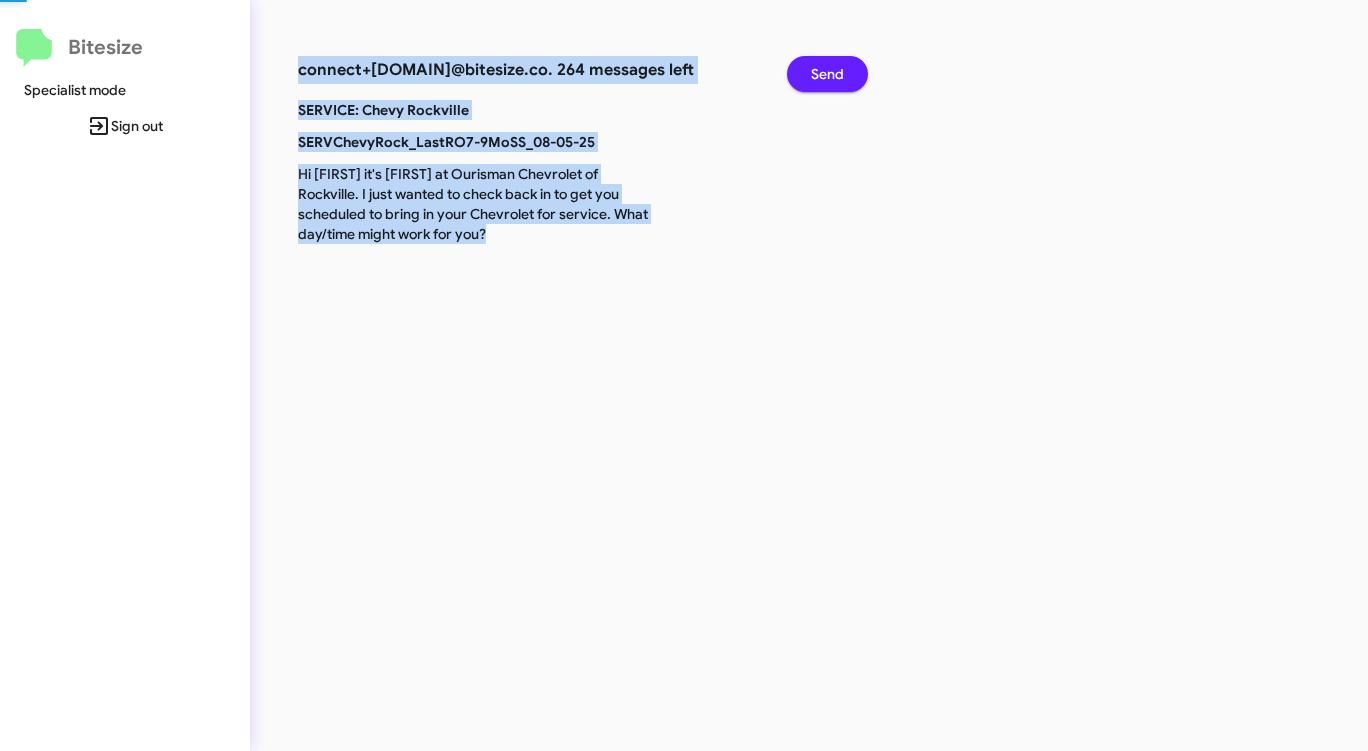 click on "Send" 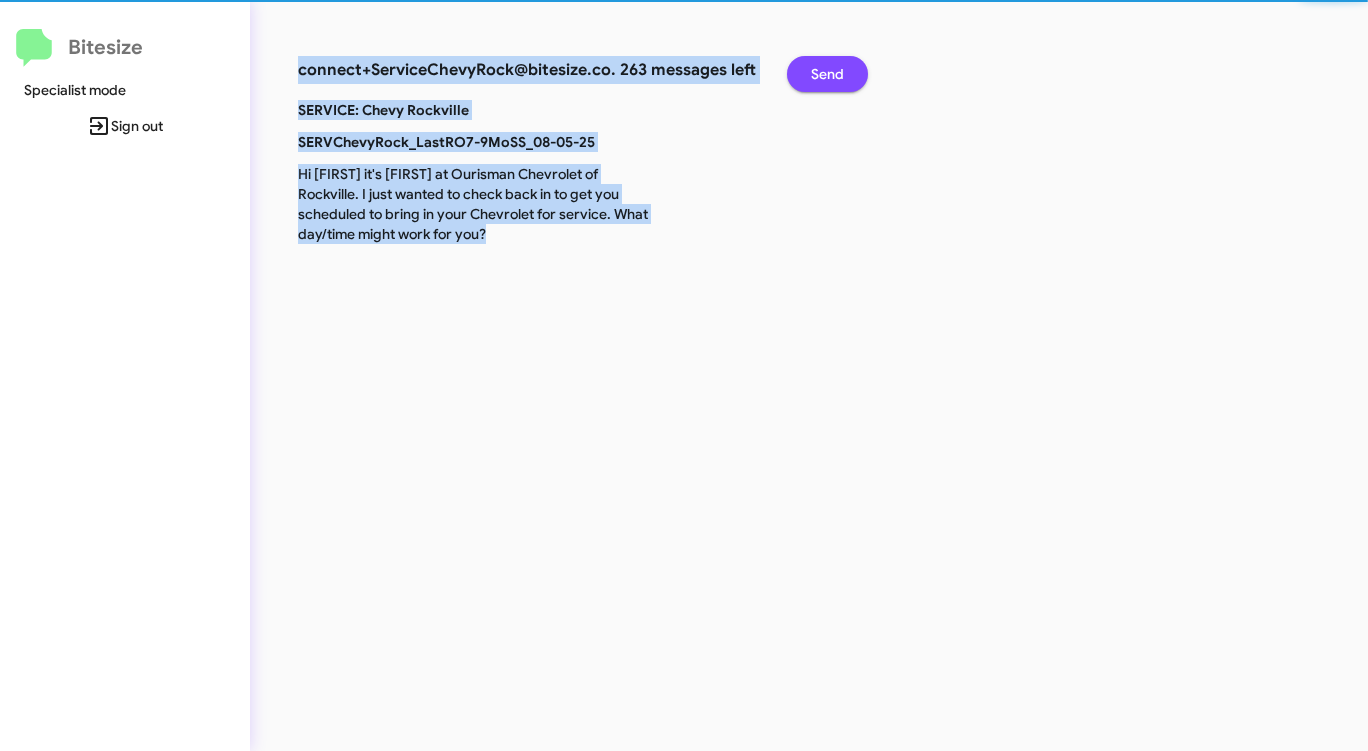 click on "Send" 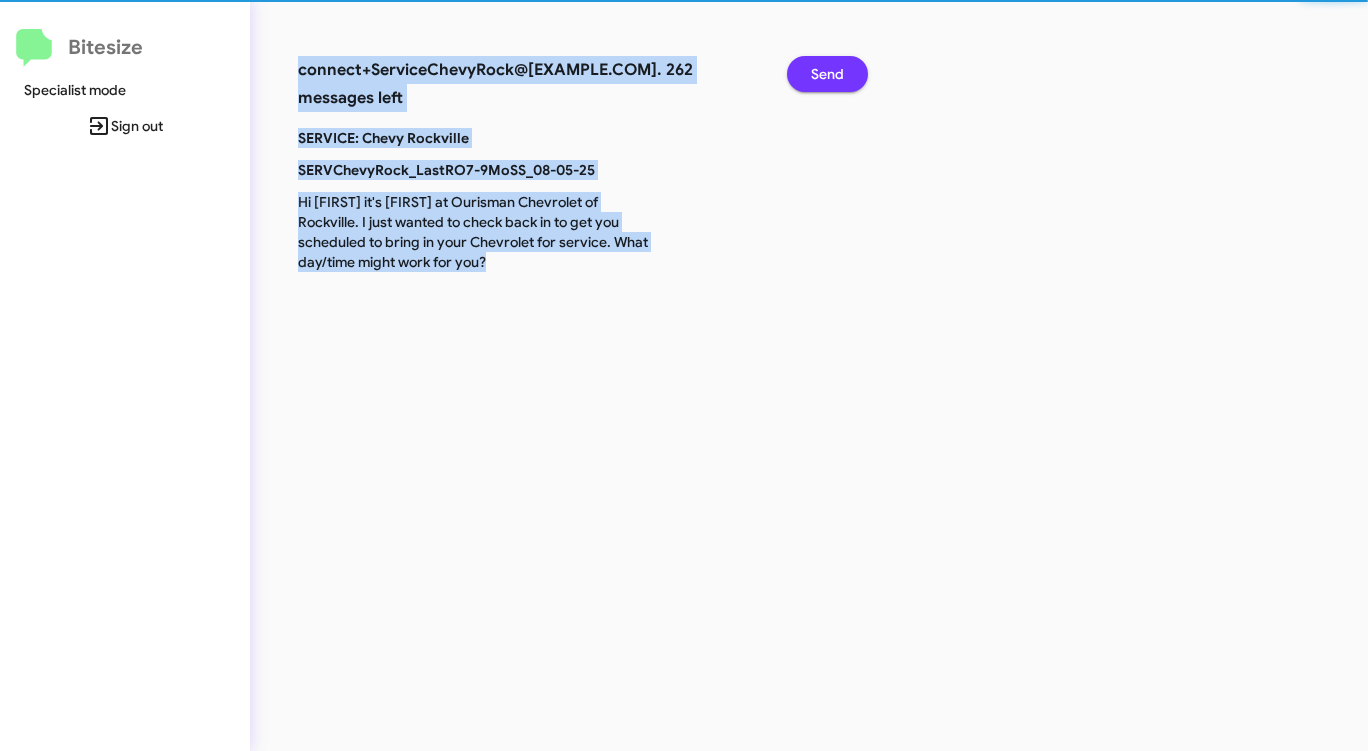 click on "Send" 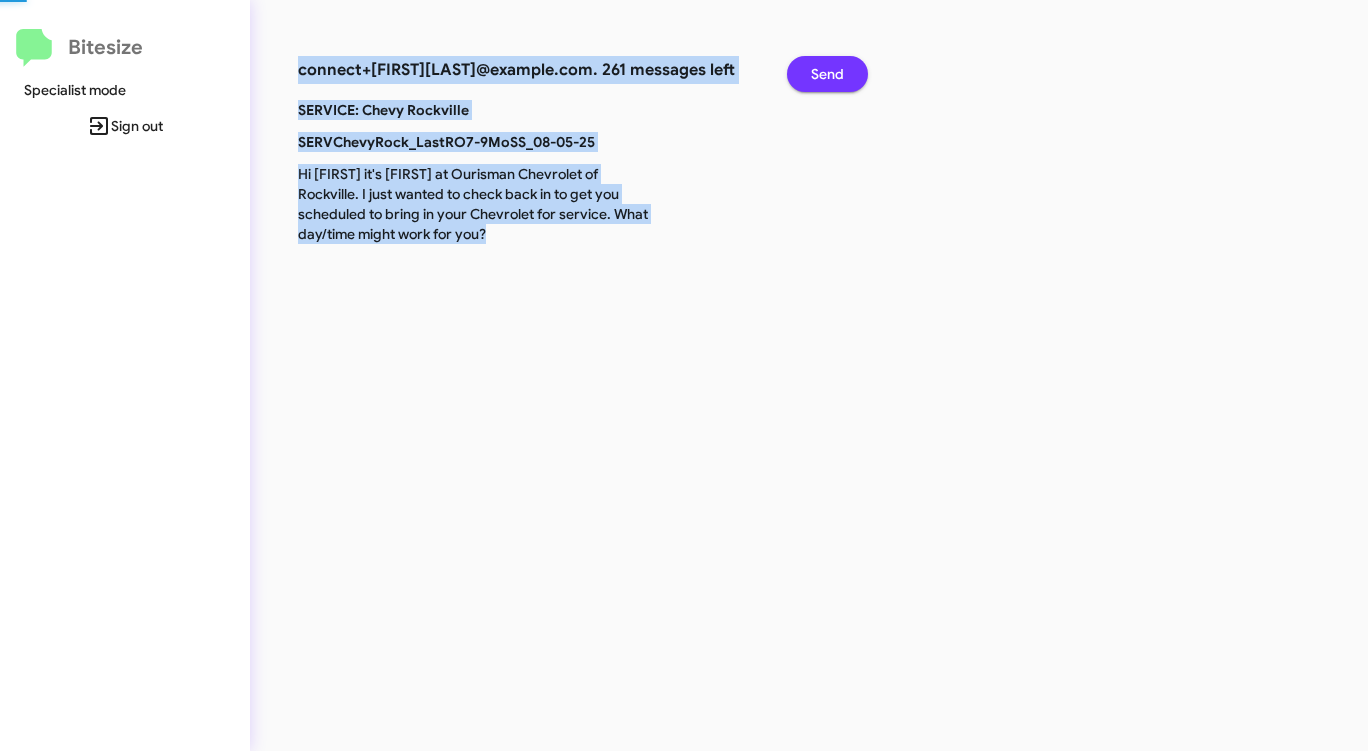 click on "Send" 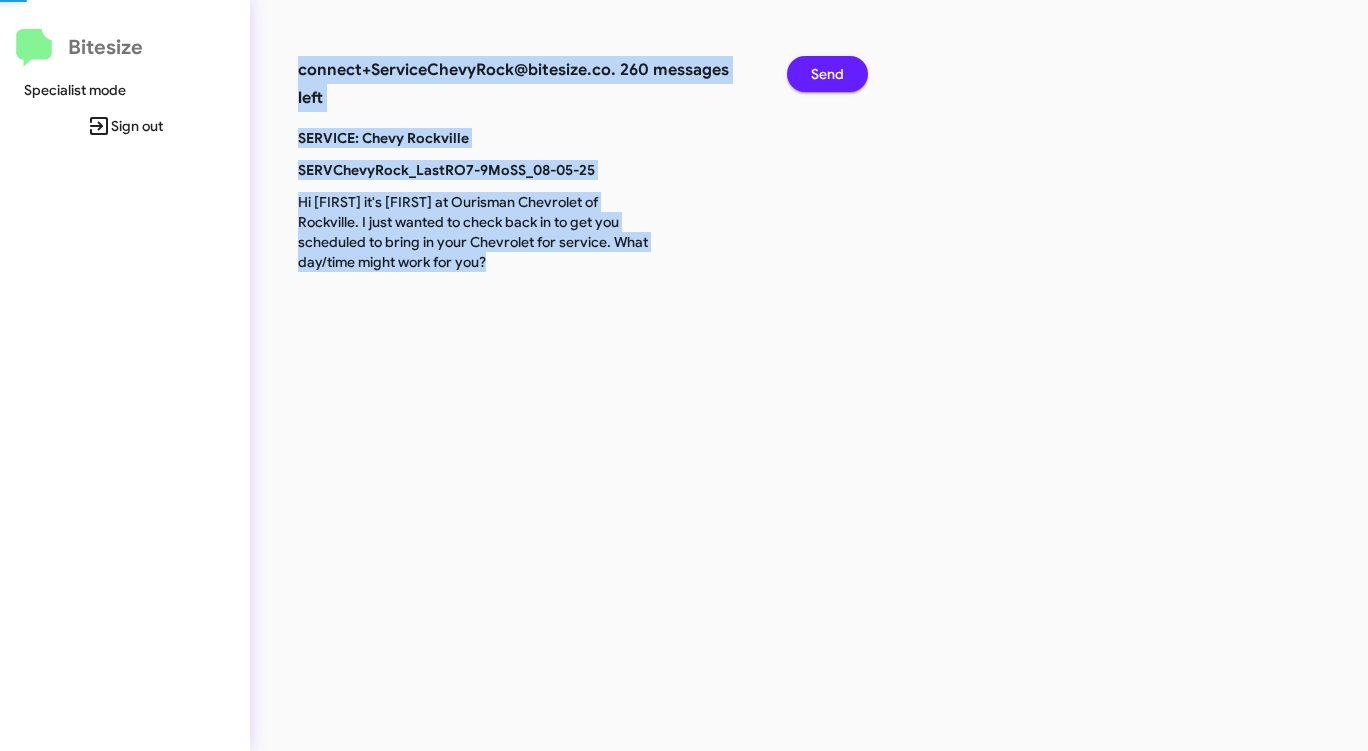 click on "Send" 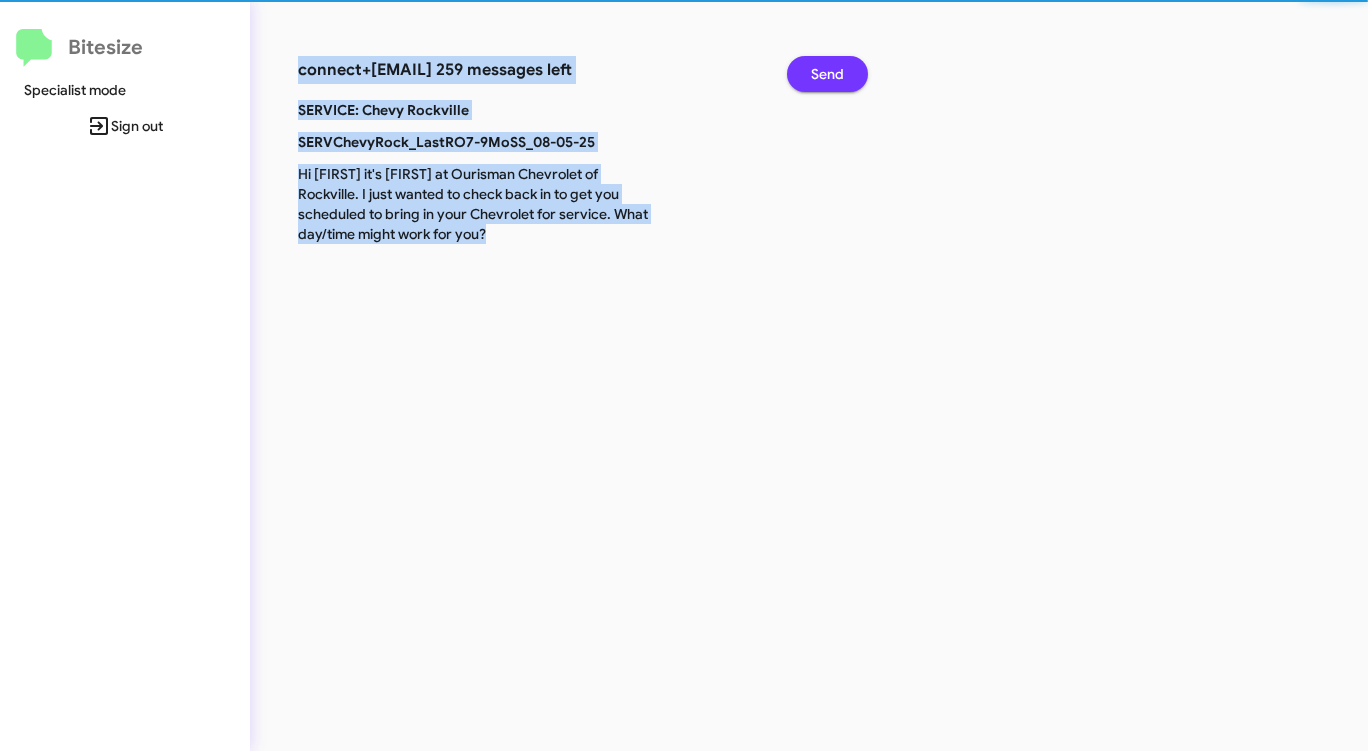 click on "Send" 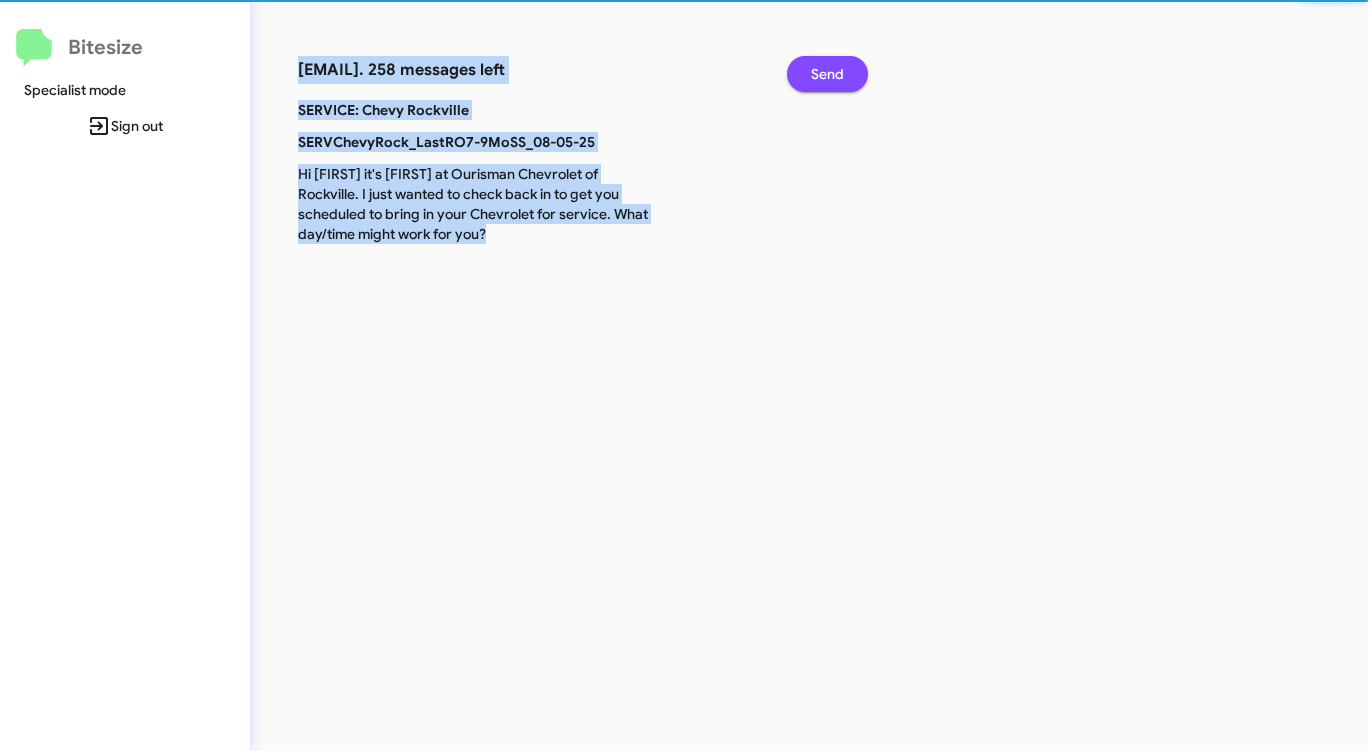 click on "Send" 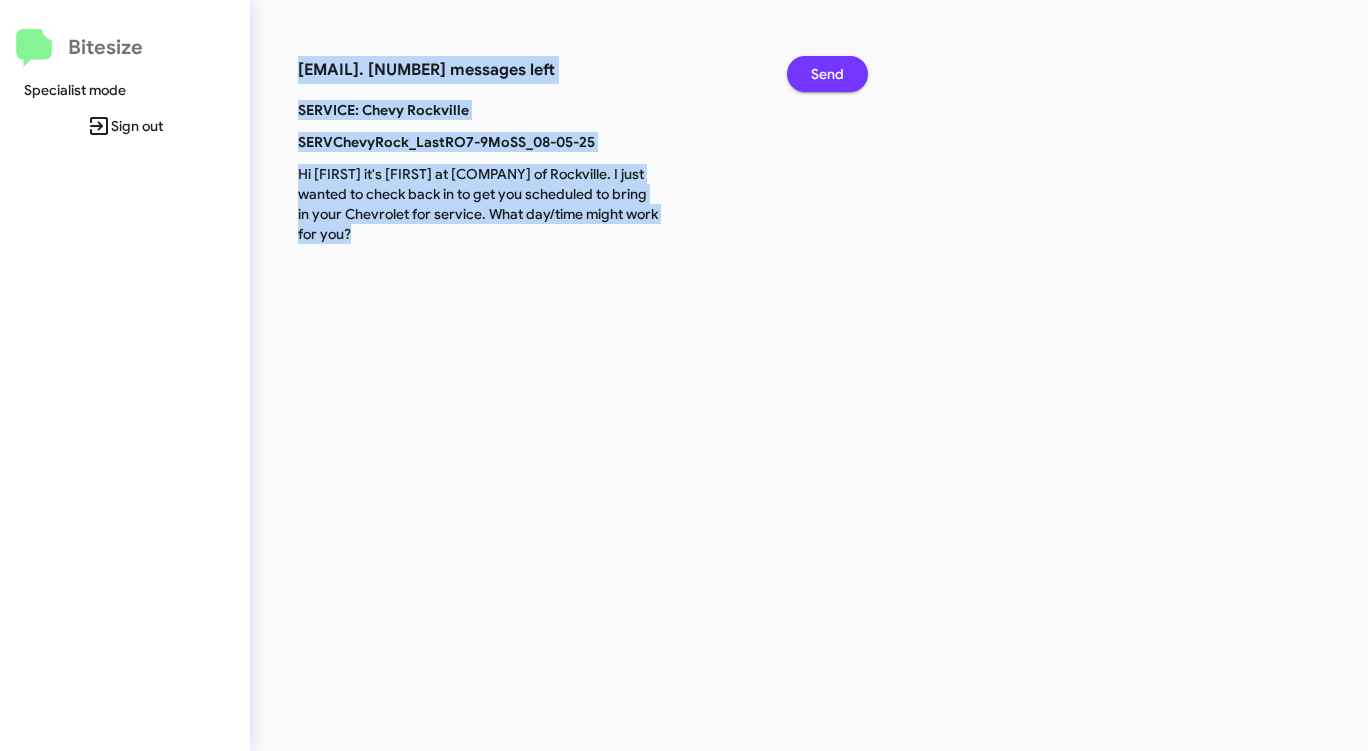 click on "Send" 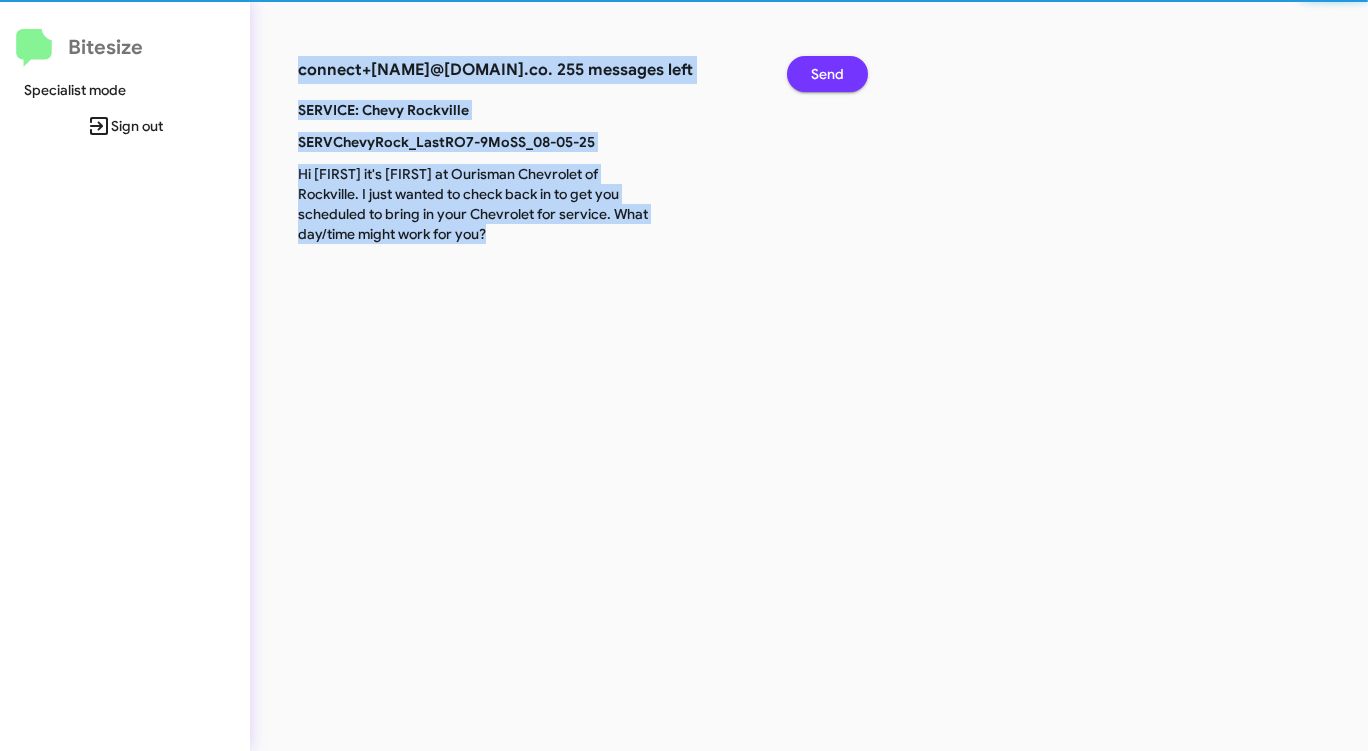 click on "Send" 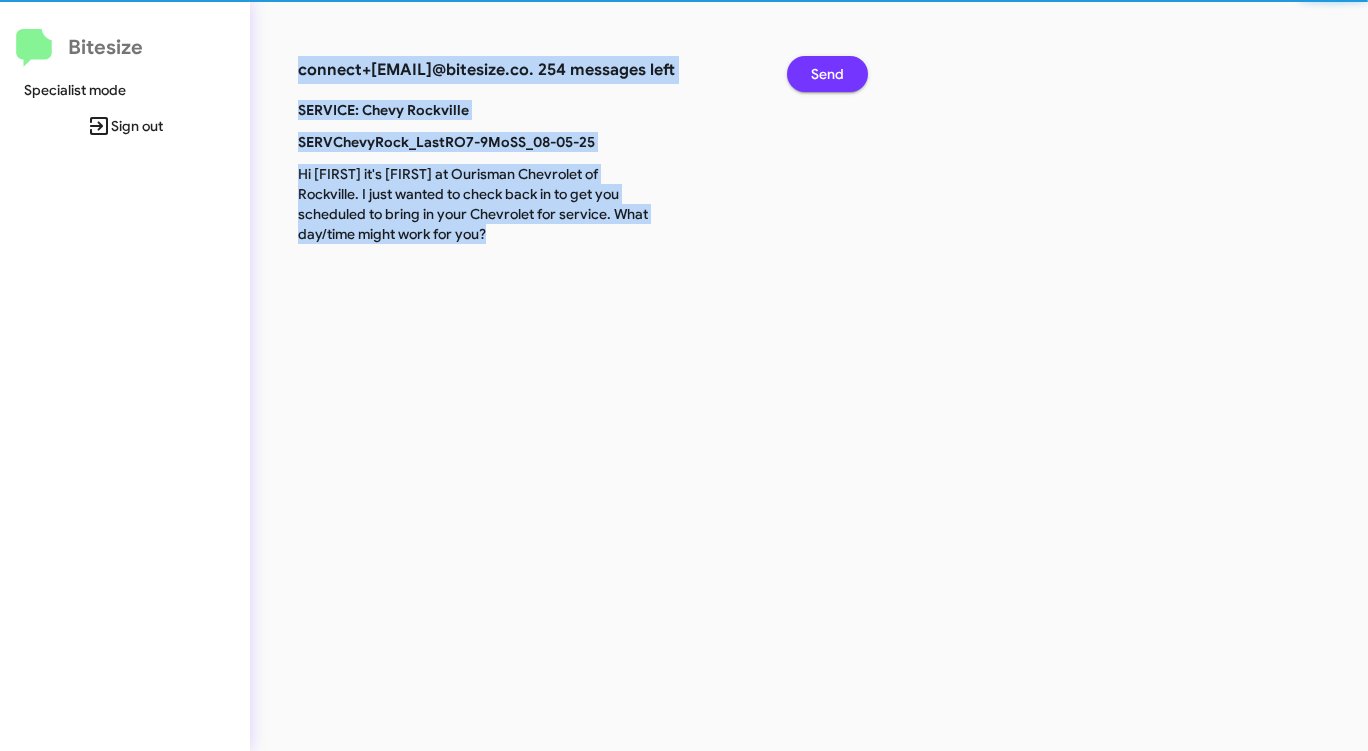 click on "Send" 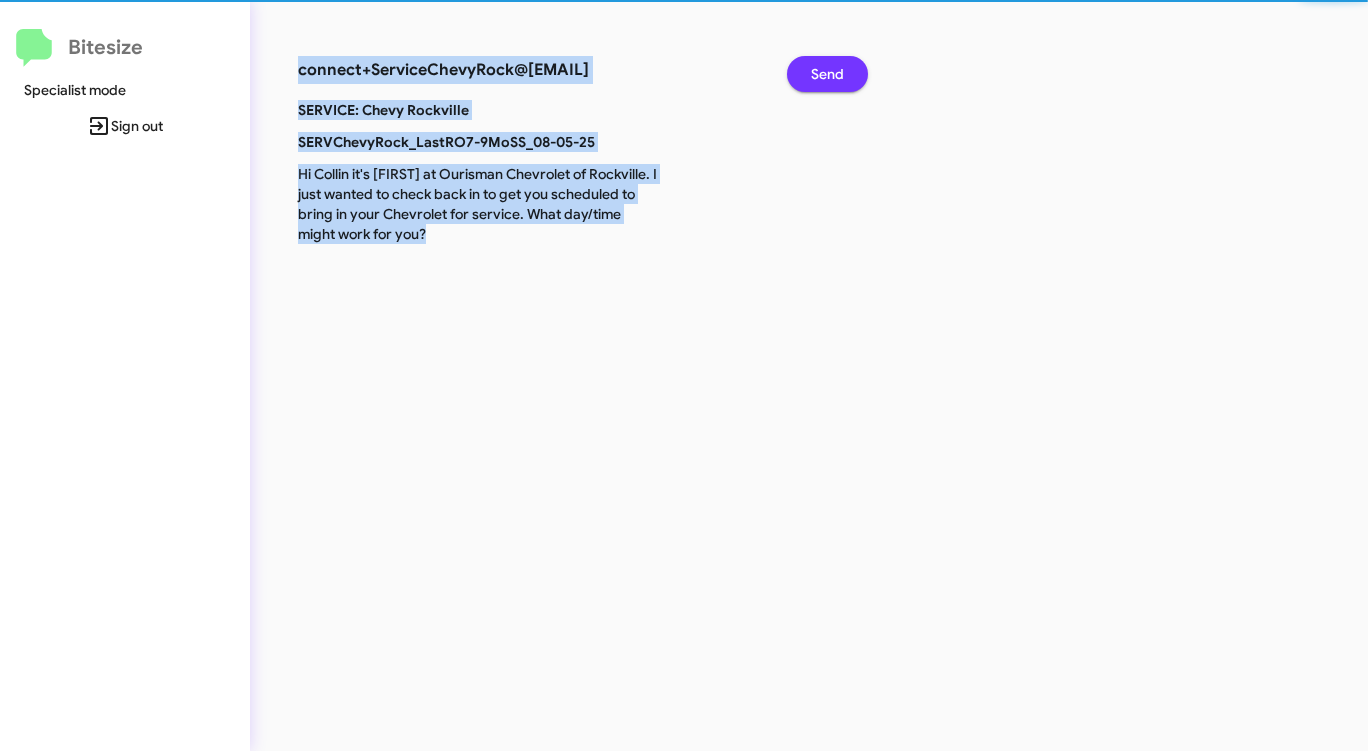 click on "Send" 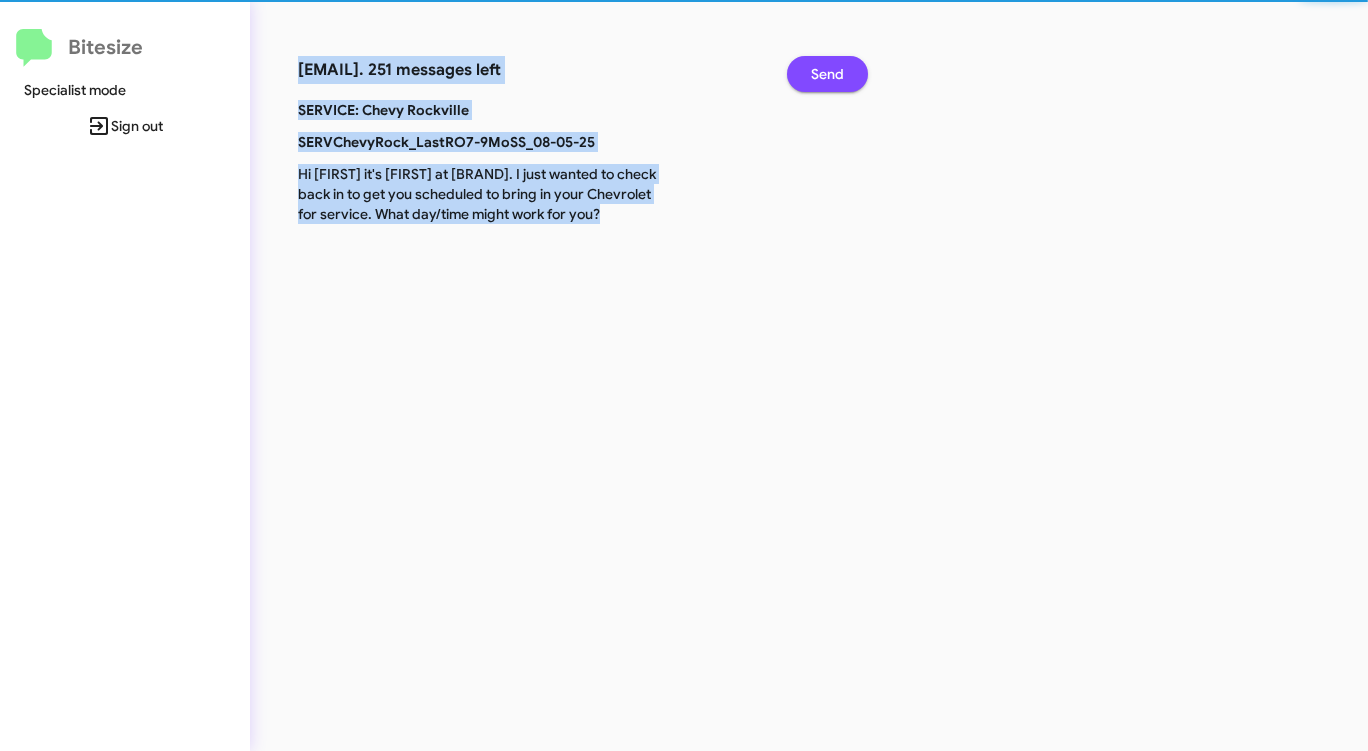 click on "Send" 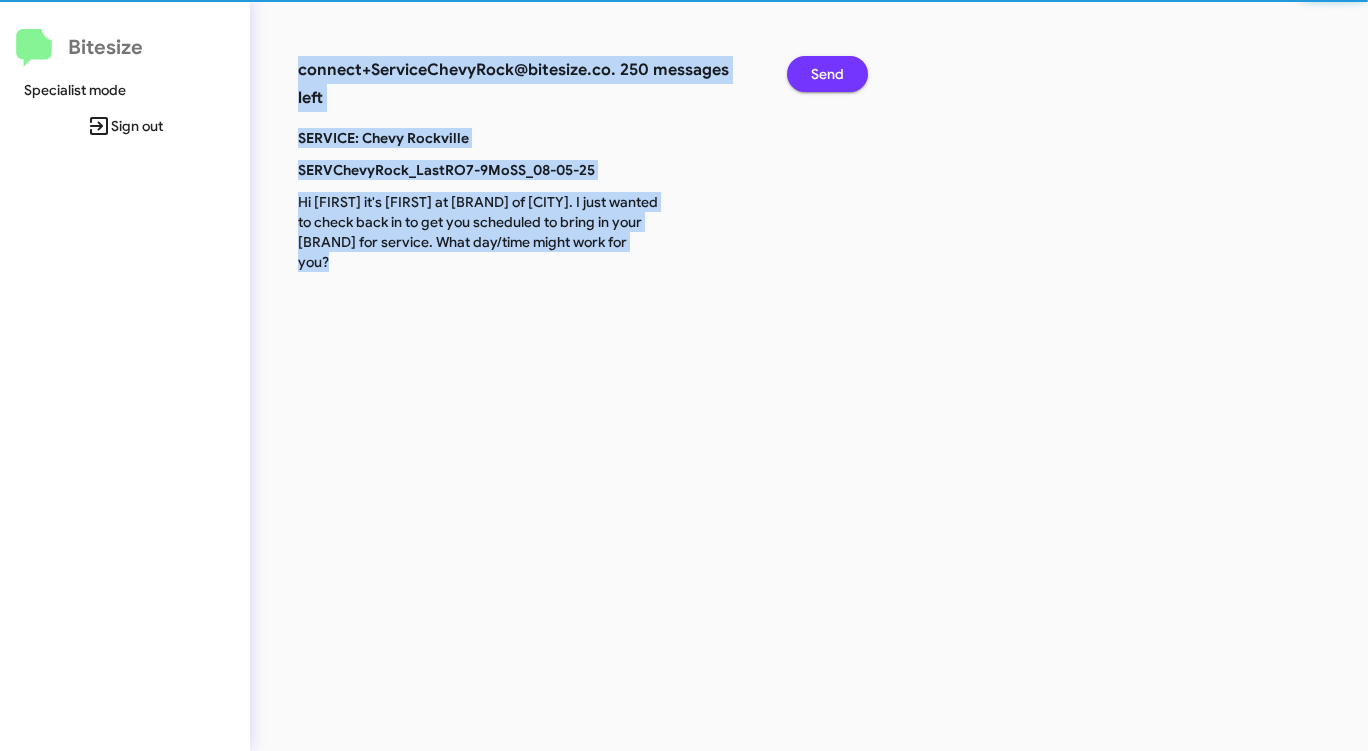 click on "Send" 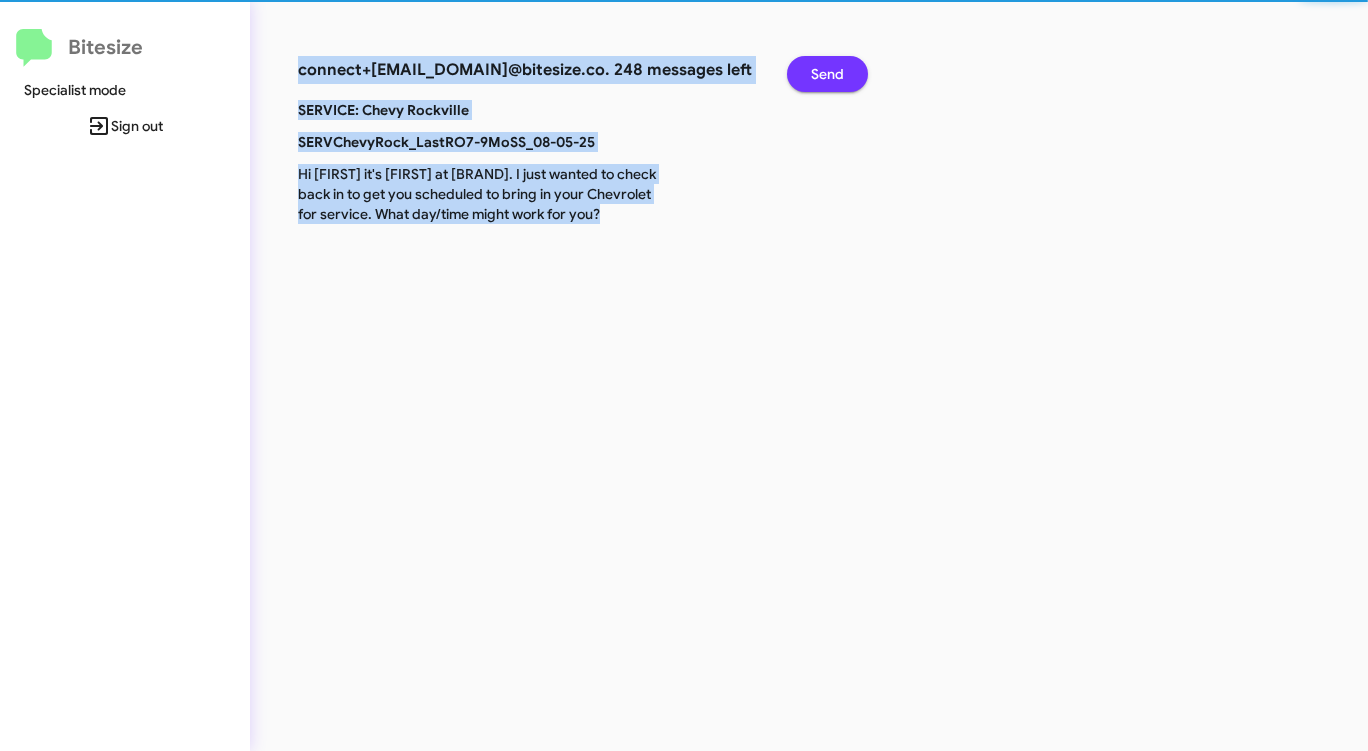 click on "Send" 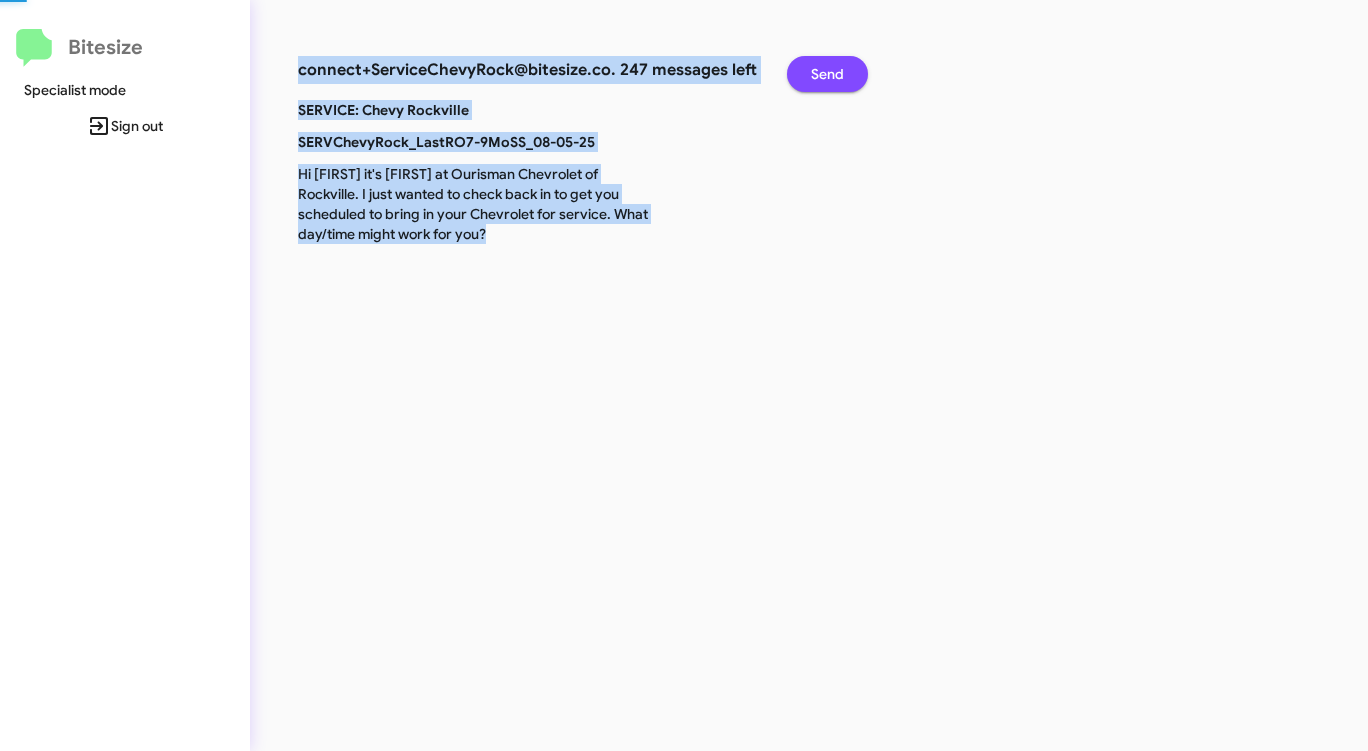 click on "Send" 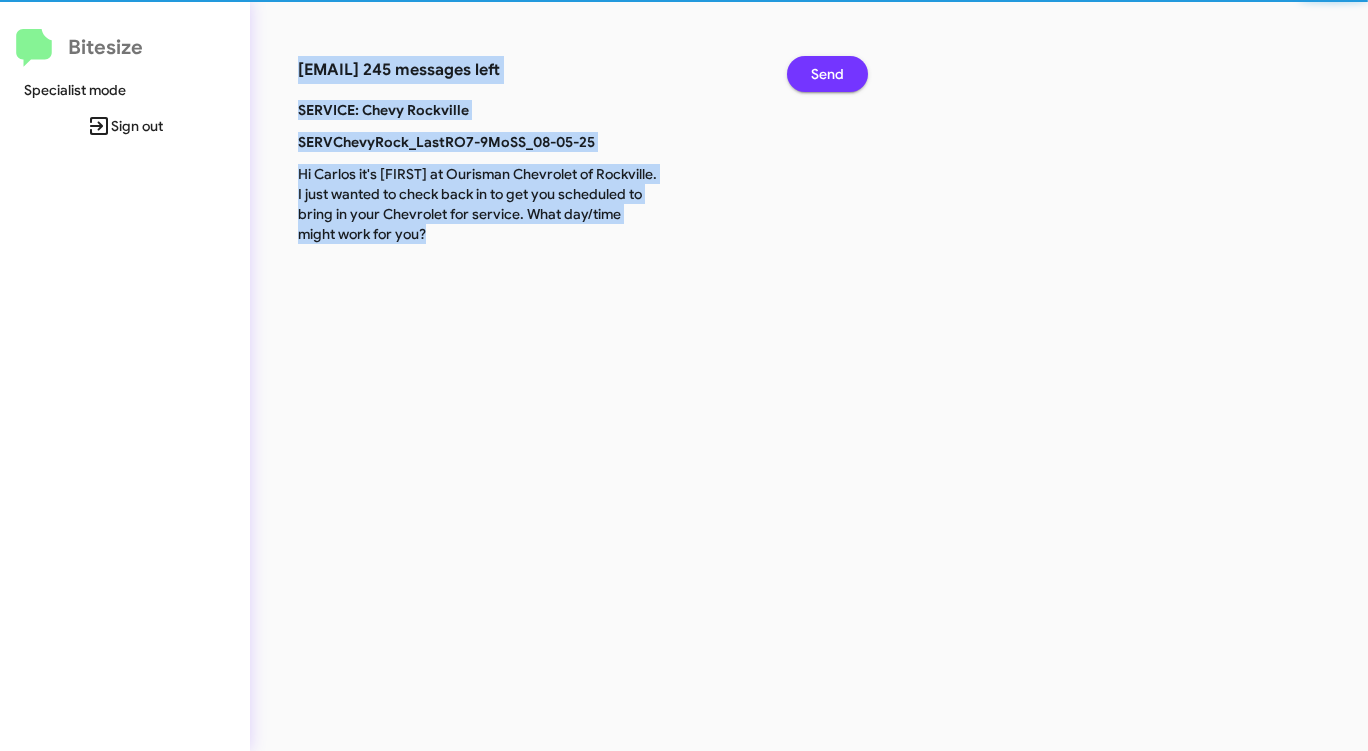 click on "Send" 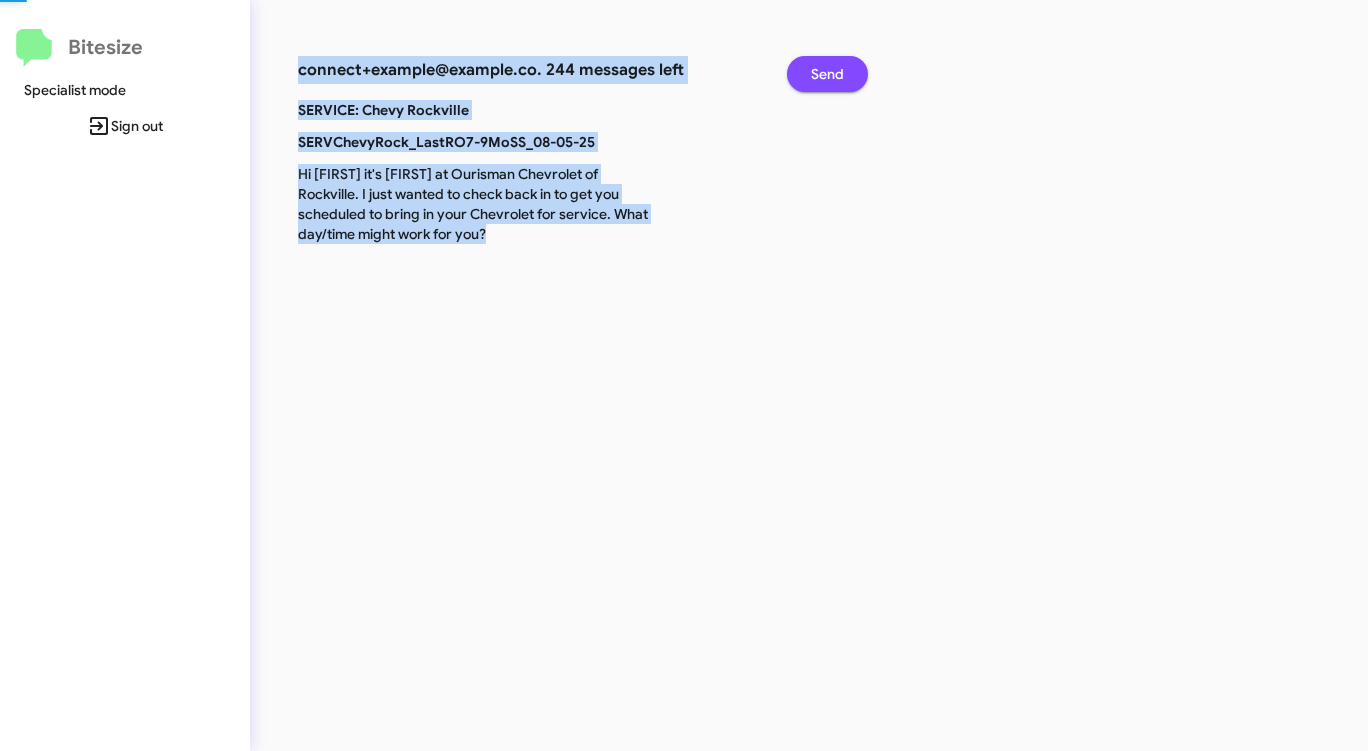 click on "Send" 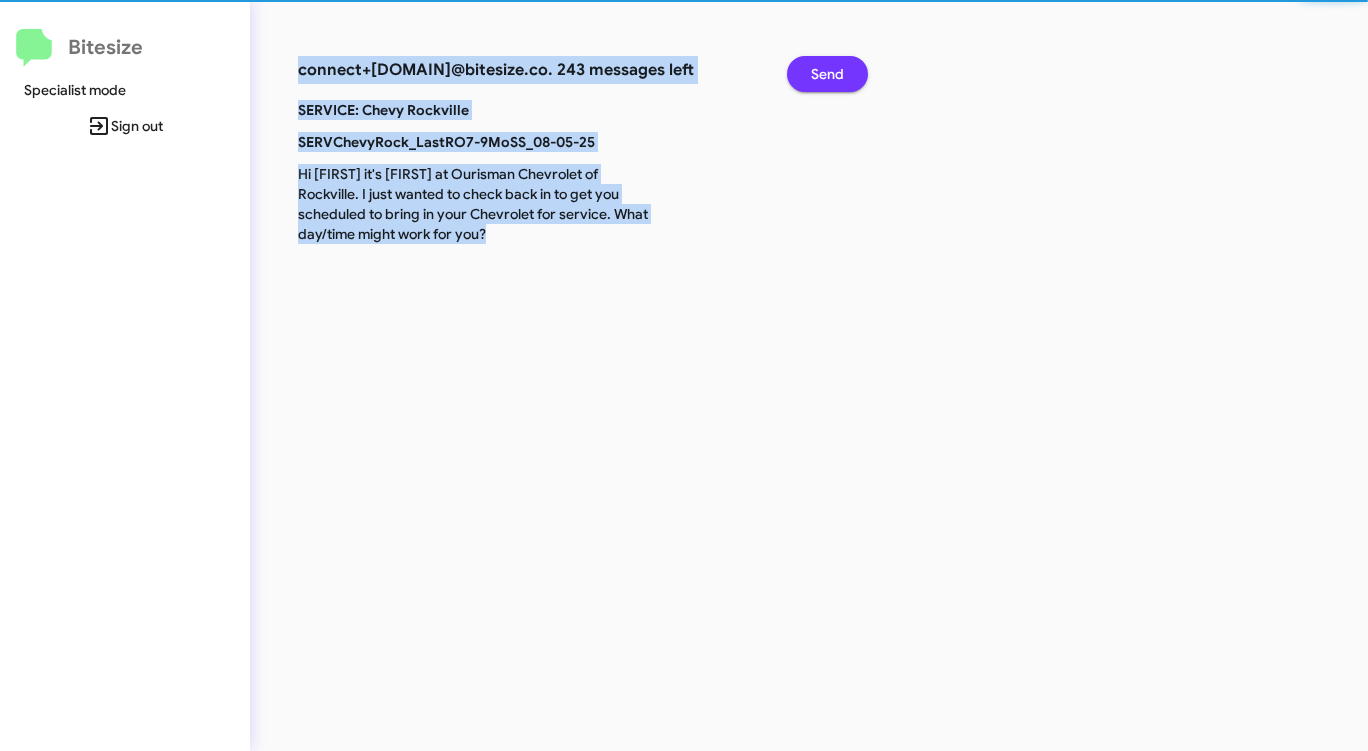 click on "Send" 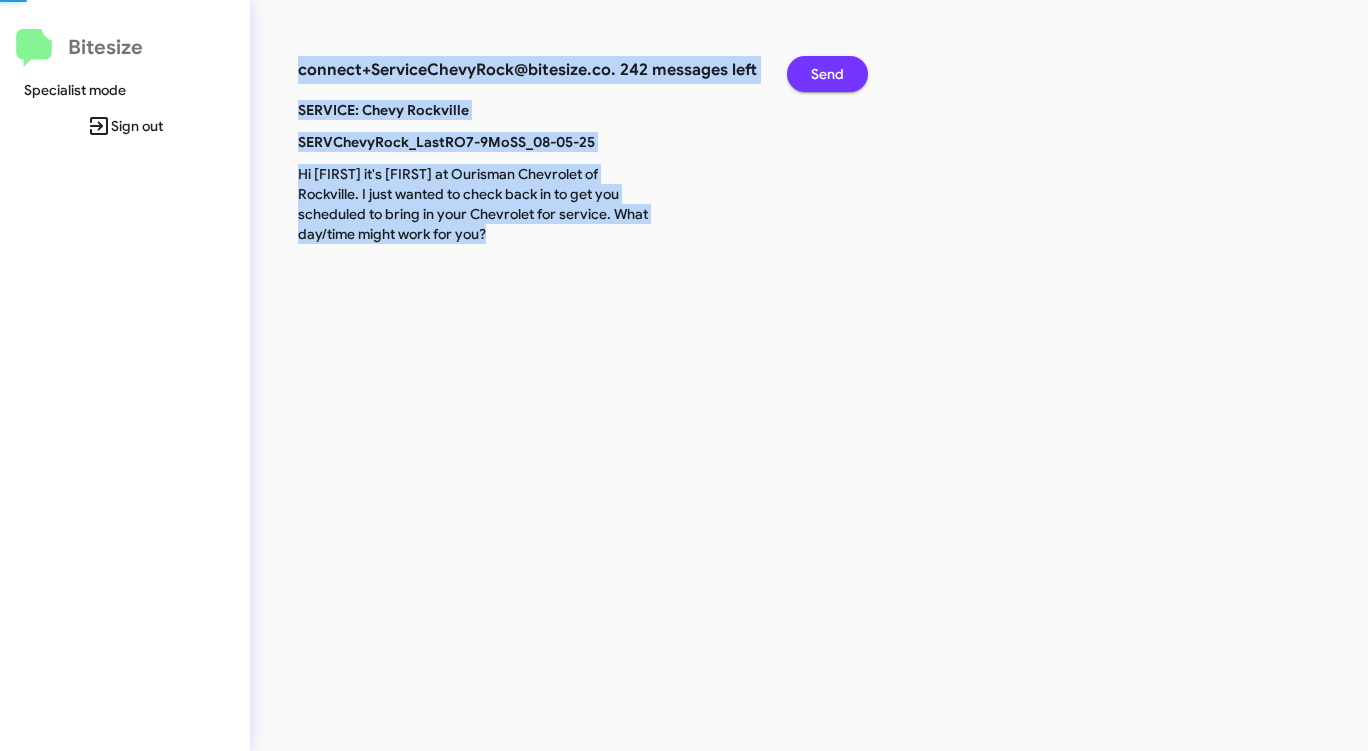 click on "Send" 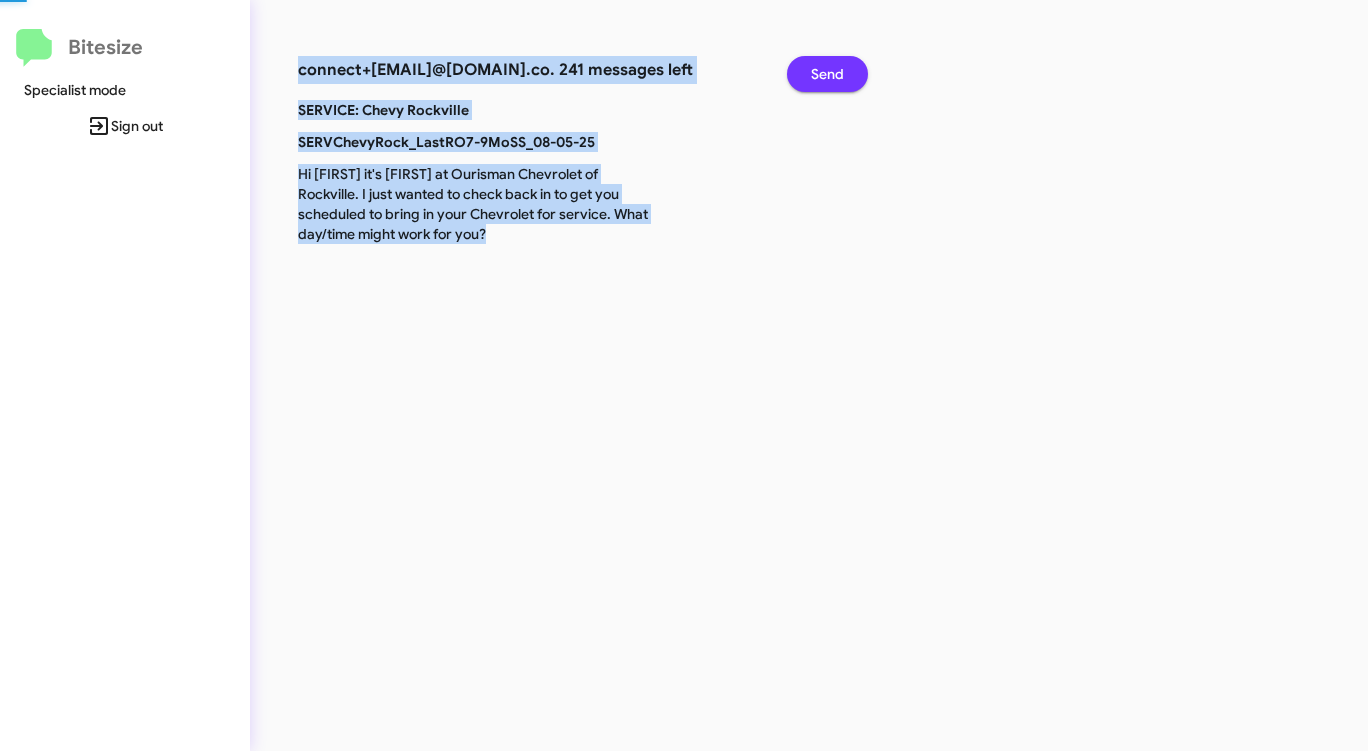 click on "Send" 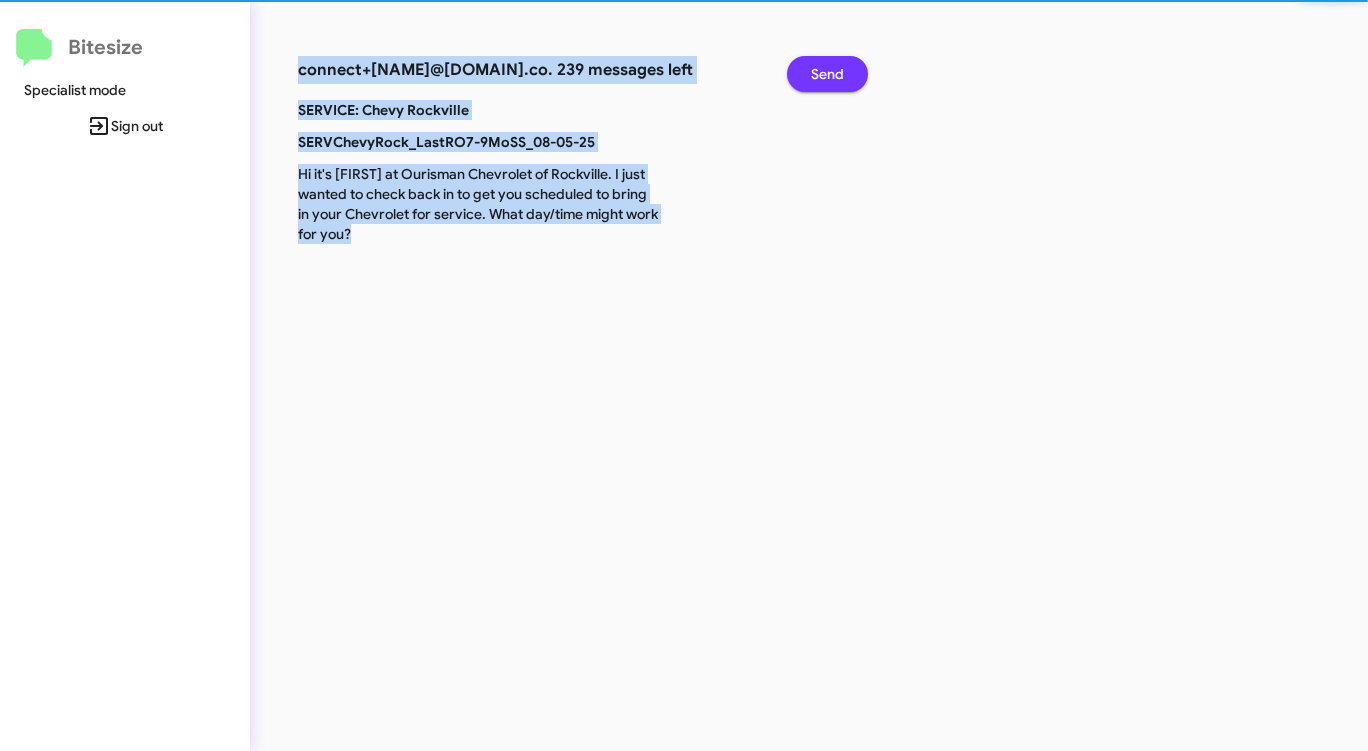 click on "Send" 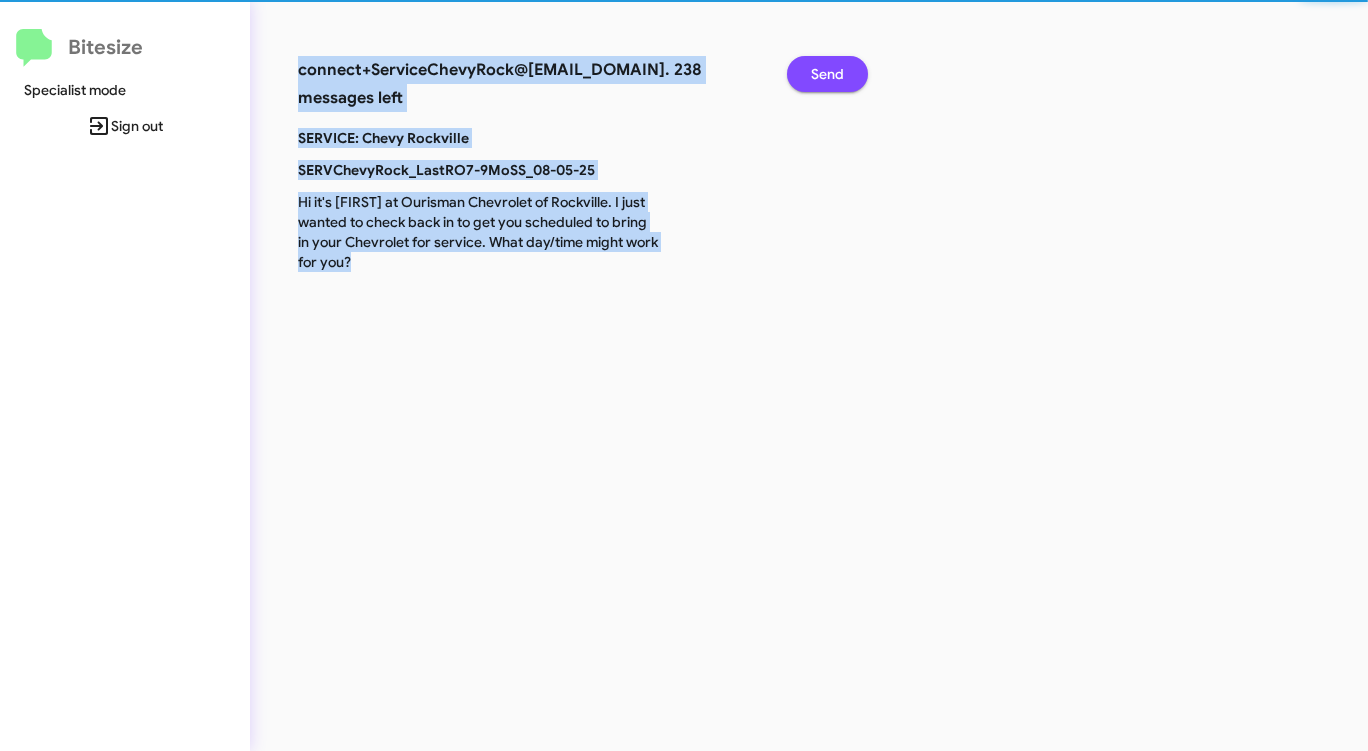 click on "Send" 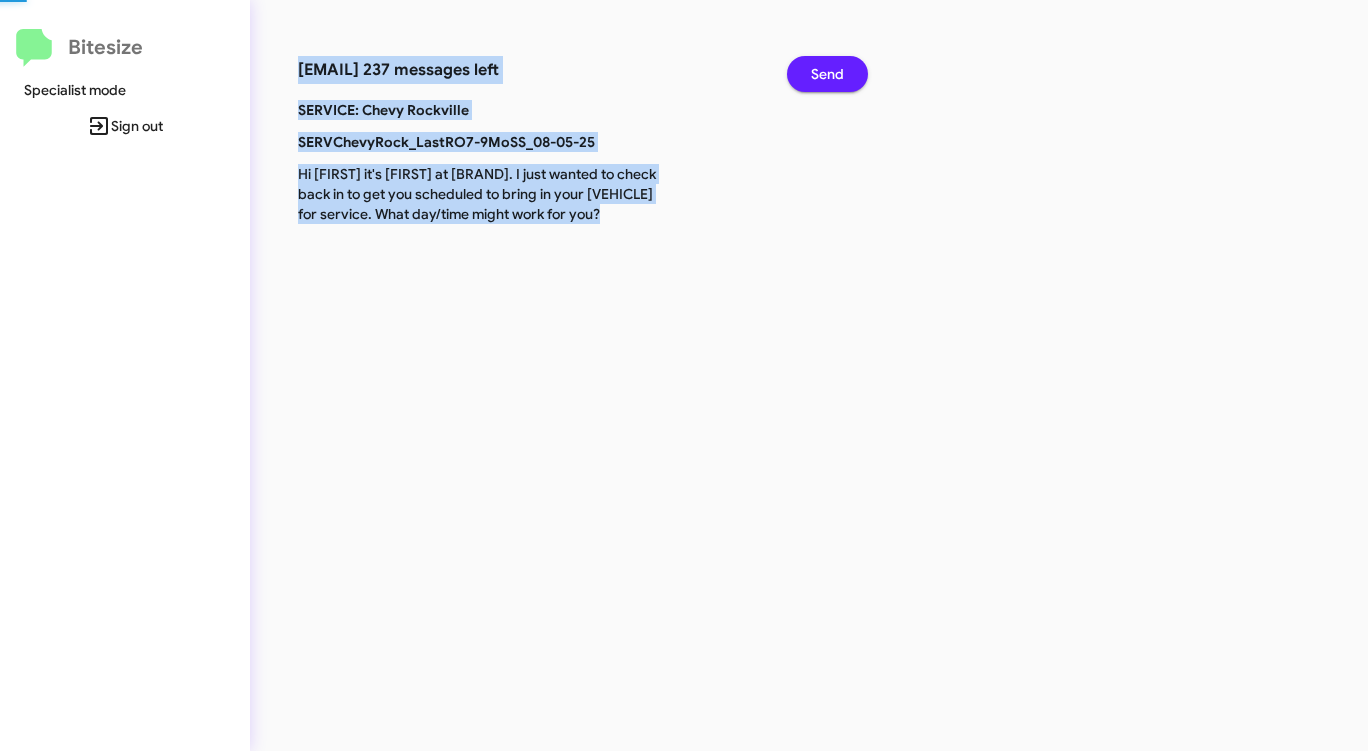 click on "Send" 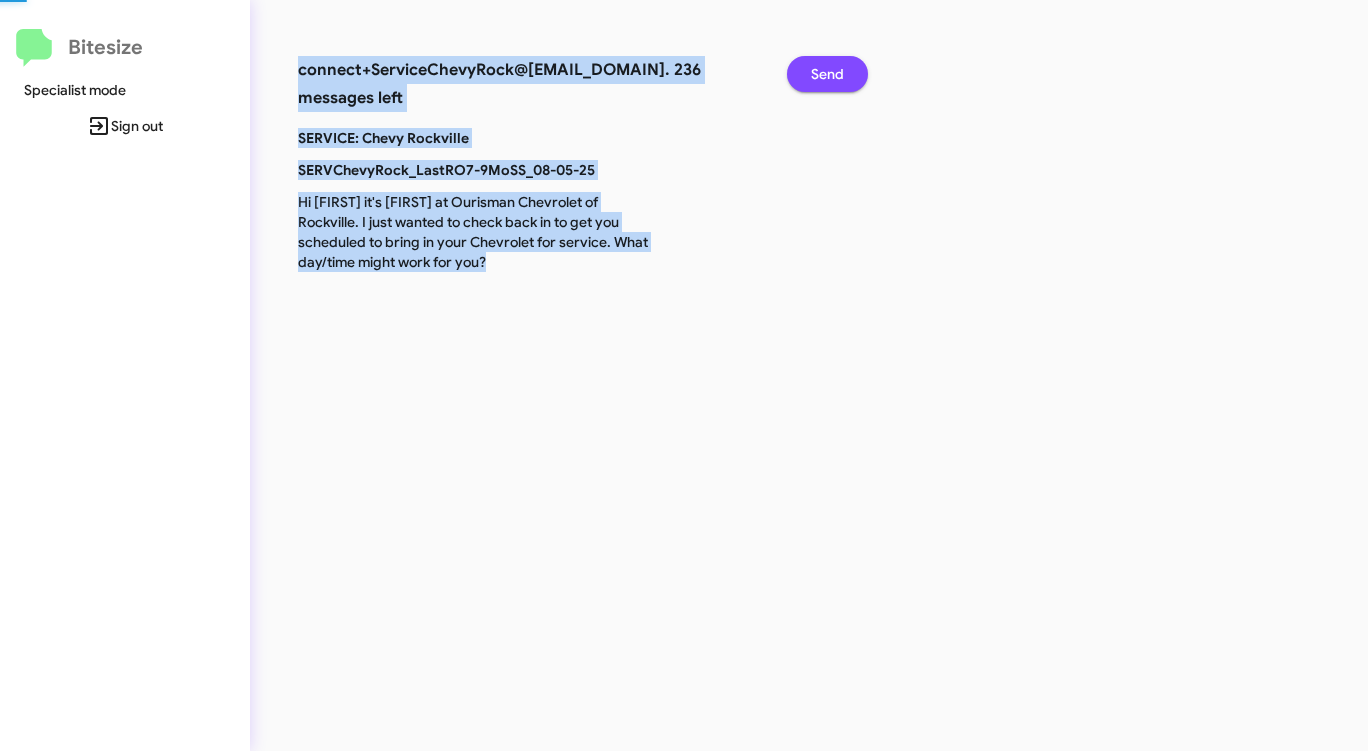 click on "Send" 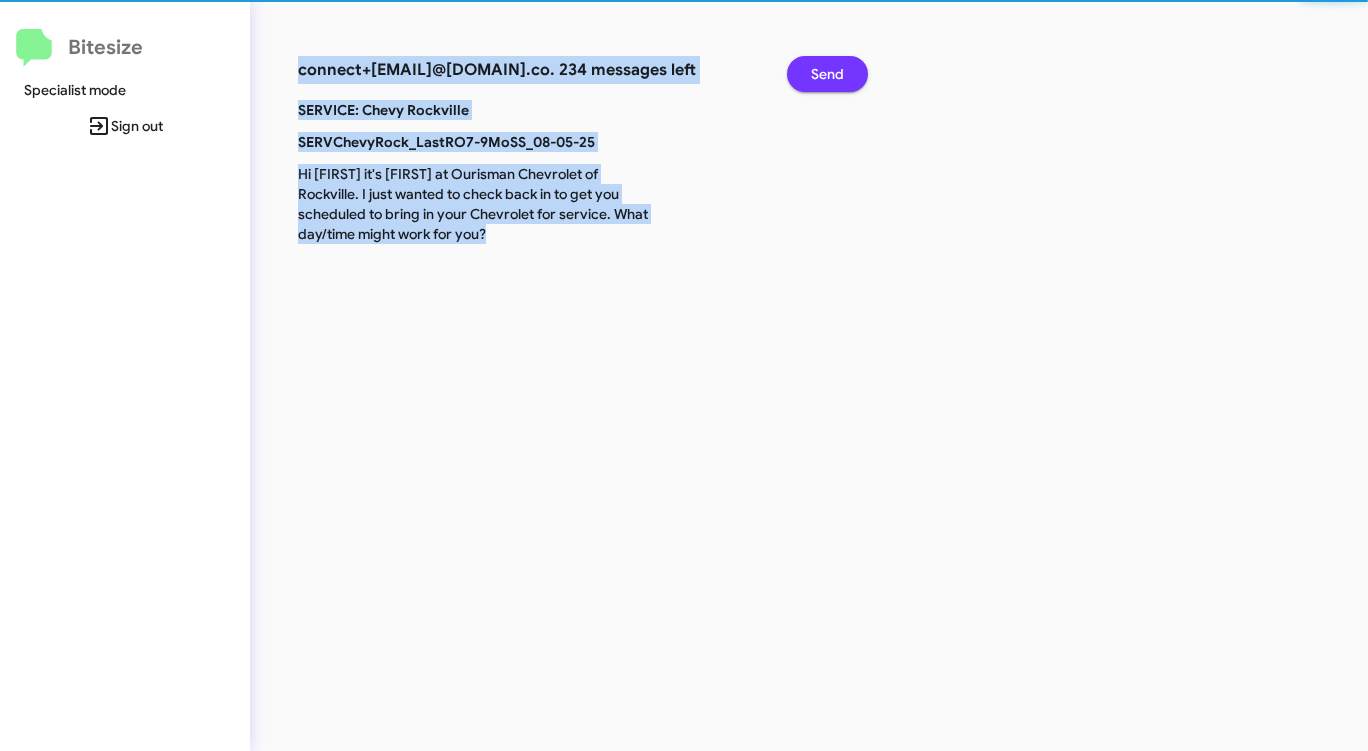click on "Send" 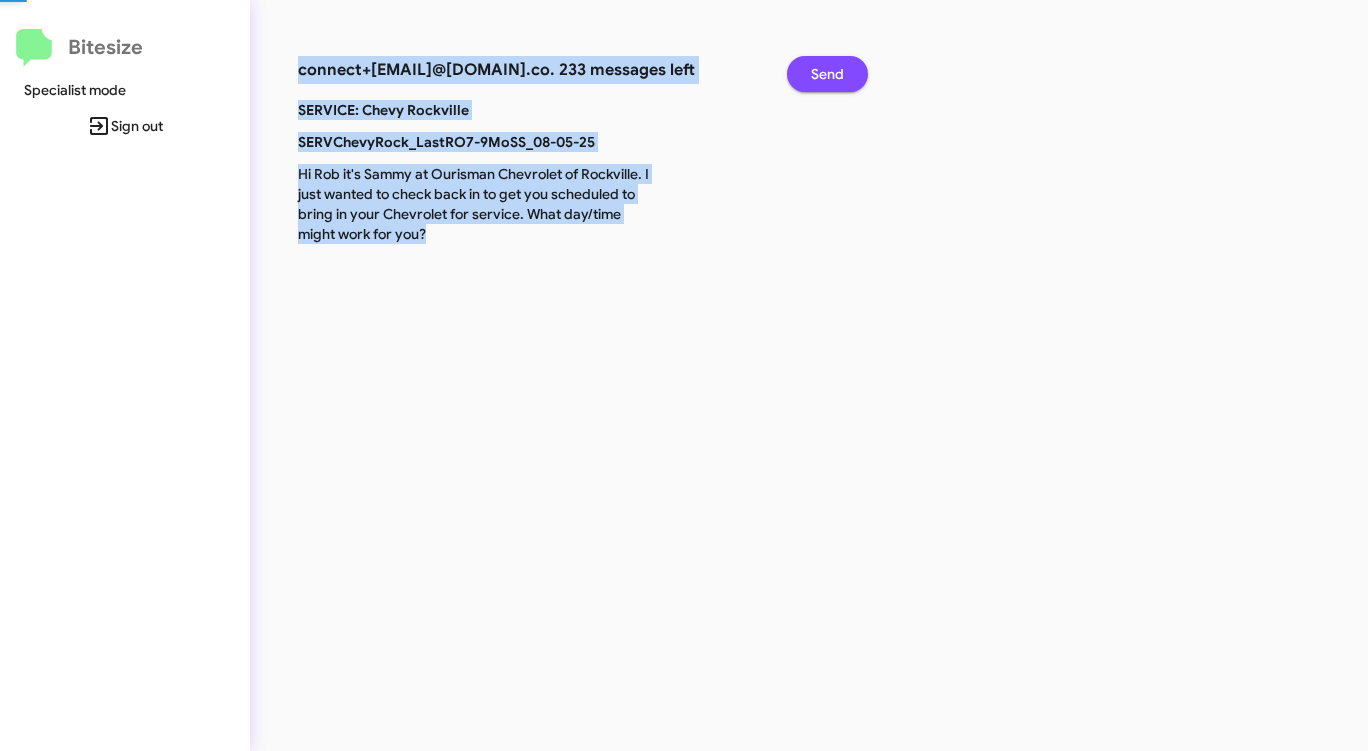 click on "Send" 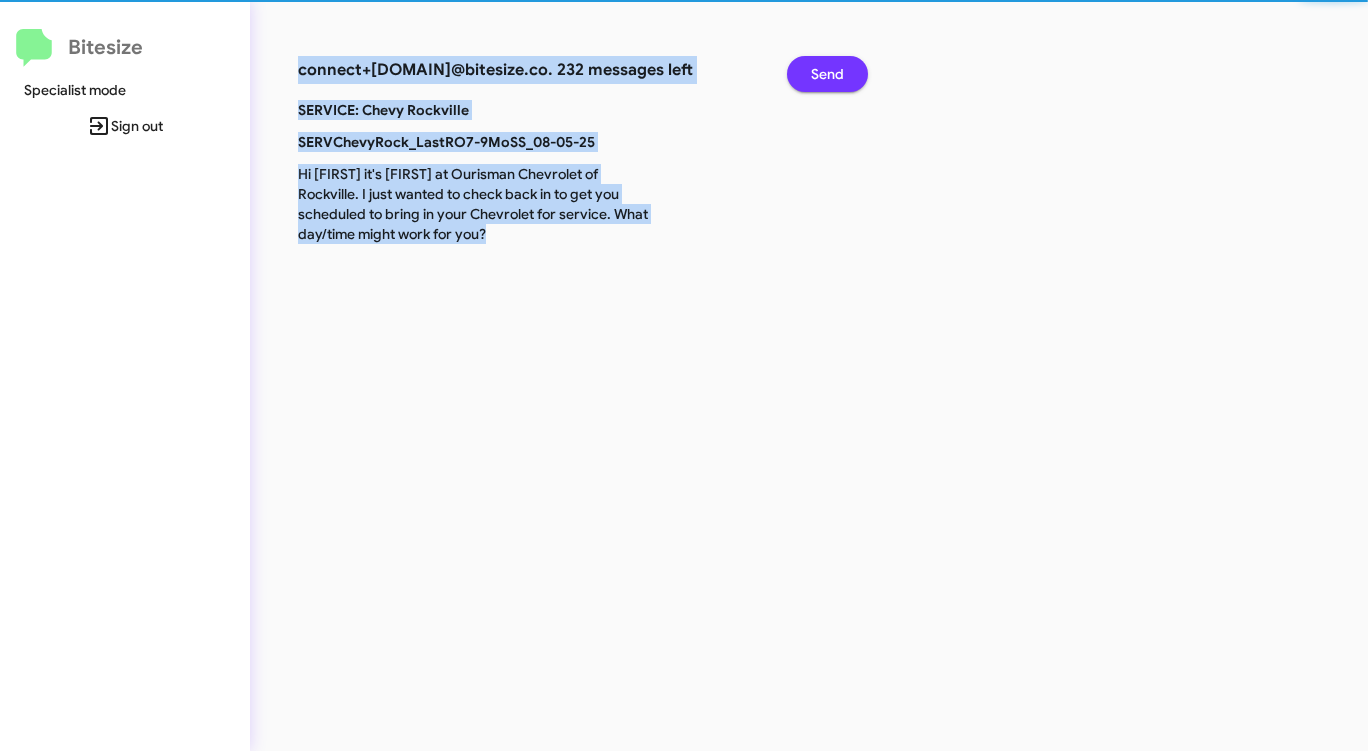 click on "Send" 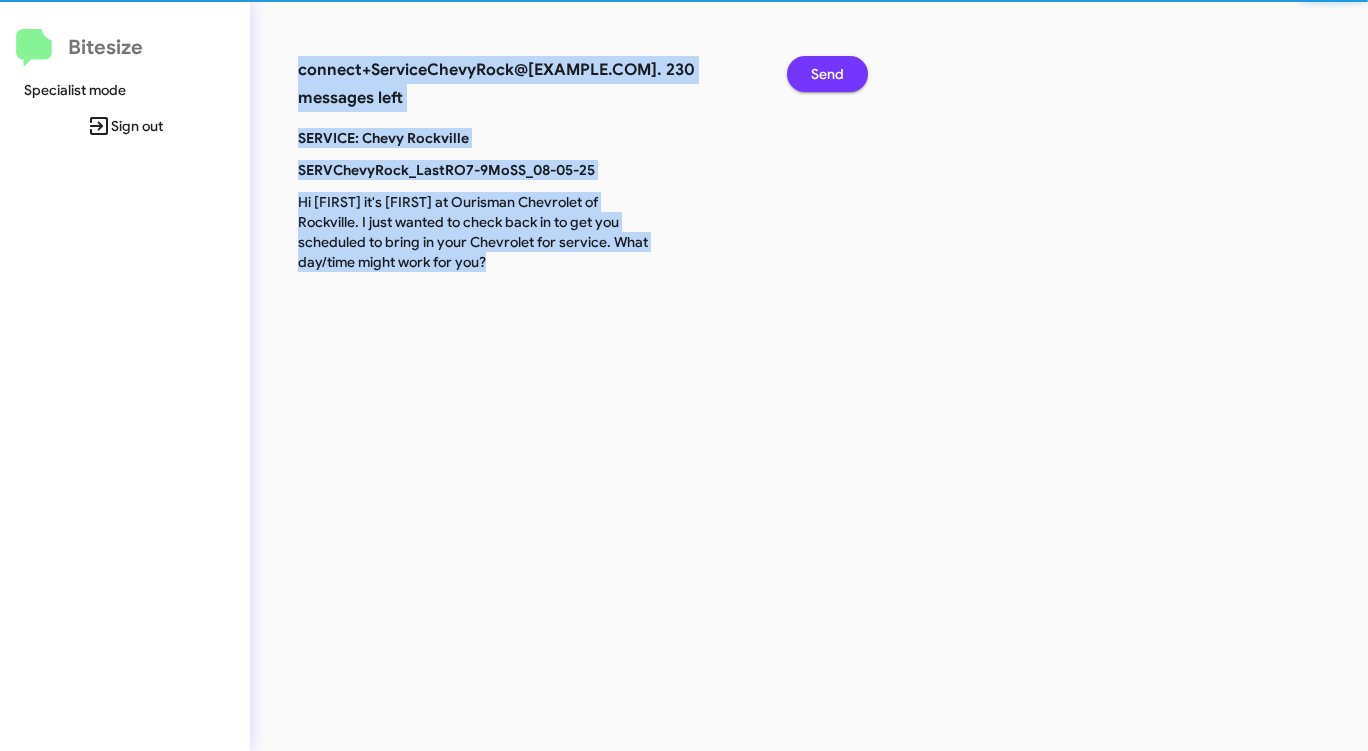 click on "Send" 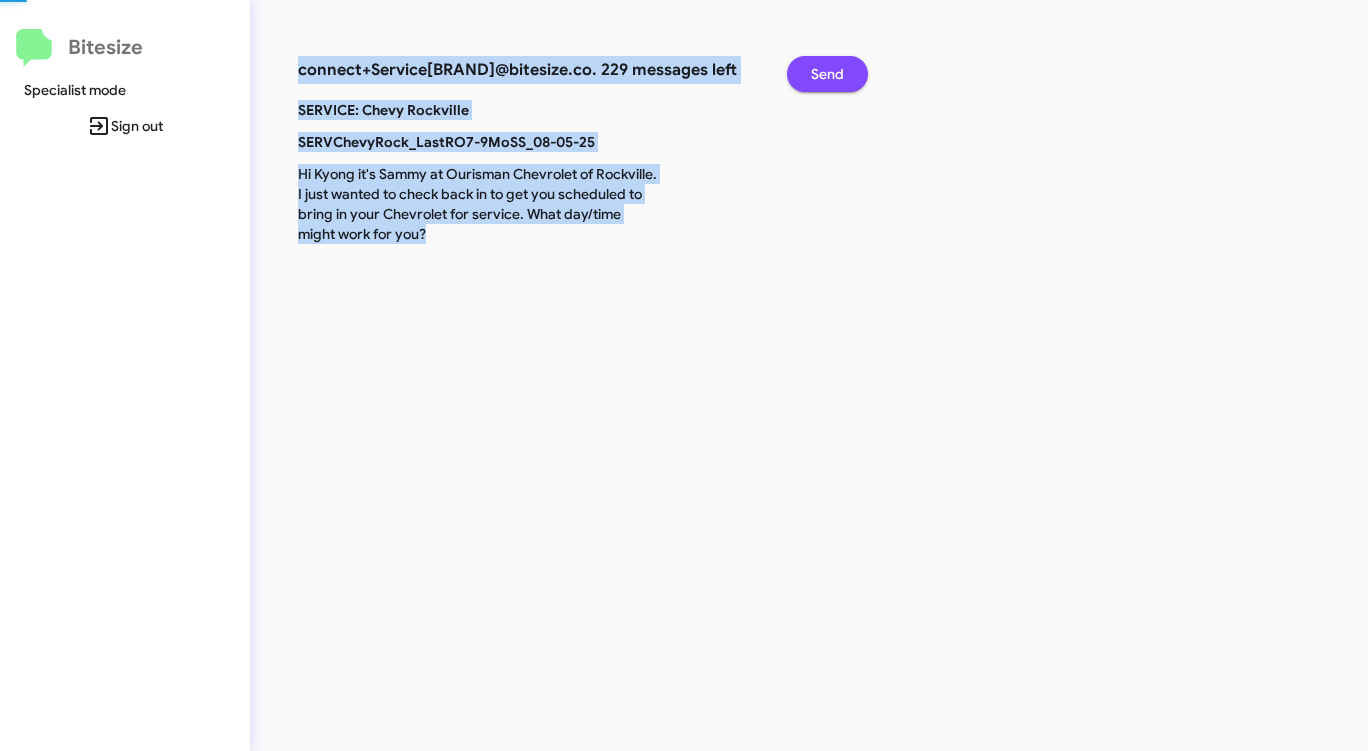 click on "Send" 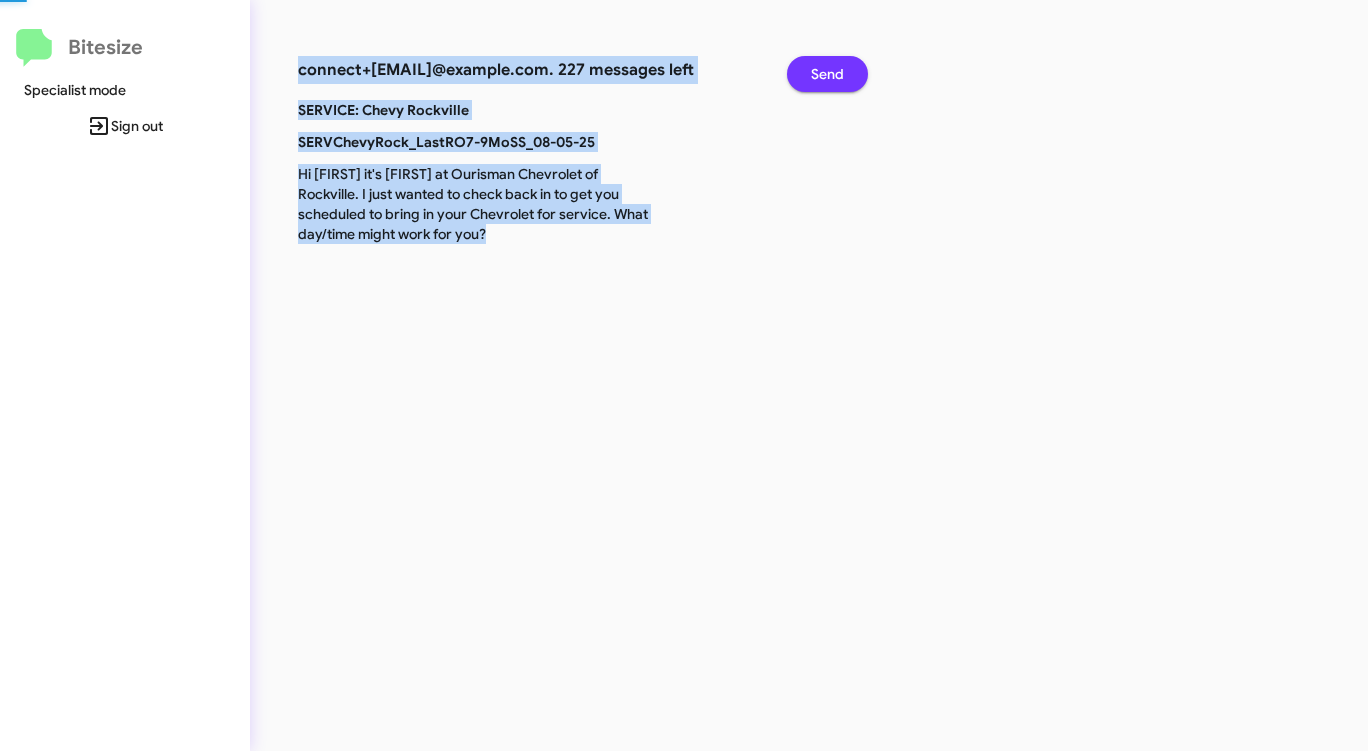 click on "Send" 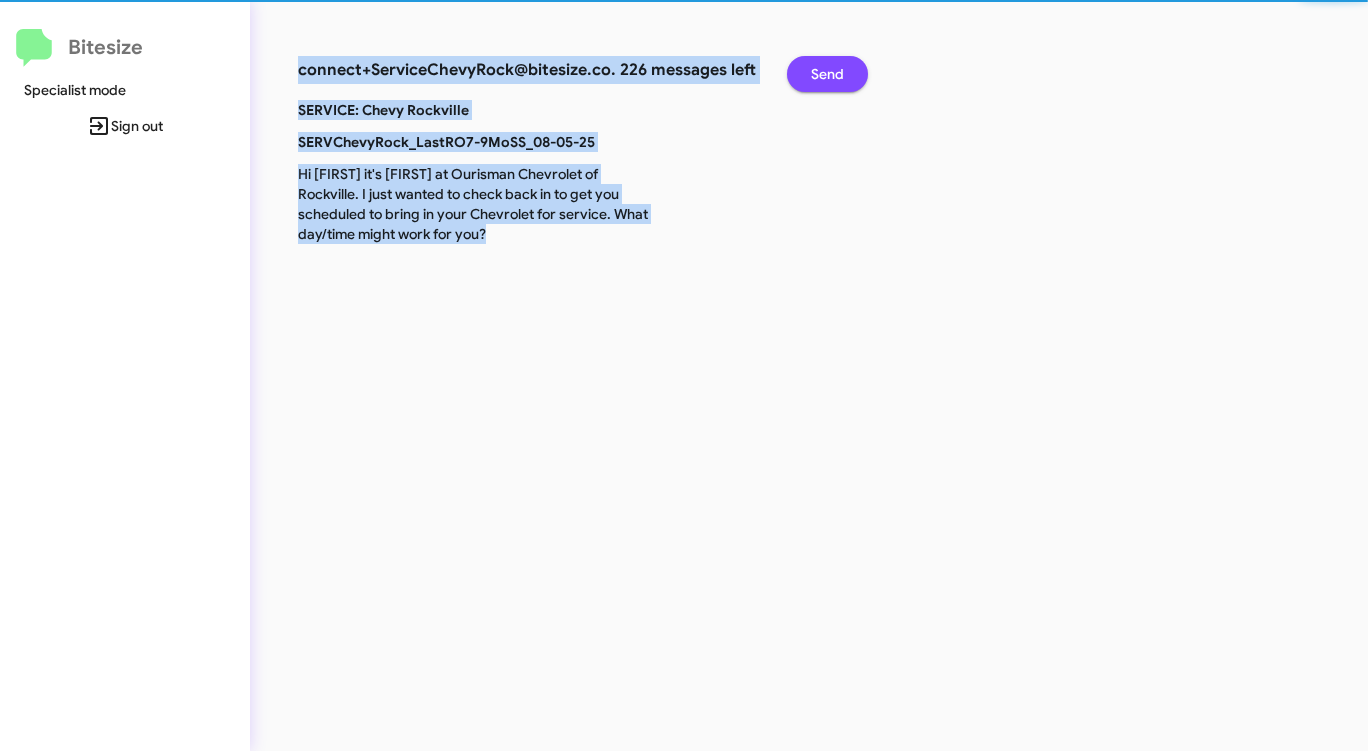 click on "Send" 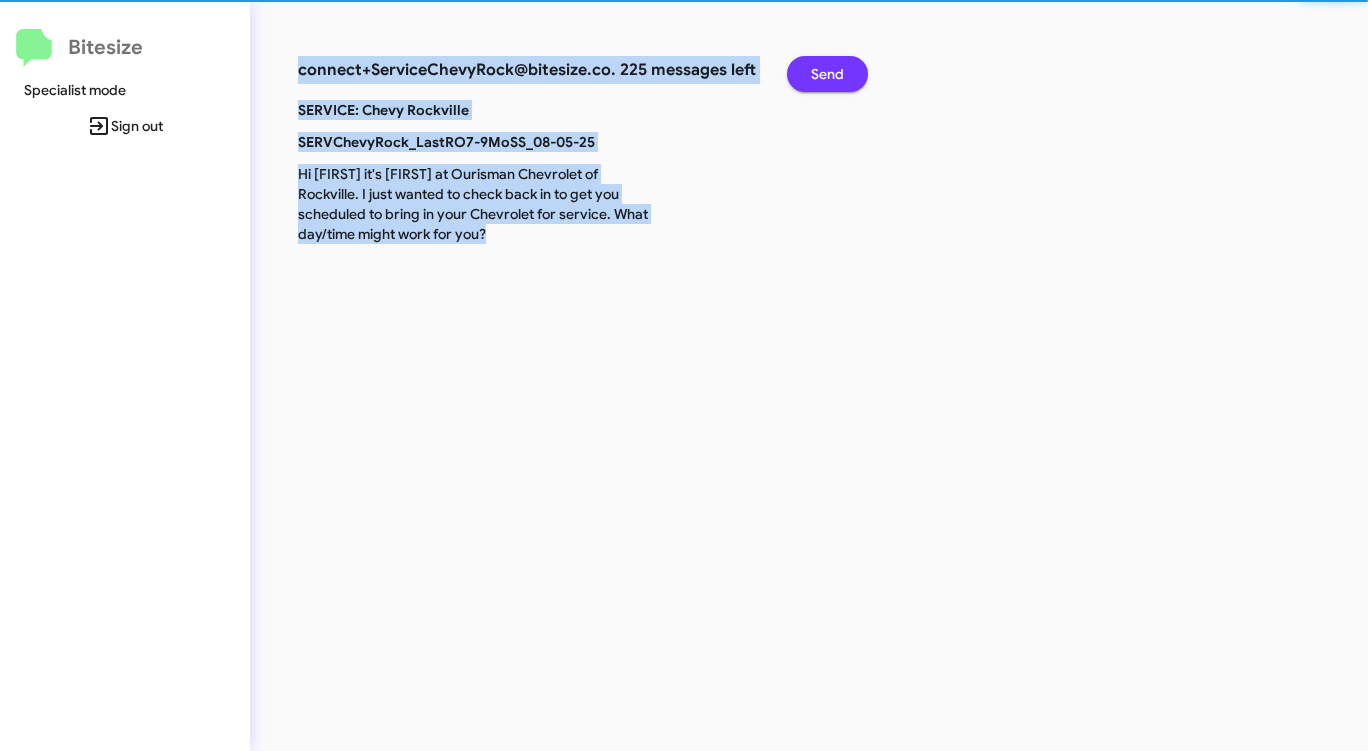 click on "Send" 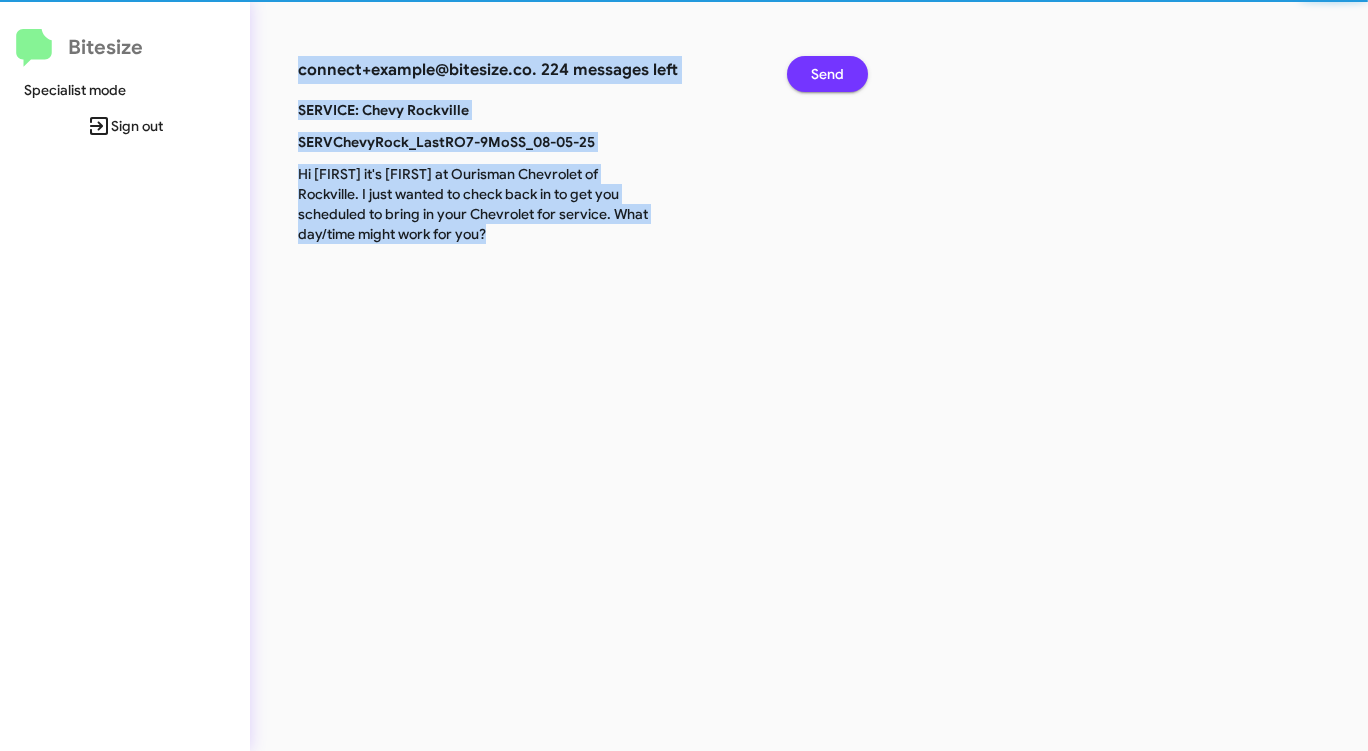 click on "Send" 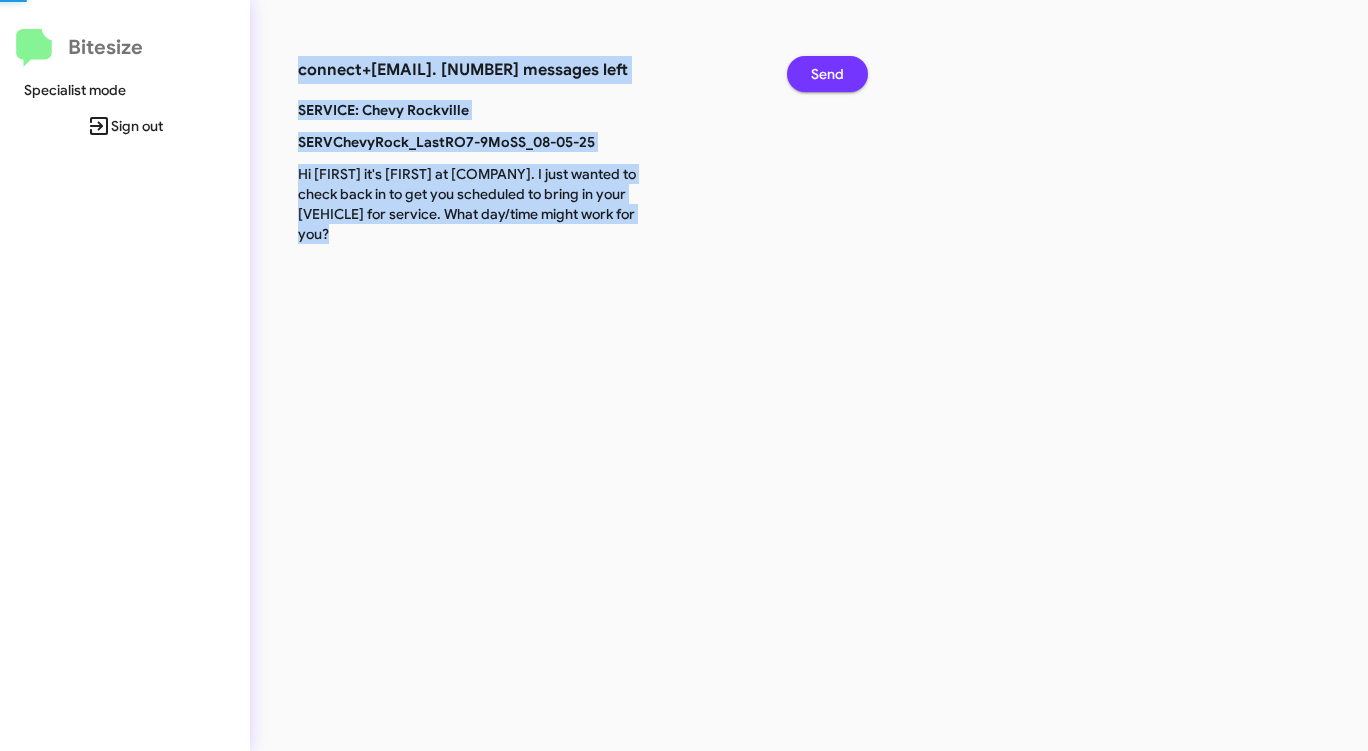 click on "Send" 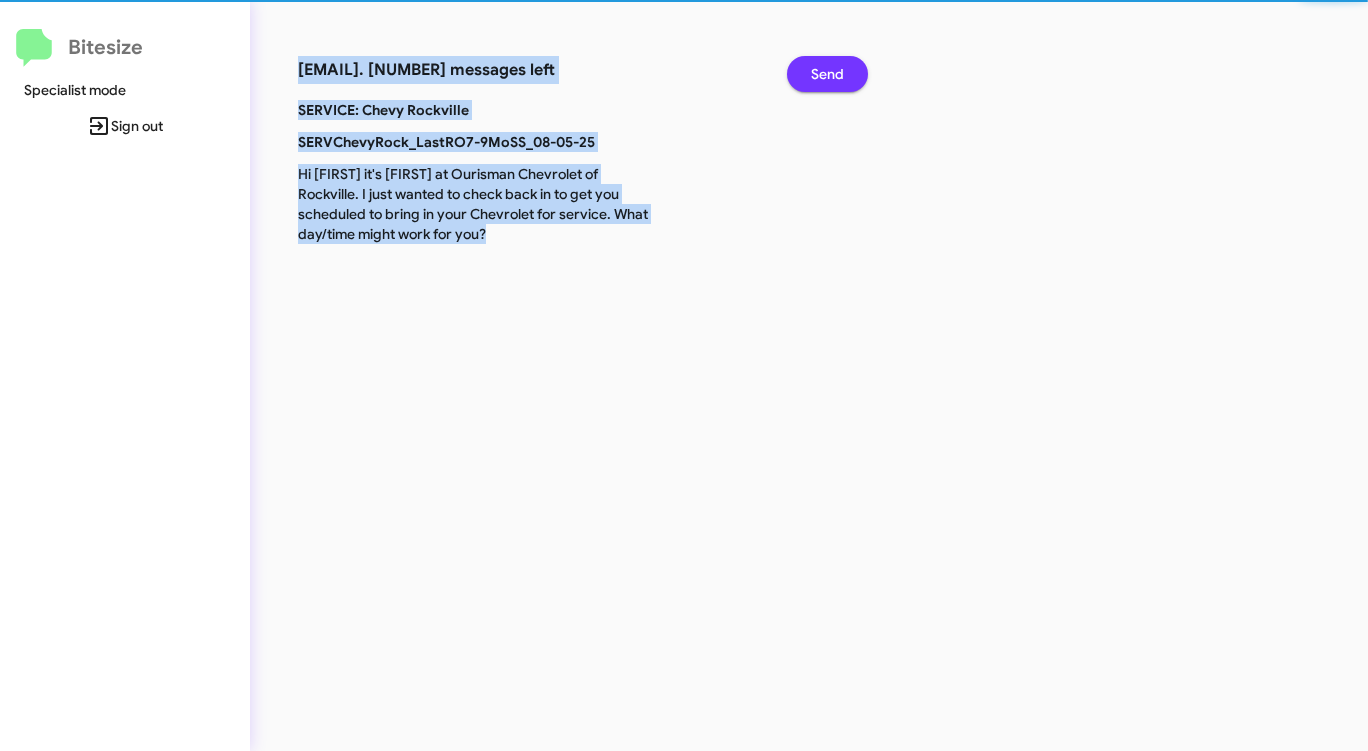 click on "Send" 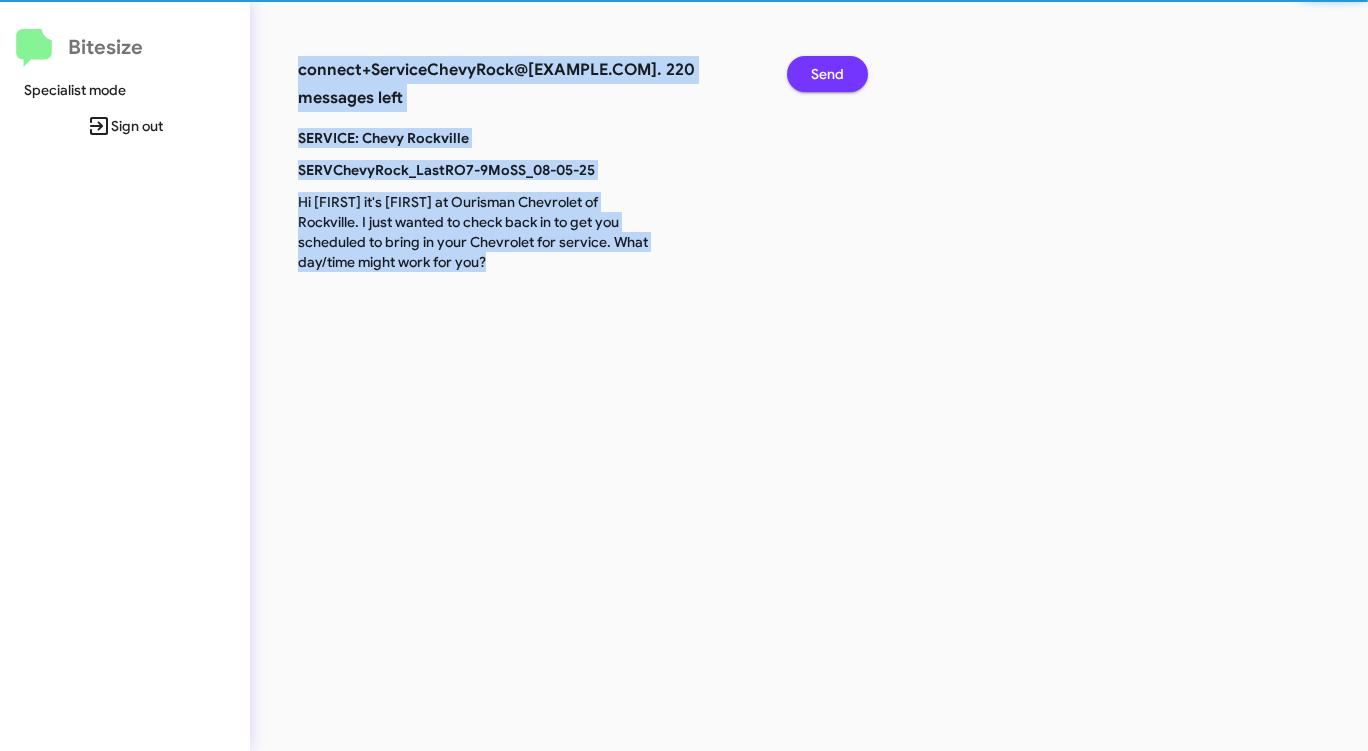 click on "Send" 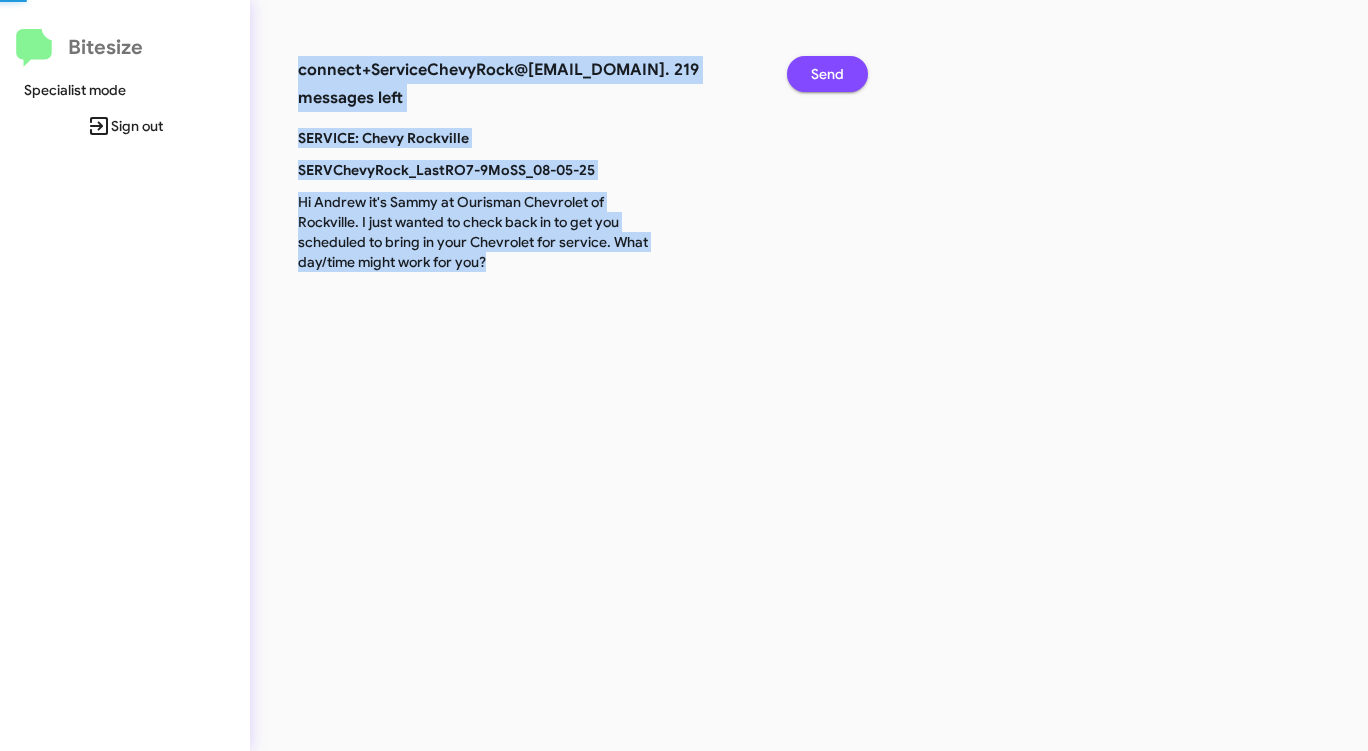 click on "Send" 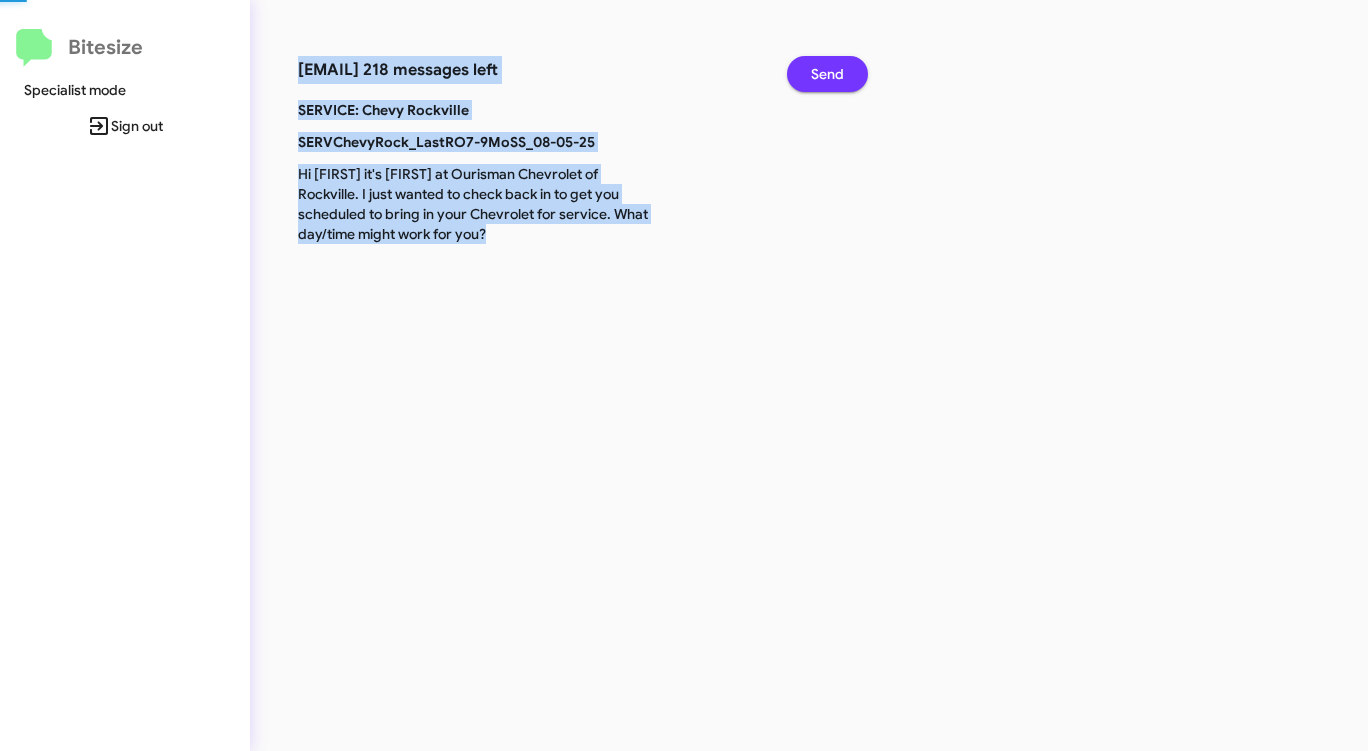 click on "Send" 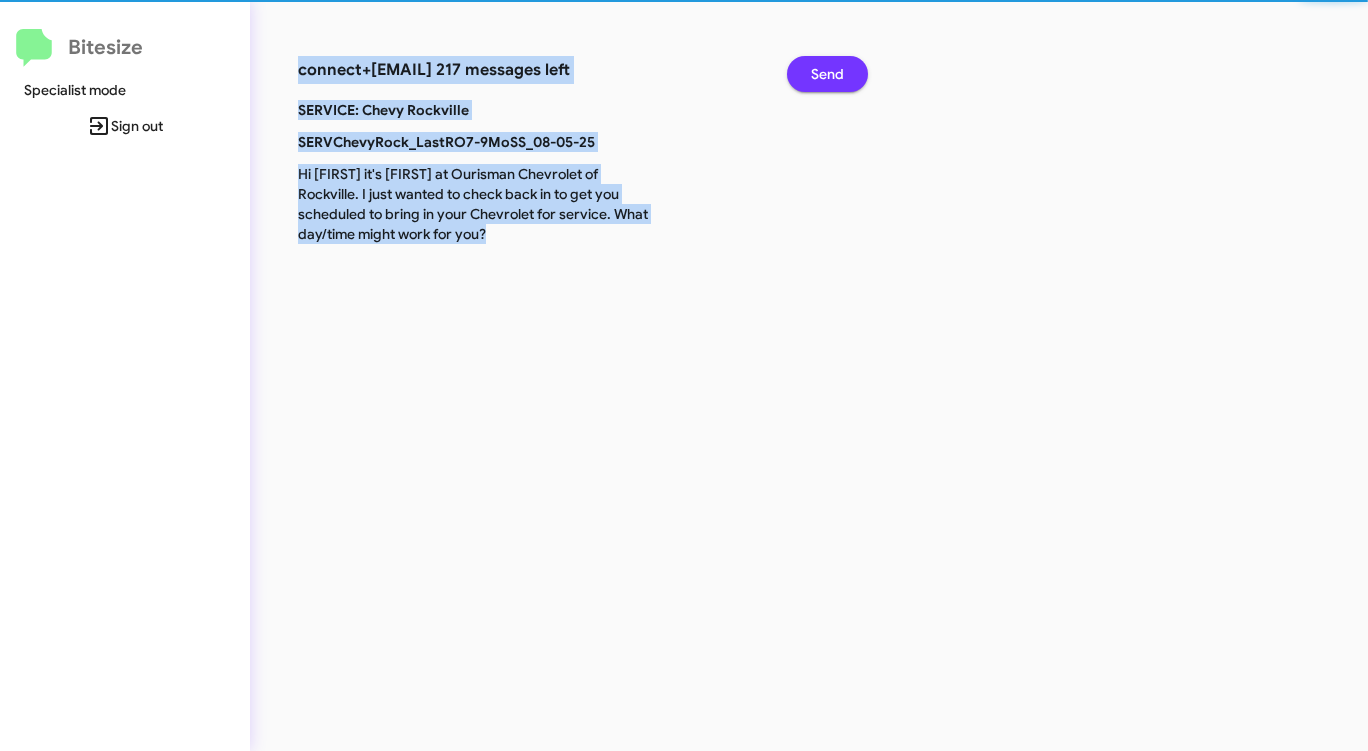 click on "Send" 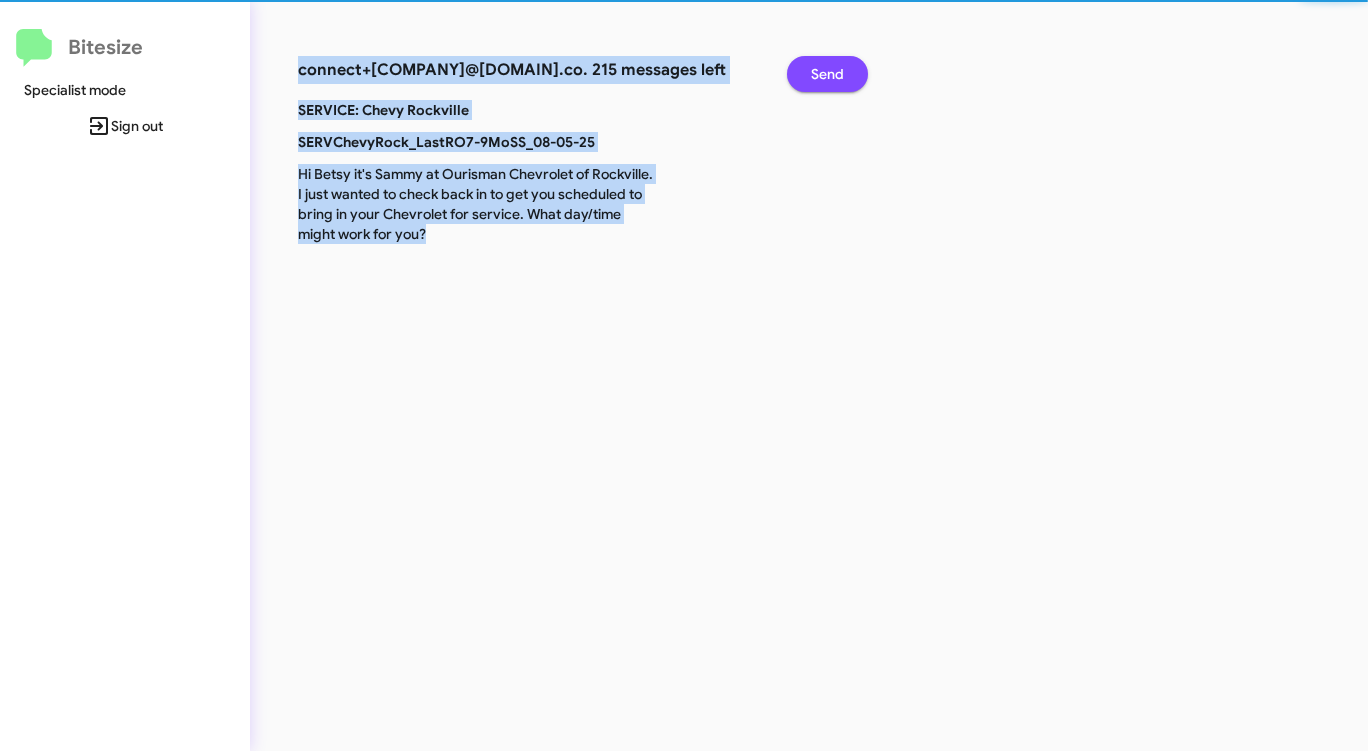 click on "Send" 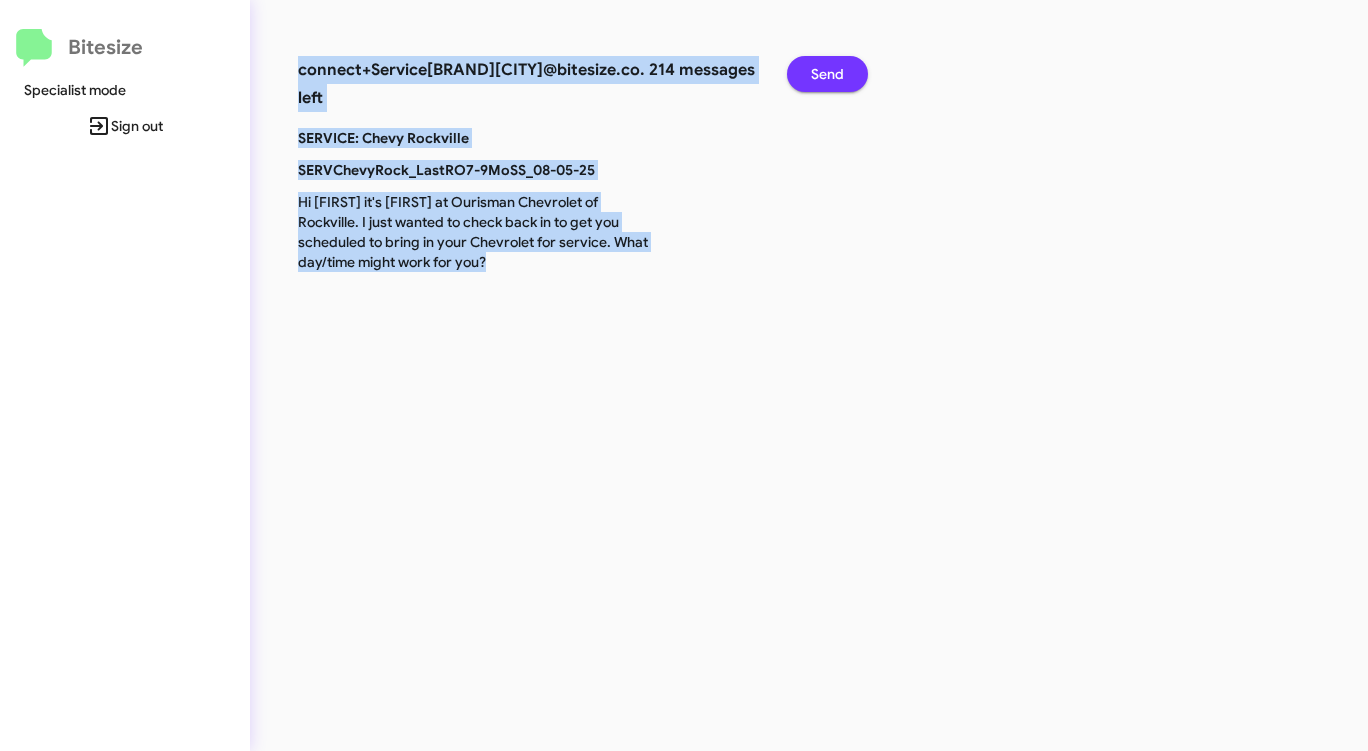 click on "Send" 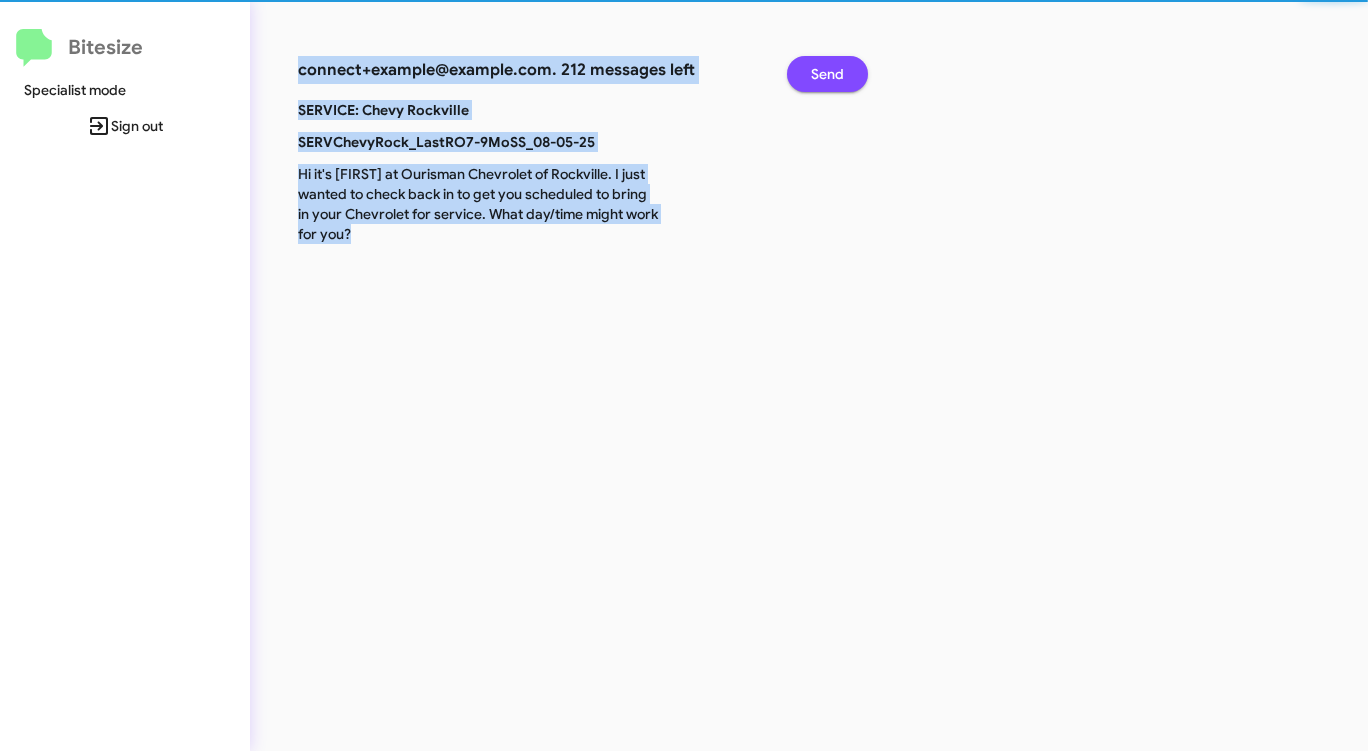 click on "Send" 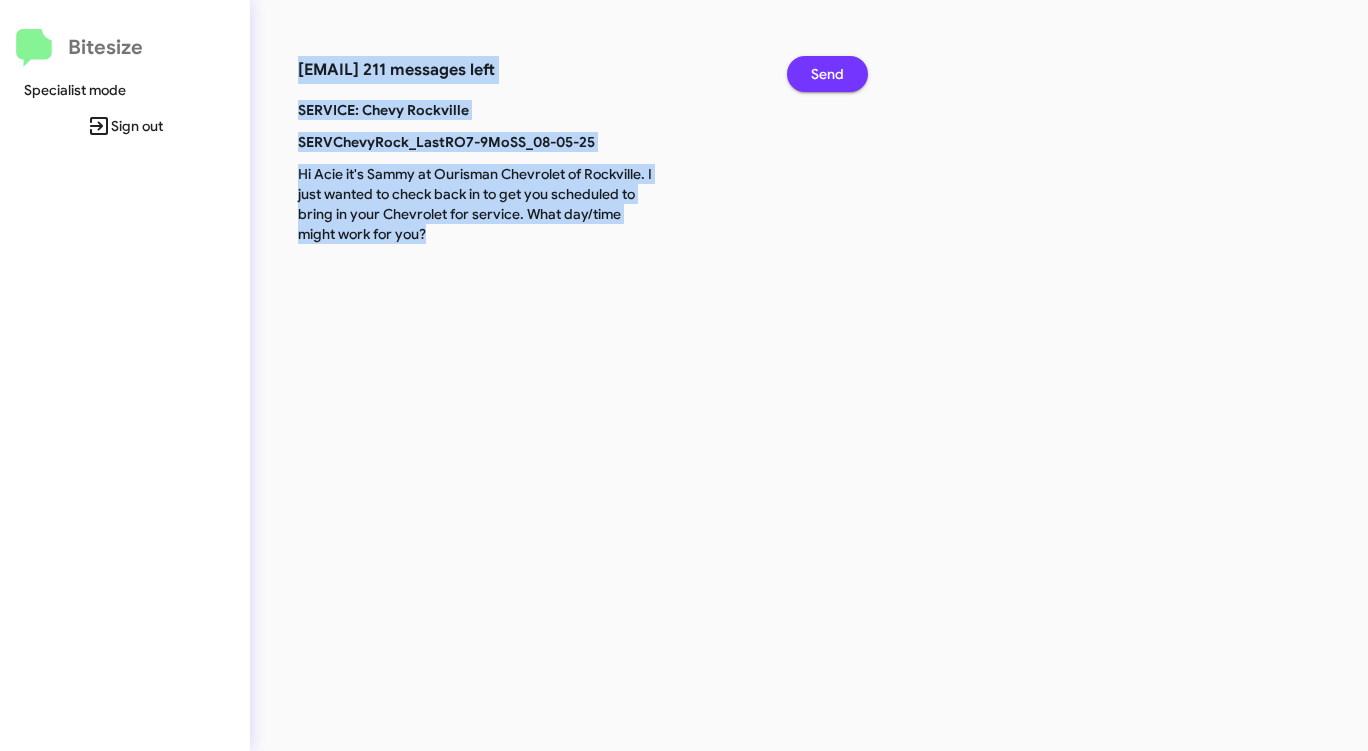 click on "Send" 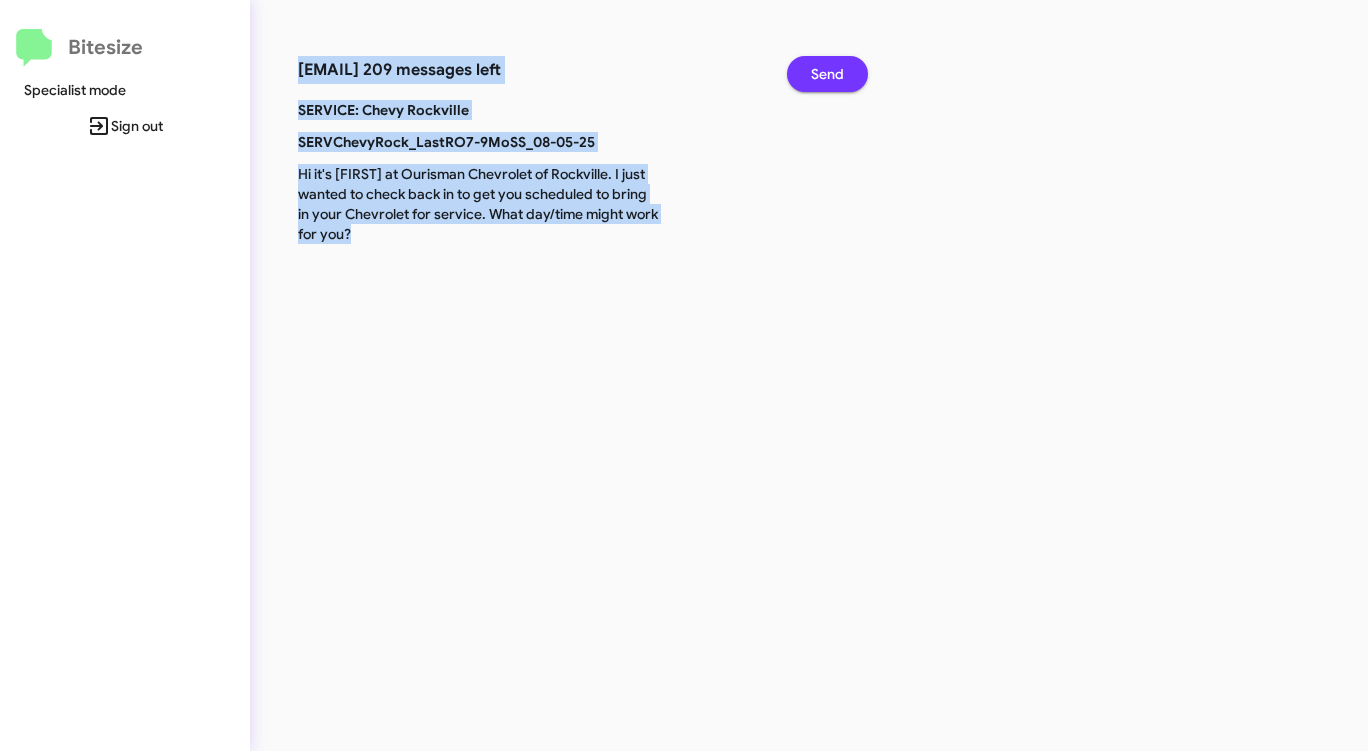 click on "Send" 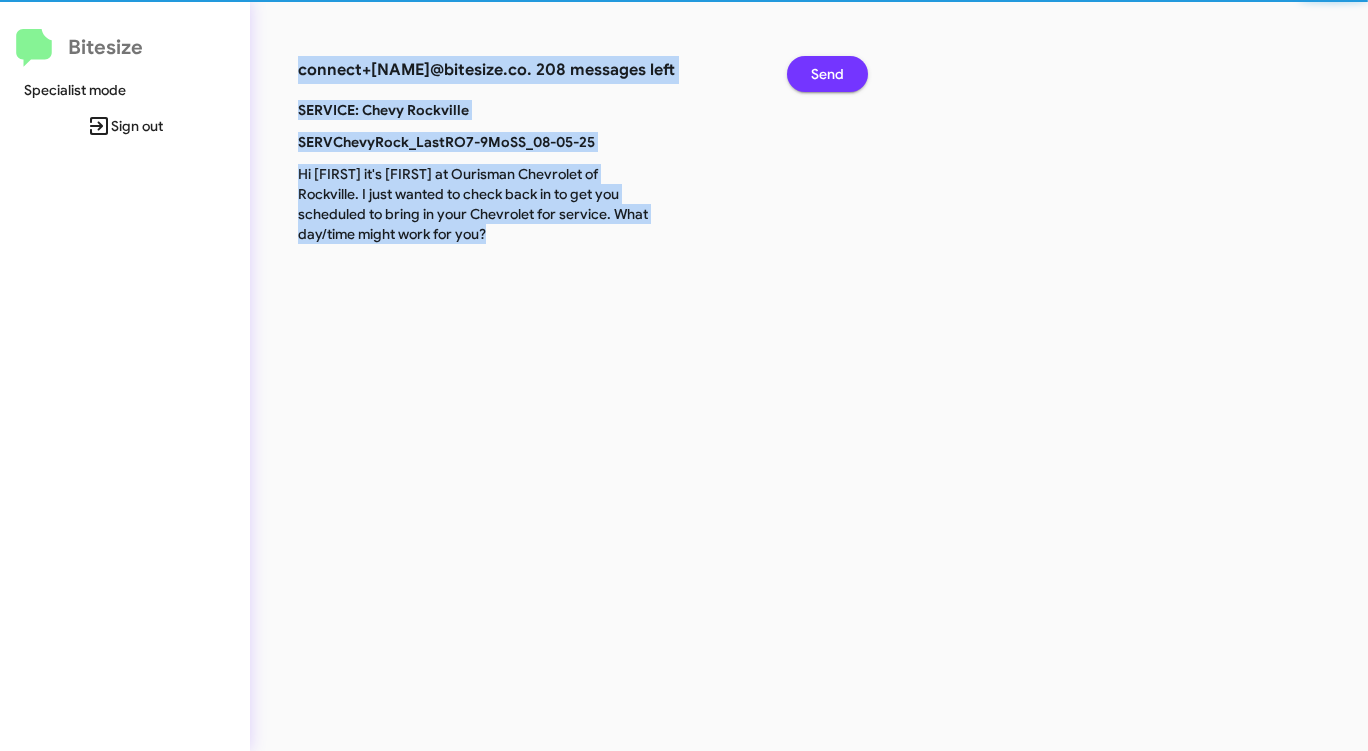 click on "Send" 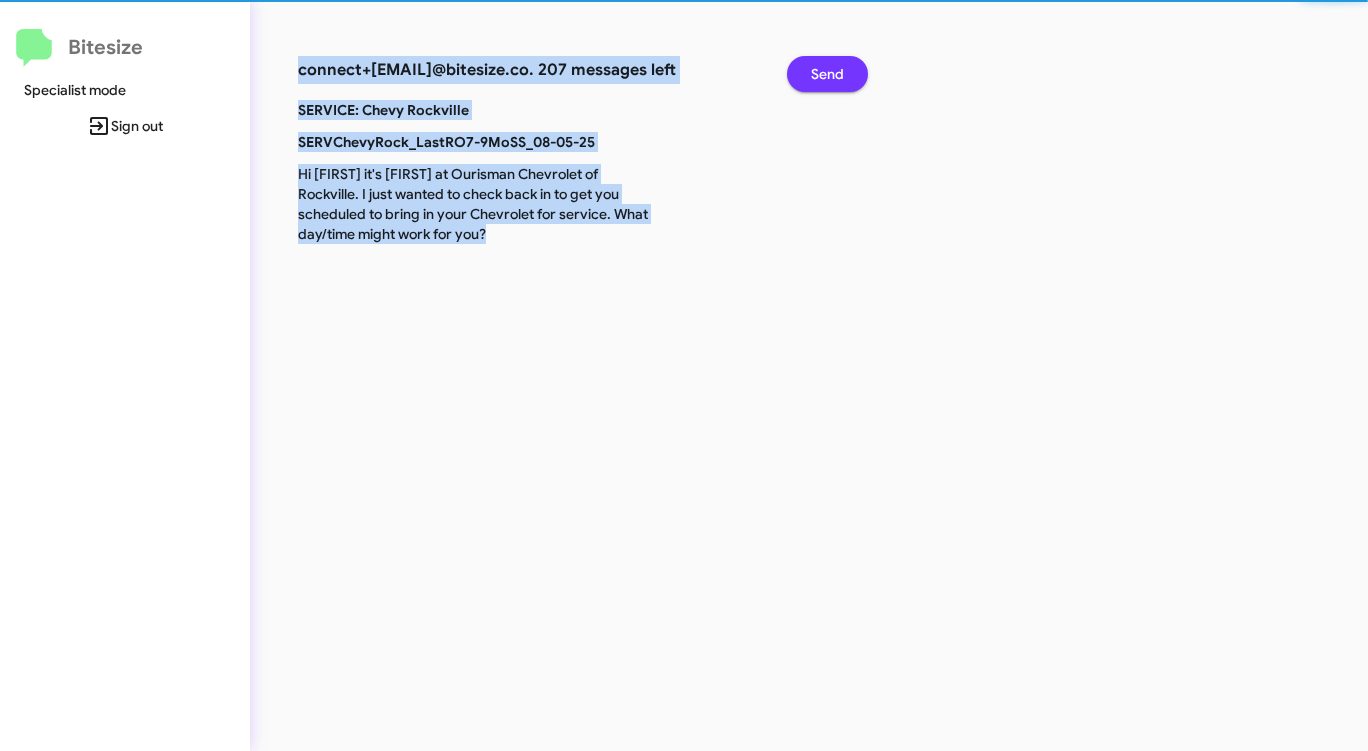 click on "Send" 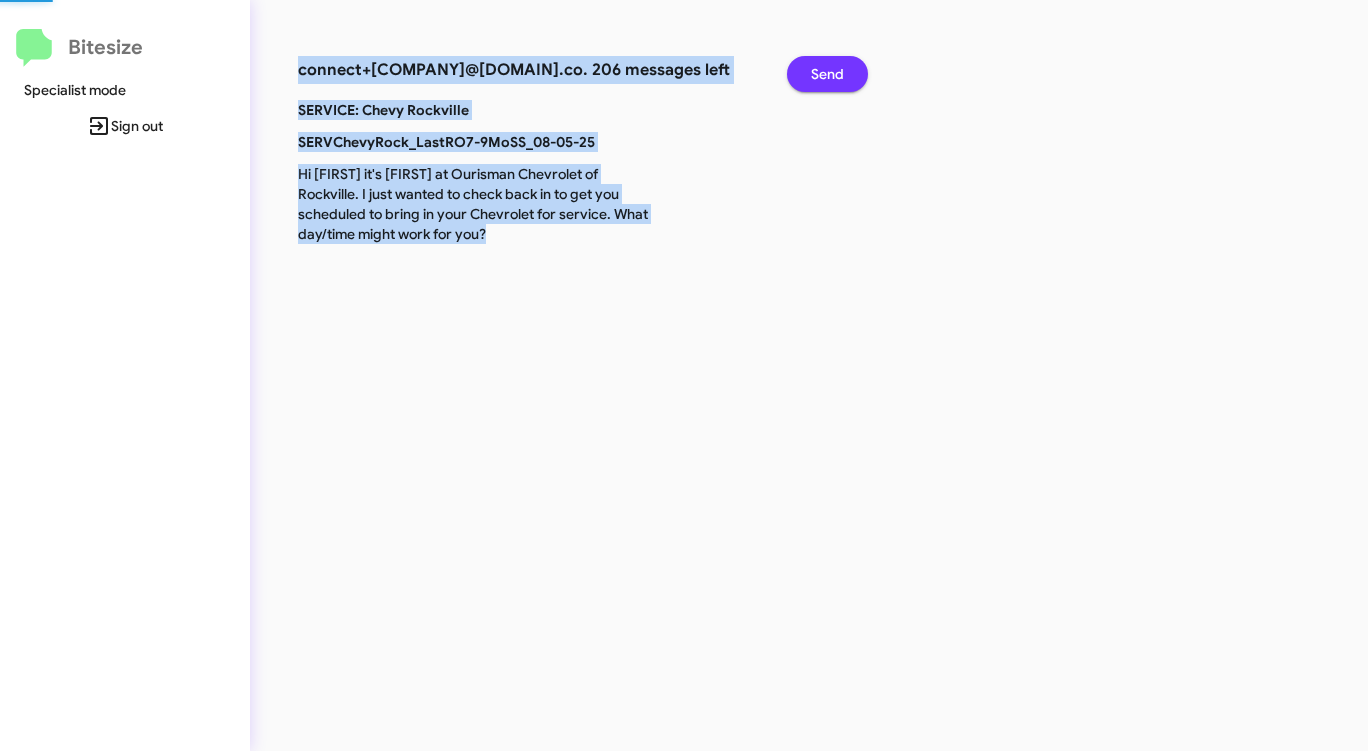 click on "Send" 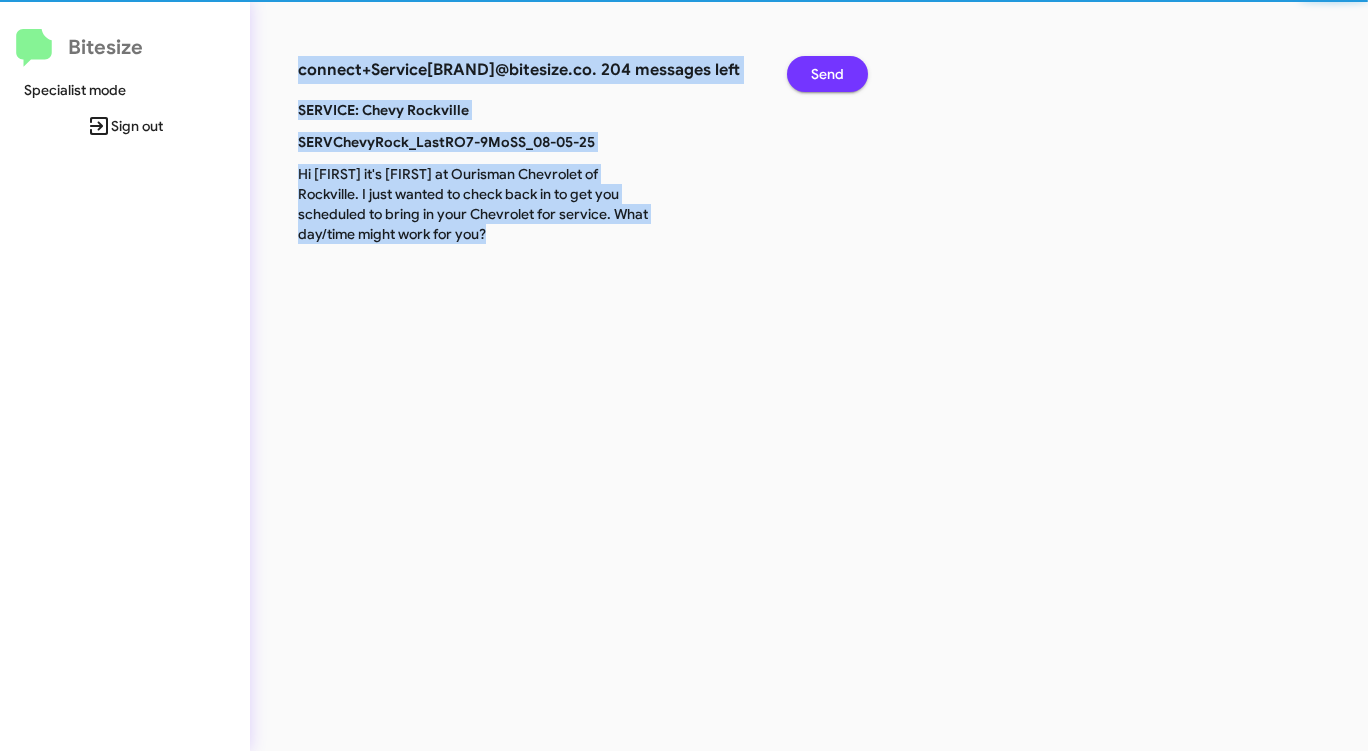 click on "Send" 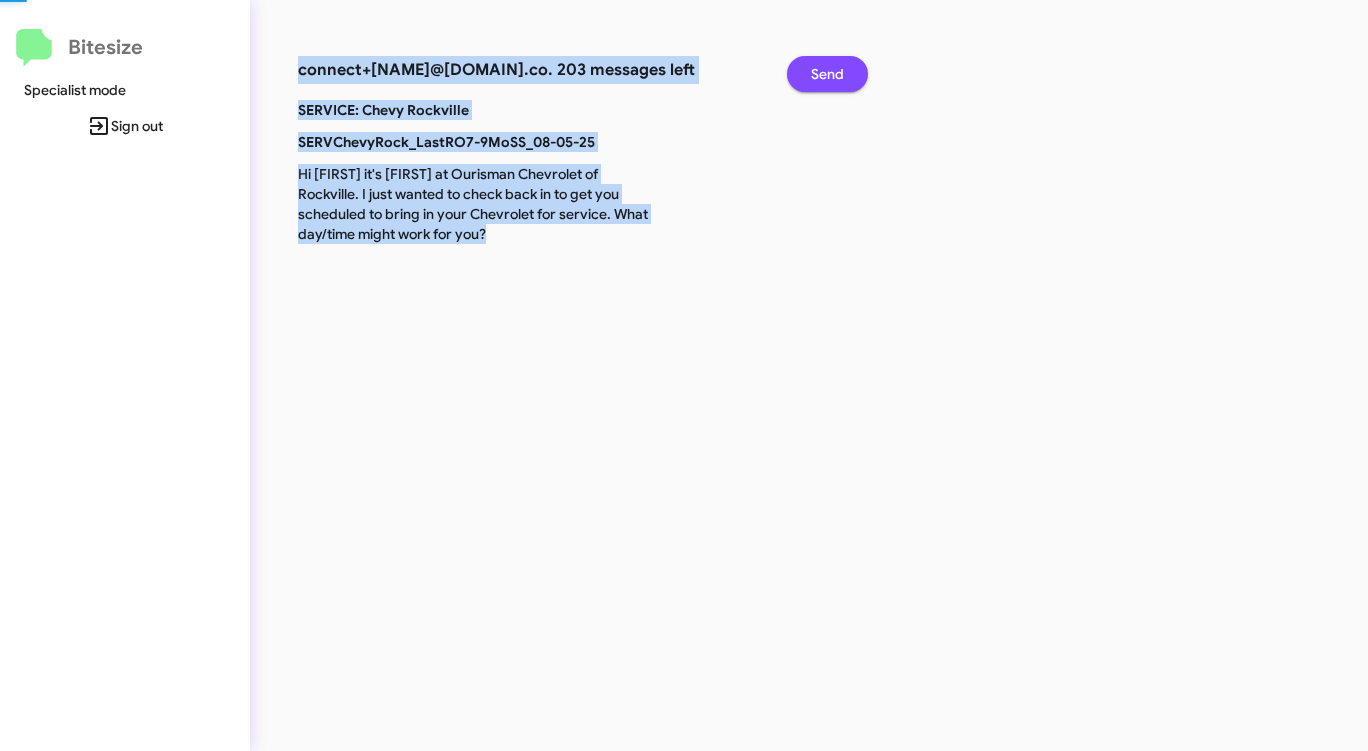 click on "Send" 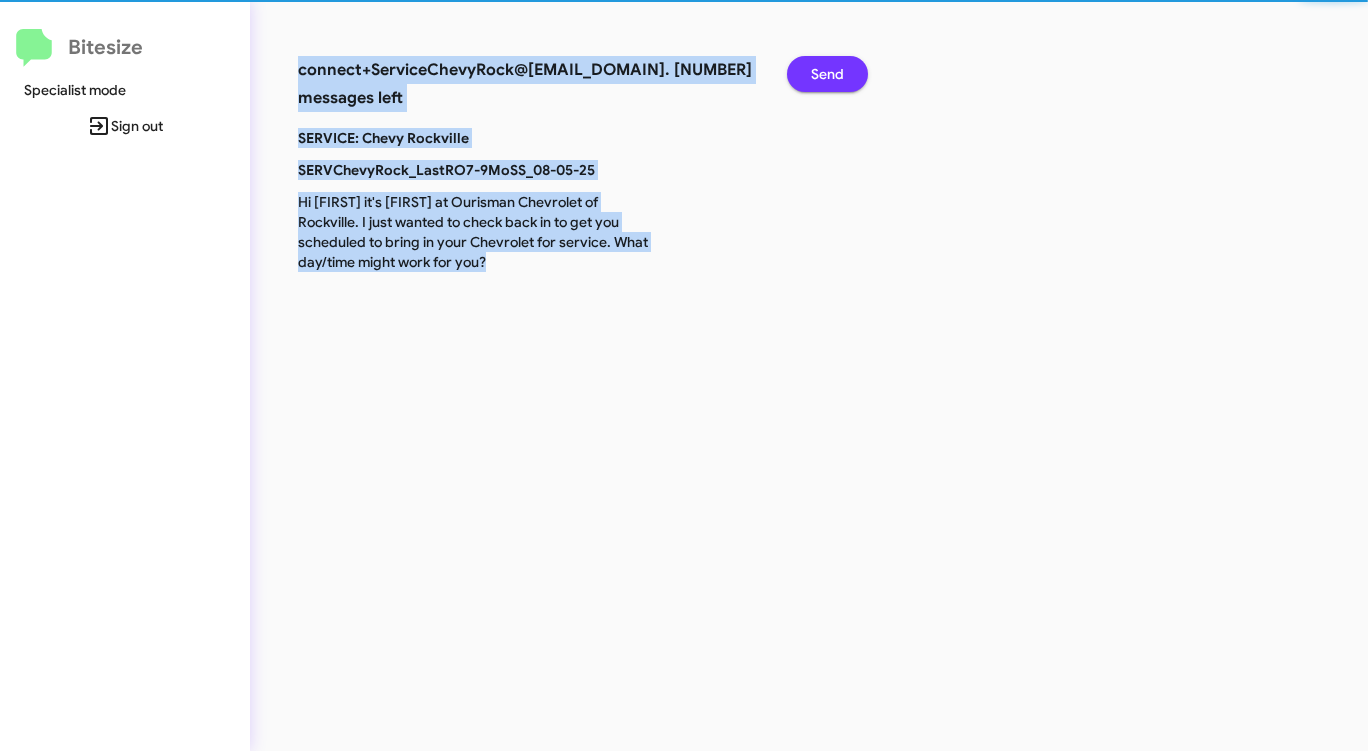 click on "Send" 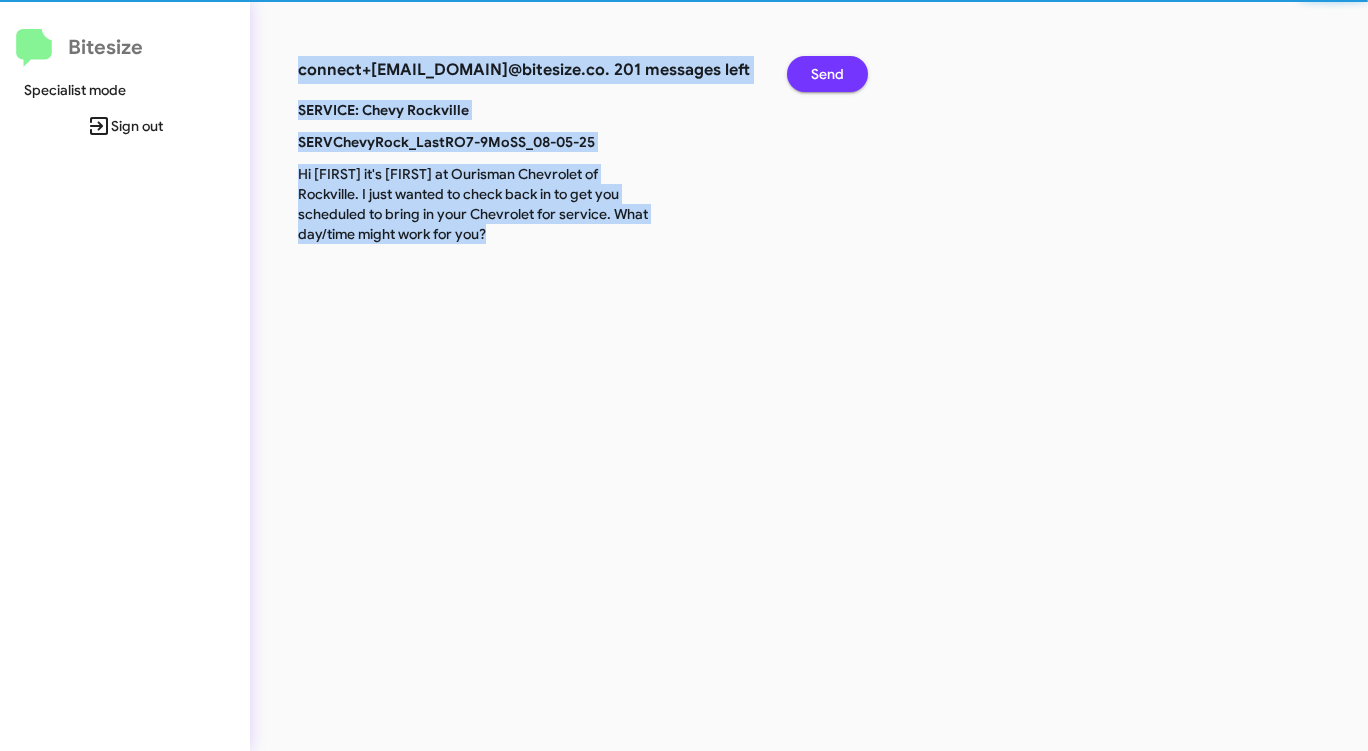 click on "Send" 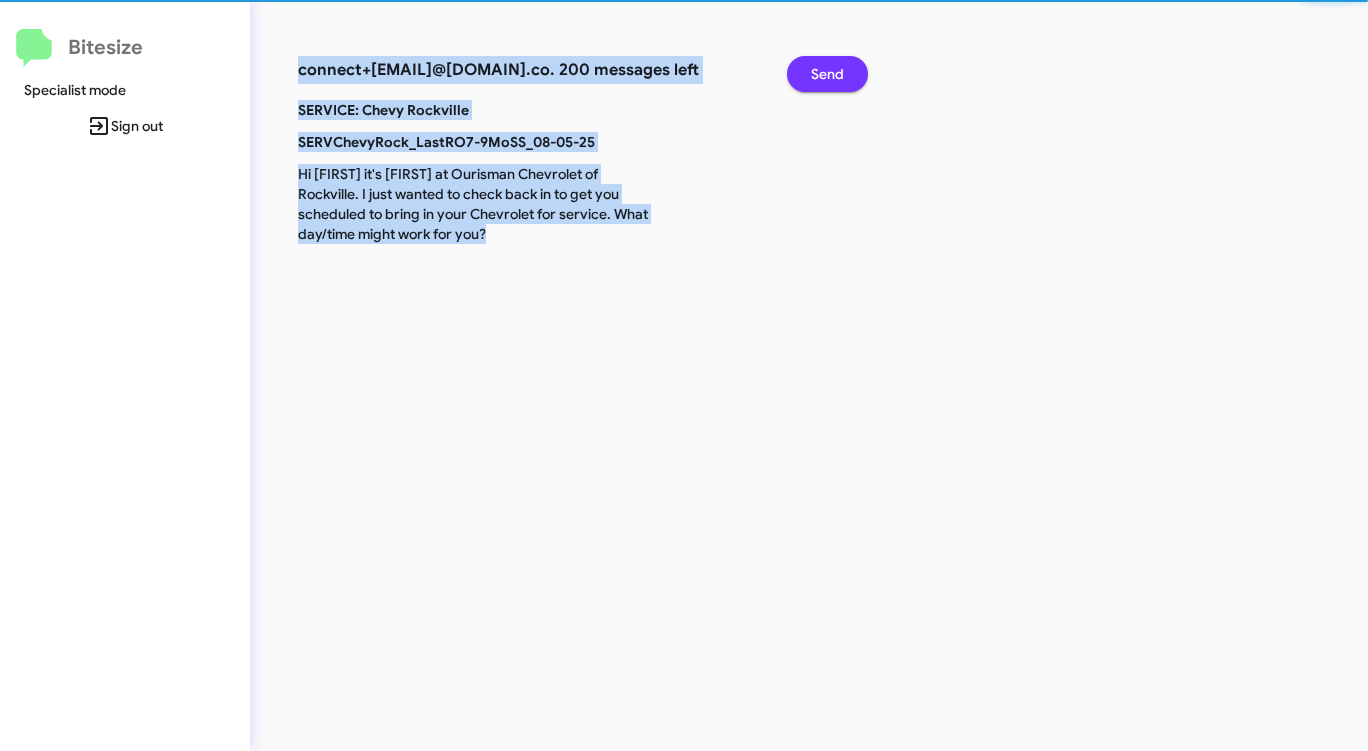 click on "Send" 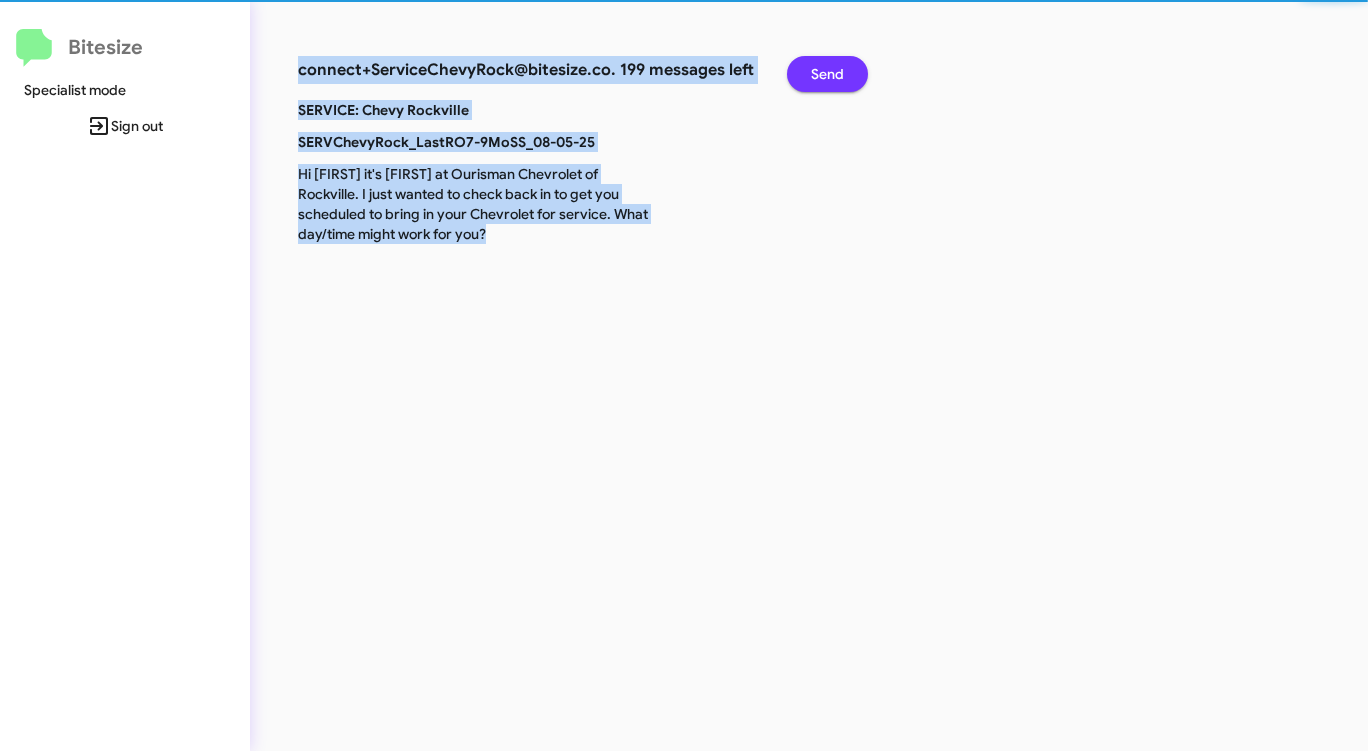 click on "Send" 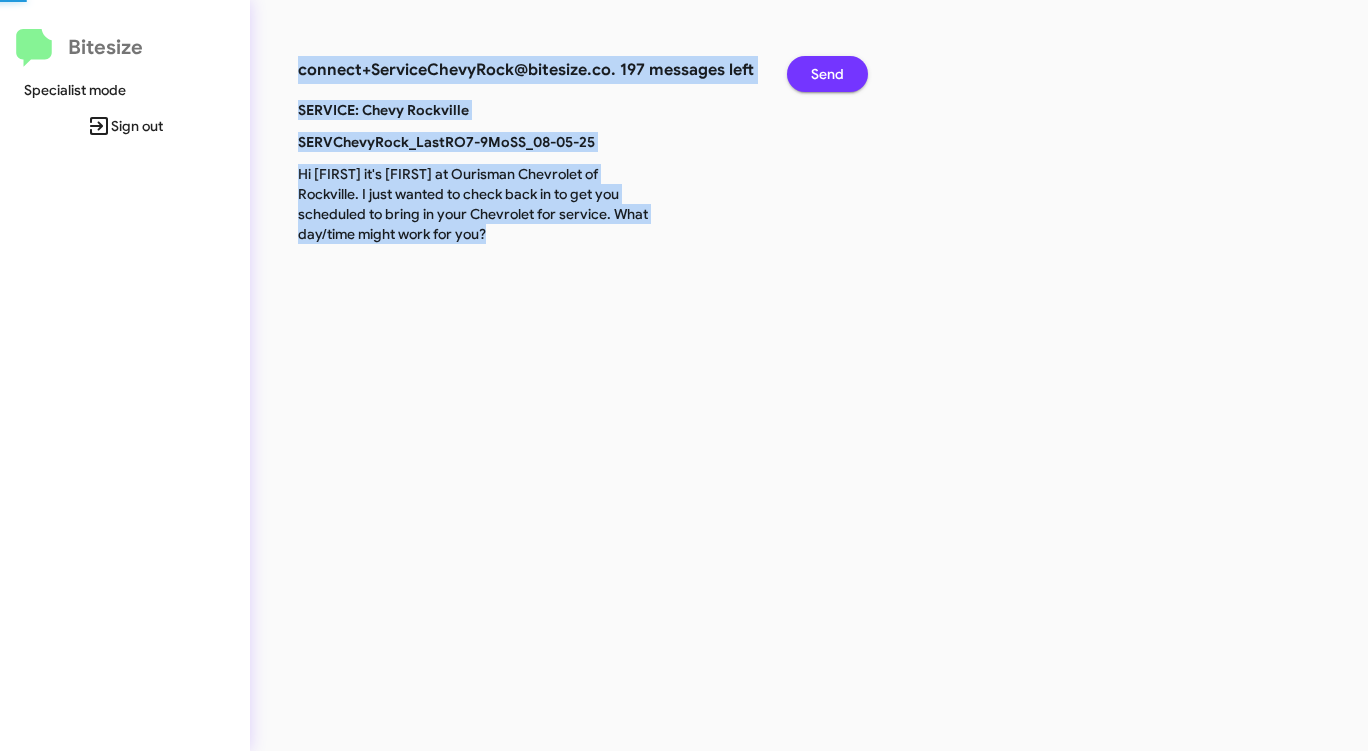 click on "Send" 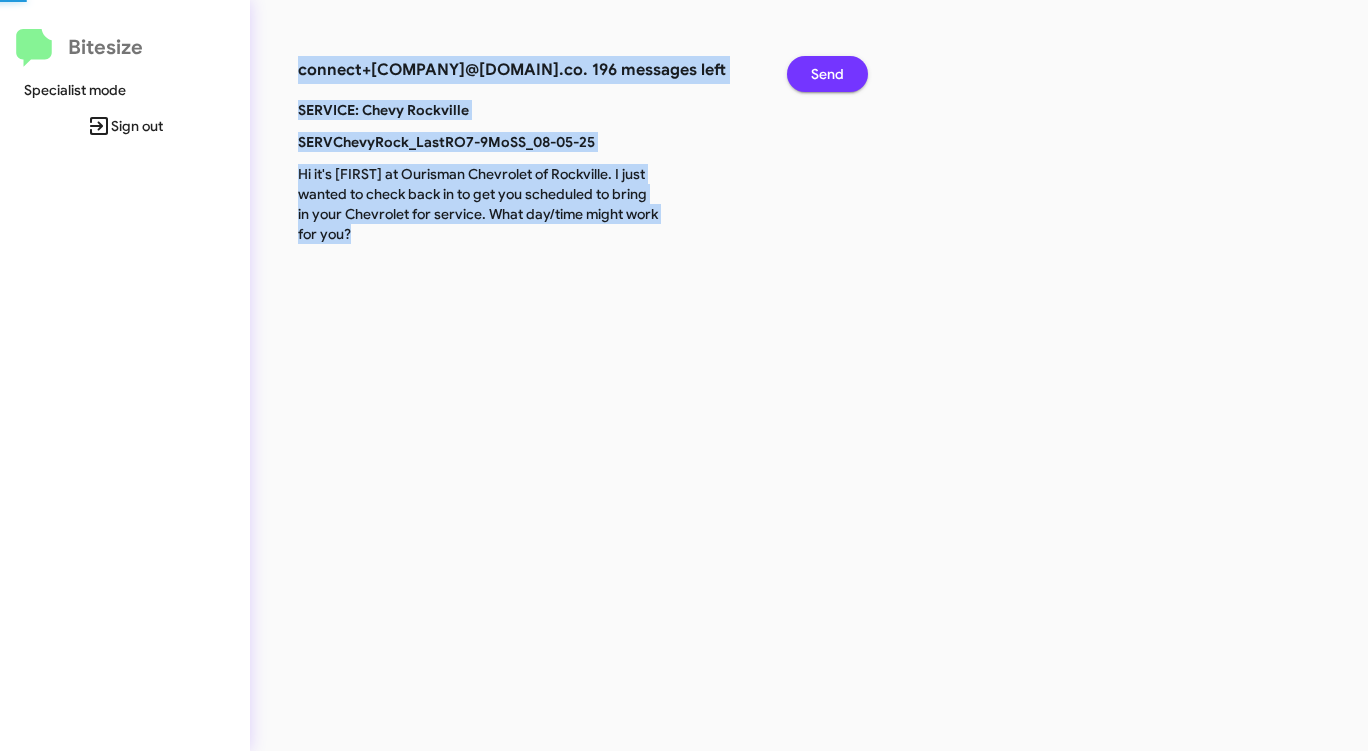 click on "Send" 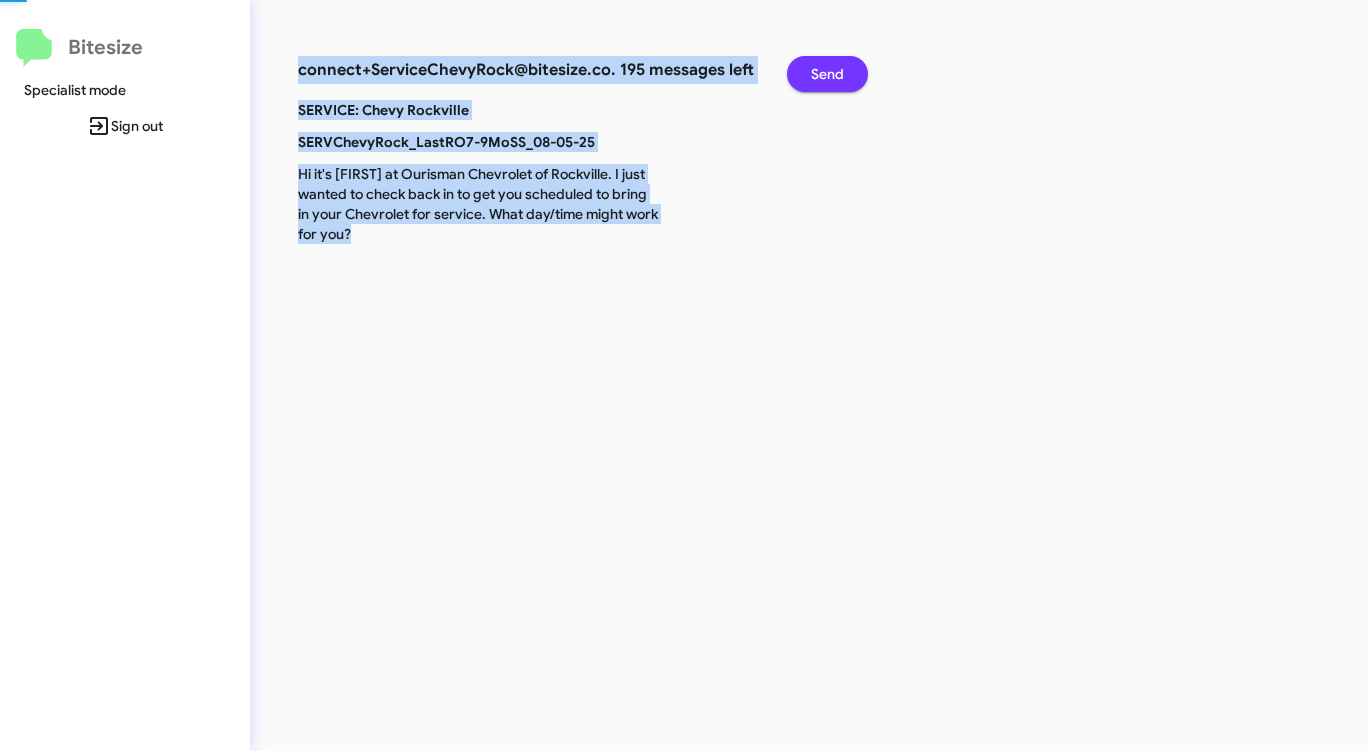 click on "Send" 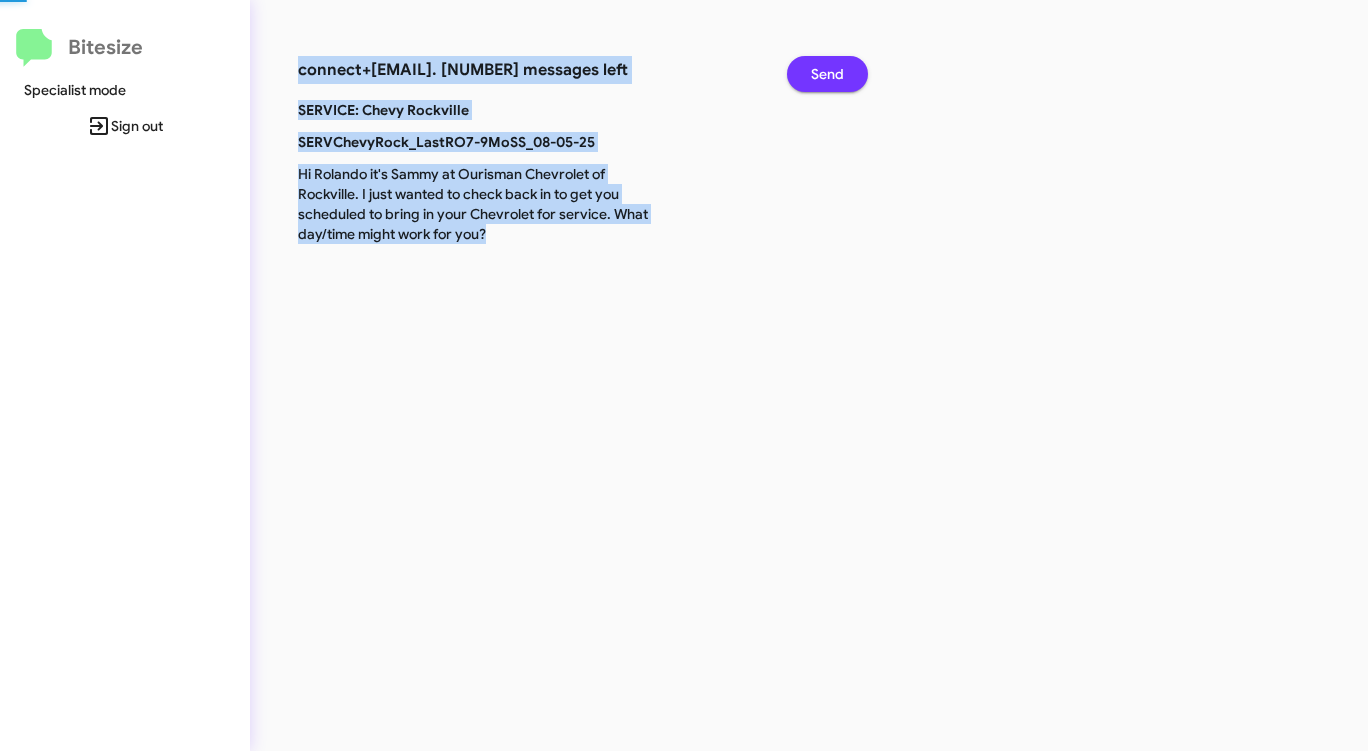 click on "Send" 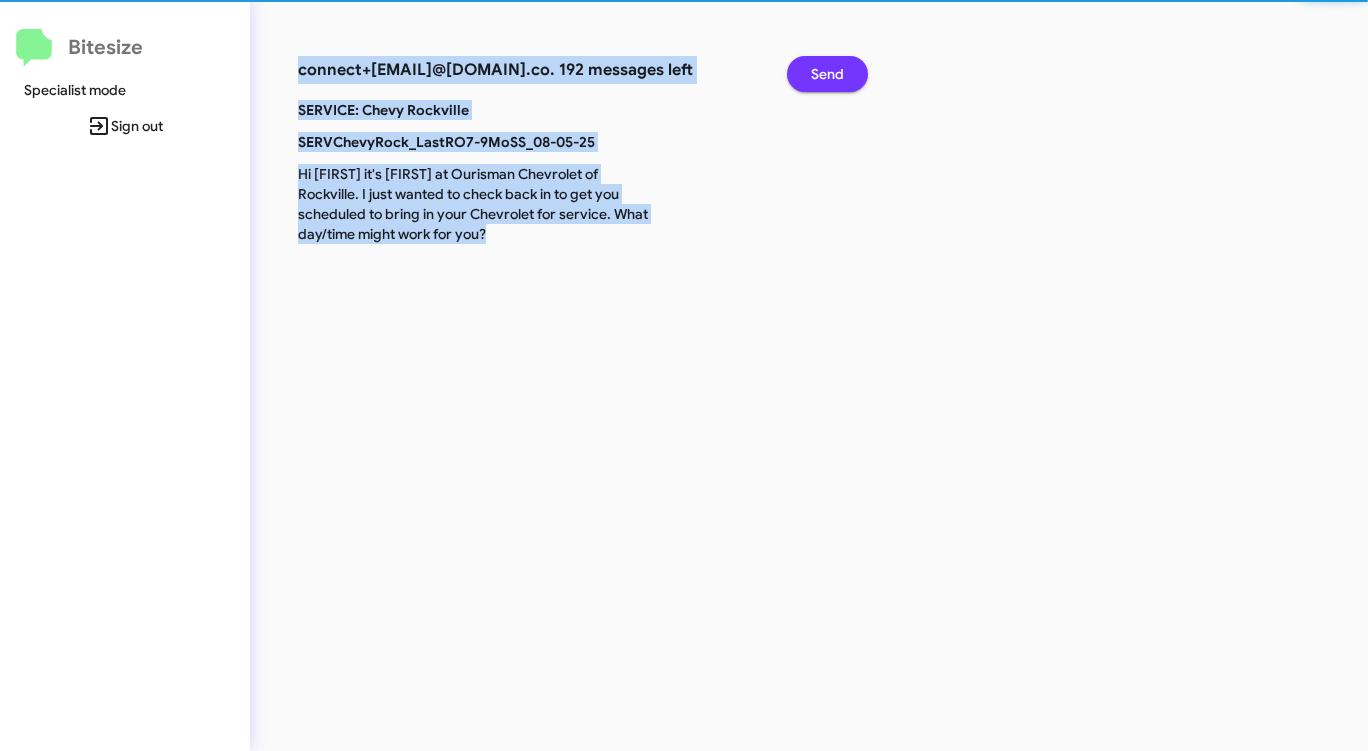 click on "Send" 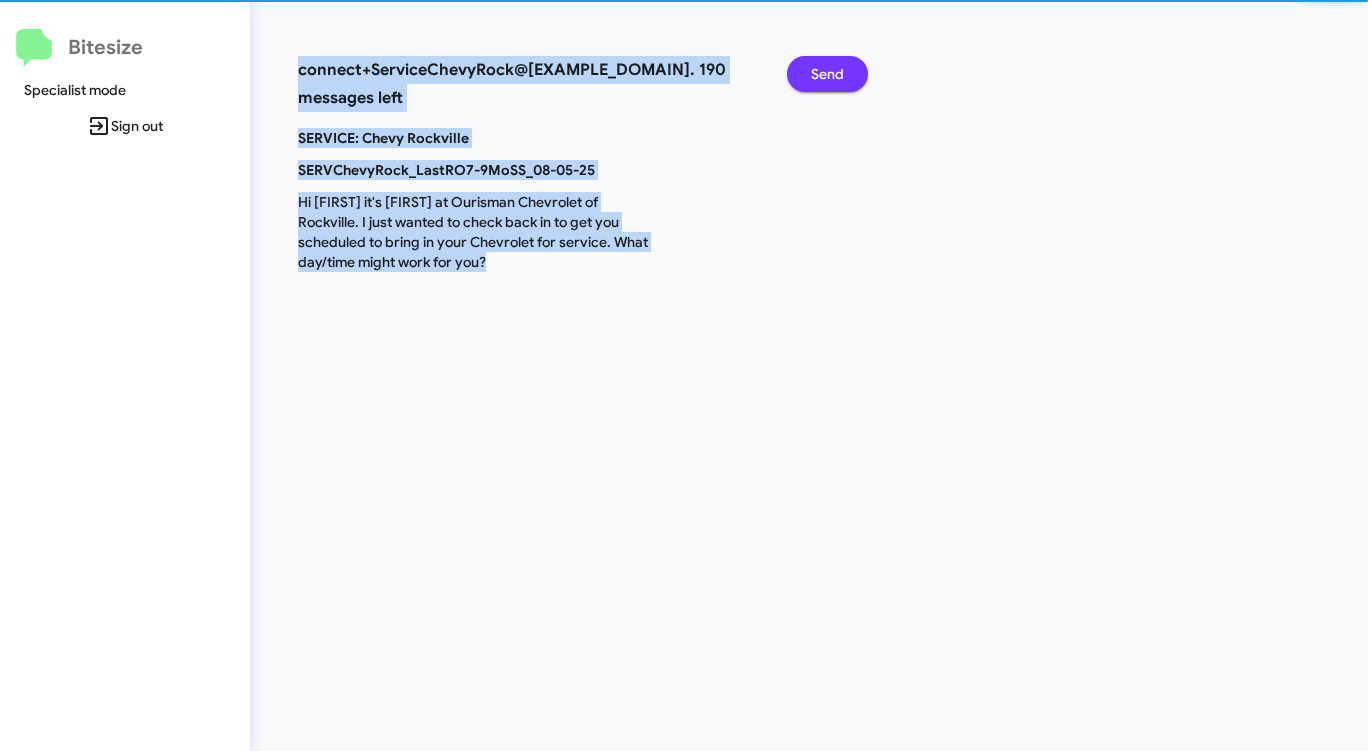 click on "Send" 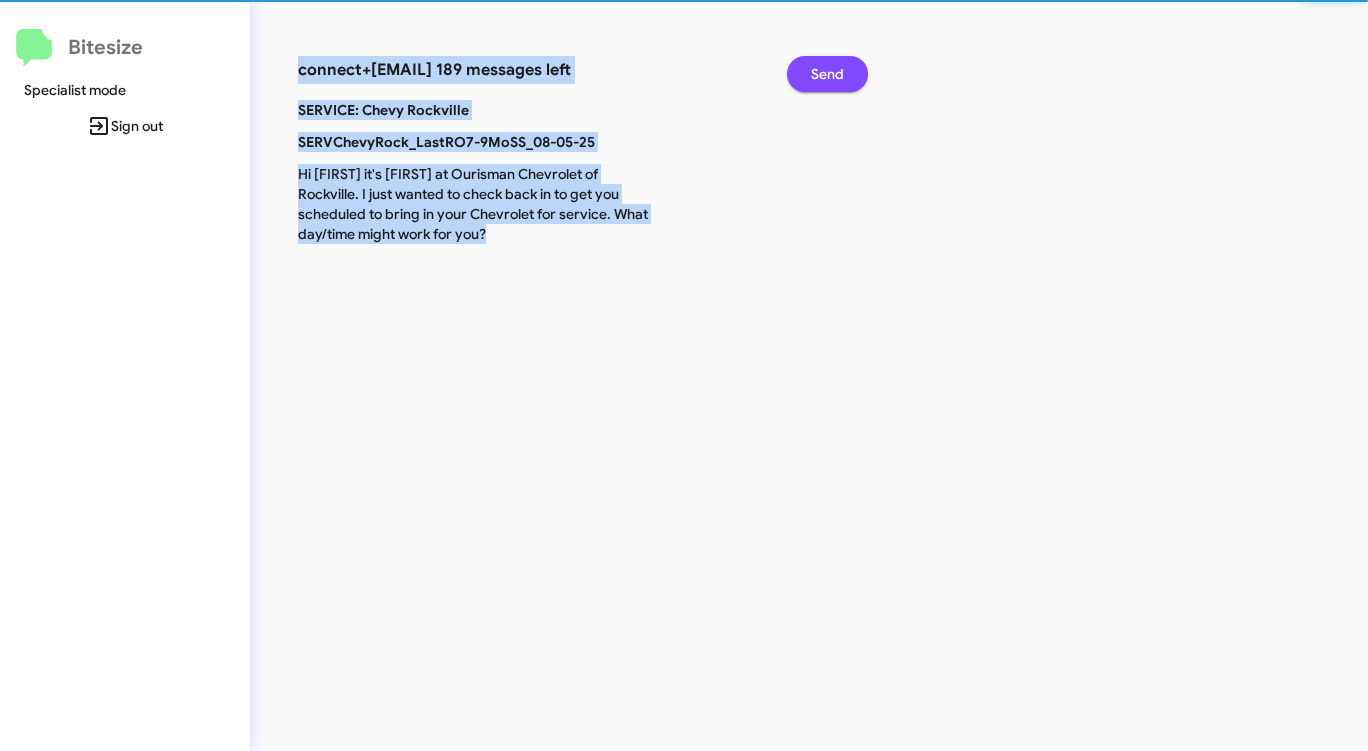 click on "Send" 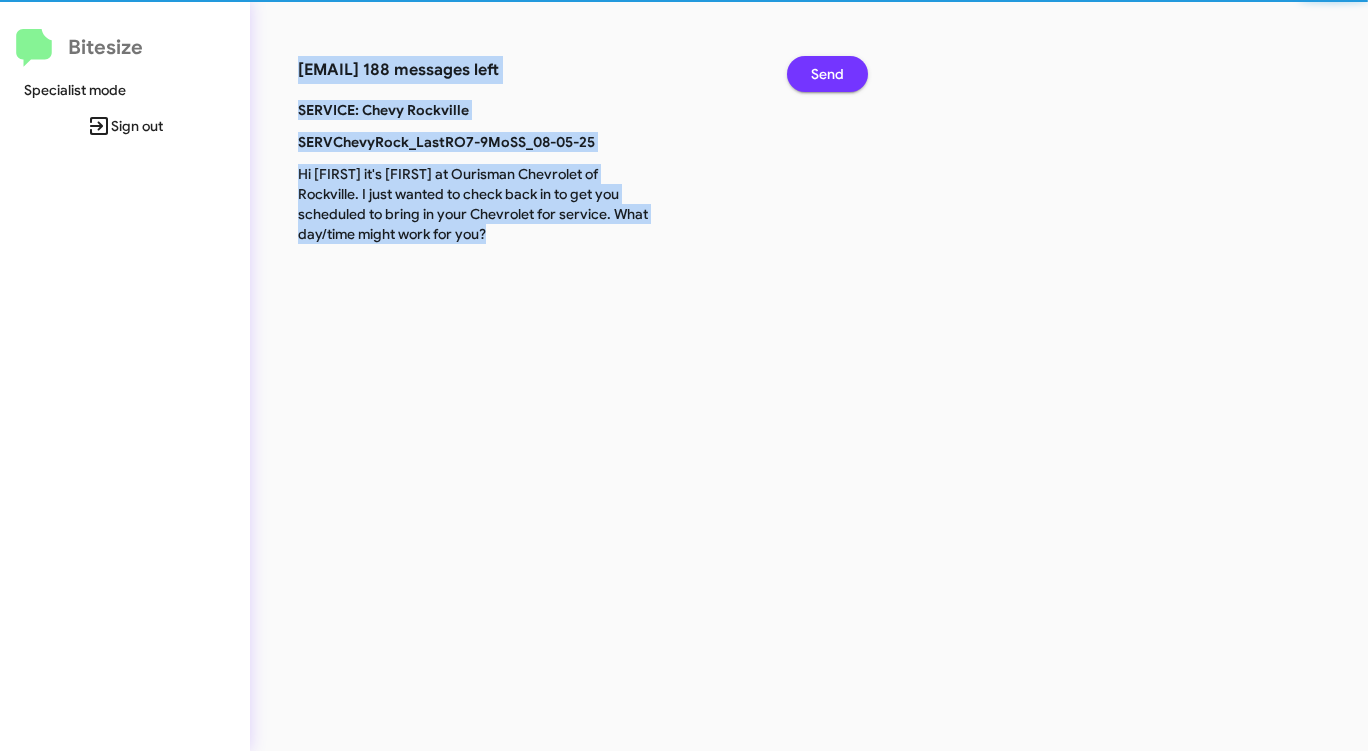 click on "Send" 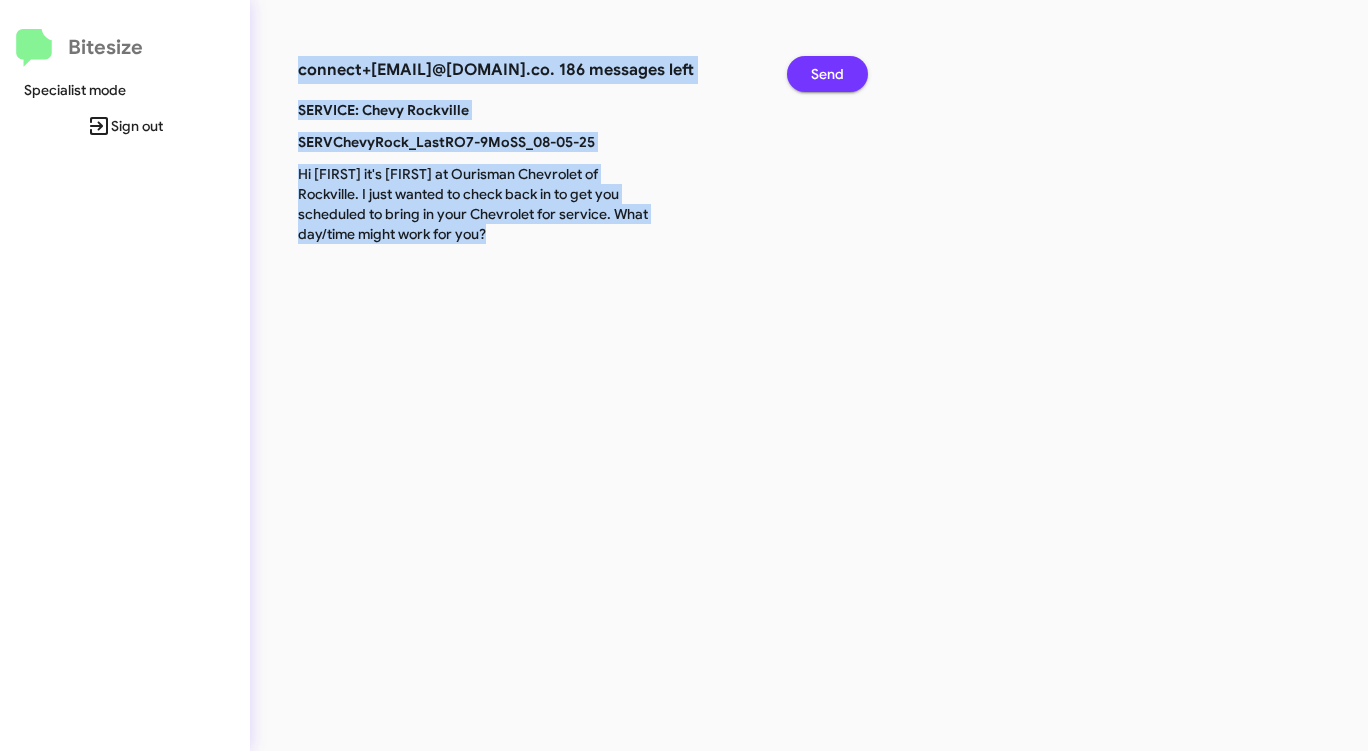 click on "Send" 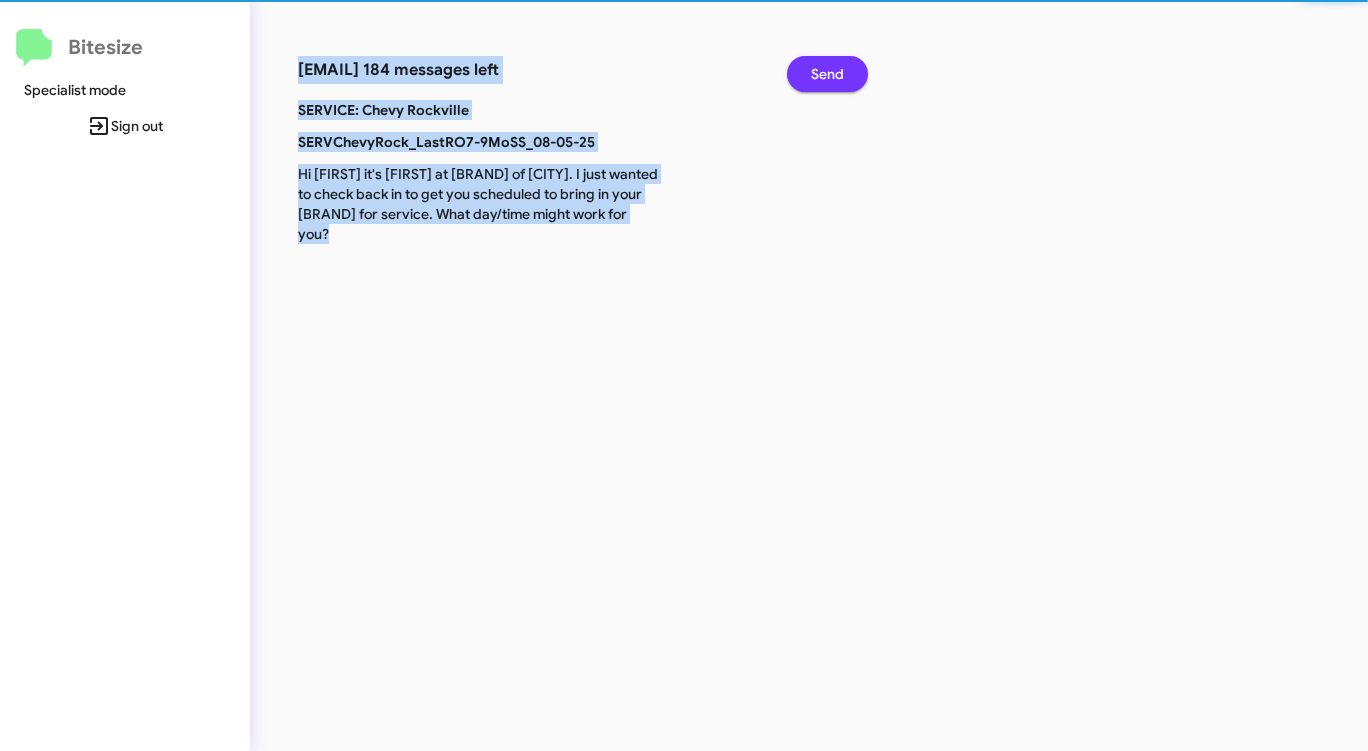 click on "Send" 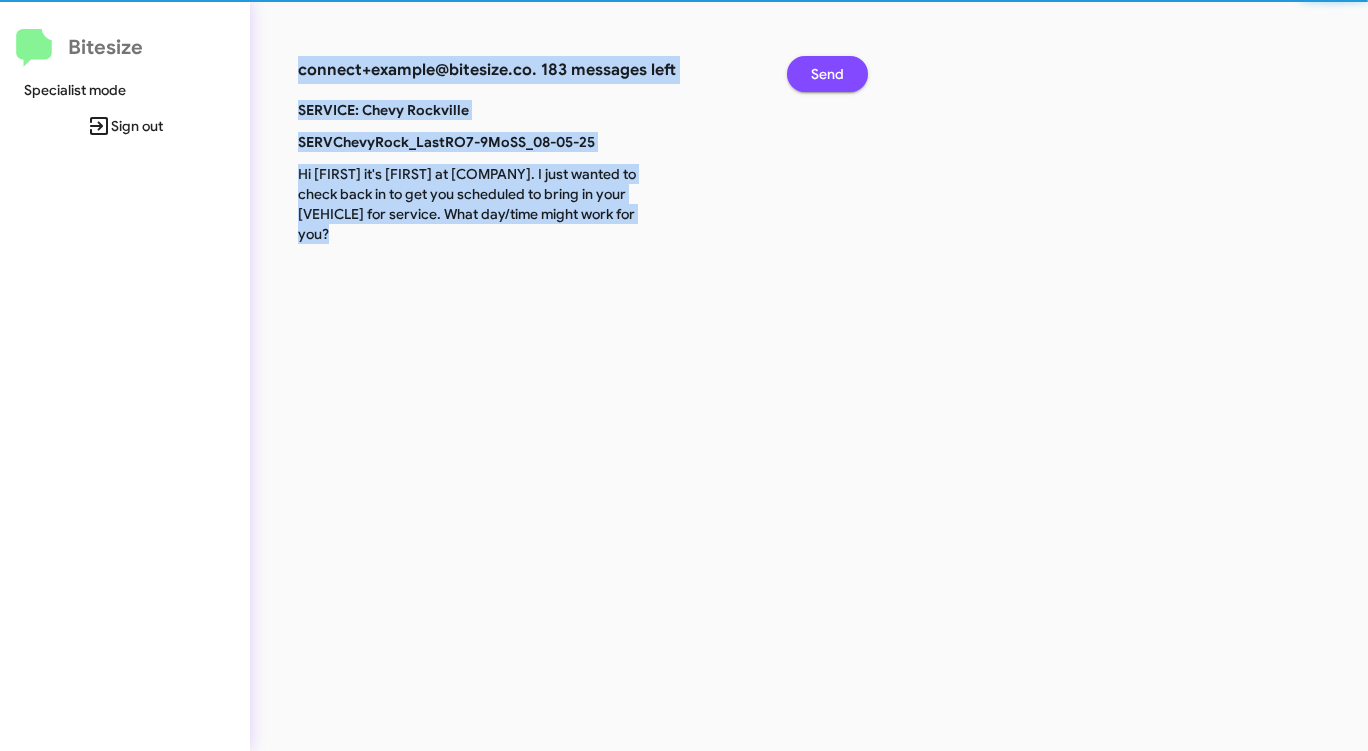 click on "Send" 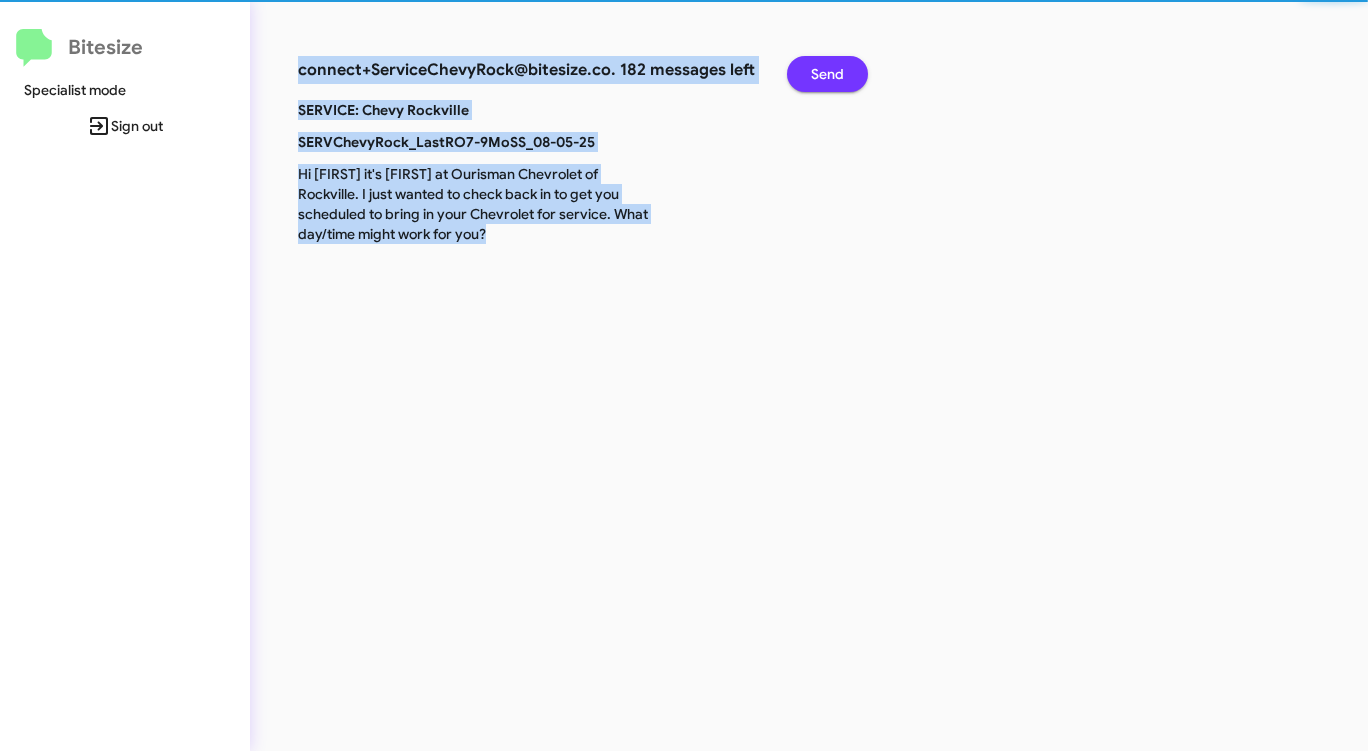 click on "Send" 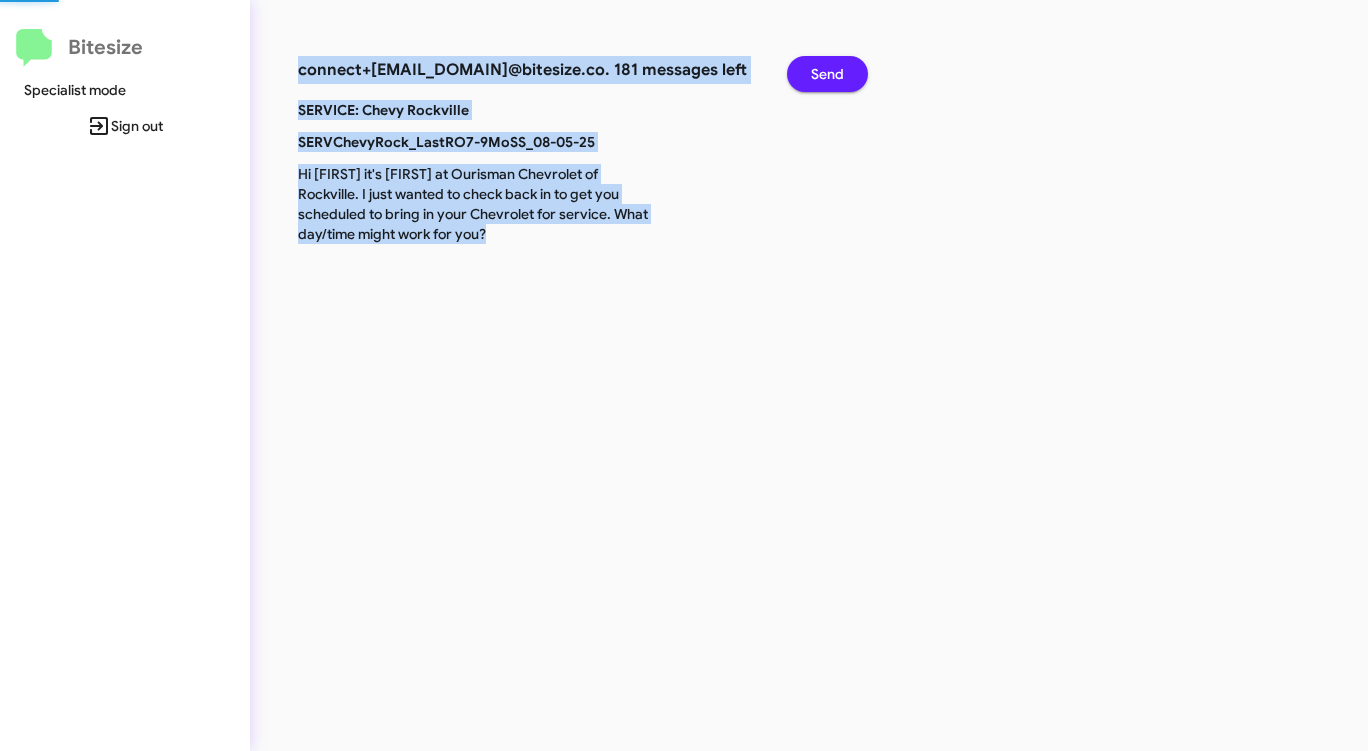 click on "Send" 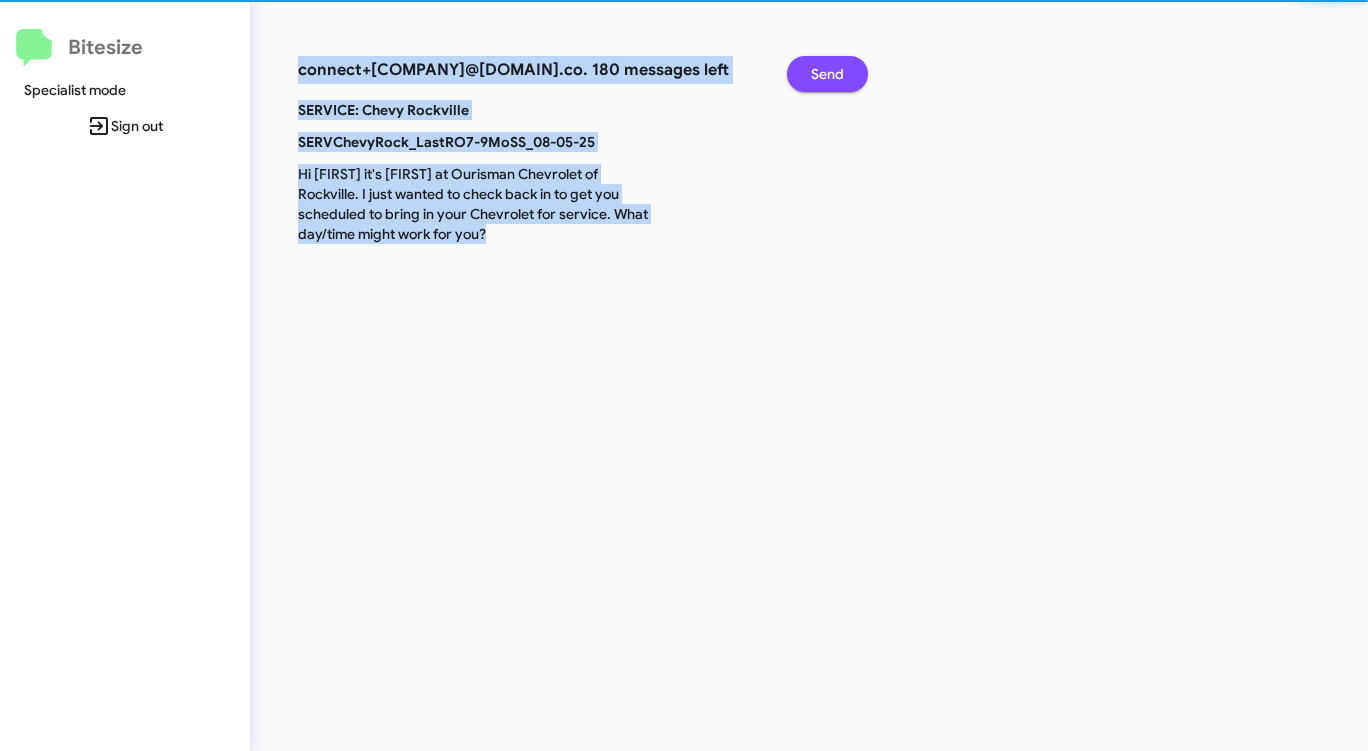 click on "Send" 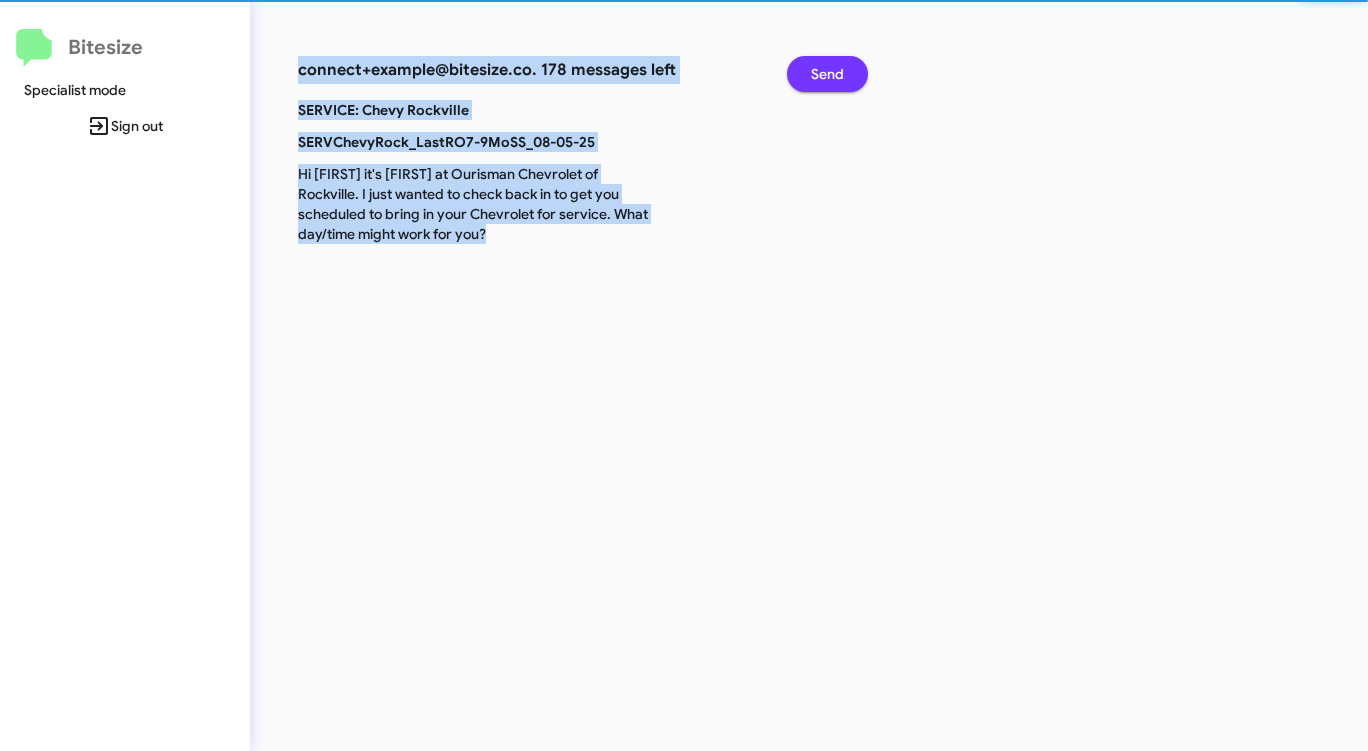 click on "Send" 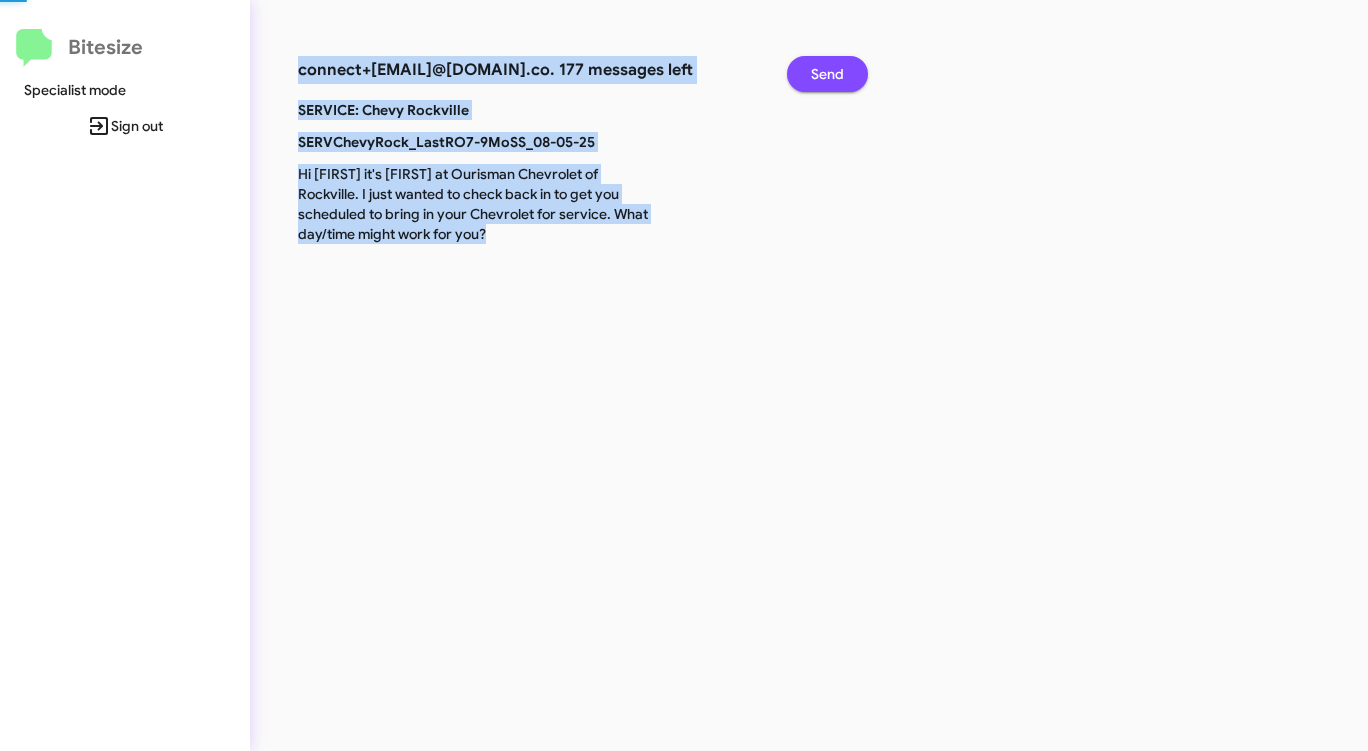 click on "Send" 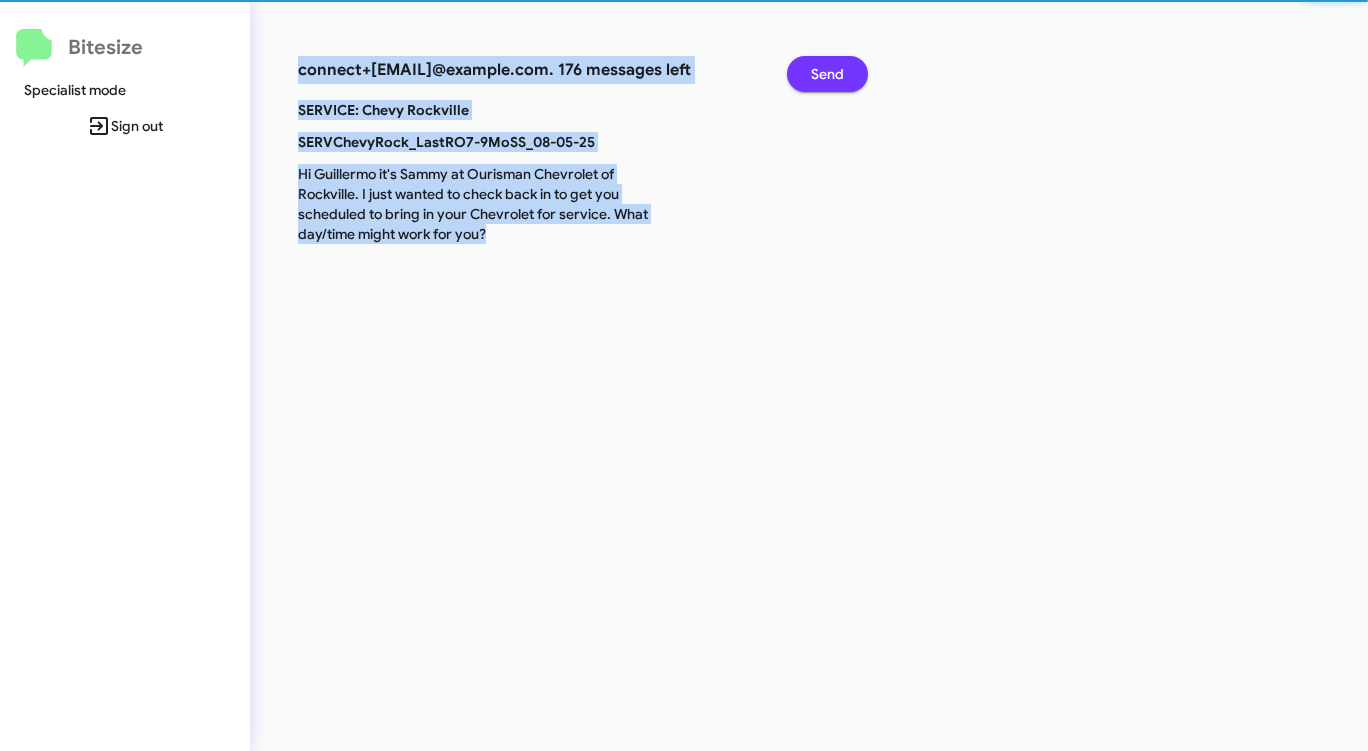 click on "Send" 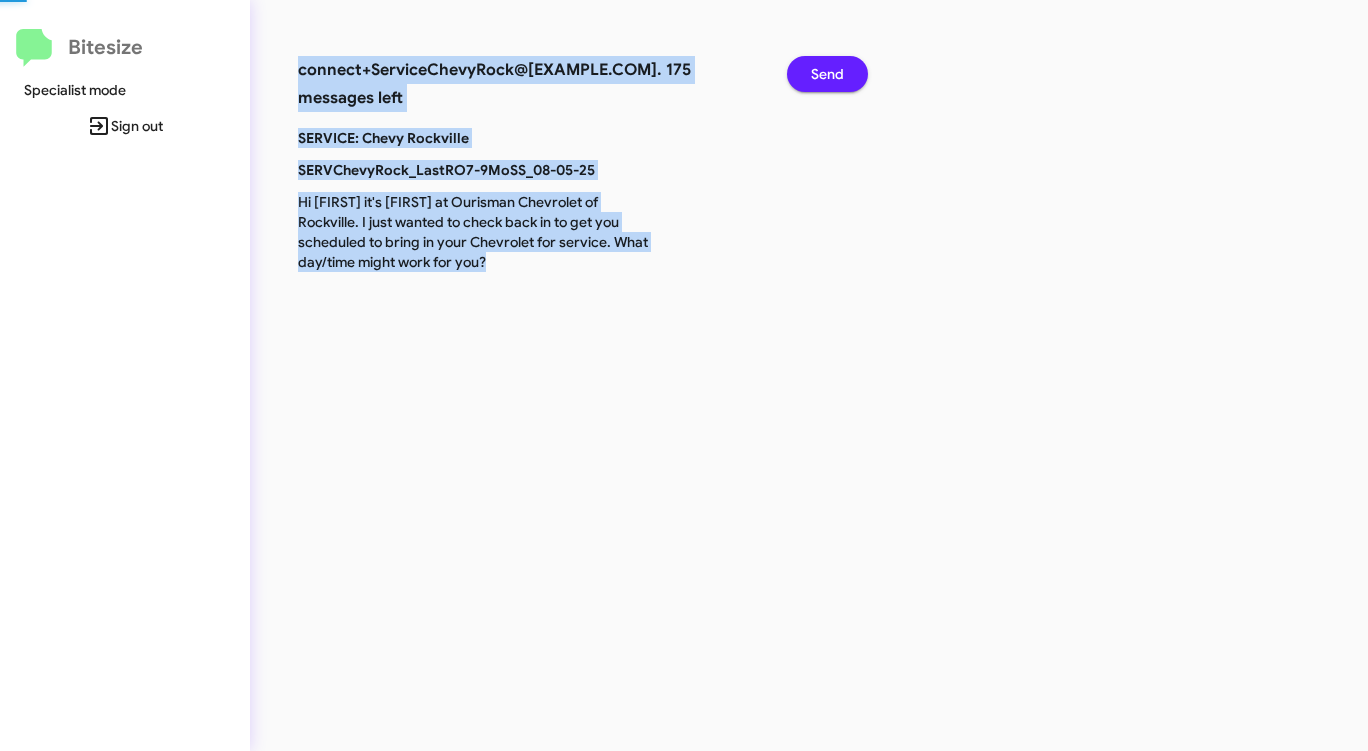 click on "Send" 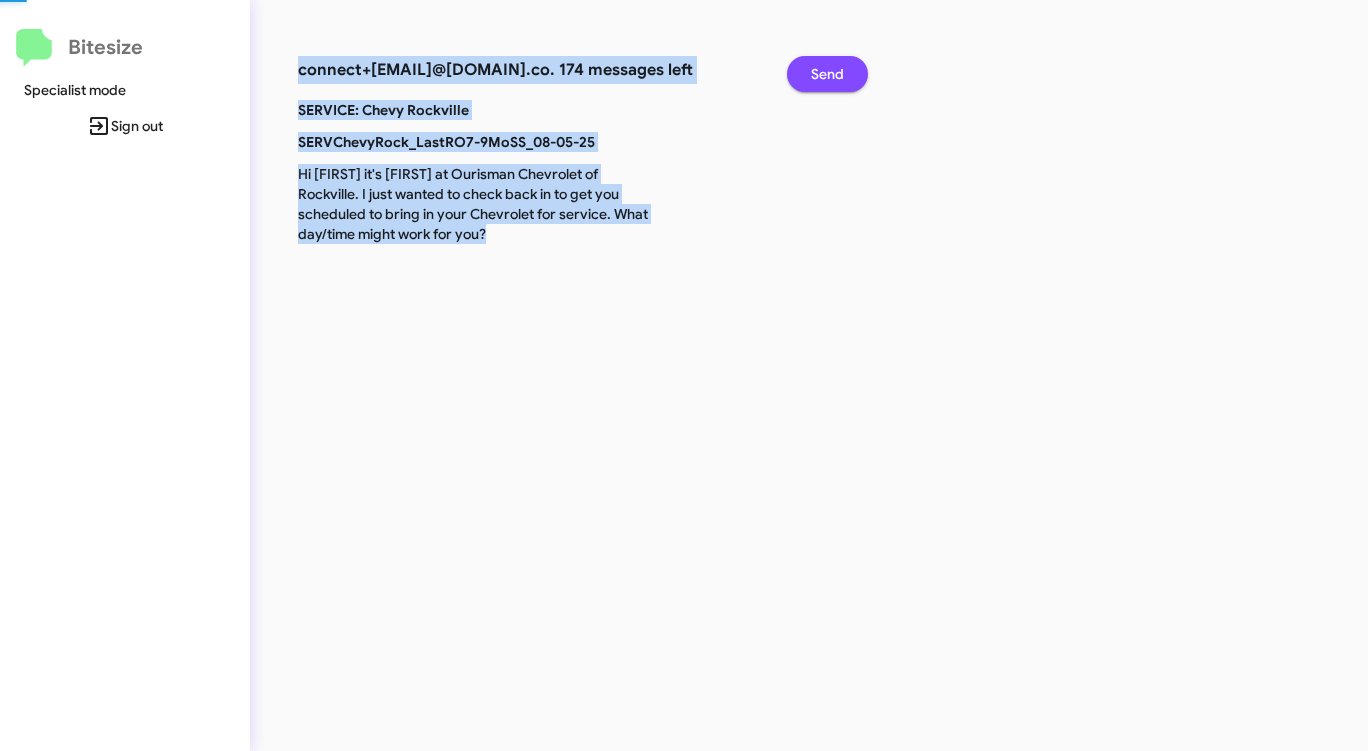 click on "Send" 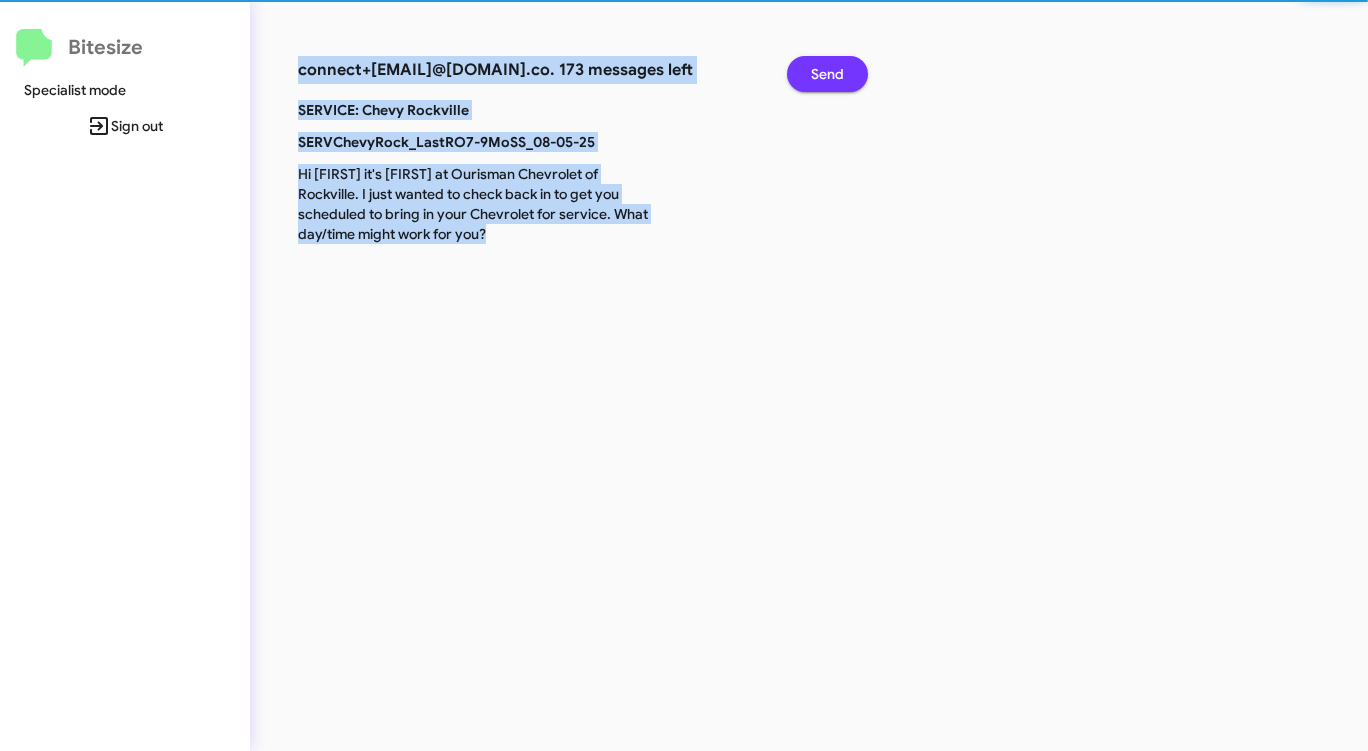 click on "Send" 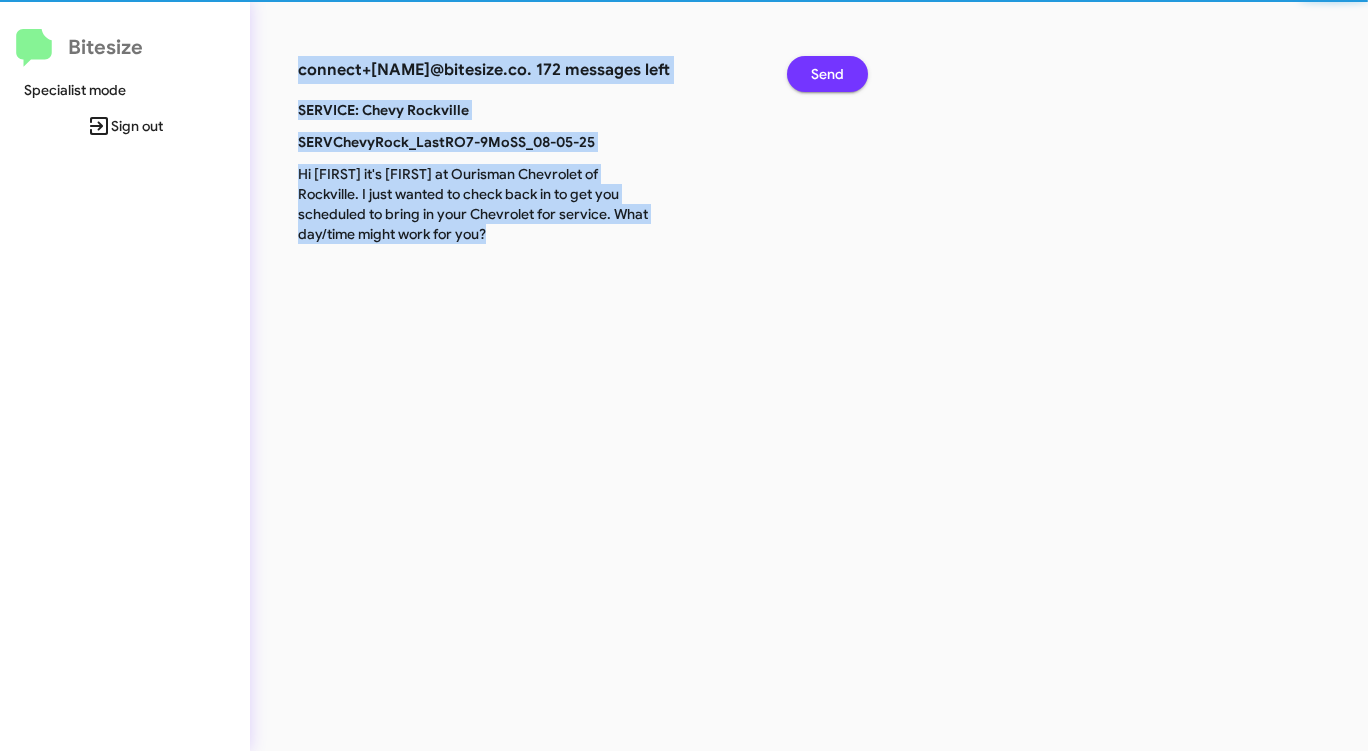 click on "Send" 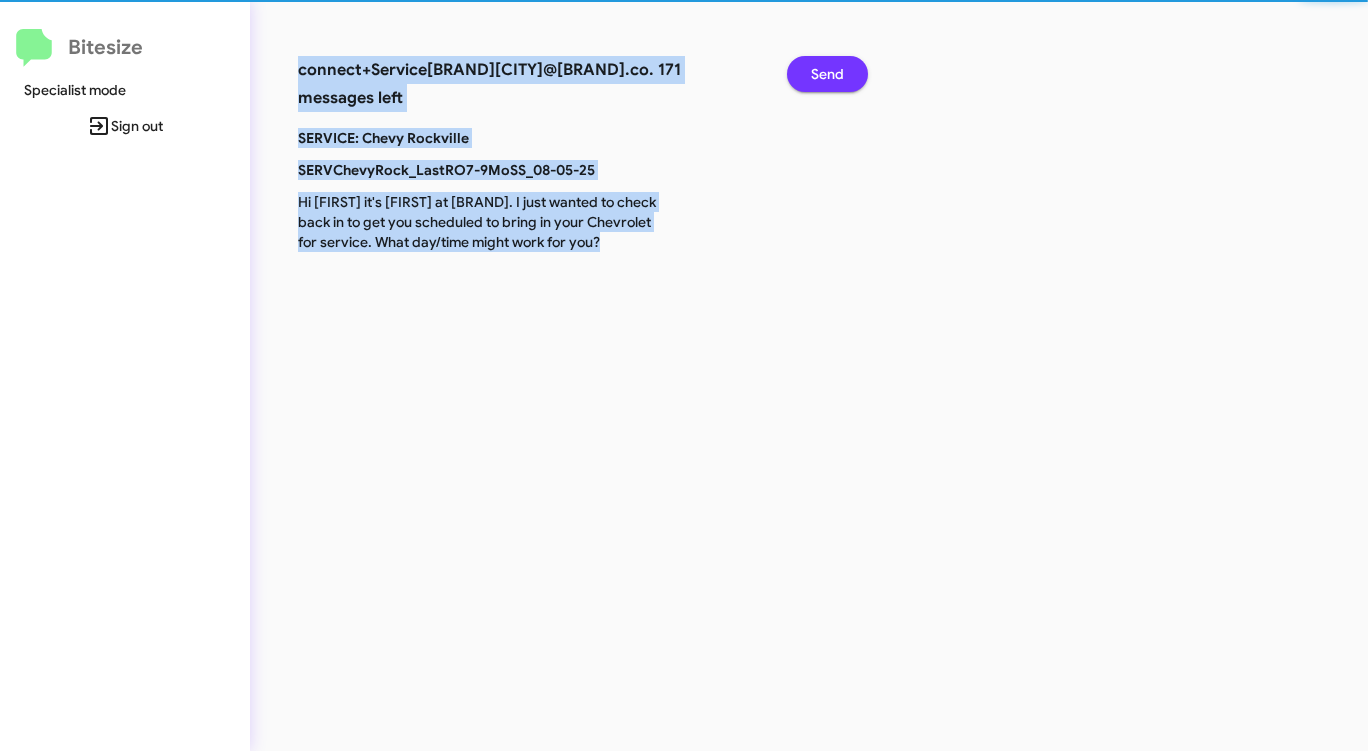 click on "Send" 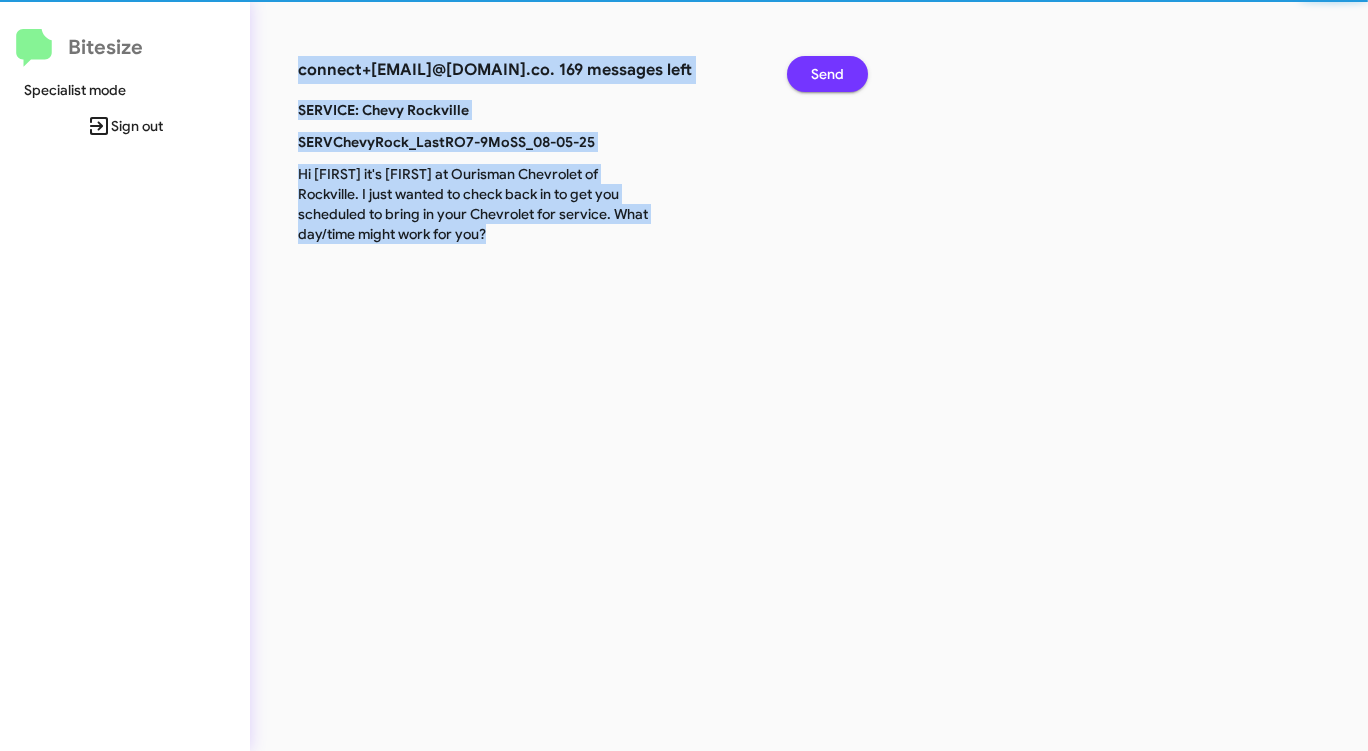 click on "Send" 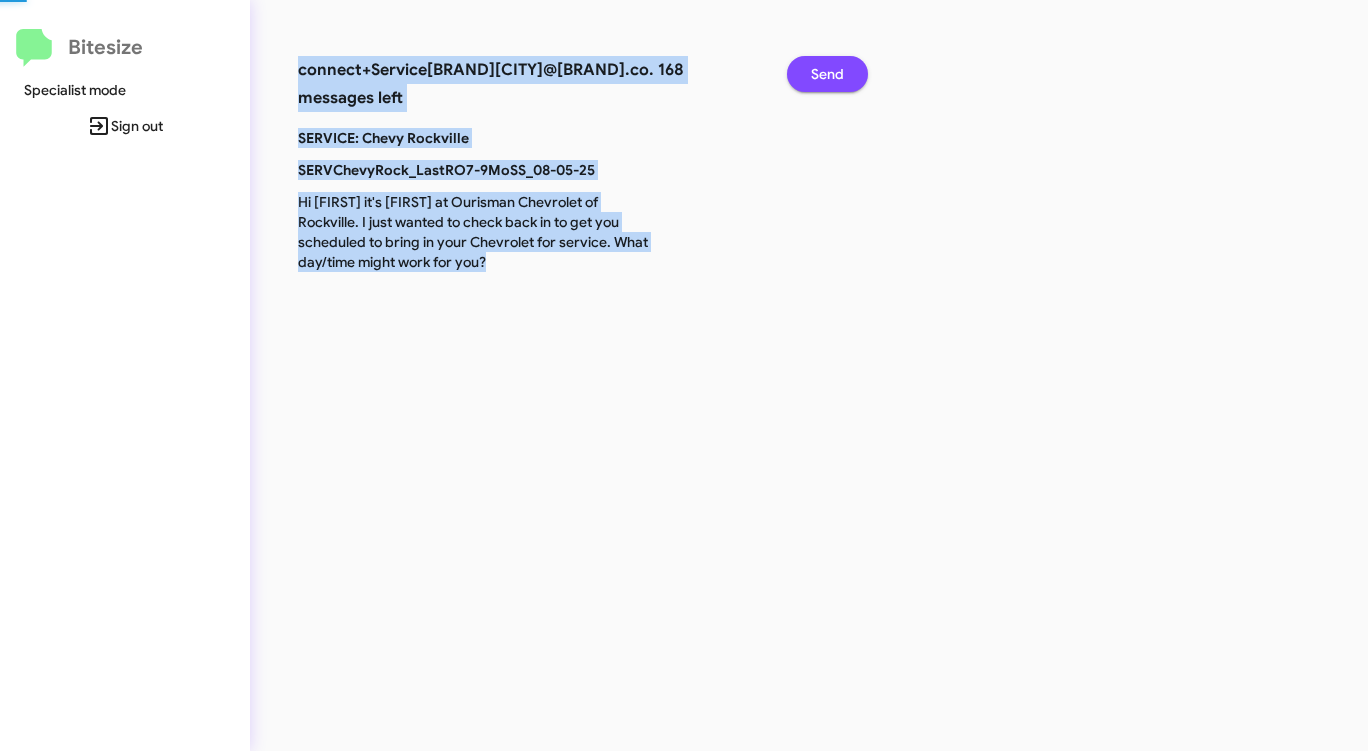 click on "Send" 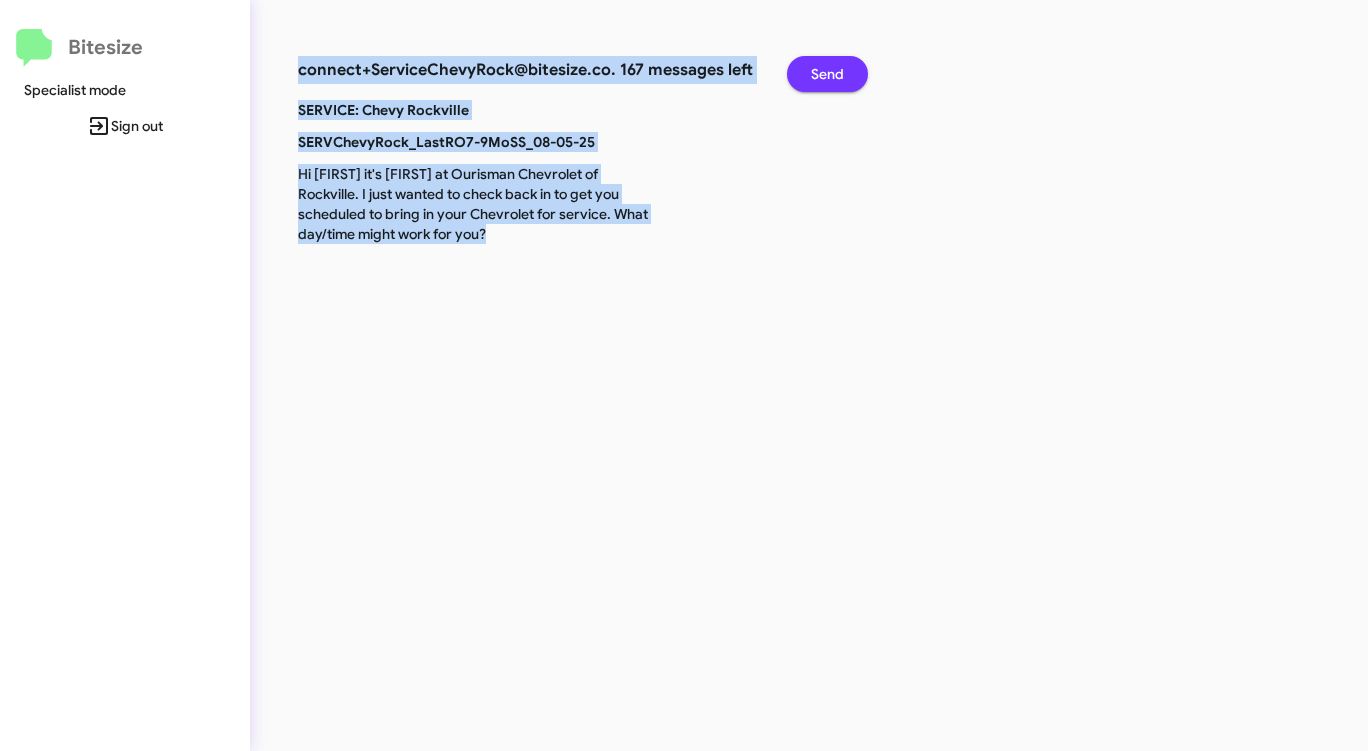 click on "Send" 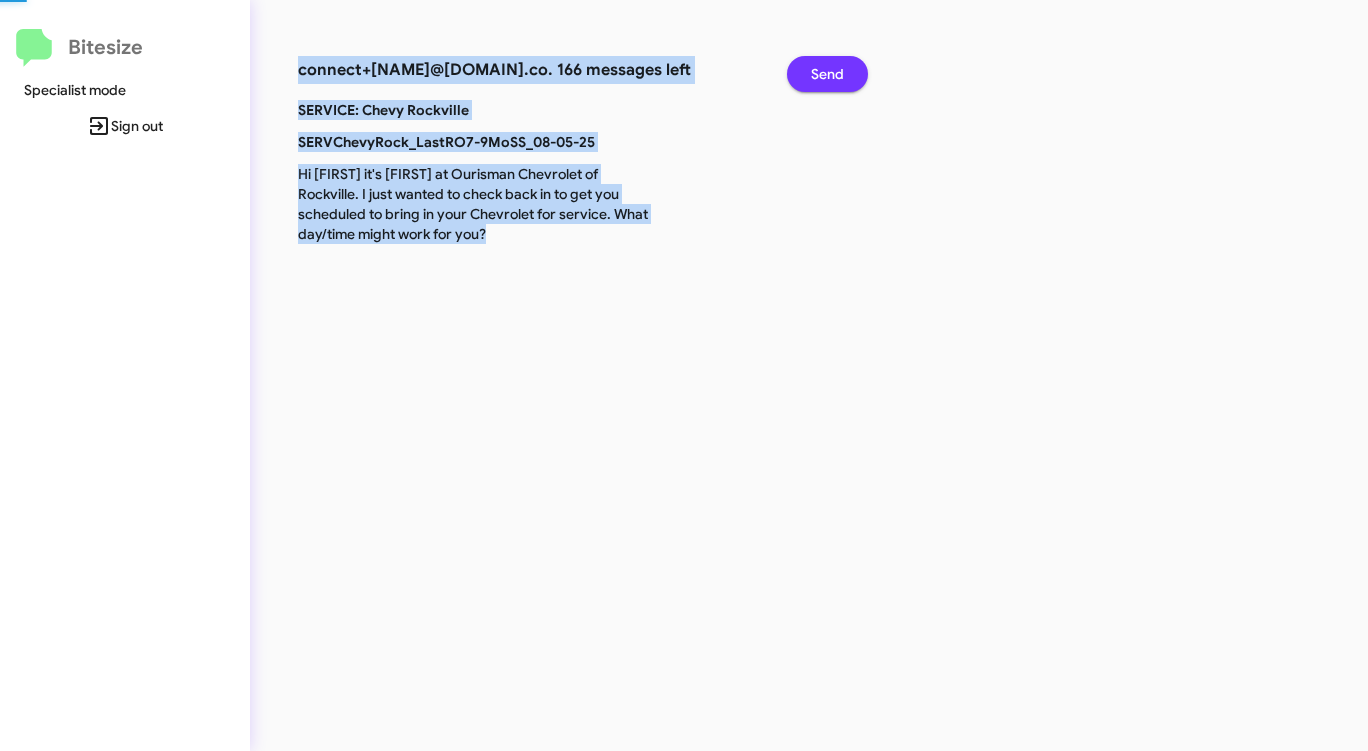click on "Send" 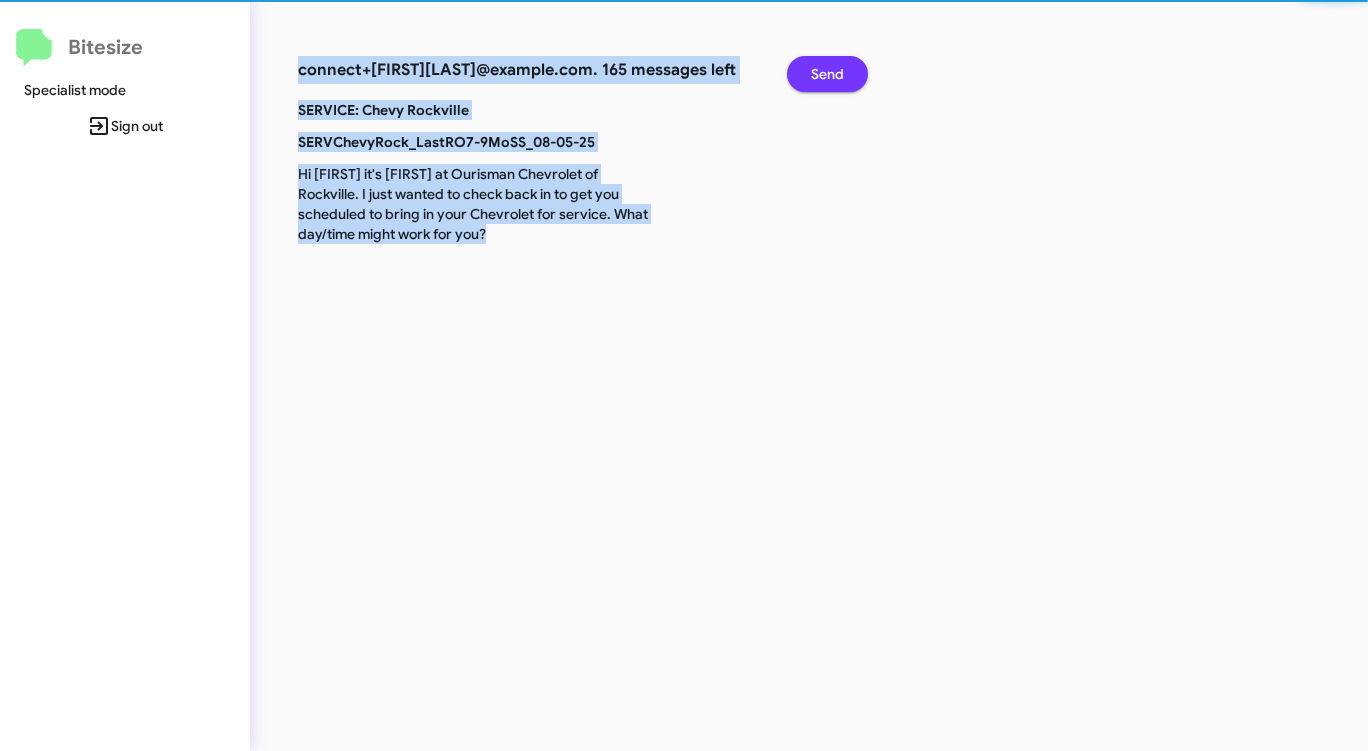 click on "Send" 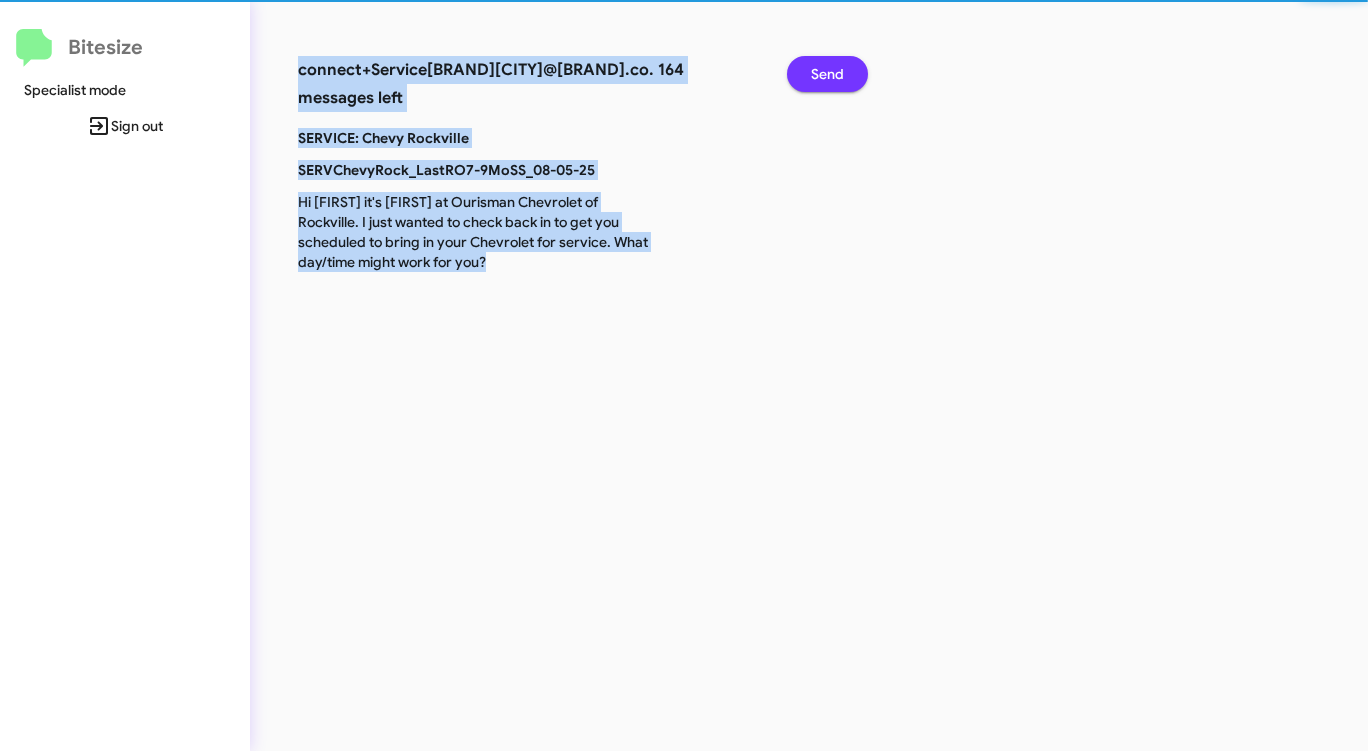 click on "Send" 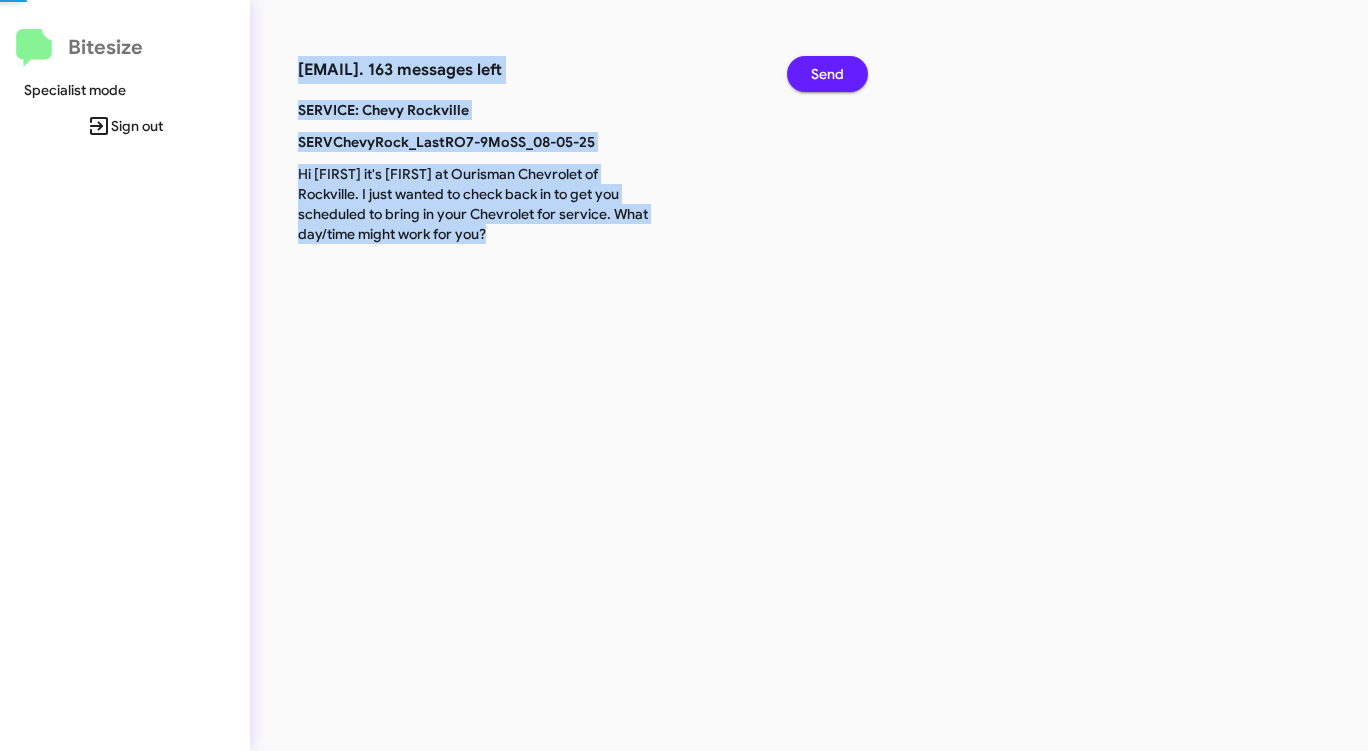click on "Send" 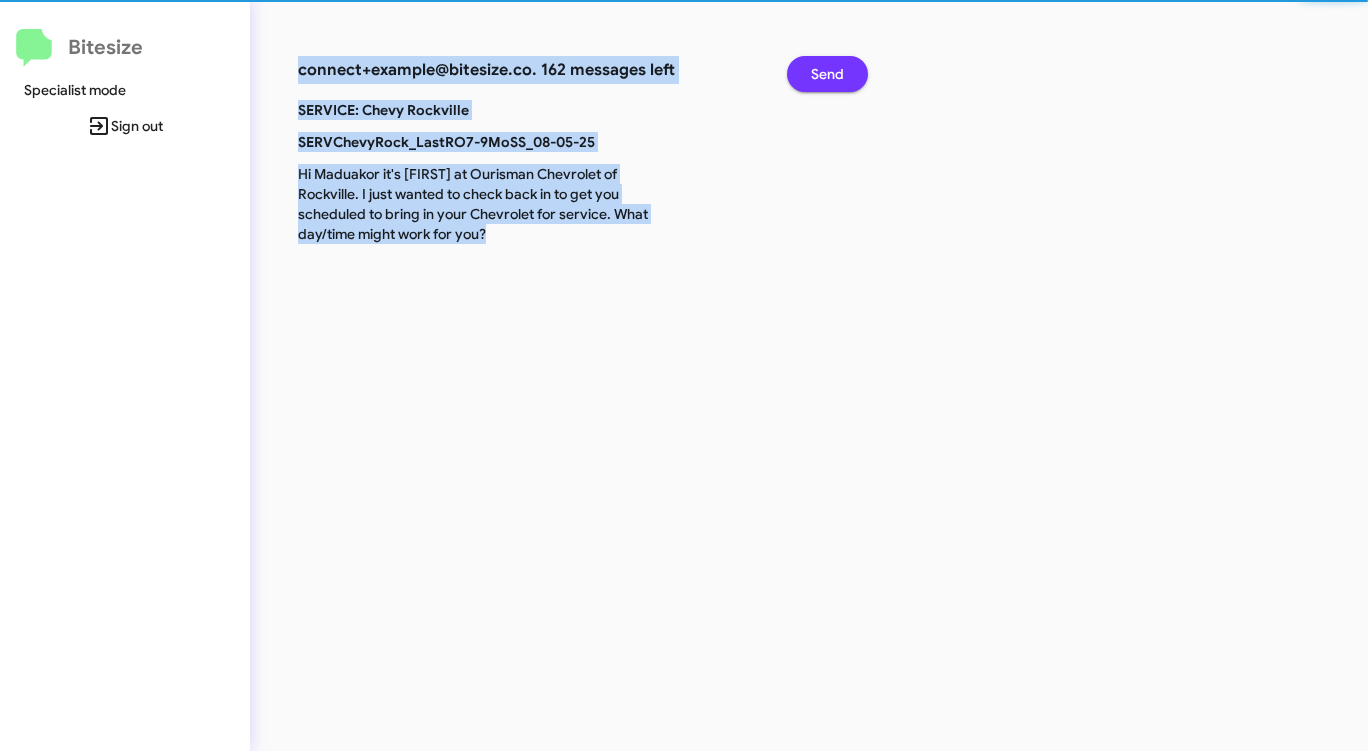 click on "Send" 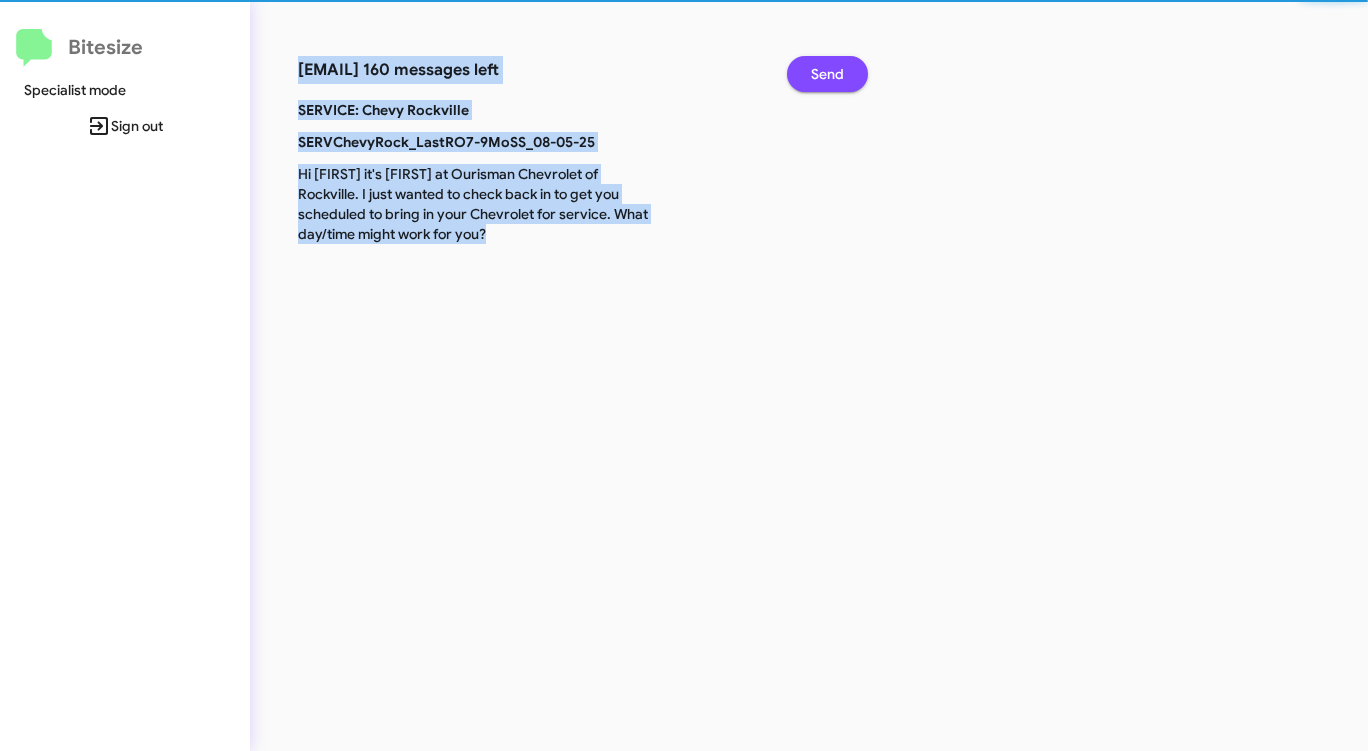 click on "Send" 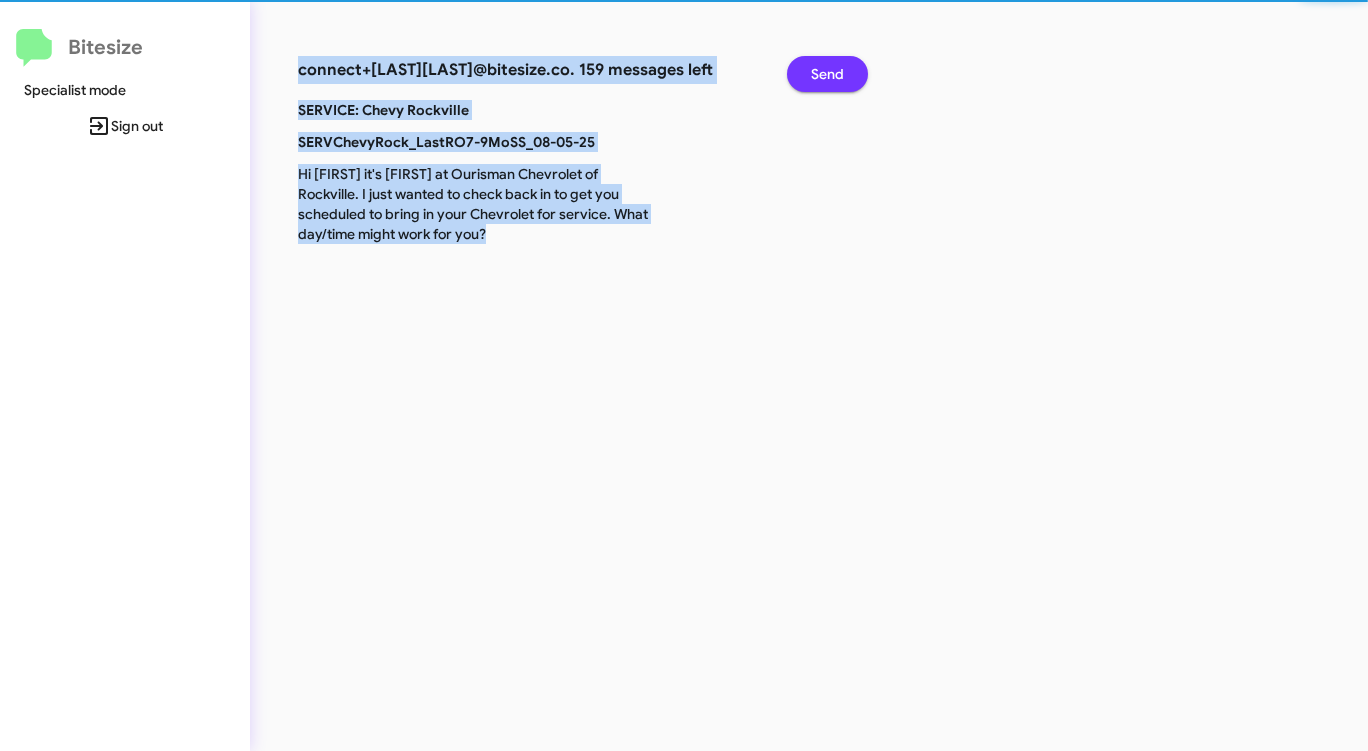 click on "Send" 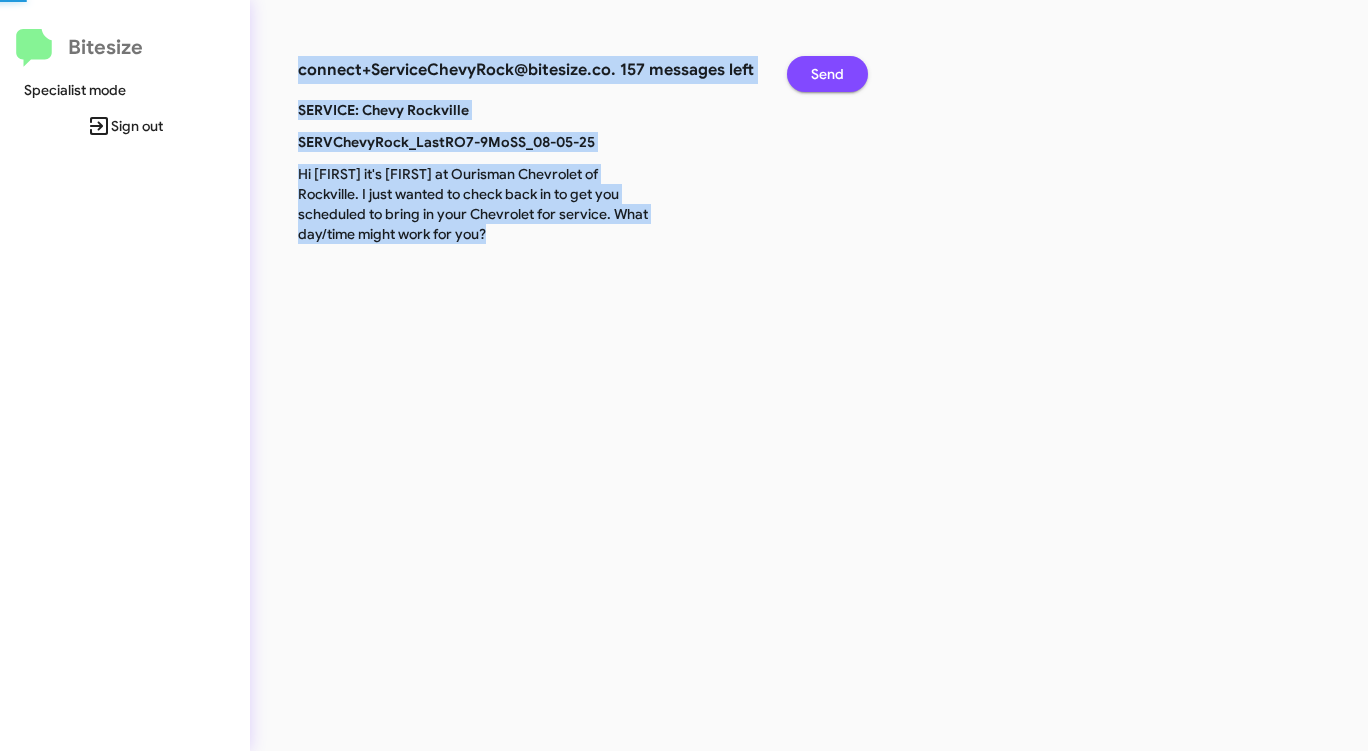 click on "Send" 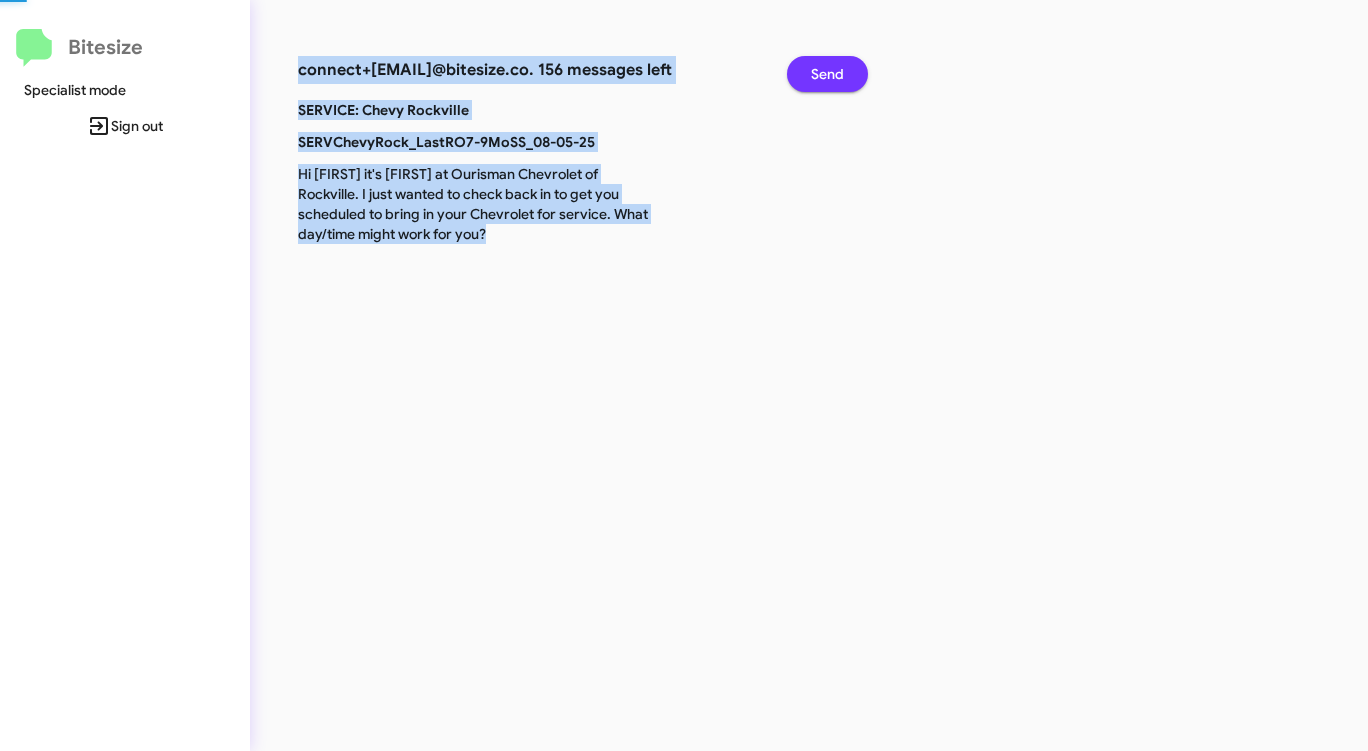 click on "Send" 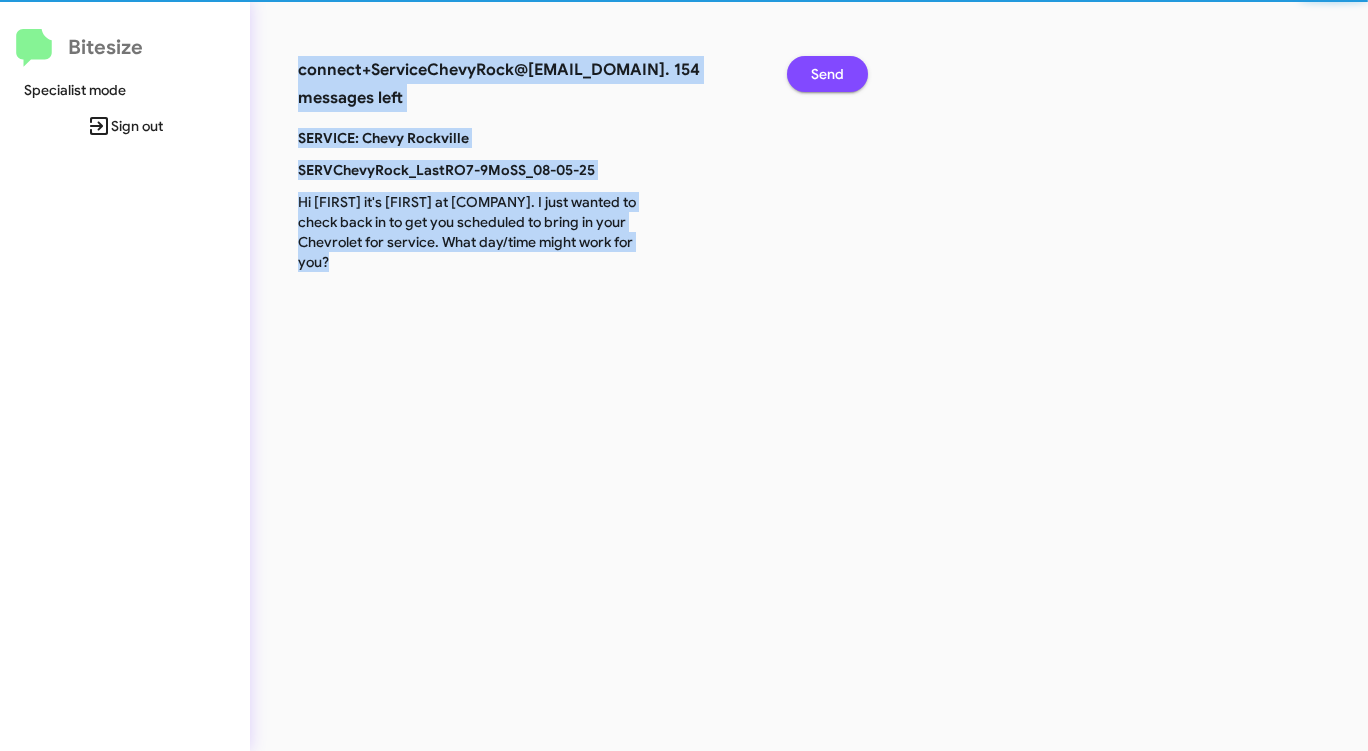 click on "Send" 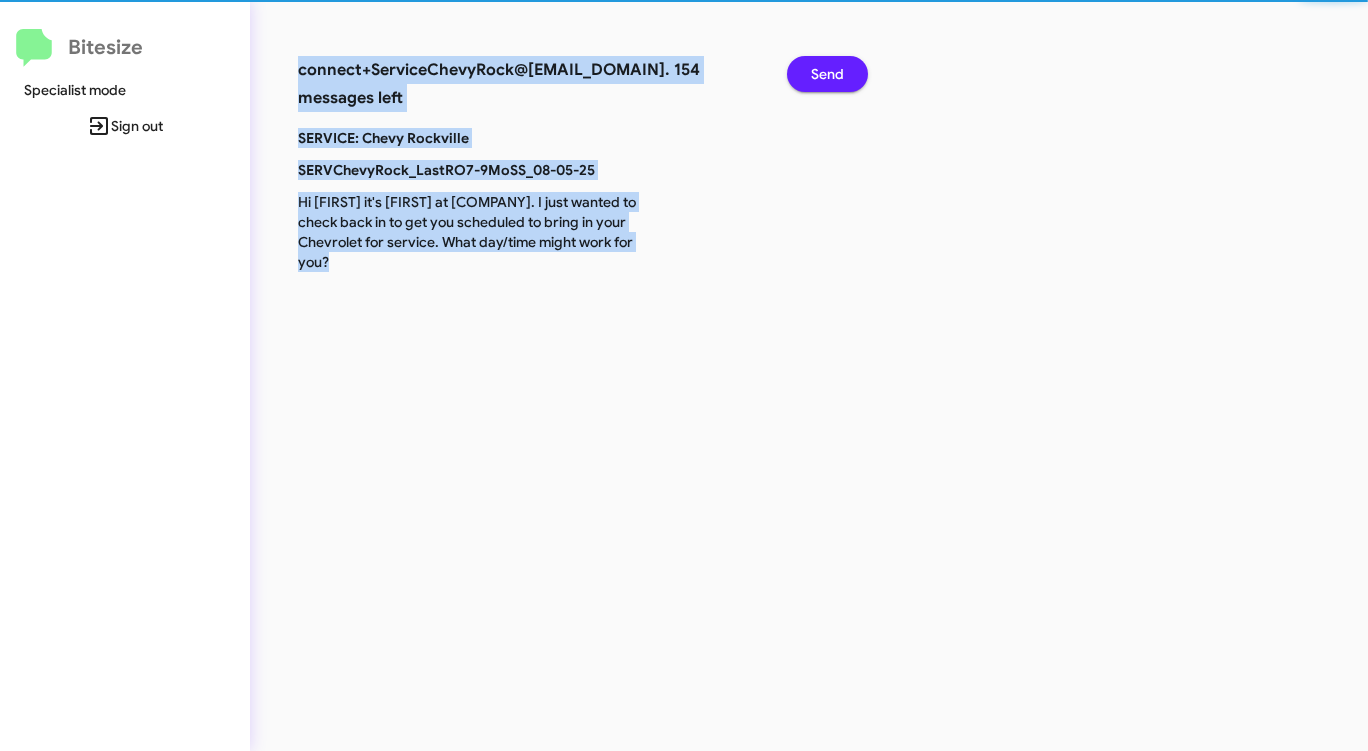 click on "Send" 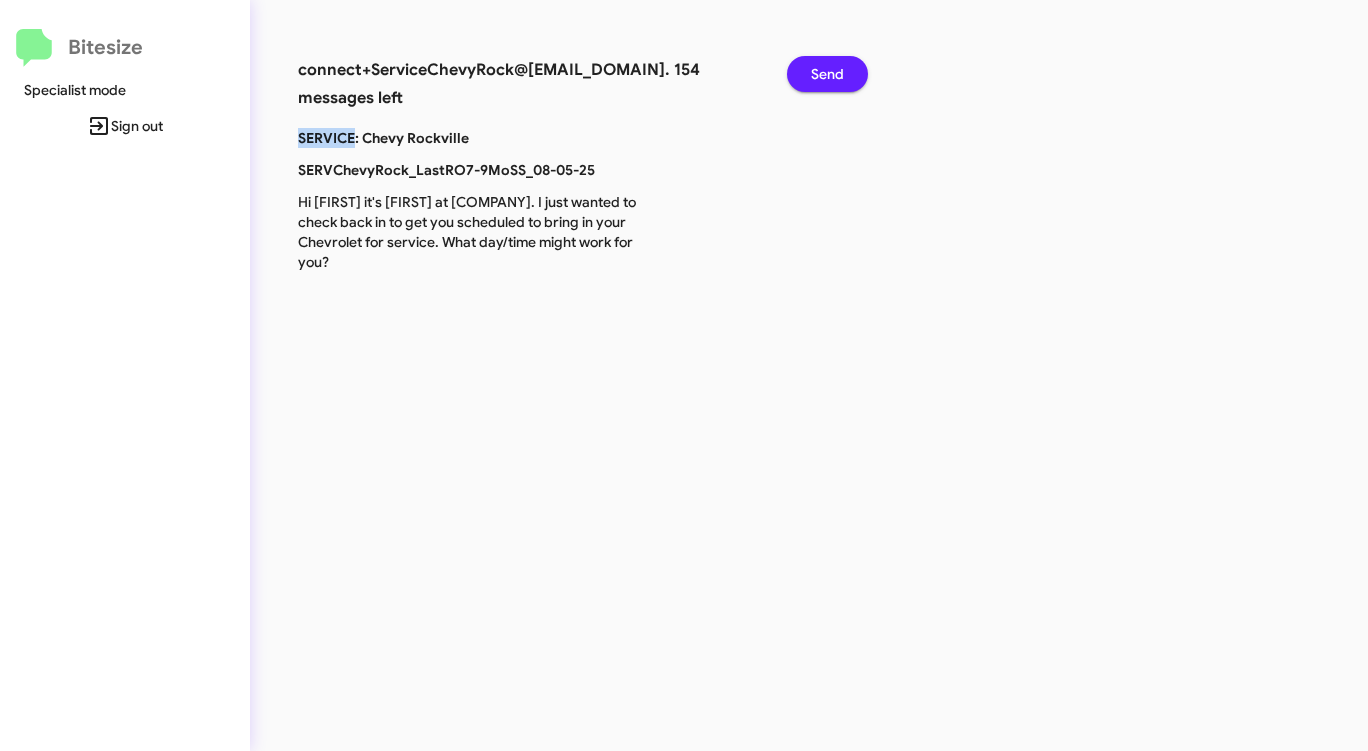 click on "Send" 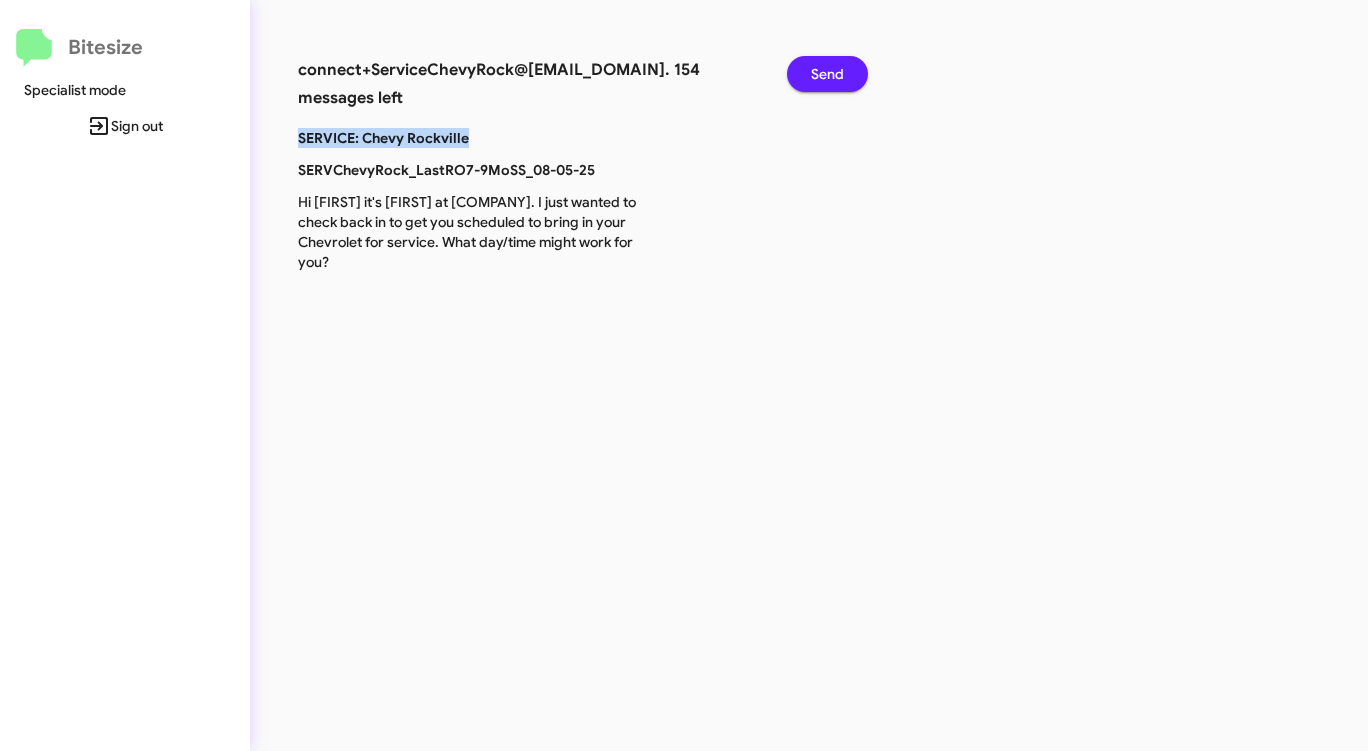 click on "Send" 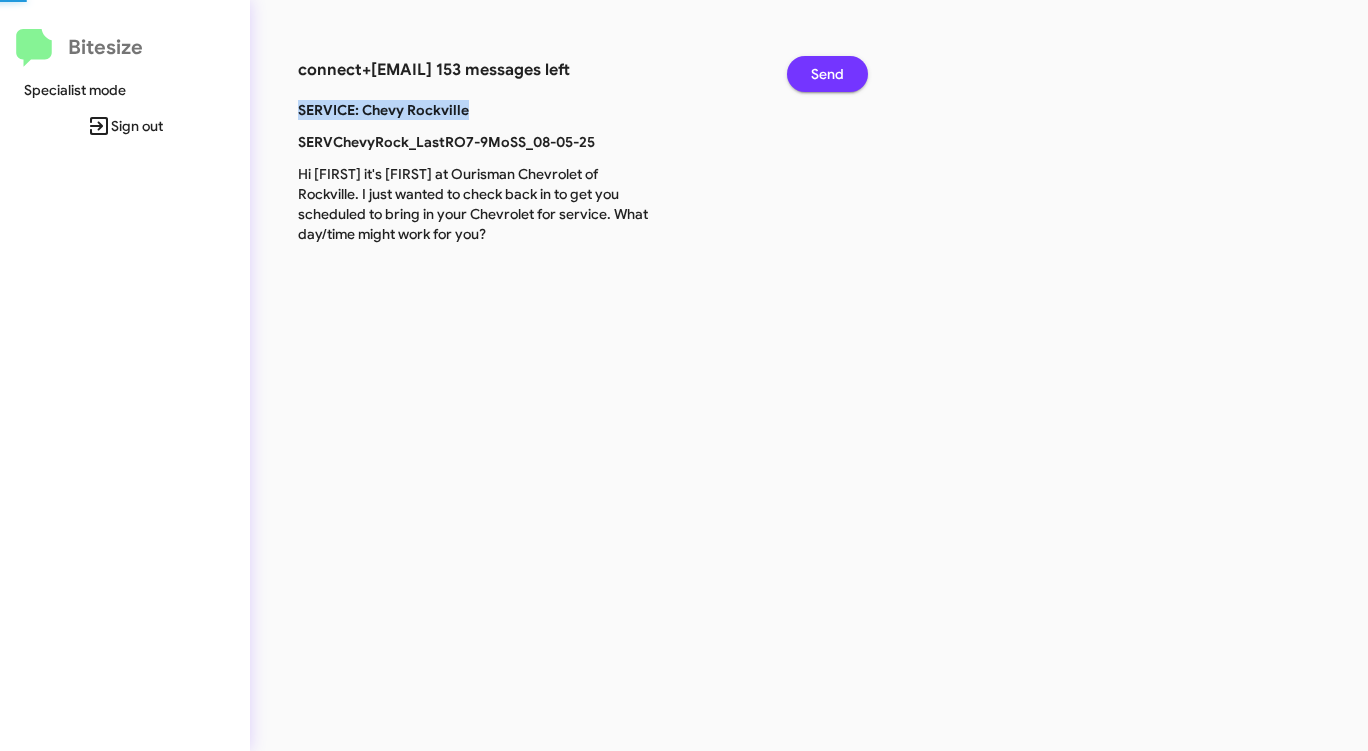 click on "Send" 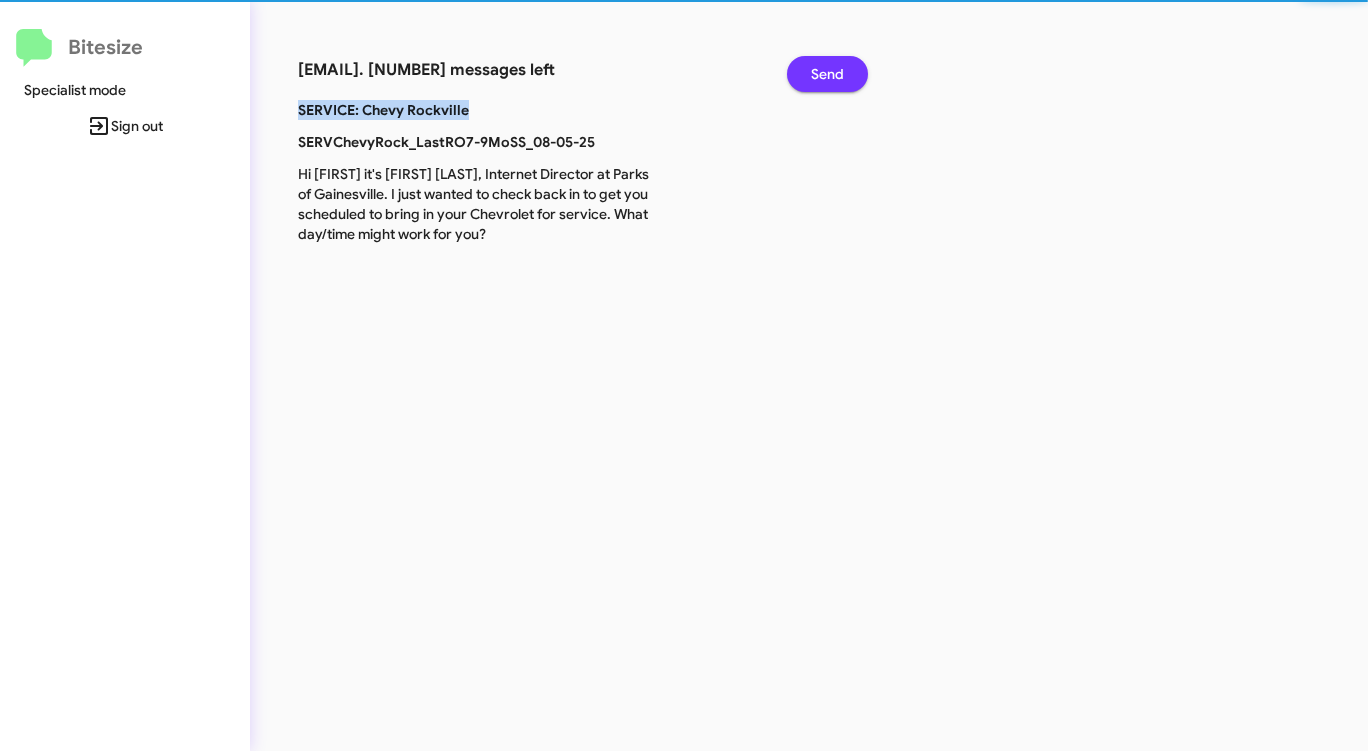 click on "Send" 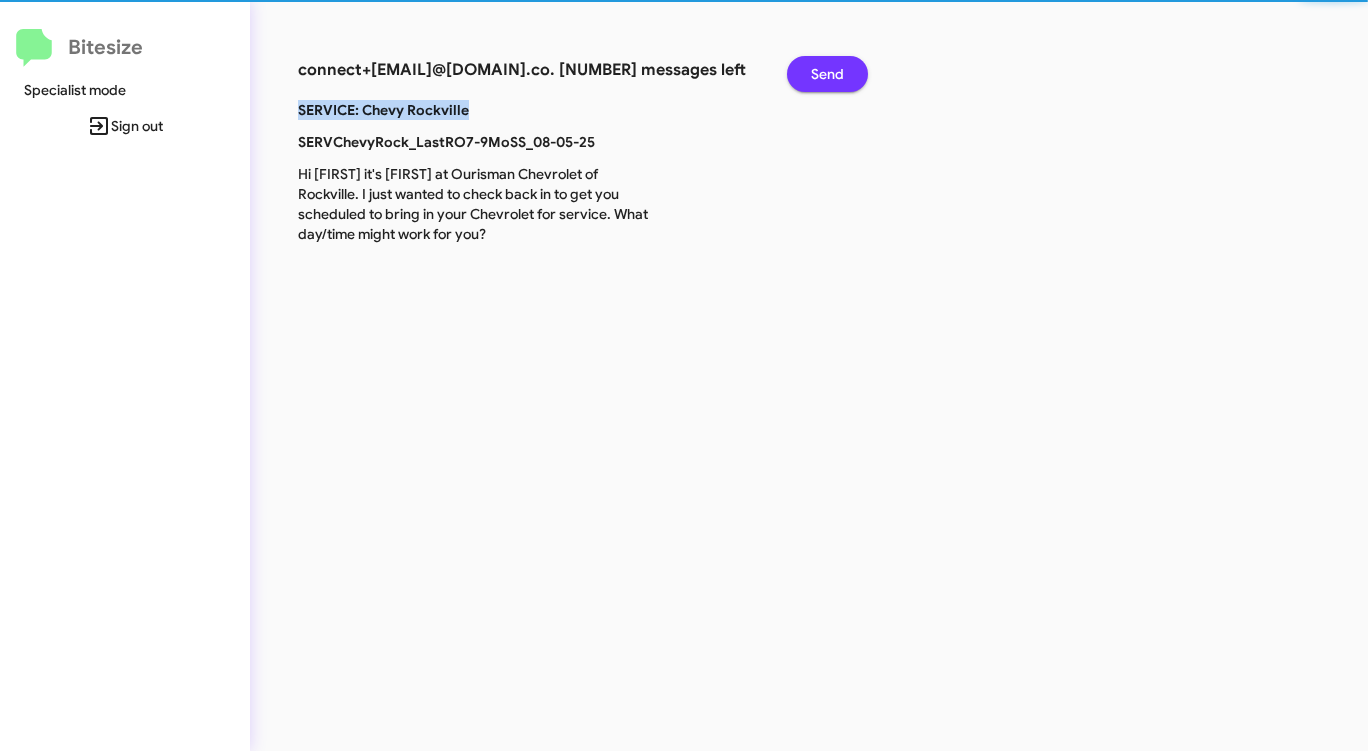 click on "Send" 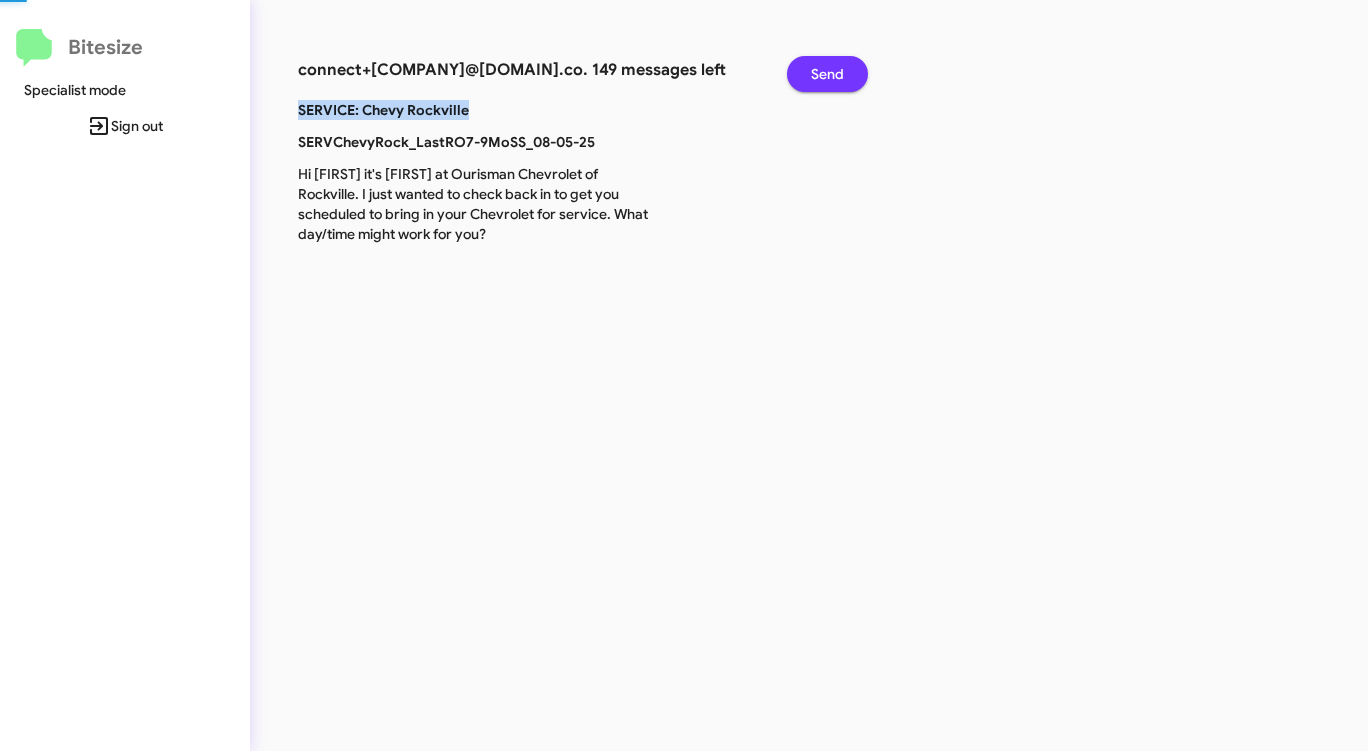 click on "Send" 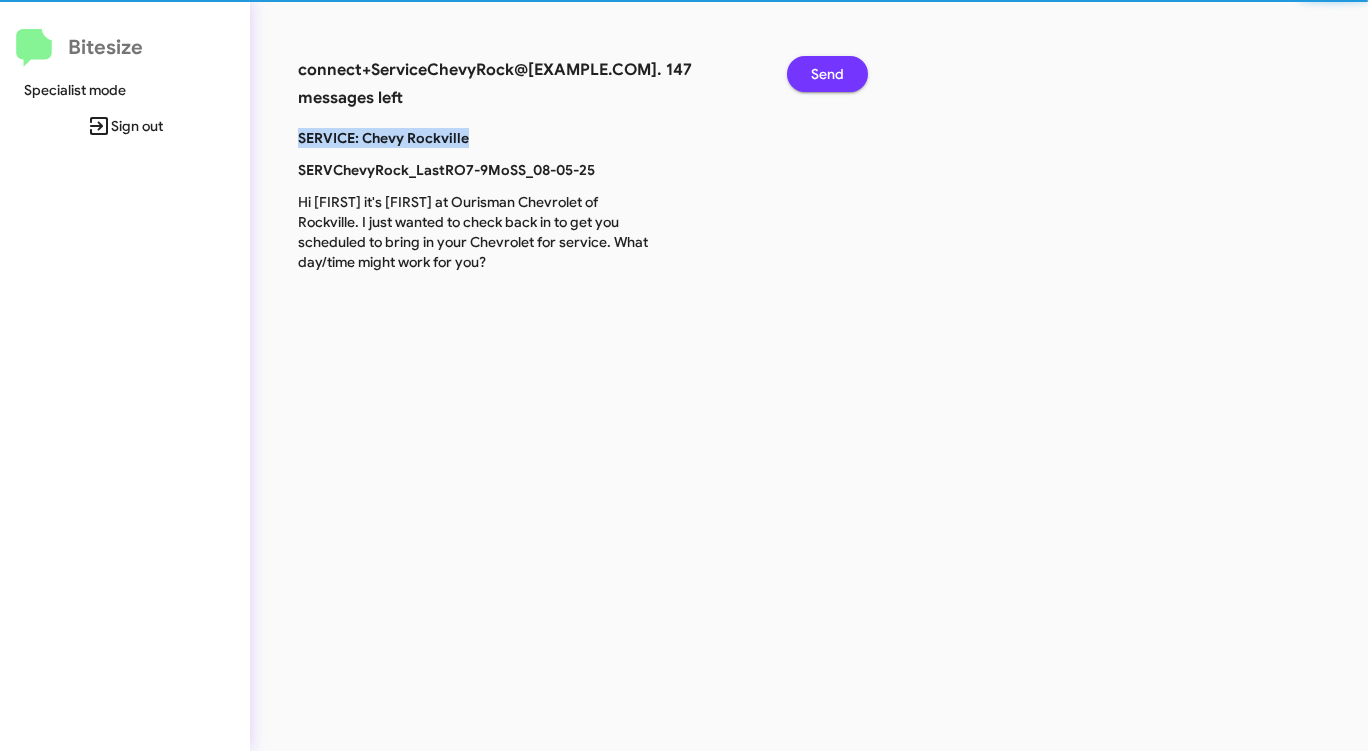 click on "Send" 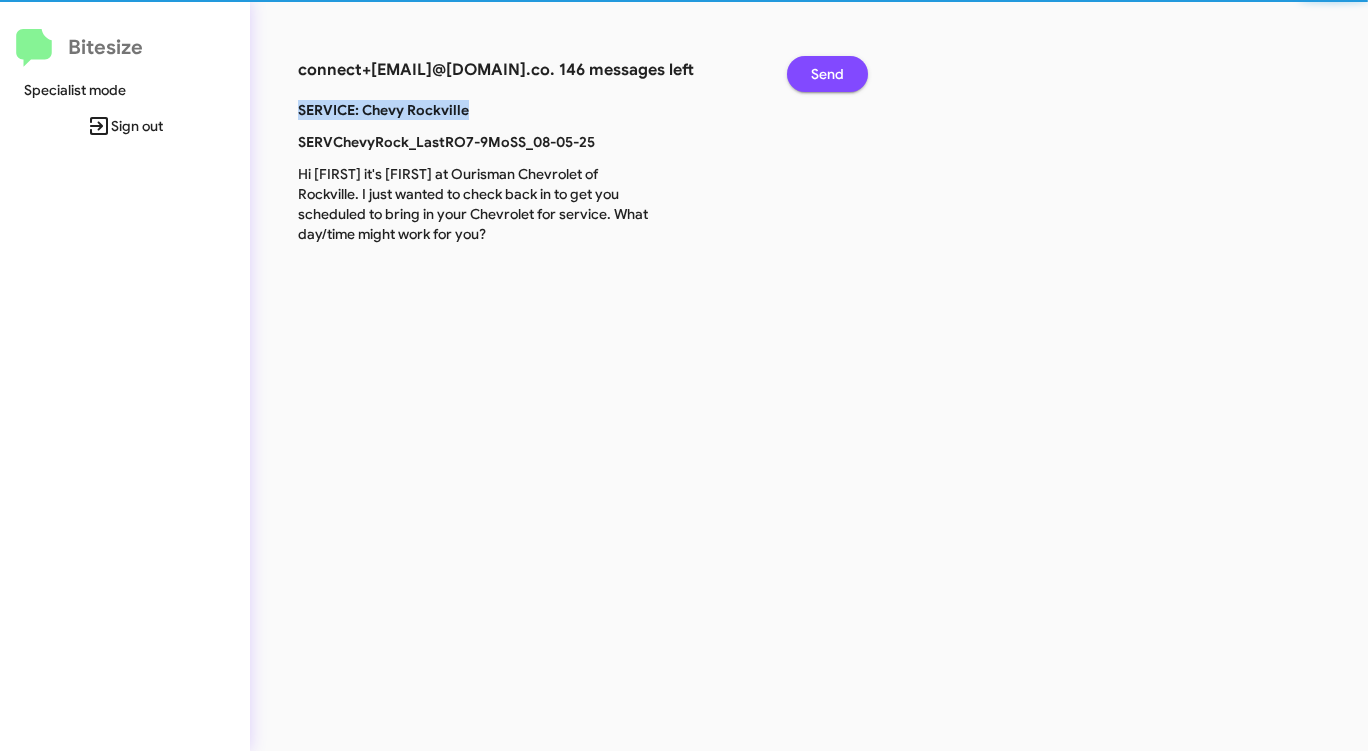 click on "Send" 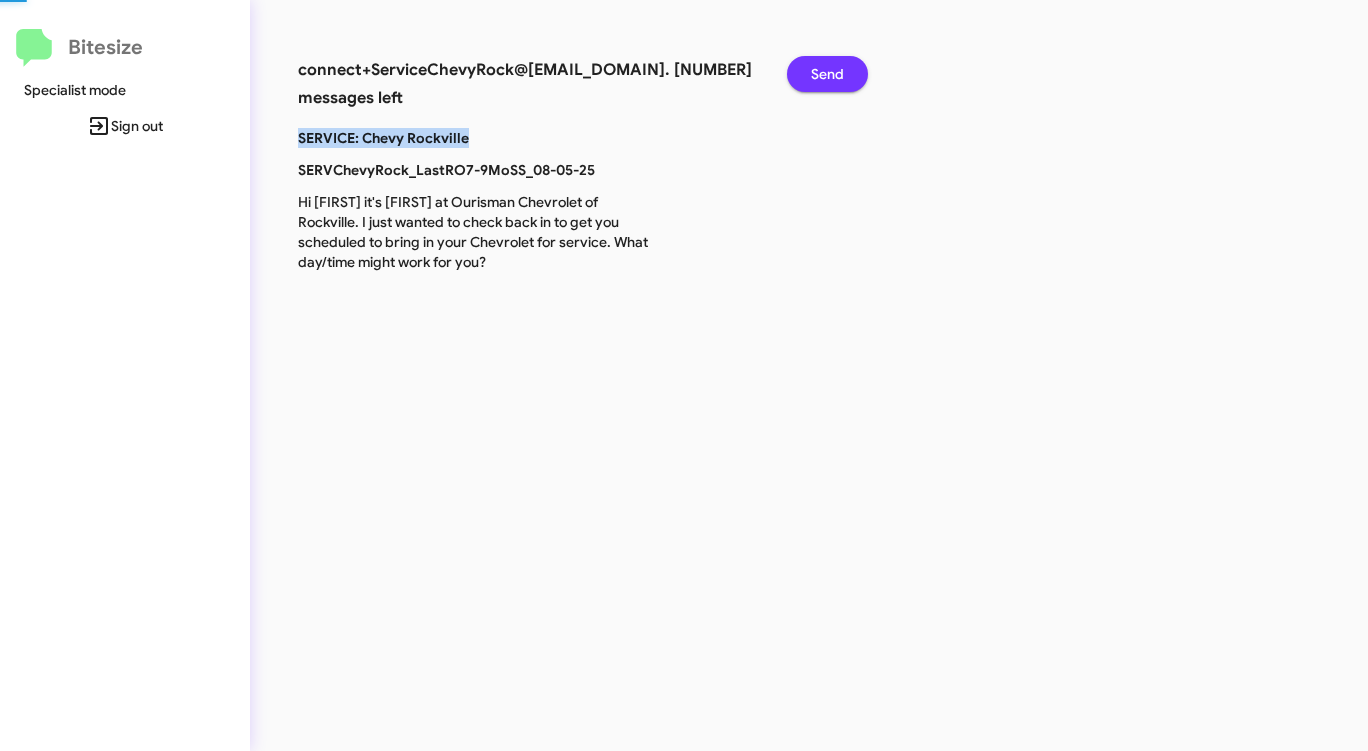 click on "Send" 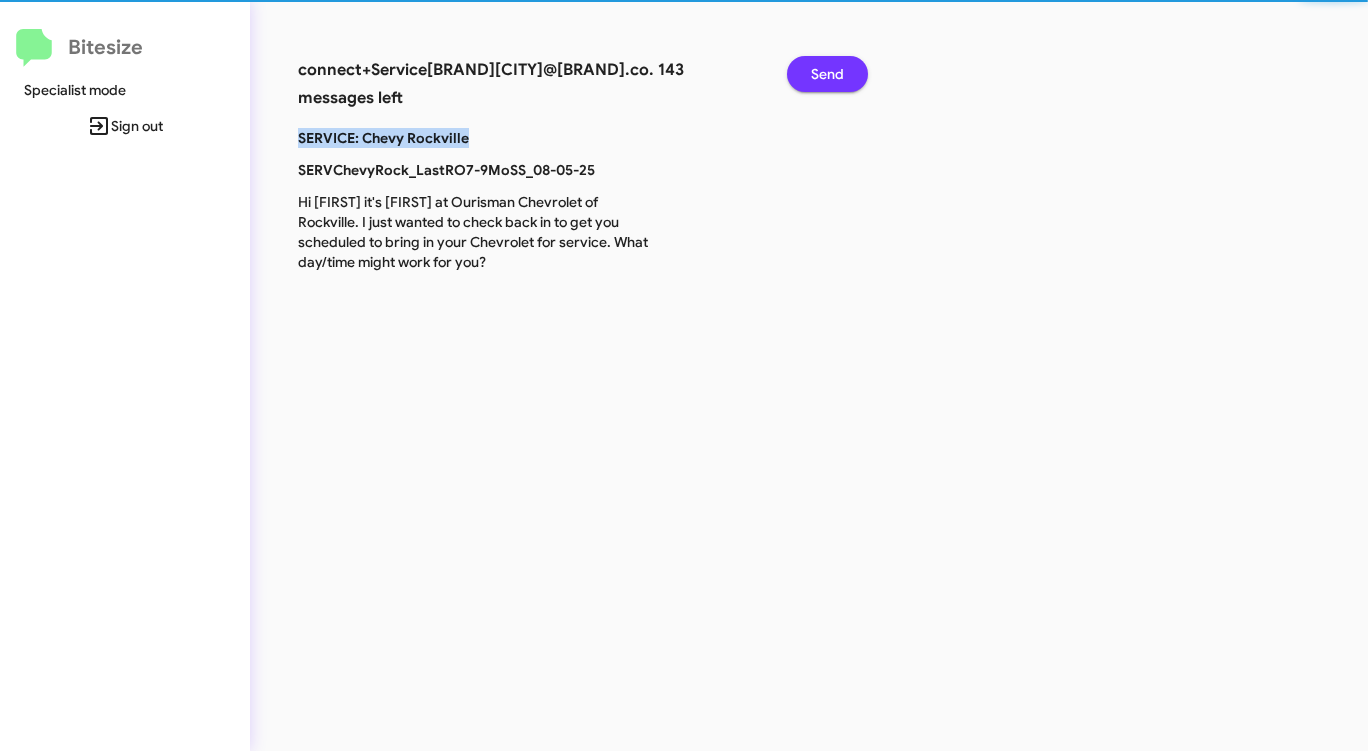 click on "Send" 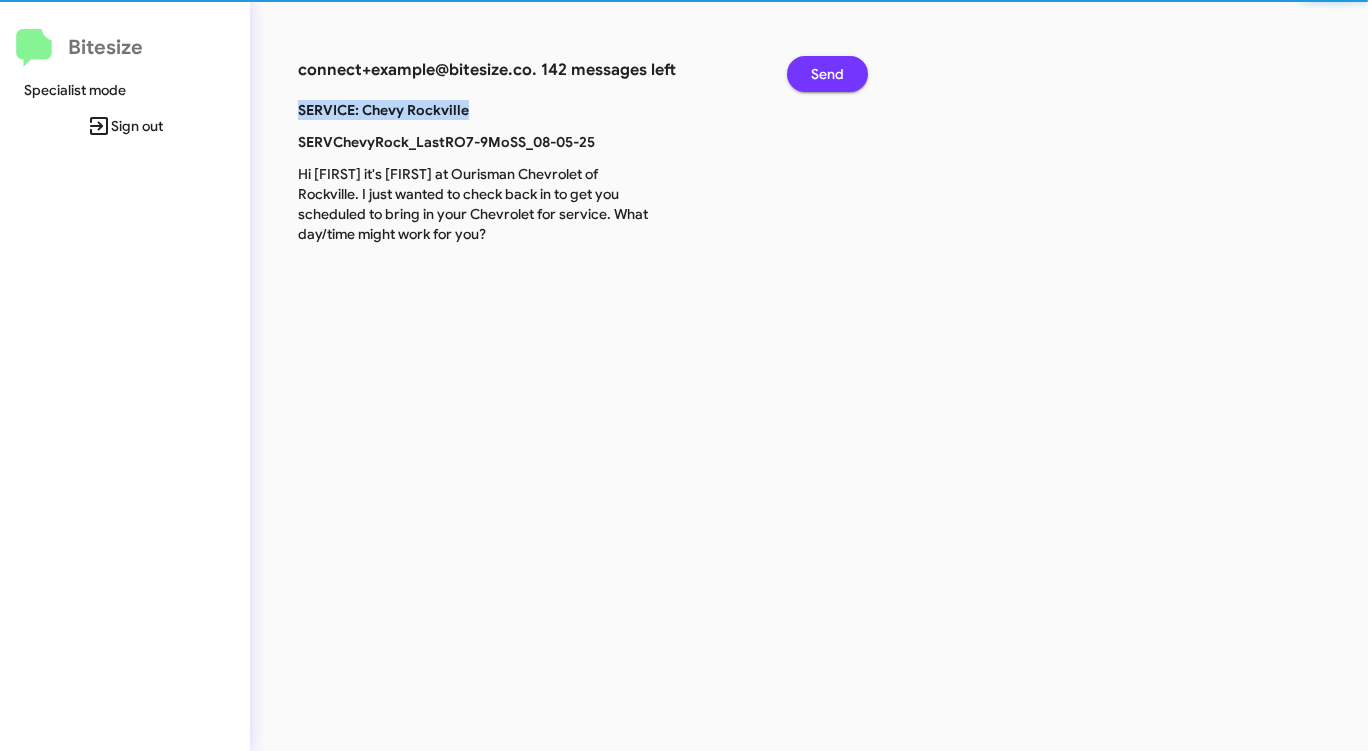 click on "Send" 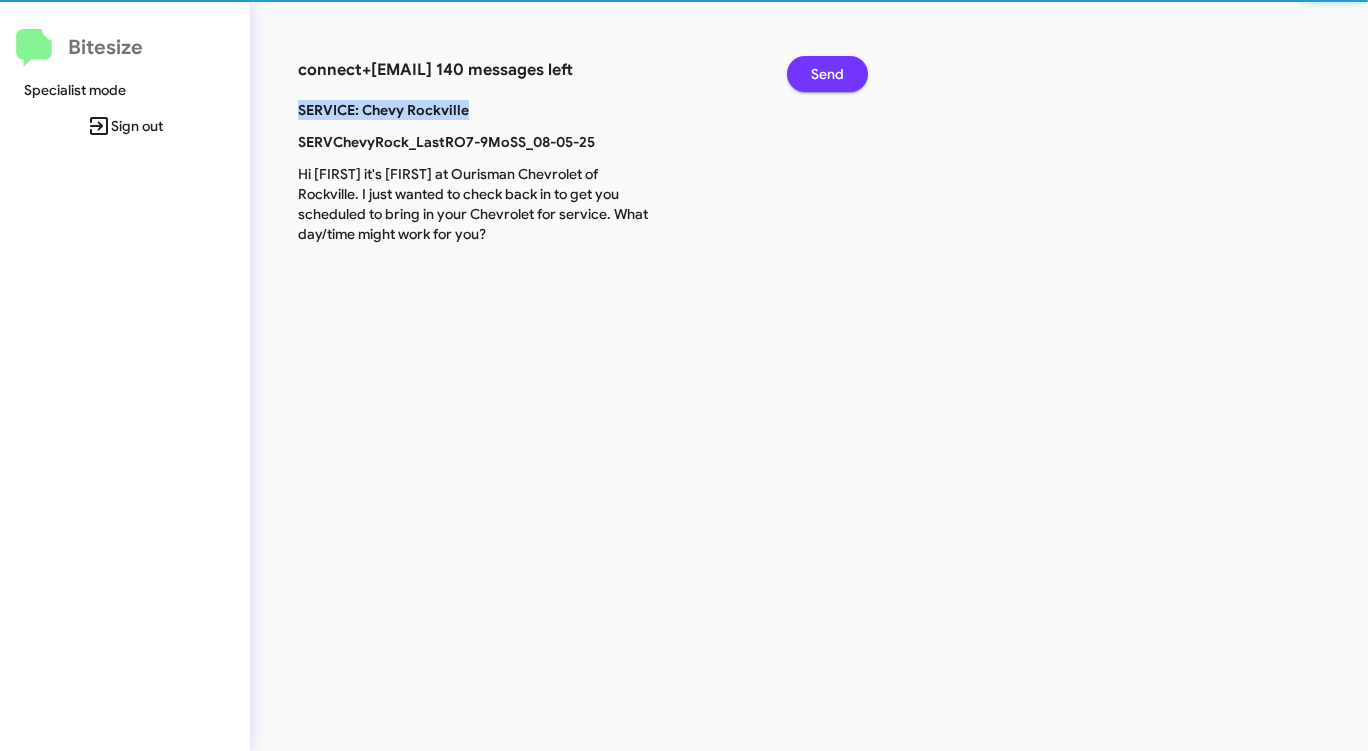 click on "Send" 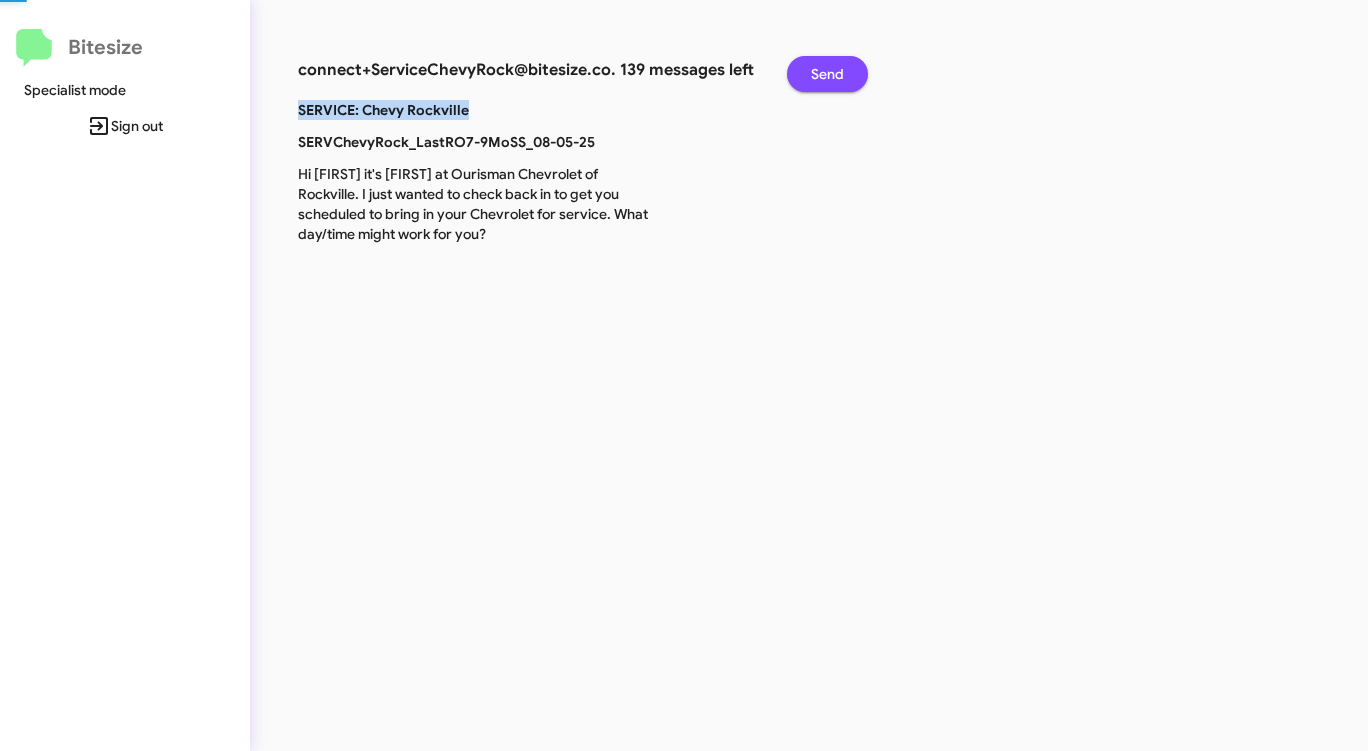 click on "Send" 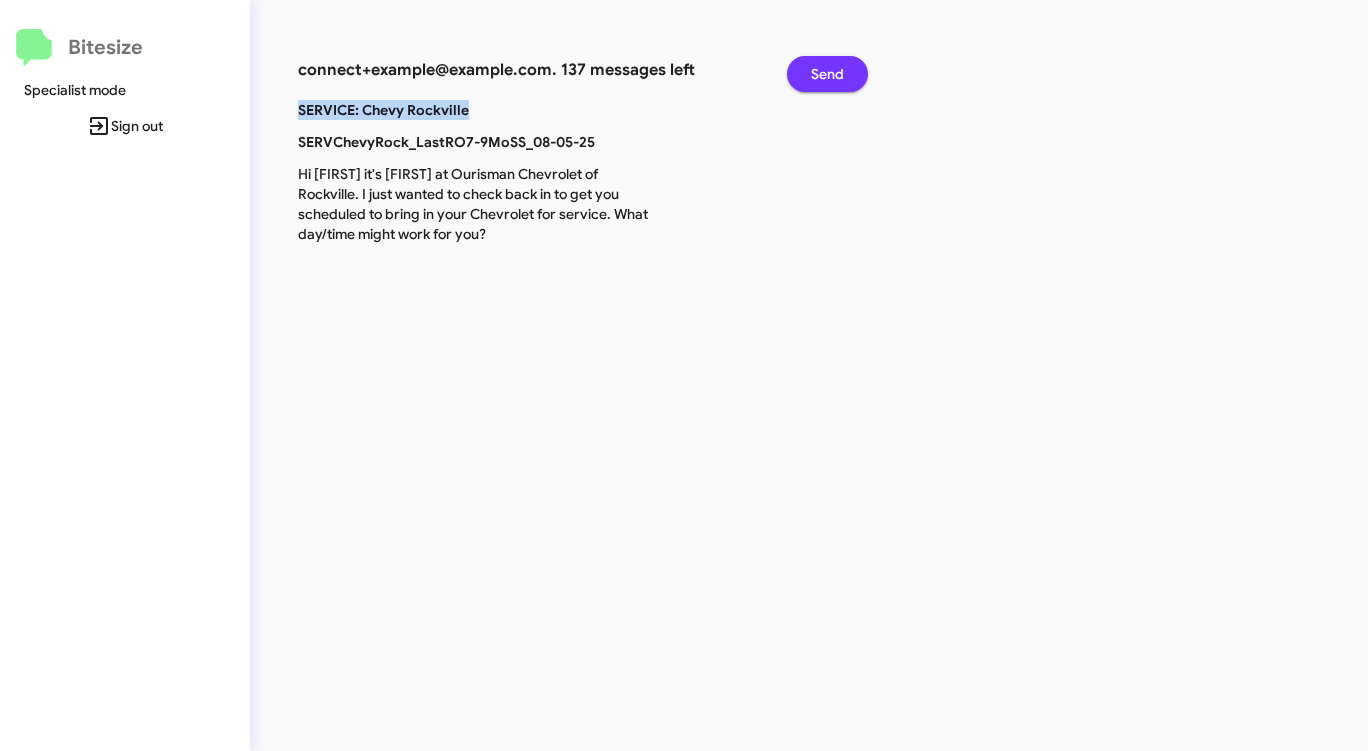 click on "Send" 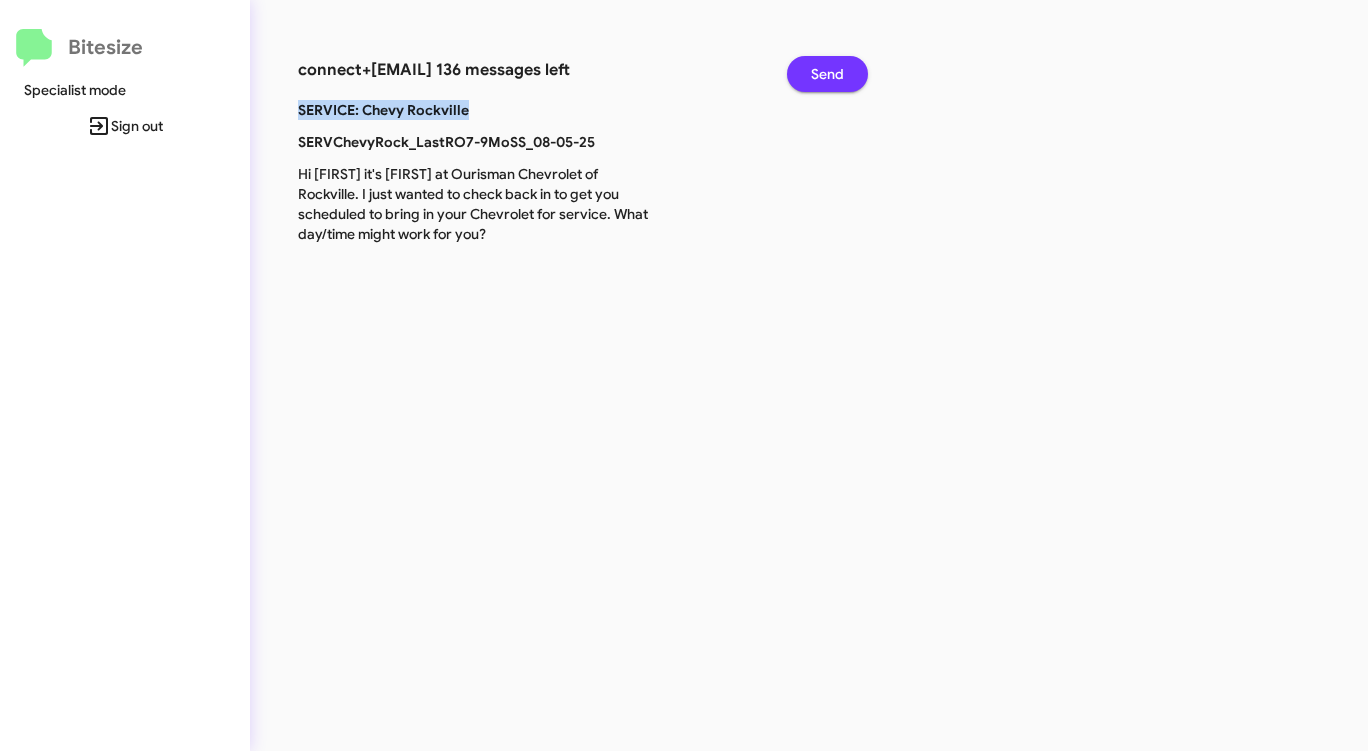 click on "Send" 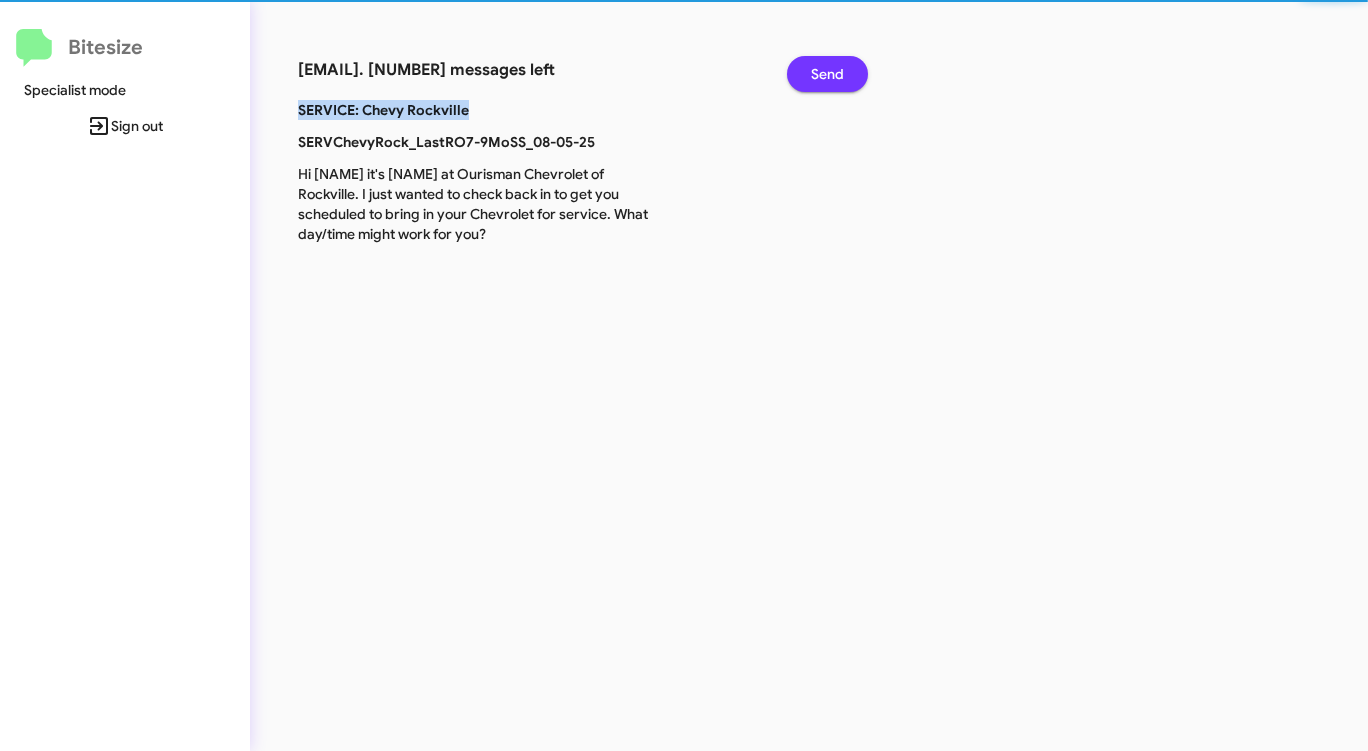 click on "Send" 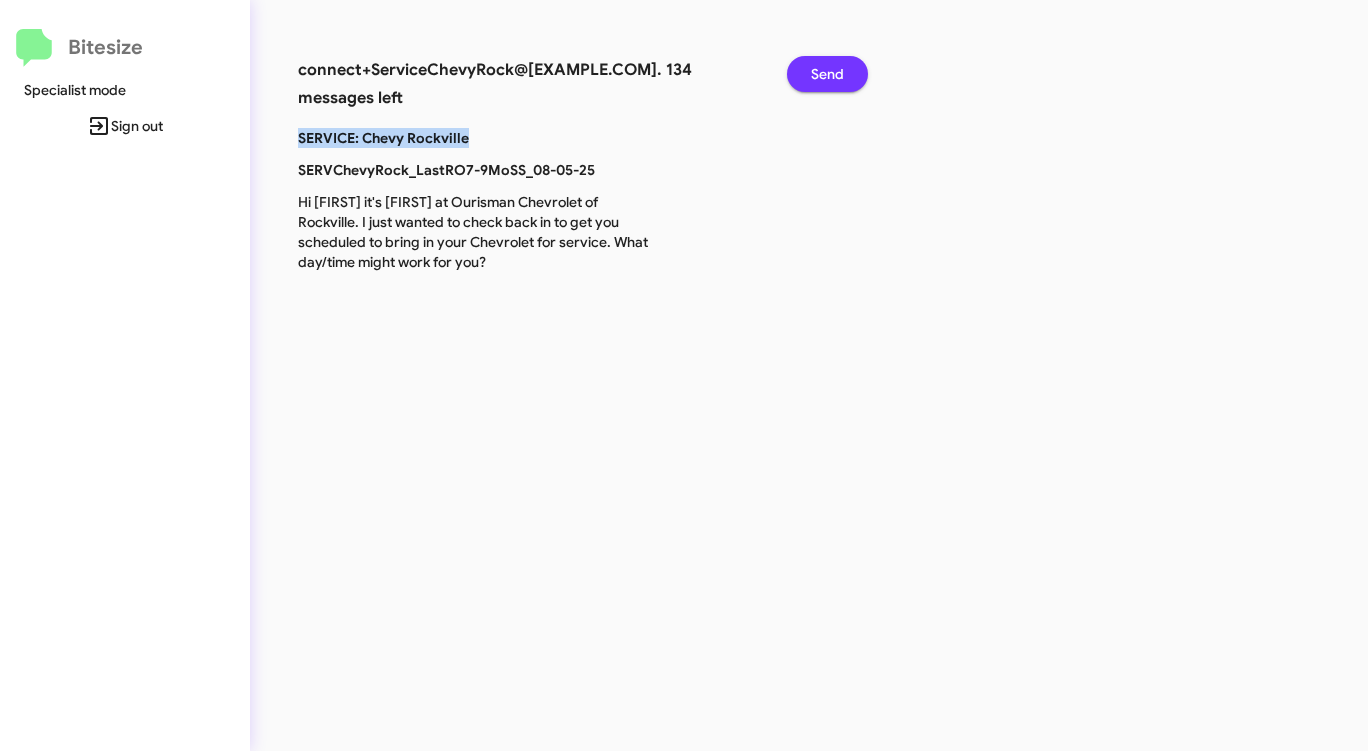 click on "Send" 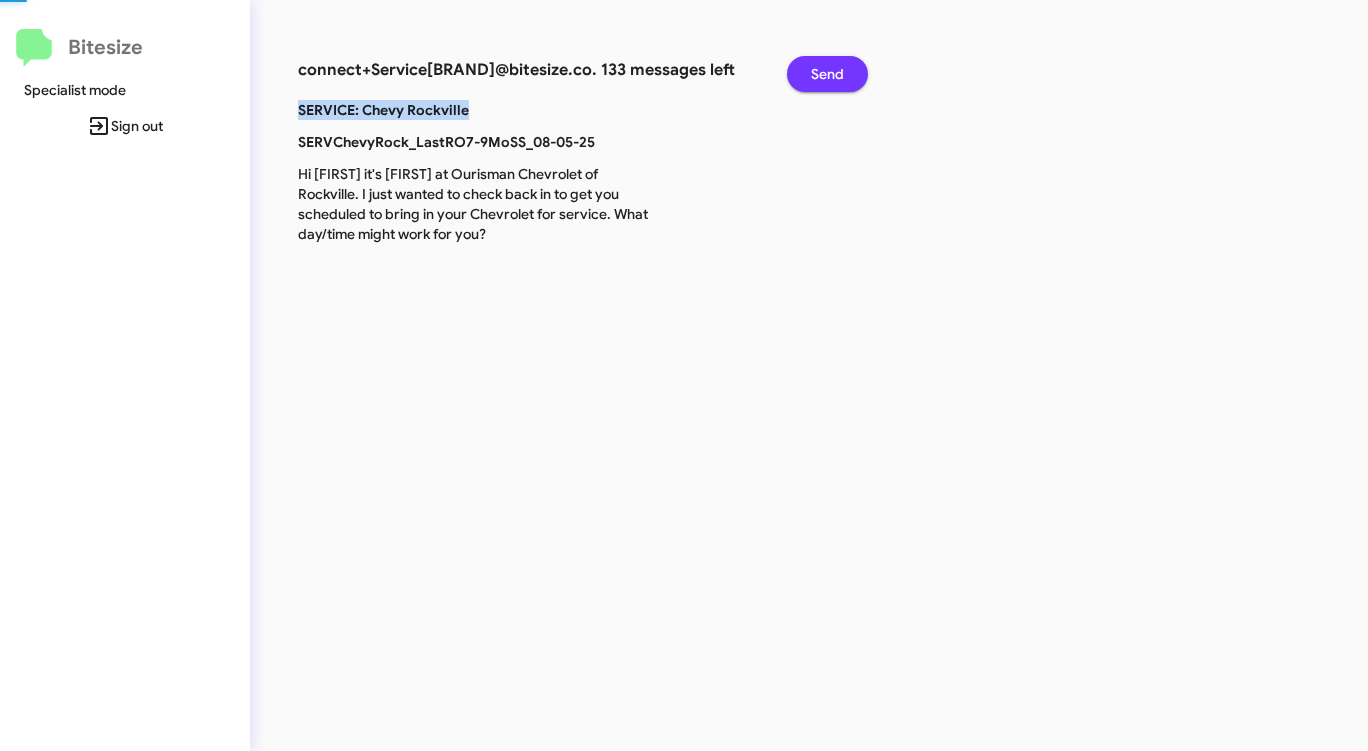 click on "Send" 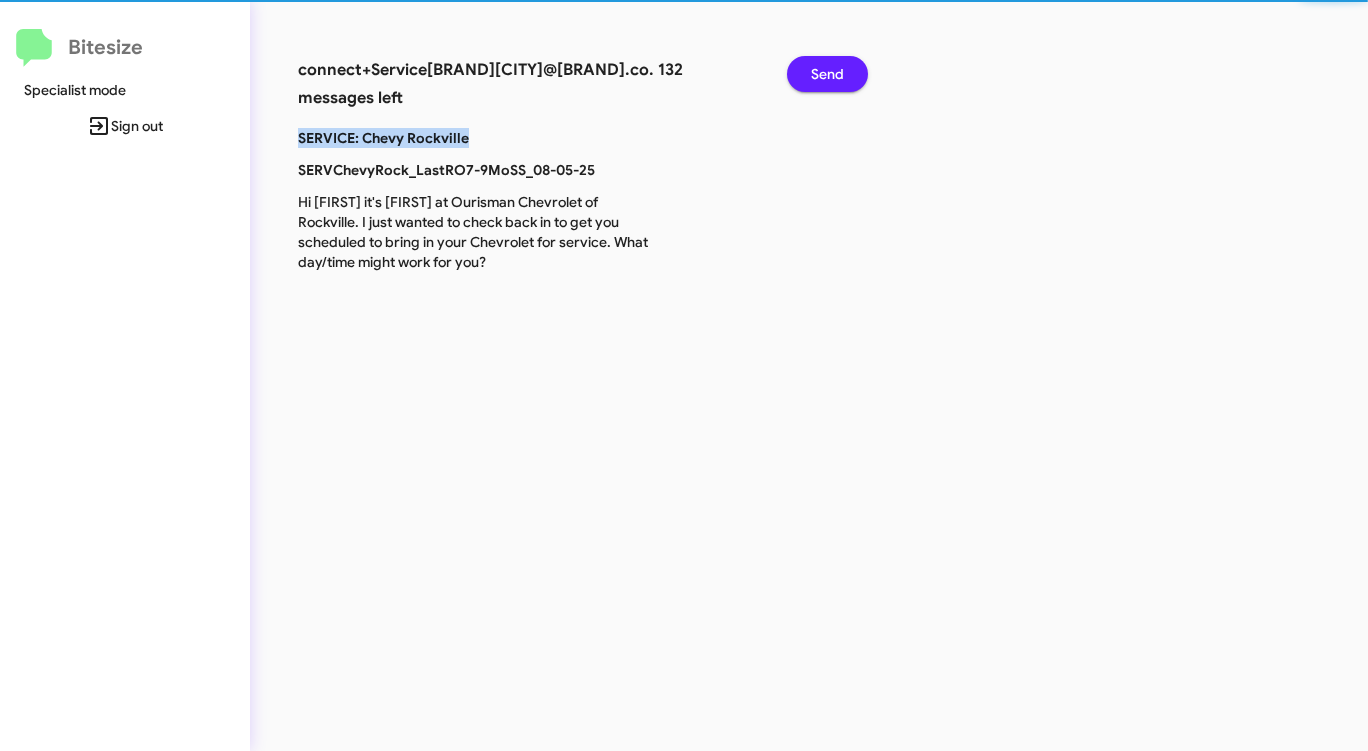 click on "Send" 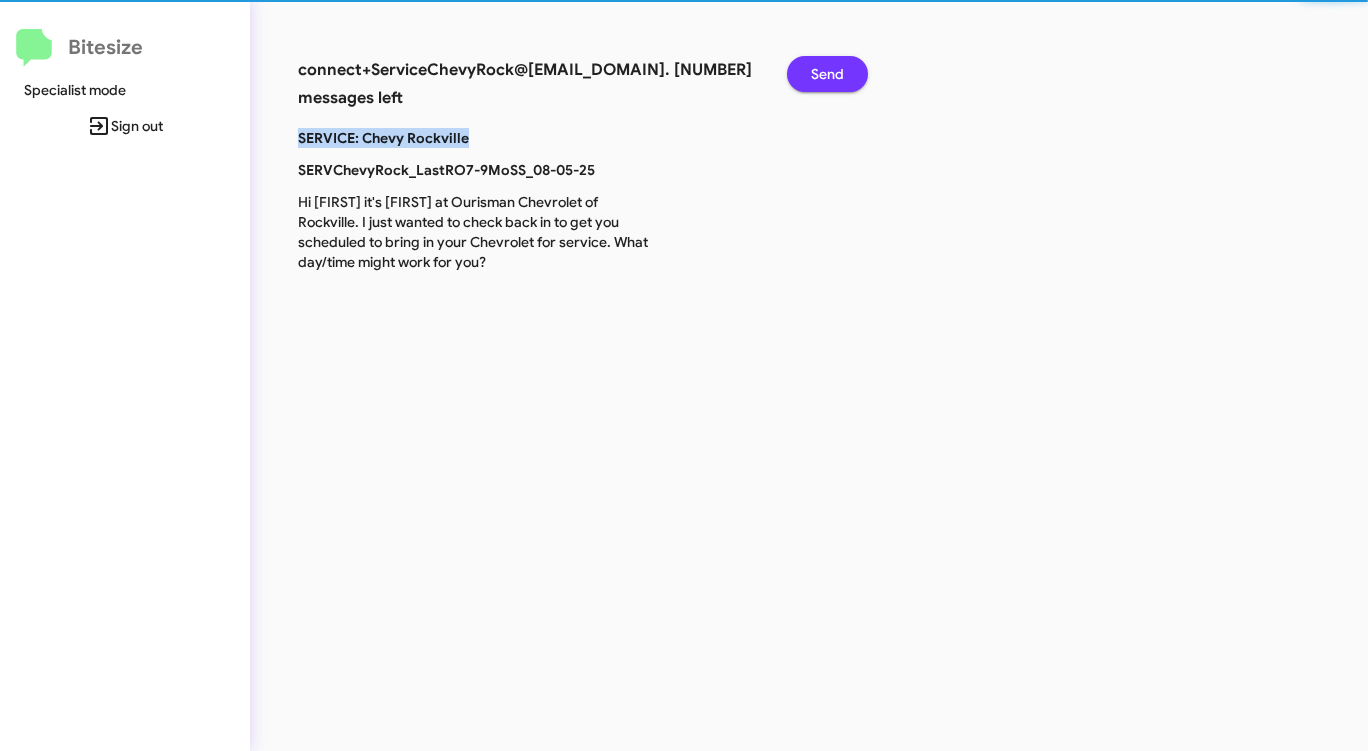 click on "Send" 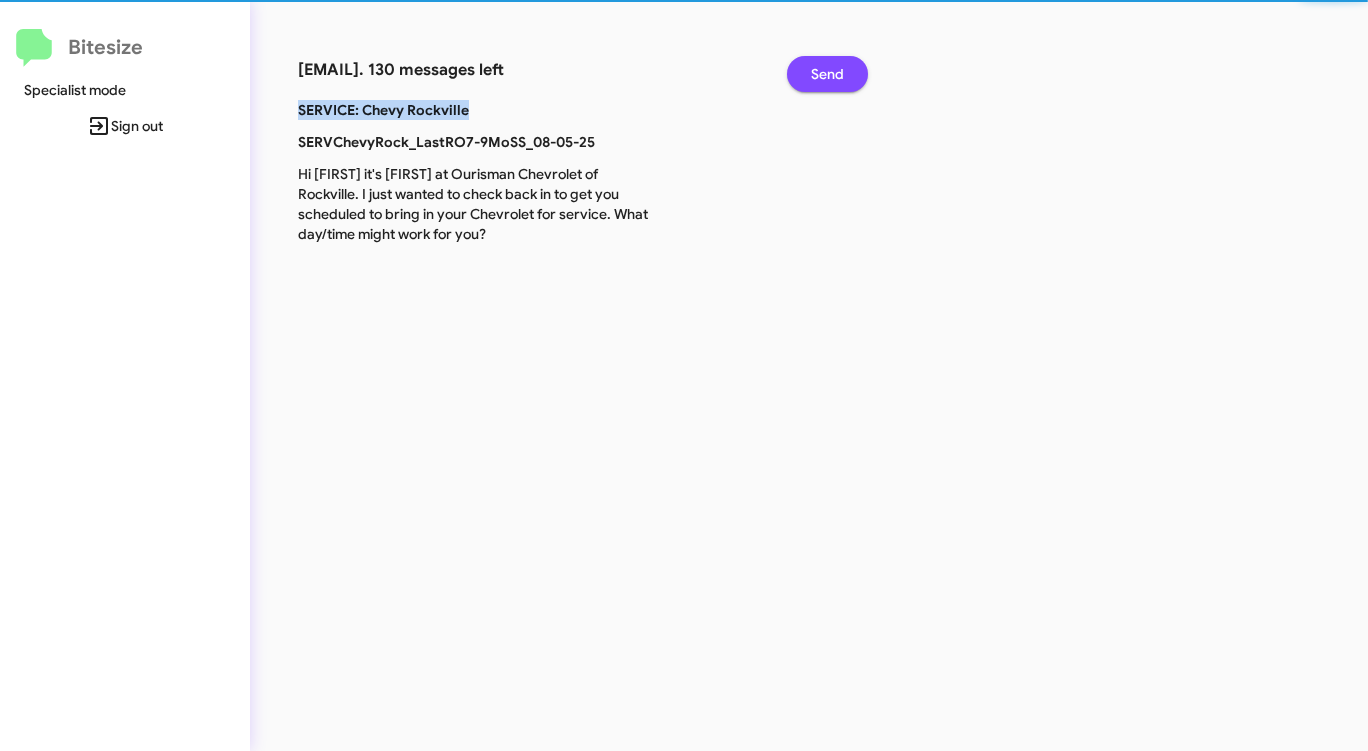 click on "Send" 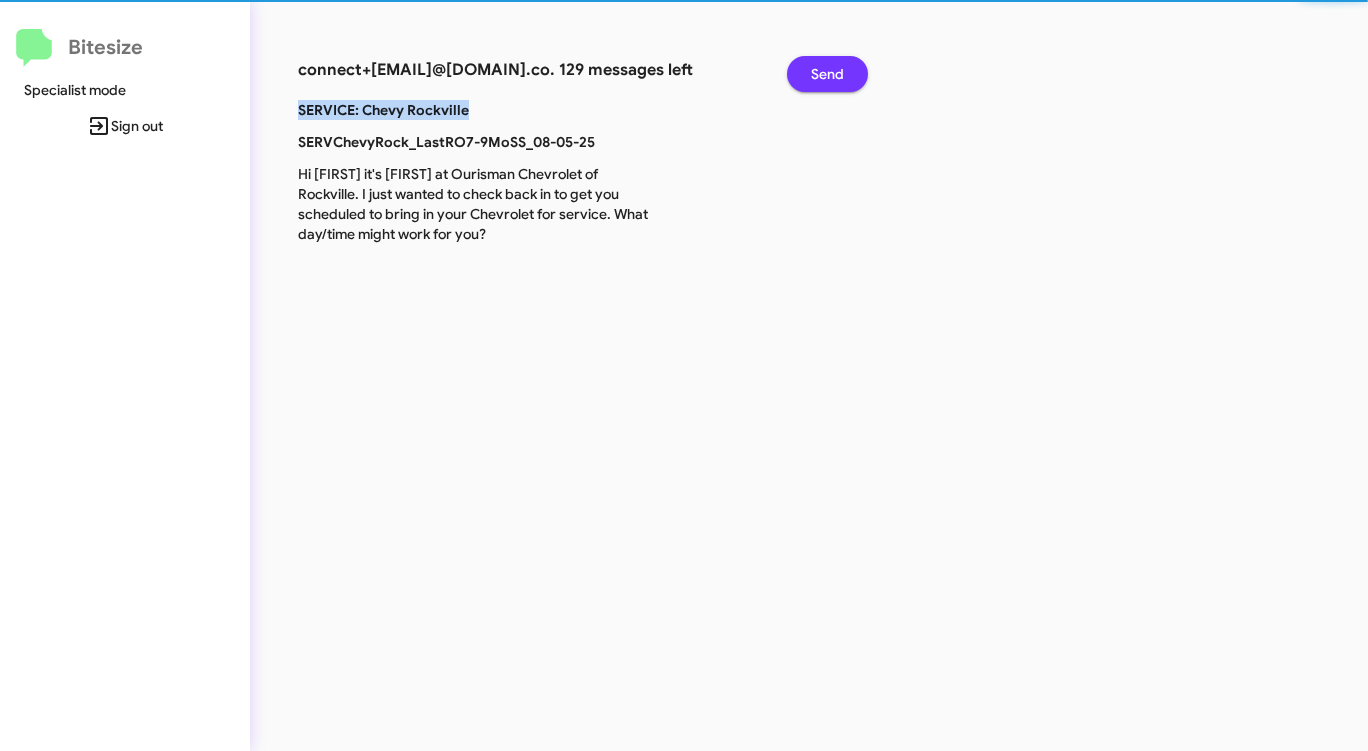 click on "Send" 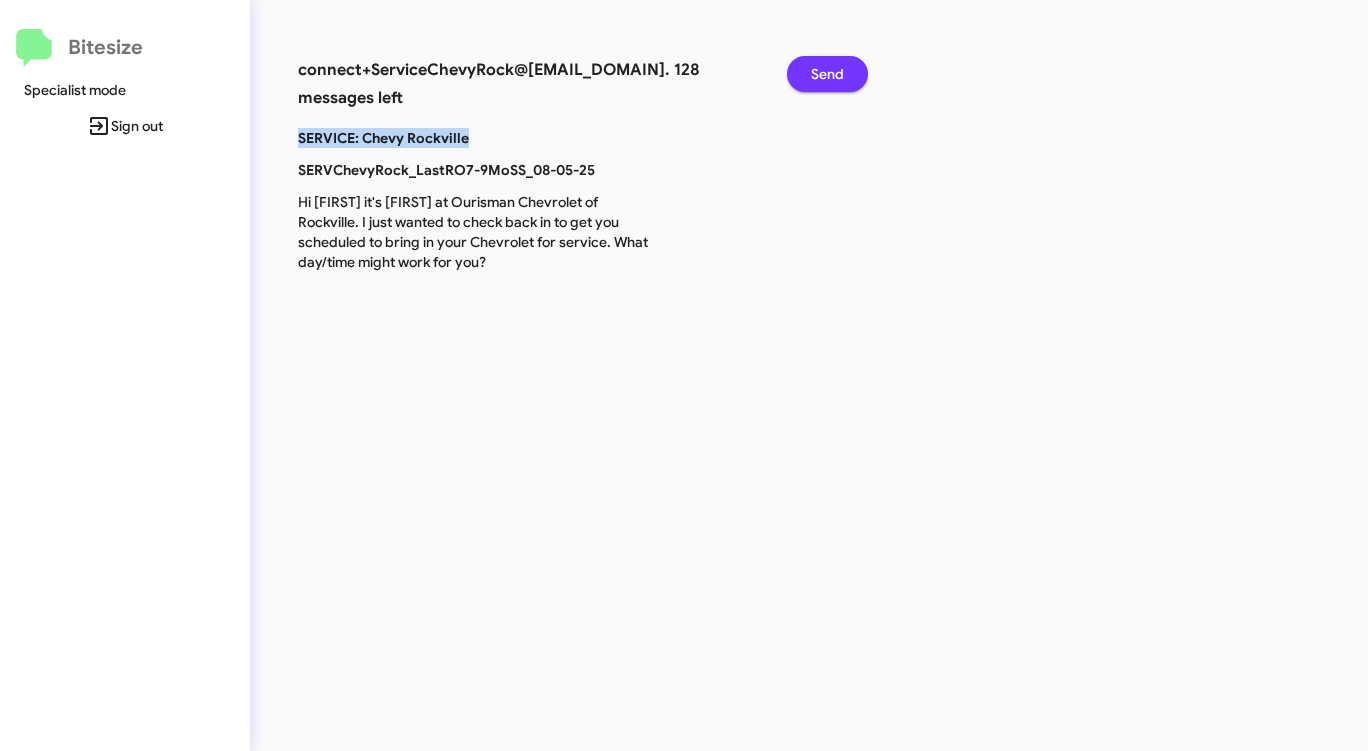 click on "Send" 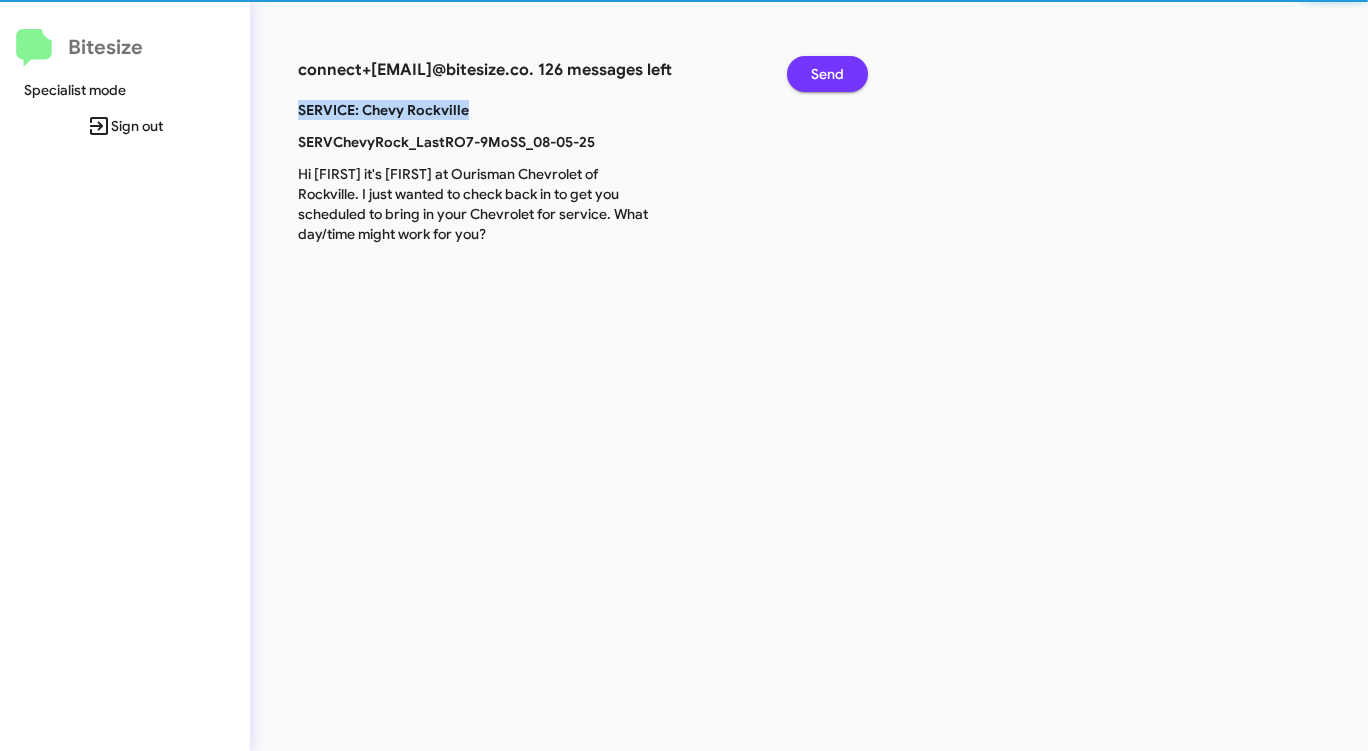 click on "Send" 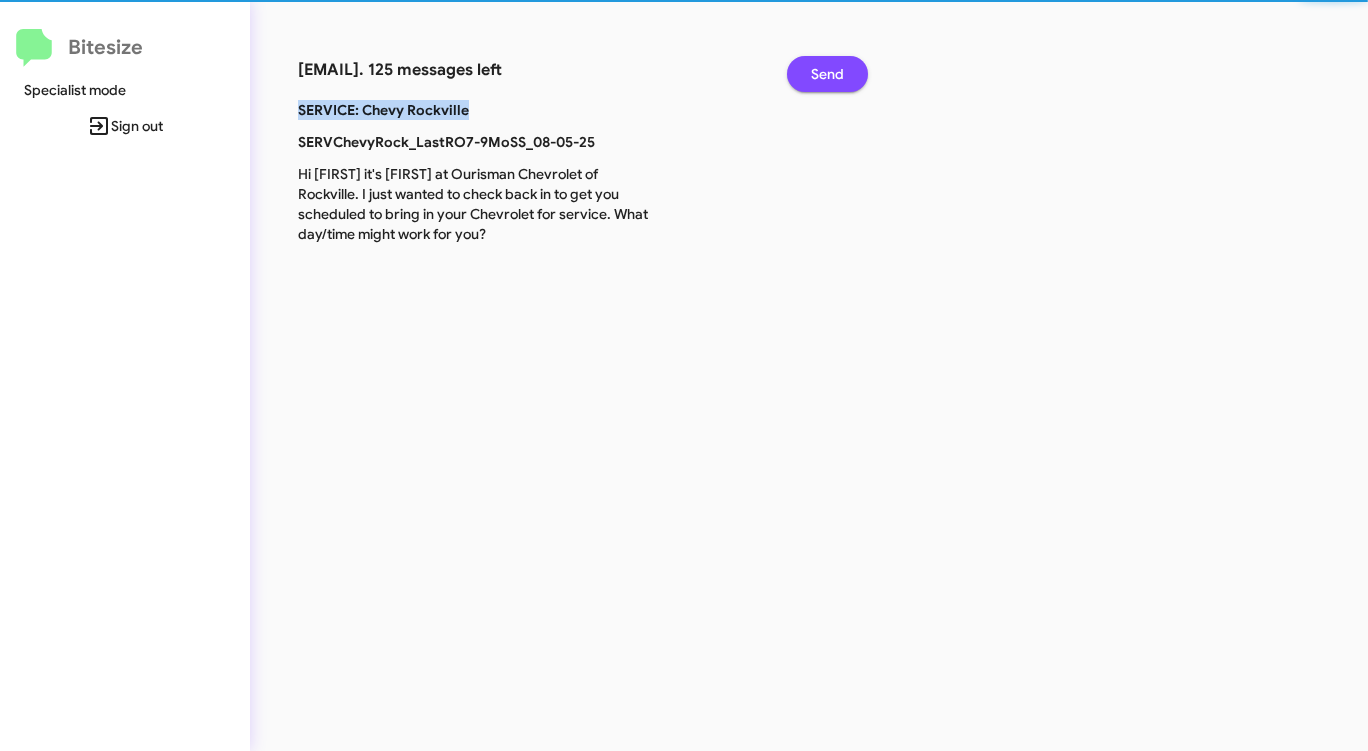 click on "Send" 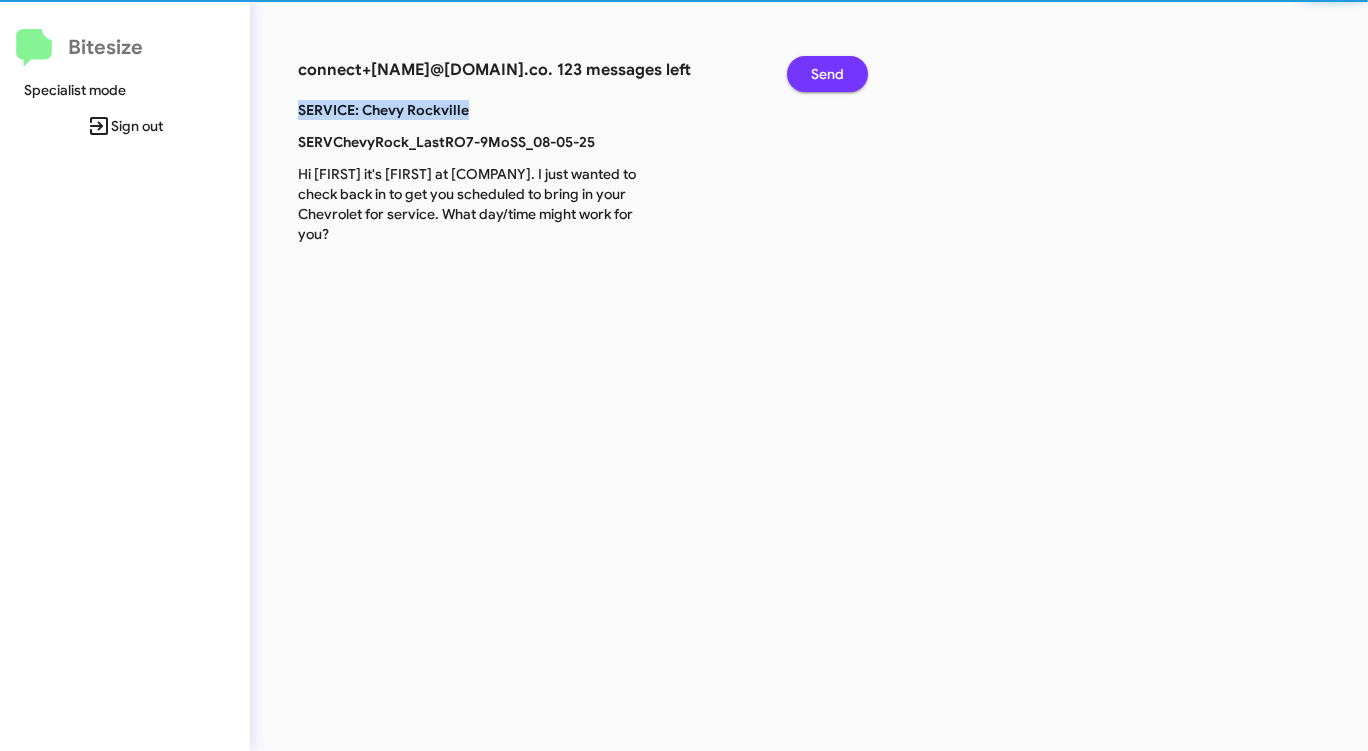 click on "Send" 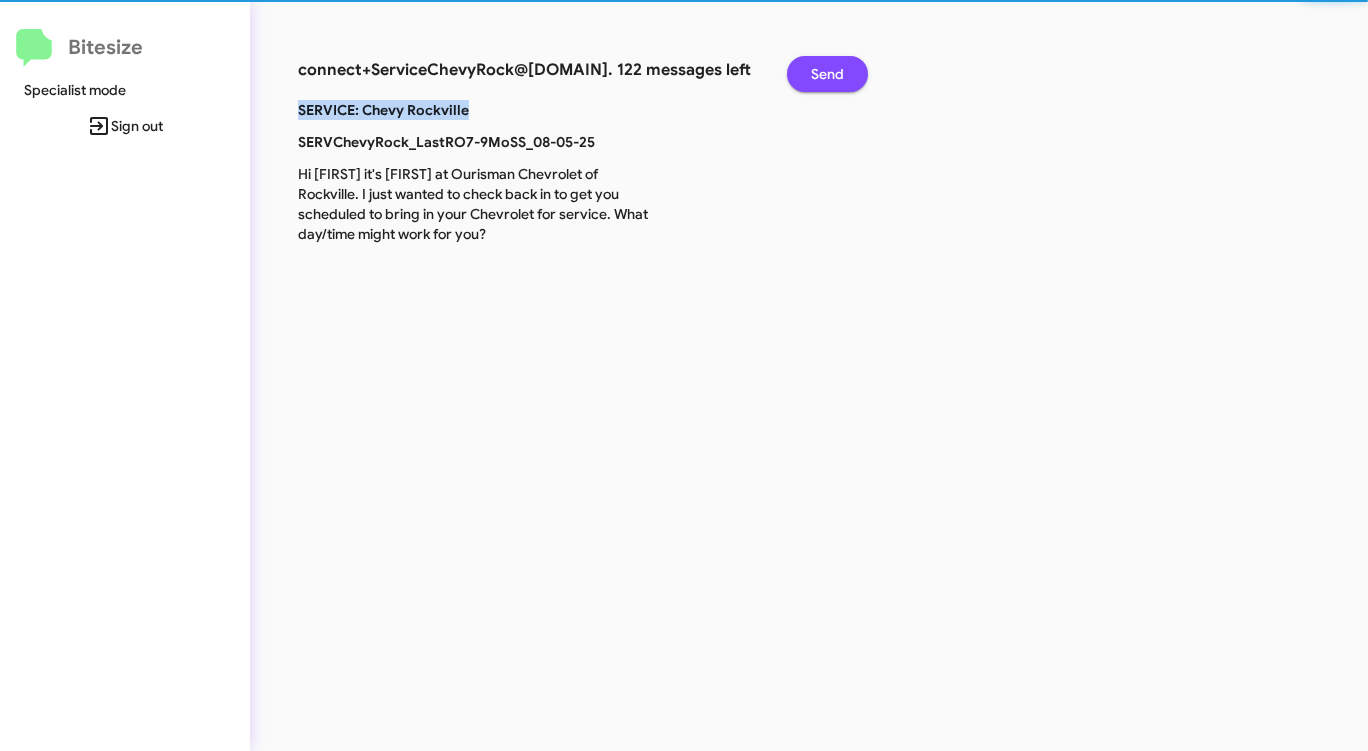 click on "Send" 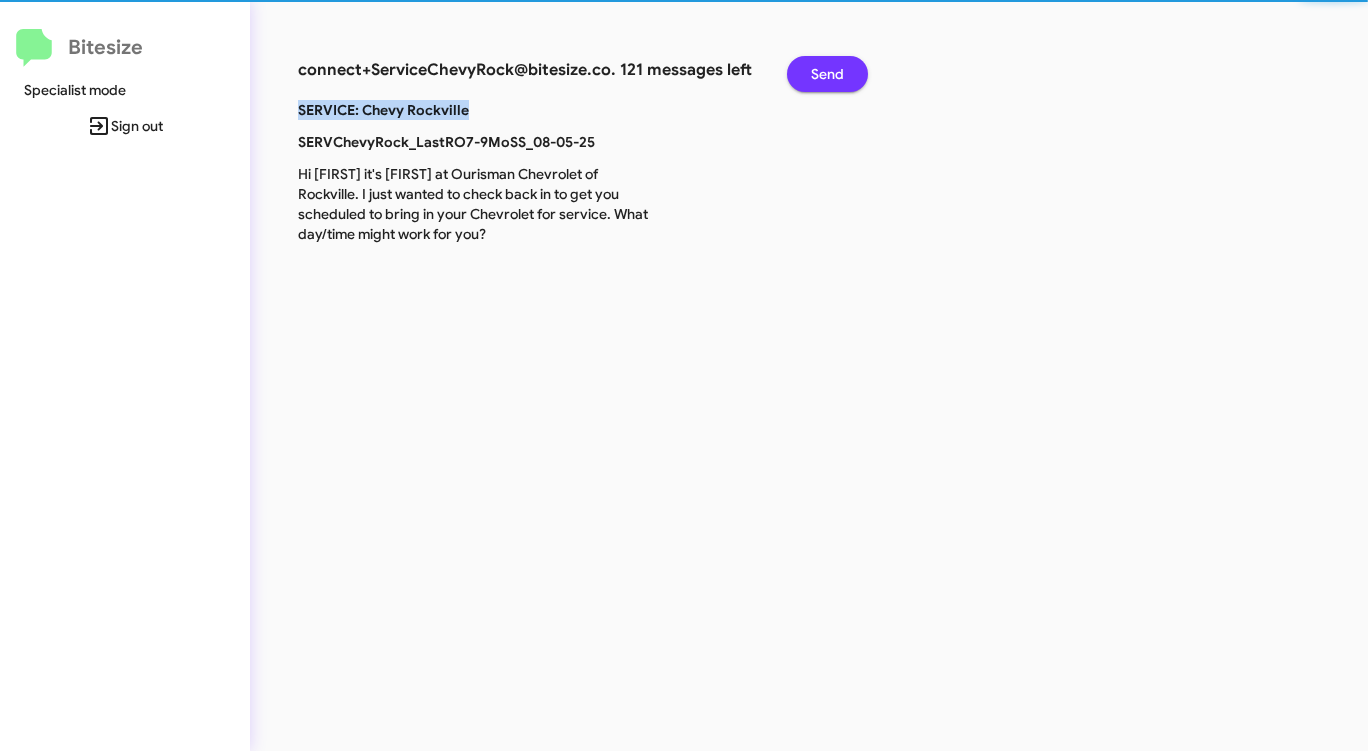 click on "Send" 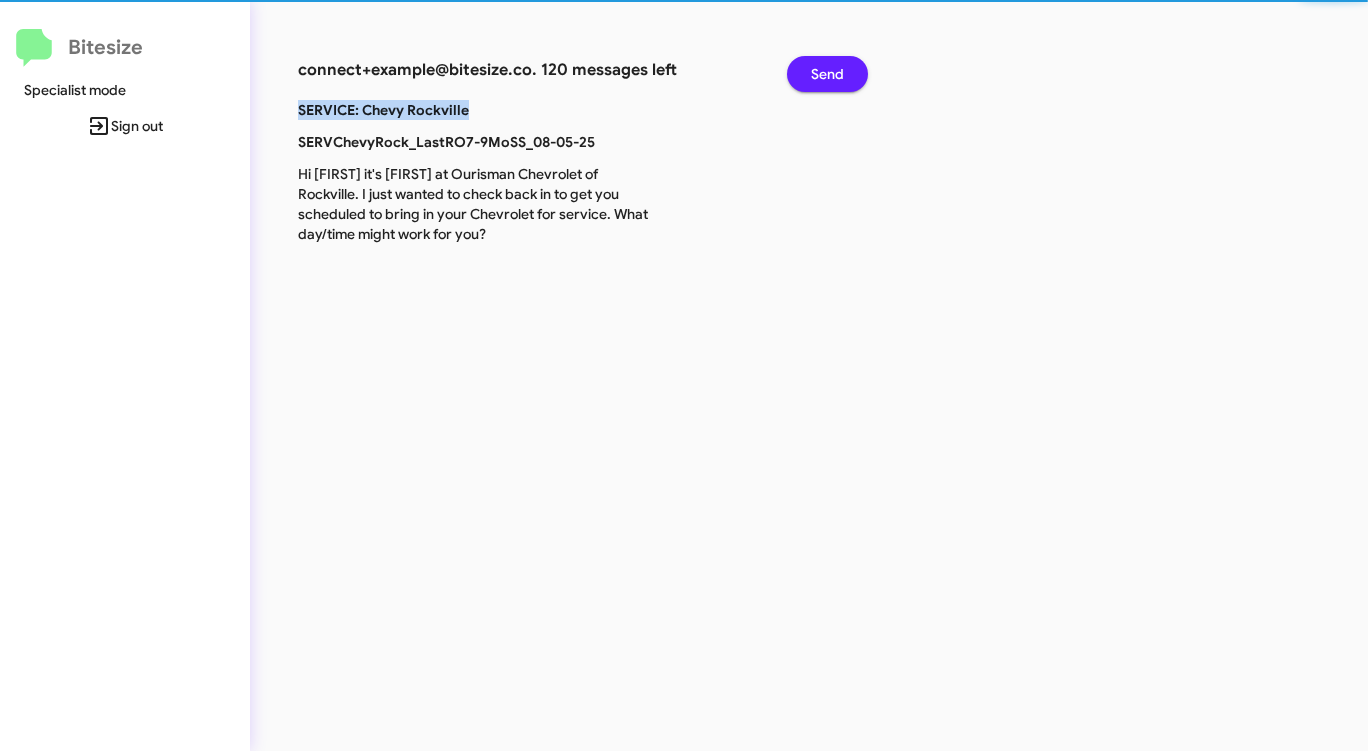 click on "Send" 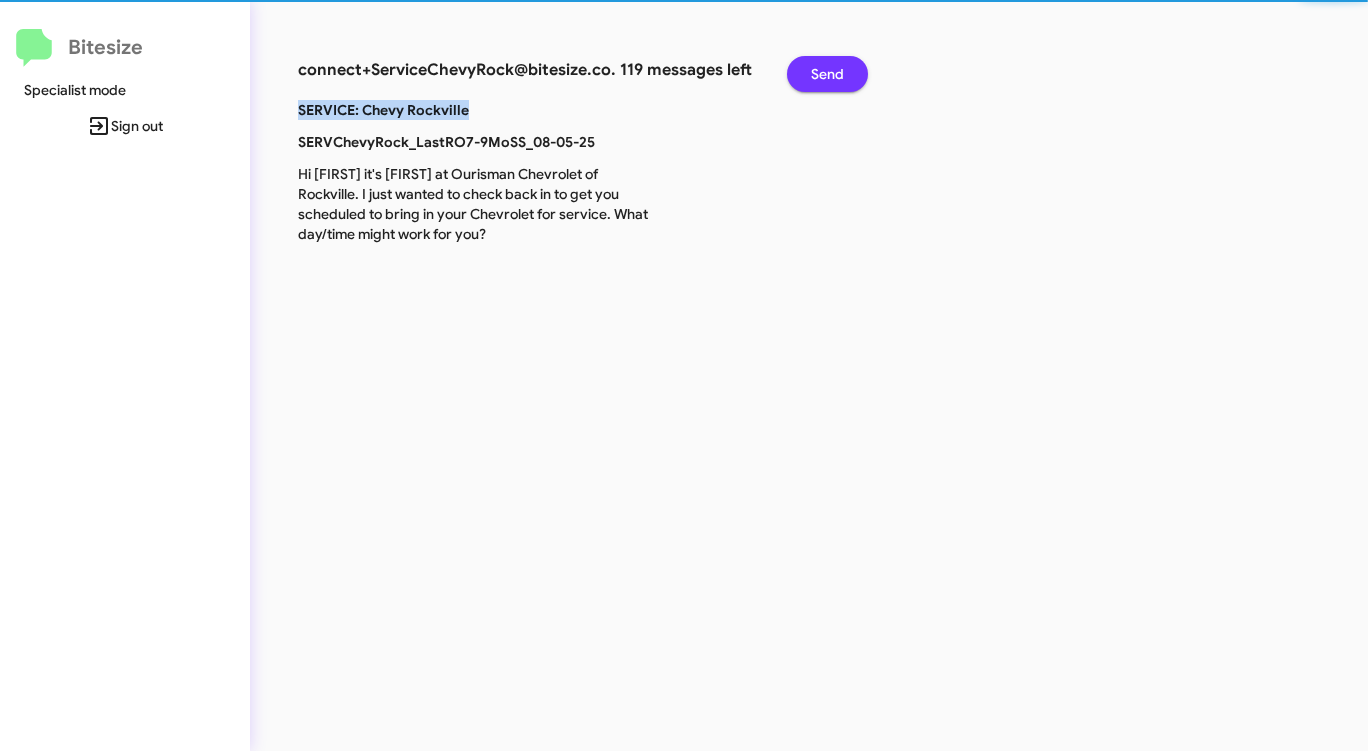 click on "Send" 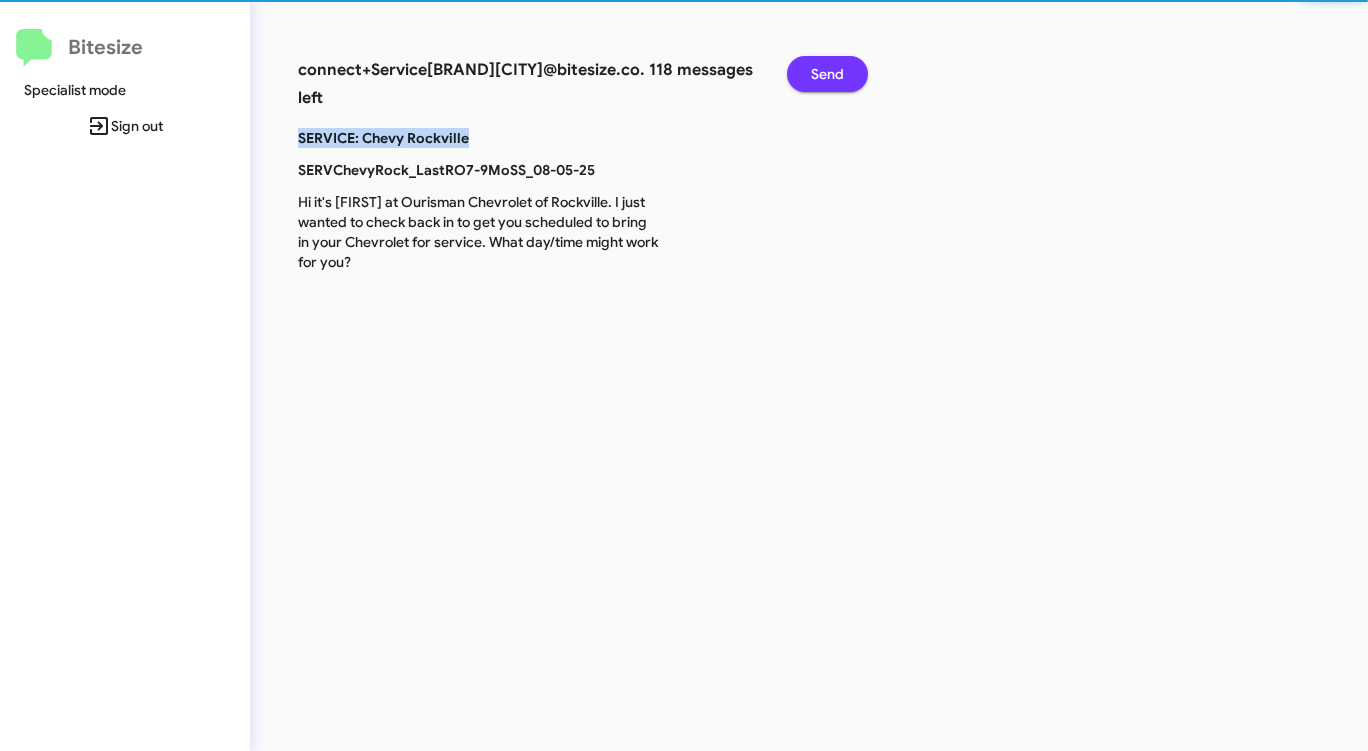 click on "Send" 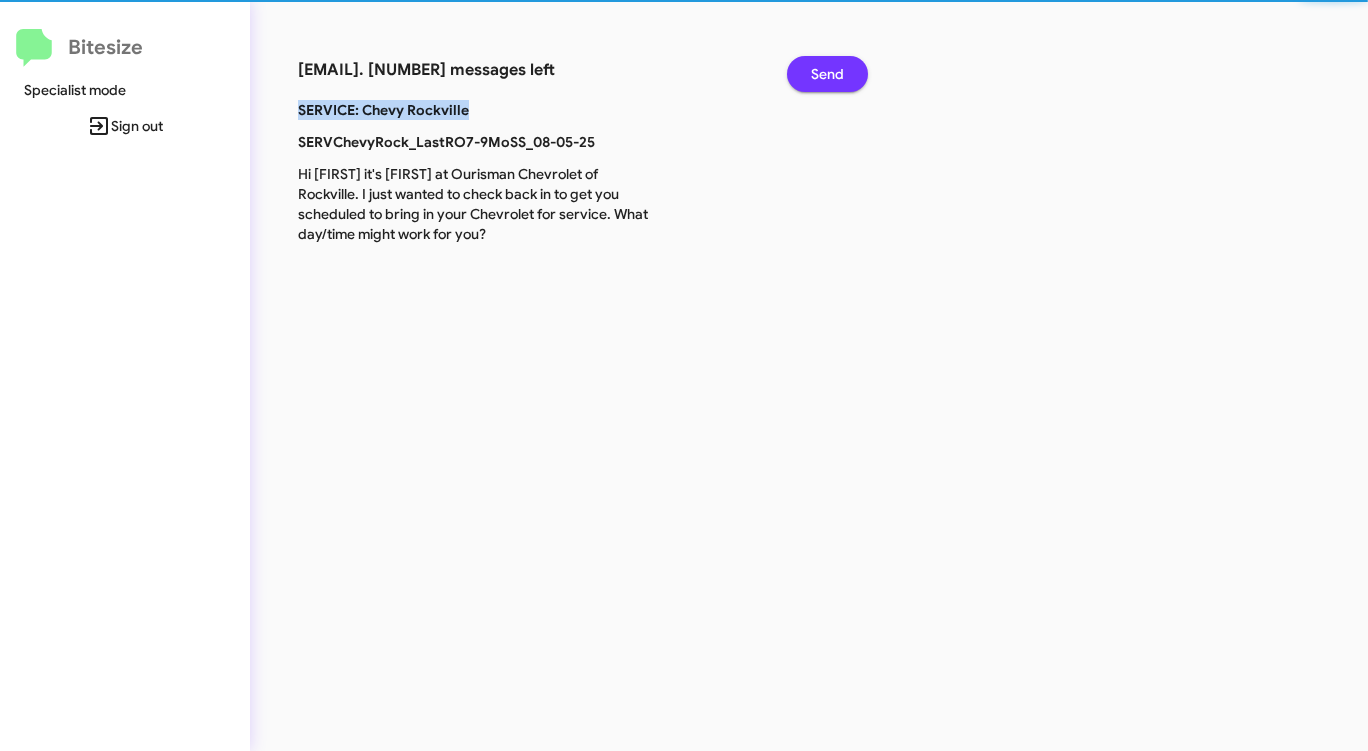 click on "Send" 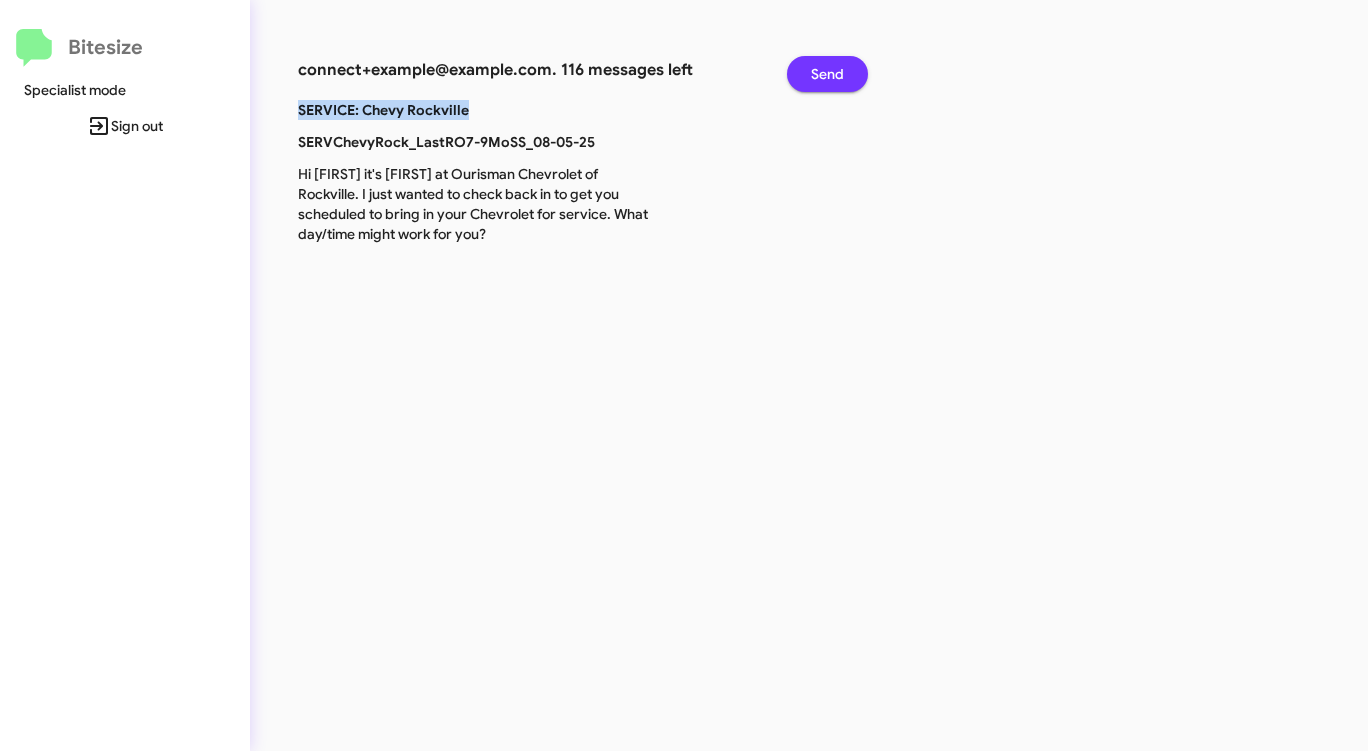 click on "Send" 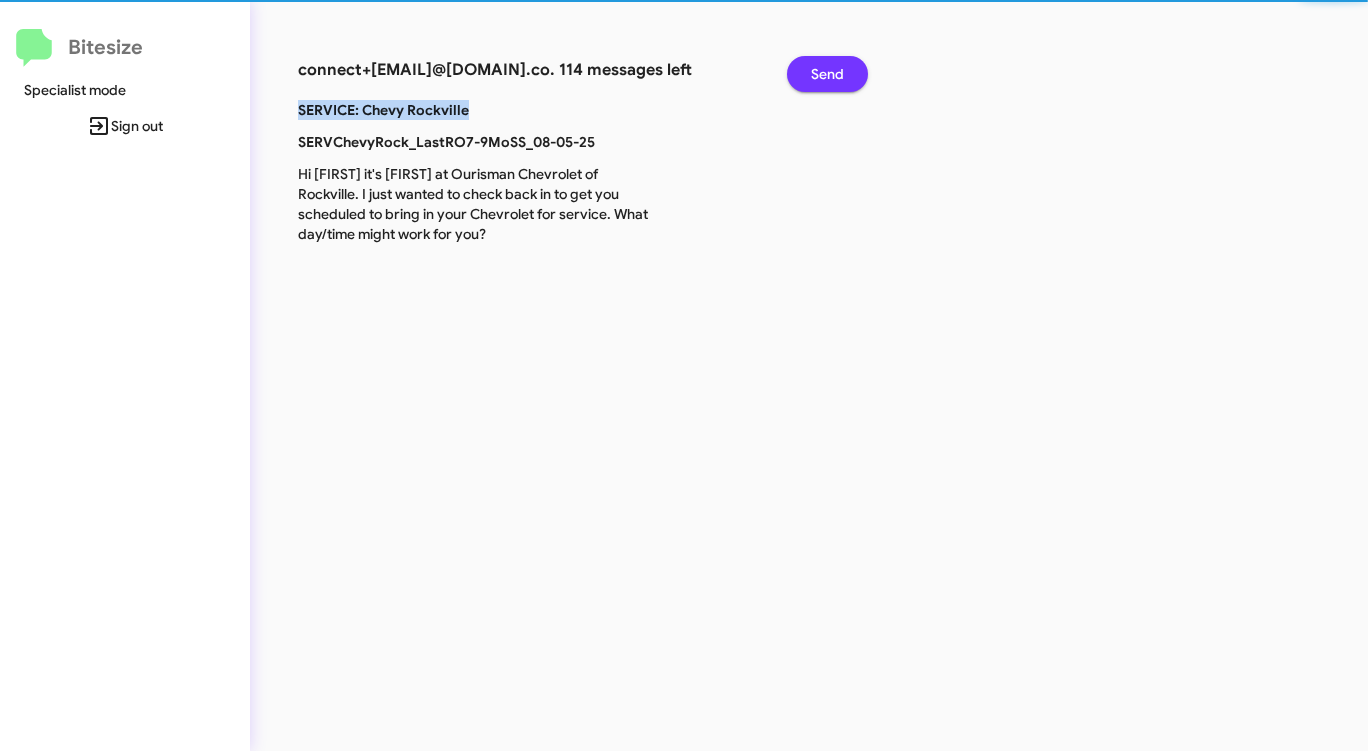 click on "Send" 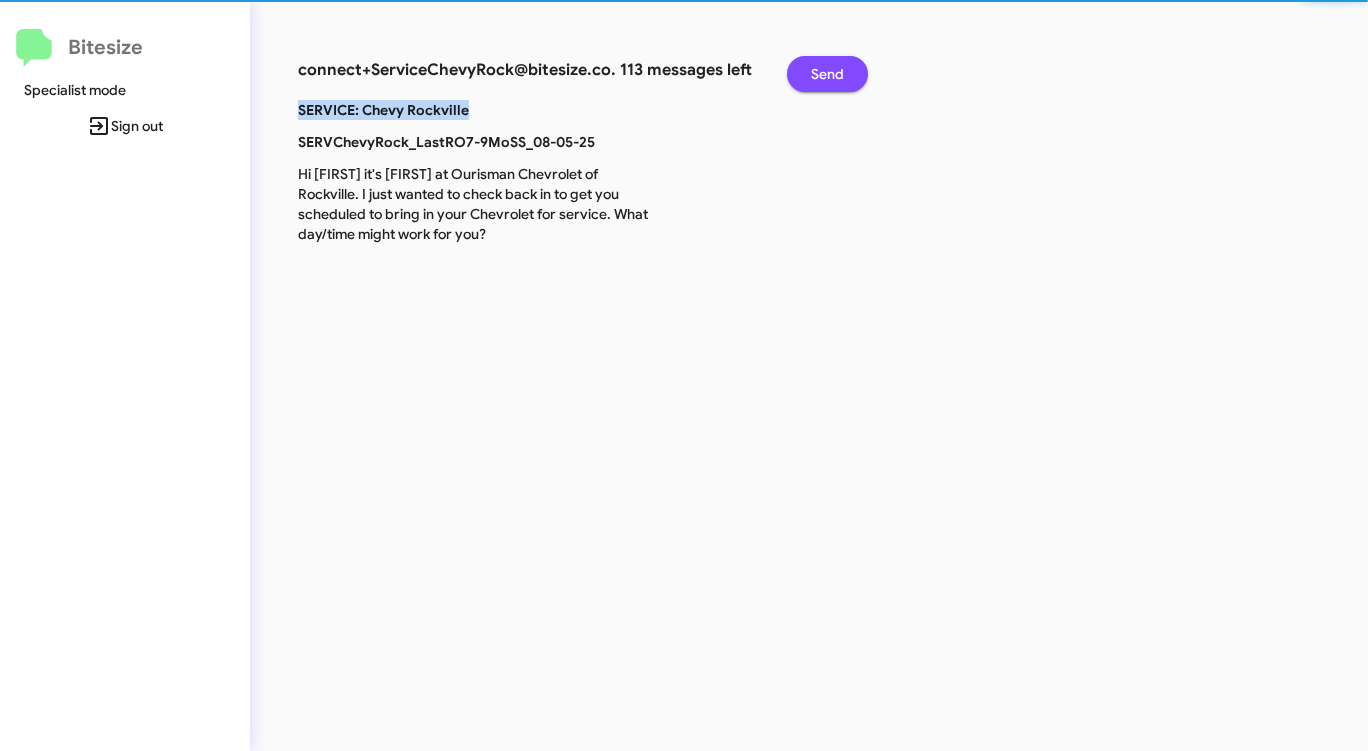 click on "Send" 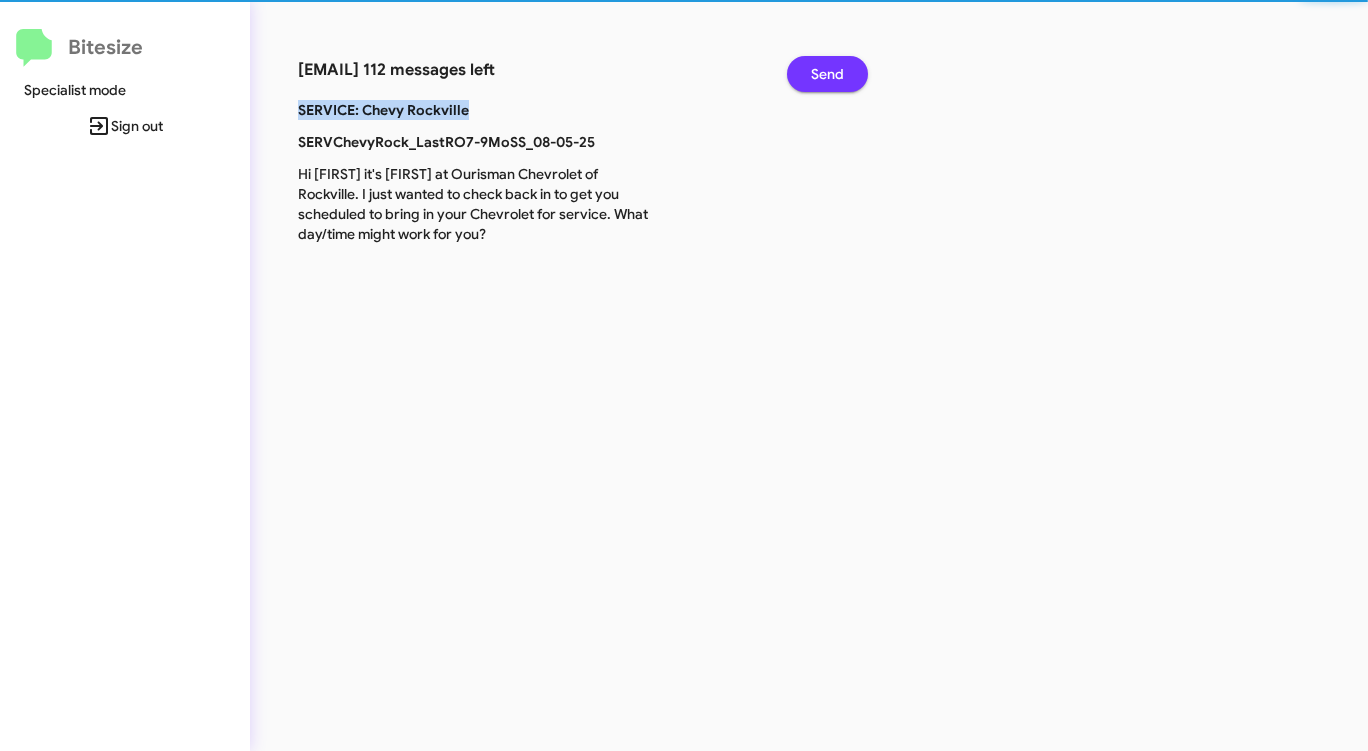 click on "Send" 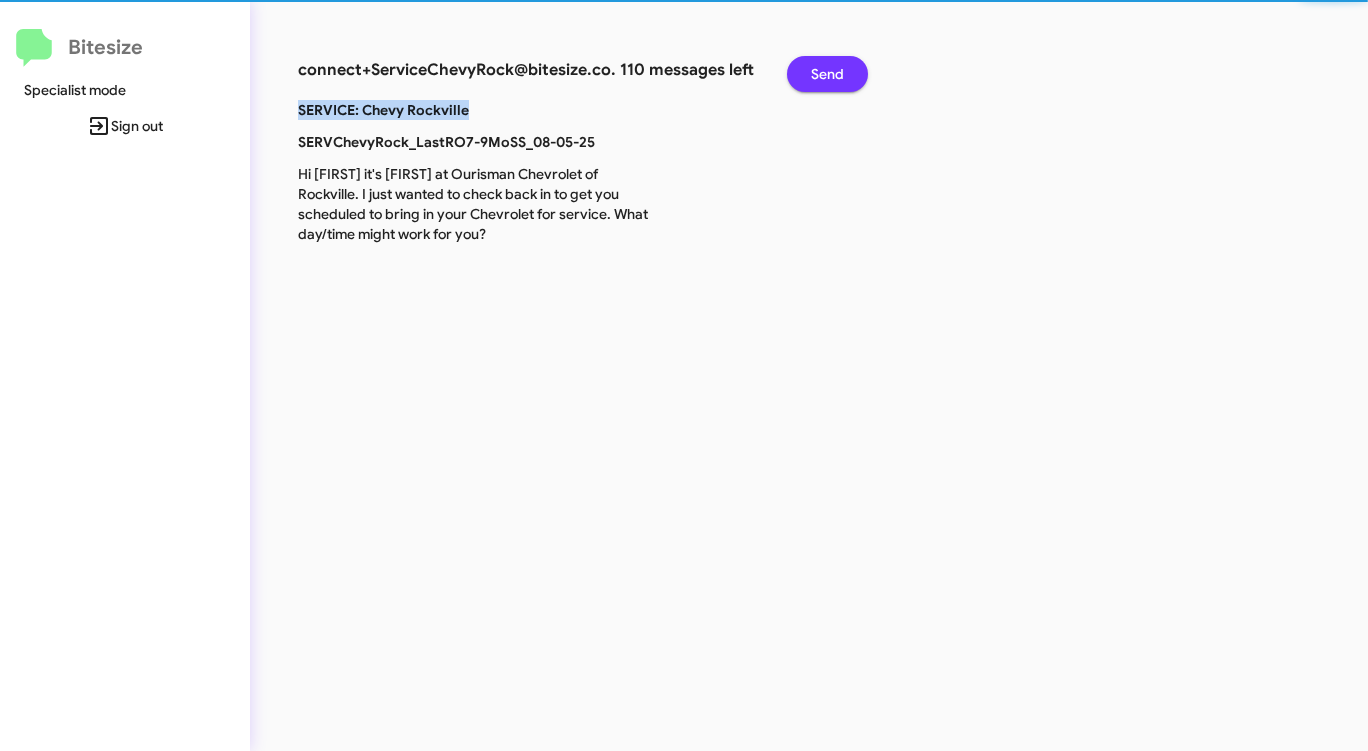 click on "Send" 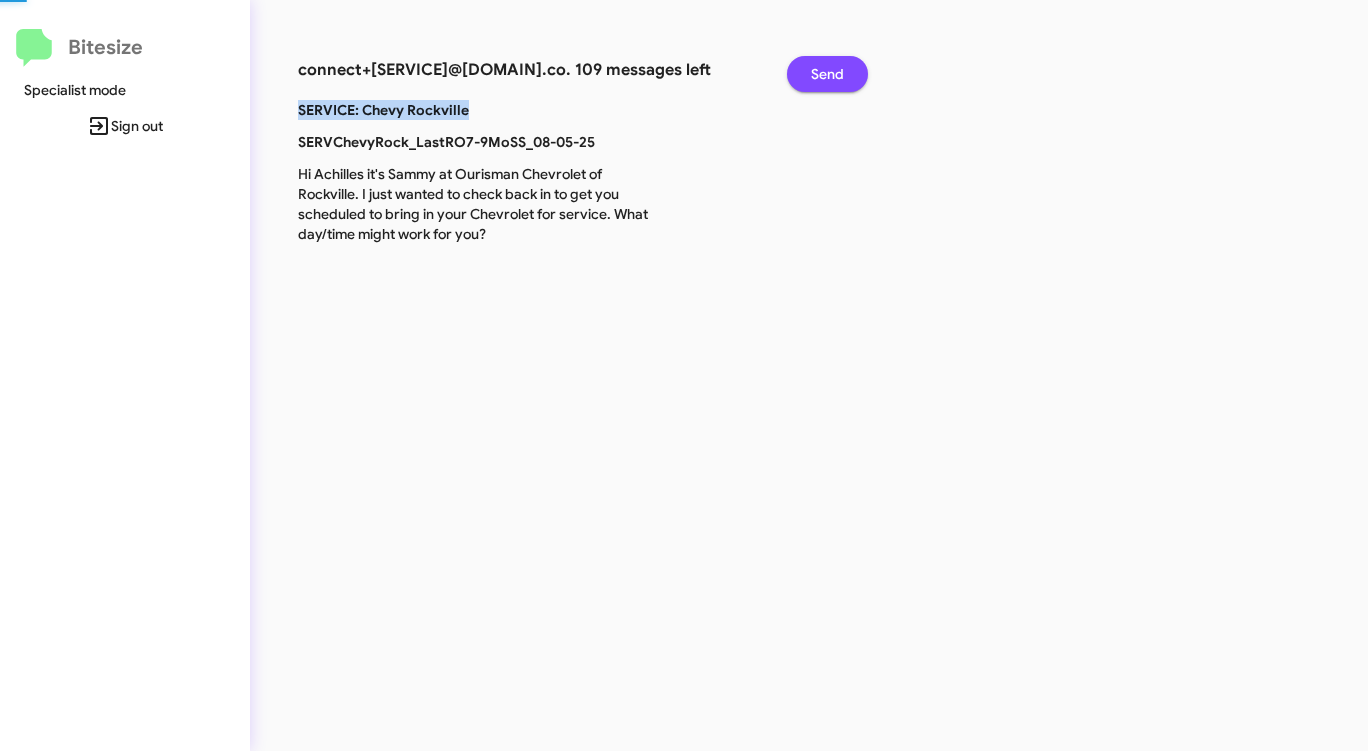 click on "Send" 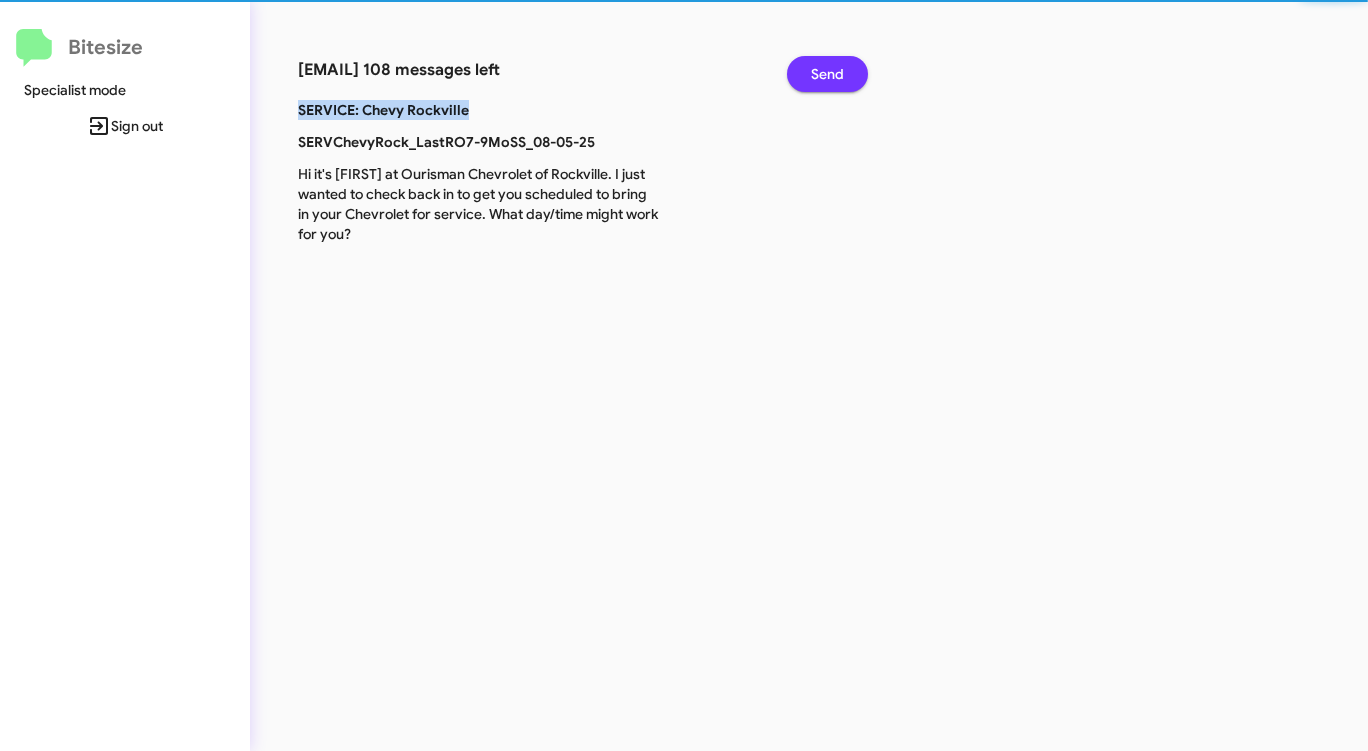 click on "Send" 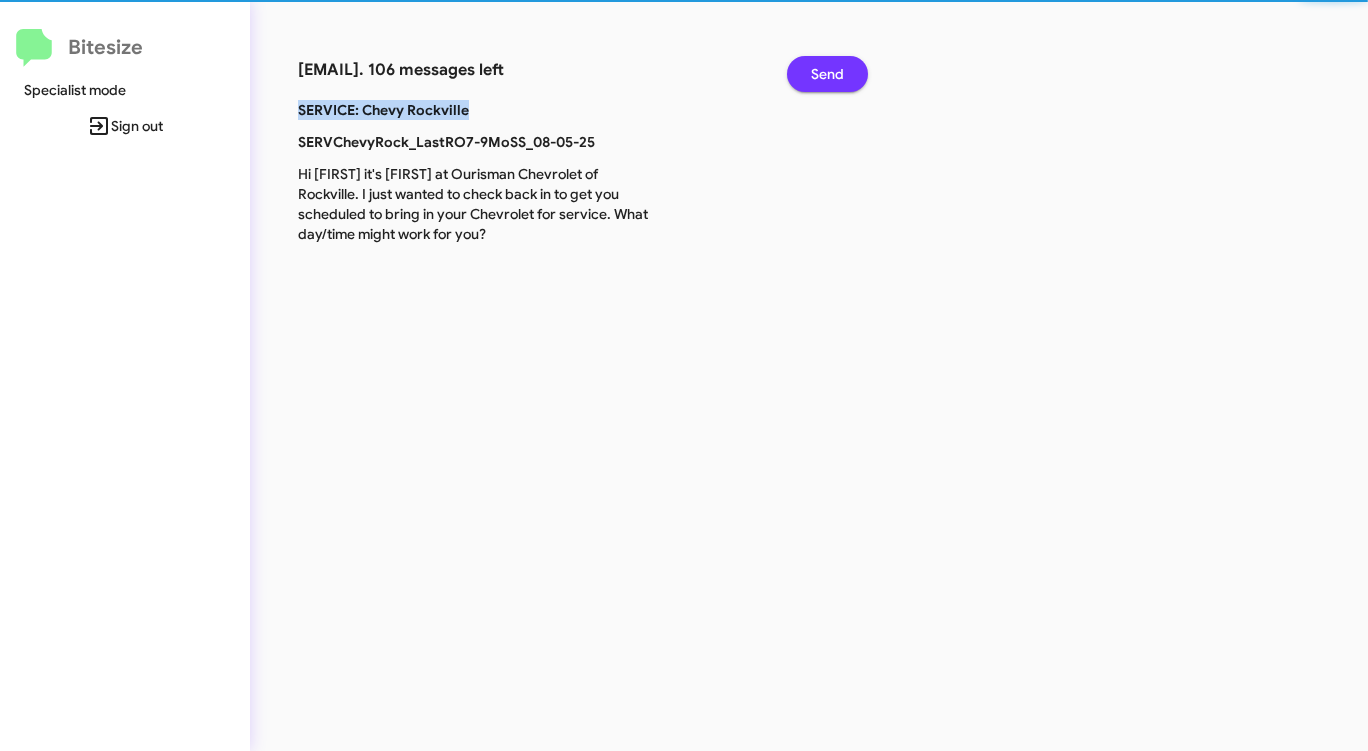 click on "Send" 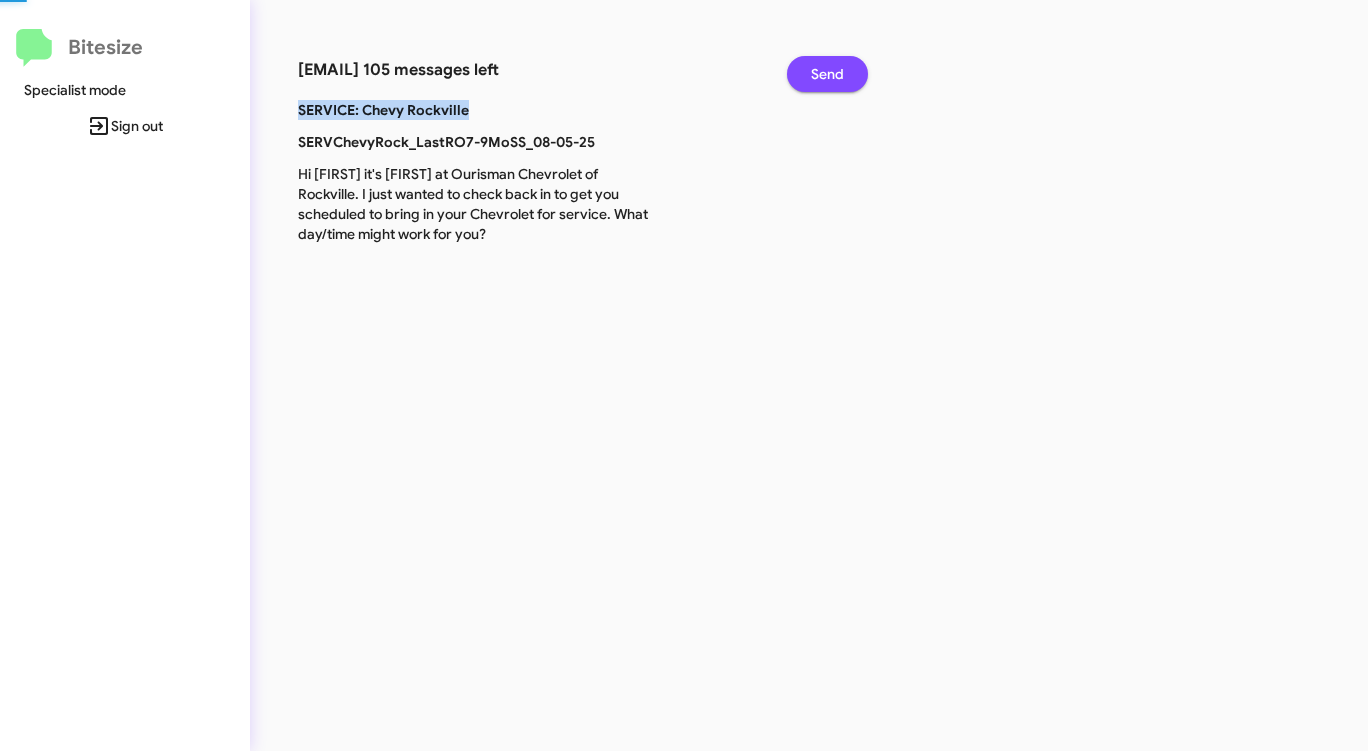 click on "Send" 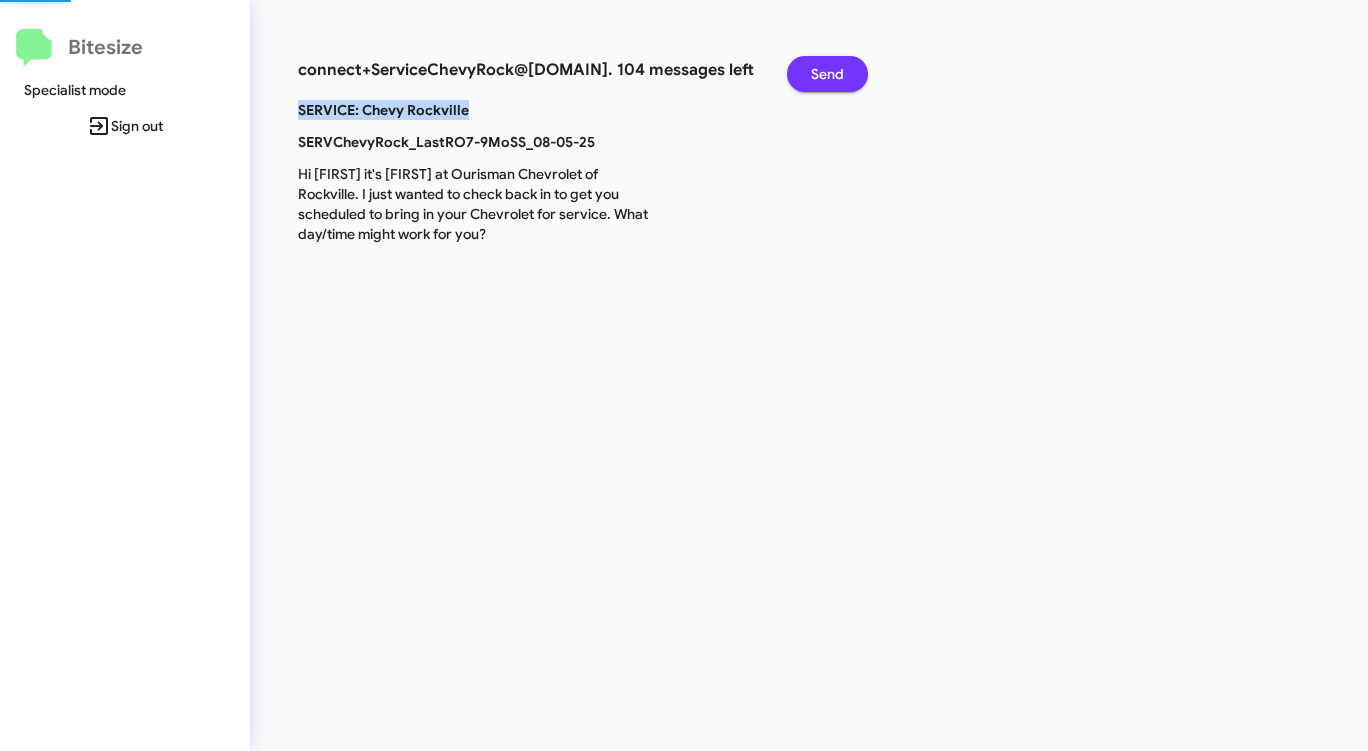 click on "Send" 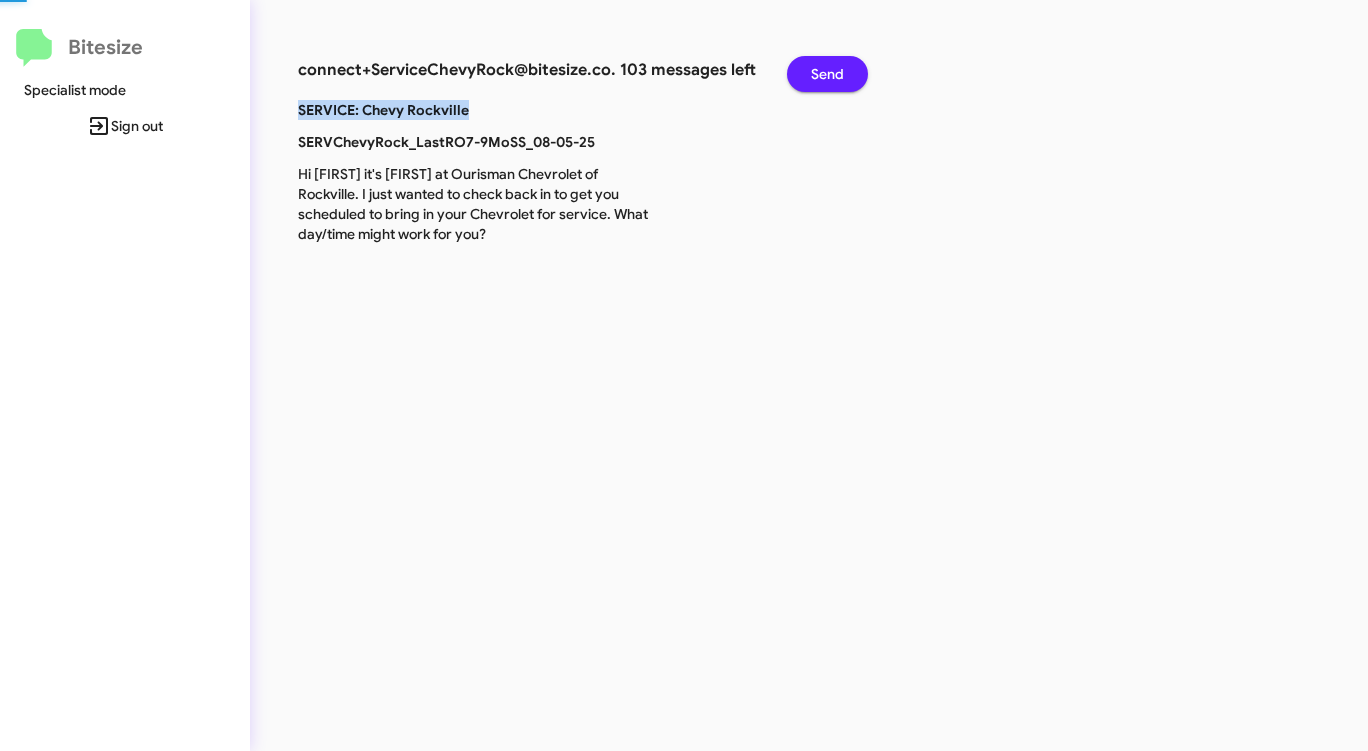 click on "Send" 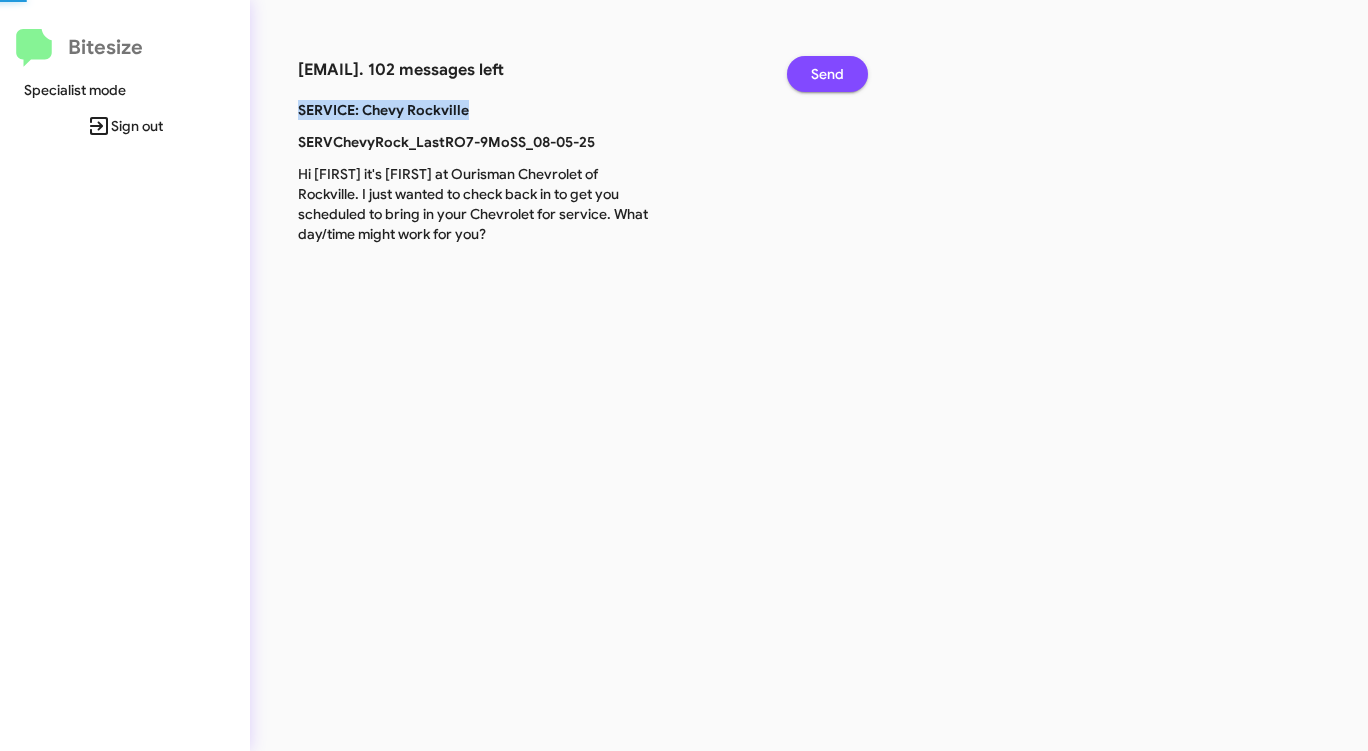 click on "Send" 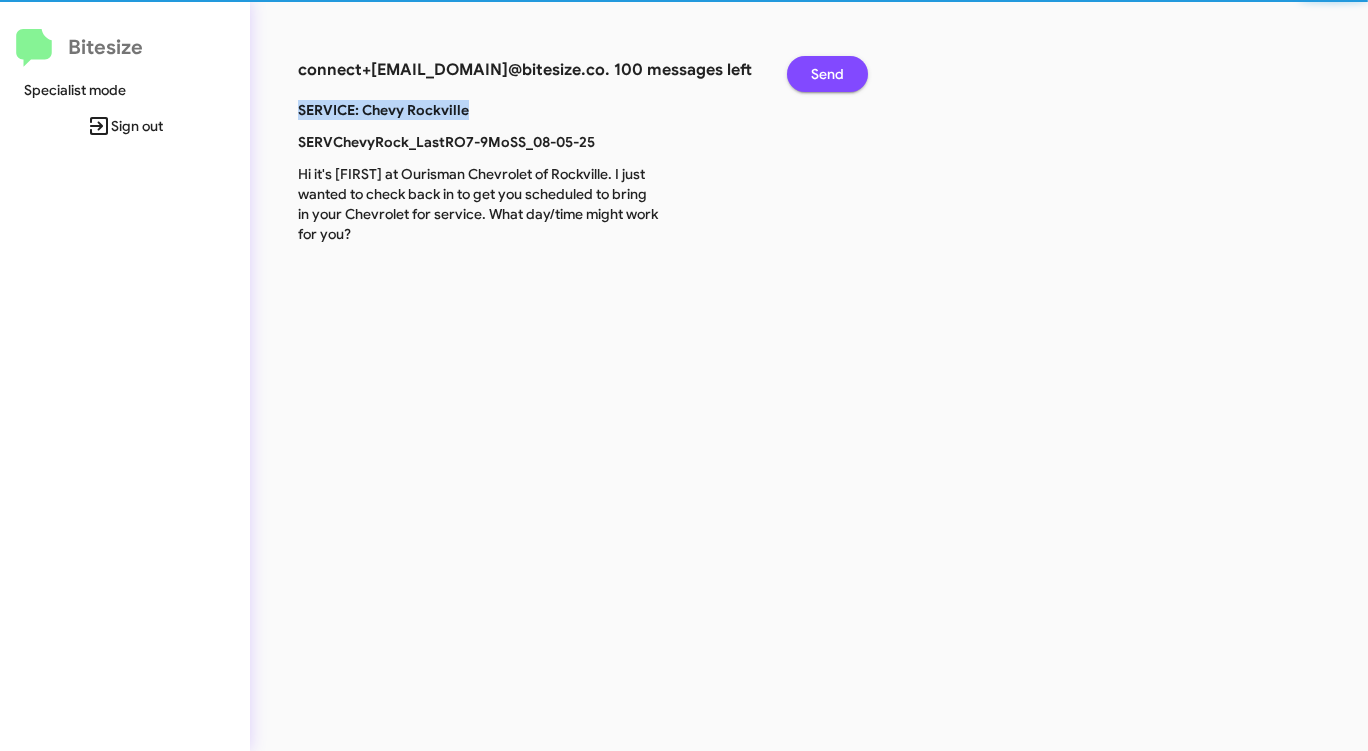 click on "Send" 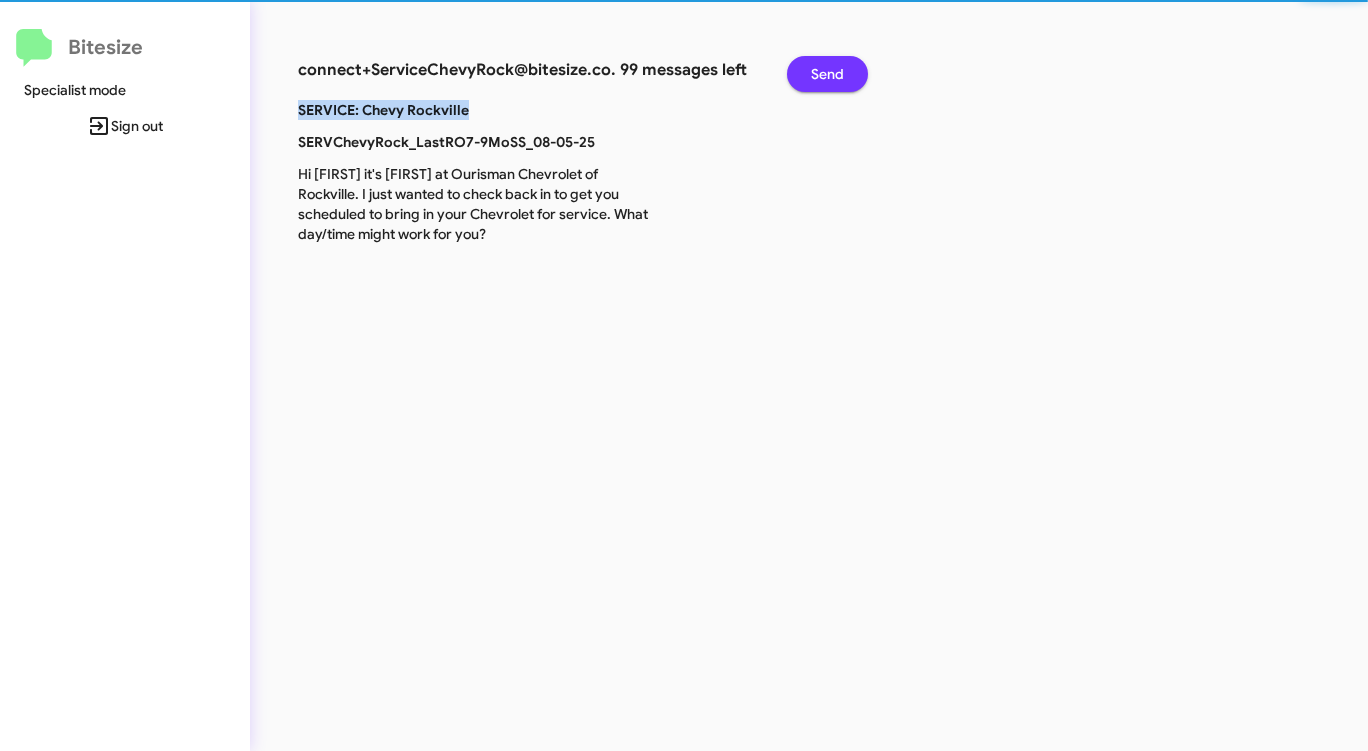 click on "Send" 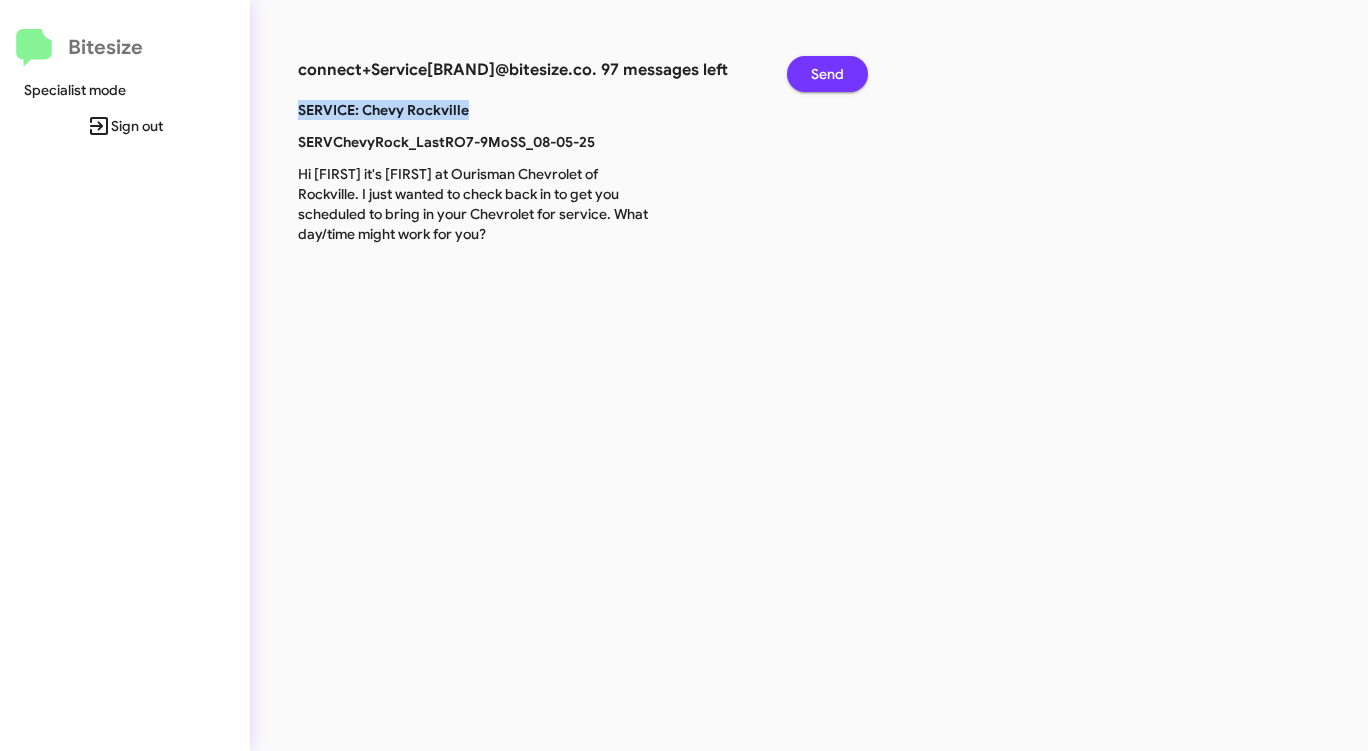 click on "Send" 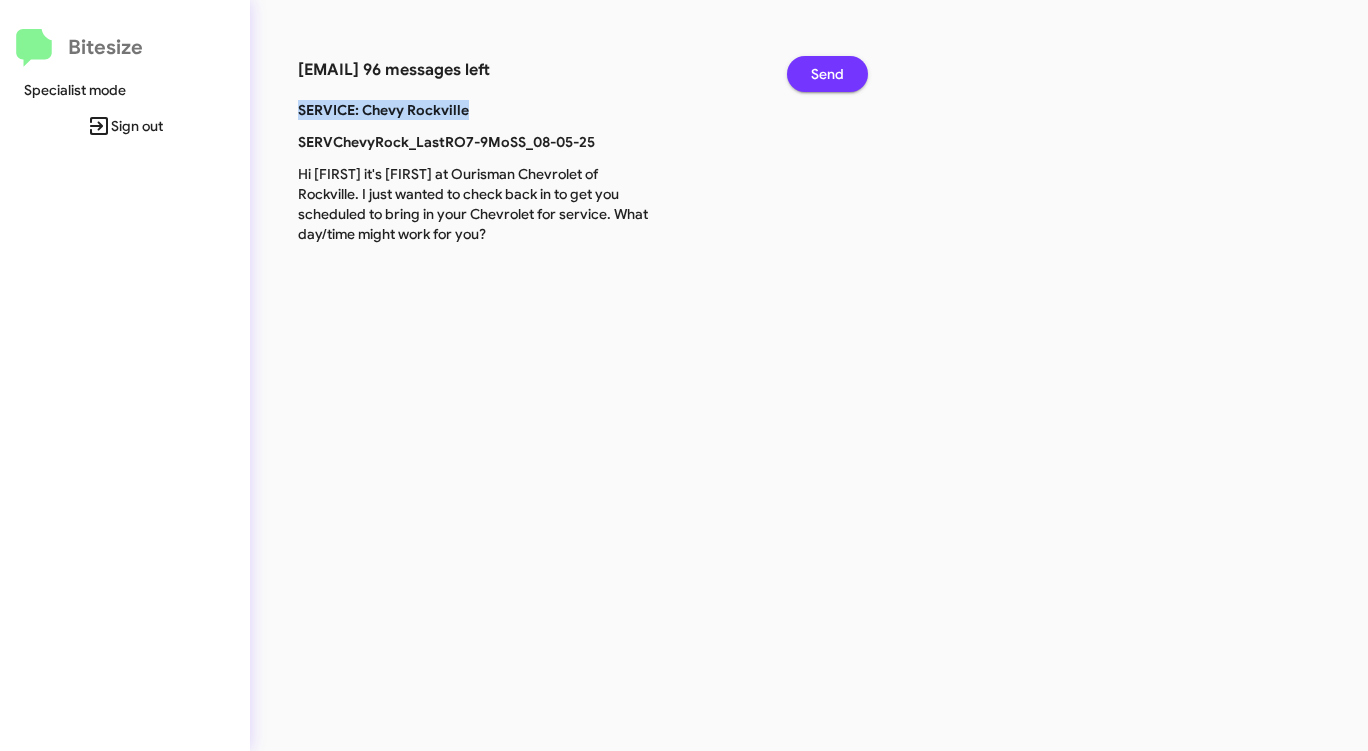 click on "Send" 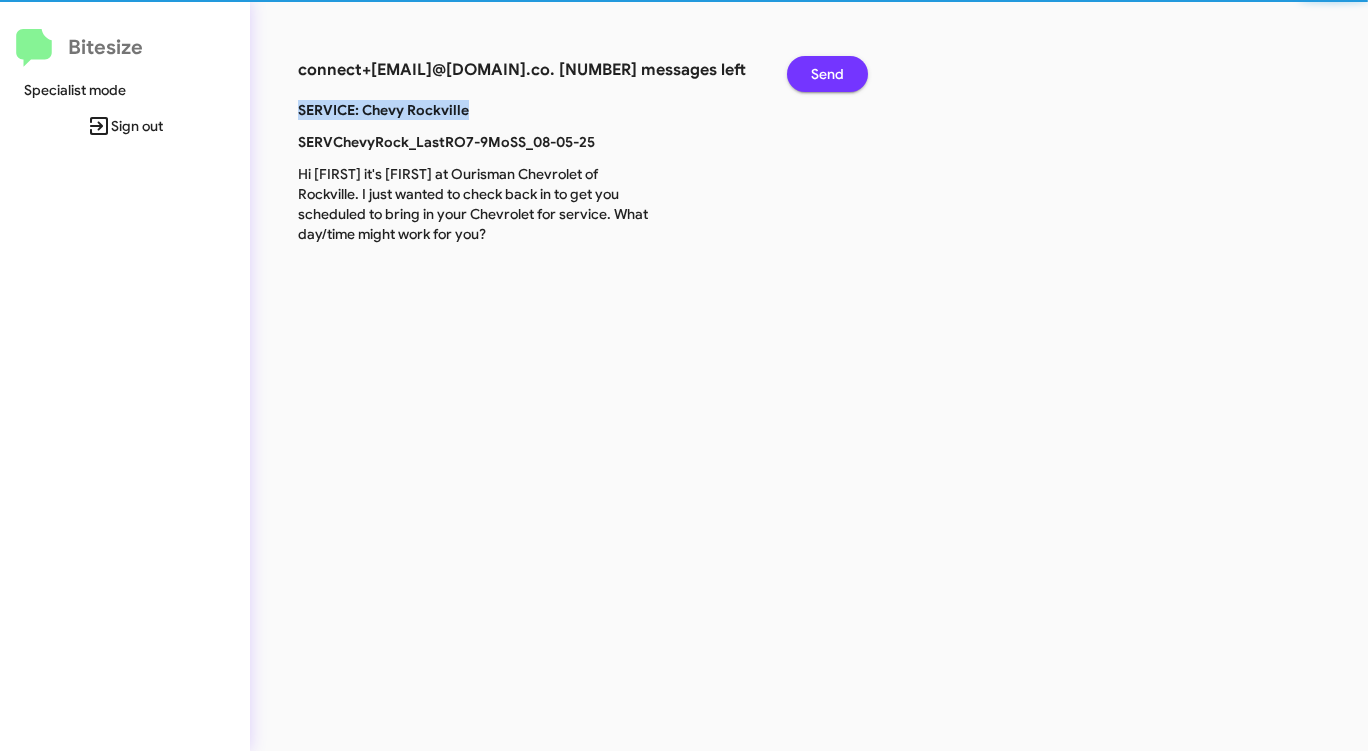 click on "Send" 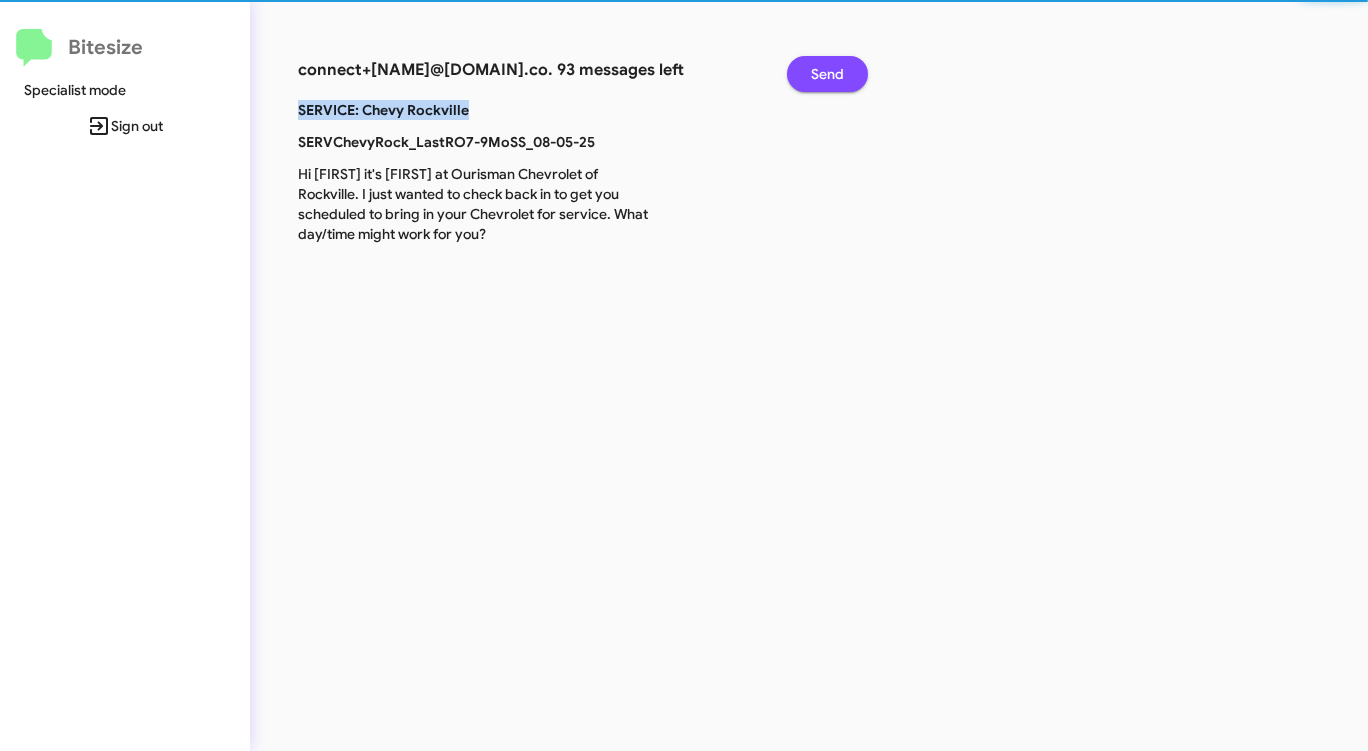 click on "Send" 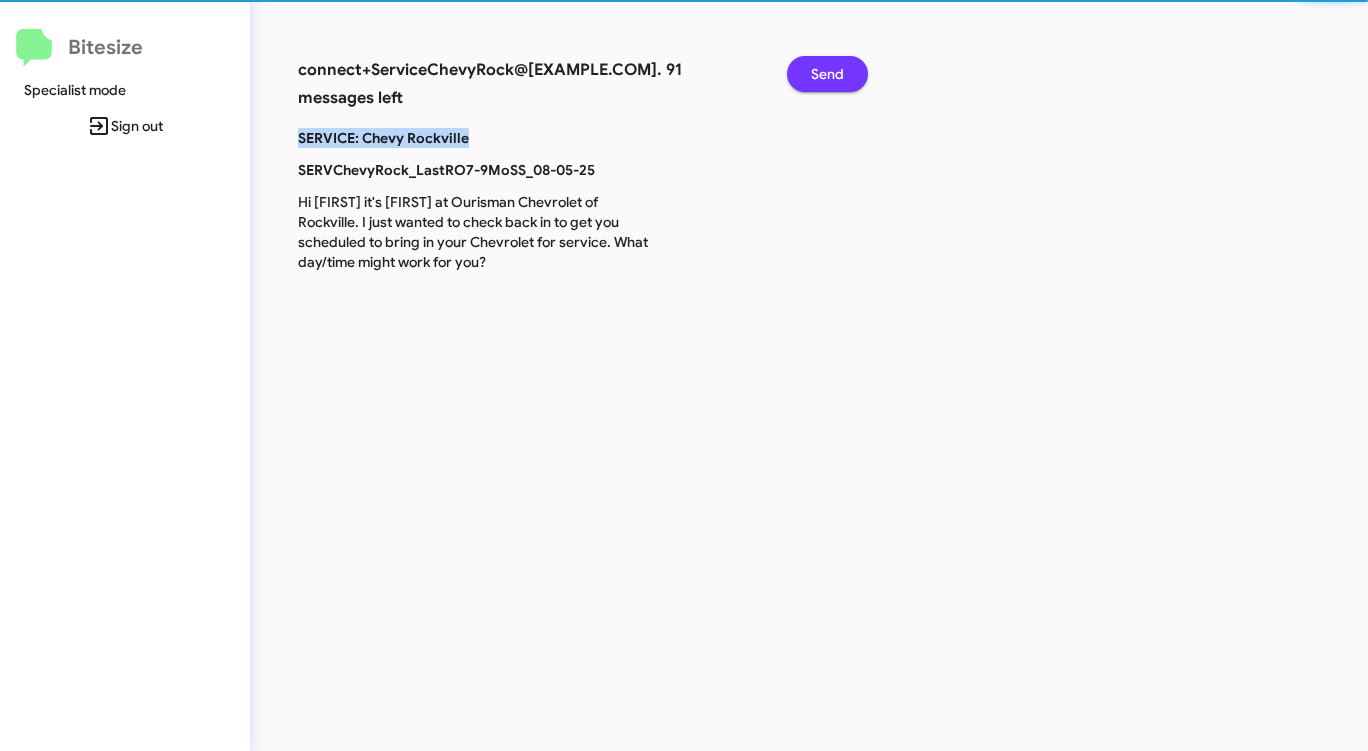 click on "Send" 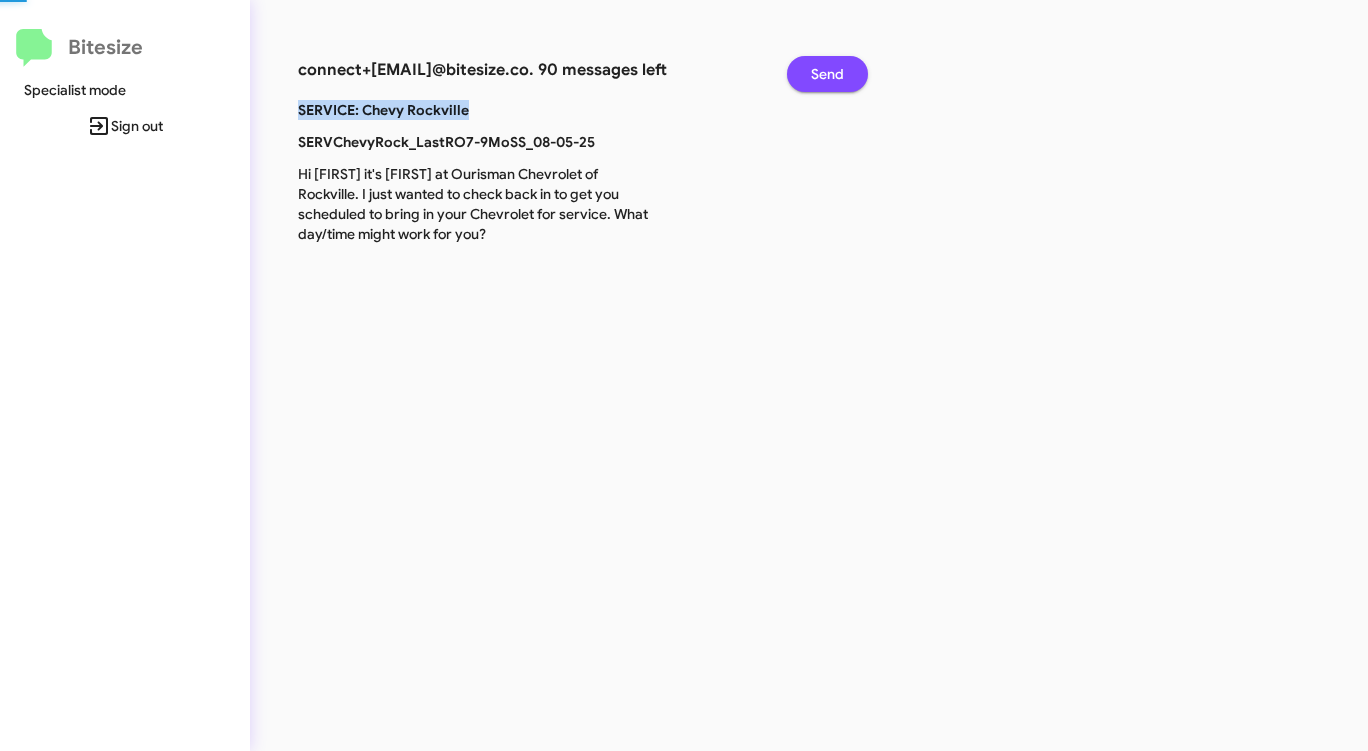 click on "Send" 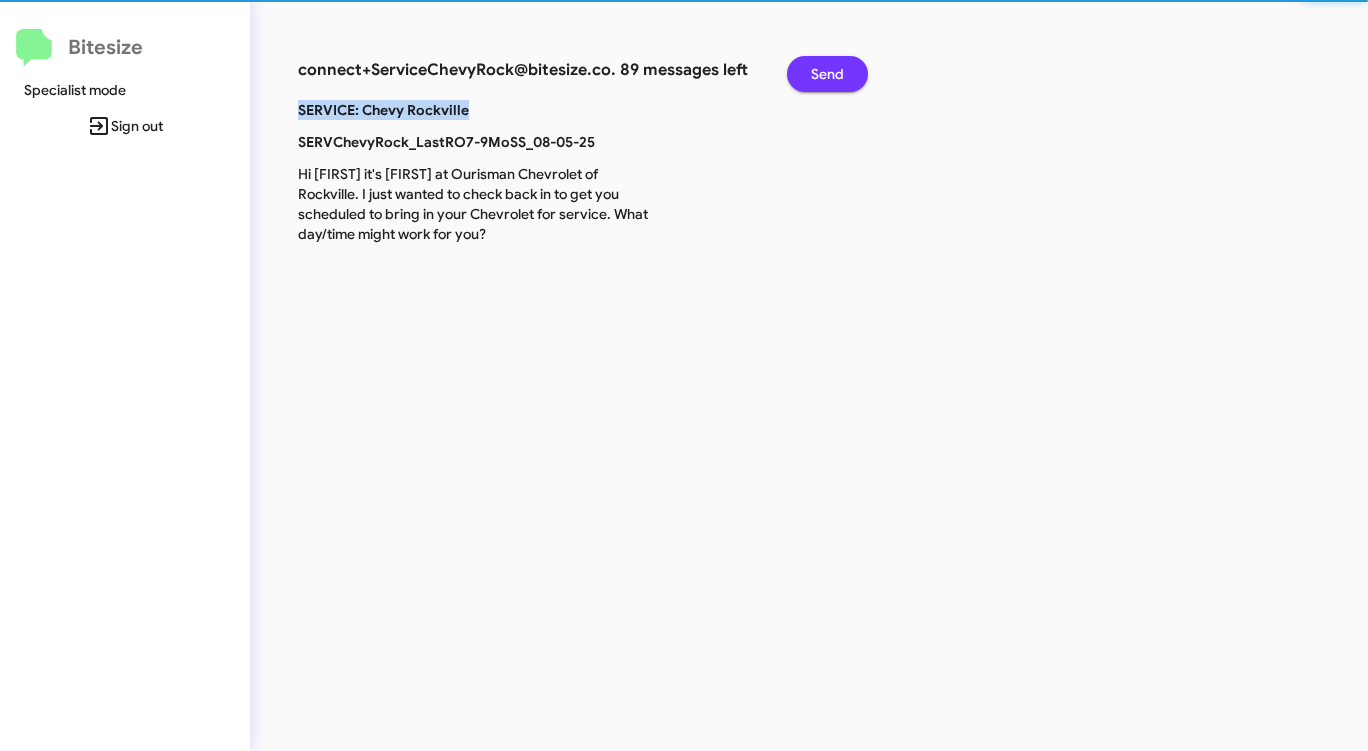 click on "Send" 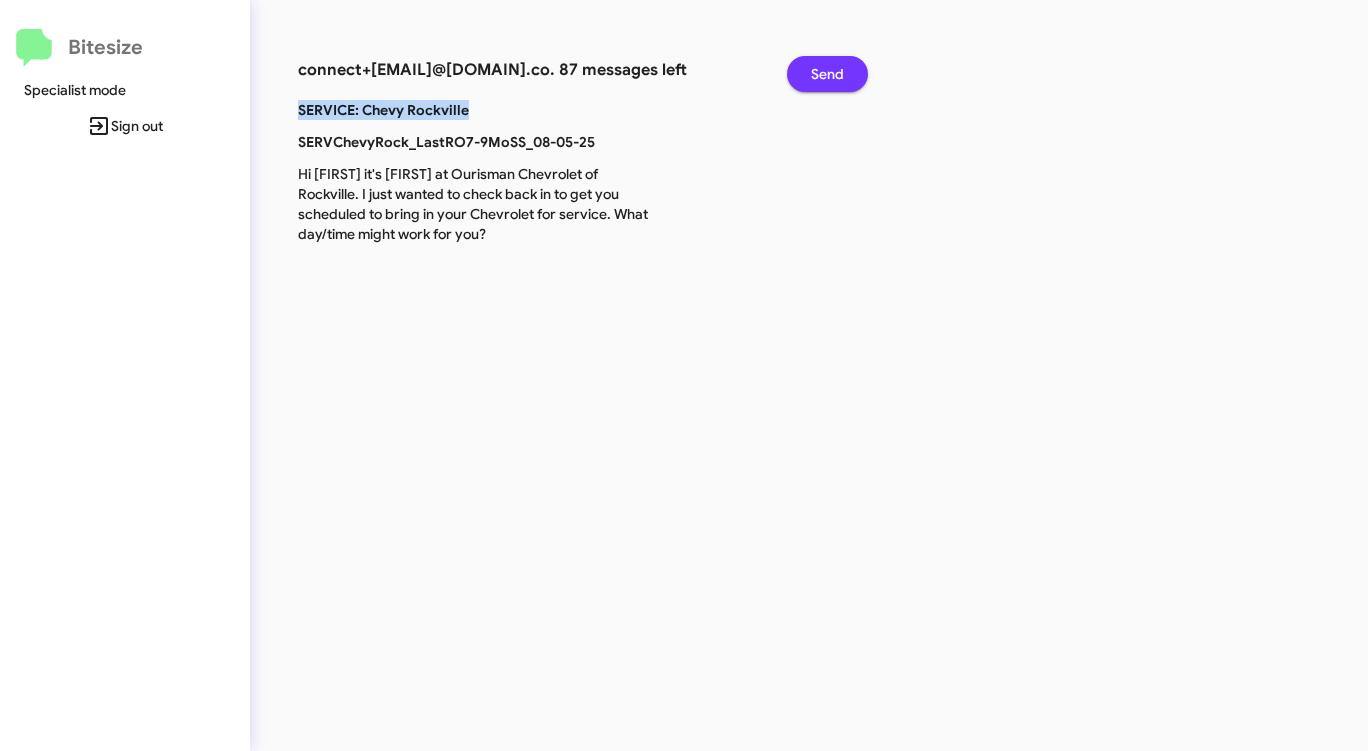 click on "Send" 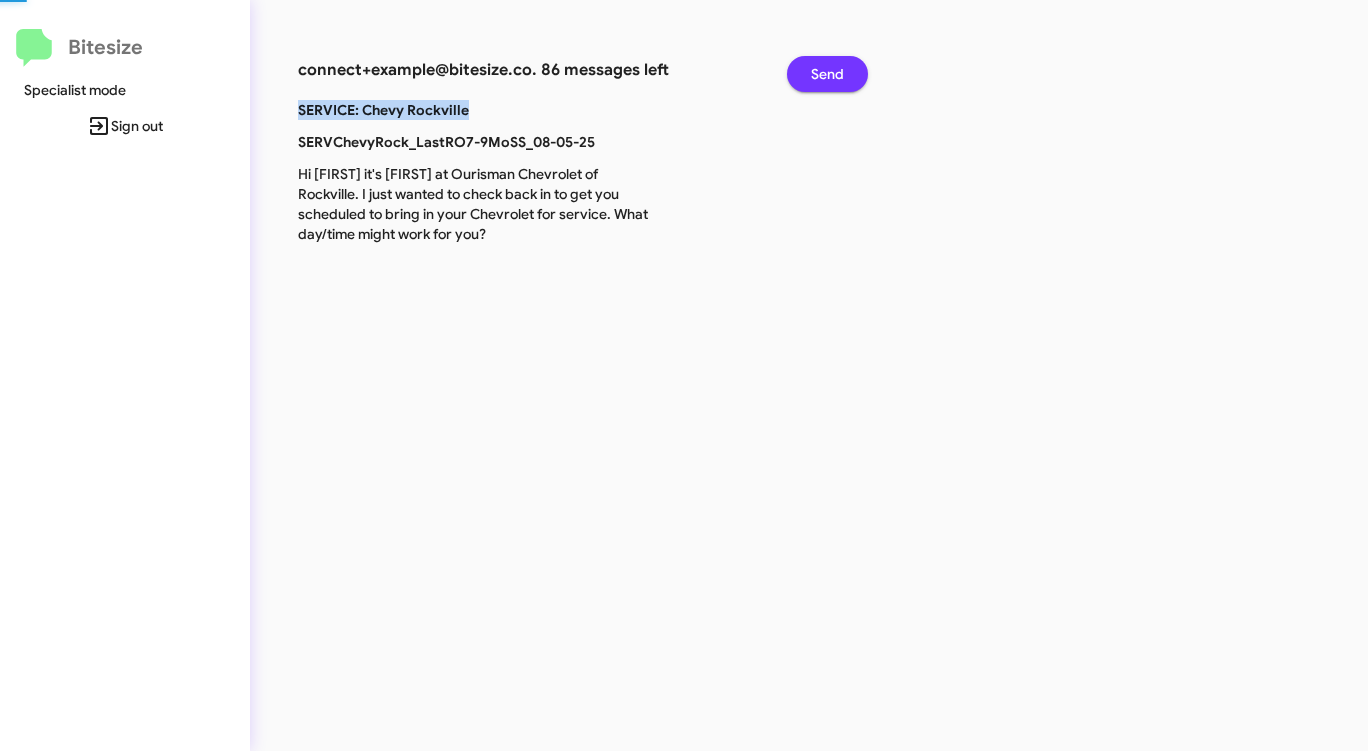 click on "Send" 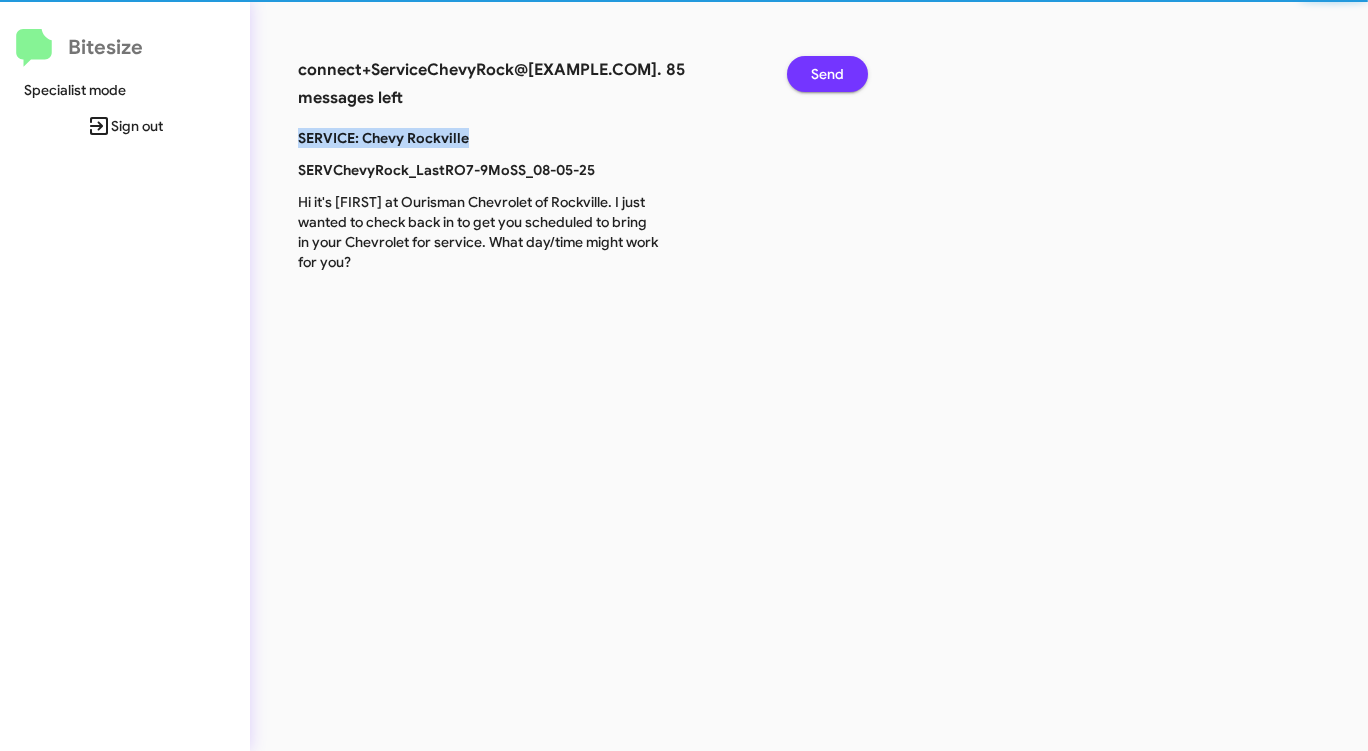 click on "Send" 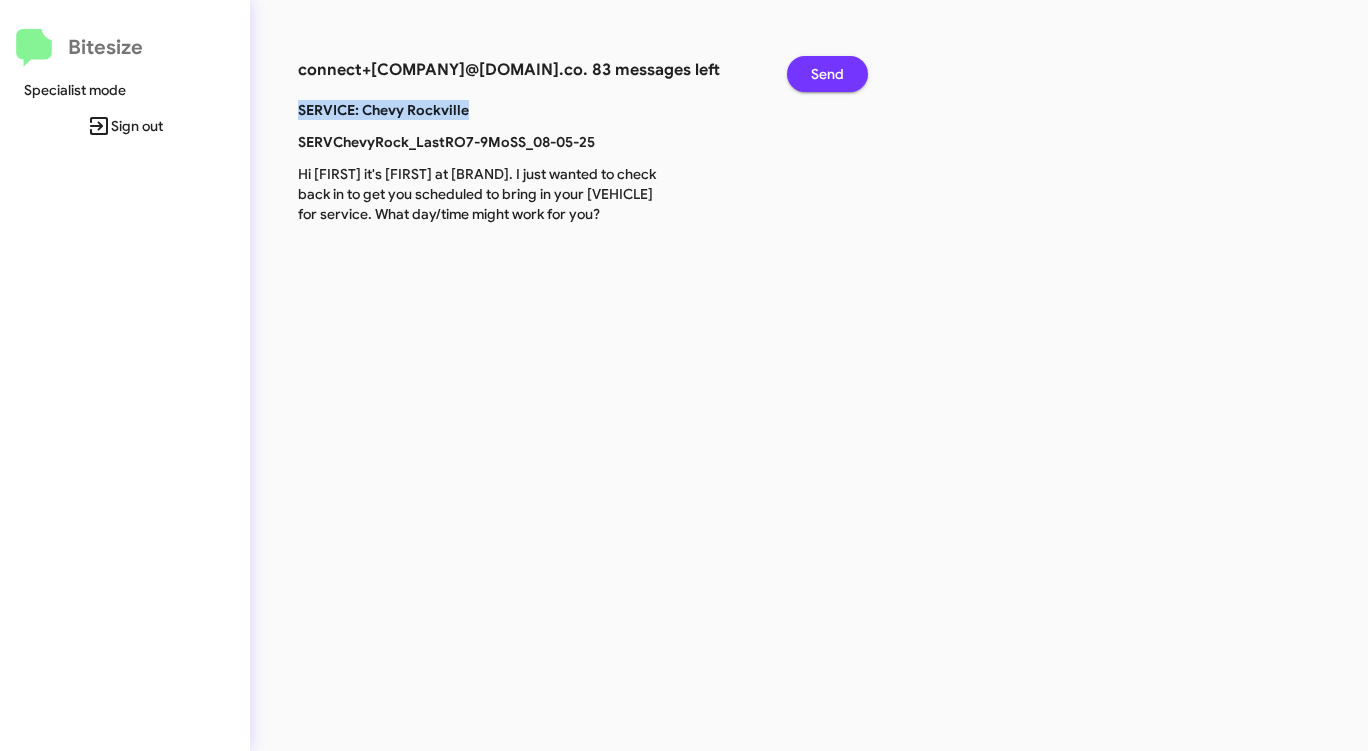 click on "Send" 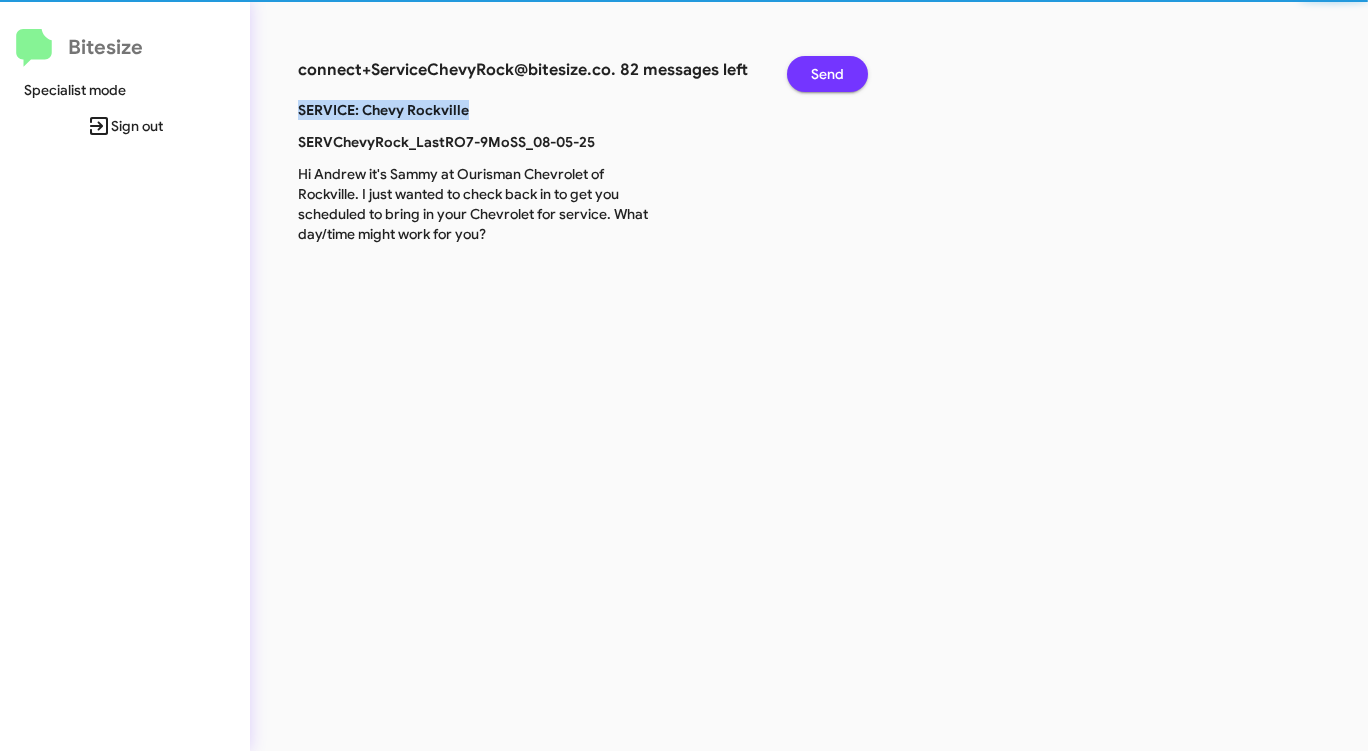 click on "Send" 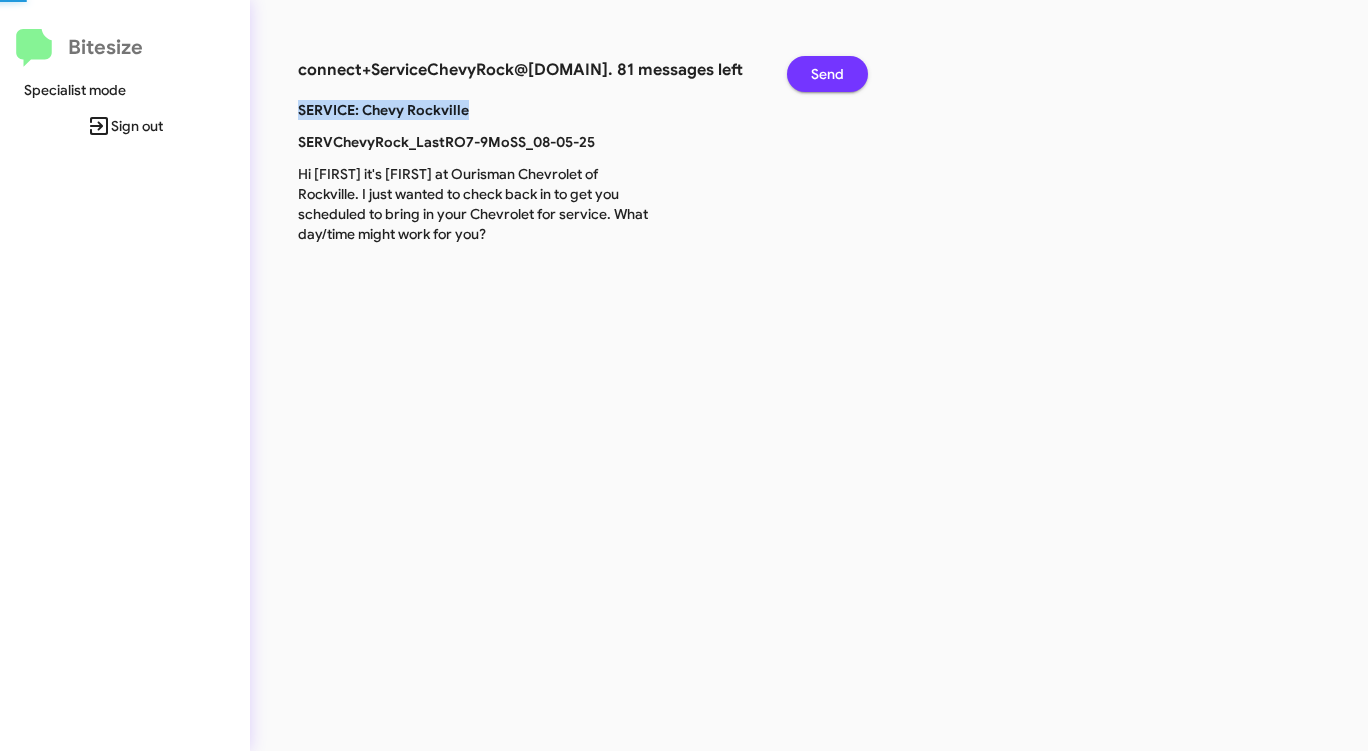 click on "Send" 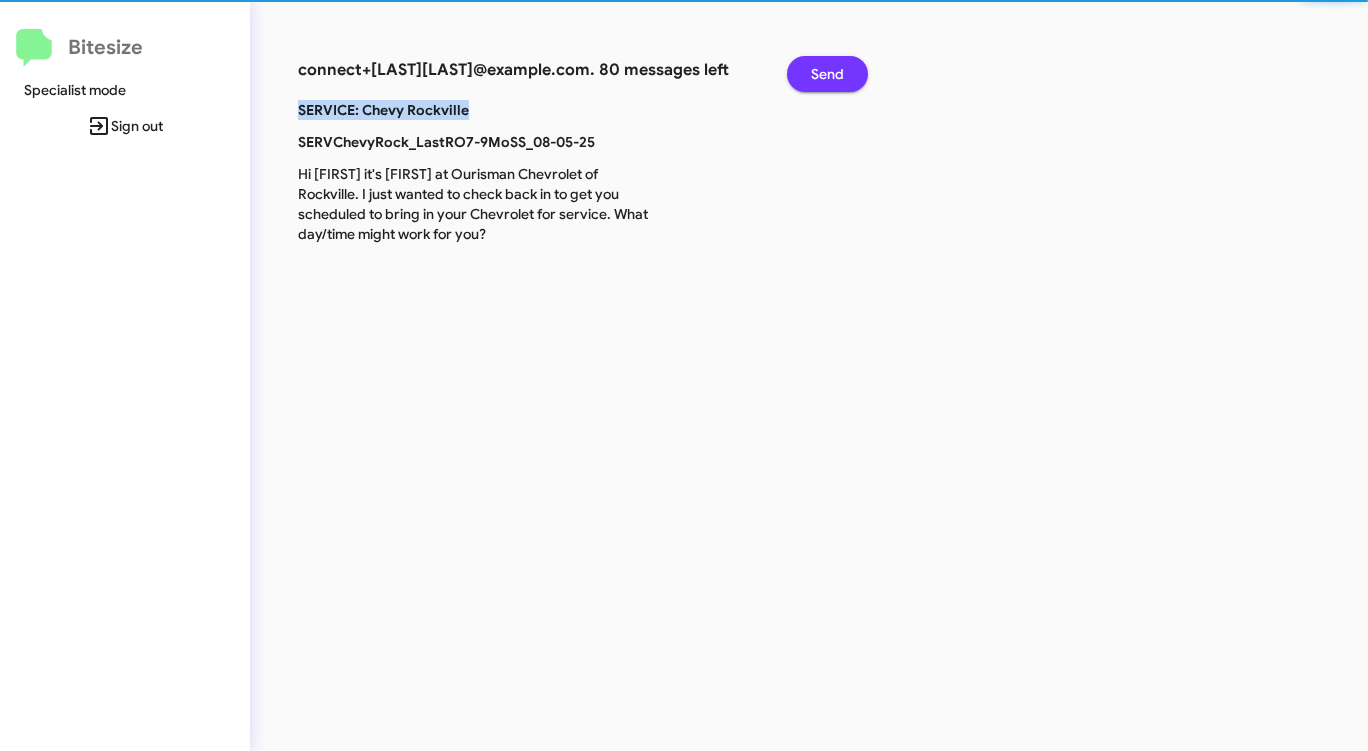 click on "Send" 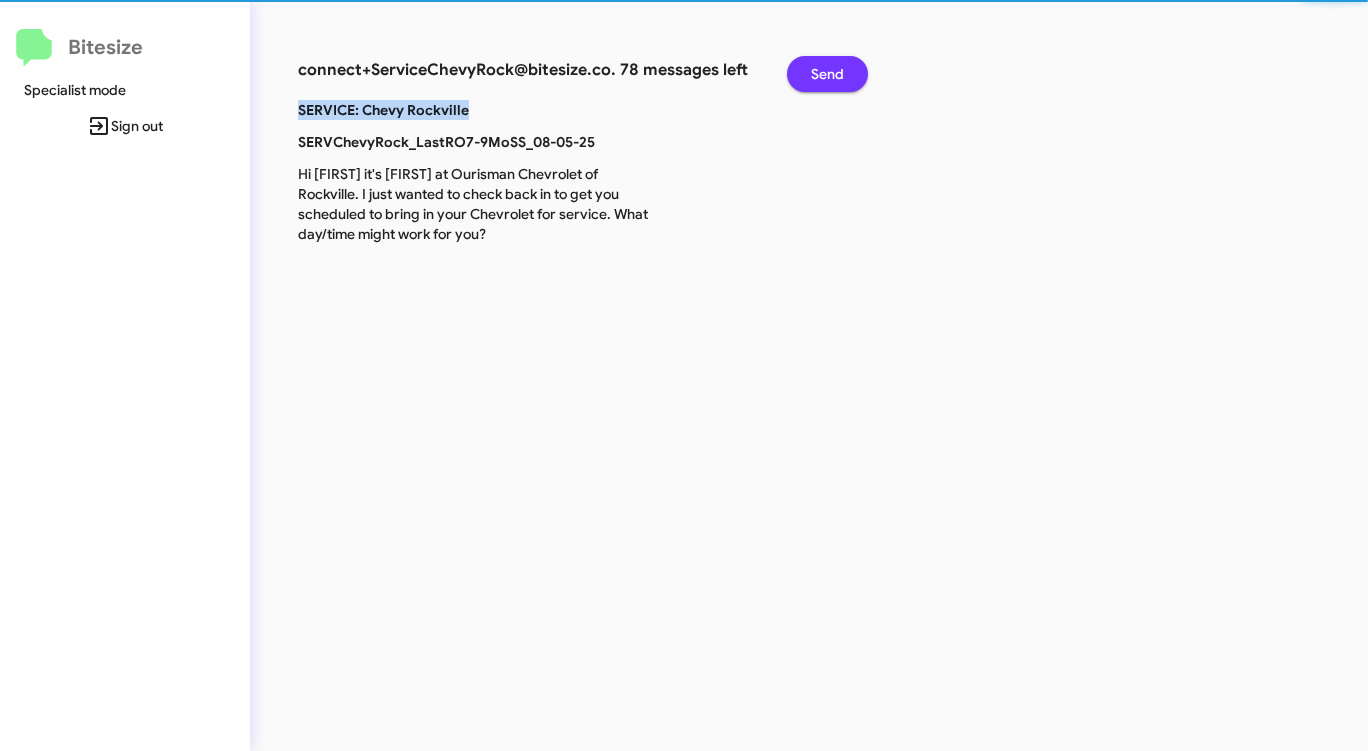 click on "Send" 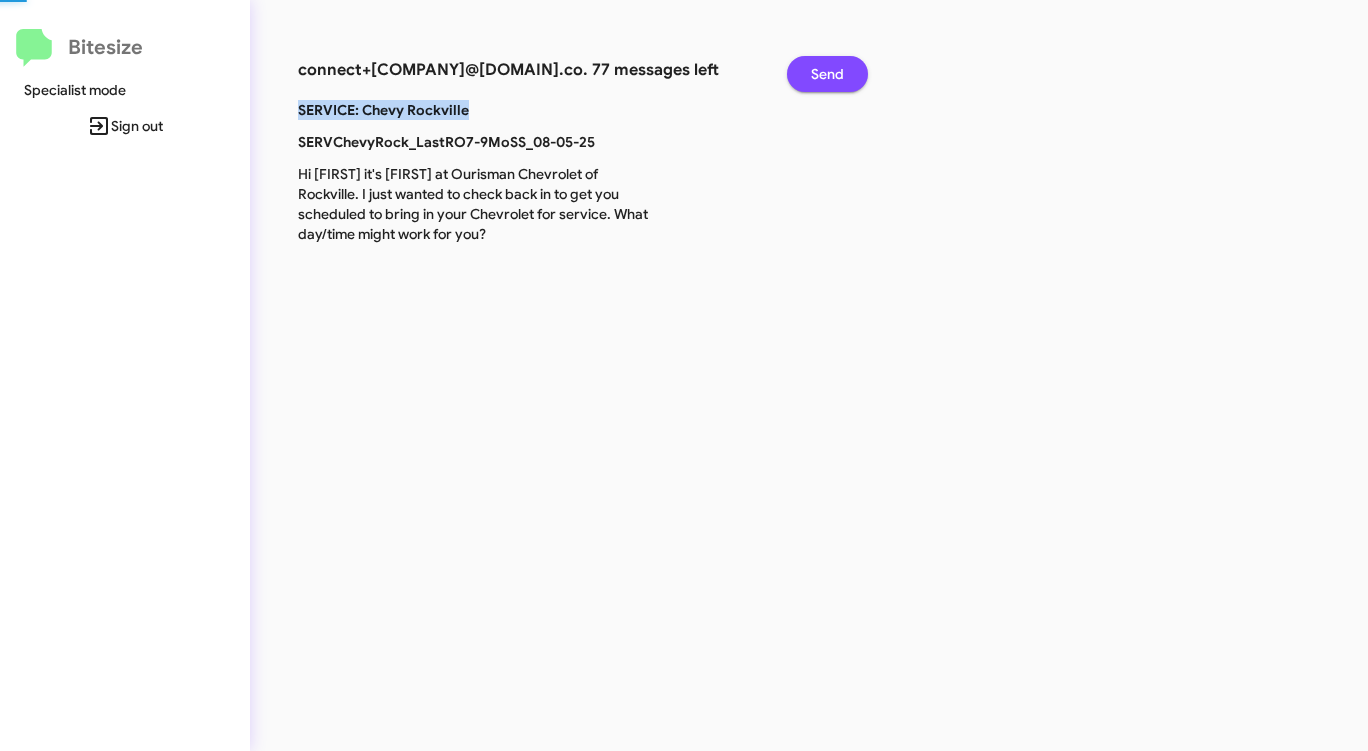 click on "Send" 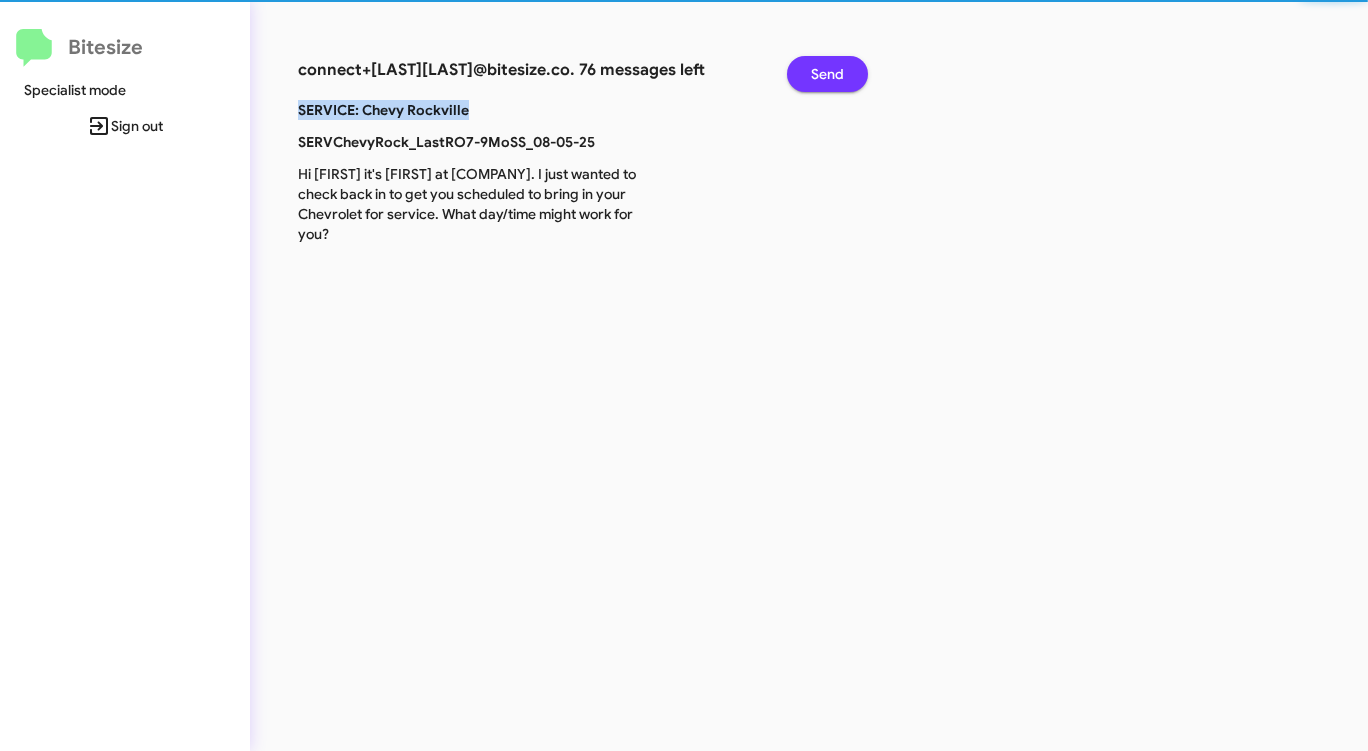 click on "Send" 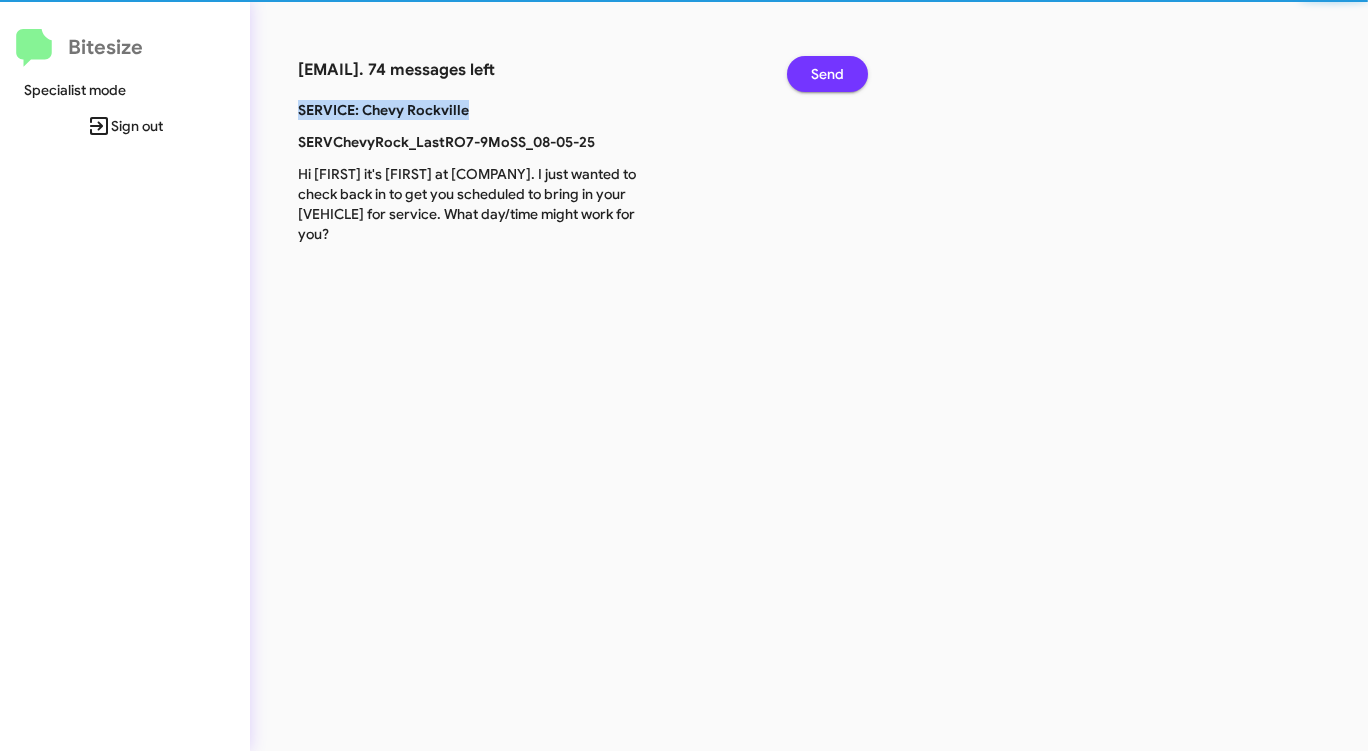 click on "Send" 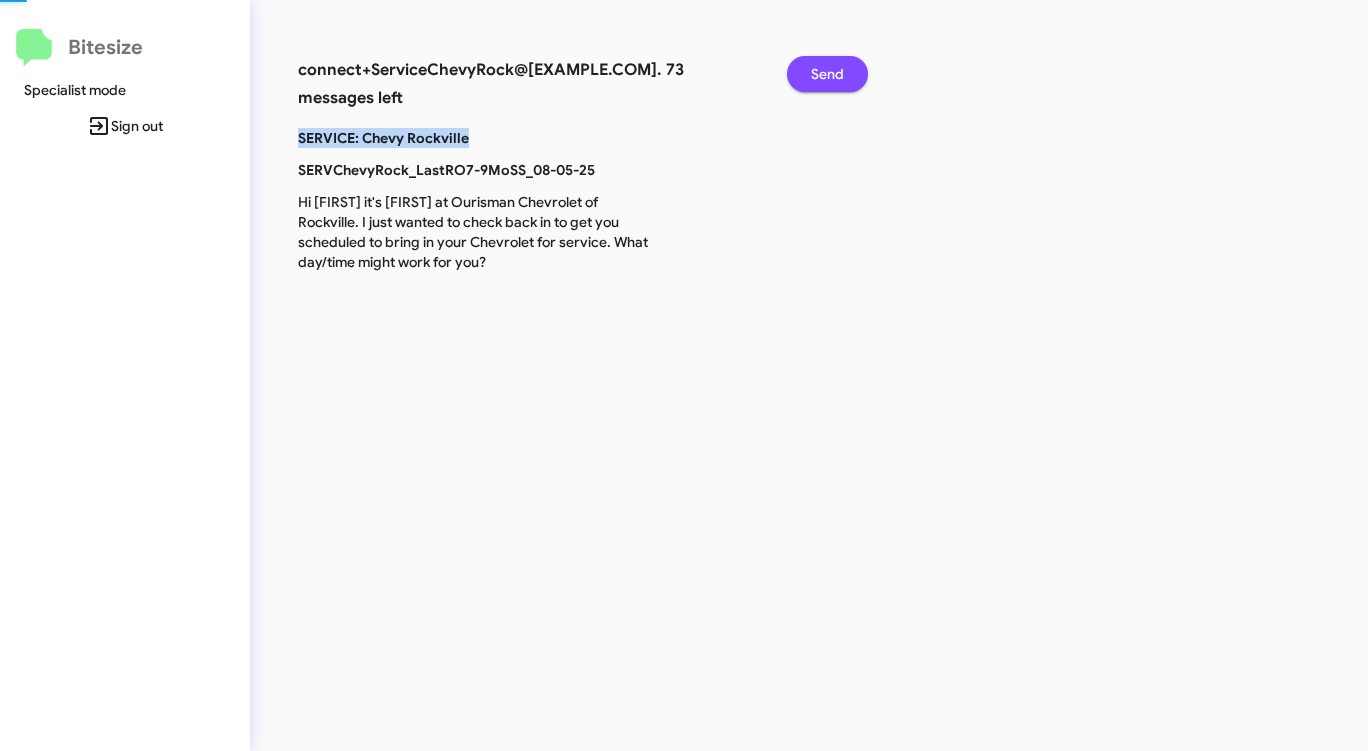 click on "Send" 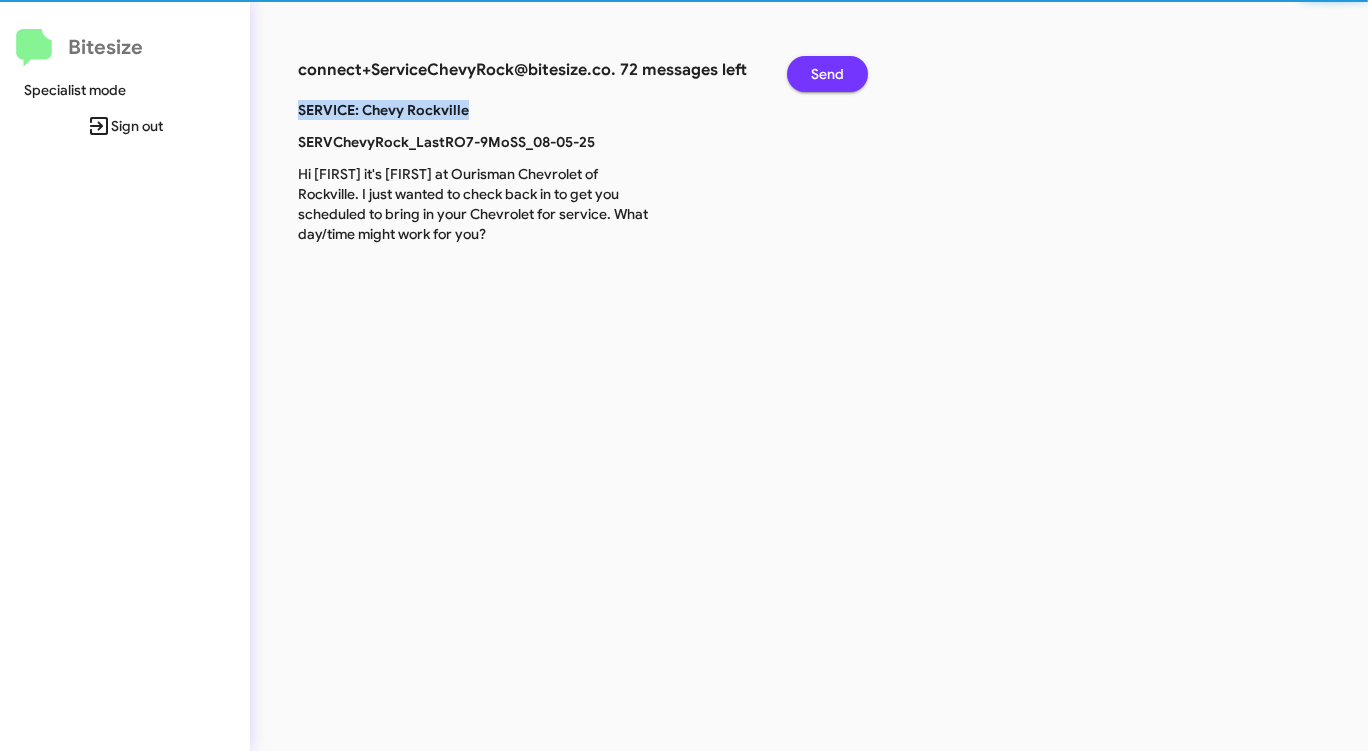 click on "Send" 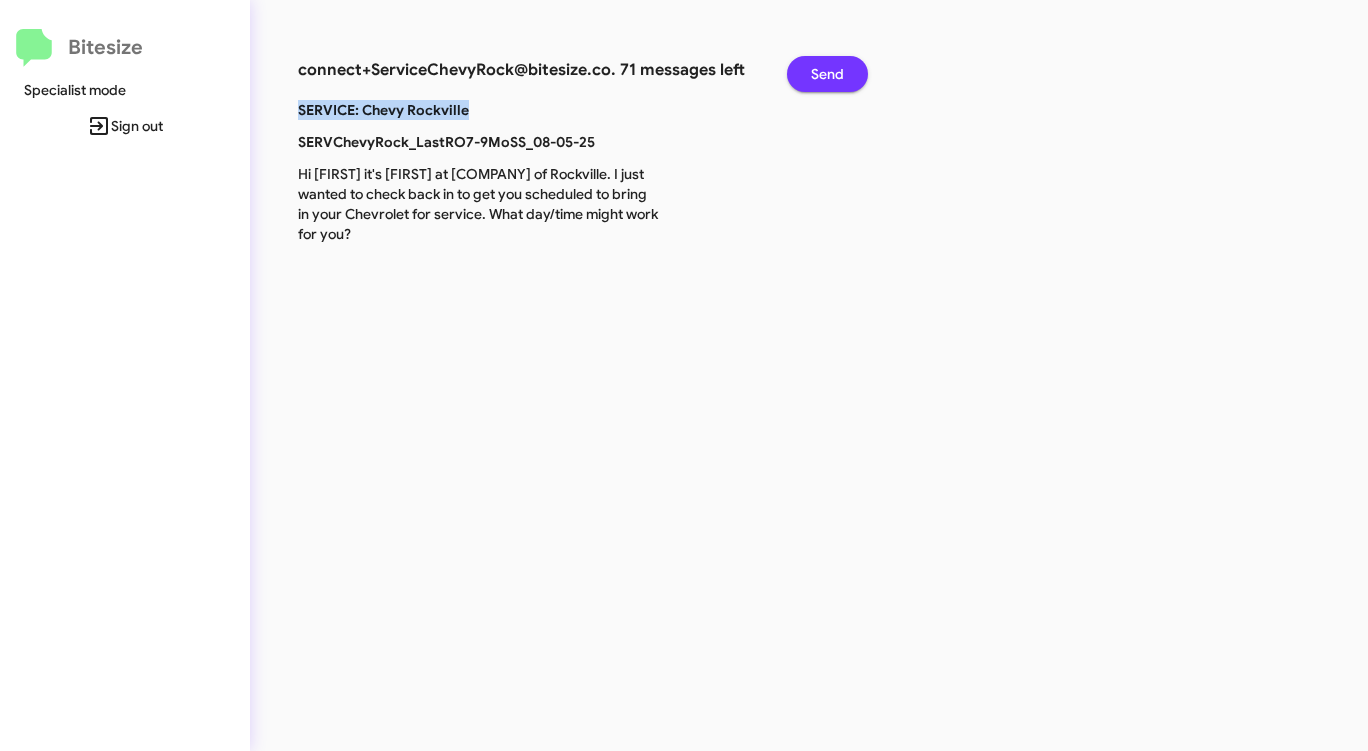 click on "Send" 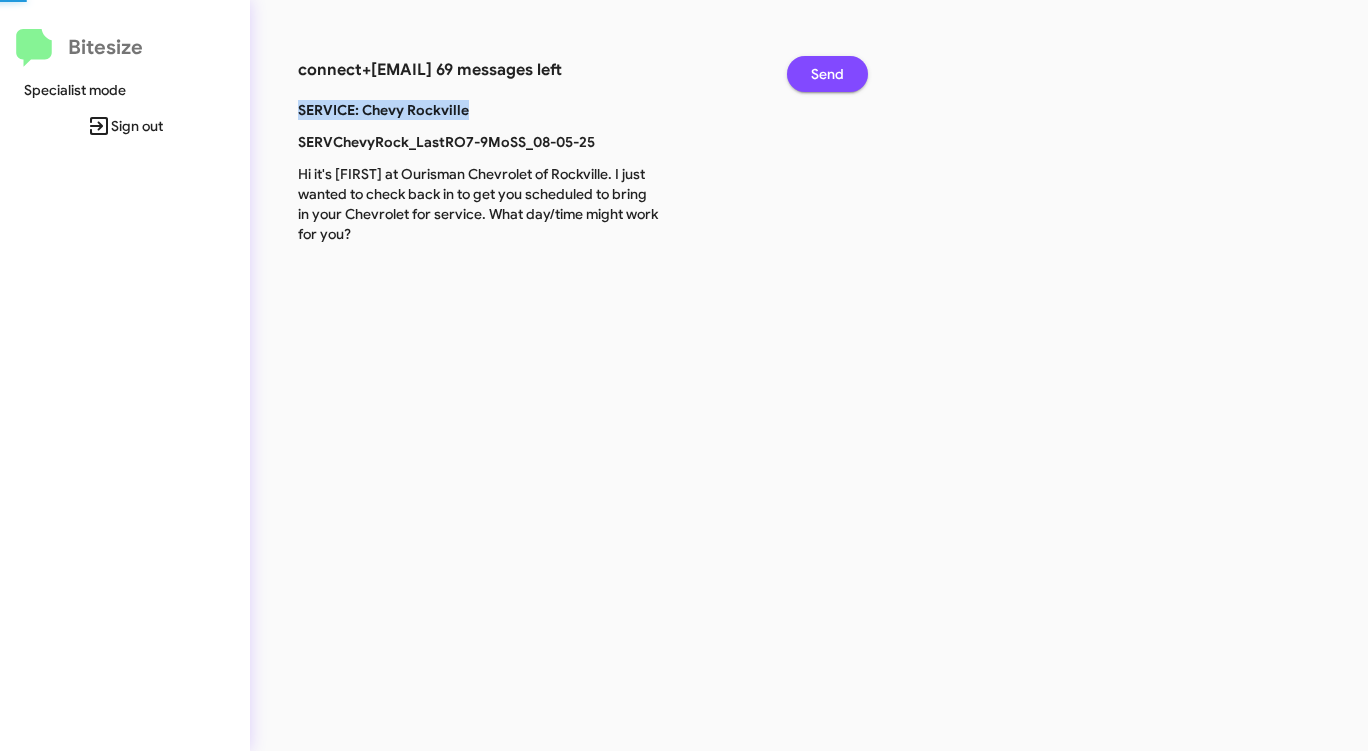 click on "Send" 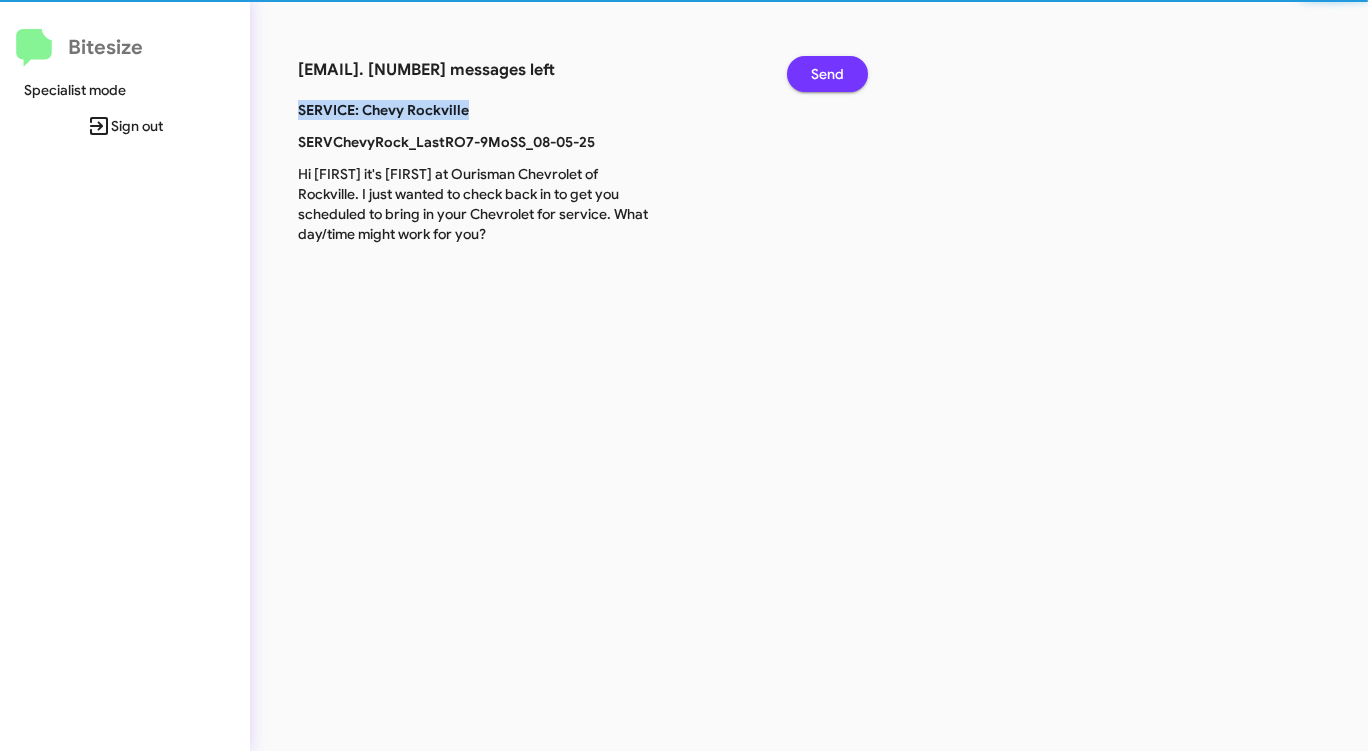 click on "Send" 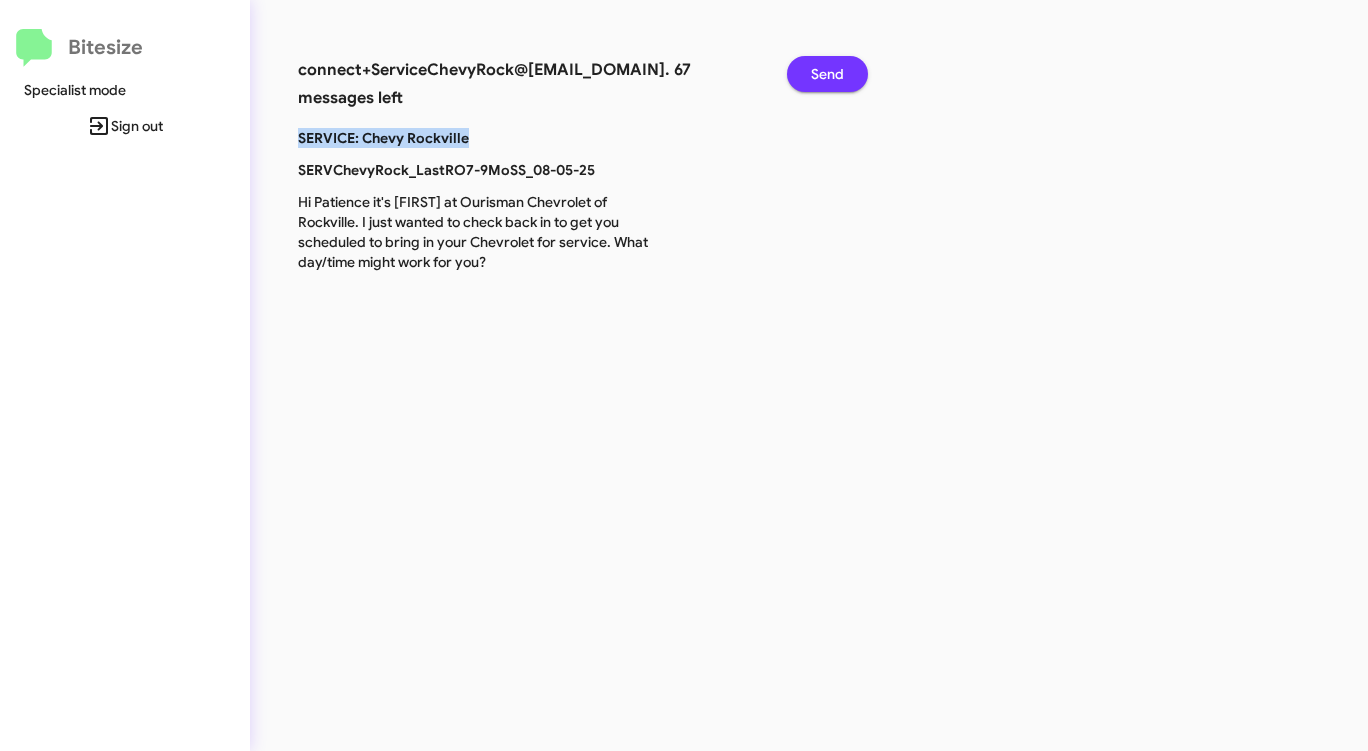 click on "Send" 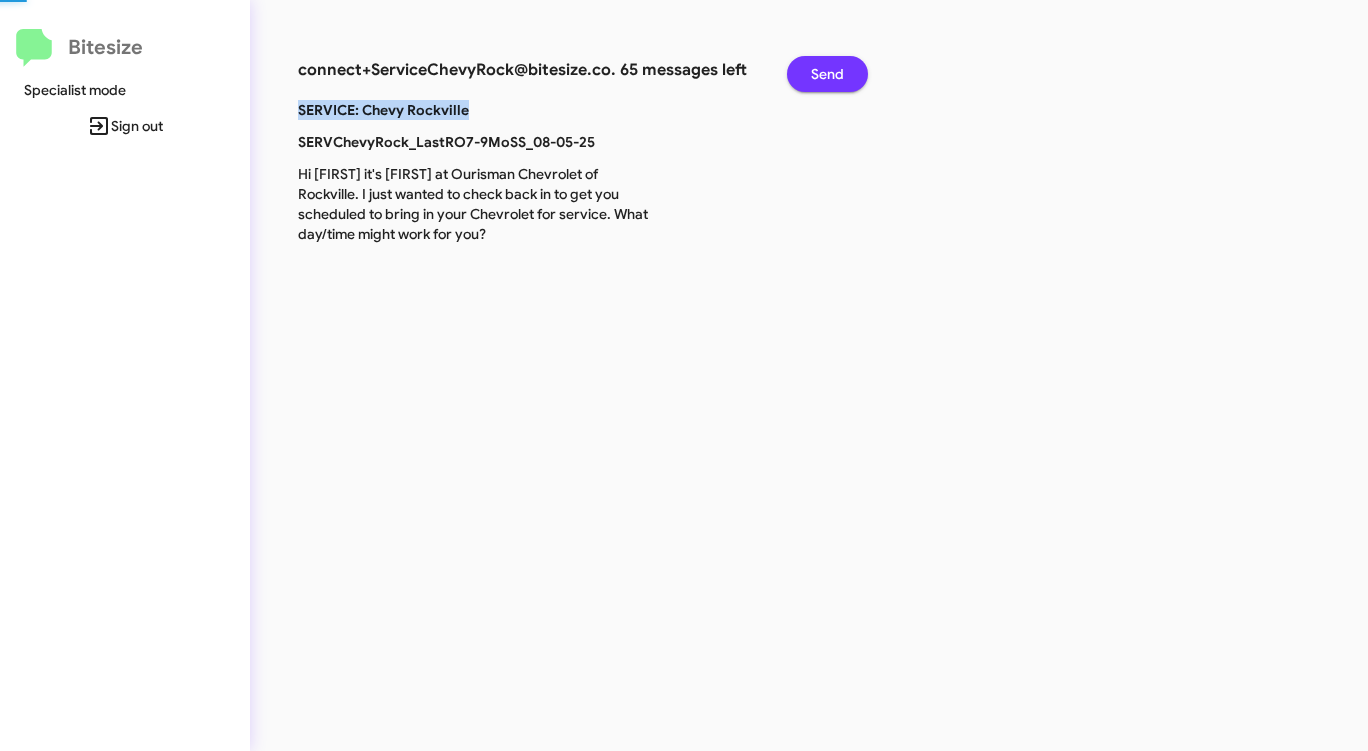 click on "Send" 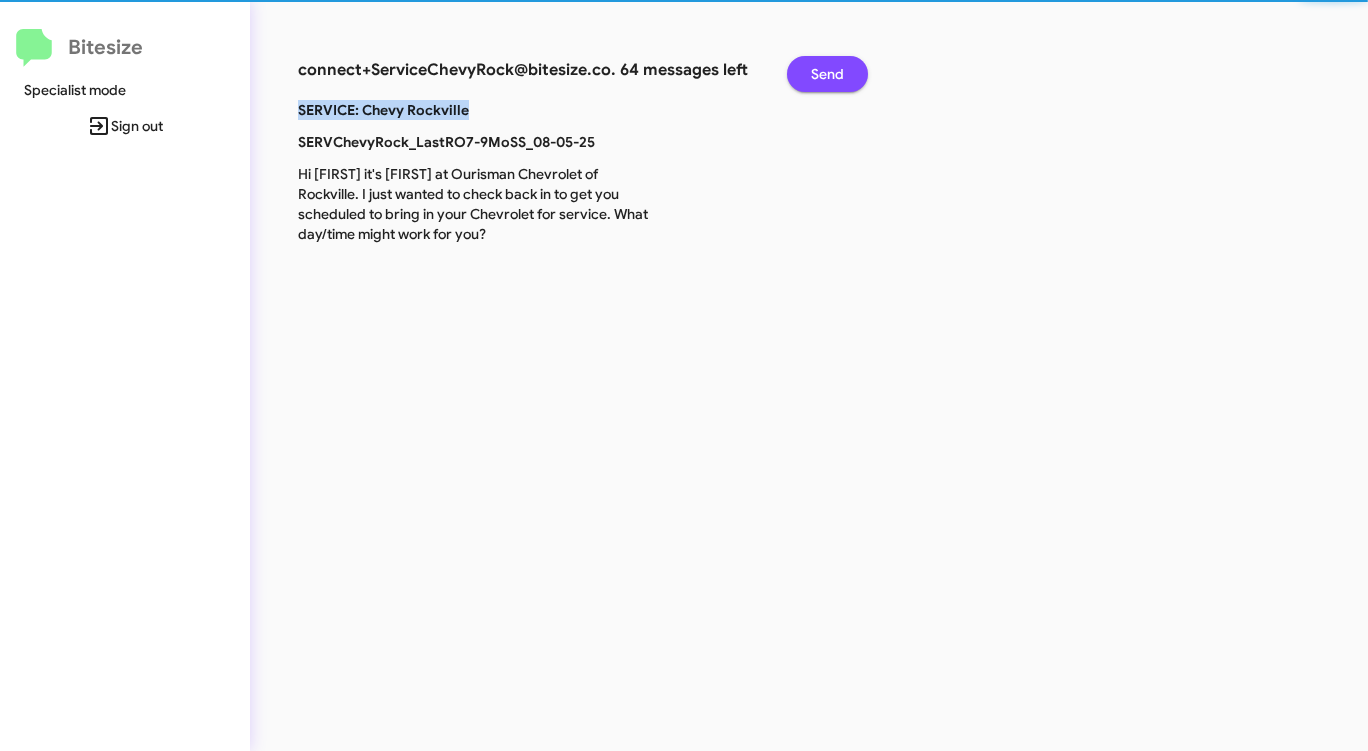 click on "Send" 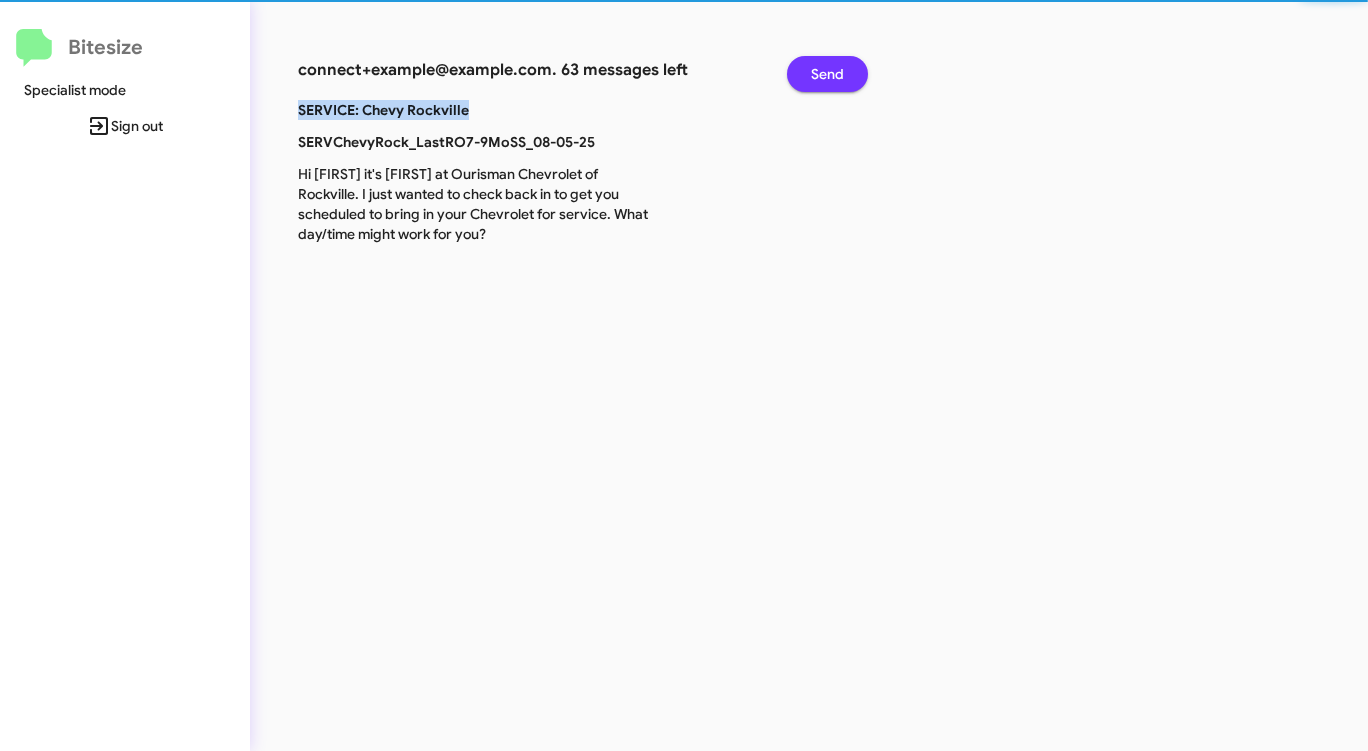 click on "Send" 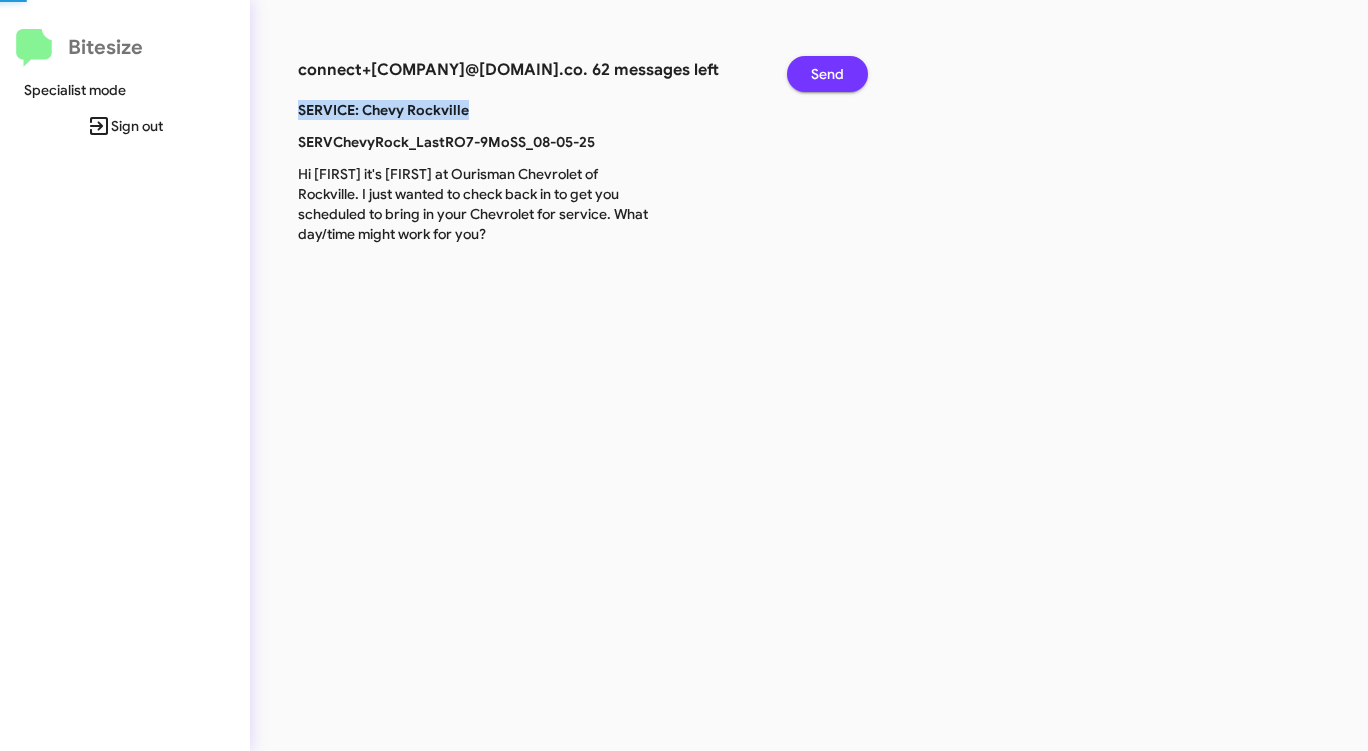 click on "Send" 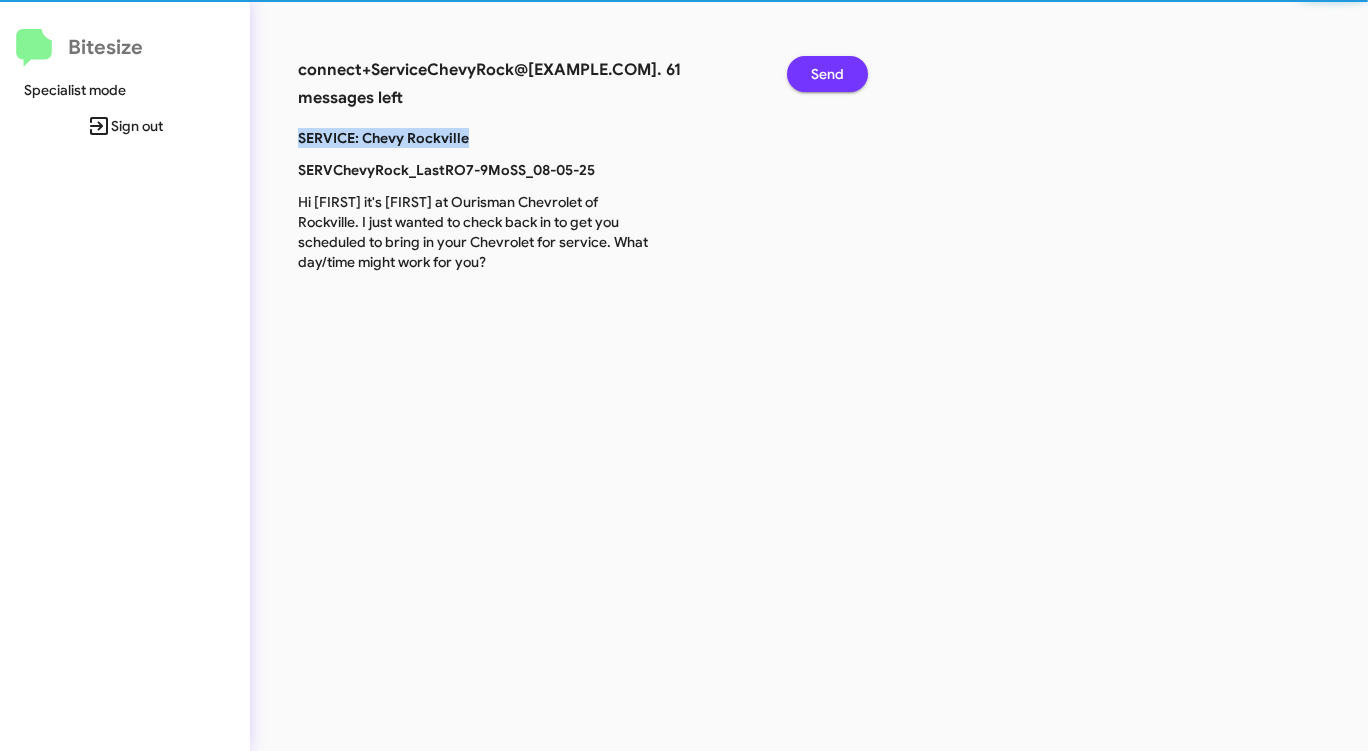 click on "Send" 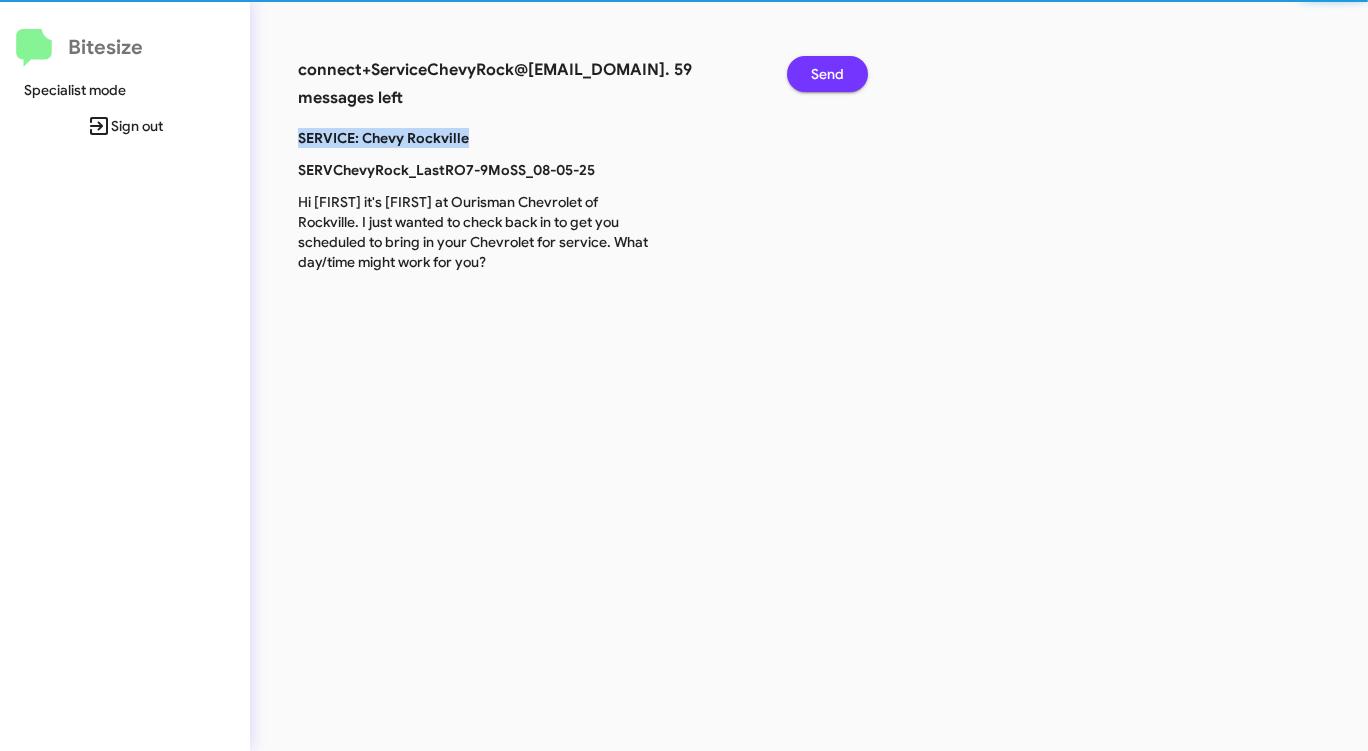 click on "Send" 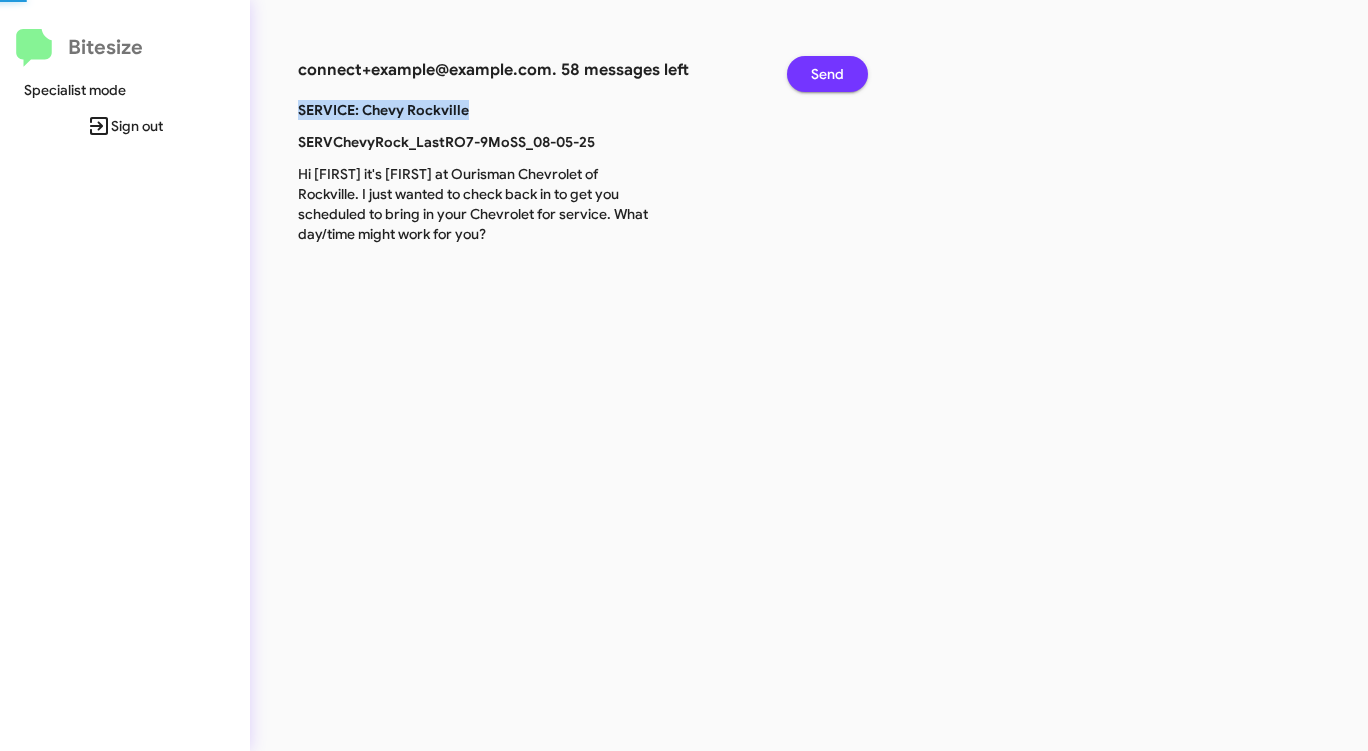 click on "Send" 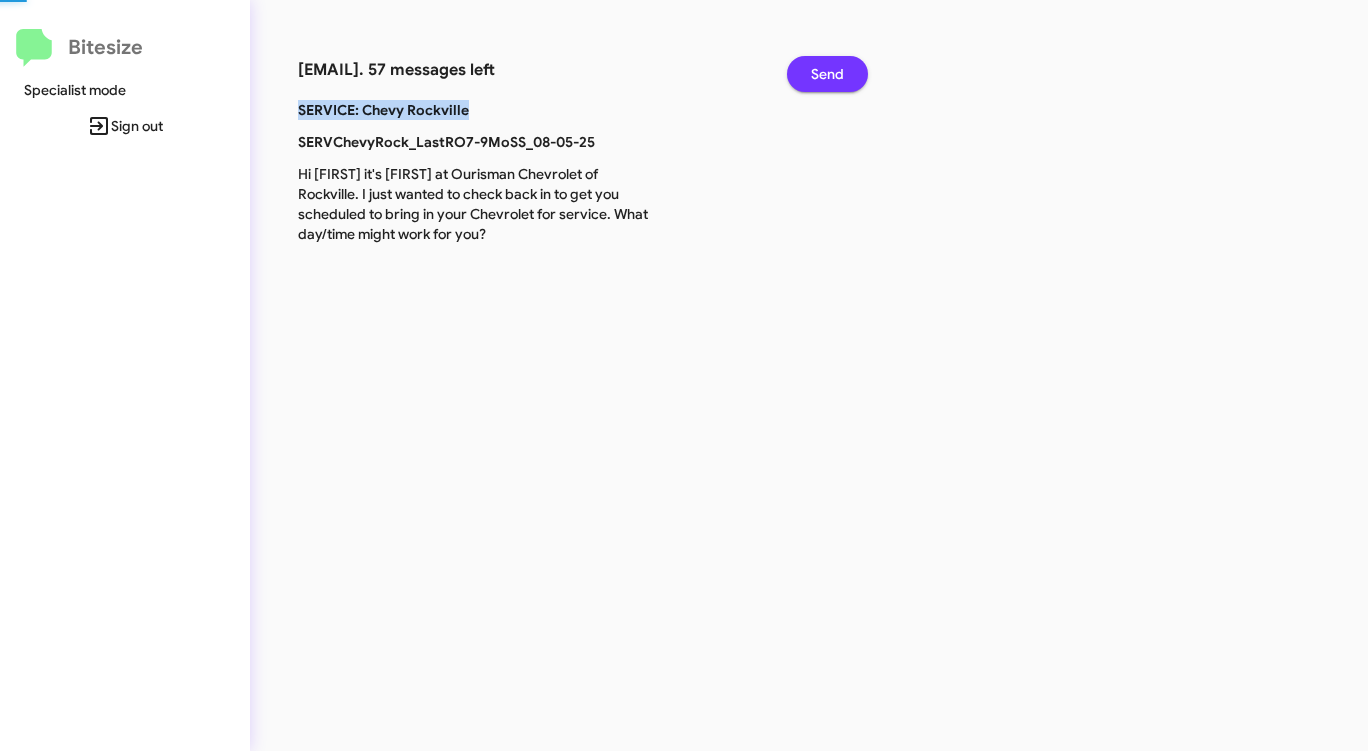 click on "Send" 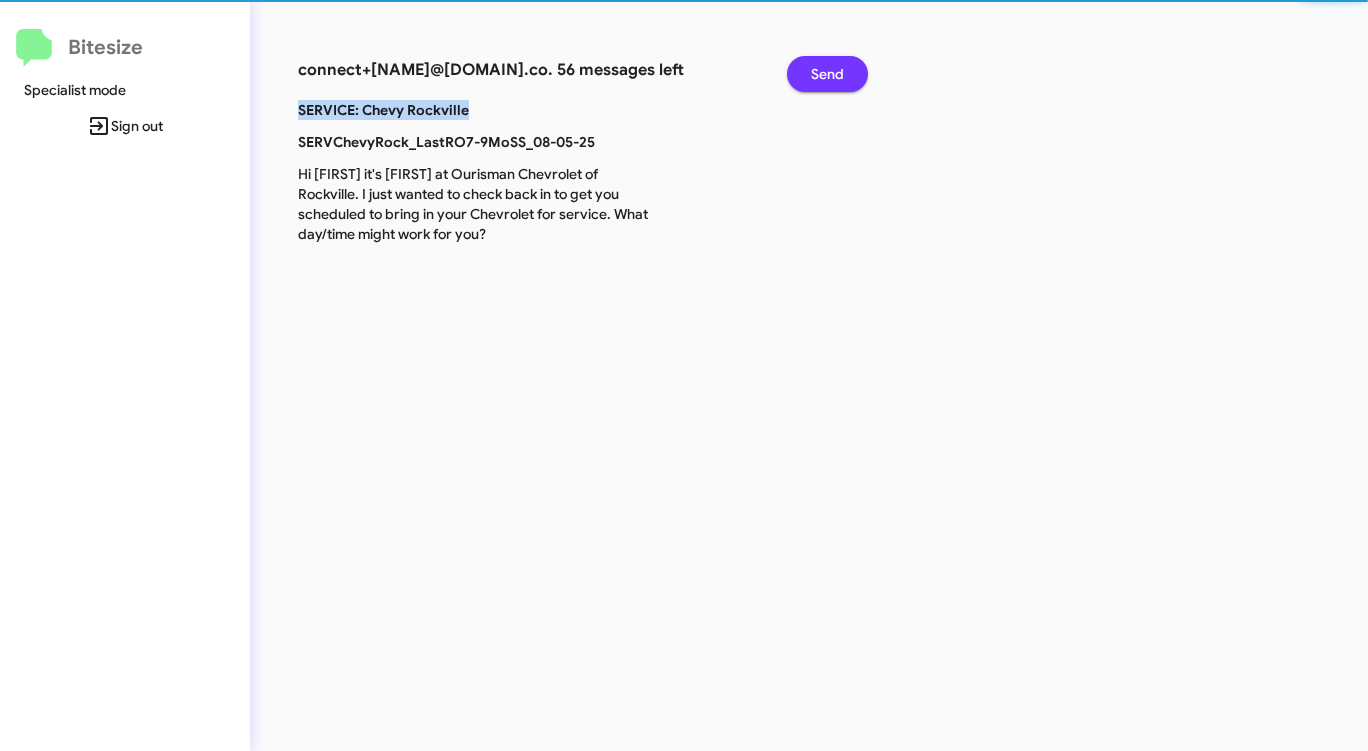 click on "Send" 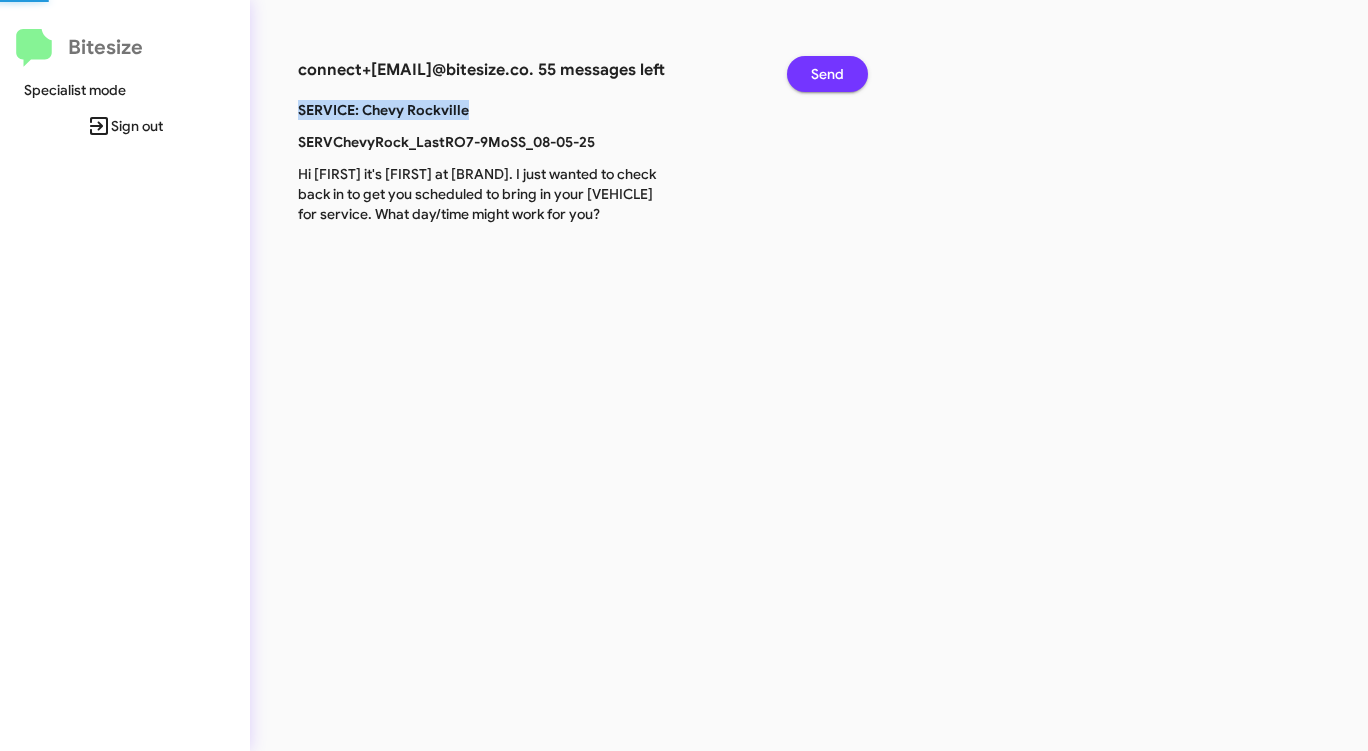 click on "Send" 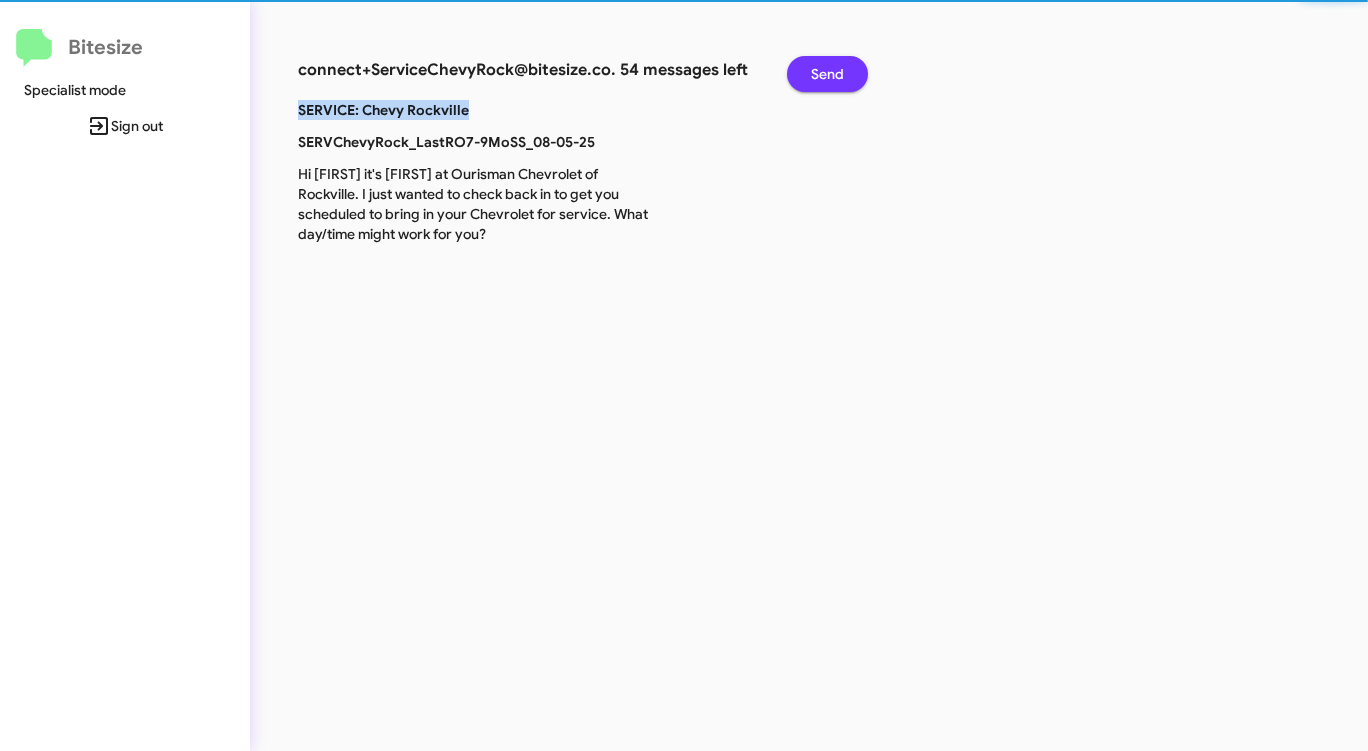 click on "Send" 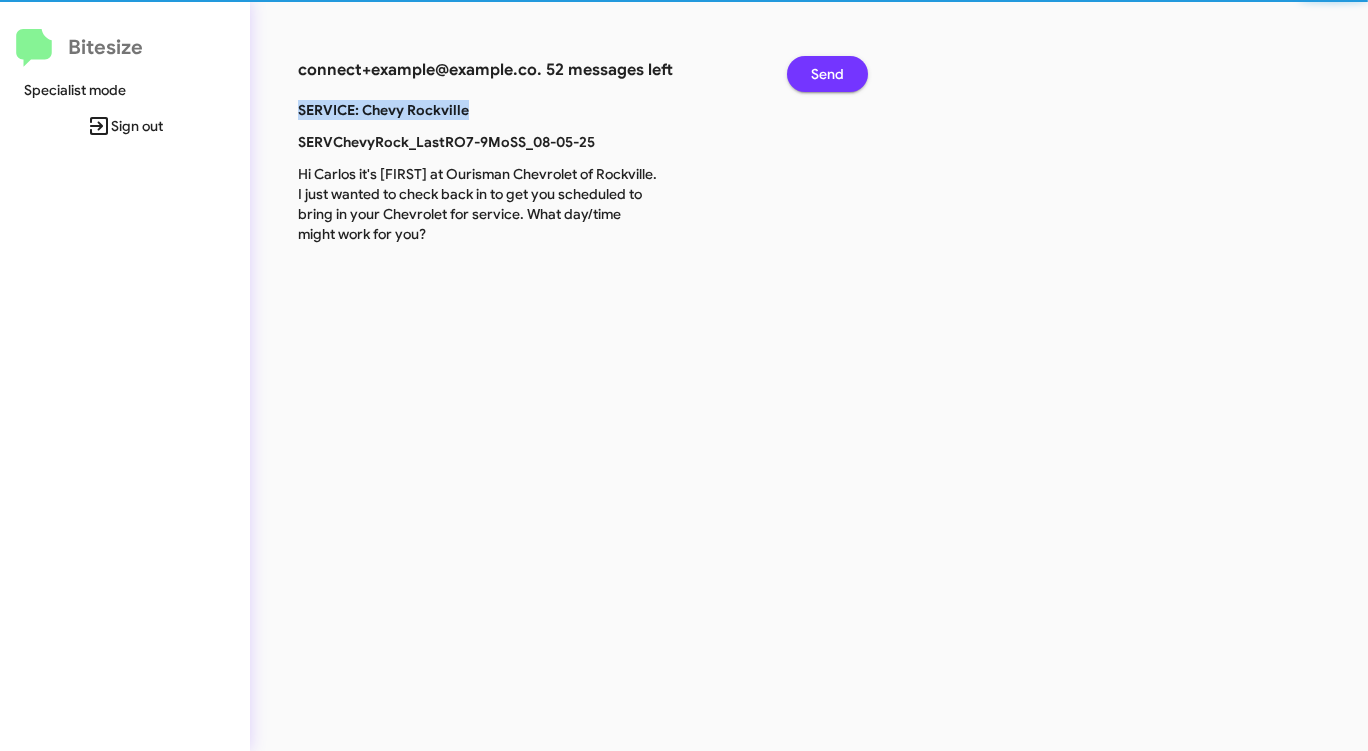 click on "Send" 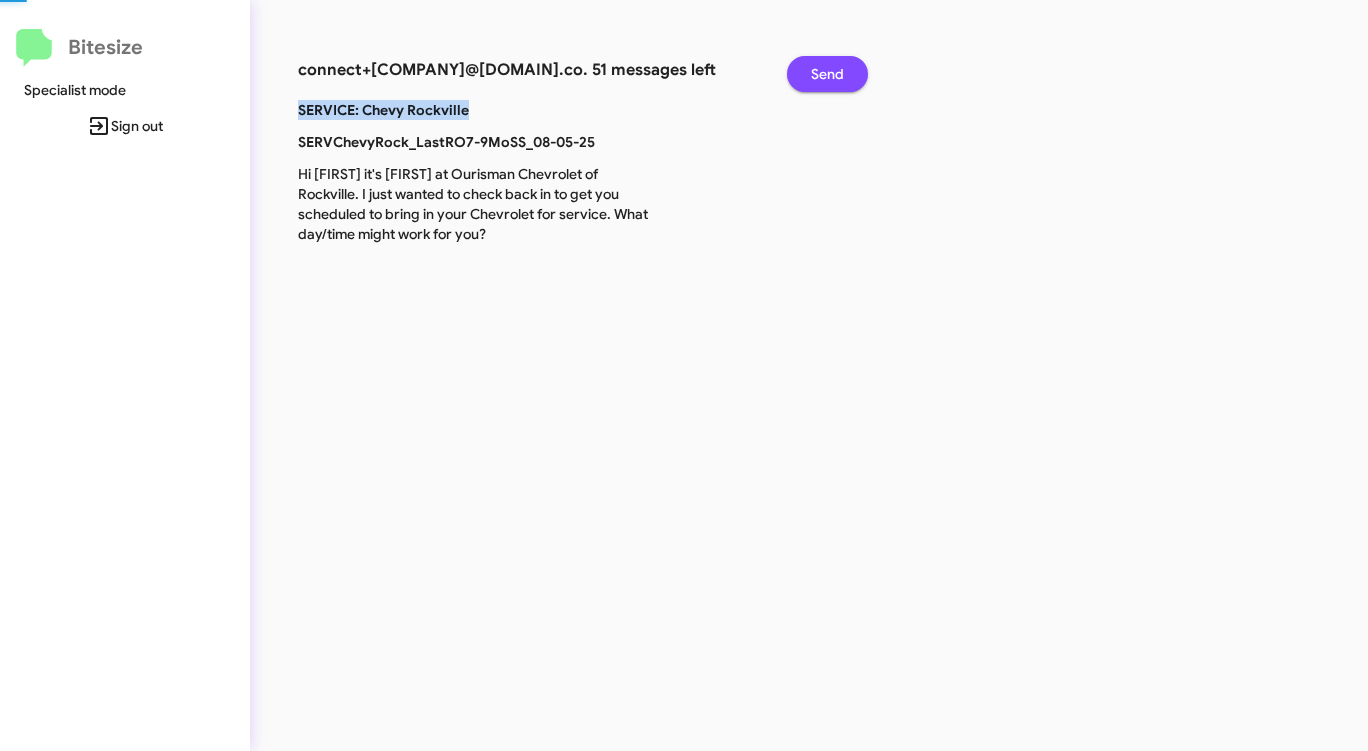 click on "Send" 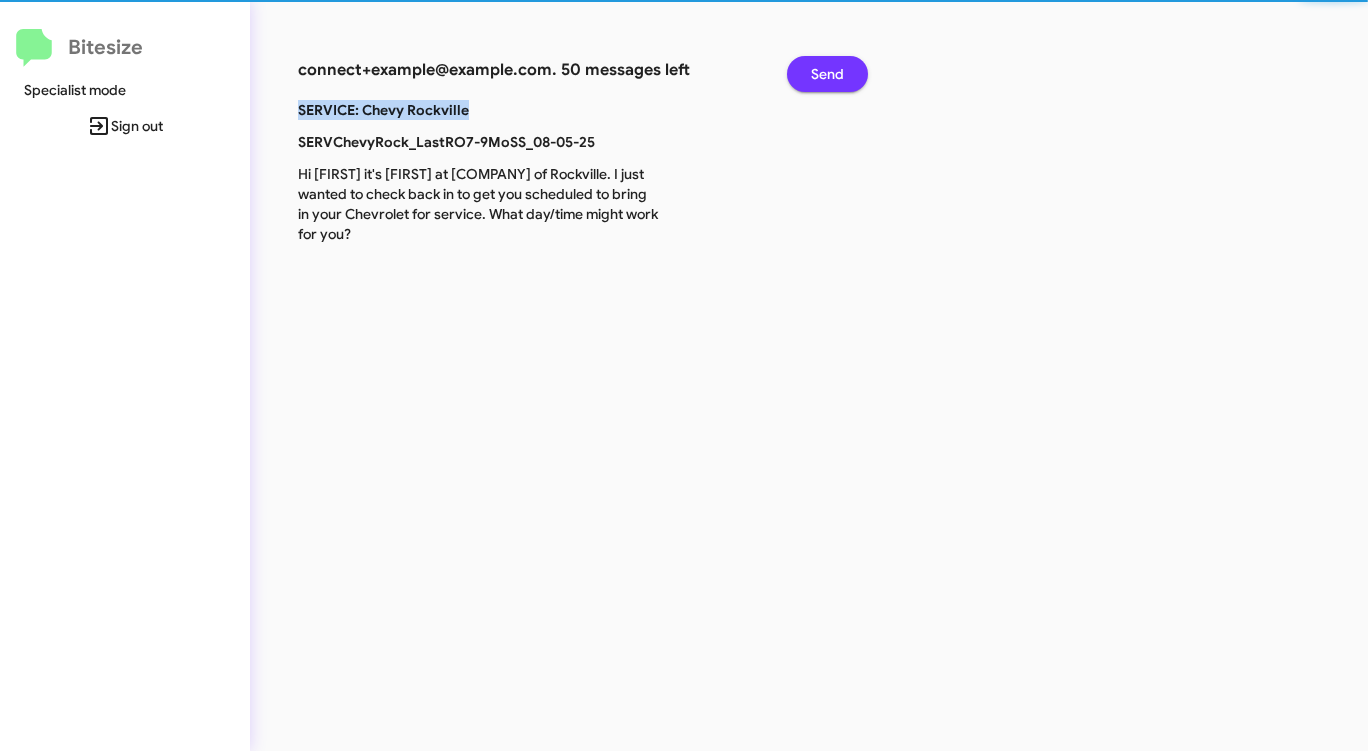 click on "Send" 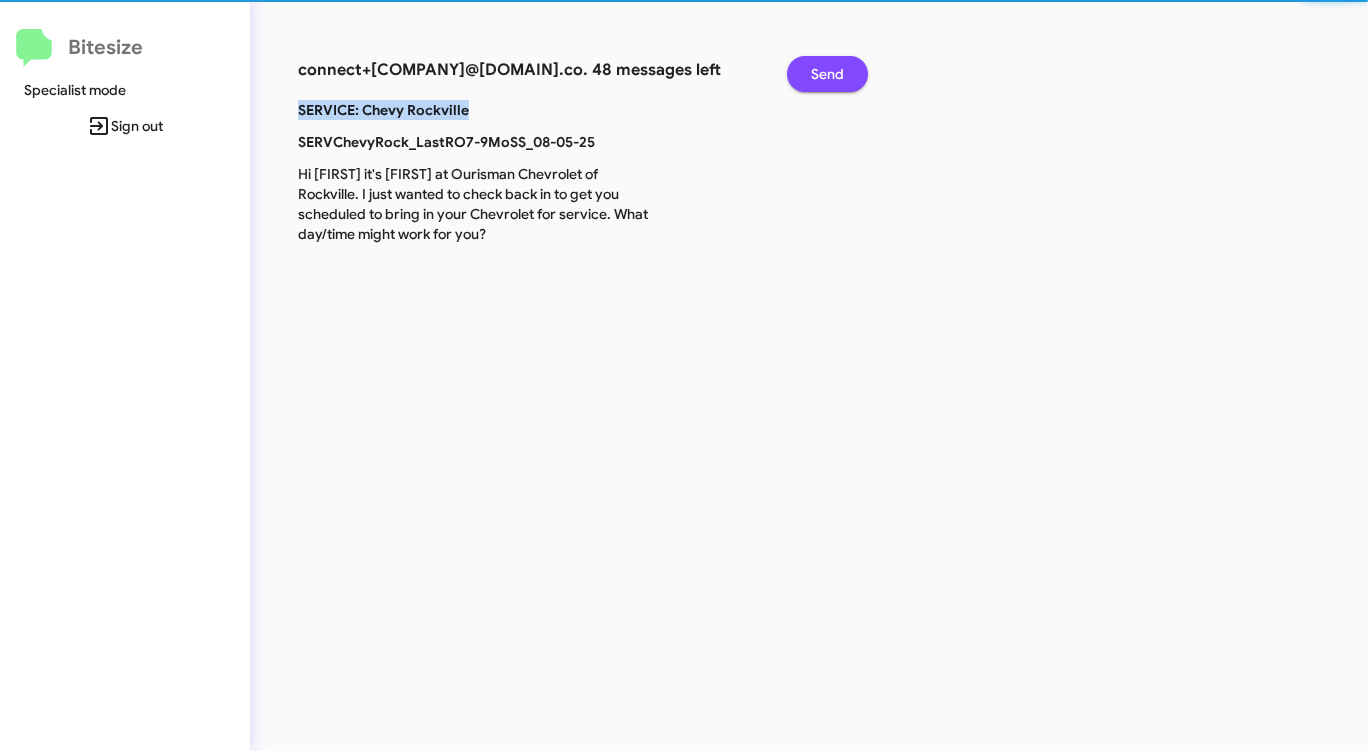 click on "Send" 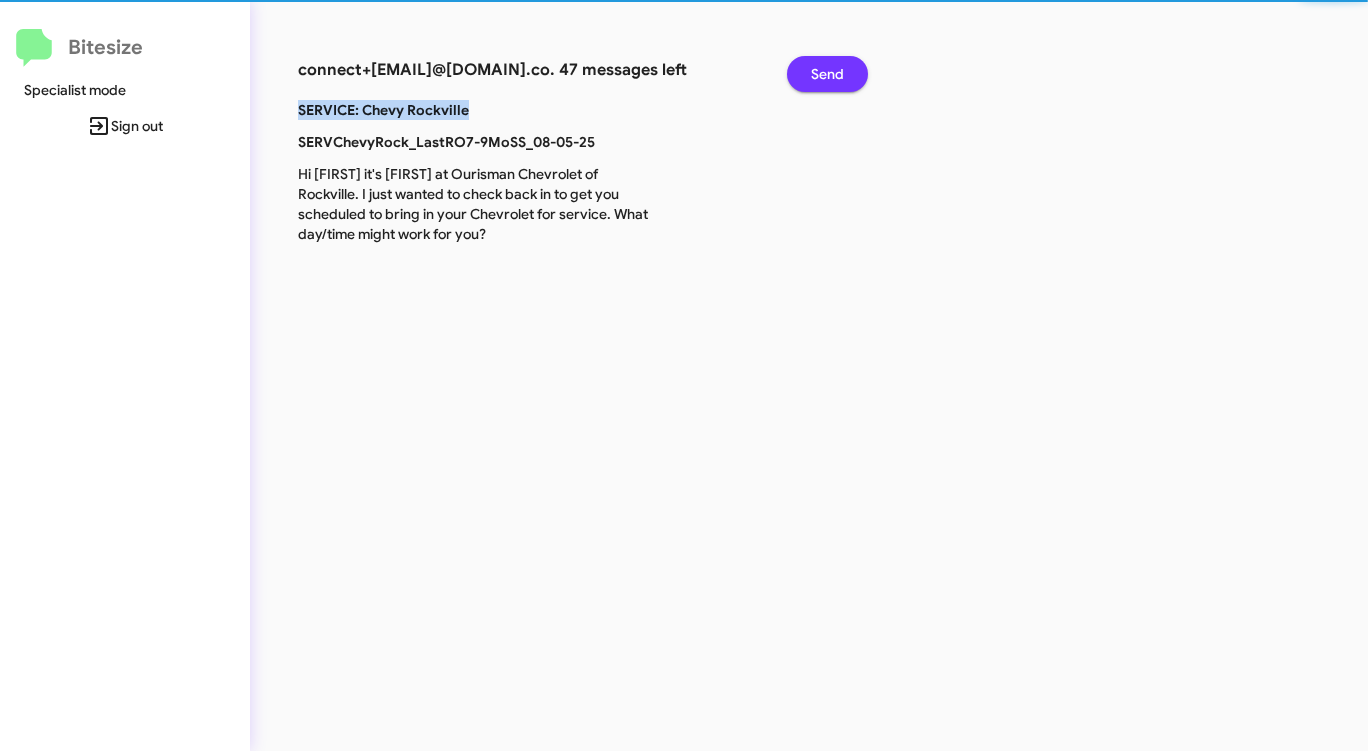 click on "Send" 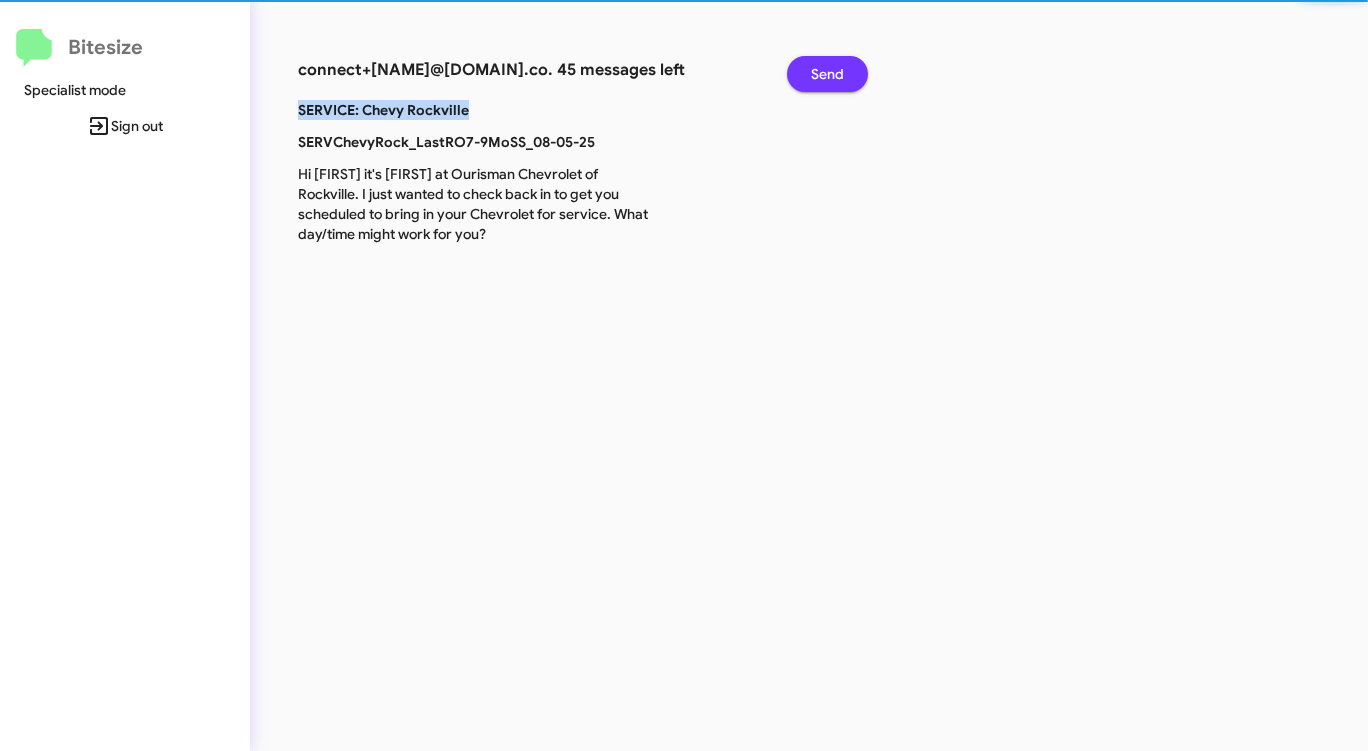 click on "Send" 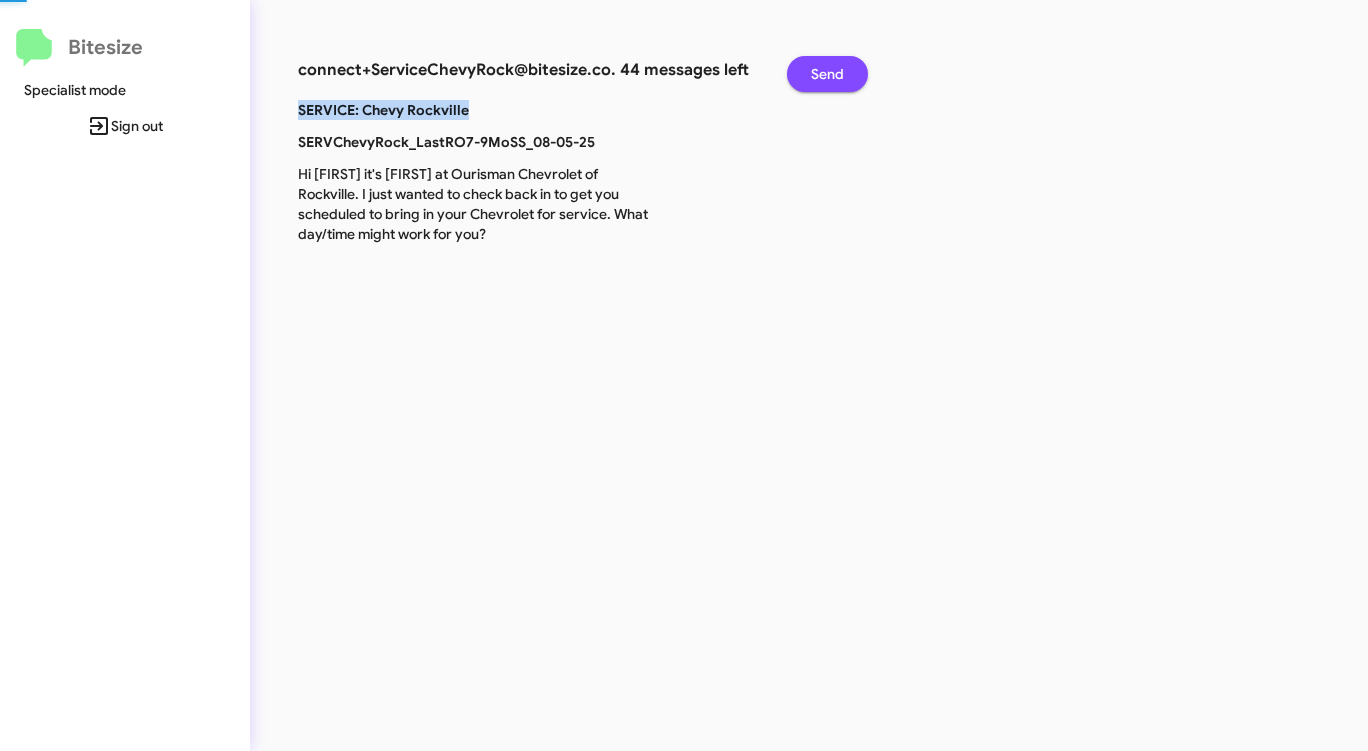 click on "Send" 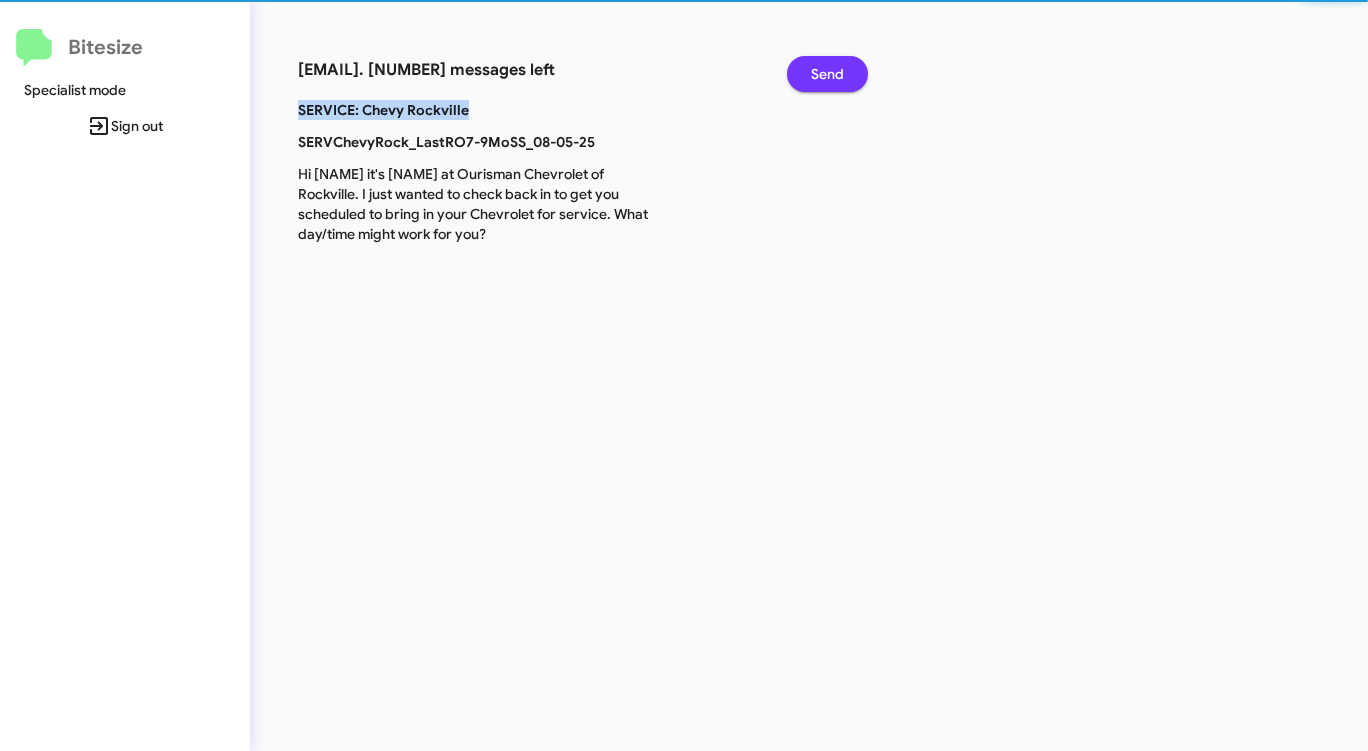 click on "Send" 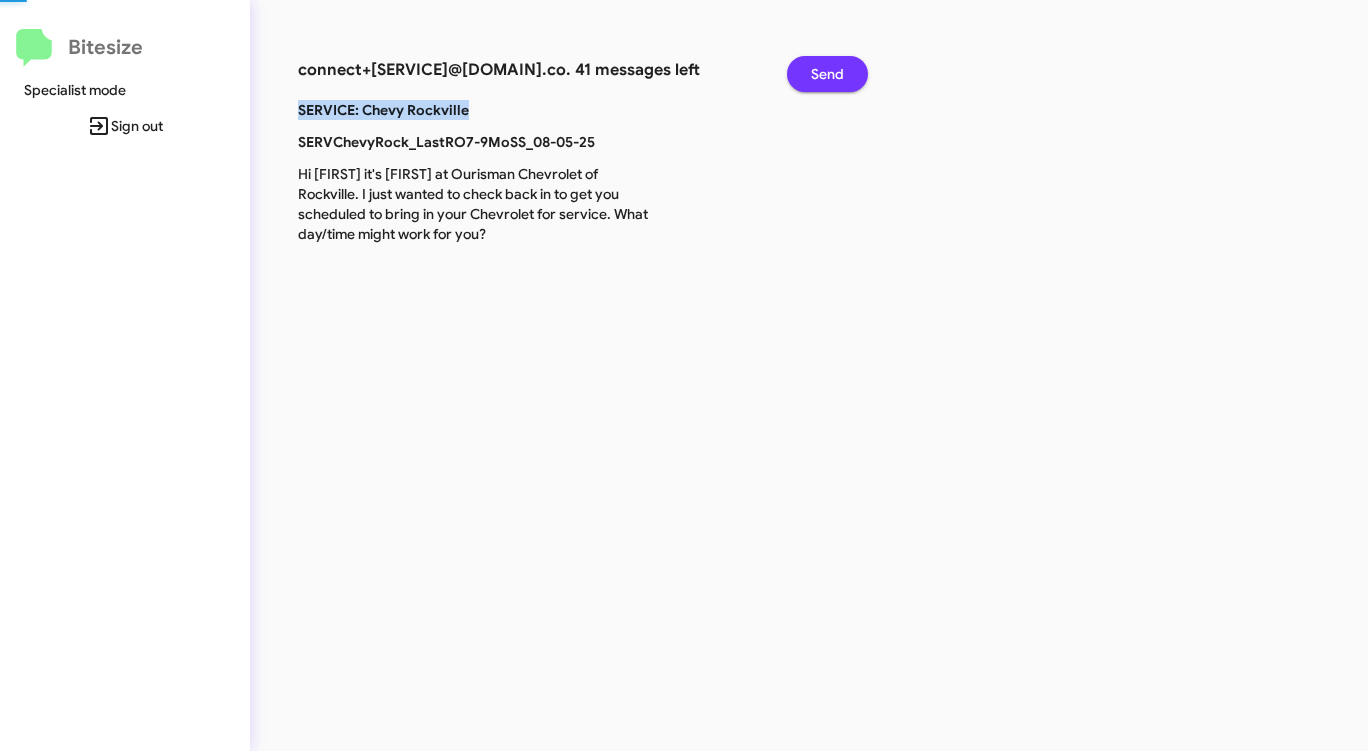 click on "Send" 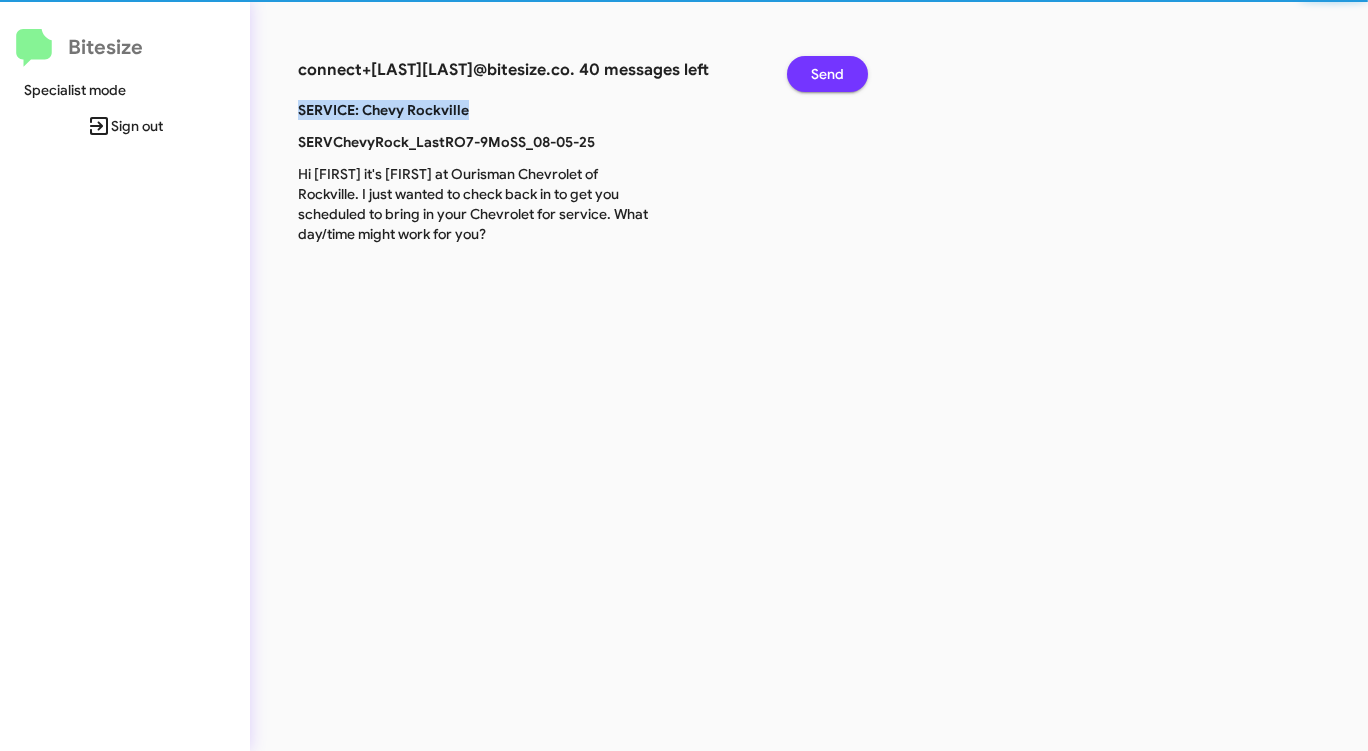click on "Send" 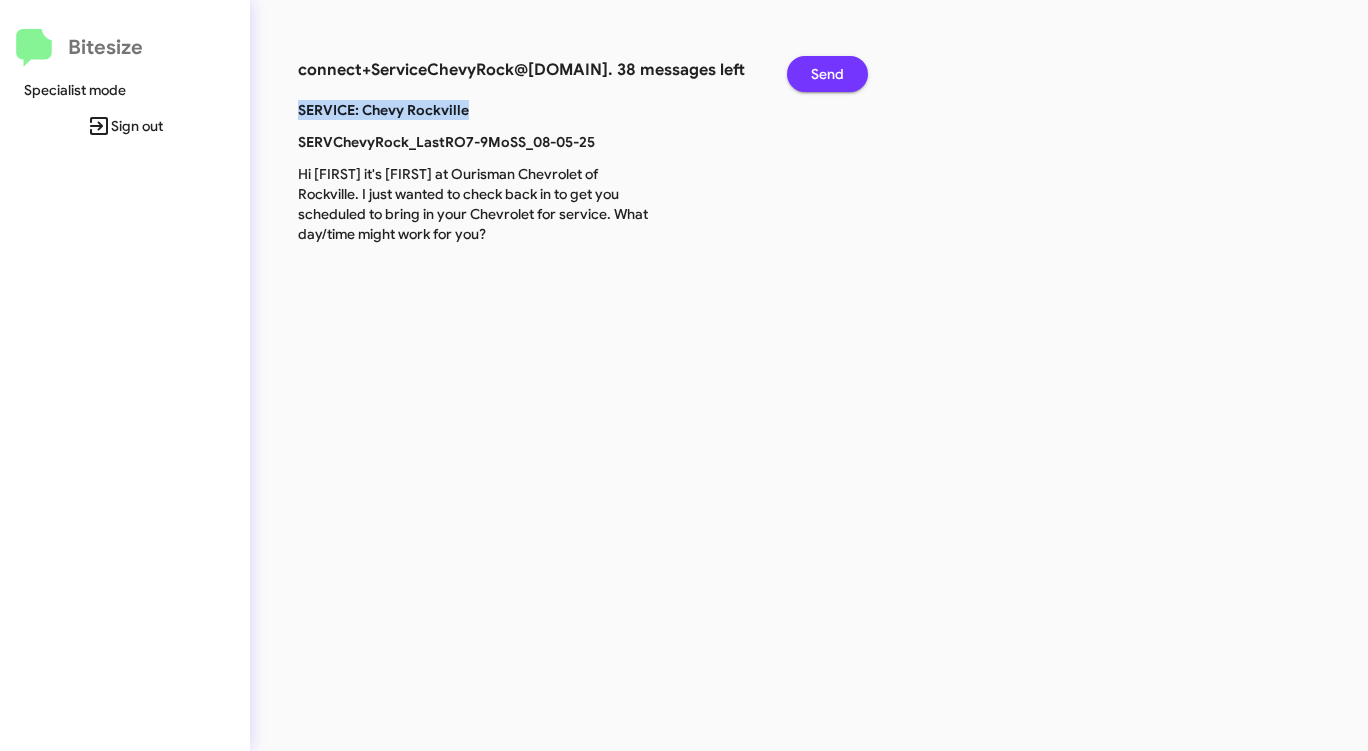 click on "Send" 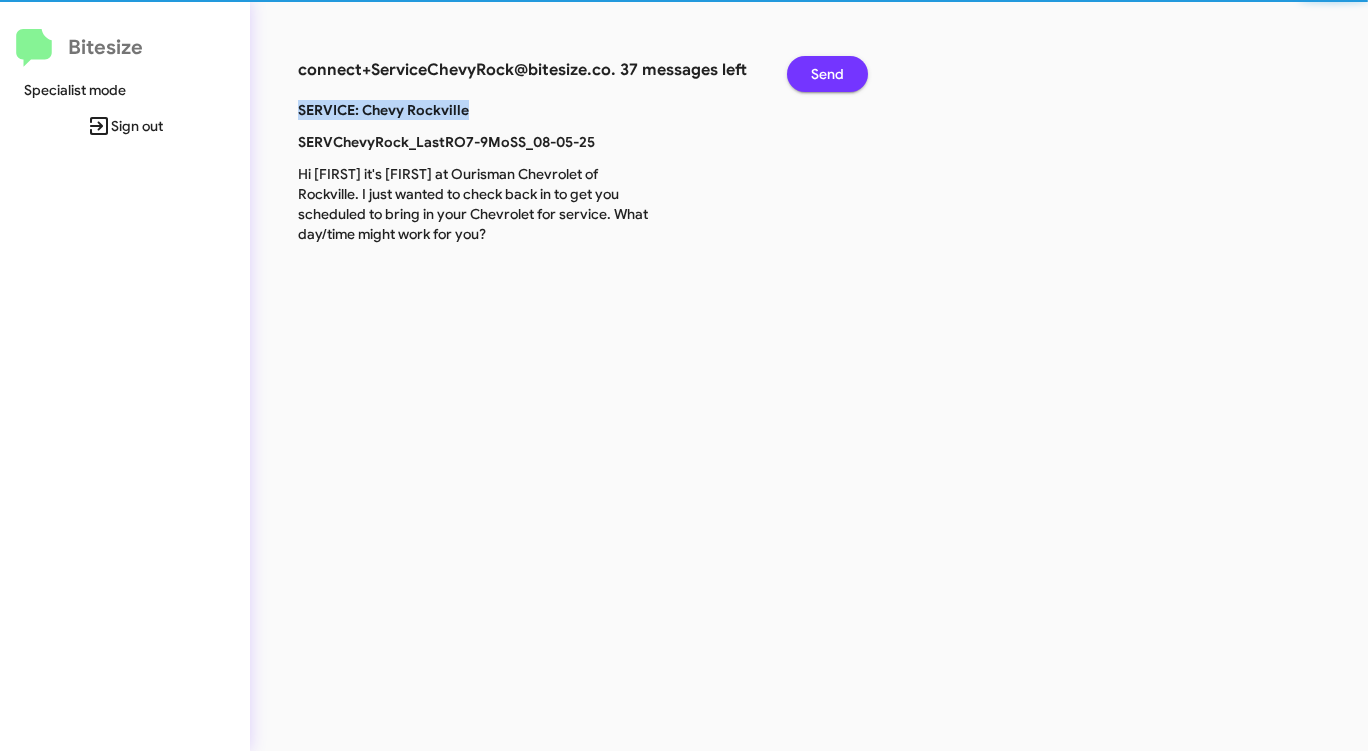 click on "Send" 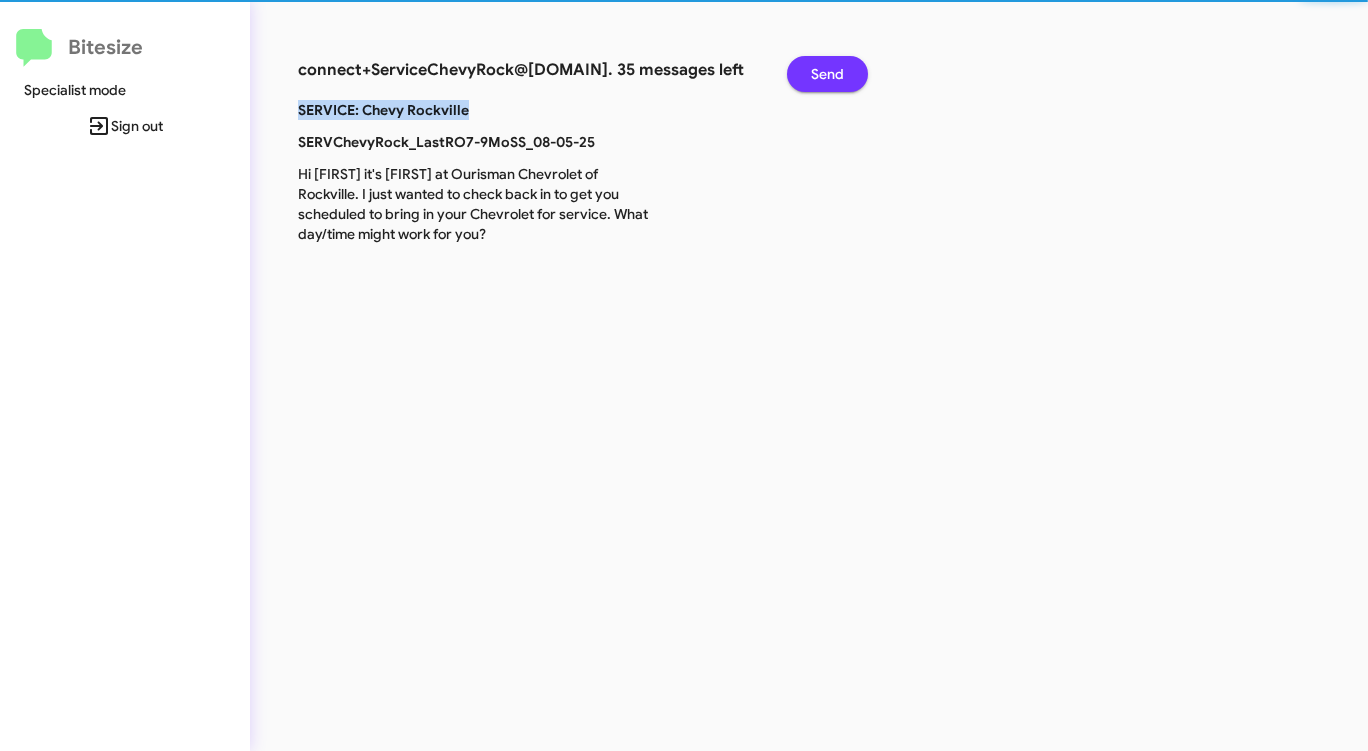 click on "Send" 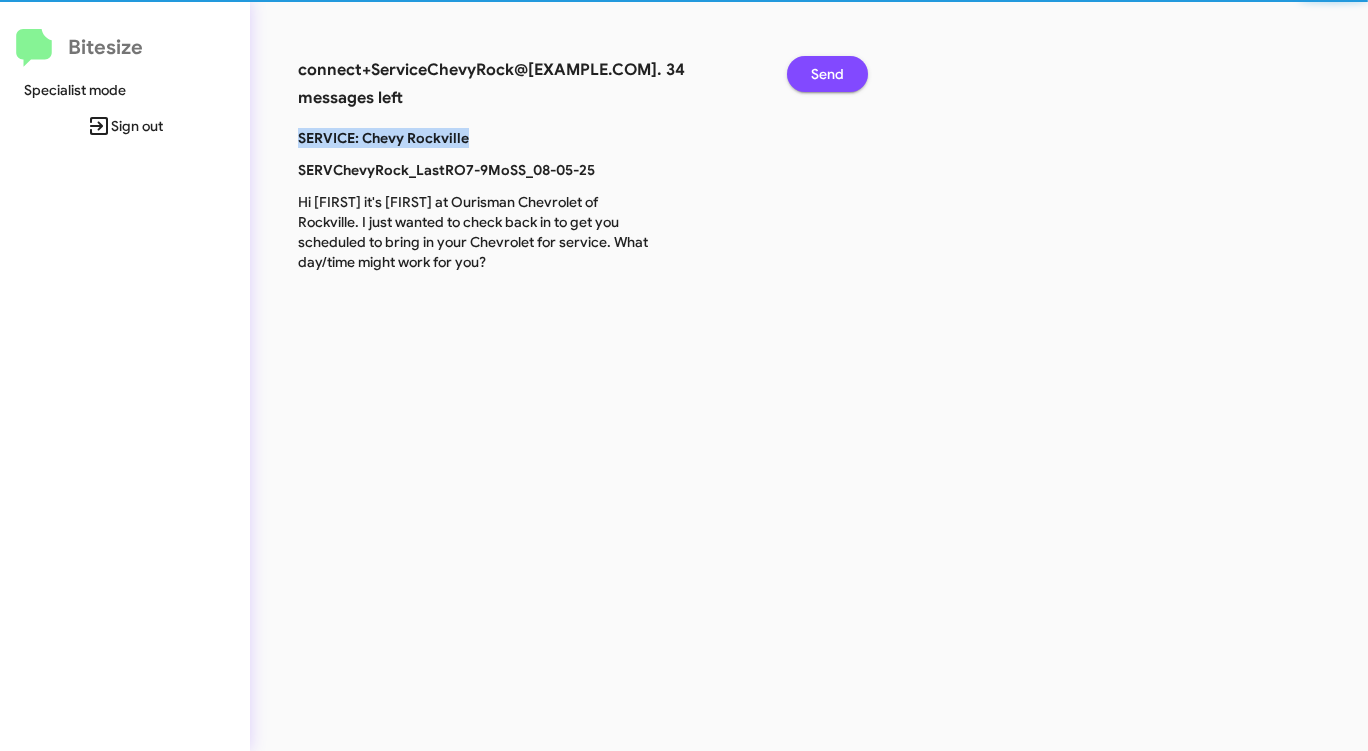 click on "Send" 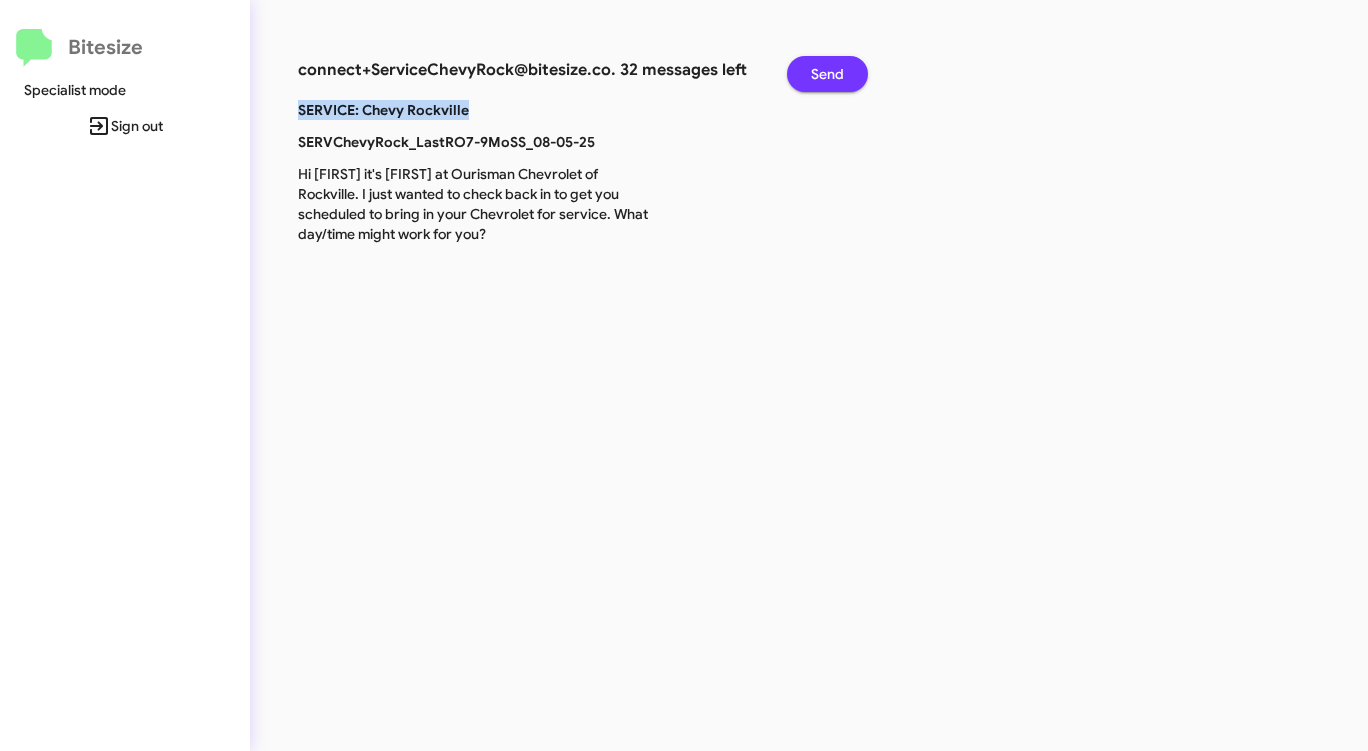 click on "Send" 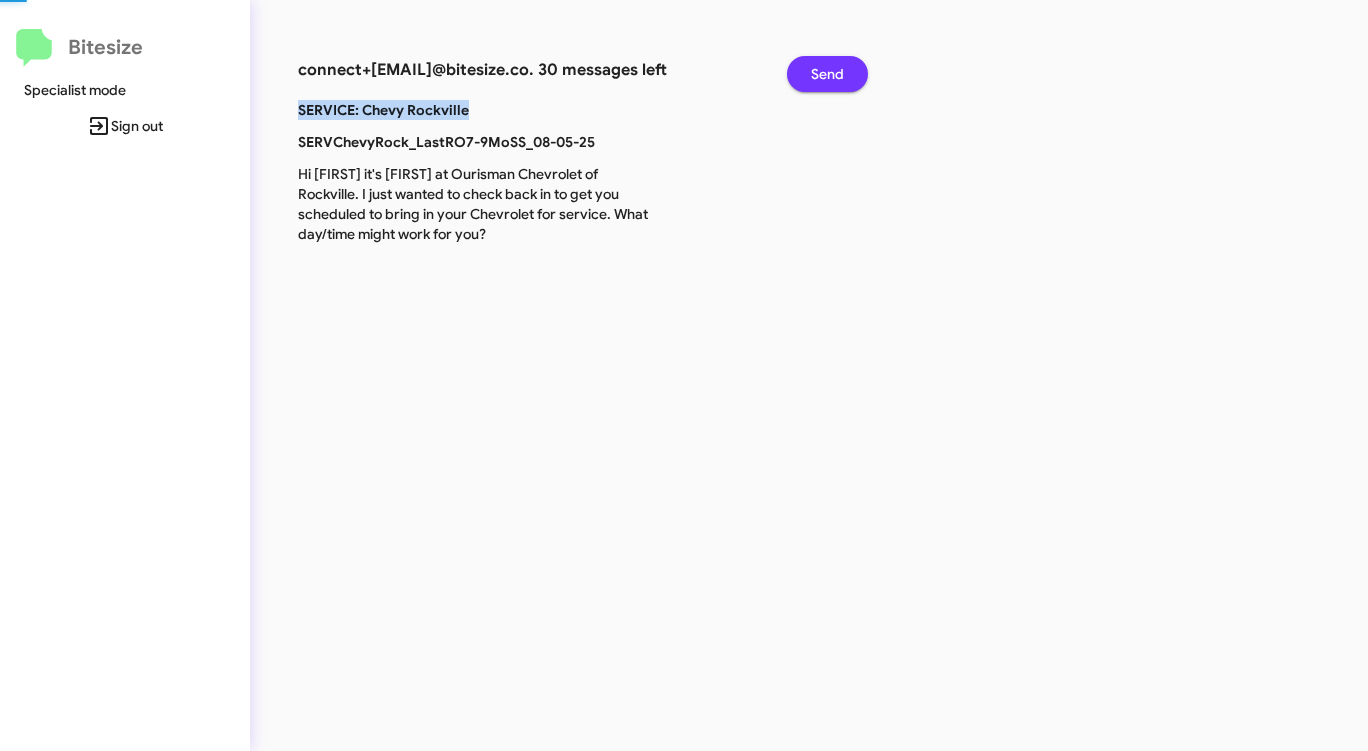 click on "Send" 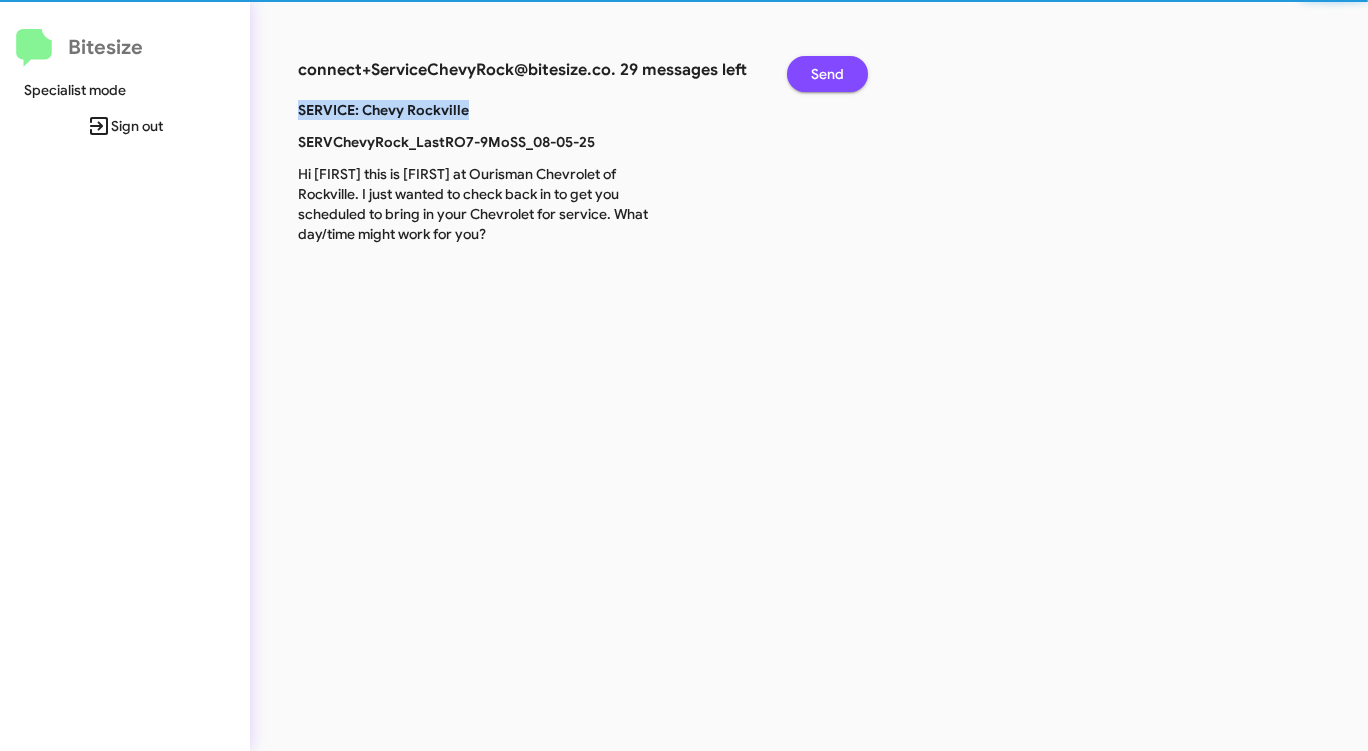 click on "Send" 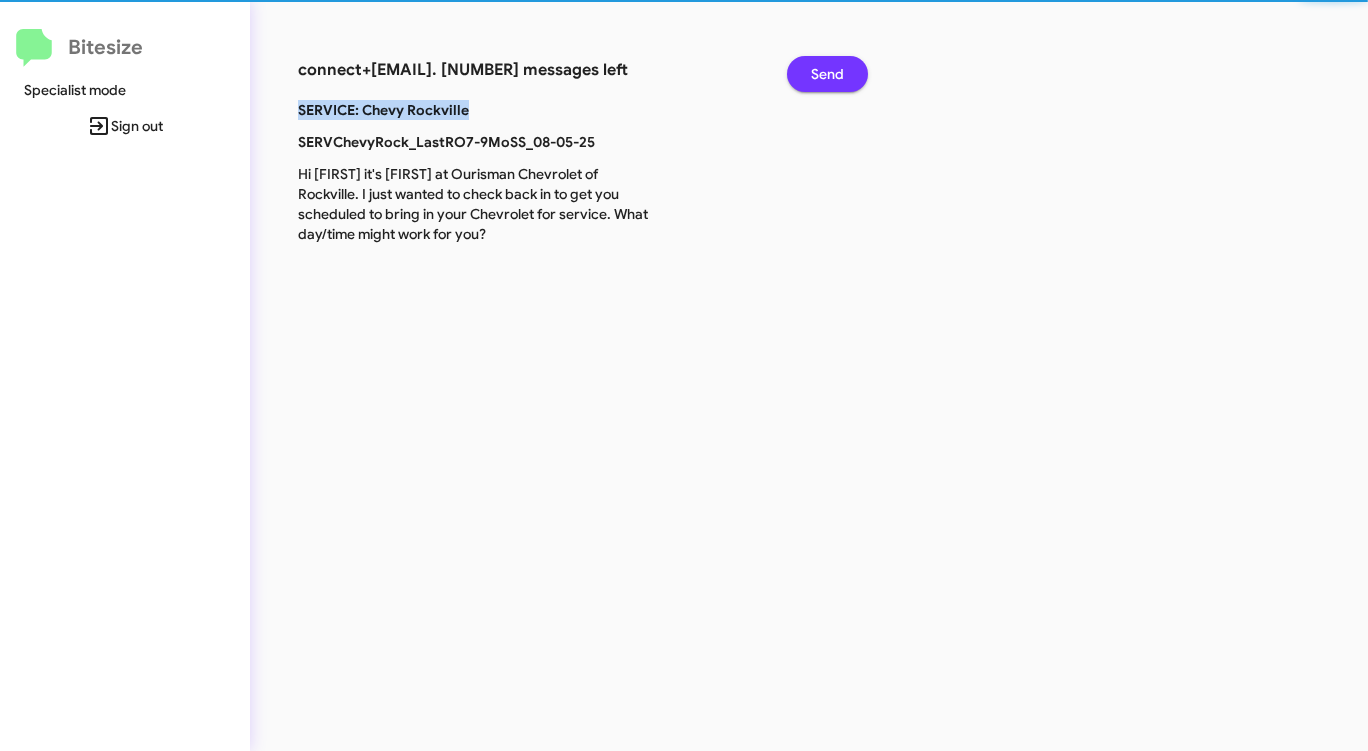 click on "Send" 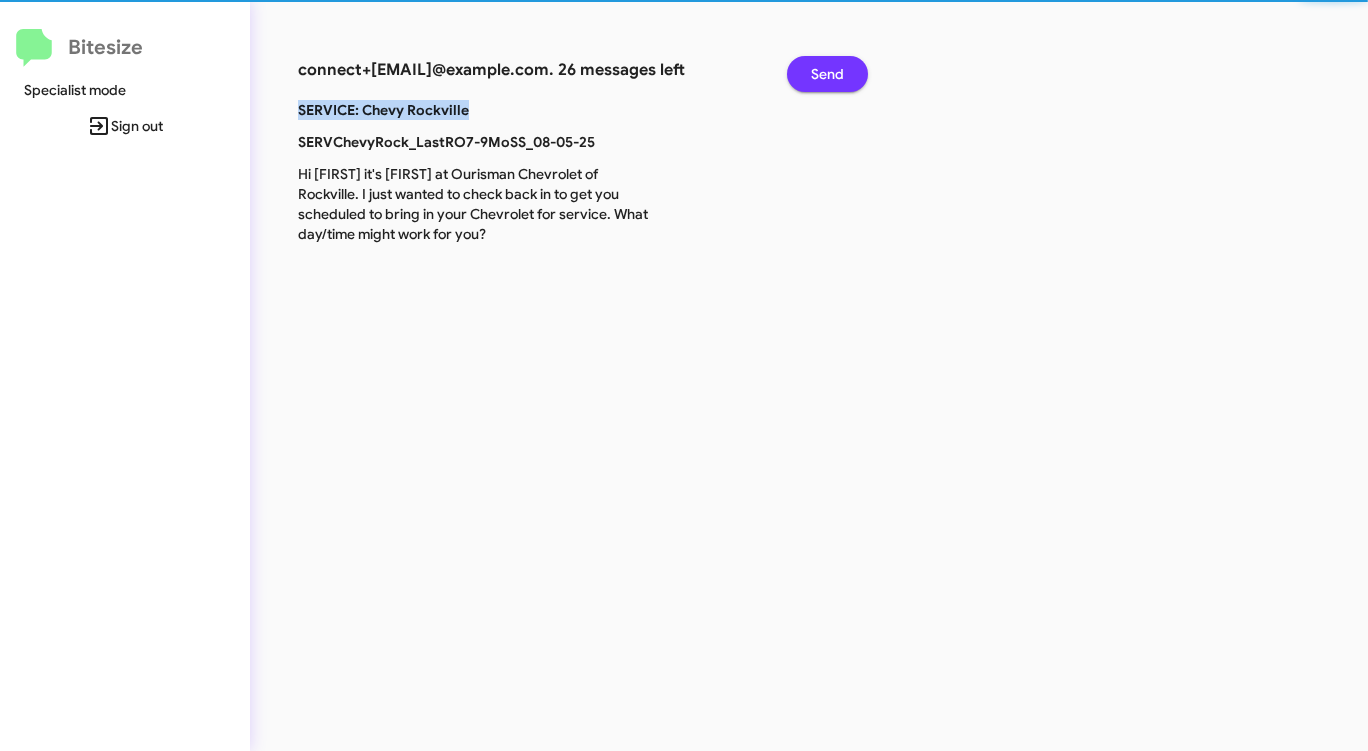 click on "Send" 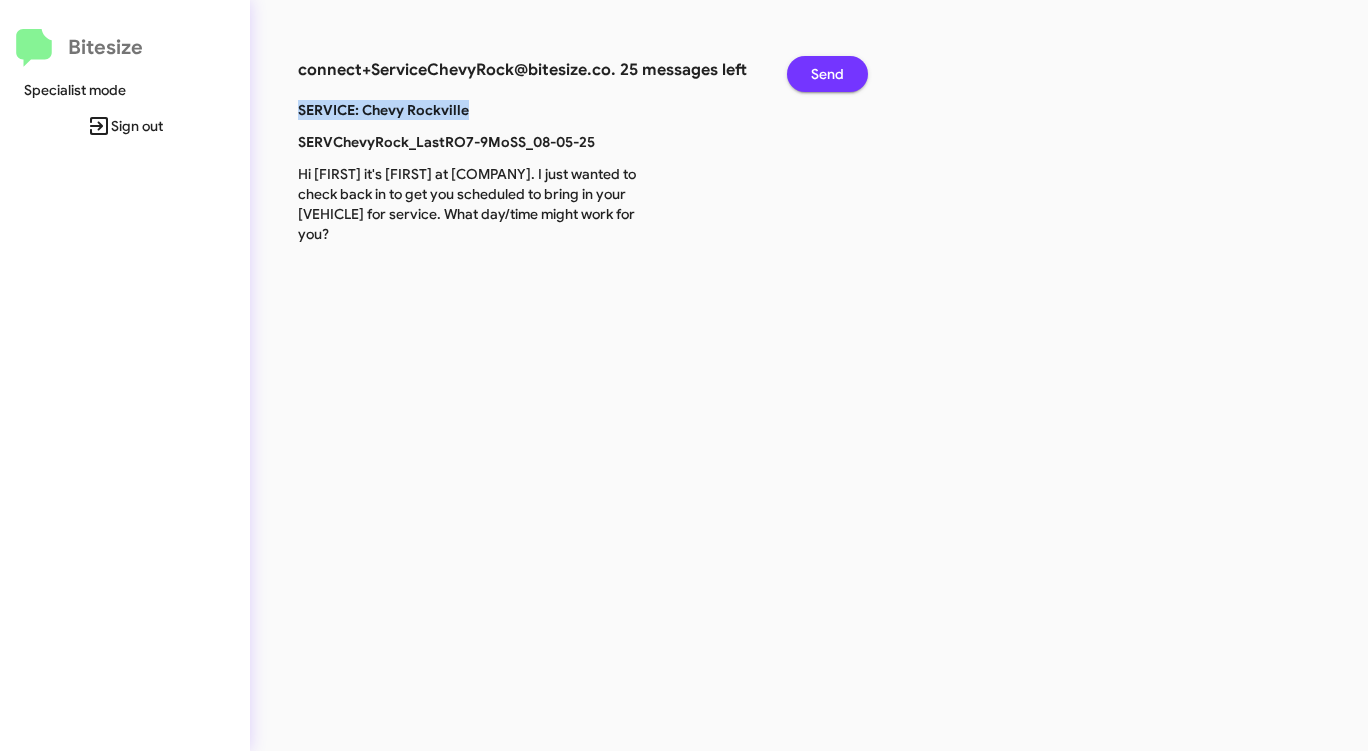 click on "Send" 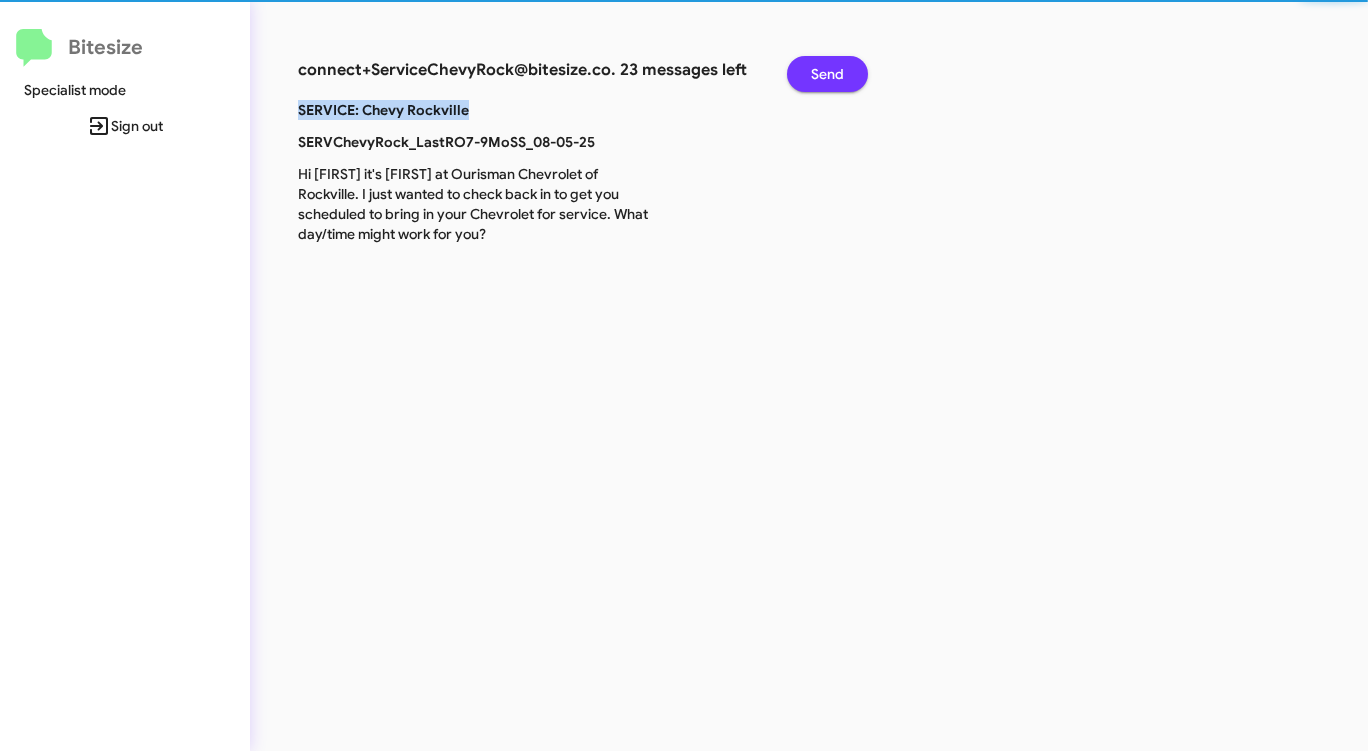 click on "Send" 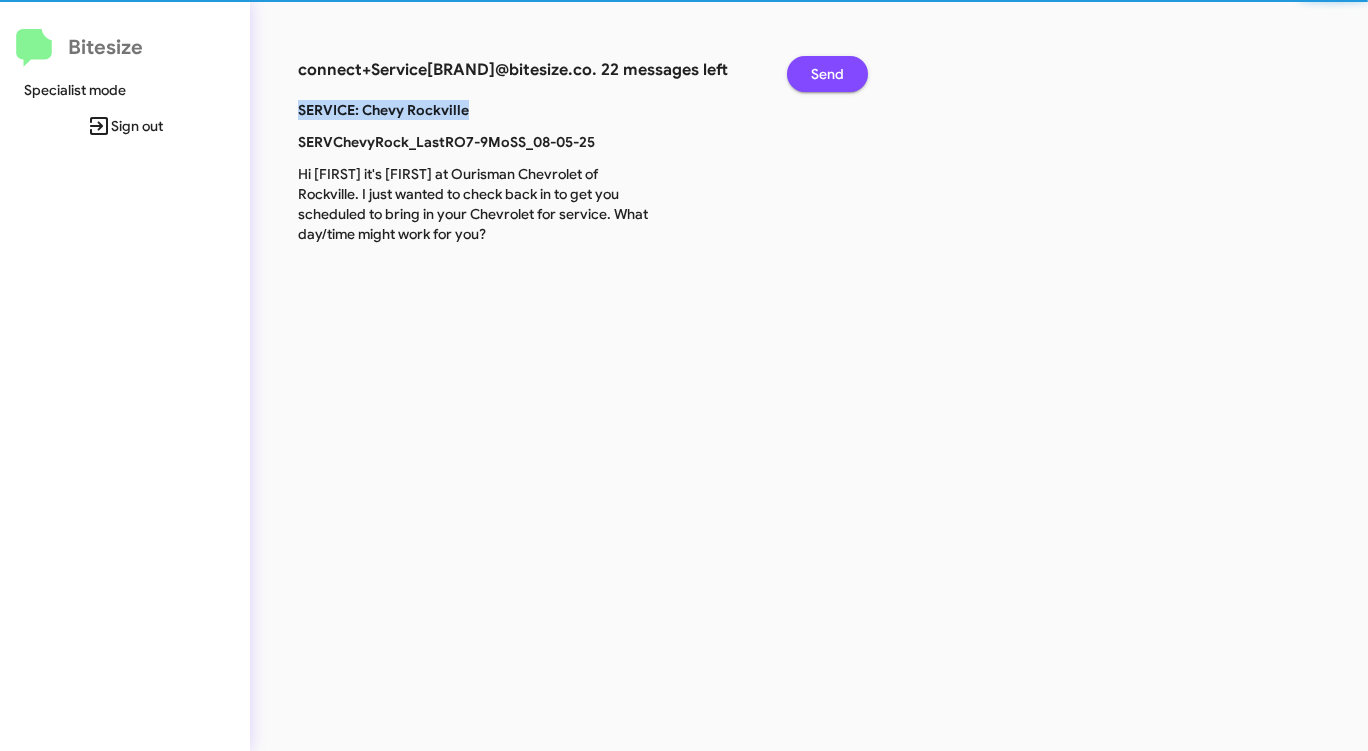 click on "Send" 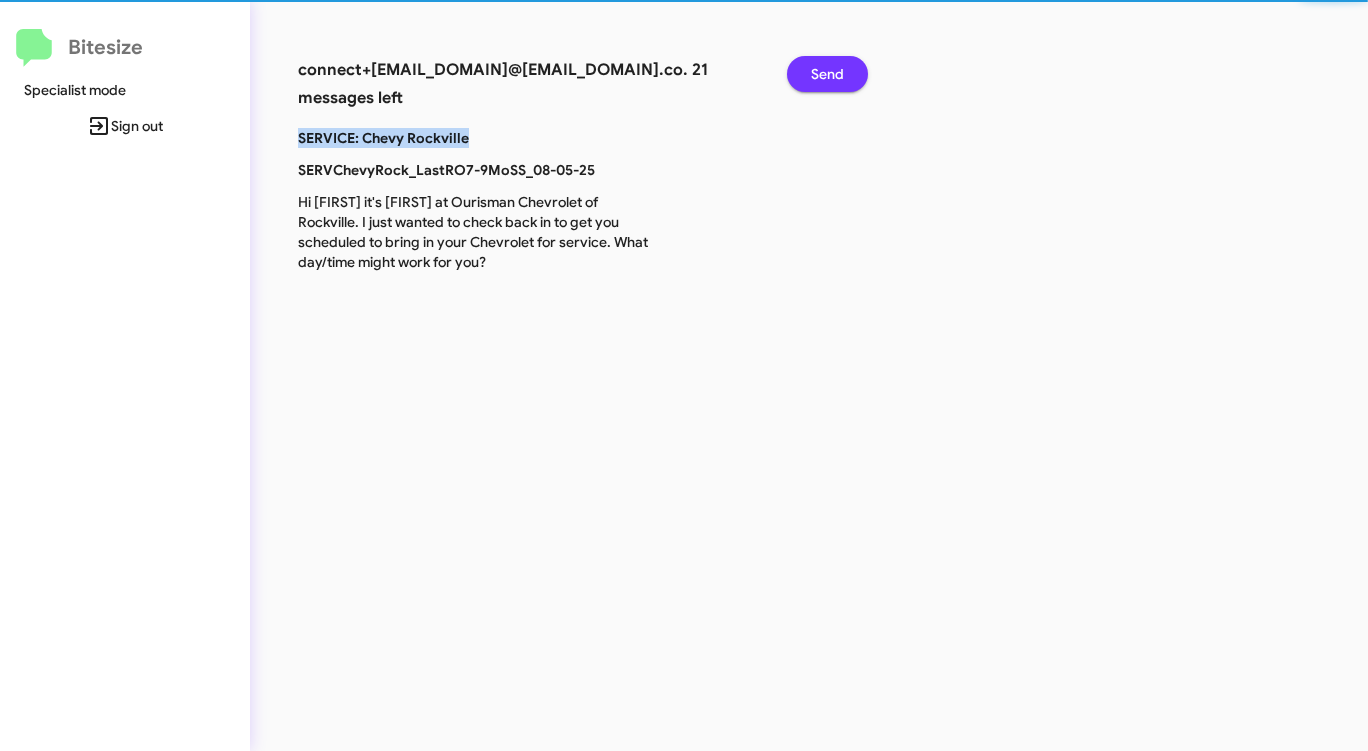 click on "Send" 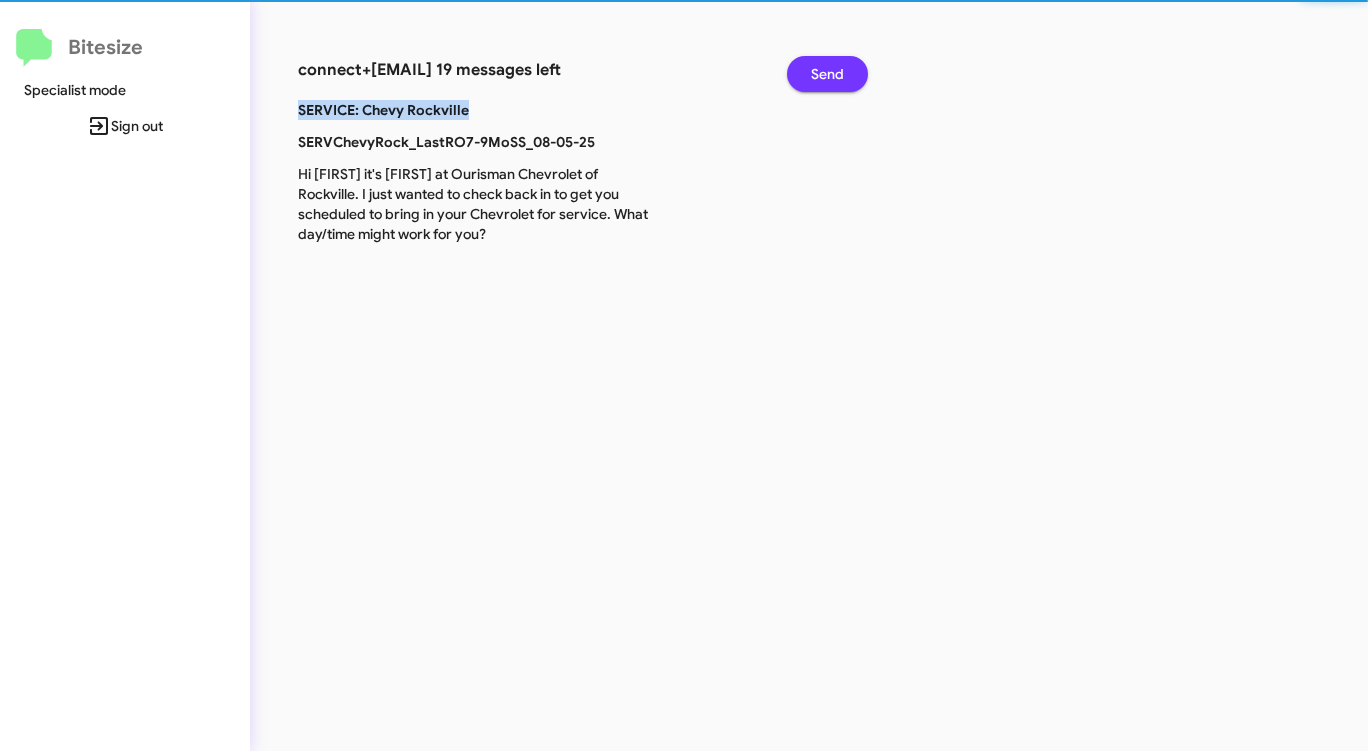 click on "Send" 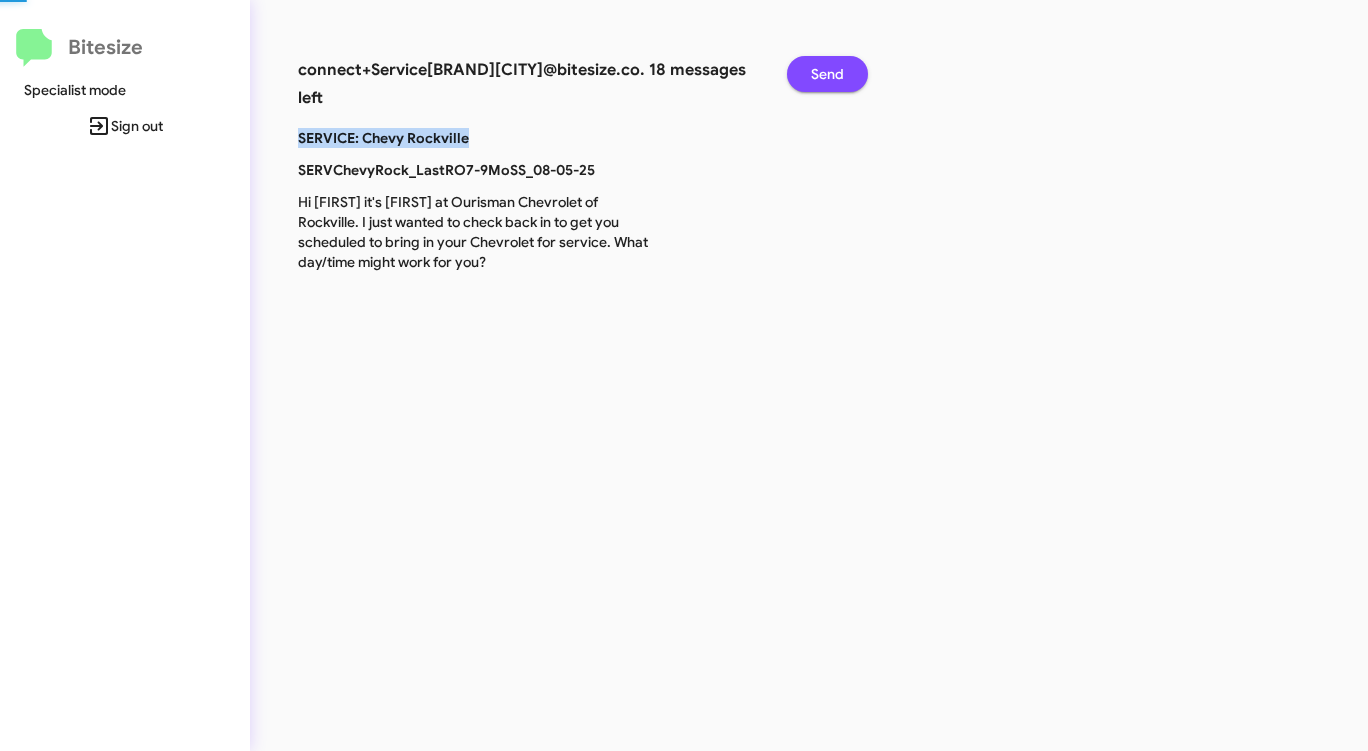 click on "Send" 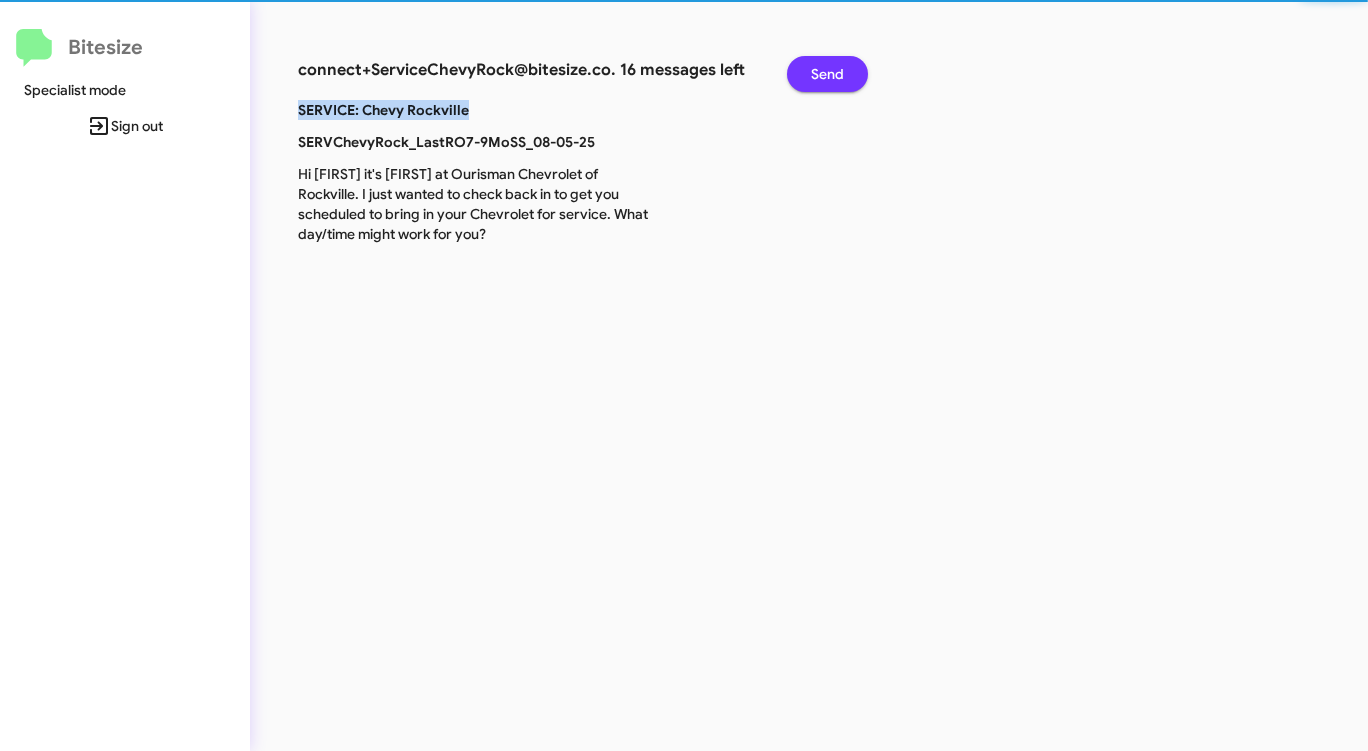 click on "Send" 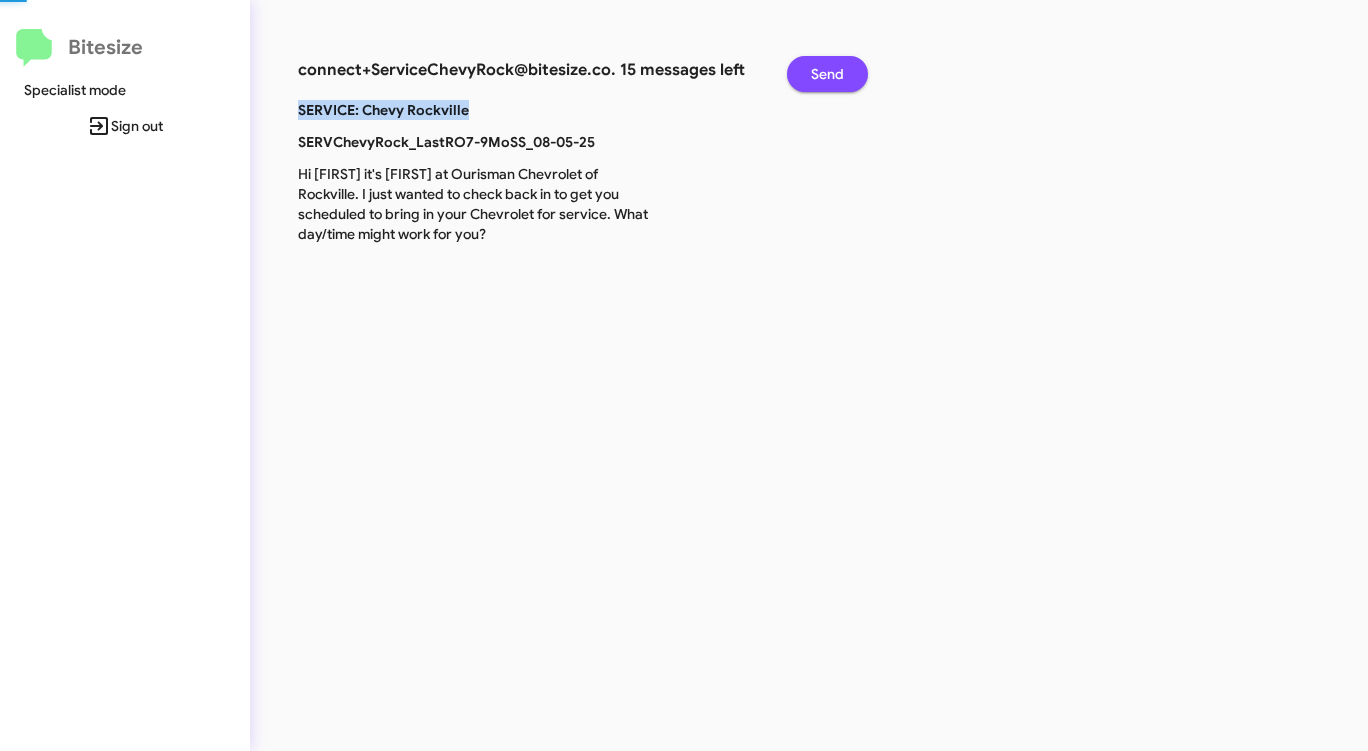 click on "Send" 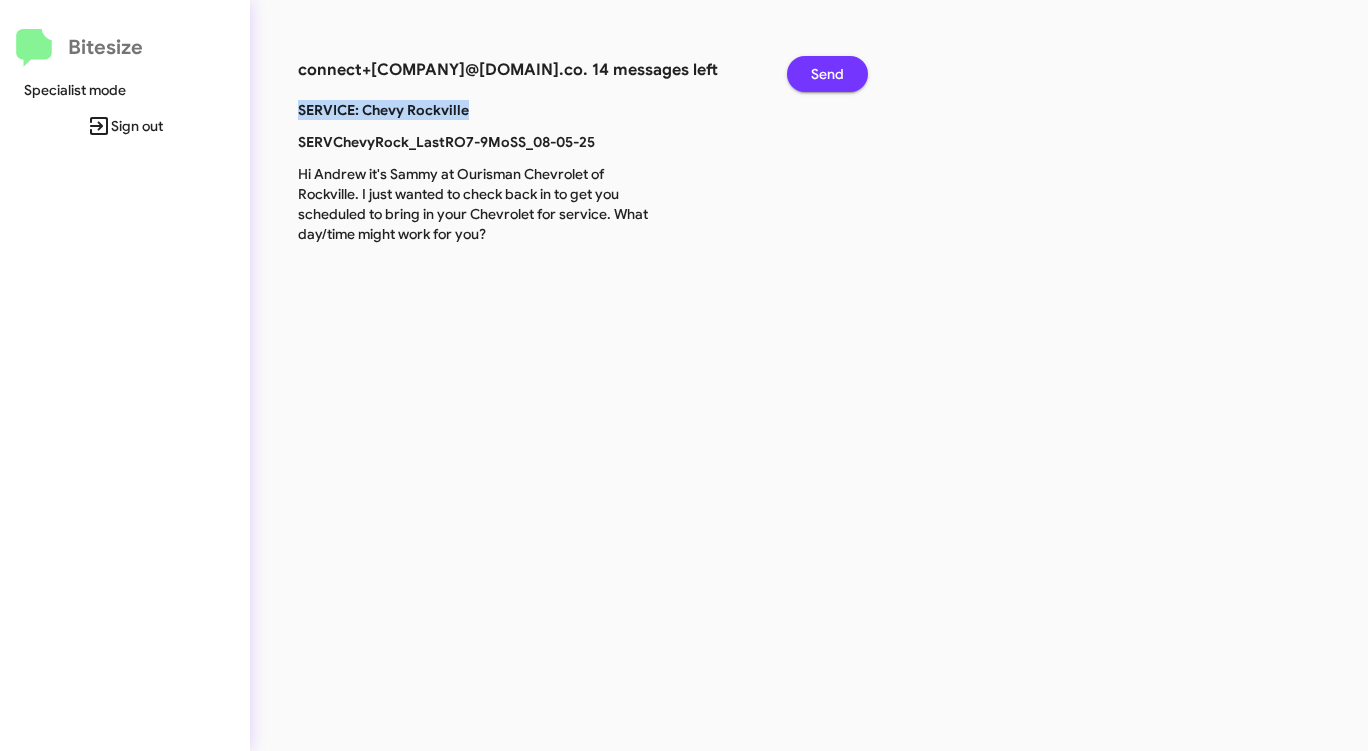 click on "Send" 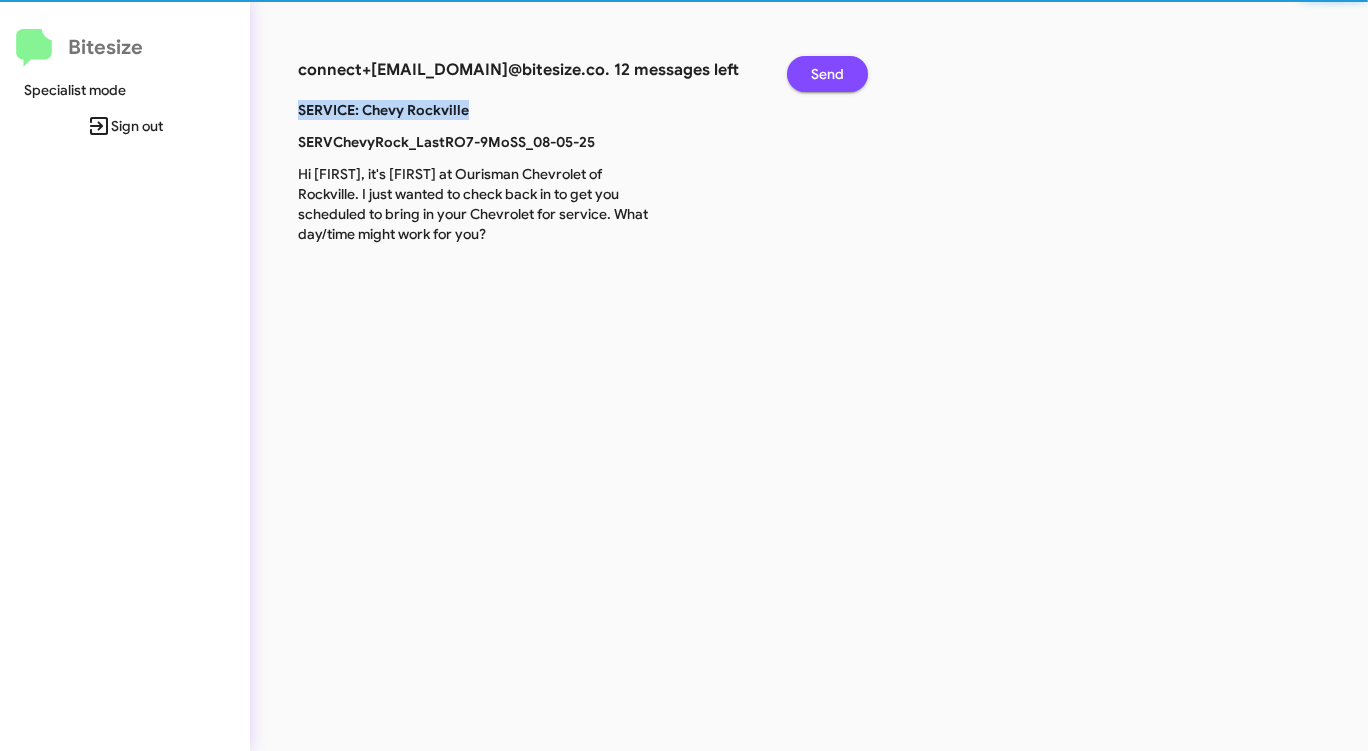 click on "Send" 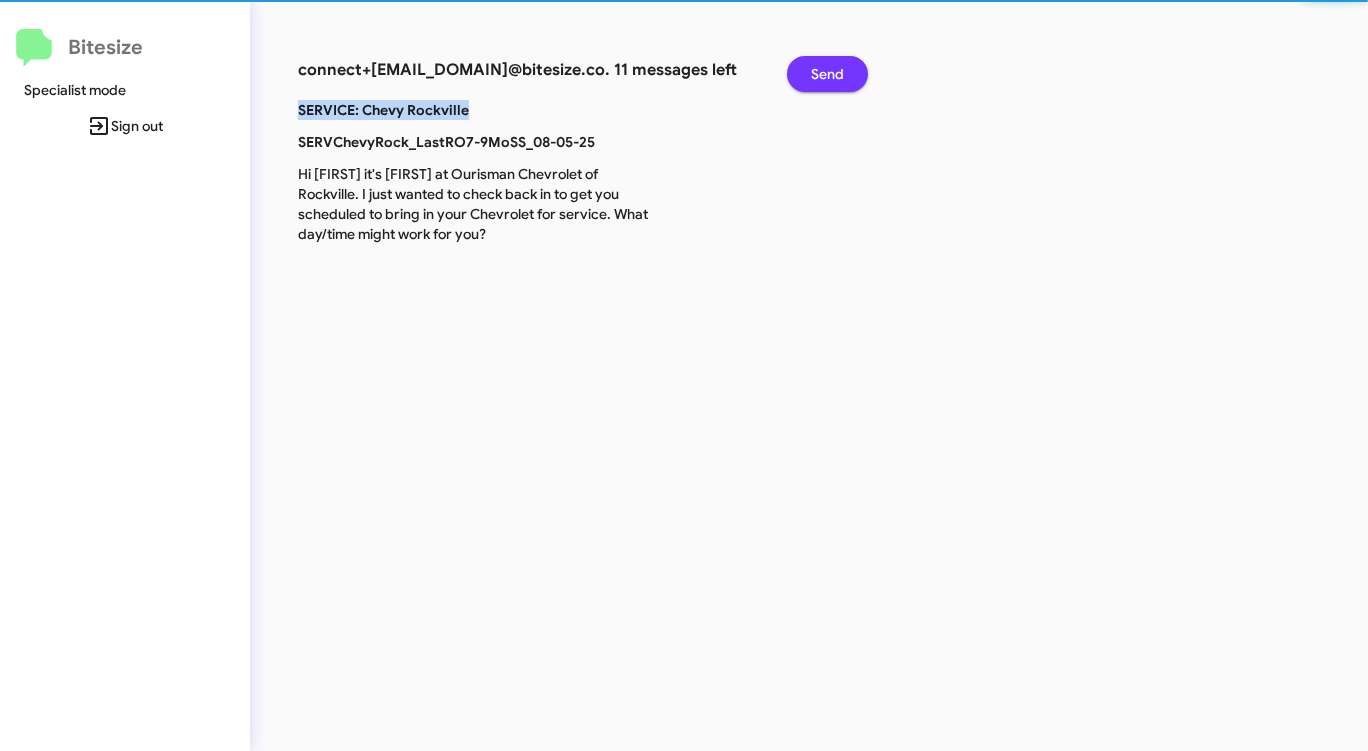 click on "Send" 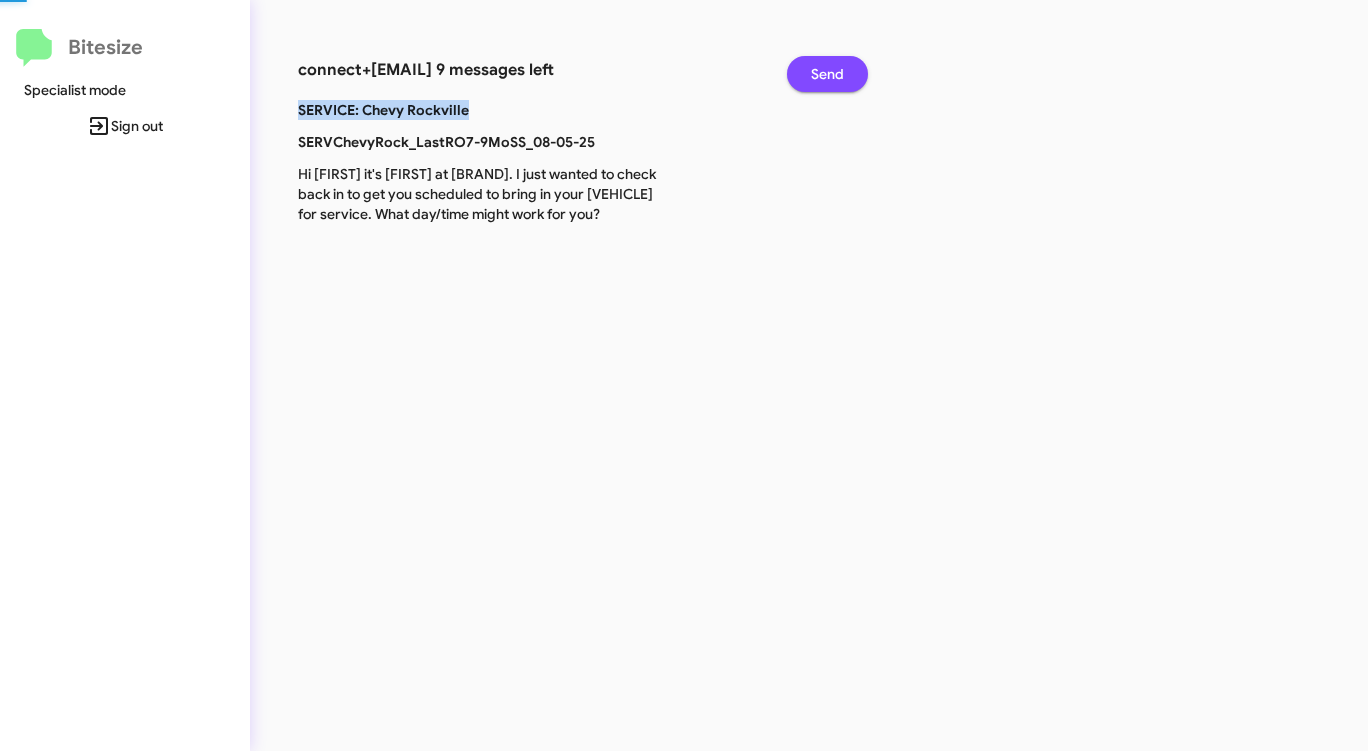 click on "Send" 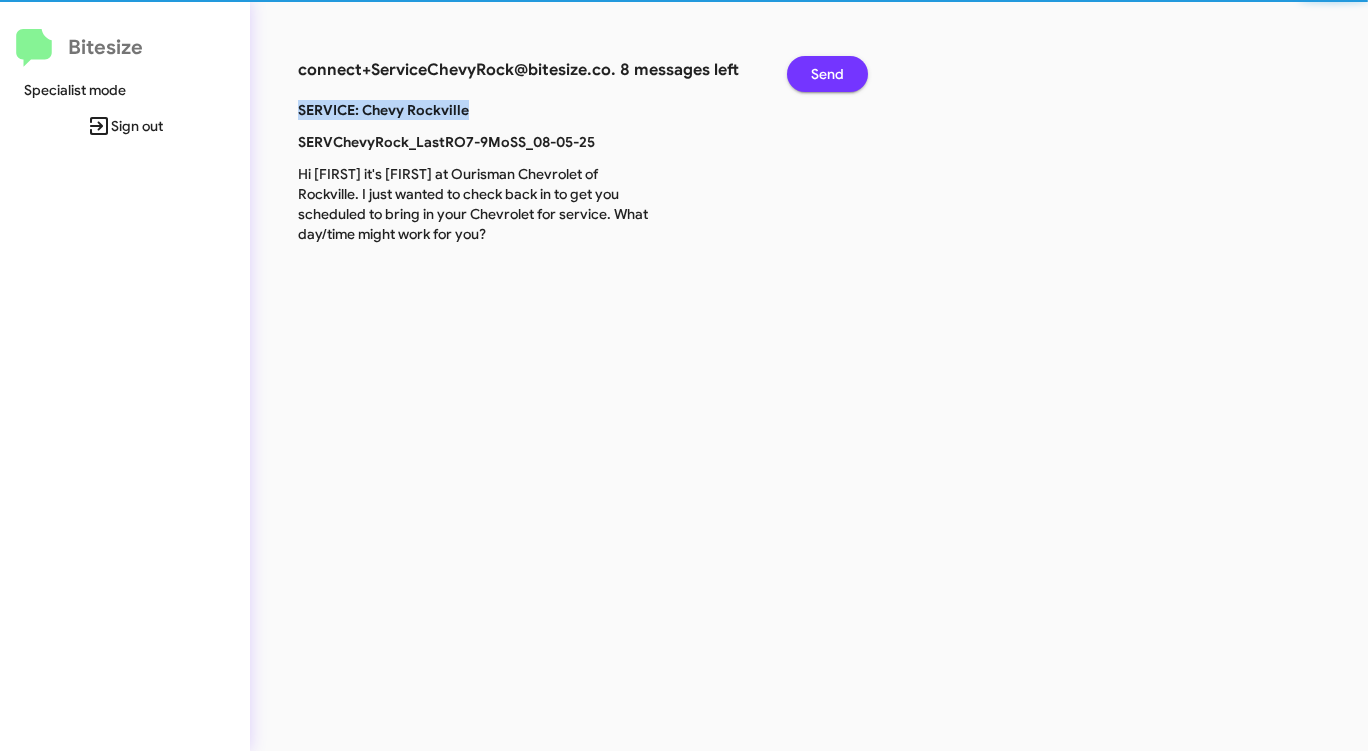 click on "Send" 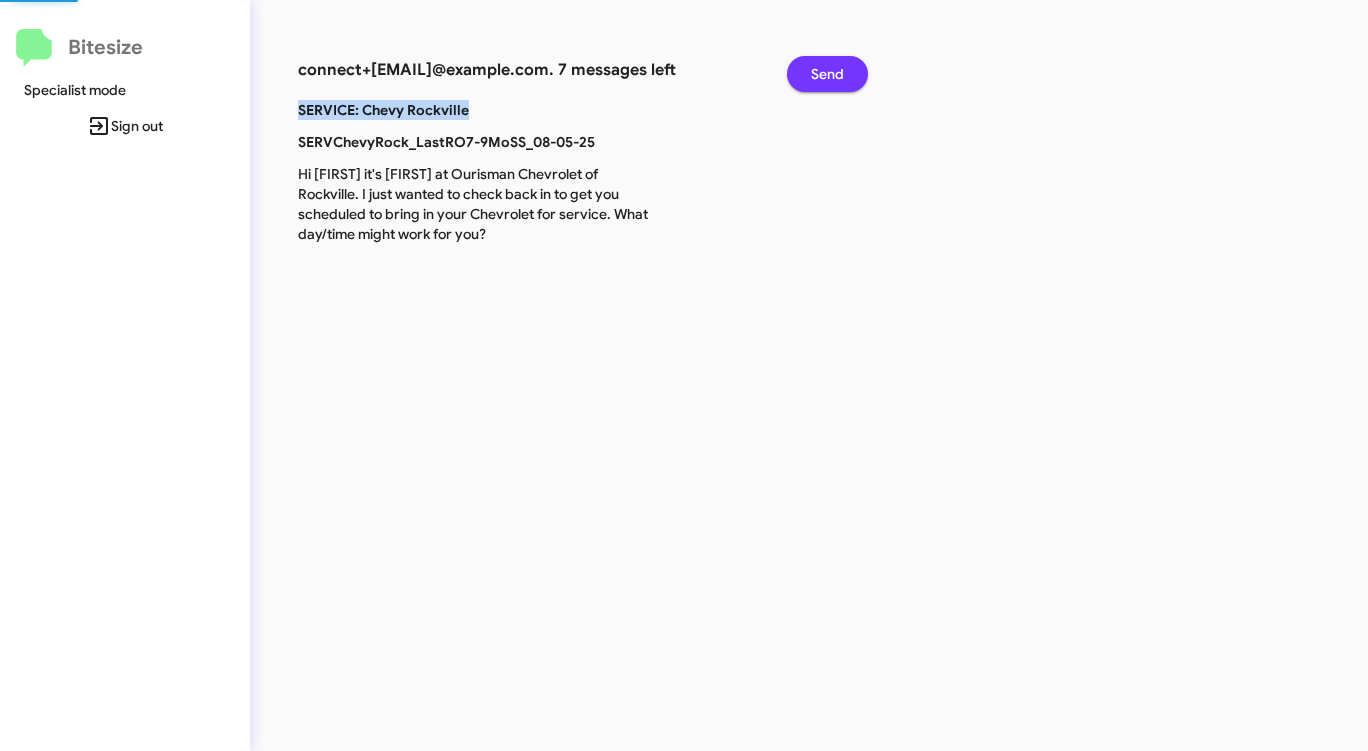 click on "Send" 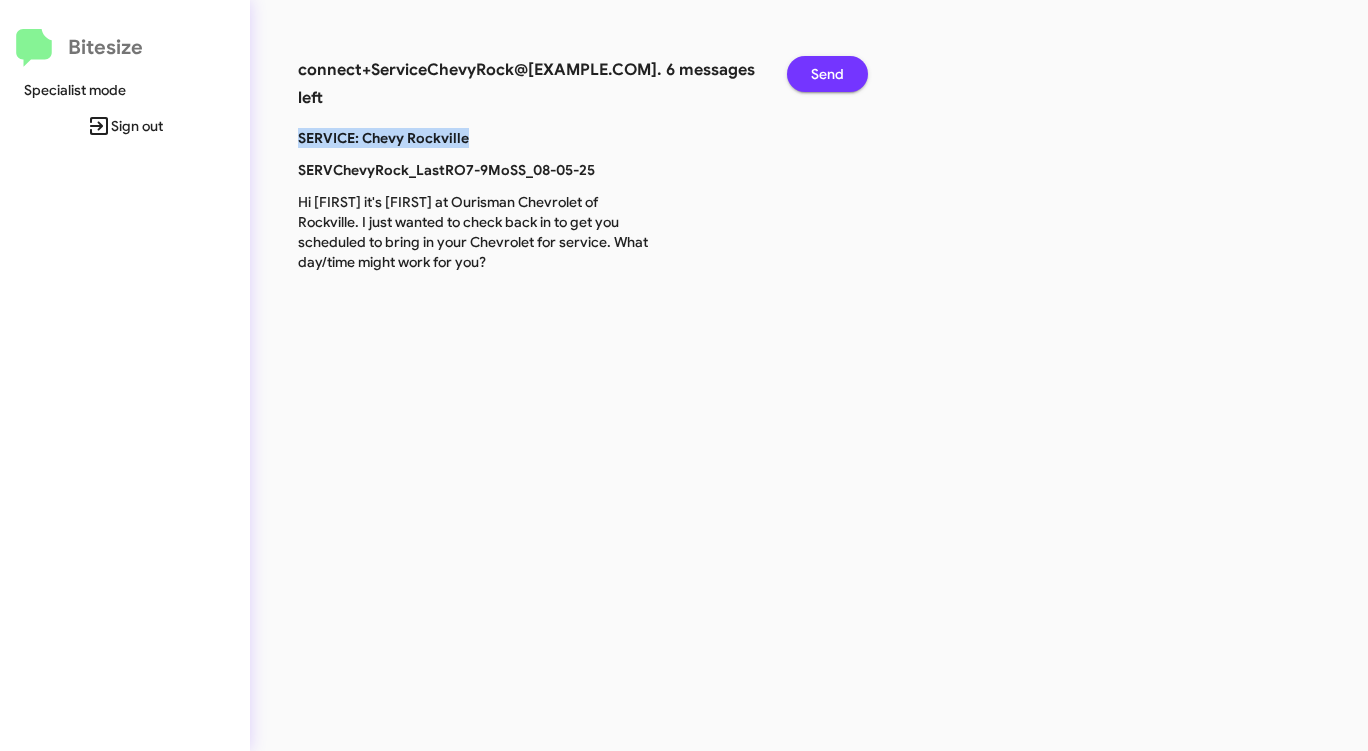 click on "Send" 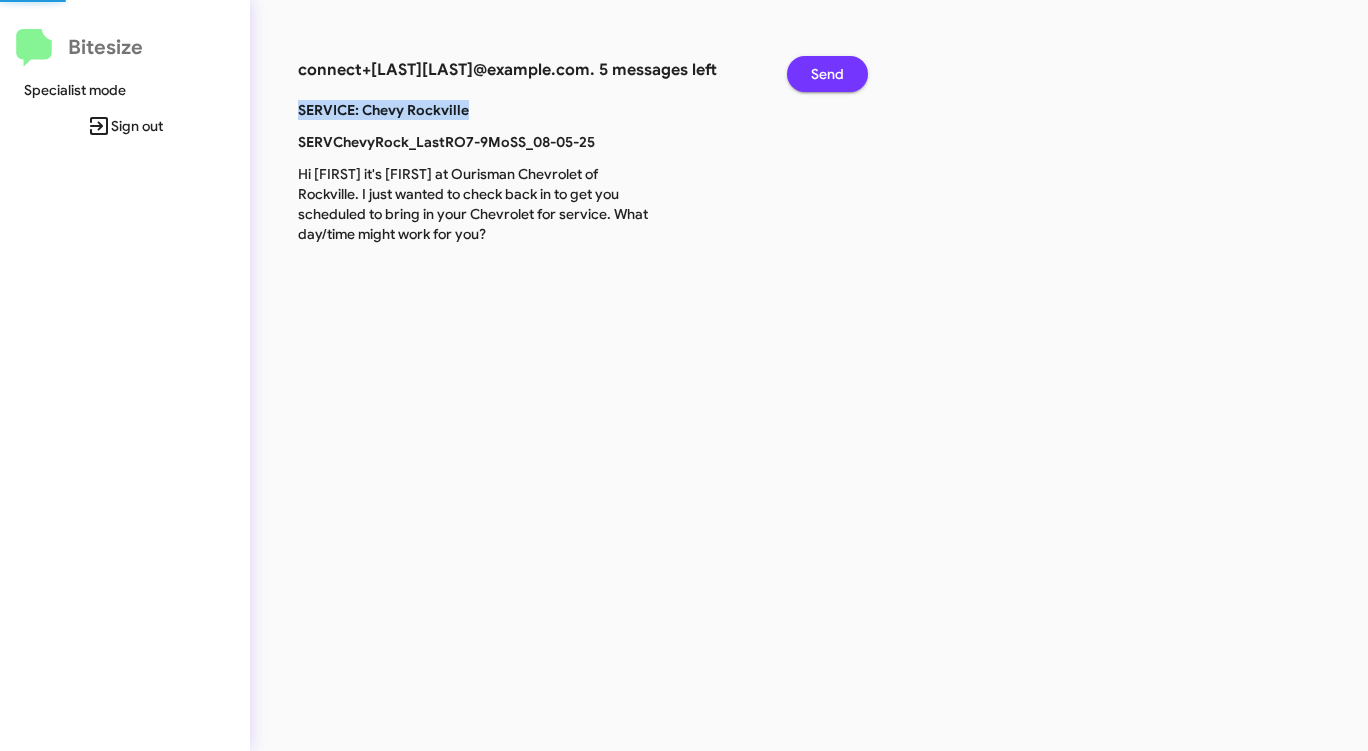 click on "Send" 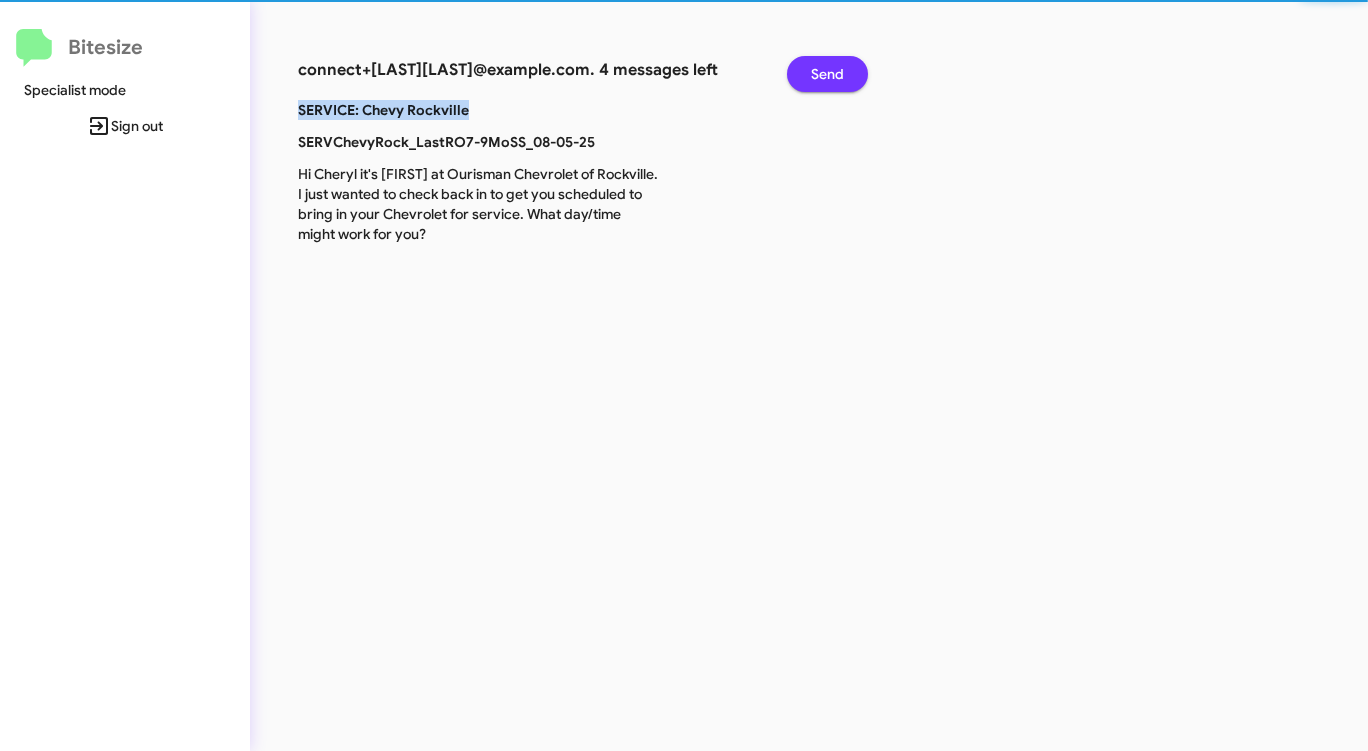 click on "Send" 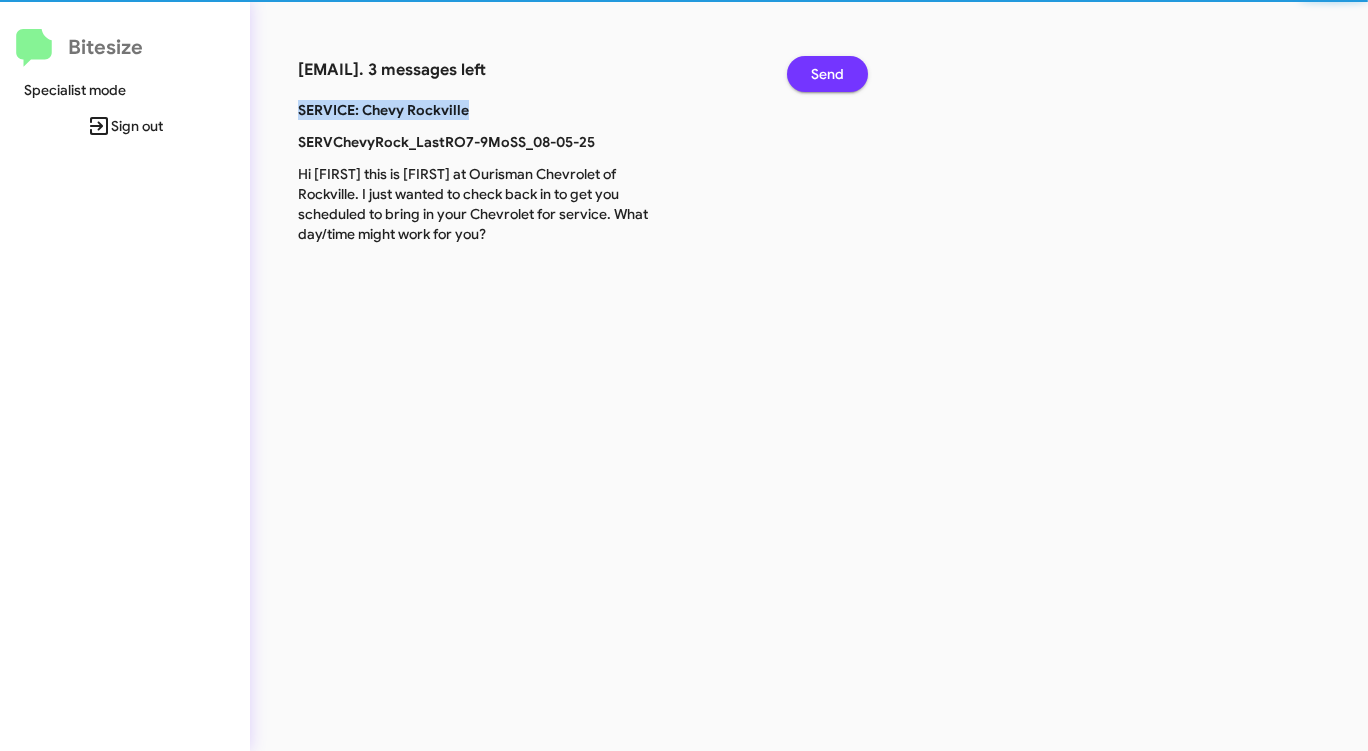 click on "Send" 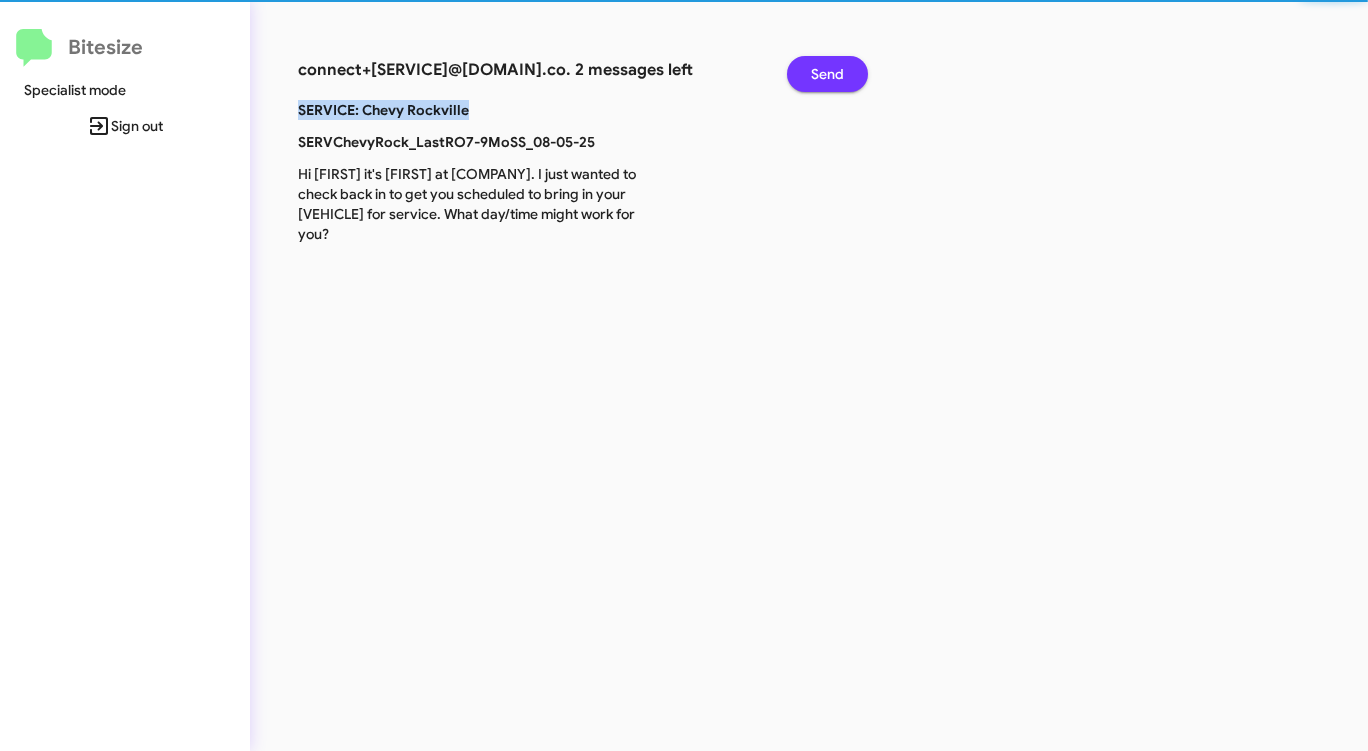 click on "Send" 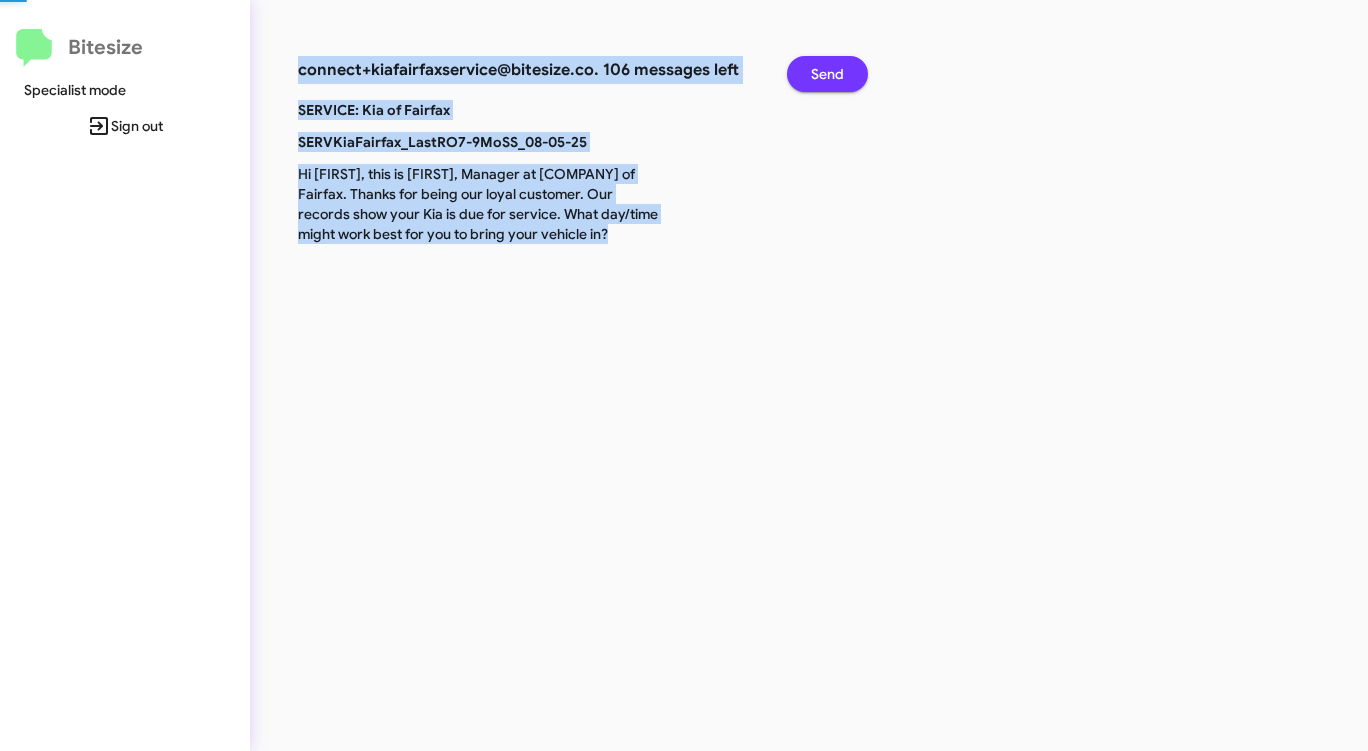 click on "Send" 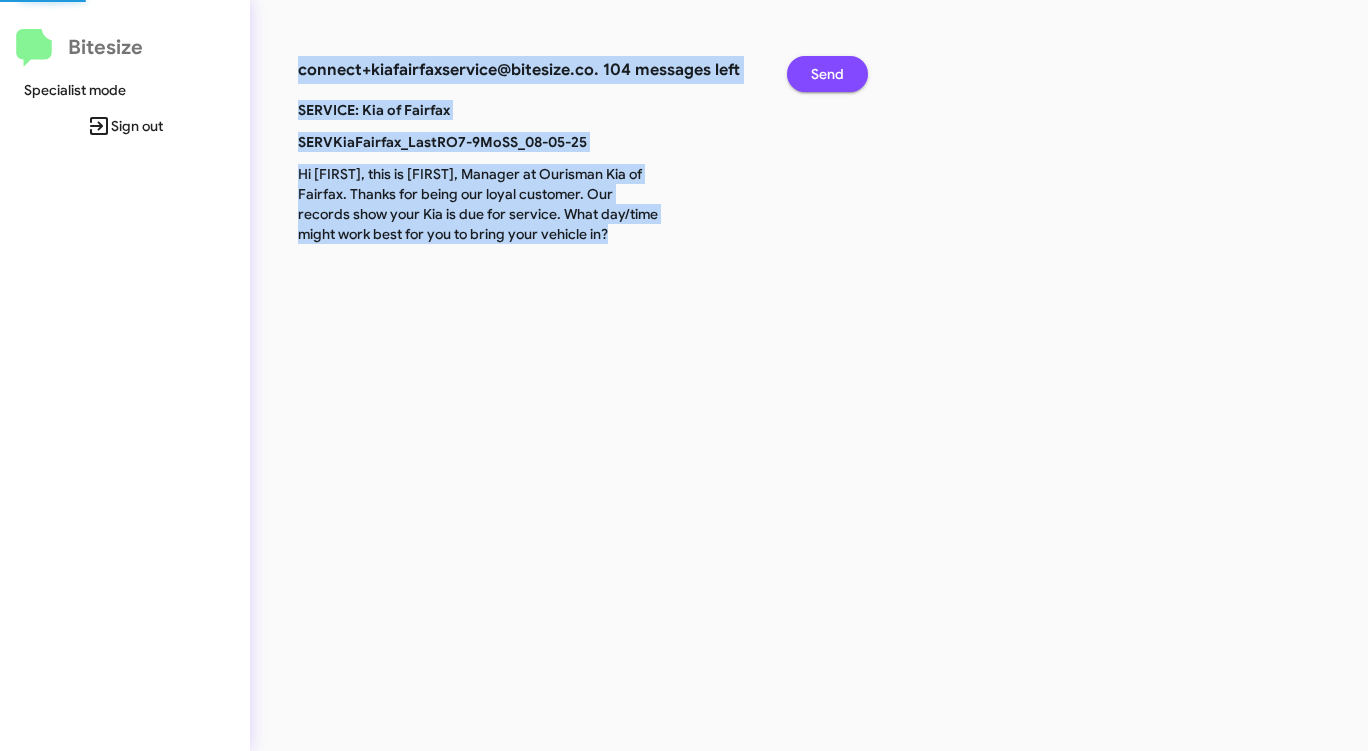click on "Send" 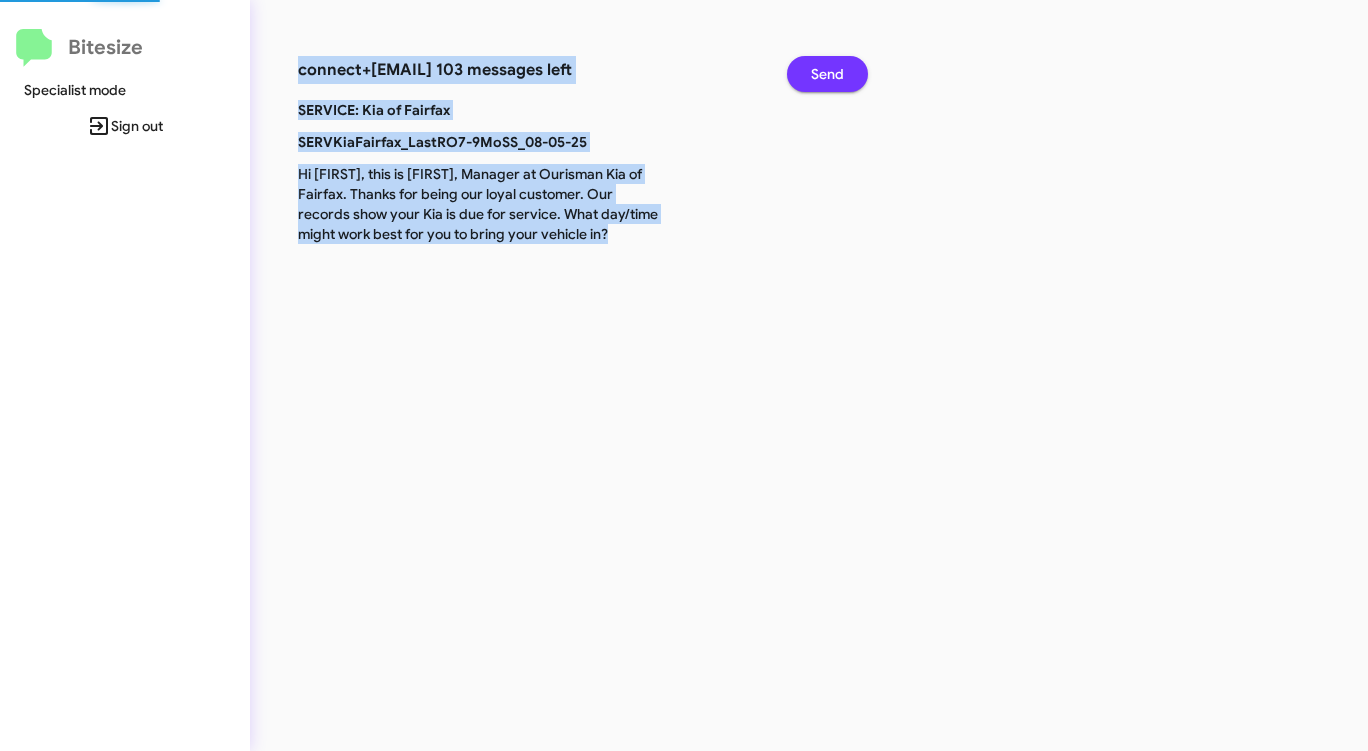 click on "Send" 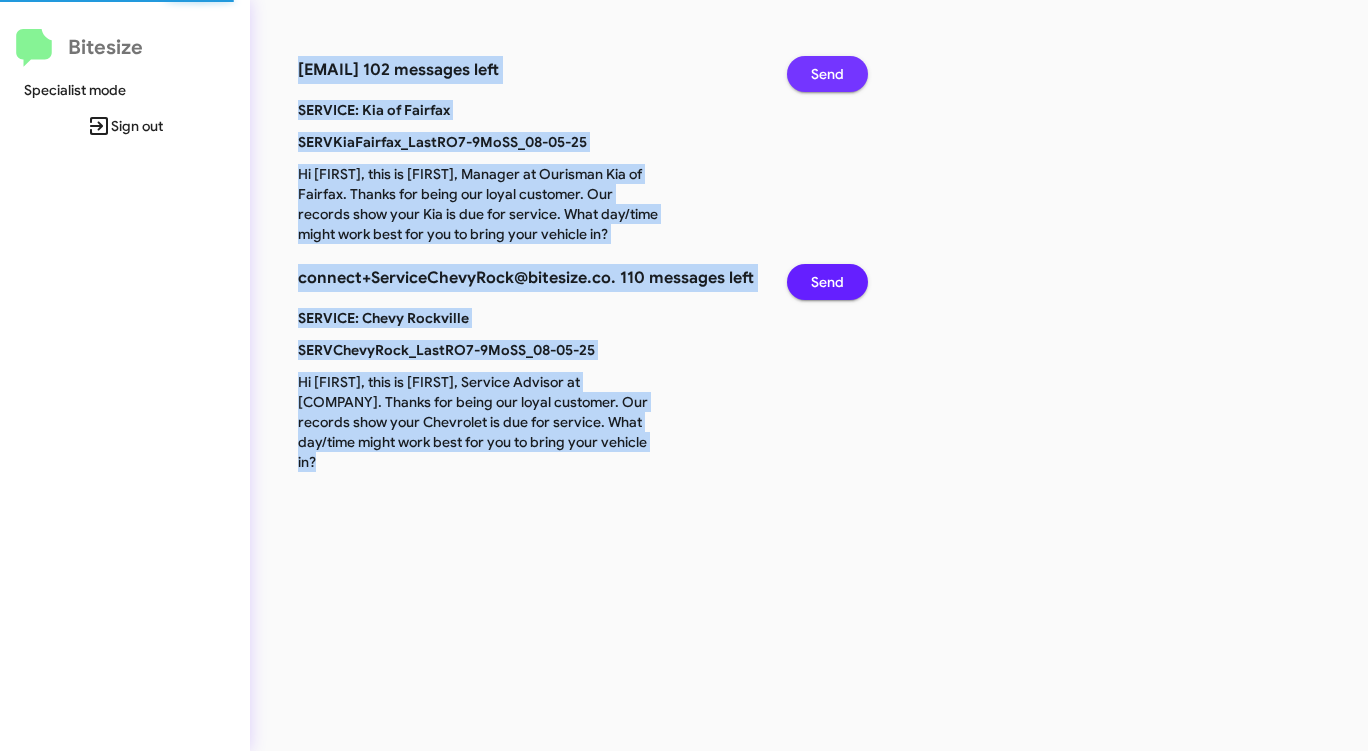 click on "Send" 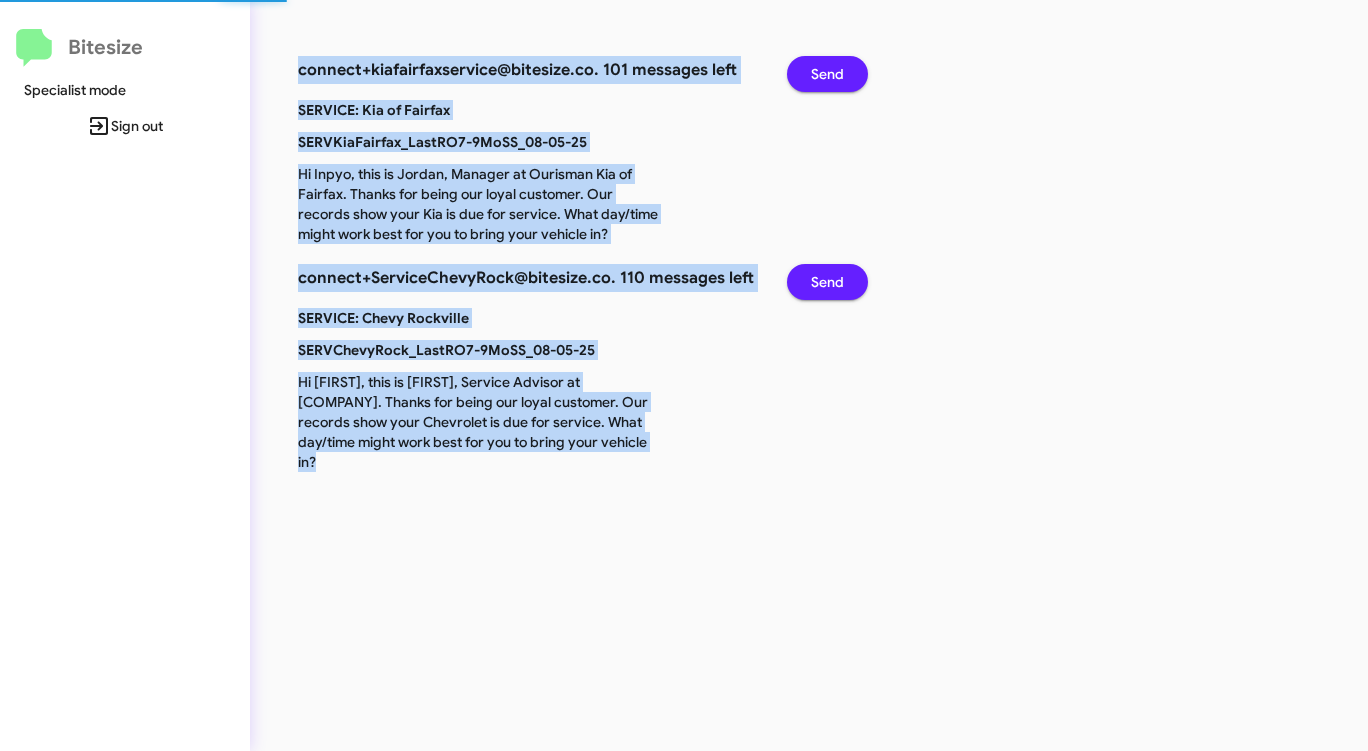 click on "Send" 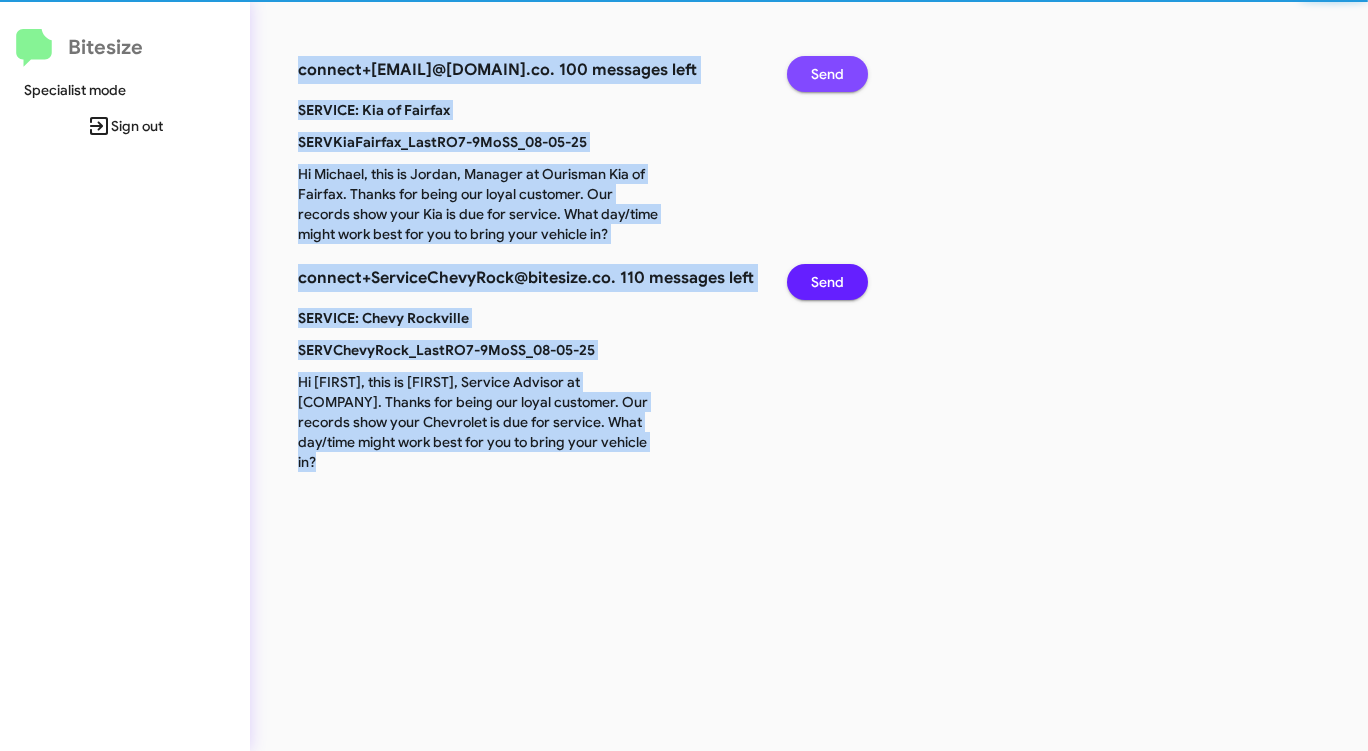 click on "Send" 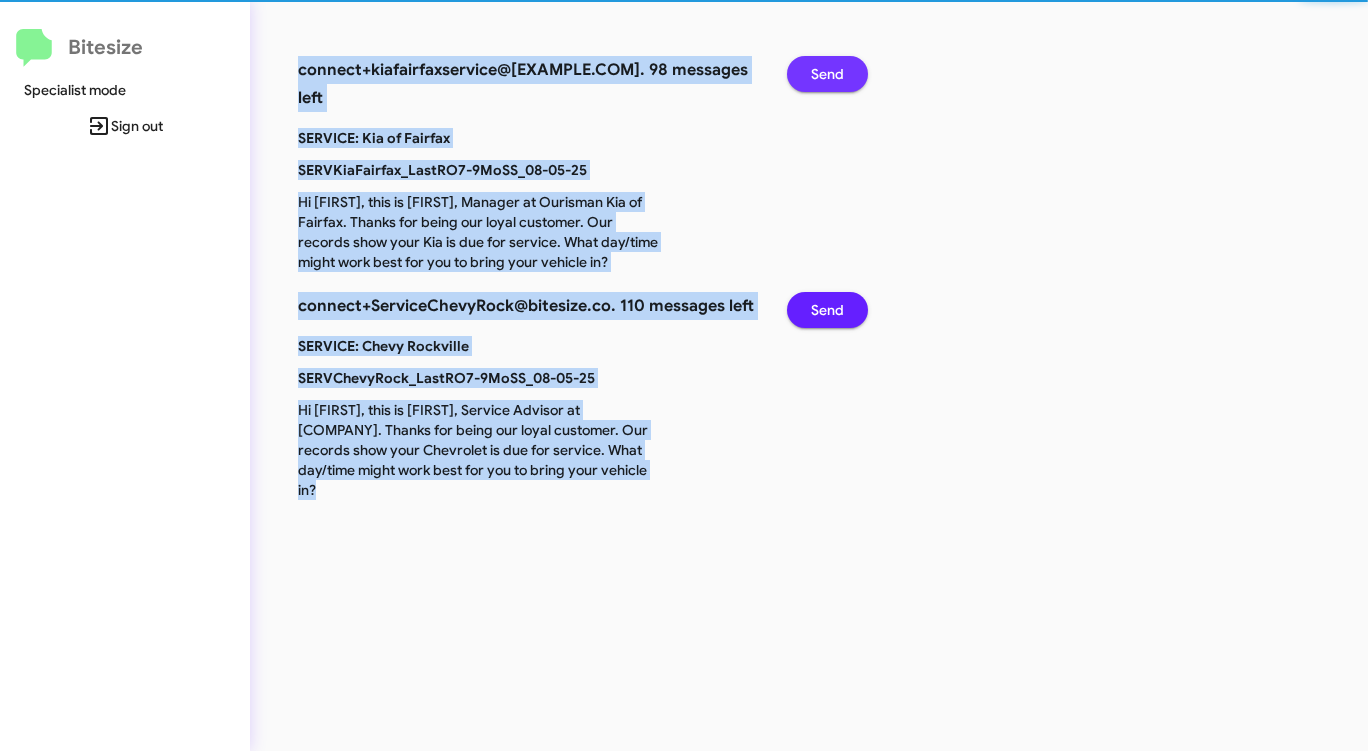 click on "Send" 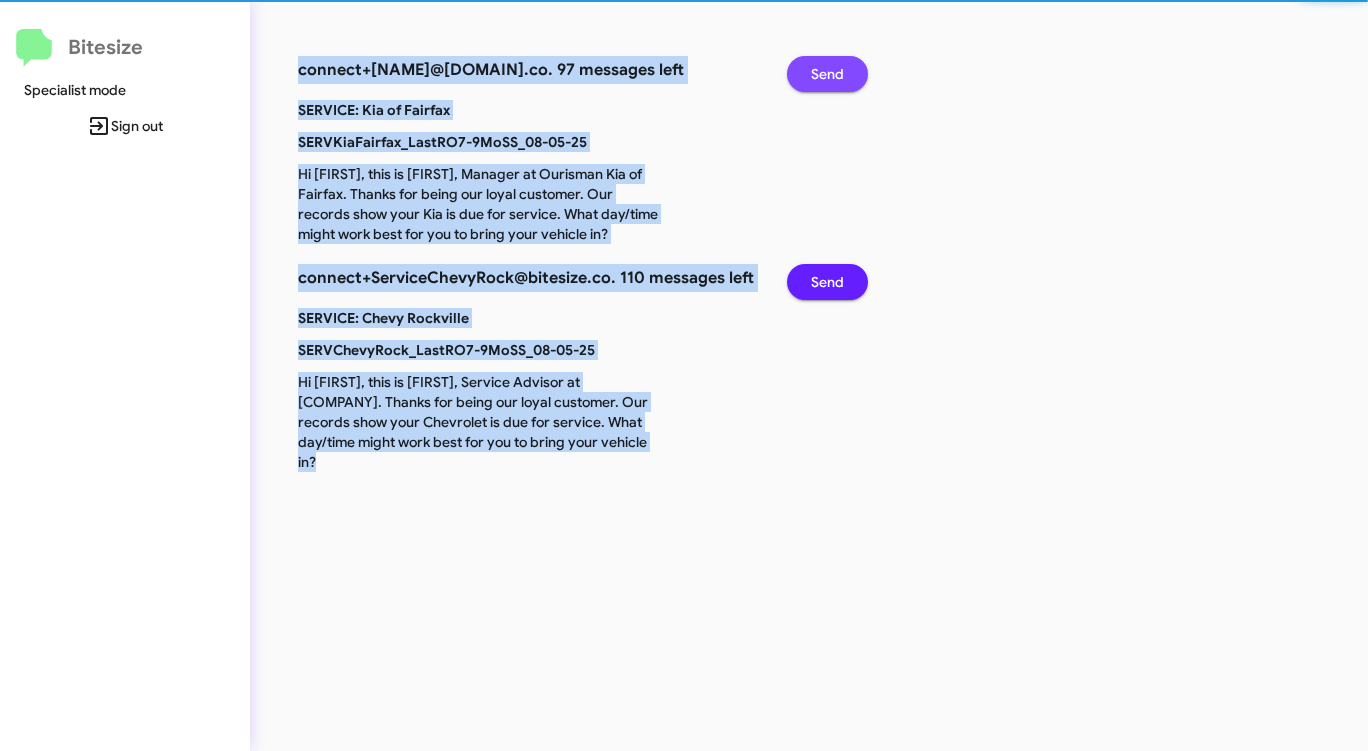 click on "Send" 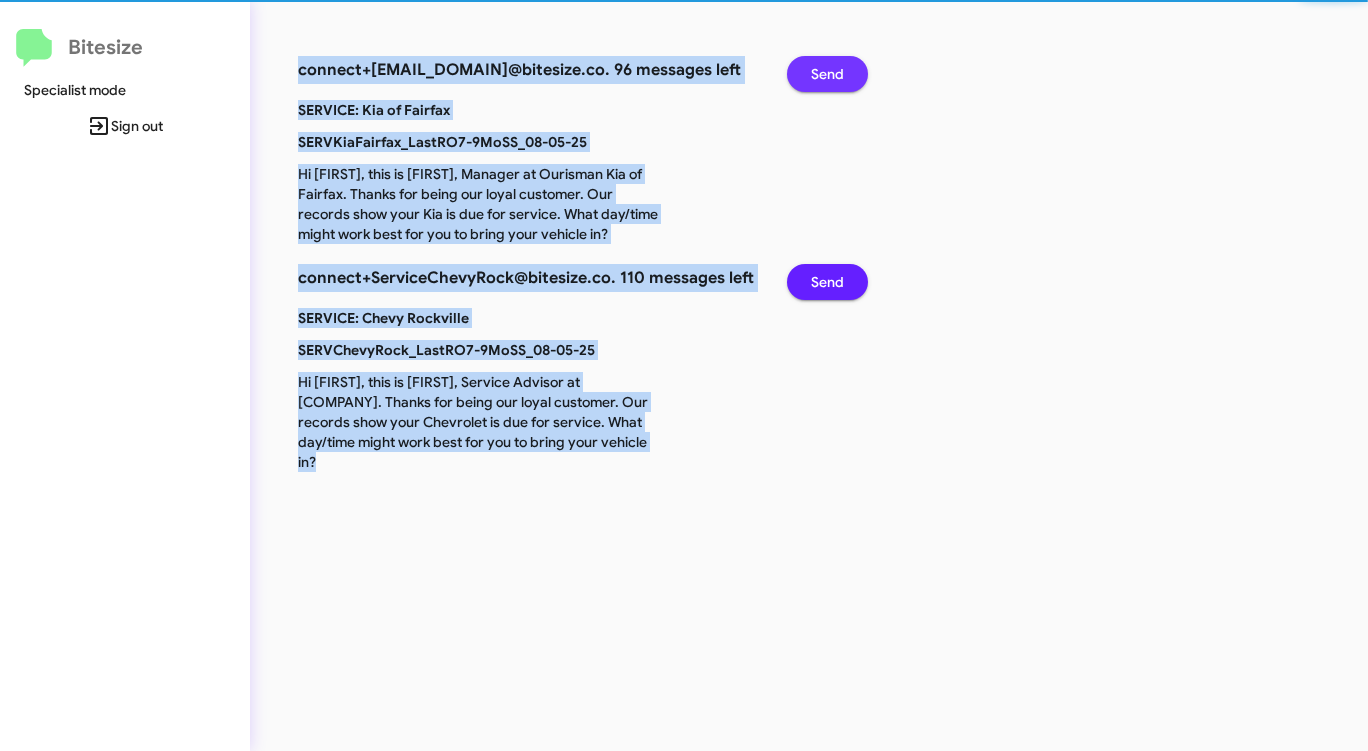 click on "Send" 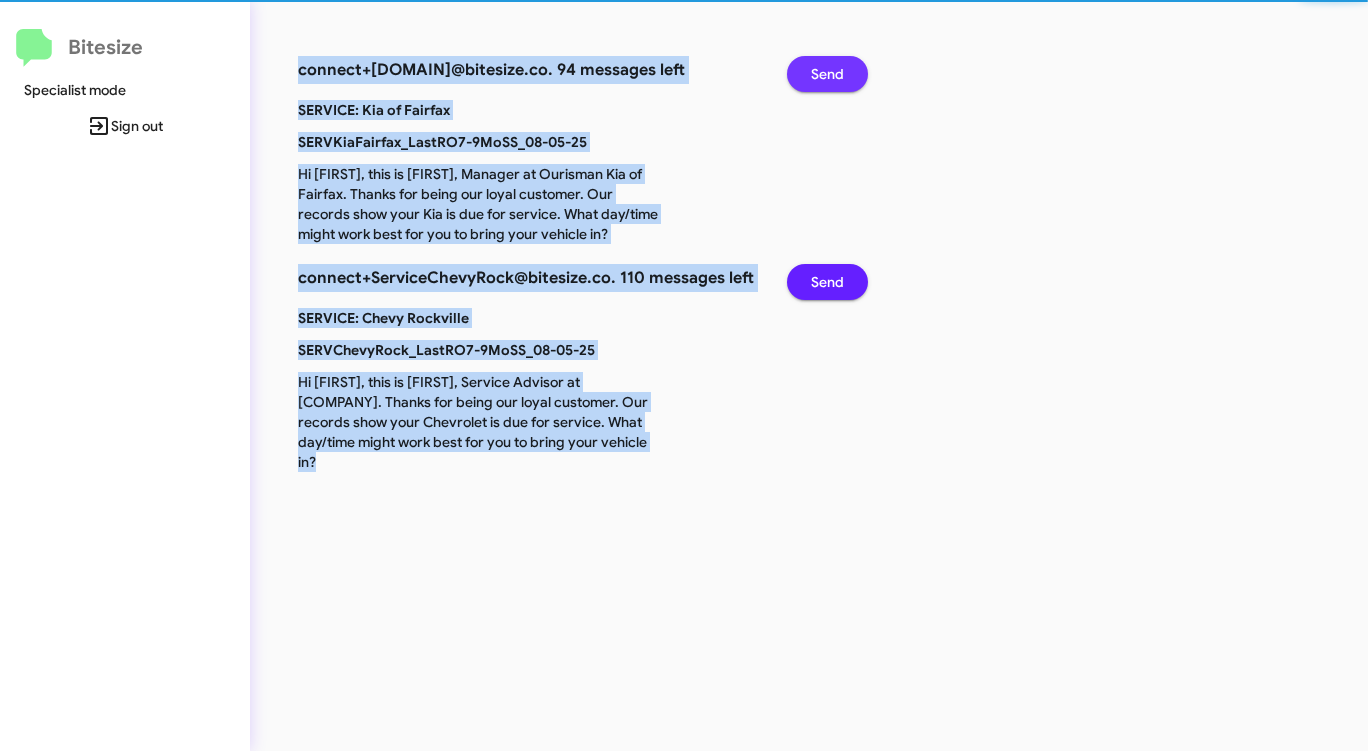 click on "Send" 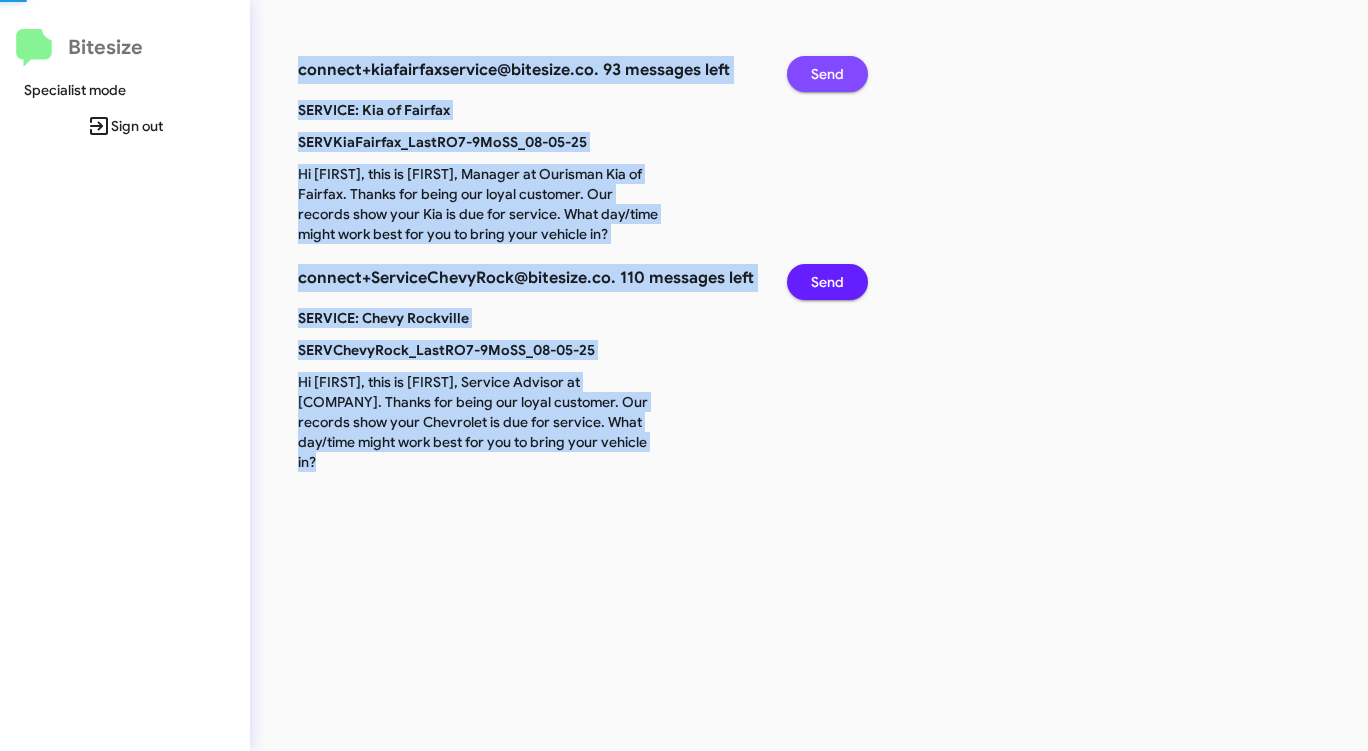 click on "Send" 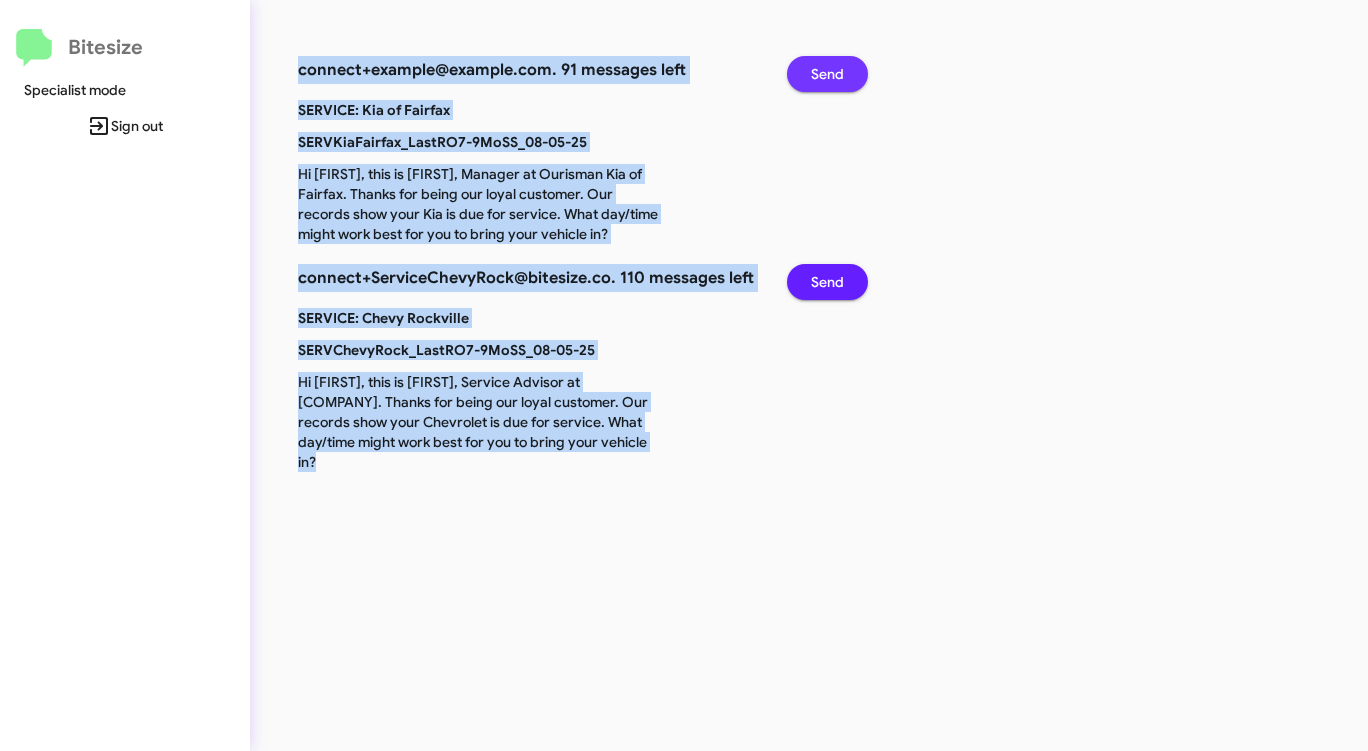 click on "Send" 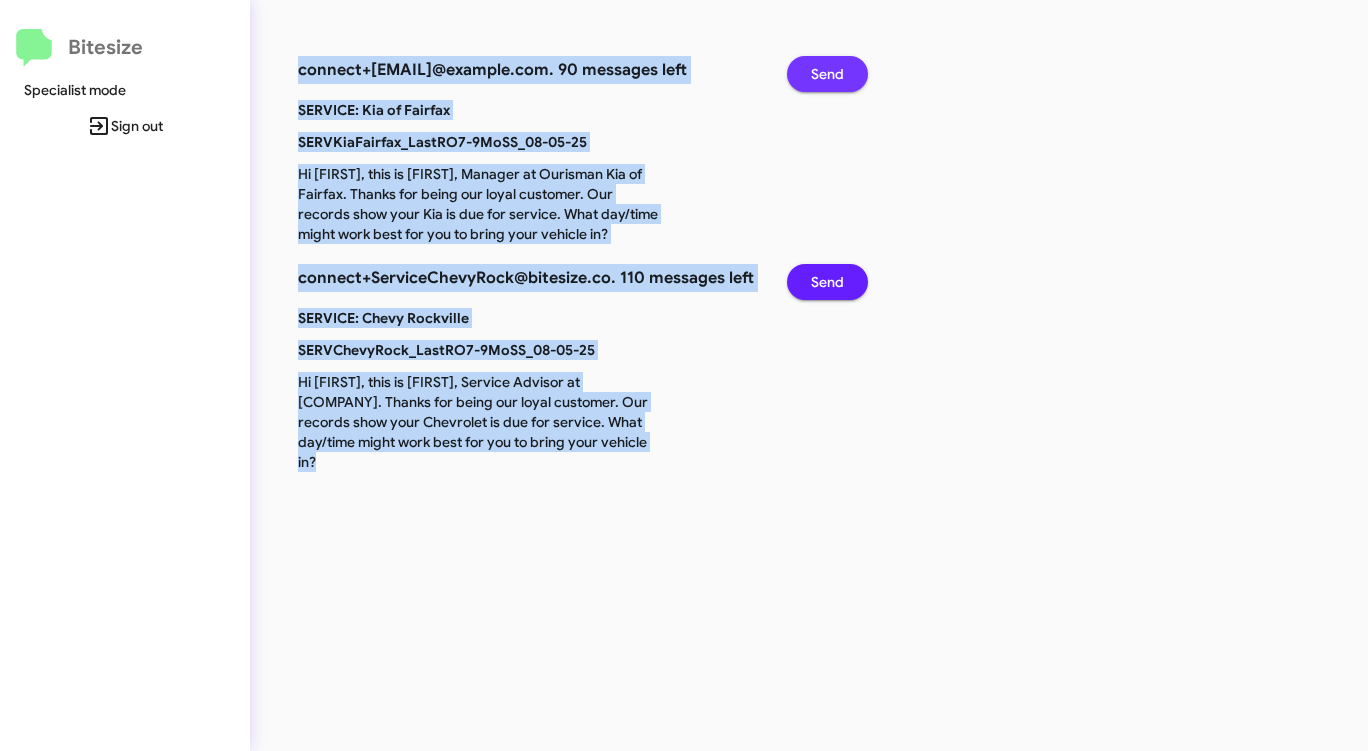 click on "Send" 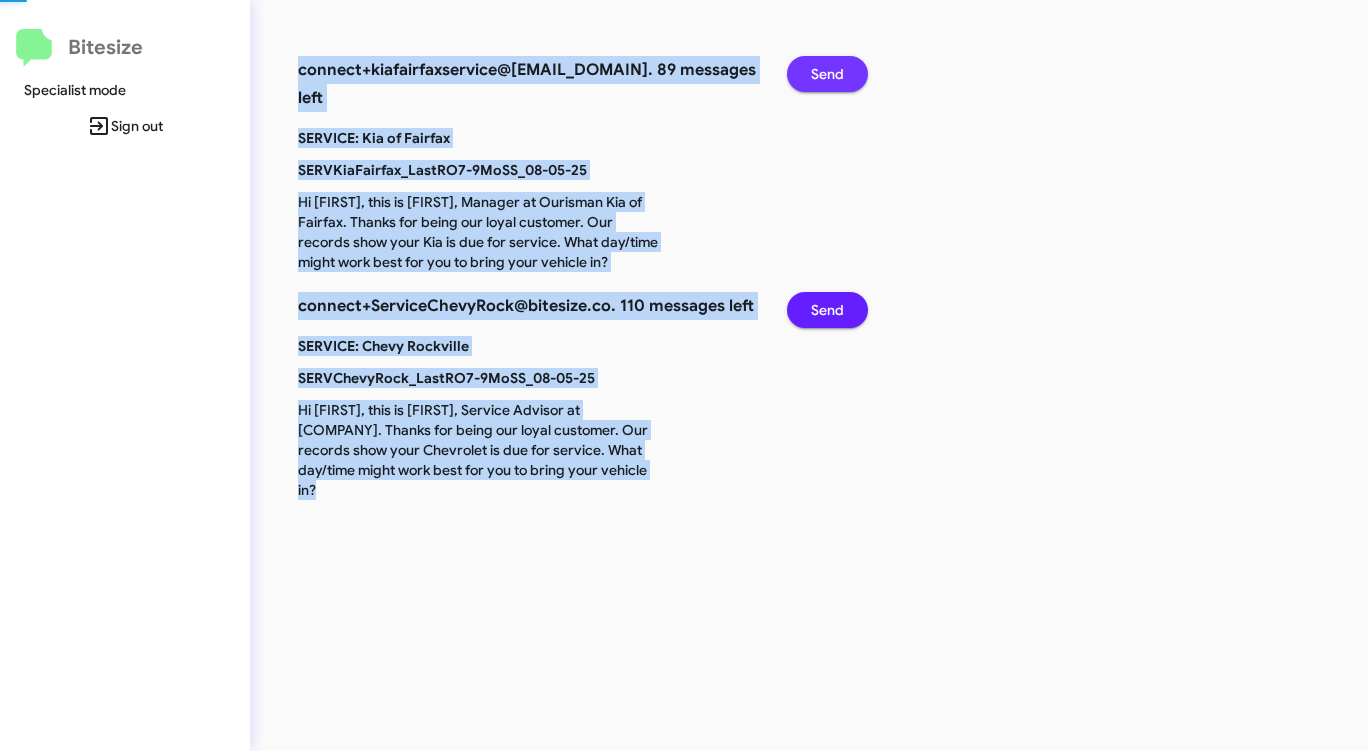 click on "Send" 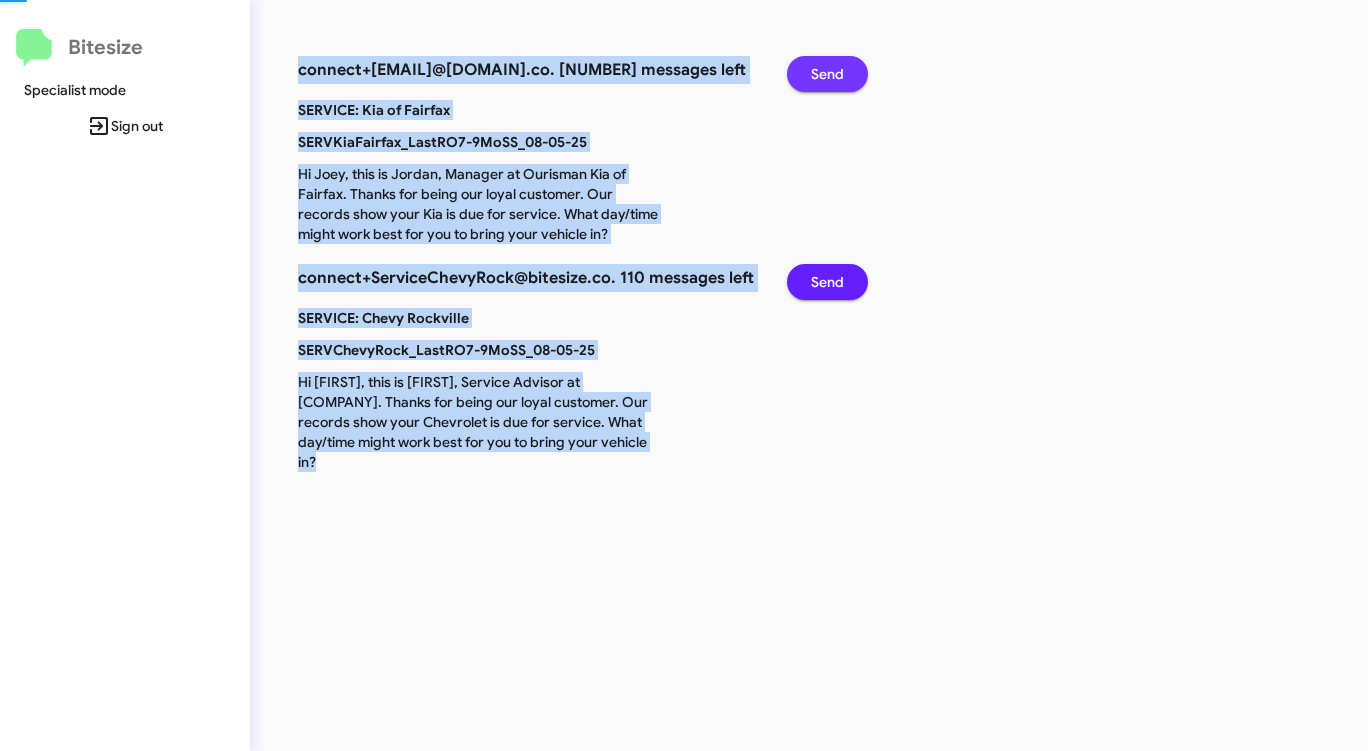 click on "Send" 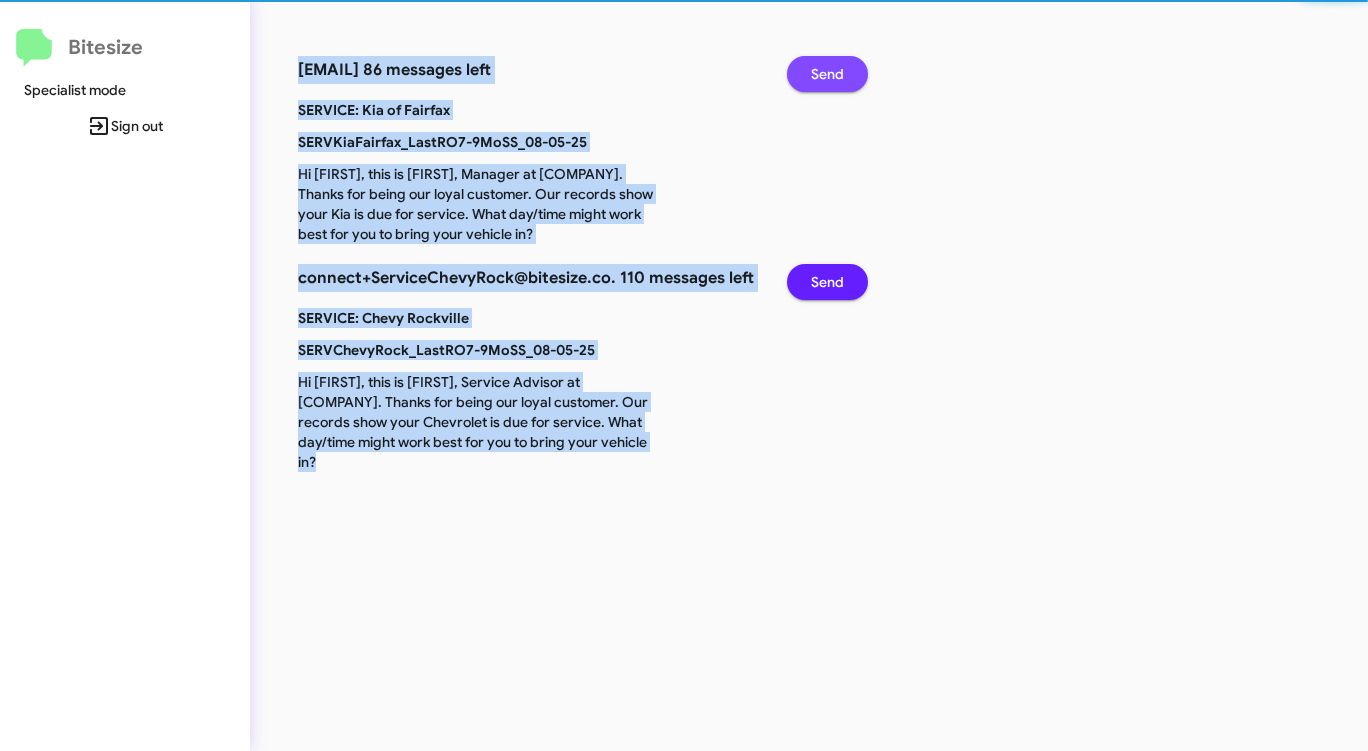 click on "Send" 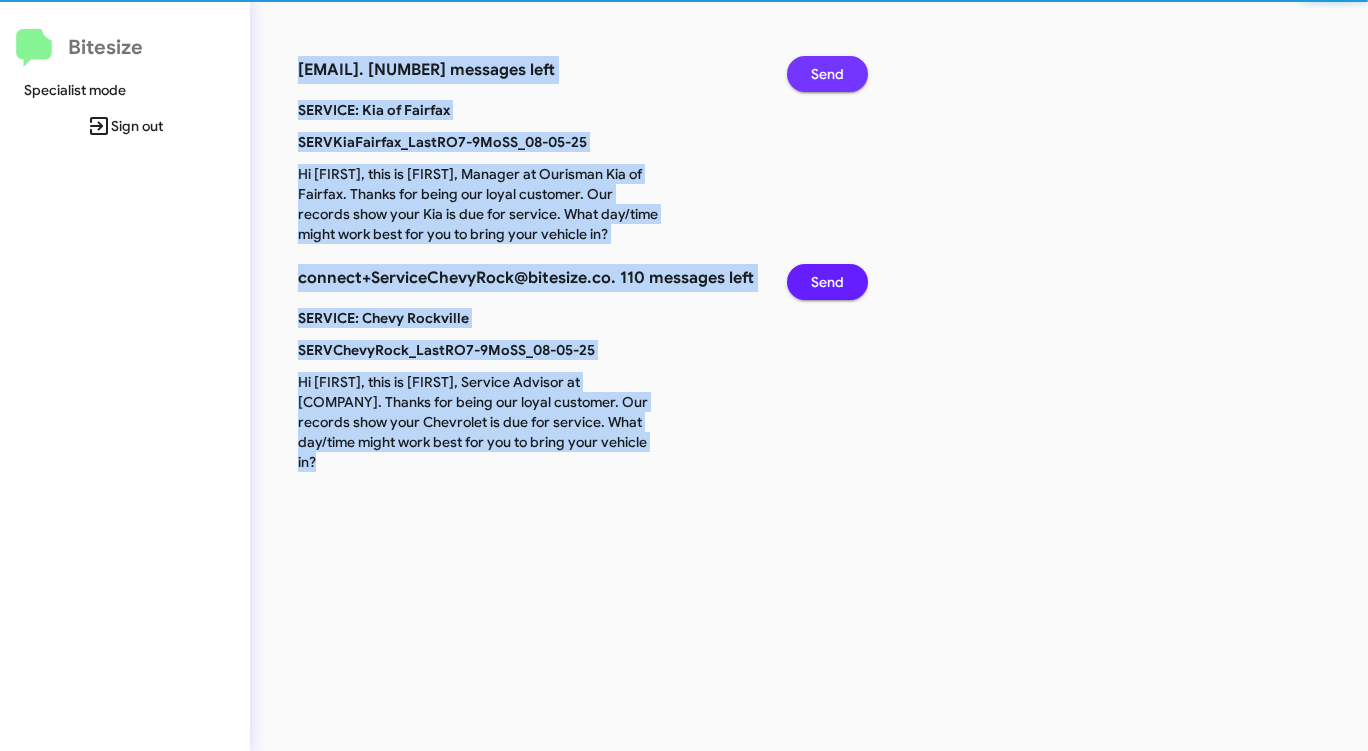 click on "Send" 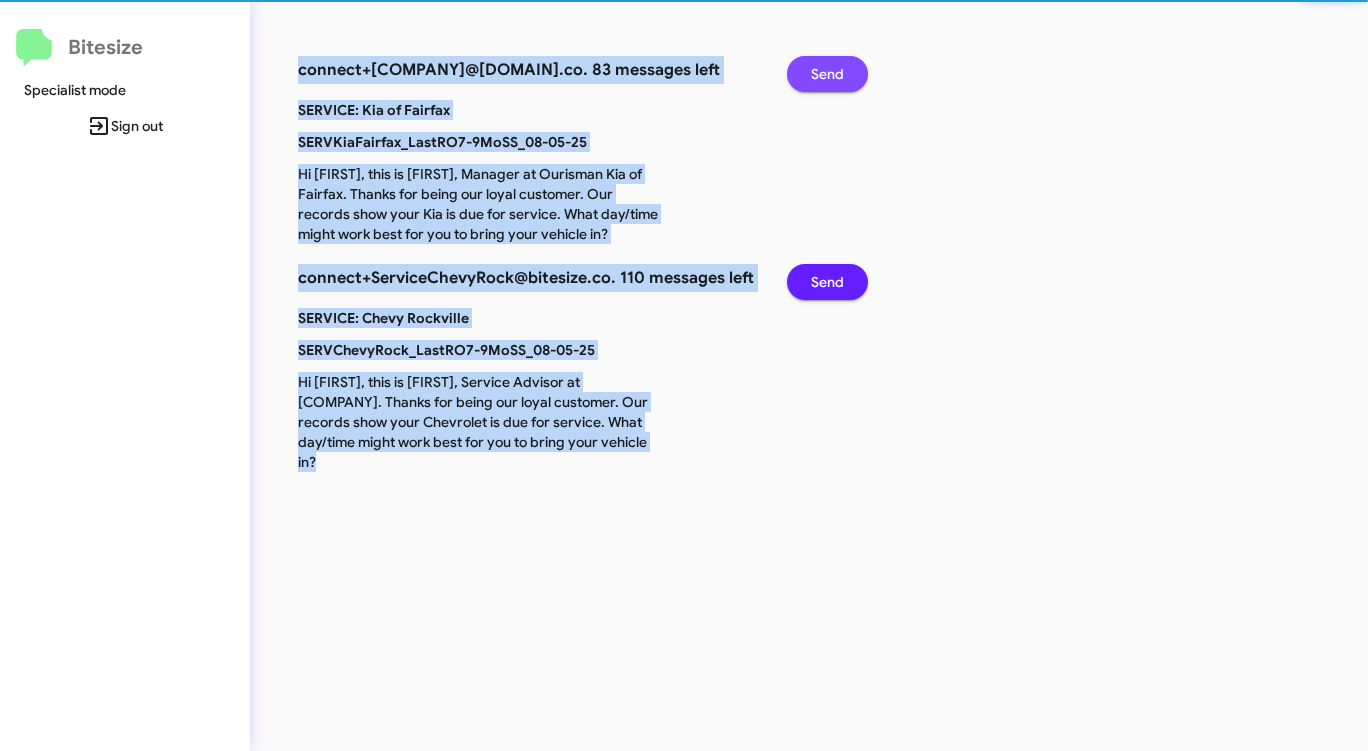 click on "Send" 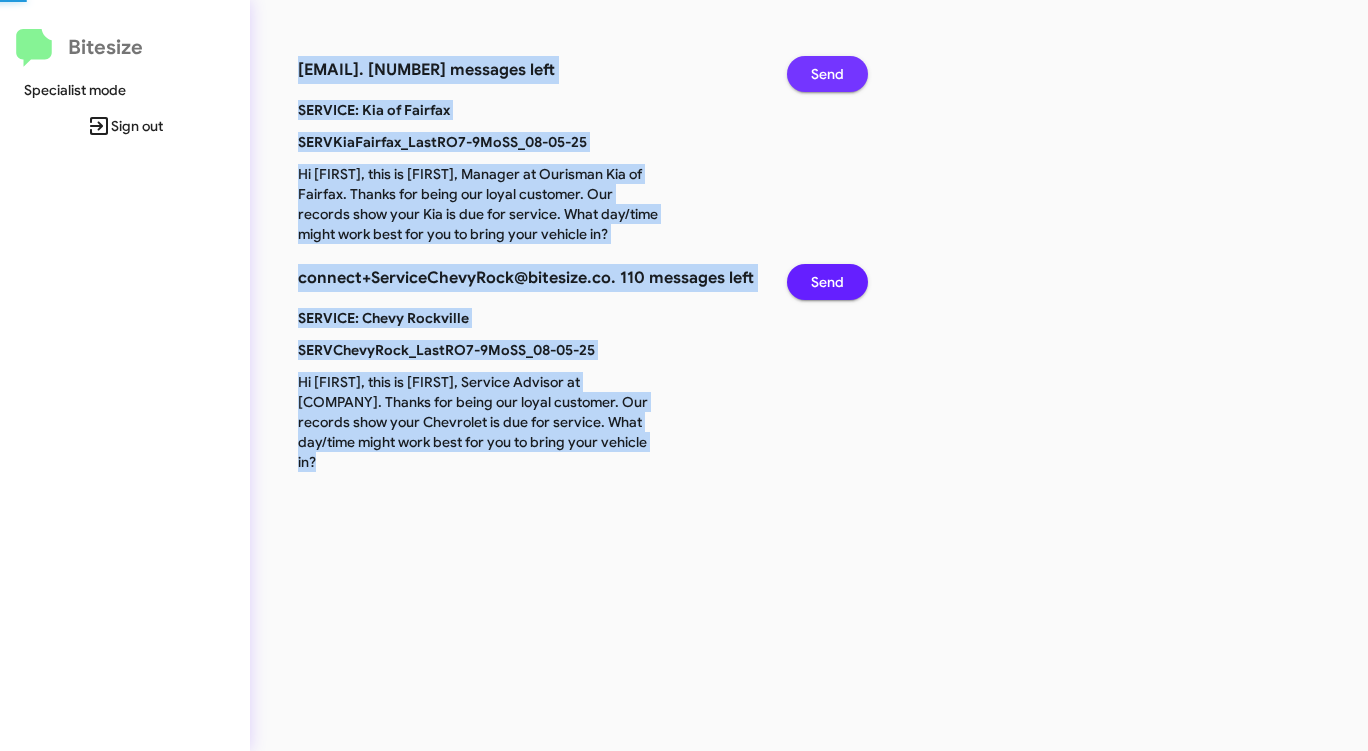 click on "Send" 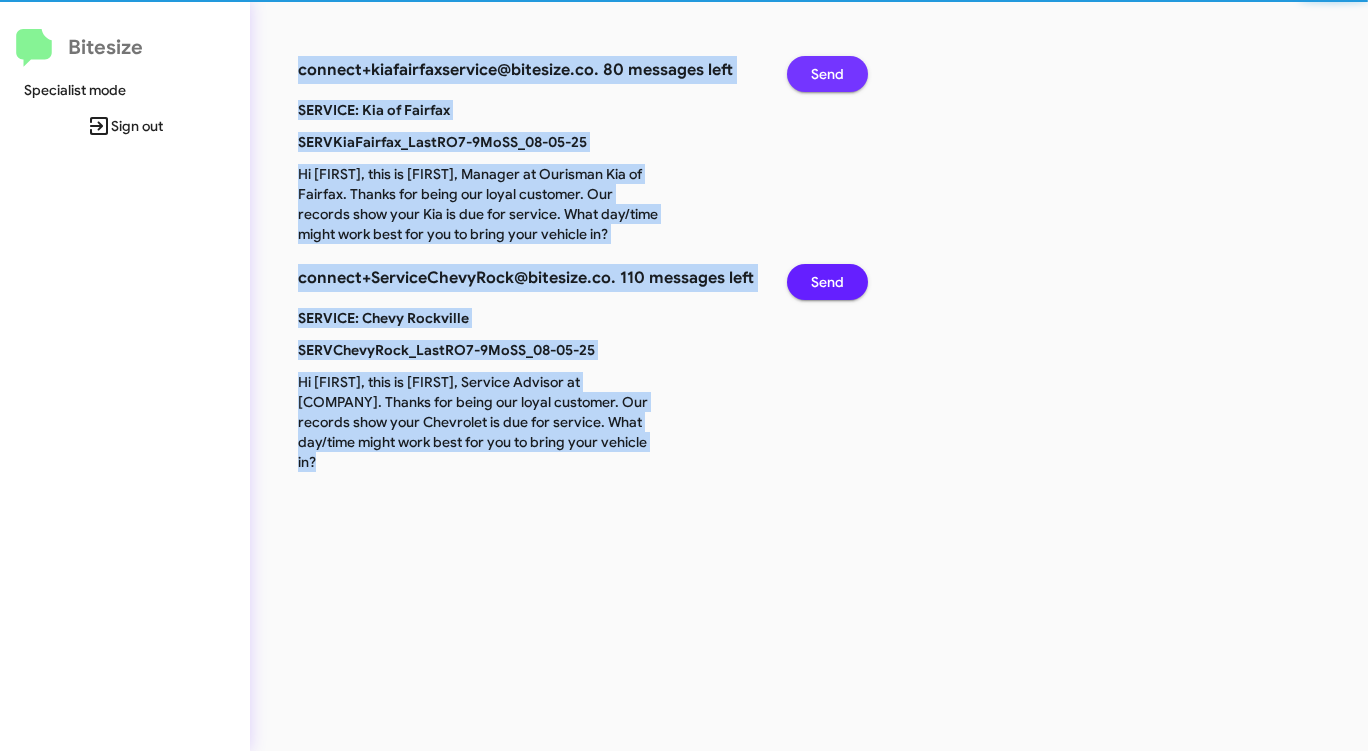 click on "Send" 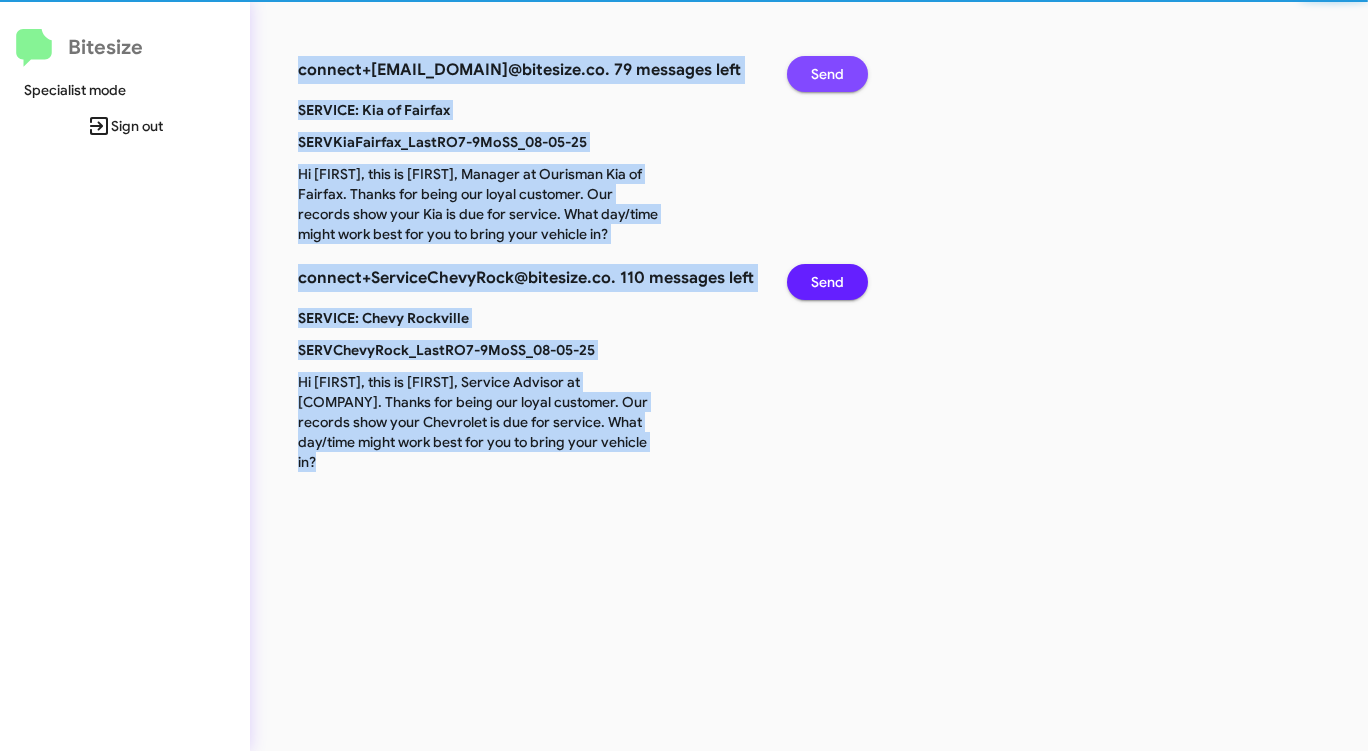 click on "Send" 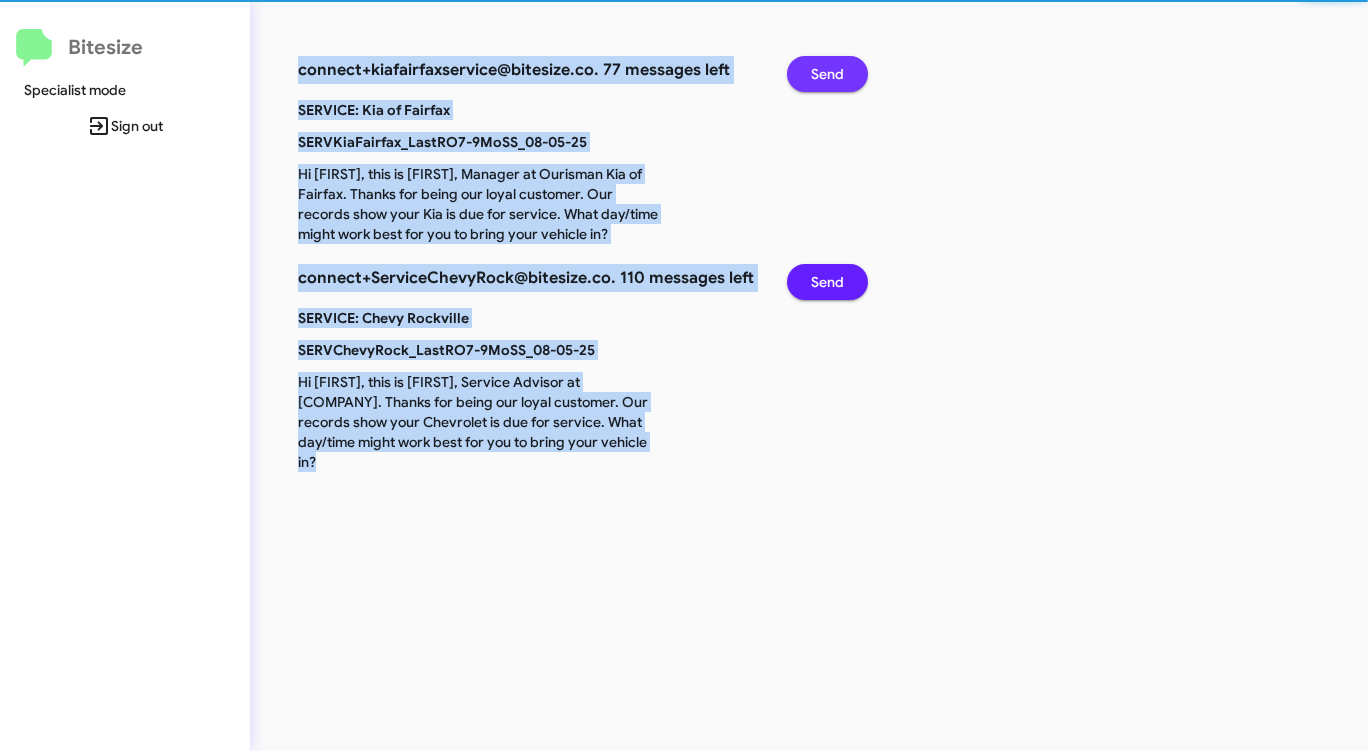 click on "Send" 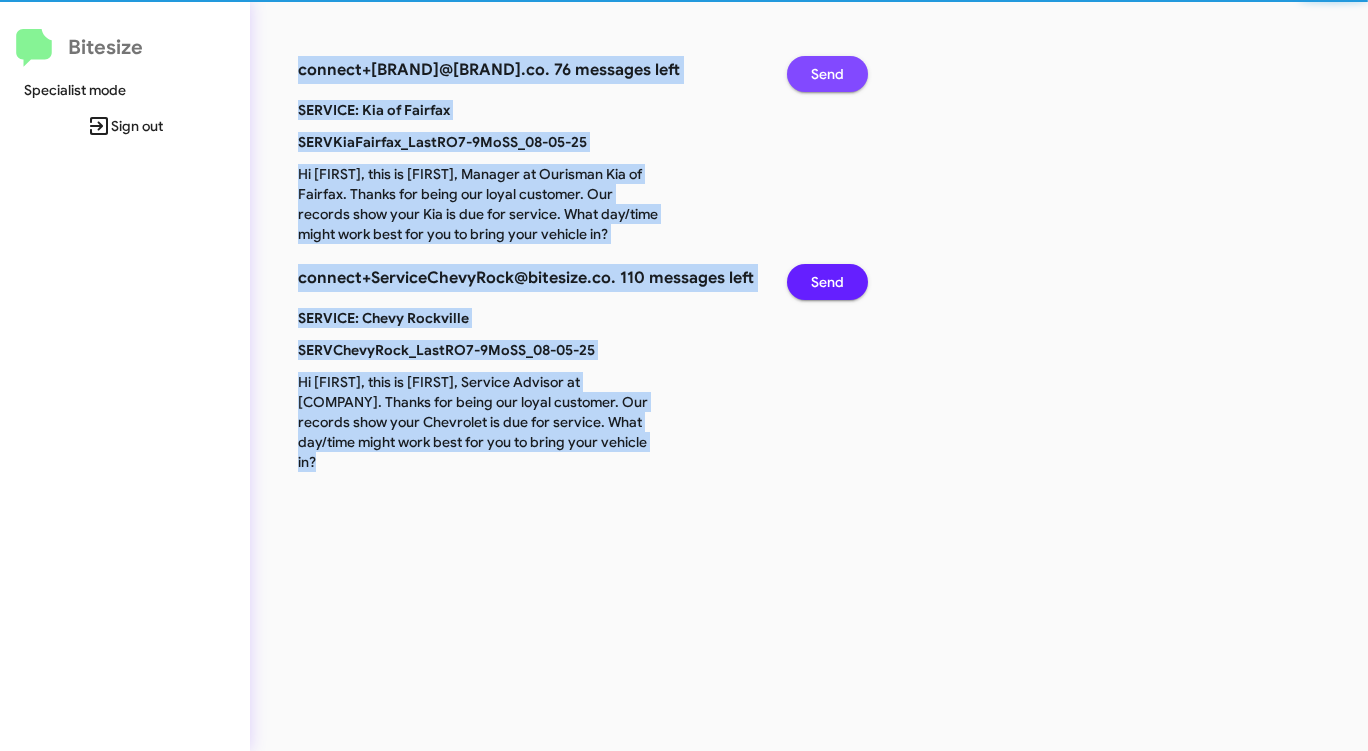 click on "Send" 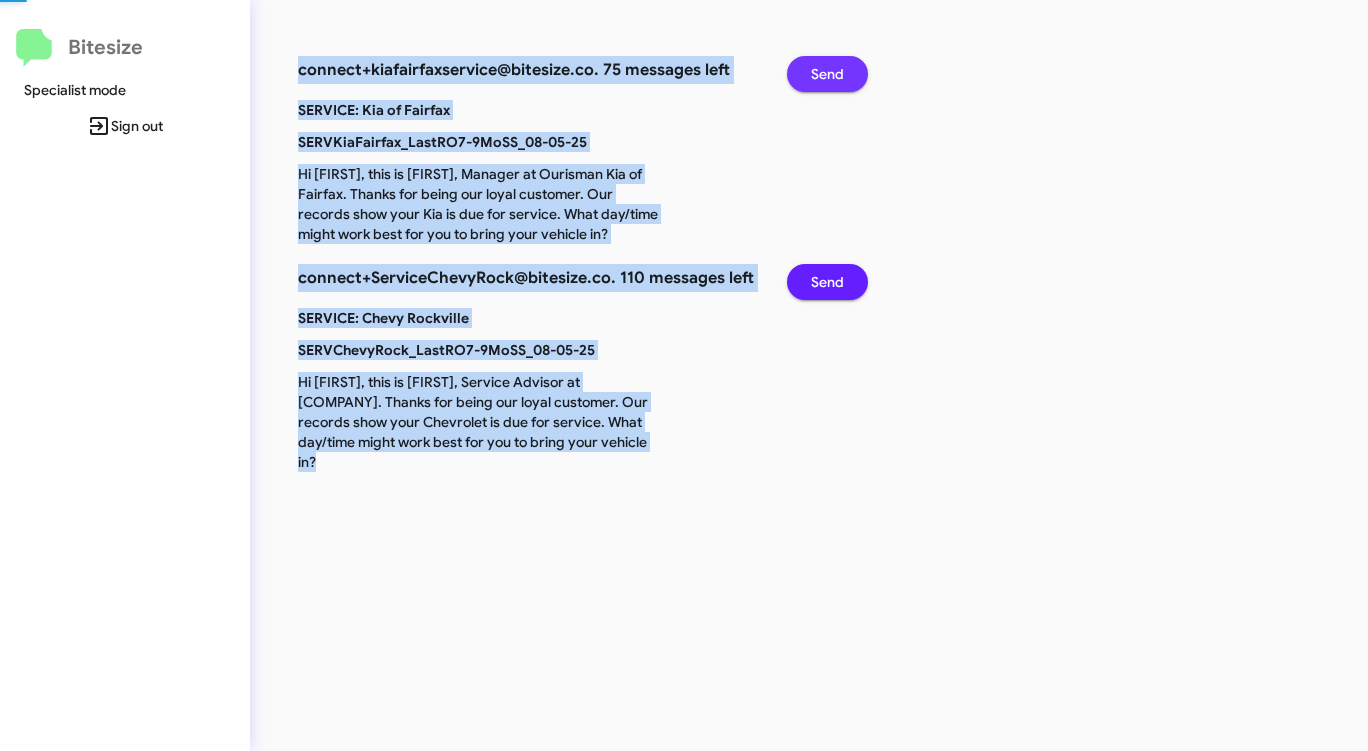 click on "Send" 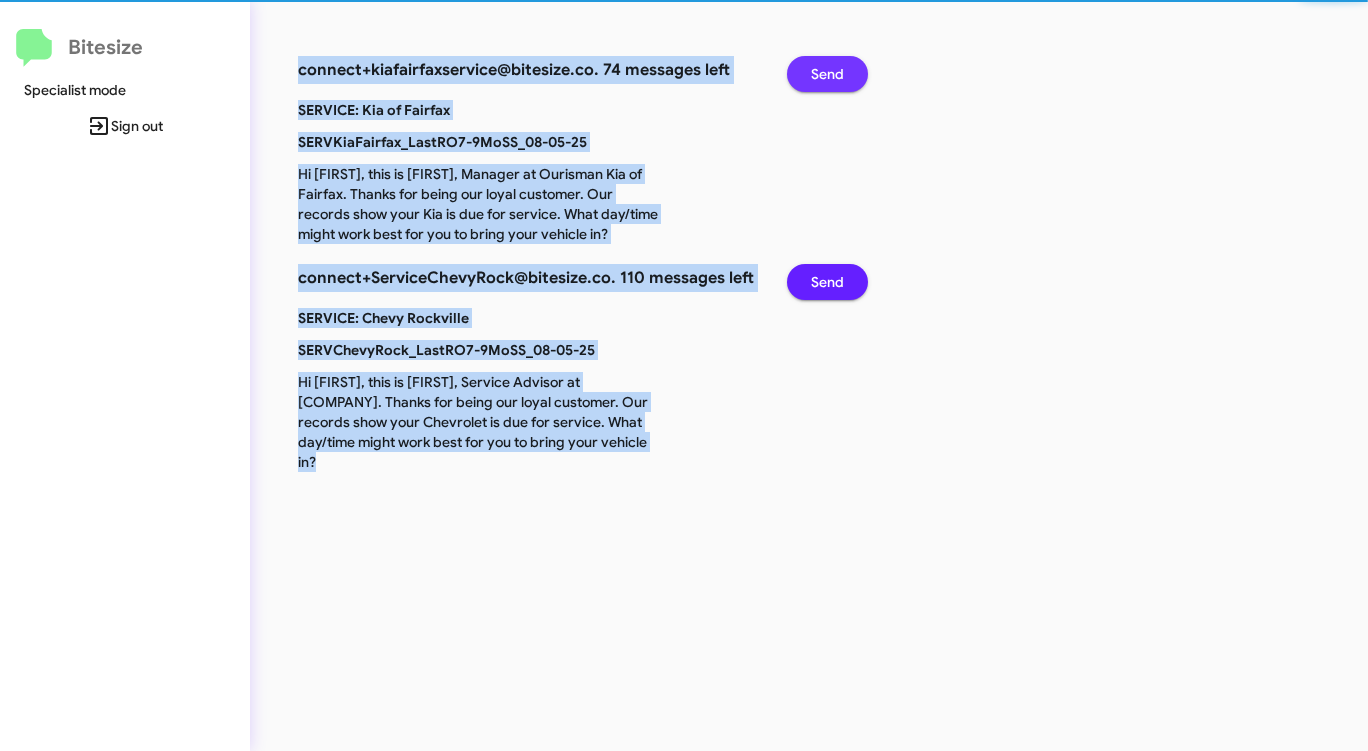 click on "Send" 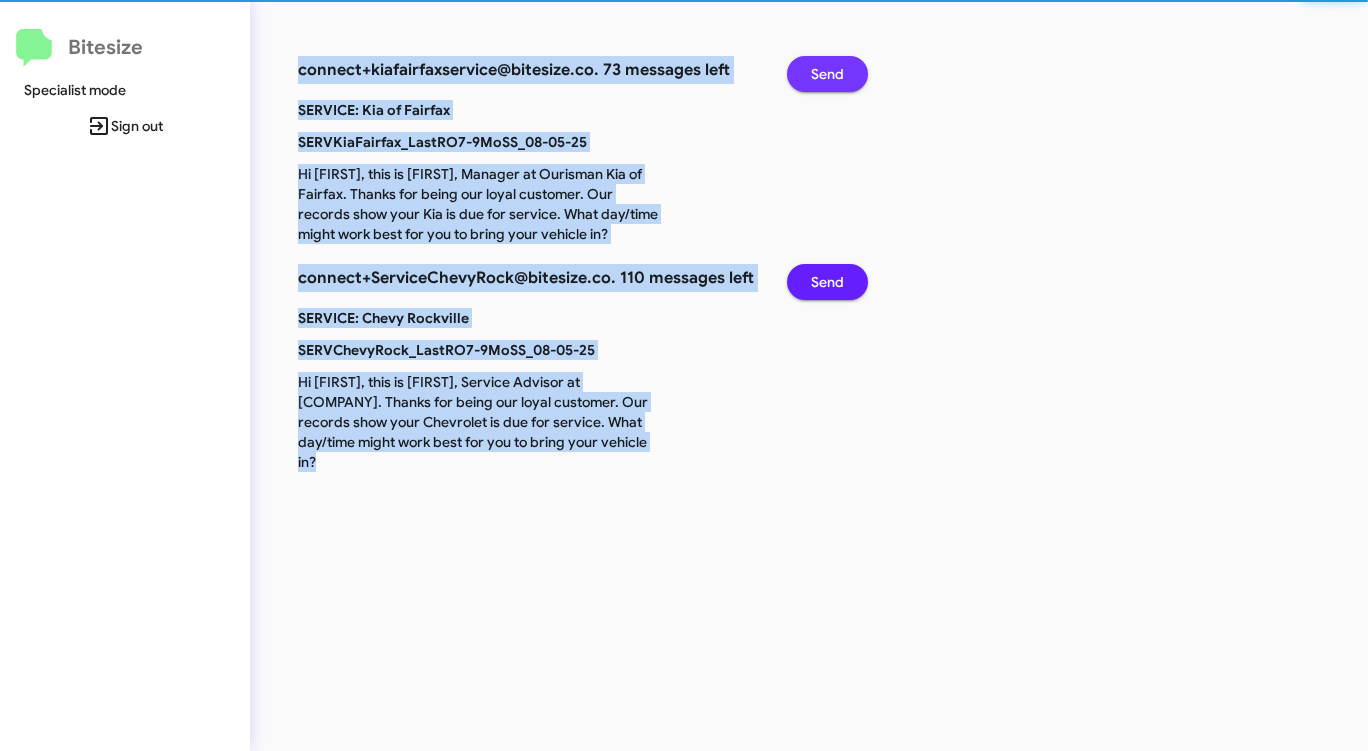 click on "Send" 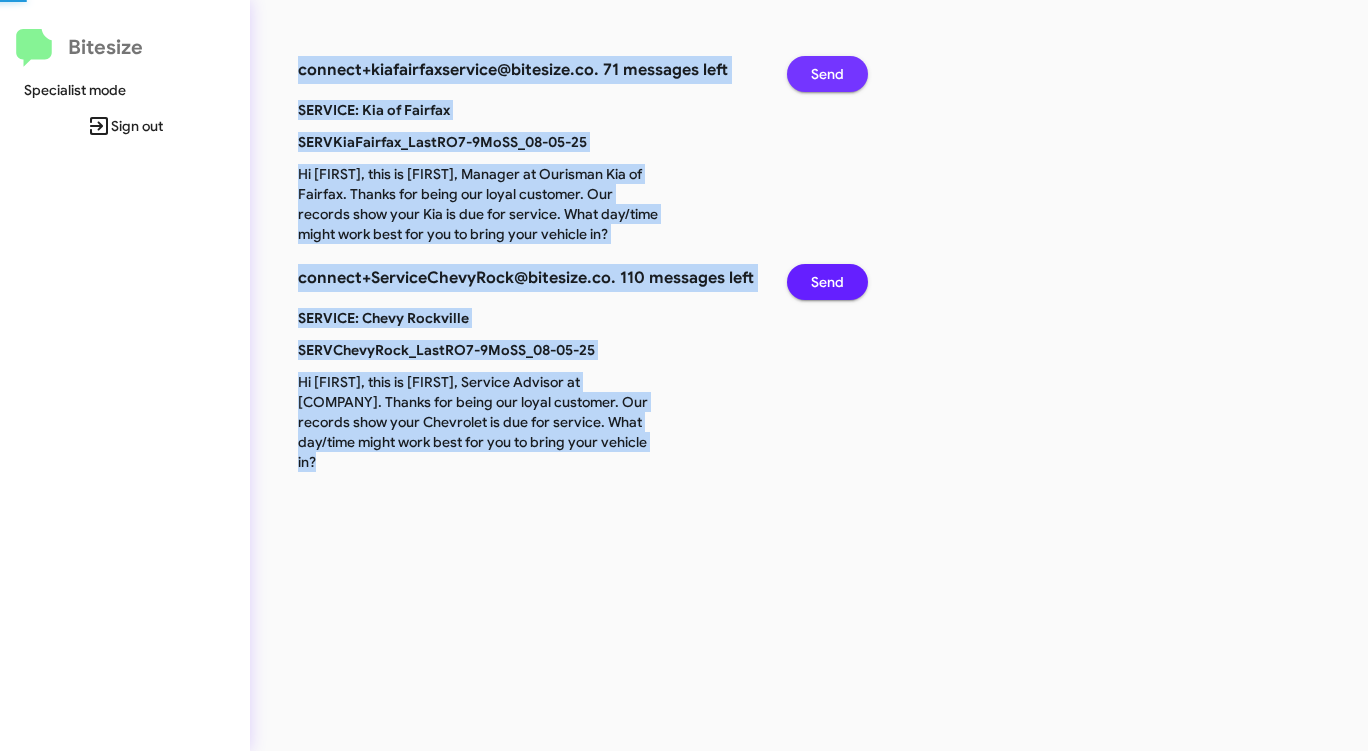 click on "Send" 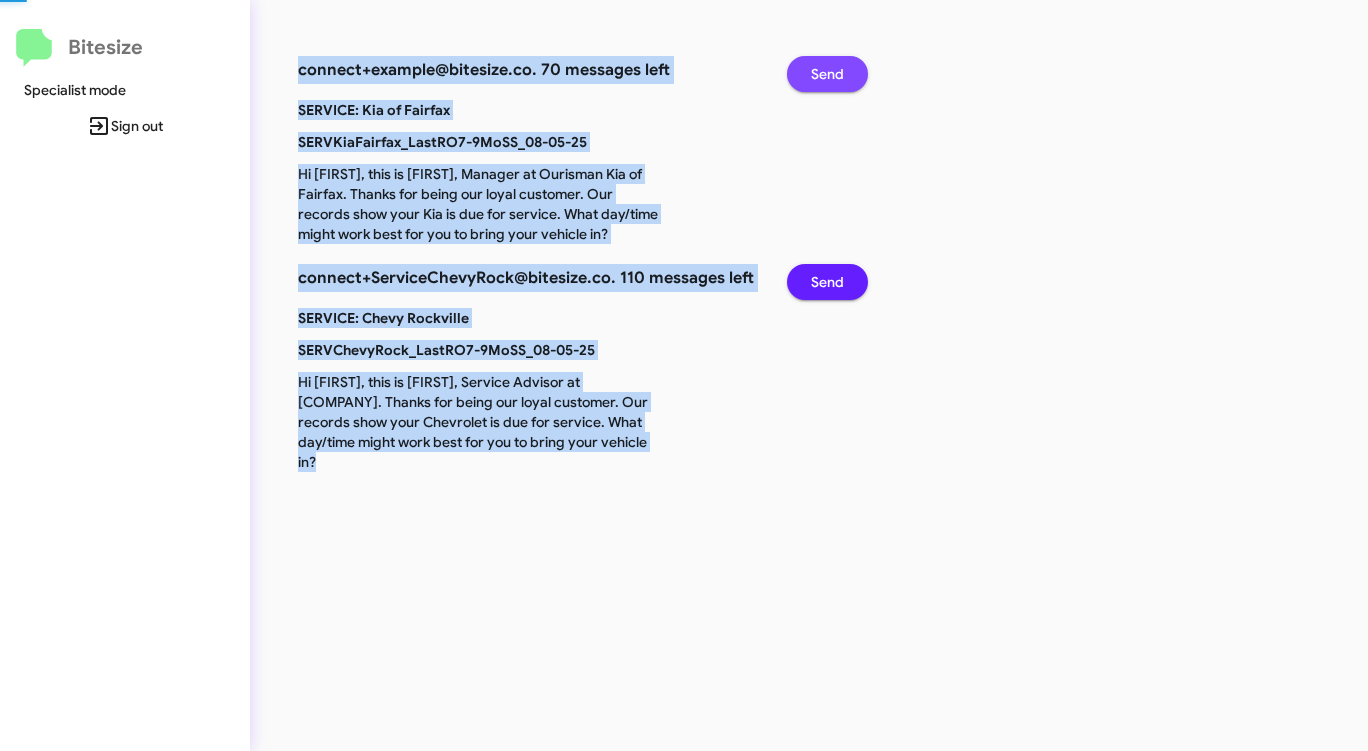 click on "Send" 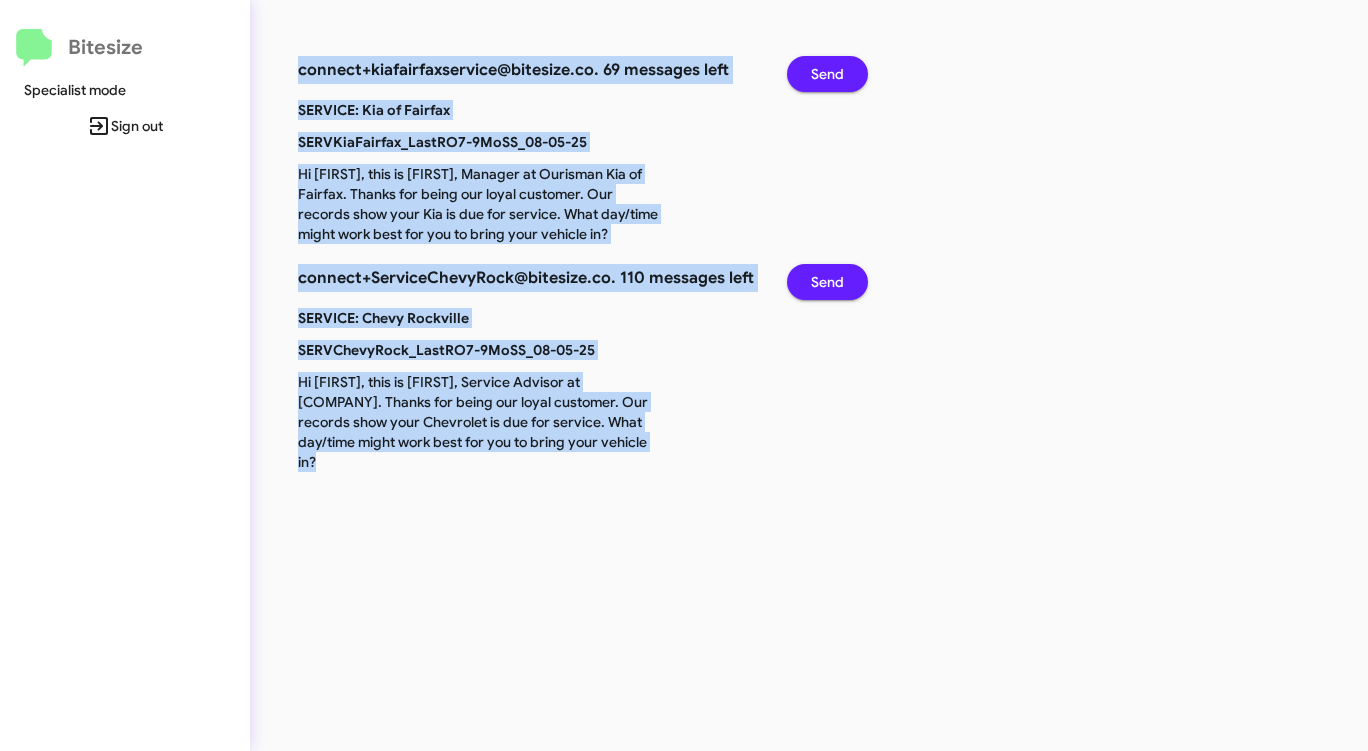 click on "Send" 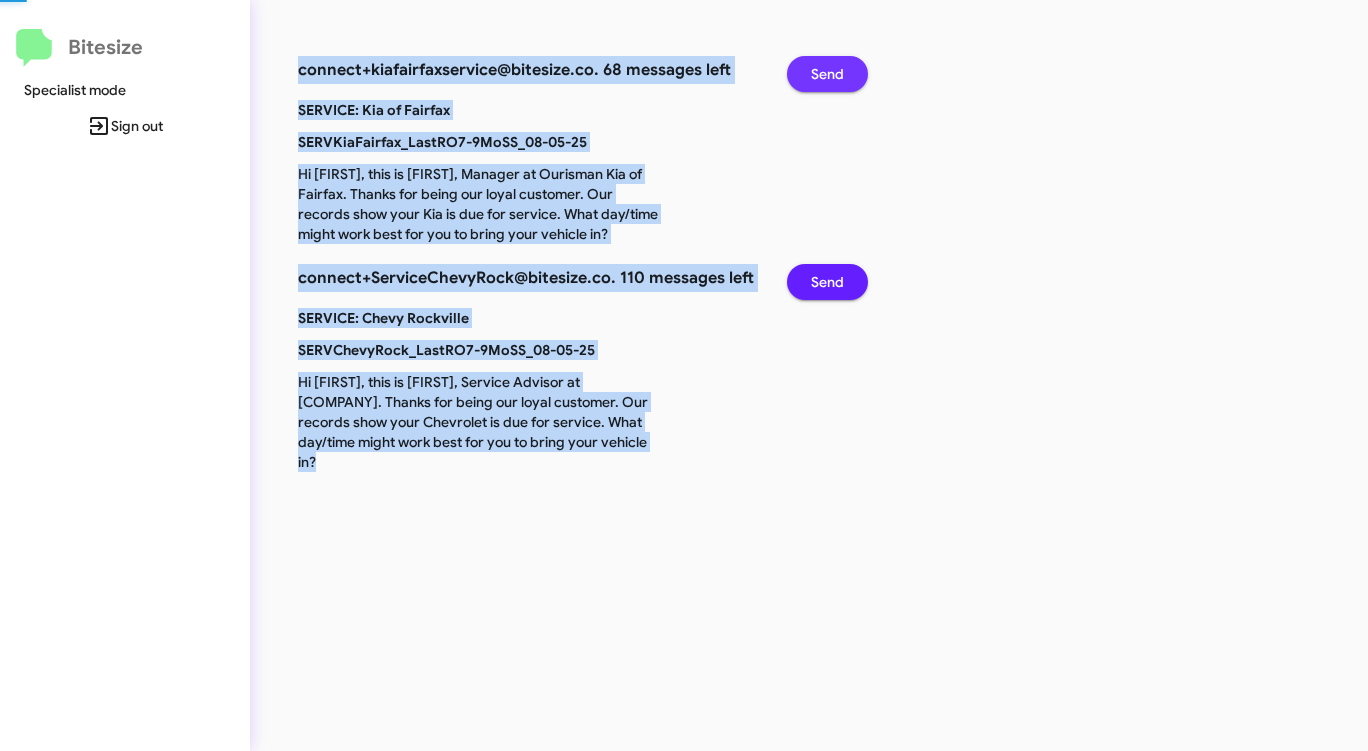 click on "Send" 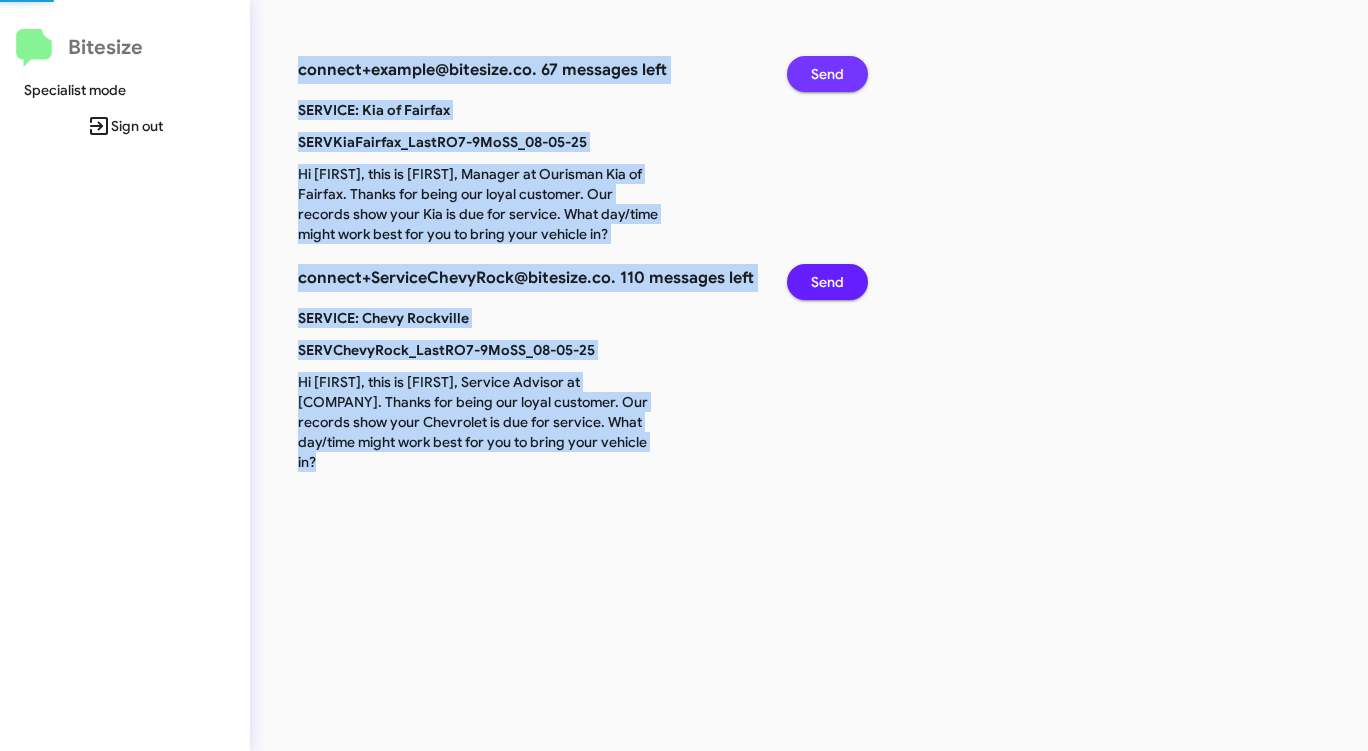 click on "Send" 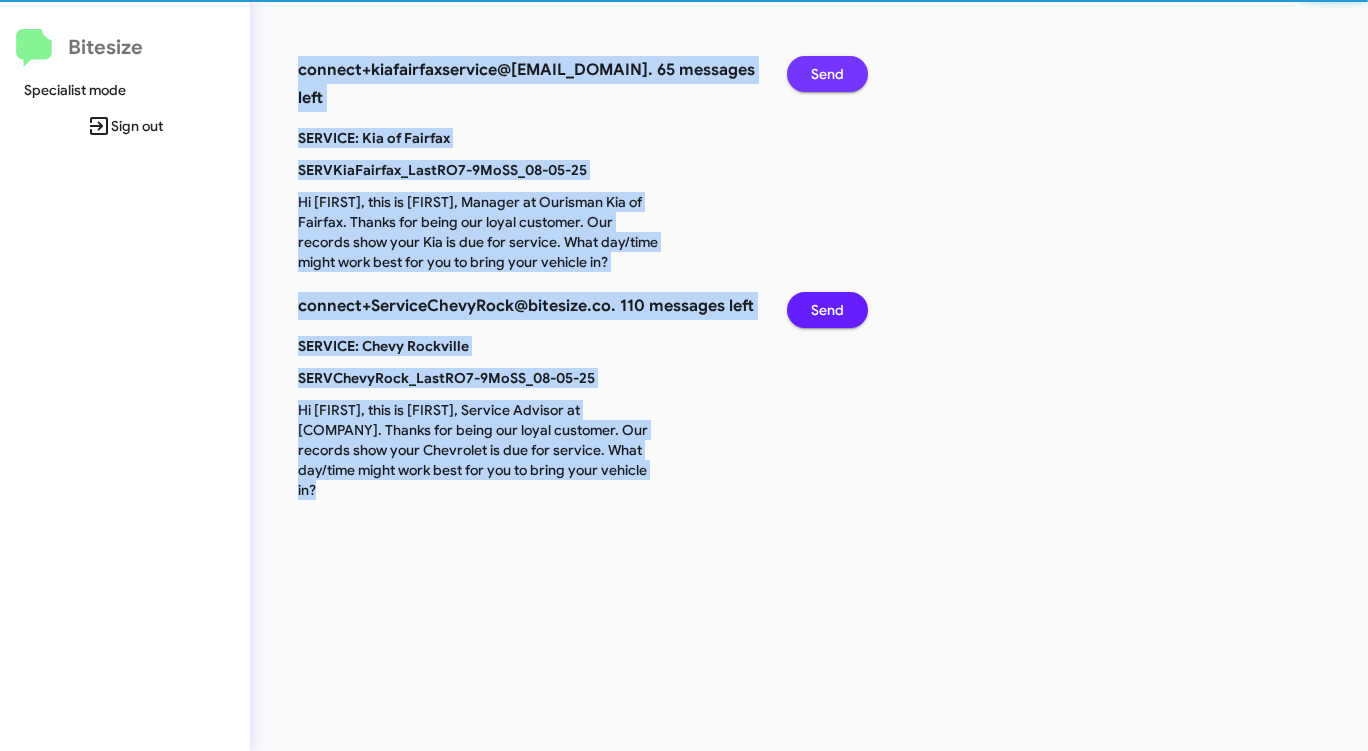 click on "Send" 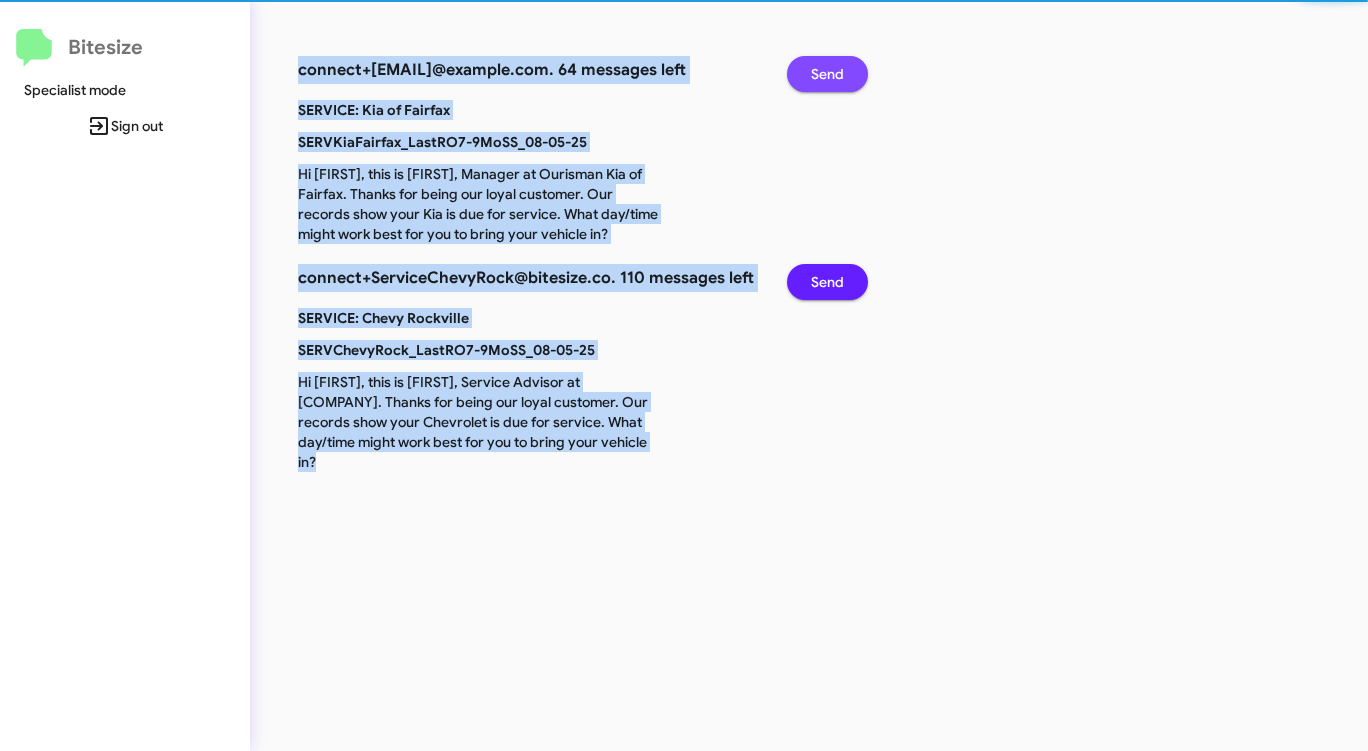 click on "Send" 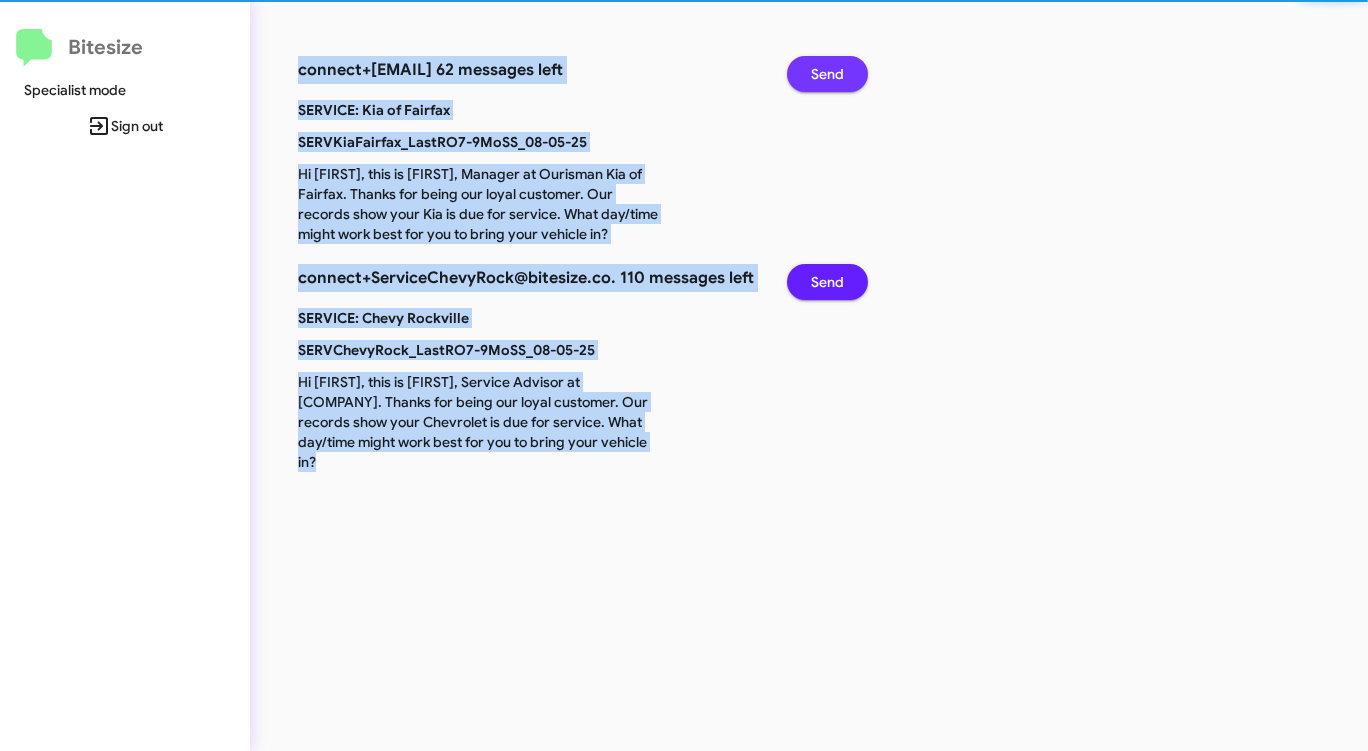 click on "Send" 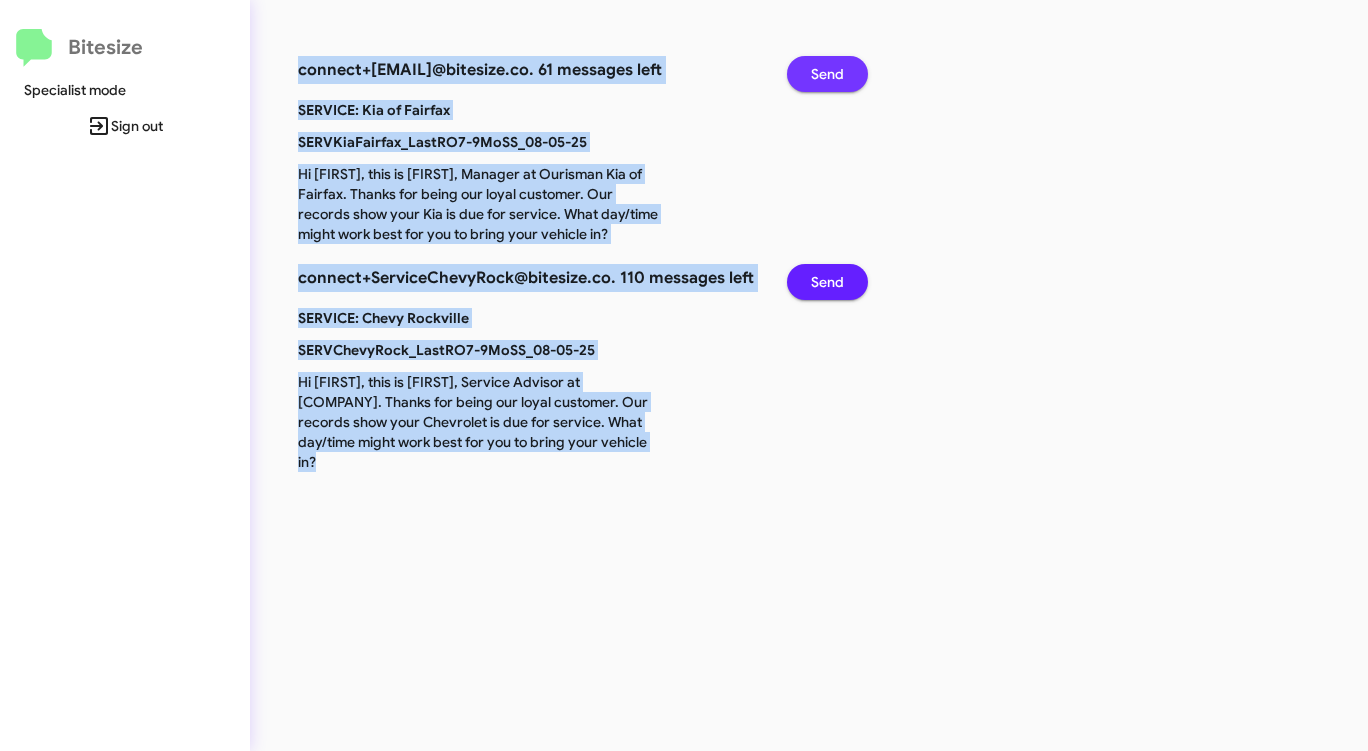 click on "Send" 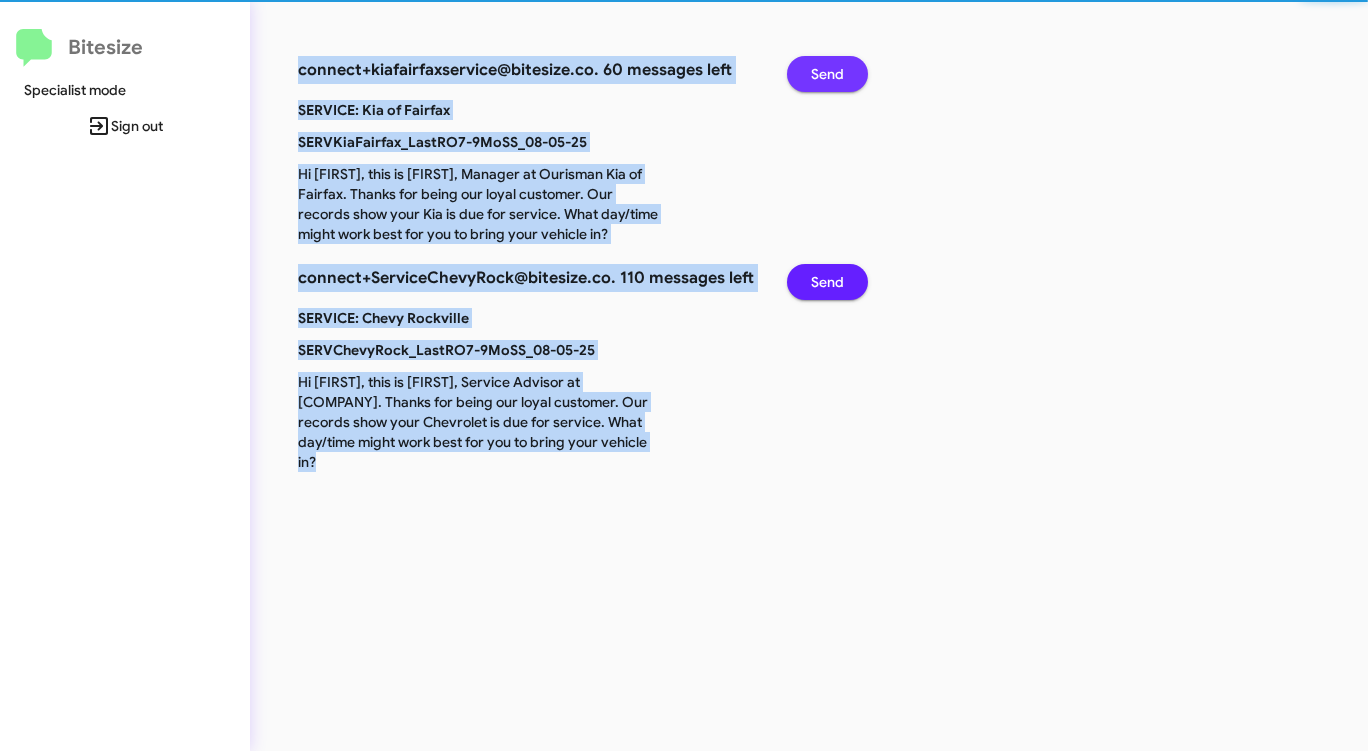 click on "Send" 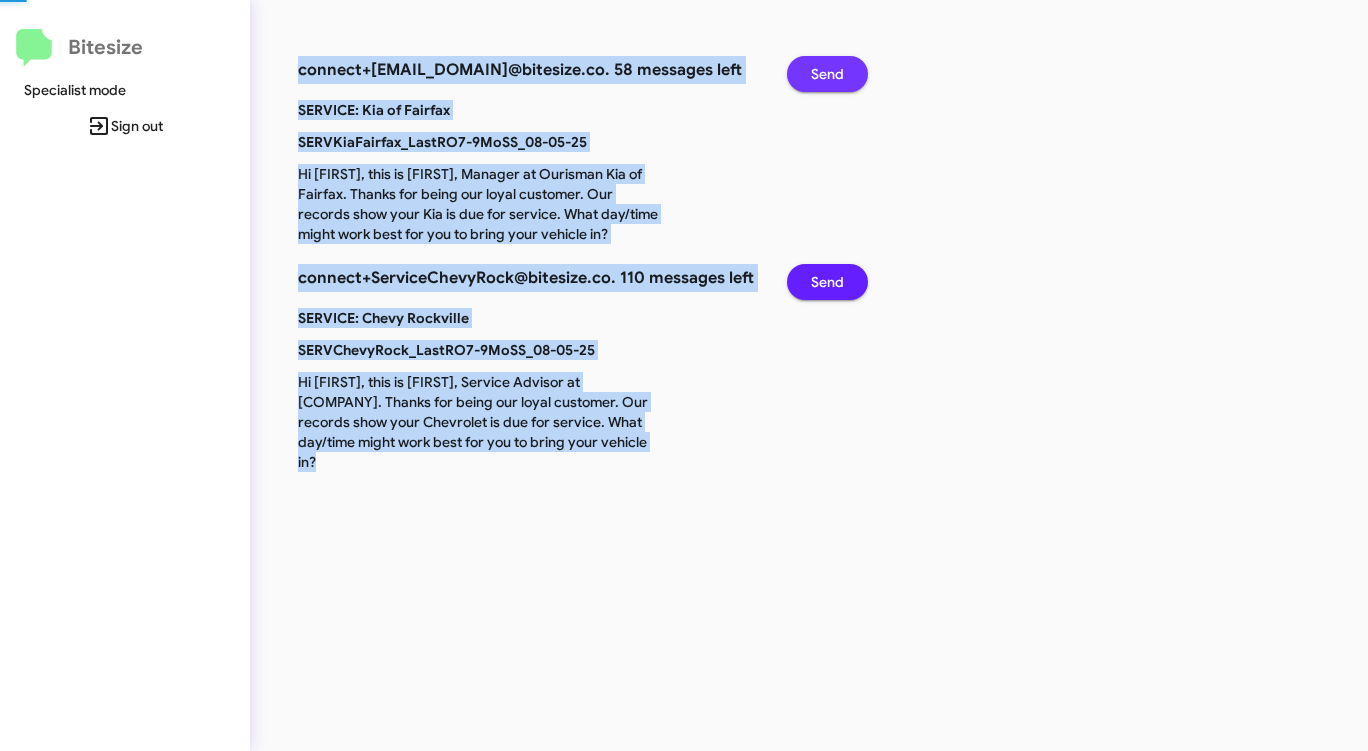 click on "Send" 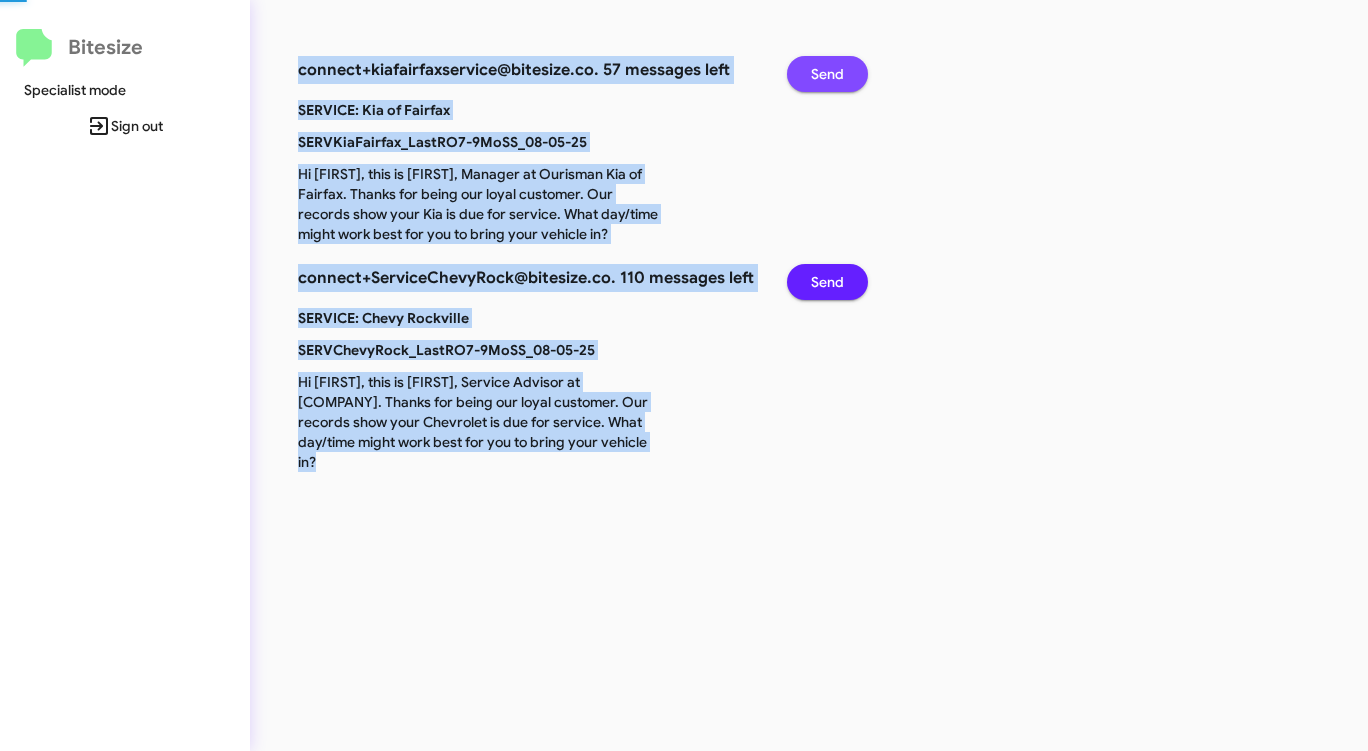 click on "Send" 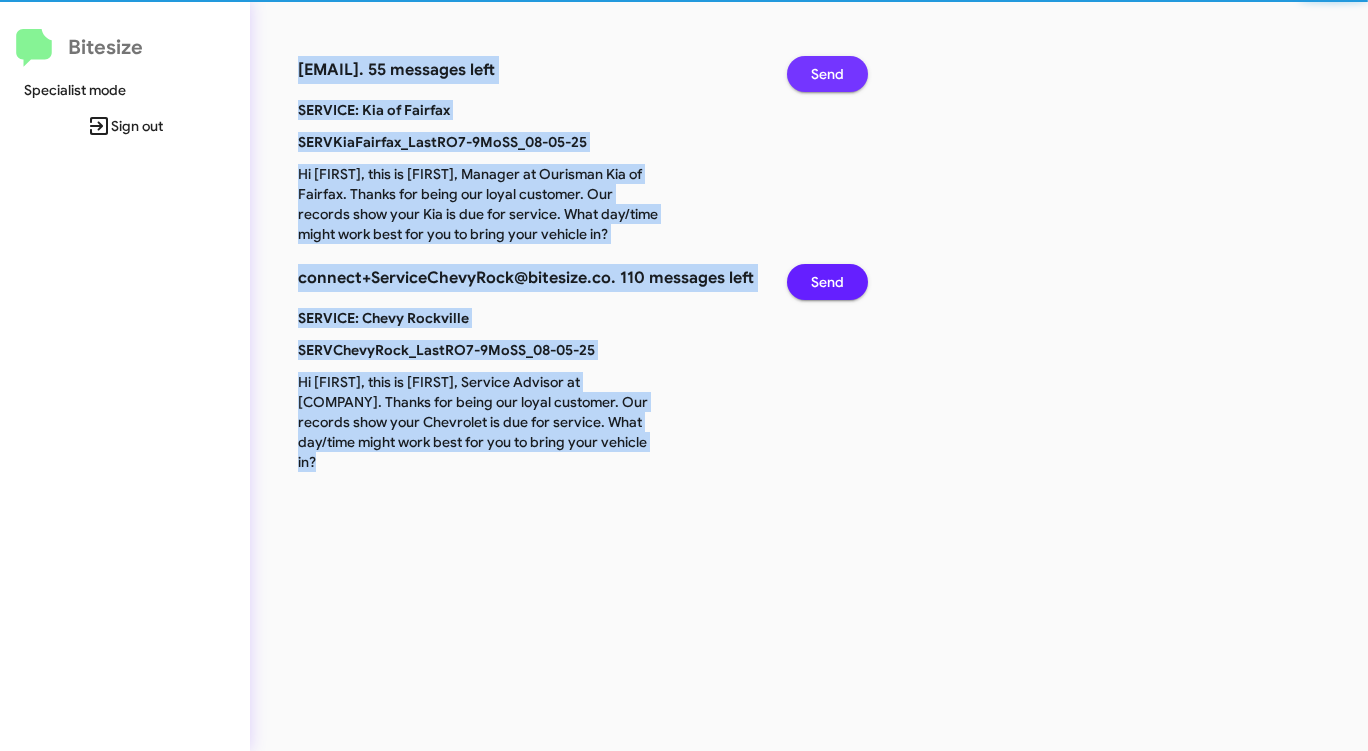 click on "Send" 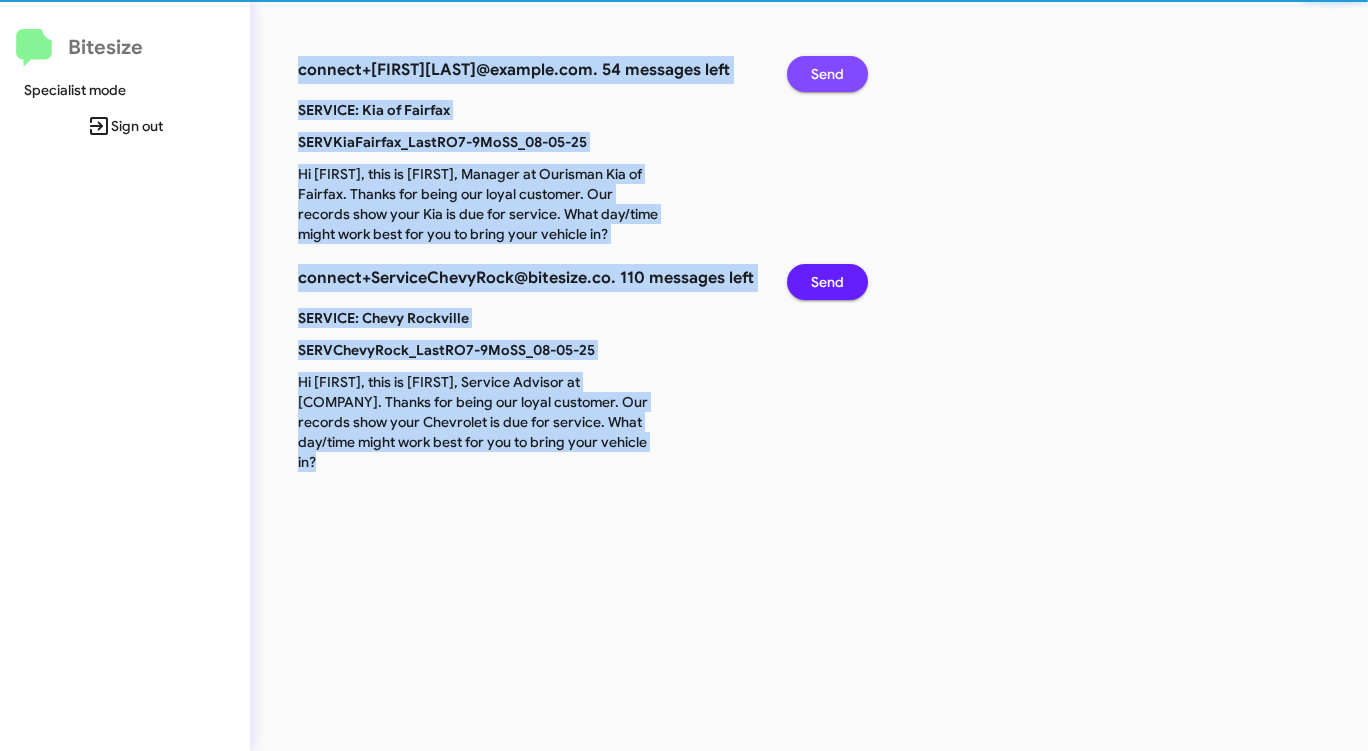click on "Send" 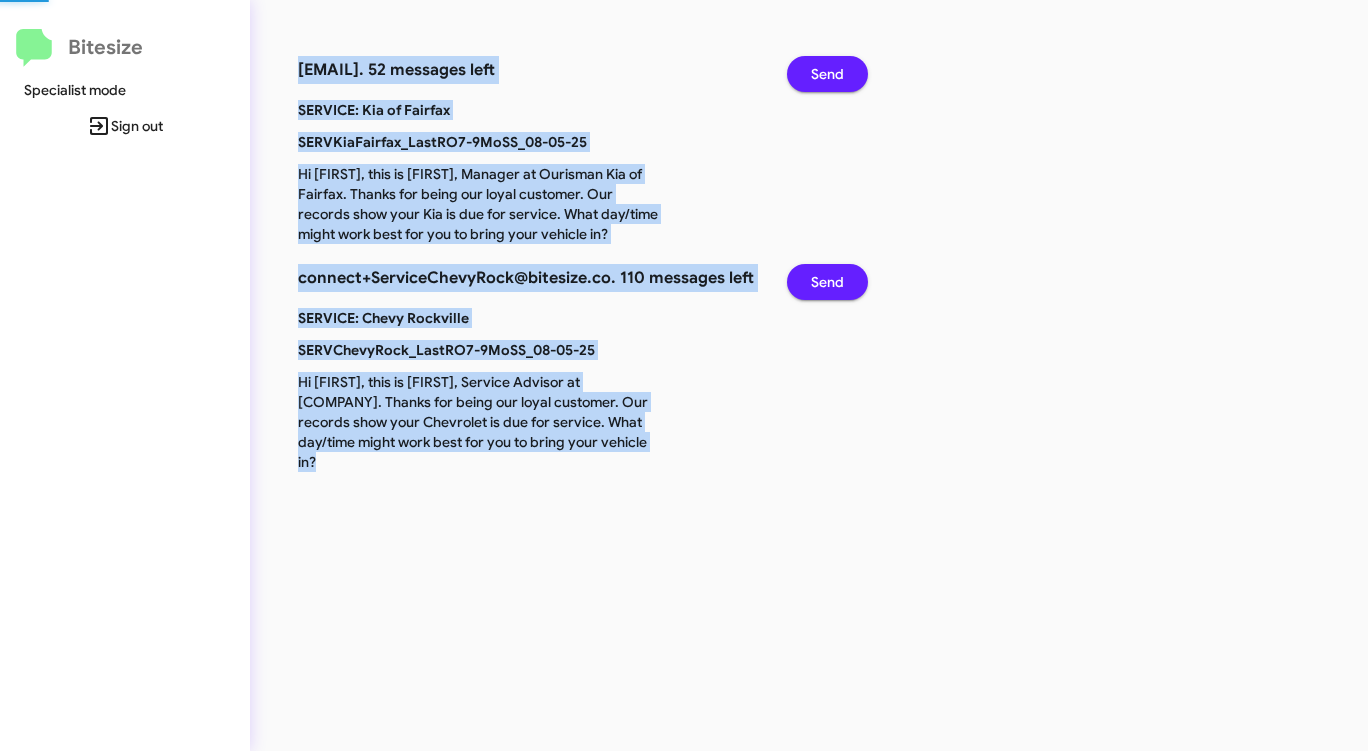 click on "Send" 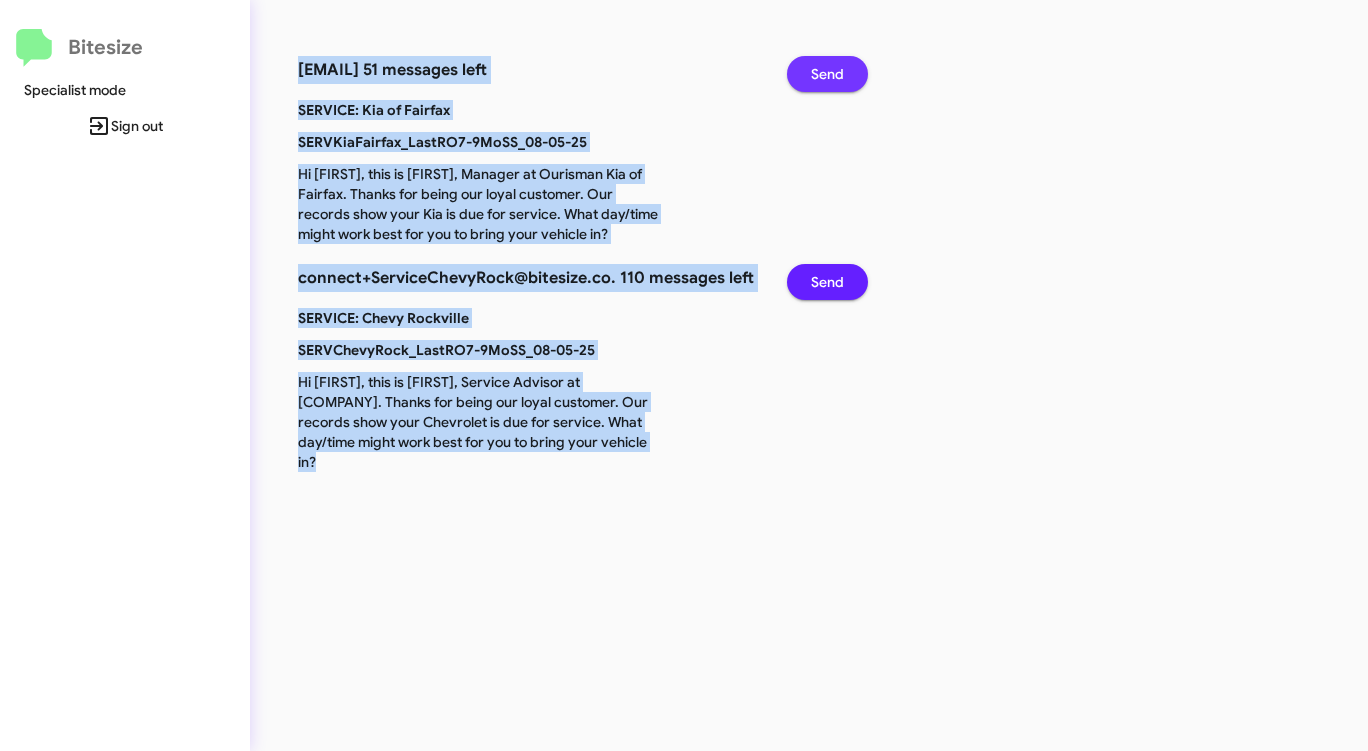 click on "Send" 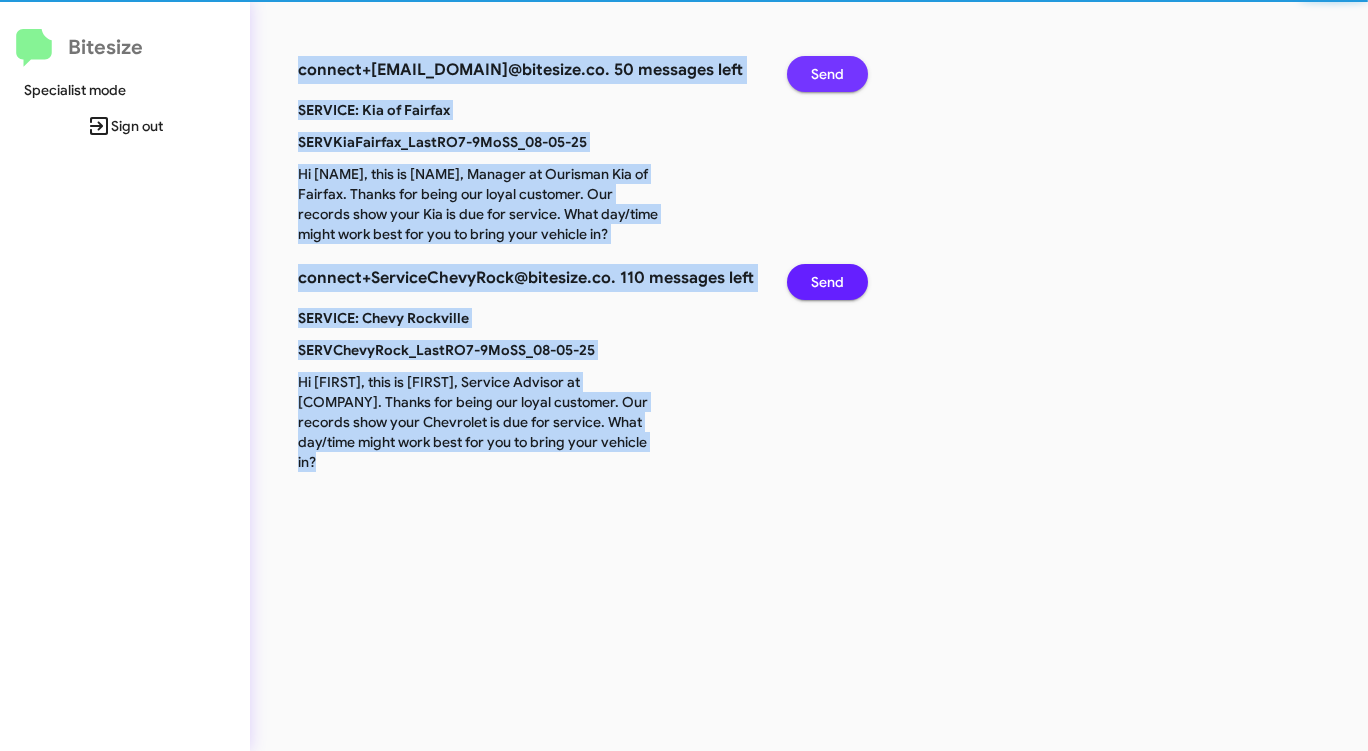 click on "Send" 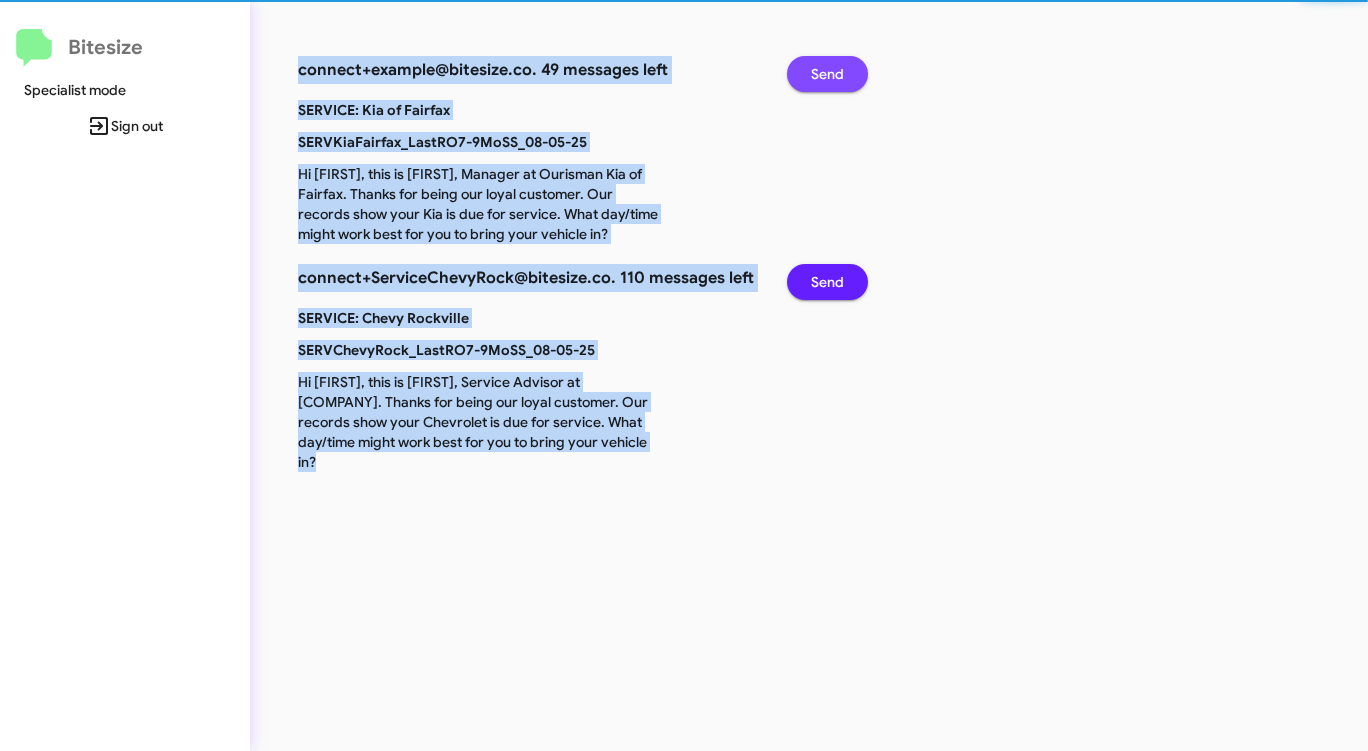 click on "Send" 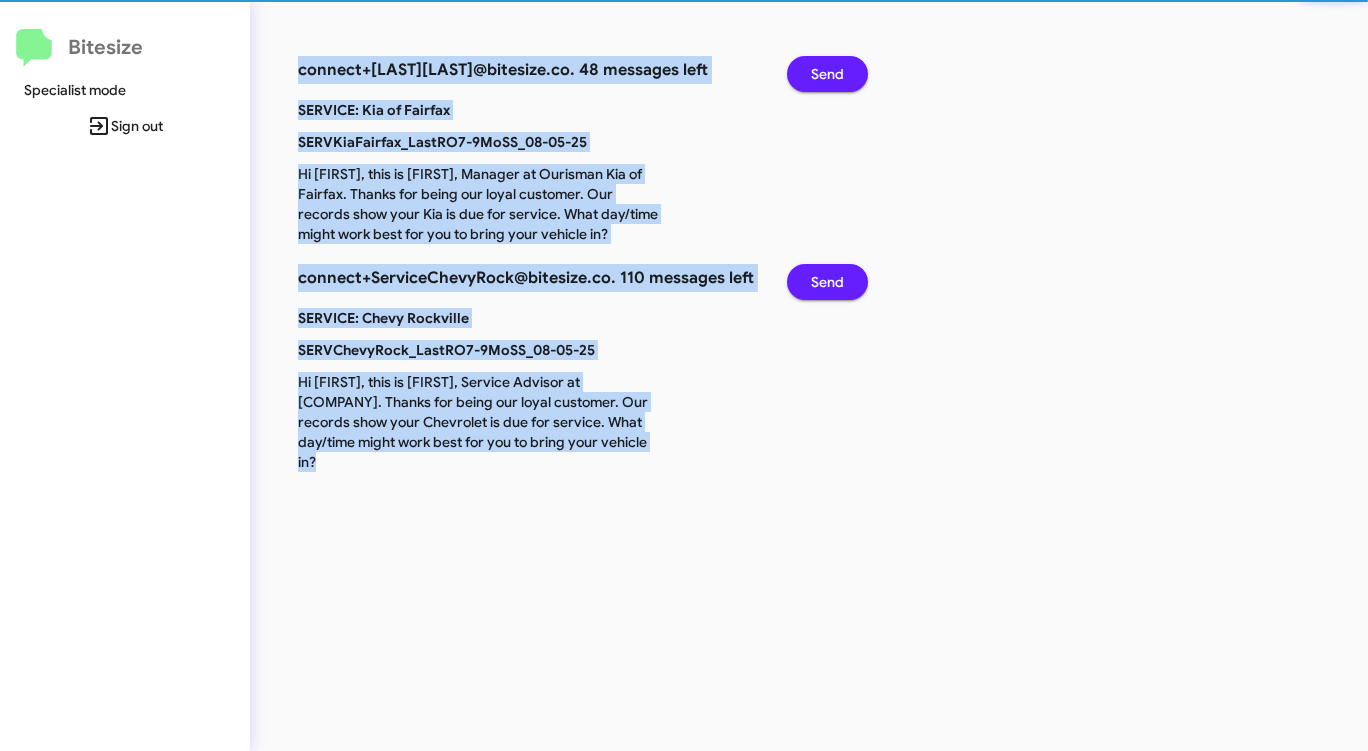 click on "Send" 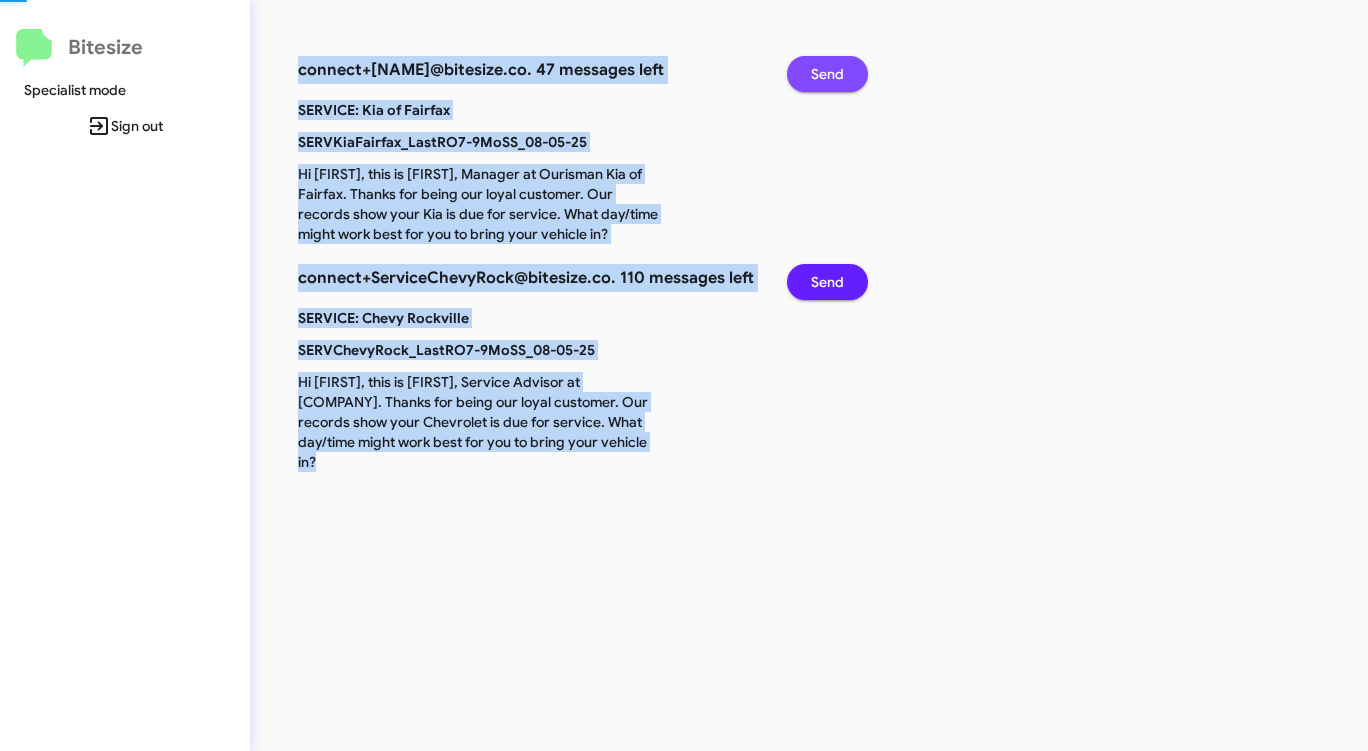 click on "Send" 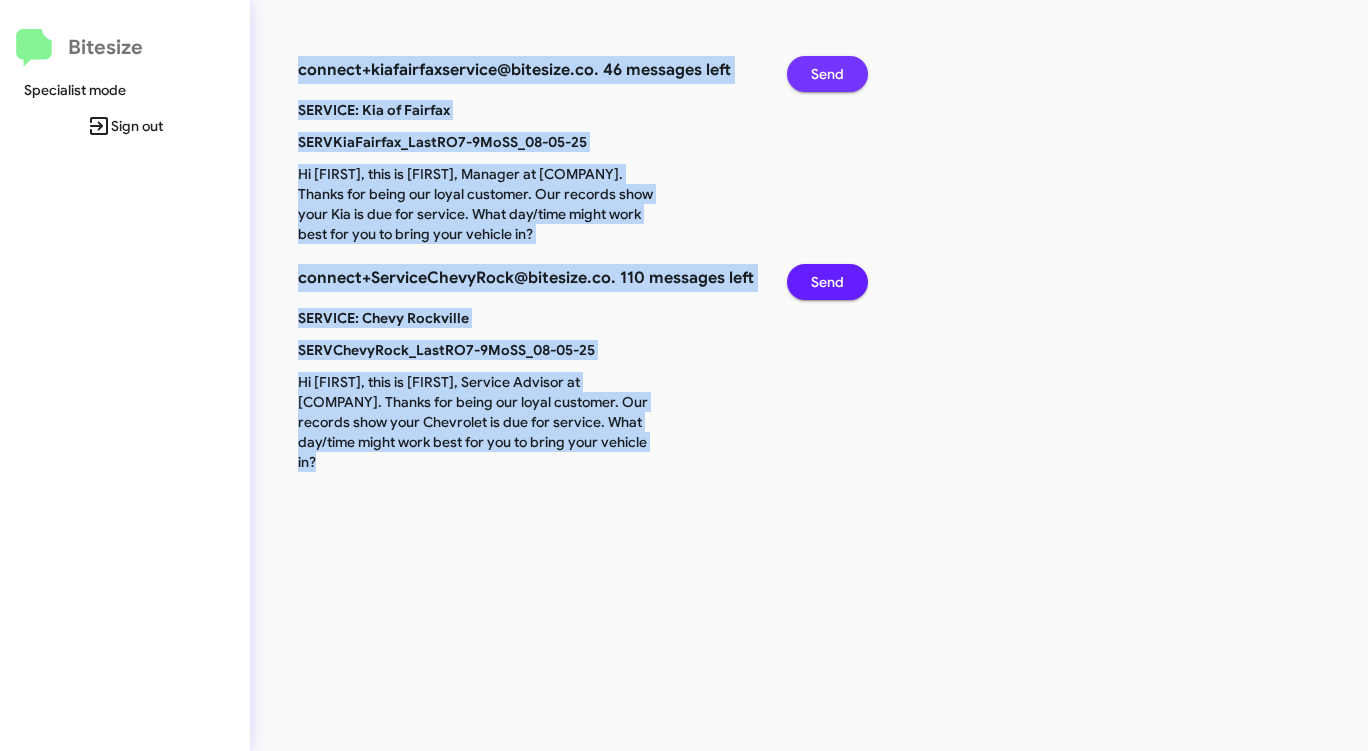 click on "Send" 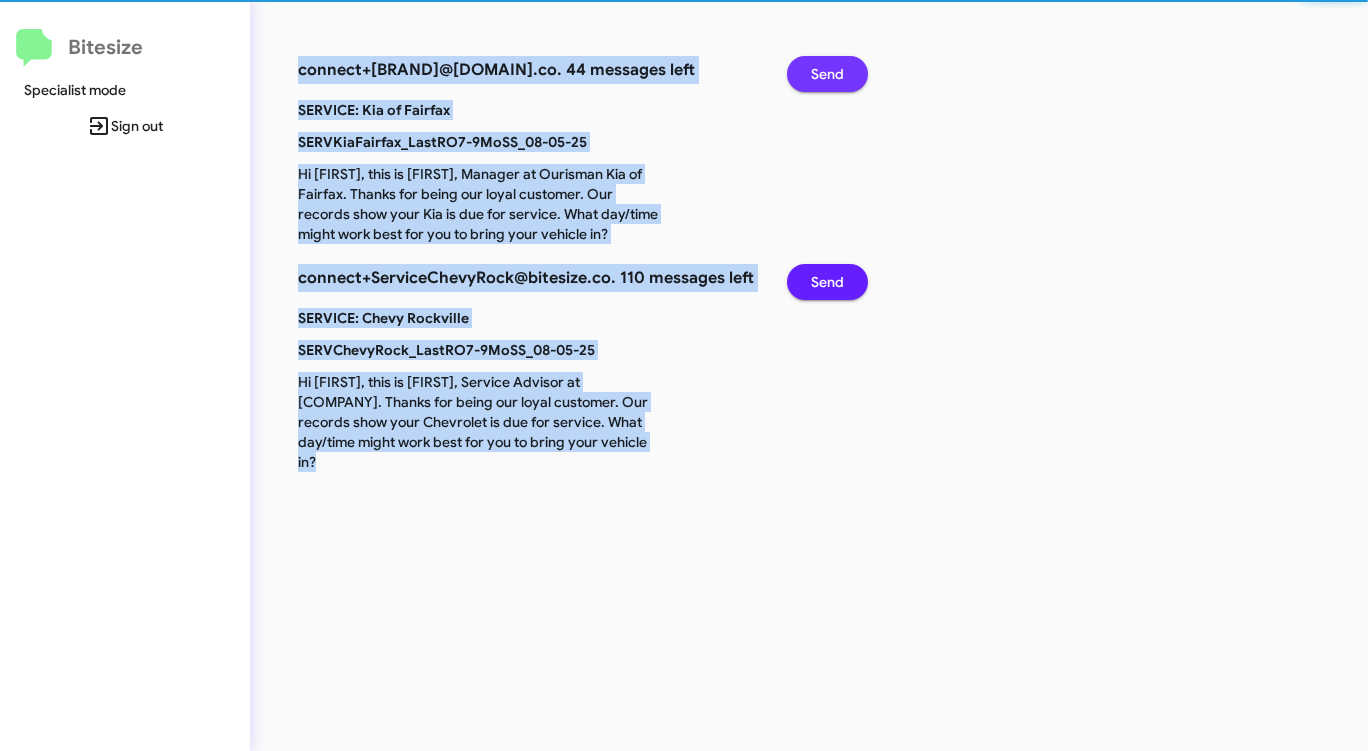 click on "Send" 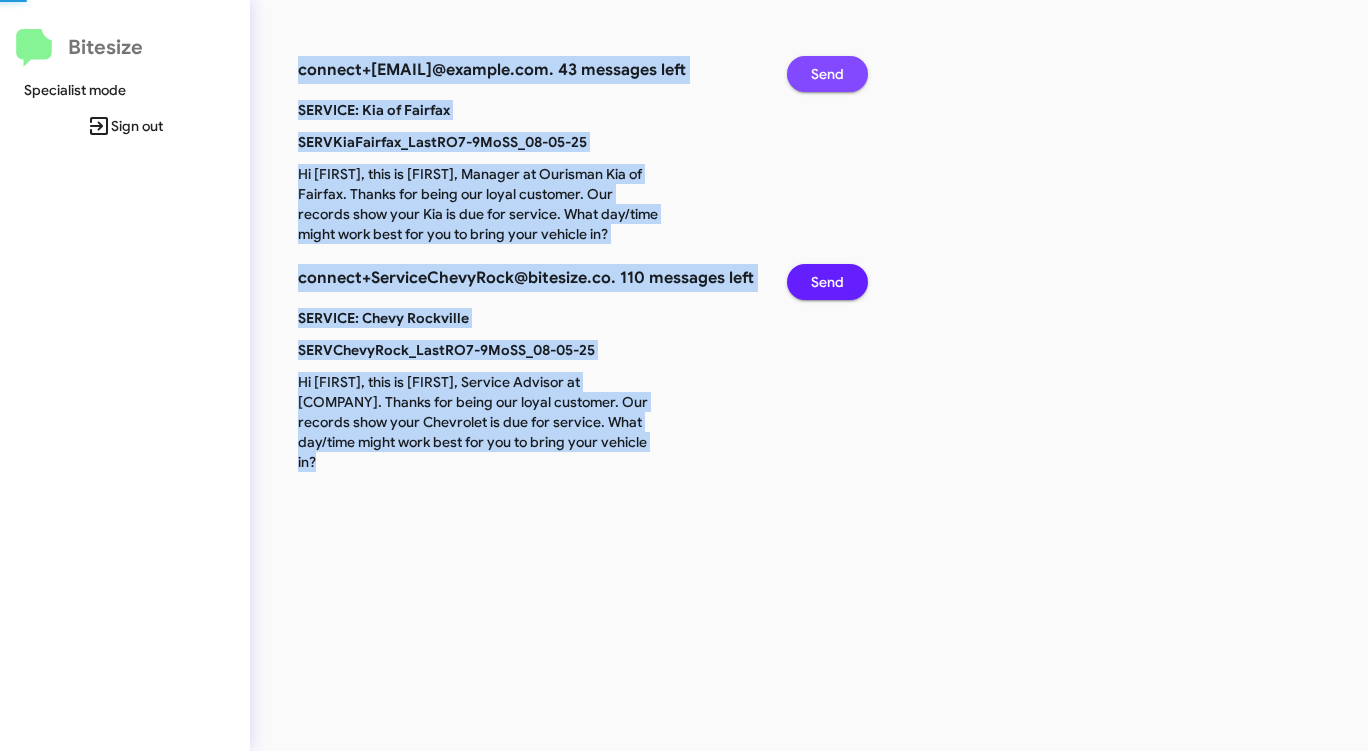 click on "Send" 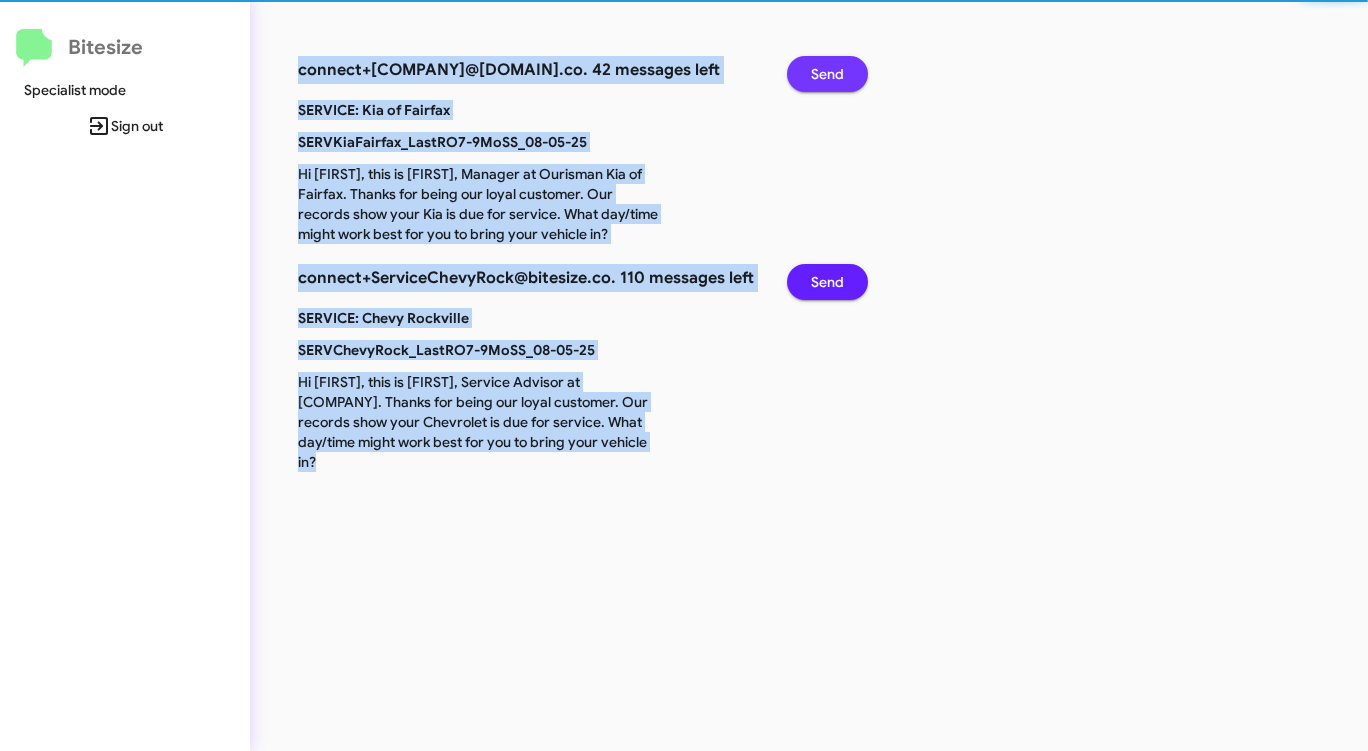 click on "Send" 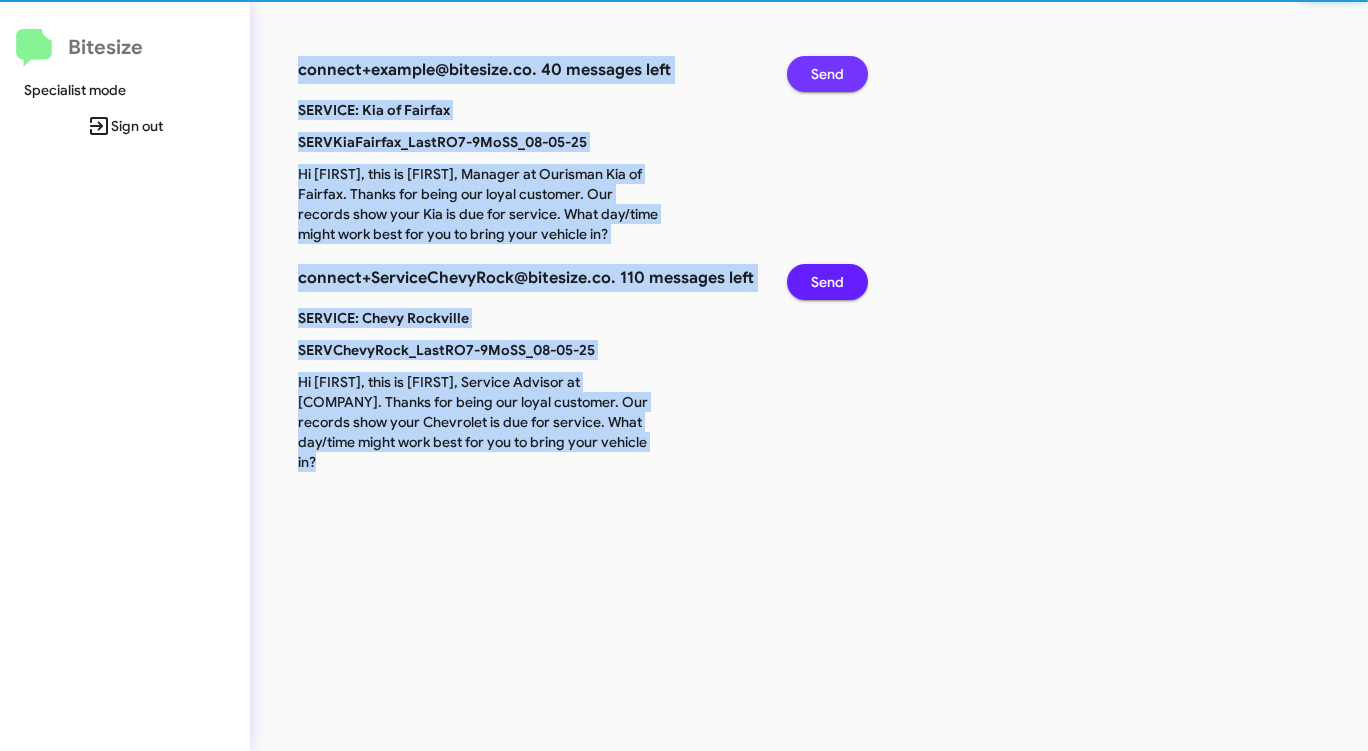 click on "Send" 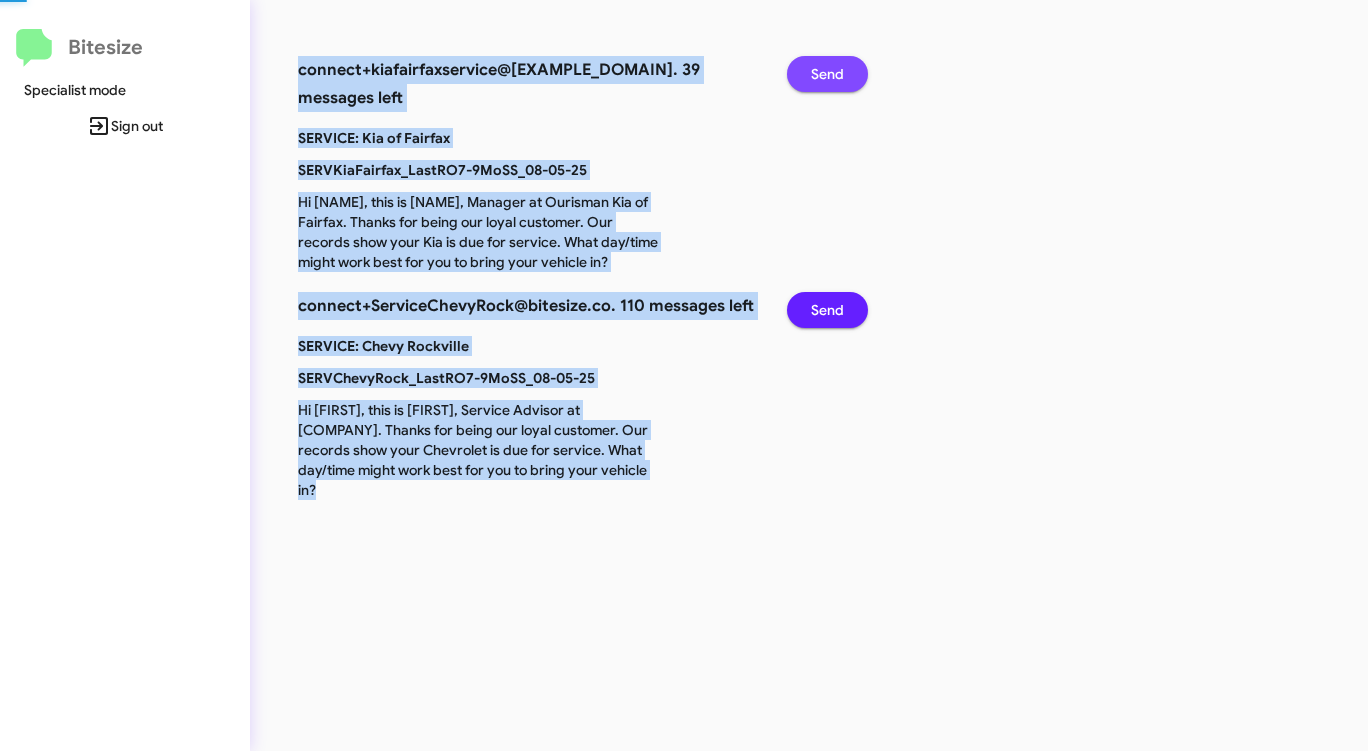 click on "Send" 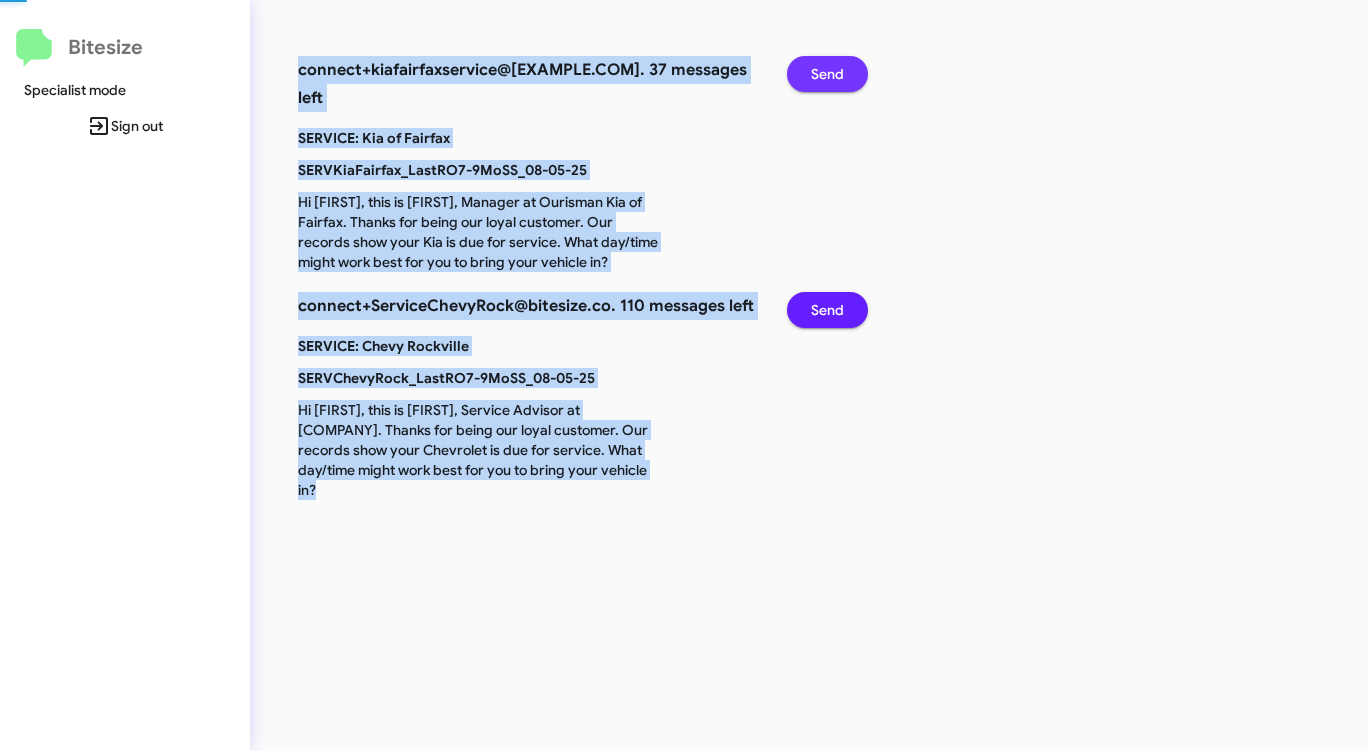 click on "Send" 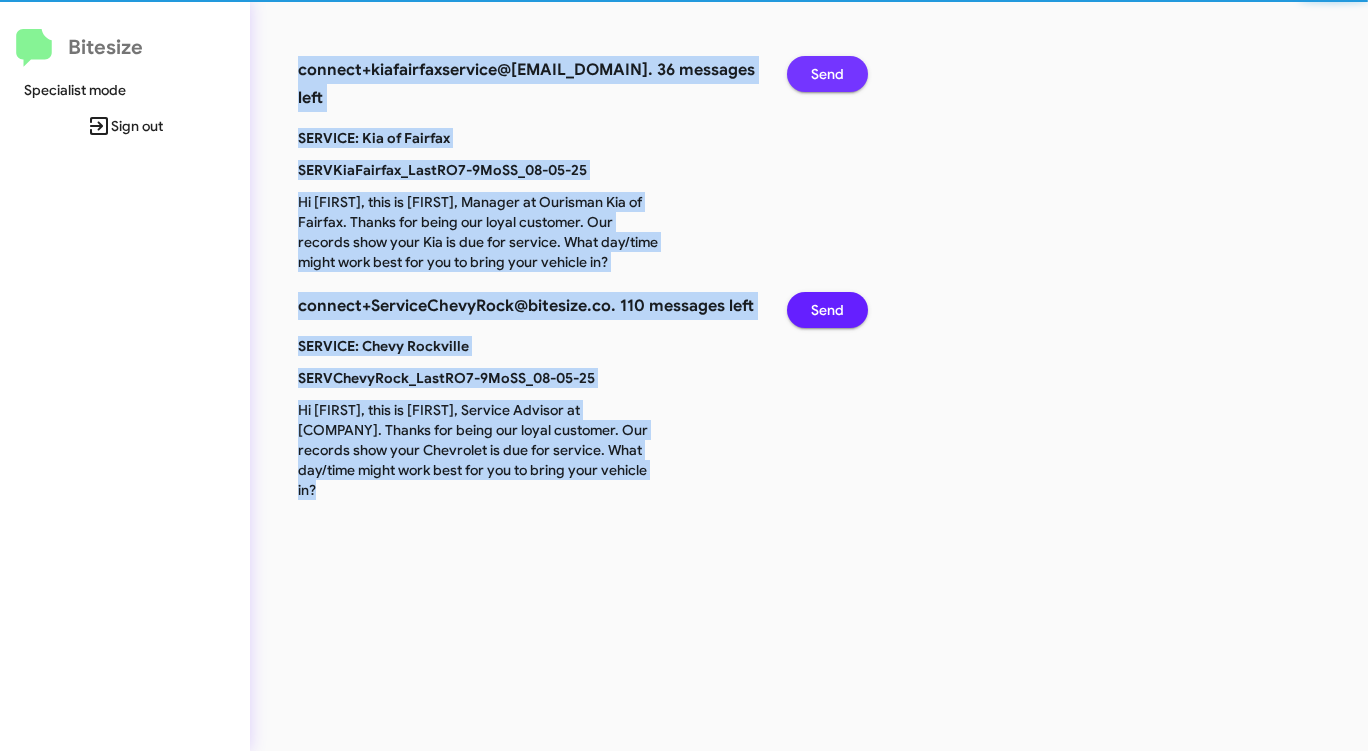click on "Send" 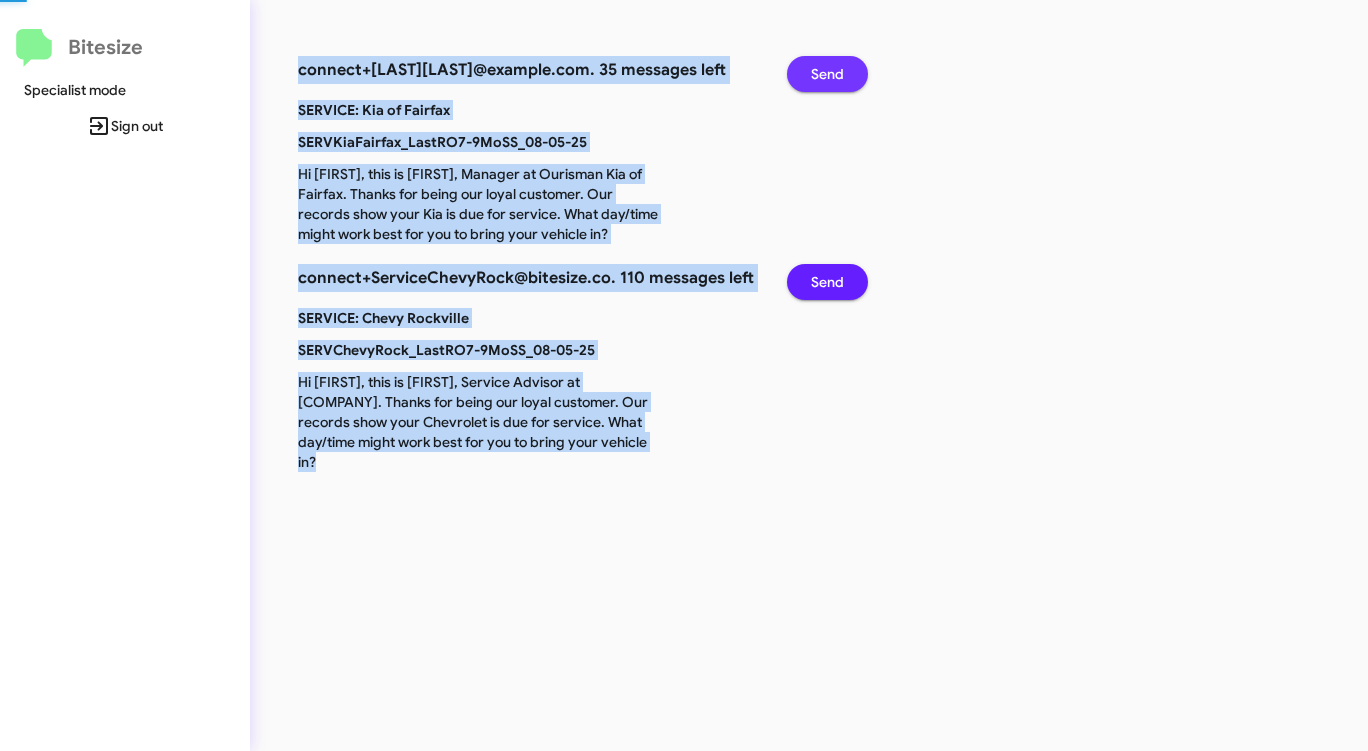 click on "Send" 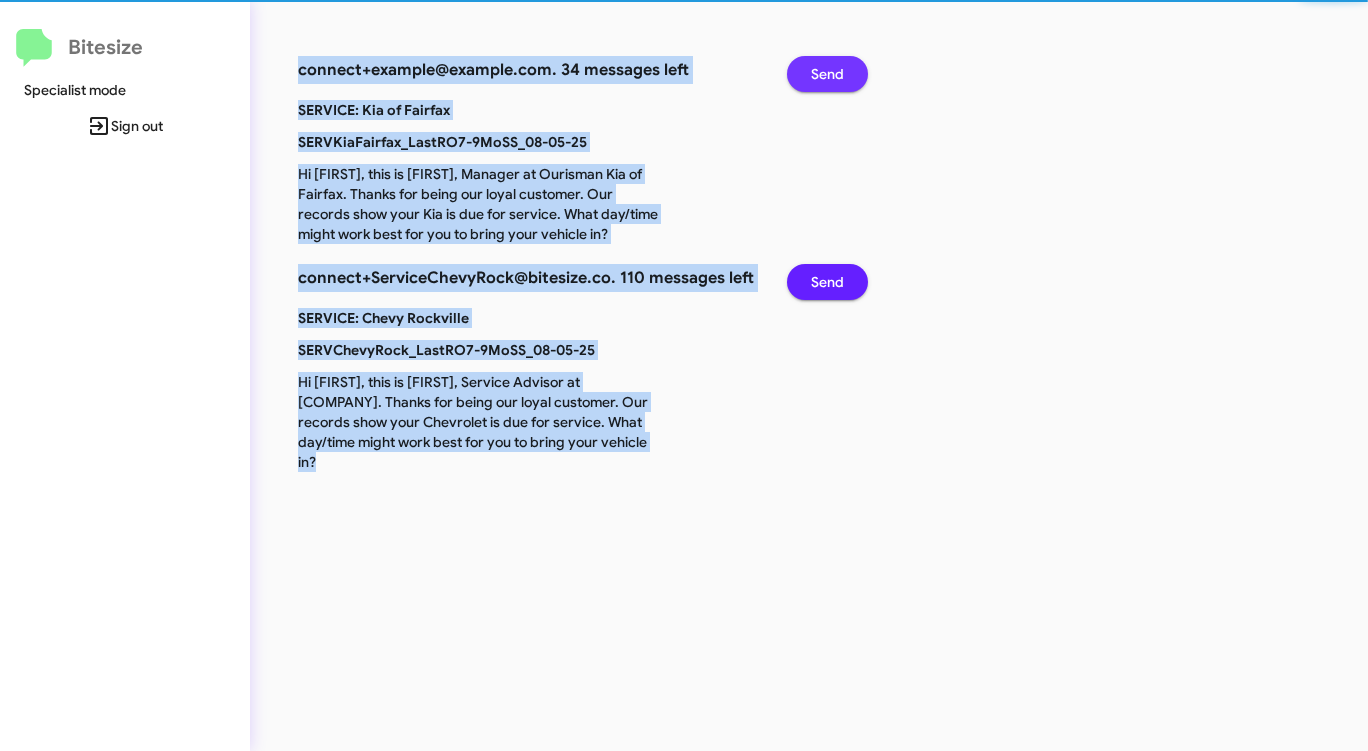 click on "Send" 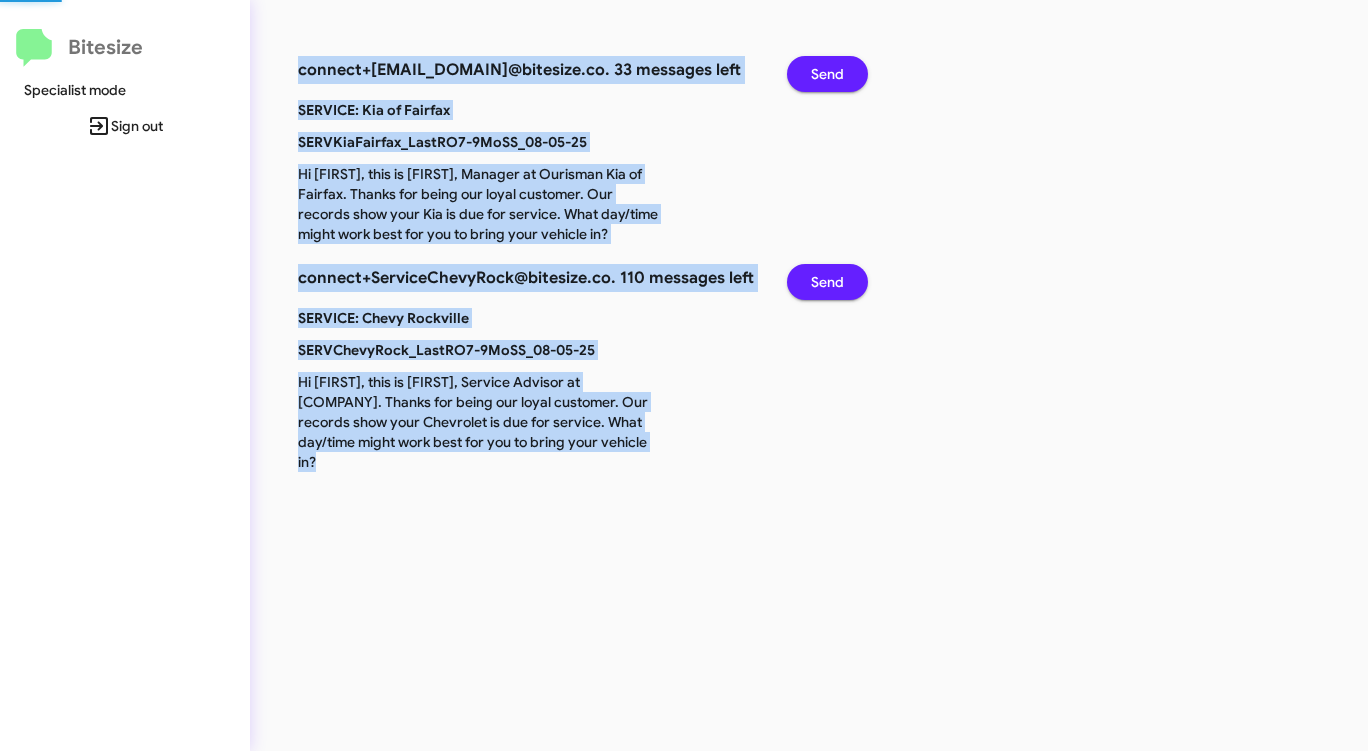 click on "Send" 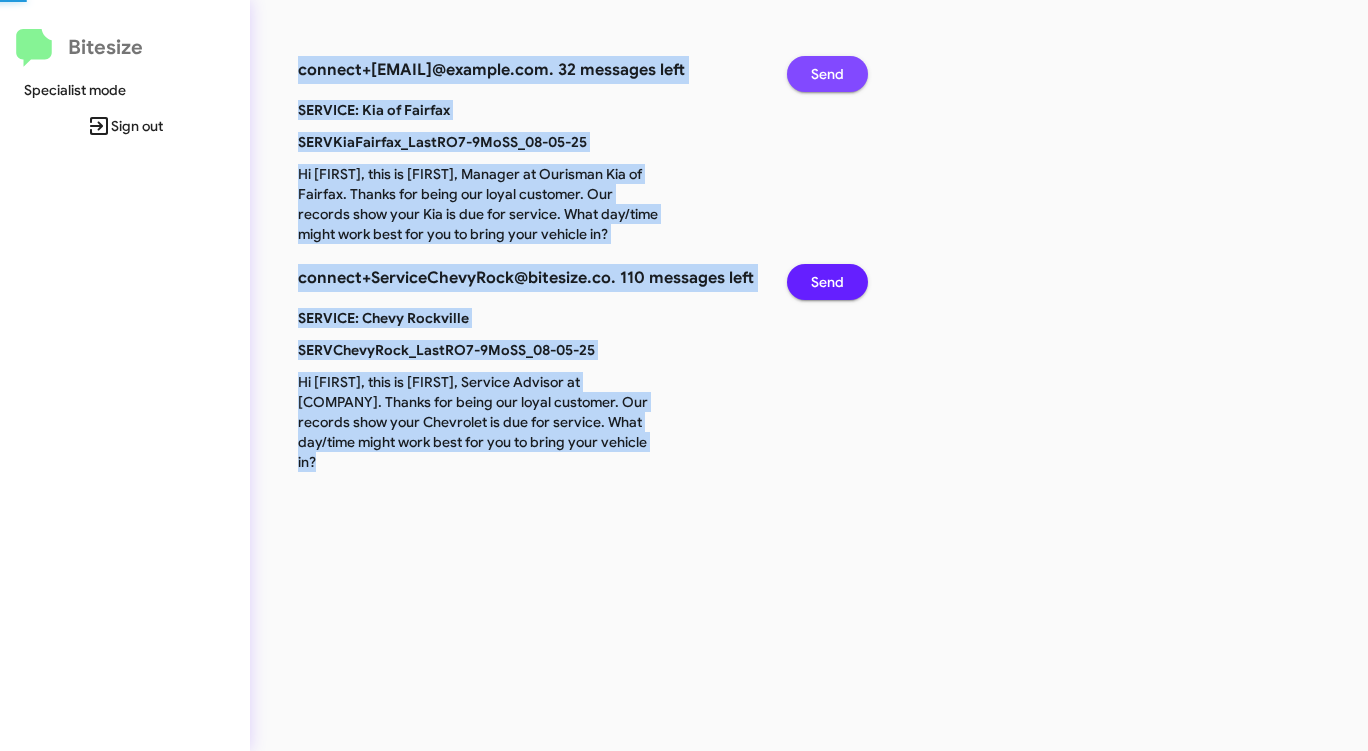 click on "Send" 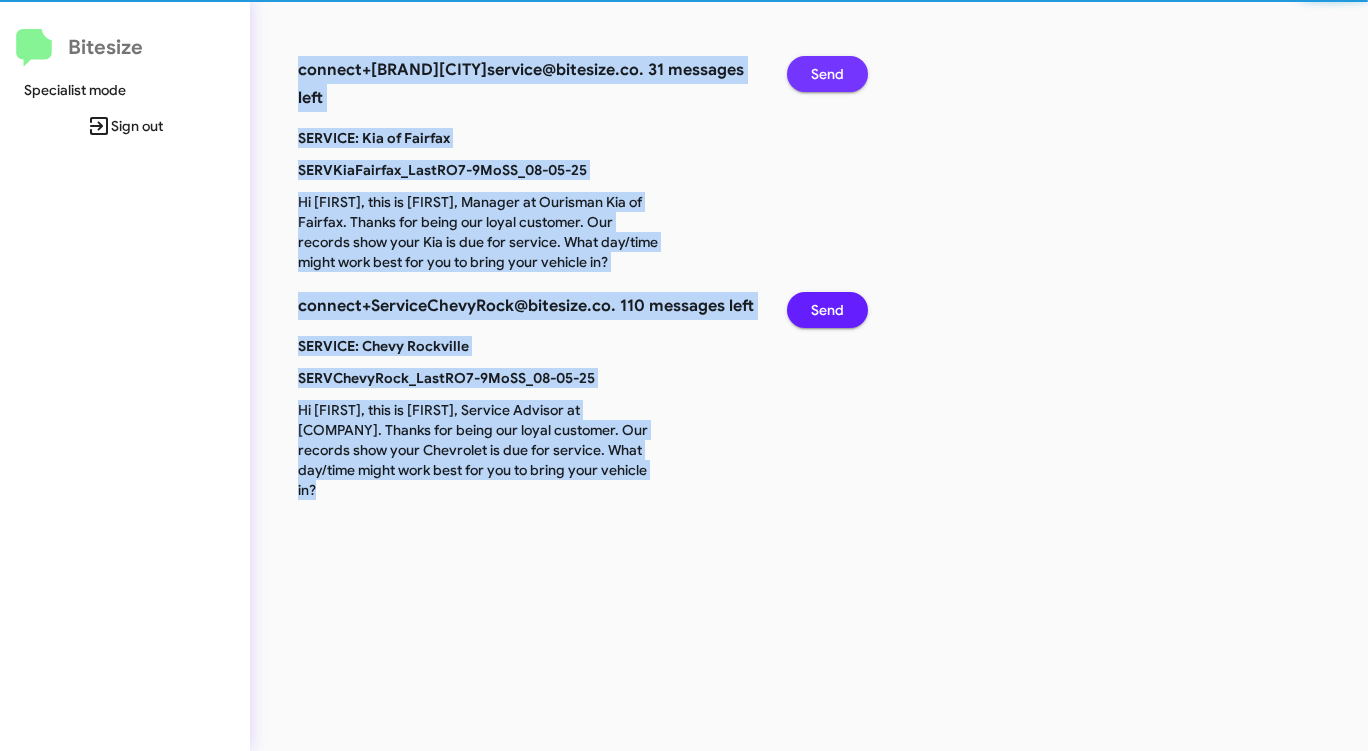 click on "Send" 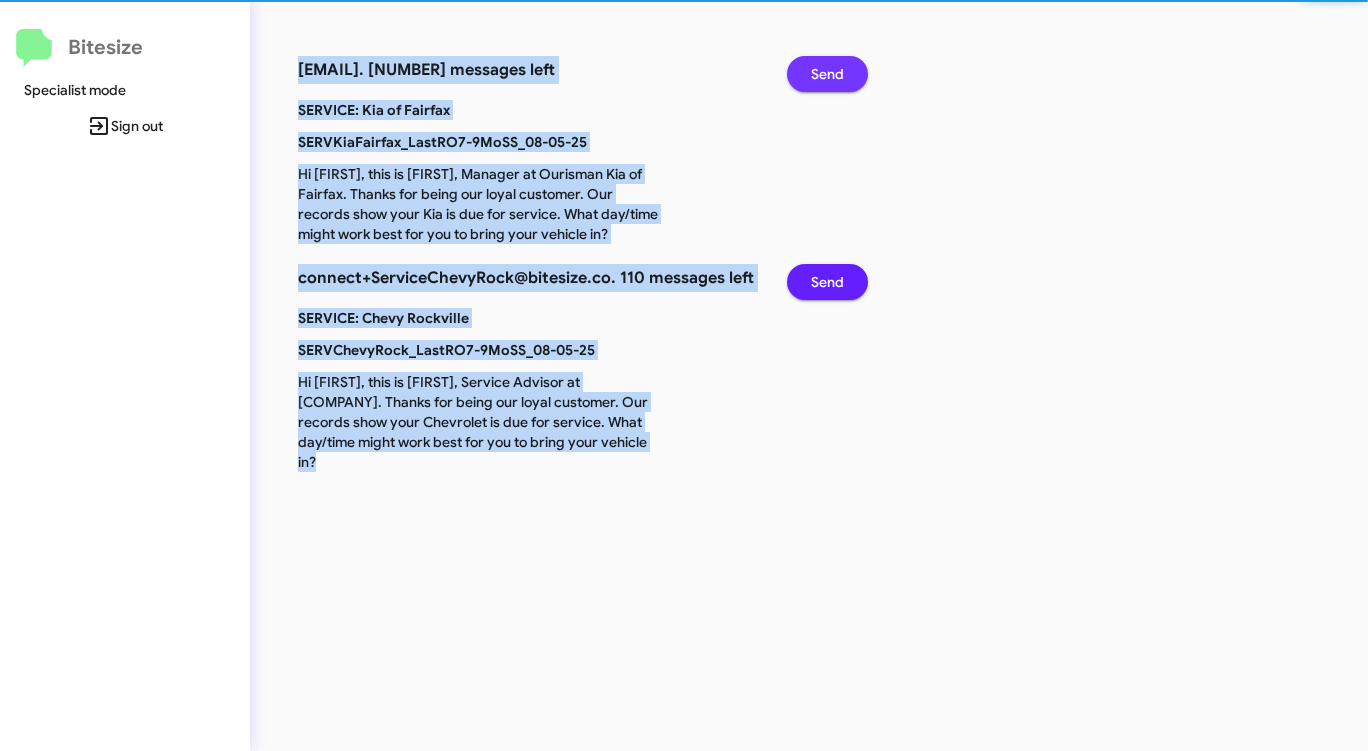 click on "Send" 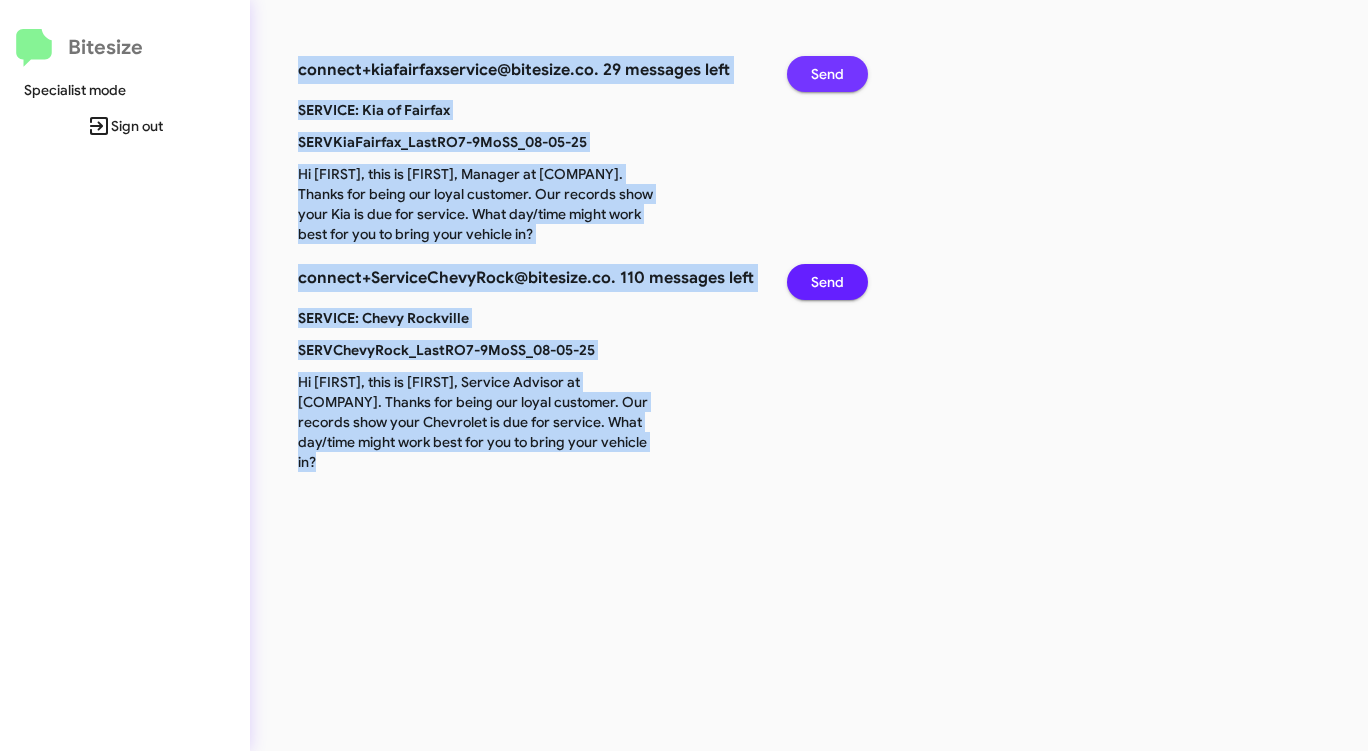 click on "Send" 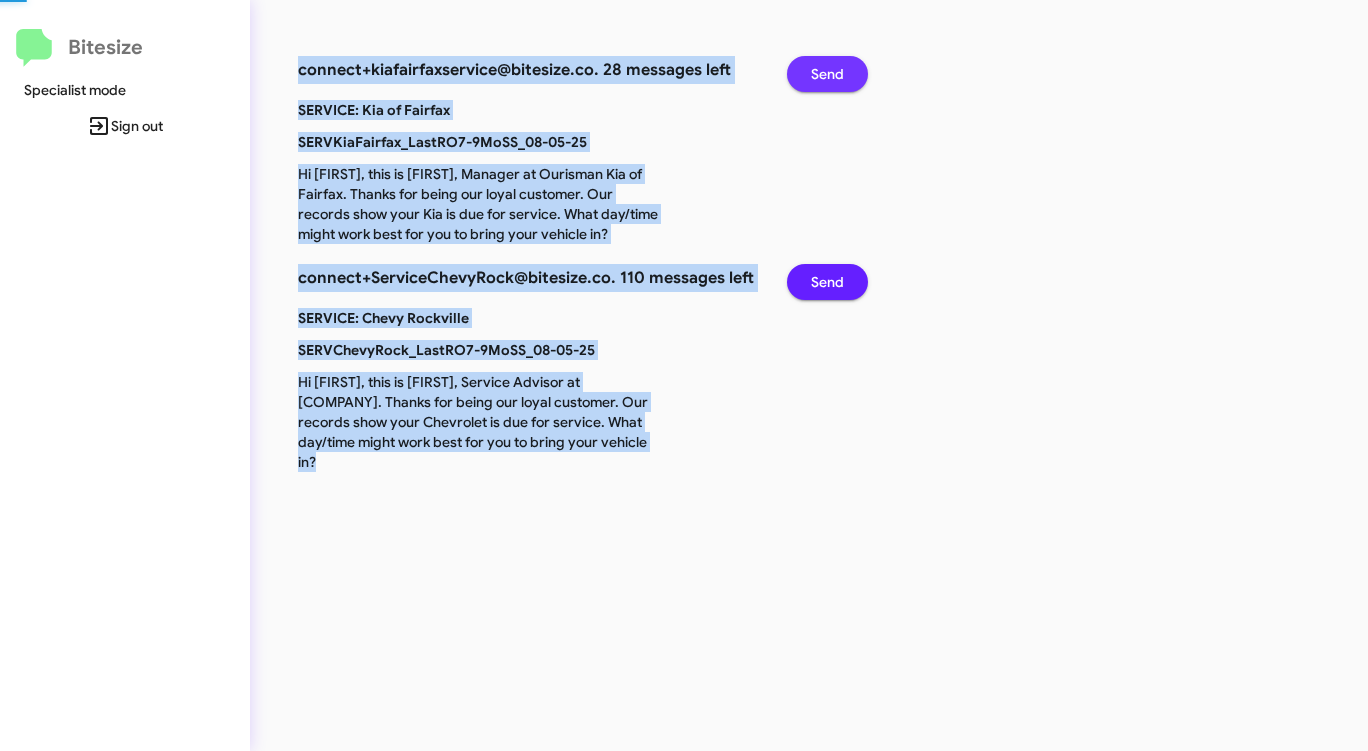 click on "Send" 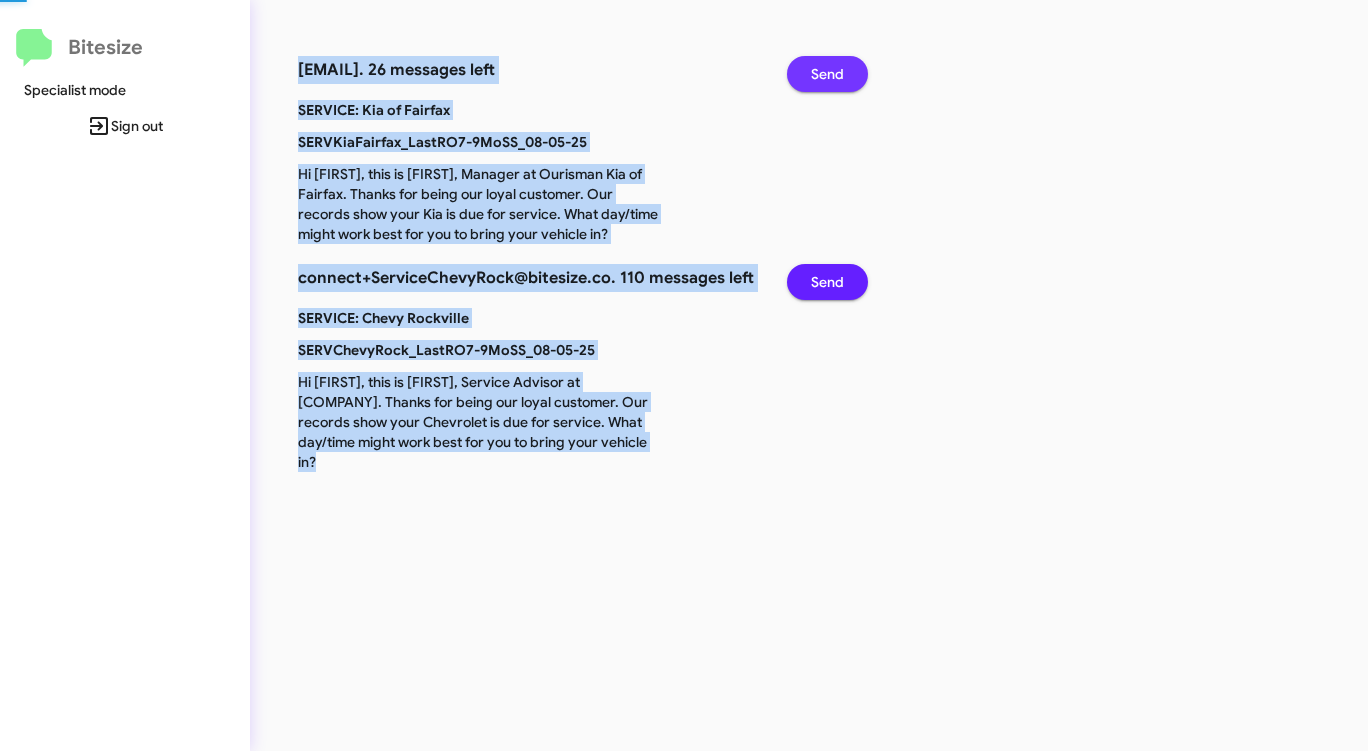 click on "Send" 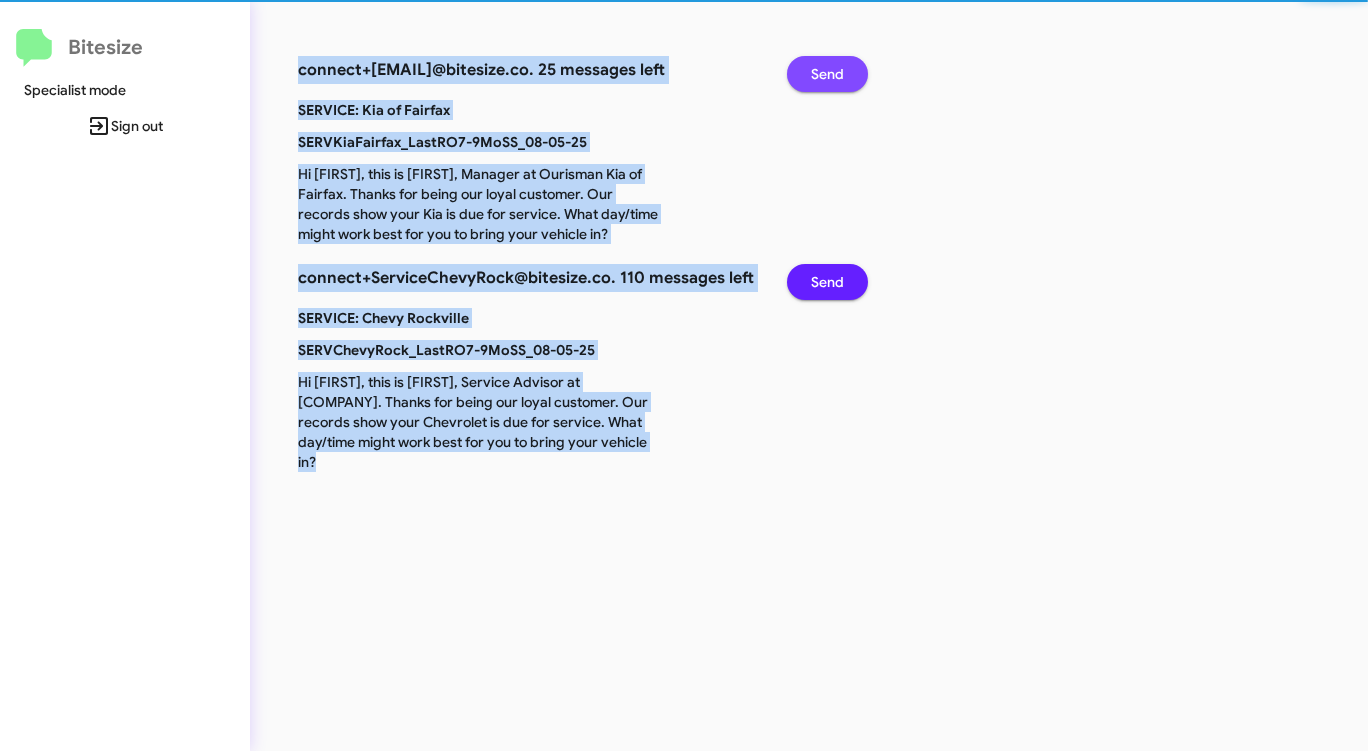 click on "Send" 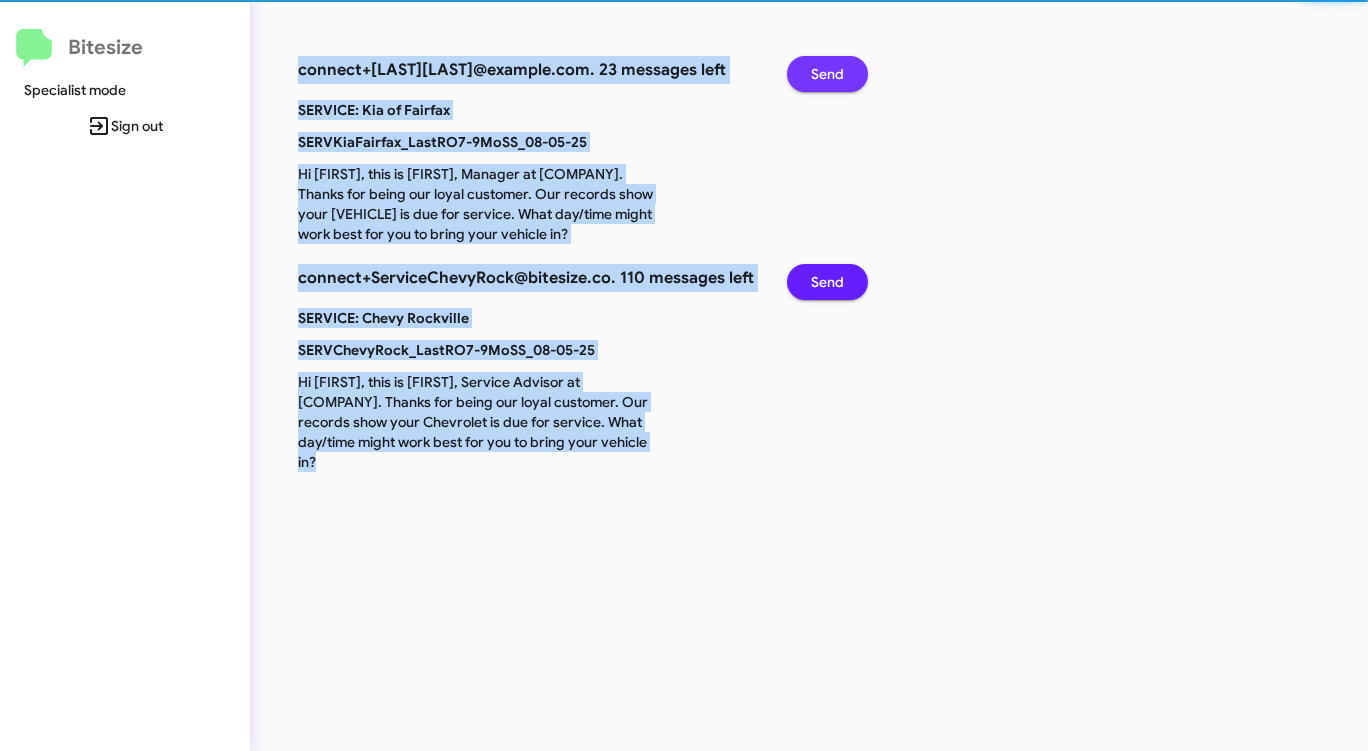 click on "Send" 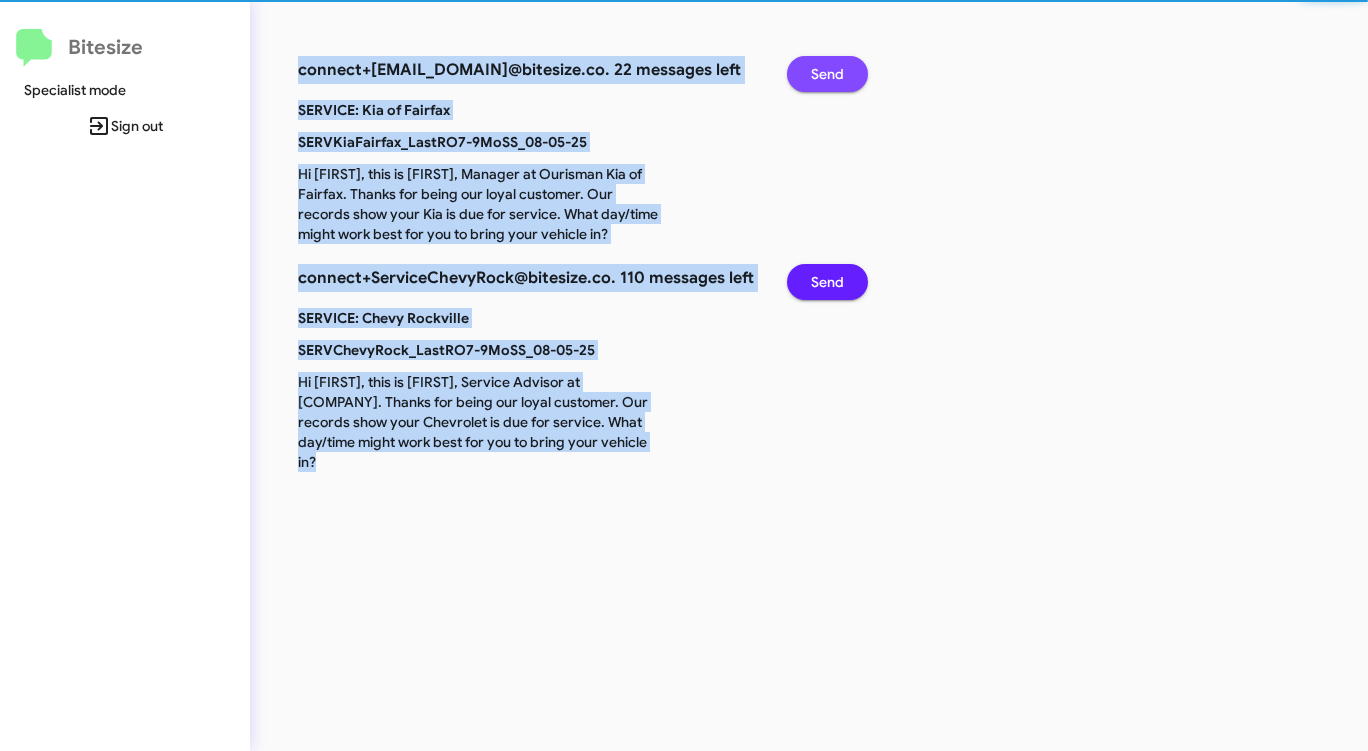 click on "Send" 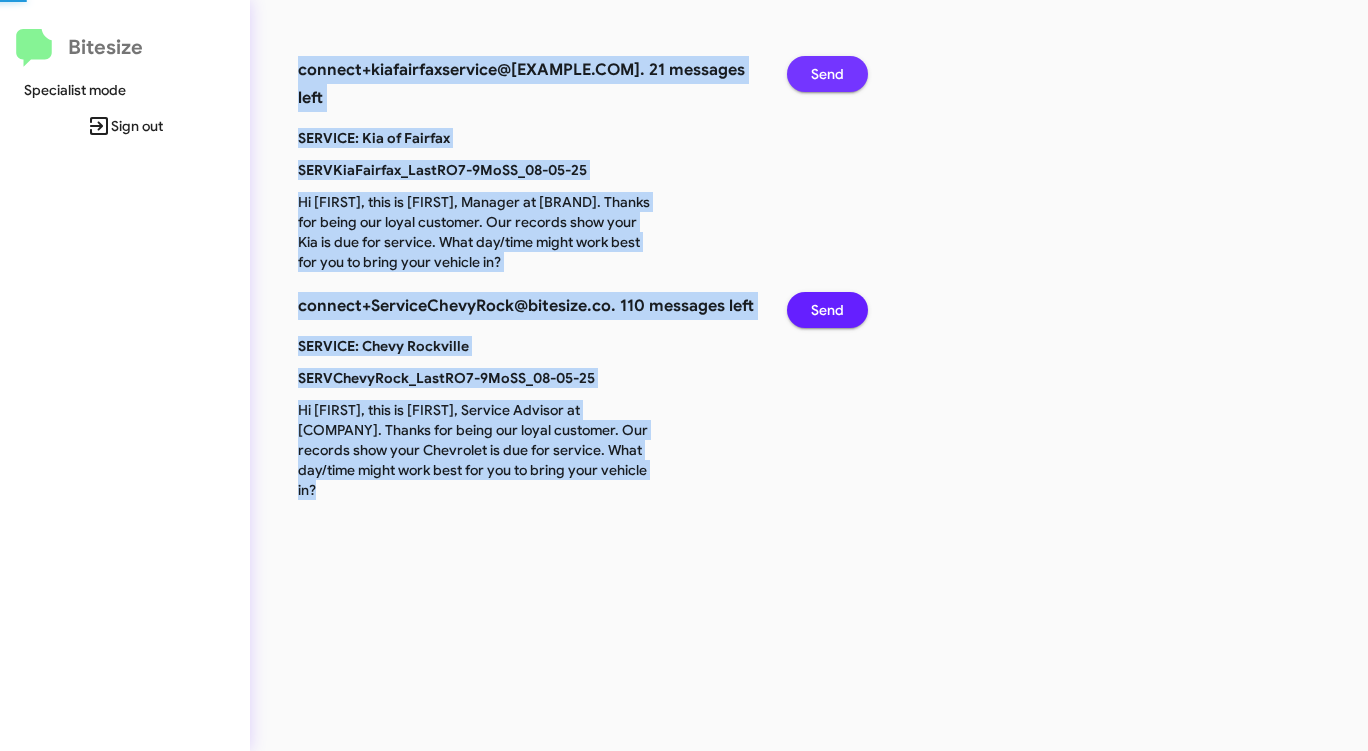 click on "Send" 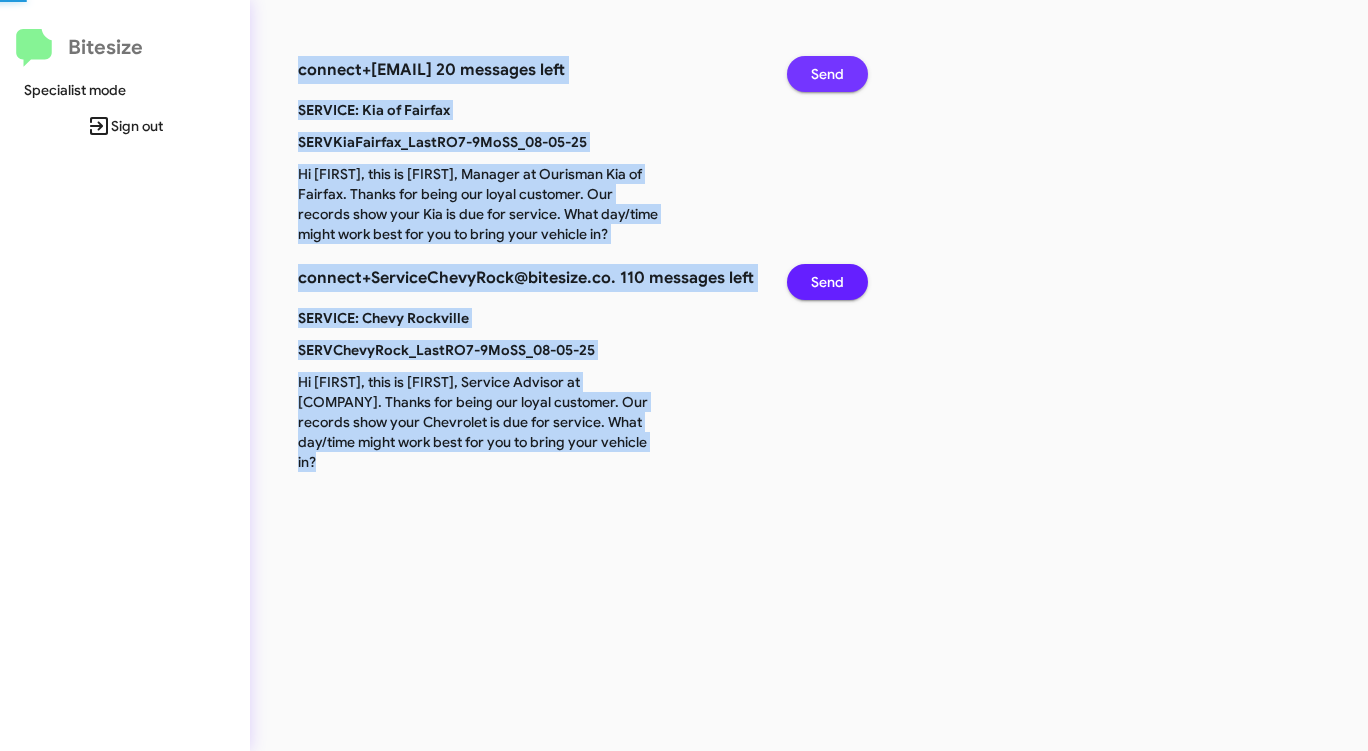 click on "Send" 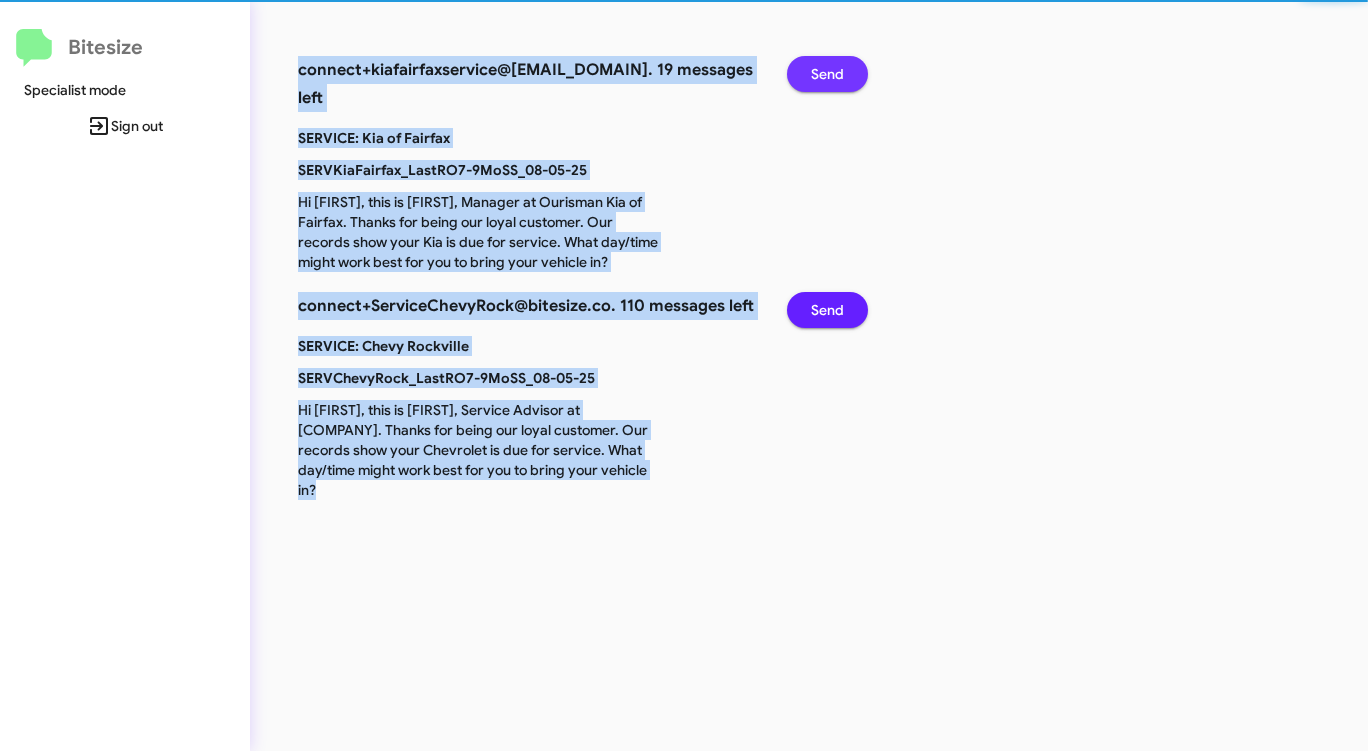 click on "Send" 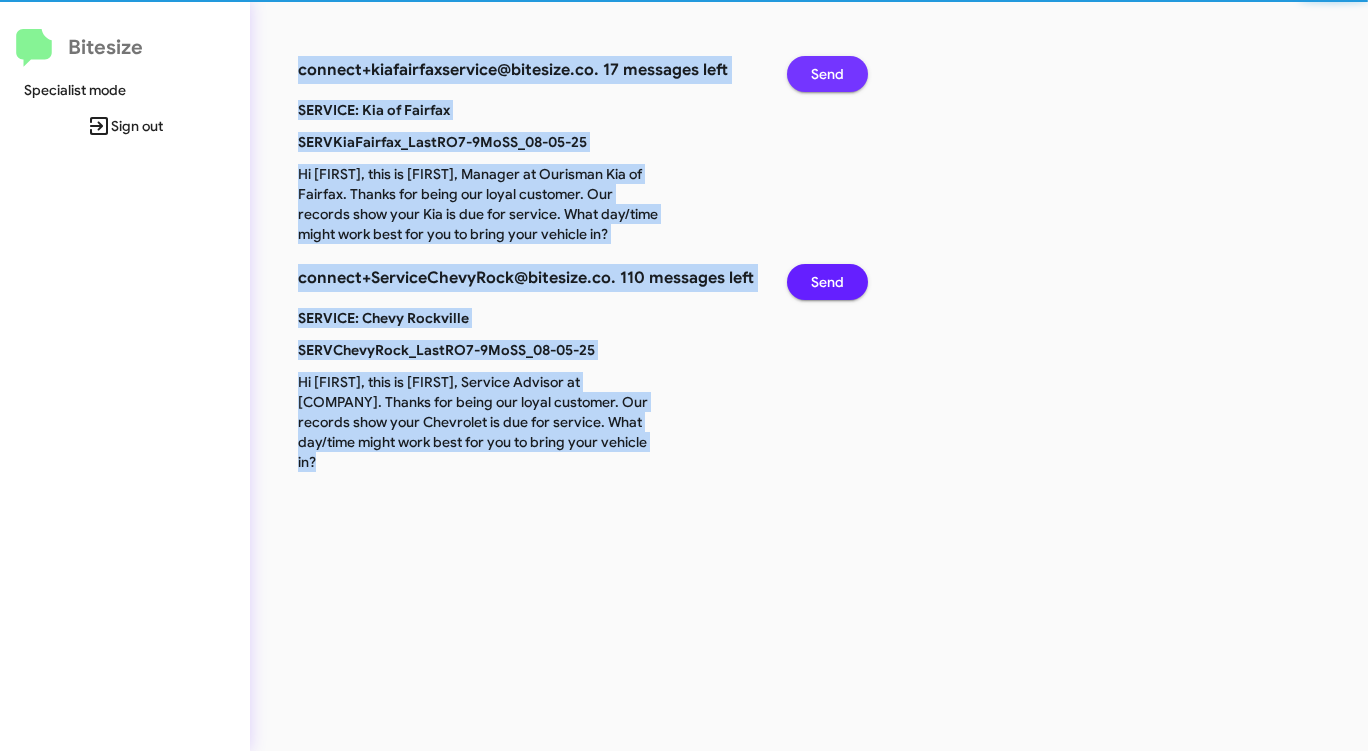 click on "Send" 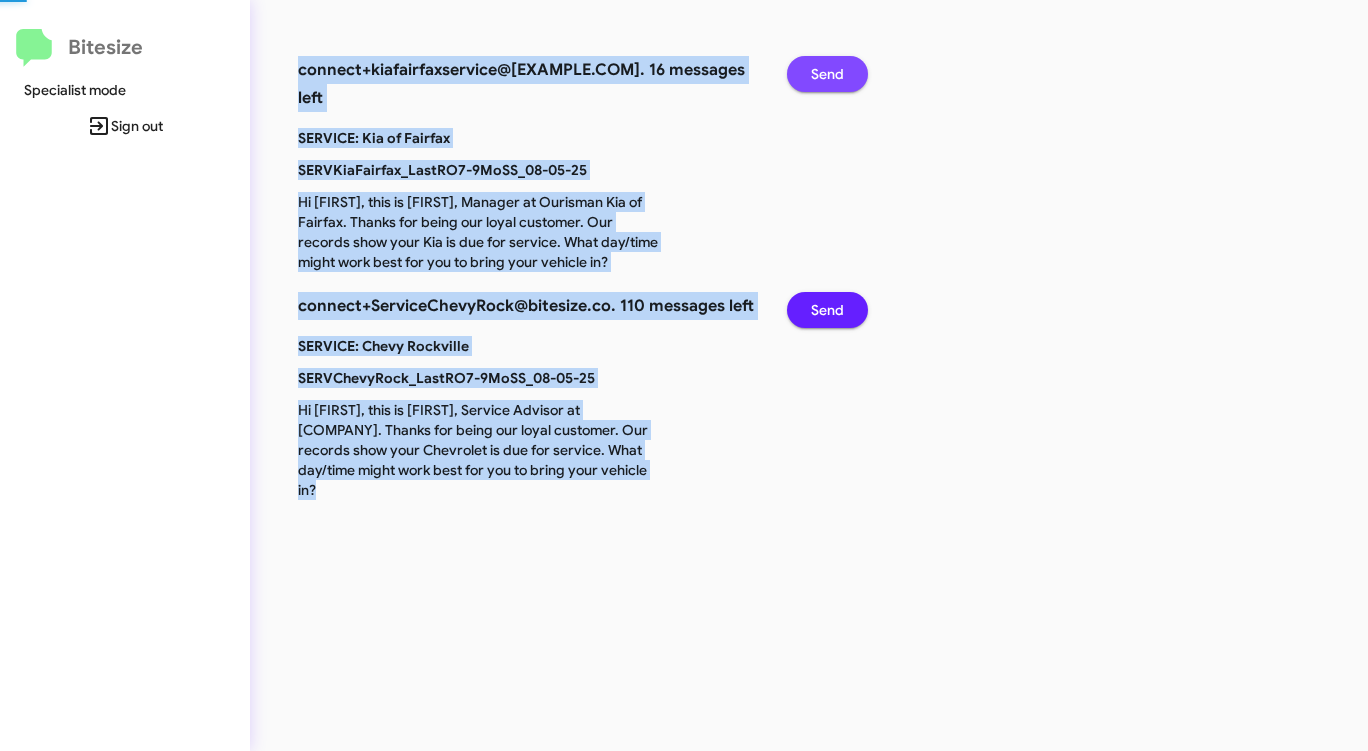 click on "Send" 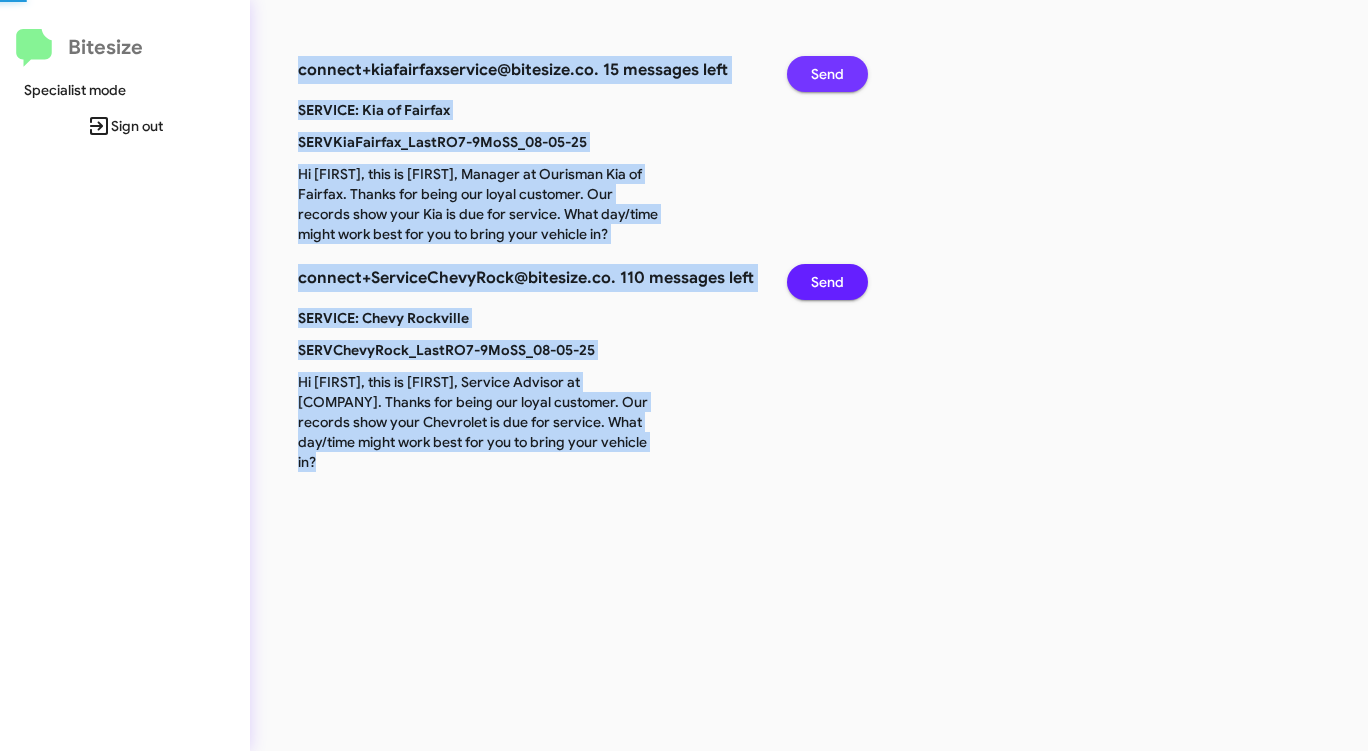 click on "Send" 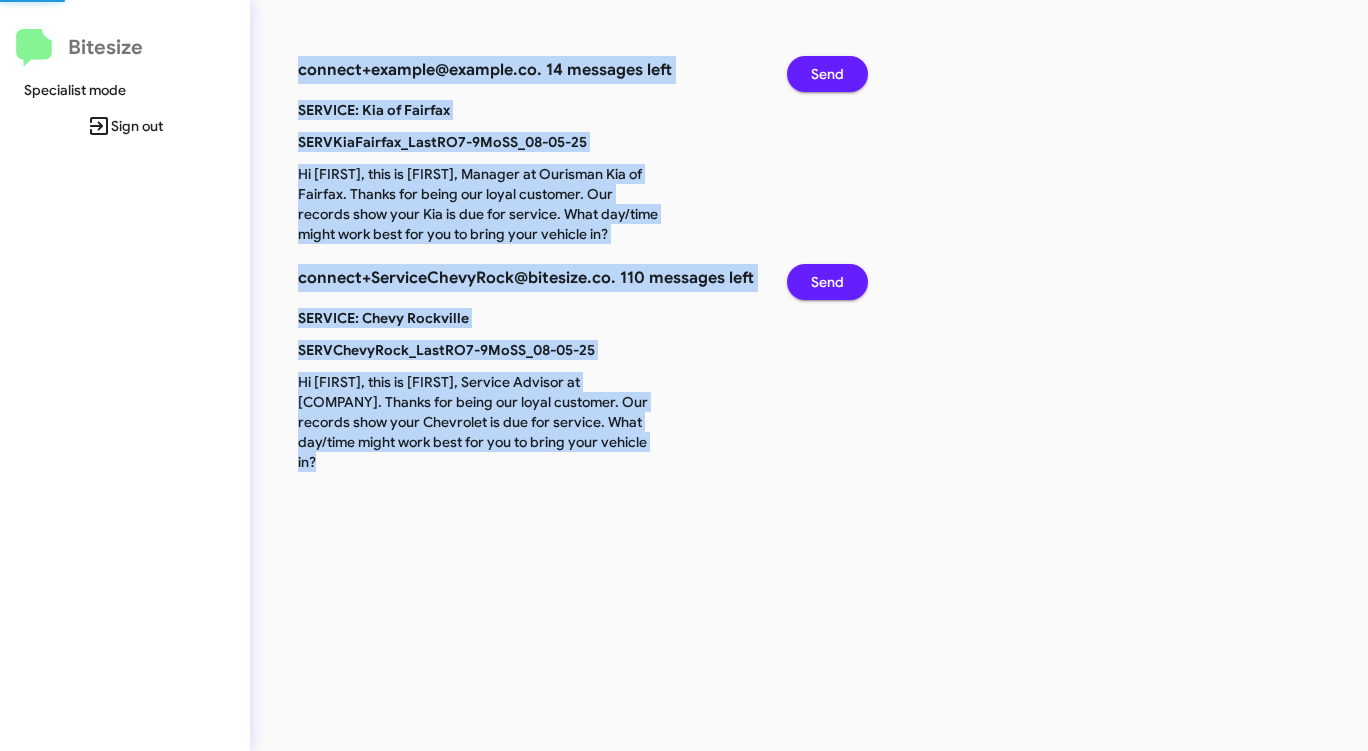 click on "Send" 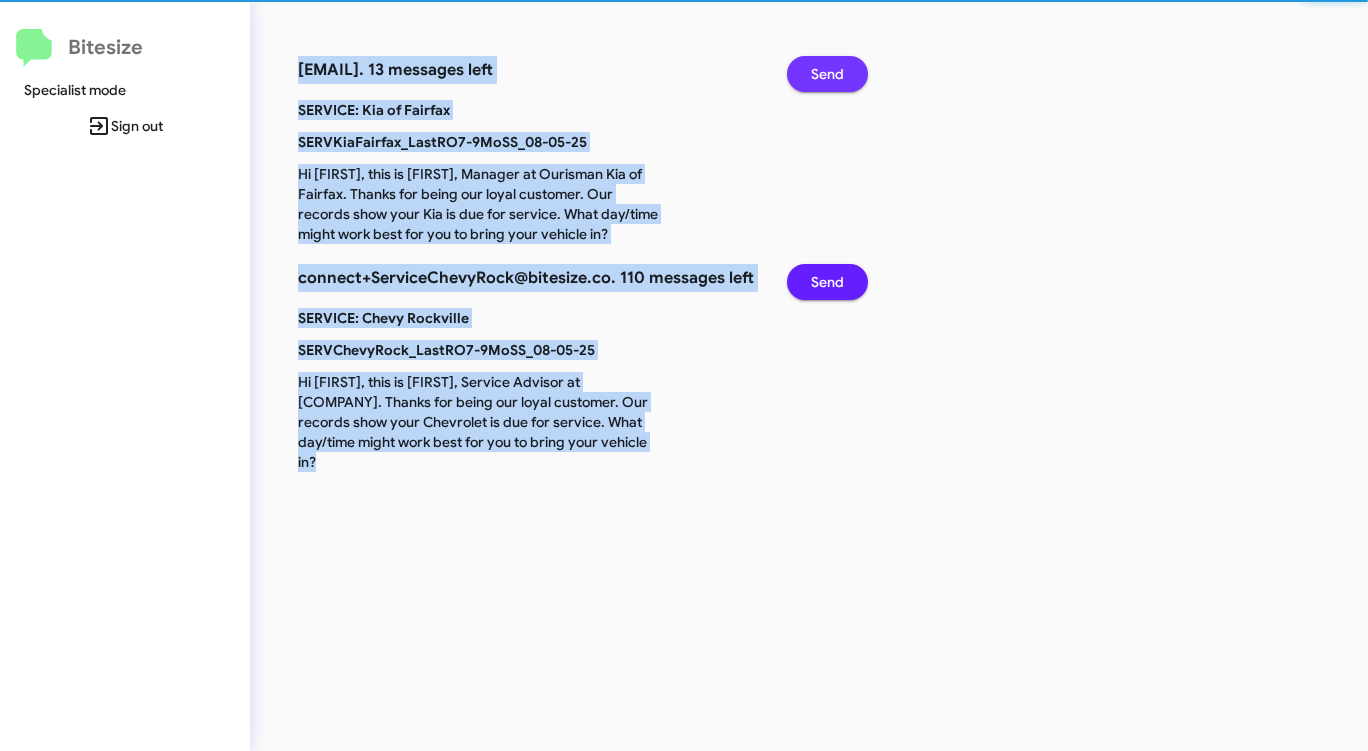 click on "Send" 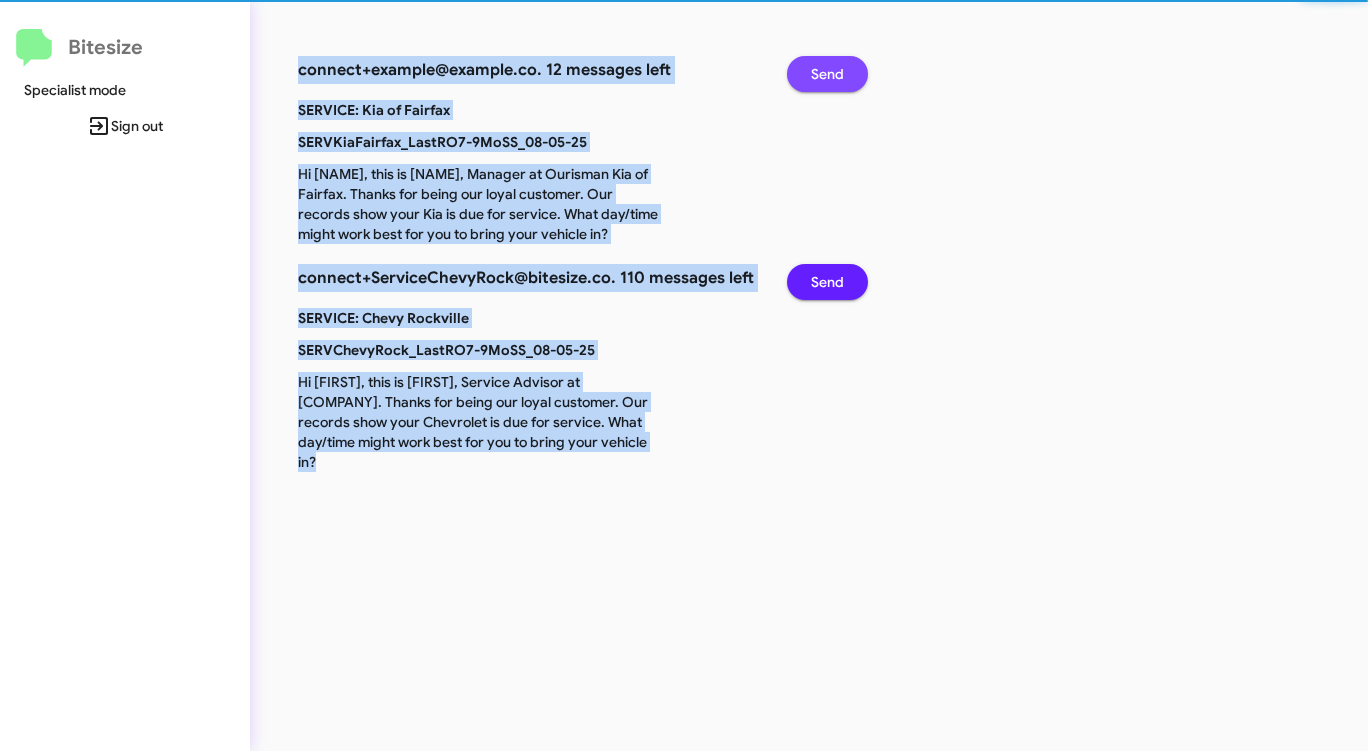 click on "Send" 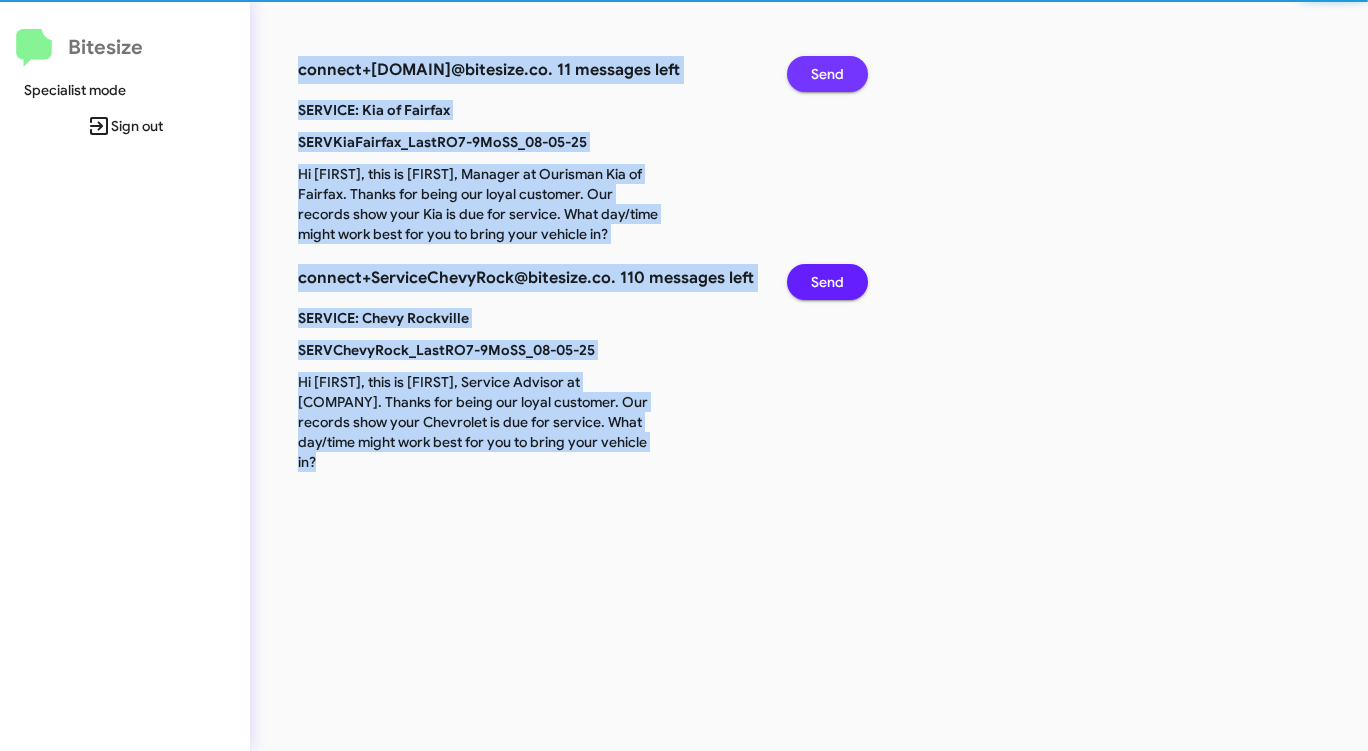click on "Send" 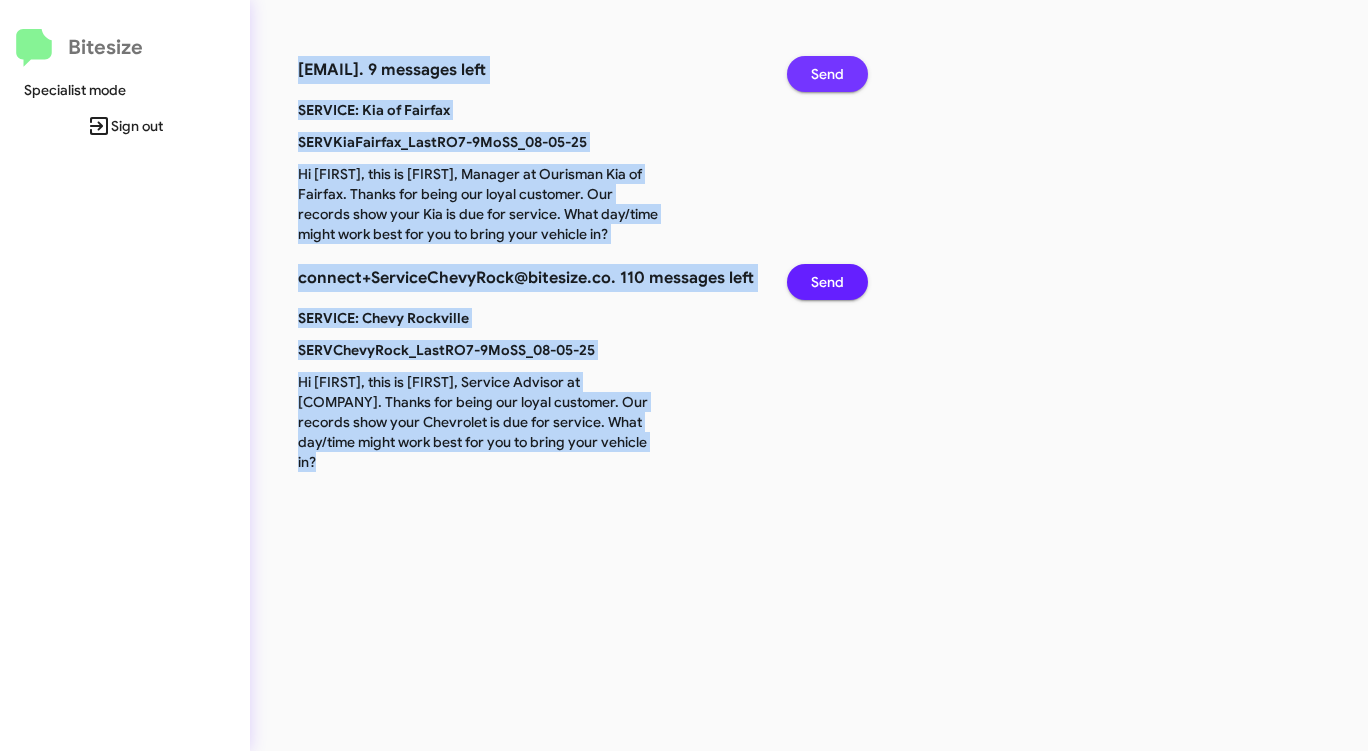 click on "Send" 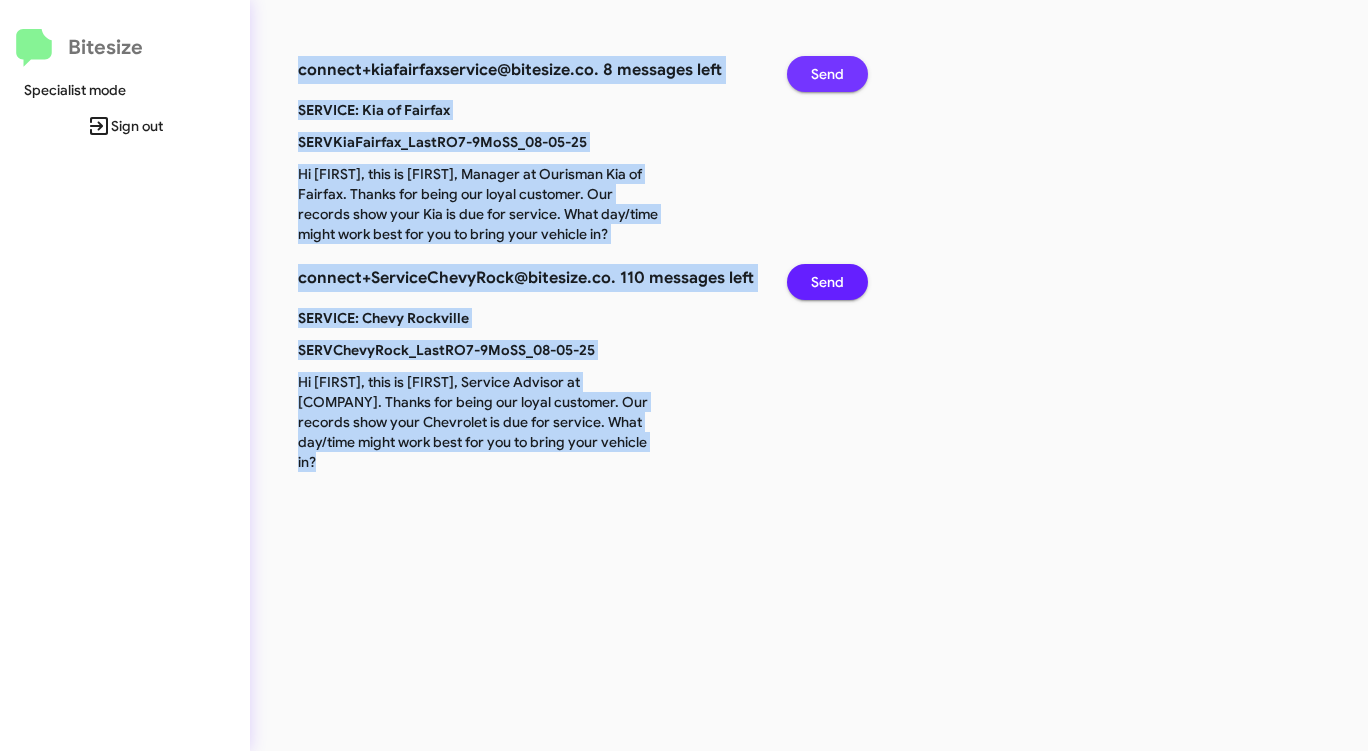 click on "Send" 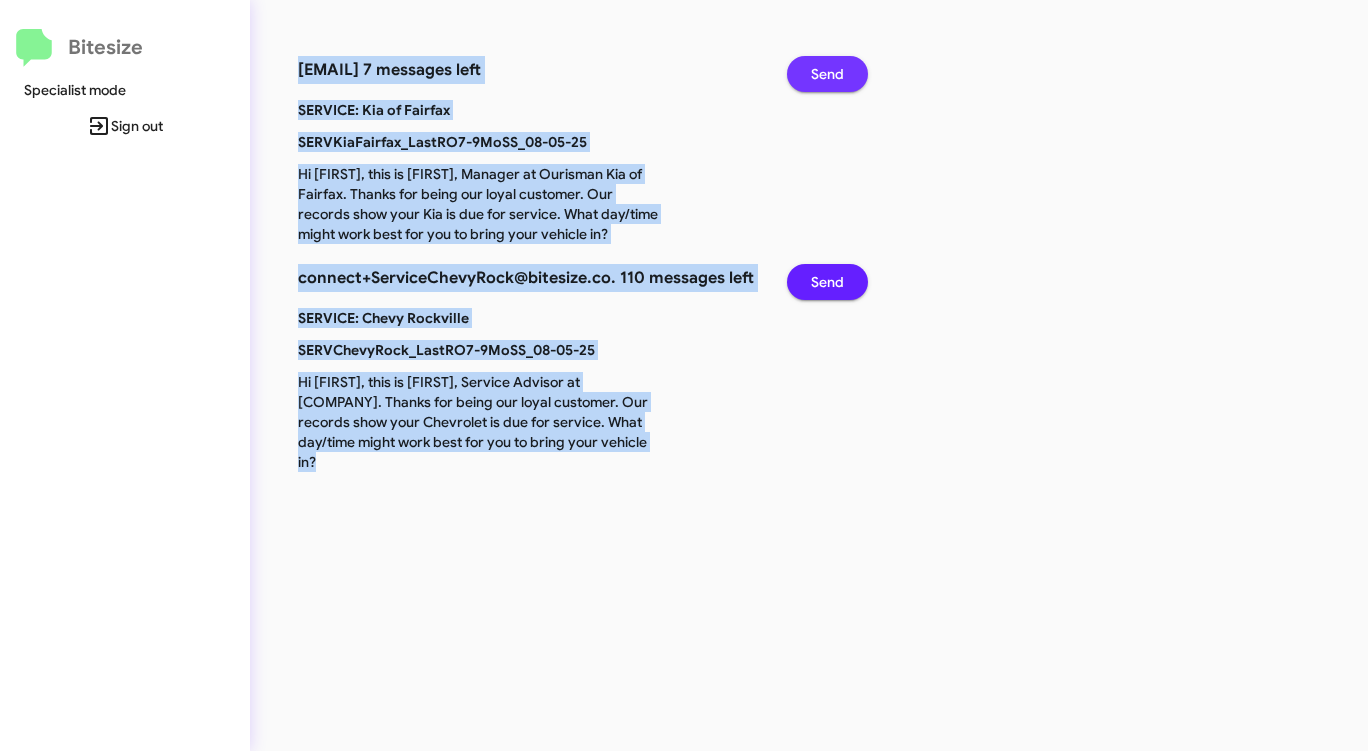 click on "Send" 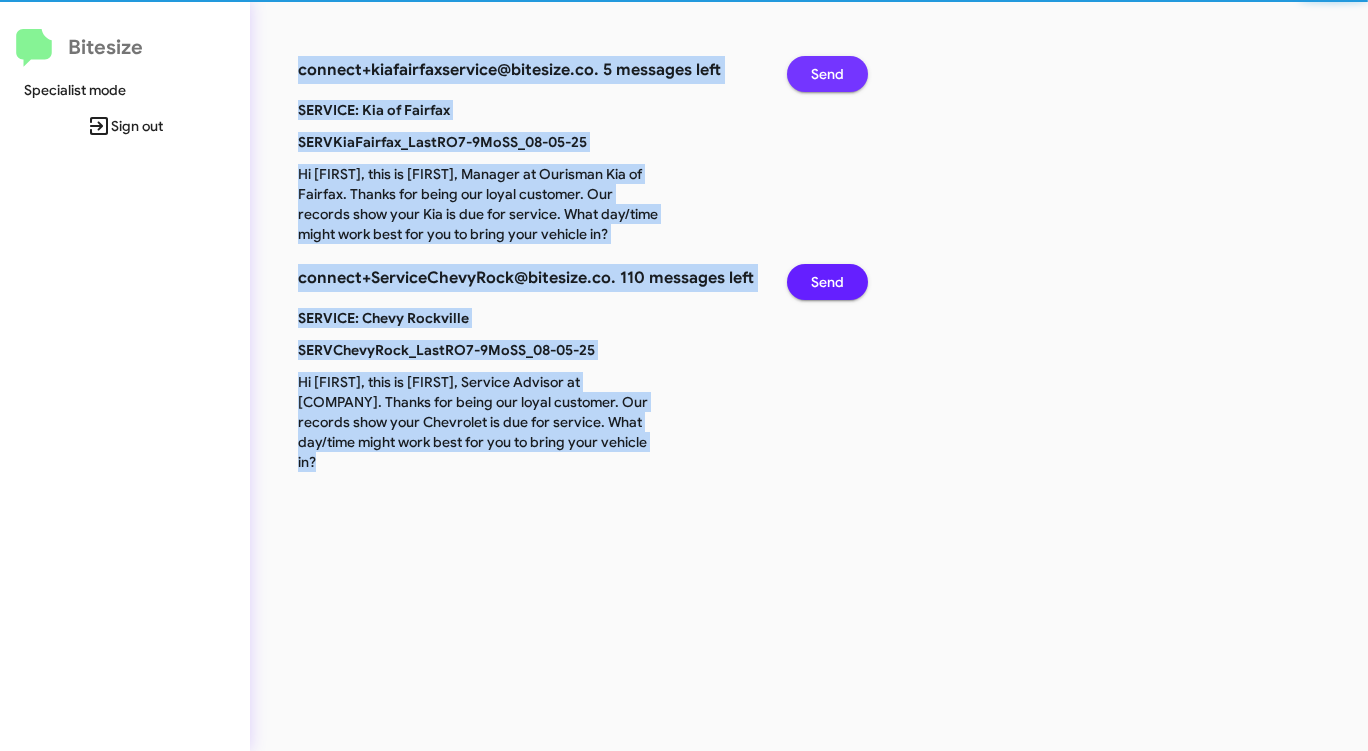 click on "Send" 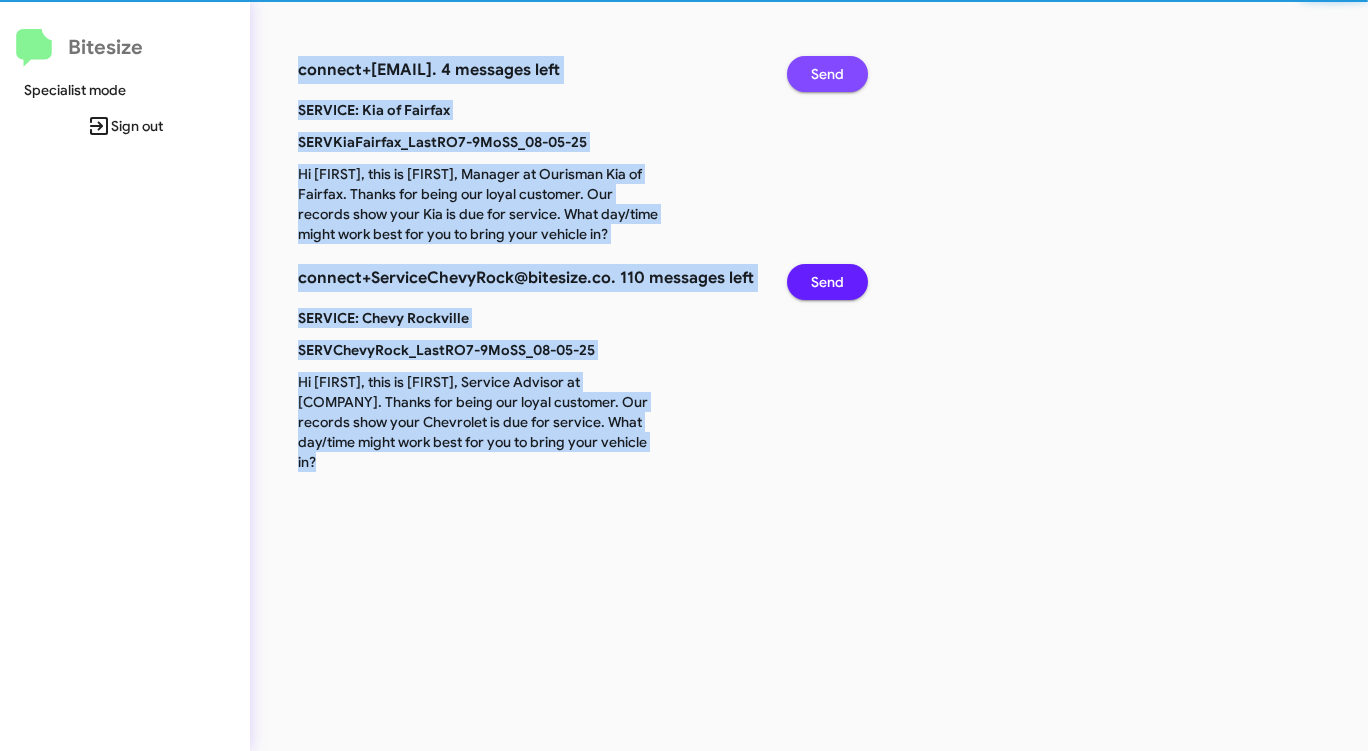 click on "Send" 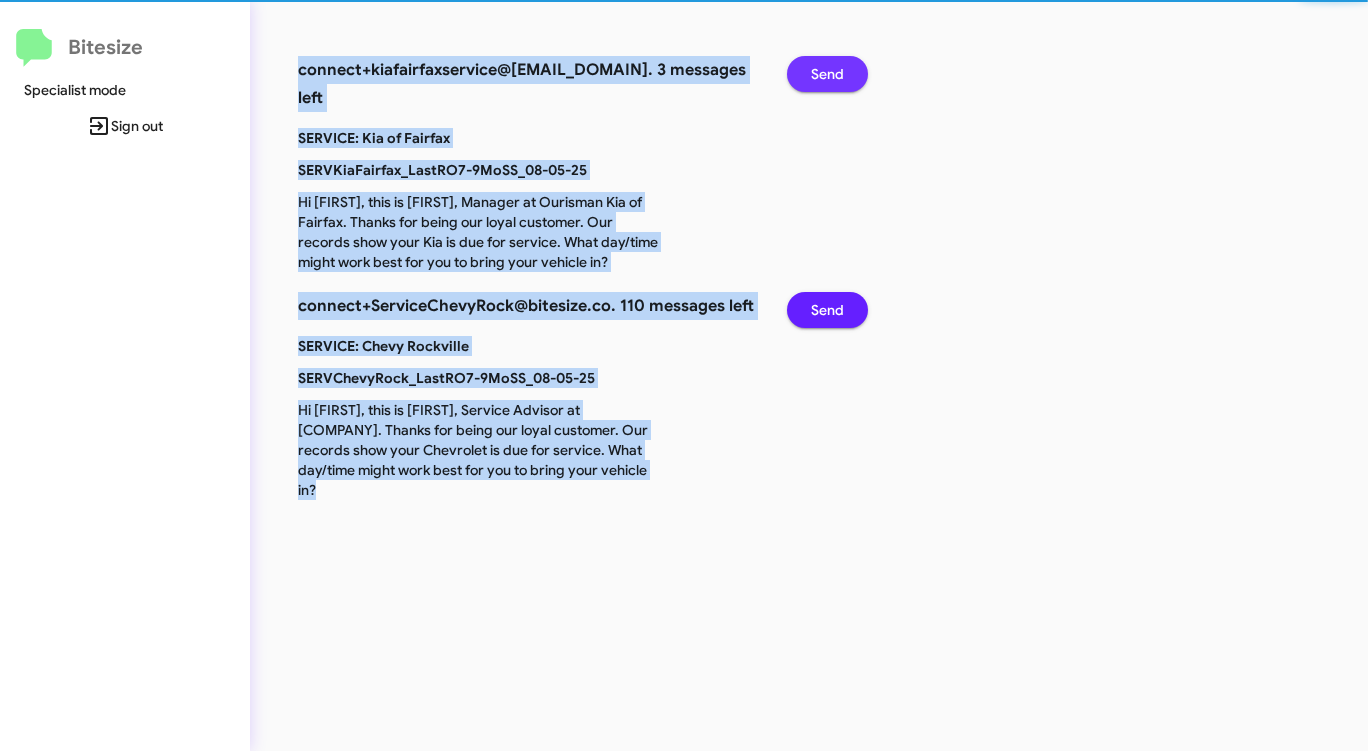 click on "Send" 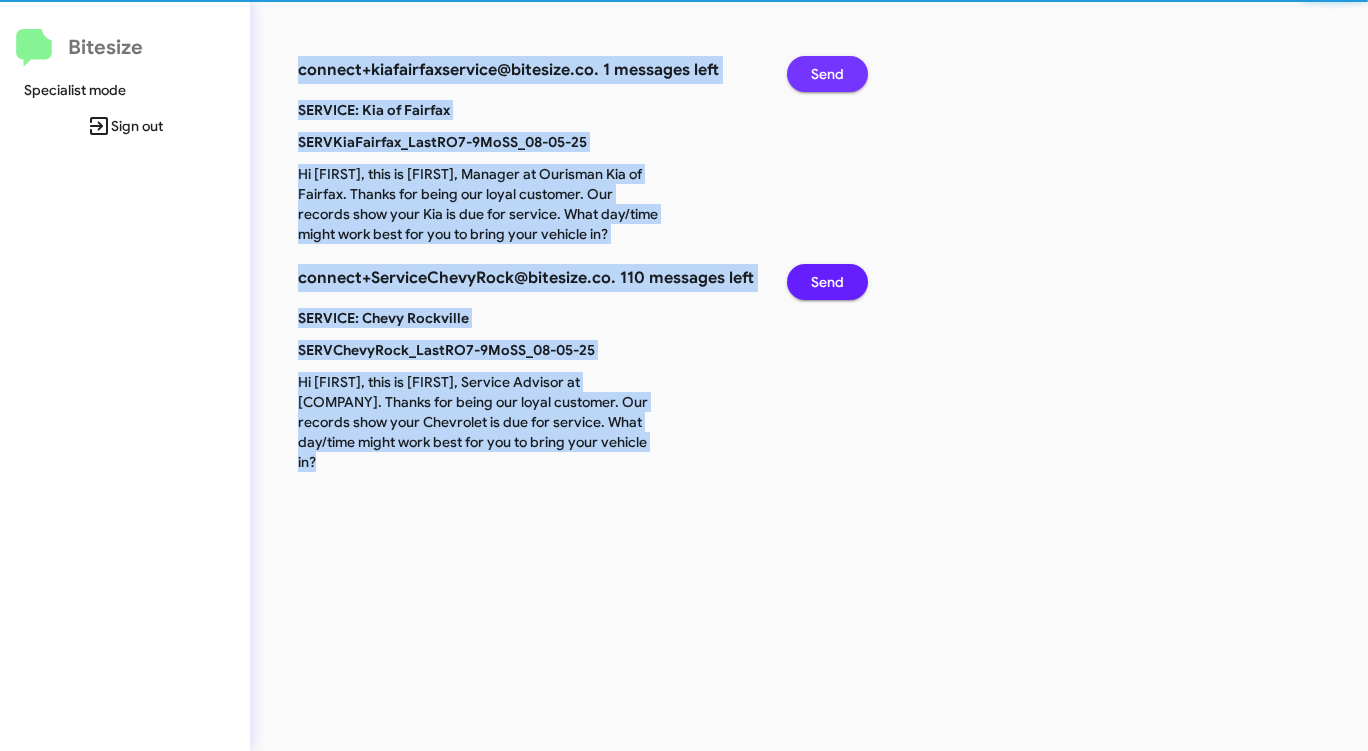 click on "Send" 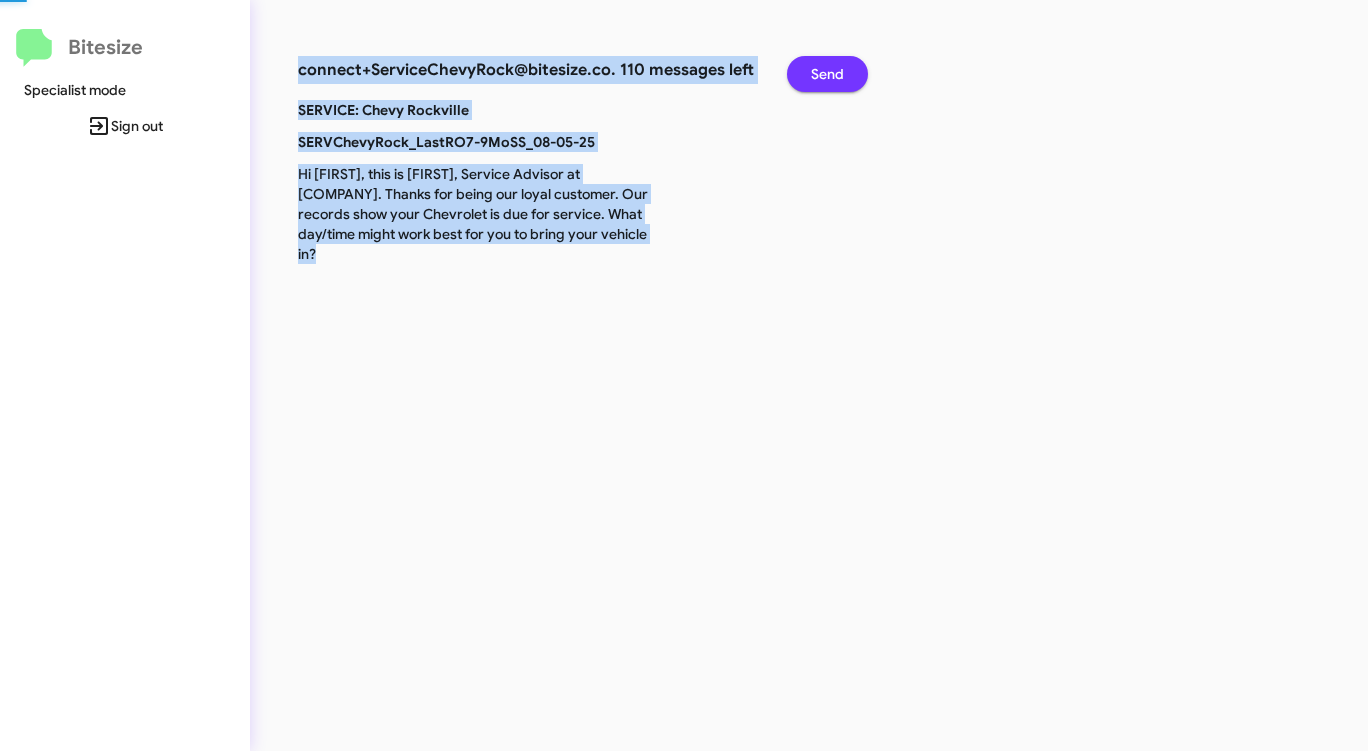 click on "Send" 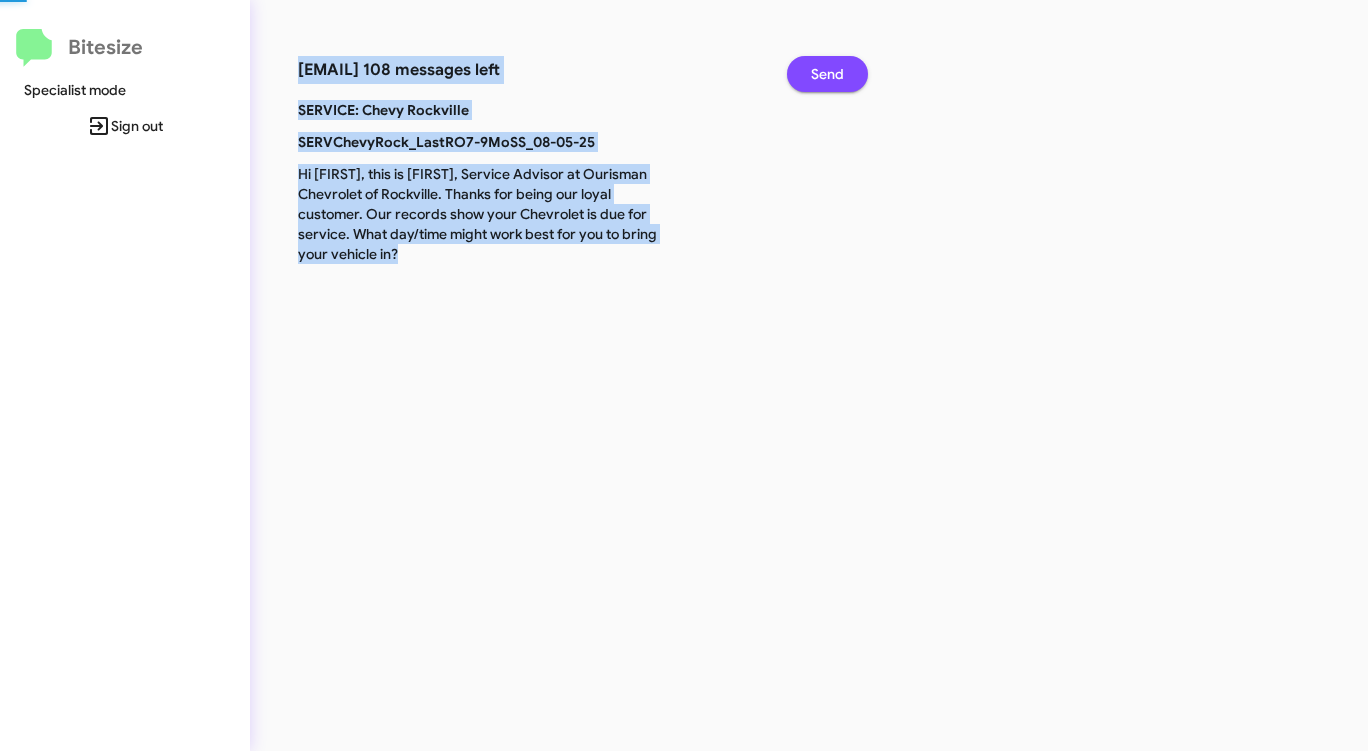click on "Send" 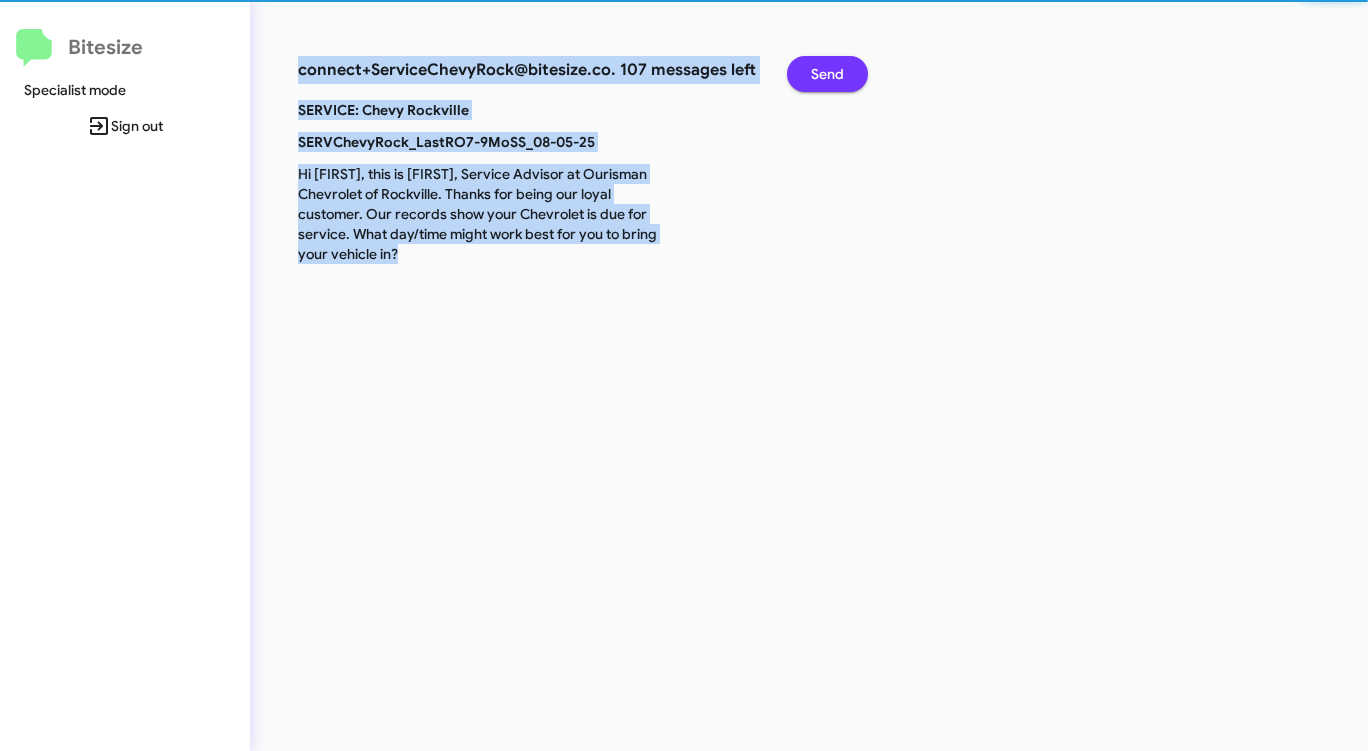 click on "Send" 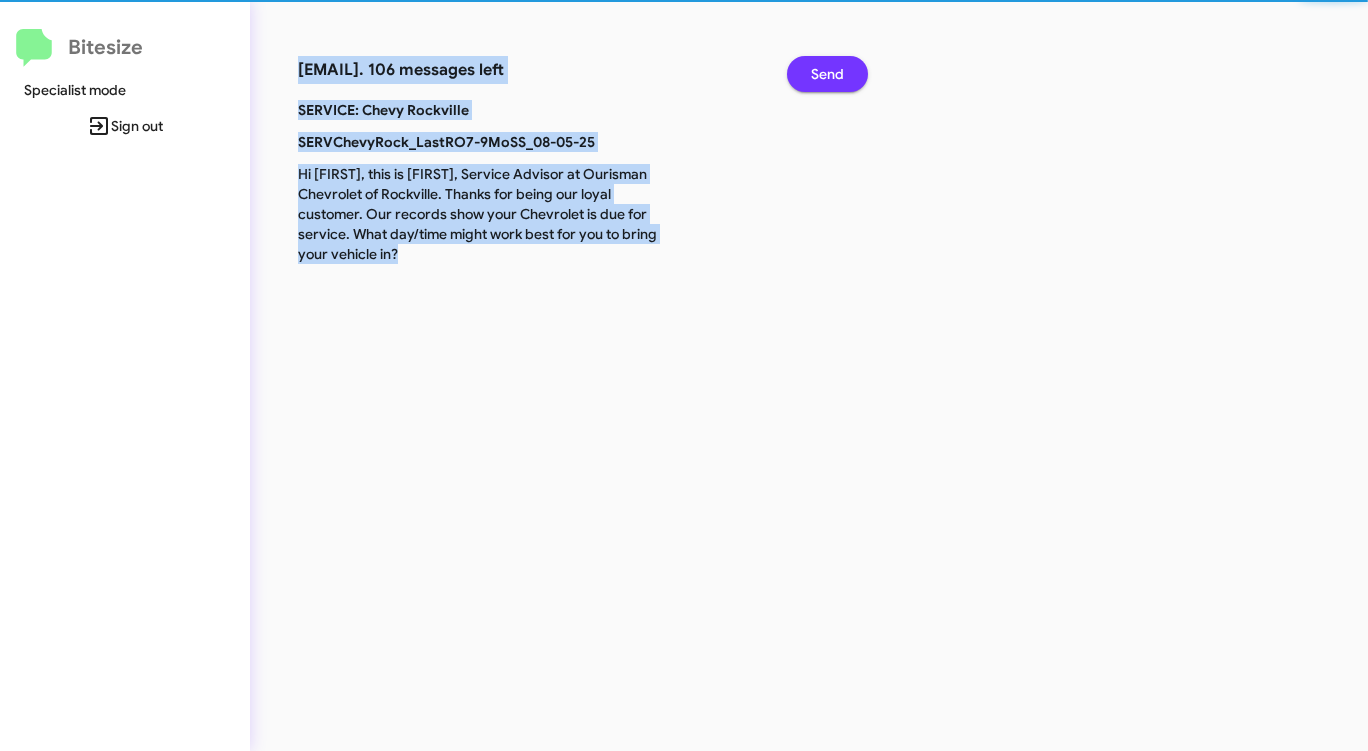 click on "Send" 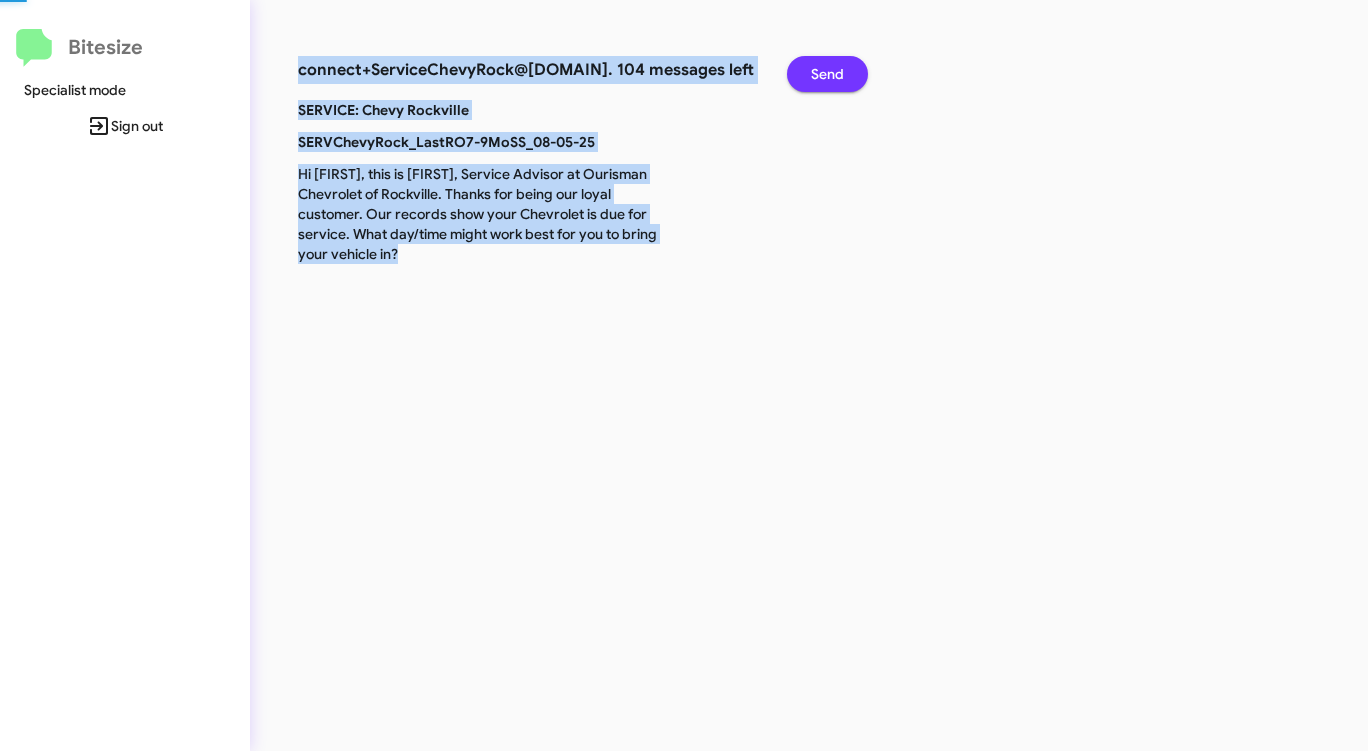 click on "Send" 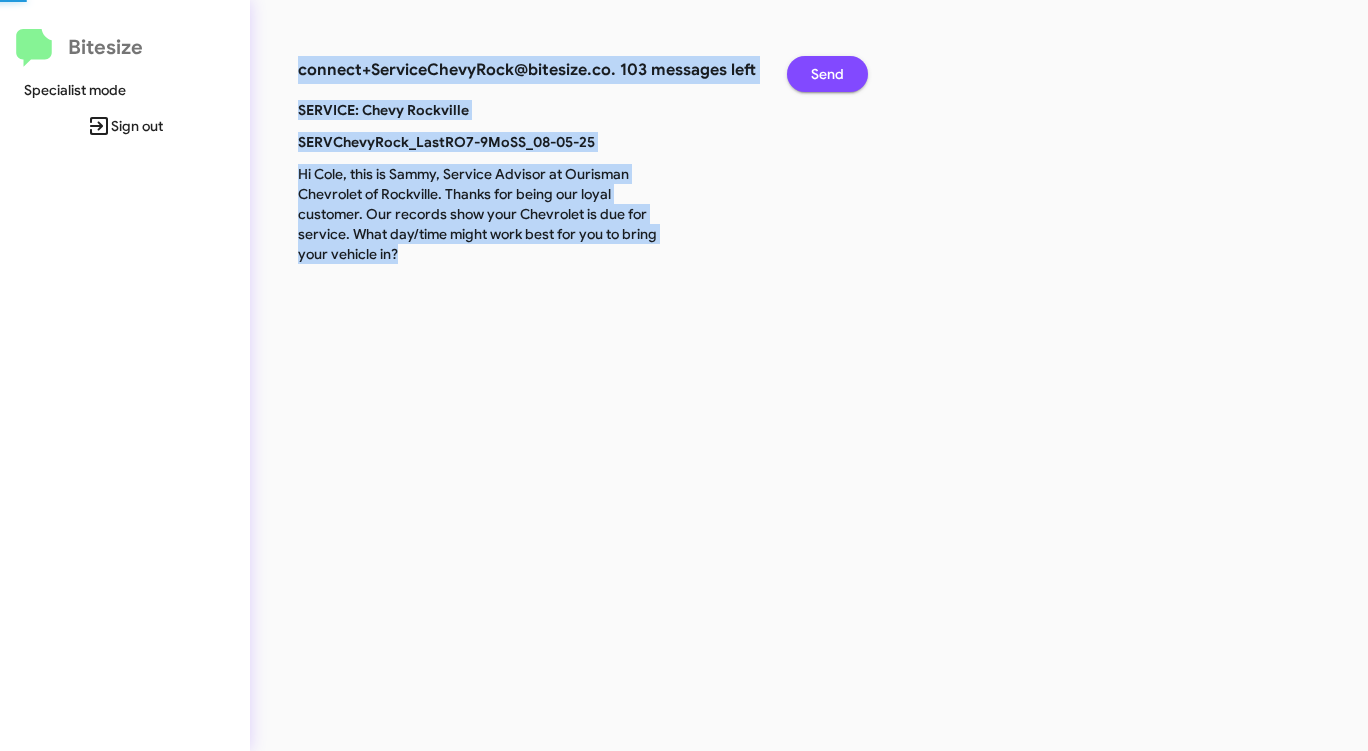 click on "Send" 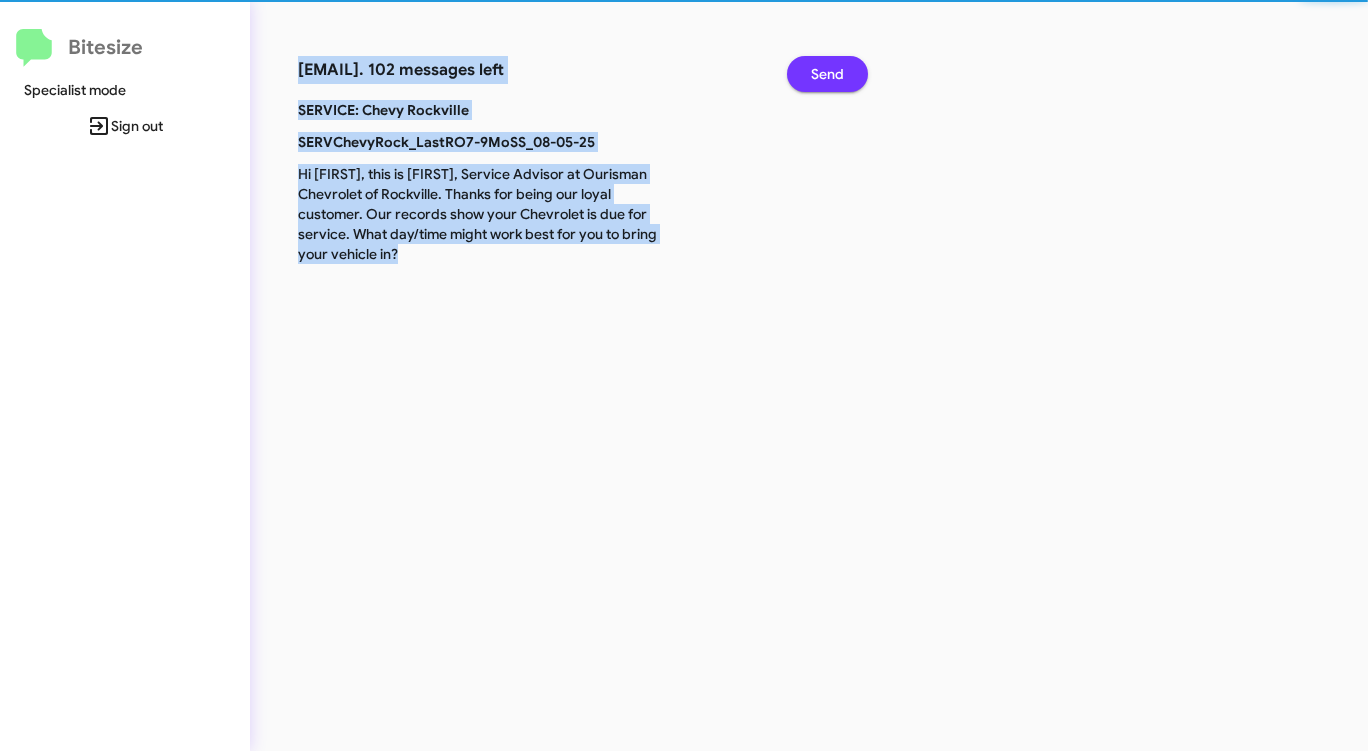 click on "Send" 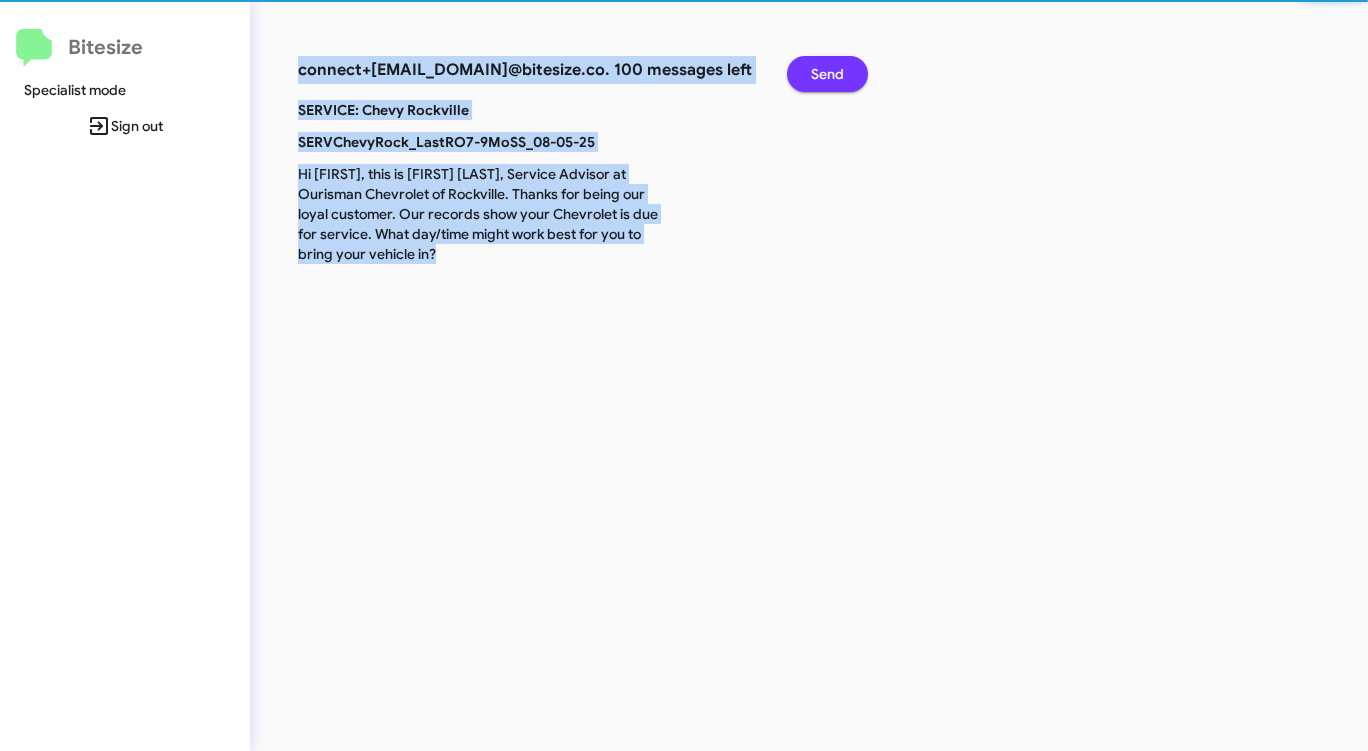 click on "Send" 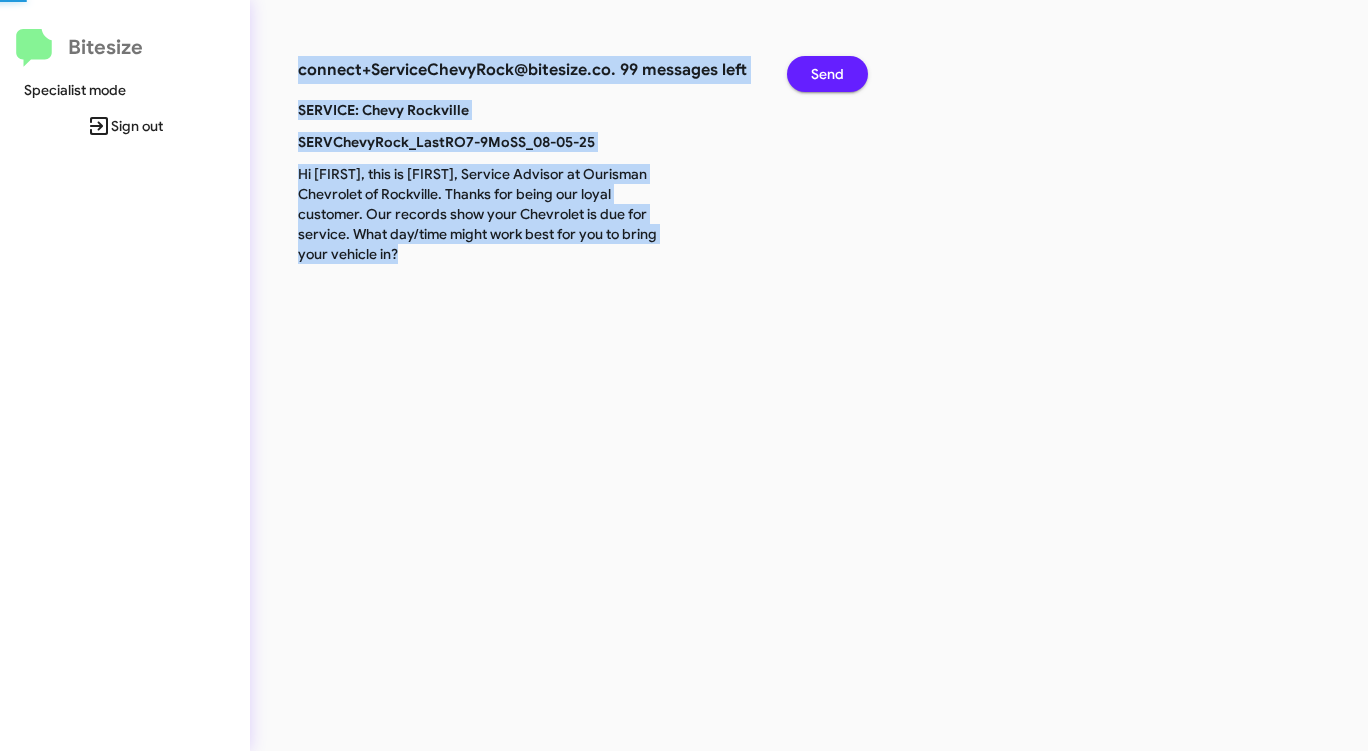click on "Send" 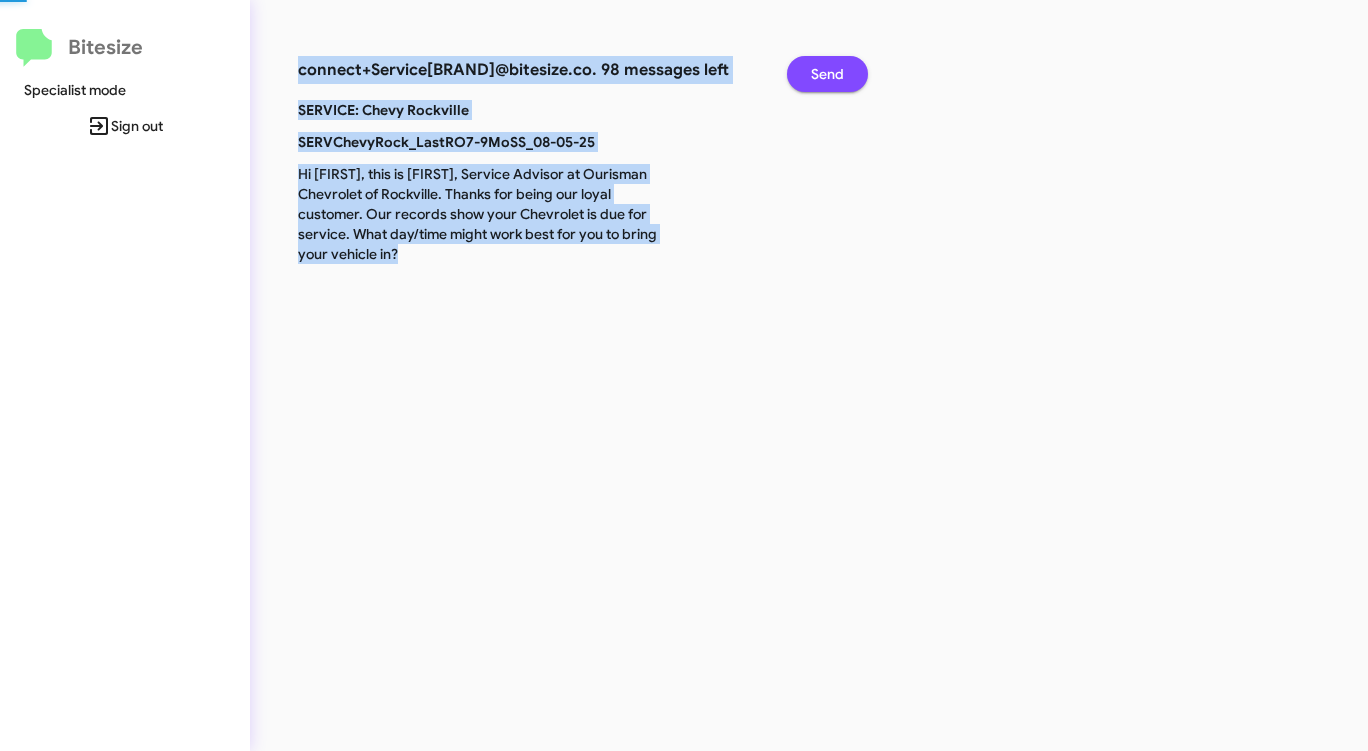 click on "Send" 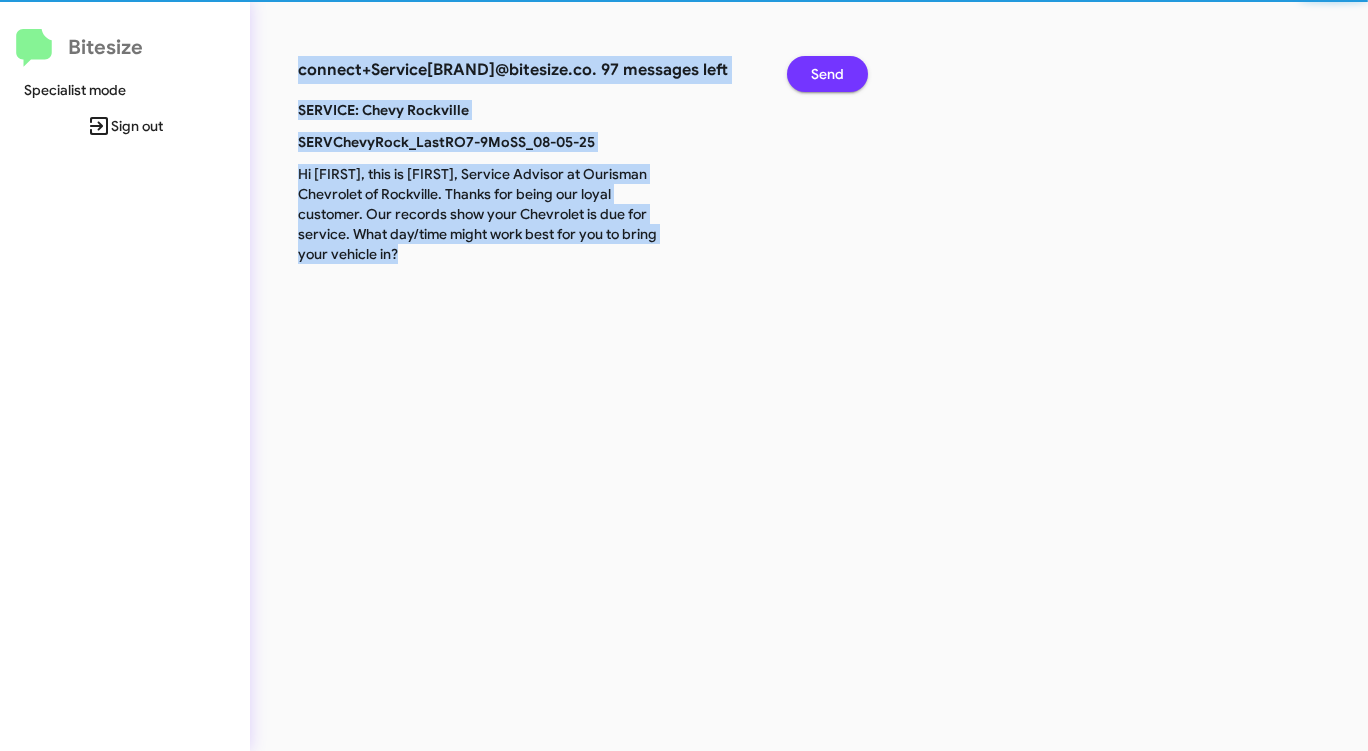 click on "Send" 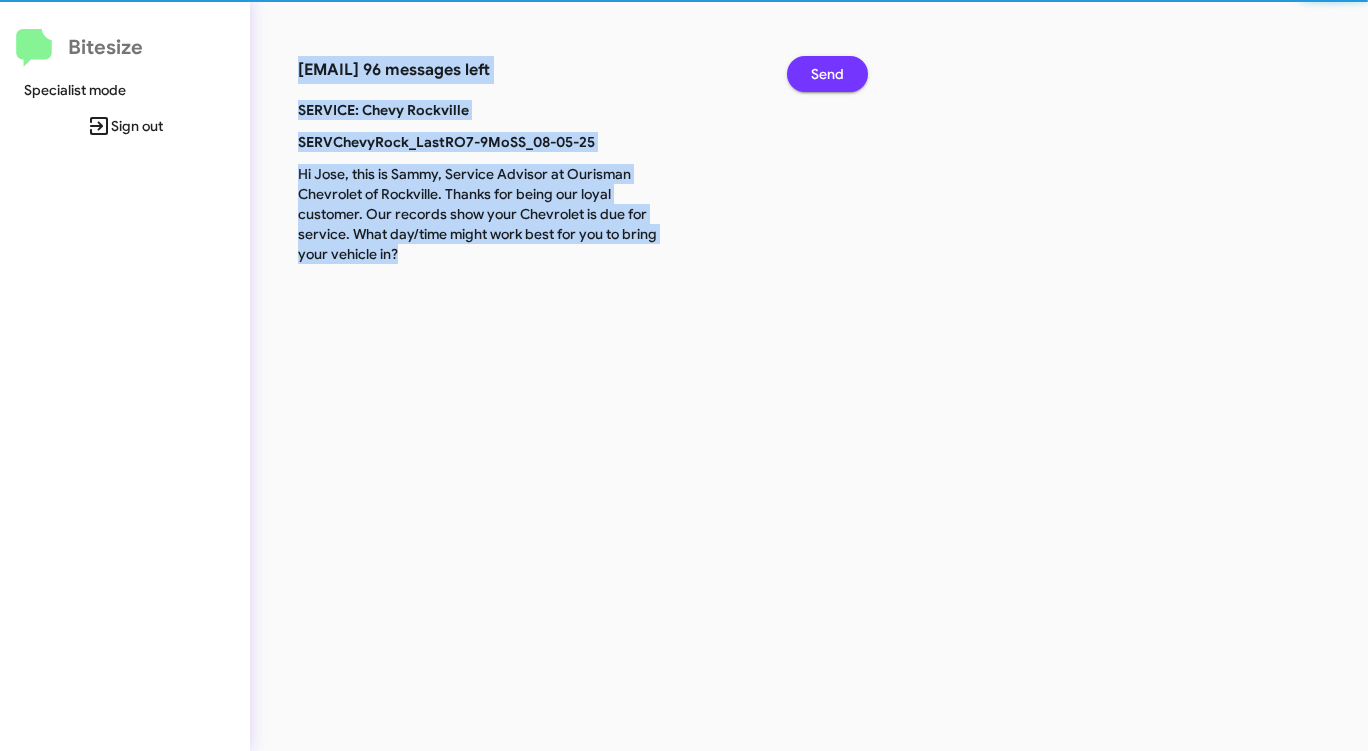 click on "Send" 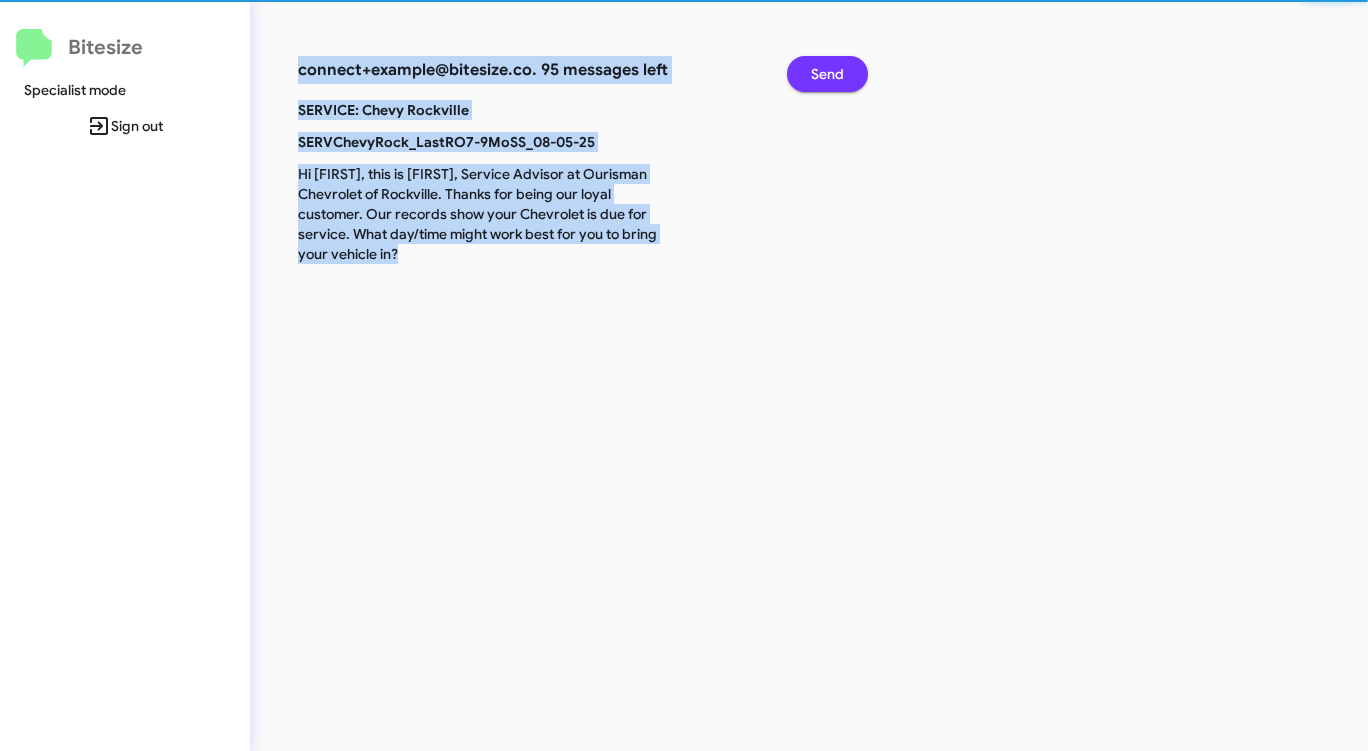 click on "Send" 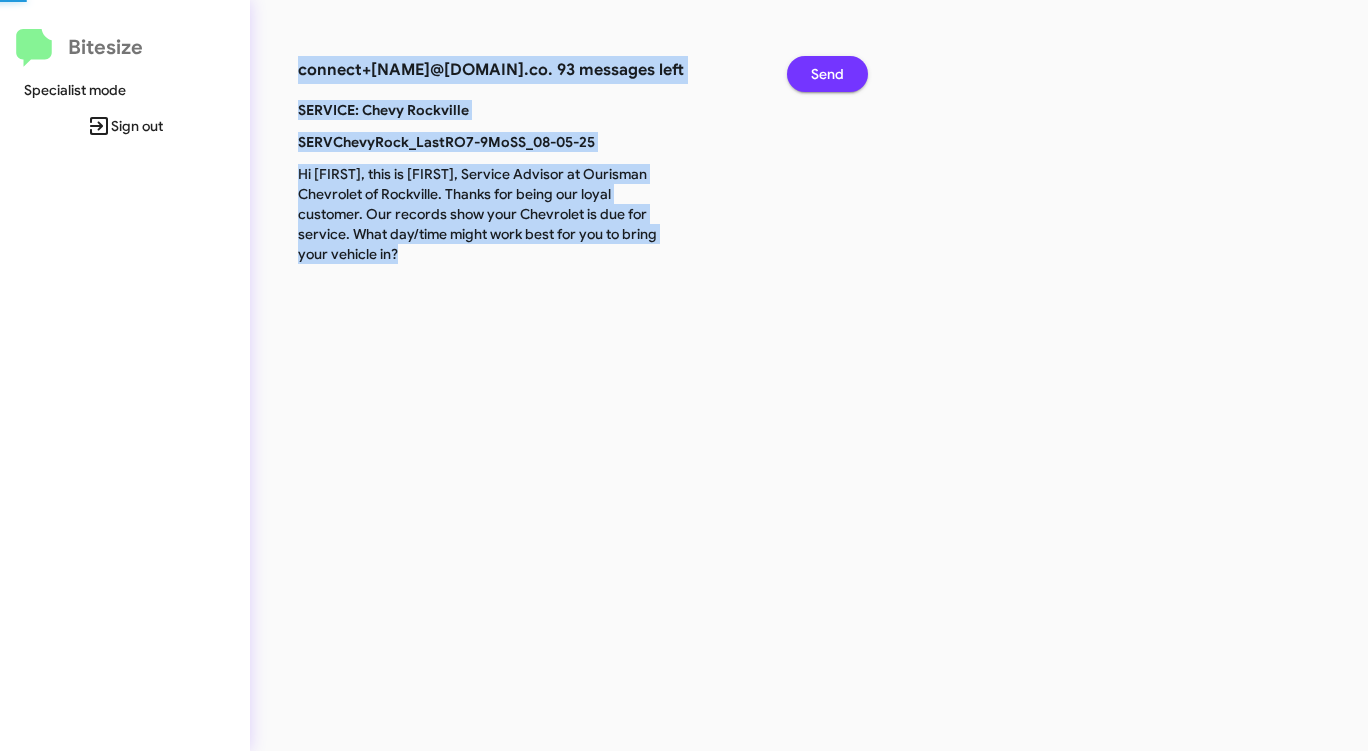 click on "Send" 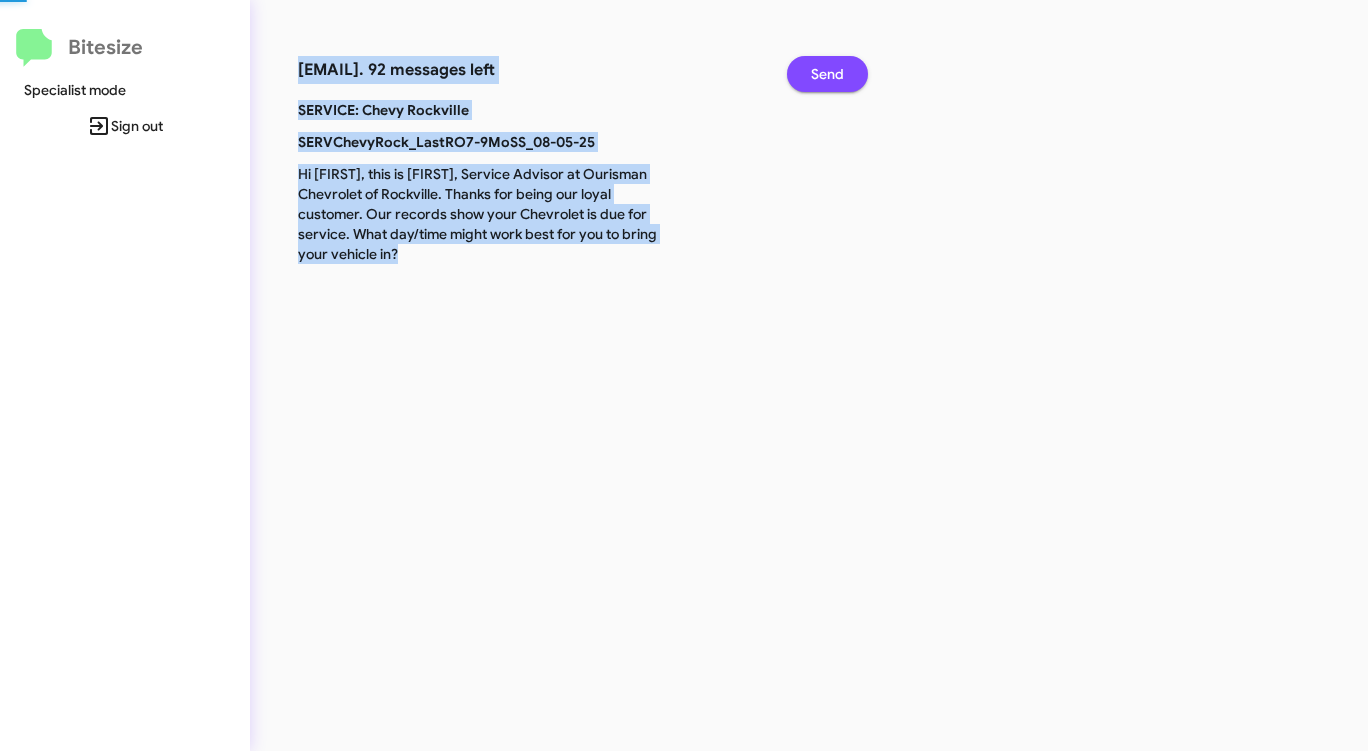 click on "Send" 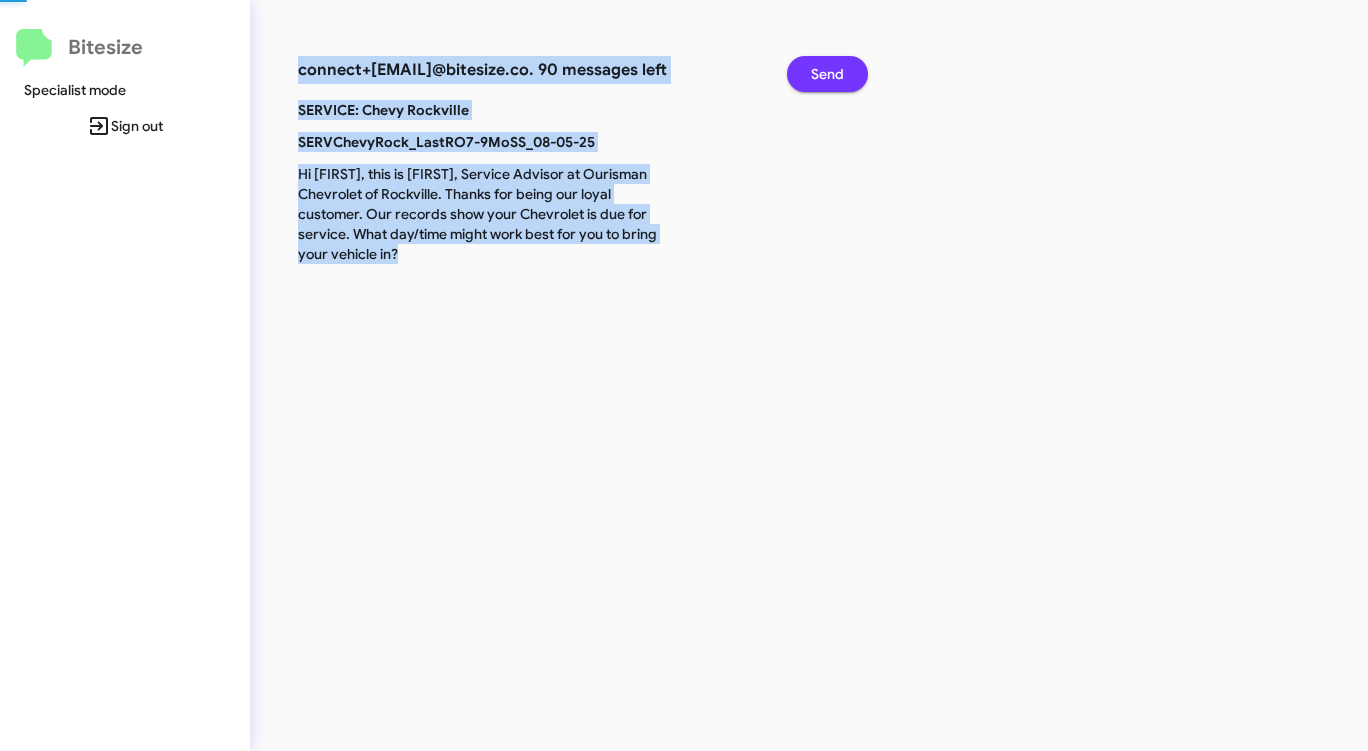 click on "Send" 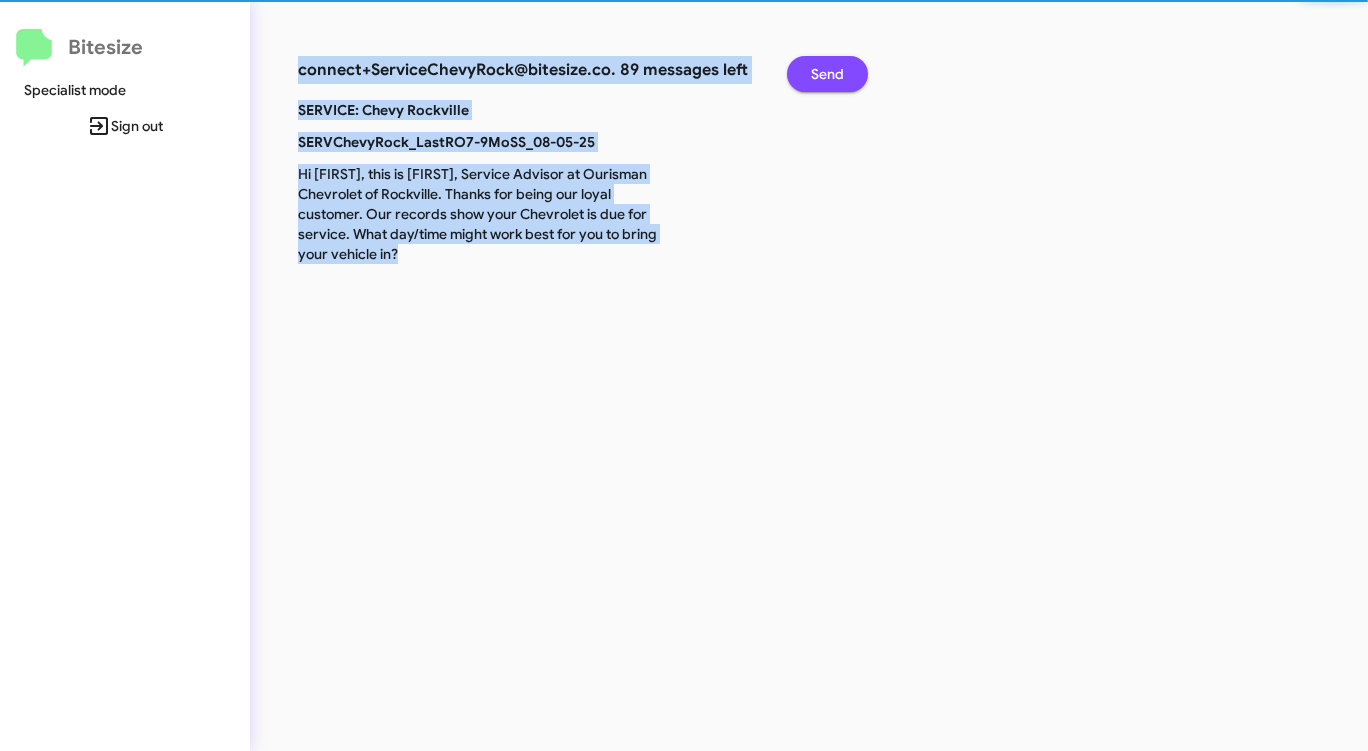 click on "Send" 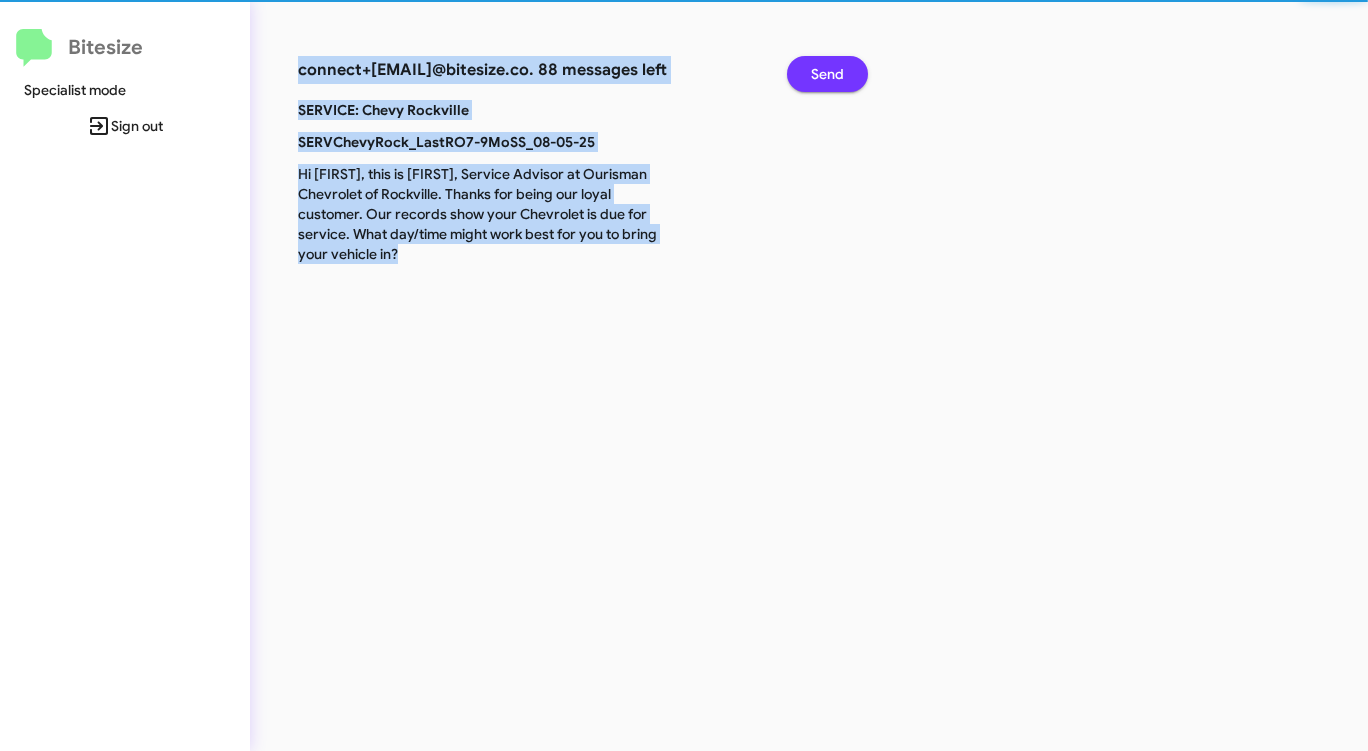 click on "Send" 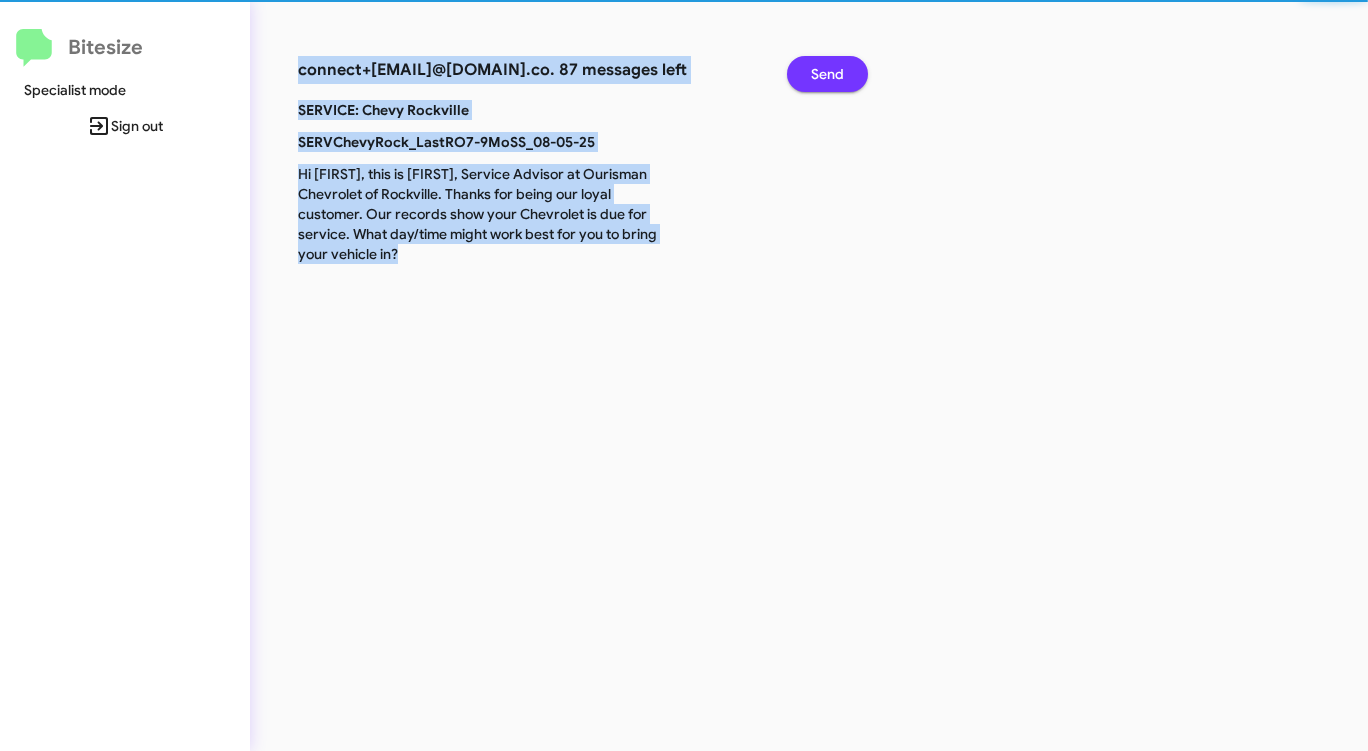 click on "Send" 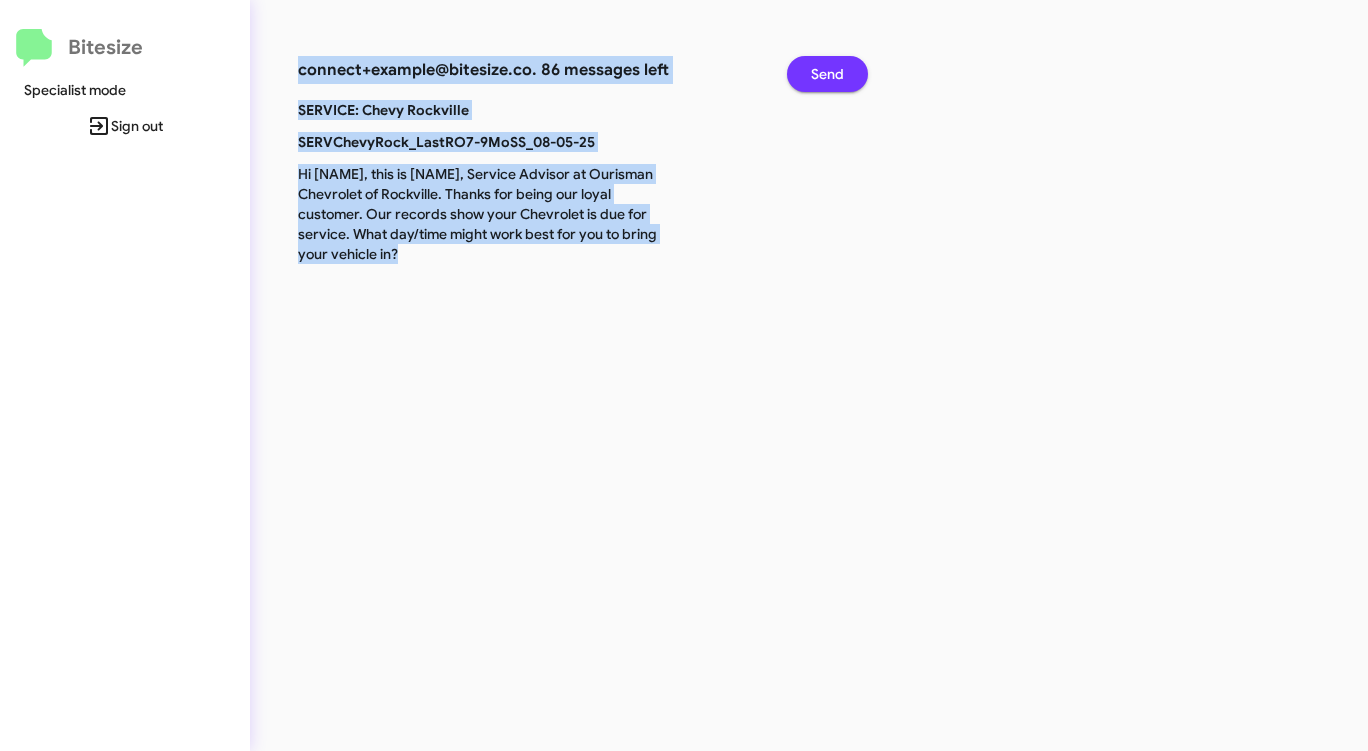 click on "Send" 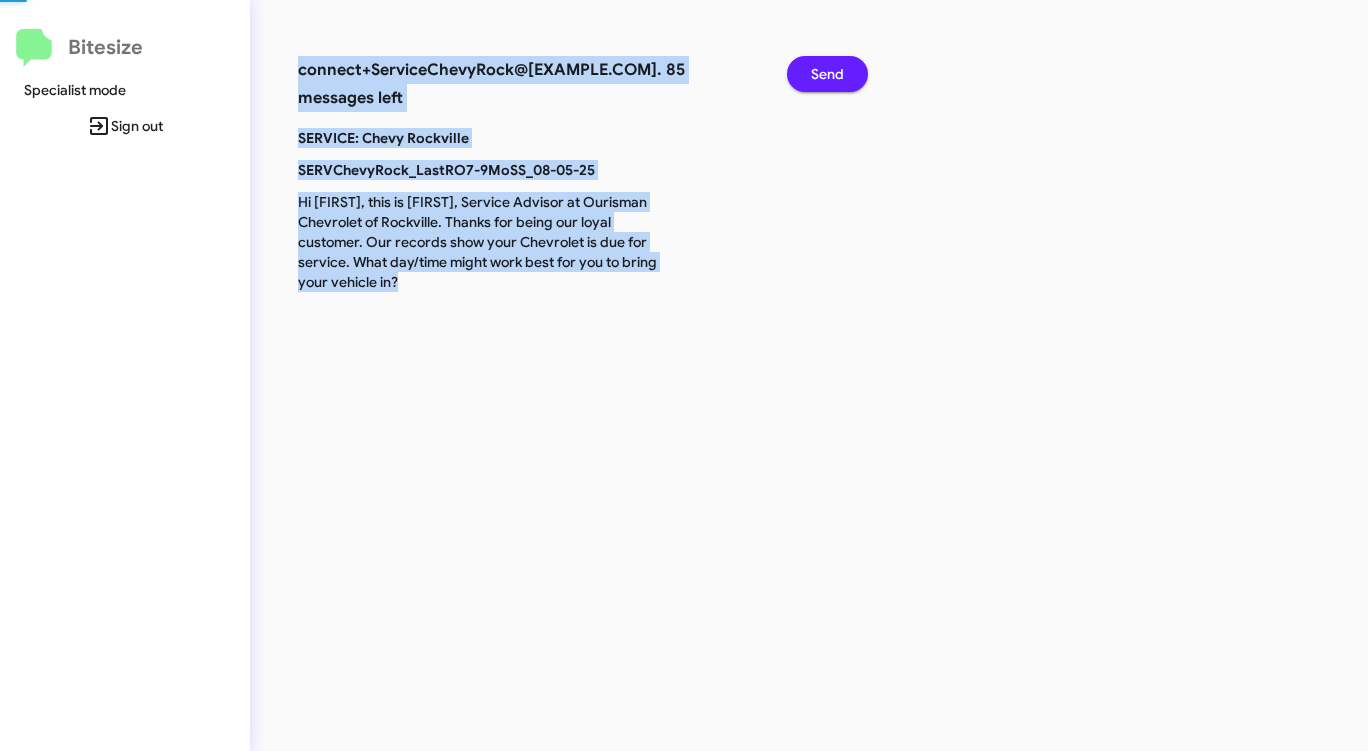 click on "Send" 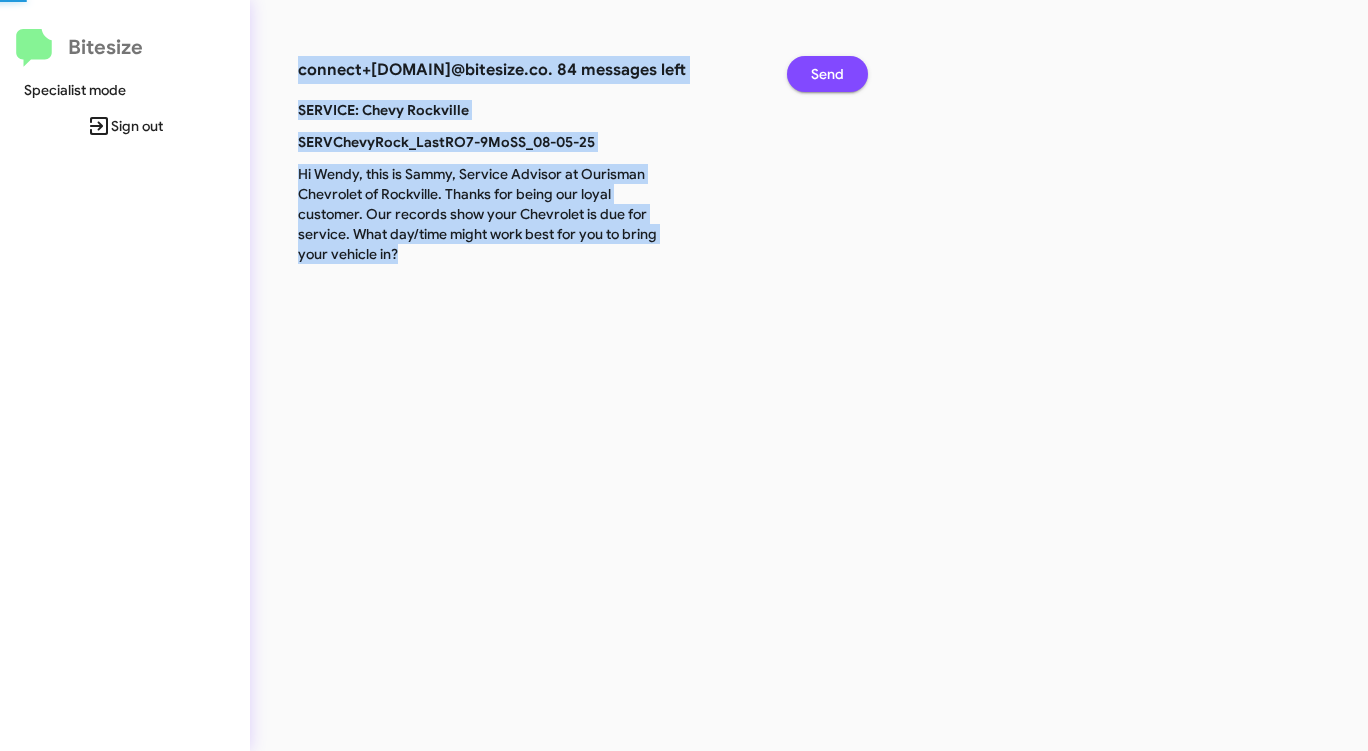 click on "Send" 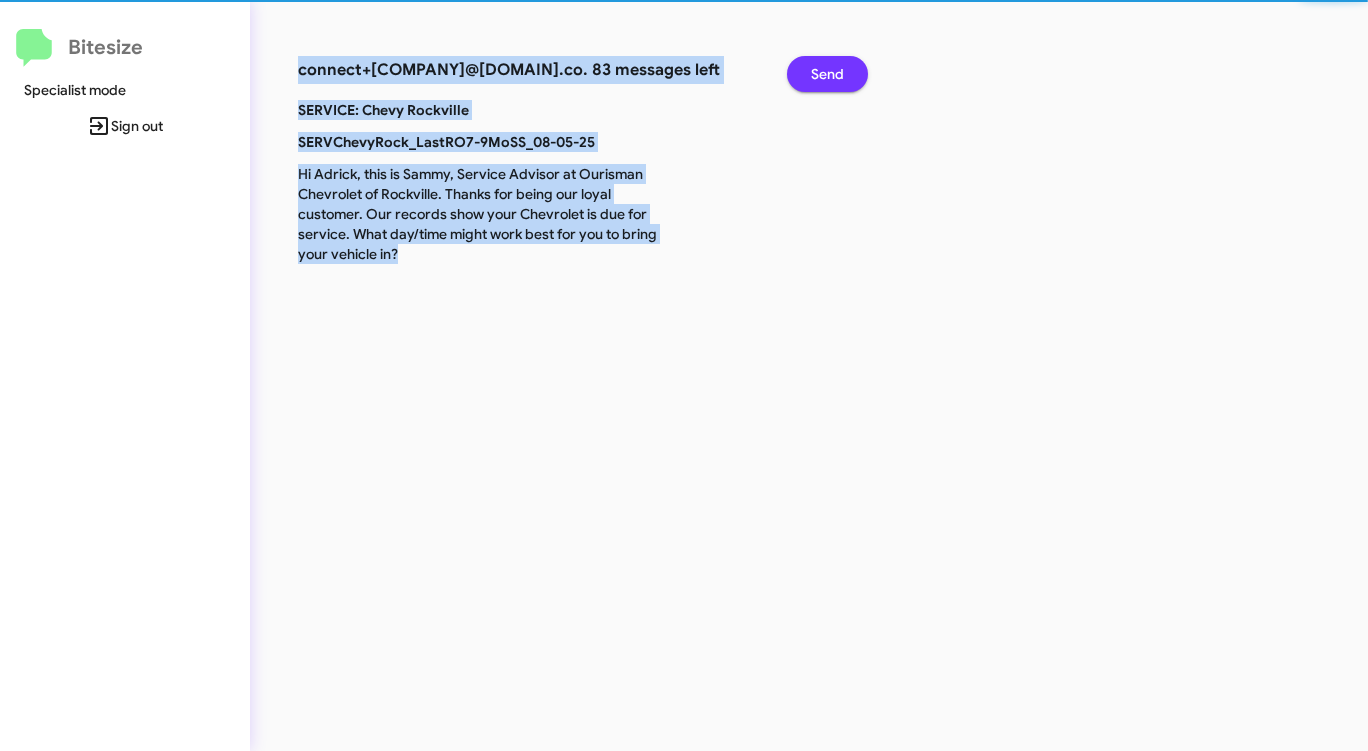 click on "Send" 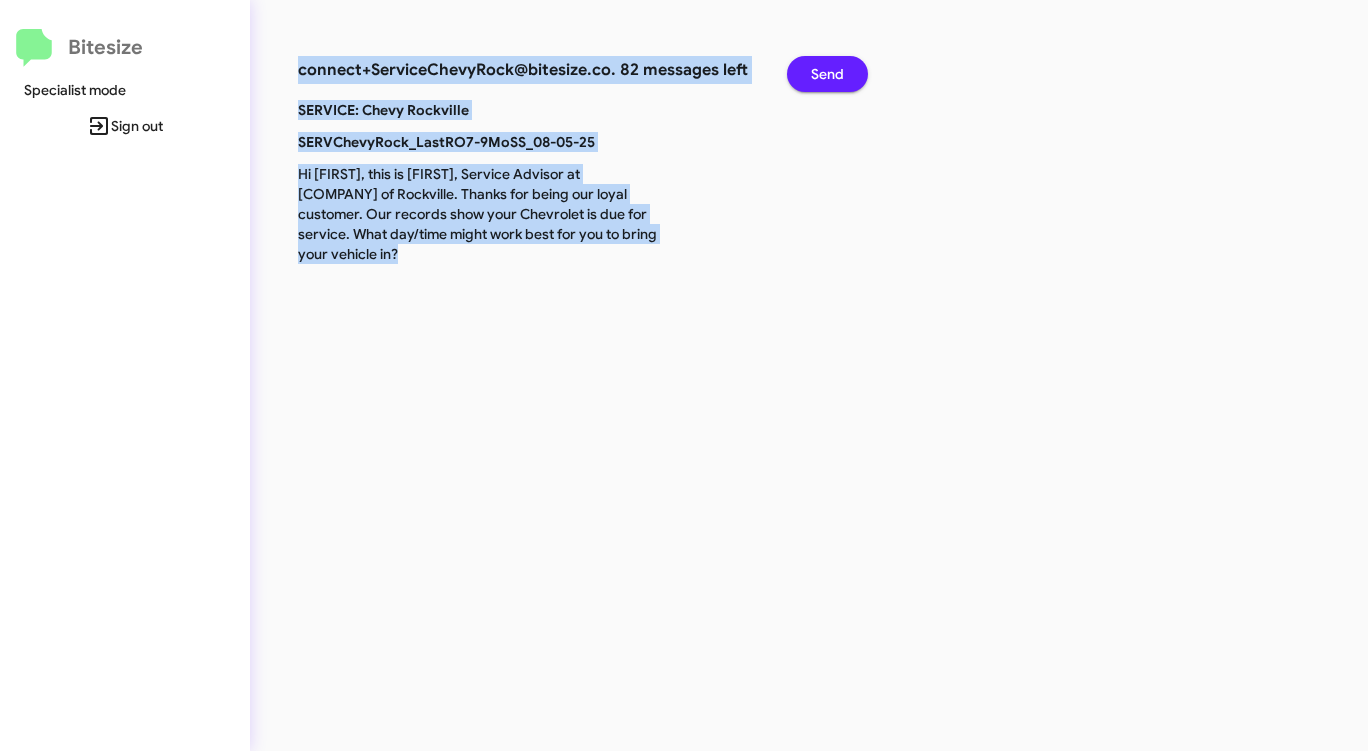click on "Send" 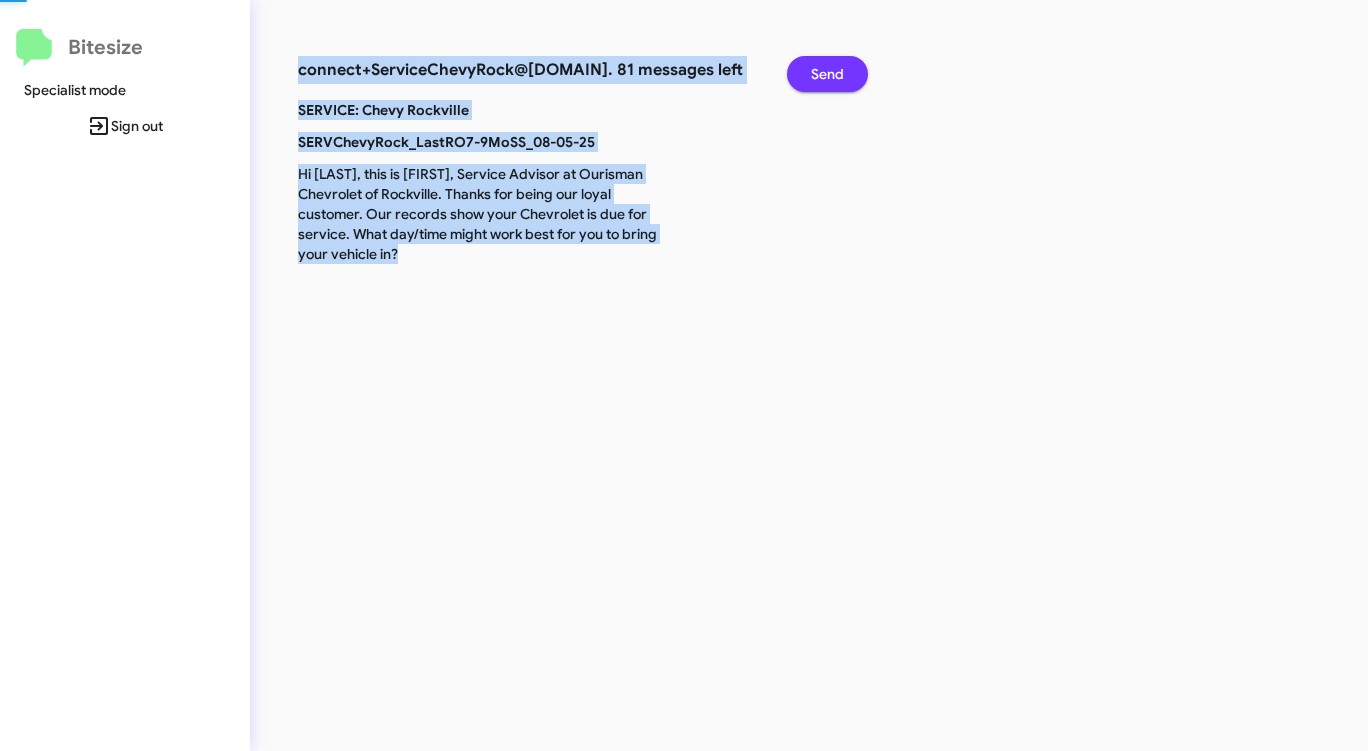 click on "Send" 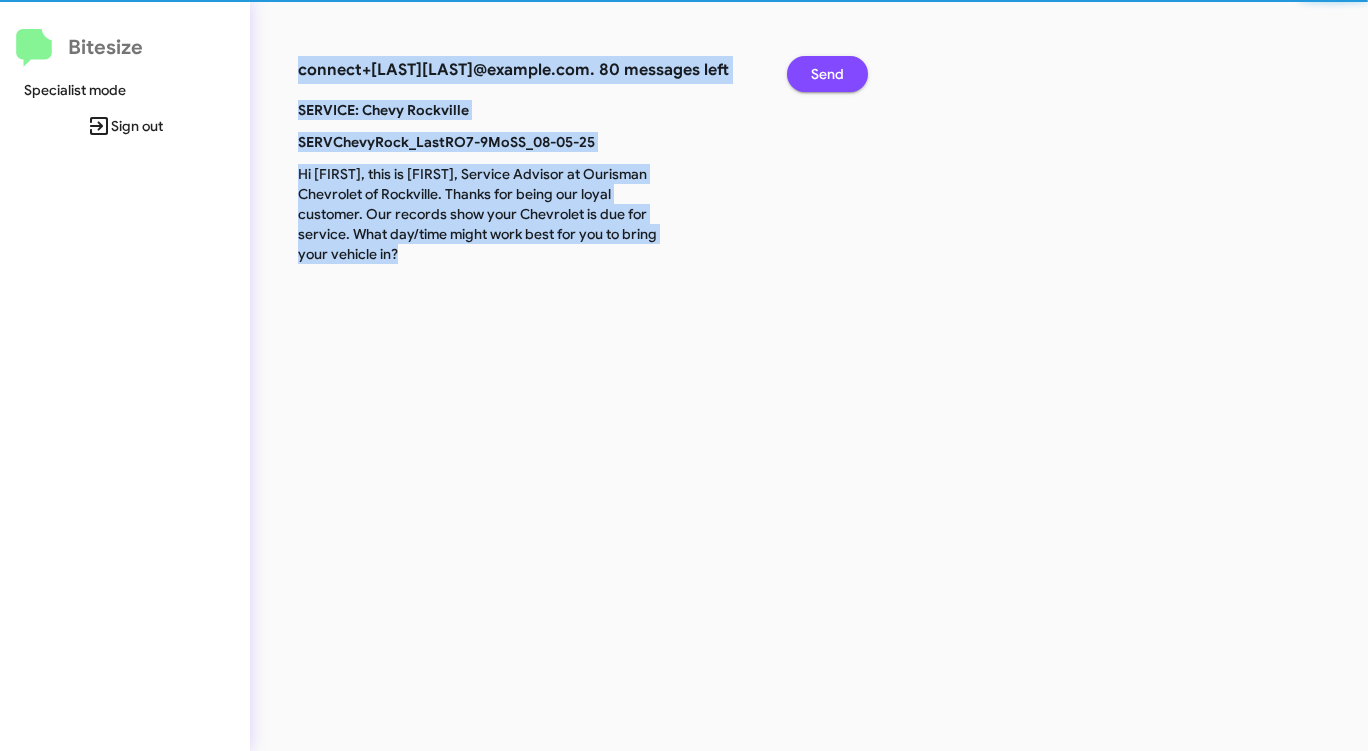 click on "Send" 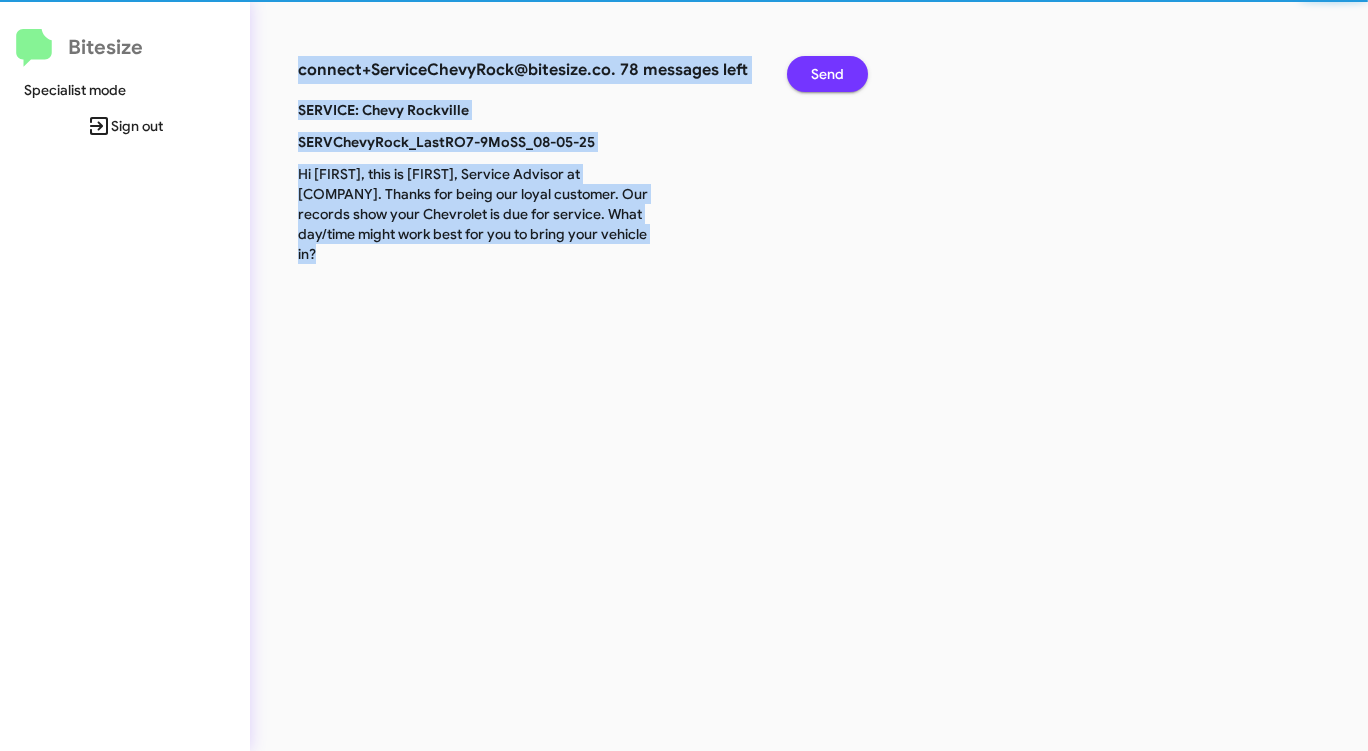 click on "Send" 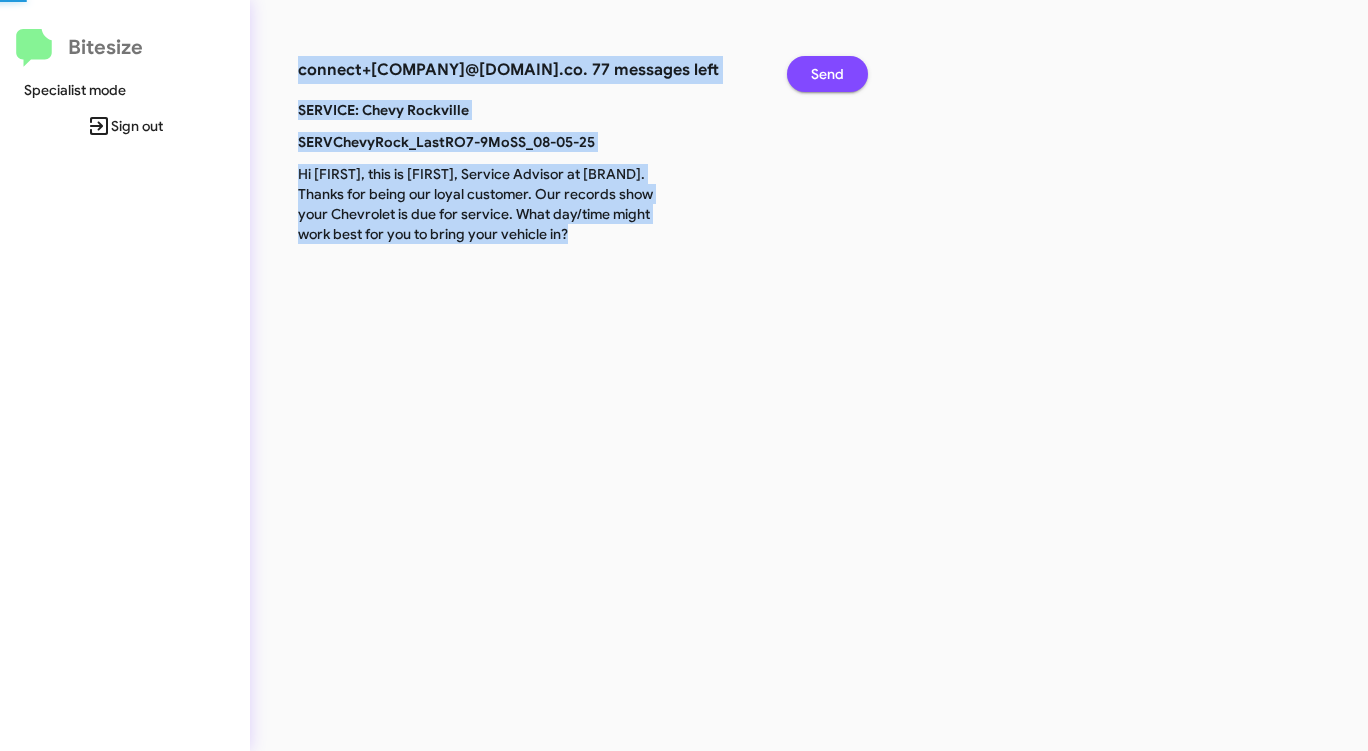 click on "Send" 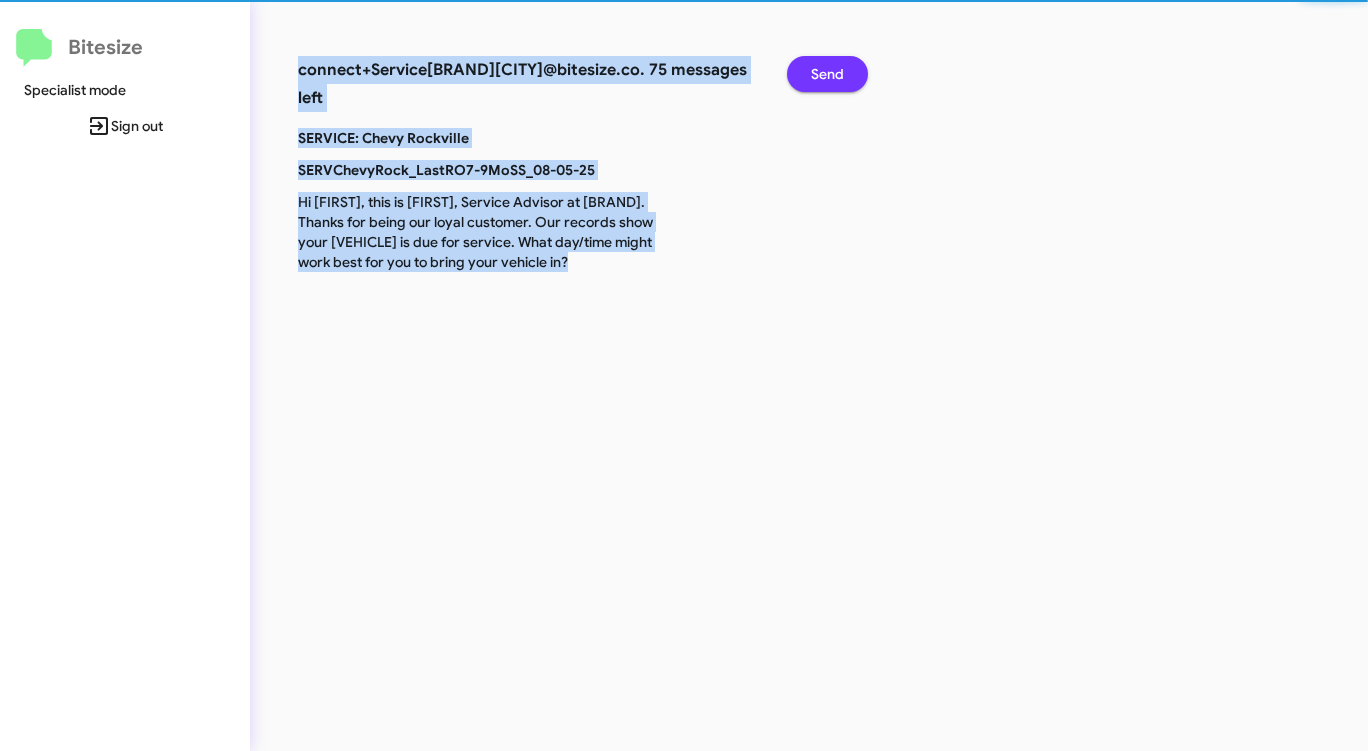 click on "Send" 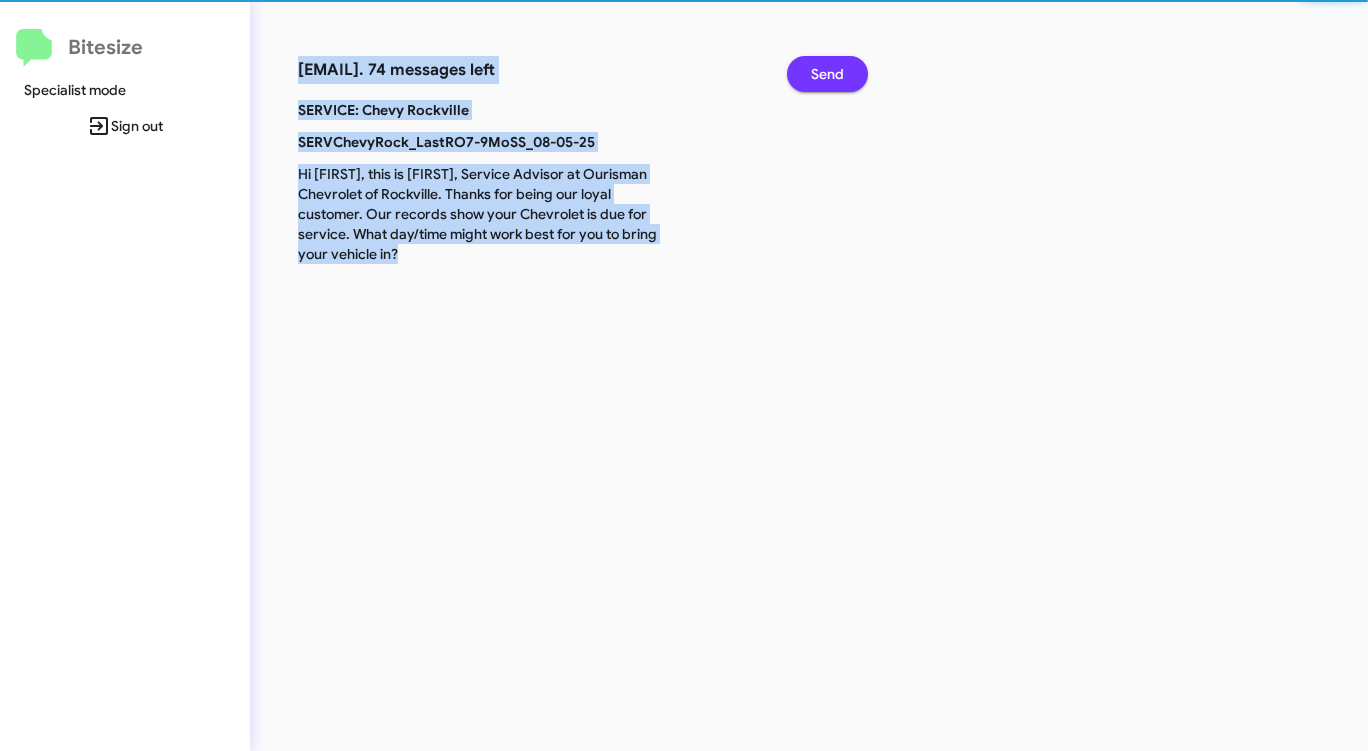 click on "Send" 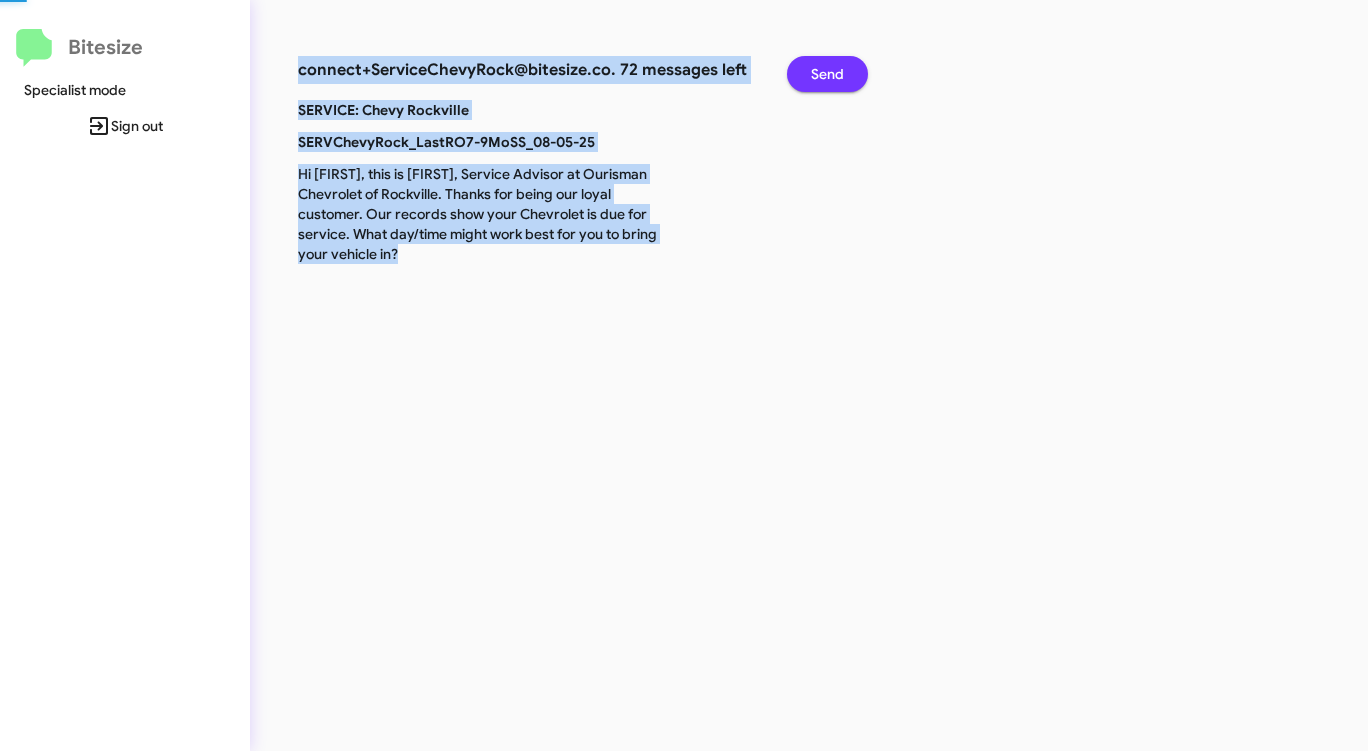 click on "Send" 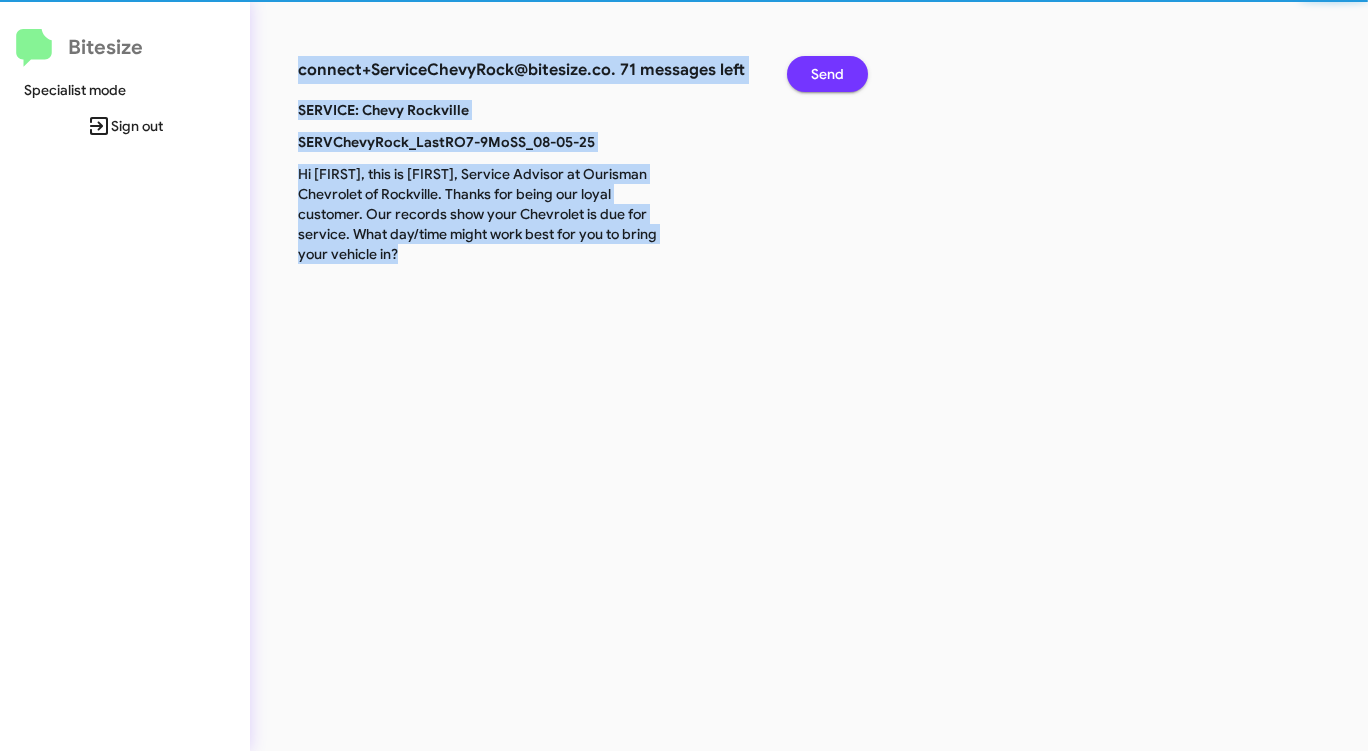 click on "Send" 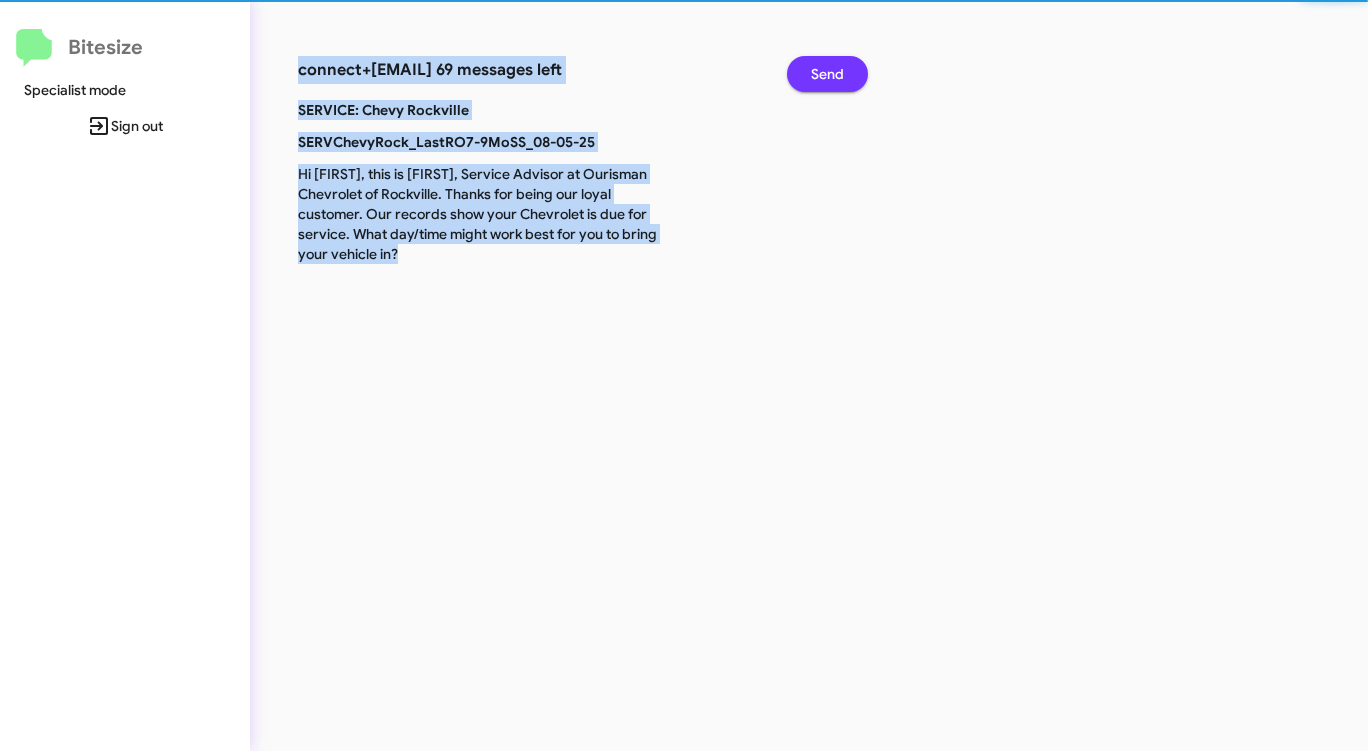 click on "Send" 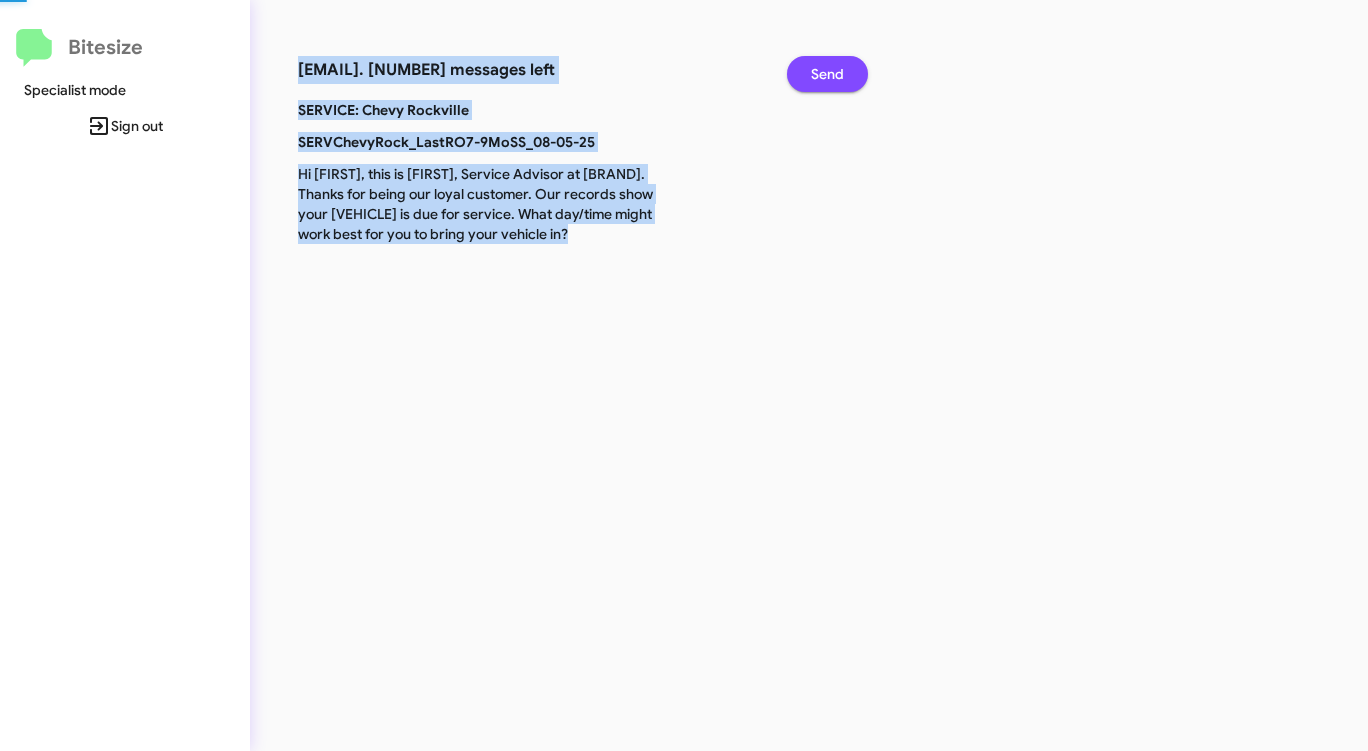 click on "Send" 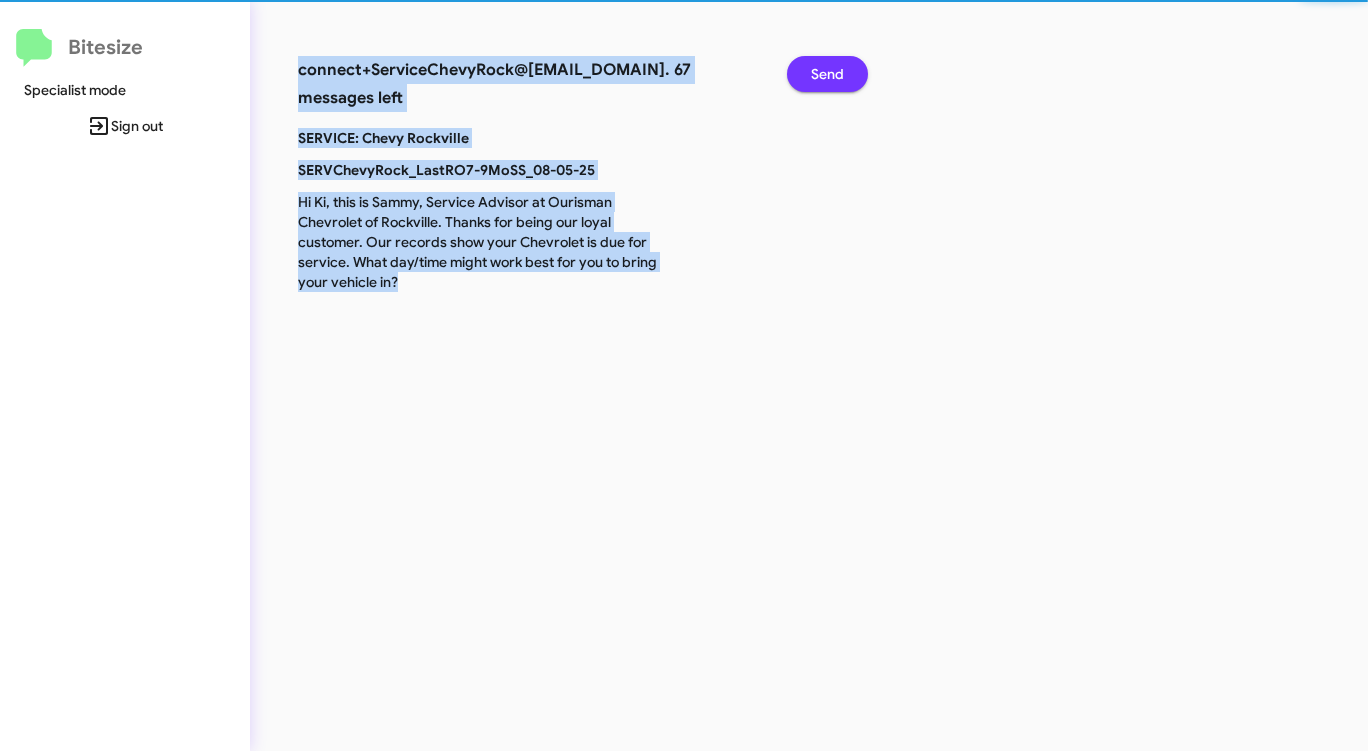 click on "Send" 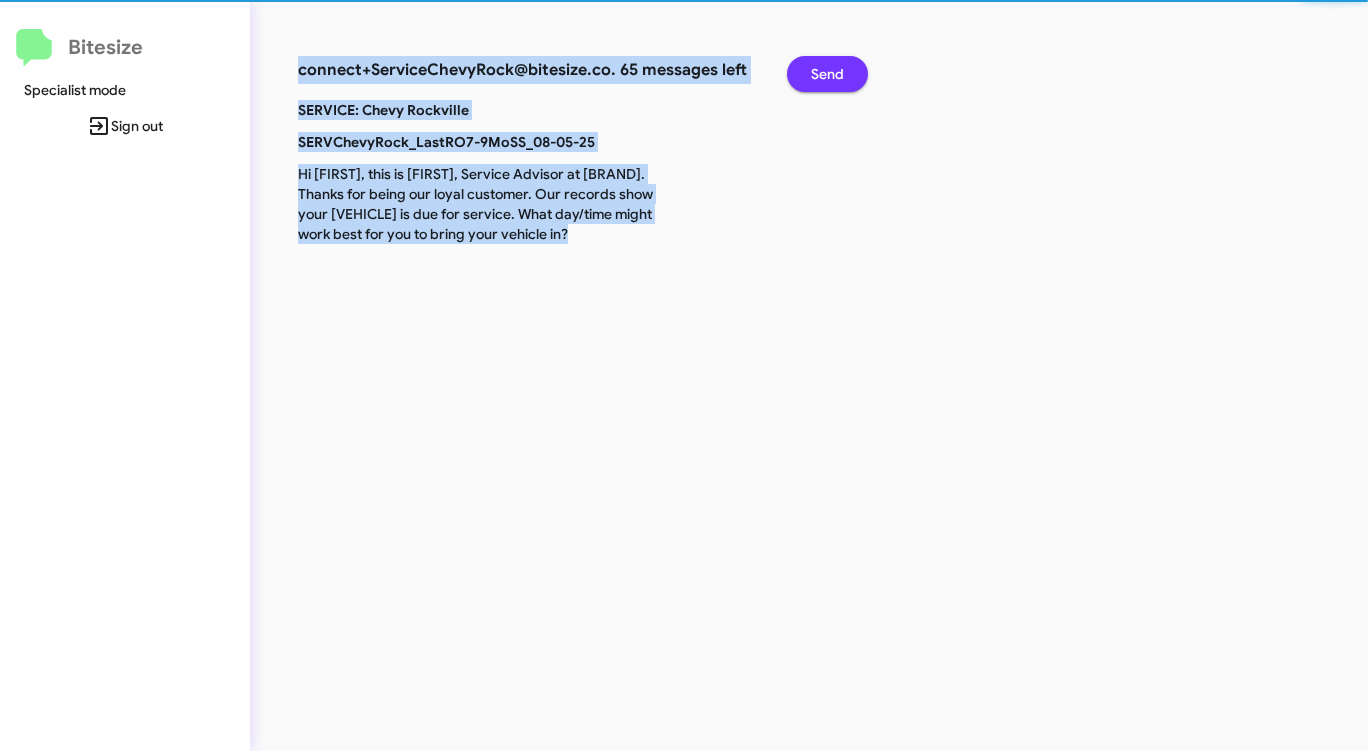click on "Send" 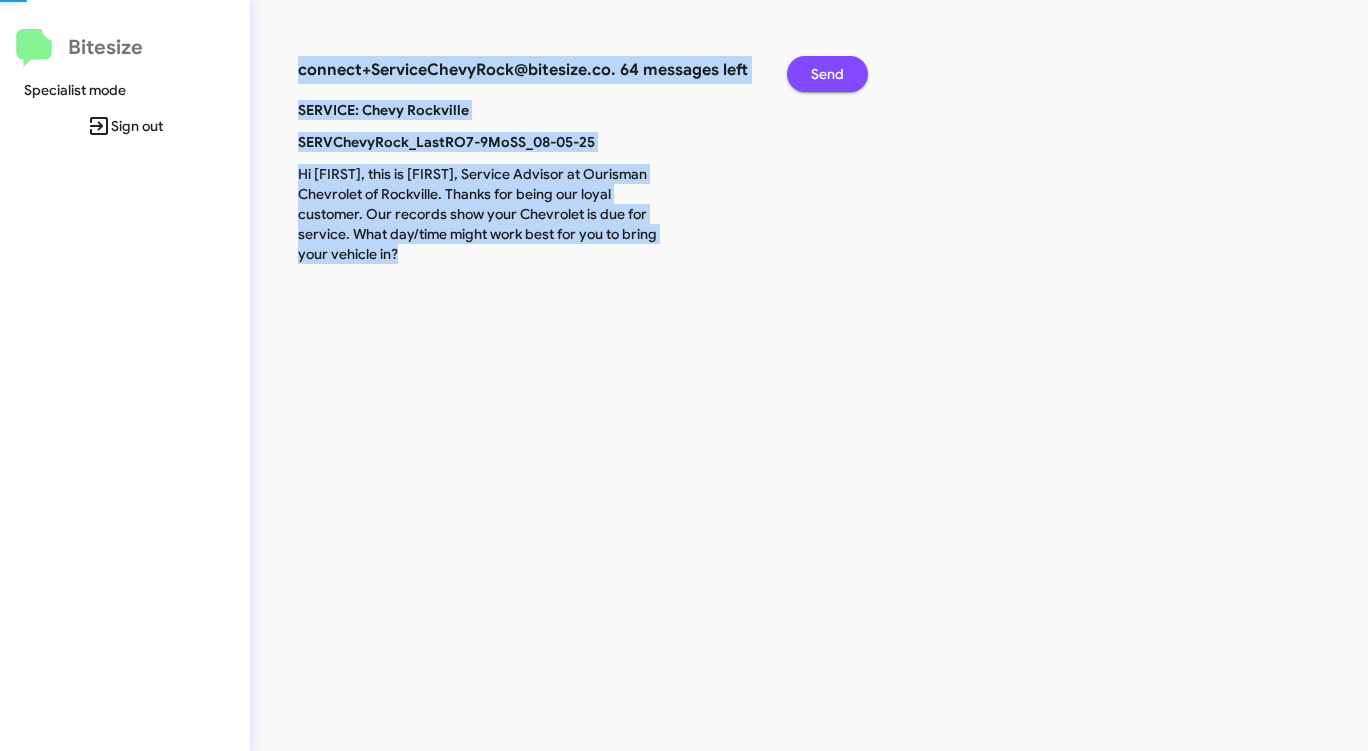 click on "Send" 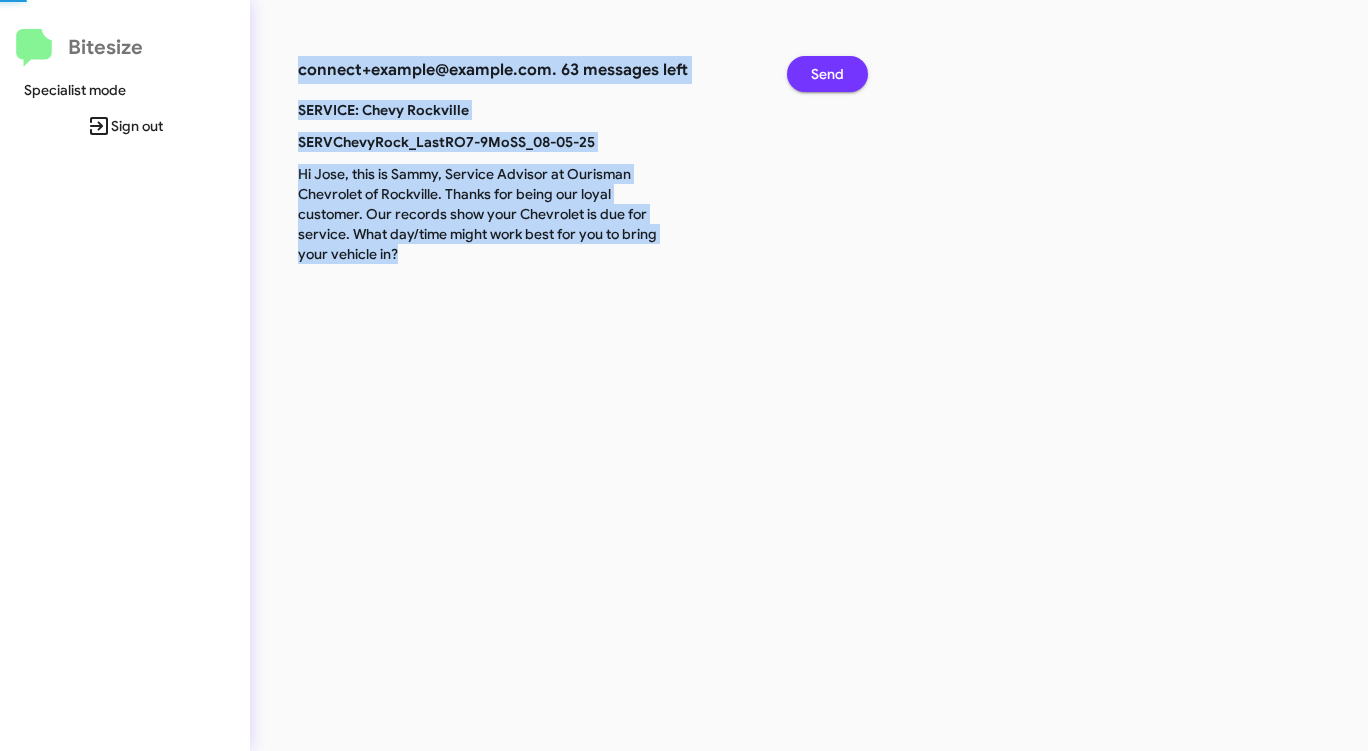 click on "Send" 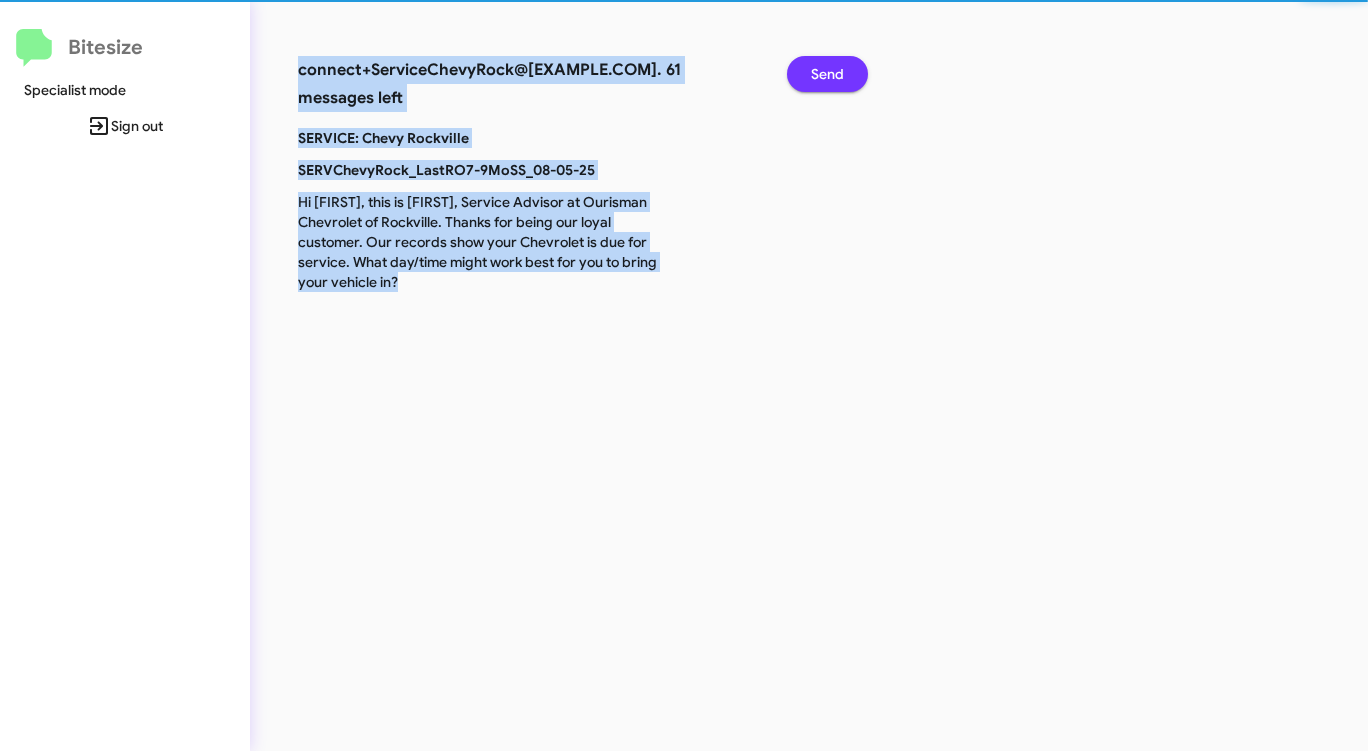 click on "Send" 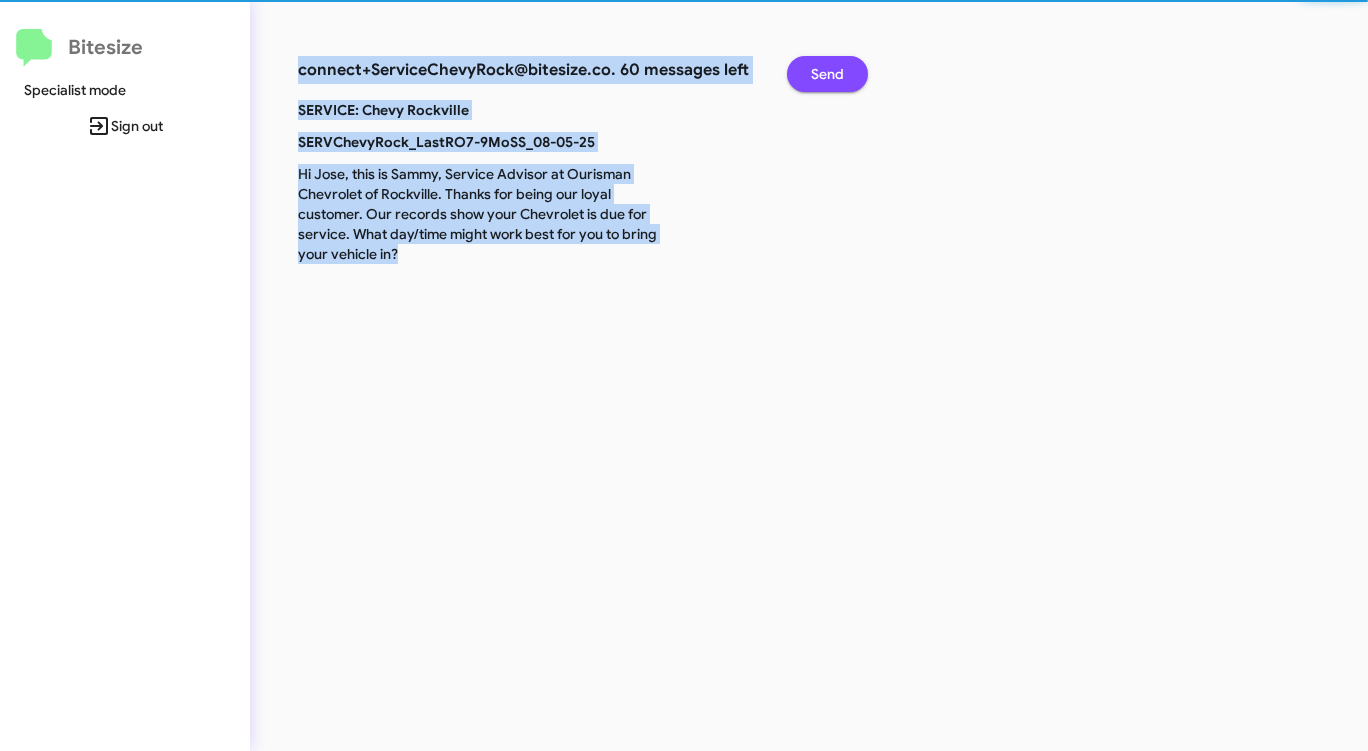 click on "Send" 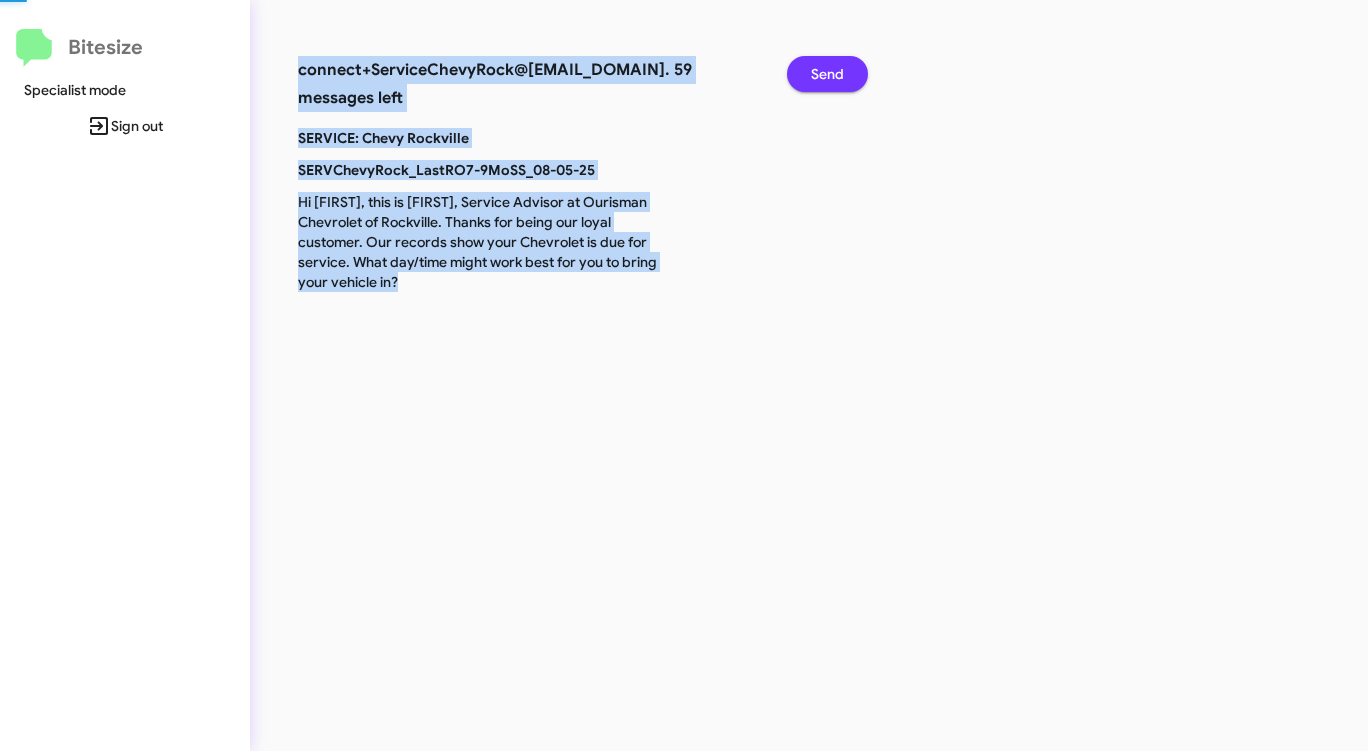 click on "Send" 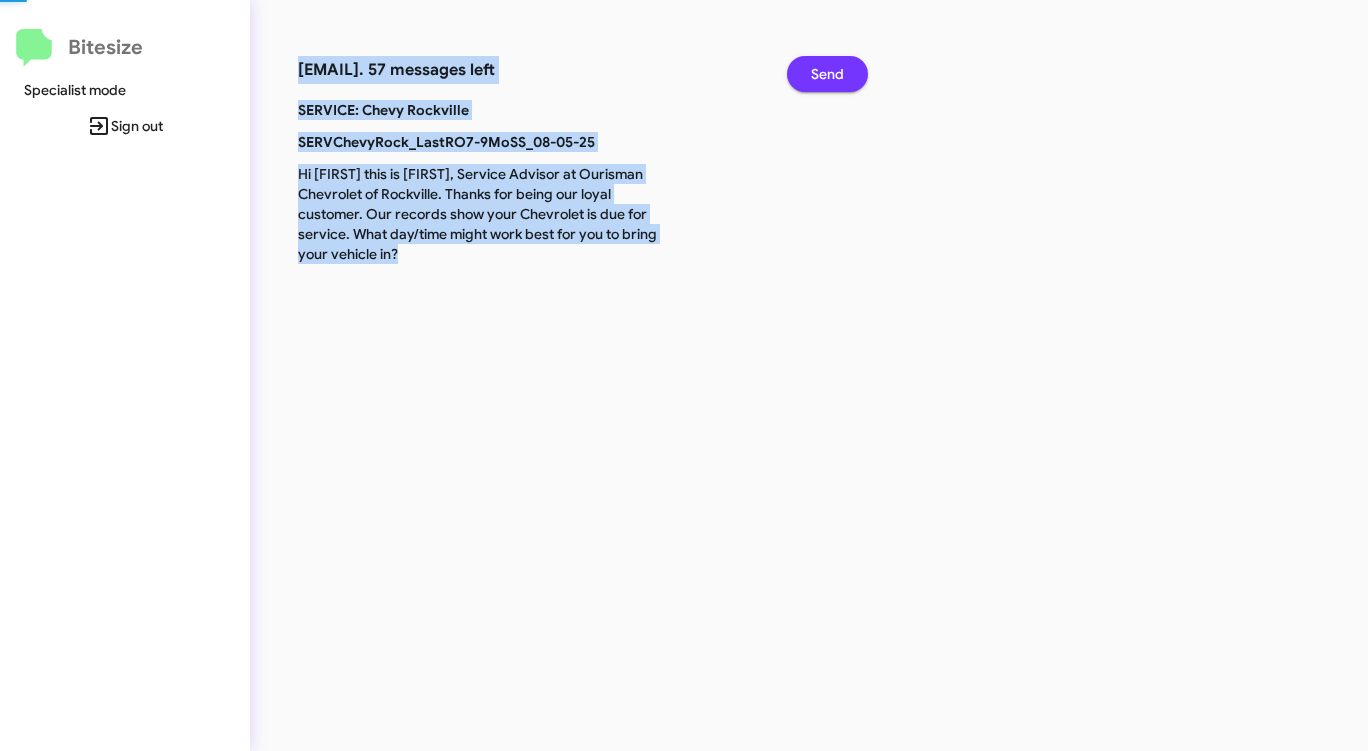 click on "Send" 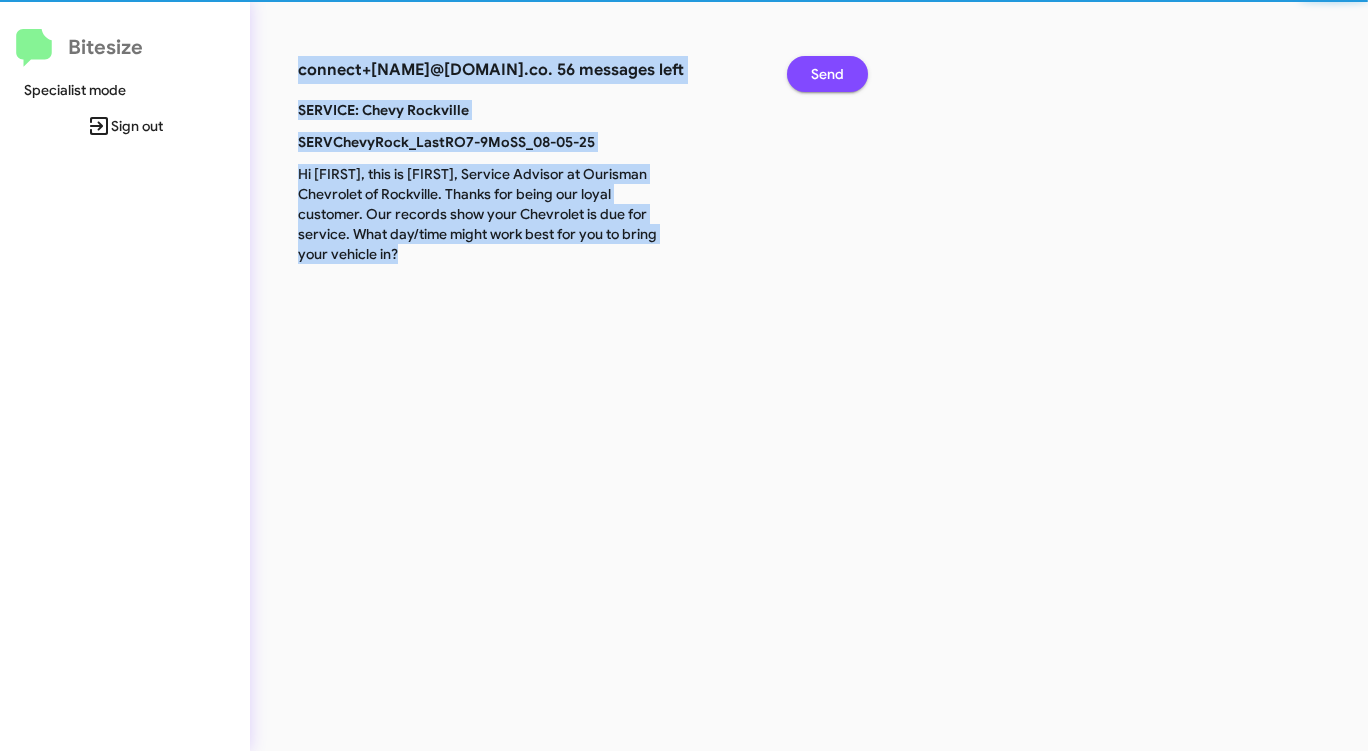 click on "Send" 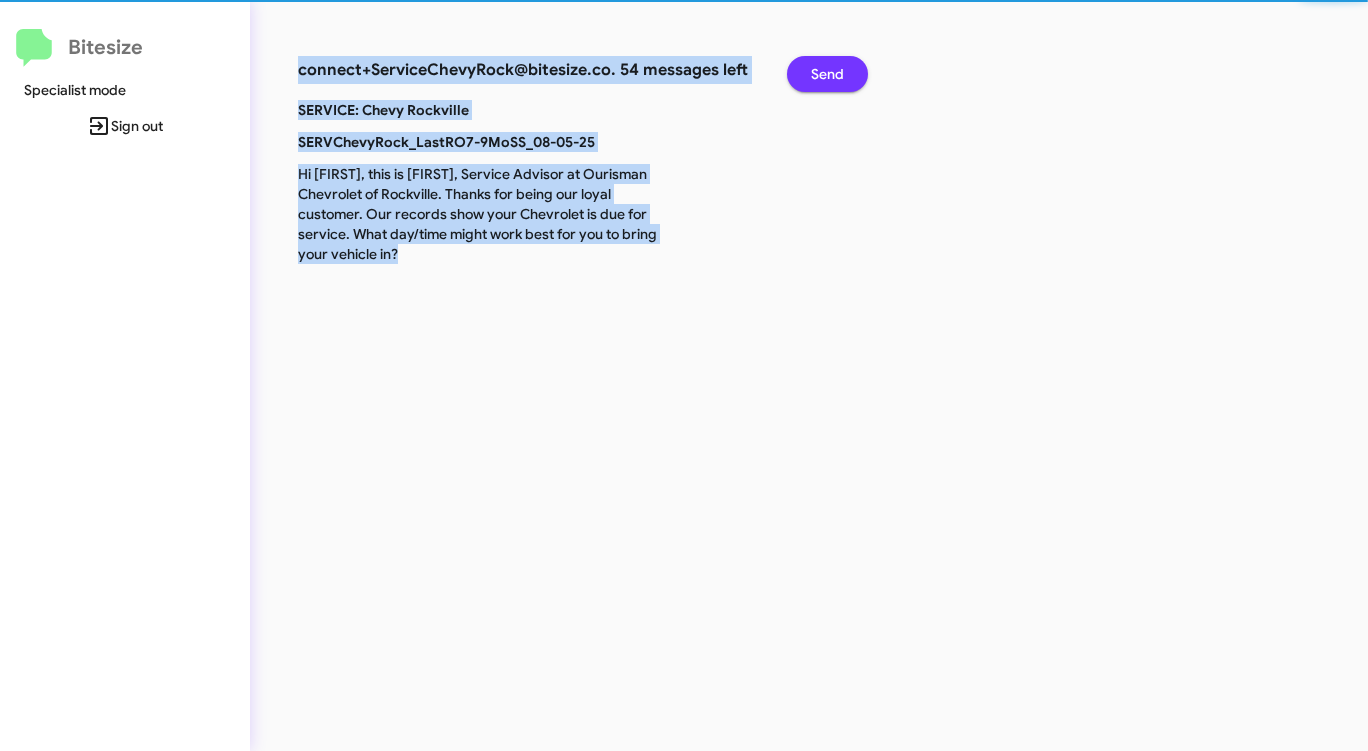 click on "Send" 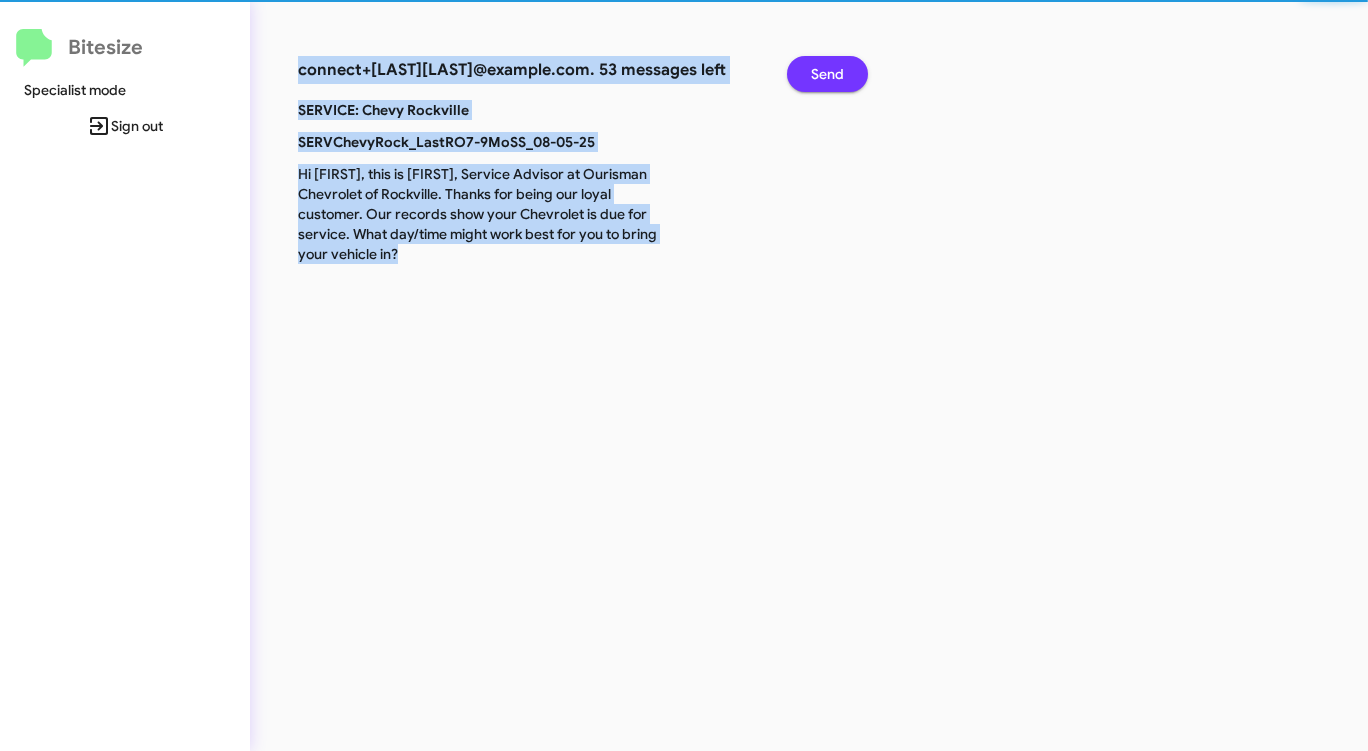 click on "Send" 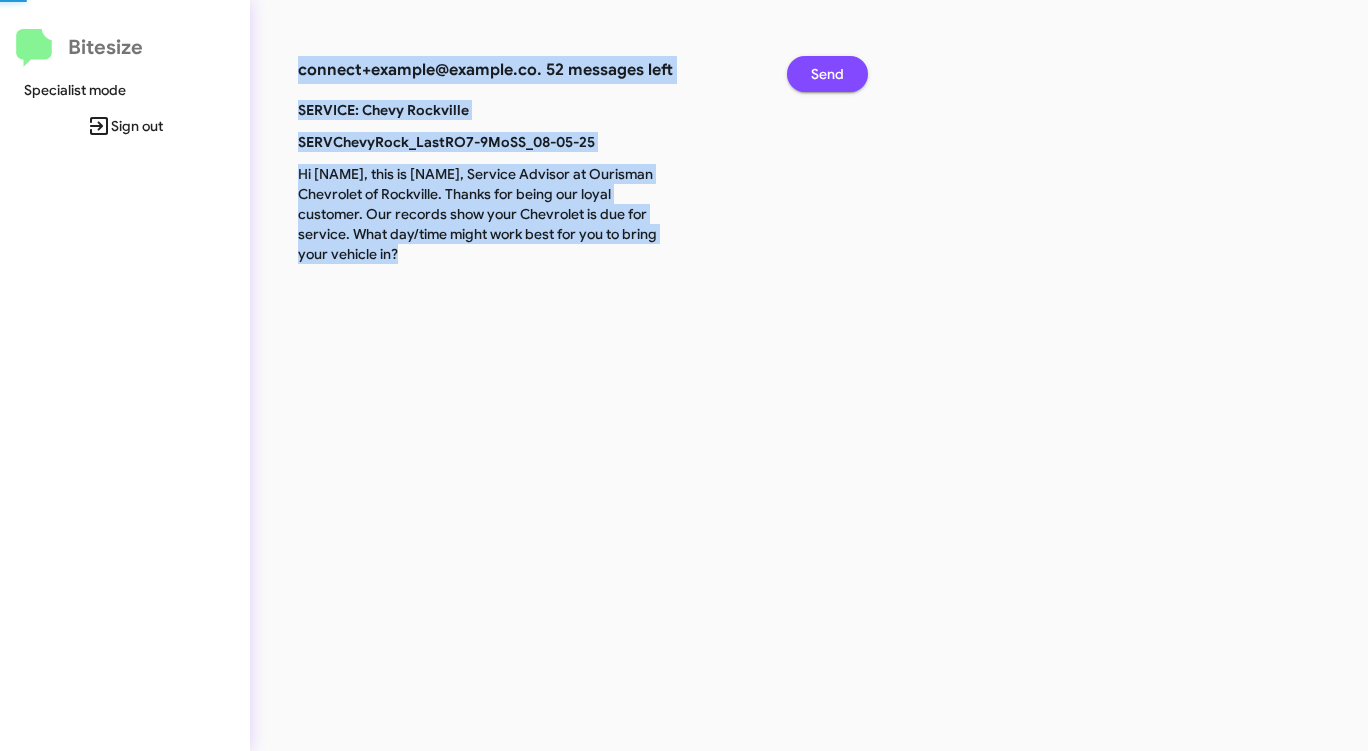 click on "Send" 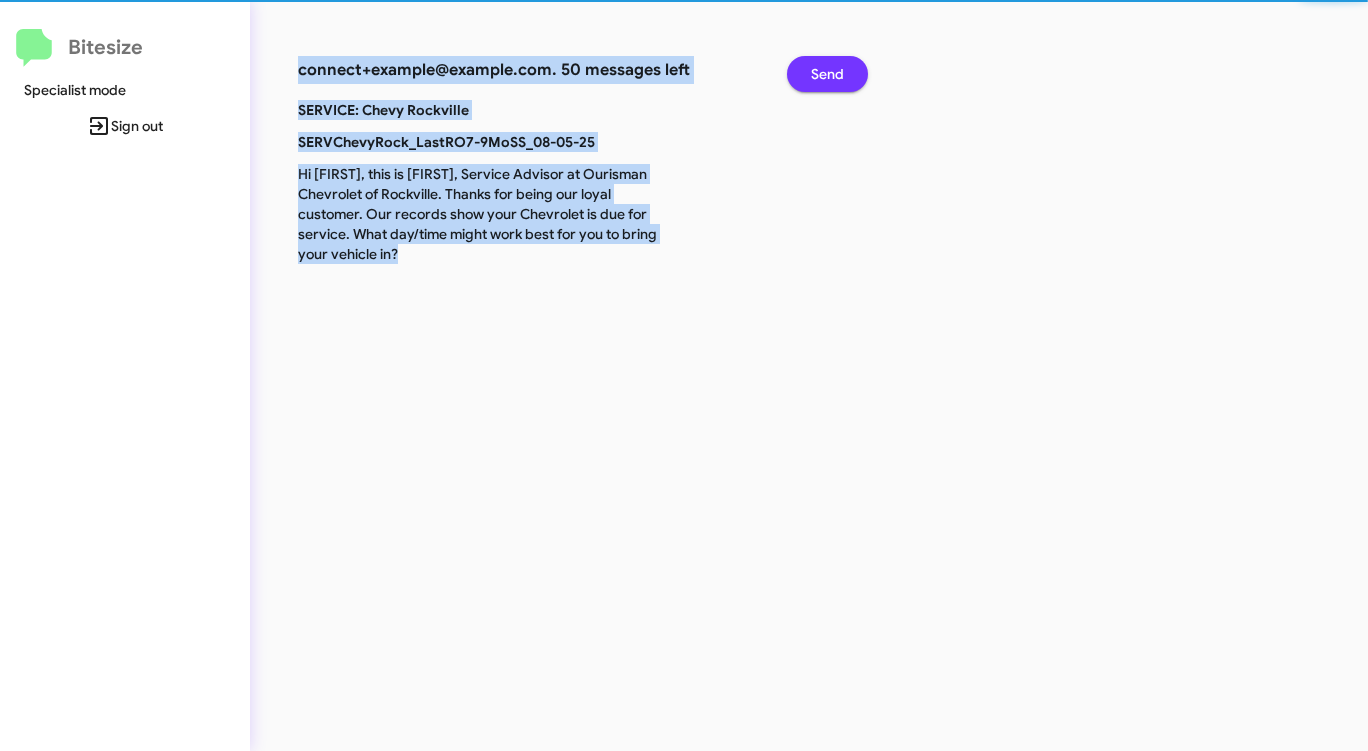click on "Send" 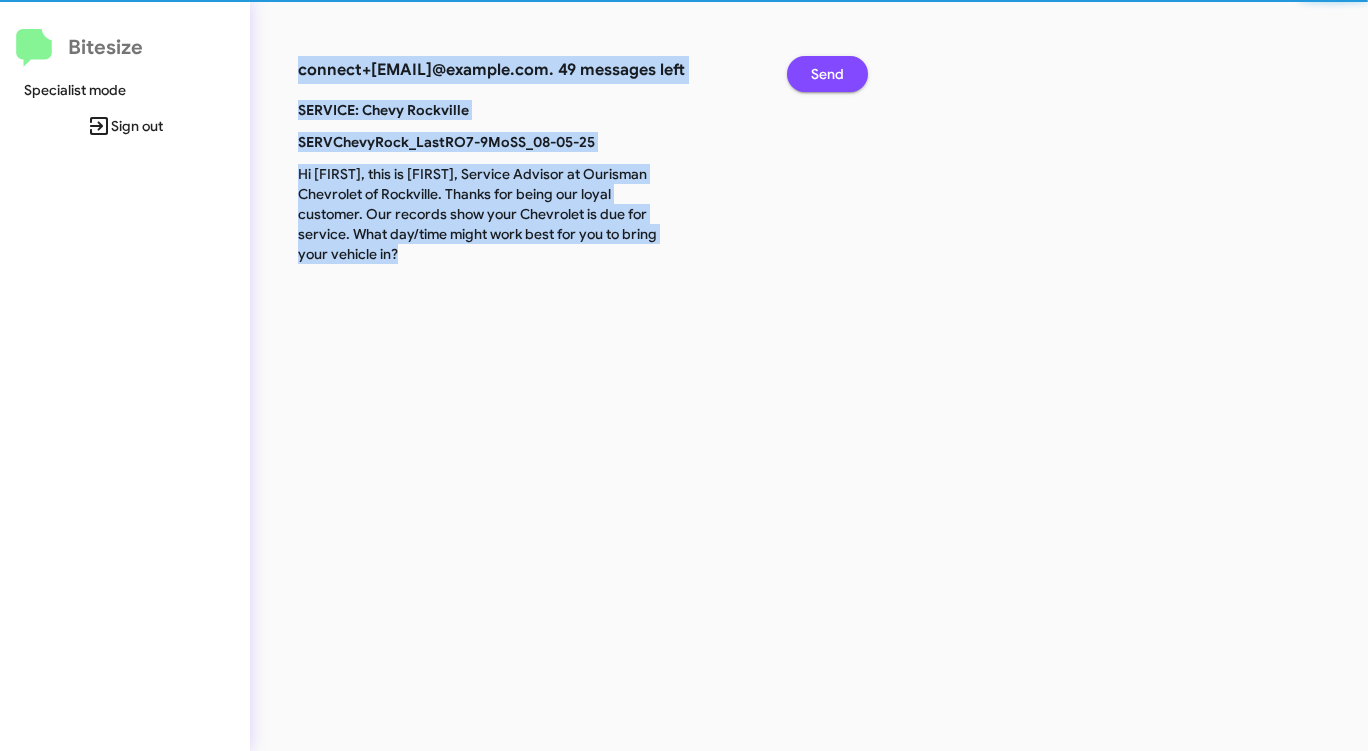 click on "Send" 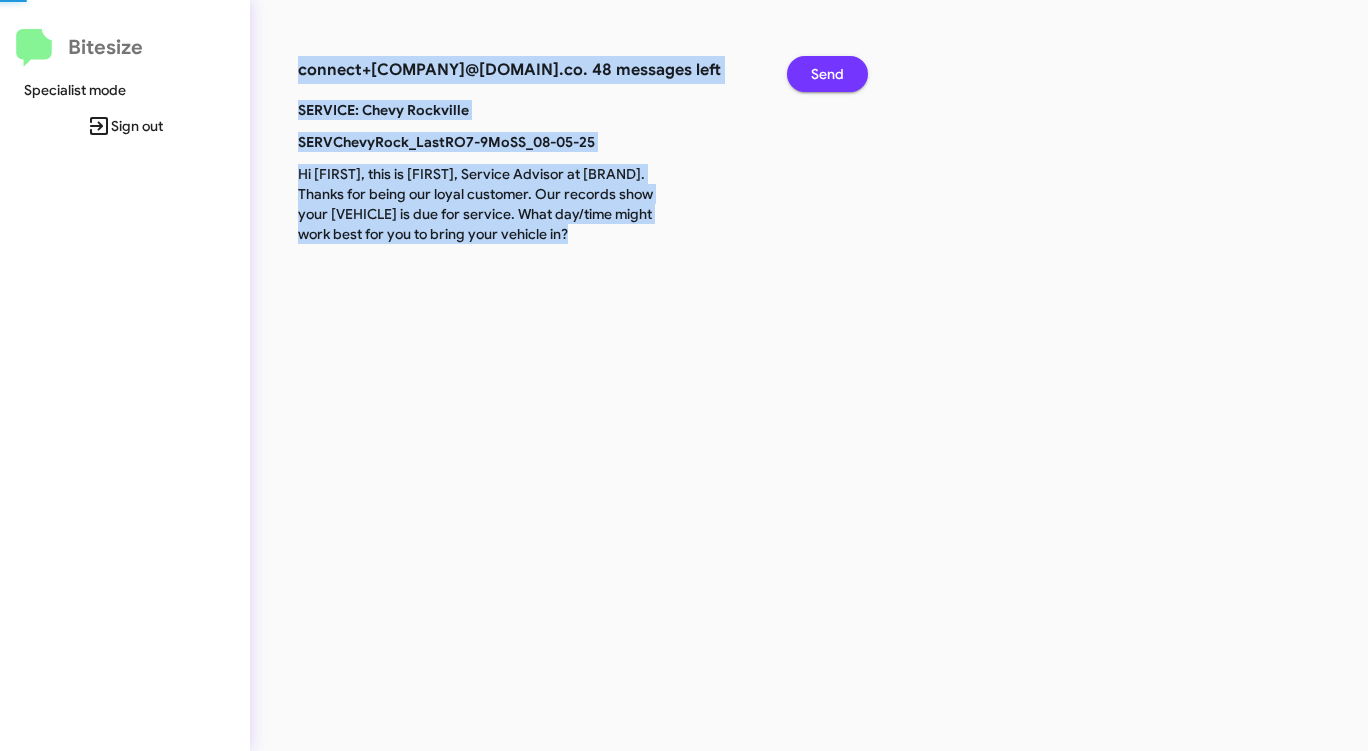 click on "Send" 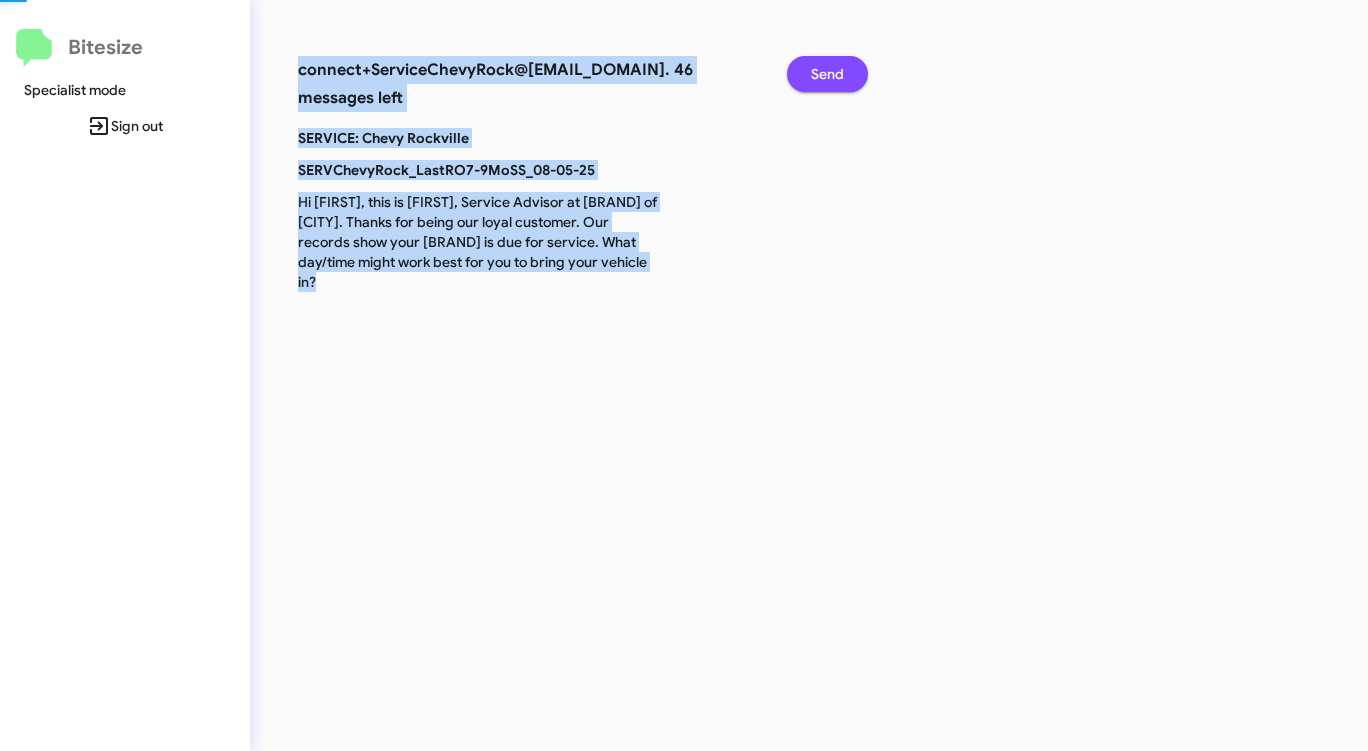 click on "Send" 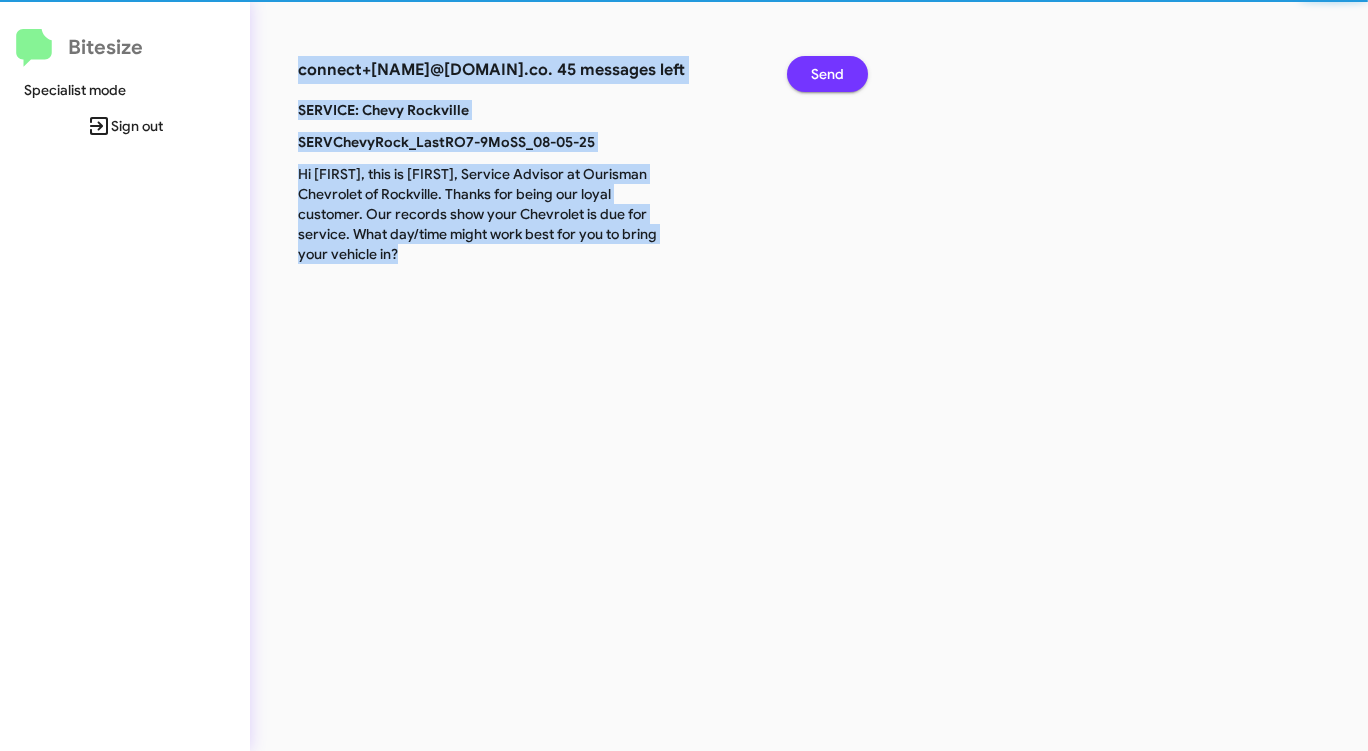 click on "Send" 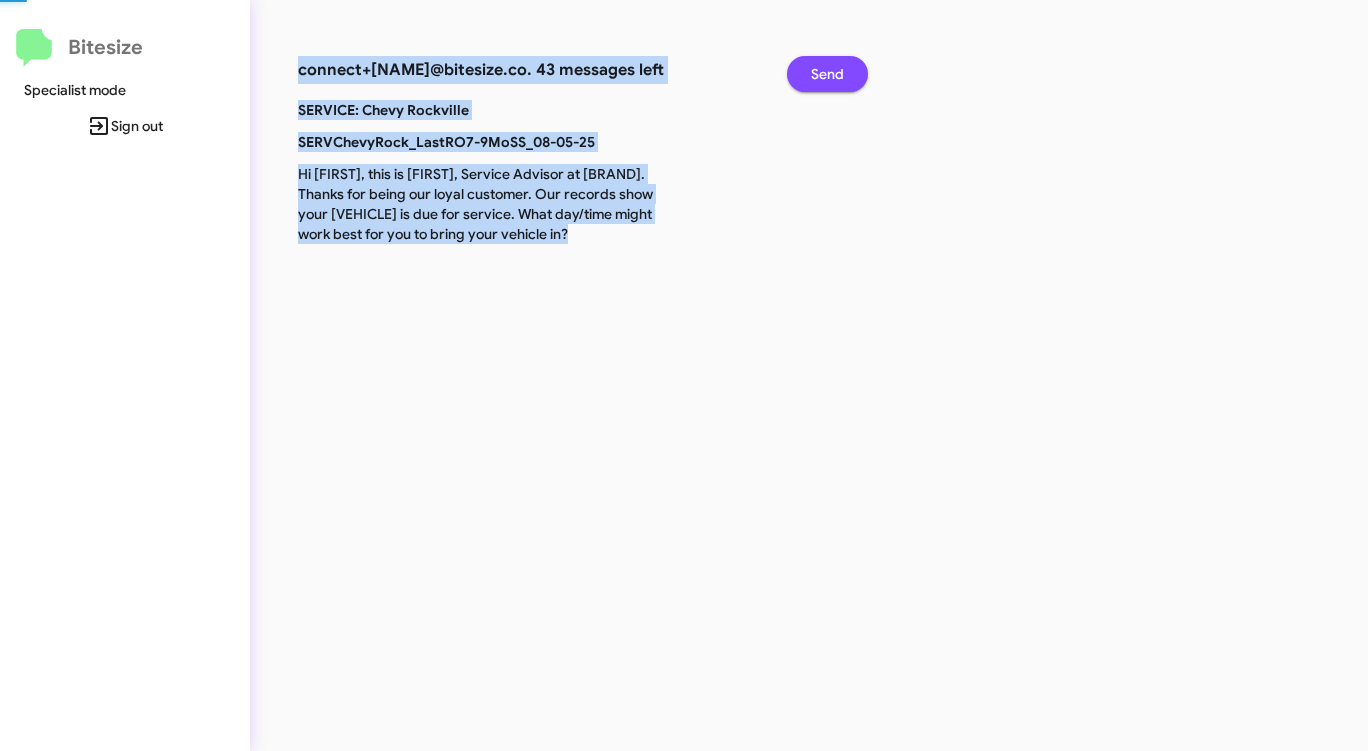 click on "Send" 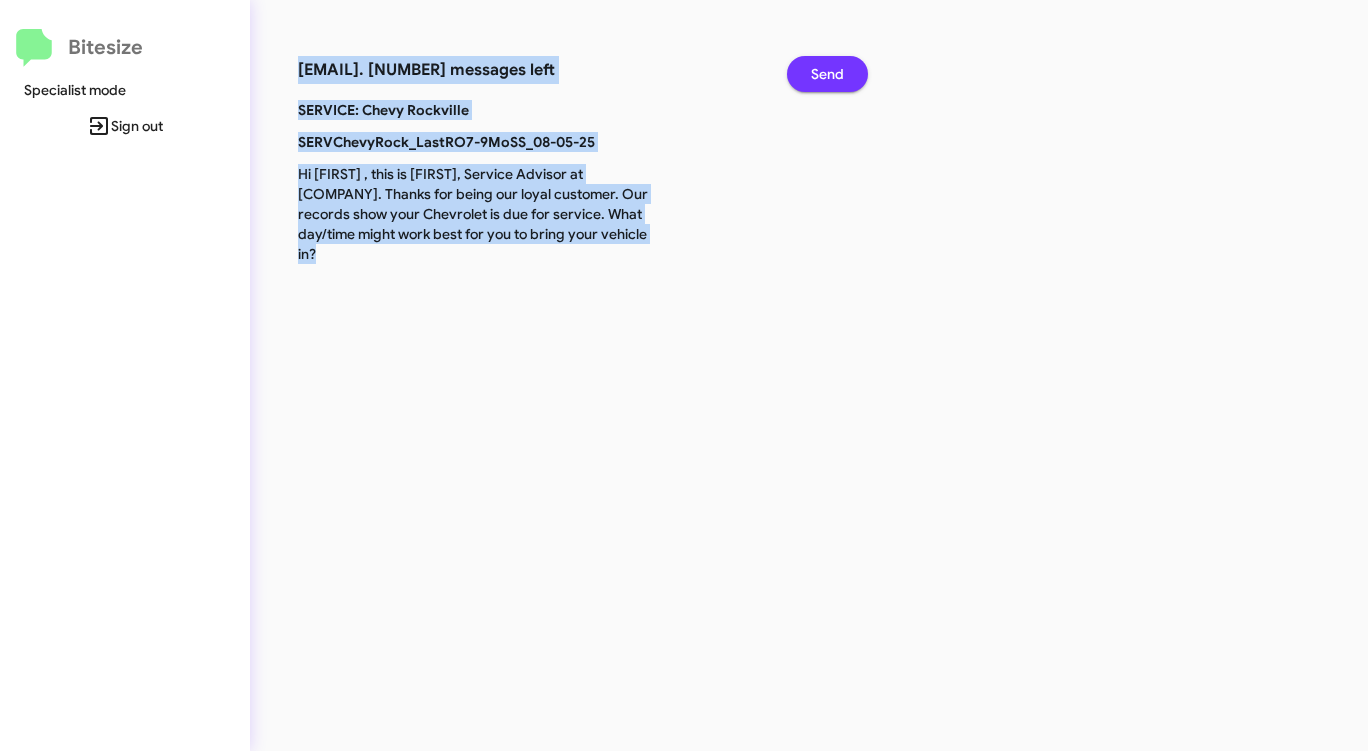 click on "Send" 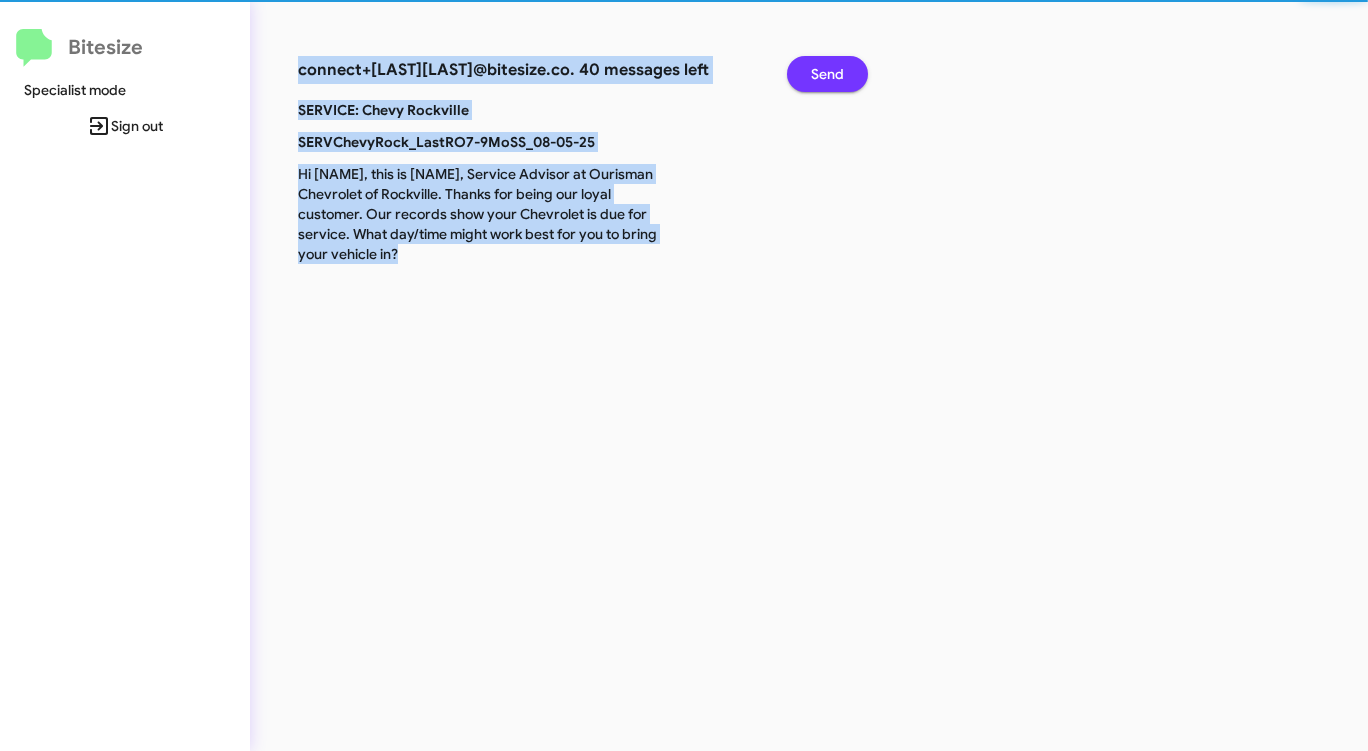 click on "Send" 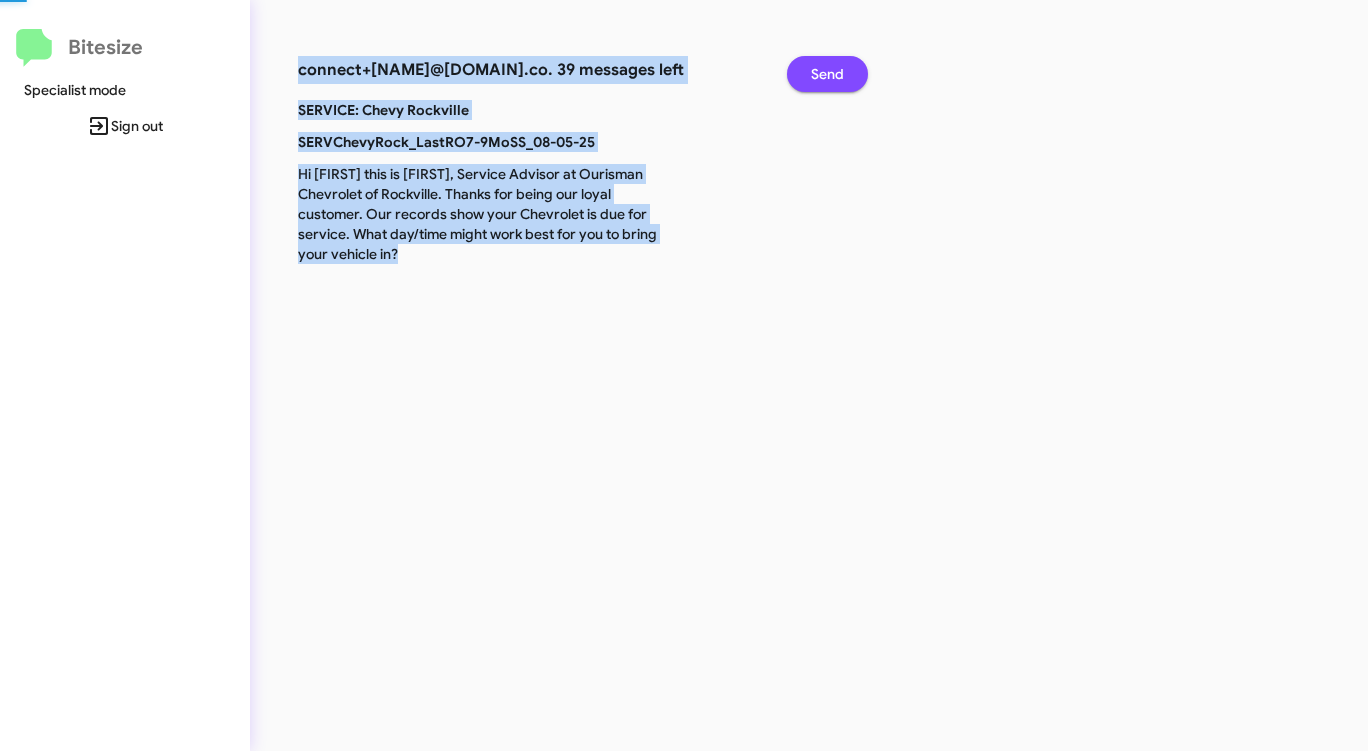 click on "Send" 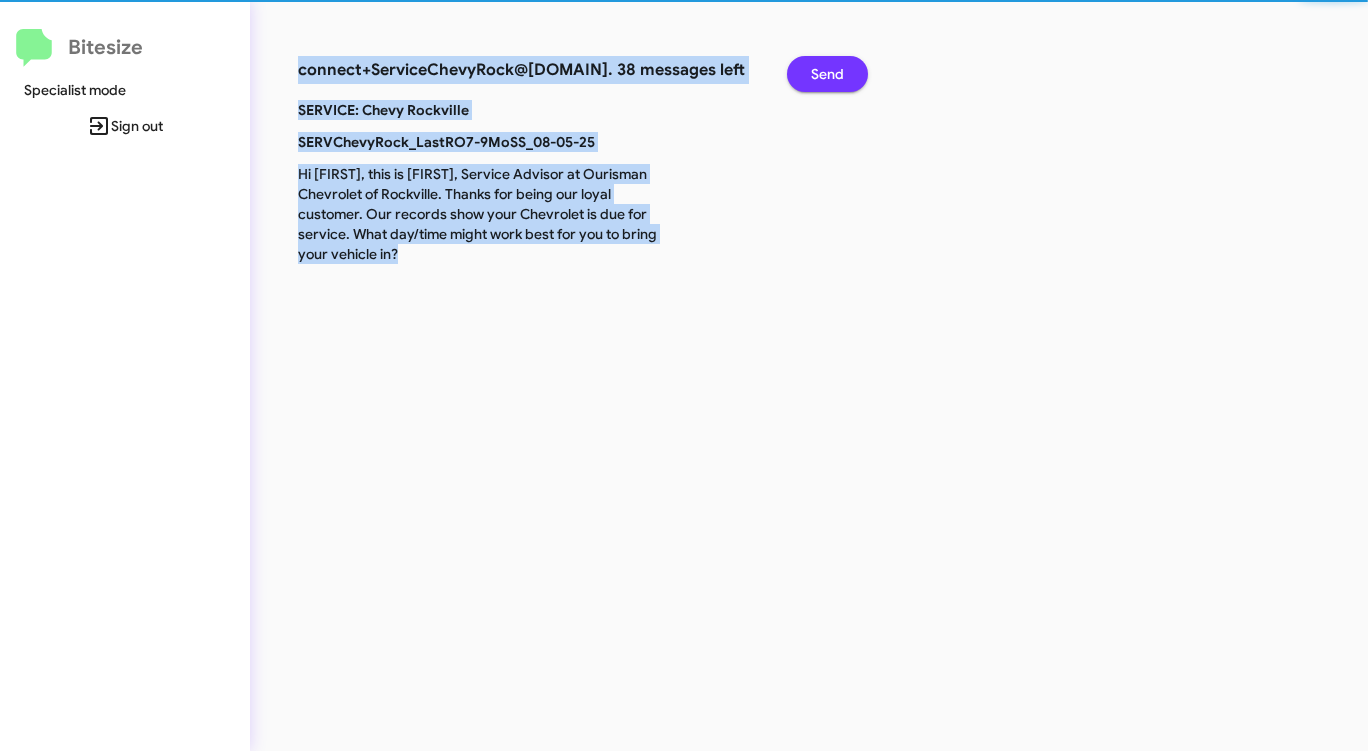click on "Send" 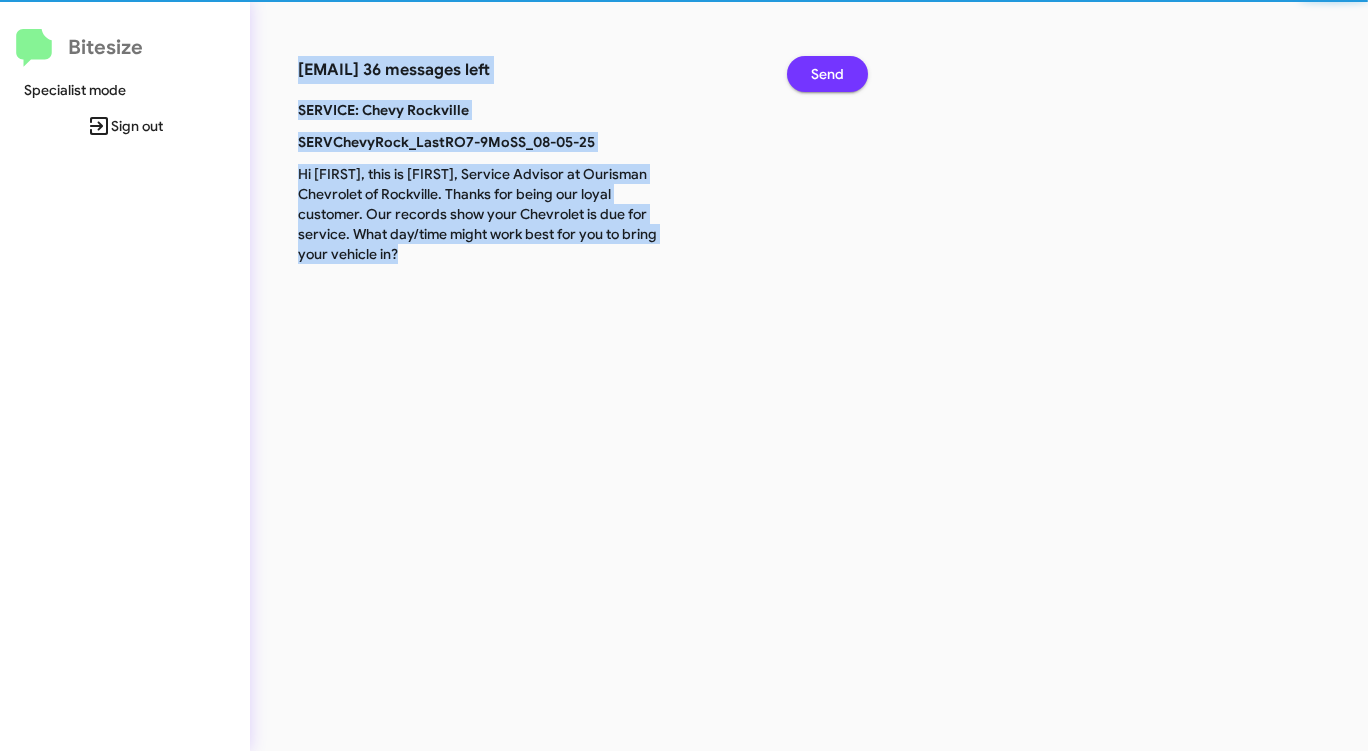 click on "Send" 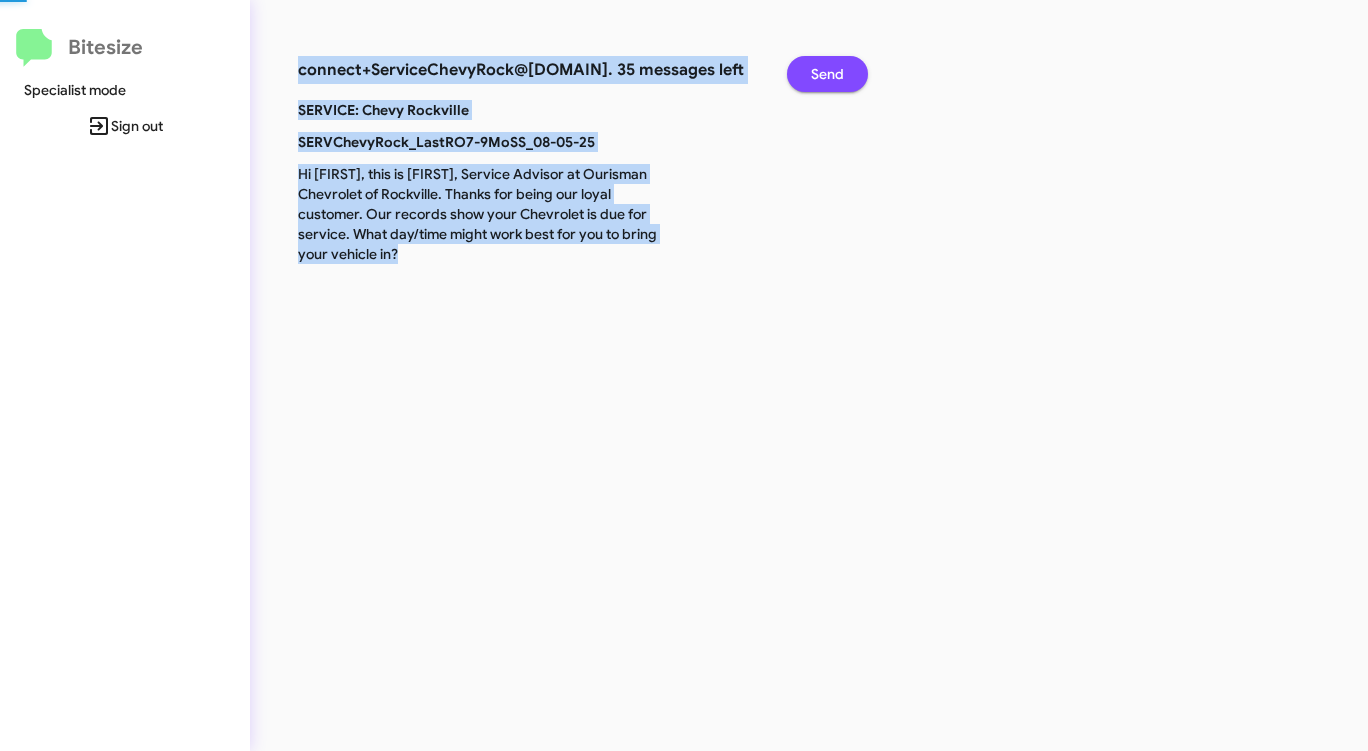 click on "Send" 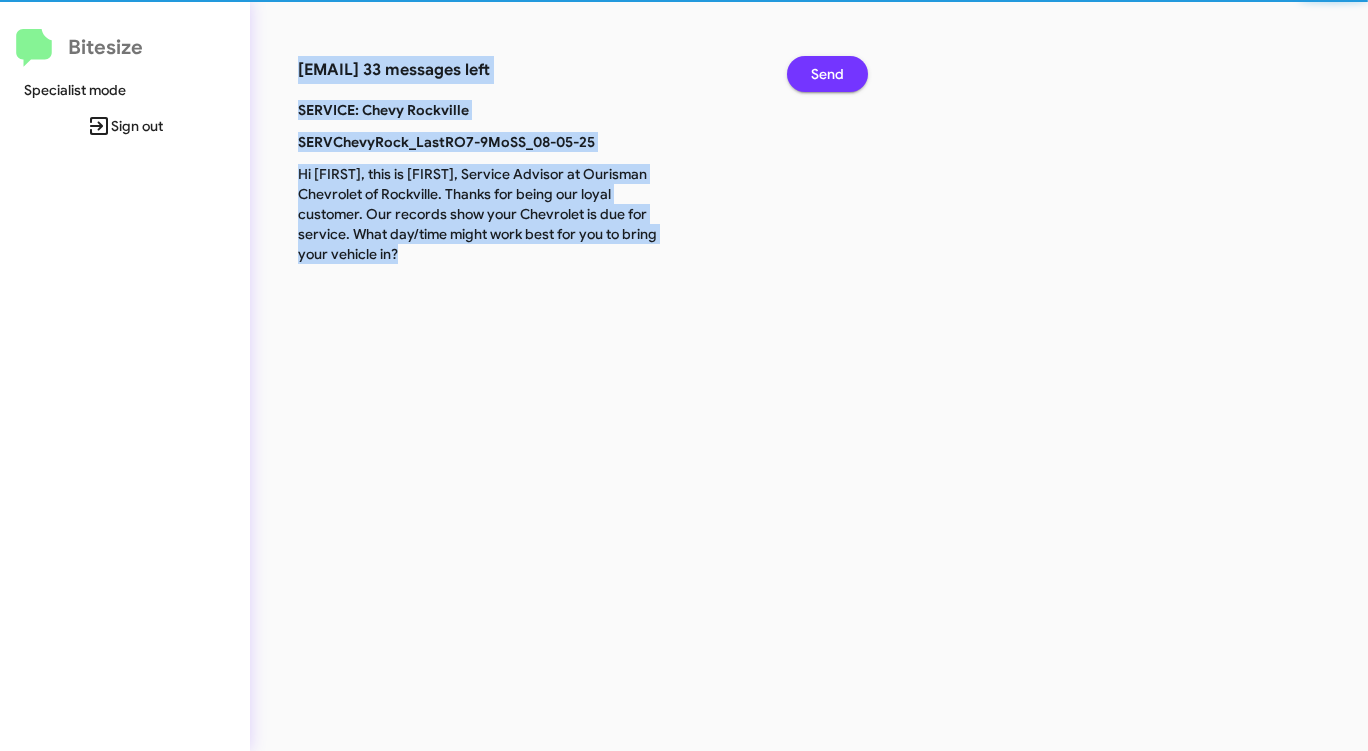 click on "Send" 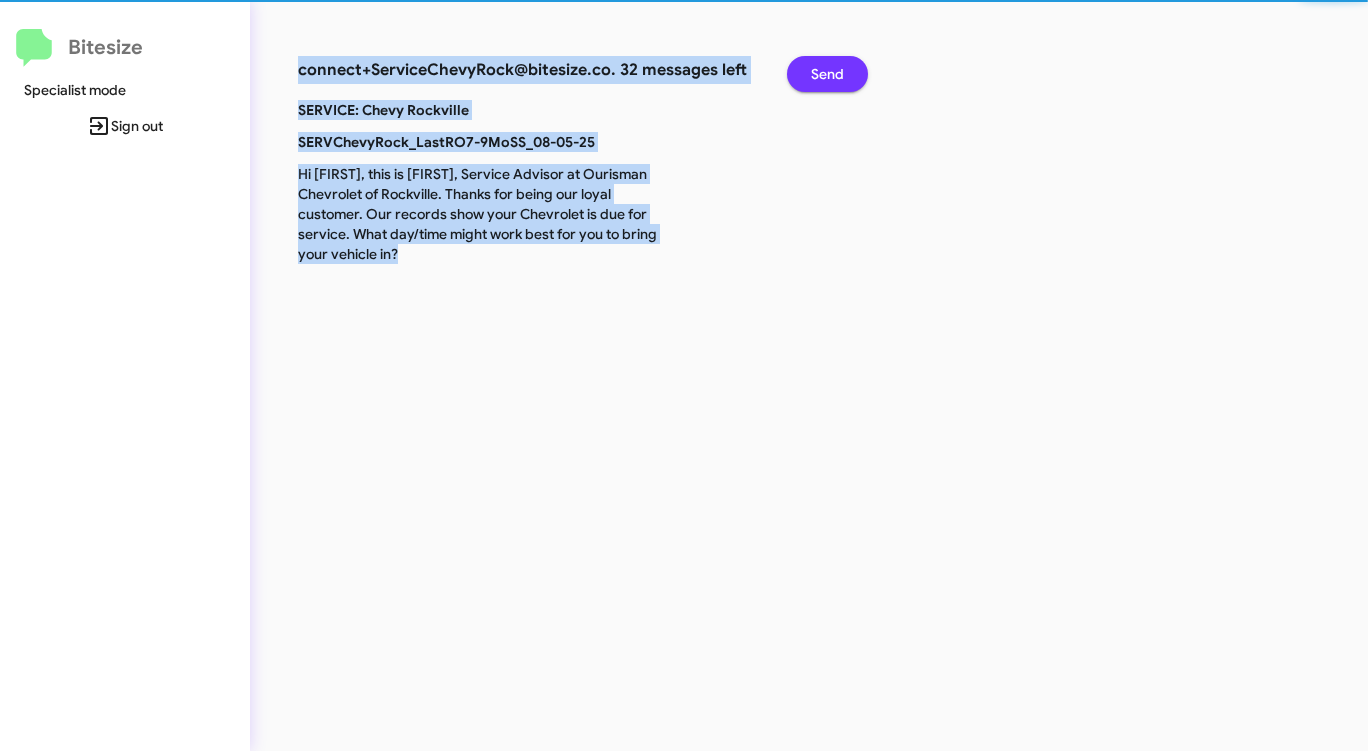 click on "Send" 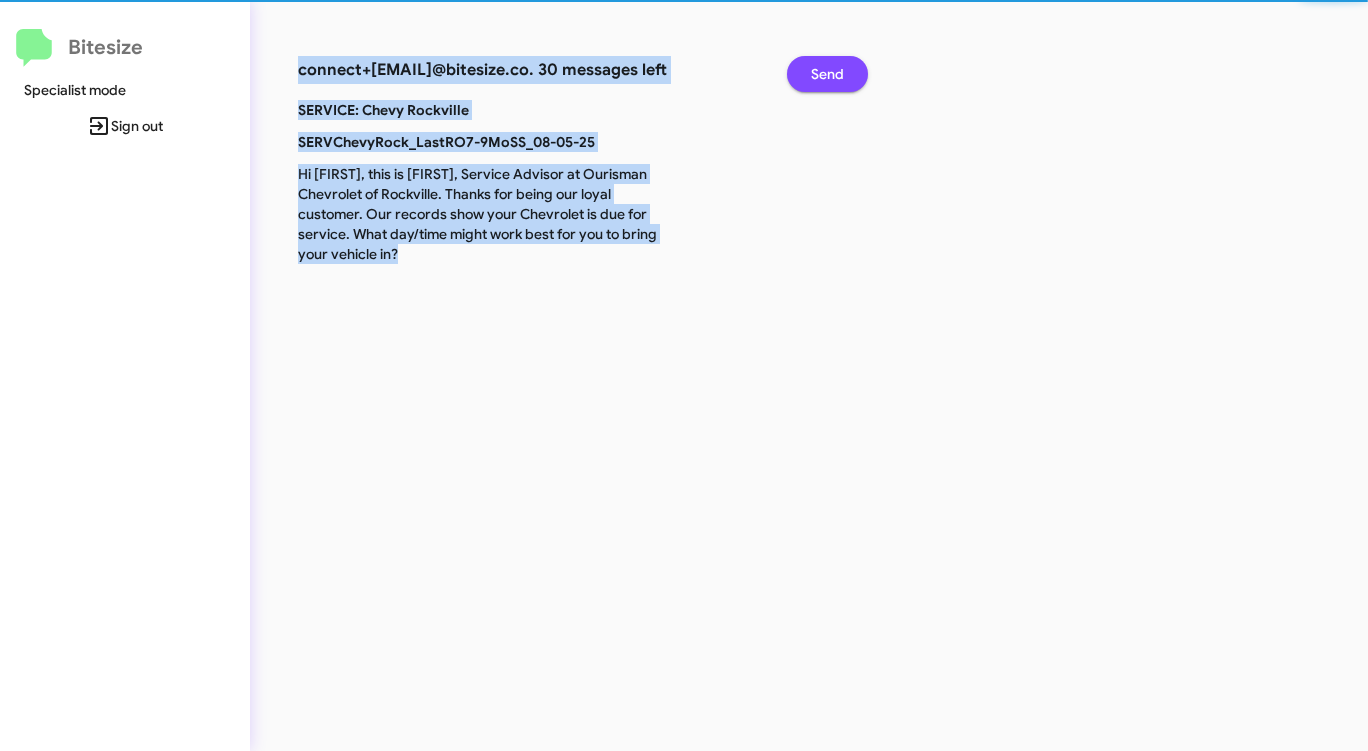 click on "Send" 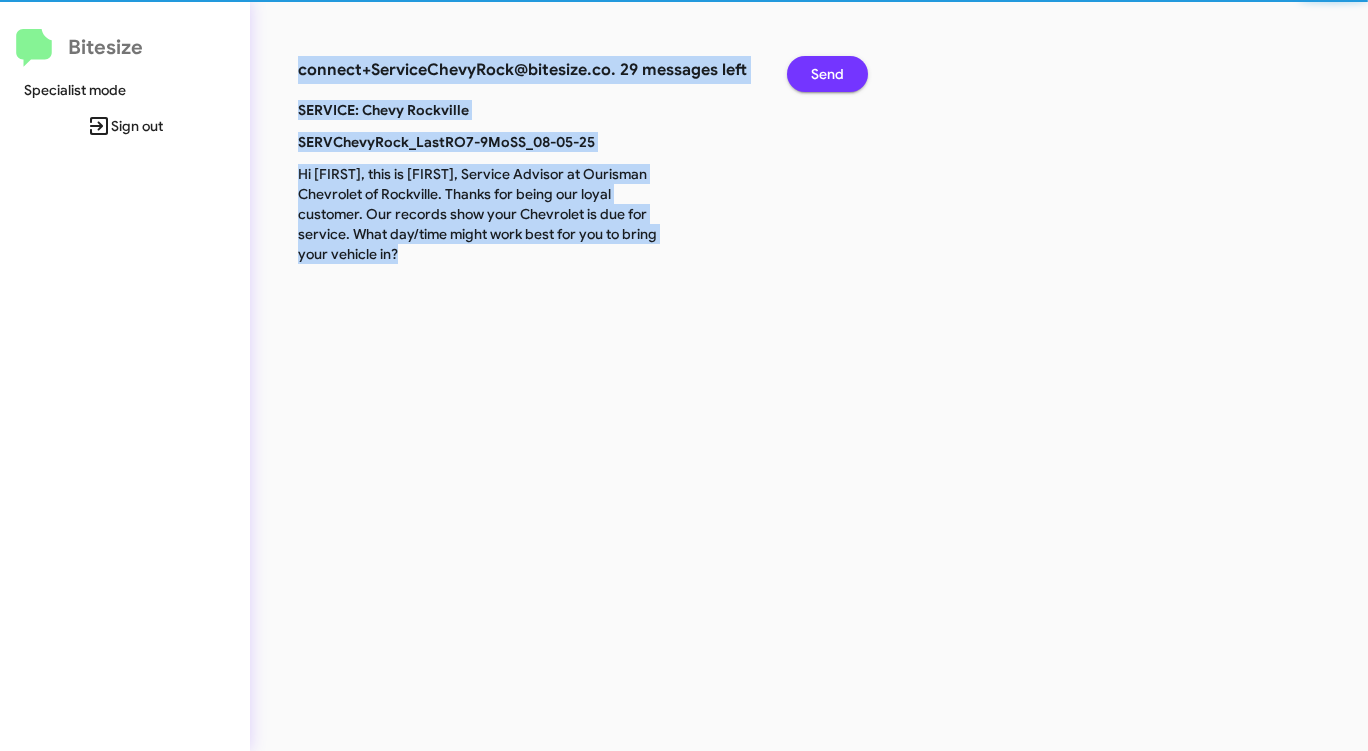 click on "Send" 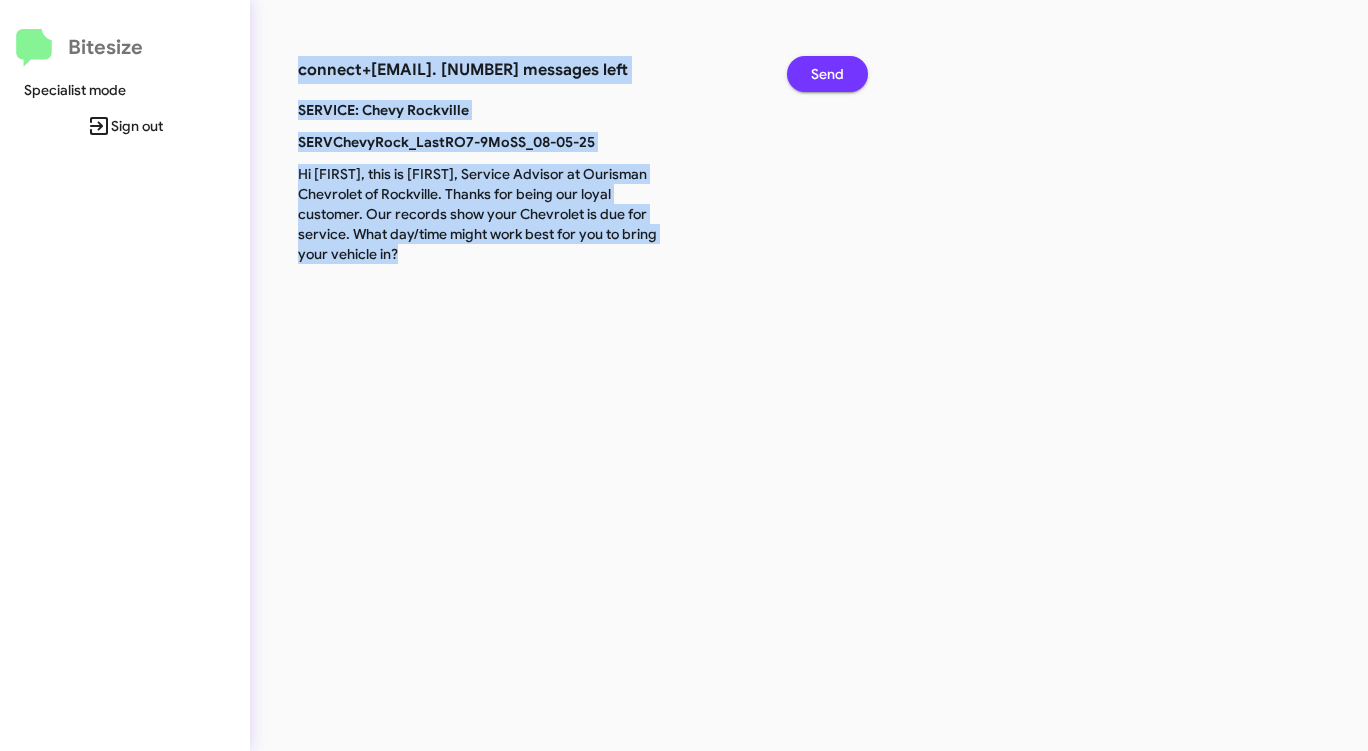 click on "Send" 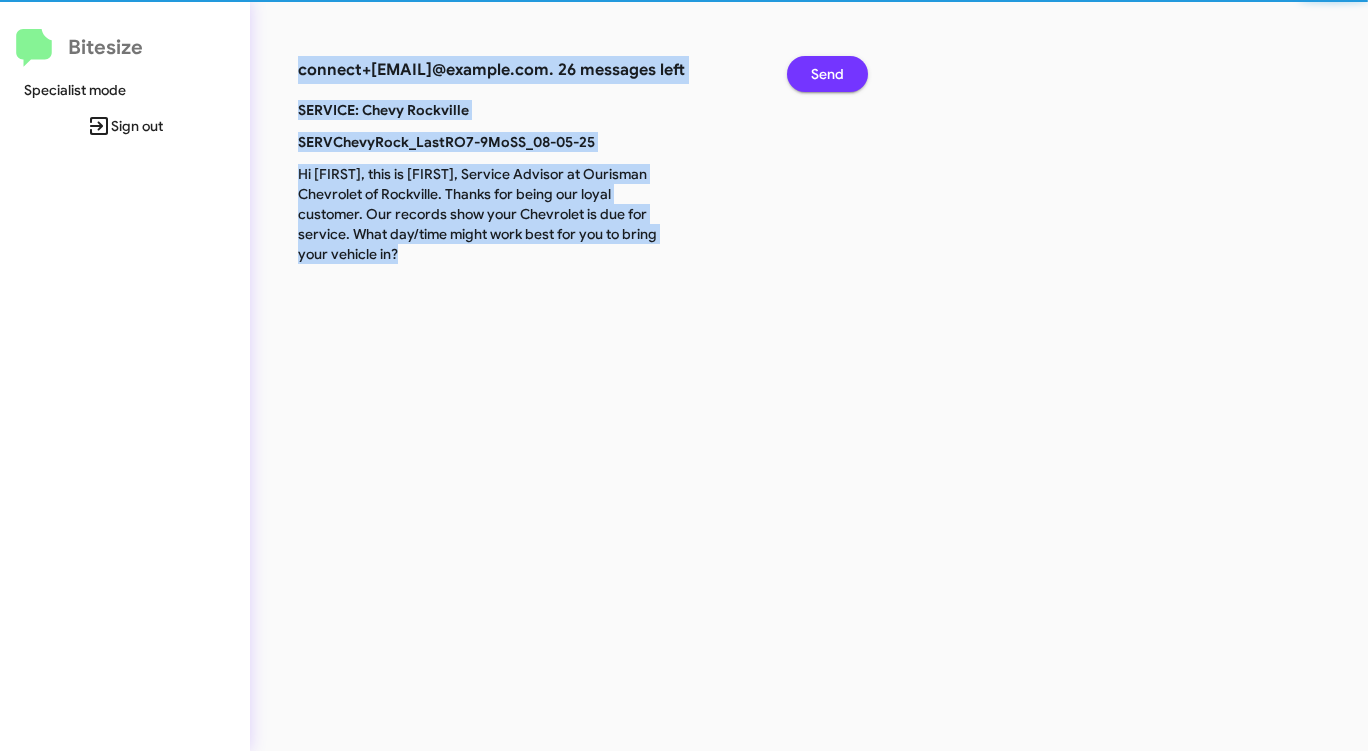 click on "Send" 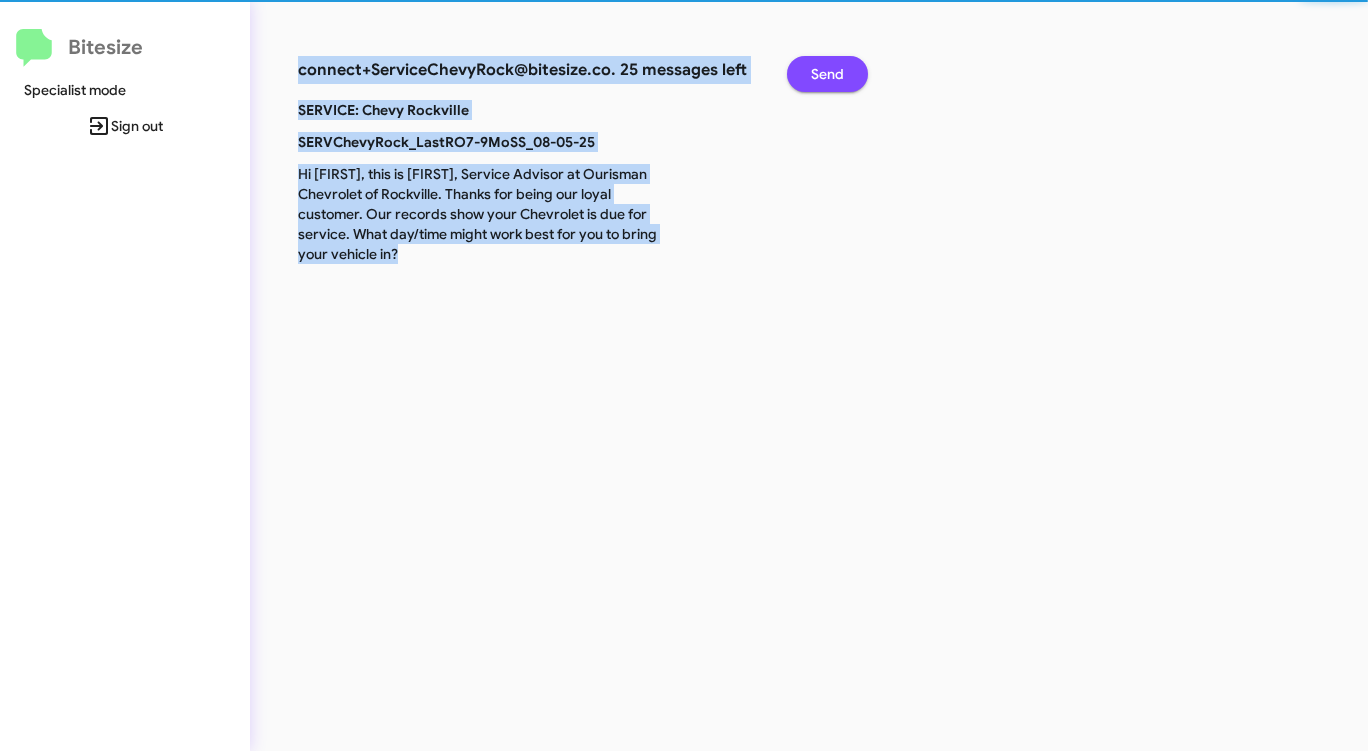 click on "Send" 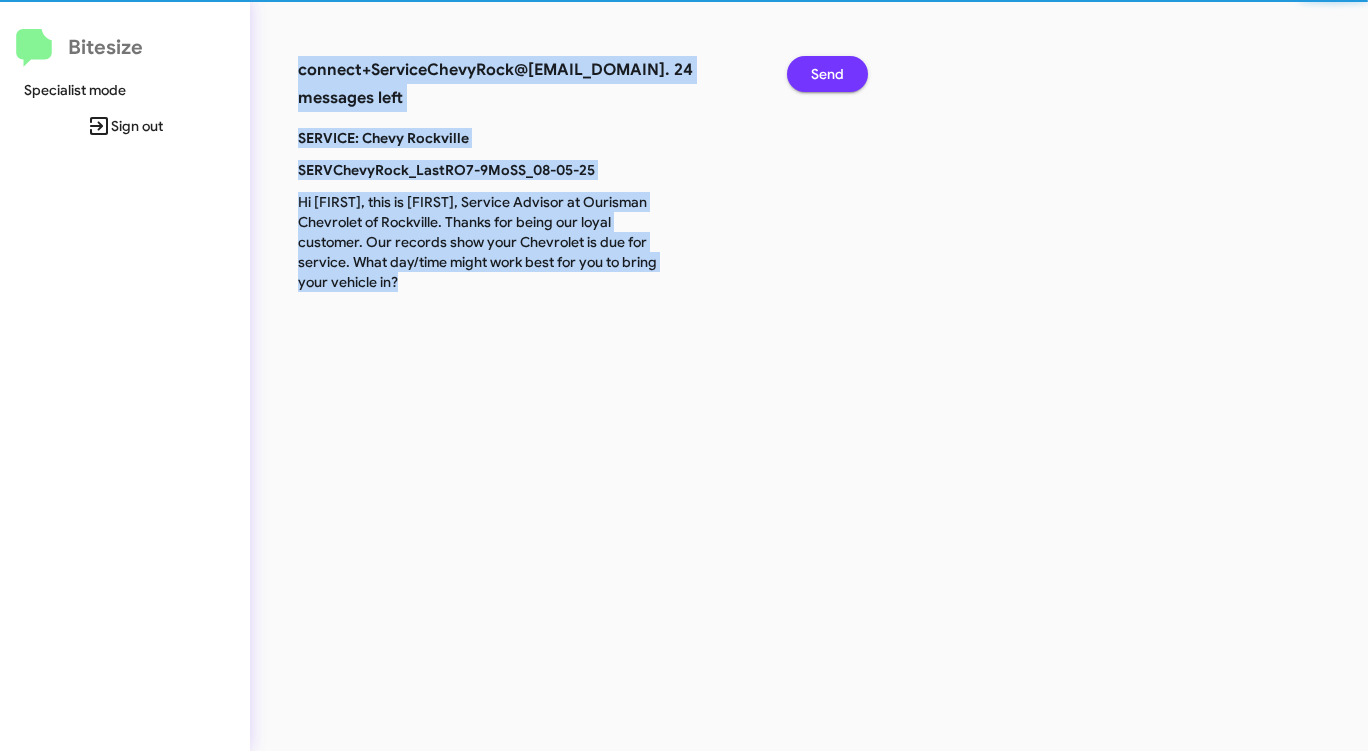 click on "Send" 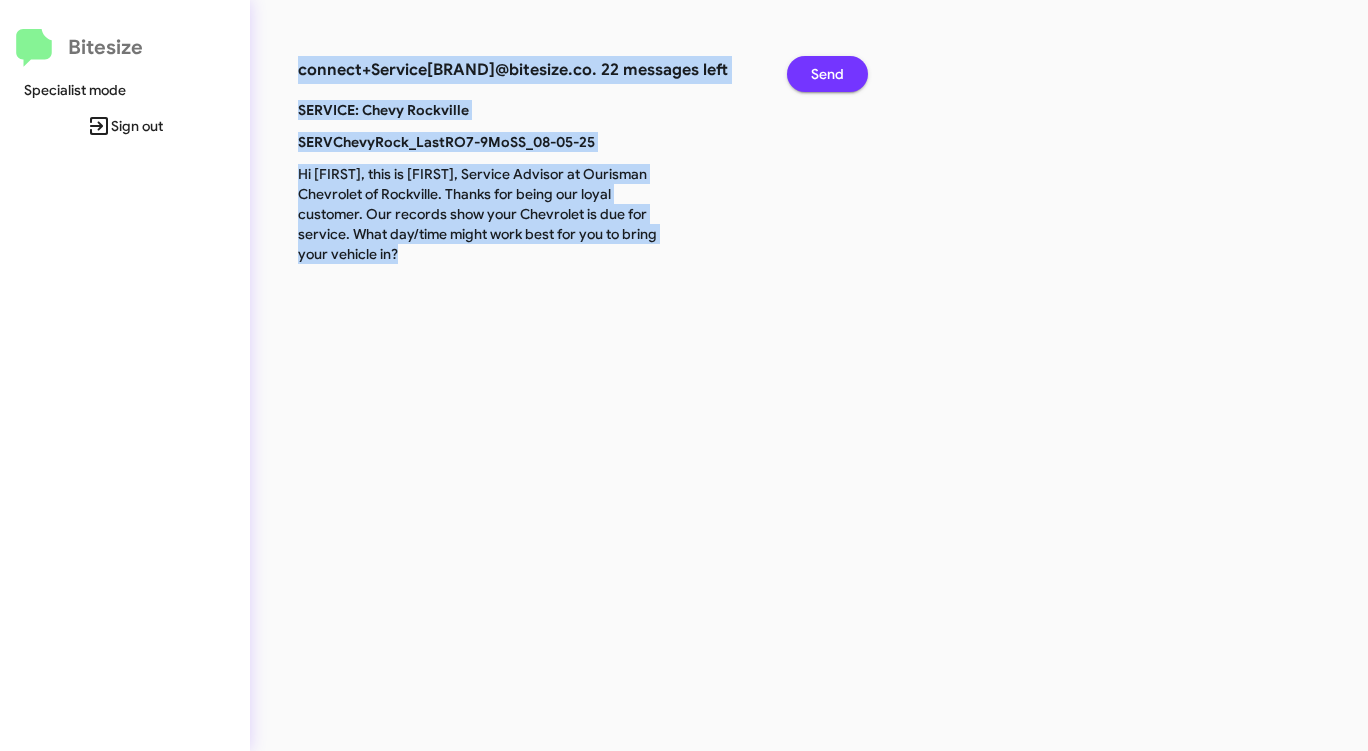 click on "Send" 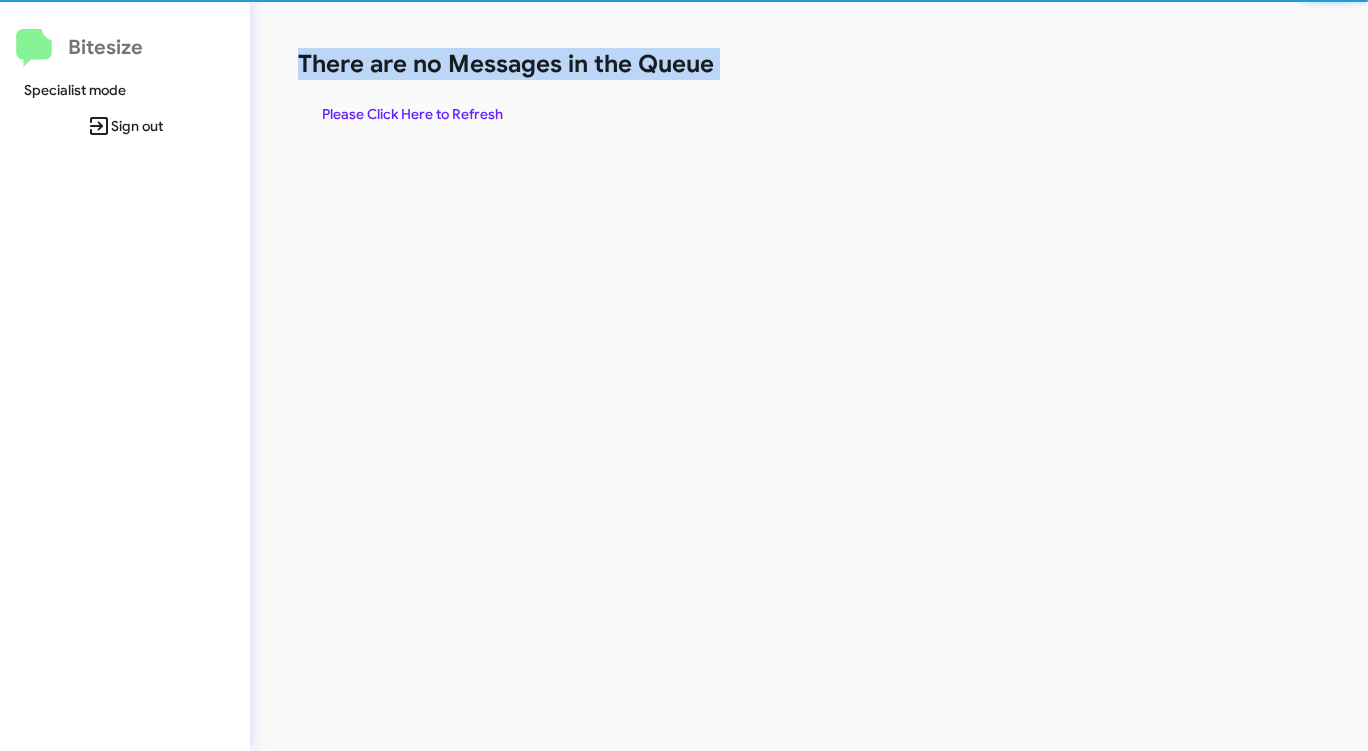 drag, startPoint x: 842, startPoint y: 61, endPoint x: 817, endPoint y: 67, distance: 25.70992 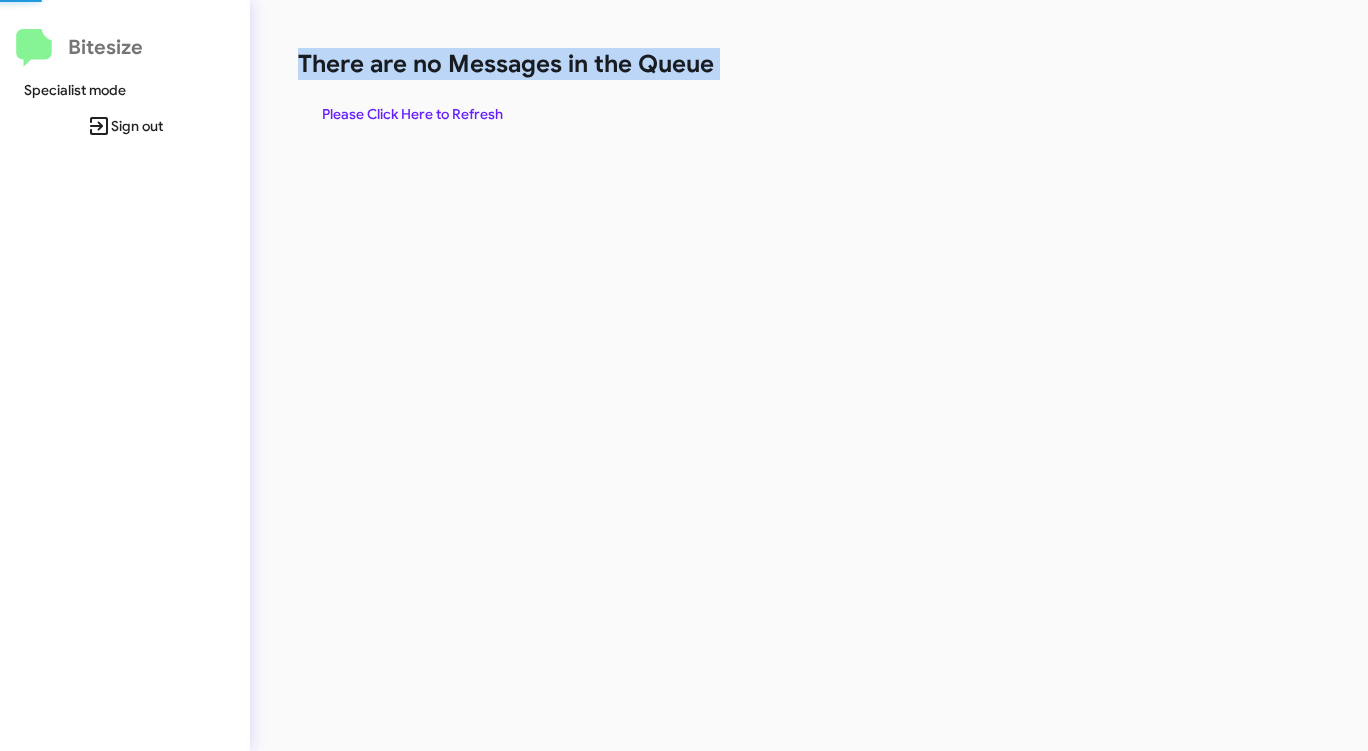 drag, startPoint x: 830, startPoint y: 70, endPoint x: 683, endPoint y: 109, distance: 152.0855 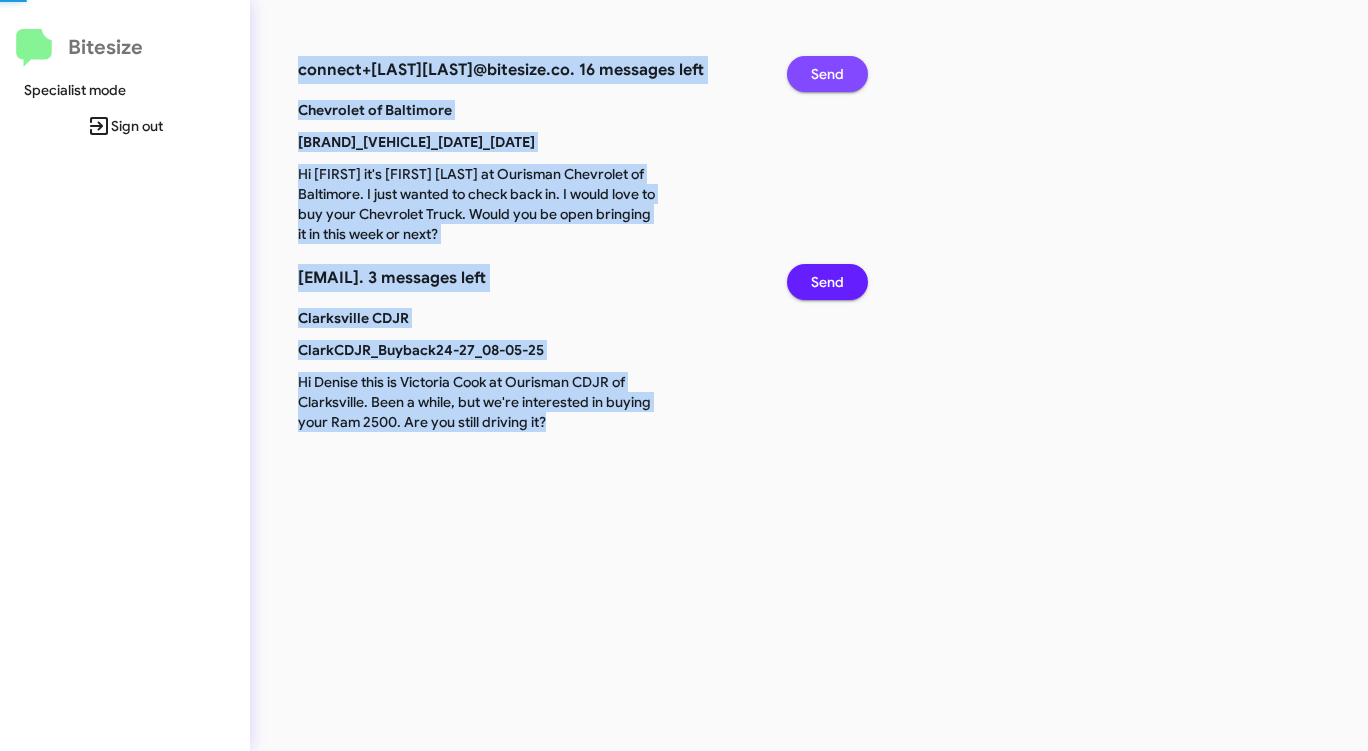 drag, startPoint x: 813, startPoint y: 73, endPoint x: 802, endPoint y: 76, distance: 11.401754 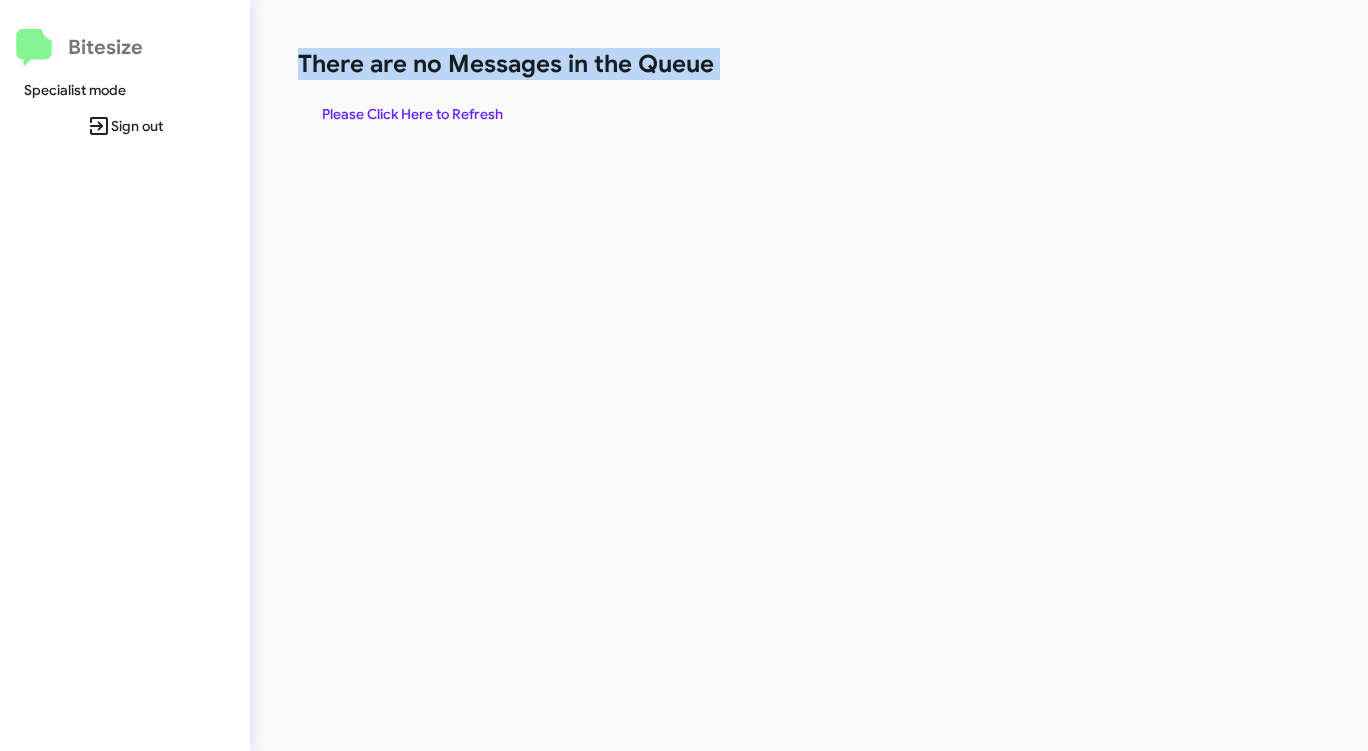 drag, startPoint x: 815, startPoint y: 74, endPoint x: 792, endPoint y: 77, distance: 23.194826 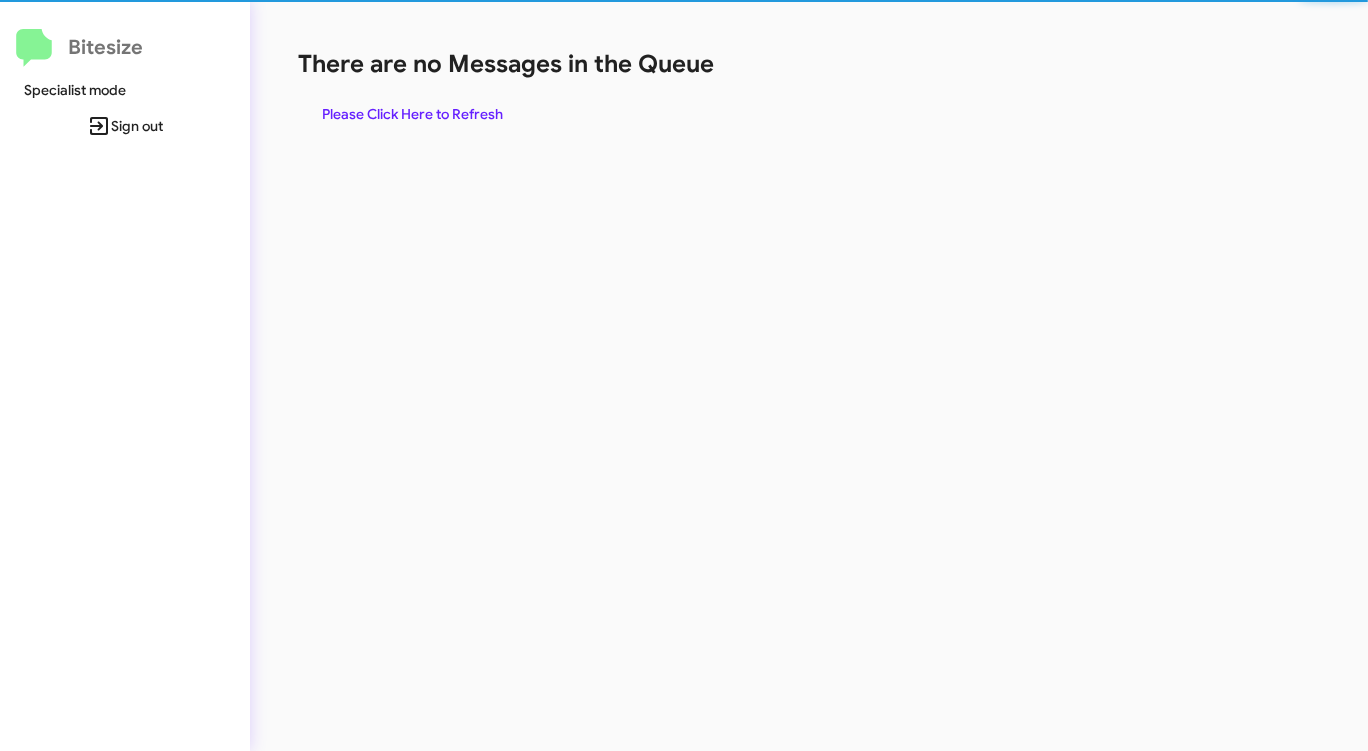 scroll, scrollTop: 0, scrollLeft: 0, axis: both 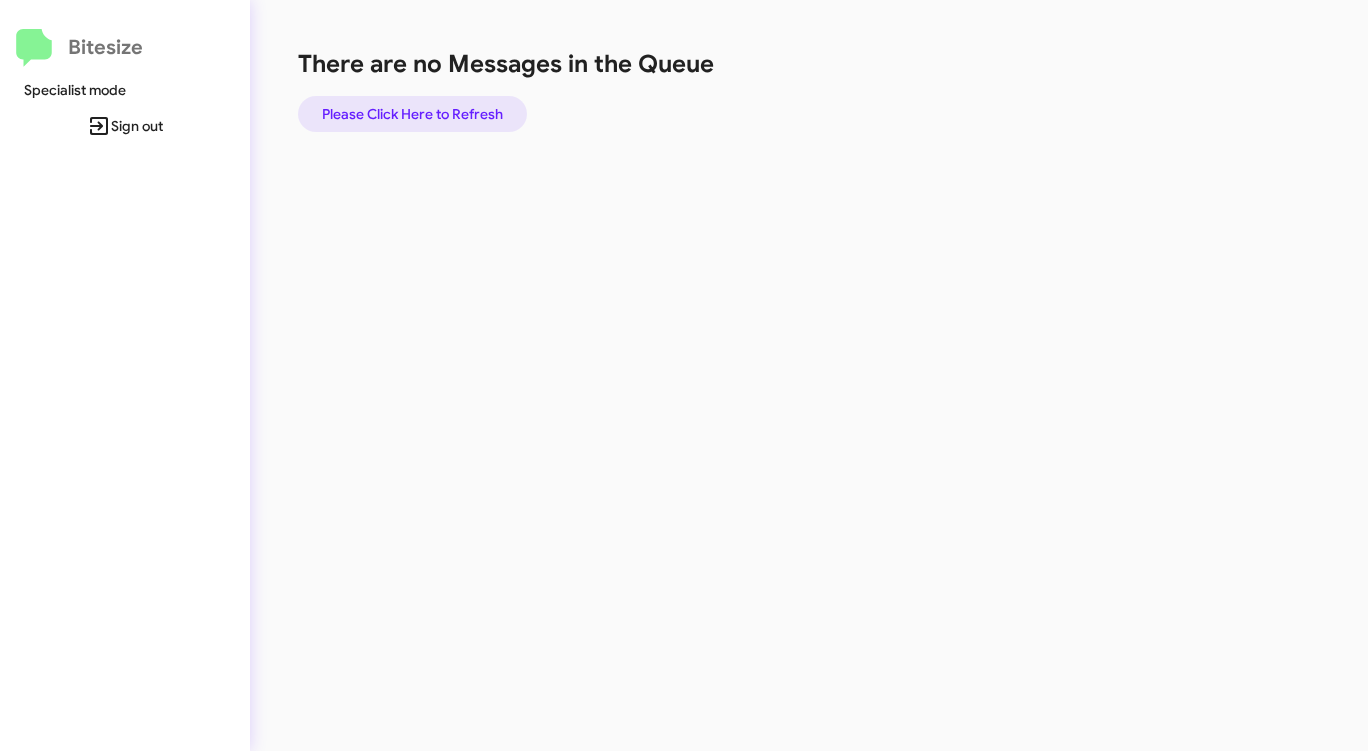 click on "Please Click Here to Refresh" 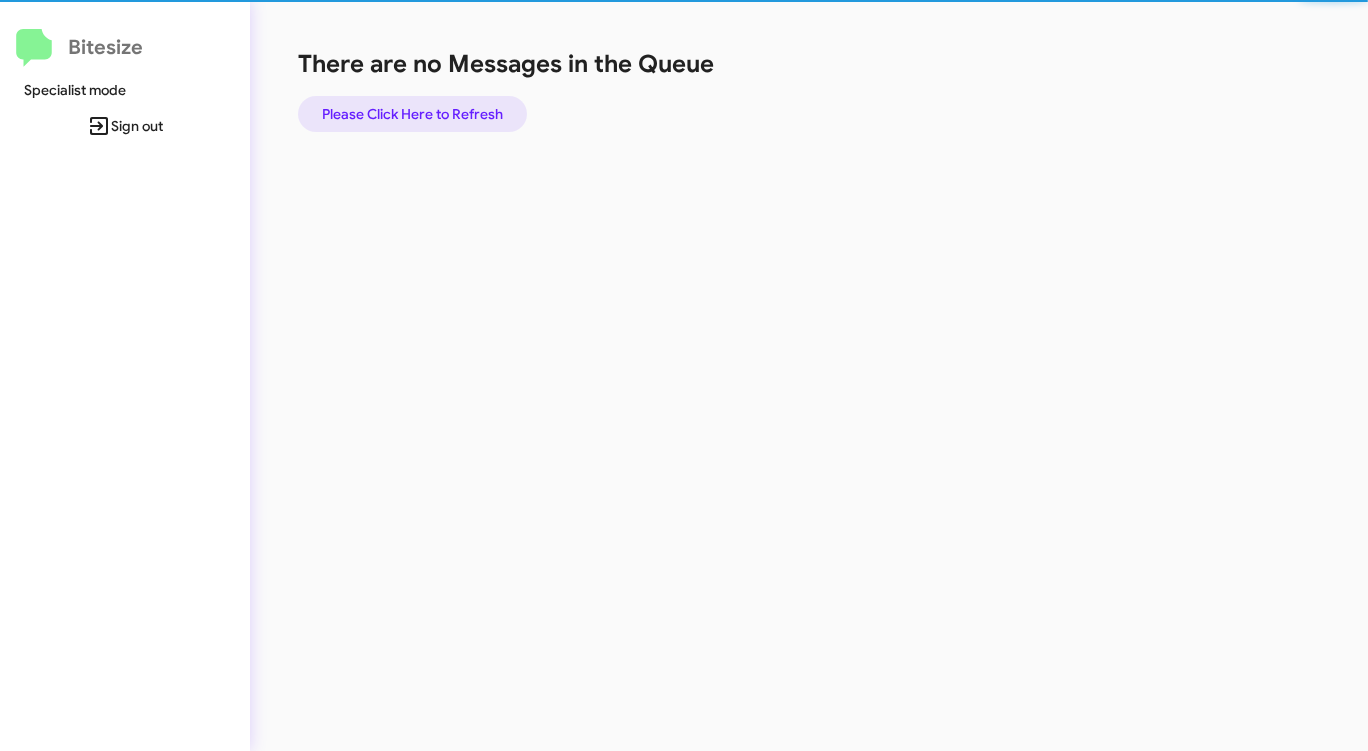 click on "Please Click Here to Refresh" 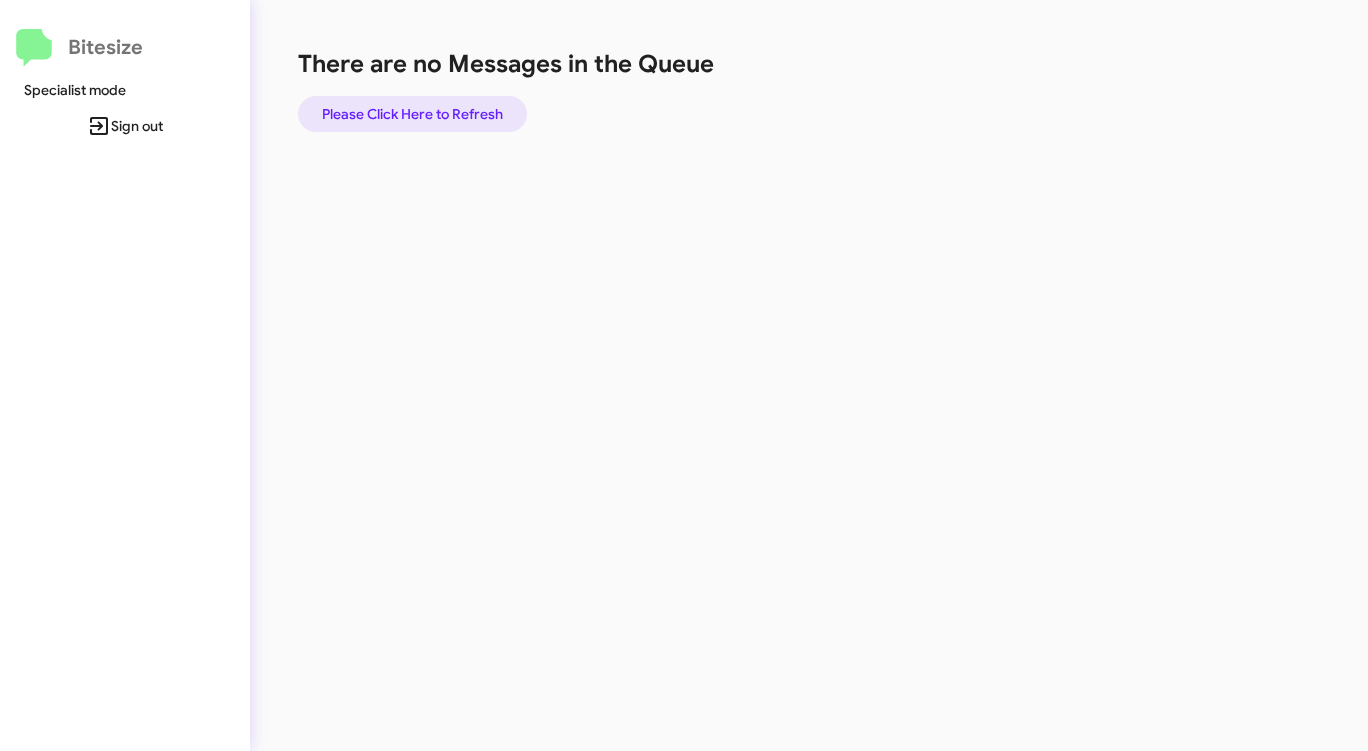click on "Please Click Here to Refresh" 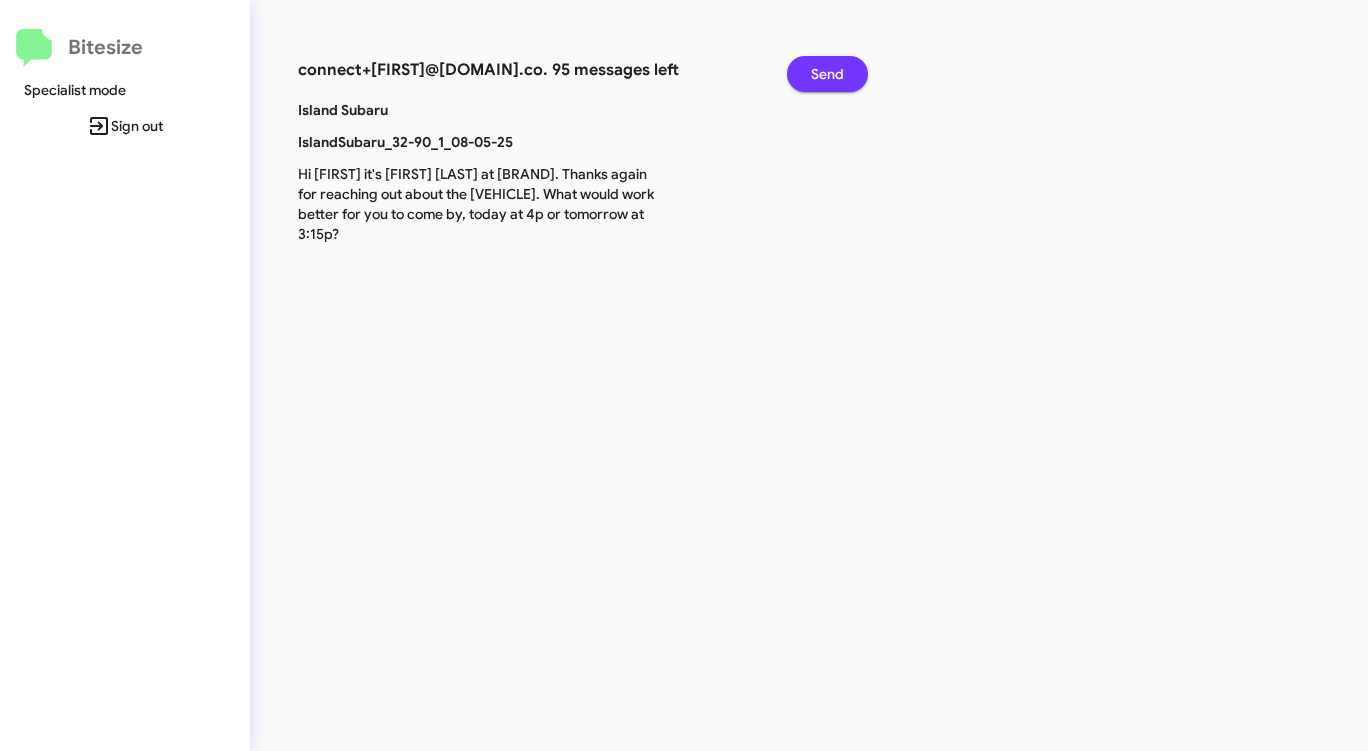 click on "Send" 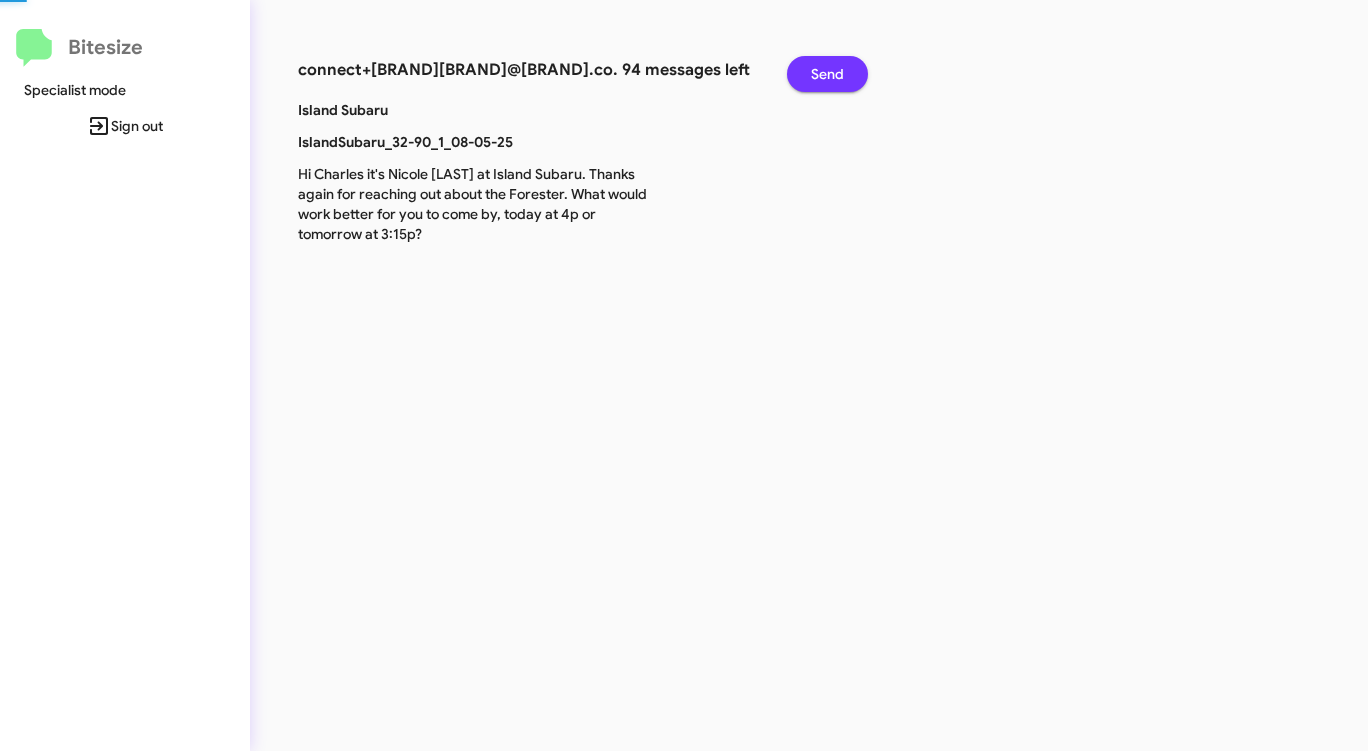 click on "Send" 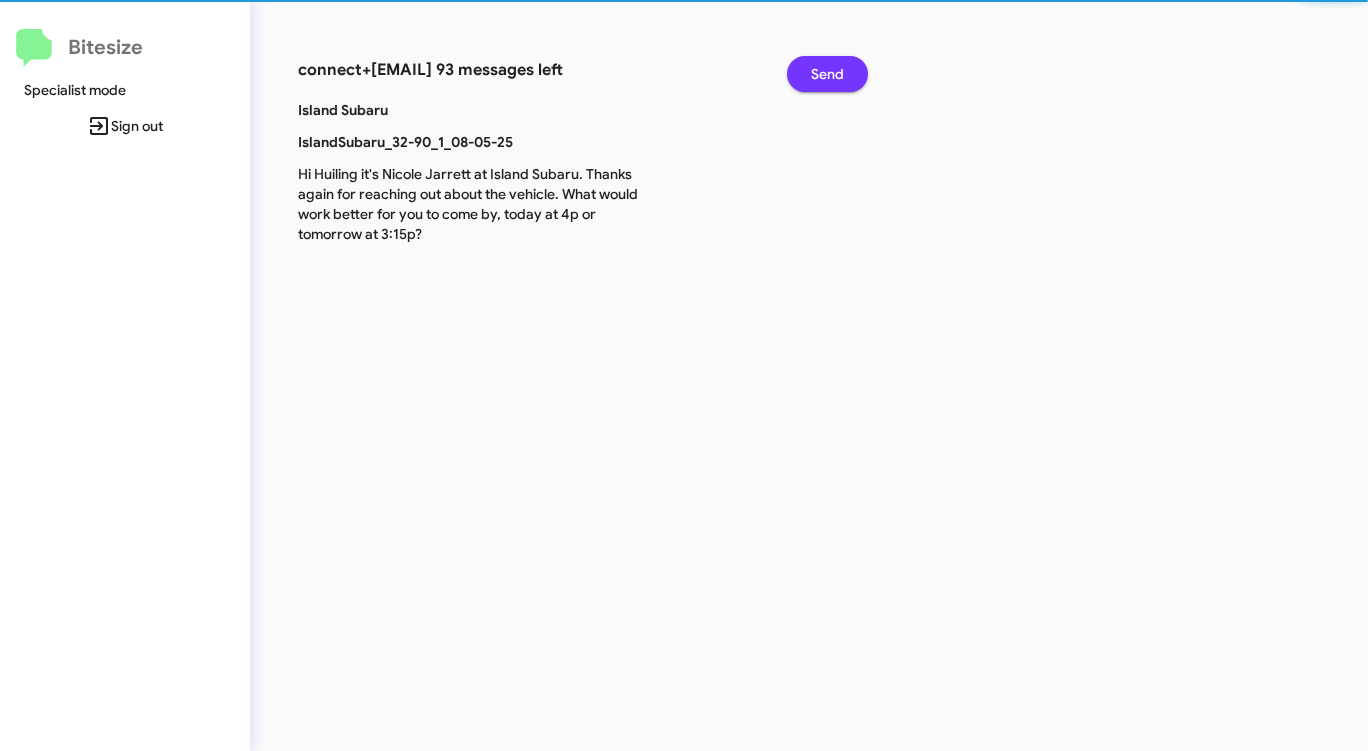 click on "Send" 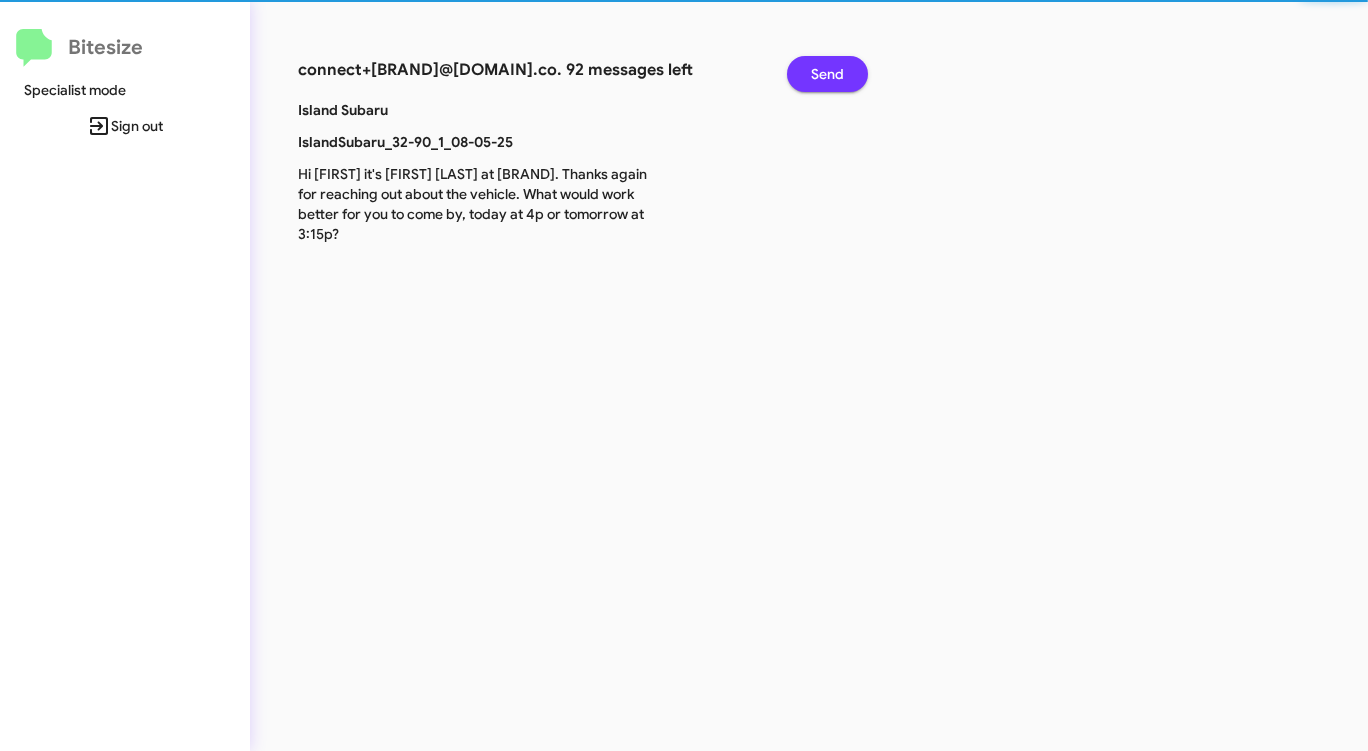 click on "Send" 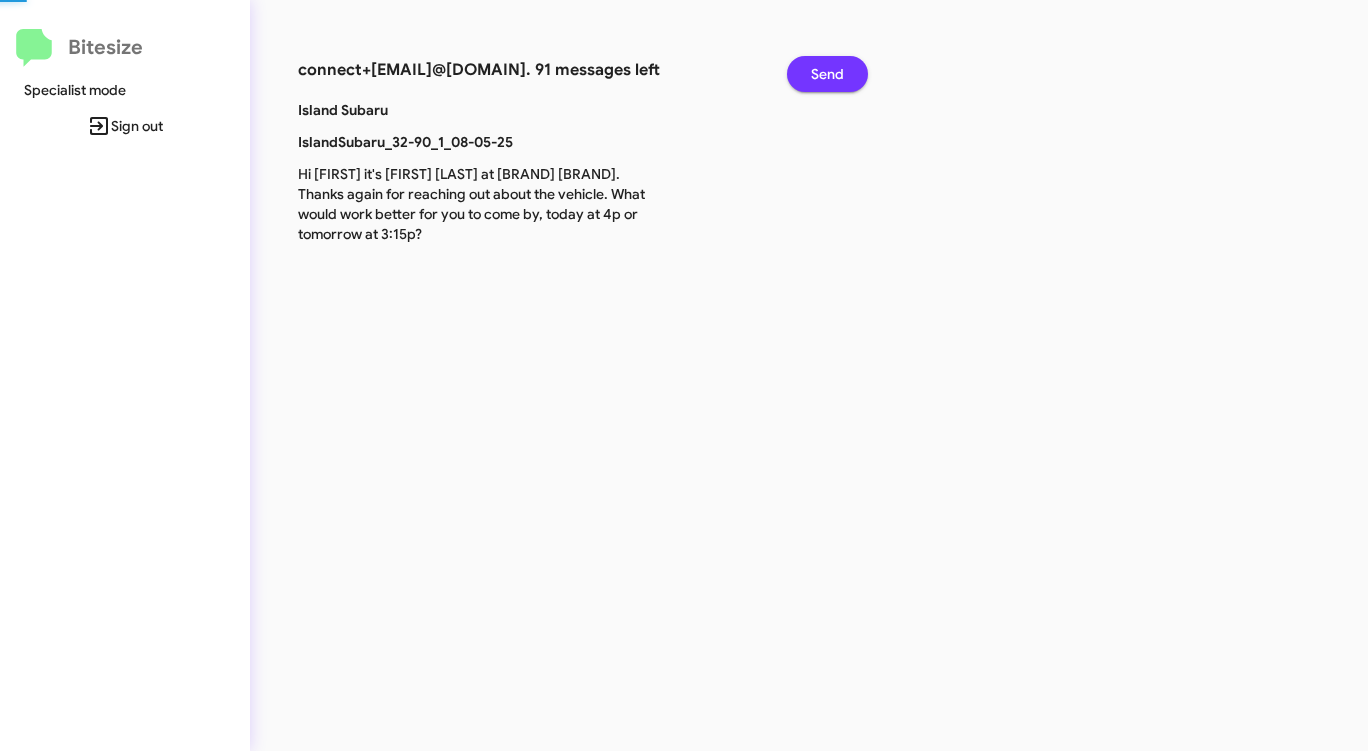 click on "Send" 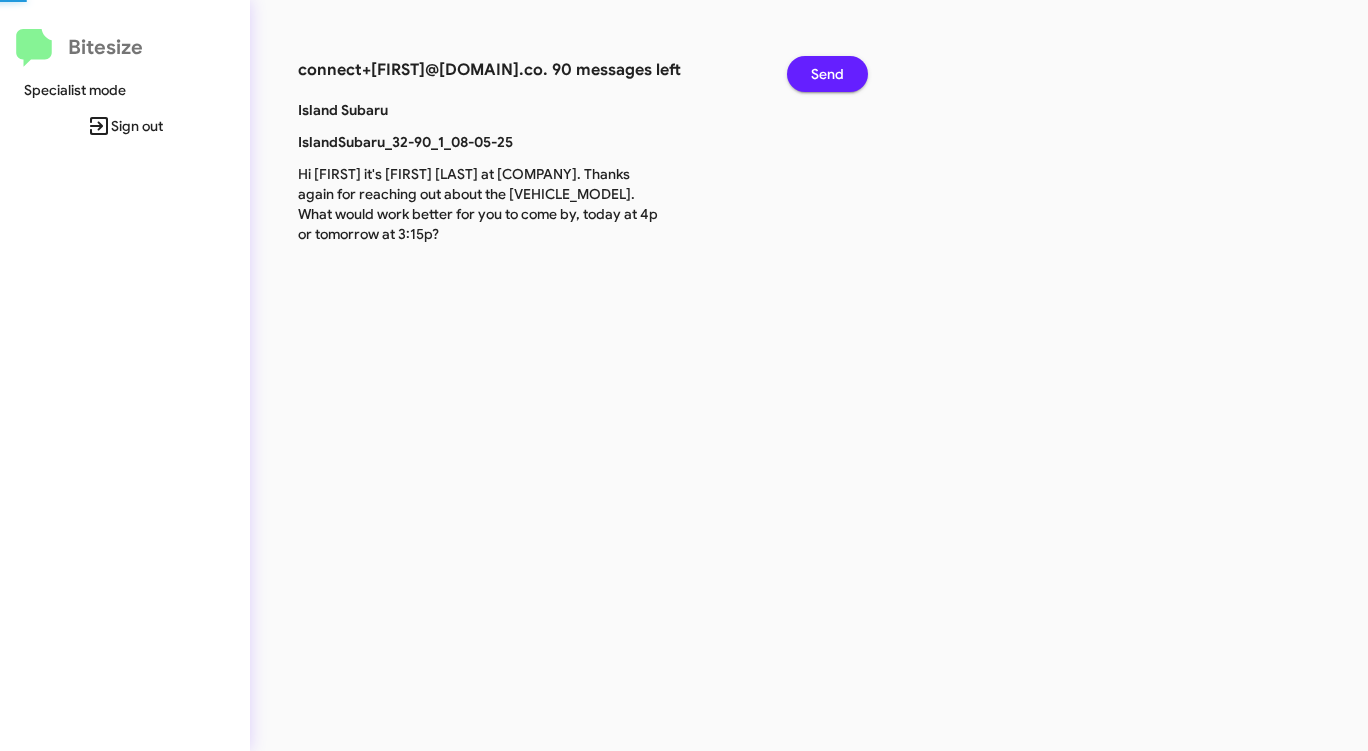 click on "Send" 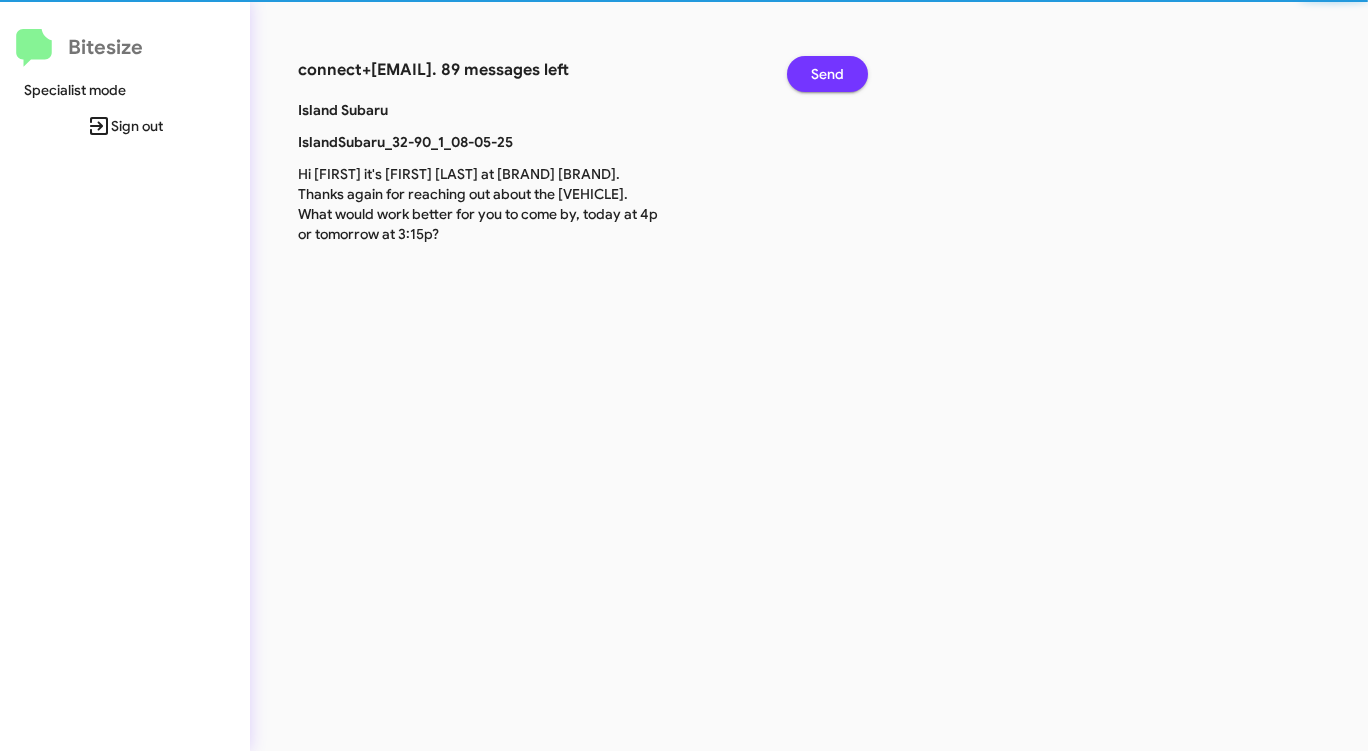 click on "Send" 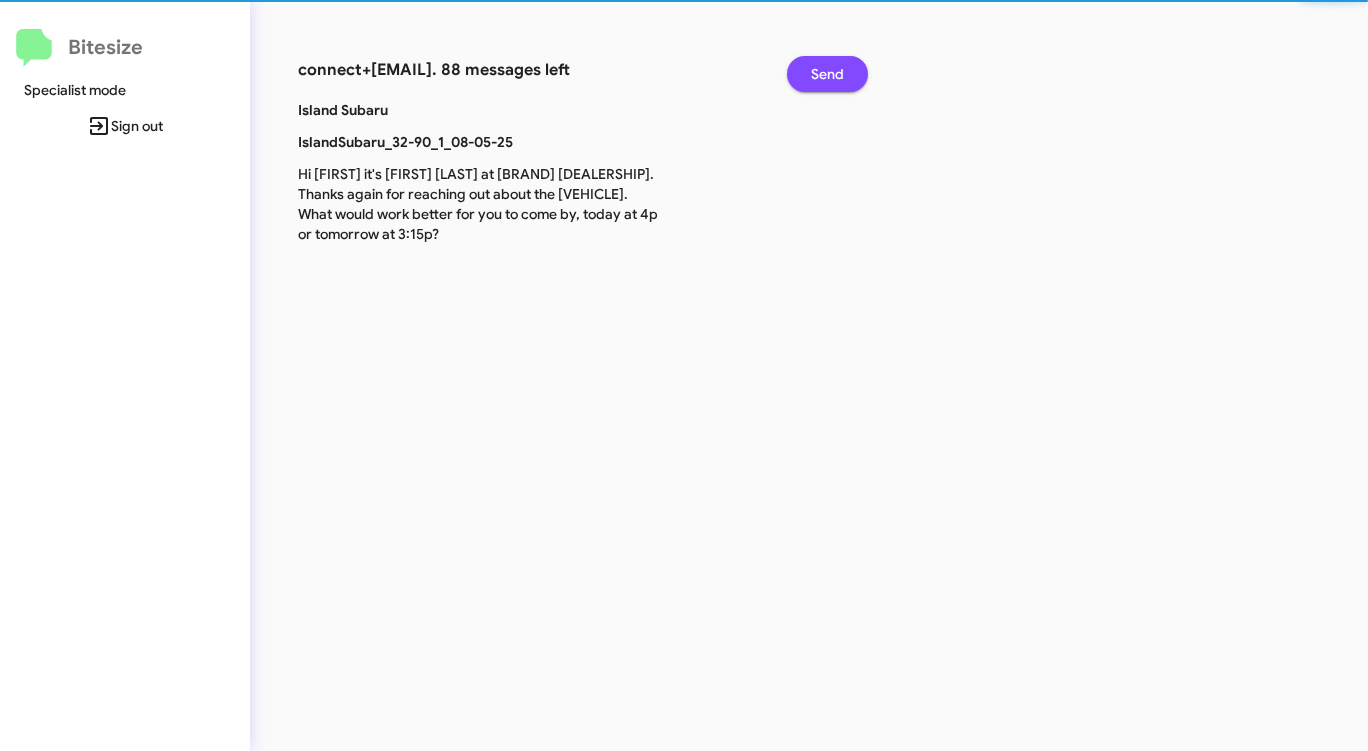 click on "Send" 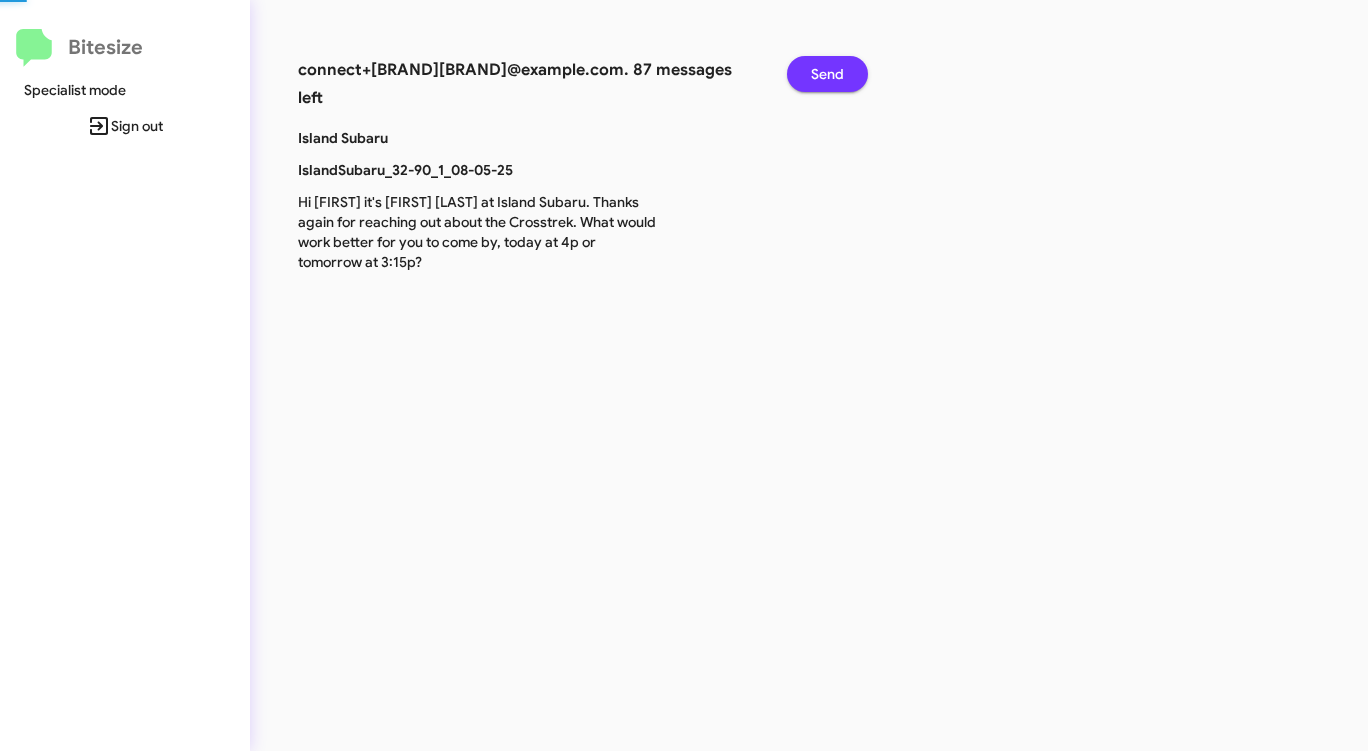 click on "Send" 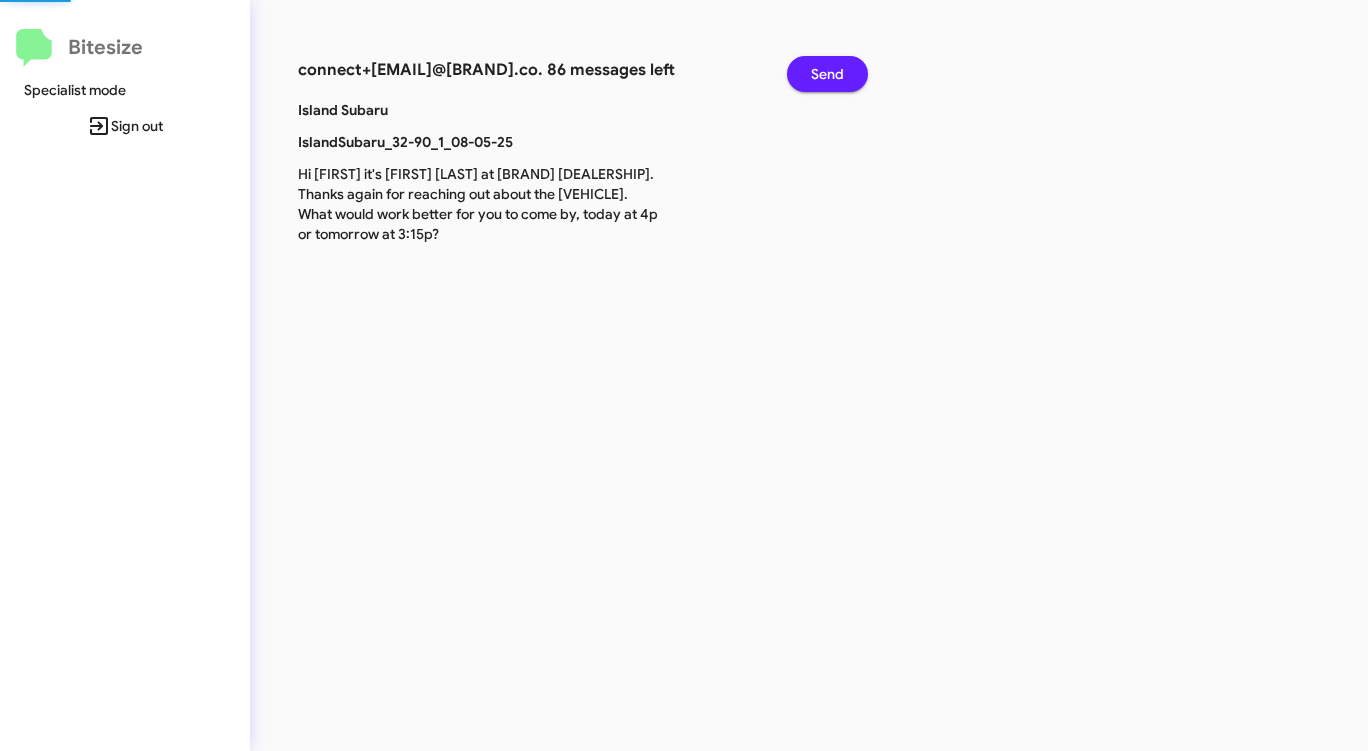 click on "Send" 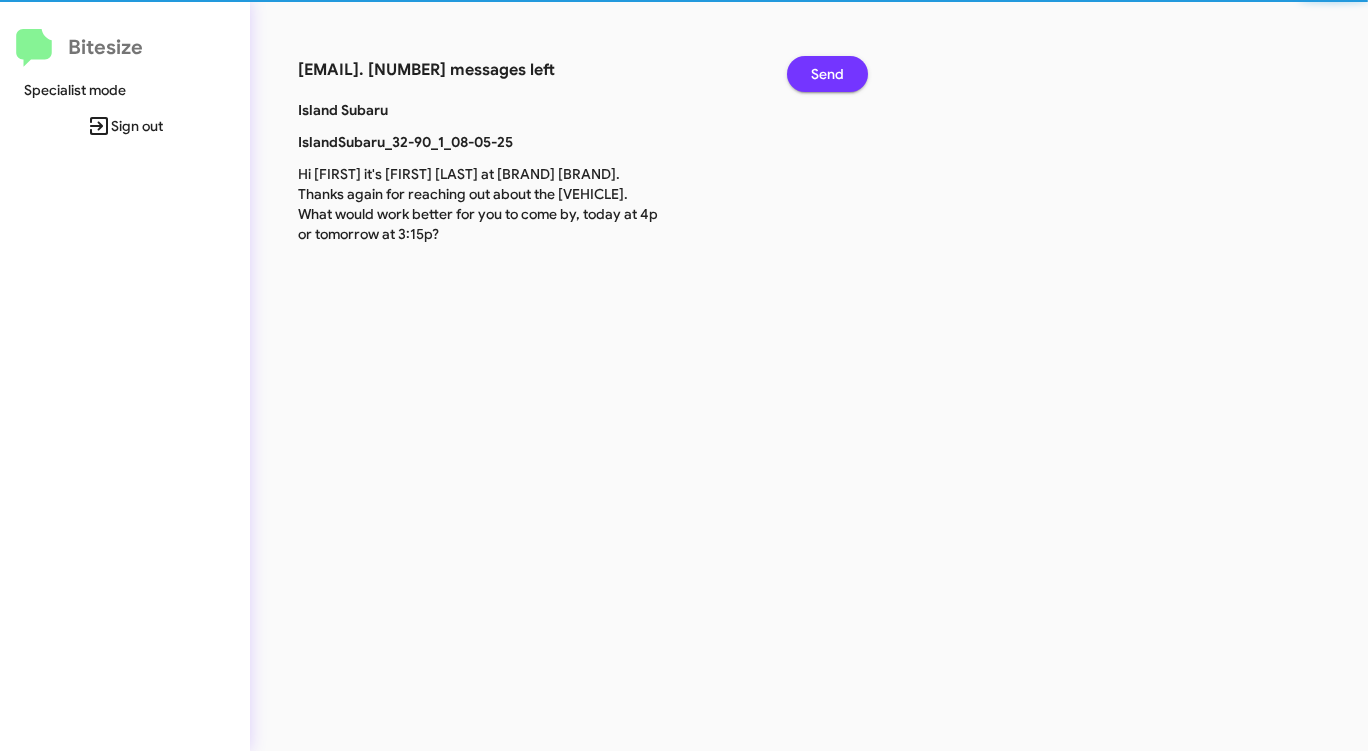 click on "Send" 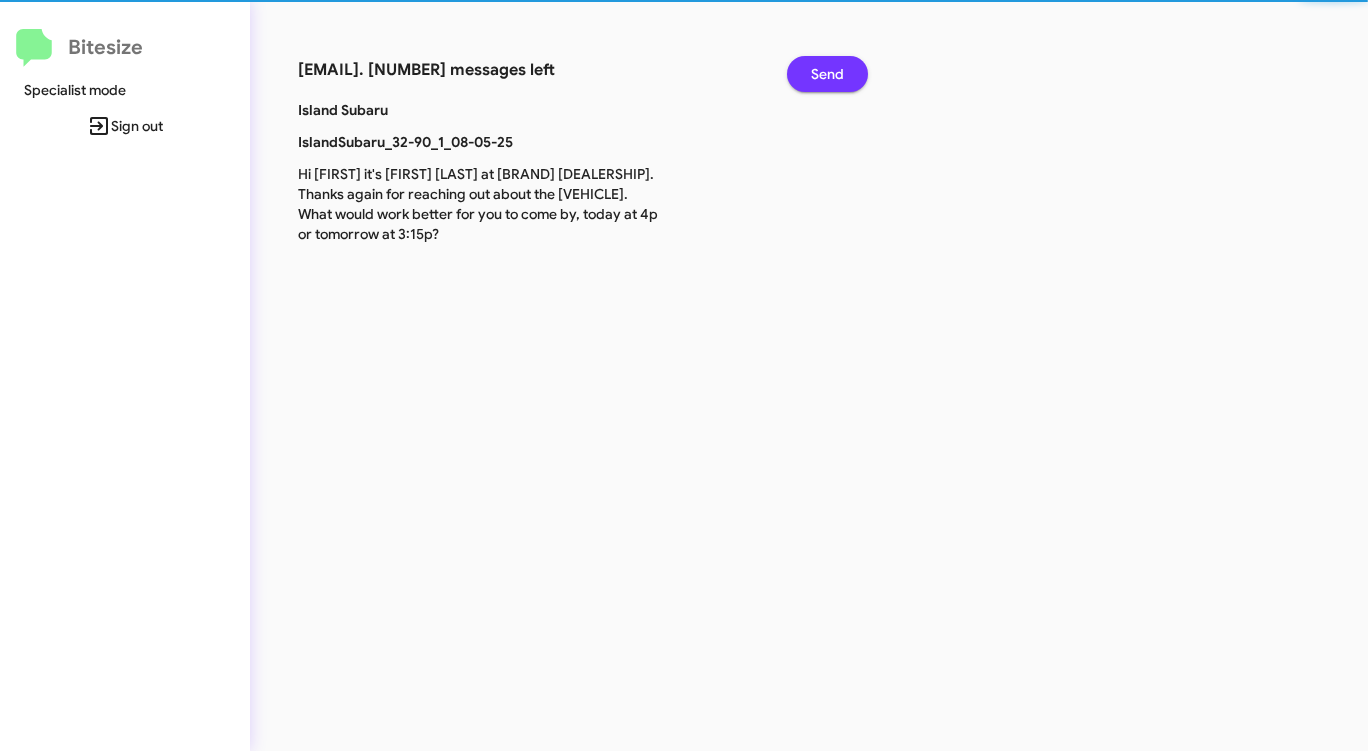 click on "Send" 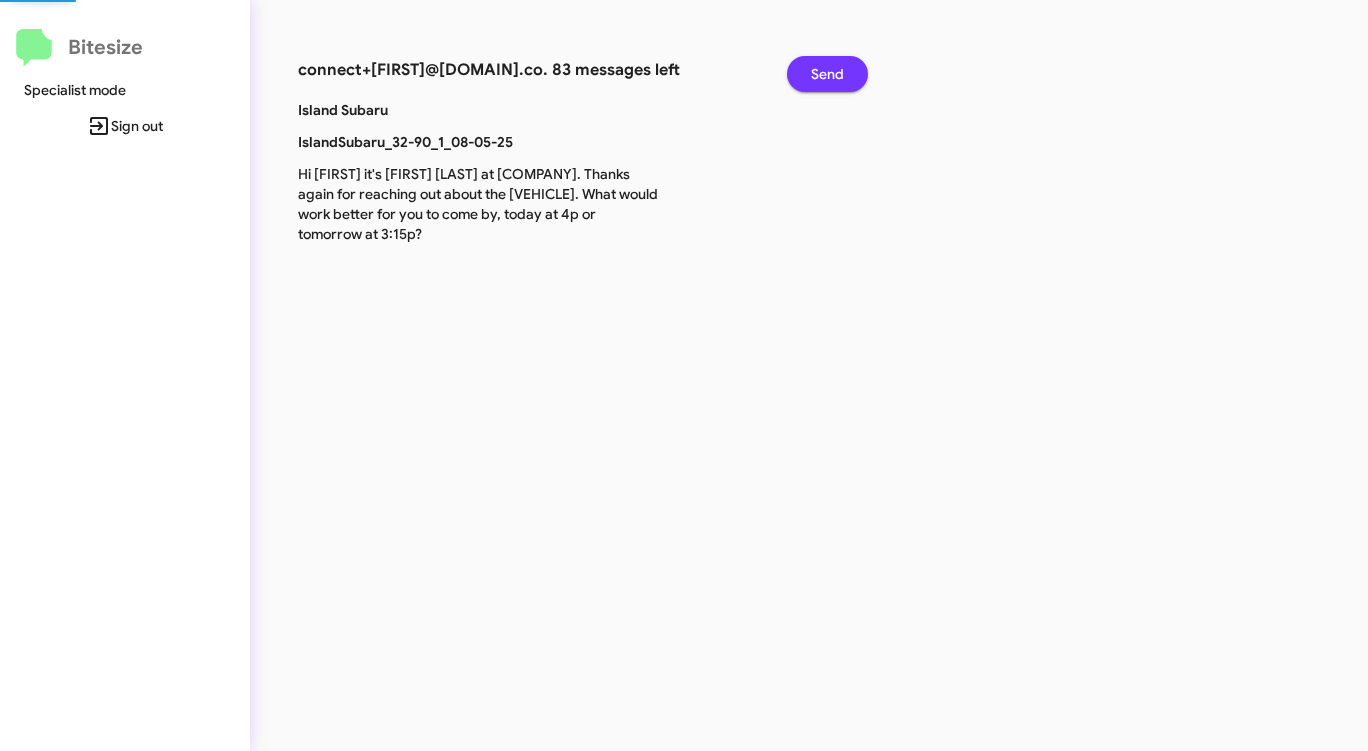 click on "Send" 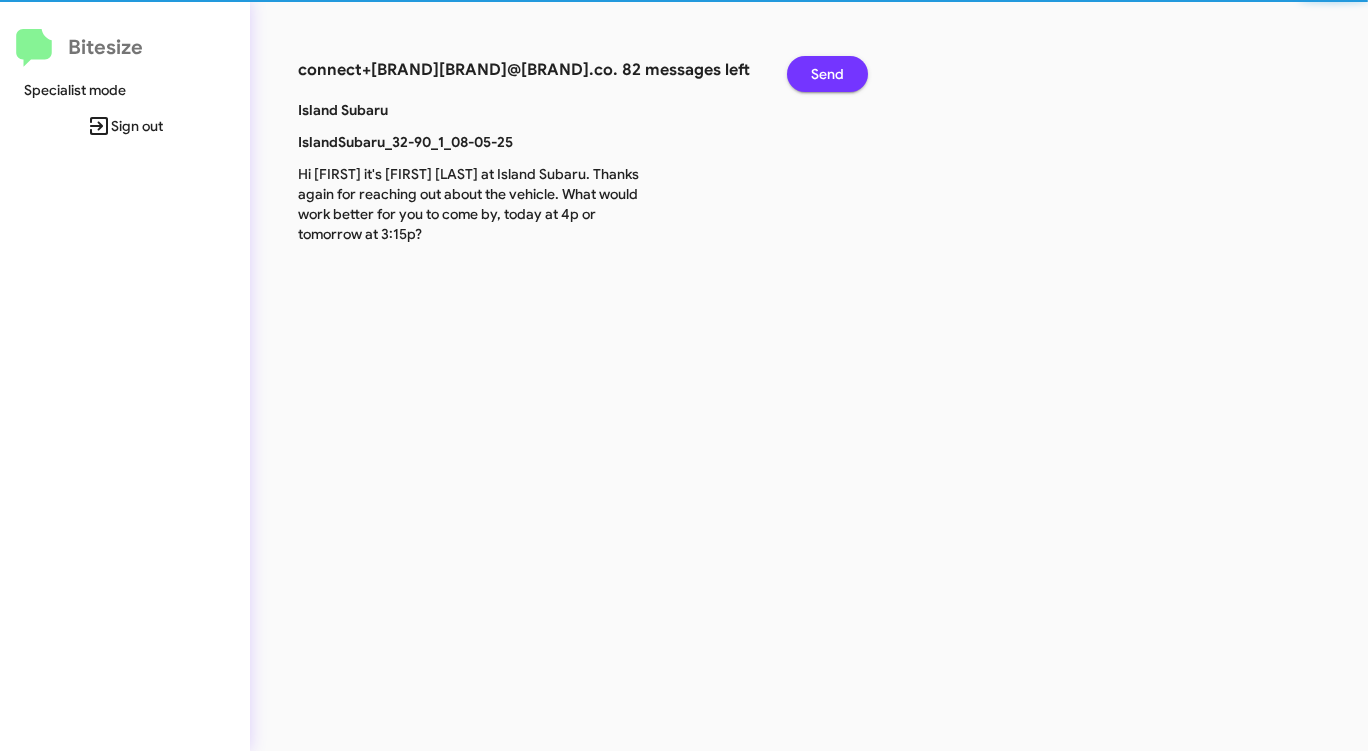 click on "Send" 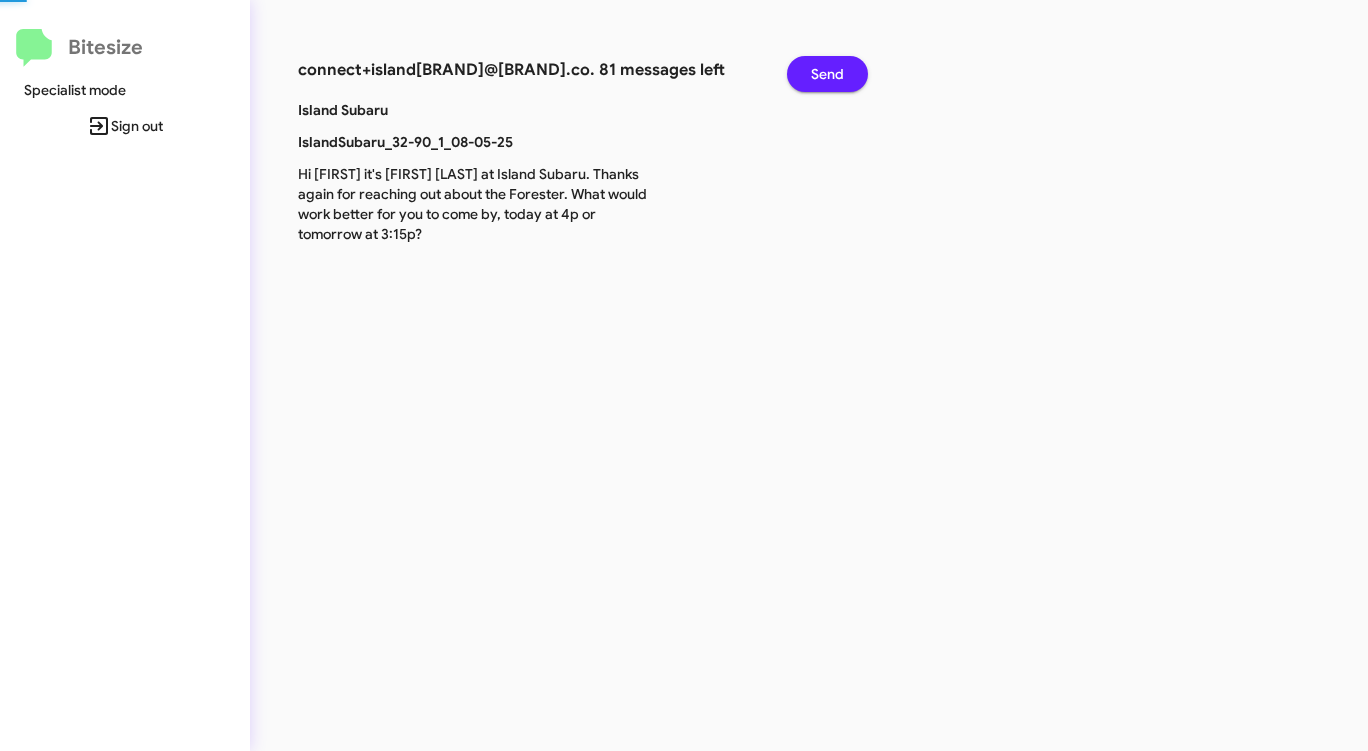 click on "Send" 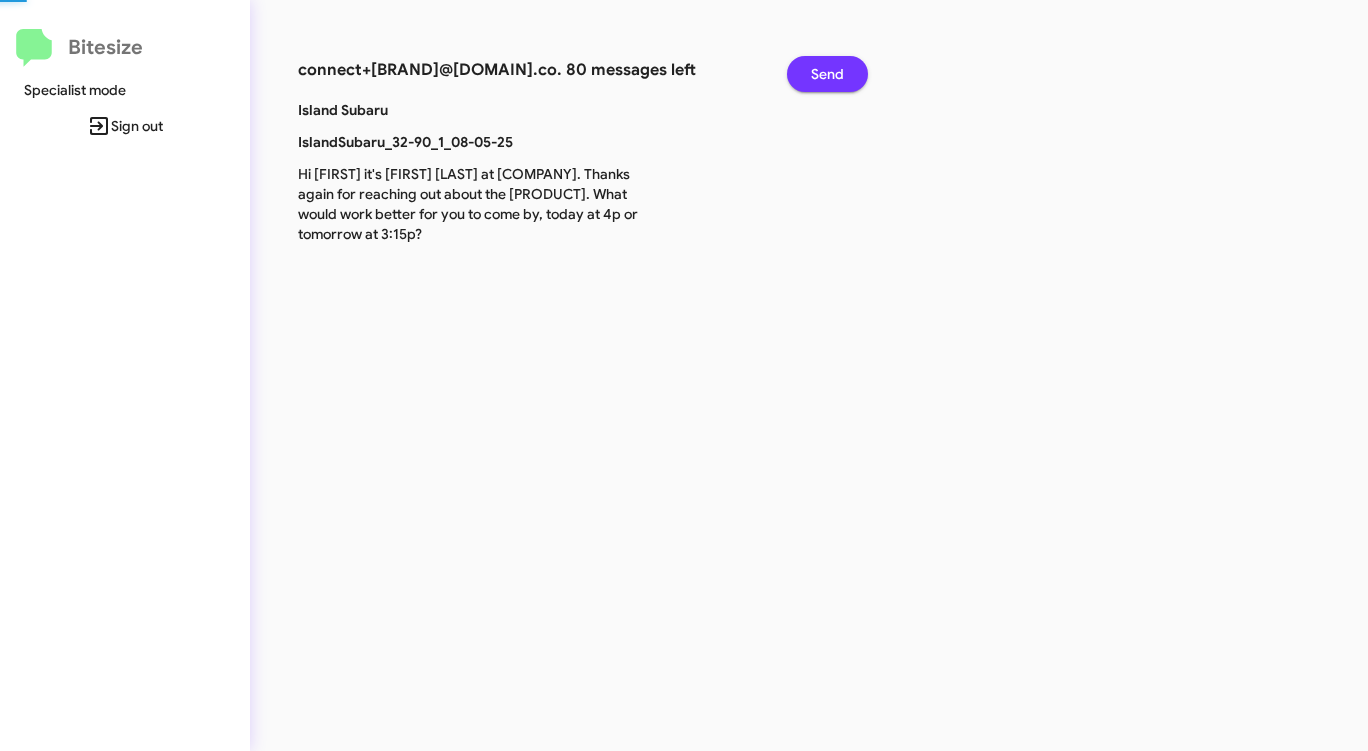 click on "Send" 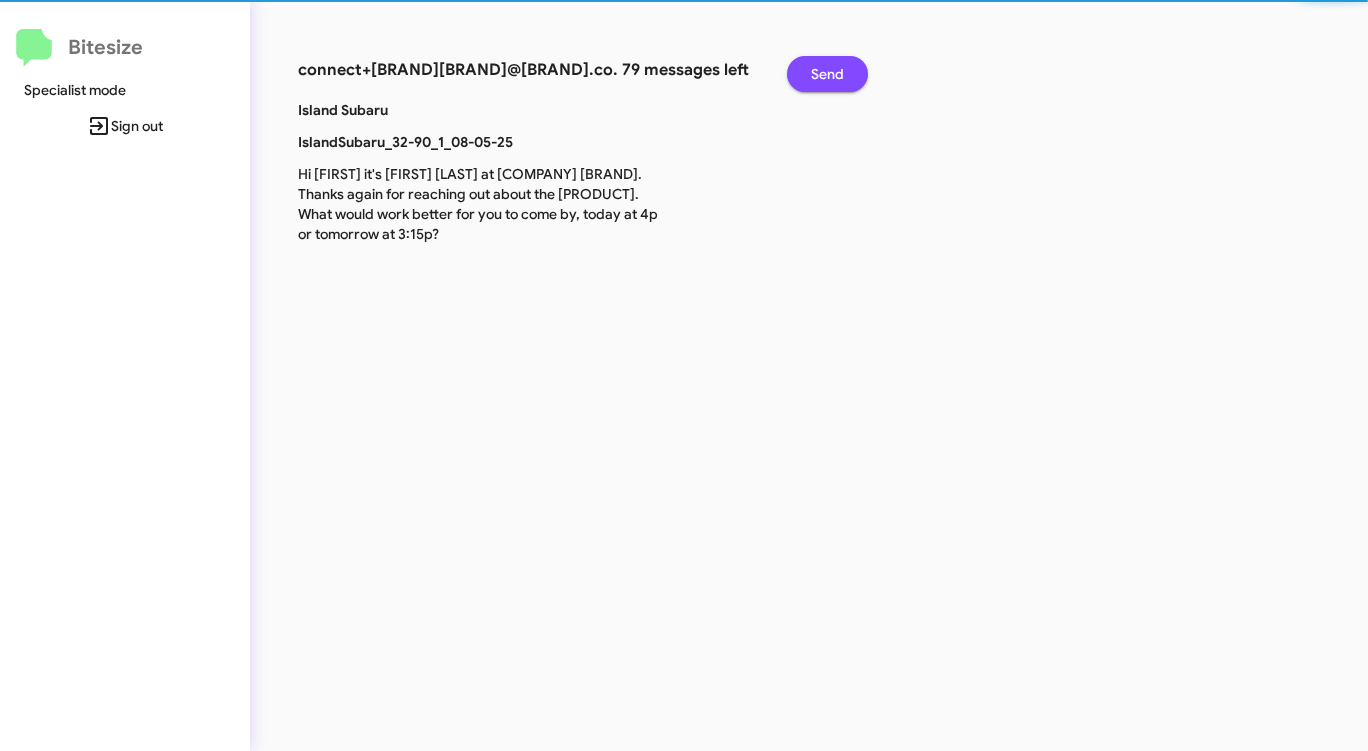 click on "Send" 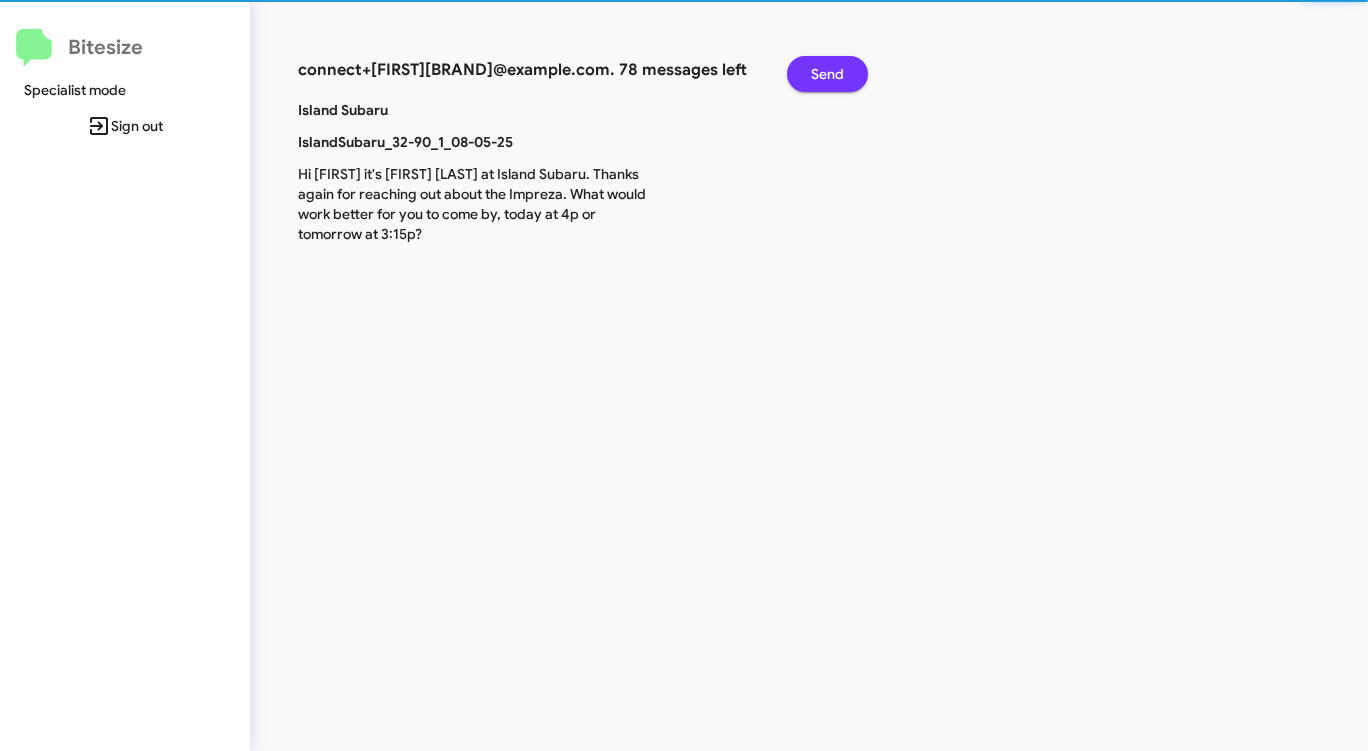 click on "Send" 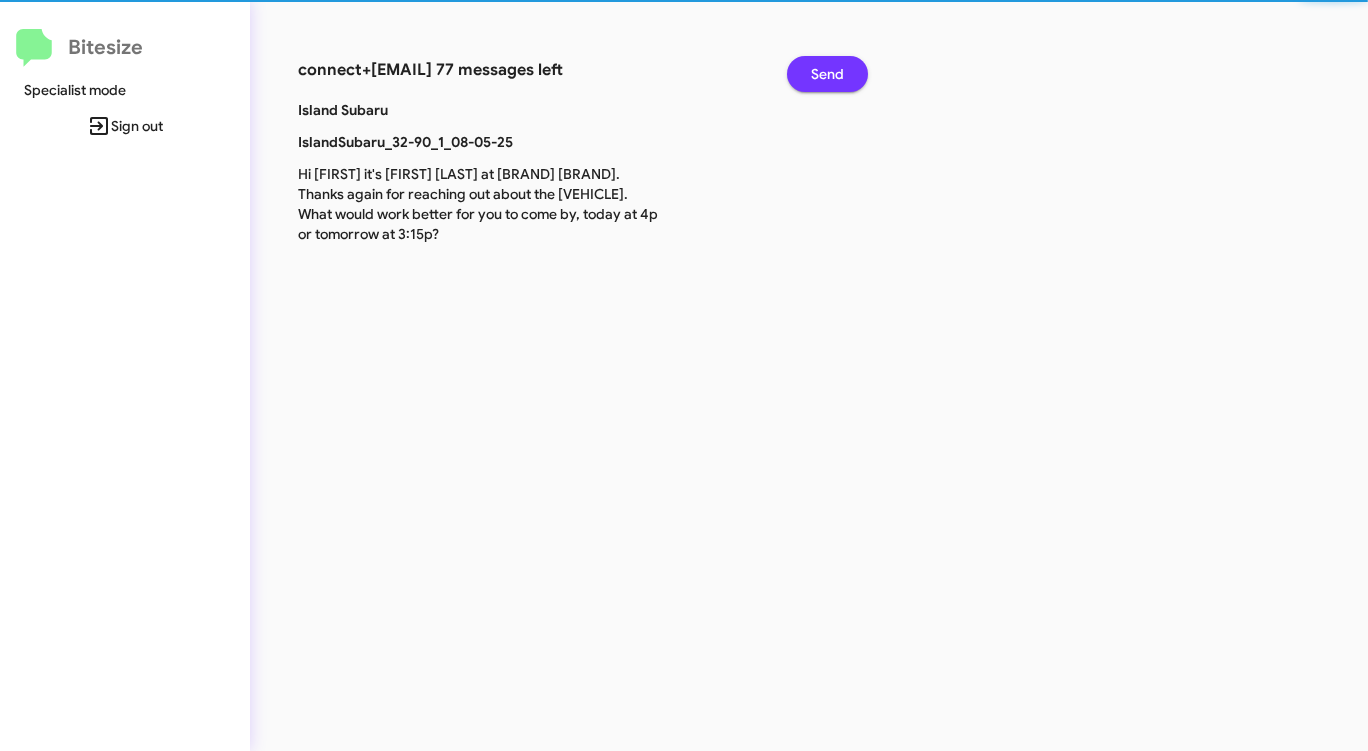 click on "Send" 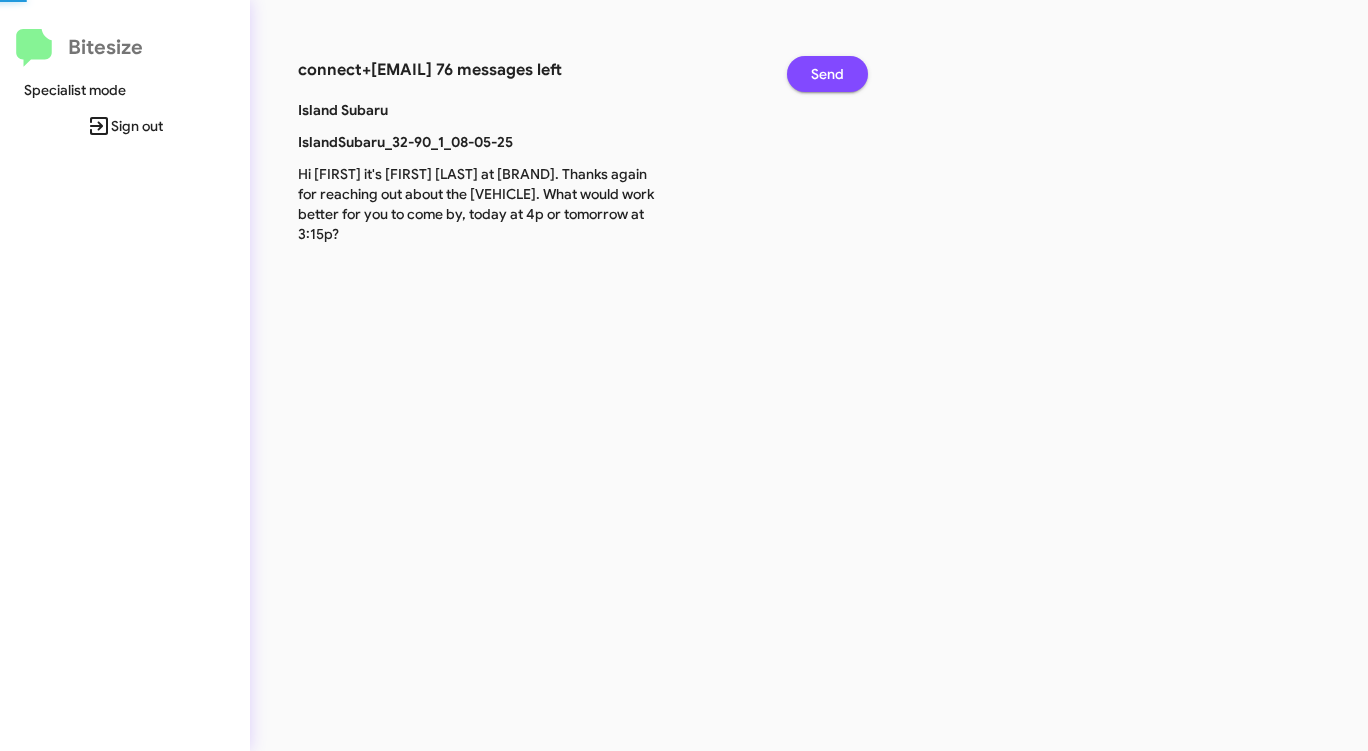 click on "Send" 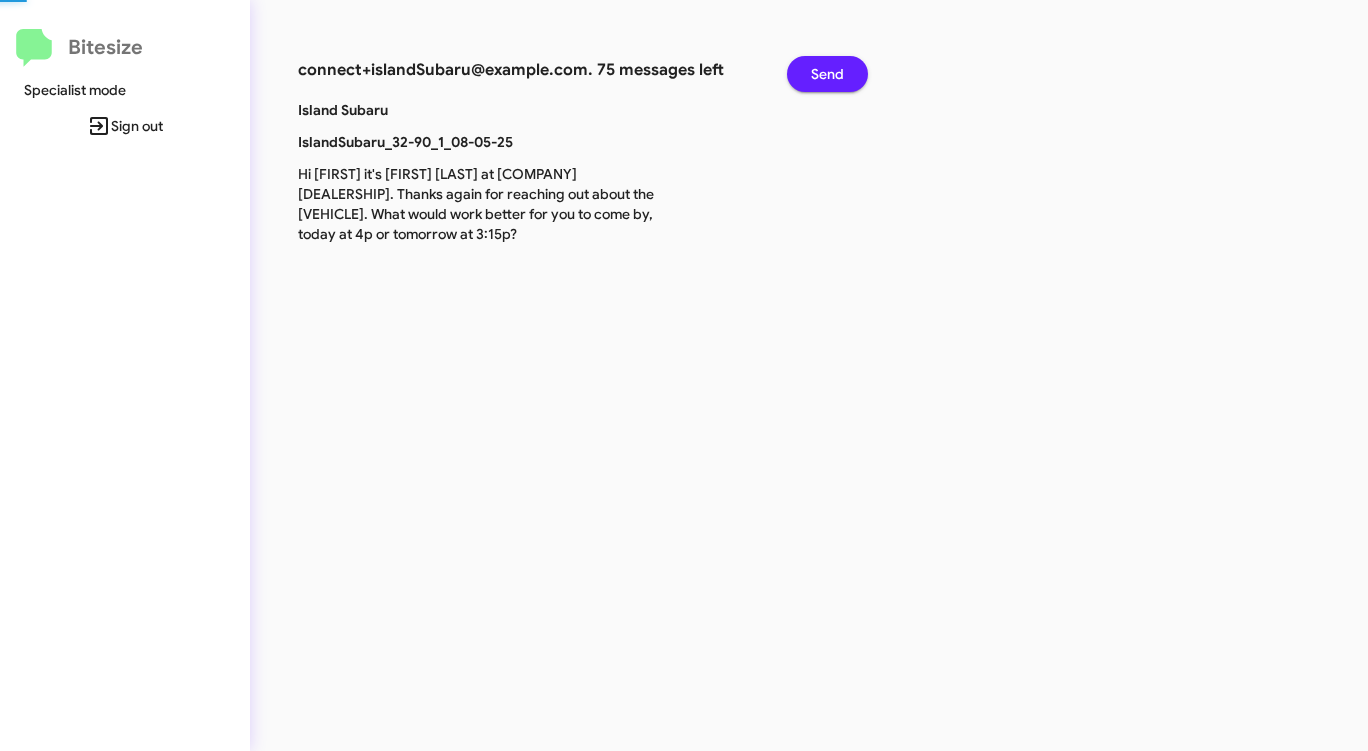 click on "Send" 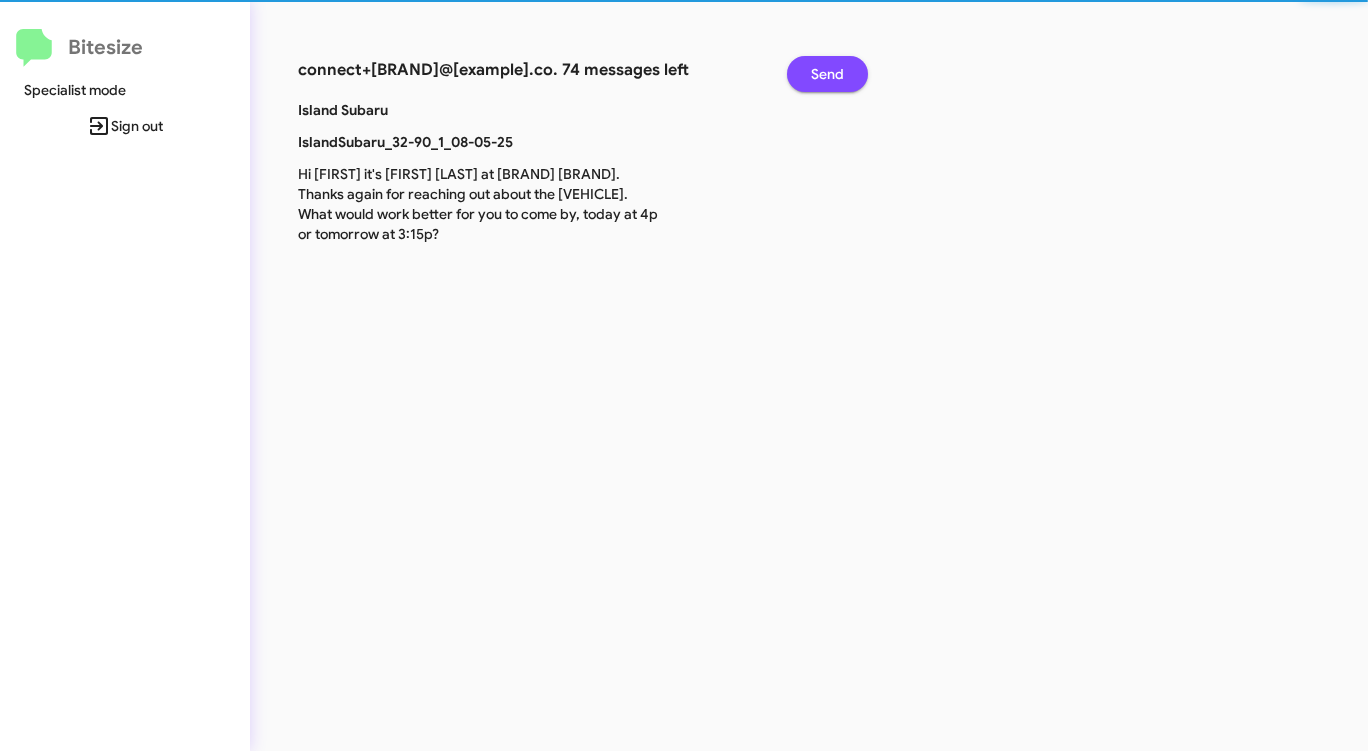 click on "Send" 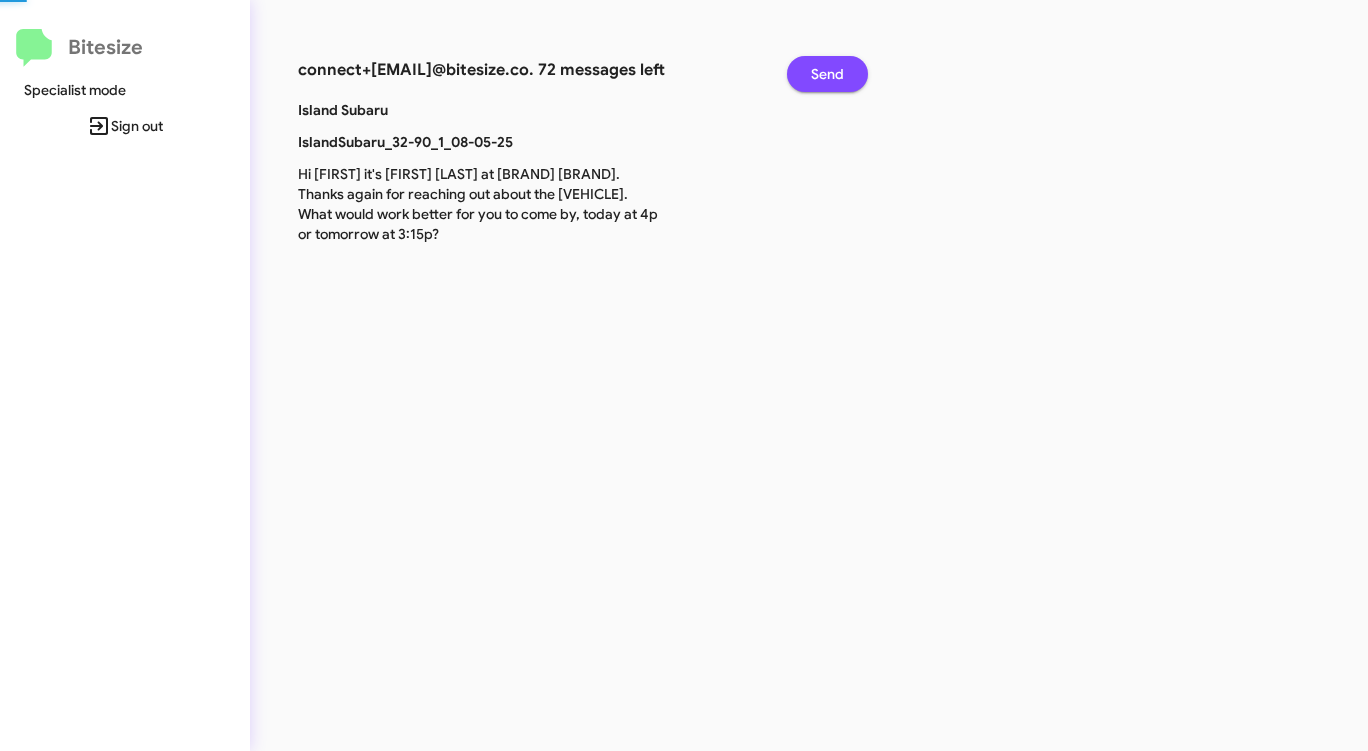 click on "Send" 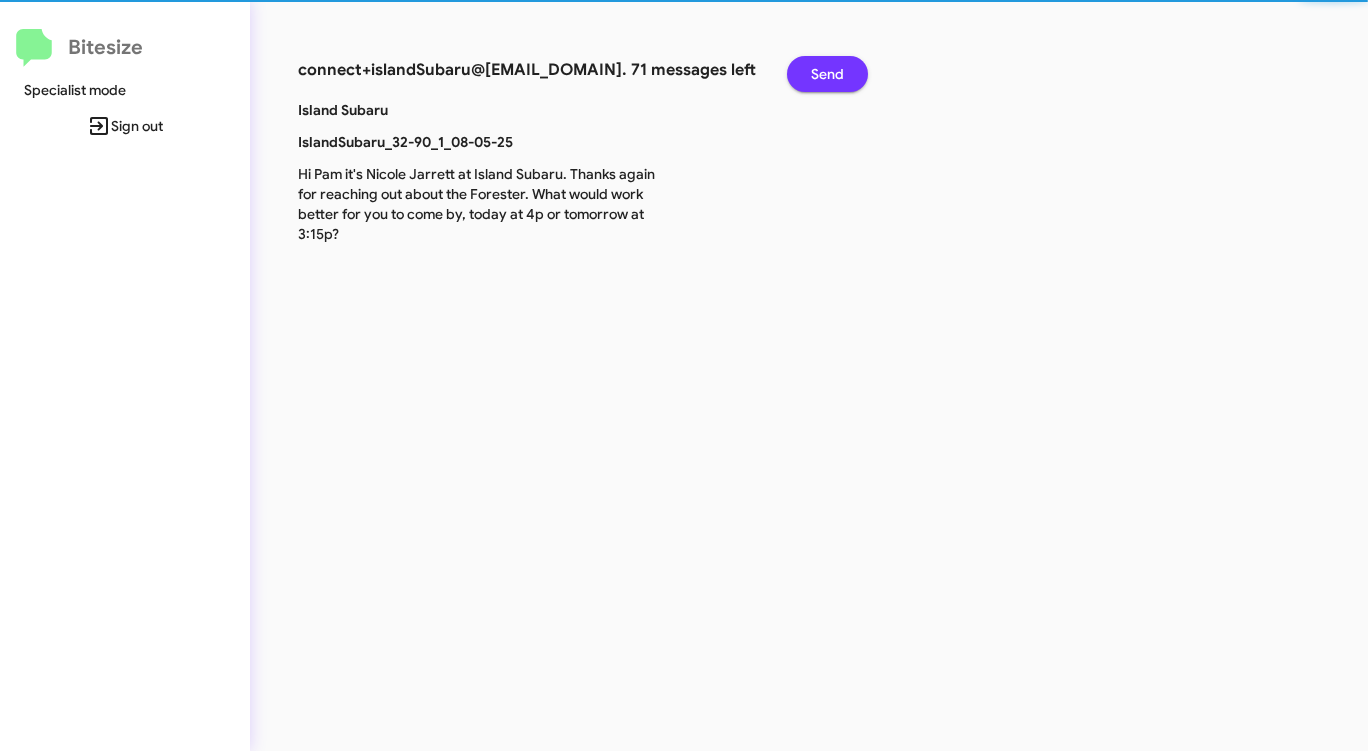click on "Send" 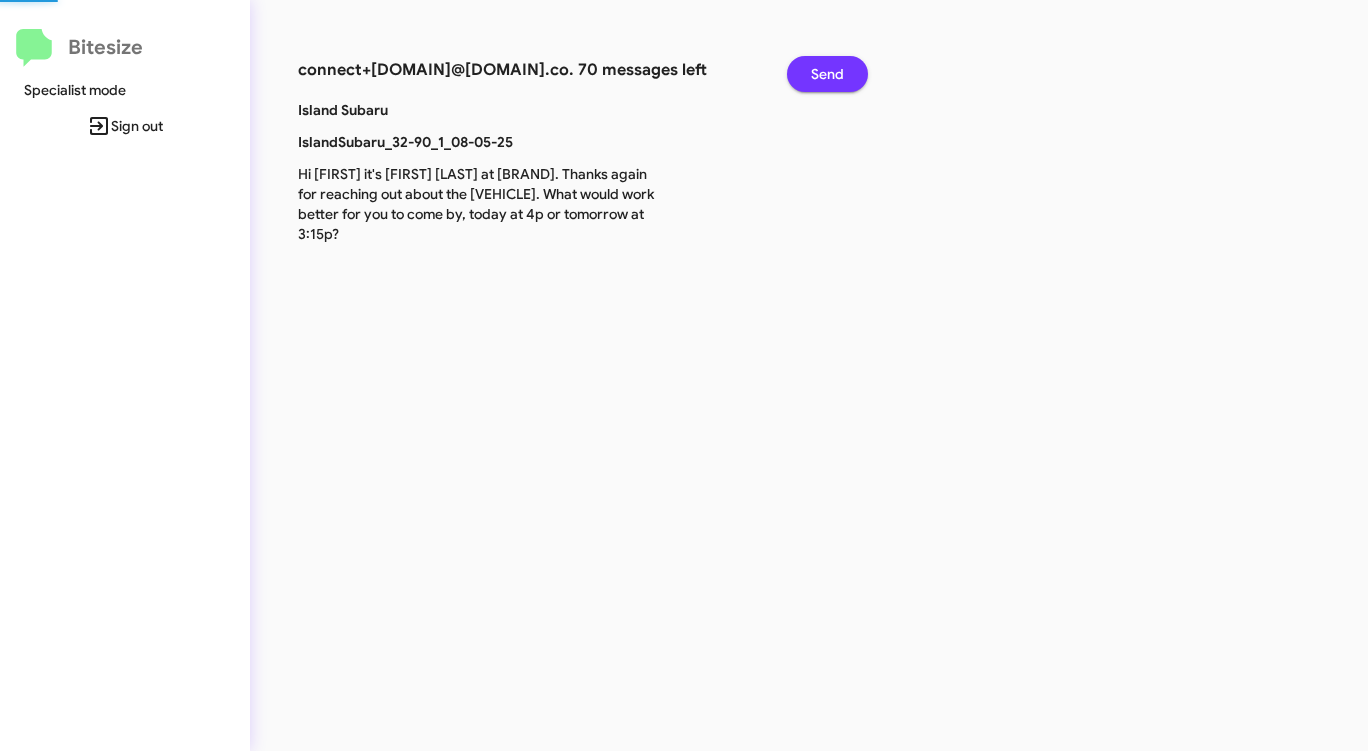 click on "Send" 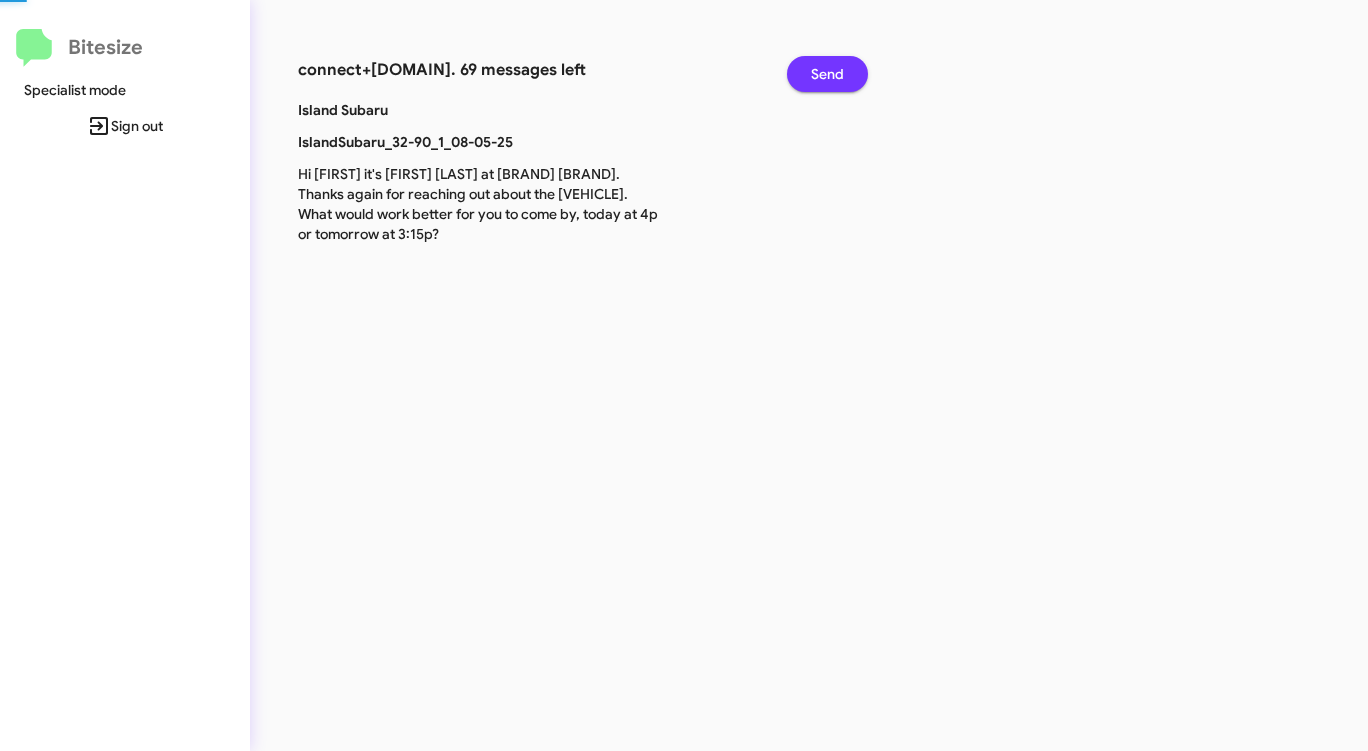 click on "Send" 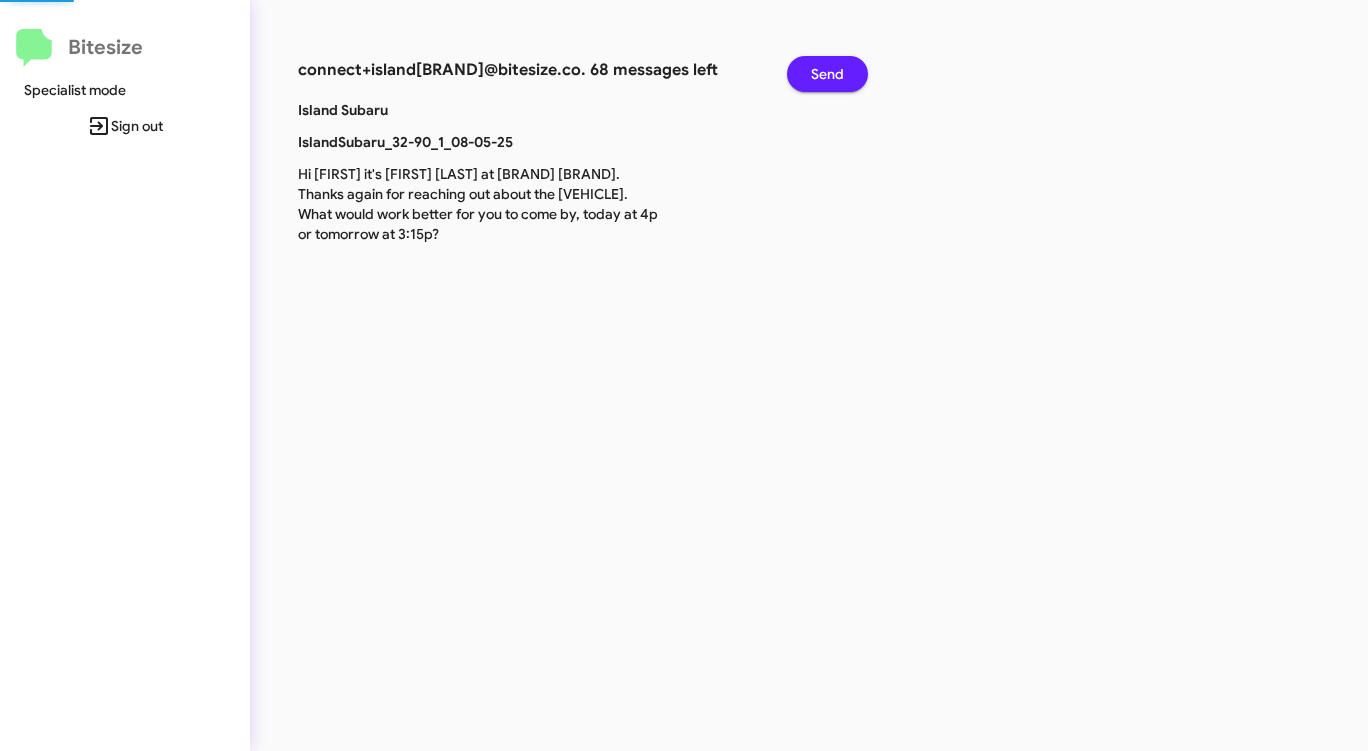 click on "Send" 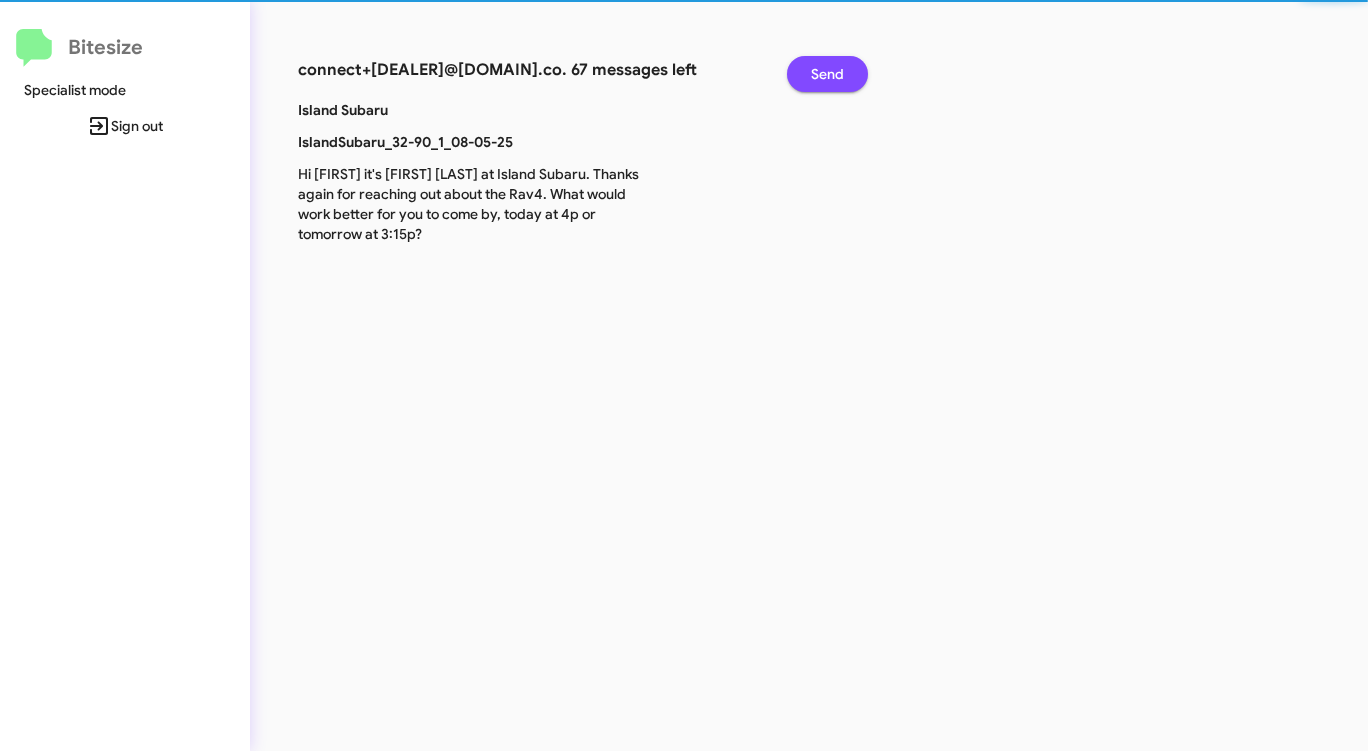 click on "Send" 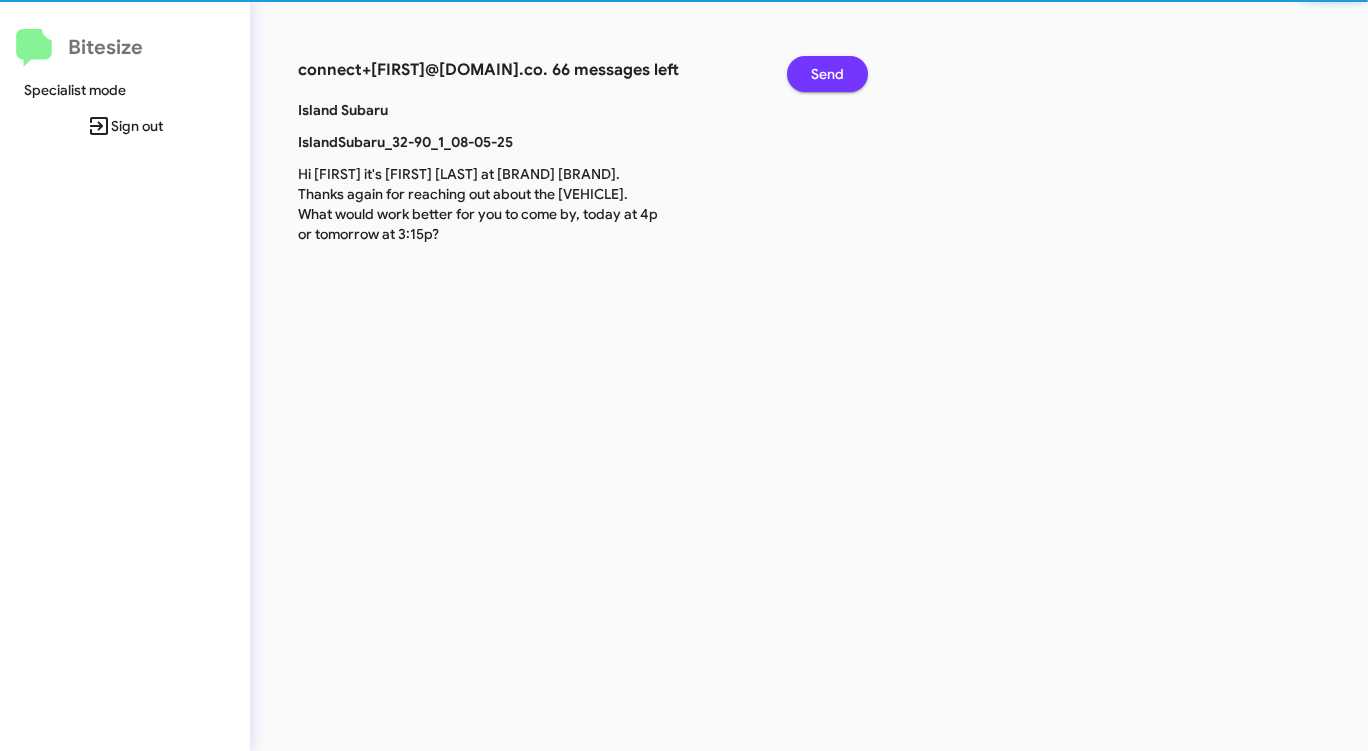 click on "Send" 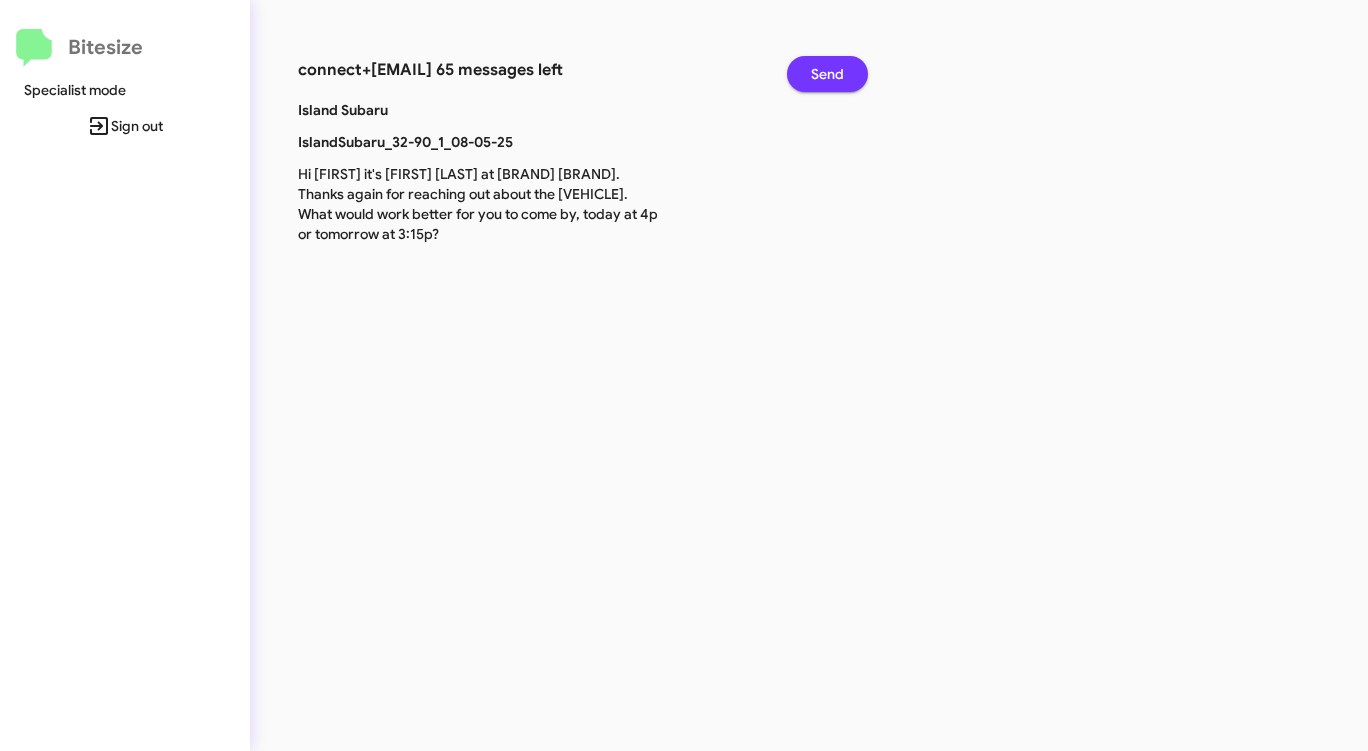 click on "Send" 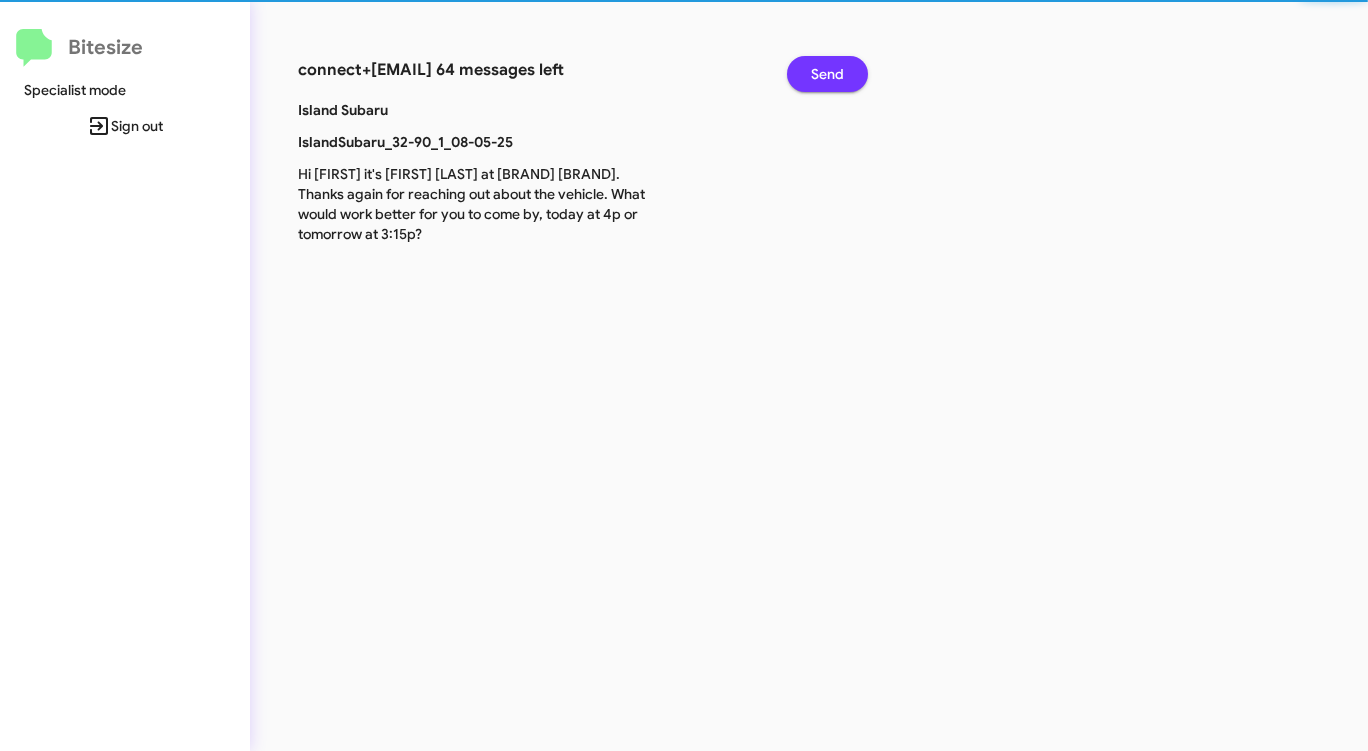 click on "Send" 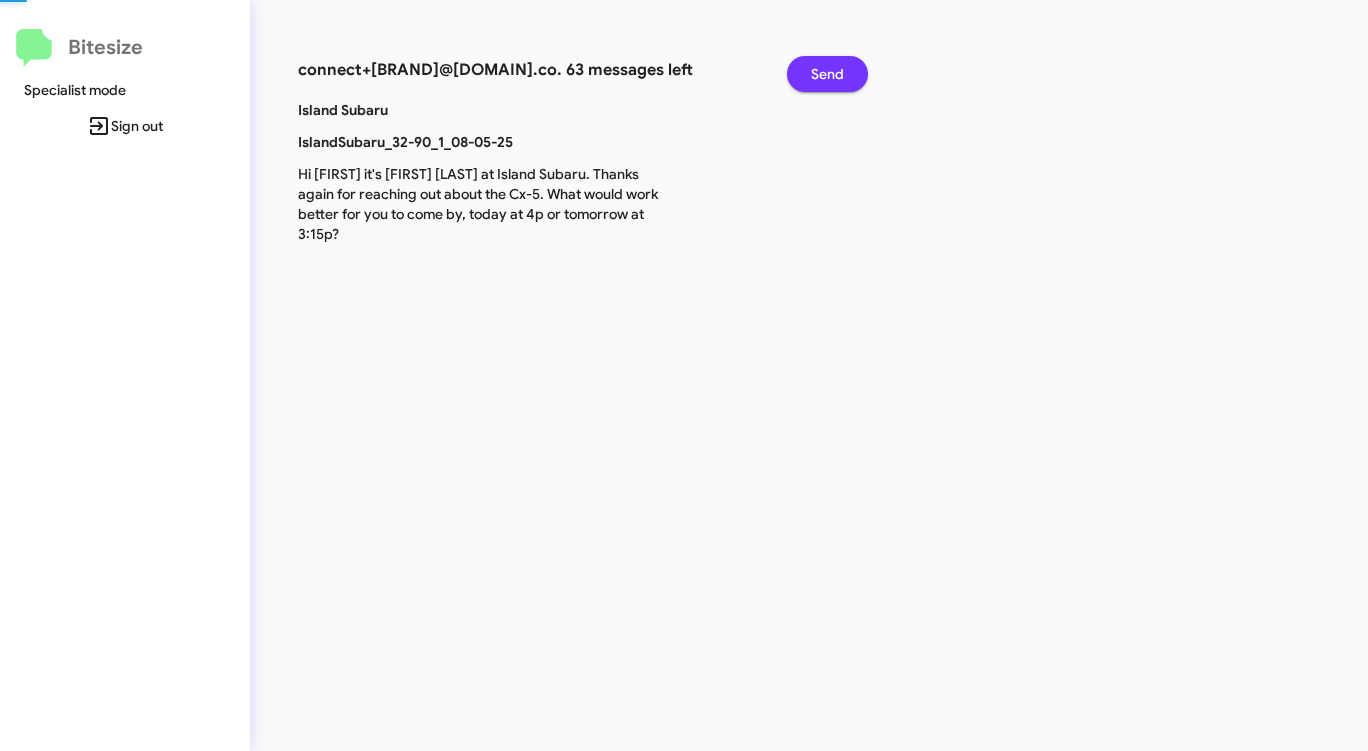 click on "Send" 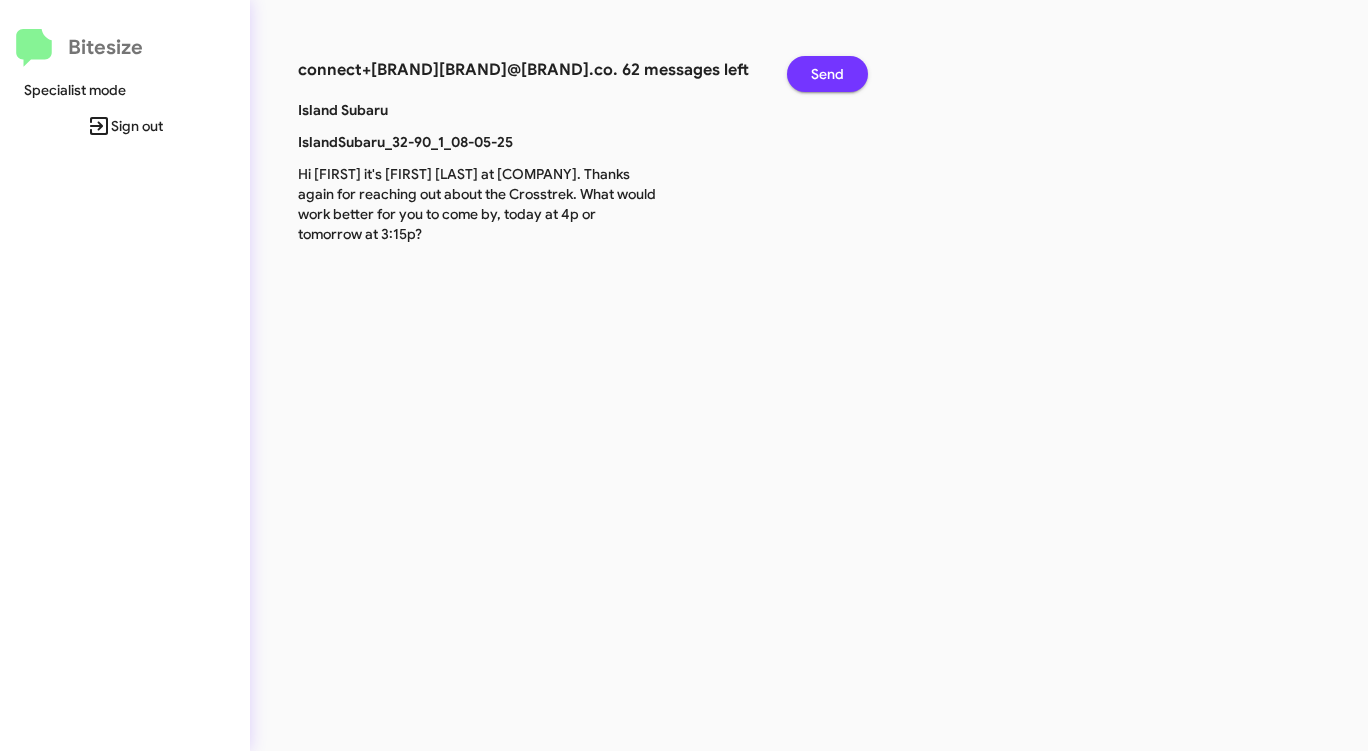 click on "Send" 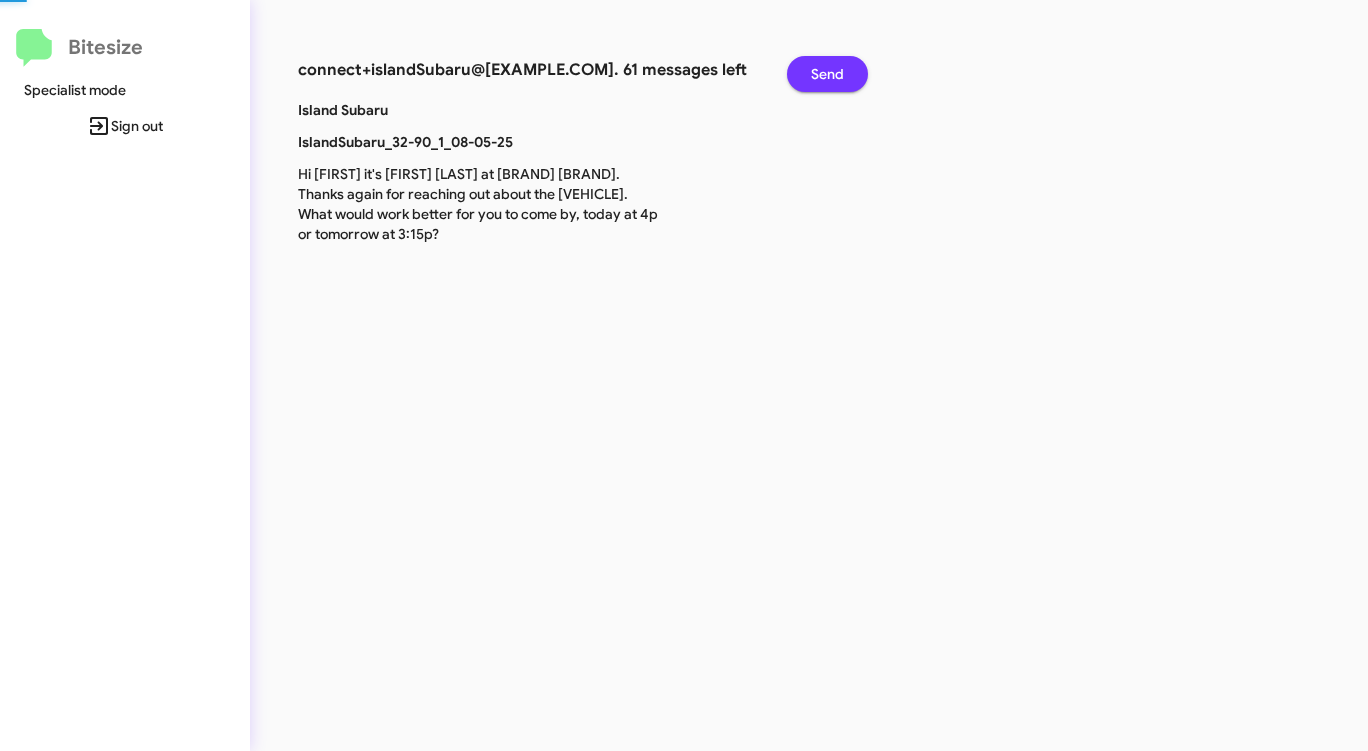 click on "Send" 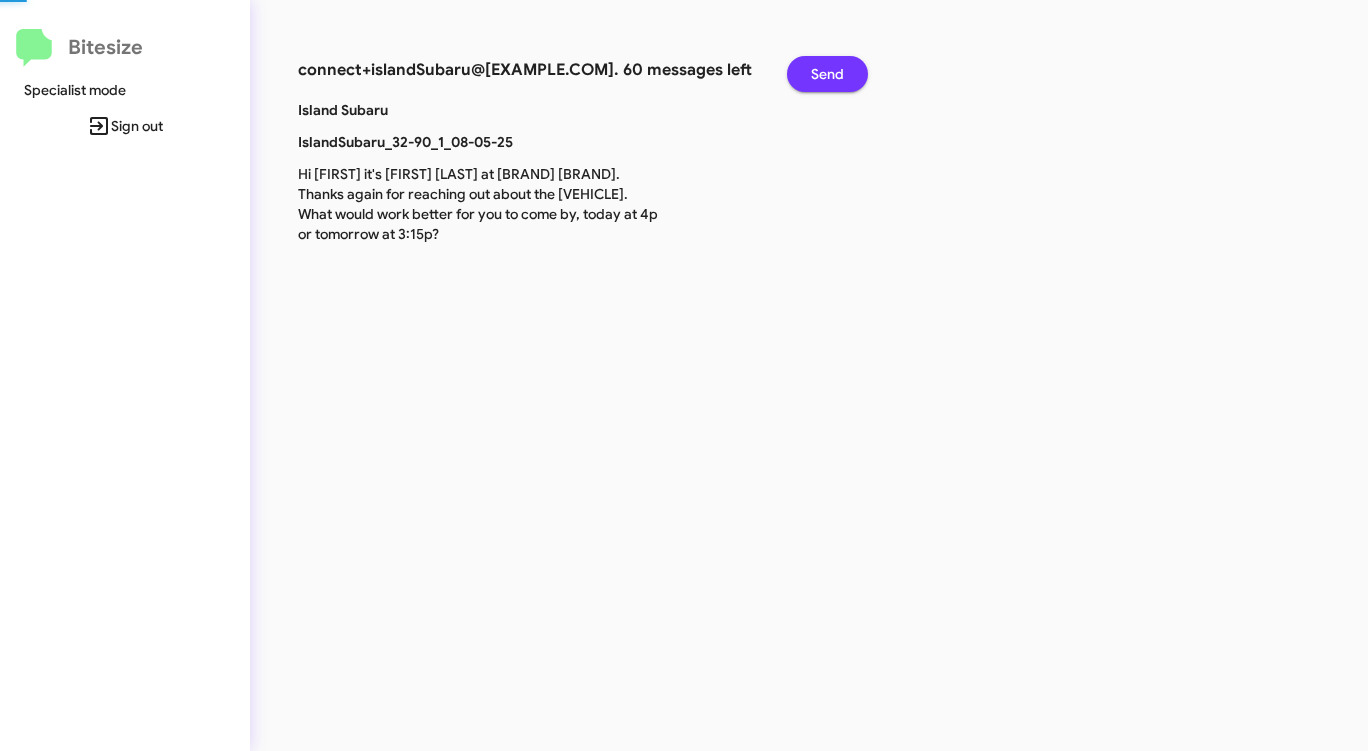 click on "Send" 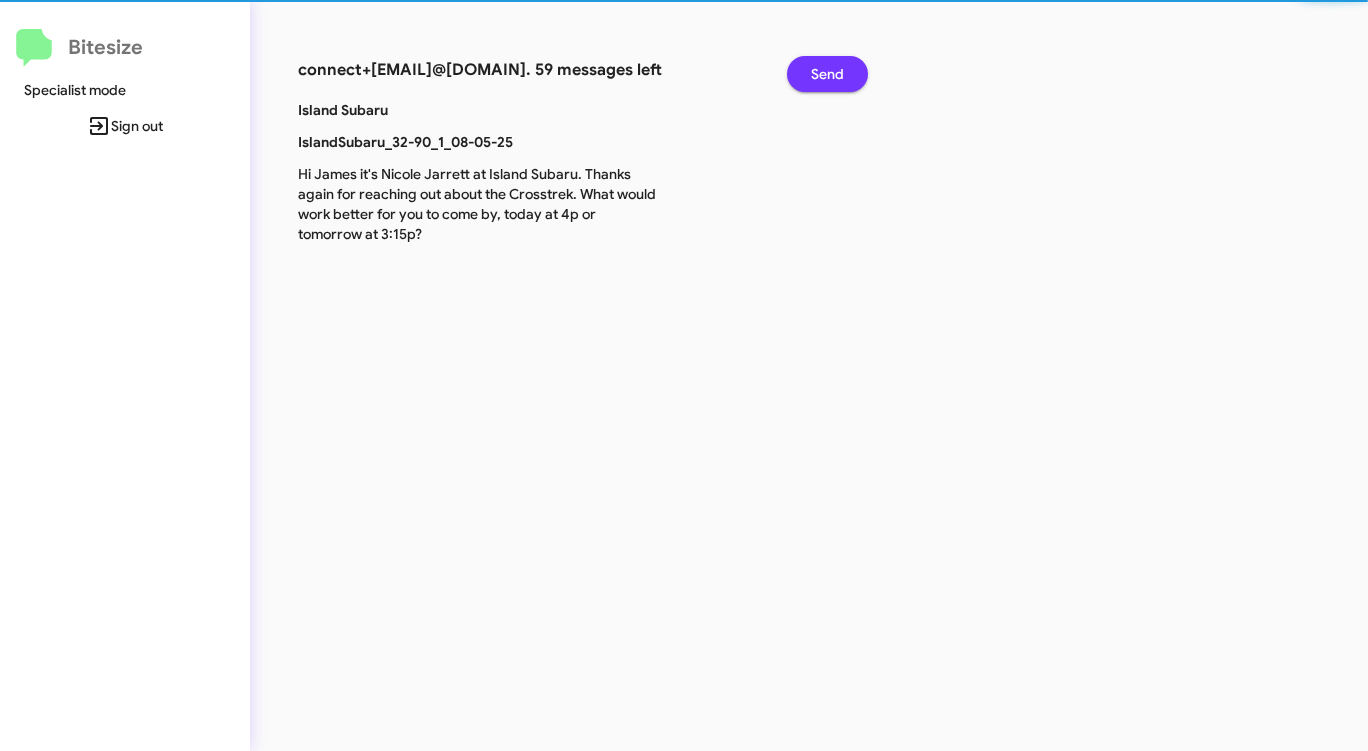 click on "Send" 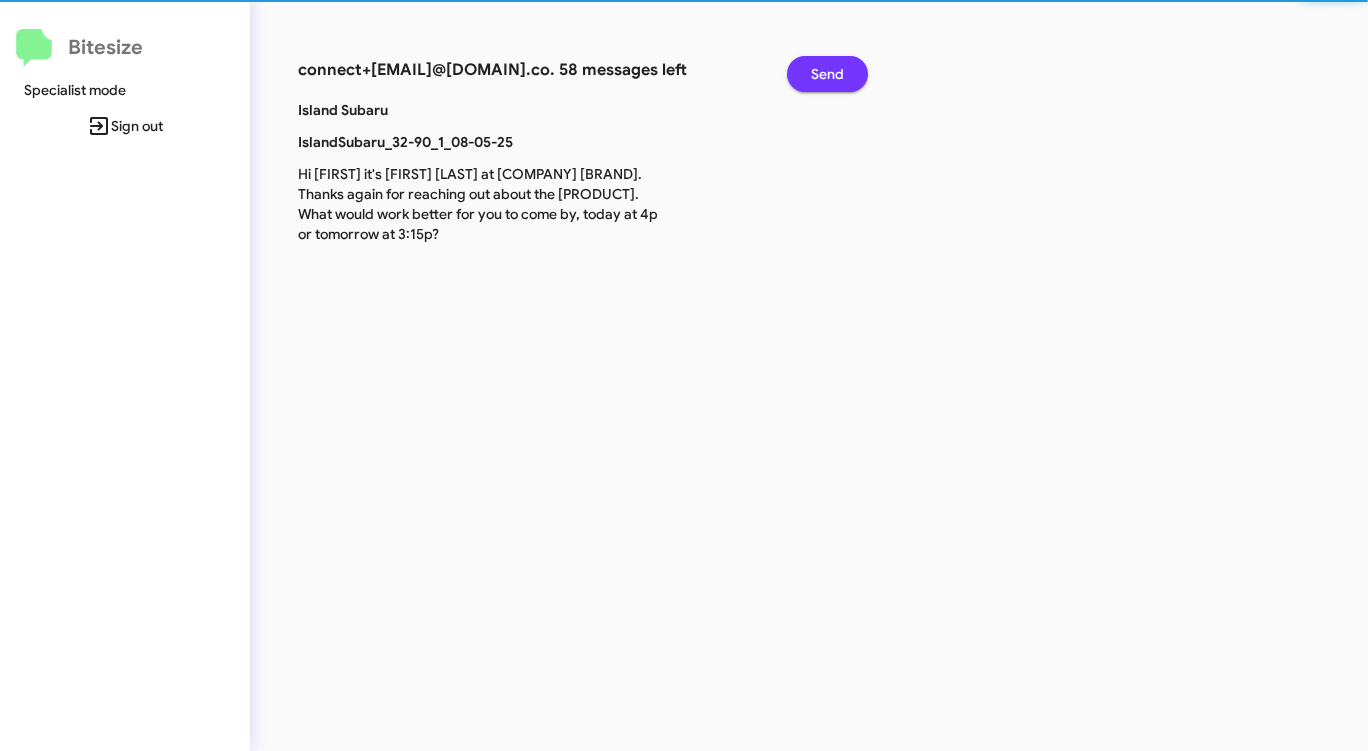 click on "Send" 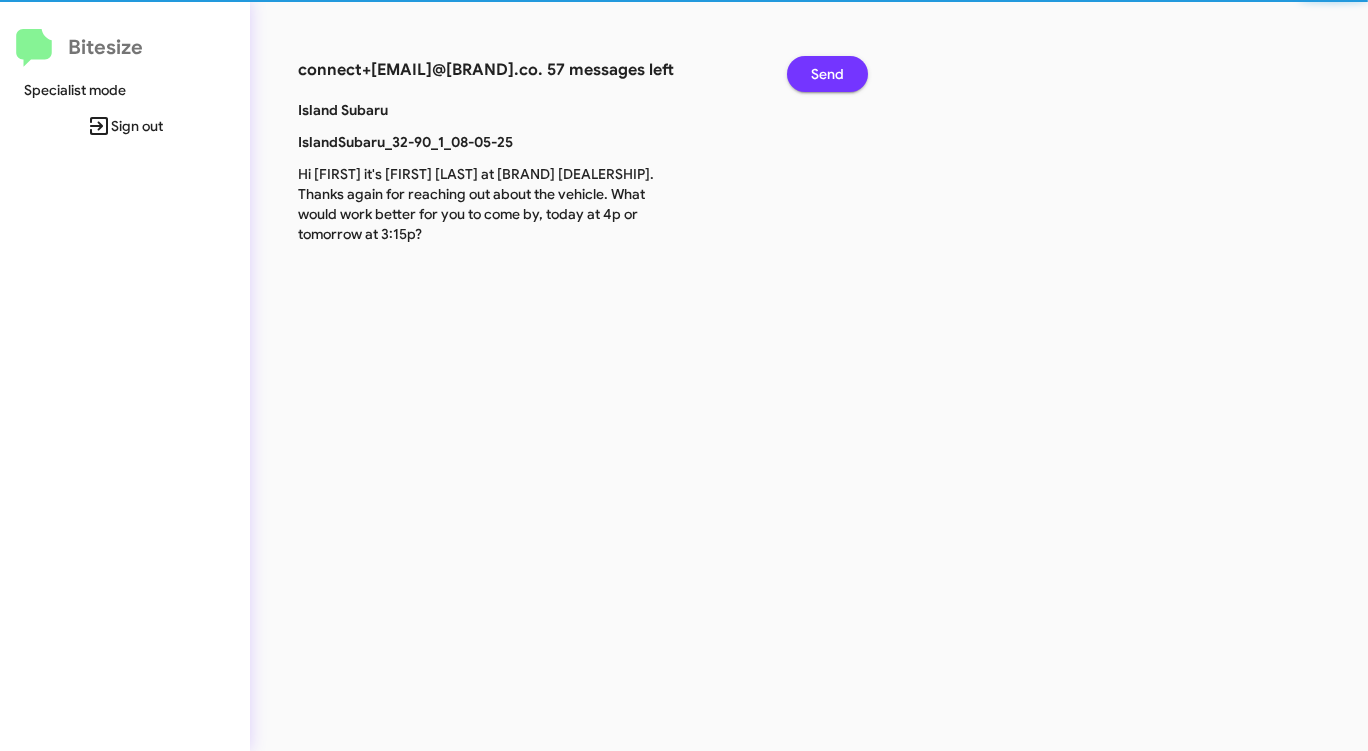click on "Send" 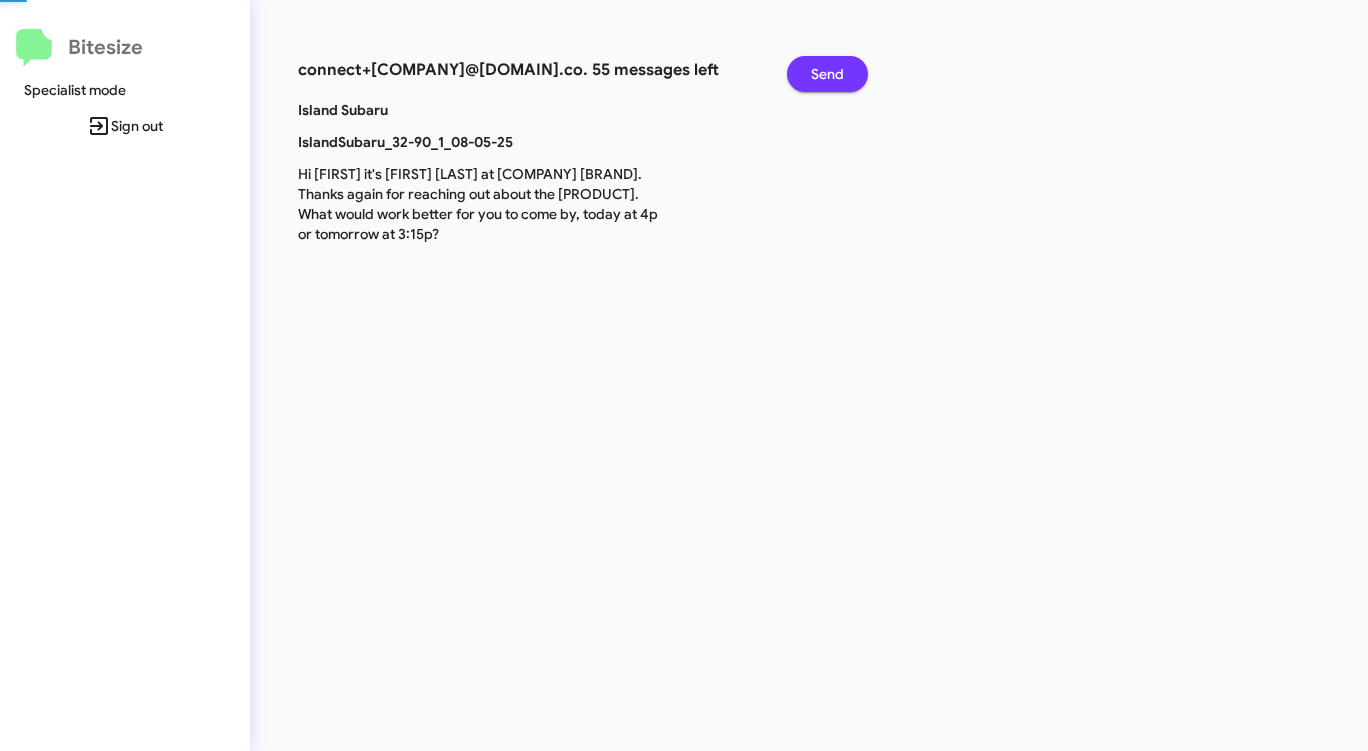 click on "Send" 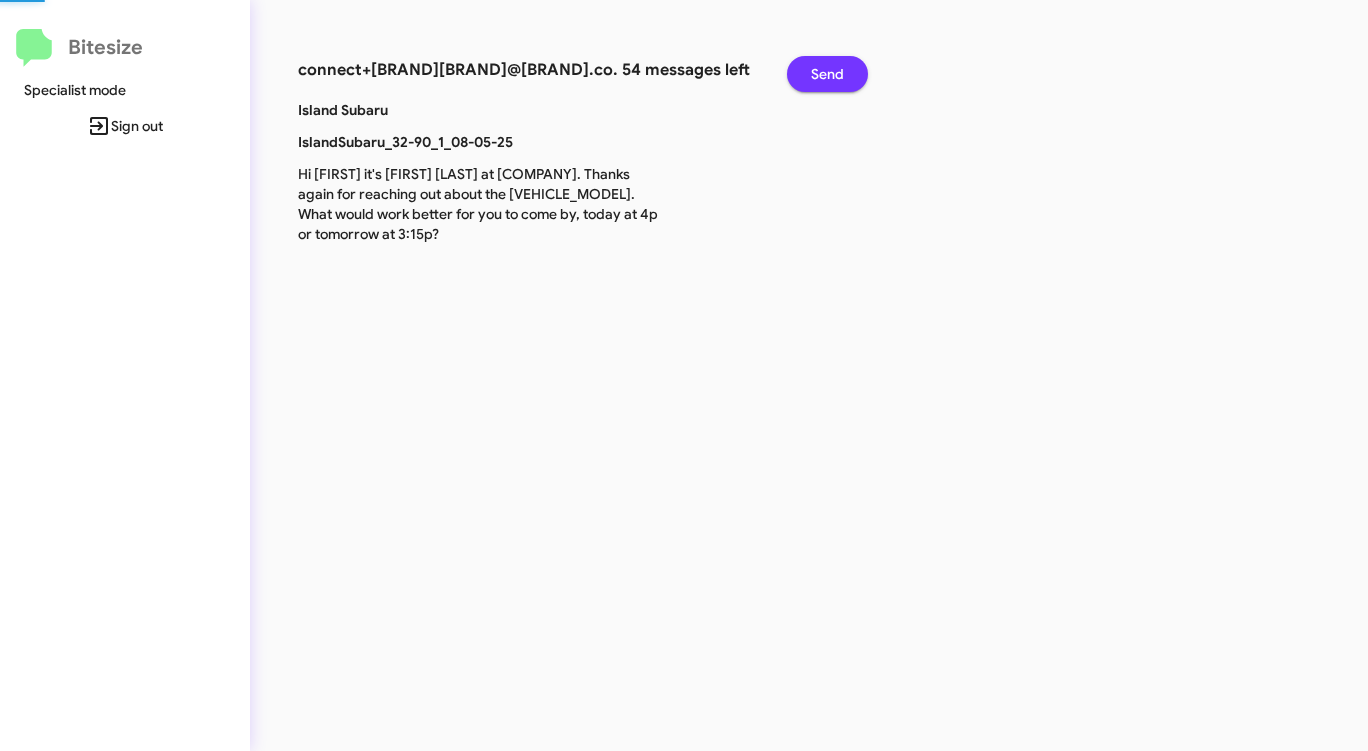 click on "Send" 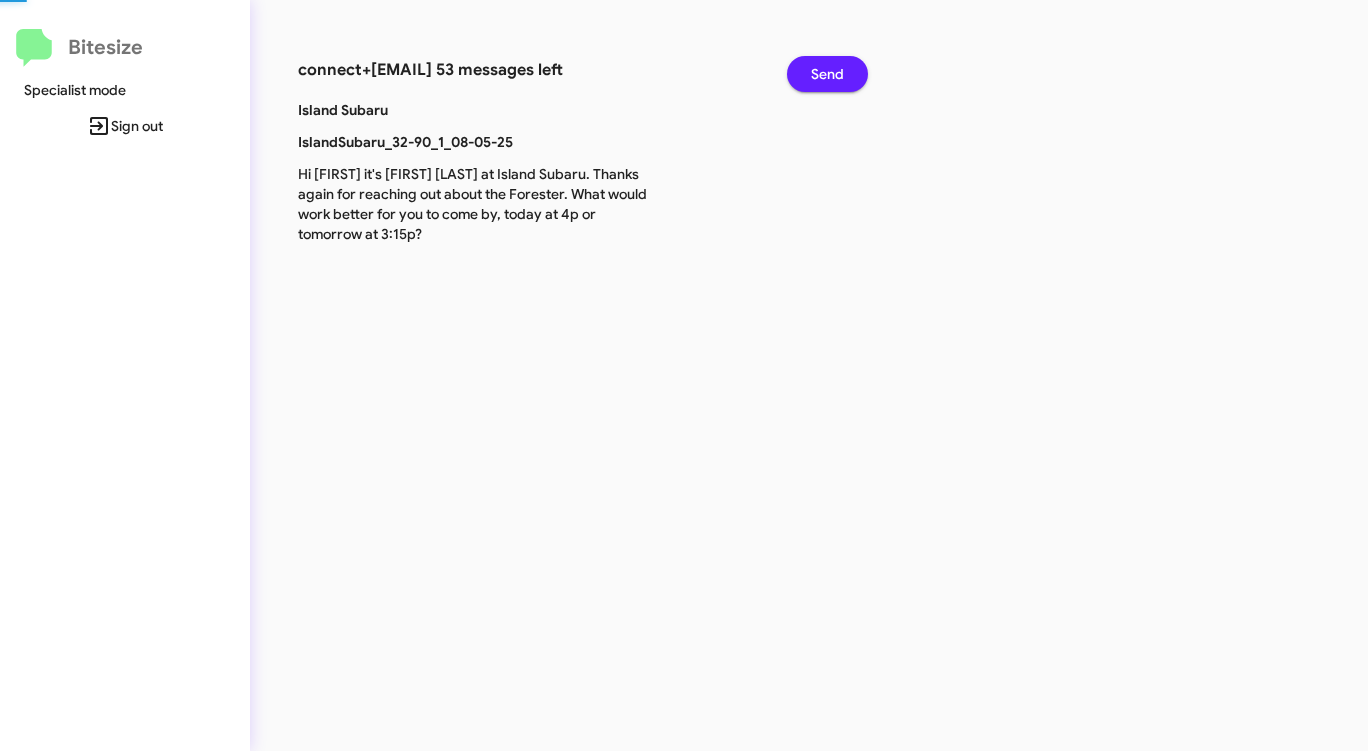 click on "Send" 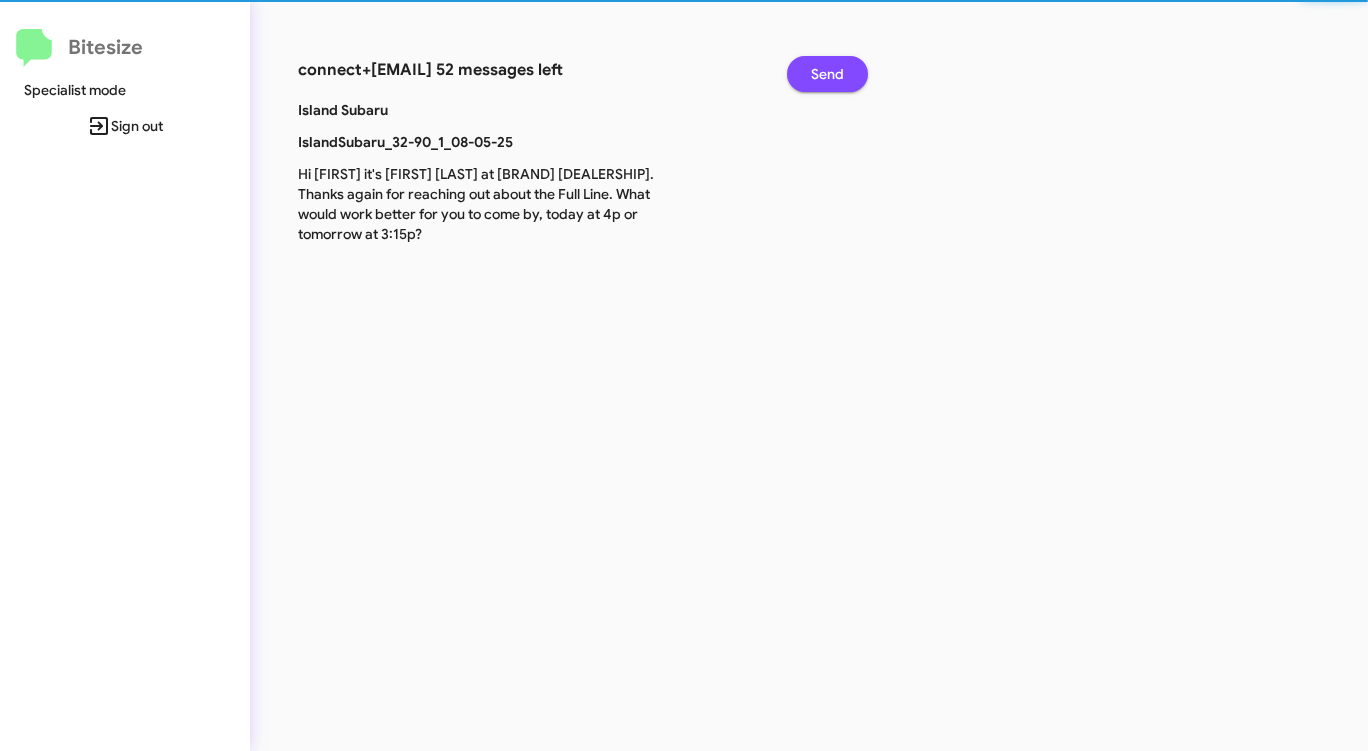 click on "Send" 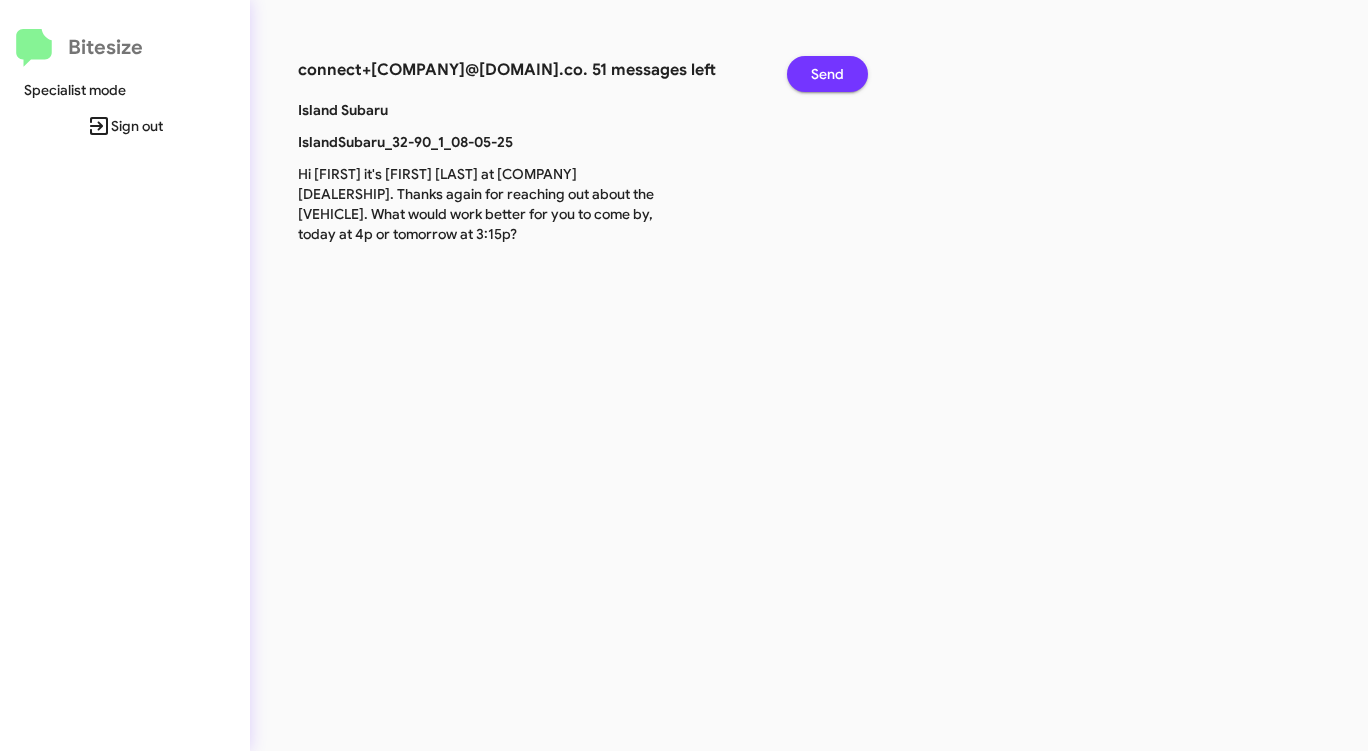 click on "Send" 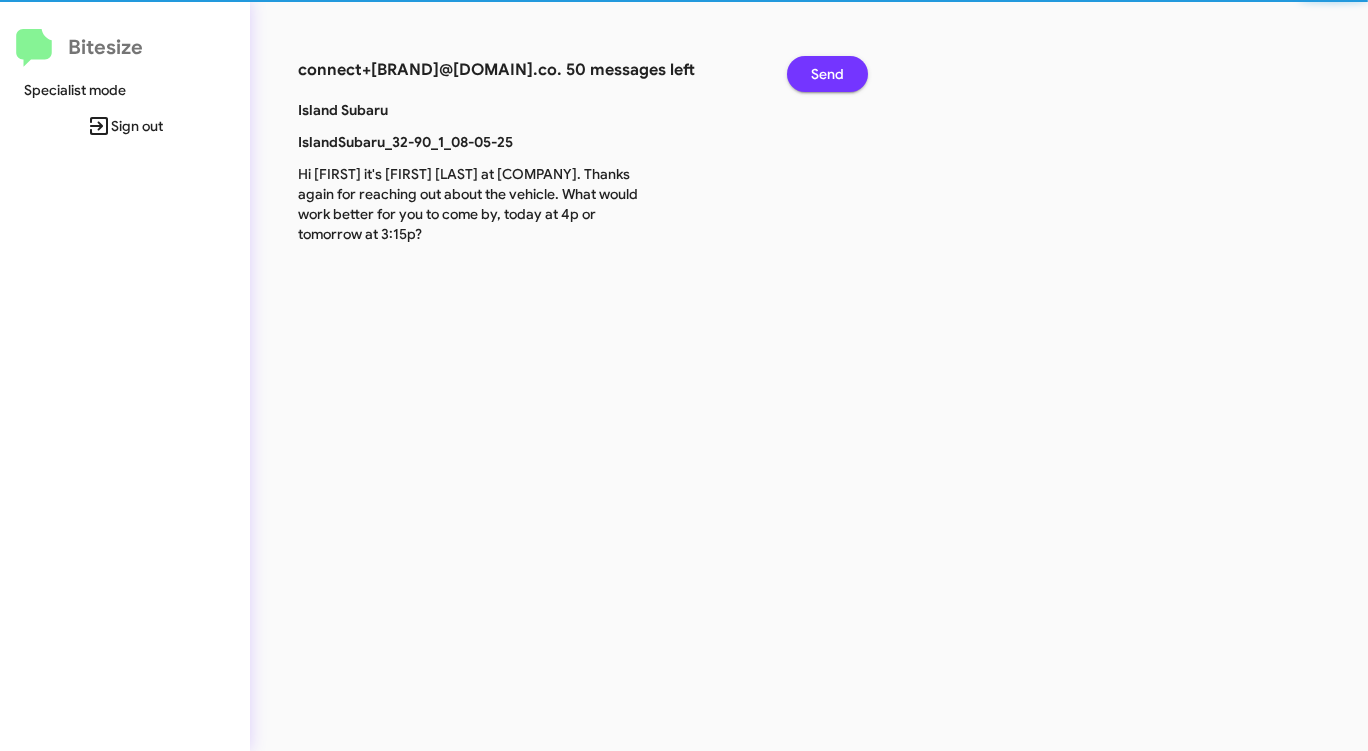 click on "Send" 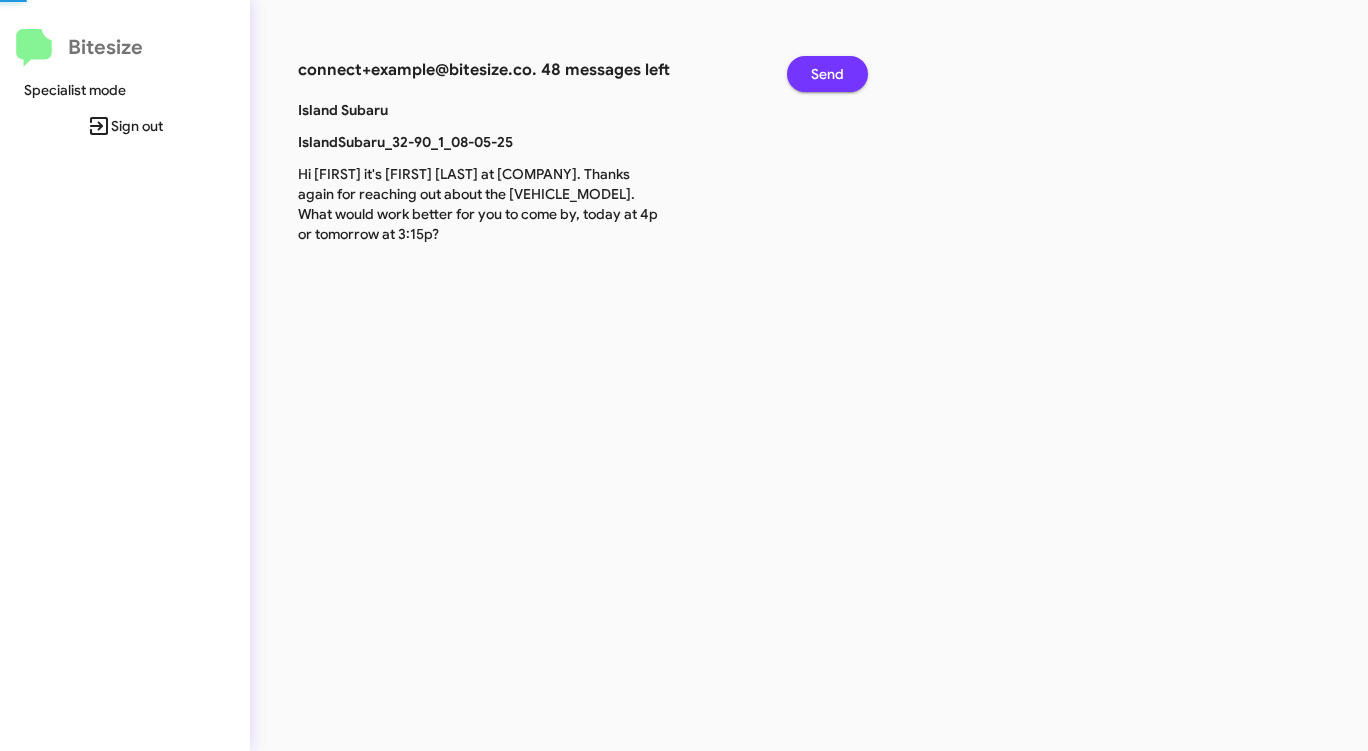 click on "Send" 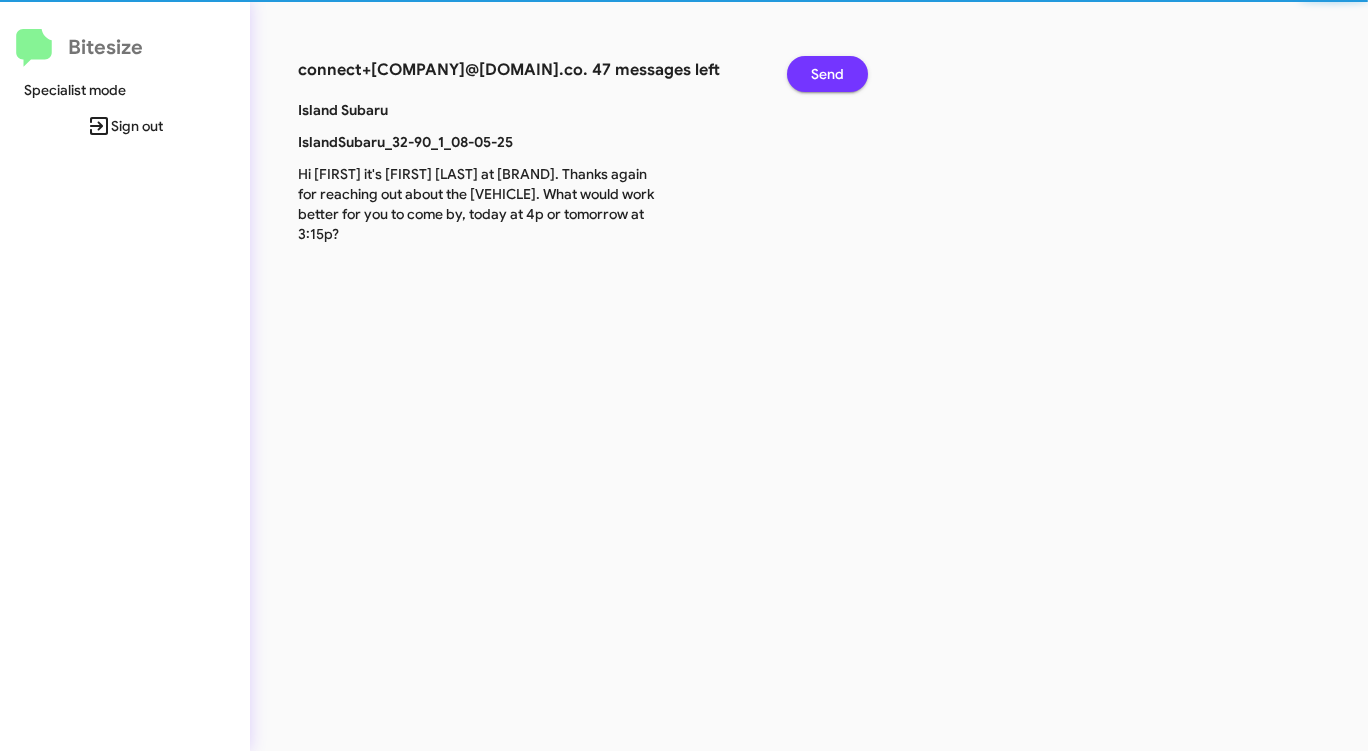 click on "Send" 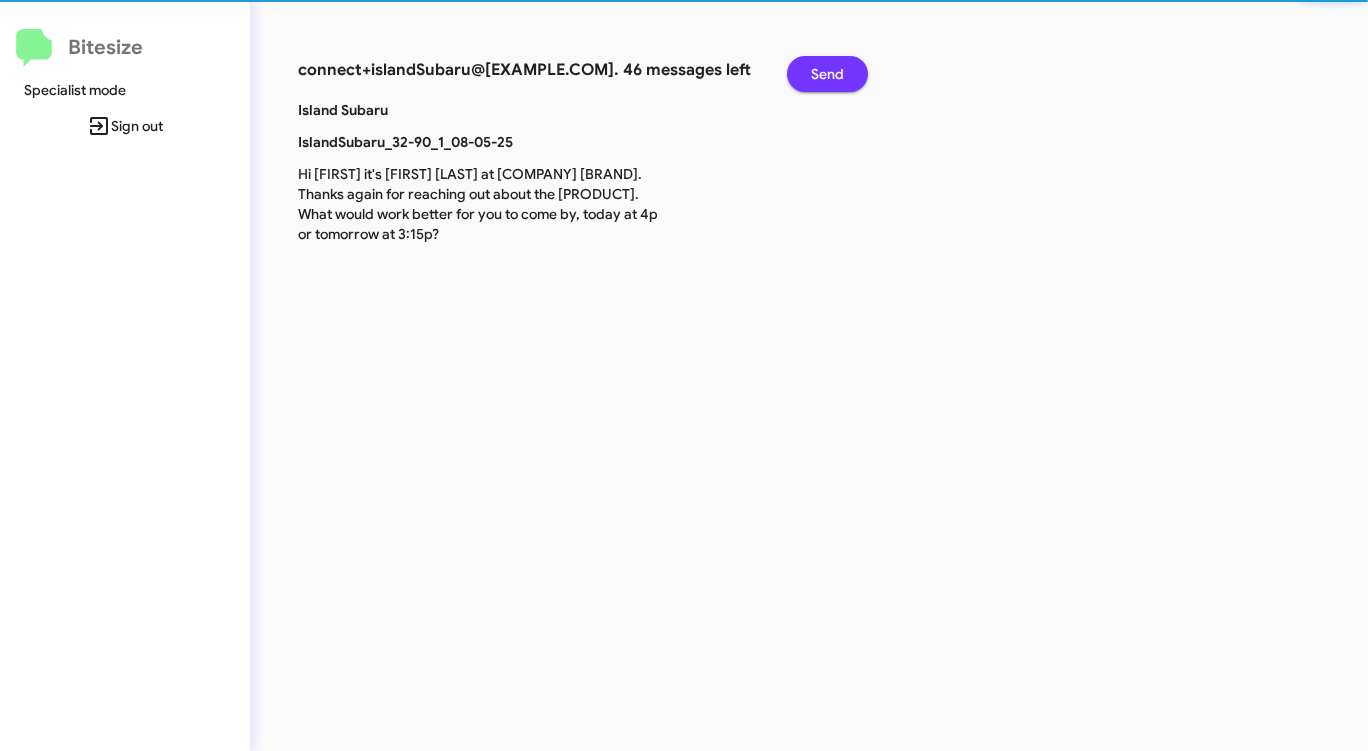 click on "Send" 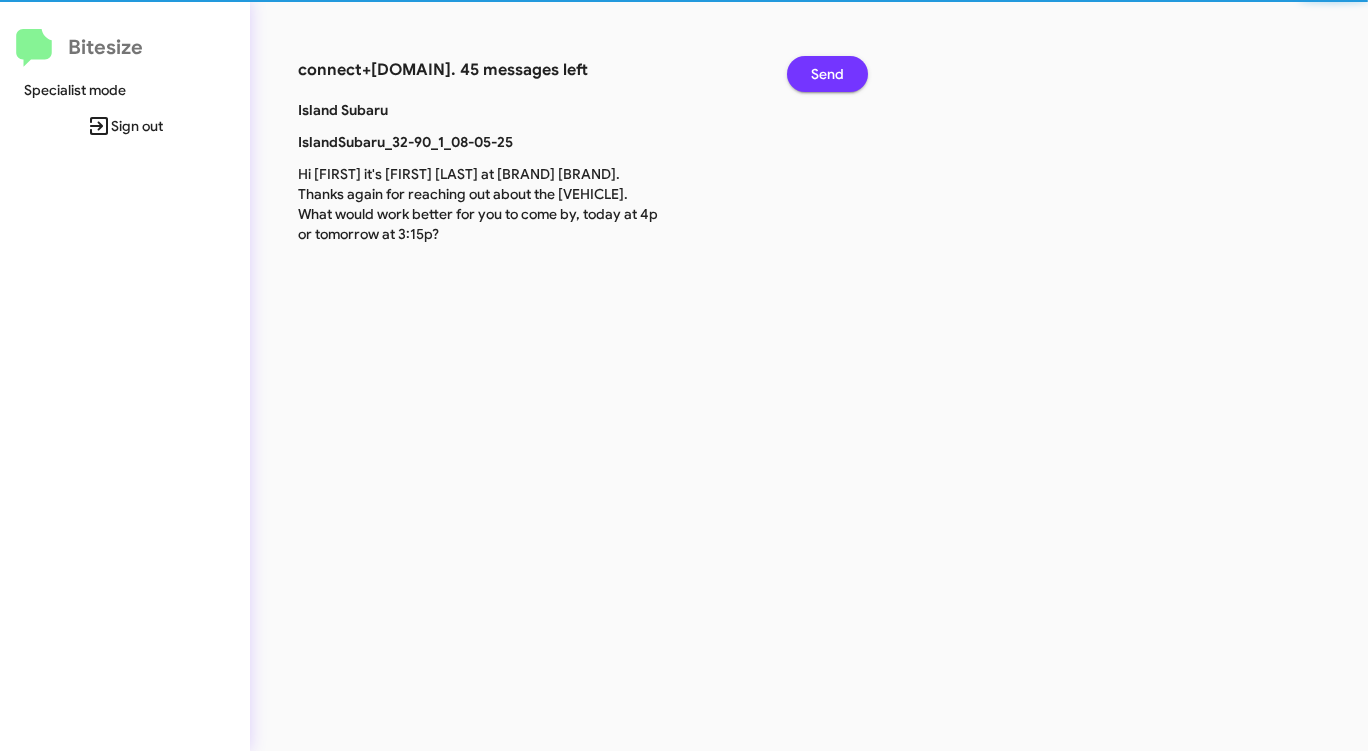 click on "Send" 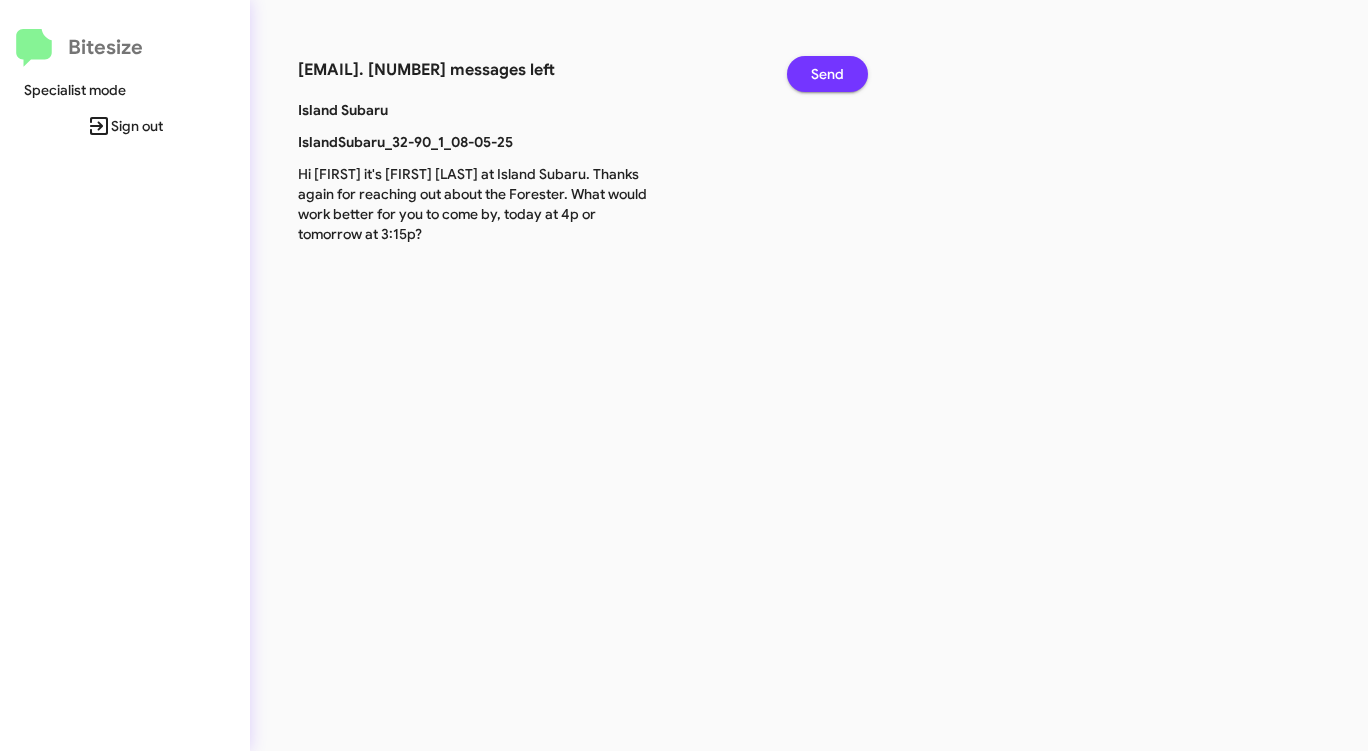 click on "Send" 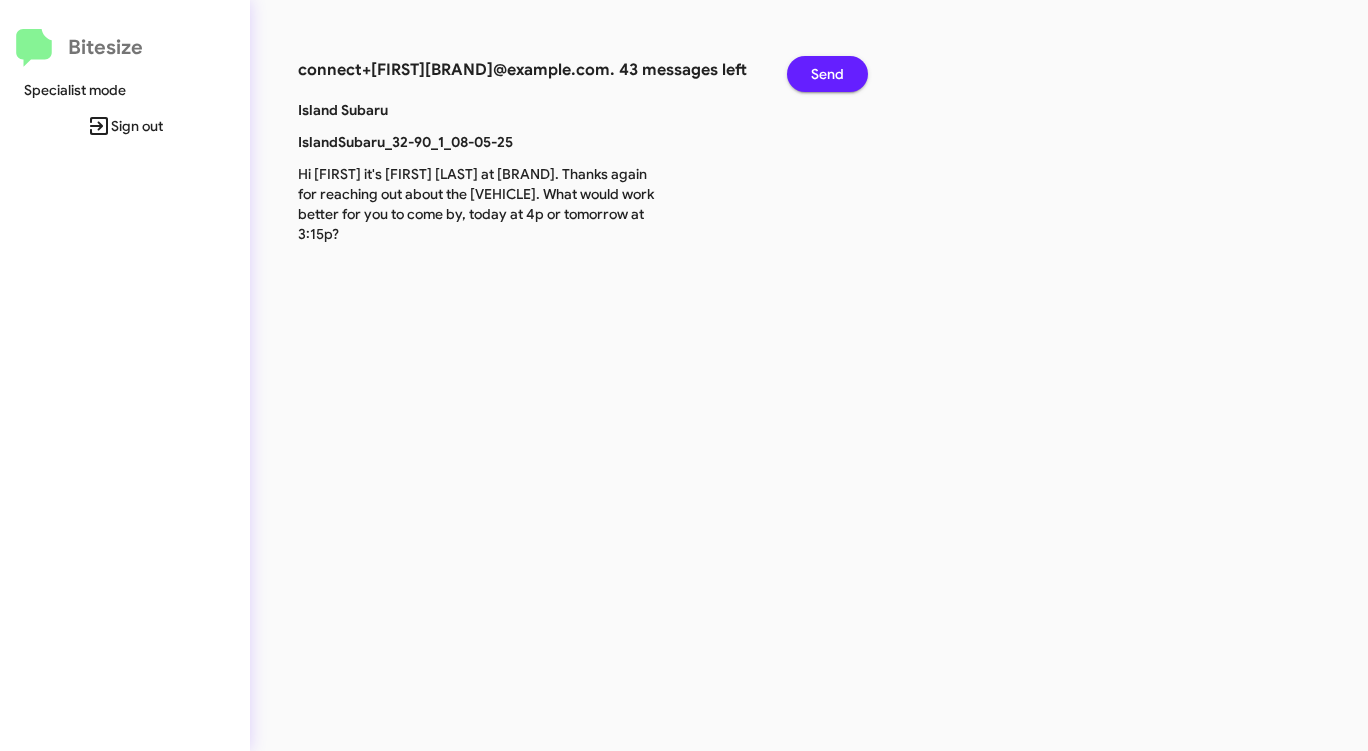 click on "Send" 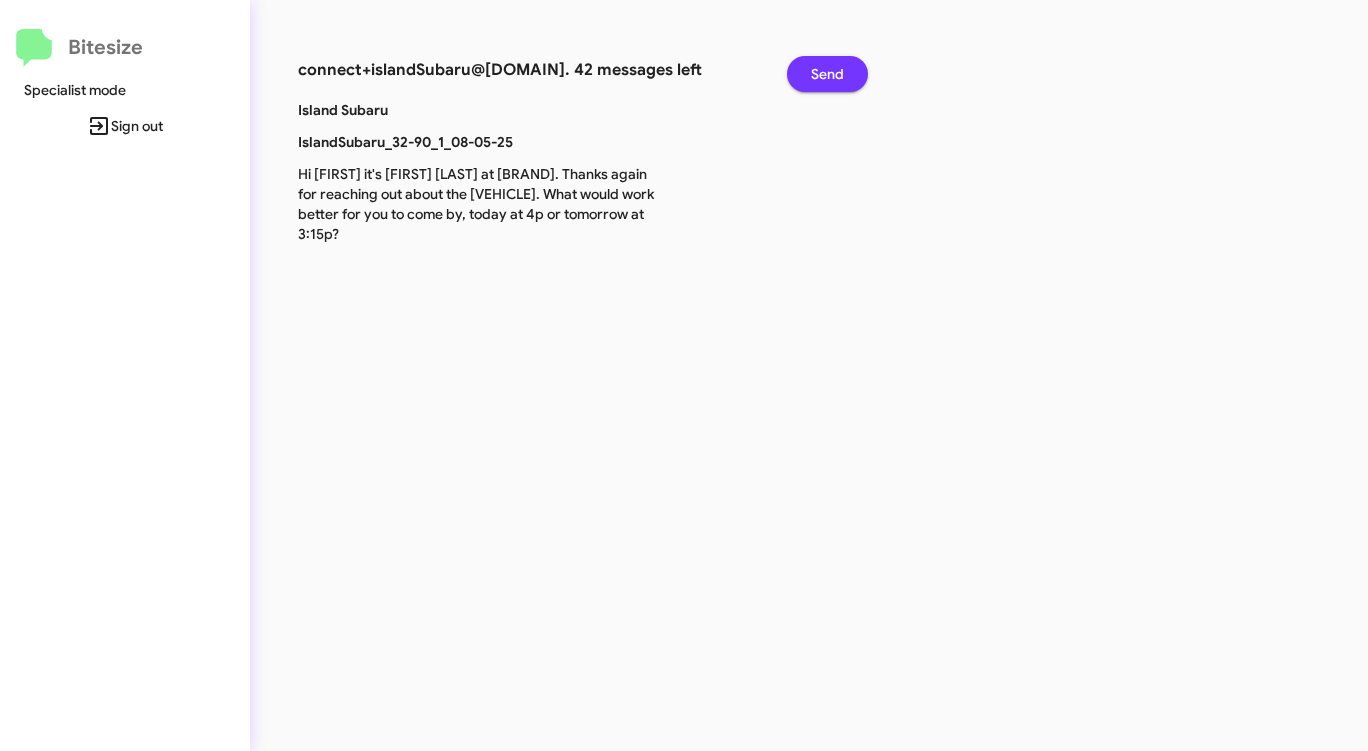 click on "Send" 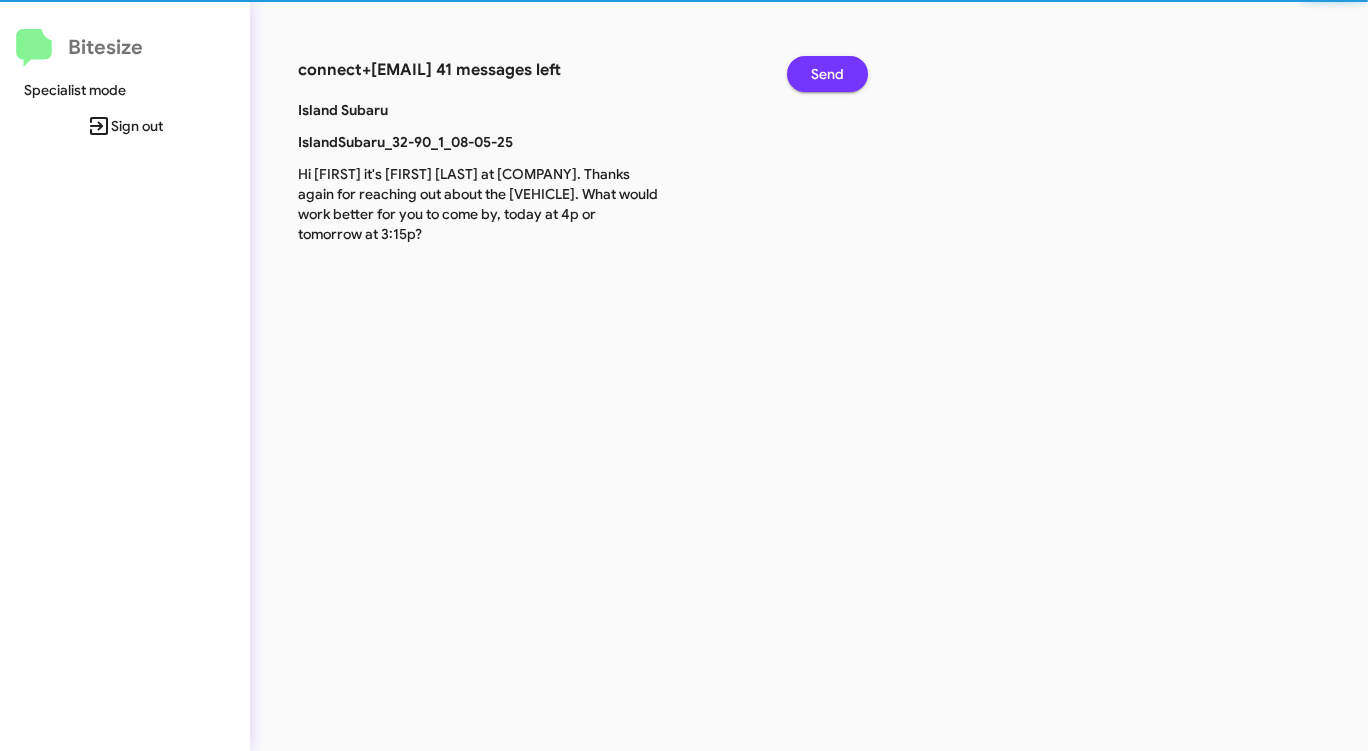 click on "Send" 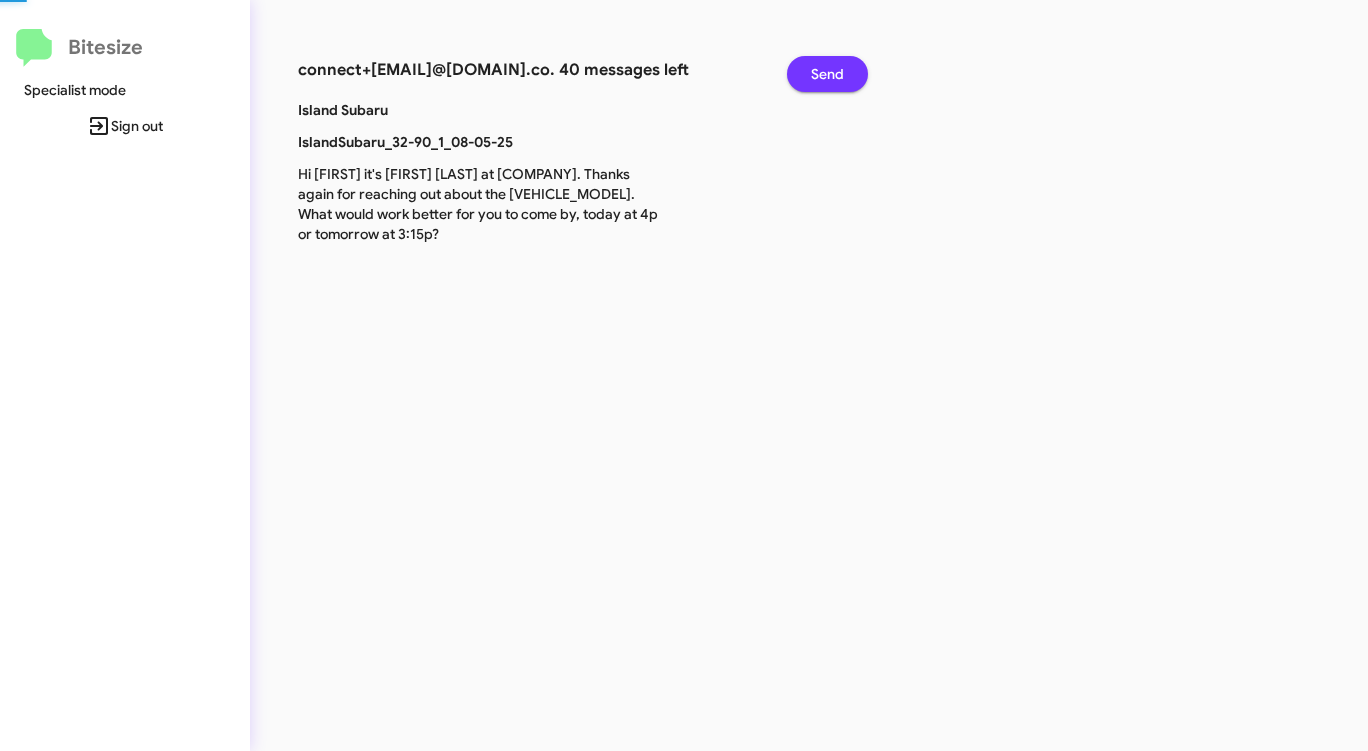 click on "Send" 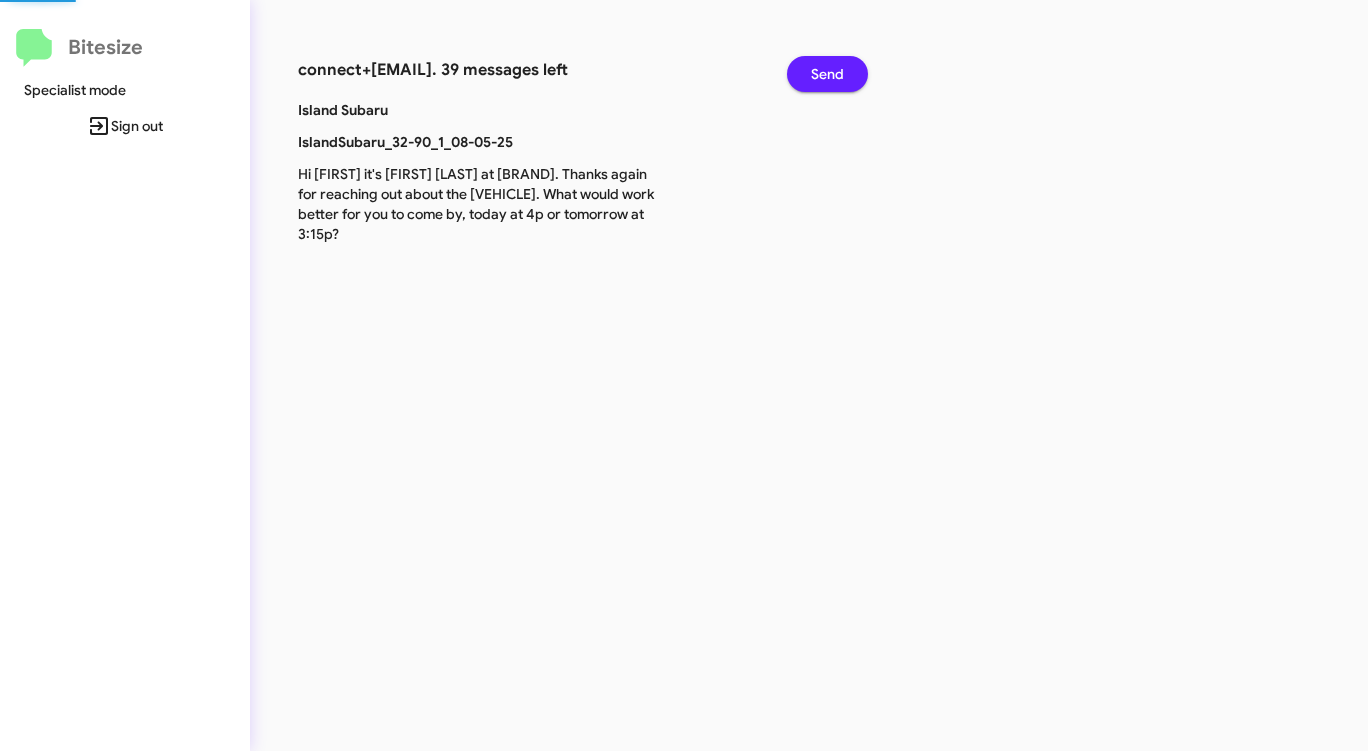 click on "Send" 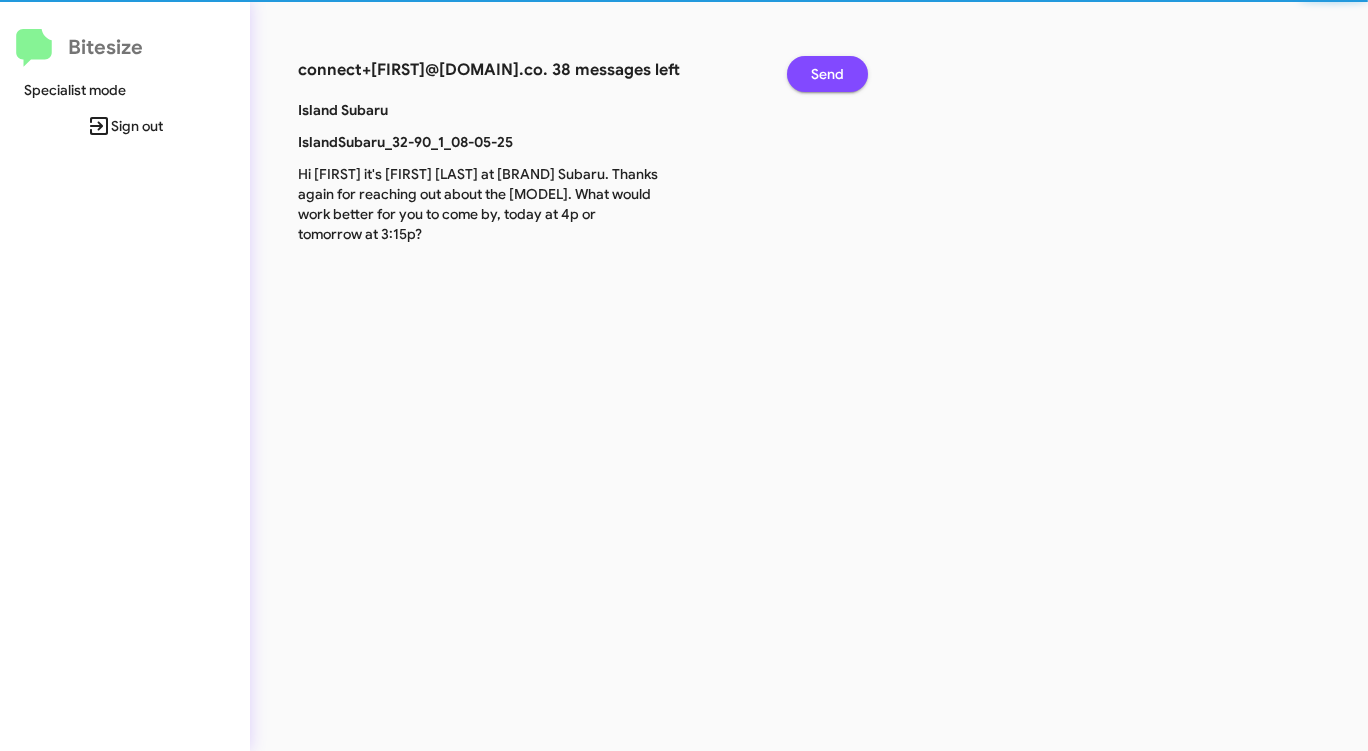 click on "Send" 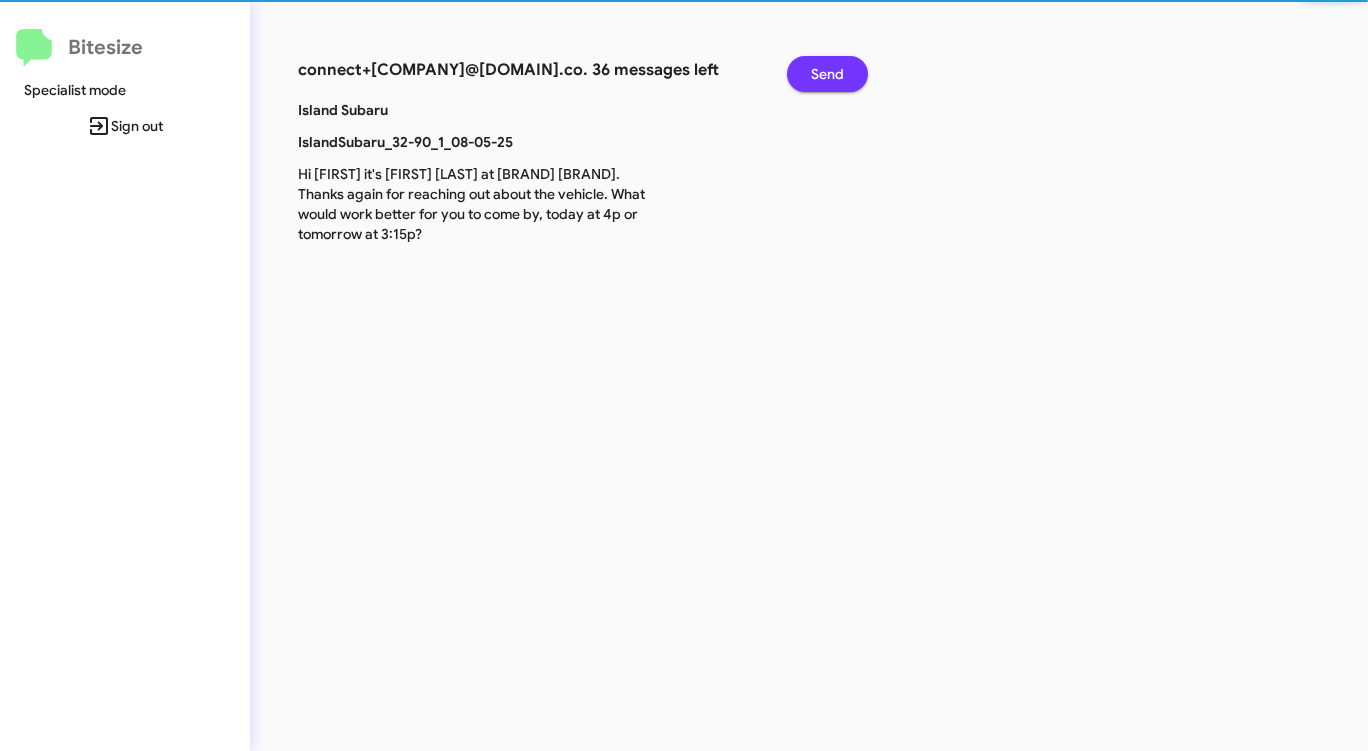 click on "Send" 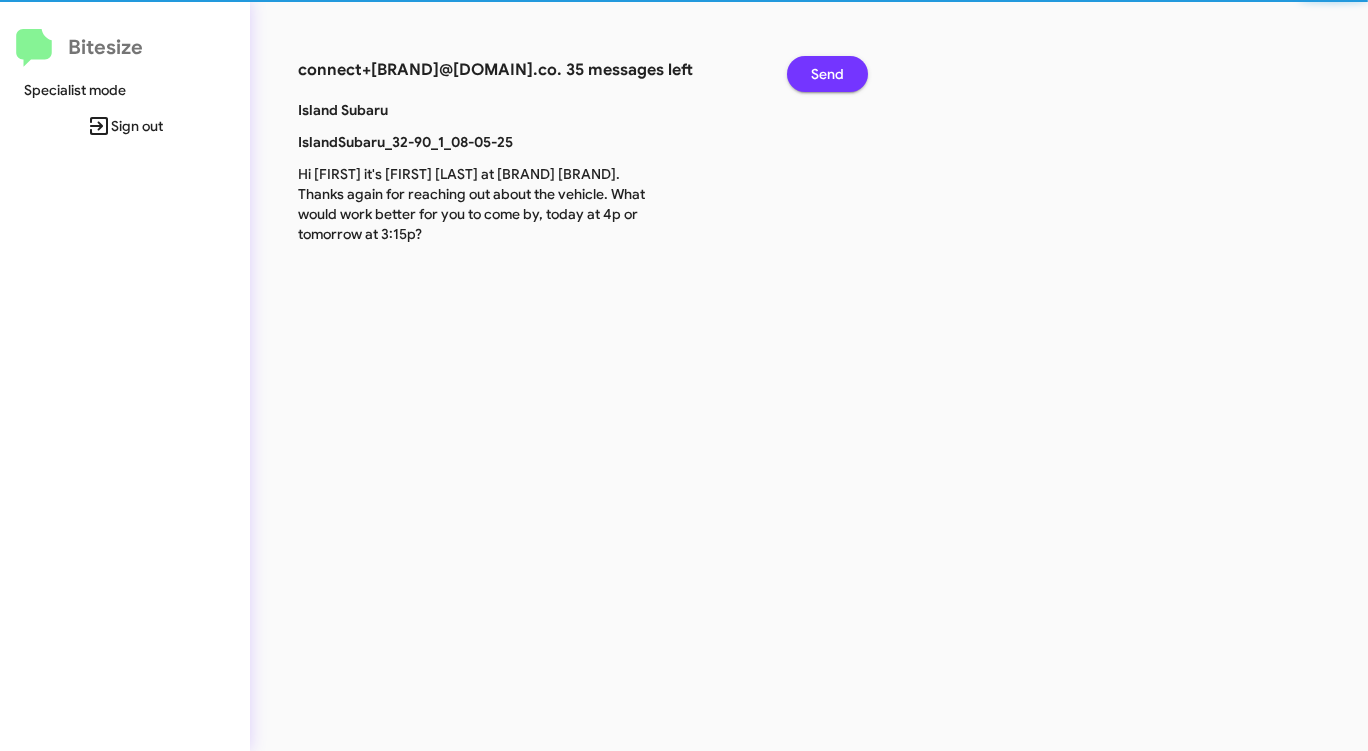 click on "Send" 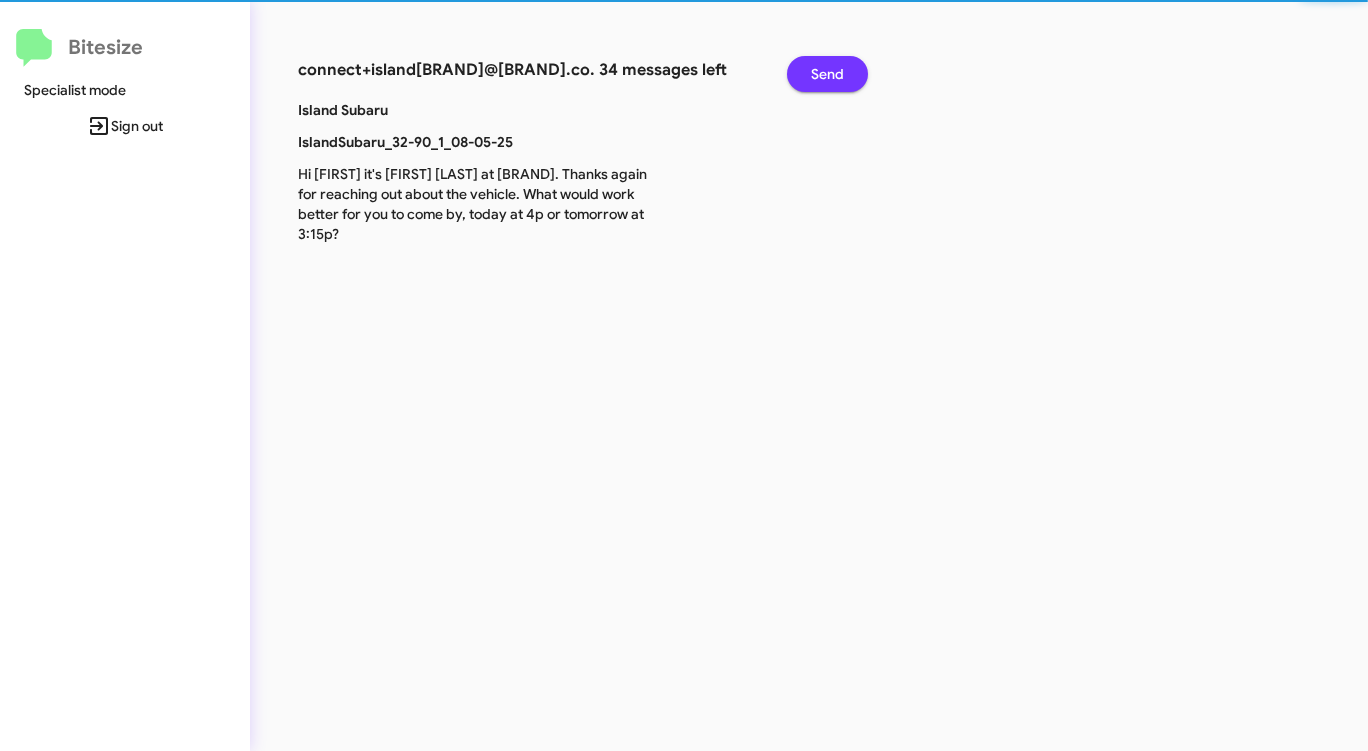 click on "Send" 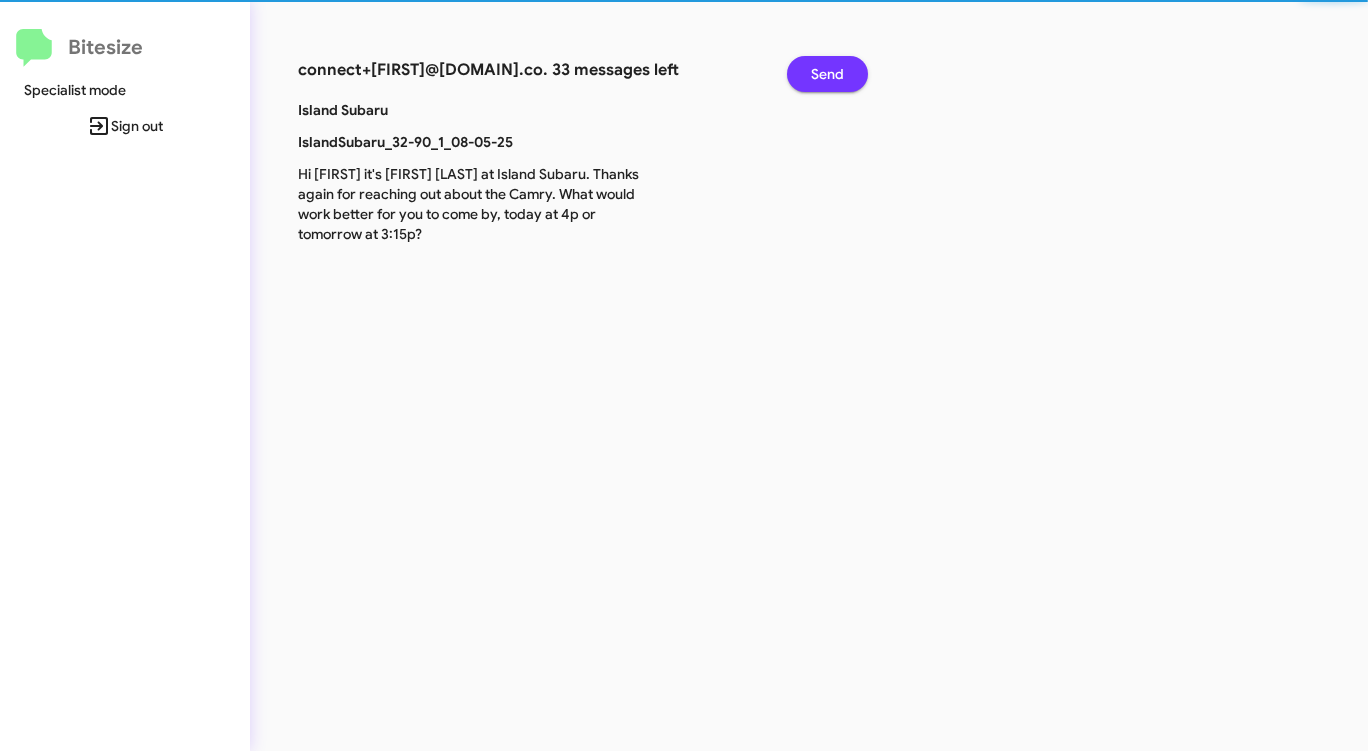 click on "Send" 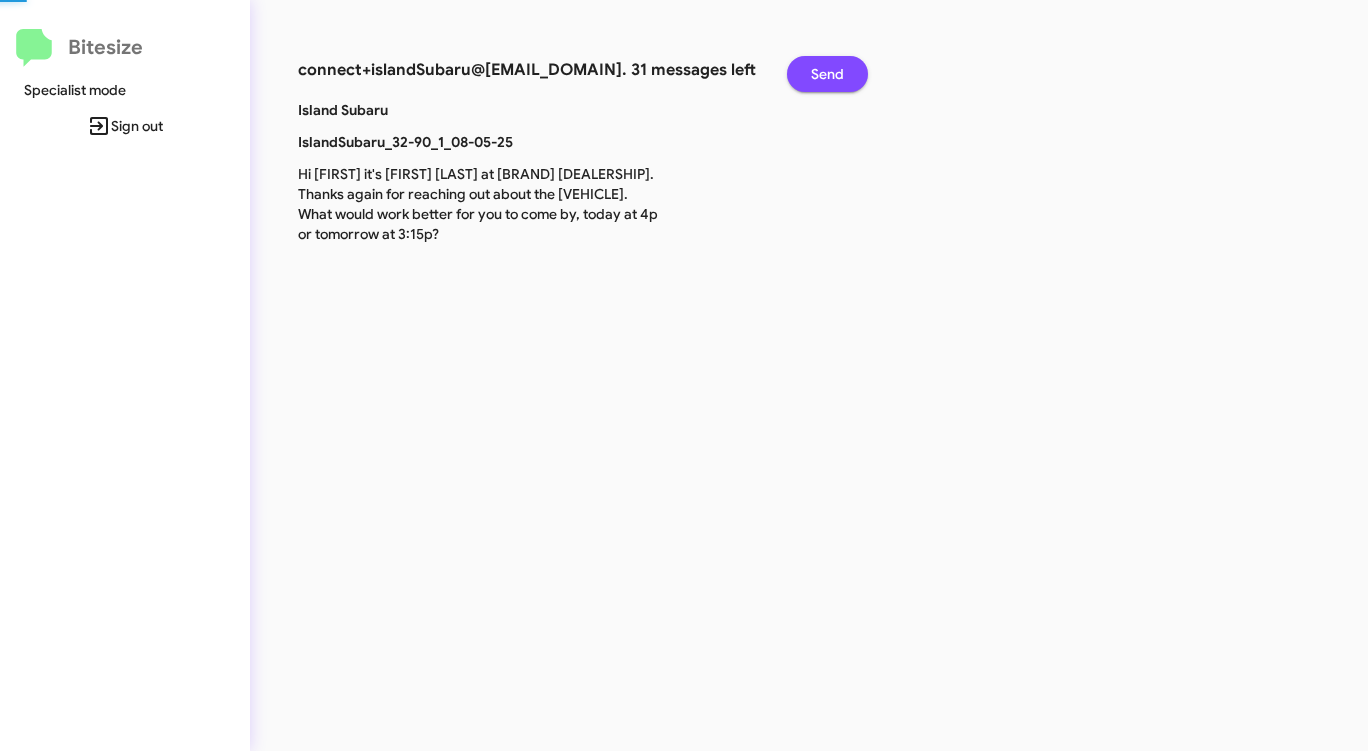 click on "Send" 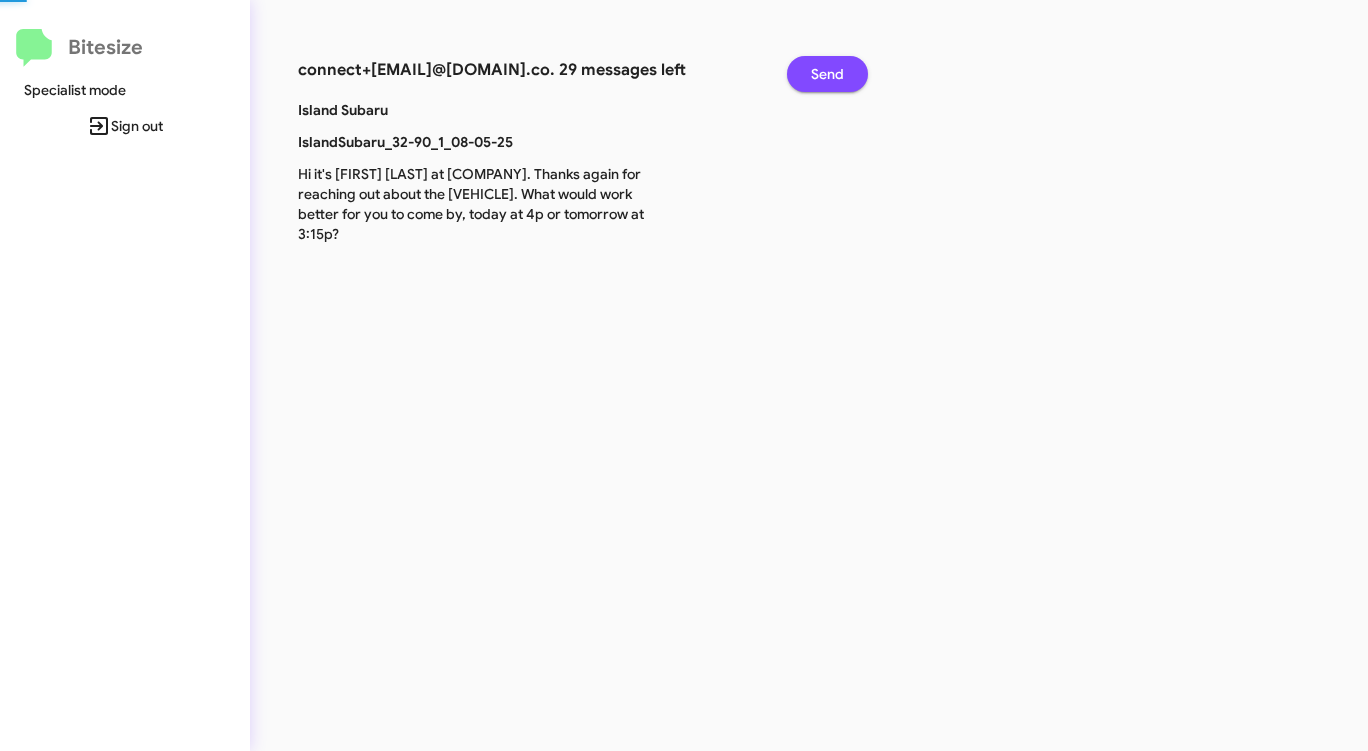 click on "Send" 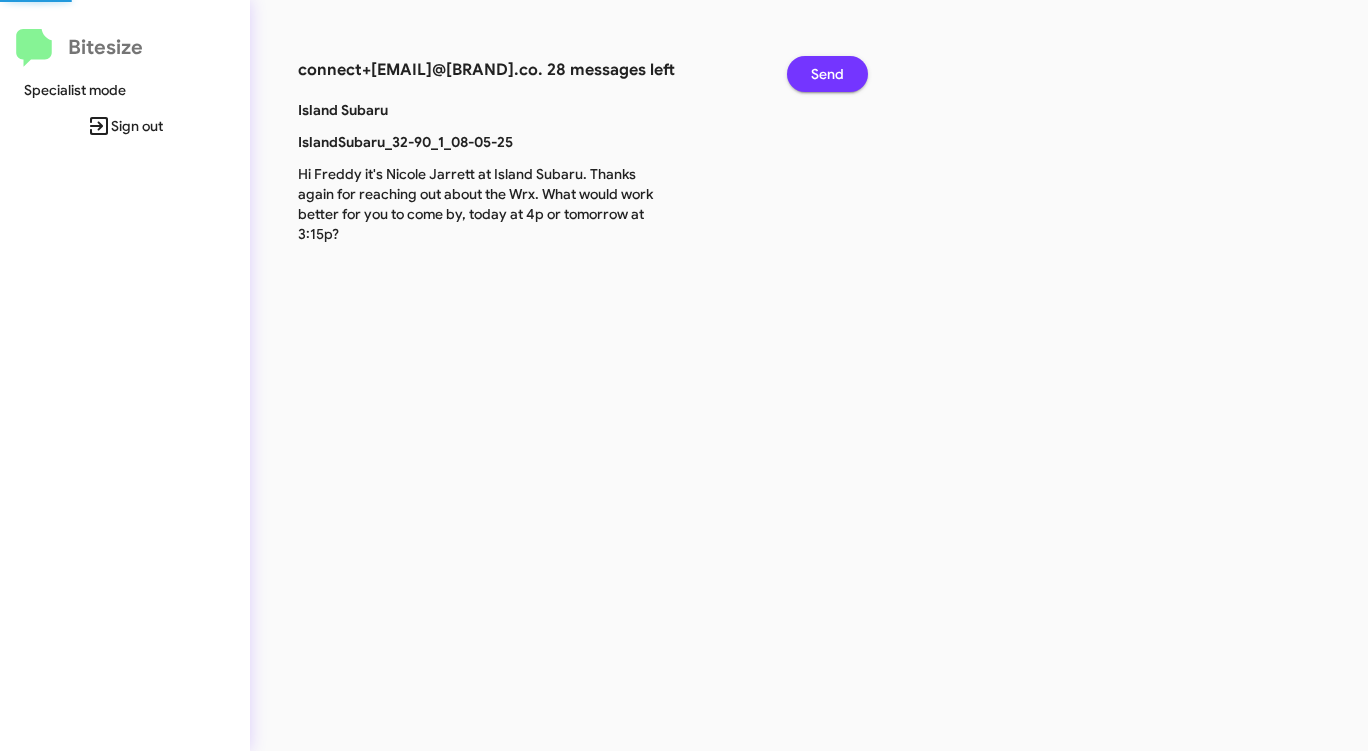 click on "Send" 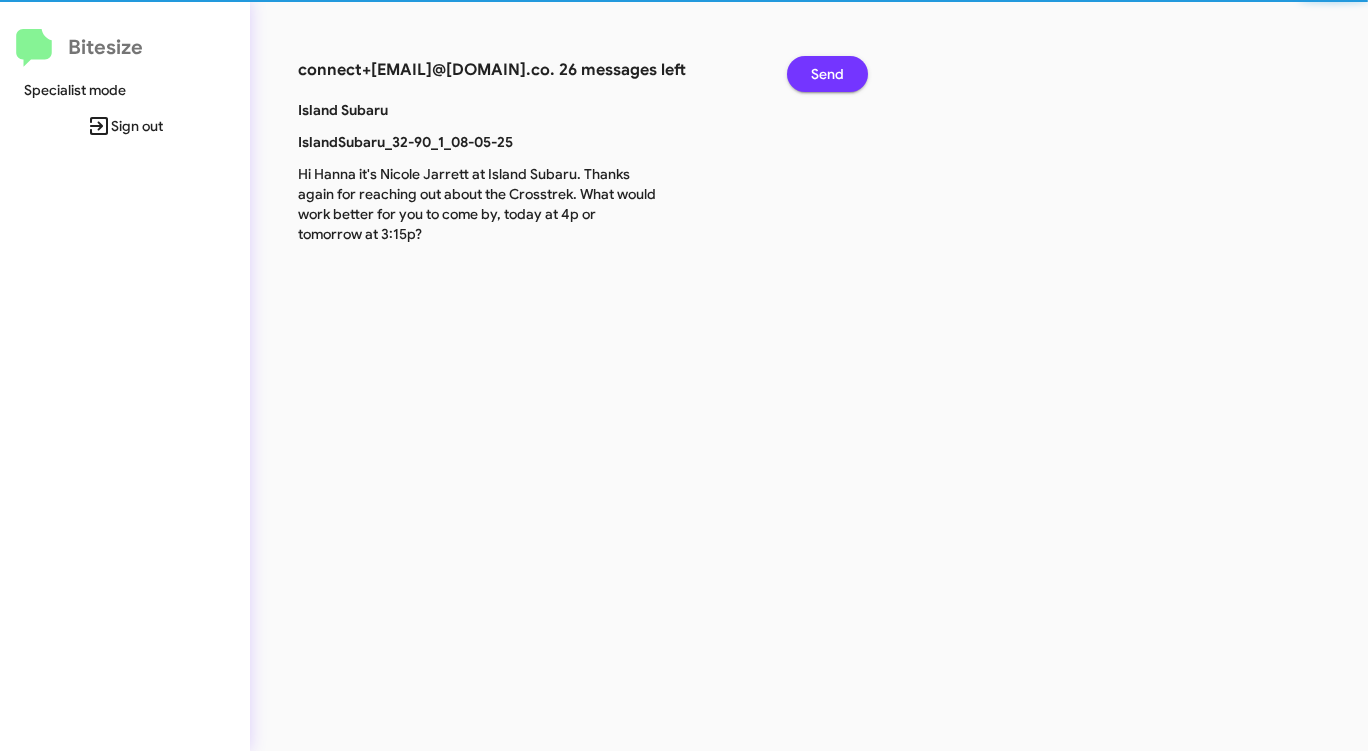 click on "Send" 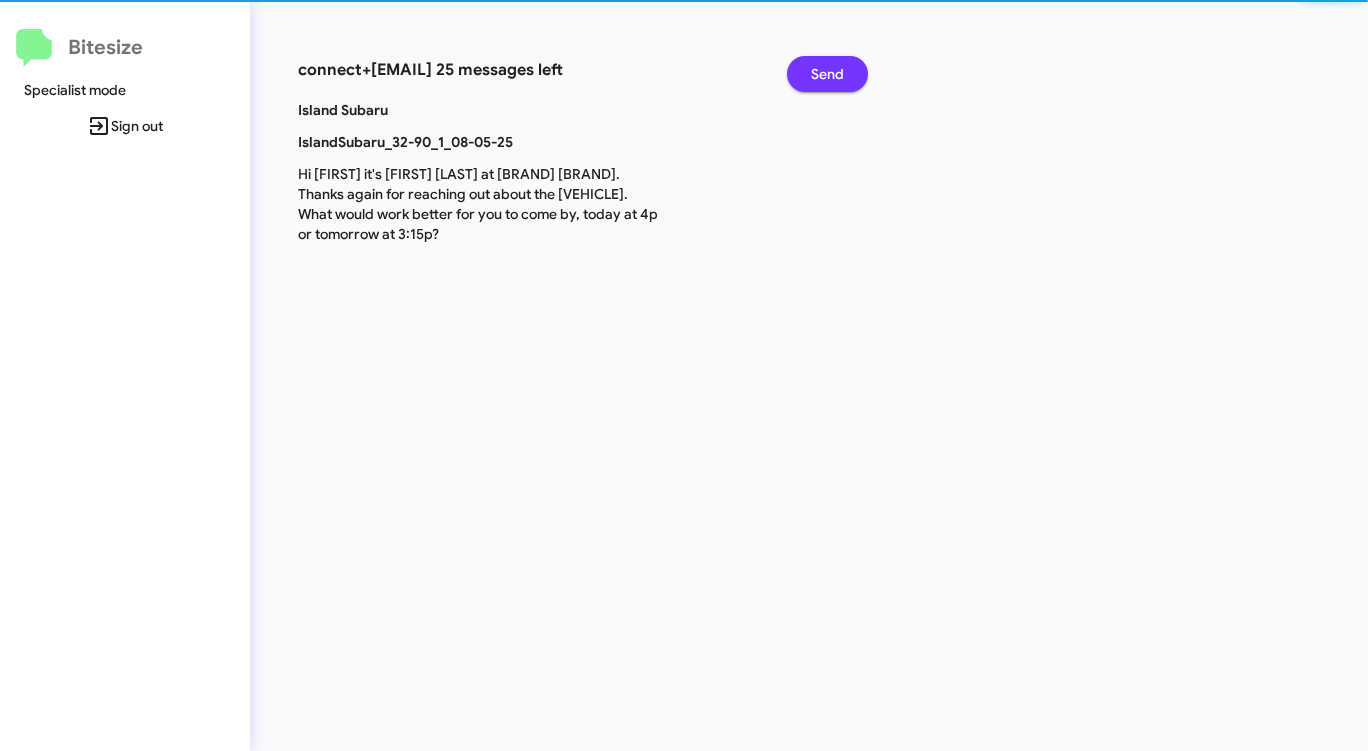 click on "Send" 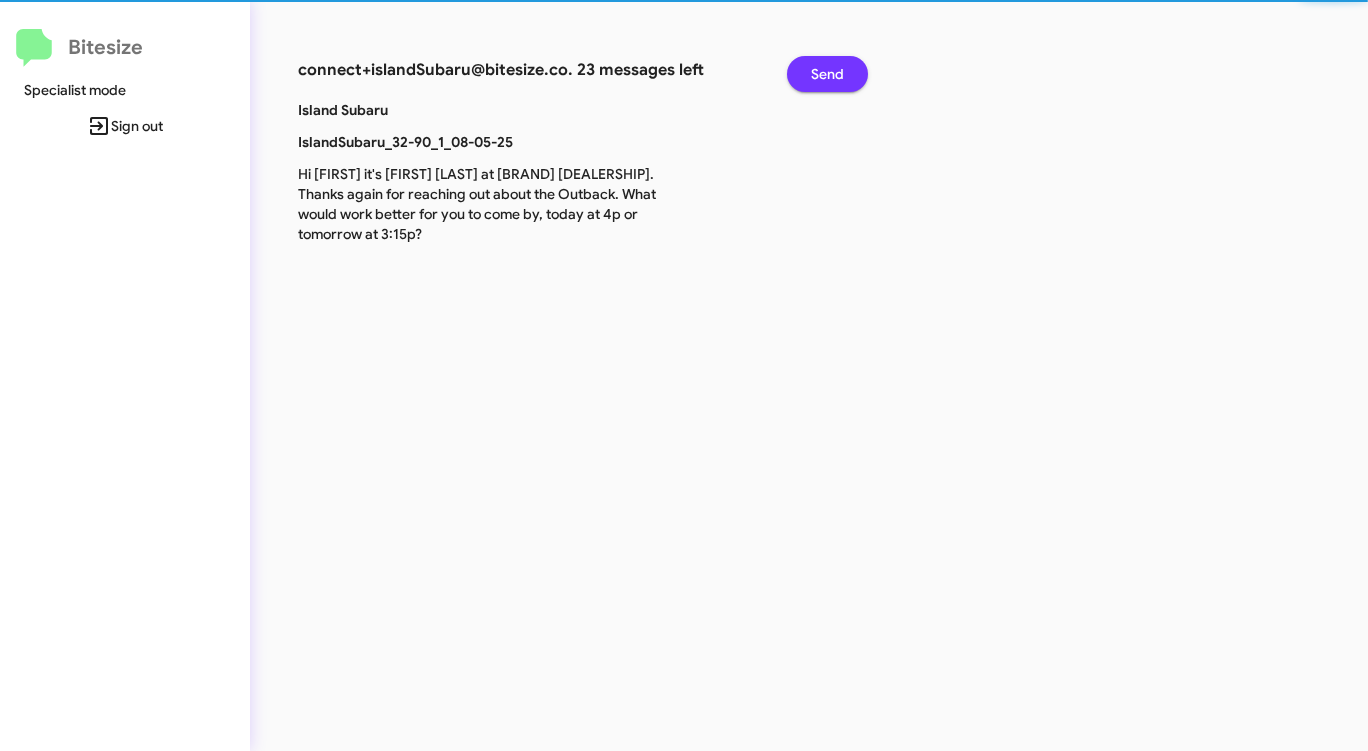 click on "Send" 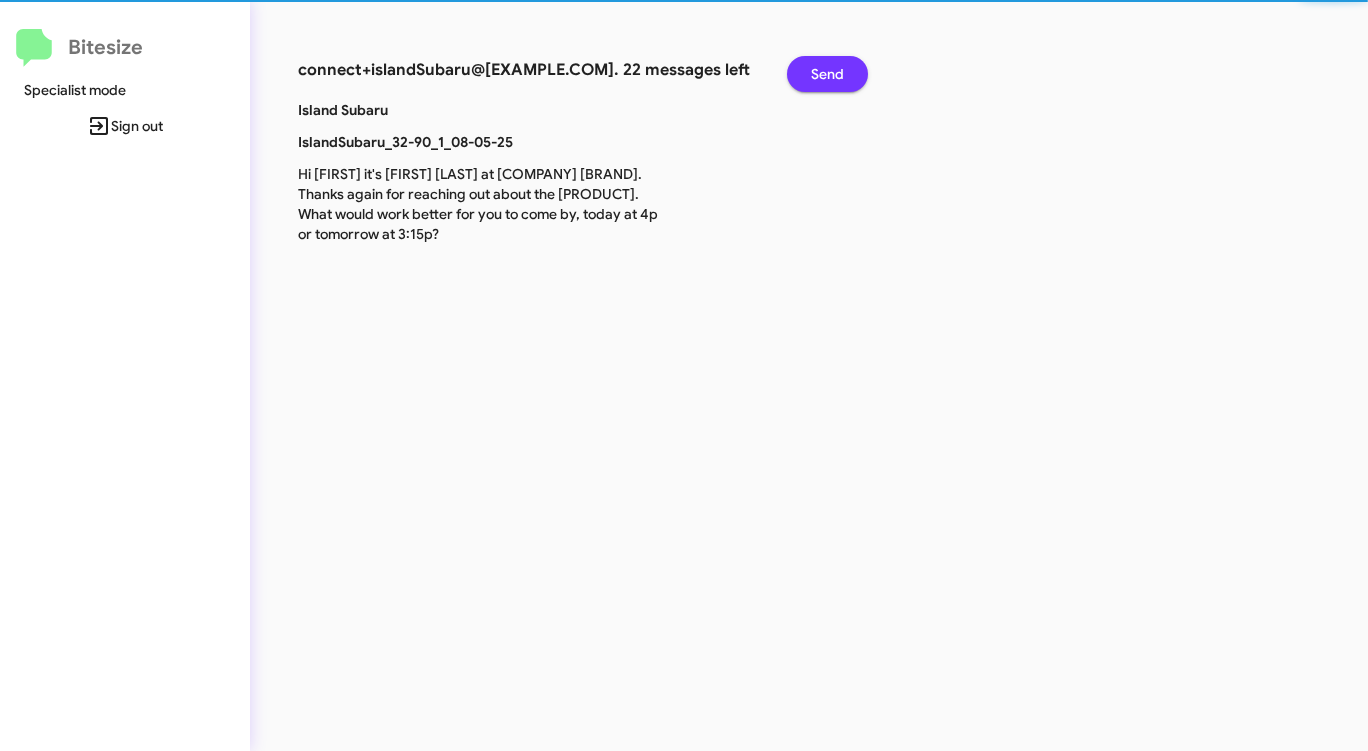 click on "Send" 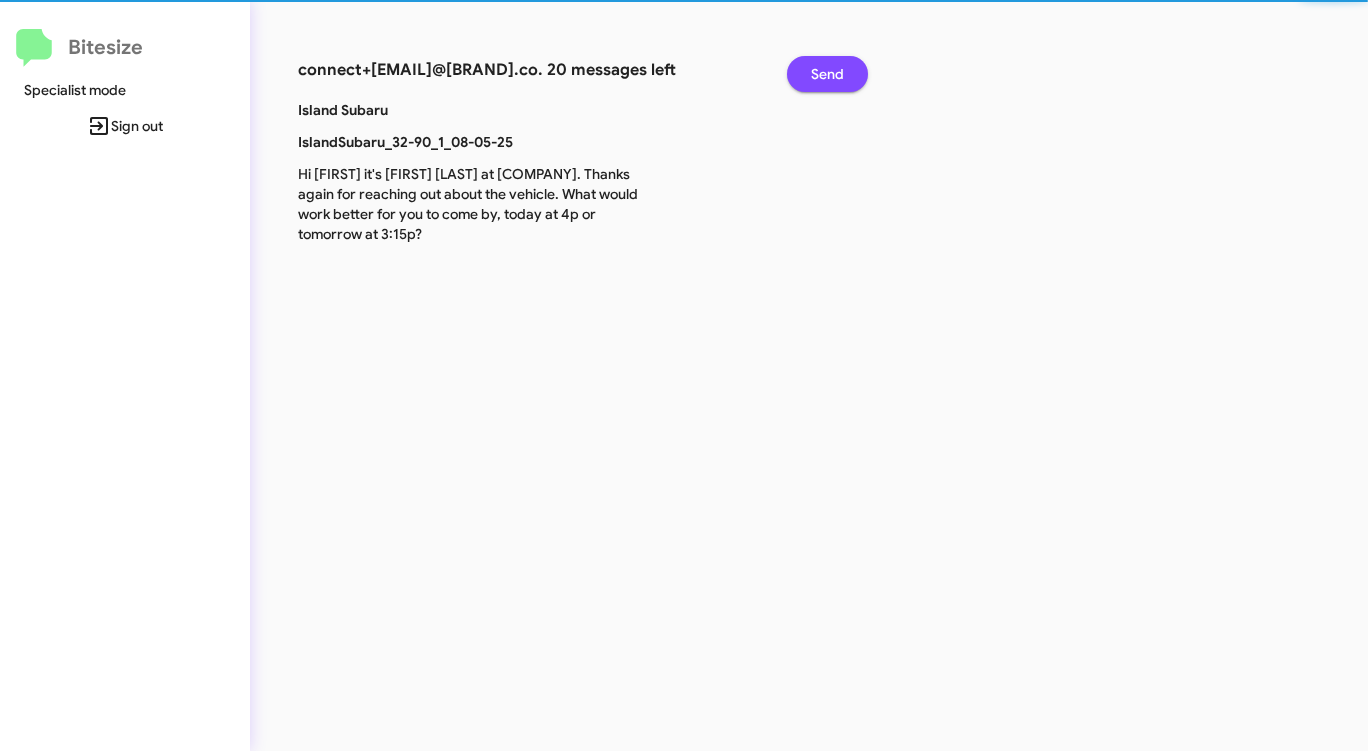 click on "Send" 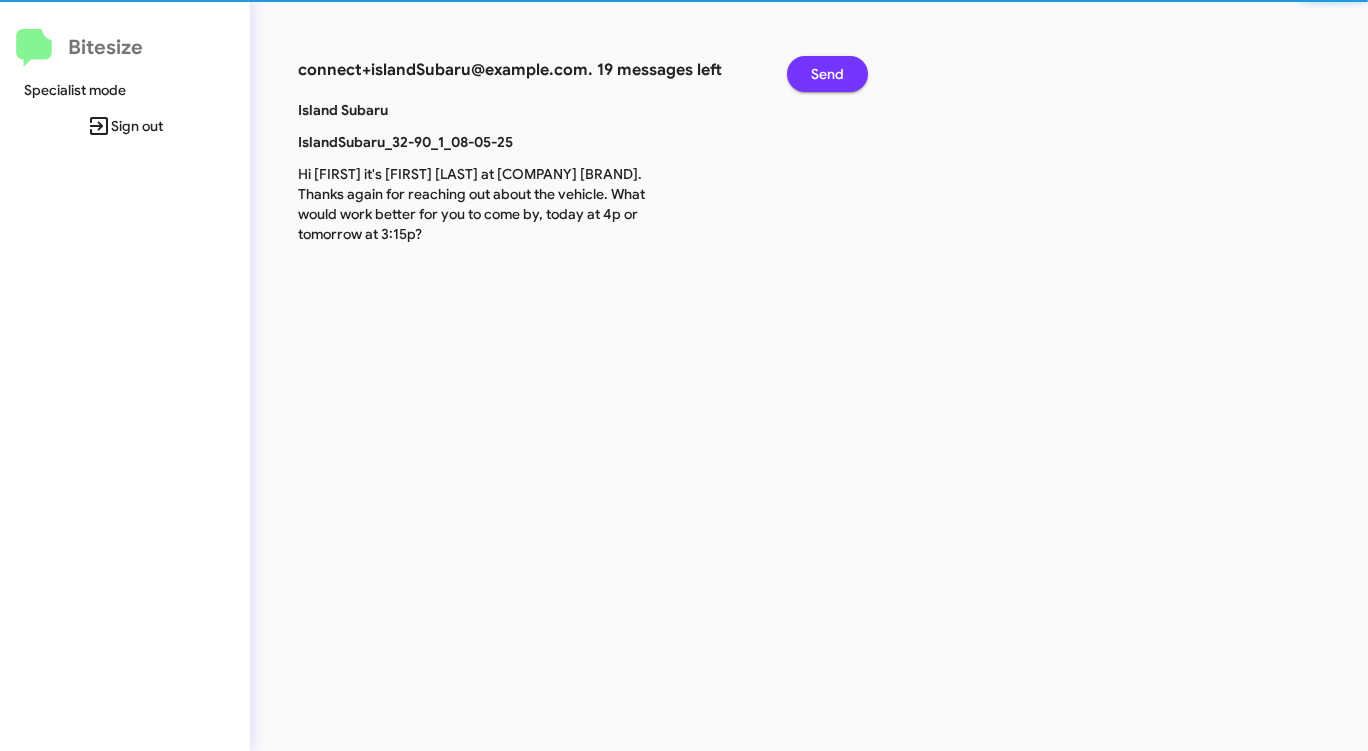 click on "Send" 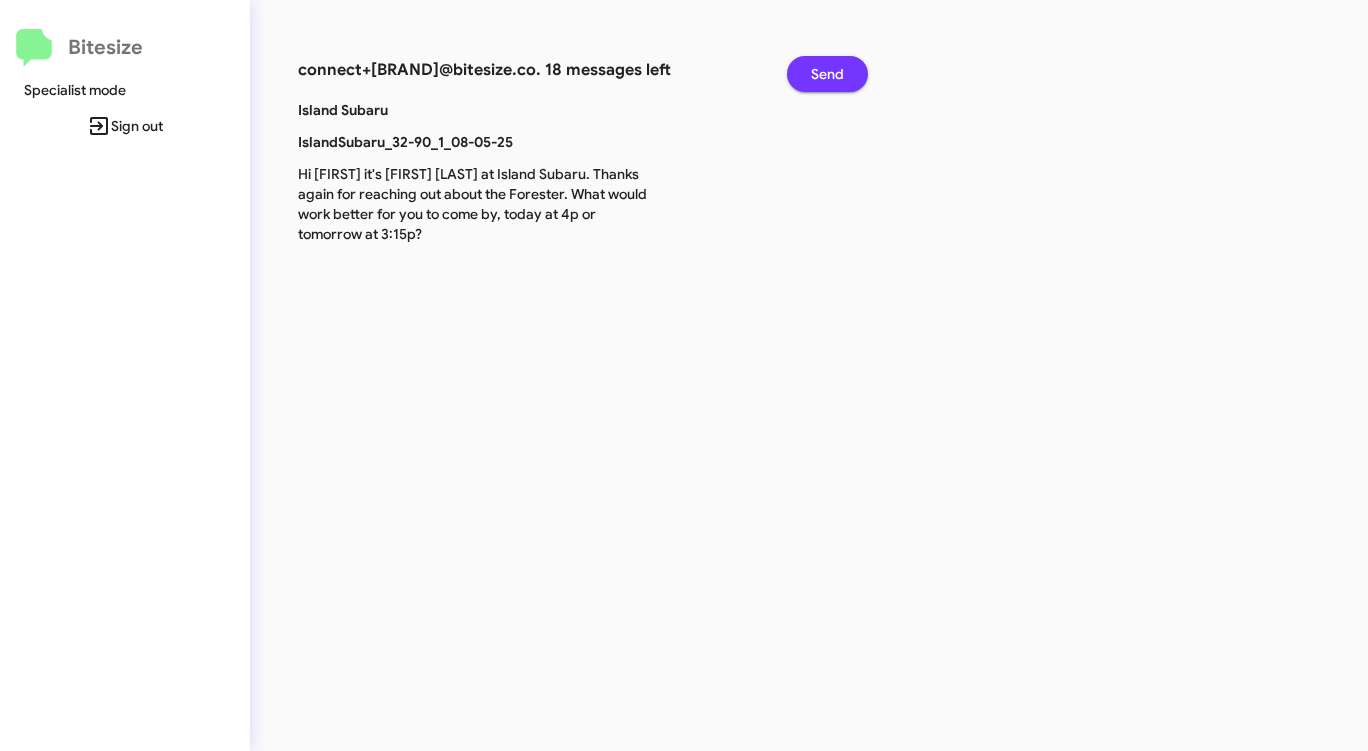 click on "Send" 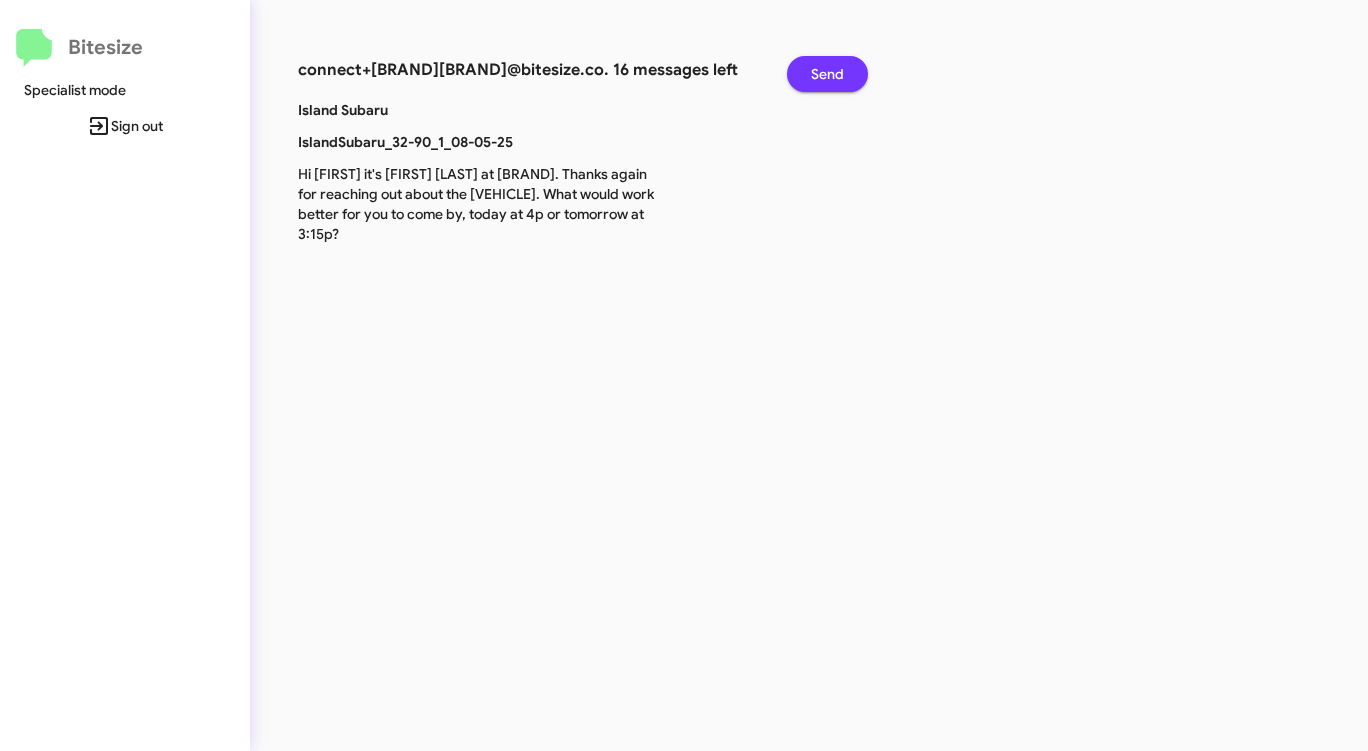 click on "Send" 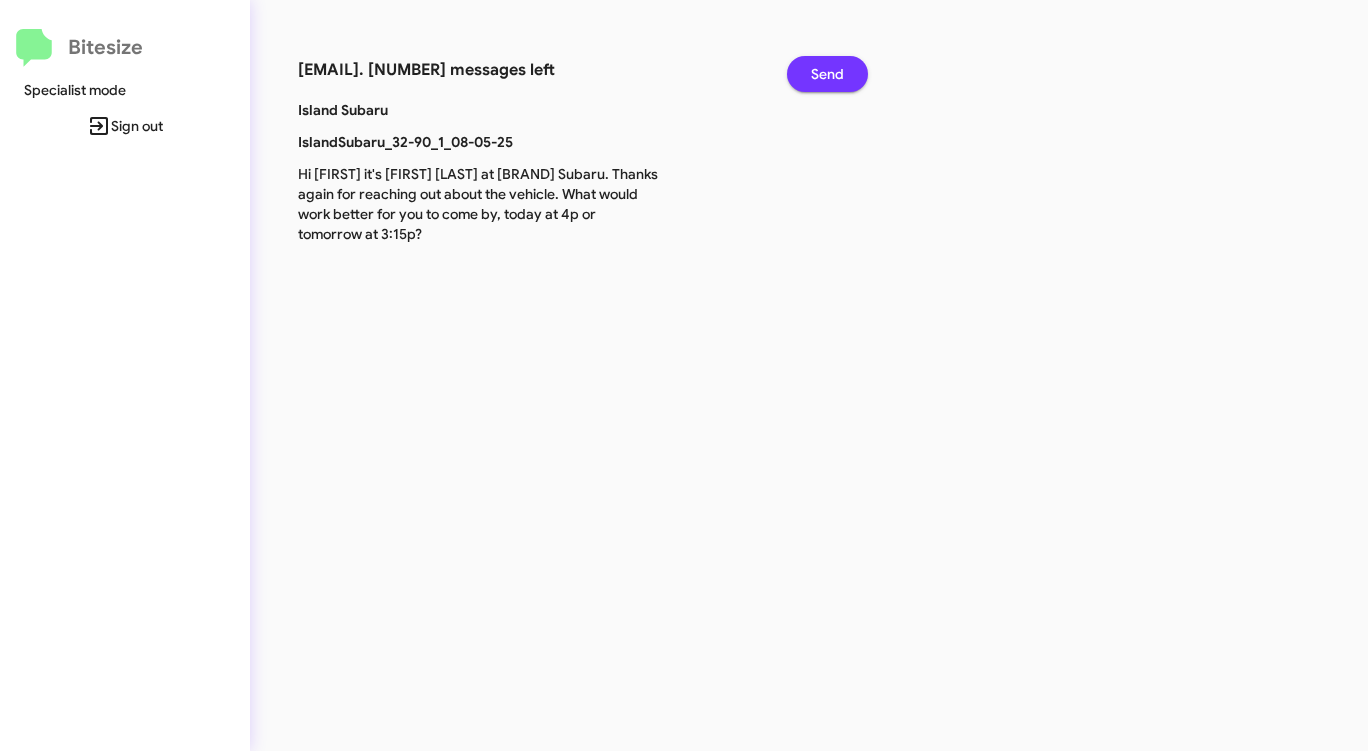 click on "Send" 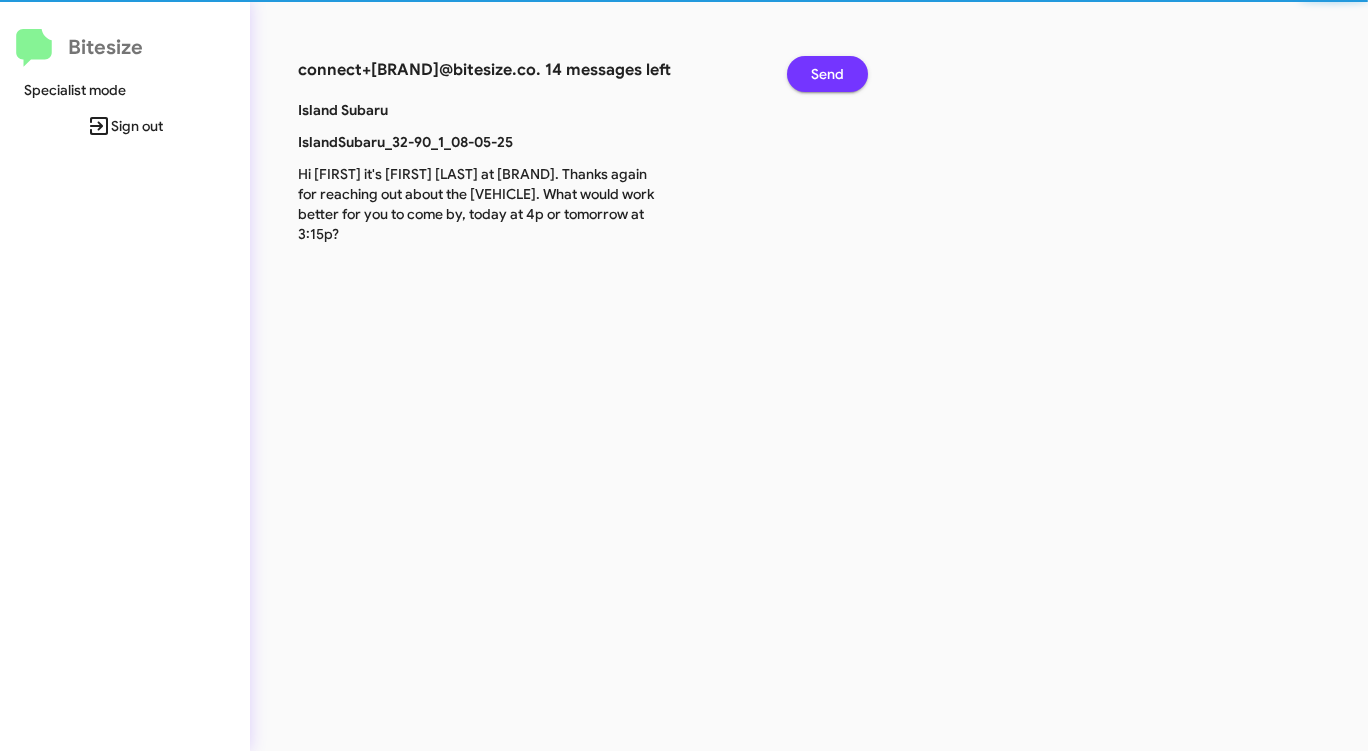 click on "Send" 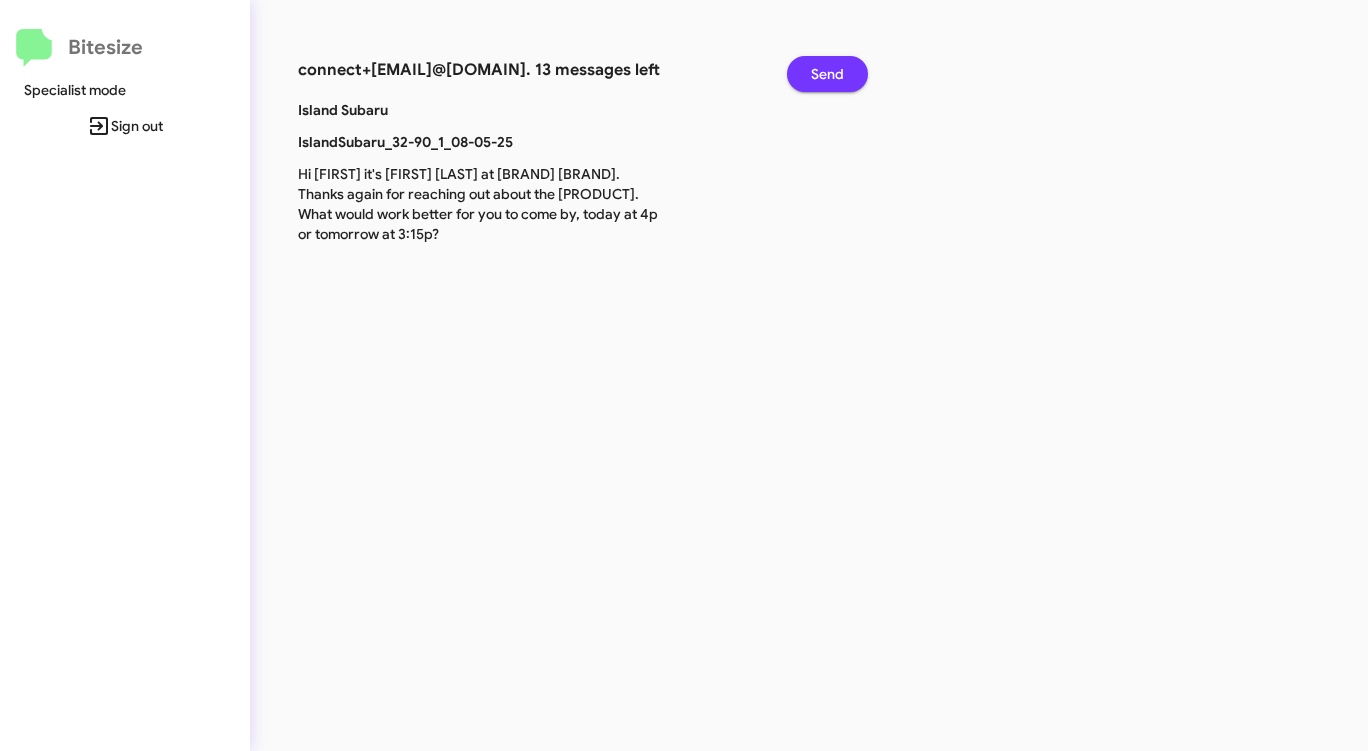 click on "Send" 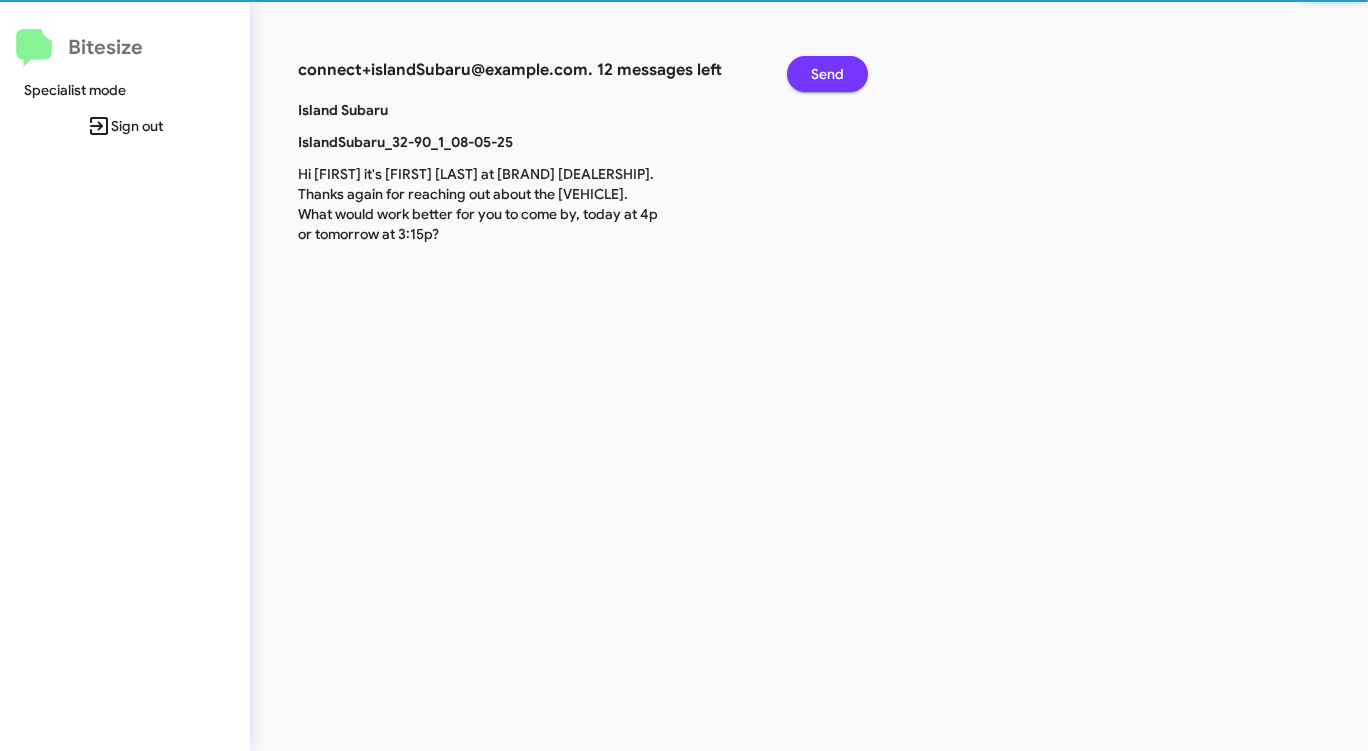 click on "Send" 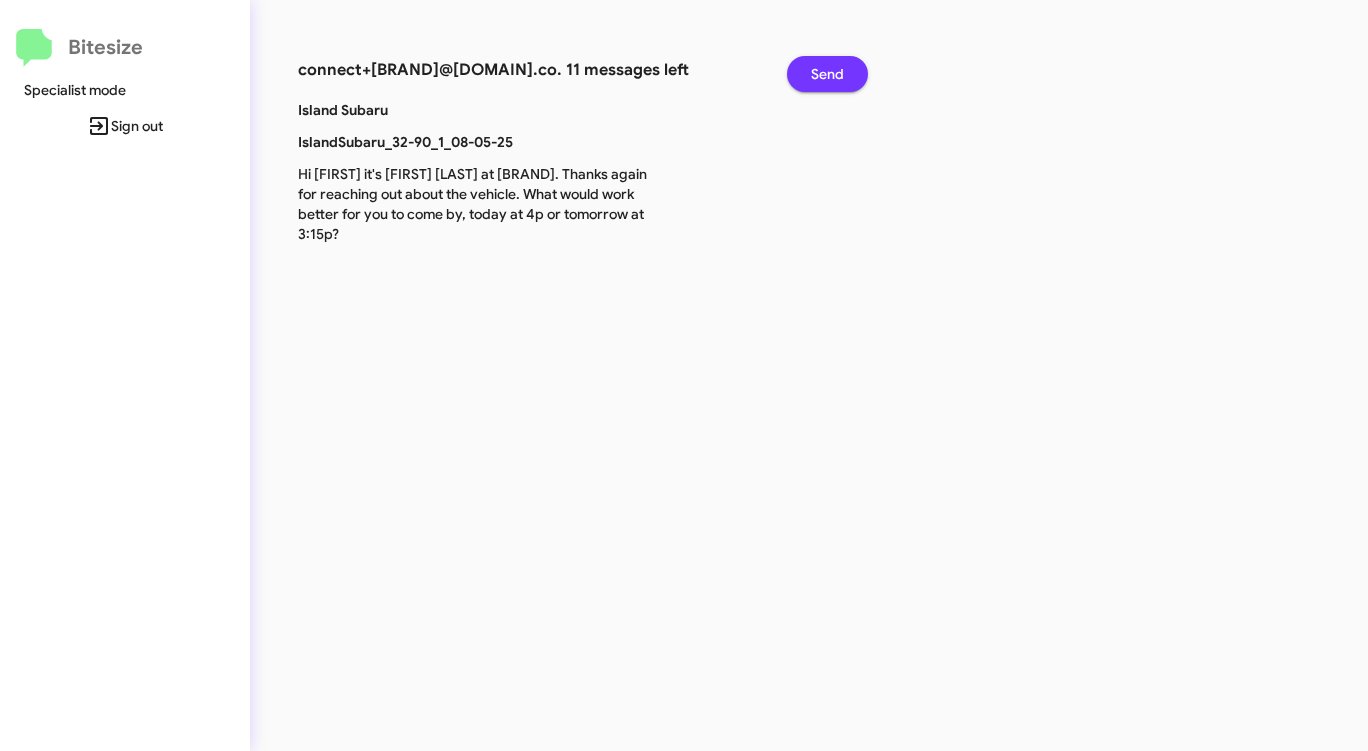 click on "Send" 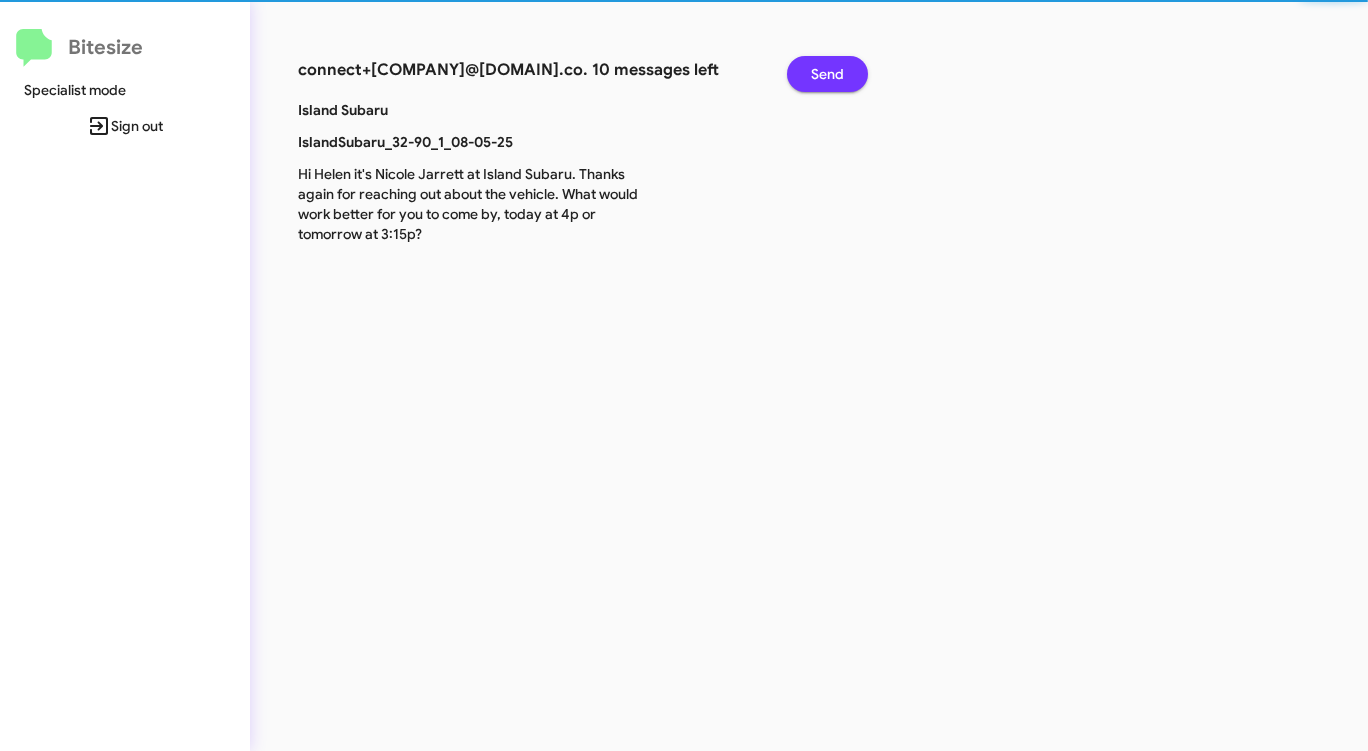 click on "Send" 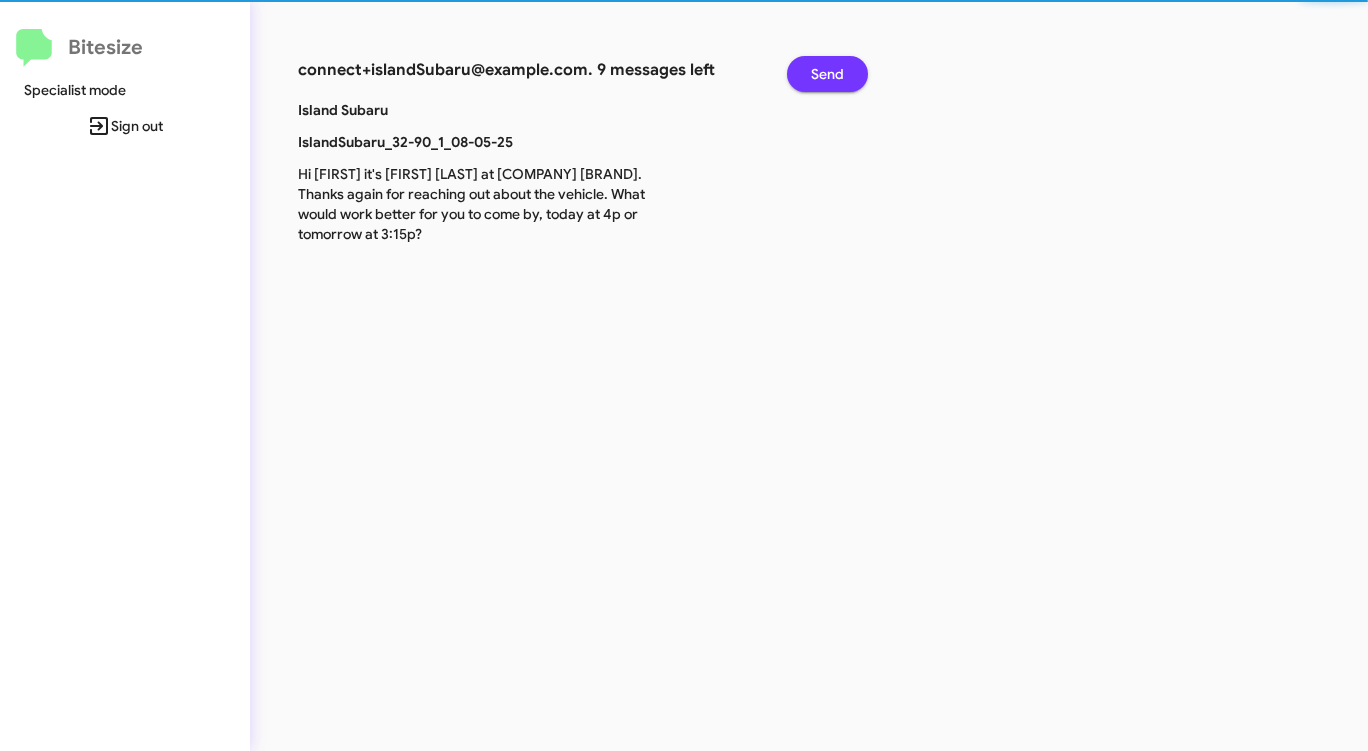 click on "Send" 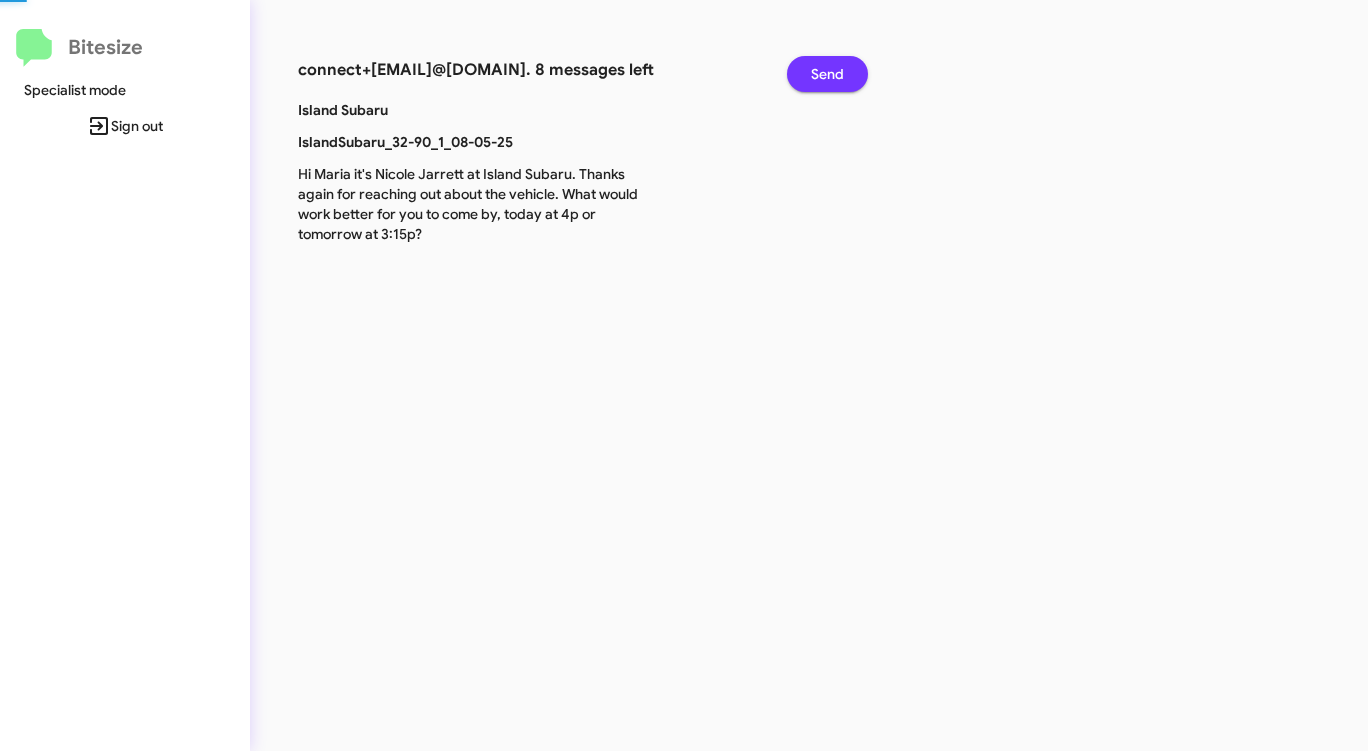 click on "Send" 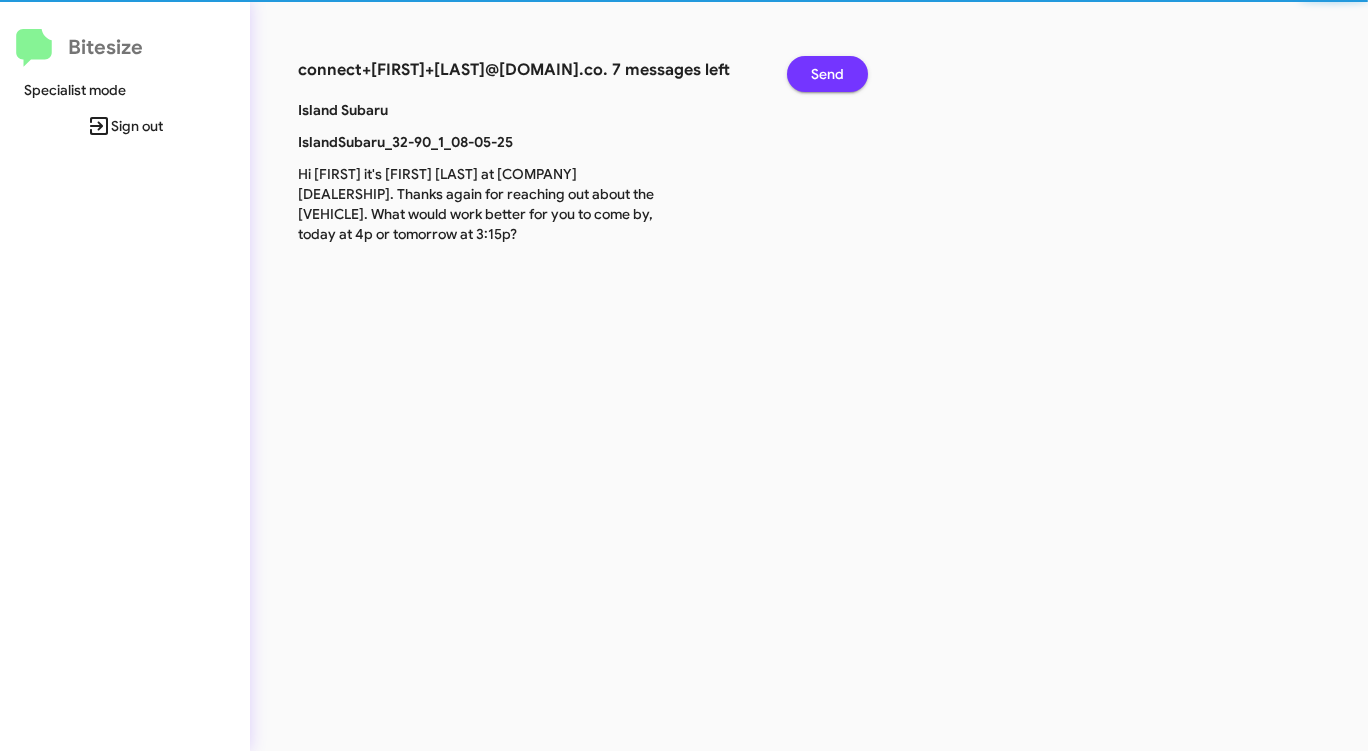 click on "Send" 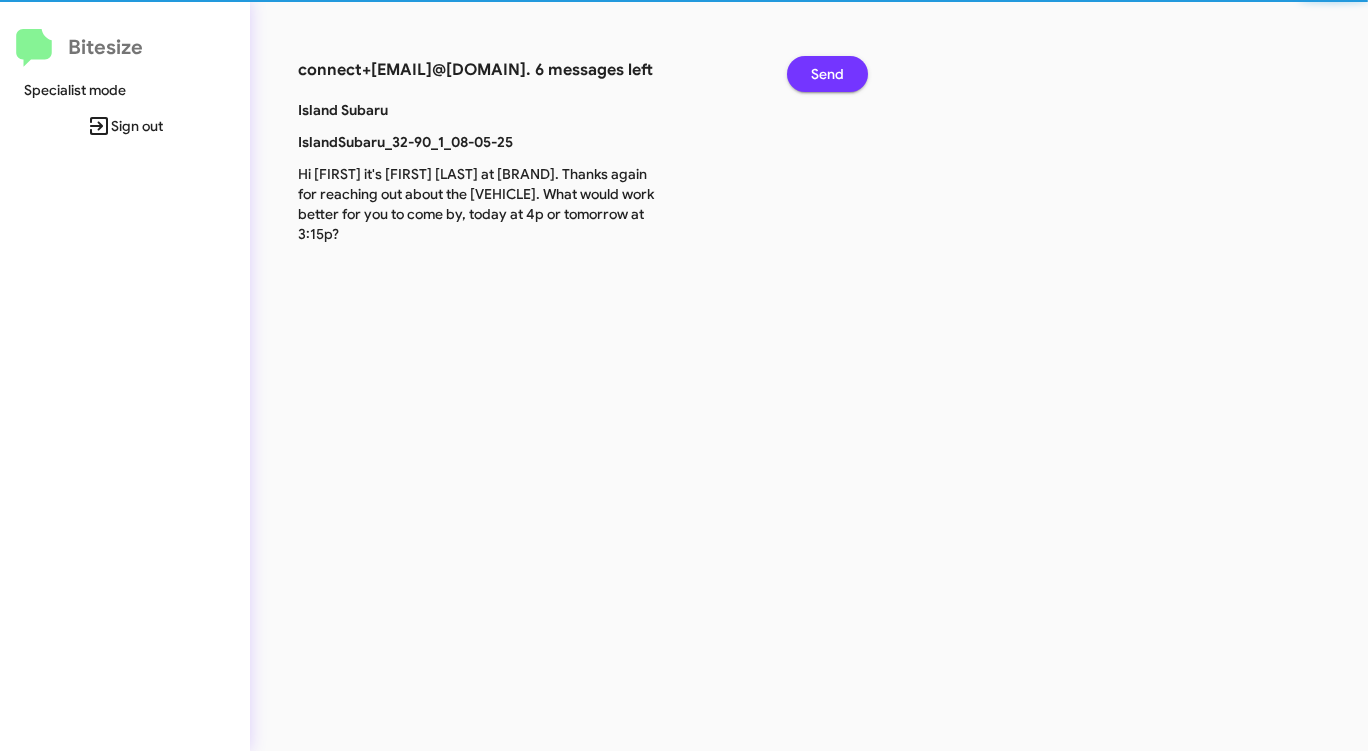 click on "Send" 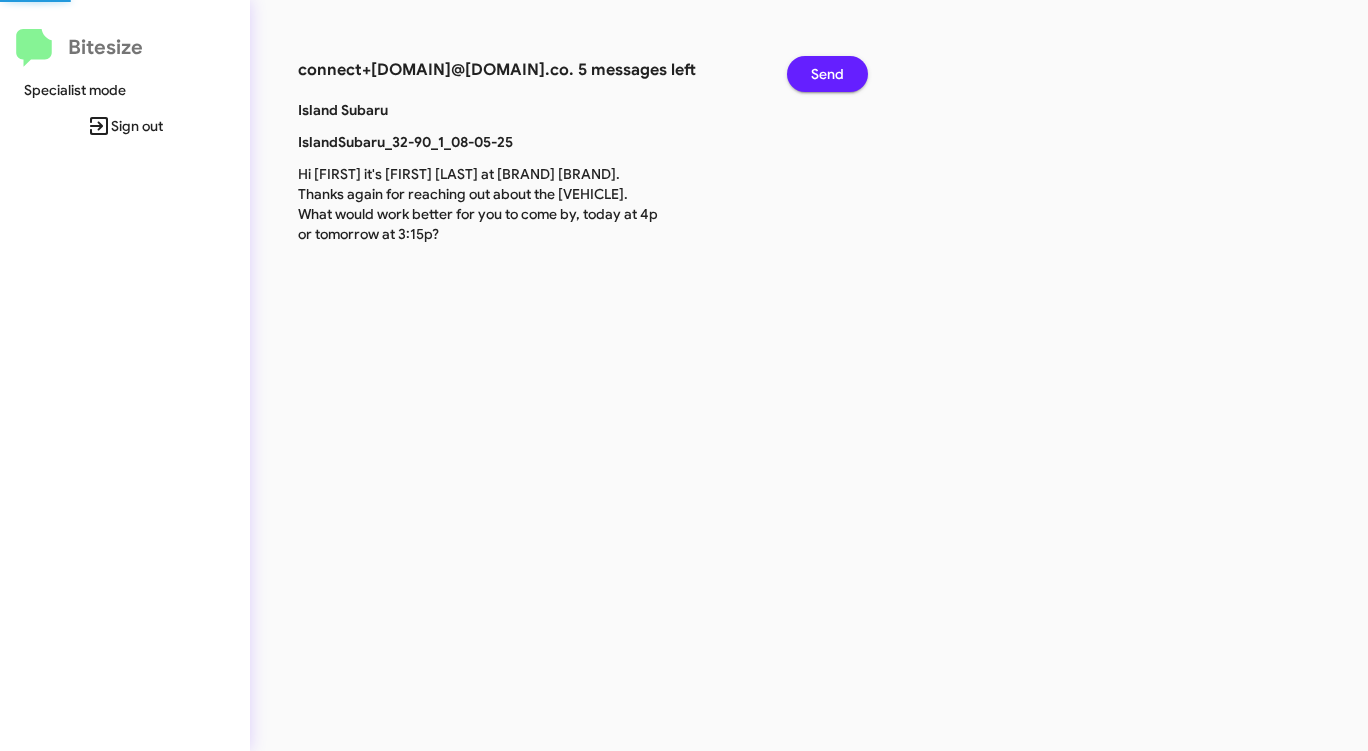 click on "Send" 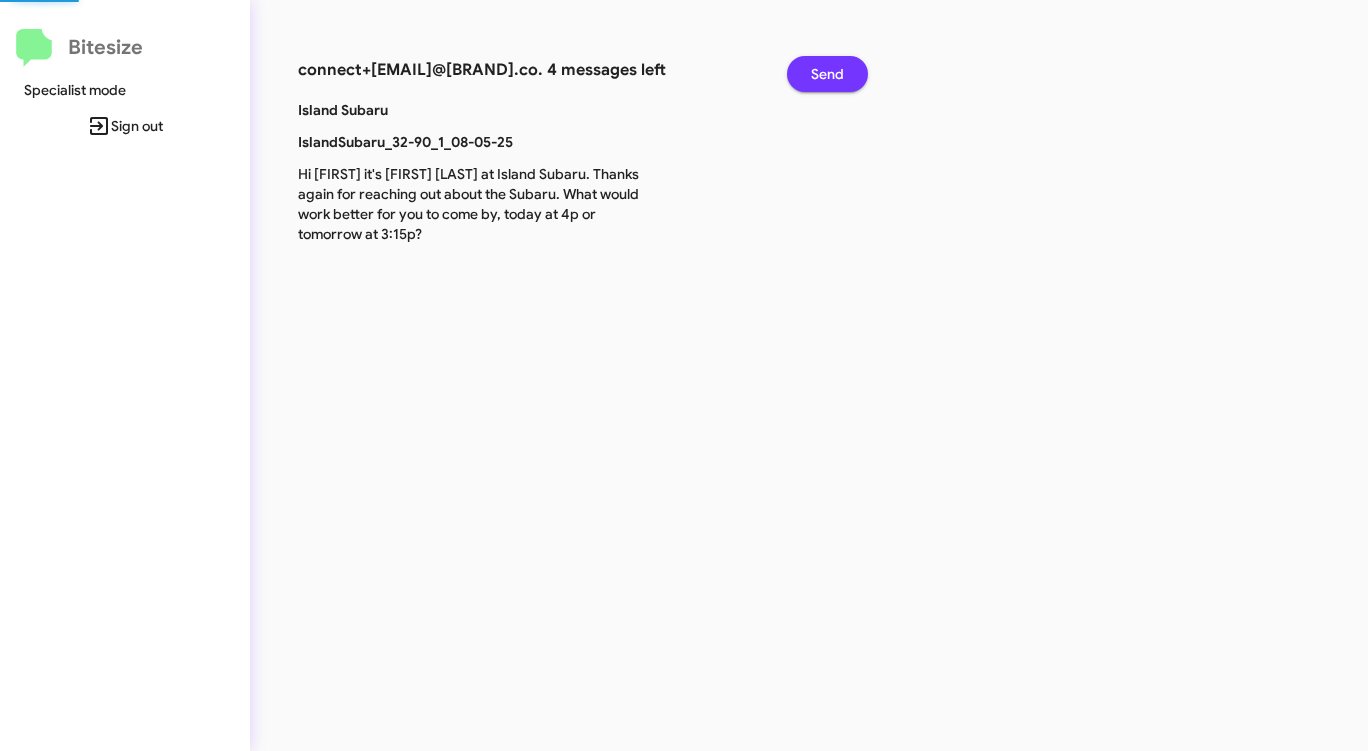 click on "Send" 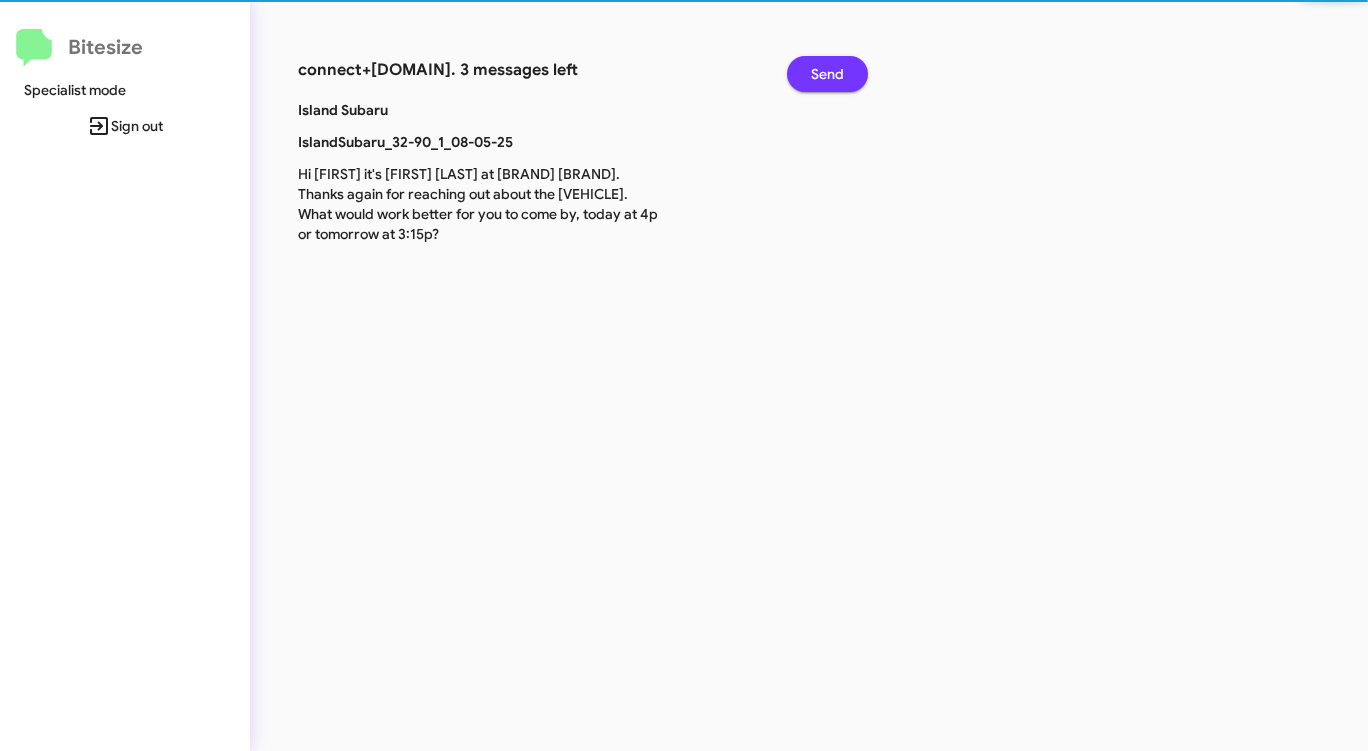 click on "Send" 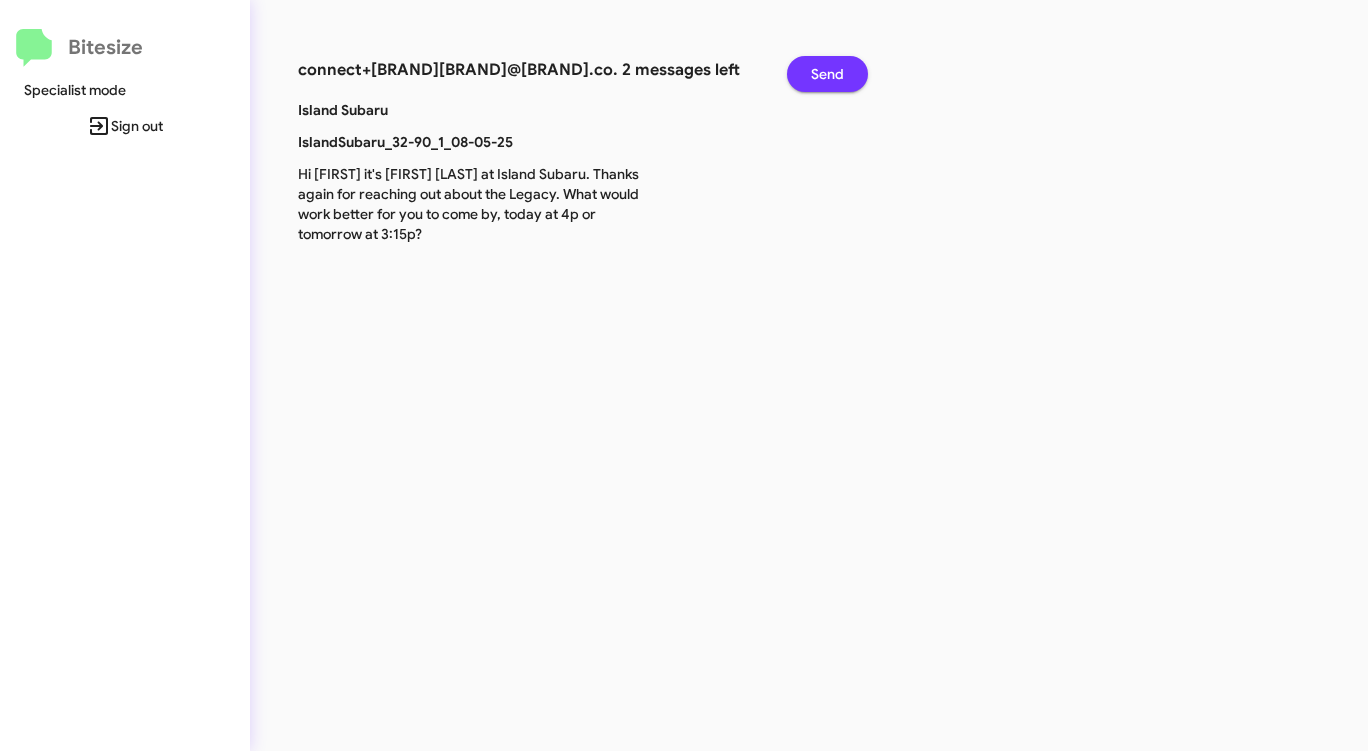 click on "Send" 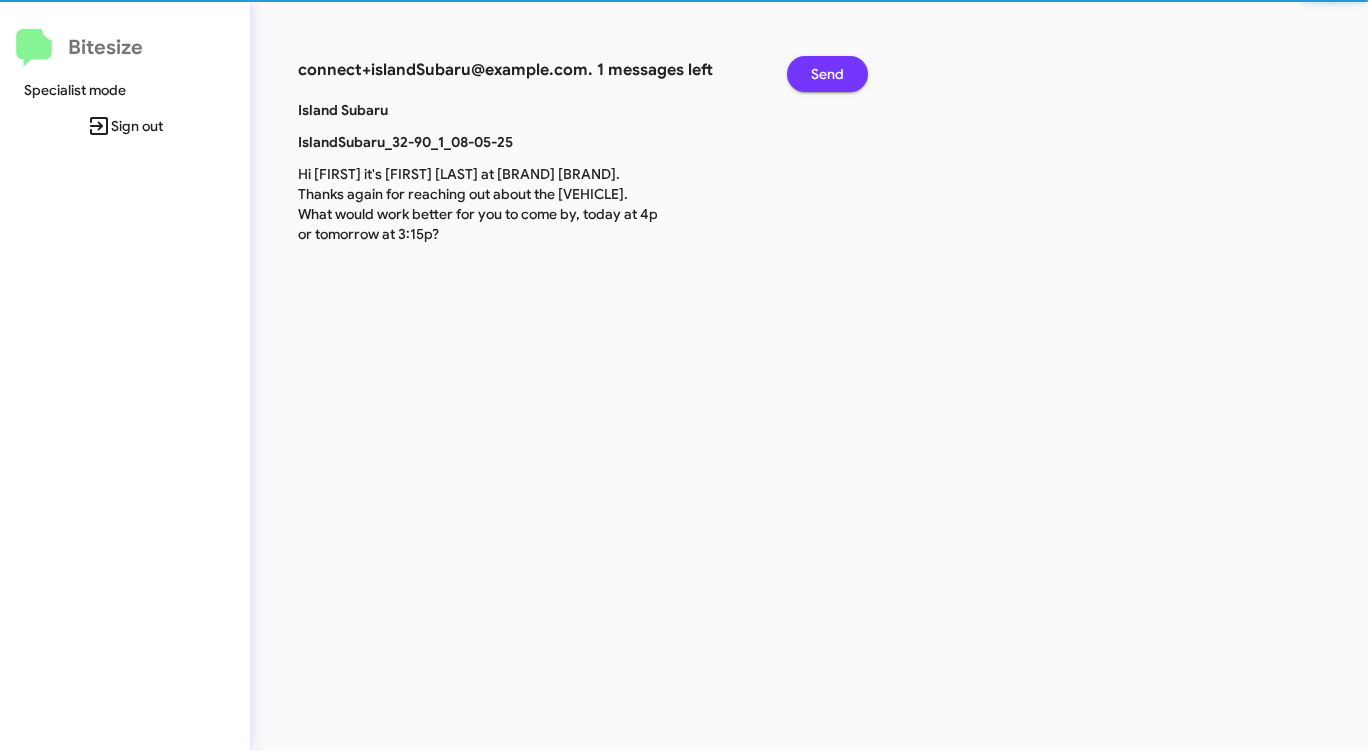click on "Send" 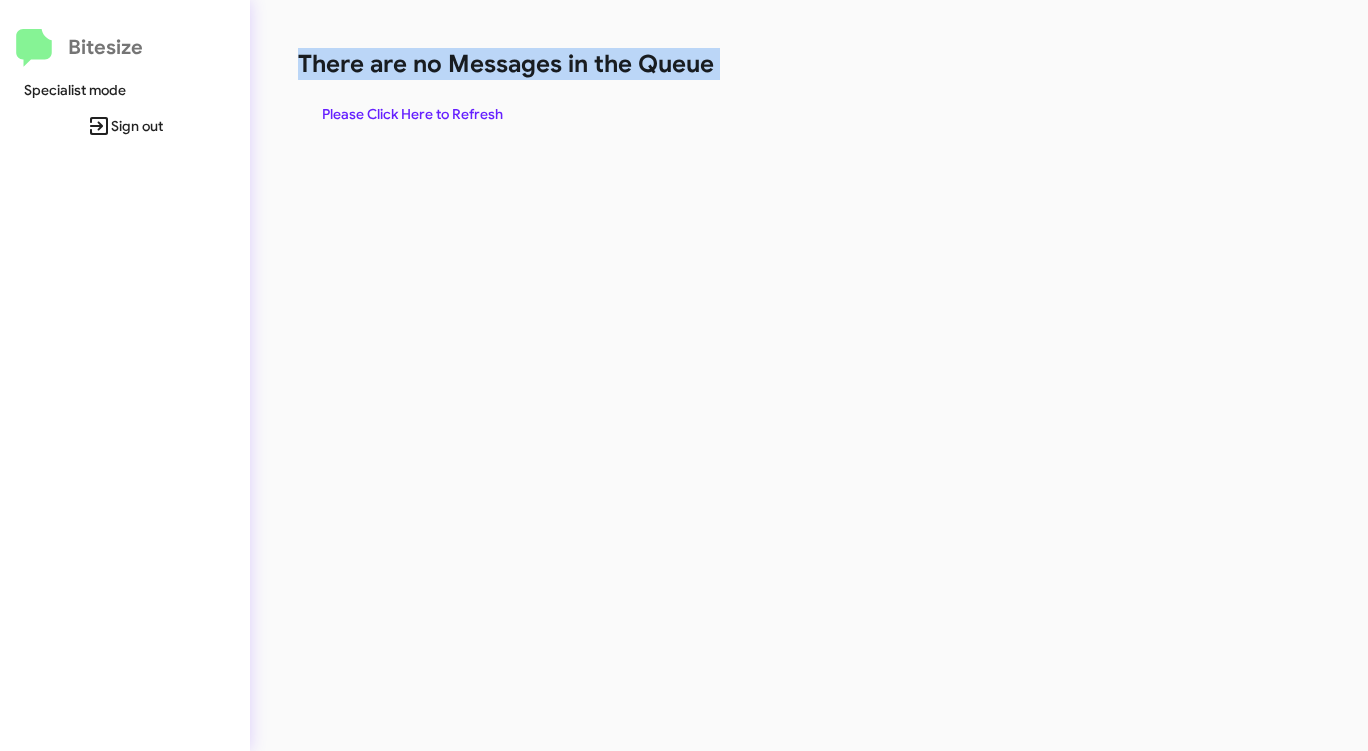 click on "There are no Messages in the Queue" 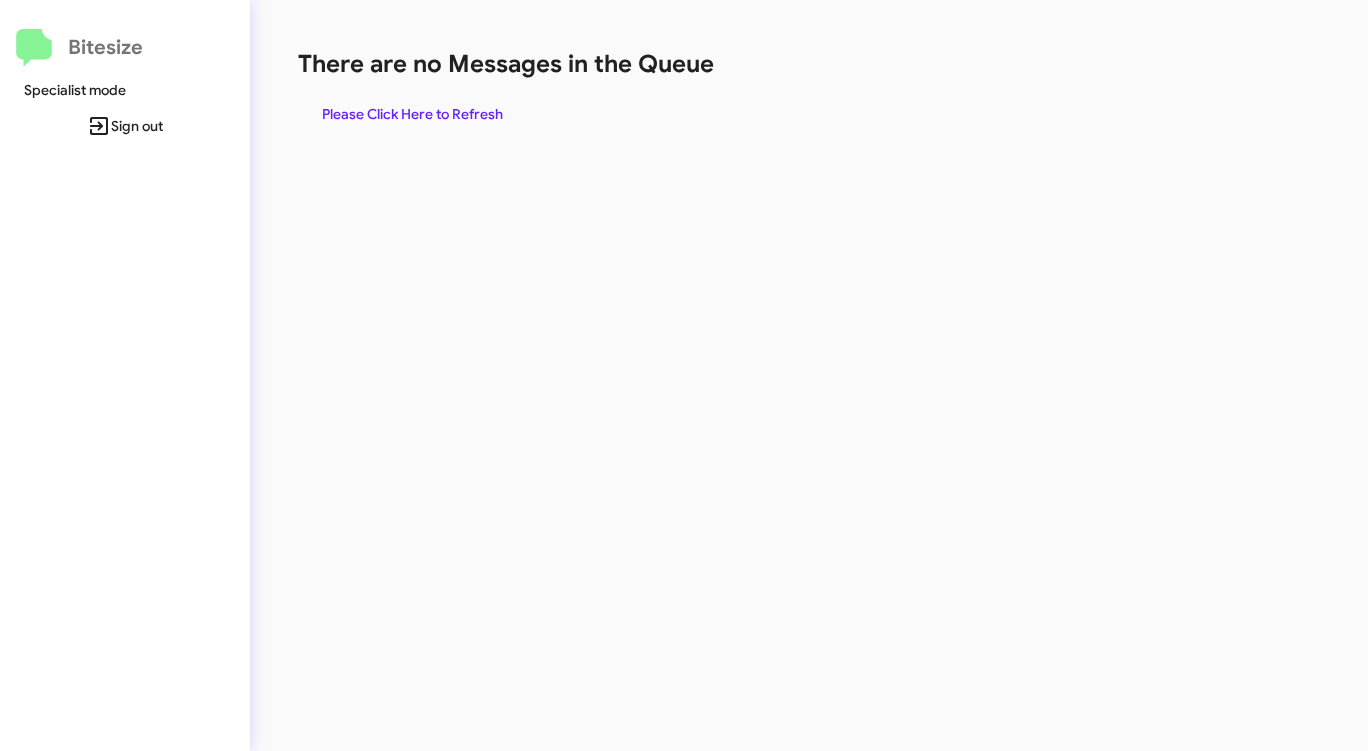 click on "There are no Messages in the Queue" 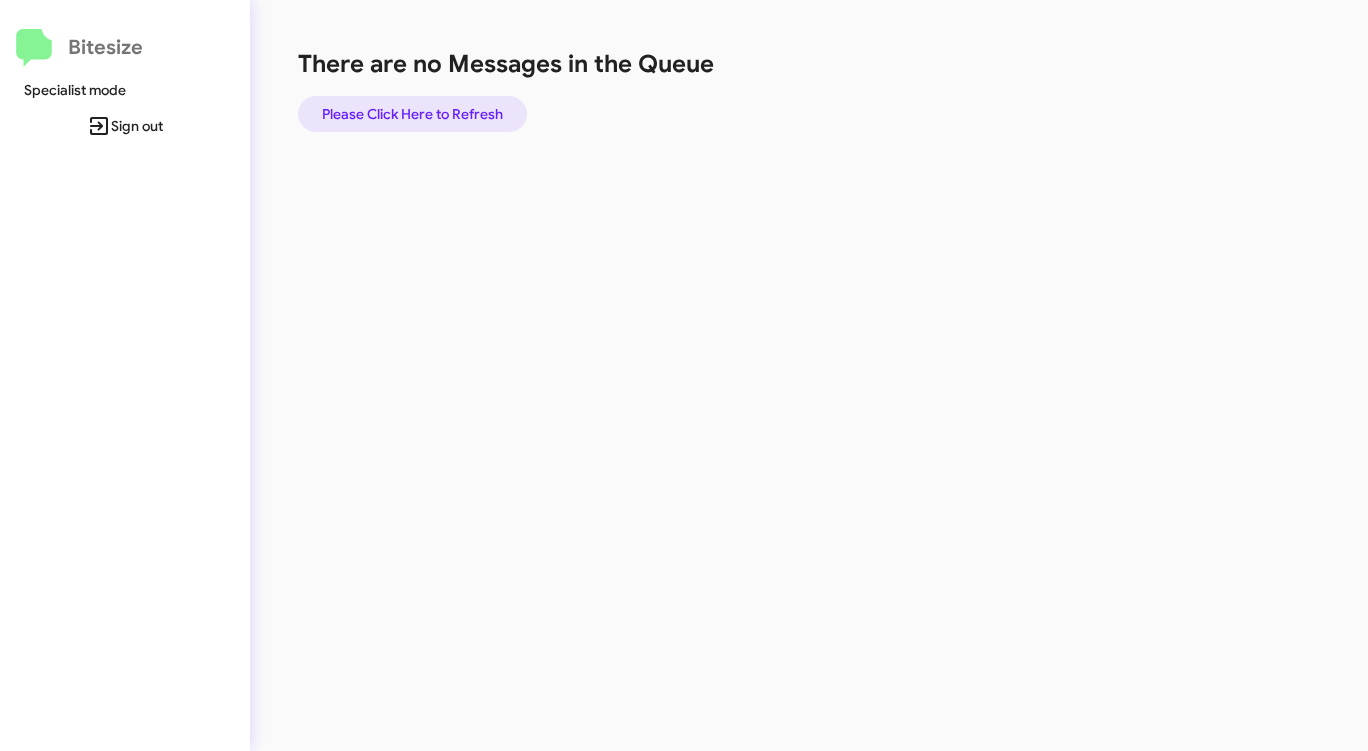 click on "Please Click Here to Refresh" 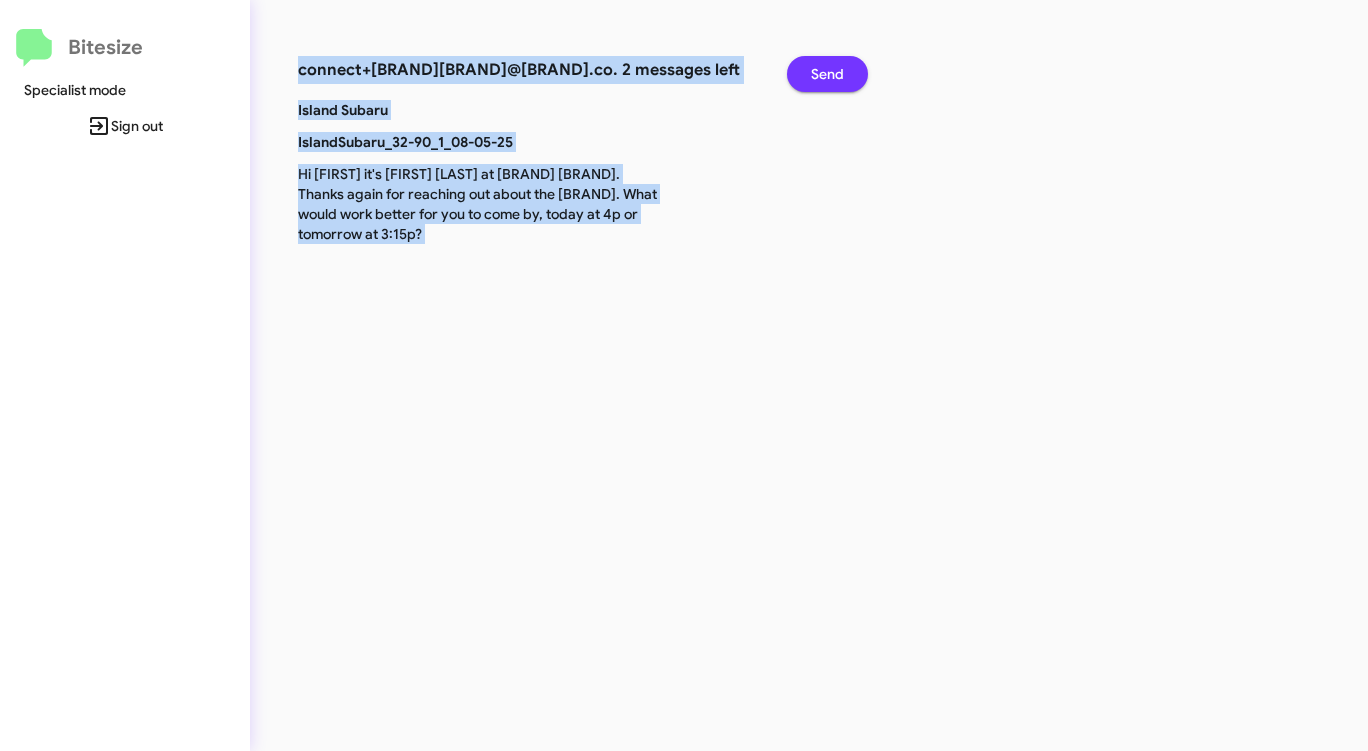 click on "Send" 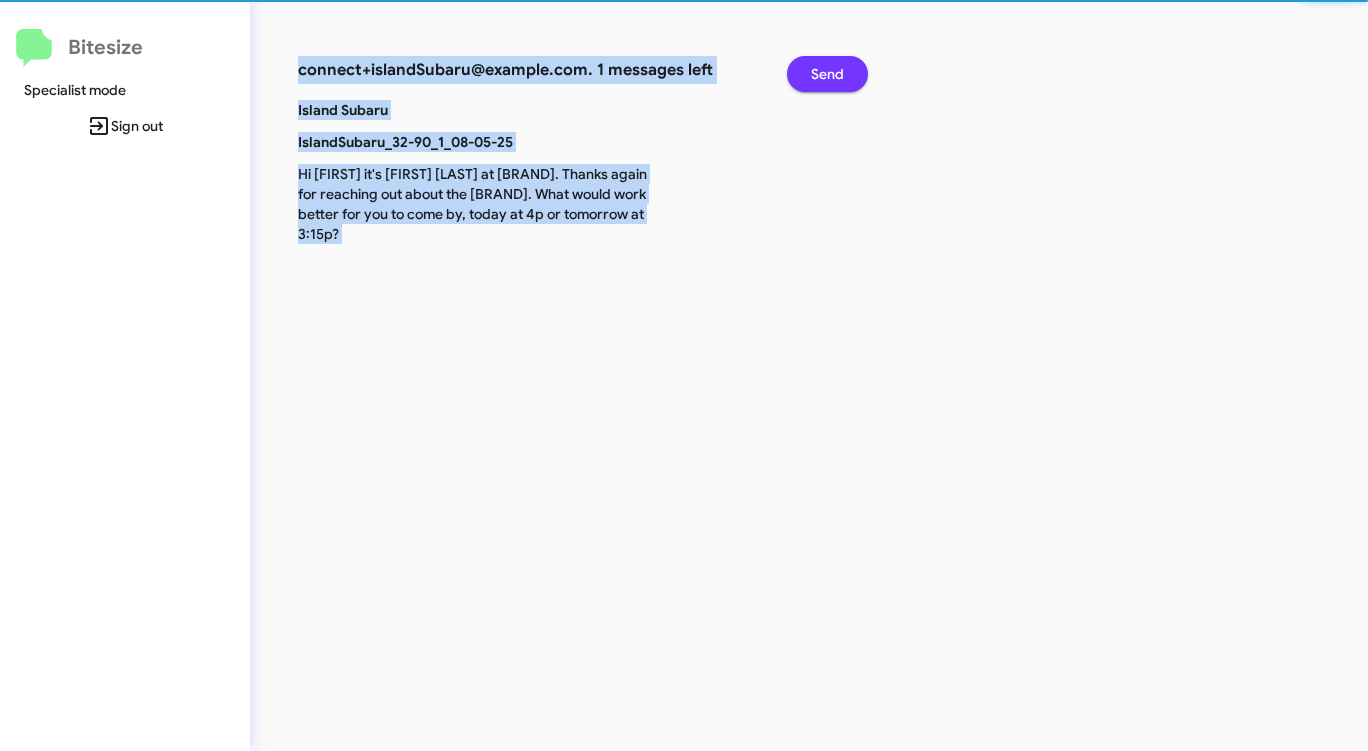 click on "Send" 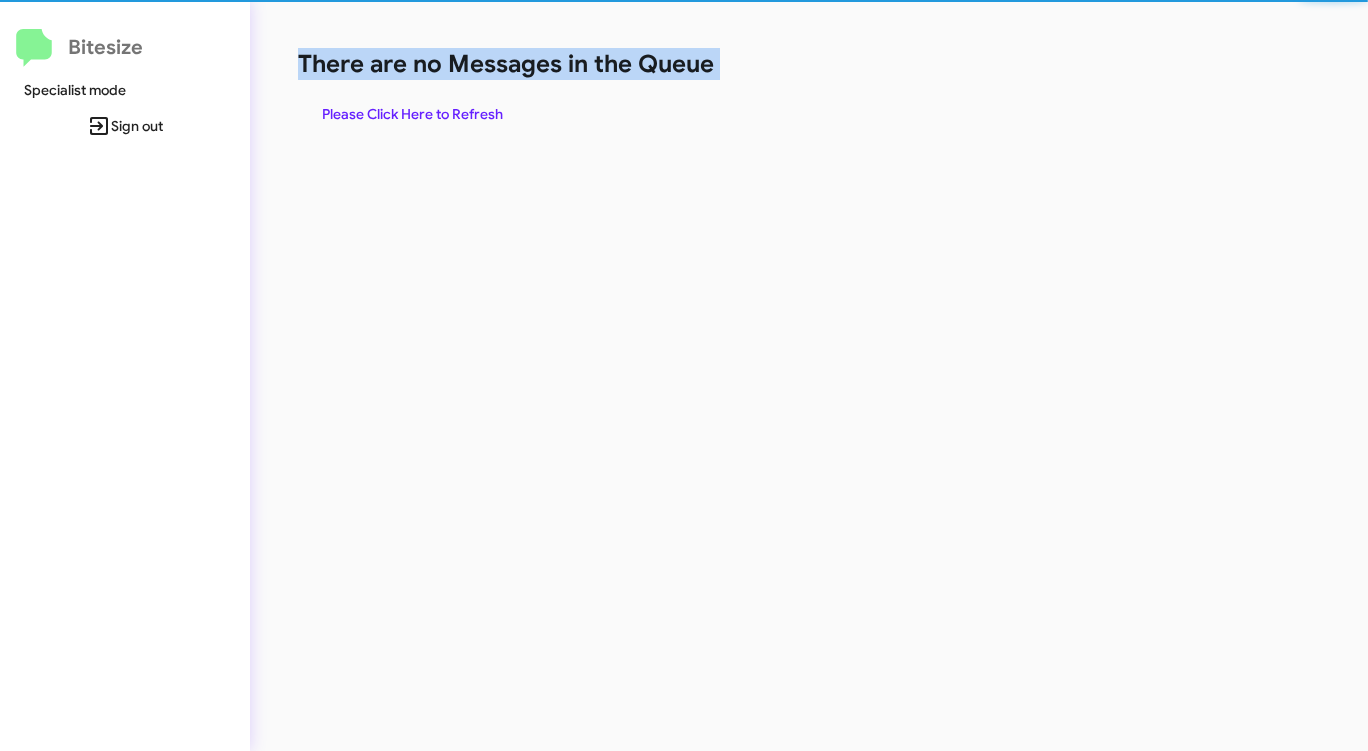 click on "There are no Messages in the Queue" 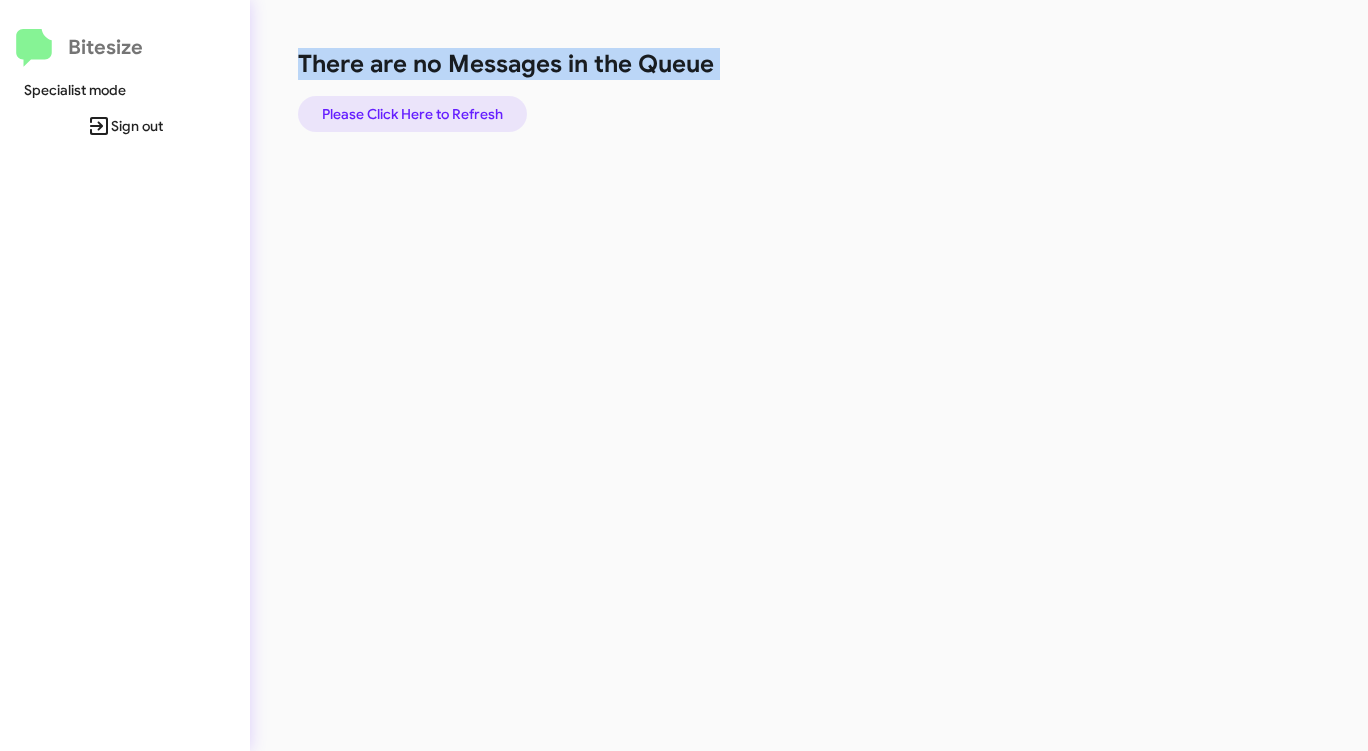 click on "Please Click Here to Refresh" 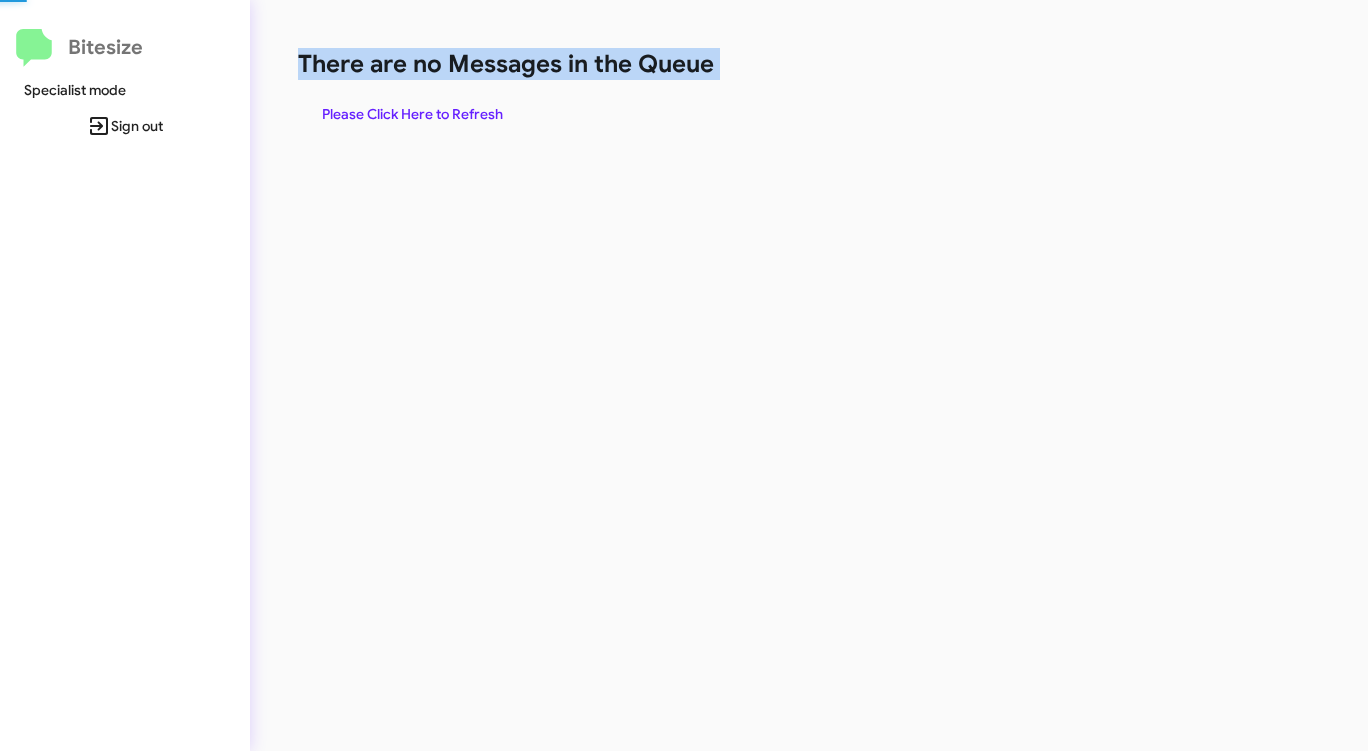 click on "Please Click Here to Refresh" 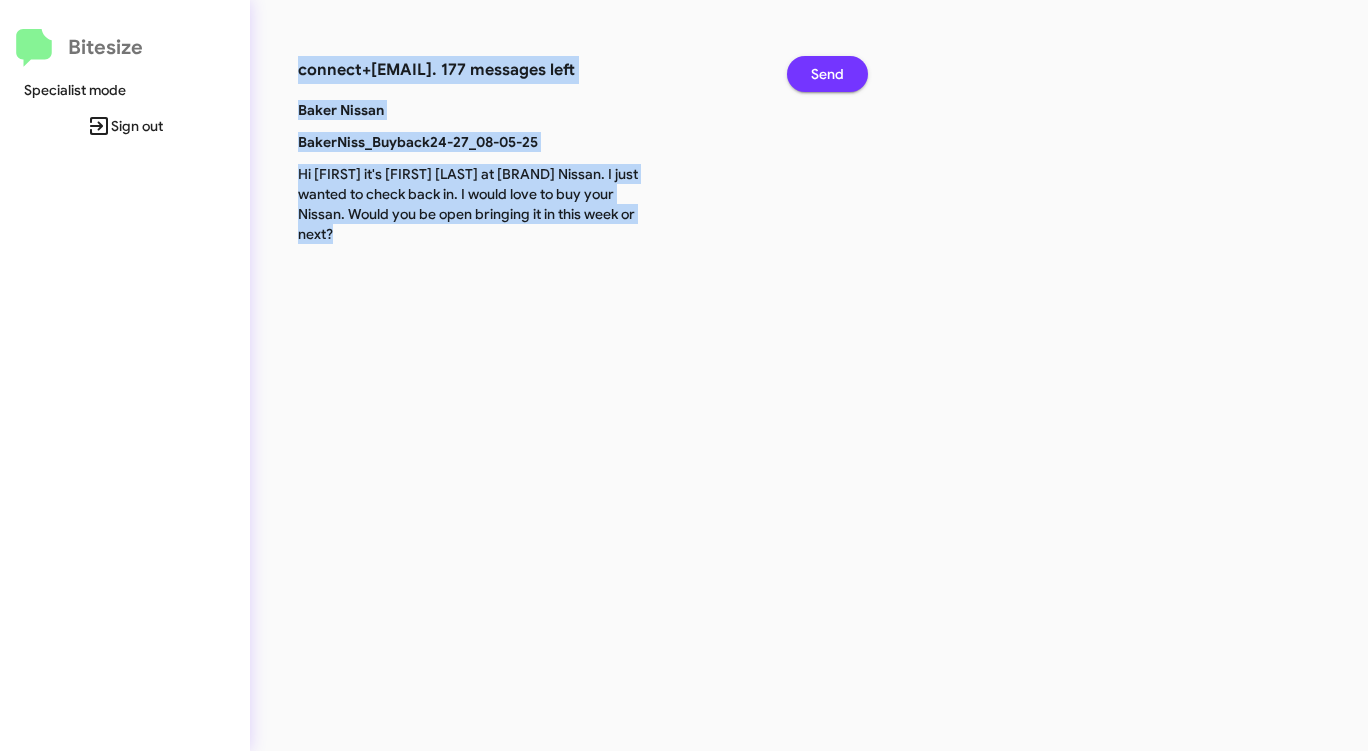 click on "Send" 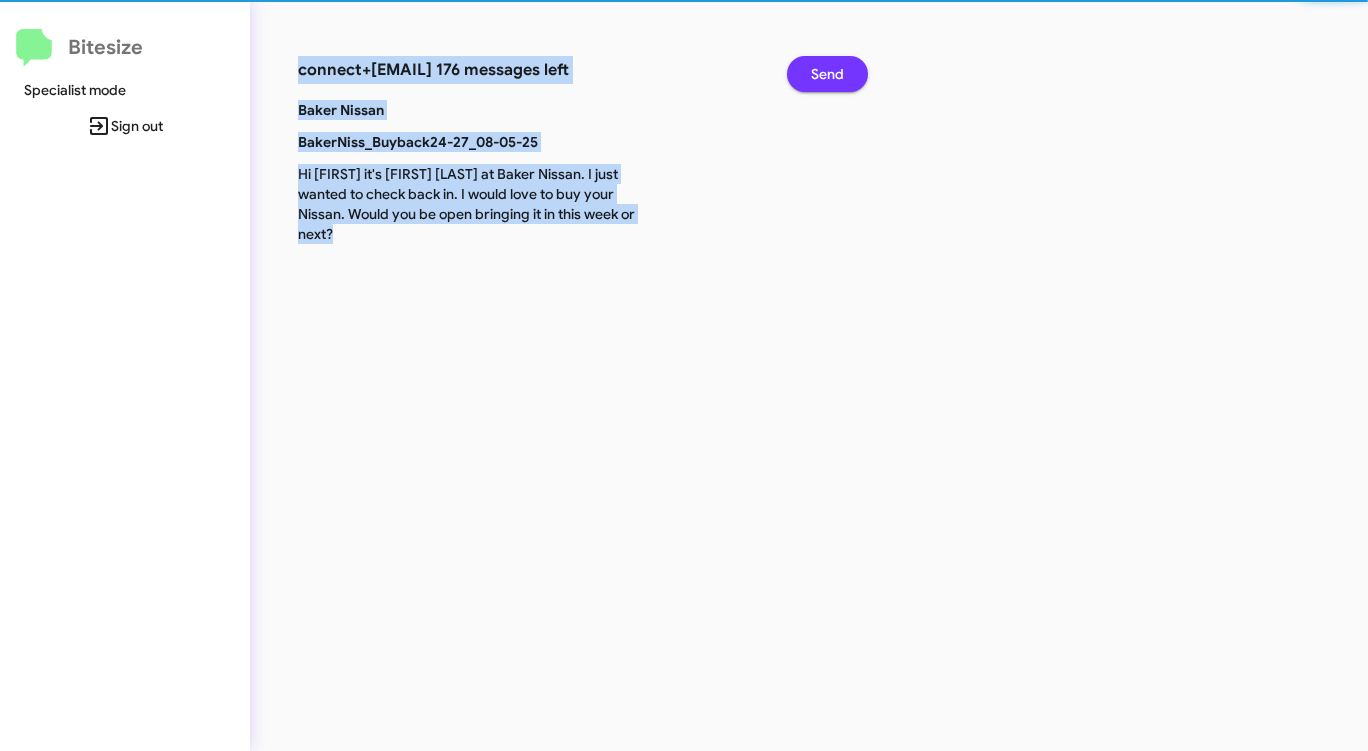 click on "Send" 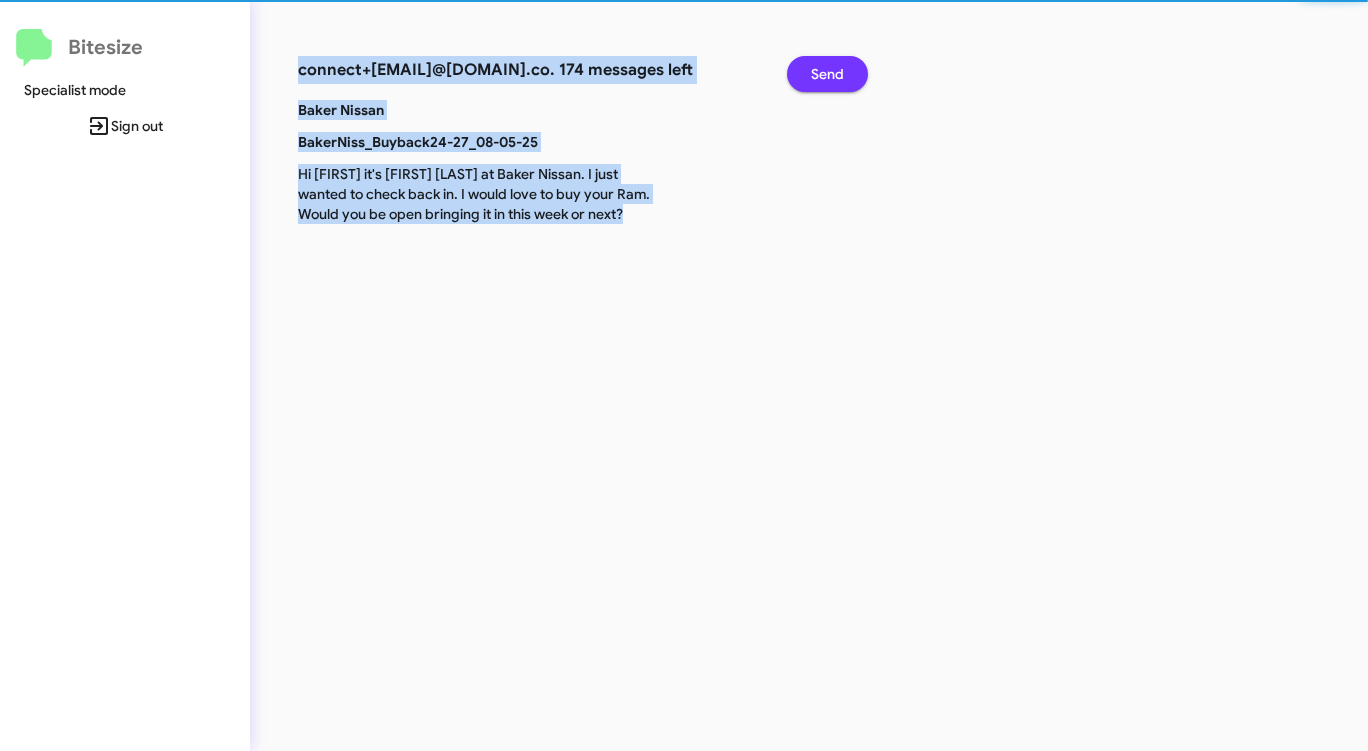 click on "Send" 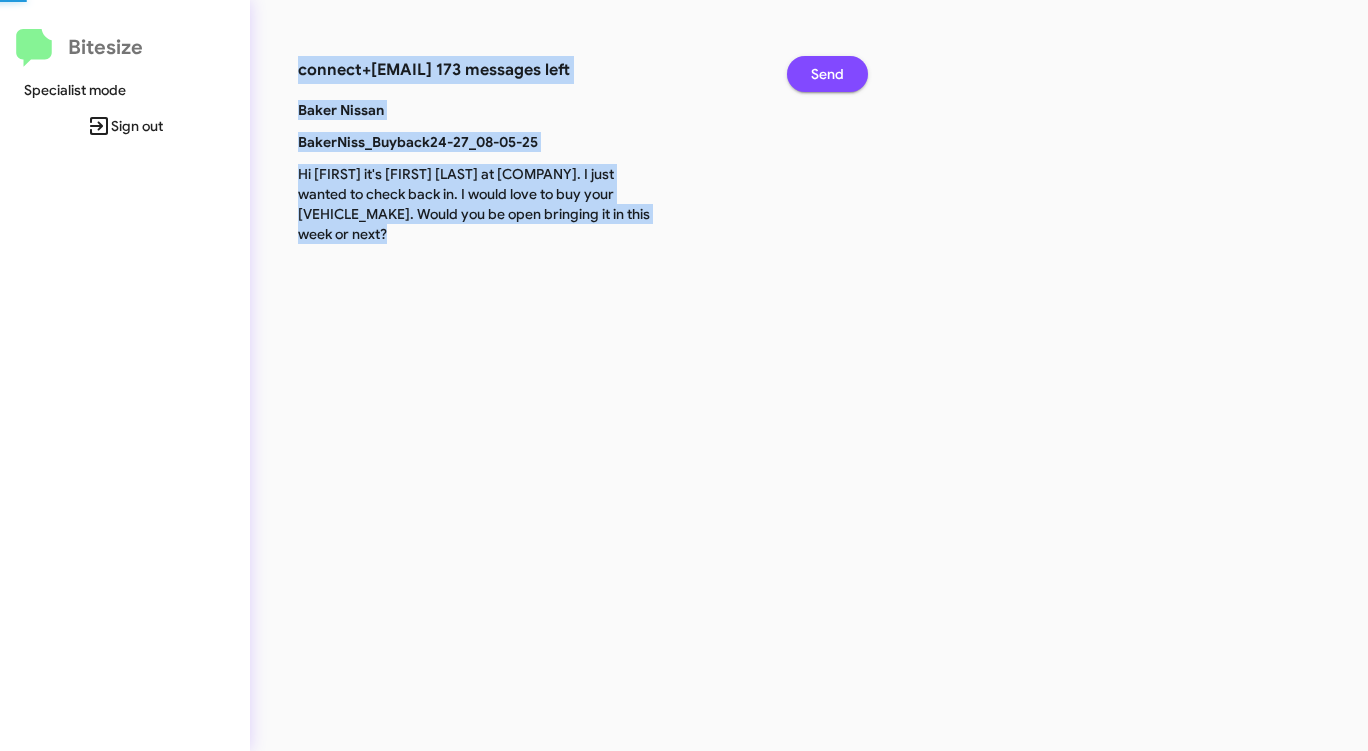 click on "Send" 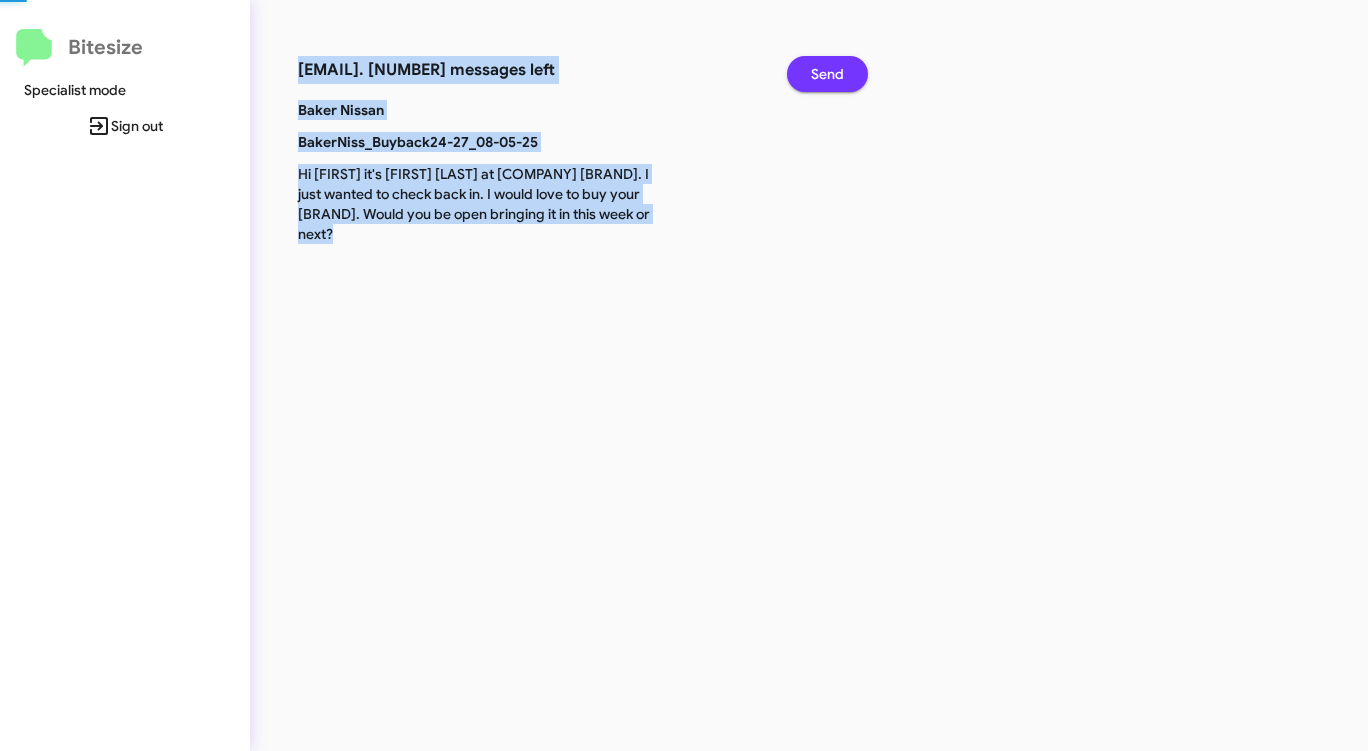 click on "Send" 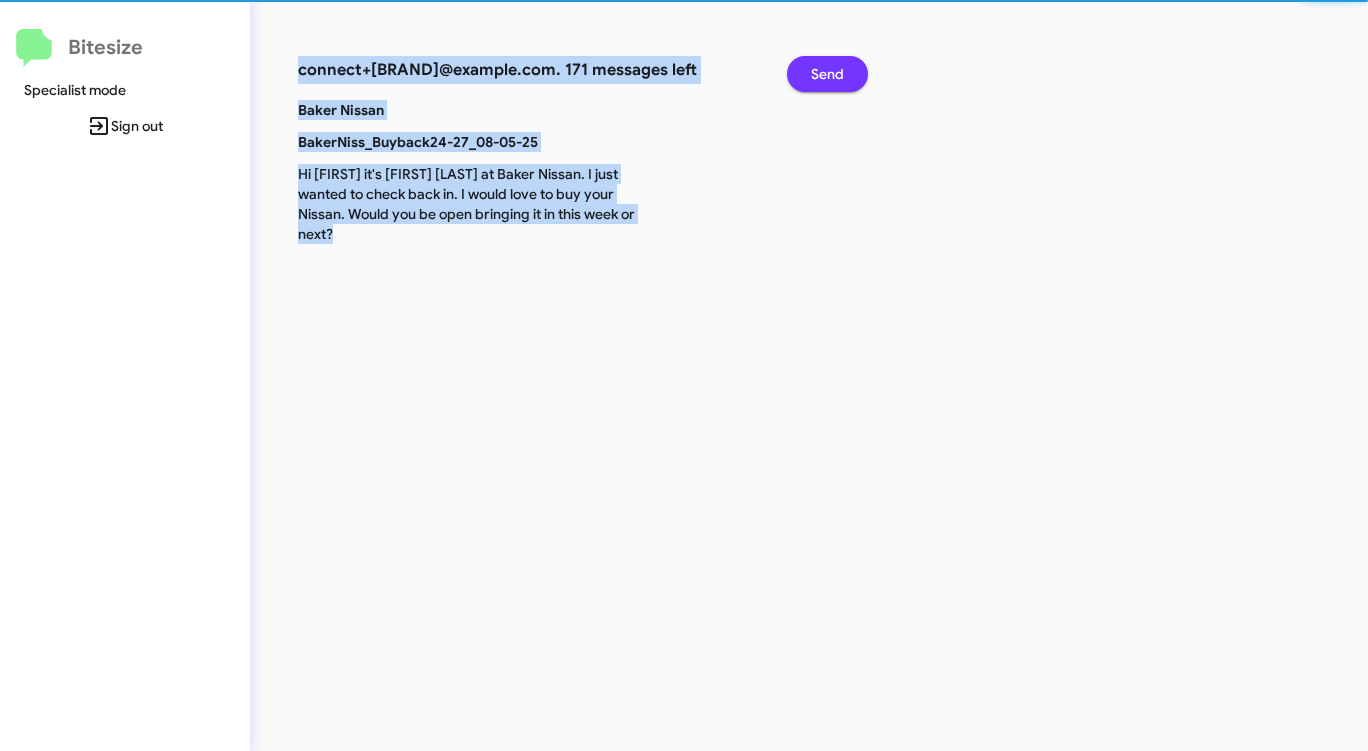 click on "Send" 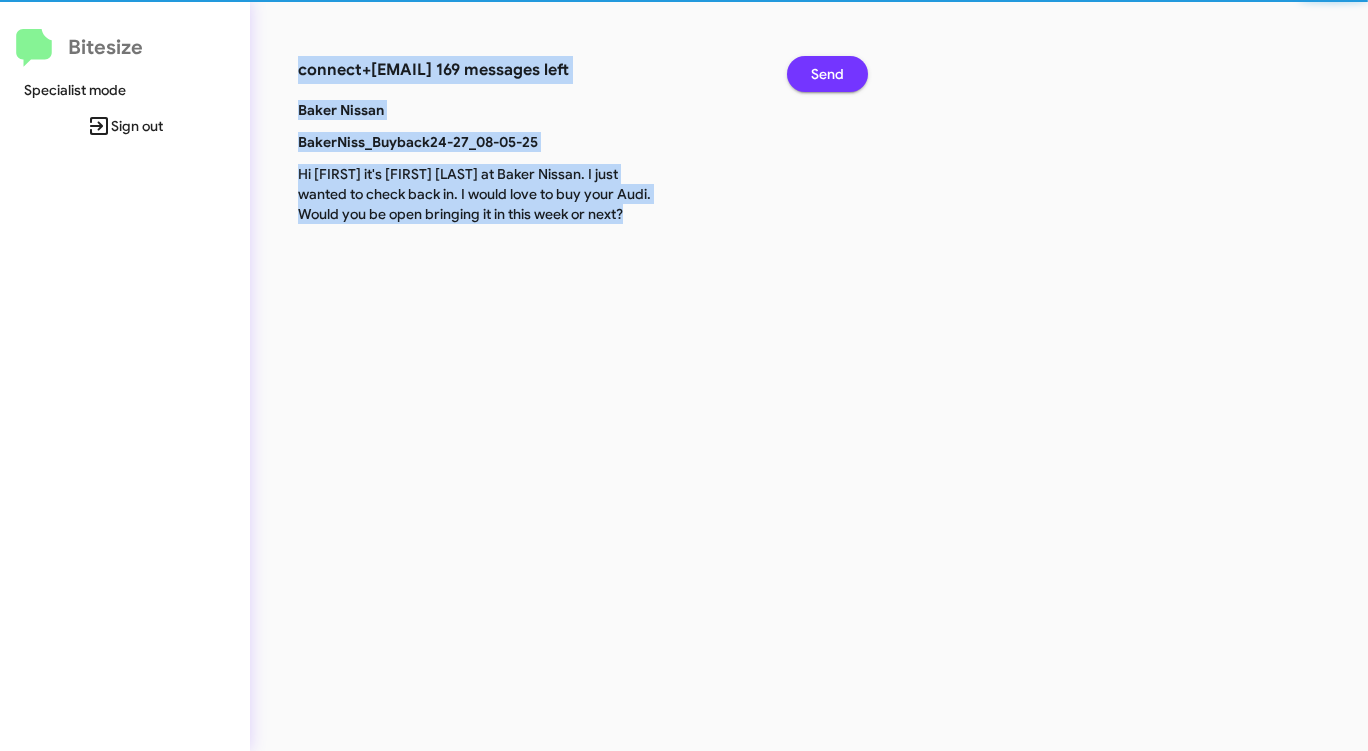 click on "Send" 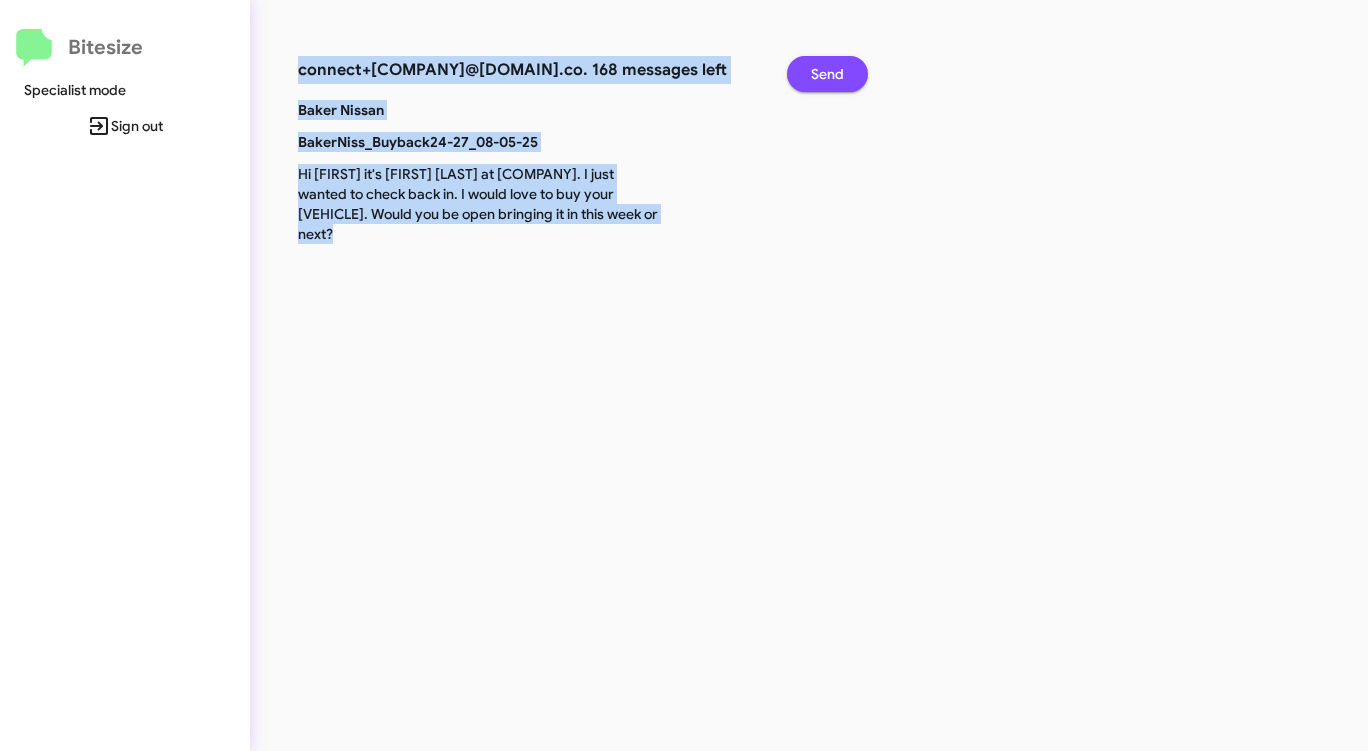 click on "Send" 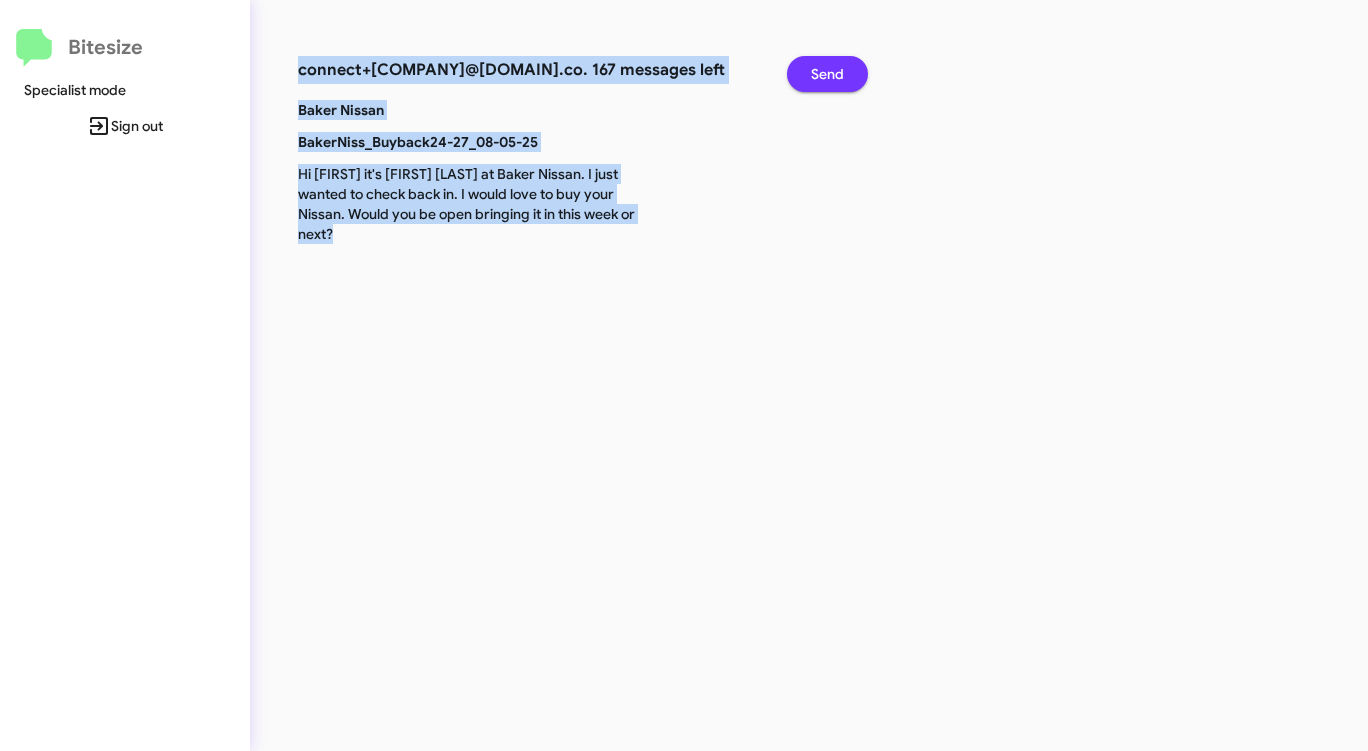 click on "Send" 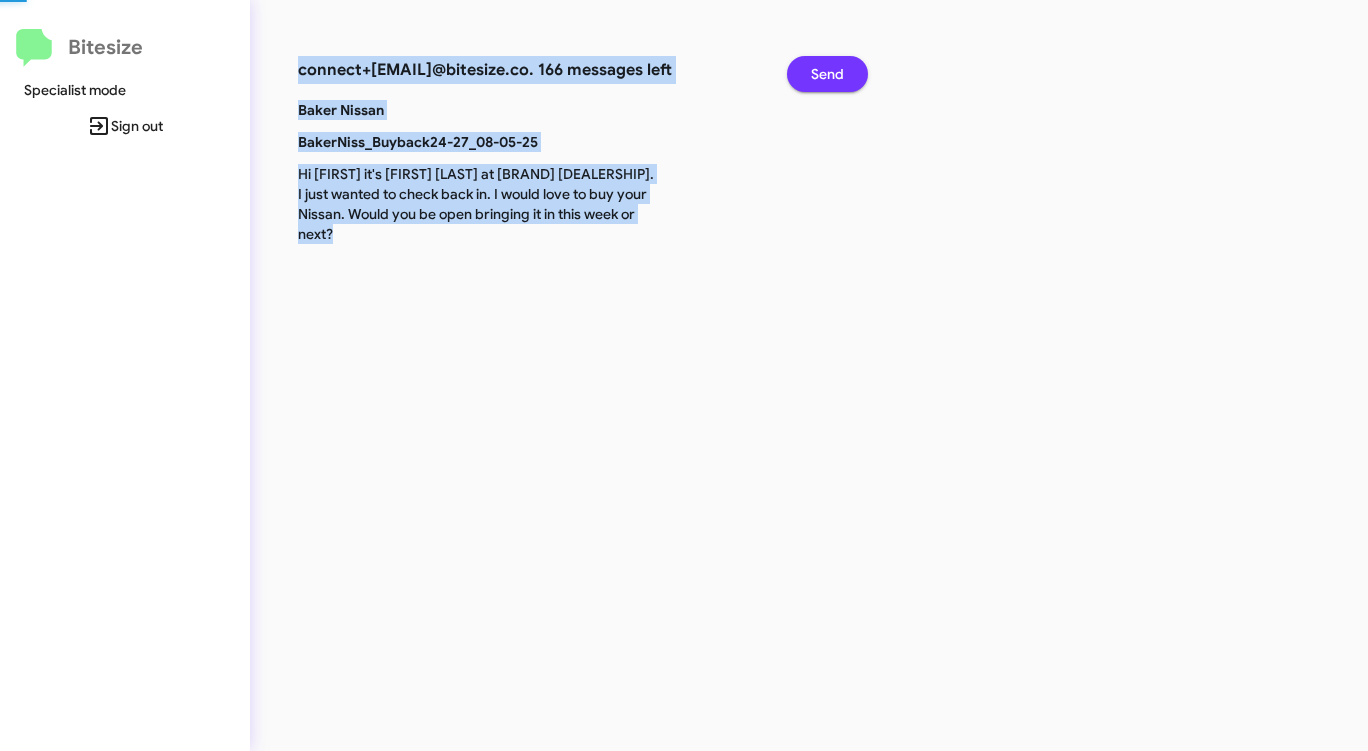 click on "Send" 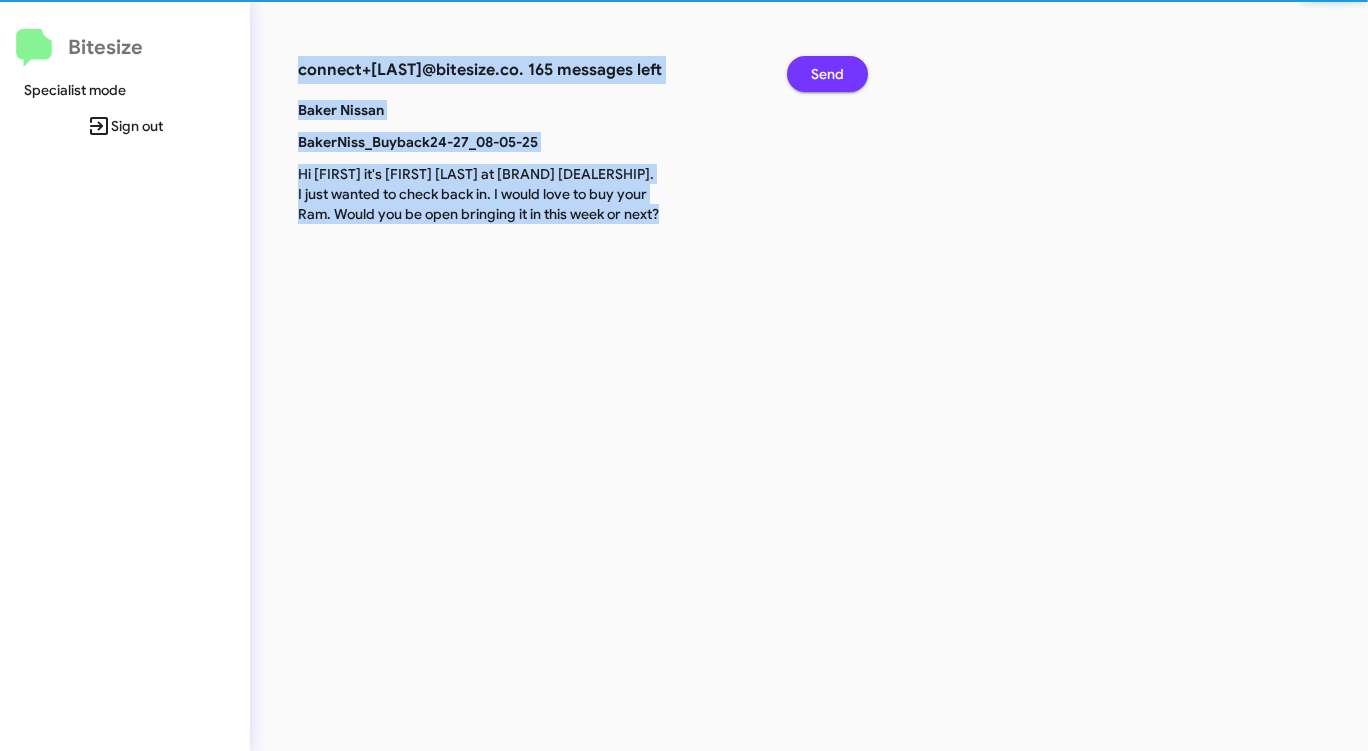 click on "Send" 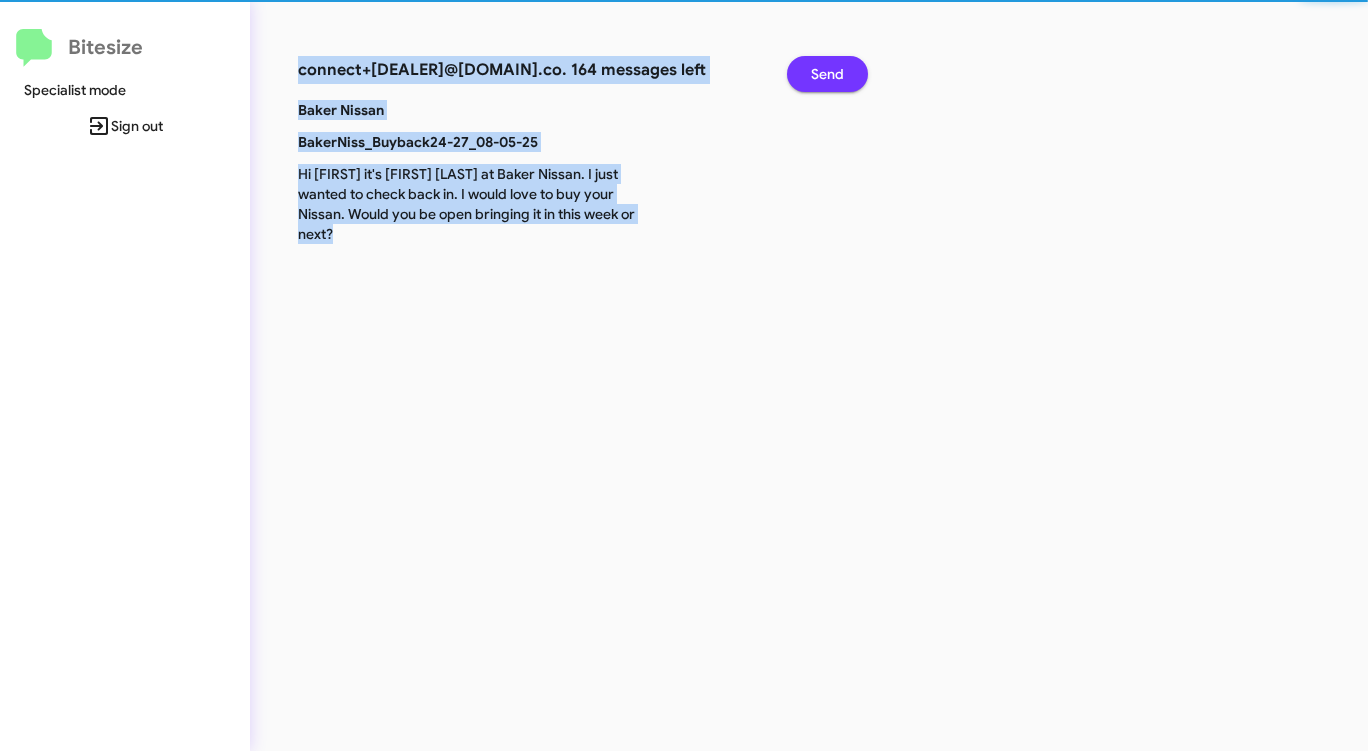 click on "Send" 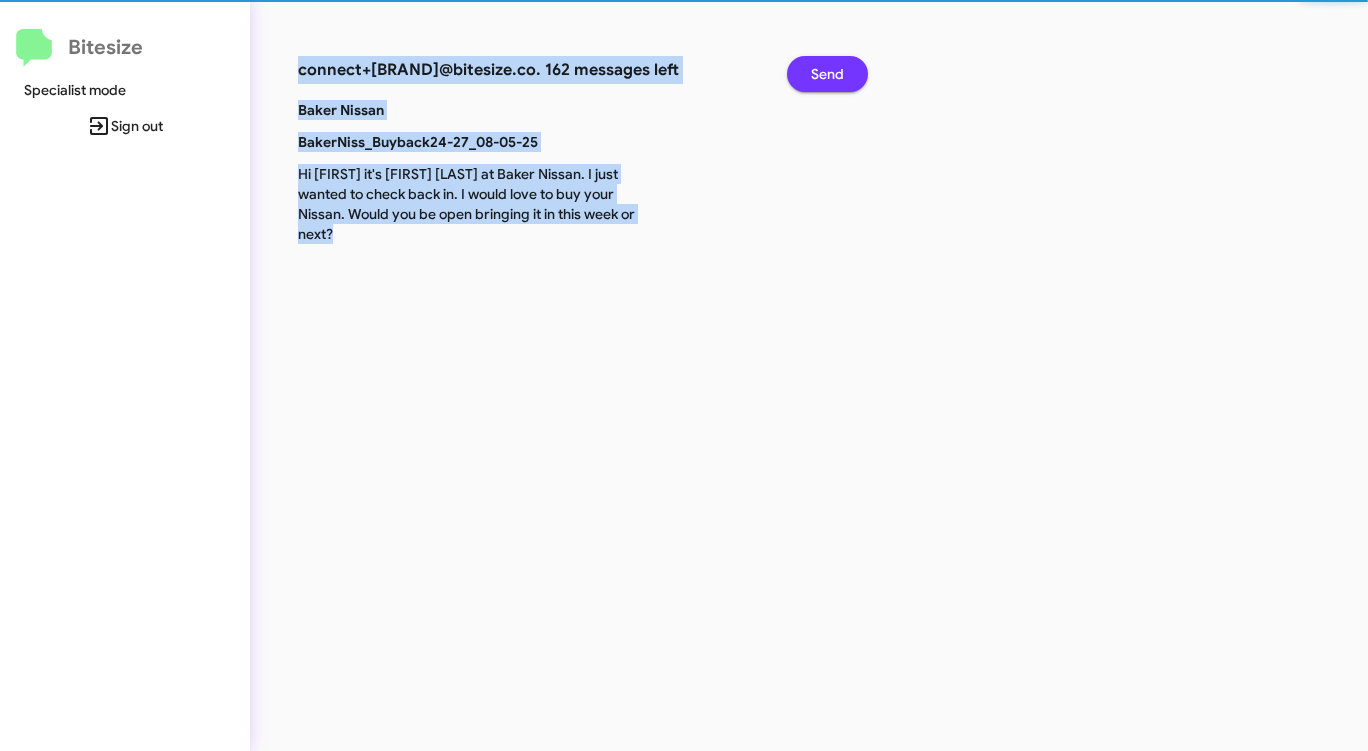 click on "Send" 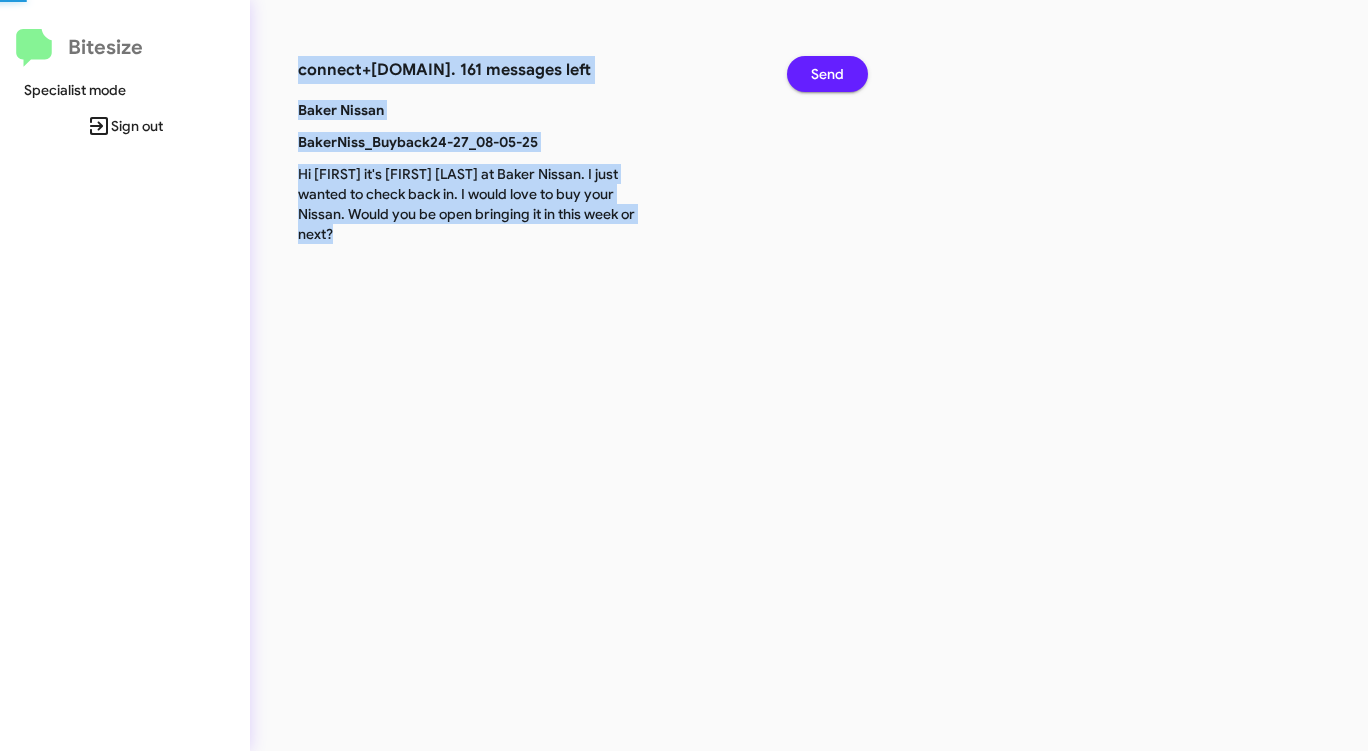 click on "Send" 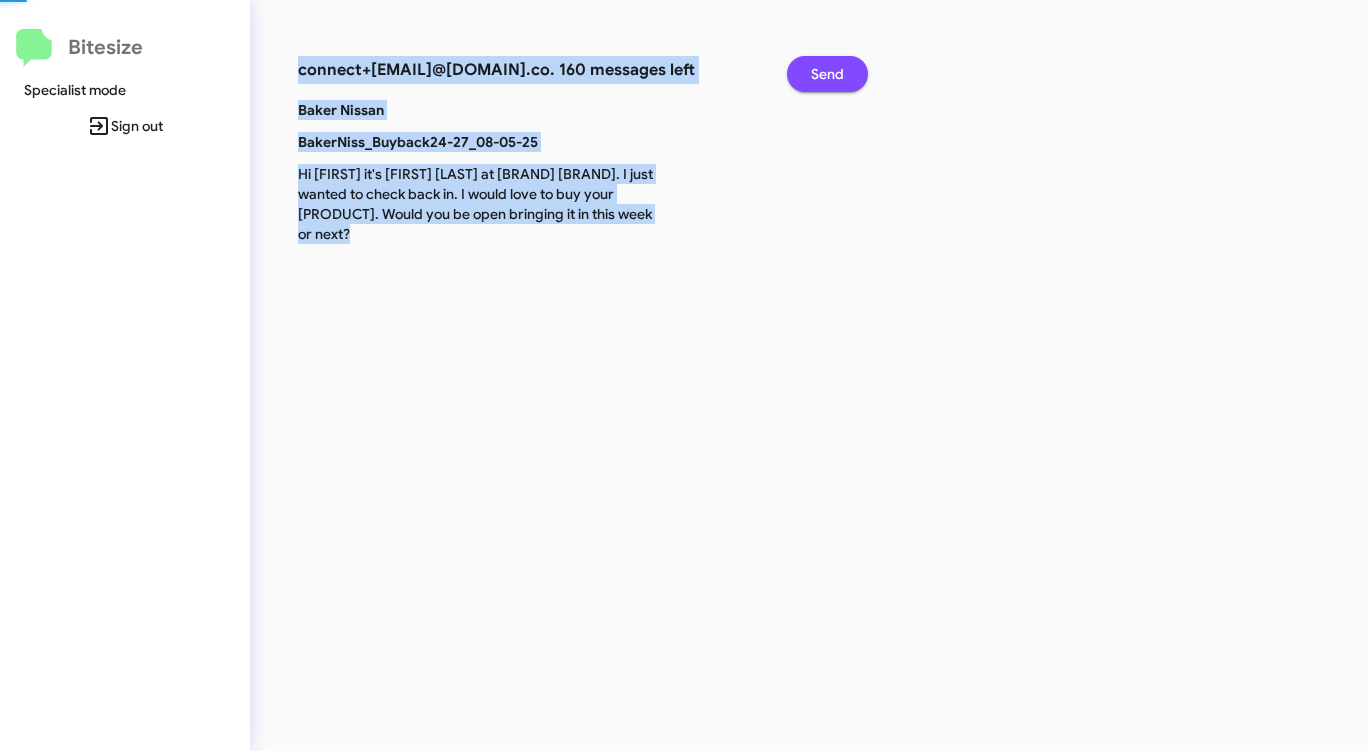 click on "Send" 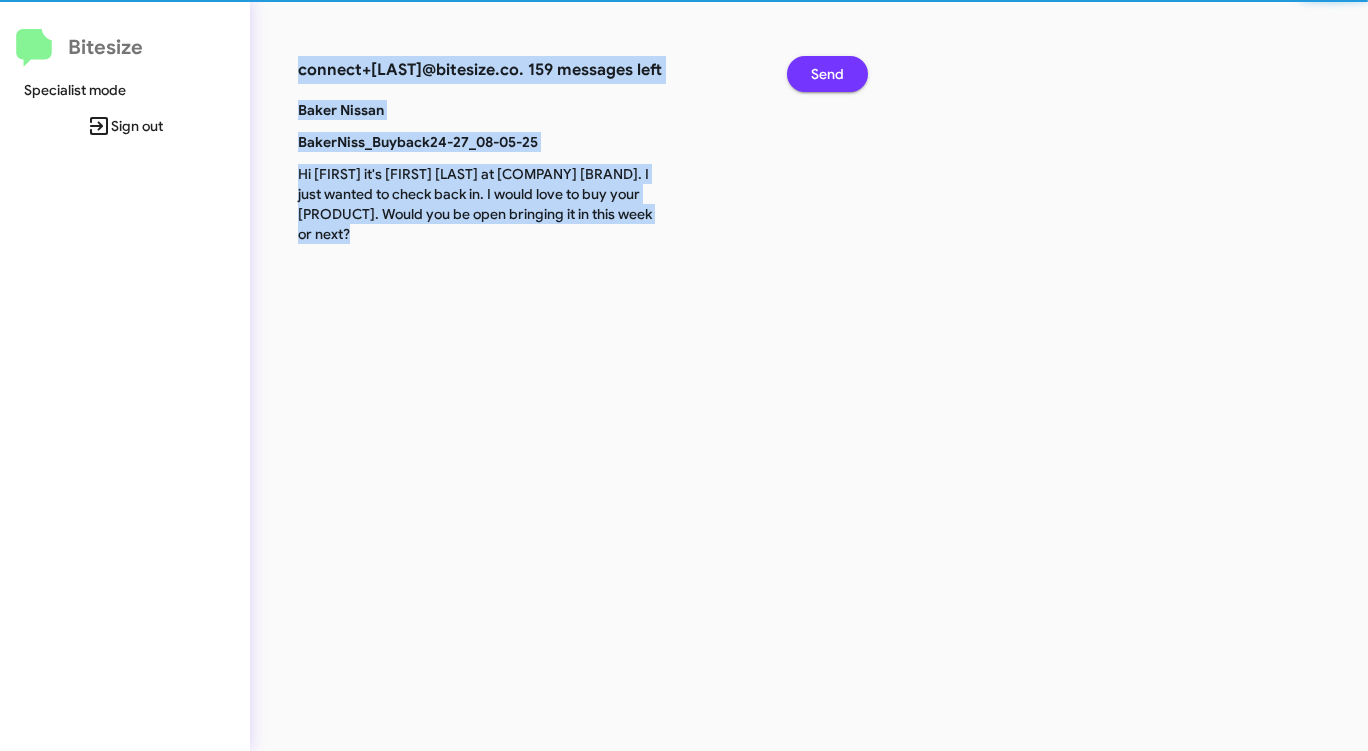 click on "Send" 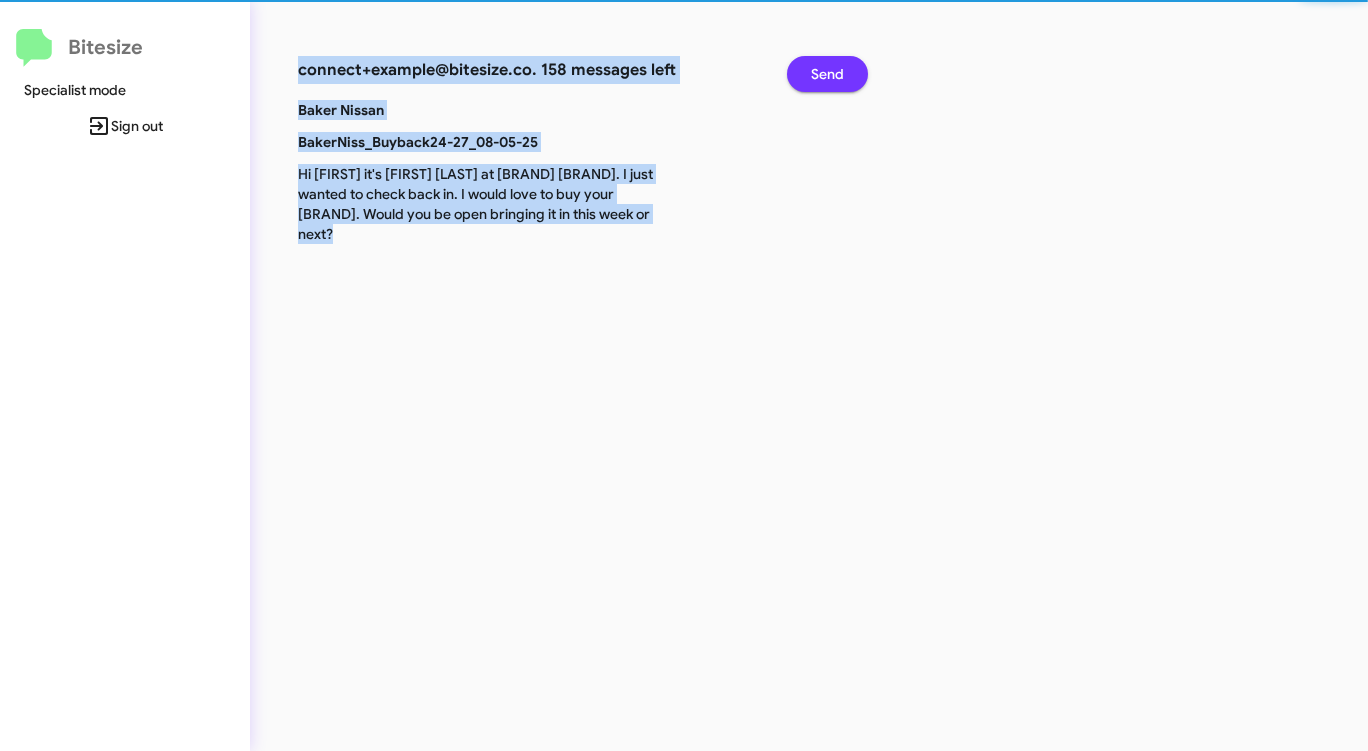 click on "Send" 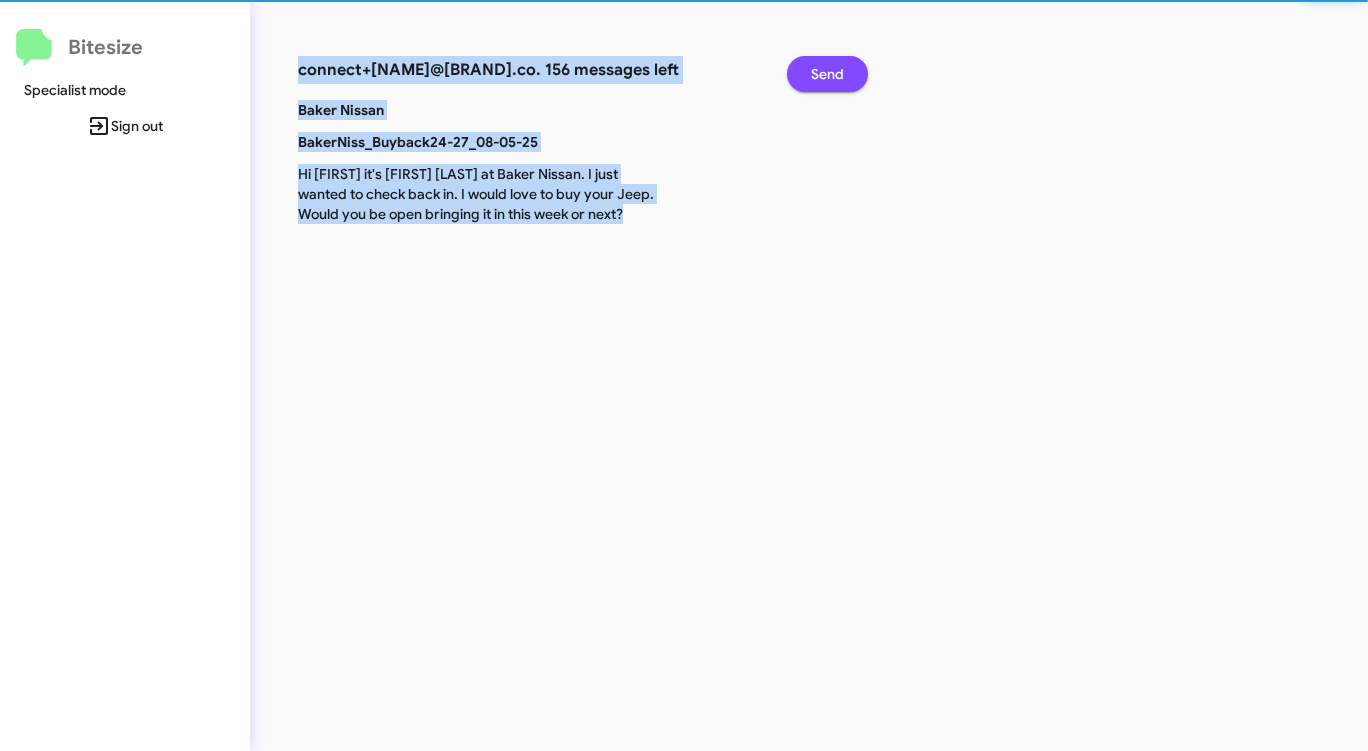 click on "Send" 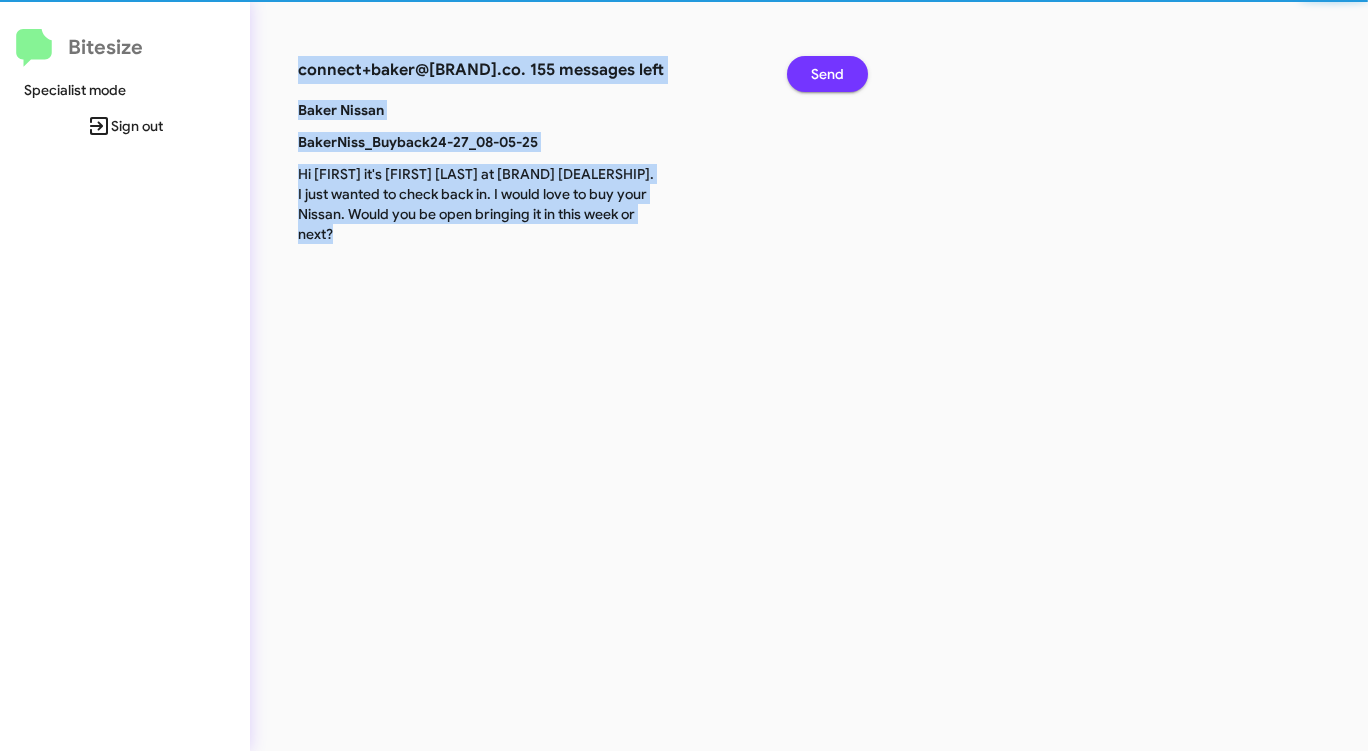 click on "Send" 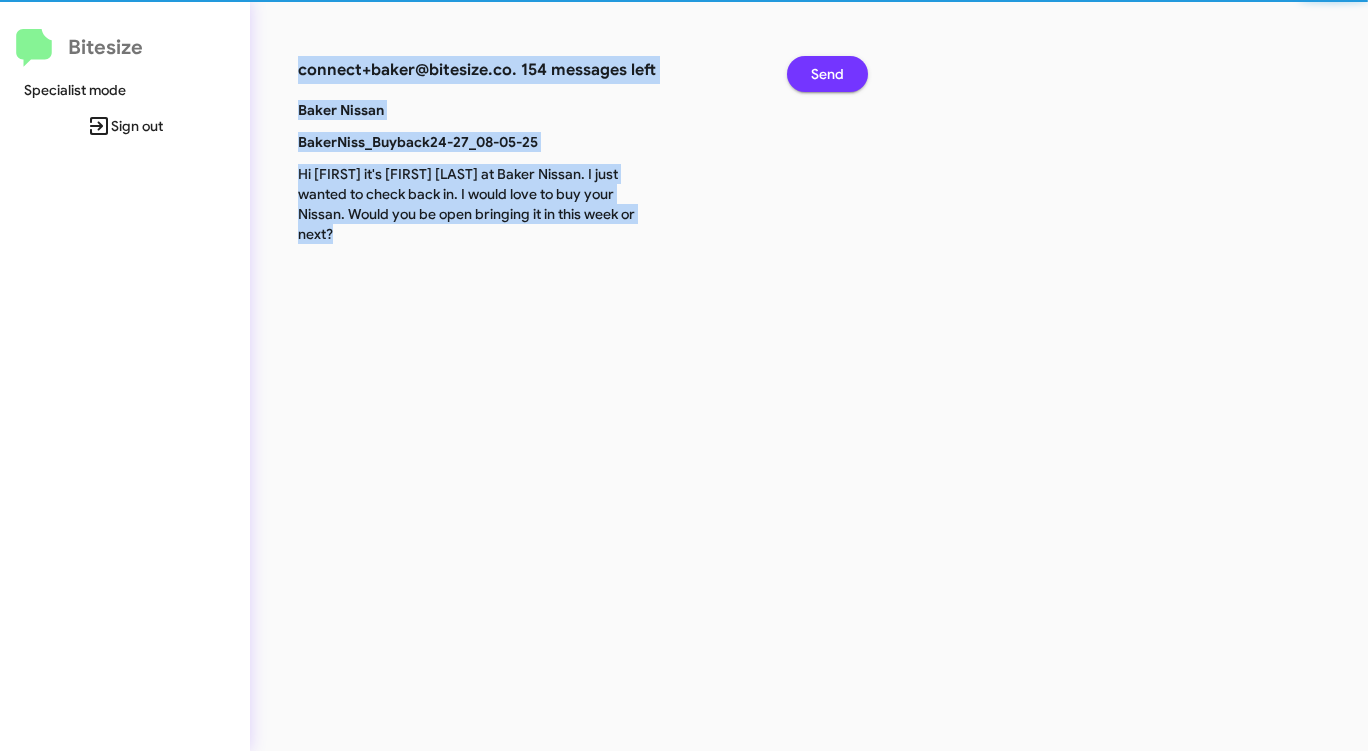 click on "Send" 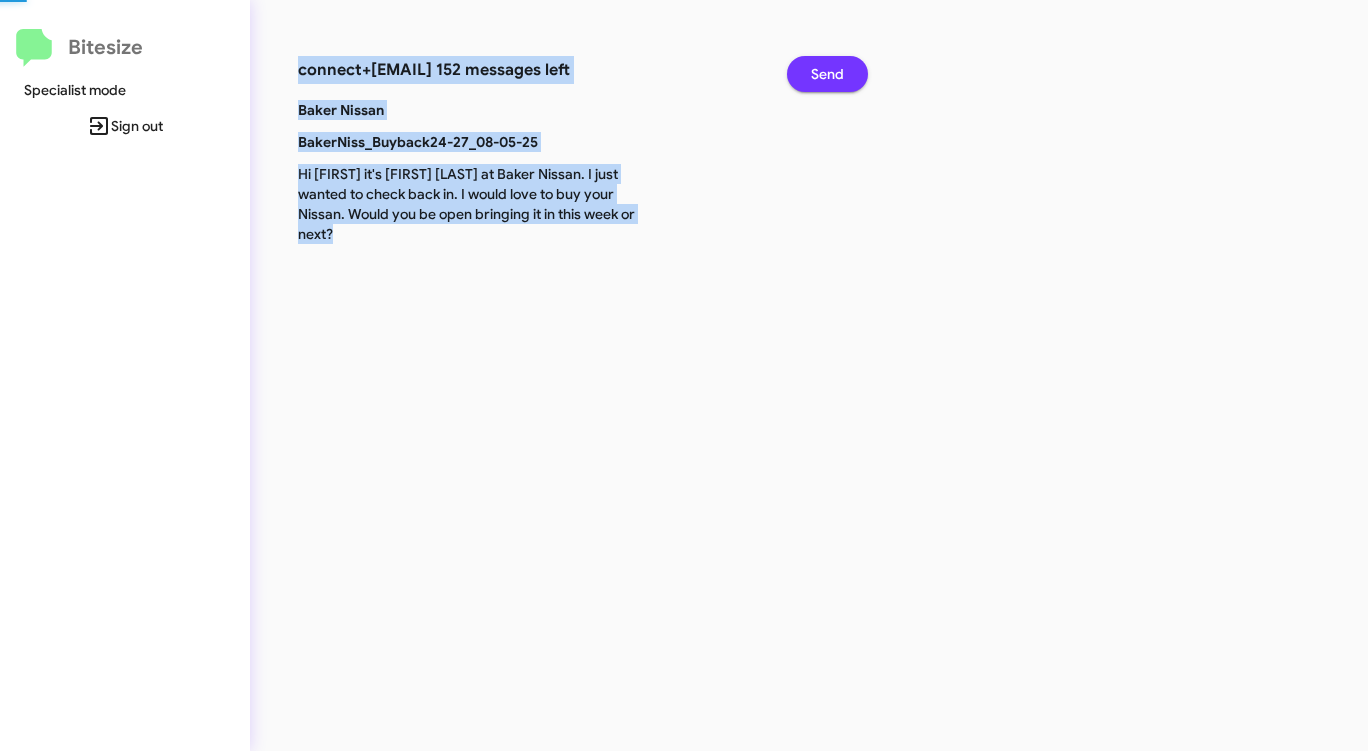 click on "Send" 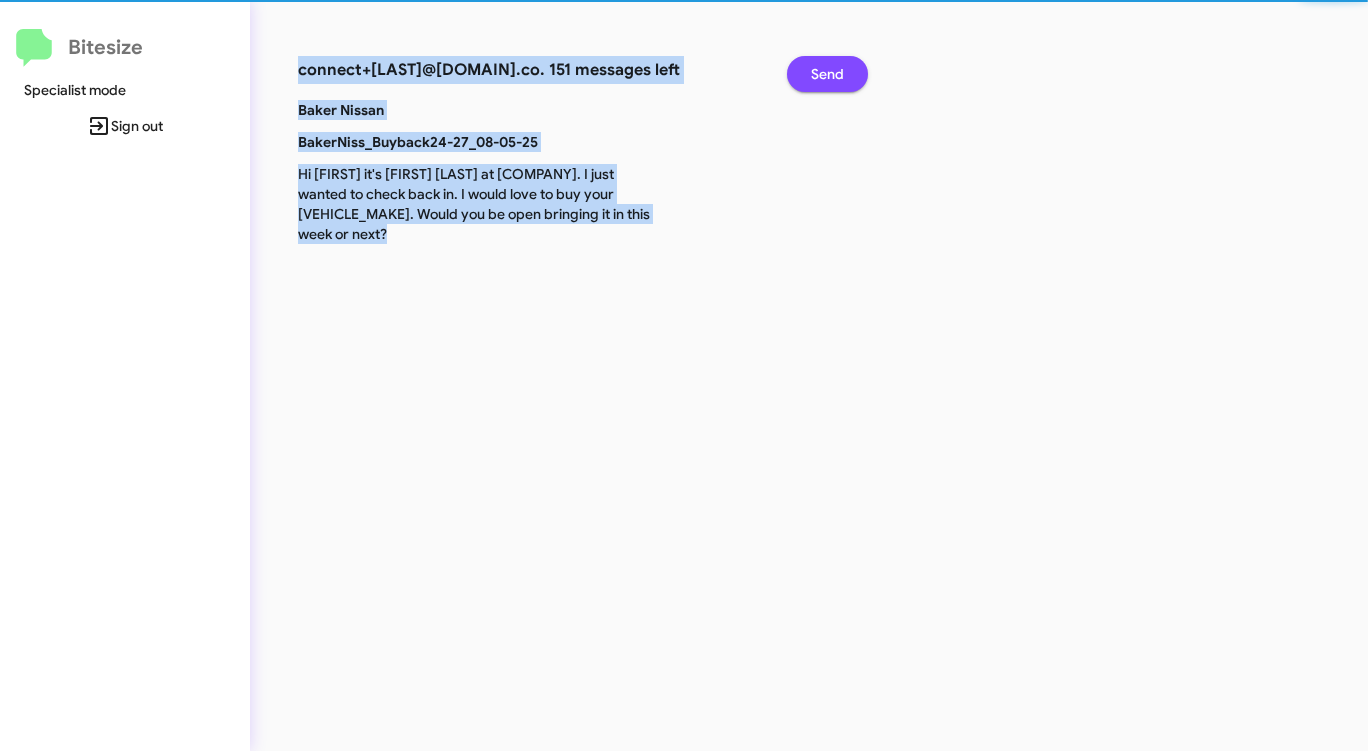 click on "Send" 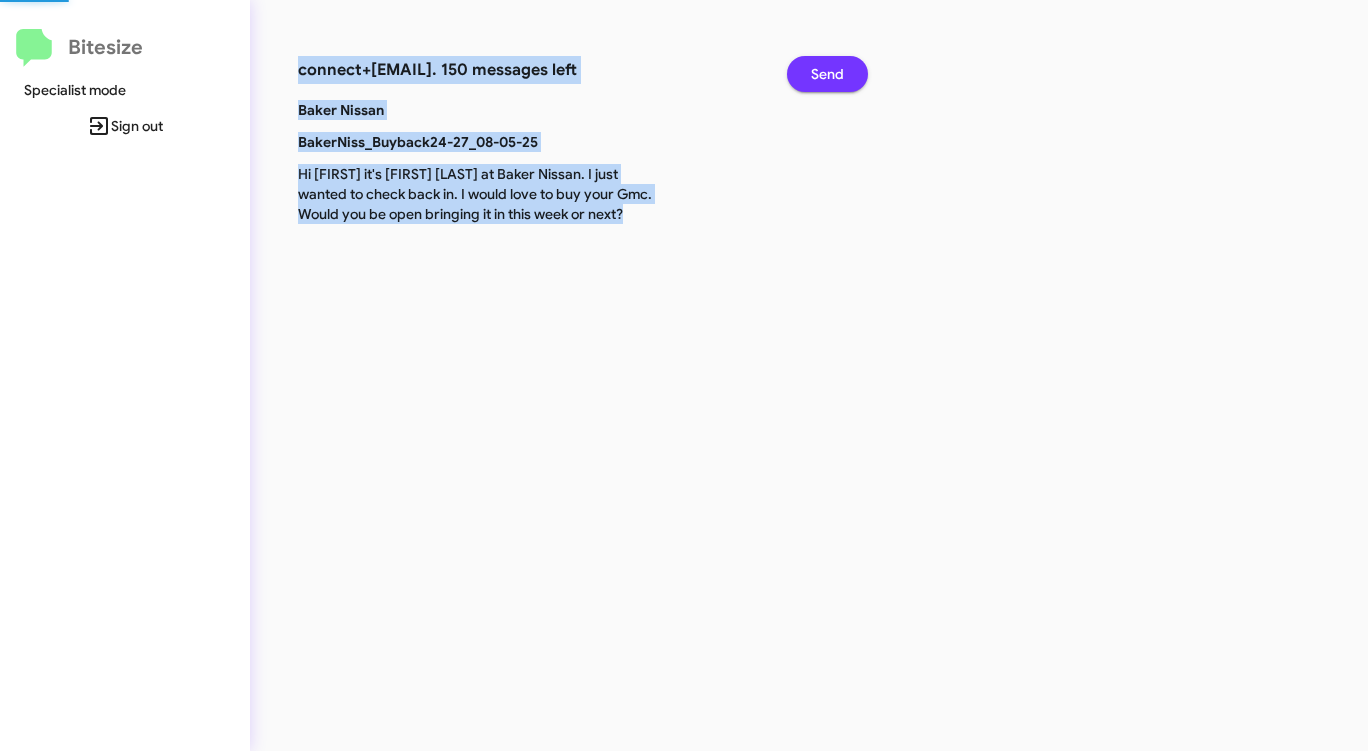 click on "Send" 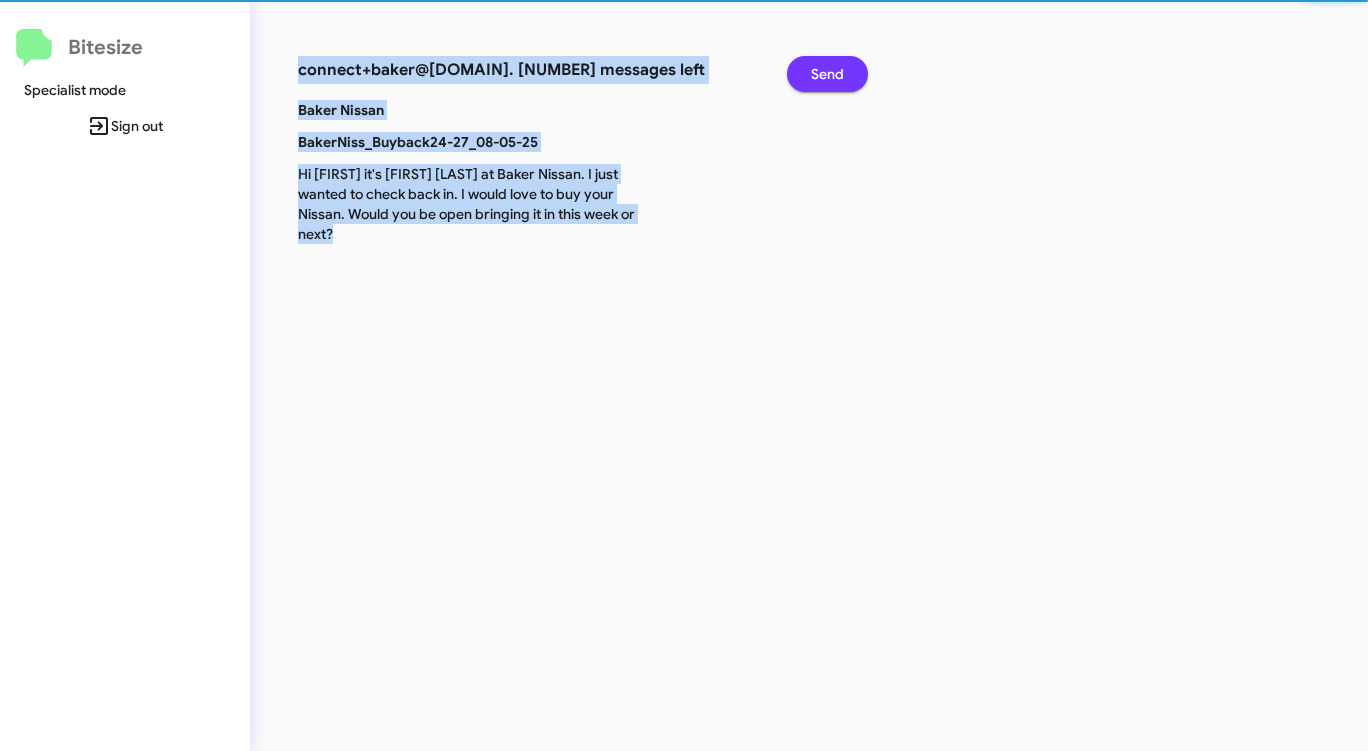 click on "Send" 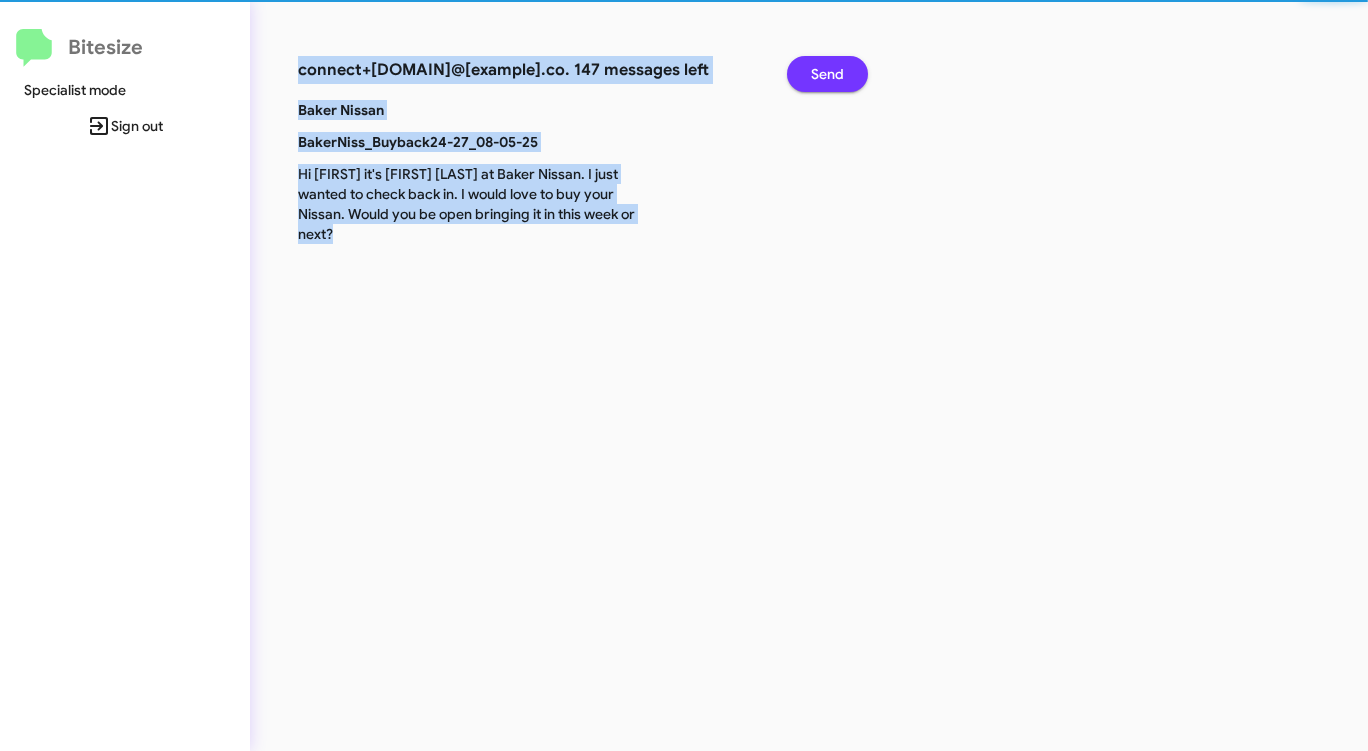 click on "Send" 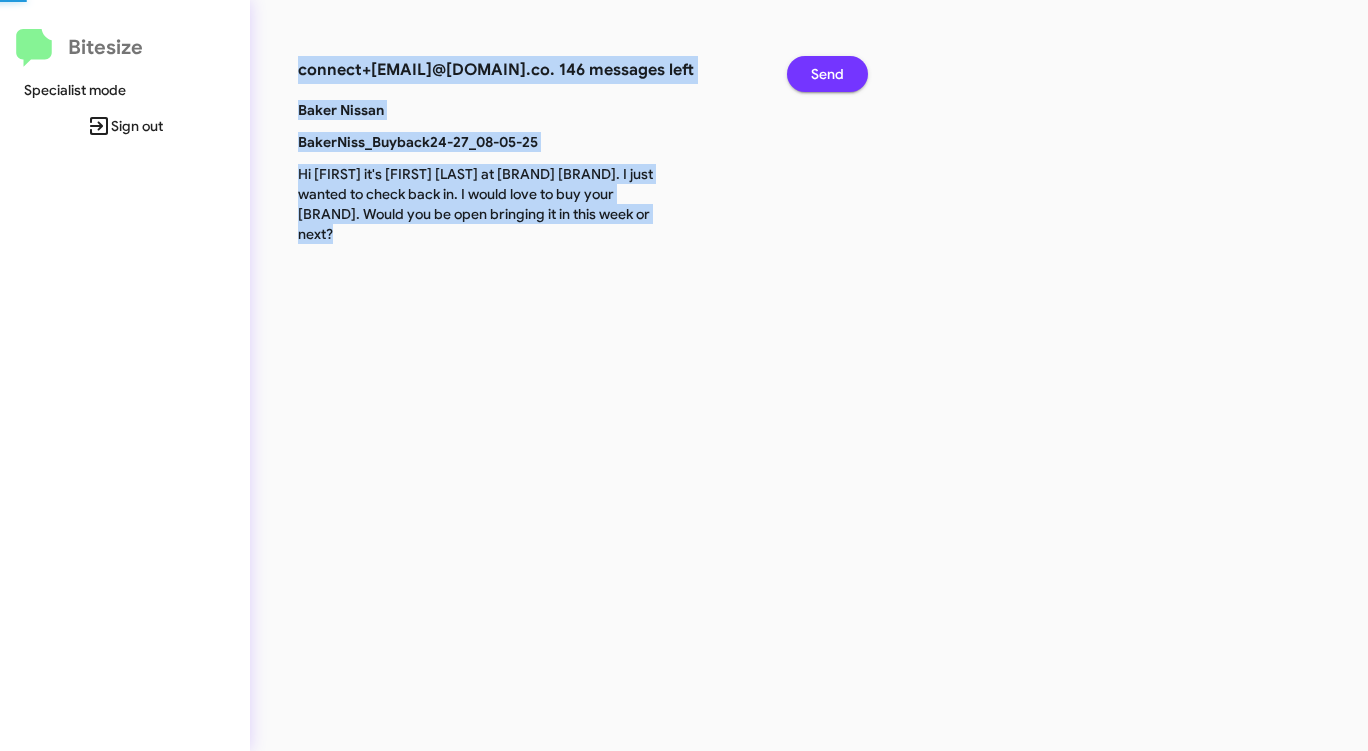 click on "Send" 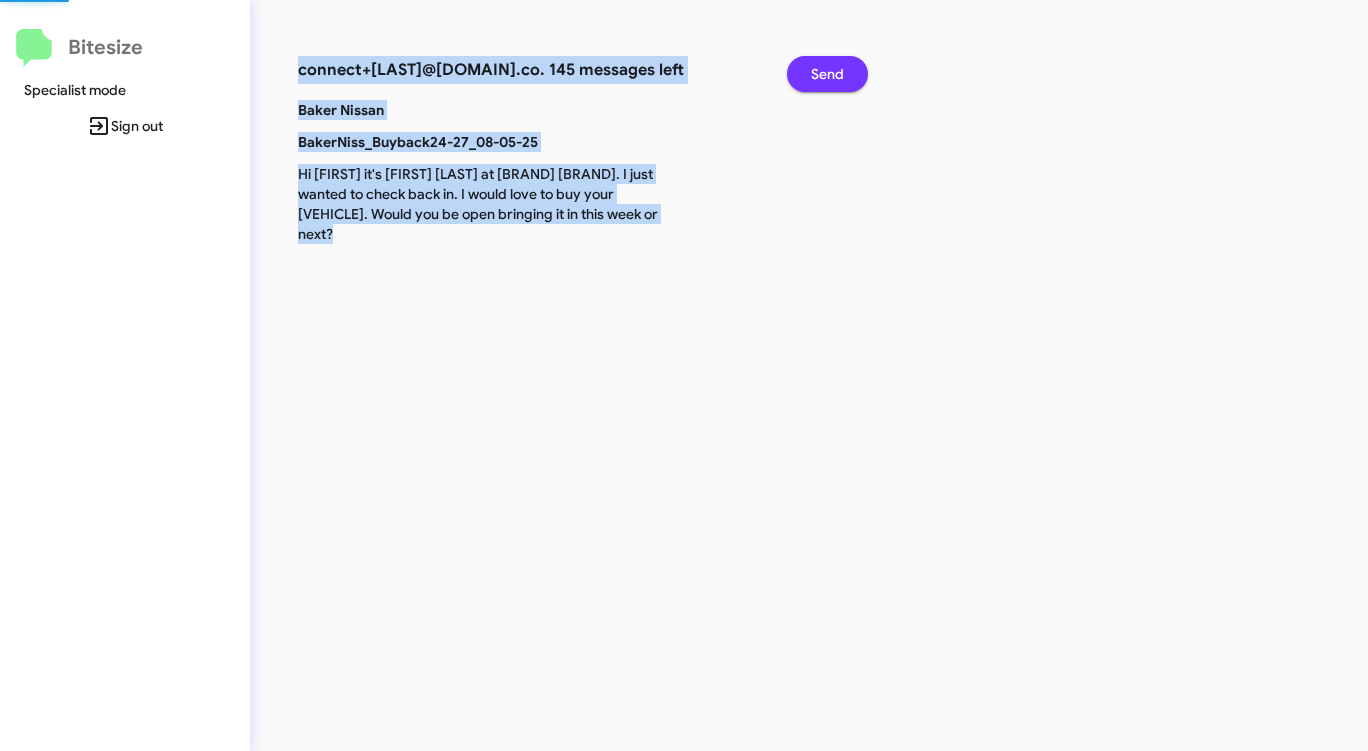 click on "Send" 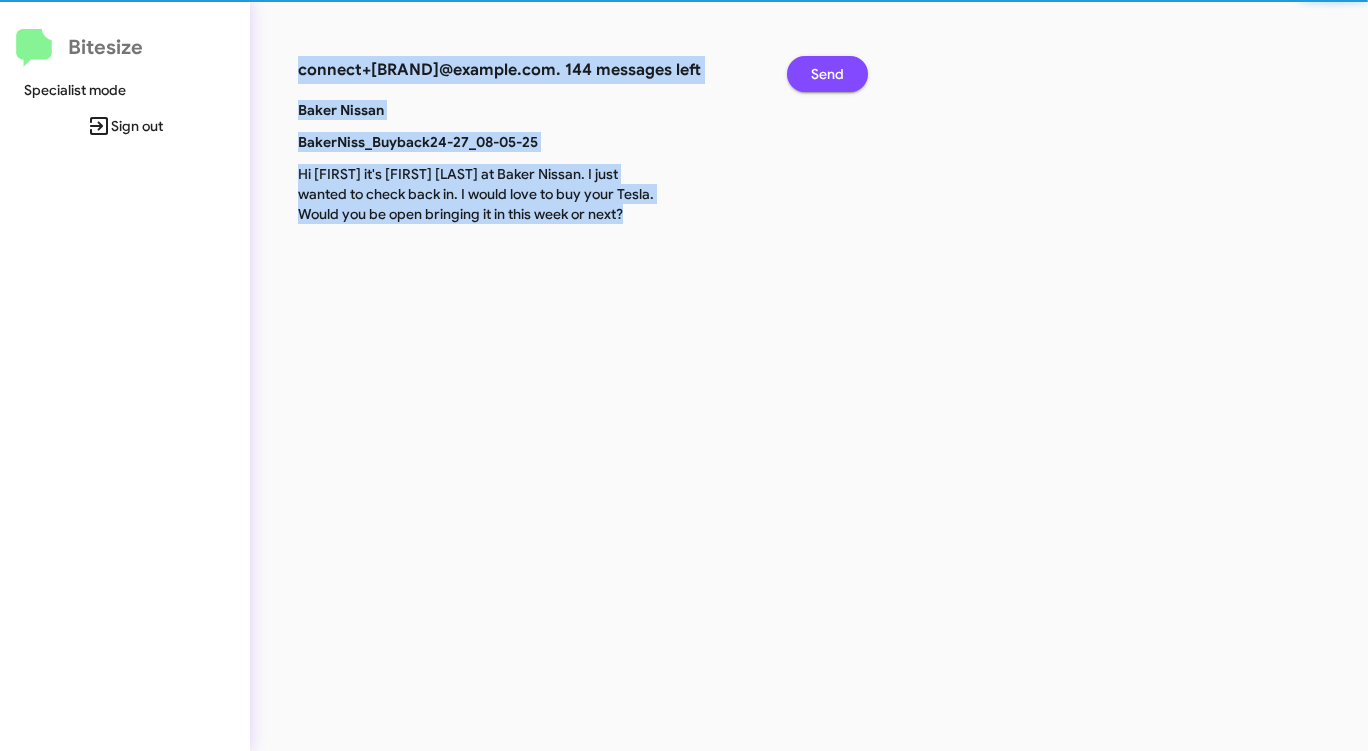 click on "Send" 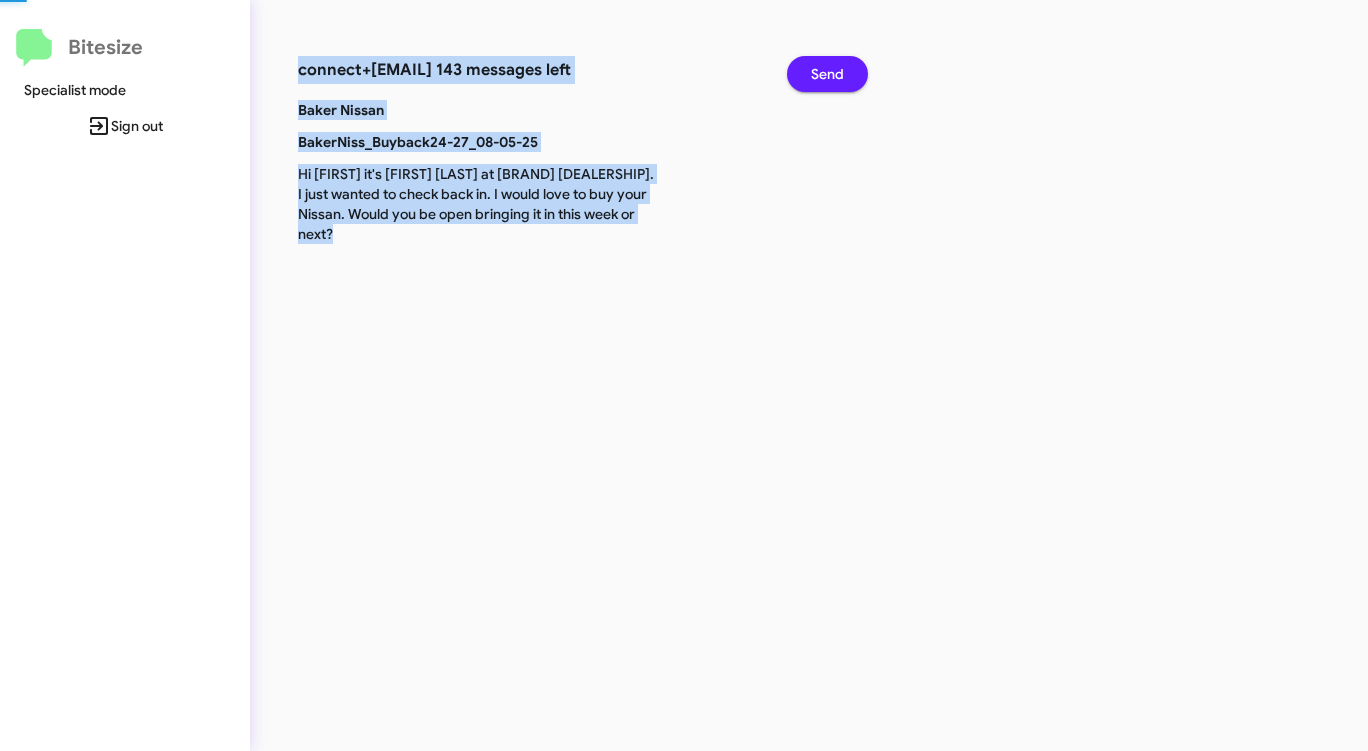 click on "Send" 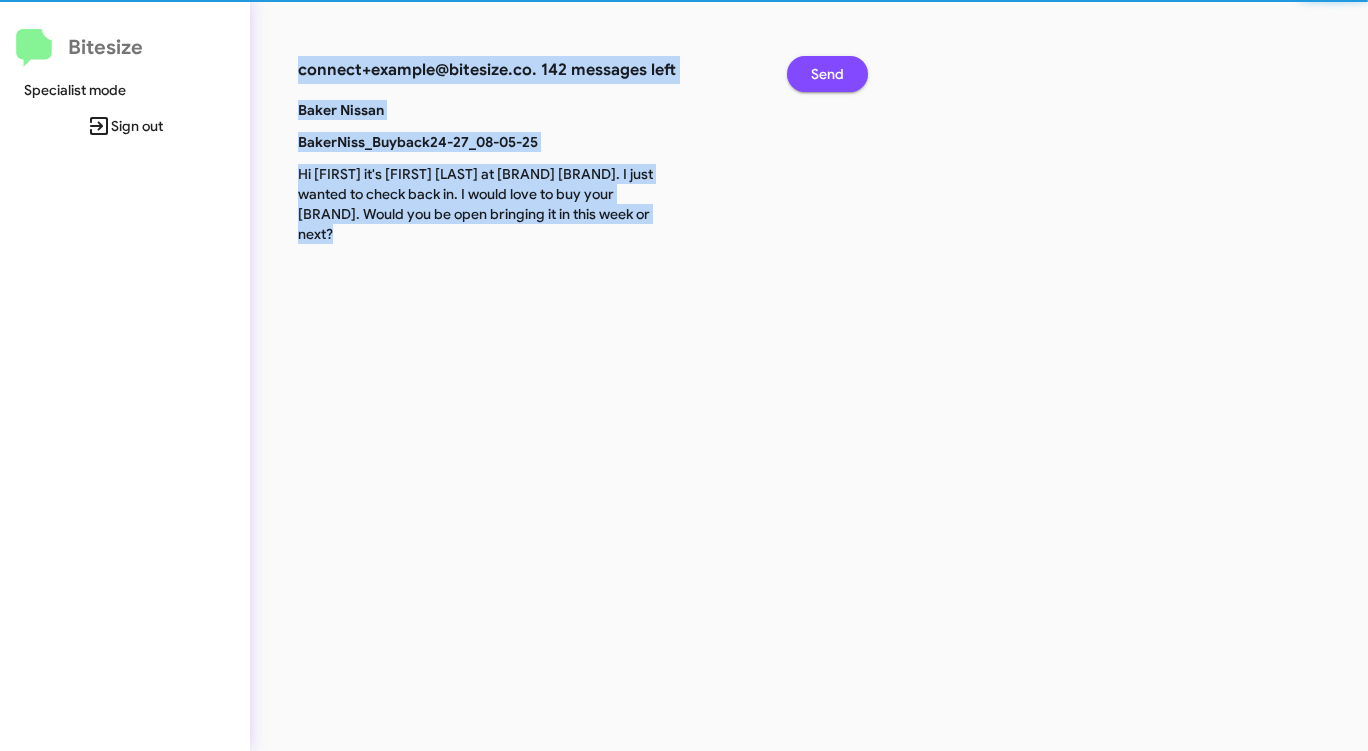 click on "Send" 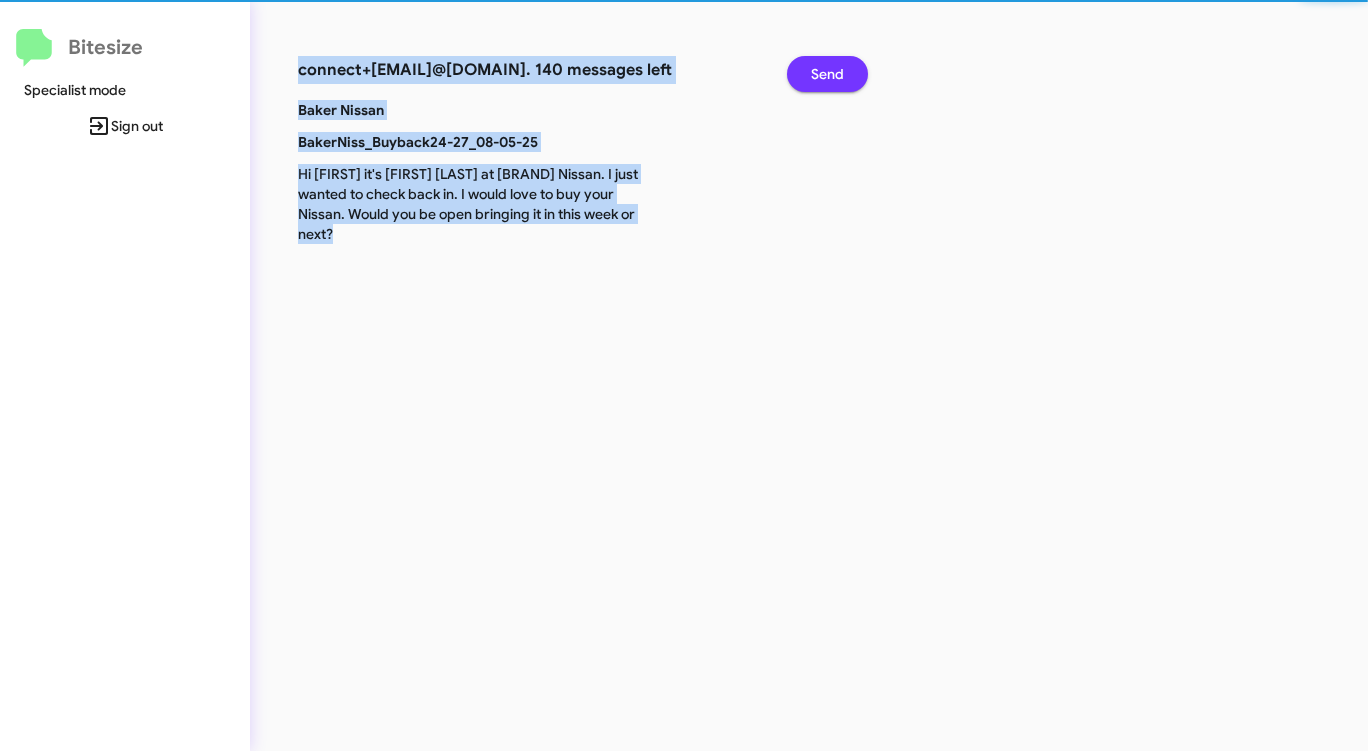 click on "Send" 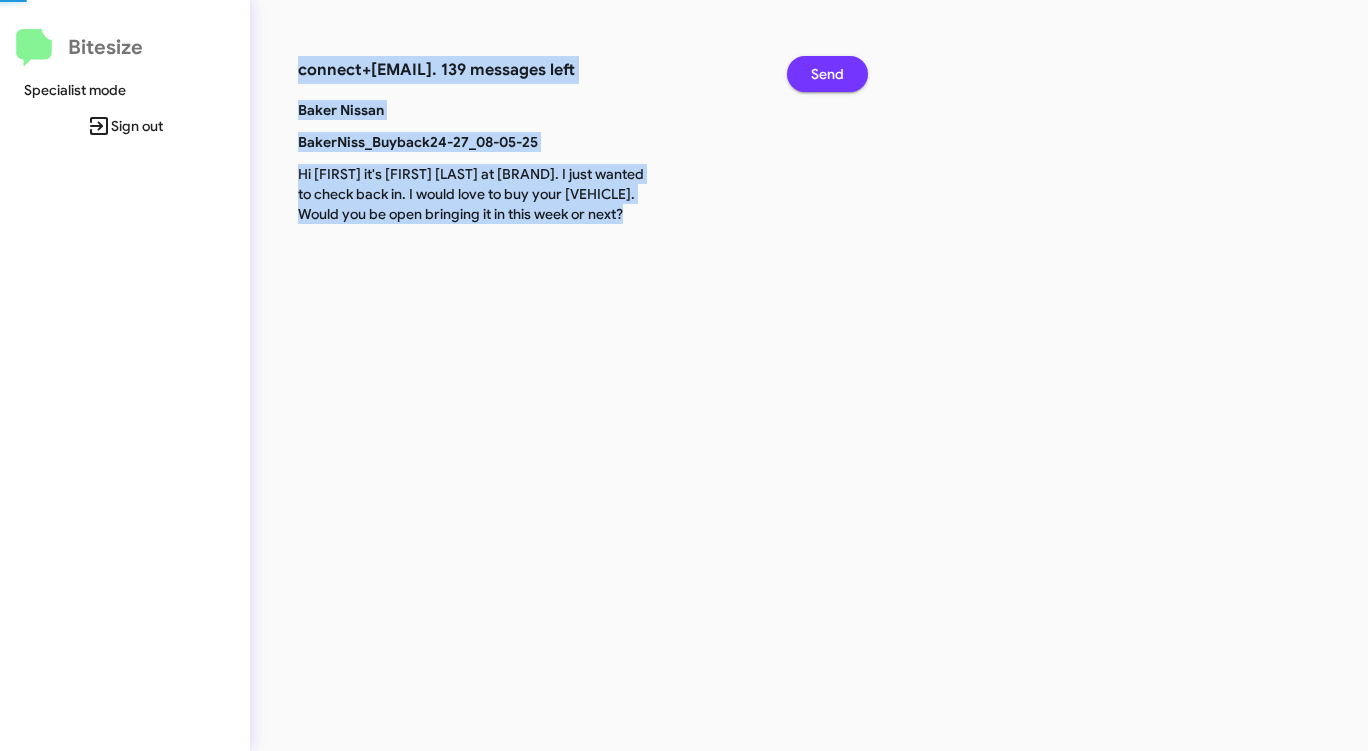 click on "Send" 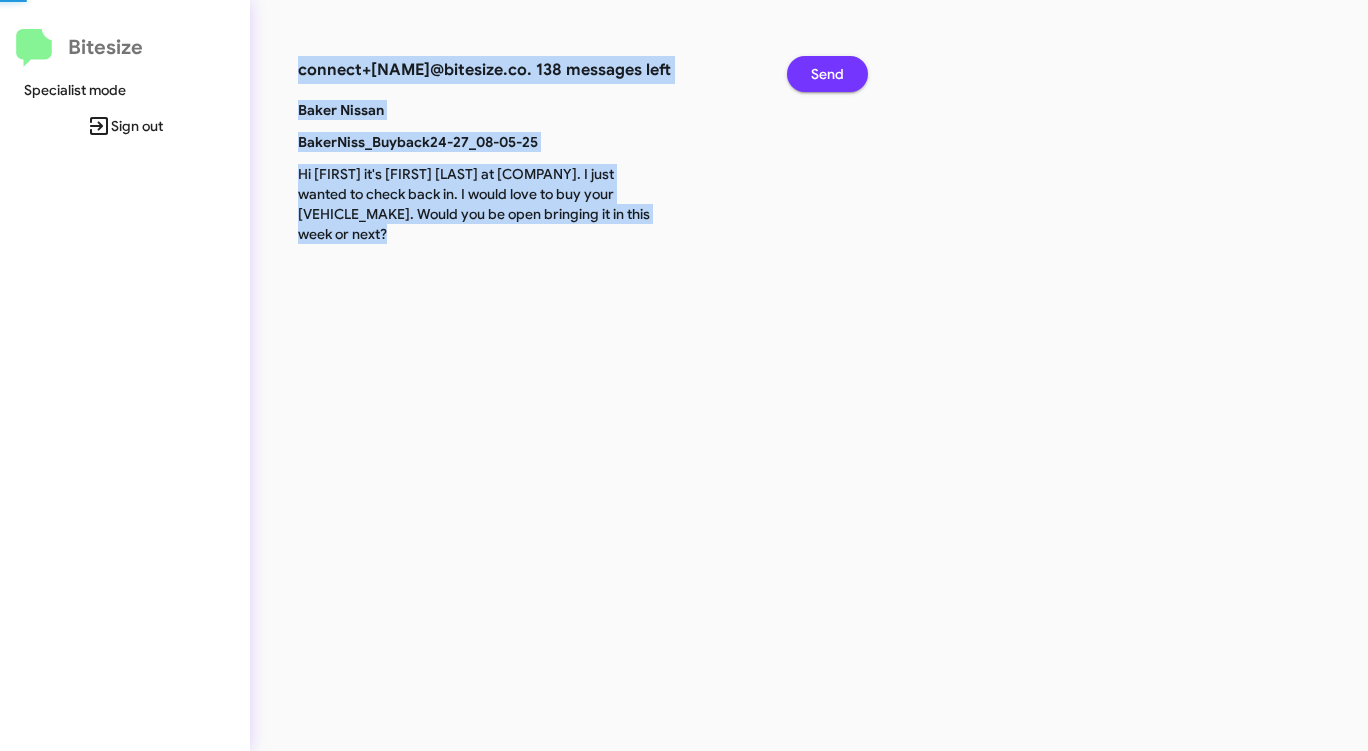 click on "Send" 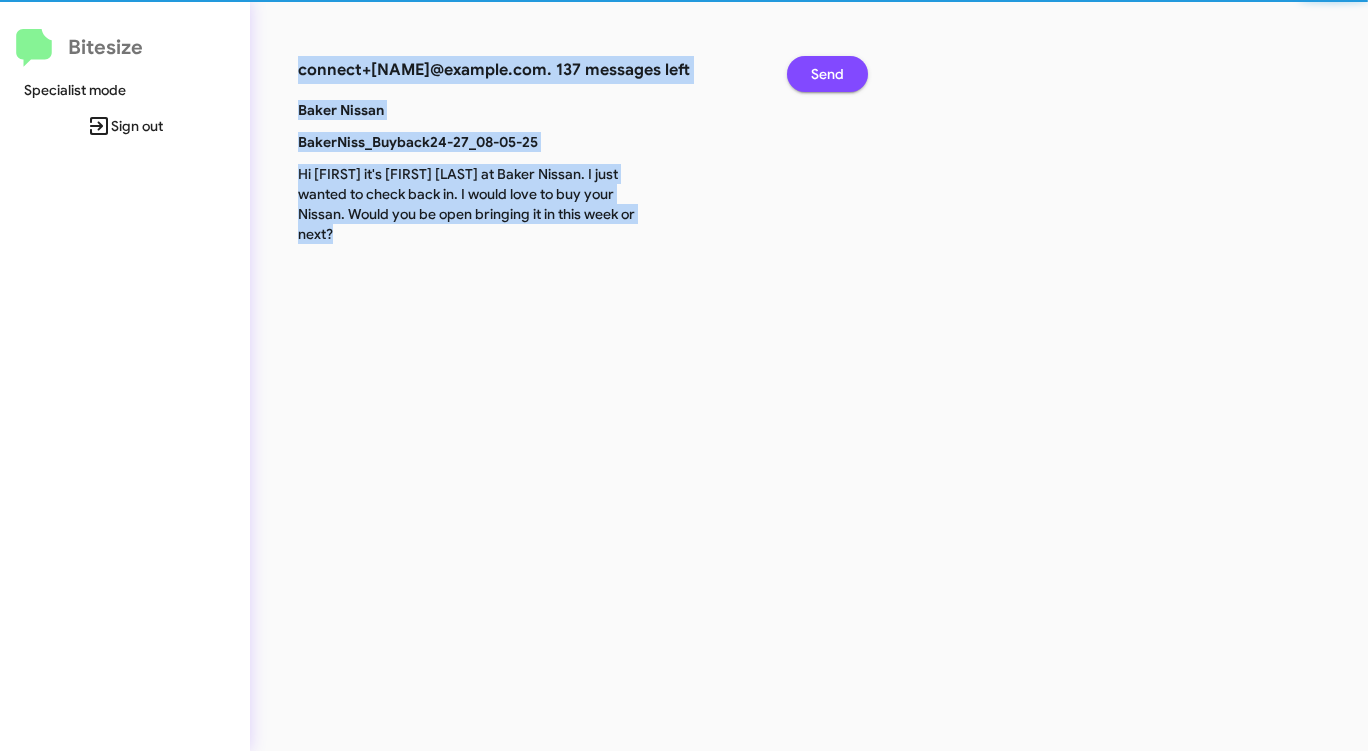 click on "Send" 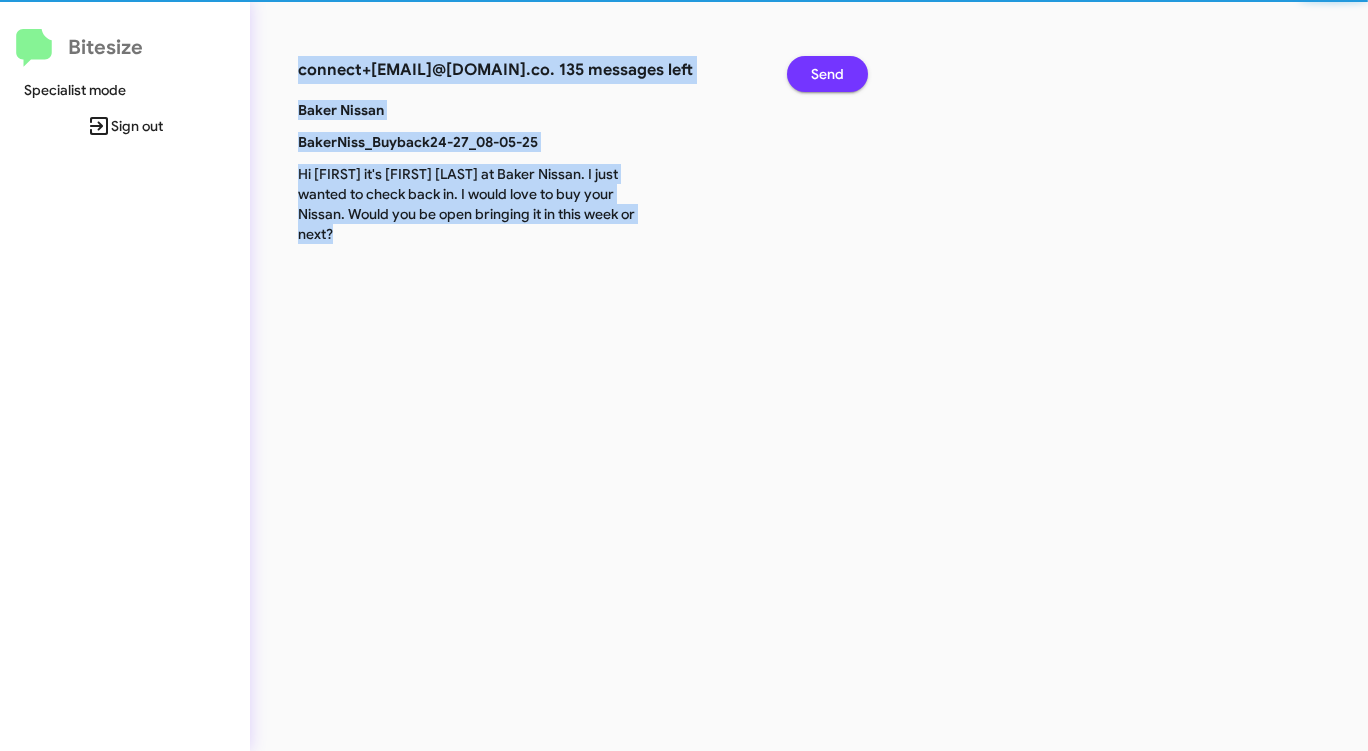 click on "Send" 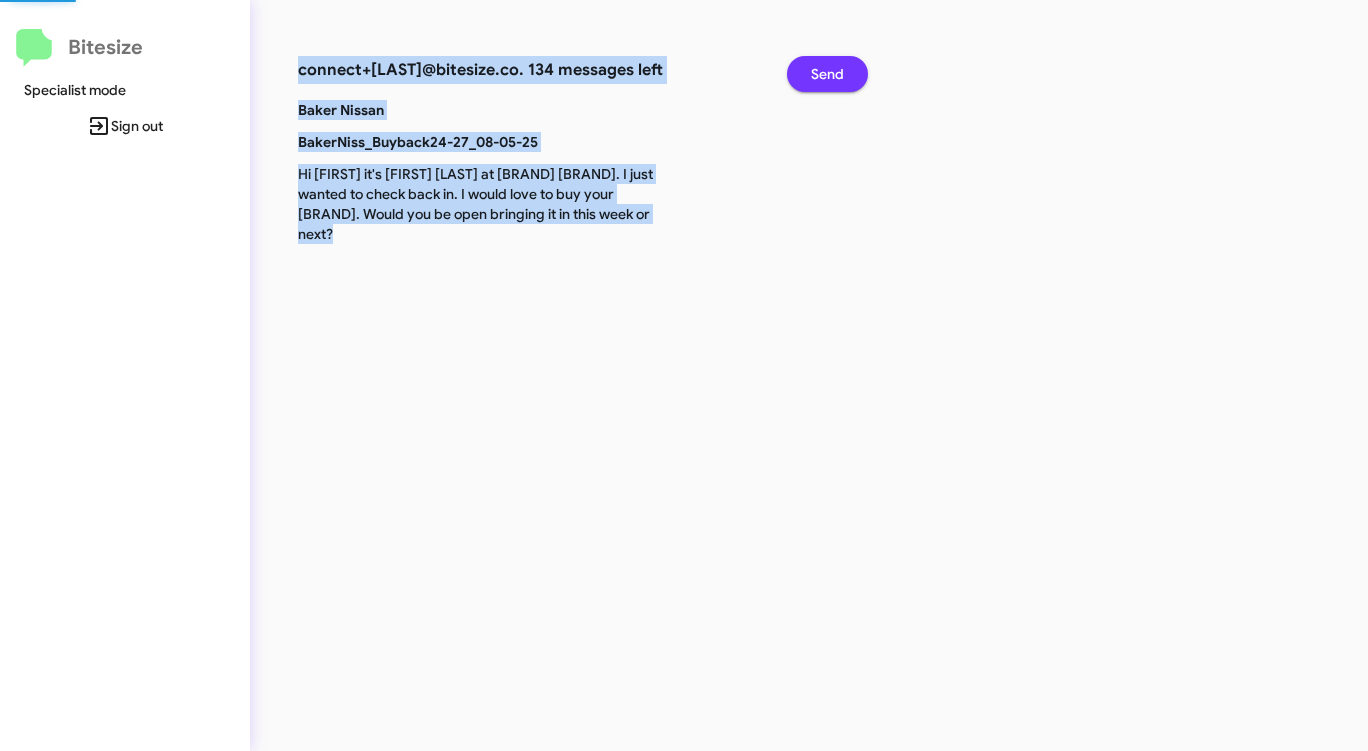 click on "Send" 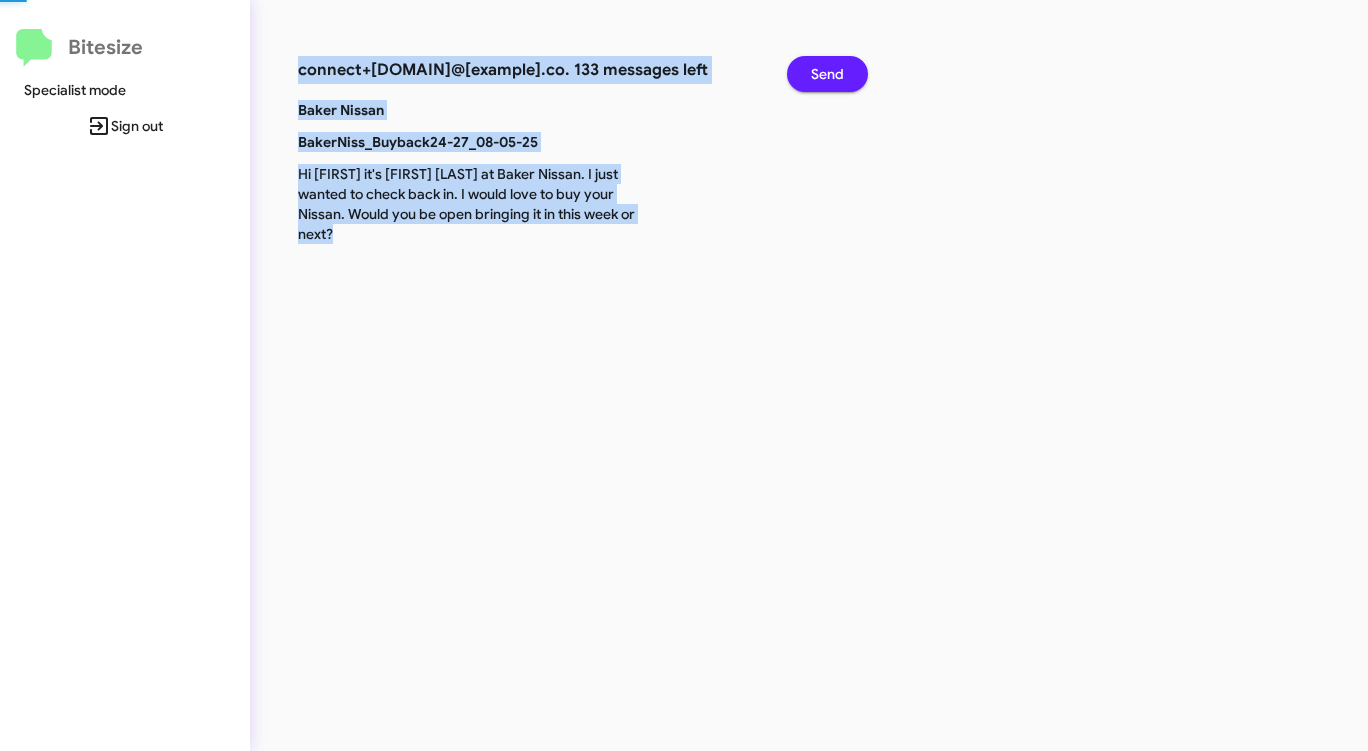 click on "Send" 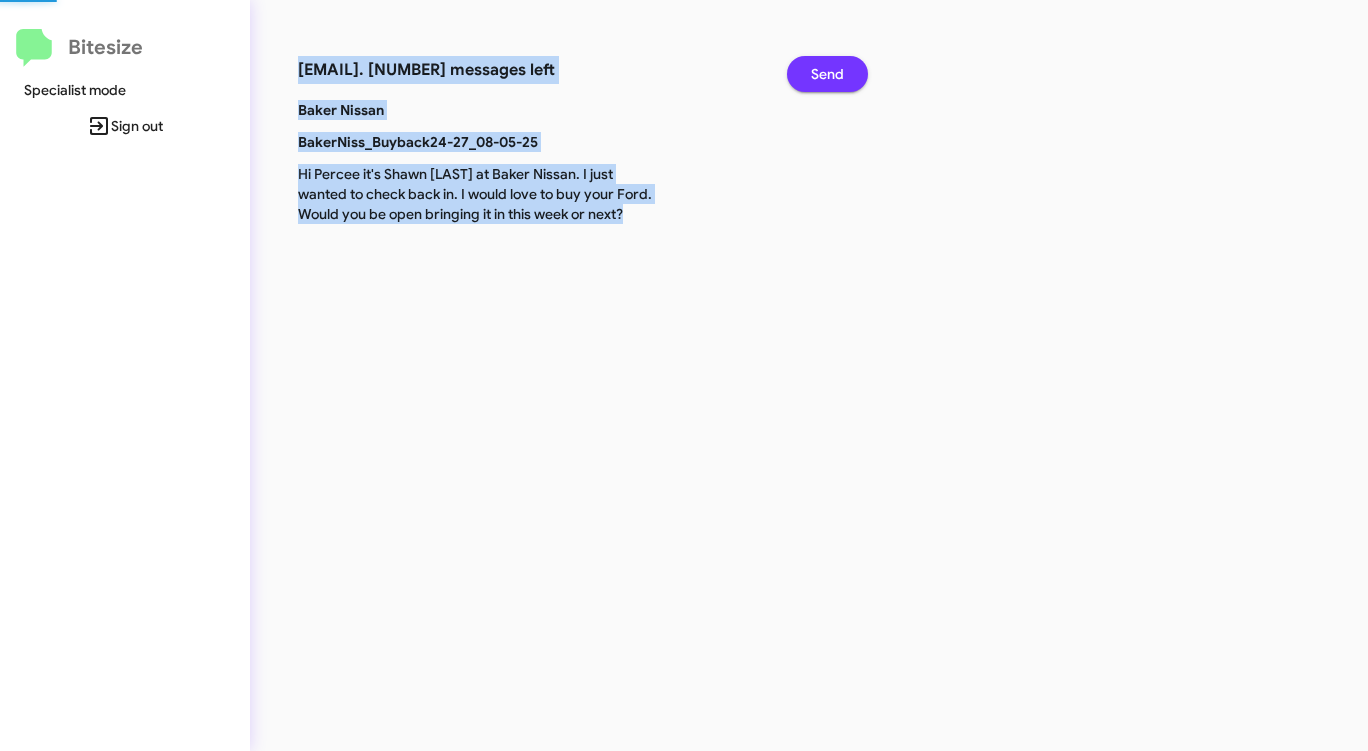 click on "Send" 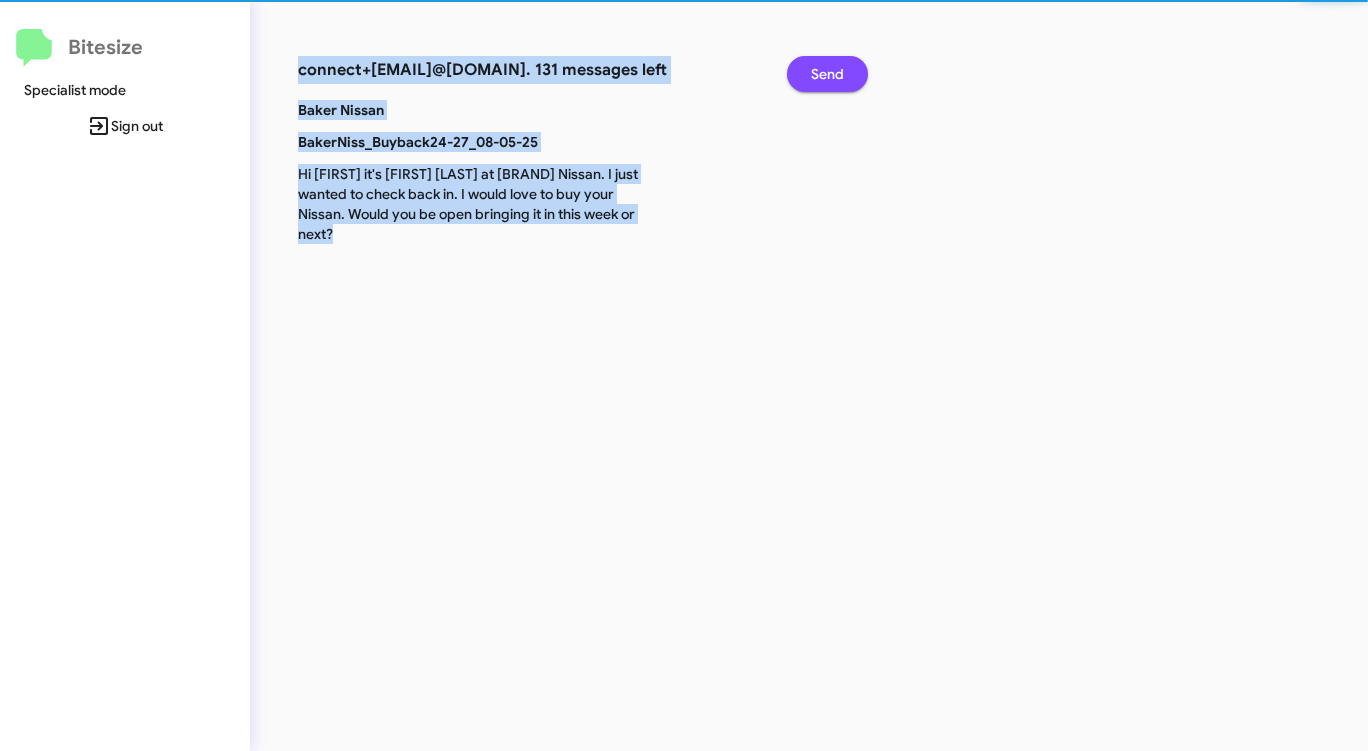 click on "Send" 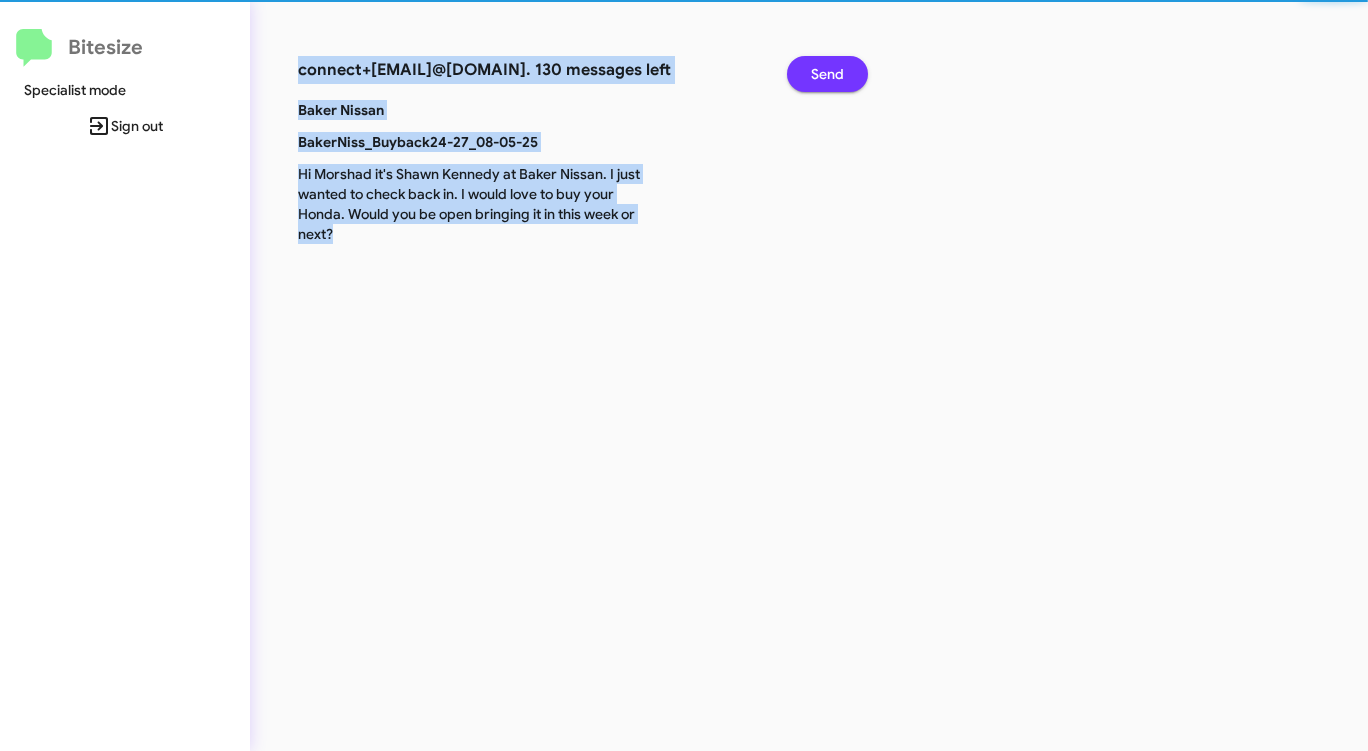 click on "Send" 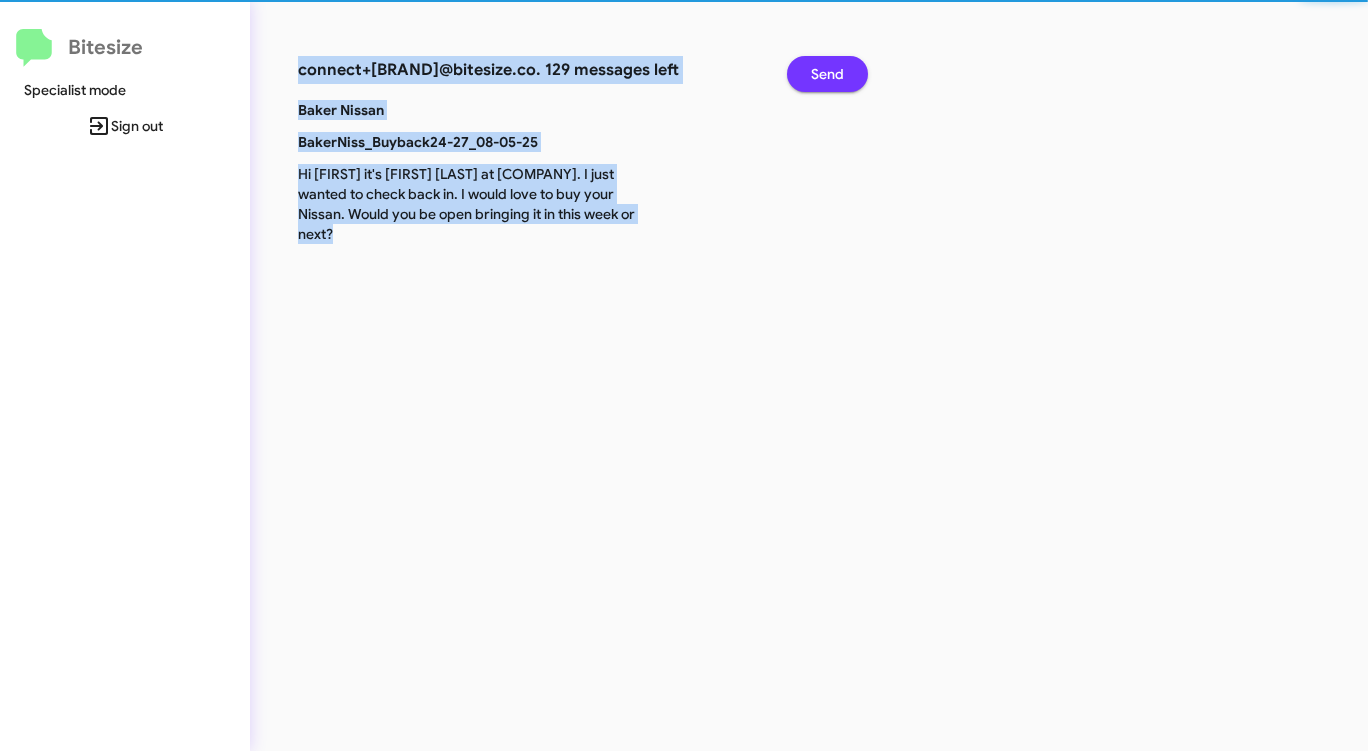 click on "Send" 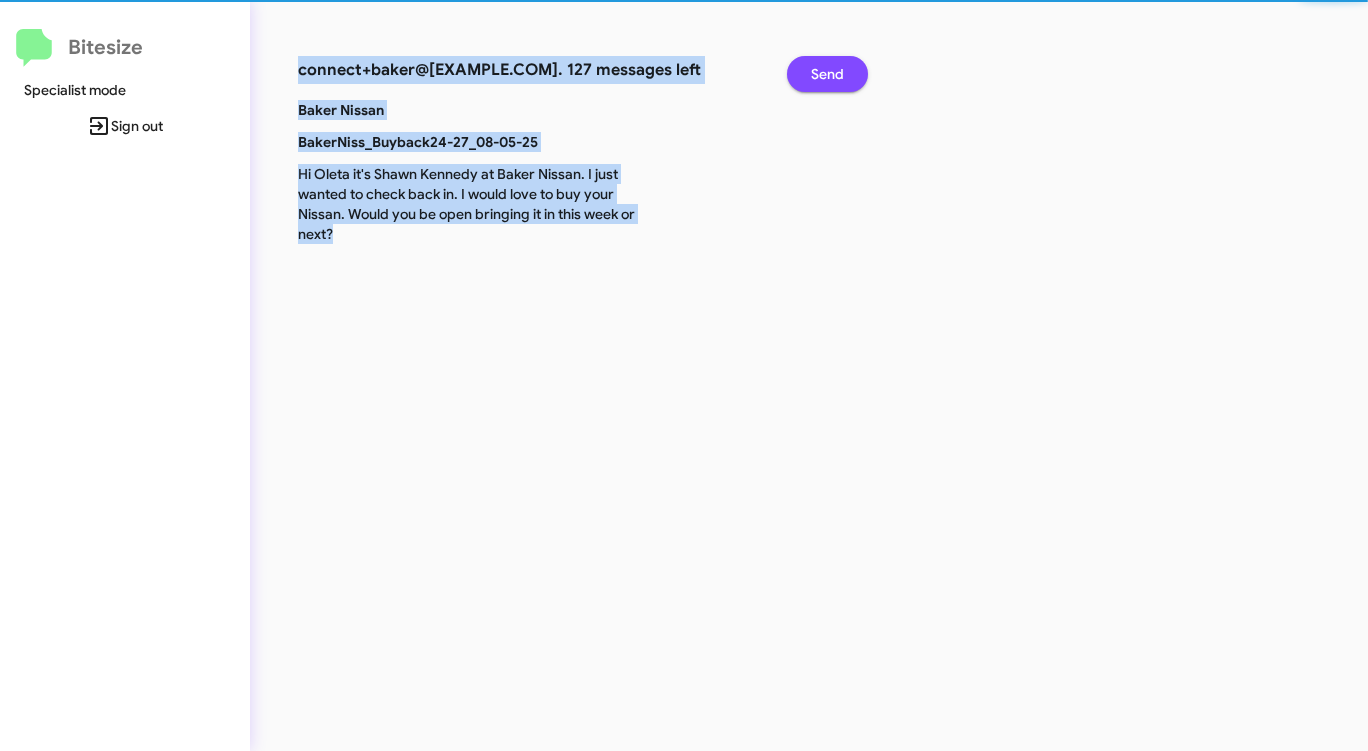 click on "Send" 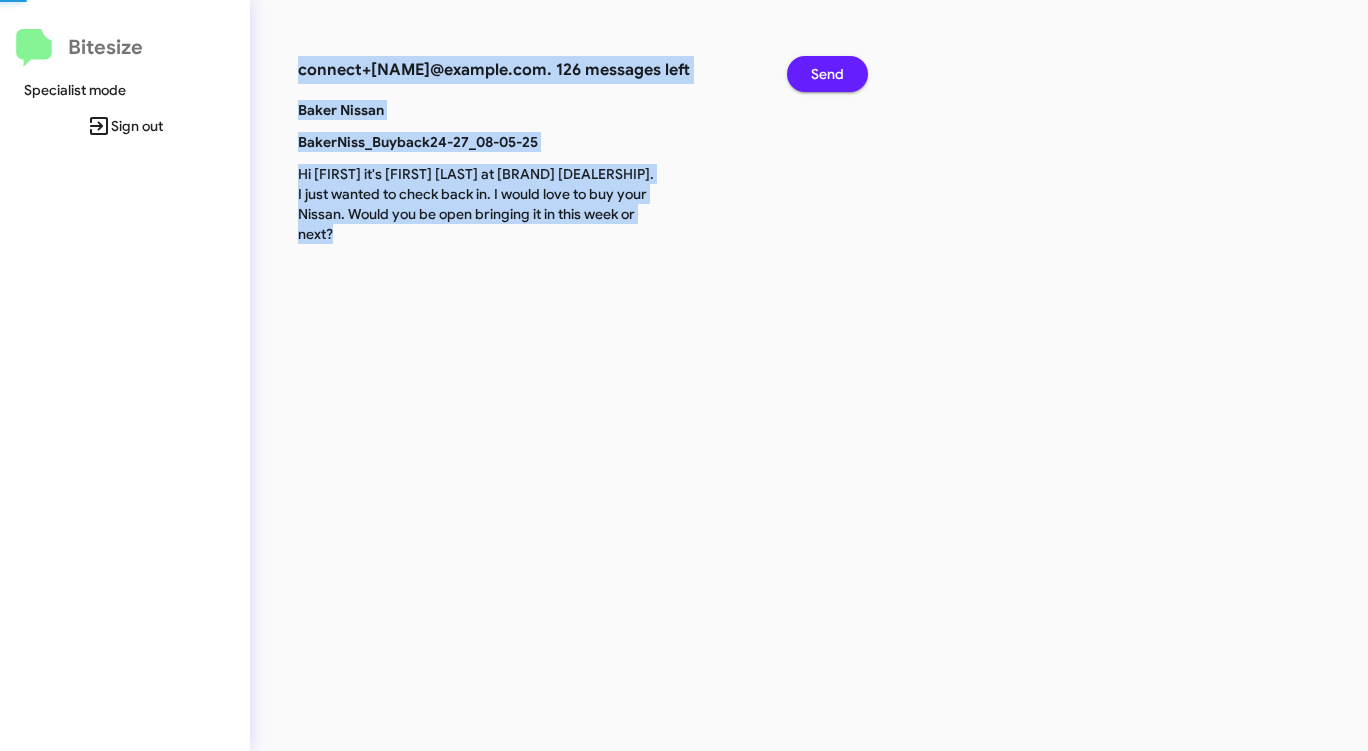 click on "Send" 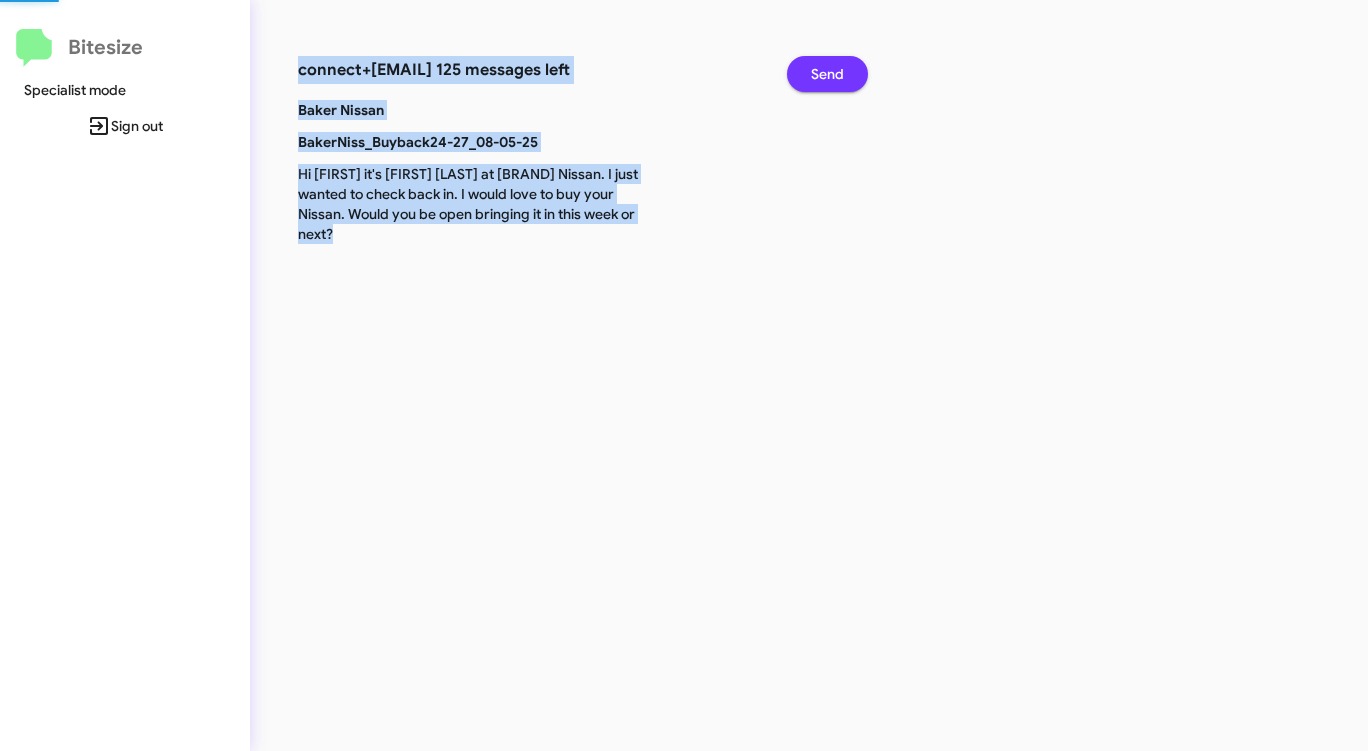 click on "Send" 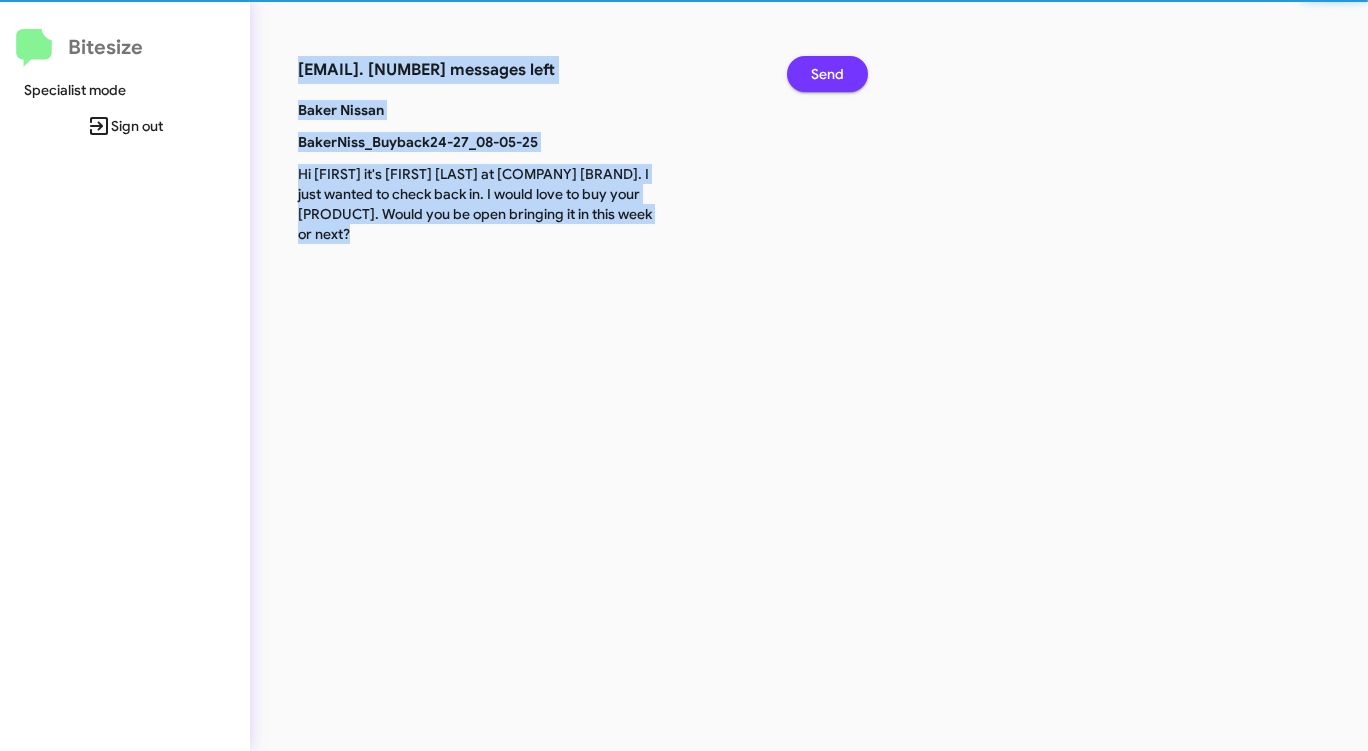 click on "Send" 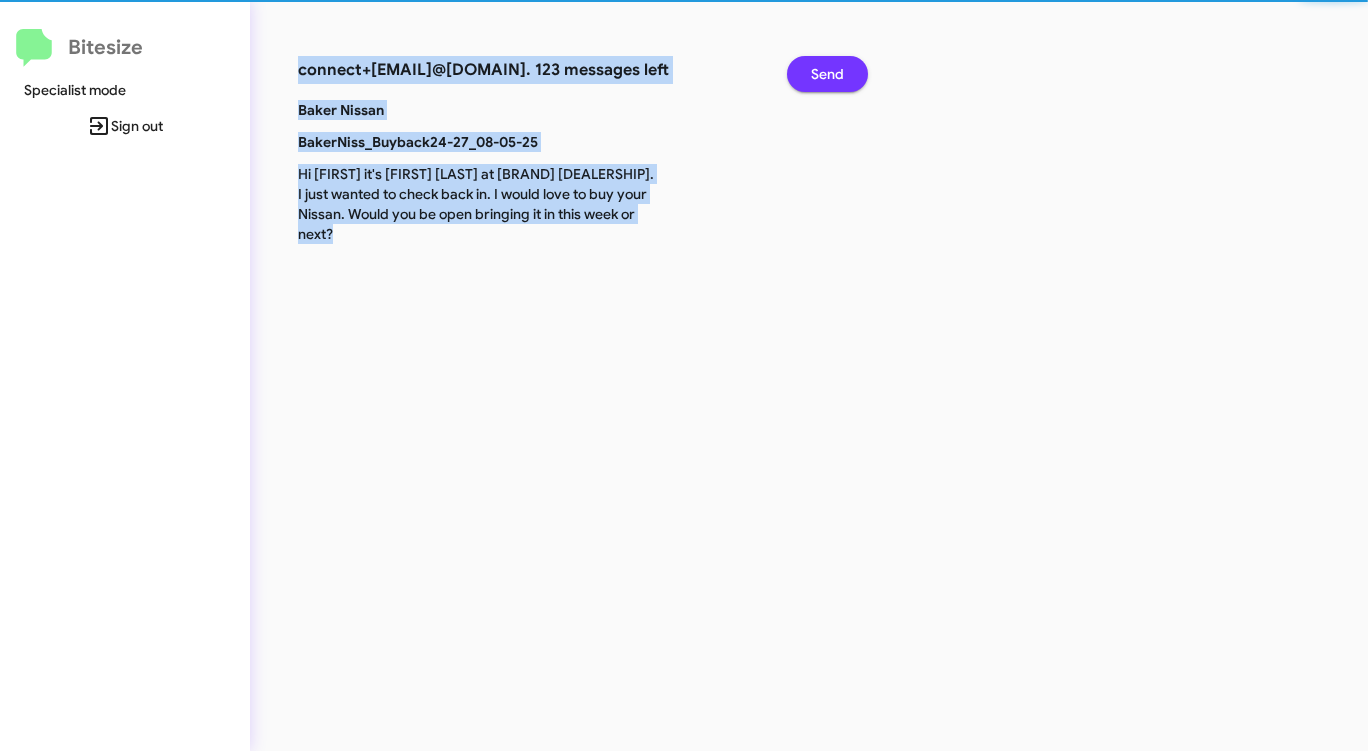 click on "Send" 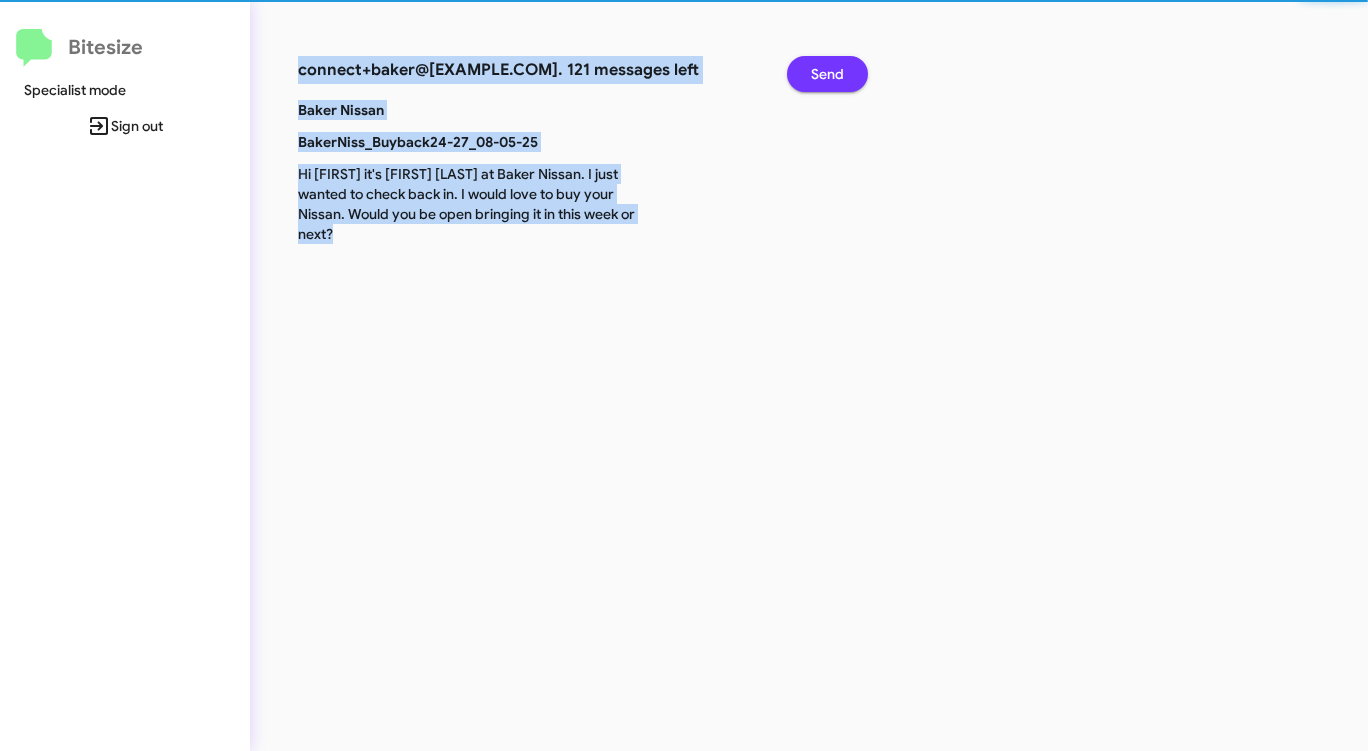 click on "Send" 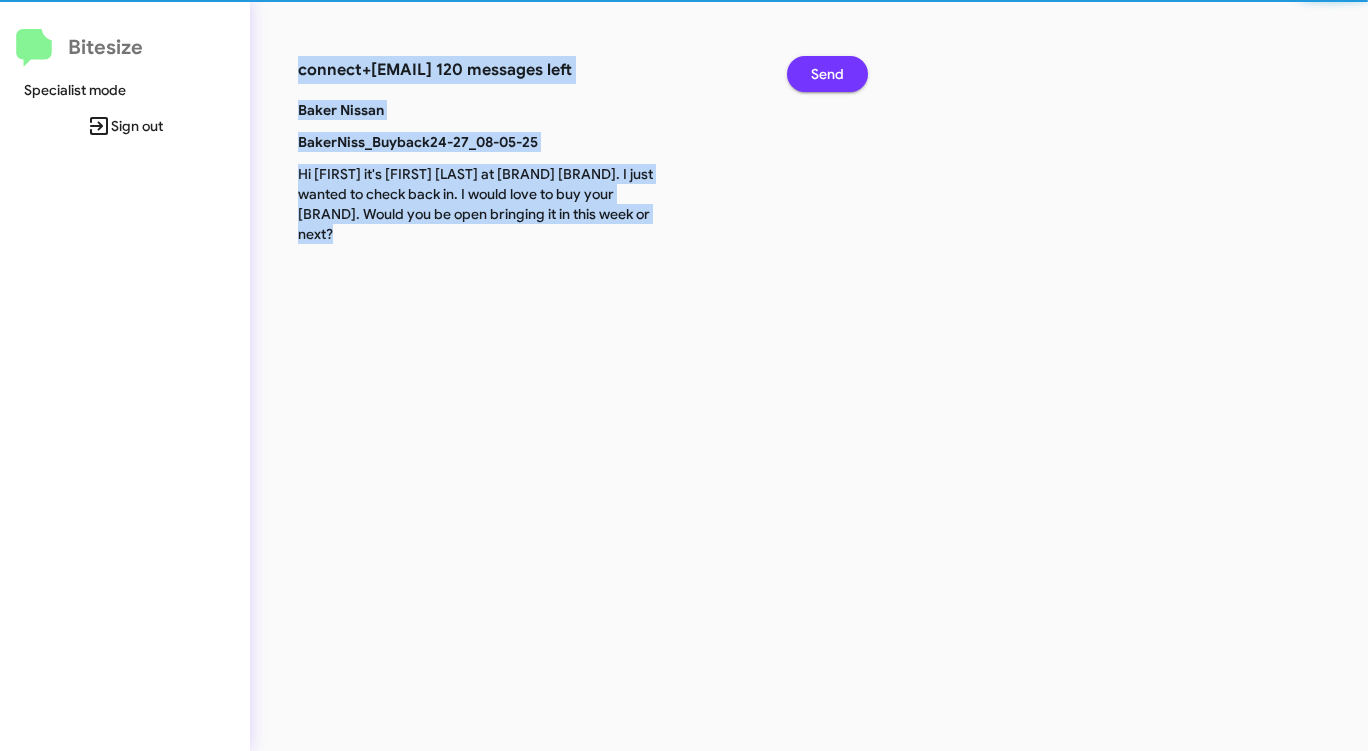 click on "Send" 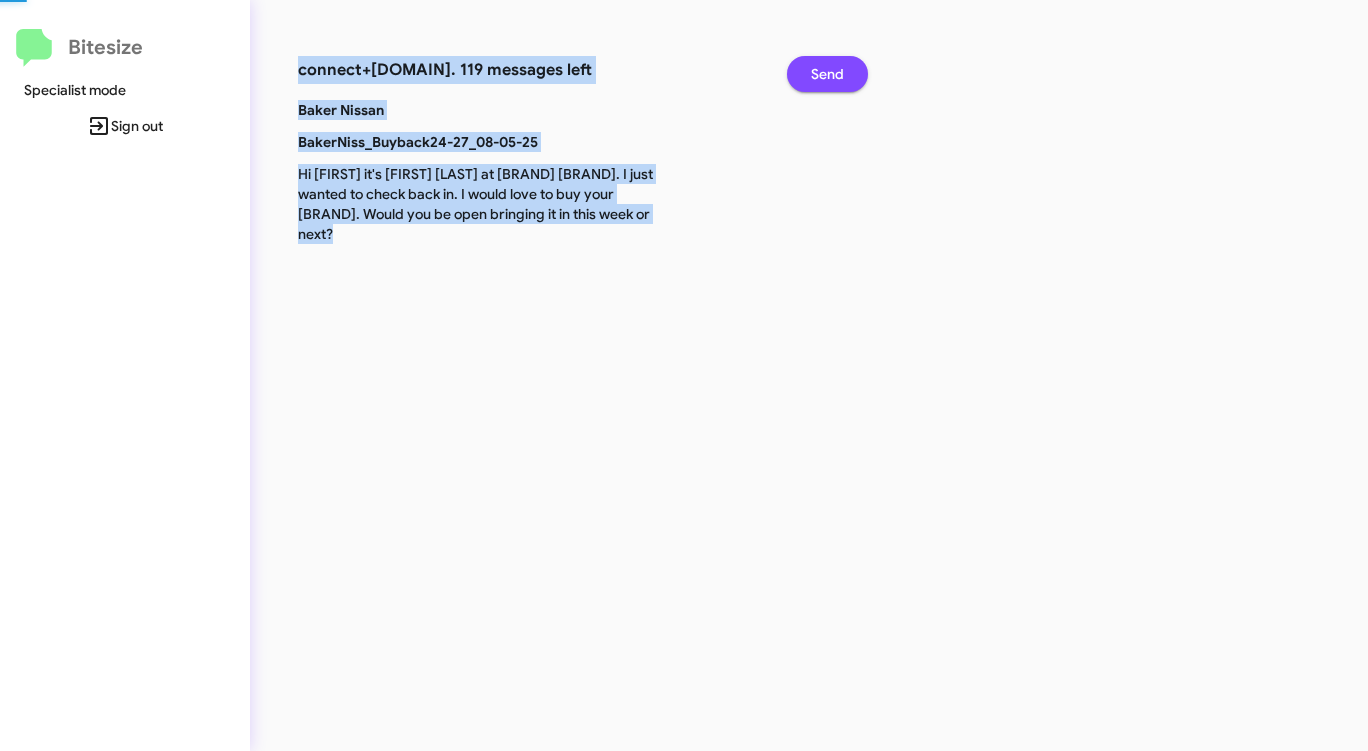 click on "Send" 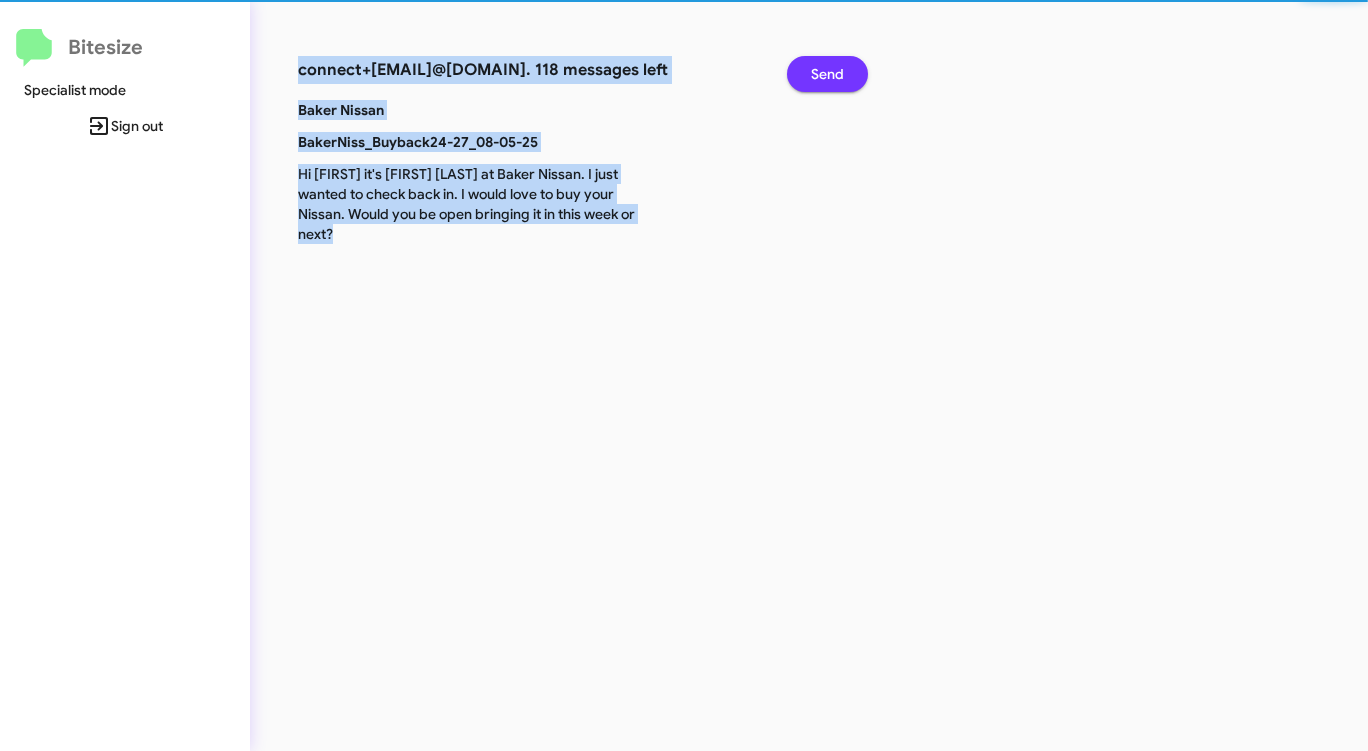 click on "Send" 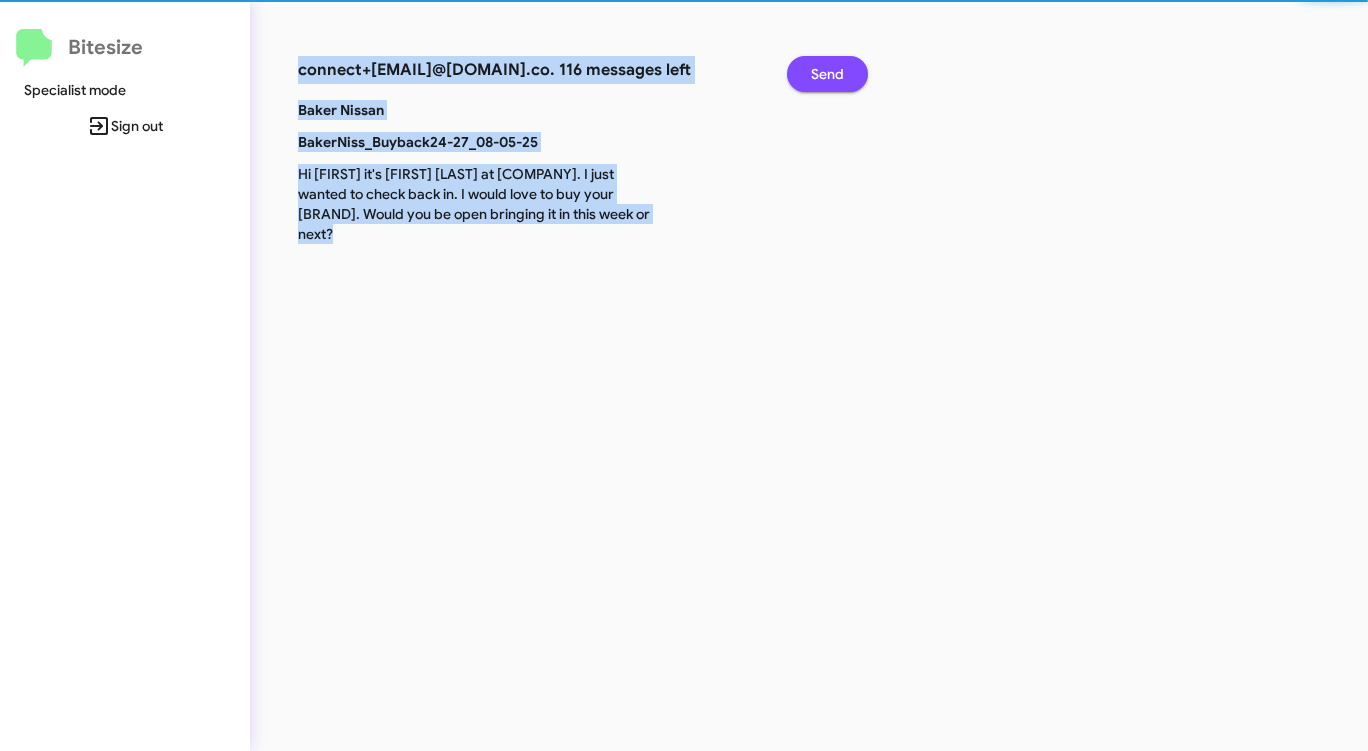 click on "Send" 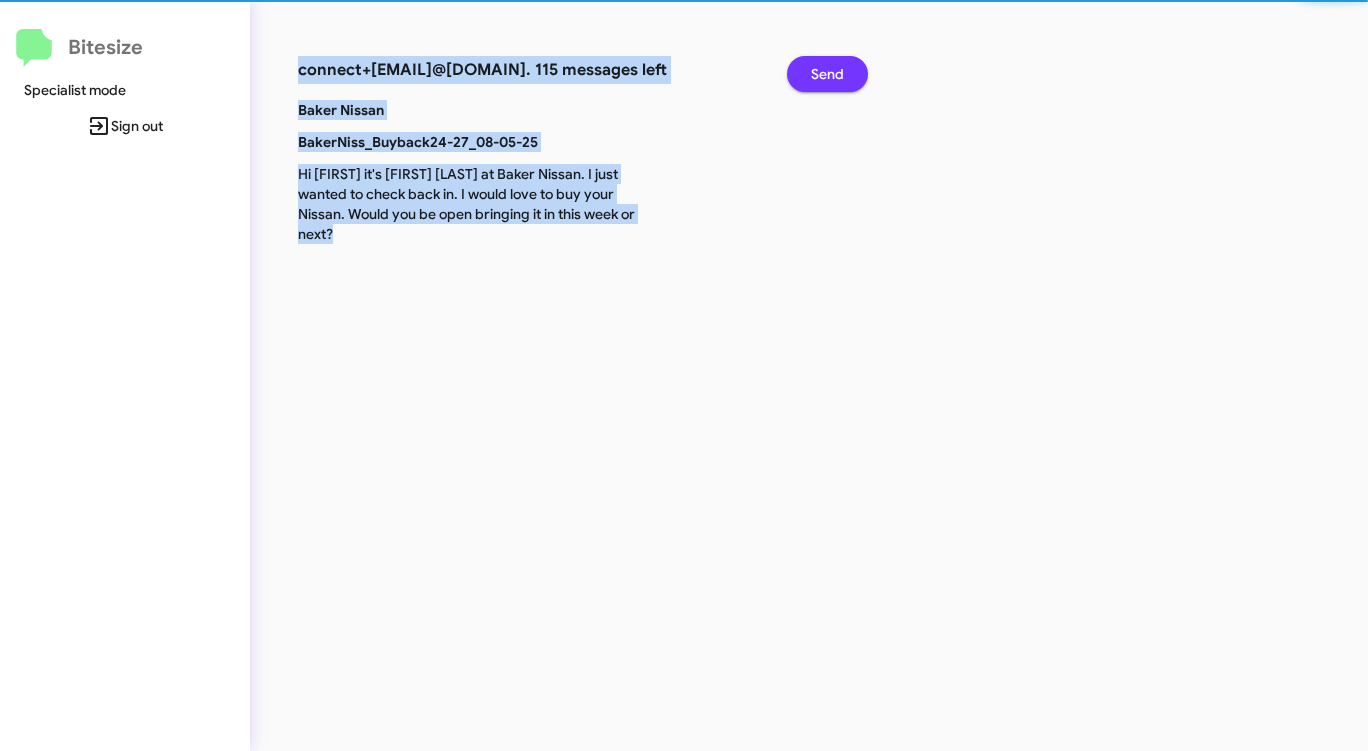 click on "Send" 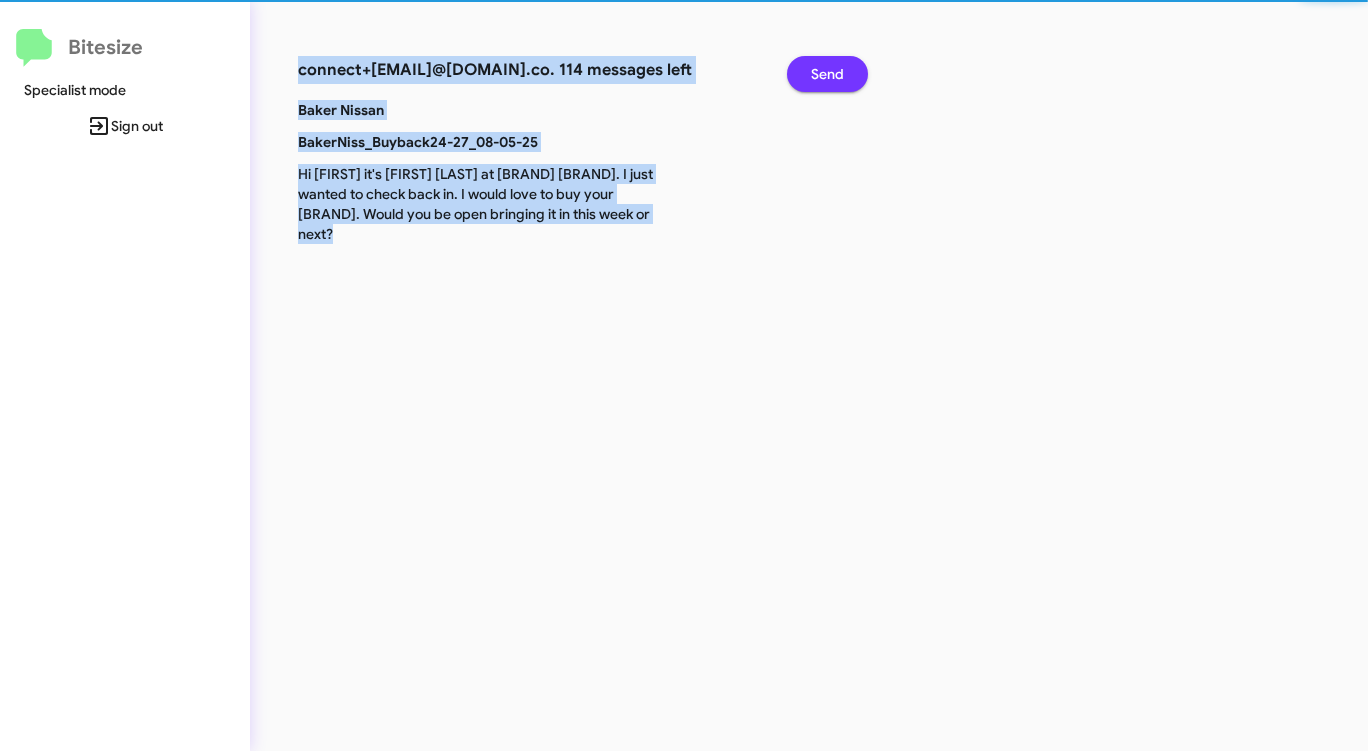 click on "Send" 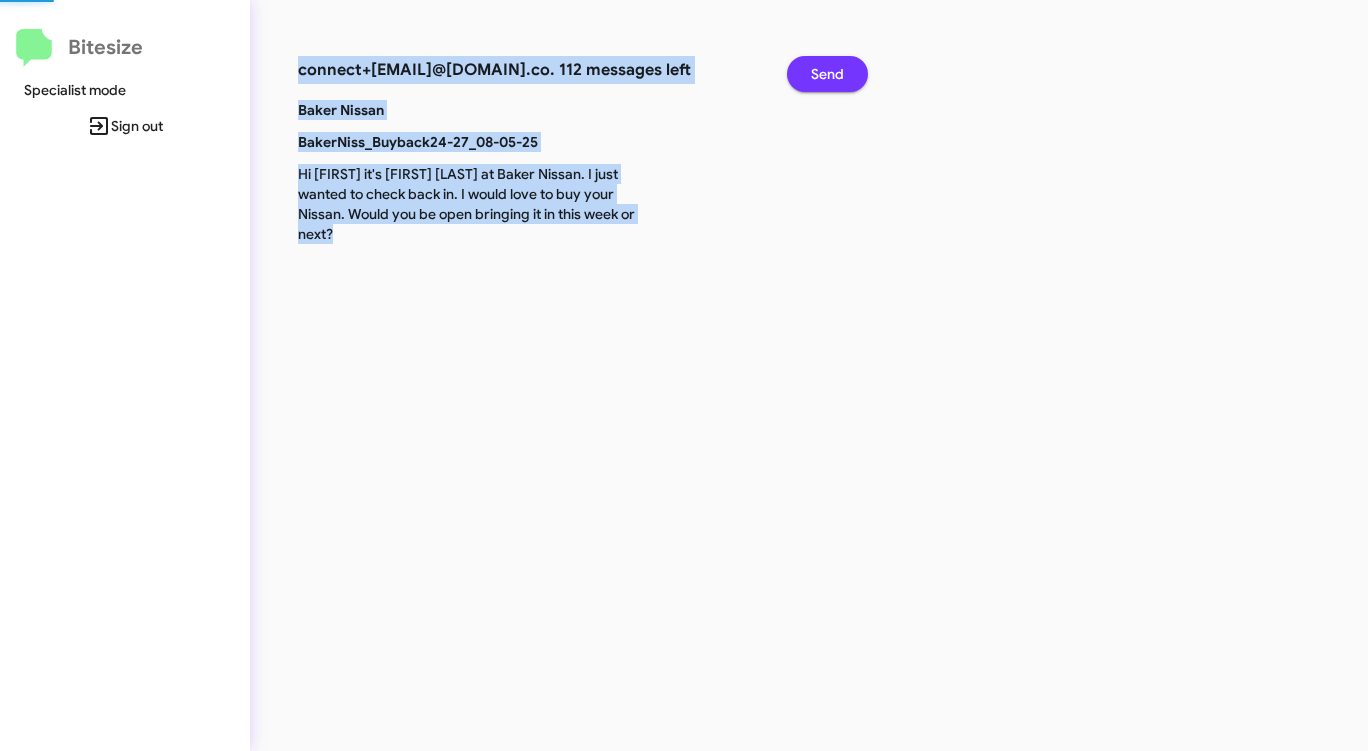 click on "Send" 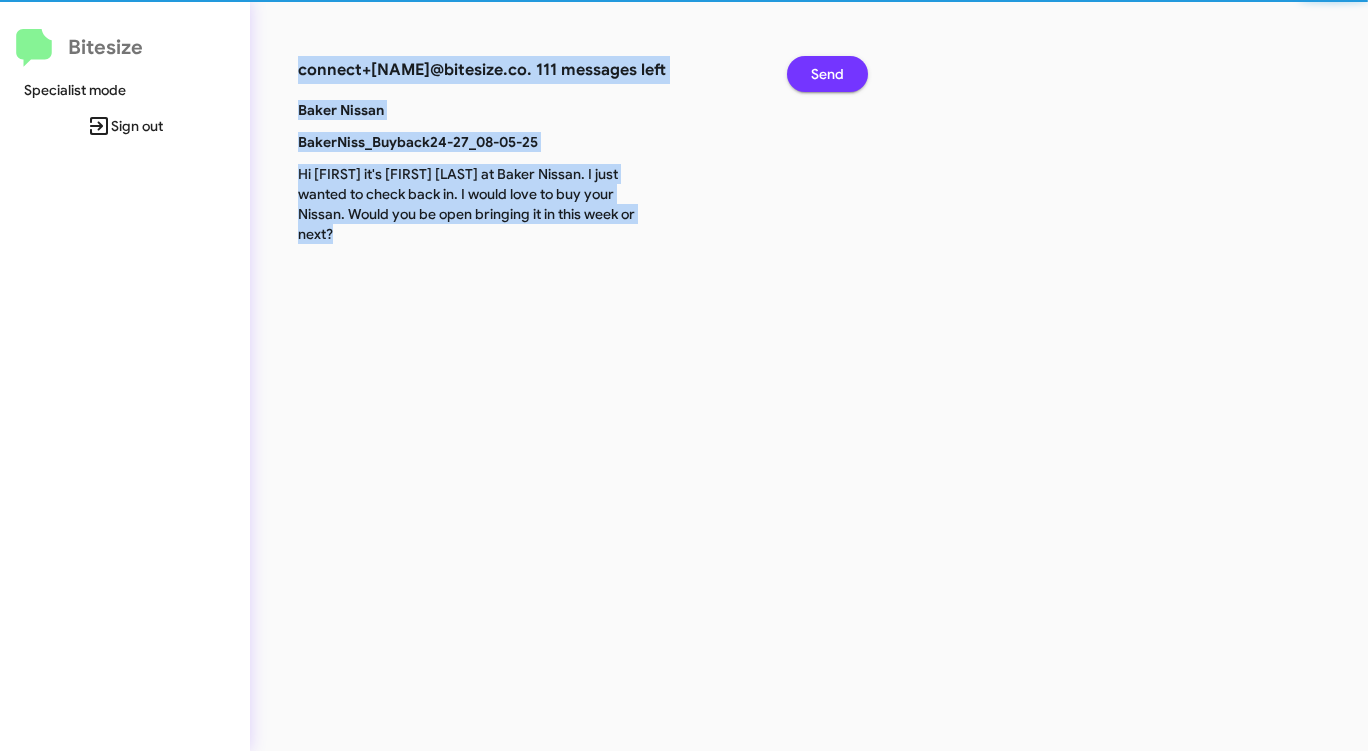 click on "Send" 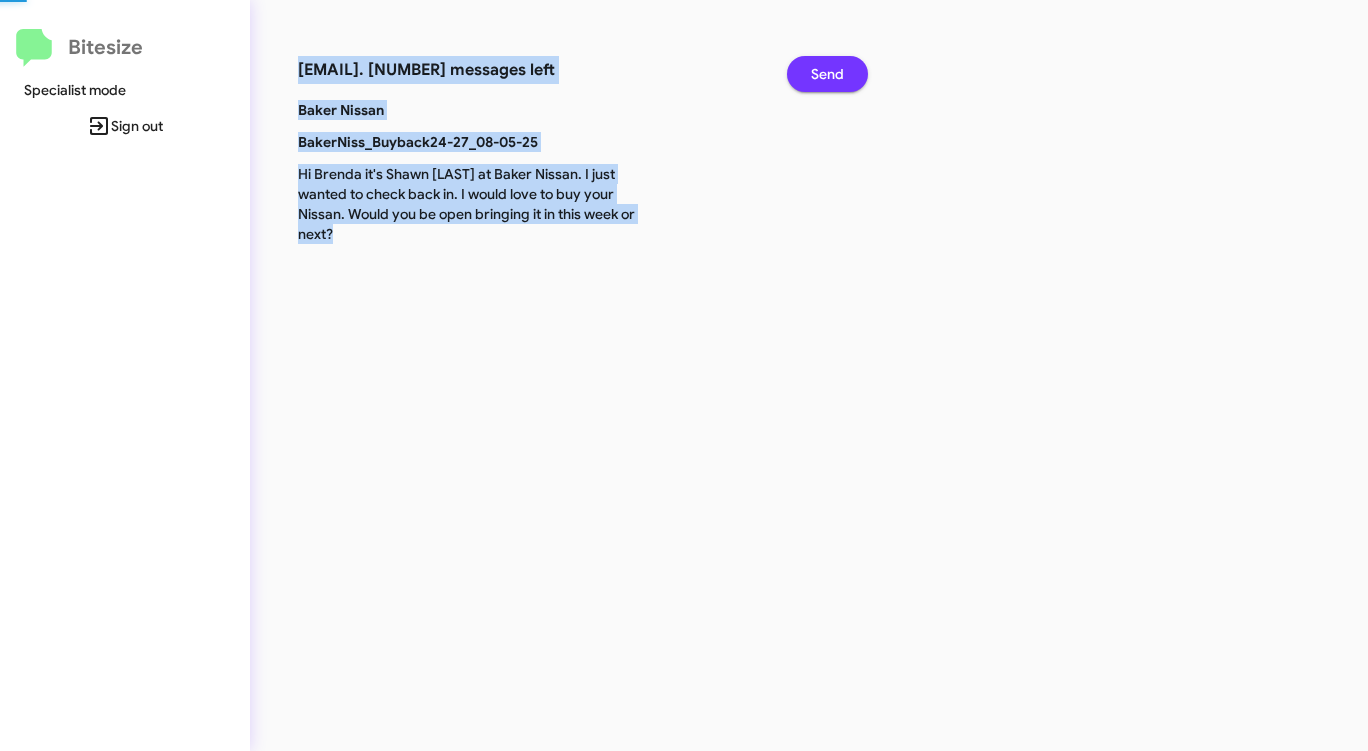 click on "Send" 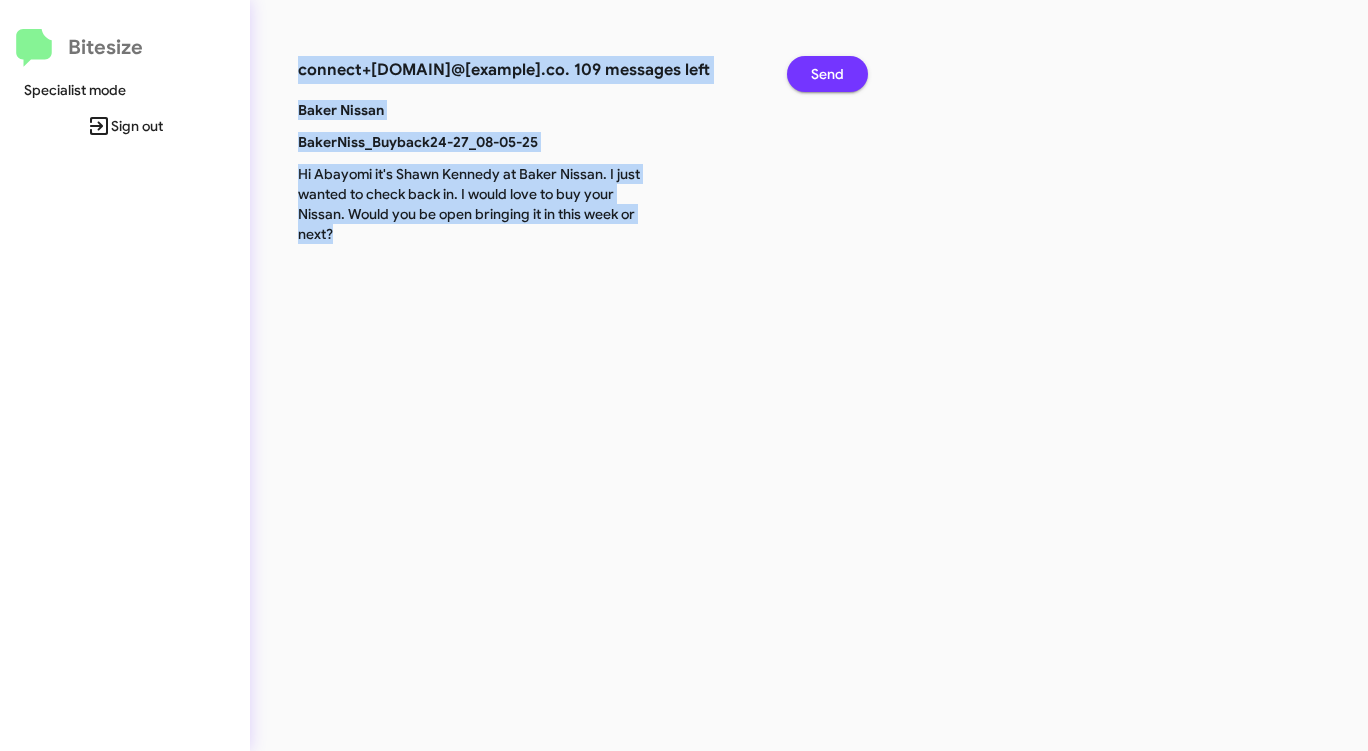 click on "Send" 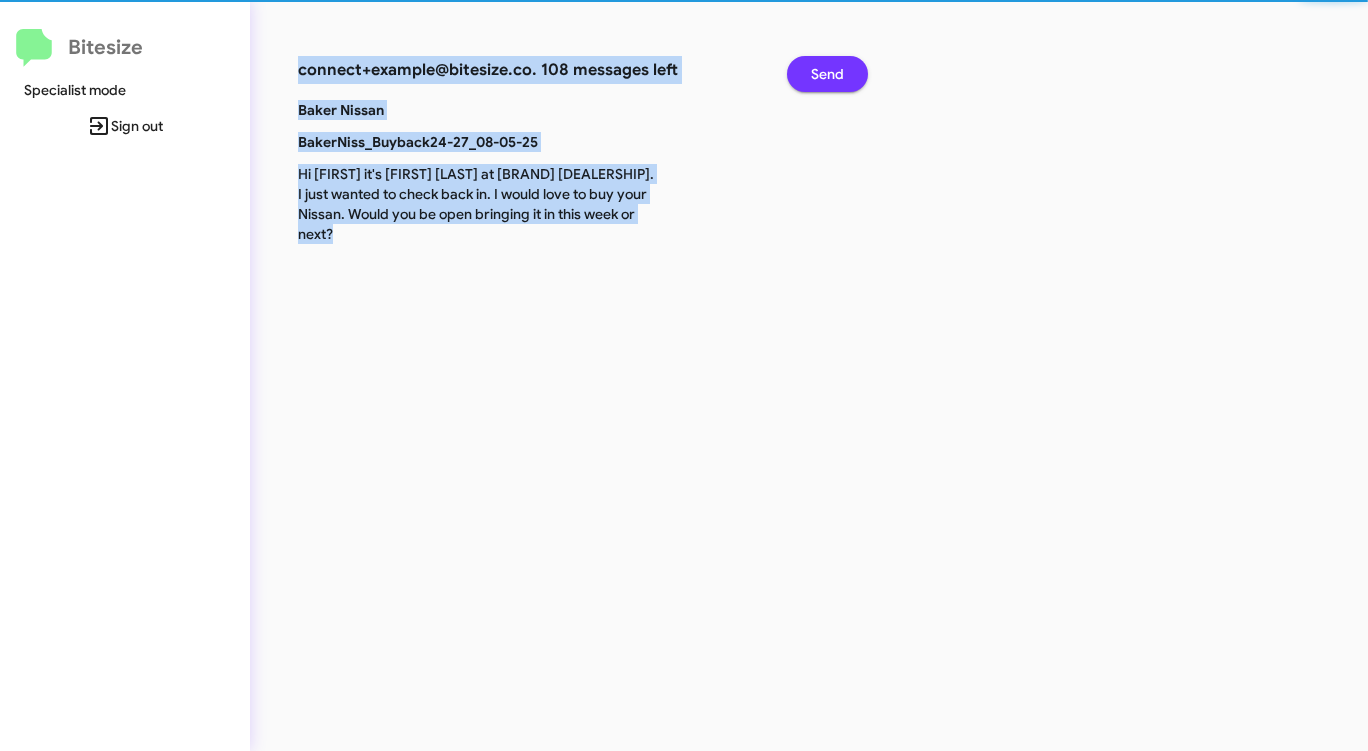 click on "Send" 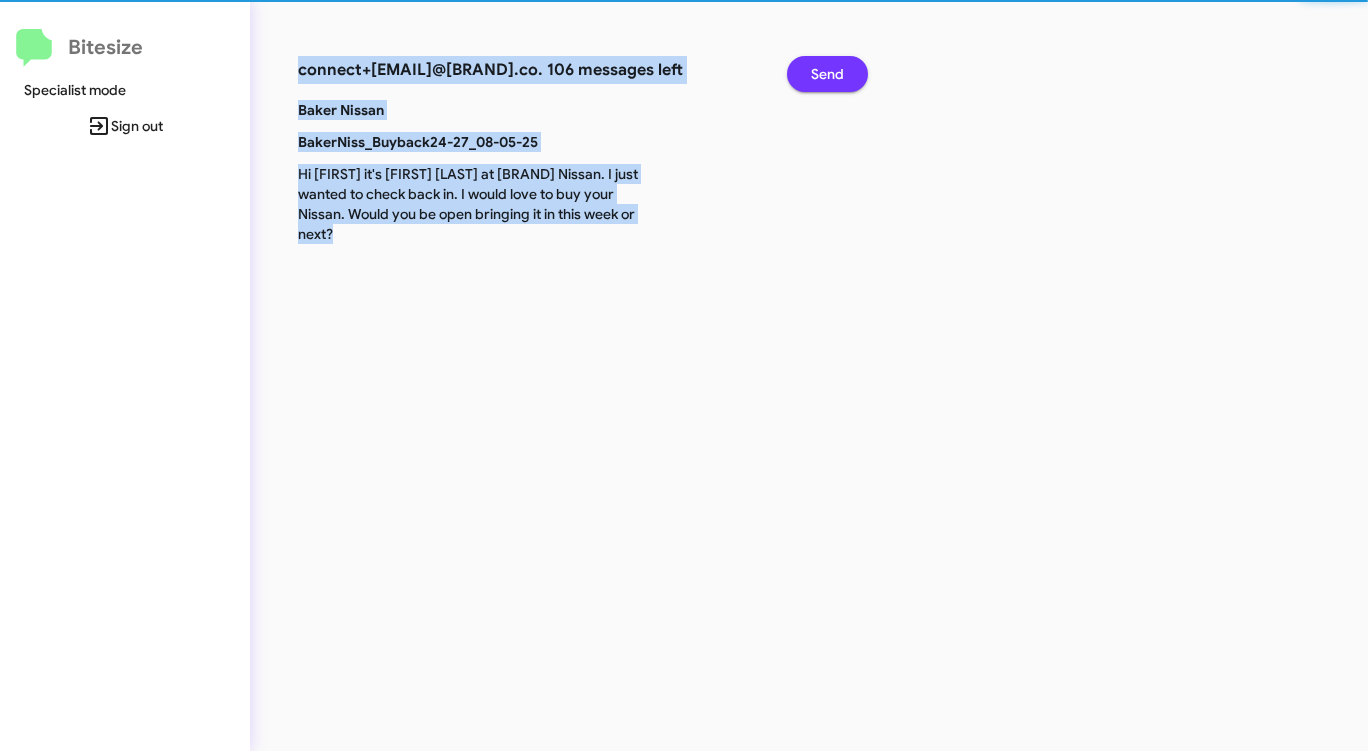 click on "Send" 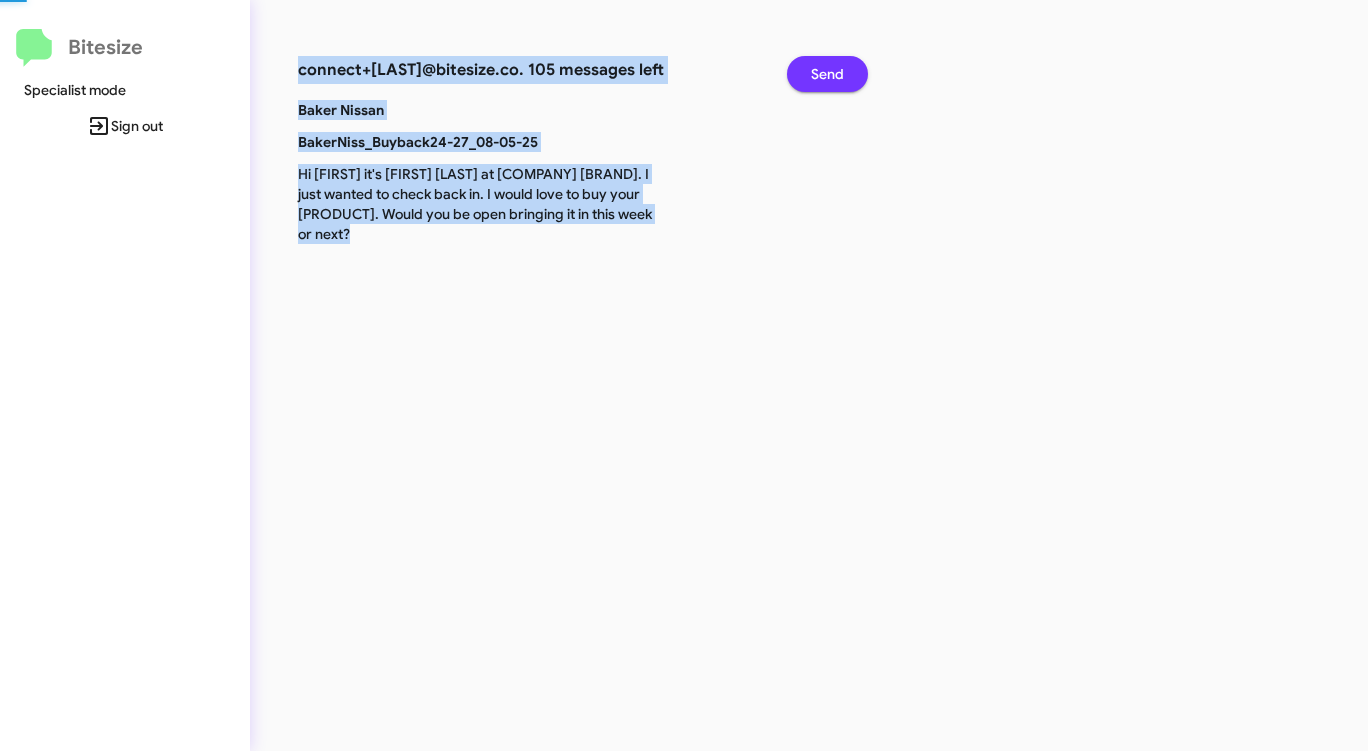 click on "Send" 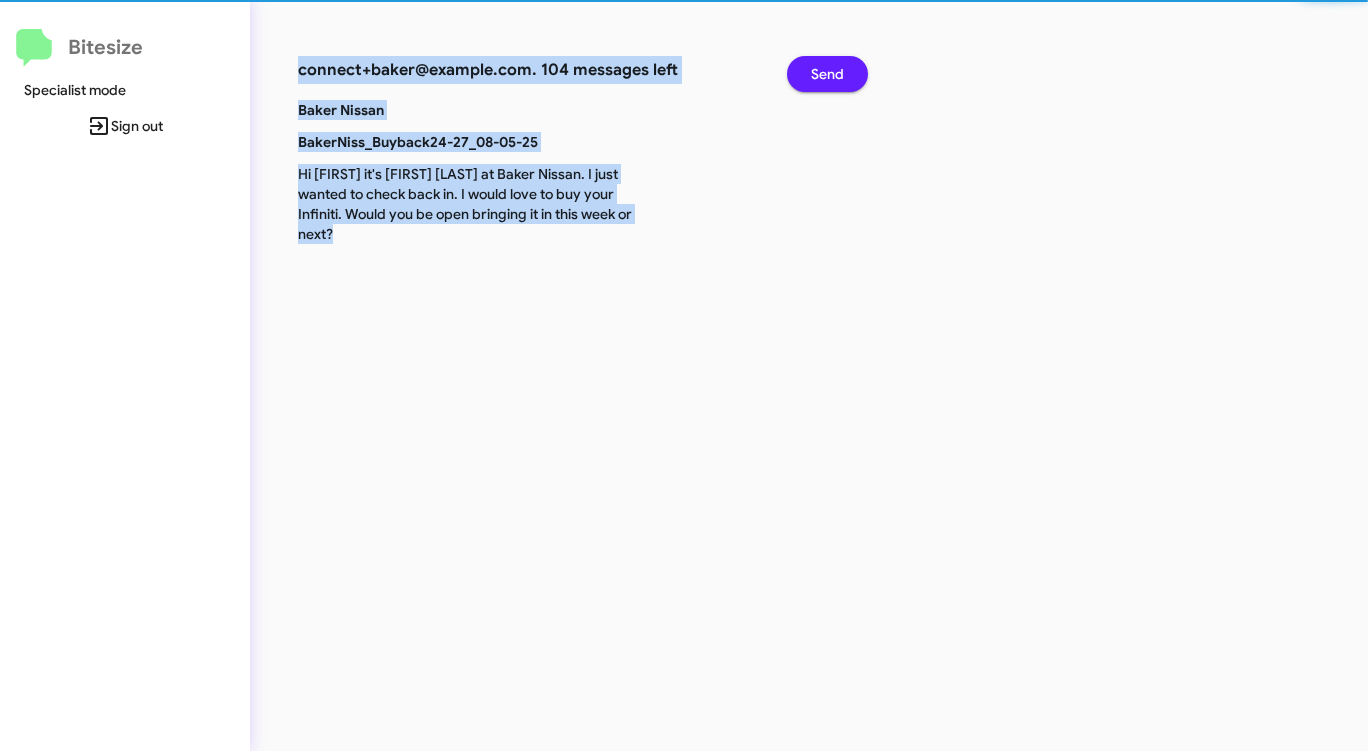click on "Send" 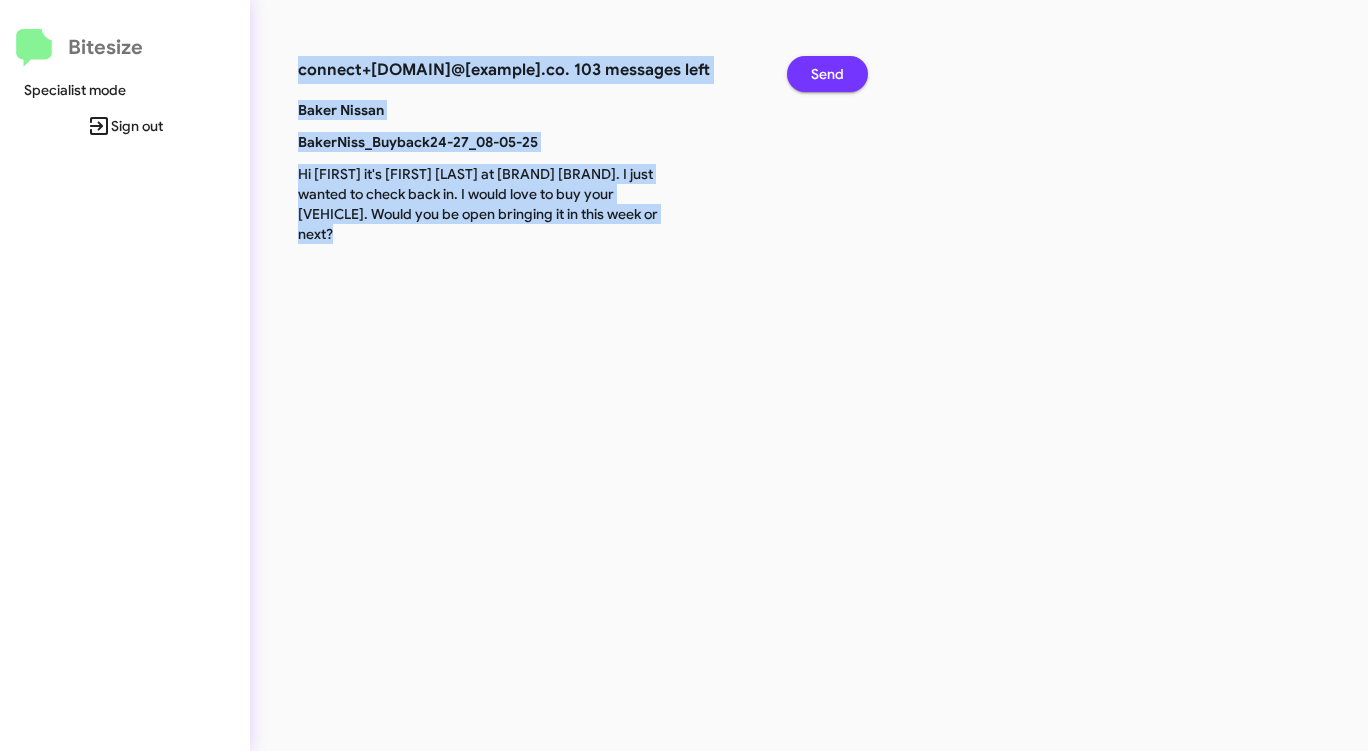 click on "Send" 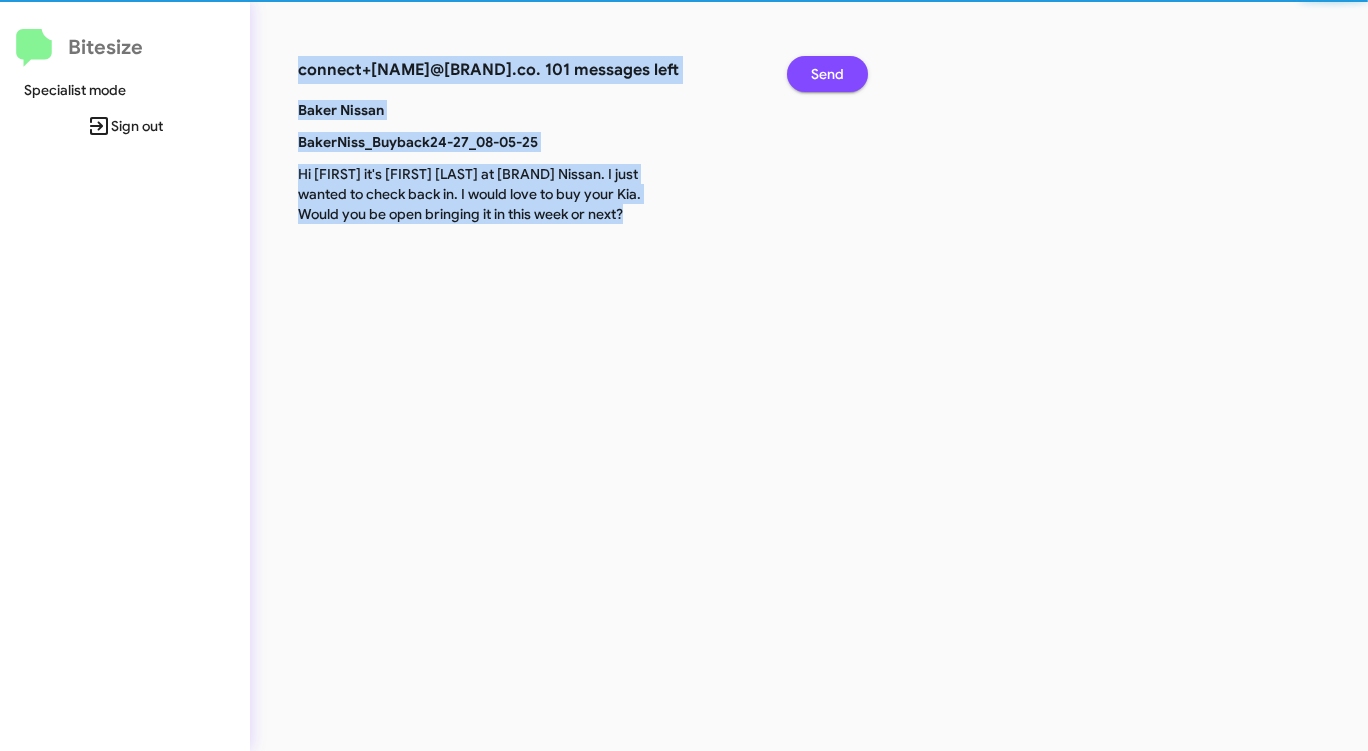 click on "Send" 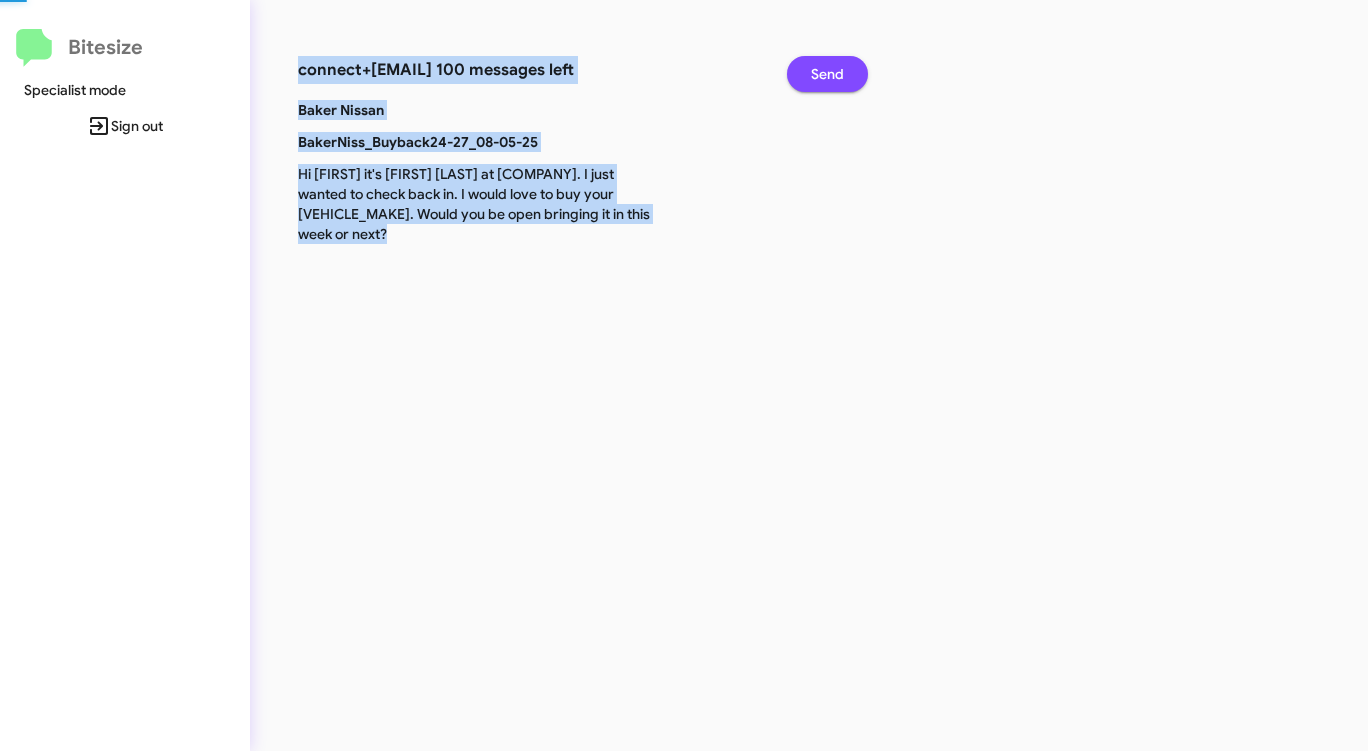 click on "Send" 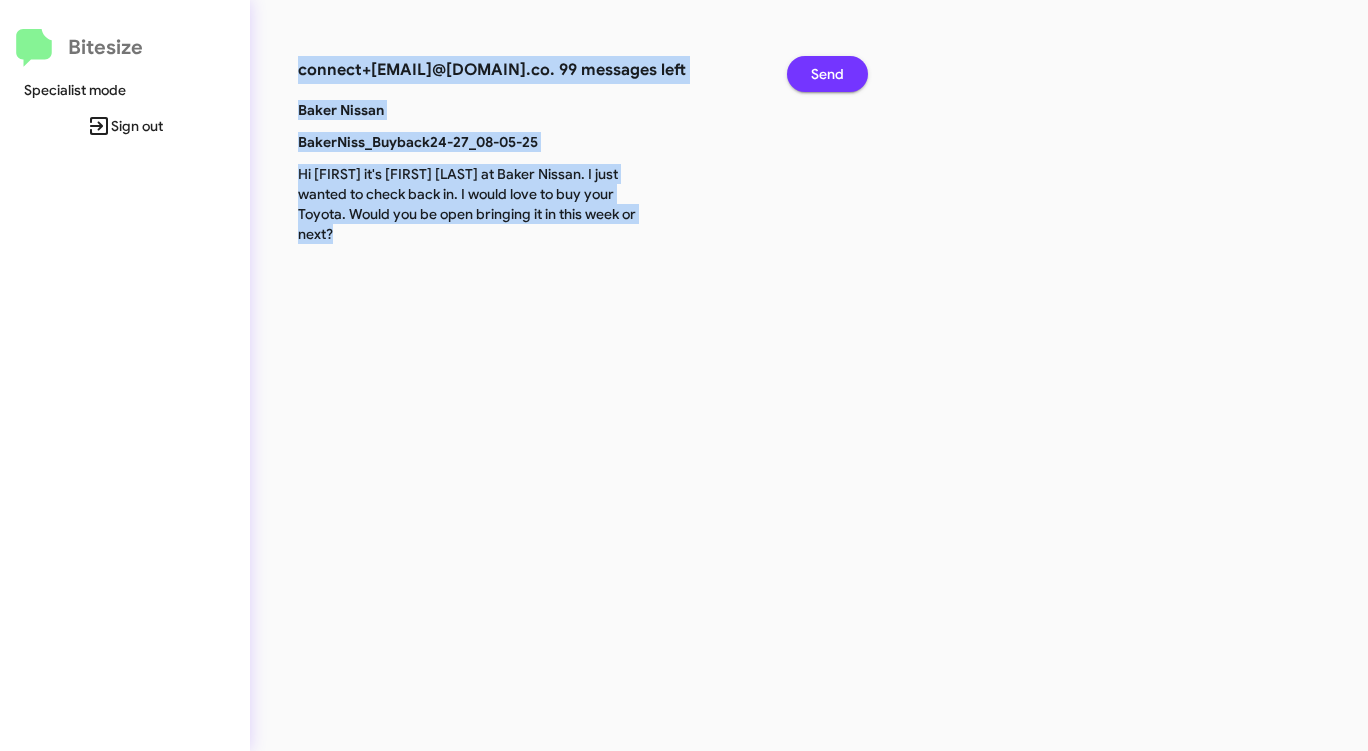 click on "Send" 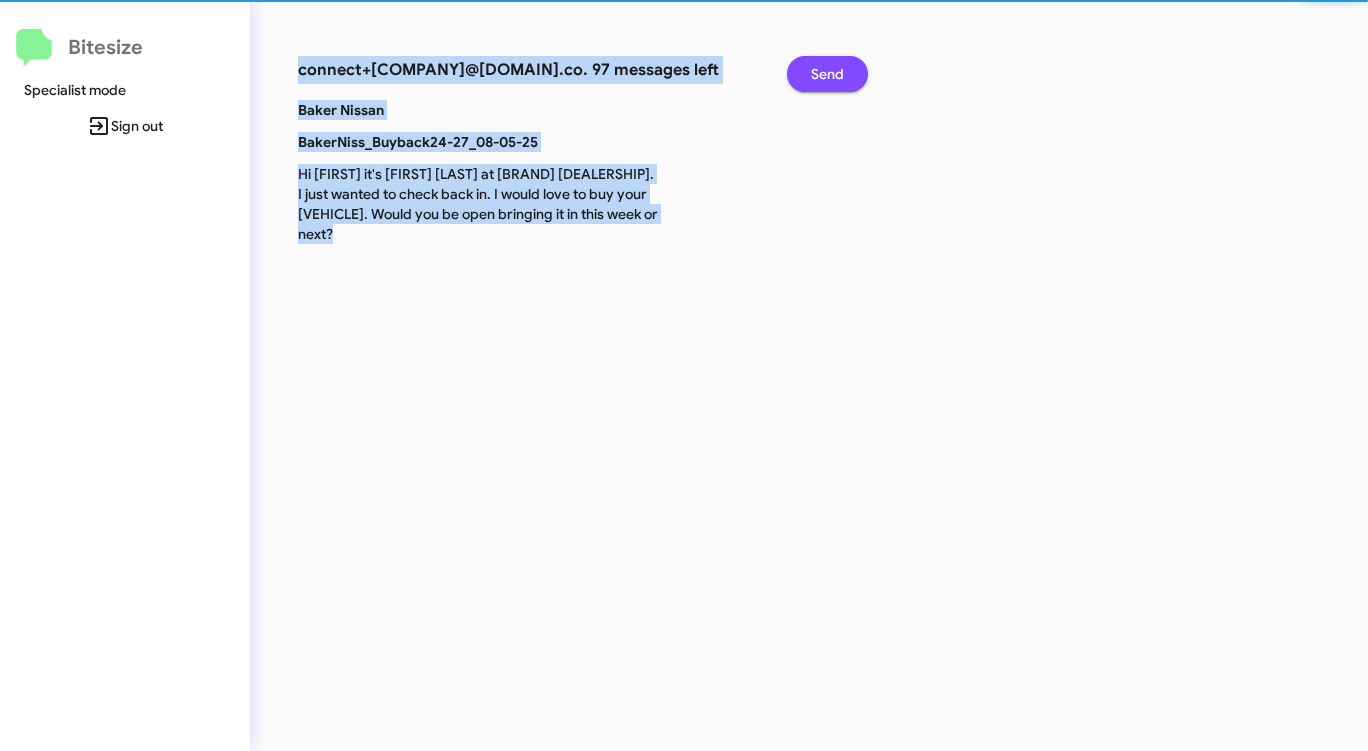 click on "Send" 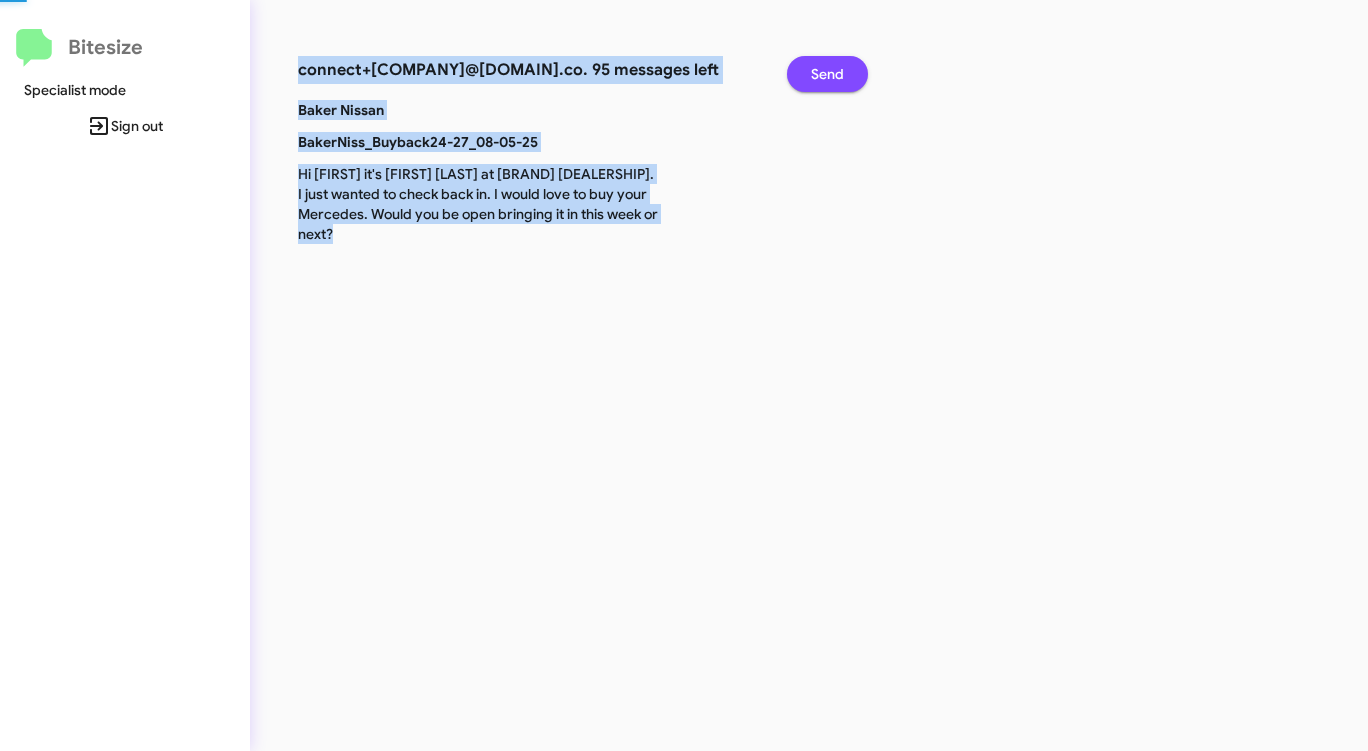 click on "Send" 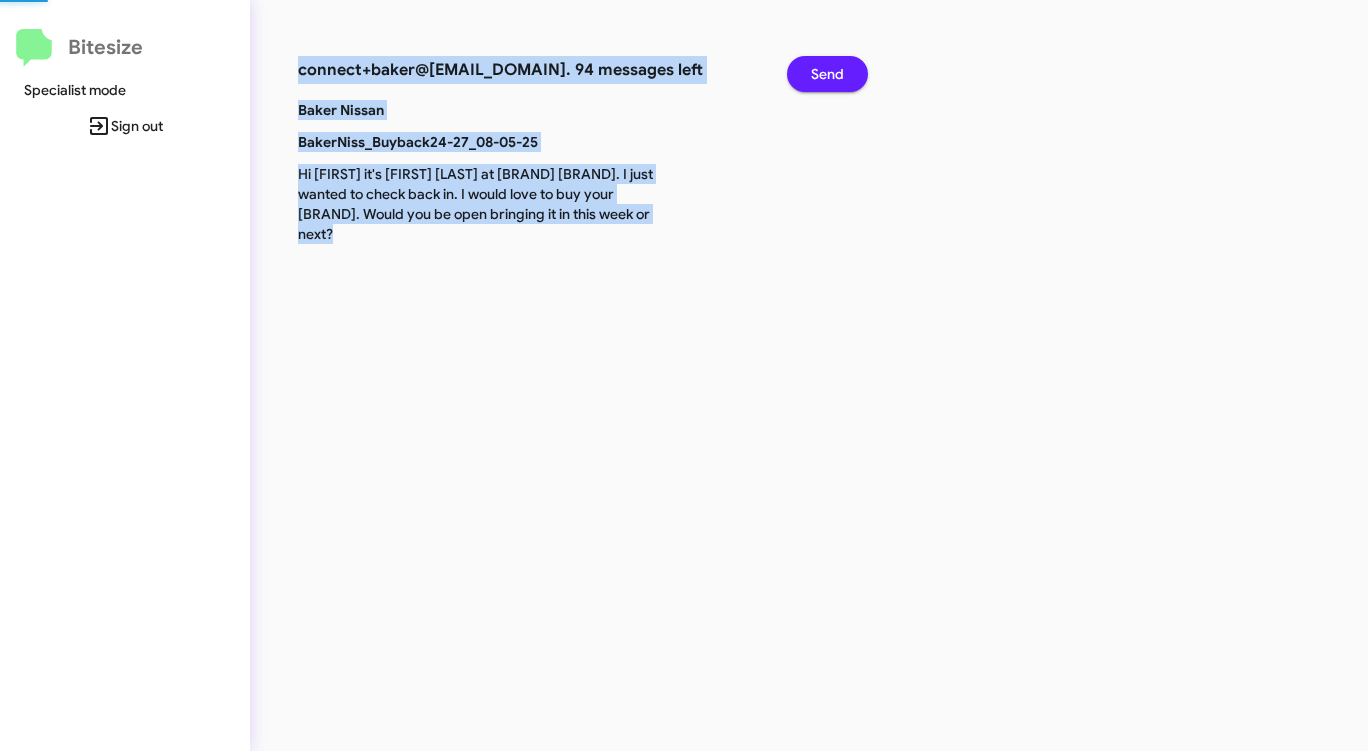 click on "Send" 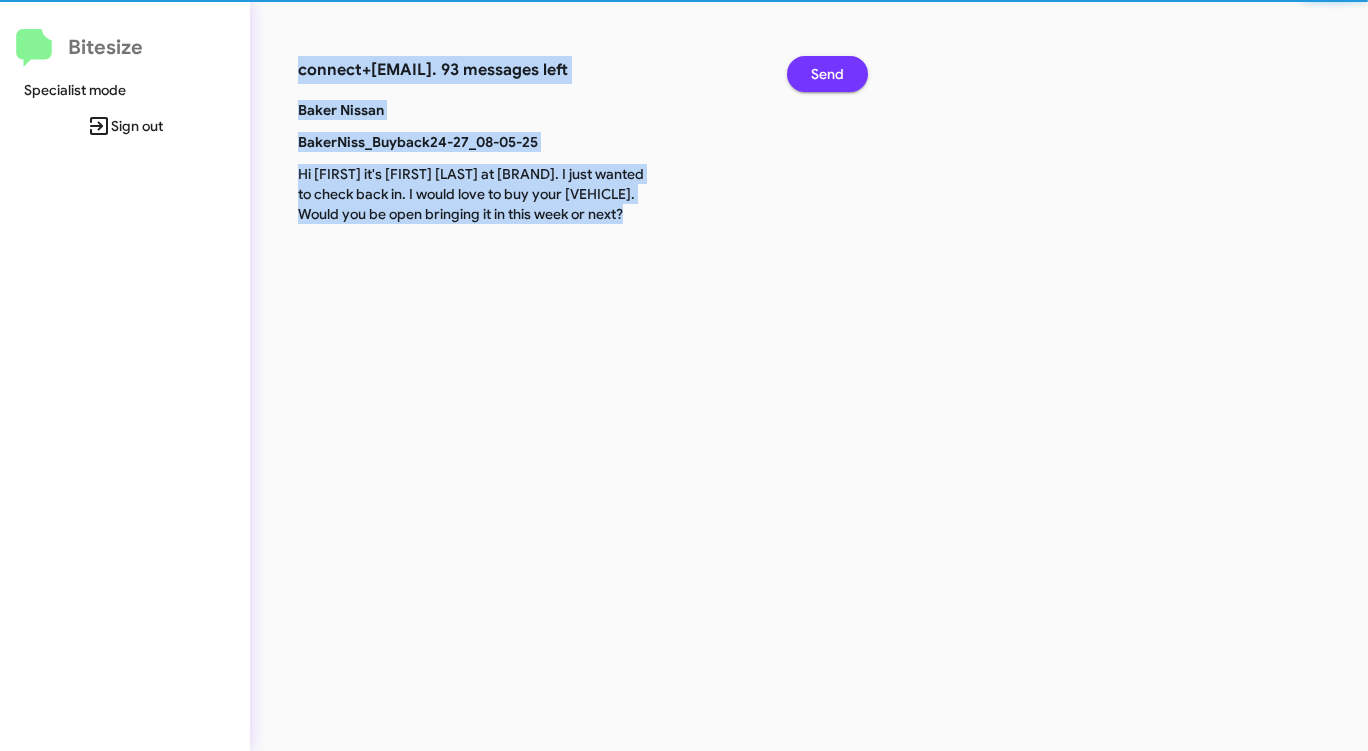 click on "Send" 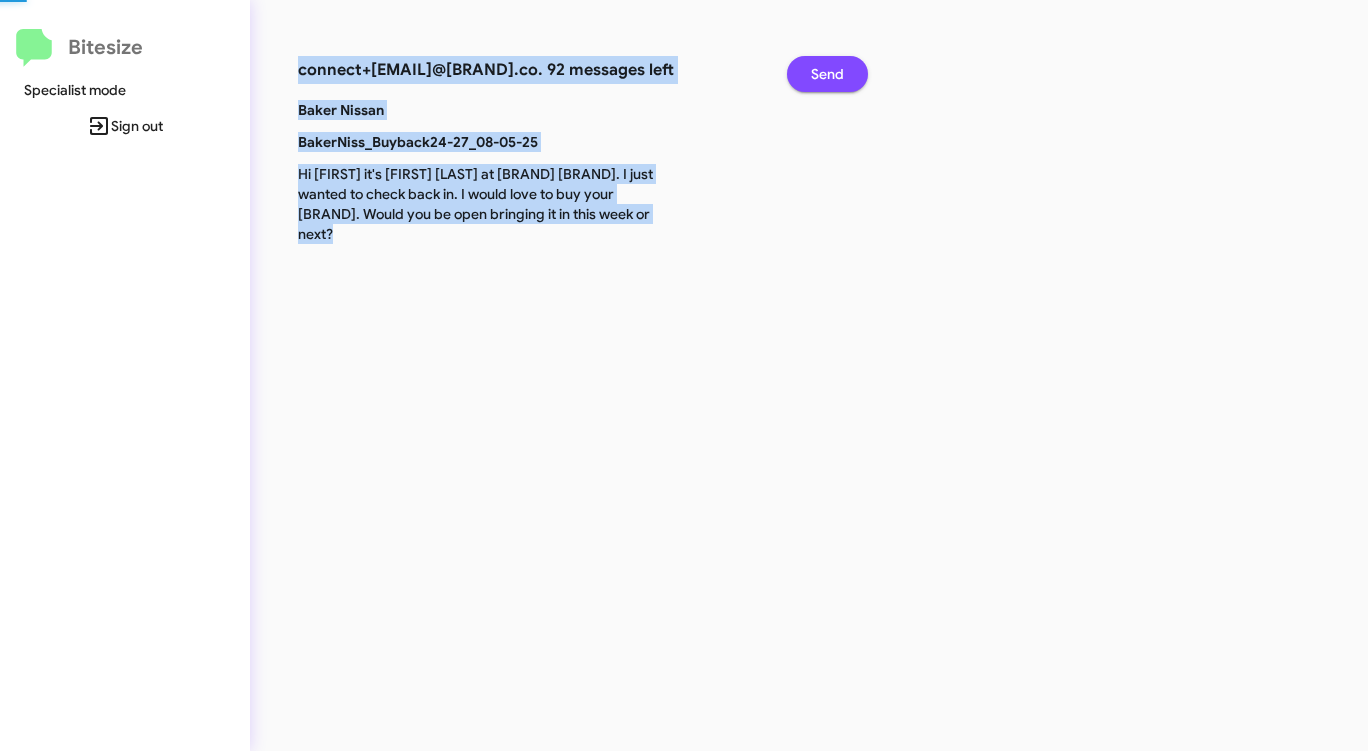 click on "Send" 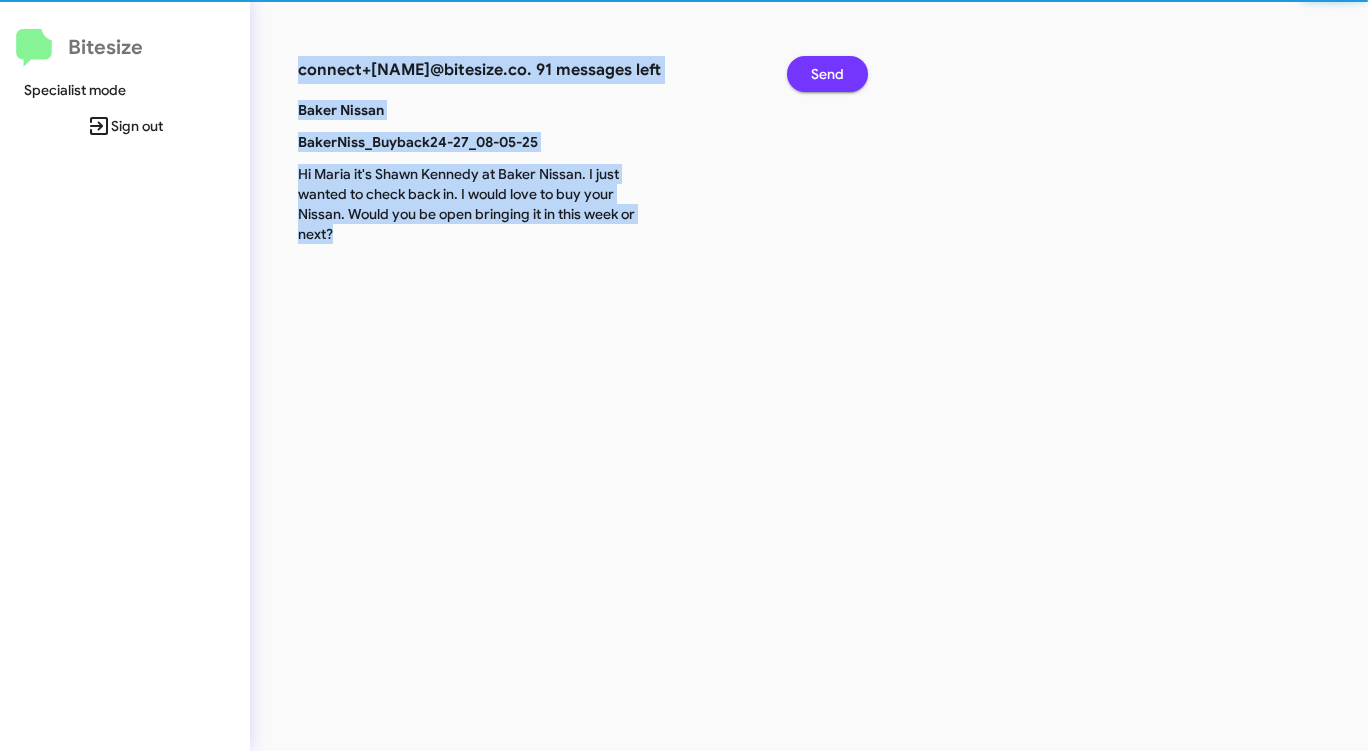 click on "Send" 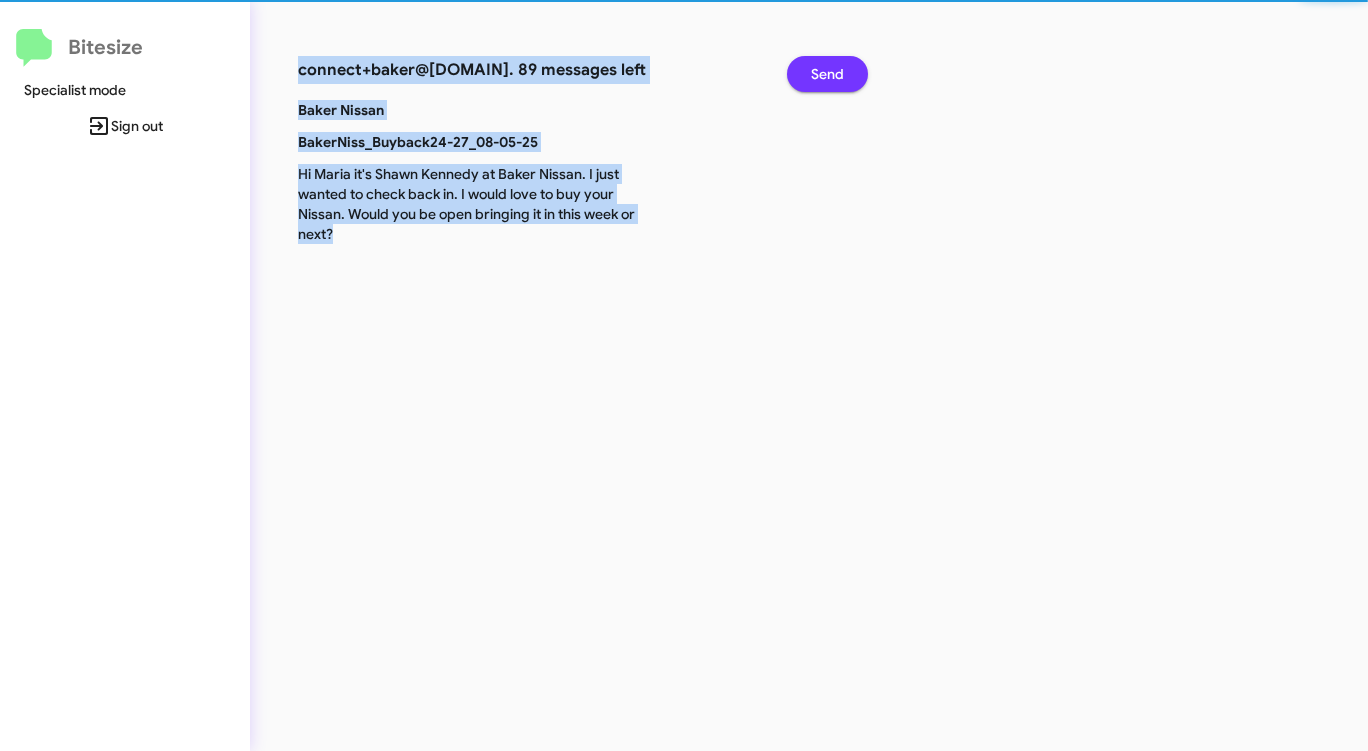 click on "Send" 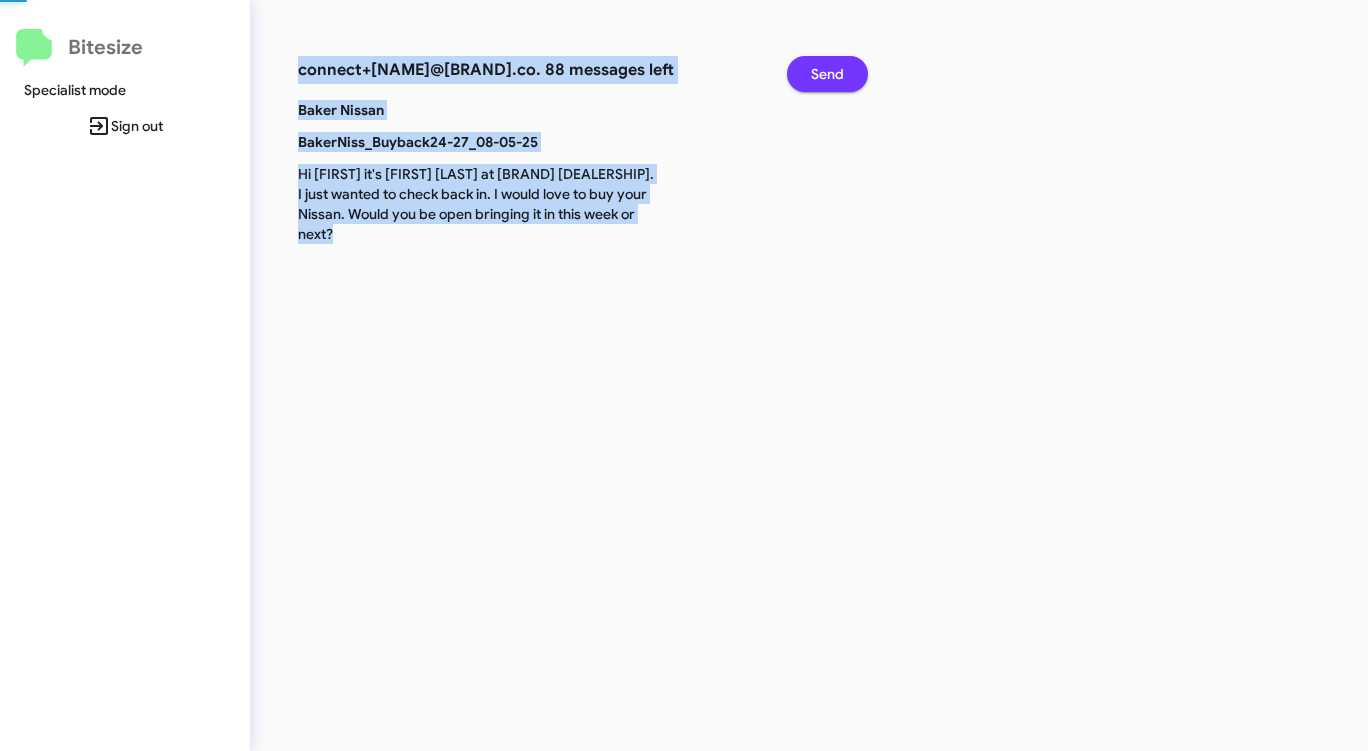 click on "Send" 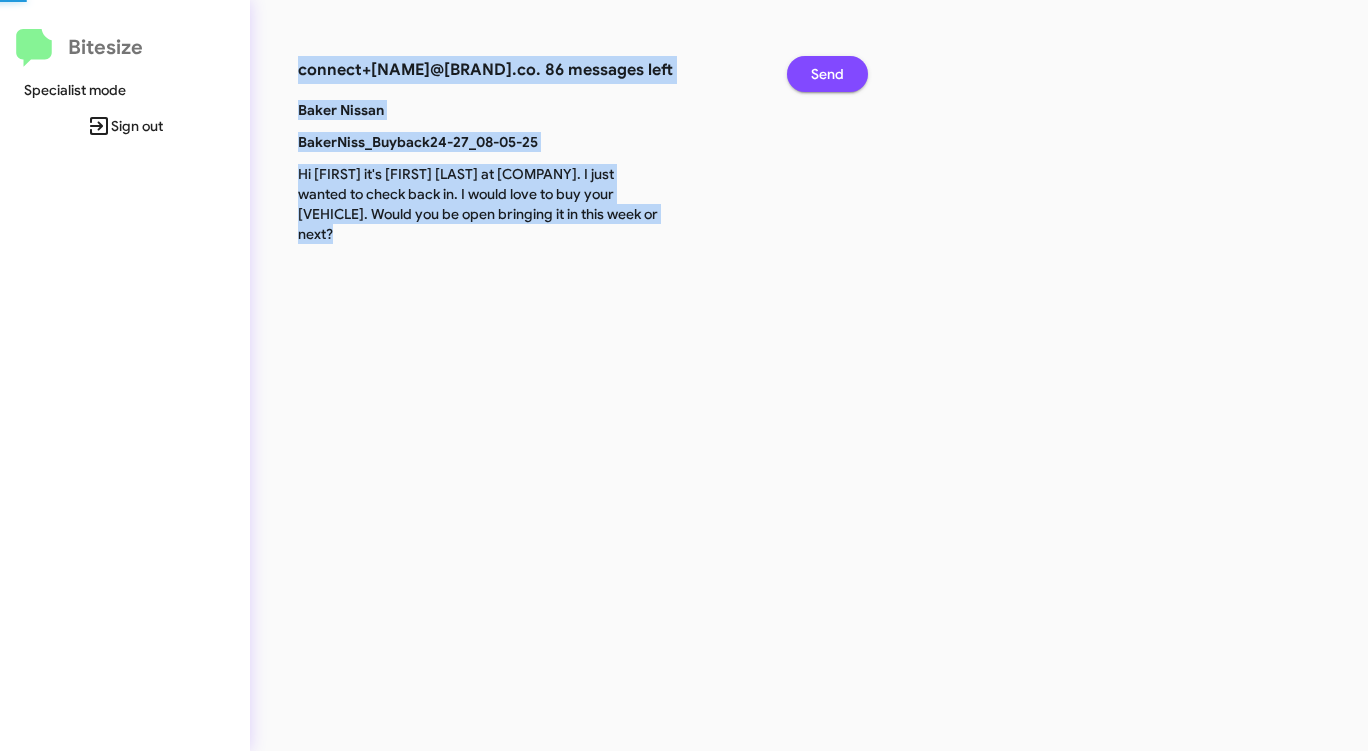 click on "Send" 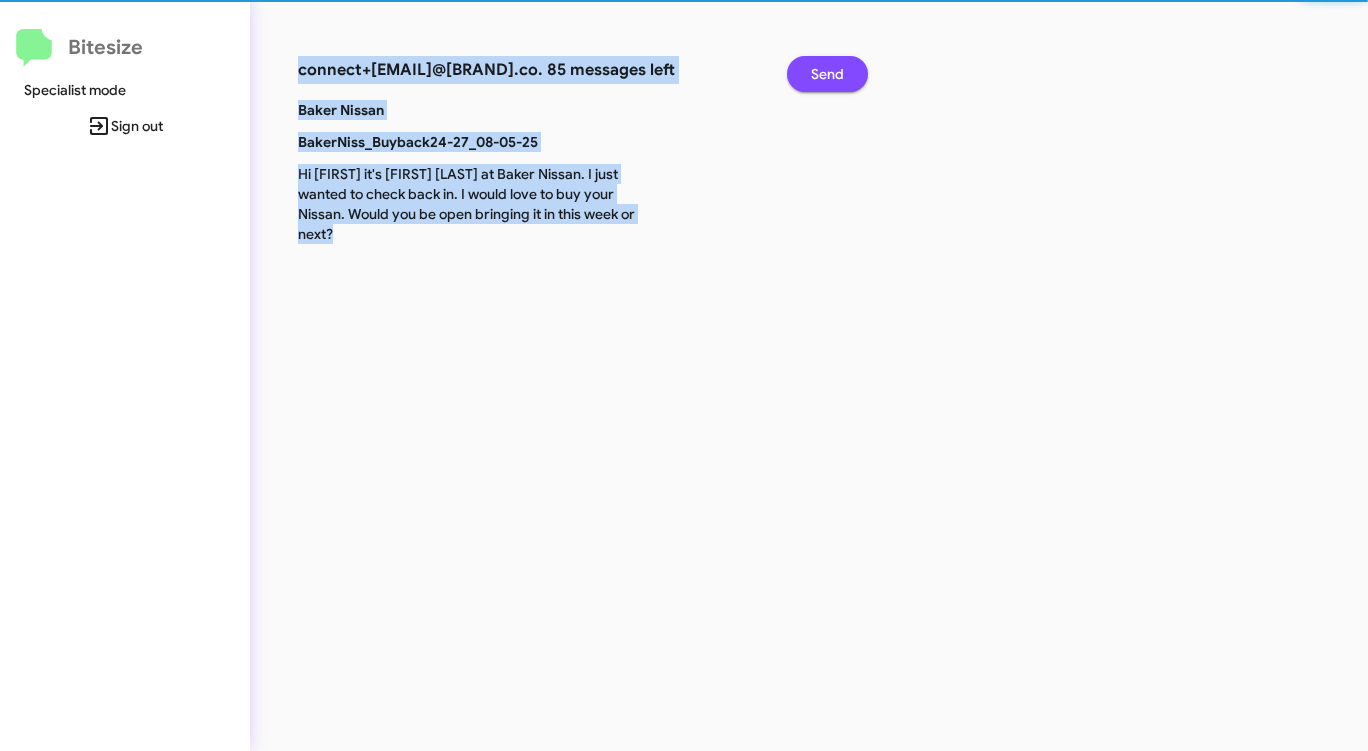 click on "Send" 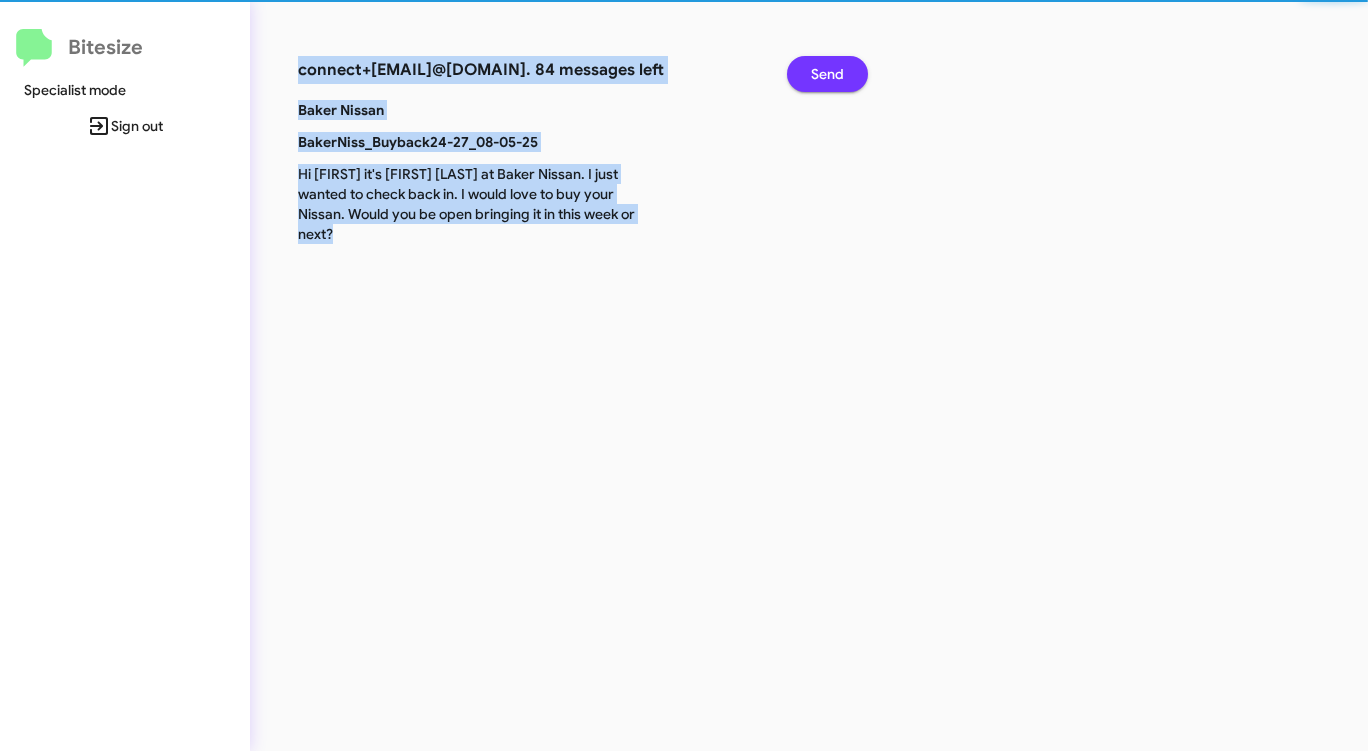 click on "Send" 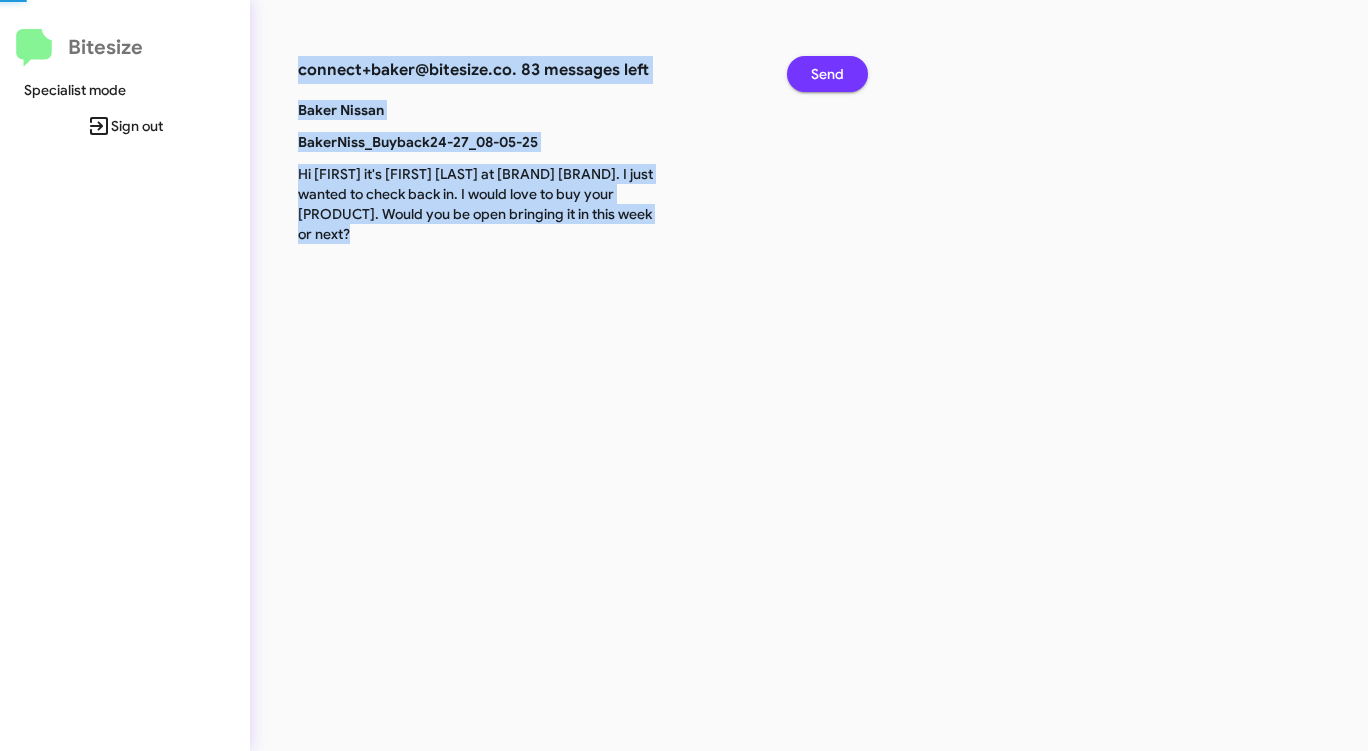 click on "Send" 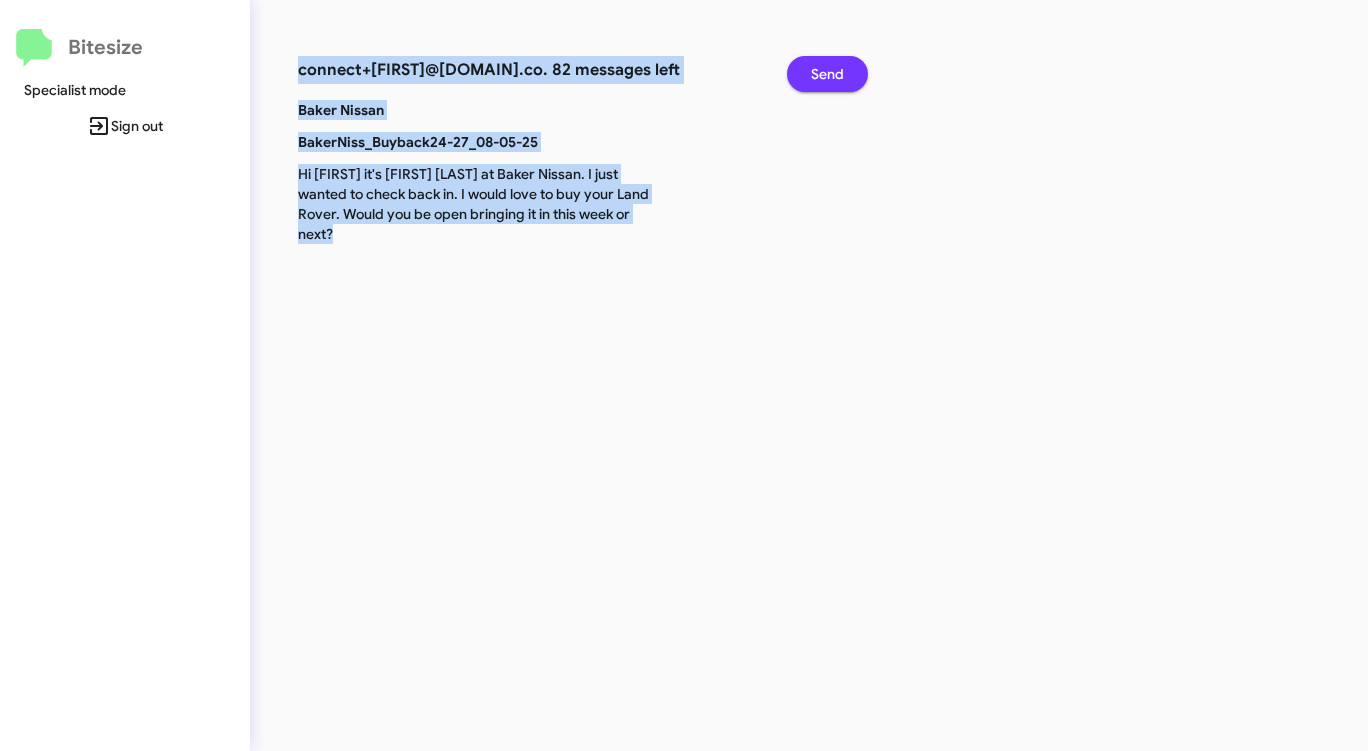 click on "Send" 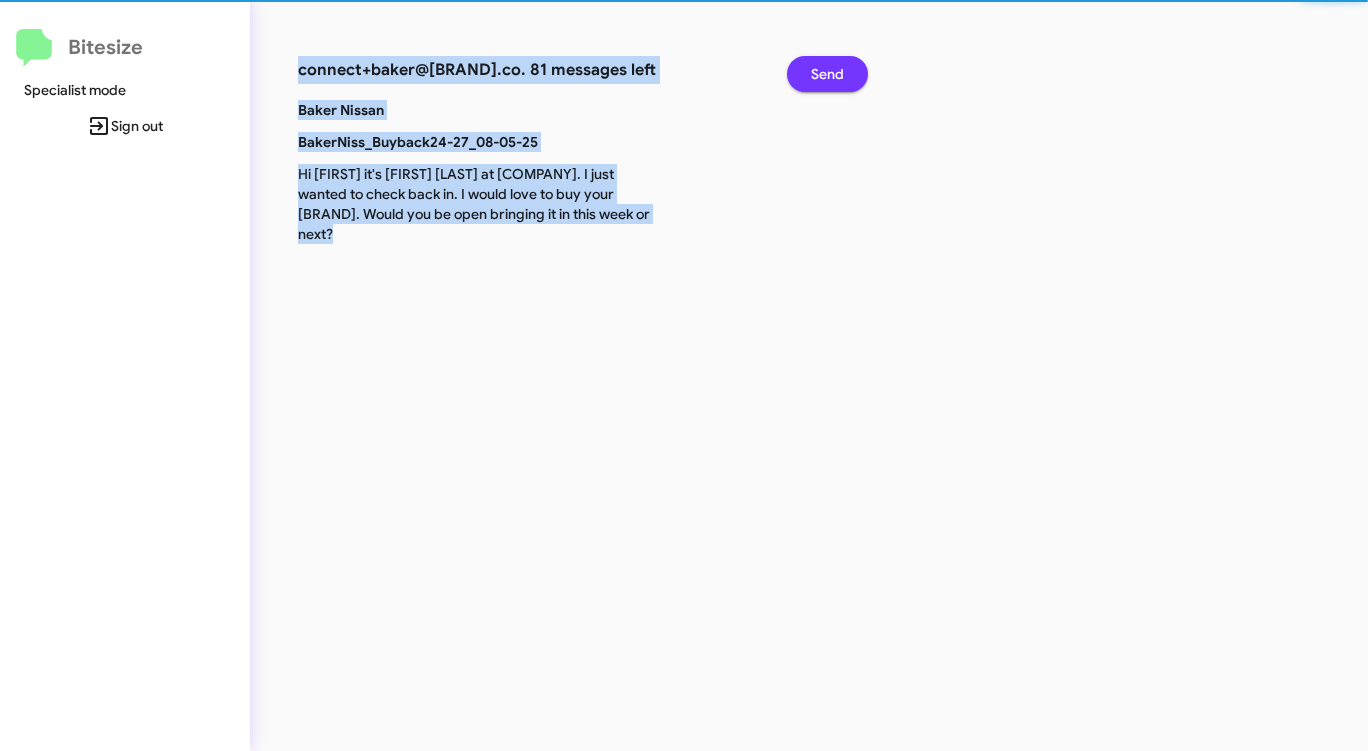 click on "Send" 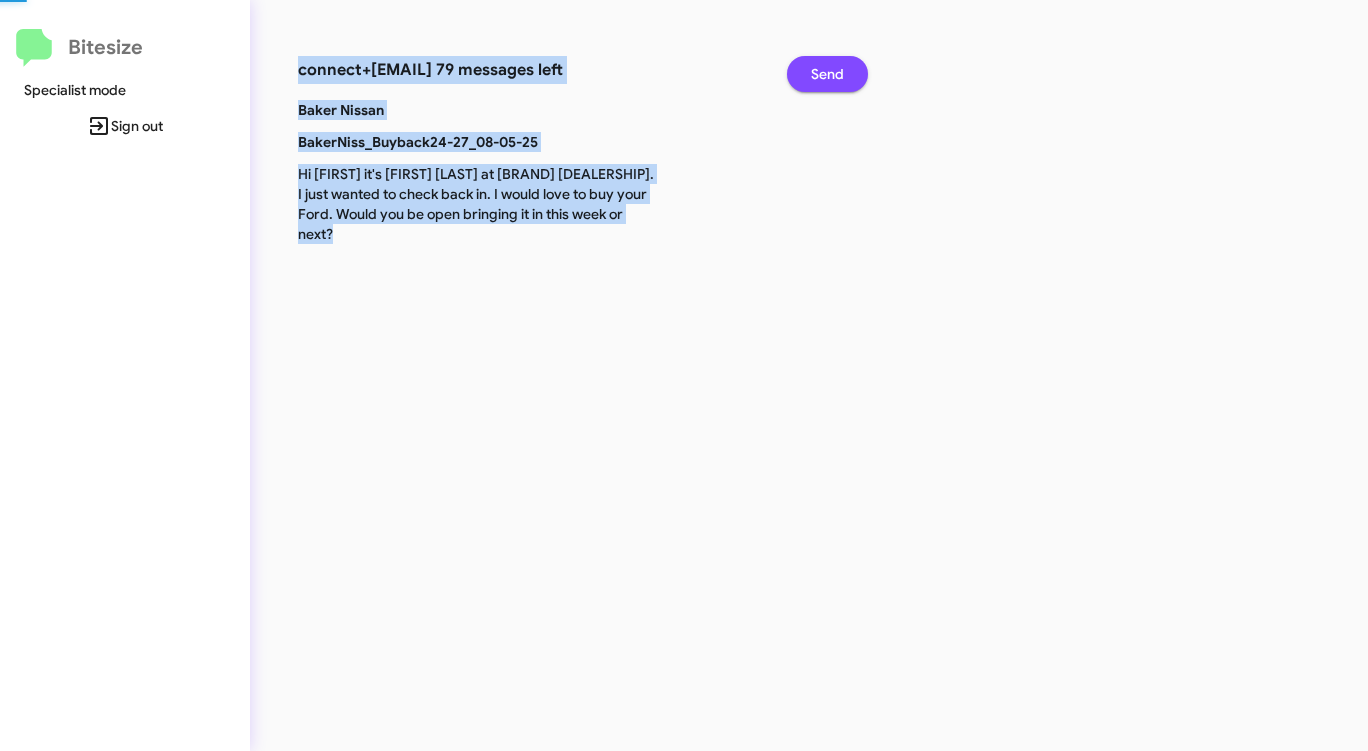 click on "Send" 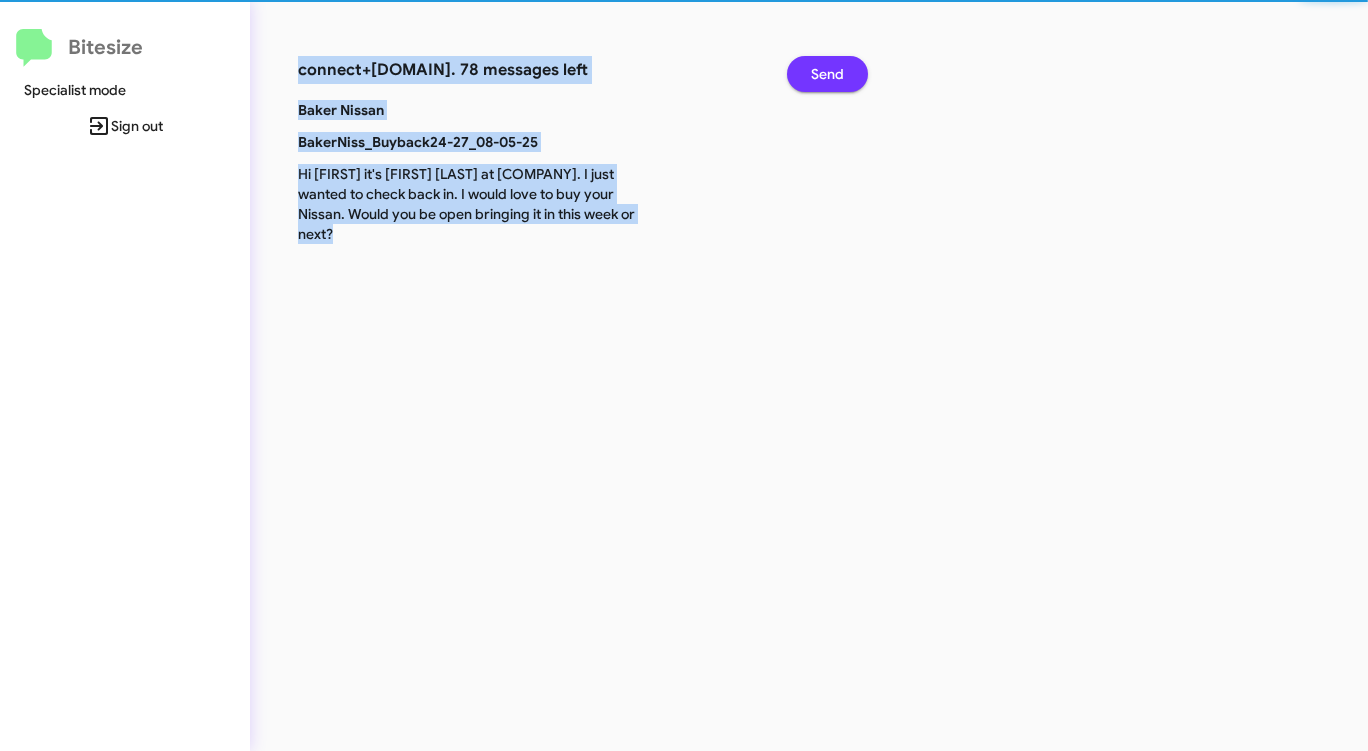 click on "Send" 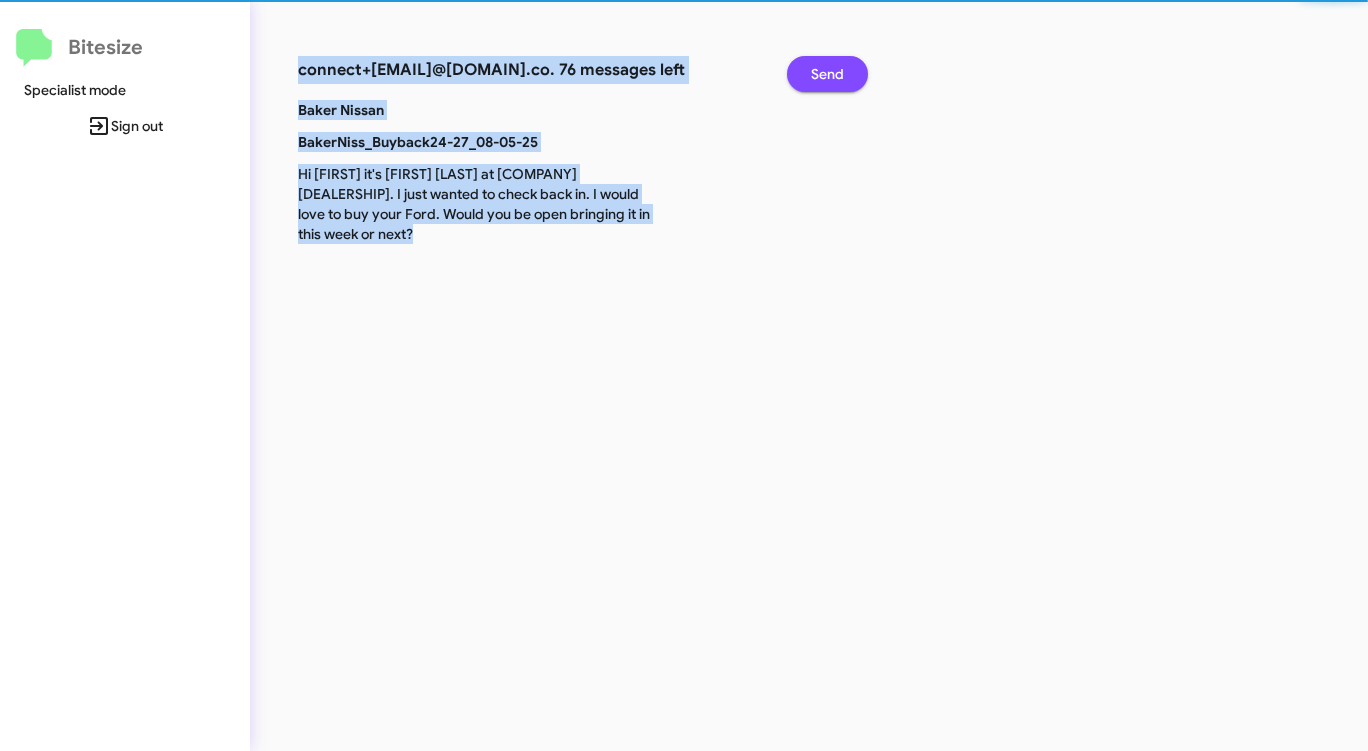 click on "Send" 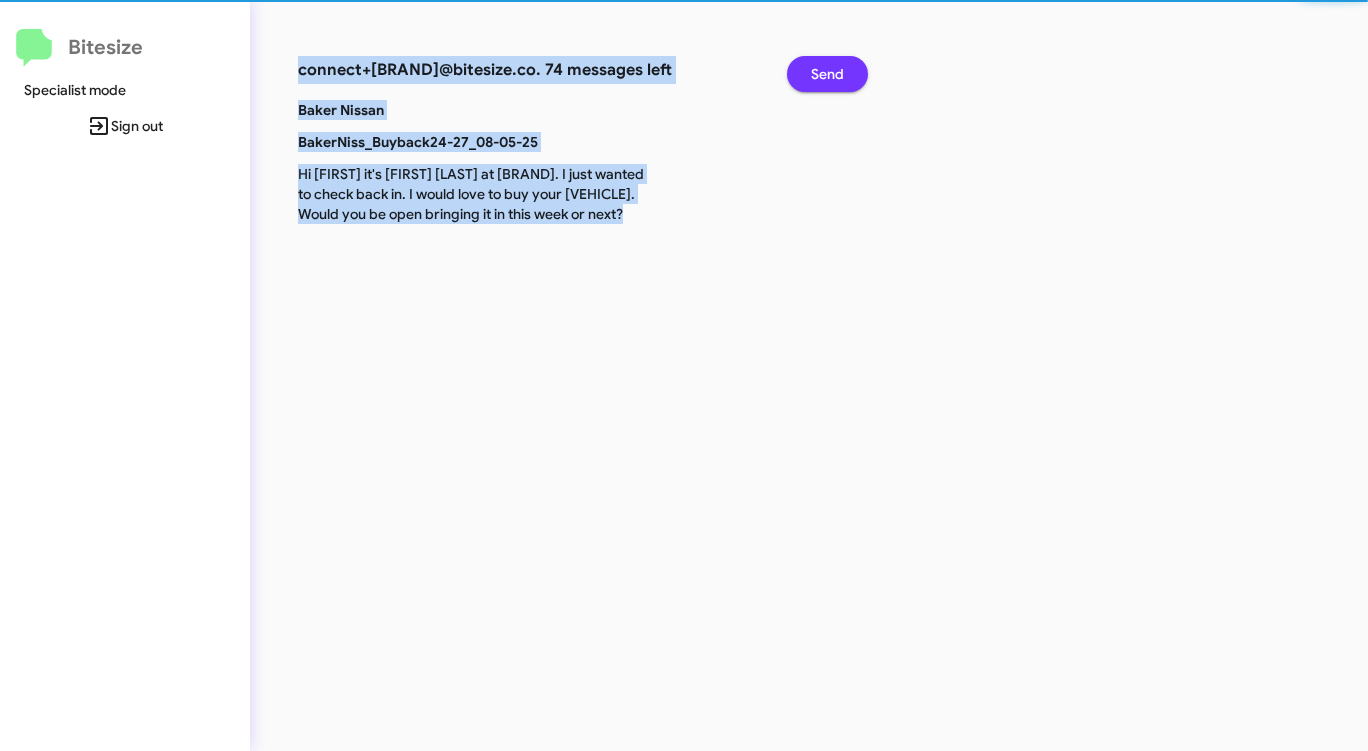 click on "Send" 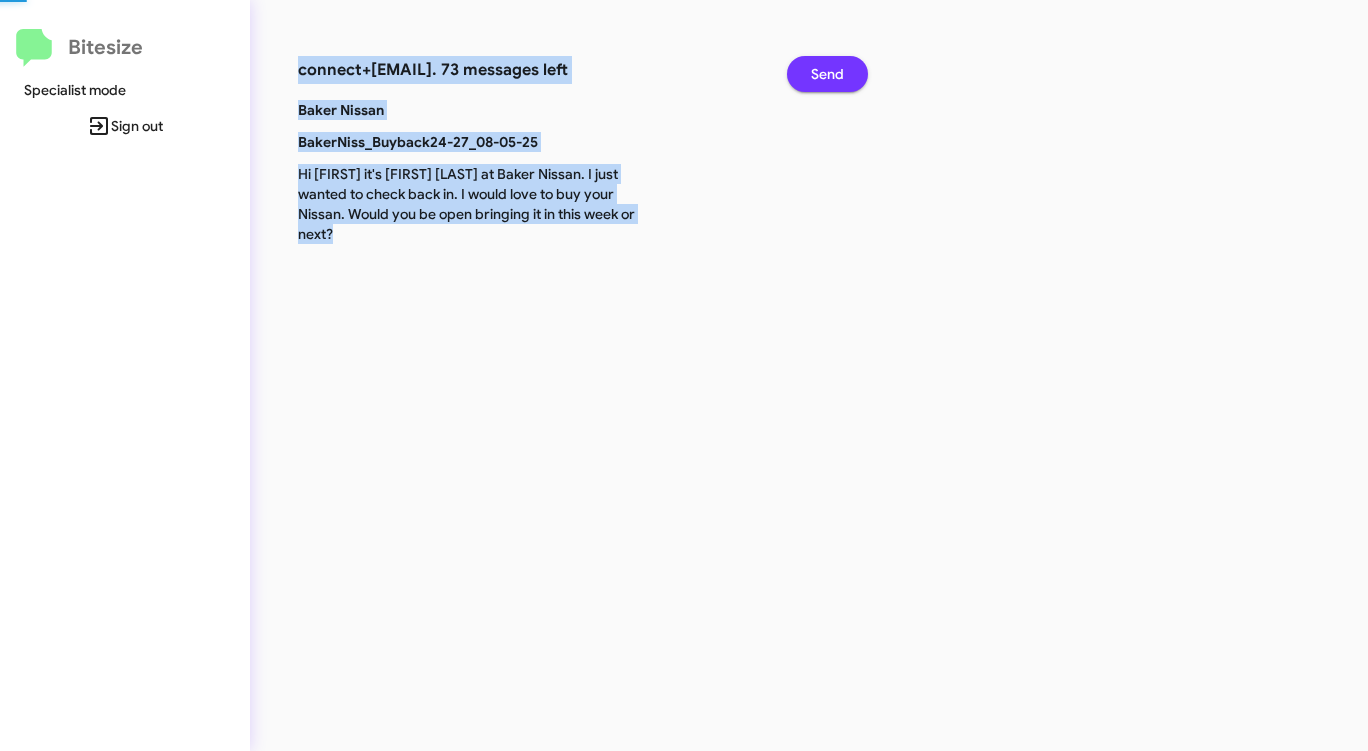 click on "Send" 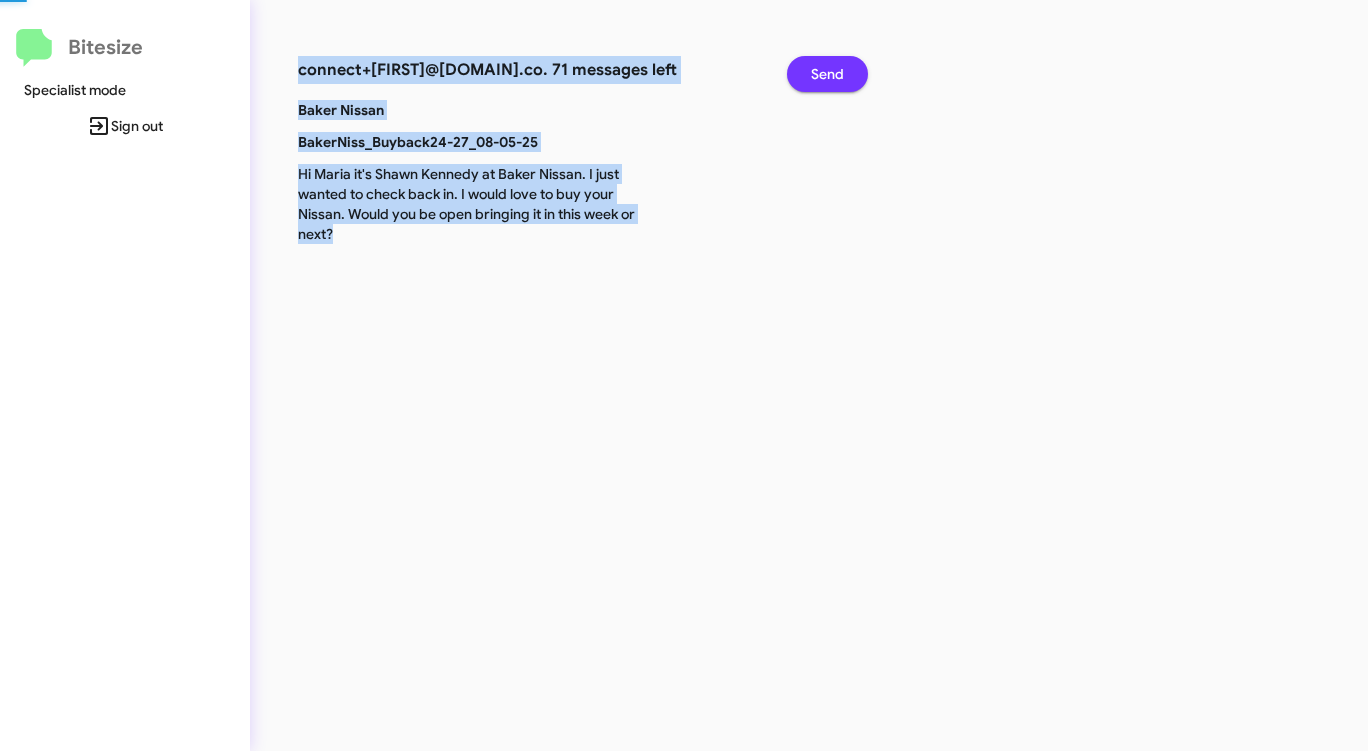 click on "Send" 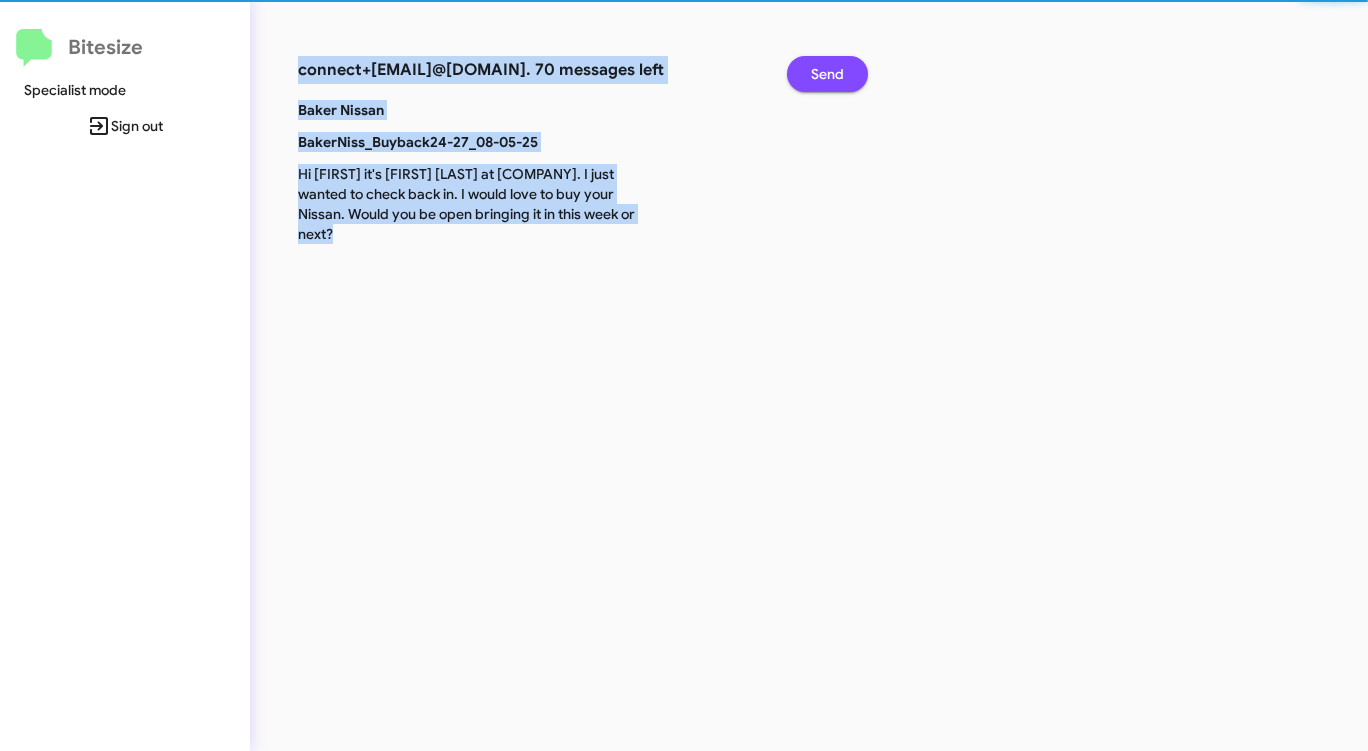 click on "Send" 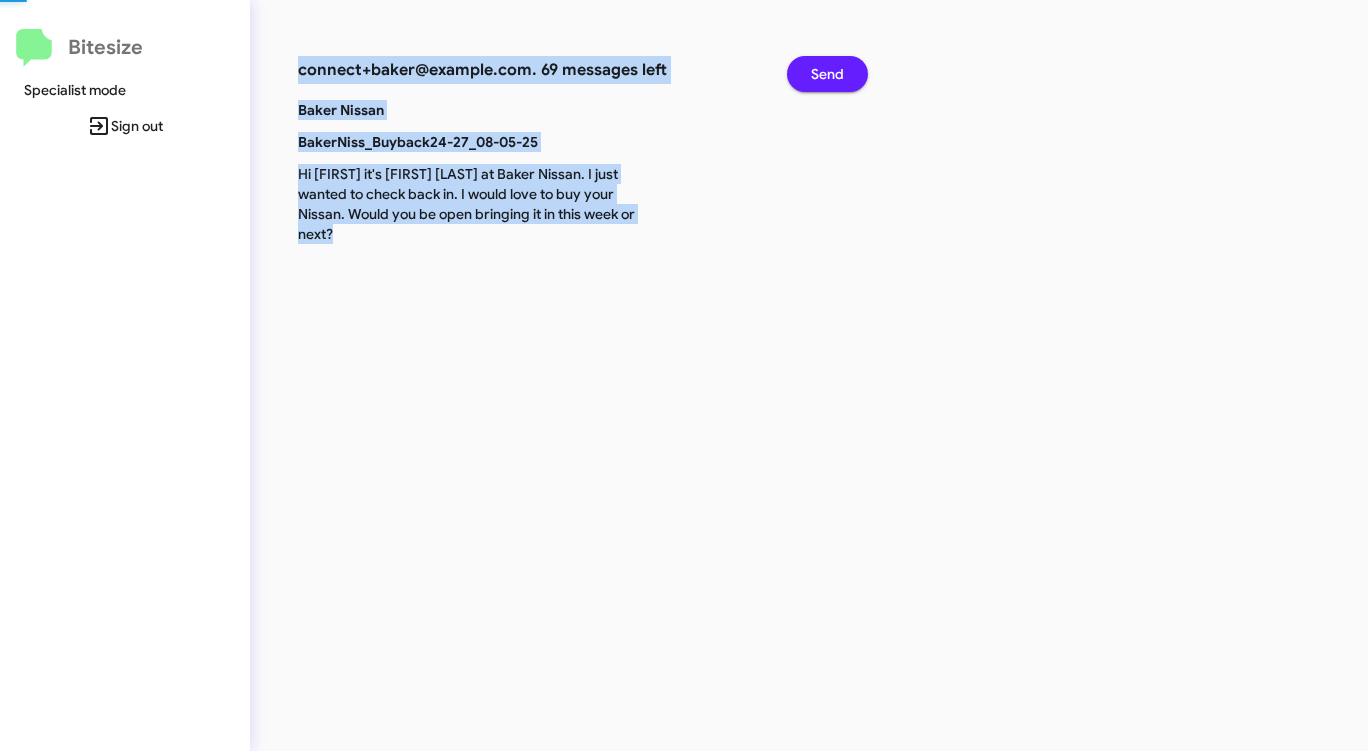 click on "Send" 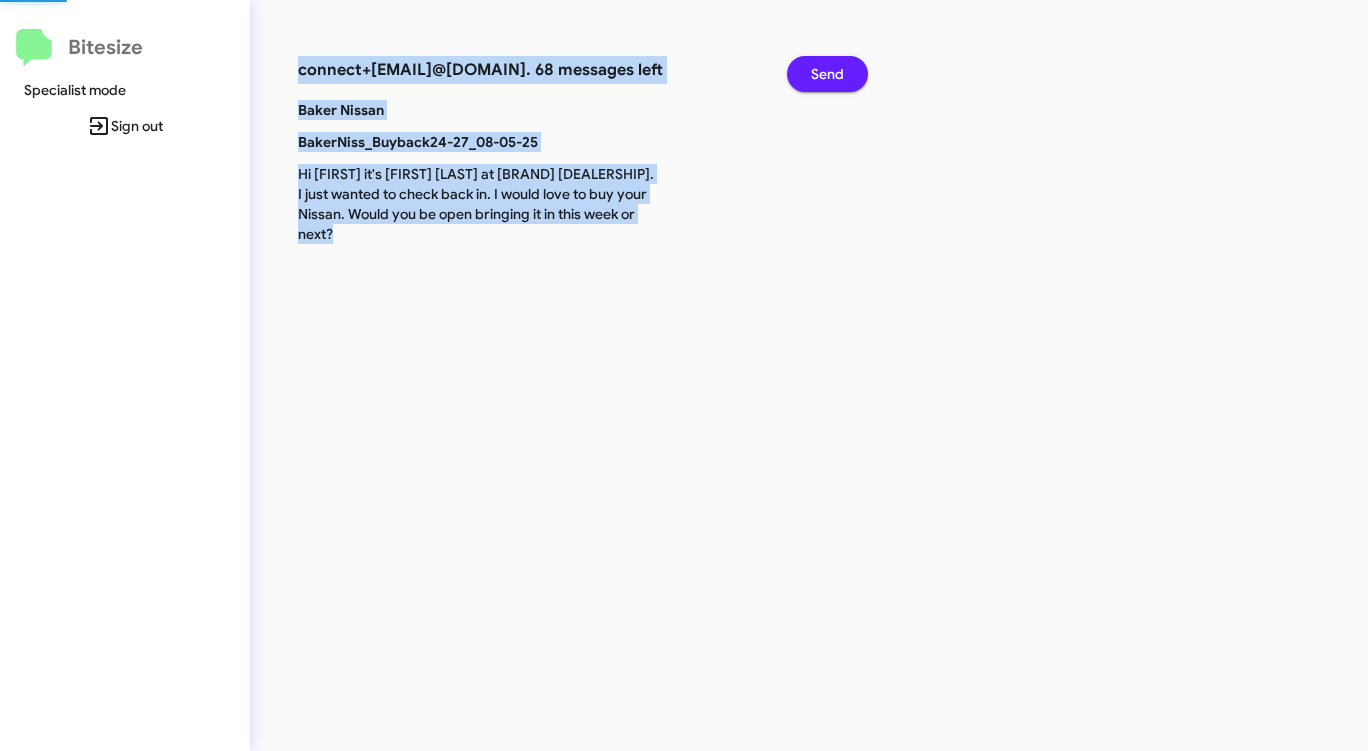 click on "Send" 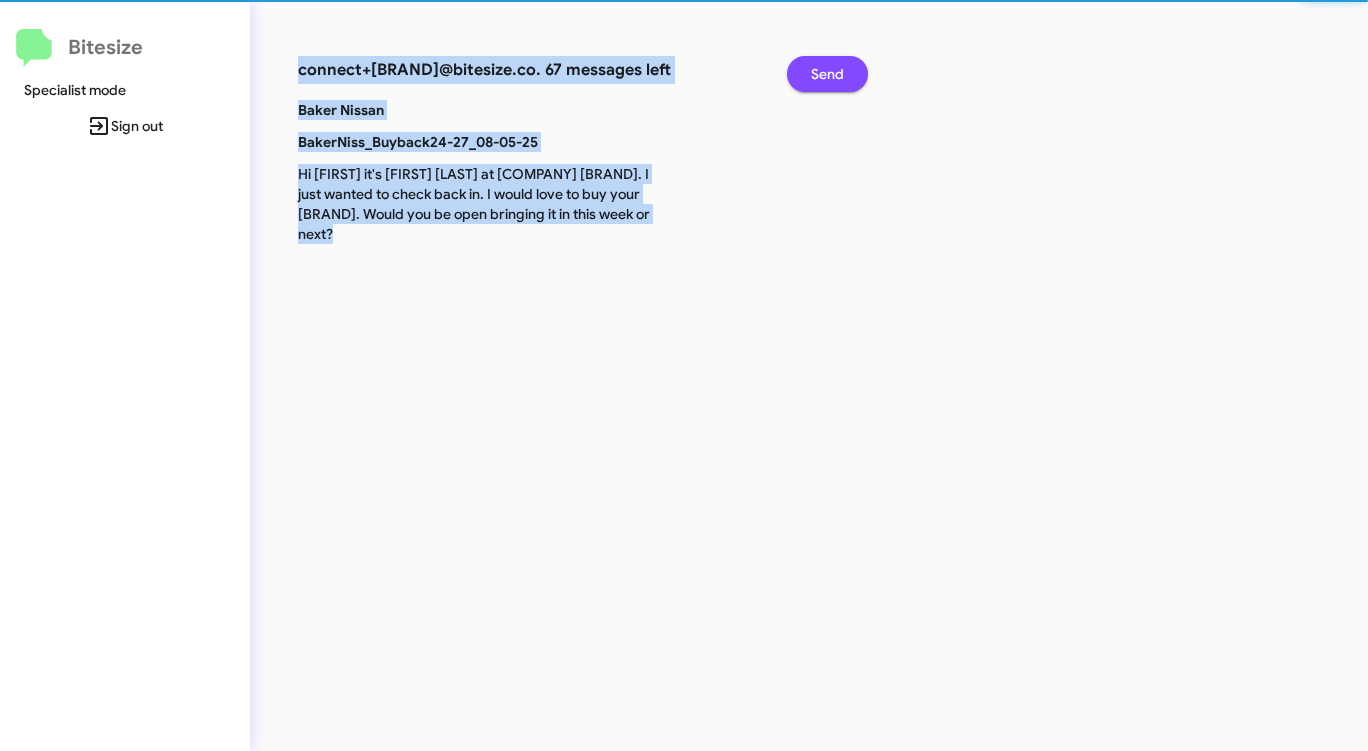 click on "Send" 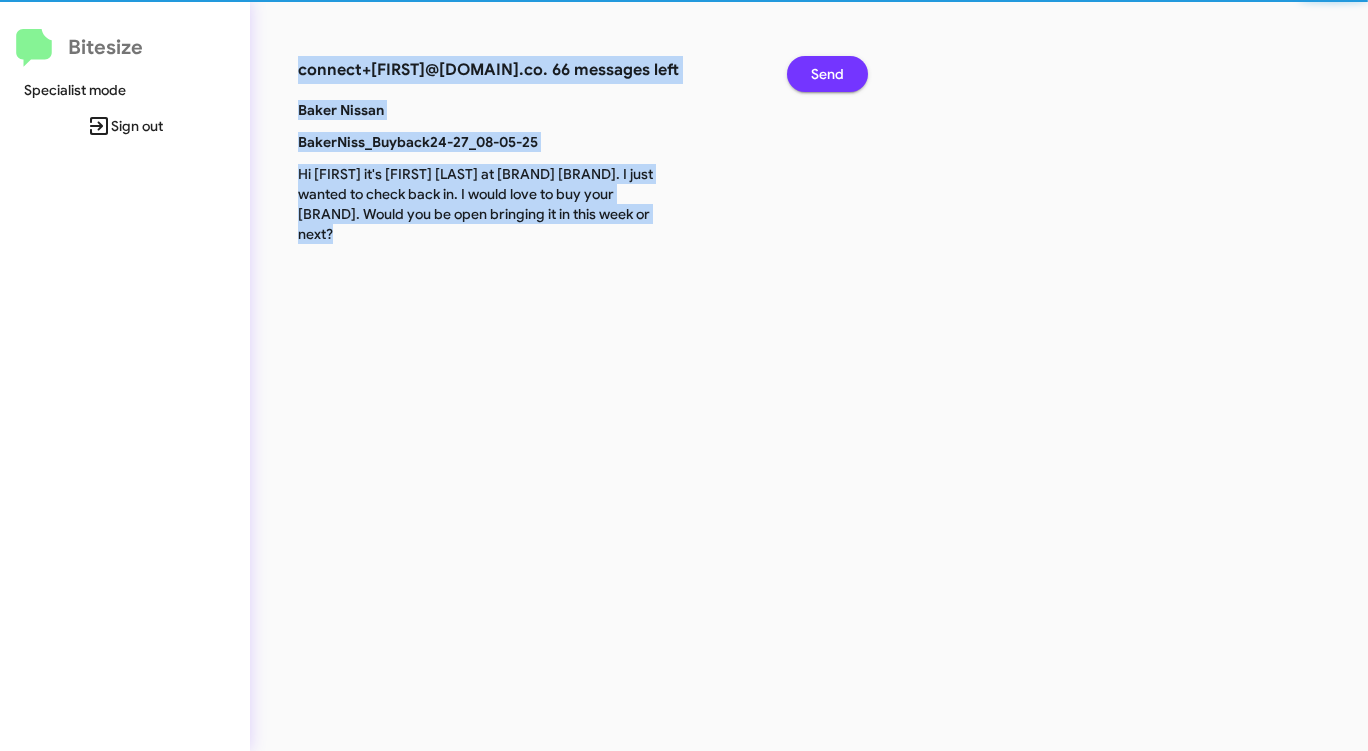 click on "Send" 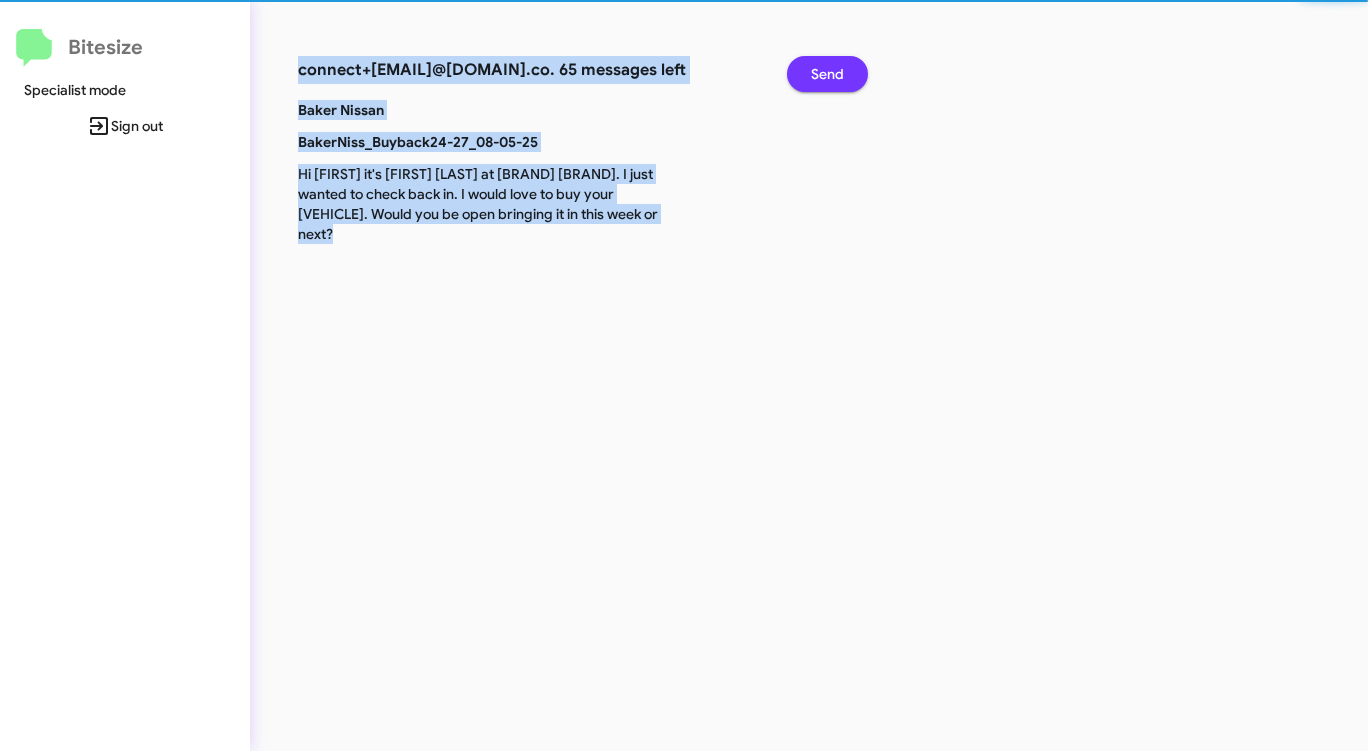 click on "Send" 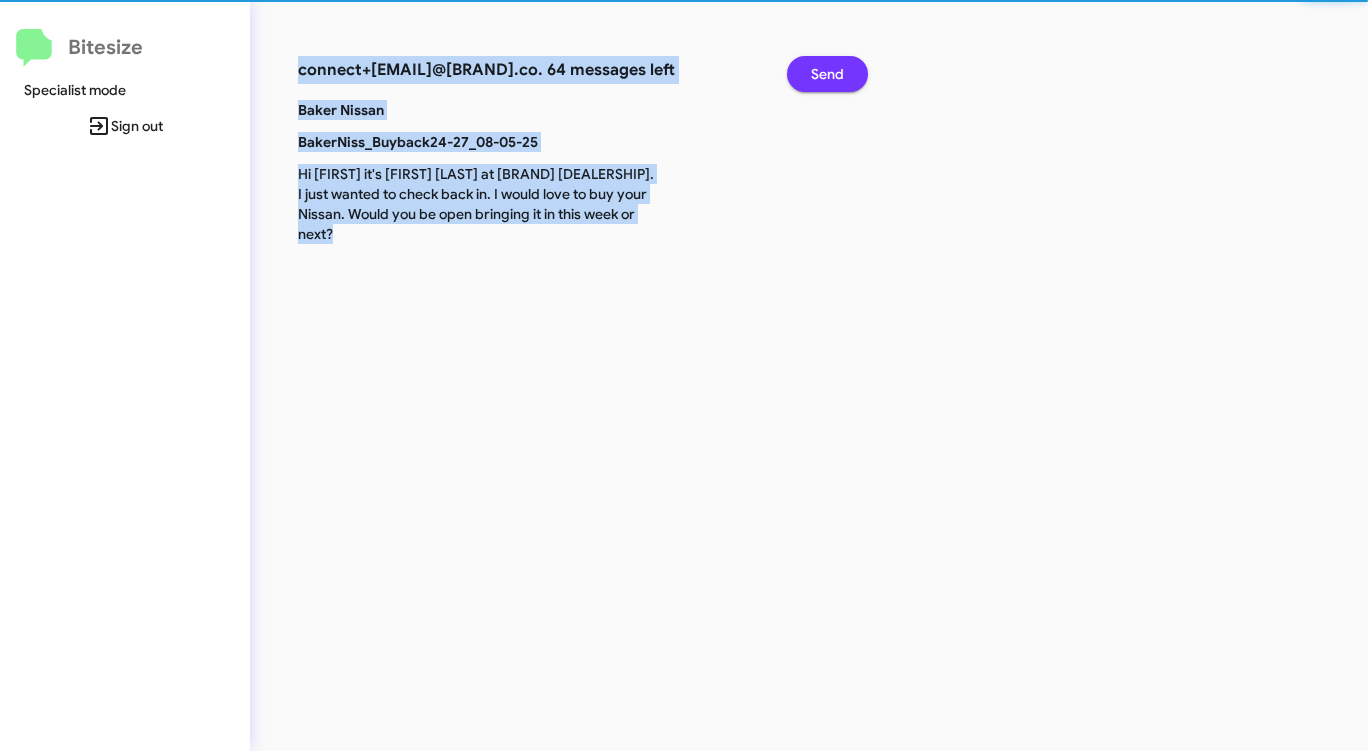 click on "Send" 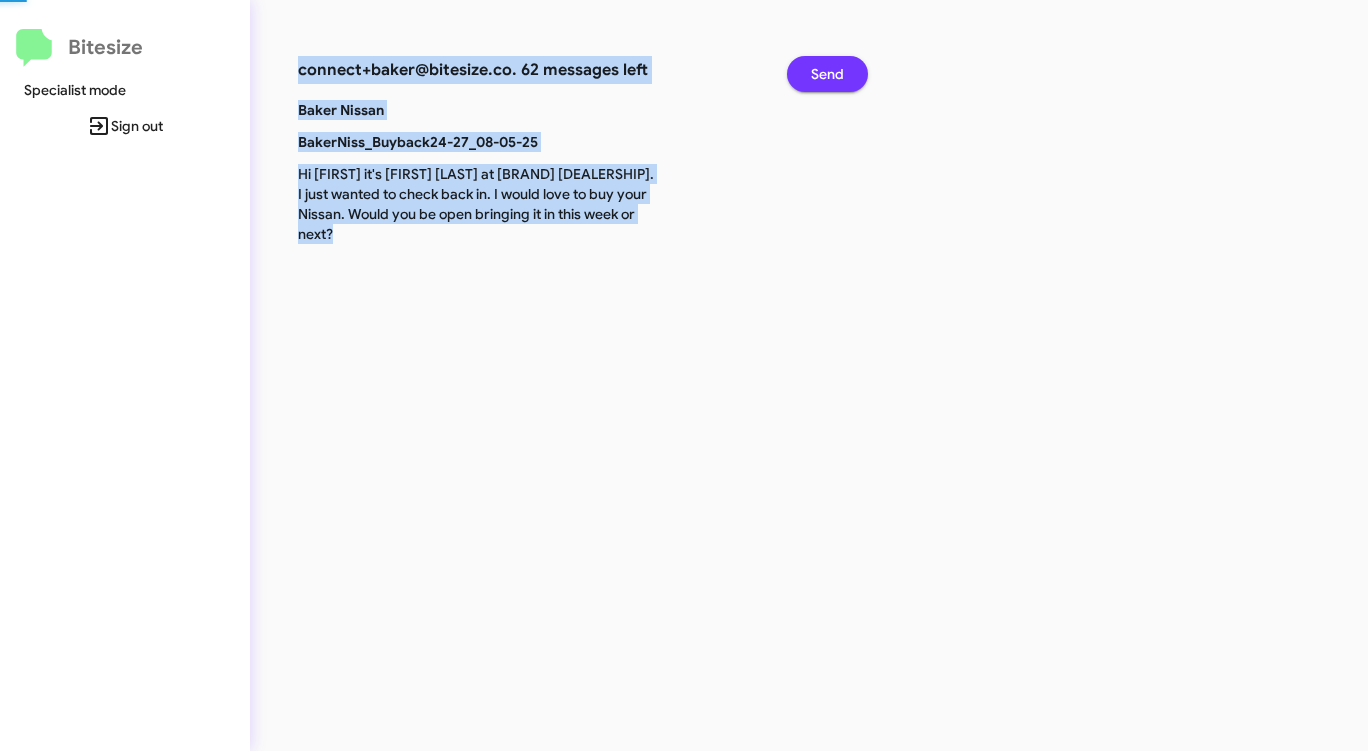 click on "Send" 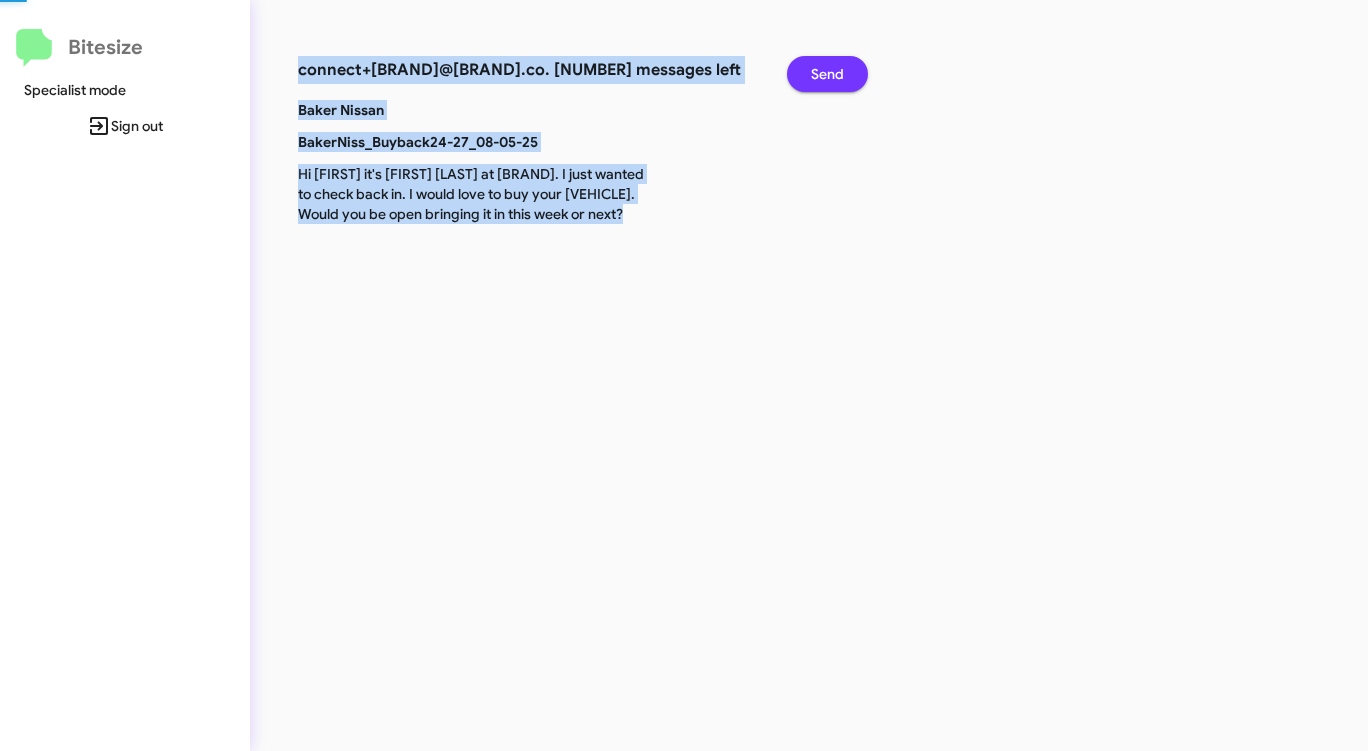 click on "Send" 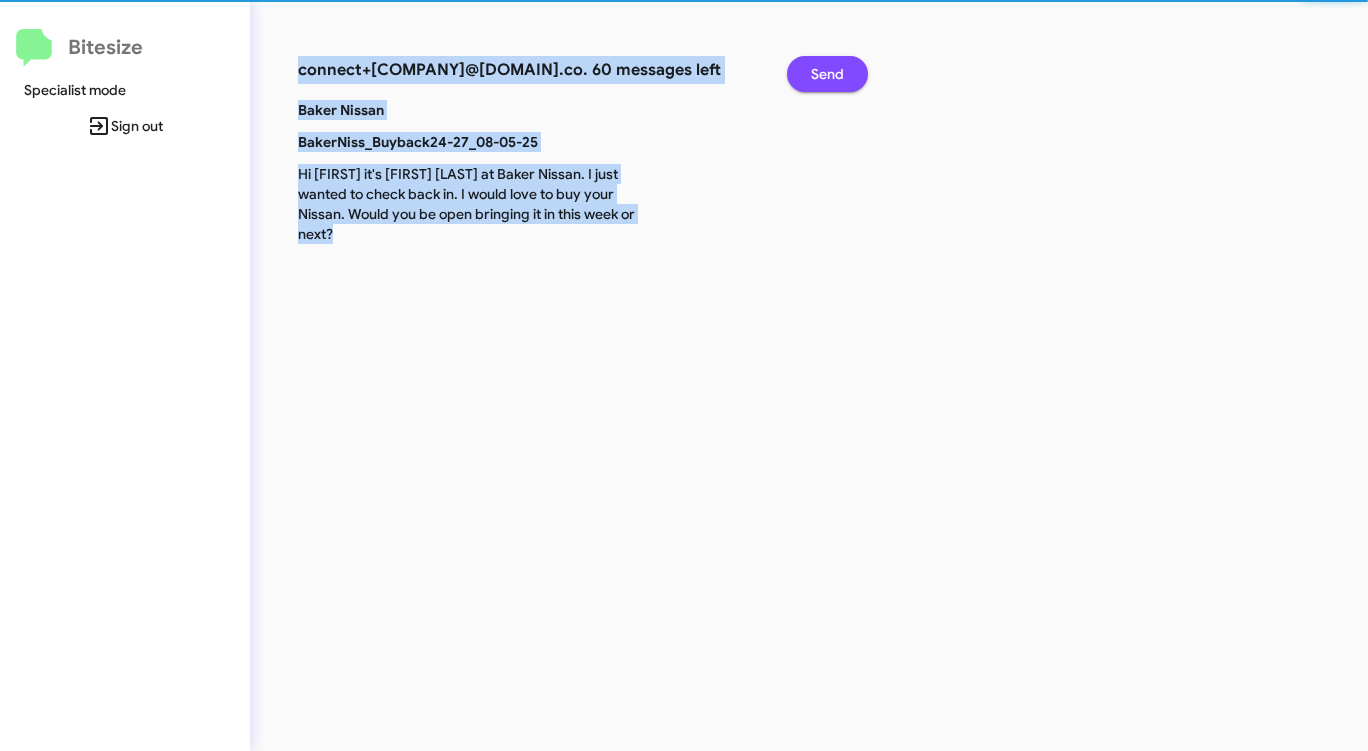 click on "Send" 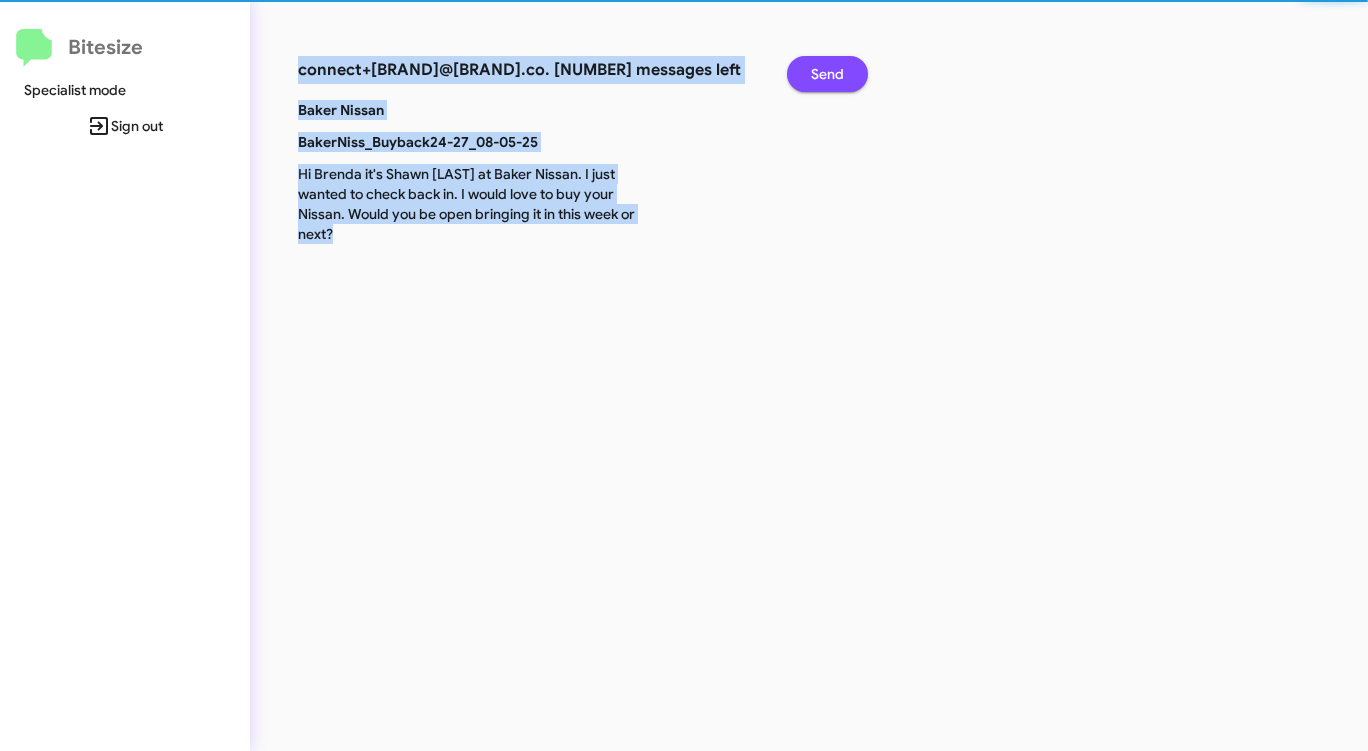 click on "Send" 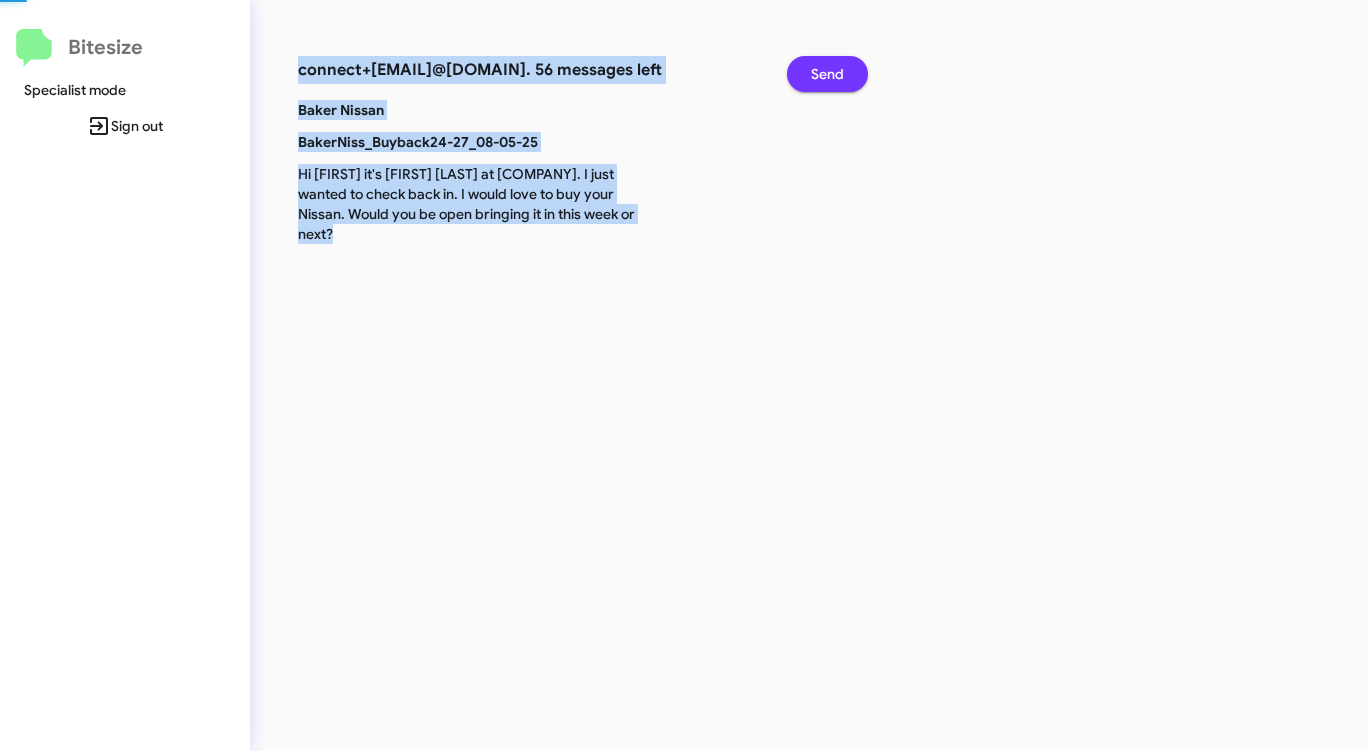 click on "Send" 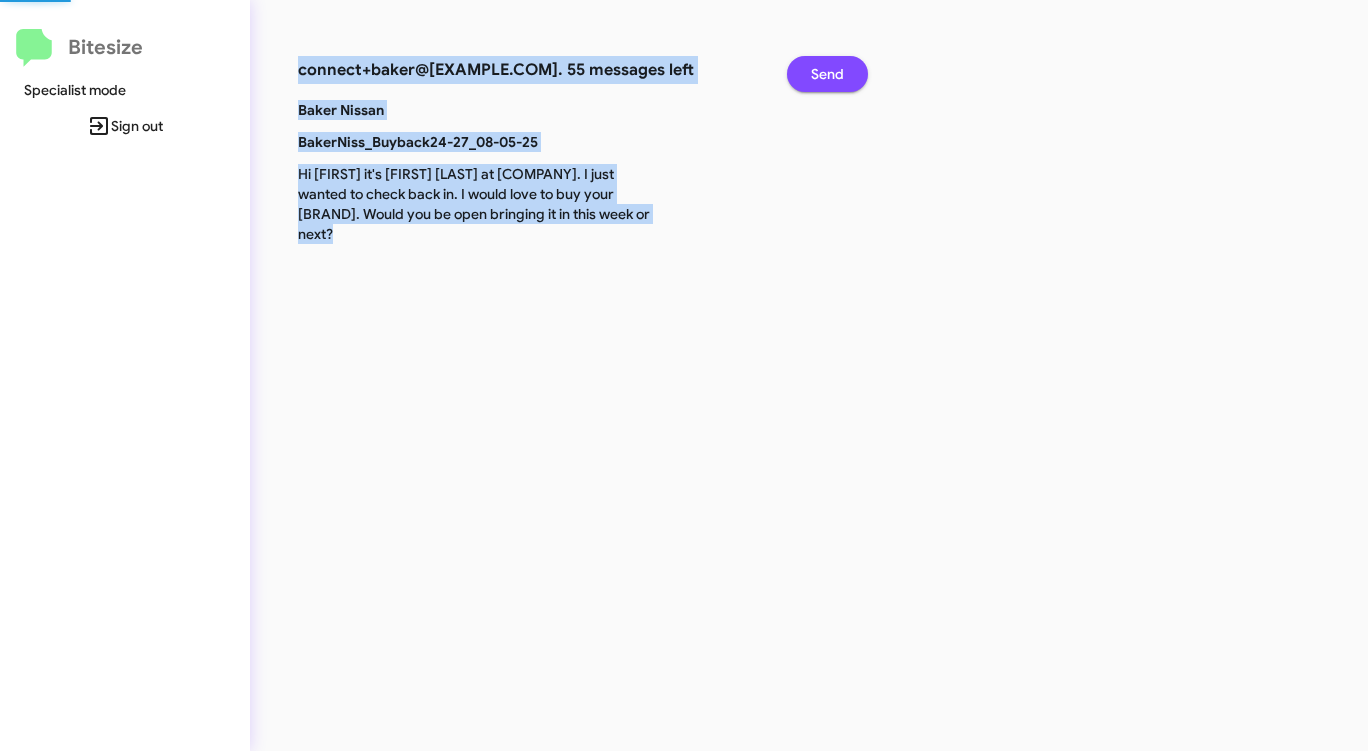 click on "Send" 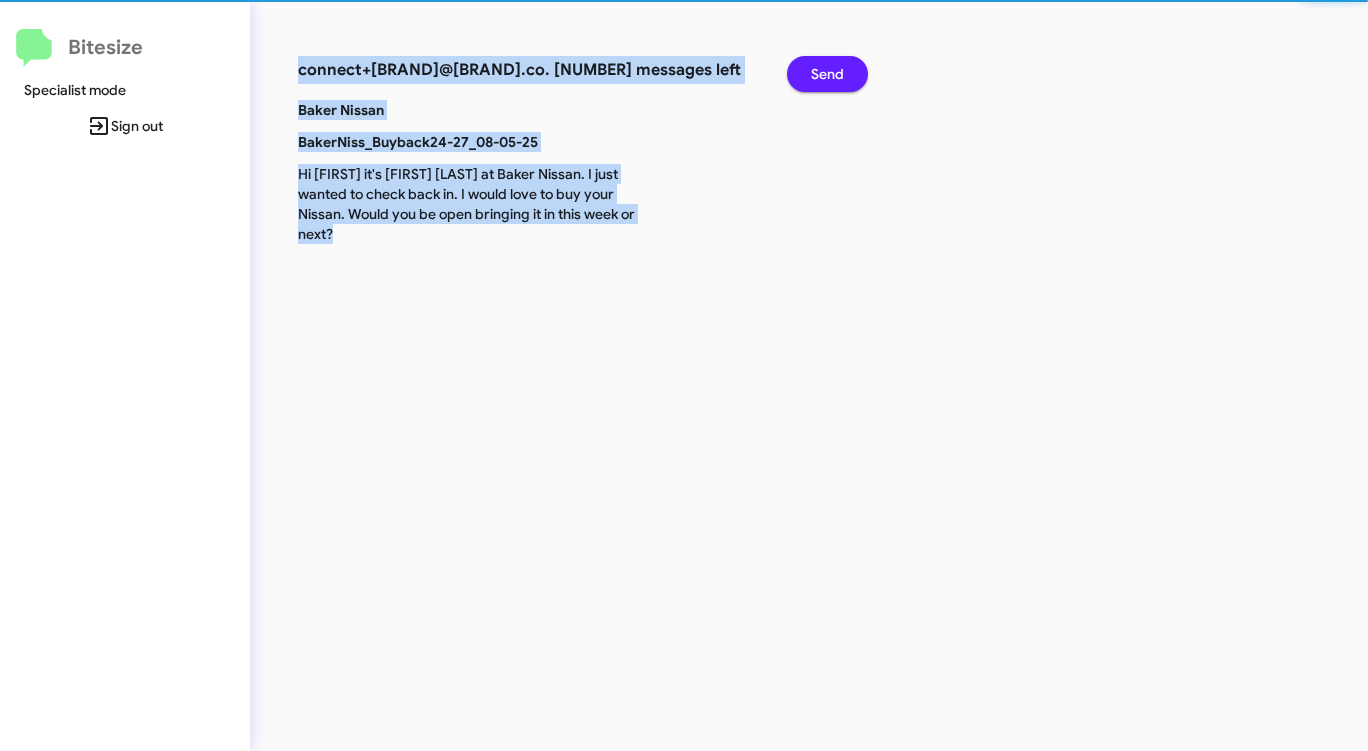 click on "Send" 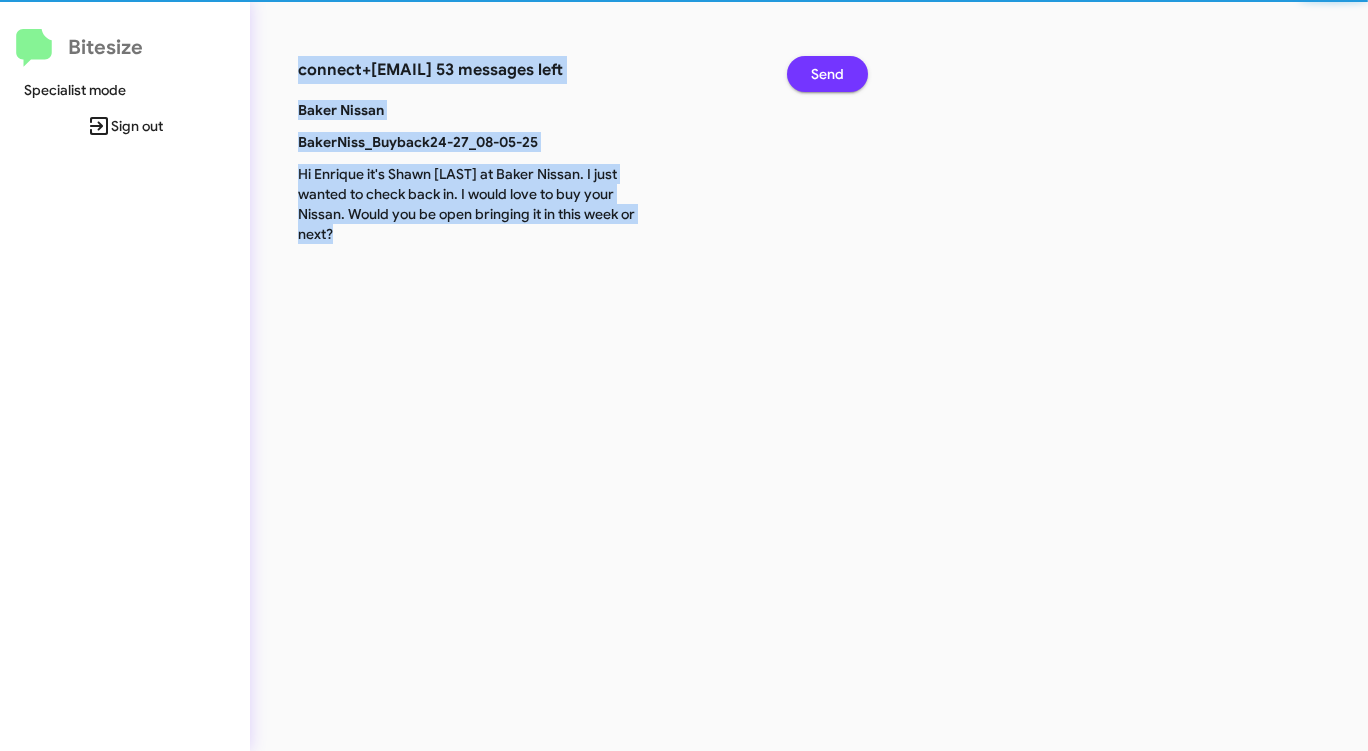 click on "Send" 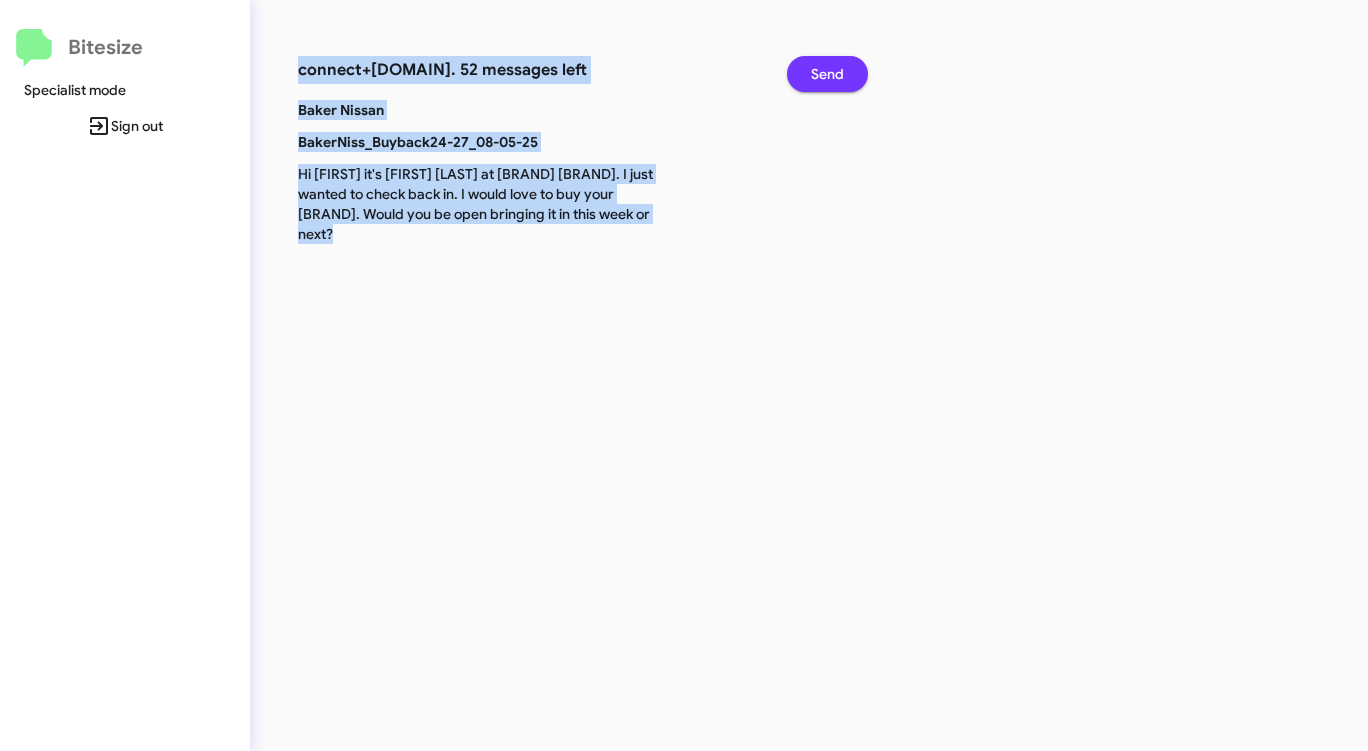 click on "Send" 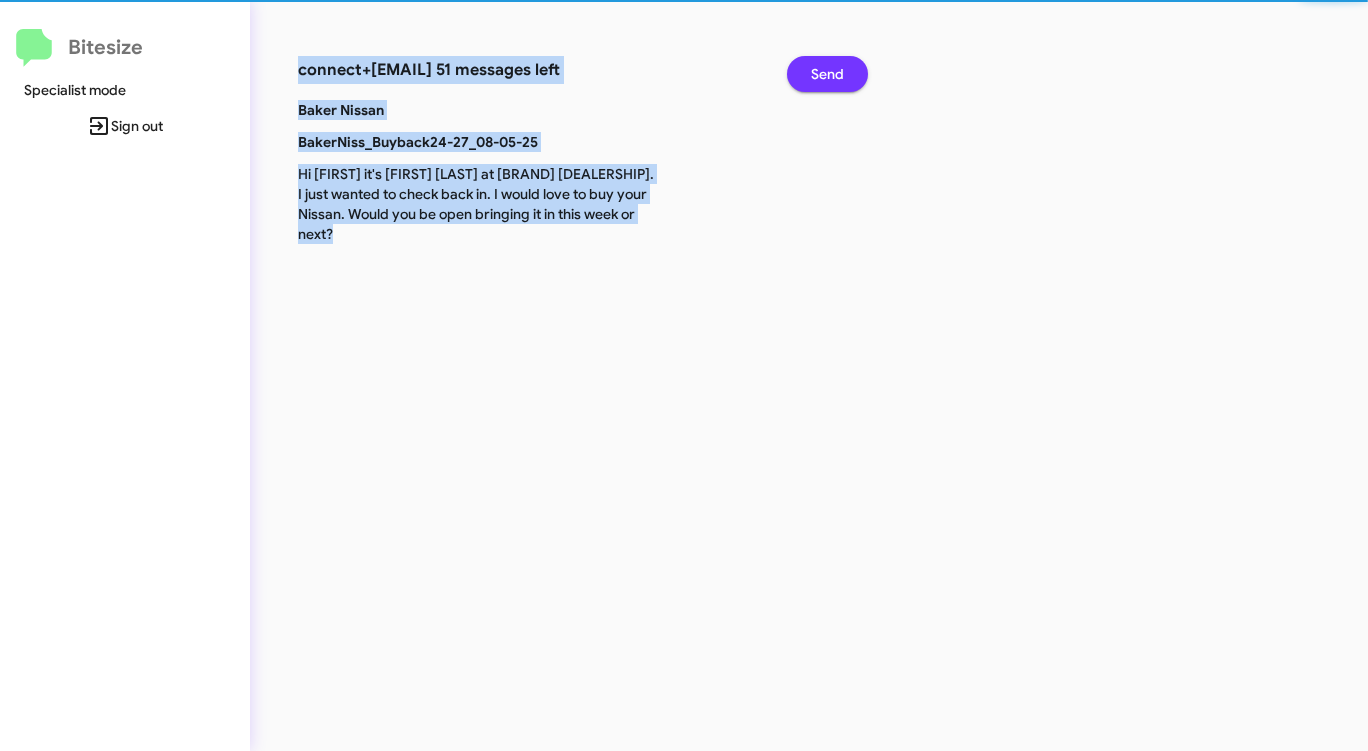 click on "Send" 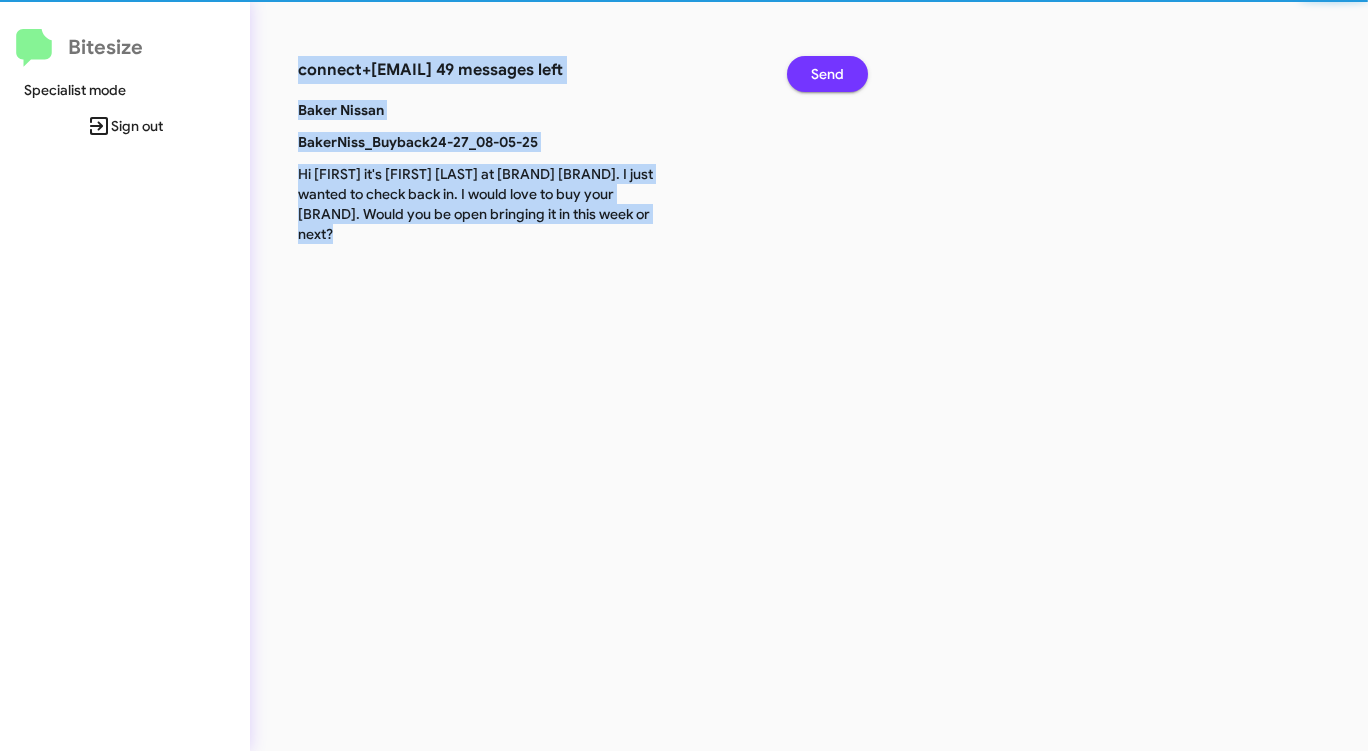 click on "Send" 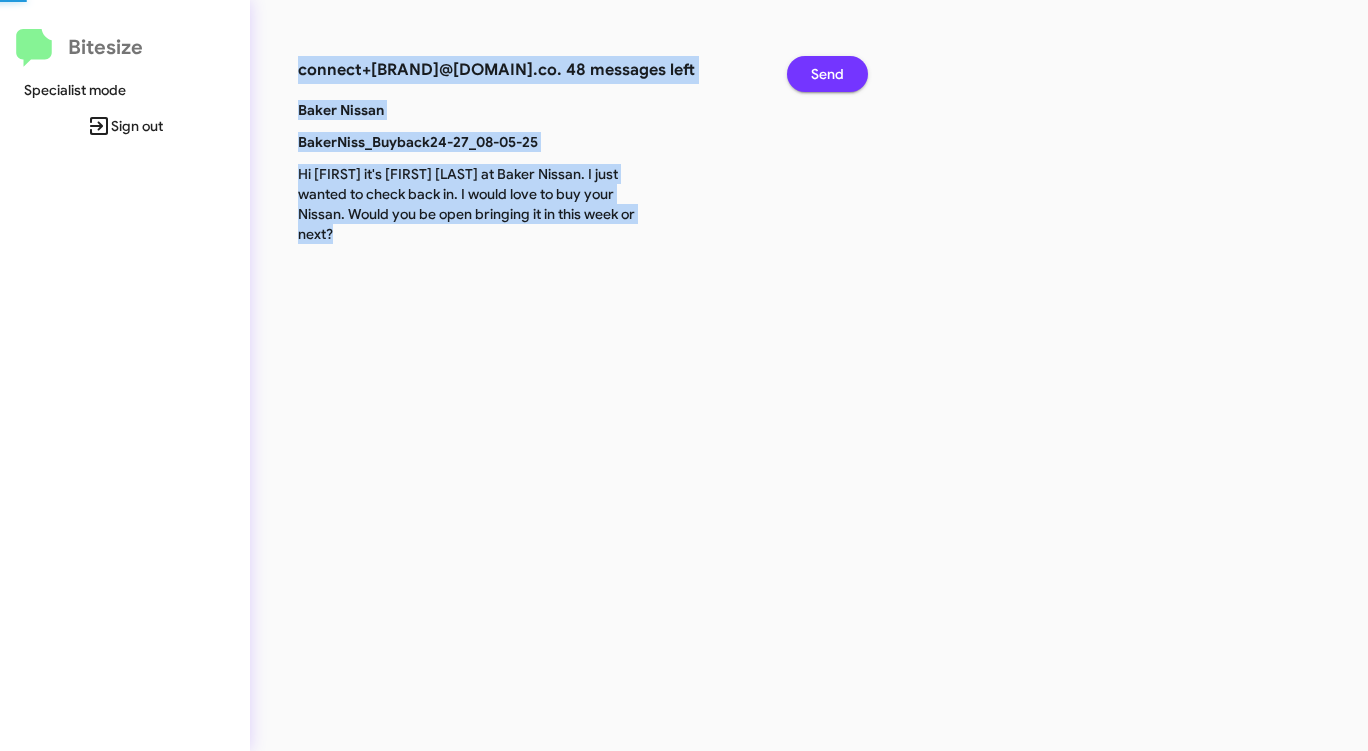 click on "Send" 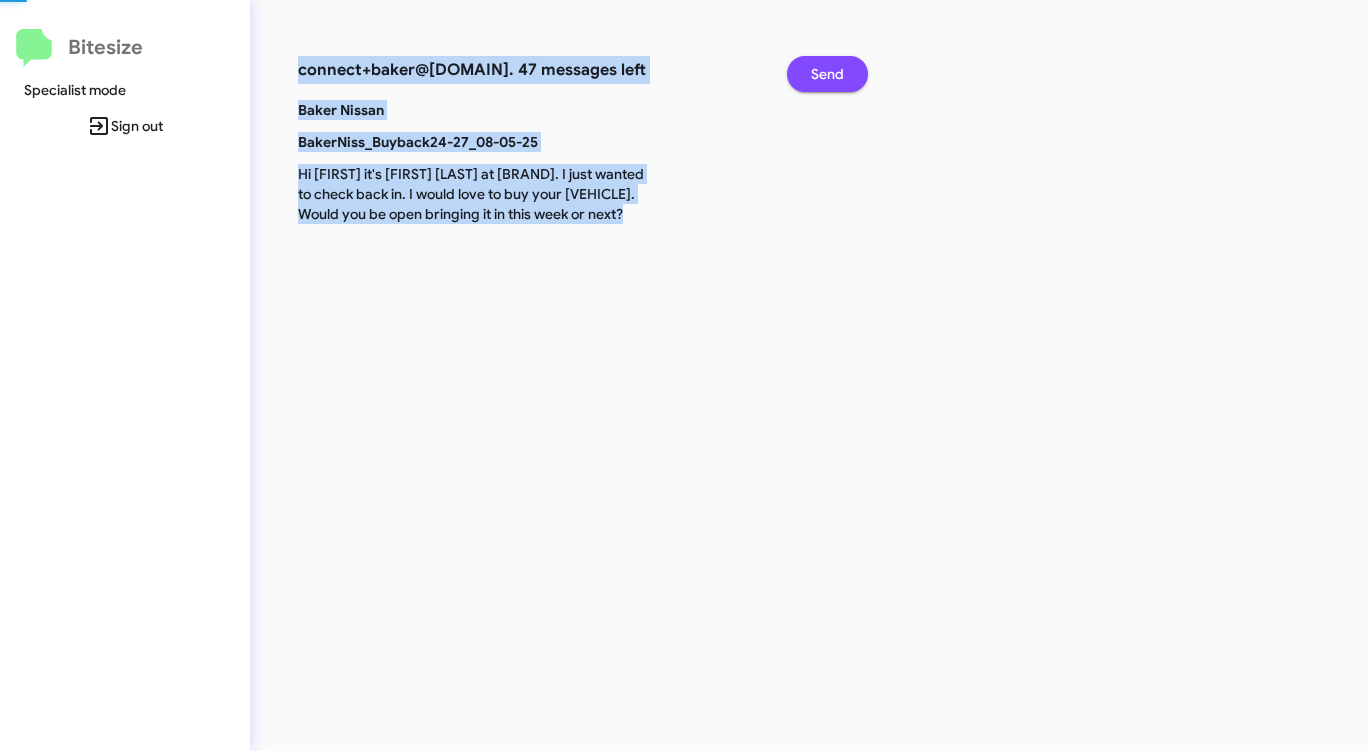click on "Send" 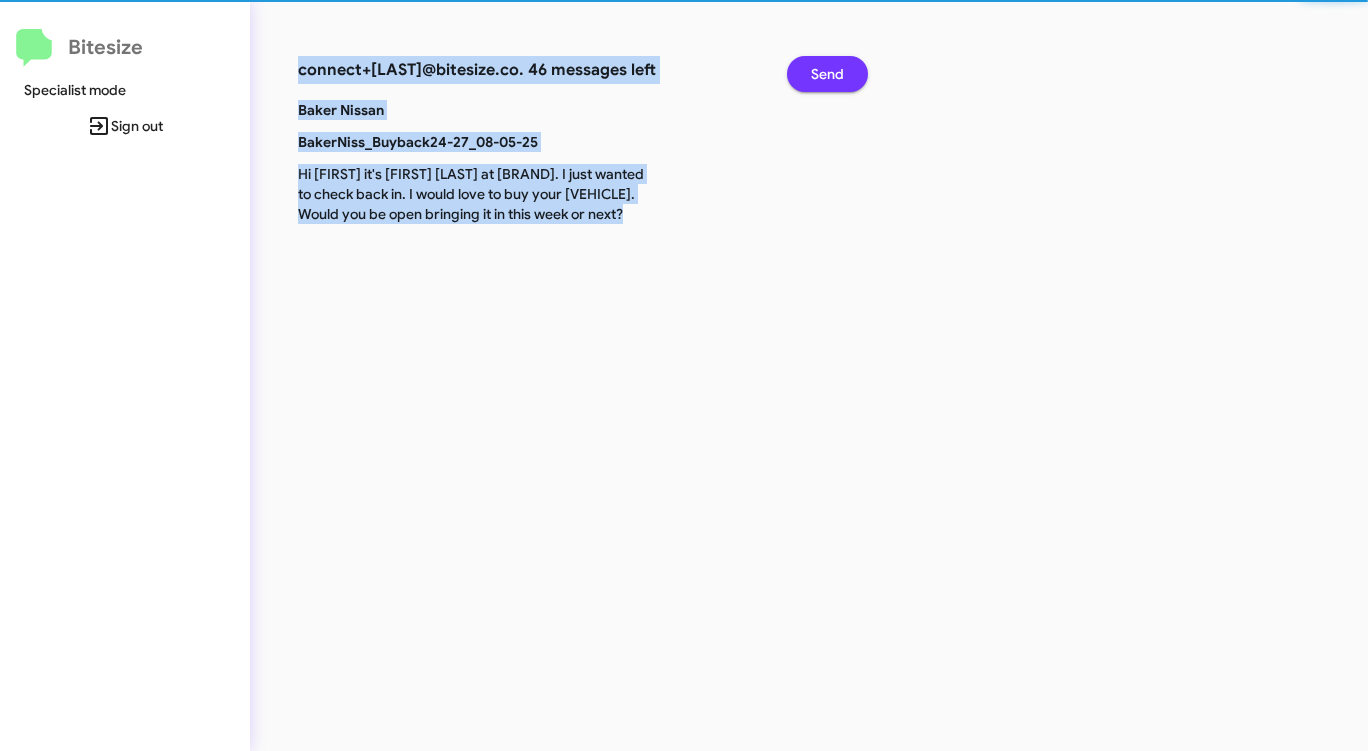 click on "Send" 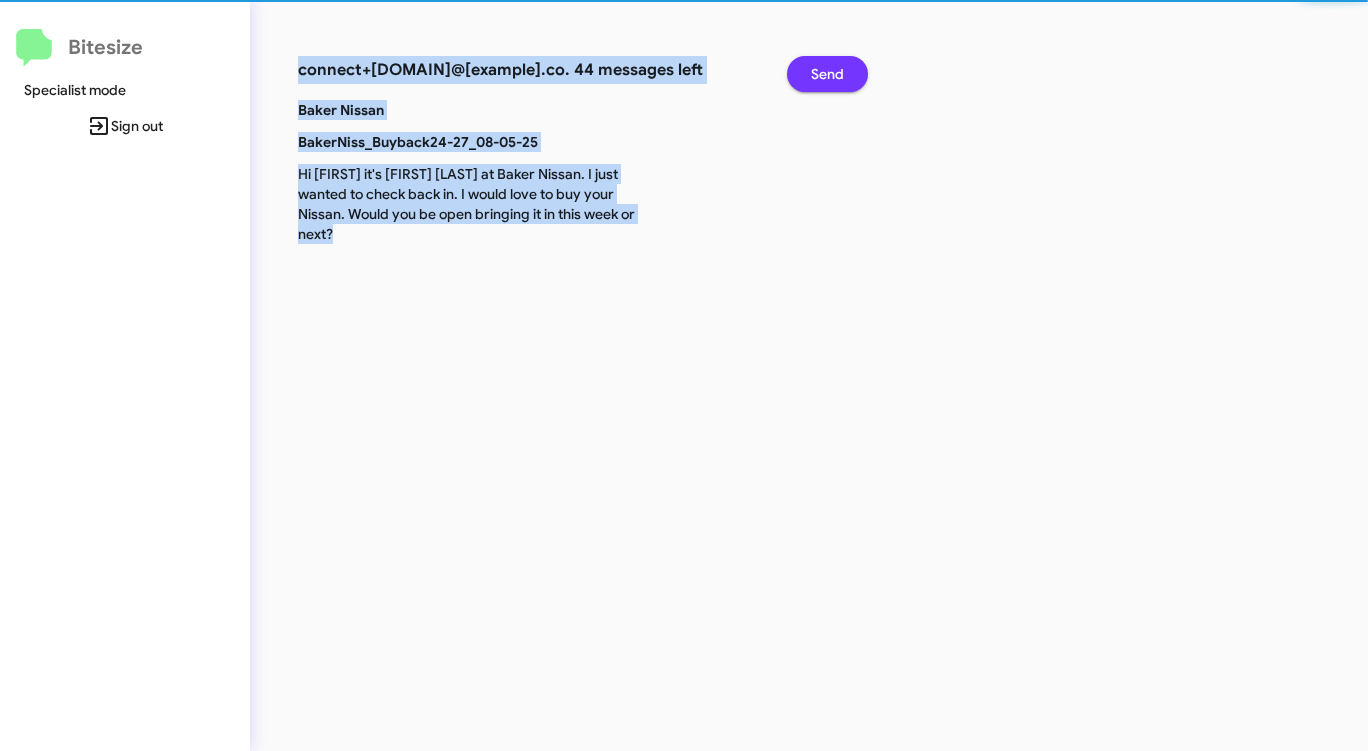 click on "Send" 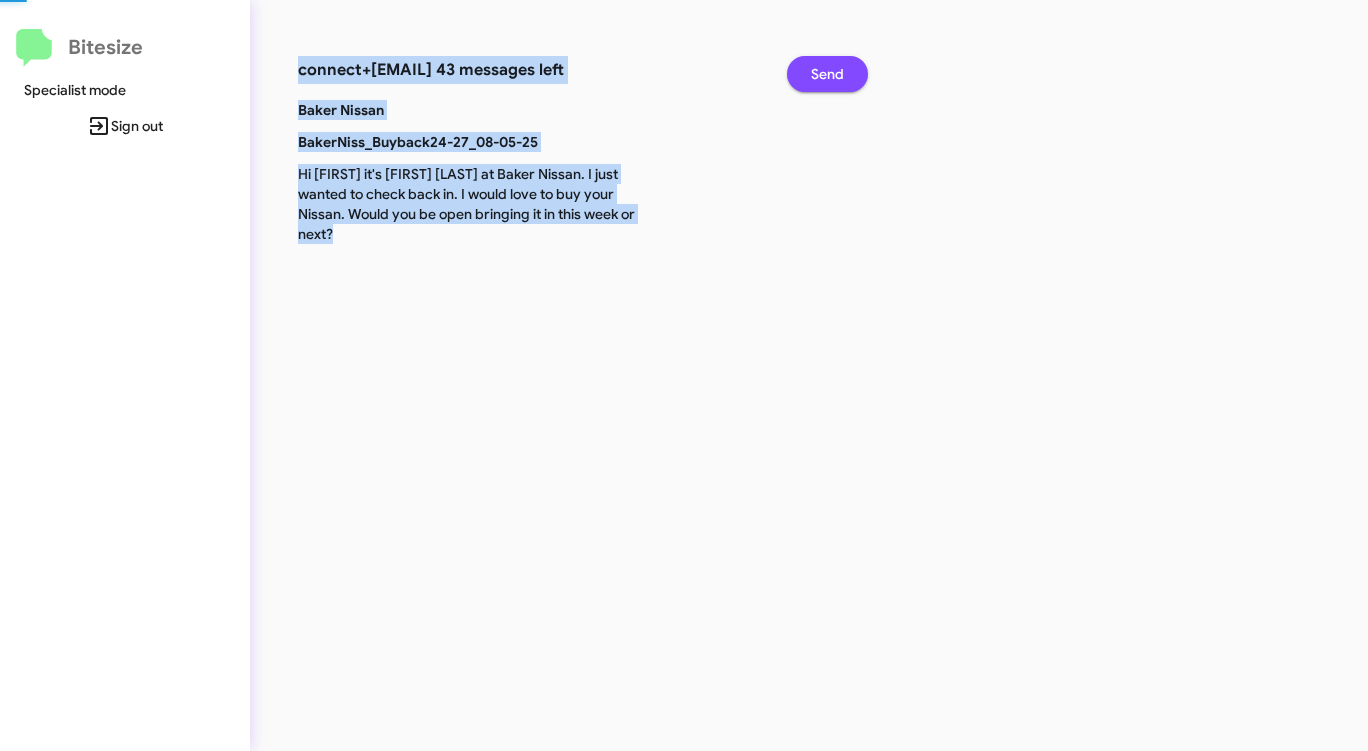 click on "Send" 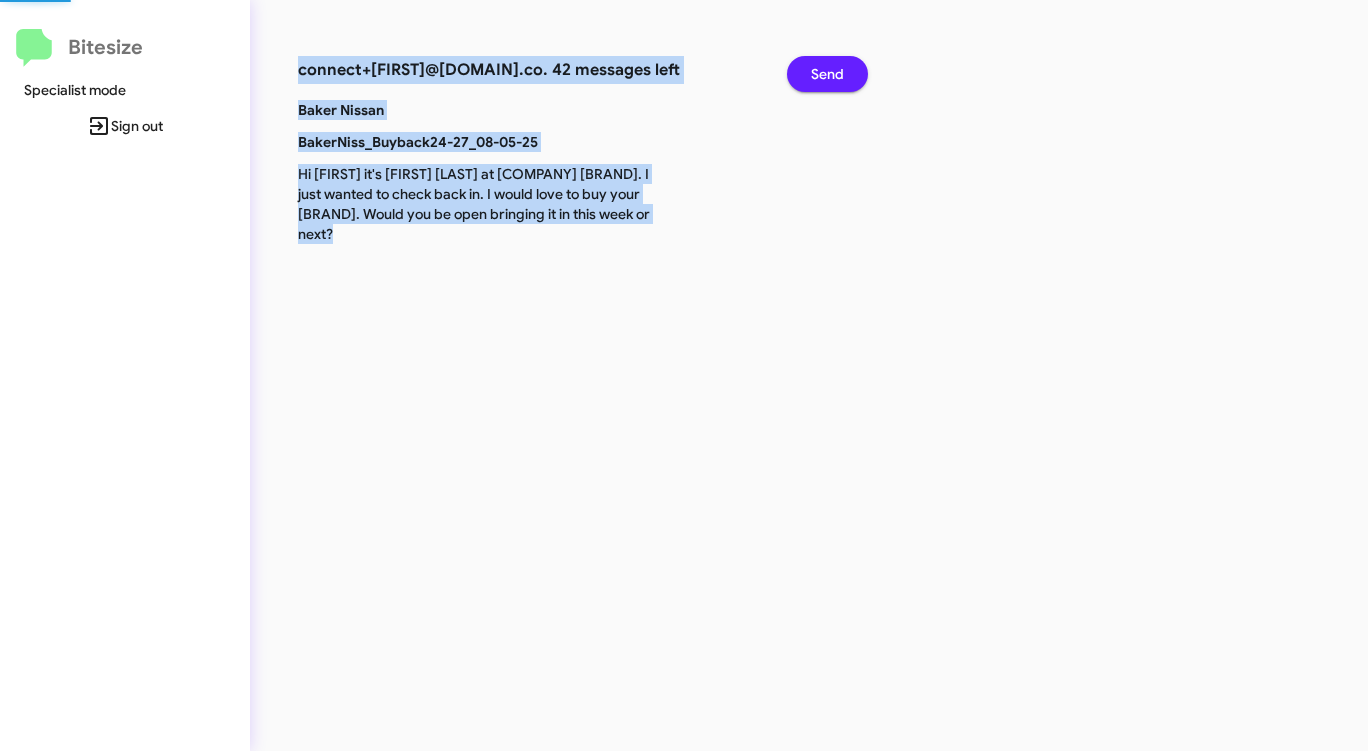 click on "Send" 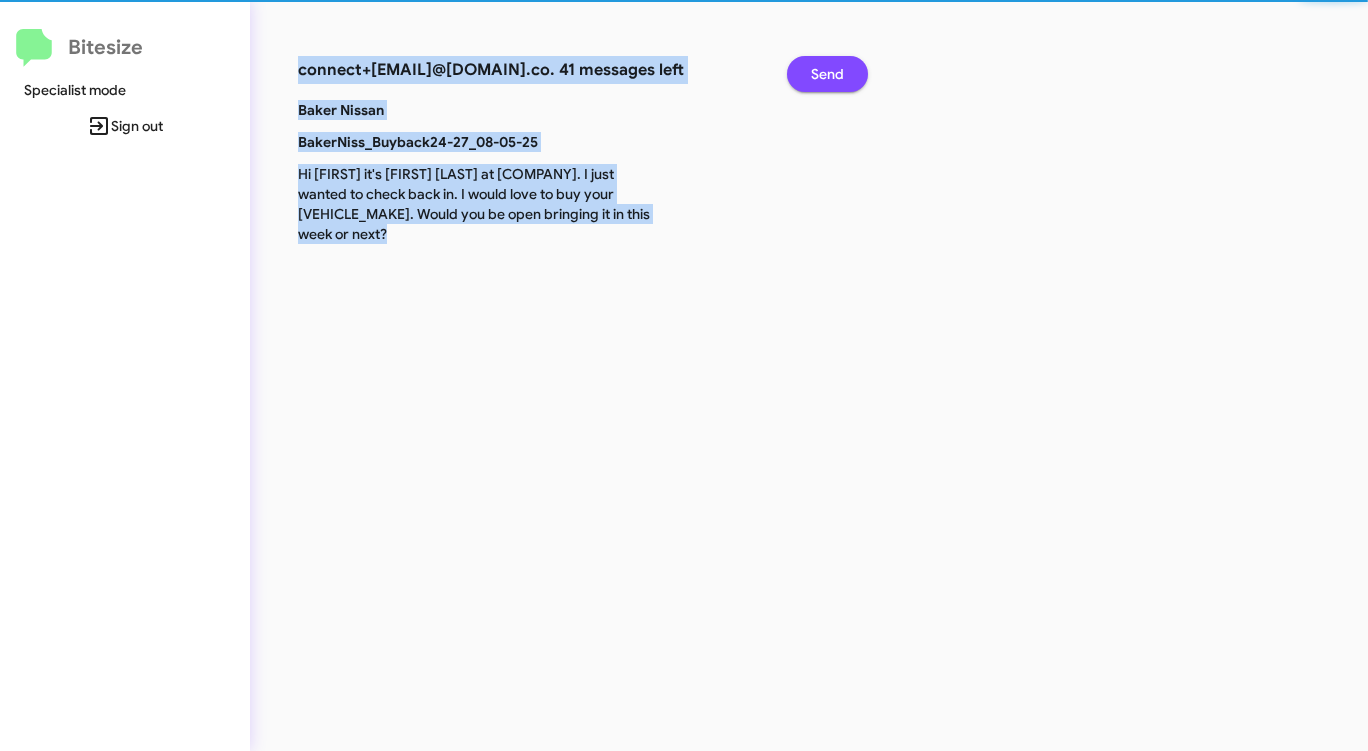 click on "Send" 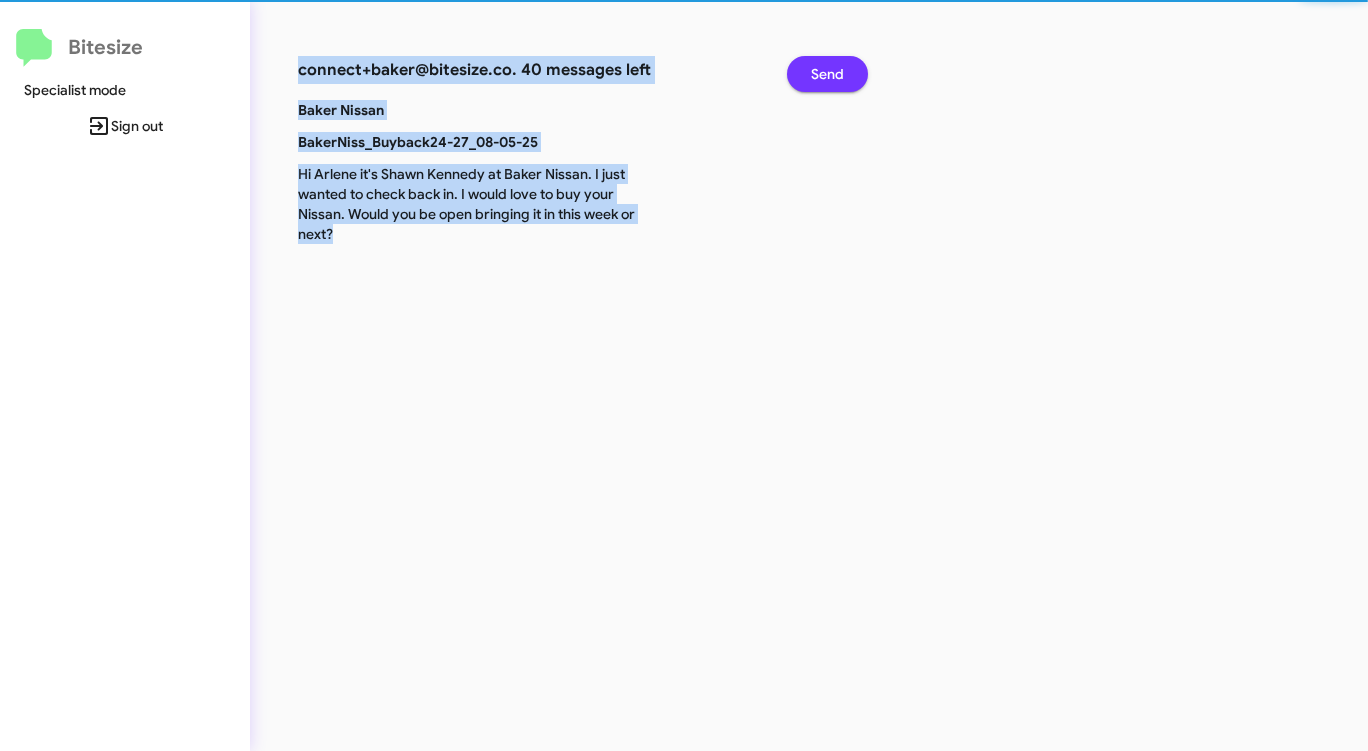 click on "Send" 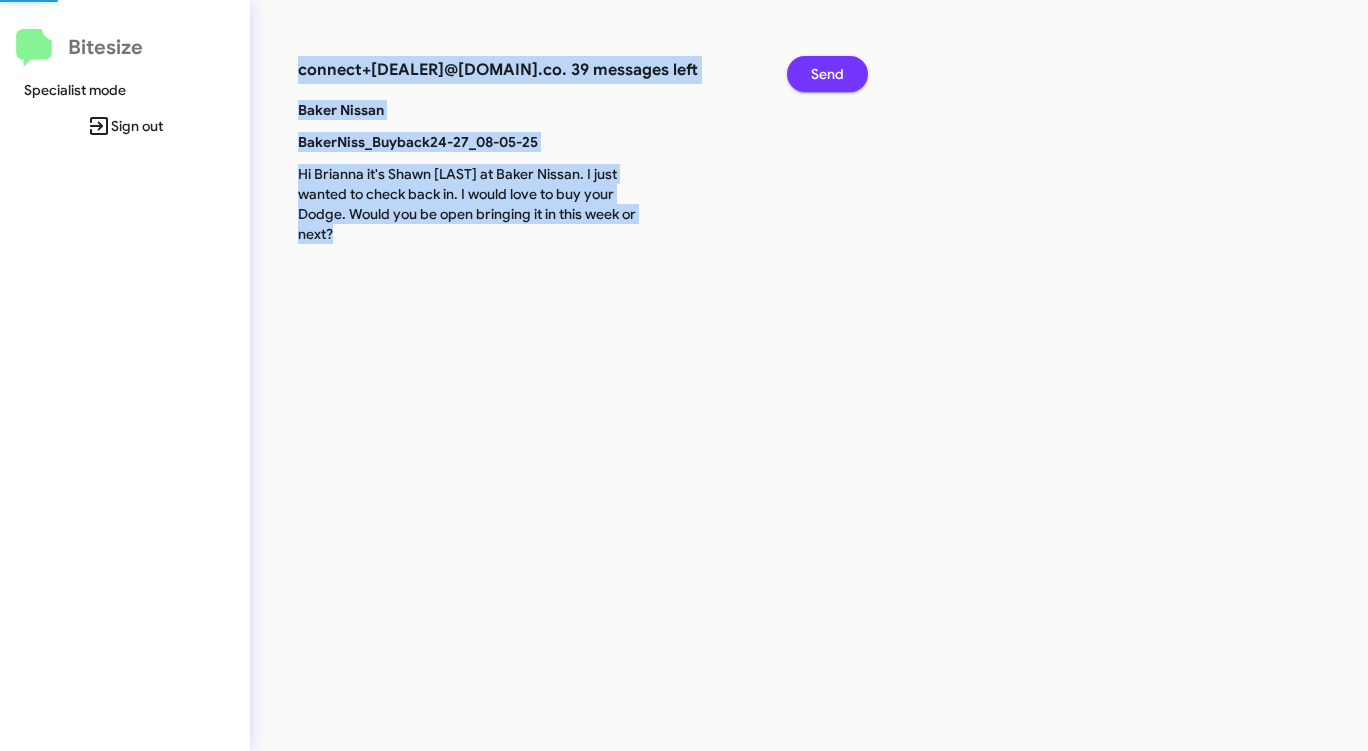 click on "Send" 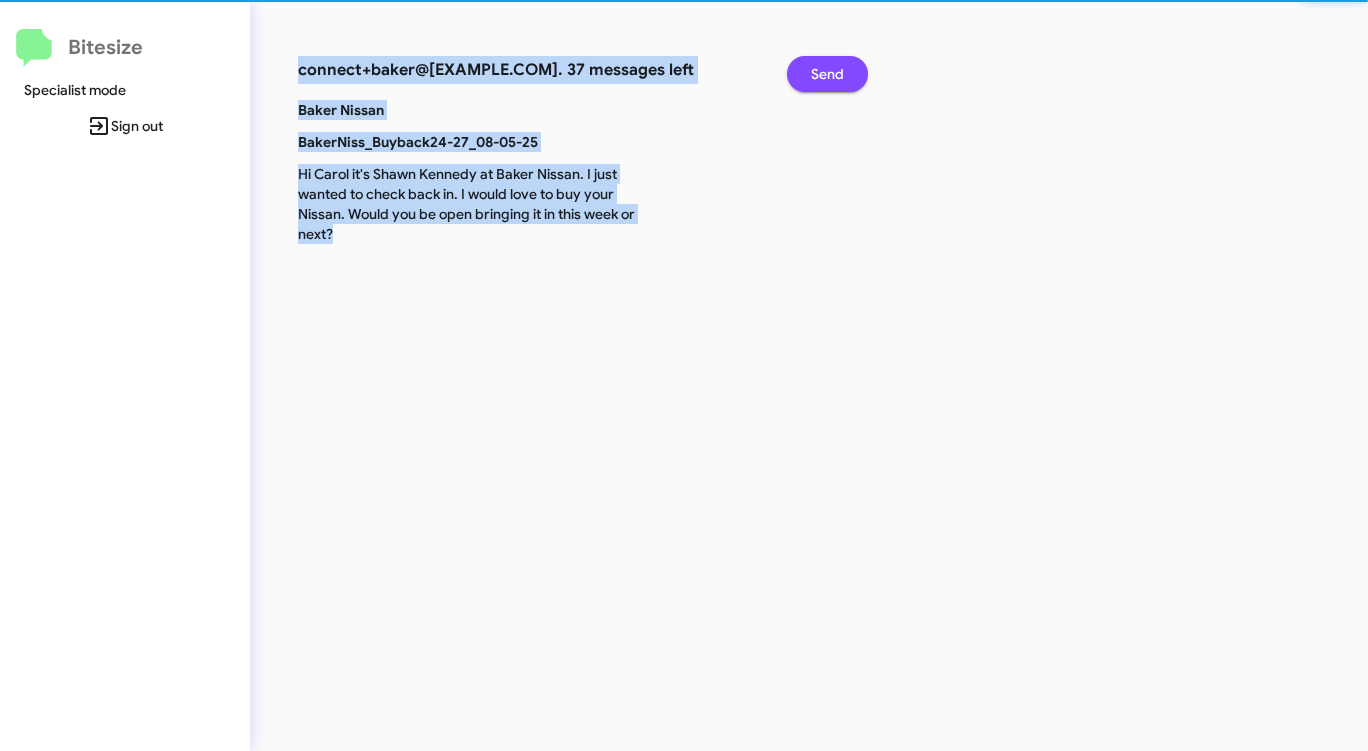 click on "Send" 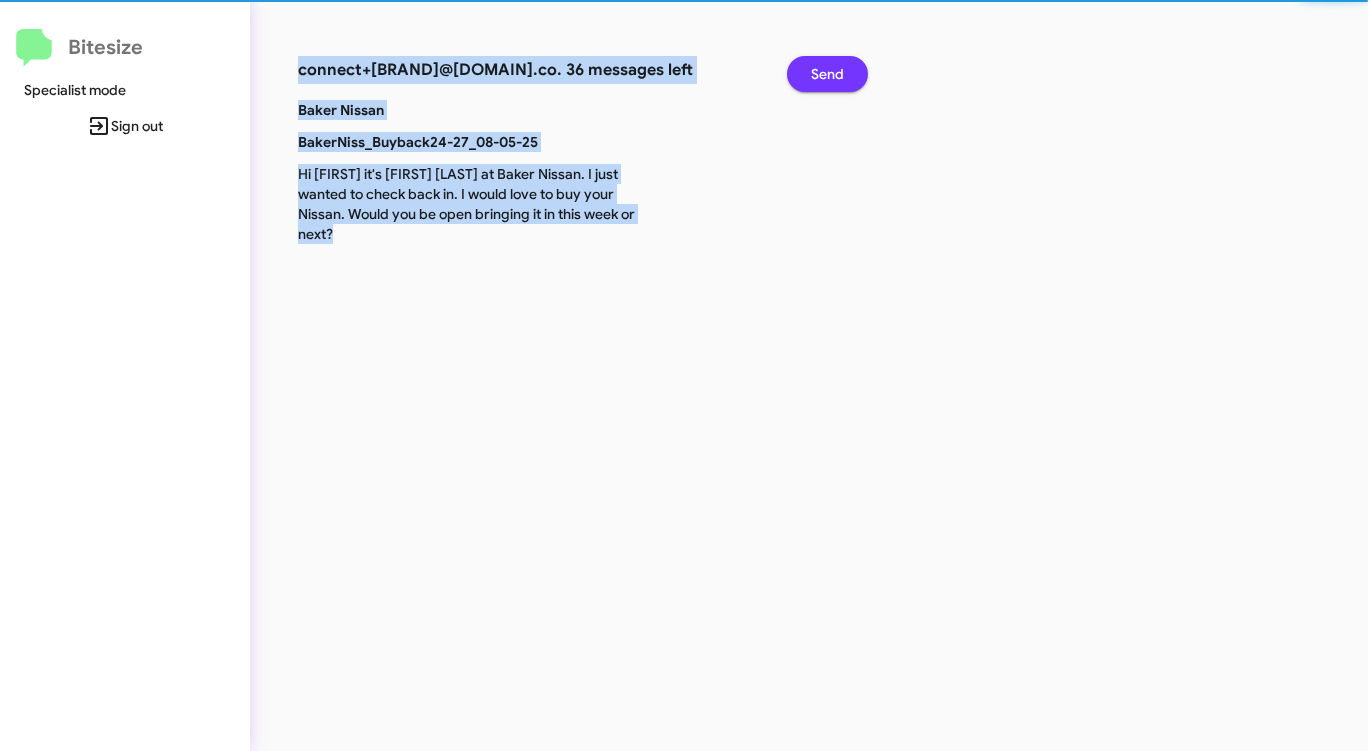 click on "Send" 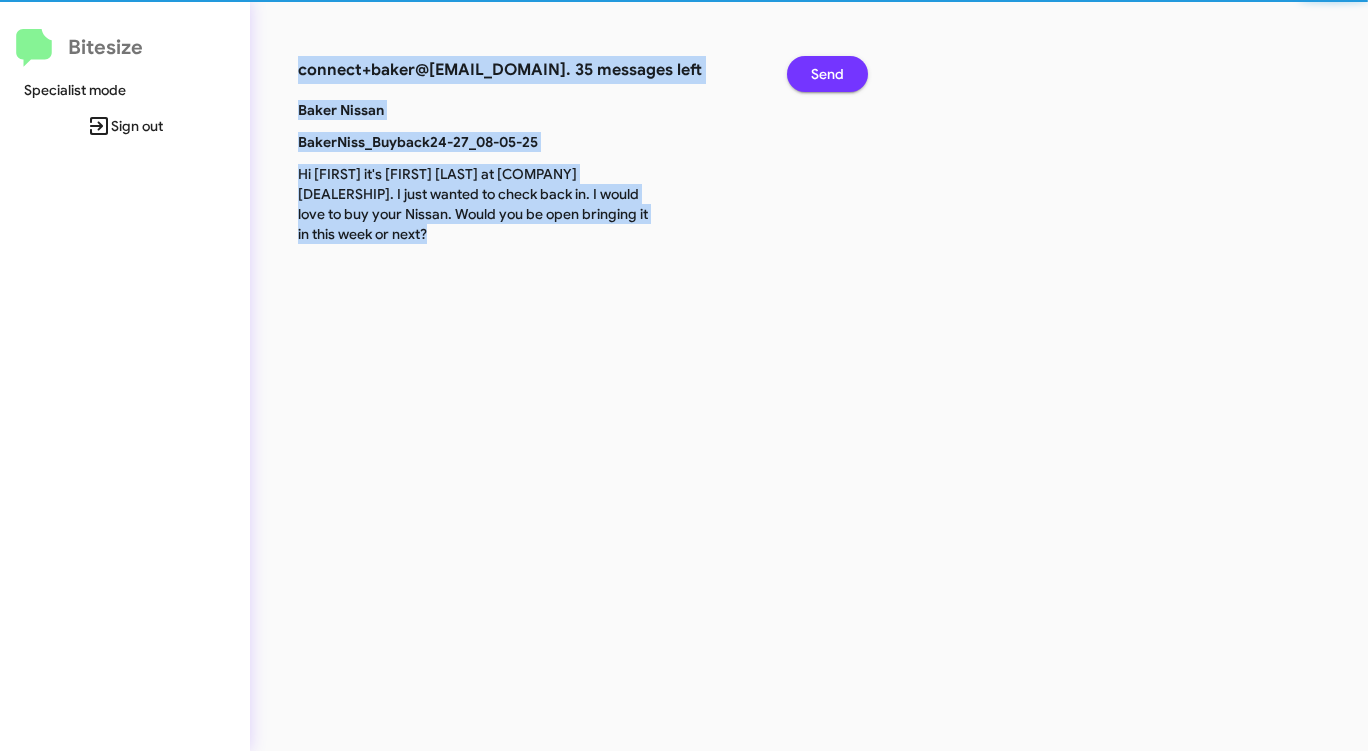 click on "Send" 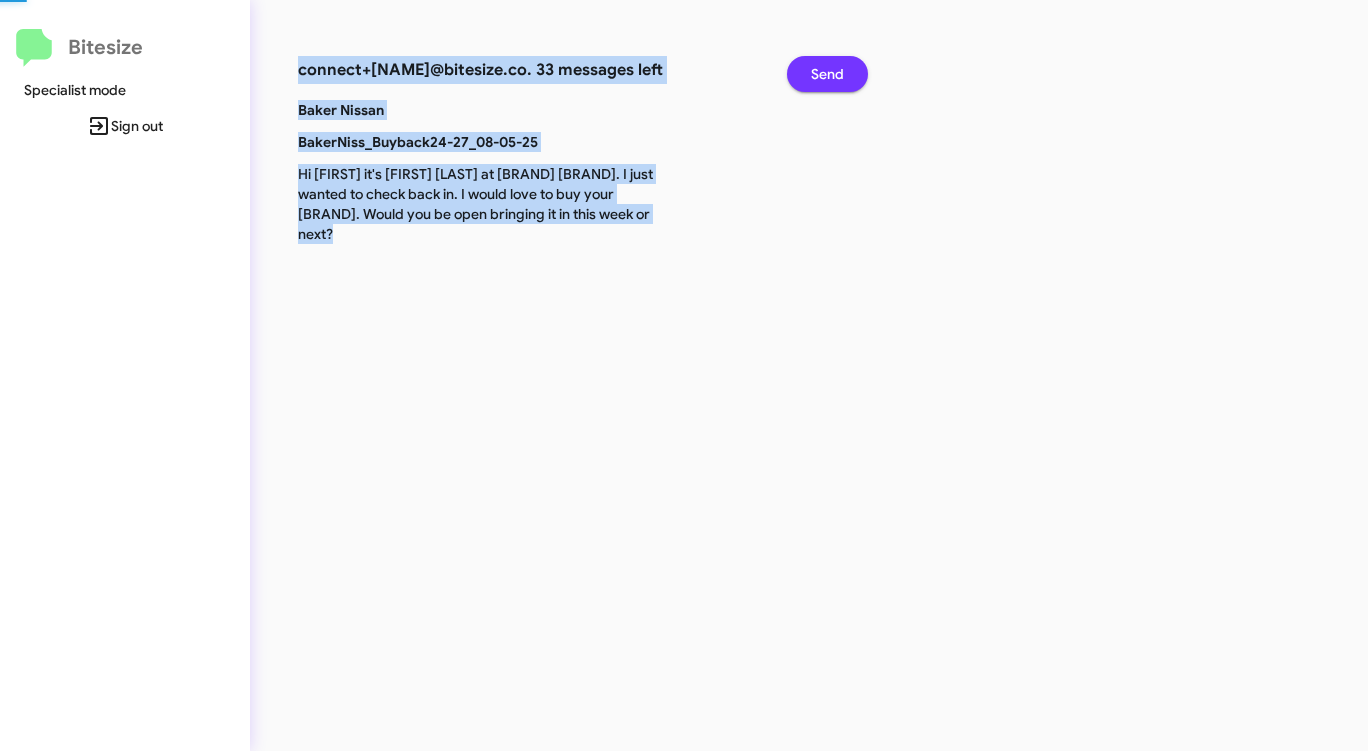 click on "Send" 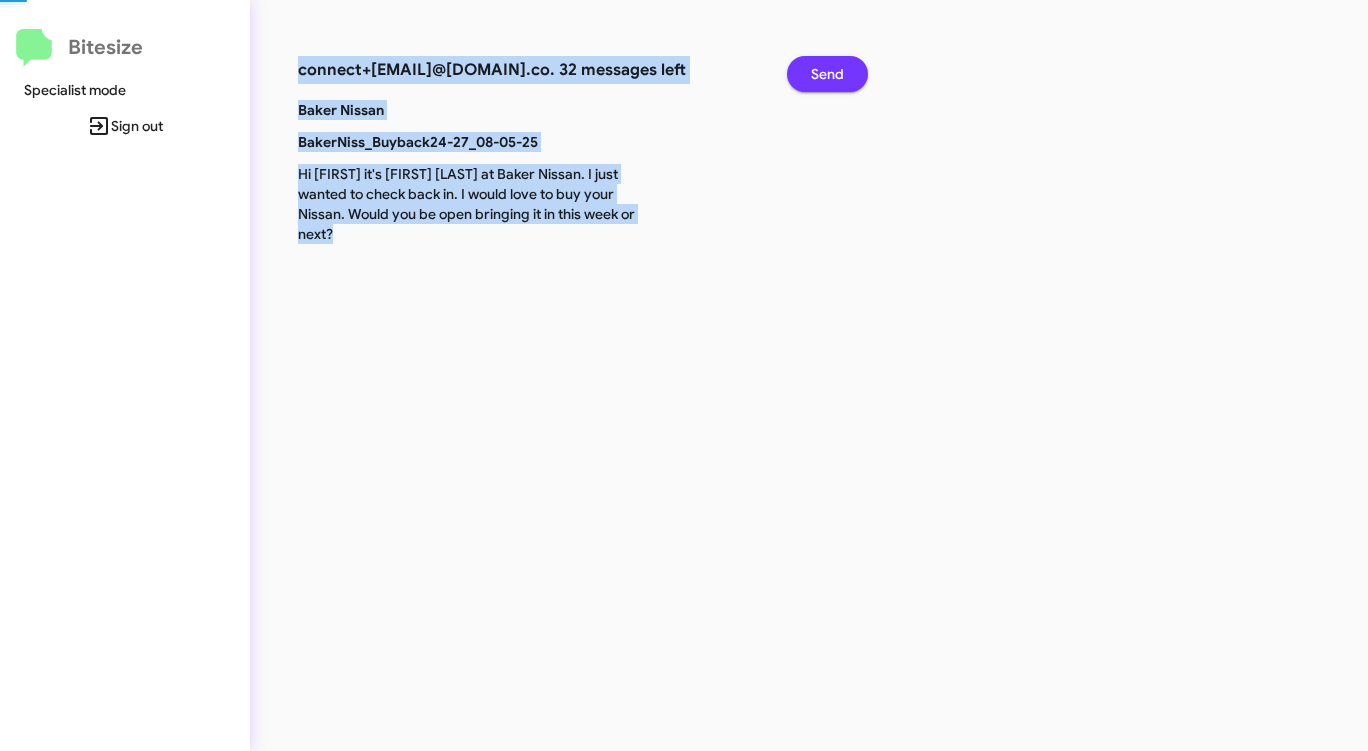 click on "Send" 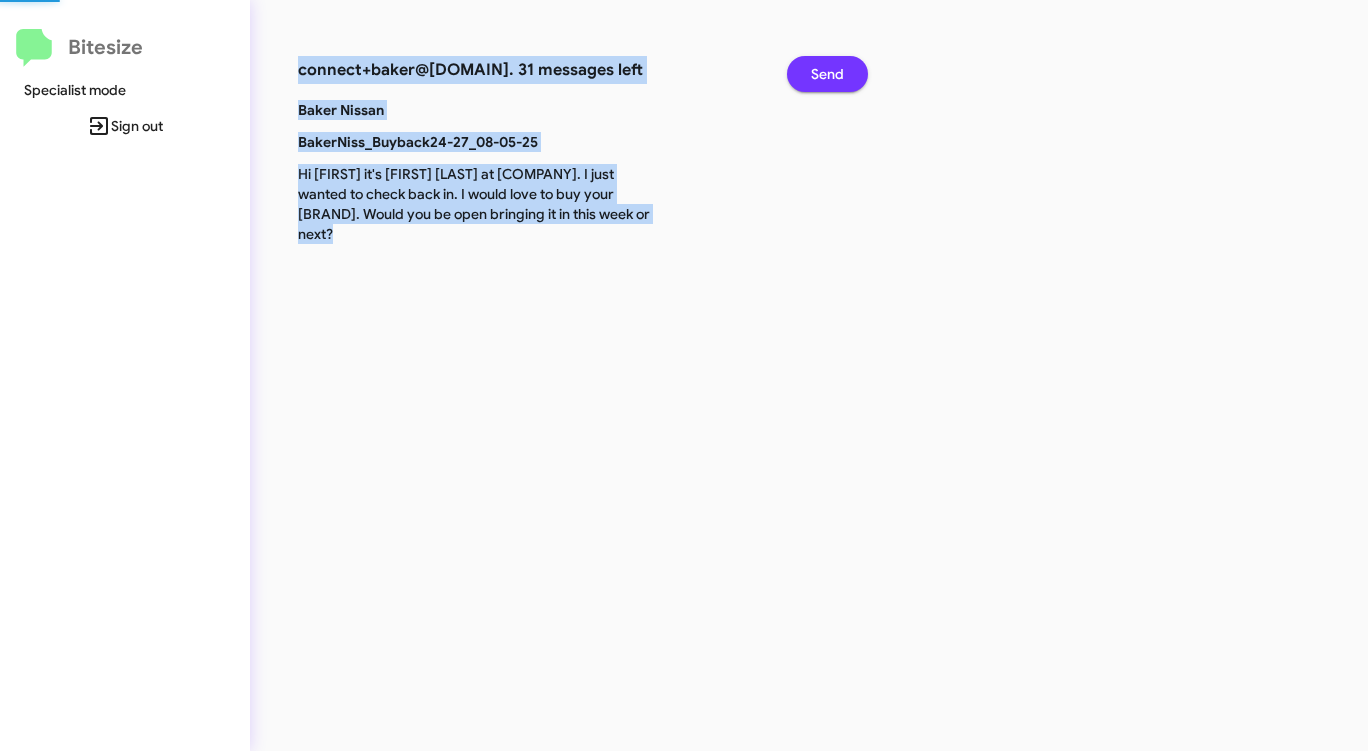 click on "Send" 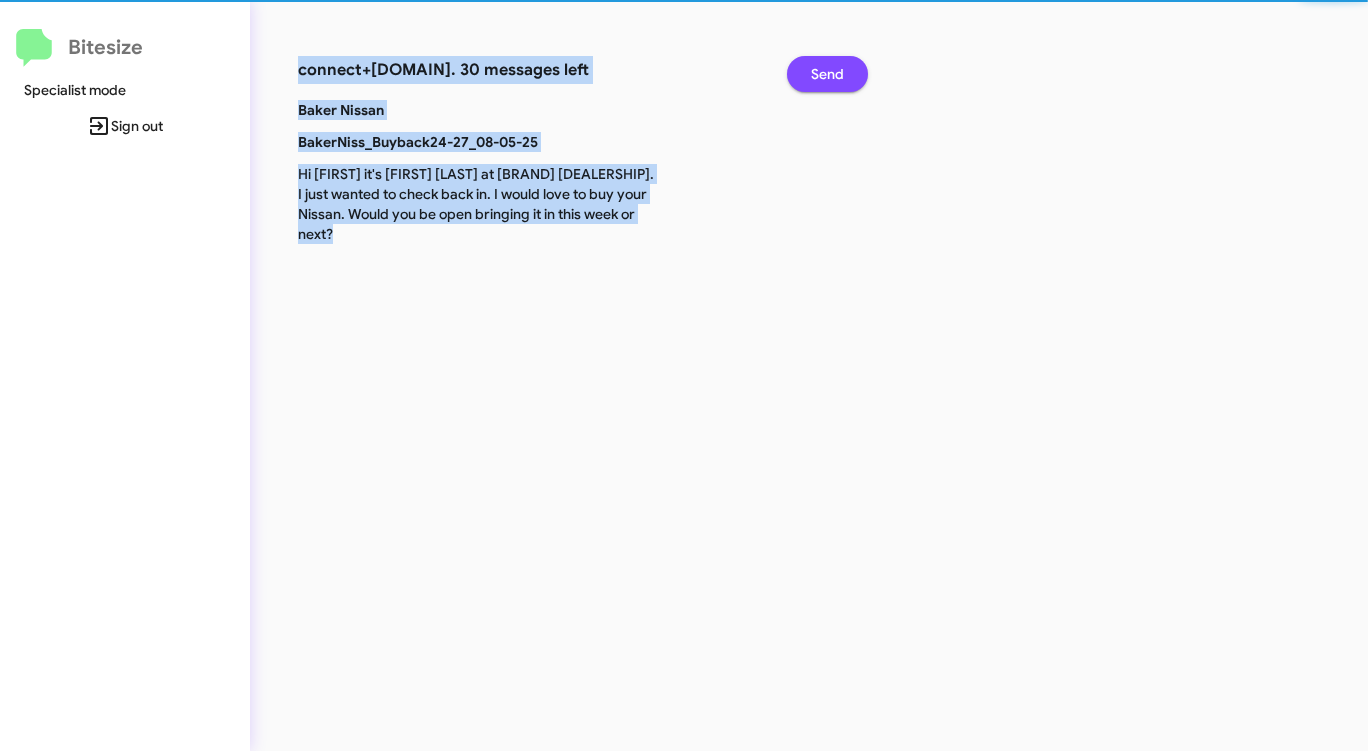 click on "Send" 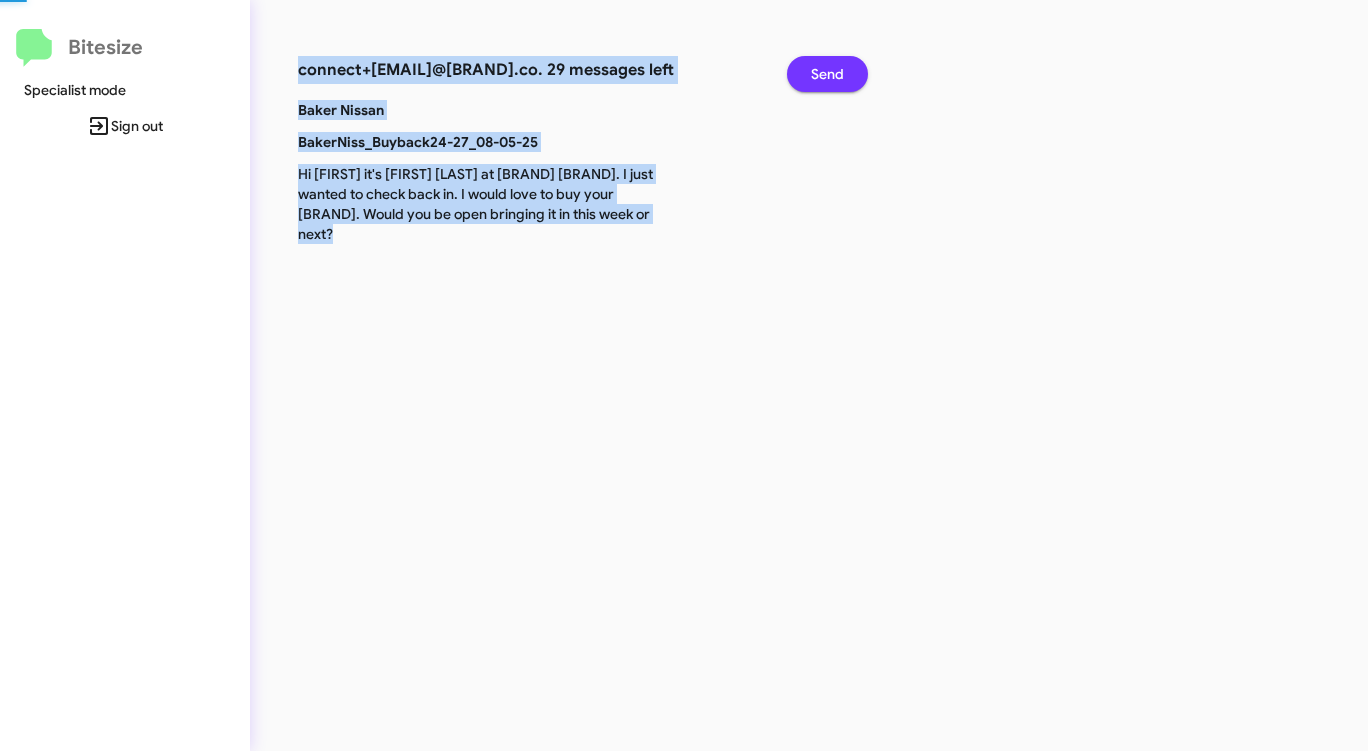 click on "Send" 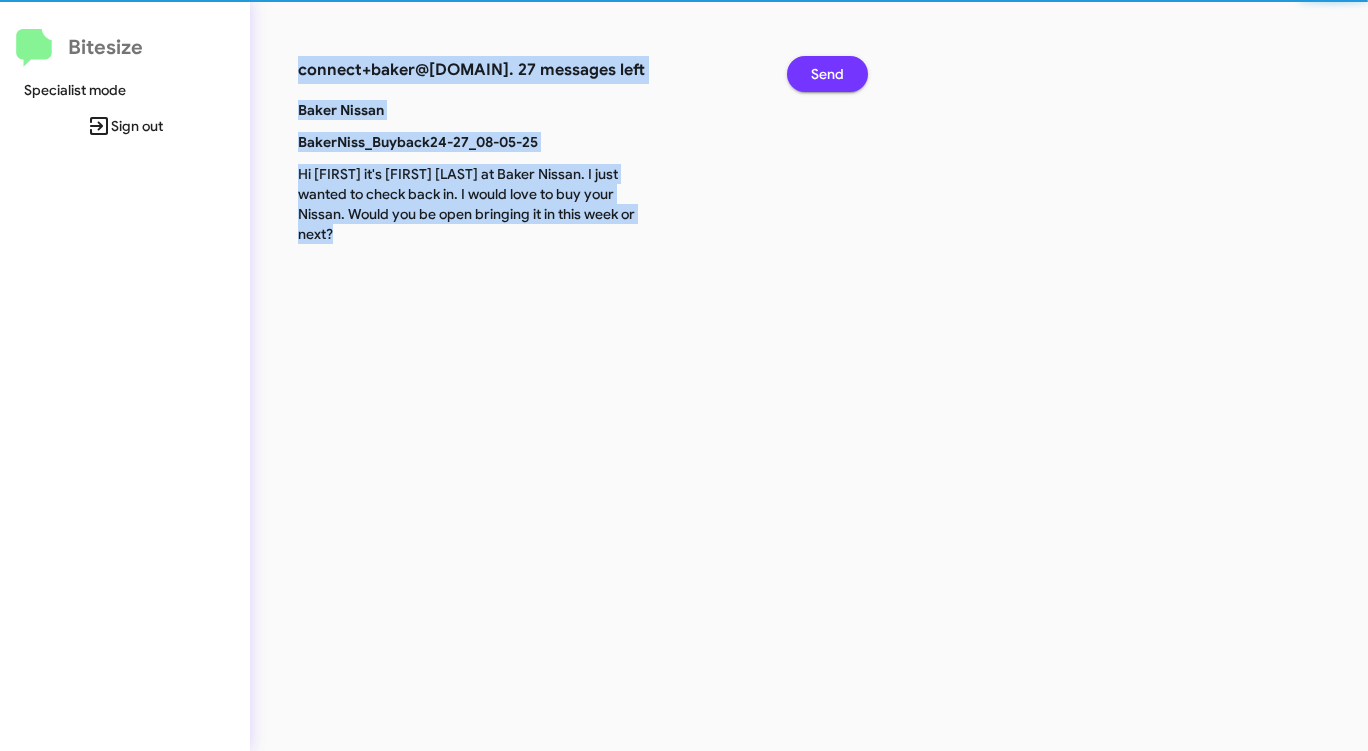 click on "Send" 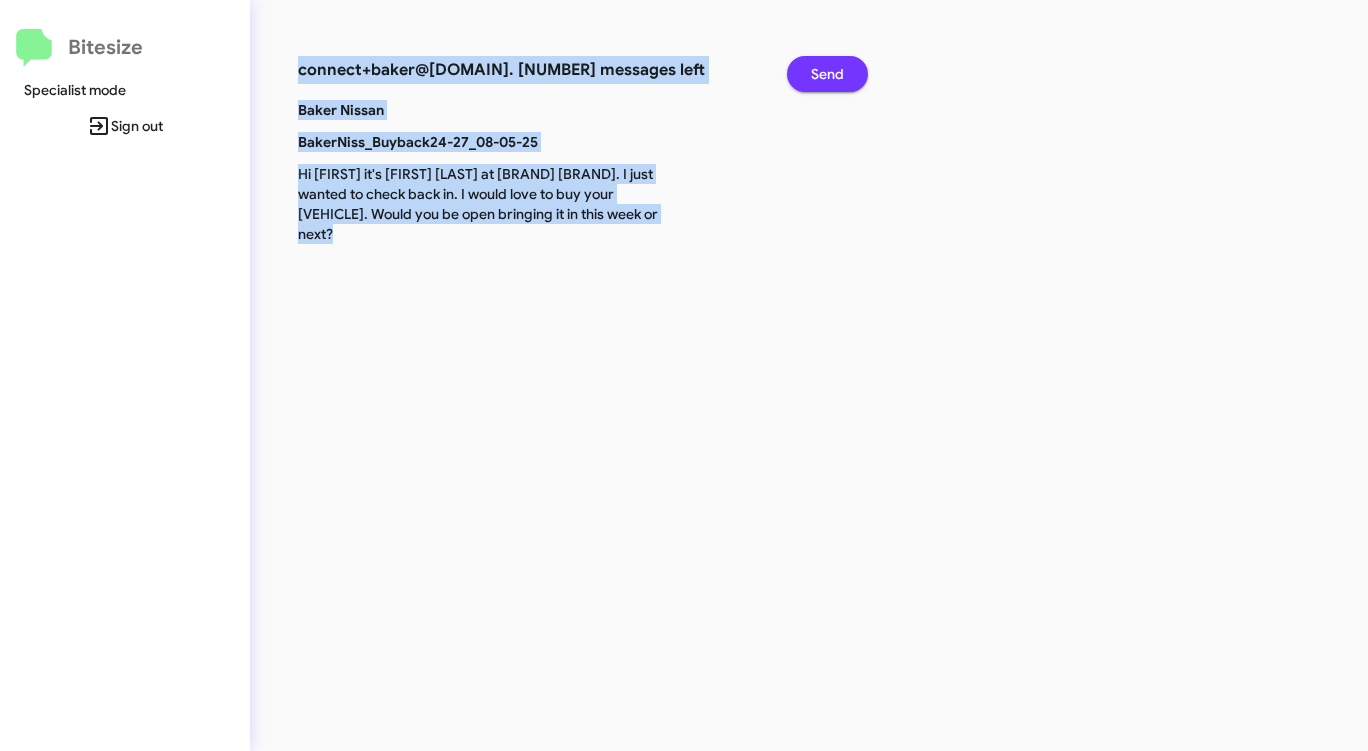 click on "Send" 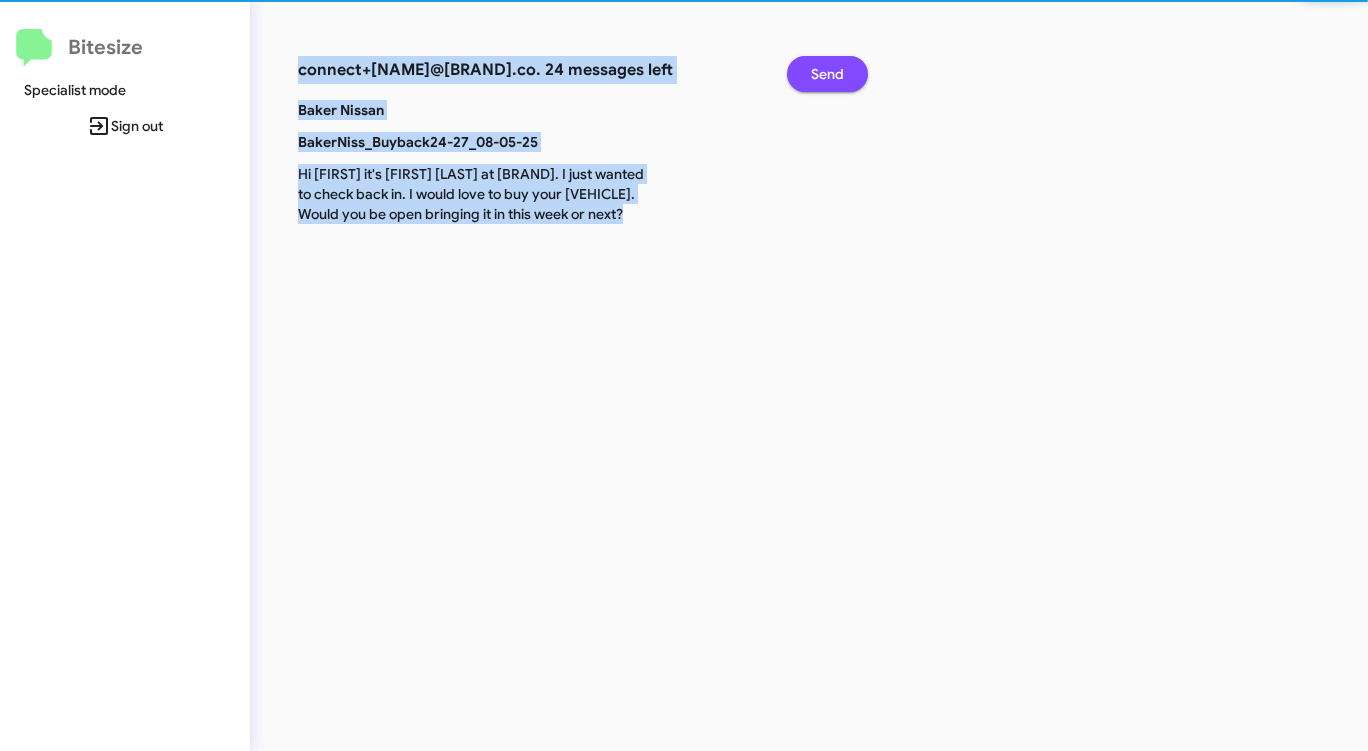 click on "Send" 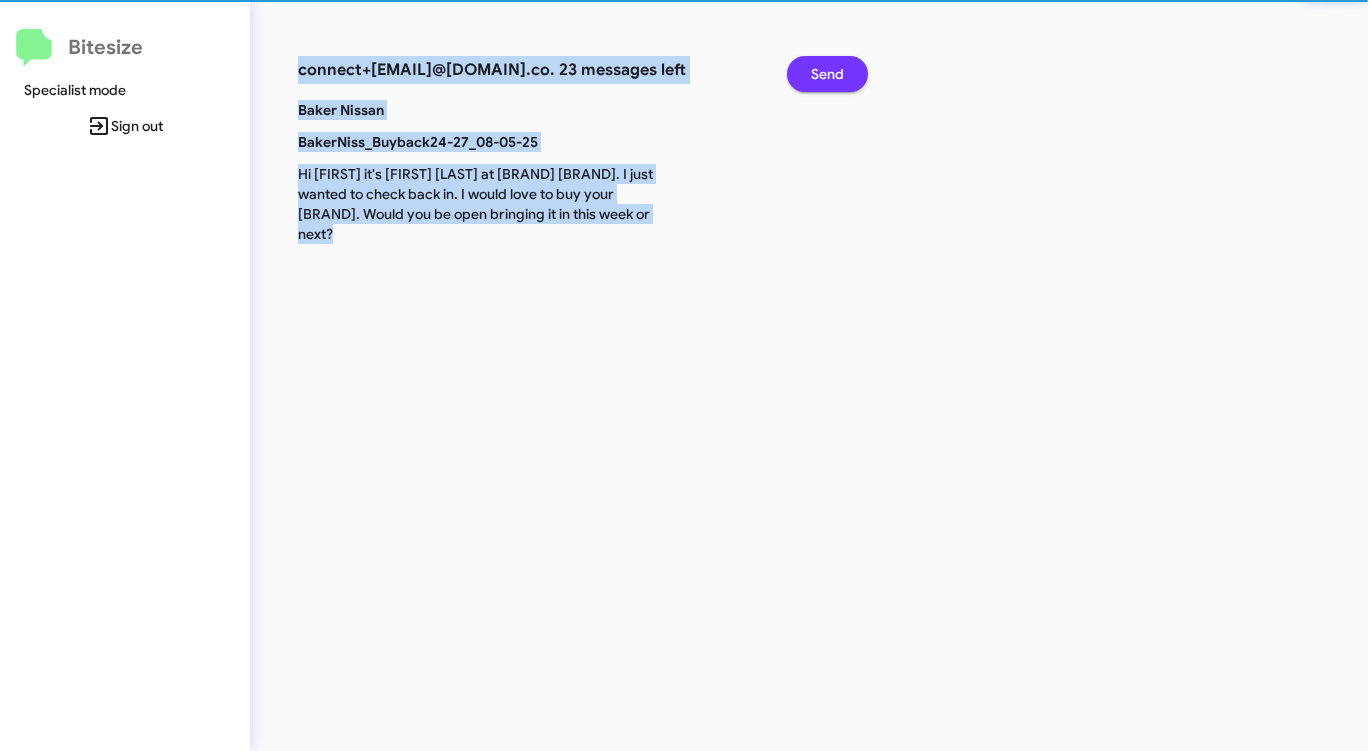 click on "Send" 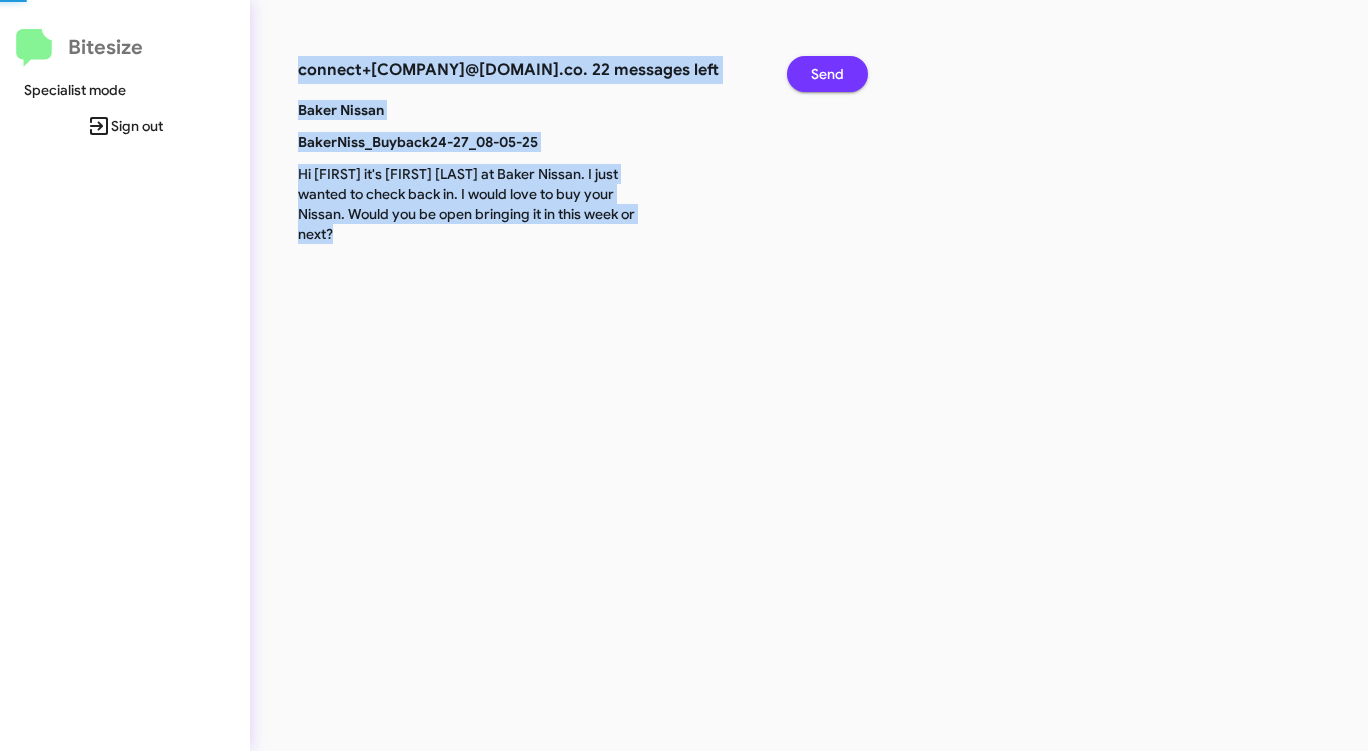 click on "Send" 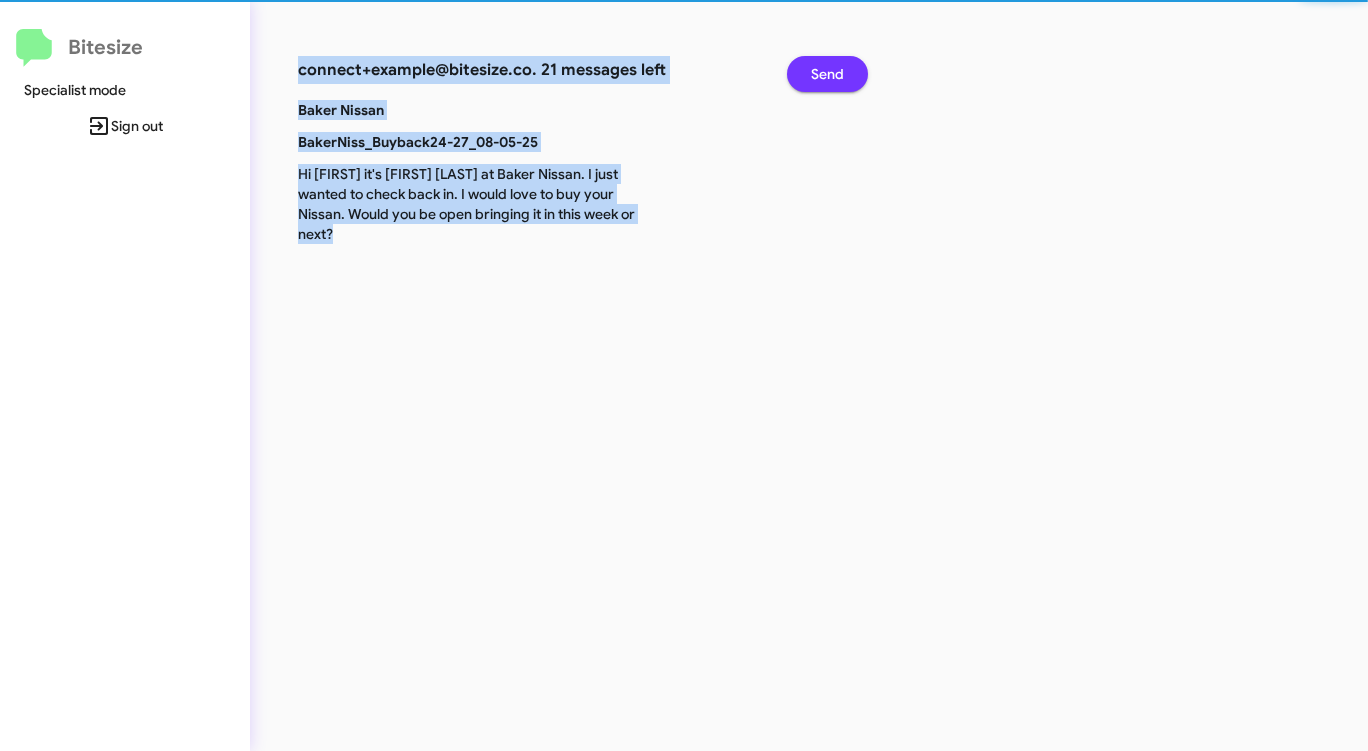 click on "Send" 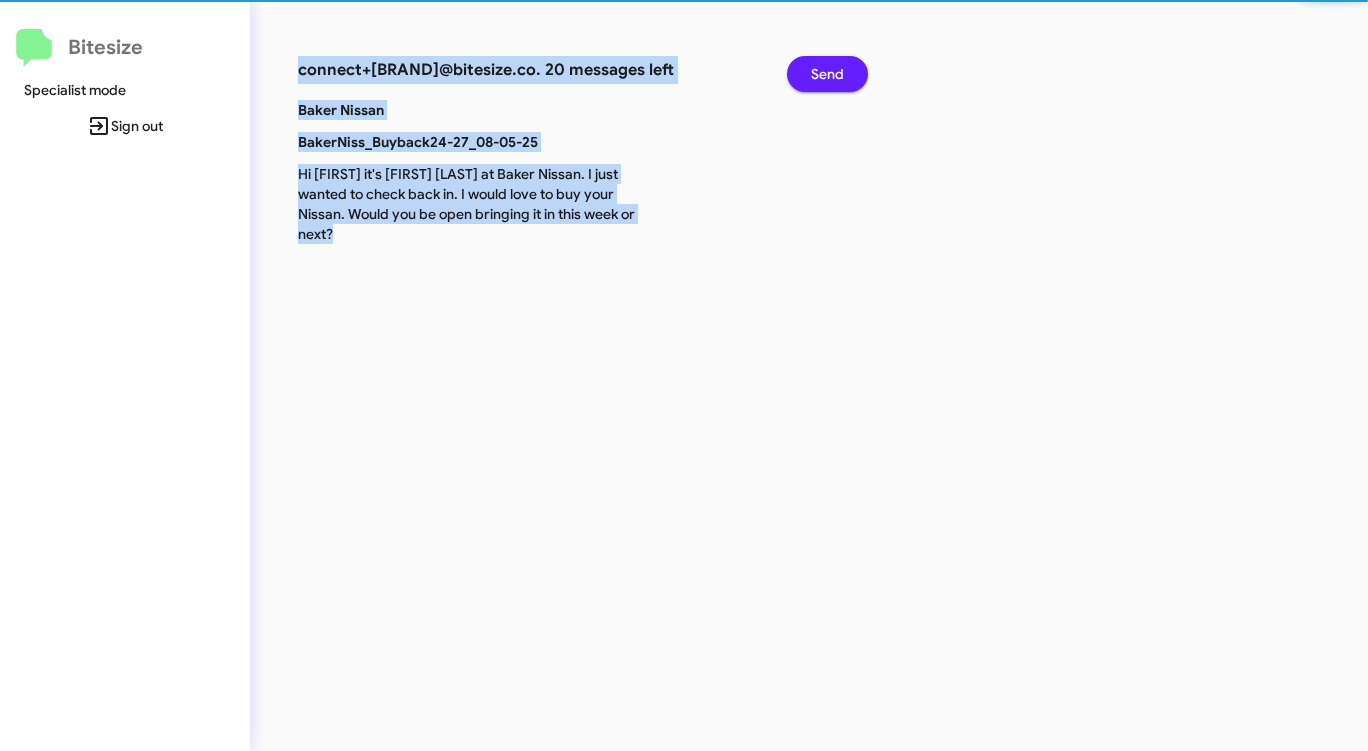 click on "Send" 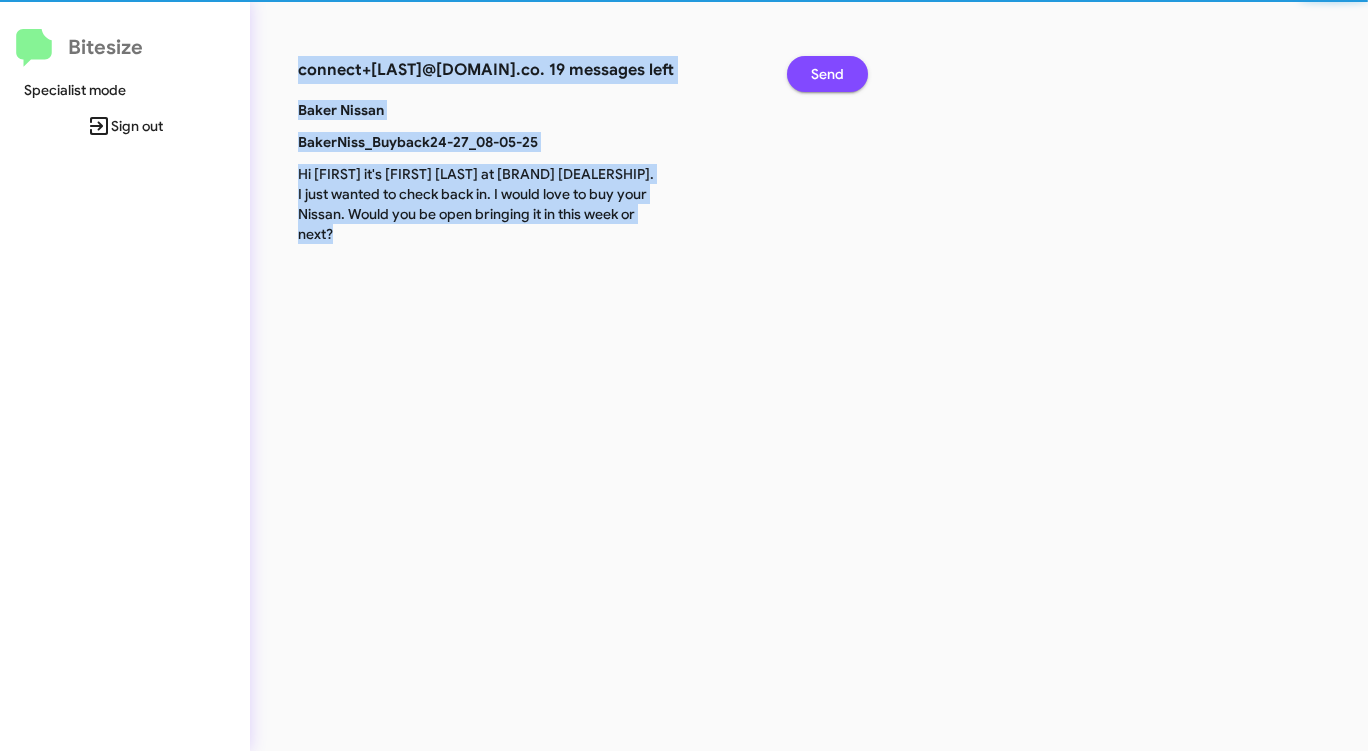 click on "Send" 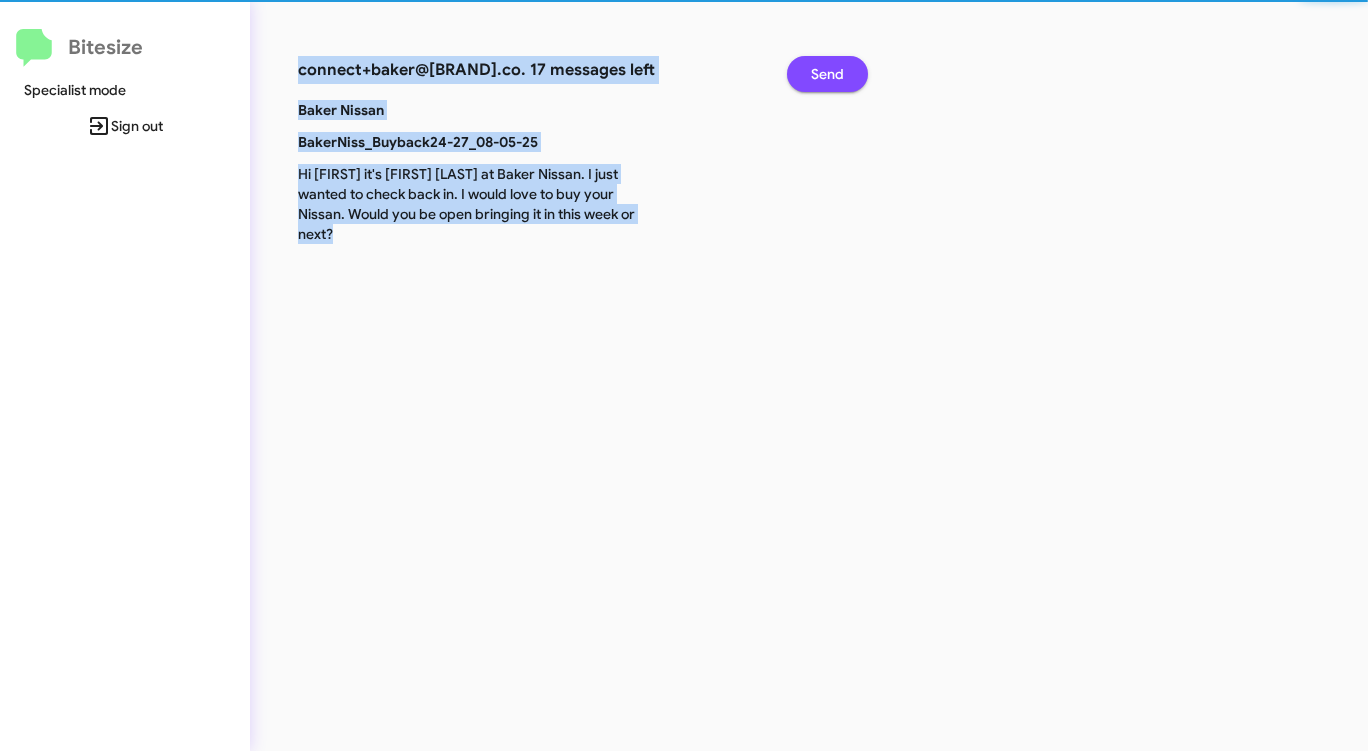 click on "Send" 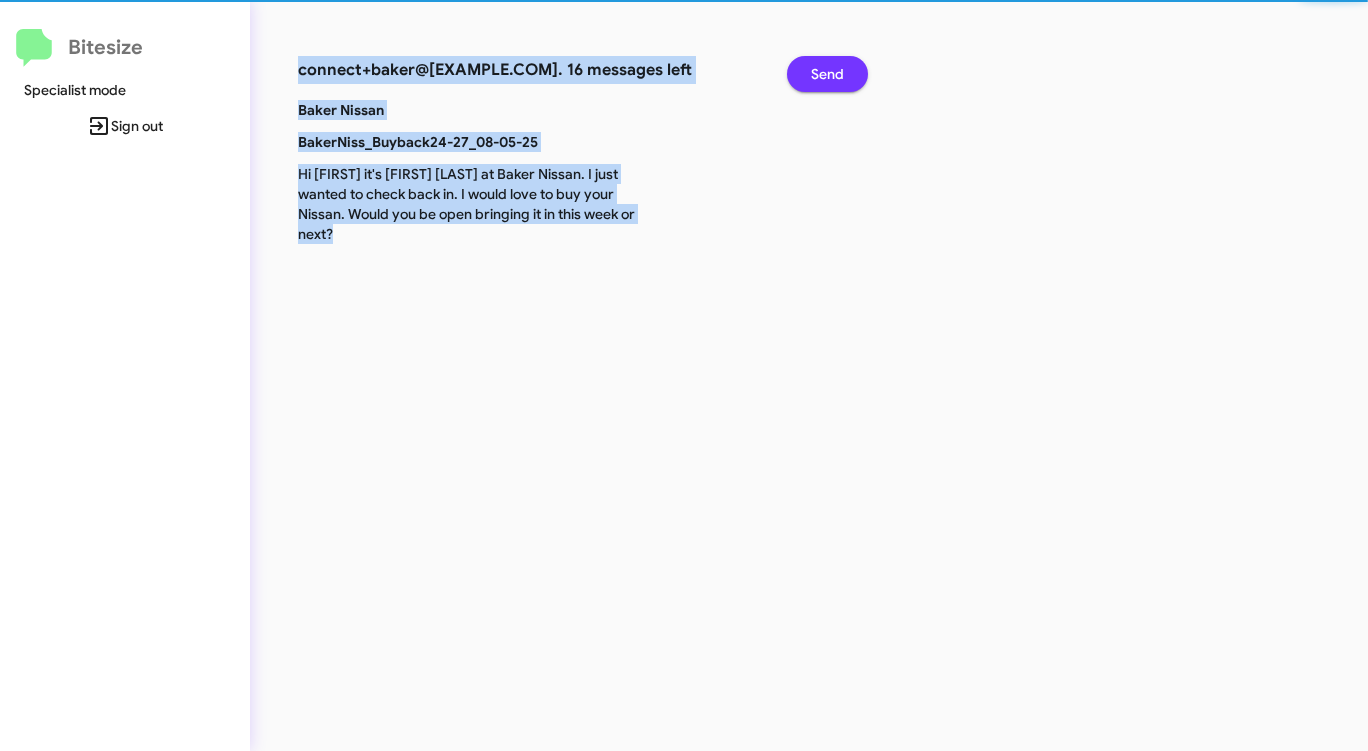 click on "Send" 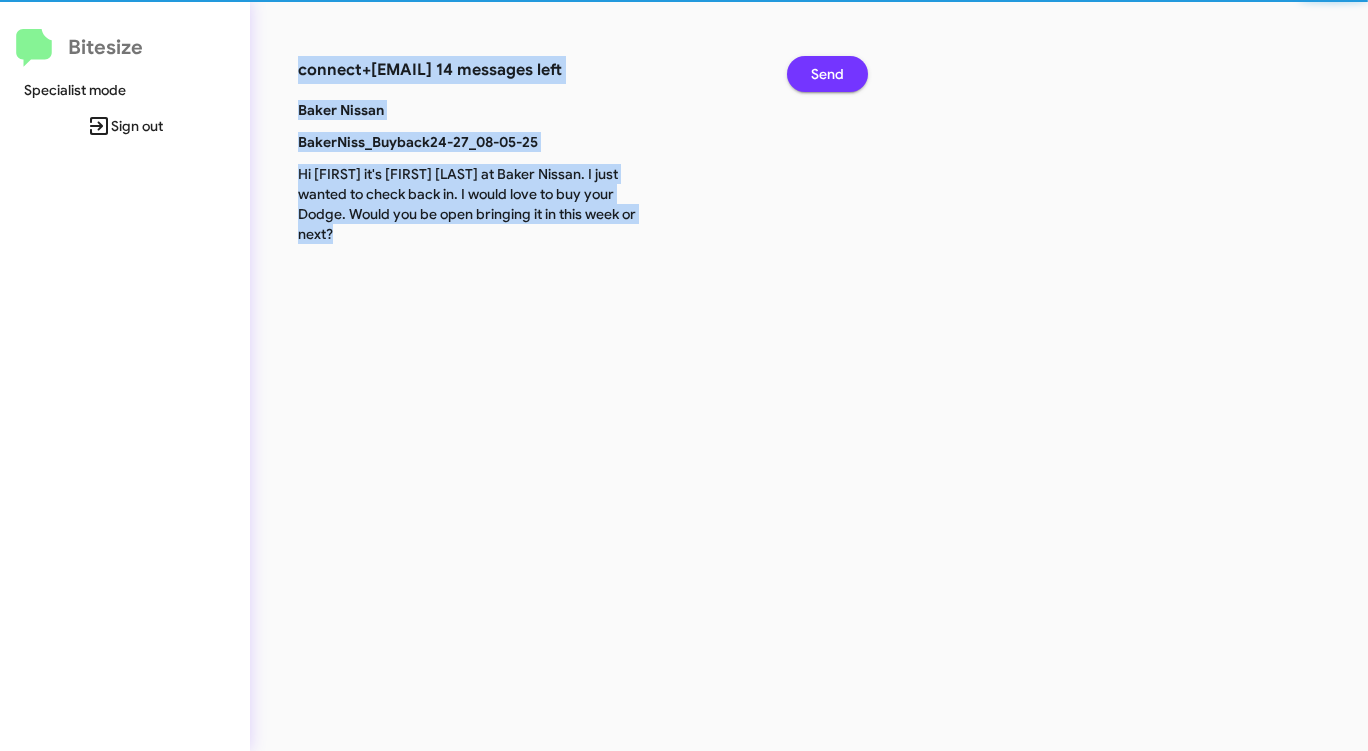 click on "Send" 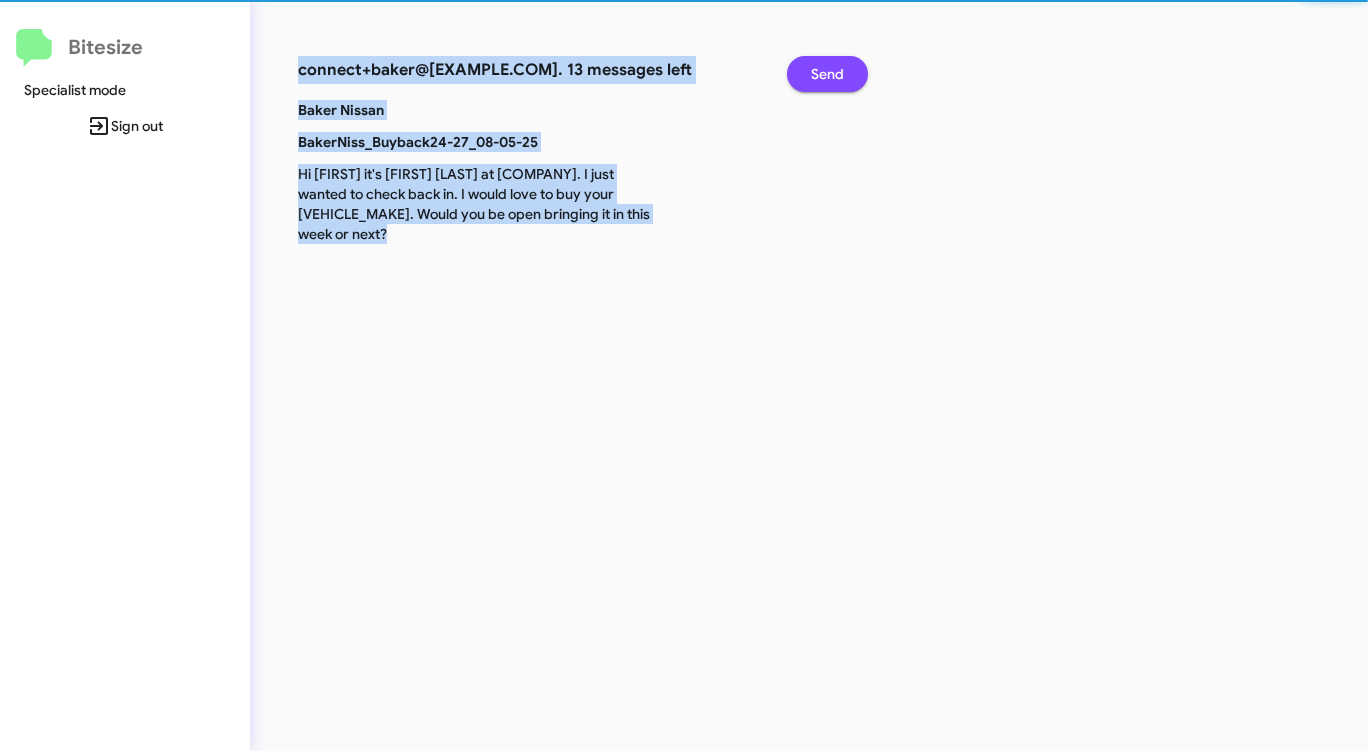 click on "Send" 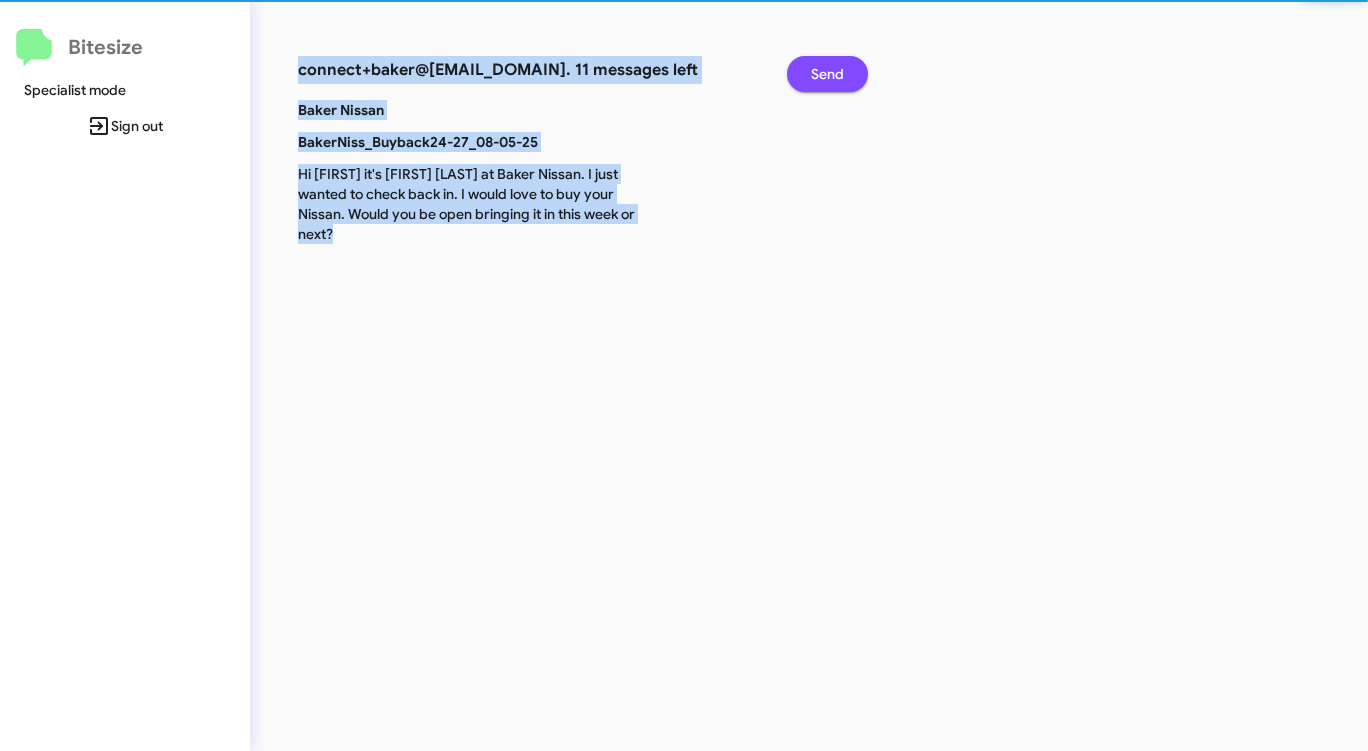 click on "Send" 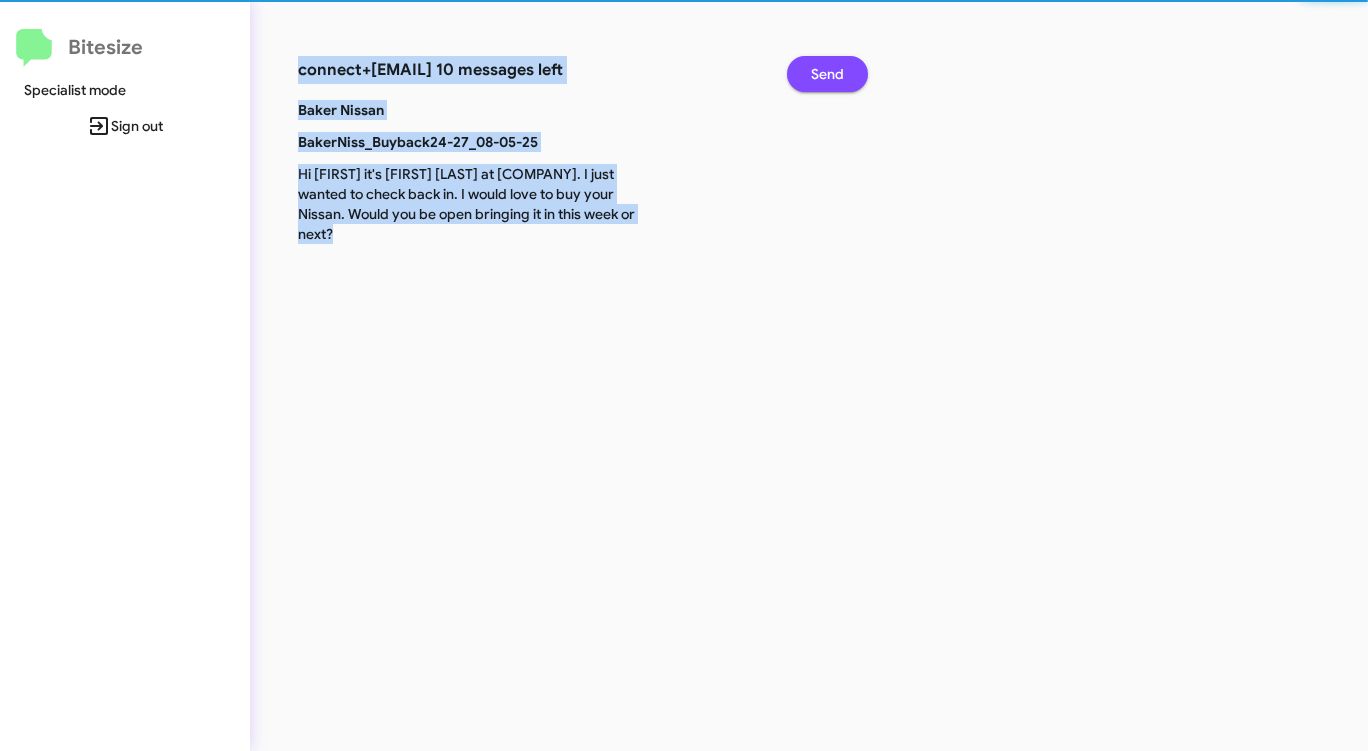 click on "Send" 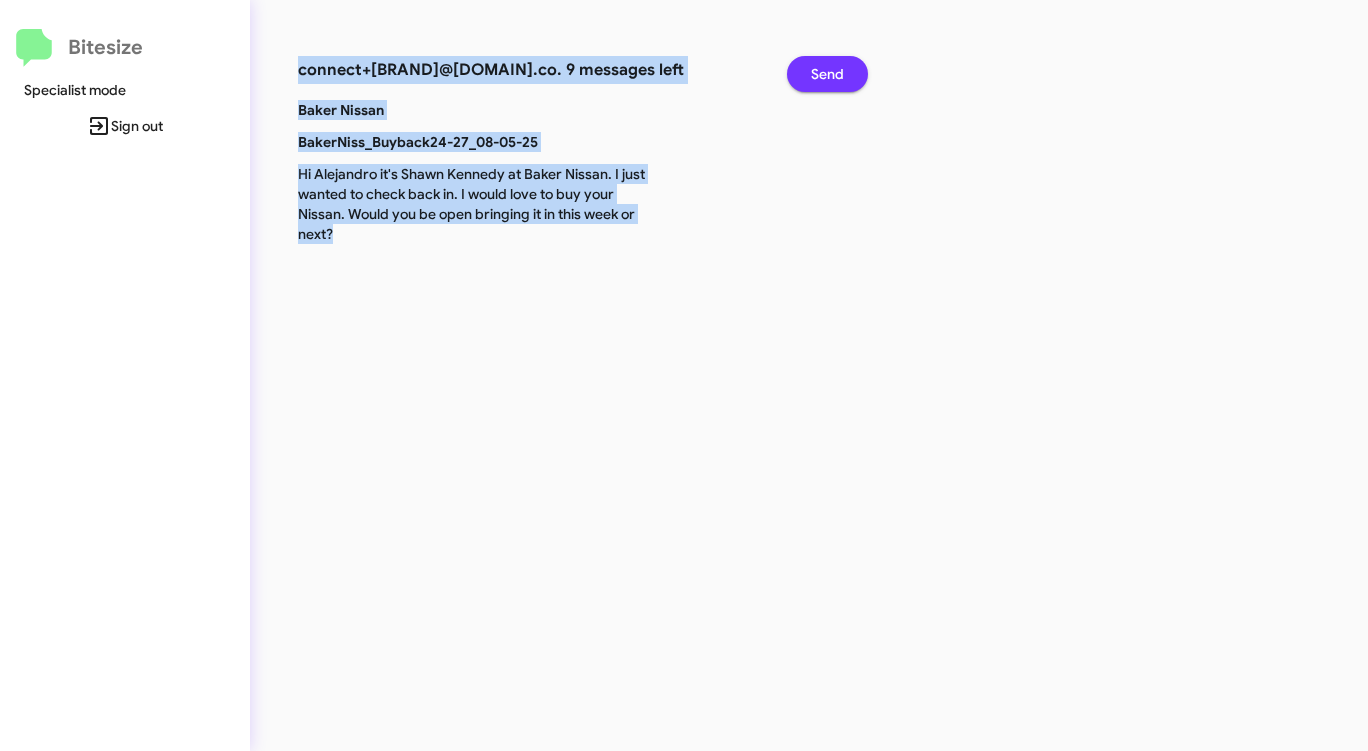 click on "Send" 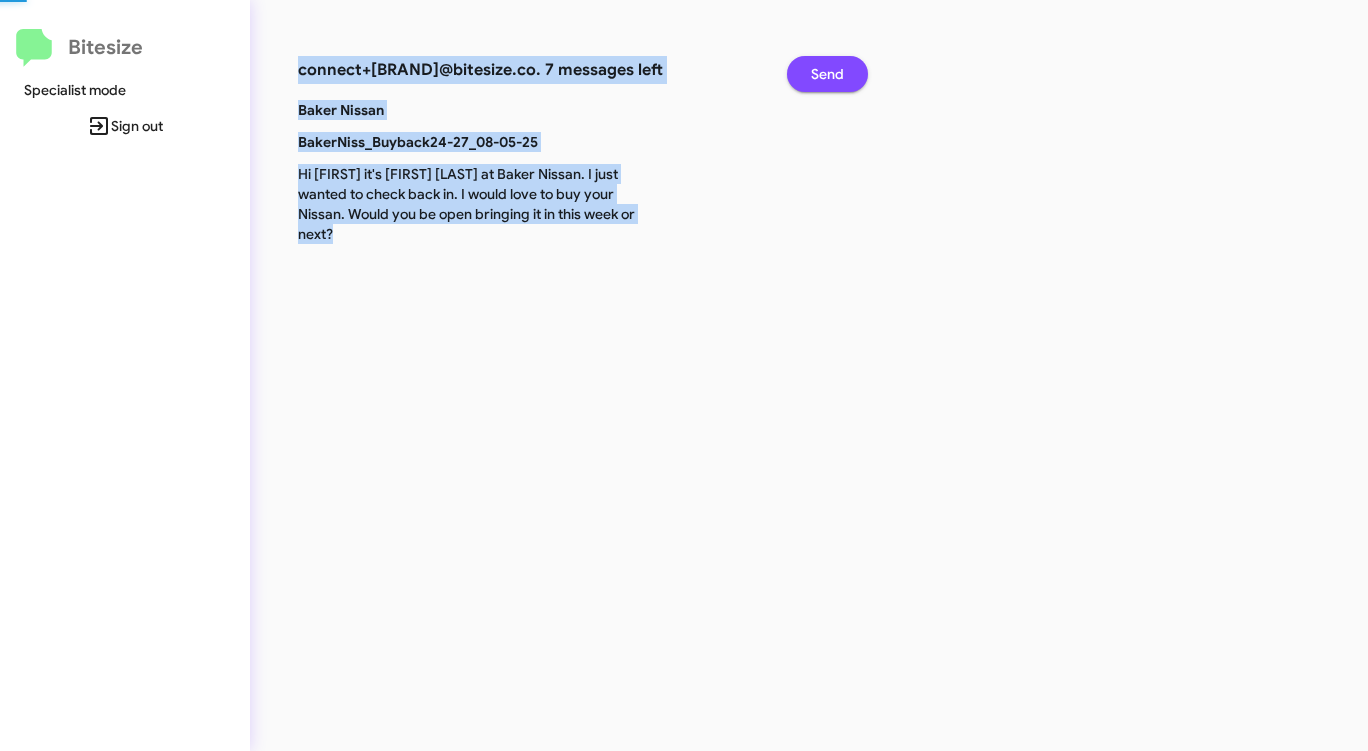 click on "Send" 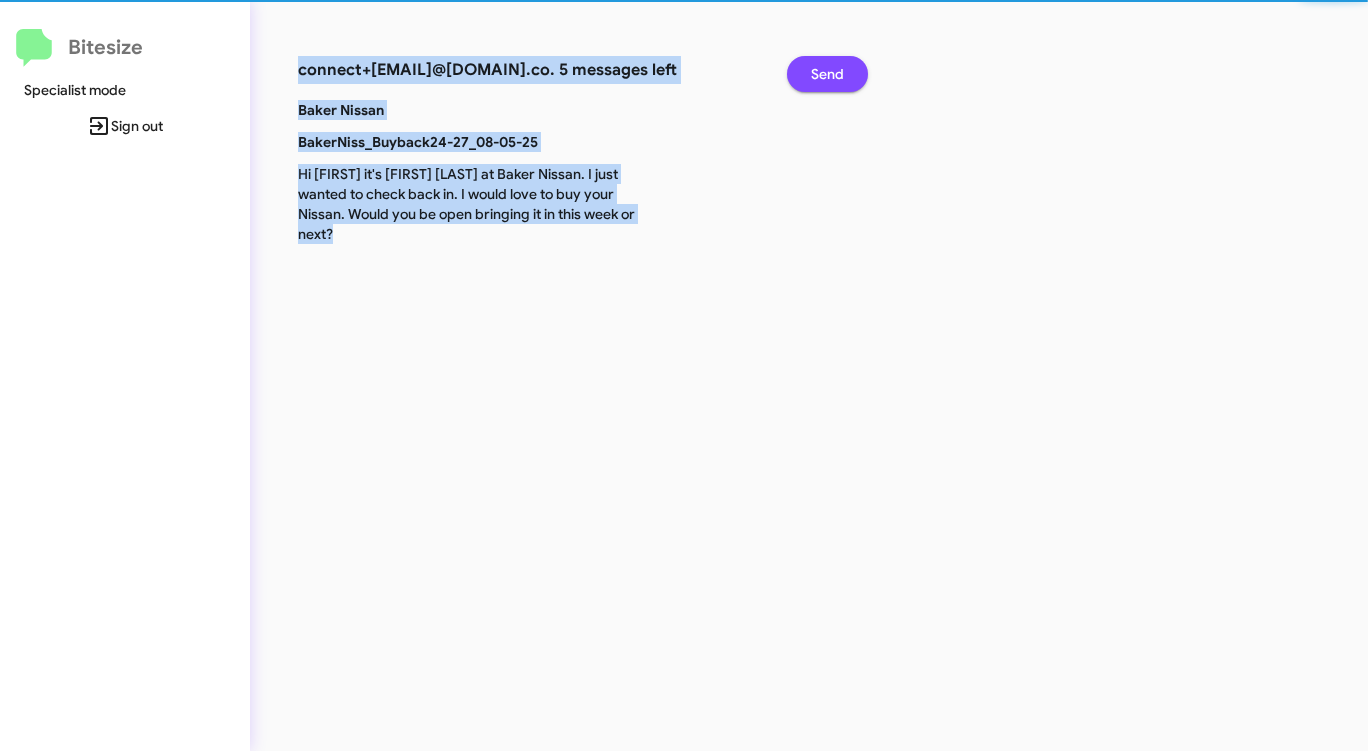 click on "Send" 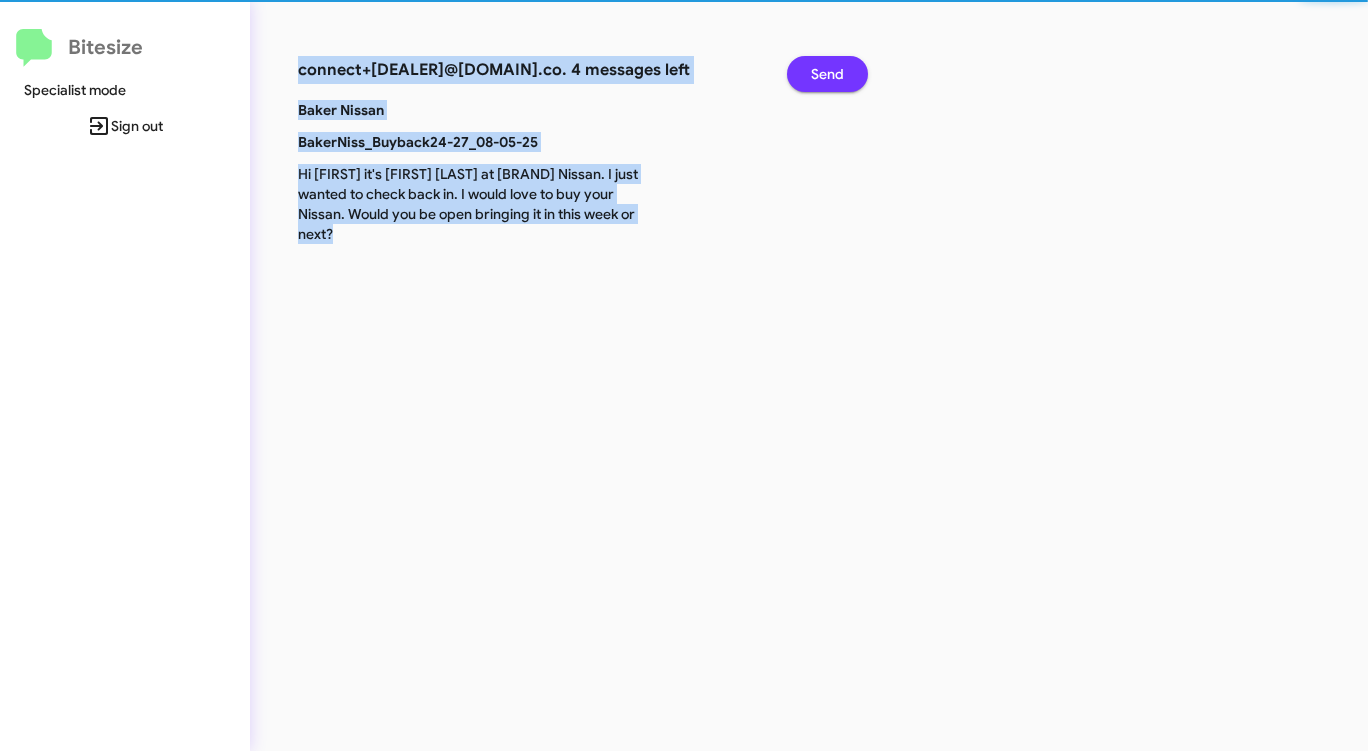 click on "Send" 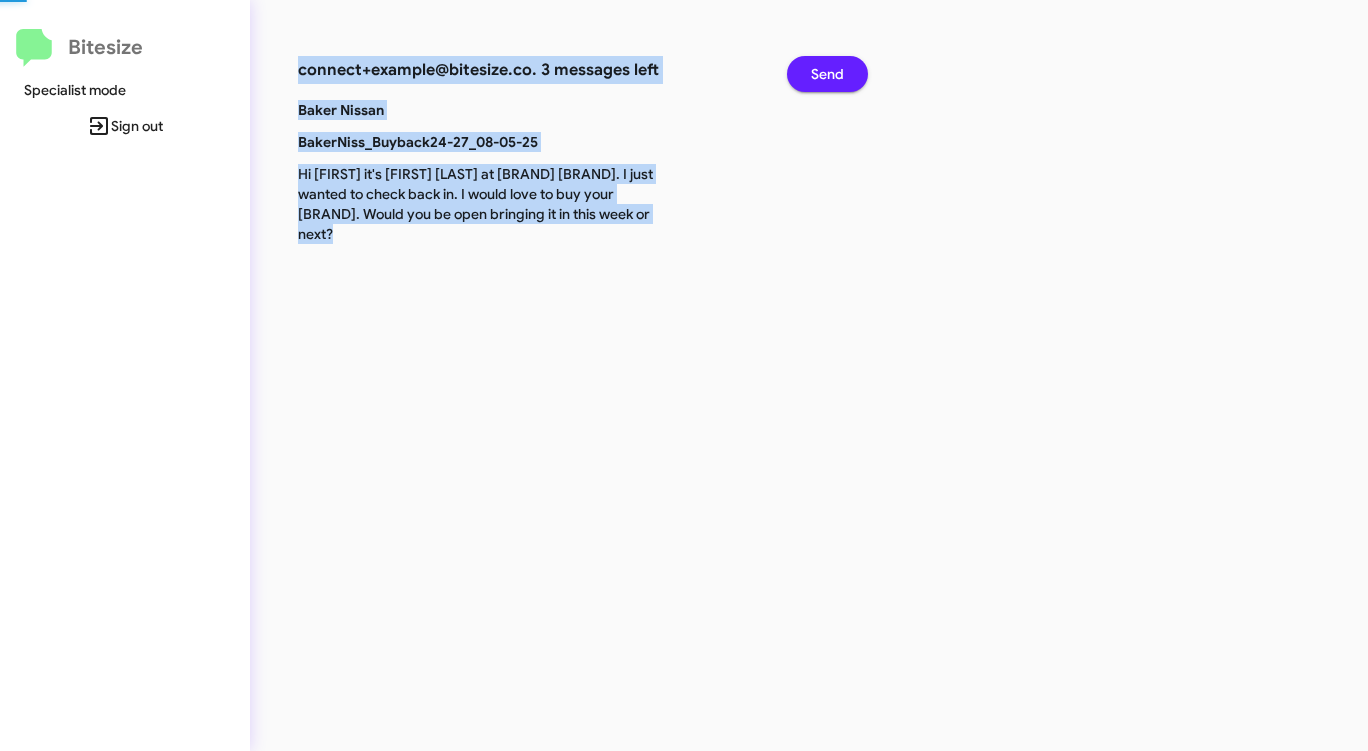 click on "Send" 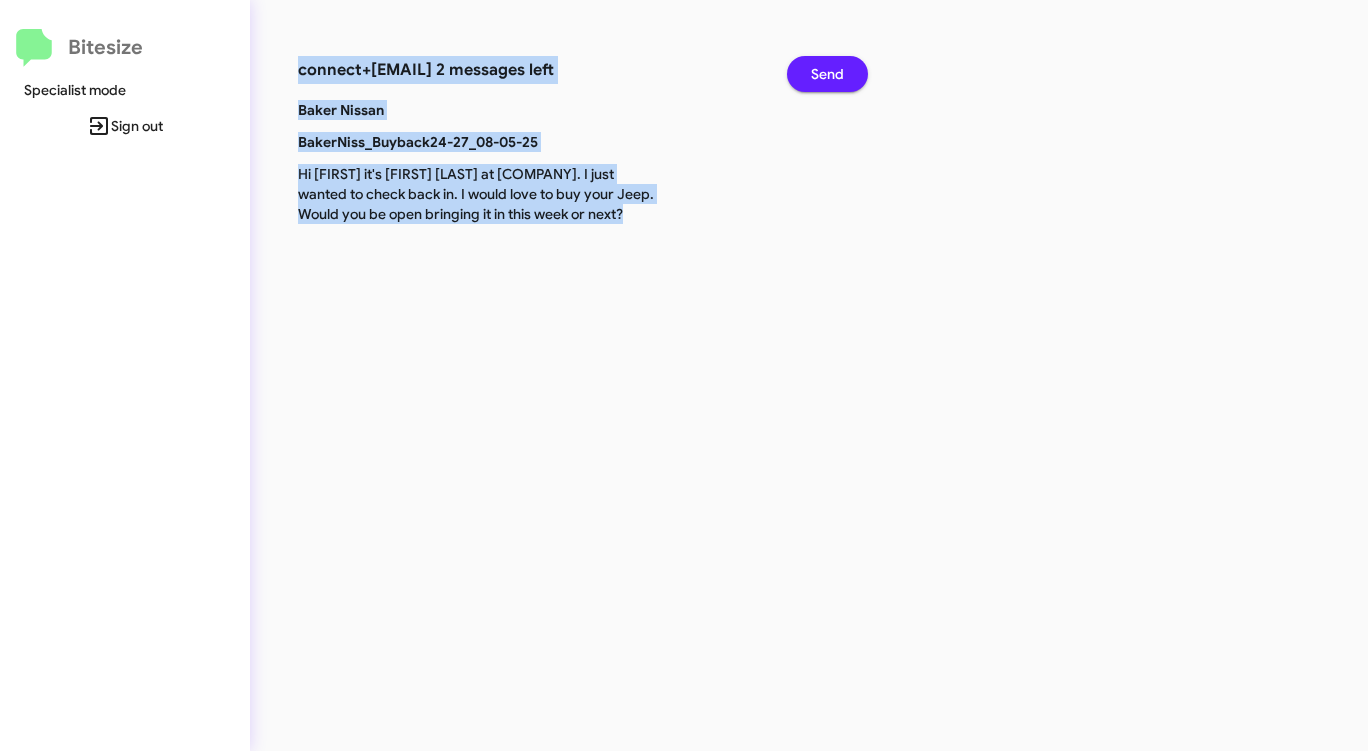 click on "Send" 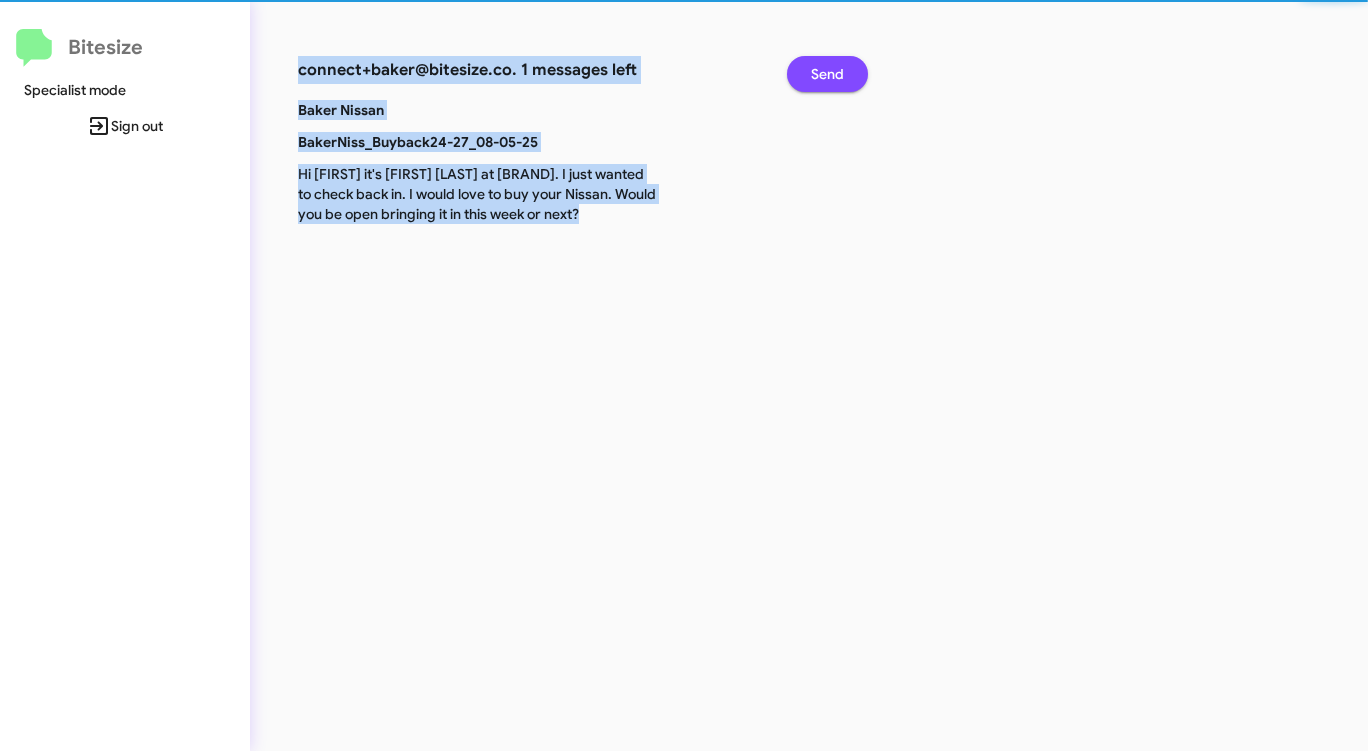 click on "Send" 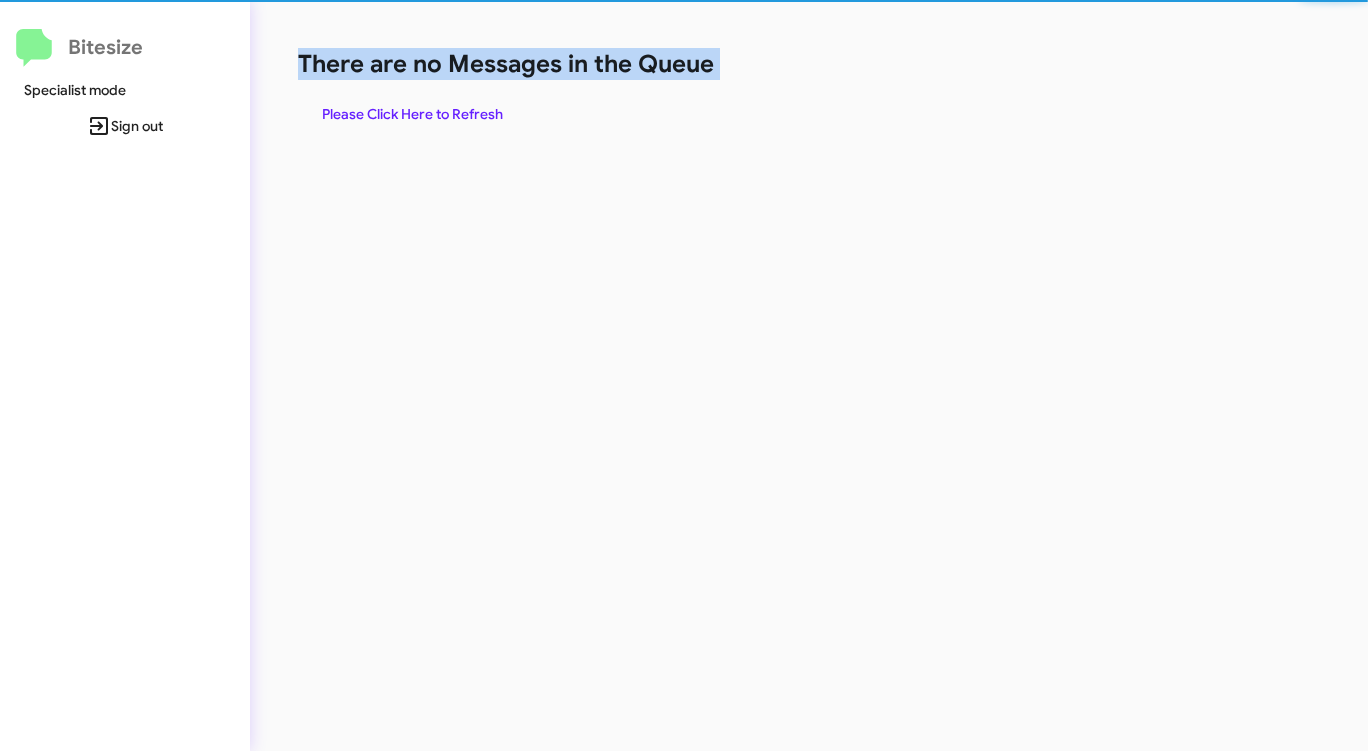 click on "There are no Messages in the Queue" 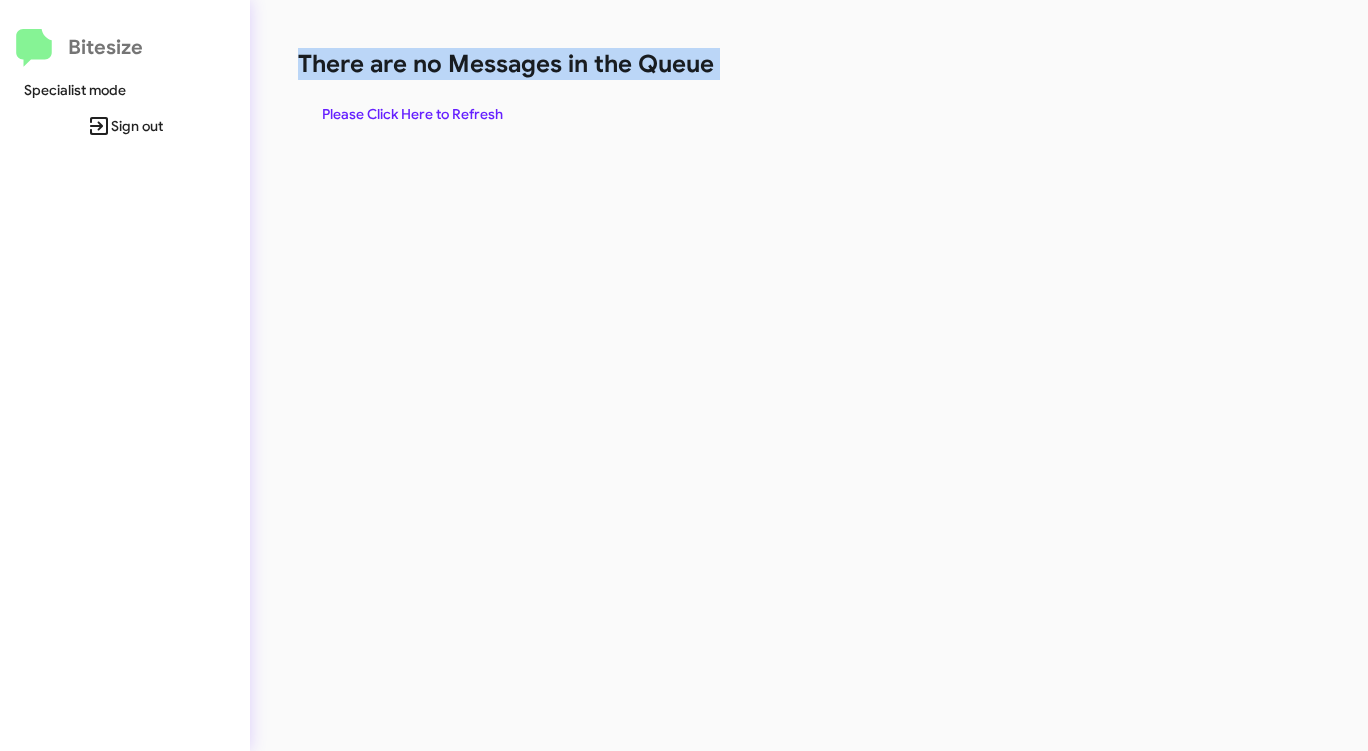 click on "There are no Messages in the Queue" 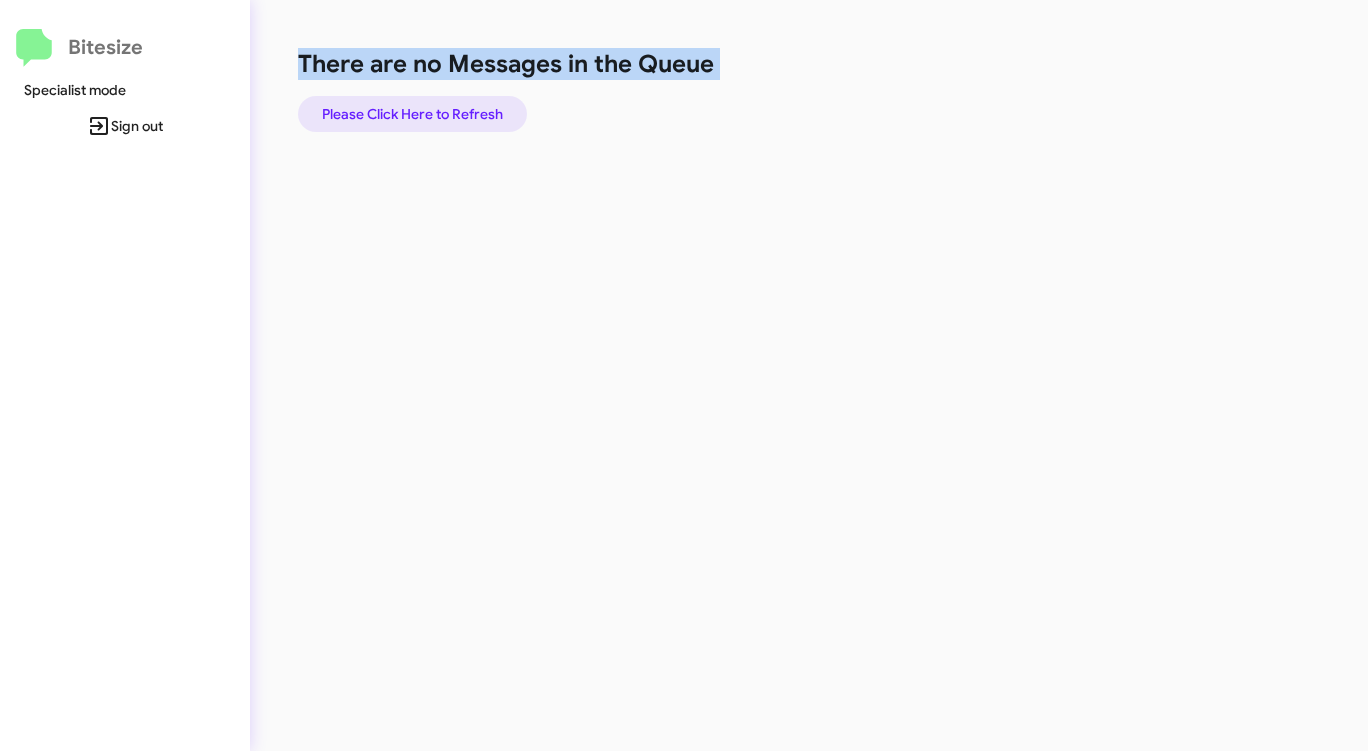 click on "Please Click Here to Refresh" 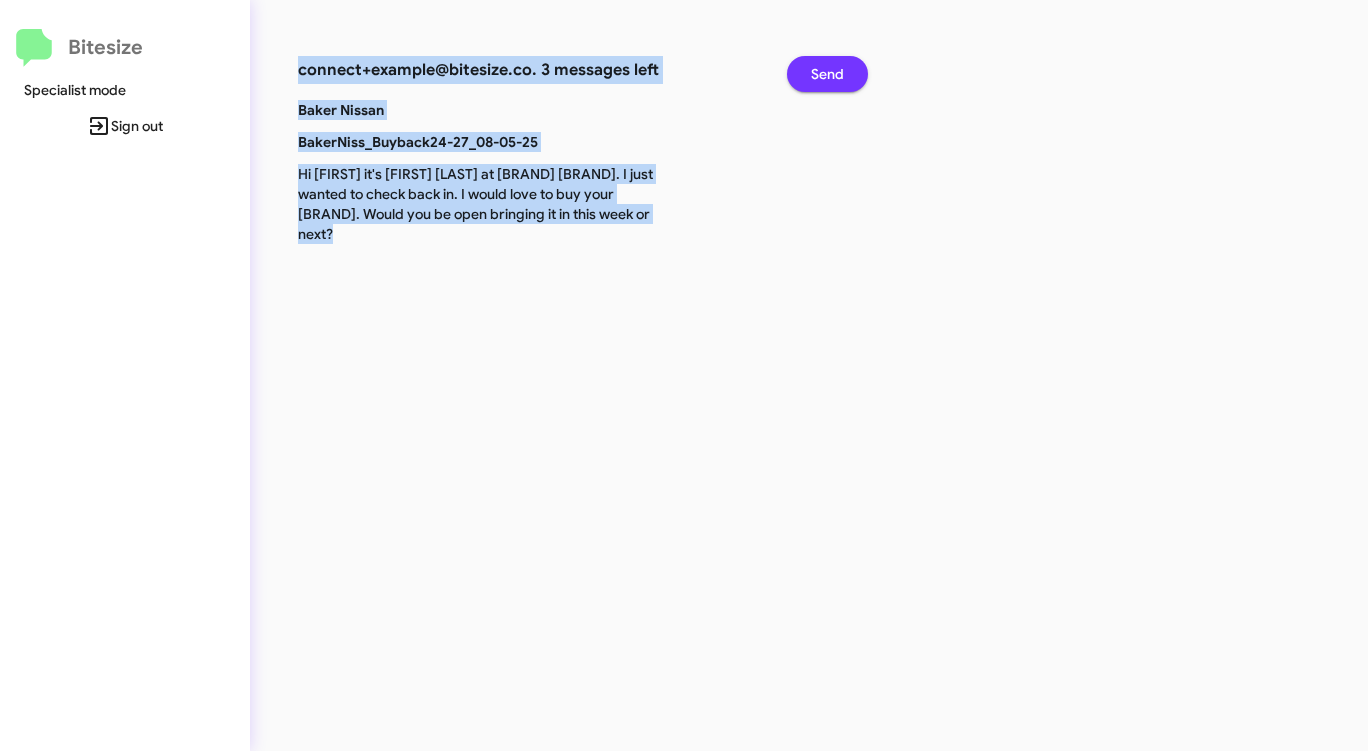 click on "Send" 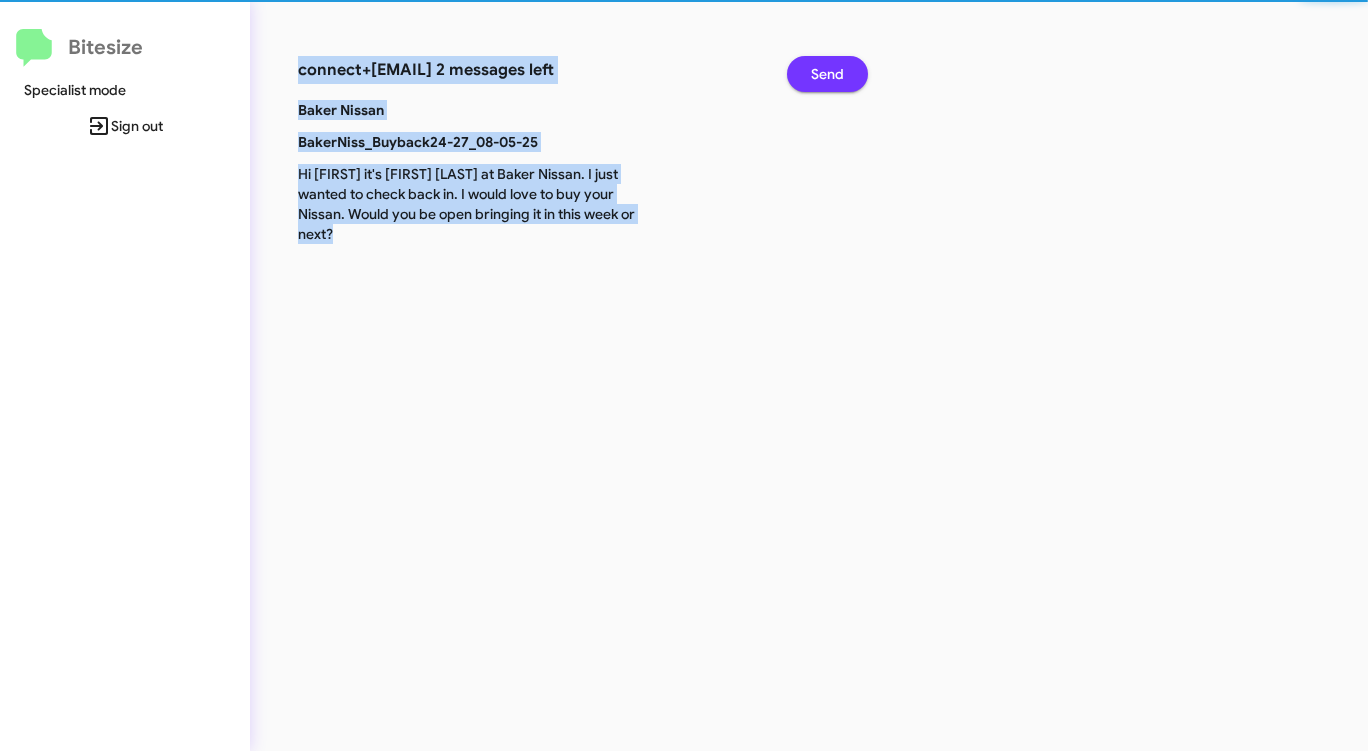 click on "Send" 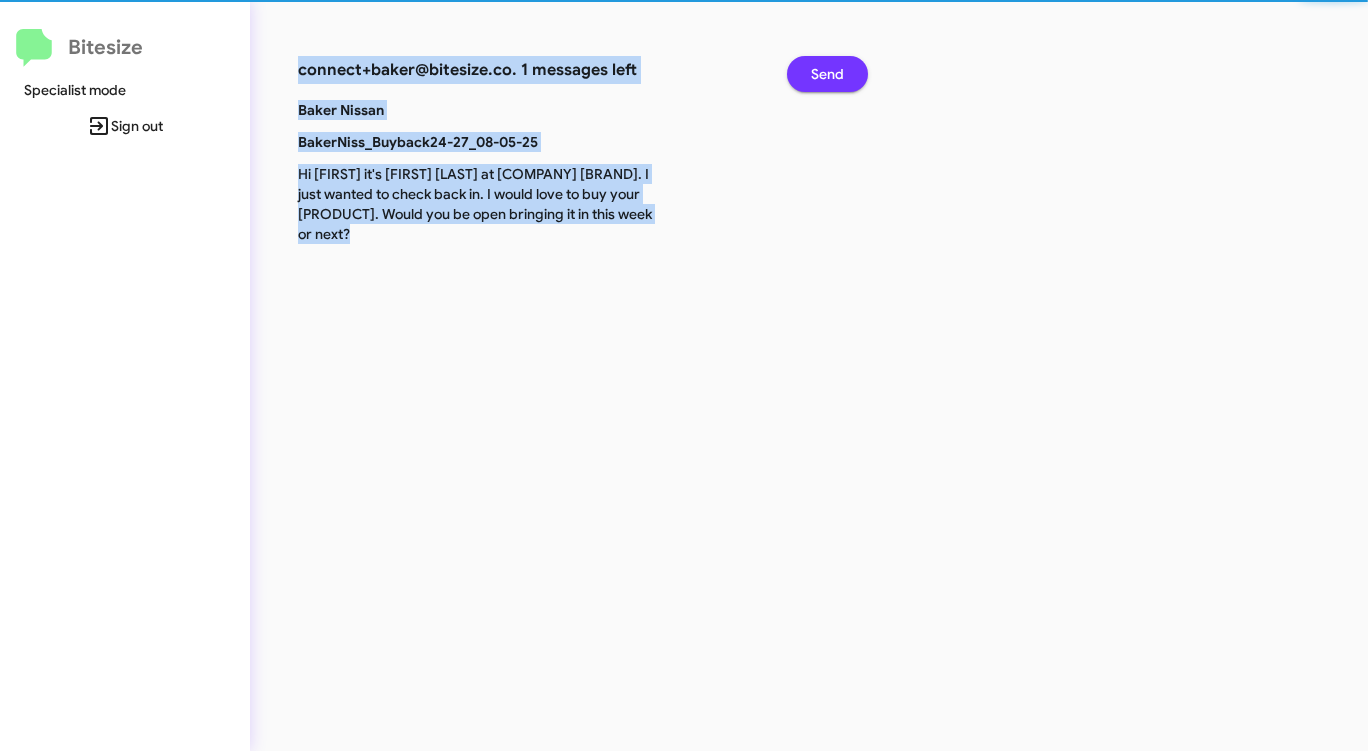 click on "Send" 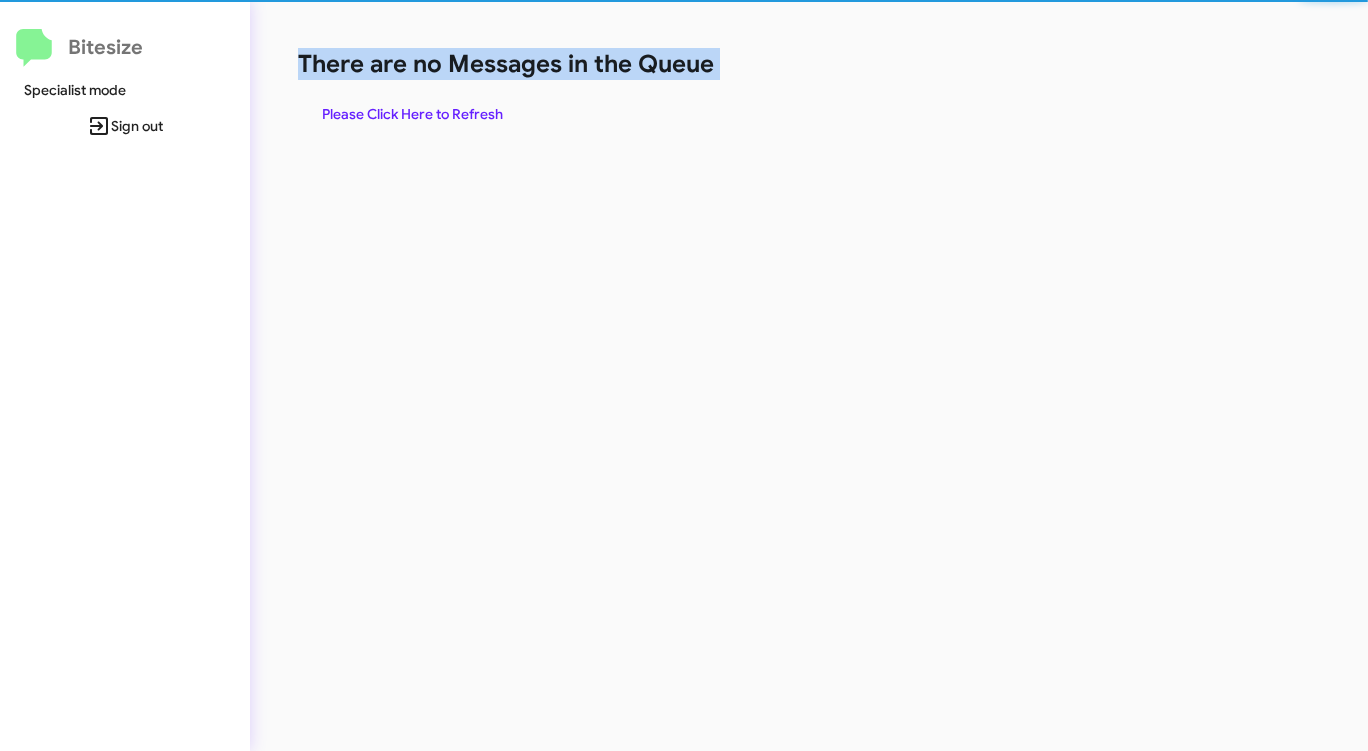 click on "There are no Messages in the Queue" 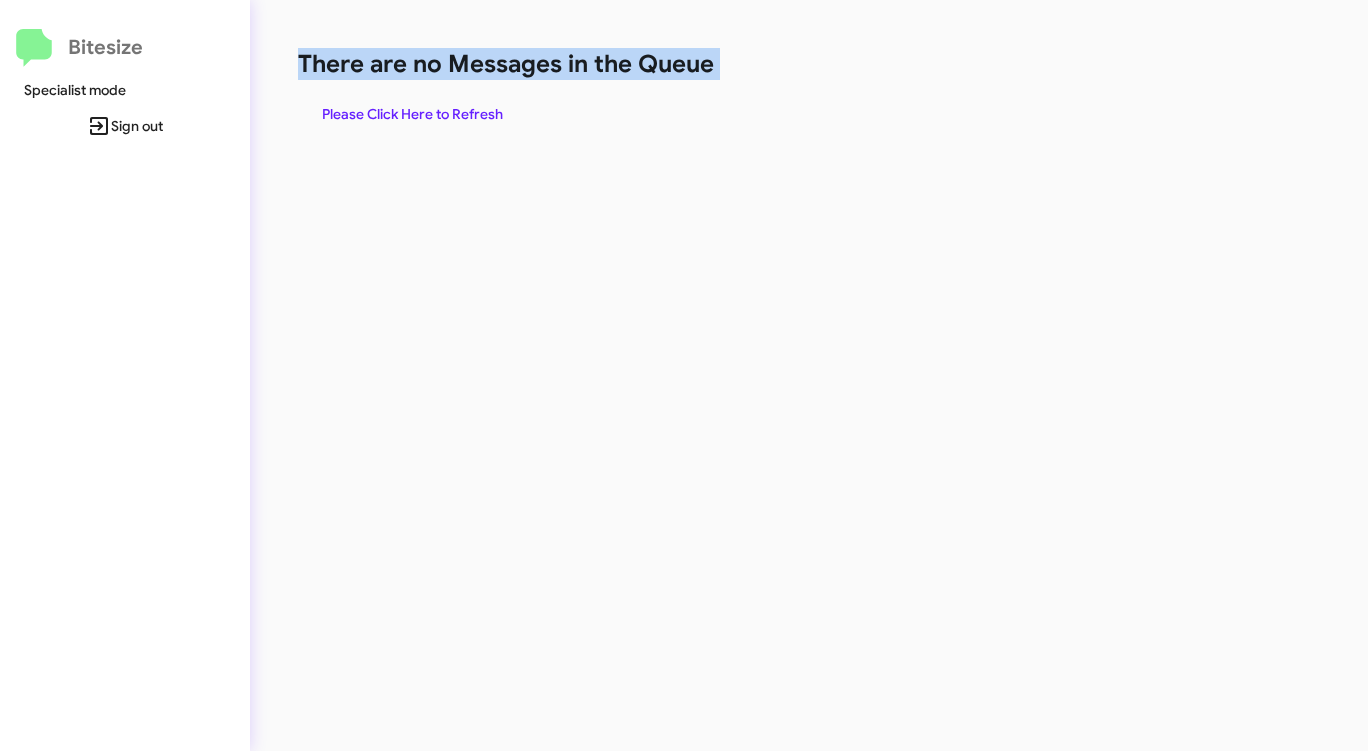 click on "There are no Messages in the Queue" 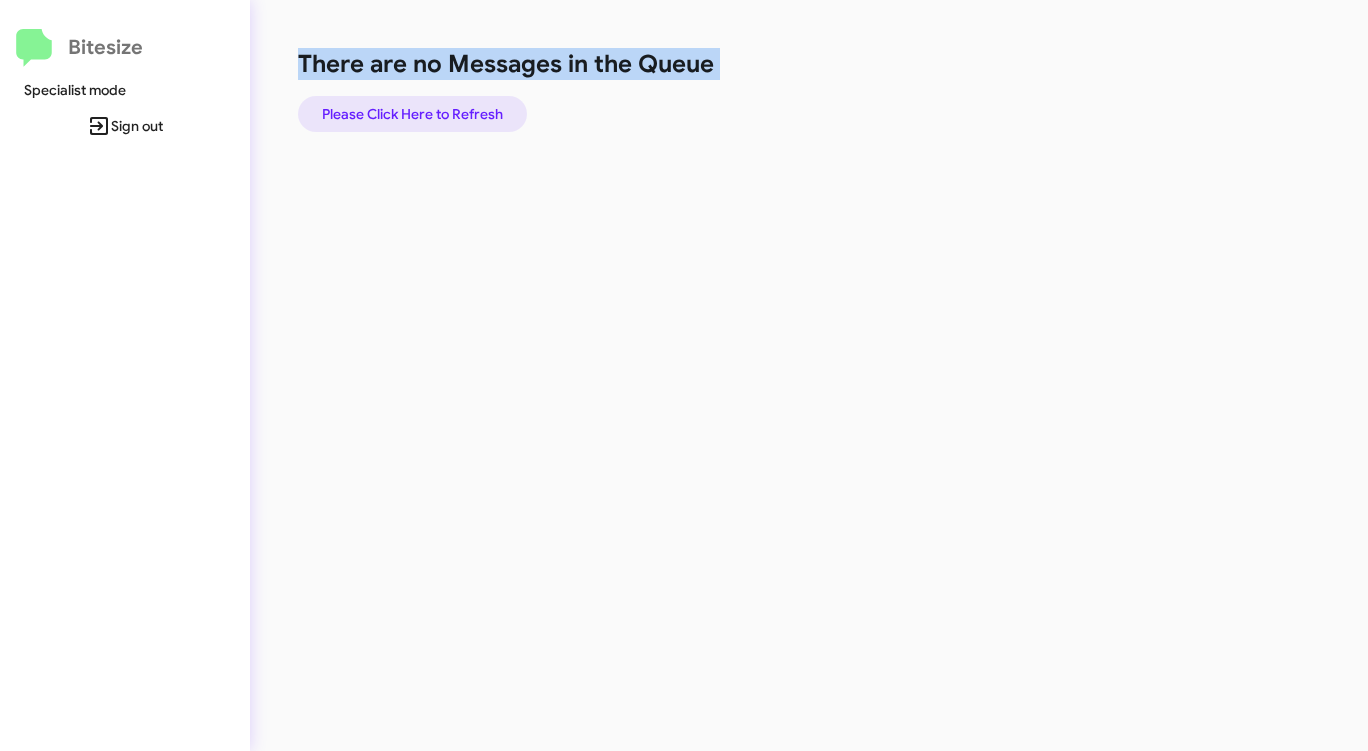 click on "Please Click Here to Refresh" 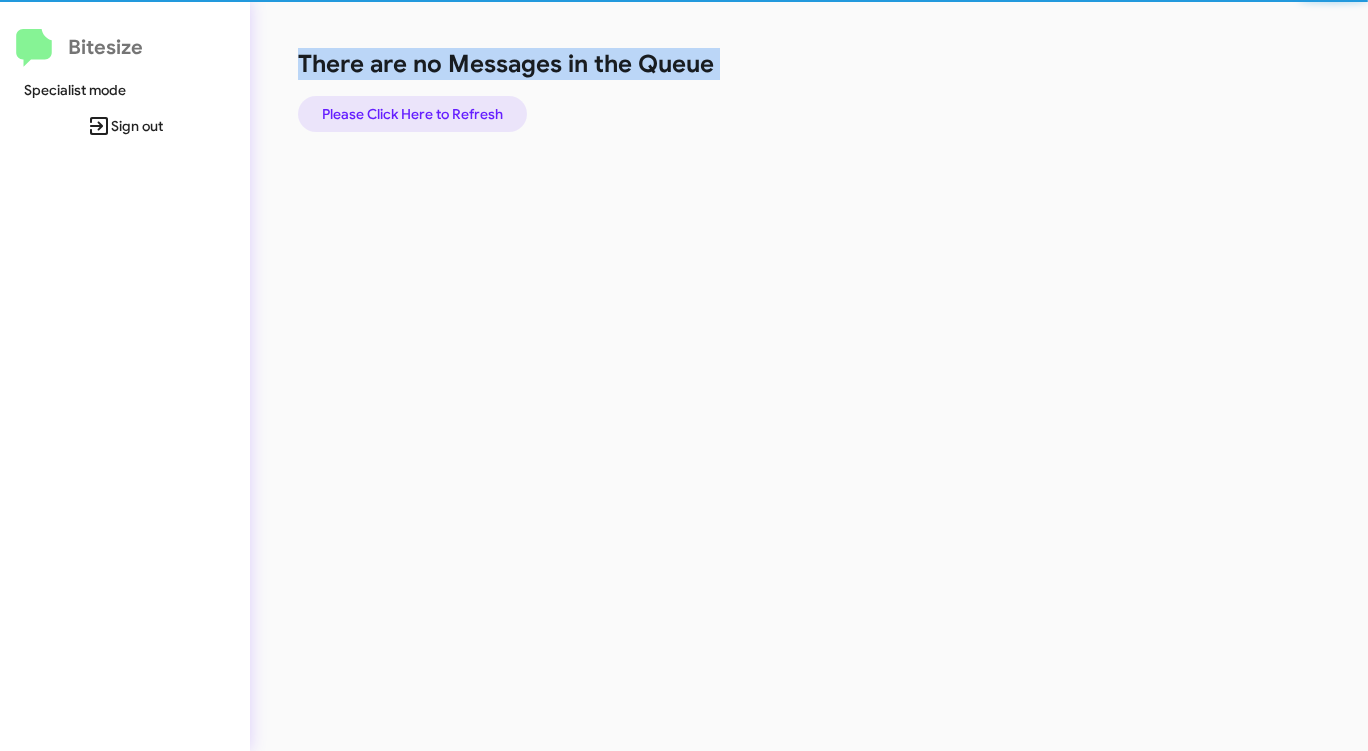 click on "Please Click Here to Refresh" 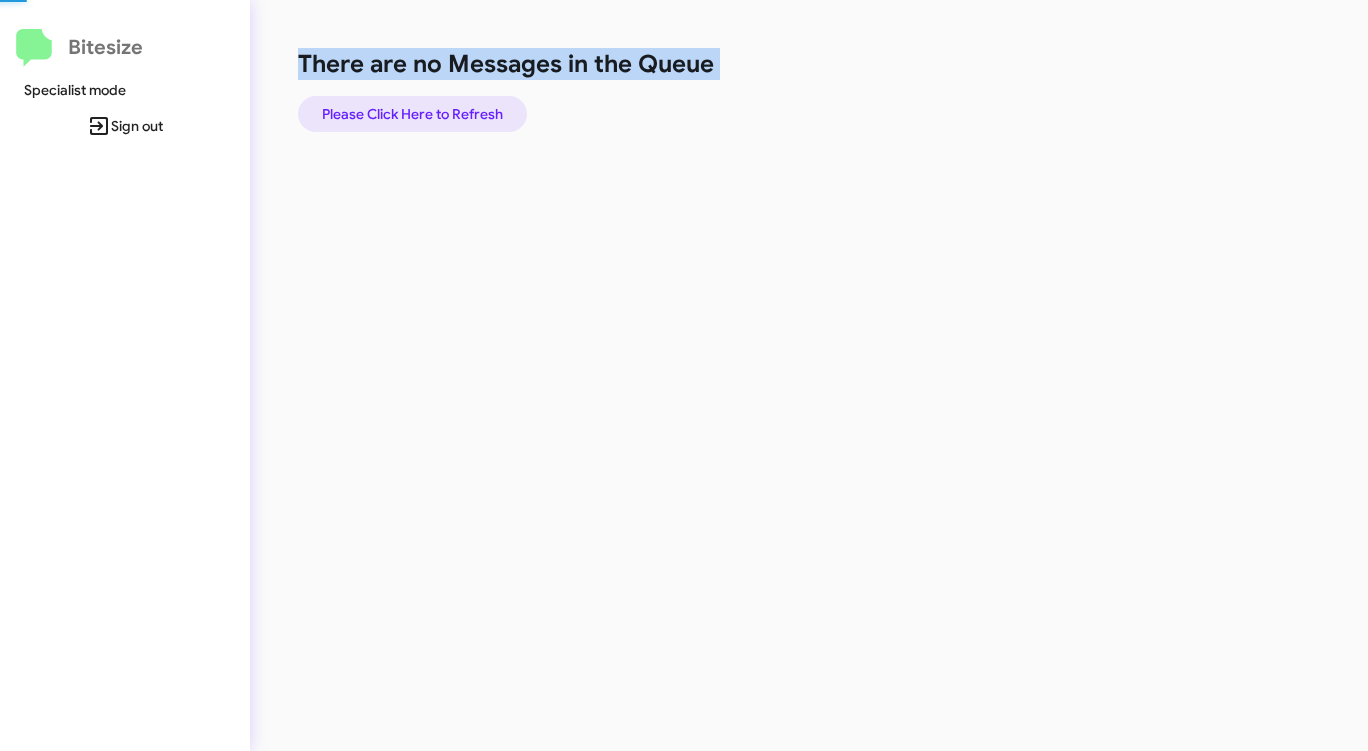 click on "Please Click Here to Refresh" 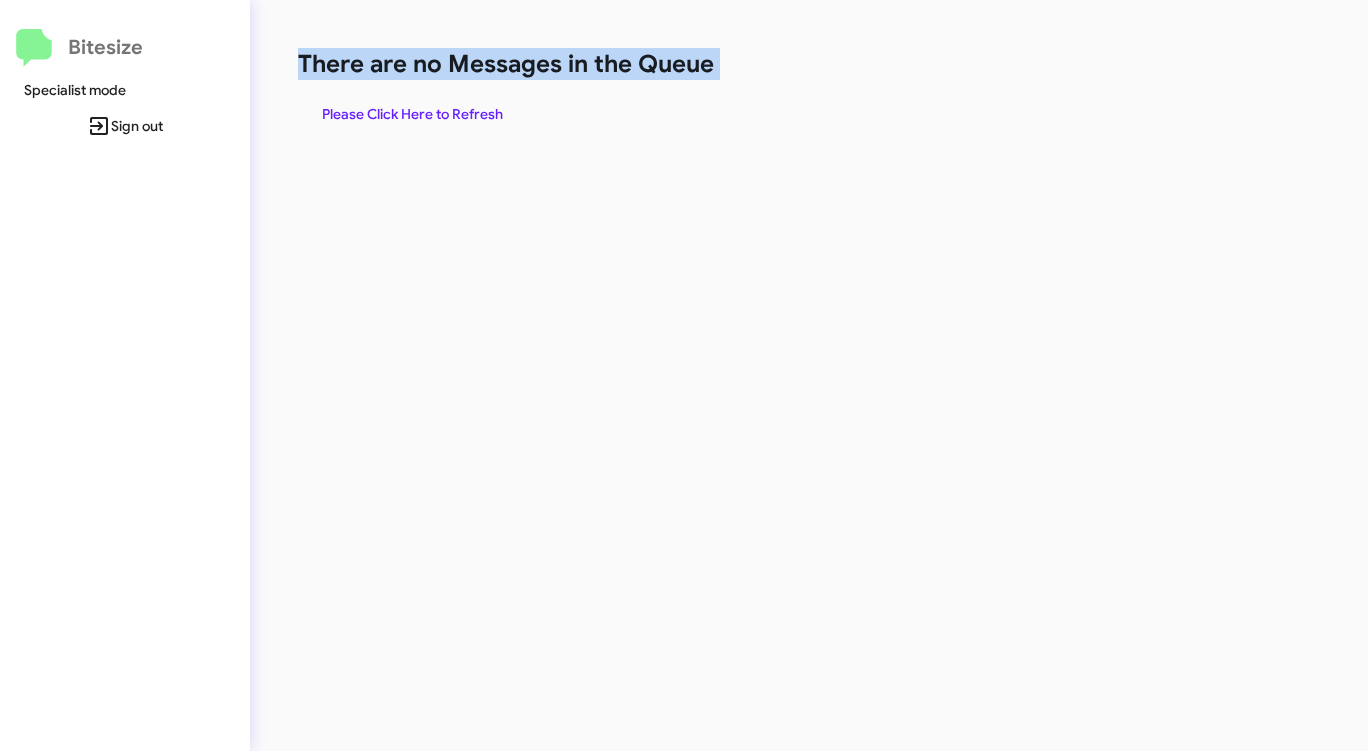 click on "Please Click Here to Refresh" 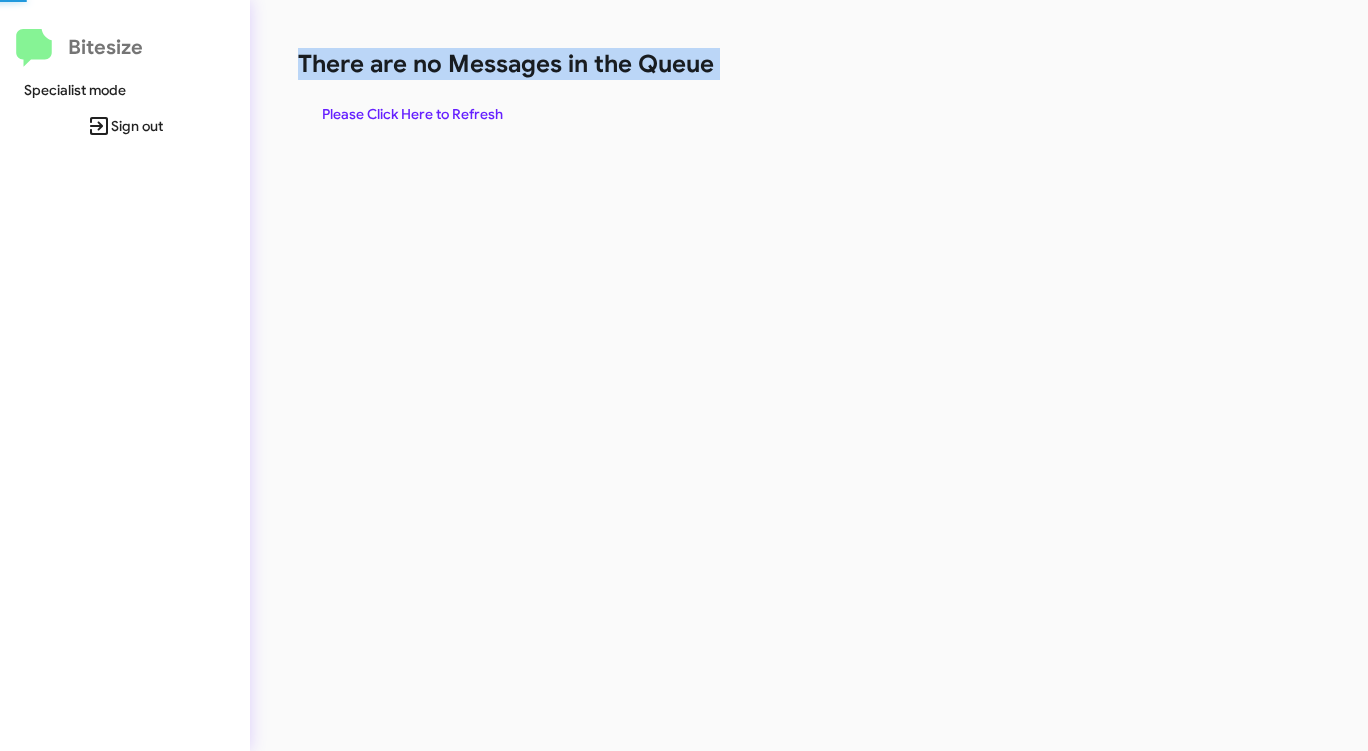 click on "Please Click Here to Refresh" 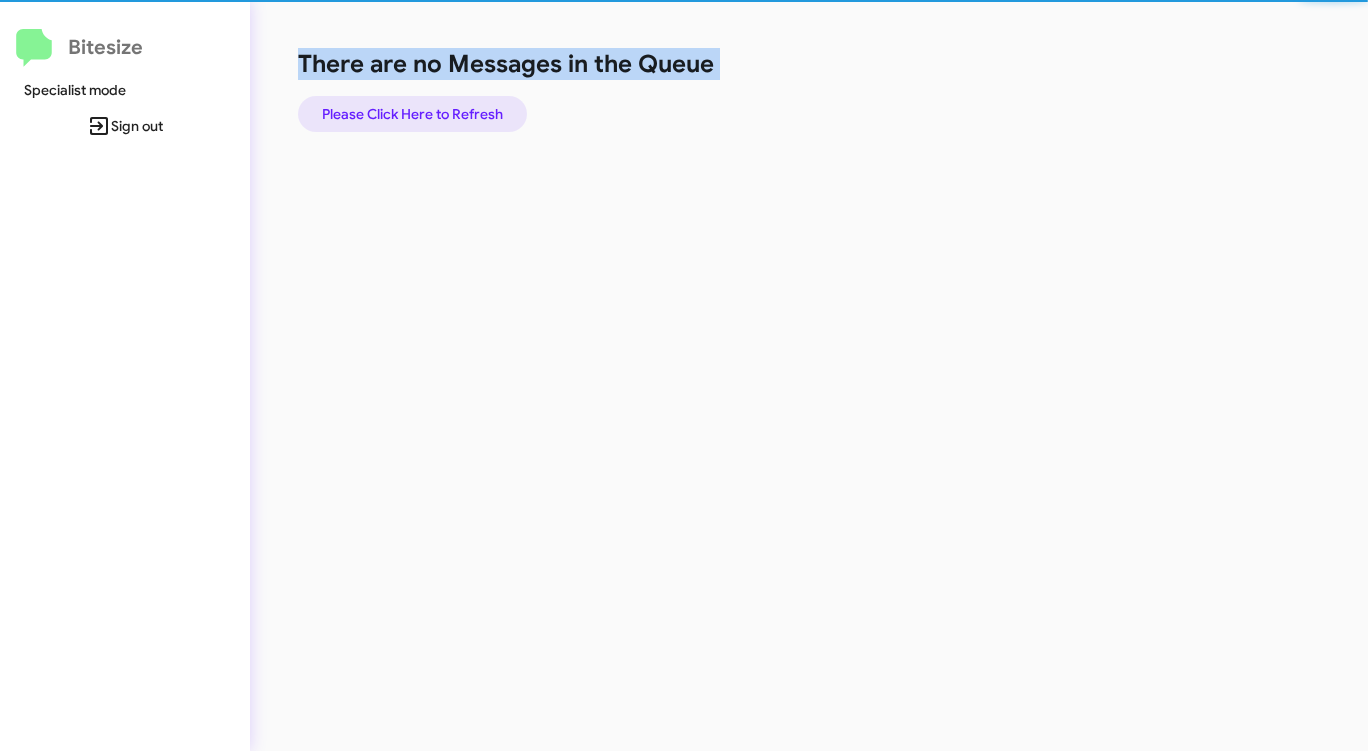 click on "Please Click Here to Refresh" 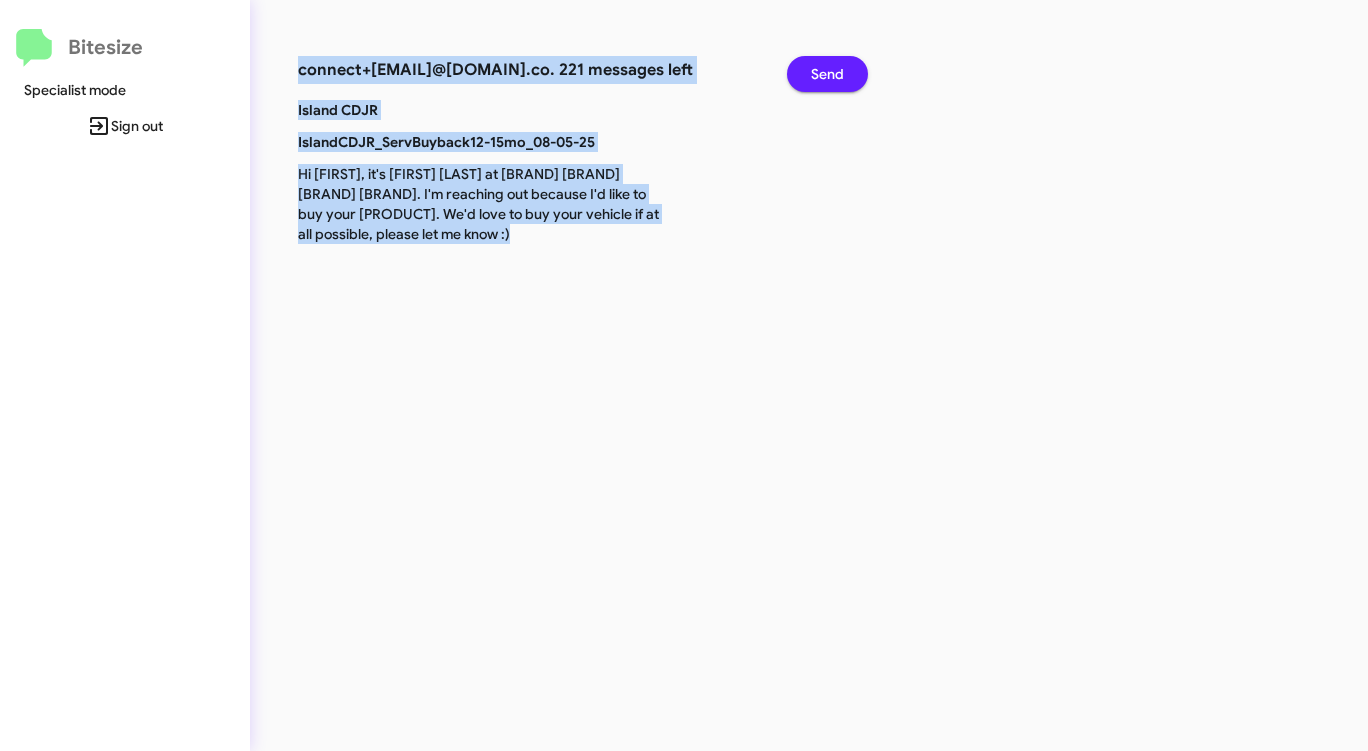 click on "Send" 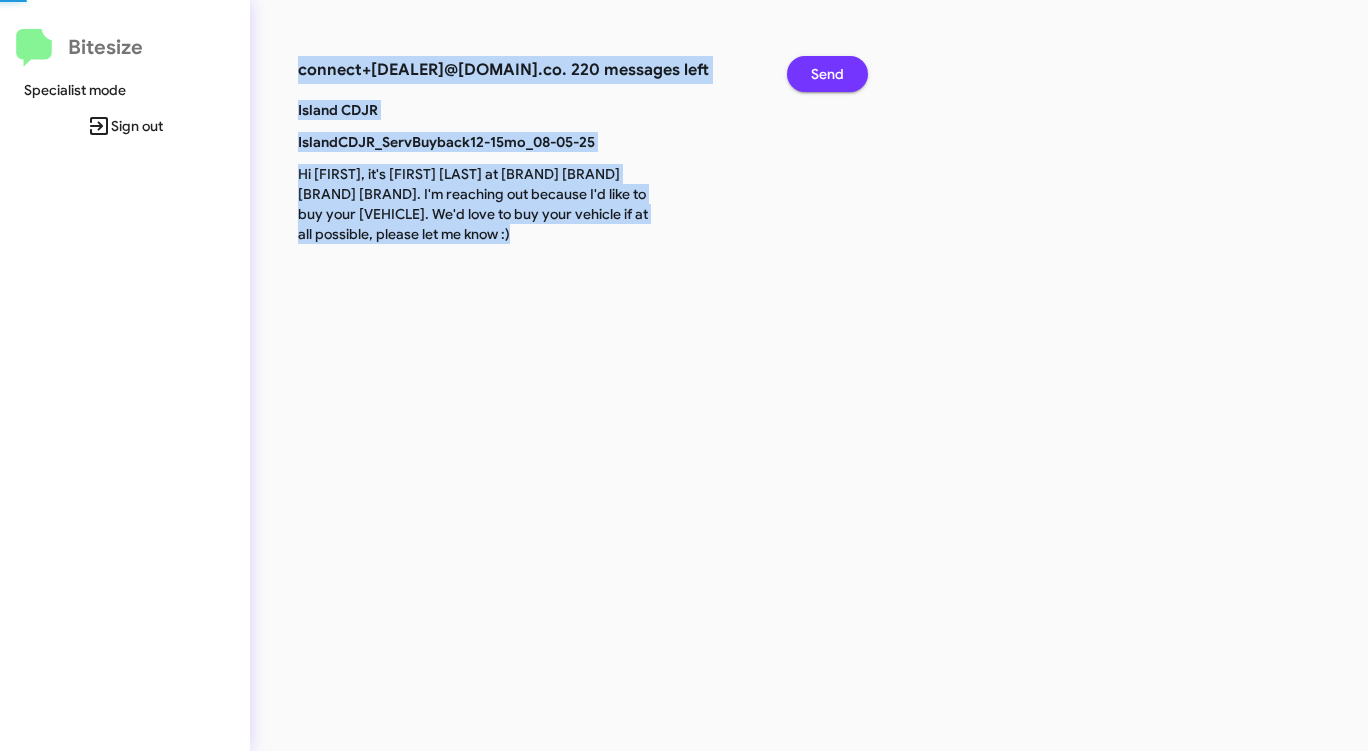 click on "Send" 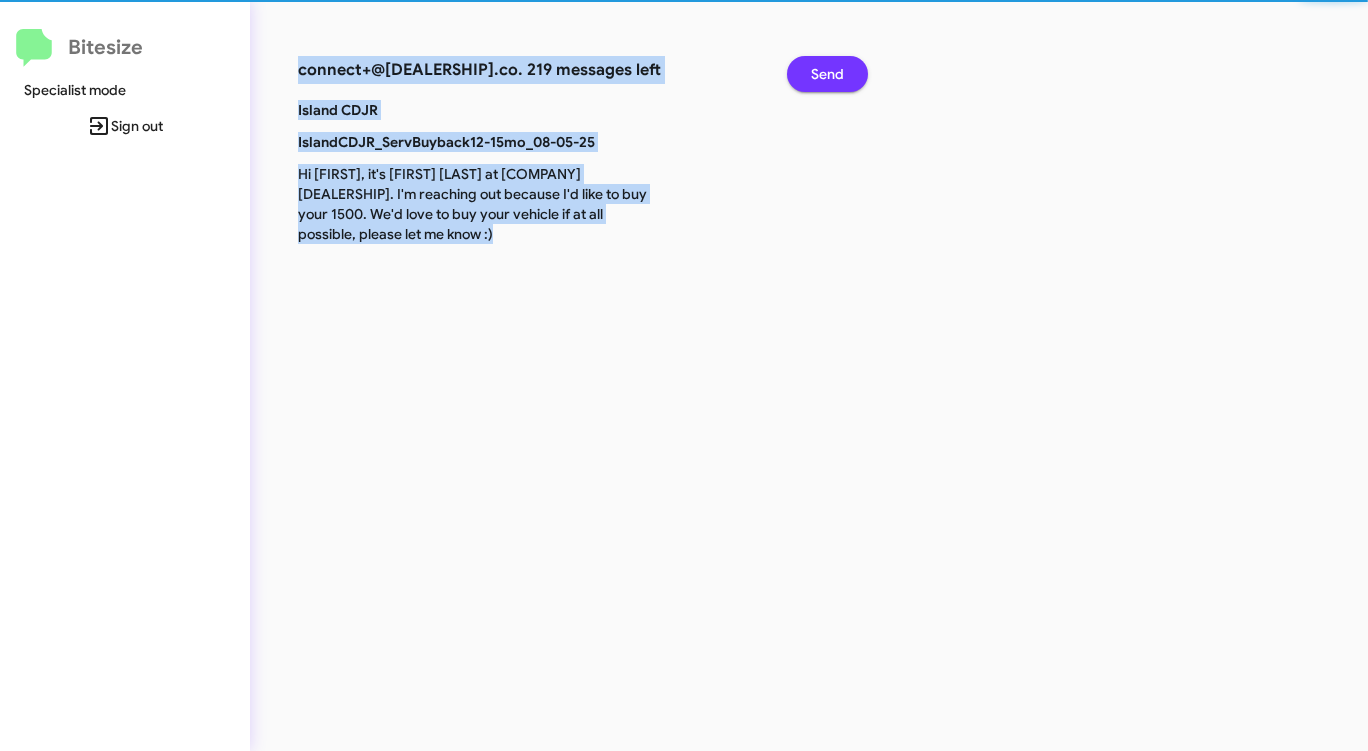 click on "Send" 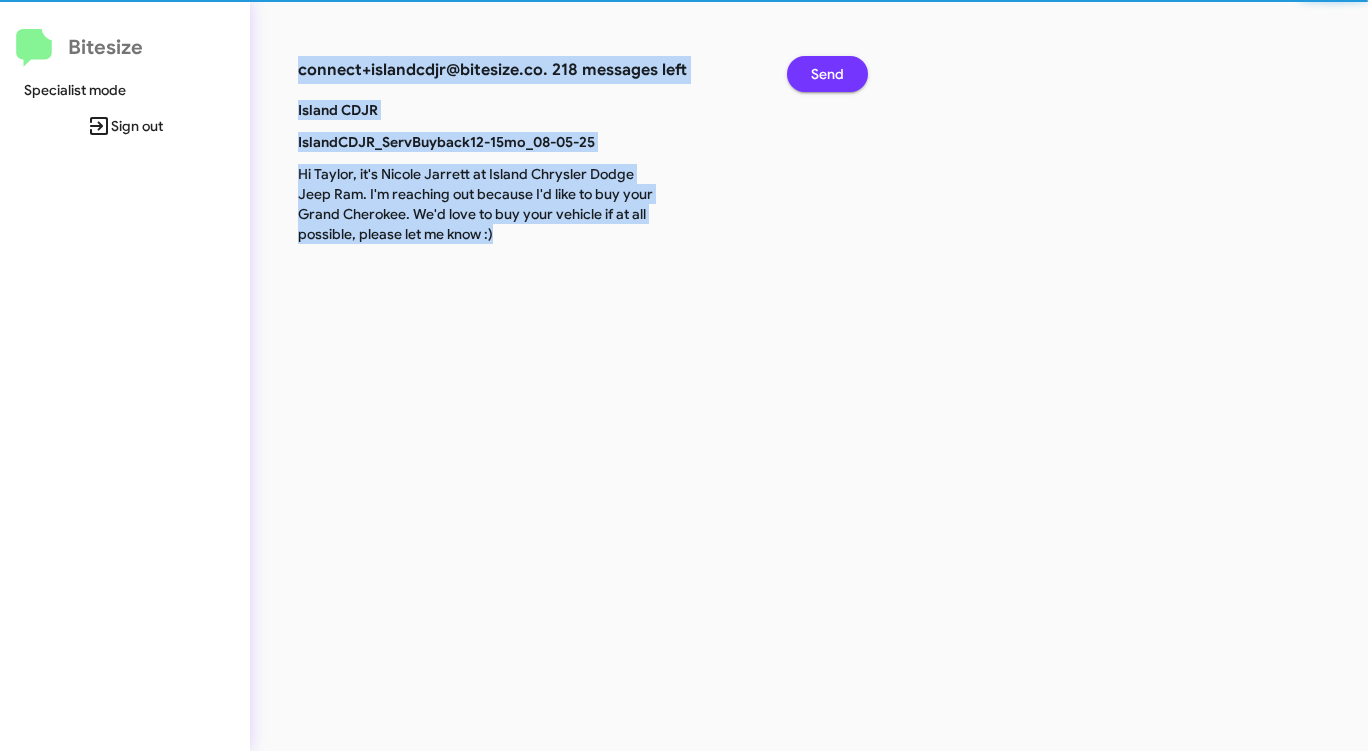 click on "Send" 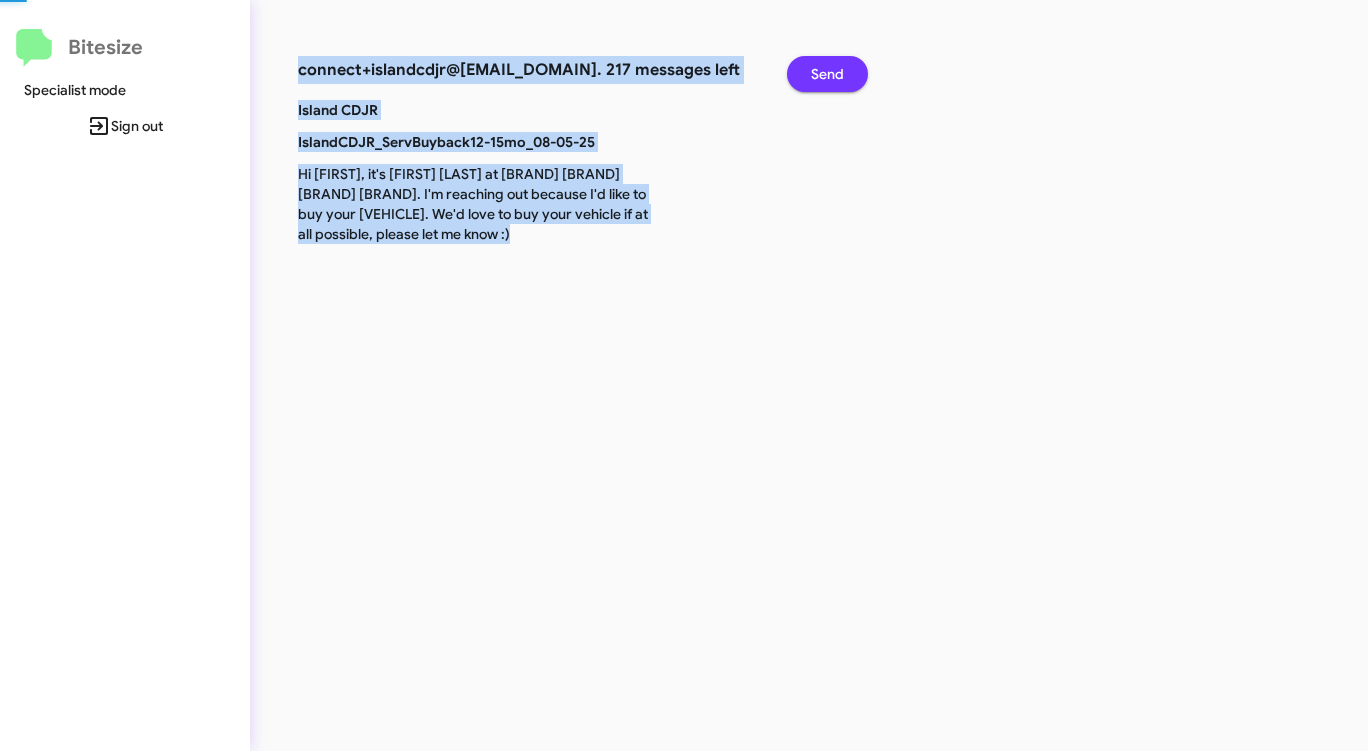 click on "Send" 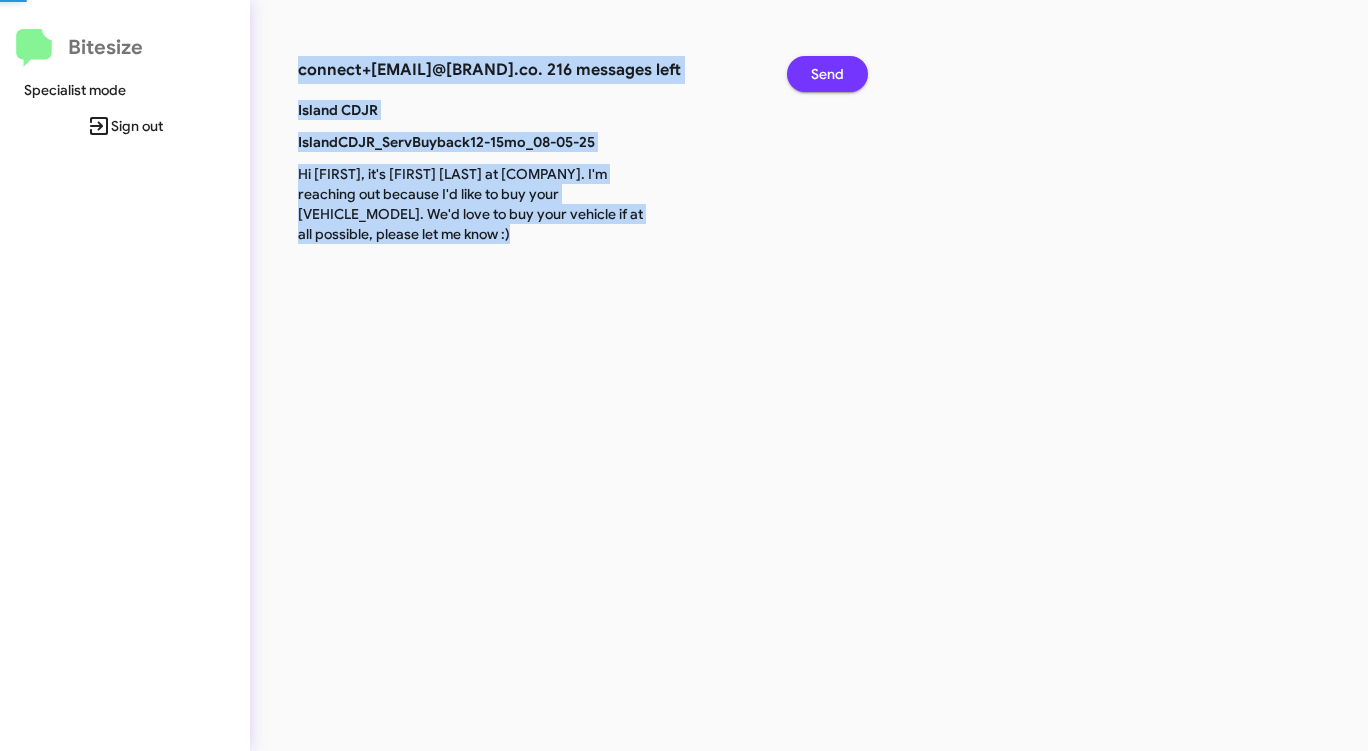 click on "Send" 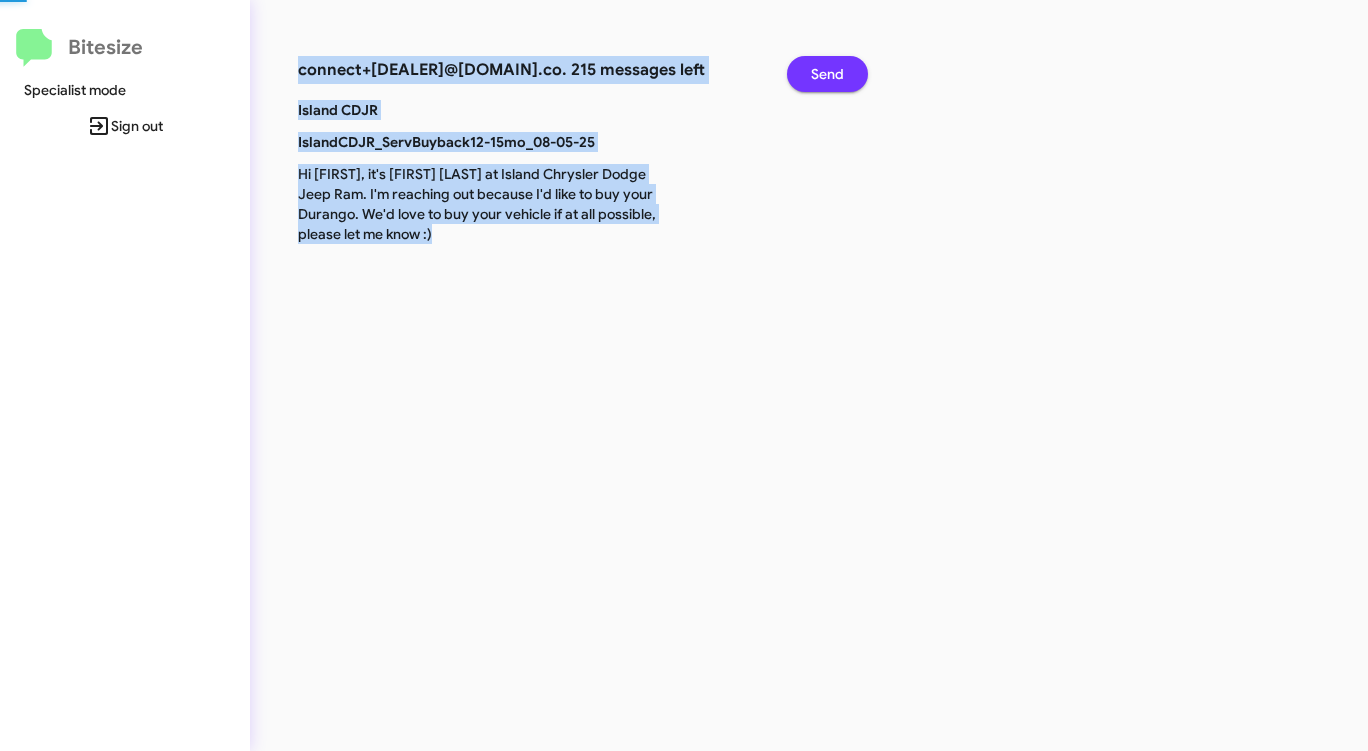 click on "Send" 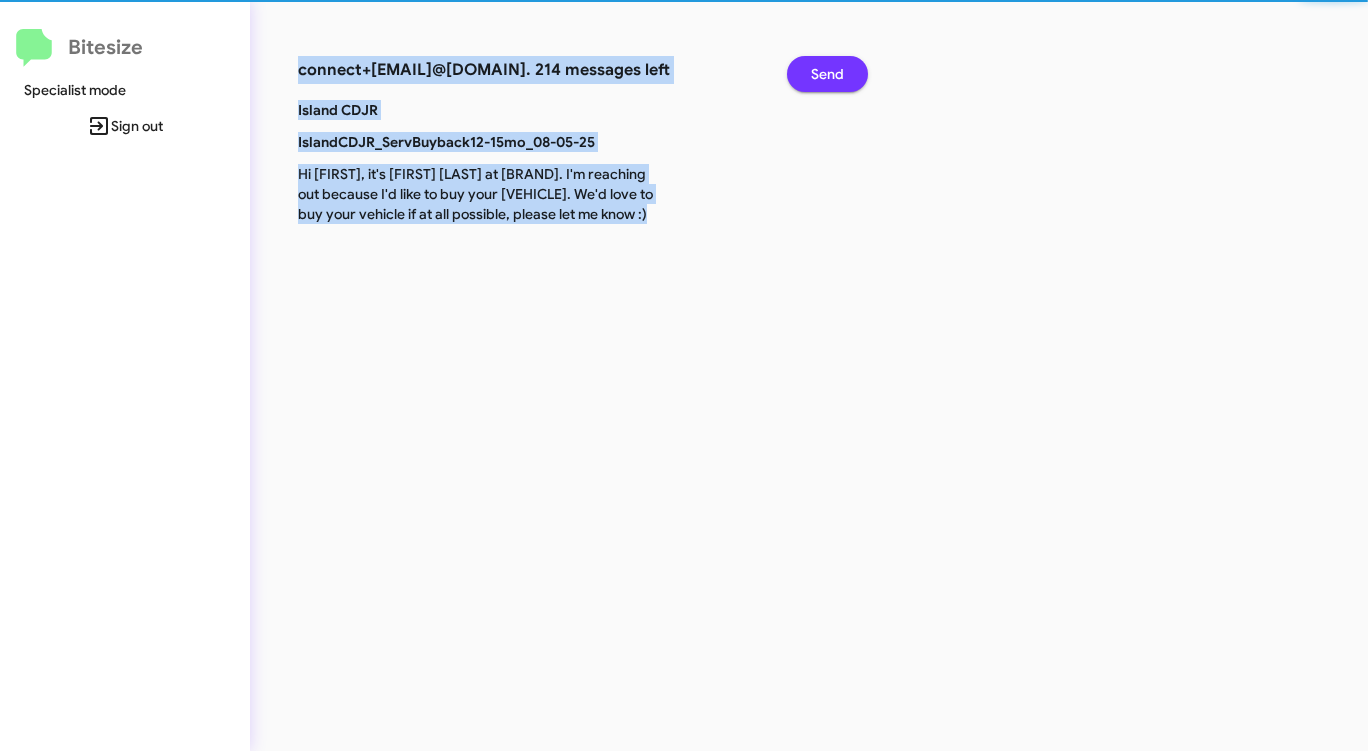 click on "Send" 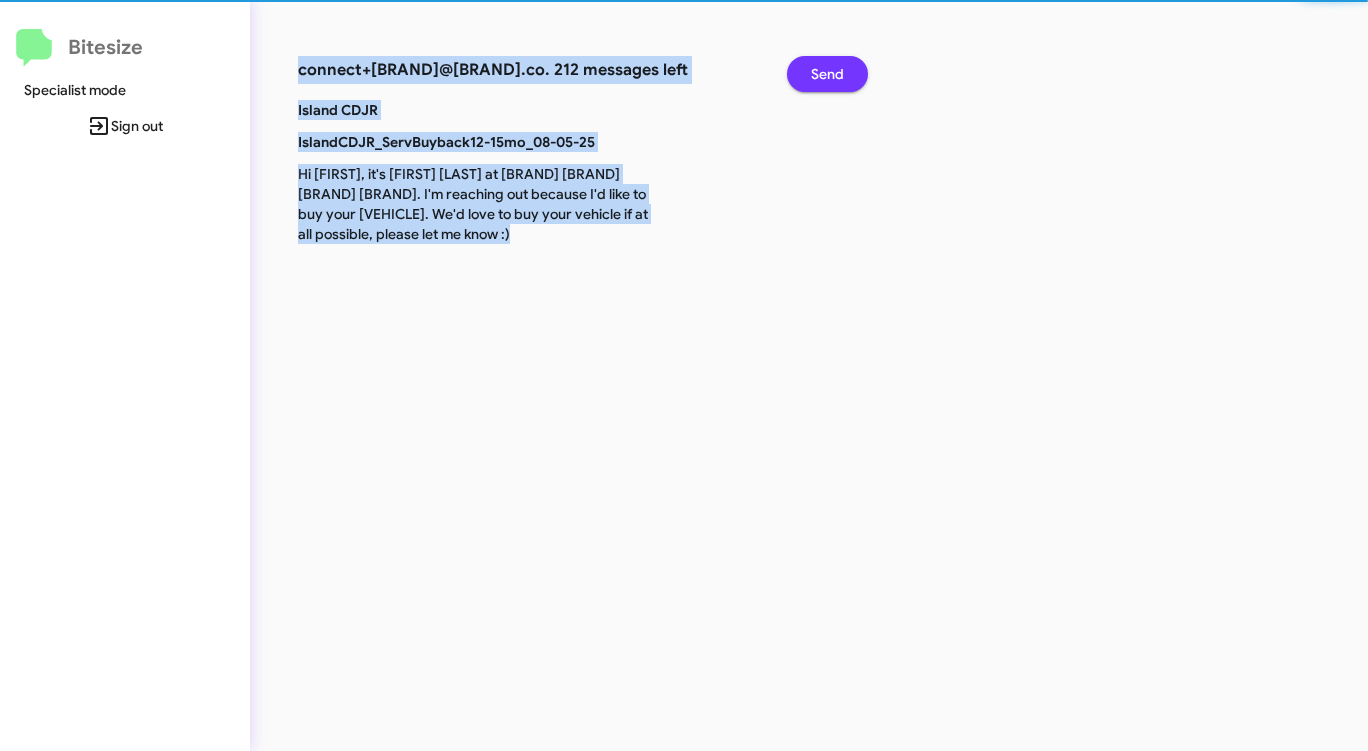click on "Send" 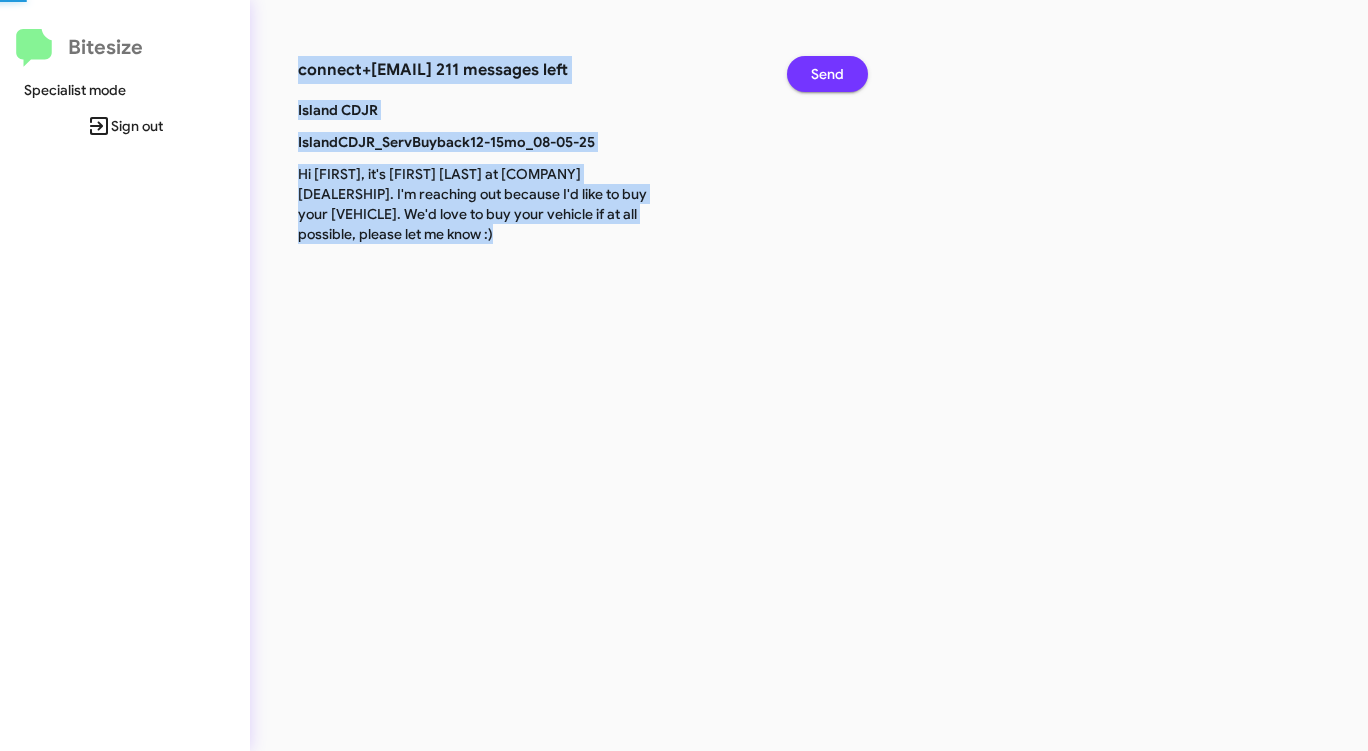 click on "Send" 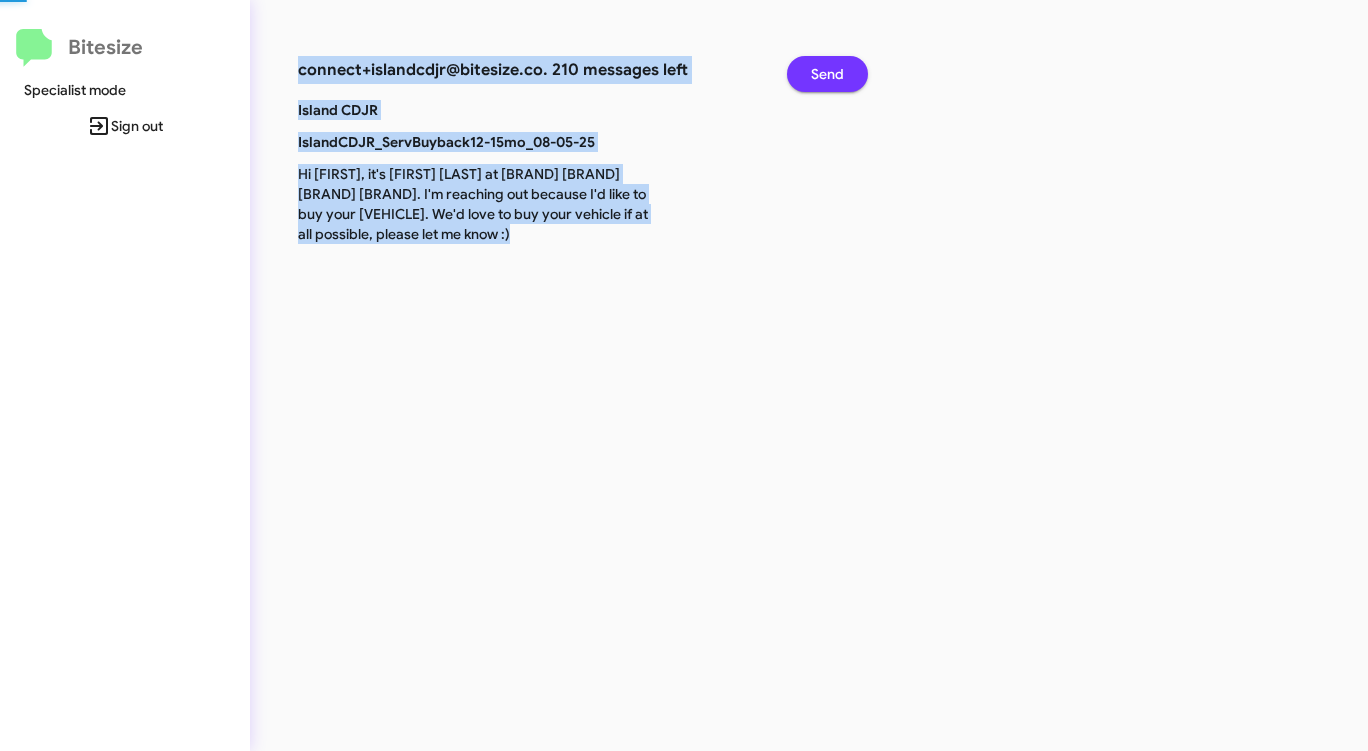 click on "Send" 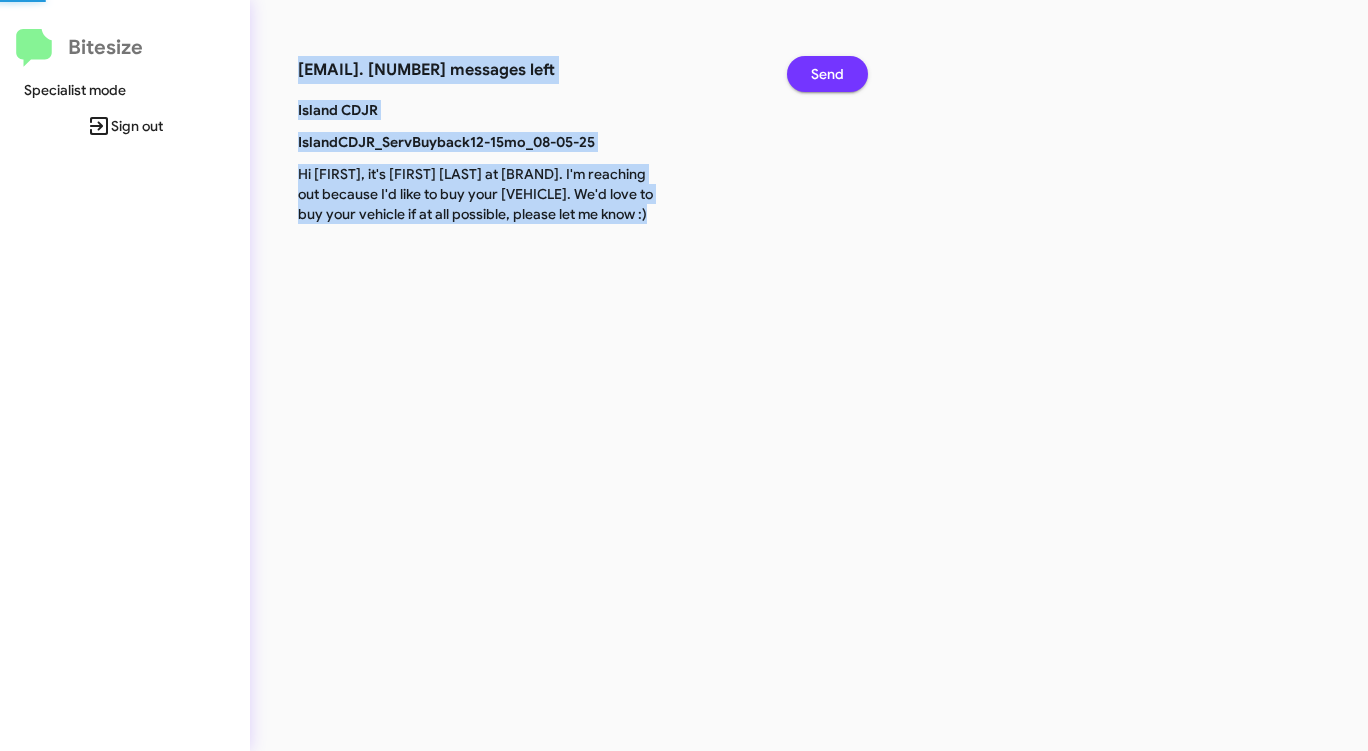 click on "Send" 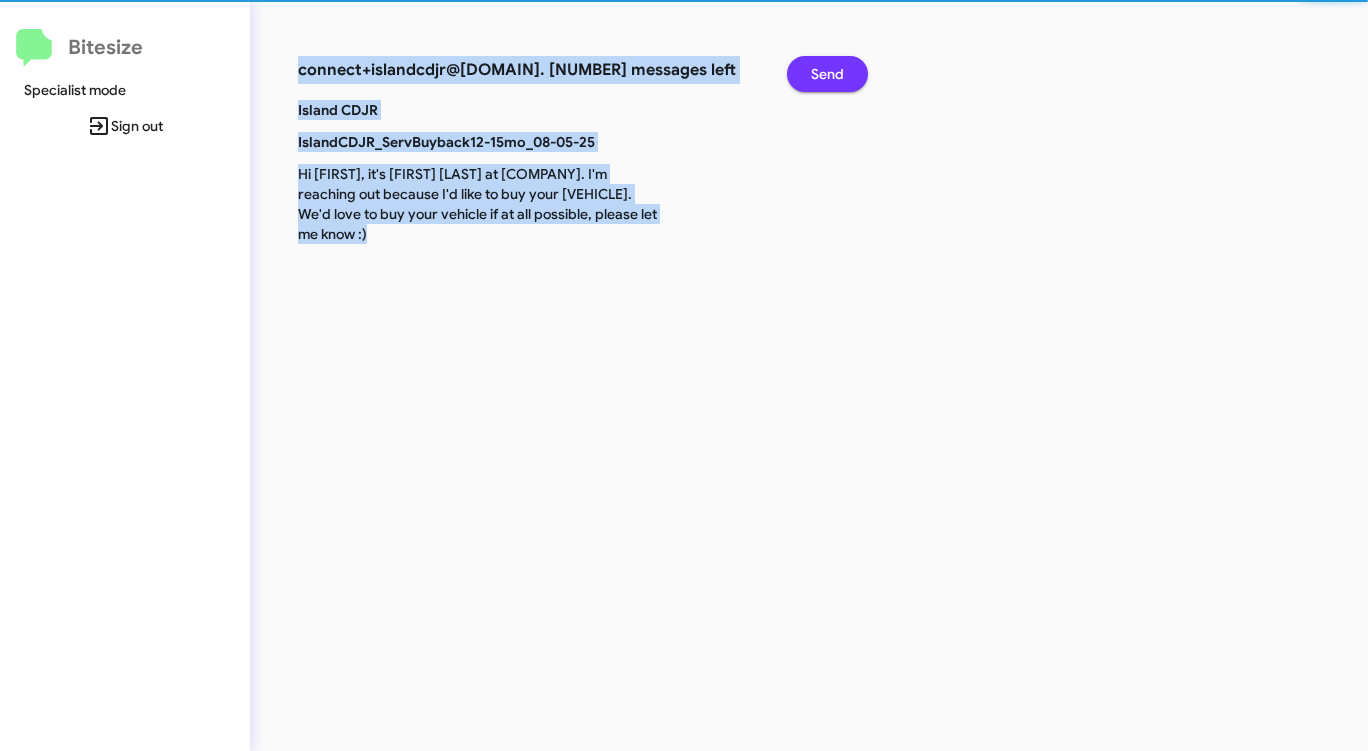 click on "Send" 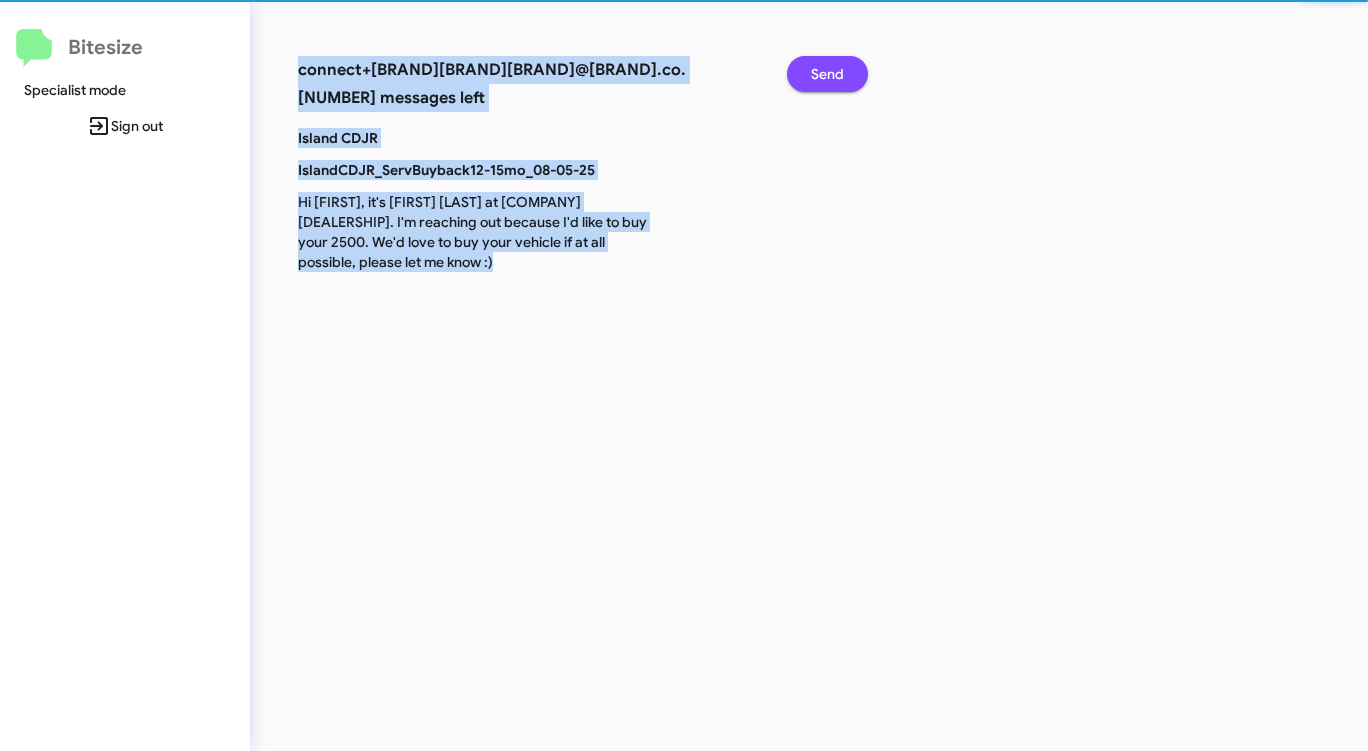 click on "Send" 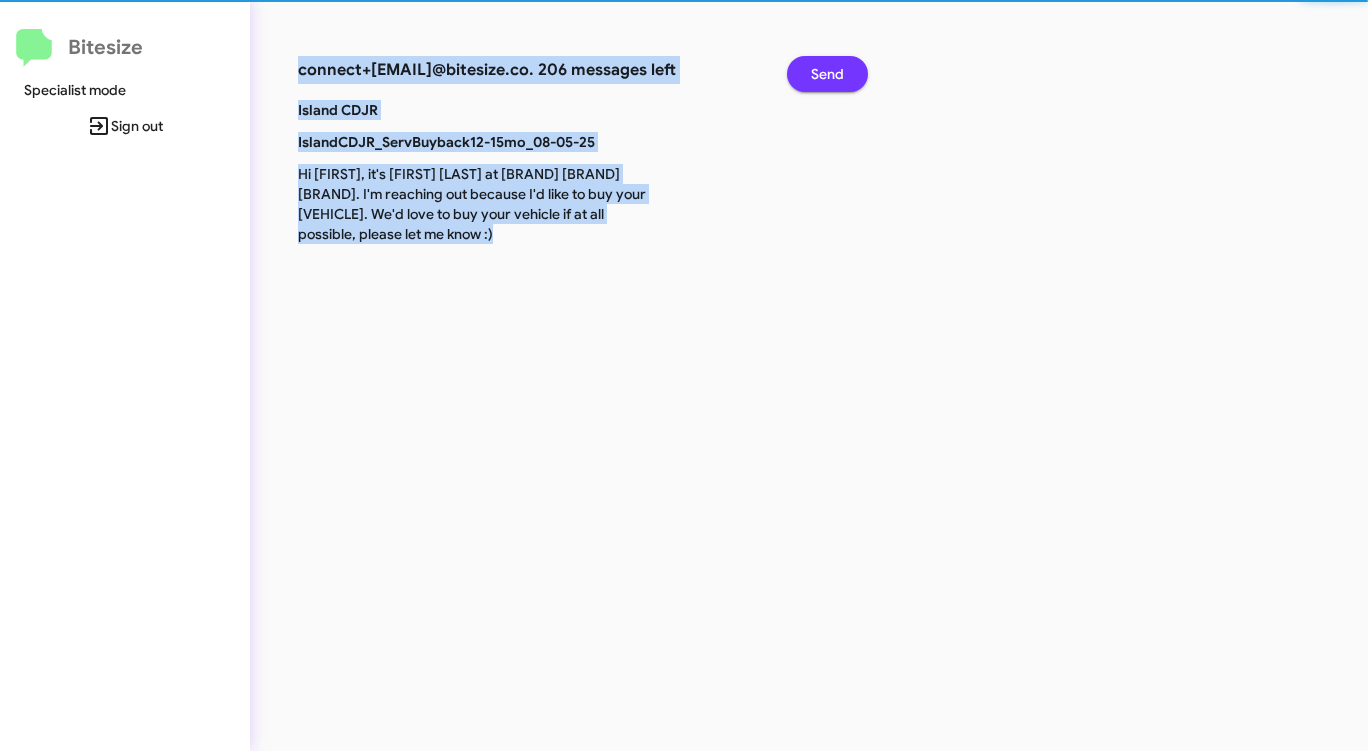 click on "Send" 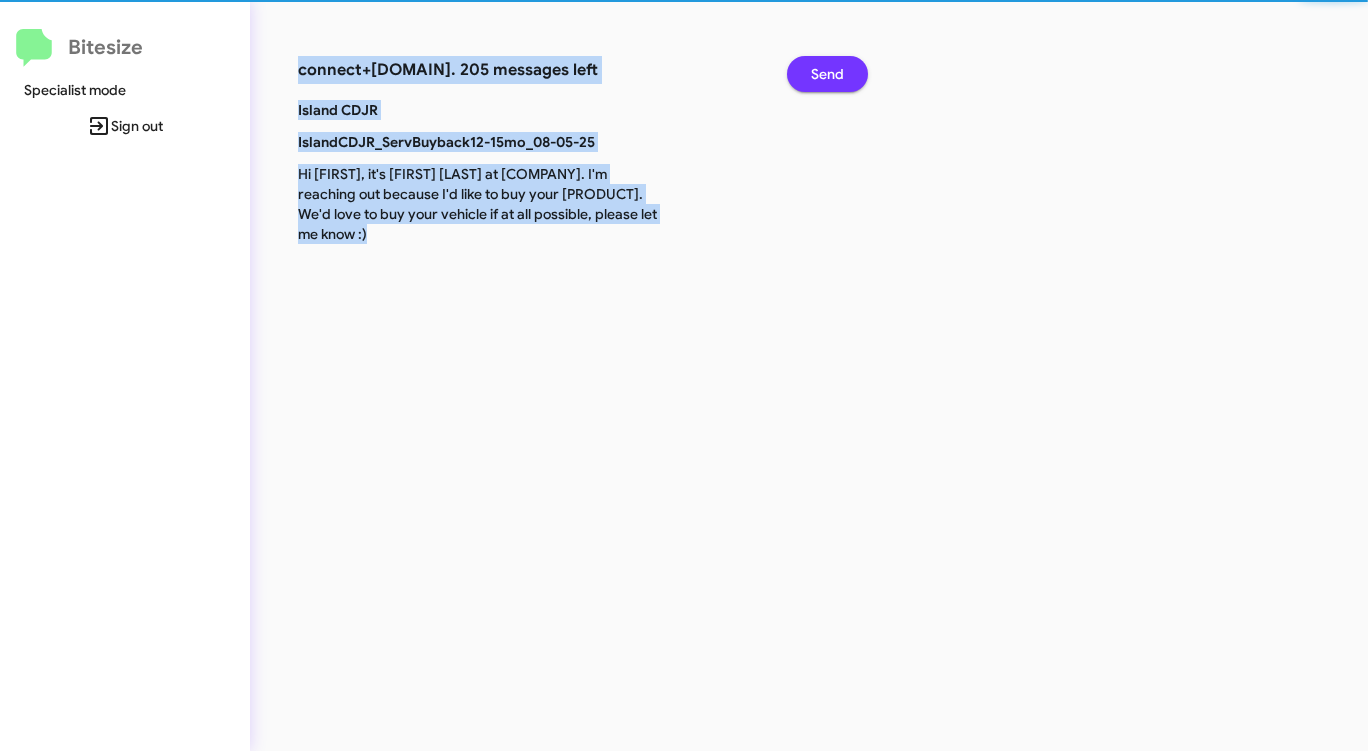 click on "Send" 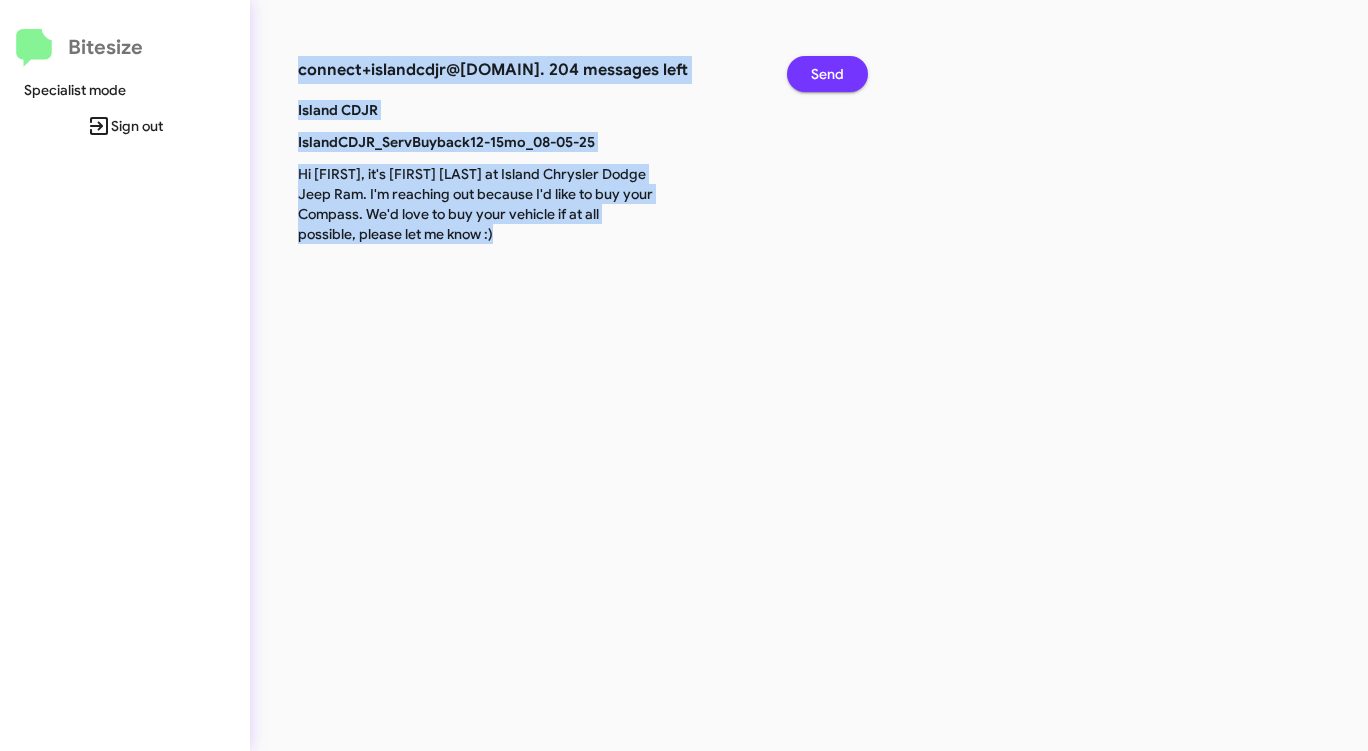 click on "Send" 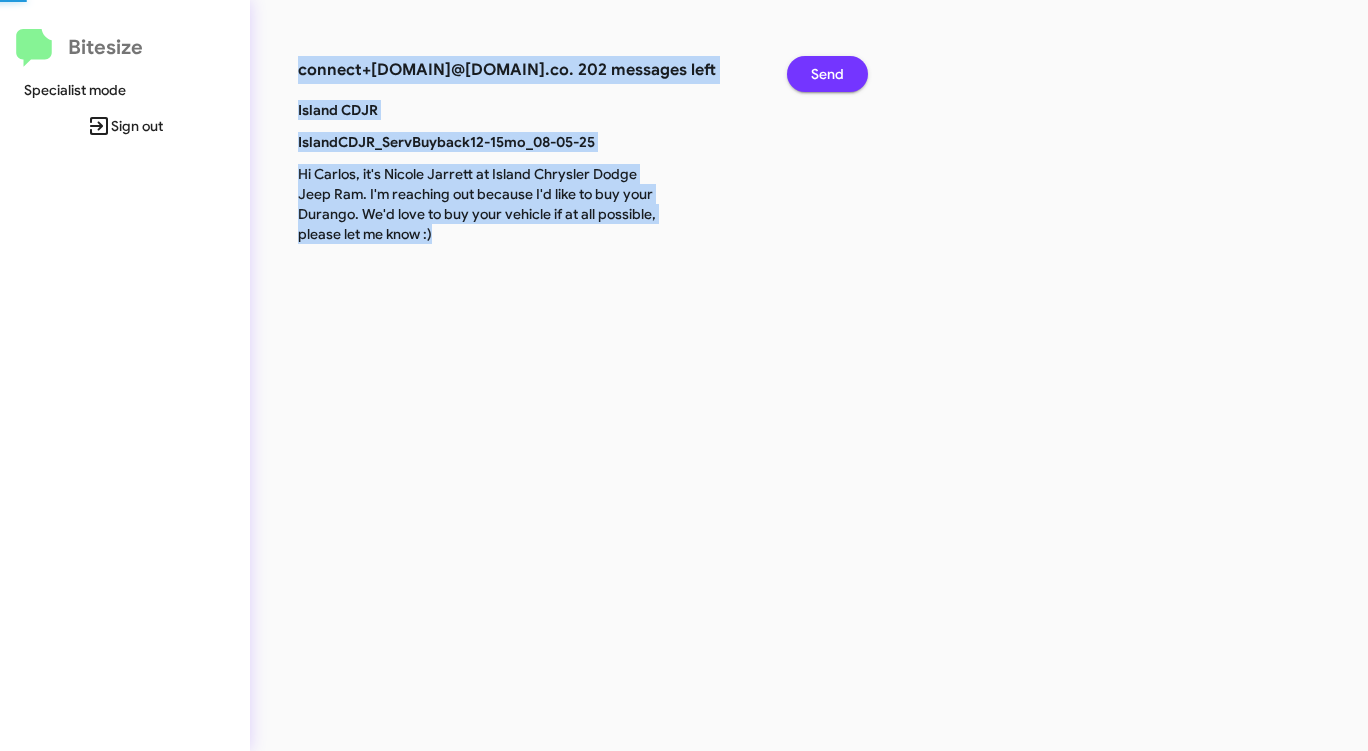 click on "Send" 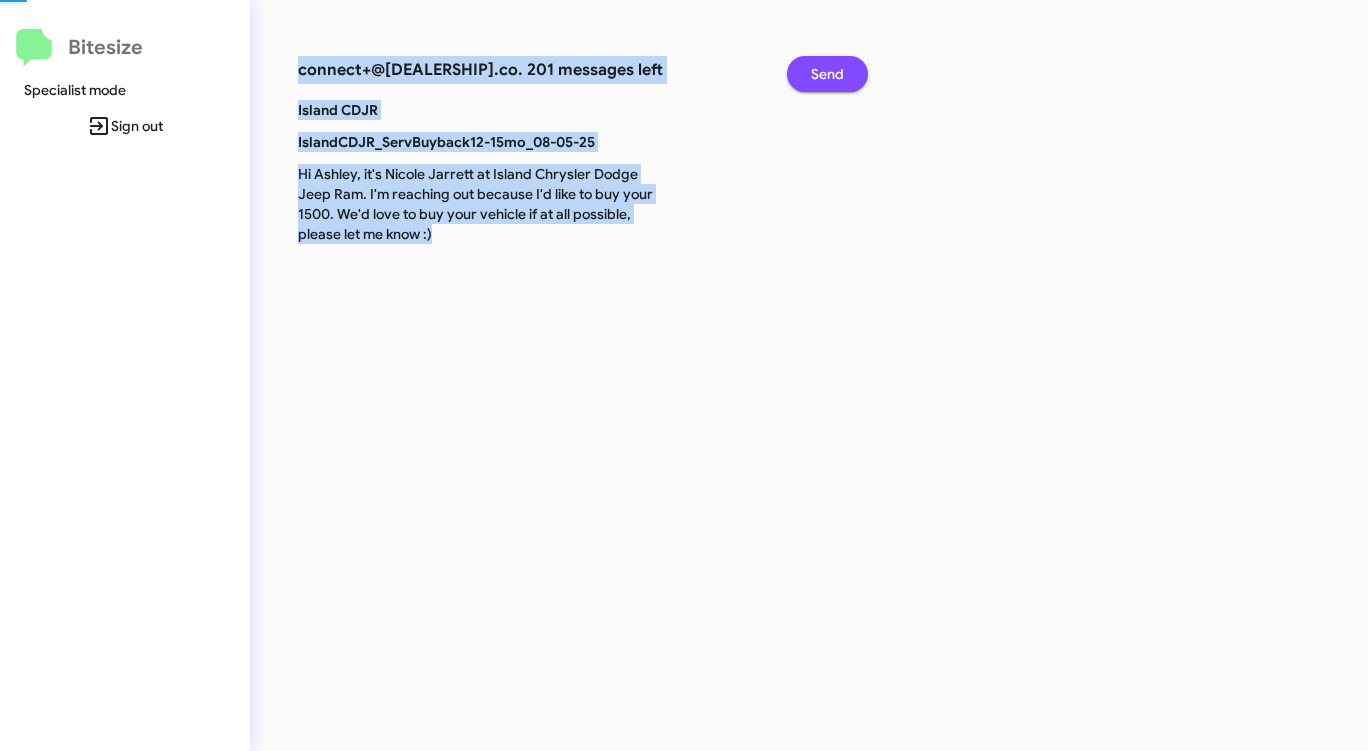 click on "Send" 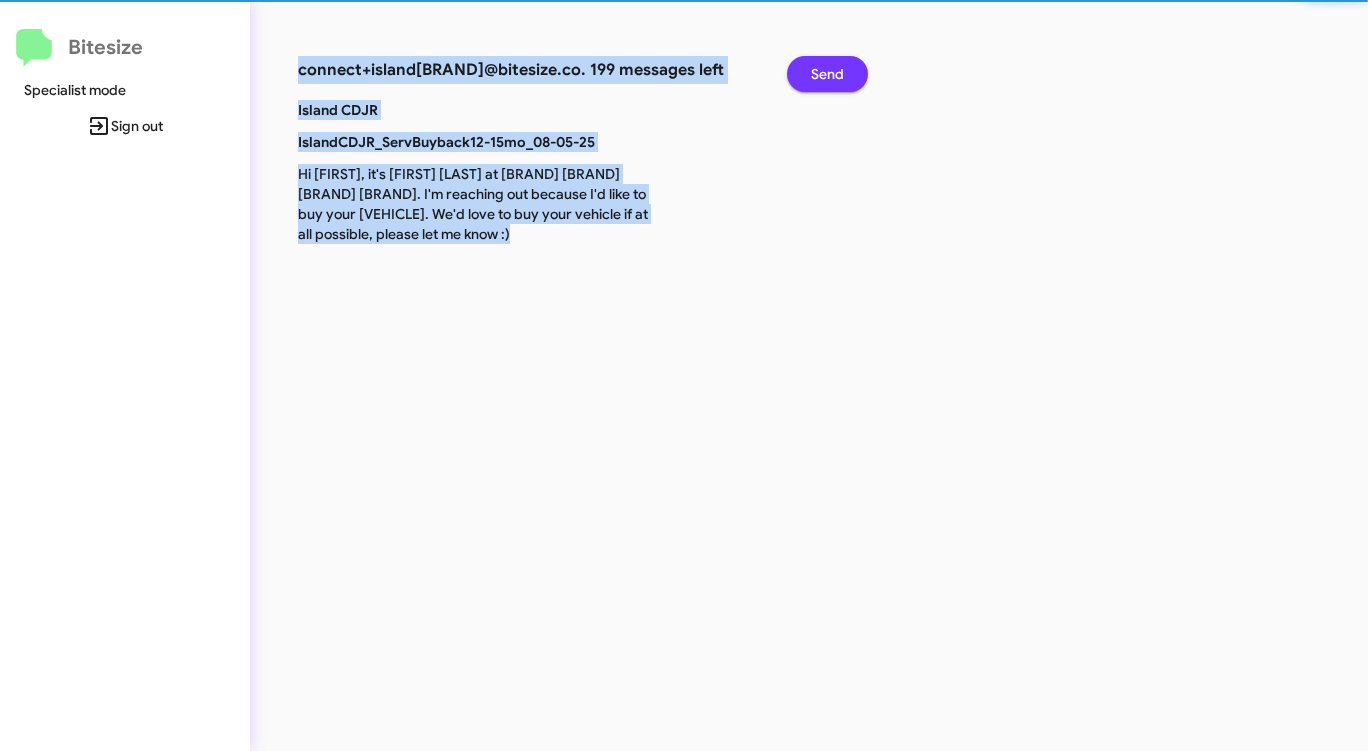 click on "Send" 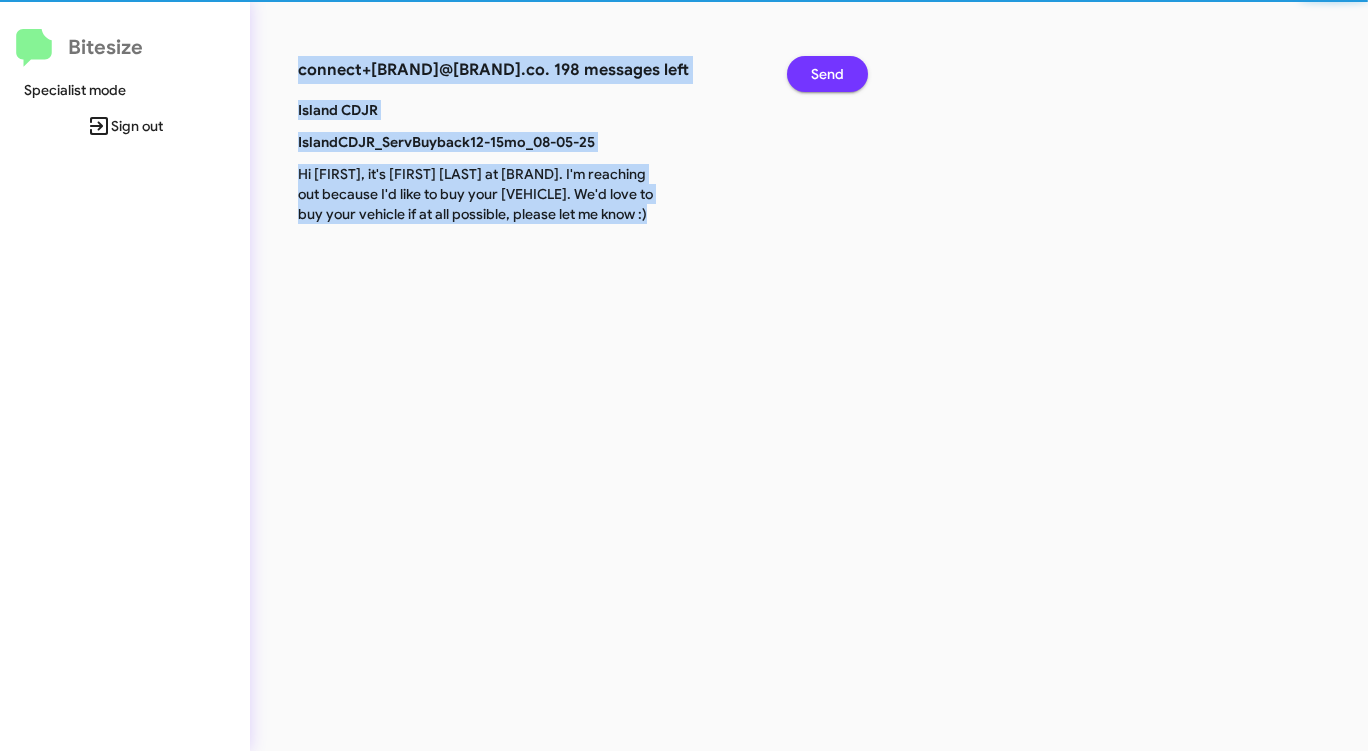 click on "Send" 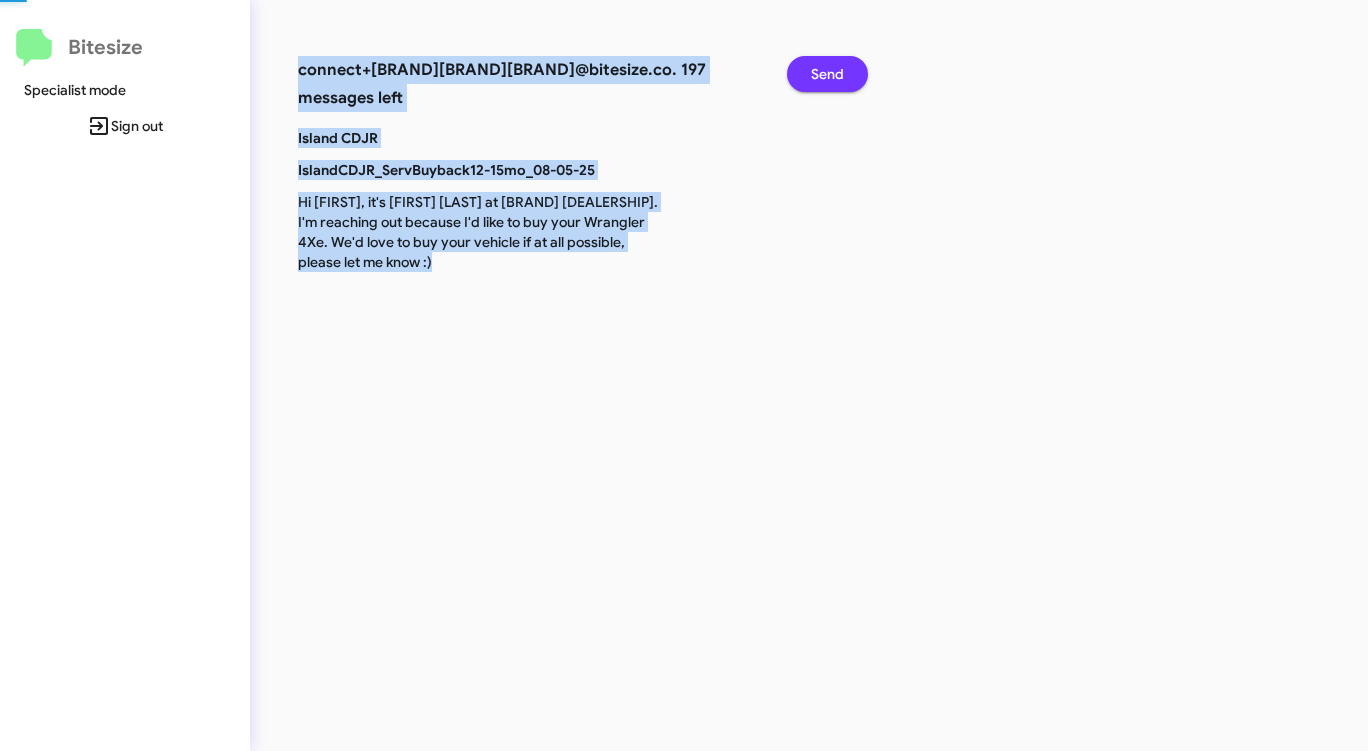 click on "Send" 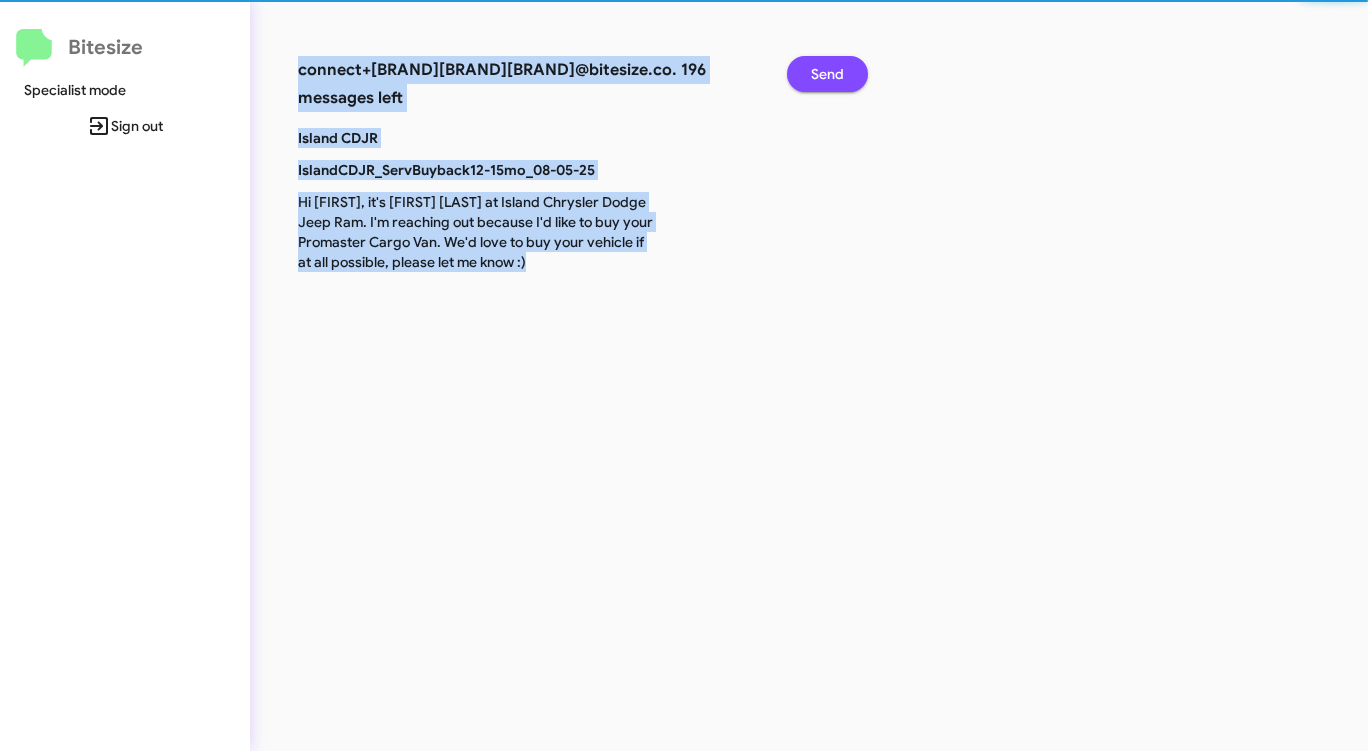 click on "Send" 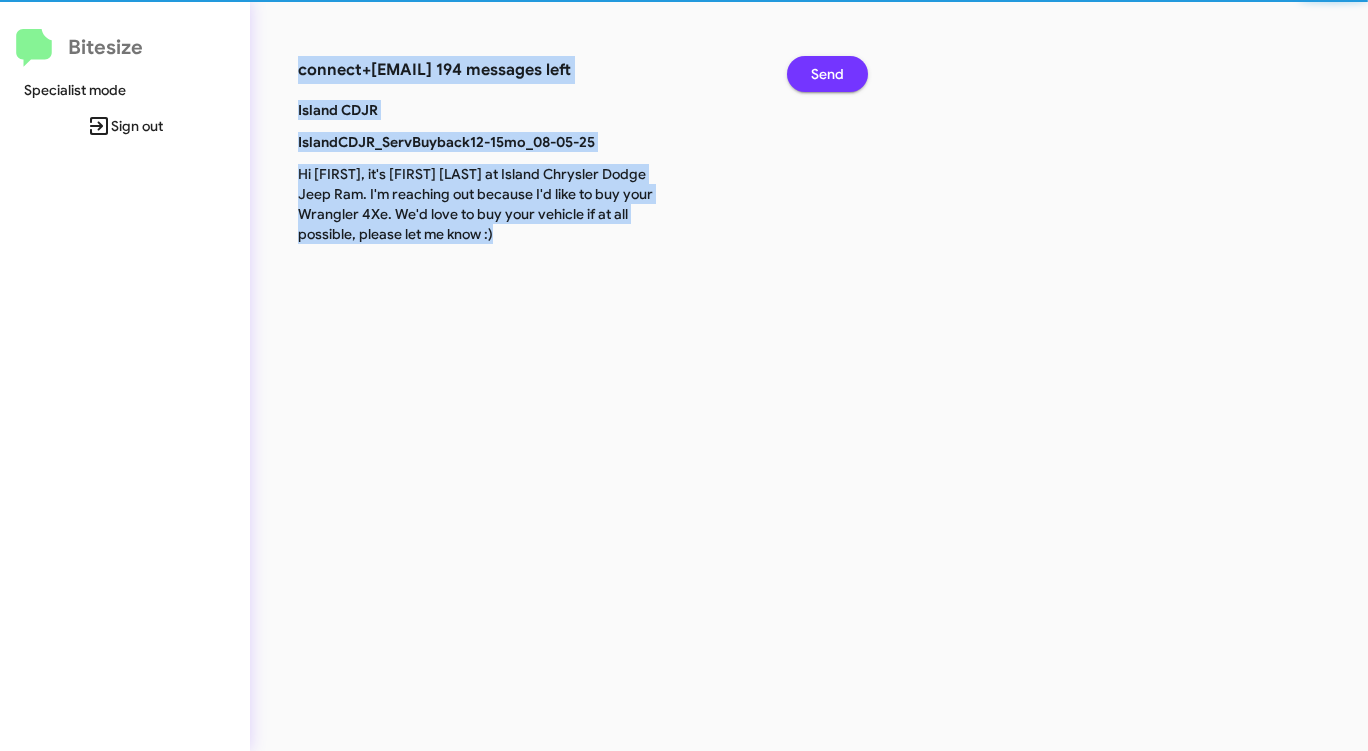 click on "Send" 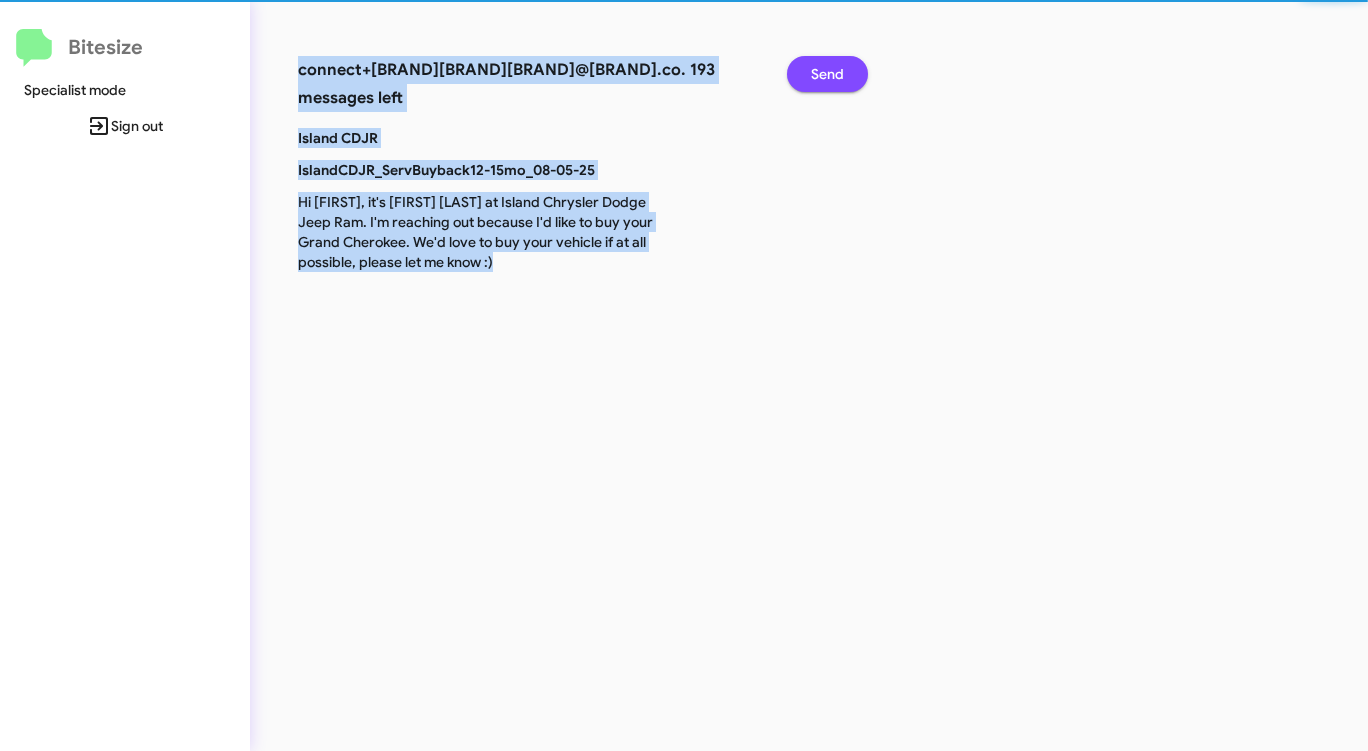 click on "Send" 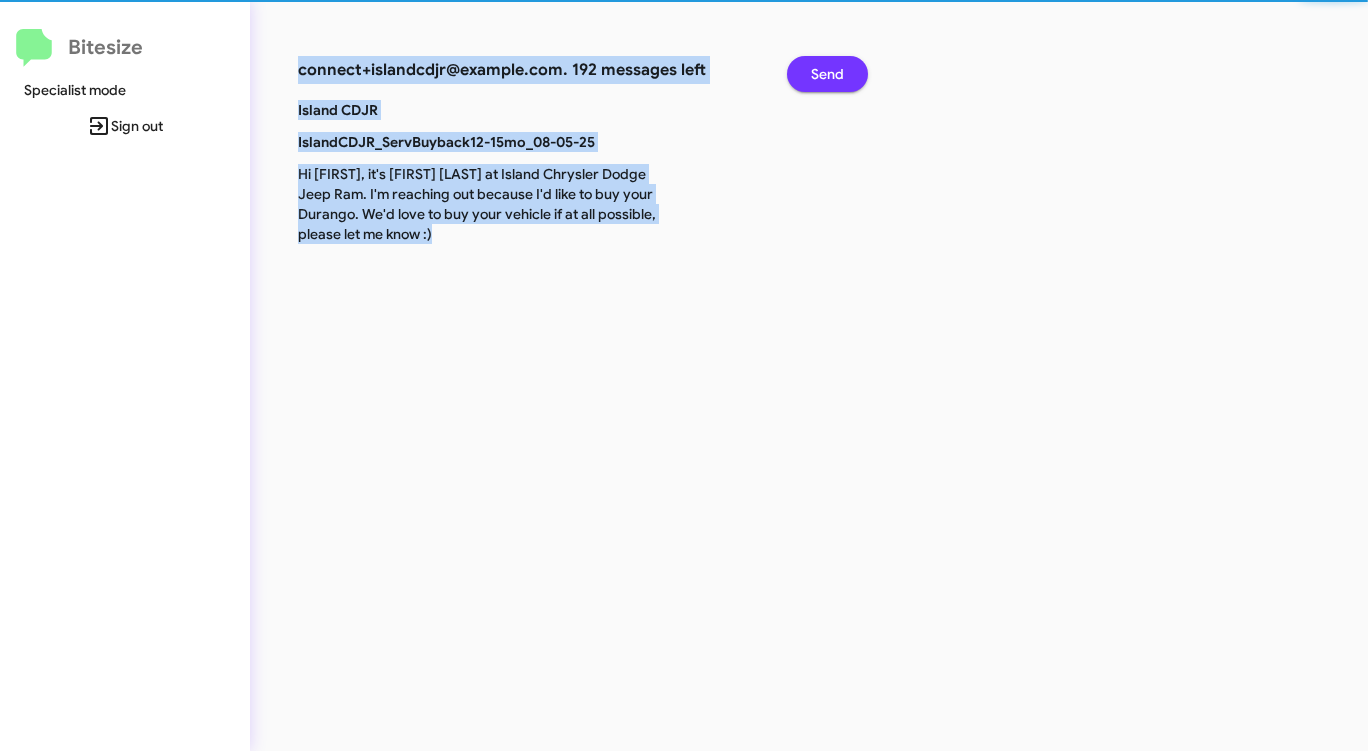 click on "Send" 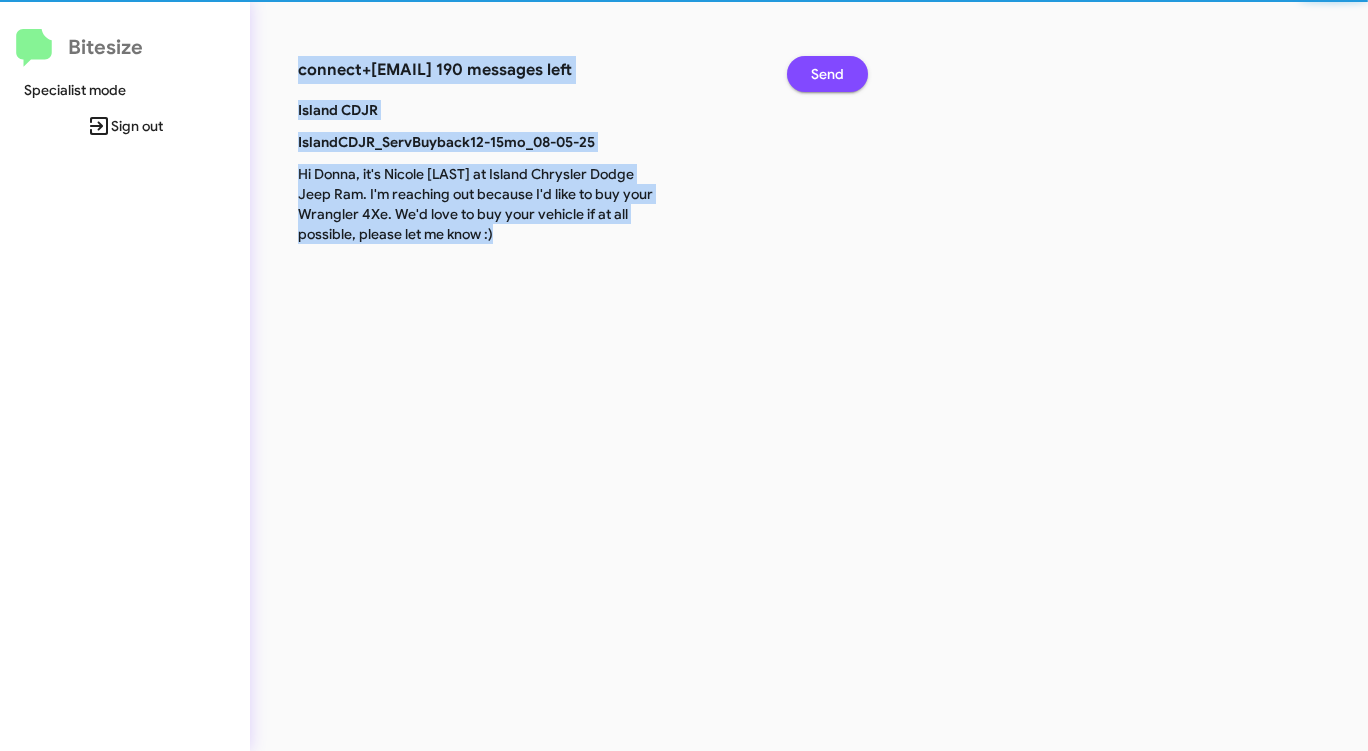 click on "Send" 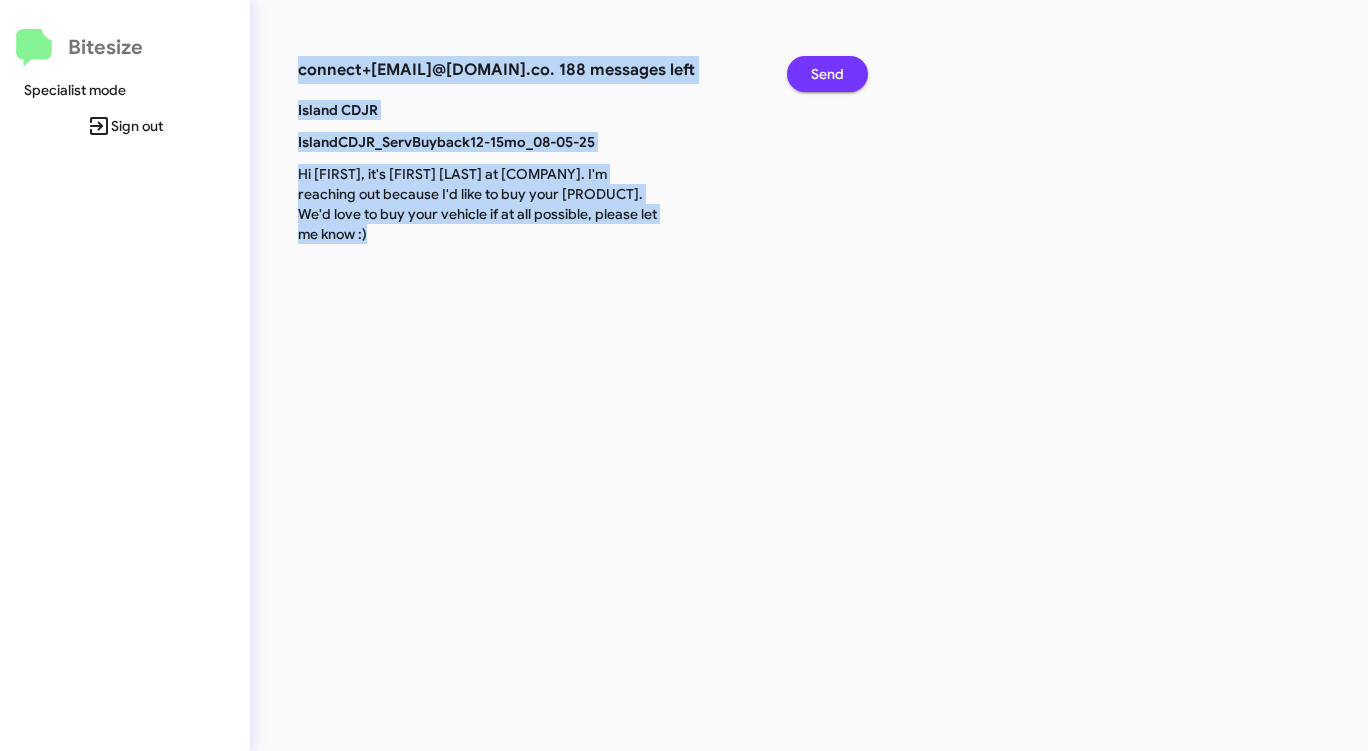 click on "Send" 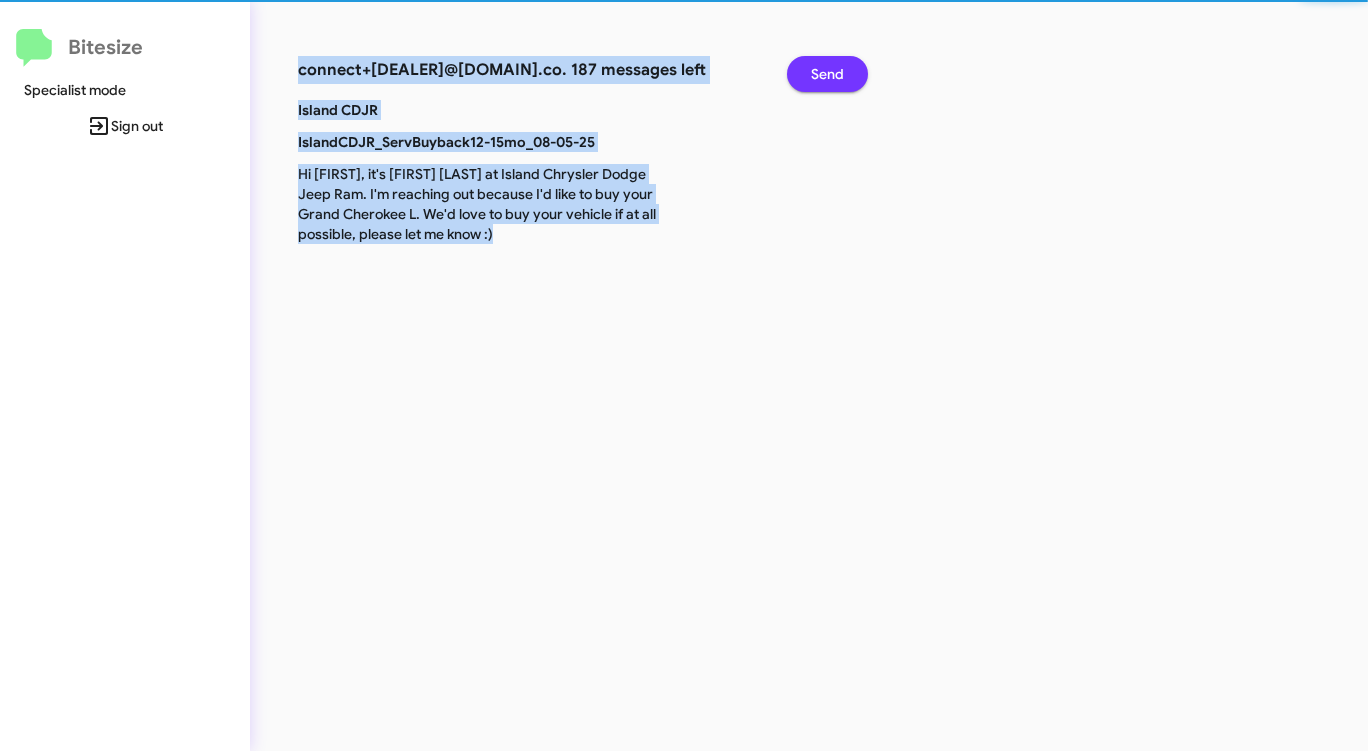 click on "Send" 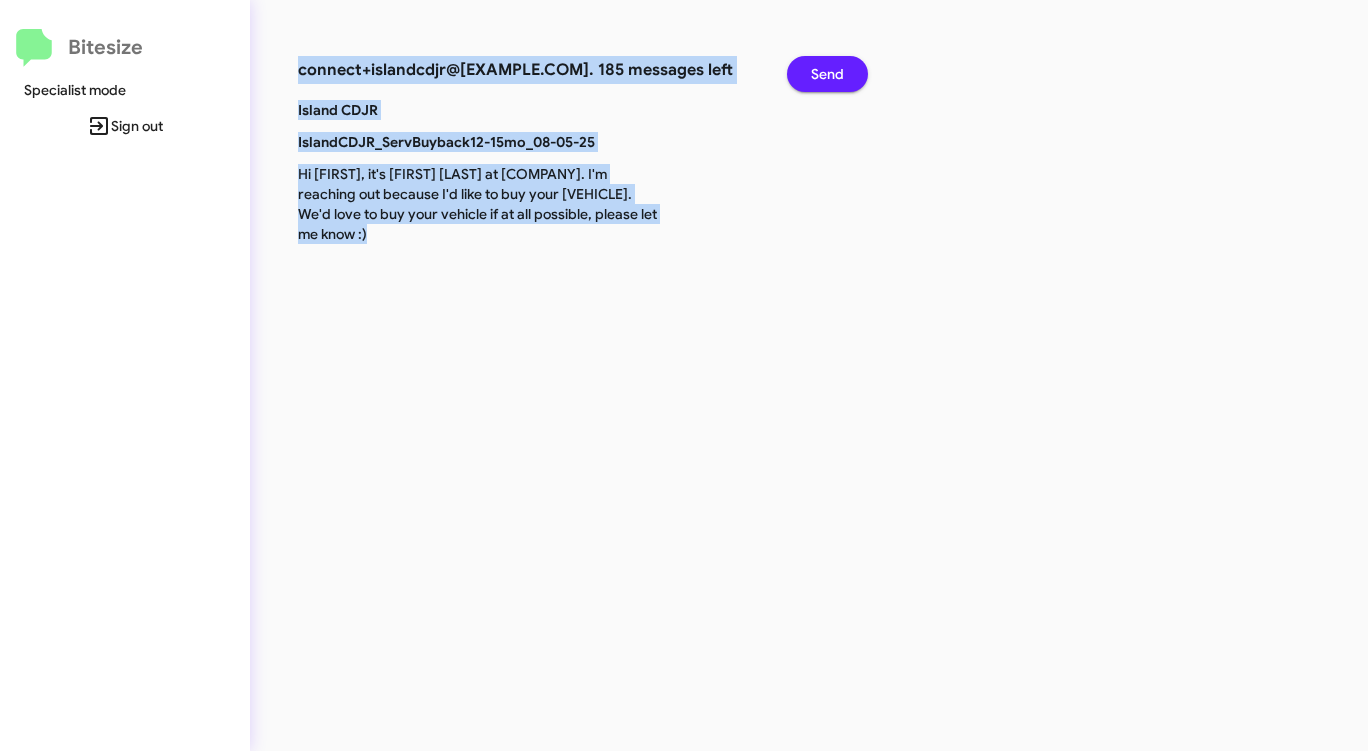 click on "Send" 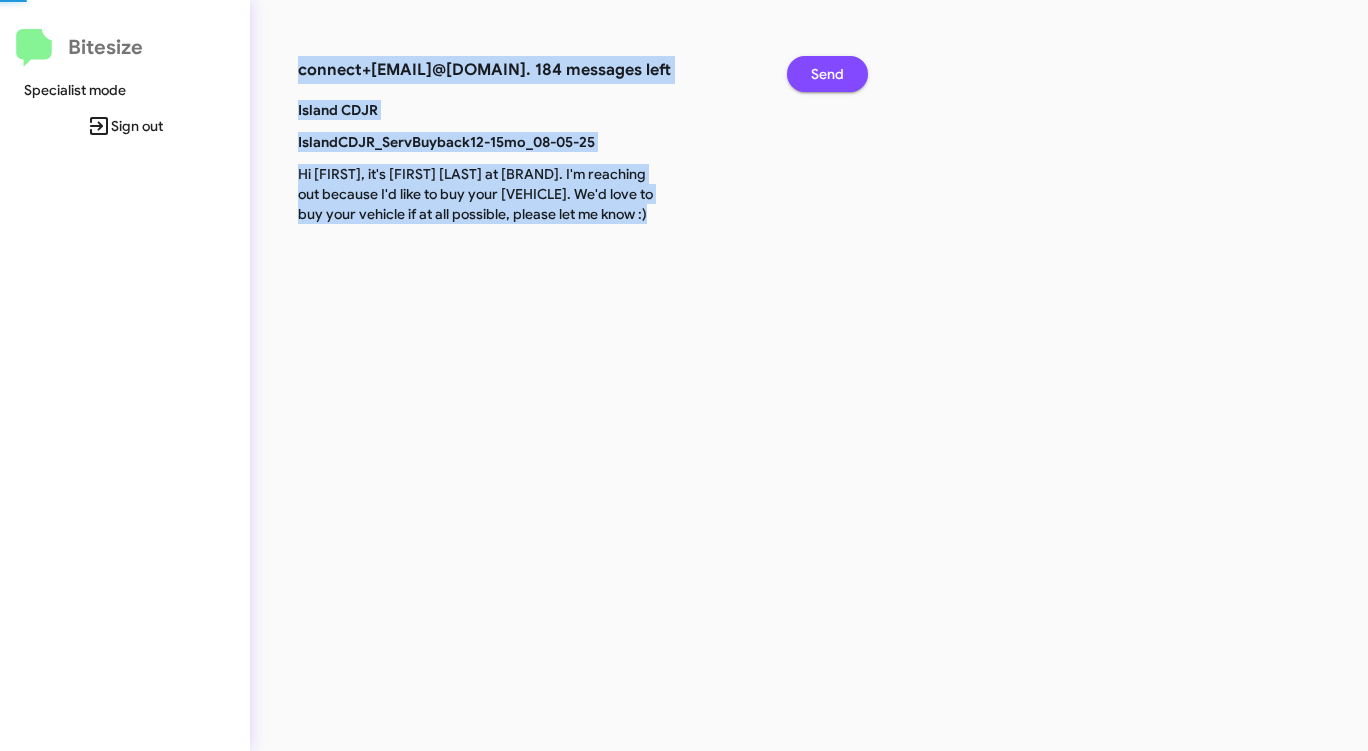 click on "Send" 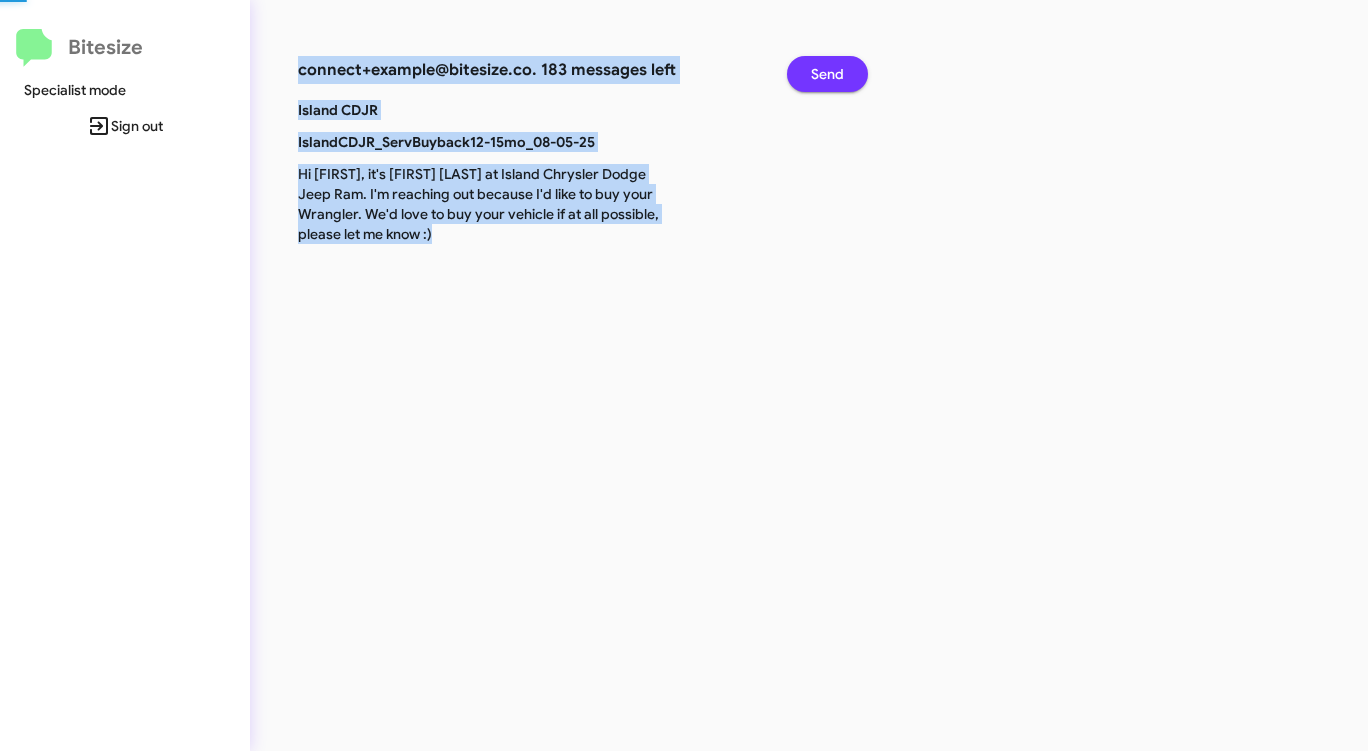 click on "Send" 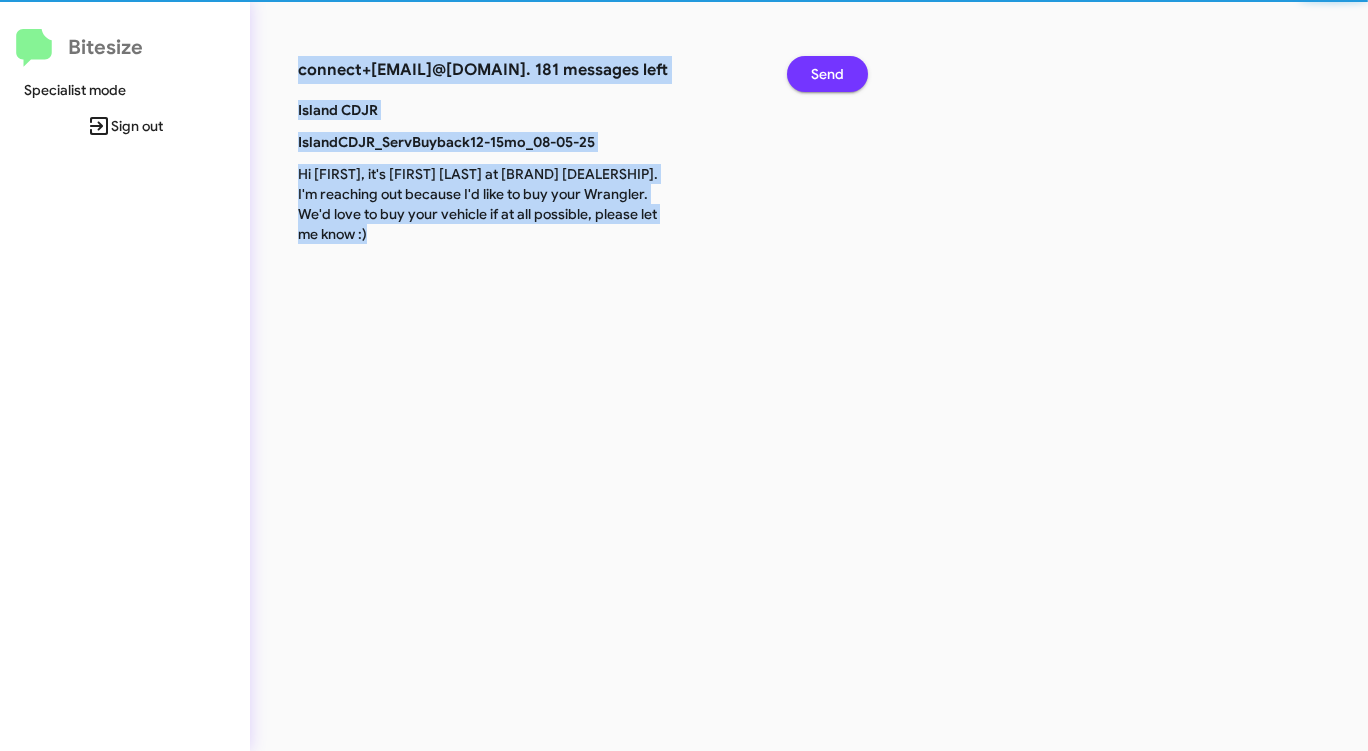 click on "Send" 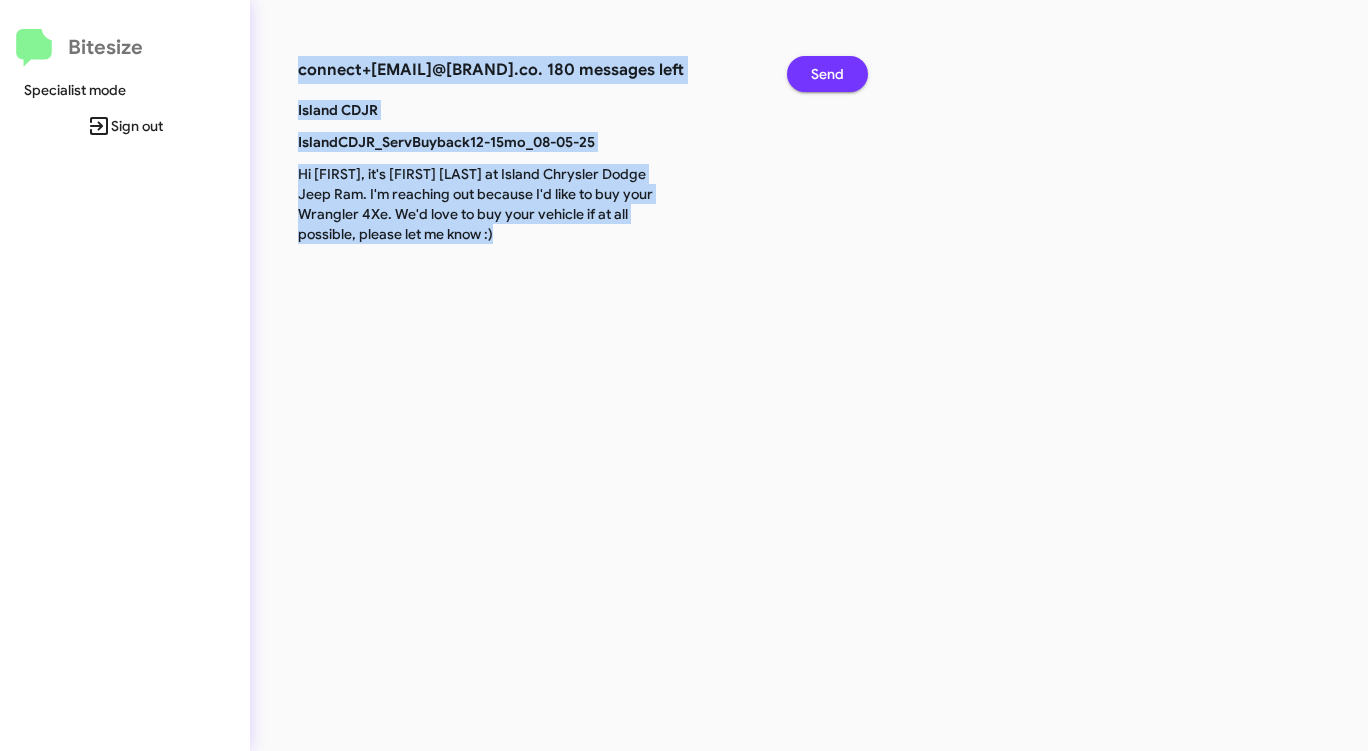 click on "Send" 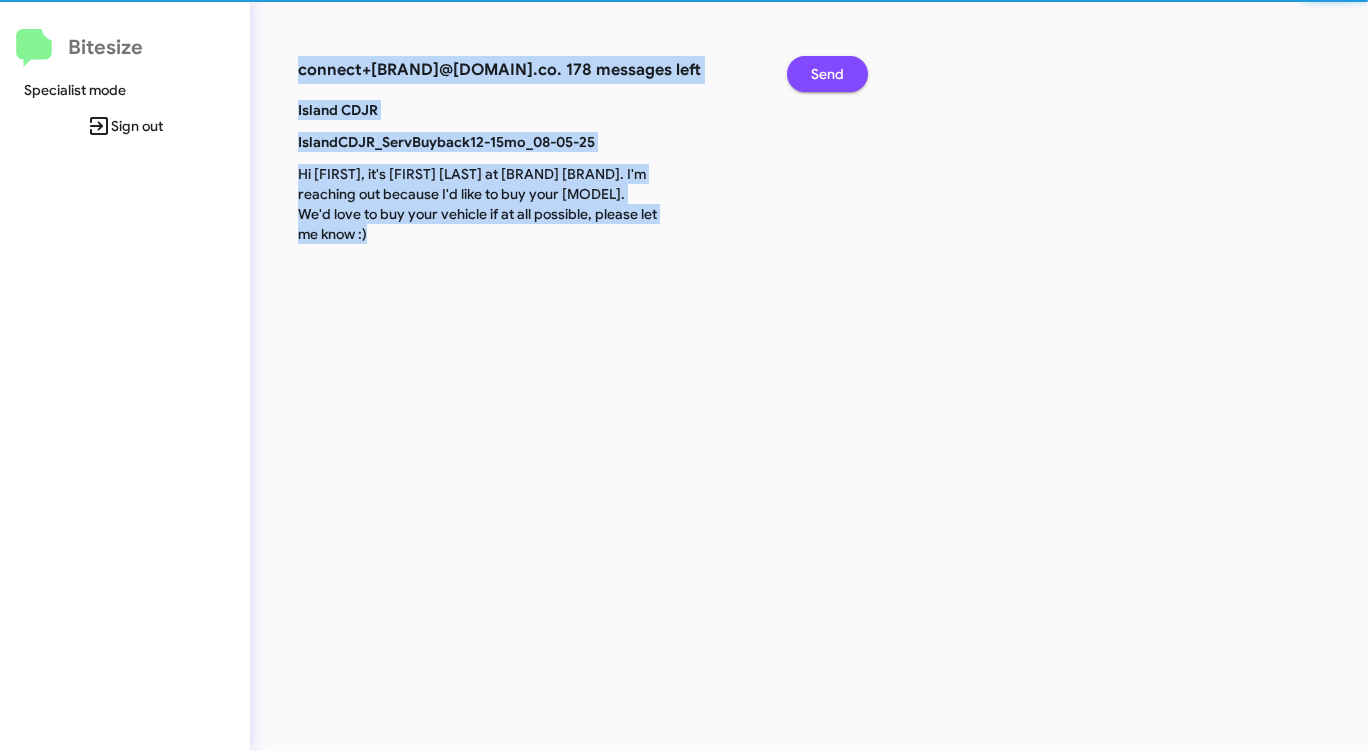 click on "Send" 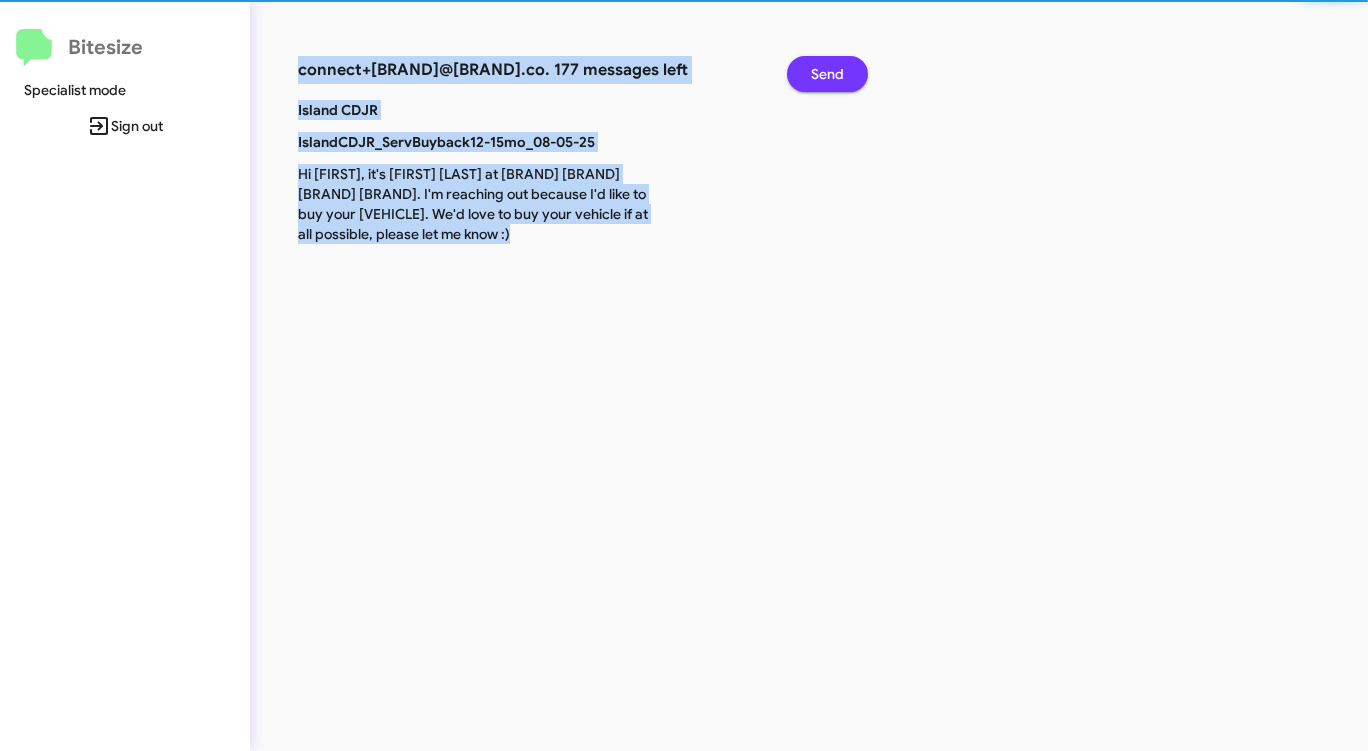 click on "Send" 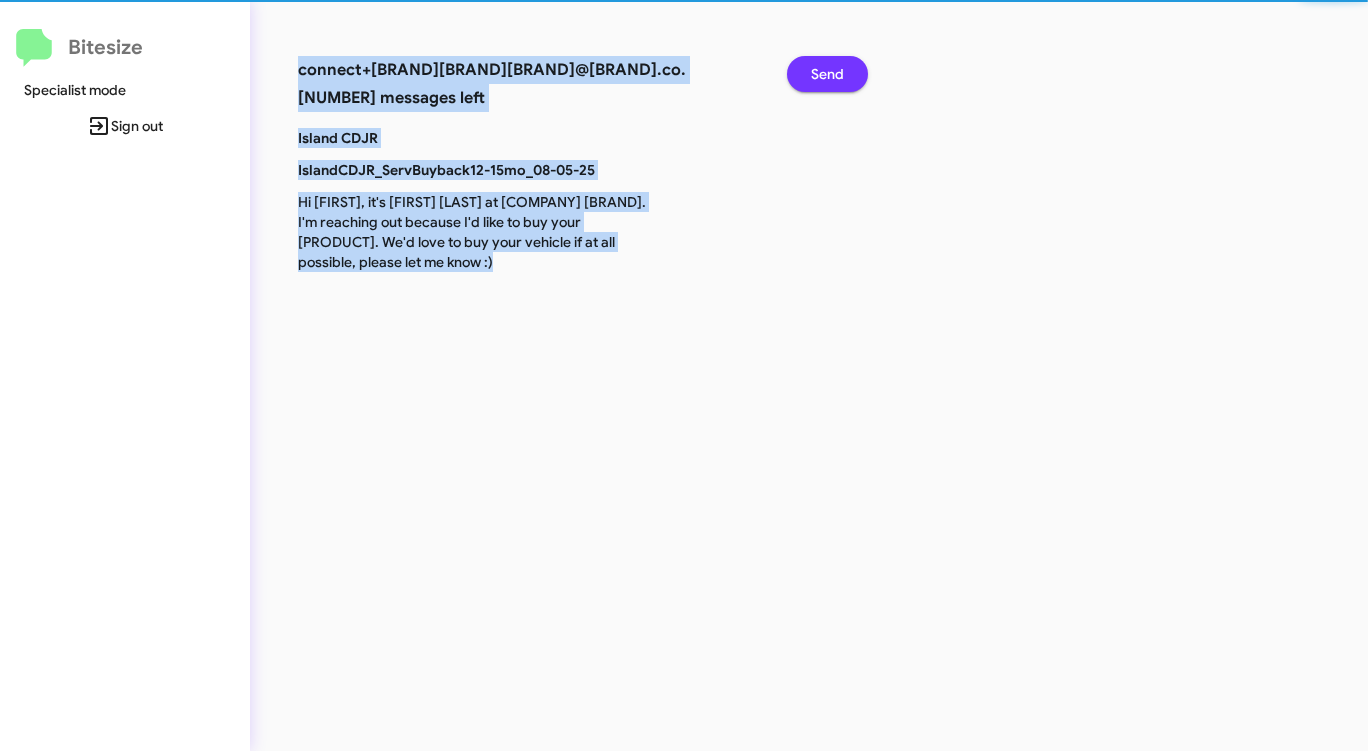 click on "Send" 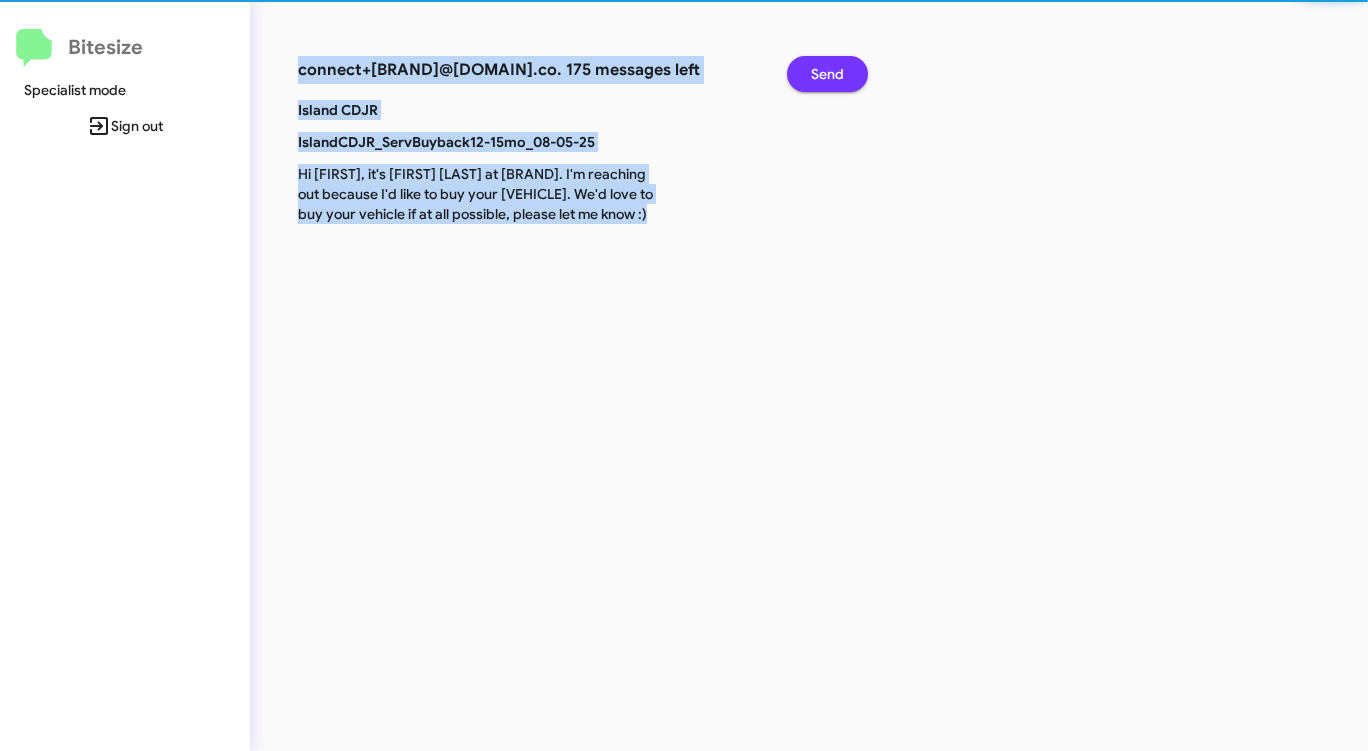 click on "Send" 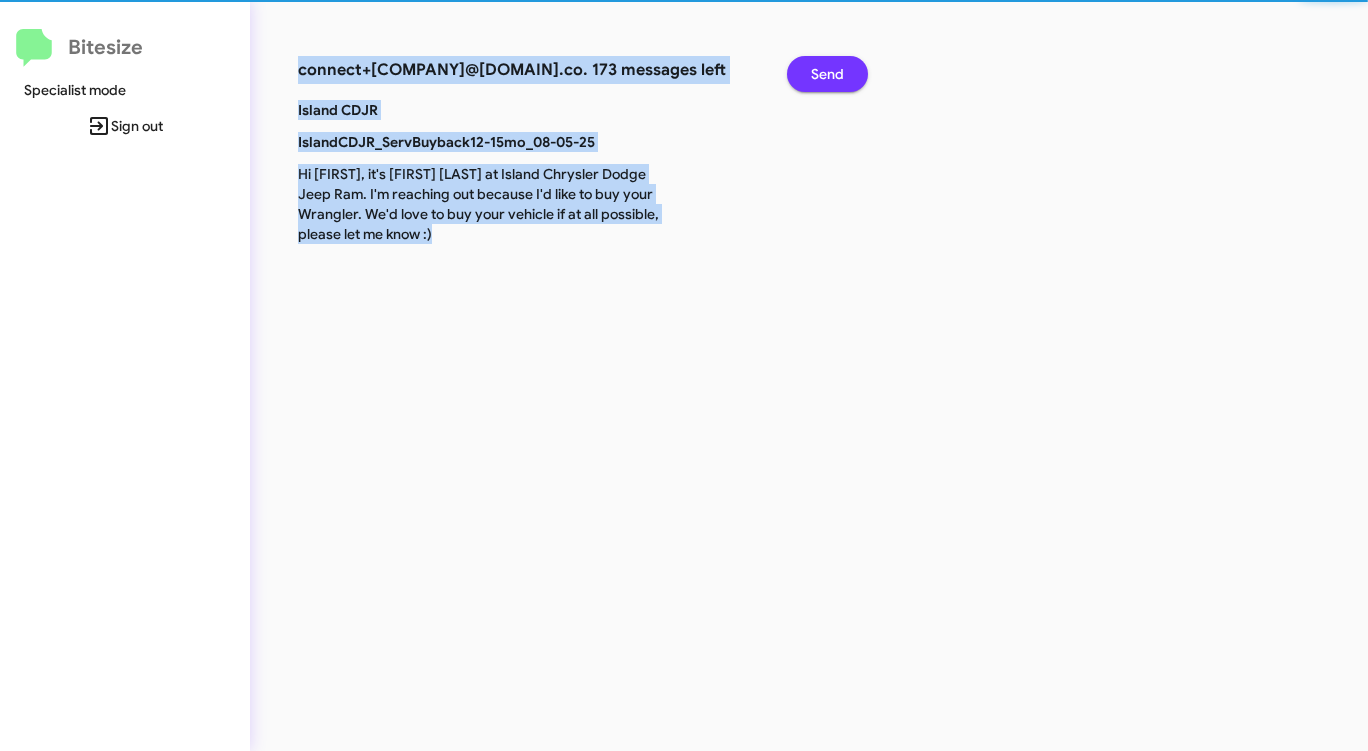 click on "Send" 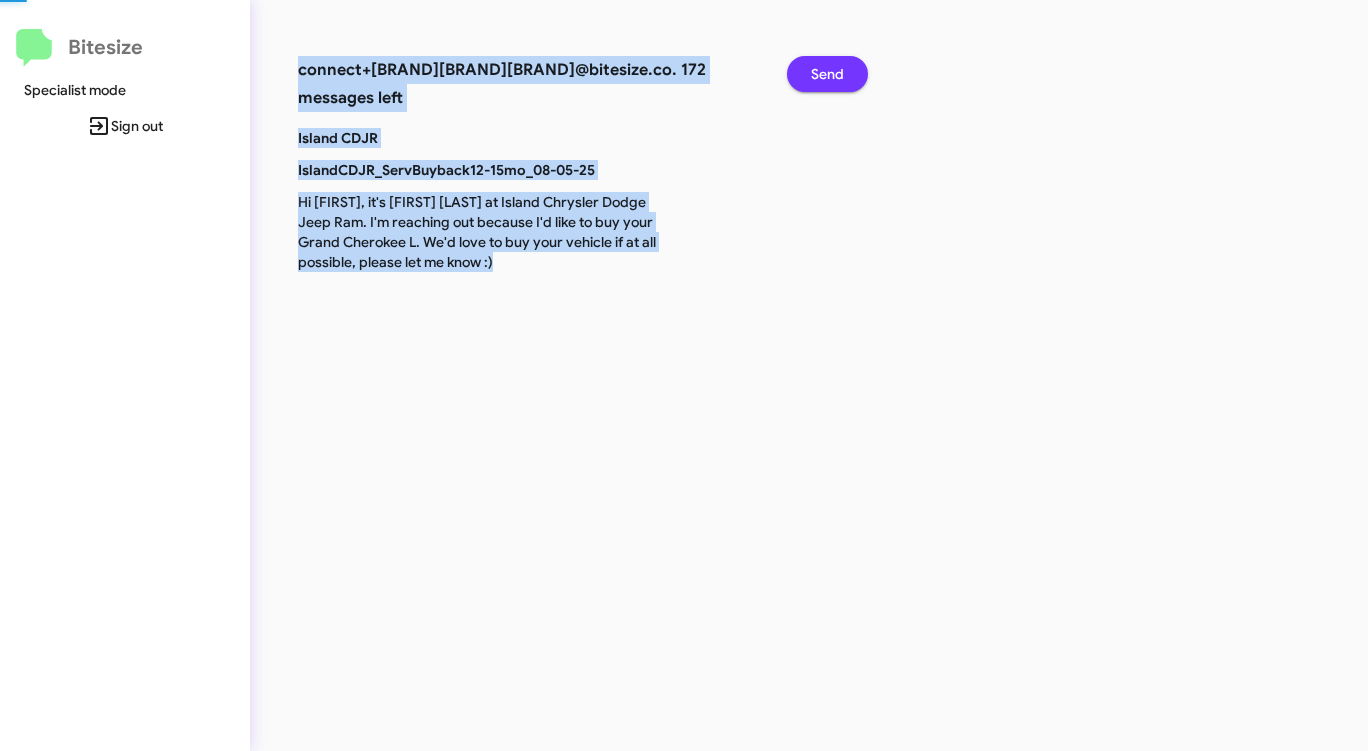 click on "Send" 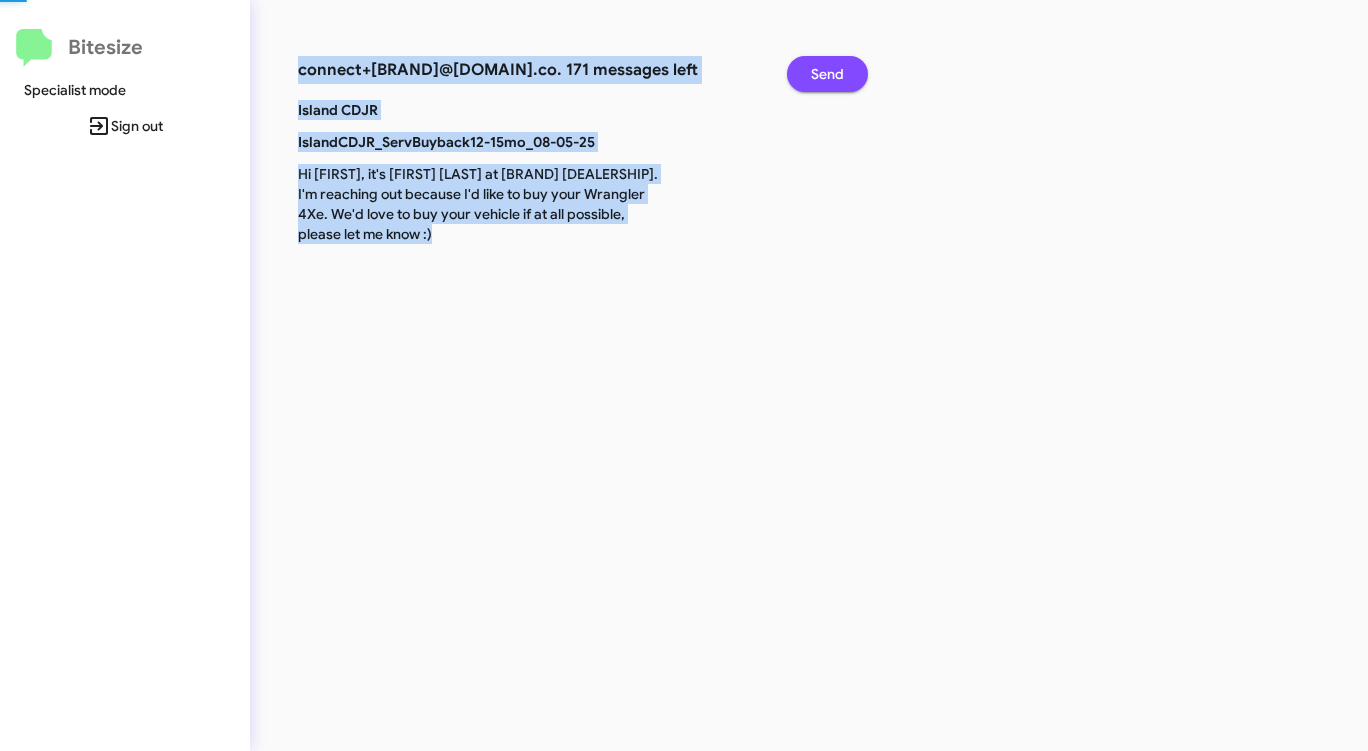 click on "Send" 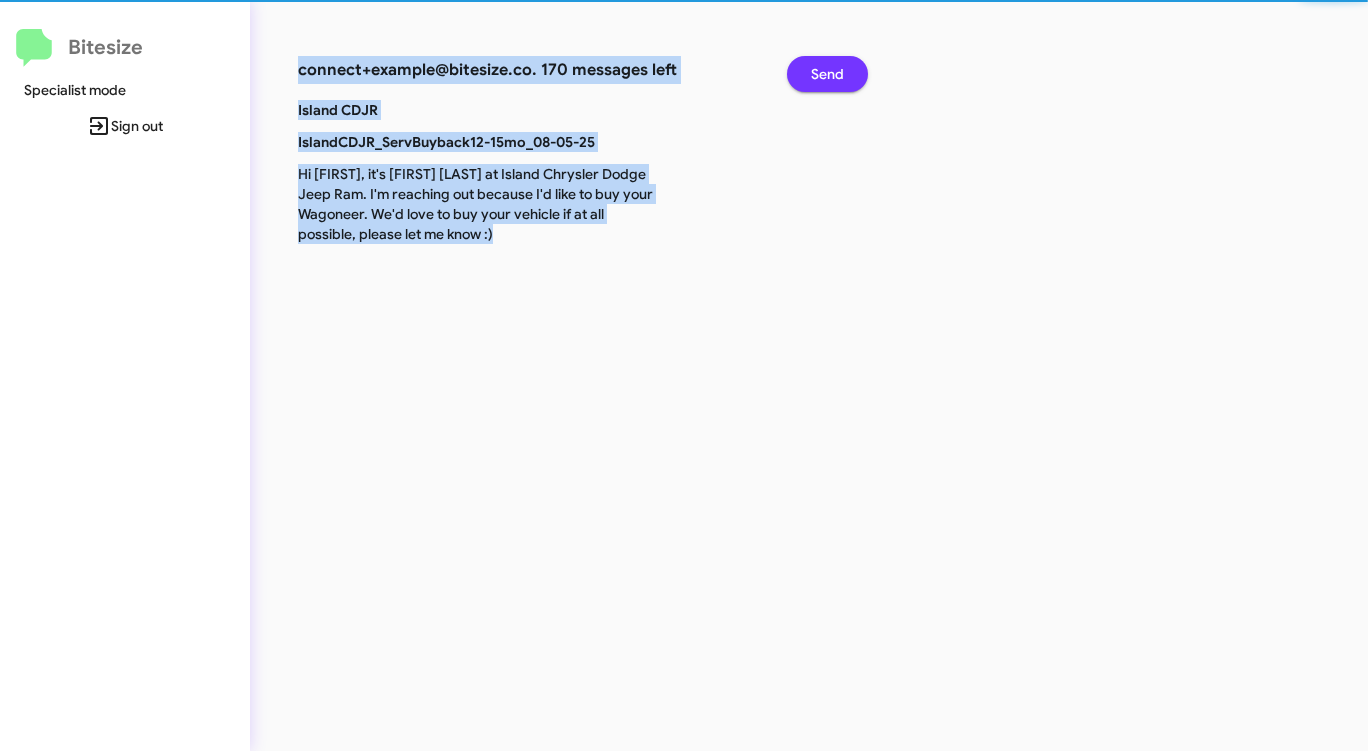 click on "Send" 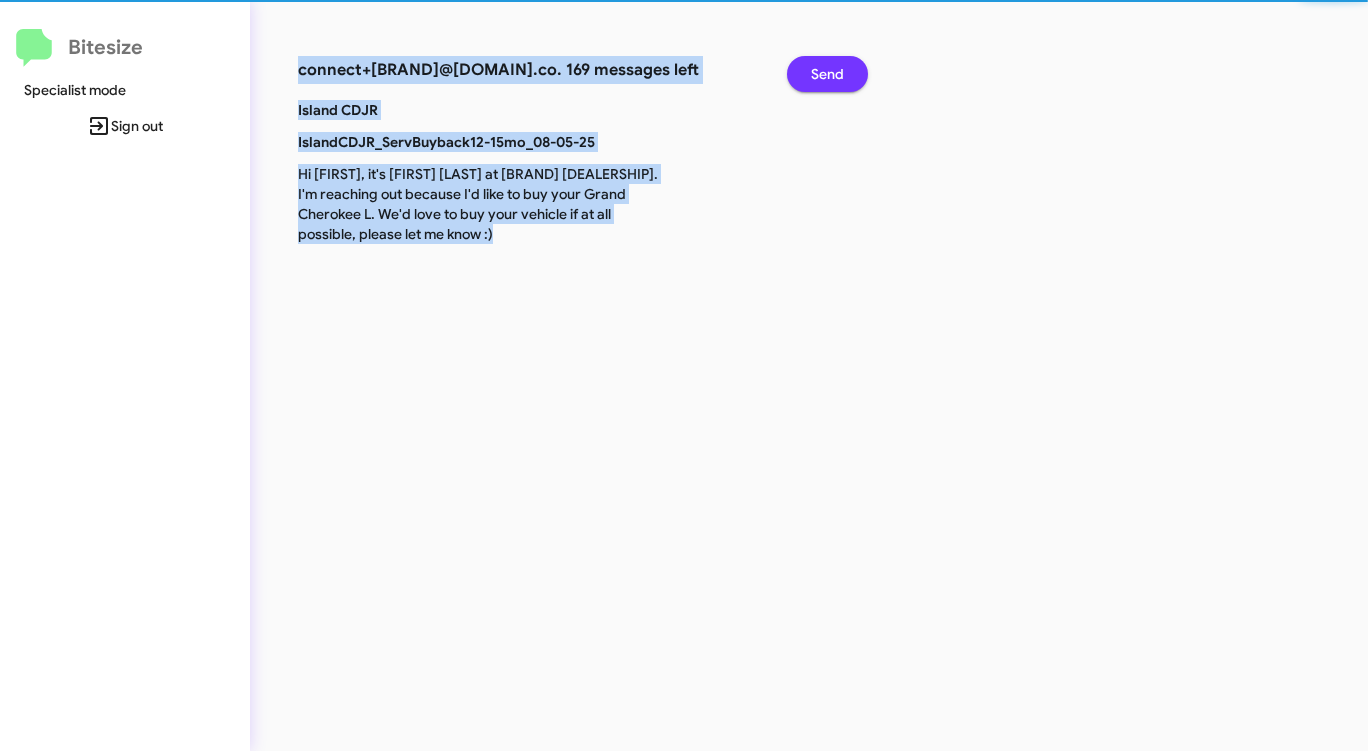 click on "Send" 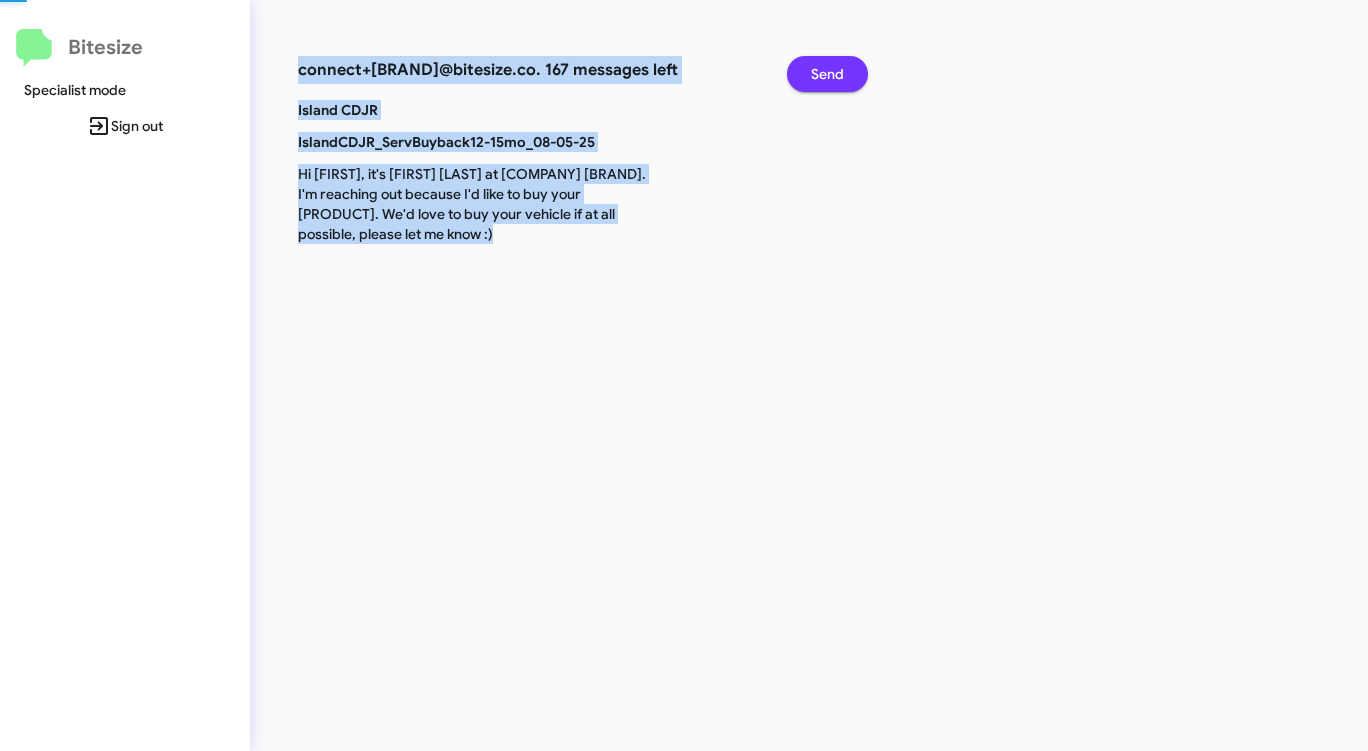 click on "Send" 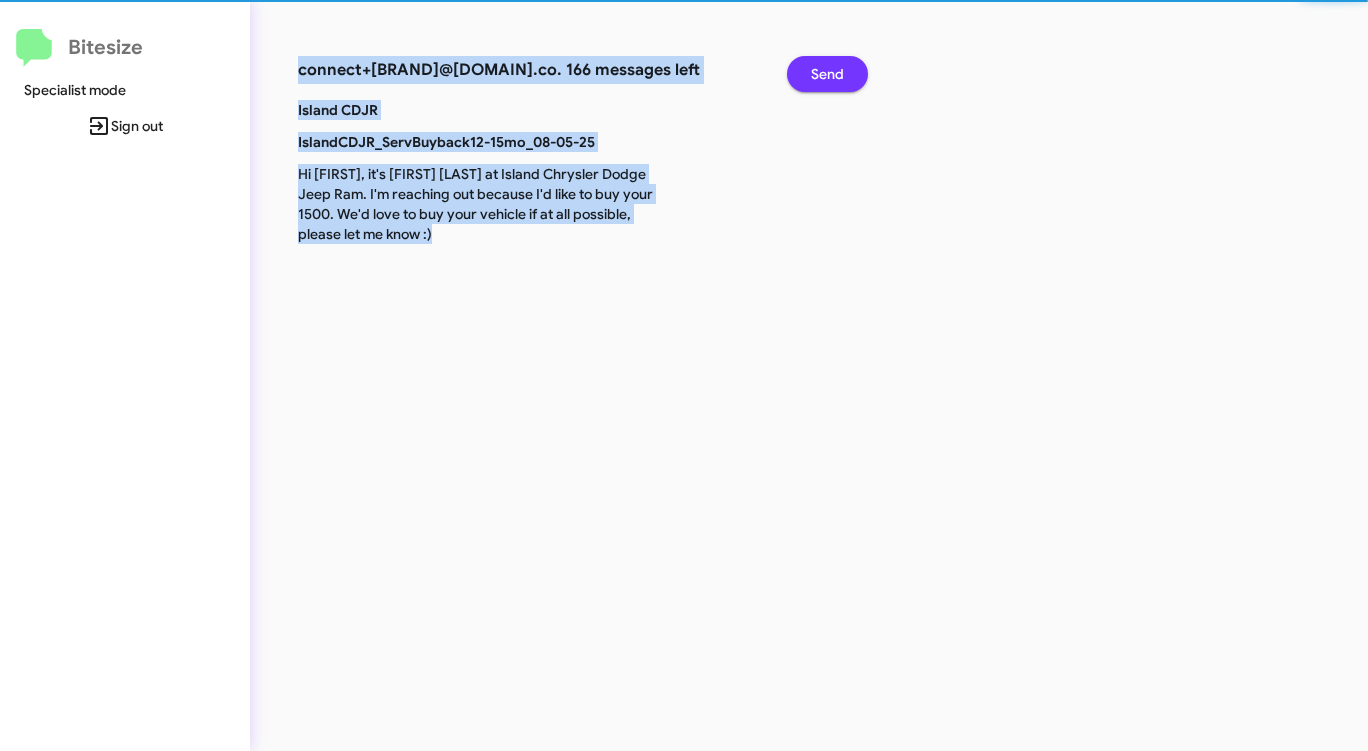 click on "Send" 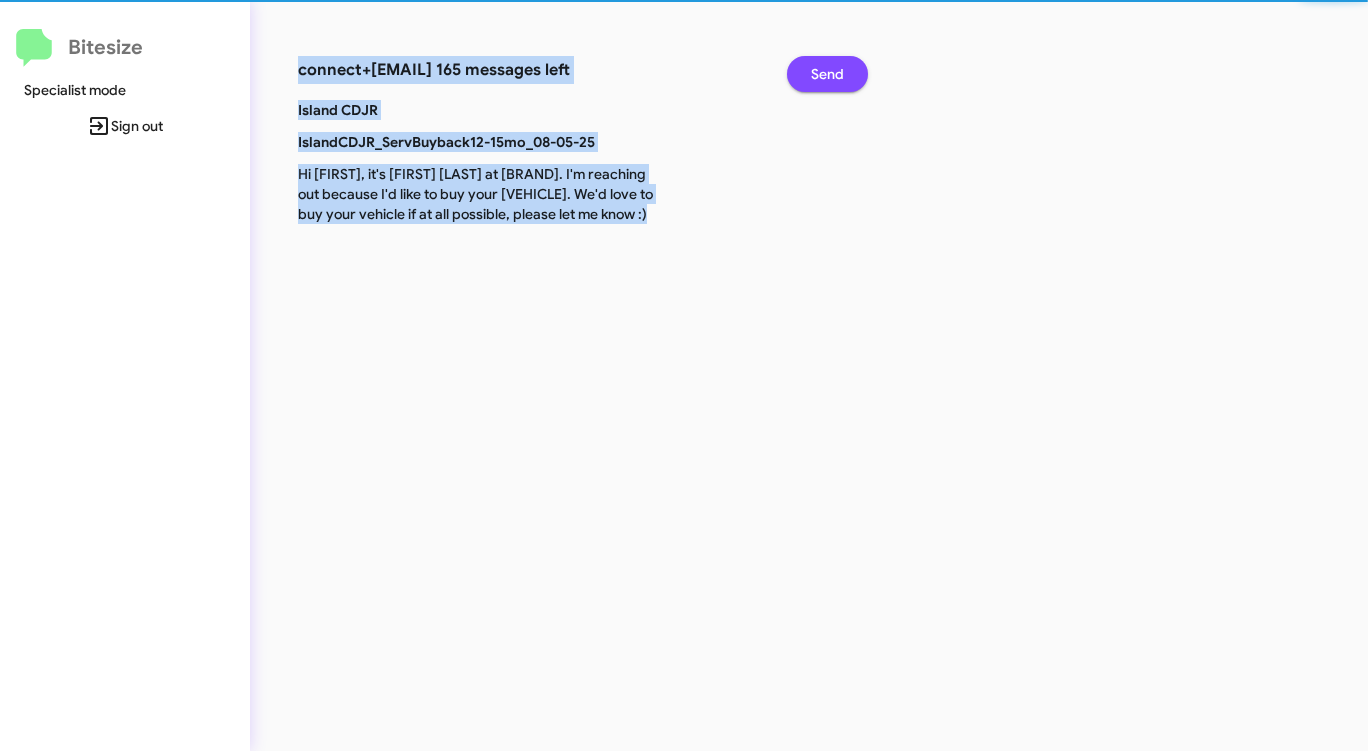 click on "Send" 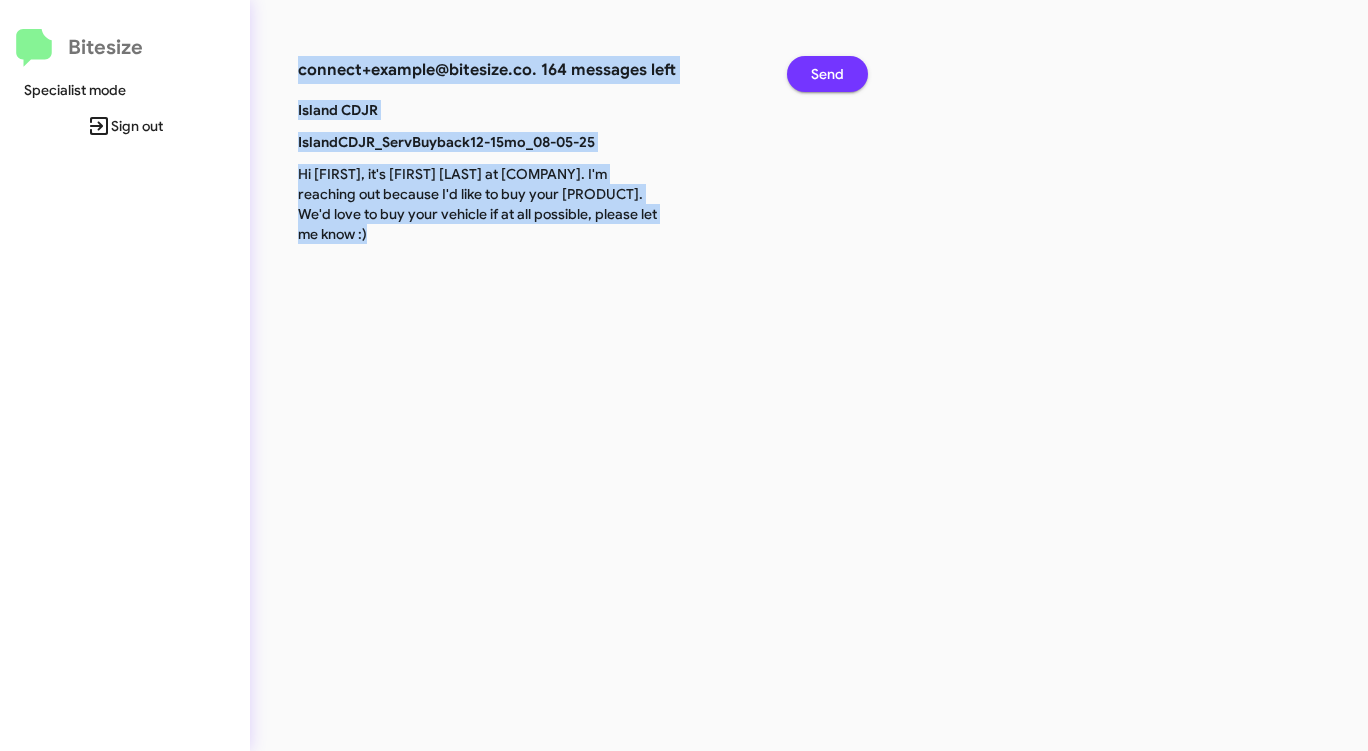 click on "Send" 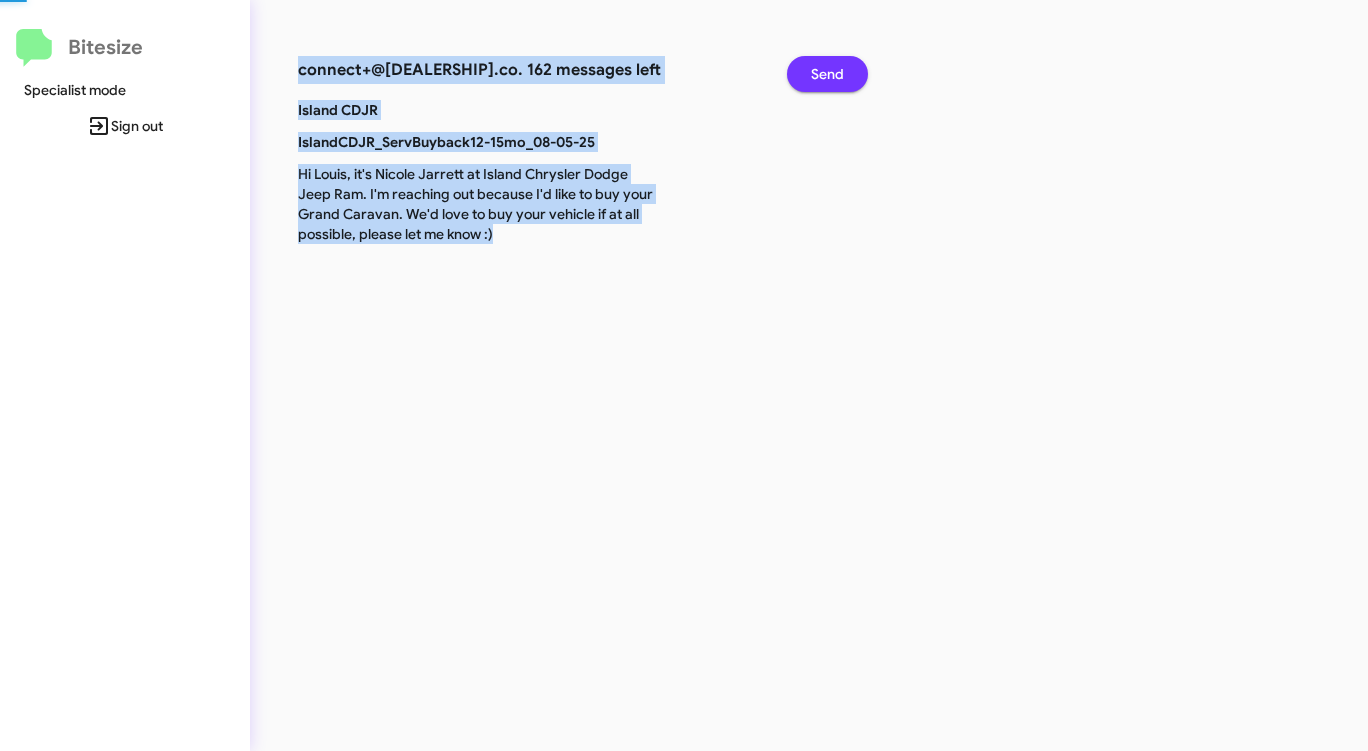 click on "Send" 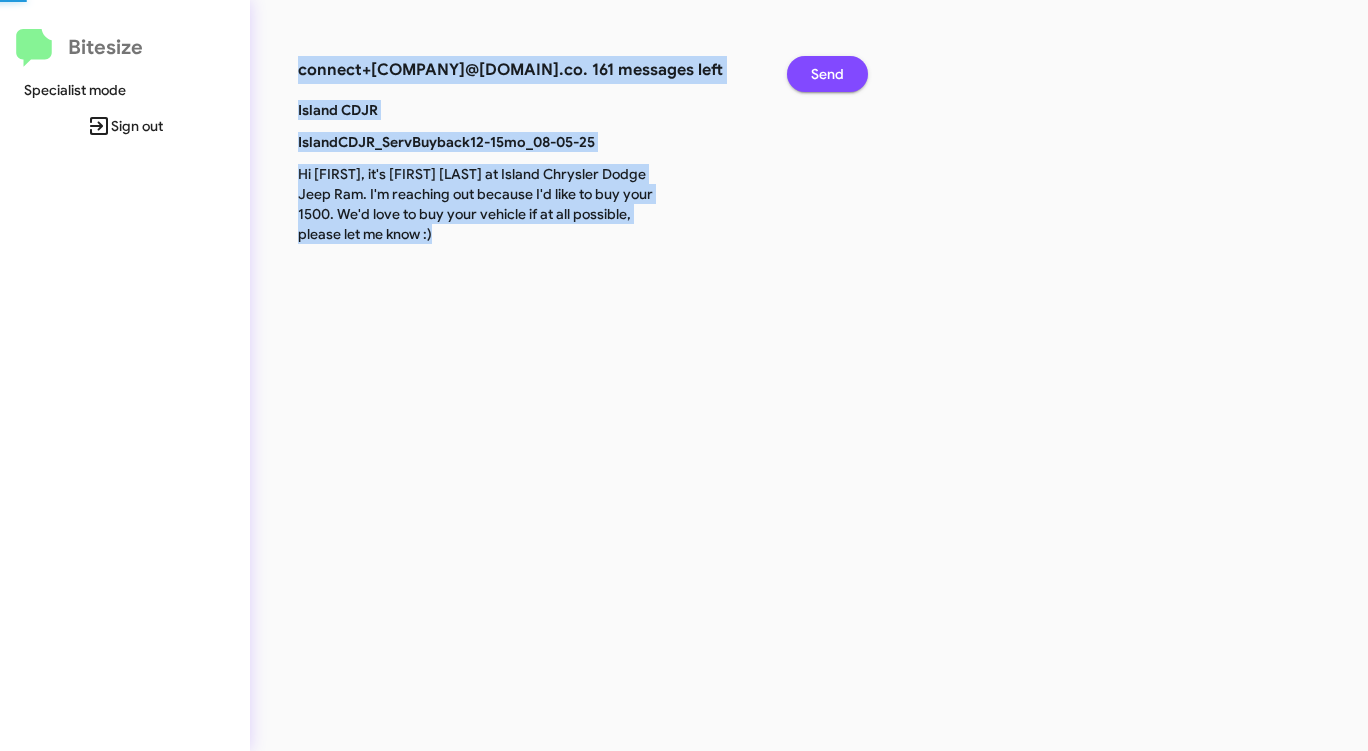 click on "Send" 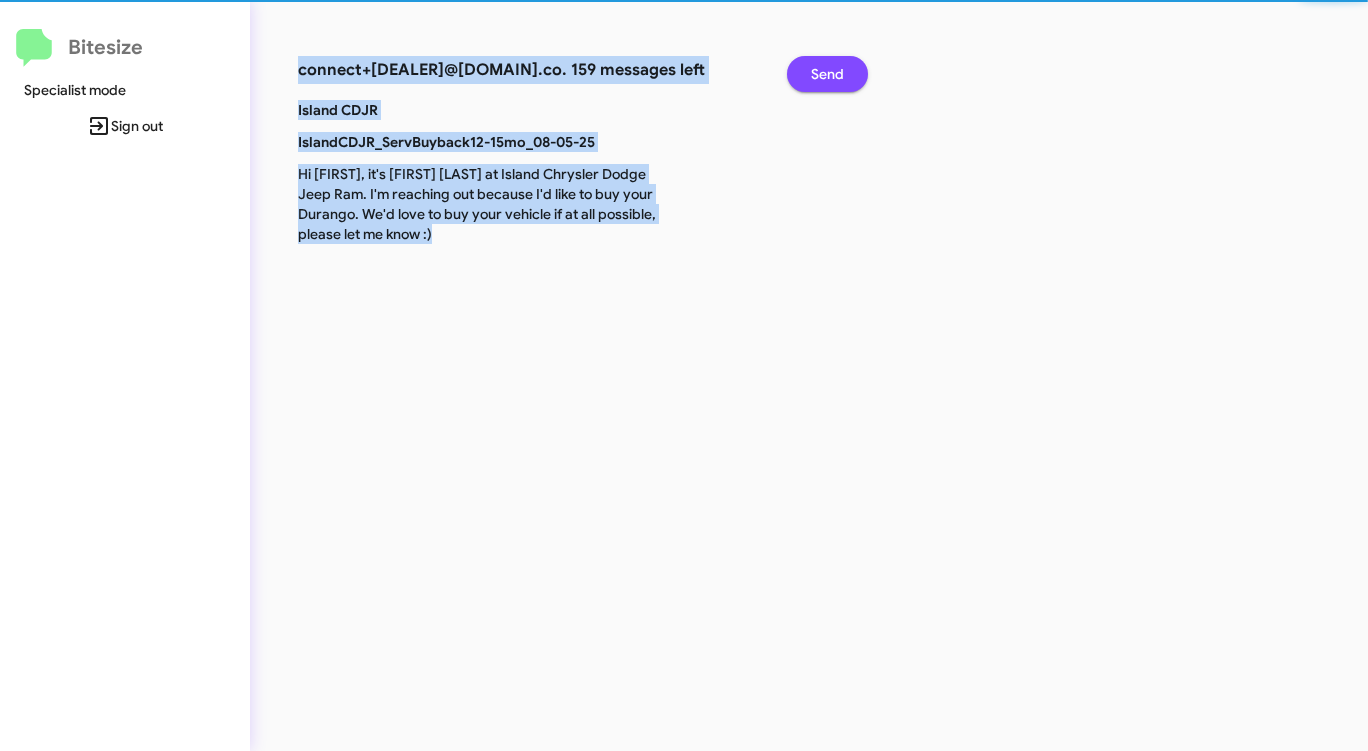 click on "Send" 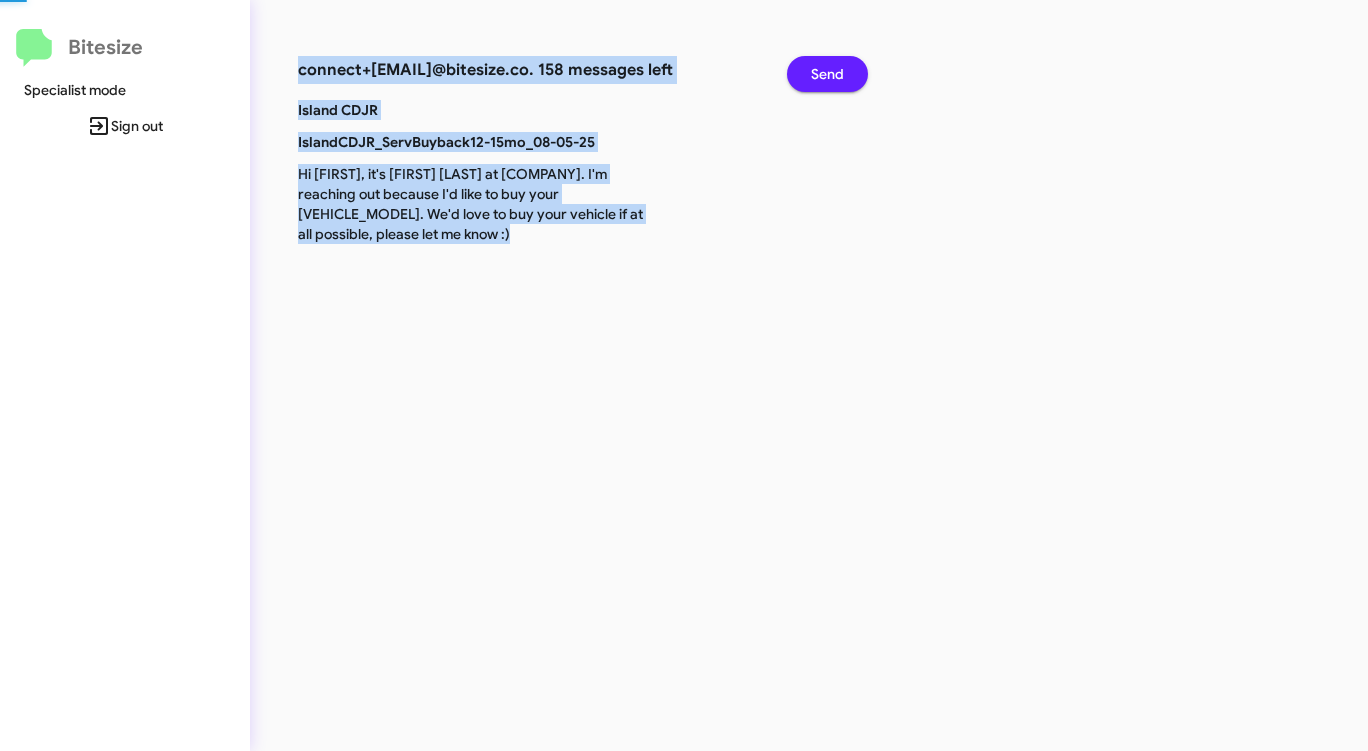 click on "Send" 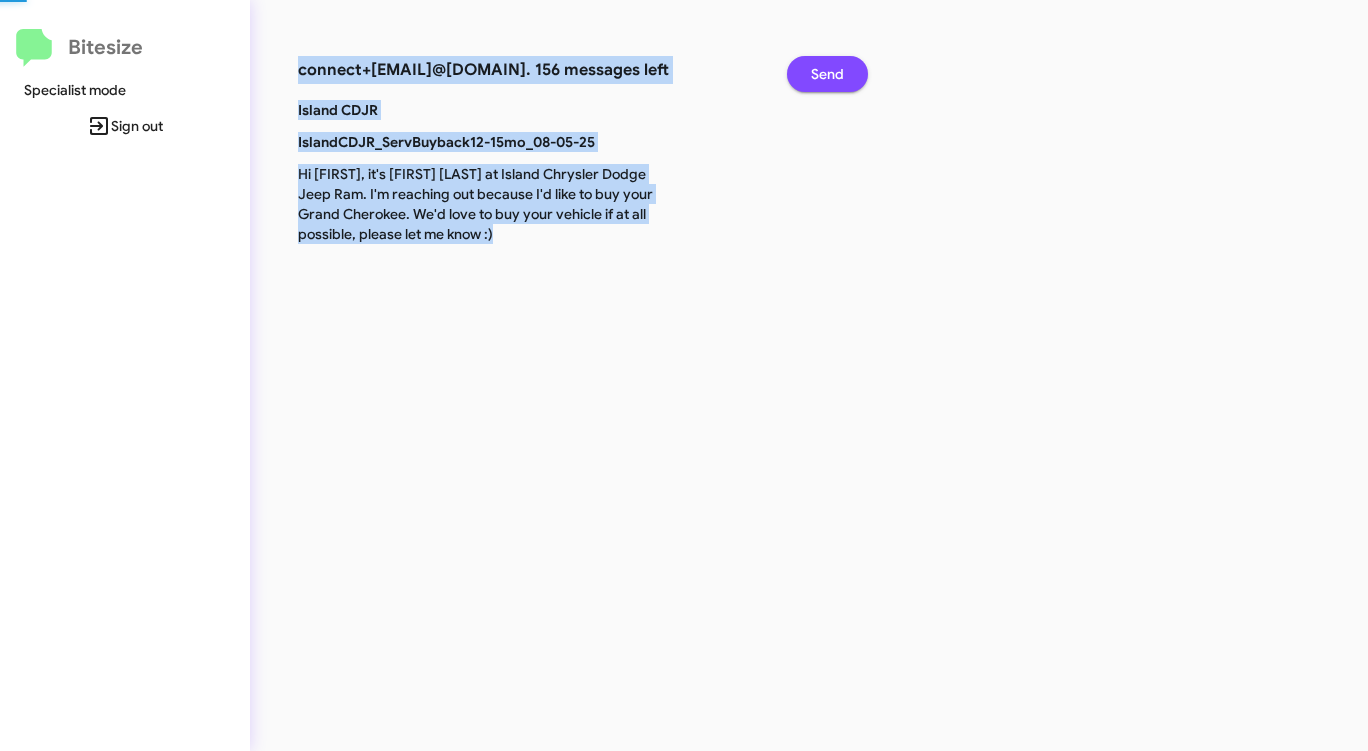 click on "Send" 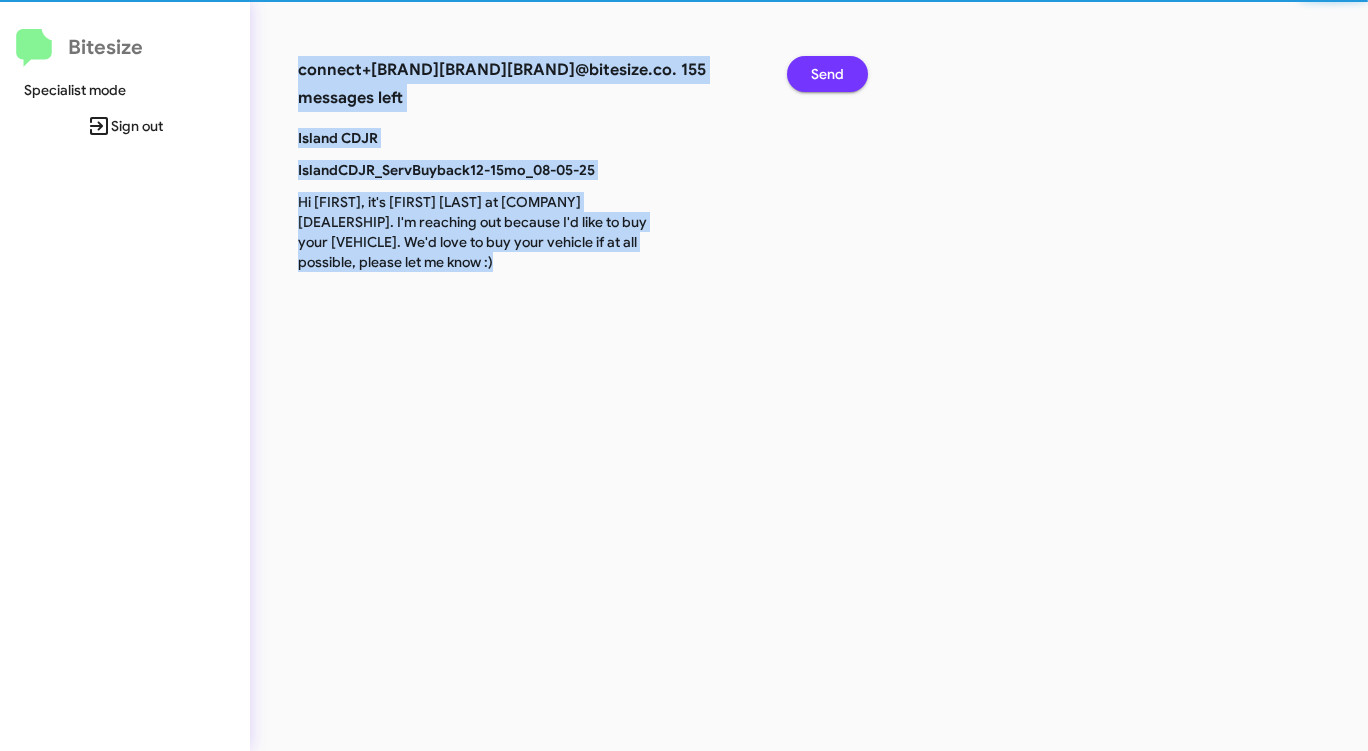 click on "Send" 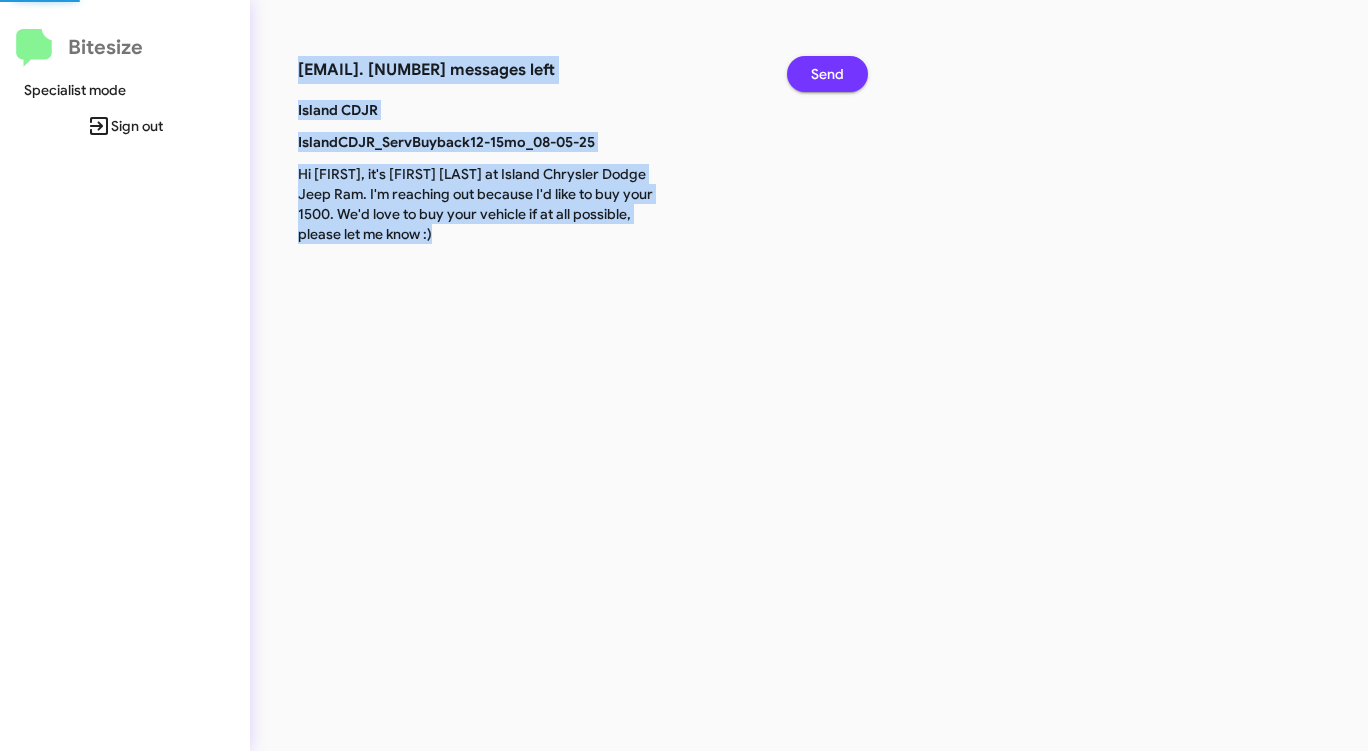 click on "Send" 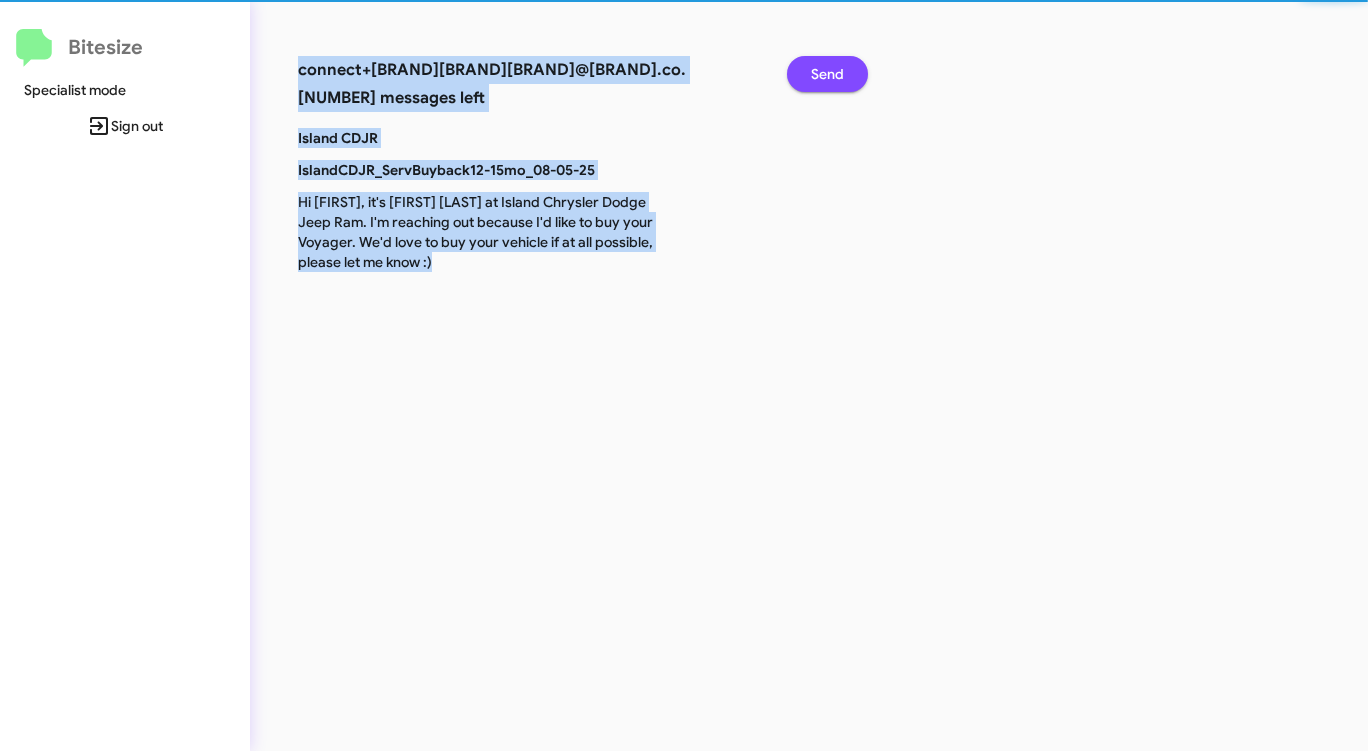 click on "Send" 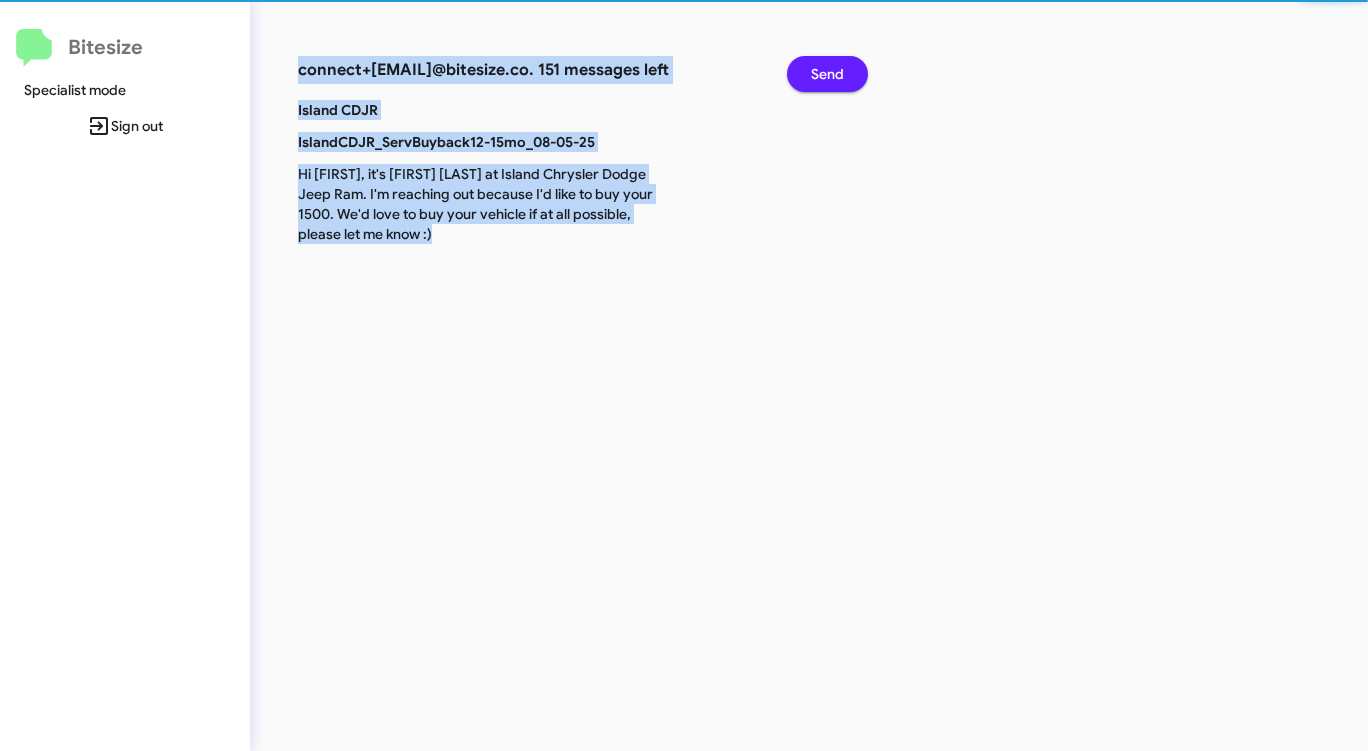 click on "Send" 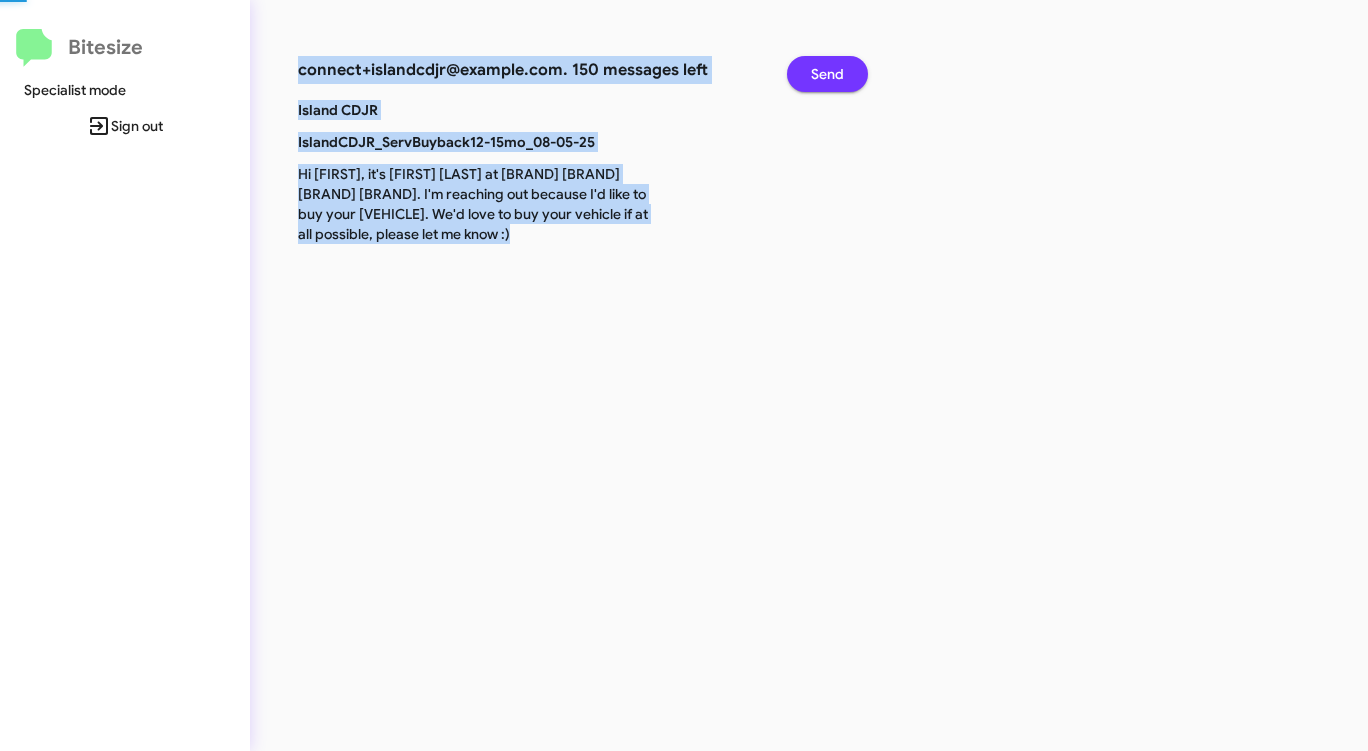 click on "Send" 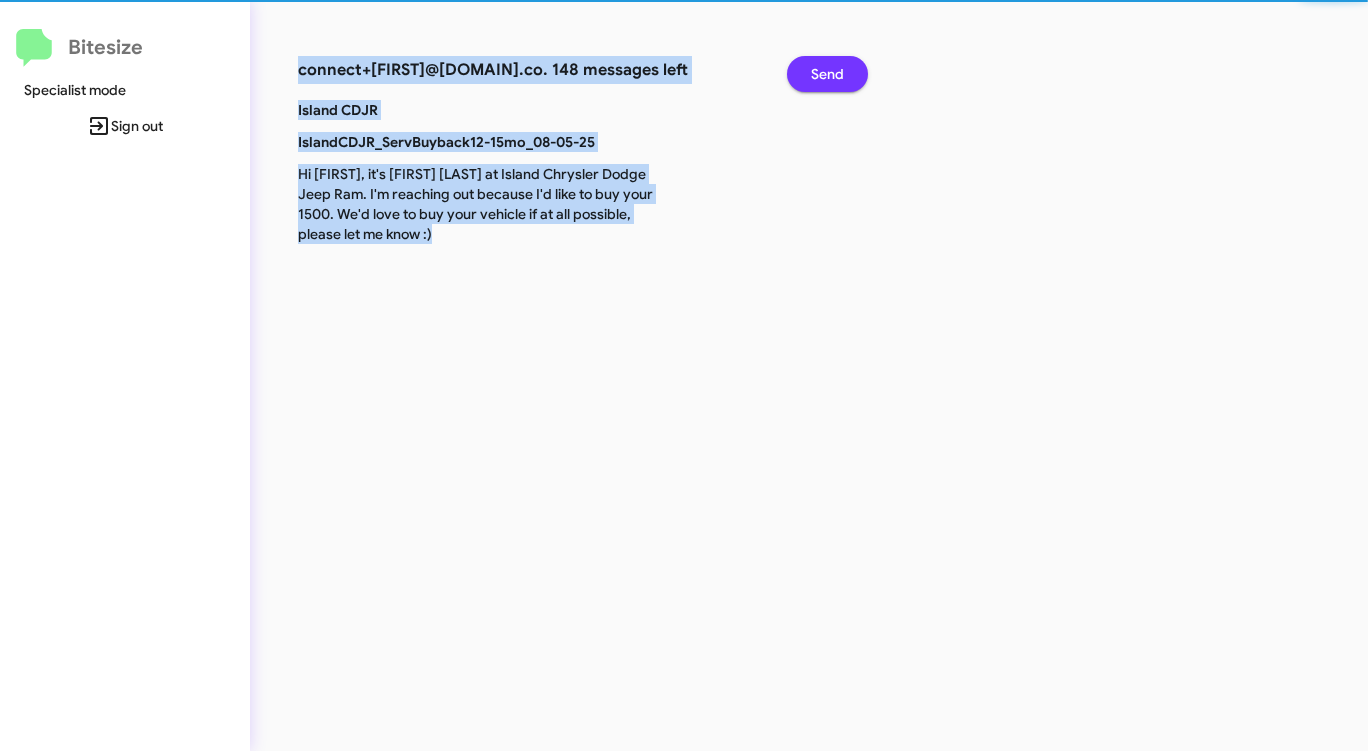 click on "Send" 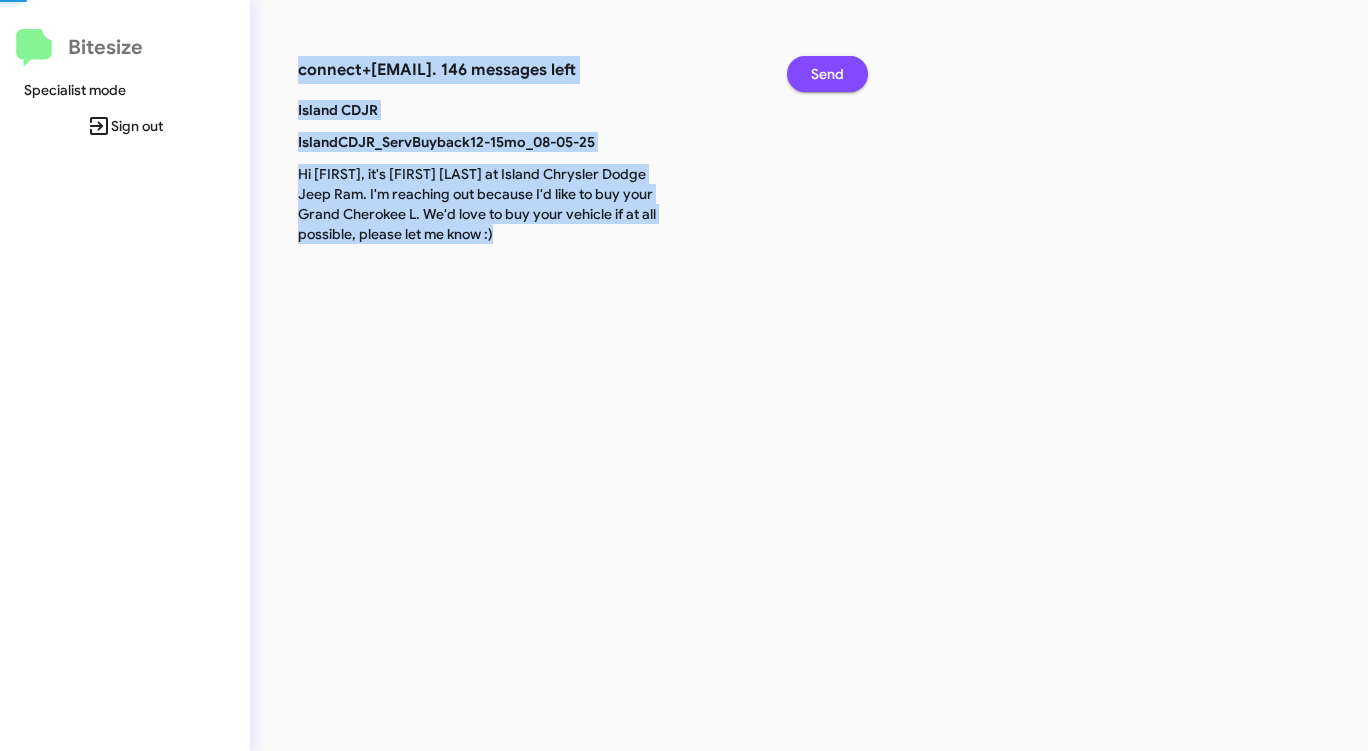 click on "Send" 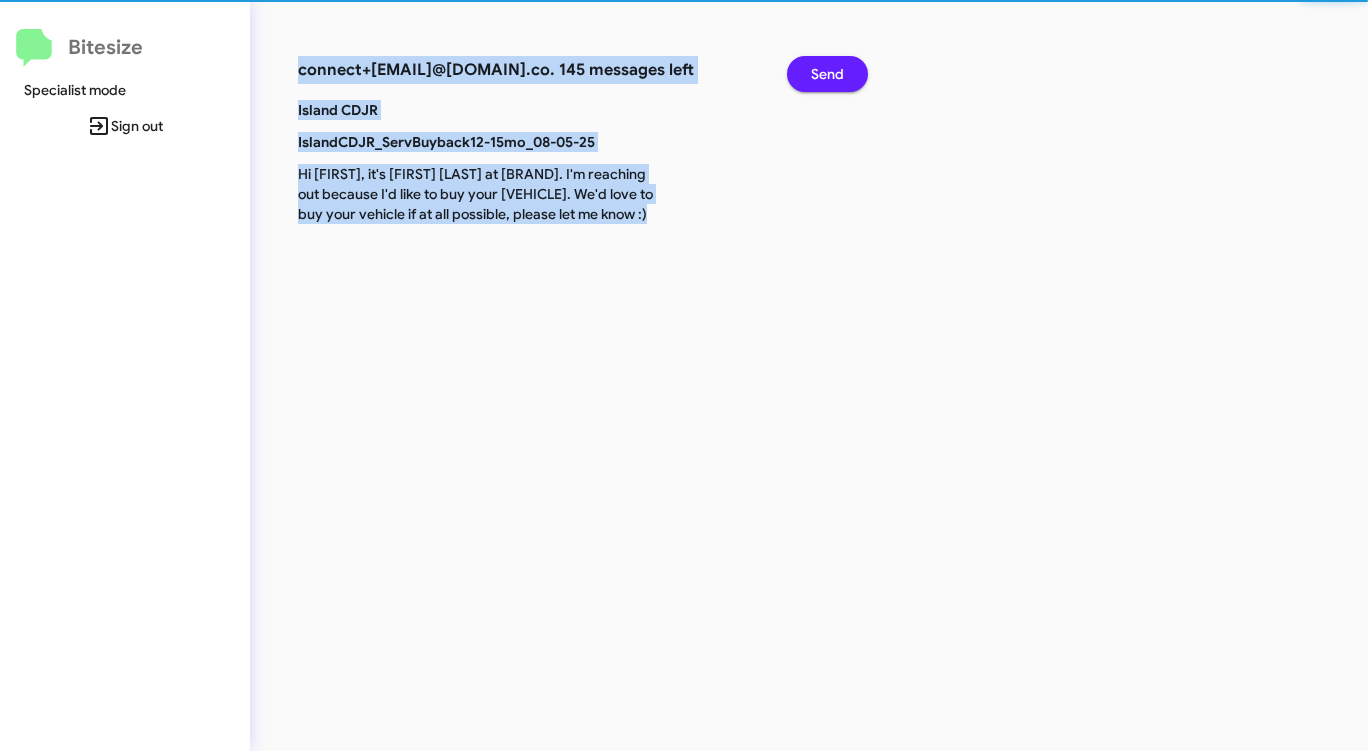 click on "Send" 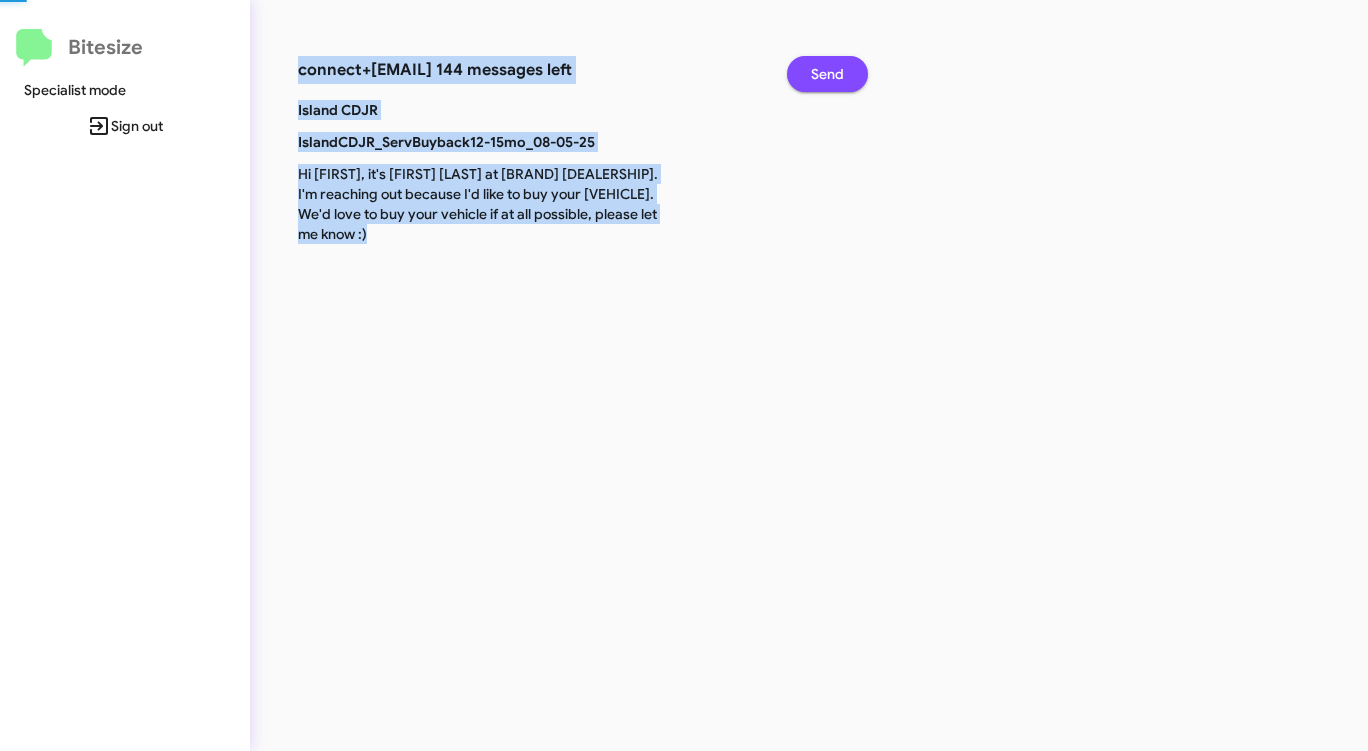 click on "Send" 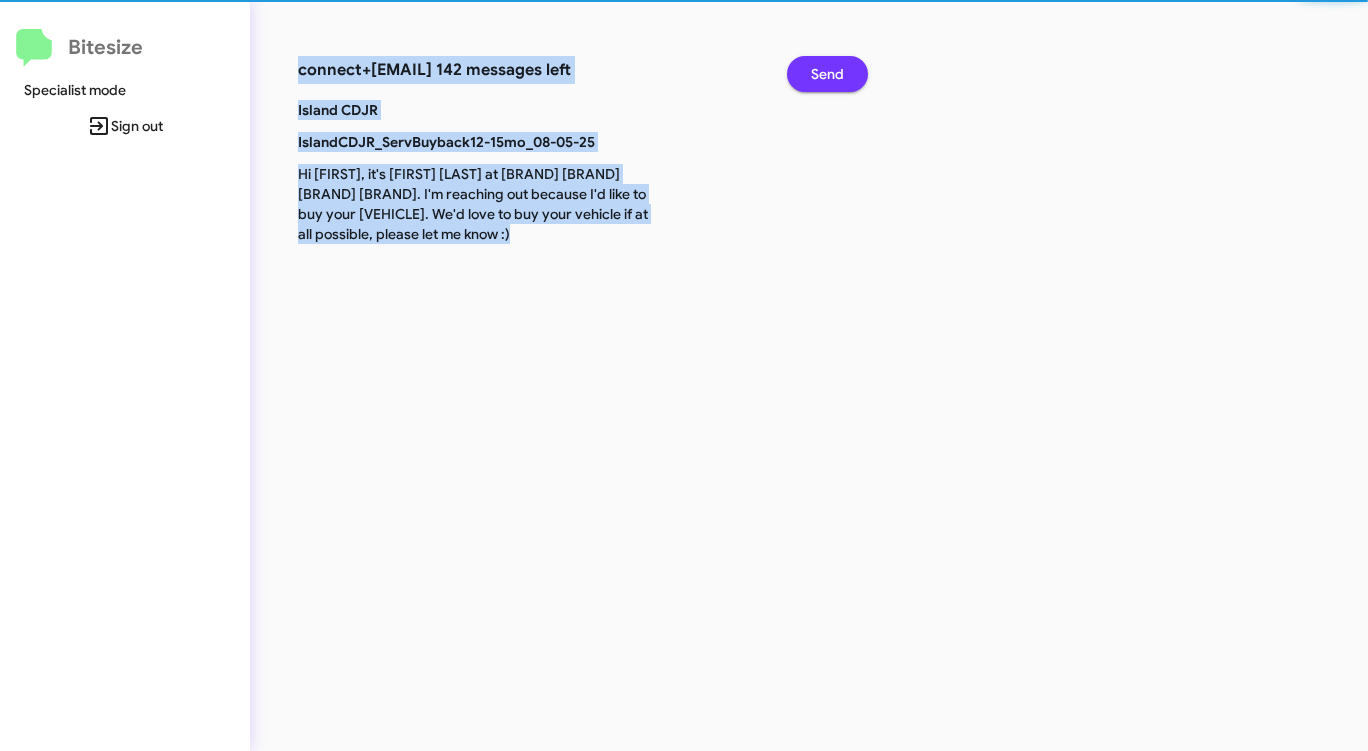 click on "Send" 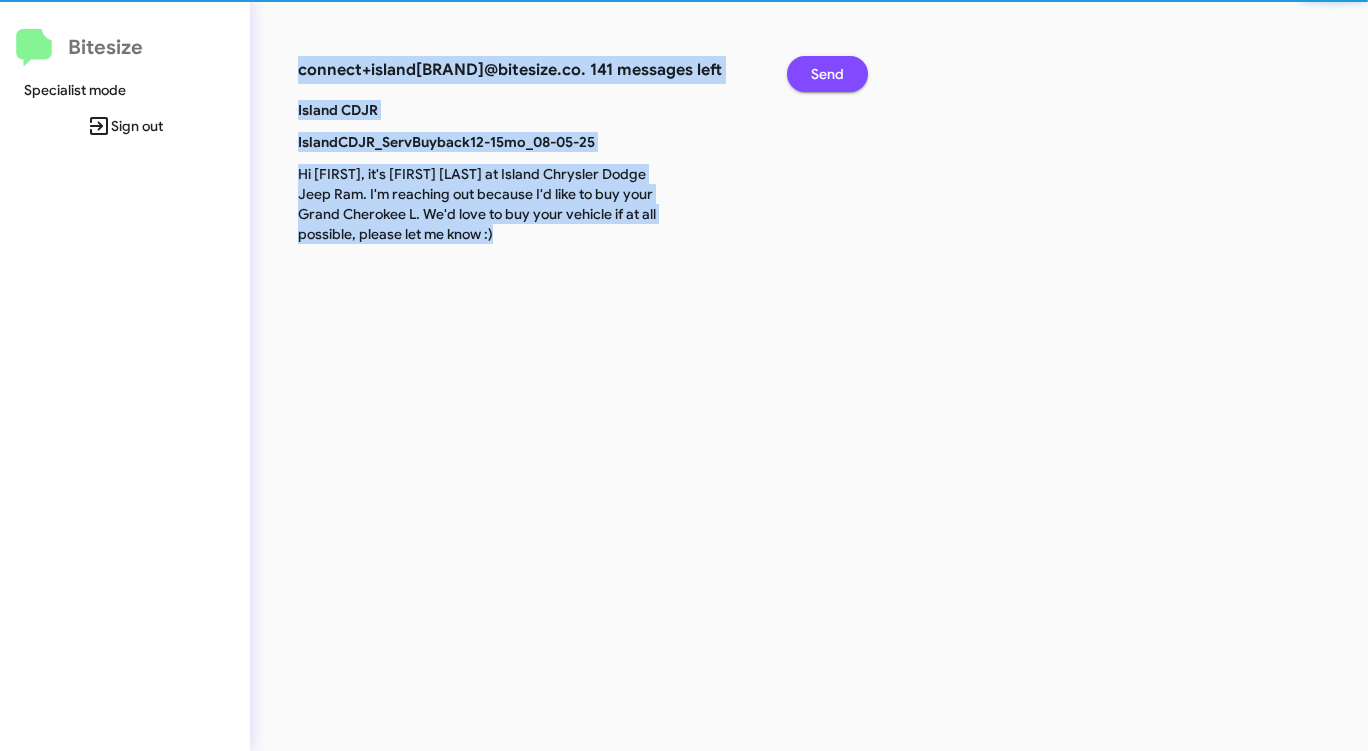 click on "Send" 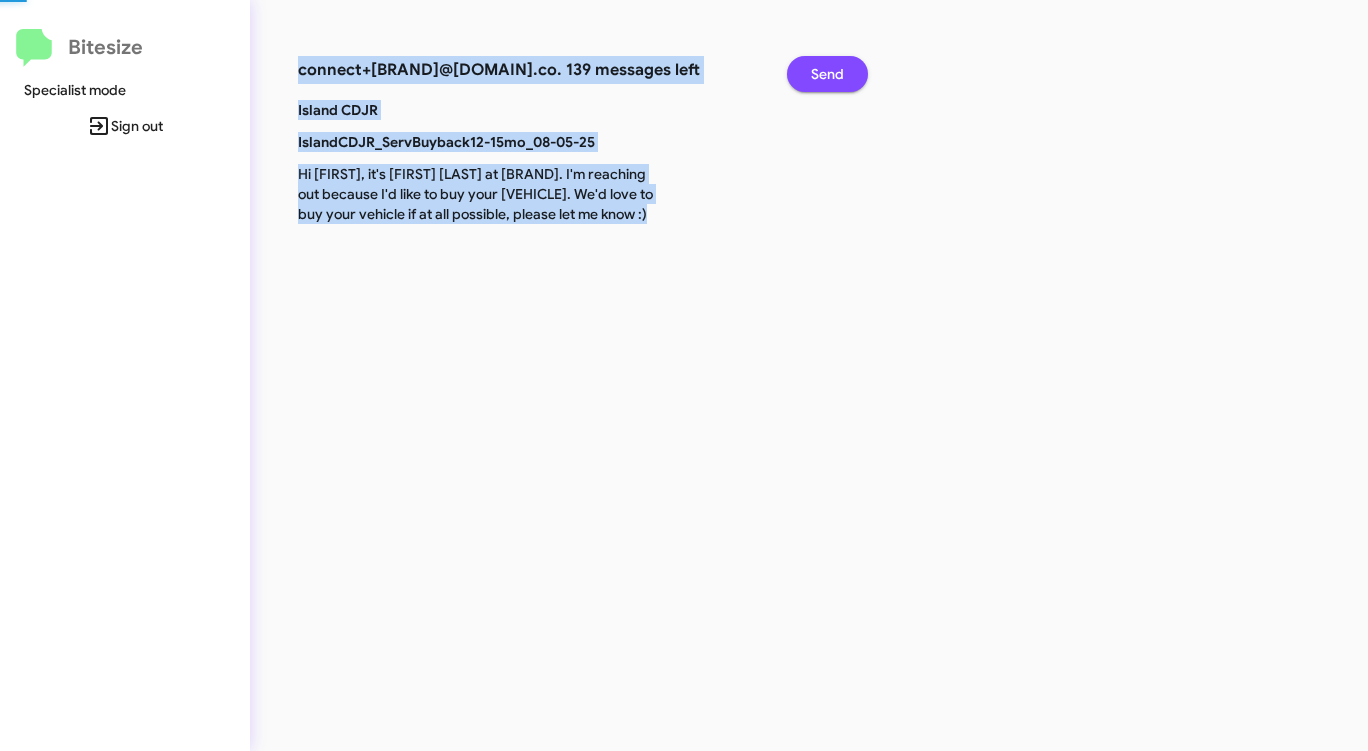 click on "Send" 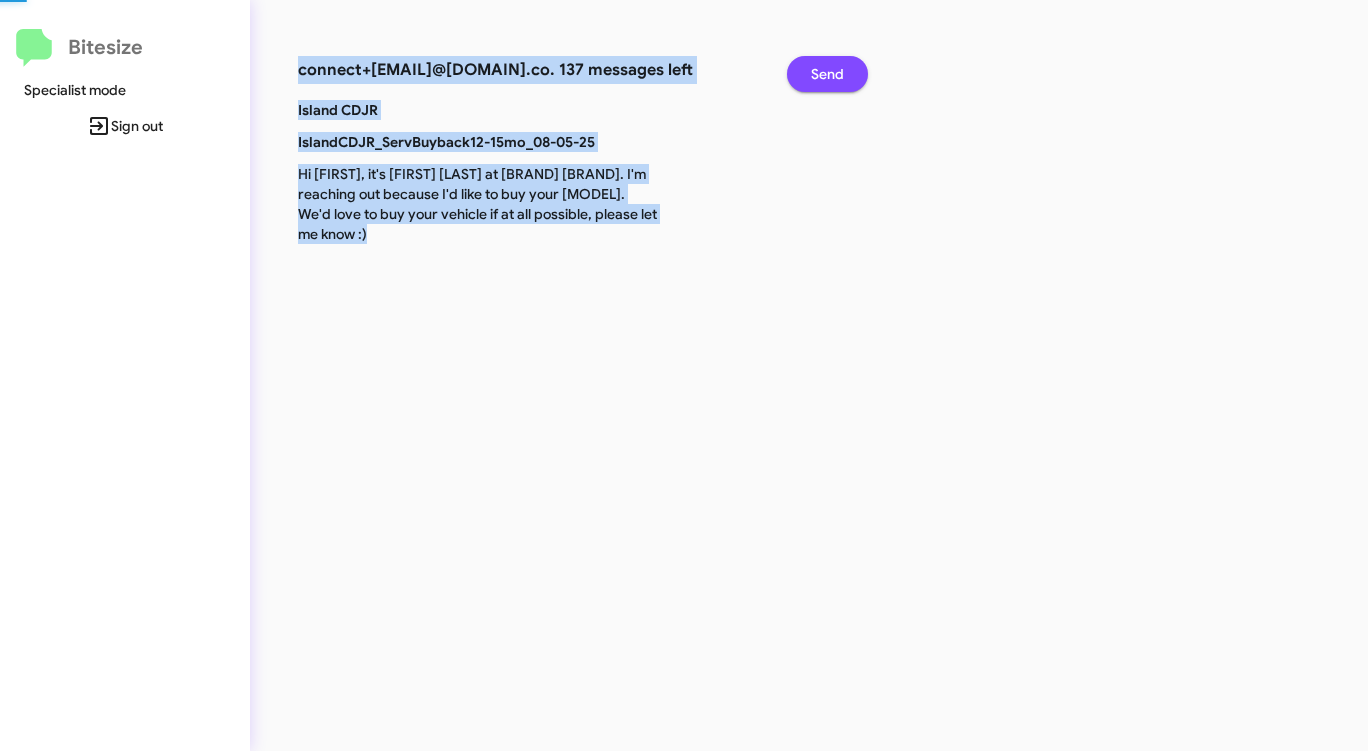 click on "Send" 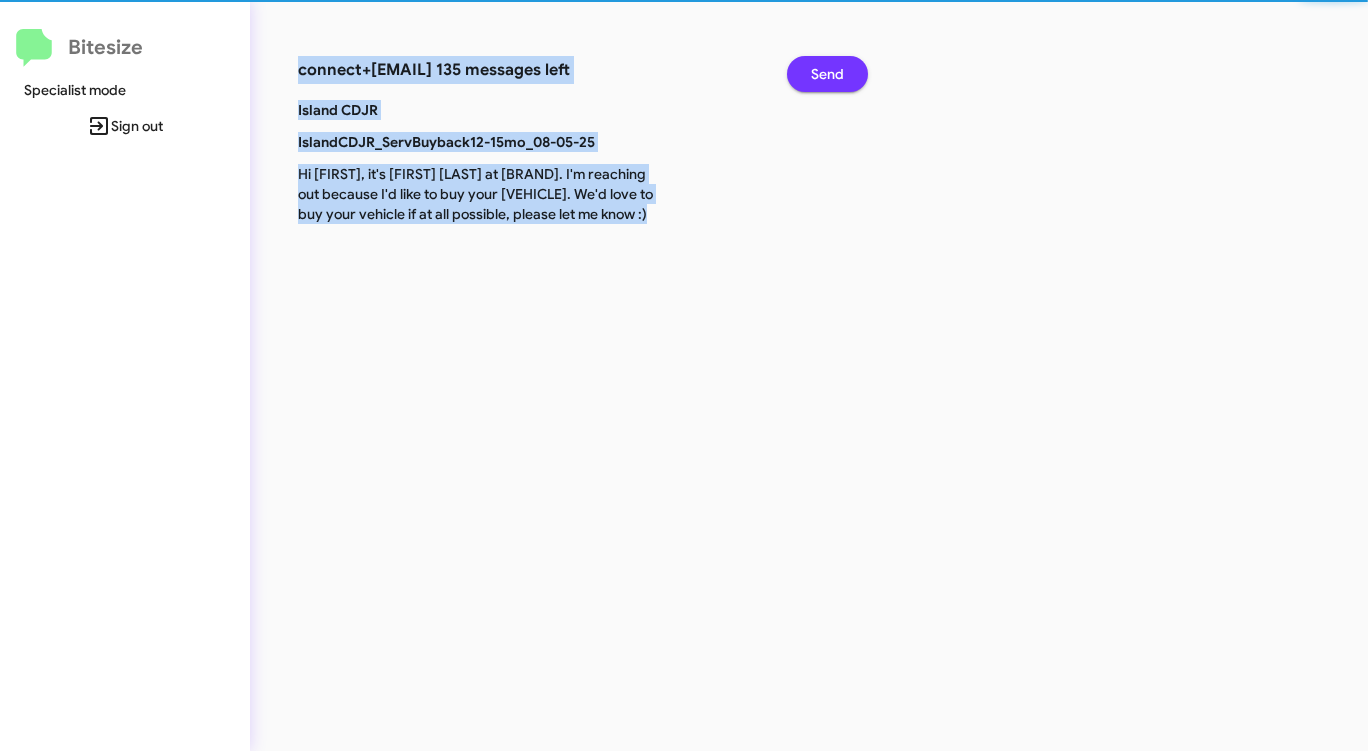 click on "Send" 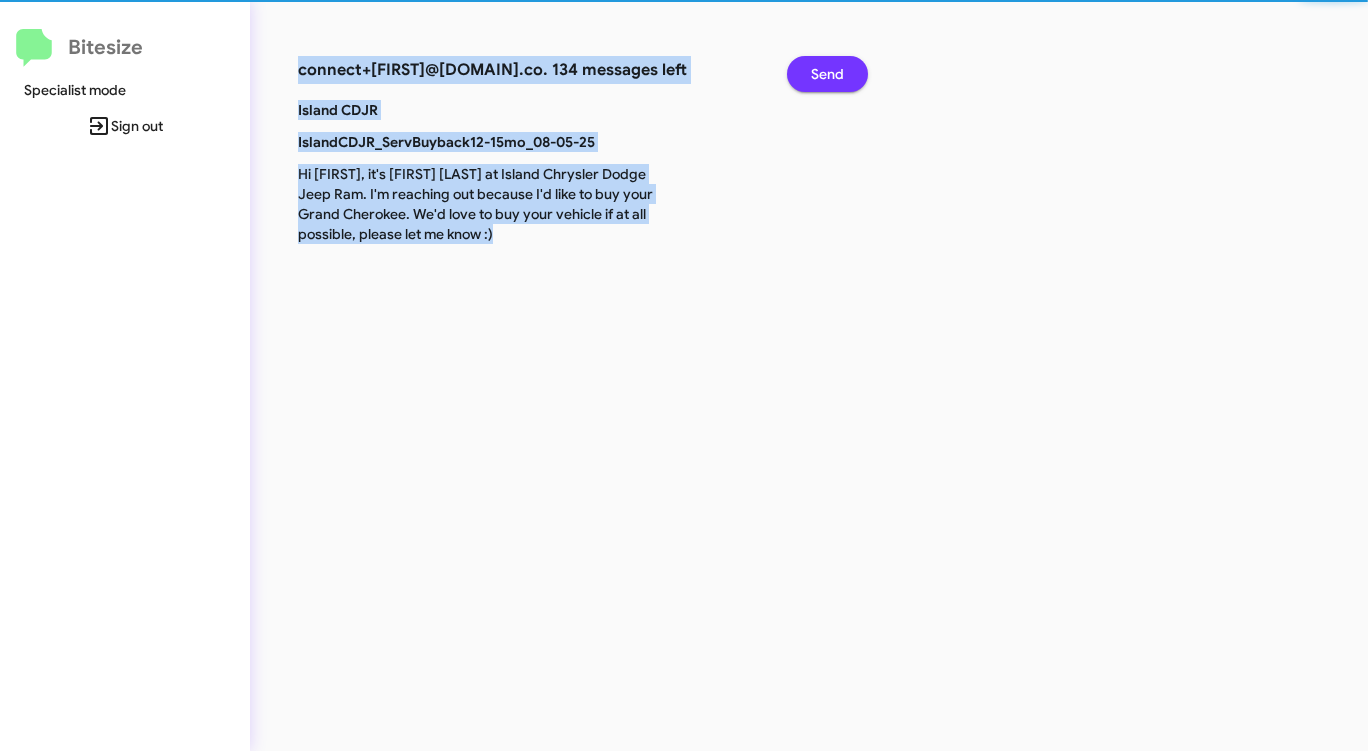 click on "Send" 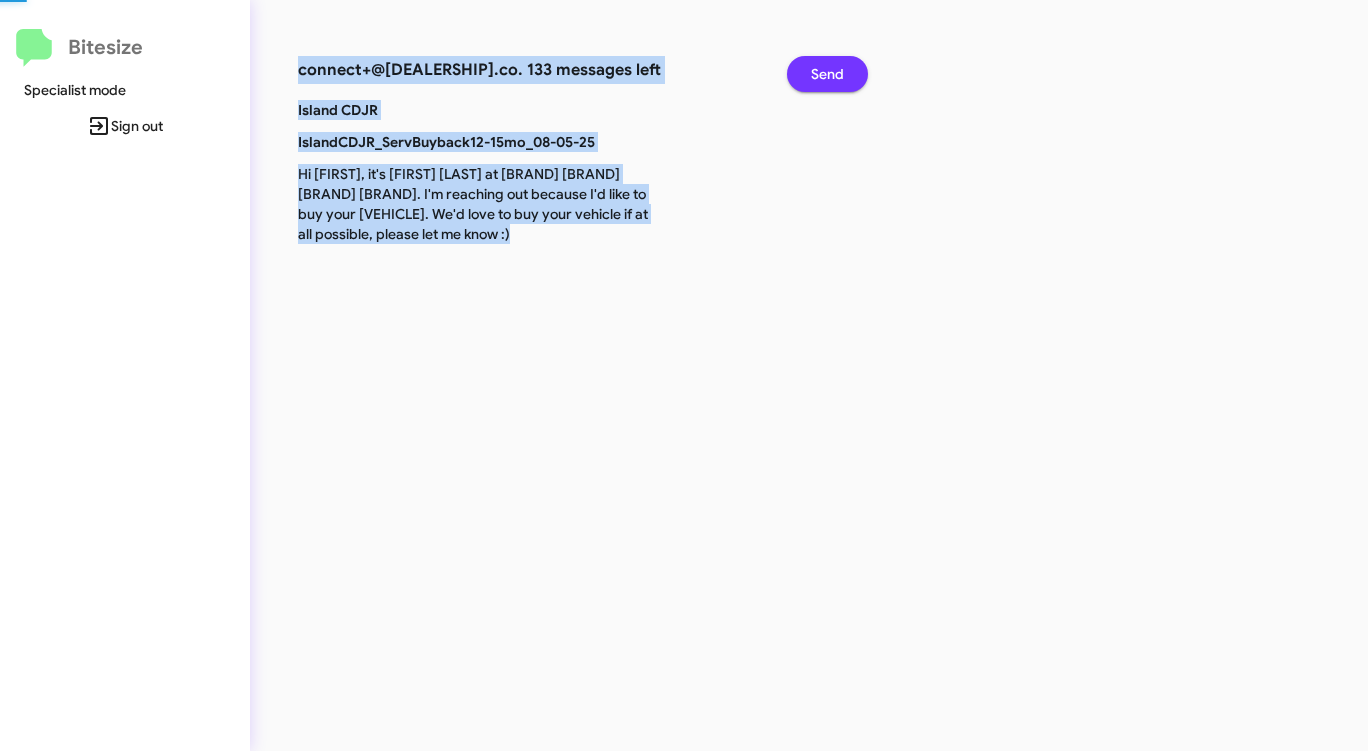 click on "Send" 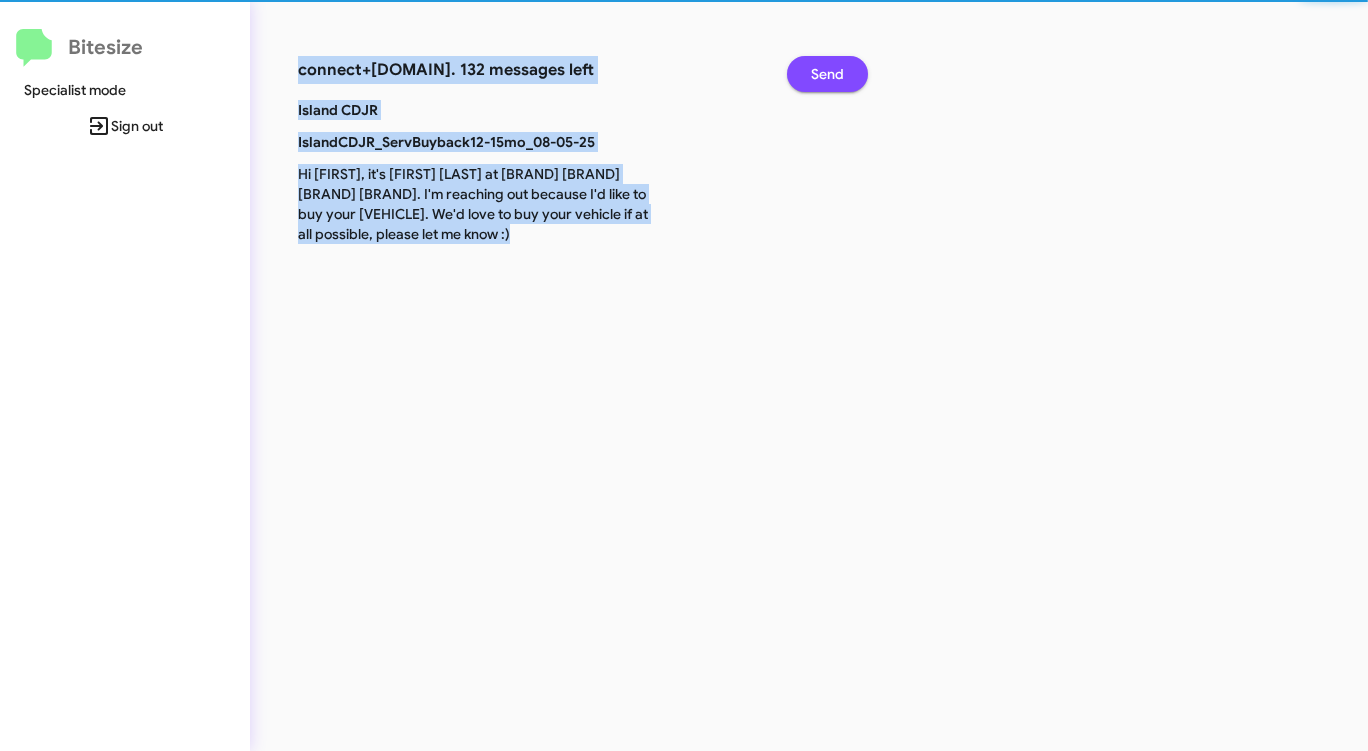click on "Send" 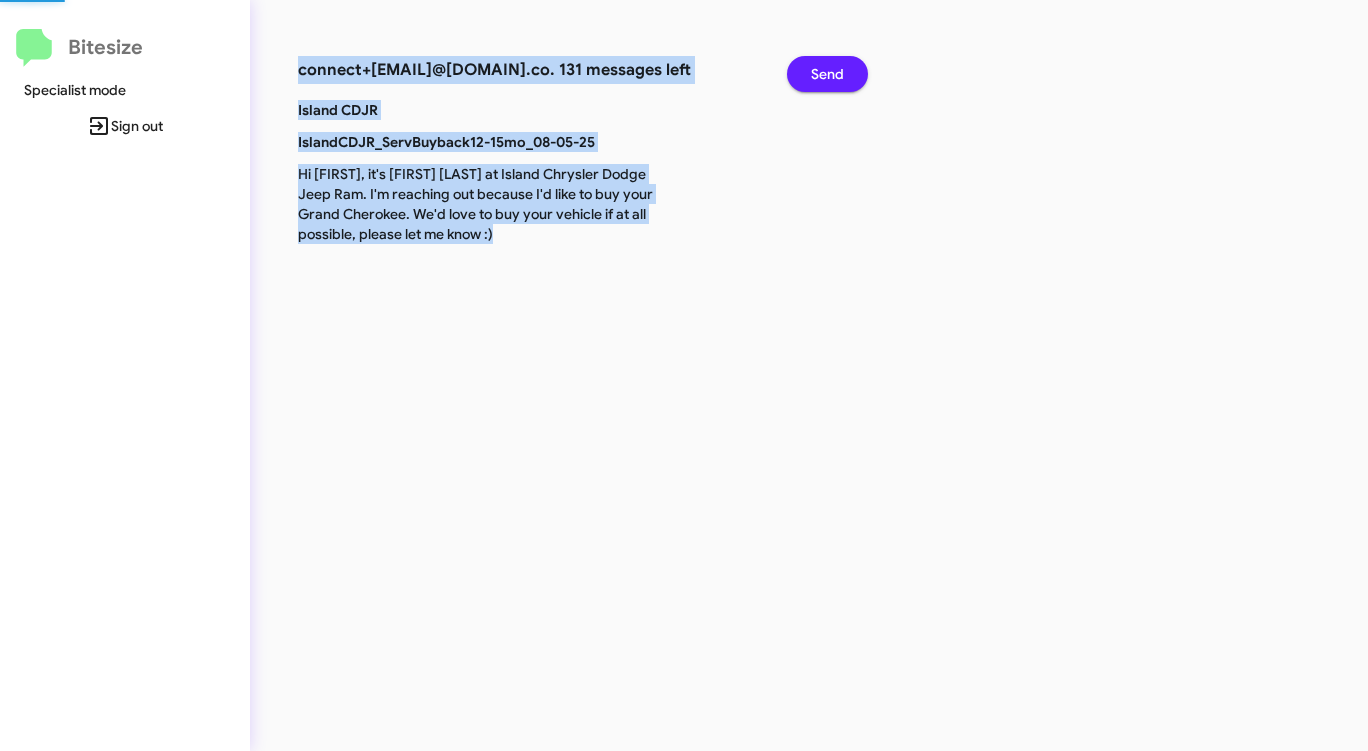 click on "Send" 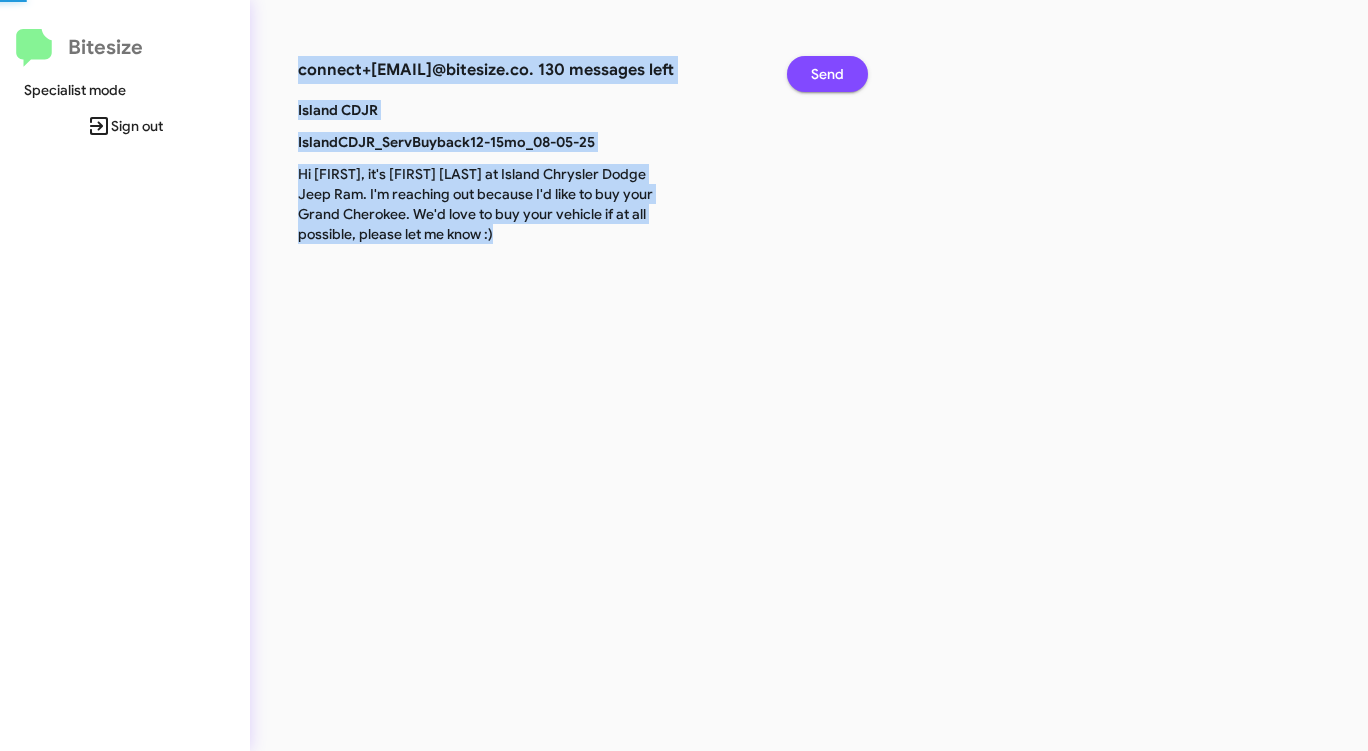 click on "Send" 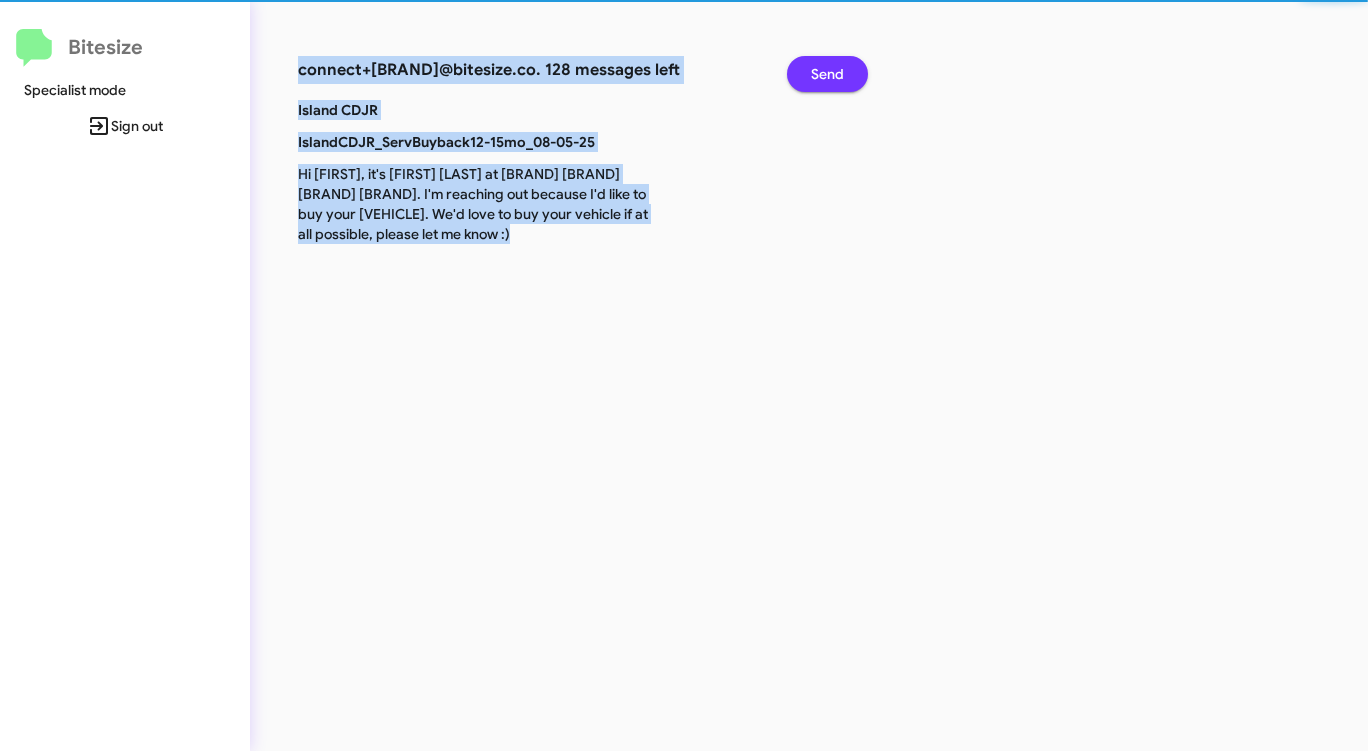 click on "Send" 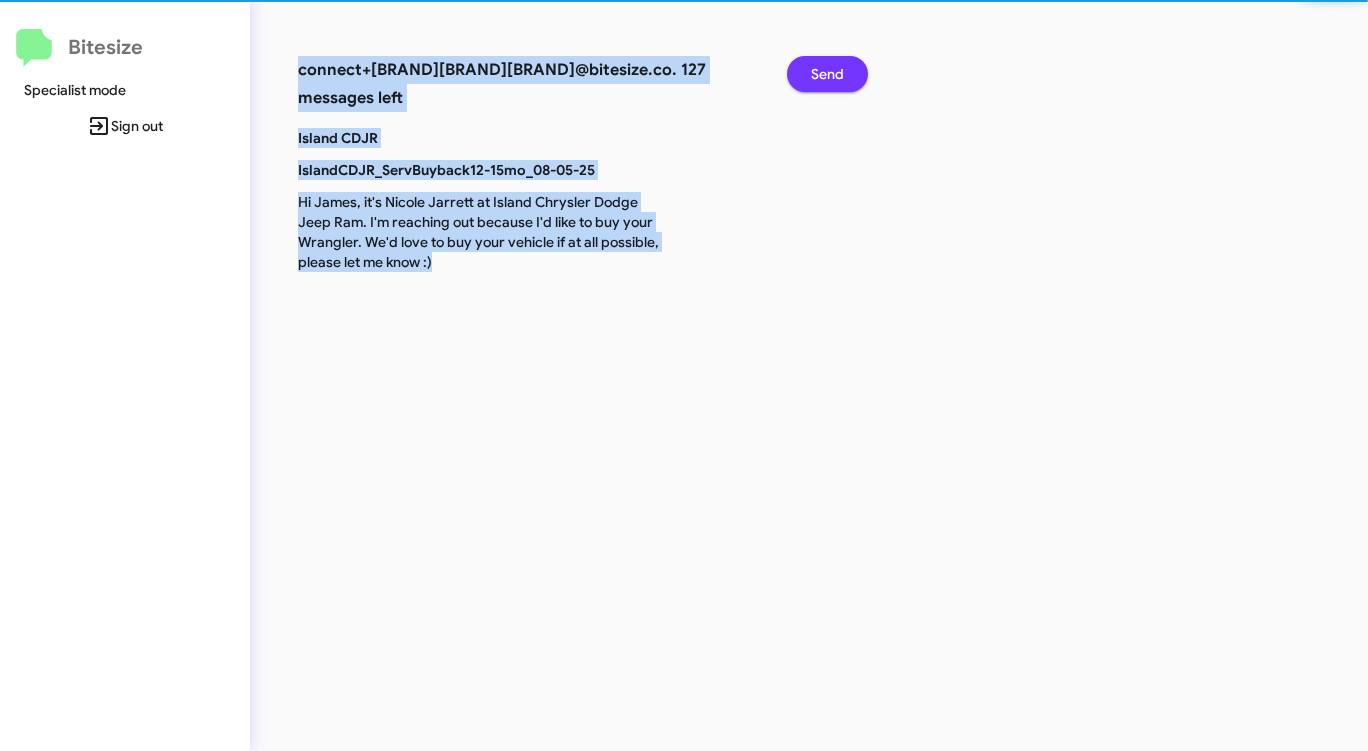 click on "Send" 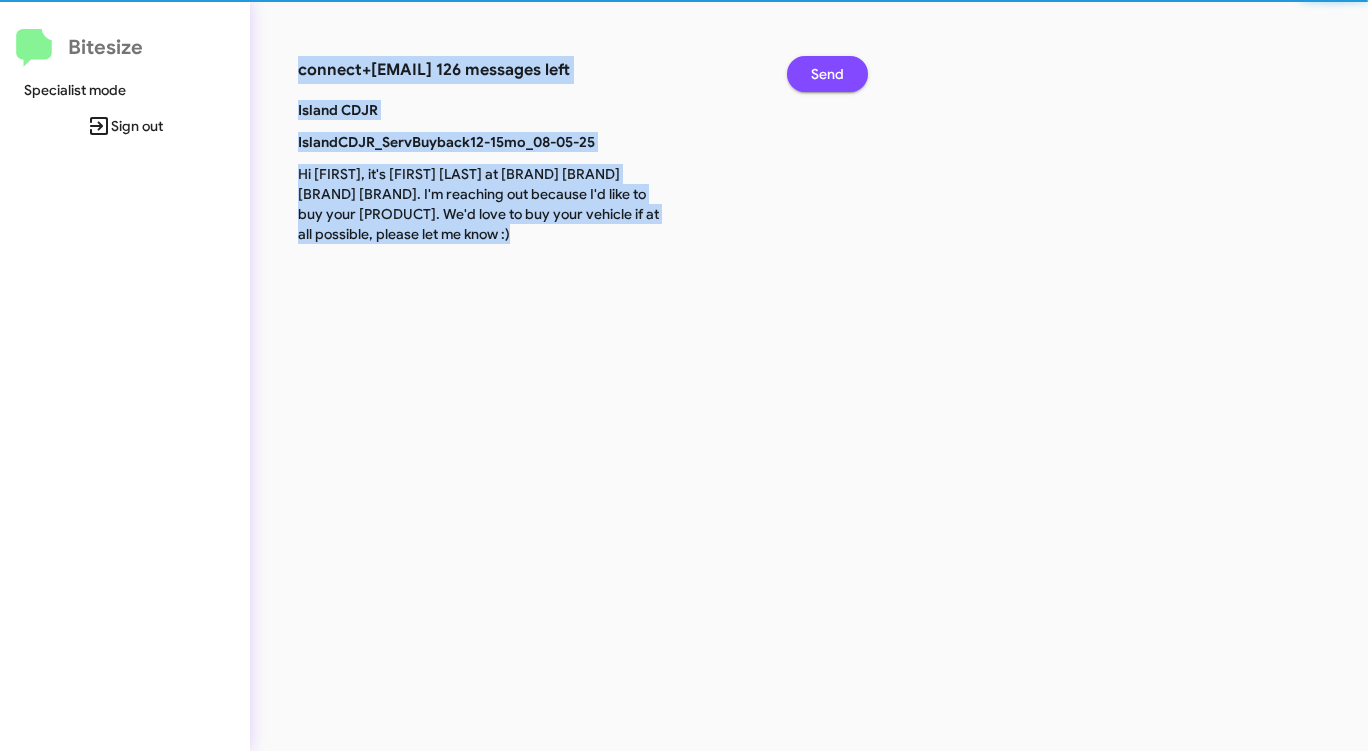 click on "Send" 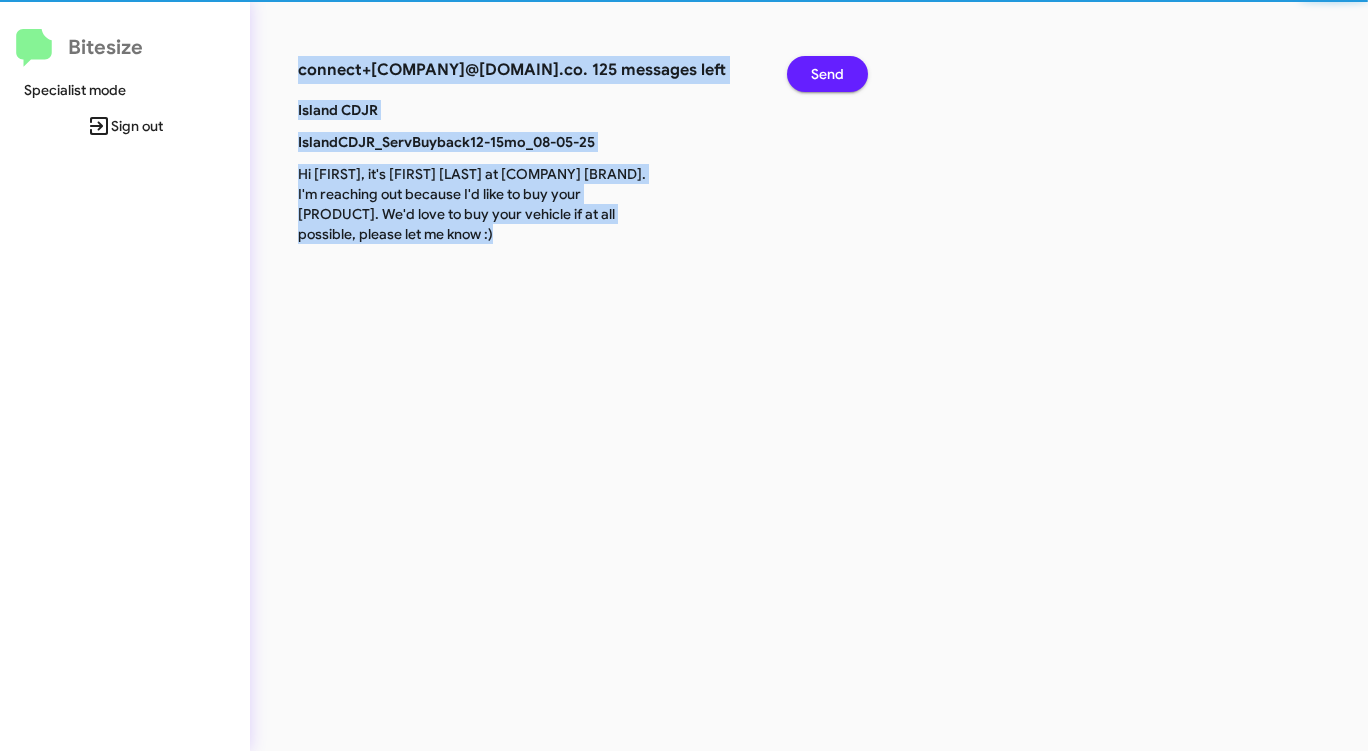 click on "Send" 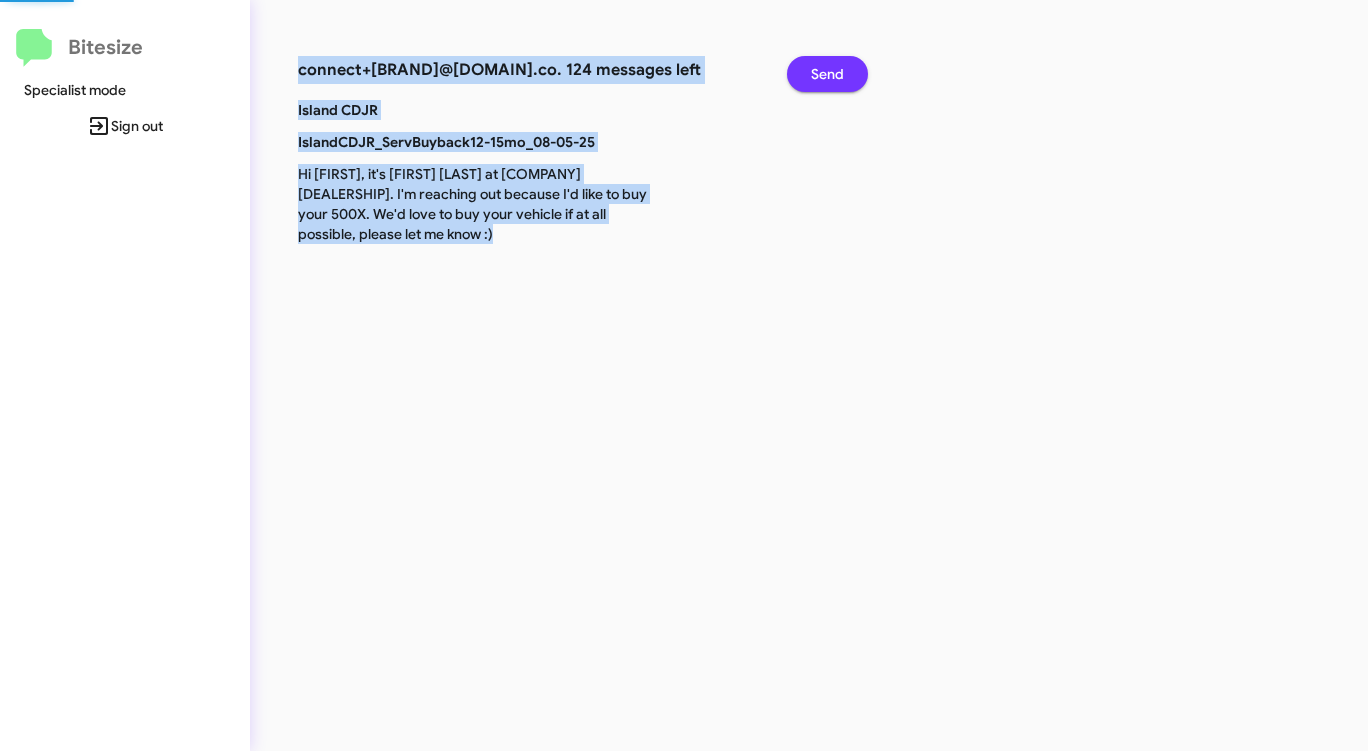 click on "Send" 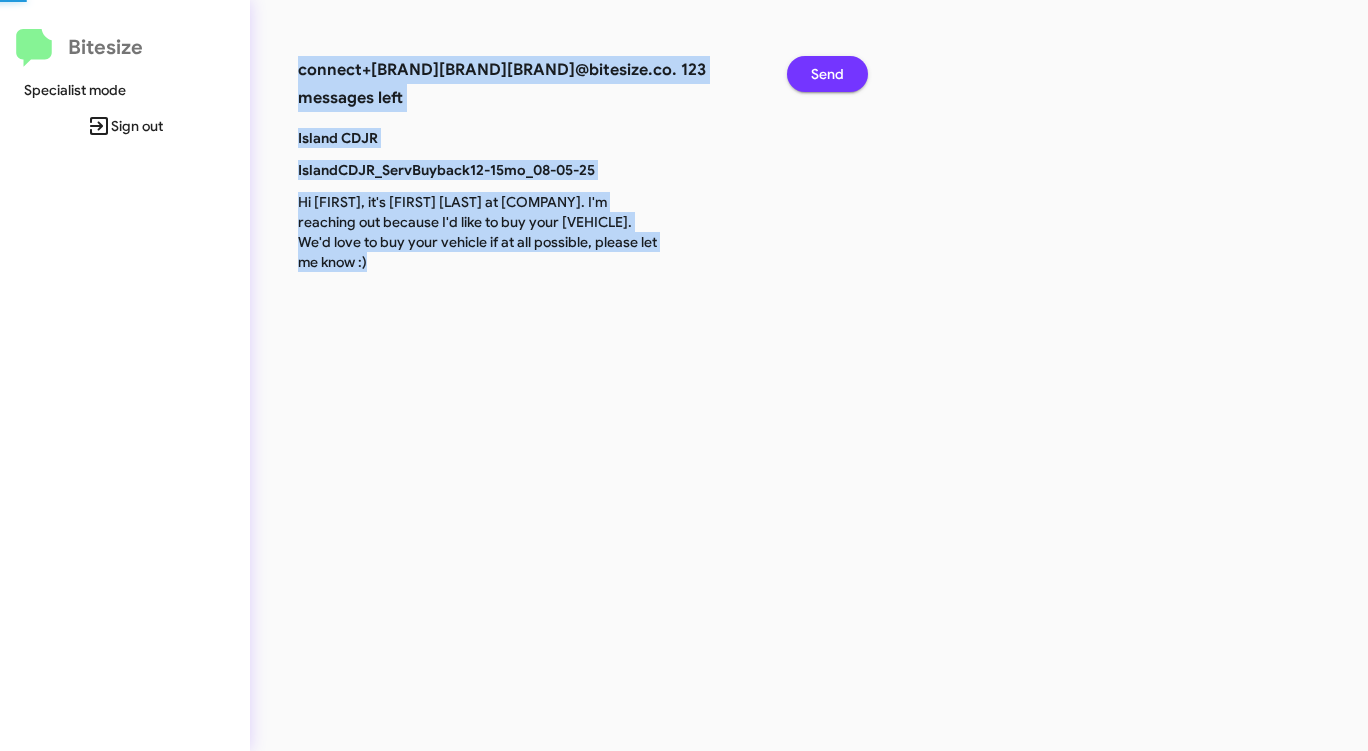 click on "Send" 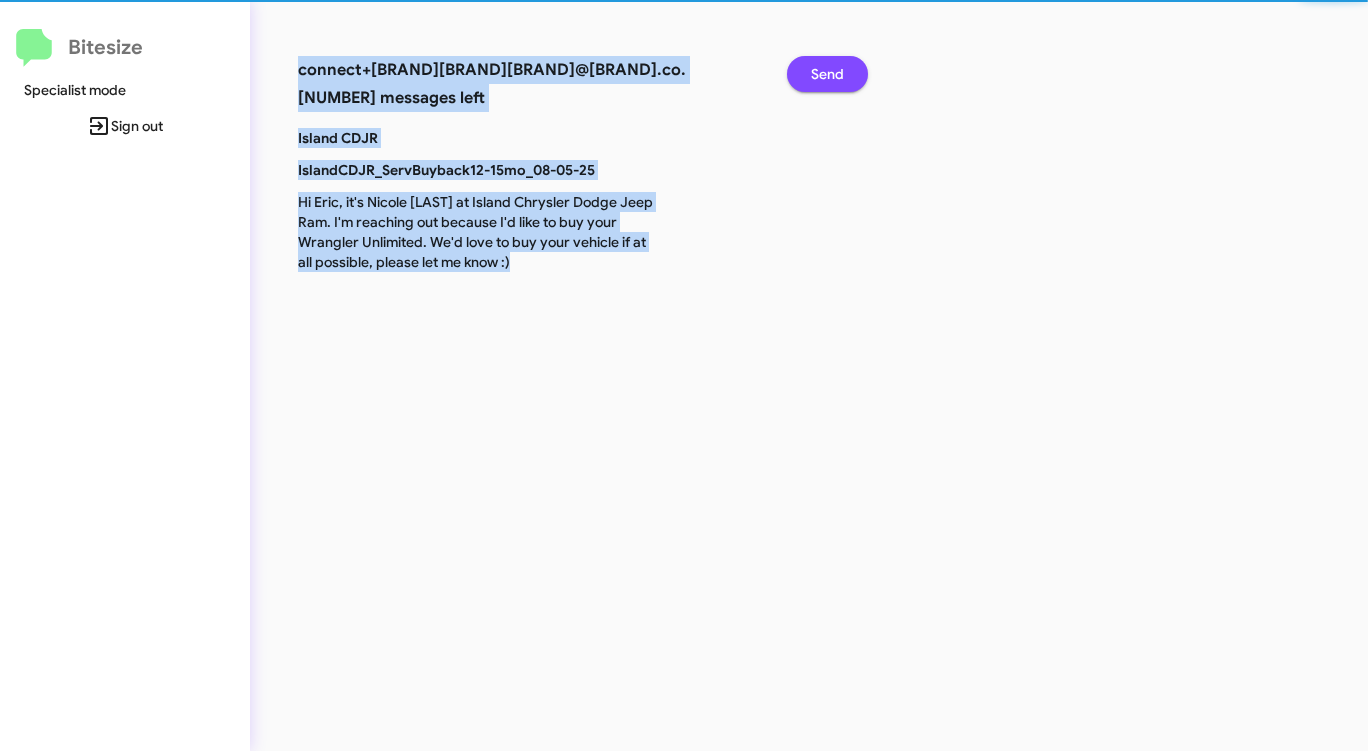 click on "Send" 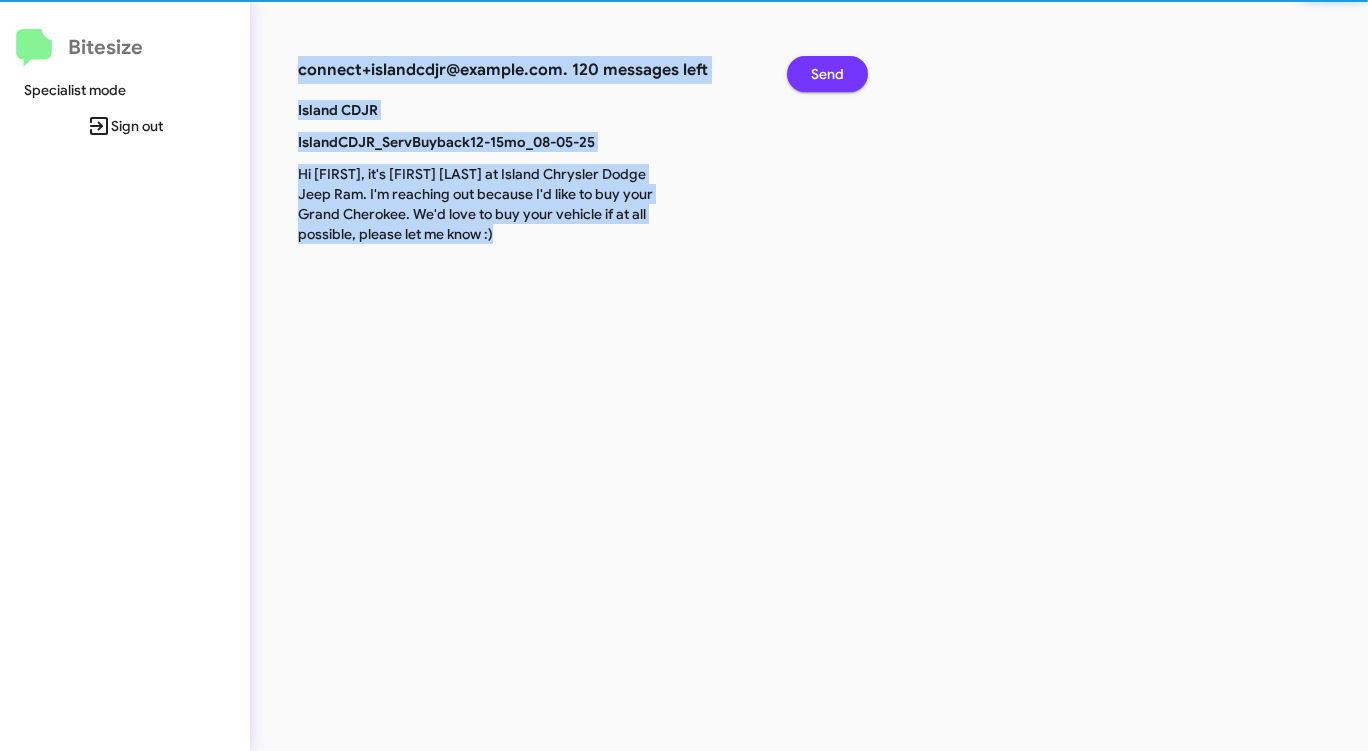 click on "Send" 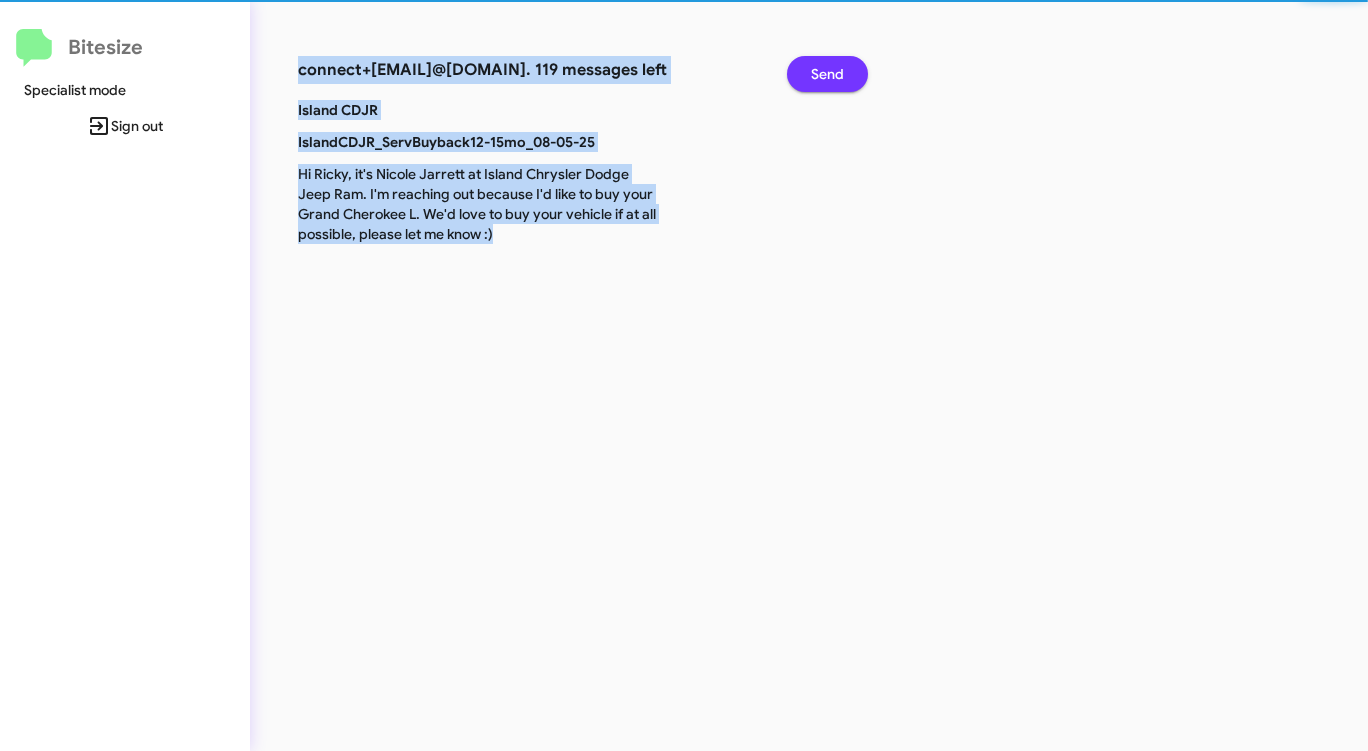 click on "Send" 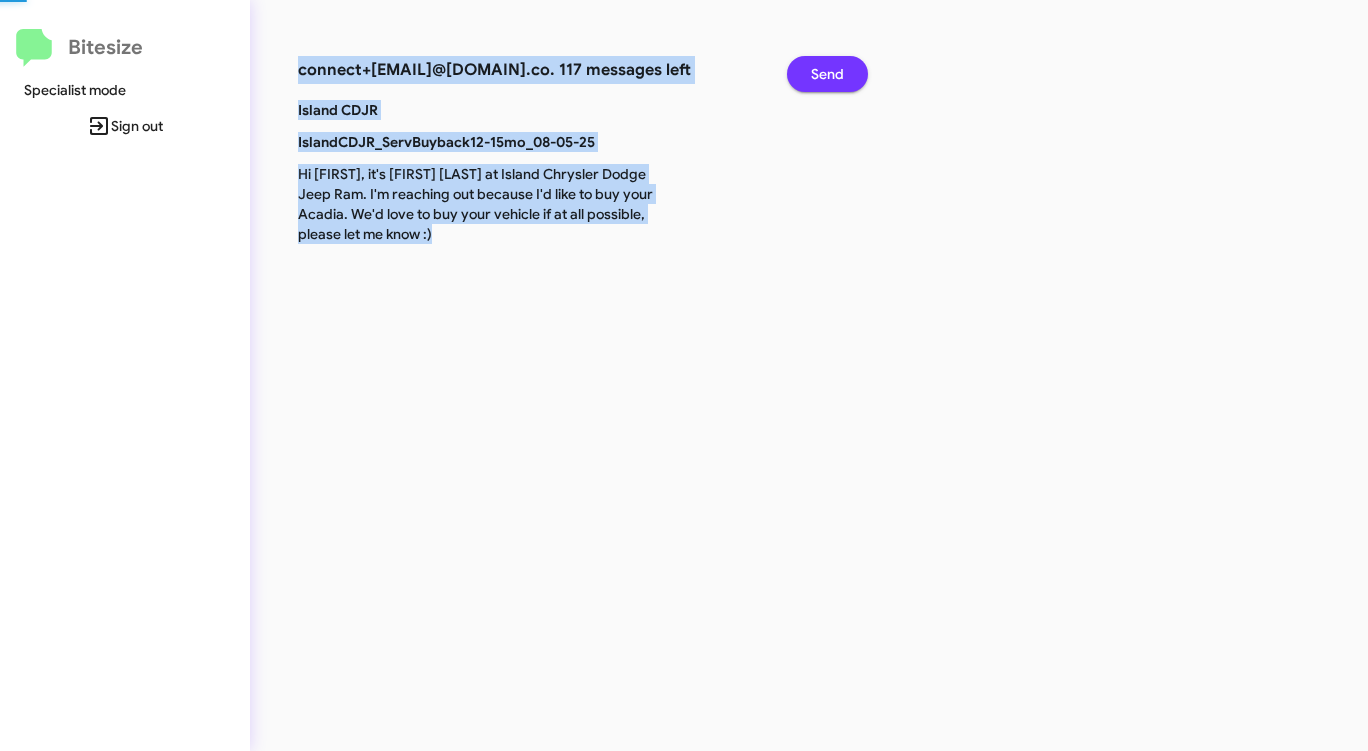 click on "Send" 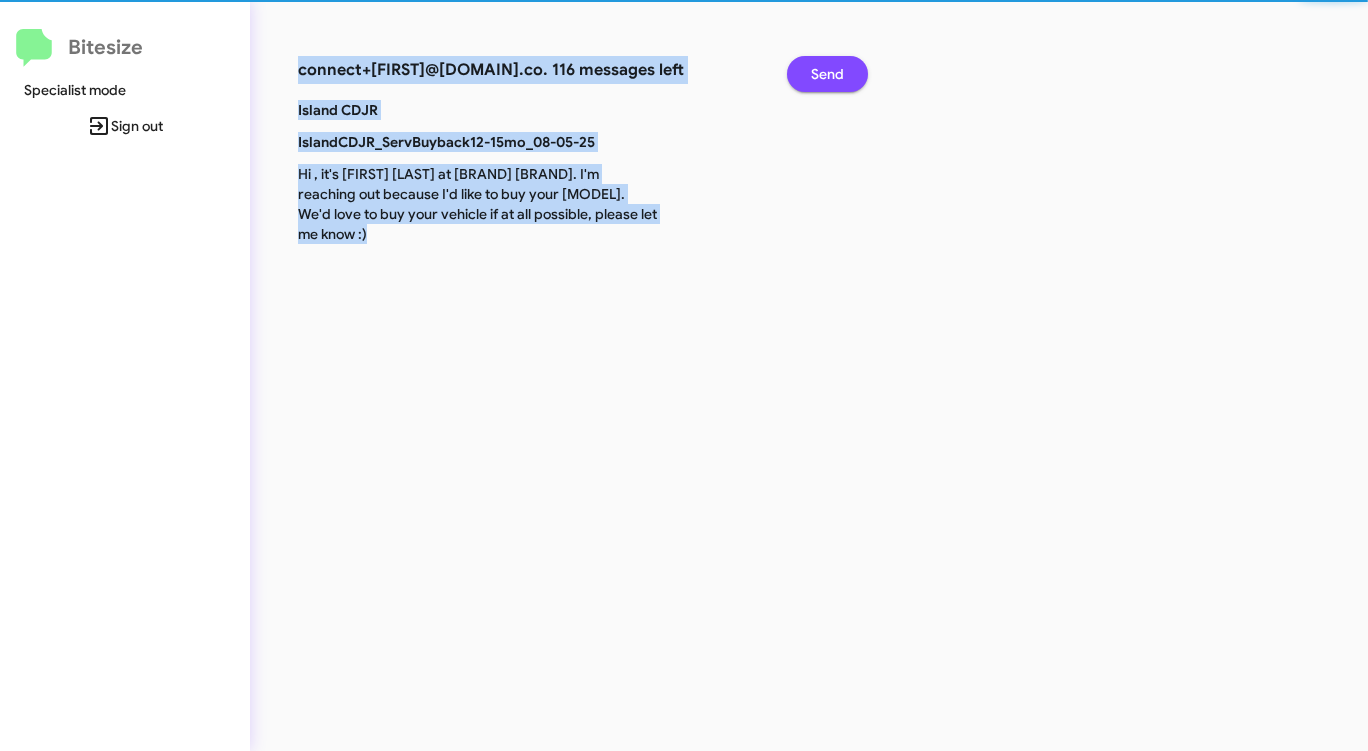 click on "Send" 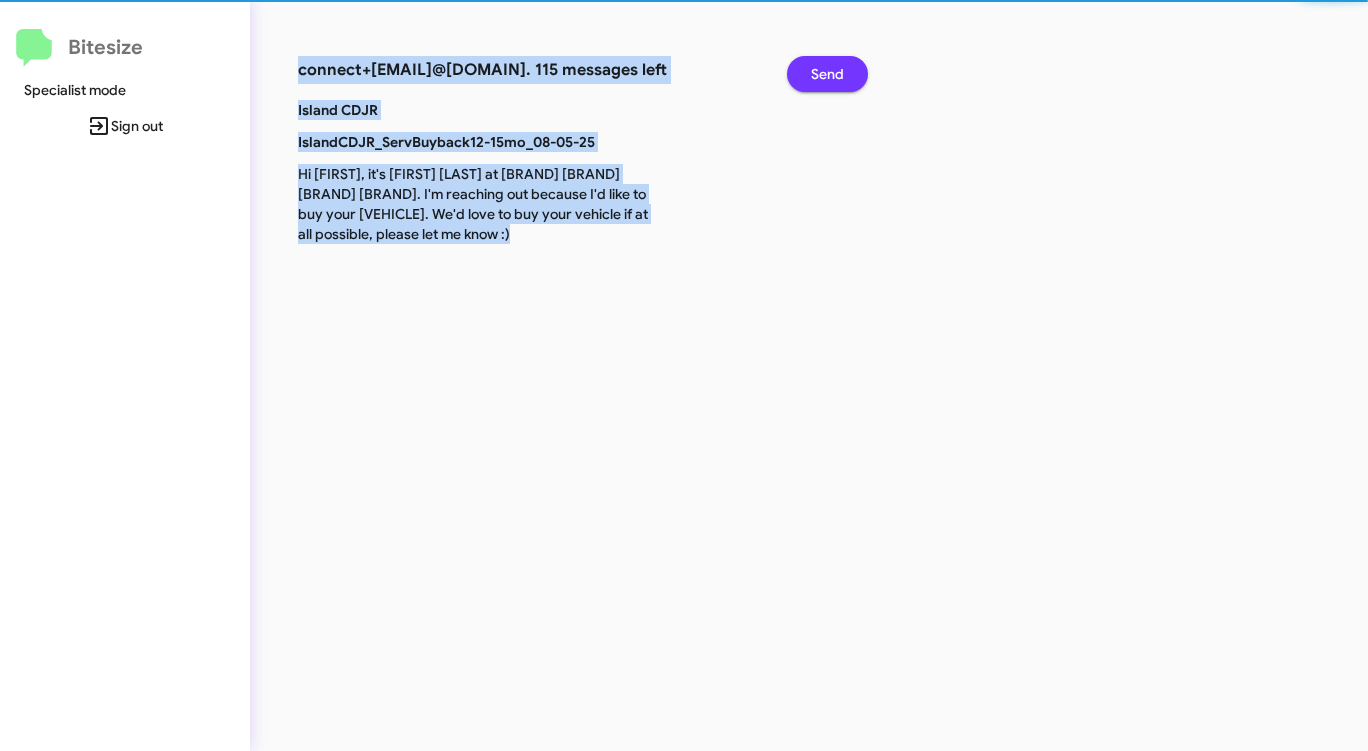click on "Send" 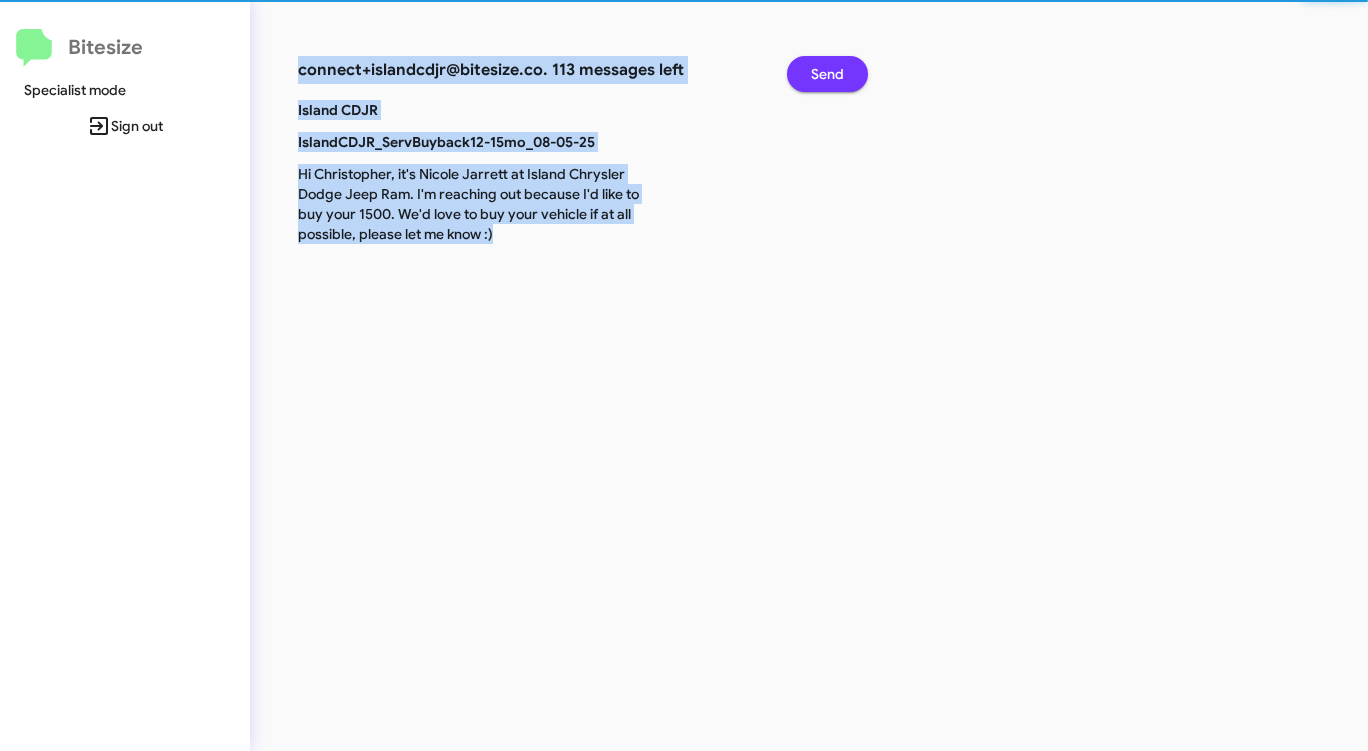 click on "Send" 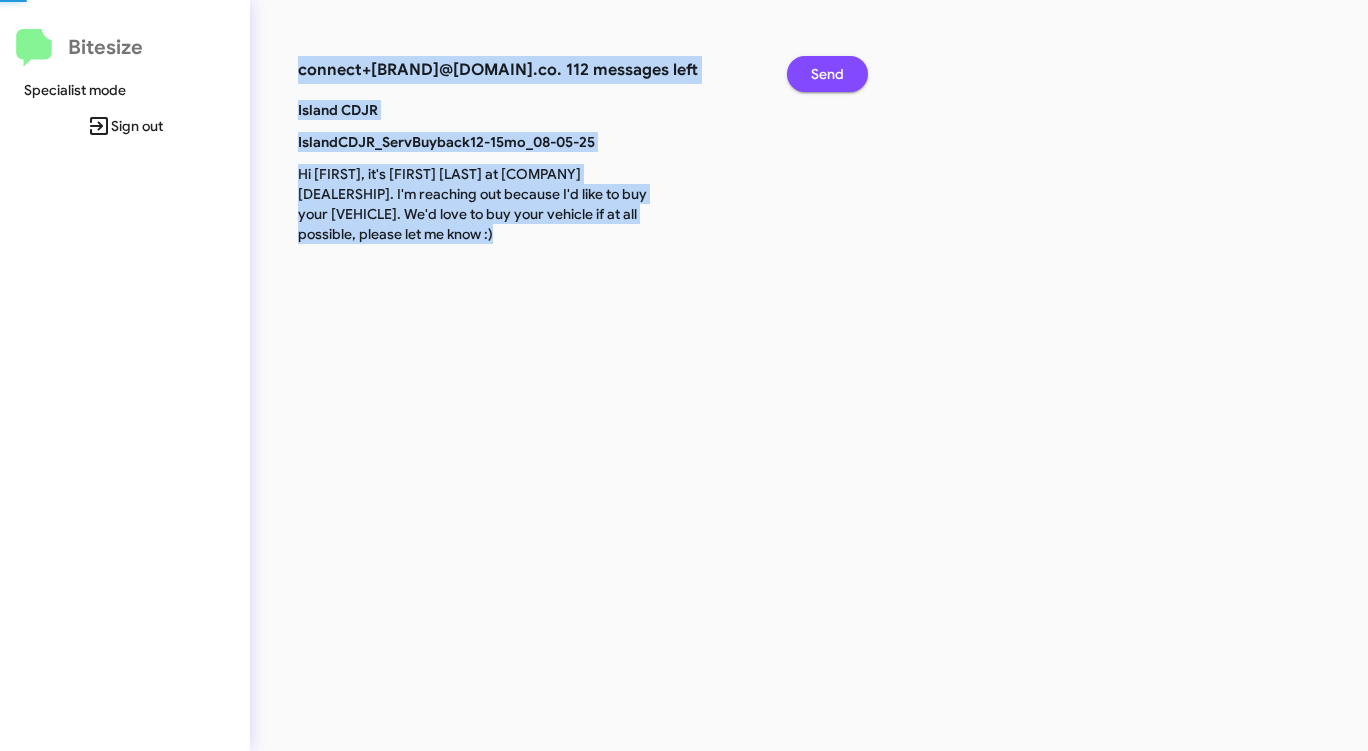 click on "Send" 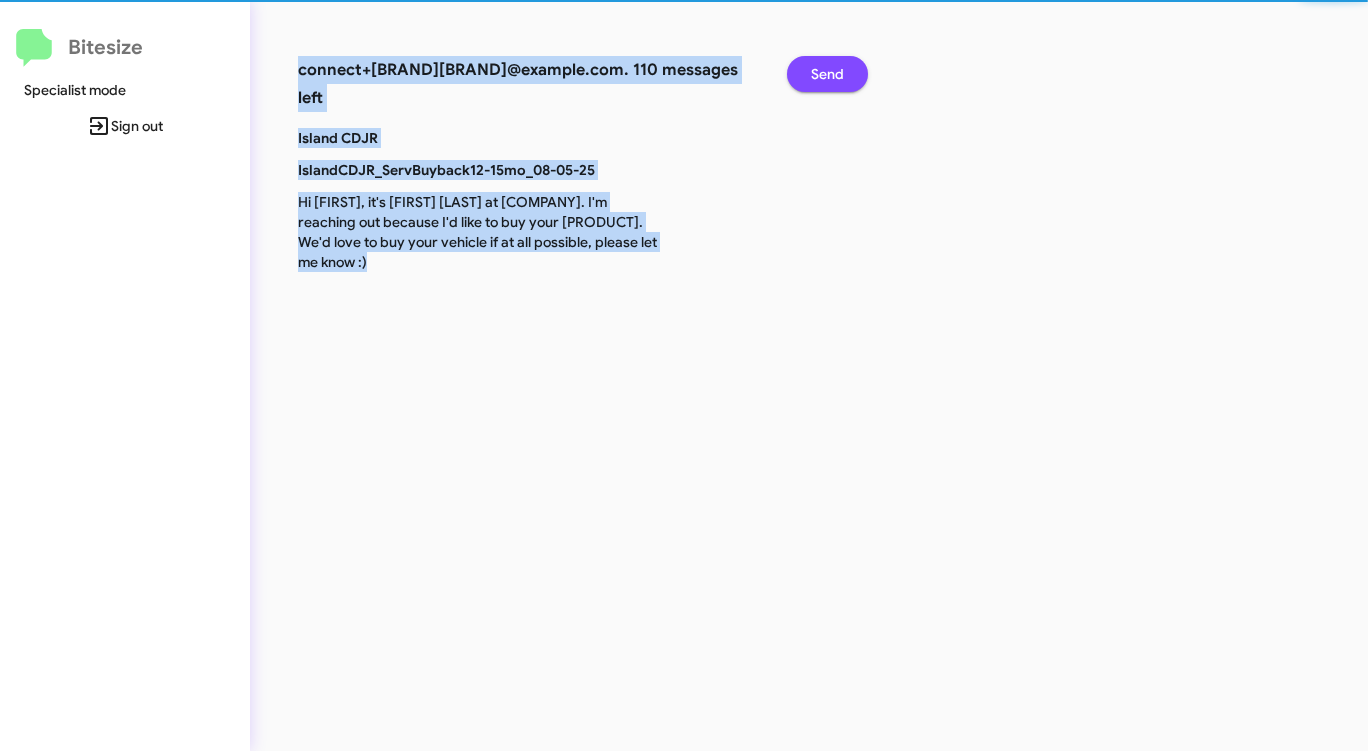 click on "Send" 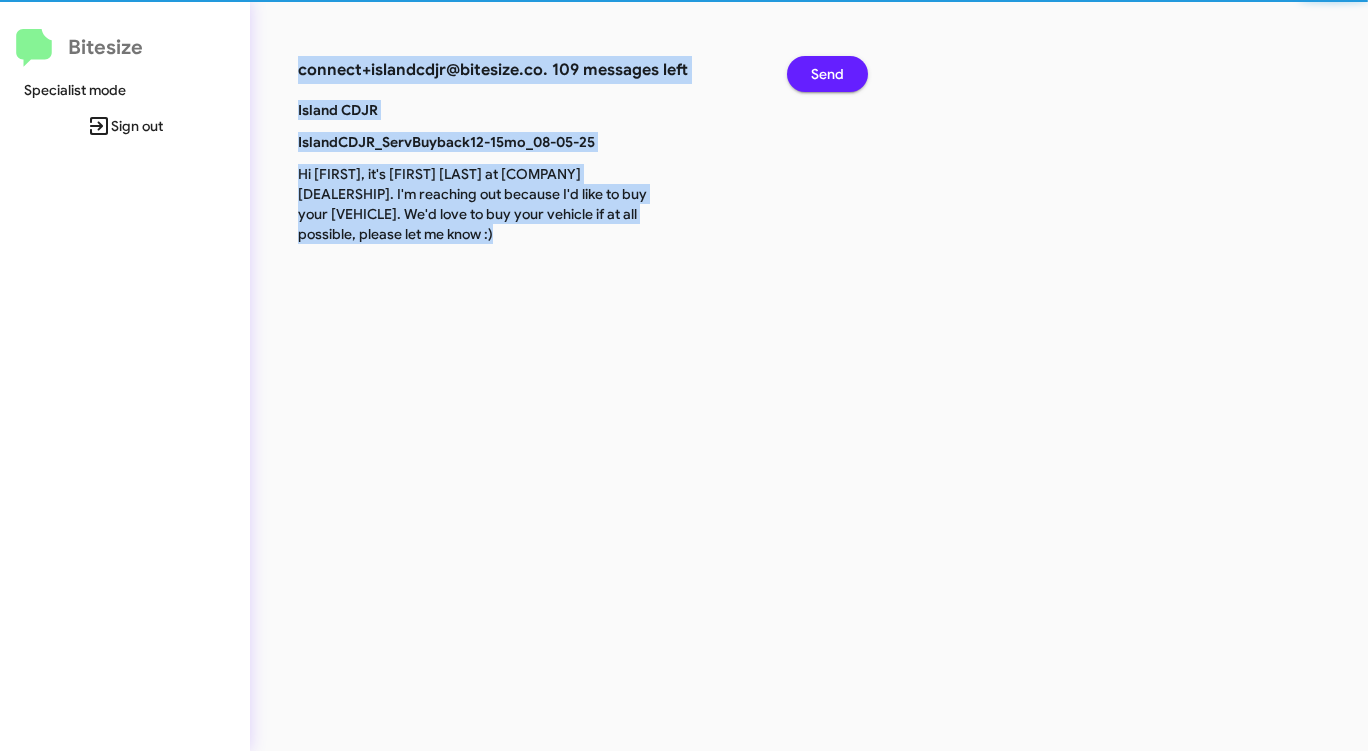click on "Send" 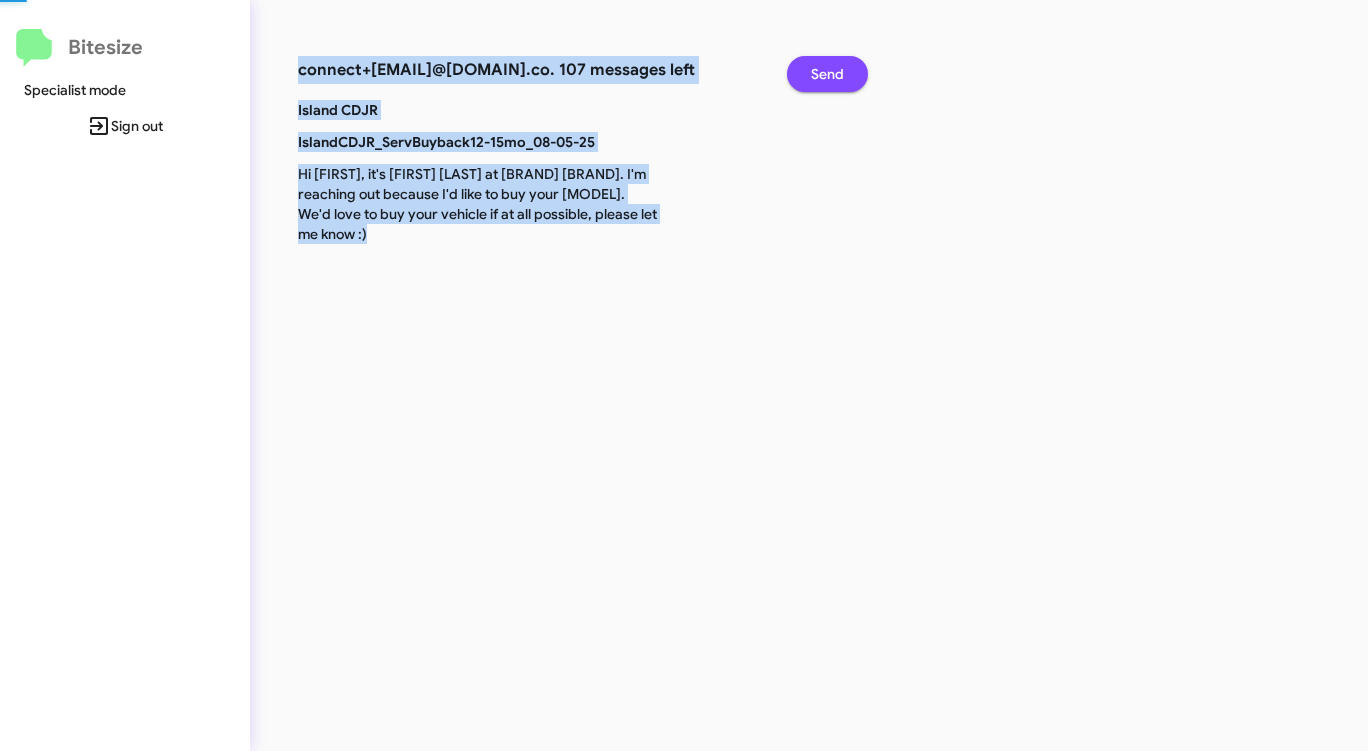 click on "Send" 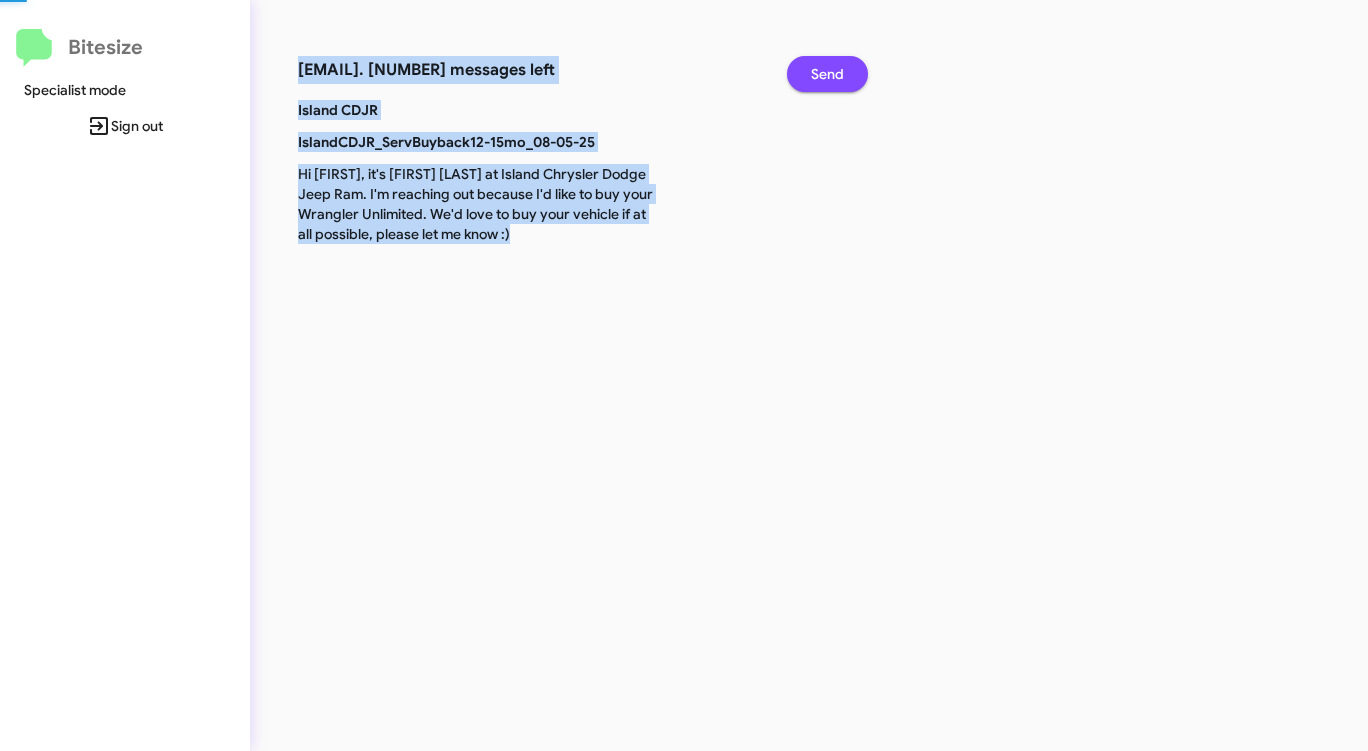 click on "Send" 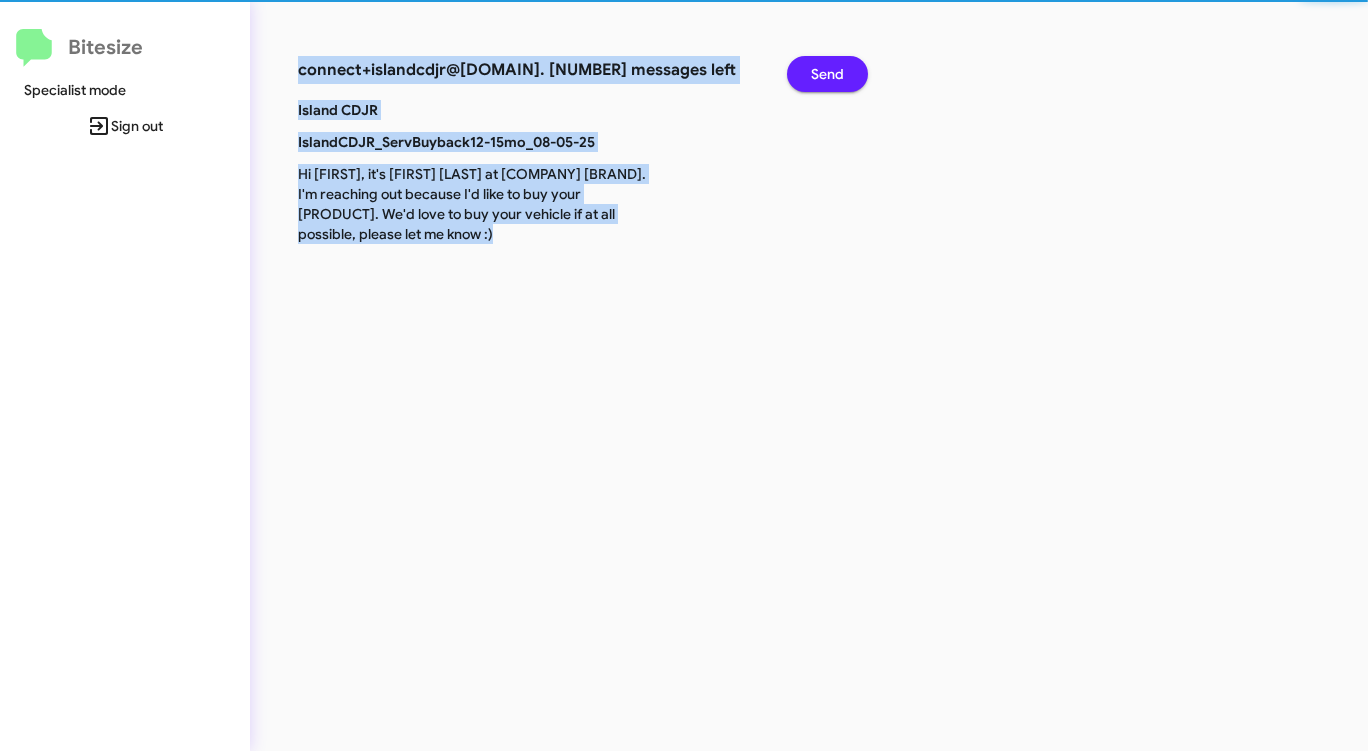 click on "Send" 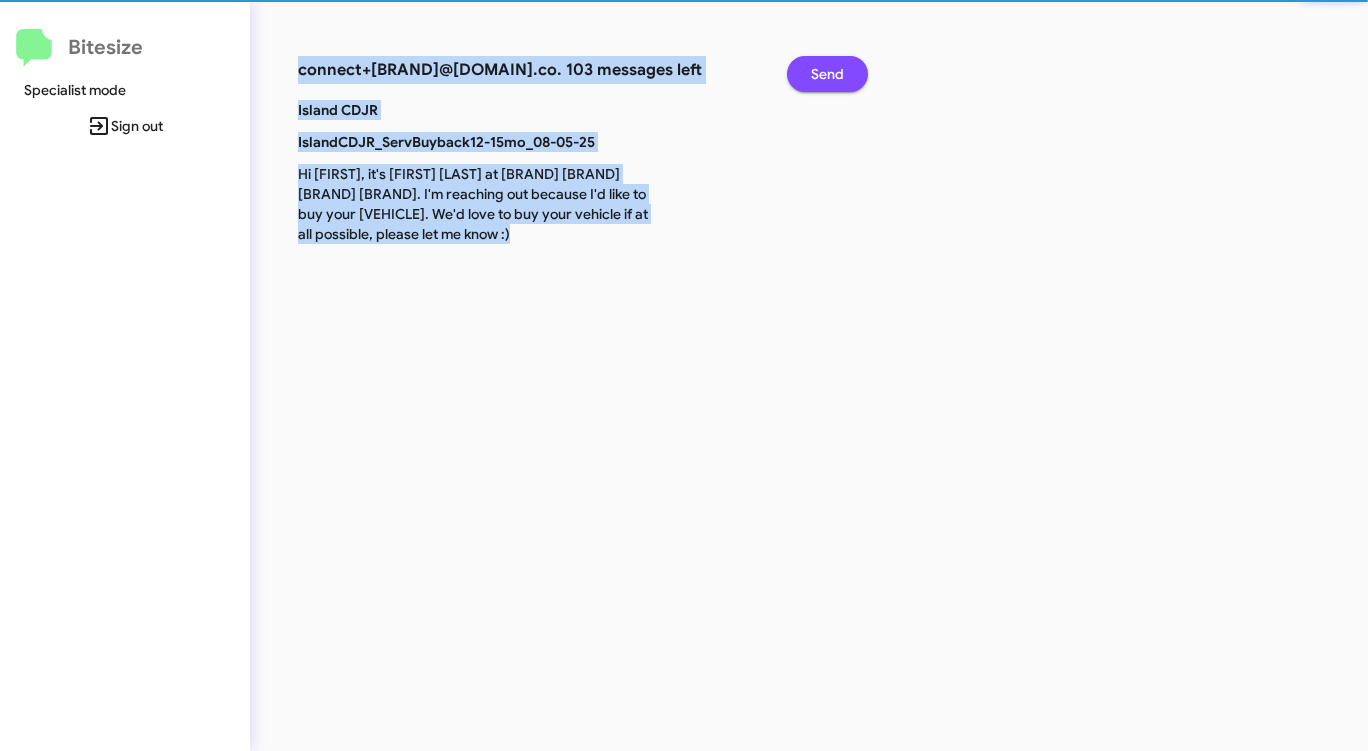click on "Send" 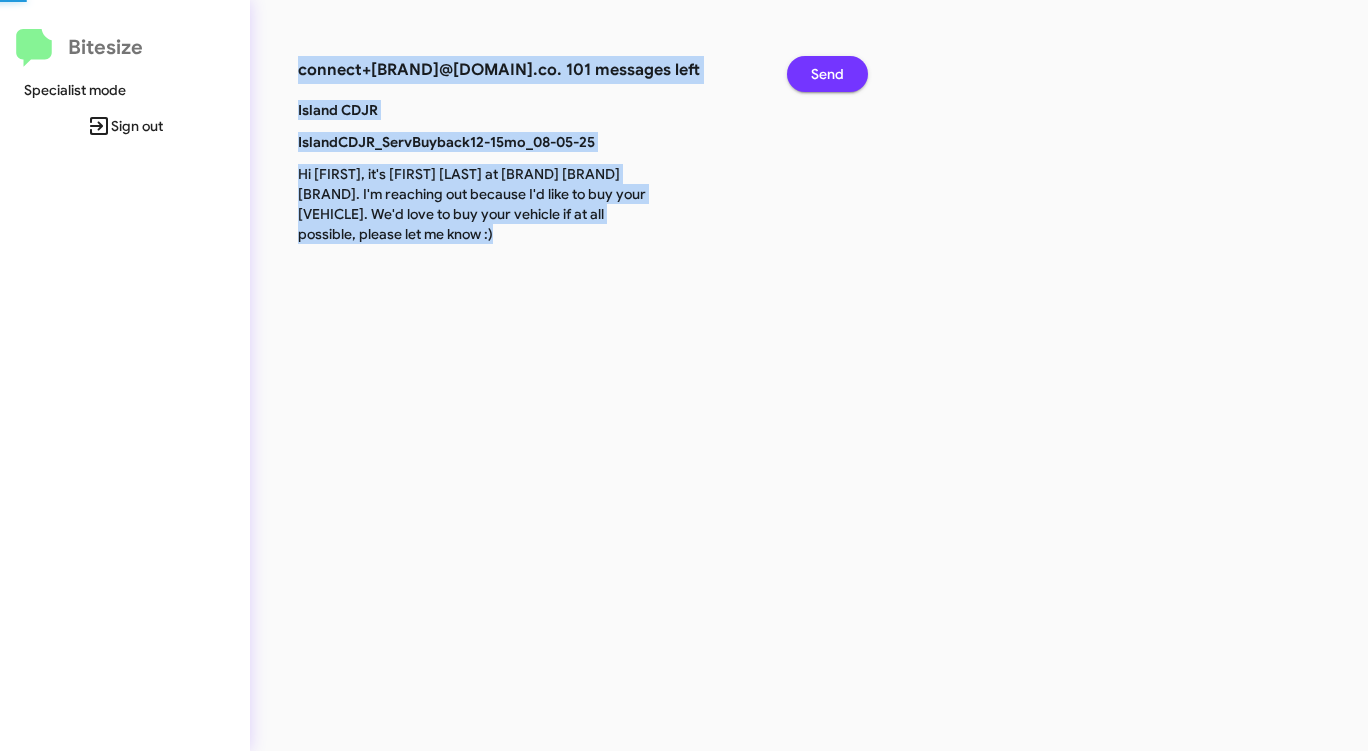 click on "Send" 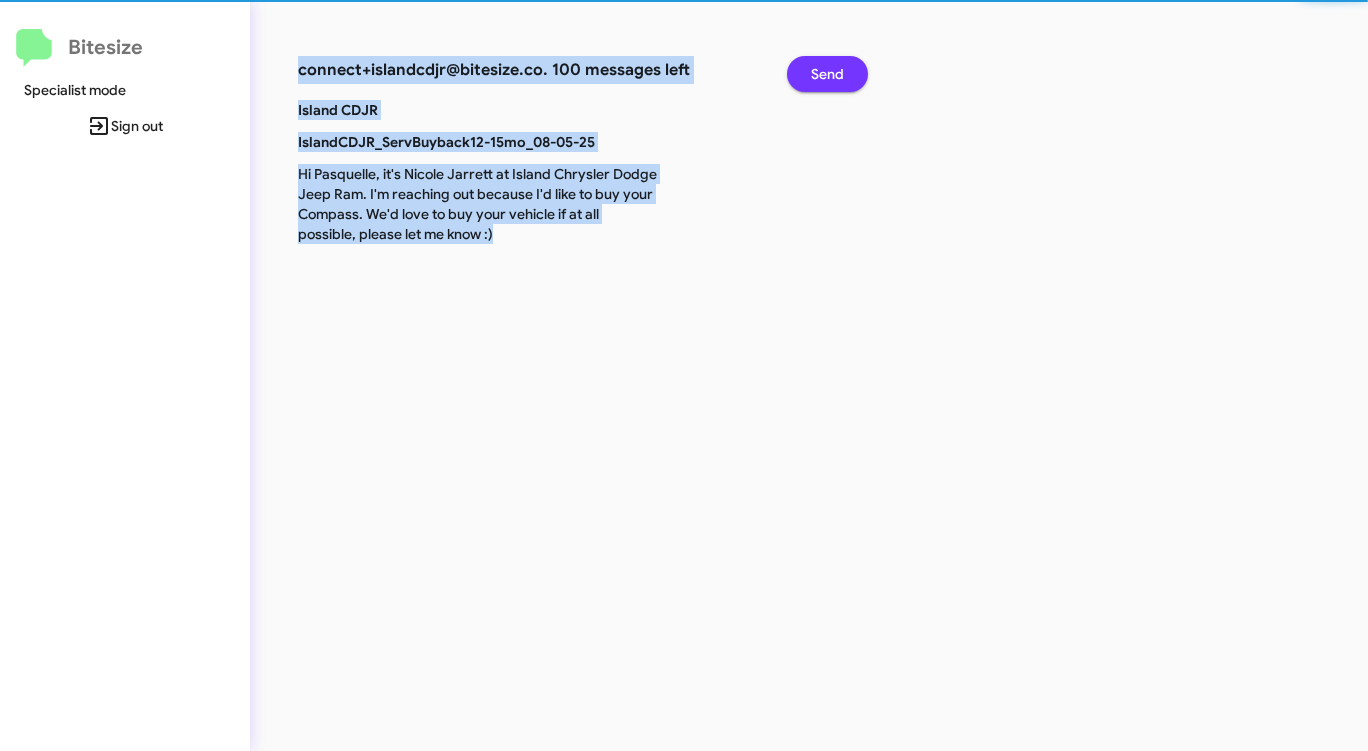 click on "Send" 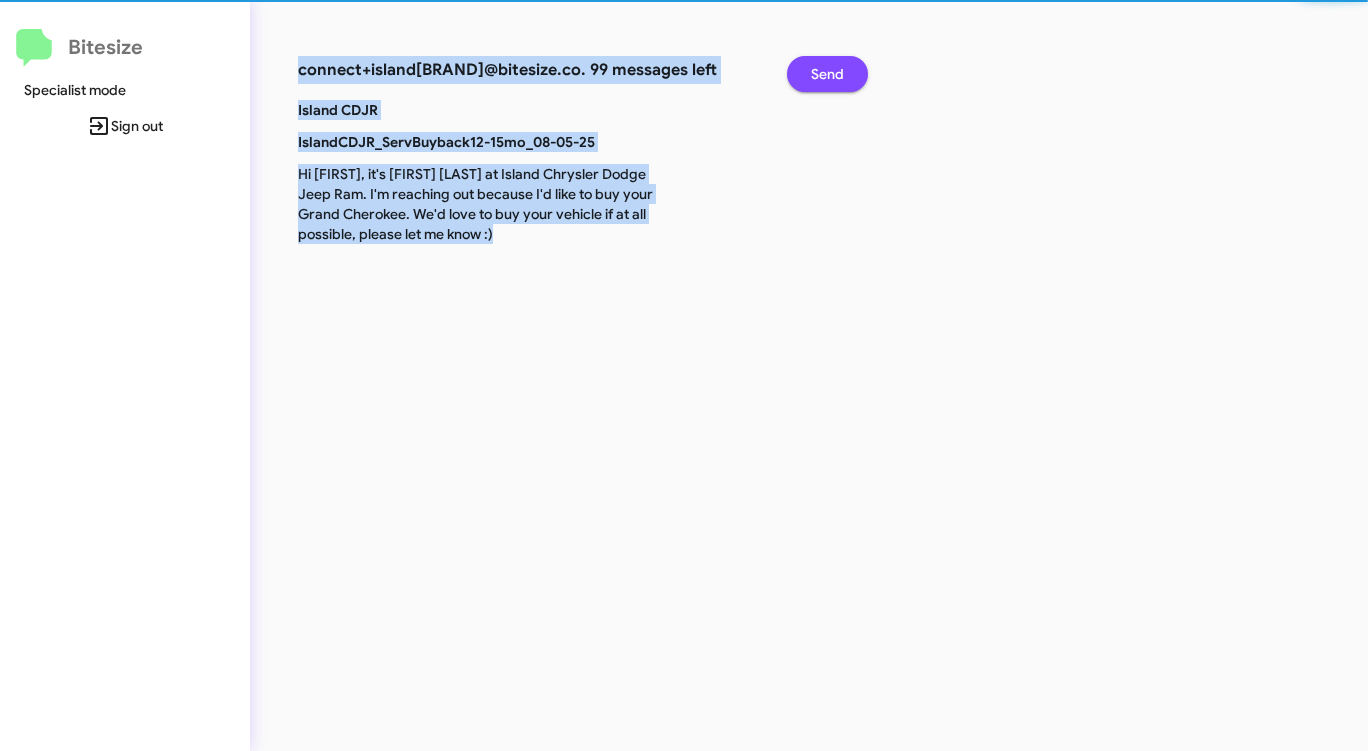 click on "Send" 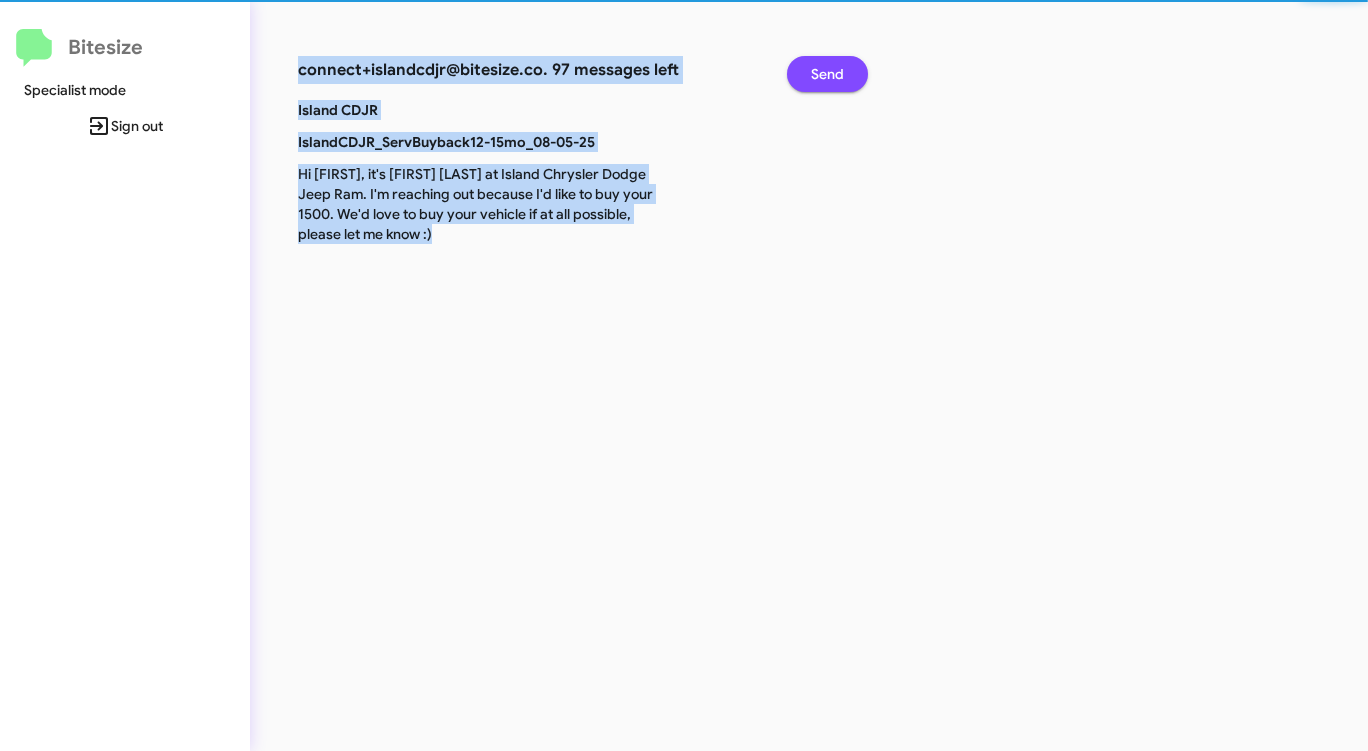 click on "Send" 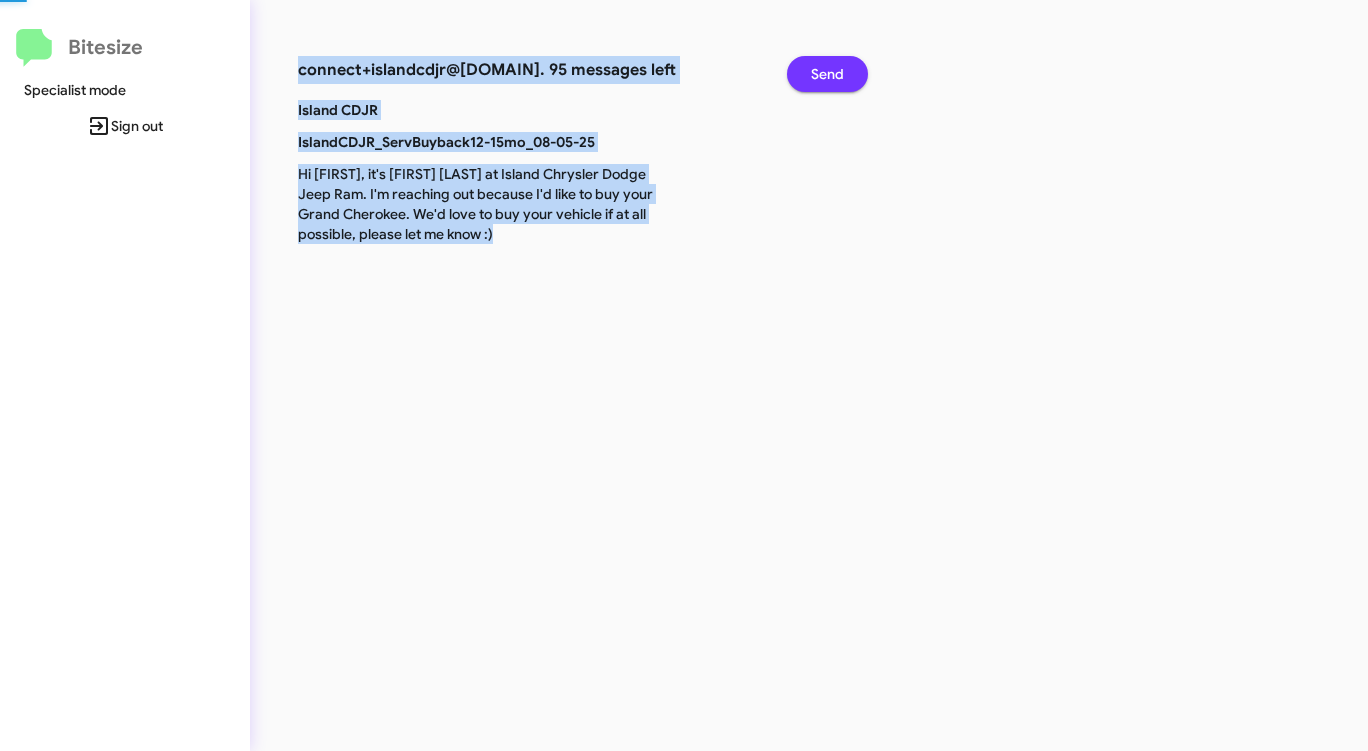 click on "Send" 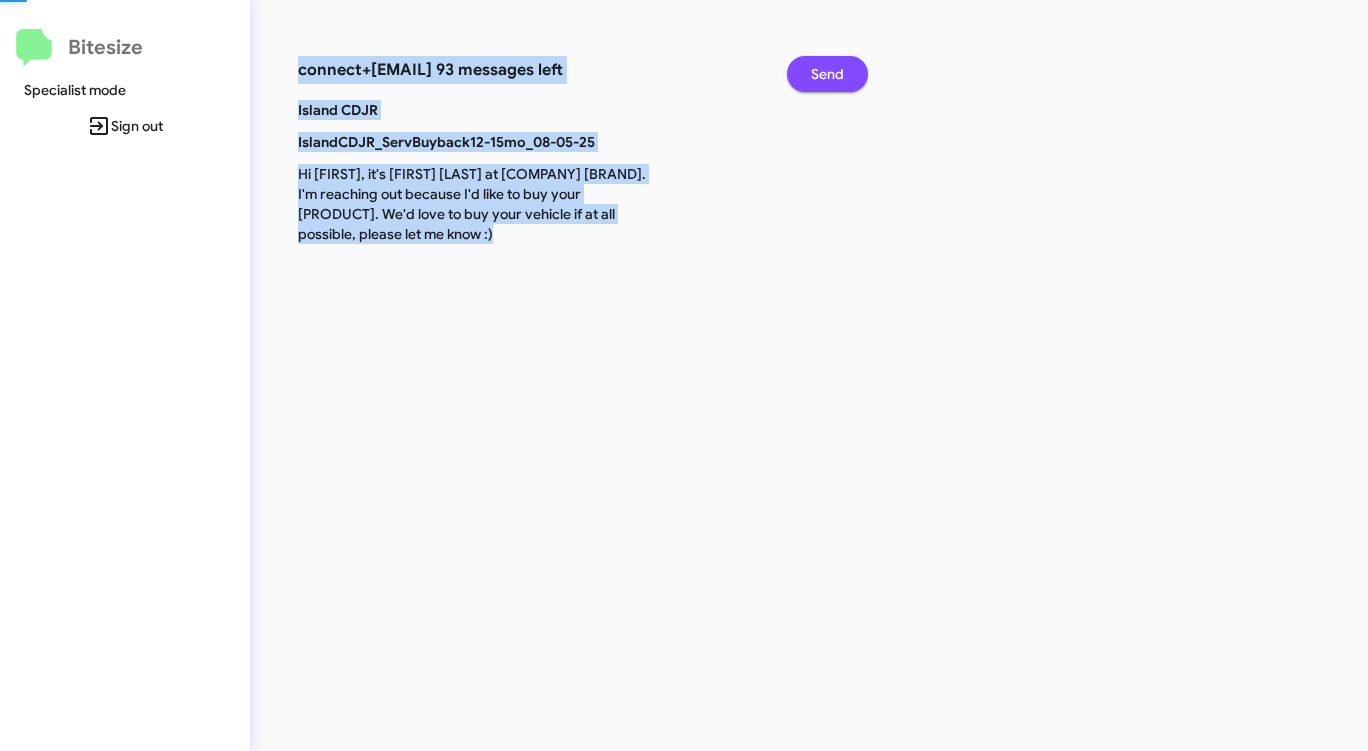 click on "Send" 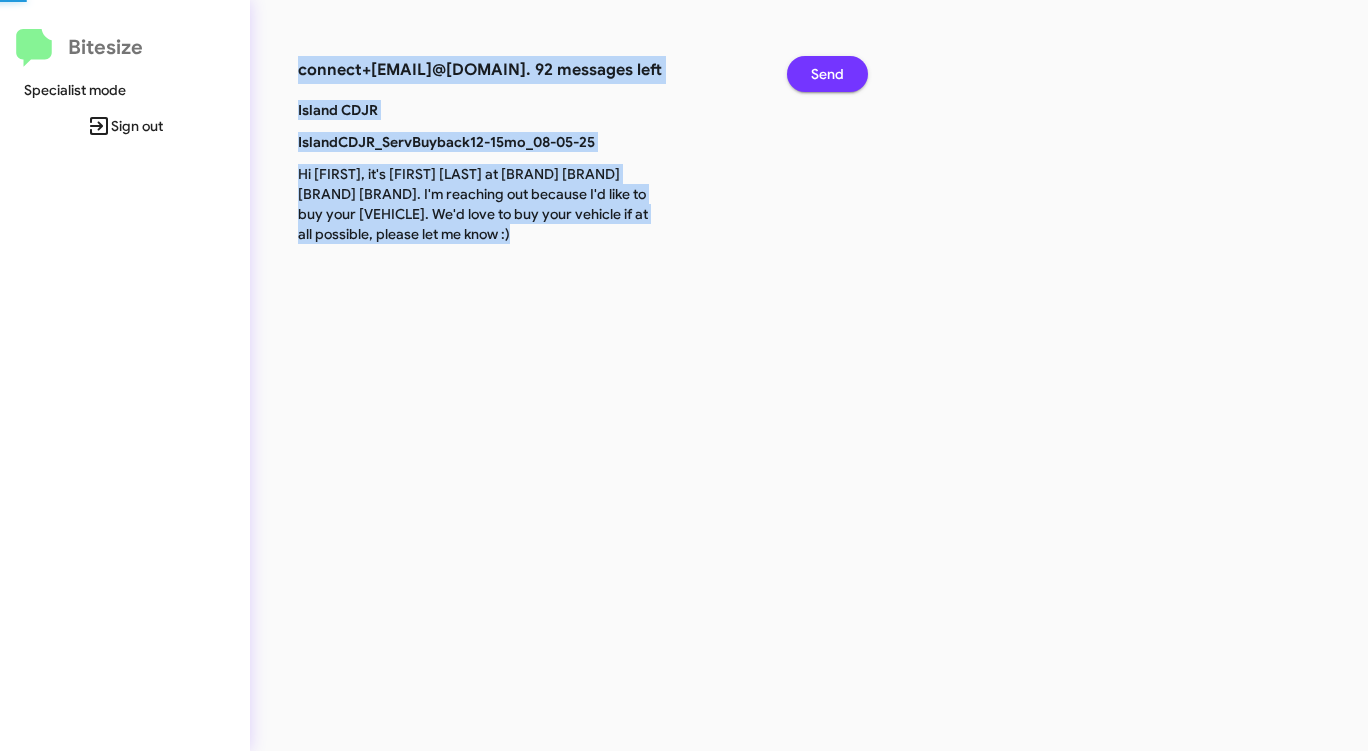 click on "Send" 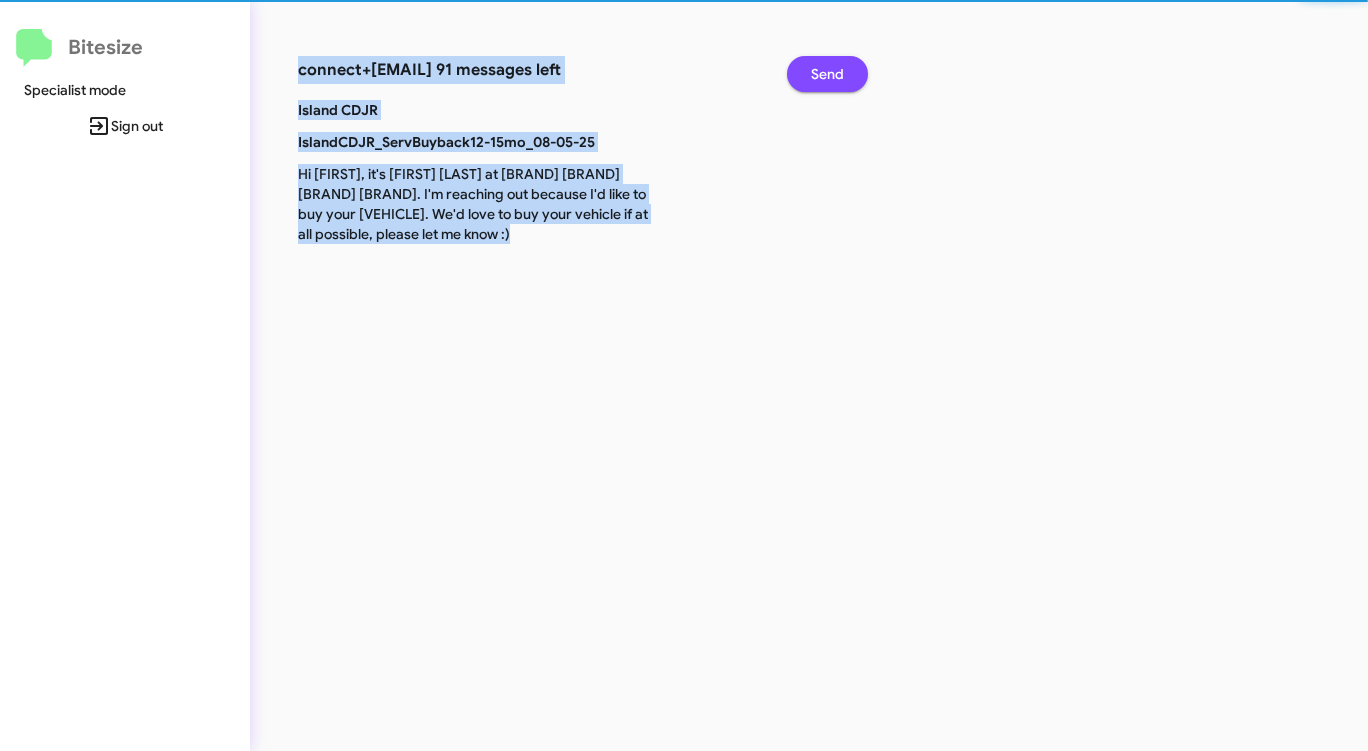 click on "Send" 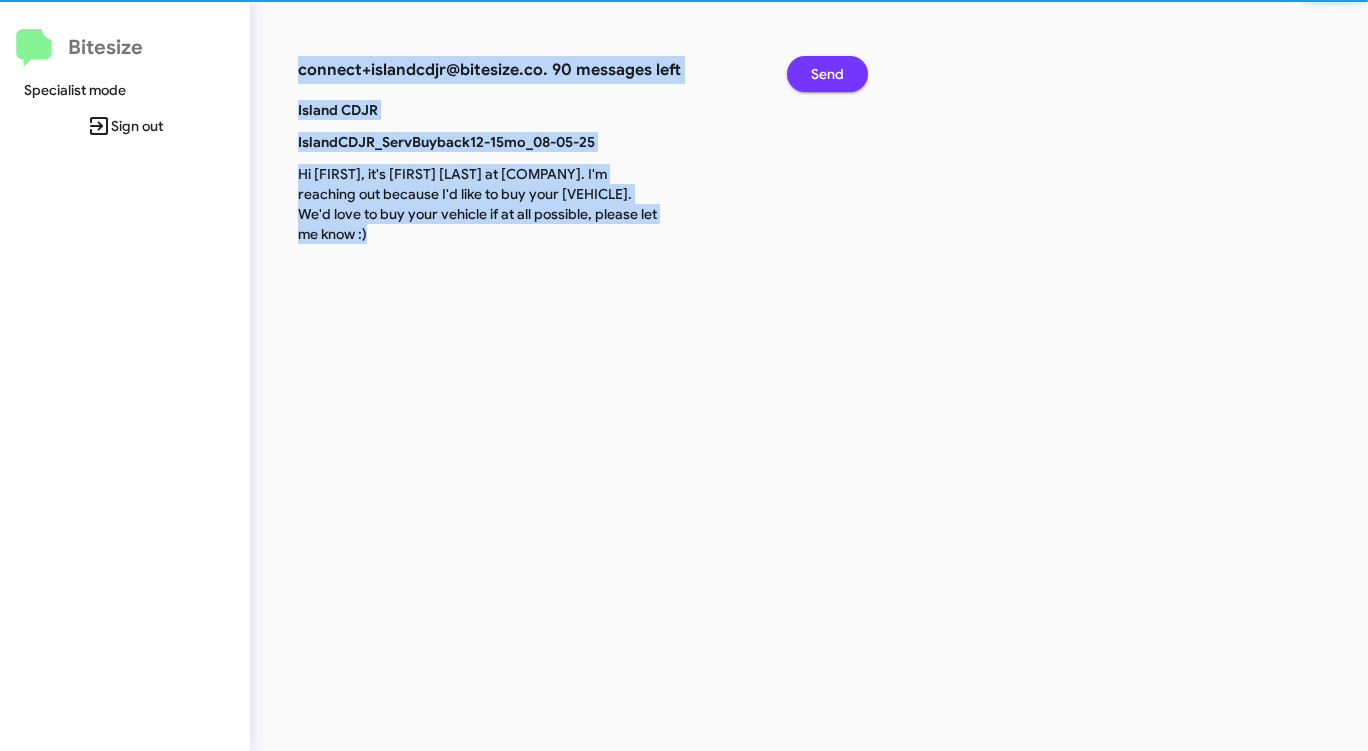 click on "Send" 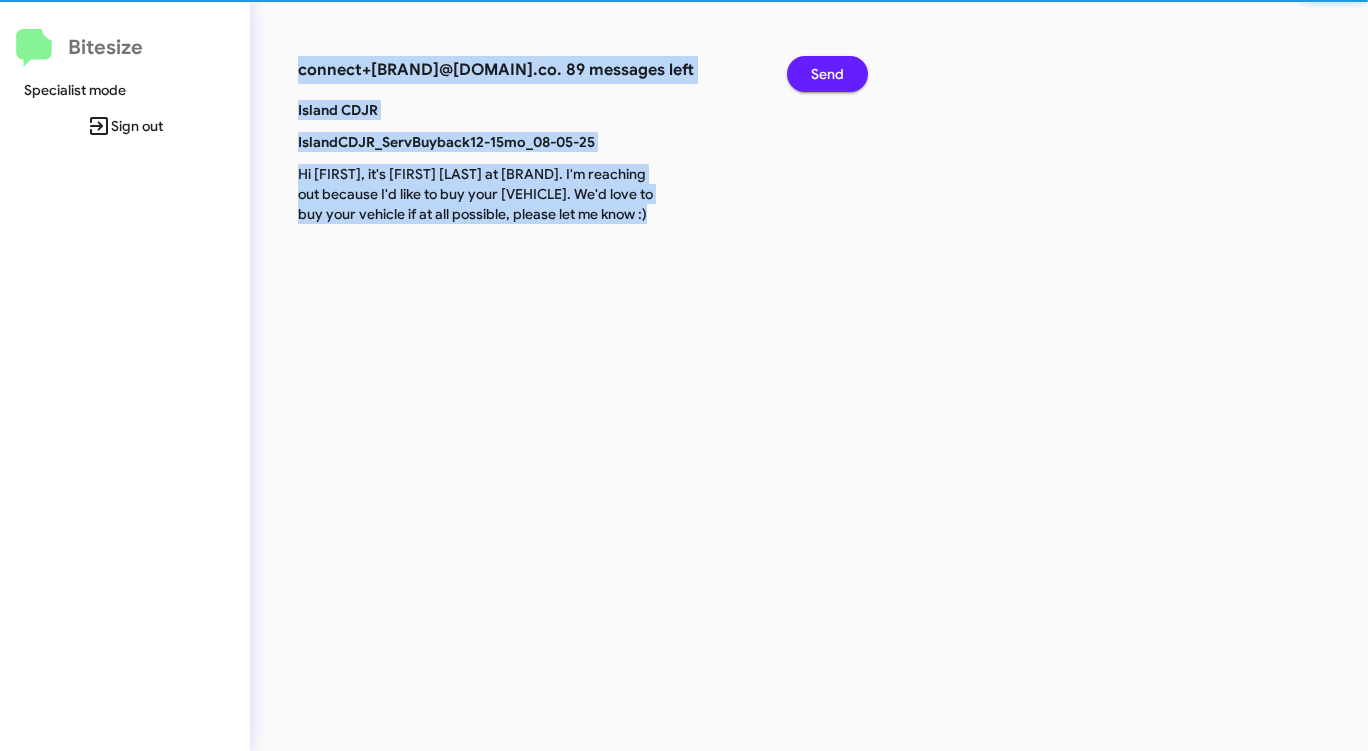 click on "Send" 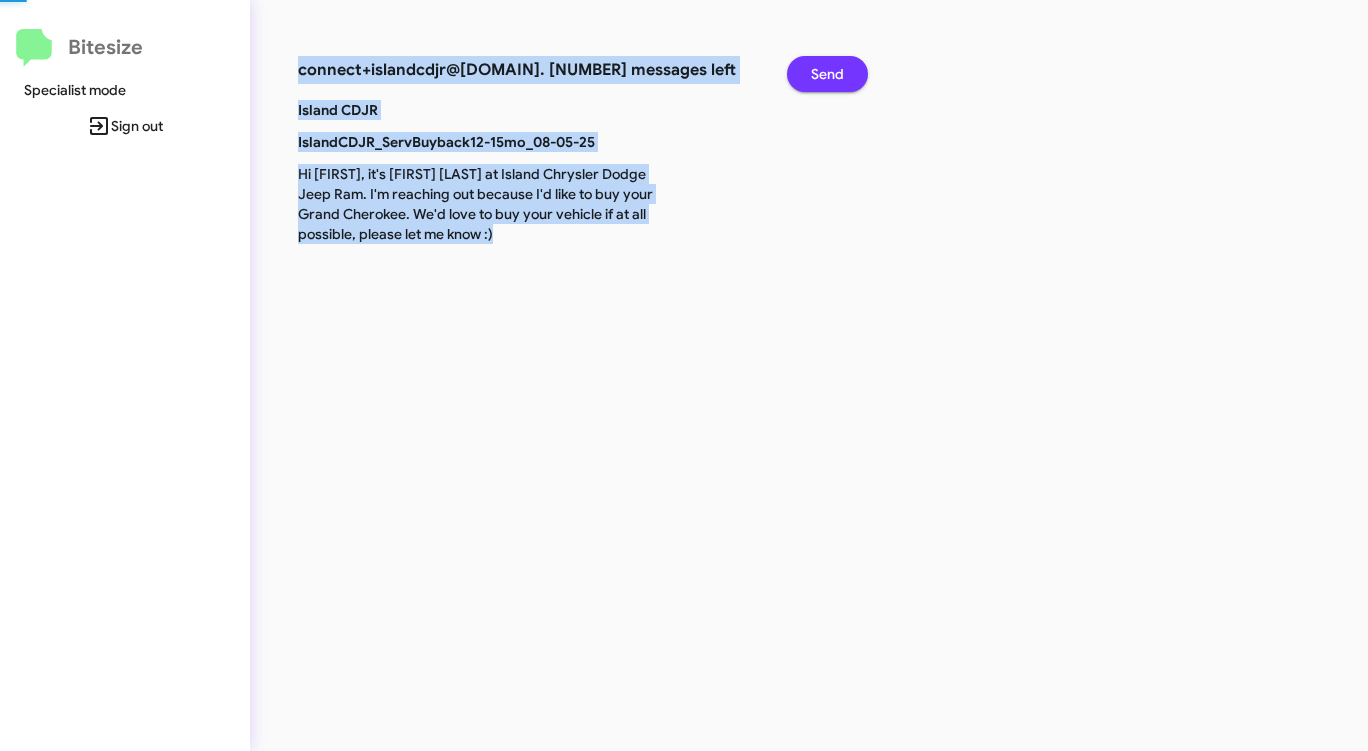 click on "Send" 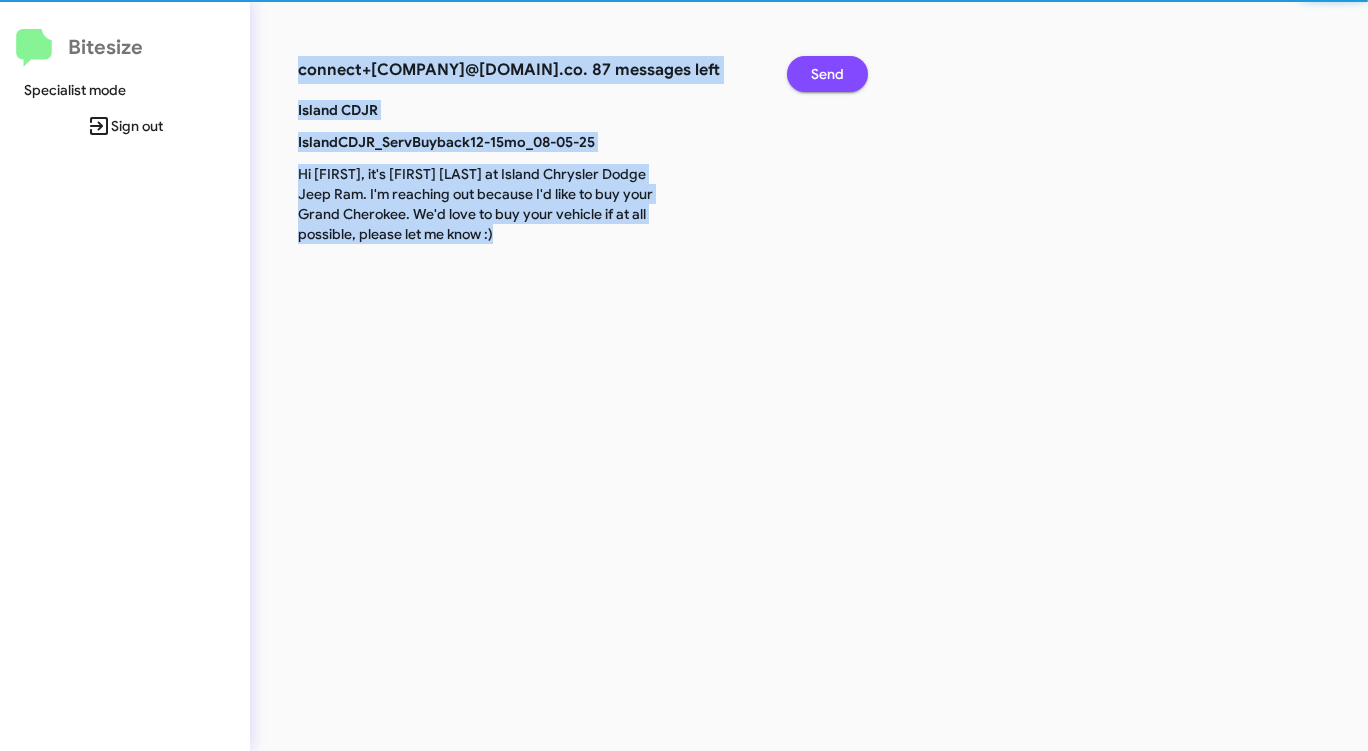 click on "Send" 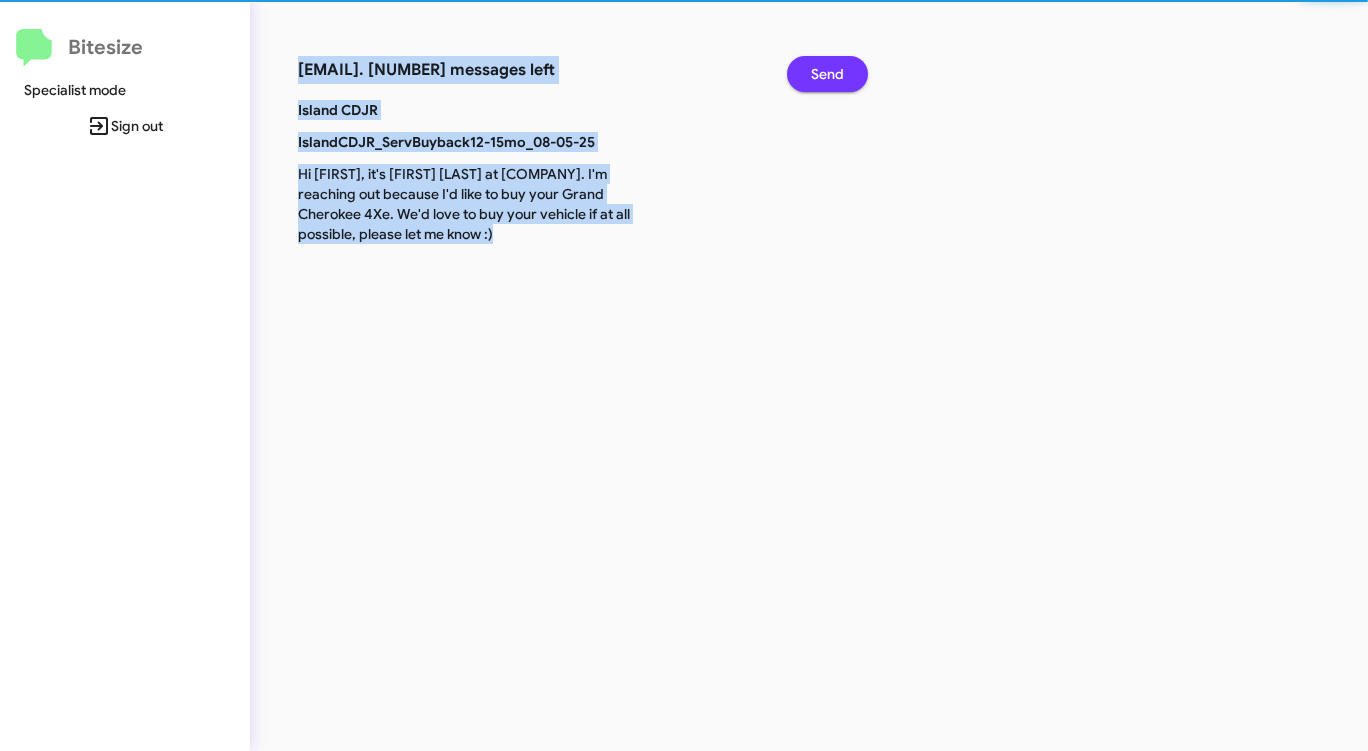 click on "Send" 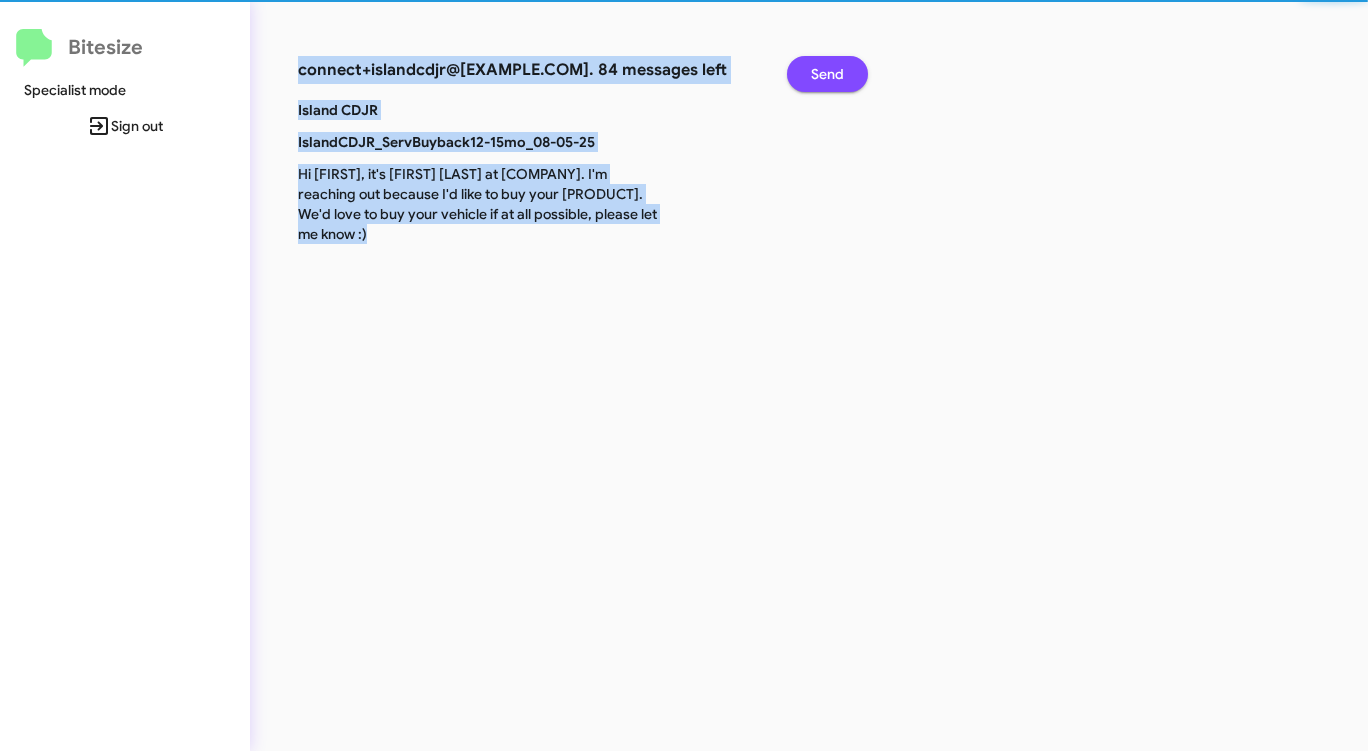 click on "Send" 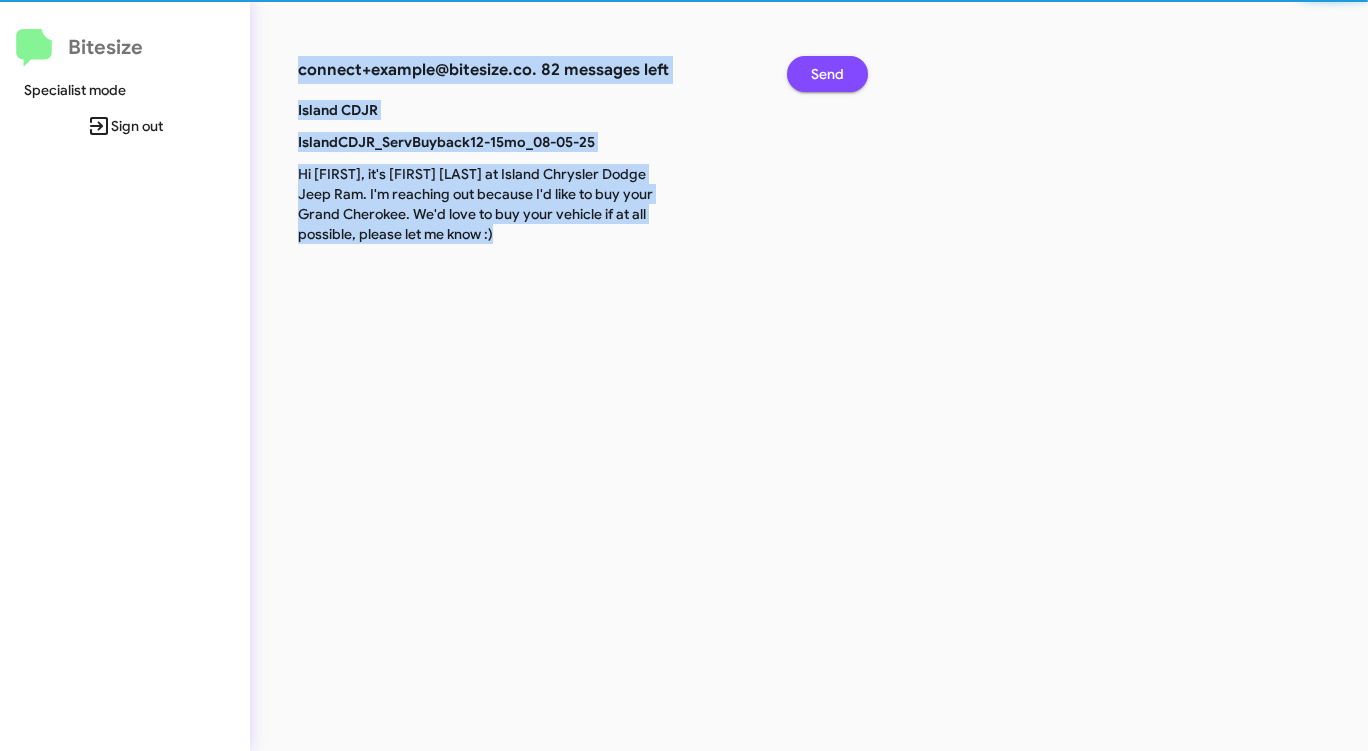 click on "Send" 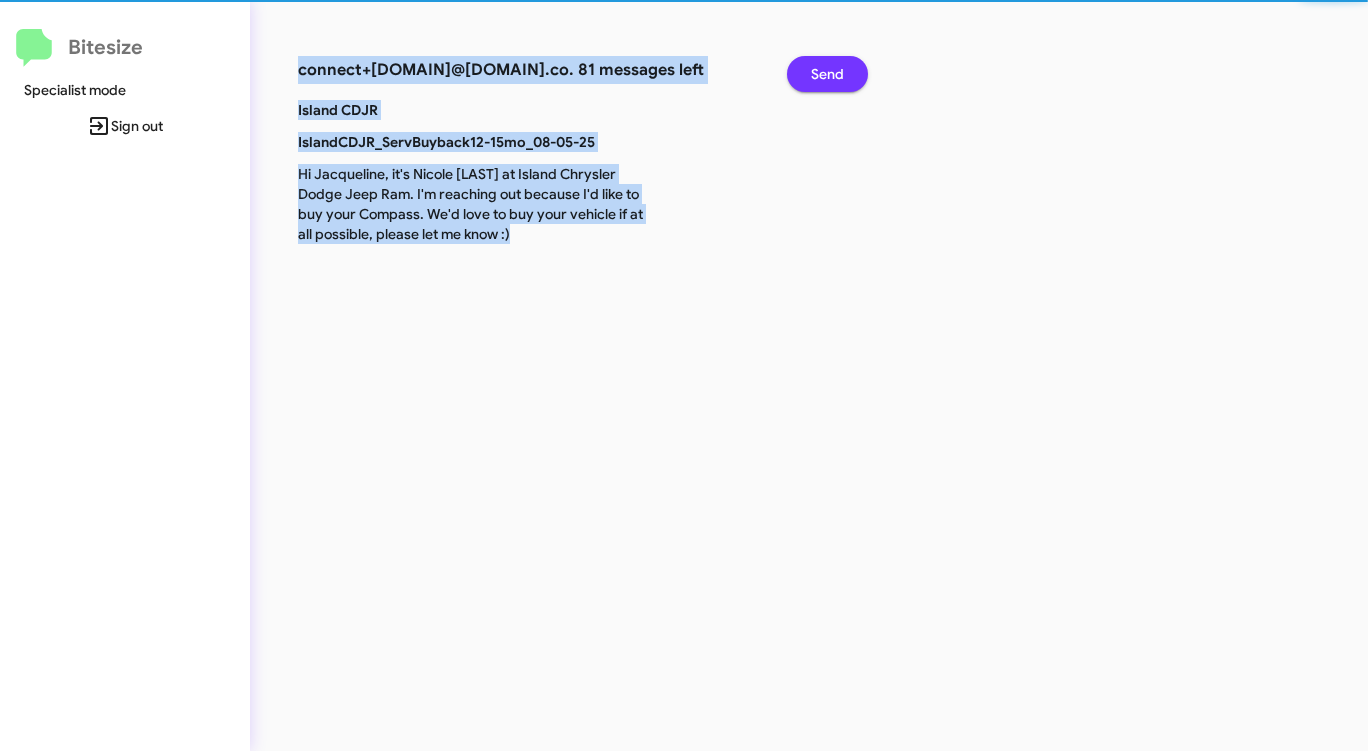 click on "Send" 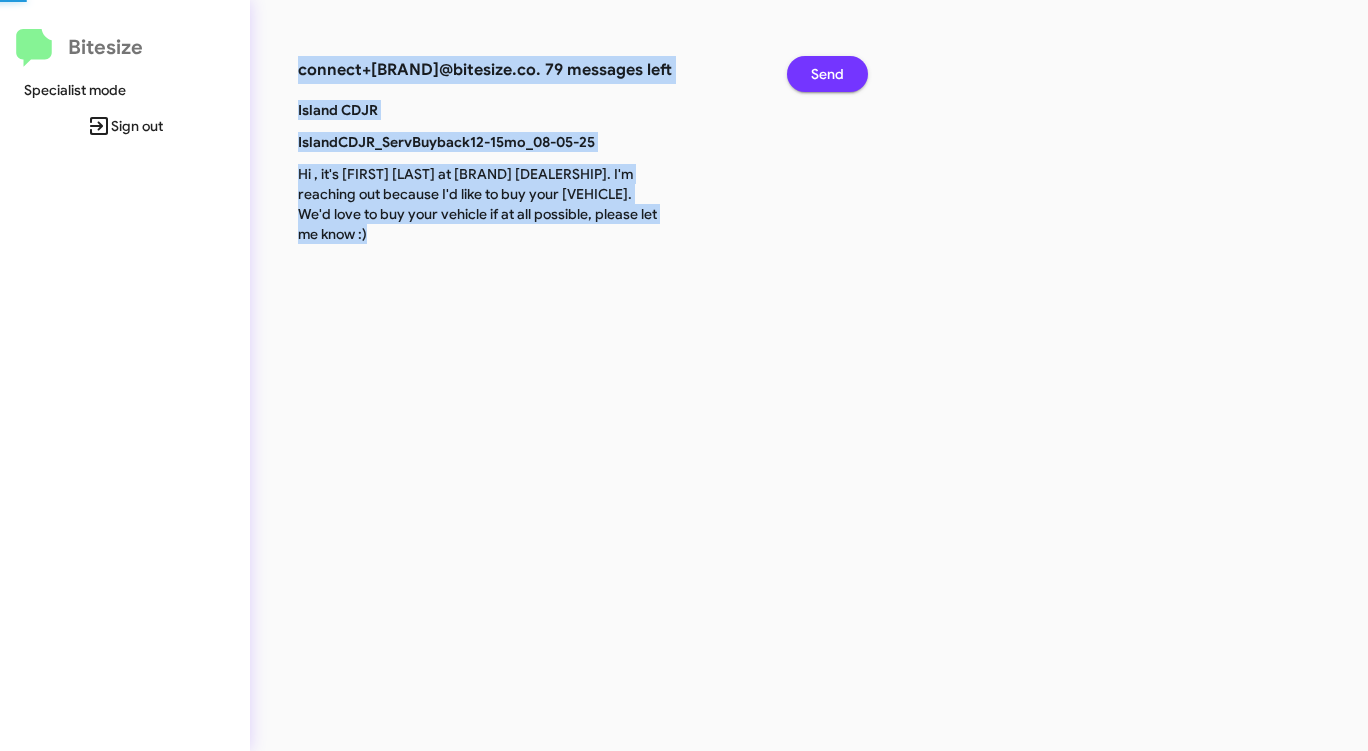 click on "Send" 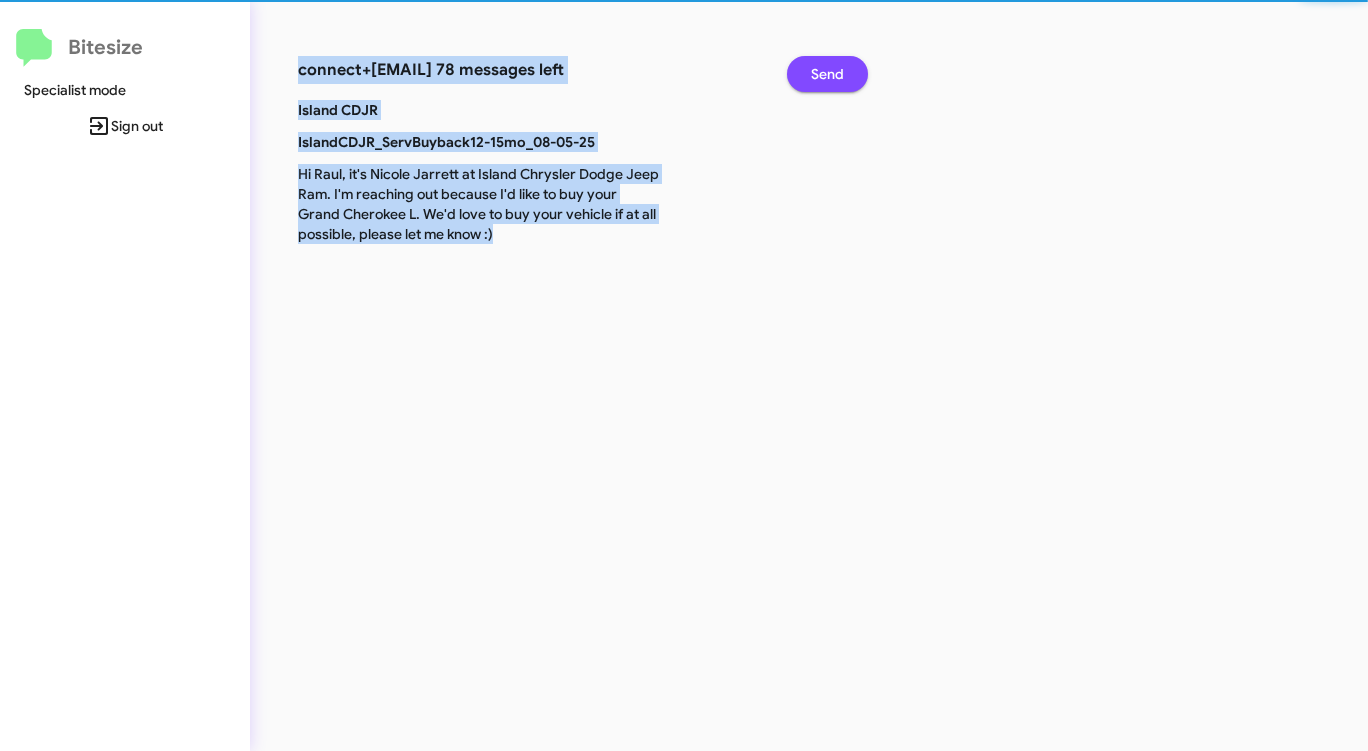 click on "Send" 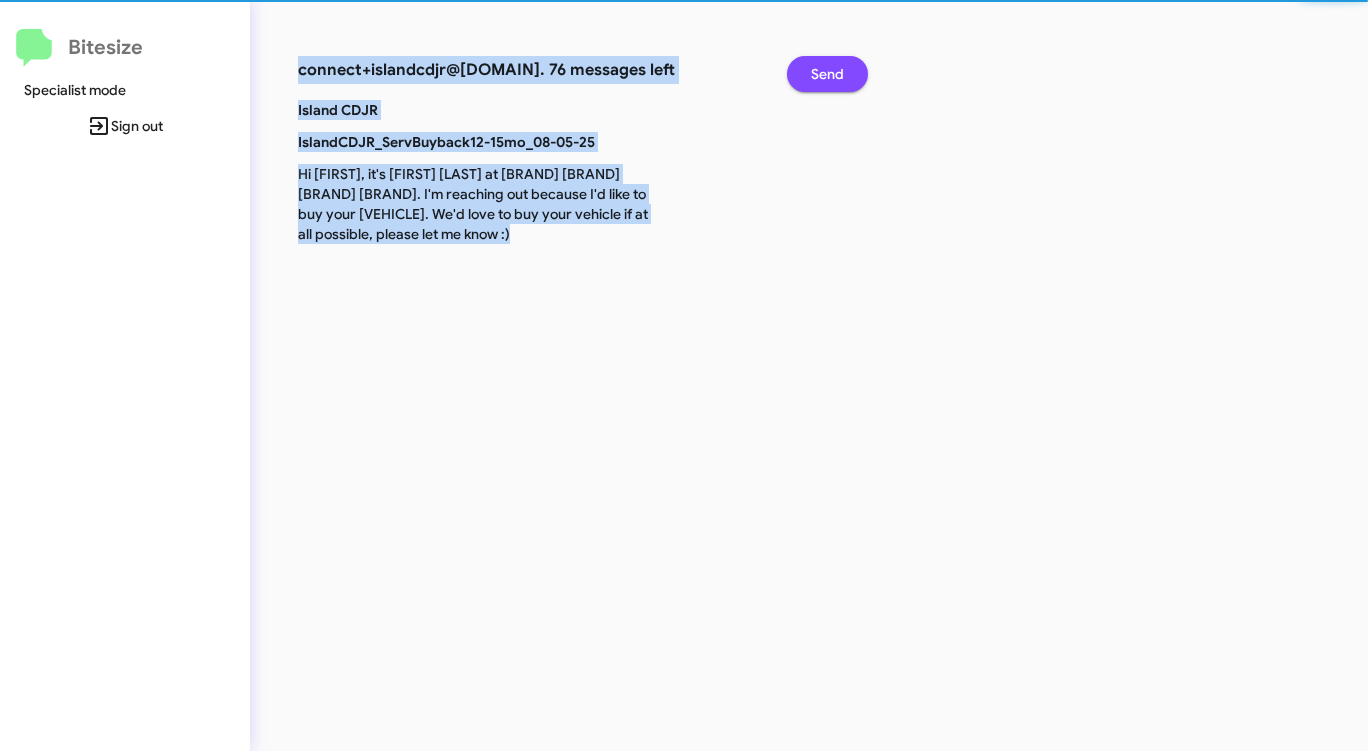 click on "Send" 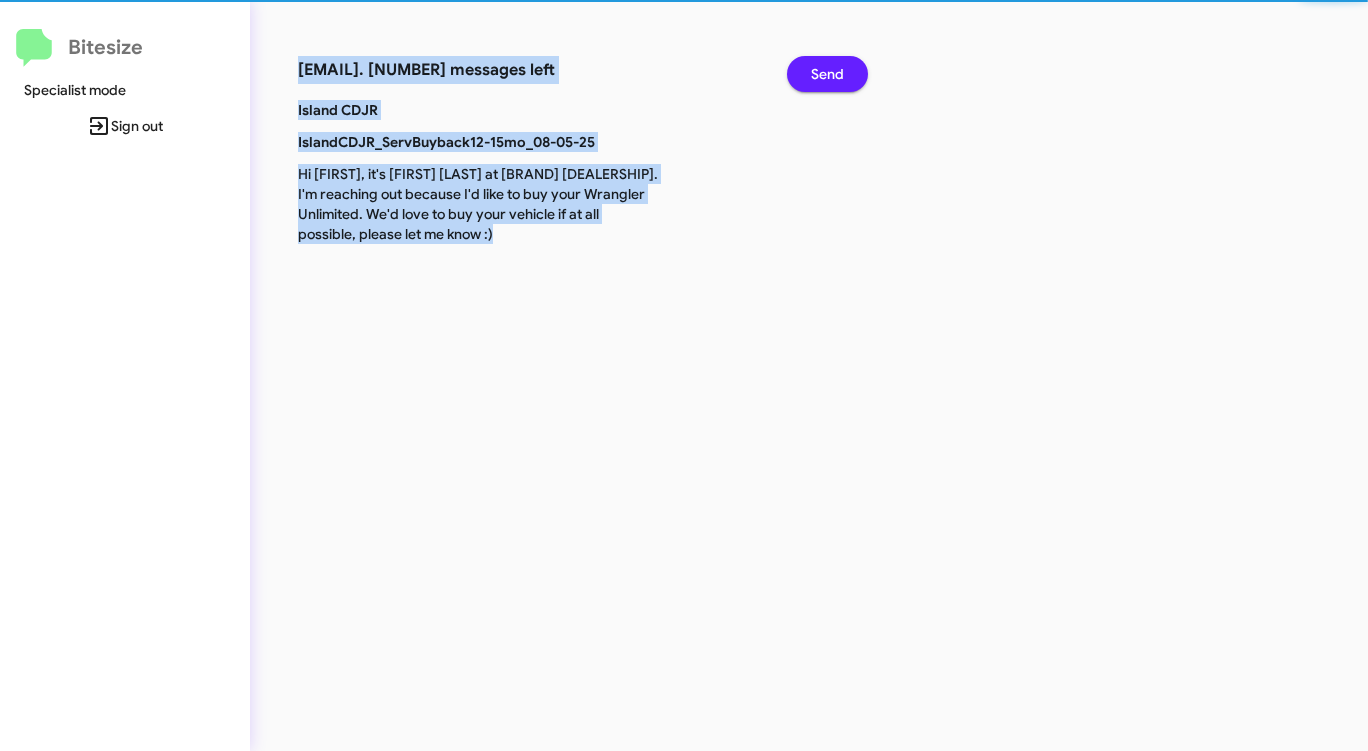 click on "Send" 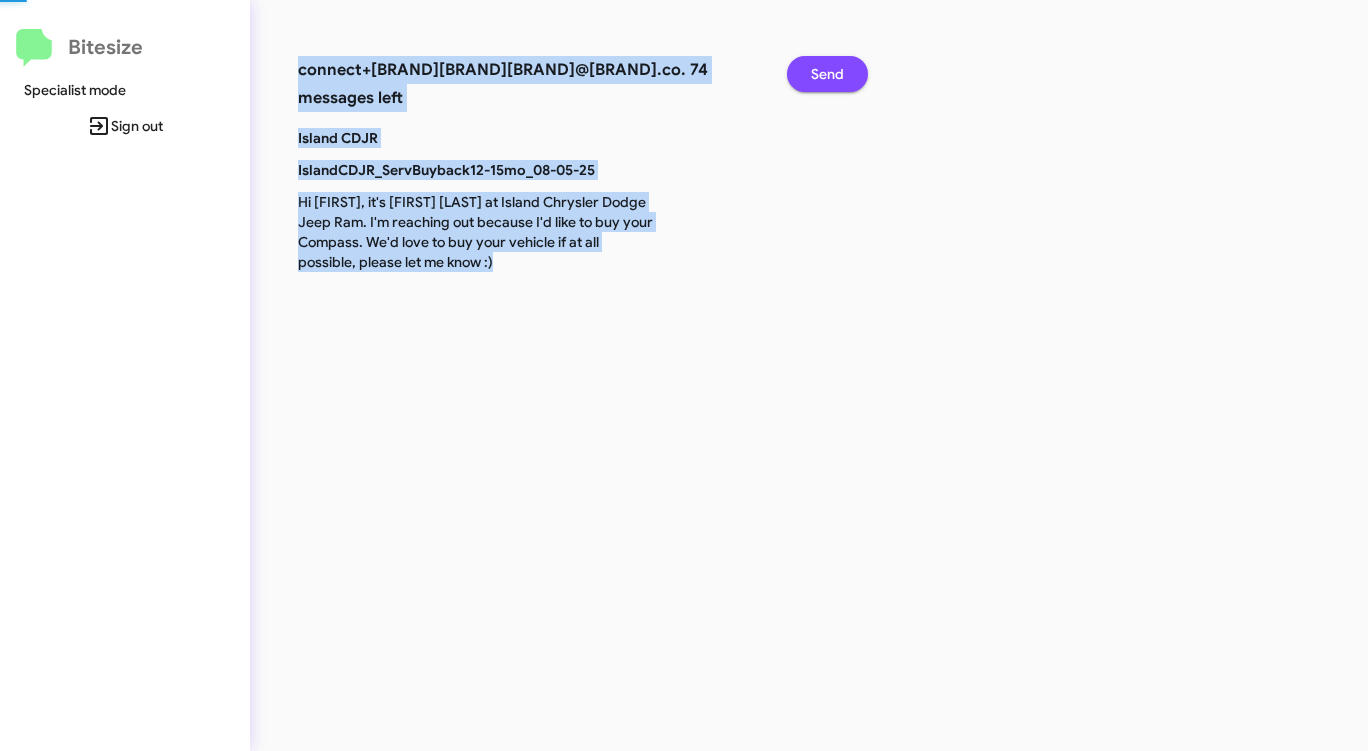 click on "Send" 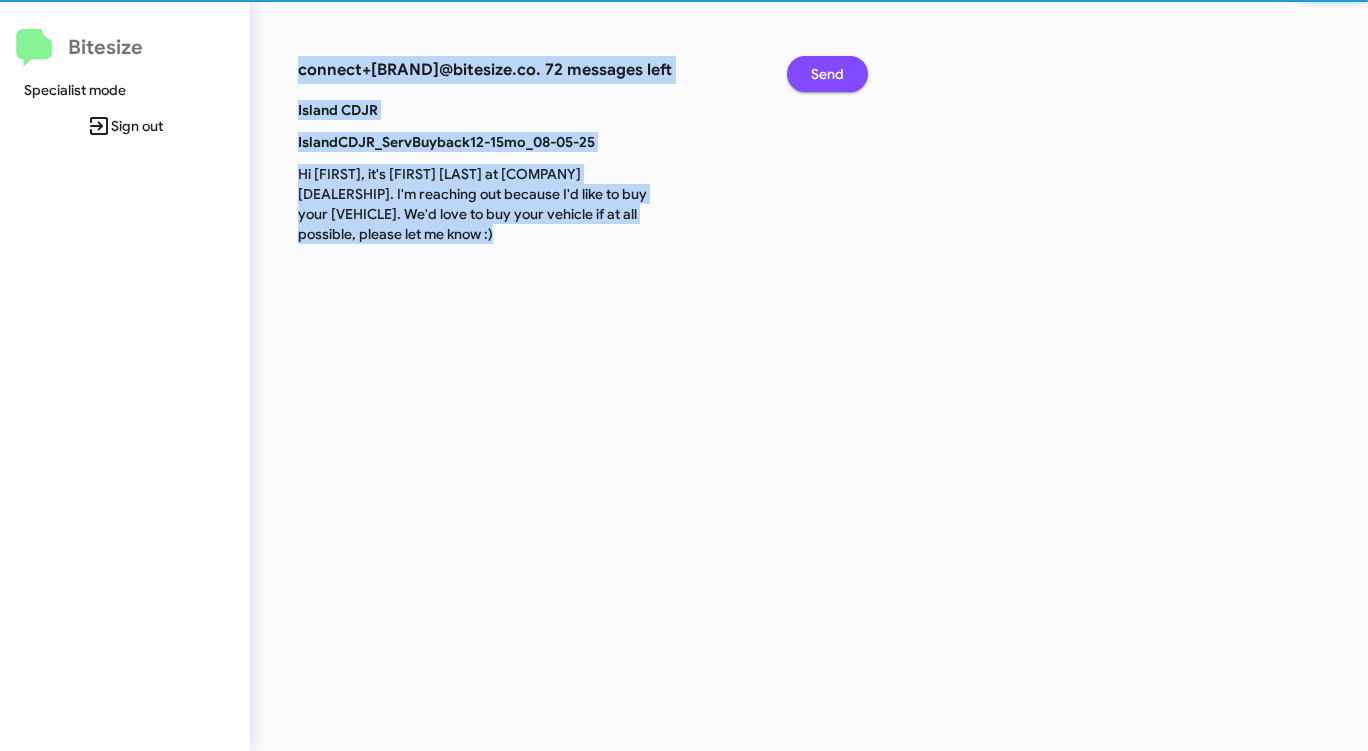 click on "Send" 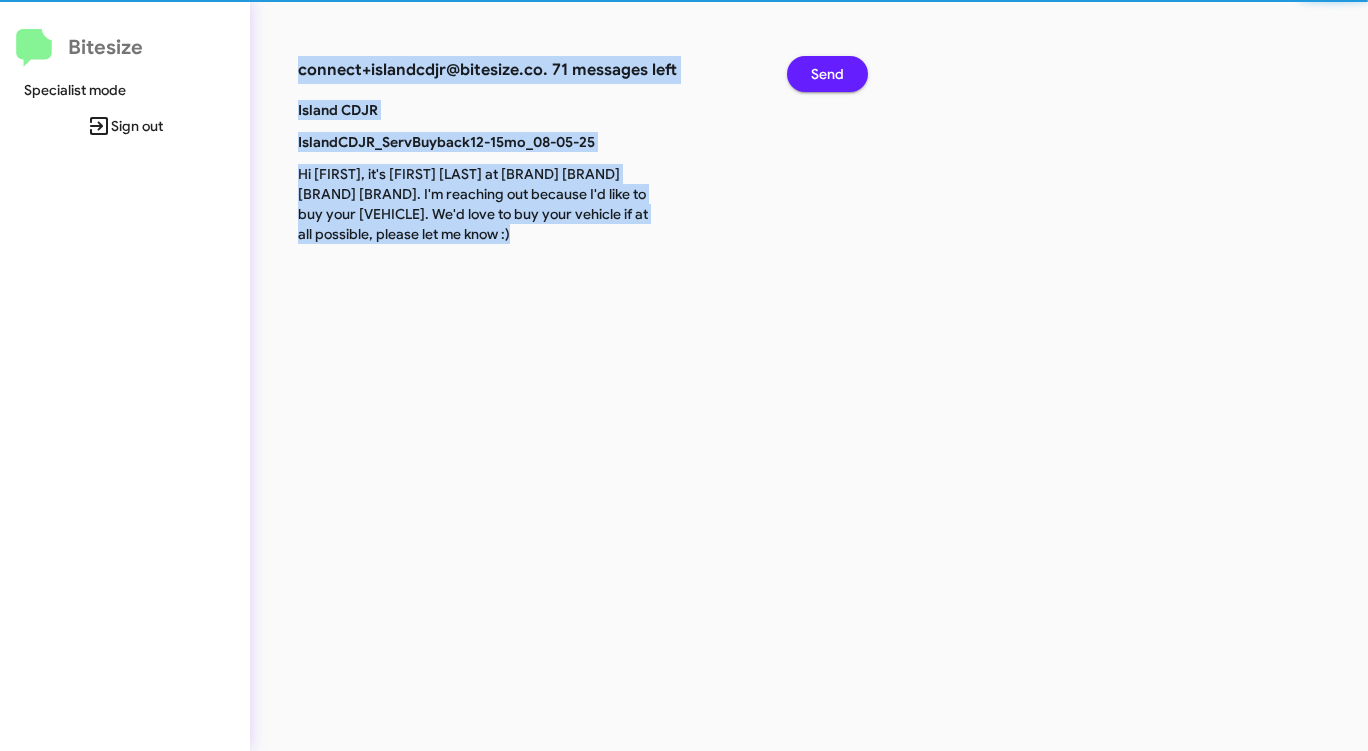 click on "Send" 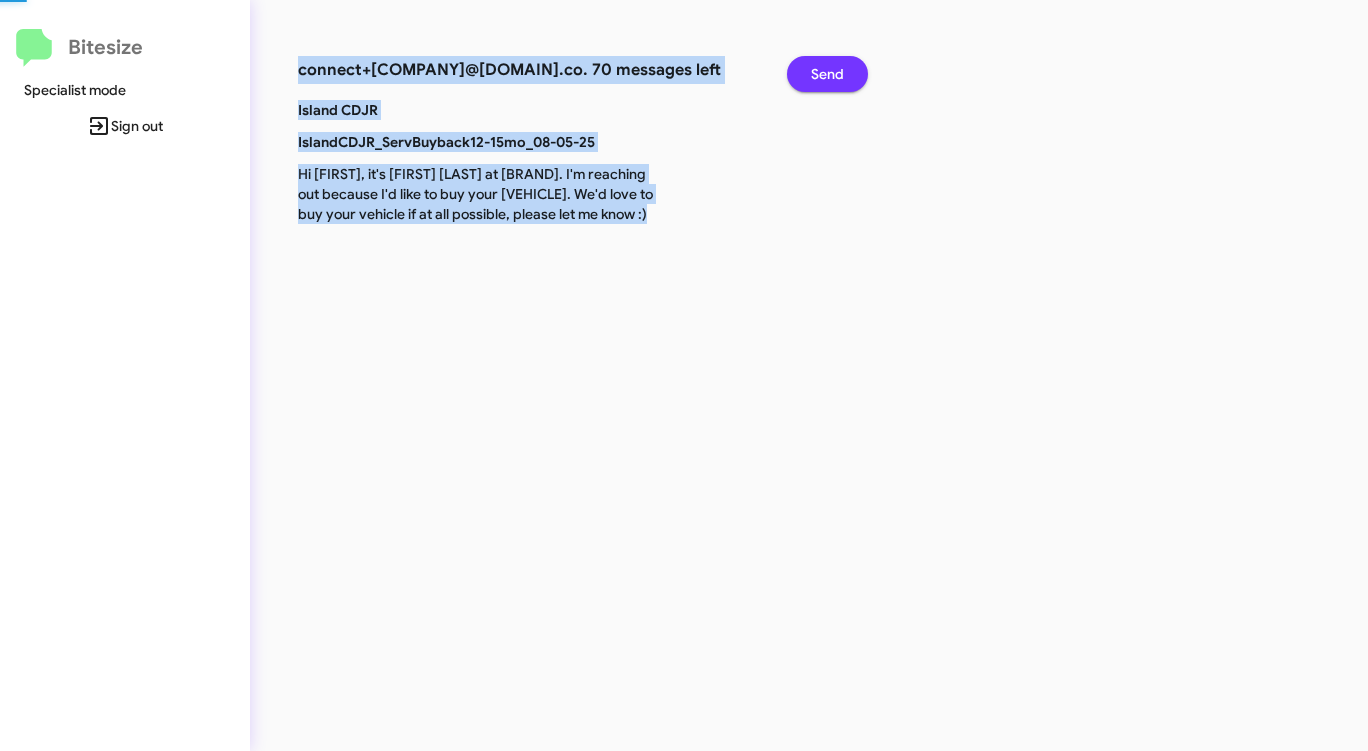 click on "Send" 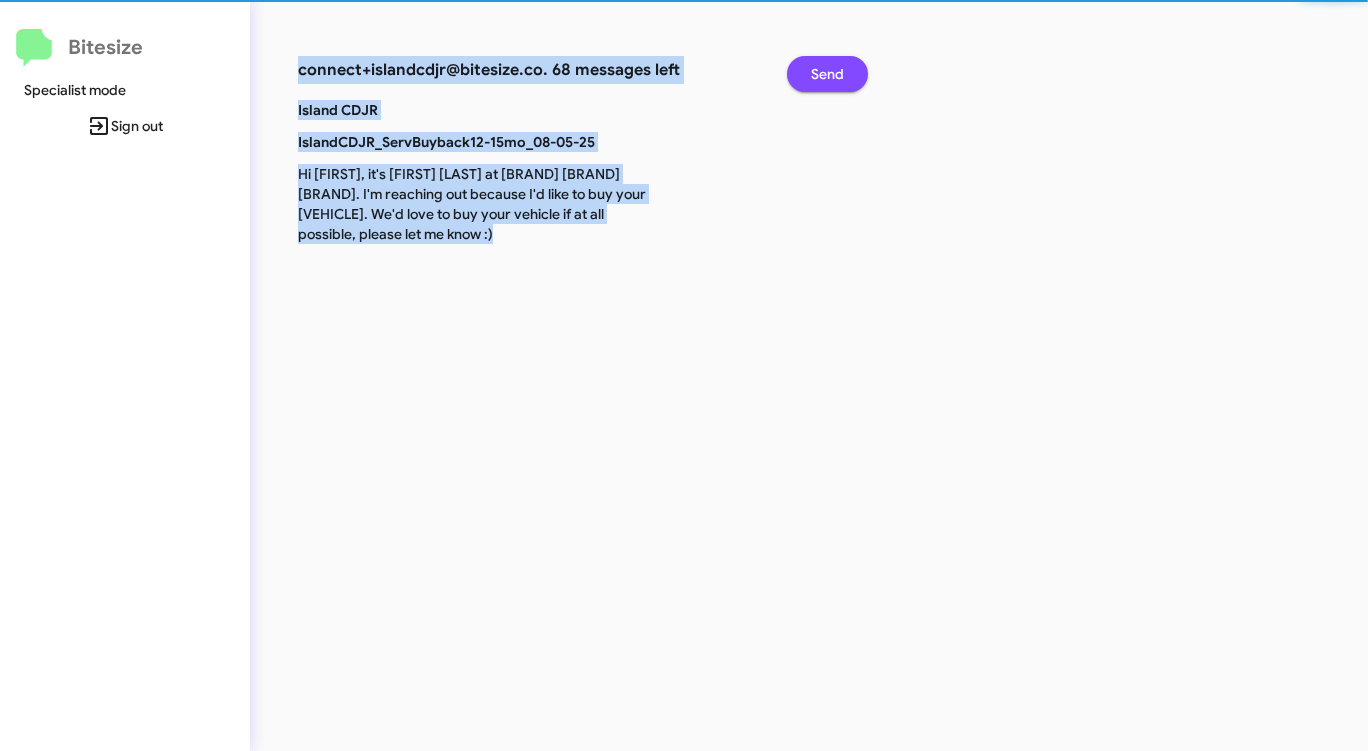 click on "Send" 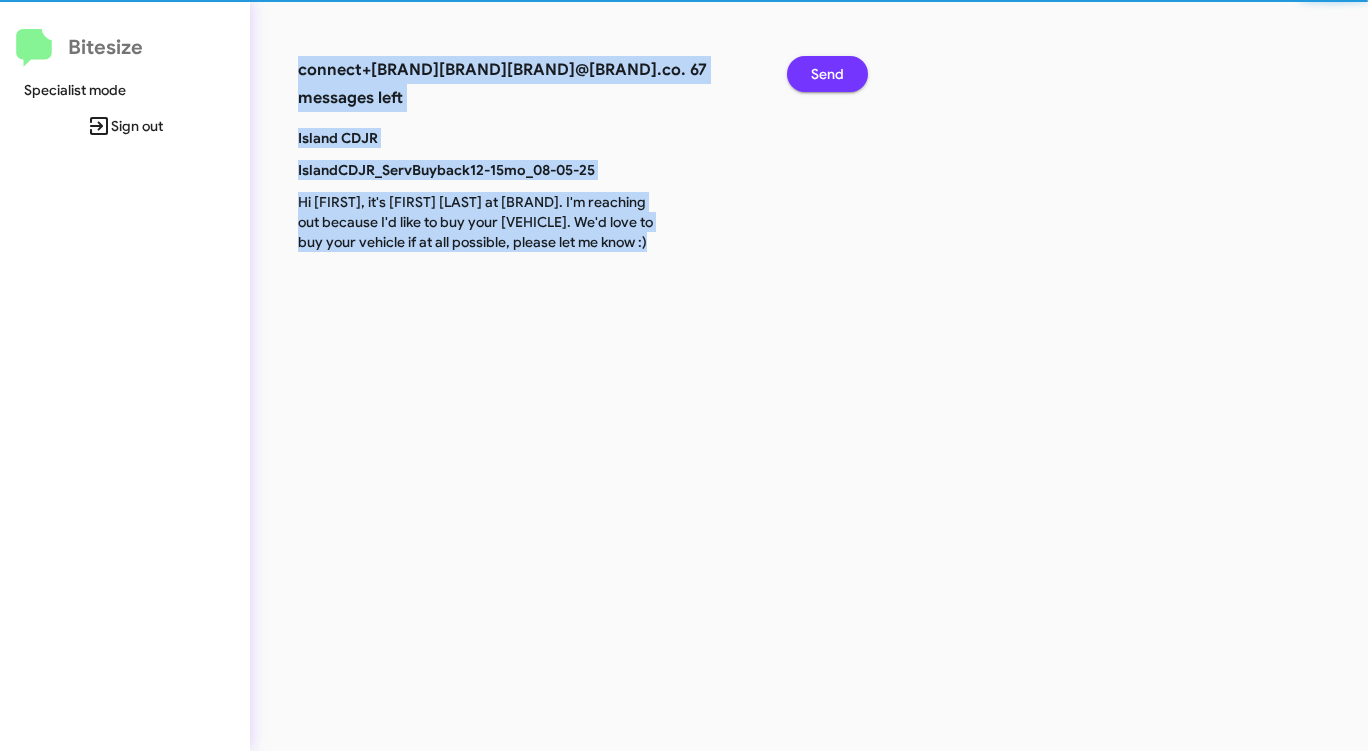 click on "Send" 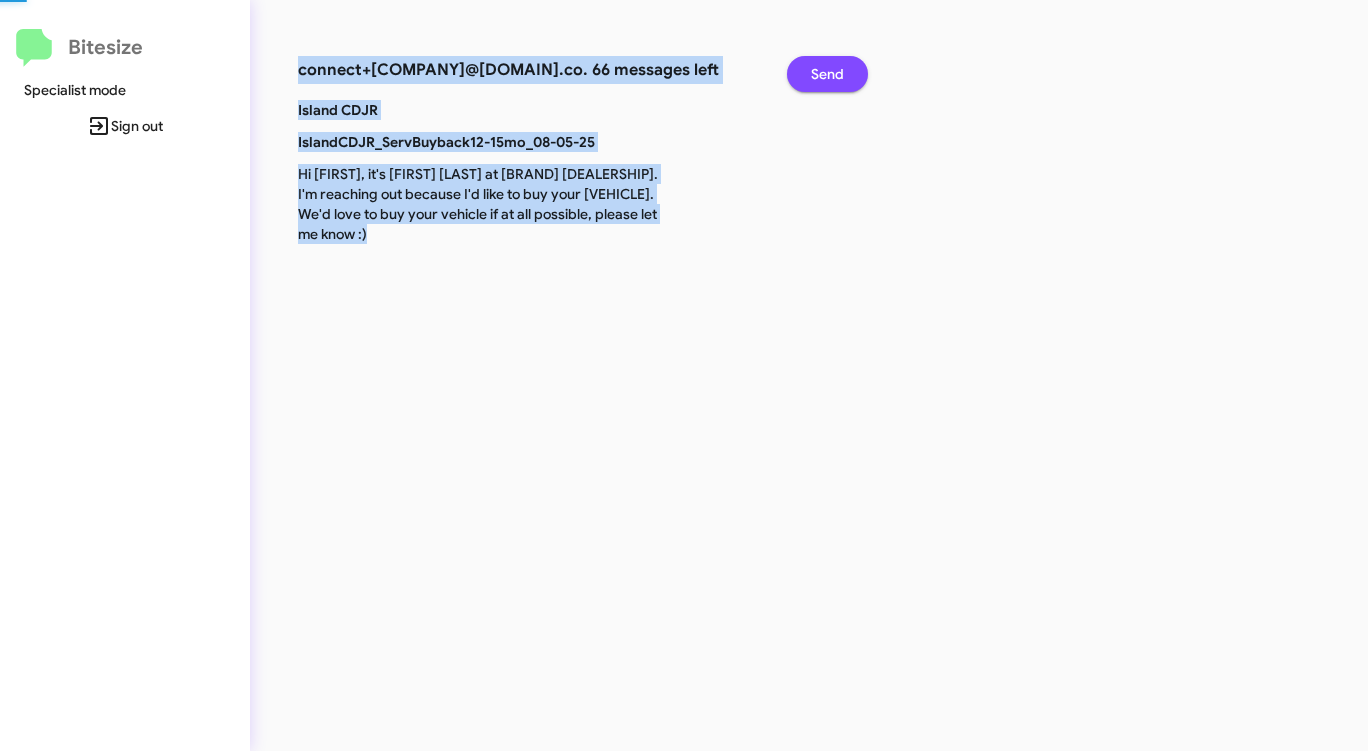 click on "Send" 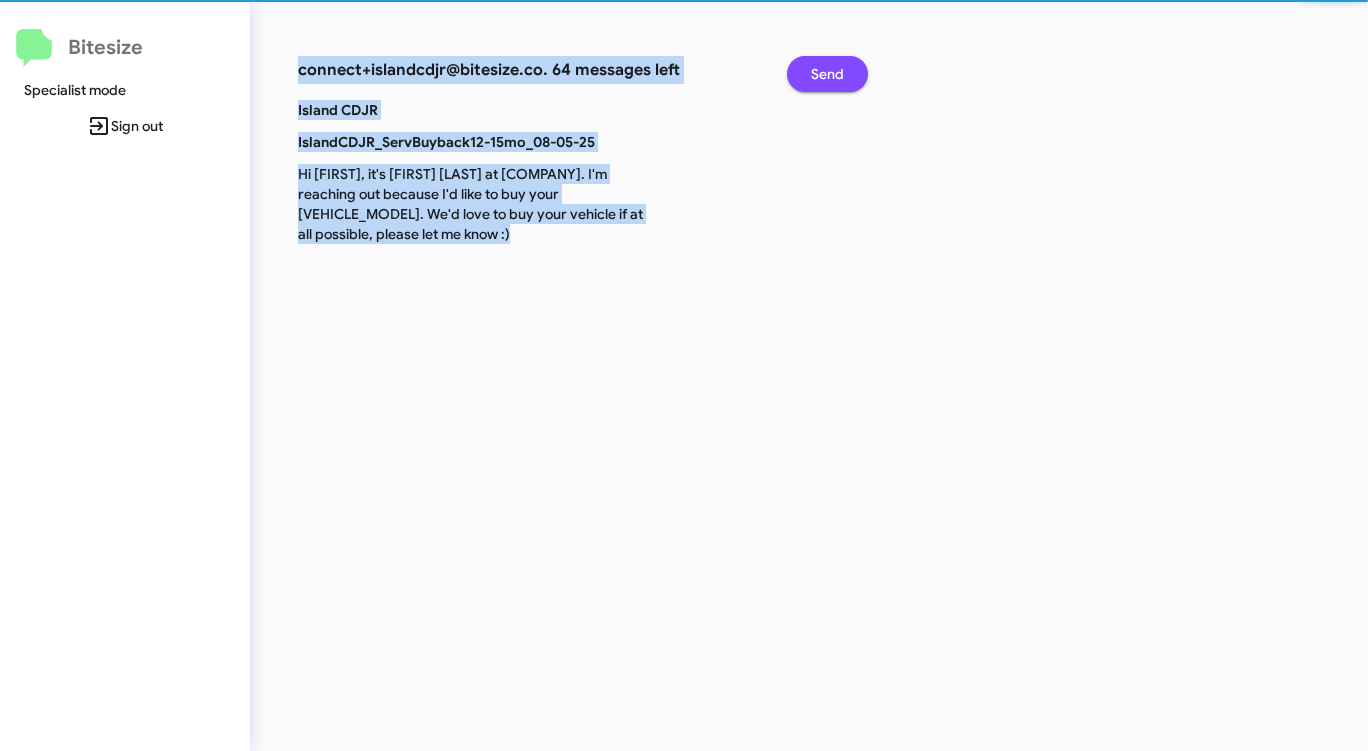 click on "Send" 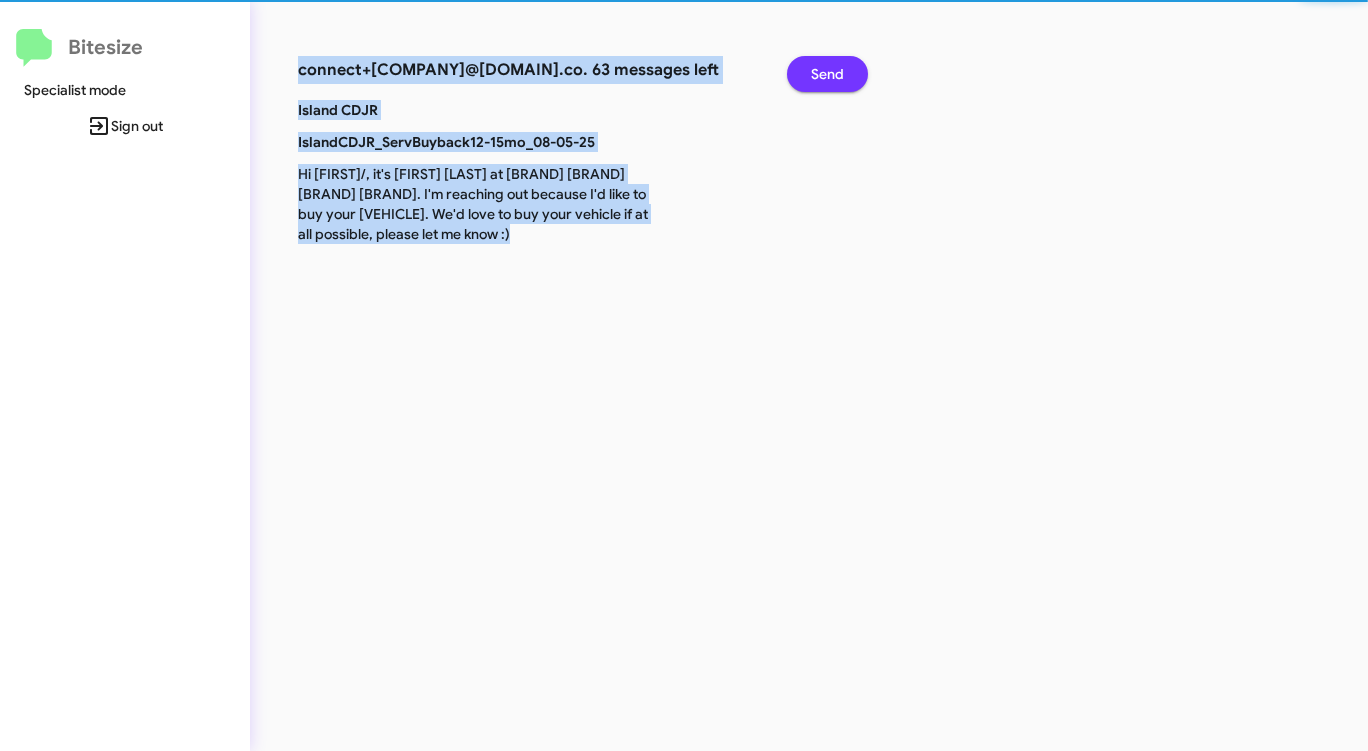 click on "Send" 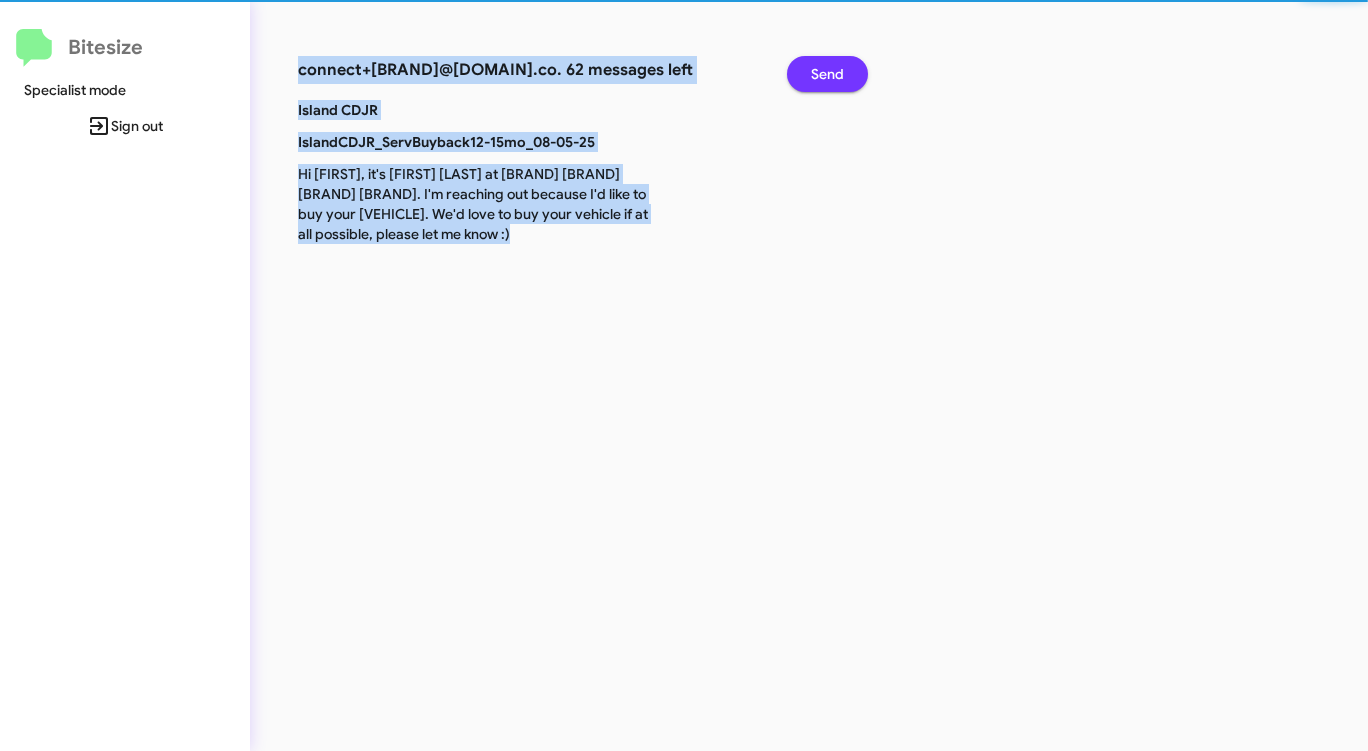 click on "Send" 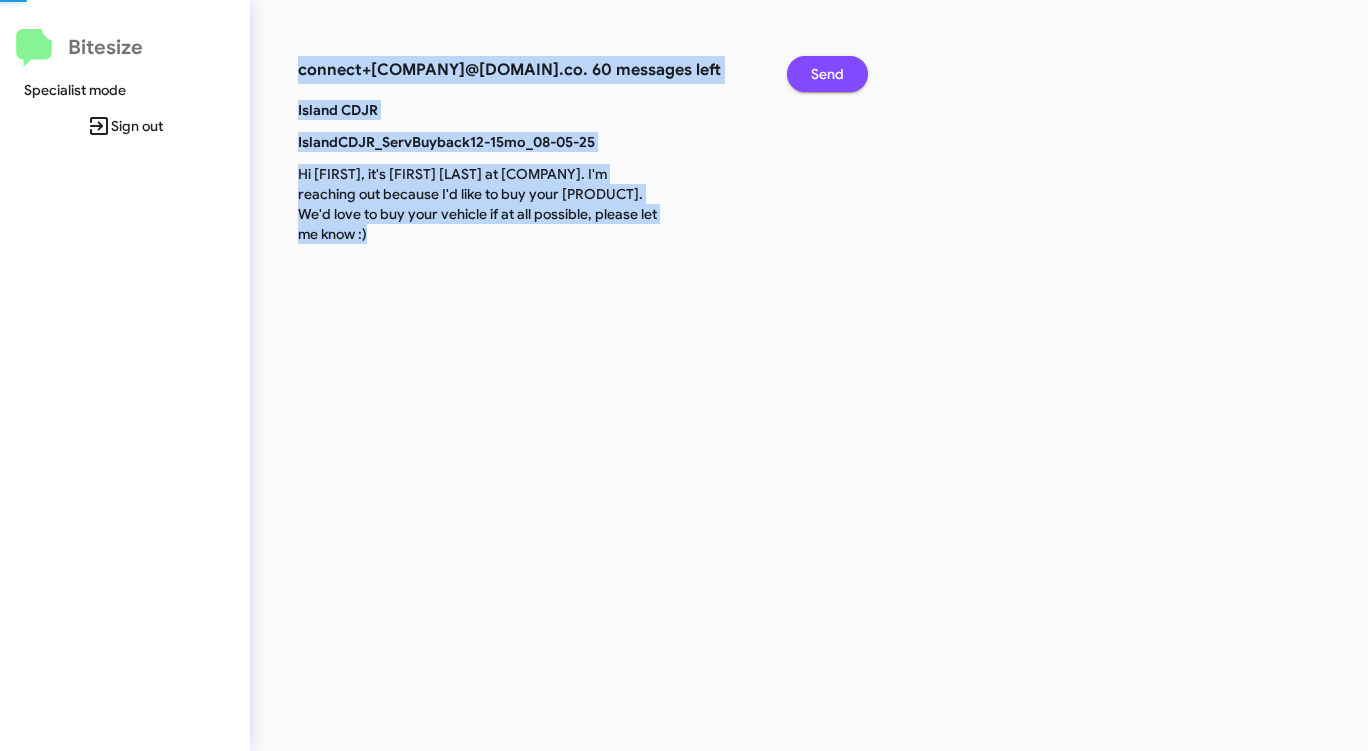click on "Send" 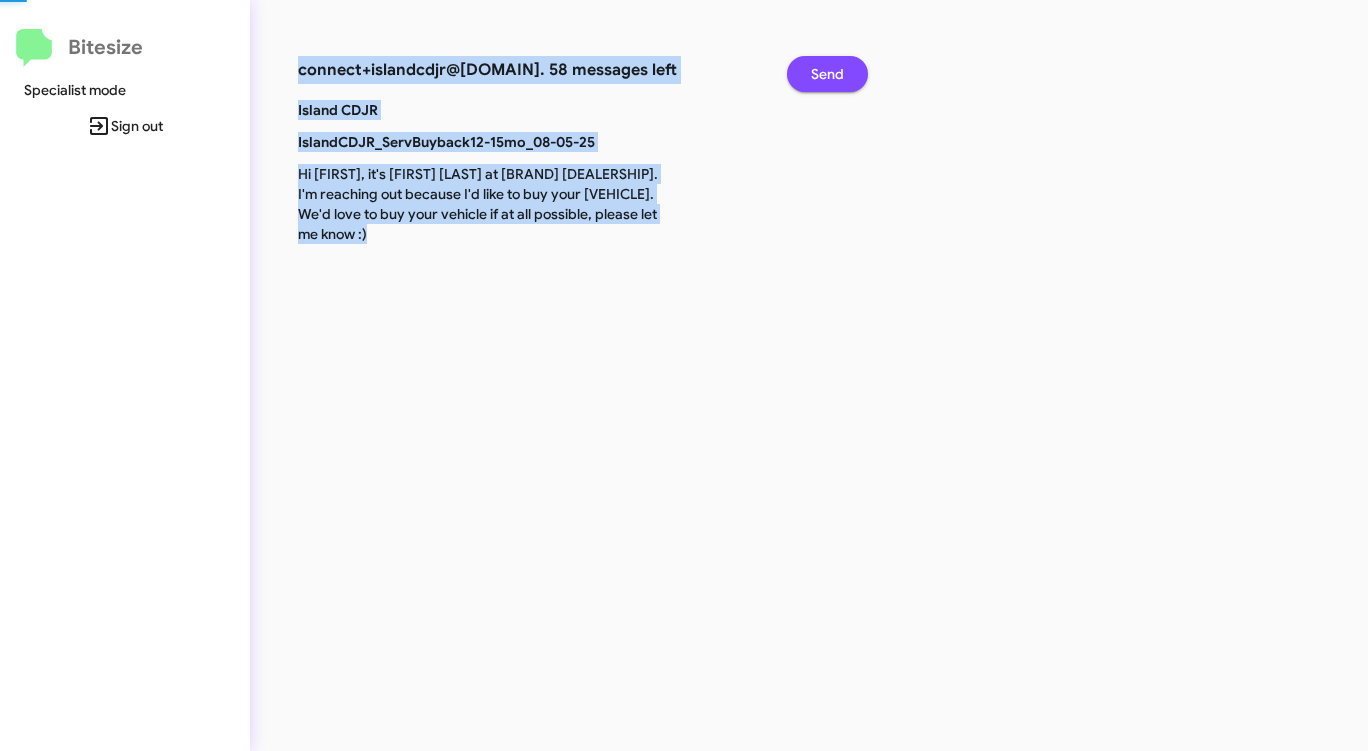 click on "Send" 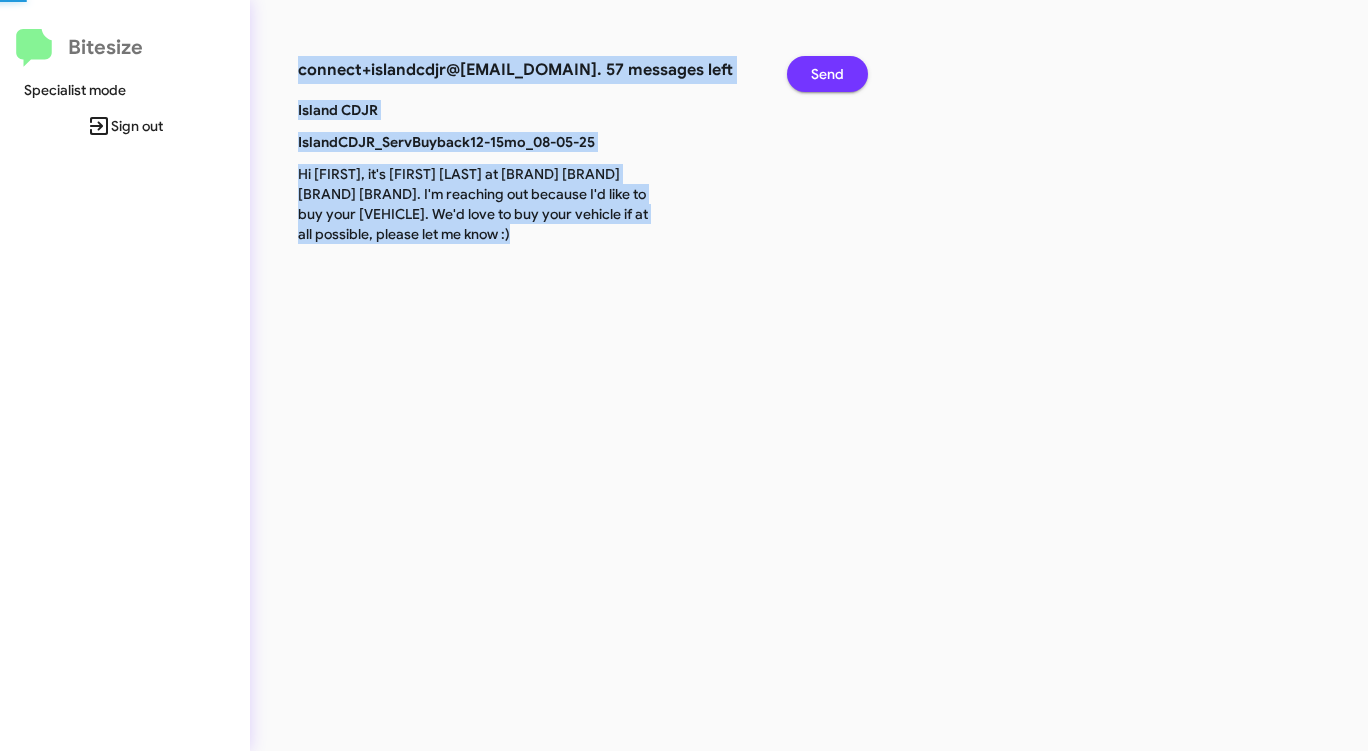 click on "Send" 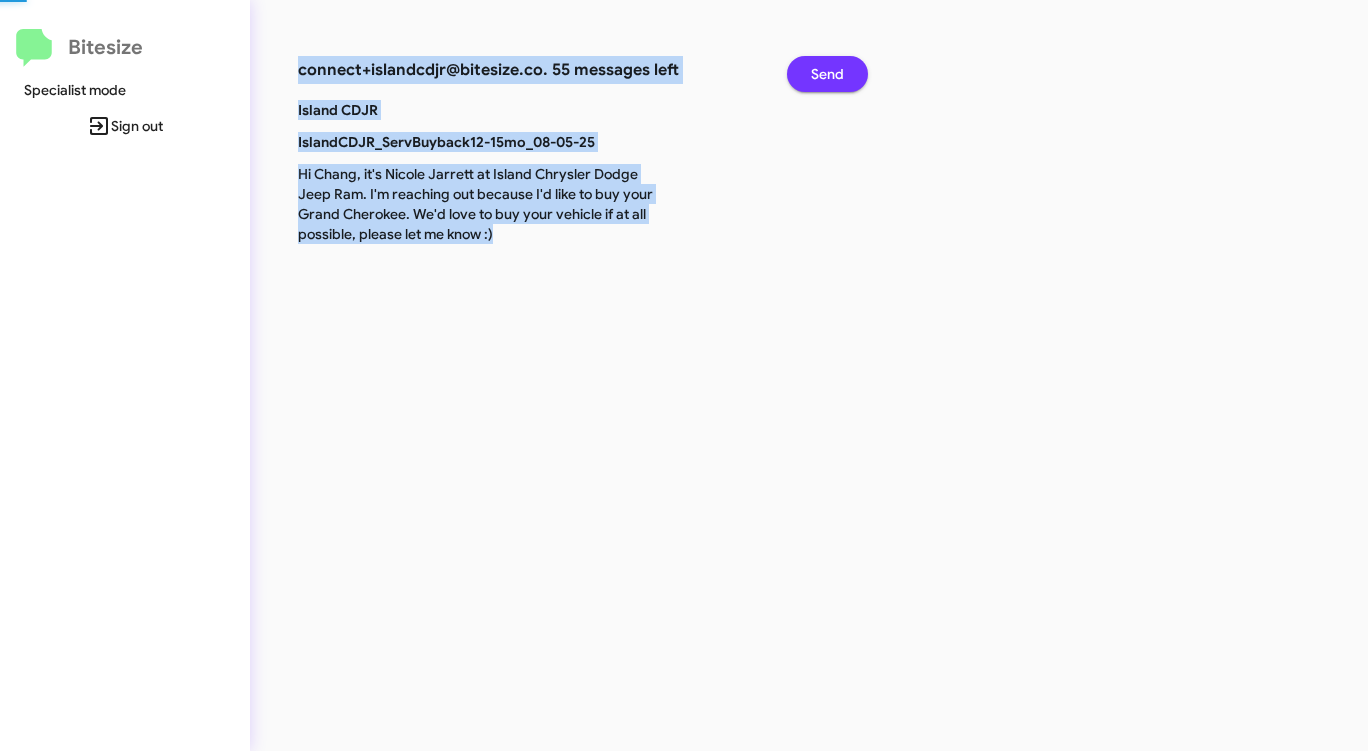 click on "Send" 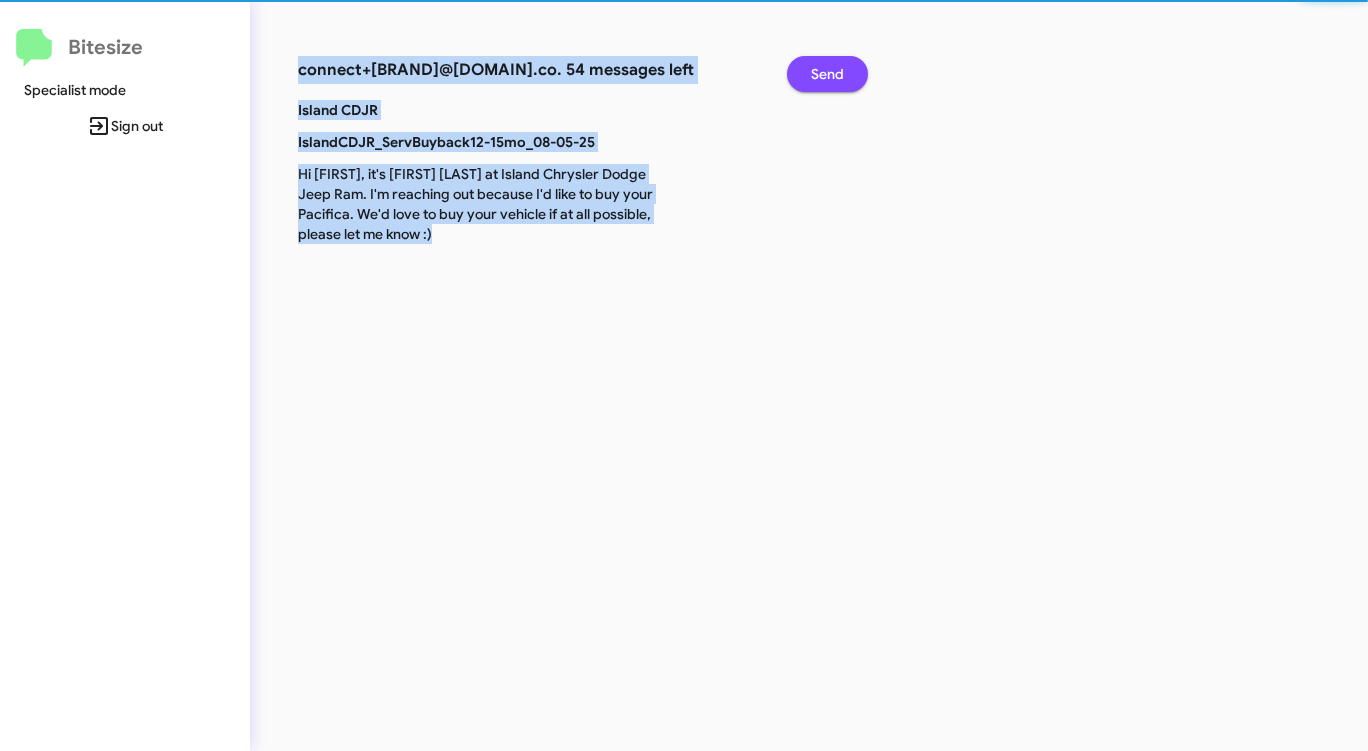 click on "Send" 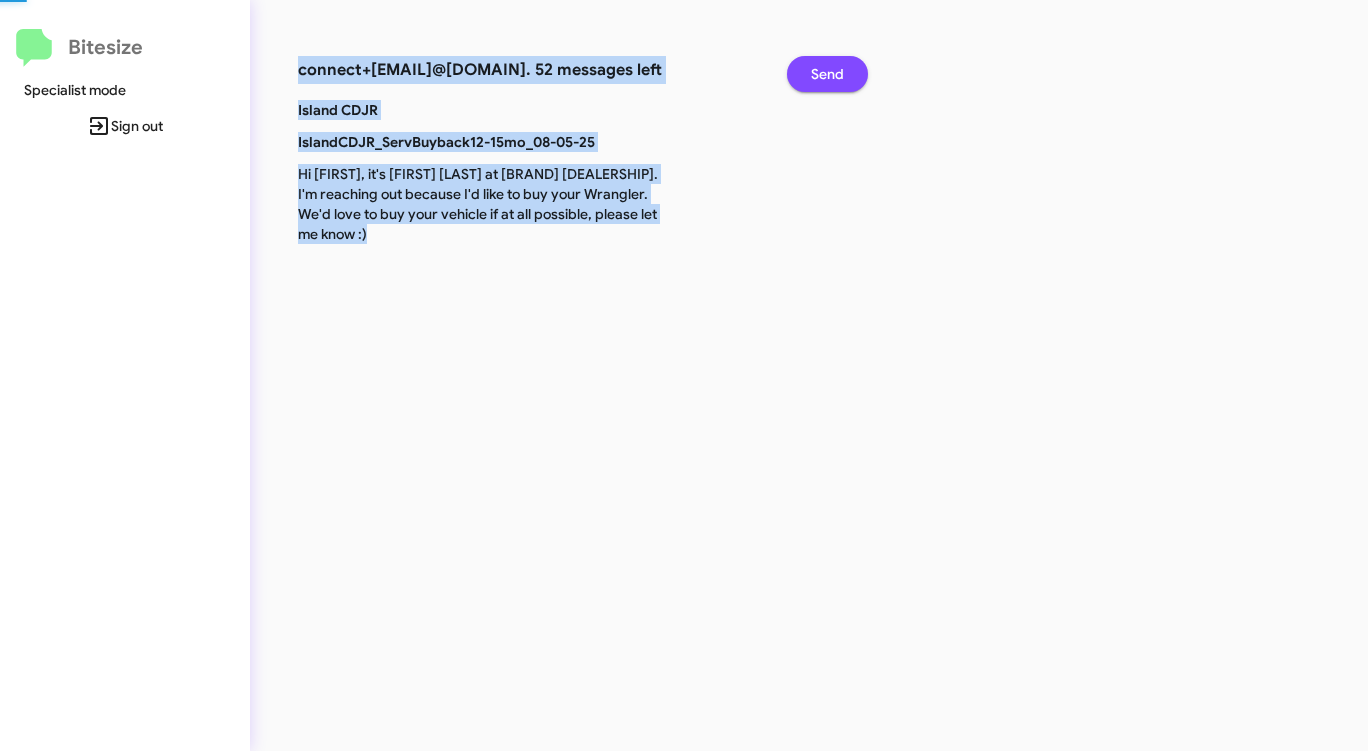 click on "Send" 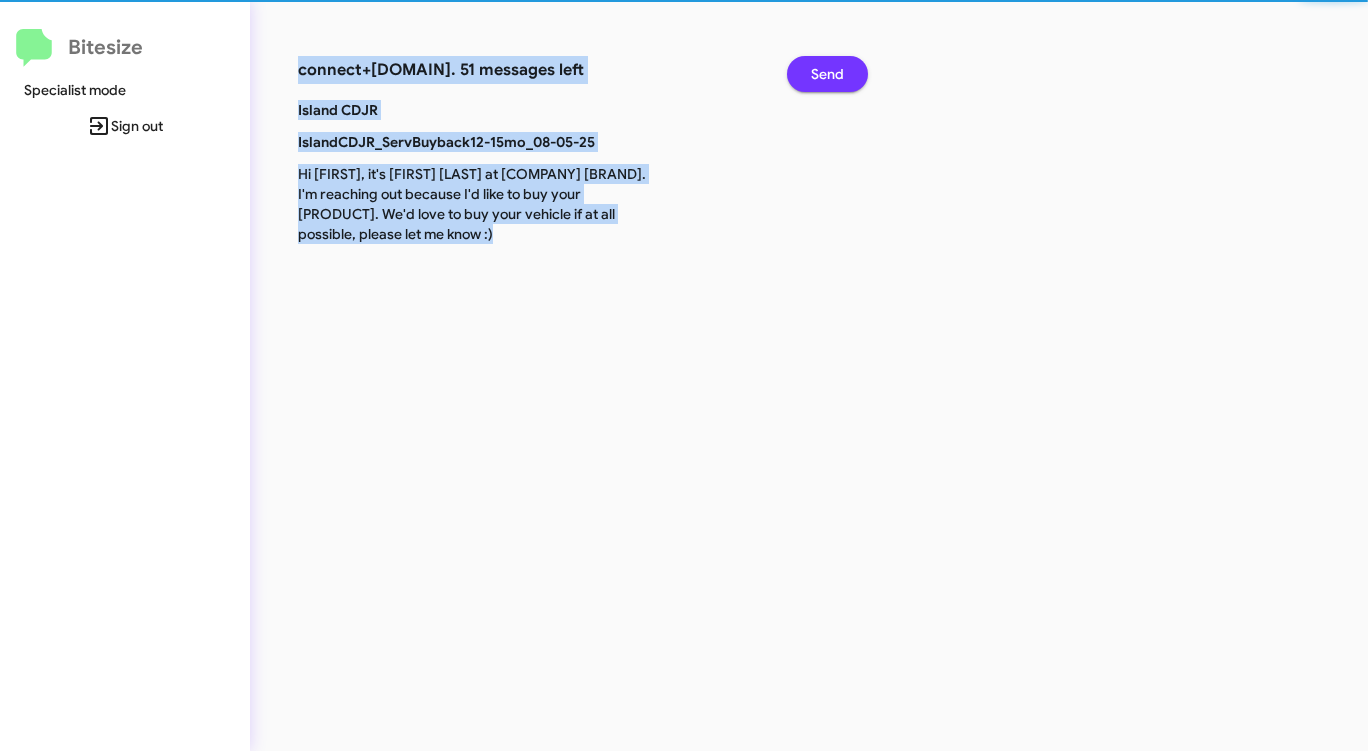 click on "Send" 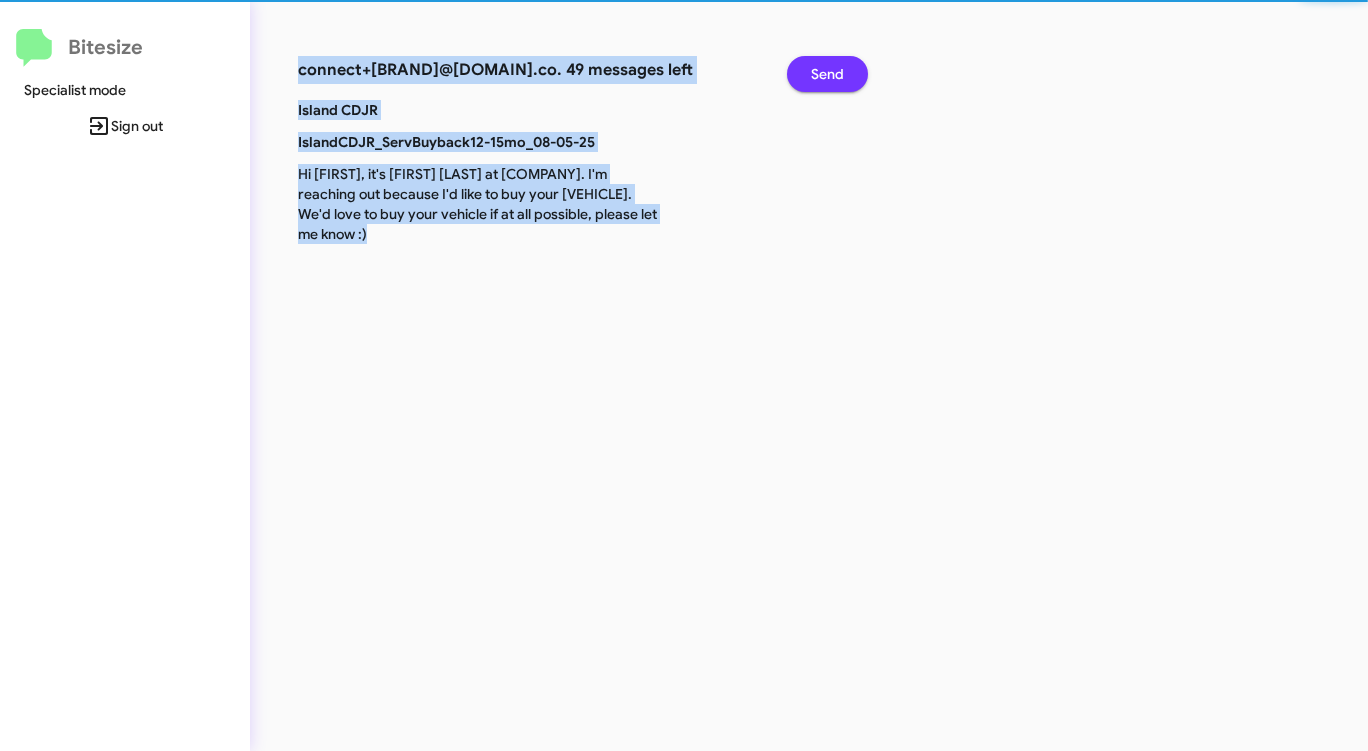 click on "Send" 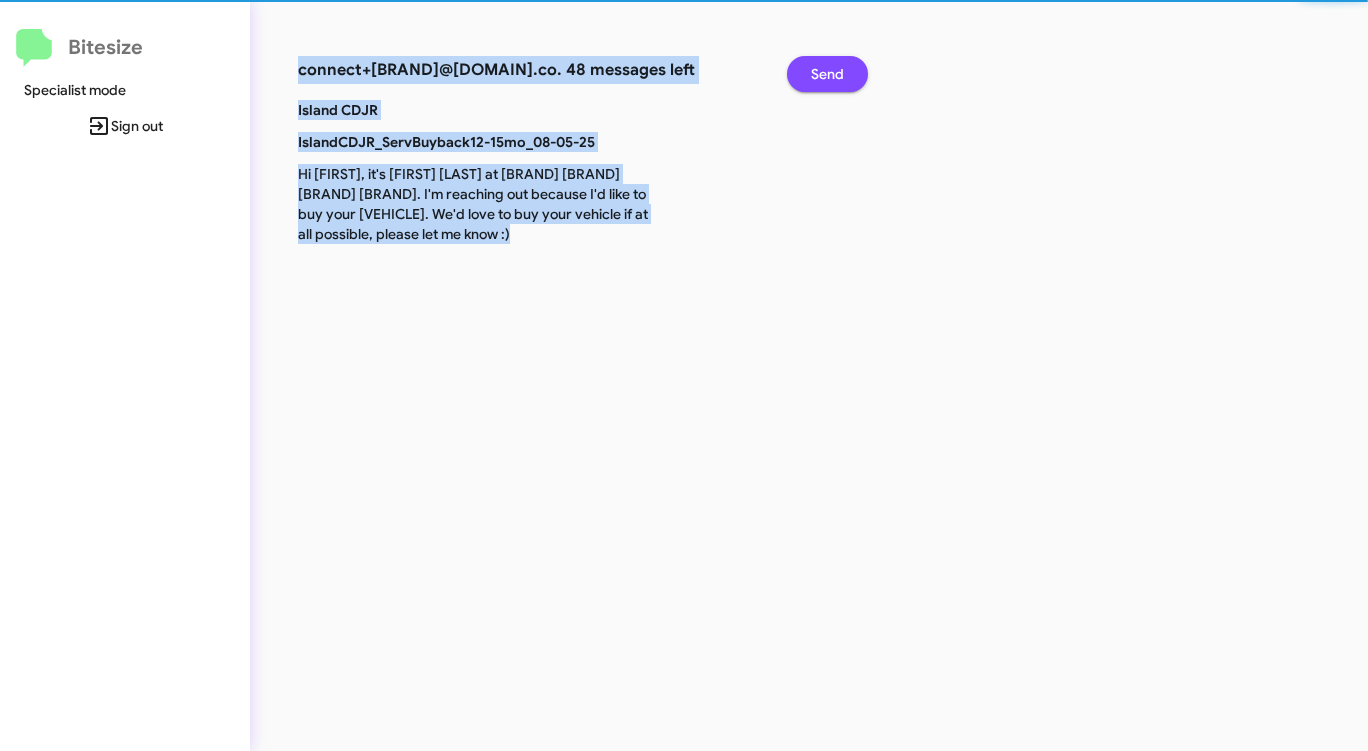 click on "Send" 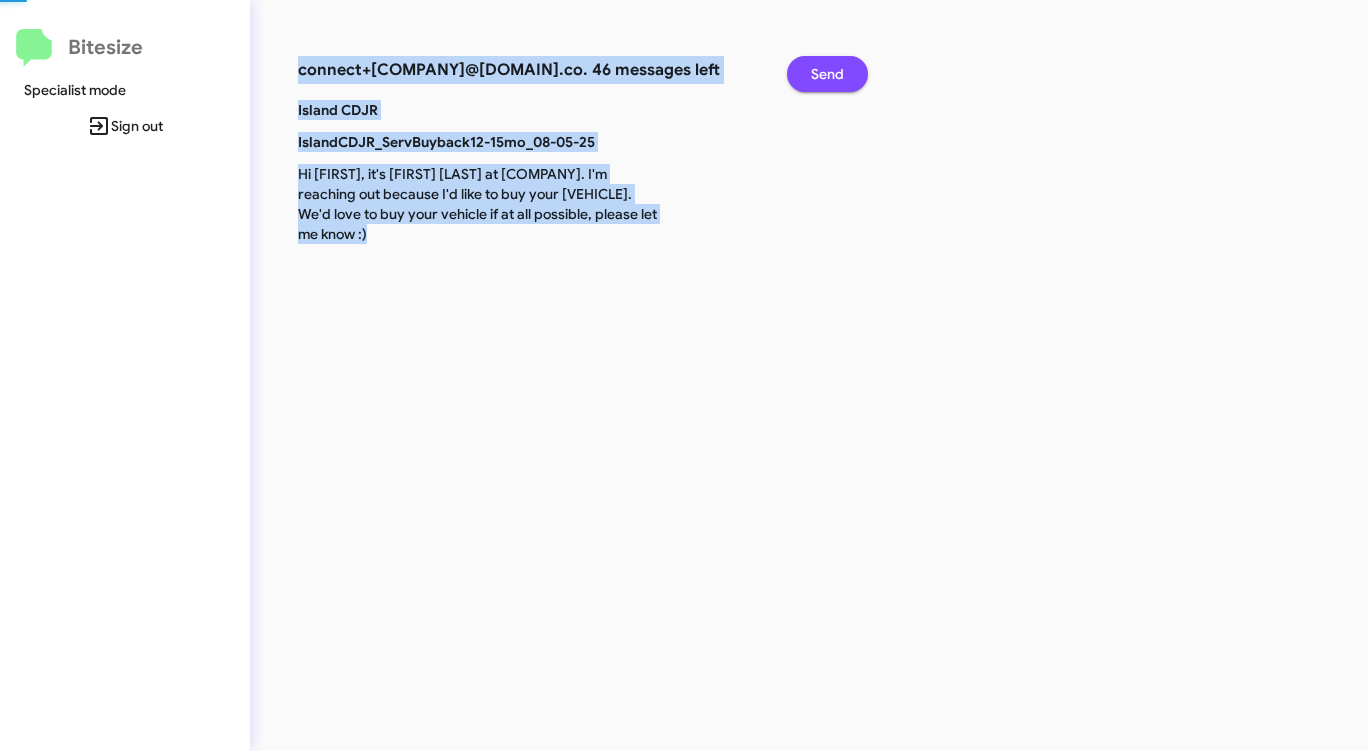 click on "Send" 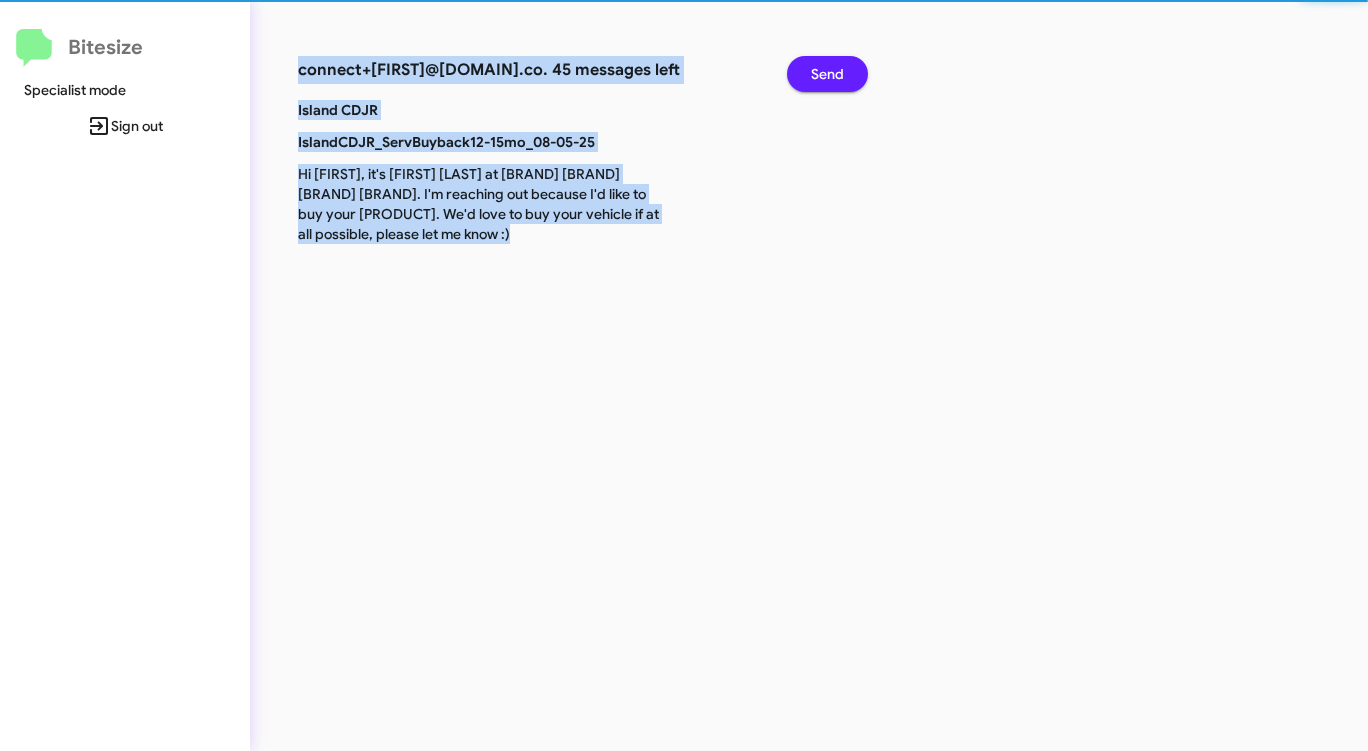 click on "Send" 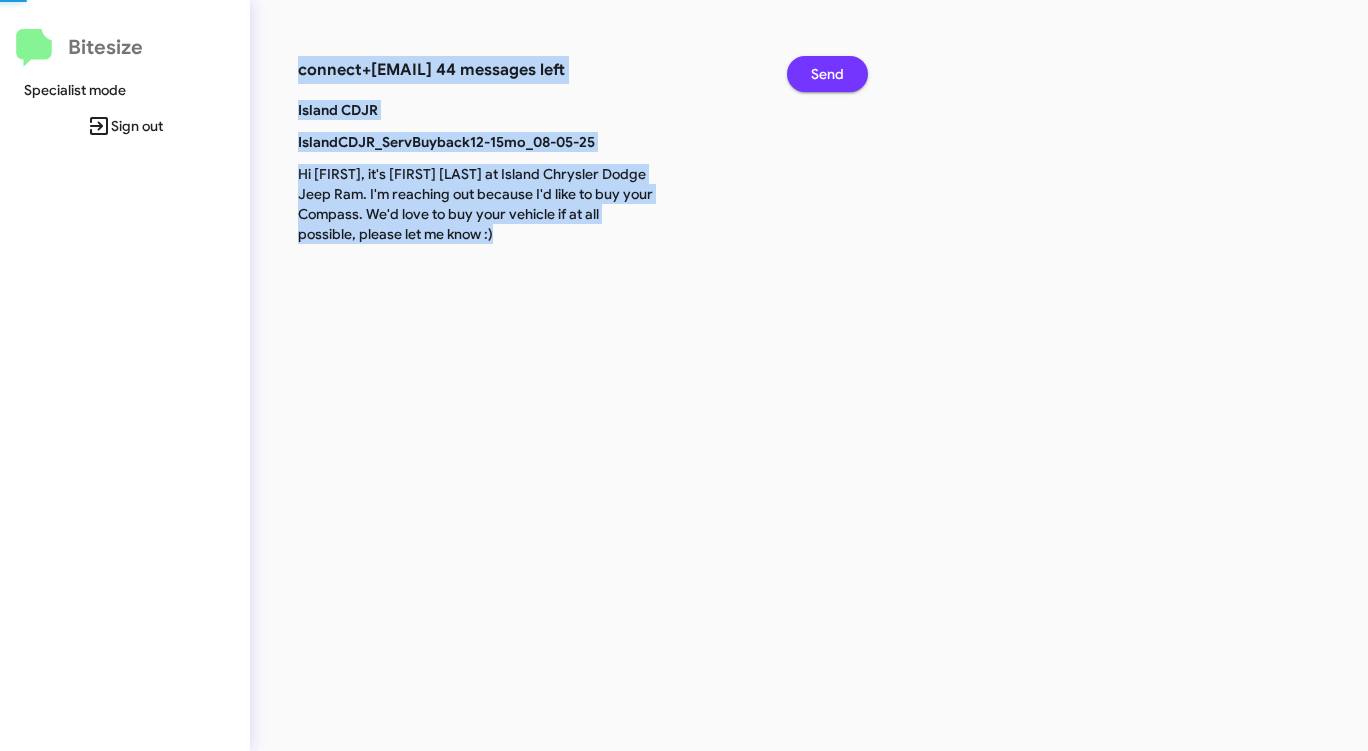 click on "Send" 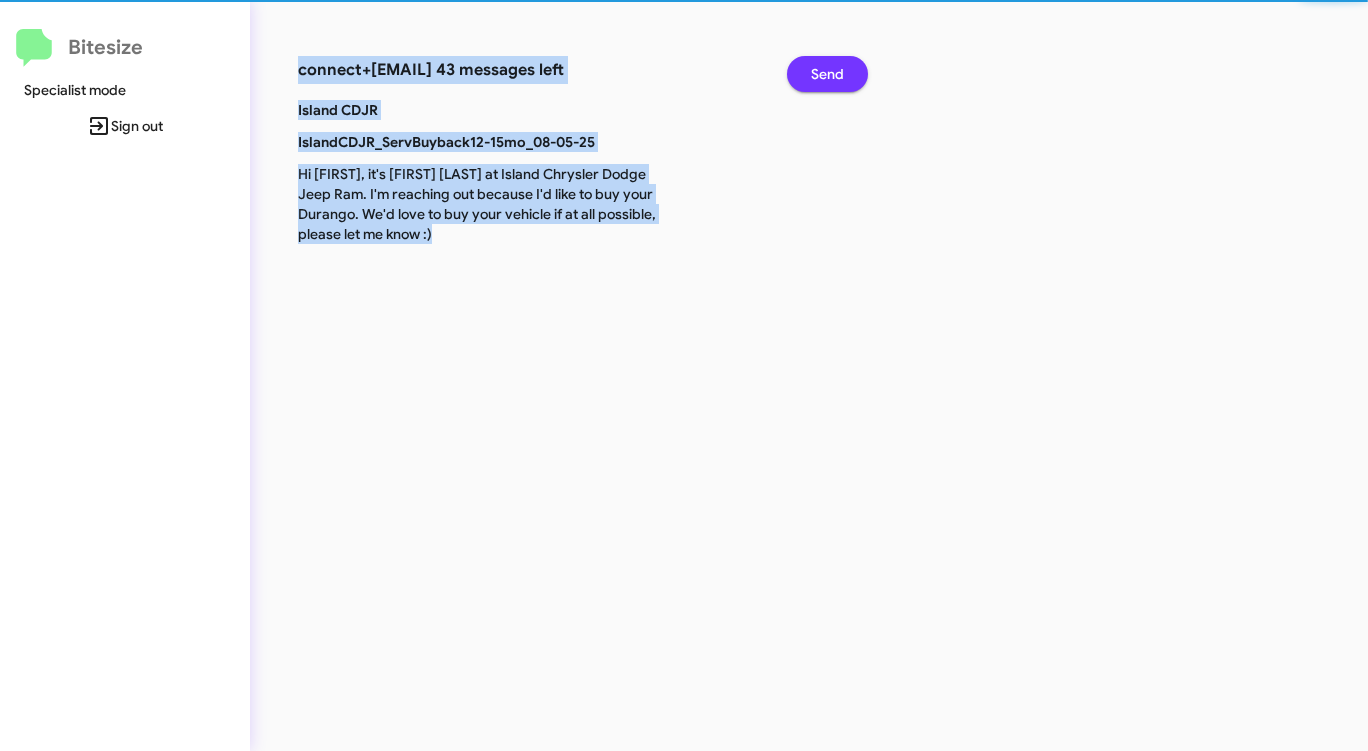 click on "Send" 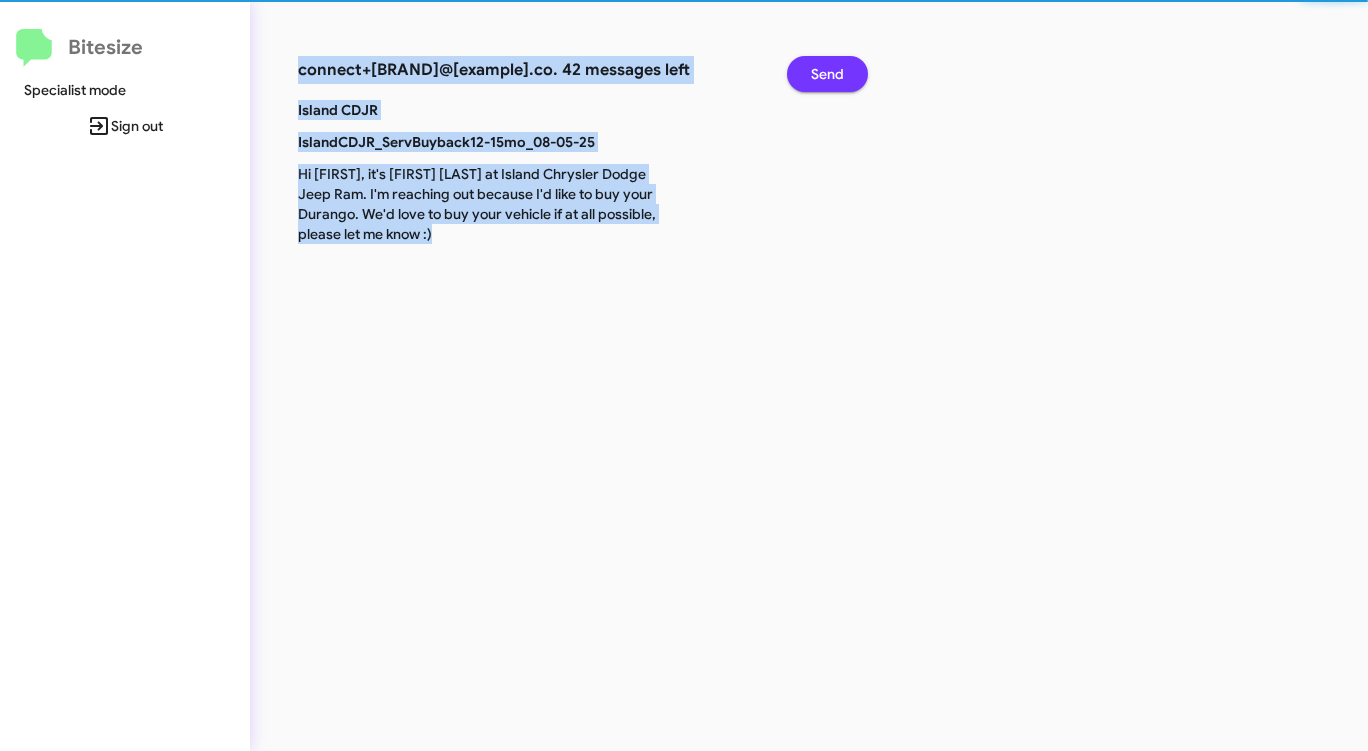 click on "Send" 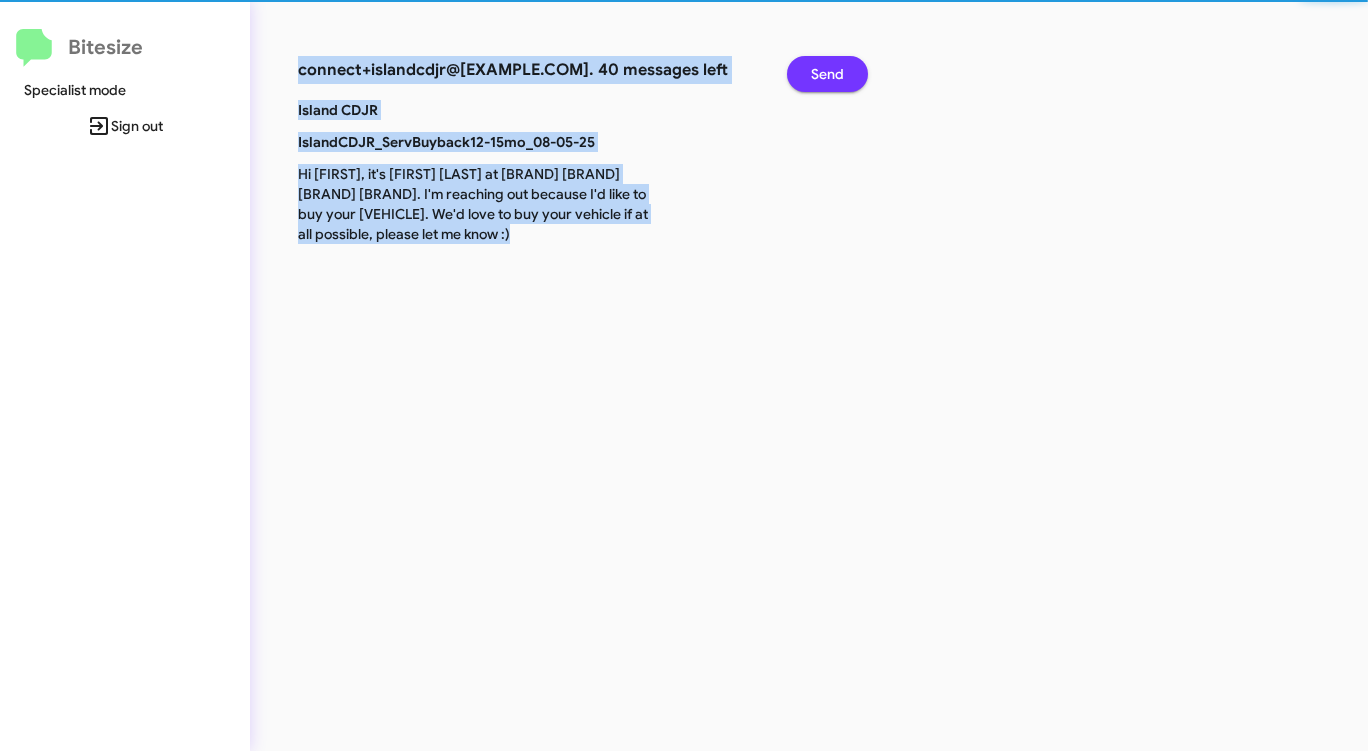 click on "Send" 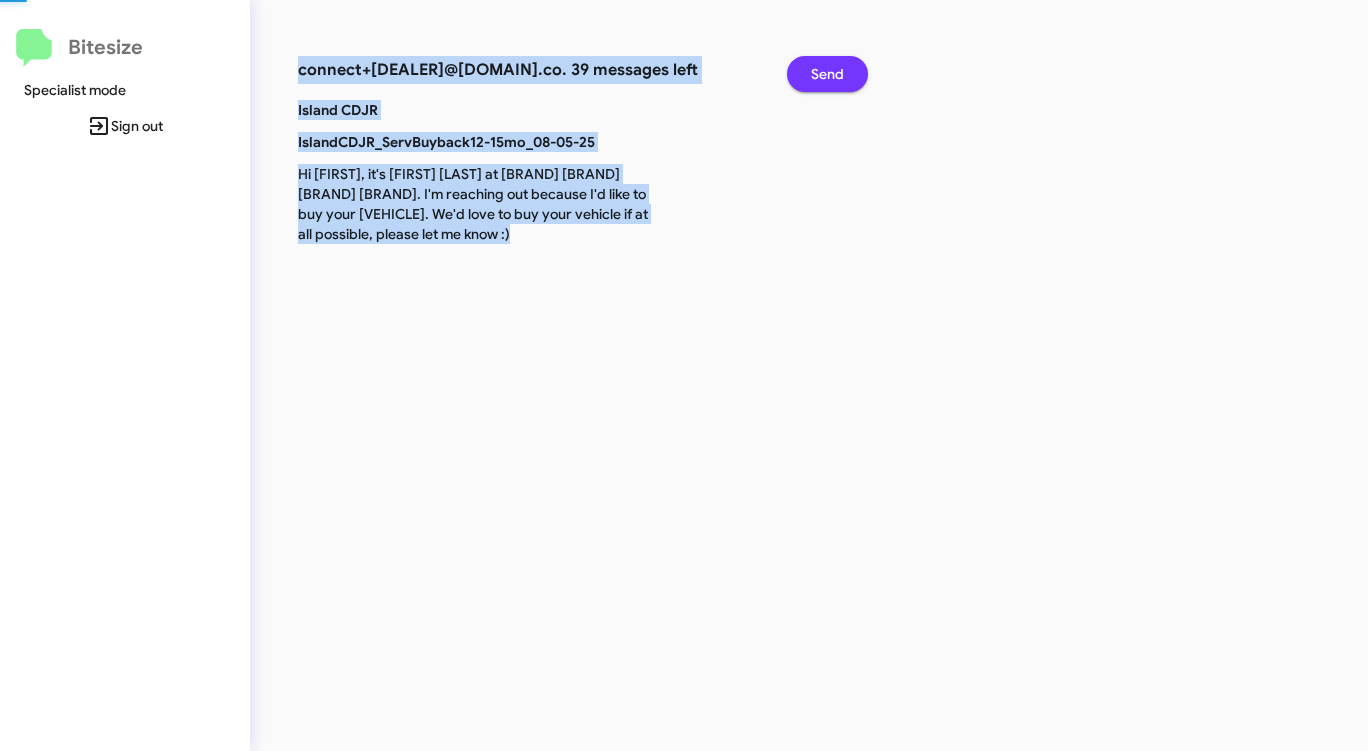 click on "Send" 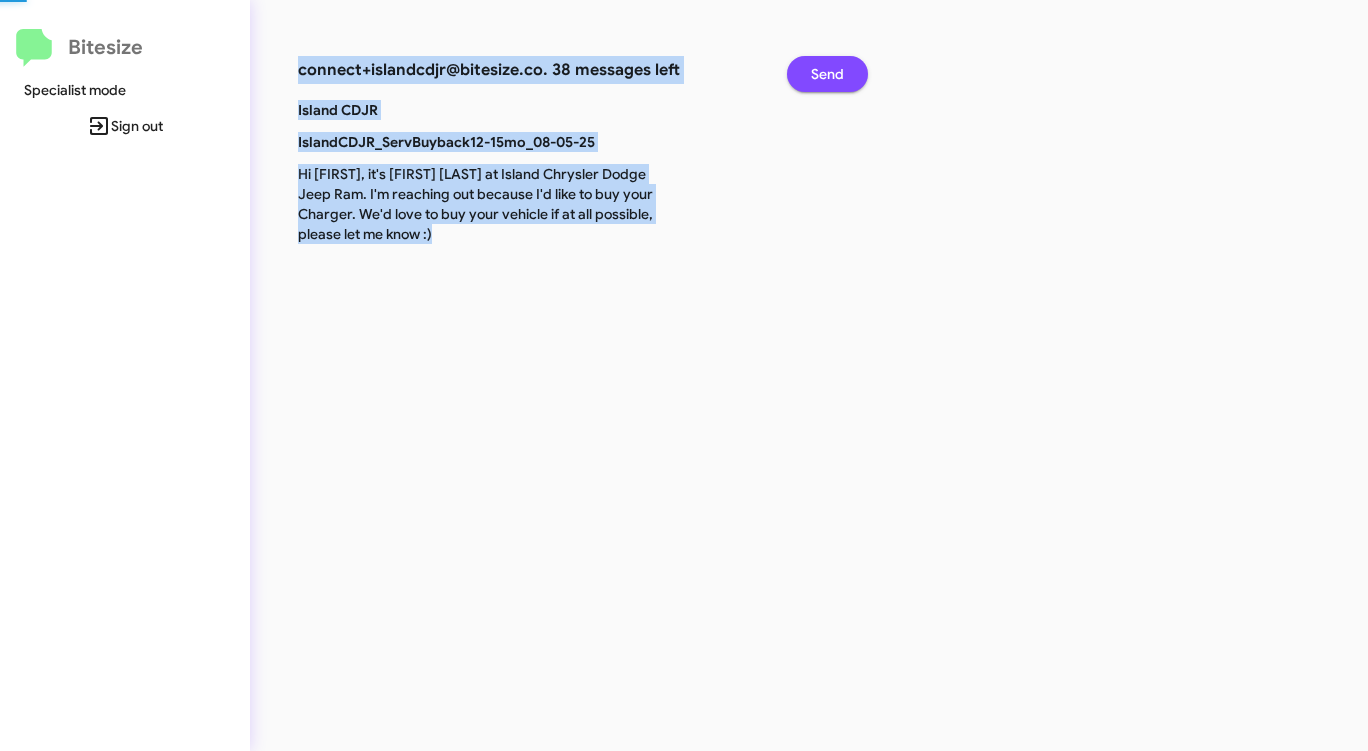 click on "Send" 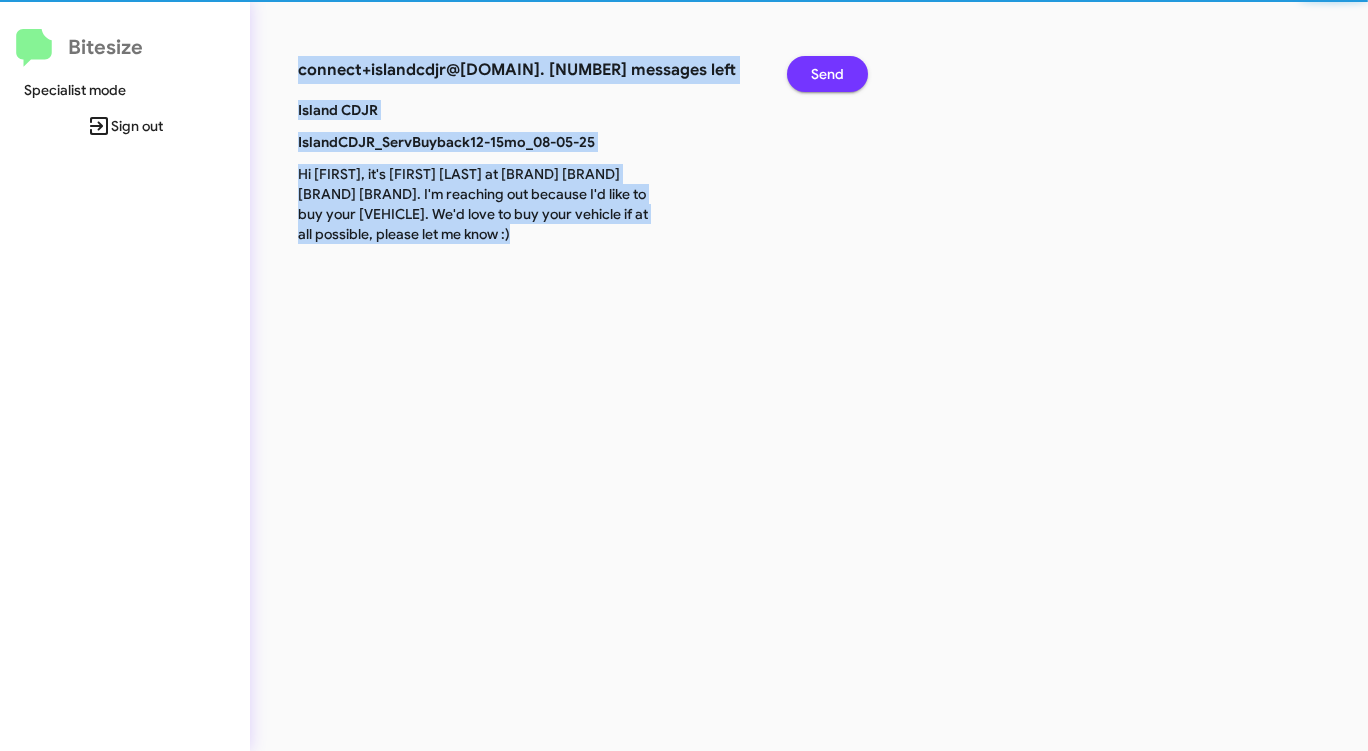 click on "Send" 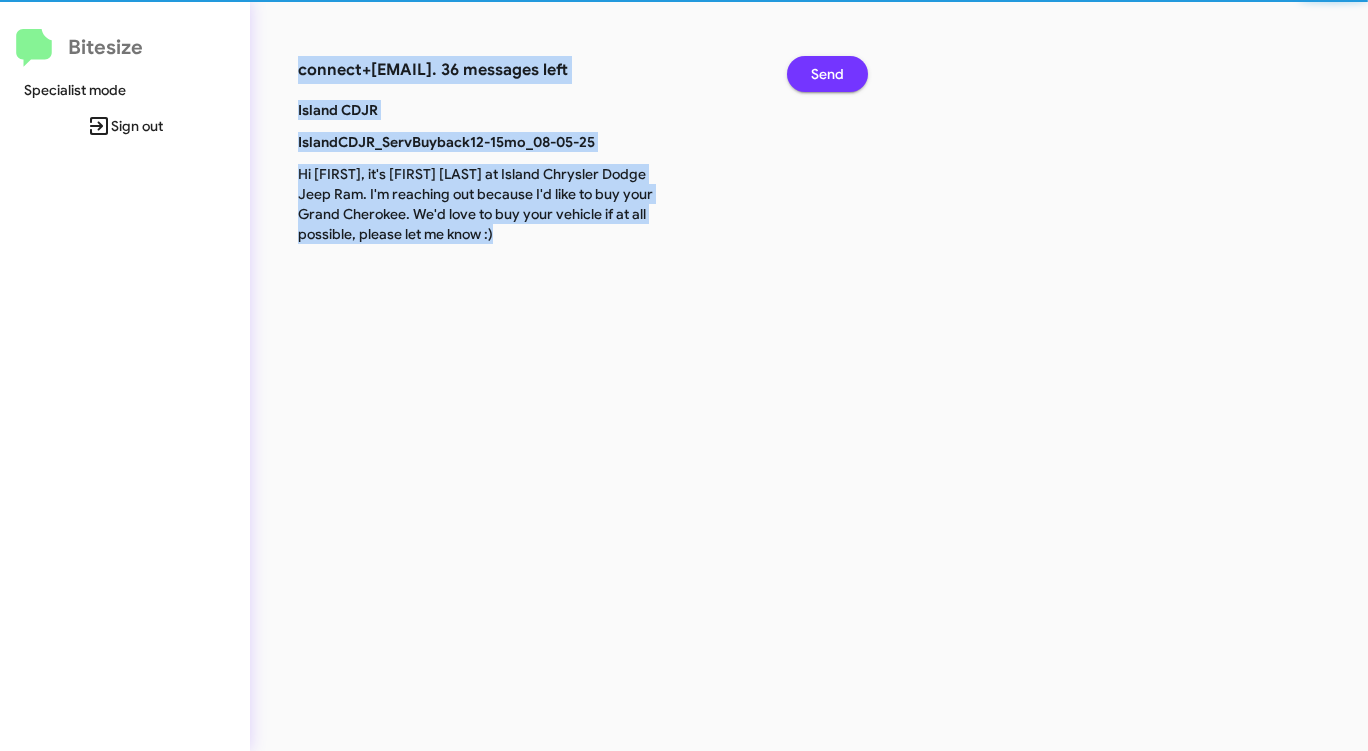 click on "Send" 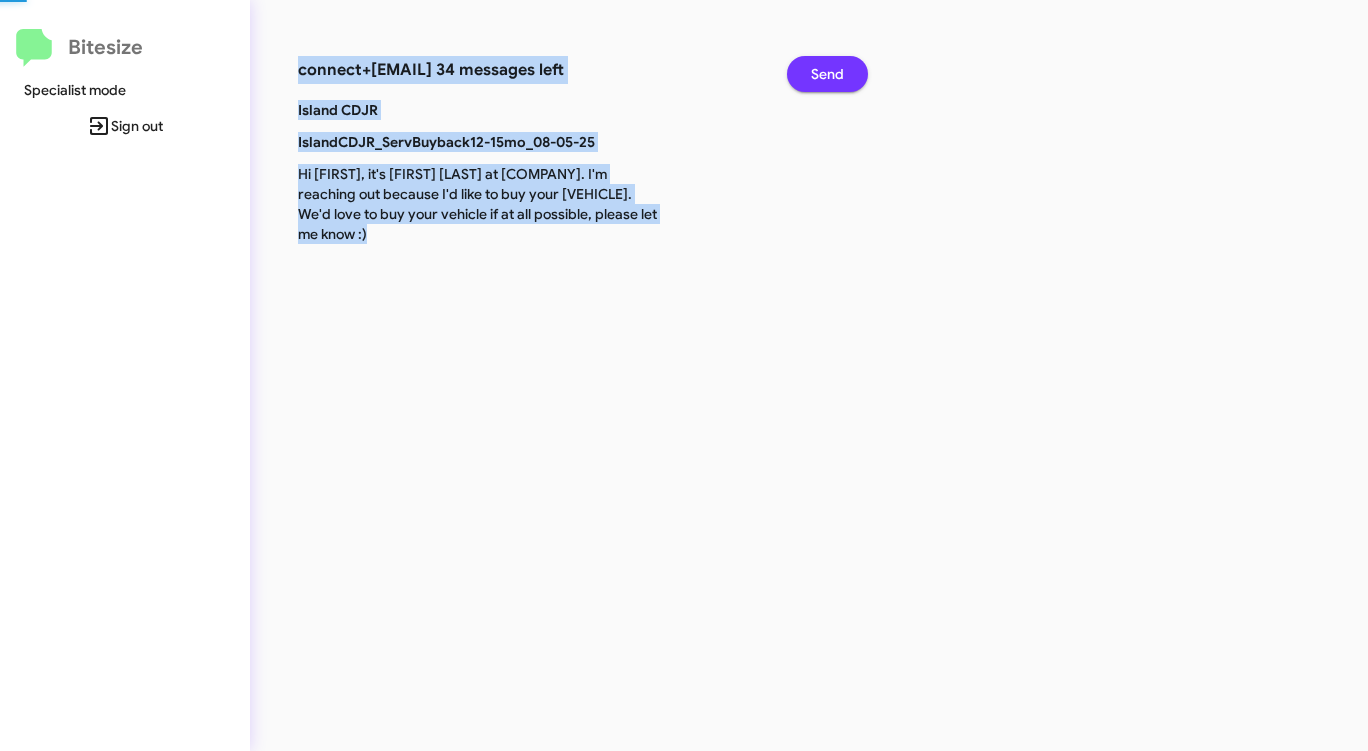 click on "Send" 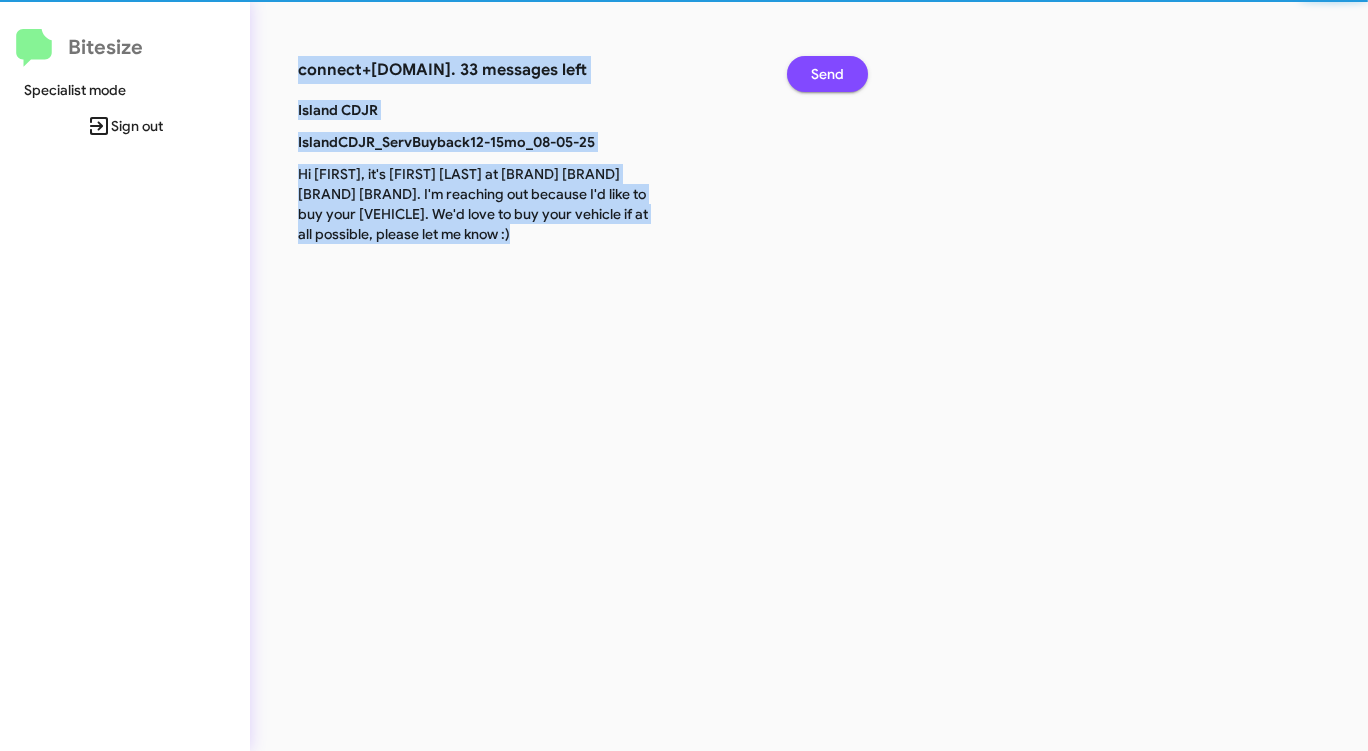 click on "Send" 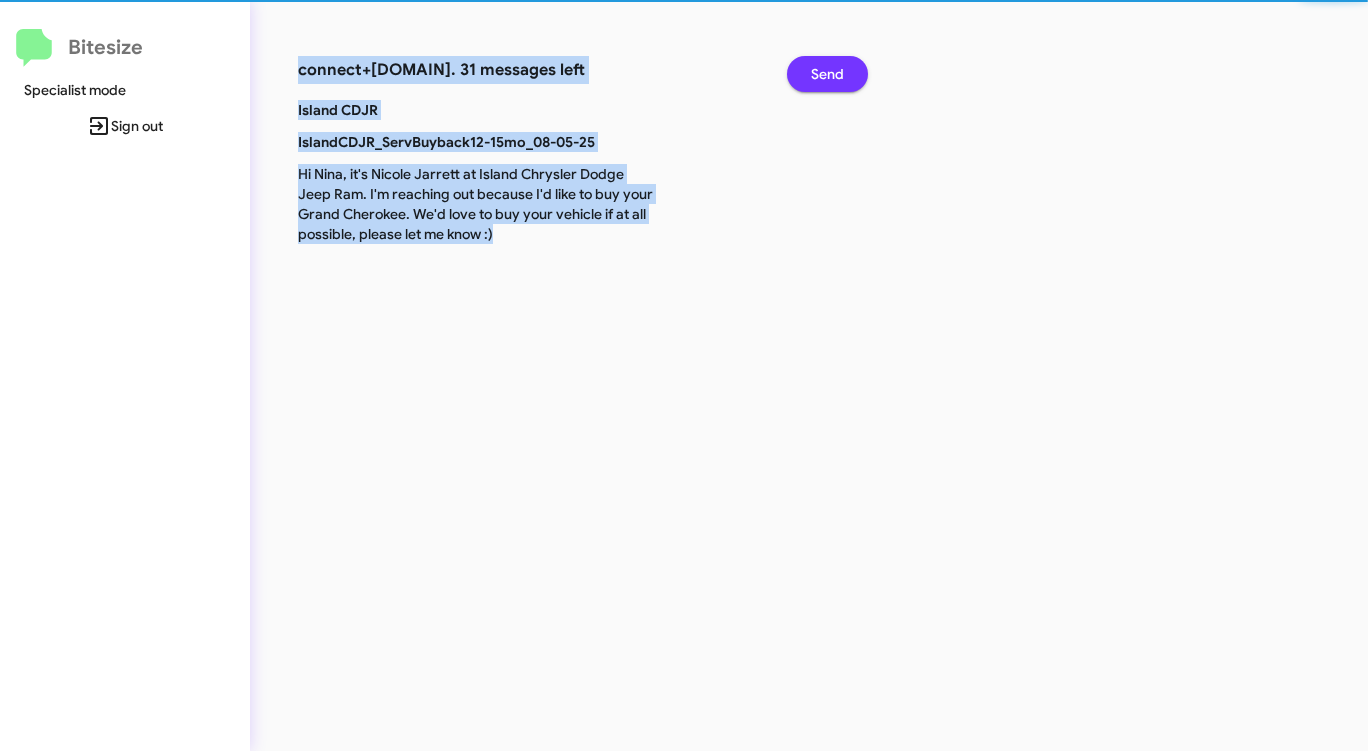 click on "Send" 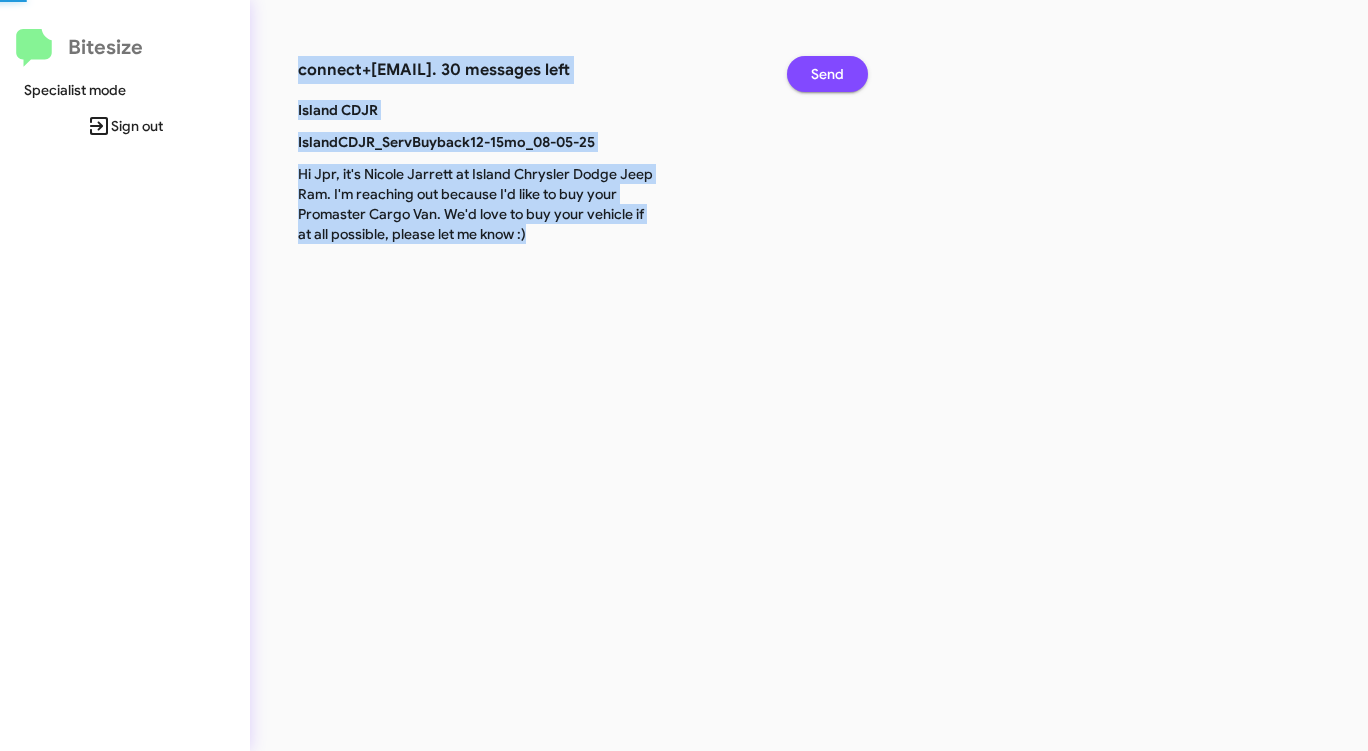 click on "Send" 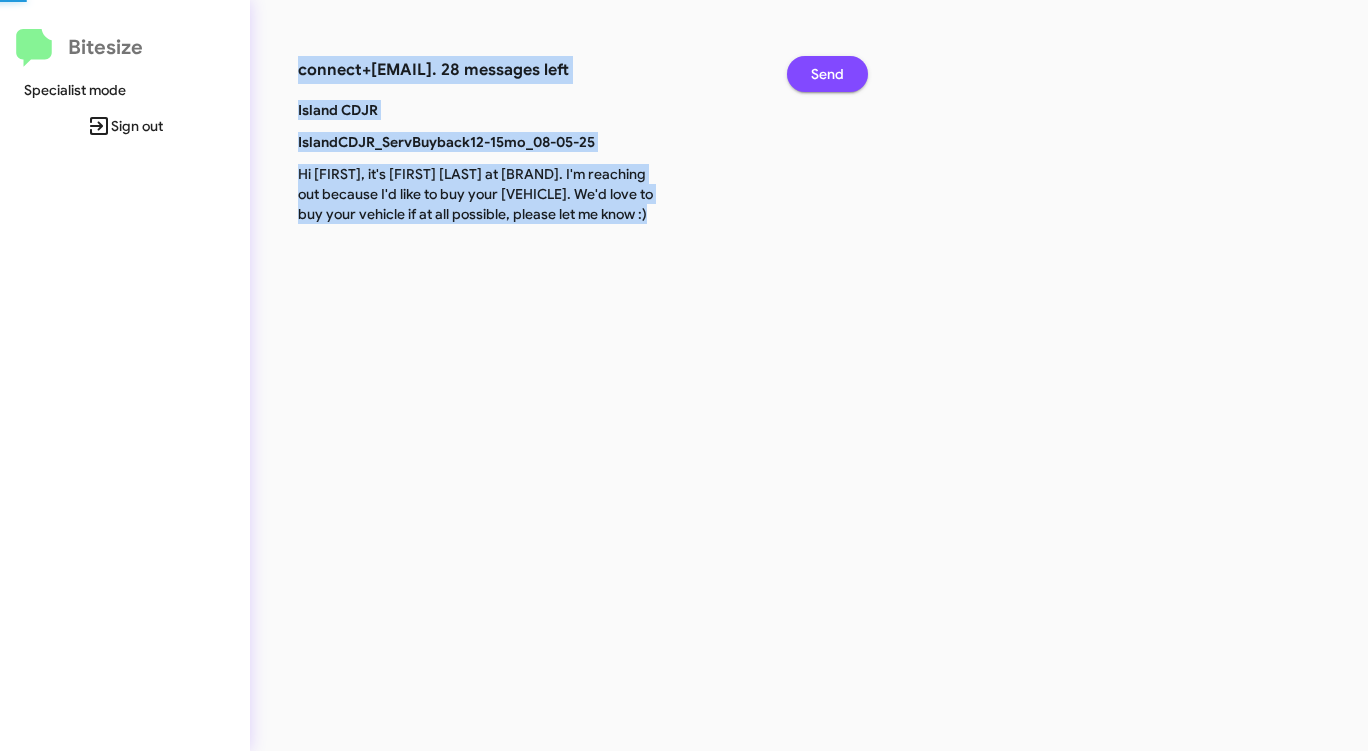 click on "Send" 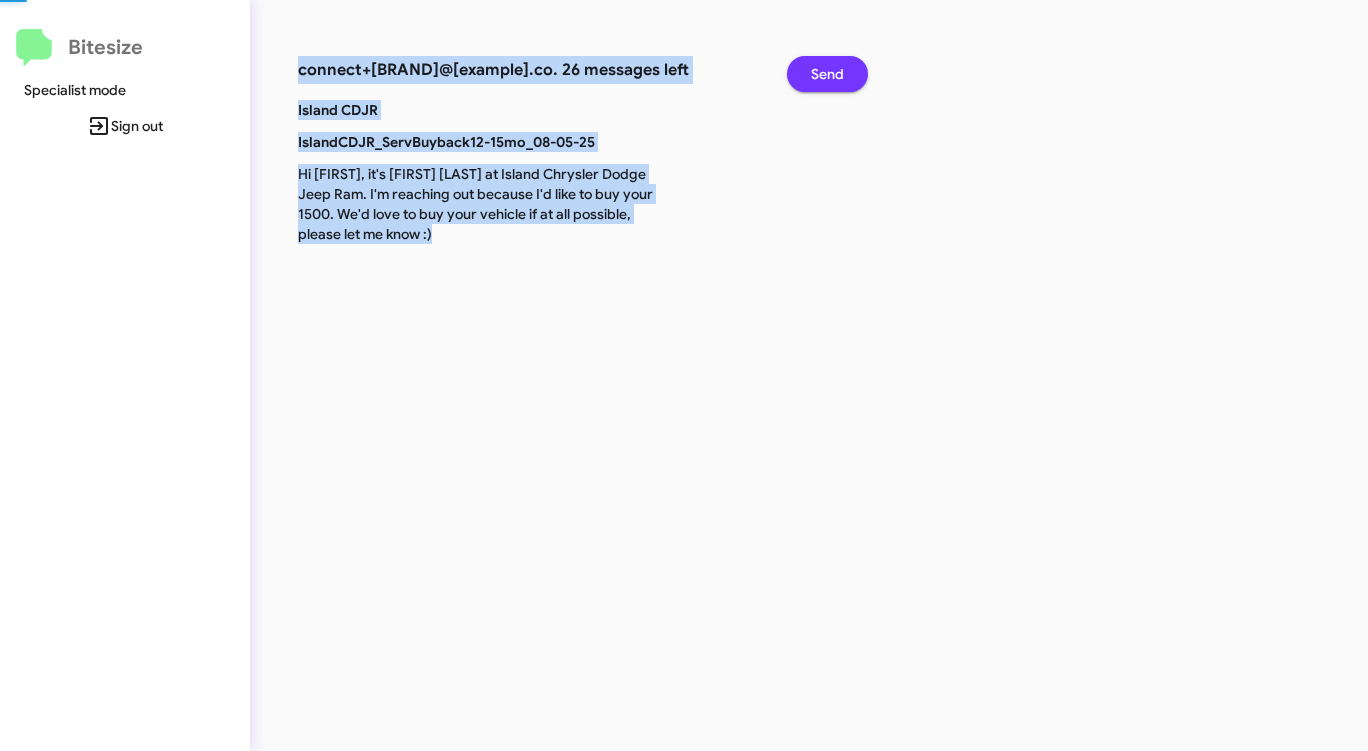 click on "Send" 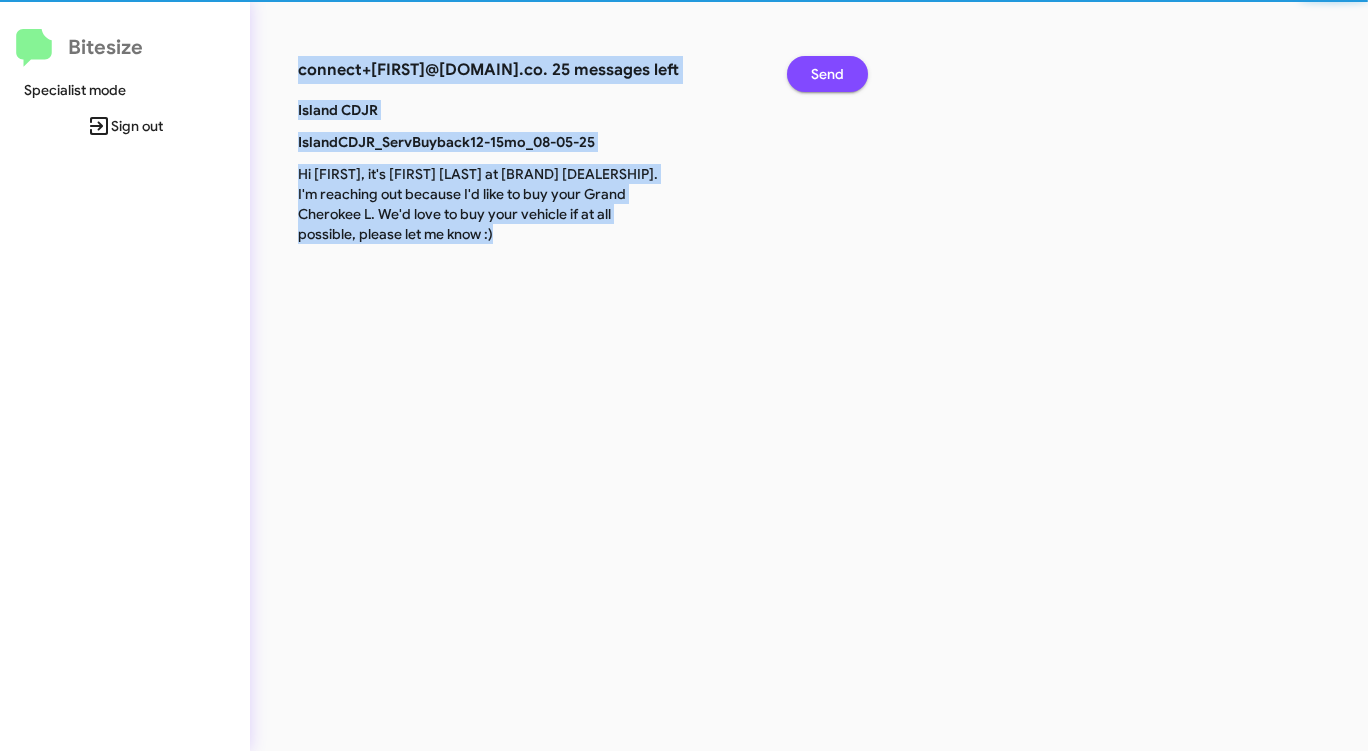 click on "Send" 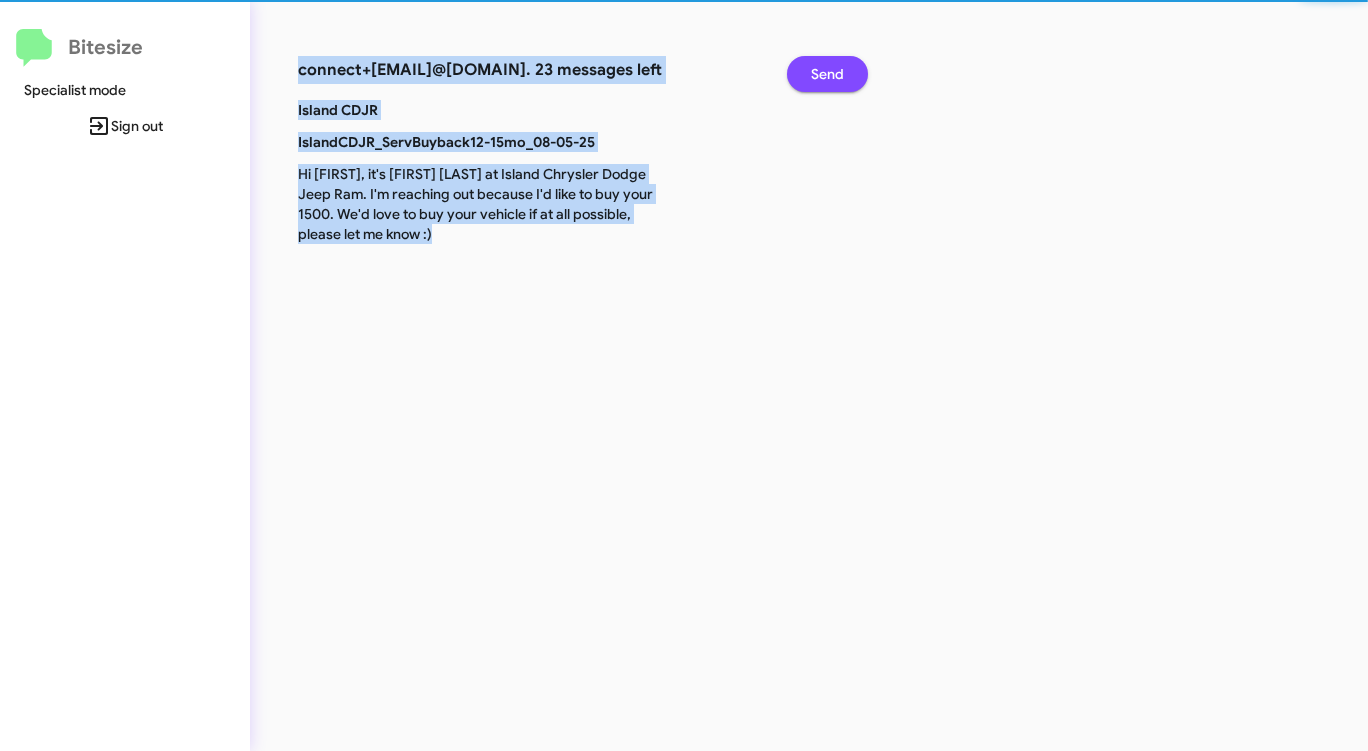 click on "Send" 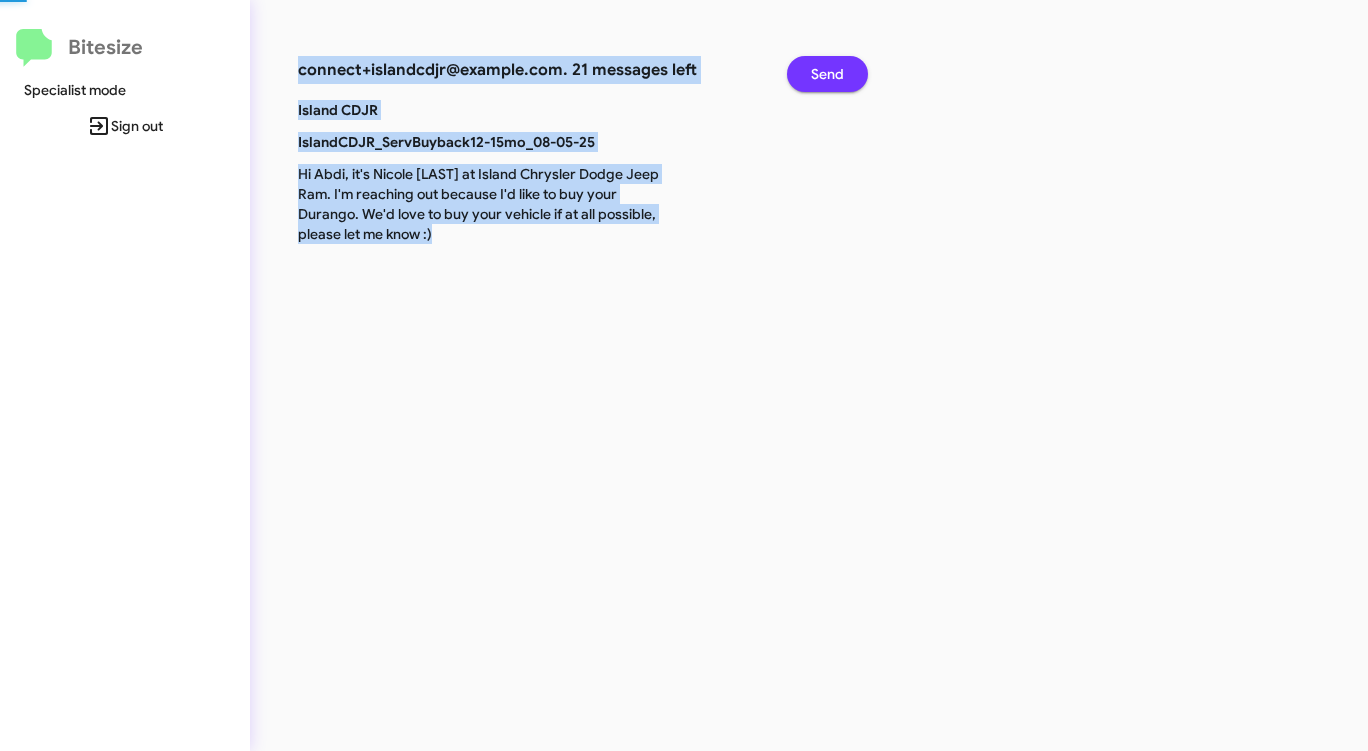 click on "Send" 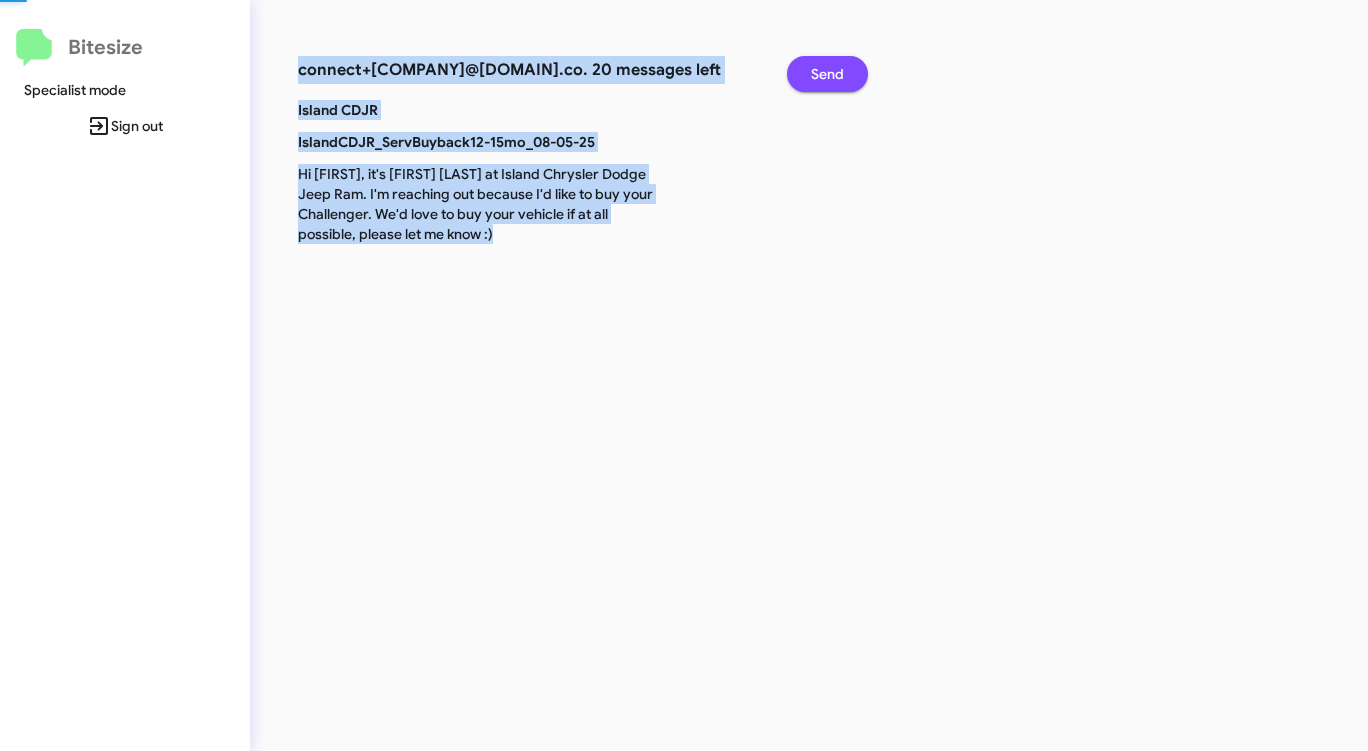 click on "Send" 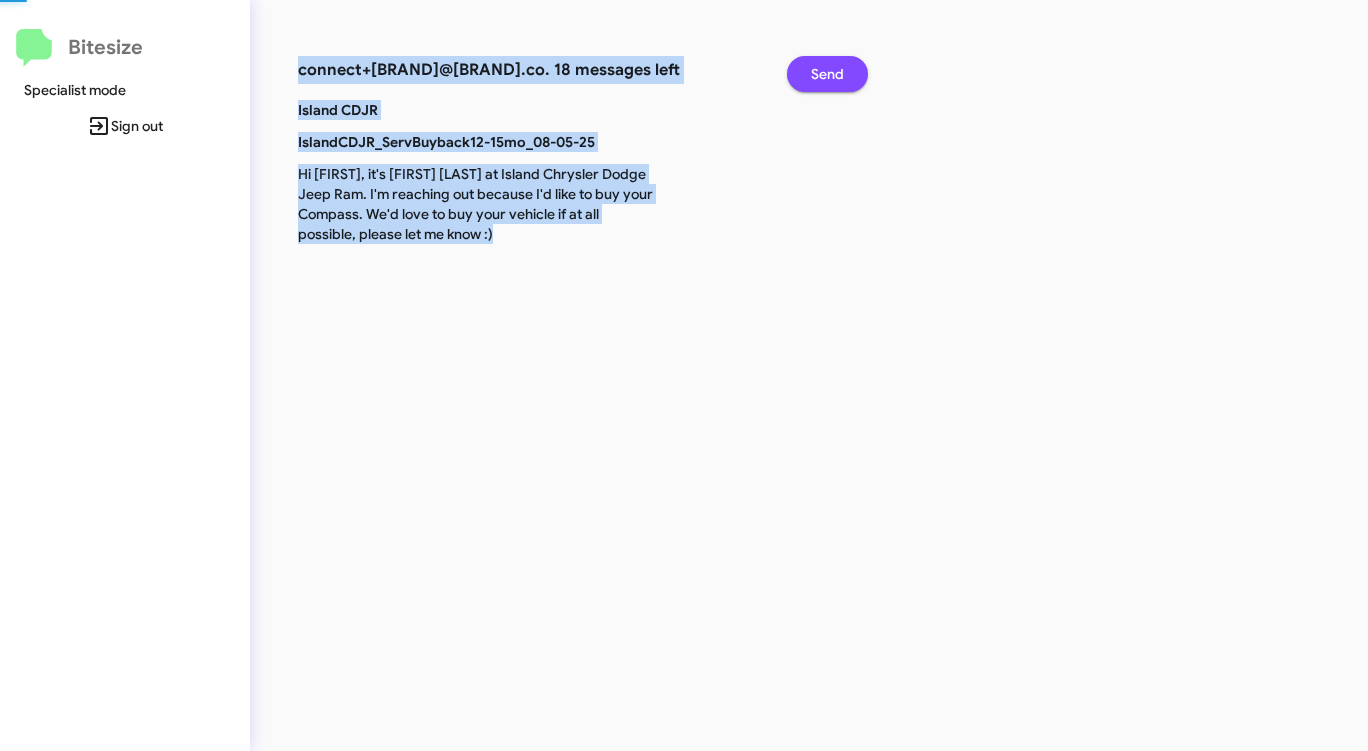 click on "Send" 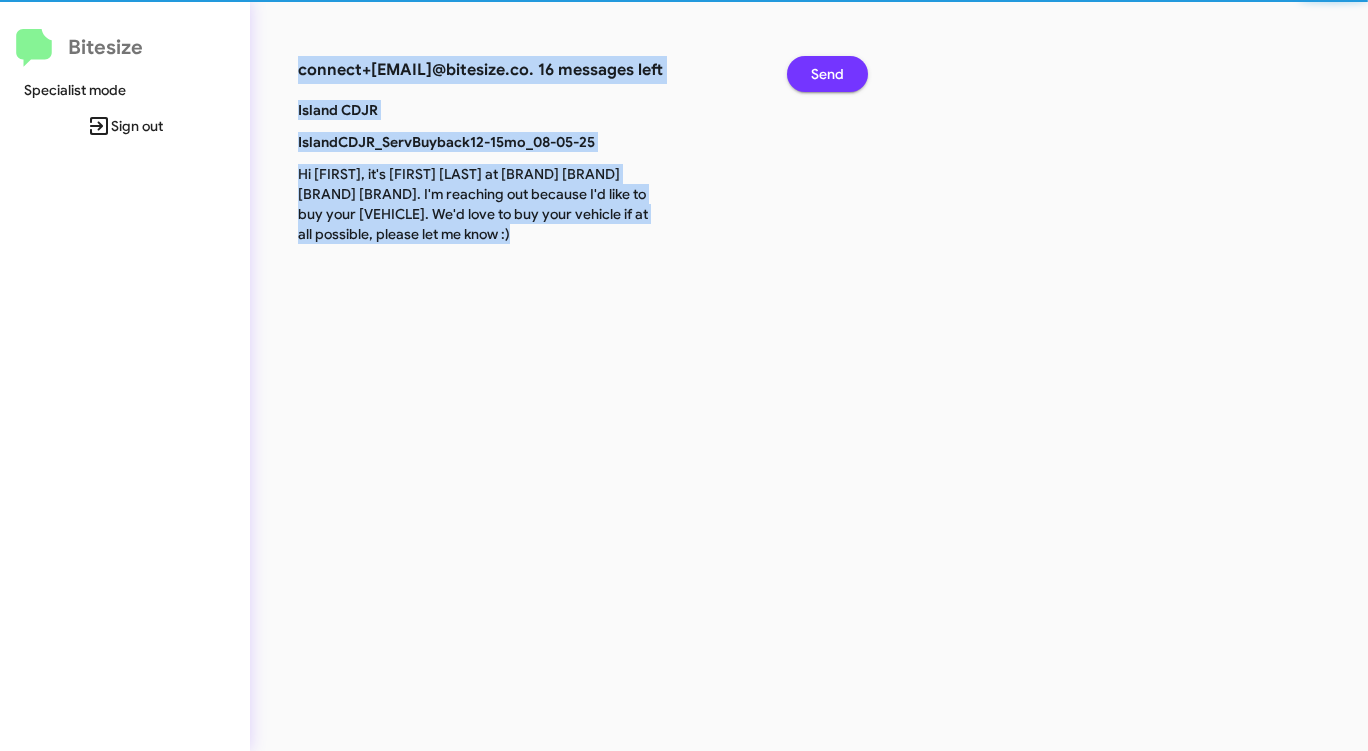 click on "Send" 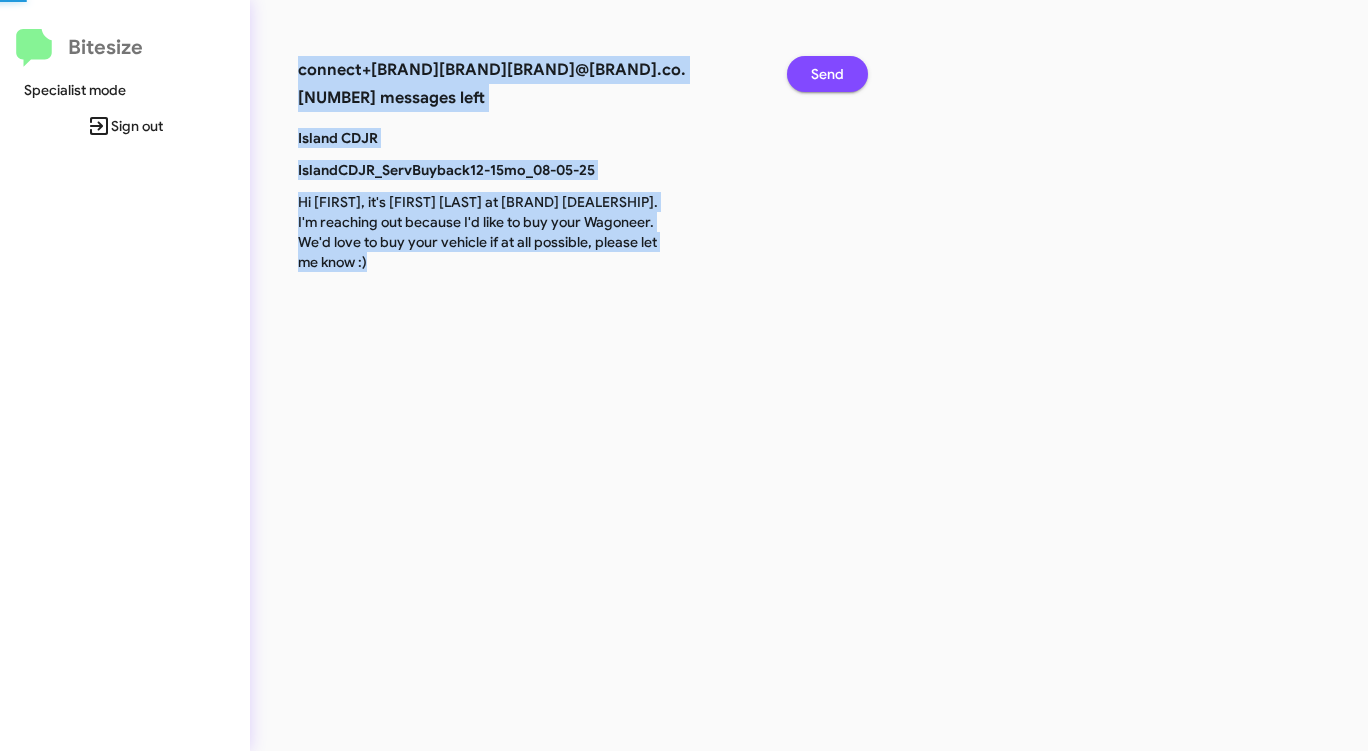 click on "Send" 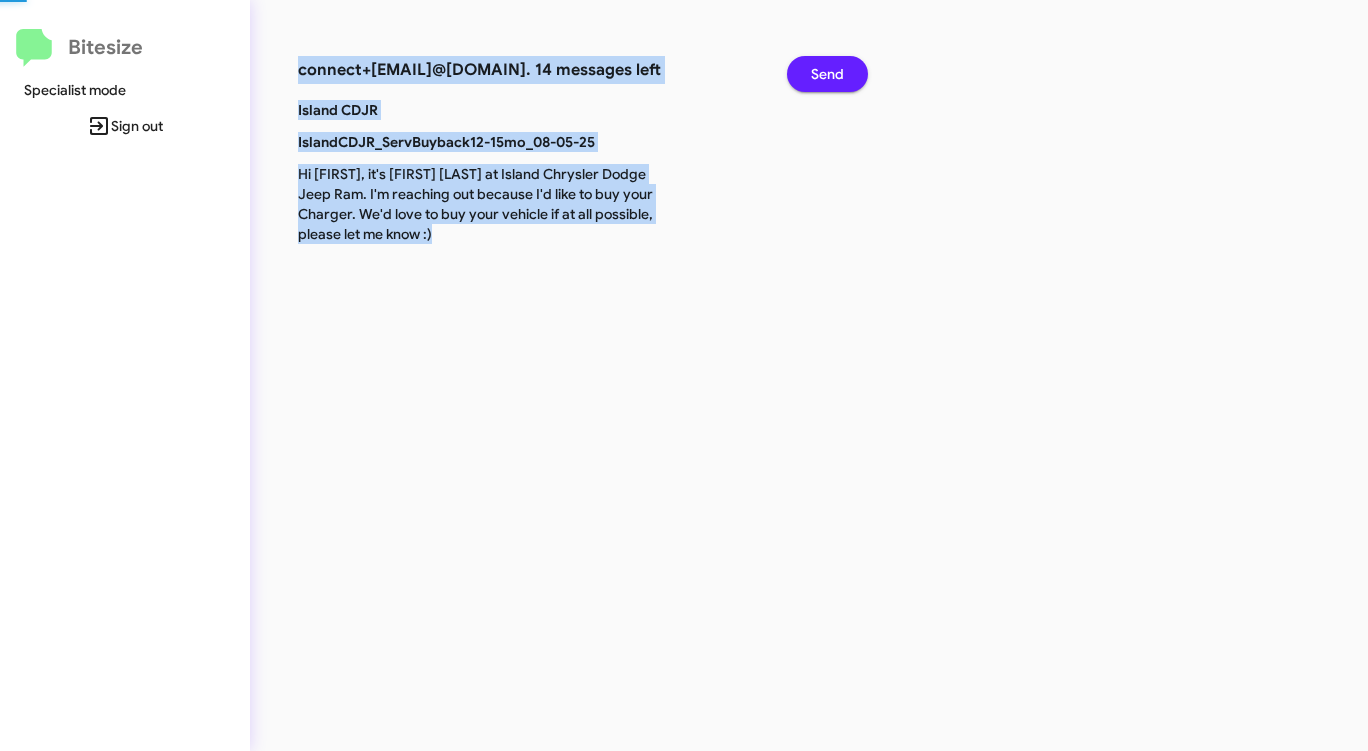 click on "Send" 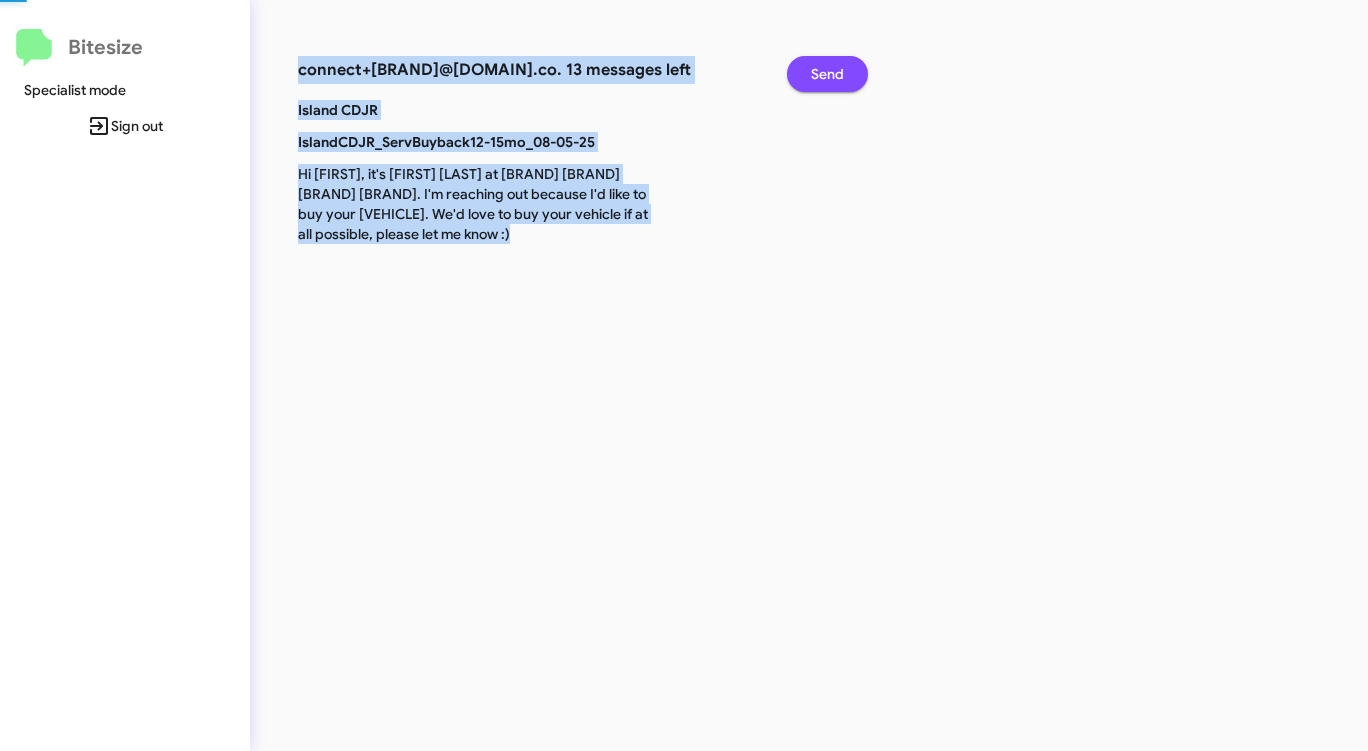 click on "Send" 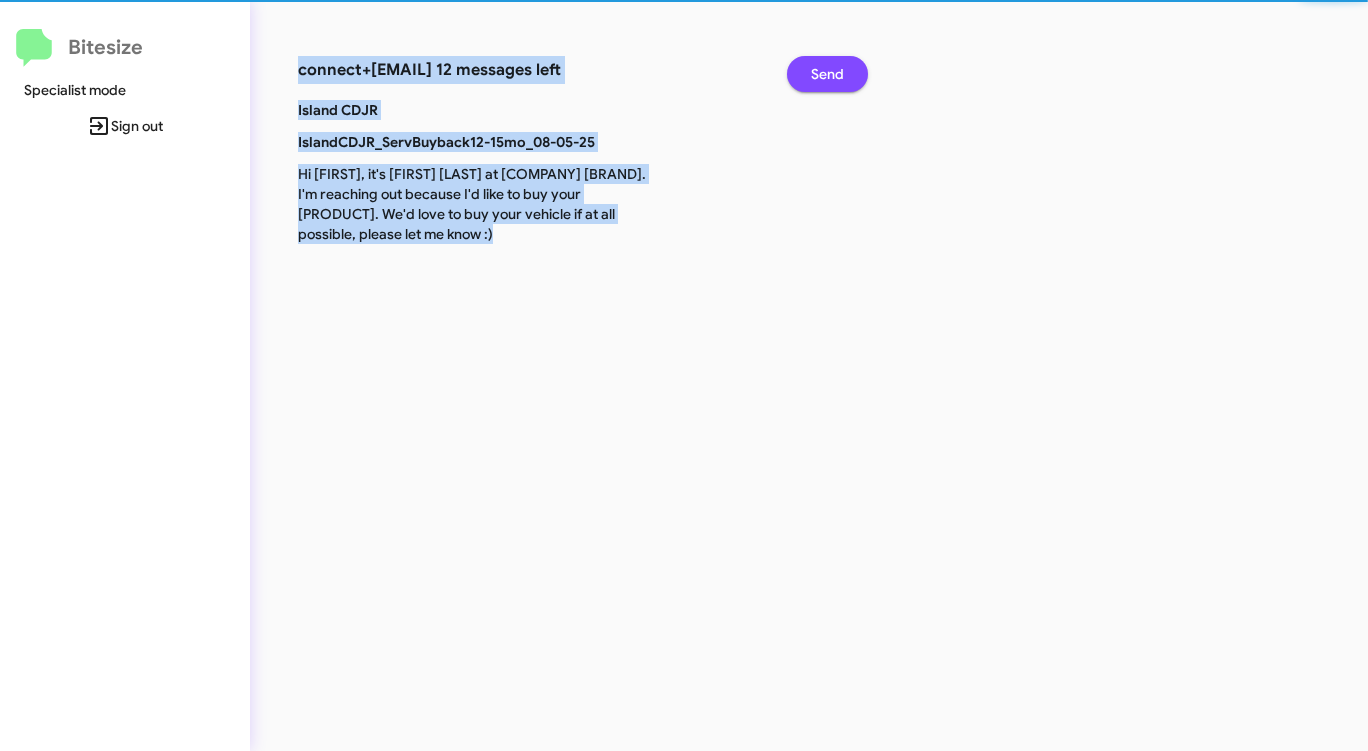 click on "Send" 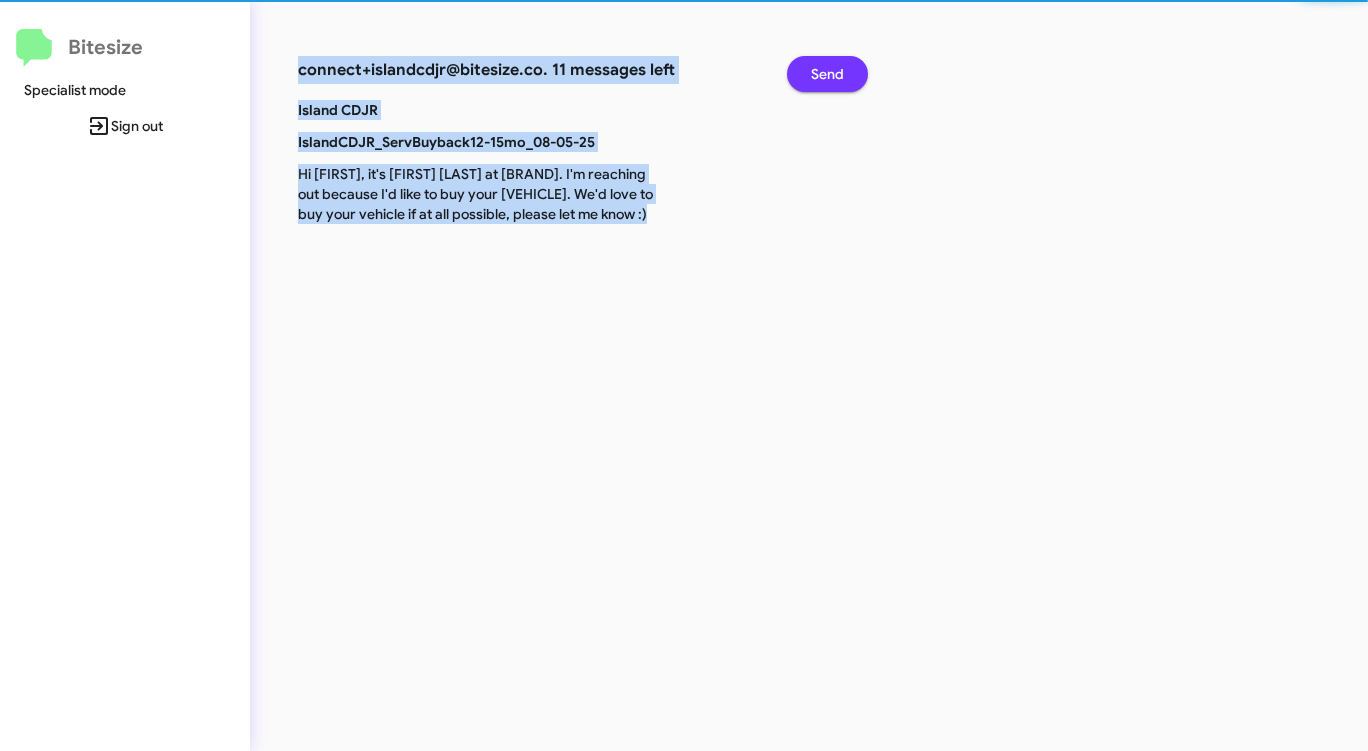 click on "Send" 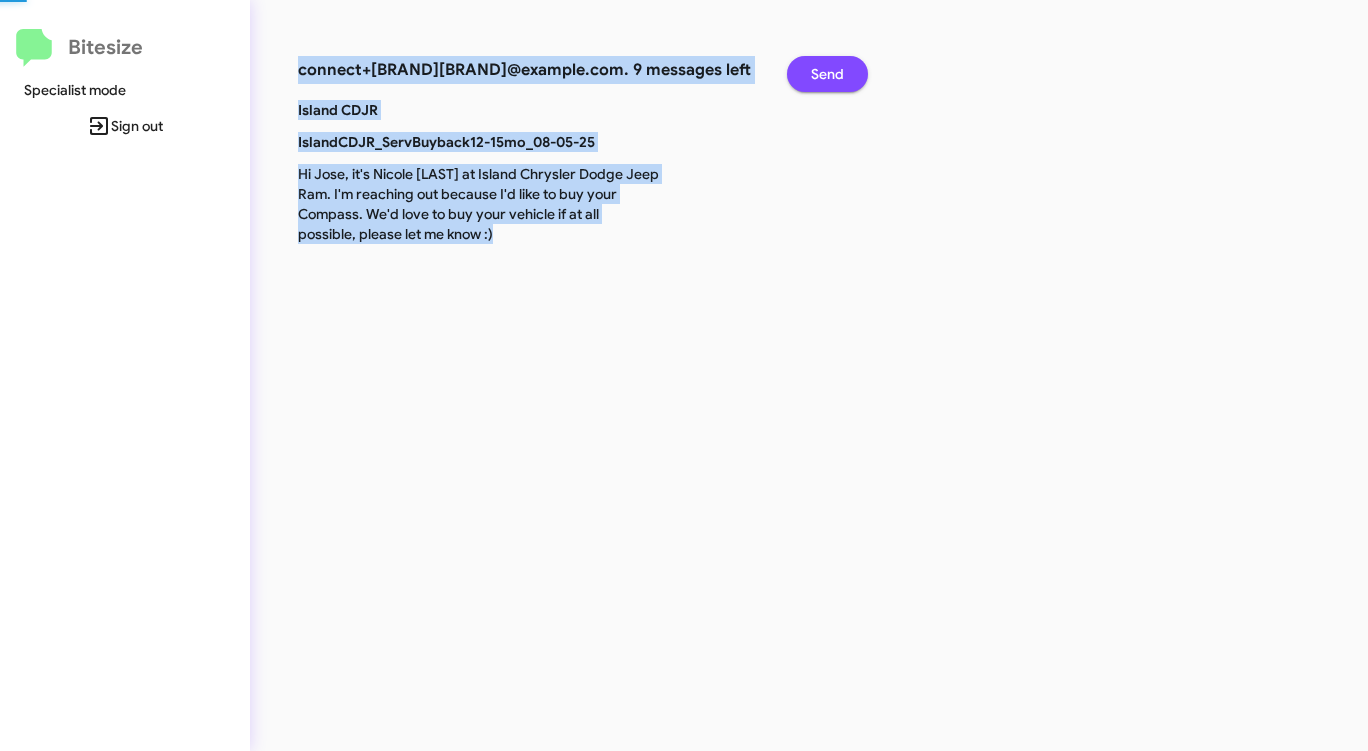 click on "Send" 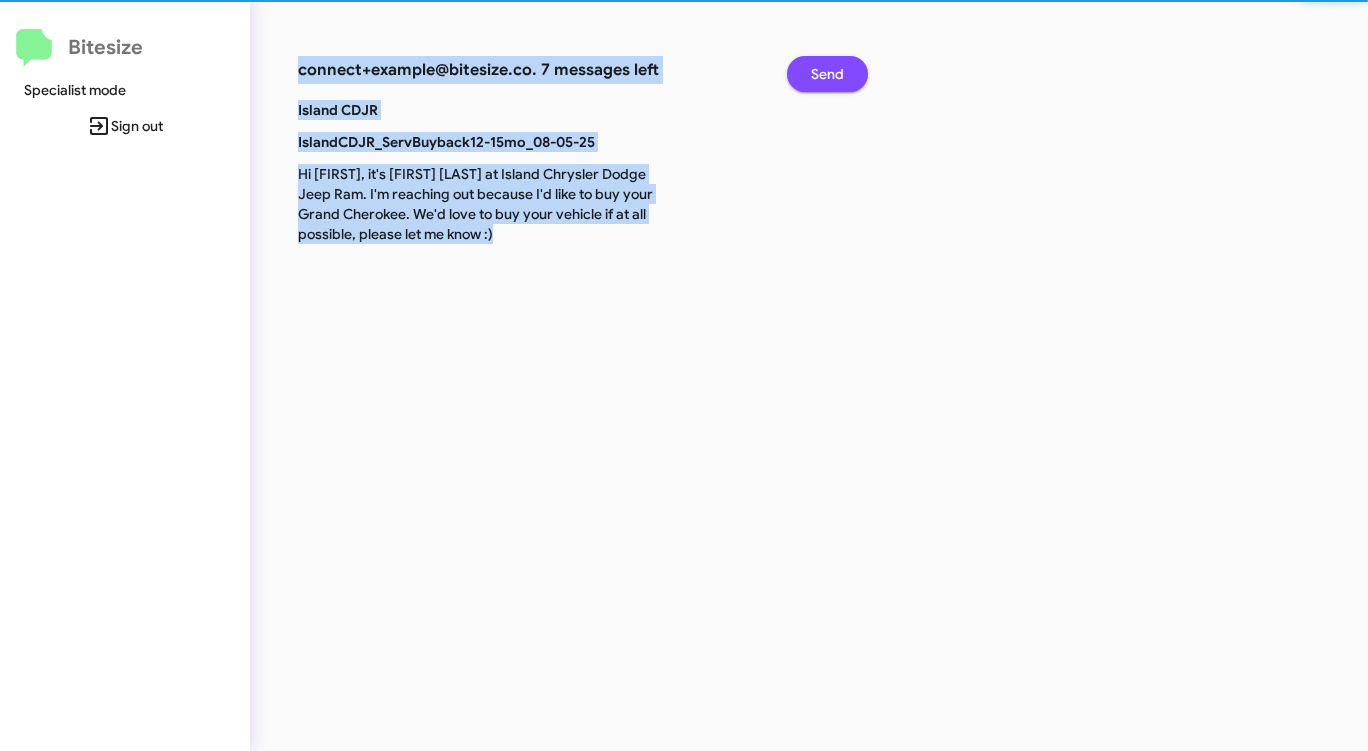 click on "Send" 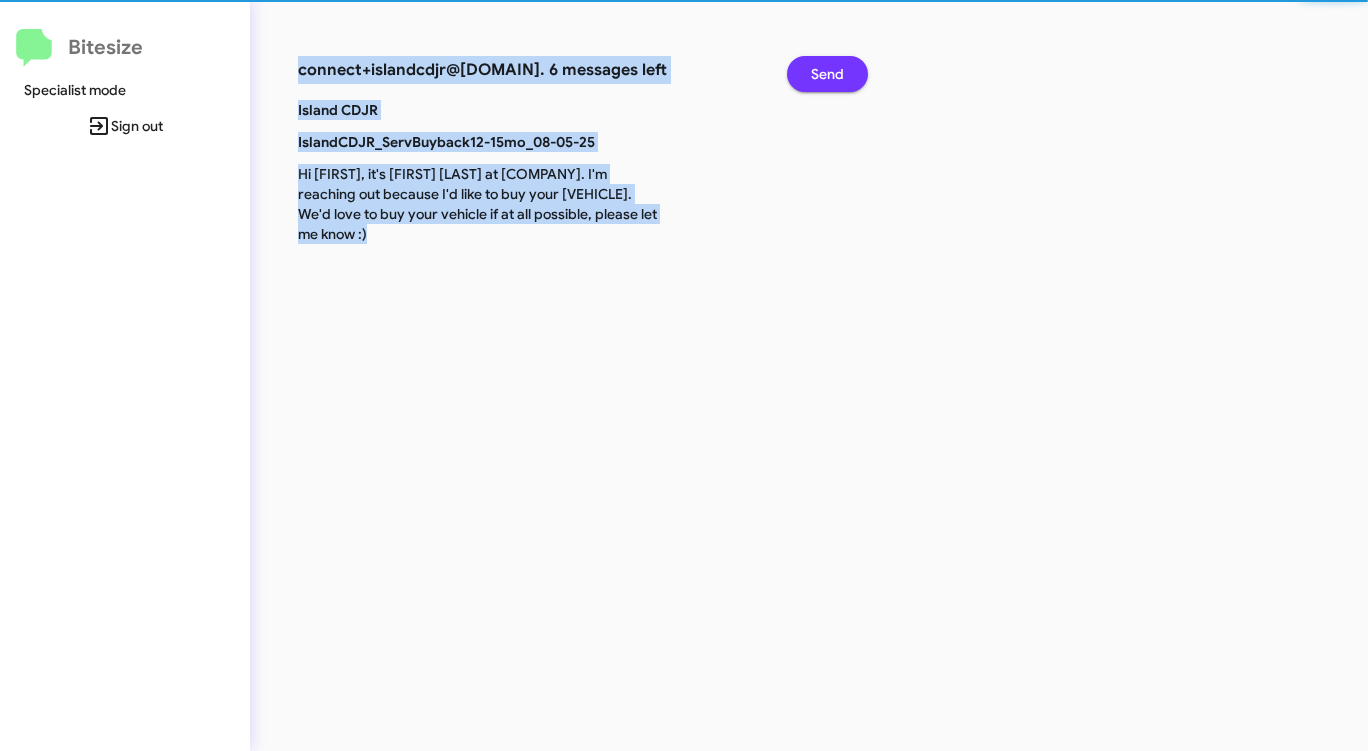 click on "Send" 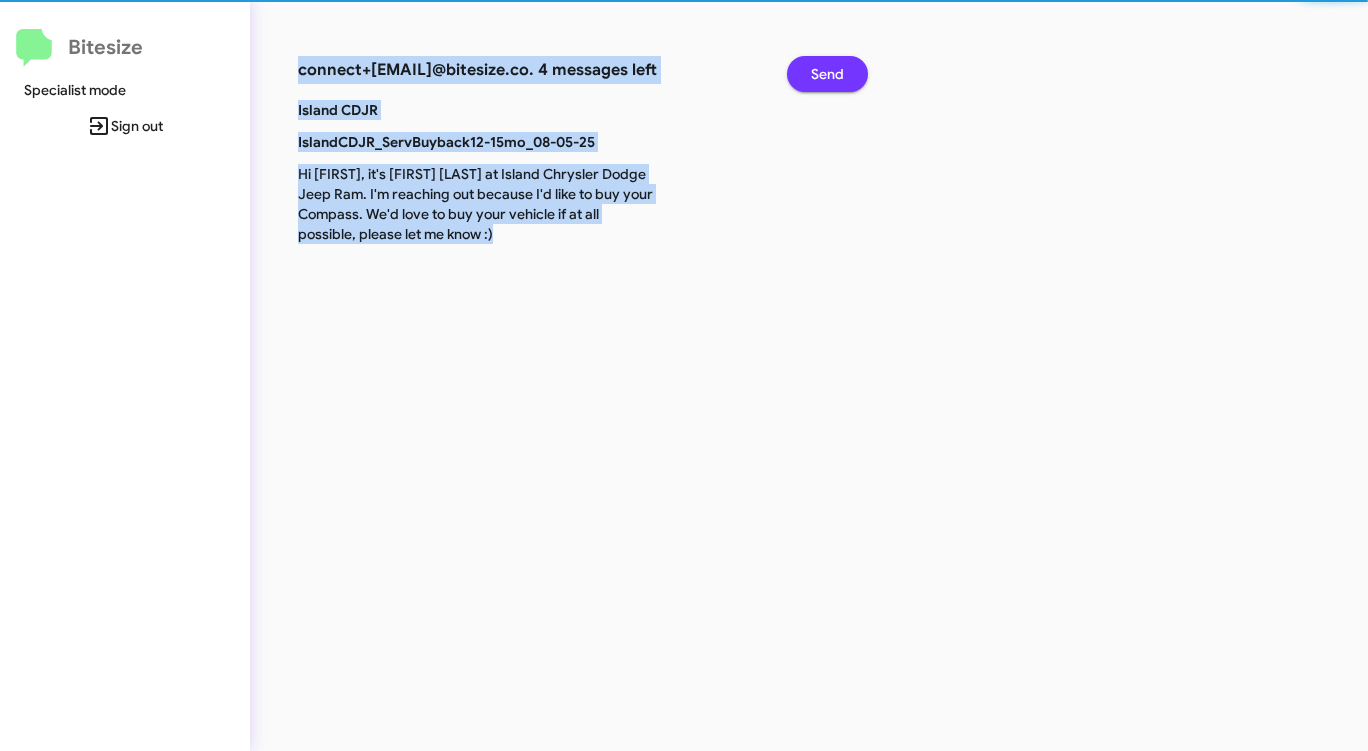 click on "Send" 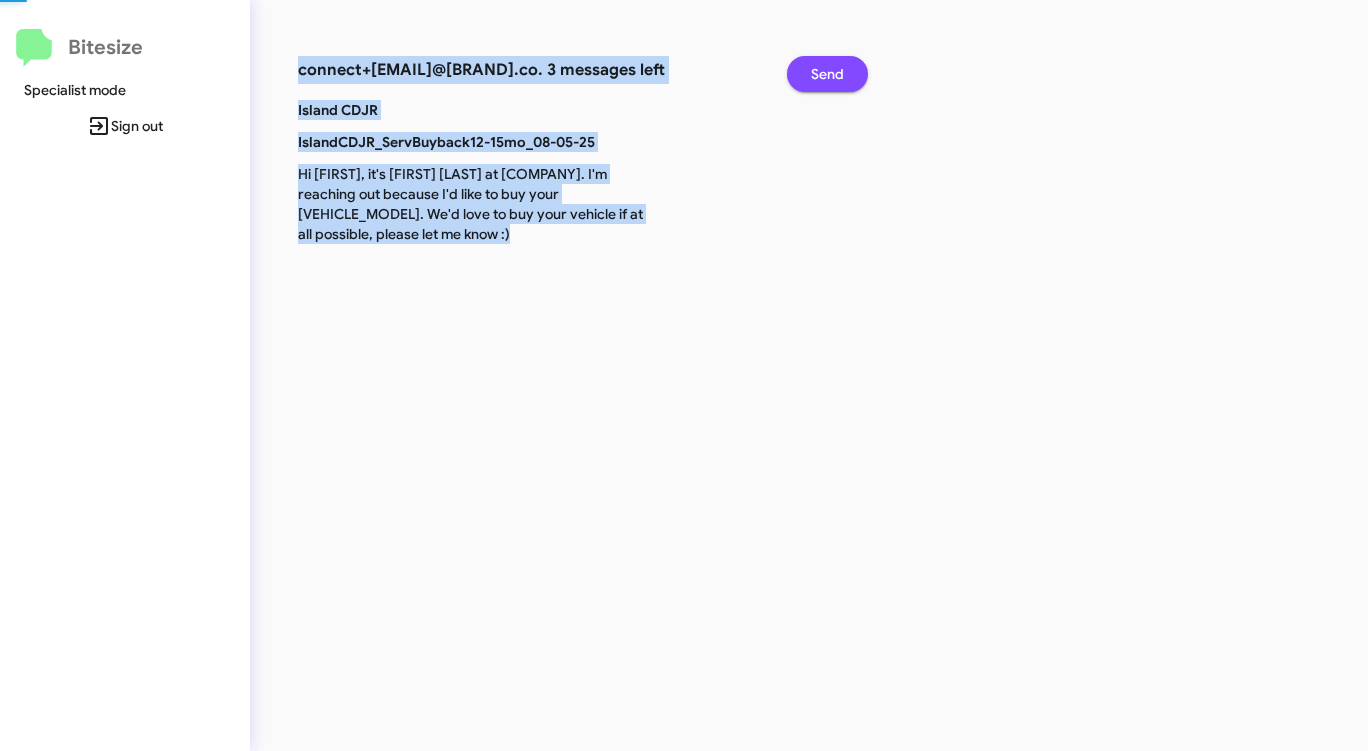 click on "Send" 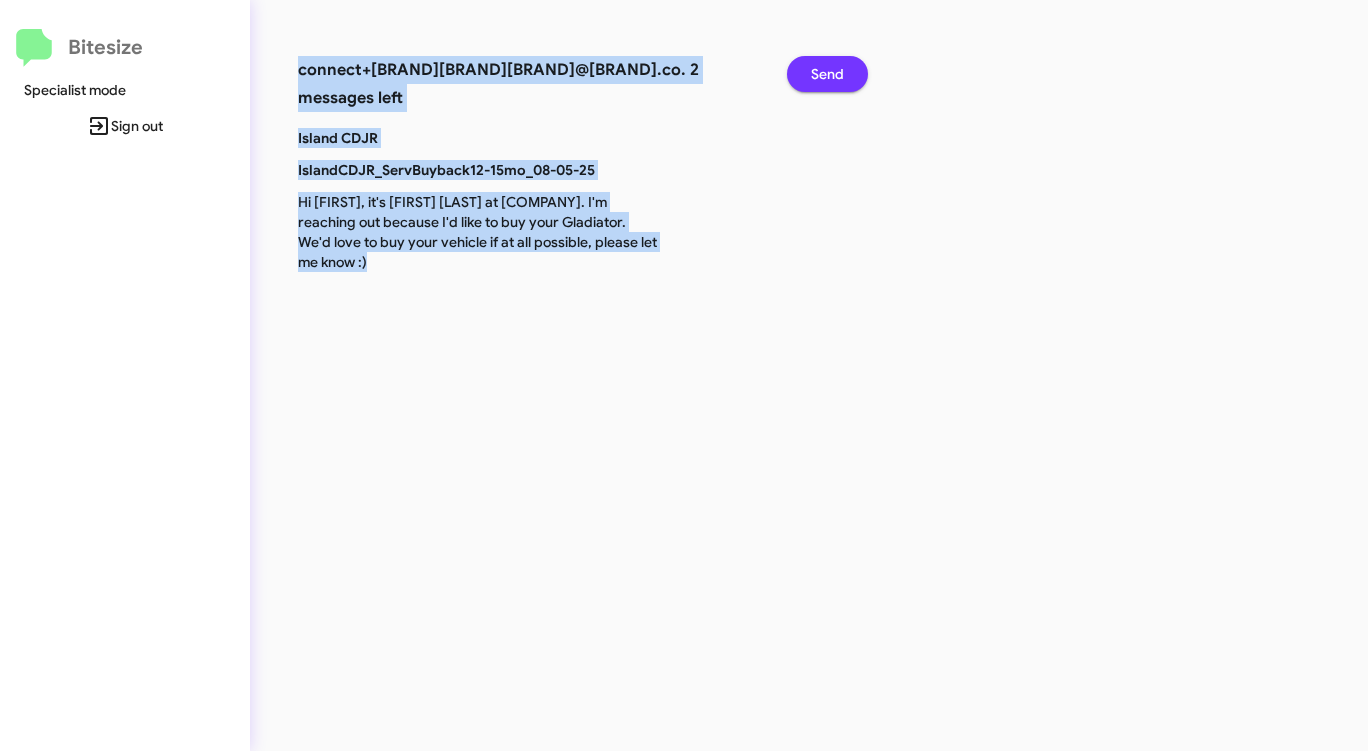 click on "Send" 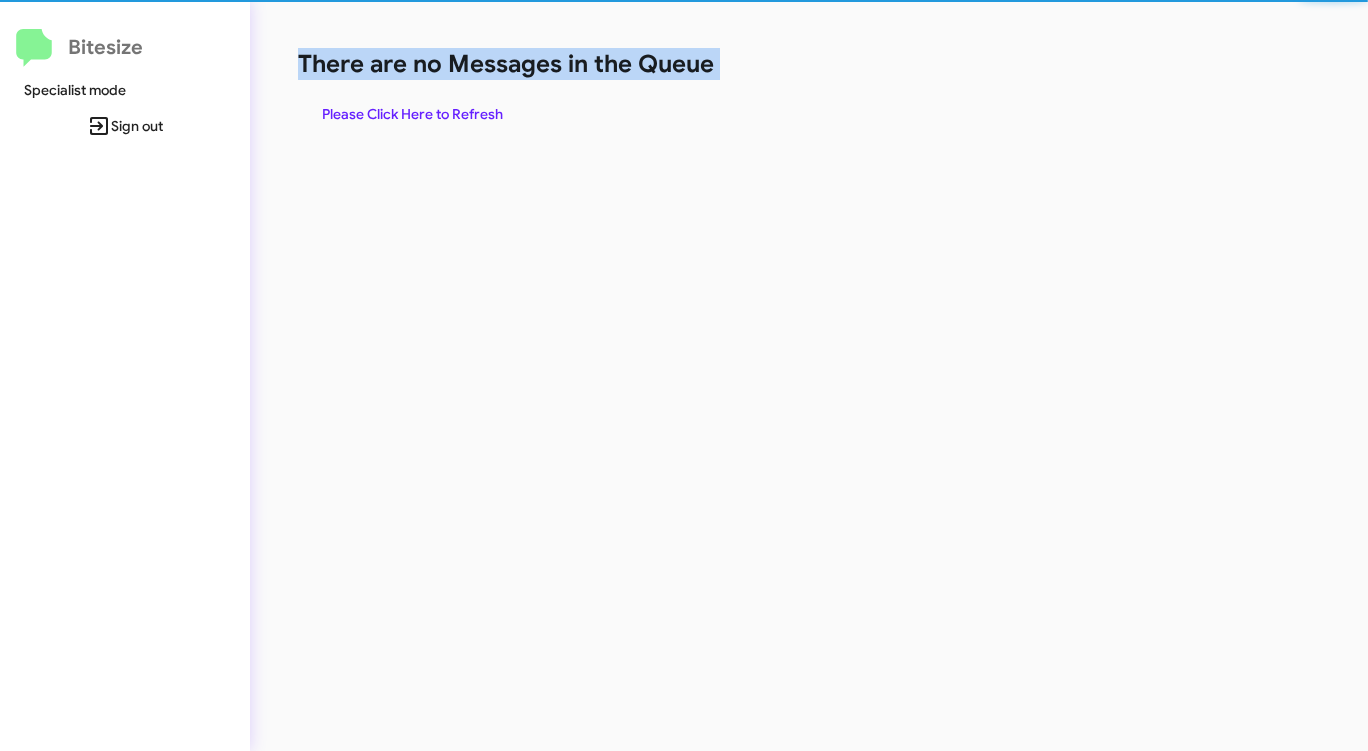 click on "There are no Messages in the Queue" 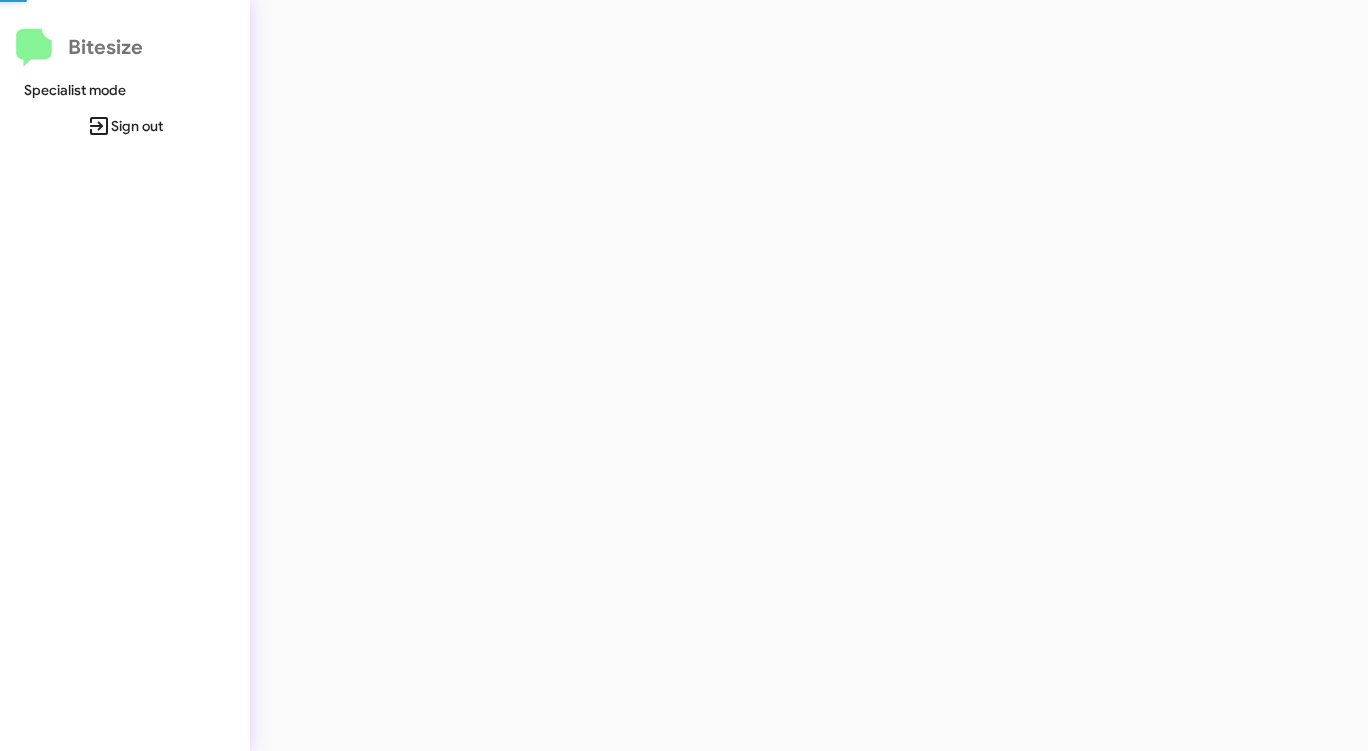 click 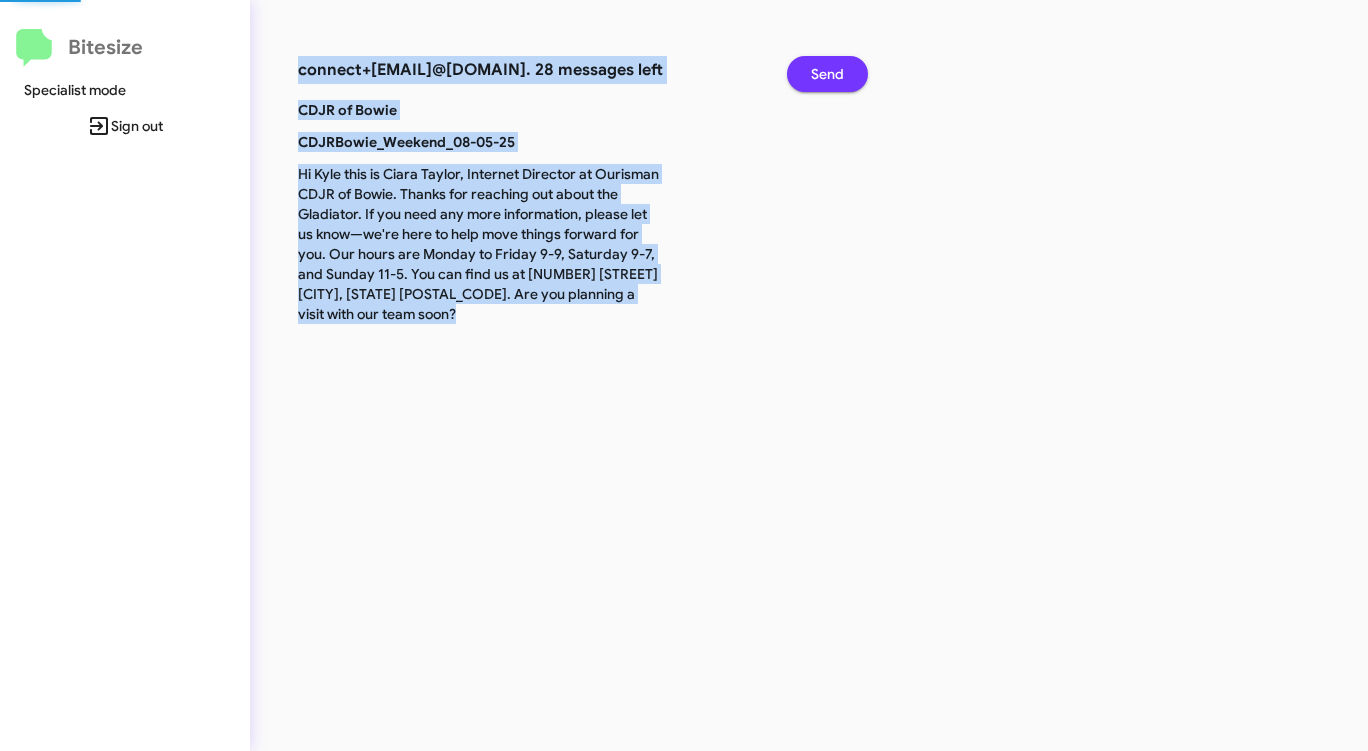 click on "Send" 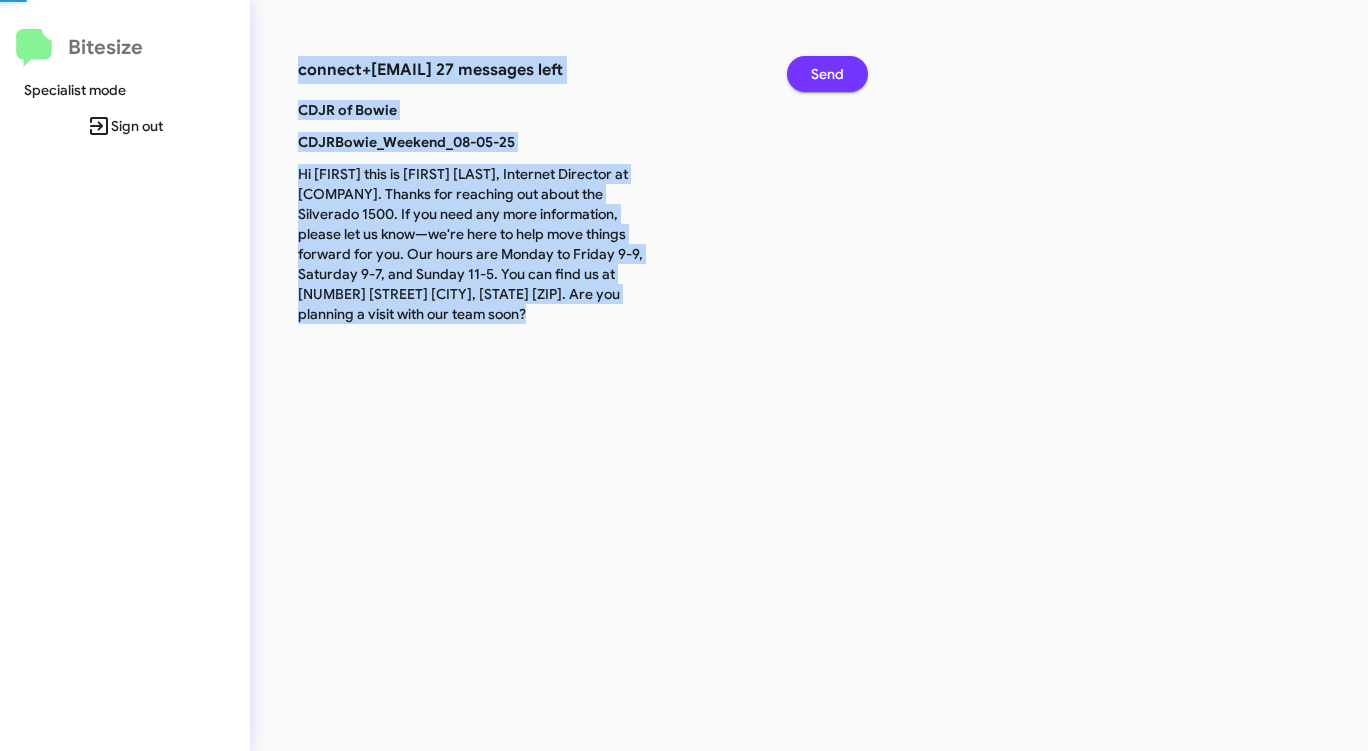 click on "Send" 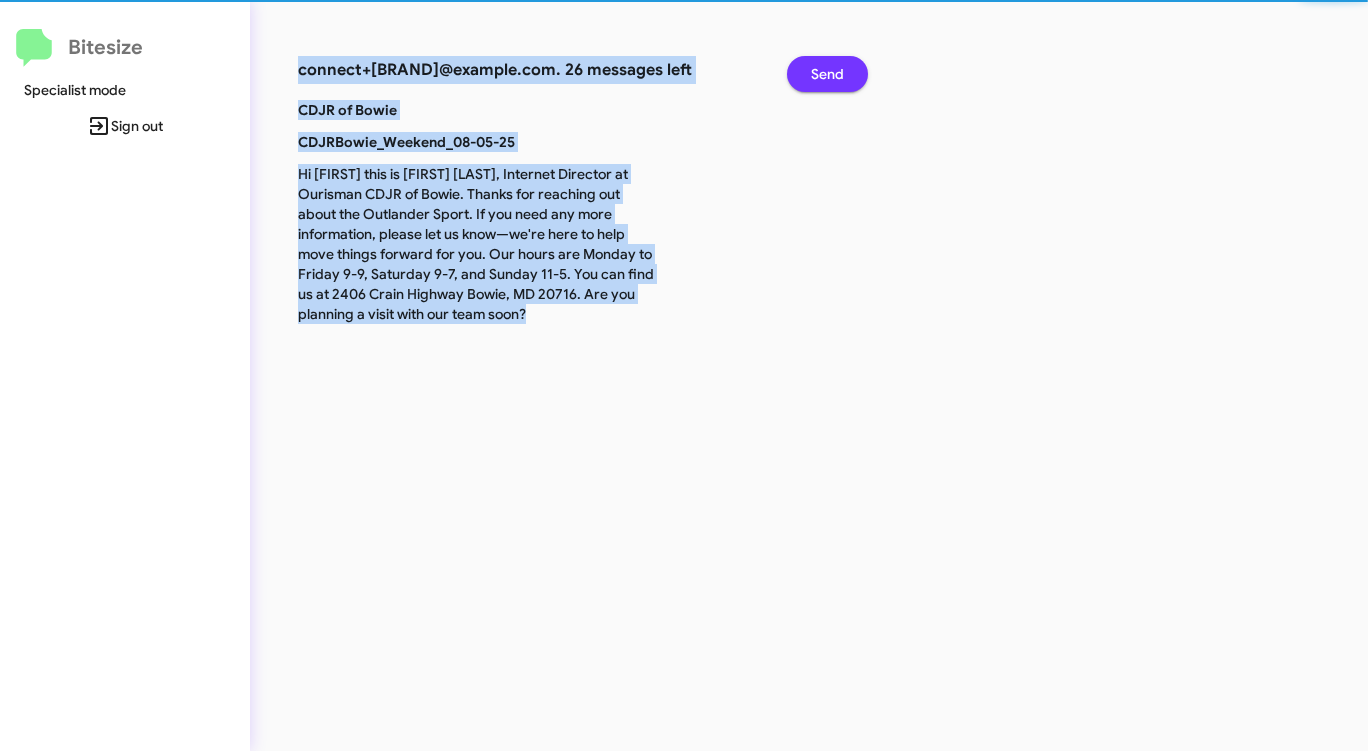 click on "Send" 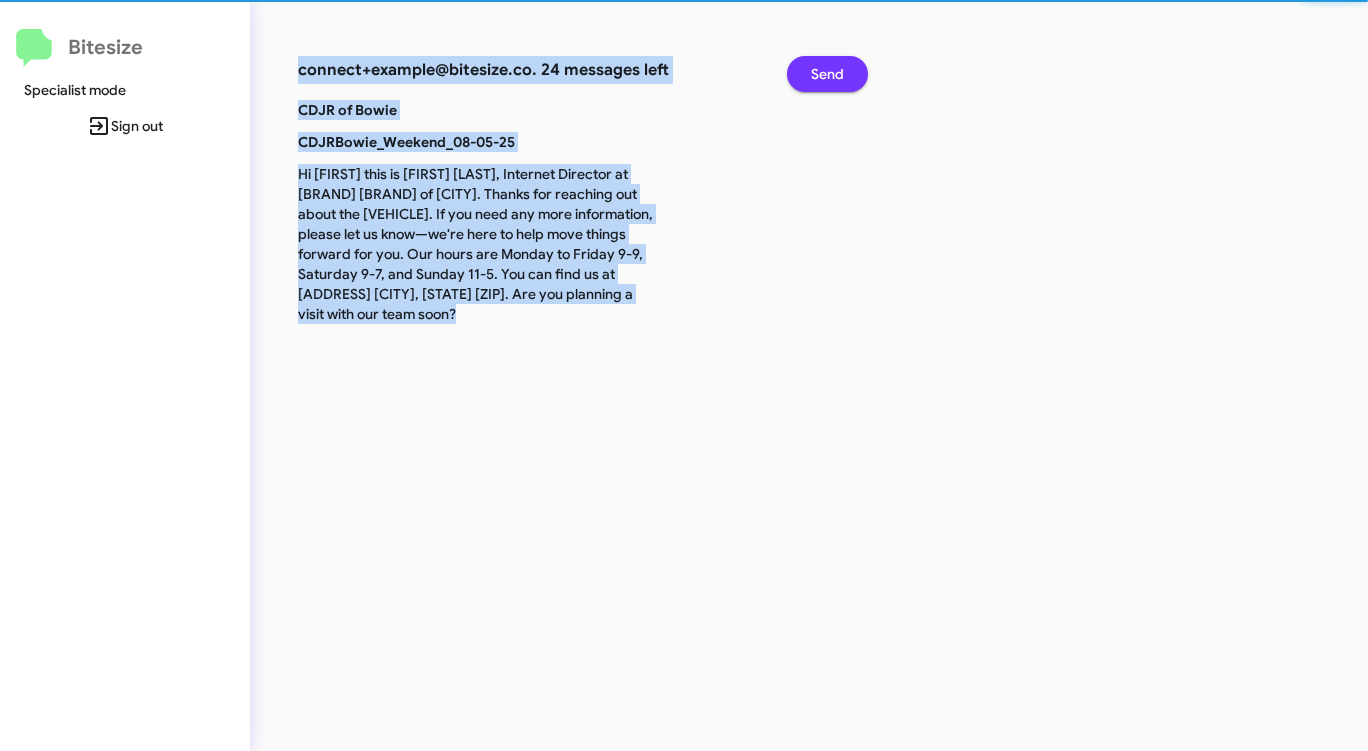 click on "Send" 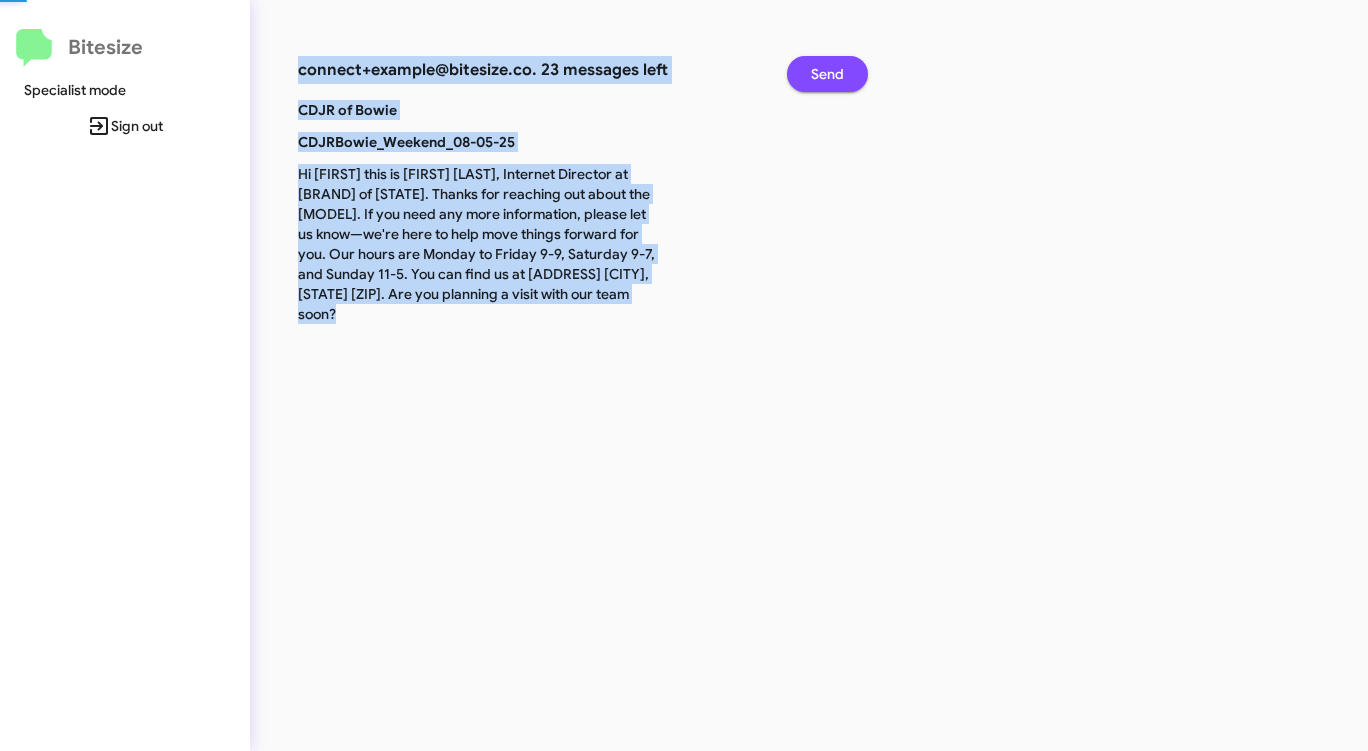 click on "Send" 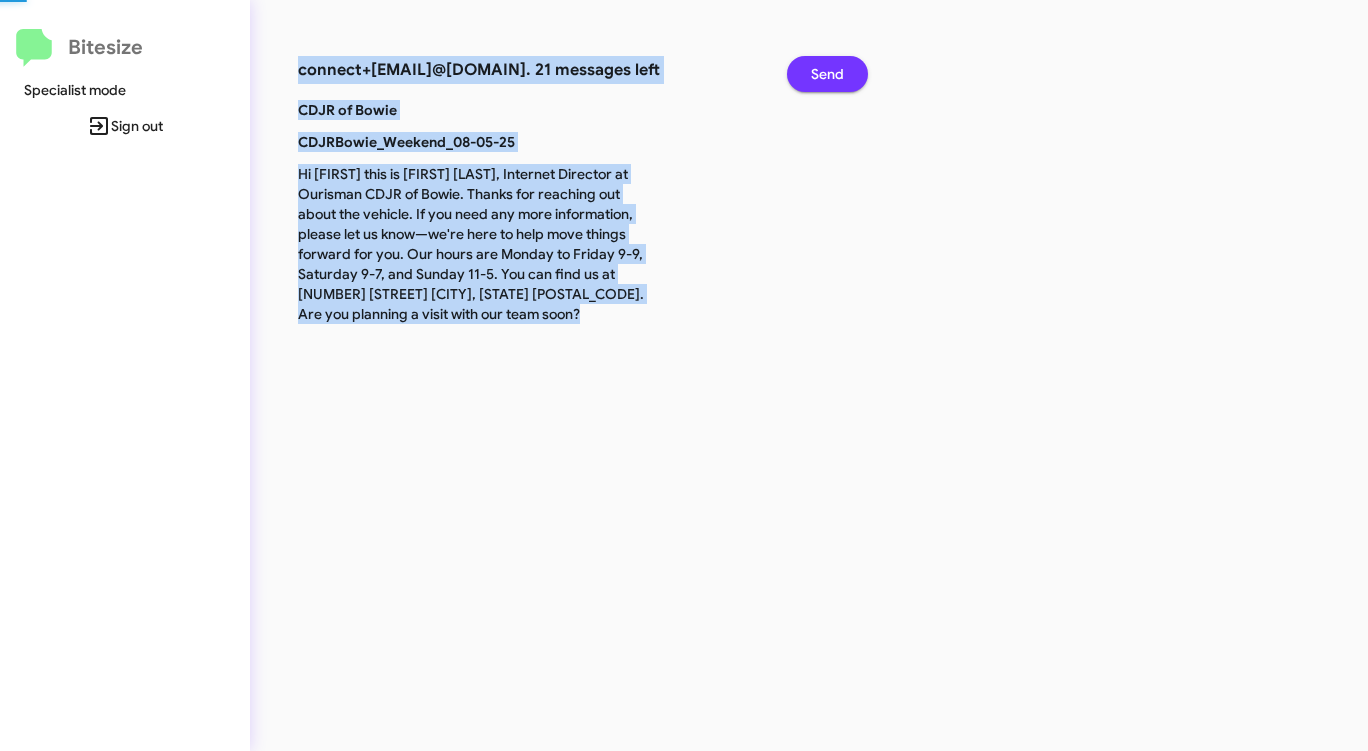 click on "Send" 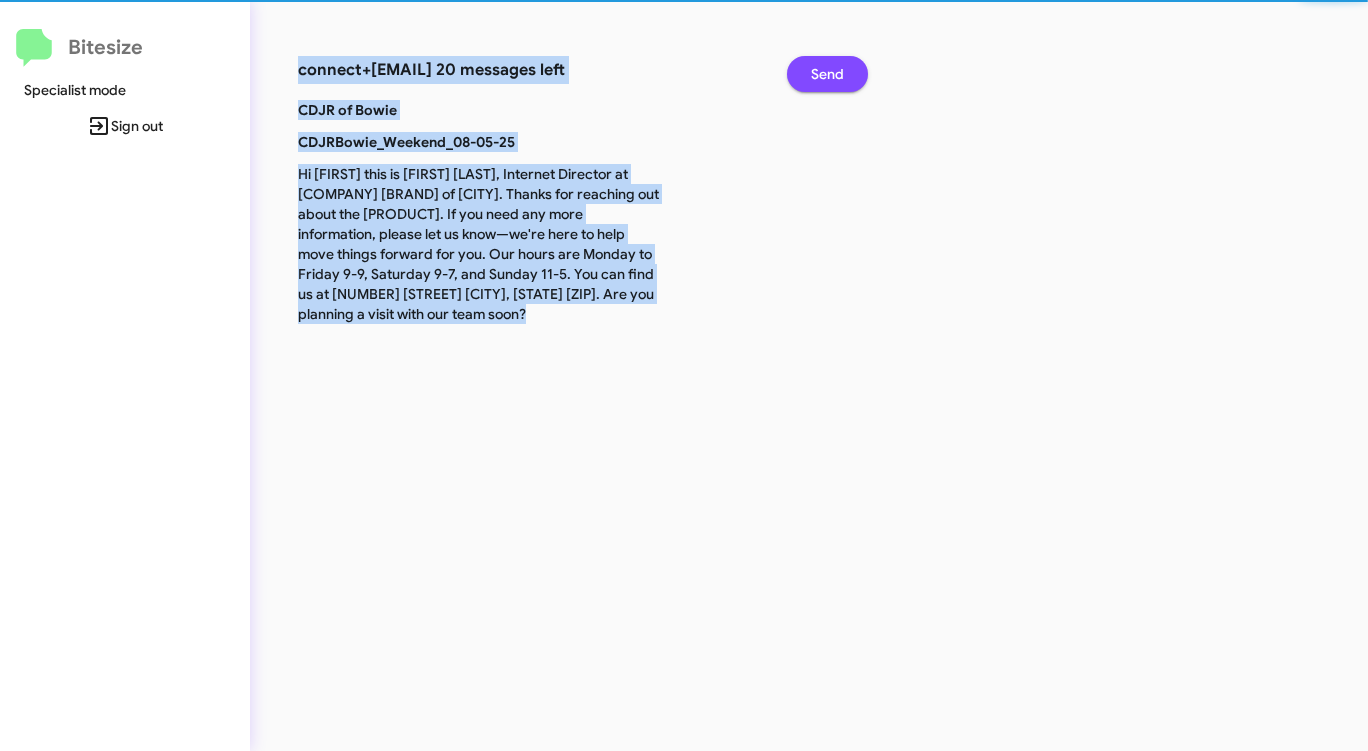 click on "Send" 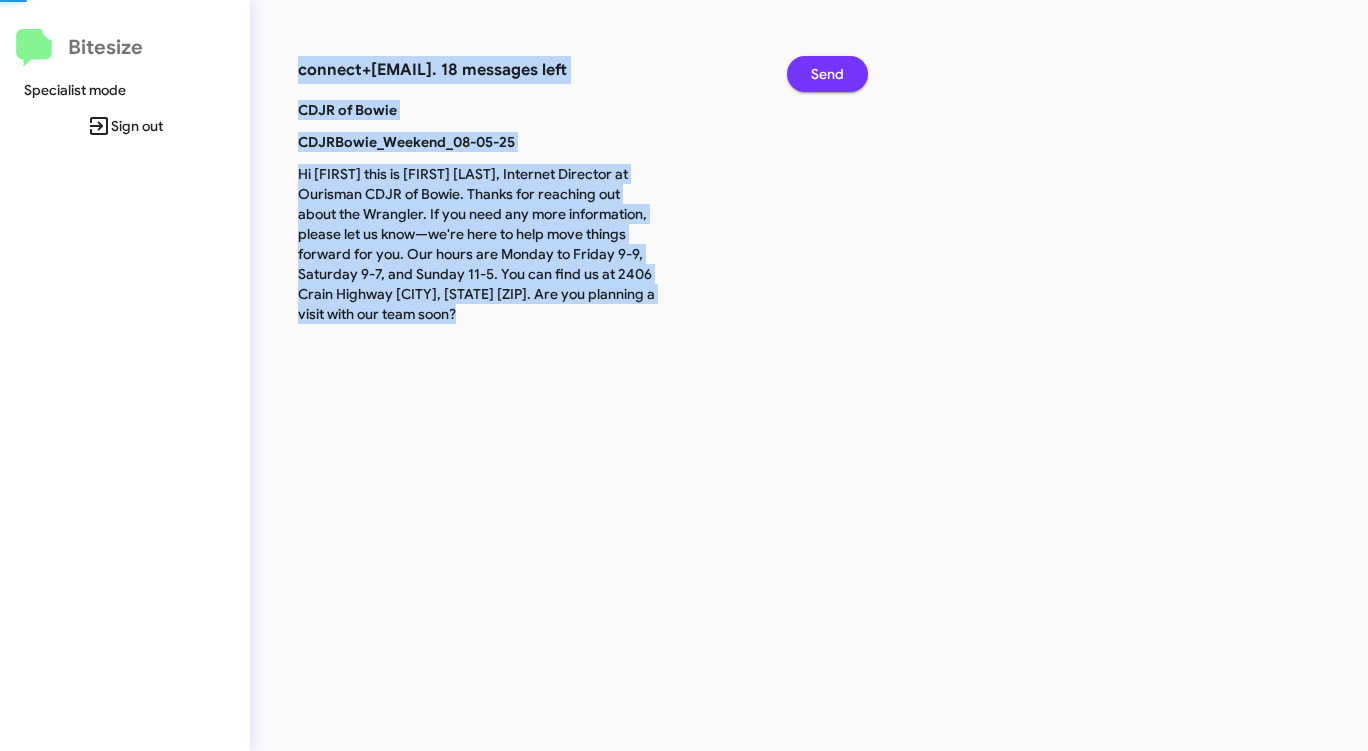 click on "Send" 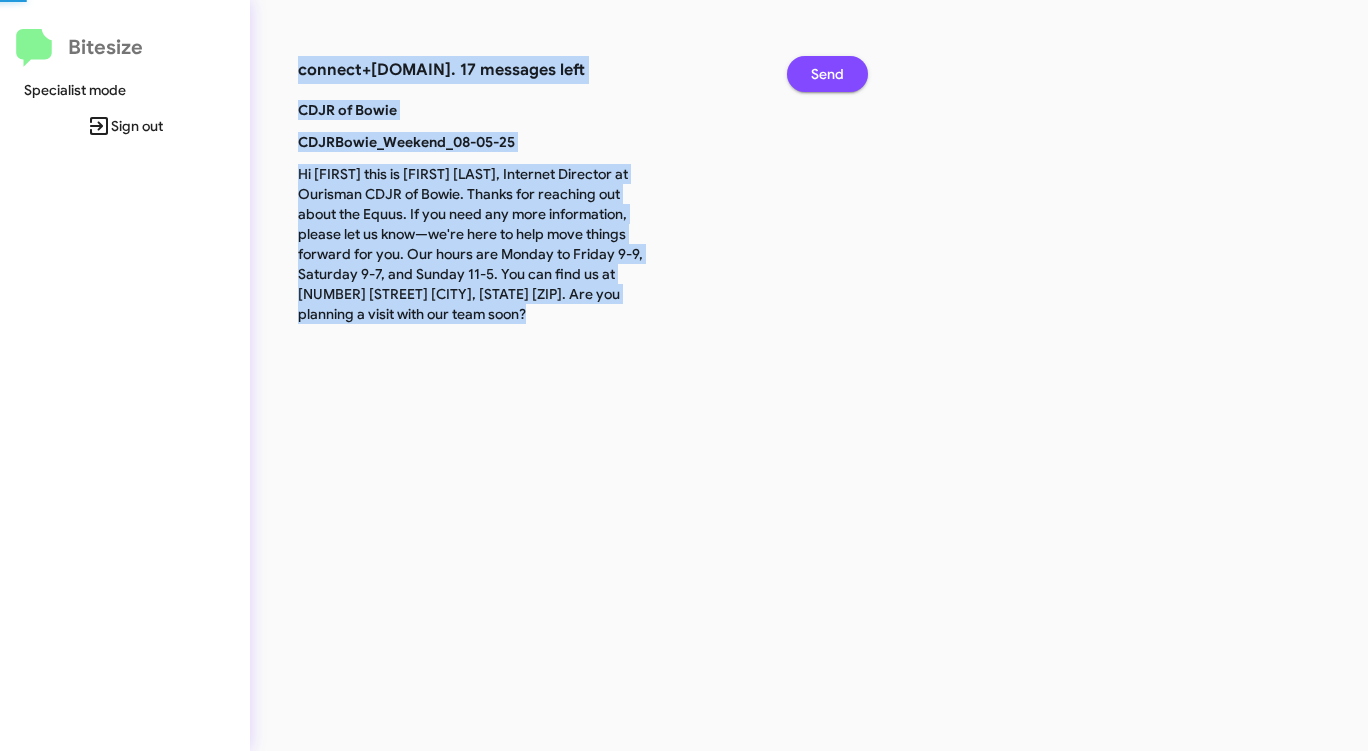 click on "Send" 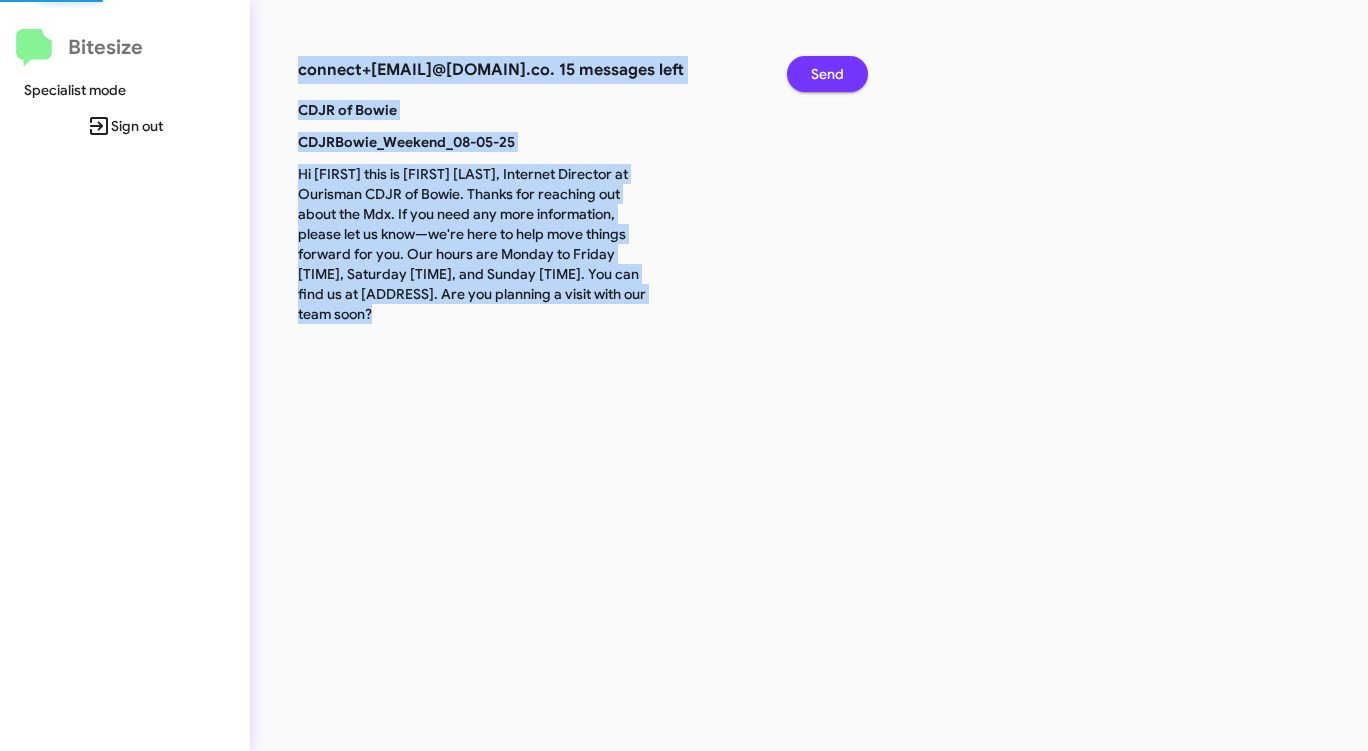 click on "Send" 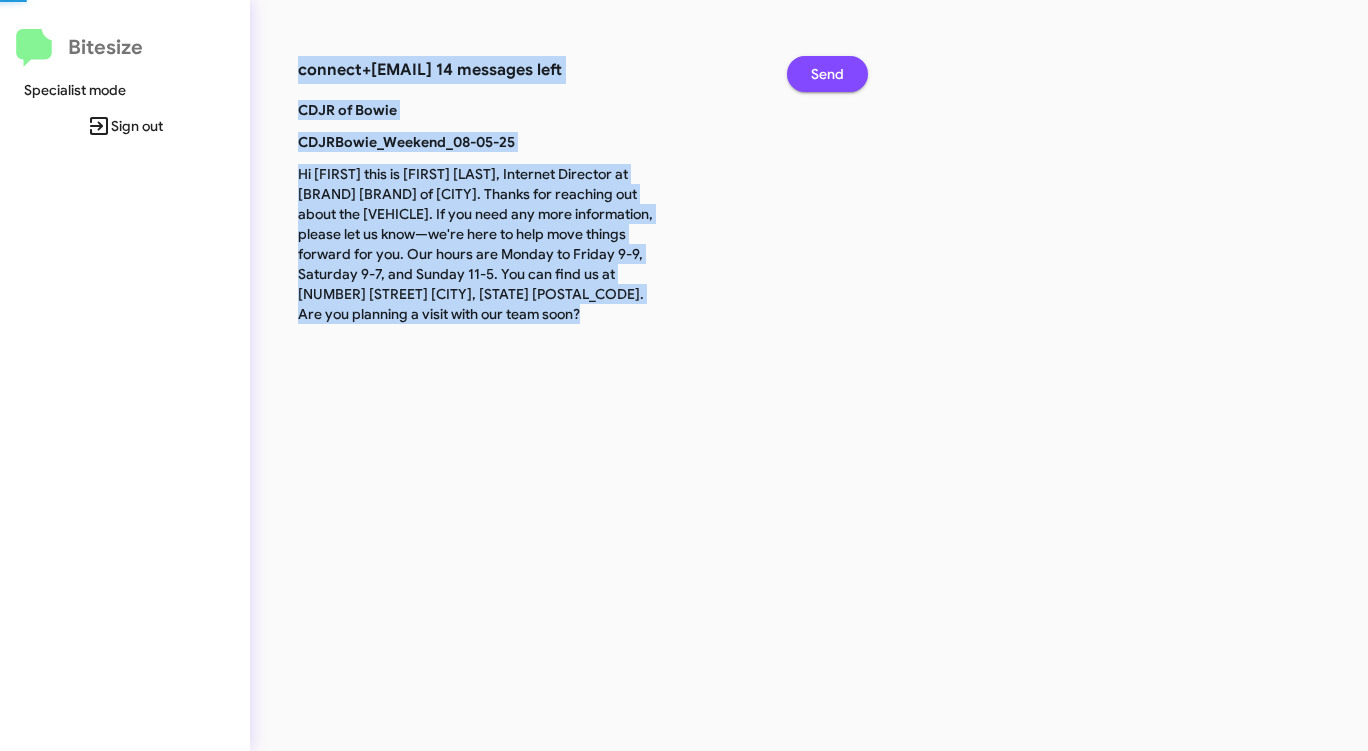 click on "Send" 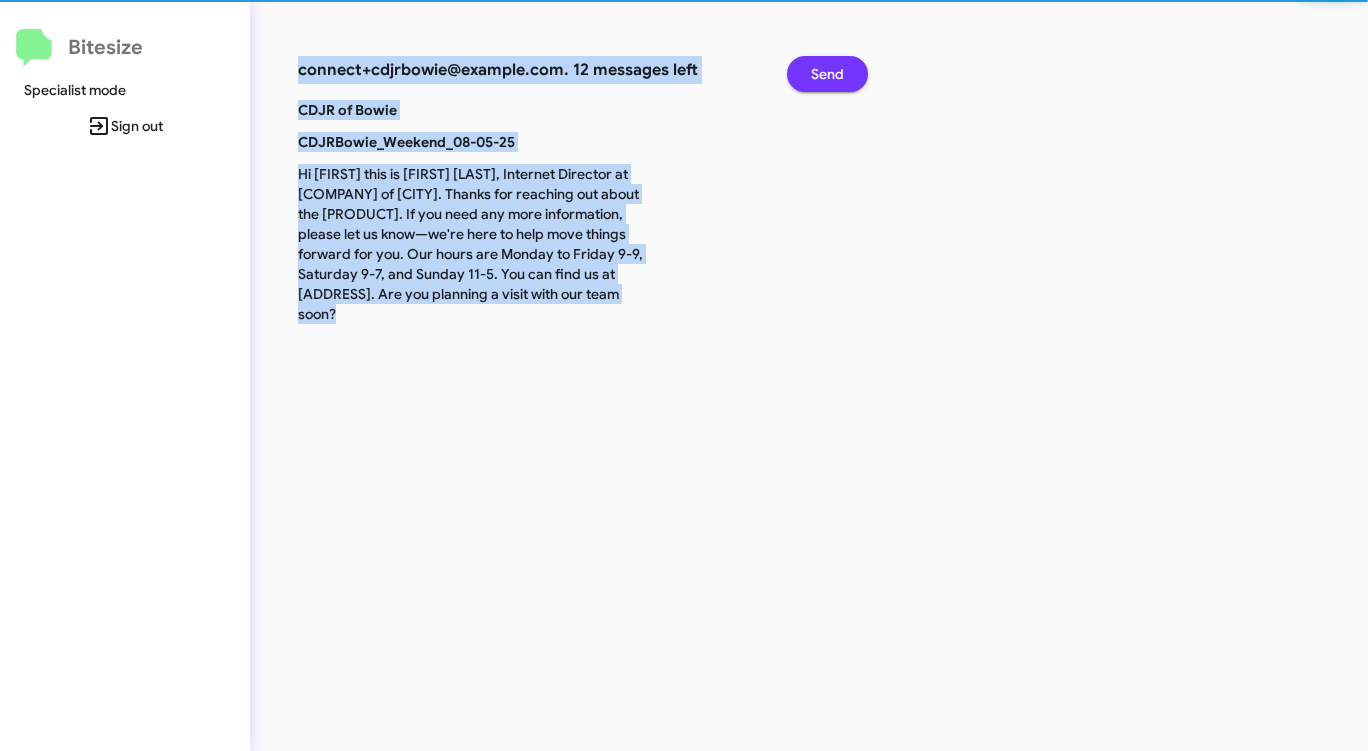 click on "Send" 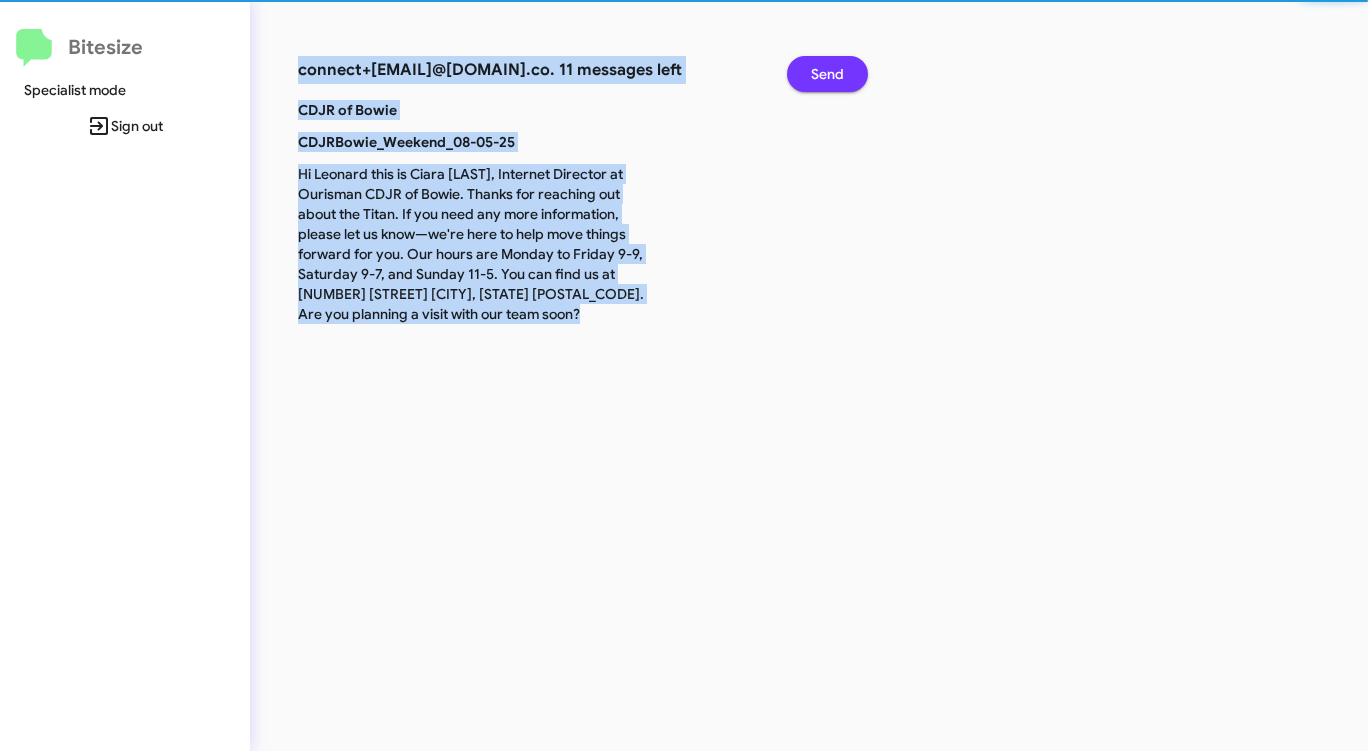 click on "Send" 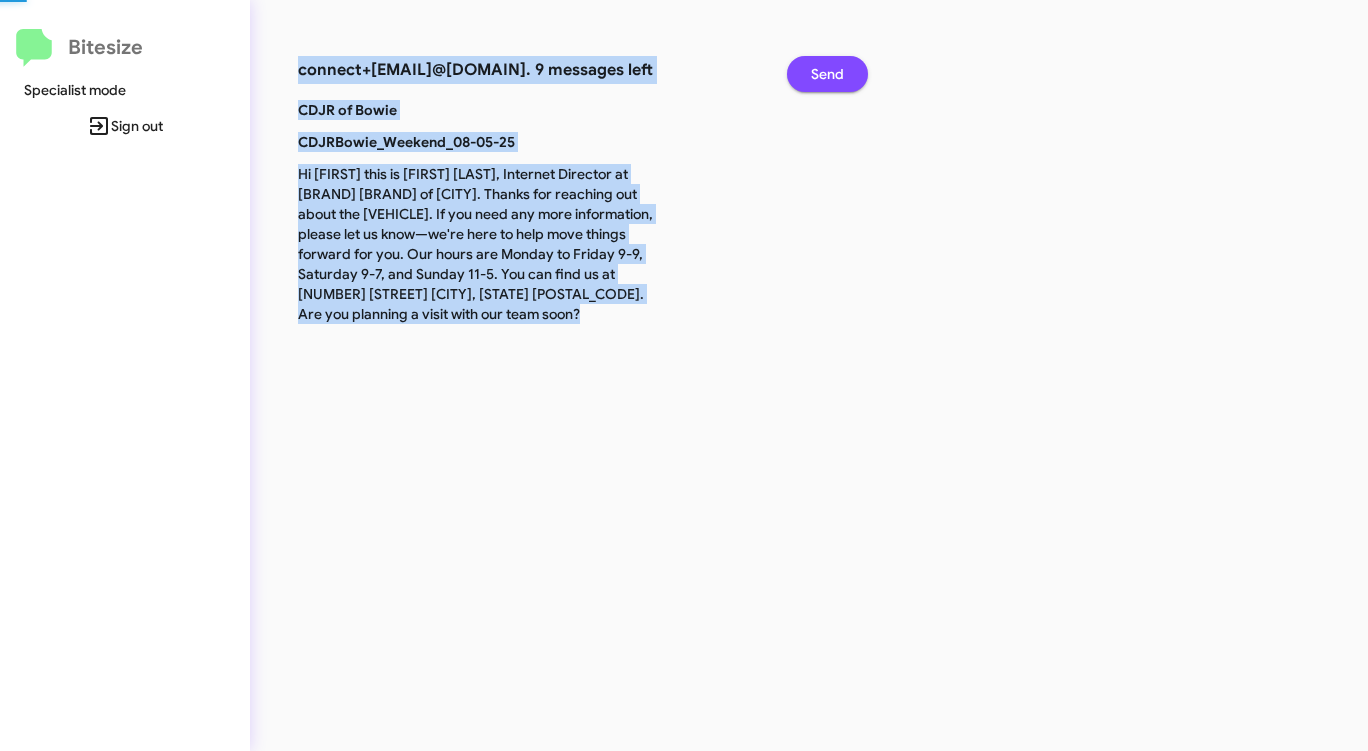 click on "Send" 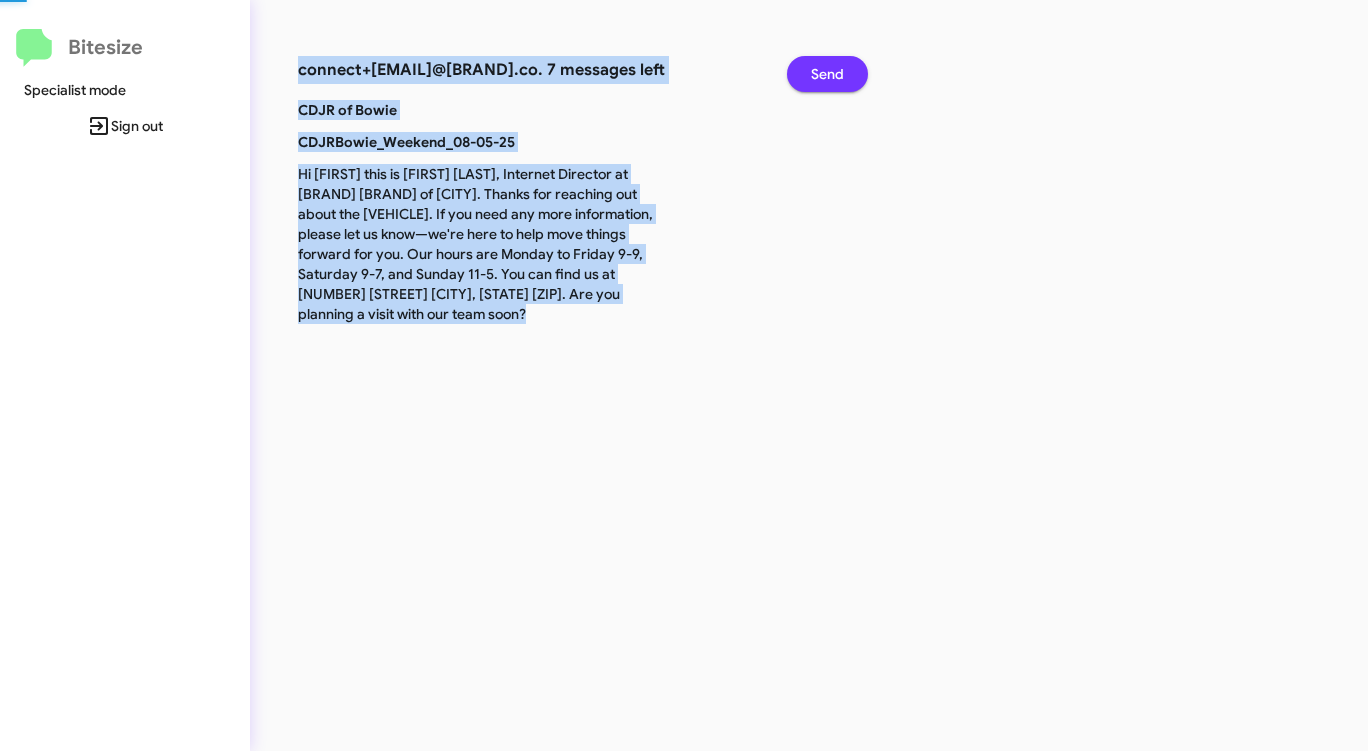 click on "Send" 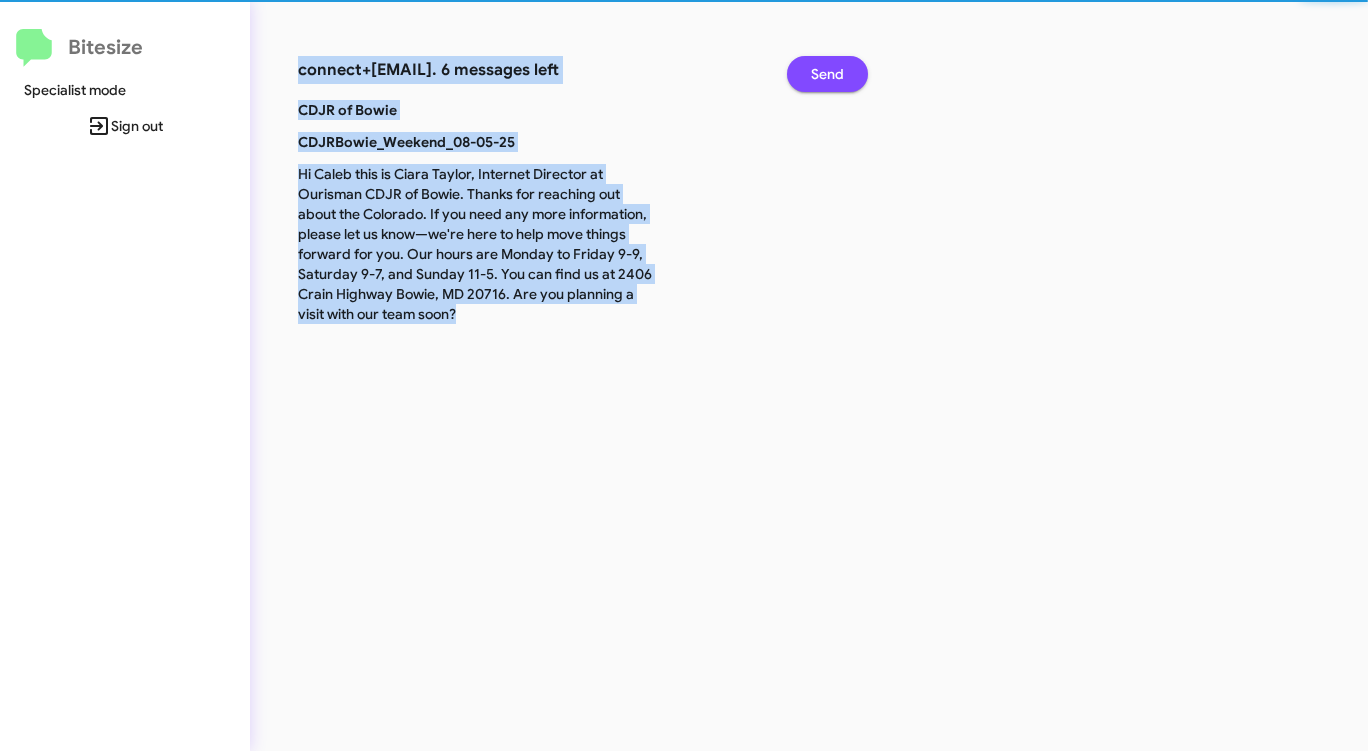click on "Send" 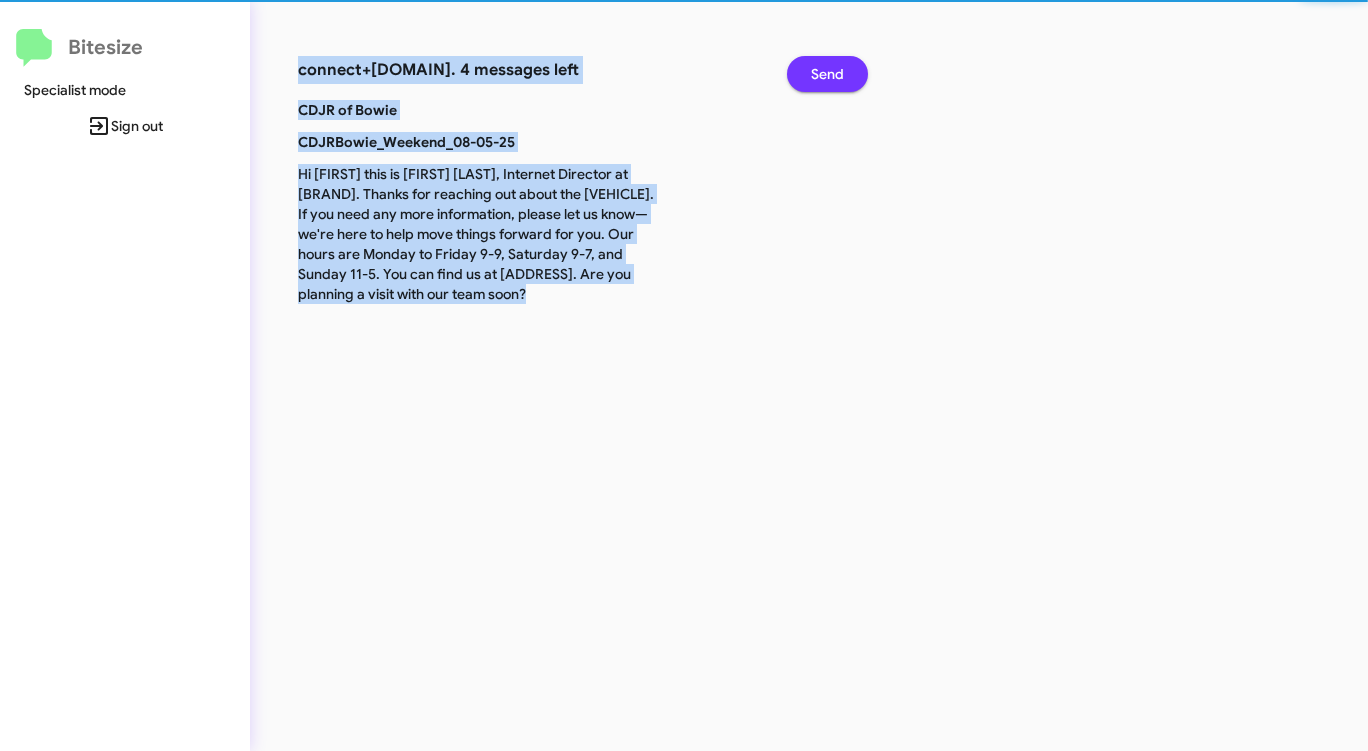 click on "Send" 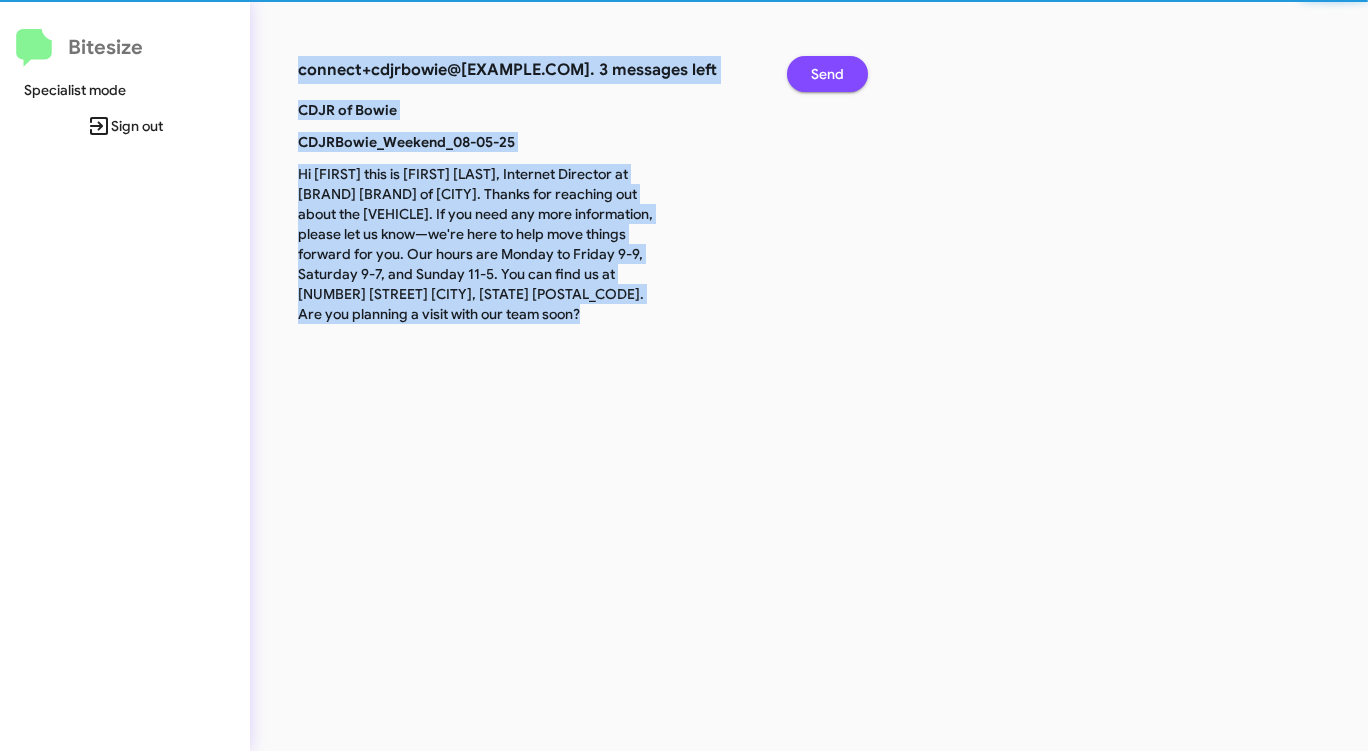 click on "Send" 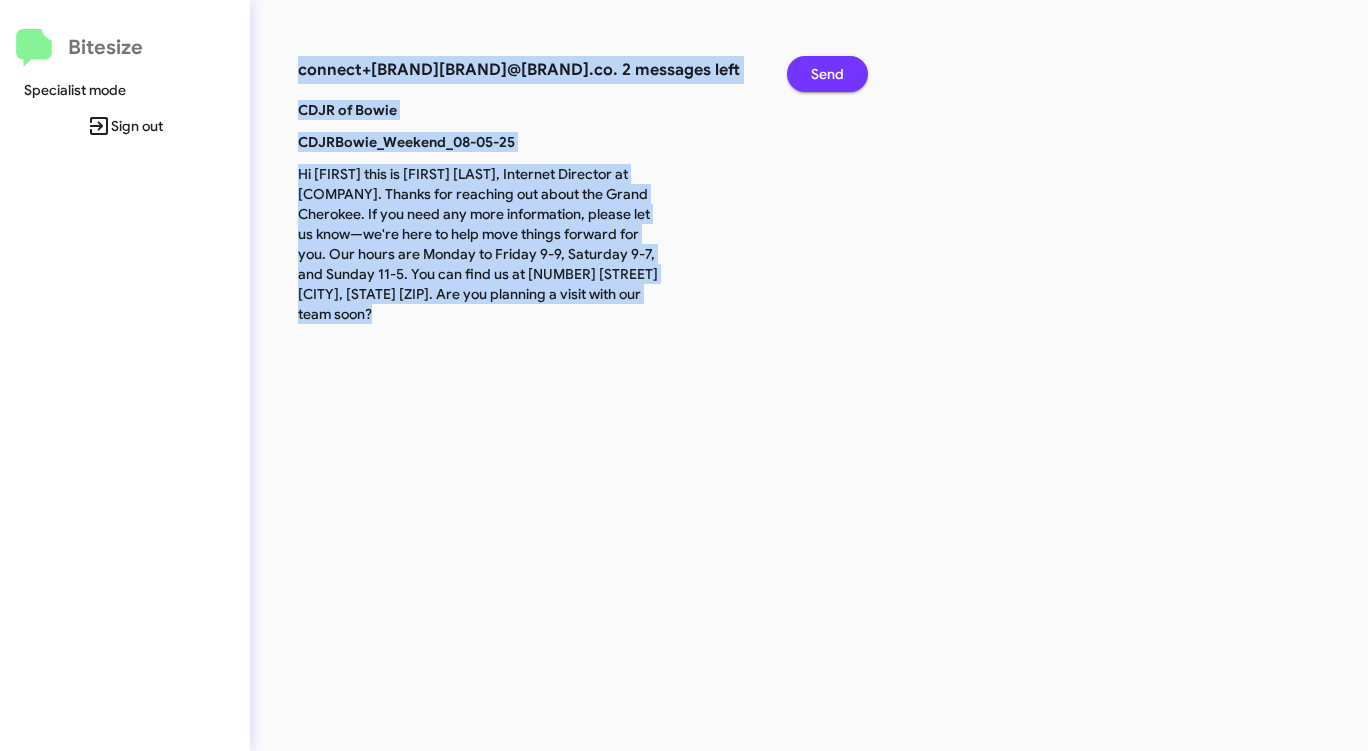 click on "Send" 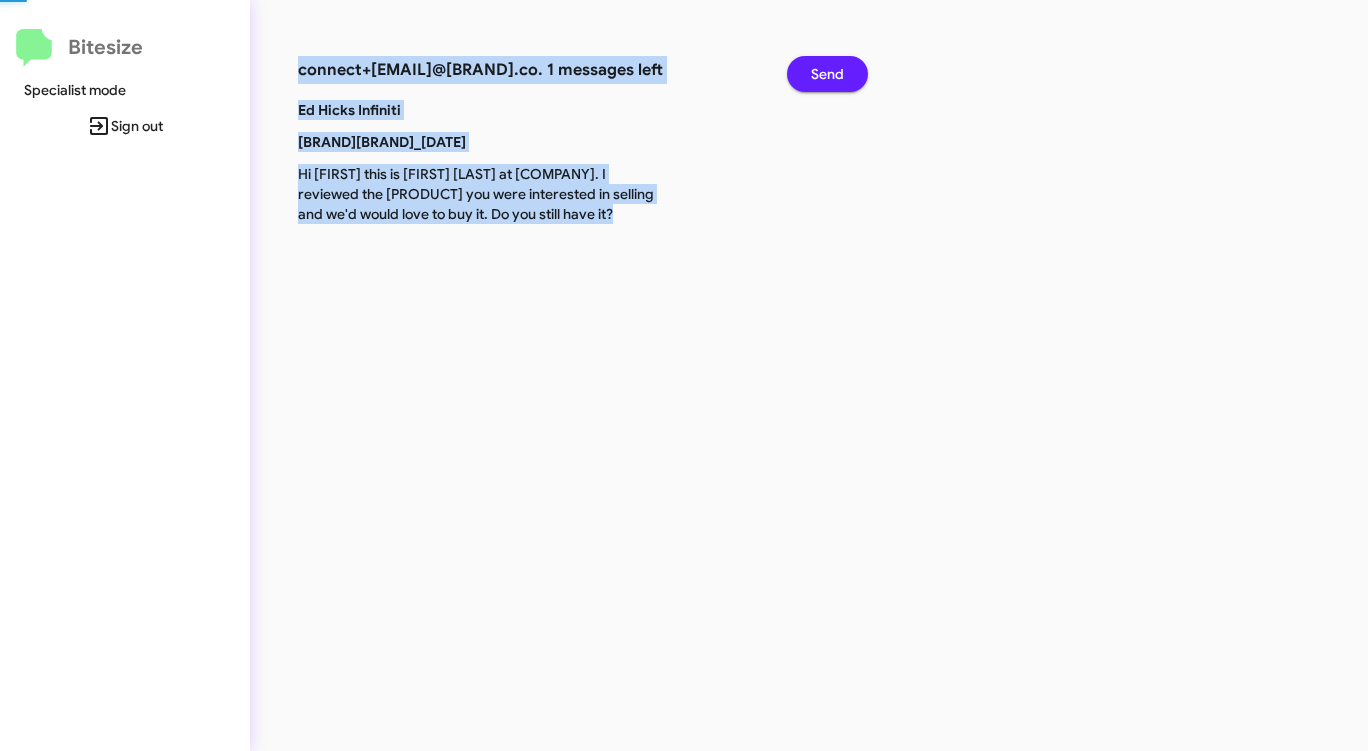 click on "Send" 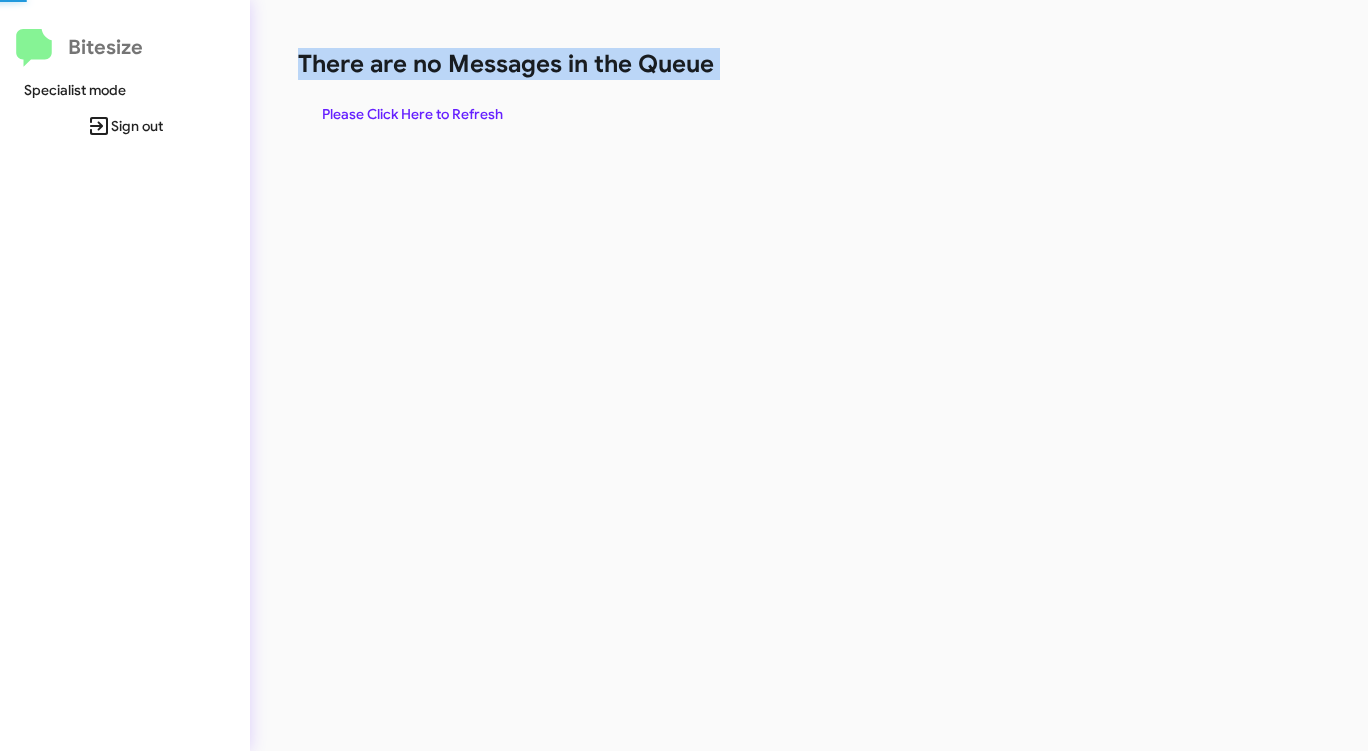 click on "There are no Messages in the Queue" 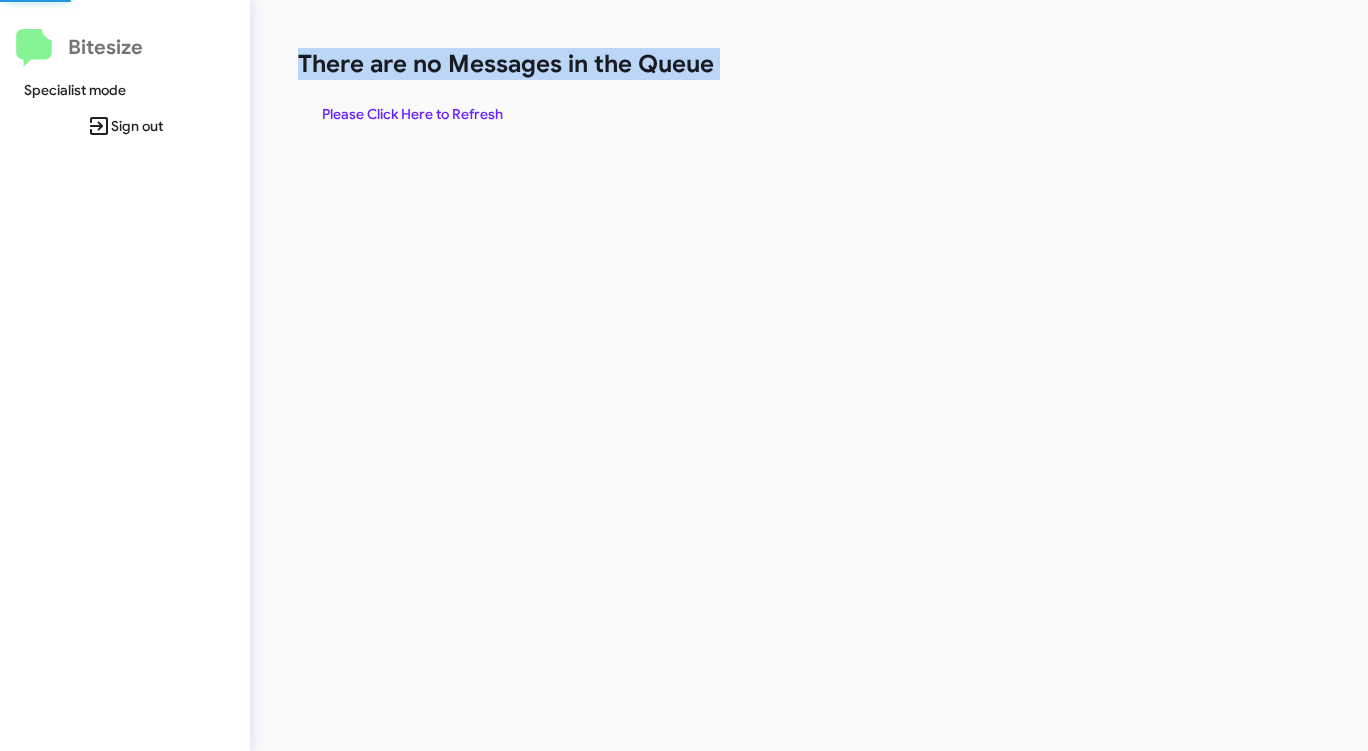 click on "There are no Messages in the Queue" 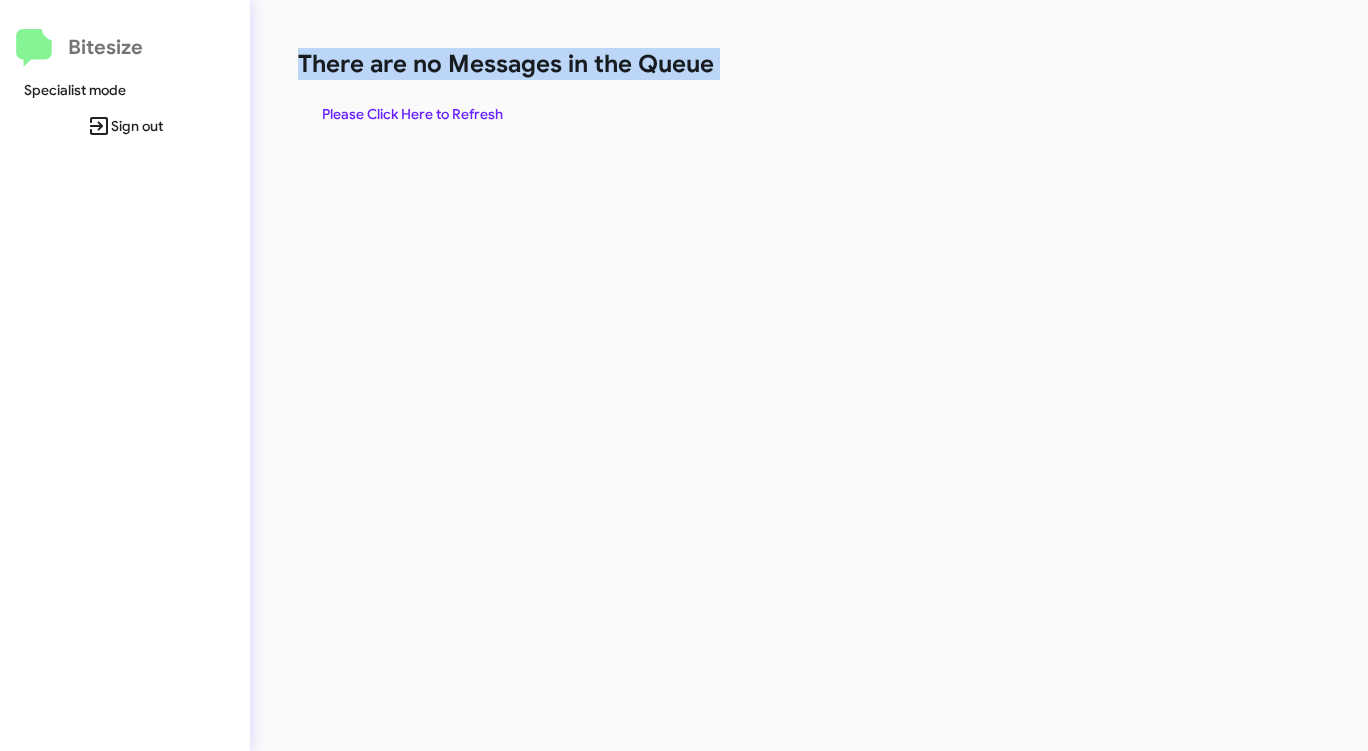 click on "There are no Messages in the Queue" 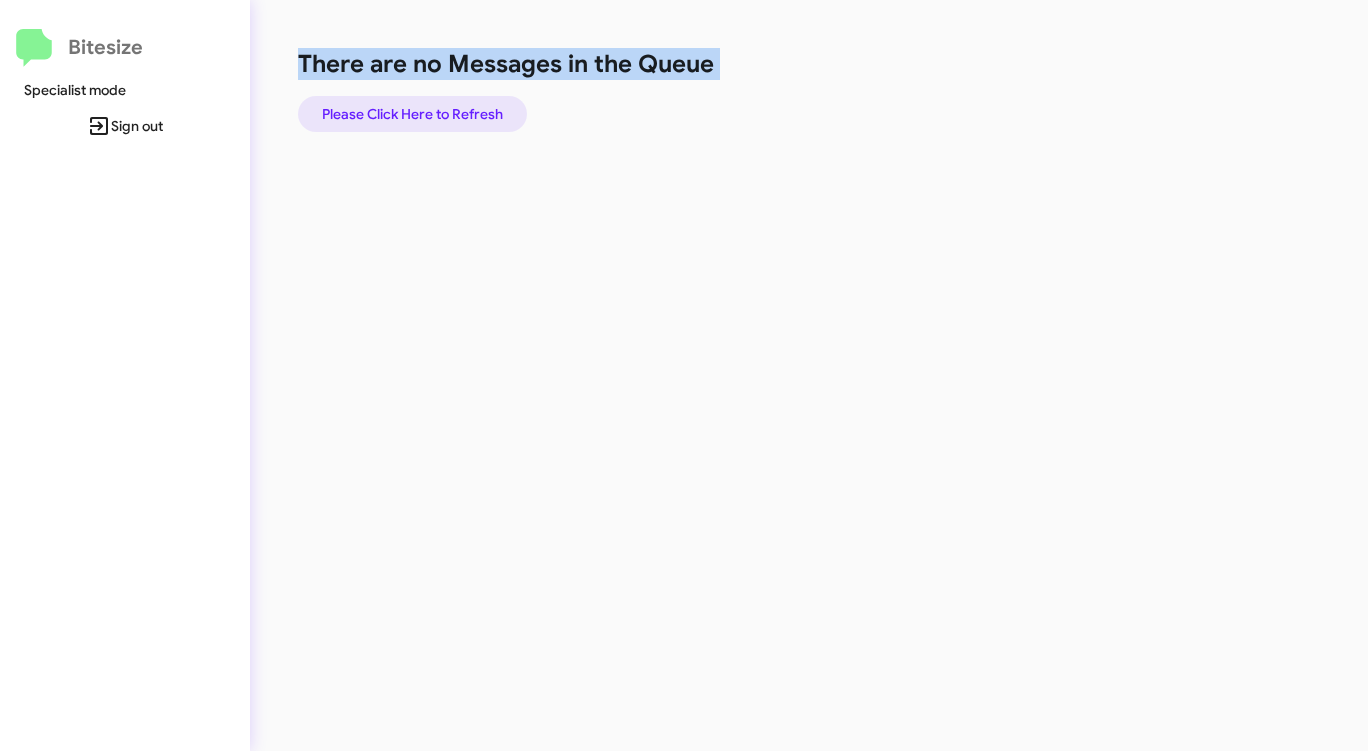 click on "Please Click Here to Refresh" 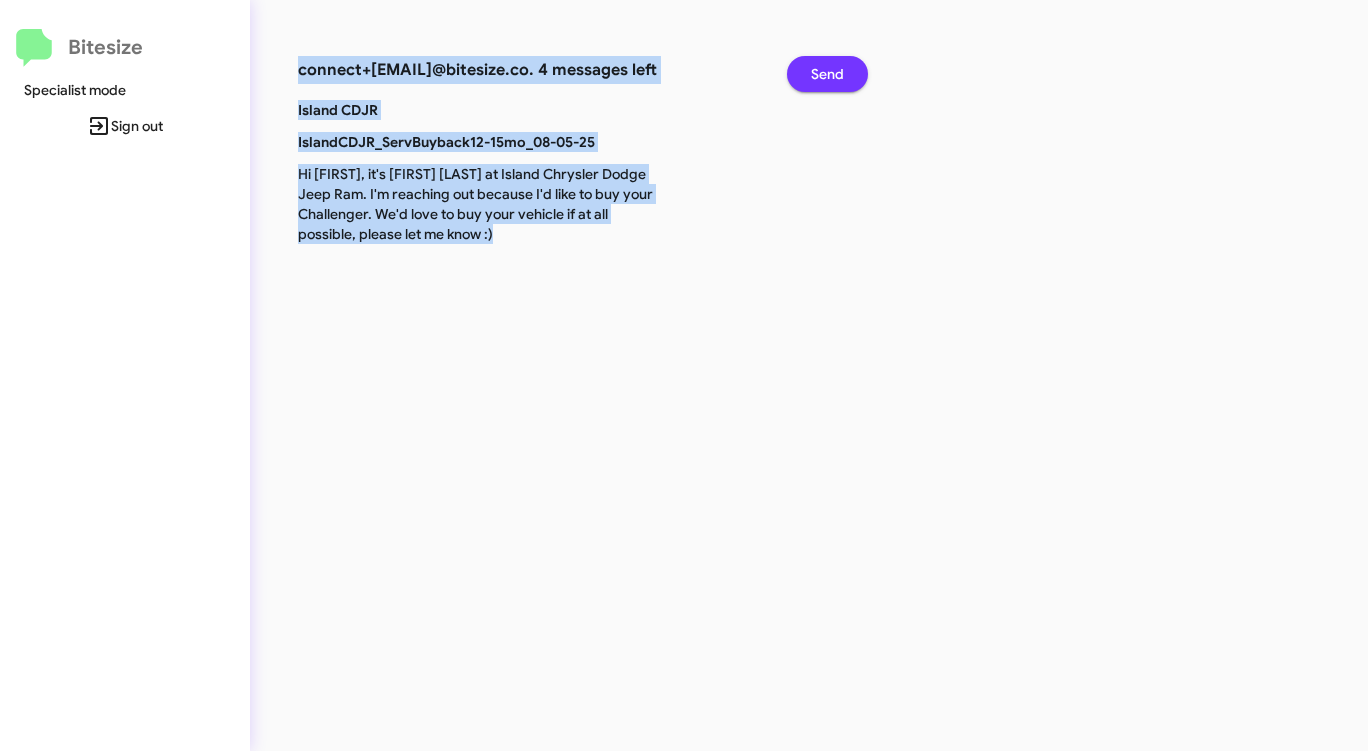click on "Send" 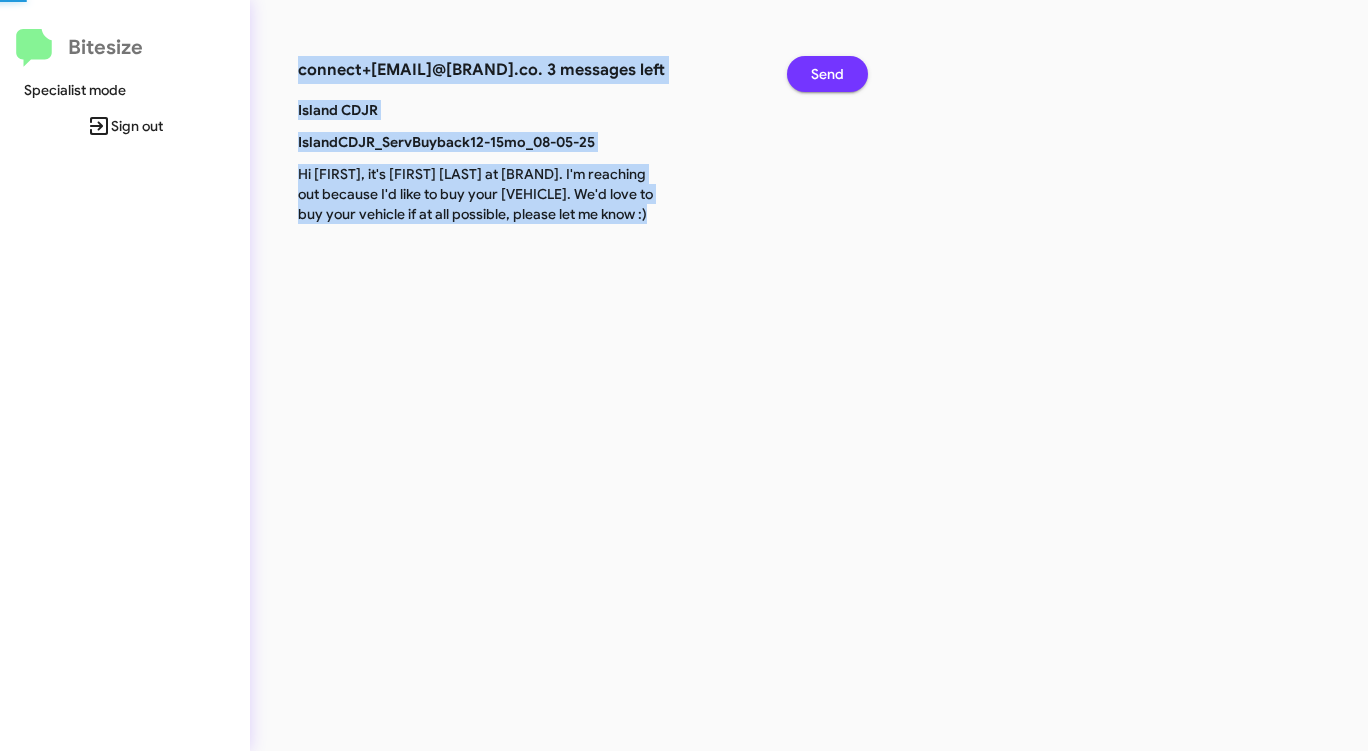 click on "Send" 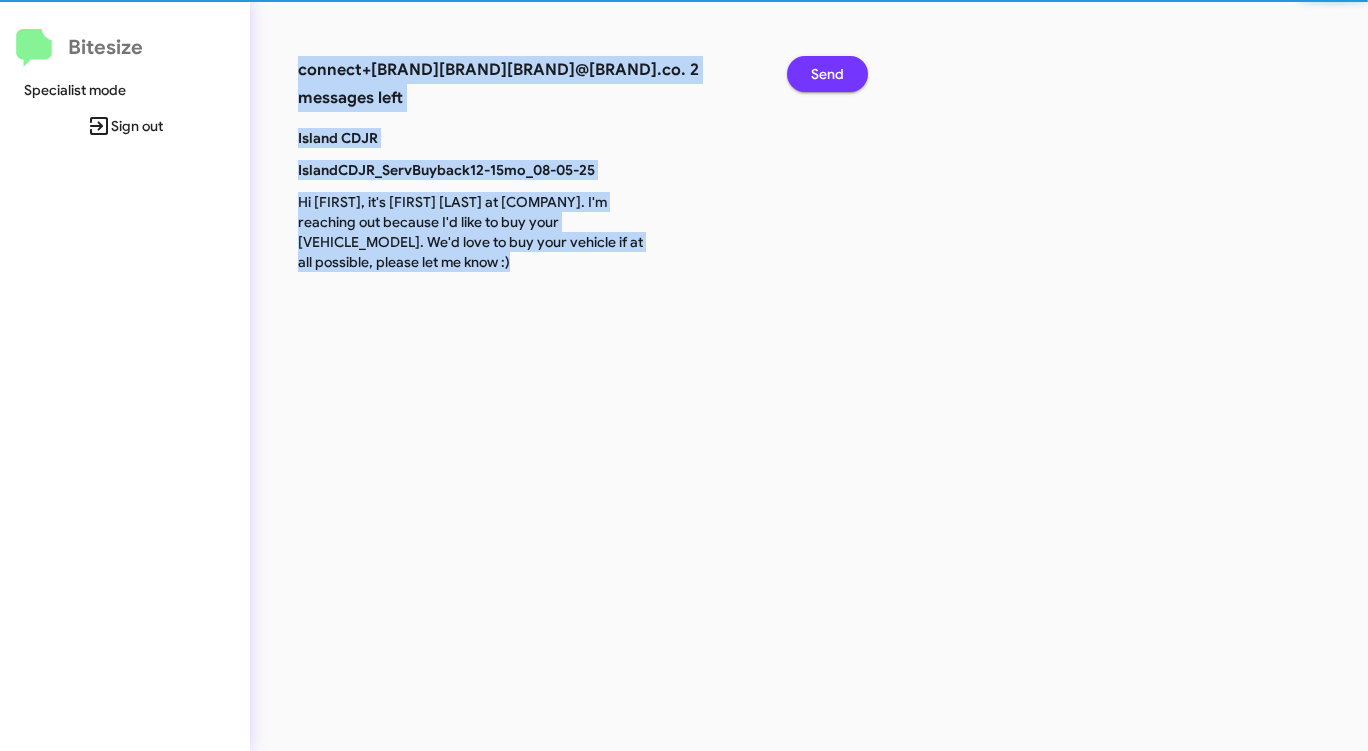 click on "Send" 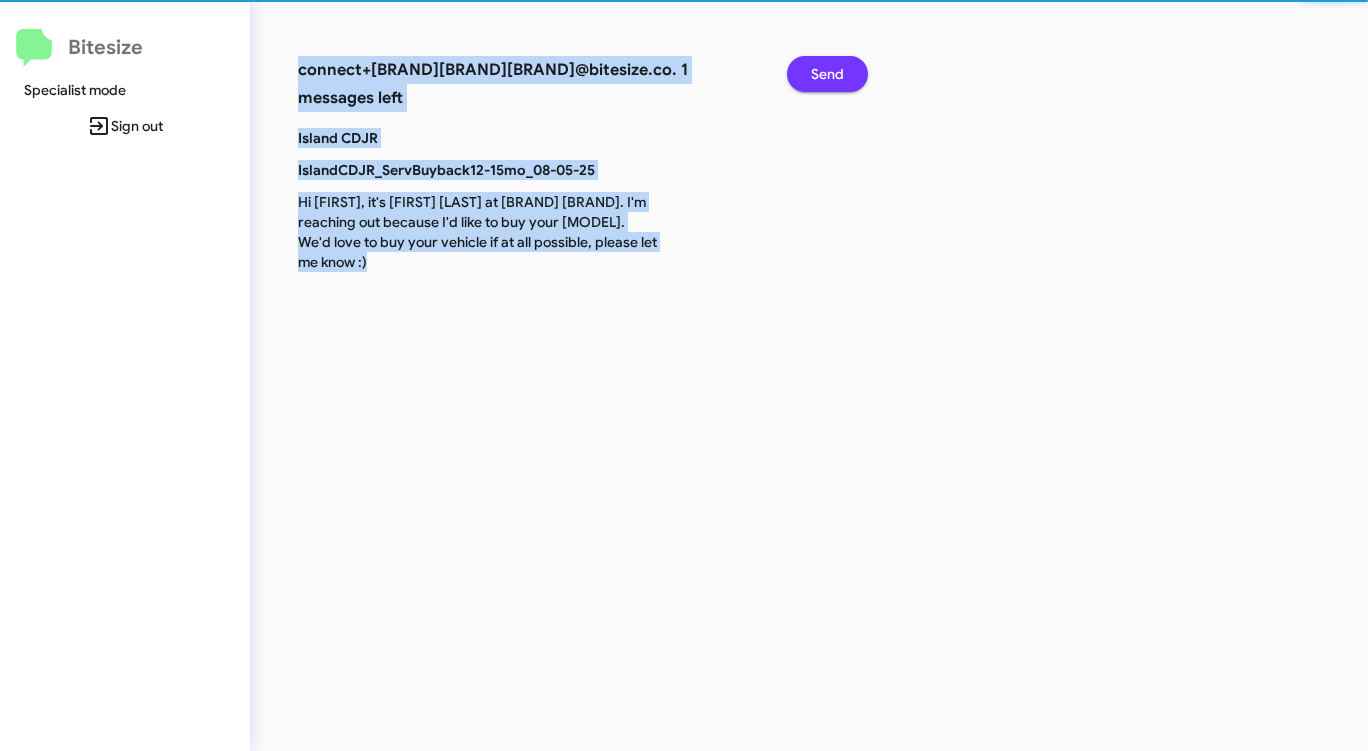 click on "Send" 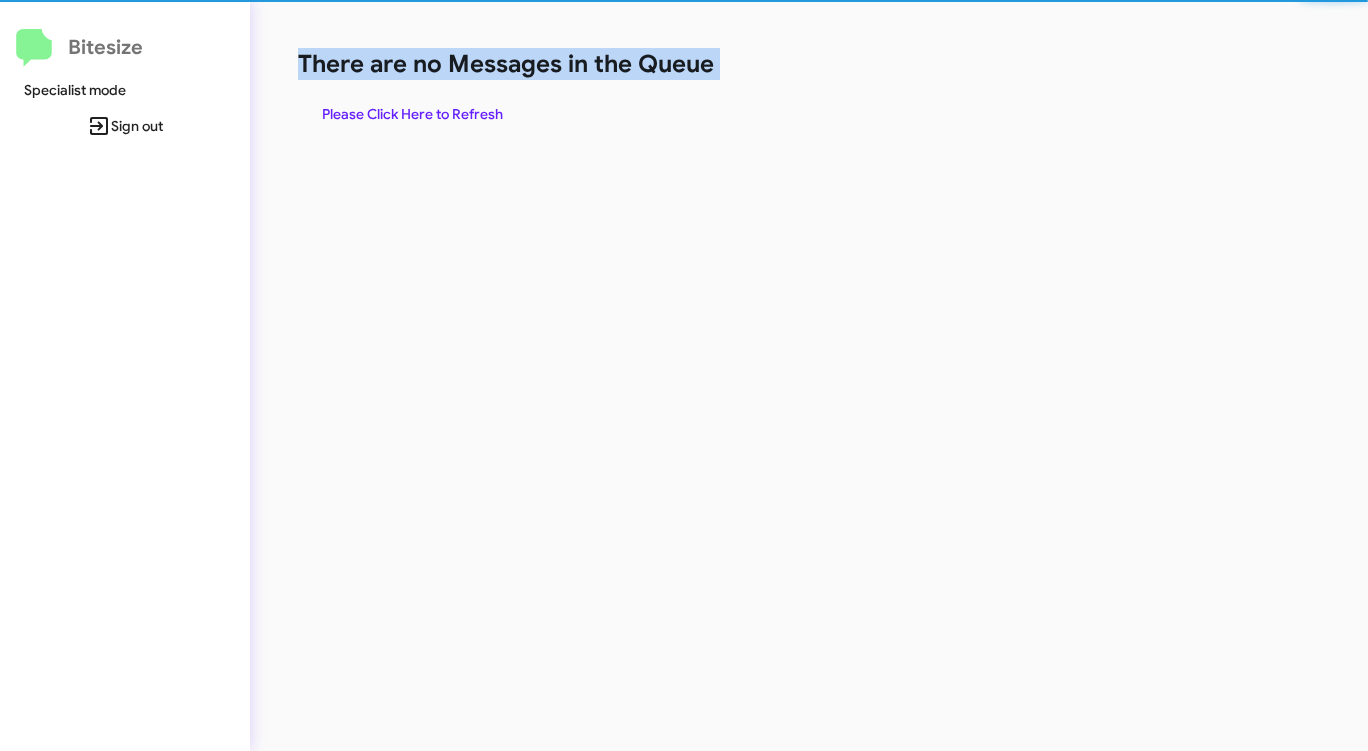 click on "There are no Messages in the Queue" 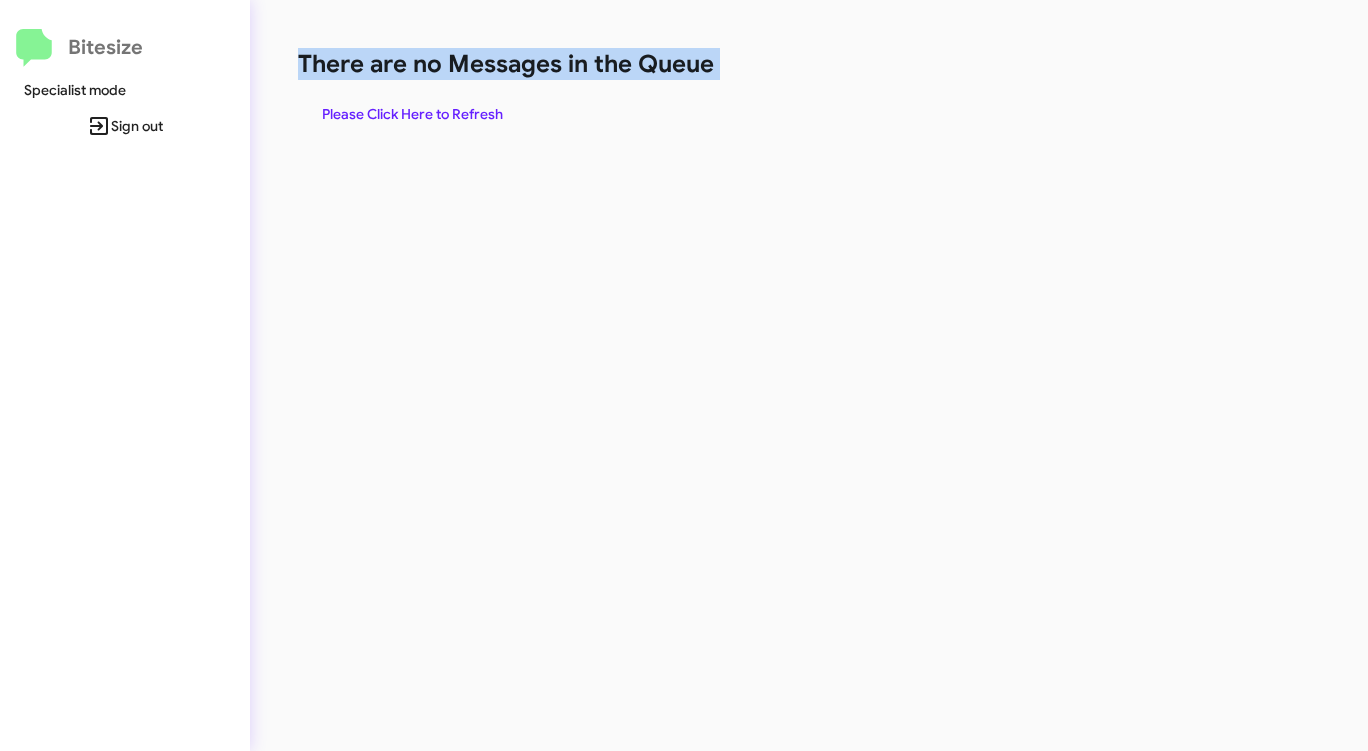 click on "There are no Messages in the Queue" 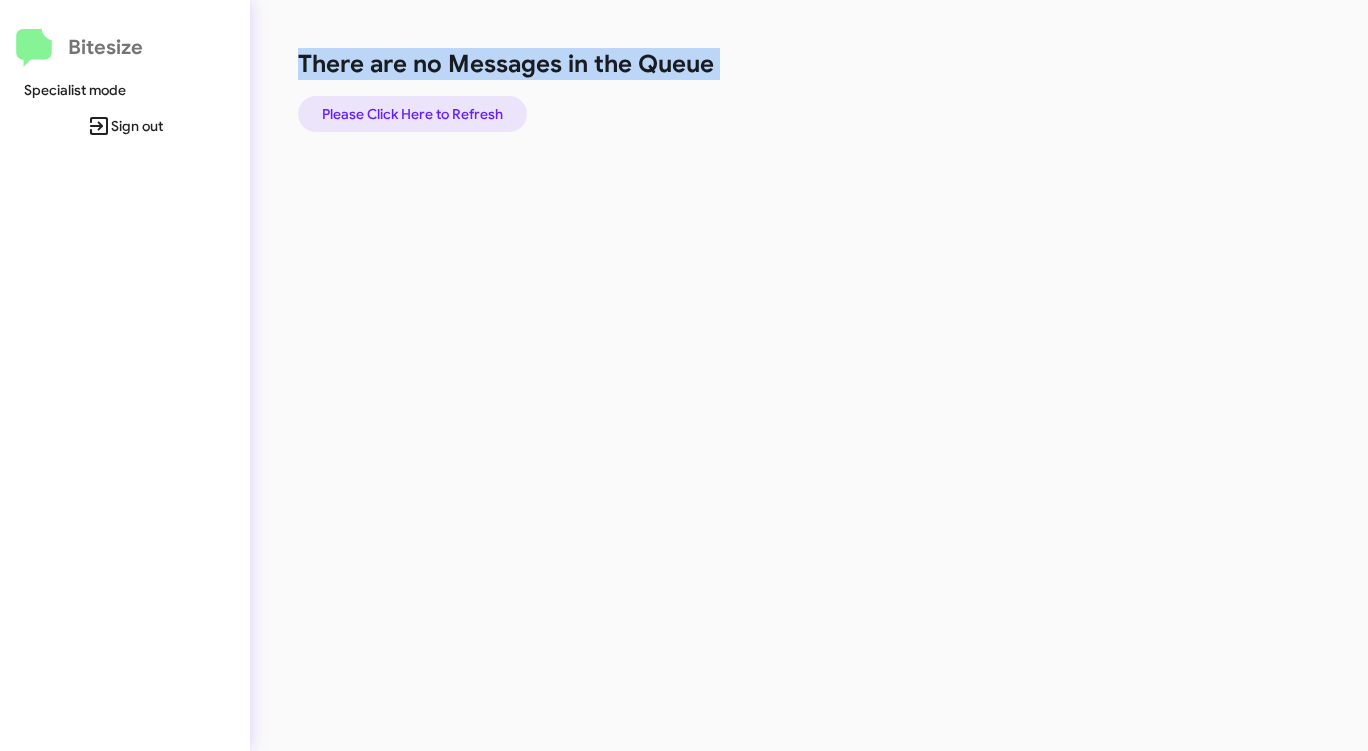 click on "Please Click Here to Refresh" 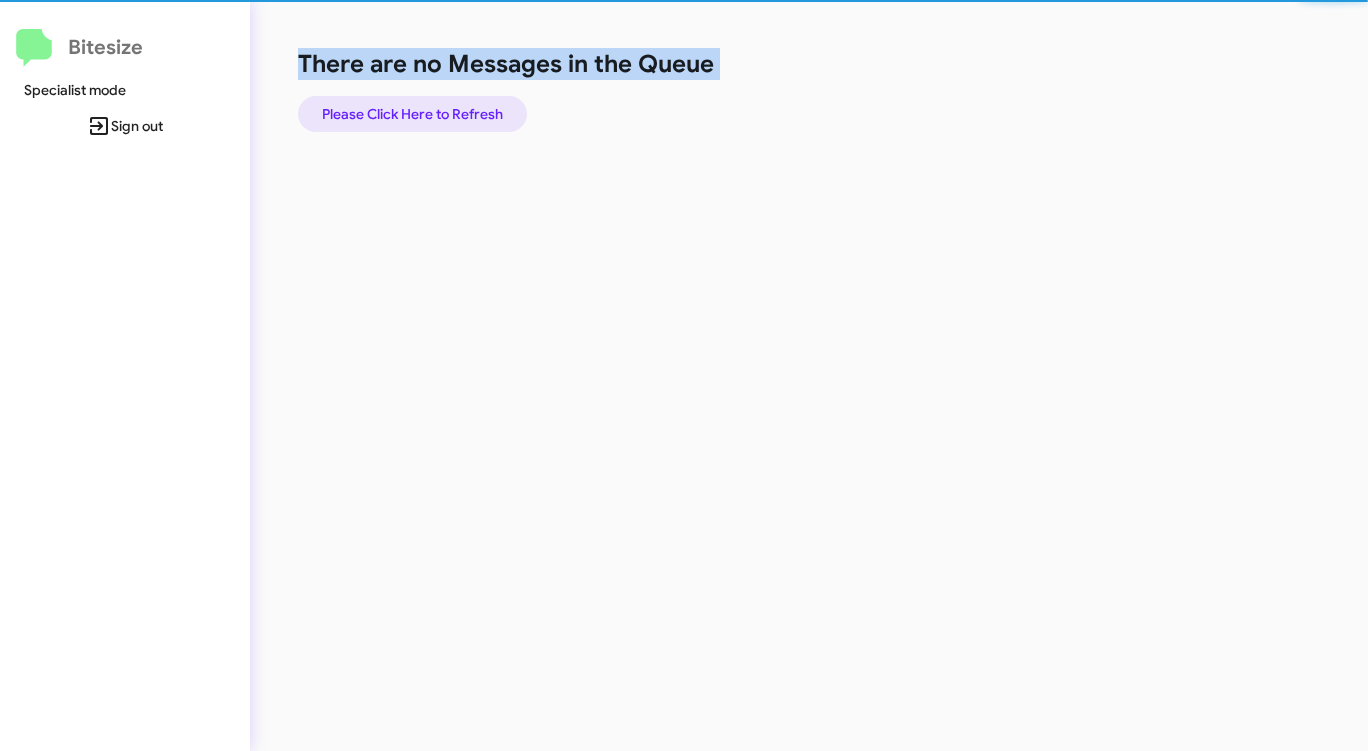 click on "Please Click Here to Refresh" 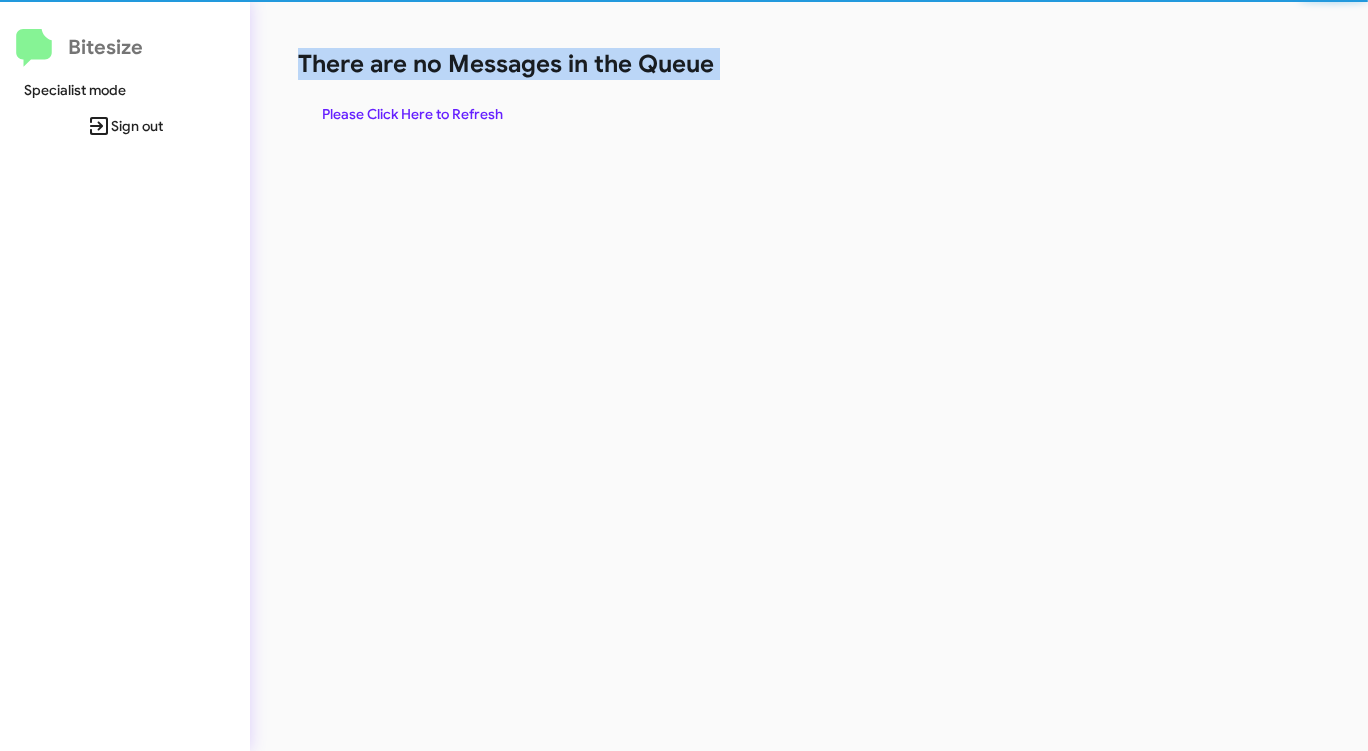 click on "Please Click Here to Refresh" 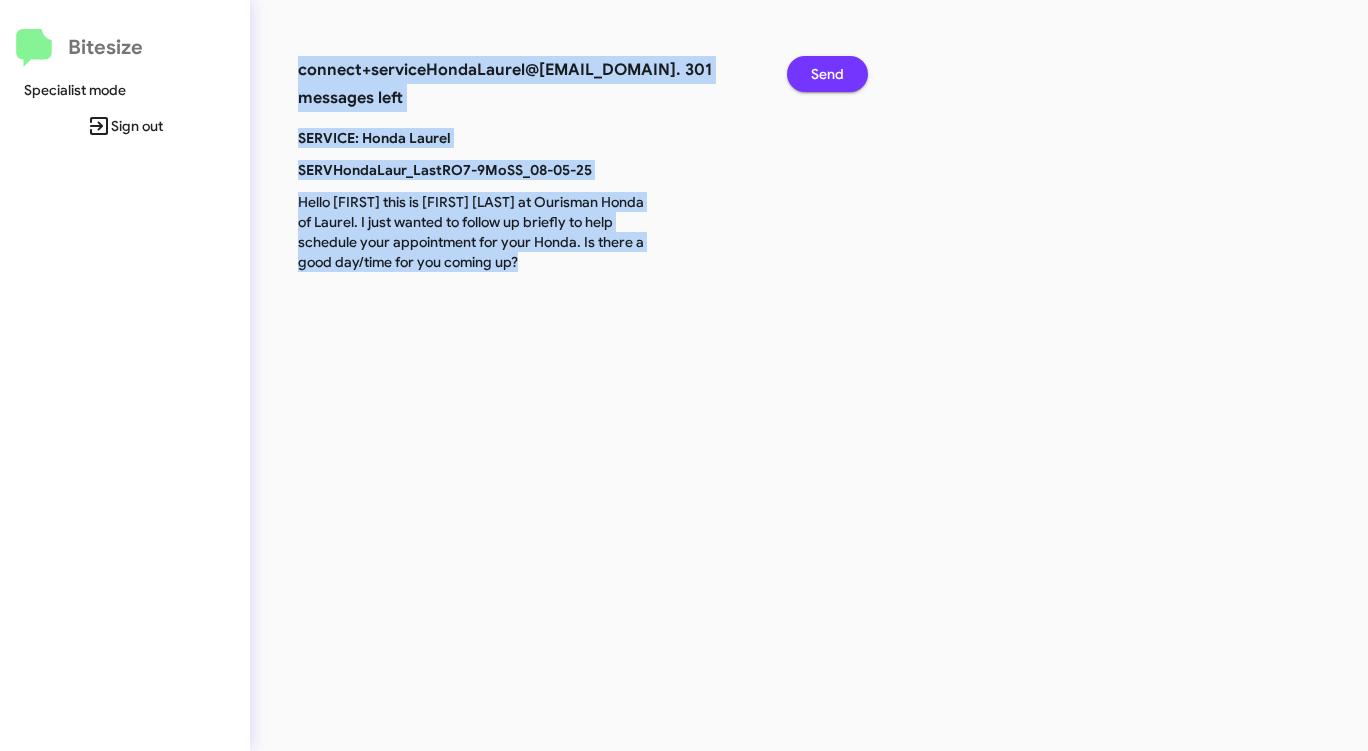 click on "Send" 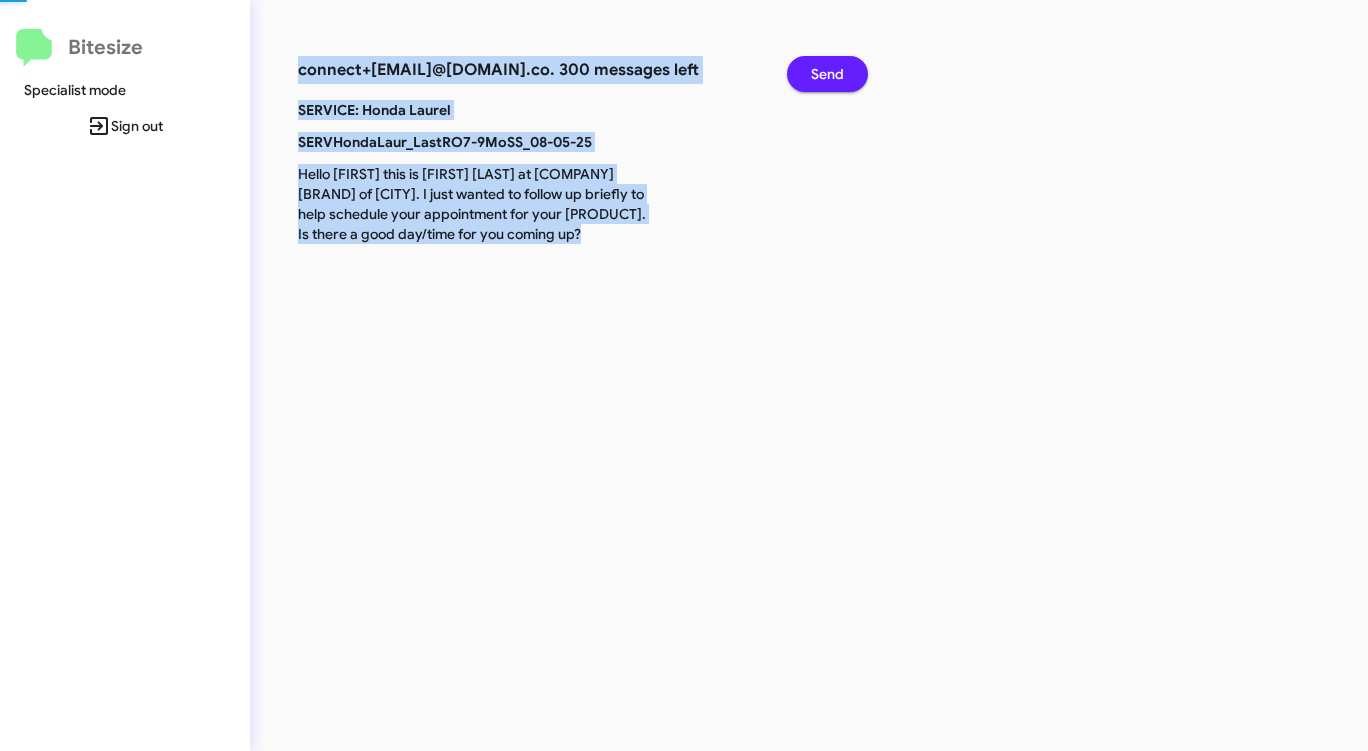 click on "Send" 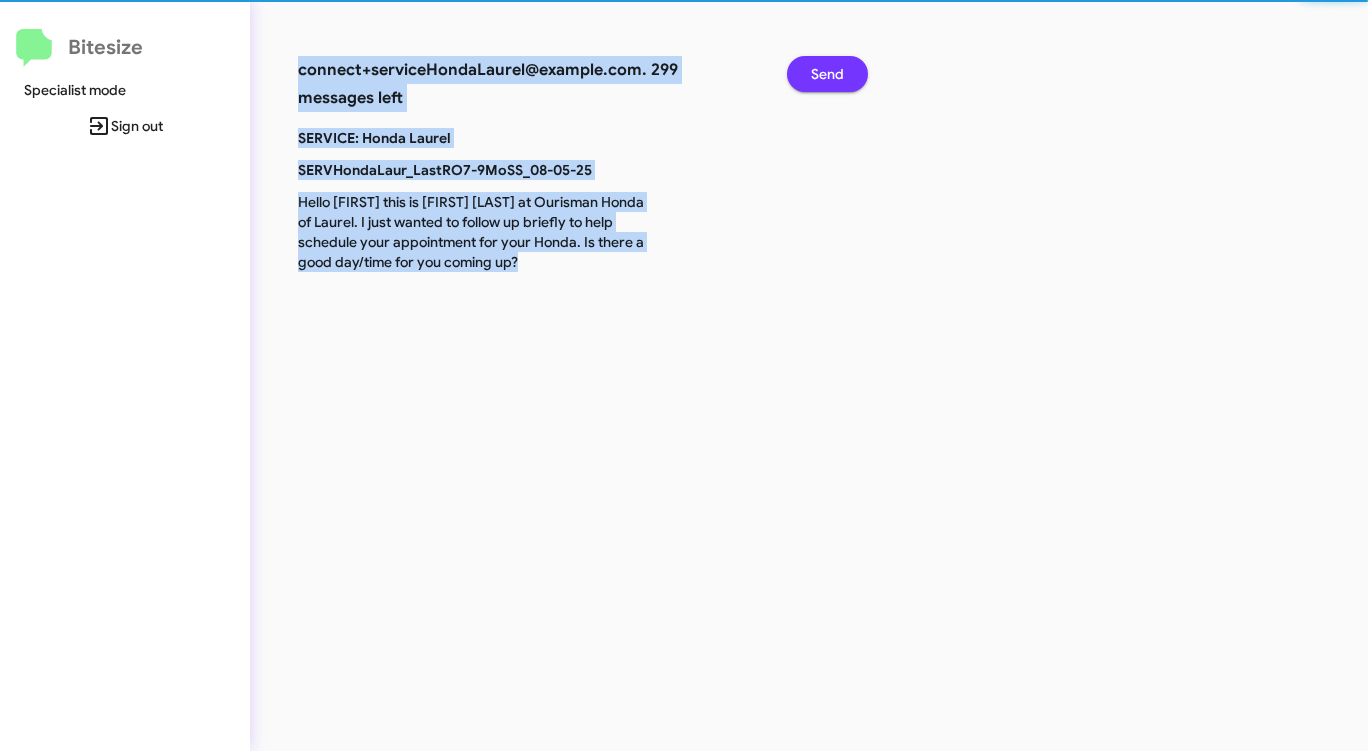 click on "Send" 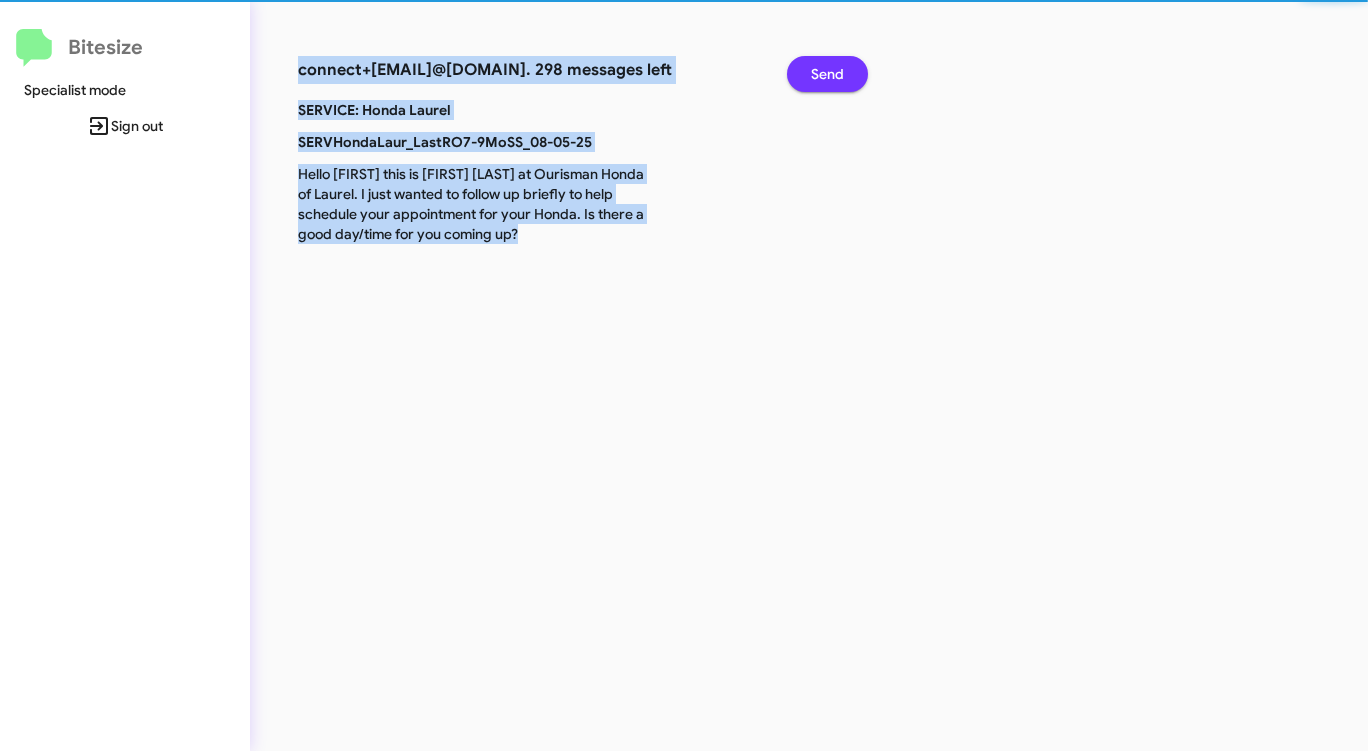 click on "Send" 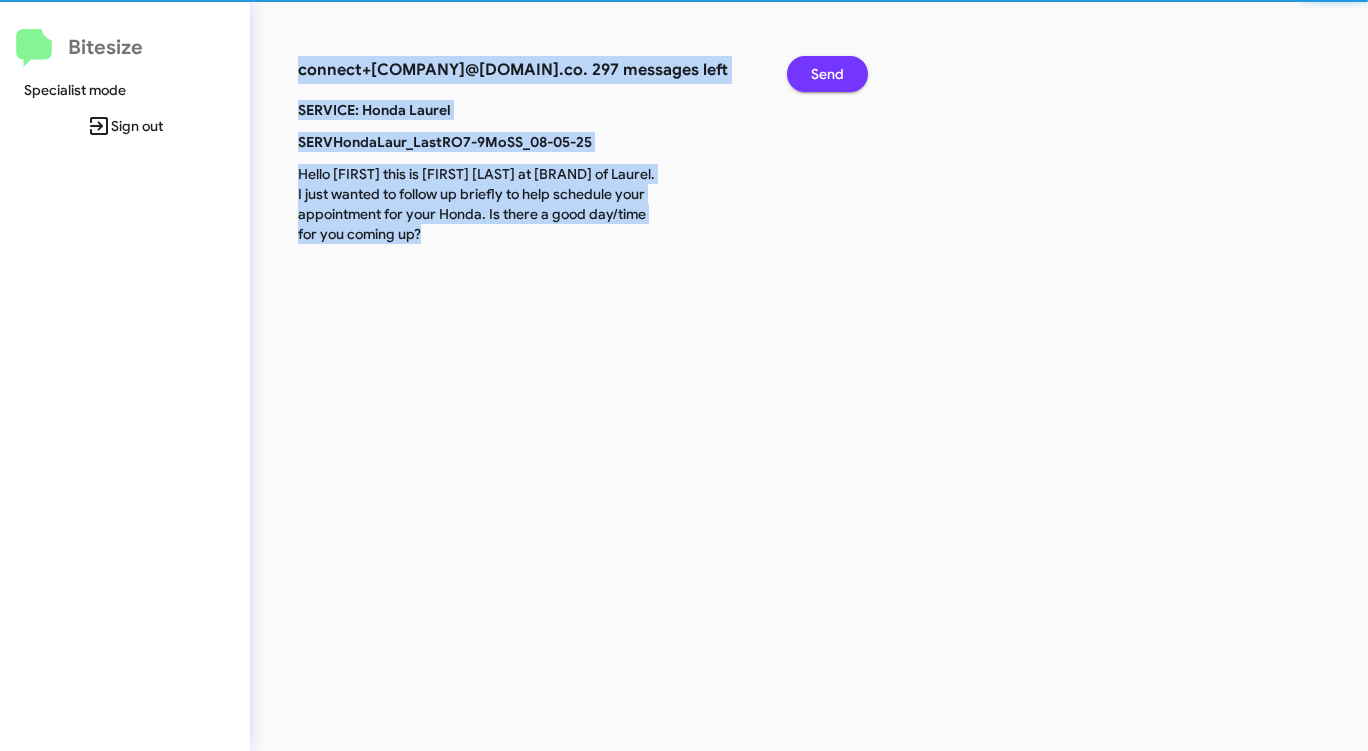 click on "Send" 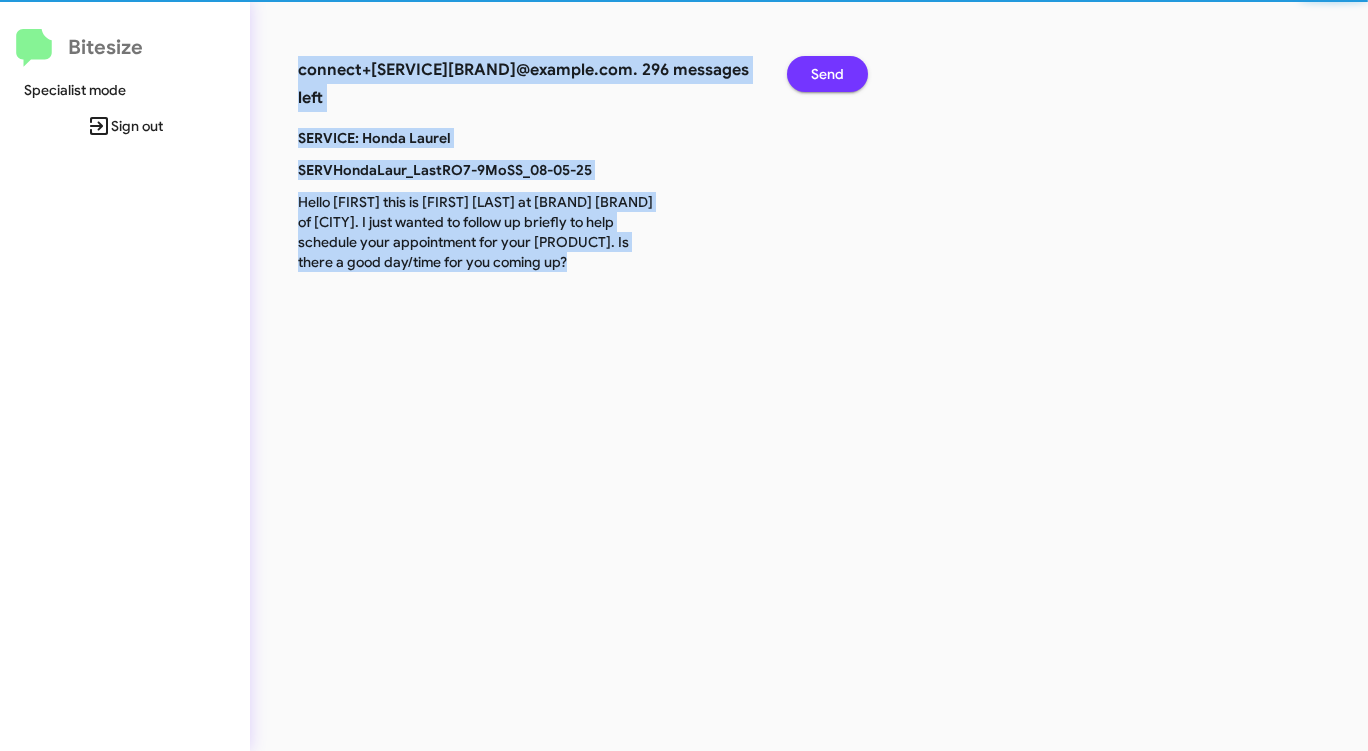 click on "Send" 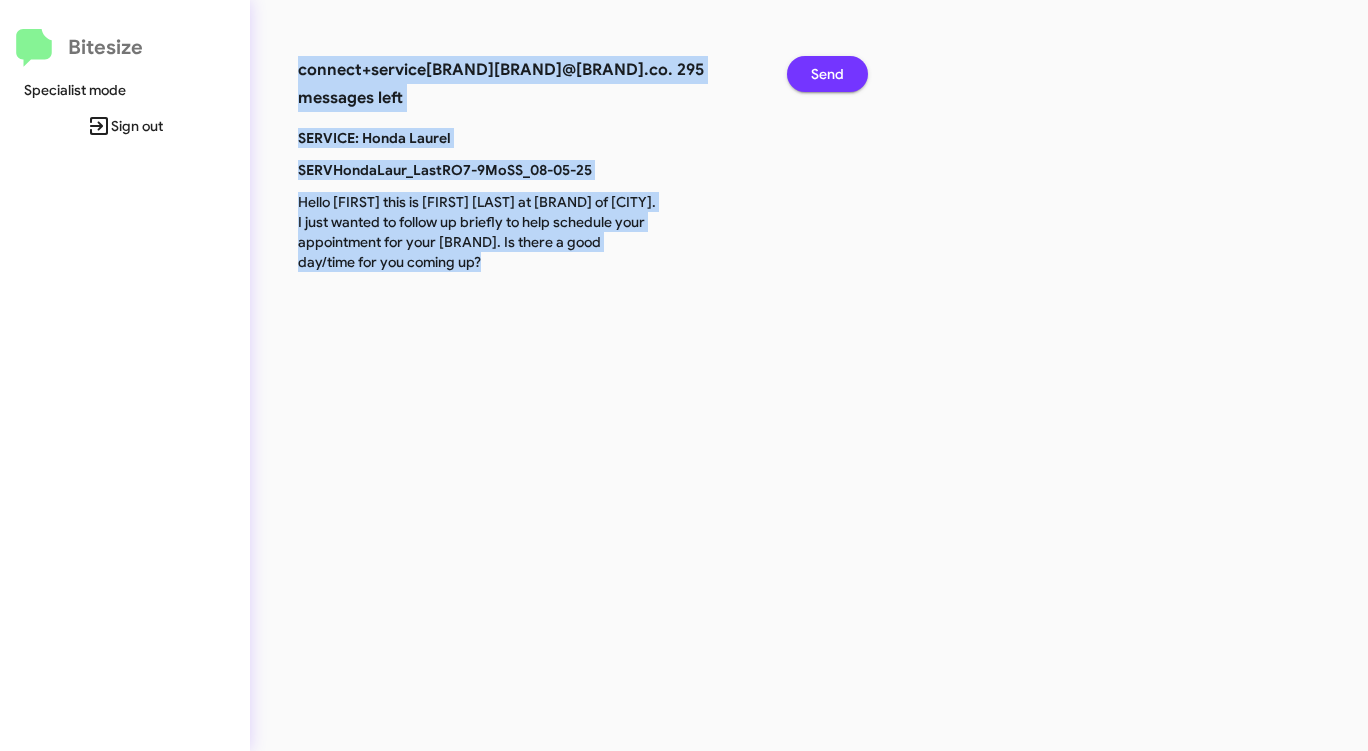 click on "Send" 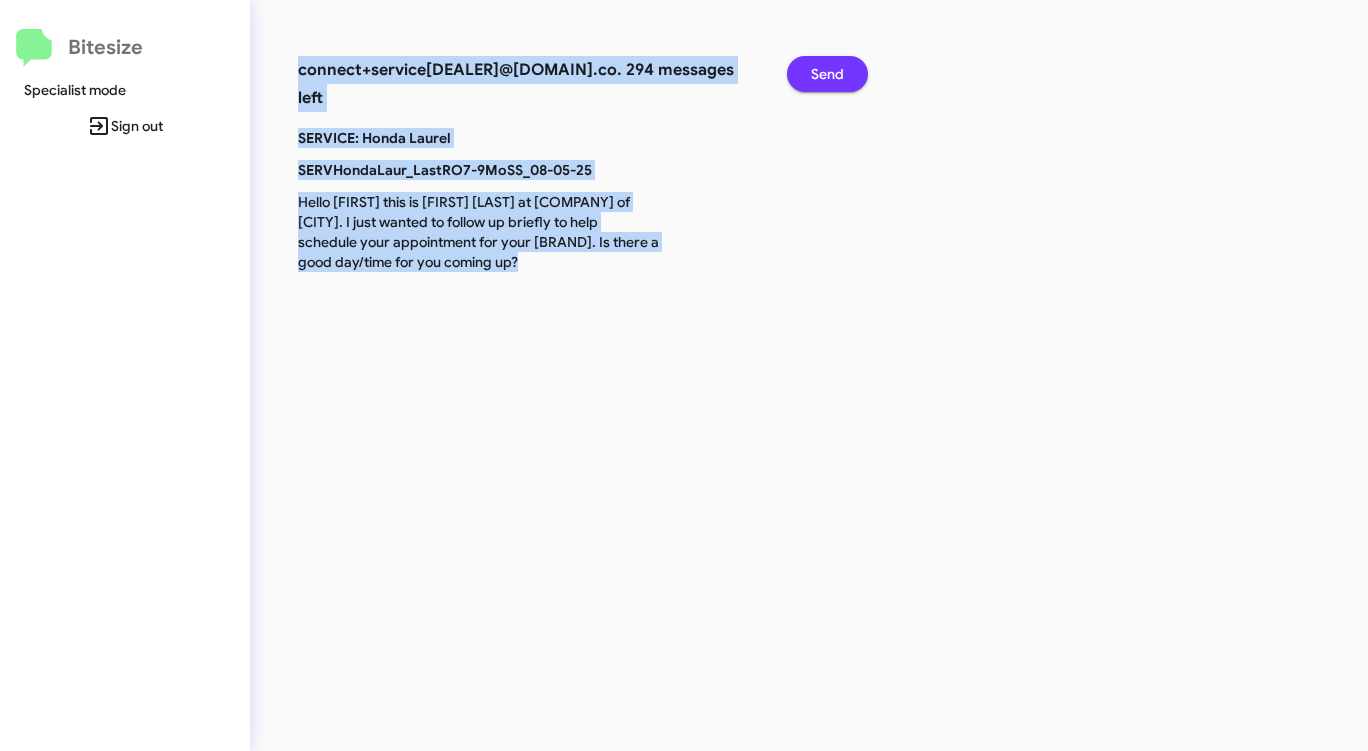 click on "Send" 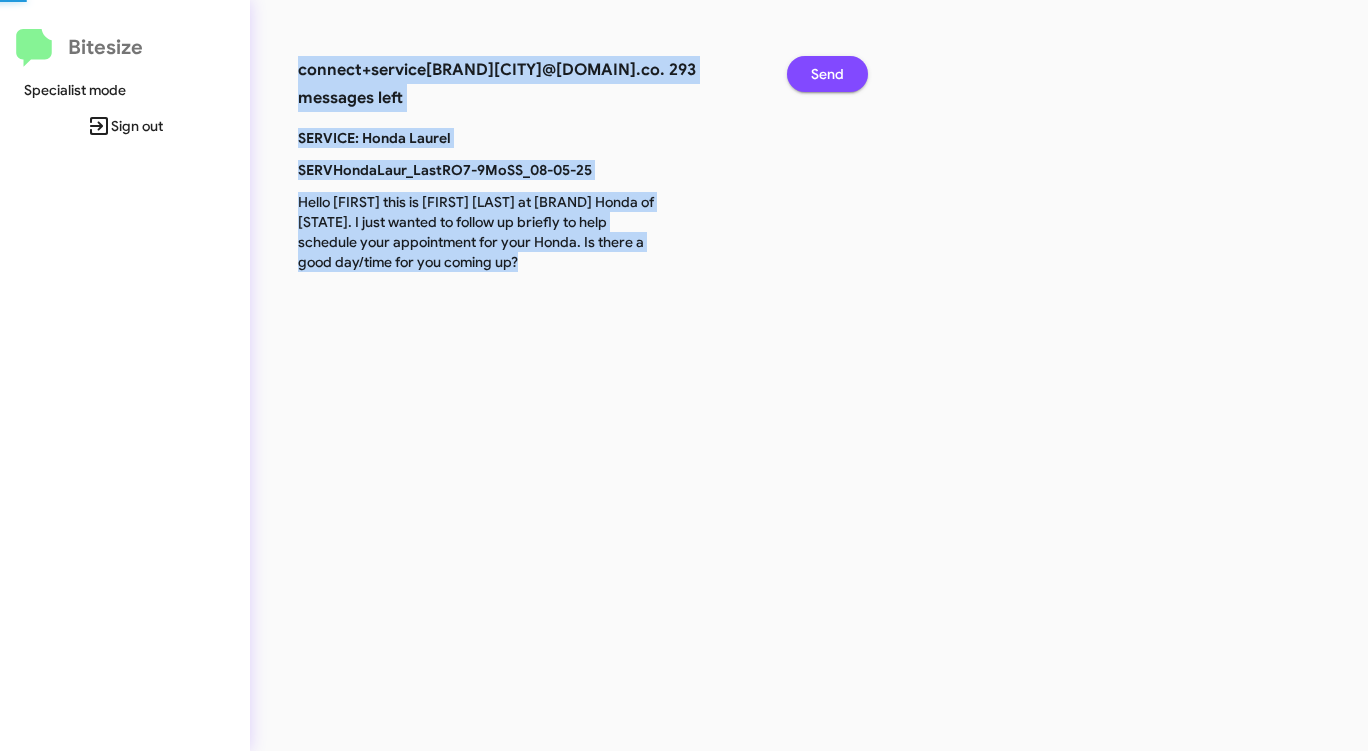 click on "Send" 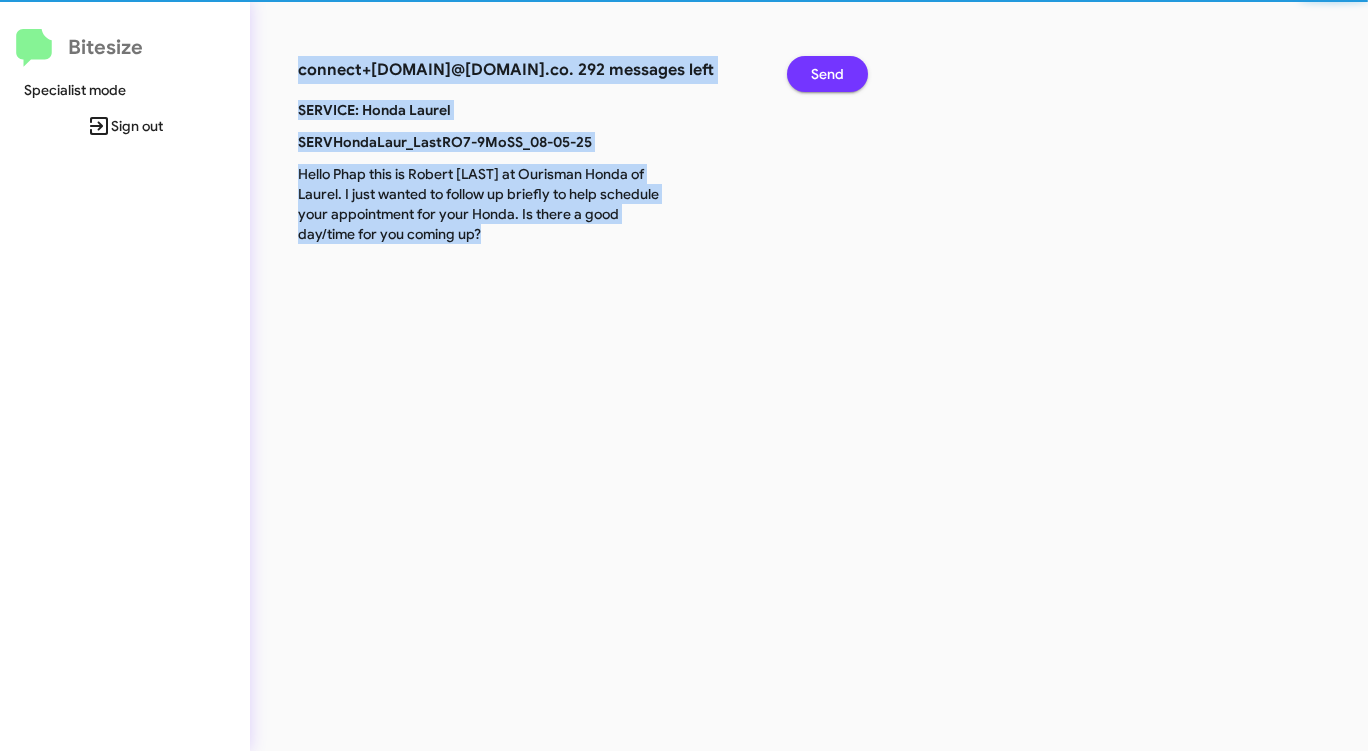 click on "Send" 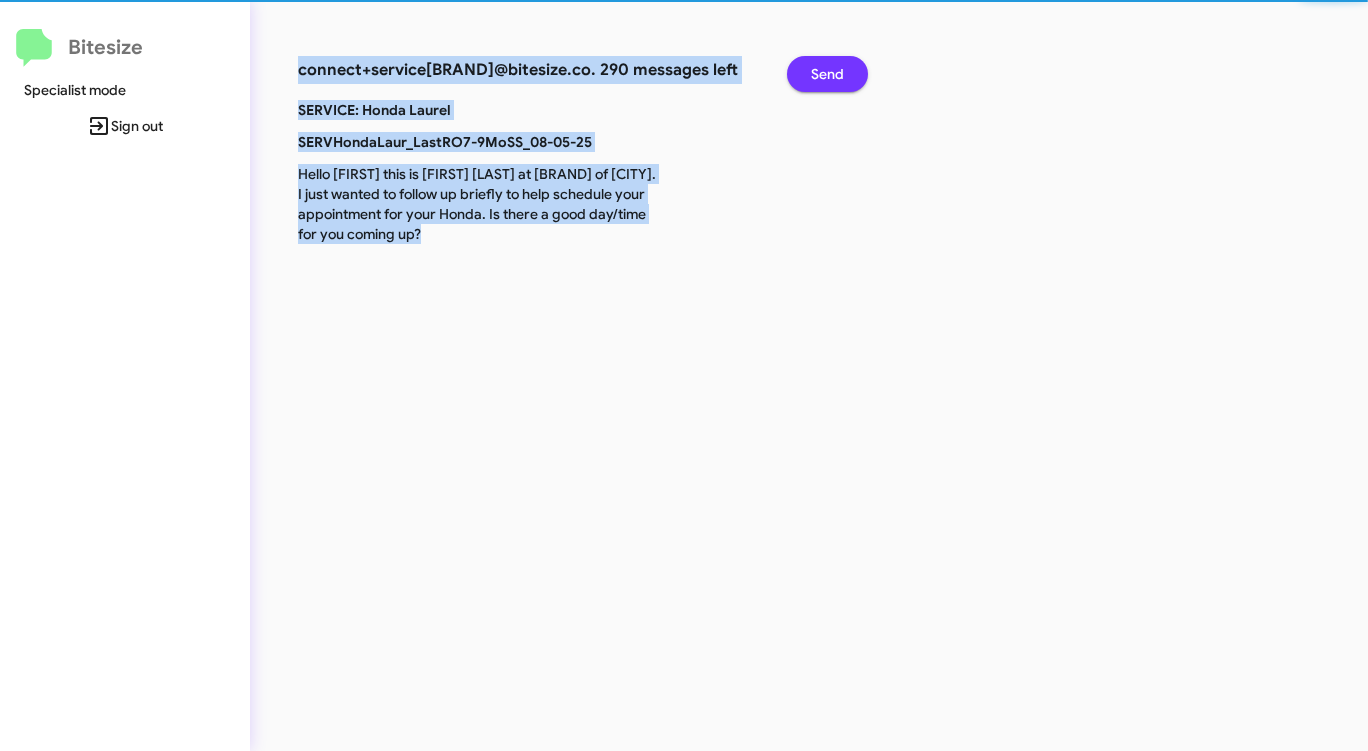 click on "Send" 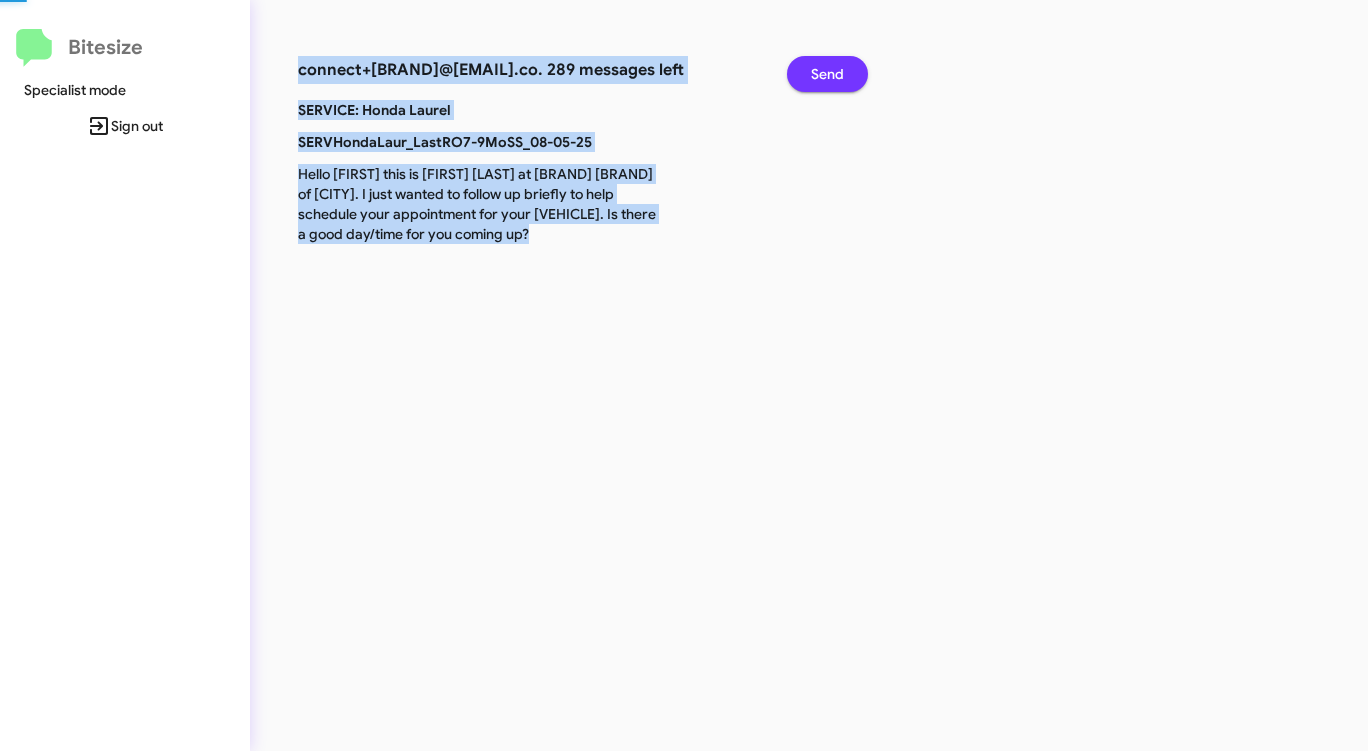 click on "Send" 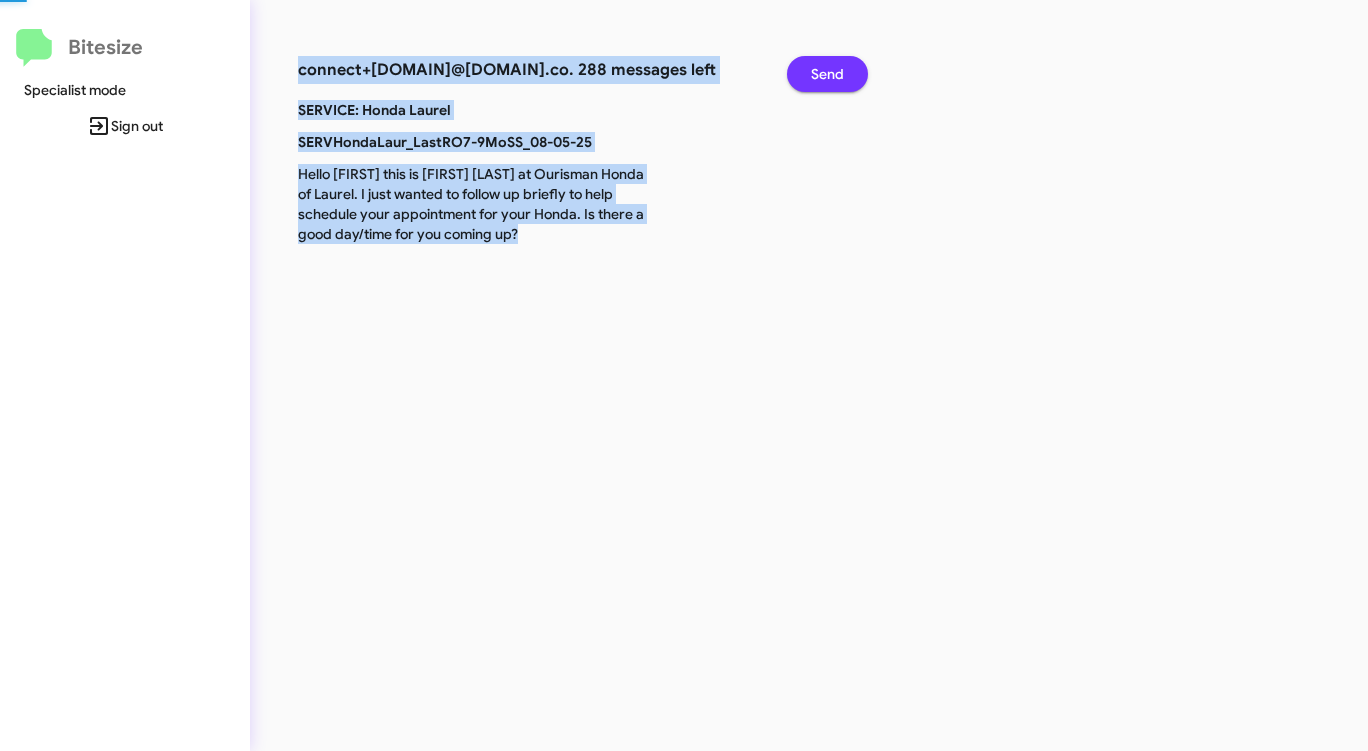 click on "Send" 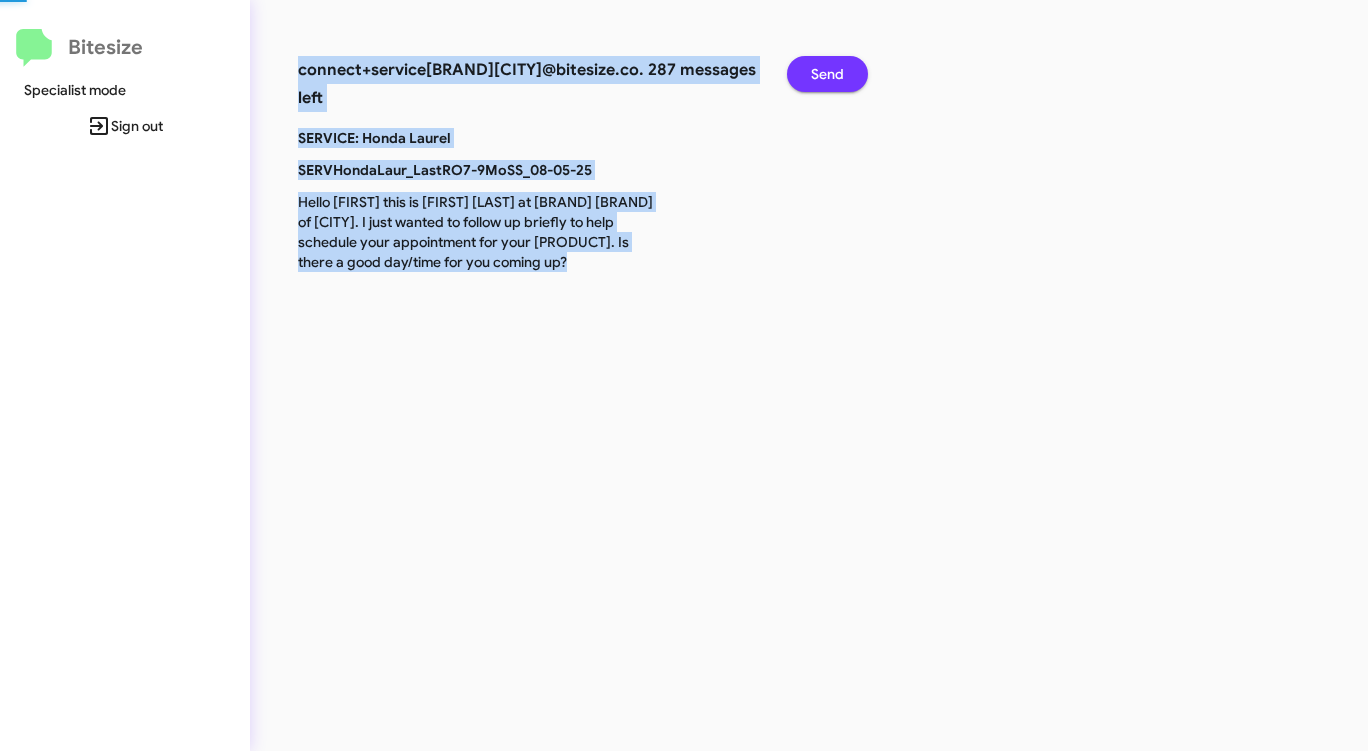 click on "Send" 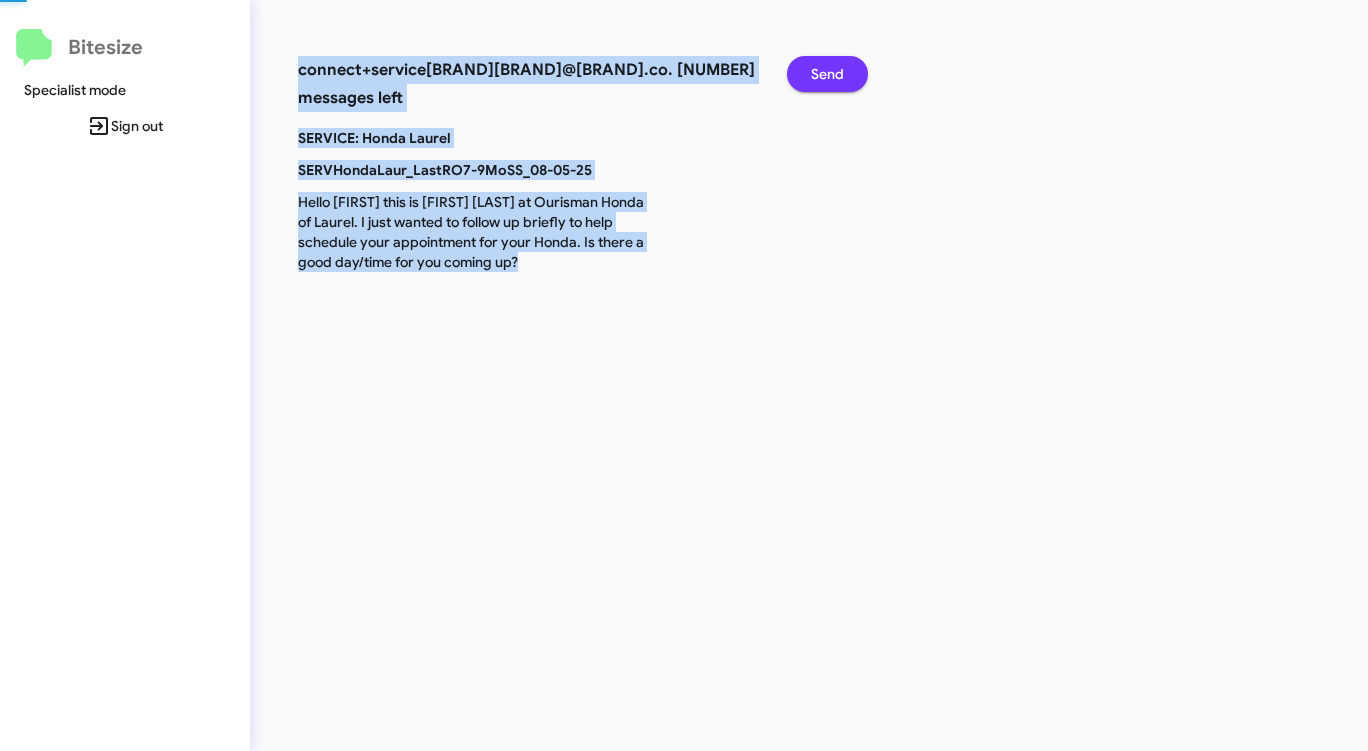 click on "Send" 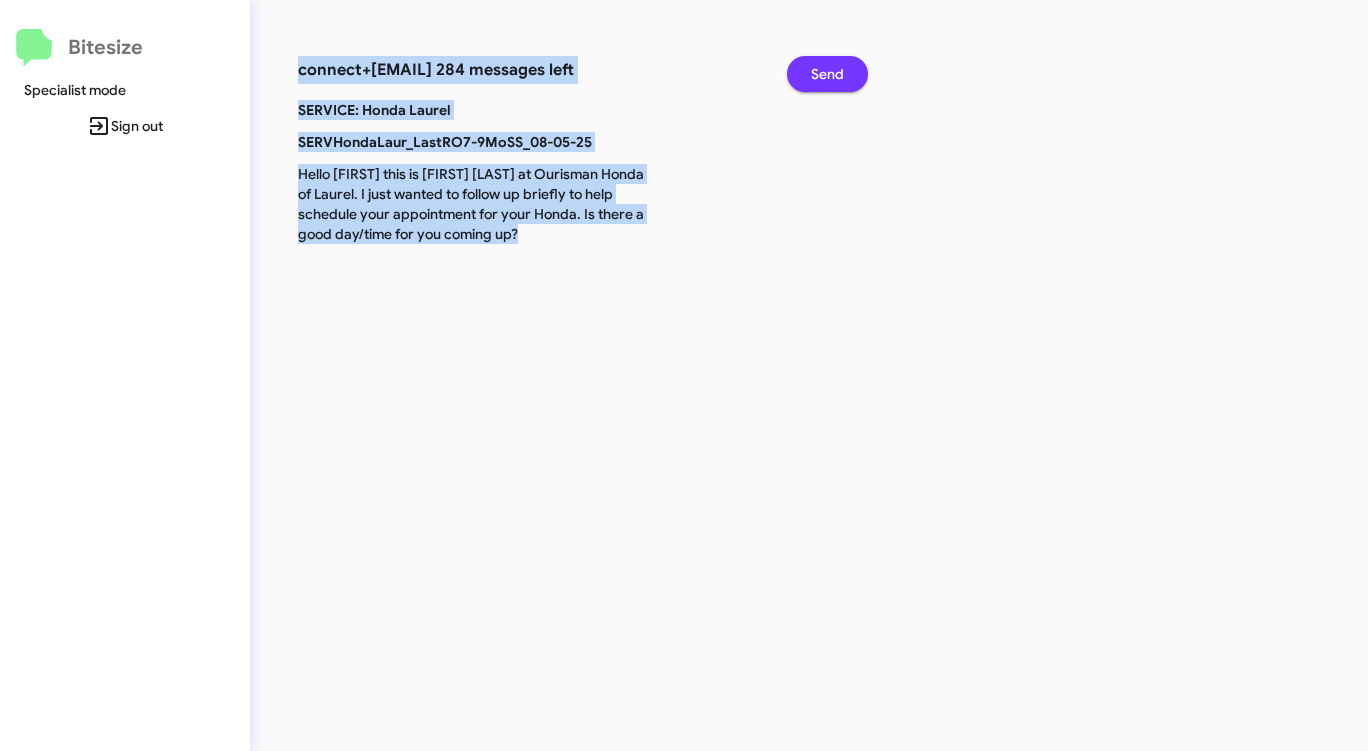 click on "Send" 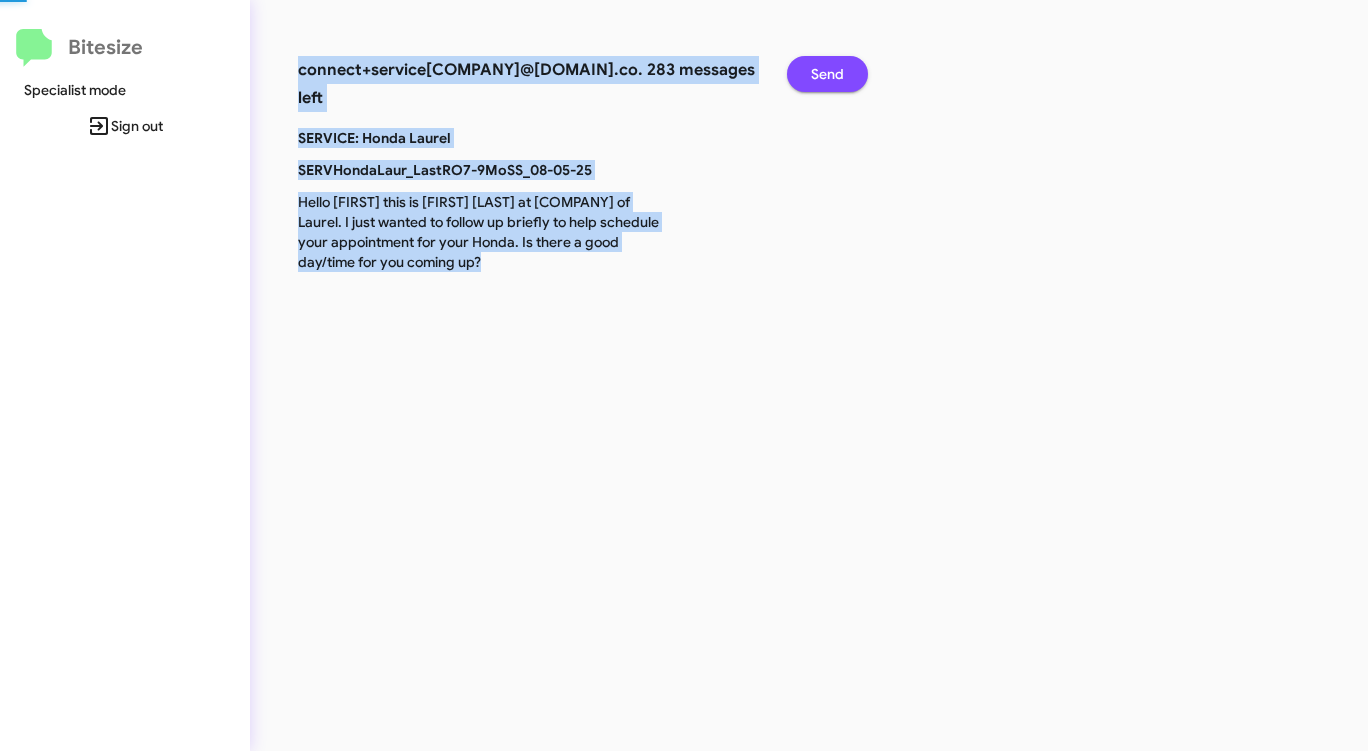 click on "Send" 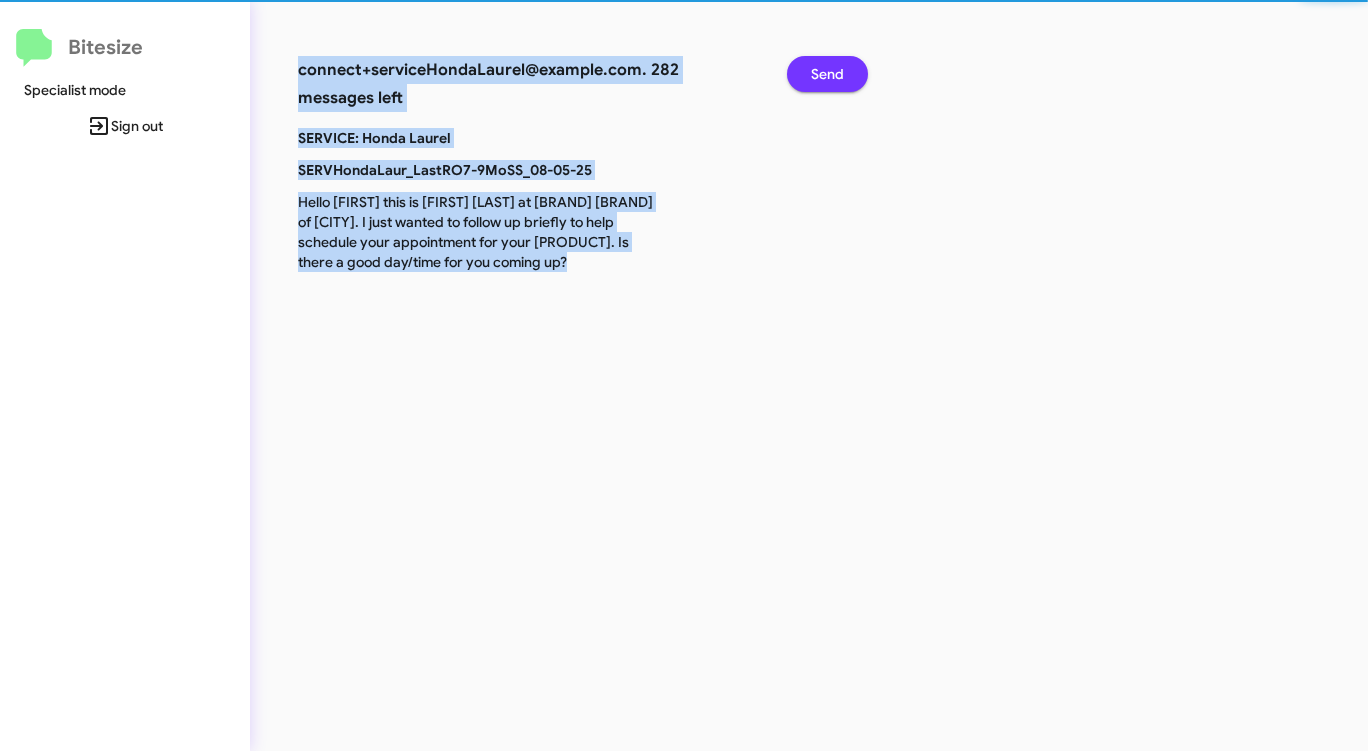click on "Send" 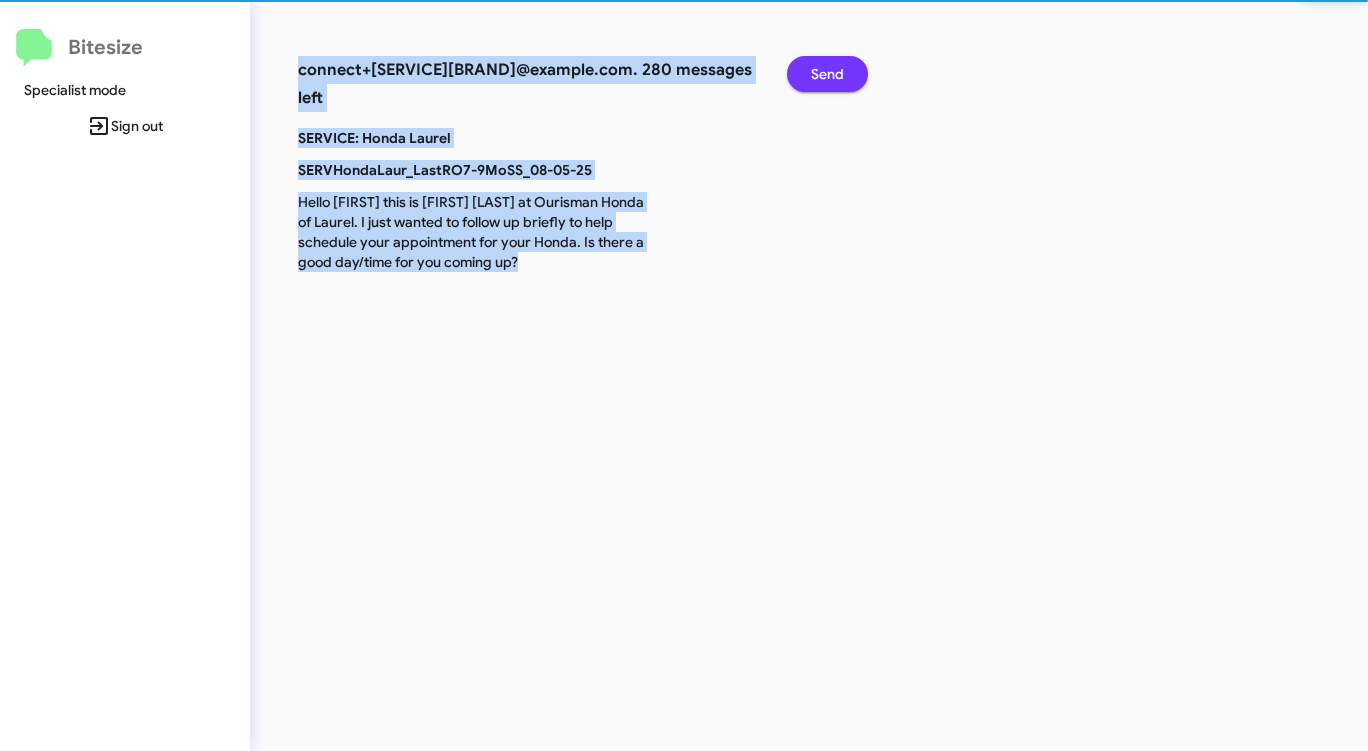 click on "Send" 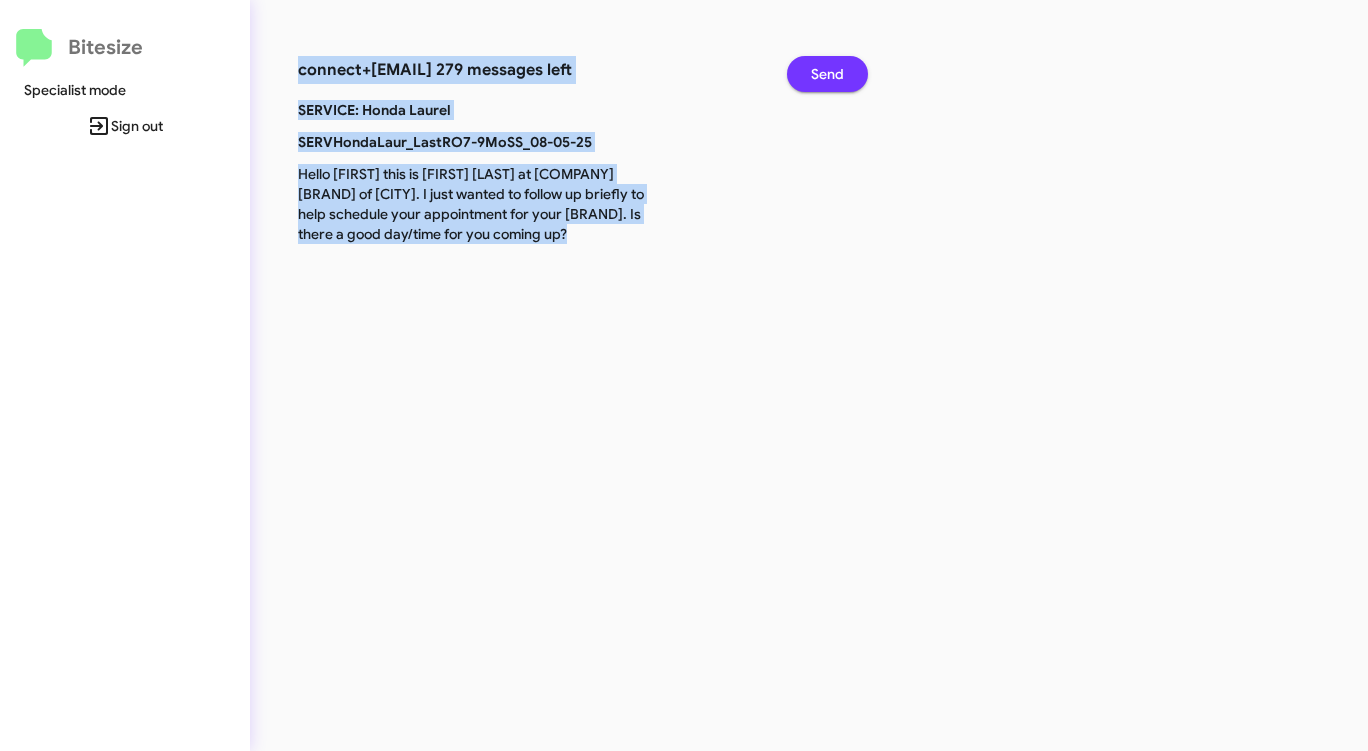 click on "Send" 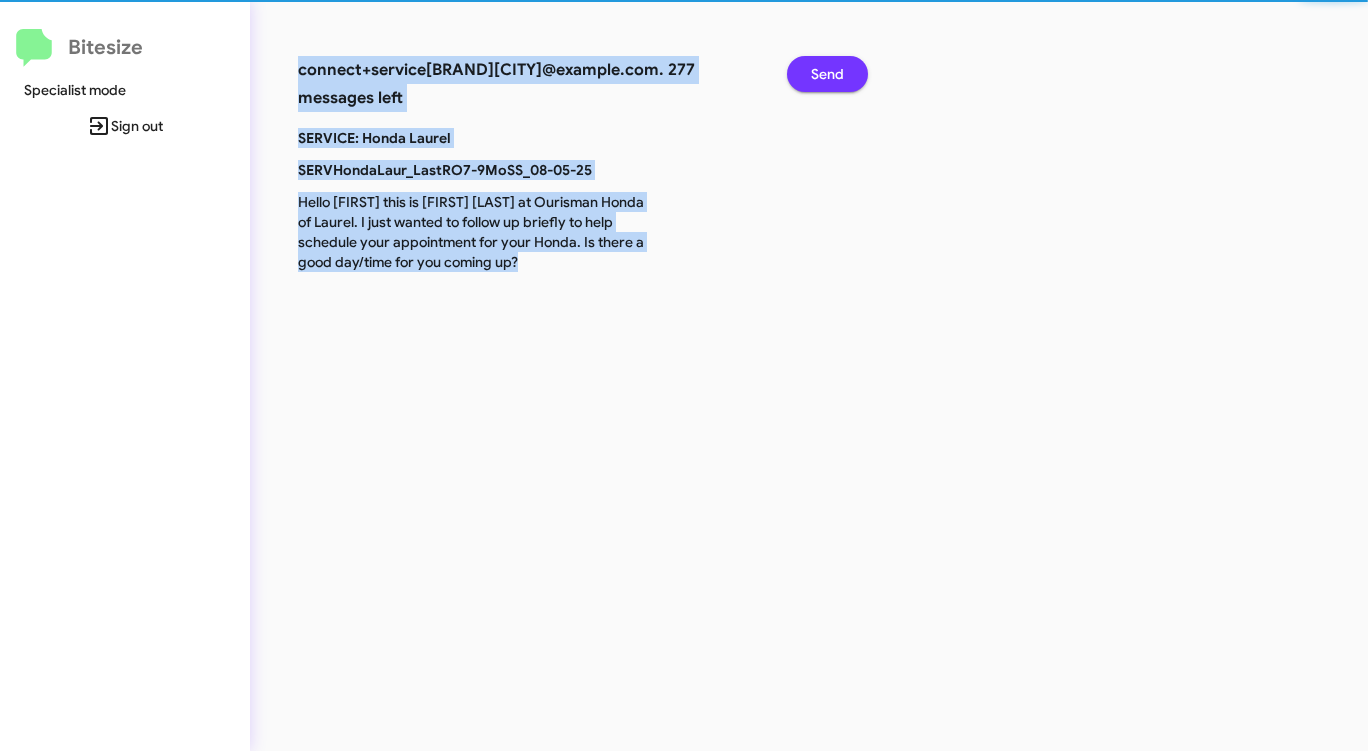 click on "Send" 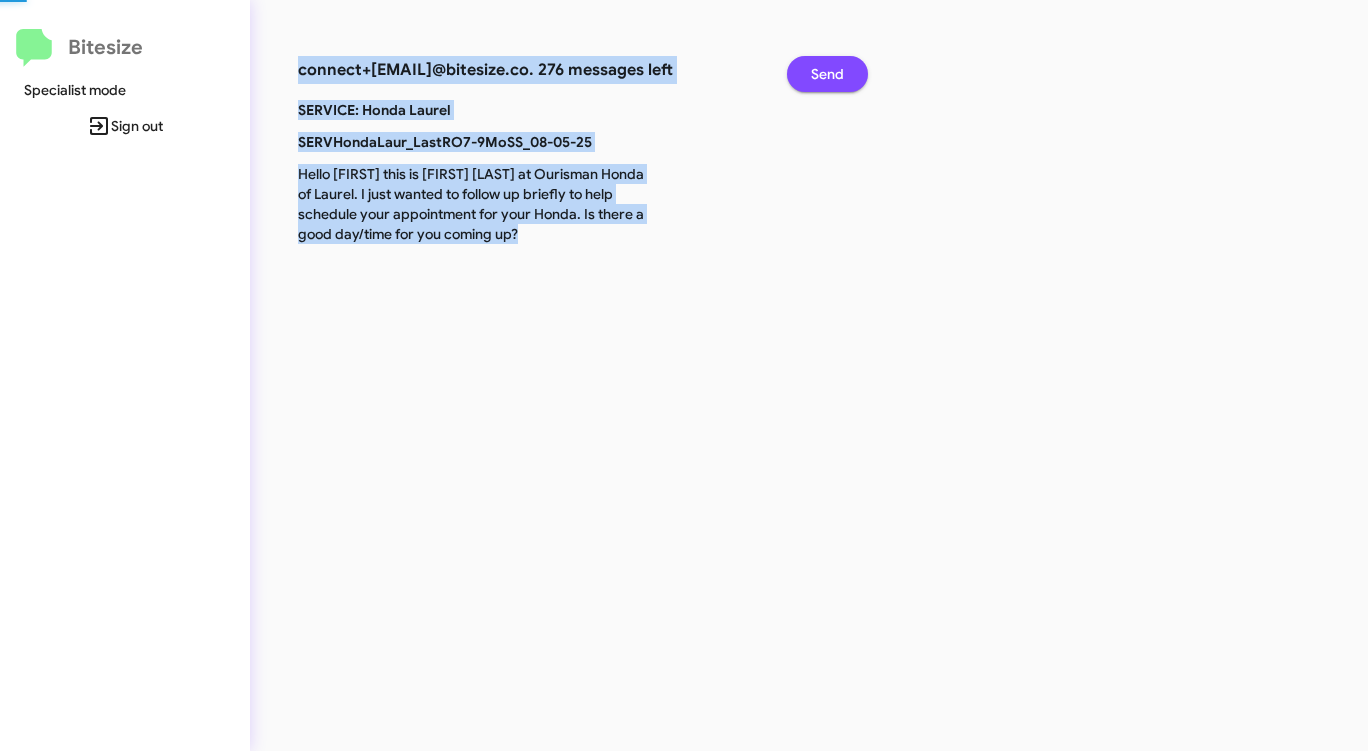 click on "Send" 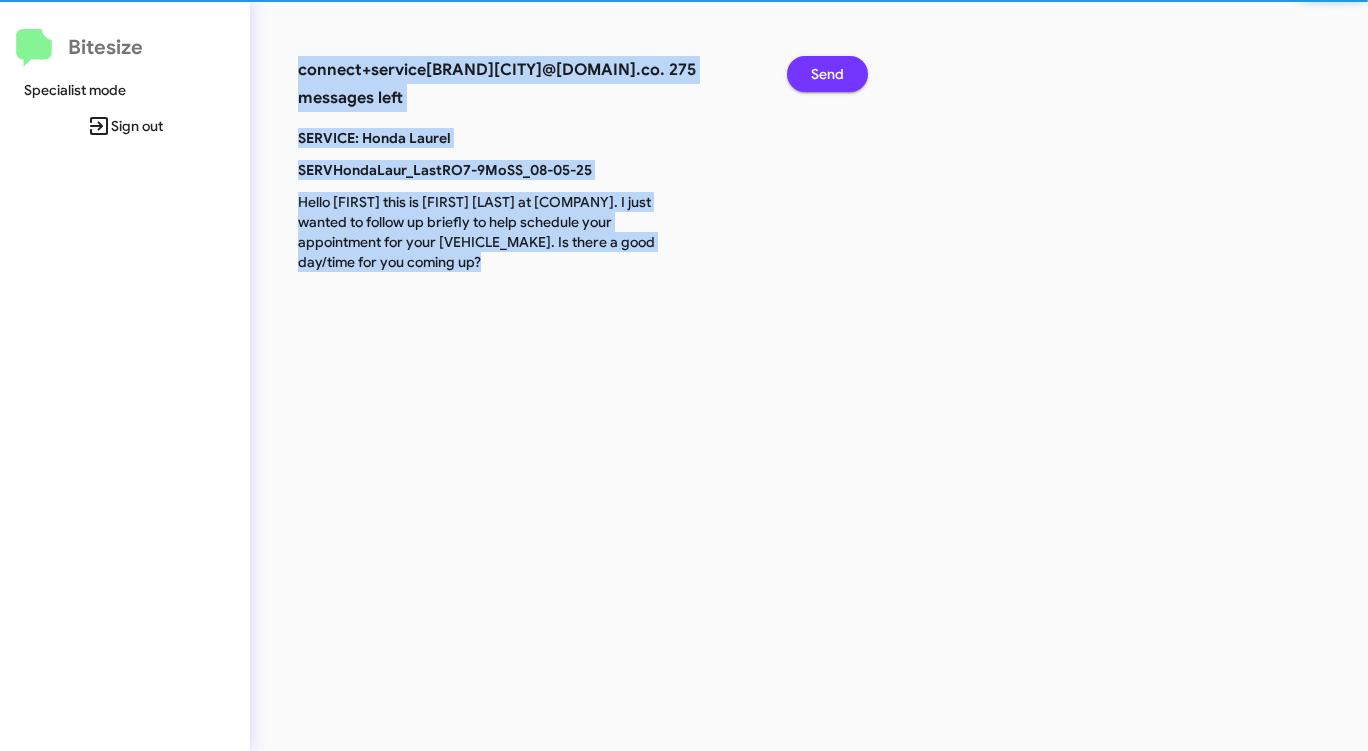click on "Send" 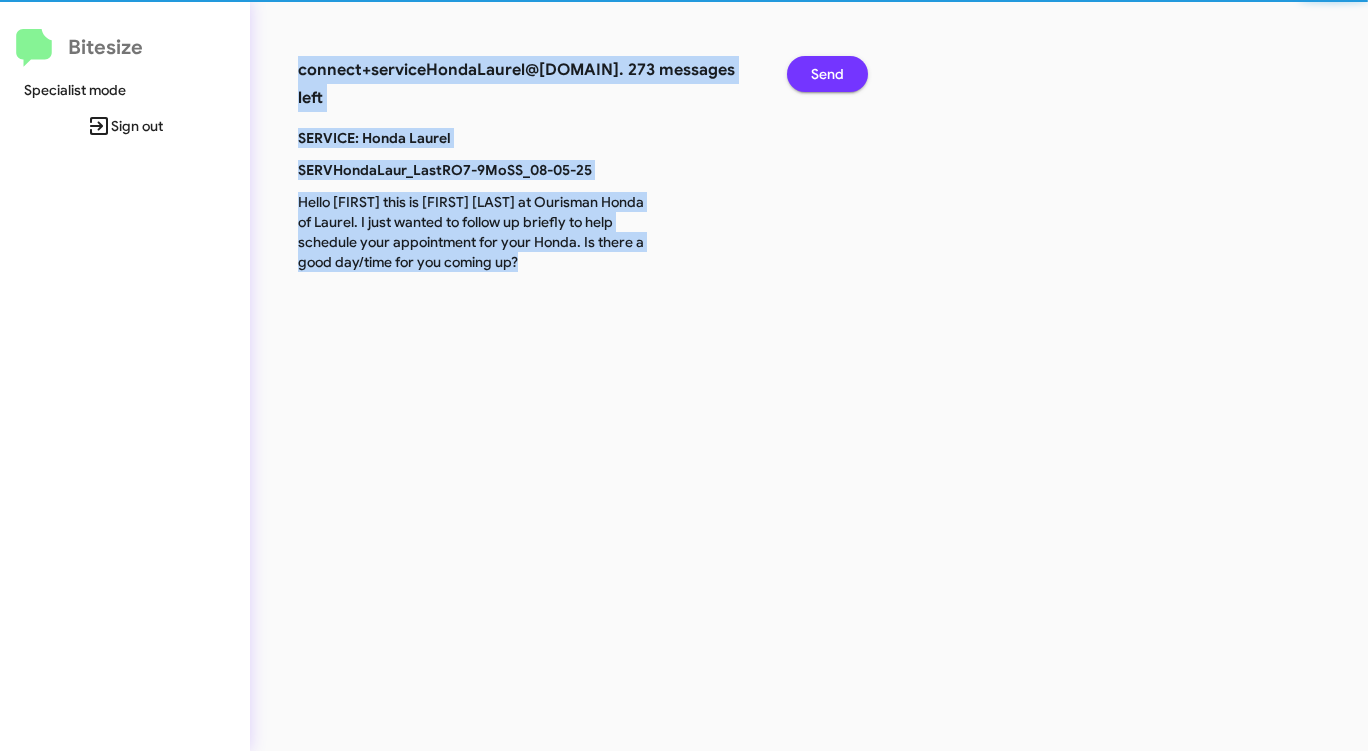 click on "Send" 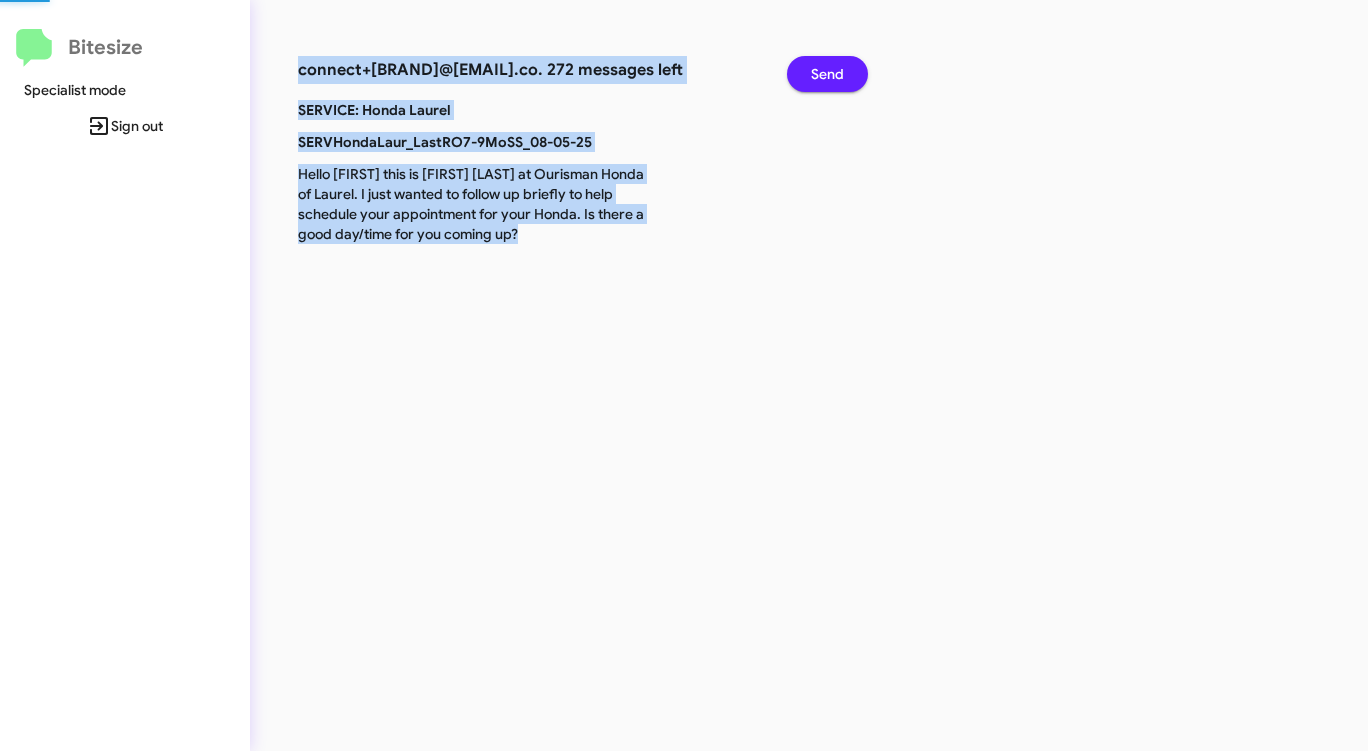 click on "Send" 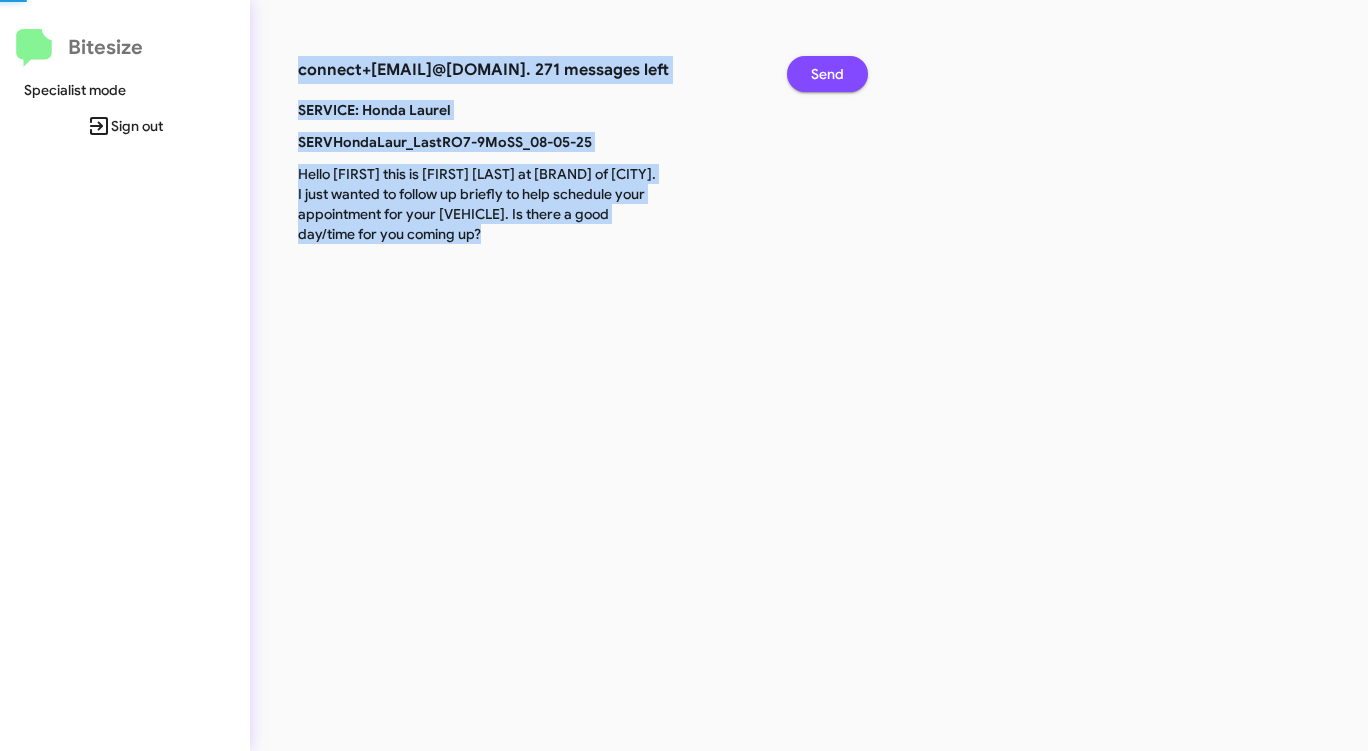 click on "Send" 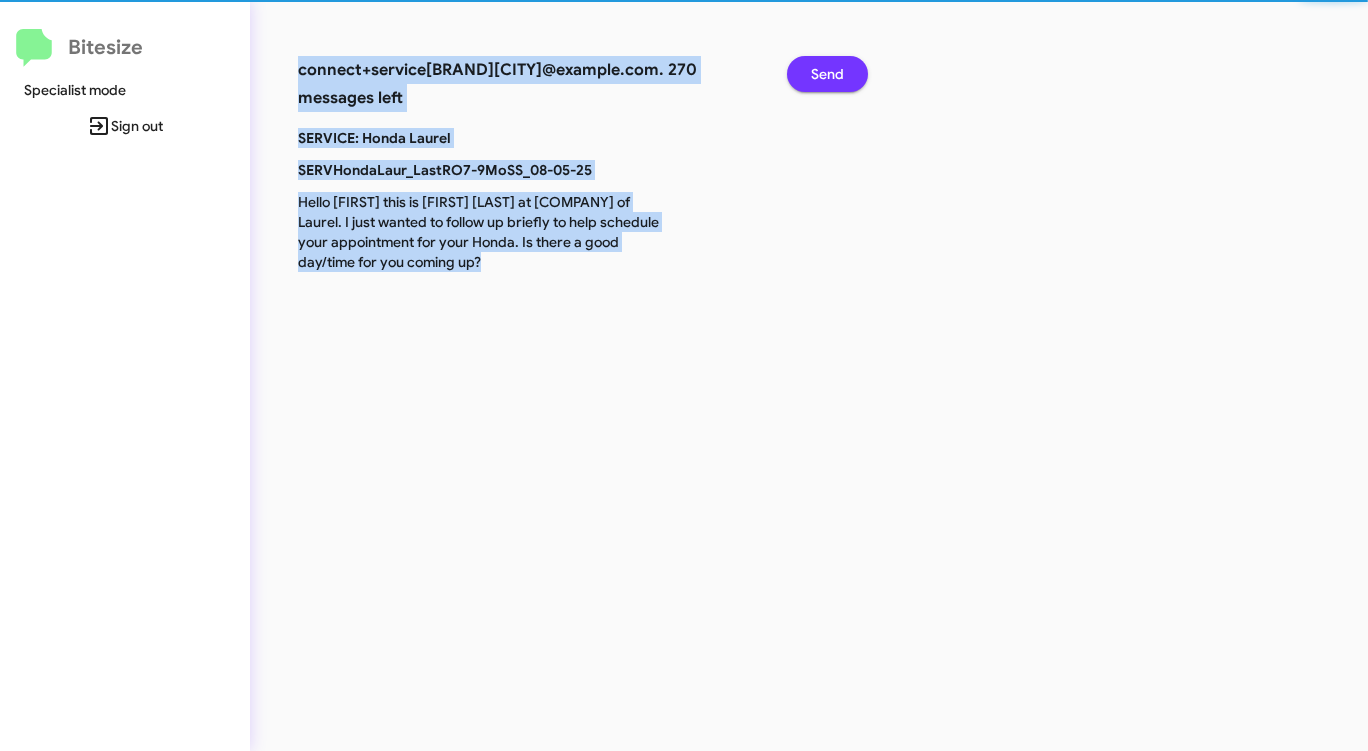click on "Send" 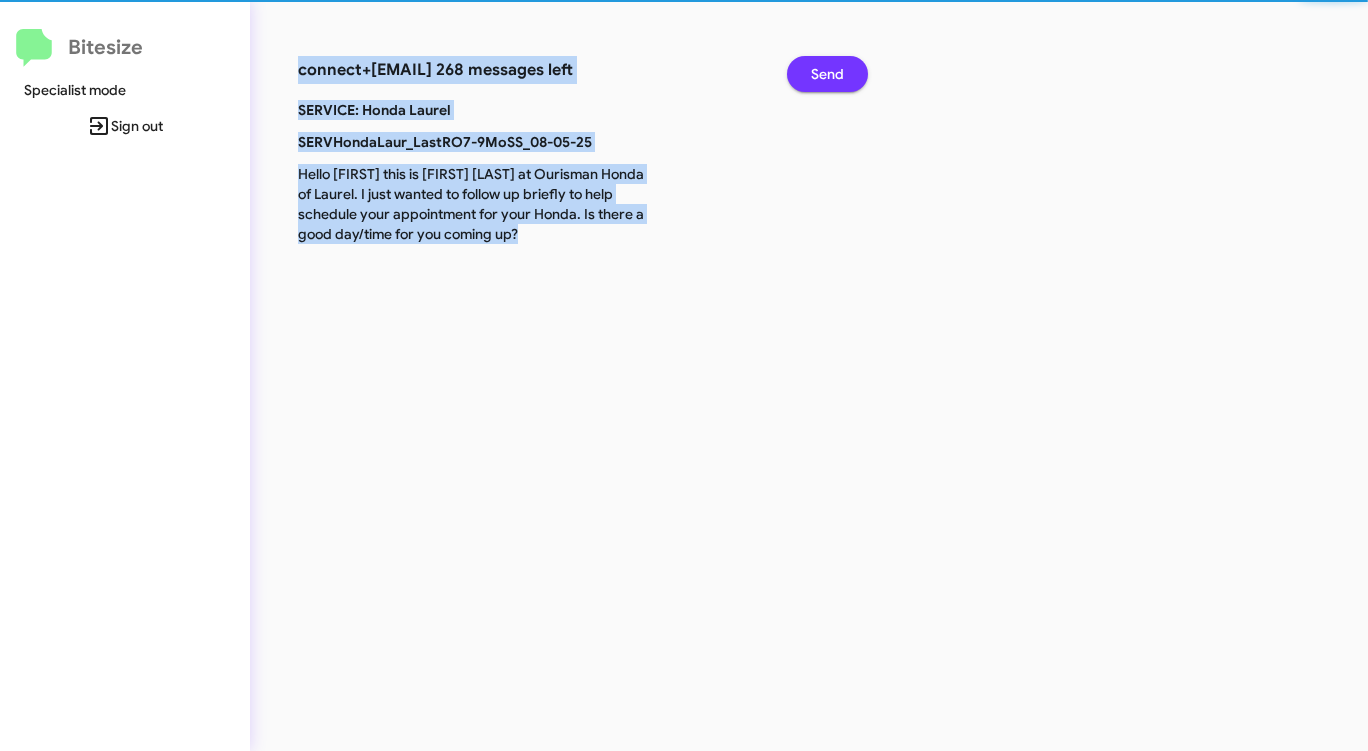 click on "Send" 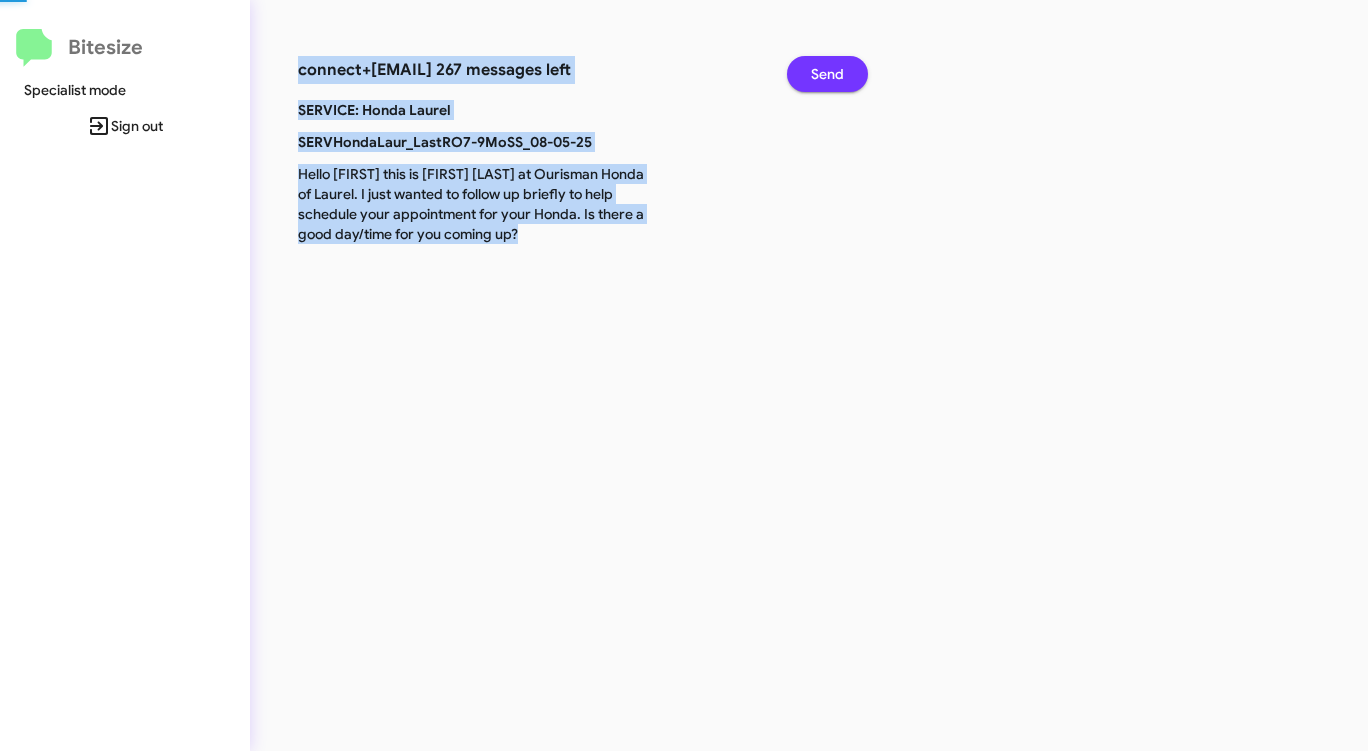 click on "Send" 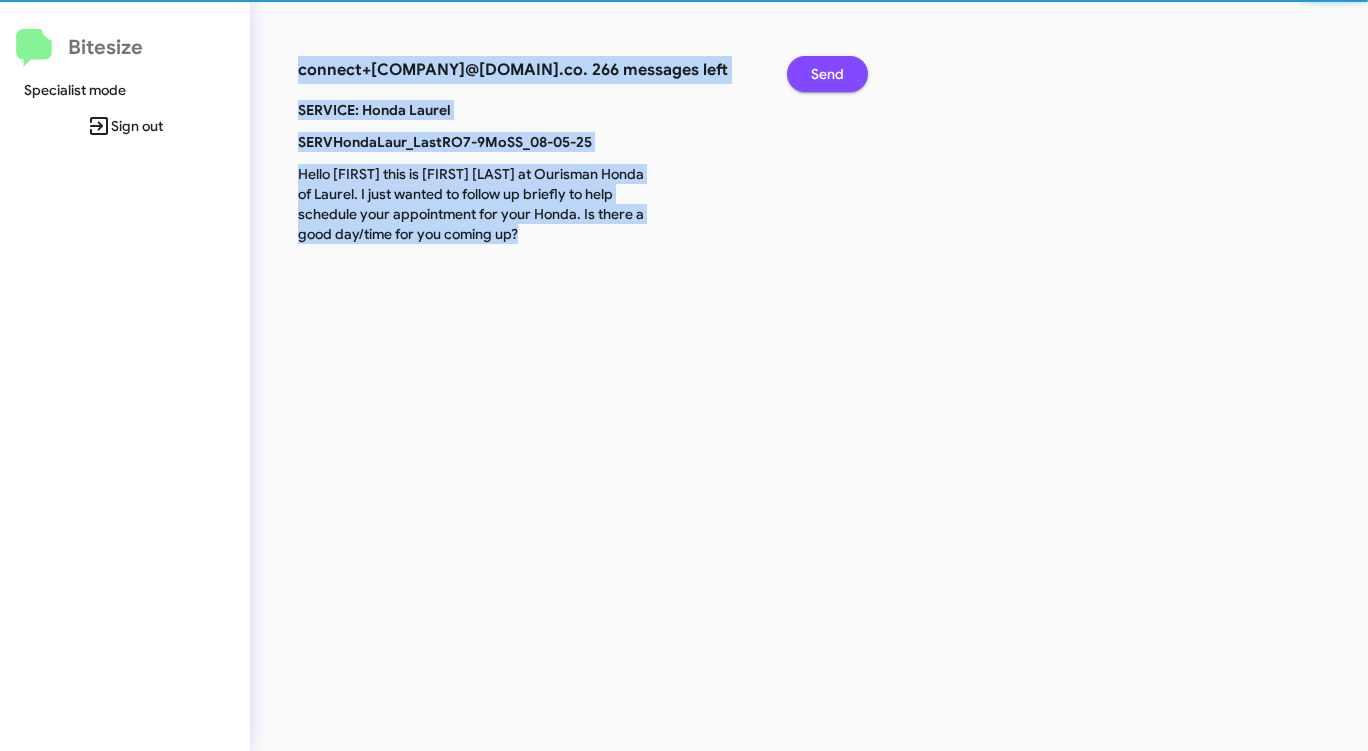 click on "Send" 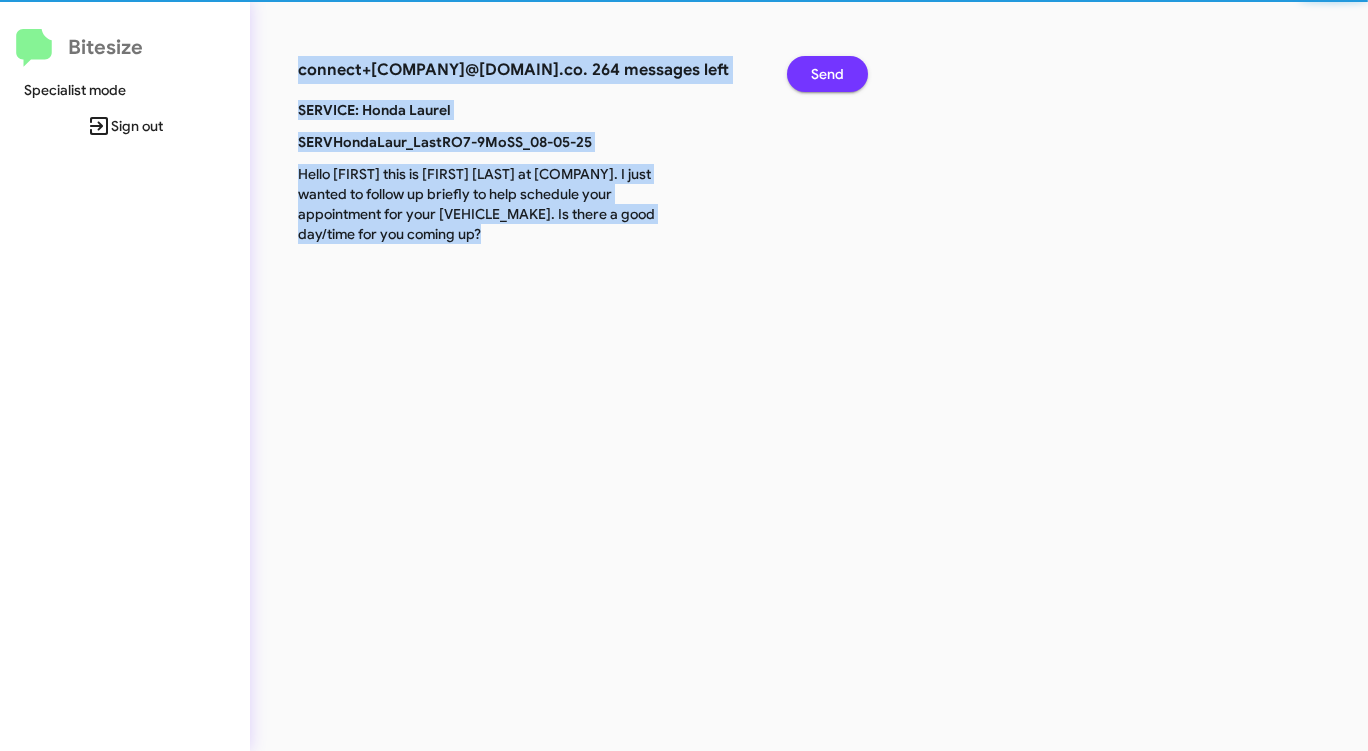 click on "Send" 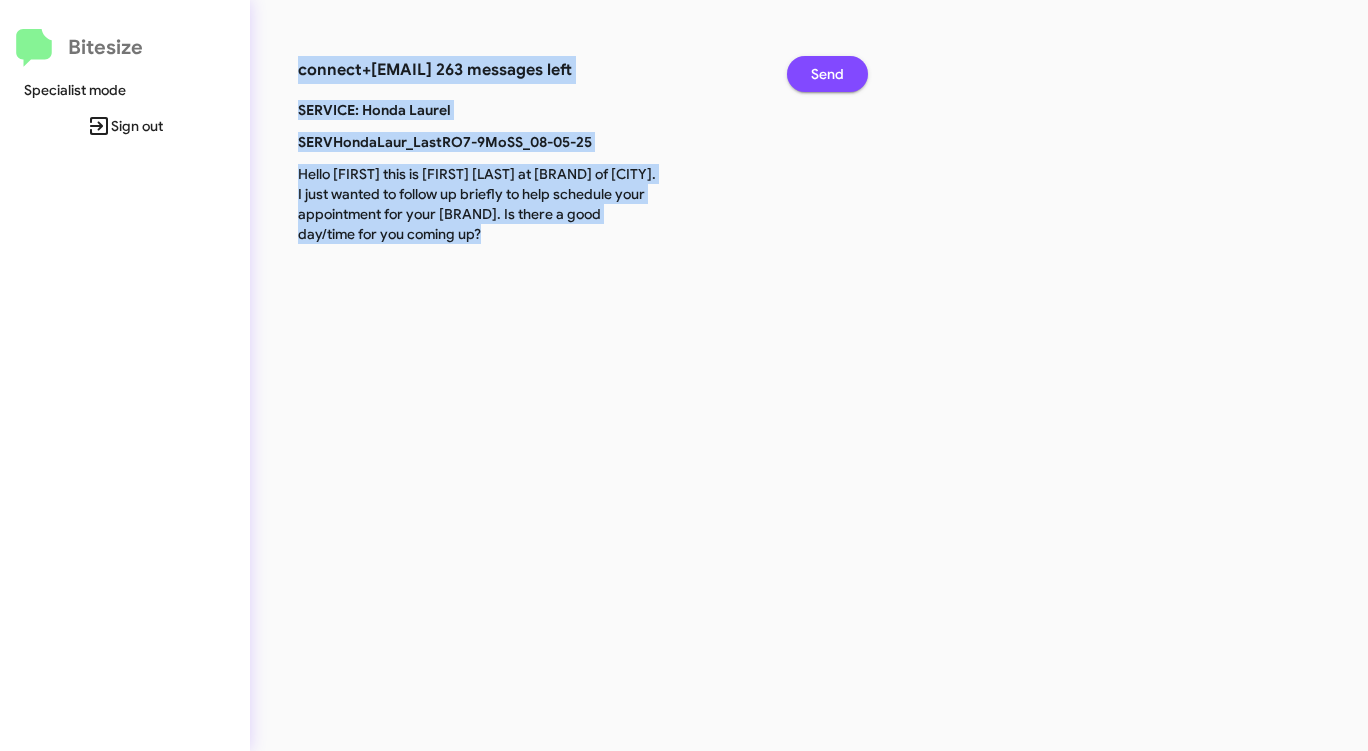 click on "Send" 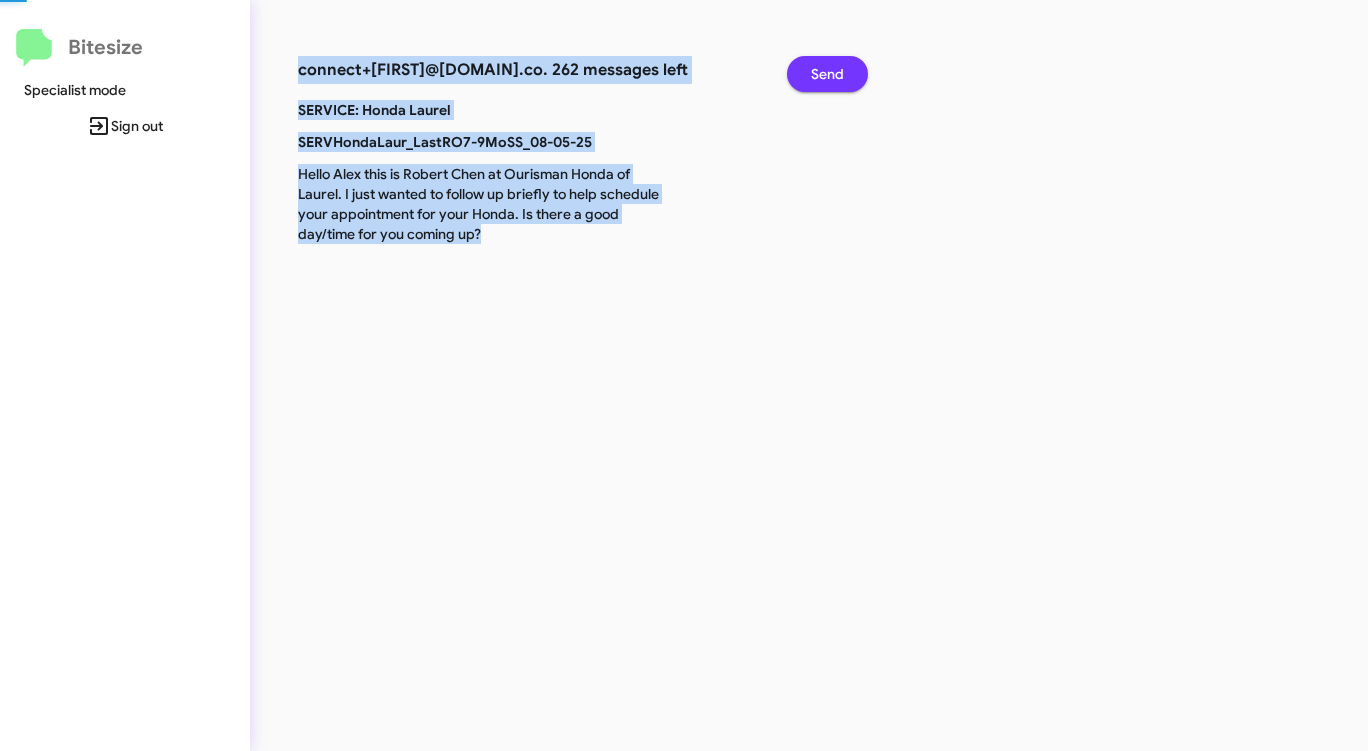 click on "Send" 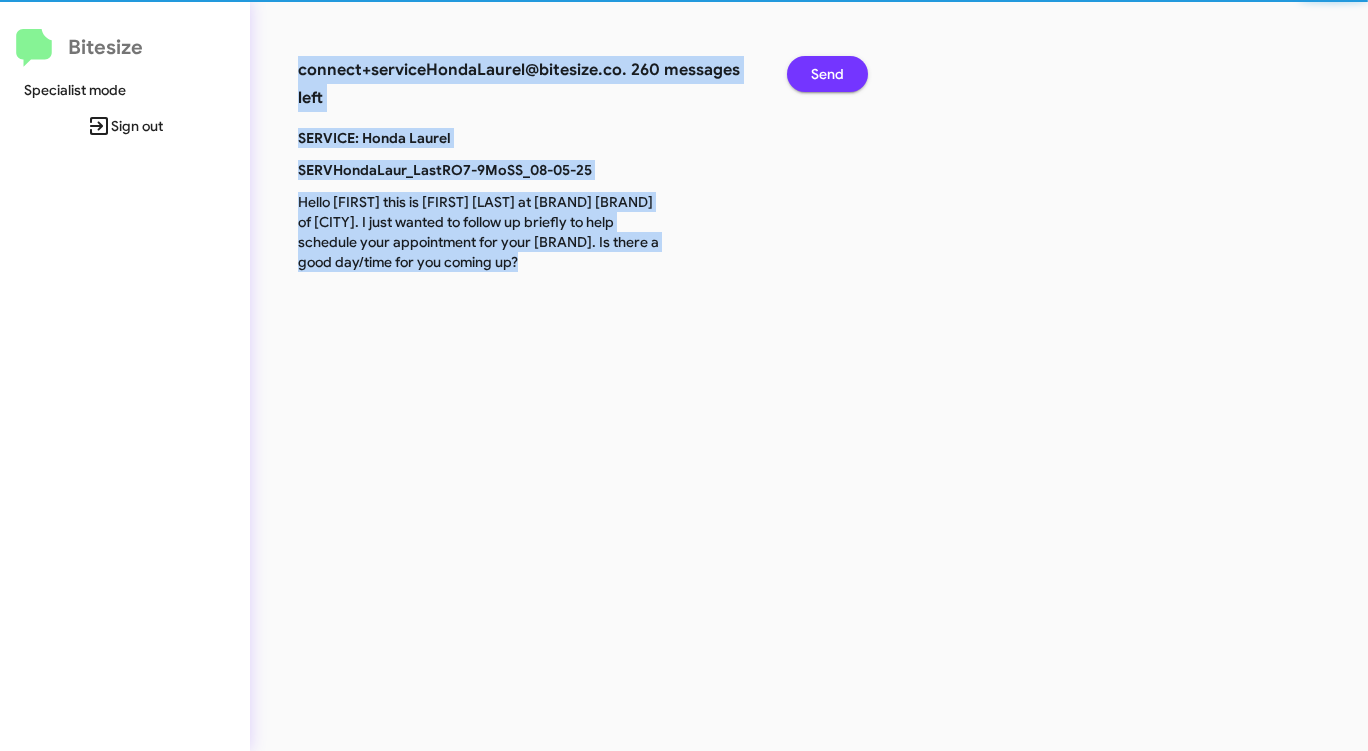 click on "Send" 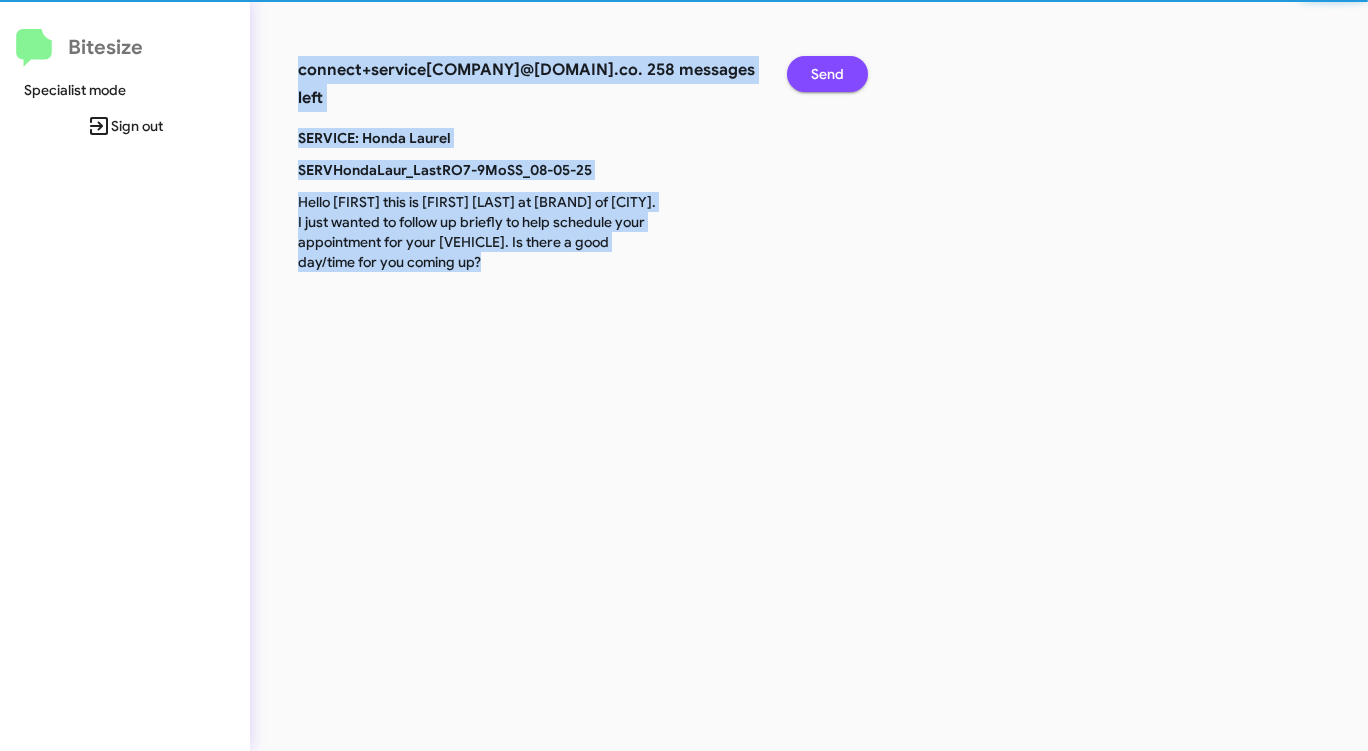 click on "Send" 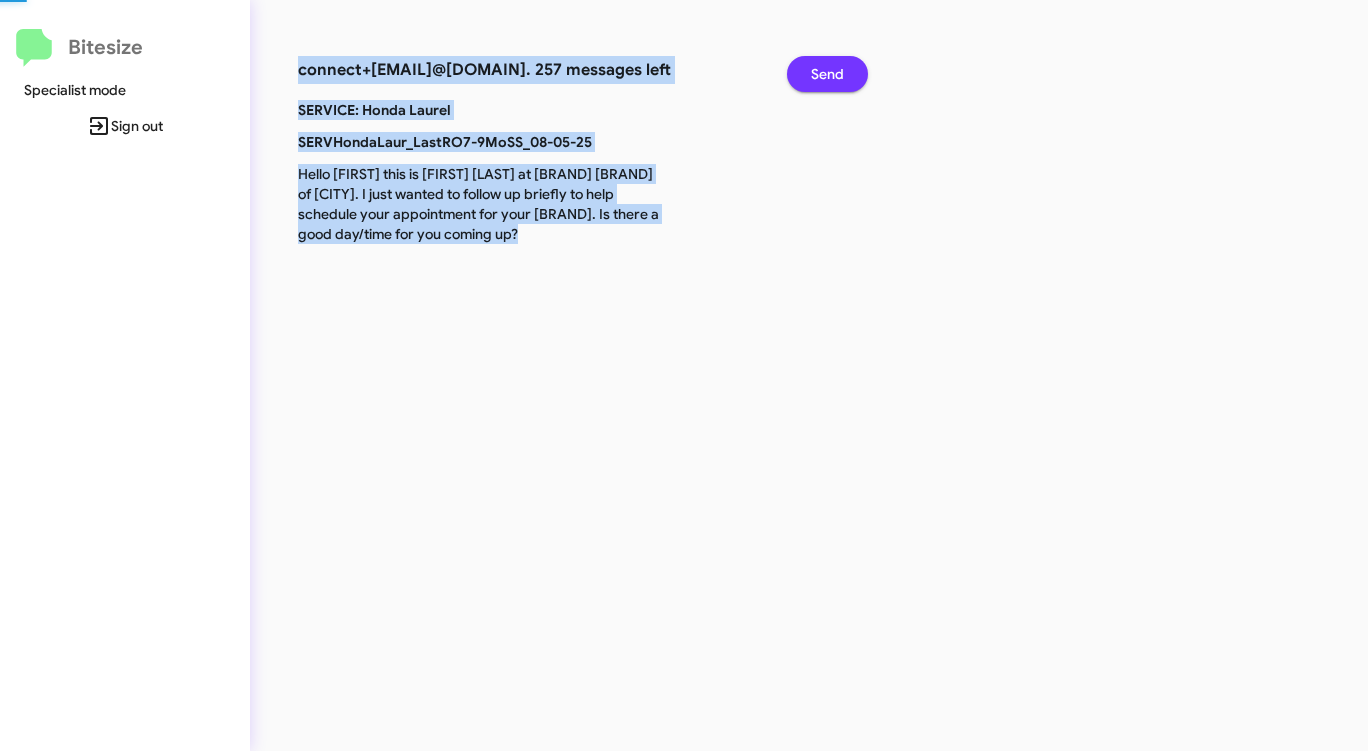 click on "Send" 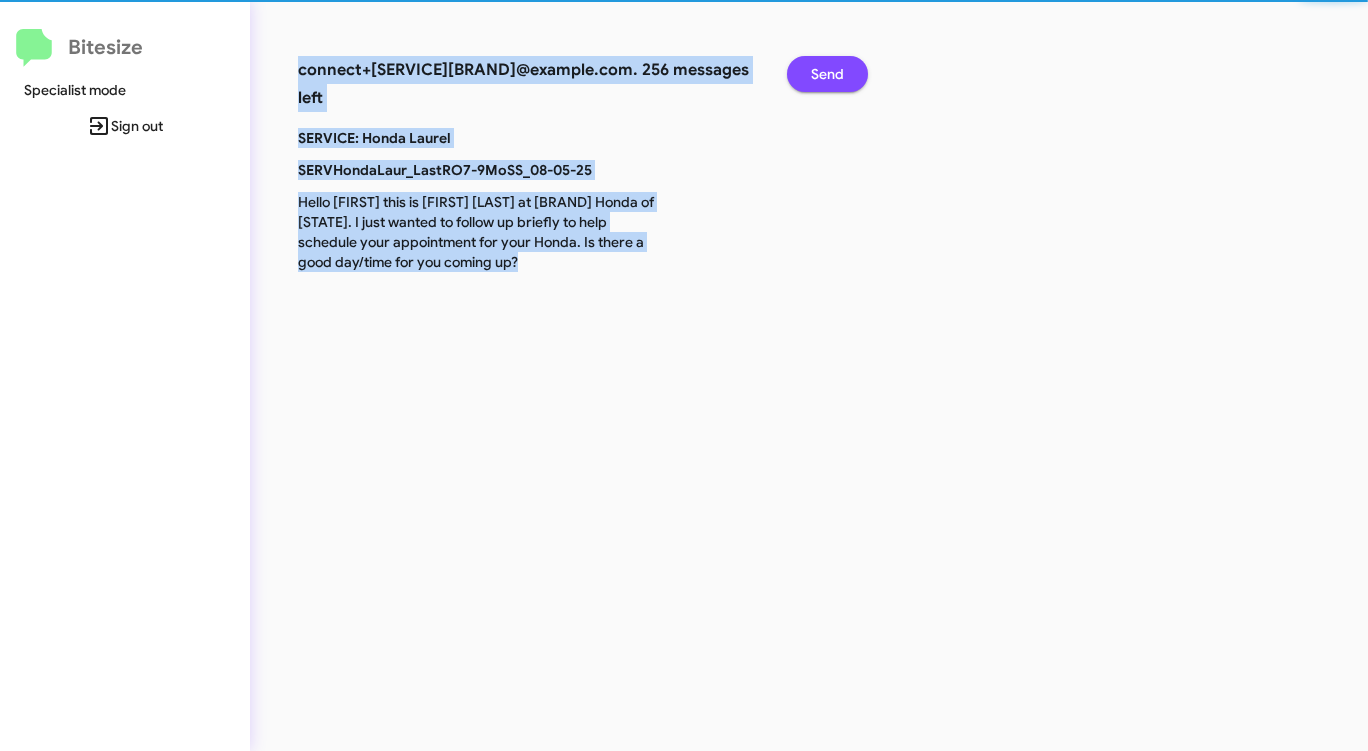 click on "Send" 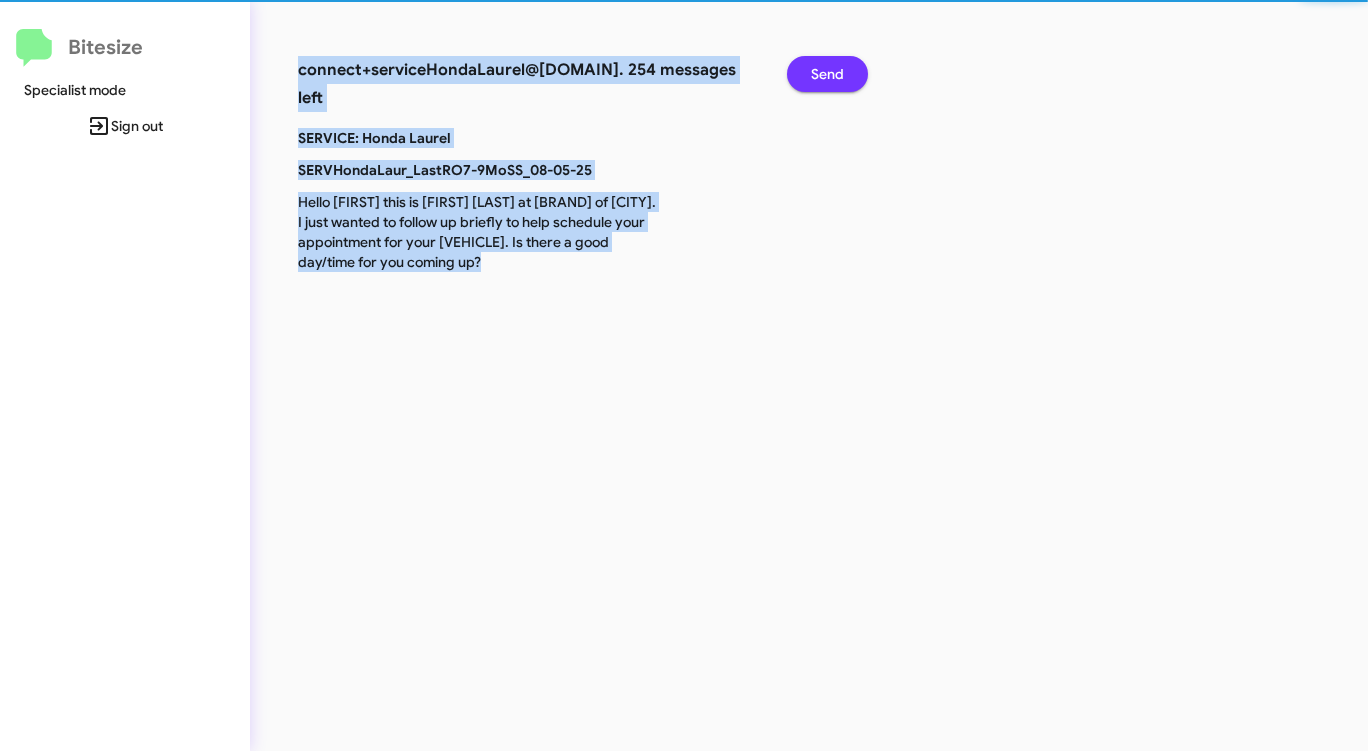 click on "Send" 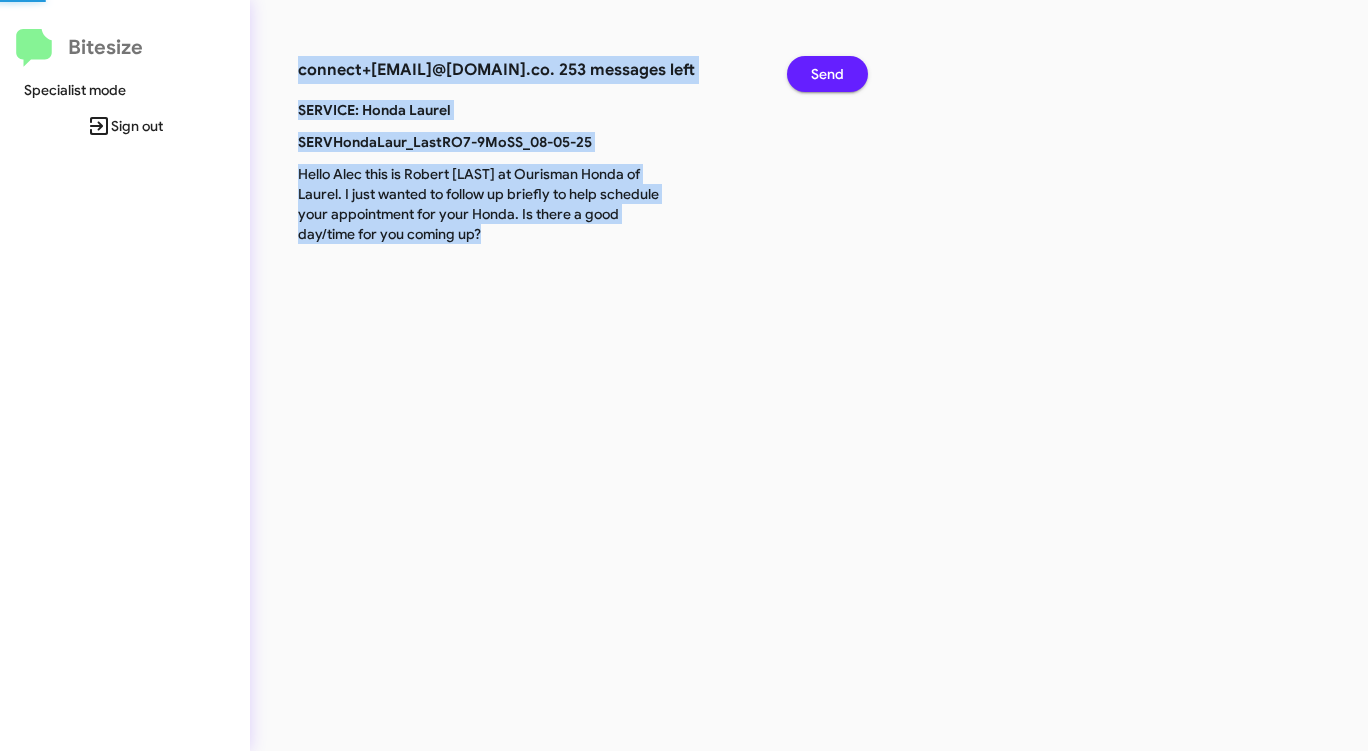 click on "Send" 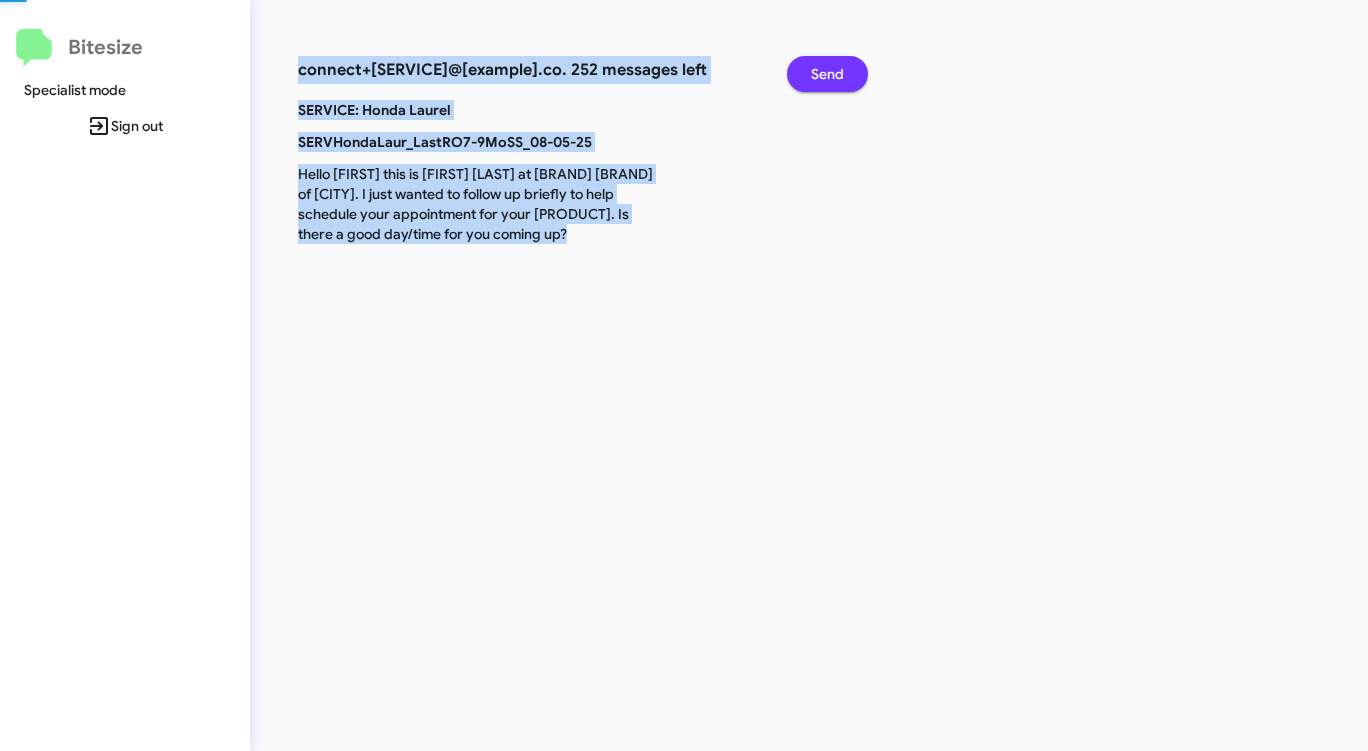 click on "Send" 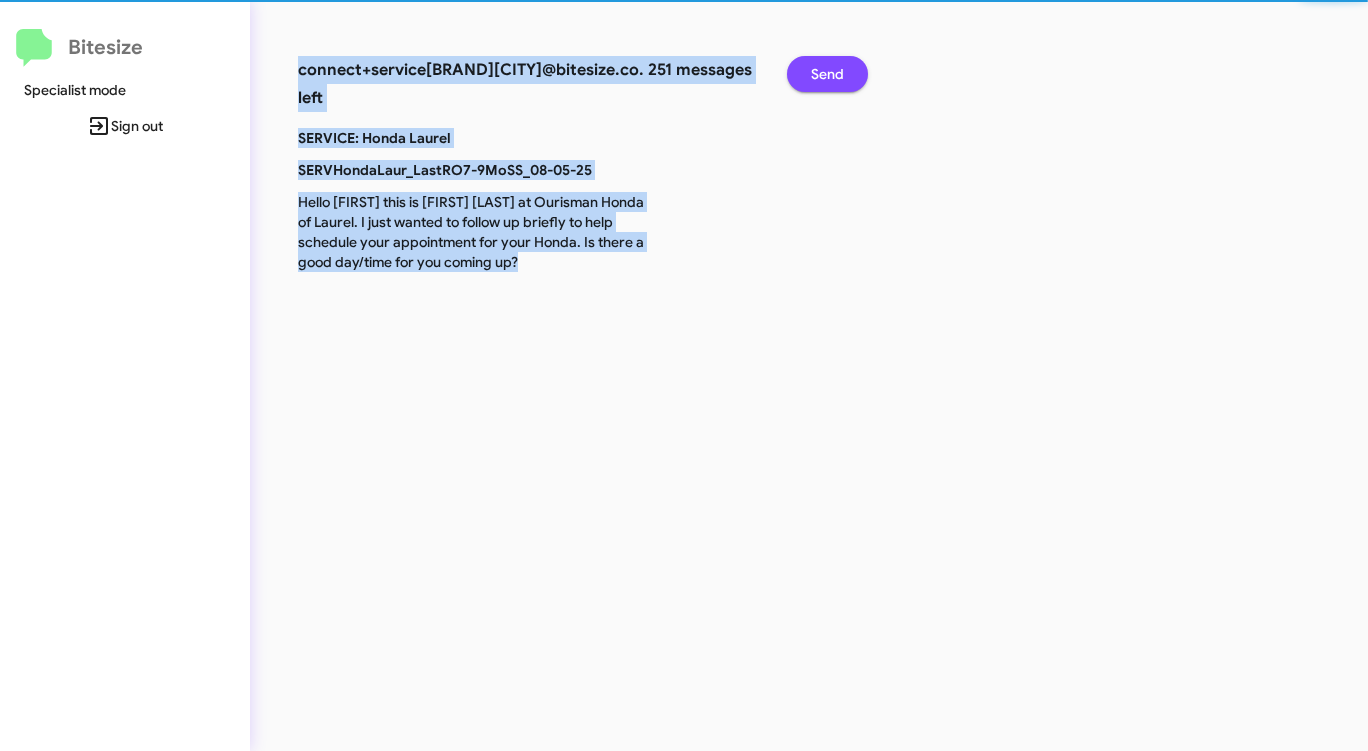 click on "Send" 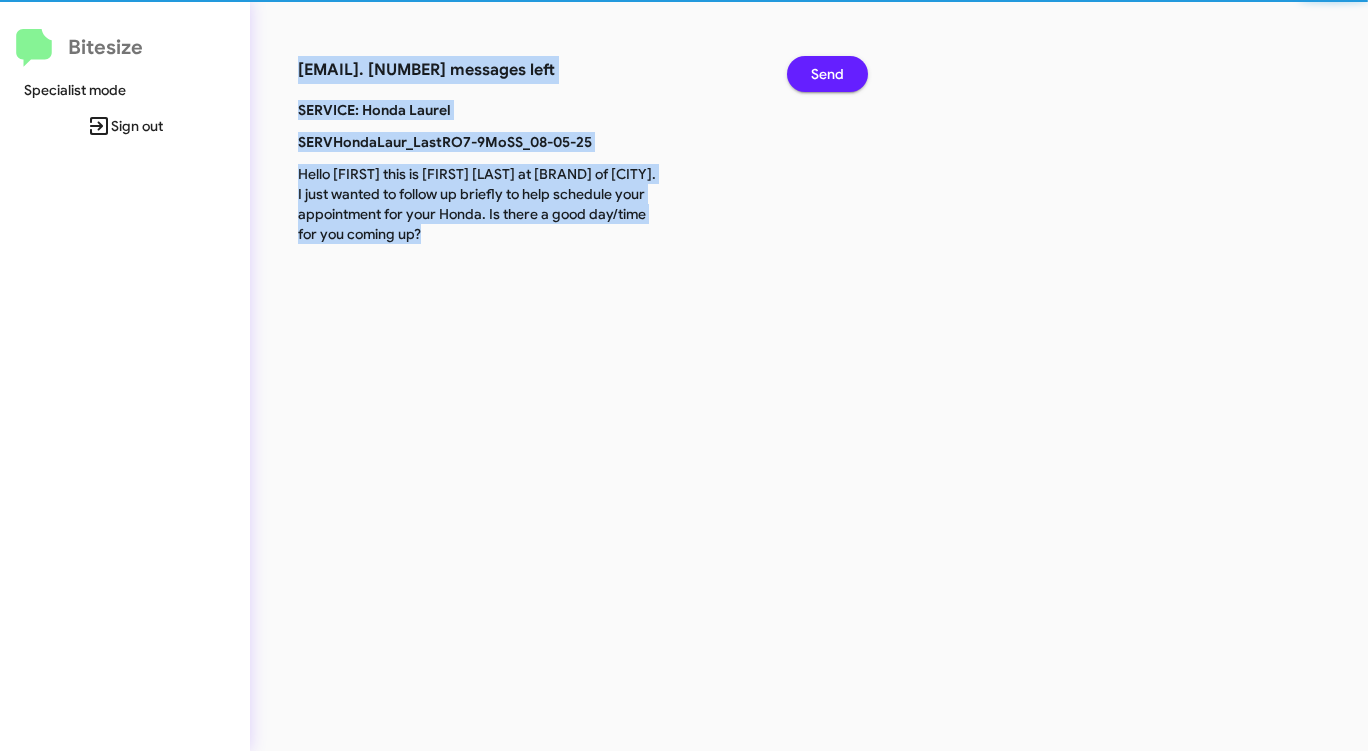 click on "Send" 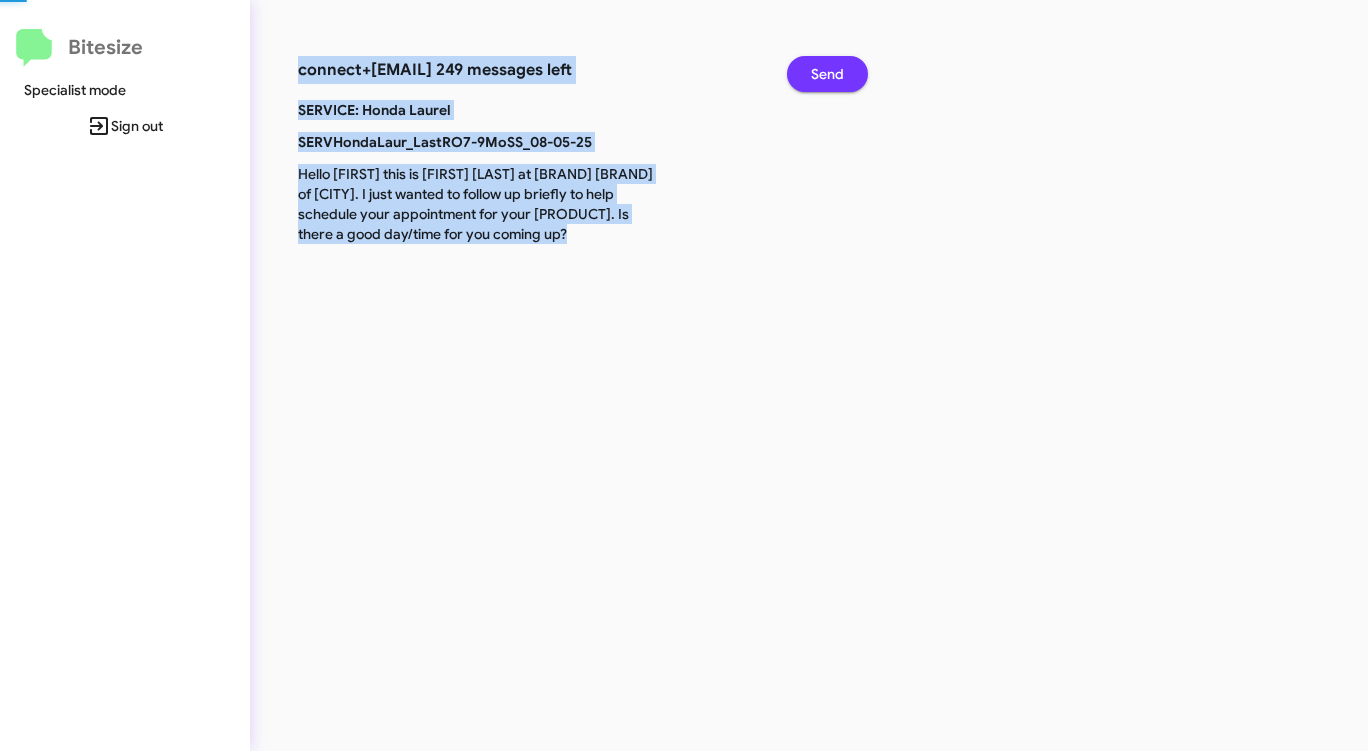 click on "Send" 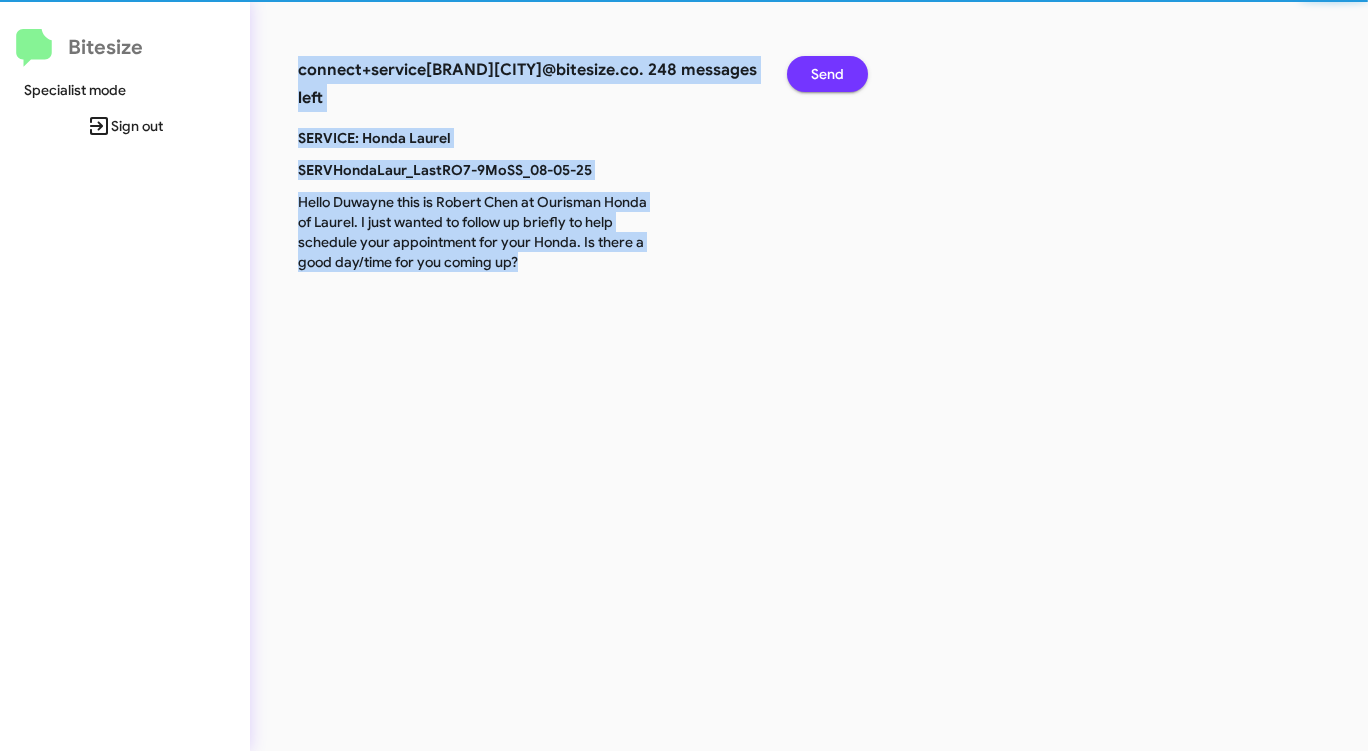 click on "Send" 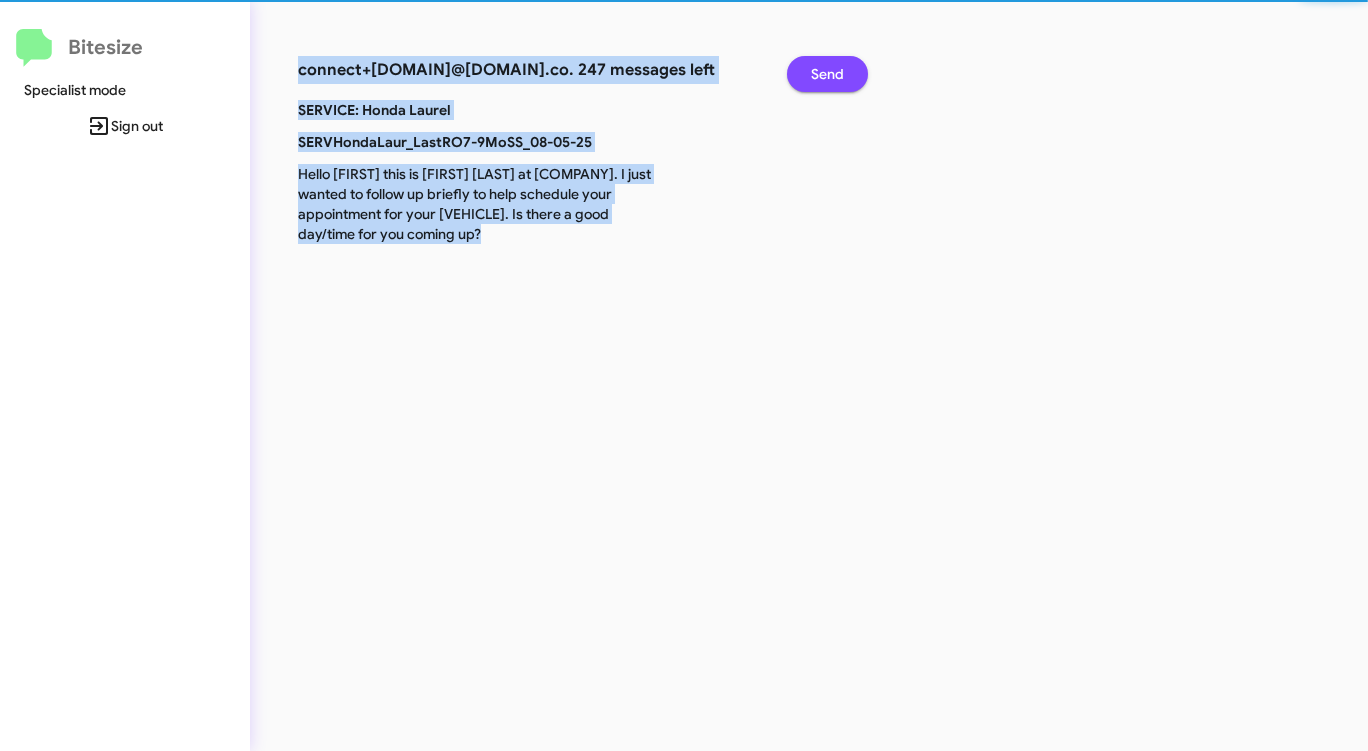 click on "Send" 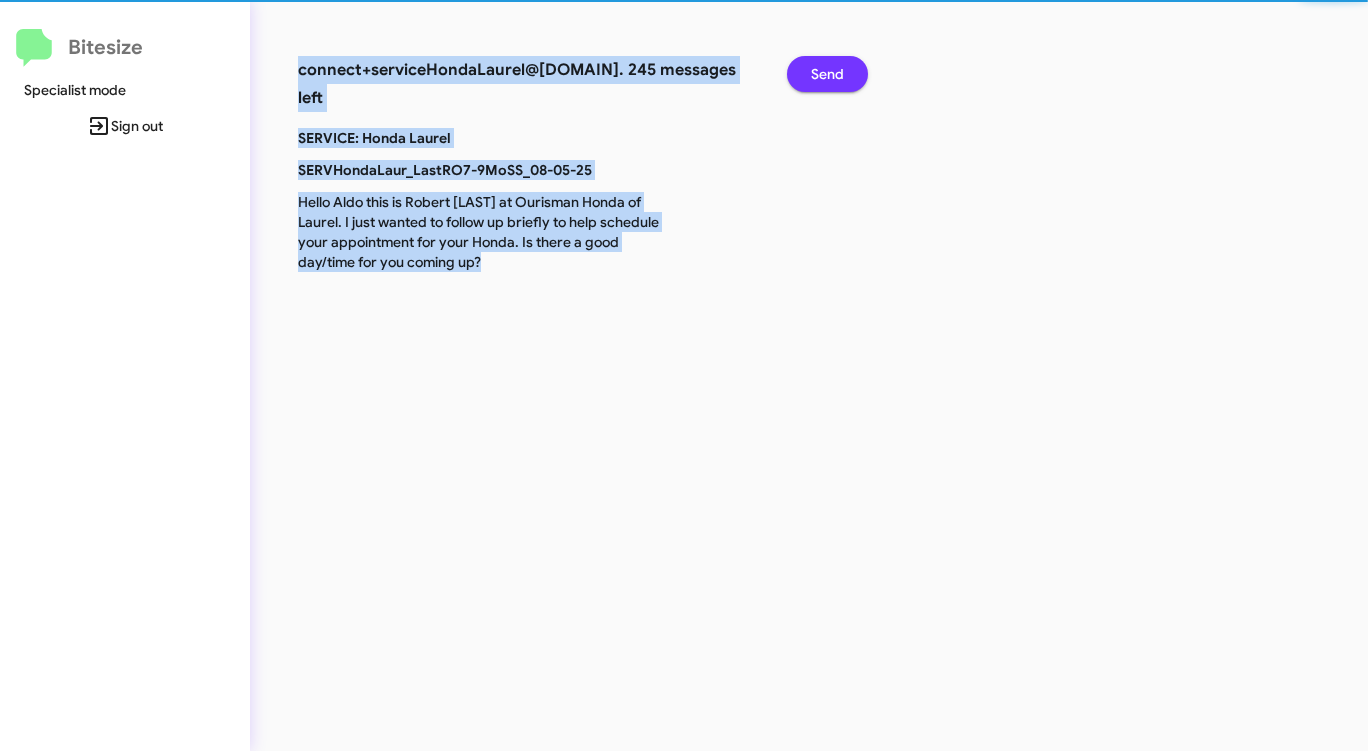 click on "Send" 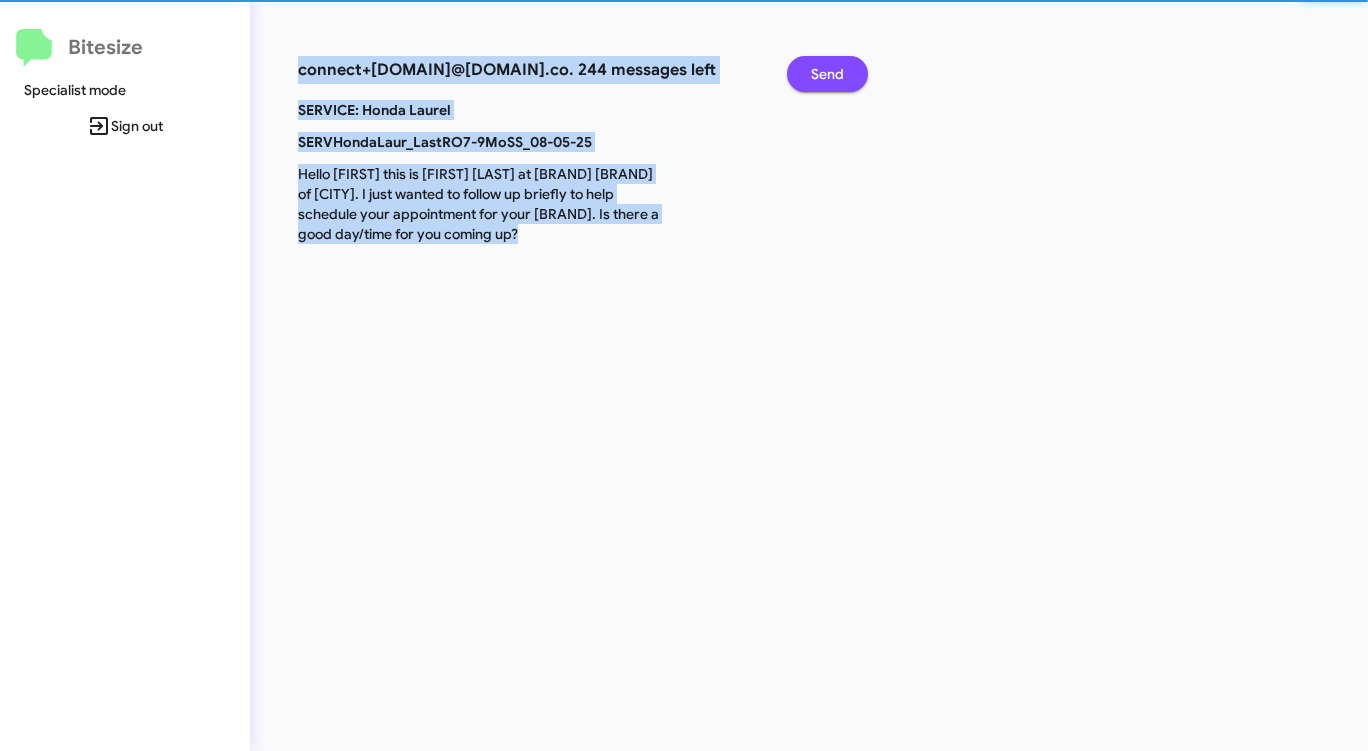 click on "Send" 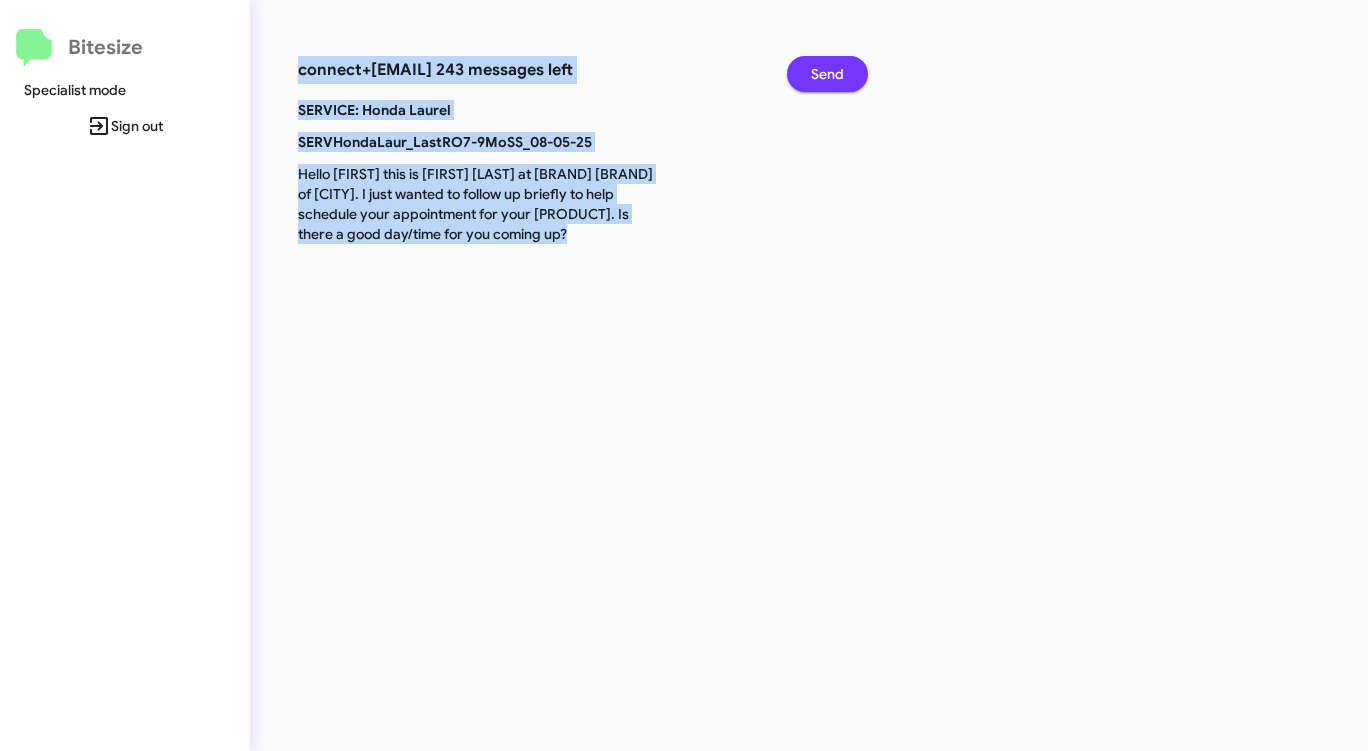 click on "Send" 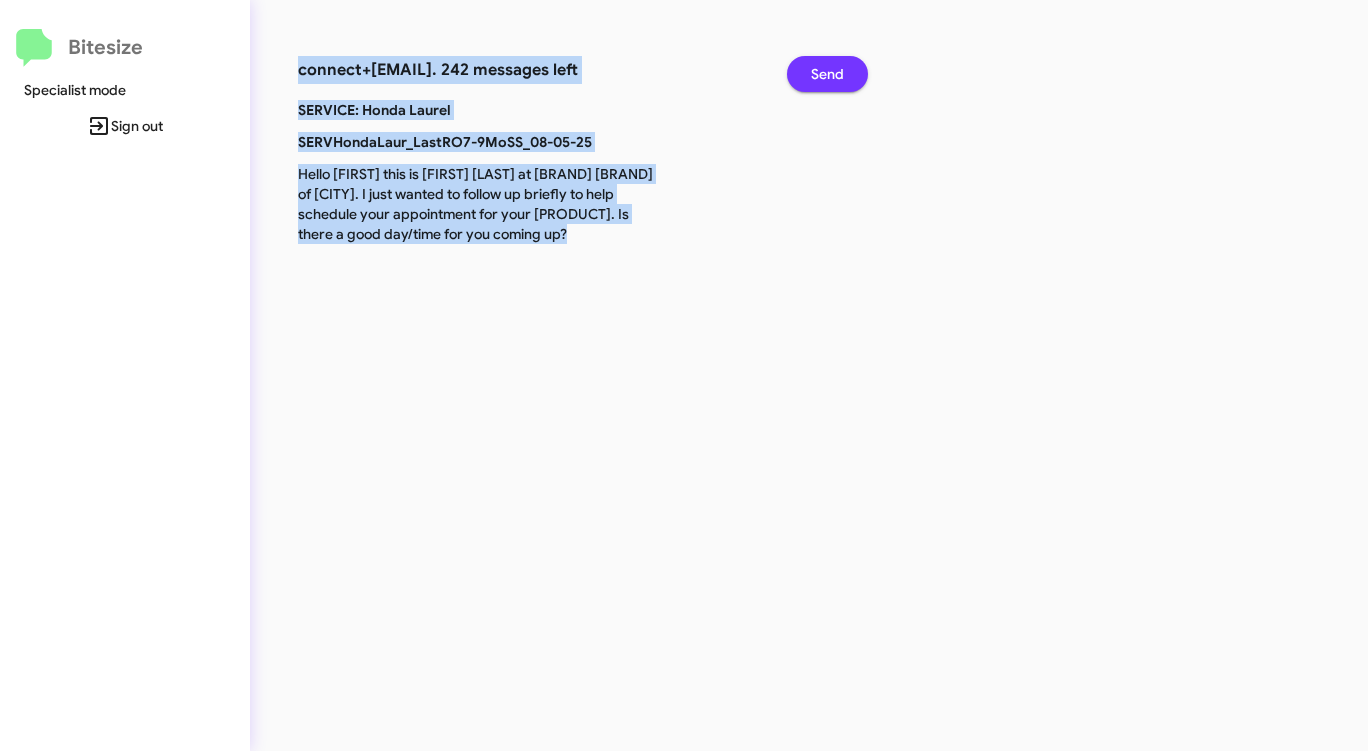 click on "Send" 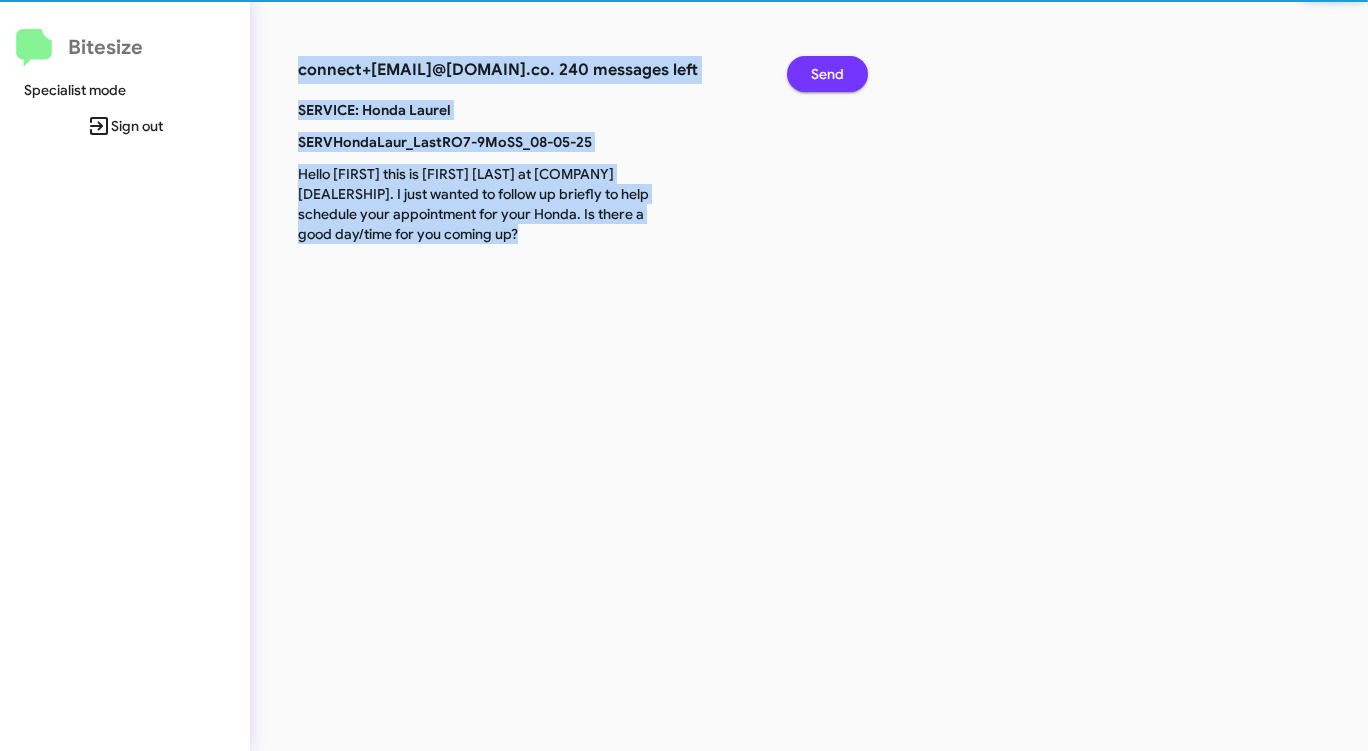 click on "Send" 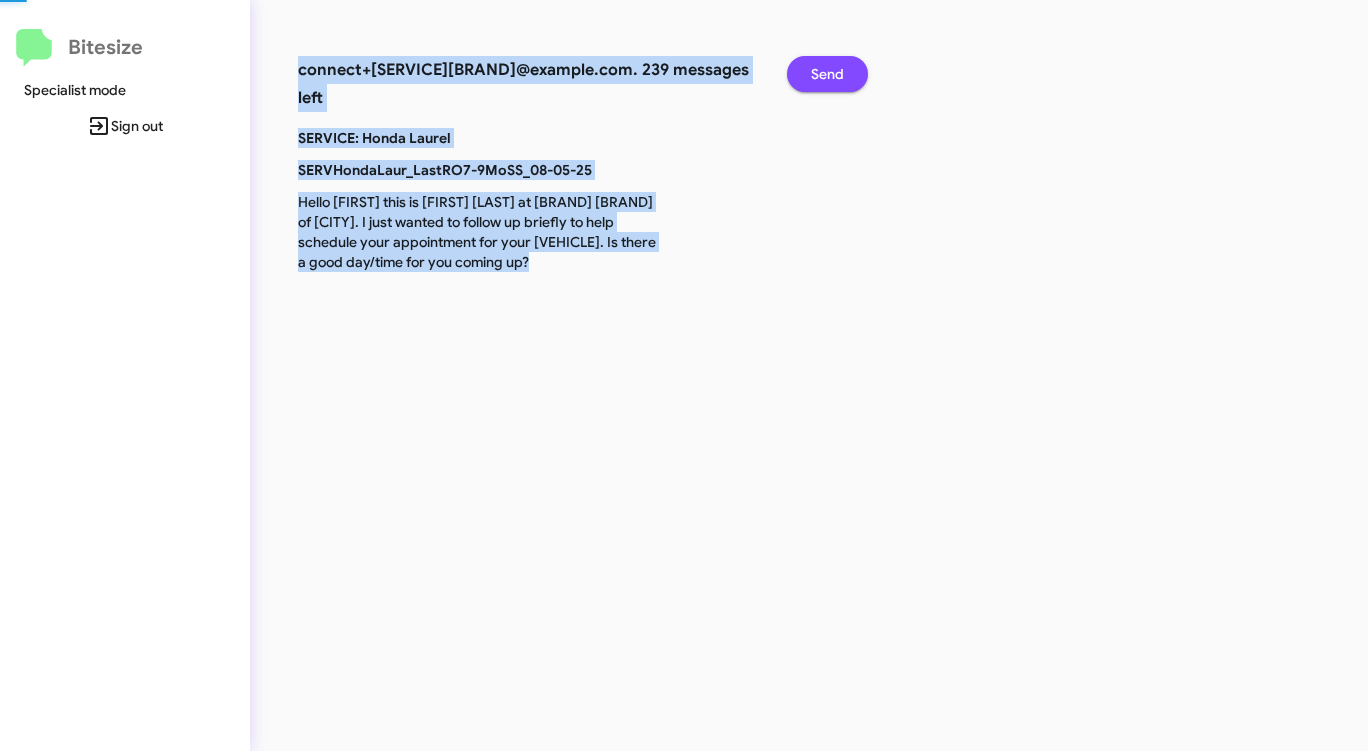 click on "Send" 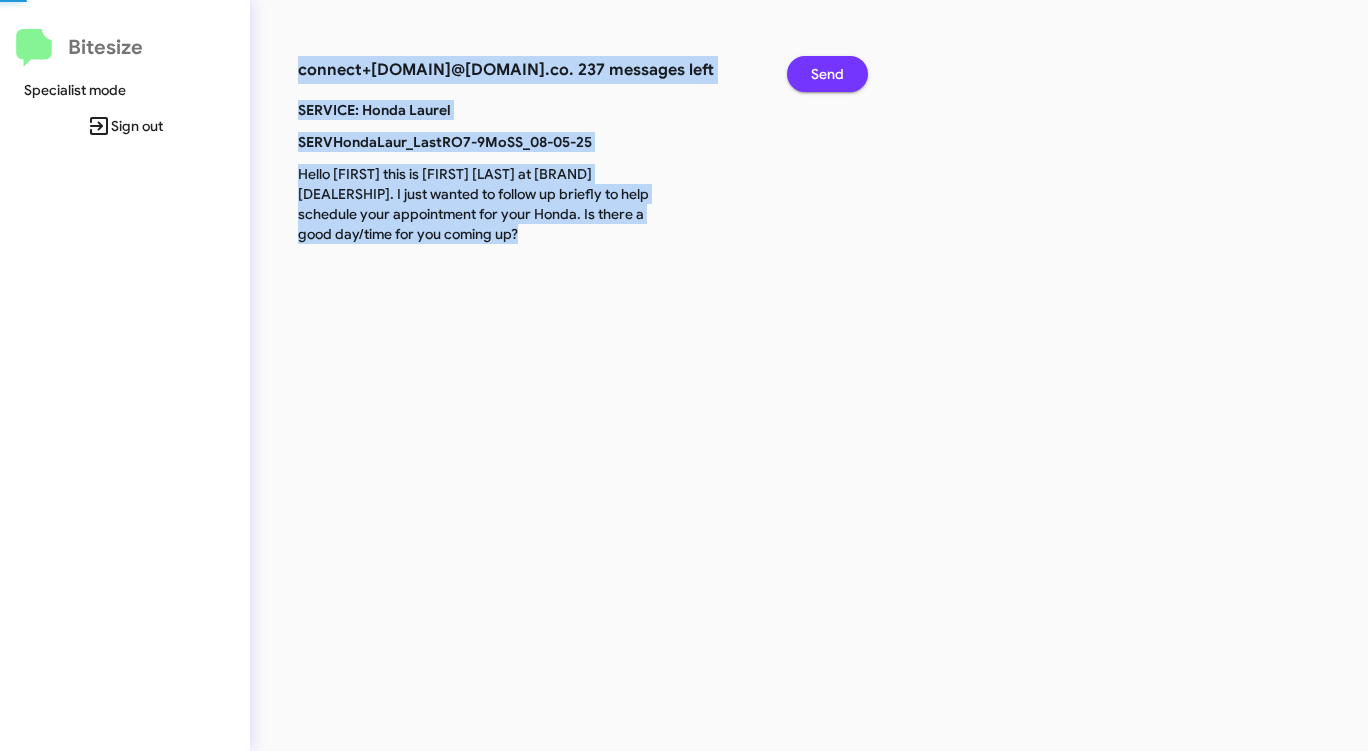 click on "Send" 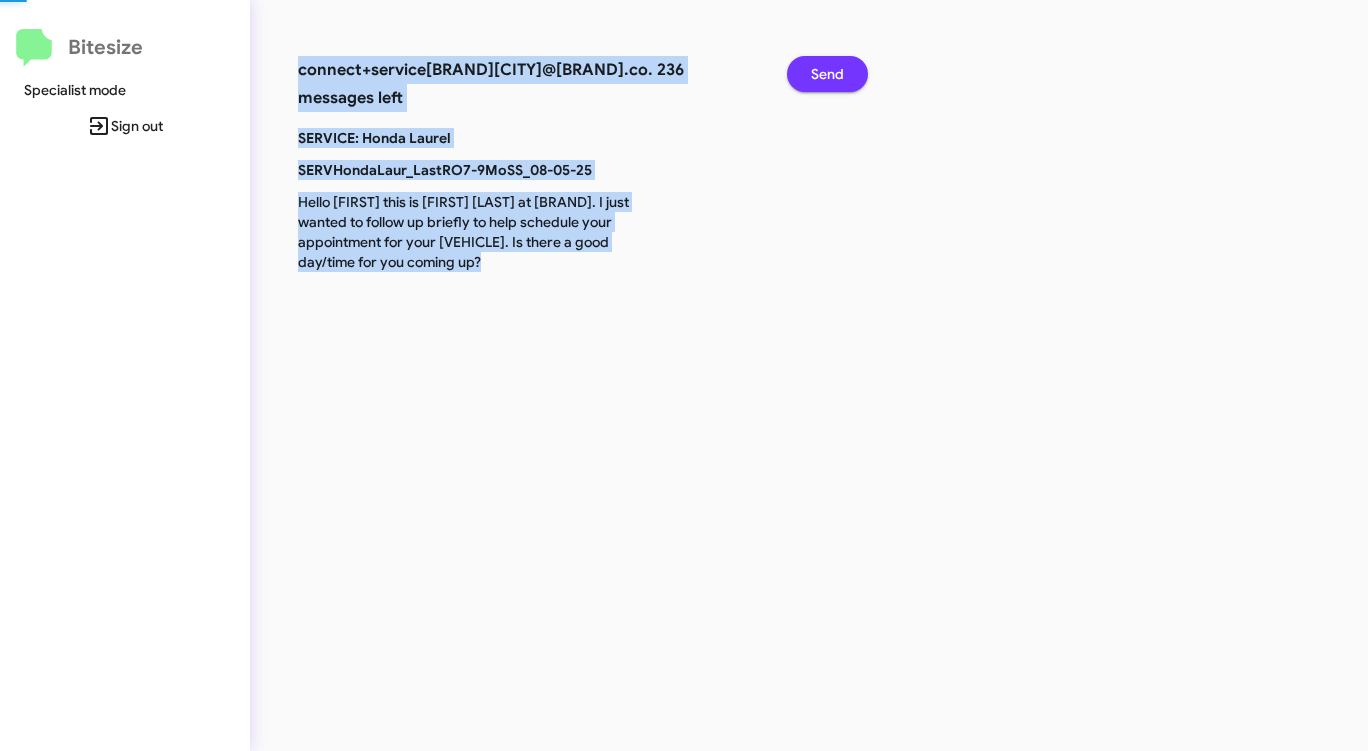 click on "Send" 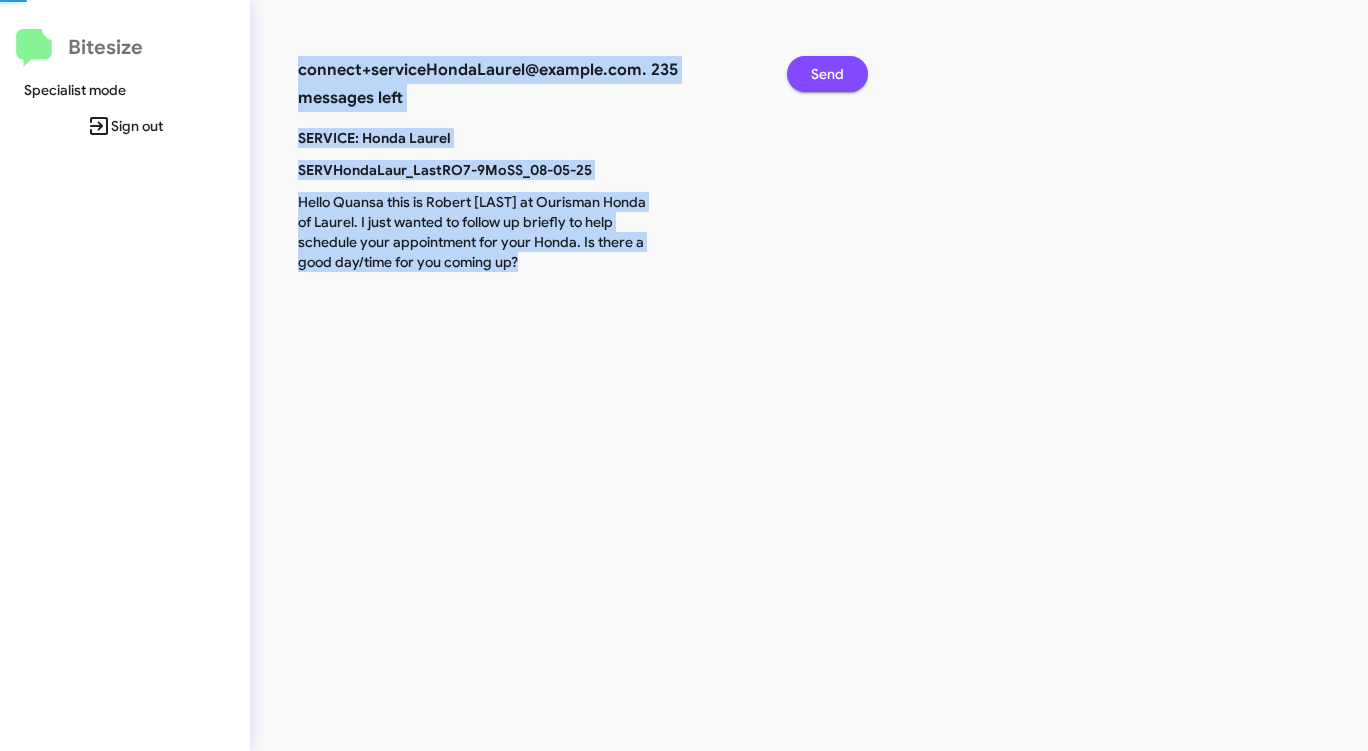 click on "Send" 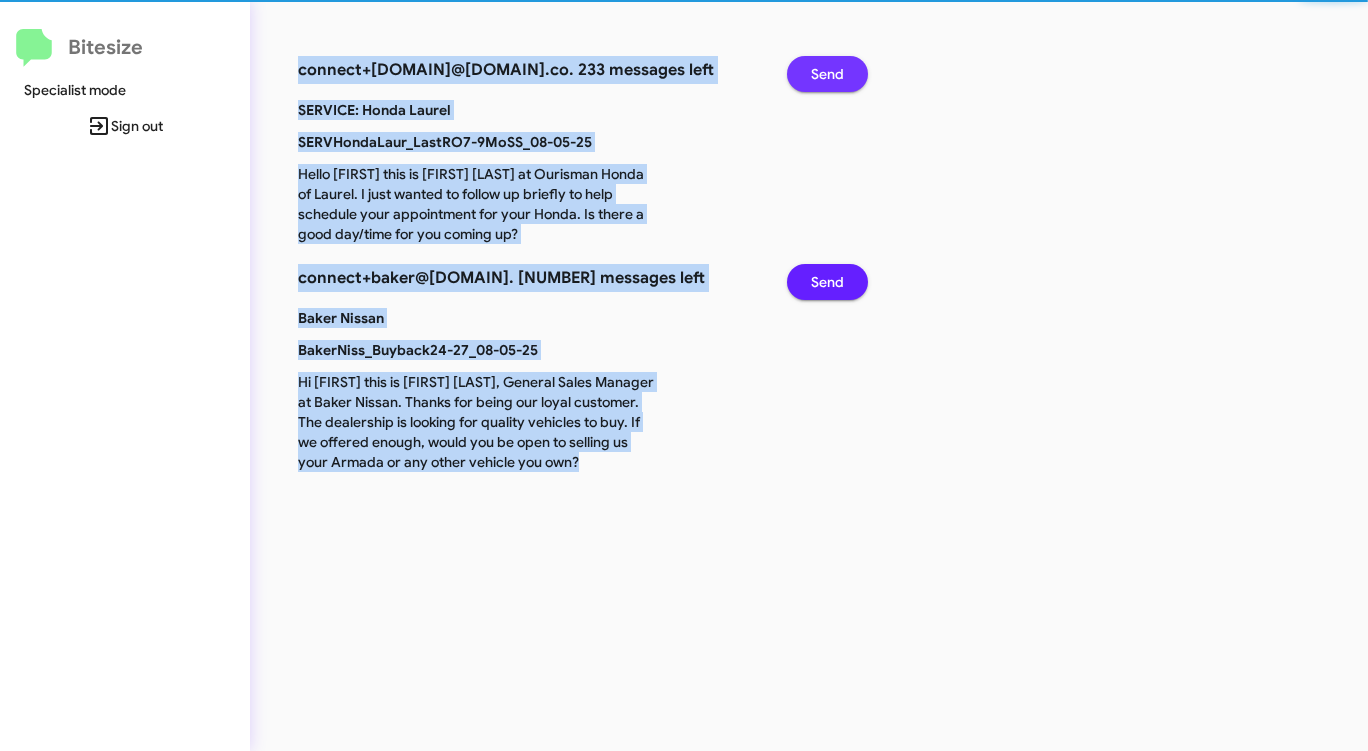 click on "Send" 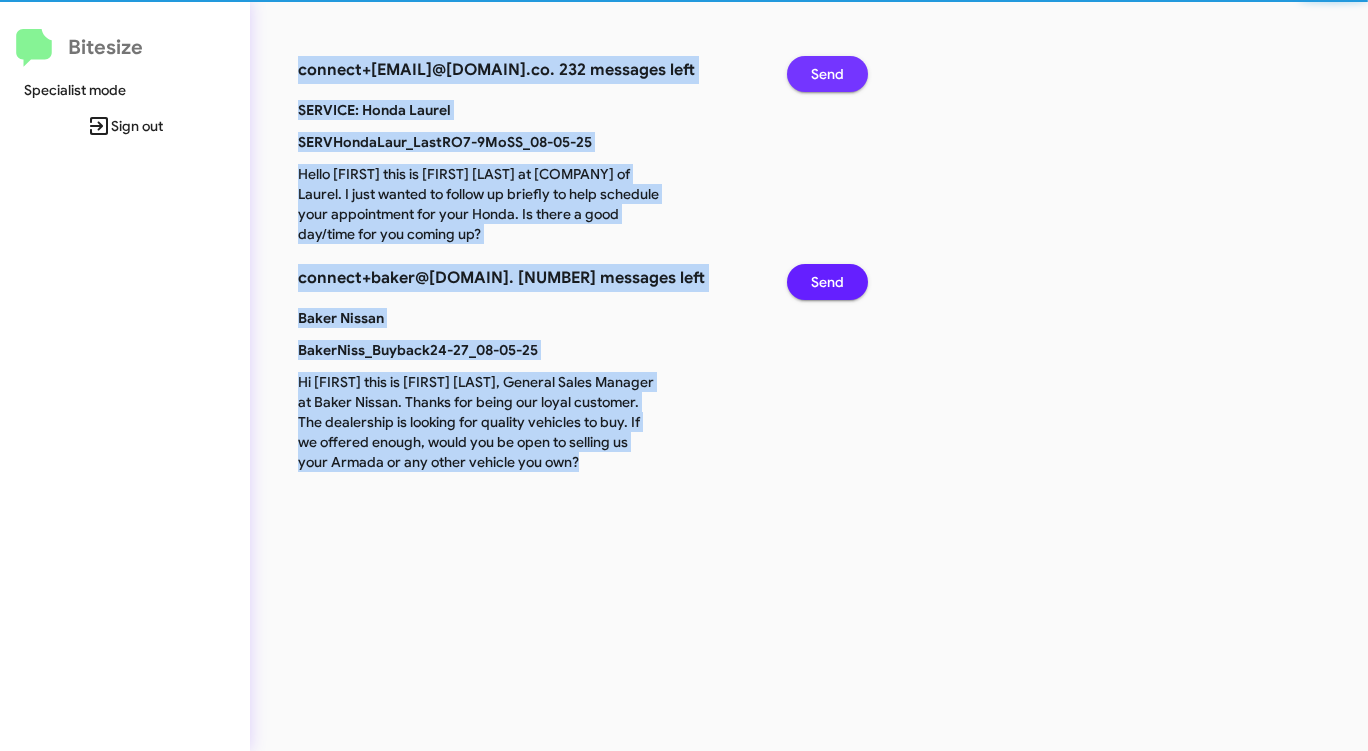 click on "Send" 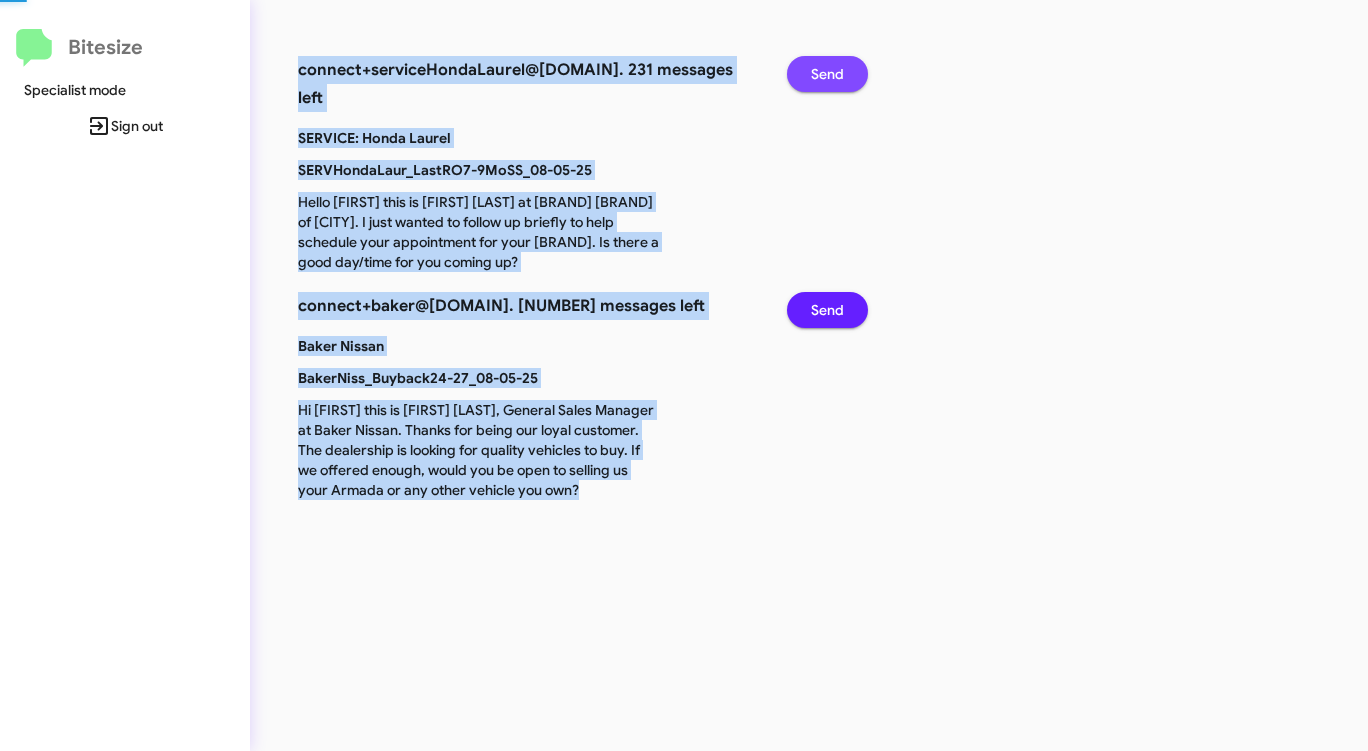 click on "Send" 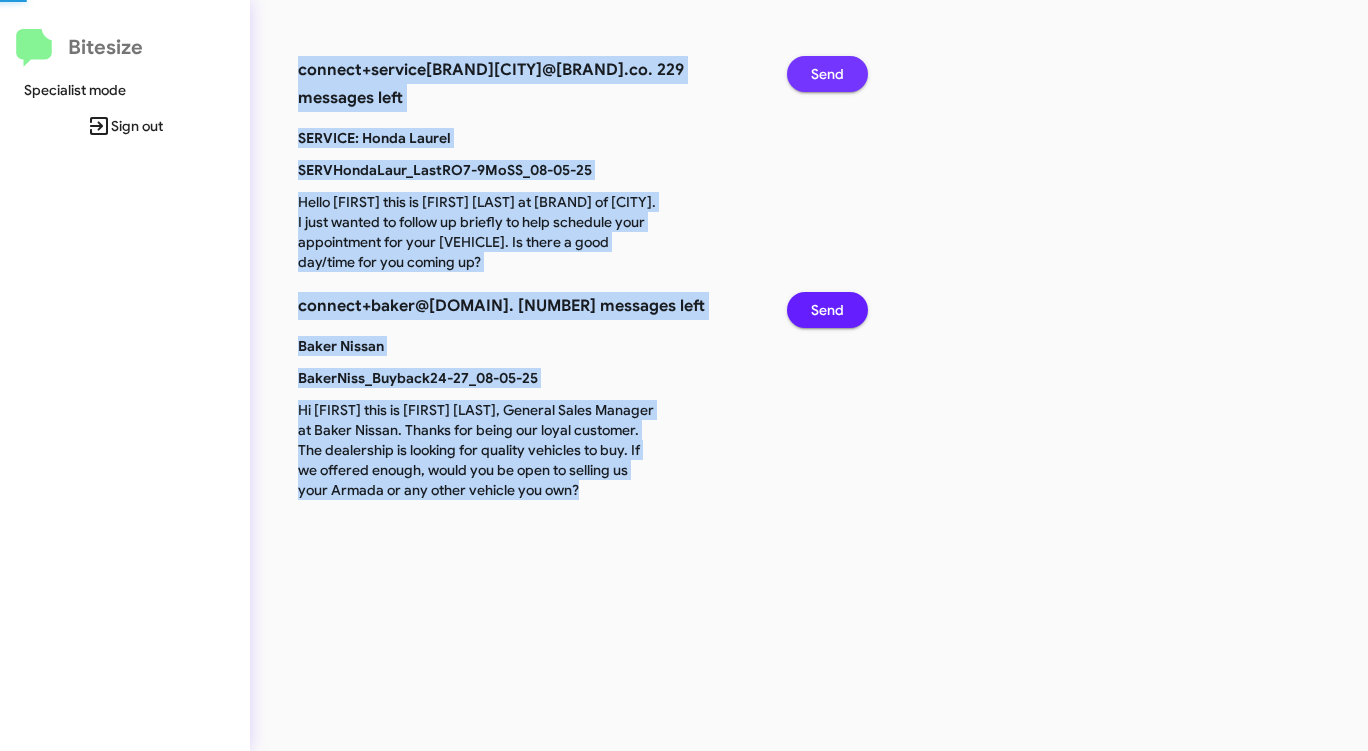 click on "Send" 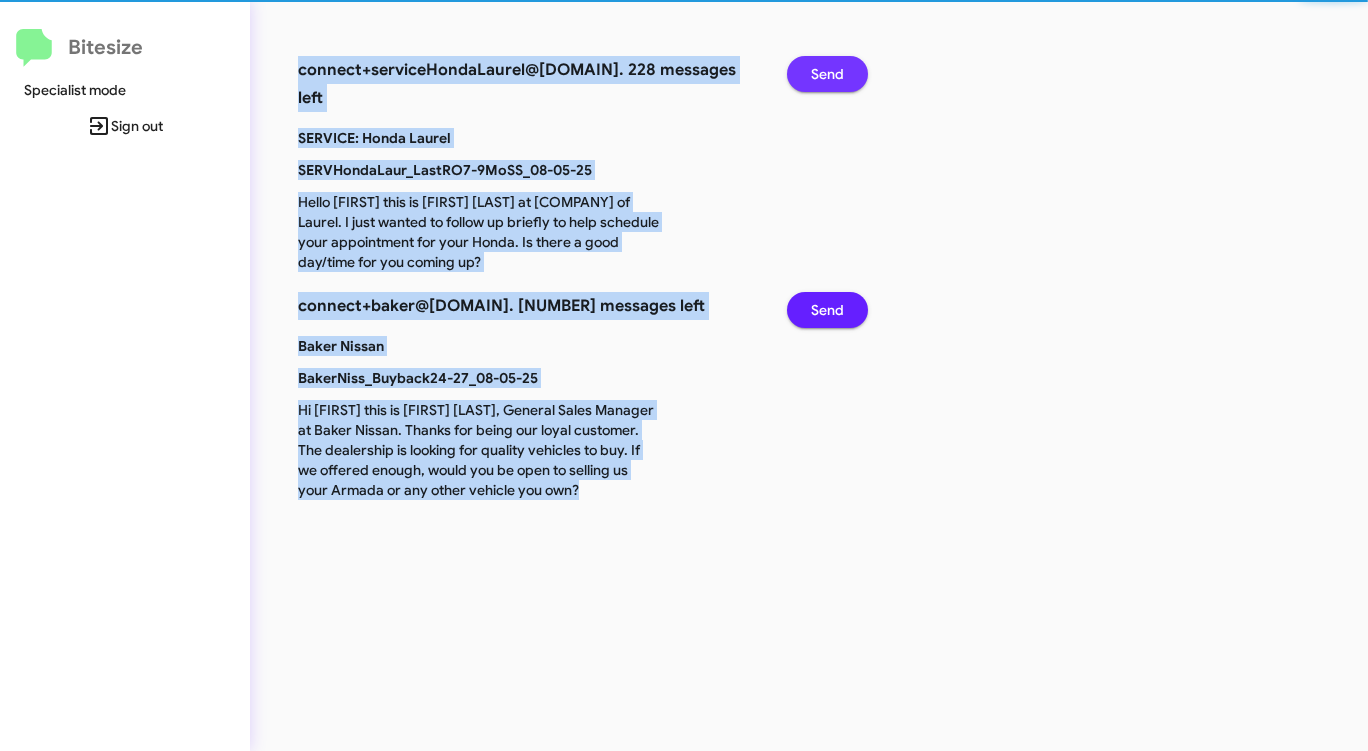 click on "Send" 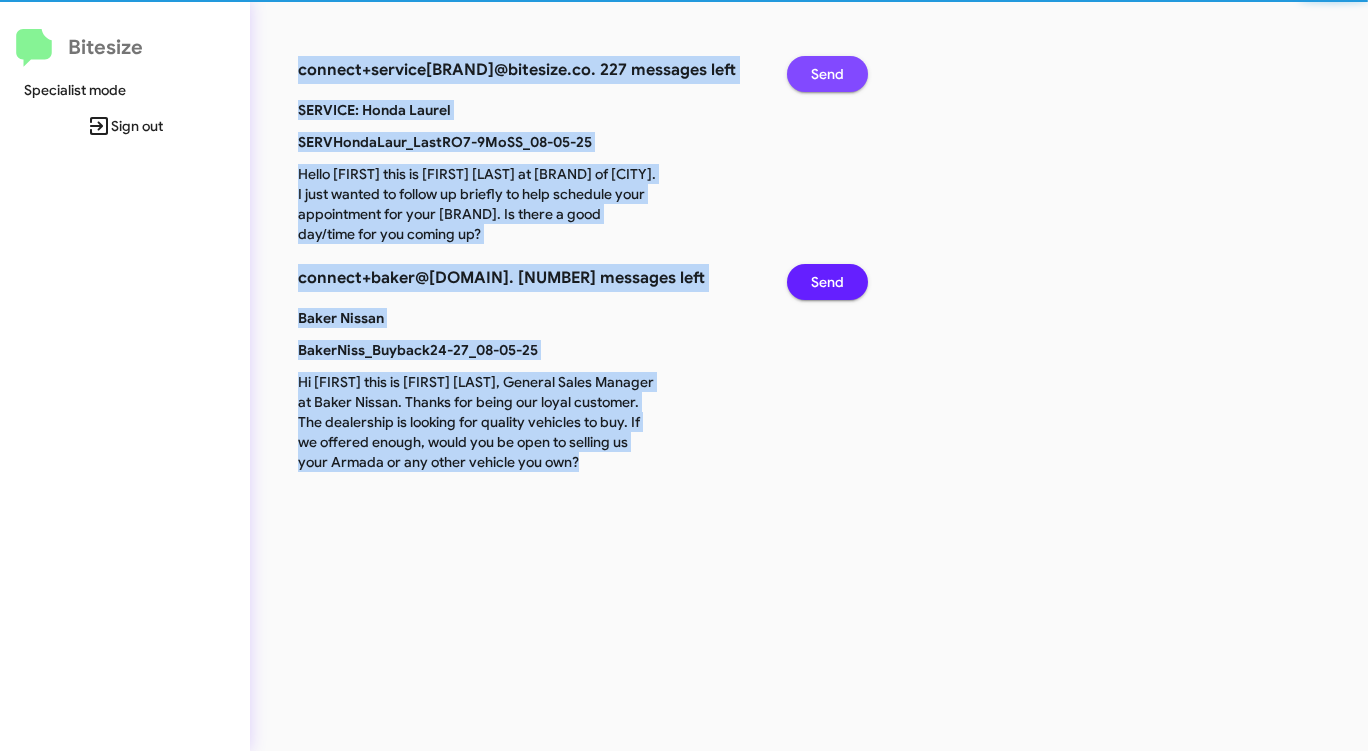 click on "Send" 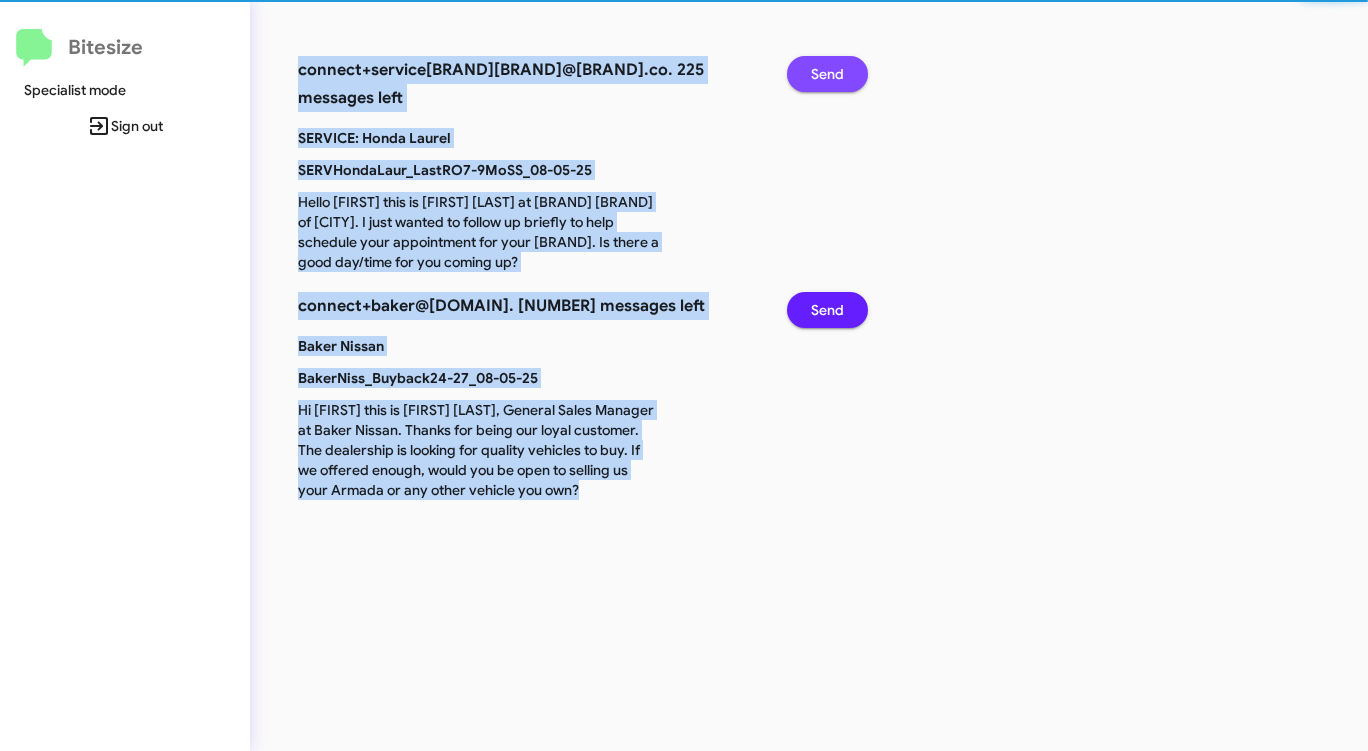 click on "Send" 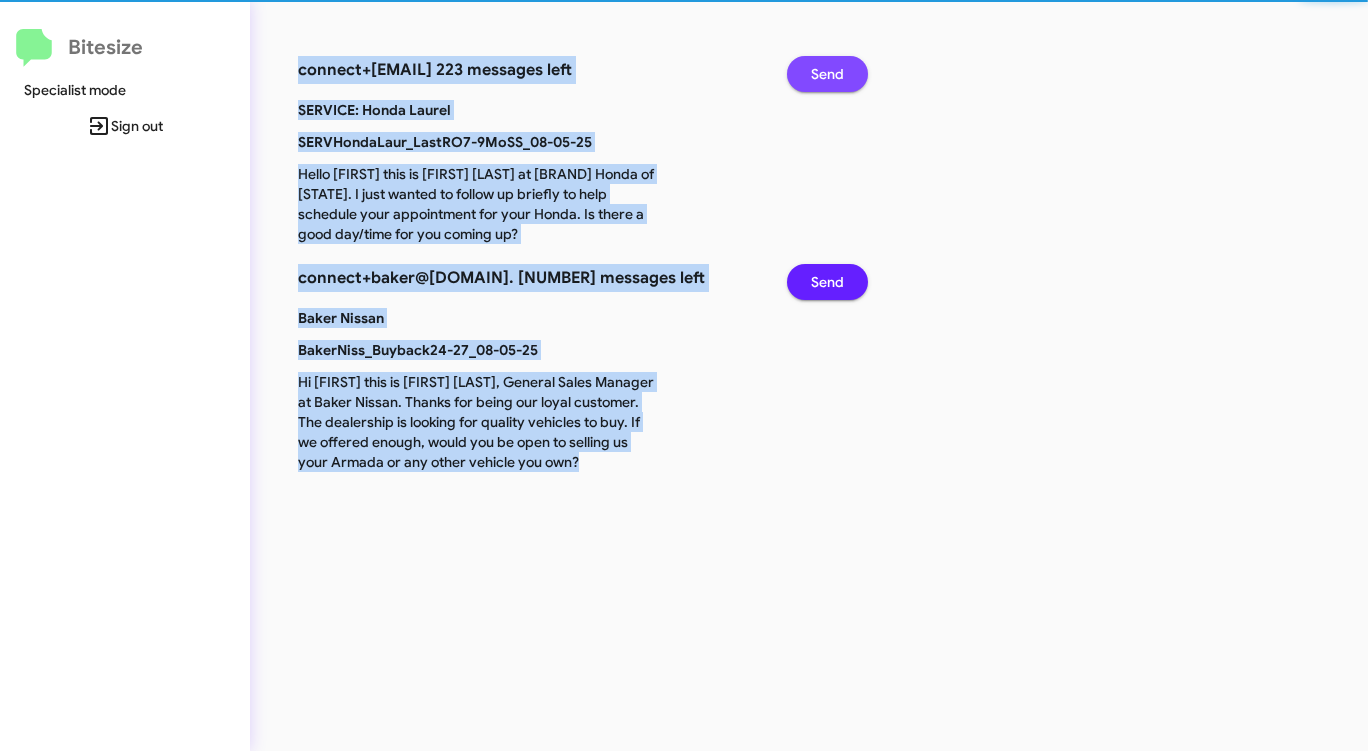 click on "Send" 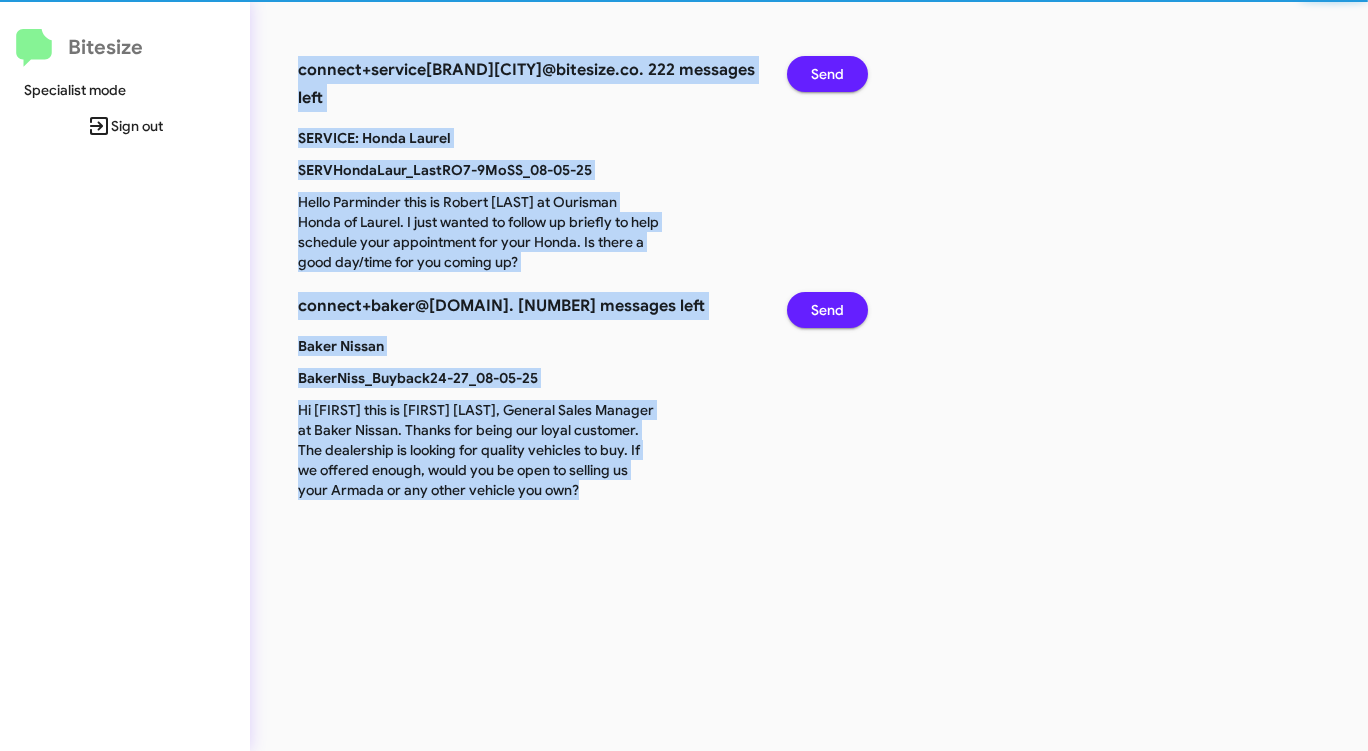 click on "Send" 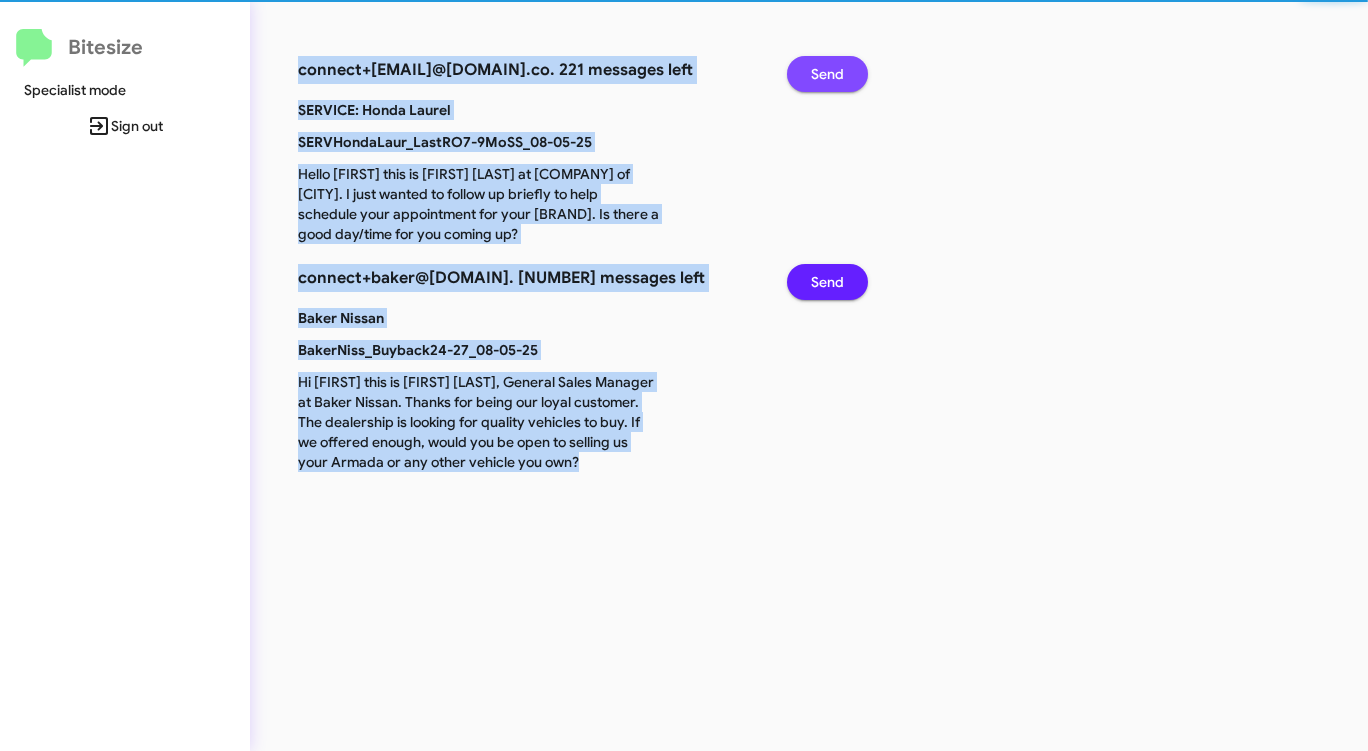 click on "Send" 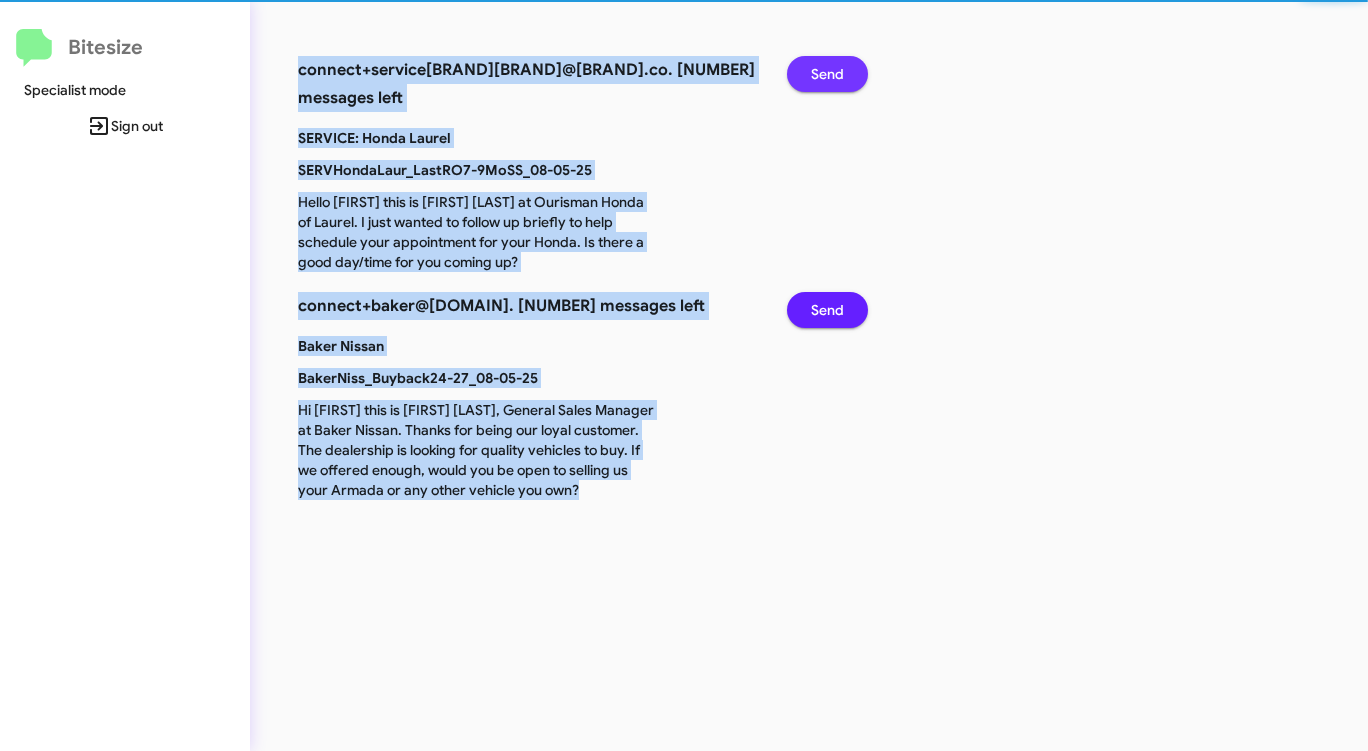 click on "Send" 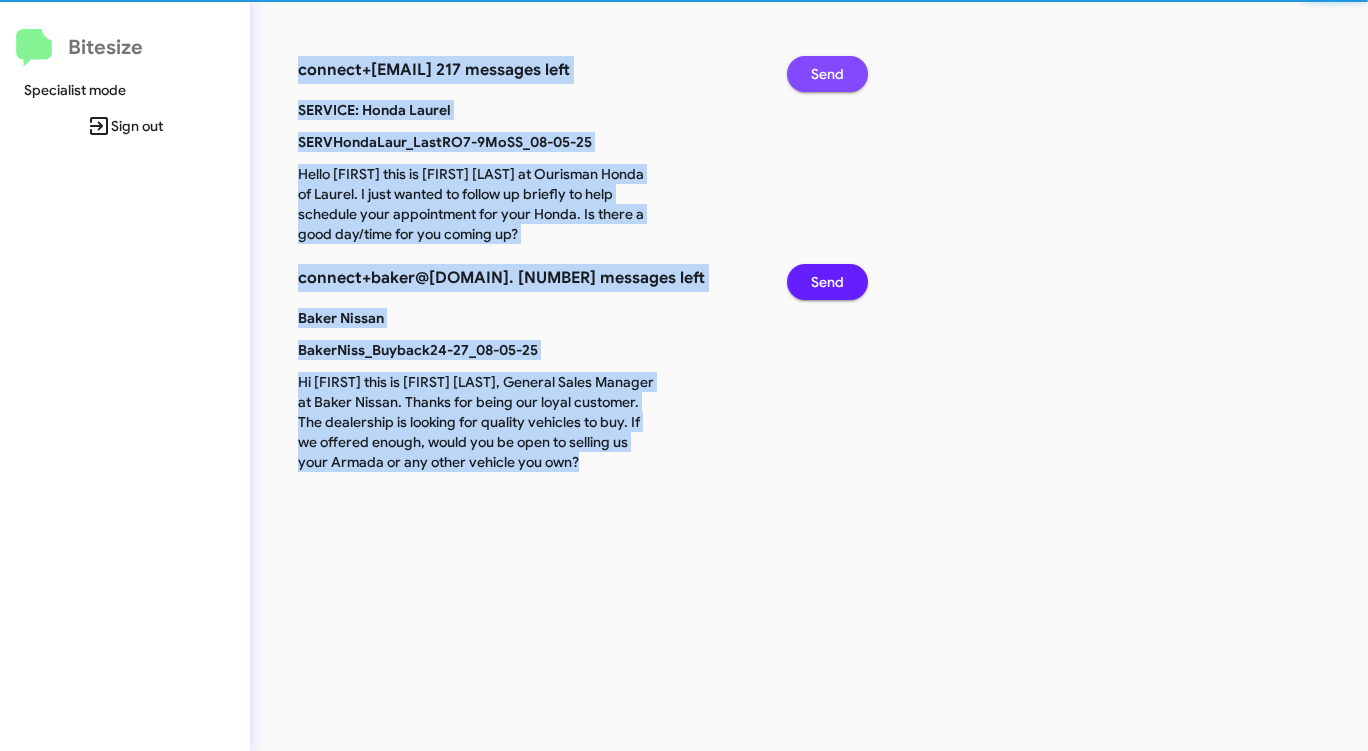 click on "Send" 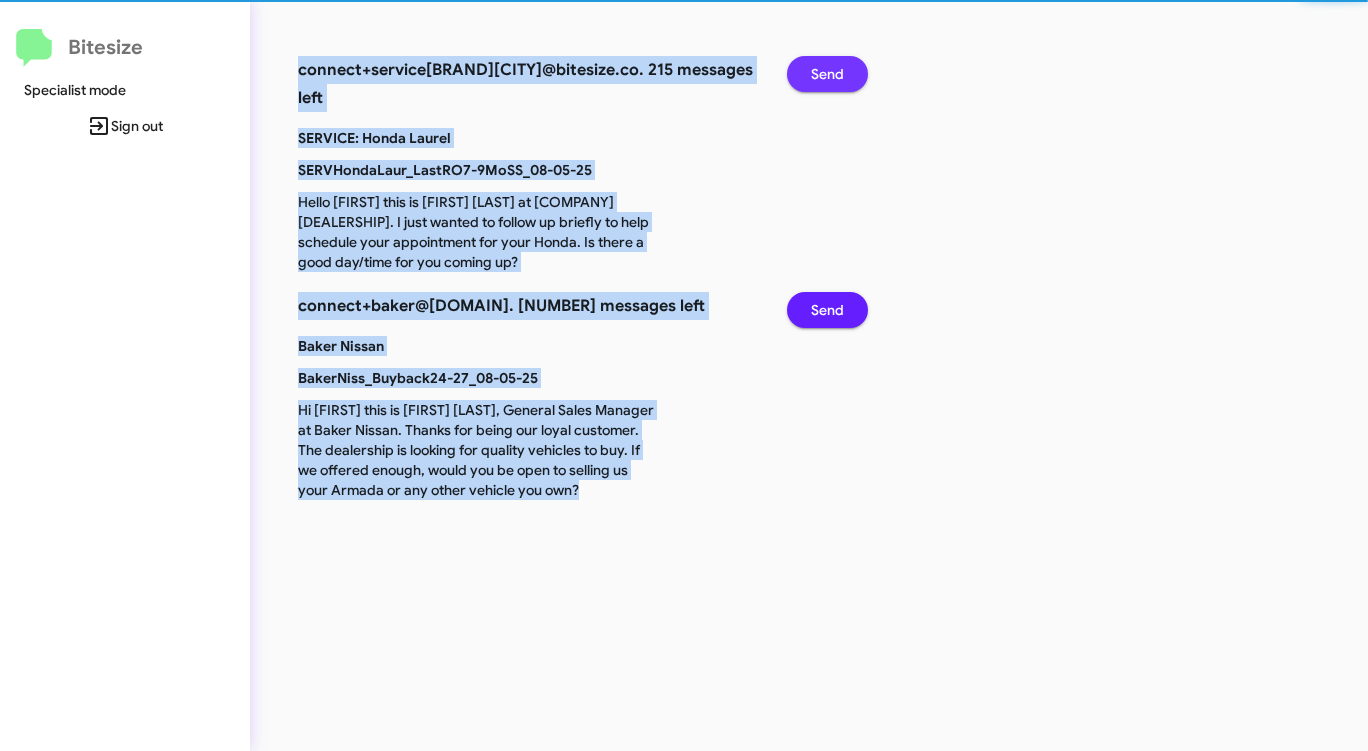 click on "Send" 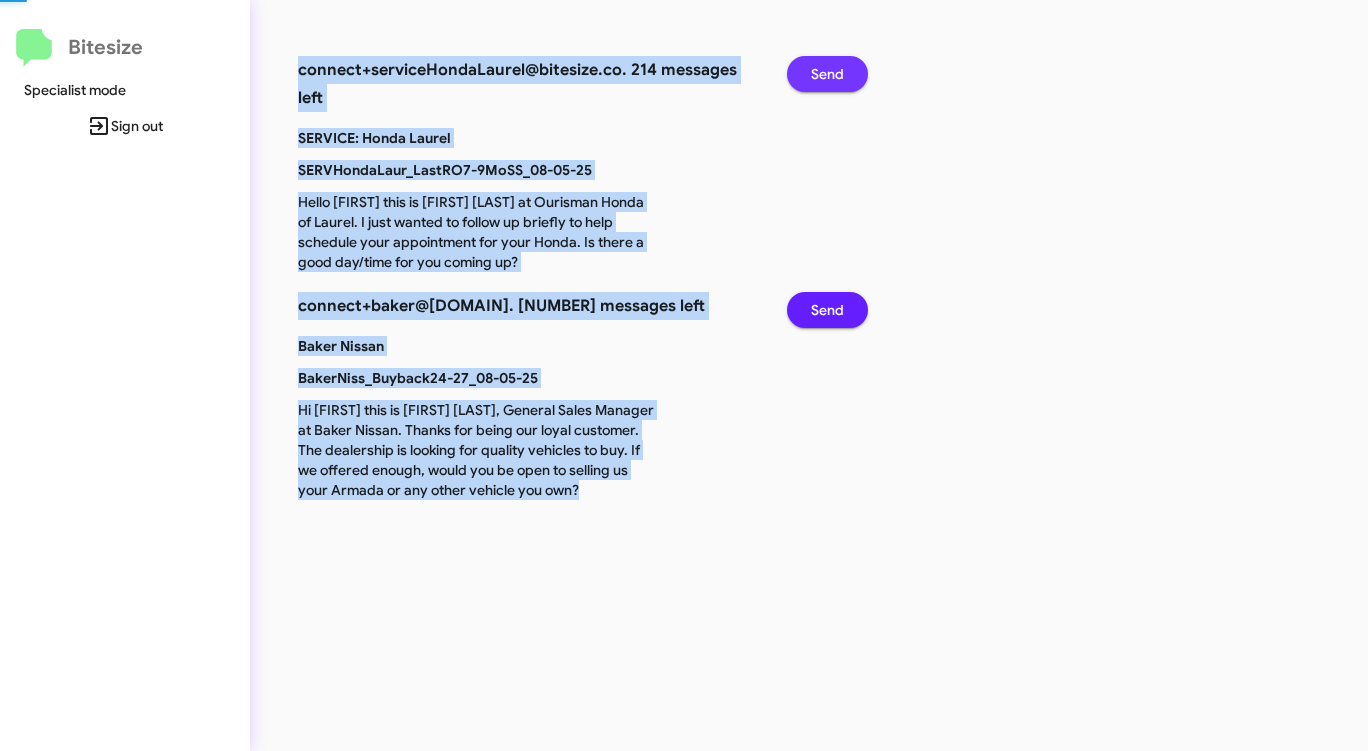 click on "Send" 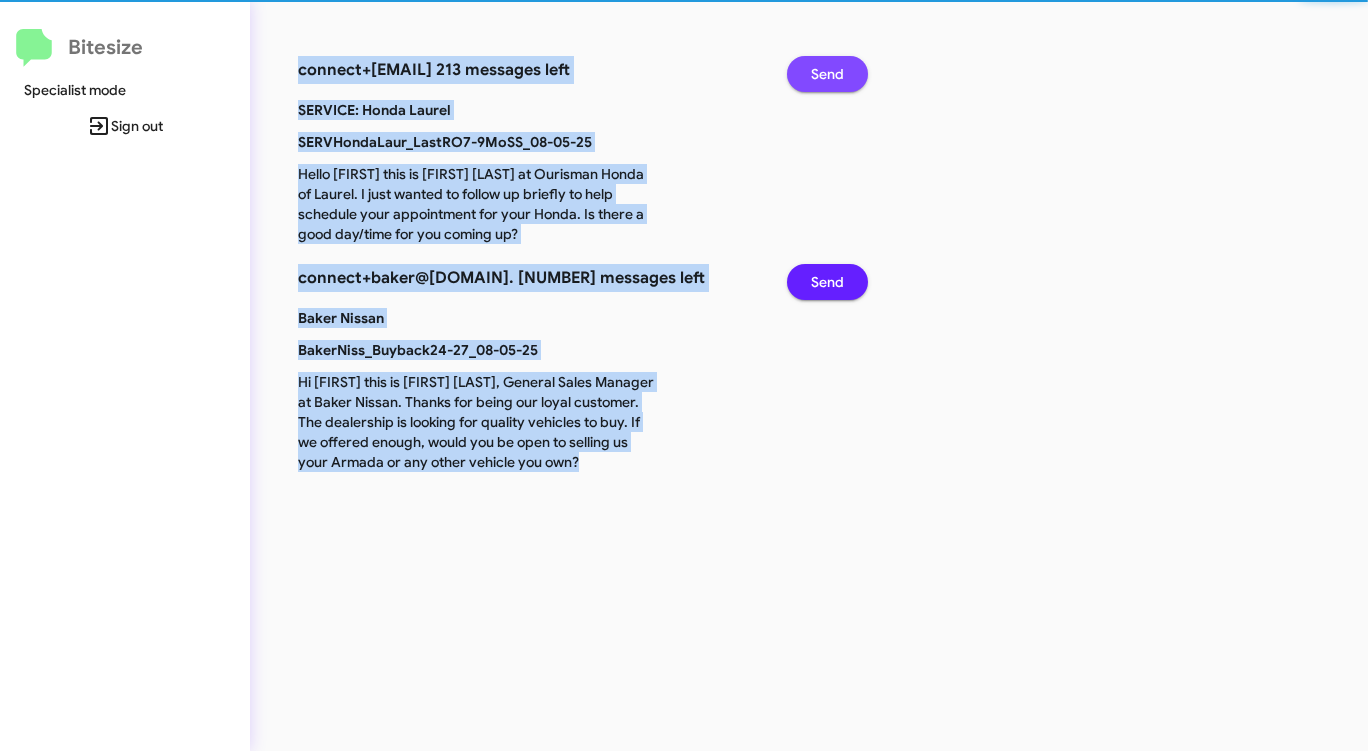 click on "Send" 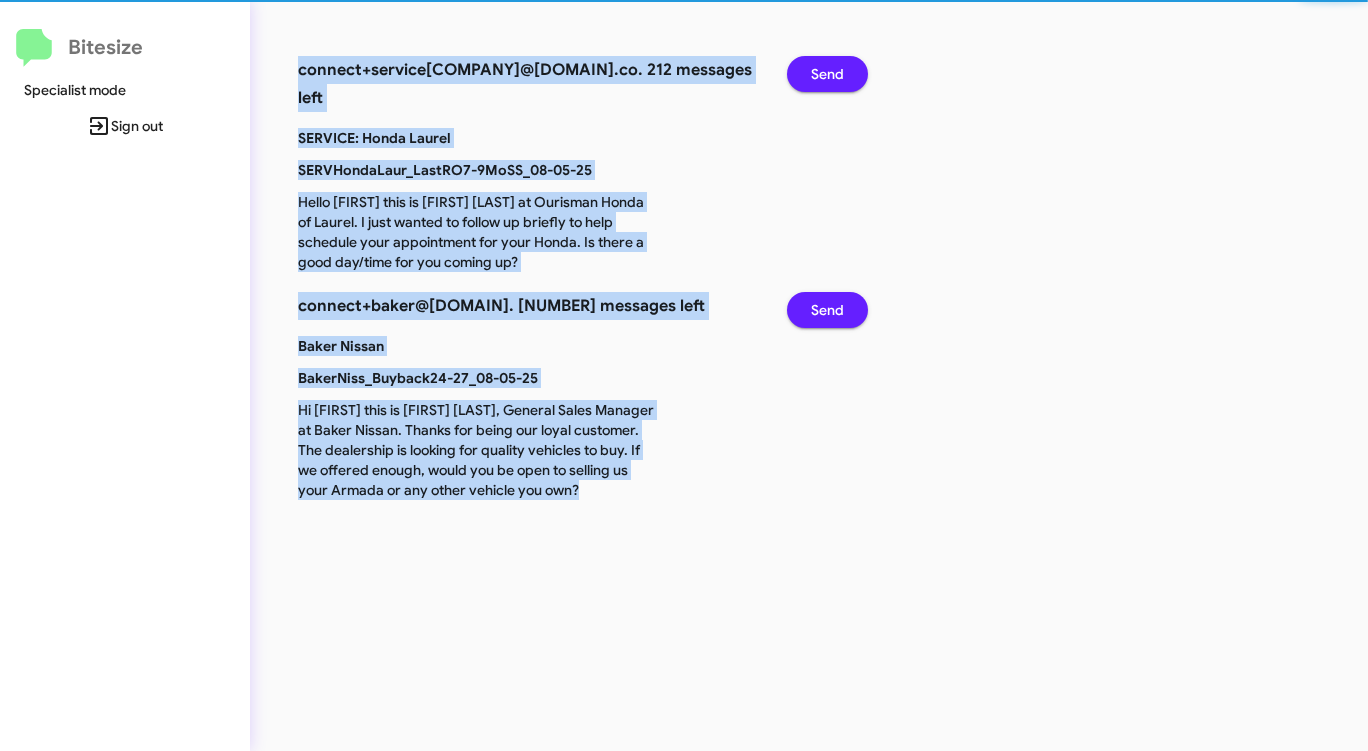 click on "Send" 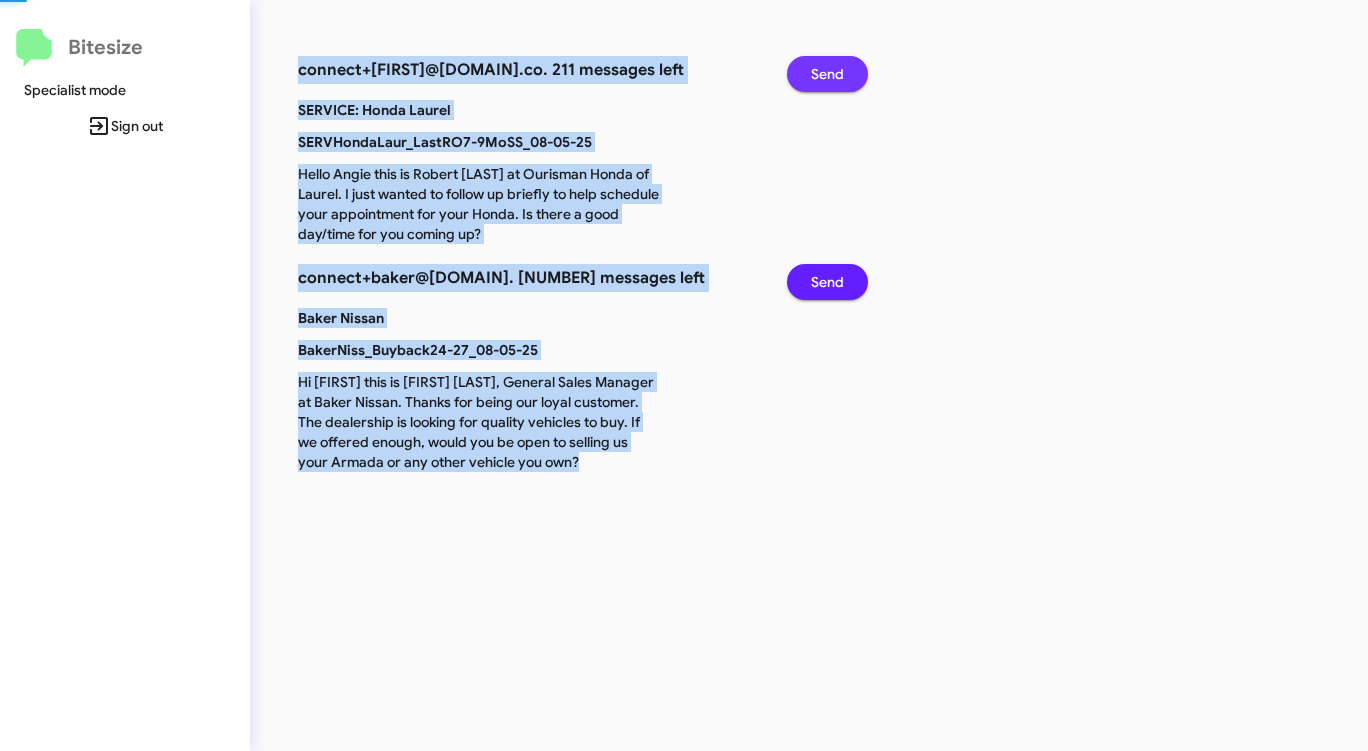 click on "Send" 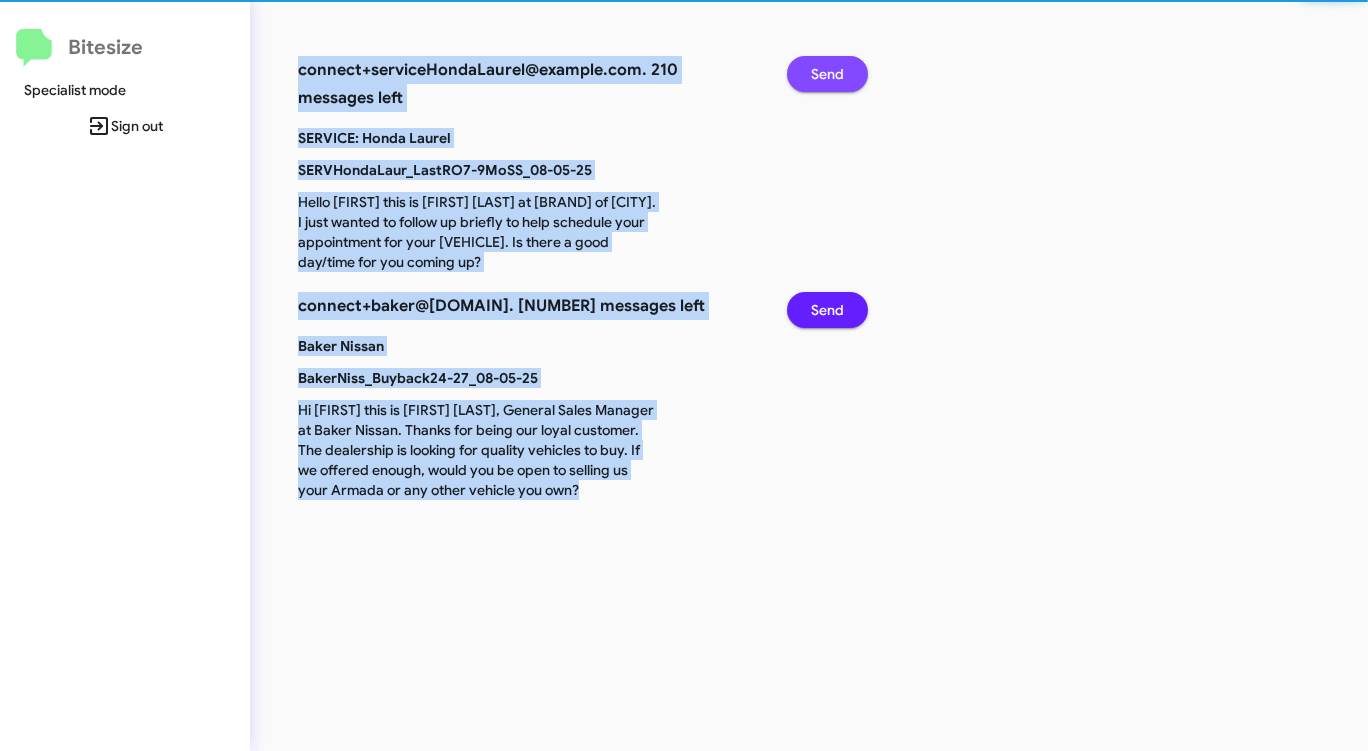 click on "Send" 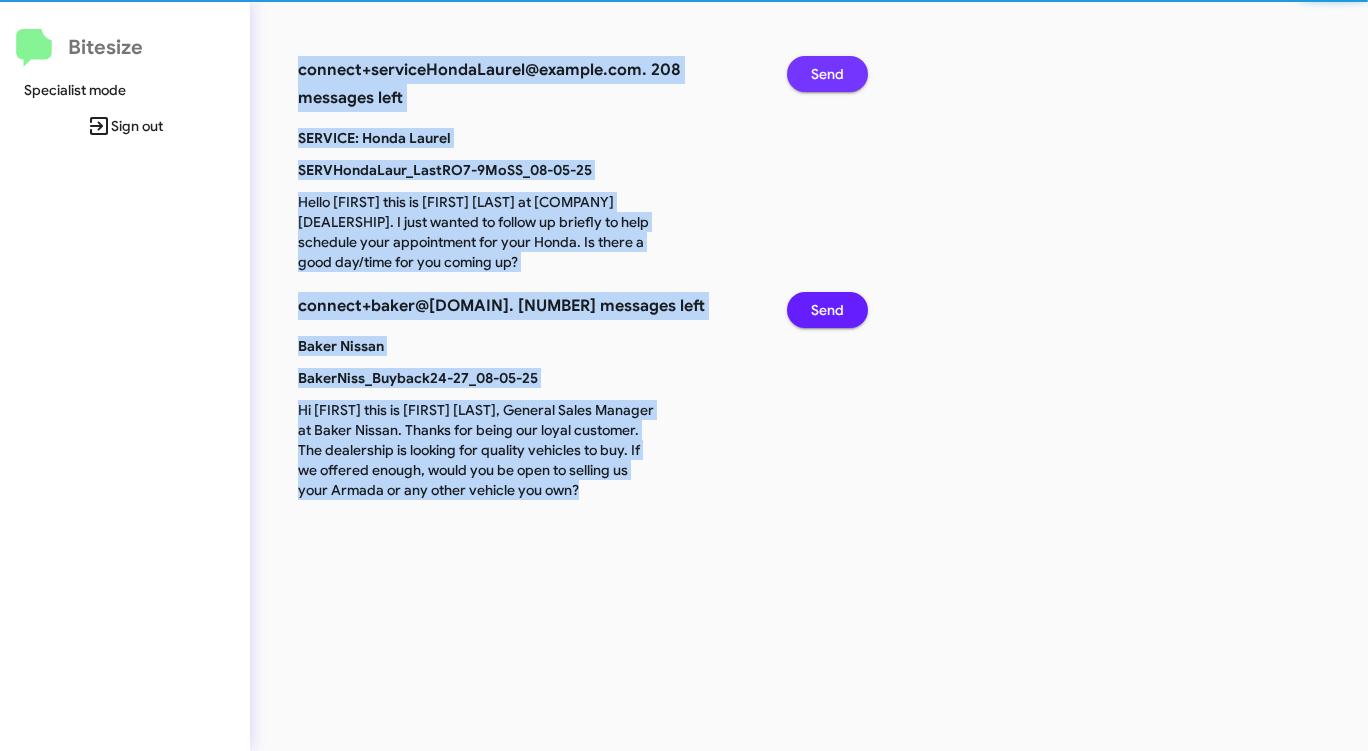 click on "Send" 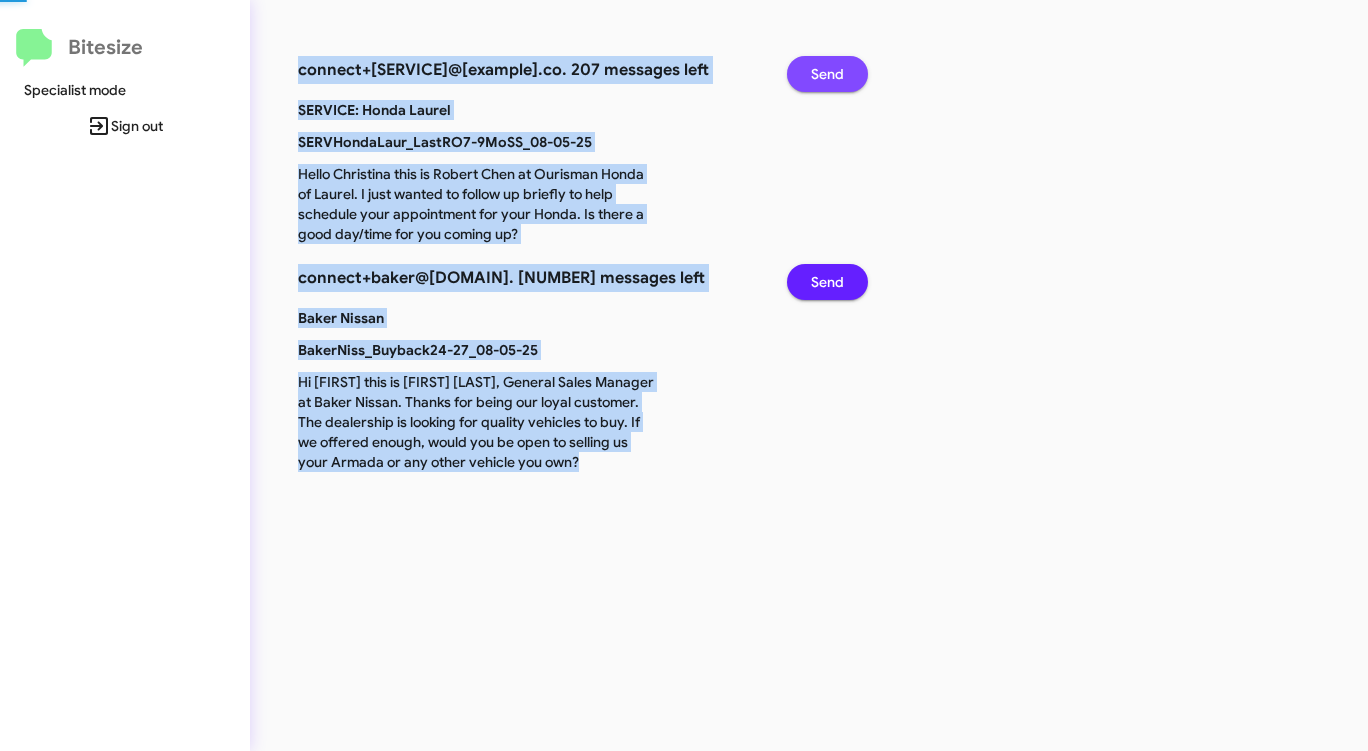 click on "Send" 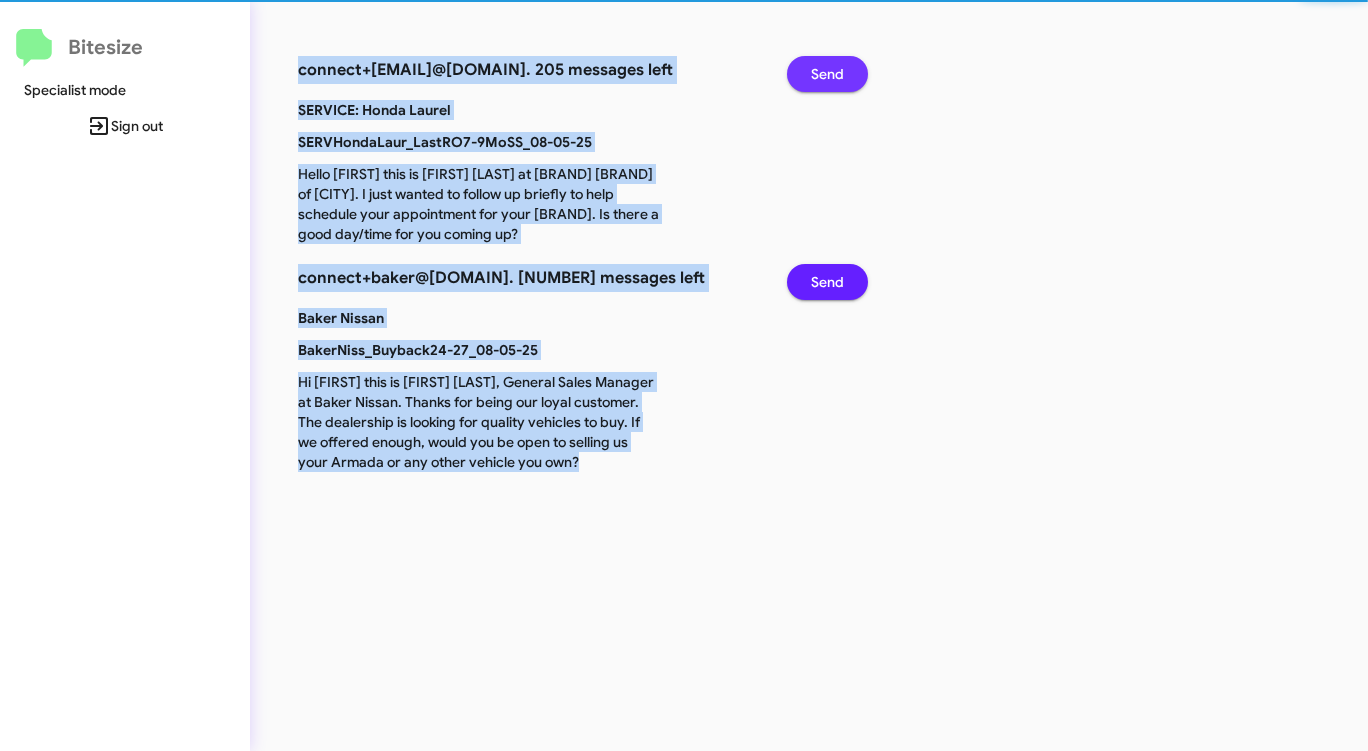 click on "Send" 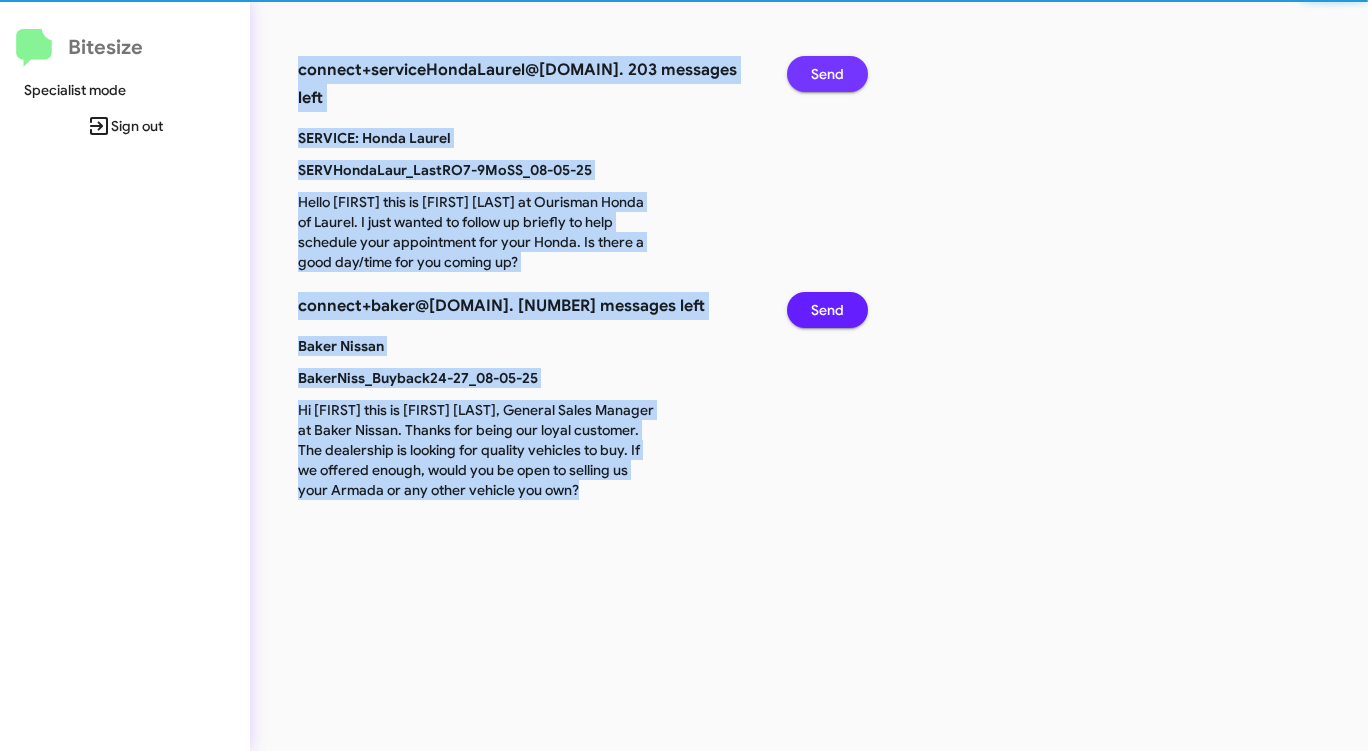 click on "Send" 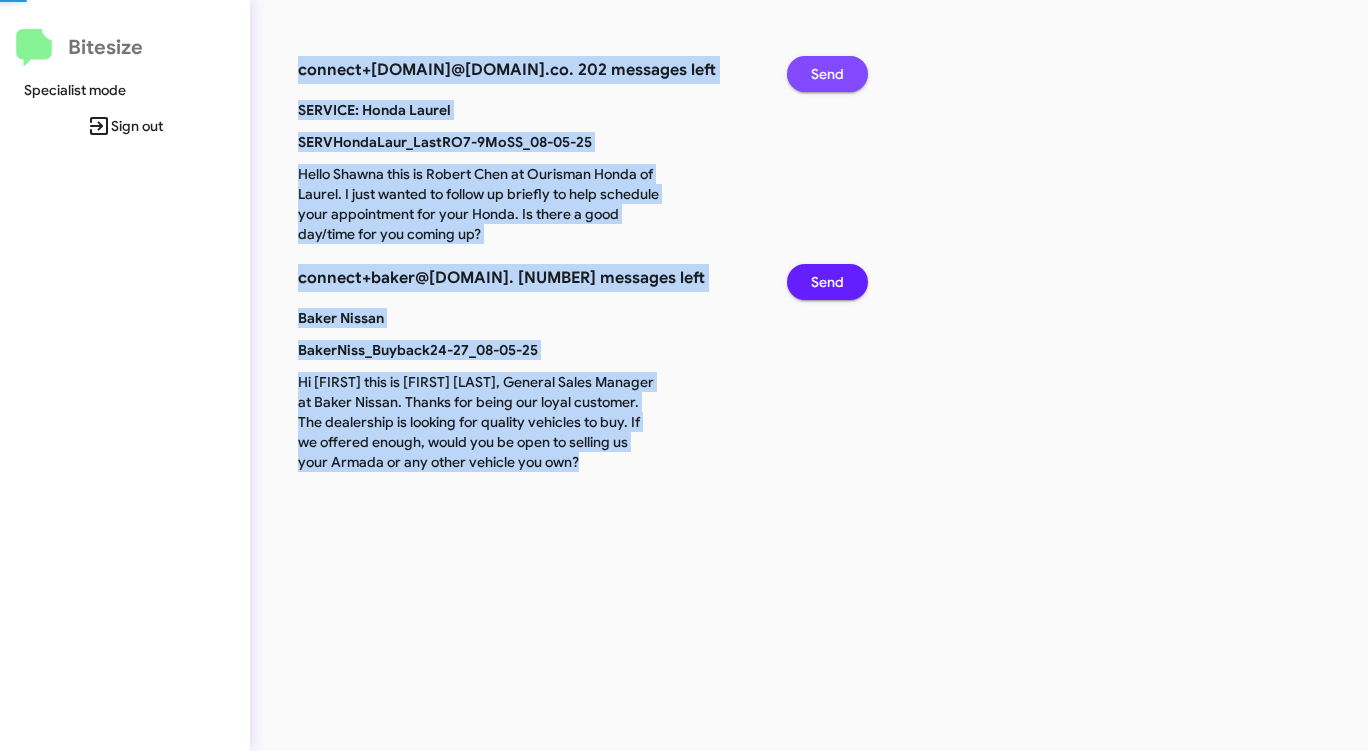 click on "Send" 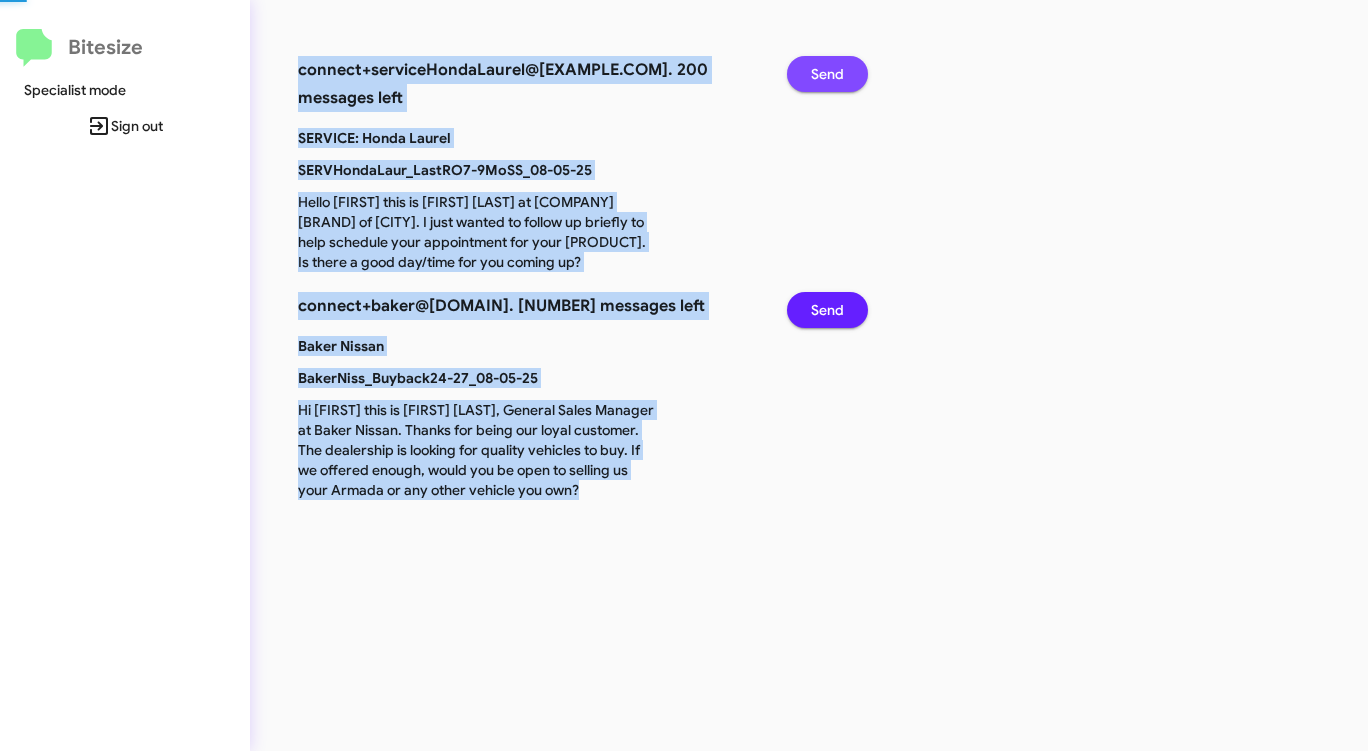 click on "Send" 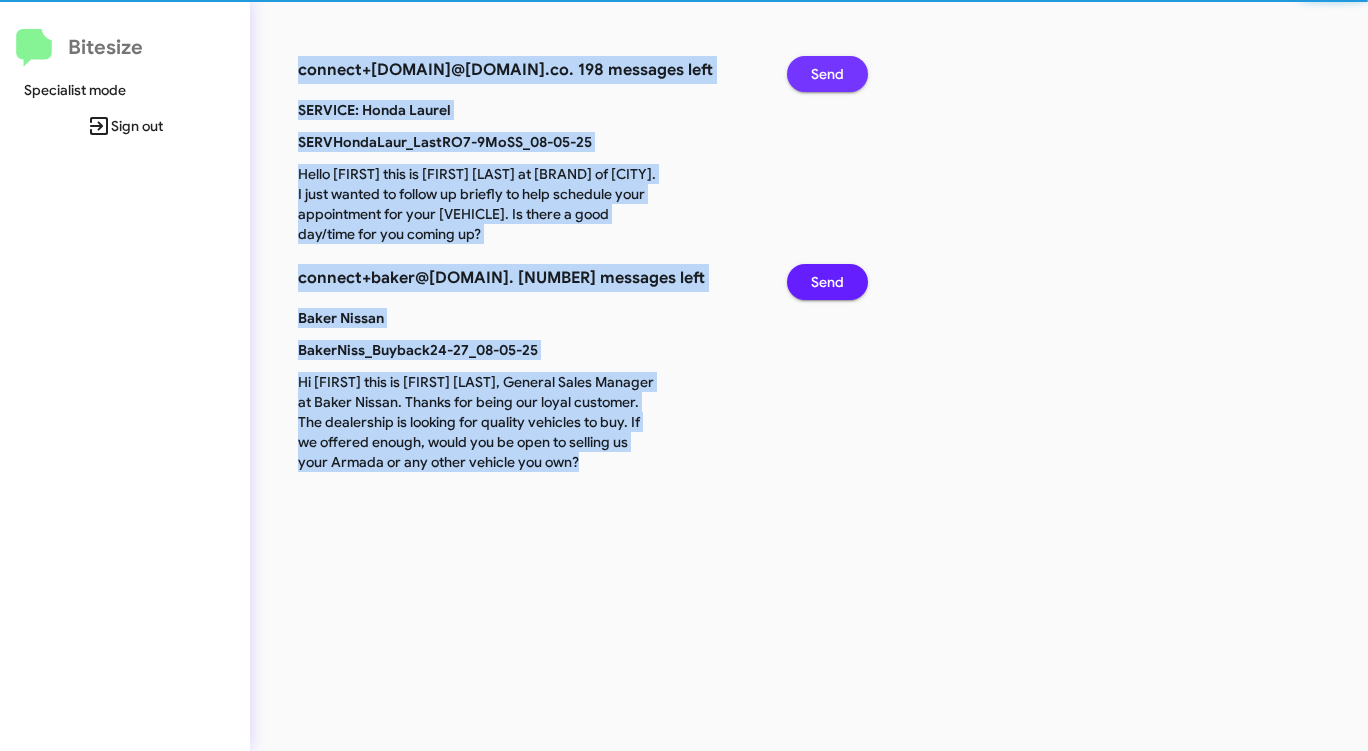 click on "Send" 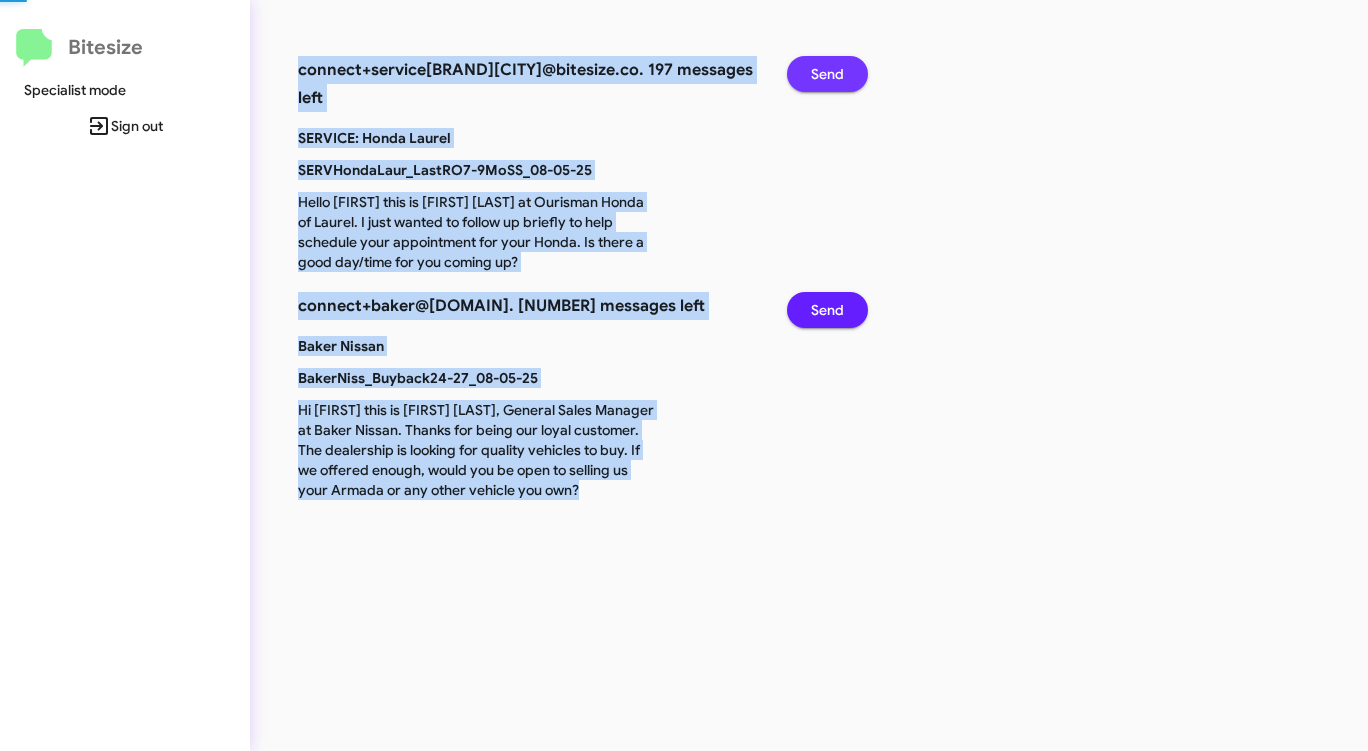 click on "Send" 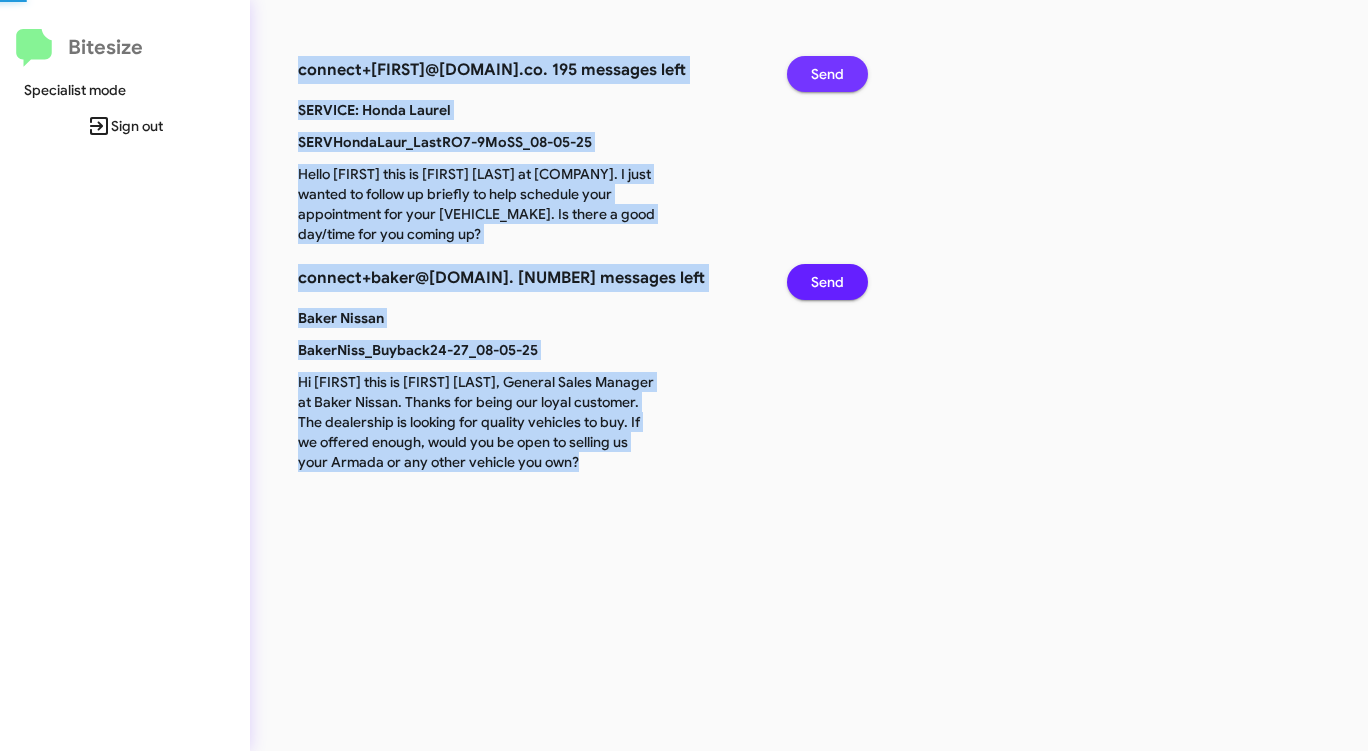 click on "Send" 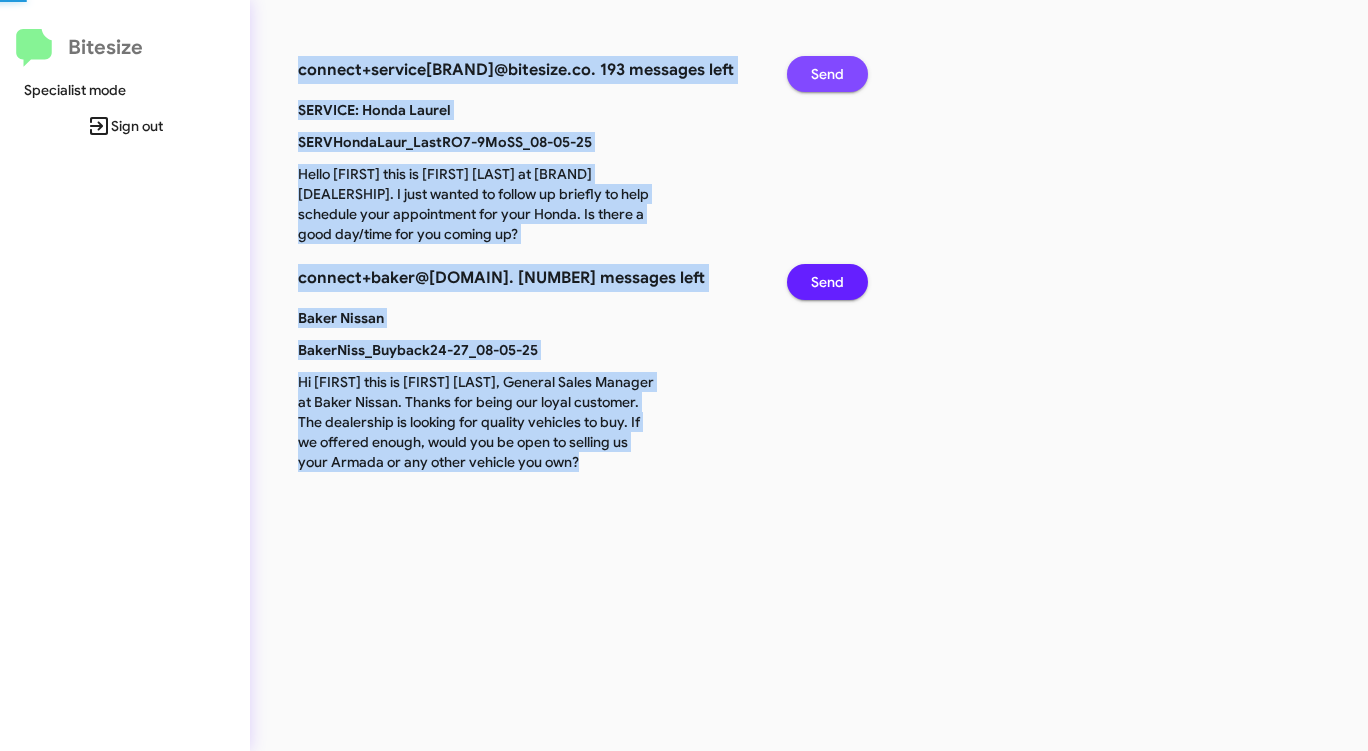 click on "Send" 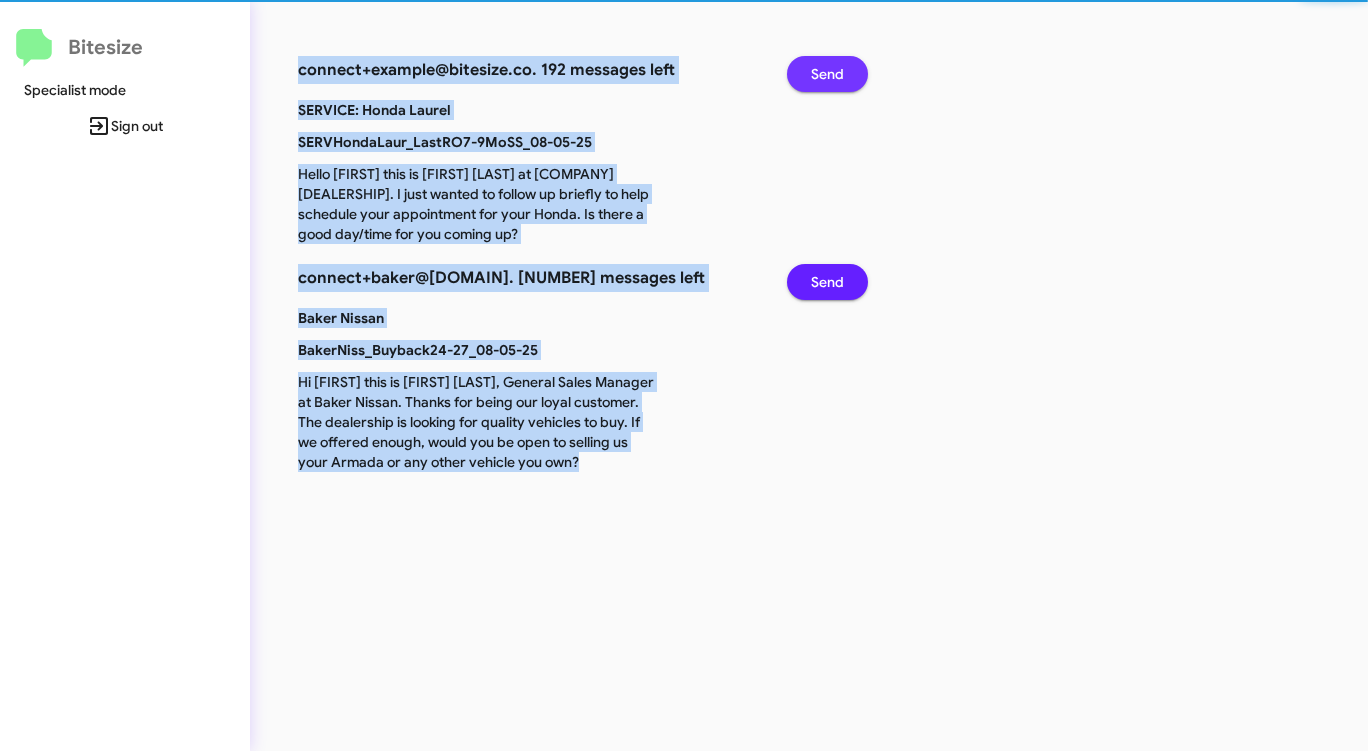 click on "Send" 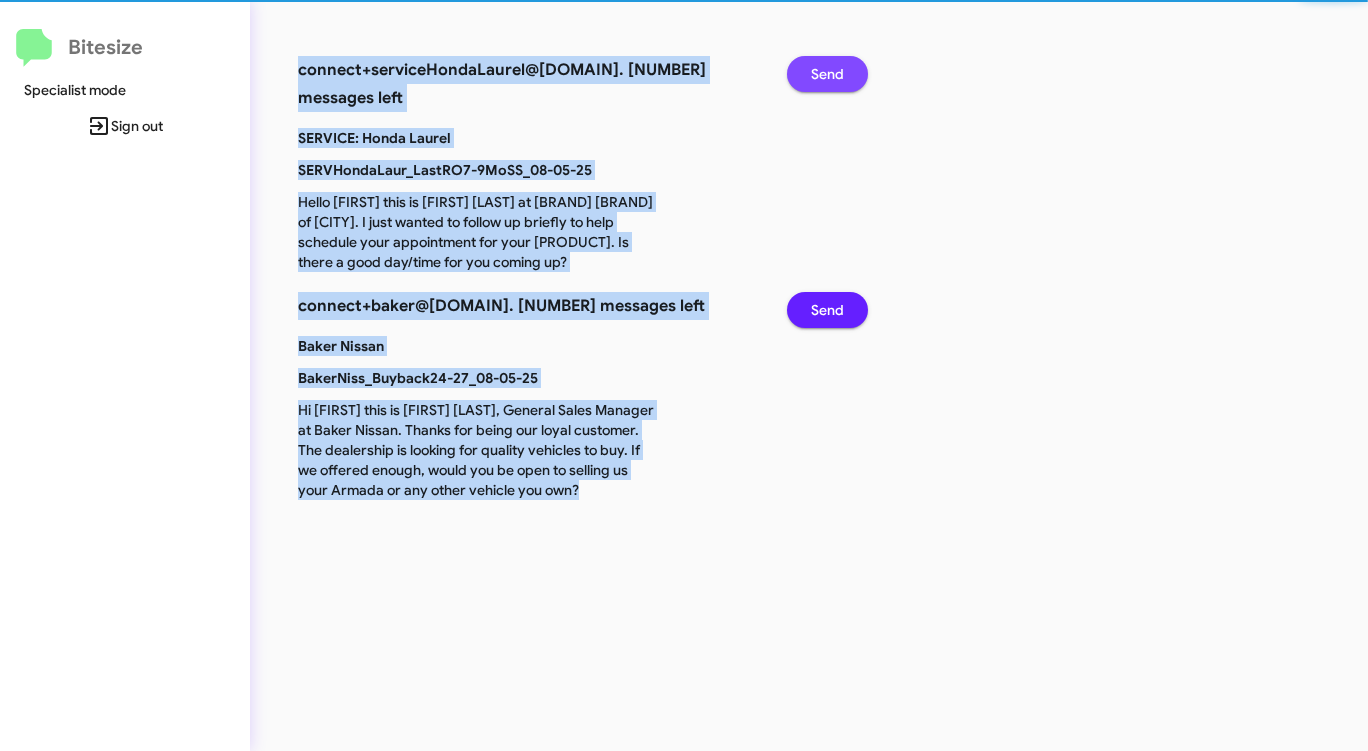 click on "Send" 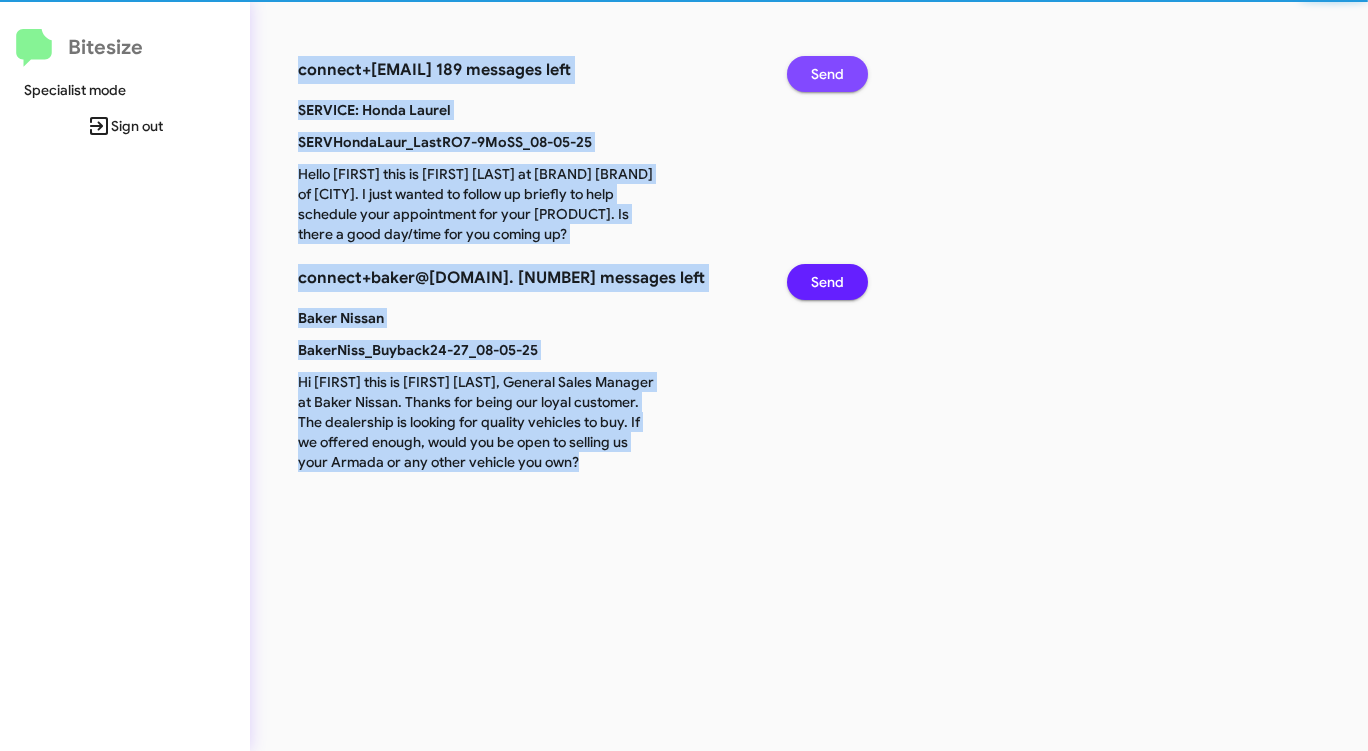 click on "Send" 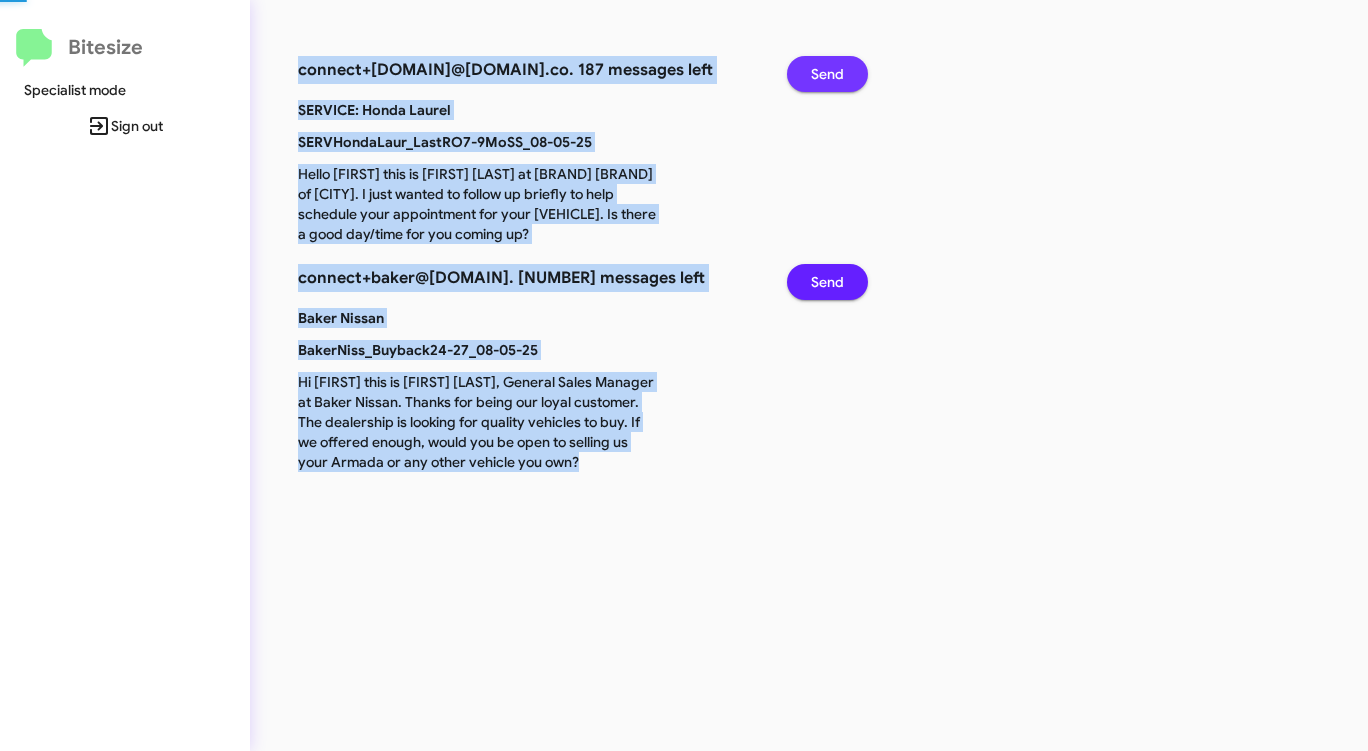 click on "Send" 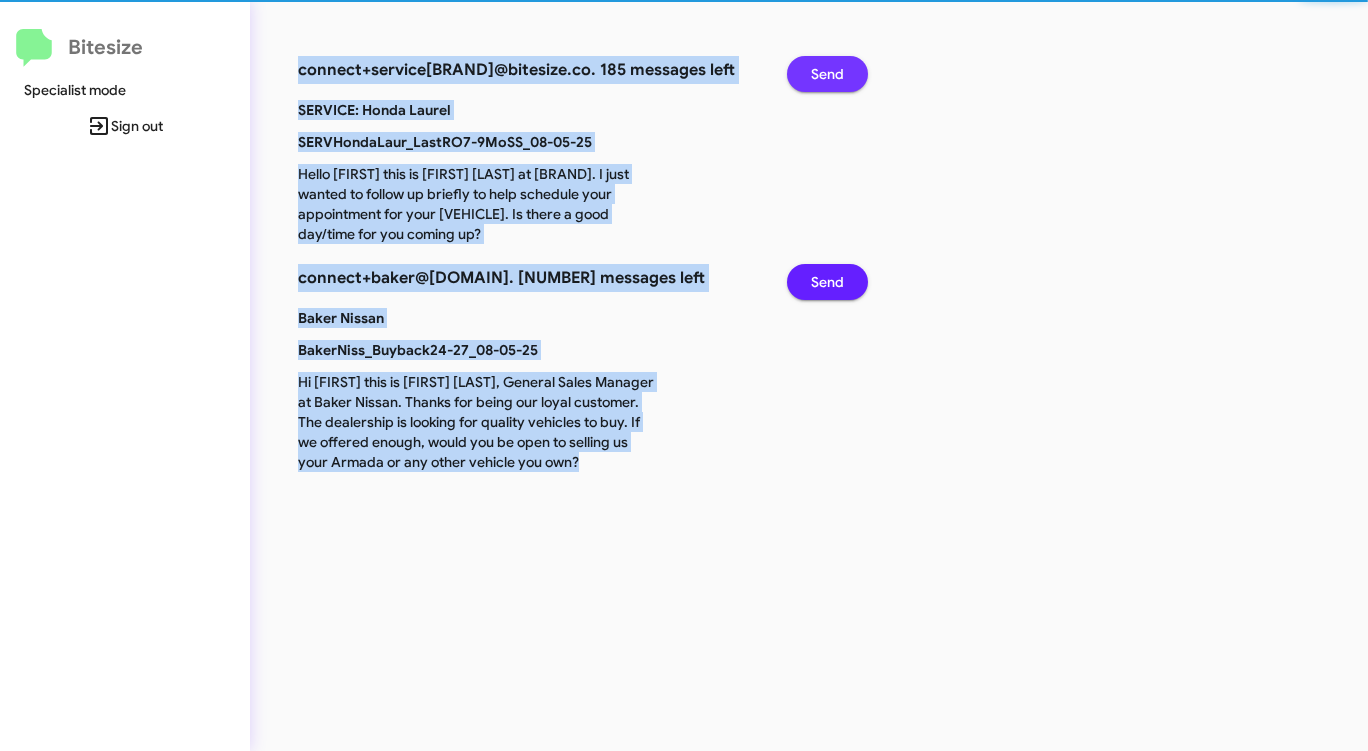 click on "Send" 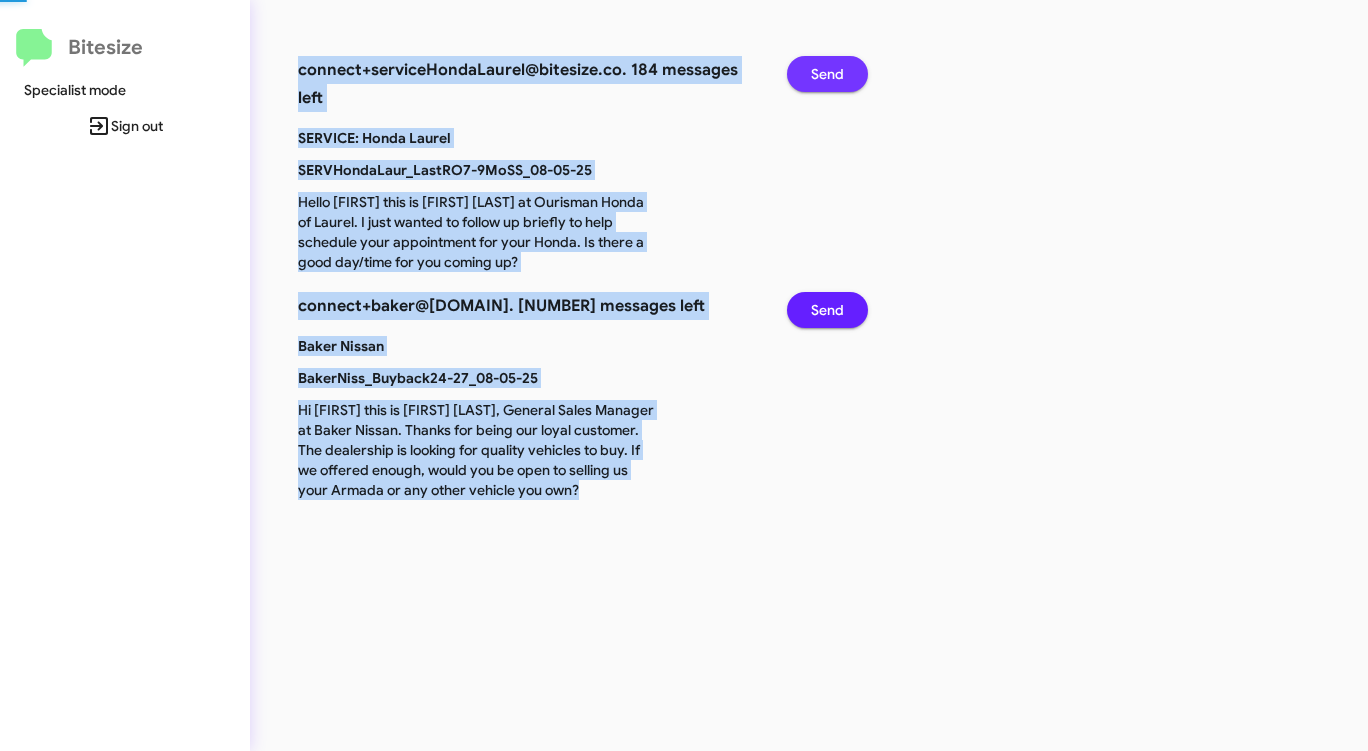 click on "Send" 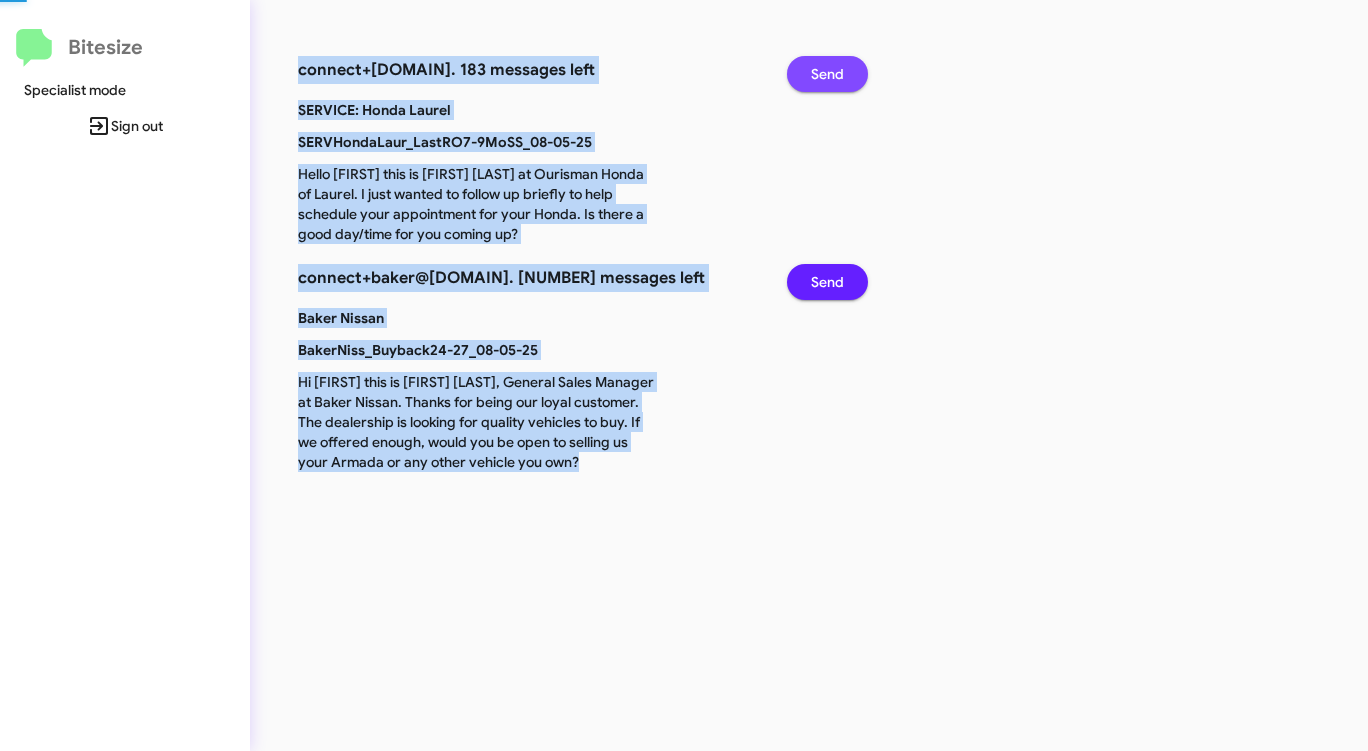 click on "Send" 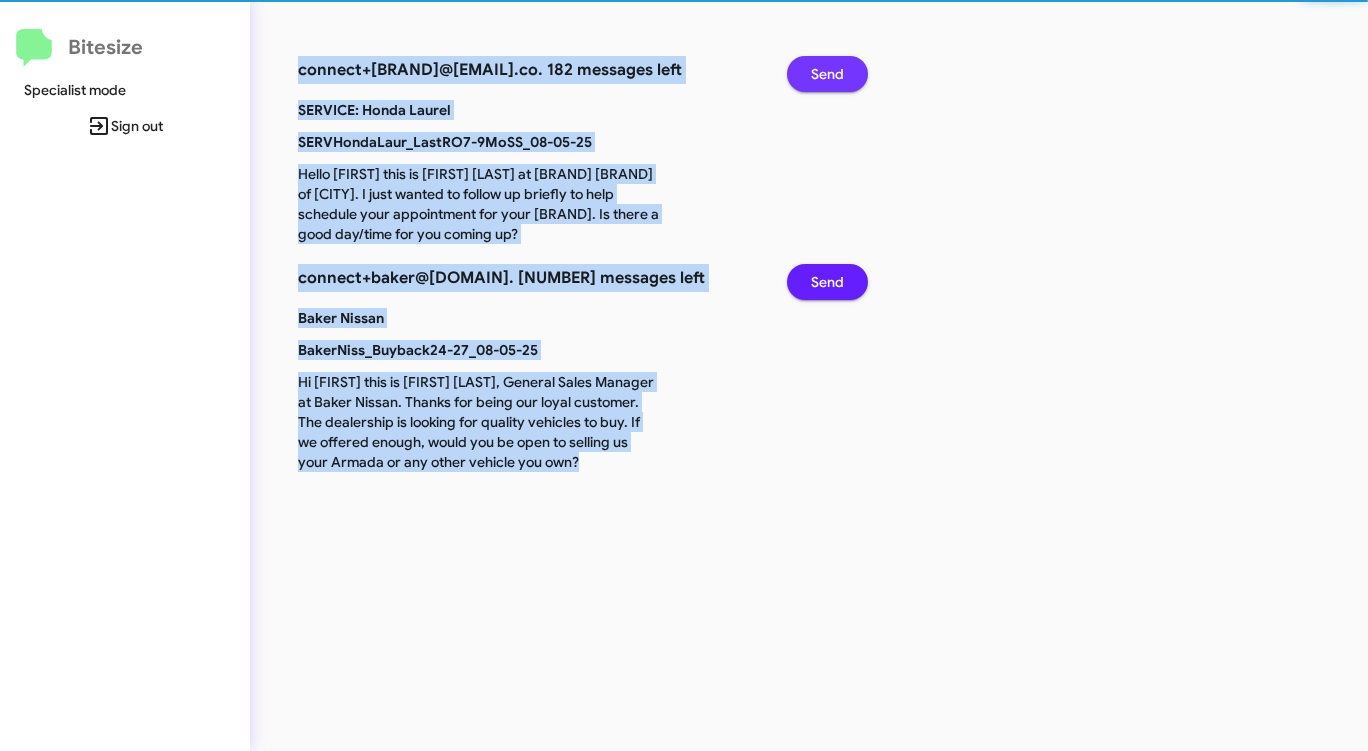 click on "Send" 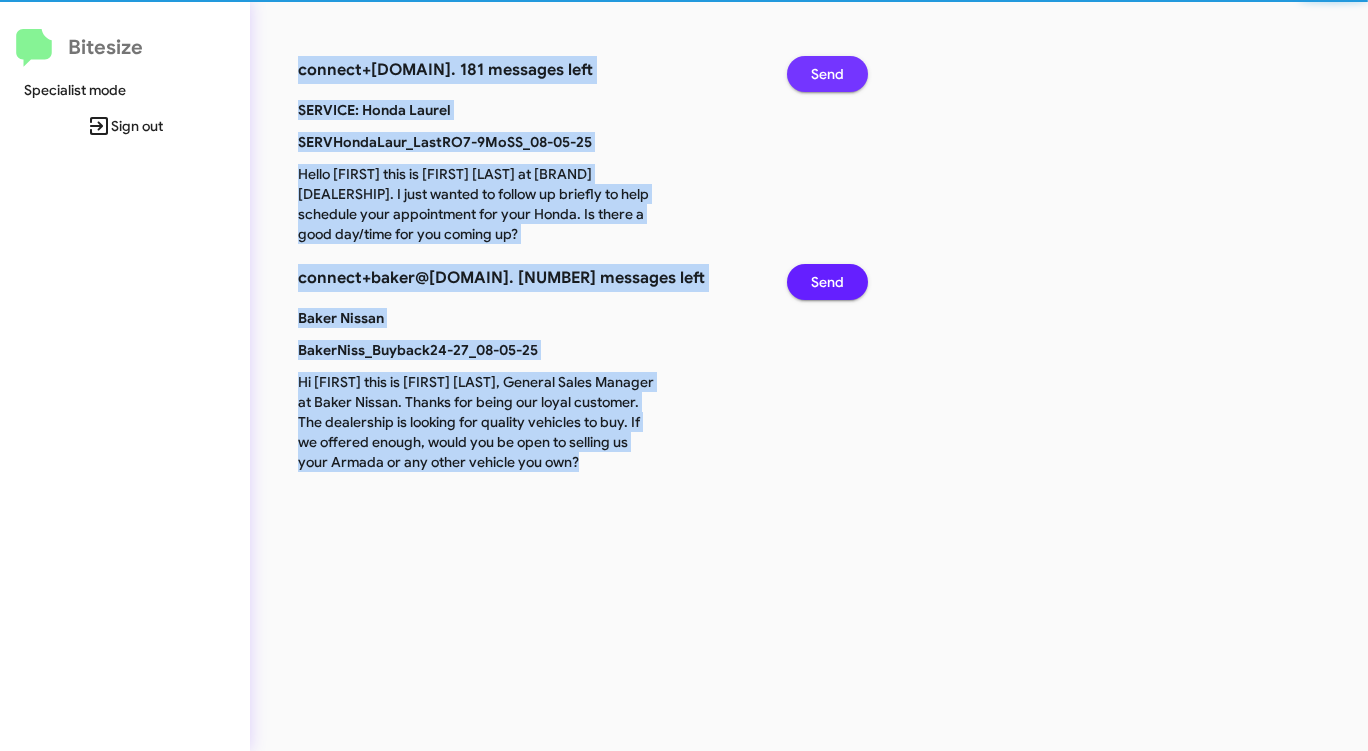 click on "Send" 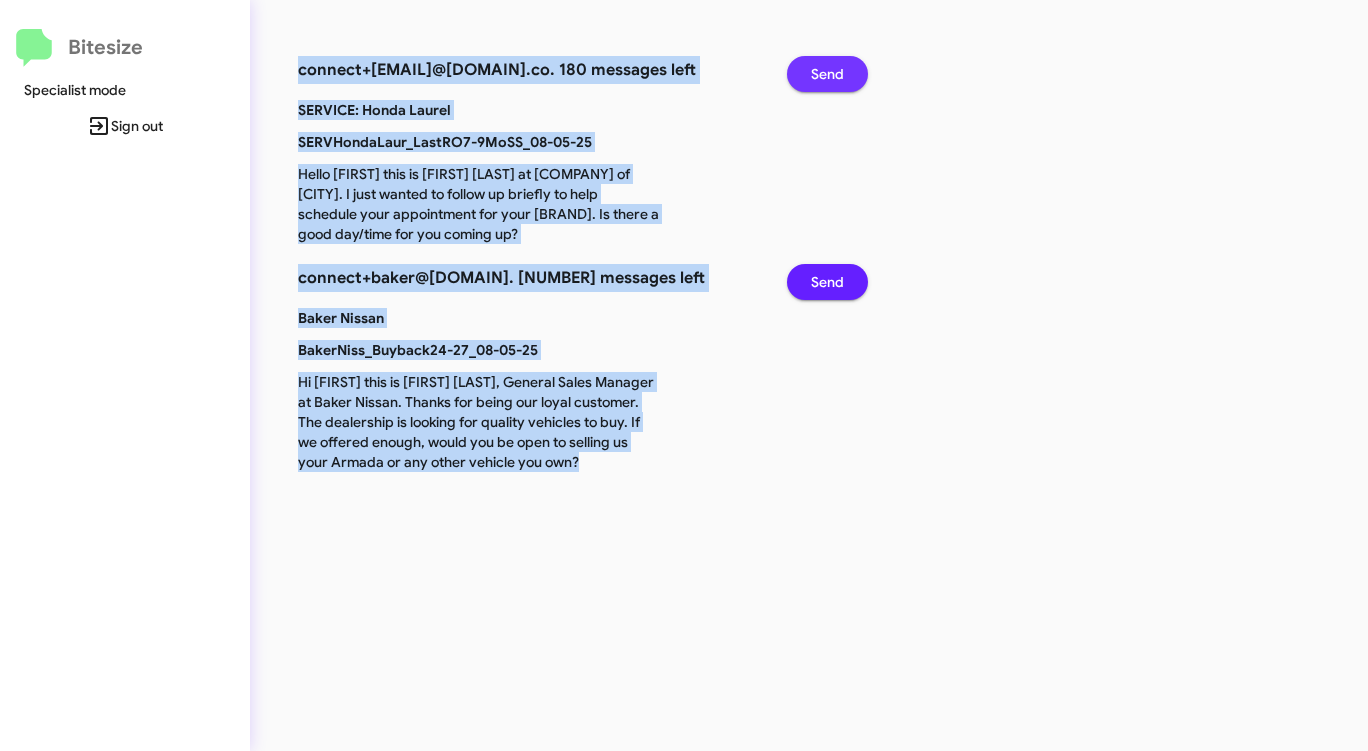 click on "Send" 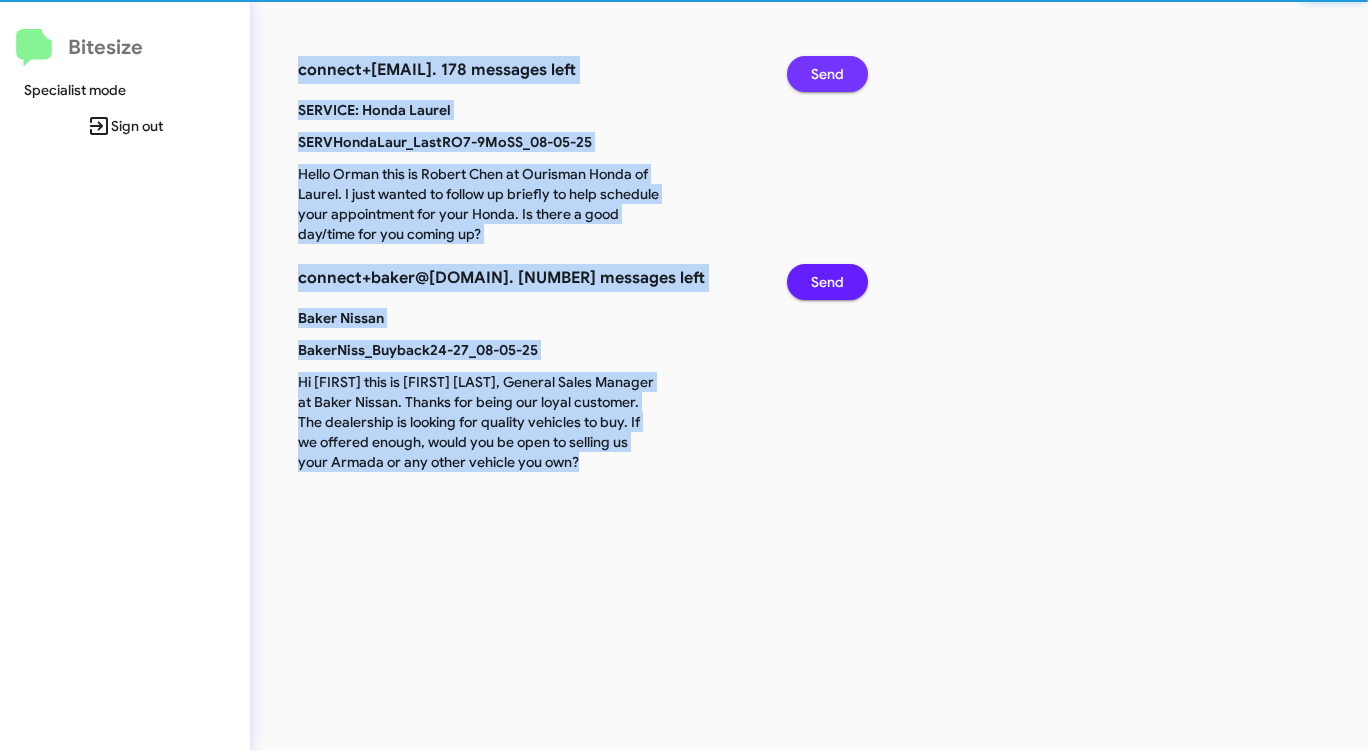 click on "Send" 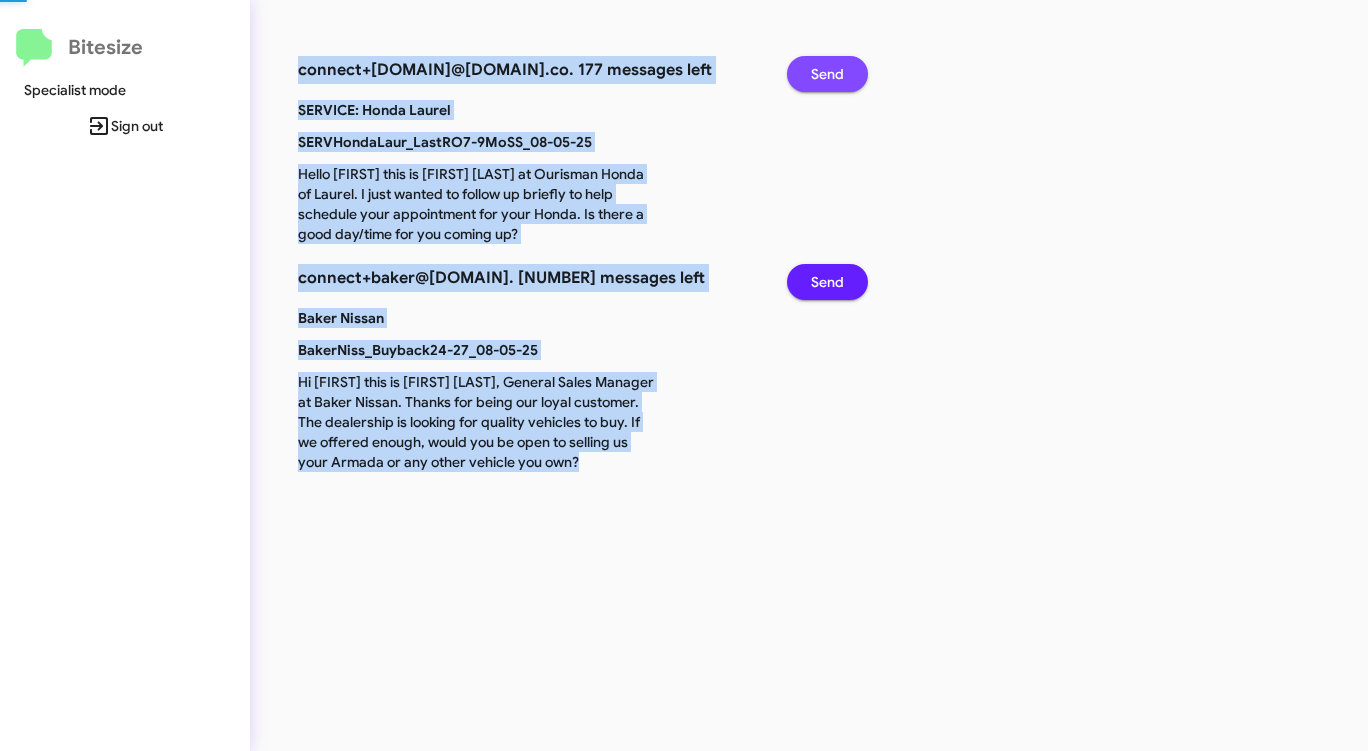 click on "Send" 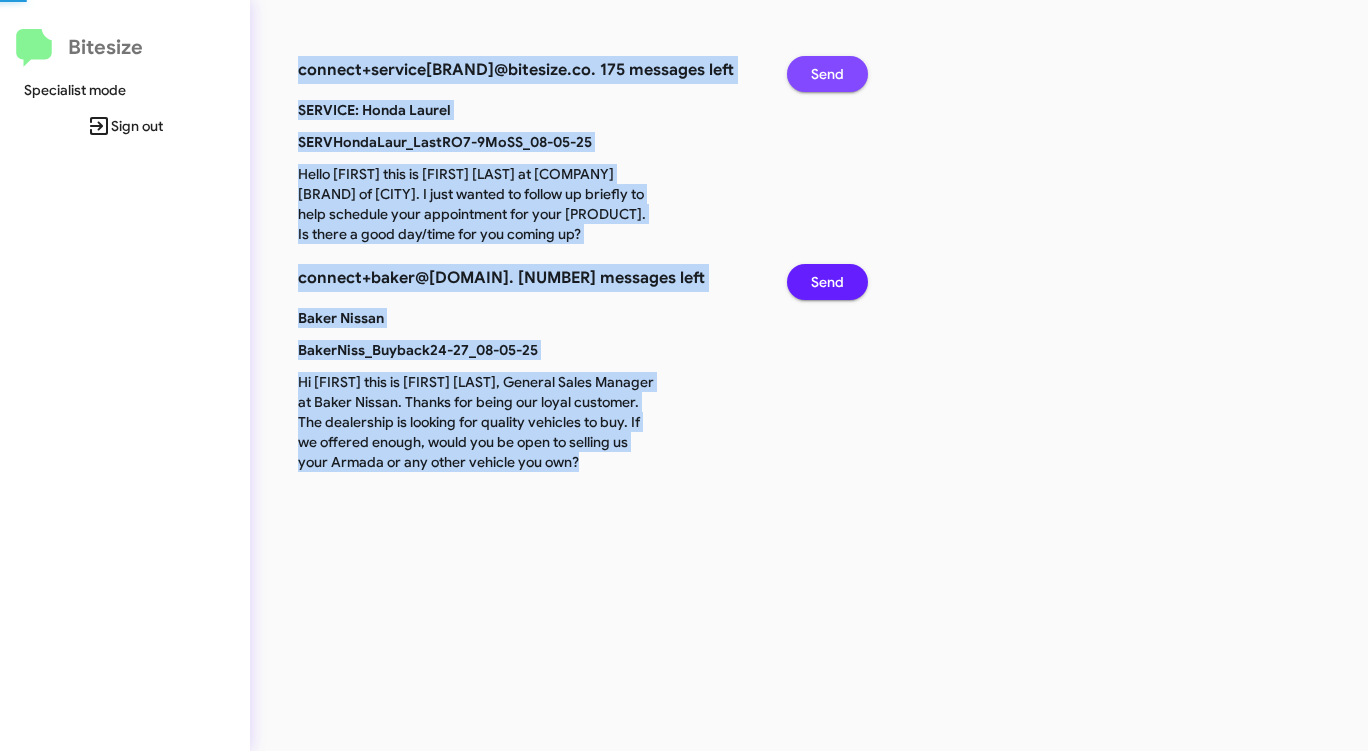 click on "Send" 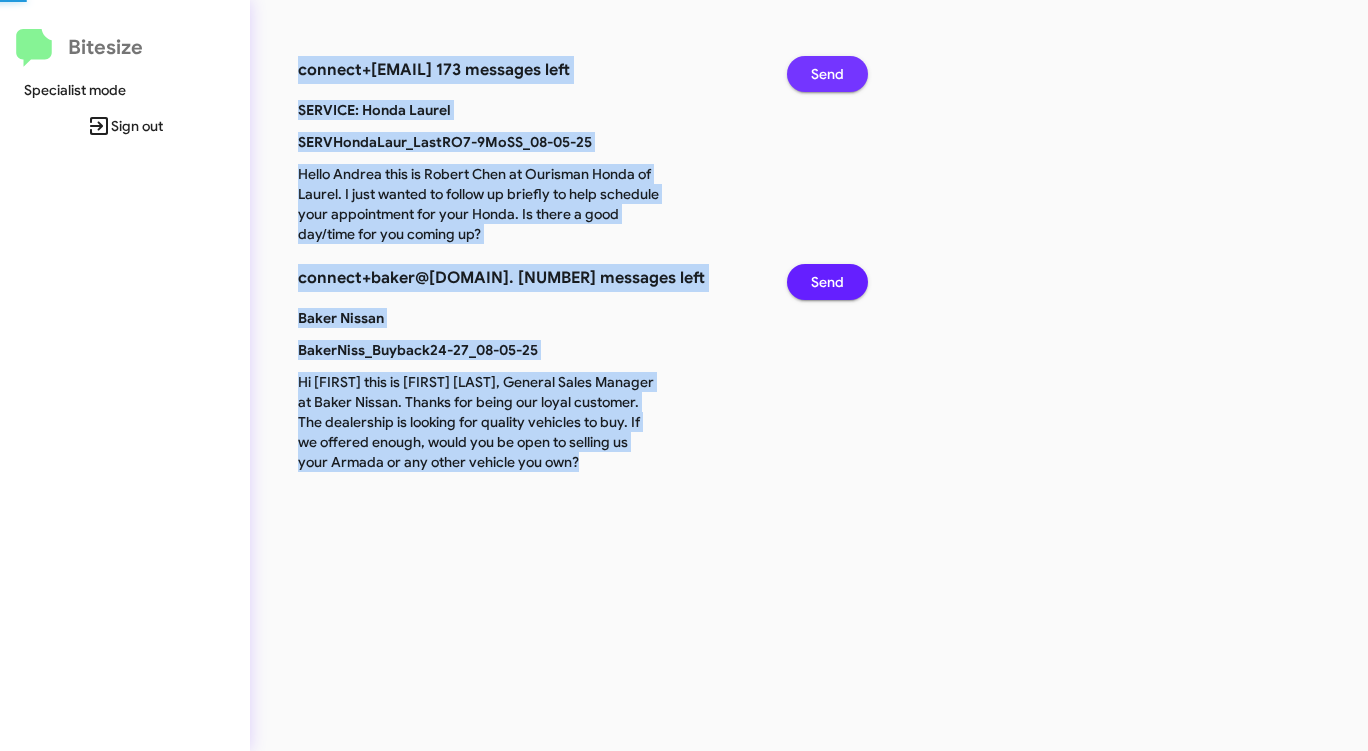 click on "Send" 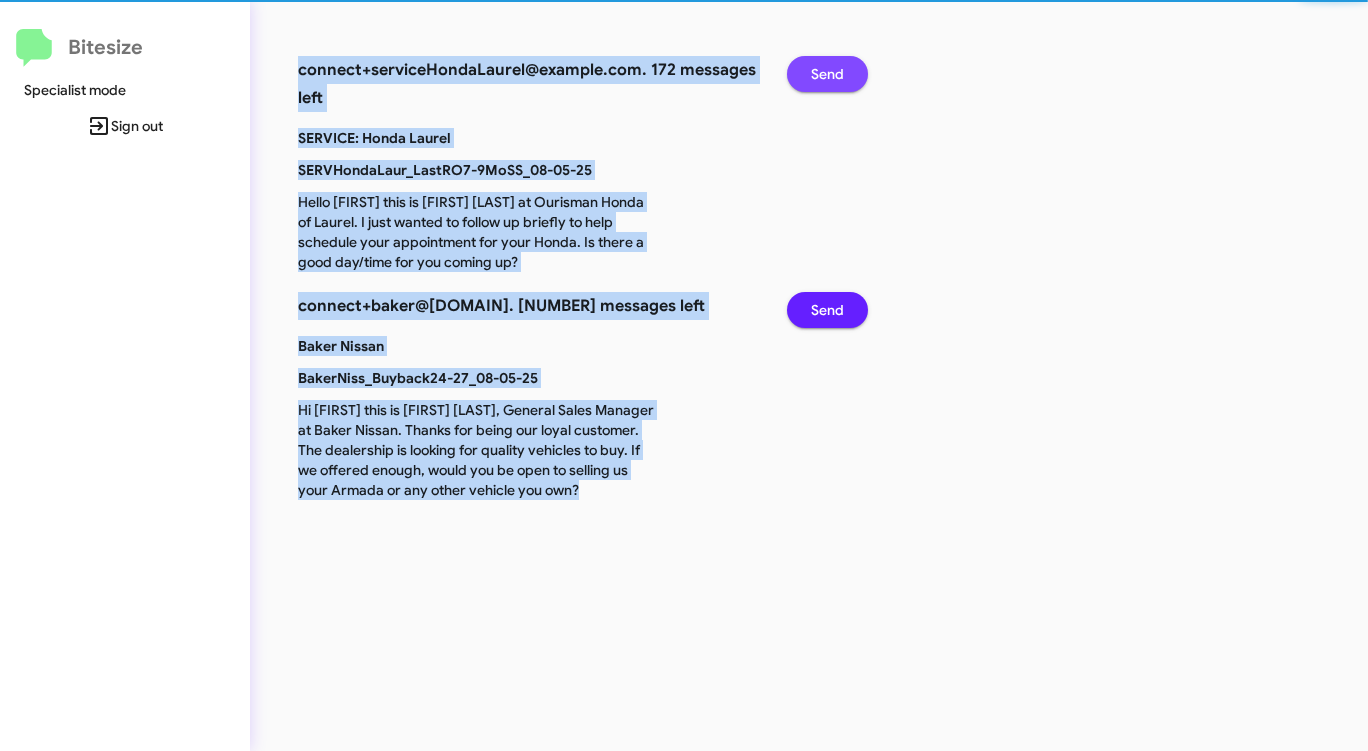 click on "Send" 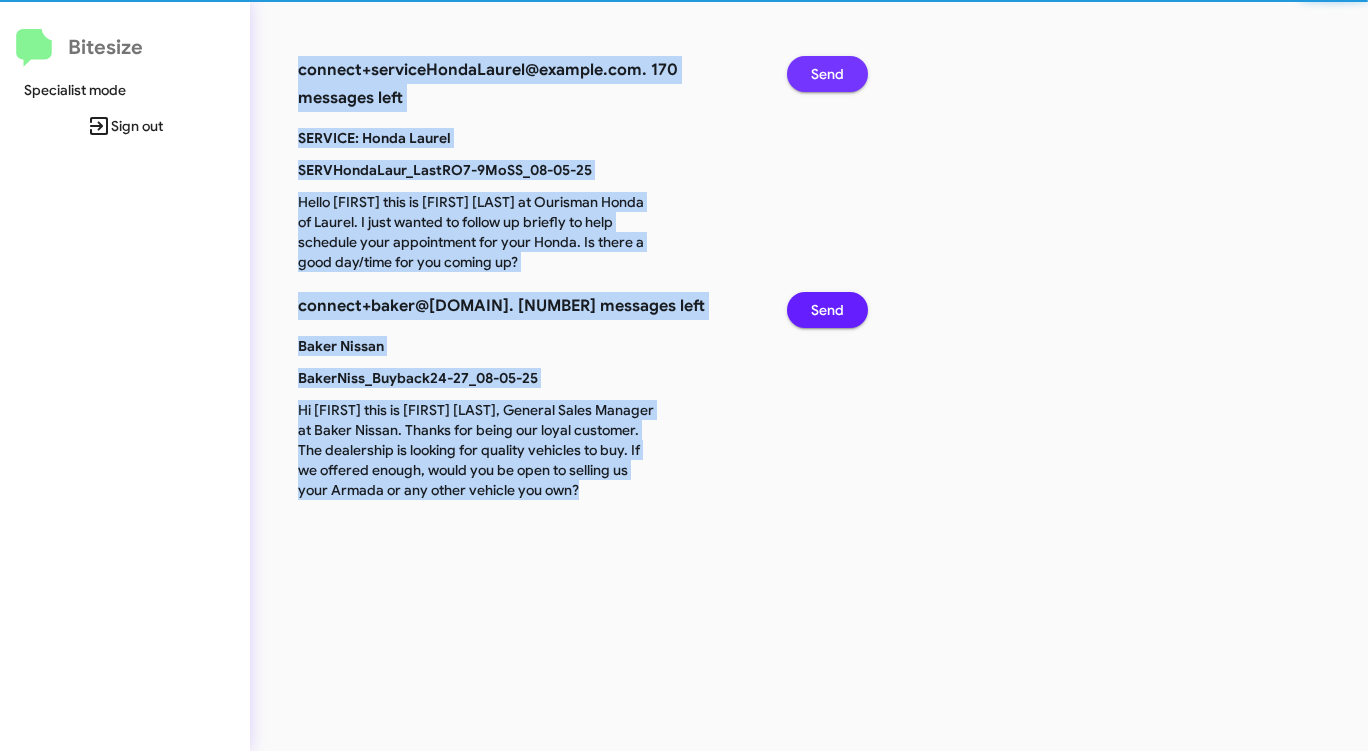 click on "Send" 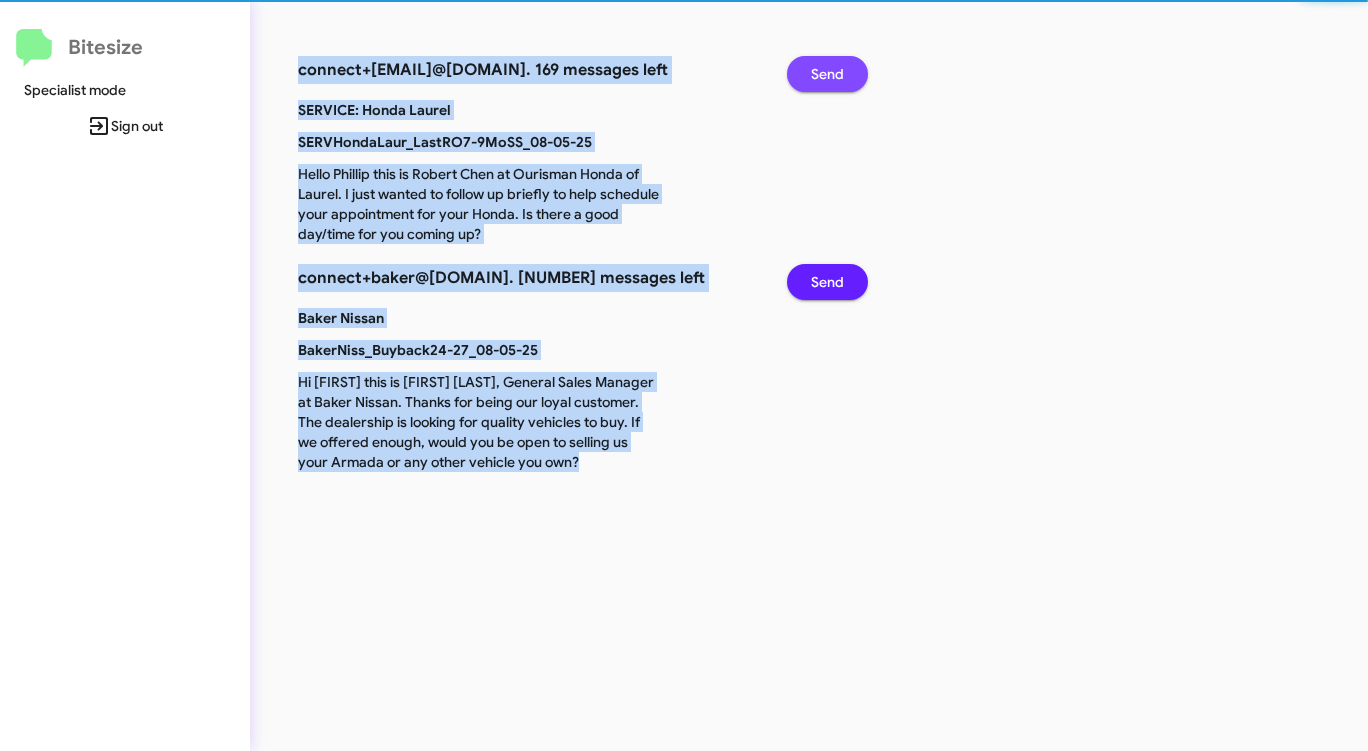 click on "Send" 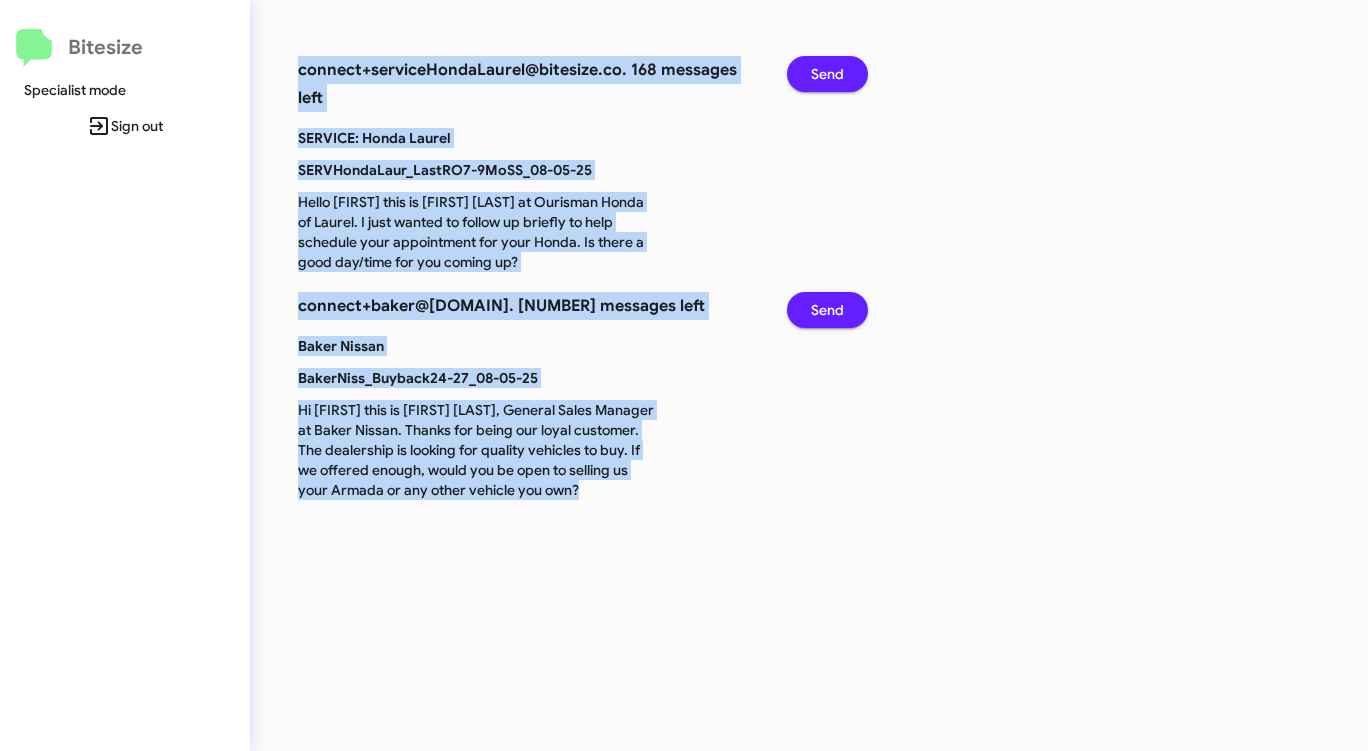 click on "Send" 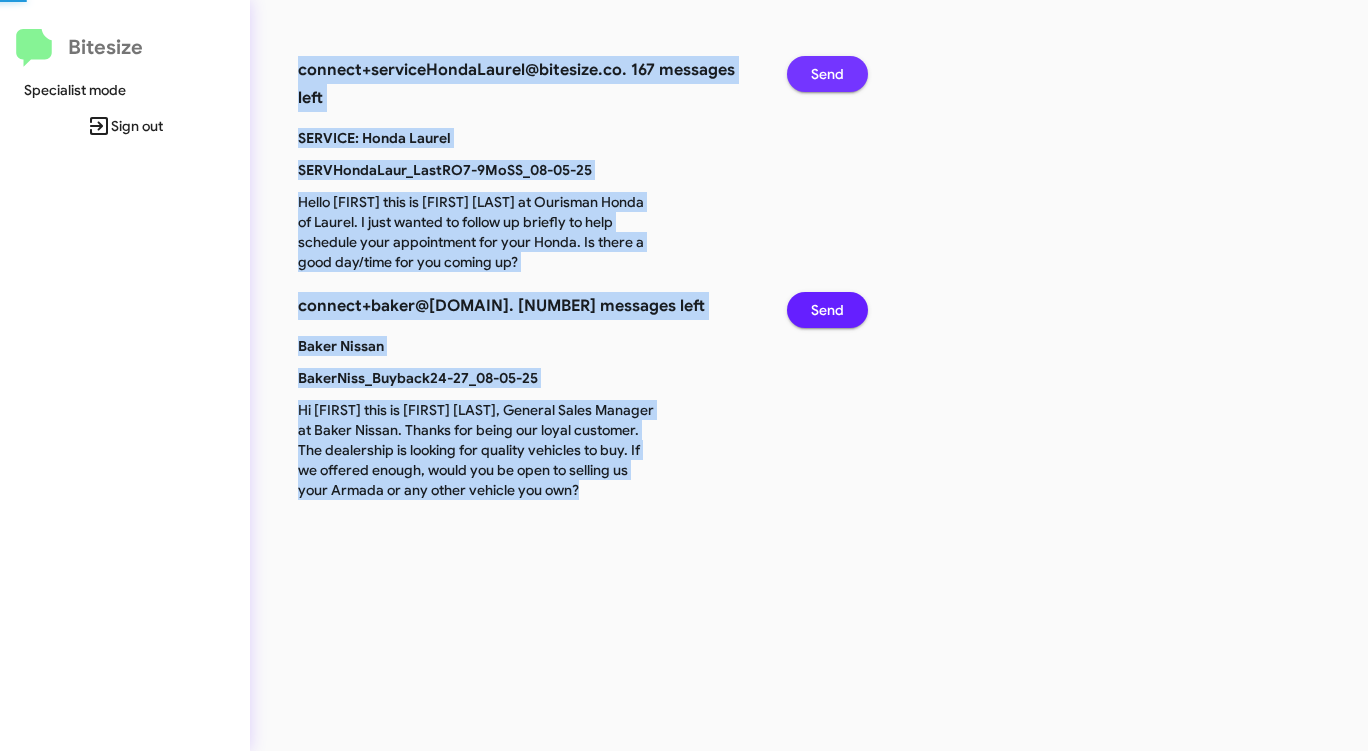 click on "Send" 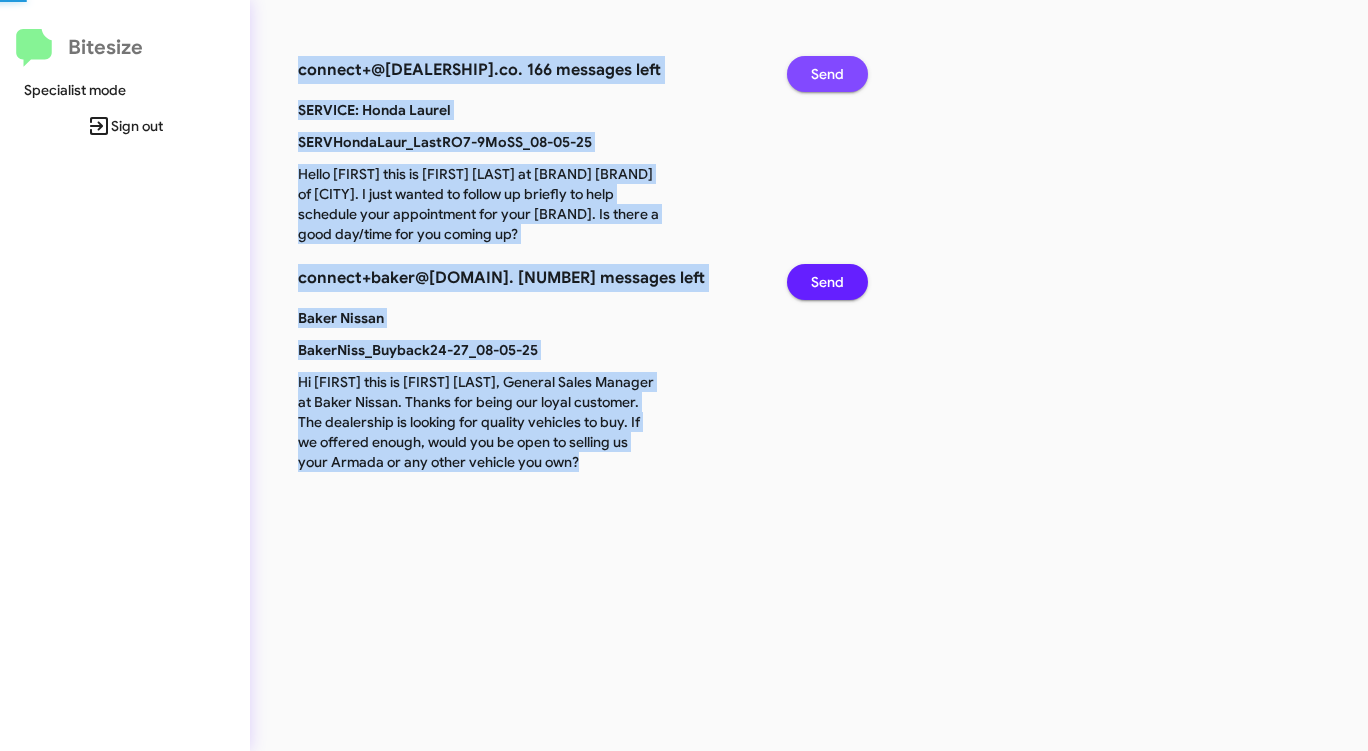 click on "Send" 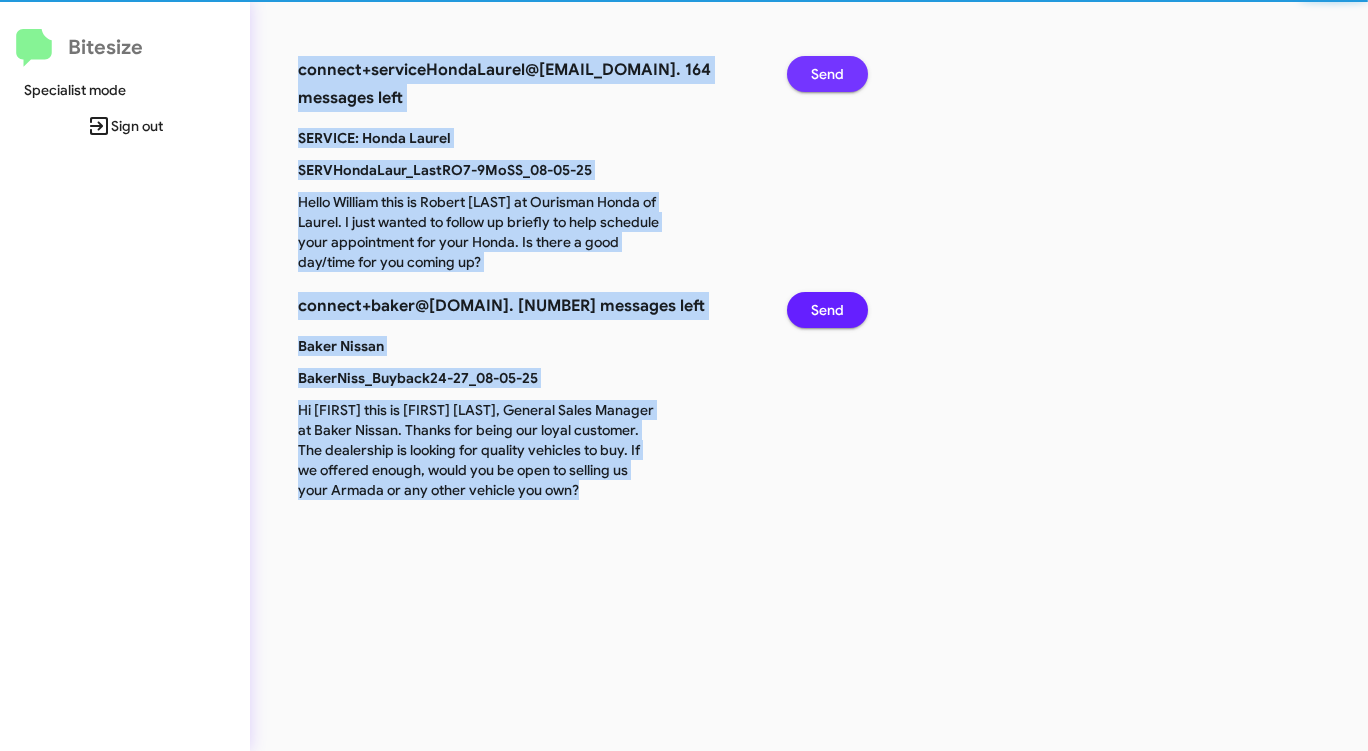 click on "Send" 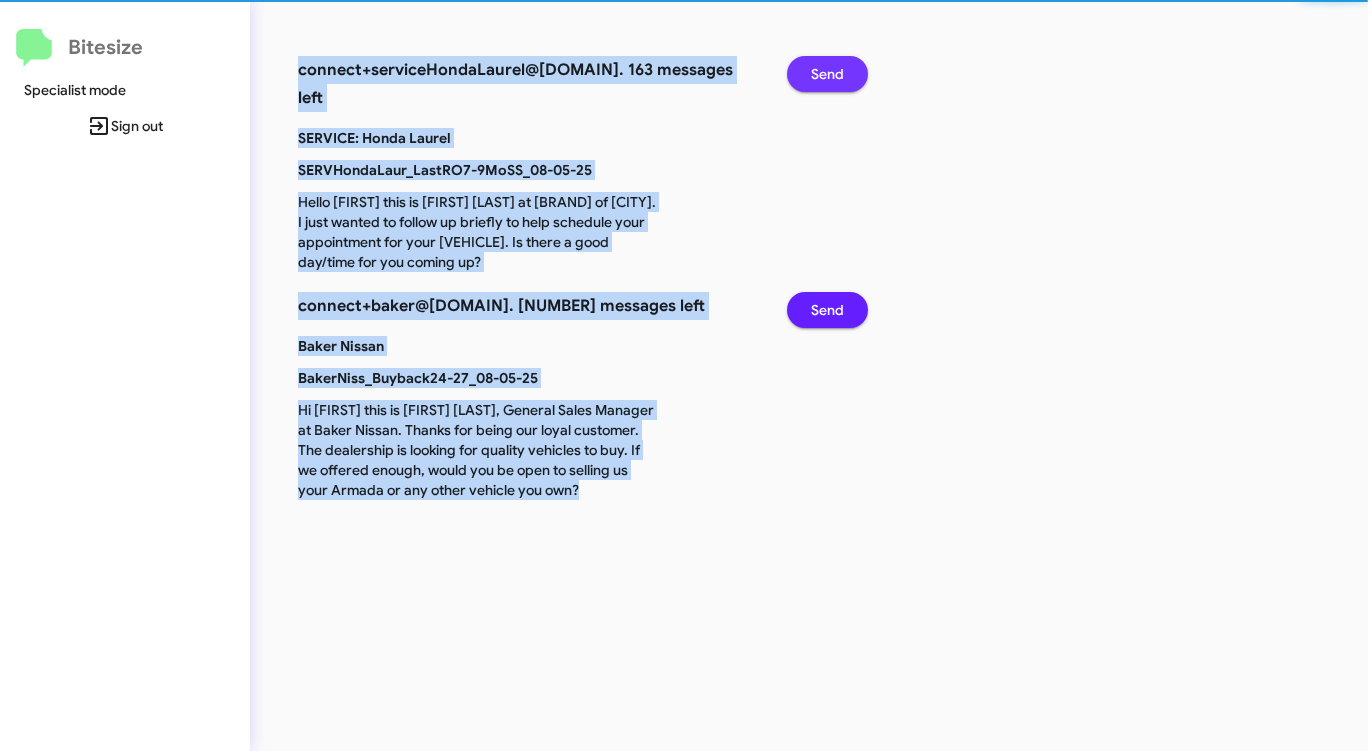 click on "Send" 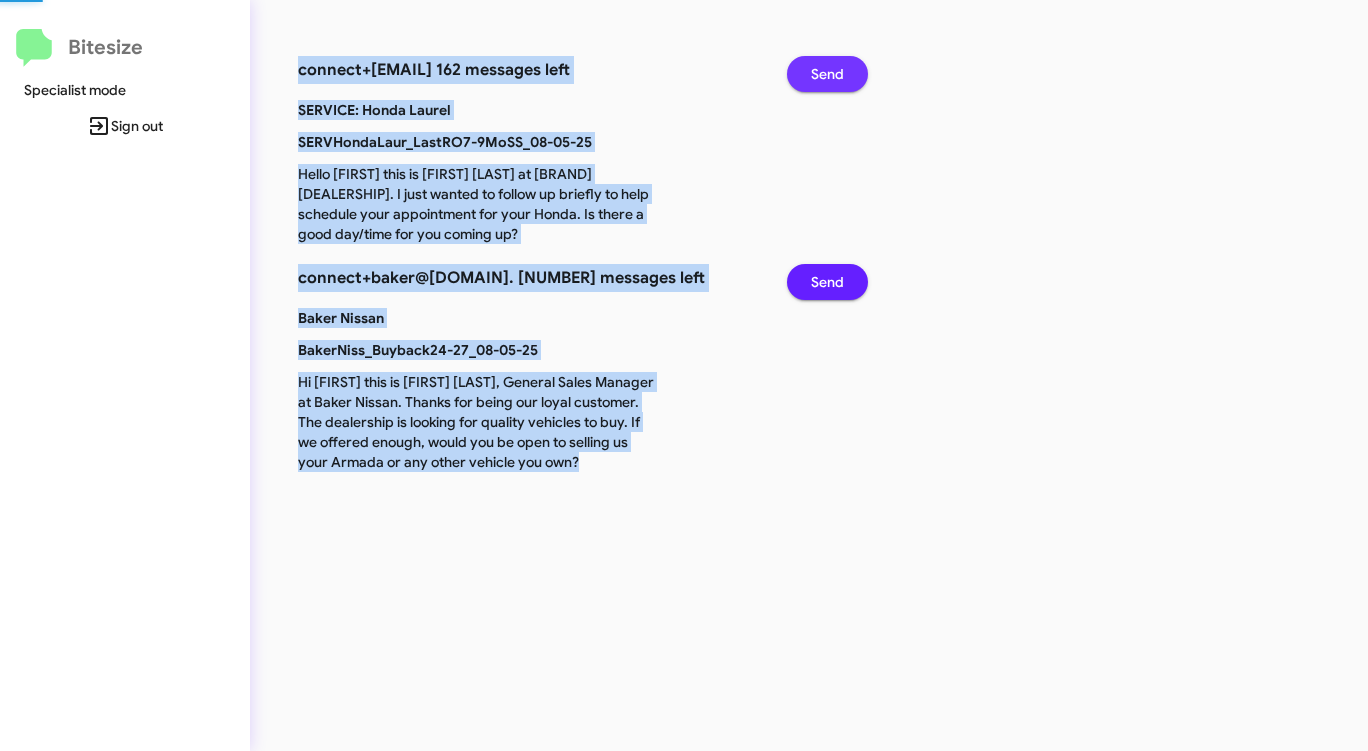 click on "Send" 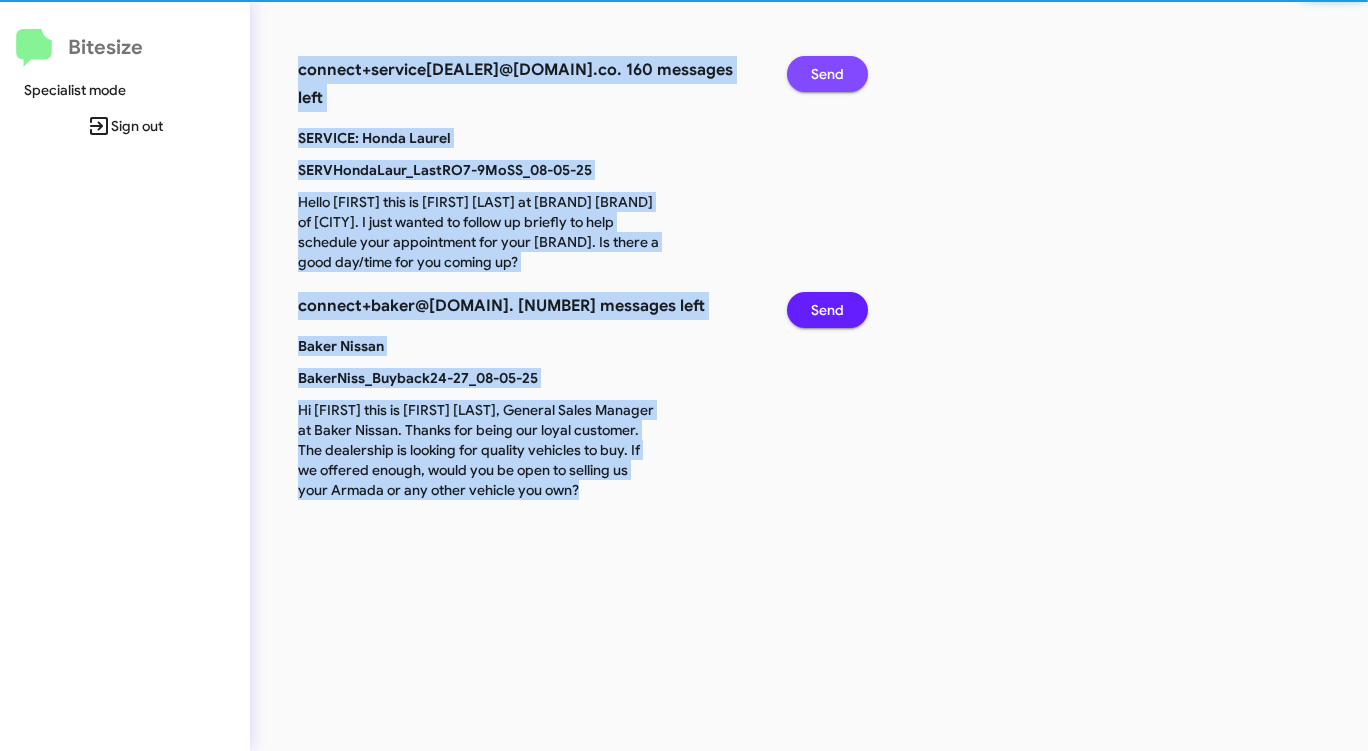 click on "Send" 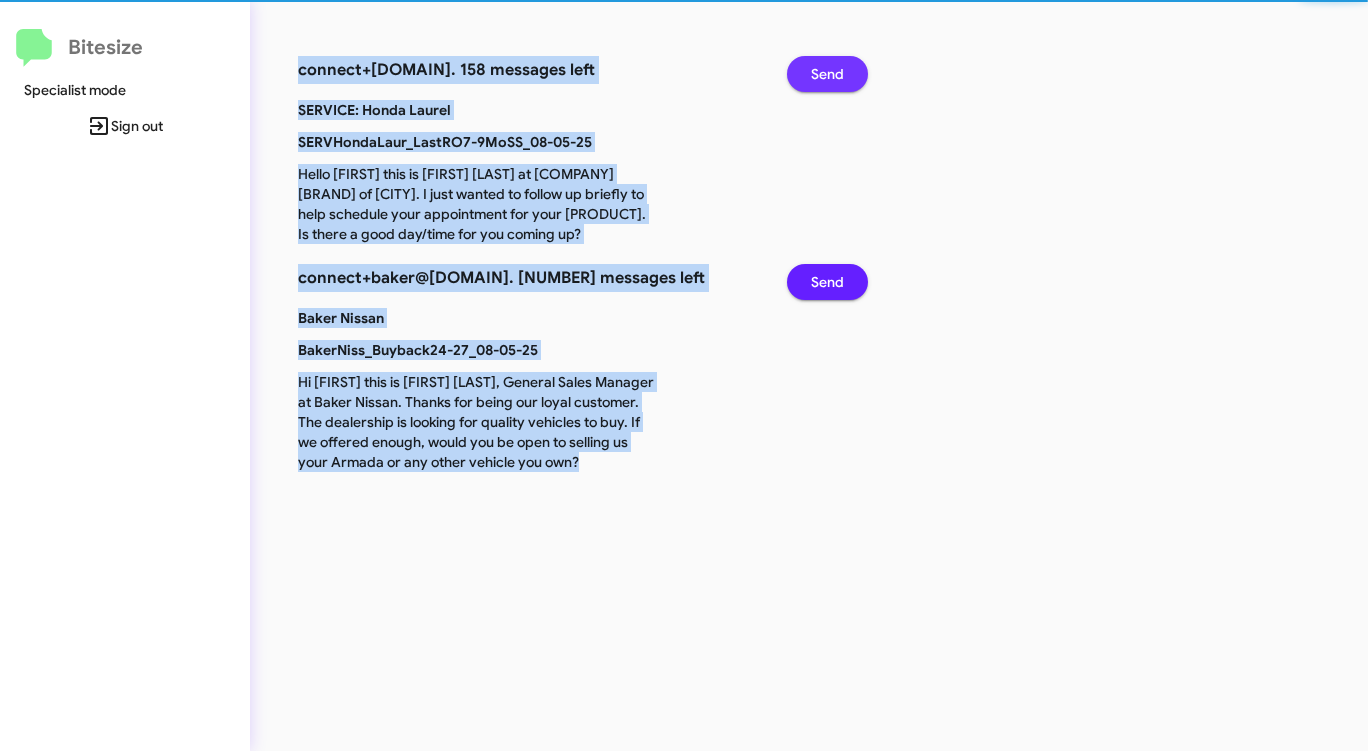 click on "Send" 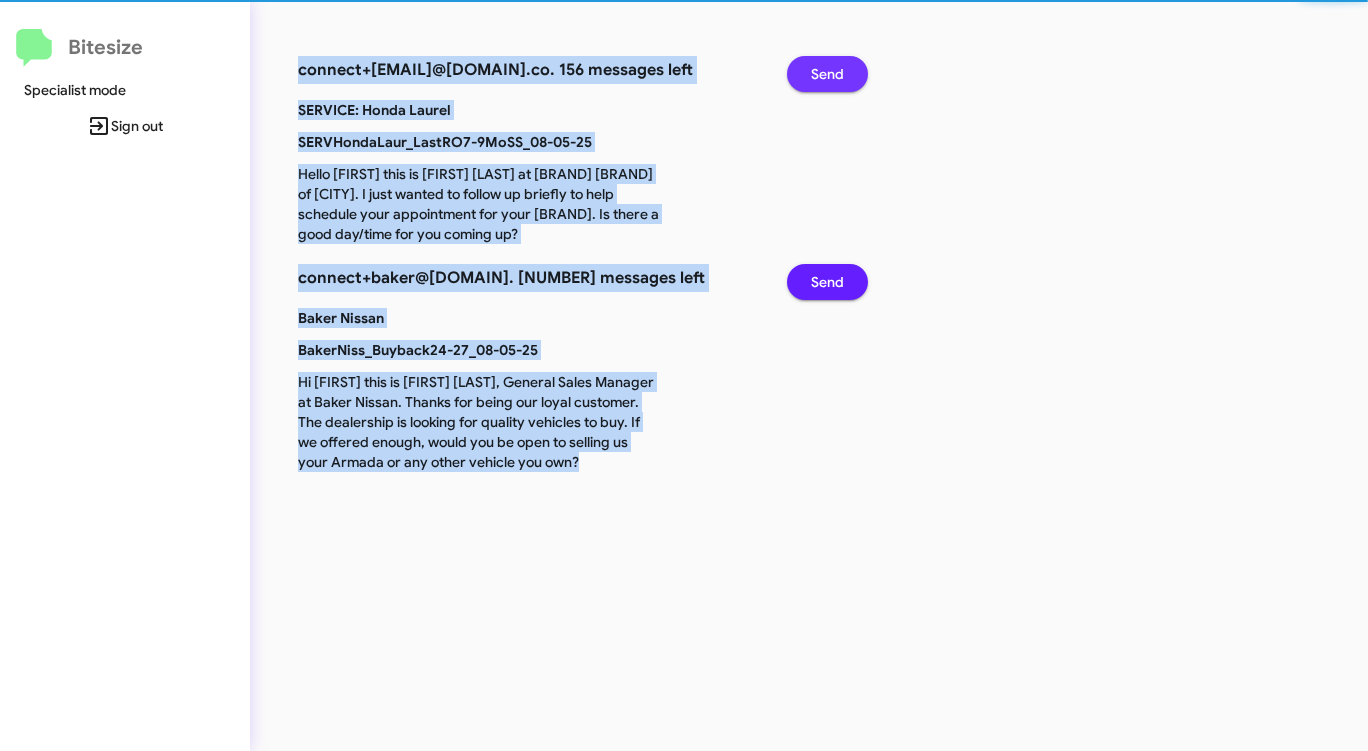 click on "Send" 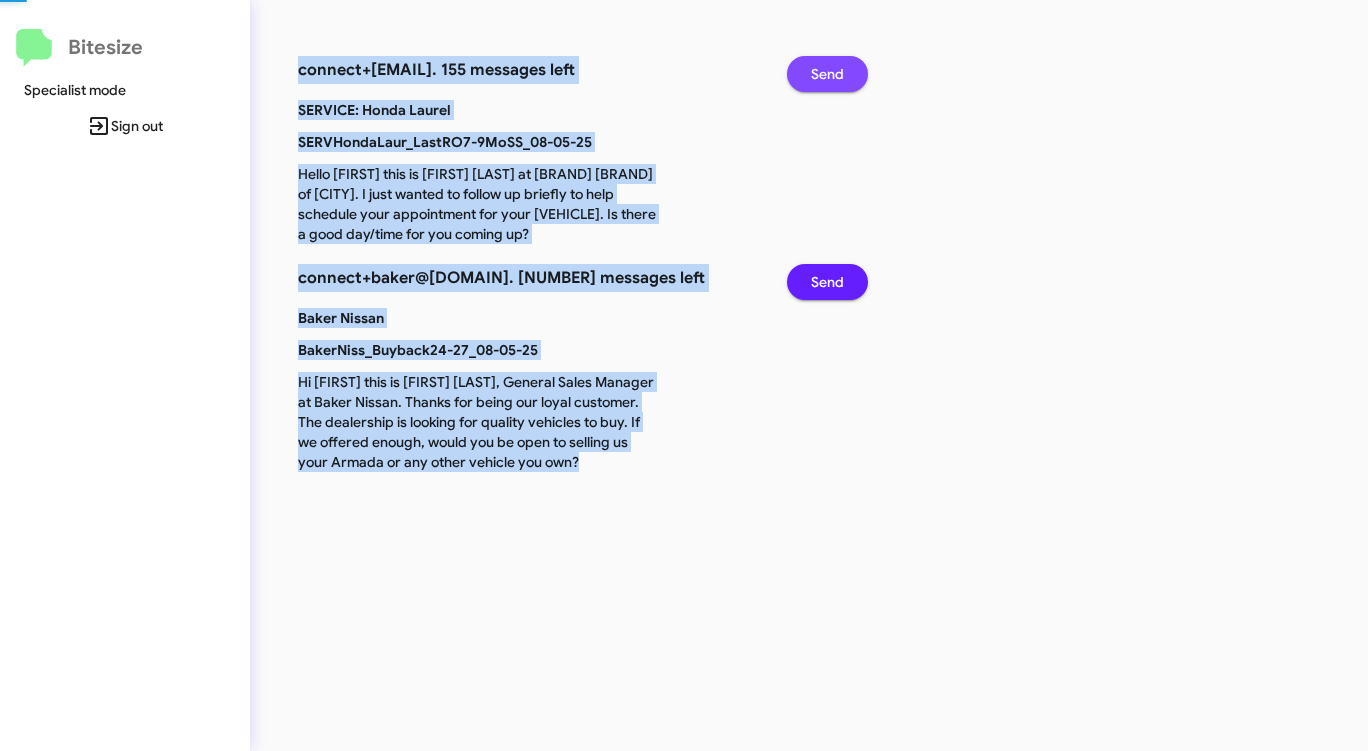 click on "Send" 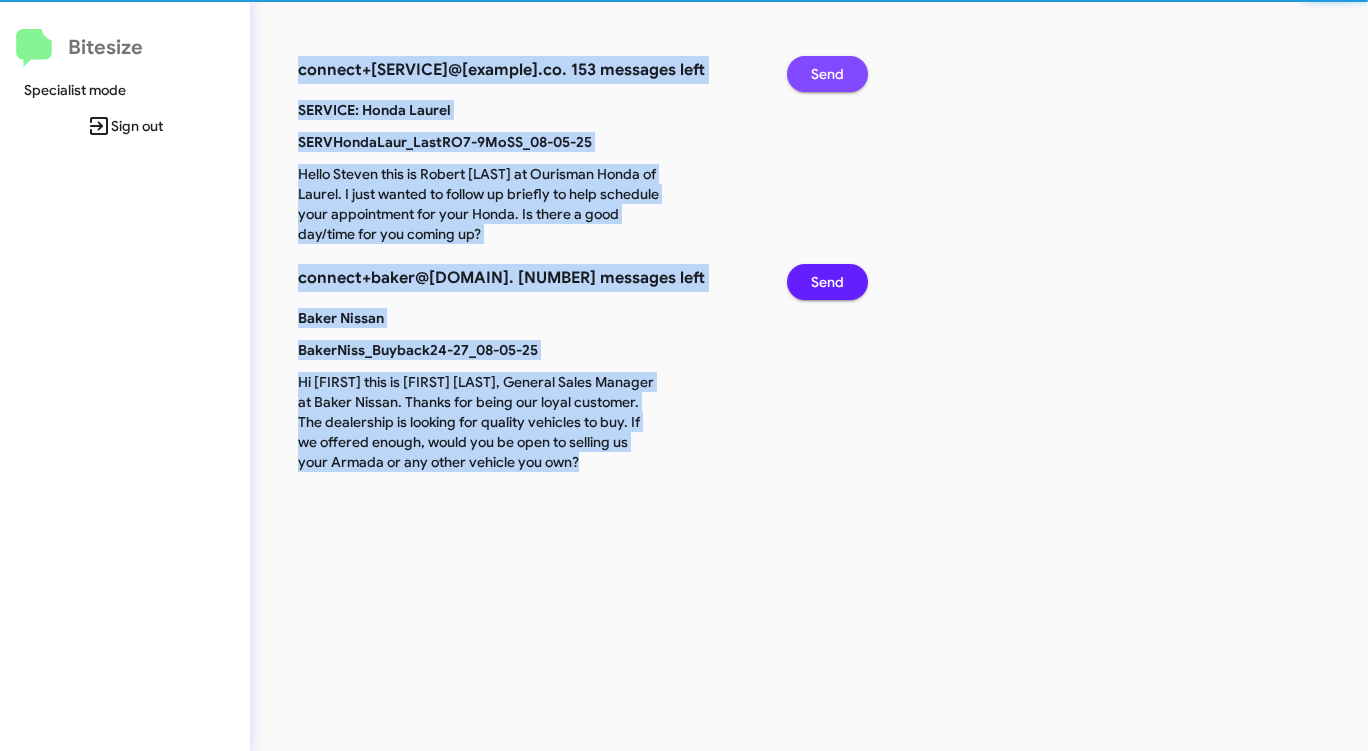 click on "Send" 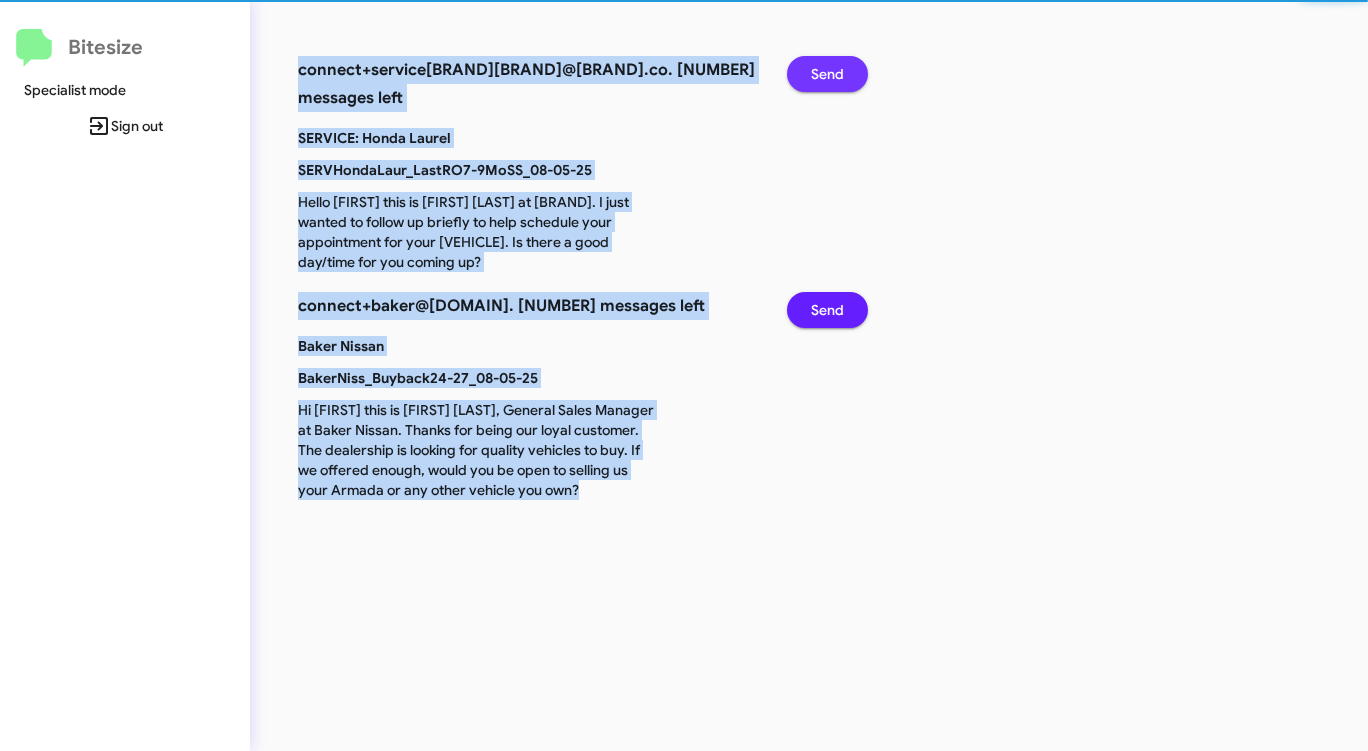 click on "Send" 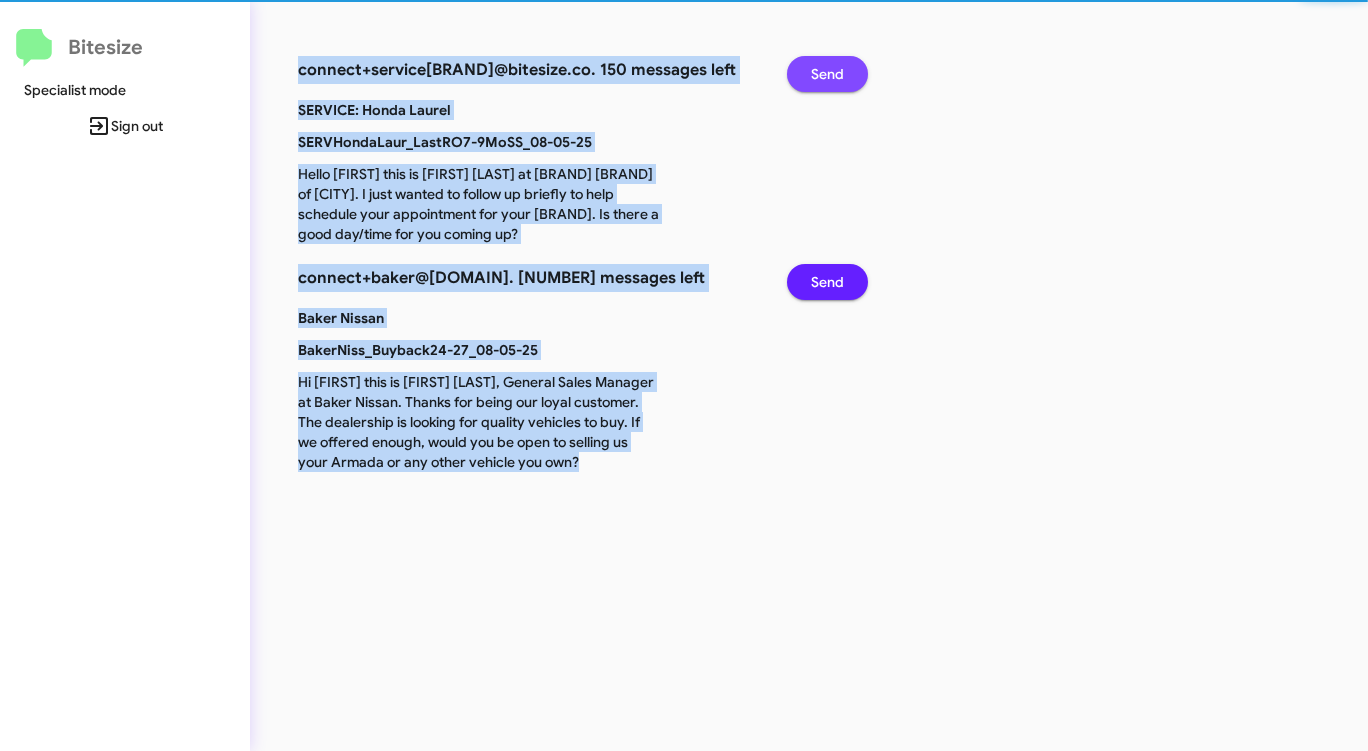 click on "Send" 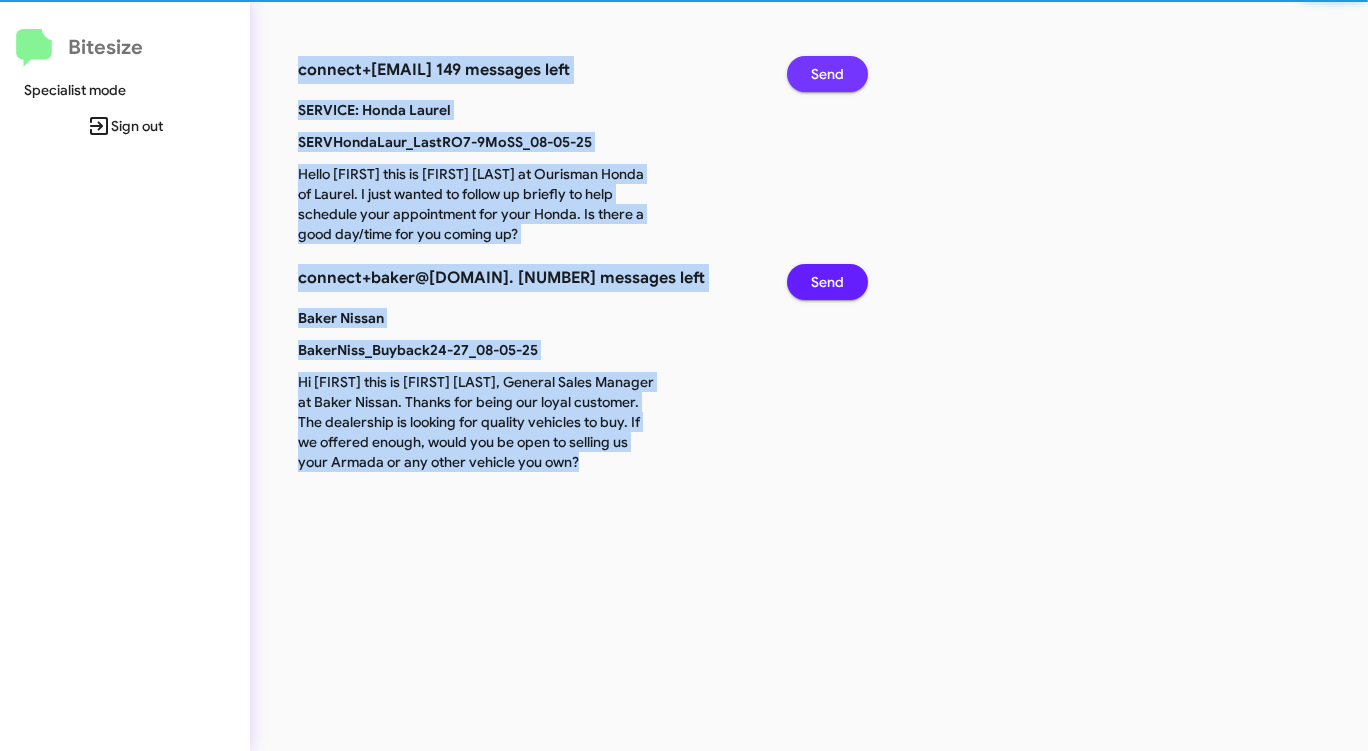 click on "Send" 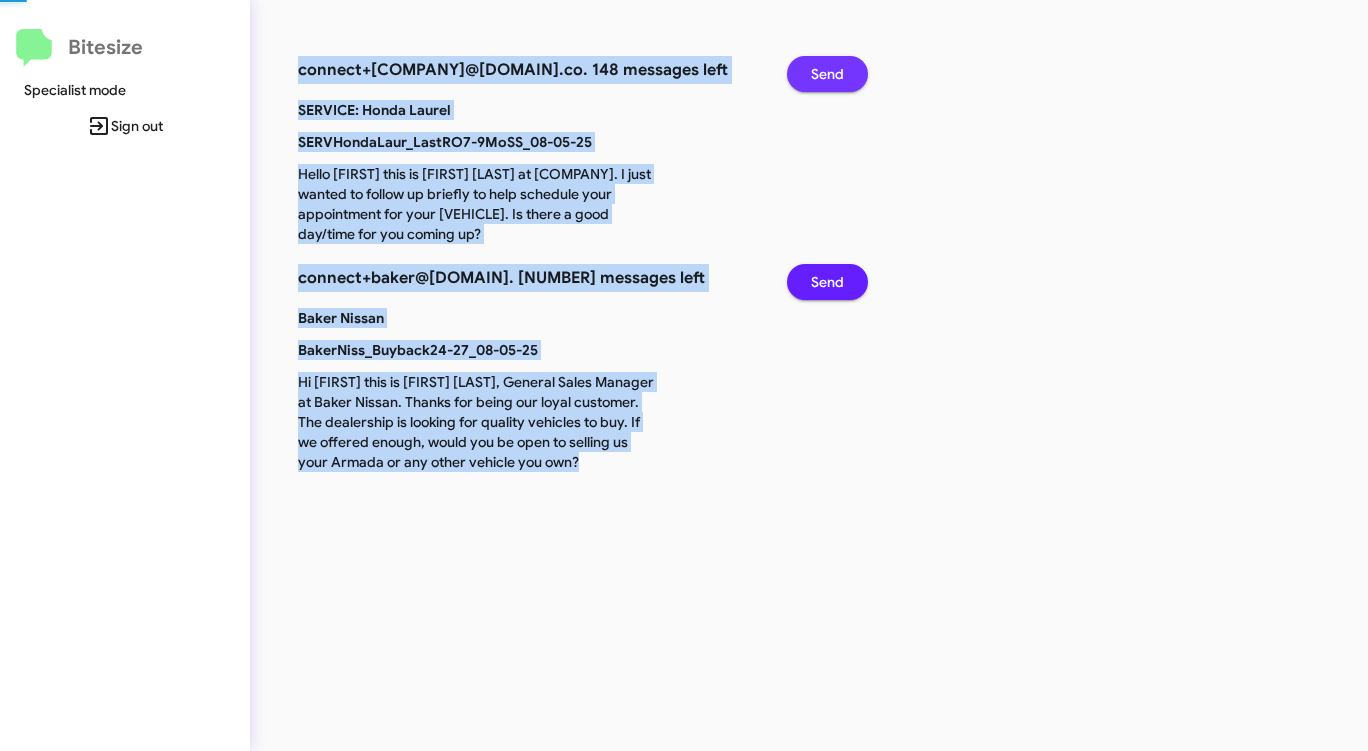 click on "Send" 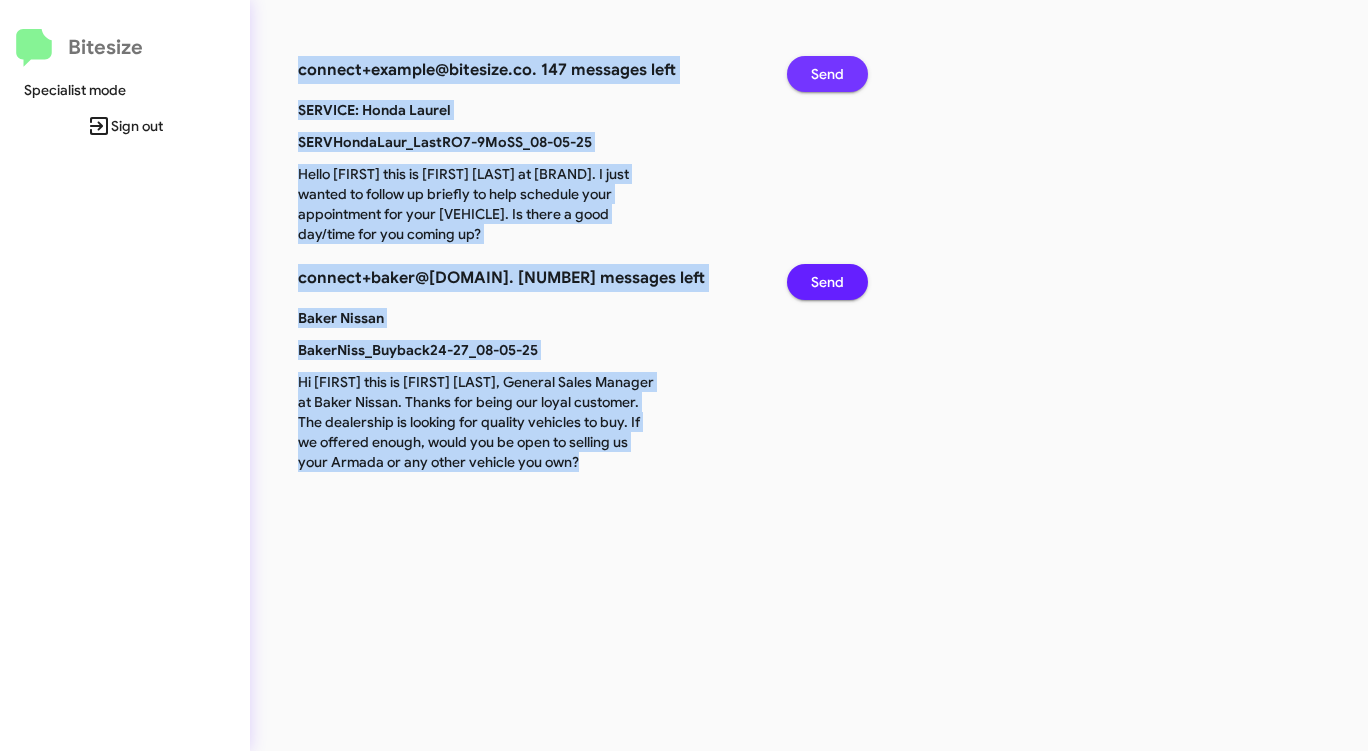 click on "Send" 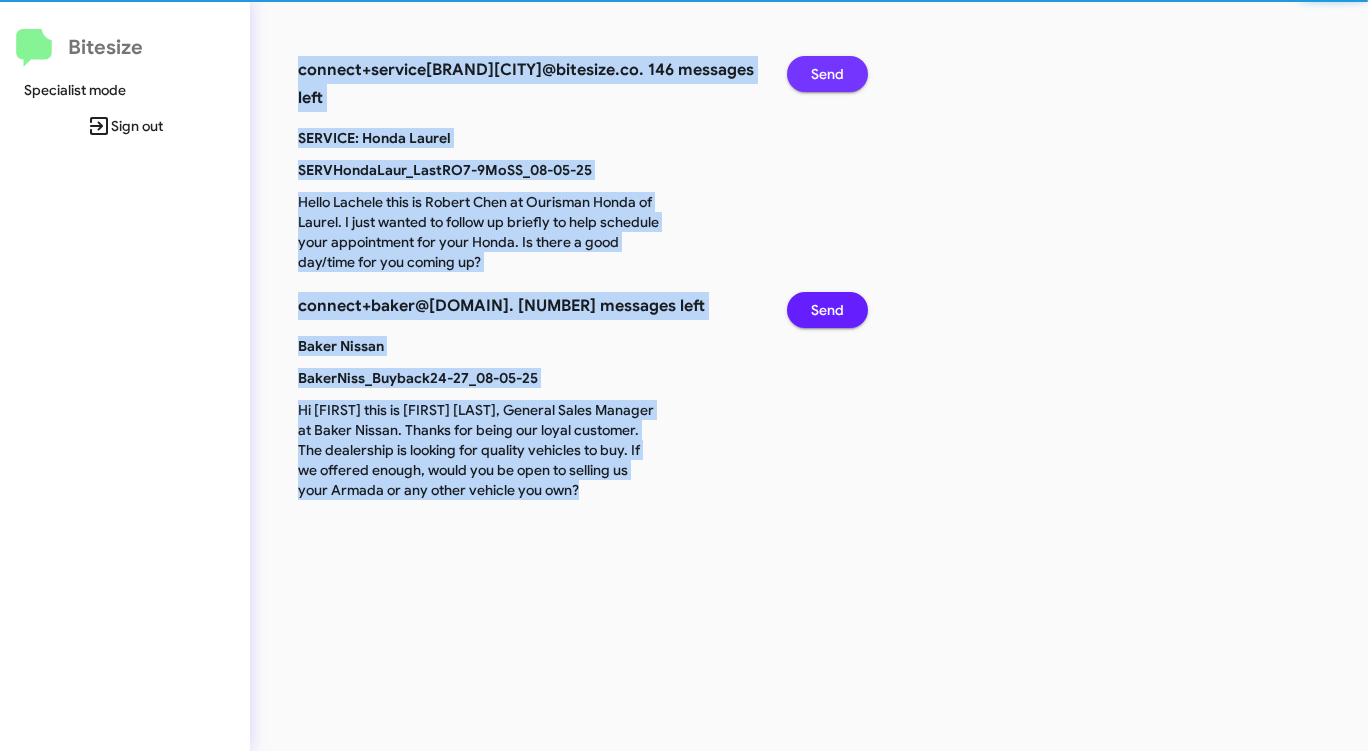 click on "Send" 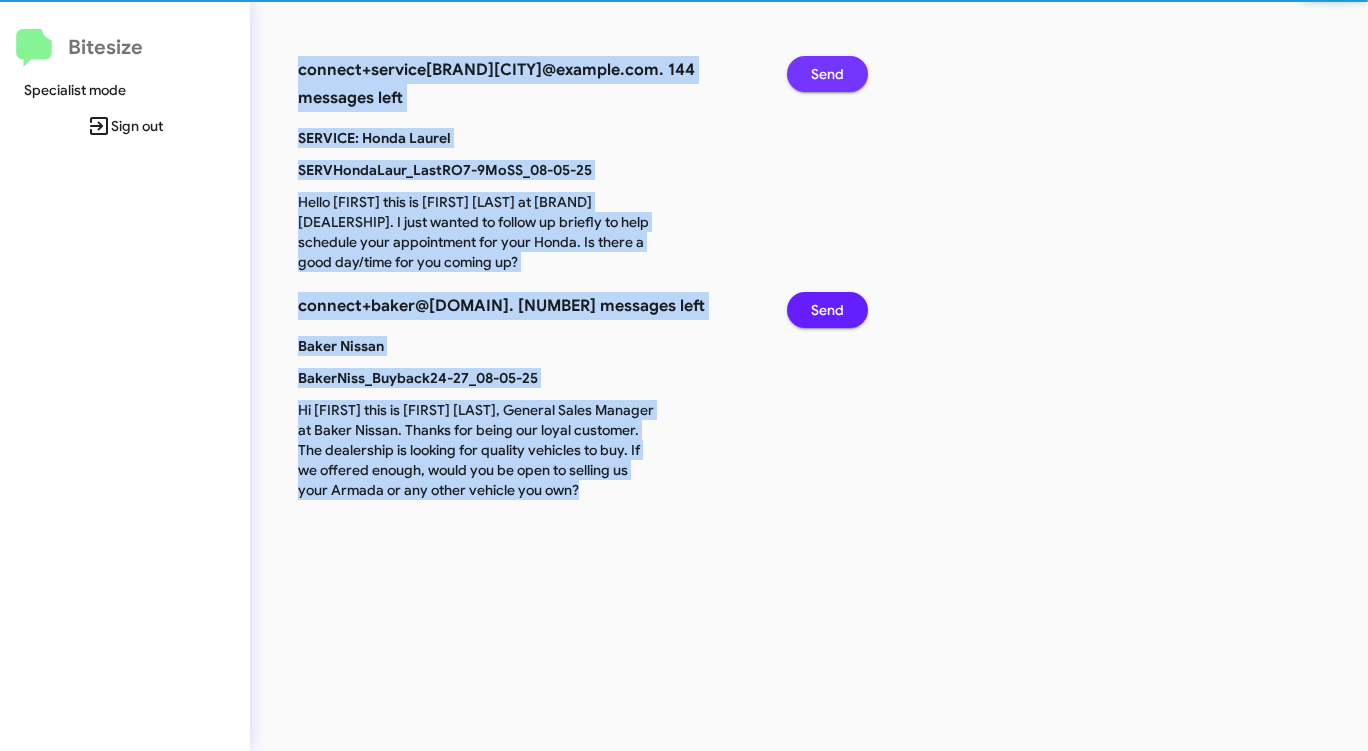 click on "Send" 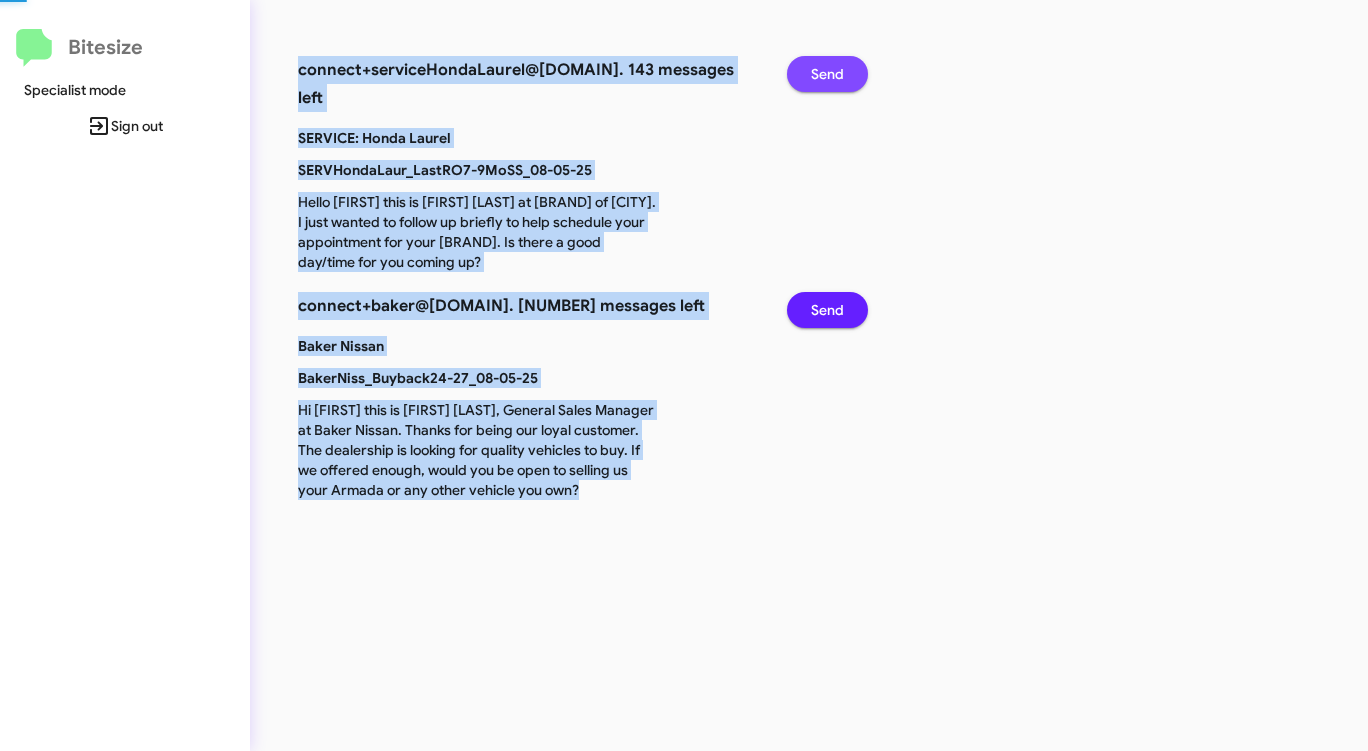 click on "Send" 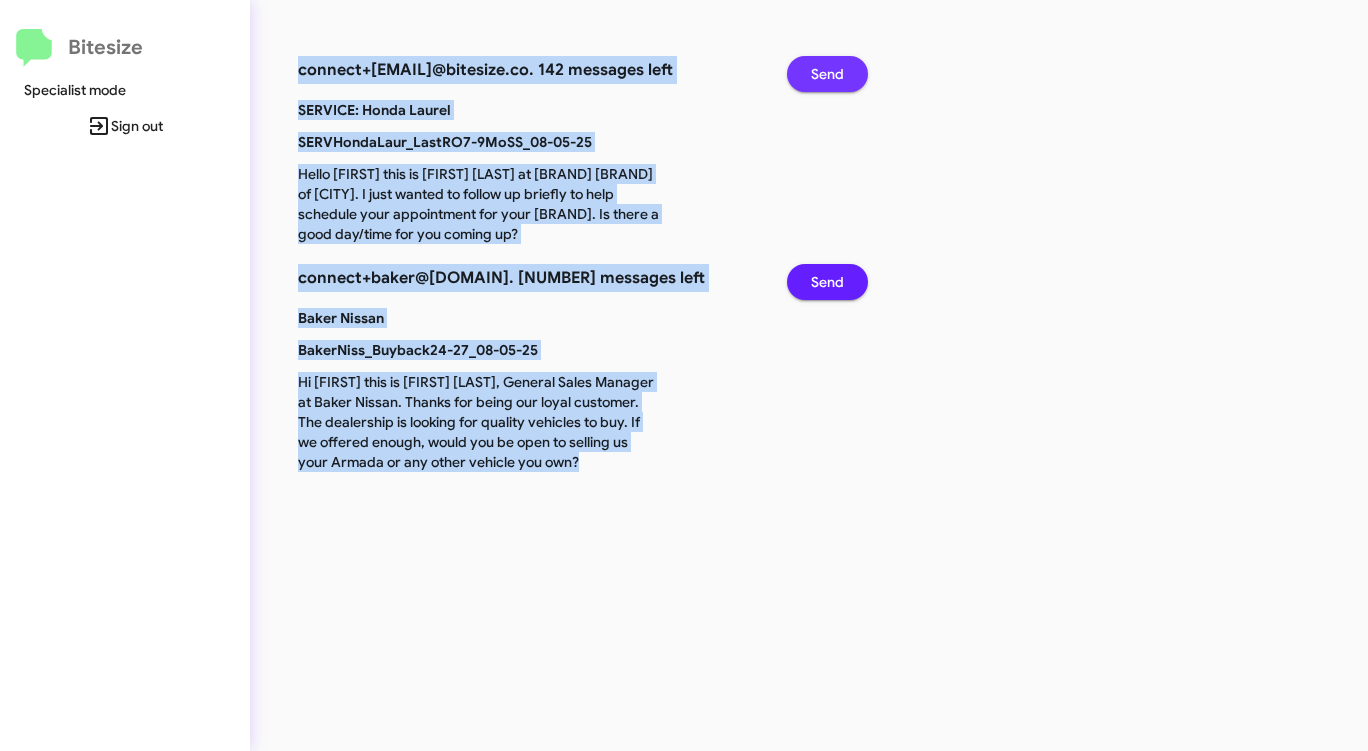 click on "Send" 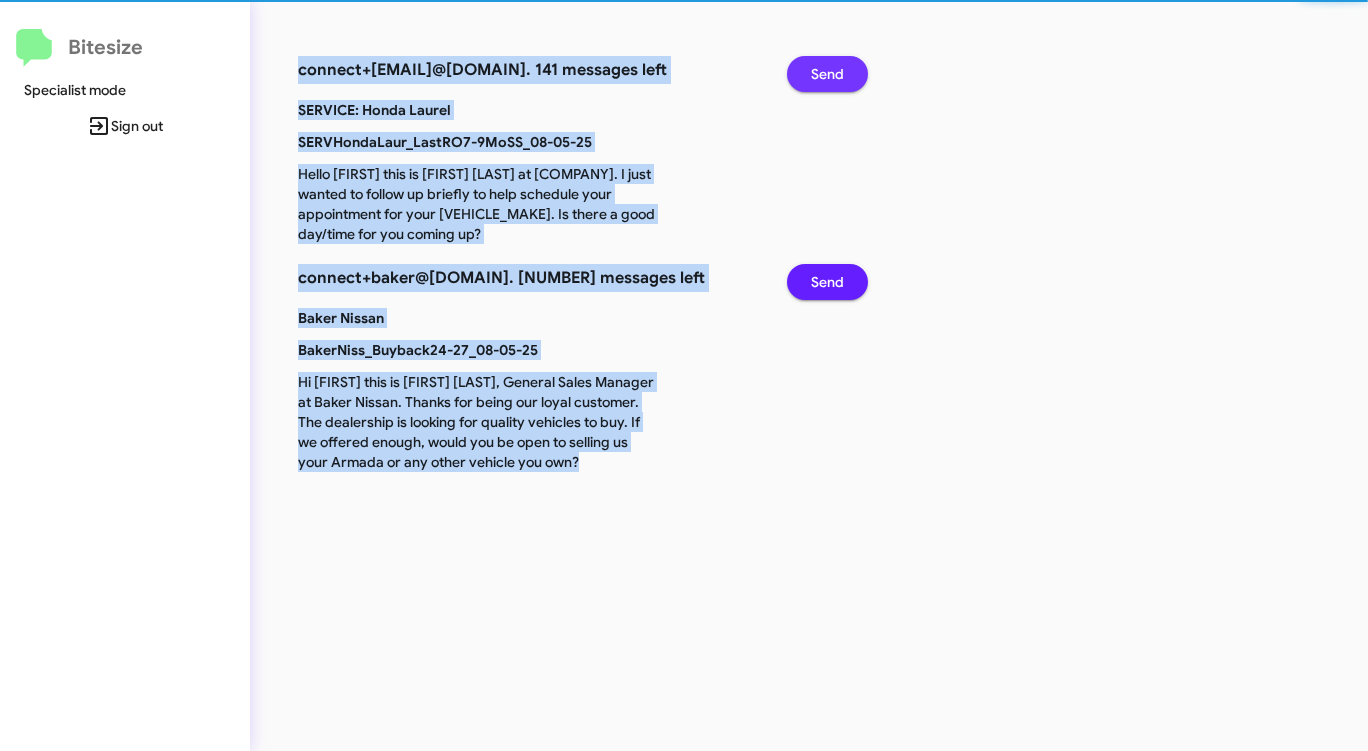 click on "Send" 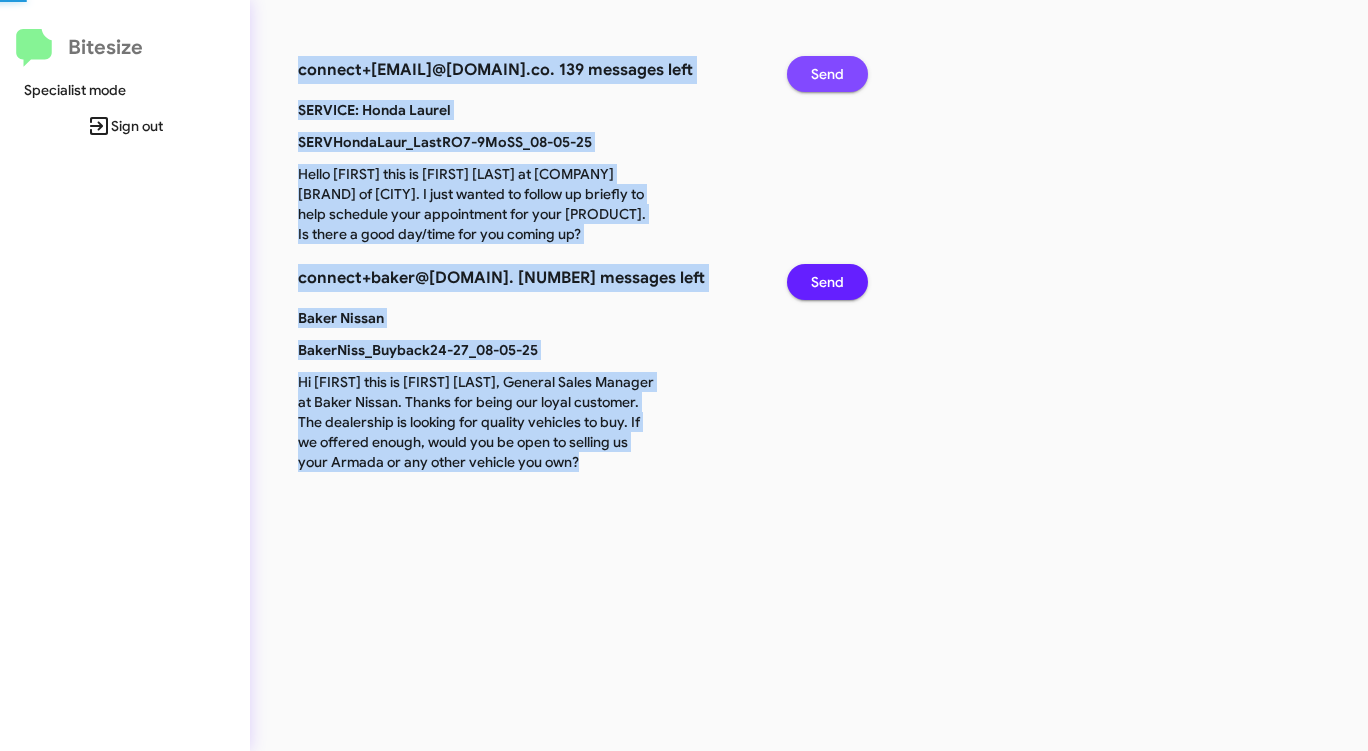 click on "Send" 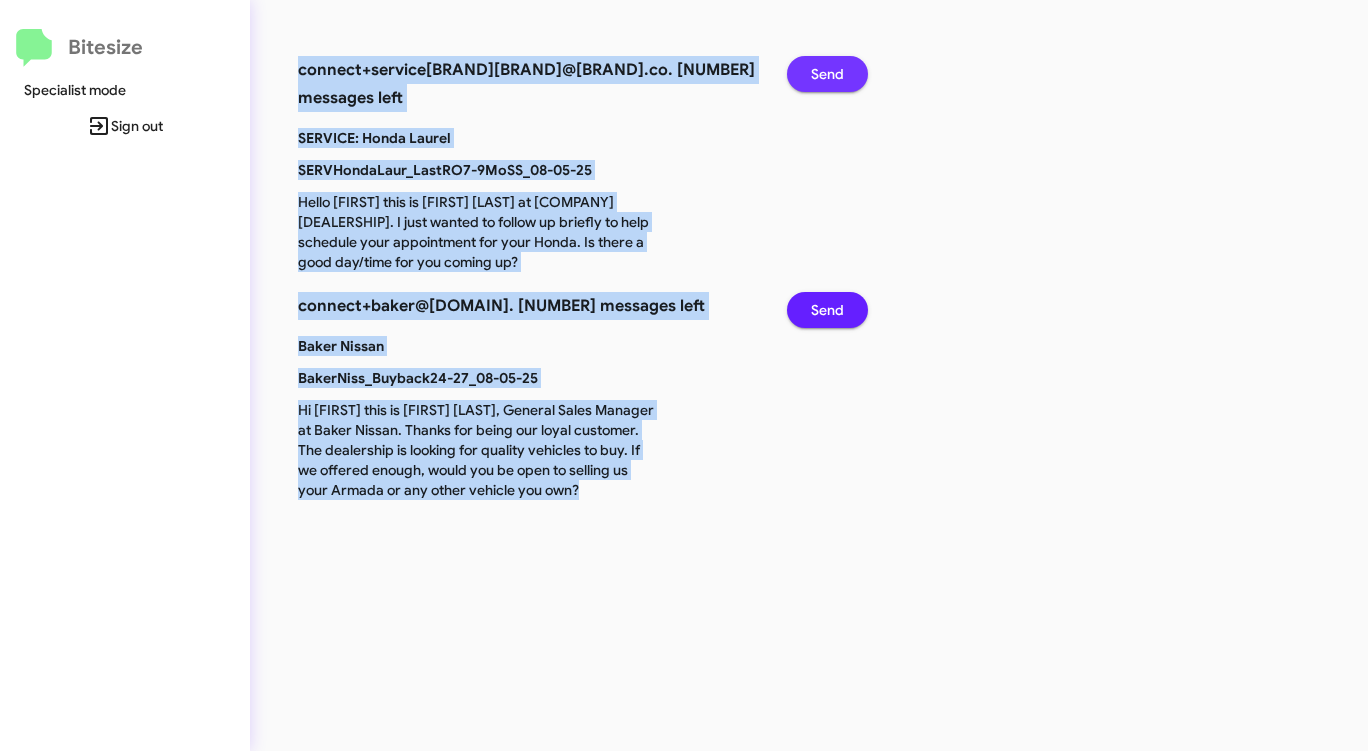 click on "Send" 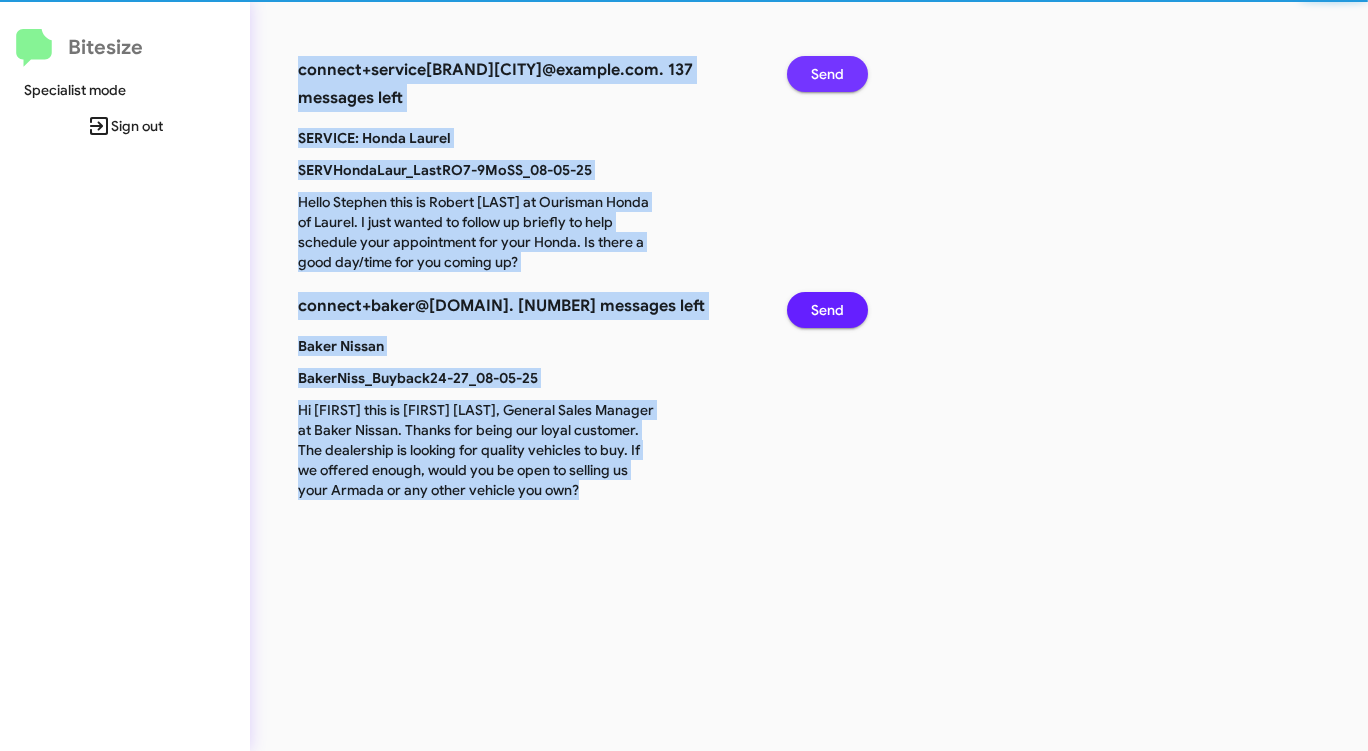click on "Send" 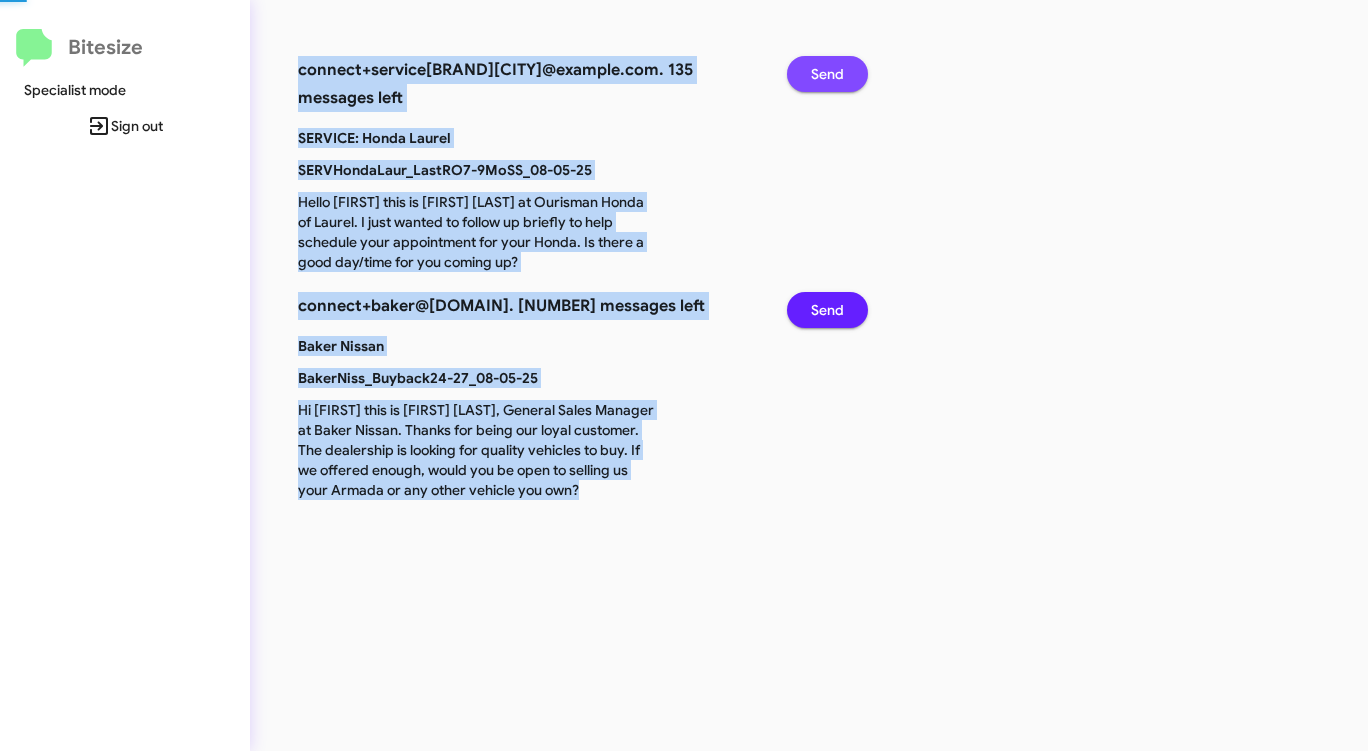 click on "Send" 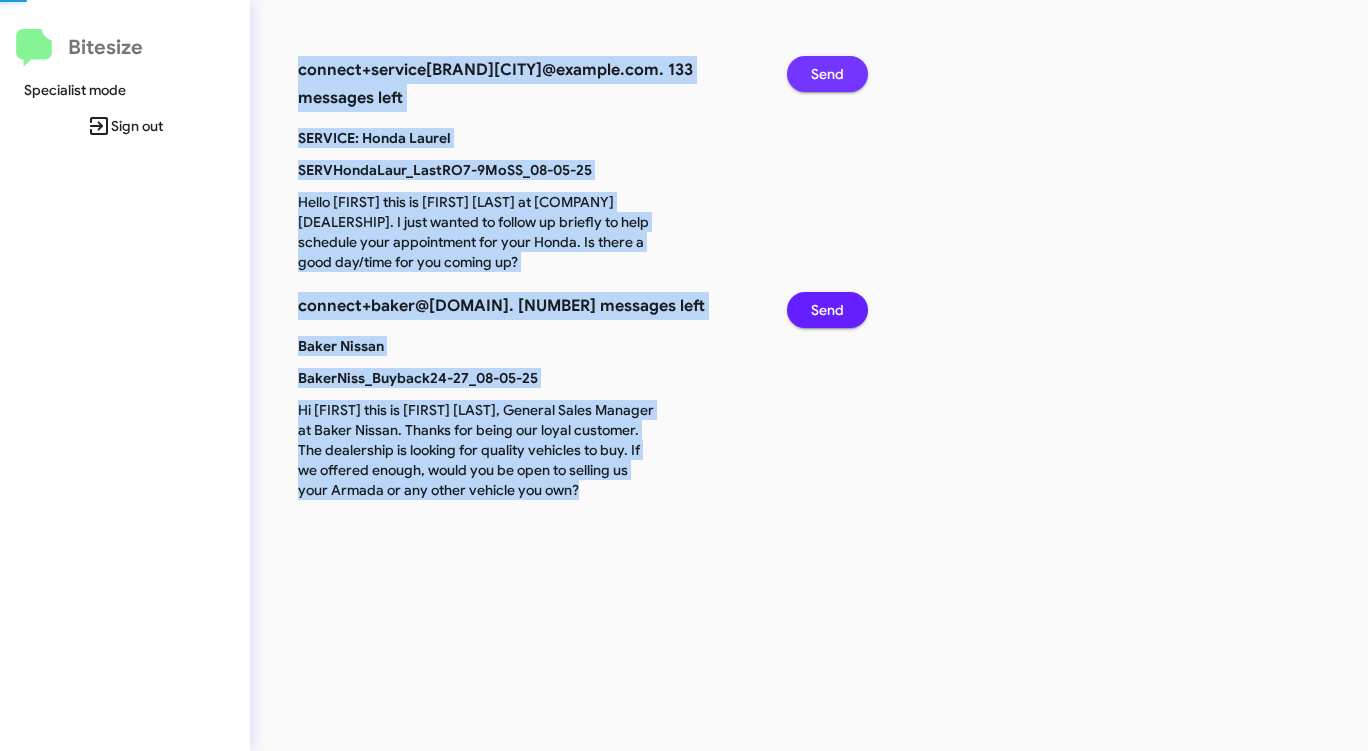 click on "Send" 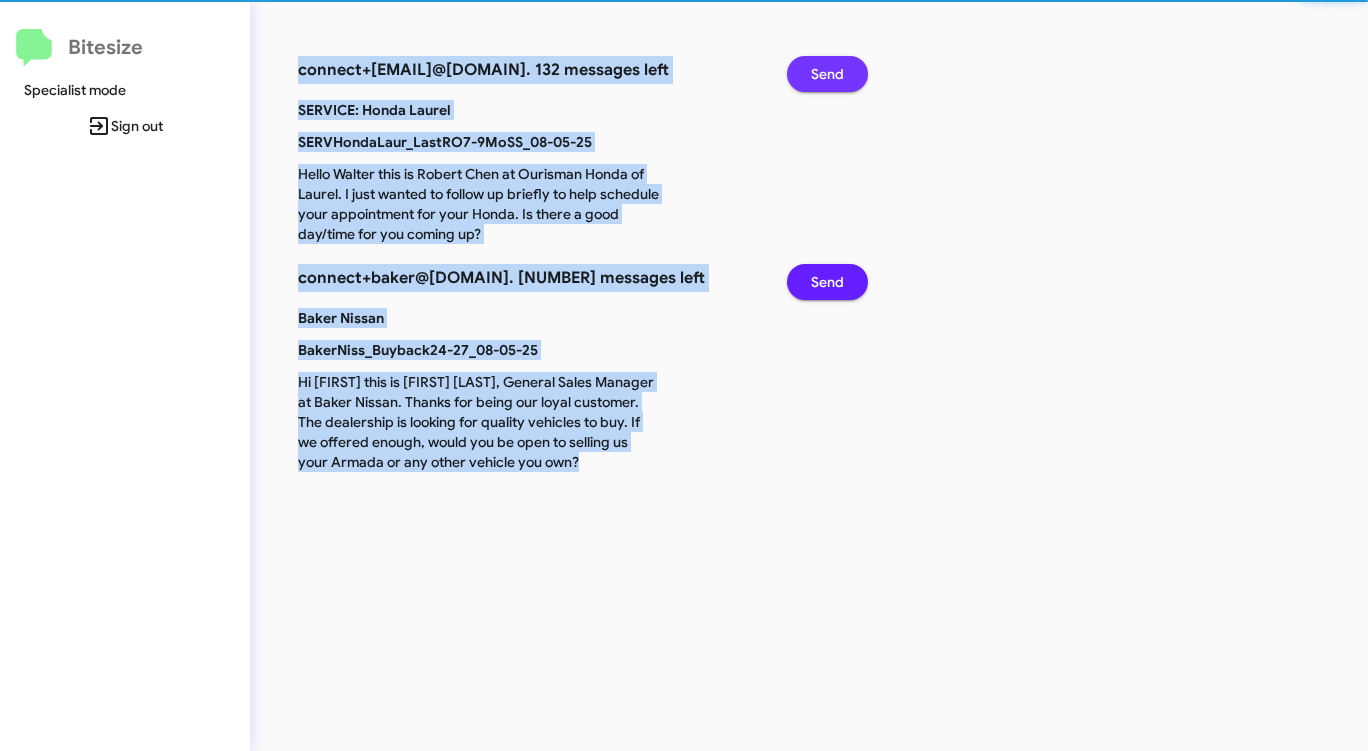 click on "Send" 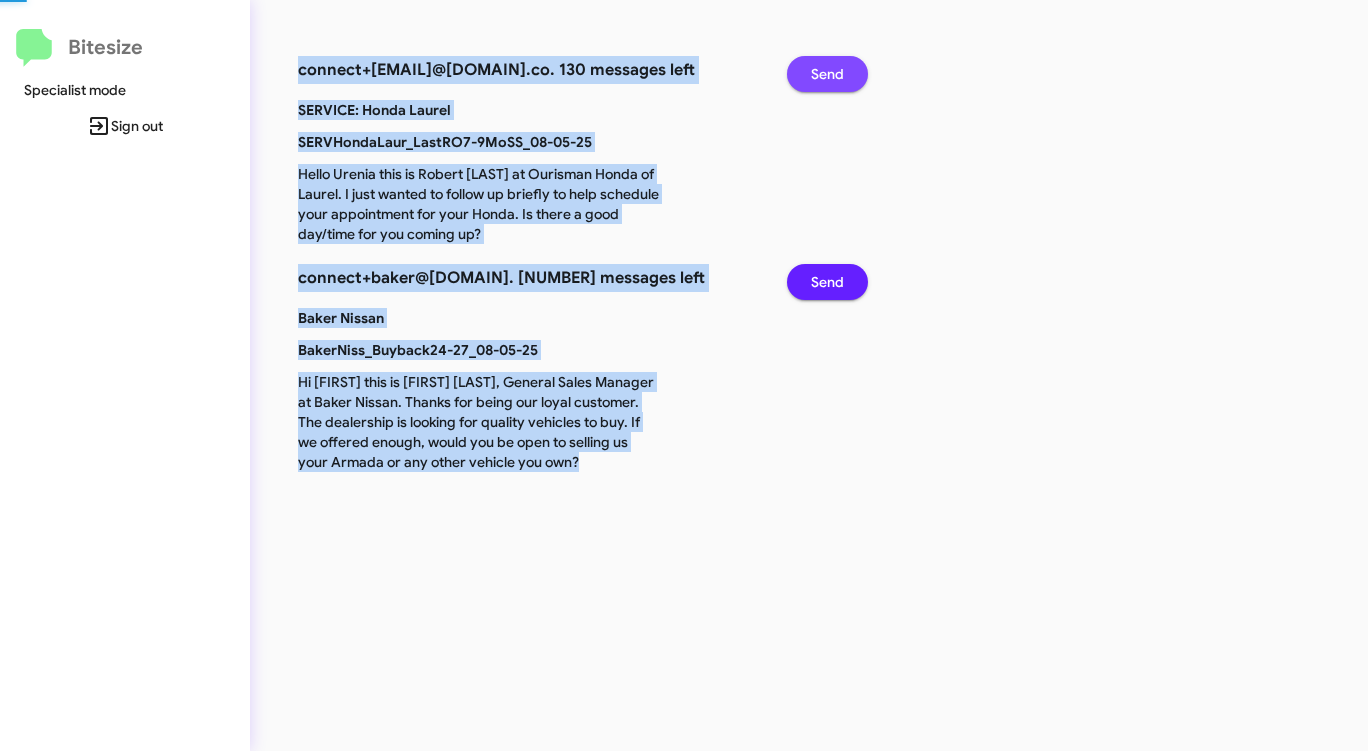 click on "Send" 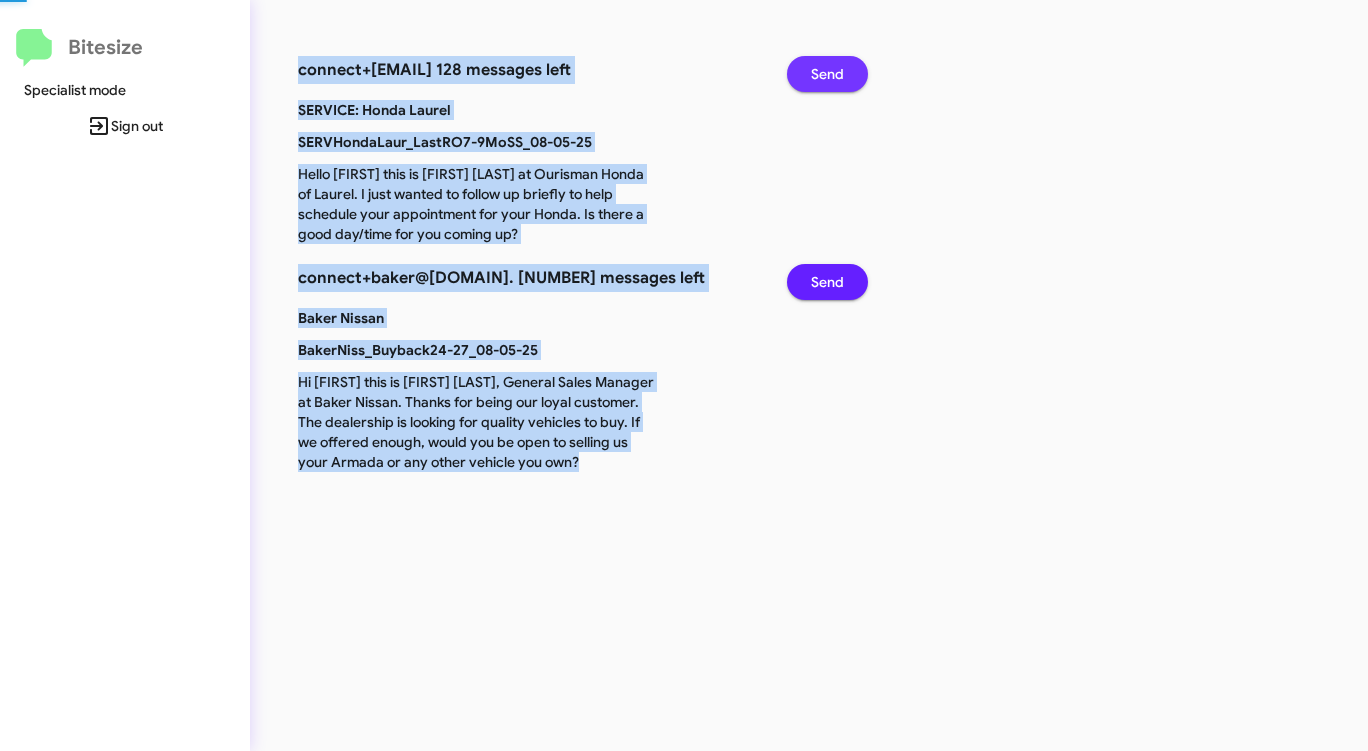 click on "Send" 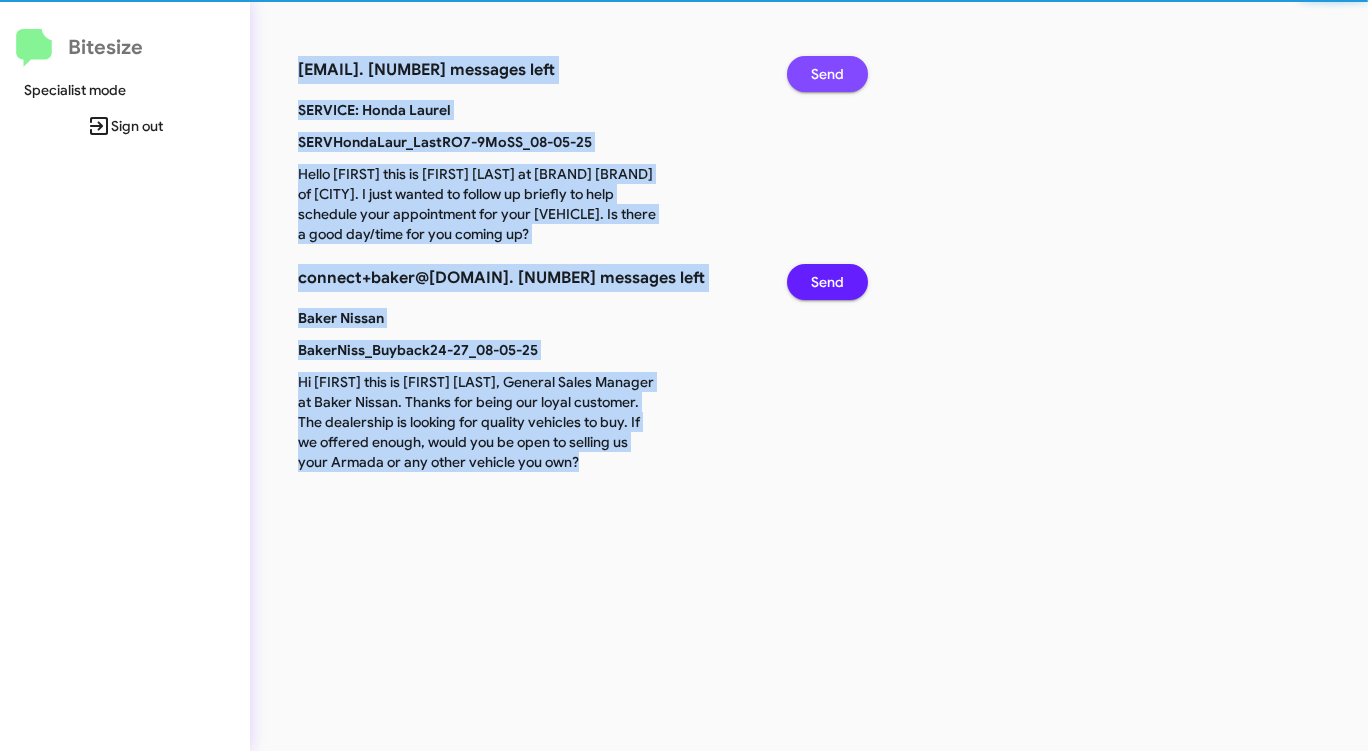 click on "Send" 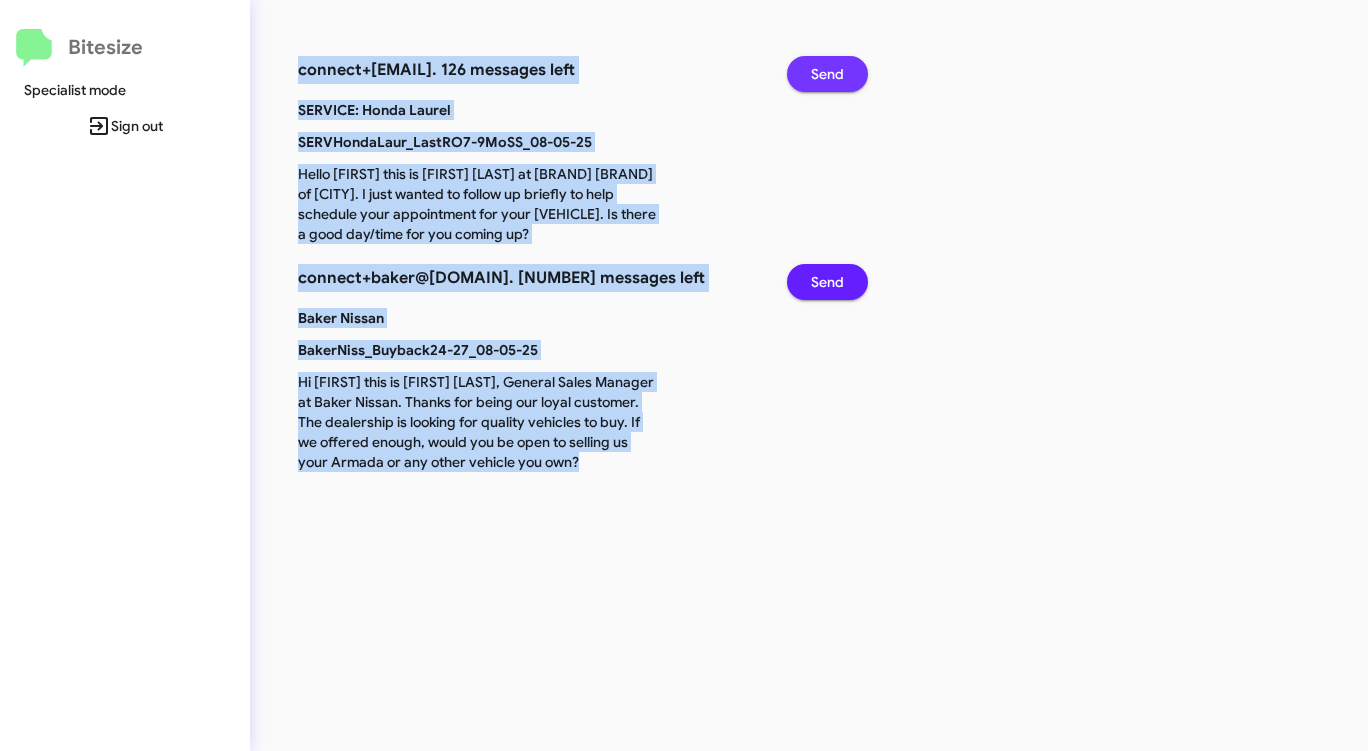 click on "Send" 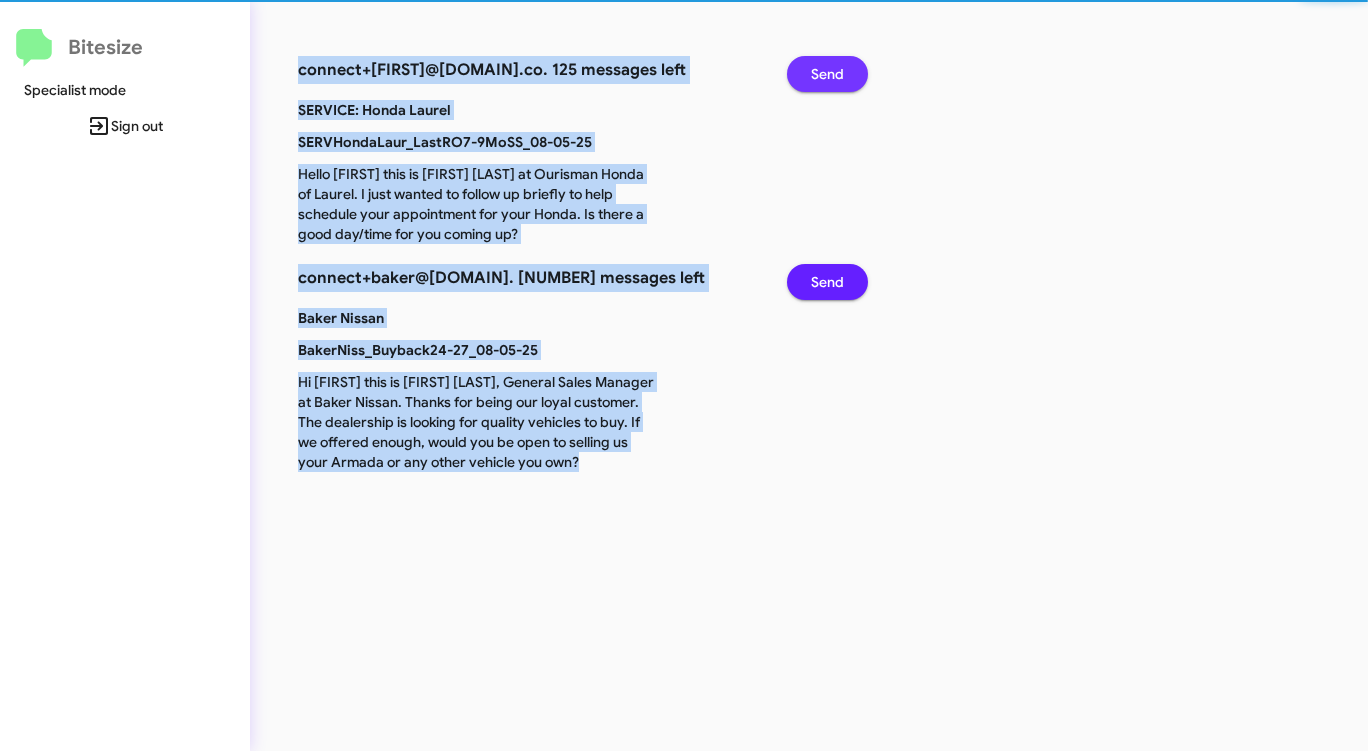 click on "Send" 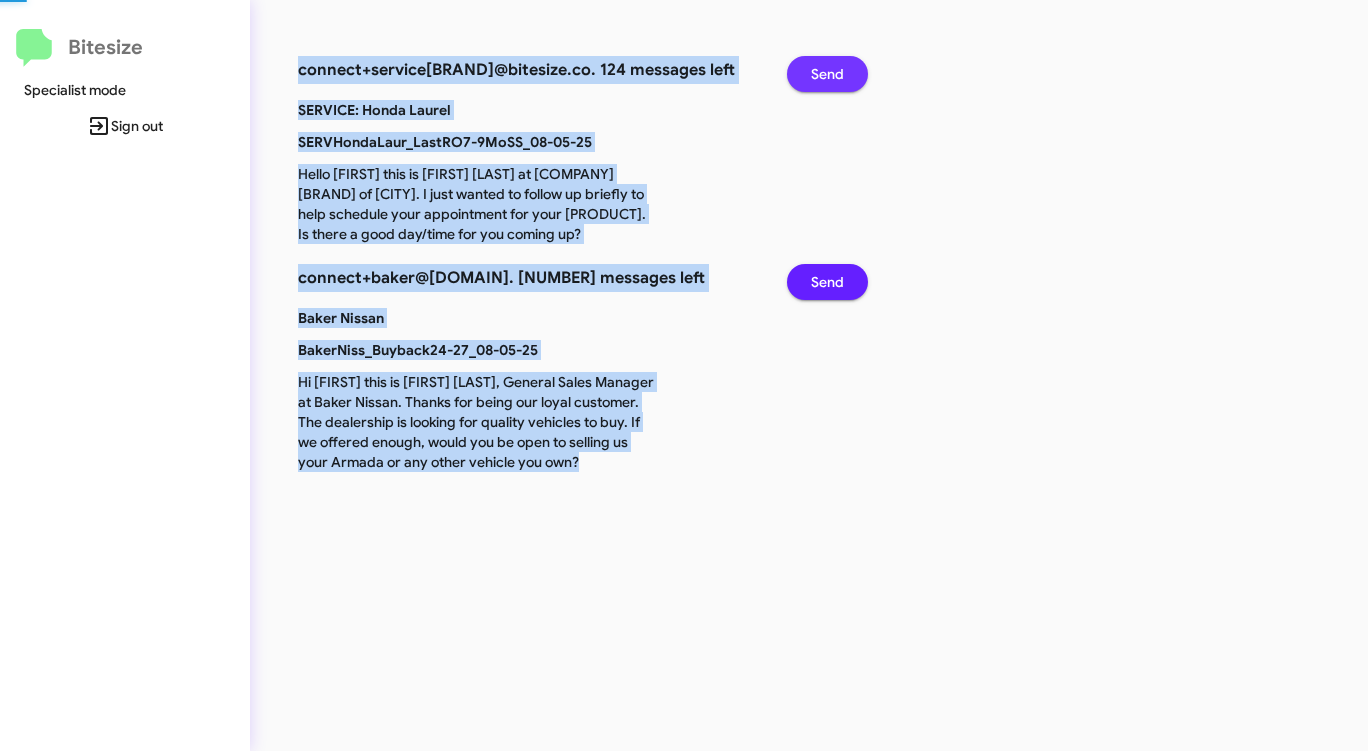click 